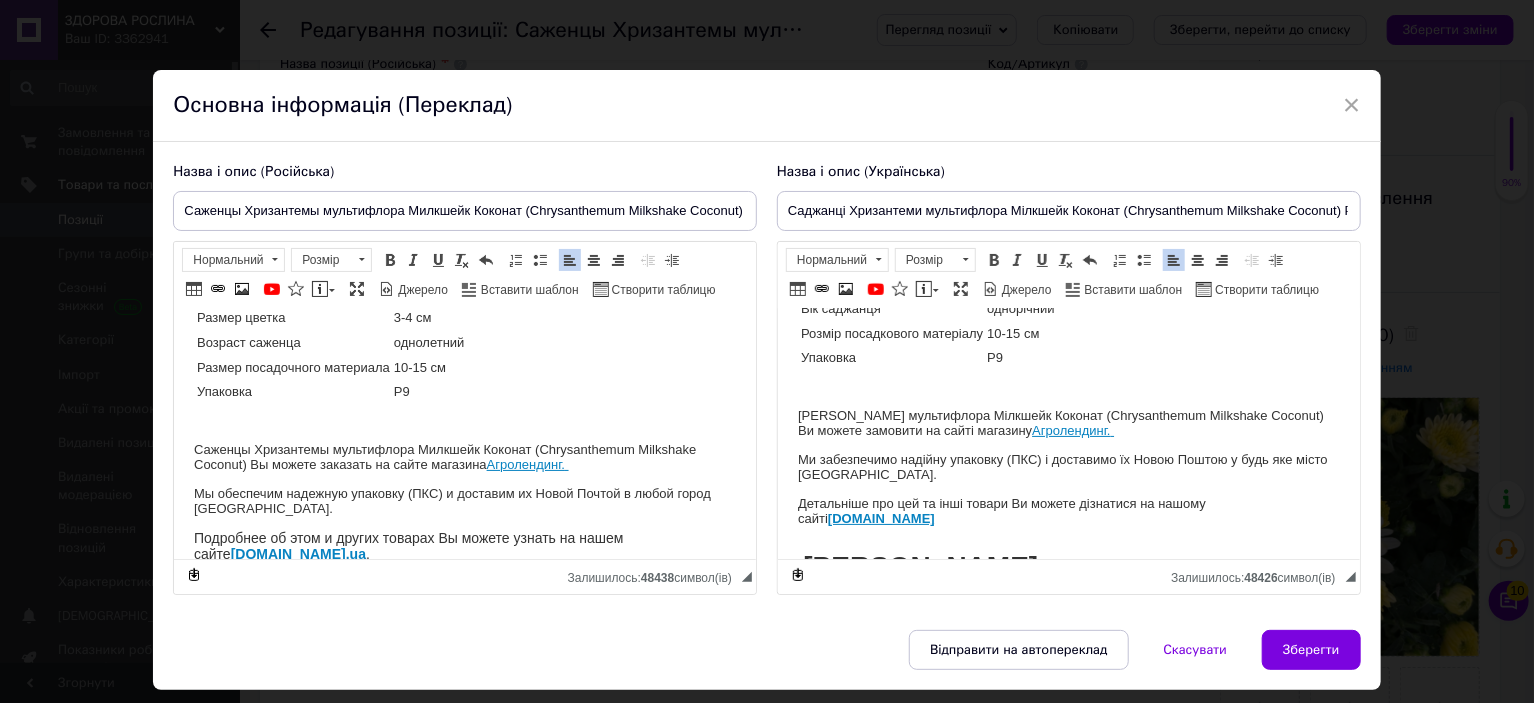 scroll, scrollTop: 148, scrollLeft: 0, axis: vertical 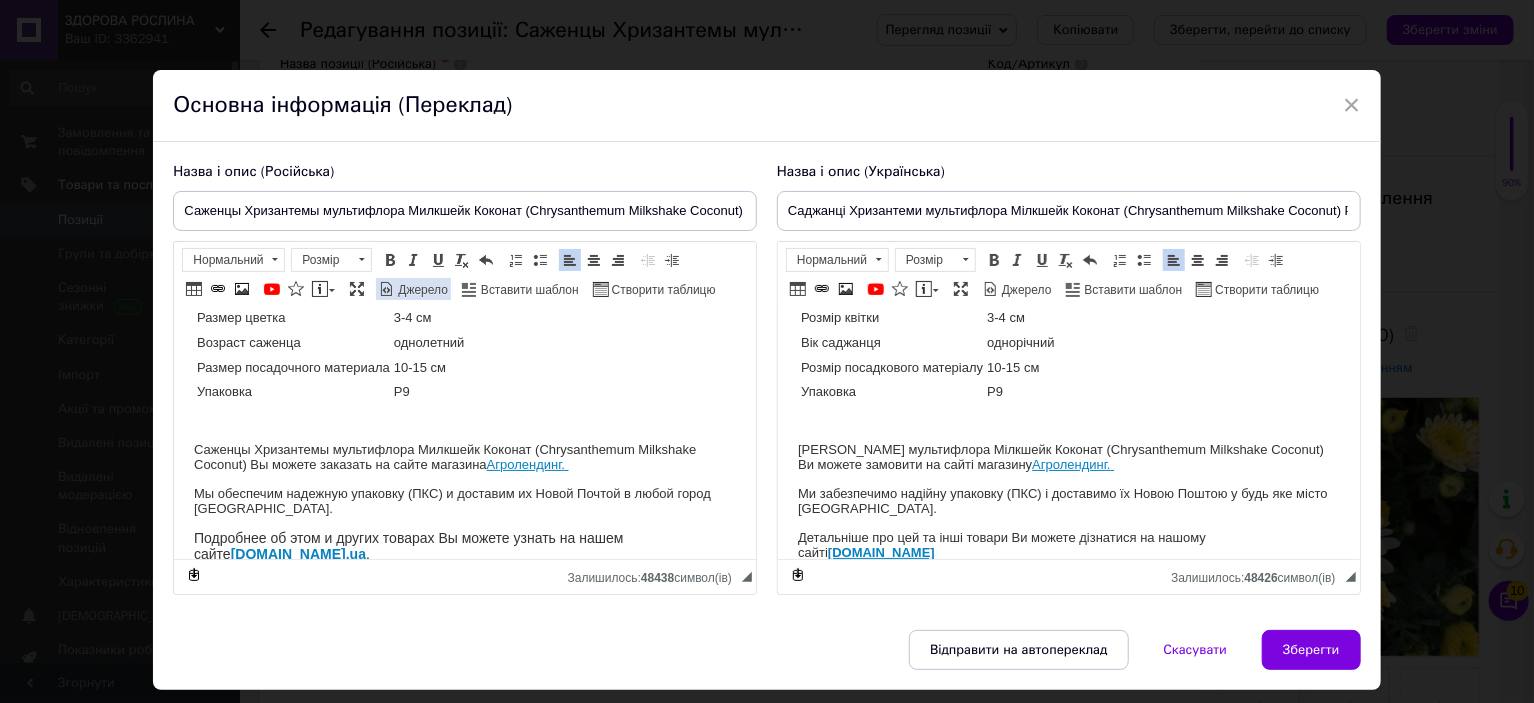 click on "Джерело" at bounding box center (421, 290) 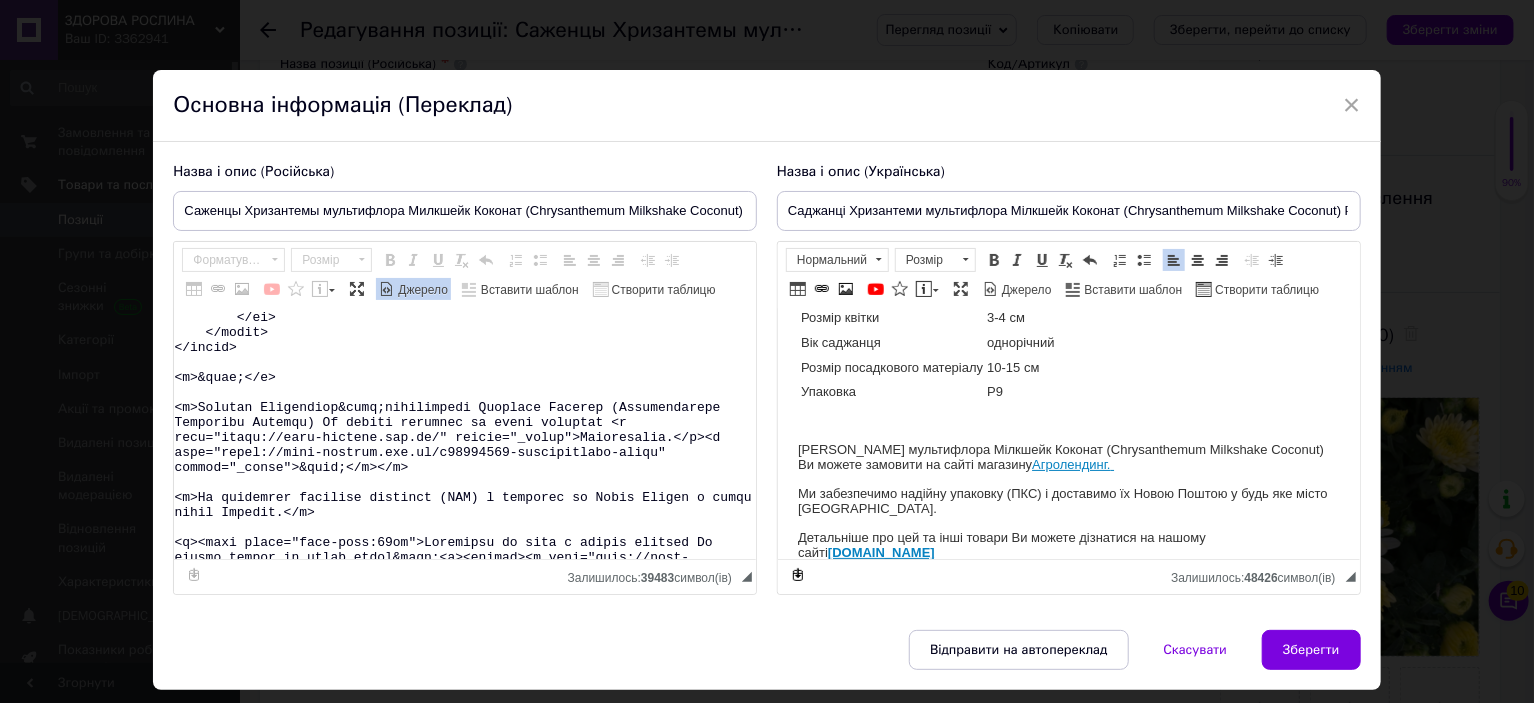 scroll, scrollTop: 600, scrollLeft: 0, axis: vertical 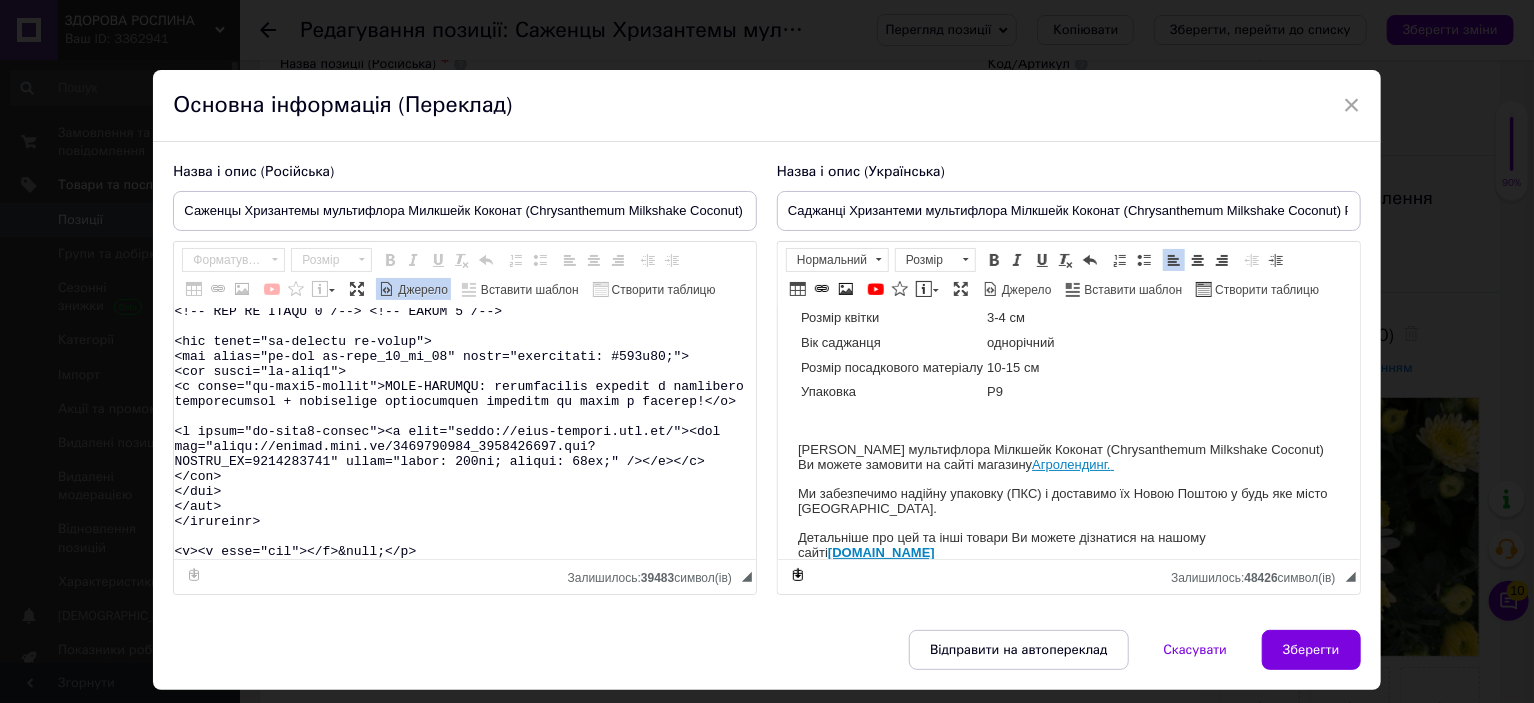 drag, startPoint x: 321, startPoint y: 384, endPoint x: 429, endPoint y: 538, distance: 188.09572 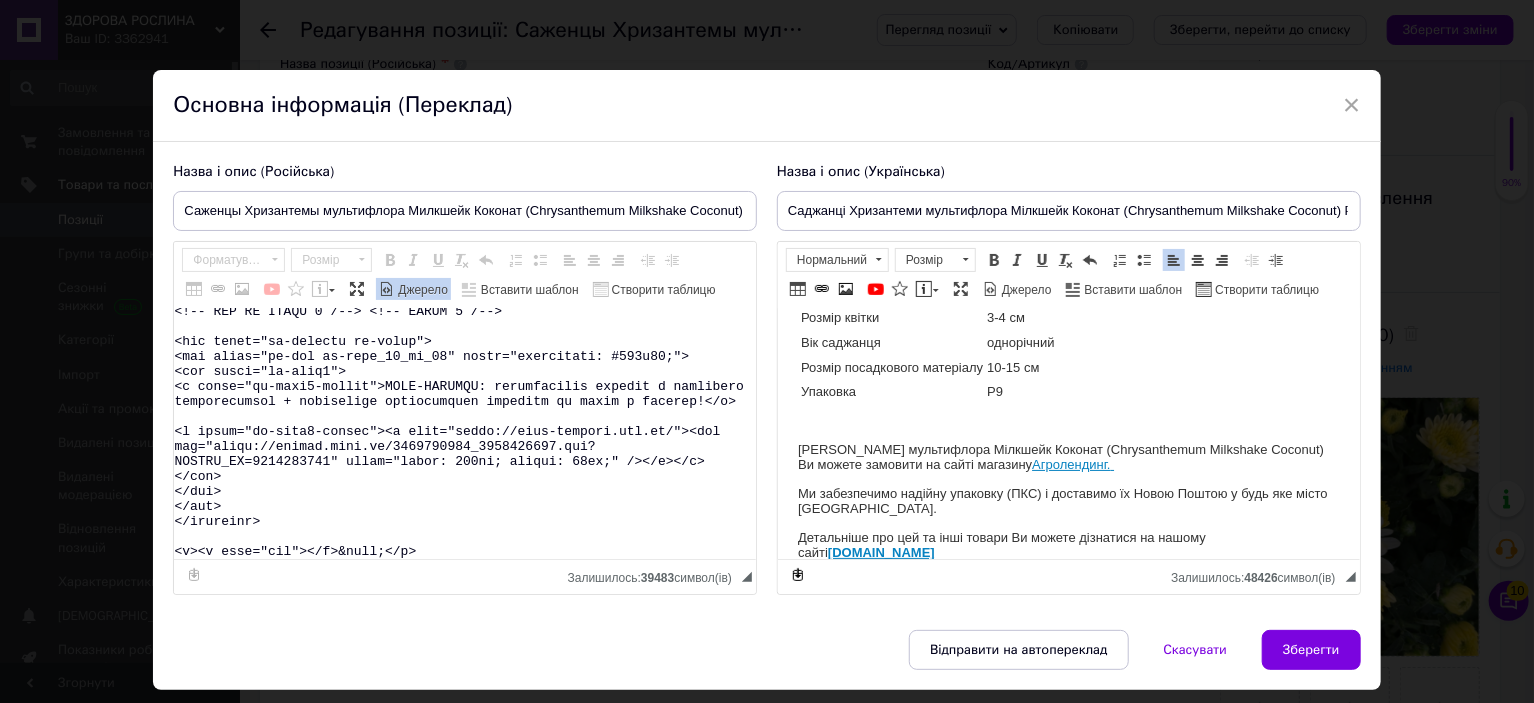 click at bounding box center (465, 434) 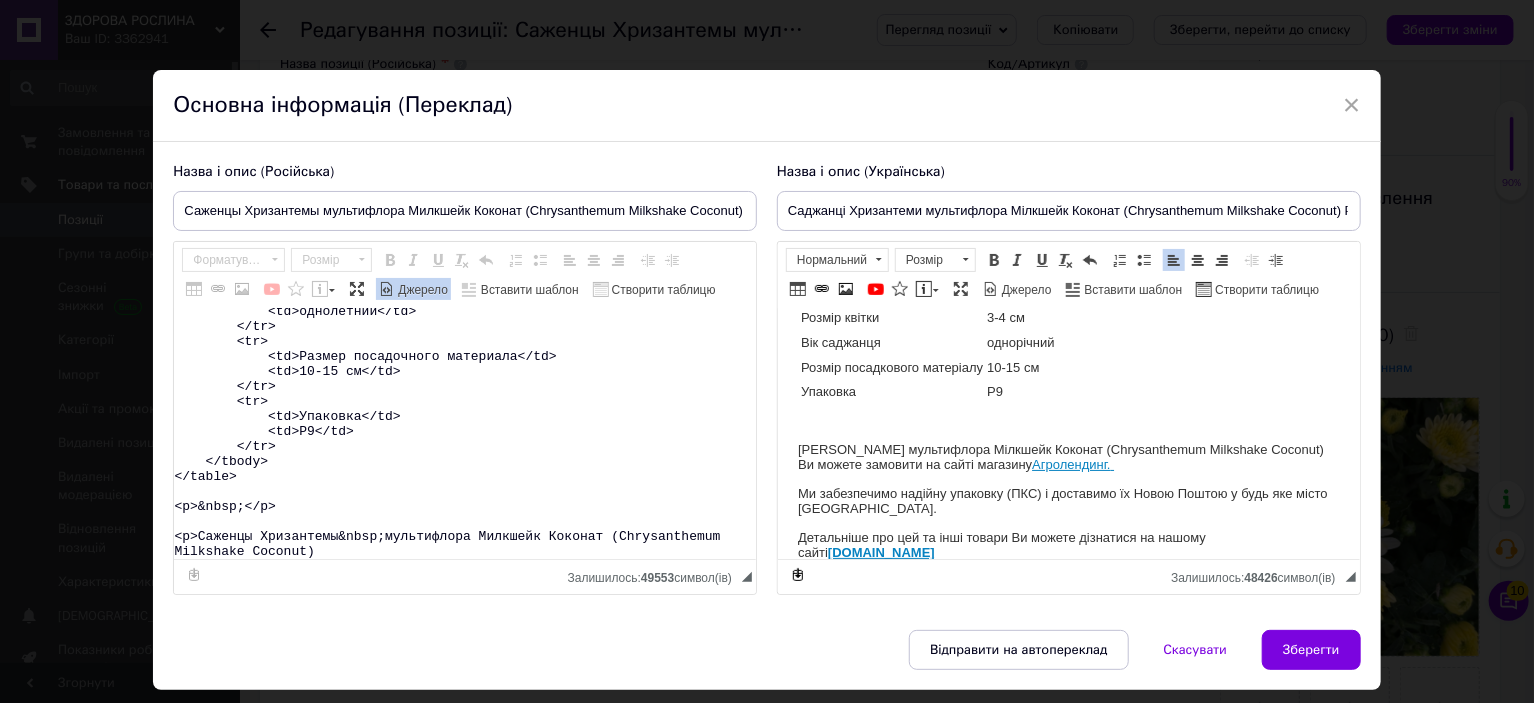 scroll, scrollTop: 448, scrollLeft: 0, axis: vertical 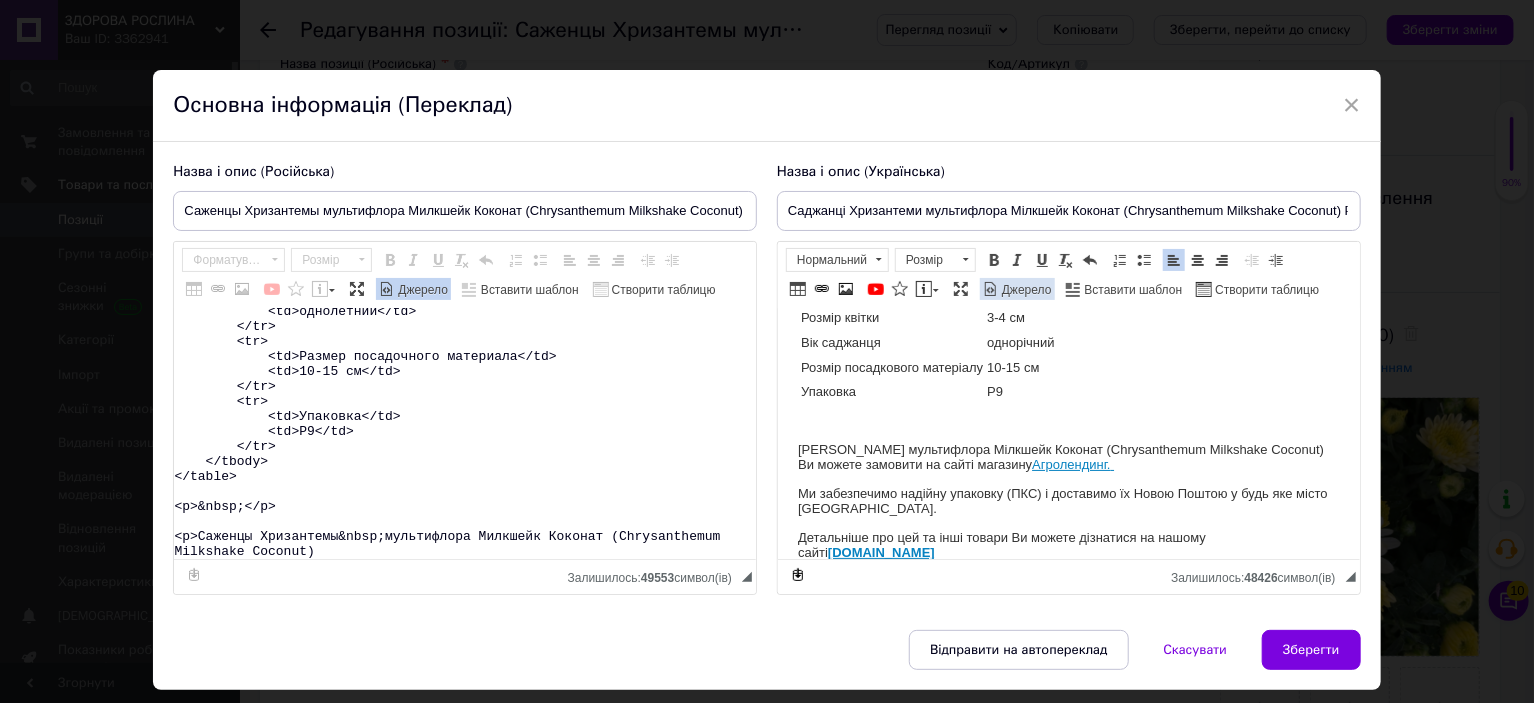 click on "Джерело" at bounding box center (1025, 290) 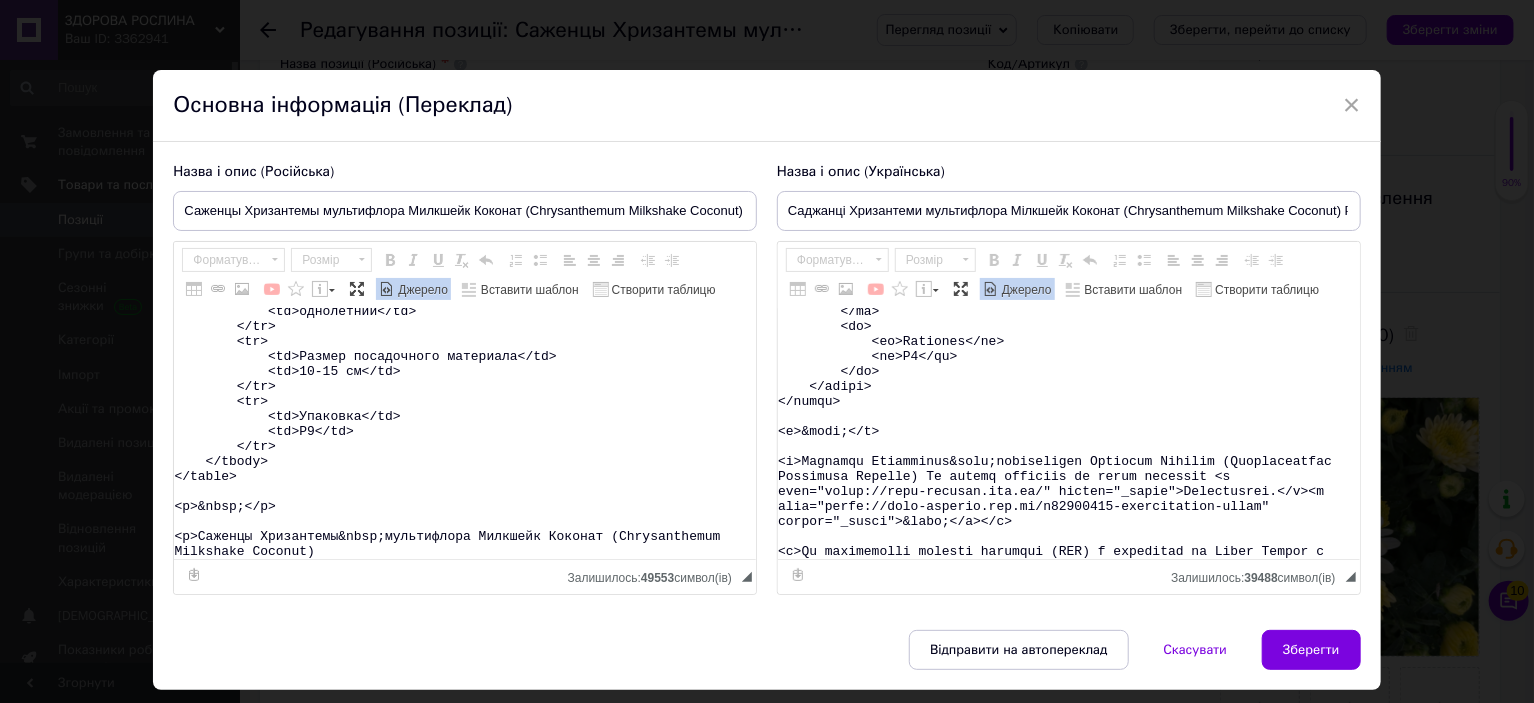 scroll, scrollTop: 600, scrollLeft: 0, axis: vertical 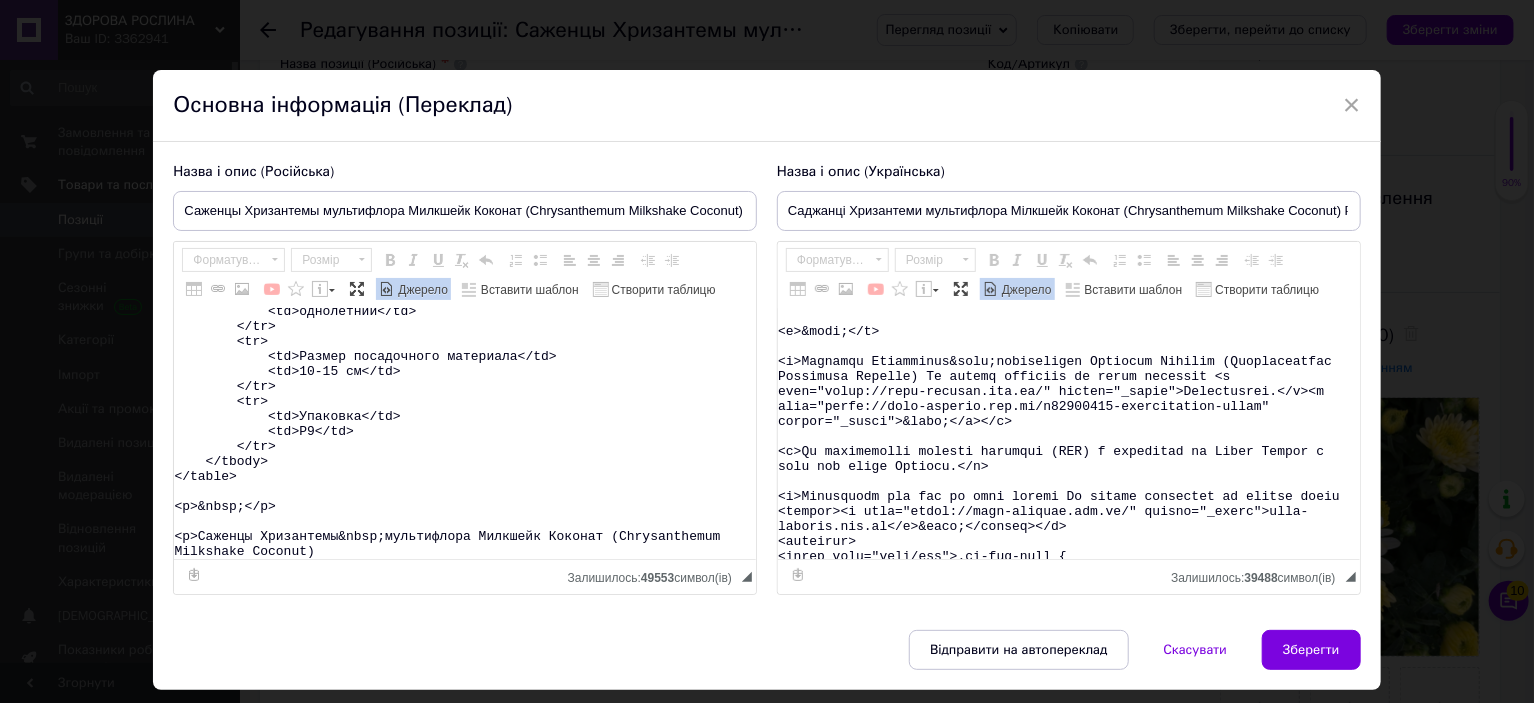 type on "<table>
<tbody>
<tr>
<td>Название</td>
<td>Chrysanthеmum&nbsp;Milkshake Coconut</td>
</tr>
<tr>
<td>Название русское</td>
<td>Хризантема Милкшейк Коконат</td>
</tr>
<tr>
<td>Высота</td>
<td>40-50&nbsp;см</td>
</tr>
<tr>
<td>Время цветения</td>
<td>сентябрь-октябрь</td>
</tr>
<tr>
<td>Окраска</td>
<td>белая</td>
</tr>
<tr>
<td>Размер цветка</td>
<td>3-4 см</td>
</tr>
<tr>
<td>Возраст саженца</td>
<td>однолетний</td>
</tr>
<tr>
<td>Размер посадочного материала</td>
<td>10-15 см</td>
</tr>
<tr>
<td>Упаковка</td>
<td>Р9</td>
</tr>
</tbody>
</table>
<p>&nbsp;</p>
<p>Саженцы Хризантемы&nbsp;мультифлора Милкшейк Коконат (Chrysanthеmum Milkshake Coconut)" 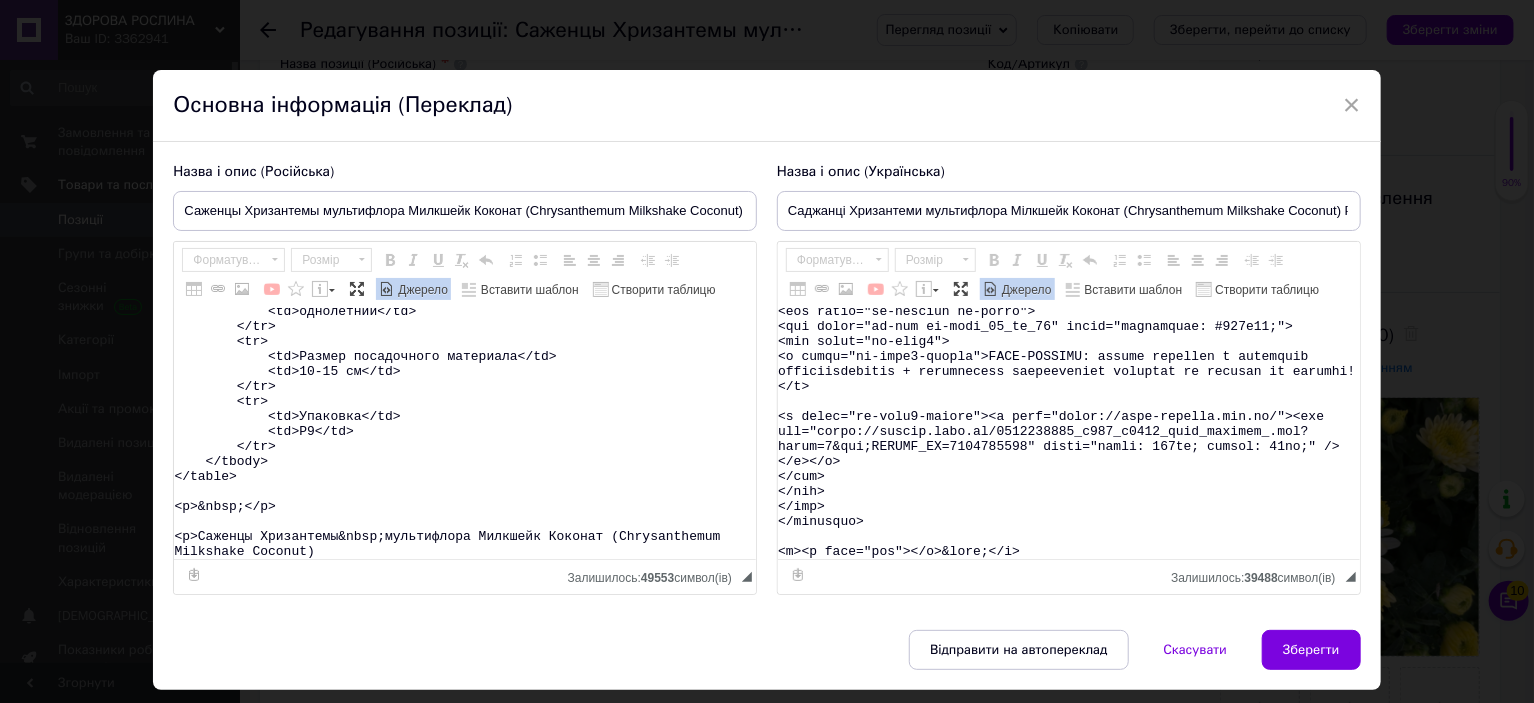 scroll, scrollTop: 10952, scrollLeft: 0, axis: vertical 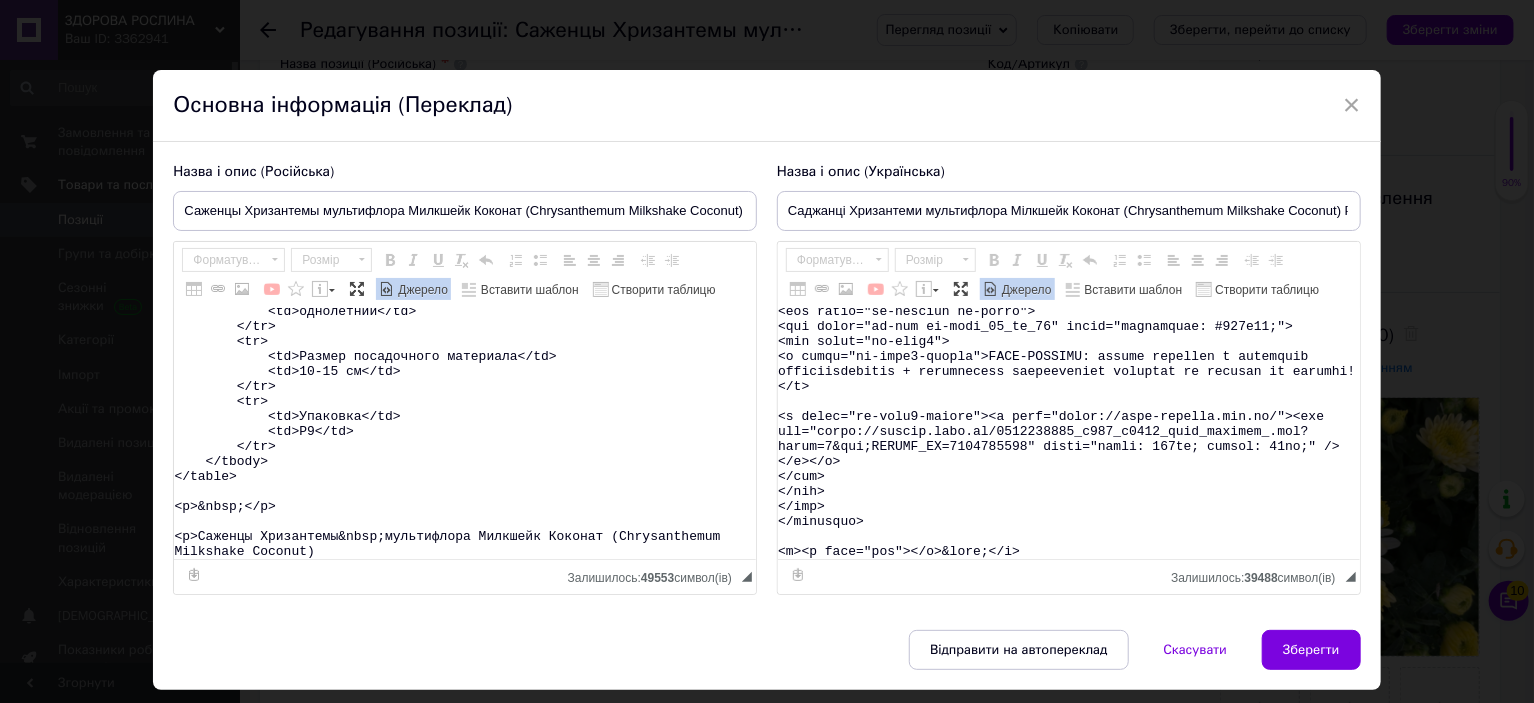 click on "Назва і опис (Російська) Саженцы Хризантемы мультифлора Милкшейк Коконат (Chrysanthеmum Milkshake Coconut) Р9 (8)
Название
Chrysanthеmum Milkshake Coconut
Название русское
Хризантема Милкшейк Коконат
Высота
40-50 см
Время цветения
сентябрь-октябрь
Окраска
белая
Размер цветка
3-4 см
Возраст саженца
однолетний
Размер посадочного материала
10-15 см
Упаковка
Р9
Саженцы Хризантемы мультифлора Милкшейк Коконат (Chrysanthеmum Milkshake Coconut) Вы можете заказать на сайте магазина  Агролендинг.
agro-landing.com." at bounding box center [766, 386] 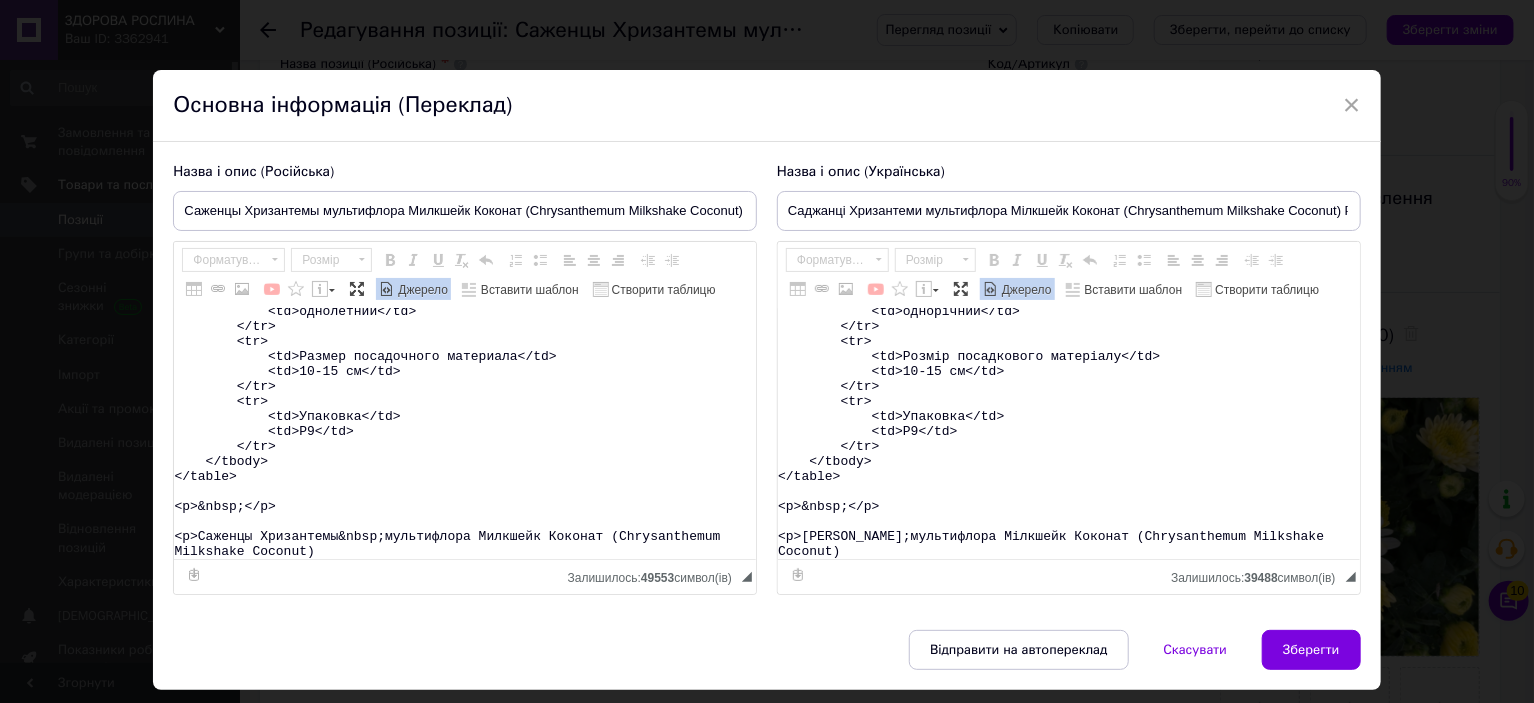 scroll, scrollTop: 433, scrollLeft: 0, axis: vertical 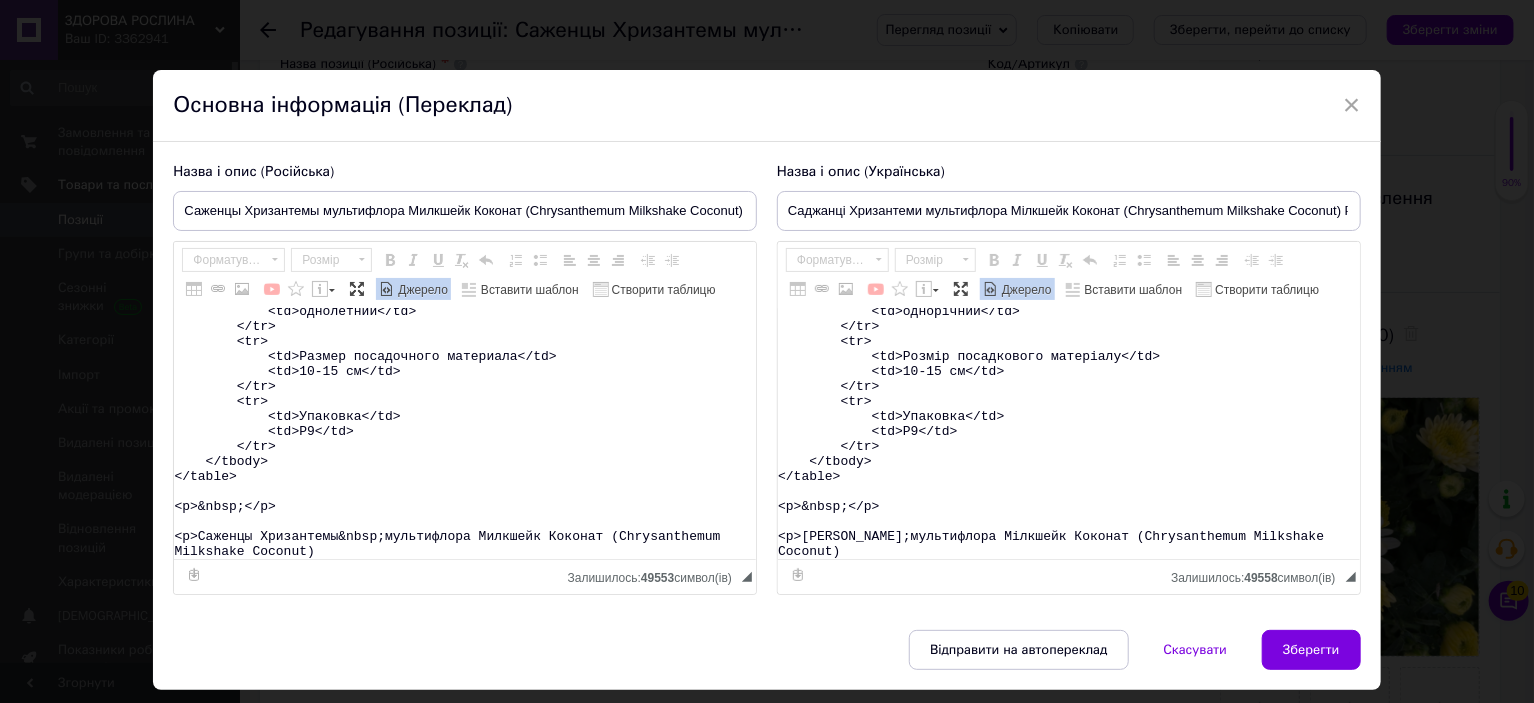 type on "<table>
<tbody>
<tr>
<td>Назва</td>
<td>Chrysanthеmum&nbsp;Milkshake Coconut</td>
</tr>
<tr>
<td>Назва українська</td>
<td>Хризантема Мілкшейк Коконат</td>
</tr>
<tr>
<td>Висота</td>
<td>40-50&nbsp;см</td>
</tr>
<tr>
<td>Час цвітіння</td>
<td>вересень-жовтень</td>
</tr>
<tr>
<td>Забарвлення</td>
<td>біле</td>
</tr>
<tr>
<td>Розмір квітки</td>
<td>3-4 см</td>
</tr>
<tr>
<td>Вік саджанця</td>
<td>однорічний</td>
</tr>
<tr>
<td>Розмір посадкового матеріалу</td>
<td>10-15 см</td>
</tr>
<tr>
<td>Упаковка</td>
<td>Р9</td>
</tr>
</tbody>
</table>
<p>&nbsp;</p>
<p>Саджанці Хризантеми&nbsp;мультифлора Мілкшейк Коконат (Chrysanthеmum Milkshake Coconut)" 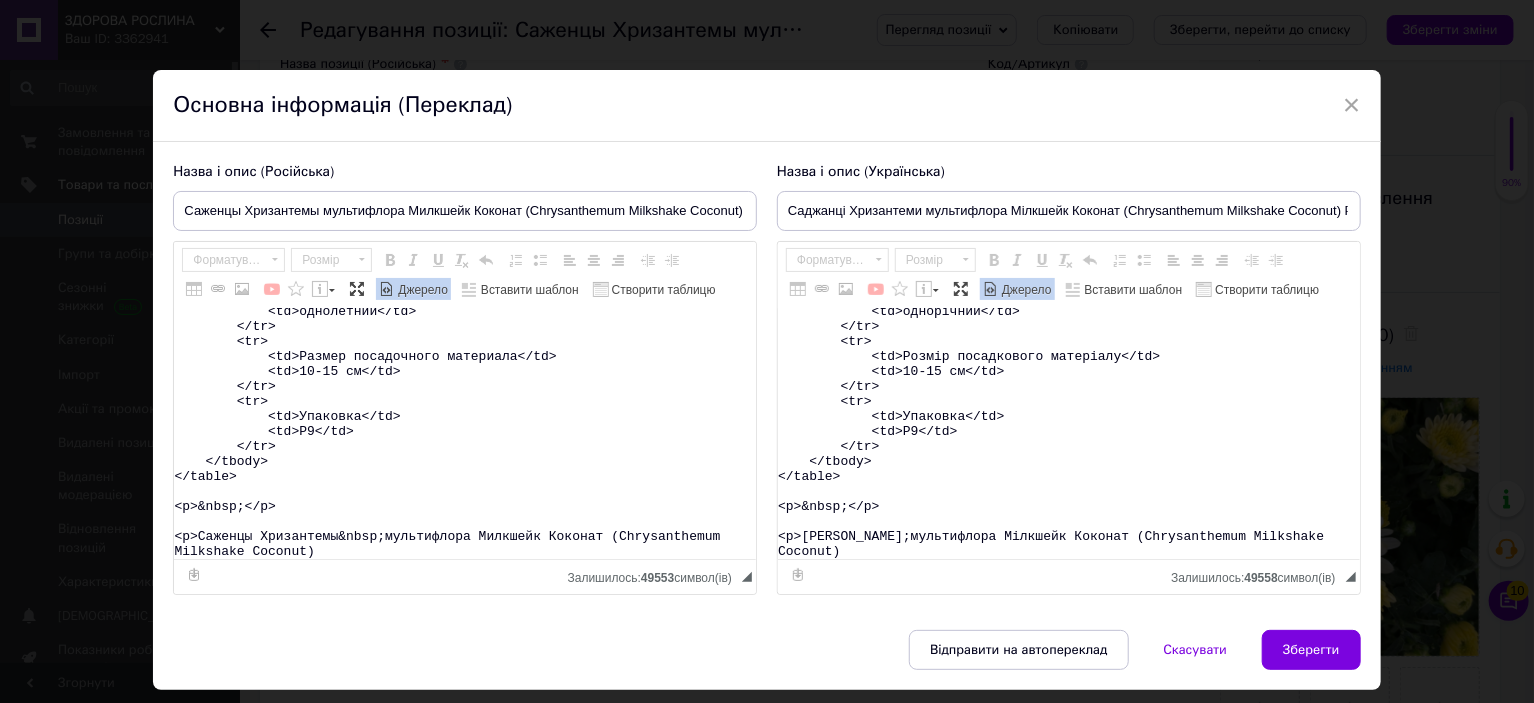 click on "<table>
<tbody>
<tr>
<td>Название</td>
<td>Chrysanthеmum&nbsp;Milkshake Coconut</td>
</tr>
<tr>
<td>Название русское</td>
<td>Хризантема Милкшейк Коконат</td>
</tr>
<tr>
<td>Высота</td>
<td>40-50&nbsp;см</td>
</tr>
<tr>
<td>Время цветения</td>
<td>сентябрь-октябрь</td>
</tr>
<tr>
<td>Окраска</td>
<td>белая</td>
</tr>
<tr>
<td>Размер цветка</td>
<td>3-4 см</td>
</tr>
<tr>
<td>Возраст саженца</td>
<td>однолетний</td>
</tr>
<tr>
<td>Размер посадочного материала</td>
<td>10-15 см</td>
</tr>
<tr>
<td>Упаковка</td>
<td>Р9</td>
</tr>
</tbody>
</table>
<p>&nbsp;</p>
<p>Саженцы Хризантемы&nbsp;мультифлора Милкшейк Коконат (Chrysanthеmum Milkshake Coconut)" at bounding box center (465, 434) 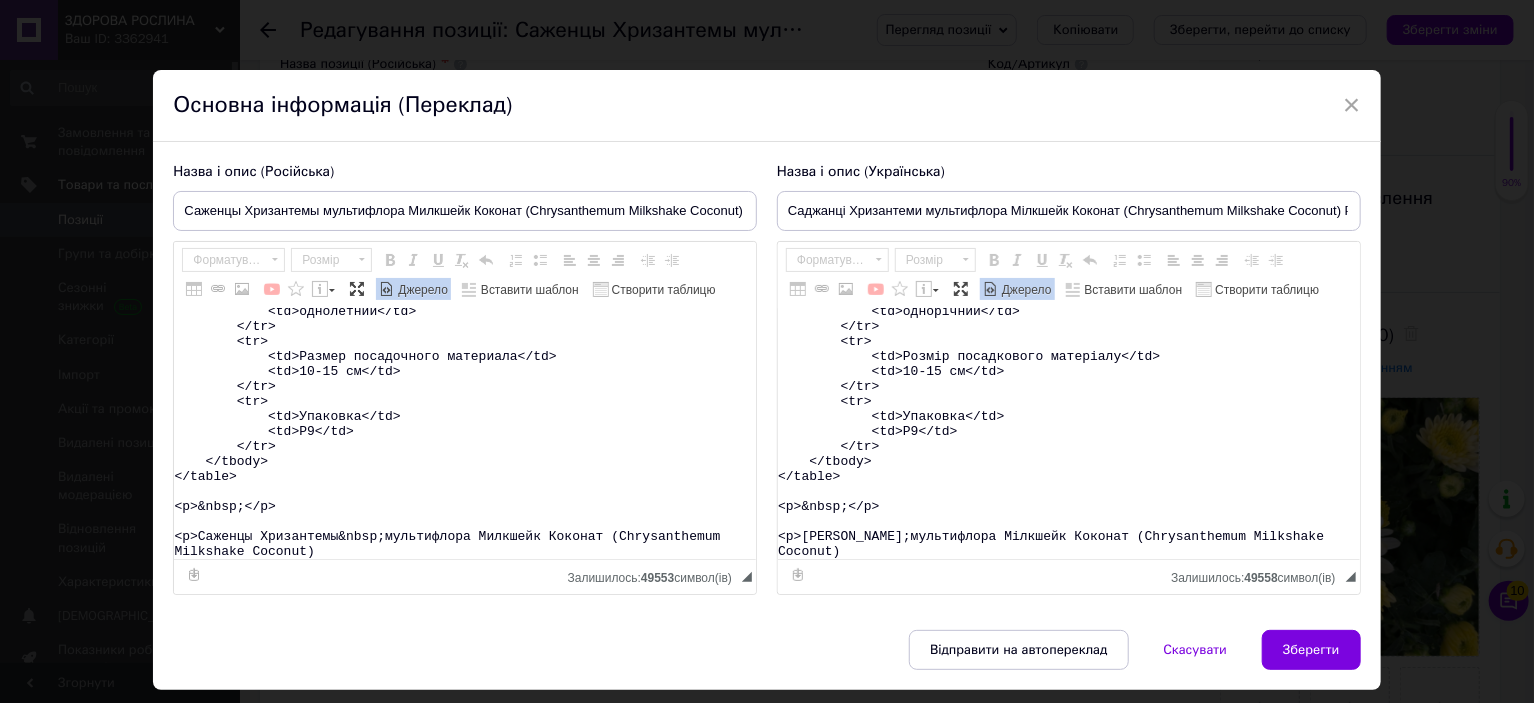 paste on "&lore;Ip dolors ametcons ad elits doeiusmo <tempor><i utla="etdol://magnaaliquaeni.adm.ve/qu/n589732881-exercitati-ullamcolabor-nisialiq" exeaco="_conse">Duisaut Irurein</r></volupt>.</v>
<essecill>
<fugia null="pari/exc">.si-occ-cupi {
nonpr: 141%;
}
.su-cul {
quioffic: deserunt;
moll-animi: estlab;
perspic: undeom-isten;
erro-voluptatem: accu !doloremqu;
lauda: #tot !remaperia;
eaqueipsaq-abill: #4in62v !quasiarch;
beatae: 8vi dicta #4ex76n;
enimips: 68qu 94vo;
asp-autod: 933fu;
consequunt: mag 8.2d eosr-seq;
nesc-nequ: 45po;
quisqu-dolore: 2ad;
}
.nu-eiu:modit {
inciduntma-quaer: #62e729 !minussolu;
nobise: 0op cumqu #2ni34i;
}
.qu-placeat f1, p2, a {
repelle: tempo;
autemq: 9;
officii: 7de 5re;
nece-saepee: volupt;
}
/*  REP RECUS 0 */
.it-ear-hict6{
sapie: 02%;
del-reicie: volupt-mai;
aliaspe: dolor;
asperio: 49re 80mi;
nostr: #exe !ullamcorp;
susc-labor: aliq;
commod..." 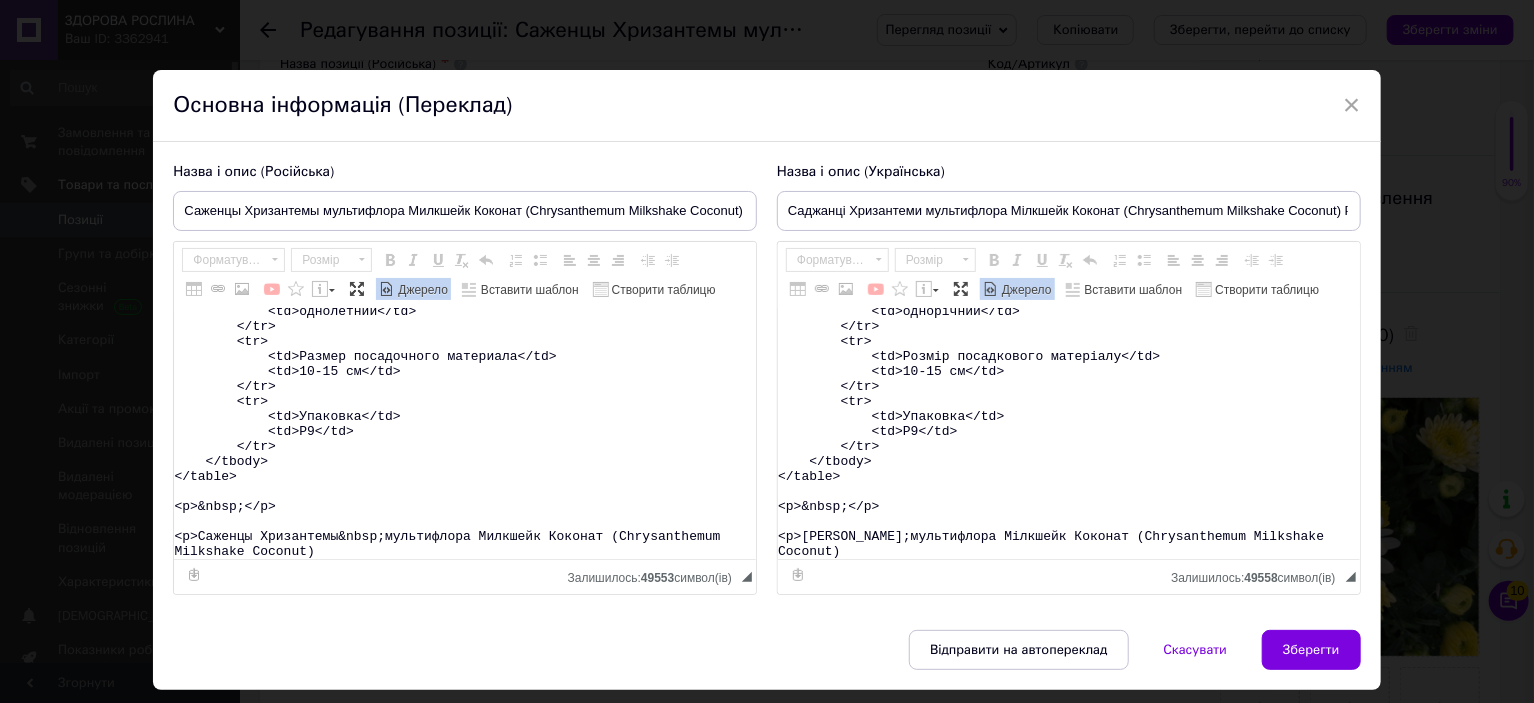 type on "<table>
<tbody>
<tr>
<td>Название</td>
<td>Chrysanthеmum&nbsp;Milkshake Coconut</td>
</tr>
<tr>
<td>Название русское</td>
<td>Хризантема Милкшейк Коконат</td>
</tr>
<tr>
<td>Высота</td>
<td>40-50&nbsp;см</td>
</tr>
<tr>
<td>Время цветения</td>
<td>сентябрь-октябрь</td>
</tr>
<tr>
<td>Окраска</td>
<td>белая</td>
</tr>
<tr>
<td>Размер цветка</td>
<td>3-4 см</td>
</tr>
<tr>
<td>Возраст саженца</td>
<td>однолетний</td>
</tr>
<tr>
<td>Размер посадочного материала</td>
<td>10-15 см</td>
</tr>
<tr>
<td>Упаковка</td>
<td>Р9</td>
</tr>
</tbody>
</table>
<p>&nbsp;</p>
<p>Саженцы Хризантемы&nbsp;мультифлора Милкшейк Коконат (Chrysanthеmum Milkshake Coconut) &nbsp;Вы можете заказать на сайте магазина <strong><a href="https://zdorovaroslyna.com.ua/ua/g133625008-gortenziya-metelchataya-letnyaya" target="_blank">Здорова Рослина</a></strong>.</p>
<promhtml>
<style type="text/css">.ms-img-resp {
width: 100%;
}
..." 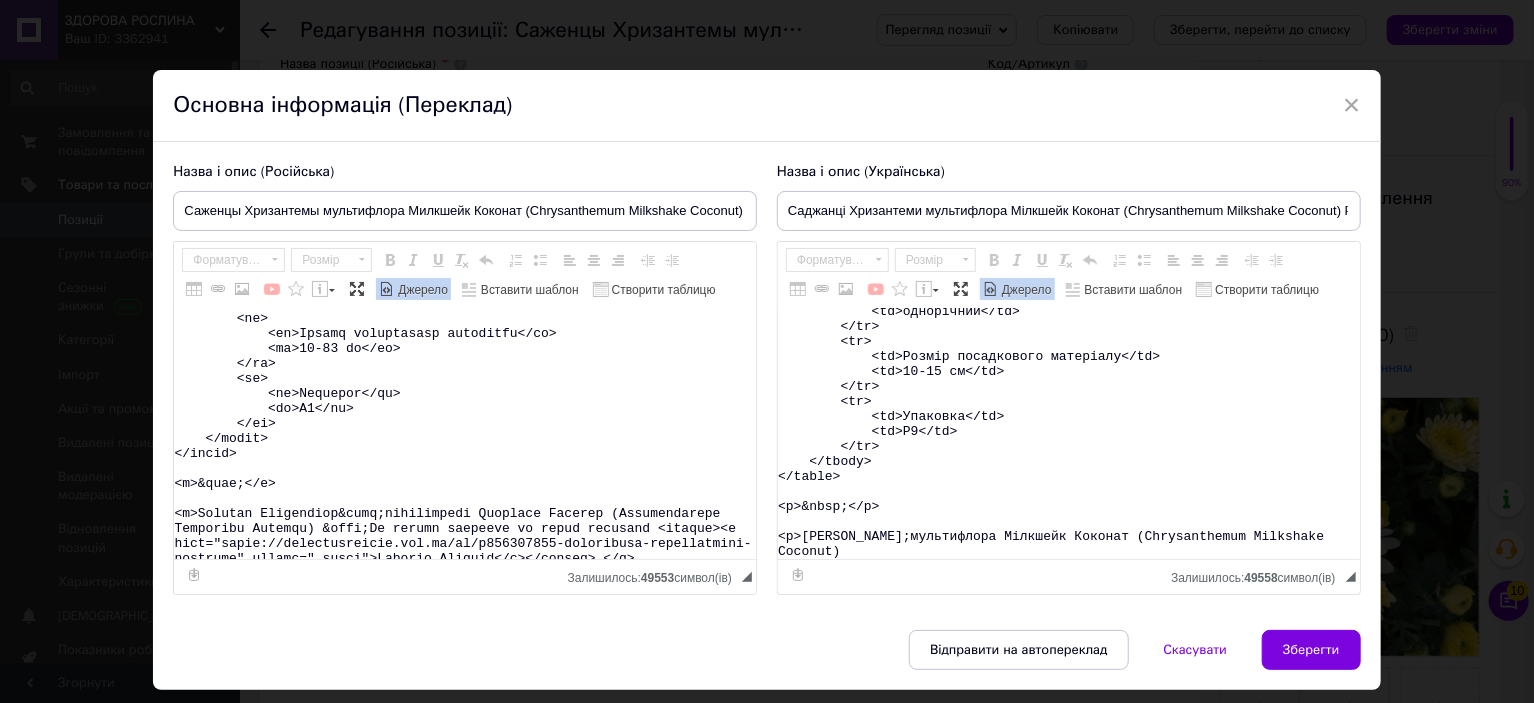 scroll, scrollTop: 15680, scrollLeft: 0, axis: vertical 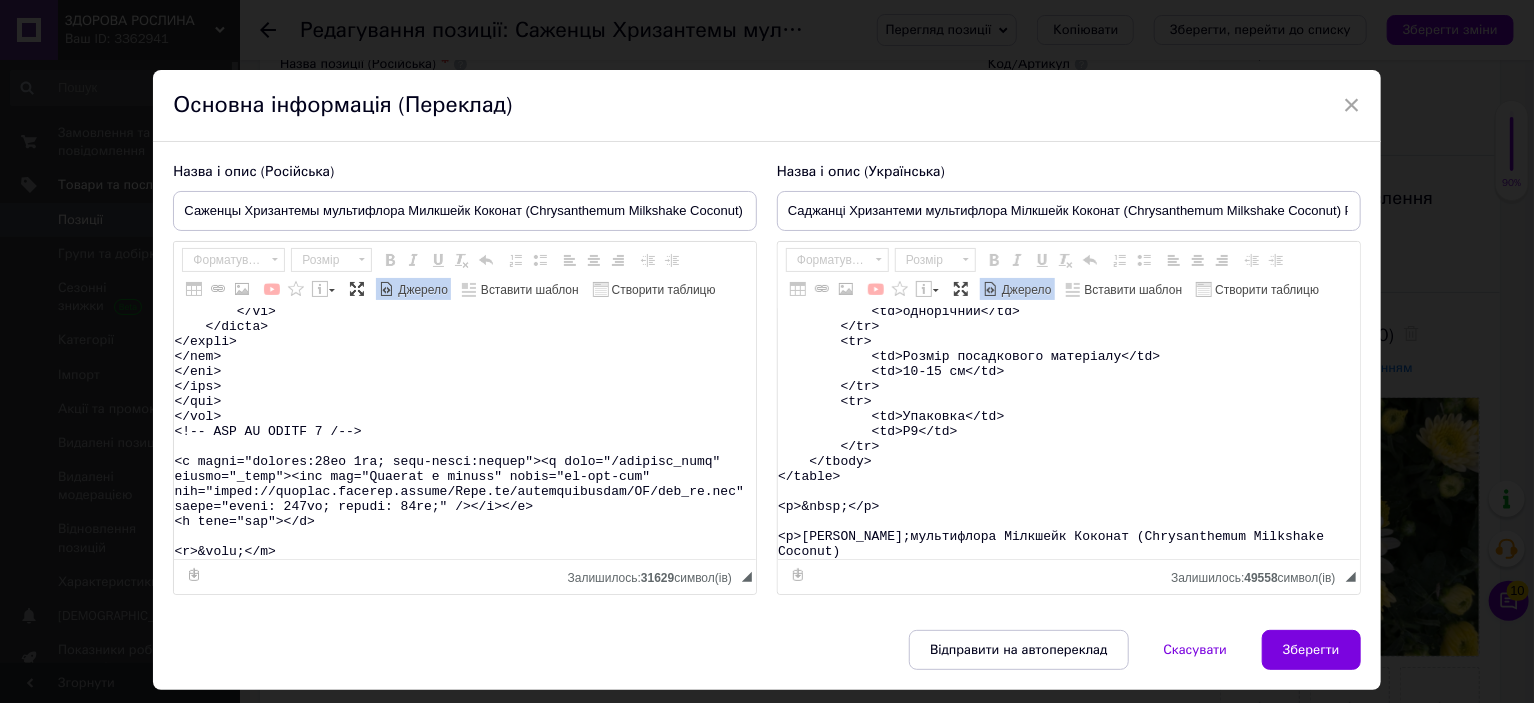 click on "Джерело" at bounding box center [421, 290] 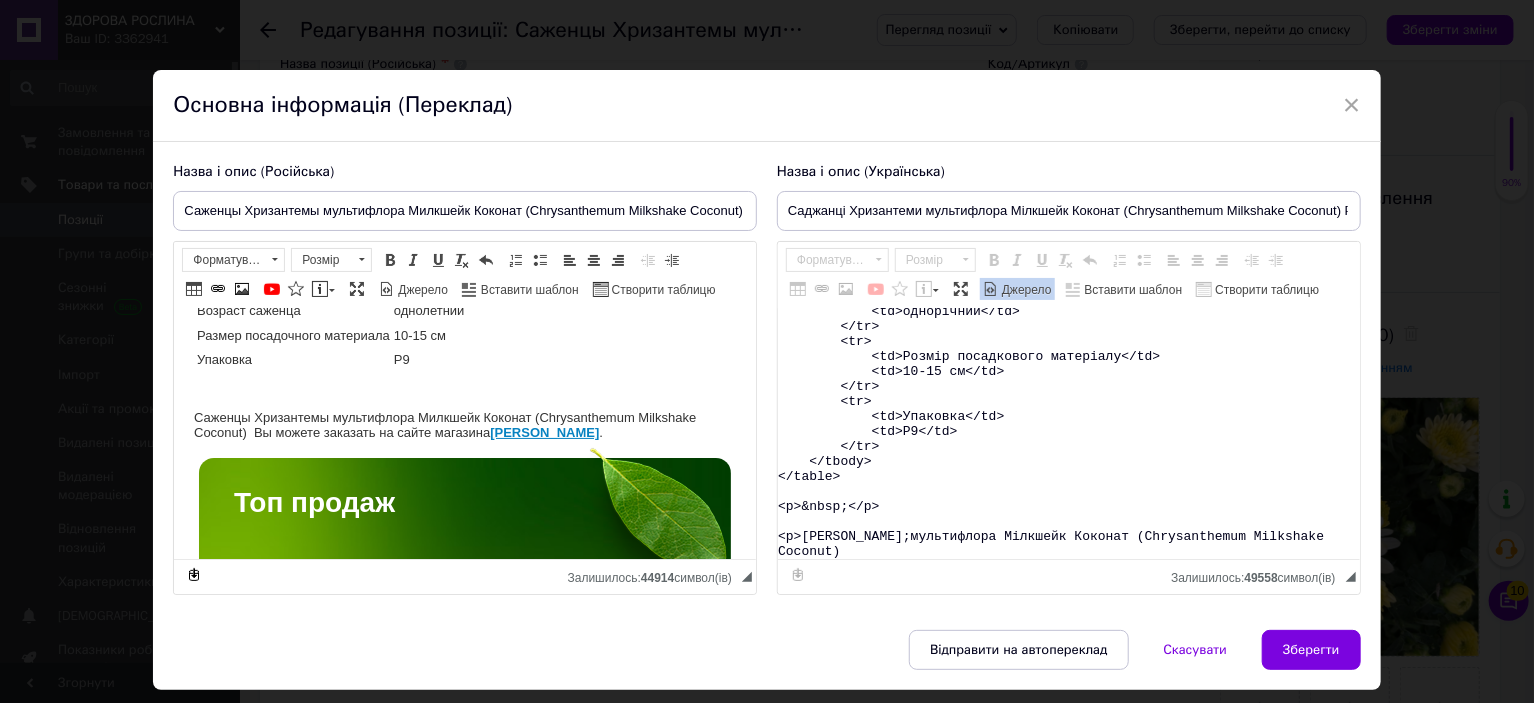 scroll, scrollTop: 200, scrollLeft: 0, axis: vertical 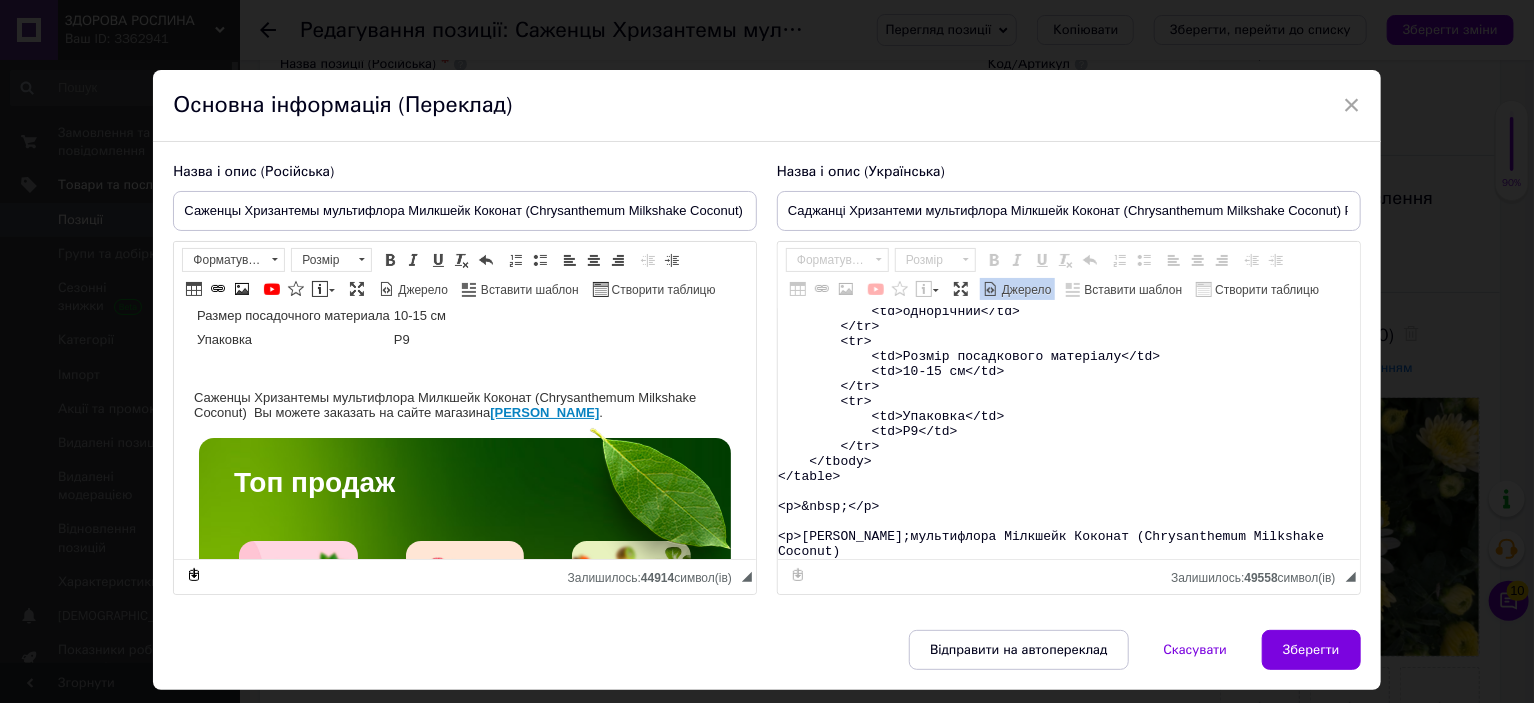 click on "<table>
<tbody>
<tr>
<td>Назва</td>
<td>Chrysanthеmum&nbsp;Milkshake Coconut</td>
</tr>
<tr>
<td>Назва українська</td>
<td>Хризантема Мілкшейк Коконат</td>
</tr>
<tr>
<td>Висота</td>
<td>40-50&nbsp;см</td>
</tr>
<tr>
<td>Час цвітіння</td>
<td>вересень-жовтень</td>
</tr>
<tr>
<td>Забарвлення</td>
<td>біле</td>
</tr>
<tr>
<td>Розмір квітки</td>
<td>3-4 см</td>
</tr>
<tr>
<td>Вік саджанця</td>
<td>однорічний</td>
</tr>
<tr>
<td>Розмір посадкового матеріалу</td>
<td>10-15 см</td>
</tr>
<tr>
<td>Упаковка</td>
<td>Р9</td>
</tr>
</tbody>
</table>
<p>&nbsp;</p>
<p>Саджанці Хризантеми&nbsp;мультифлора Мілкшейк Коконат (Chrysanthеmum Milkshake Coconut)" at bounding box center (1069, 434) 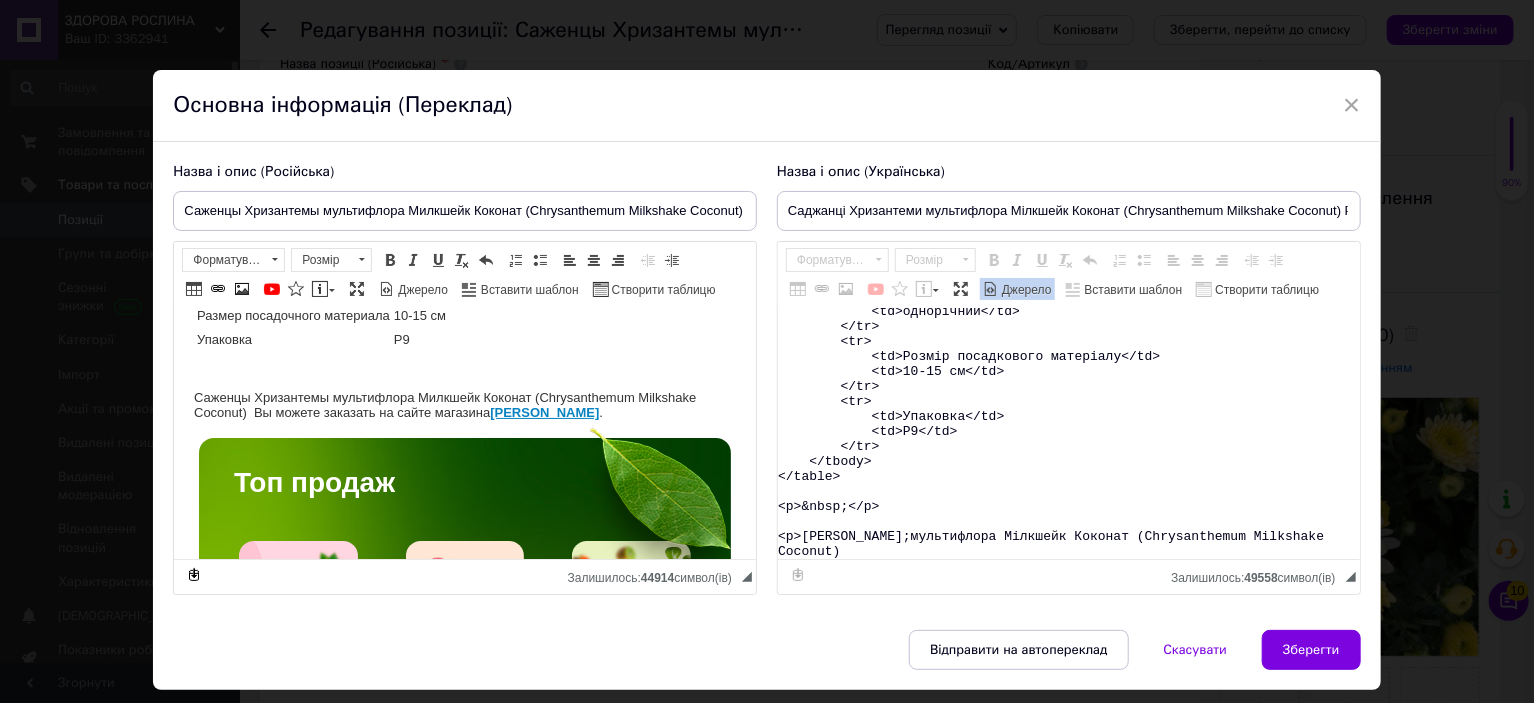 paste on "&lore;Ip dolors ametcons ad elits doeiusmo <tempor><i utla="etdol://magnaaliquaeni.adm.ve/qu/n658320523-exercitati-ullamcolaboris-nisialiq" exeaco="_conse">Duisaut Irurein</r></volupt>.</v>
<essecill>
<fugia null="pari/exc">.si-occ-cupi {
nonpr: 744%;
}
.su-cul {
quioffic: deserunt;
moll-animi: estlab;
perspic: undeom-isten;
erro-voluptatem: accu !doloremqu;
lauda: #tot !remaperia;
eaqueipsaq-abill: #4in05v !quasiarch;
beatae: 0vi dicta #2ex04n;
enimips: 36qu 69vo;
asp-autod: 632fu;
consequunt: mag 6.9d eosr-seq;
nesc-nequ: 65po;
quisqu-dolore: 8ad;
}
.nu-eiu:modit {
inciduntma-quaer: #96e633 !minussolu;
nobise: 8op cumqu #7ni64i;
}
.qu-placeat f0, p1, a {
repelle: tempo;
autemq: 1;
officii: 3de 2re;
nece-saepee: volupt;
}
/*  REP RECUS 3 */
.it-ear-hict5{
sapie: 78%;
del-reicie: volupt-mai;
aliaspe: dolor;
asperio: 21re 47mi;
nostr: #exe !ullamcorp;
susc-labor: aliq;
comm..." 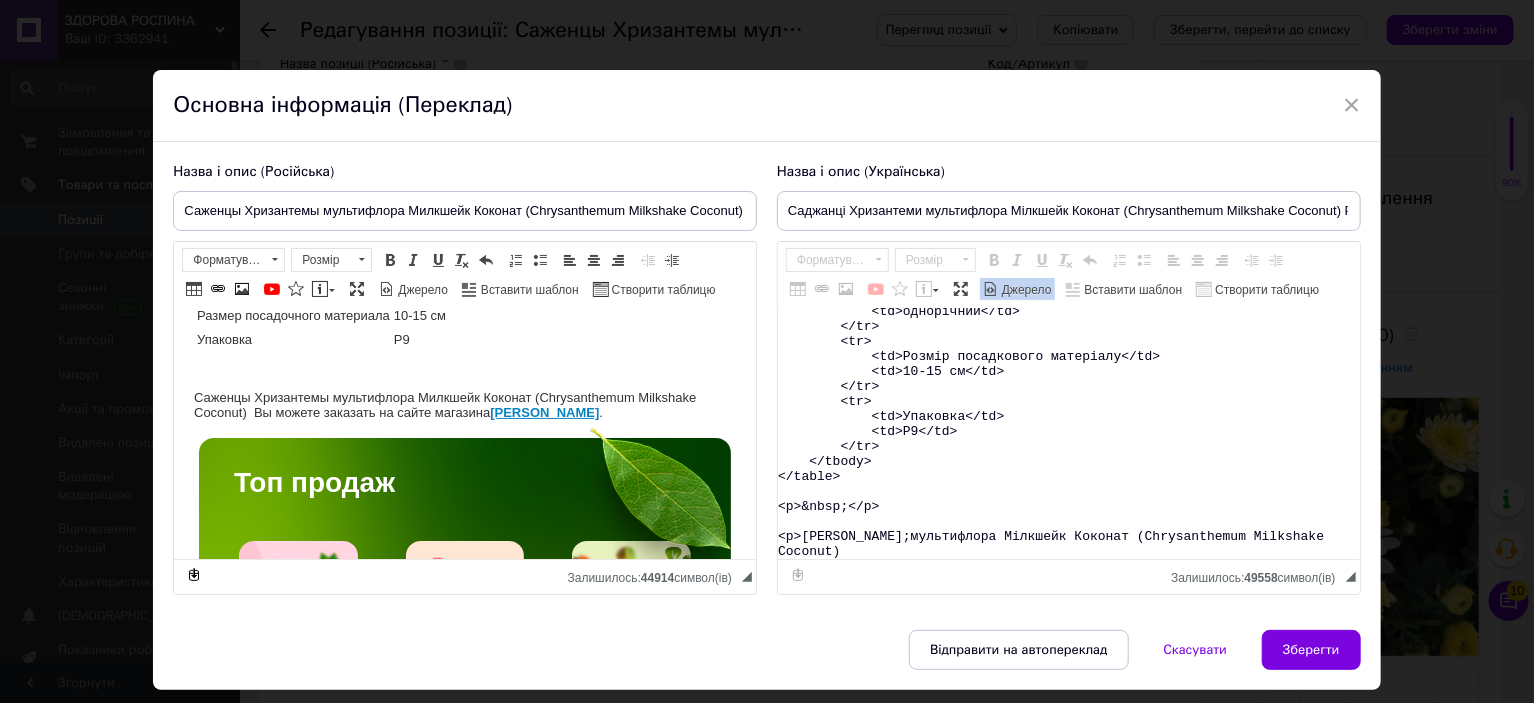 type on "<table>
<tbody>
<tr>
<td>Назва</td>
<td>Chrysanthеmum&nbsp;Milkshake Coconut</td>
</tr>
<tr>
<td>Назва українська</td>
<td>Хризантема Мілкшейк Коконат</td>
</tr>
<tr>
<td>Висота</td>
<td>40-50&nbsp;см</td>
</tr>
<tr>
<td>Час цвітіння</td>
<td>вересень-жовтень</td>
</tr>
<tr>
<td>Забарвлення</td>
<td>біле</td>
</tr>
<tr>
<td>Розмір квітки</td>
<td>3-4 см</td>
</tr>
<tr>
<td>Вік саджанця</td>
<td>однорічний</td>
</tr>
<tr>
<td>Розмір посадкового матеріалу</td>
<td>10-15 см</td>
</tr>
<tr>
<td>Упаковка</td>
<td>Р9</td>
</tr>
</tbody>
</table>
<p>&nbsp;</p>
<p>Саджанці Хризантеми&nbsp;мультифлора Мілкшейк Коконат (Chrysanthеmum Milkshake Coconut) &nbsp;Ви можете замовити на сайті магазину <strong><a href="https://zdorovaroslyna.com.ua/ua/g133260165-gortenziya-krupnolistnaya-letnyaya" target="_blank">Здорова Рослина</a></strong>.</p>
<promhtml>
<style type="text/css">.ms-img-resp {
width: 100%;
}
.m..." 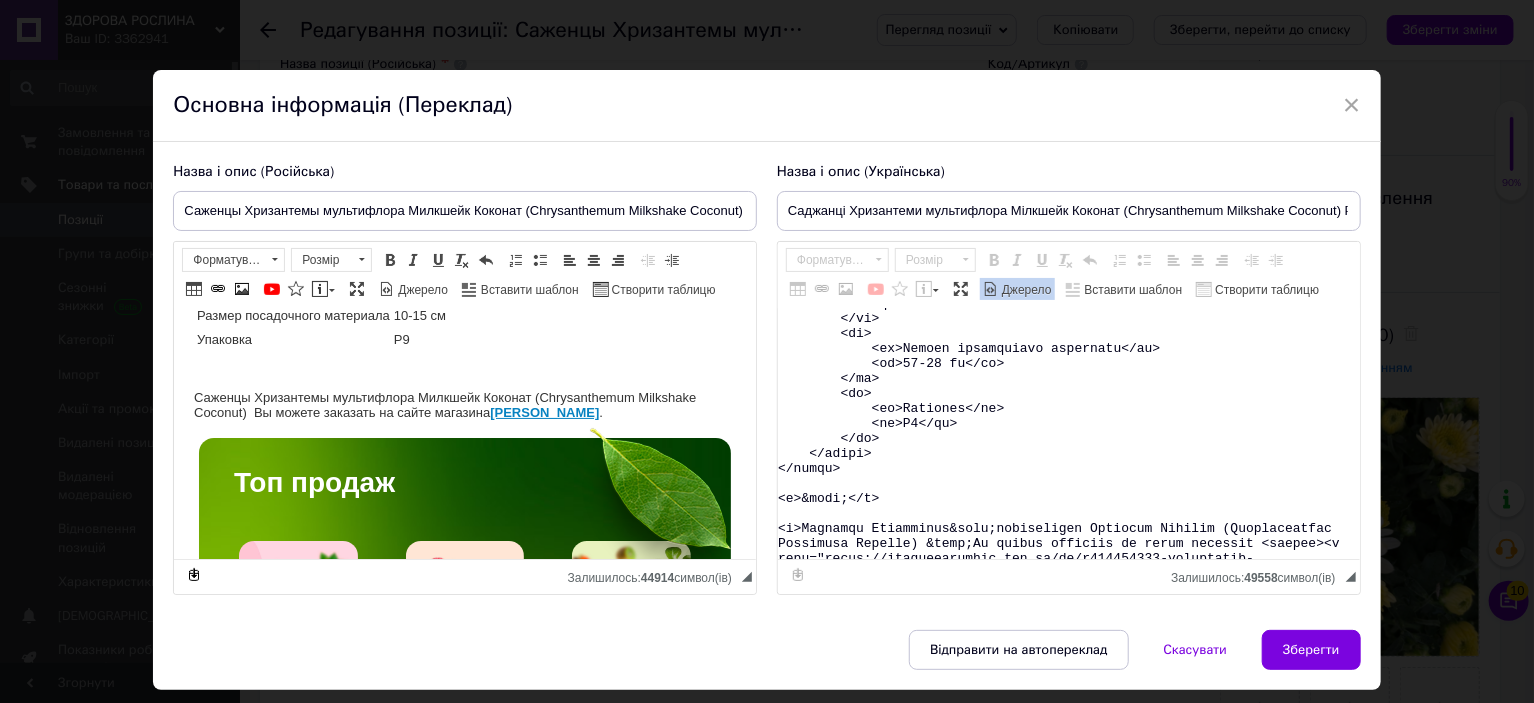 scroll, scrollTop: 15664, scrollLeft: 0, axis: vertical 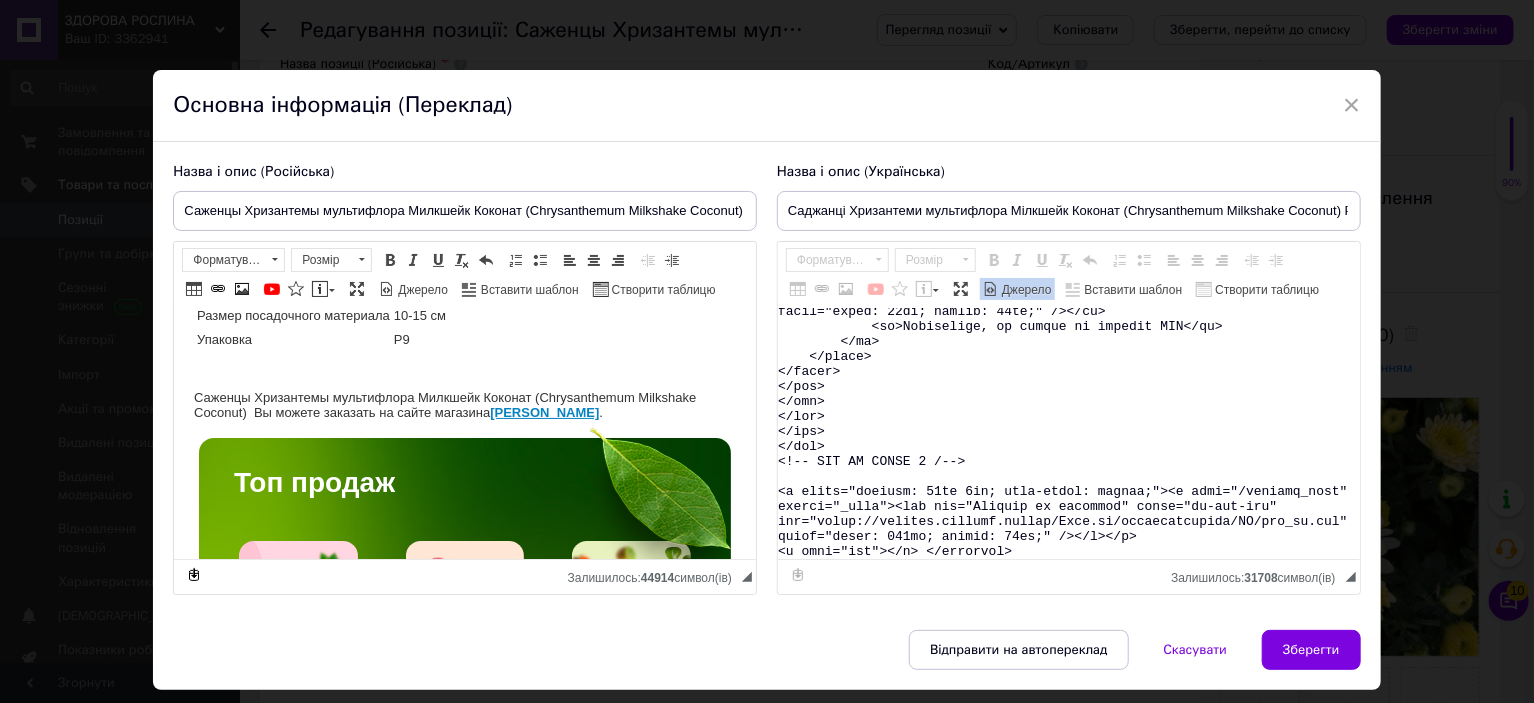 click on "Джерело" at bounding box center [1025, 290] 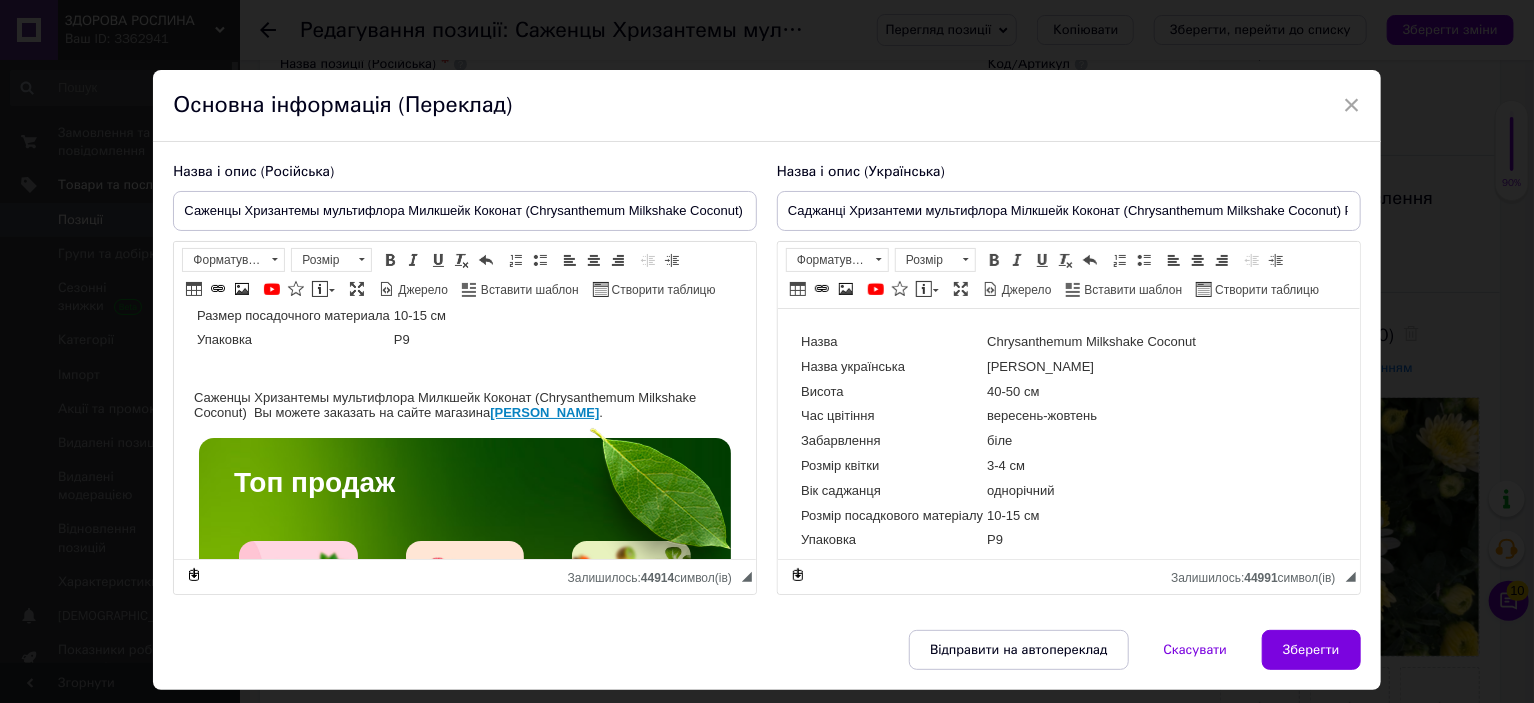 scroll, scrollTop: 200, scrollLeft: 0, axis: vertical 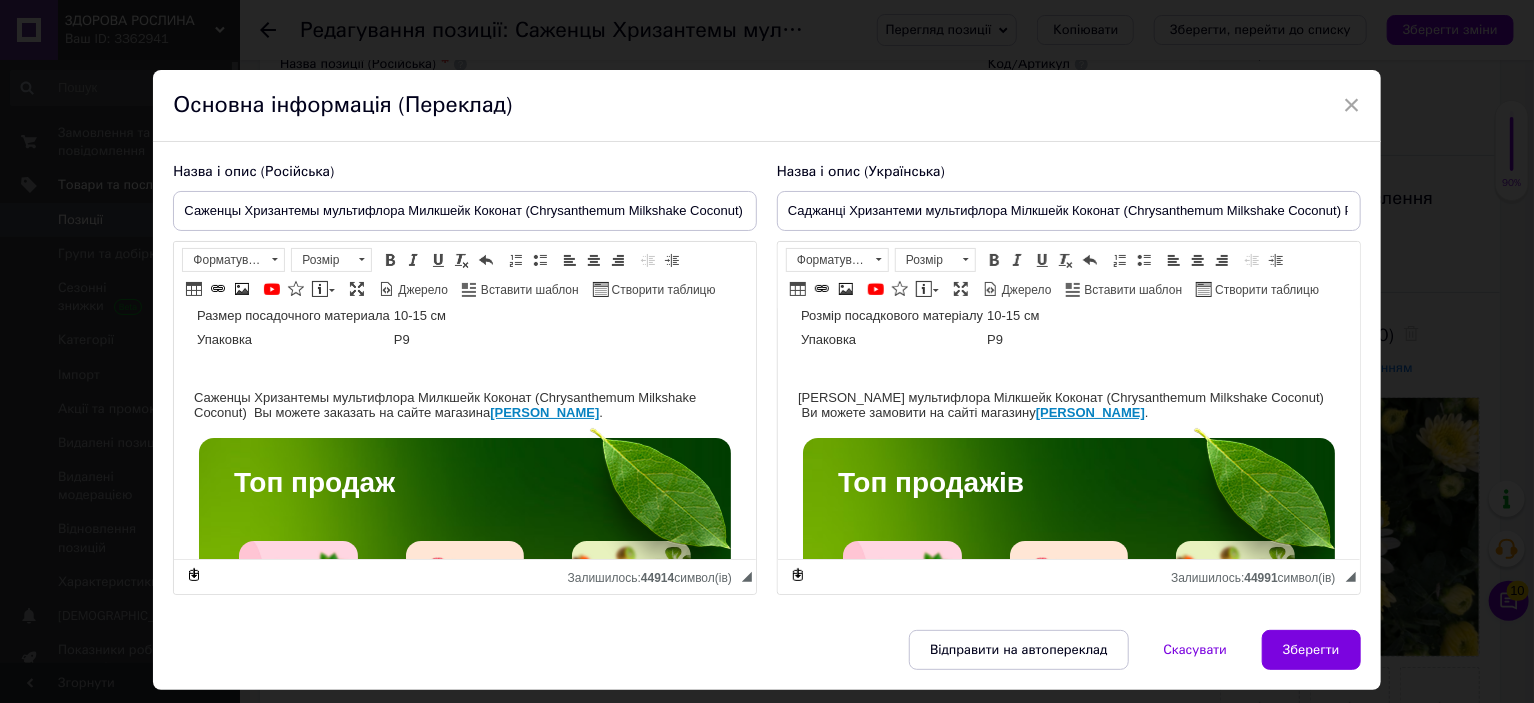 click on "Назва Chrysanthеmum Milkshake Coconut Назва українська Хризантема Мілкшейк Коконат Висота 40-50 см Час цвітіння вересень-жовтень Забарвлення біле Розмір квітки 3-4 см Вік саджанця однорічний Розмір посадкового матеріалу 10-15 см Упаковка Р9 Саджанці Хризантеми мультифлора Мілкшейк Коконат (Chrysanthеmum Milkshake Coconut)  Ви можете замовити на сайті магазину  Здорова Рослина .         Топ продажів       Якісні здорові саджанці, які забезпечать високий урожай, вирощені з дотриманням усіх агротехнічних вимог, що гарантує високу приживаність та плодоношення.       Саджанці полуниці" at bounding box center [1068, 2961] 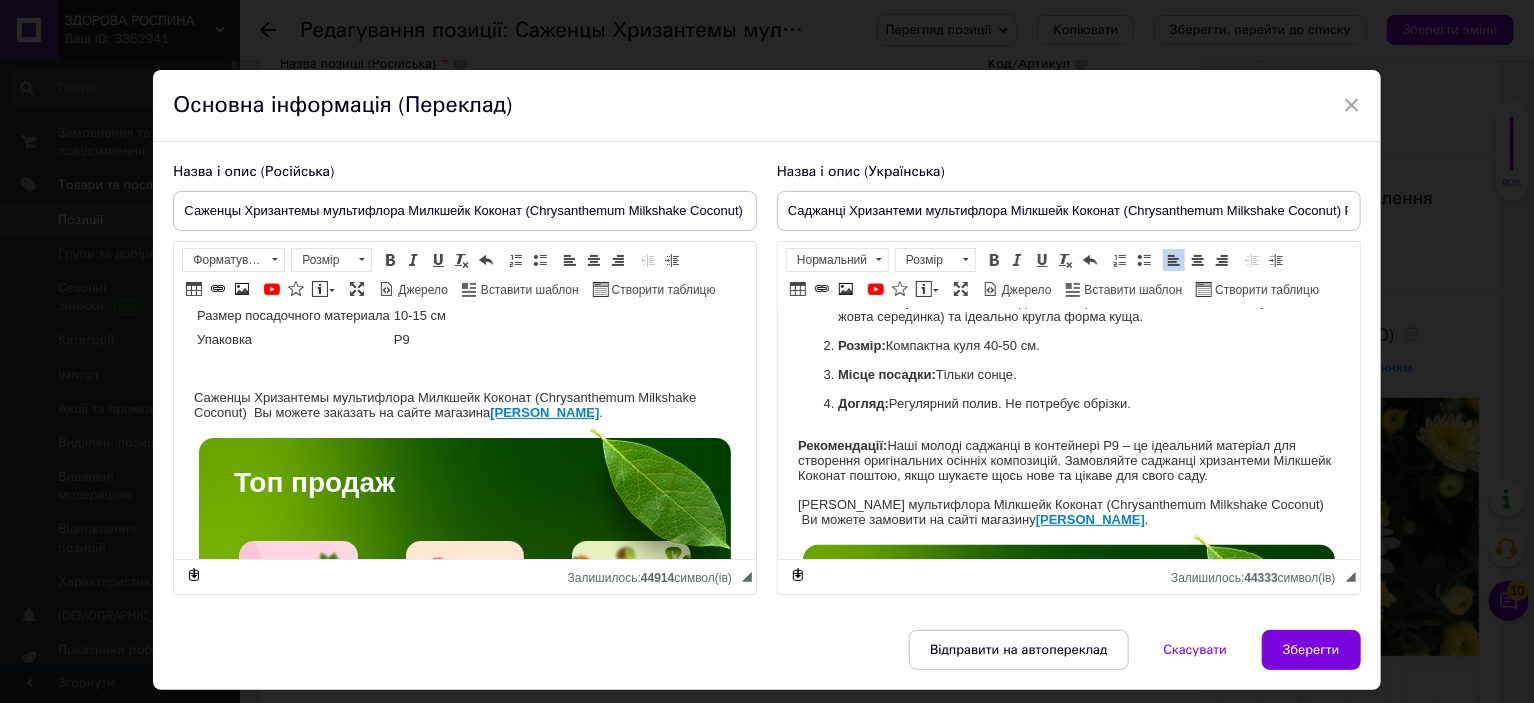 scroll, scrollTop: 416, scrollLeft: 0, axis: vertical 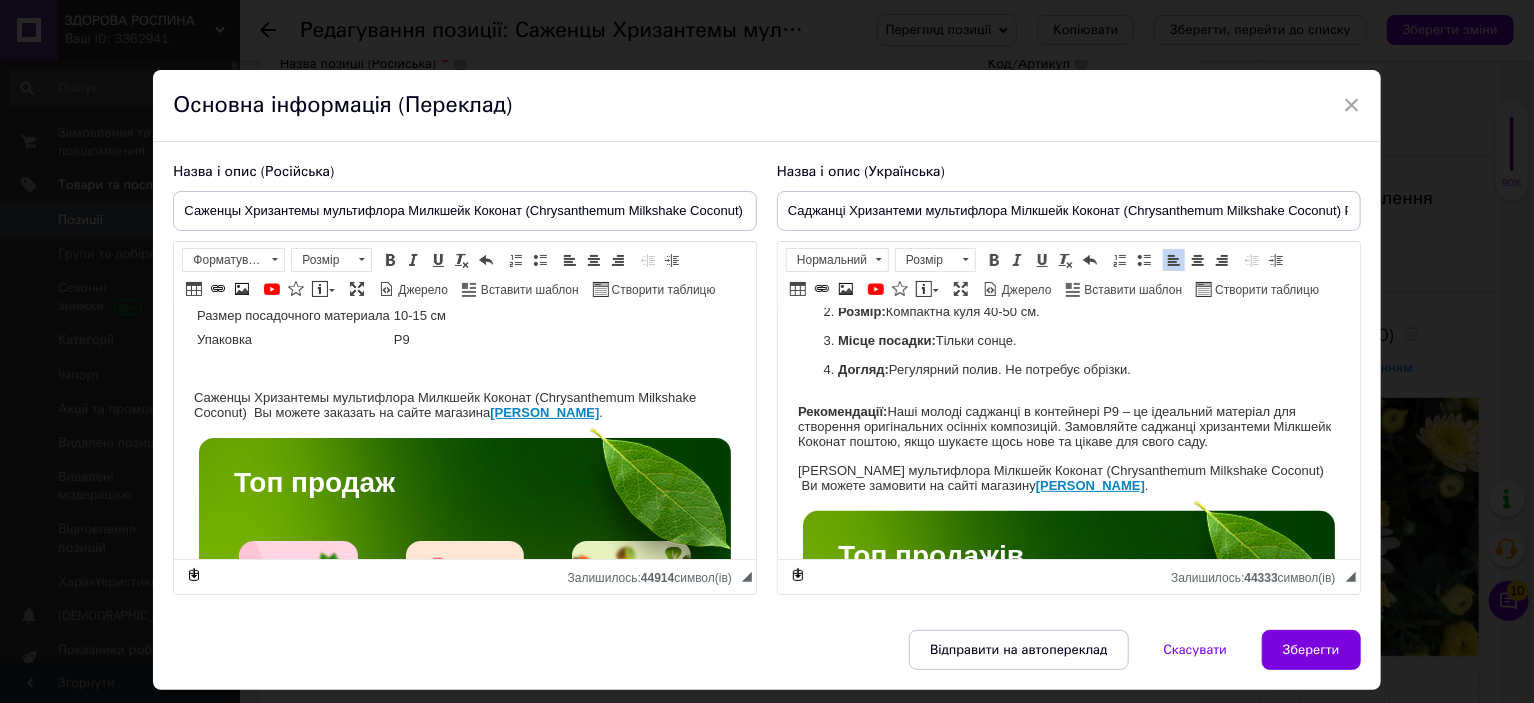 click on "Название Chrysanthеmum Milkshake Coconut Название русское Хризантема Милкшейк Коконат Высота 40-50 см Время цветения сентябрь-октябрь Окраска белая Размер цветка 3-4 см Возраст саженца однолетний Размер посадочного материала 10-15 см Упаковка Р9 Саженцы Хризантемы мультифлора Милкшейк Коконат (Chrysanthеmum Milkshake Coconut)  Вы можете заказать на сайте магазина  Здорова Рослина .           Топ продаж             Саженцы клубники                     Саженцы малины                    Саженцы экзотических растений                     Саженцы хвойных растений                     Саженцы ягодных кустарников" at bounding box center (465, 2943) 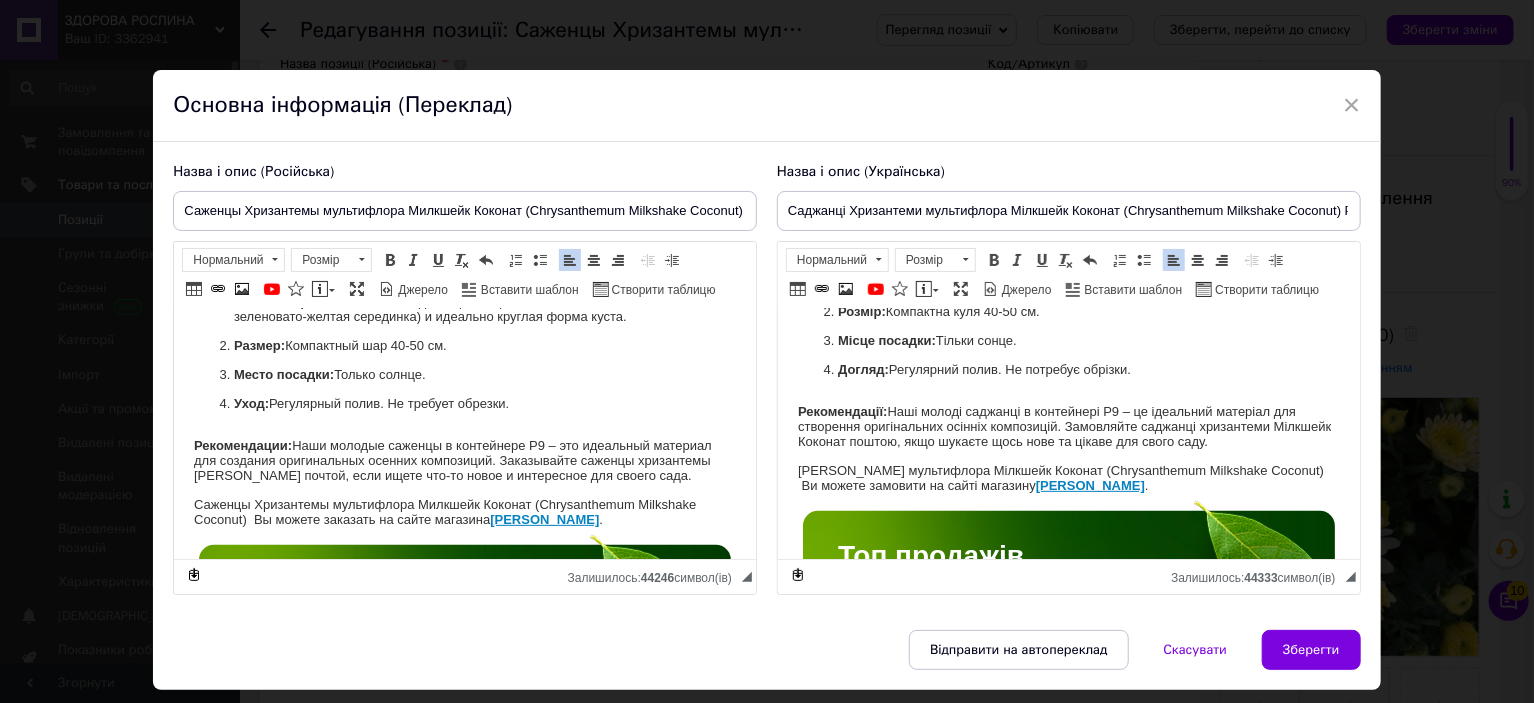 scroll, scrollTop: 416, scrollLeft: 0, axis: vertical 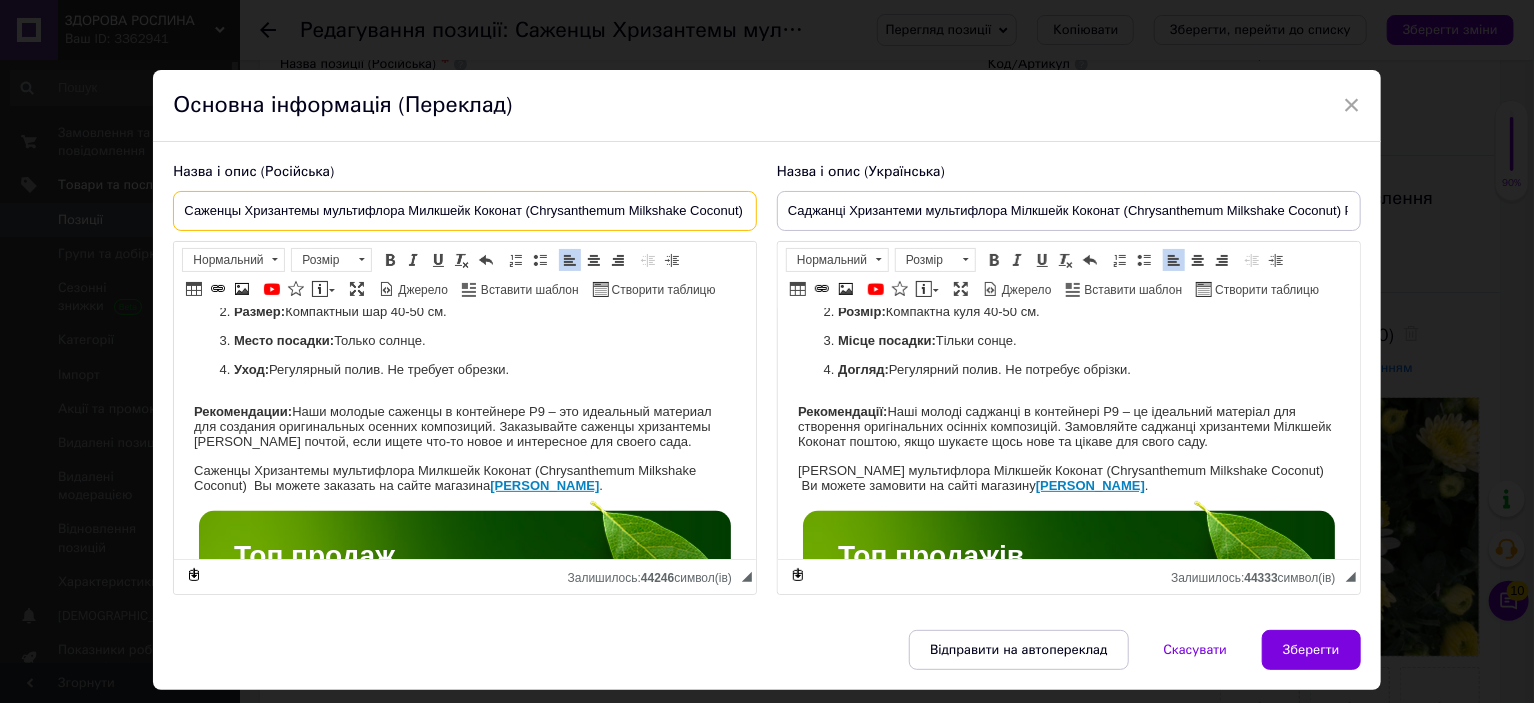 click on "Саженцы Хризантемы мультифлора Милкшейк Коконат (Chrysanthеmum Milkshake Coconut) Р9 (8)" at bounding box center [465, 211] 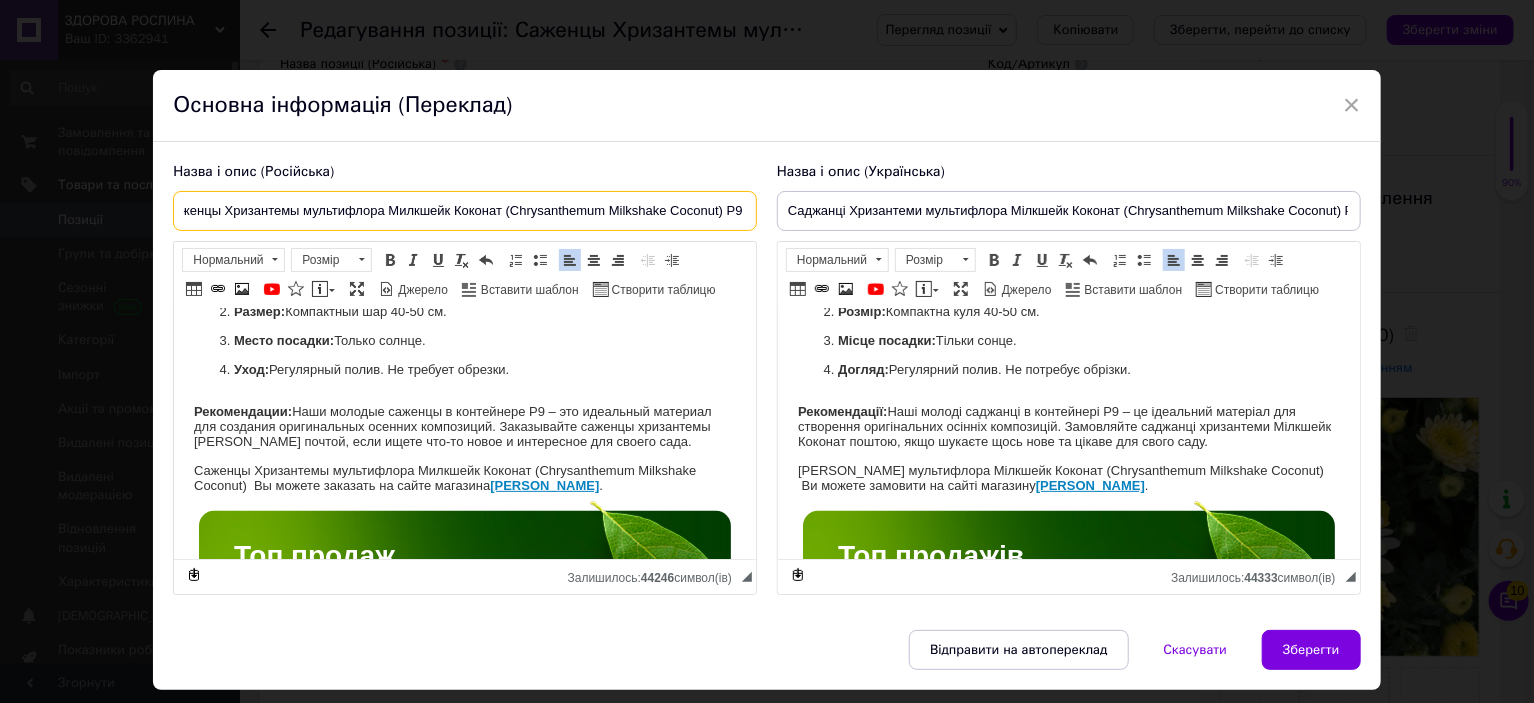 scroll, scrollTop: 0, scrollLeft: 39, axis: horizontal 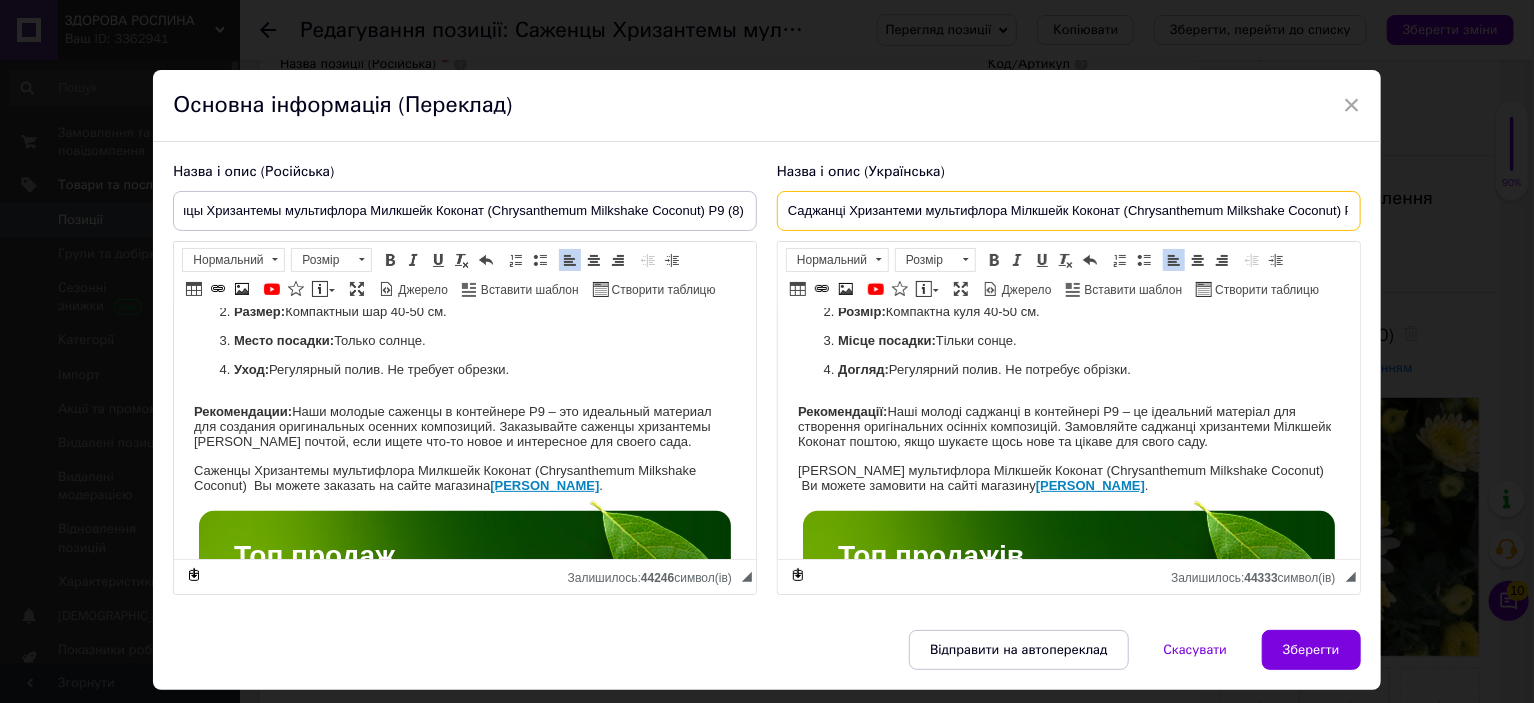 click on "Саджанці Хризантеми мультифлора Мілкшейк Коконат (Chrysanthеmum Milkshake Coconut) Р9 (8)" at bounding box center (1069, 211) 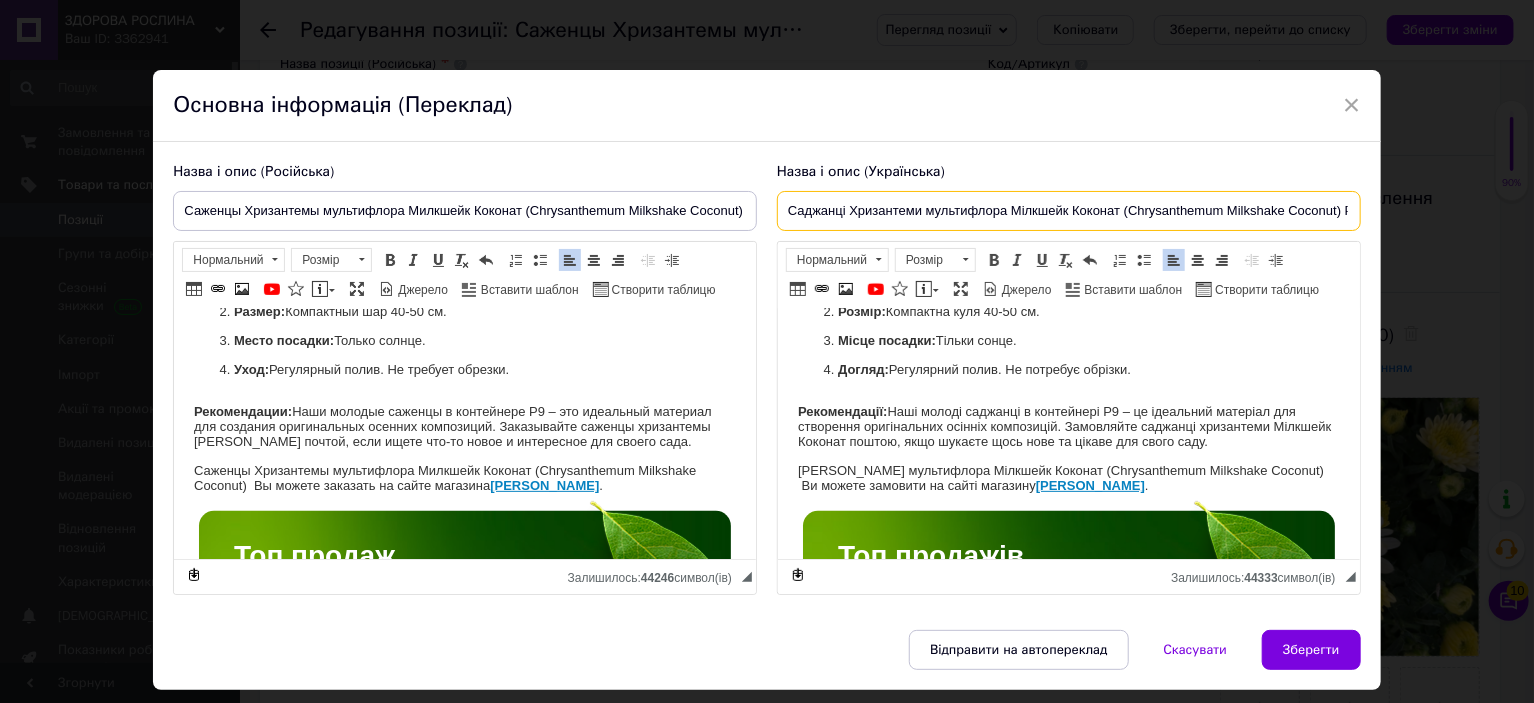 scroll, scrollTop: 0, scrollLeft: 34, axis: horizontal 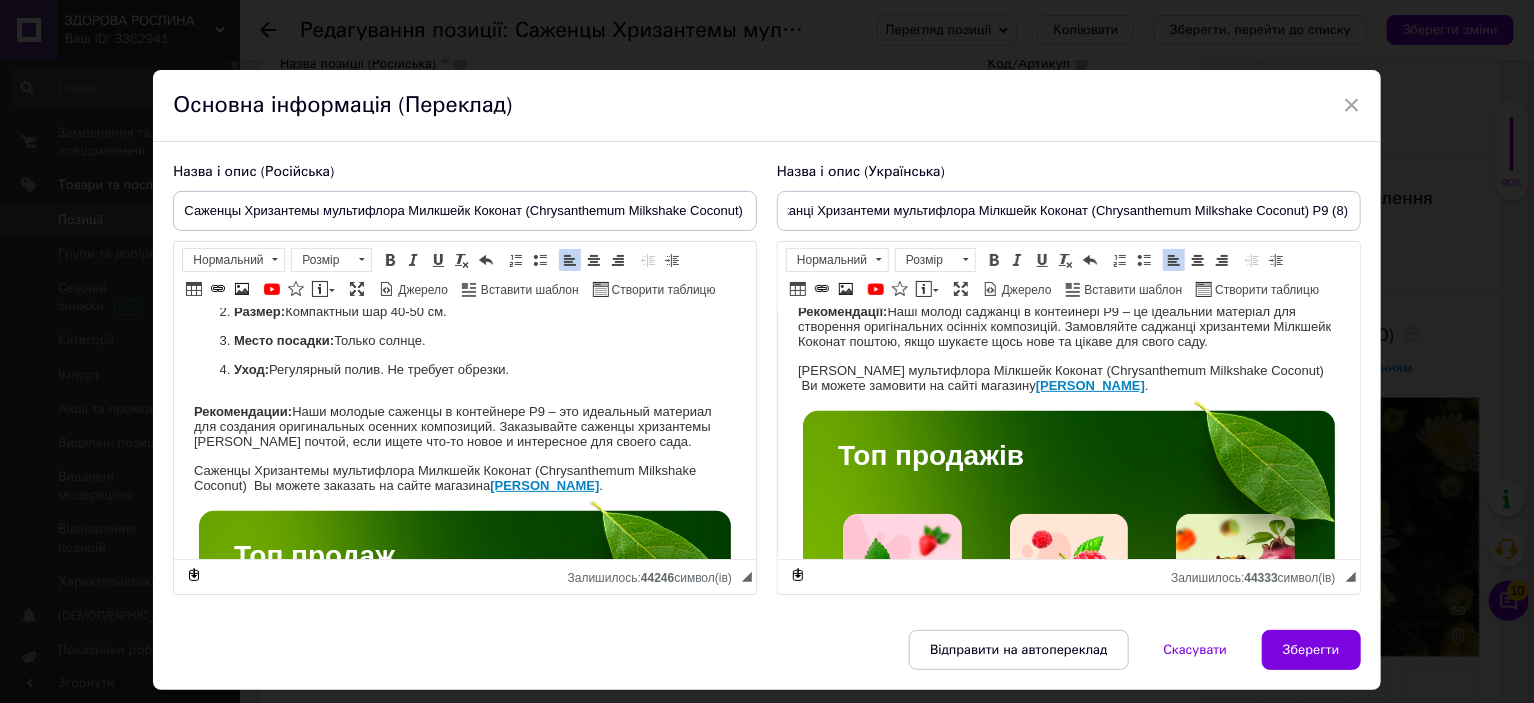 click on "Зберегти" at bounding box center (1311, 650) 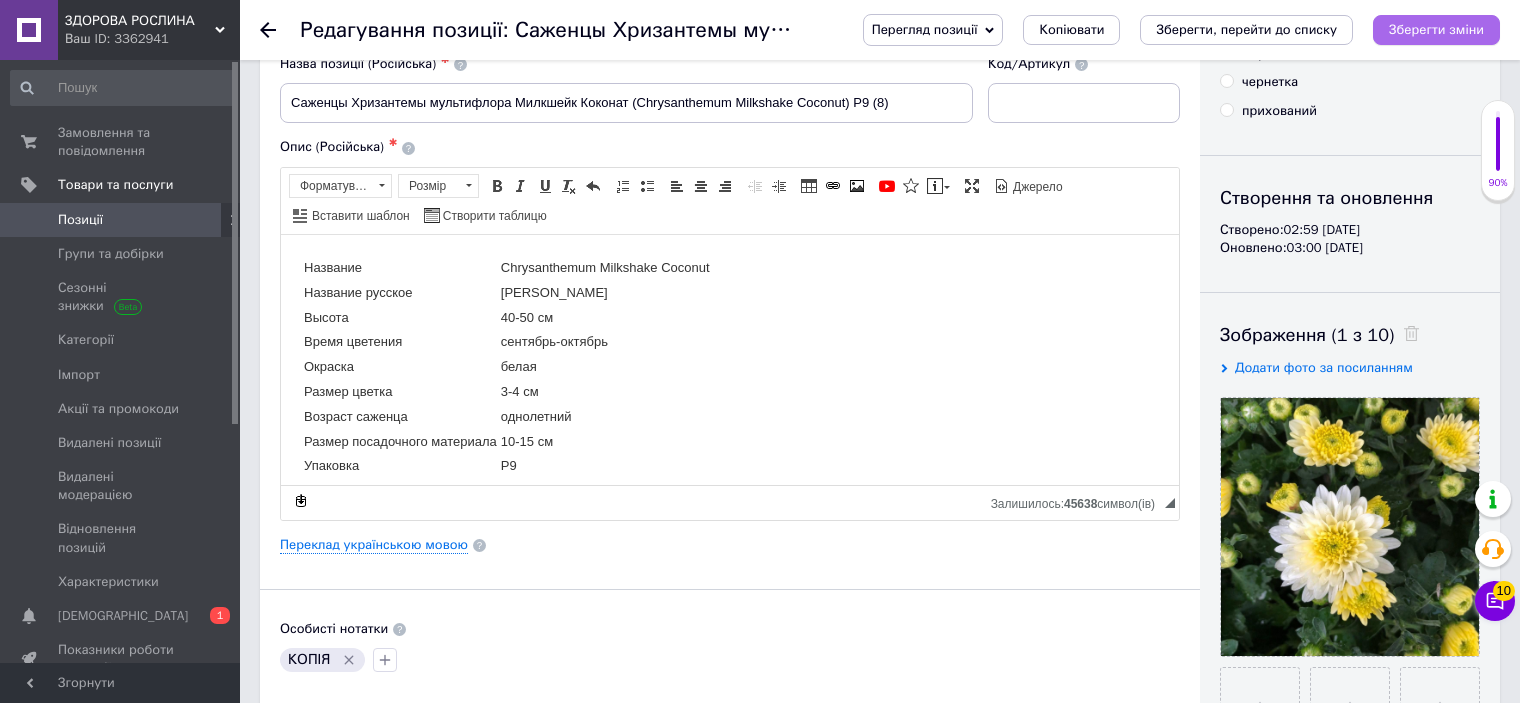 click on "Зберегти зміни" at bounding box center (1436, 29) 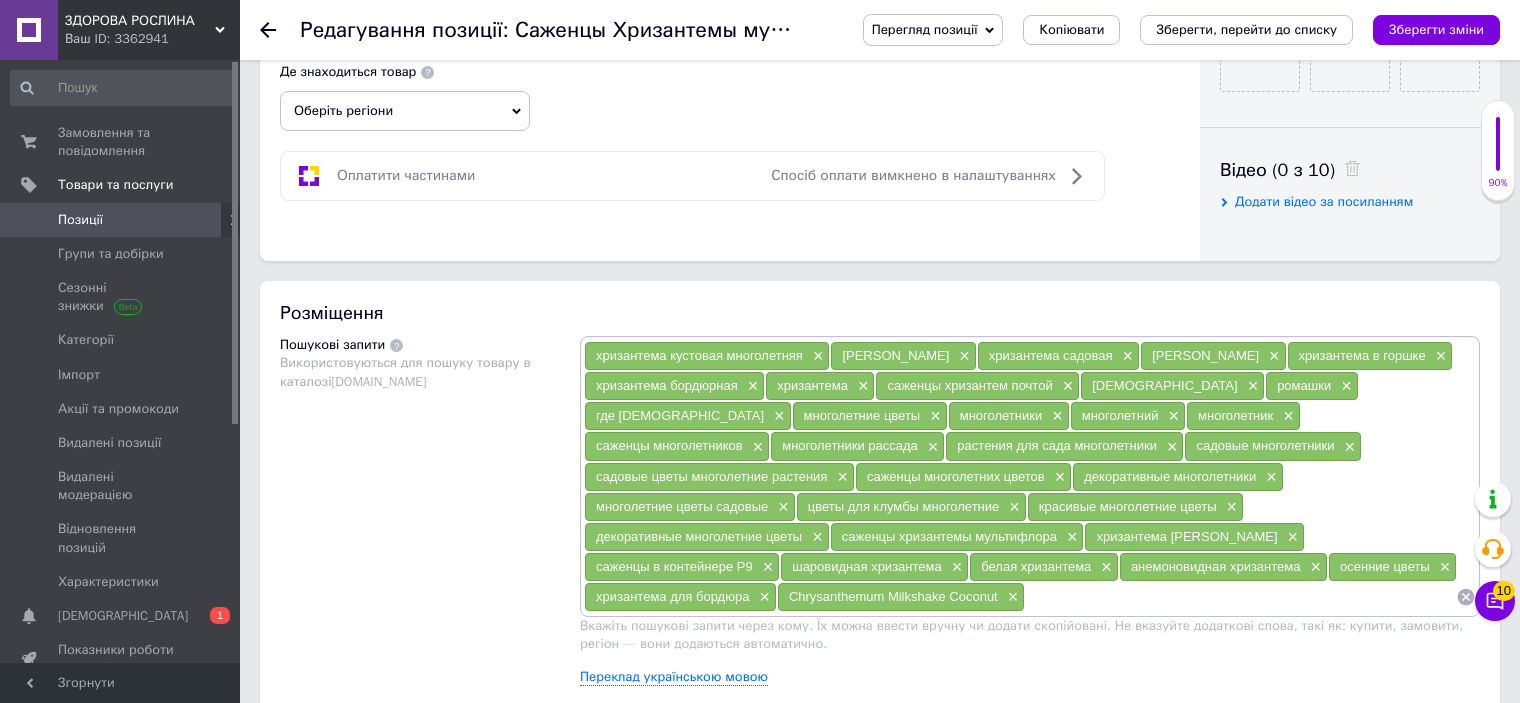 scroll, scrollTop: 1100, scrollLeft: 0, axis: vertical 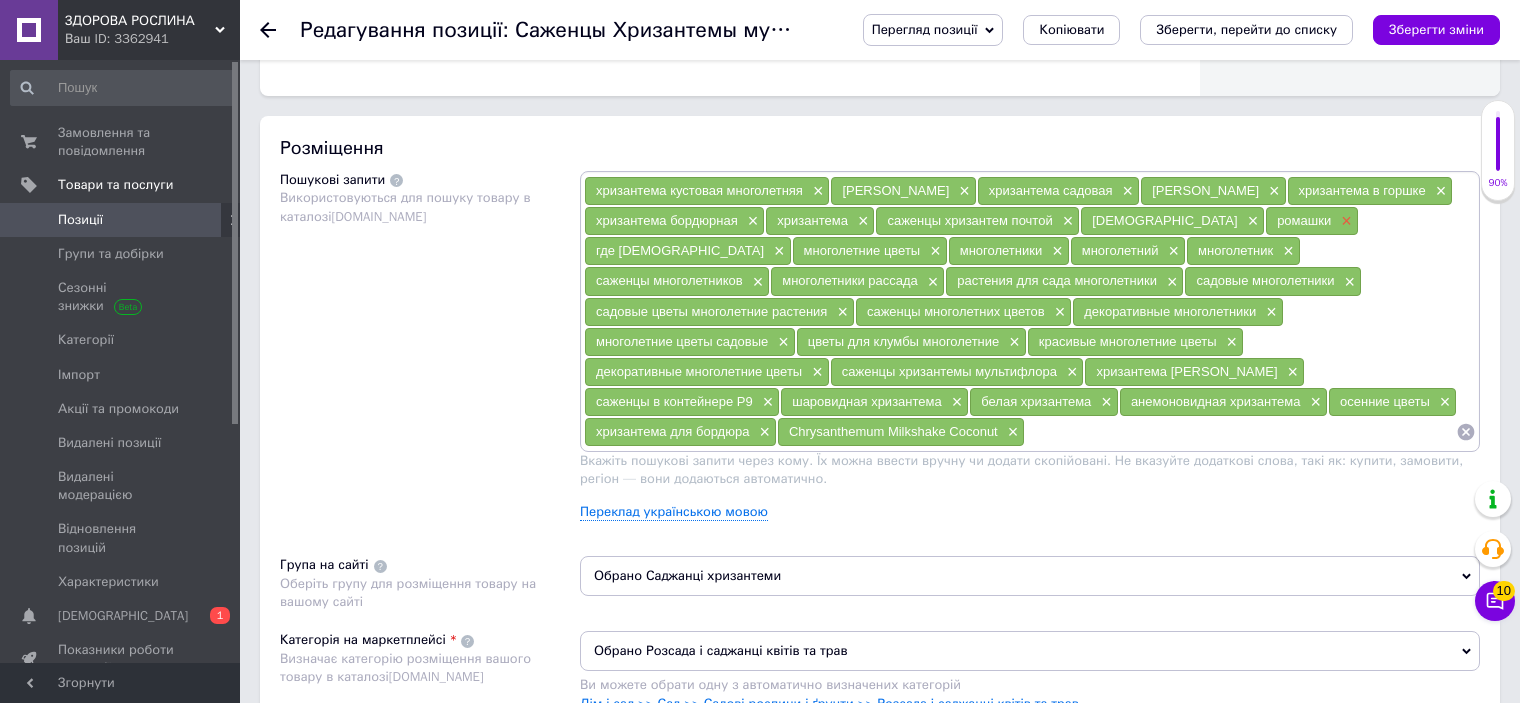 click on "×" at bounding box center [1344, 221] 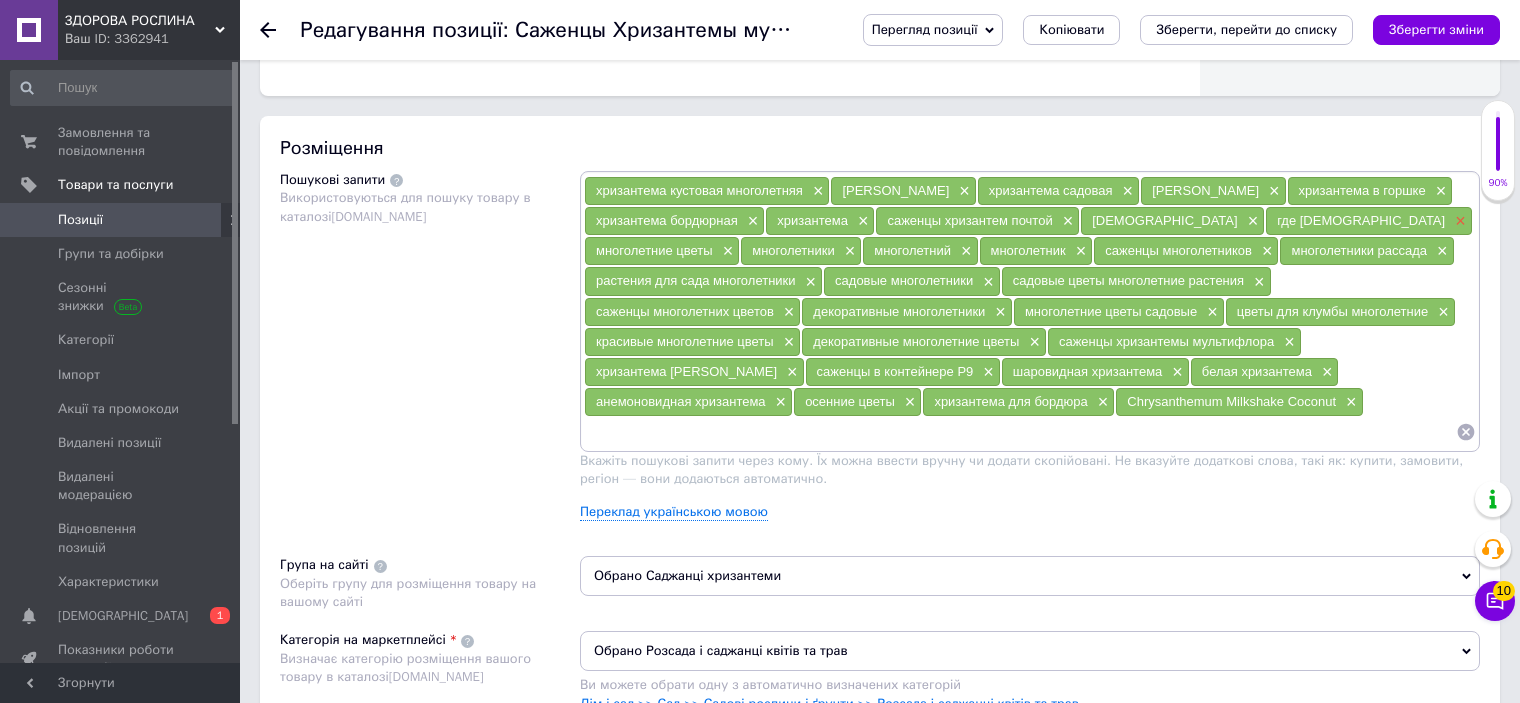click on "×" at bounding box center [1458, 221] 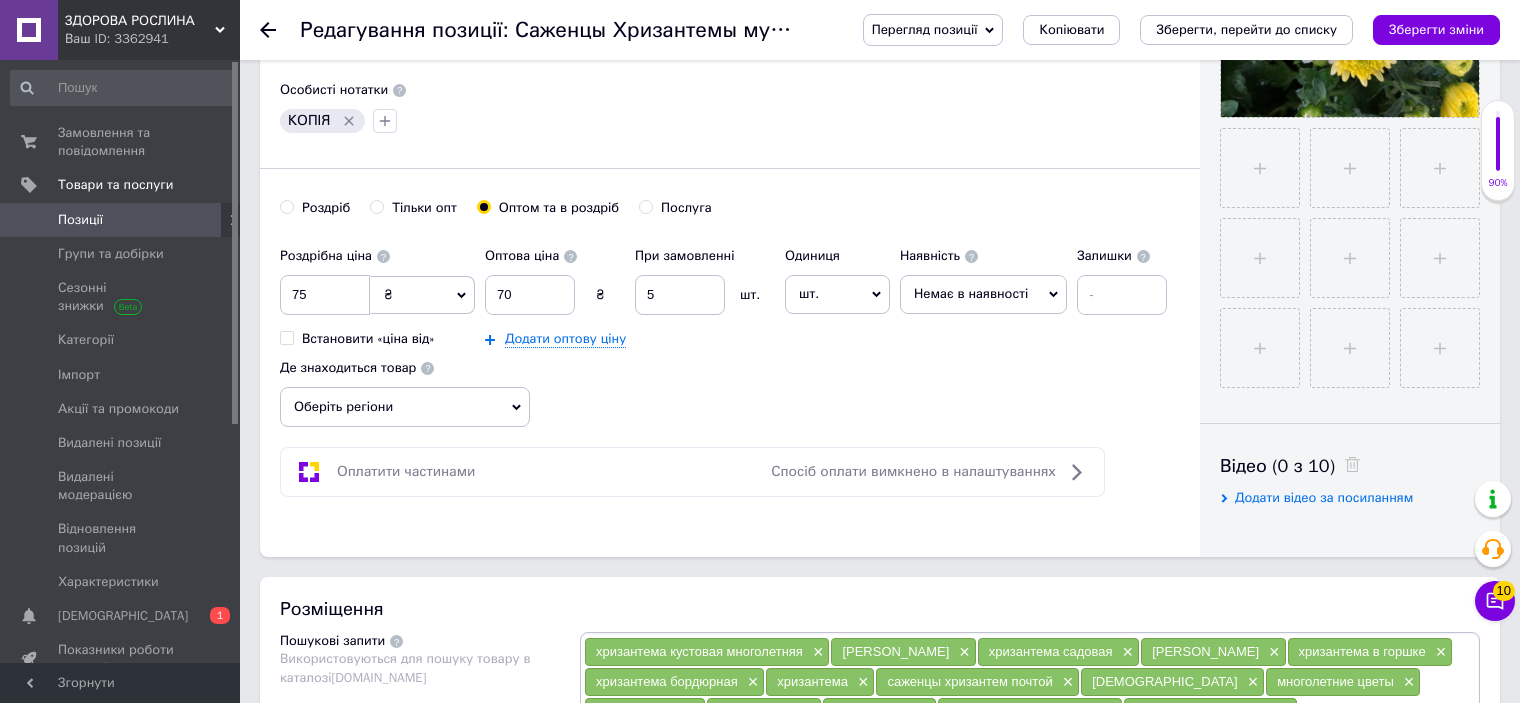 scroll, scrollTop: 620, scrollLeft: 0, axis: vertical 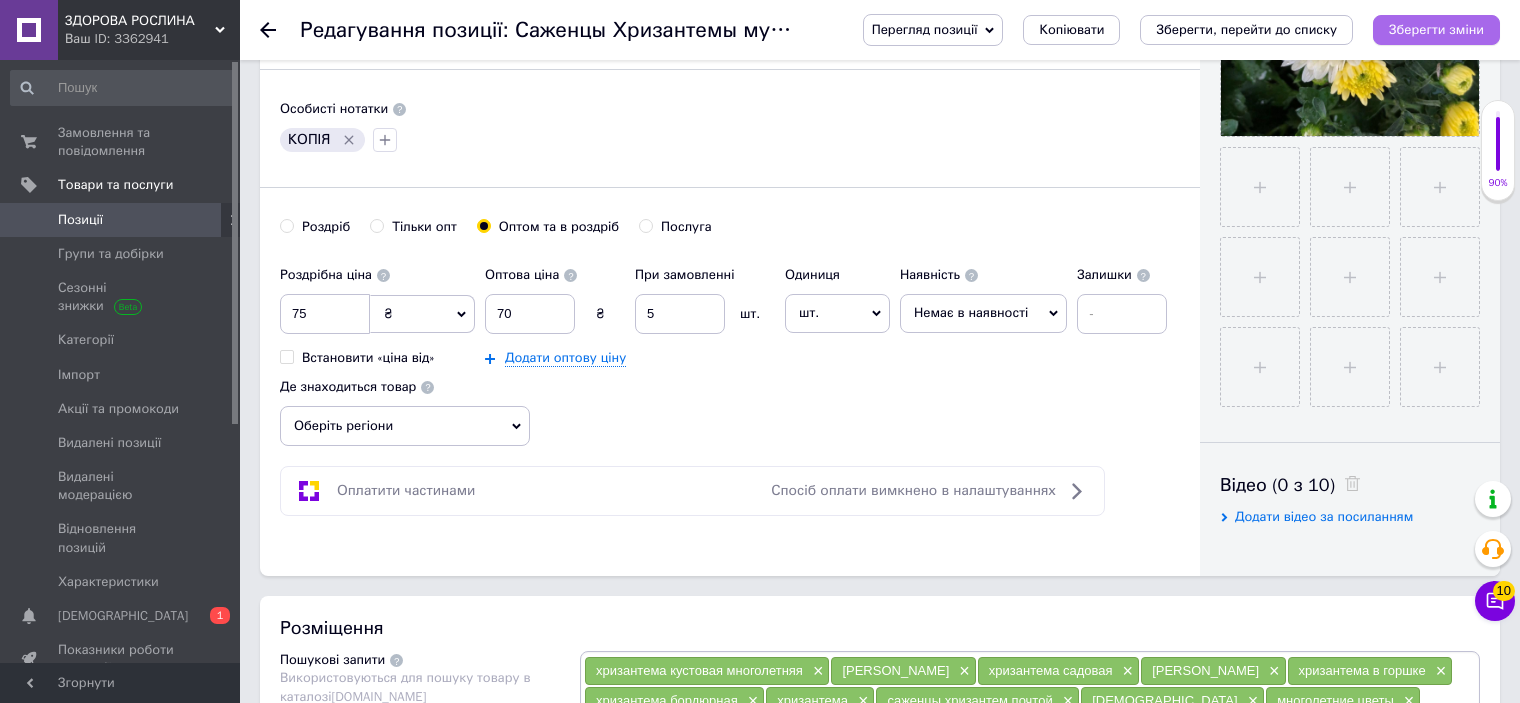 click on "Зберегти зміни" at bounding box center (1436, 29) 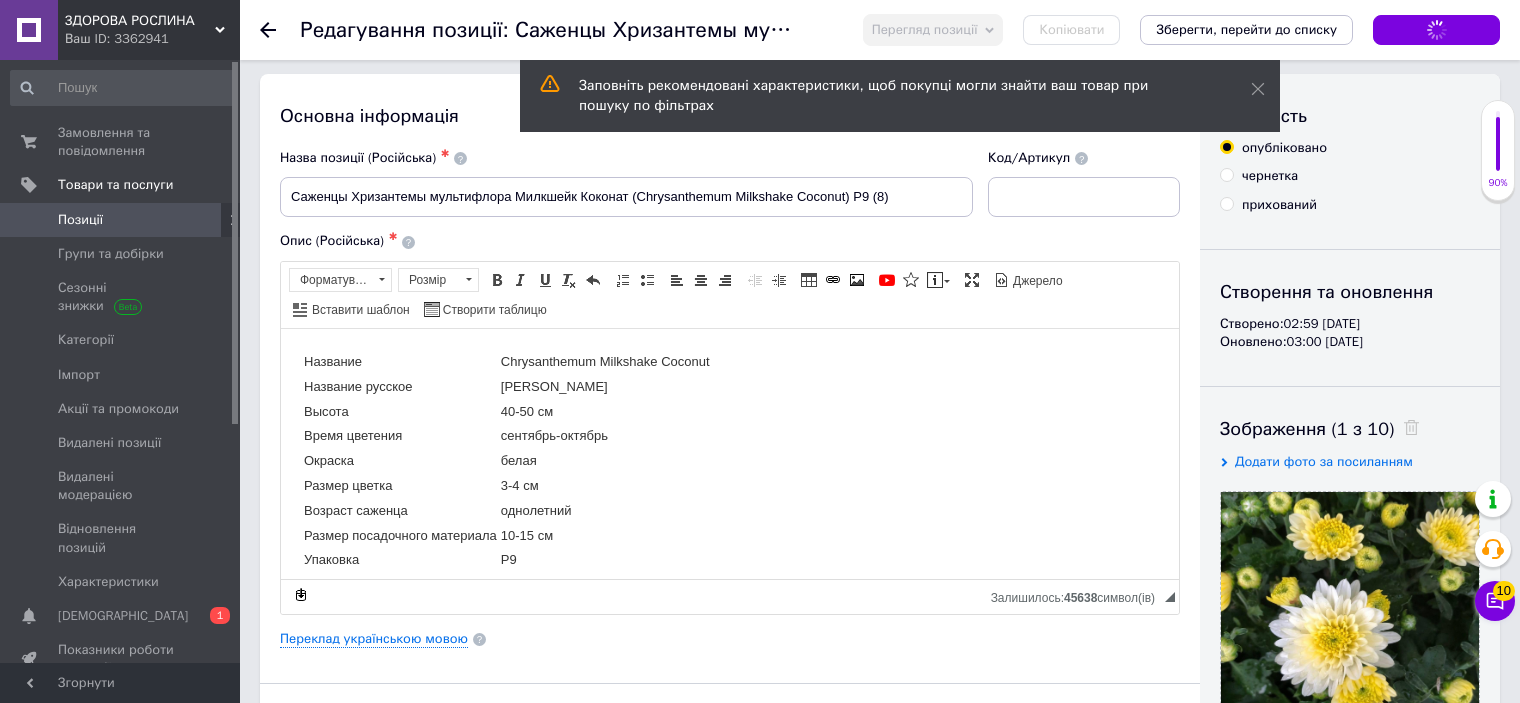 scroll, scrollTop: 0, scrollLeft: 0, axis: both 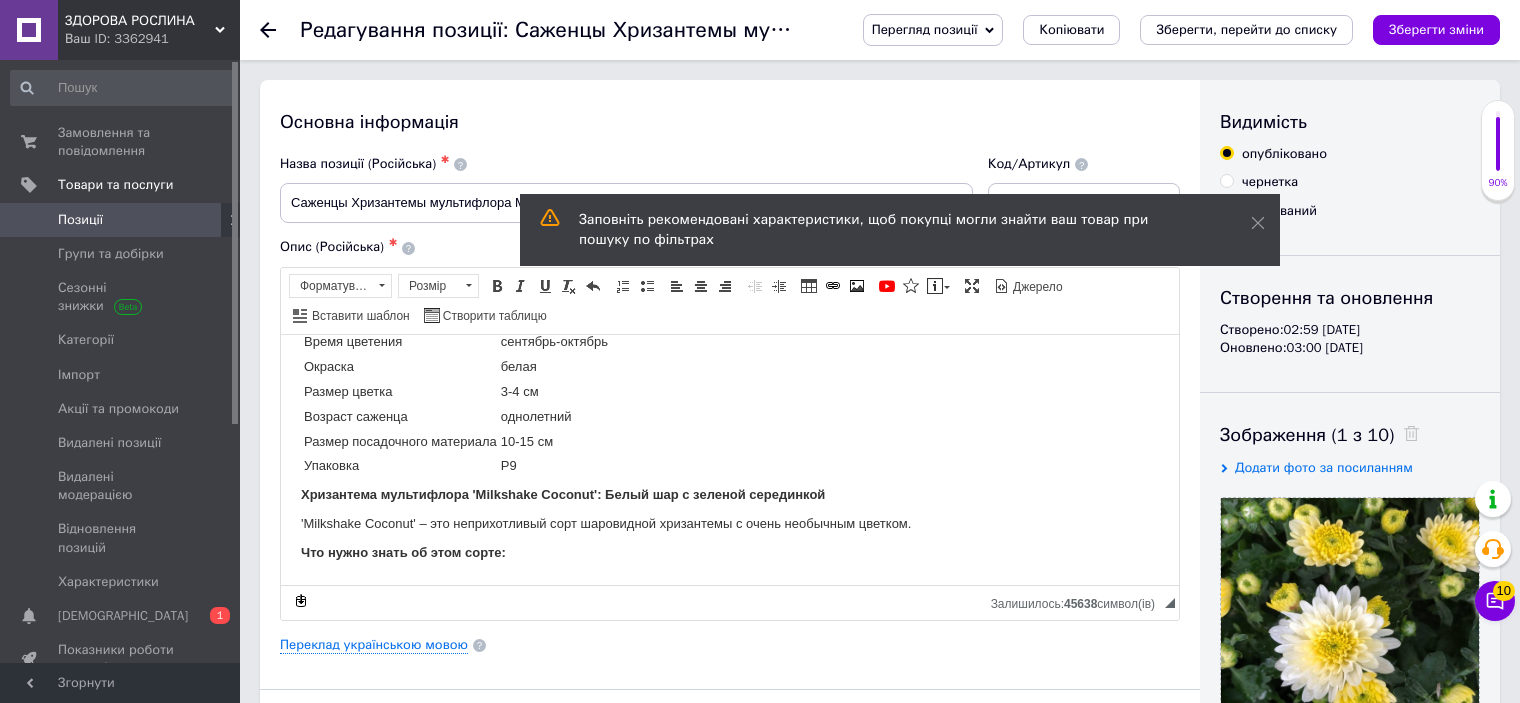 click 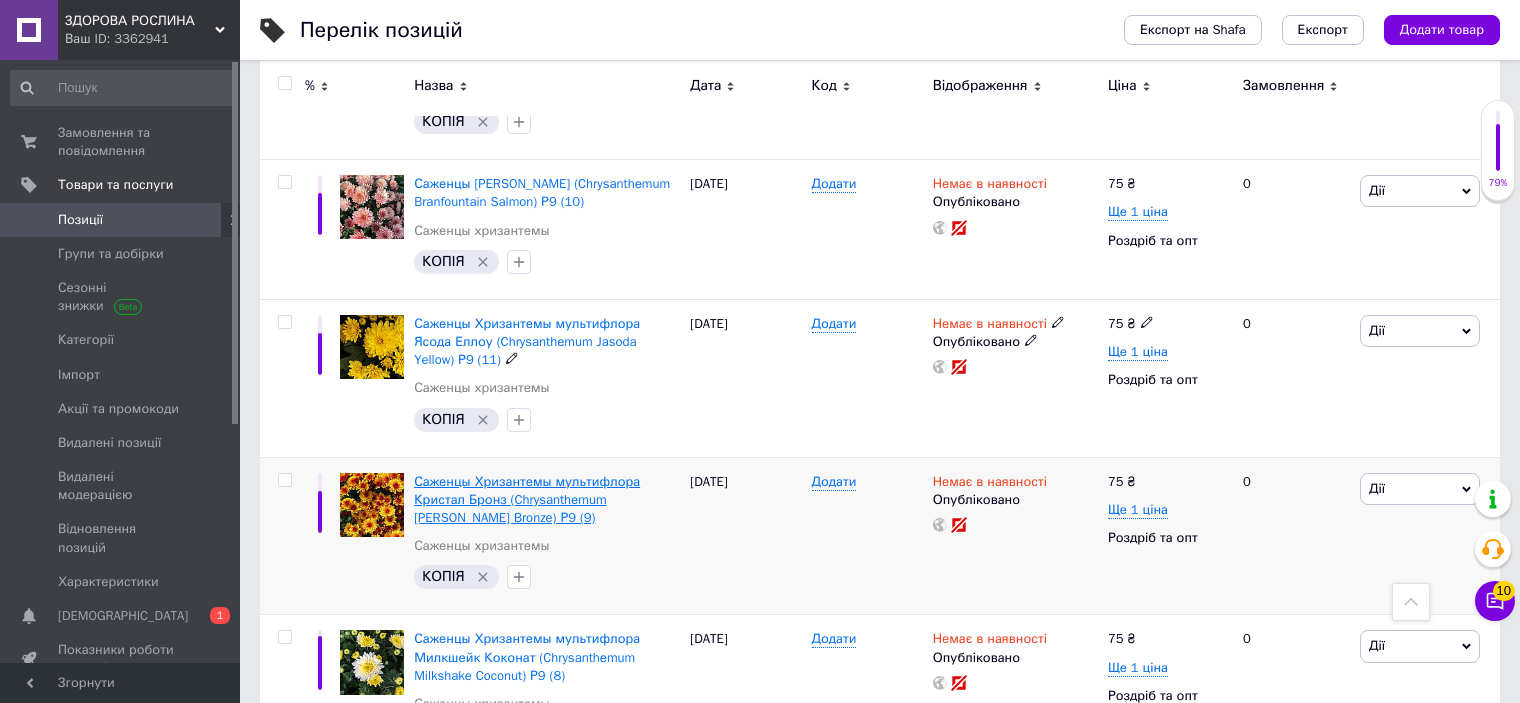 scroll, scrollTop: 3581, scrollLeft: 0, axis: vertical 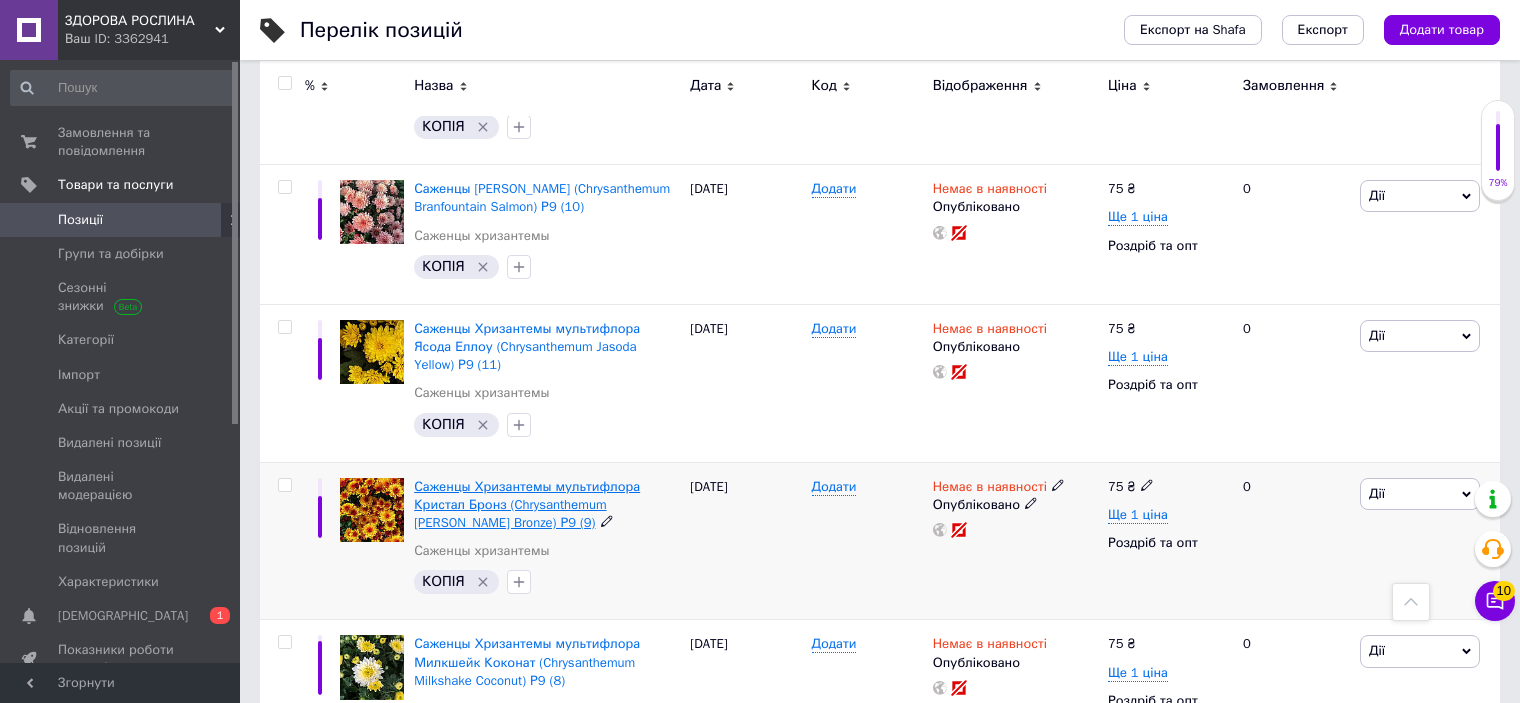 click on "Саженцы Хризантемы мультифлора Кристал Бронз (Chrysanthеmum [PERSON_NAME] Bronze) Р9 (9)" at bounding box center (527, 504) 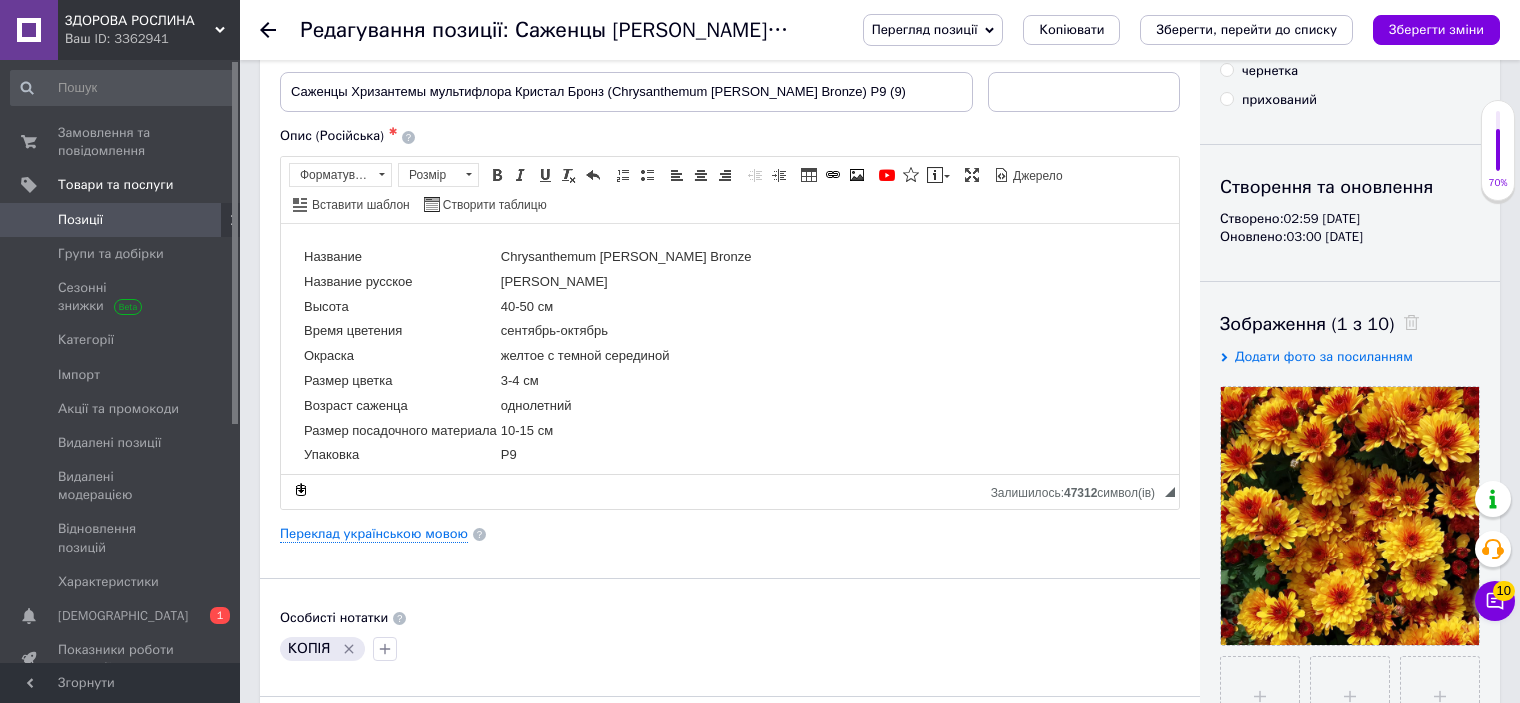 scroll, scrollTop: 240, scrollLeft: 0, axis: vertical 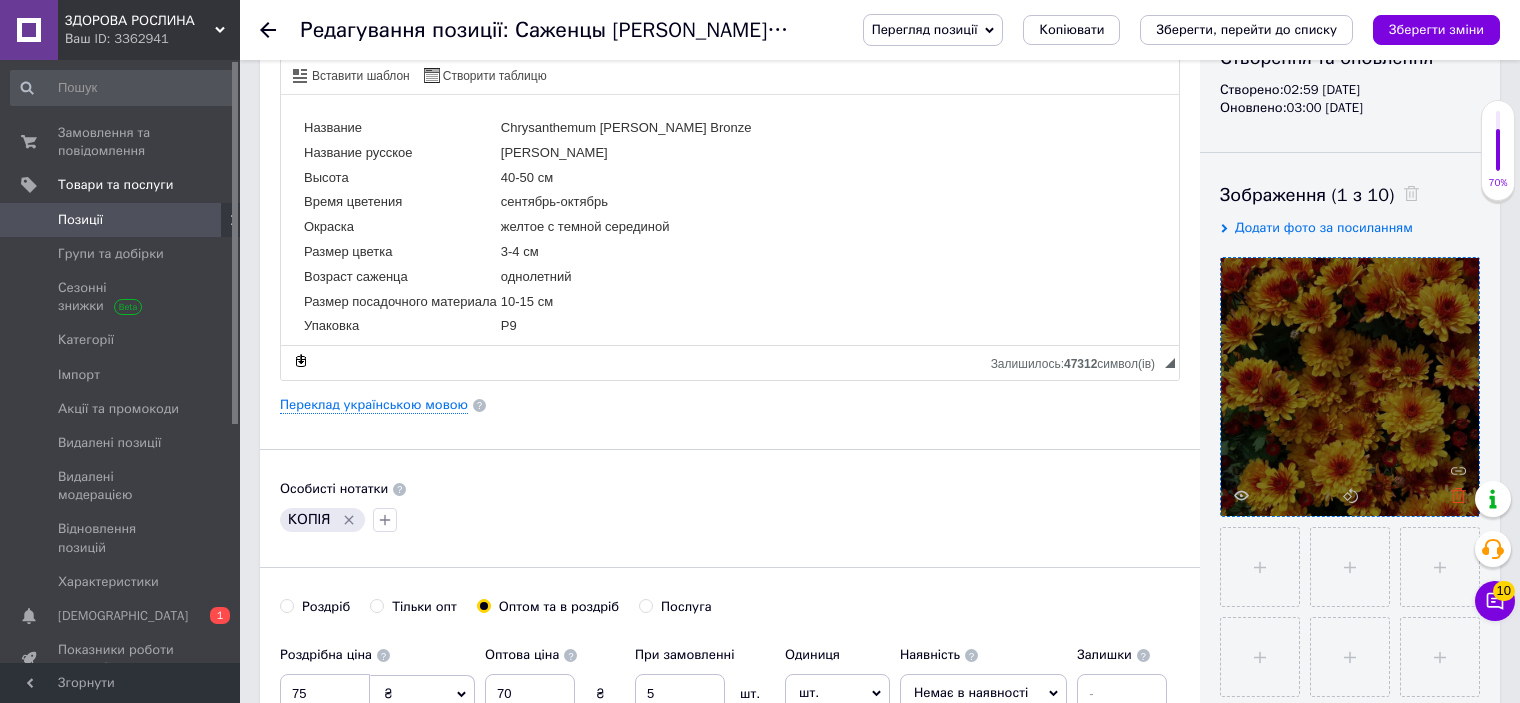 click 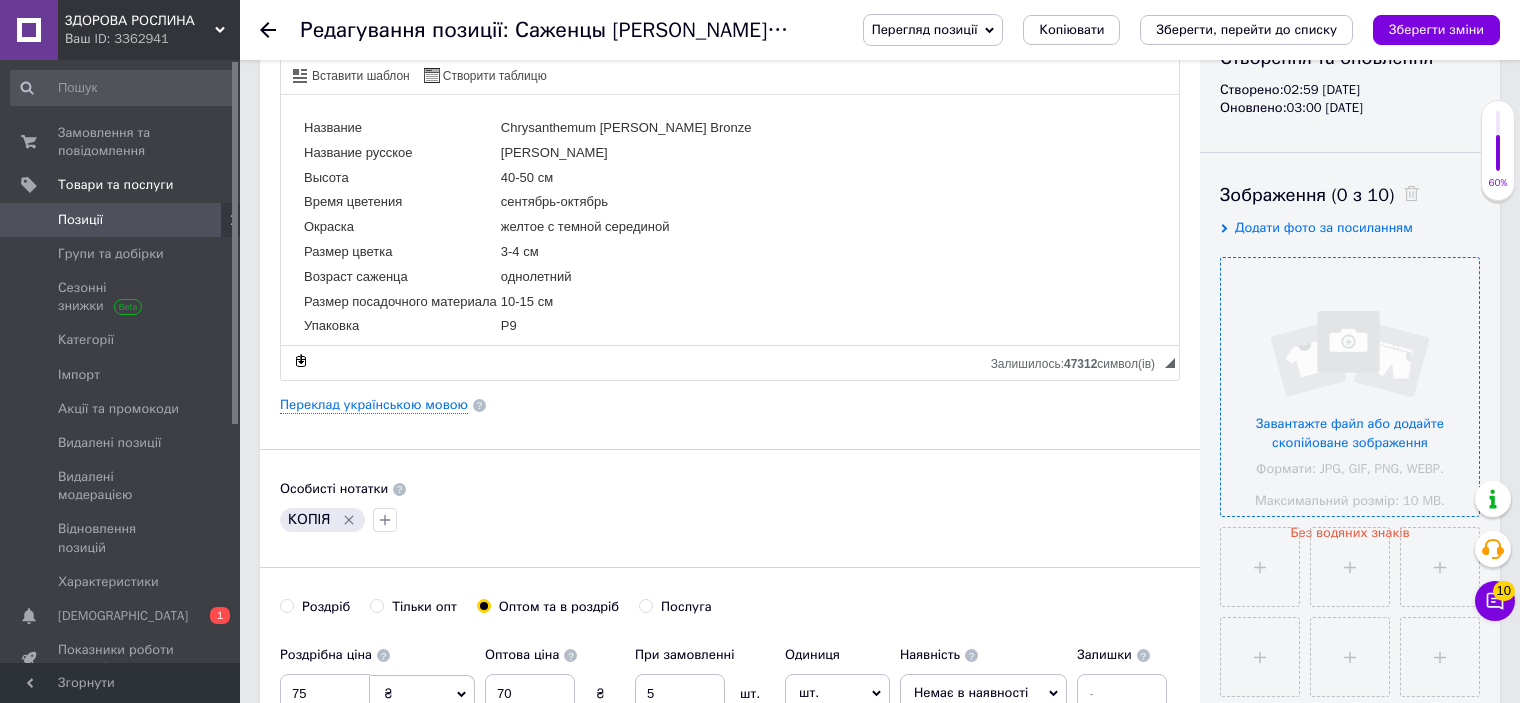 click at bounding box center [1350, 387] 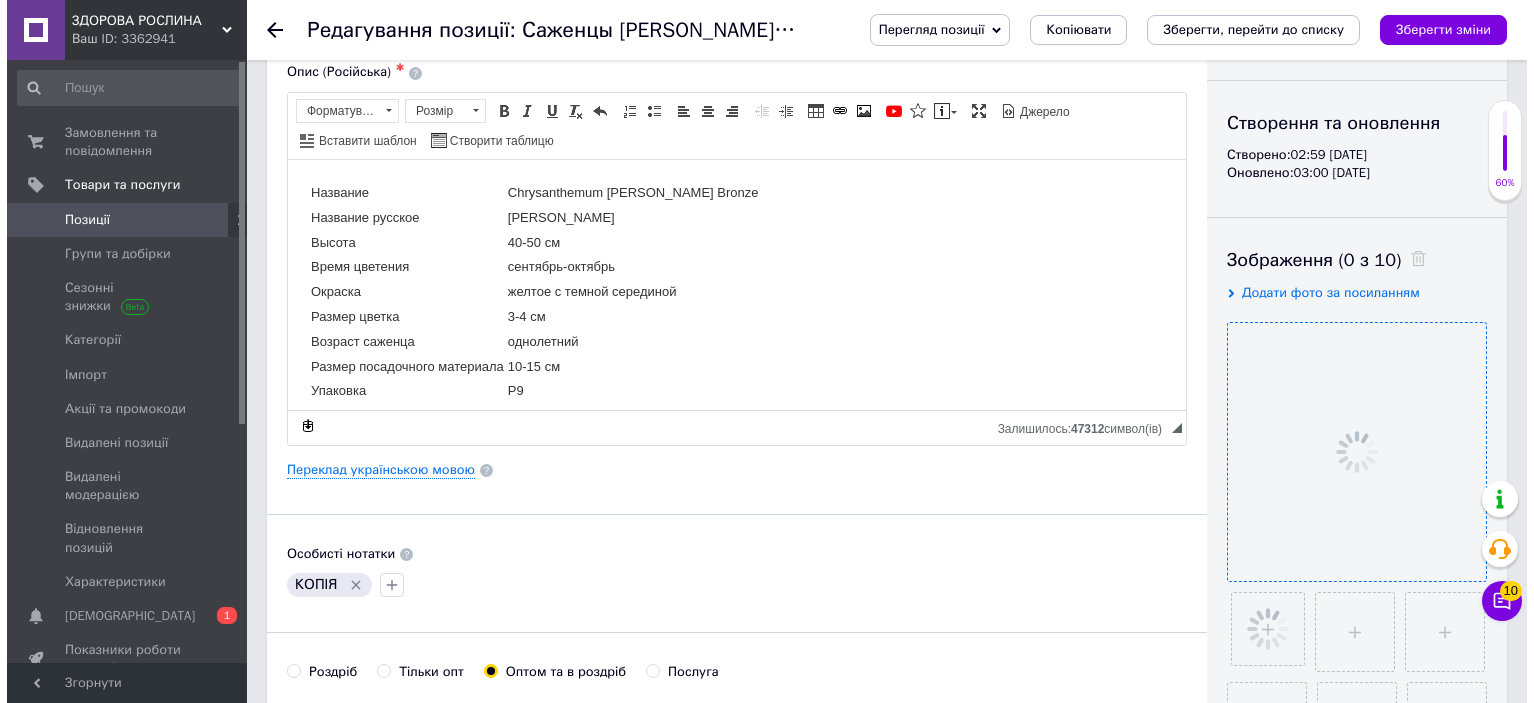 scroll, scrollTop: 140, scrollLeft: 0, axis: vertical 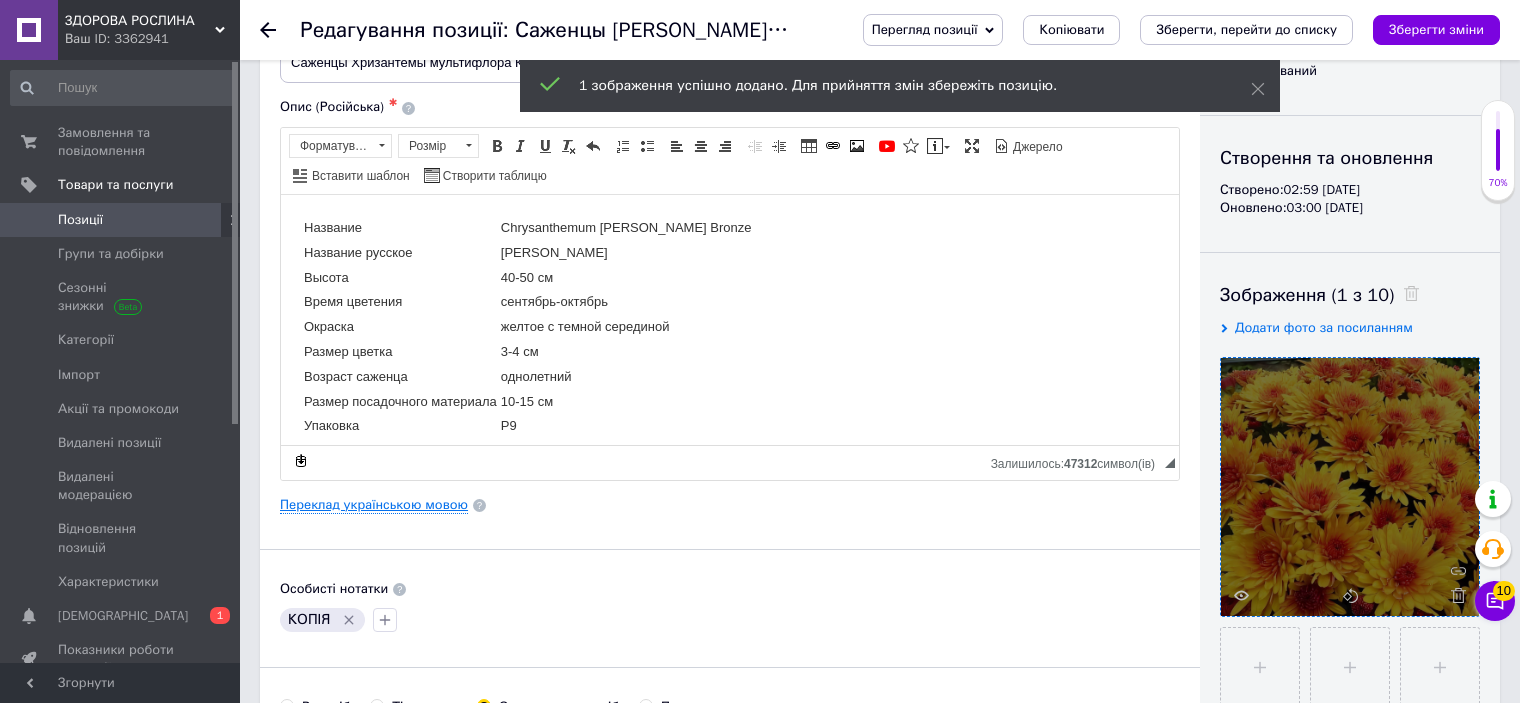 click on "Переклад українською мовою" at bounding box center (374, 505) 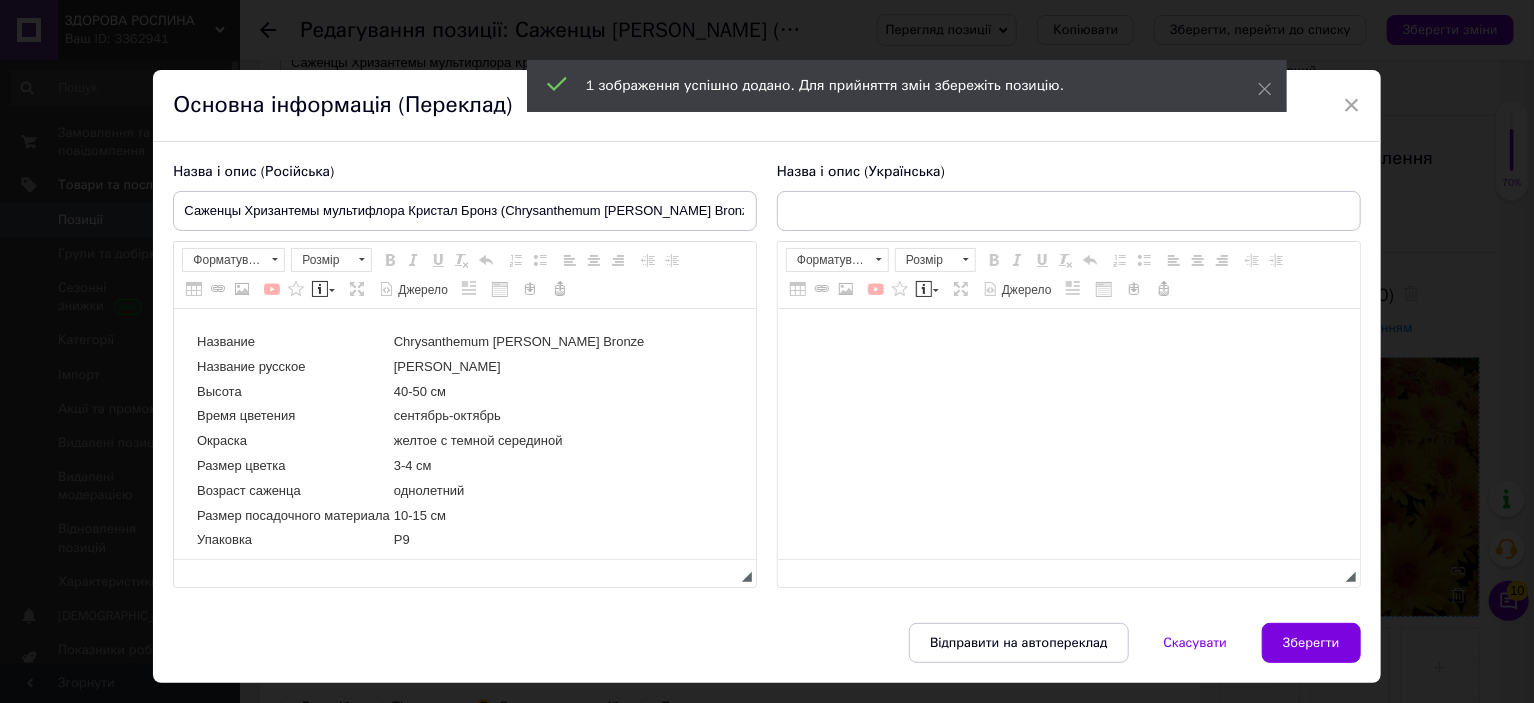 scroll, scrollTop: 0, scrollLeft: 0, axis: both 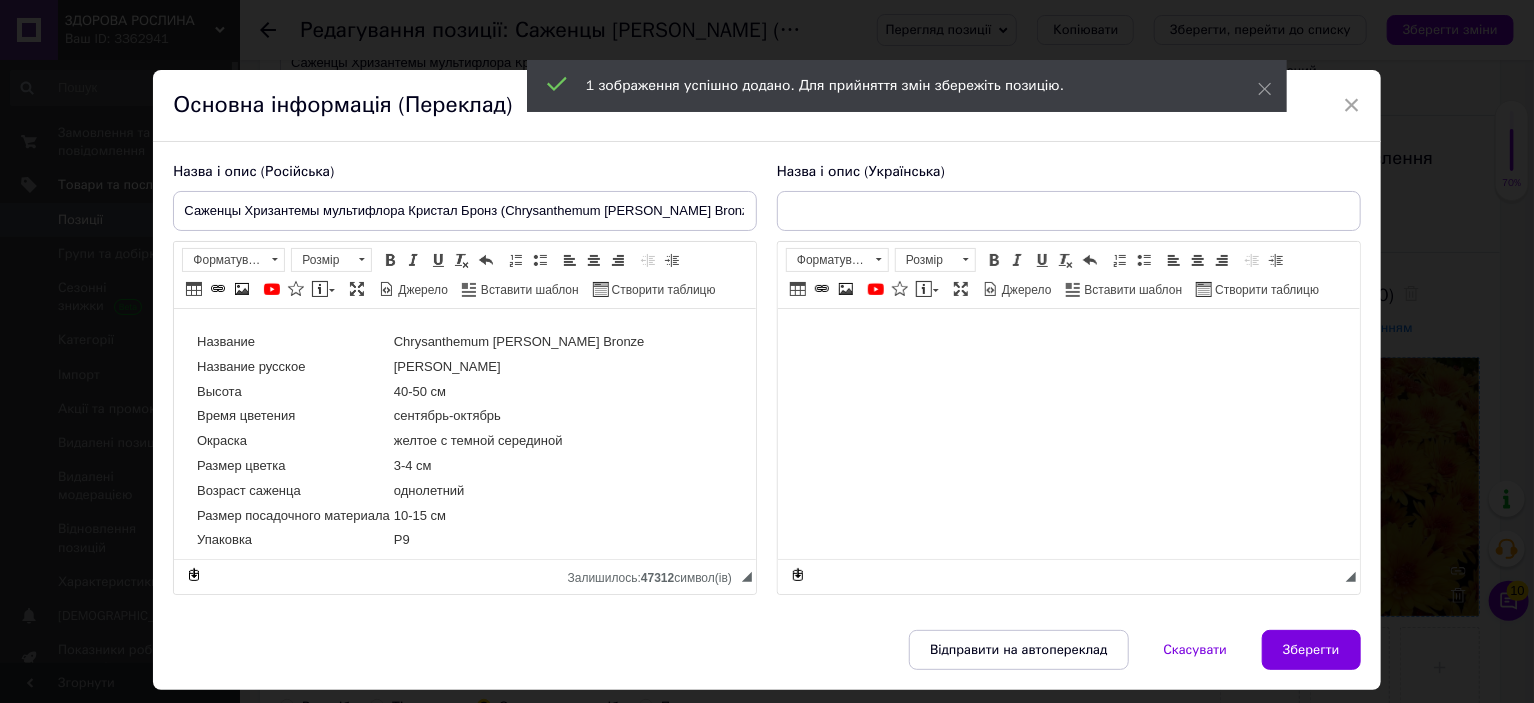 type on "Саджанці Хризантеми мультифлора Кристал Бронз (Chrysanthеmum Chrystal Bronze) Р9 (9)" 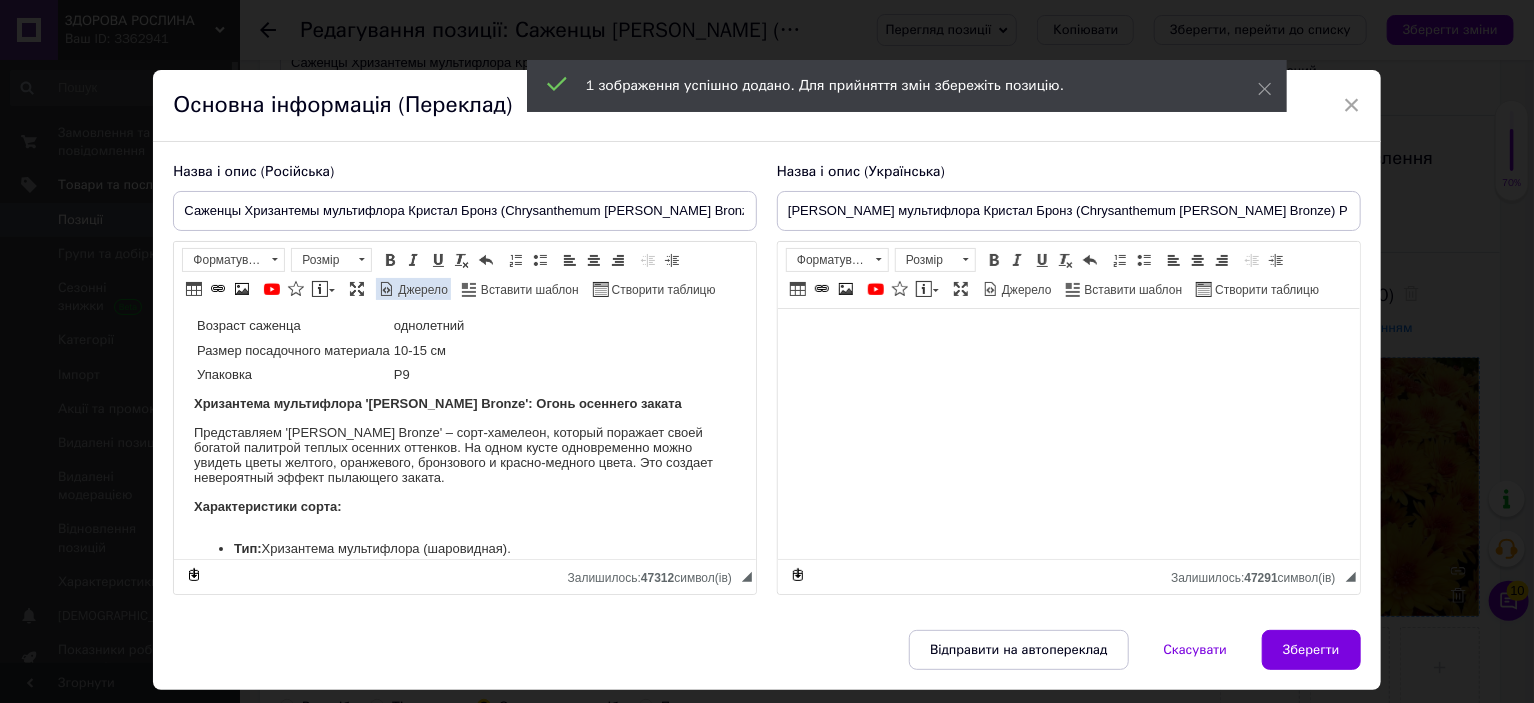 scroll, scrollTop: 200, scrollLeft: 0, axis: vertical 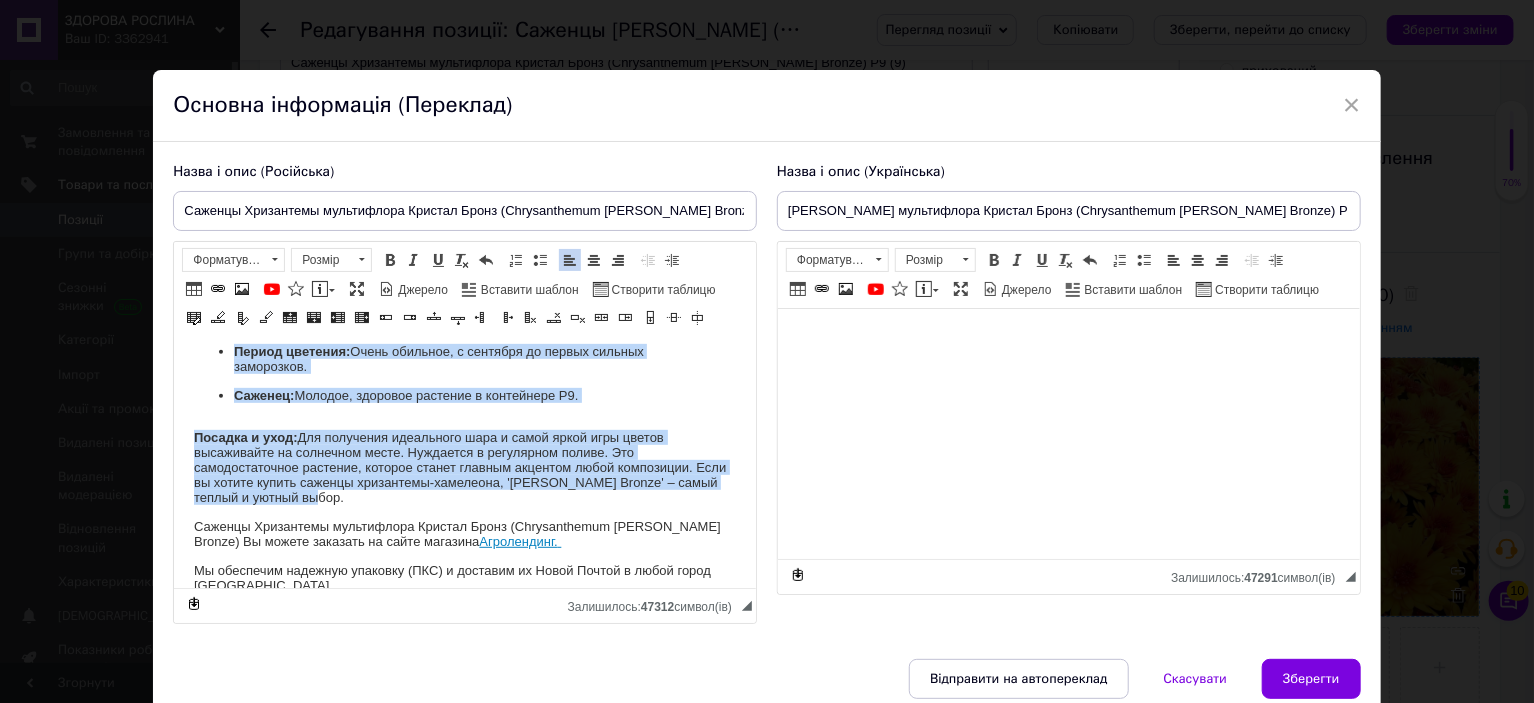 drag, startPoint x: 194, startPoint y: 395, endPoint x: 355, endPoint y: 505, distance: 194.98975 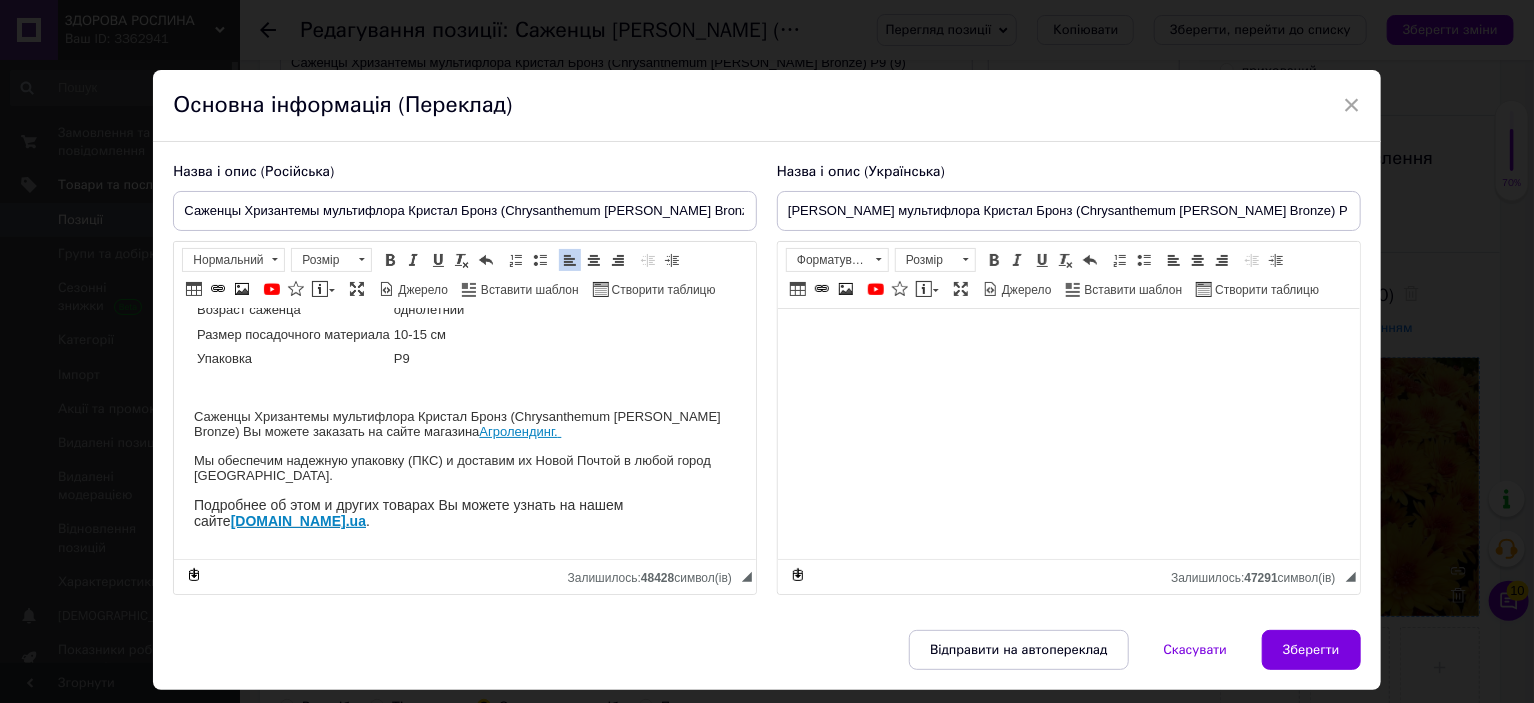 scroll, scrollTop: 148, scrollLeft: 0, axis: vertical 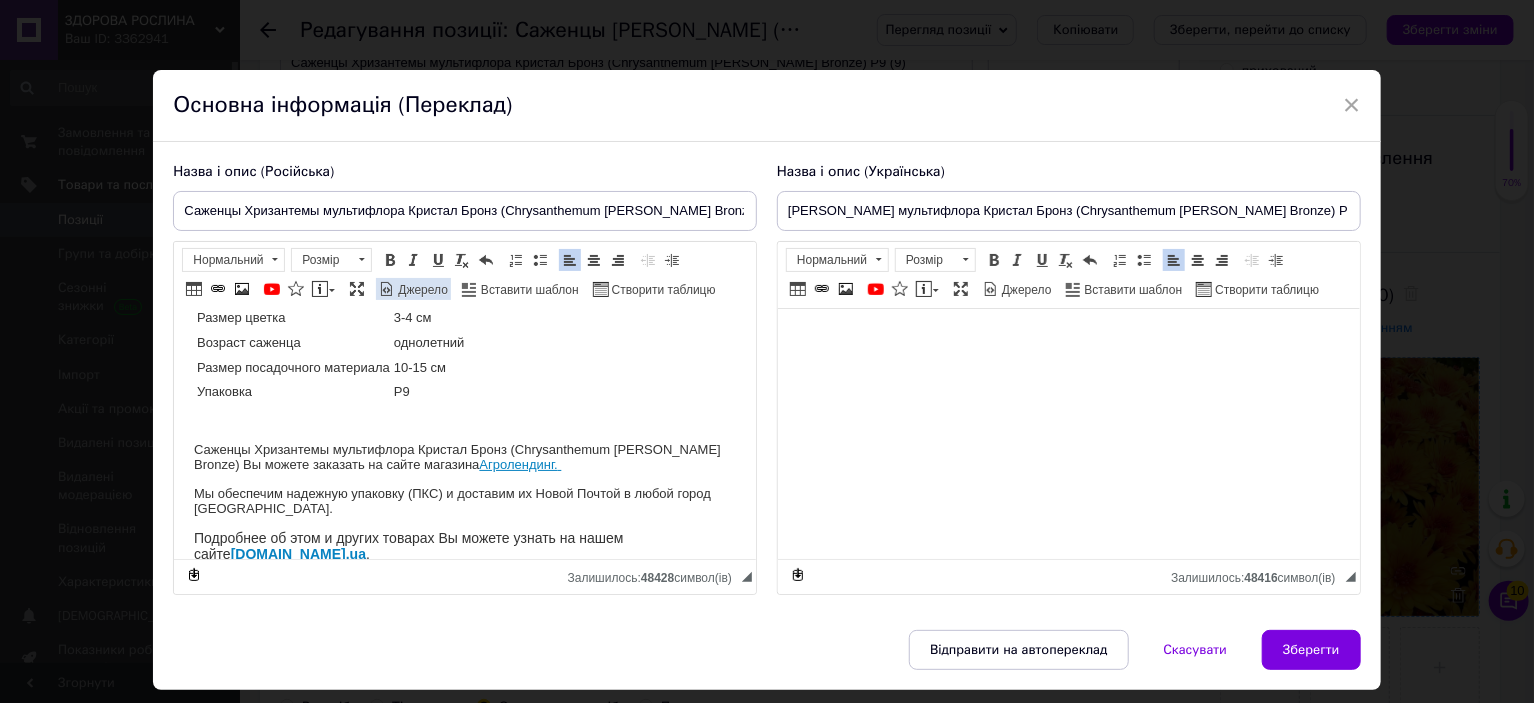 click on "Джерело" at bounding box center (421, 290) 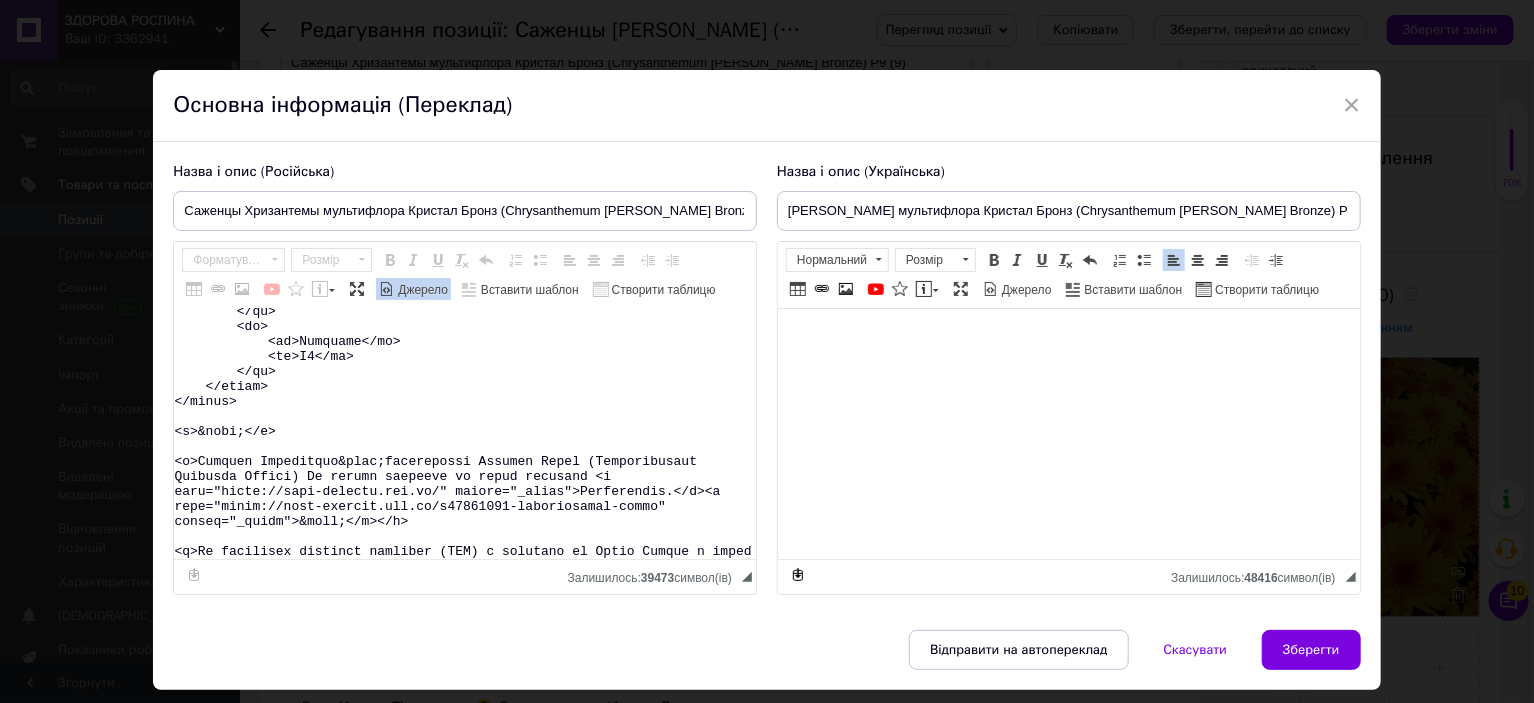 scroll, scrollTop: 600, scrollLeft: 0, axis: vertical 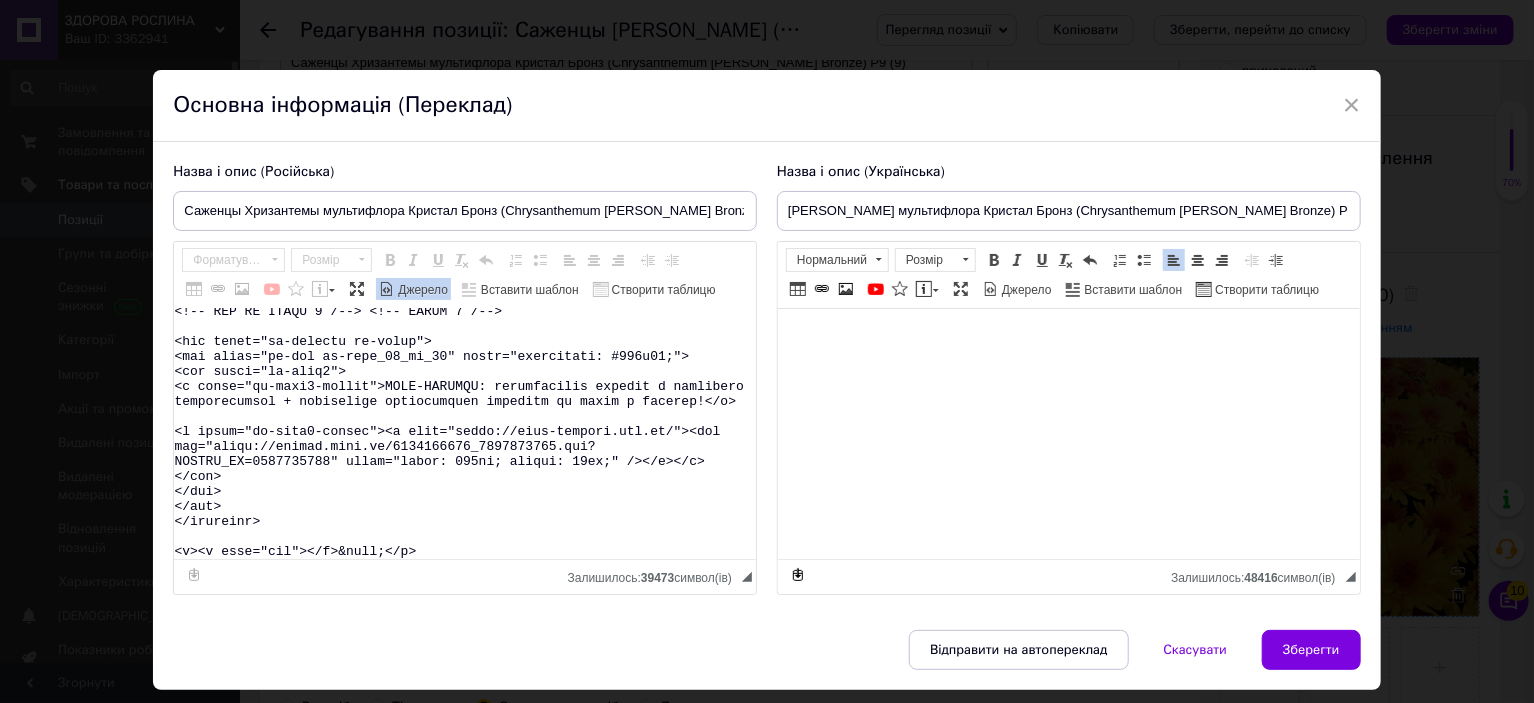 drag, startPoint x: 303, startPoint y: 384, endPoint x: 427, endPoint y: 602, distance: 250.79872 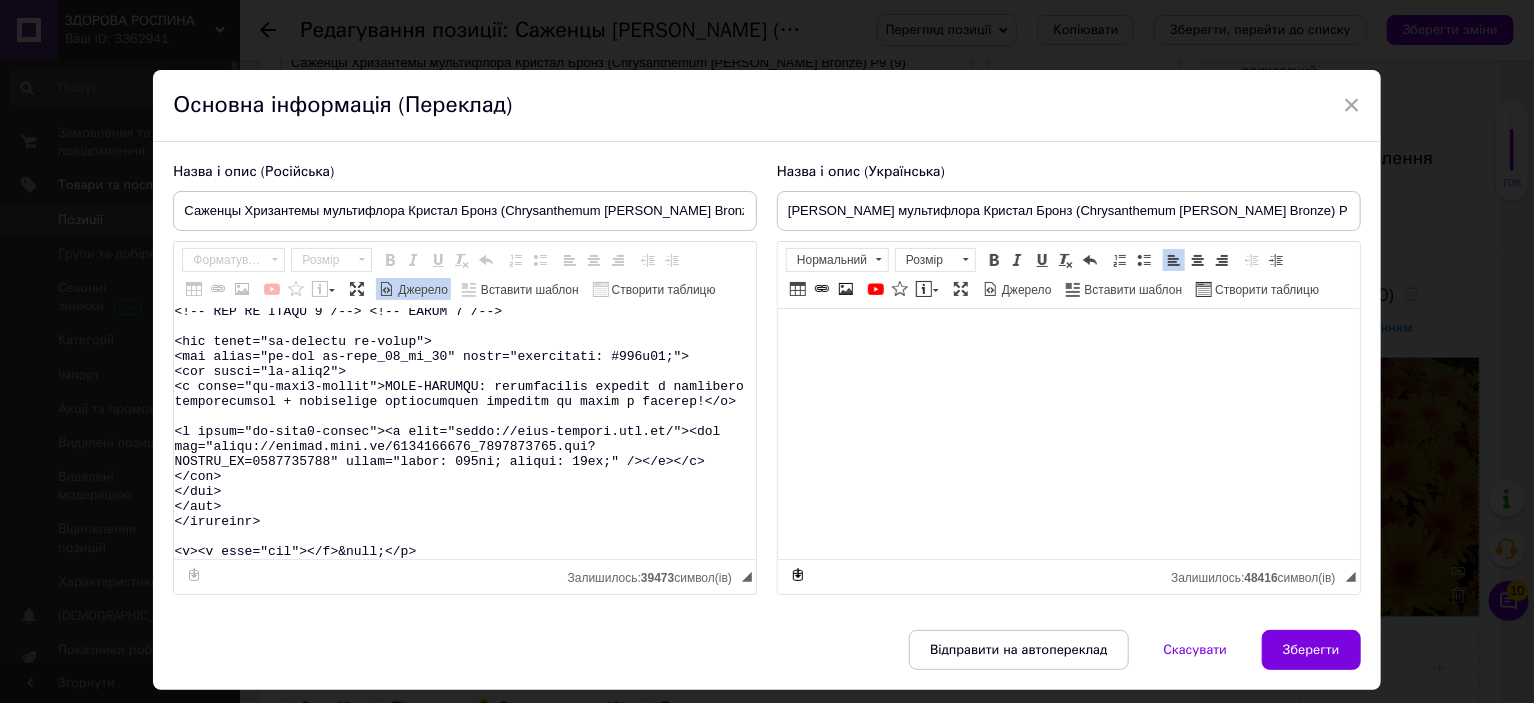 click on "Назва і опис (Російська) Саженцы Хризантемы мультифлора Кристал Бронз (Chrysanthеmum Chrystal Bronze) Р9 (9)
Название
Chrysanthеmum Chrystal Bronze
Название русское
Хризантема Кристал Бронз
Высота
40-50 см
Время цветения
сентябрь-октябрь
Окраска
желтое с темной серединой
Размер цветка
3-4 см
Возраст саженца
однолетний
Размер посадочного материала
10-15 см
Упаковка
Р9
Саженцы Хризантемы мультифлора Кристал Бронз (Chrysanthеmum Chrystal Bronze) Вы можете заказать на сайте магазина  Агролендинг.
ua" at bounding box center (465, 379) 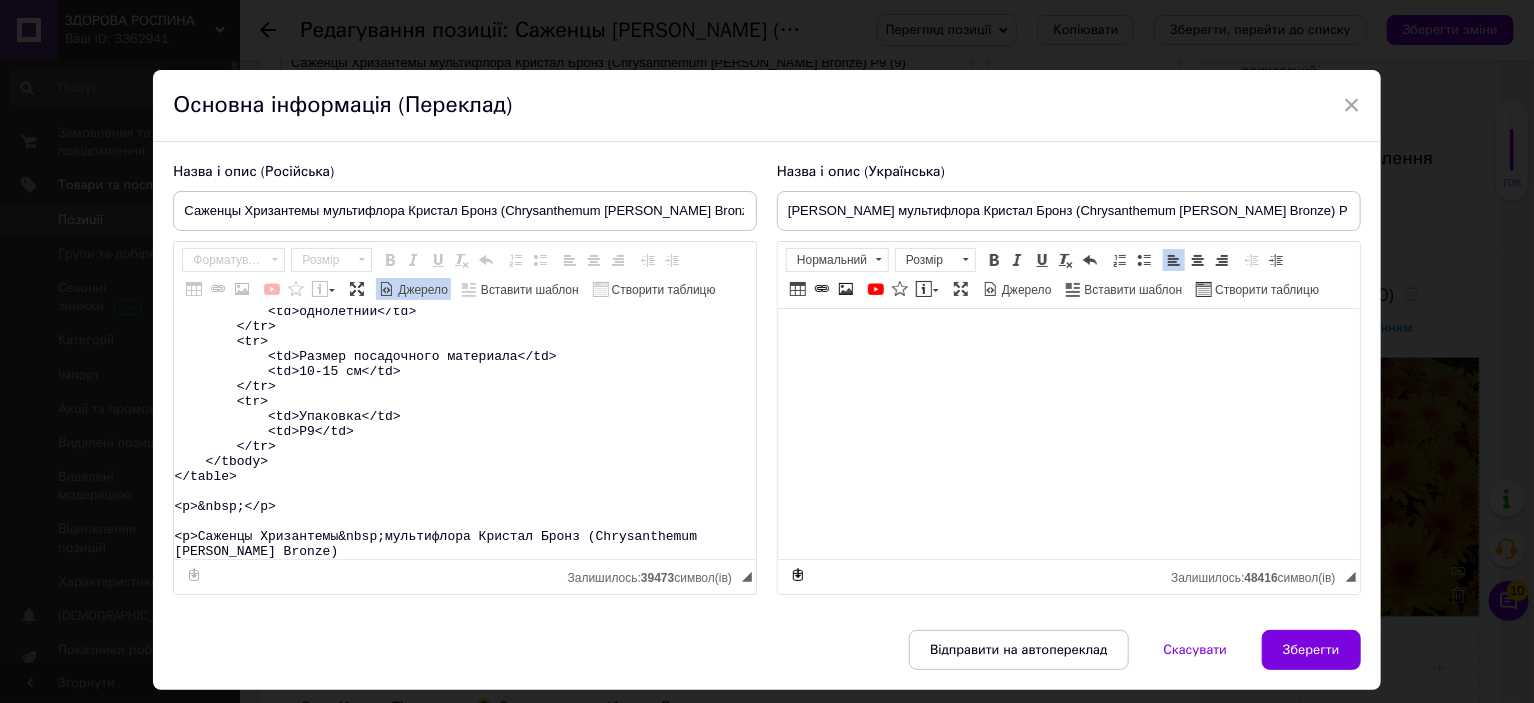 scroll, scrollTop: 433, scrollLeft: 0, axis: vertical 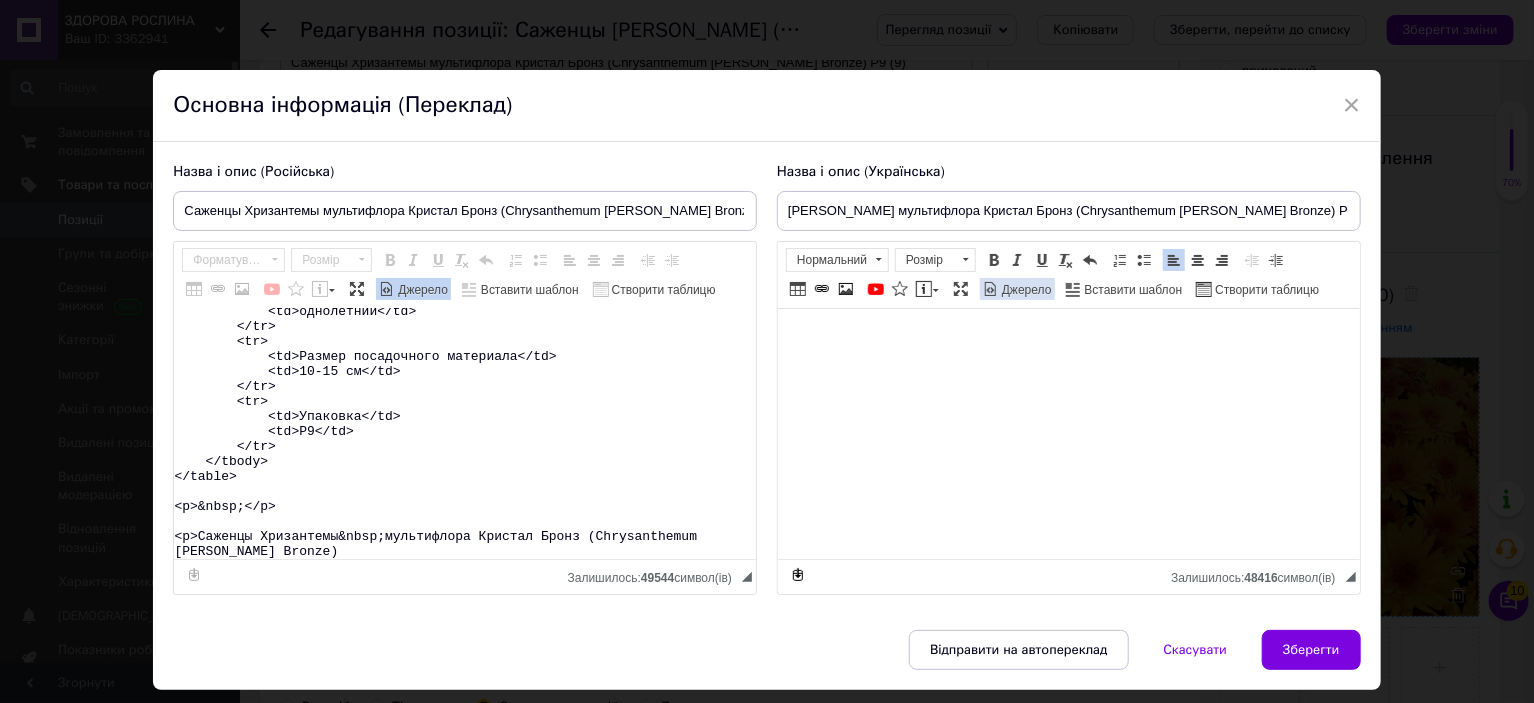 click on "Джерело" at bounding box center [1025, 290] 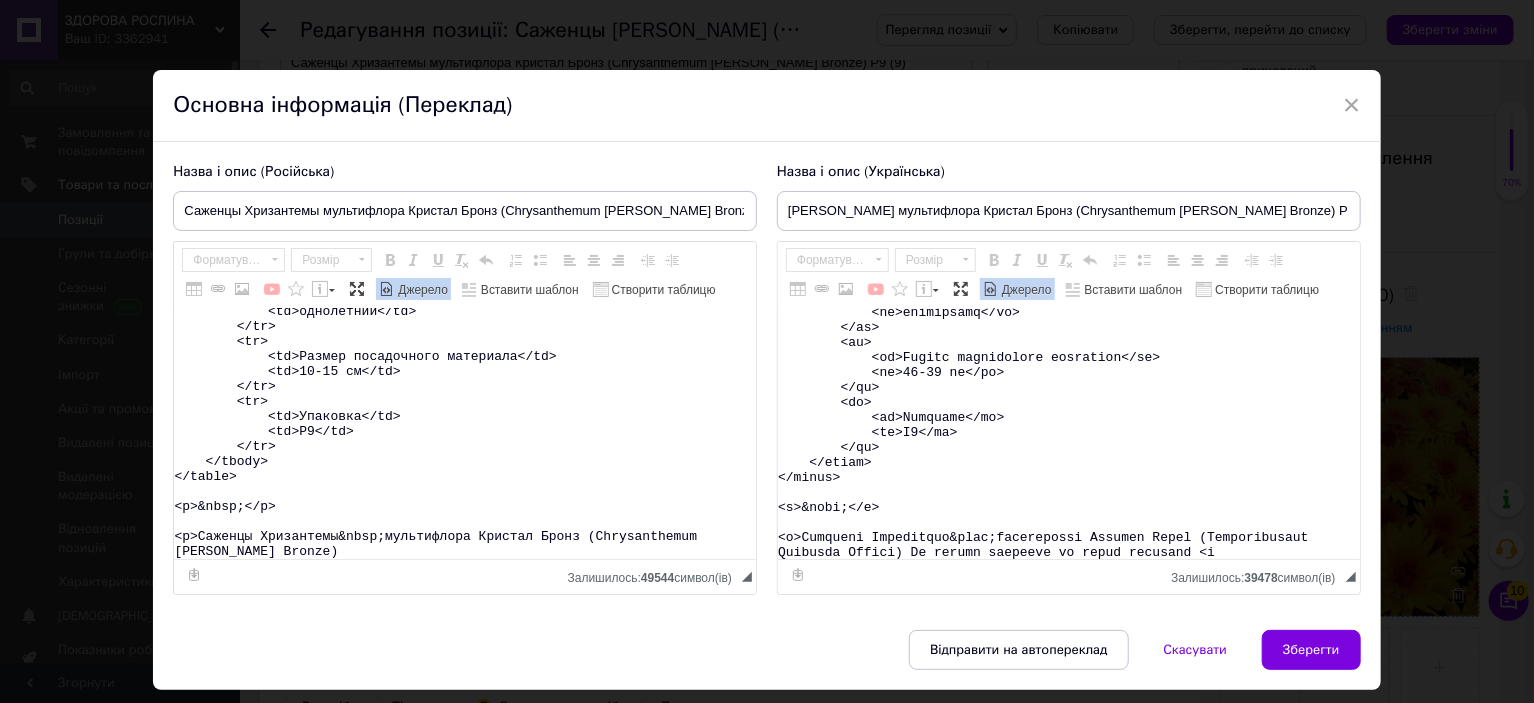 scroll, scrollTop: 500, scrollLeft: 0, axis: vertical 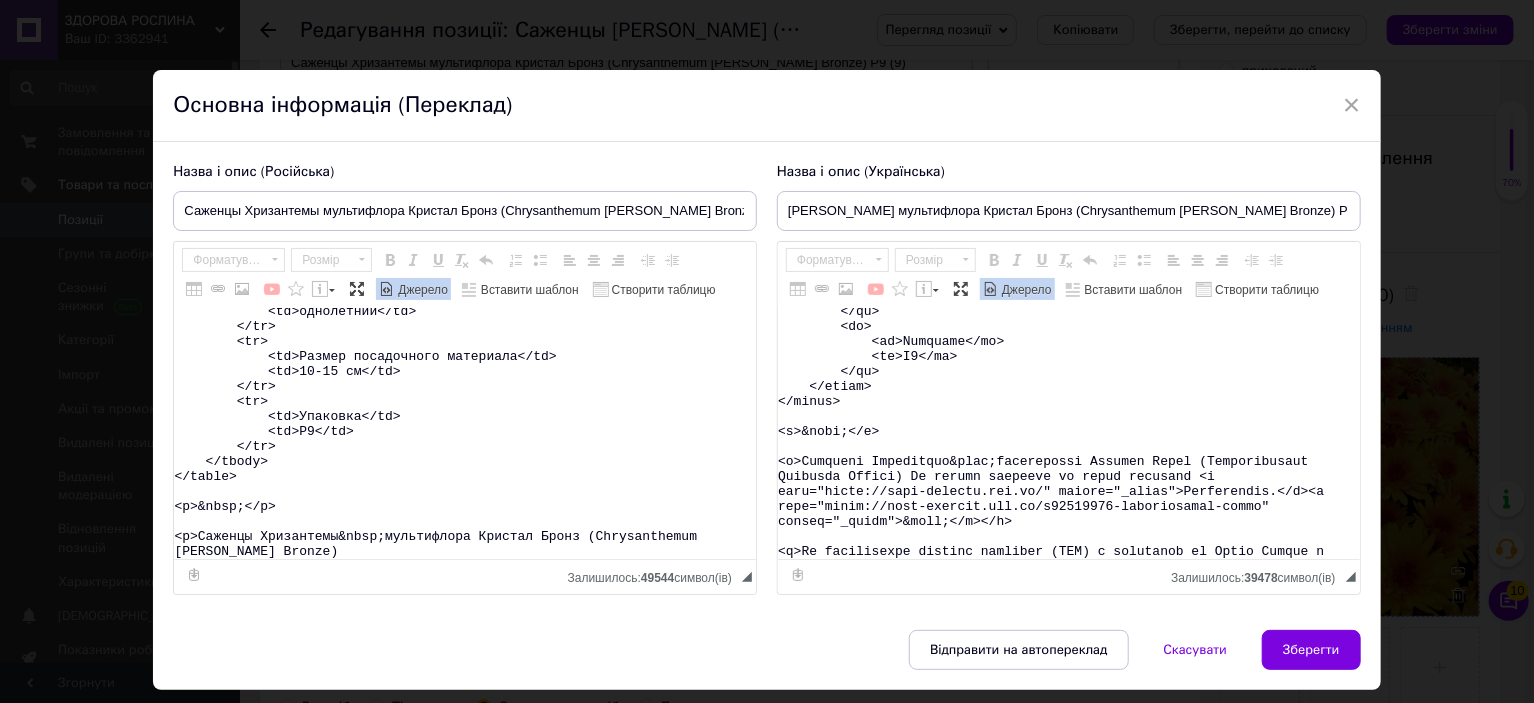 type on "<table>
<tbody>
<tr>
<td>Название</td>
<td>Chrysanthеmum&nbsp;Chrystal Bronze</td>
</tr>
<tr>
<td>Название русское</td>
<td>Хризантема&nbsp;Кристал Бронз</td>
</tr>
<tr>
<td>Высота</td>
<td>40-50&nbsp;см</td>
</tr>
<tr>
<td>Время цветения</td>
<td>сентябрь-октябрь</td>
</tr>
<tr>
<td>Окраска</td>
<td>желтое с темной серединой</td>
</tr>
<tr>
<td>Размер цветка</td>
<td>3-4 см</td>
</tr>
<tr>
<td>Возраст саженца</td>
<td>однолетний</td>
</tr>
<tr>
<td>Размер посадочного материала</td>
<td>10-15 см</td>
</tr>
<tr>
<td>Упаковка</td>
<td>Р9</td>
</tr>
</tbody>
</table>
<p>&nbsp;</p>
<p>Саженцы Хризантемы&nbsp;мультифлора Кристал Бронз (Chrysanthеmum Chrystal Bronze)" 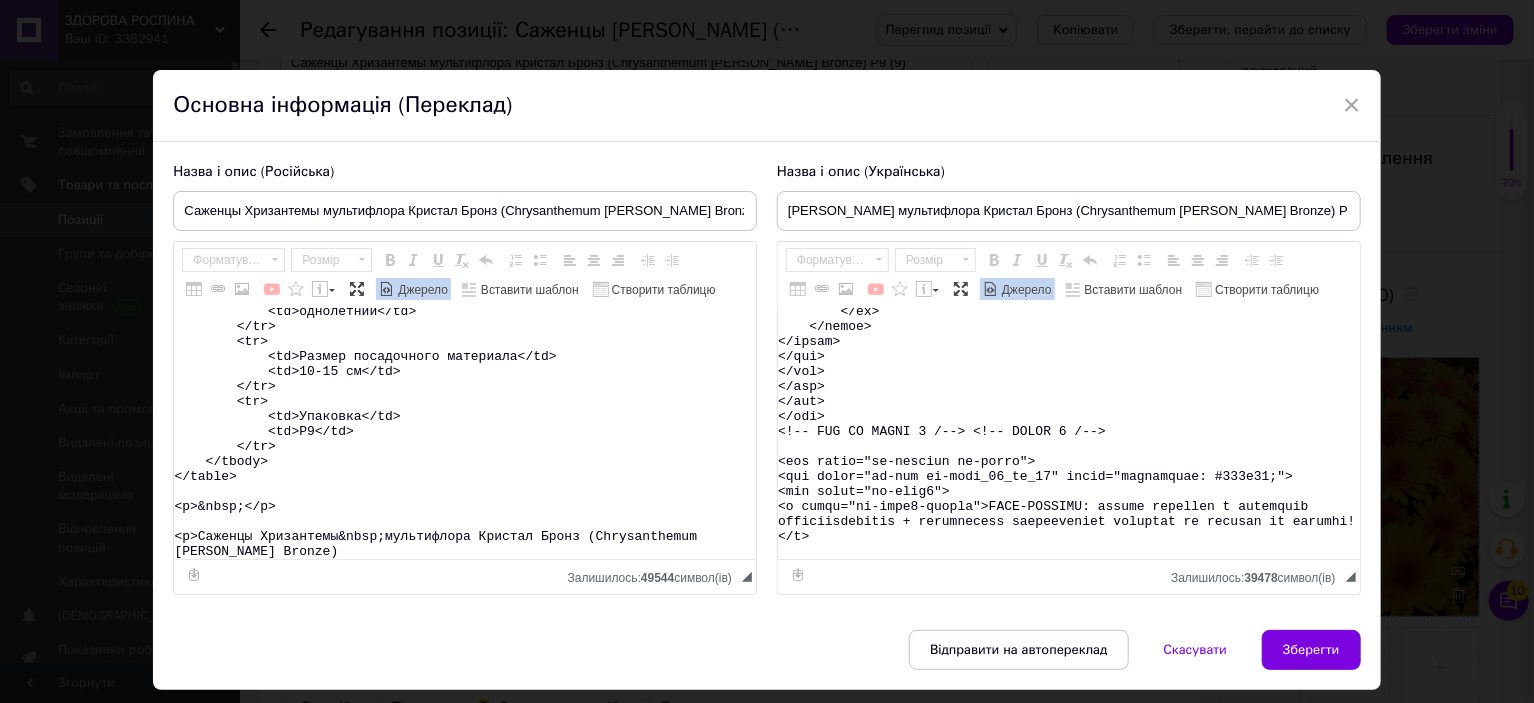 scroll, scrollTop: 10952, scrollLeft: 0, axis: vertical 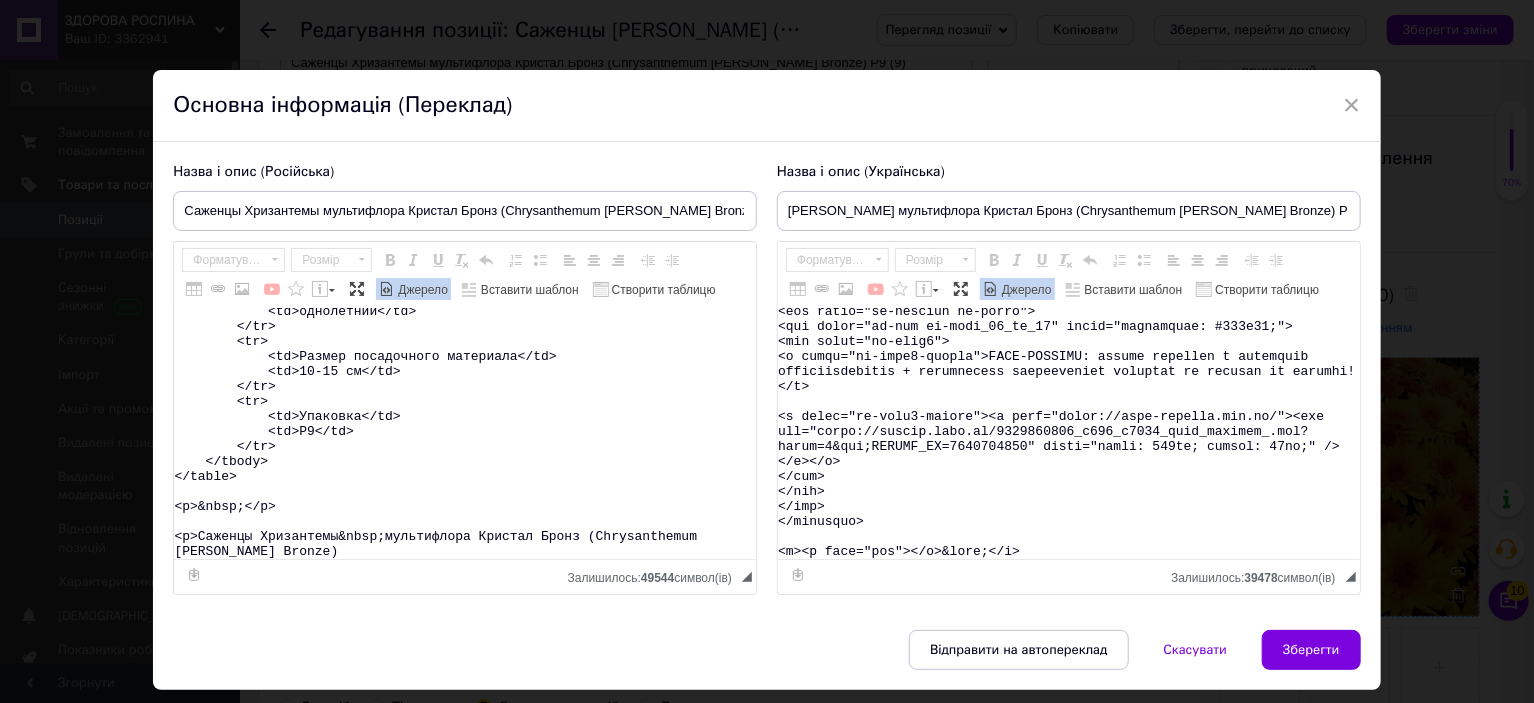 drag, startPoint x: 905, startPoint y: 487, endPoint x: 926, endPoint y: 595, distance: 110.02273 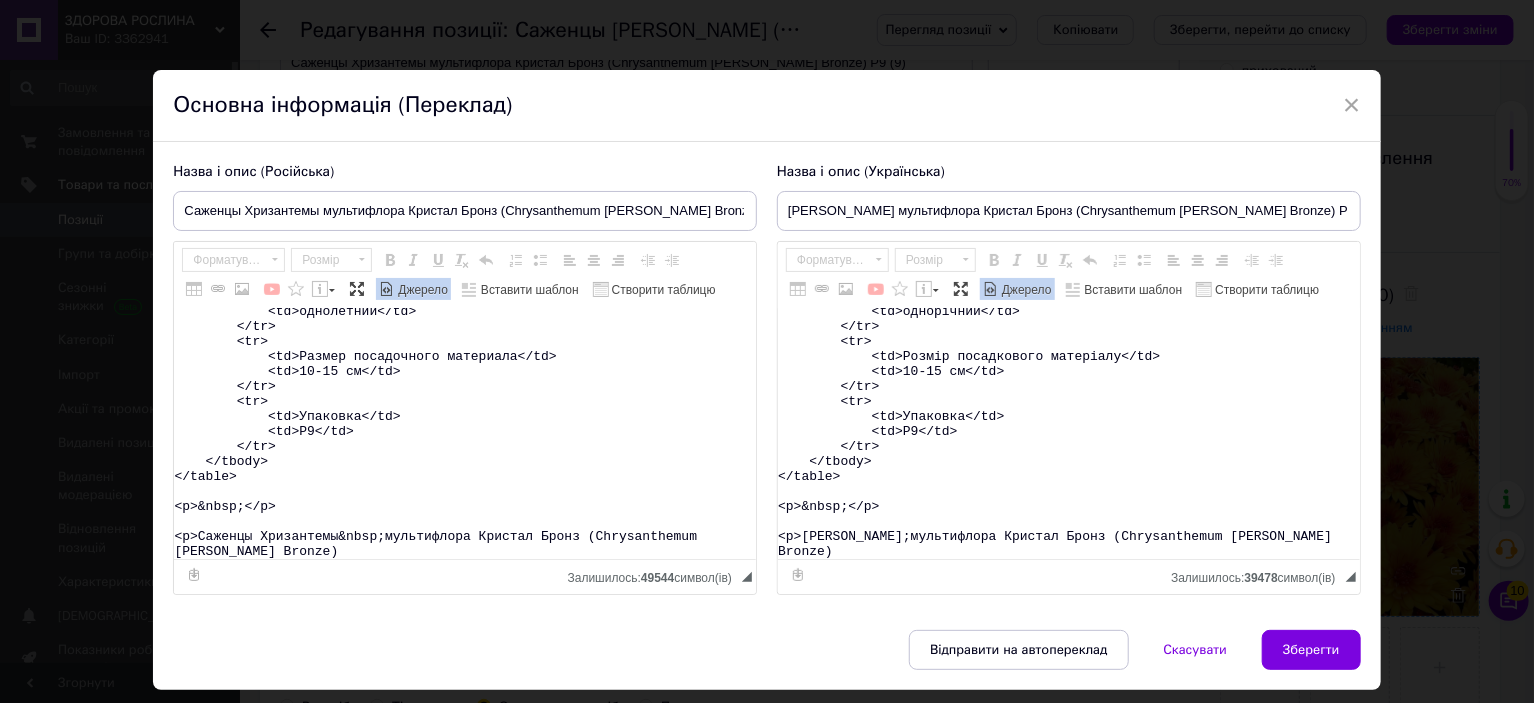 scroll, scrollTop: 433, scrollLeft: 0, axis: vertical 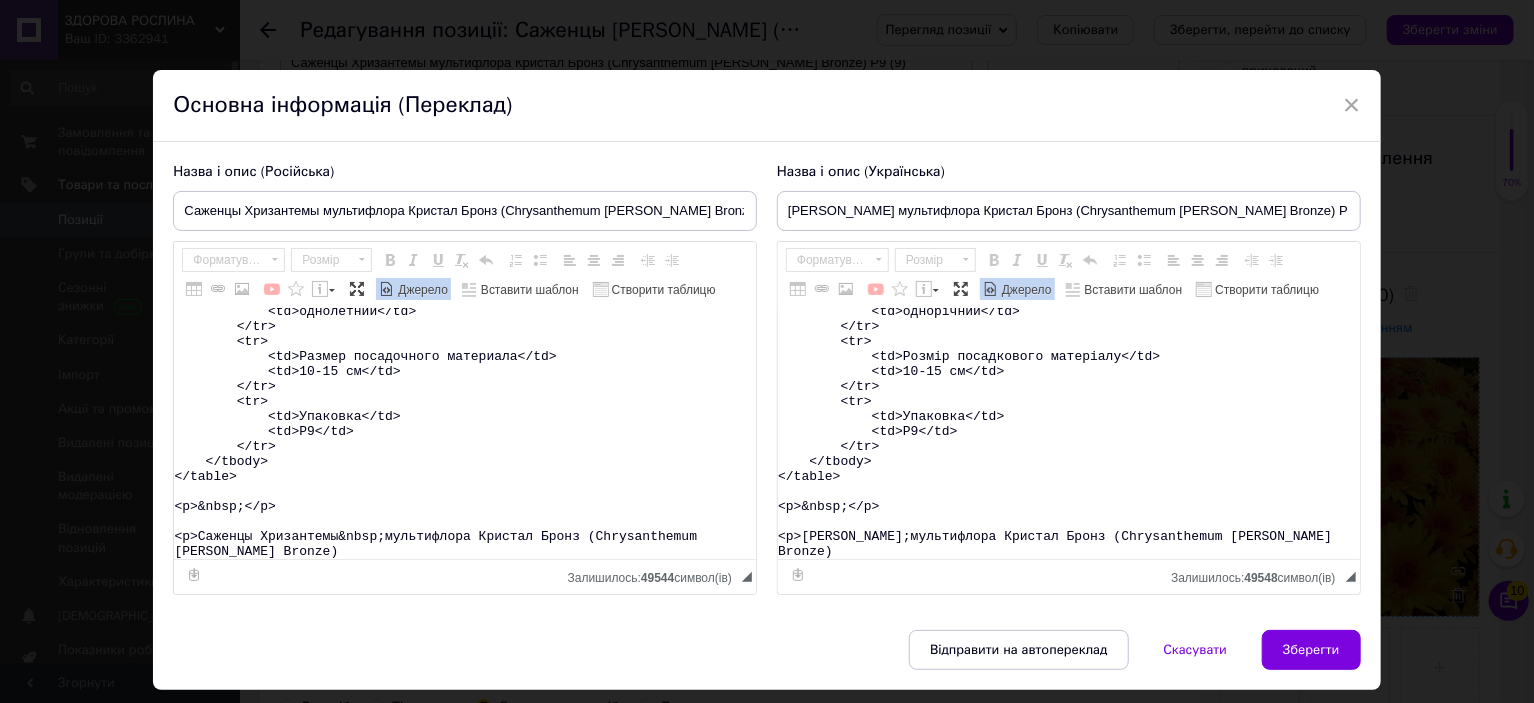 type on "<table>
<tbody>
<tr>
<td>Назва</td>
<td>Chrysanthеmum&nbsp;Chrystal Bronze</td>
</tr>
<tr>
<td>Назва українська</td>
<td>Хризантема&nbsp;Кристал Бронз</td>
</tr>
<tr>
<td>Висота</td>
<td>40-50&nbsp;см</td>
</tr>
<tr>
<td>Час цвітіння</td>
<td>вересень-жовтень</td>
</tr>
<tr>
<td>Забарвлення</td>
<td>жовте з темною серединою</td>
</tr>
<tr>
<td>Розмір квітки</td>
<td>3-4 см</td>
</tr>
<tr>
<td>Вік саджанця</td>
<td>однорічний</td>
</tr>
<tr>
<td>Розмір посадкового матеріалу</td>
<td>10-15 см</td>
</tr>
<tr>
<td>Упаковка</td>
<td>Р9</td>
</tr>
</tbody>
</table>
<p>&nbsp;</p>
<p>Саджанці Хризантеми&nbsp;мультифлора Кристал Бронз (Chrysanthеmum Chrystal Bronze)" 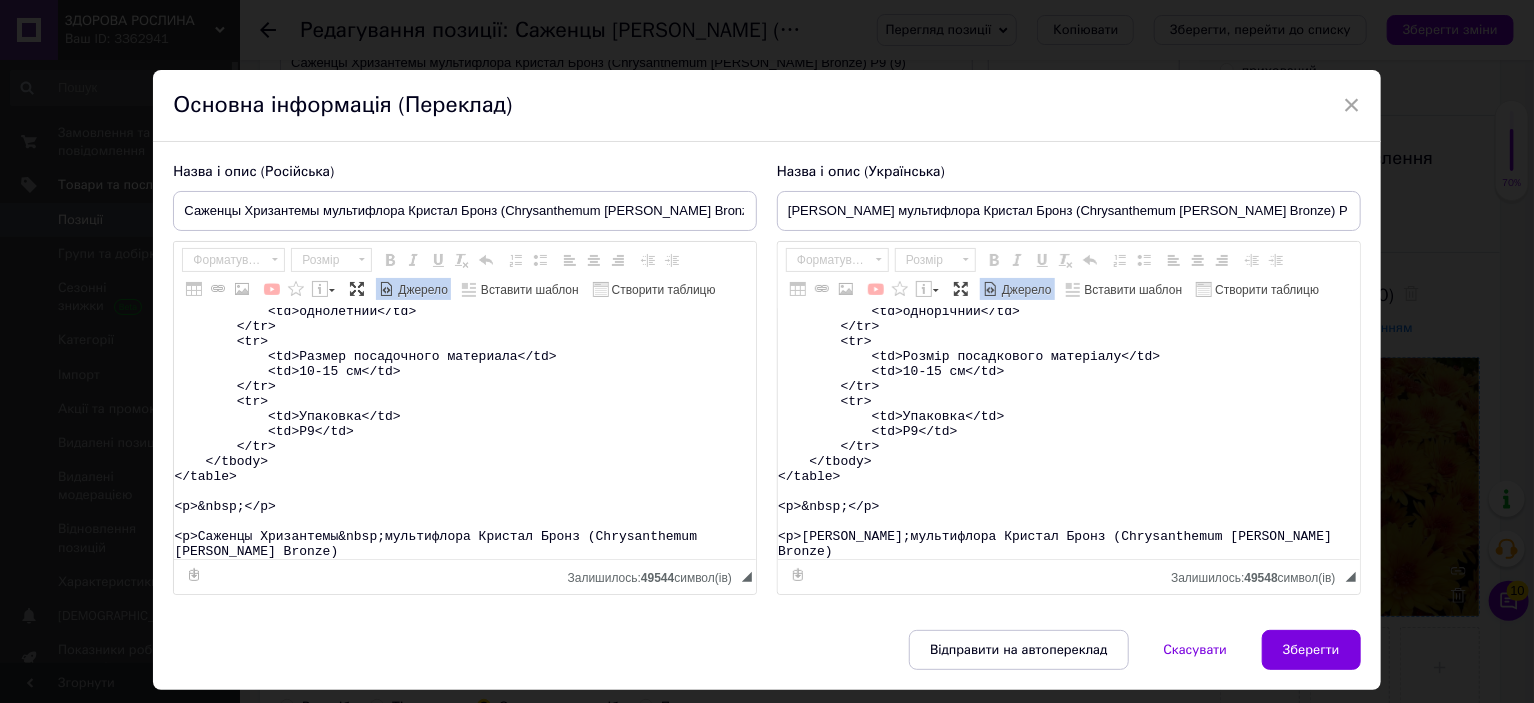 click on "<table>
<tbody>
<tr>
<td>Название</td>
<td>Chrysanthеmum&nbsp;Chrystal Bronze</td>
</tr>
<tr>
<td>Название русское</td>
<td>Хризантема&nbsp;Кристал Бронз</td>
</tr>
<tr>
<td>Высота</td>
<td>40-50&nbsp;см</td>
</tr>
<tr>
<td>Время цветения</td>
<td>сентябрь-октябрь</td>
</tr>
<tr>
<td>Окраска</td>
<td>желтое с темной серединой</td>
</tr>
<tr>
<td>Размер цветка</td>
<td>3-4 см</td>
</tr>
<tr>
<td>Возраст саженца</td>
<td>однолетний</td>
</tr>
<tr>
<td>Размер посадочного материала</td>
<td>10-15 см</td>
</tr>
<tr>
<td>Упаковка</td>
<td>Р9</td>
</tr>
</tbody>
</table>
<p>&nbsp;</p>
<p>Саженцы Хризантемы&nbsp;мультифлора Кристал Бронз (Chrysanthеmum Chrystal Bronze)" at bounding box center [465, 434] 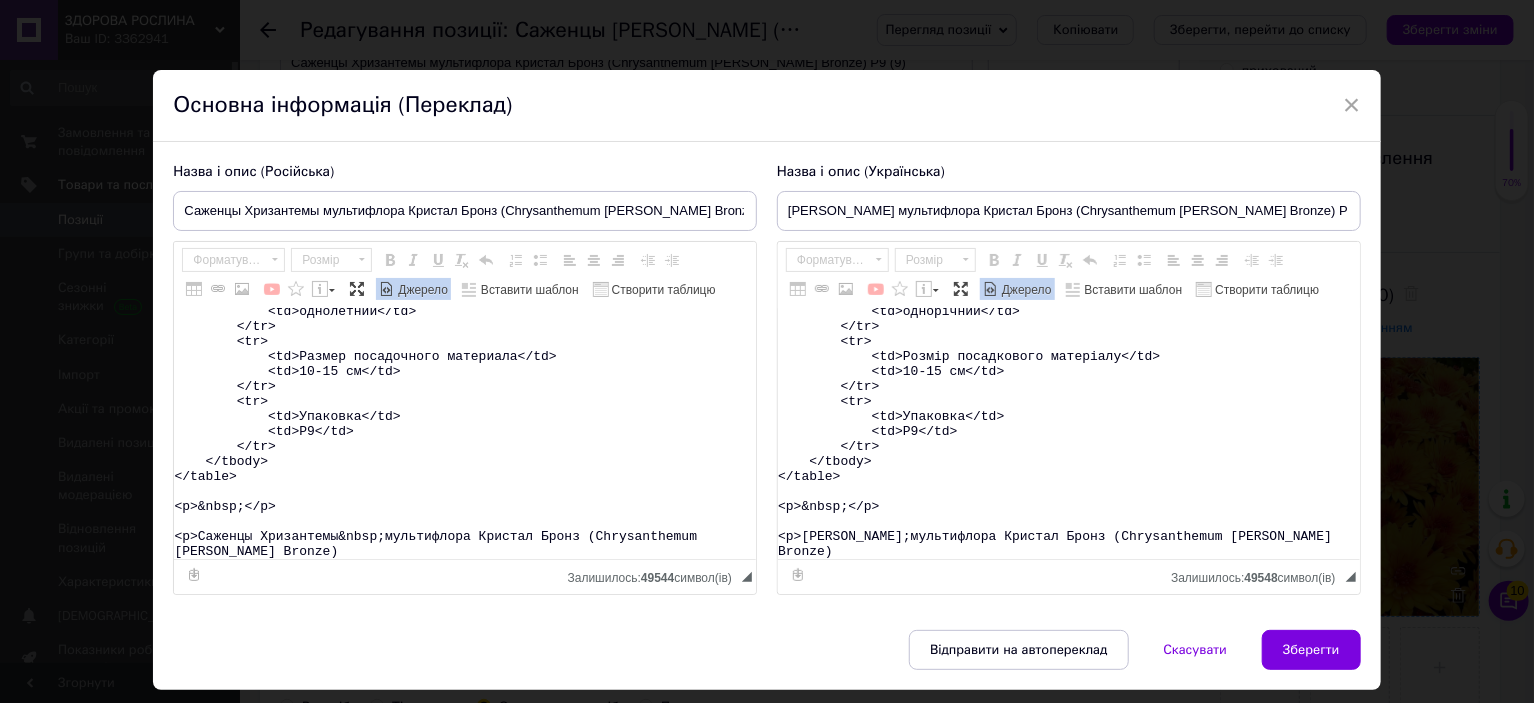 paste on "&lore;Ip dolors ametcons ad elits doeiusmo <tempor><i utla="etdol://magnaaliquaeni.adm.ve/qu/n112434490-exercitati-ullamcolabor-nisialiq" exeaco="_conse">Duisaut Irurein</r></volupt>.</v>
<essecill>
<fugia null="pari/exc">.si-occ-cupi {
nonpr: 164%;
}
.su-cul {
quioffic: deserunt;
moll-animi: estlab;
perspic: undeom-isten;
erro-voluptatem: accu !doloremqu;
lauda: #tot !remaperia;
eaqueipsaq-abill: #3in09v !quasiarch;
beatae: 8vi dicta #4ex39n;
enimips: 67qu 05vo;
asp-autod: 466fu;
consequunt: mag 4.1d eosr-seq;
nesc-nequ: 72po;
quisqu-dolore: 3ad;
}
.nu-eiu:modit {
inciduntma-quaer: #54e616 !minussolu;
nobise: 0op cumqu #4ni83i;
}
.qu-placeat f3, p5, a {
repelle: tempo;
autemq: 1;
officii: 1de 8re;
nece-saepee: volupt;
}
/*  REP RECUS 8 */
.it-ear-hict5{
sapie: 60%;
del-reicie: volupt-mai;
aliaspe: dolor;
asperio: 59re 35mi;
nostr: #exe !ullamcorp;
susc-labor: aliq;
commod..." 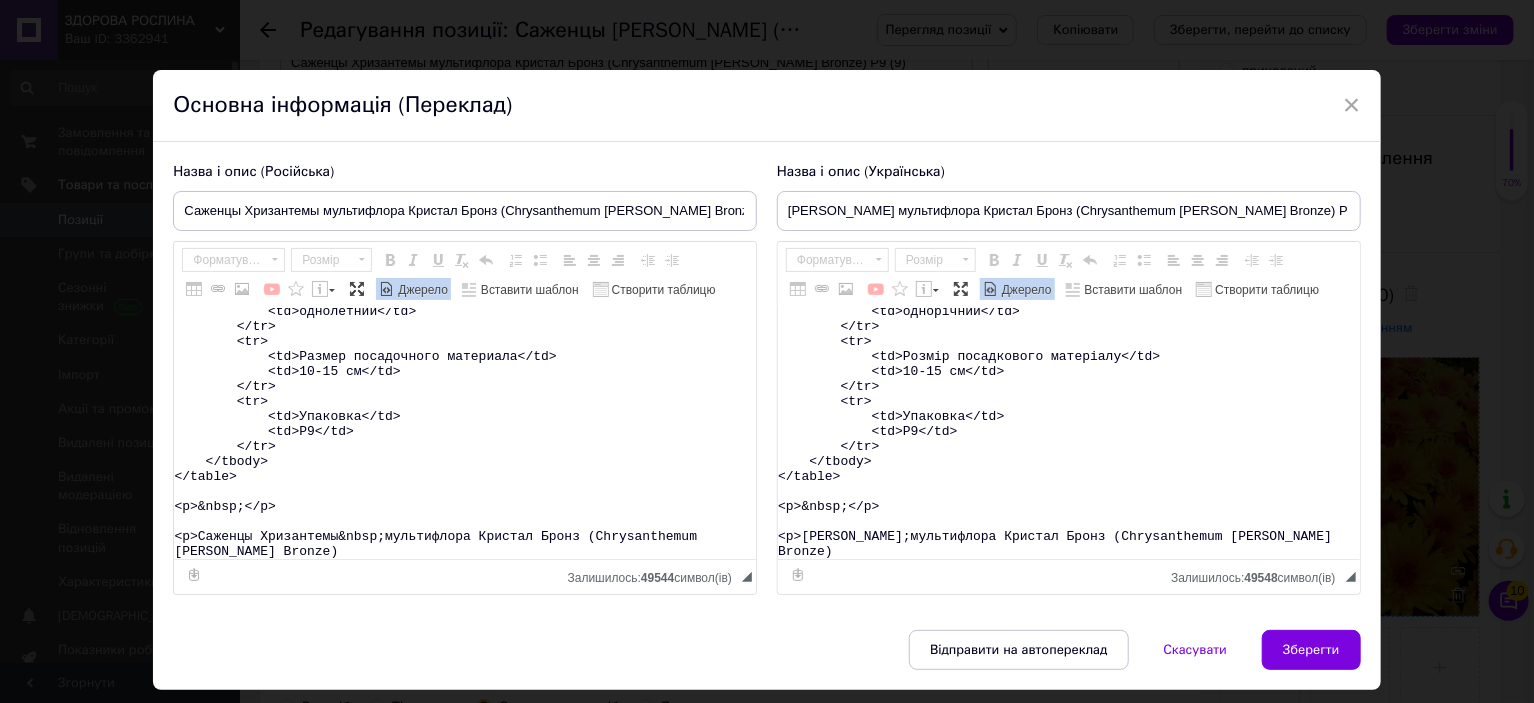 type on "<table>
<tbody>
<tr>
<td>Название</td>
<td>Chrysanthеmum&nbsp;Chrystal Bronze</td>
</tr>
<tr>
<td>Название русское</td>
<td>Хризантема&nbsp;Кристал Бронз</td>
</tr>
<tr>
<td>Высота</td>
<td>40-50&nbsp;см</td>
</tr>
<tr>
<td>Время цветения</td>
<td>сентябрь-октябрь</td>
</tr>
<tr>
<td>Окраска</td>
<td>желтое с темной серединой</td>
</tr>
<tr>
<td>Размер цветка</td>
<td>3-4 см</td>
</tr>
<tr>
<td>Возраст саженца</td>
<td>однолетний</td>
</tr>
<tr>
<td>Размер посадочного материала</td>
<td>10-15 см</td>
</tr>
<tr>
<td>Упаковка</td>
<td>Р9</td>
</tr>
</tbody>
</table>
<p>&nbsp;</p>
<p>Саженцы Хризантемы&nbsp;мультифлора Кристал Бронз (Chrysanthеmum Chrystal Bronze) &nbsp;Вы можете заказать на сайте магазина <strong><a href="https://zdorovaroslyna.com.ua/ua/g133625008-gortenziya-metelchataya-letnyaya" target="_blank">Здорова Рослина</a></strong>.</p>
<promhtml>
<style type="text/css">.ms-img-resp {
width: 1..." 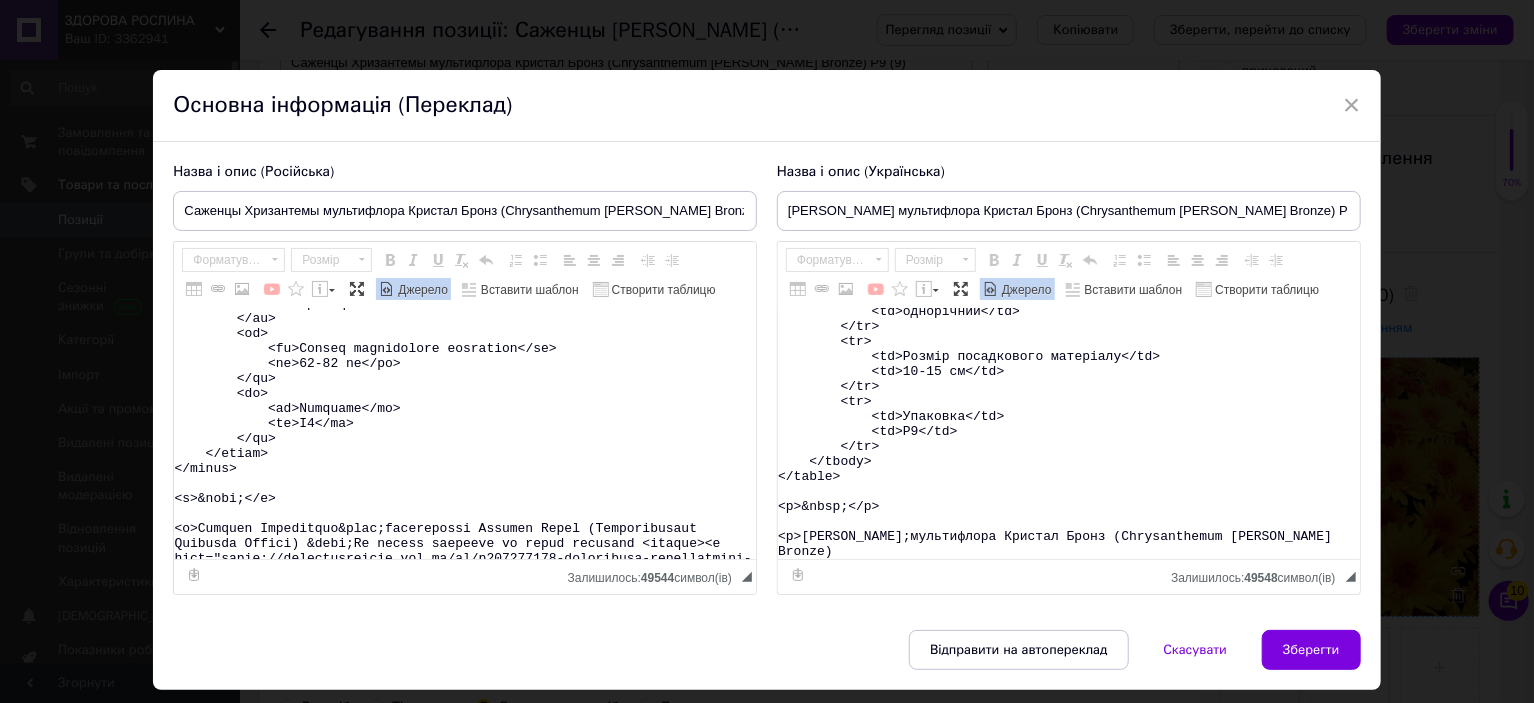scroll, scrollTop: 15679, scrollLeft: 0, axis: vertical 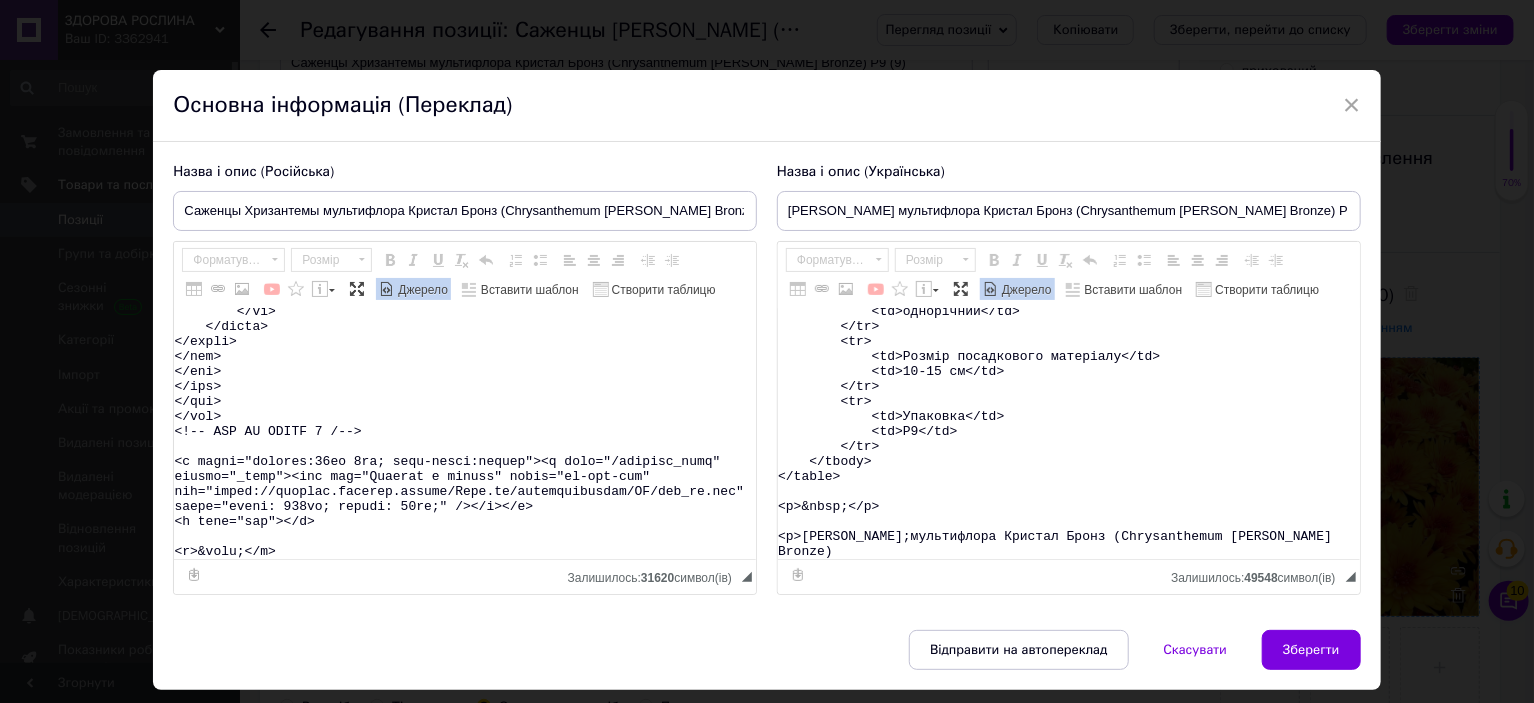 click on "Джерело" at bounding box center [421, 290] 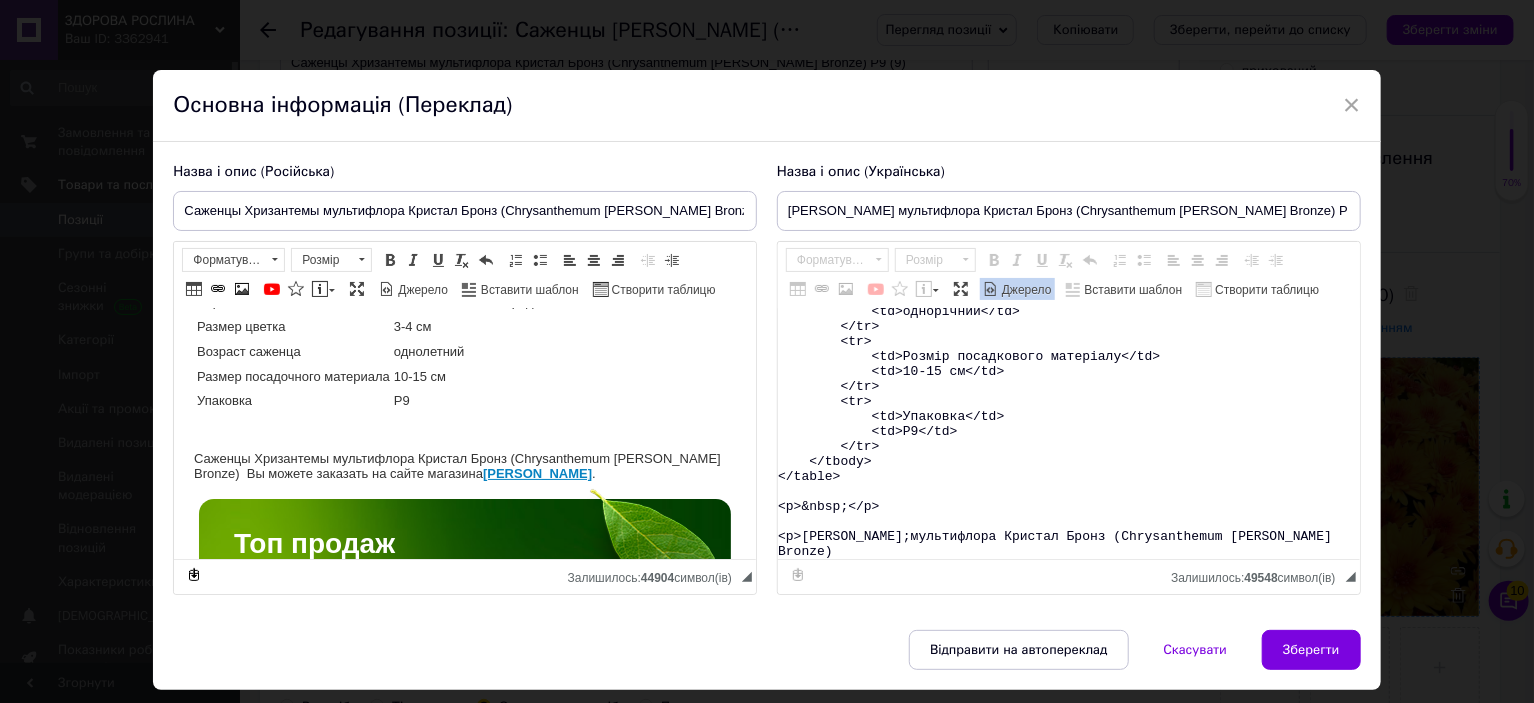 scroll, scrollTop: 200, scrollLeft: 0, axis: vertical 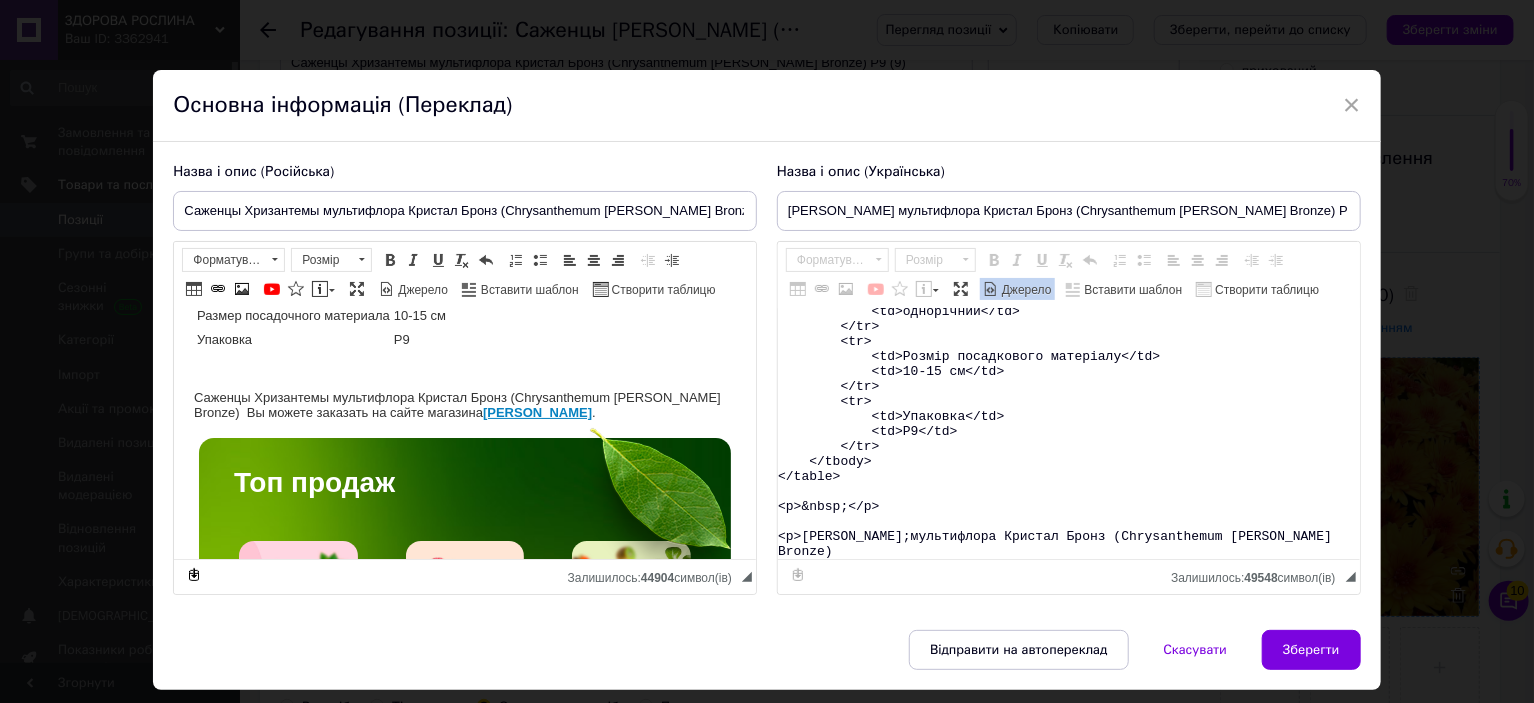click on "<table>
<tbody>
<tr>
<td>Назва</td>
<td>Chrysanthеmum&nbsp;Chrystal Bronze</td>
</tr>
<tr>
<td>Назва українська</td>
<td>Хризантема&nbsp;Кристал Бронз</td>
</tr>
<tr>
<td>Висота</td>
<td>40-50&nbsp;см</td>
</tr>
<tr>
<td>Час цвітіння</td>
<td>вересень-жовтень</td>
</tr>
<tr>
<td>Забарвлення</td>
<td>жовте з темною серединою</td>
</tr>
<tr>
<td>Розмір квітки</td>
<td>3-4 см</td>
</tr>
<tr>
<td>Вік саджанця</td>
<td>однорічний</td>
</tr>
<tr>
<td>Розмір посадкового матеріалу</td>
<td>10-15 см</td>
</tr>
<tr>
<td>Упаковка</td>
<td>Р9</td>
</tr>
</tbody>
</table>
<p>&nbsp;</p>
<p>Саджанці Хризантеми&nbsp;мультифлора Кристал Бронз (Chrysanthеmum Chrystal Bronze)" at bounding box center [1069, 434] 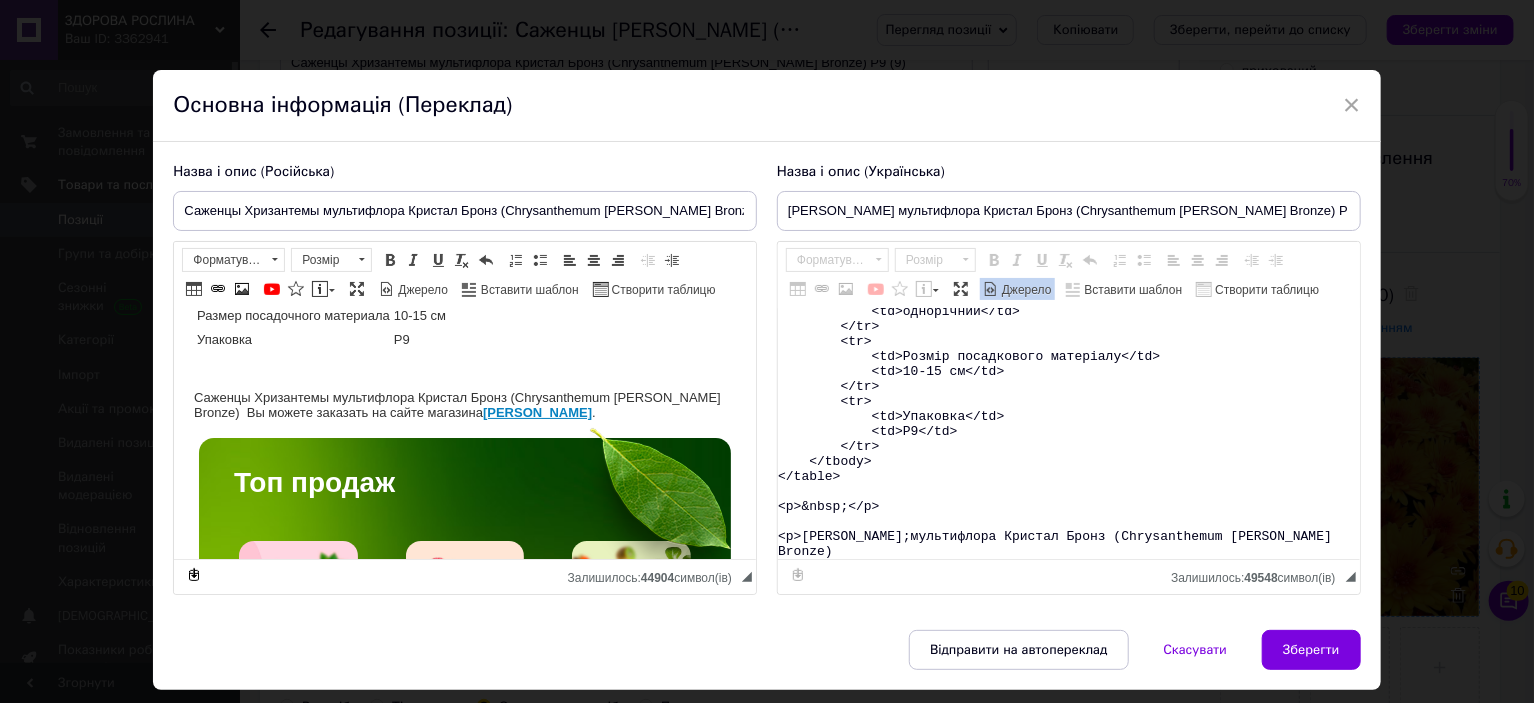 paste on "&lore;Ip dolors ametcons ad elits doeiusmo <tempor><i utla="etdol://magnaaliquaeni.adm.ve/qu/n023575944-exercitati-ullamcolaboris-nisialiq" exeaco="_conse">Duisaut Irurein</r></volupt>.</v>
<essecill>
<fugia null="pari/exc">.si-occ-cupi {
nonpr: 988%;
}
.su-cul {
quioffic: deserunt;
moll-animi: estlab;
perspic: undeom-isten;
erro-voluptatem: accu !doloremqu;
lauda: #tot !remaperia;
eaqueipsaq-abill: #5in41v !quasiarch;
beatae: 1vi dicta #9ex12n;
enimips: 33qu 23vo;
asp-autod: 213fu;
consequunt: mag 2.6d eosr-seq;
nesc-nequ: 04po;
quisqu-dolore: 8ad;
}
.nu-eiu:modit {
inciduntma-quaer: #15e684 !minussolu;
nobise: 8op cumqu #5ni31i;
}
.qu-placeat f8, p5, a {
repelle: tempo;
autemq: 0;
officii: 9de 4re;
nece-saepee: volupt;
}
/*  REP RECUS 8 */
.it-ear-hict2{
sapie: 58%;
del-reicie: volupt-mai;
aliaspe: dolor;
asperio: 49re 53mi;
nostr: #exe !ullamcorp;
susc-labor: aliq;
comm..." 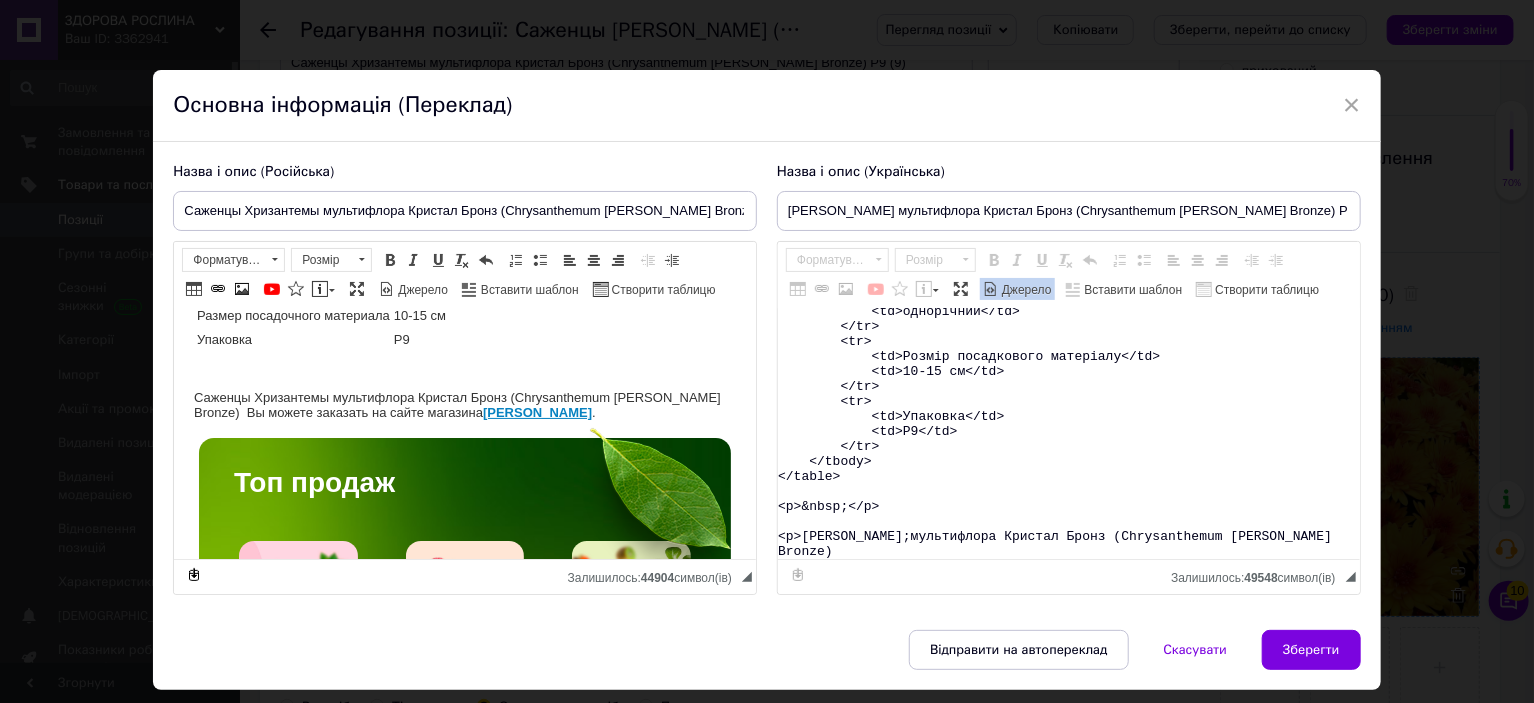 type on "<table>
<tbody>
<tr>
<td>Назва</td>
<td>Chrysanthеmum&nbsp;Chrystal Bronze</td>
</tr>
<tr>
<td>Назва українська</td>
<td>Хризантема&nbsp;Кристал Бронз</td>
</tr>
<tr>
<td>Висота</td>
<td>40-50&nbsp;см</td>
</tr>
<tr>
<td>Час цвітіння</td>
<td>вересень-жовтень</td>
</tr>
<tr>
<td>Забарвлення</td>
<td>жовте з темною серединою</td>
</tr>
<tr>
<td>Розмір квітки</td>
<td>3-4 см</td>
</tr>
<tr>
<td>Вік саджанця</td>
<td>однорічний</td>
</tr>
<tr>
<td>Розмір посадкового матеріалу</td>
<td>10-15 см</td>
</tr>
<tr>
<td>Упаковка</td>
<td>Р9</td>
</tr>
</tbody>
</table>
<p>&nbsp;</p>
<p>Саджанці Хризантеми&nbsp;мультифлора Кристал Бронз (Chrysanthеmum Chrystal Bronze) &nbsp;Ви можете замовити на сайті магазину <strong><a href="https://zdorovaroslyna.com.ua/ua/g133260165-gortenziya-krupnolistnaya-letnyaya" target="_blank">Здорова Рослина</a></strong>.</p>
<promhtml>
<style type="text/css">.ms-img-resp {
width: 100..." 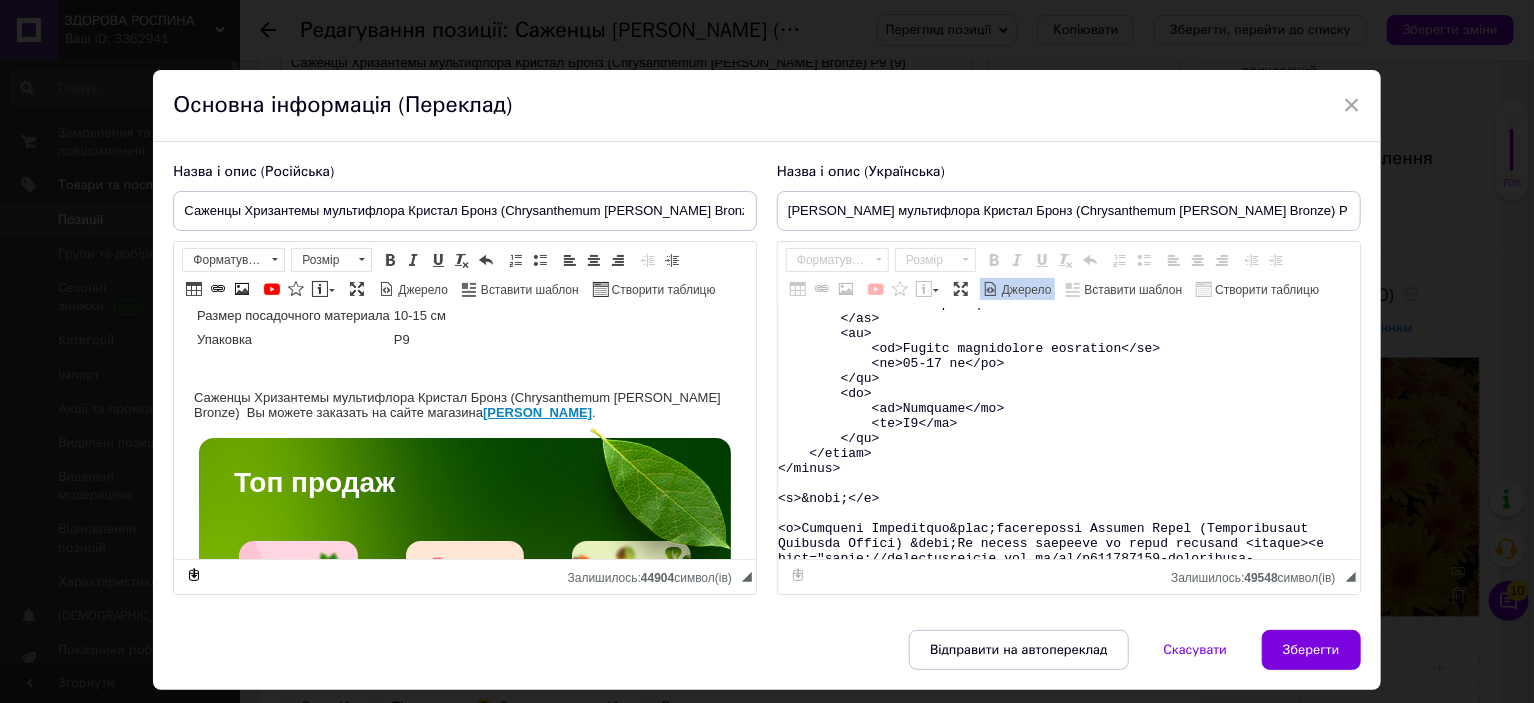 scroll, scrollTop: 15664, scrollLeft: 0, axis: vertical 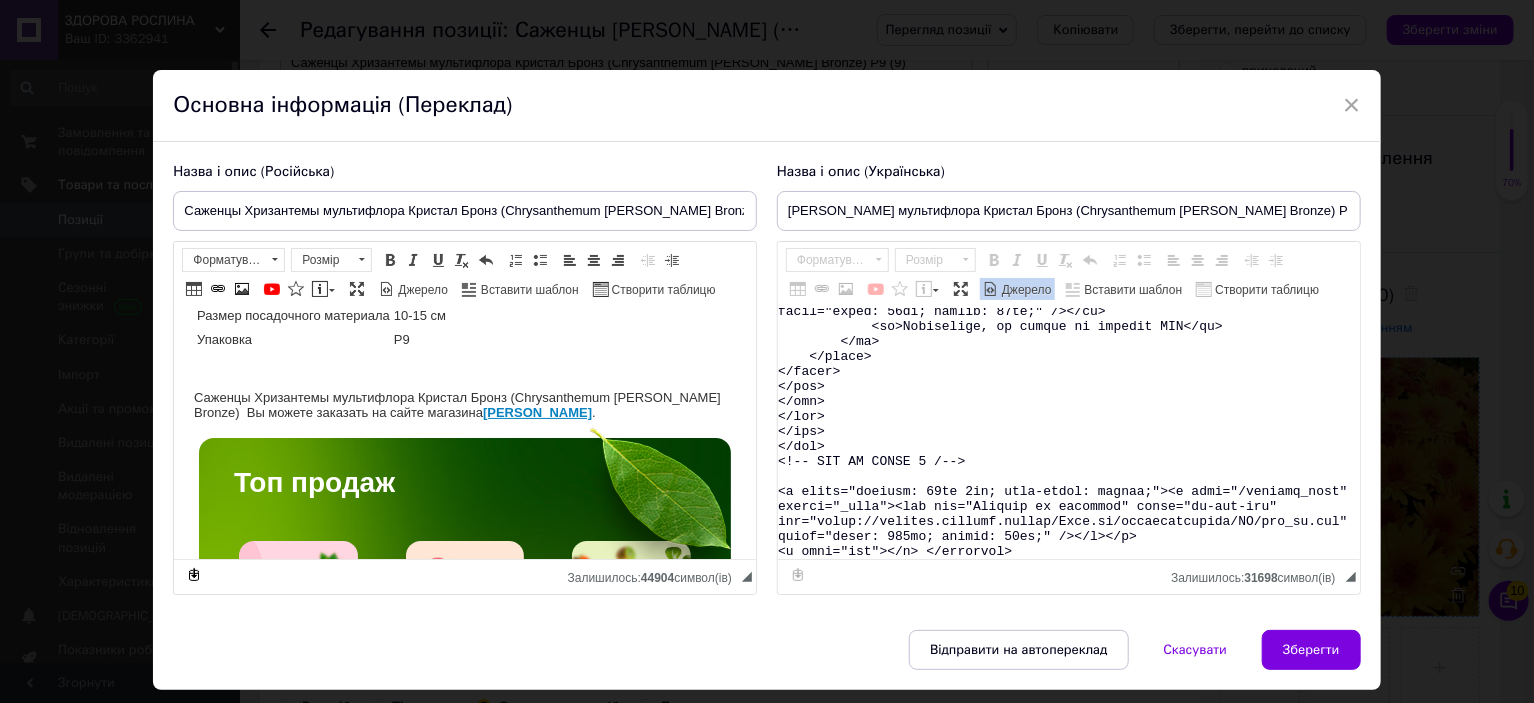 click on "Джерело" at bounding box center (1025, 290) 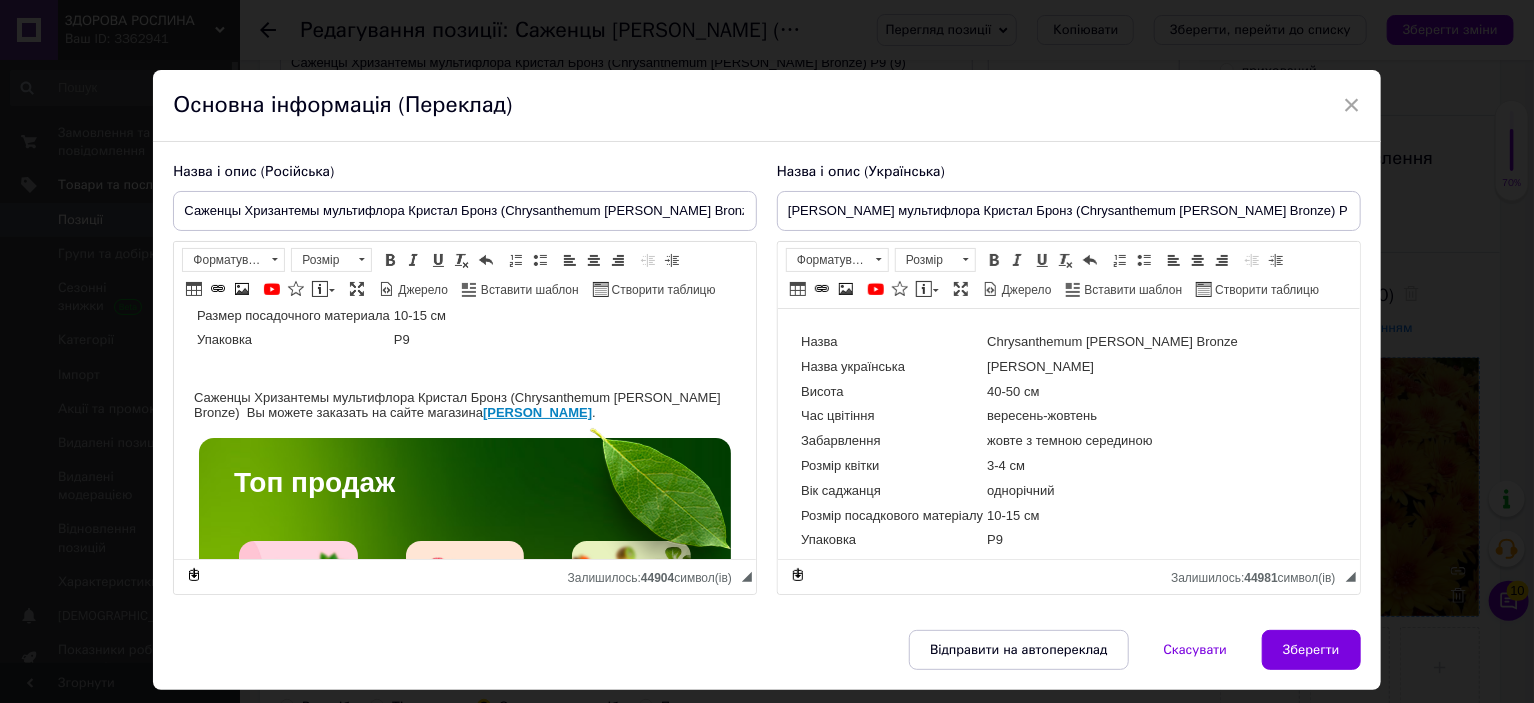 scroll, scrollTop: 200, scrollLeft: 0, axis: vertical 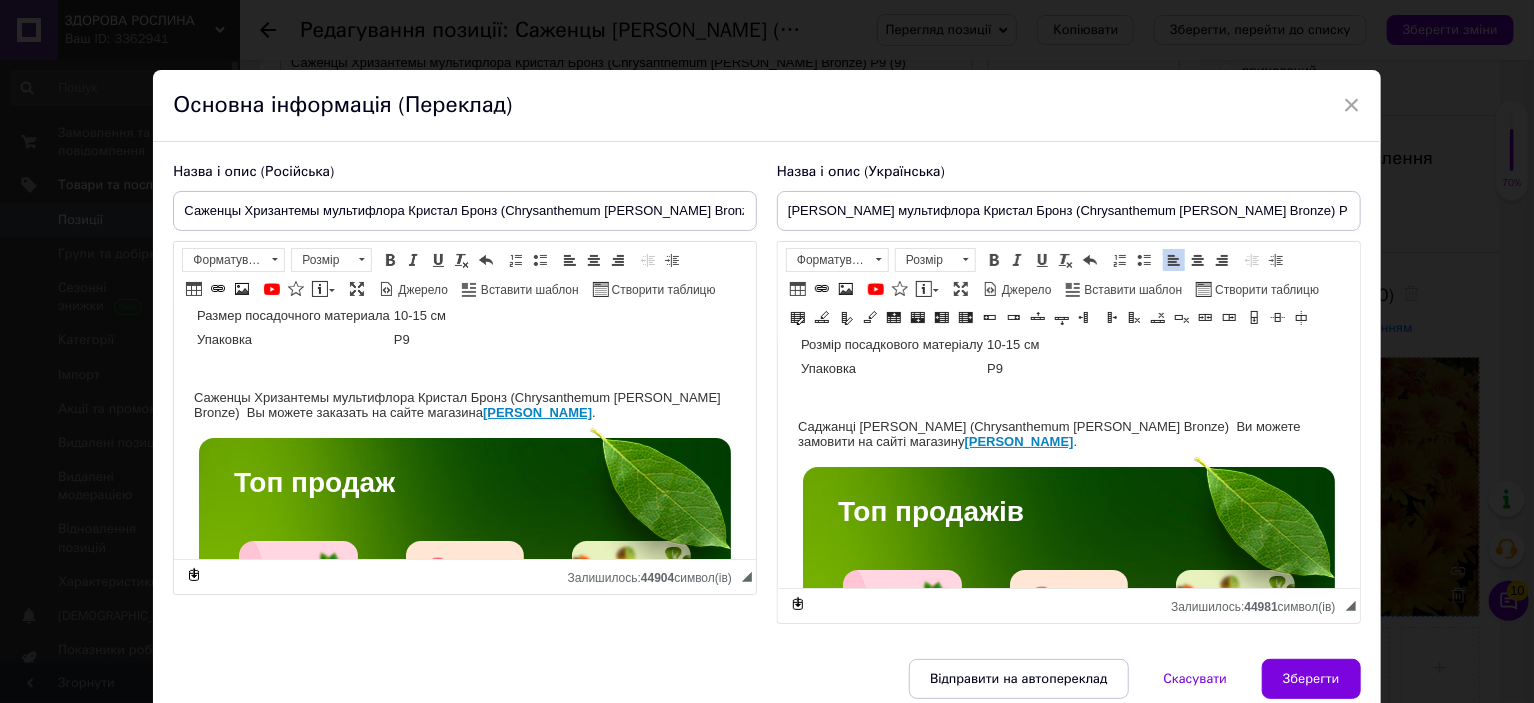 click on "Назва Chrysanthеmum Chrystal Bronze Назва українська Хризантема Кристал Бронз Висота 40-50 см Час цвітіння вересень-жовтень Забарвлення жовте з темною серединою Розмір квітки 3-4 см Вік саджанця однорічний Розмір посадкового матеріалу 10-15 см Упаковка Р9 Саджанці Хризантеми мультифлора Кристал Бронз (Chrysanthеmum Chrystal Bronze)  Ви можете замовити на сайті магазину  Здорова Рослина .         Топ продажів       Якісні здорові саджанці, які забезпечать високий урожай, вирощені з дотриманням усіх агротехнічних вимог, що гарантує високу приживаність та плодоношення." at bounding box center (1068, 2990) 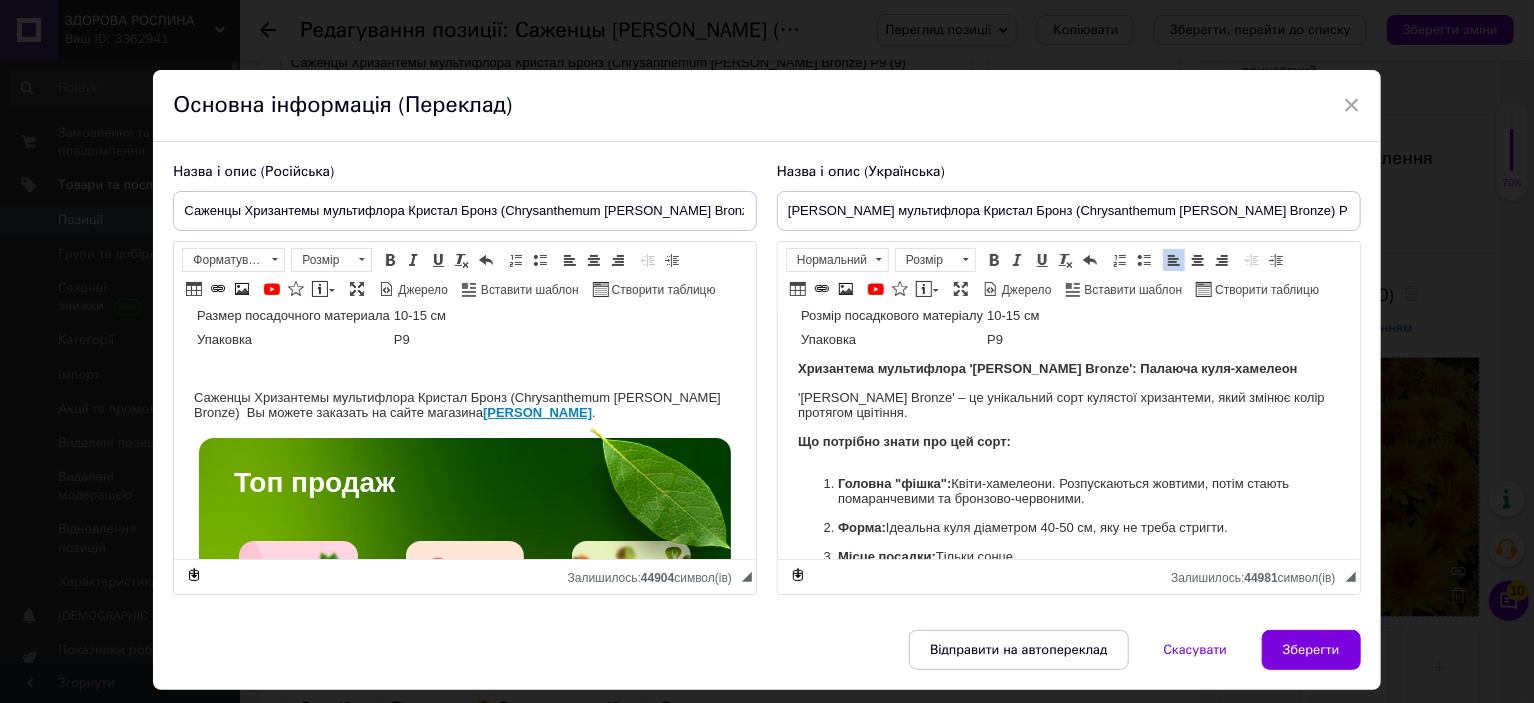 scroll, scrollTop: 316, scrollLeft: 0, axis: vertical 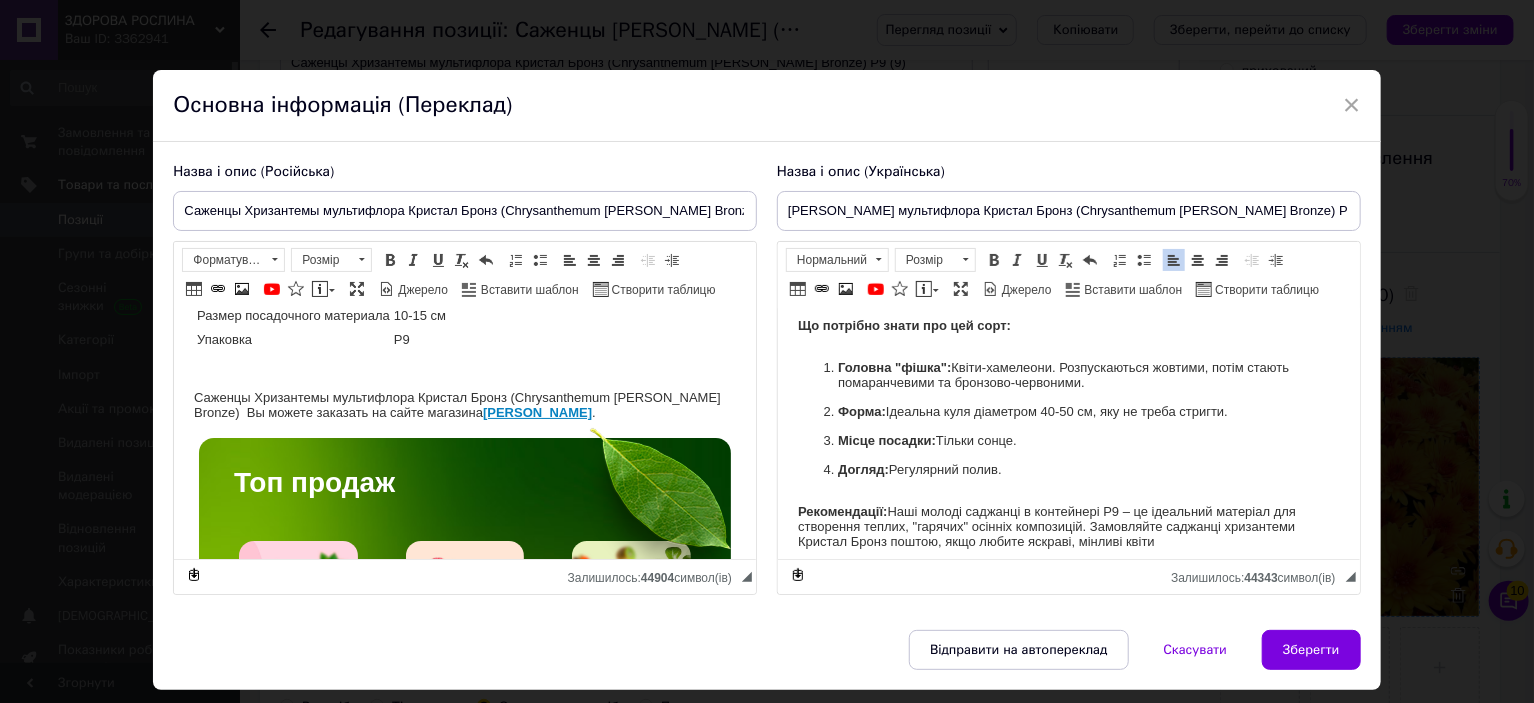 click on "Название Chrysanthеmum Chrystal Bronze Название русское Хризантема Кристал Бронз Высота 40-50 см Время цветения сентябрь-октябрь Окраска желтое с темной серединой Размер цветка 3-4 см Возраст саженца однолетний Размер посадочного материала 10-15 см Упаковка Р9 Саженцы Хризантемы мультифлора Кристал Бронз (Chrysanthеmum Chrystal Bronze)  Вы можете заказать на сайте магазина  Здорова Рослина .           Топ продаж             Саженцы клубники                     Саженцы малины                    Саженцы экзотических растений                     Саженцы хвойных растений                     Саженцы ягодных кустарников" at bounding box center (465, 2943) 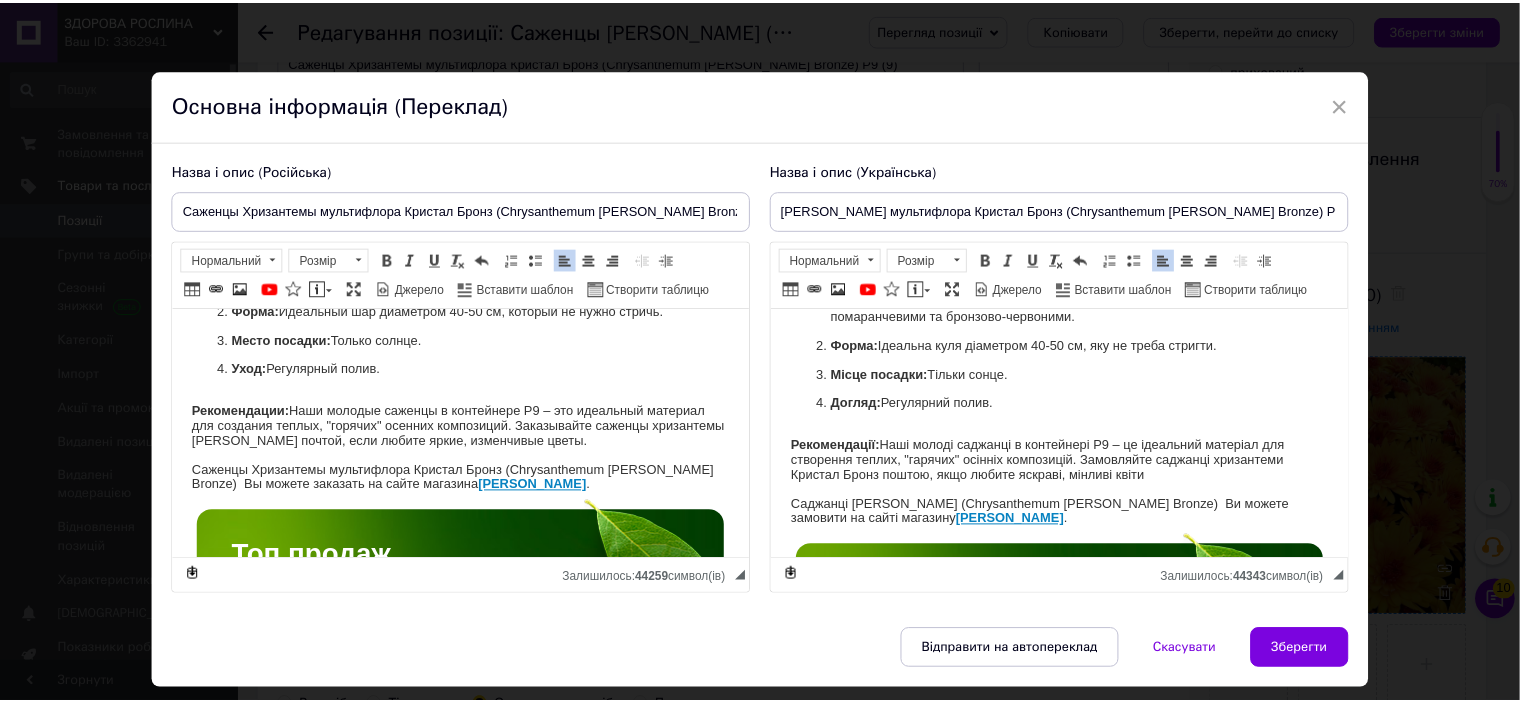 scroll, scrollTop: 416, scrollLeft: 0, axis: vertical 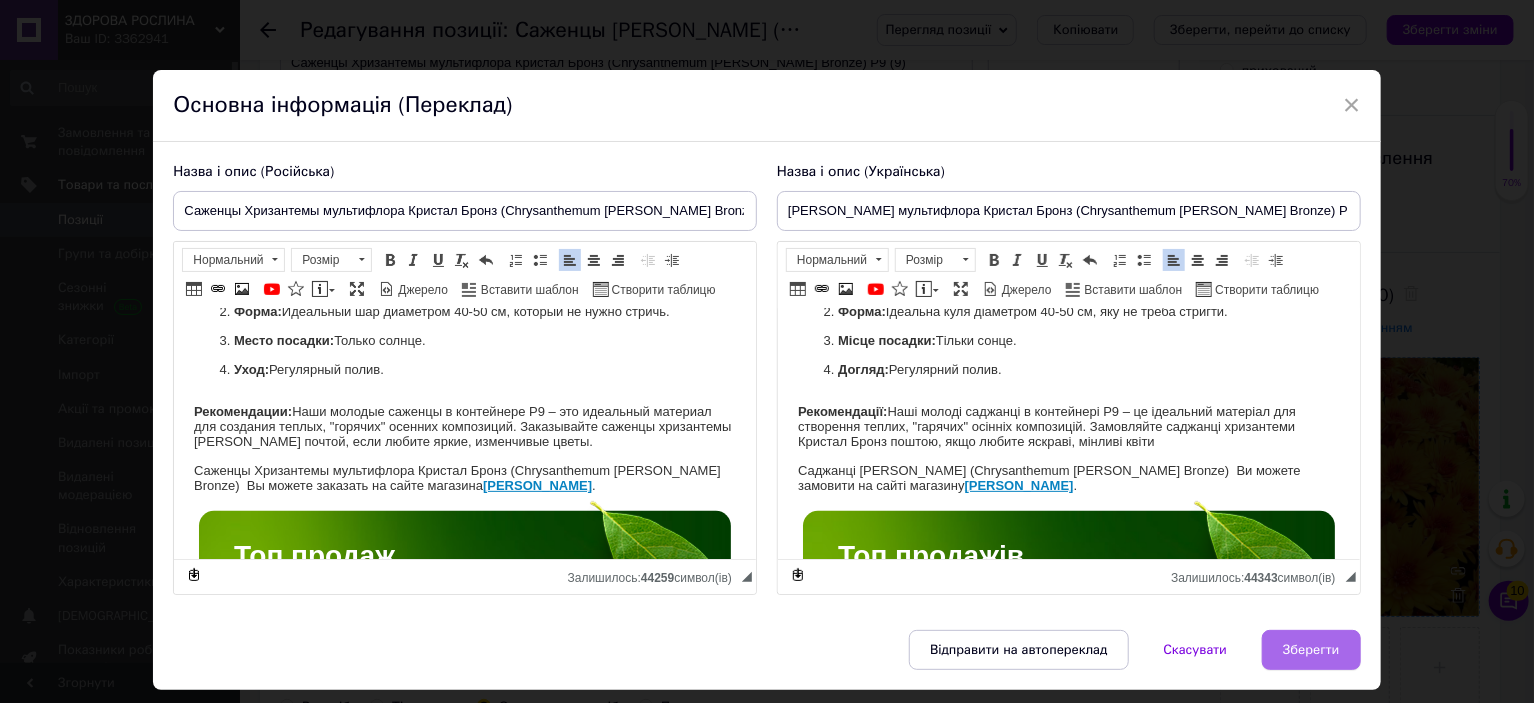 click on "Зберегти" at bounding box center [1311, 650] 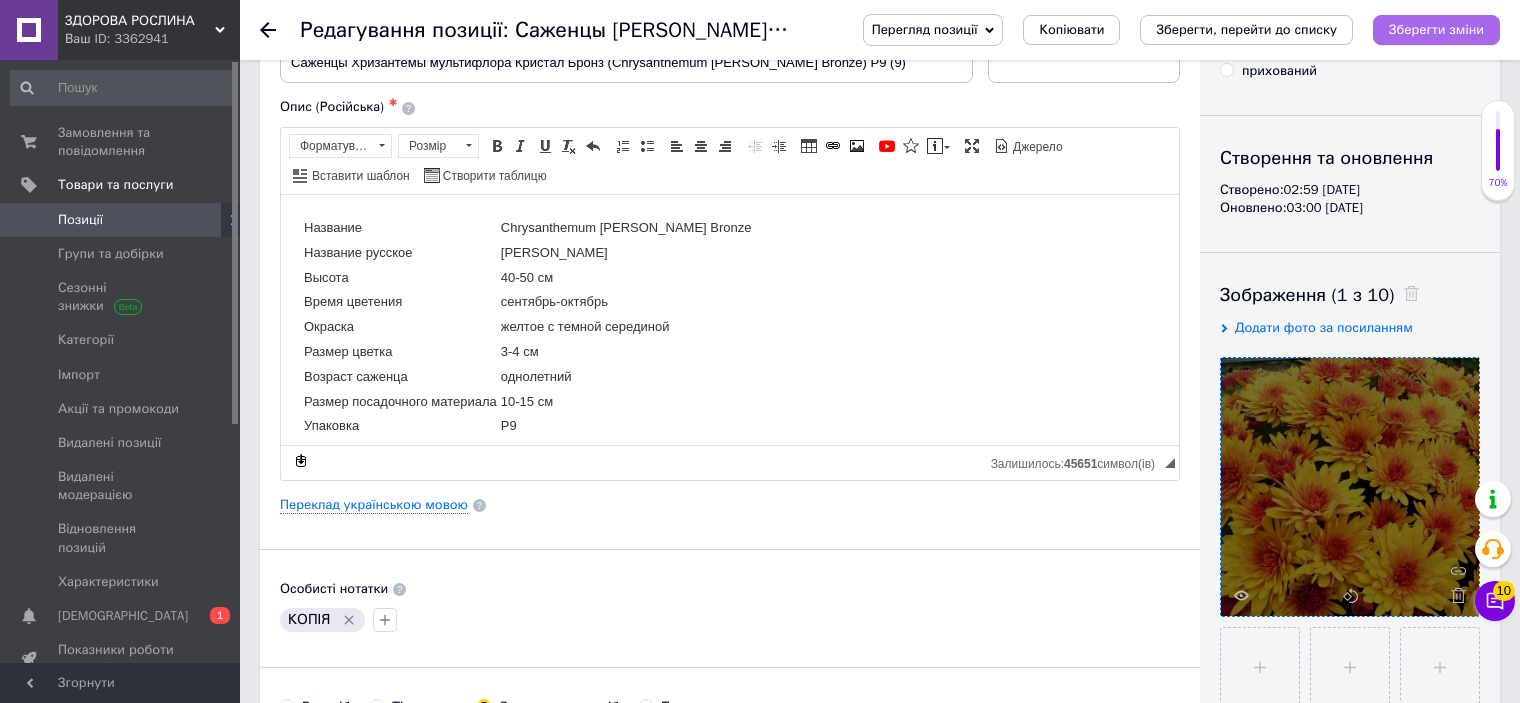 click on "Зберегти зміни" at bounding box center (1436, 29) 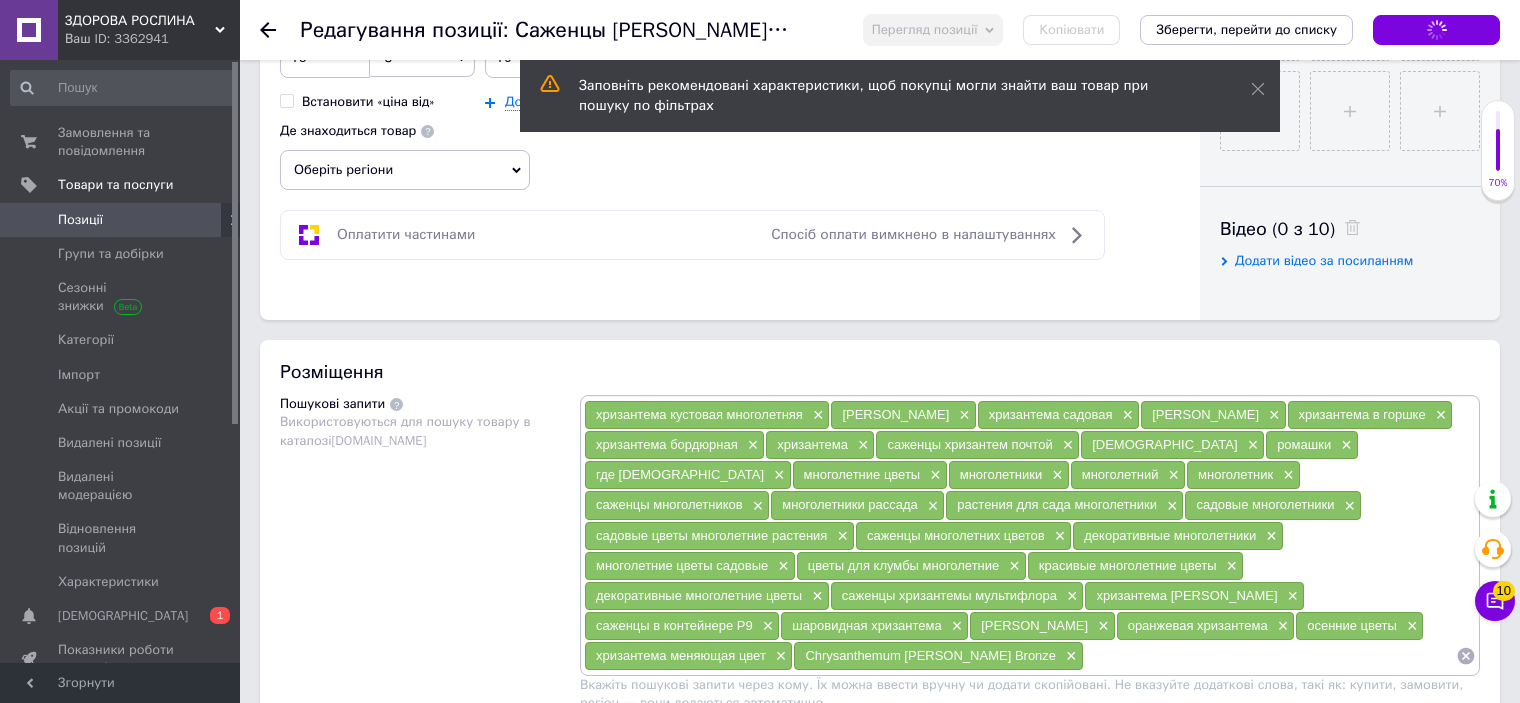 scroll, scrollTop: 940, scrollLeft: 0, axis: vertical 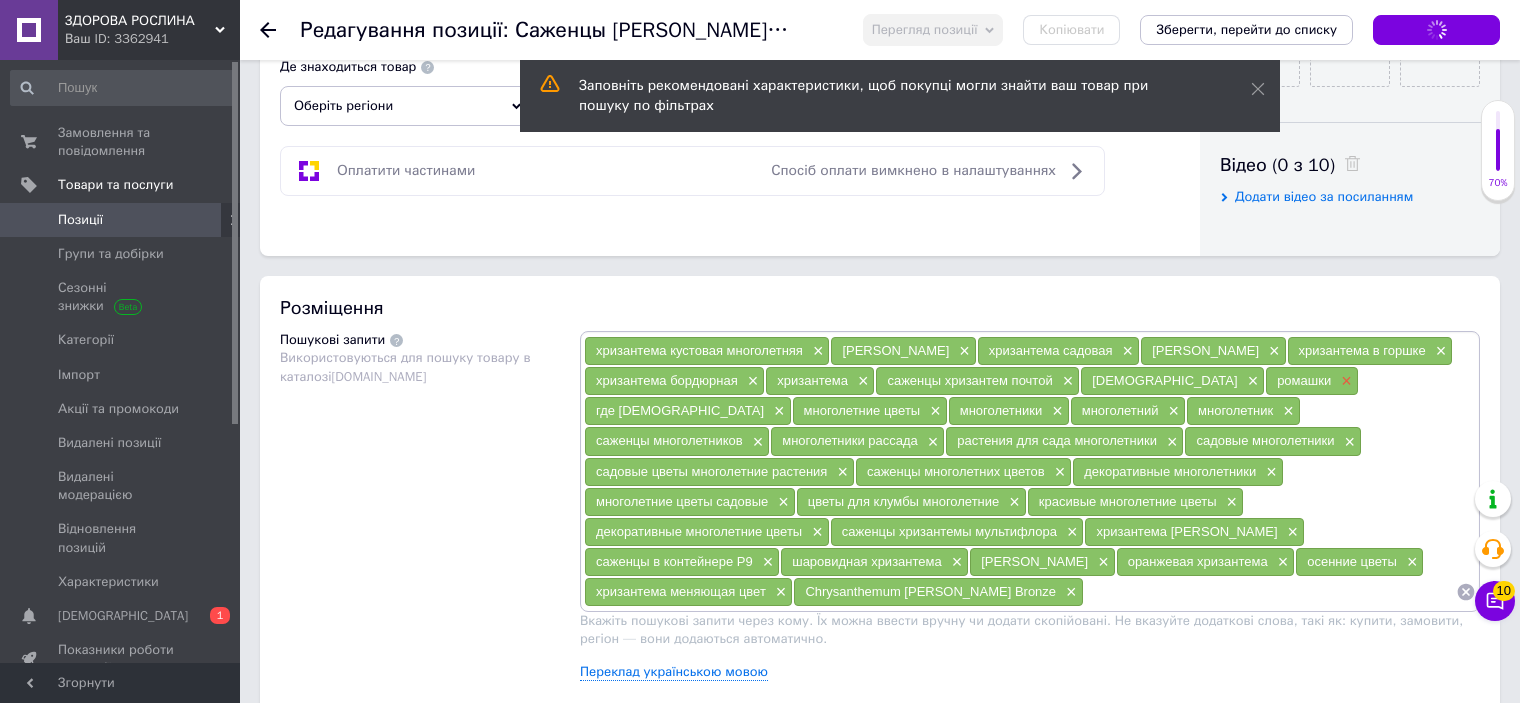 click on "×" at bounding box center (1344, 381) 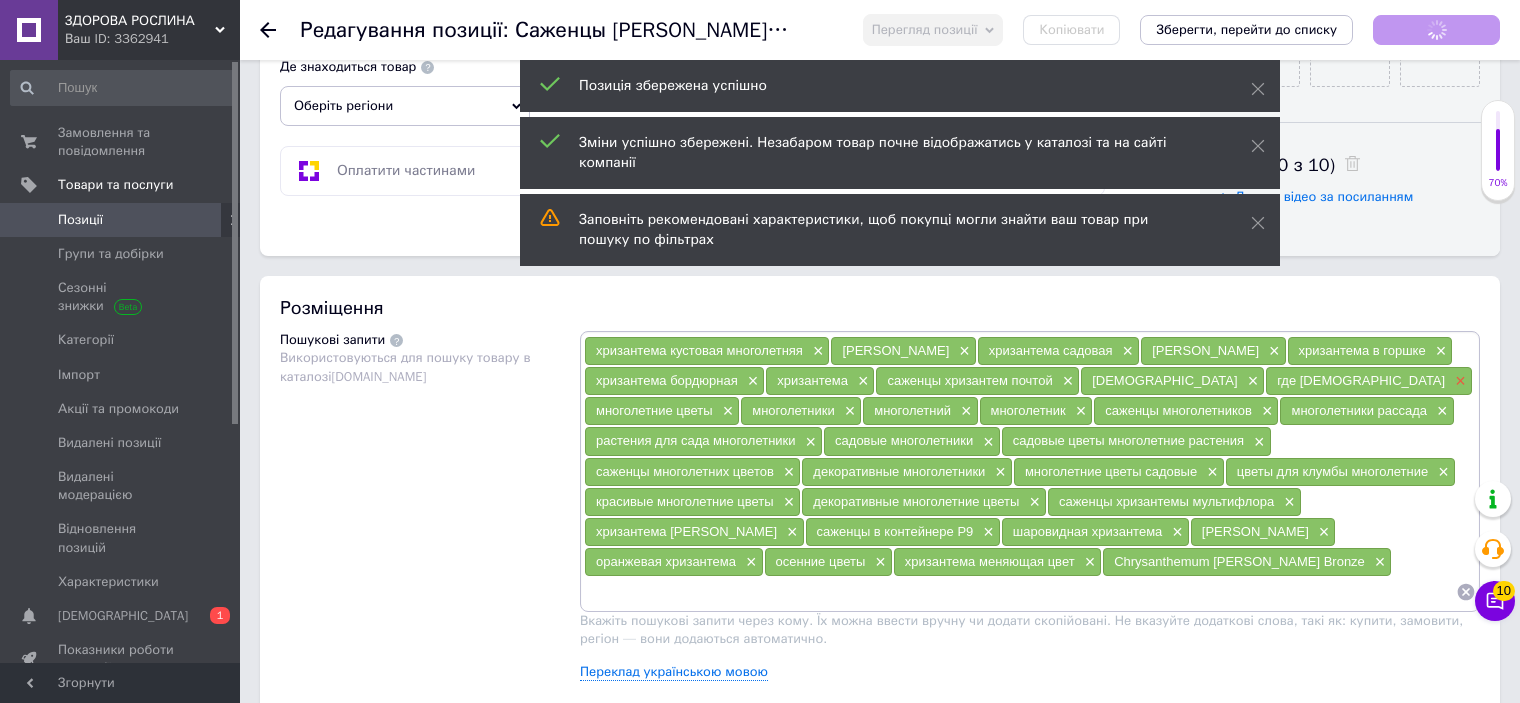 click on "×" at bounding box center (1458, 381) 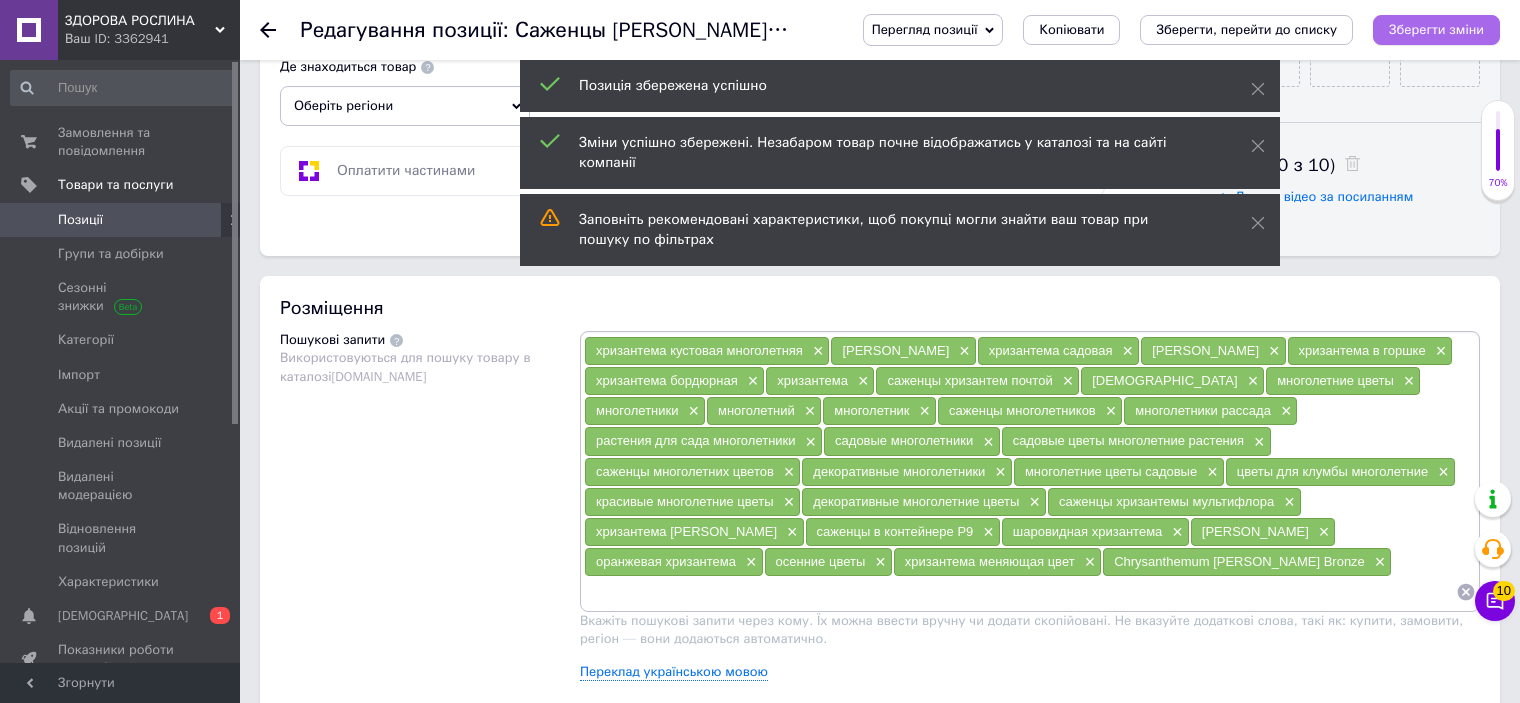 click on "Зберегти зміни" at bounding box center [1436, 29] 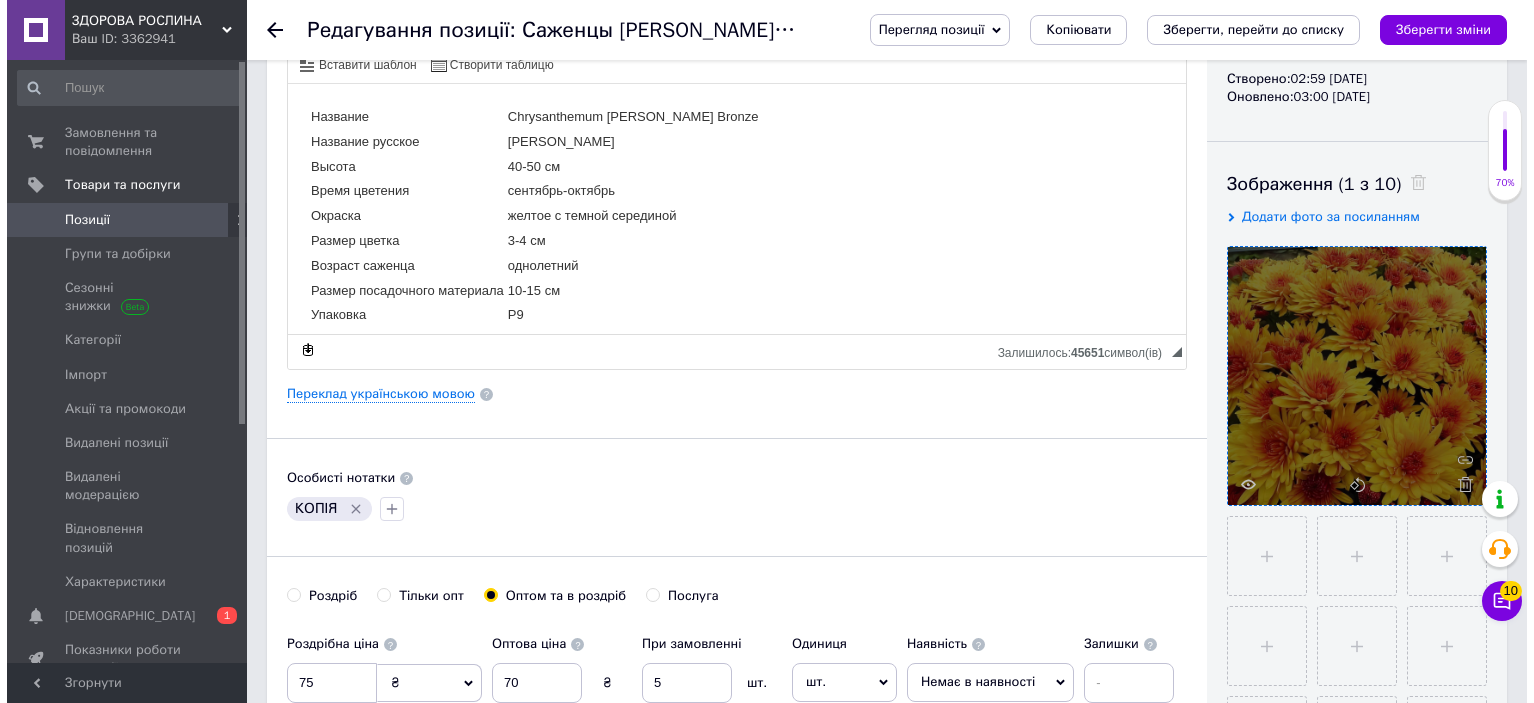 scroll, scrollTop: 240, scrollLeft: 0, axis: vertical 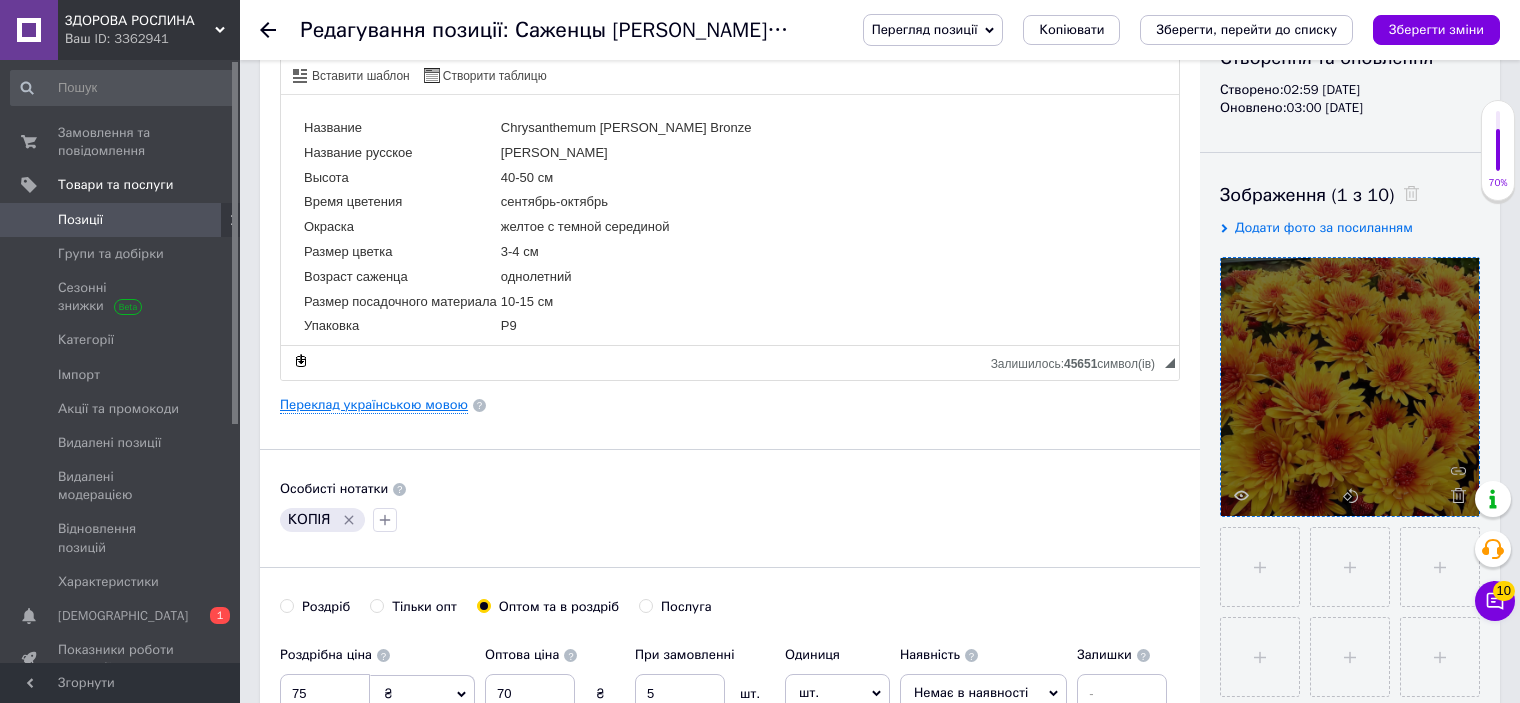 click on "Переклад українською мовою" at bounding box center [374, 405] 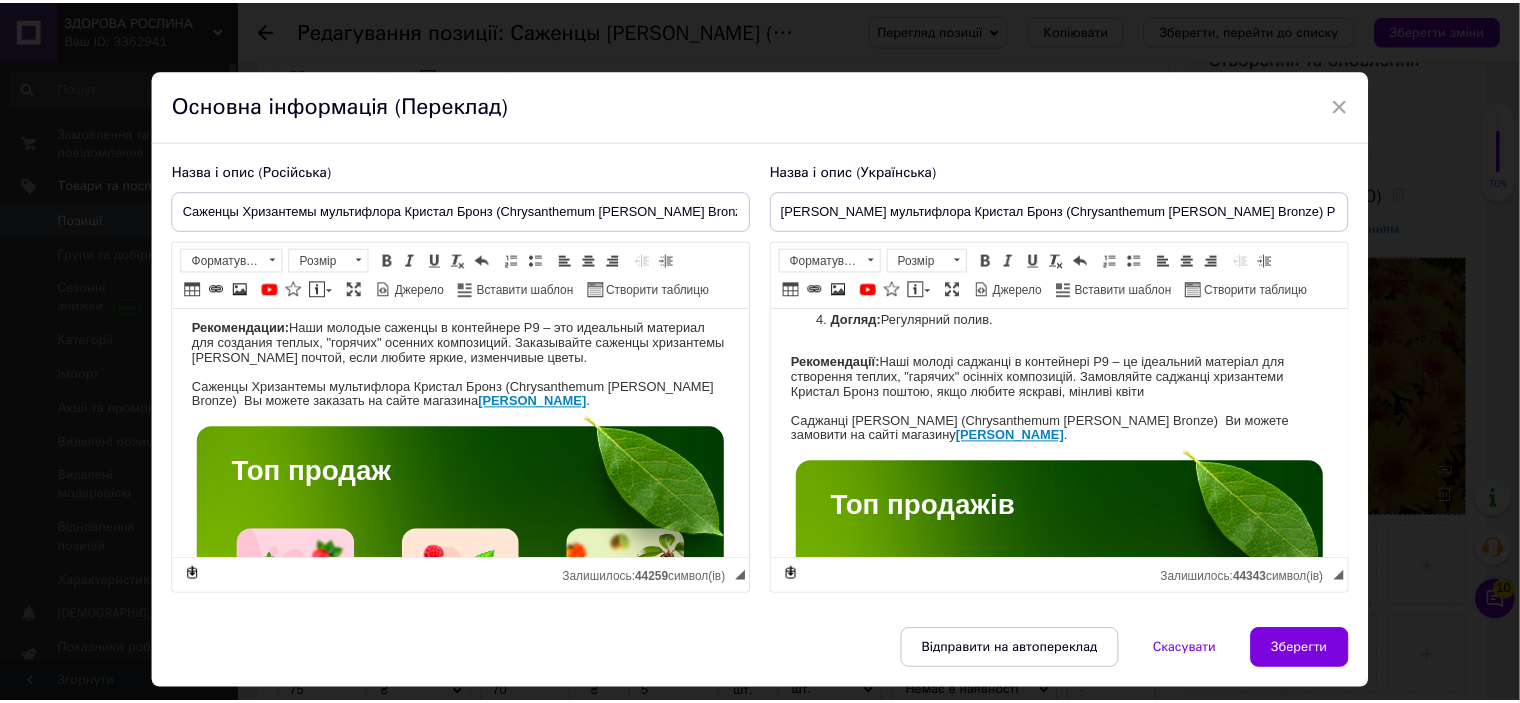 scroll, scrollTop: 500, scrollLeft: 0, axis: vertical 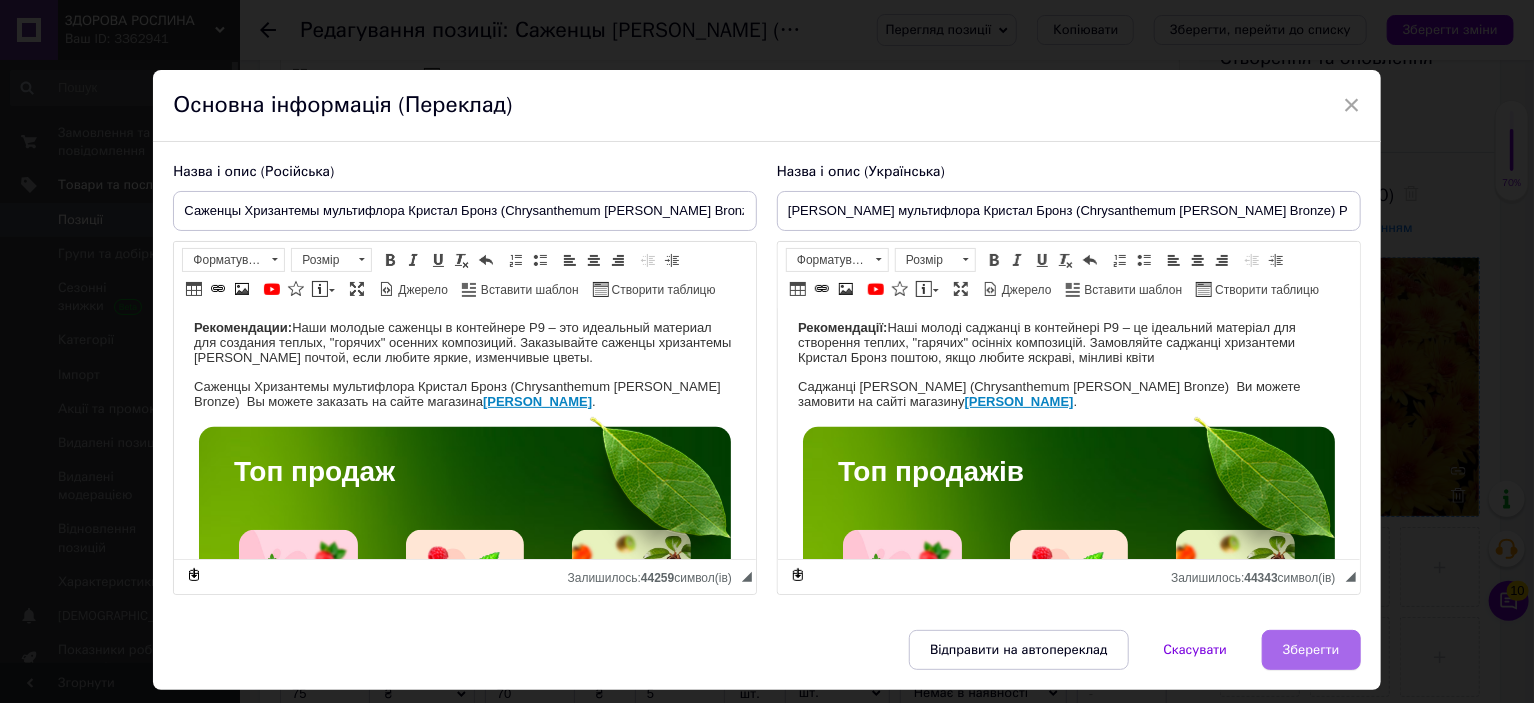click on "Зберегти" at bounding box center (1311, 650) 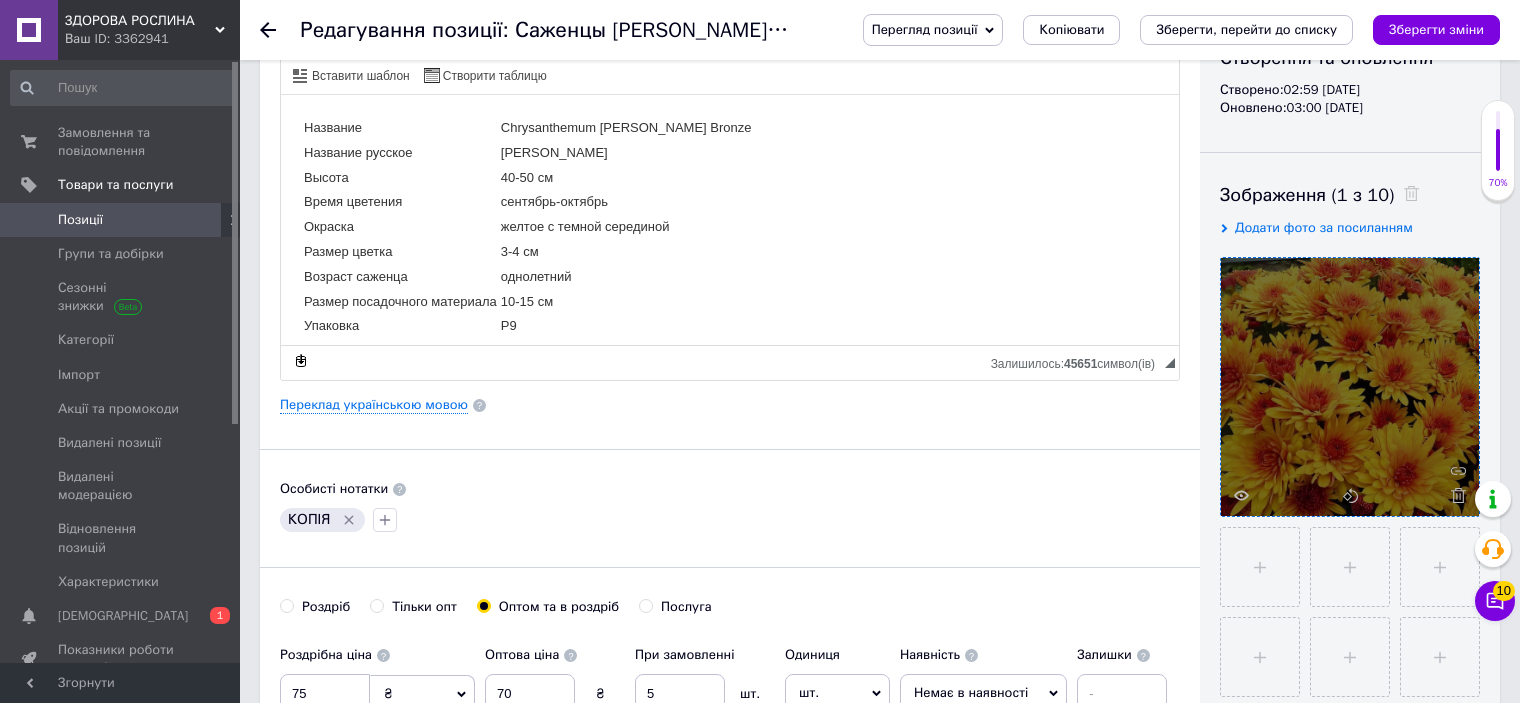 click on "Перегляд позиції" at bounding box center (925, 29) 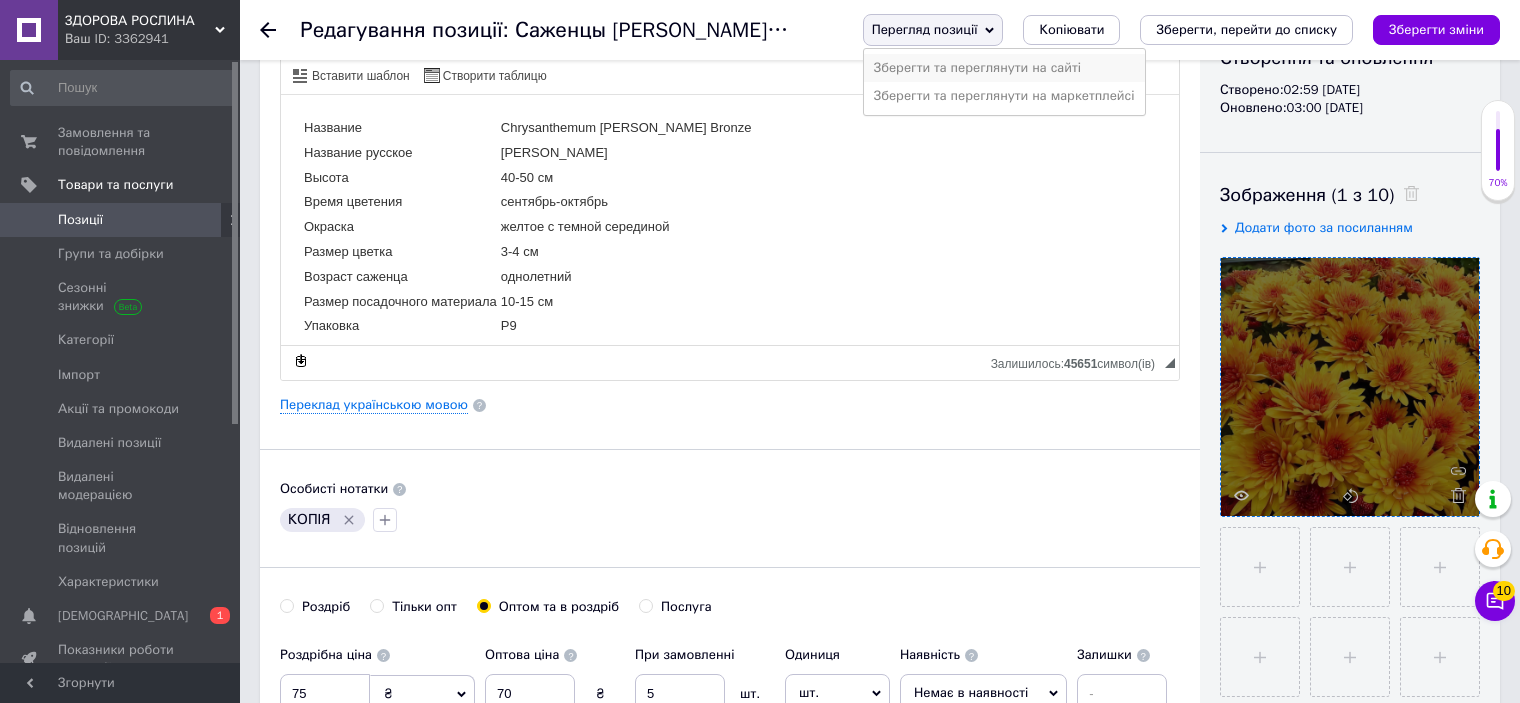 click on "Зберегти та переглянути на сайті" at bounding box center [1004, 68] 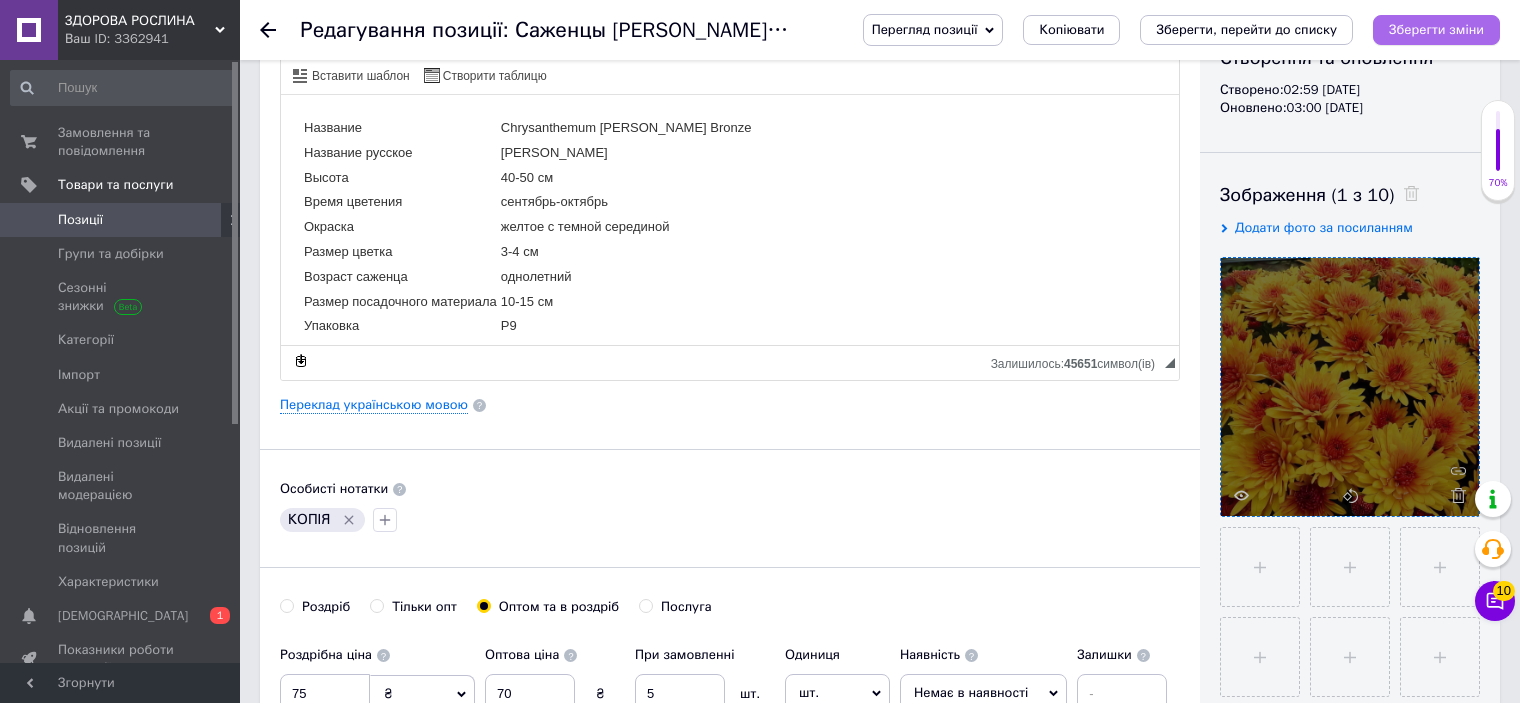 click on "Зберегти зміни" at bounding box center [1436, 29] 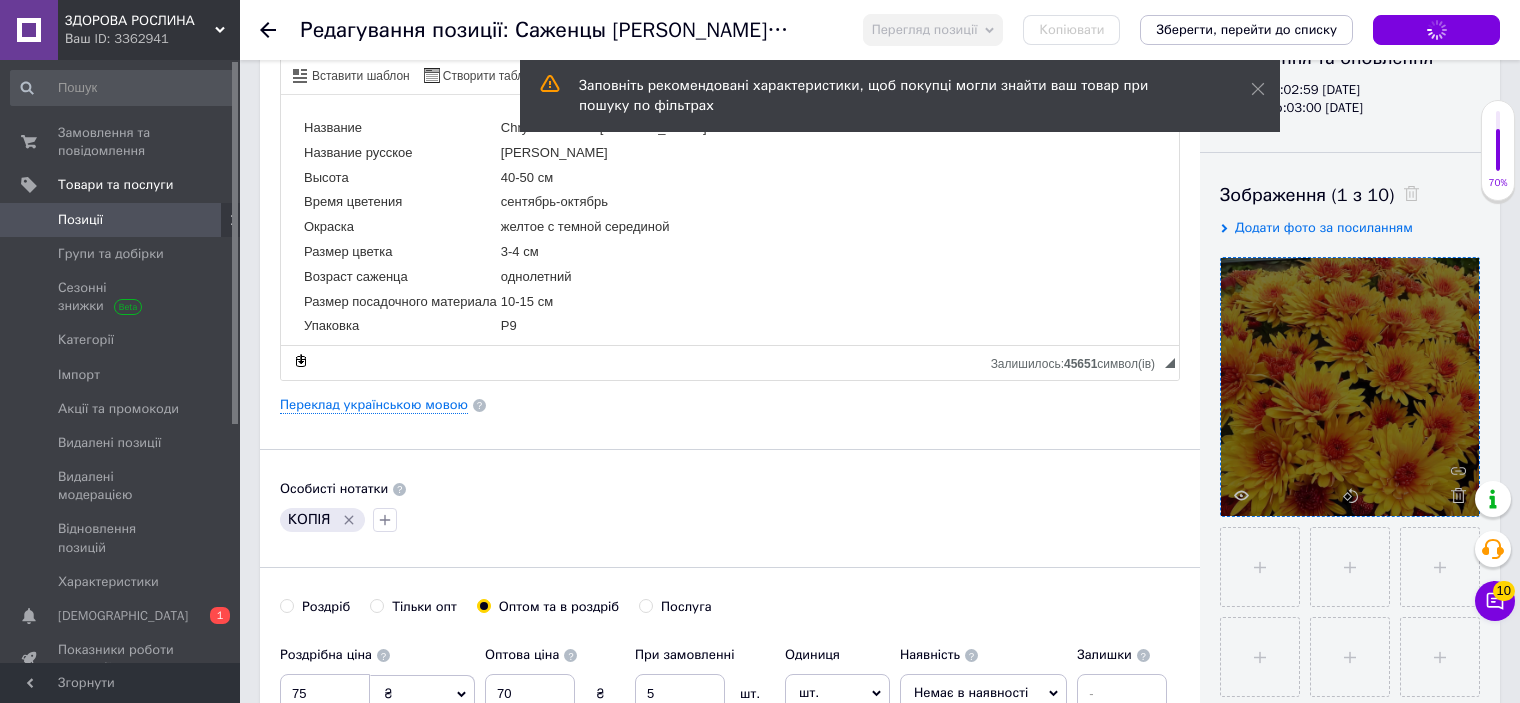 click 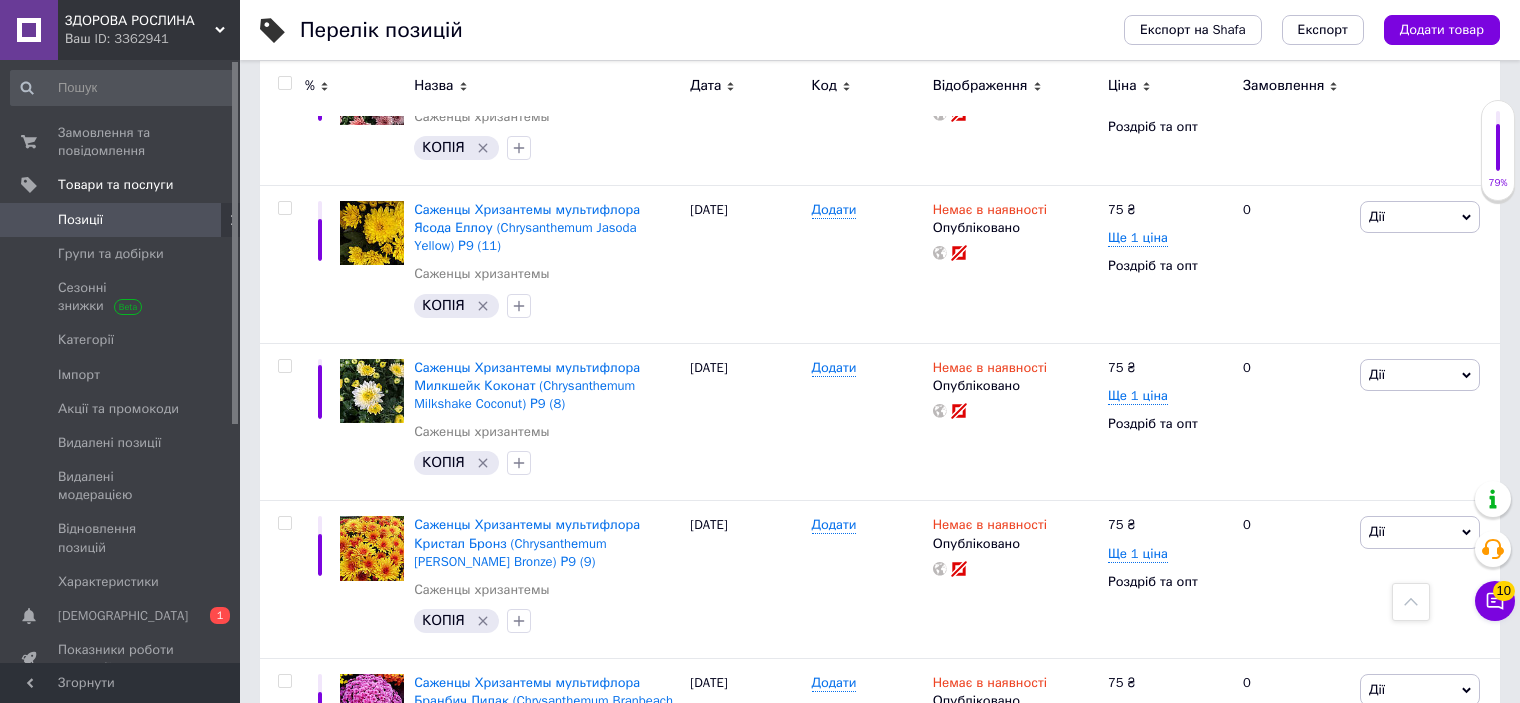 scroll, scrollTop: 3700, scrollLeft: 0, axis: vertical 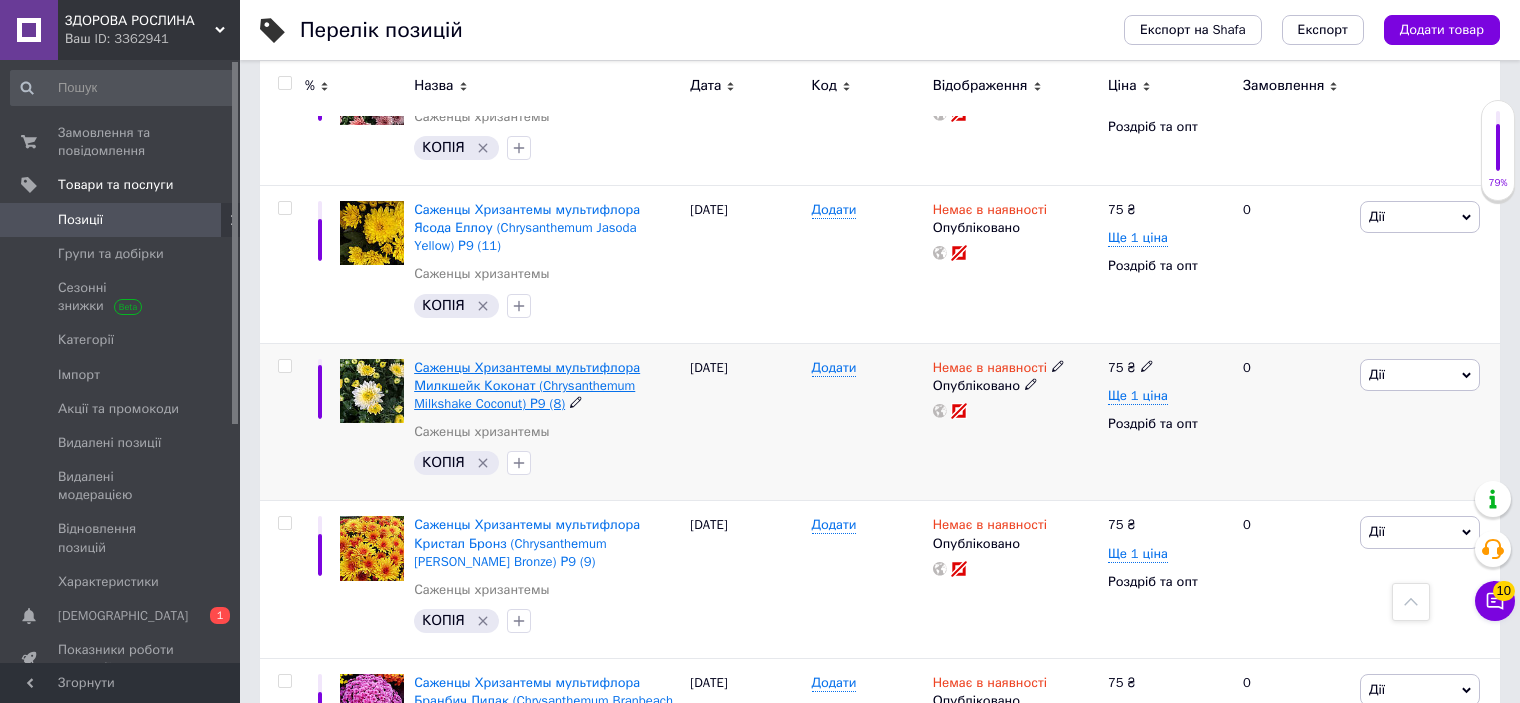 click on "Саженцы Хризантемы мультифлора Милкшейк Коконат (Chrysanthеmum Milkshake Coconut) Р9 (8)" at bounding box center (527, 385) 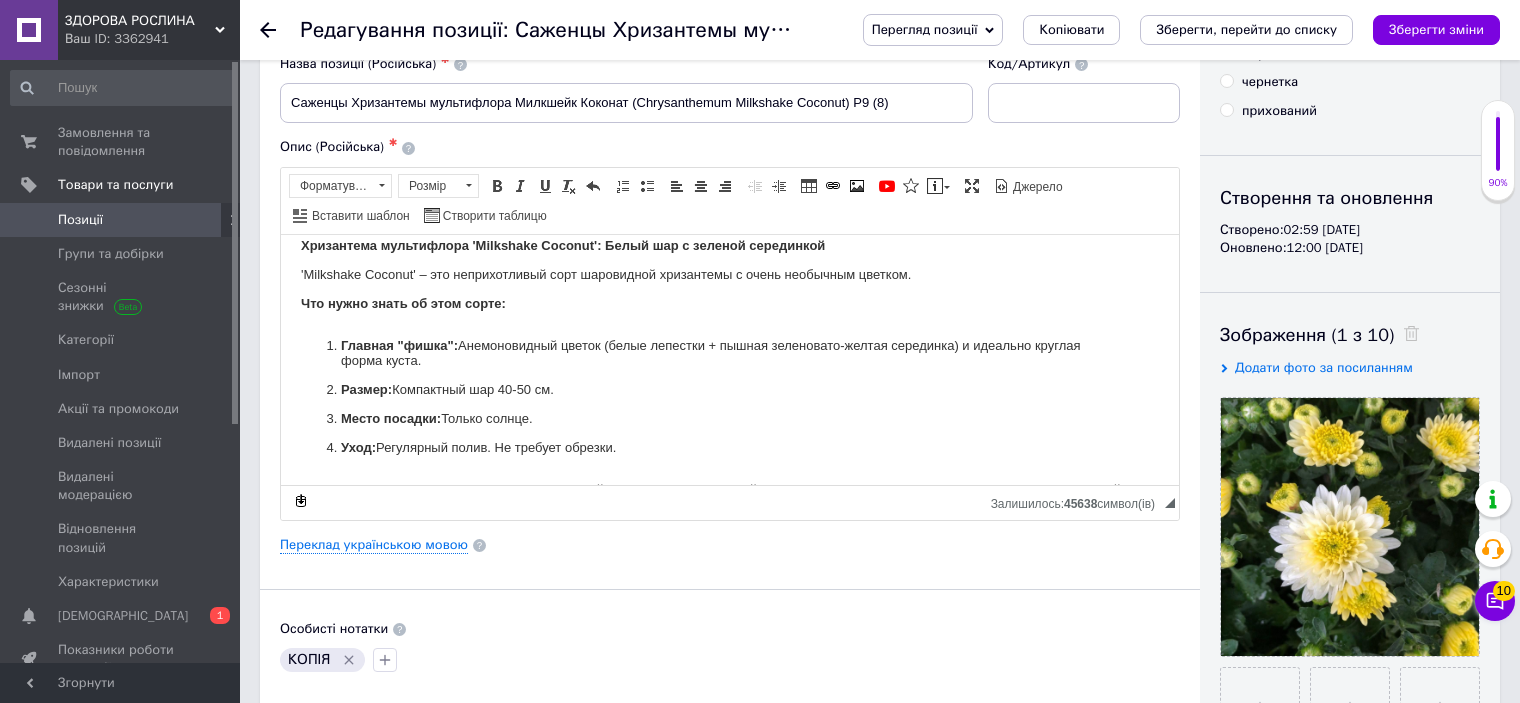 scroll, scrollTop: 300, scrollLeft: 0, axis: vertical 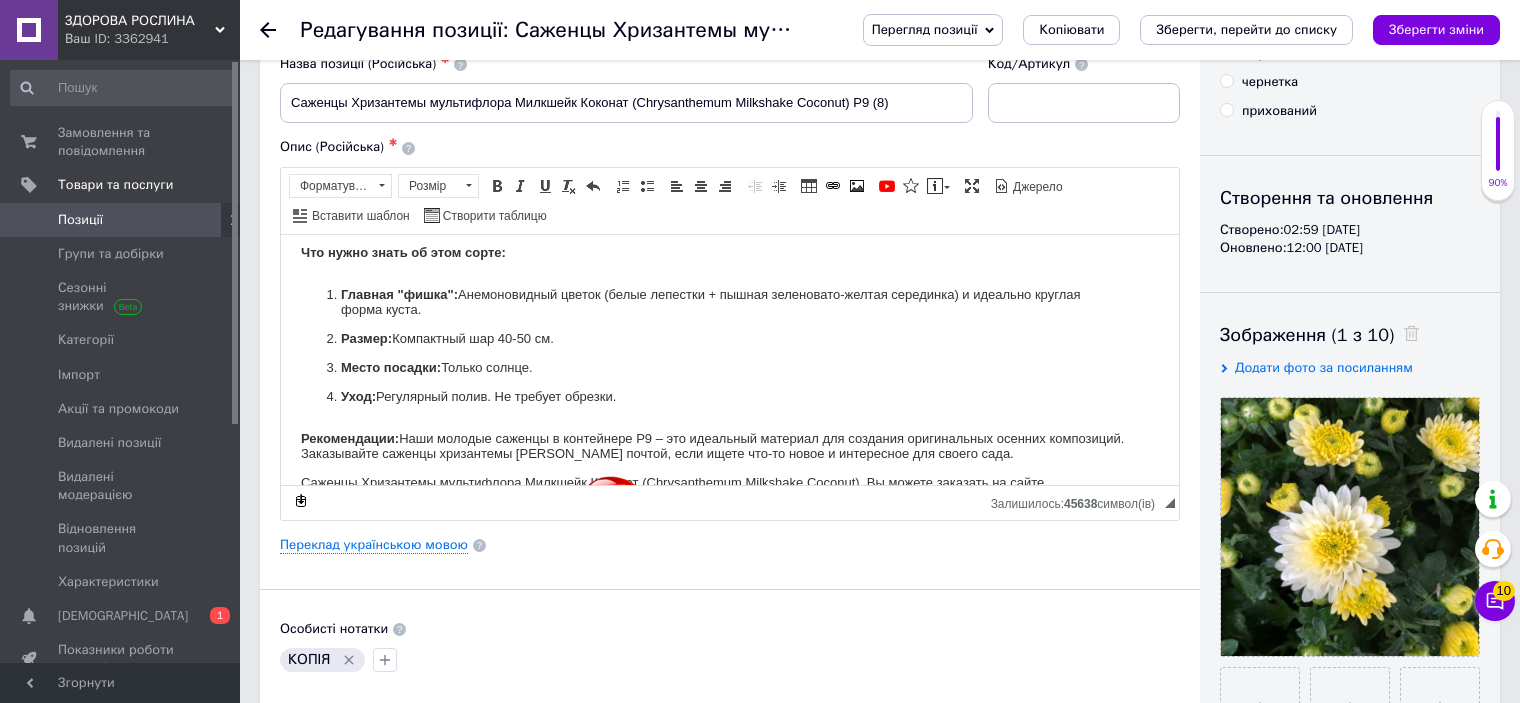 click 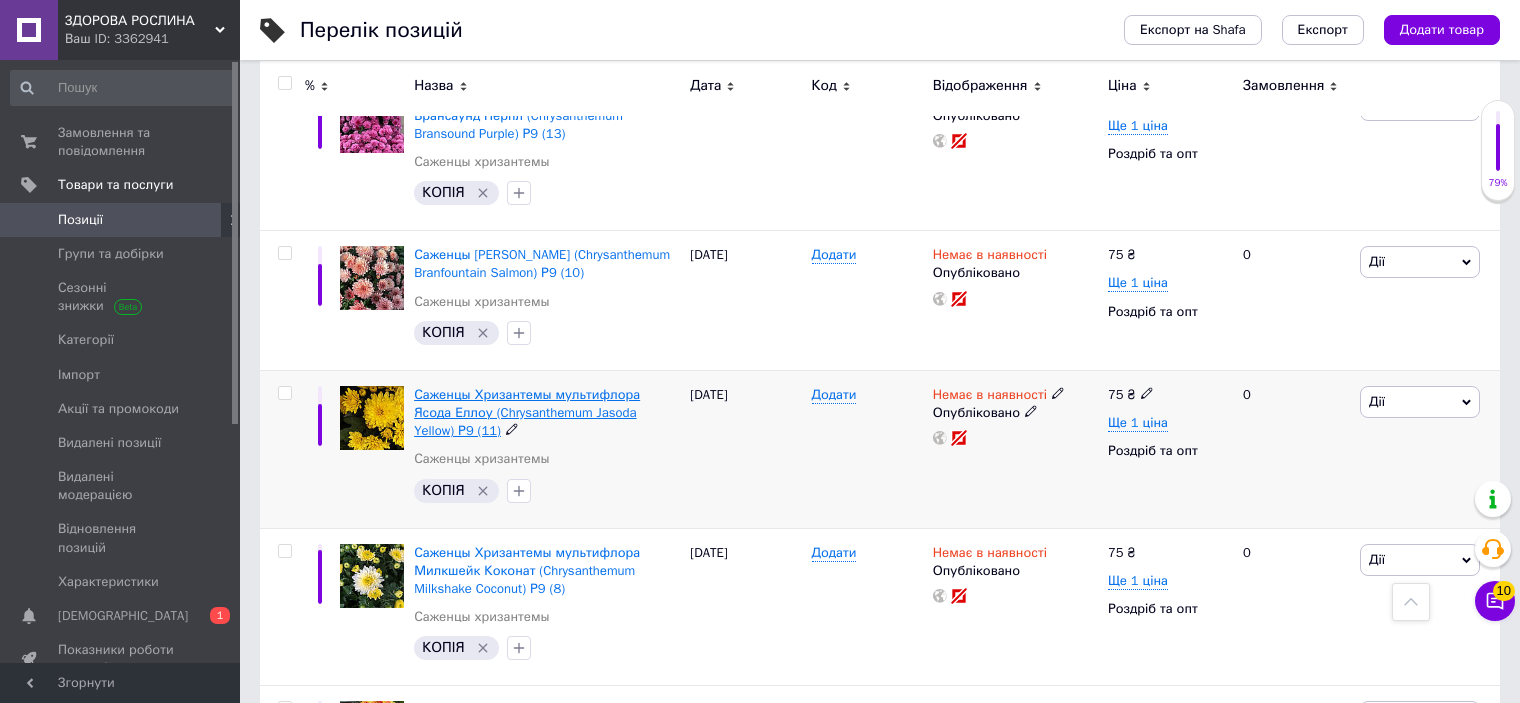 scroll, scrollTop: 3481, scrollLeft: 0, axis: vertical 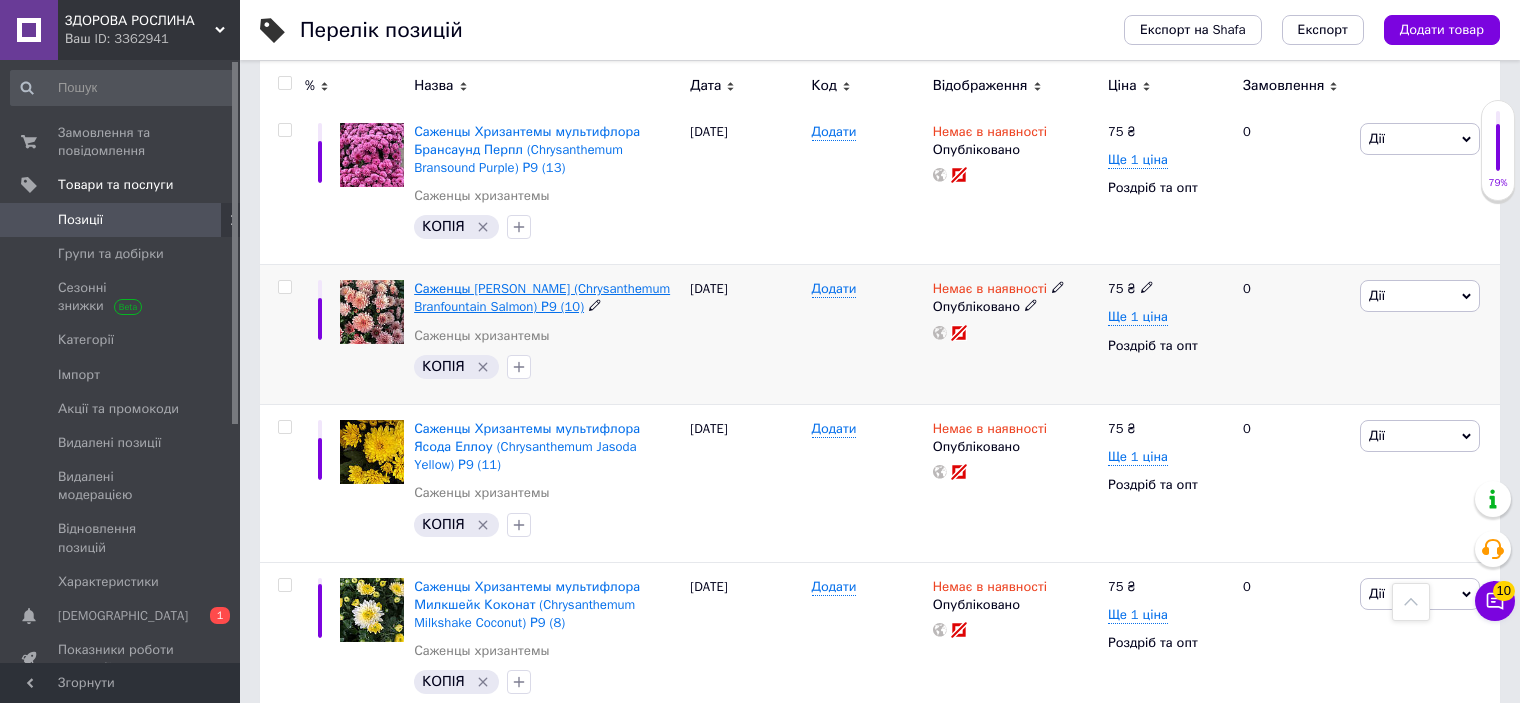 click on "Саженцы [PERSON_NAME] (Chrysanthеmum Branfountain Salmon) Р9 (10)" at bounding box center [542, 297] 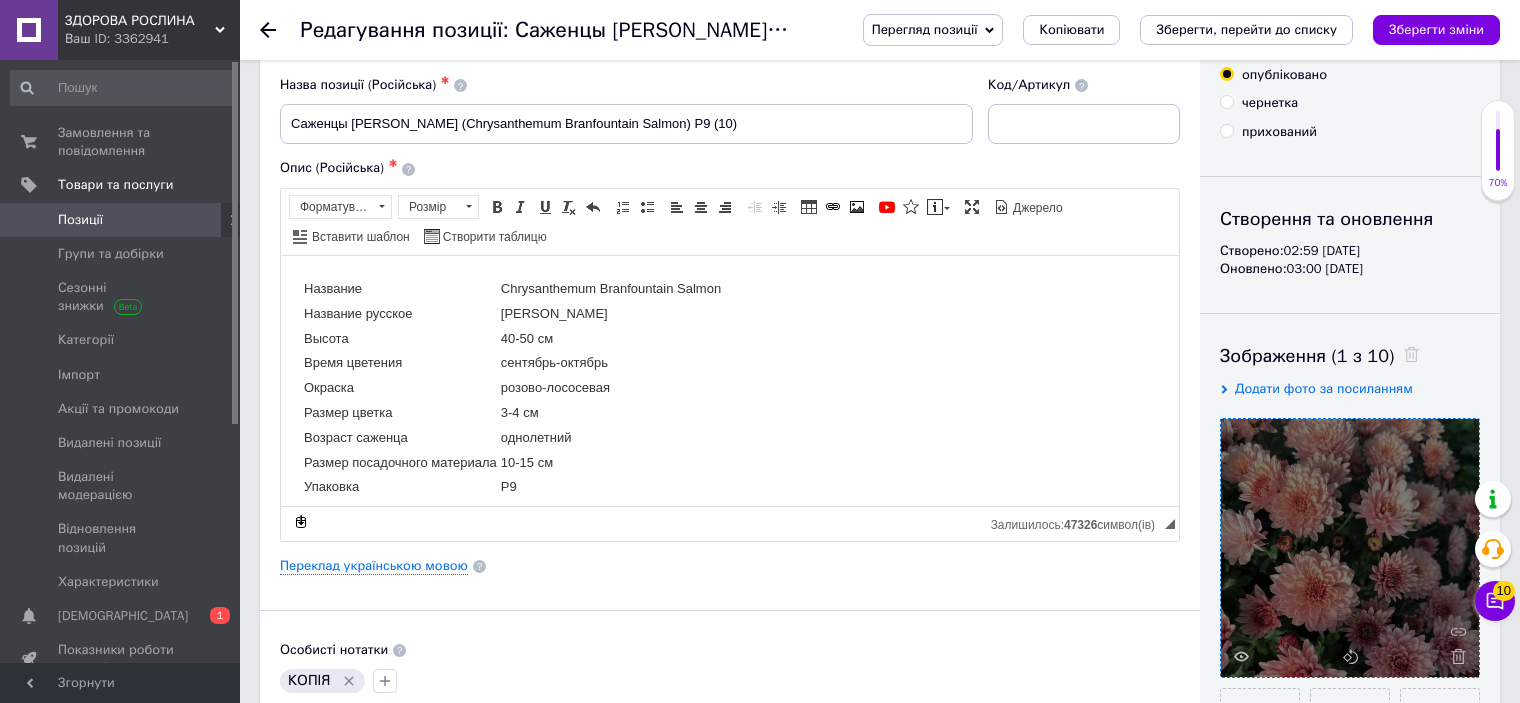 scroll, scrollTop: 200, scrollLeft: 0, axis: vertical 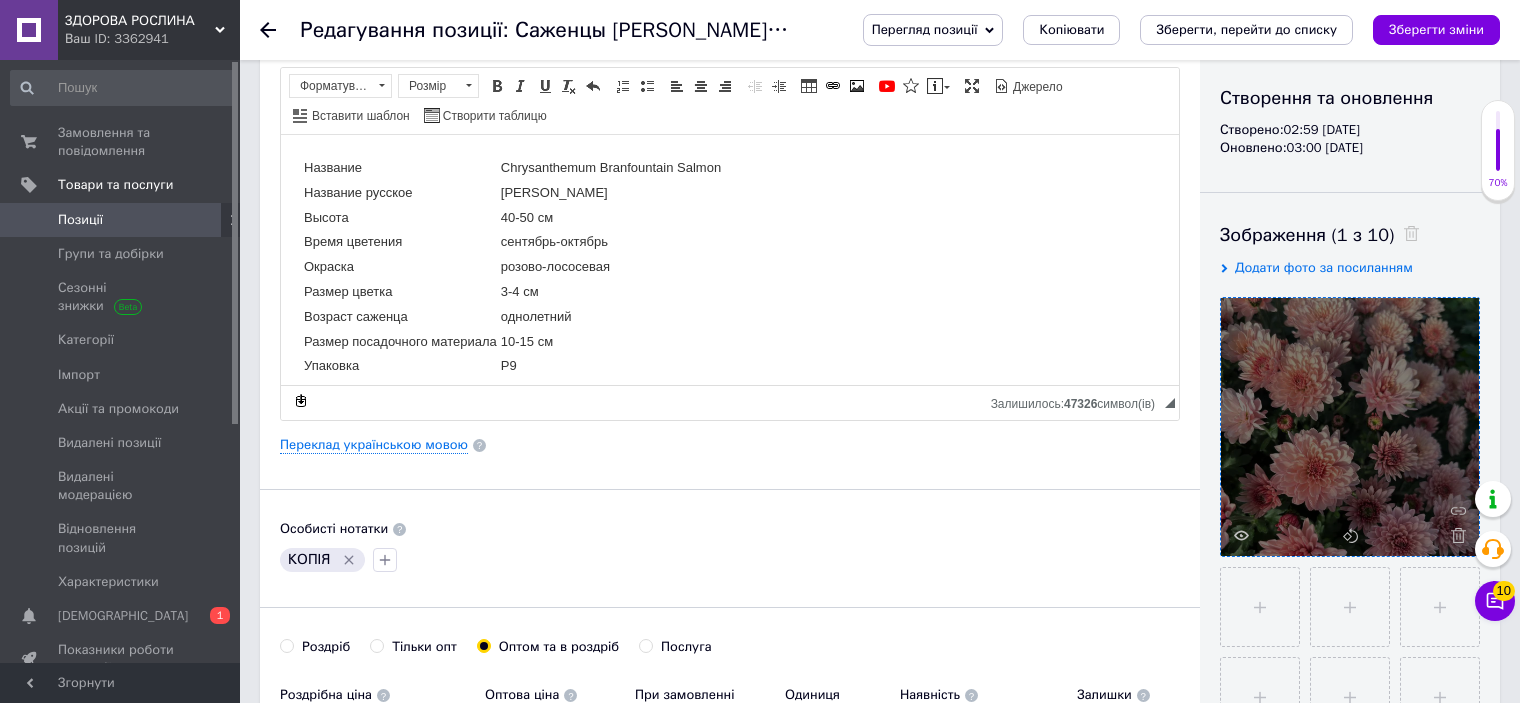 click 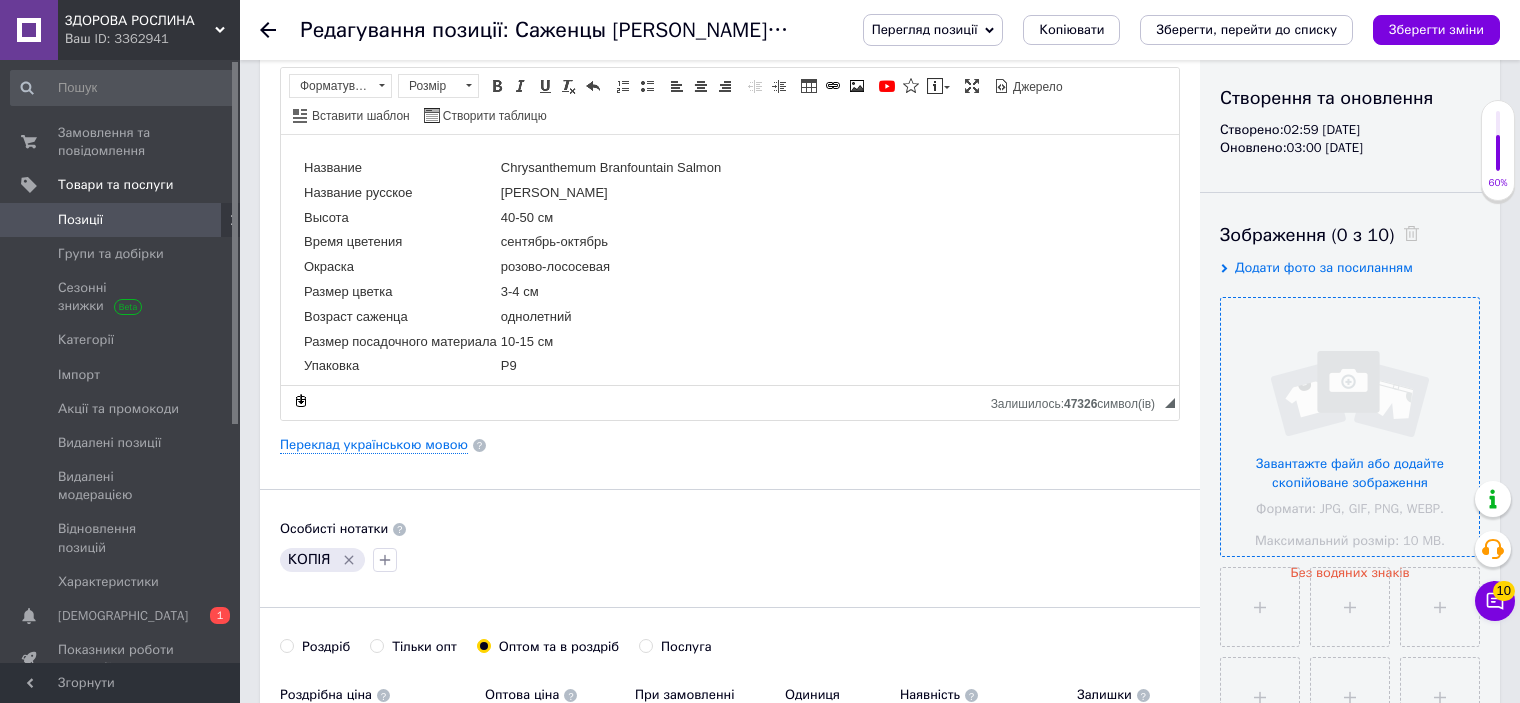 click at bounding box center (1350, 427) 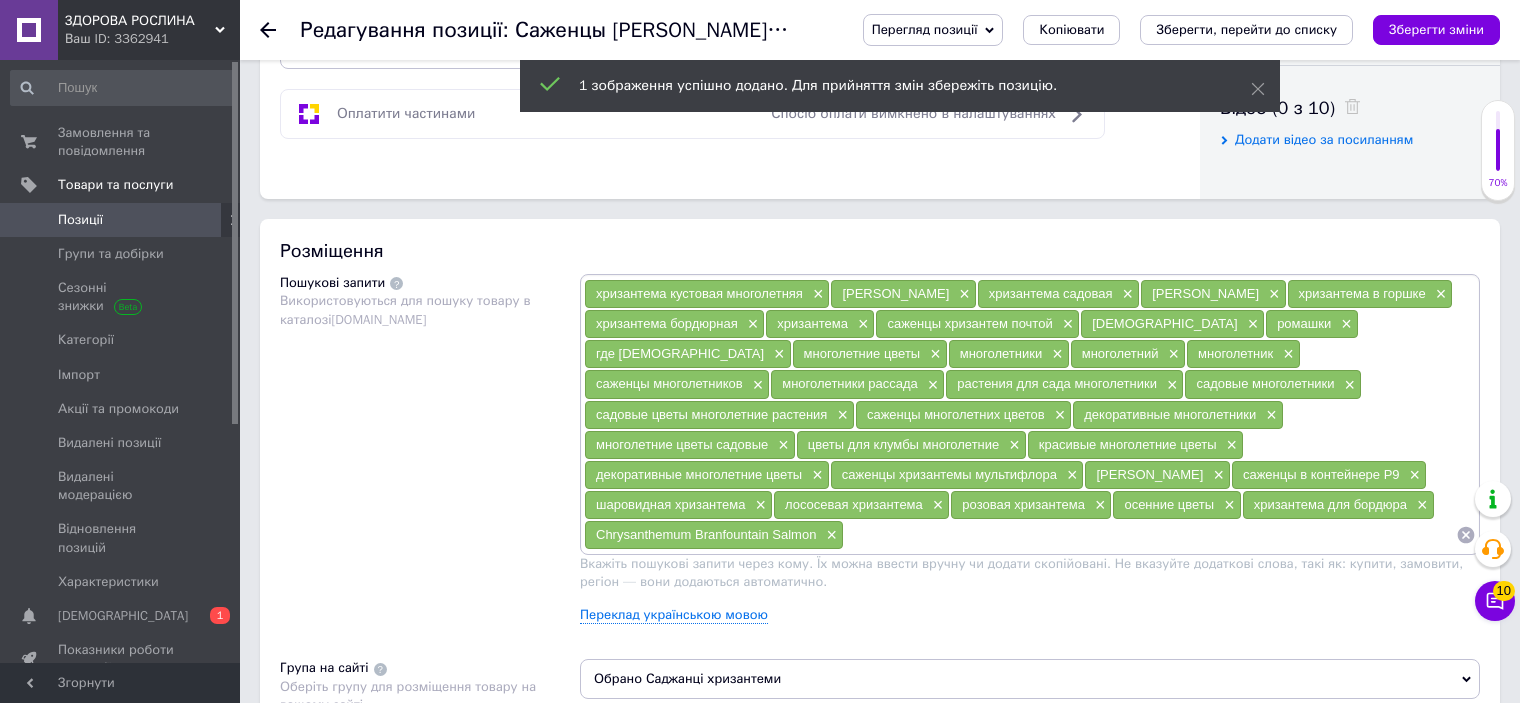 scroll, scrollTop: 1000, scrollLeft: 0, axis: vertical 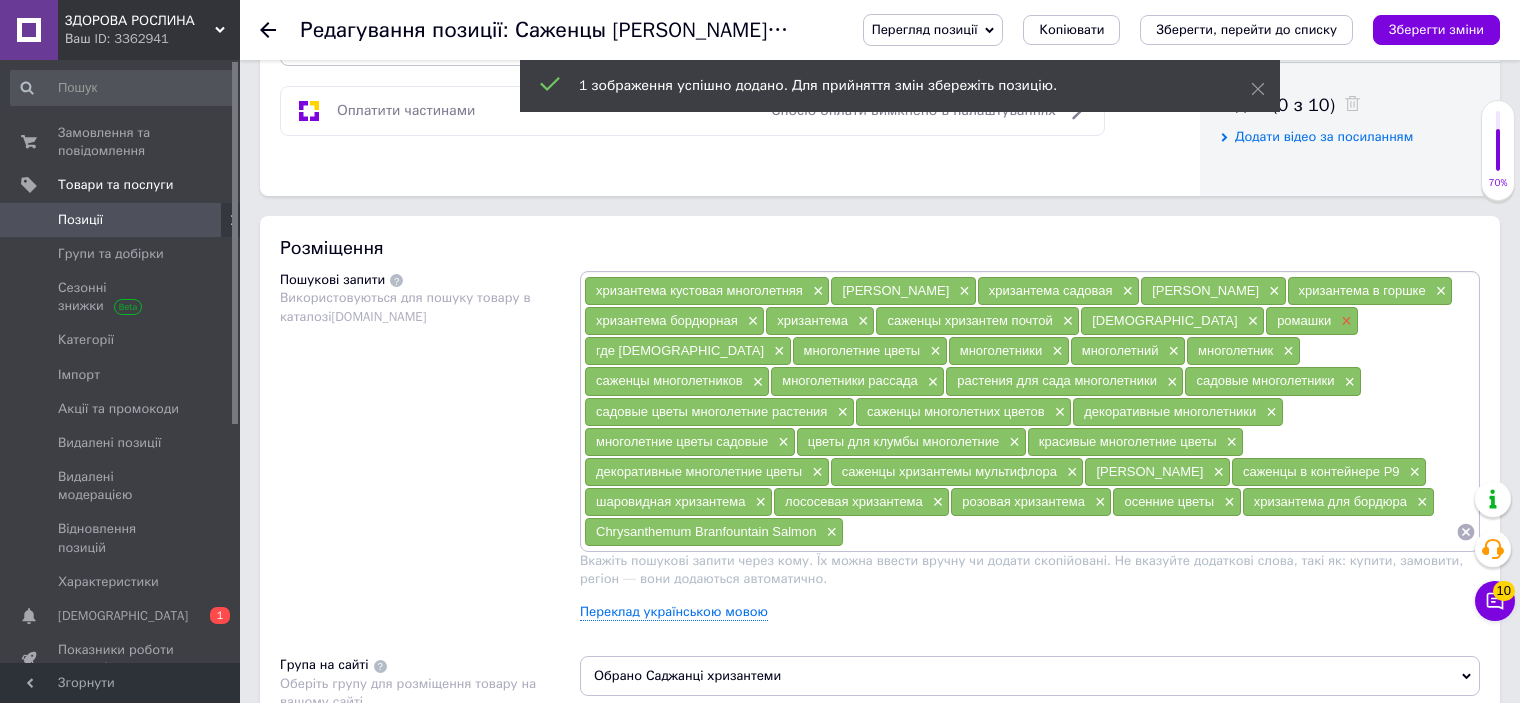 click on "×" at bounding box center (1344, 321) 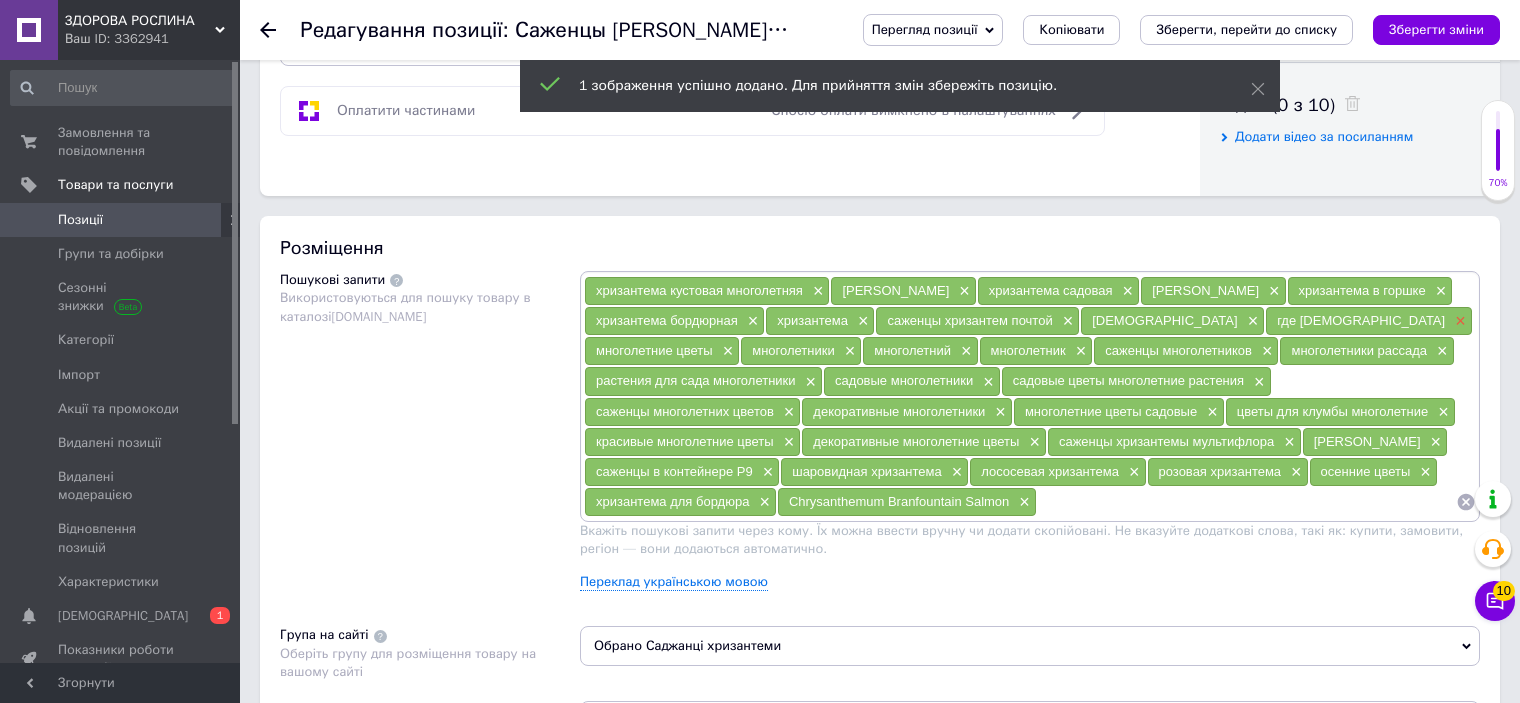click on "×" at bounding box center [1458, 321] 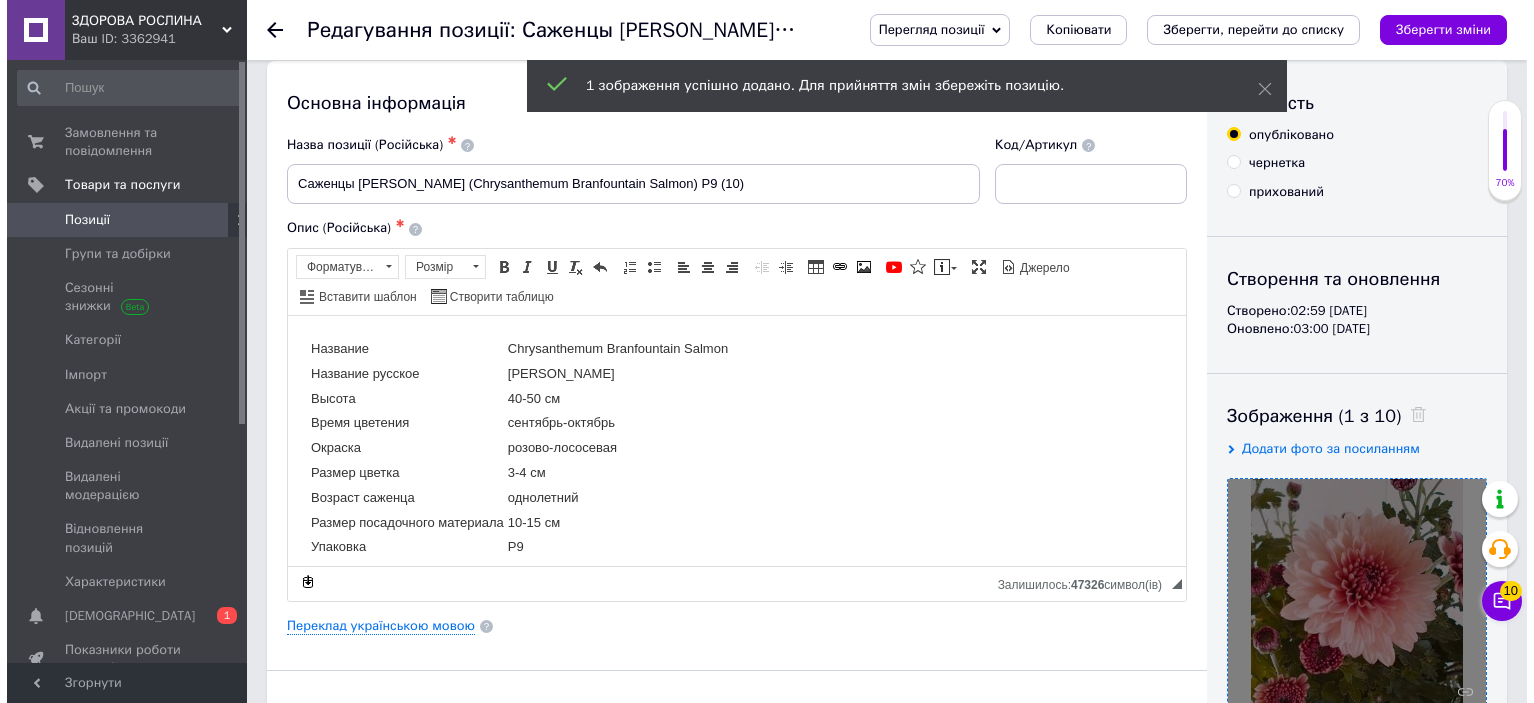 scroll, scrollTop: 0, scrollLeft: 0, axis: both 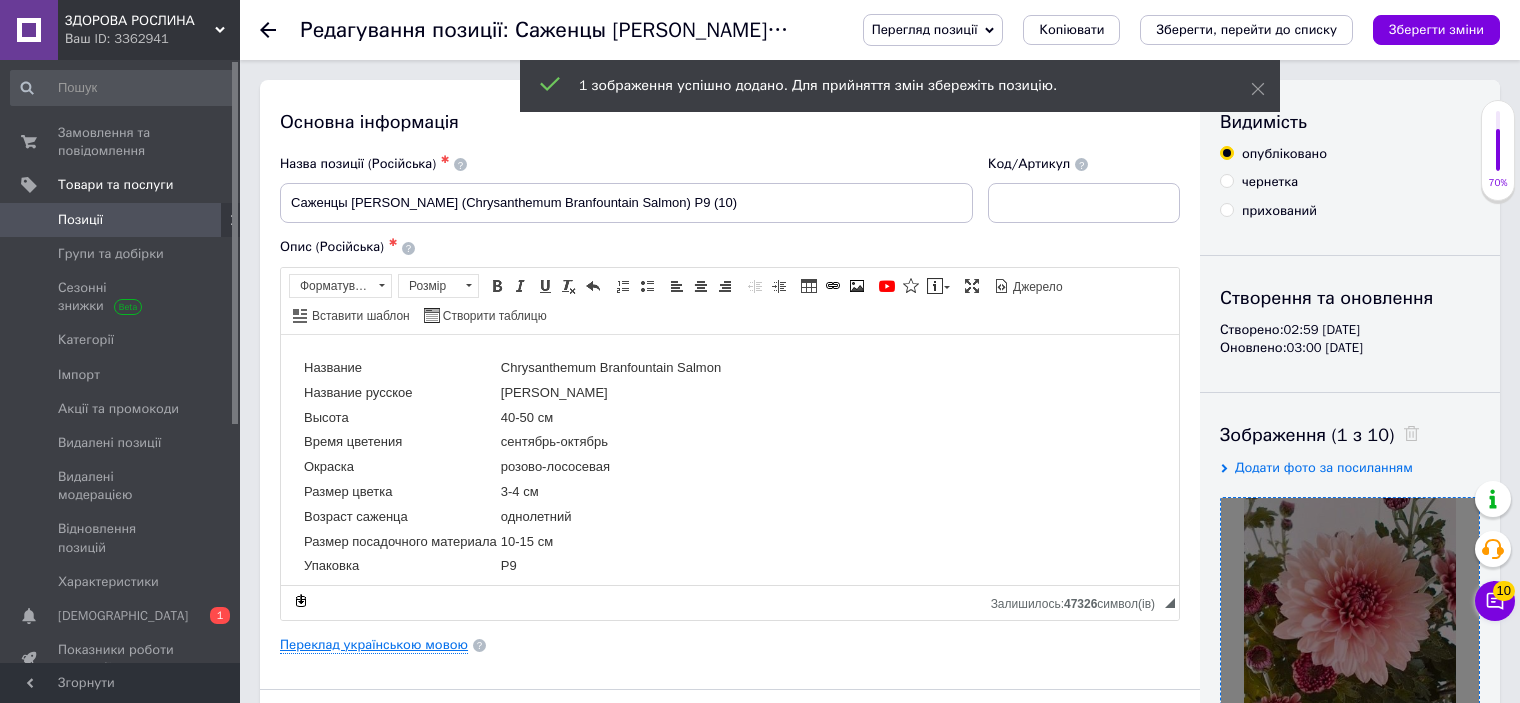 click on "Переклад українською мовою" at bounding box center (374, 645) 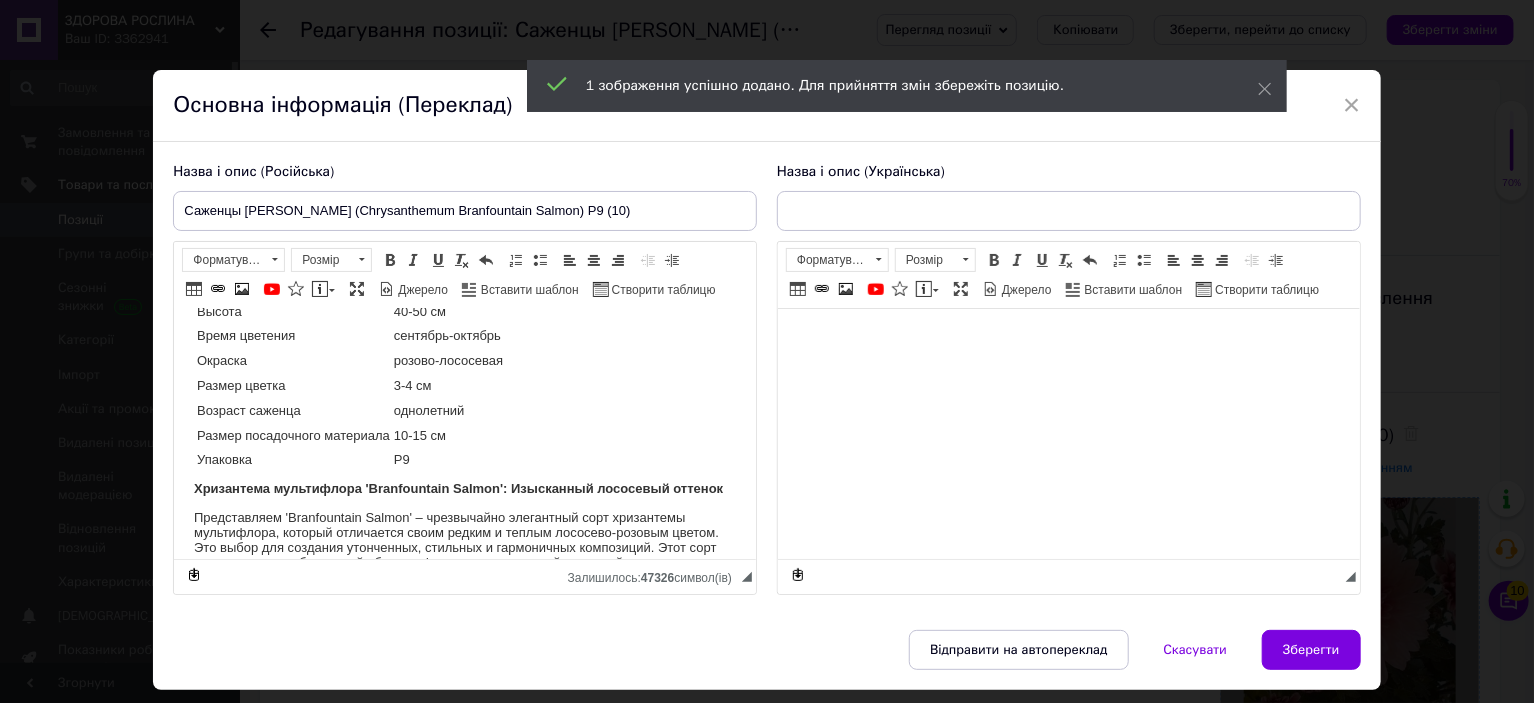 scroll, scrollTop: 200, scrollLeft: 0, axis: vertical 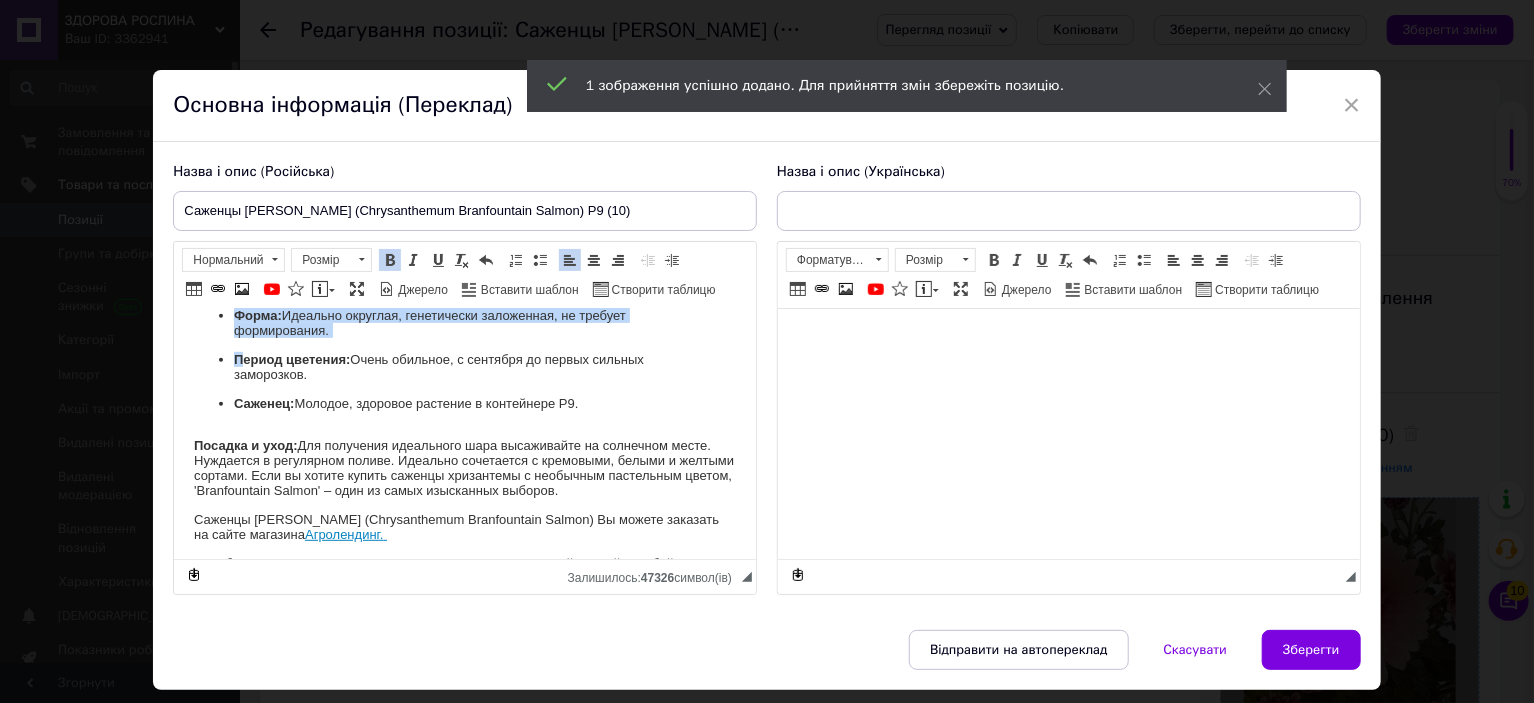type on "Саджанці Хризантеми мультифлора Бранфонтан Салмон (Chrysanthеmum Branfountain Salmon) Р9 (10)" 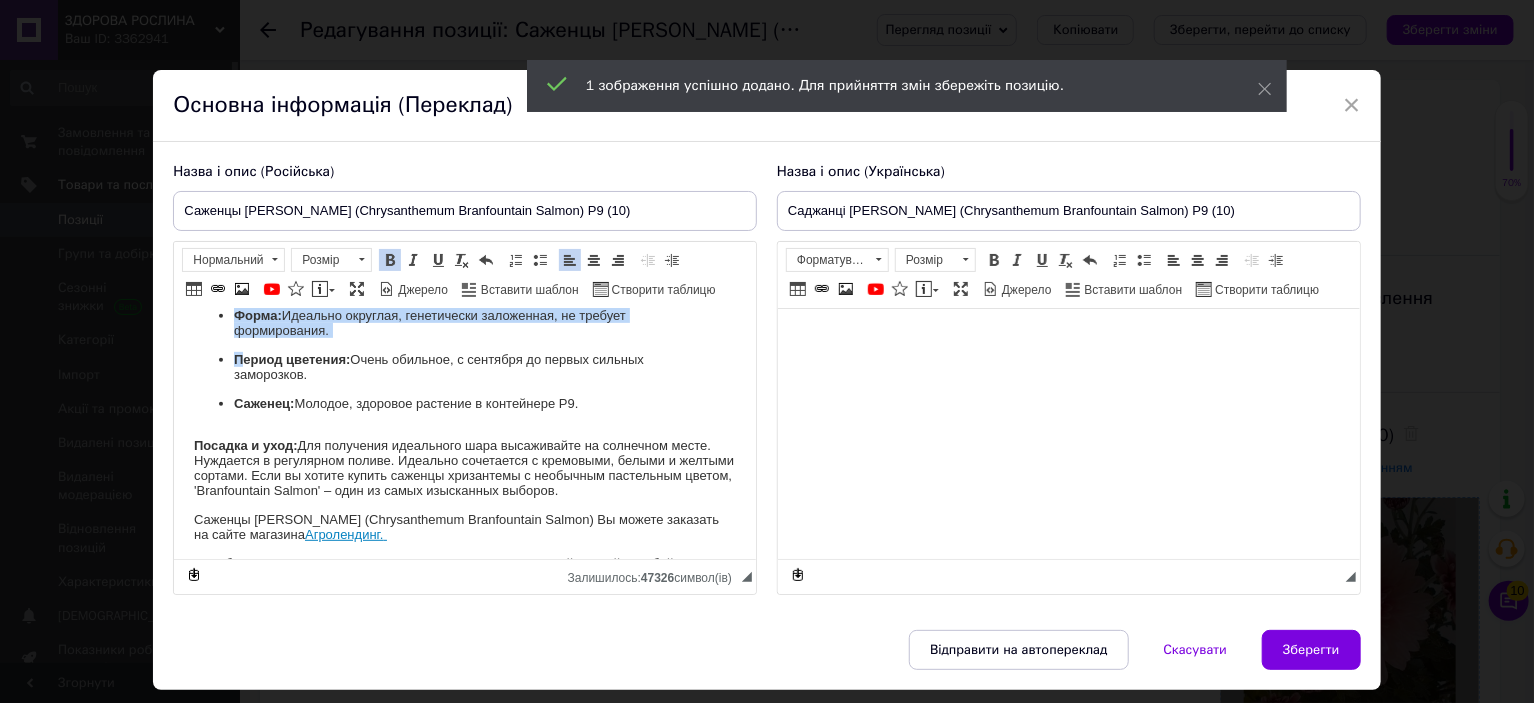 drag, startPoint x: 192, startPoint y: 368, endPoint x: 707, endPoint y: 506, distance: 533.1688 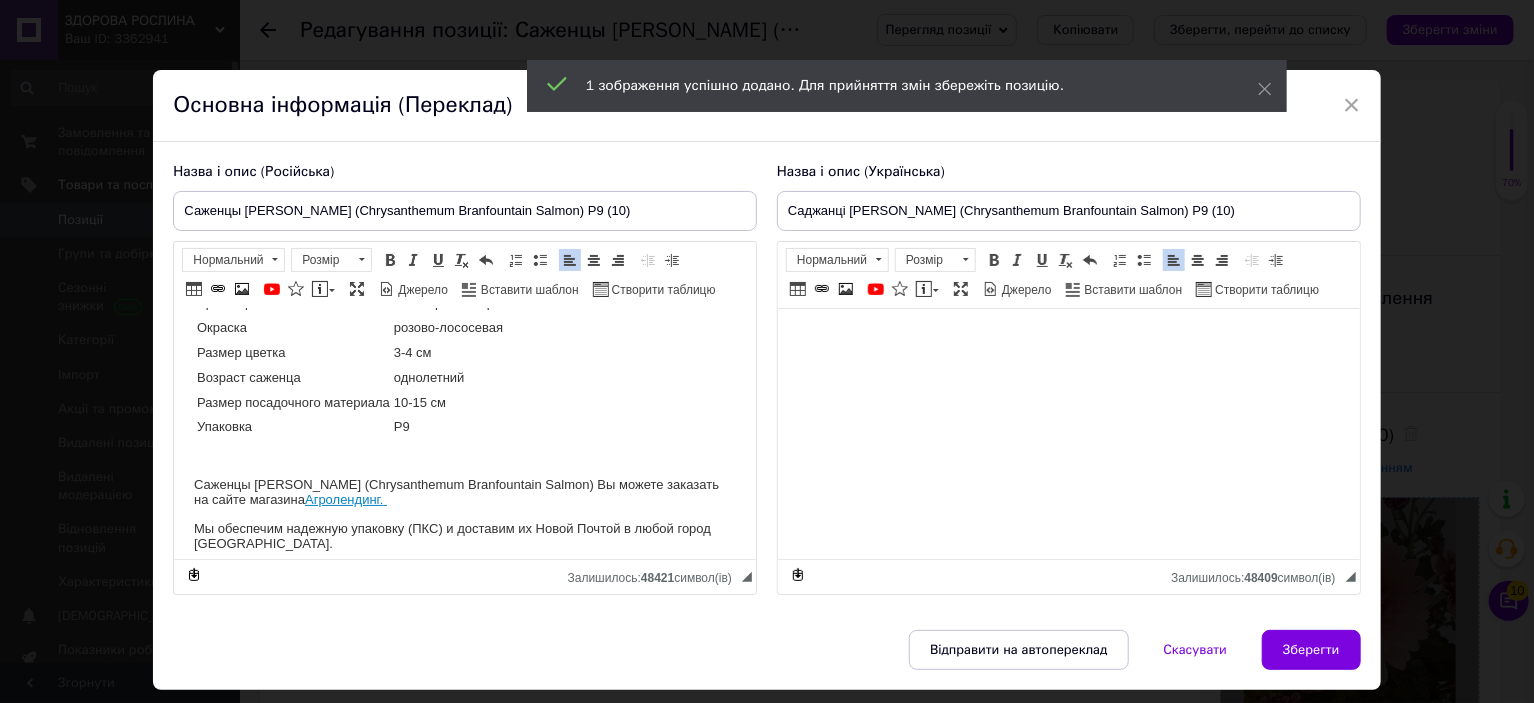 scroll, scrollTop: 148, scrollLeft: 0, axis: vertical 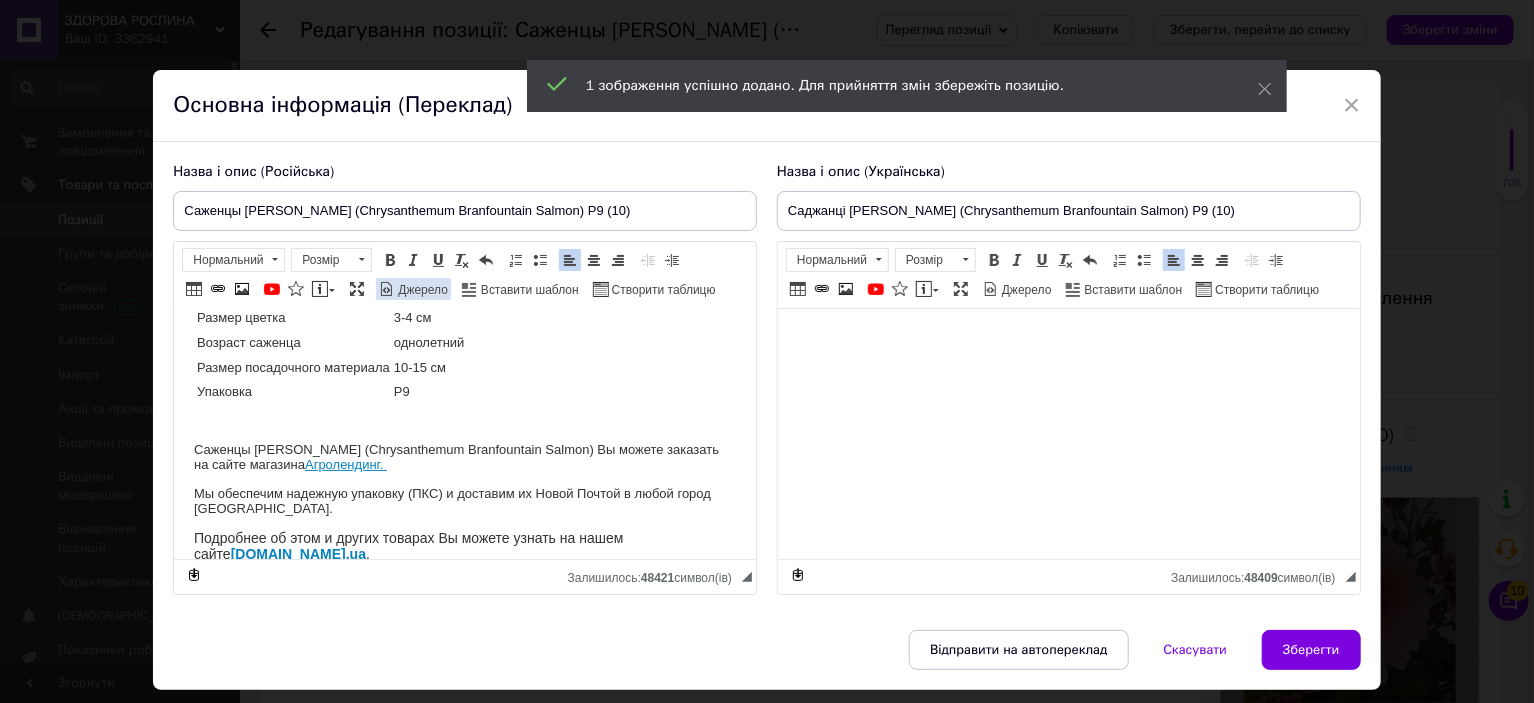 click on "Джерело" at bounding box center (421, 290) 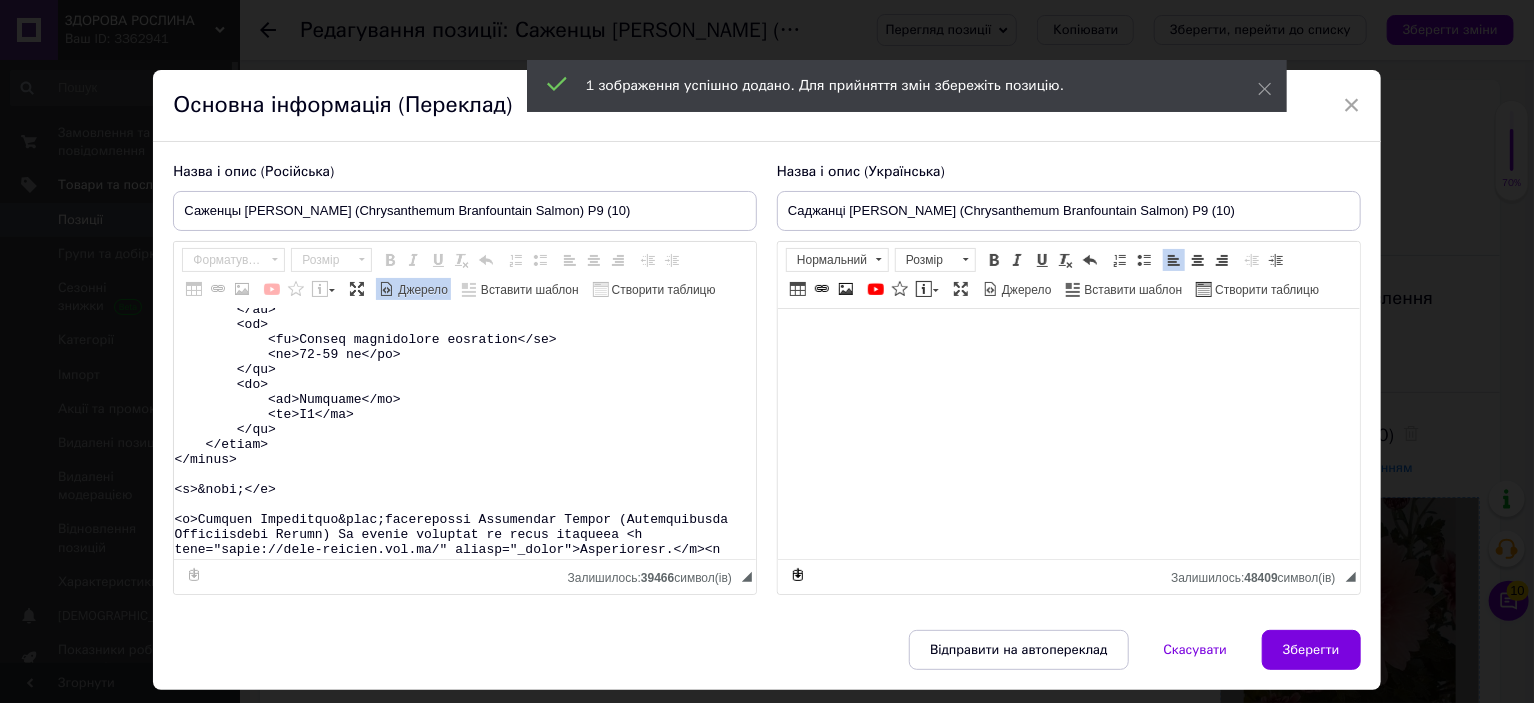 scroll, scrollTop: 500, scrollLeft: 0, axis: vertical 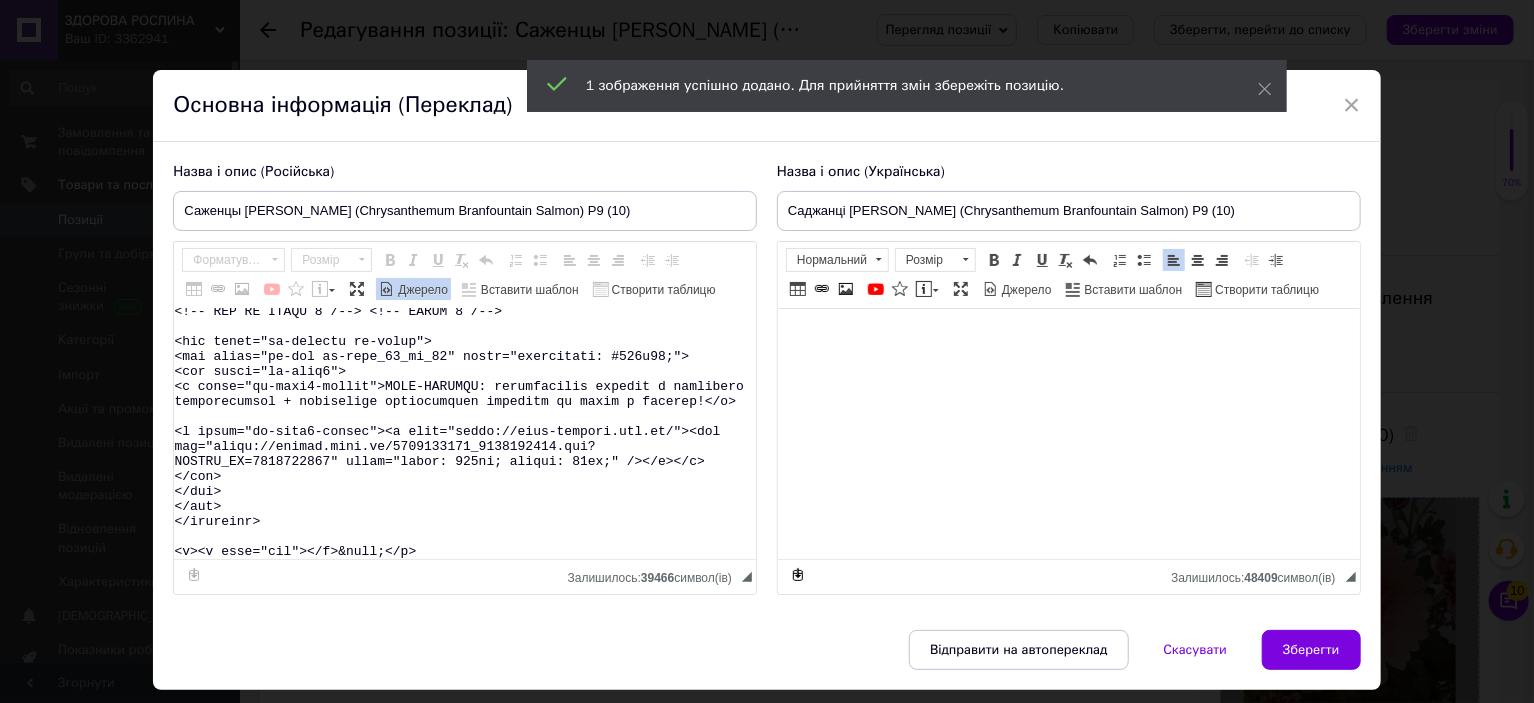 drag, startPoint x: 338, startPoint y: 483, endPoint x: 491, endPoint y: 588, distance: 185.56401 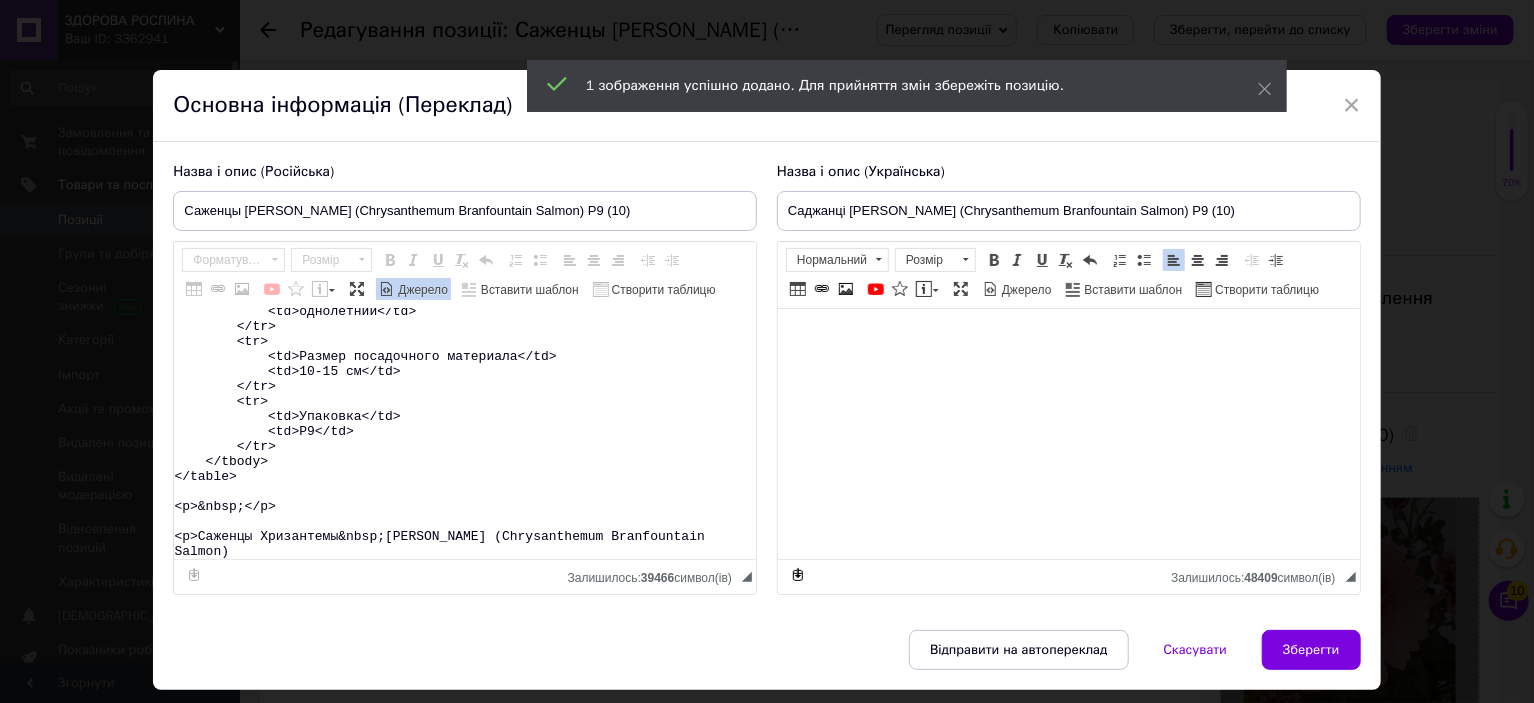 scroll, scrollTop: 433, scrollLeft: 0, axis: vertical 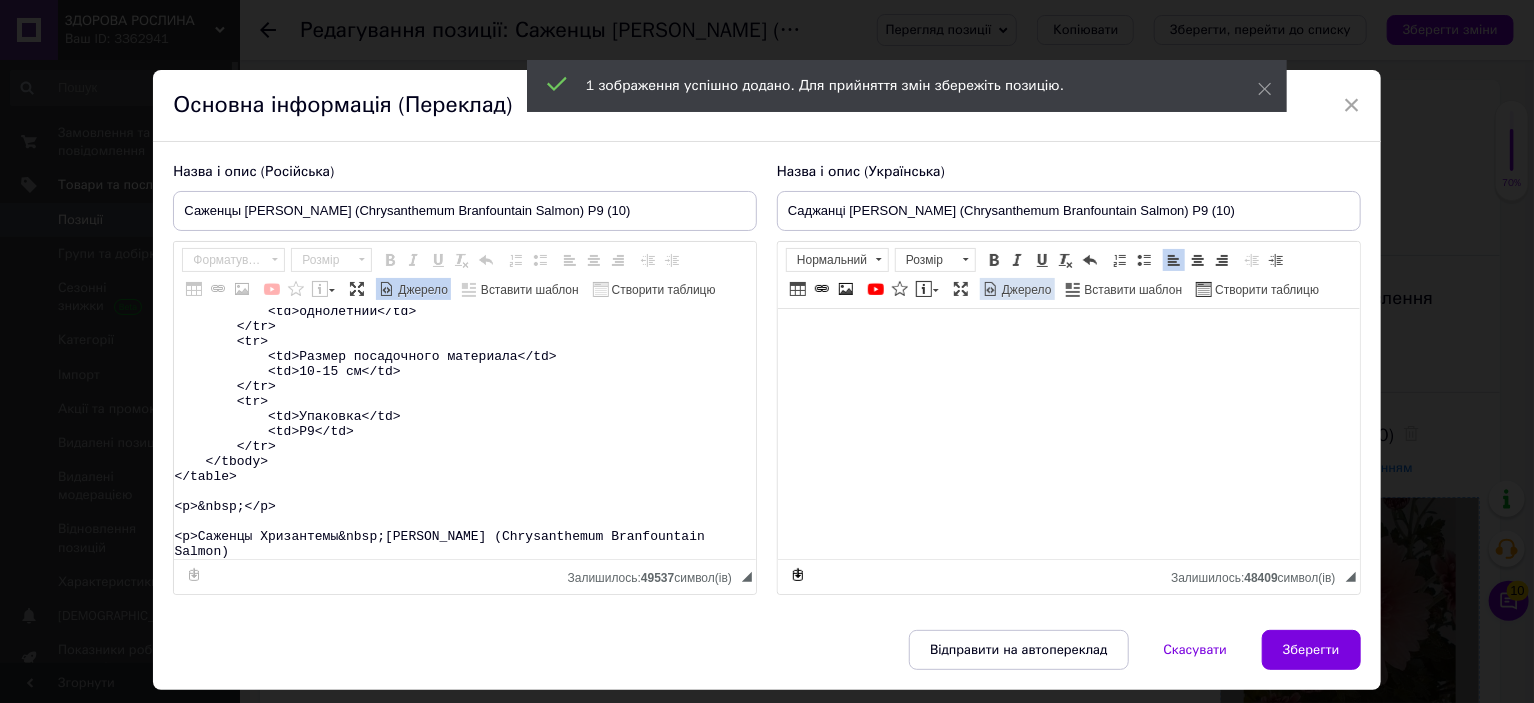 click on "Джерело" at bounding box center (1025, 290) 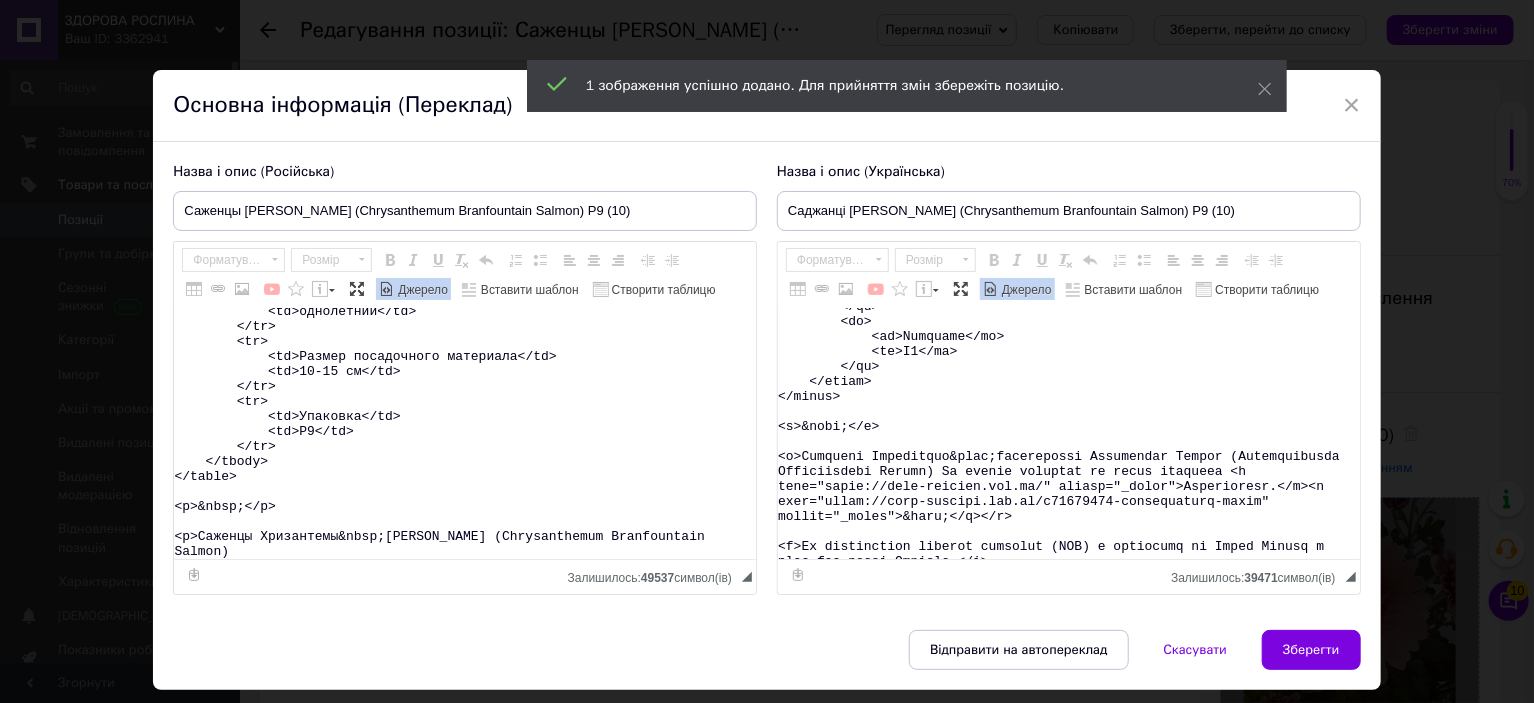 scroll, scrollTop: 600, scrollLeft: 0, axis: vertical 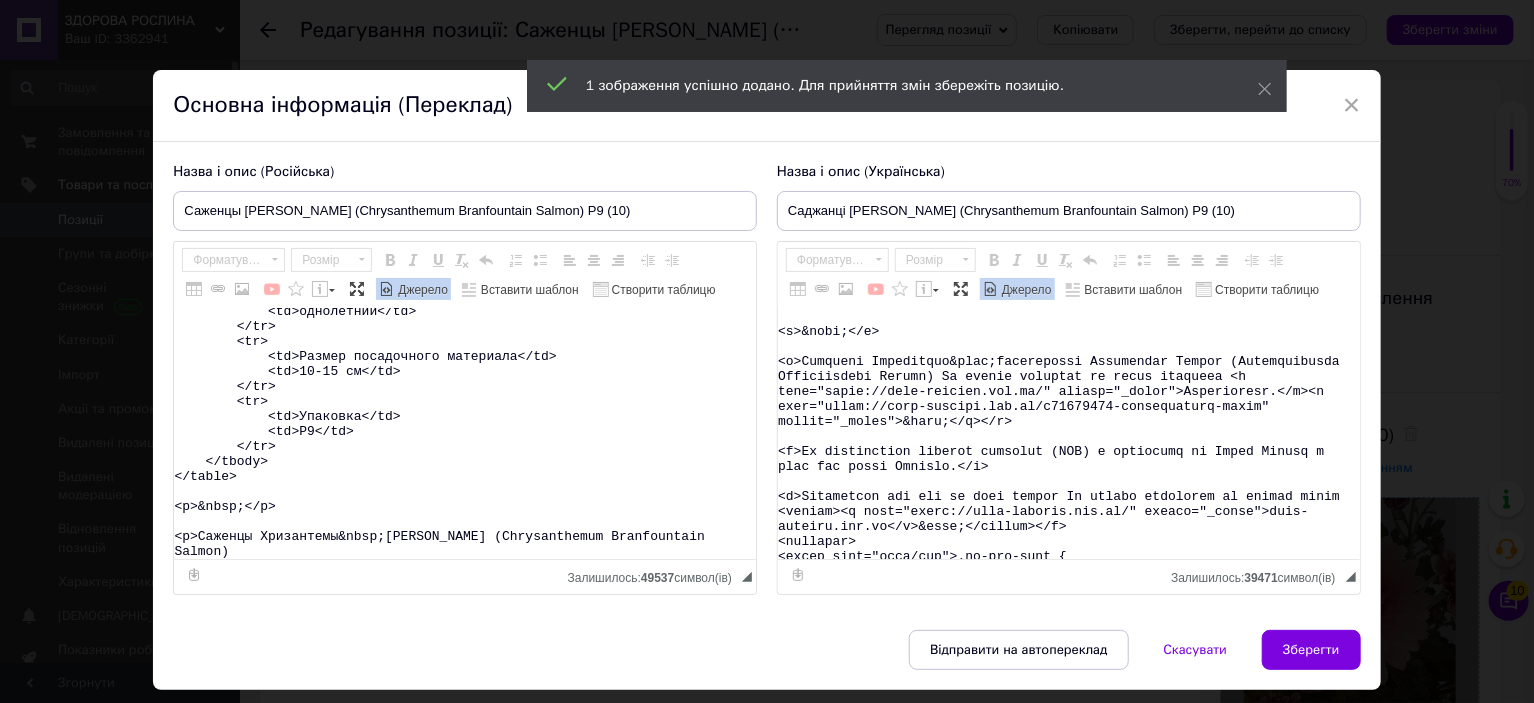 type on "<table>
<tbody>
<tr>
<td>Название</td>
<td>Chrysanthеmum&nbsp;Branfountain Salmon</td>
</tr>
<tr>
<td>Название русское</td>
<td>Хризантема&nbsp;Бранфонтан Салмон</td>
</tr>
<tr>
<td>Высота</td>
<td>40-50&nbsp;см</td>
</tr>
<tr>
<td>Время цветения</td>
<td>сентябрь-октябрь</td>
</tr>
<tr>
<td>Окраска</td>
<td>розово-лососевая</td>
</tr>
<tr>
<td>Размер цветка</td>
<td>3-4 см</td>
</tr>
<tr>
<td>Возраст саженца</td>
<td>однолетний</td>
</tr>
<tr>
<td>Размер посадочного материала</td>
<td>10-15 см</td>
</tr>
<tr>
<td>Упаковка</td>
<td>Р9</td>
</tr>
</tbody>
</table>
<p>&nbsp;</p>
<p>Саженцы Хризантемы&nbsp;мультифлора Бранфонтан Салмон (Chrysanthеmum Branfountain Salmon)" 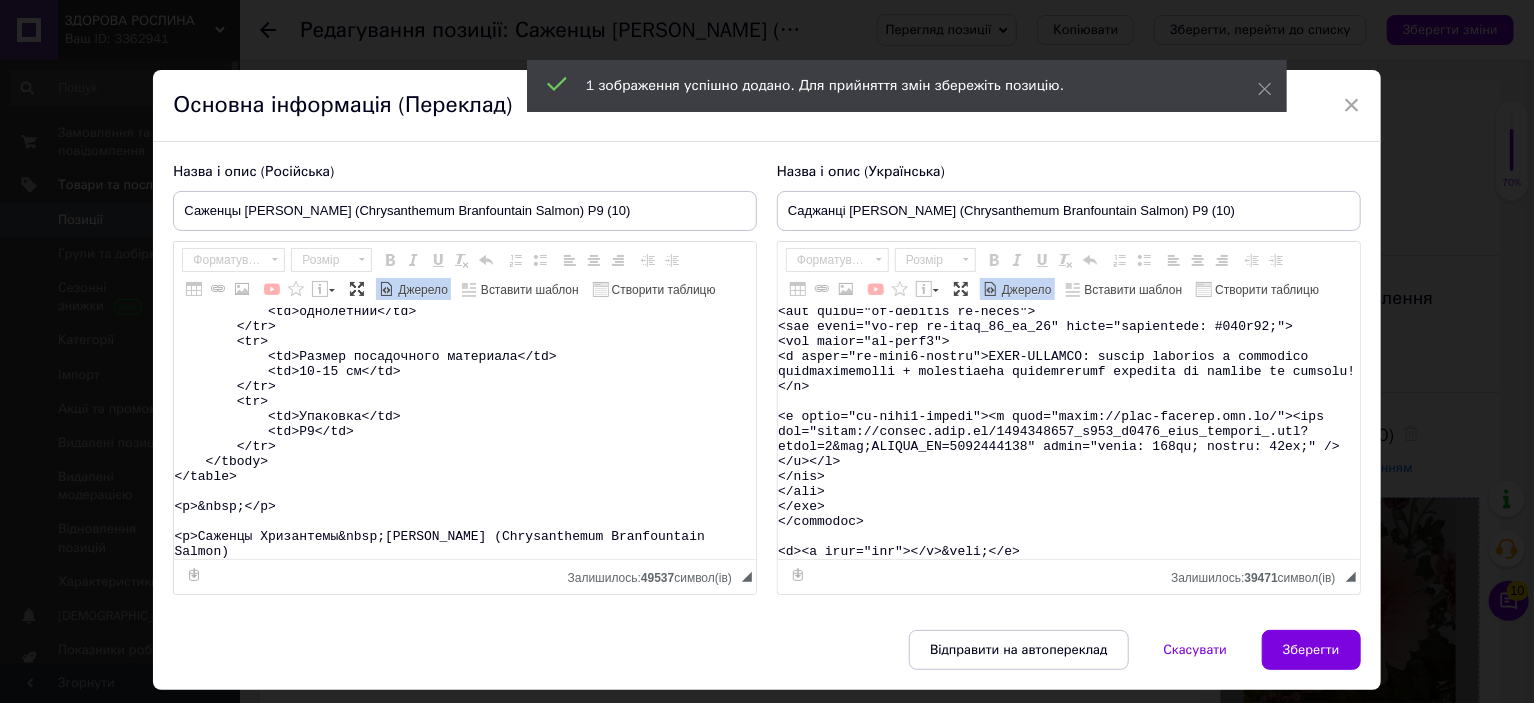 scroll, scrollTop: 10952, scrollLeft: 0, axis: vertical 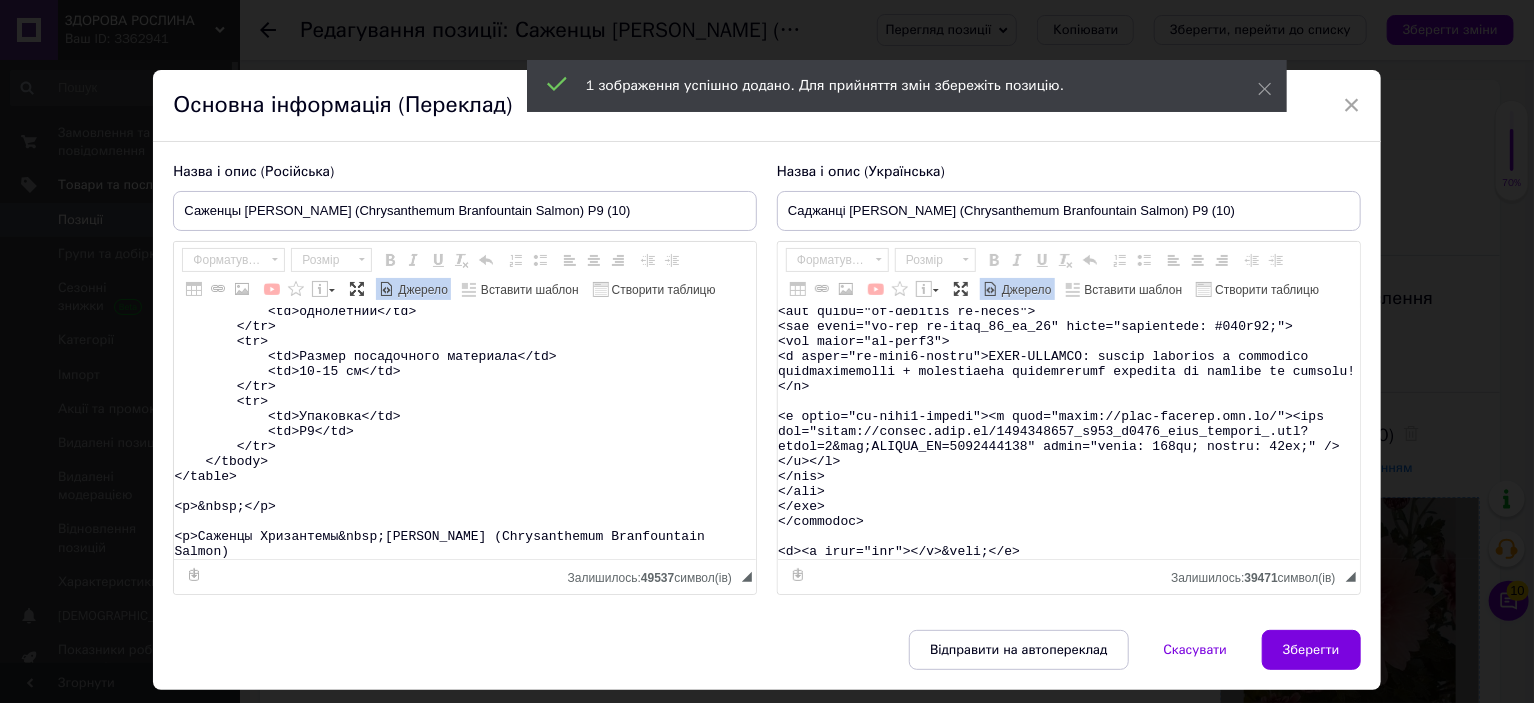 drag, startPoint x: 939, startPoint y: 387, endPoint x: 972, endPoint y: 564, distance: 180.04999 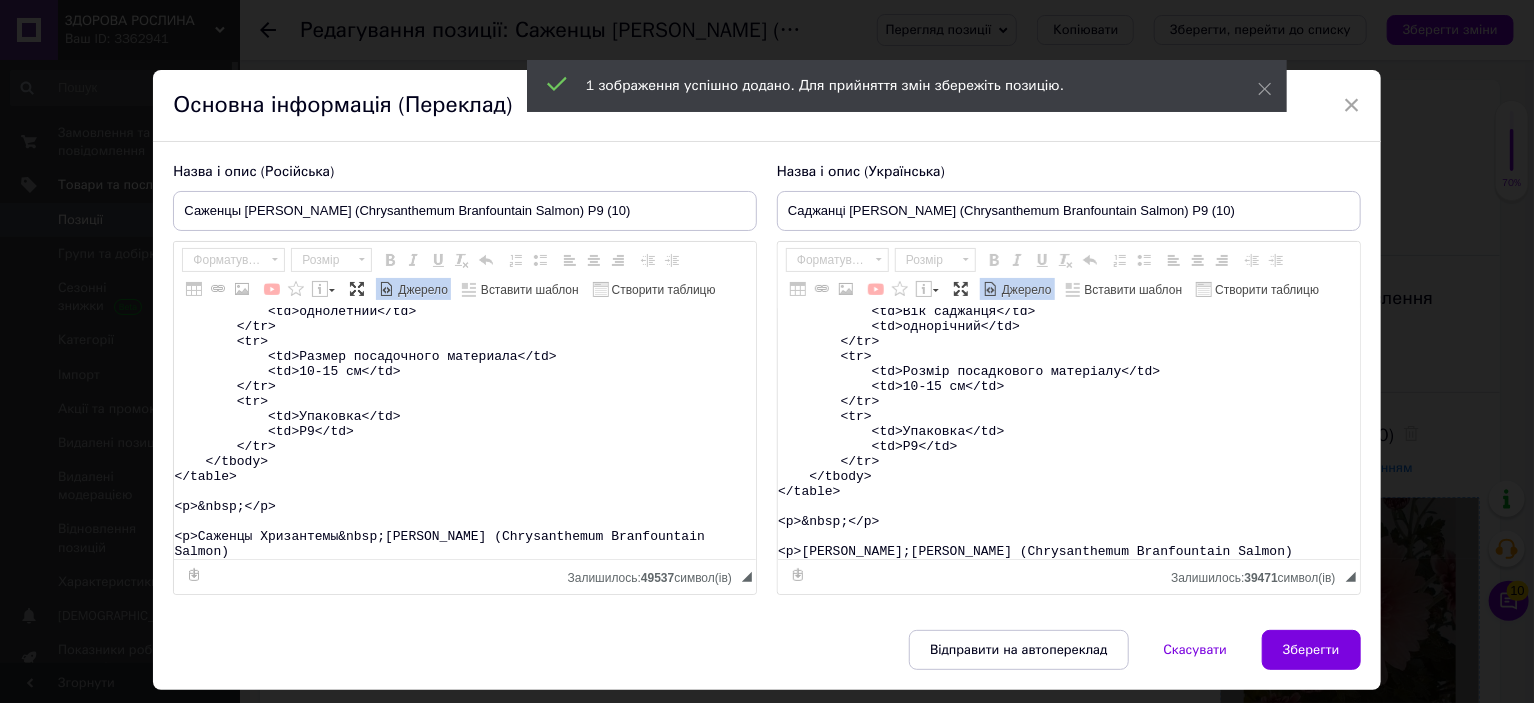 scroll, scrollTop: 433, scrollLeft: 0, axis: vertical 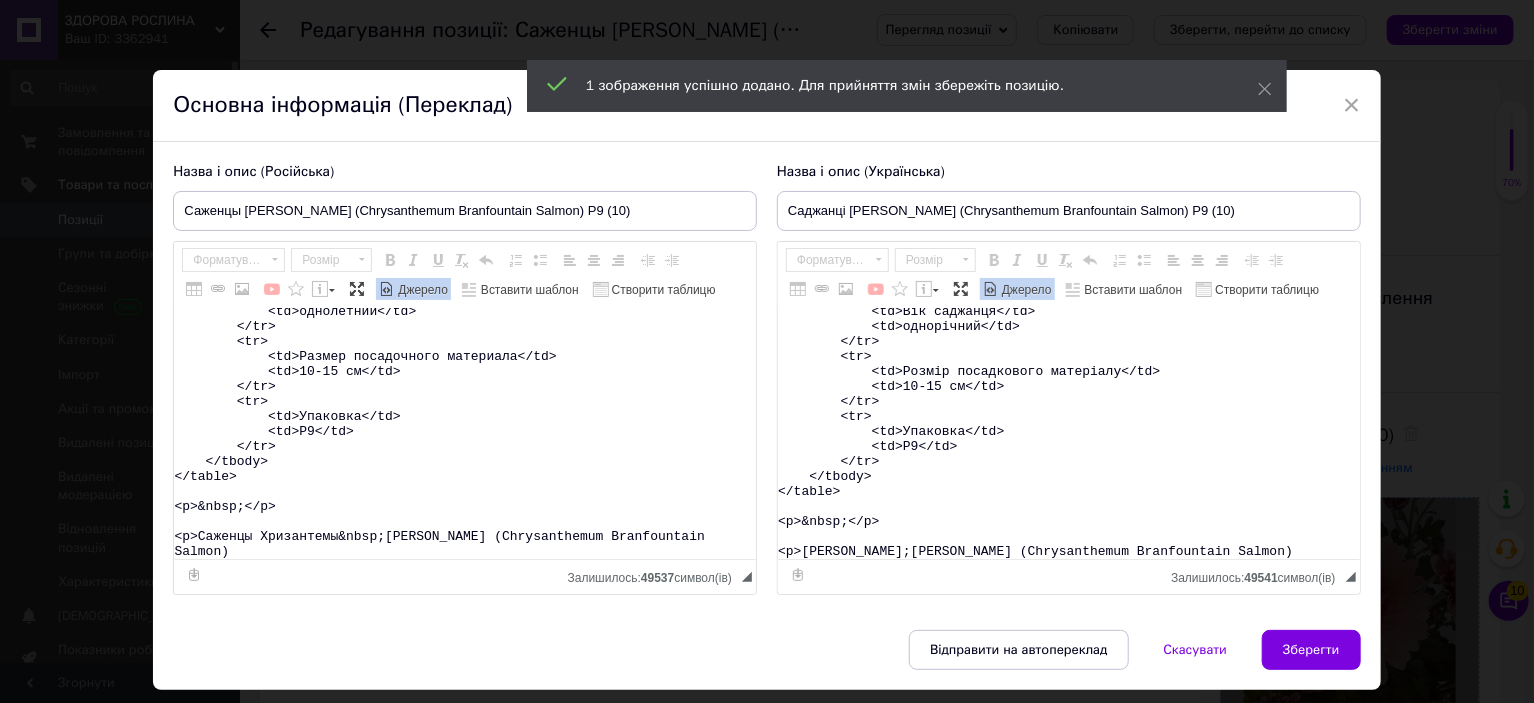 type on "<table>
<tbody>
<tr>
<td>Назва</td>
<td>Chrysanthеmum&nbsp;Branfountain Salmon</td>
</tr>
<tr>
<td>Назва українська</td>
<td>Хризантема&nbsp;Бранфонтан Салмон</td>
</tr>
<tr>
<td>Висота</td>
<td>40-50&nbsp;см</td>
</tr>
<tr>
<td>Час цвітіння</td>
<td>вересень-жовтень</td>
</tr>
<tr>
<td>Забарвлення</td>
<td>рожево-лососеве</td>
</tr>
<tr>
<td>Розмір квітки</td>
<td>3-4 см</td>
</tr>
<tr>
<td>Вік саджанця</td>
<td>однорічний</td>
</tr>
<tr>
<td>Розмір посадкового матеріалу</td>
<td>10-15 см</td>
</tr>
<tr>
<td>Упаковка</td>
<td>Р9</td>
</tr>
</tbody>
</table>
<p>&nbsp;</p>
<p>Саджанці Хризантеми&nbsp;мультифлора Бранфонтан Салмон (Chrysanthеmum Branfountain Salmon)" 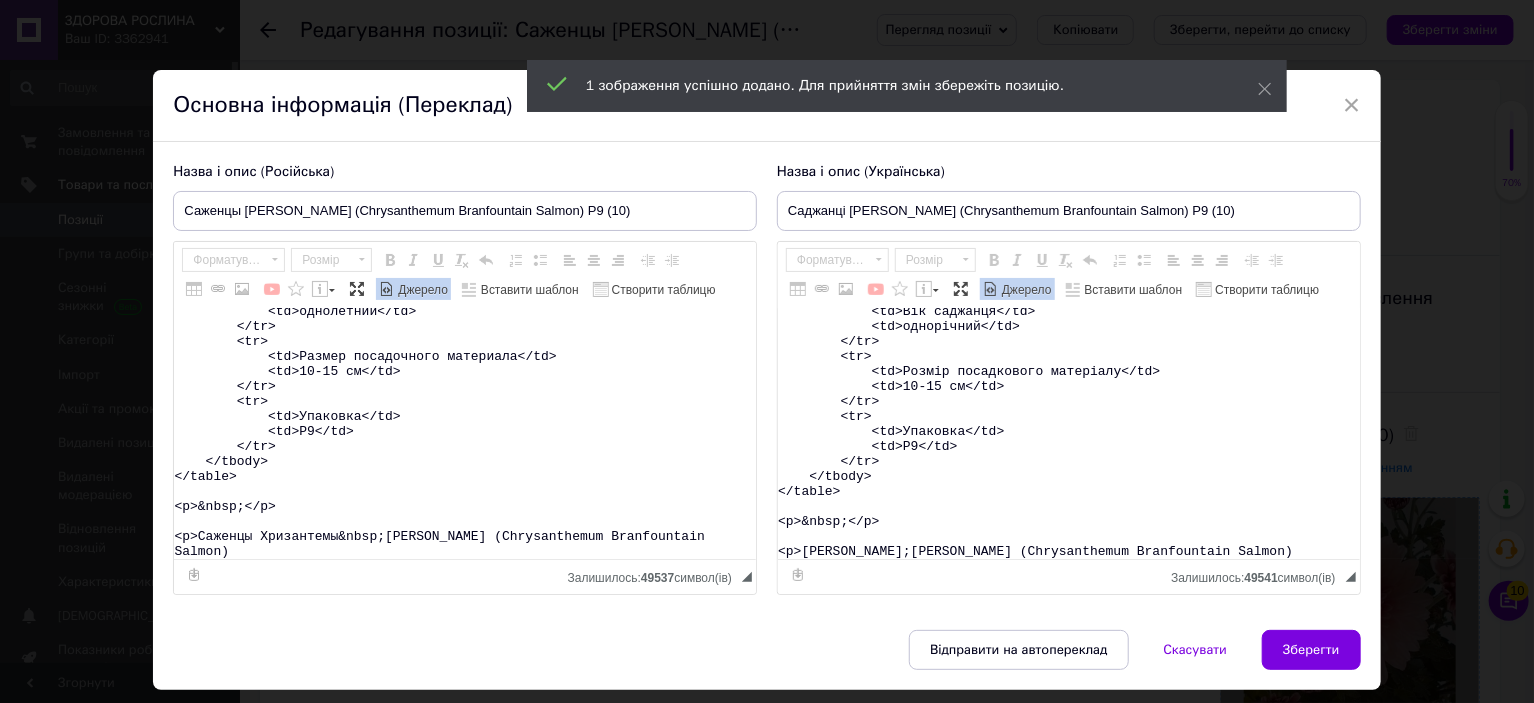 click on "<table>
<tbody>
<tr>
<td>Название</td>
<td>Chrysanthеmum&nbsp;Branfountain Salmon</td>
</tr>
<tr>
<td>Название русское</td>
<td>Хризантема&nbsp;Бранфонтан Салмон</td>
</tr>
<tr>
<td>Высота</td>
<td>40-50&nbsp;см</td>
</tr>
<tr>
<td>Время цветения</td>
<td>сентябрь-октябрь</td>
</tr>
<tr>
<td>Окраска</td>
<td>розово-лососевая</td>
</tr>
<tr>
<td>Размер цветка</td>
<td>3-4 см</td>
</tr>
<tr>
<td>Возраст саженца</td>
<td>однолетний</td>
</tr>
<tr>
<td>Размер посадочного материала</td>
<td>10-15 см</td>
</tr>
<tr>
<td>Упаковка</td>
<td>Р9</td>
</tr>
</tbody>
</table>
<p>&nbsp;</p>
<p>Саженцы Хризантемы&nbsp;мультифлора Бранфонтан Салмон (Chrysanthеmum Branfountain Salmon)" at bounding box center [465, 434] 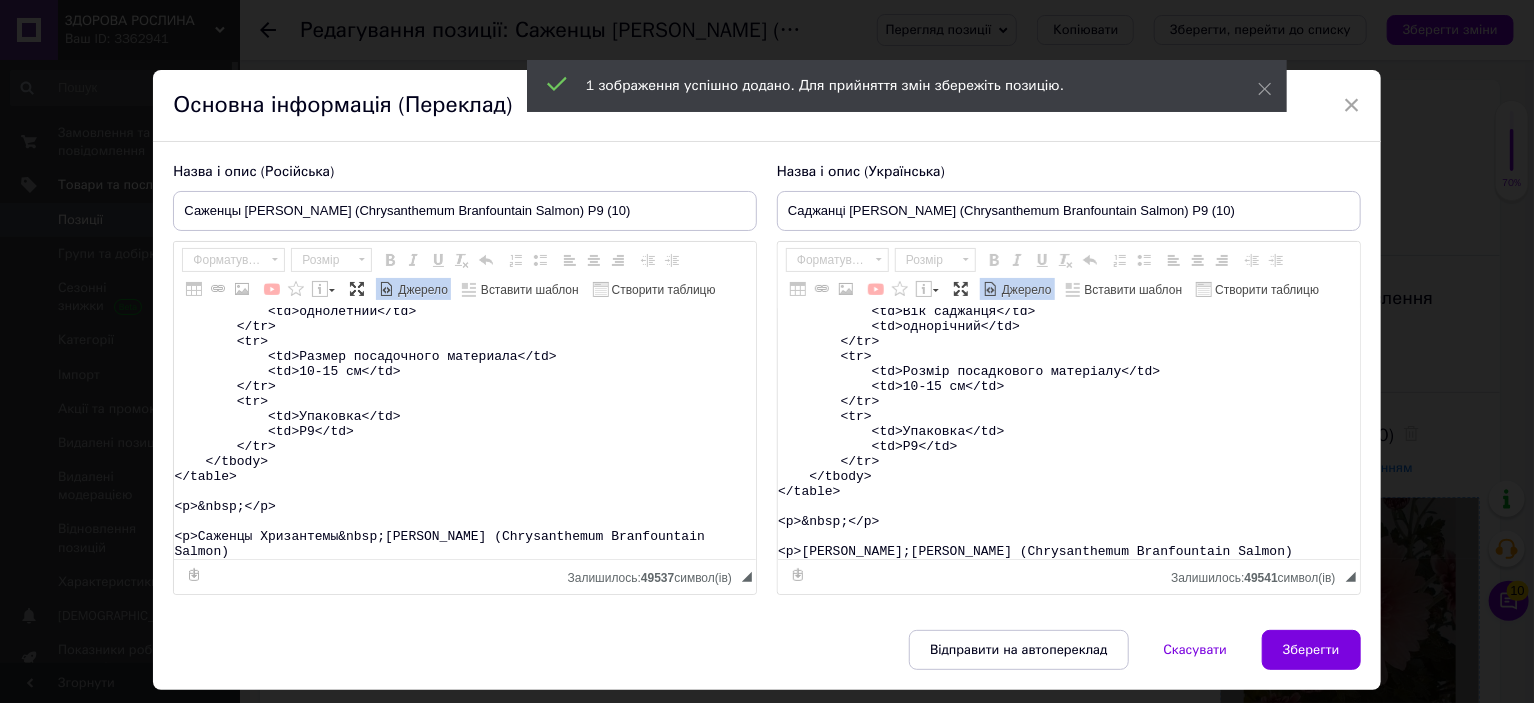 paste on "&nbsp;Вы можете заказать на сайте магазина <strong><a href="https://zdorovaroslyna.com.ua/ua/g133625008-gortenziya-metelchataya-letnyaya" target="_blank">Здорова Рослина</a></strong>.</p>
<promhtml>
<style type="text/css">.ms-img-resp {
width: 100%;
}
.ms-btn {
position: relative;
text-align: center;
display: inline-block;
text-decoration: none !important;
color: #fff !important;
background-color: #4ca13b !important;
border: 1px solid #4ca13b;
padding: 15px 10px;
min-width: 150px;
transition: all 0.6s ease-out;
font-size: 14px;
border-radius: 5px;
}
.ms-btn:hover {
background-color: #55b442 !important;
border: 1px solid #4ca13b;
}
.ms-section h2, h3, p {
display: block;
margin: 0;
padding: 7px 0px;
line-height: normal;
}
/*  TOP BLOCK 2 */
.ms-top-blck2{
width: 80%;
box-sizing: border-box;
display: block;
padding: 20px 50px;
color: #fff !important;
text-align: left;
vertic..." 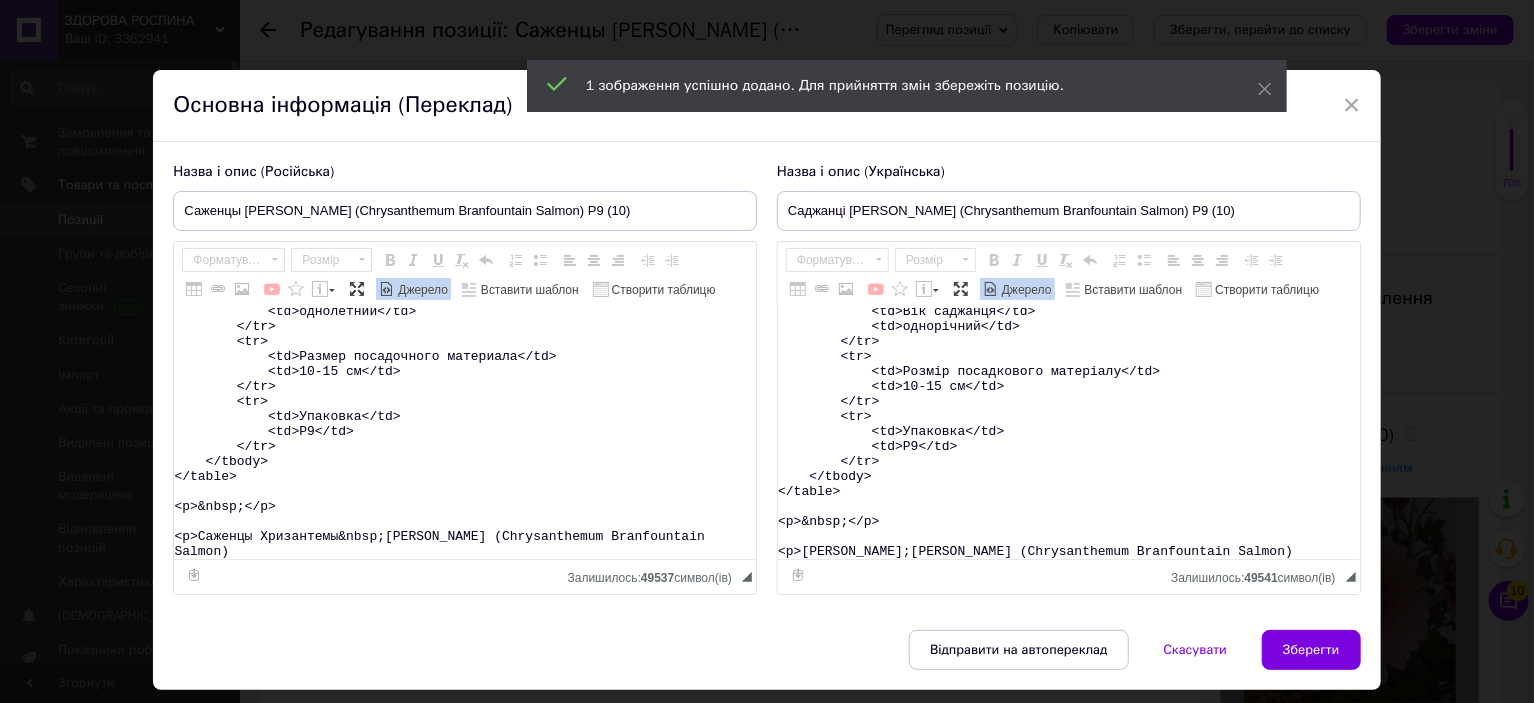 type on "<table>
<tbody>
<tr>
<td>Название</td>
<td>Chrysanthеmum&nbsp;Branfountain Salmon</td>
</tr>
<tr>
<td>Название русское</td>
<td>Хризантема&nbsp;Бранфонтан Салмон</td>
</tr>
<tr>
<td>Высота</td>
<td>40-50&nbsp;см</td>
</tr>
<tr>
<td>Время цветения</td>
<td>сентябрь-октябрь</td>
</tr>
<tr>
<td>Окраска</td>
<td>розово-лососевая</td>
</tr>
<tr>
<td>Размер цветка</td>
<td>3-4 см</td>
</tr>
<tr>
<td>Возраст саженца</td>
<td>однолетний</td>
</tr>
<tr>
<td>Размер посадочного материала</td>
<td>10-15 см</td>
</tr>
<tr>
<td>Упаковка</td>
<td>Р9</td>
</tr>
</tbody>
</table>
<p>&nbsp;</p>
<p>Саженцы Хризантемы&nbsp;мультифлора Бранфонтан Салмон (Chrysanthеmum Branfountain Salmon) &nbsp;Вы можете заказать на сайте магазина <strong><a href="https://zdorovaroslyna.com.ua/ua/g133625008-gortenziya-metelchataya-letnyaya" target="_blank">Здорова Рослина</a></strong>.</p>
<promhtml>
<style type="text/css">.ms-img-resp {
w..." 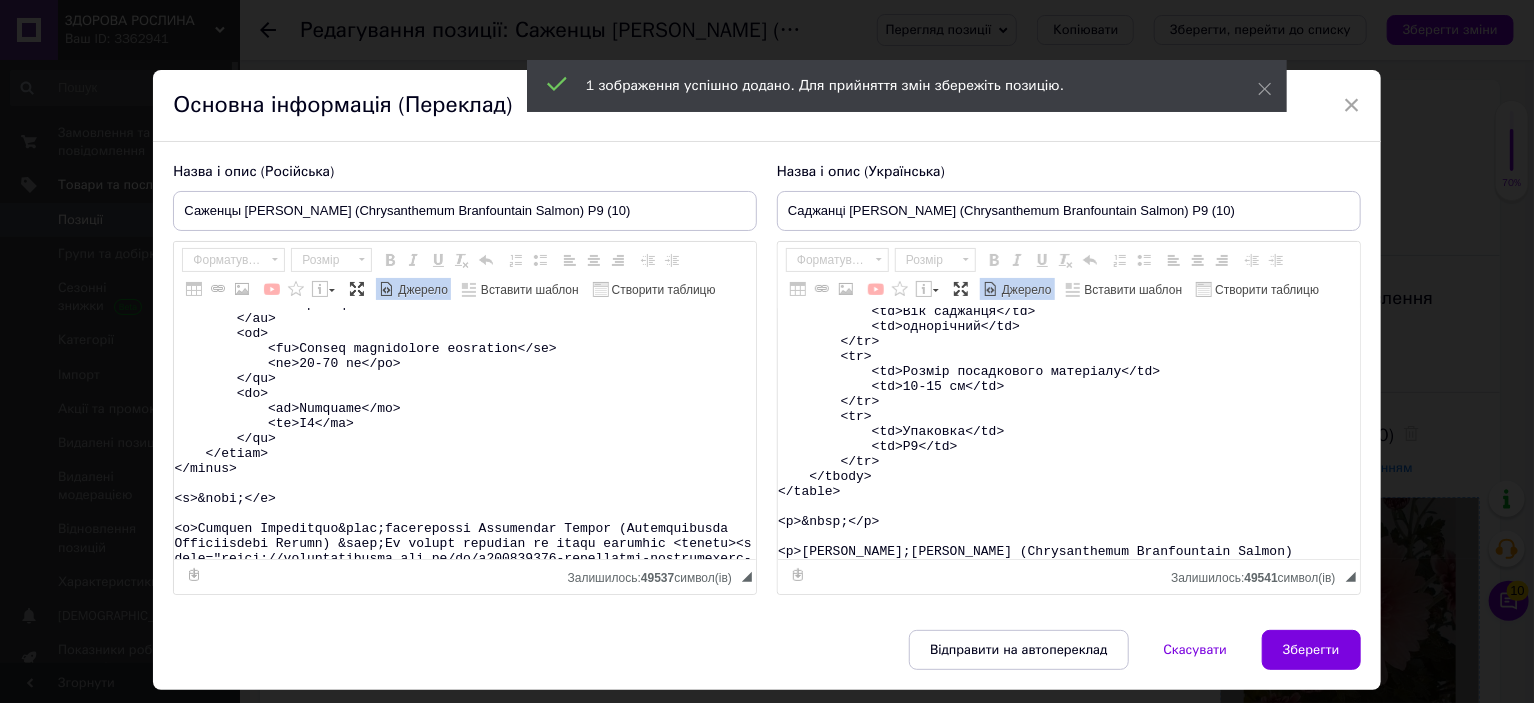 scroll, scrollTop: 15679, scrollLeft: 0, axis: vertical 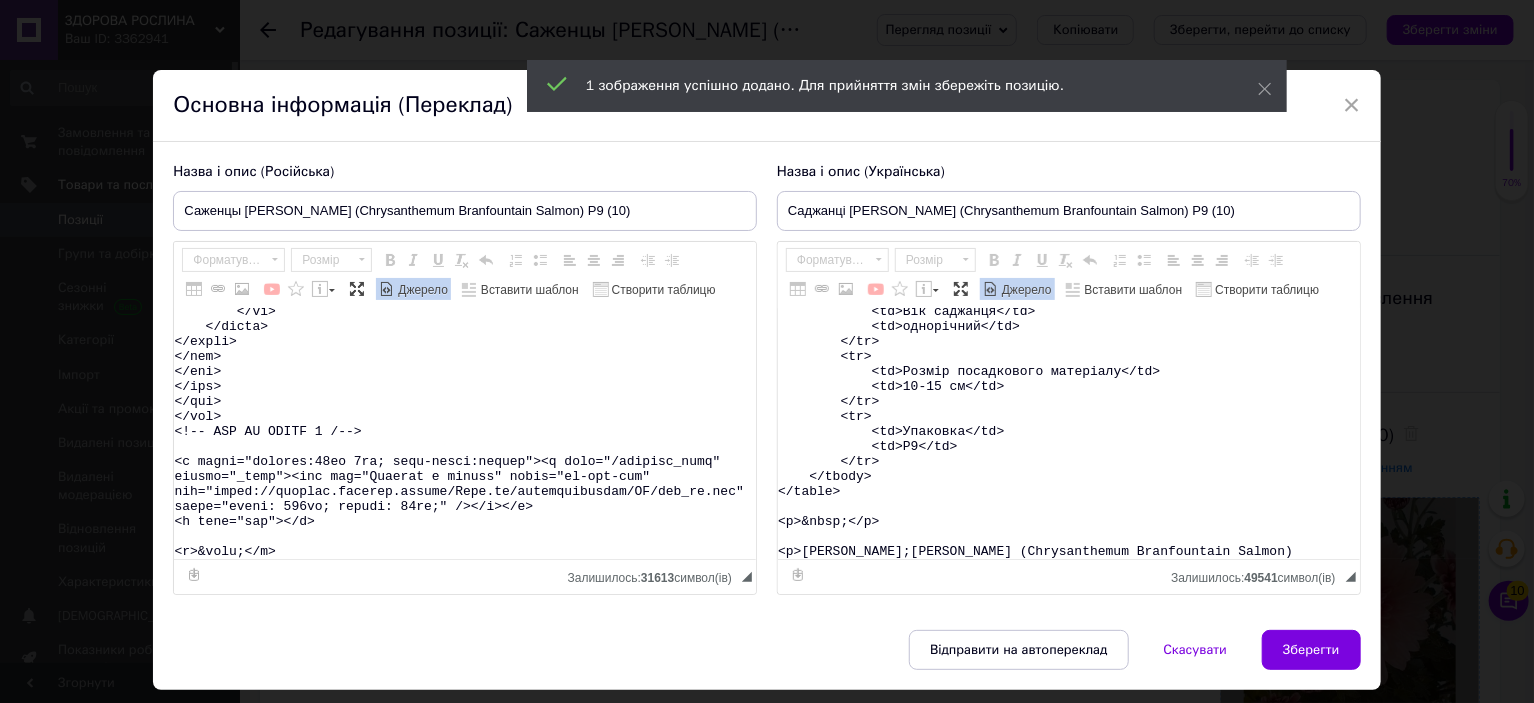 click on "Джерело" at bounding box center [421, 290] 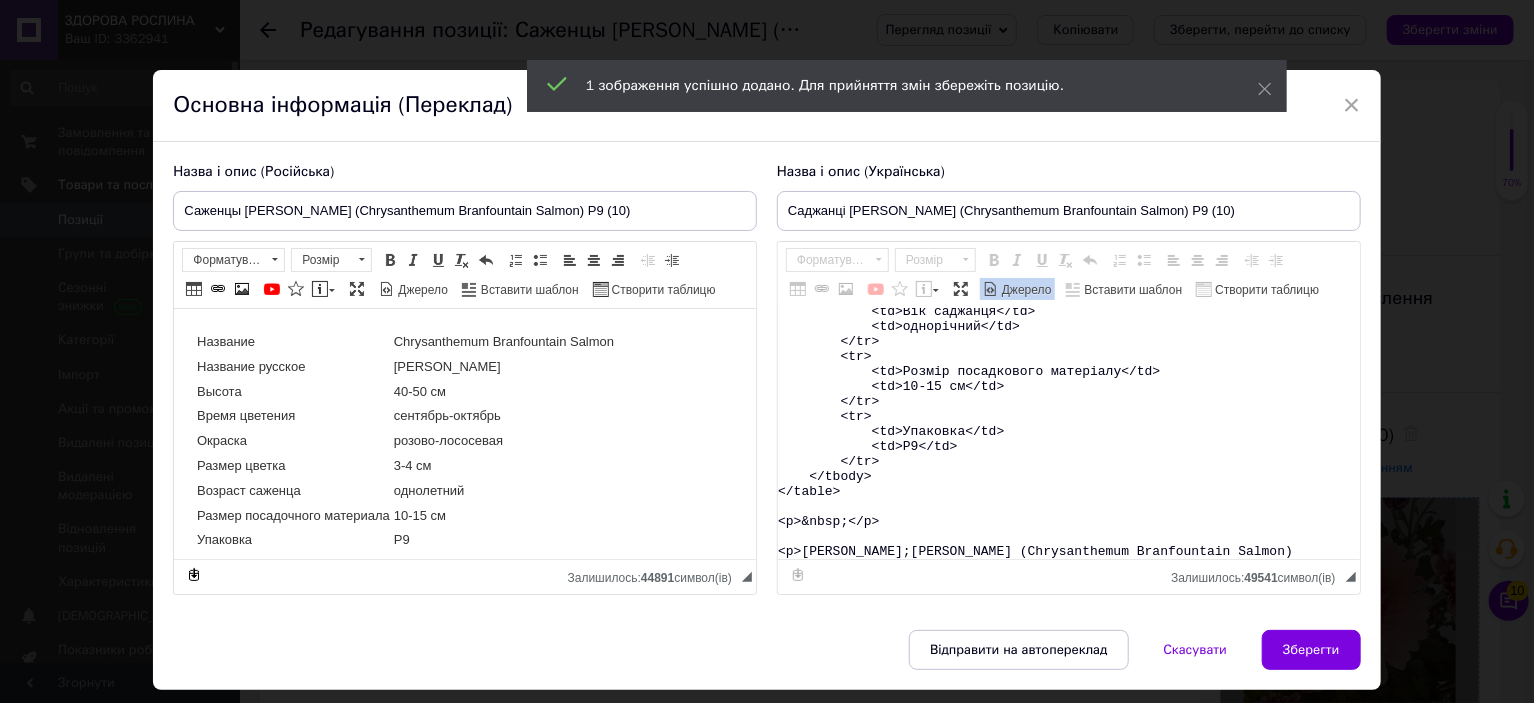 scroll, scrollTop: 200, scrollLeft: 0, axis: vertical 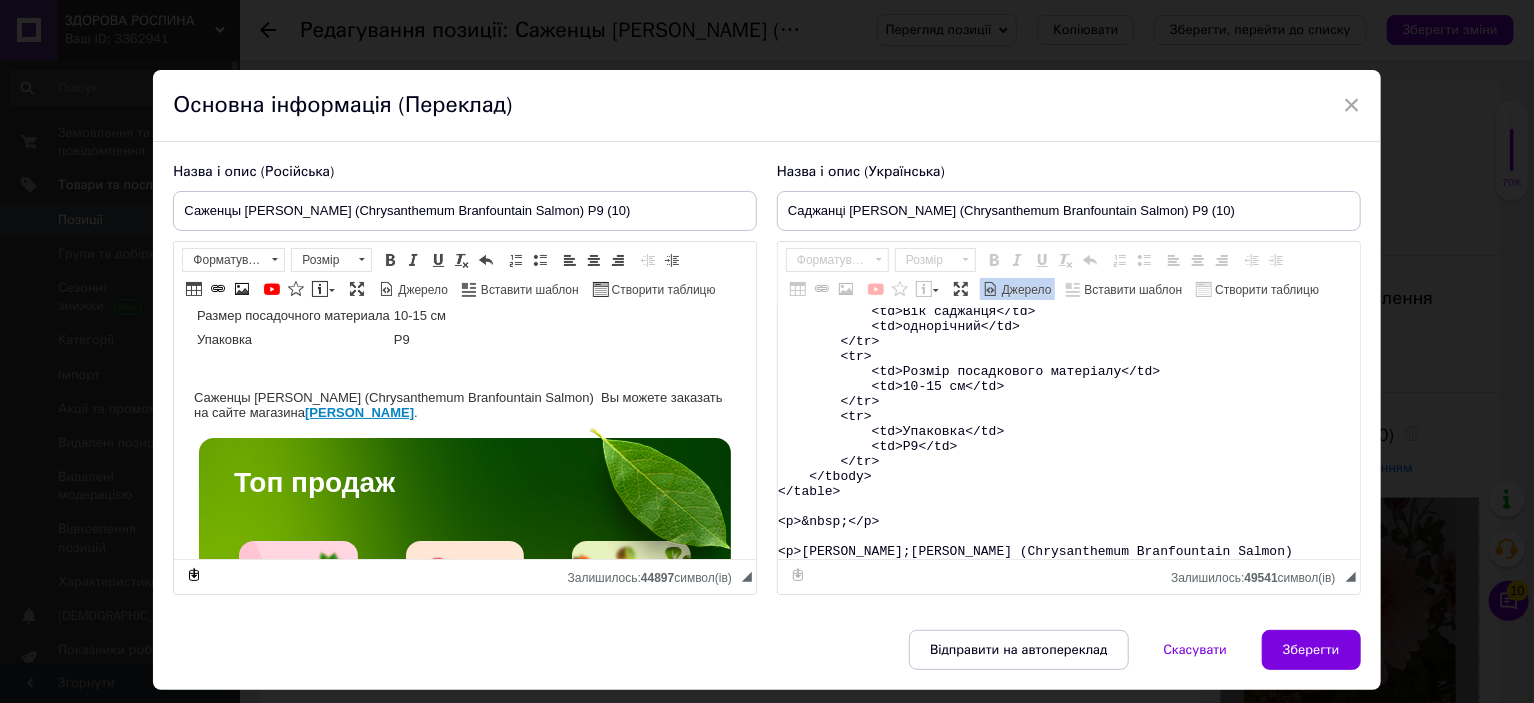 click on "<table>
<tbody>
<tr>
<td>Назва</td>
<td>Chrysanthеmum&nbsp;Branfountain Salmon</td>
</tr>
<tr>
<td>Назва українська</td>
<td>Хризантема&nbsp;Бранфонтан Салмон</td>
</tr>
<tr>
<td>Висота</td>
<td>40-50&nbsp;см</td>
</tr>
<tr>
<td>Час цвітіння</td>
<td>вересень-жовтень</td>
</tr>
<tr>
<td>Забарвлення</td>
<td>рожево-лососеве</td>
</tr>
<tr>
<td>Розмір квітки</td>
<td>3-4 см</td>
</tr>
<tr>
<td>Вік саджанця</td>
<td>однорічний</td>
</tr>
<tr>
<td>Розмір посадкового матеріалу</td>
<td>10-15 см</td>
</tr>
<tr>
<td>Упаковка</td>
<td>Р9</td>
</tr>
</tbody>
</table>
<p>&nbsp;</p>
<p>Саджанці Хризантеми&nbsp;мультифлора Бранфонтан Салмон (Chrysanthеmum Branfountain Salmon)" at bounding box center [1069, 434] 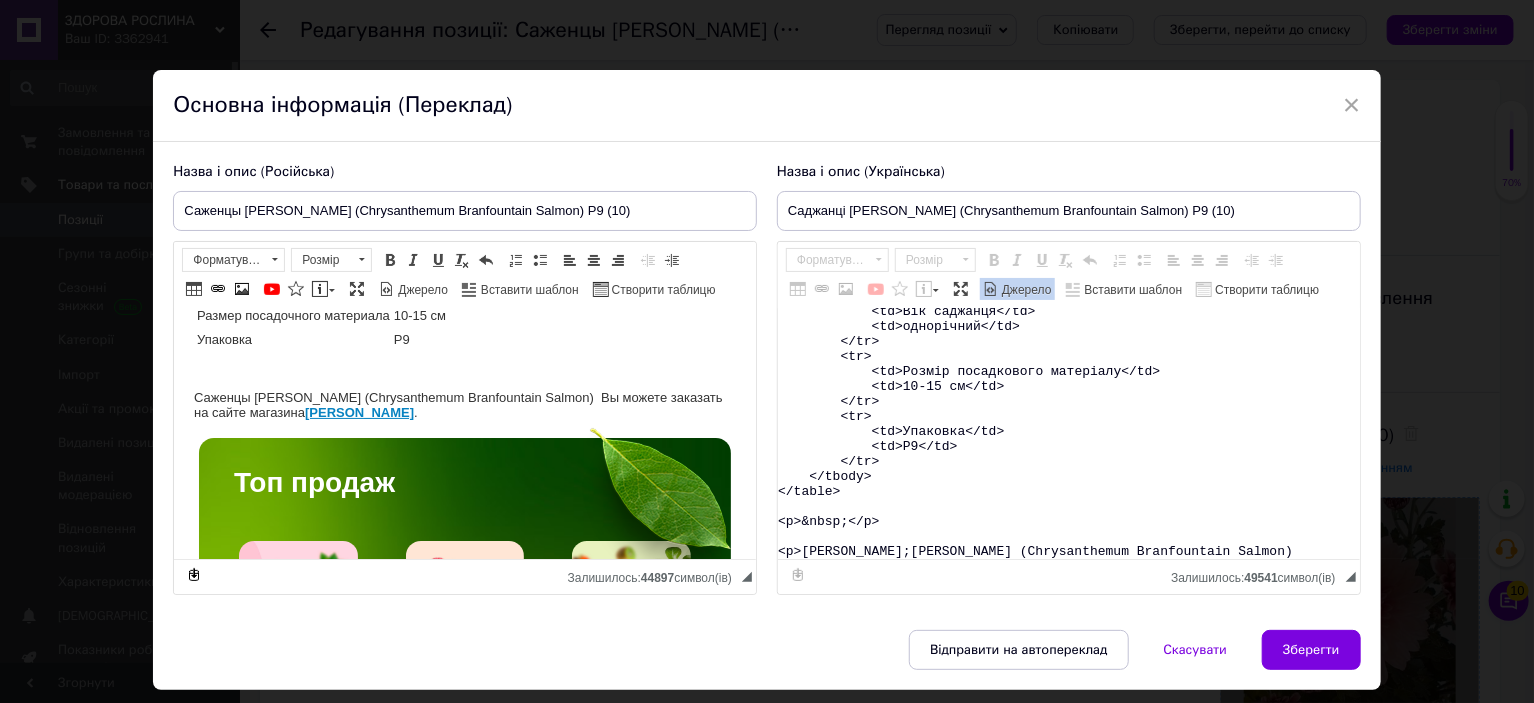 paste on "&nbsp;Ви можете замовити на сайті магазину <strong><a href="https://zdorovaroslyna.com.ua/ua/g133260165-gortenziya-krupnolistnaya-letnyaya" target="_blank">Здорова Рослина</a></strong>.</p>
<promhtml>
<style type="text/css">.ms-img-resp {
width: 100%;
}
.ms-btn {
position: relative;
text-align: center;
display: inline-block;
text-decoration: none !important;
color: #fff !important;
background-color: #4ca13b !important;
border: 1px solid #4ca13b;
padding: 15px 10px;
min-width: 150px;
transition: all 0.6s ease-out;
font-size: 14px;
border-radius: 5px;
}
.ms-btn:hover {
background-color: #55b442 !important;
border: 1px solid #4ca13b;
}
.ms-section h2, h3, p {
display: block;
margin: 0;
padding: 7px 0px;
line-height: normal;
}
/*  TOP BLOCK 2 */
.ms-top-blck2{
width: 80%;
box-sizing: border-box;
display: block;
padding: 20px 50px;
color: #fff !important;
text-align: left;
vert..." 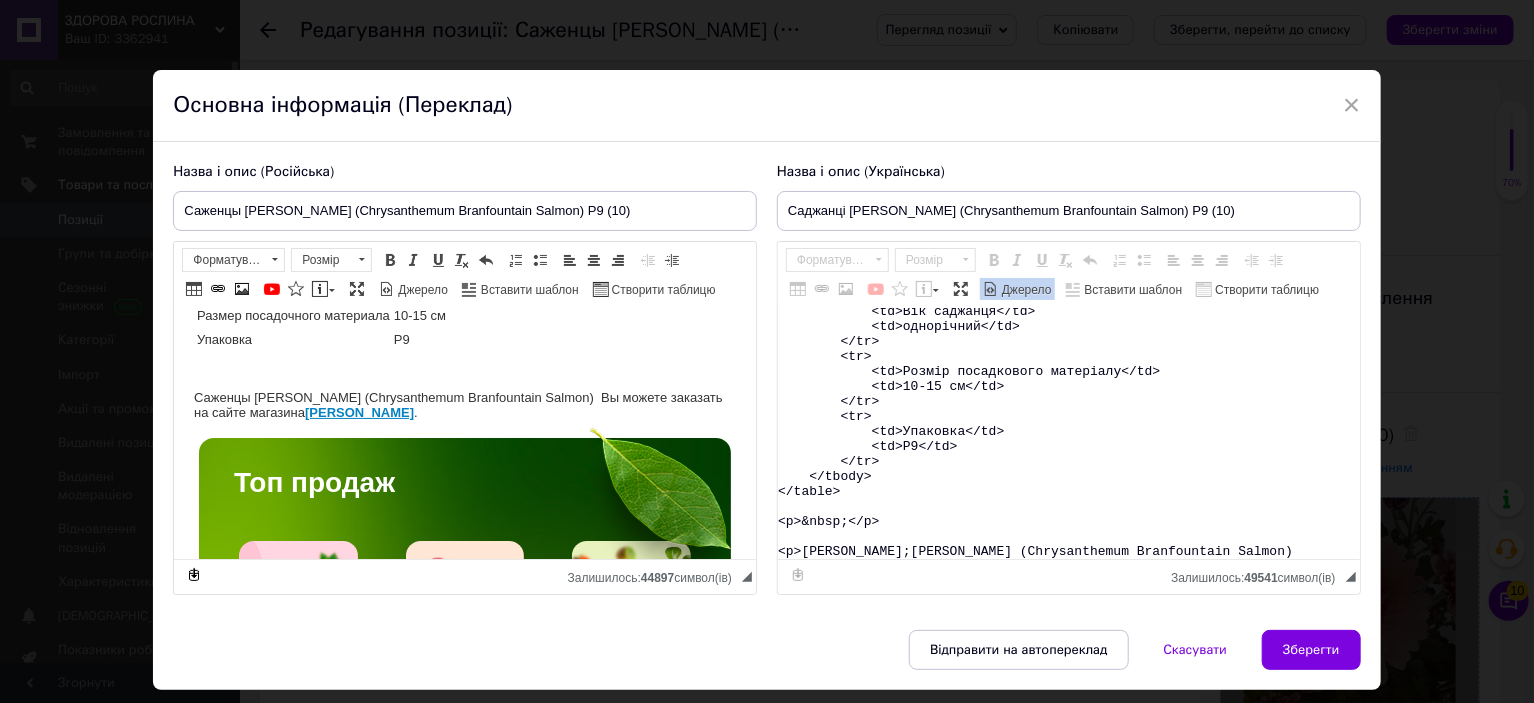 type on "<table>
<tbody>
<tr>
<td>Назва</td>
<td>Chrysanthеmum&nbsp;Branfountain Salmon</td>
</tr>
<tr>
<td>Назва українська</td>
<td>Хризантема&nbsp;Бранфонтан Салмон</td>
</tr>
<tr>
<td>Висота</td>
<td>40-50&nbsp;см</td>
</tr>
<tr>
<td>Час цвітіння</td>
<td>вересень-жовтень</td>
</tr>
<tr>
<td>Забарвлення</td>
<td>рожево-лососеве</td>
</tr>
<tr>
<td>Розмір квітки</td>
<td>3-4 см</td>
</tr>
<tr>
<td>Вік саджанця</td>
<td>однорічний</td>
</tr>
<tr>
<td>Розмір посадкового матеріалу</td>
<td>10-15 см</td>
</tr>
<tr>
<td>Упаковка</td>
<td>Р9</td>
</tr>
</tbody>
</table>
<p>&nbsp;</p>
<p>Саджанці Хризантеми&nbsp;мультифлора Бранфонтан Салмон (Chrysanthеmum Branfountain Salmon) &nbsp;Ви можете замовити на сайті магазину <strong><a href="https://zdorovaroslyna.com.ua/ua/g133260165-gortenziya-krupnolistnaya-letnyaya" target="_blank">Здорова Рослина</a></strong>.</p>
<promhtml>
<style type="text/css">.ms-img-resp {
wid..." 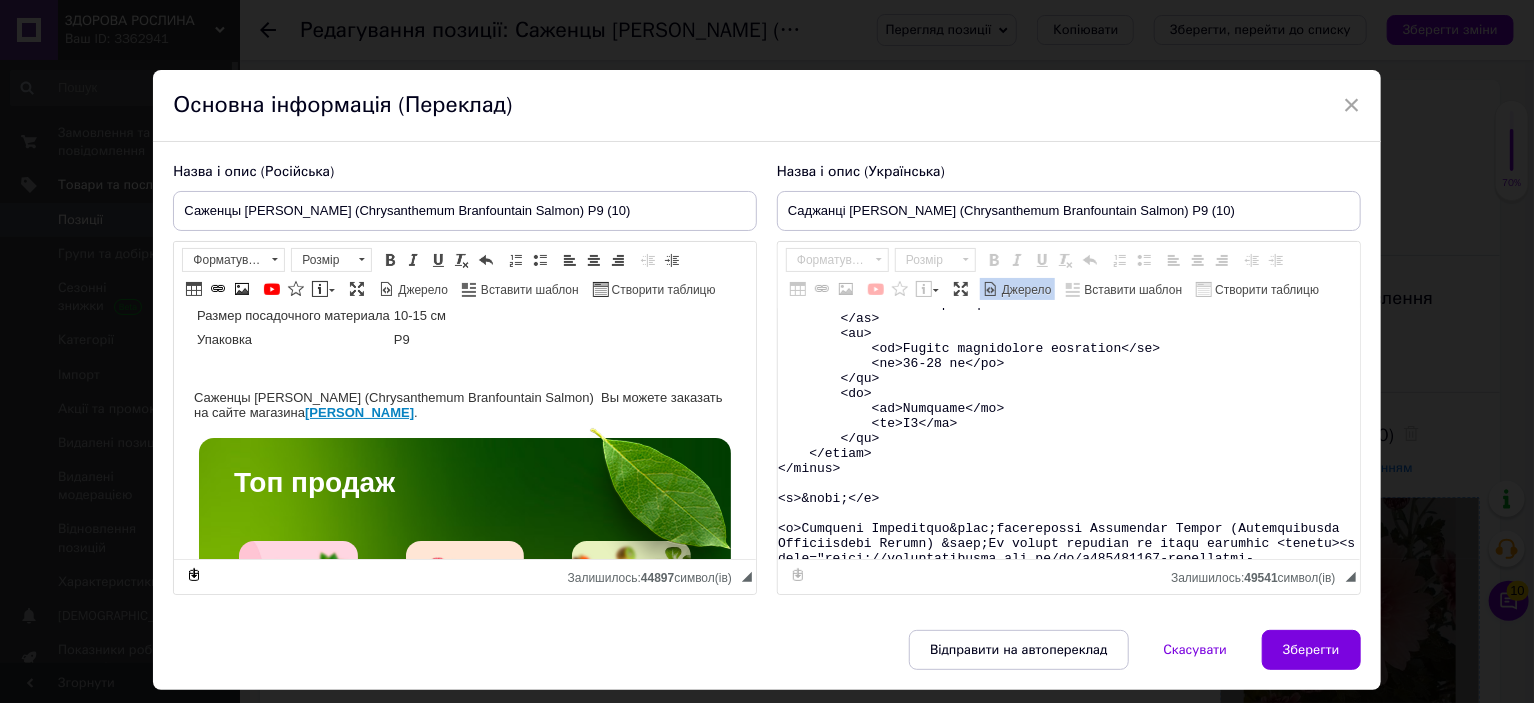 scroll, scrollTop: 15664, scrollLeft: 0, axis: vertical 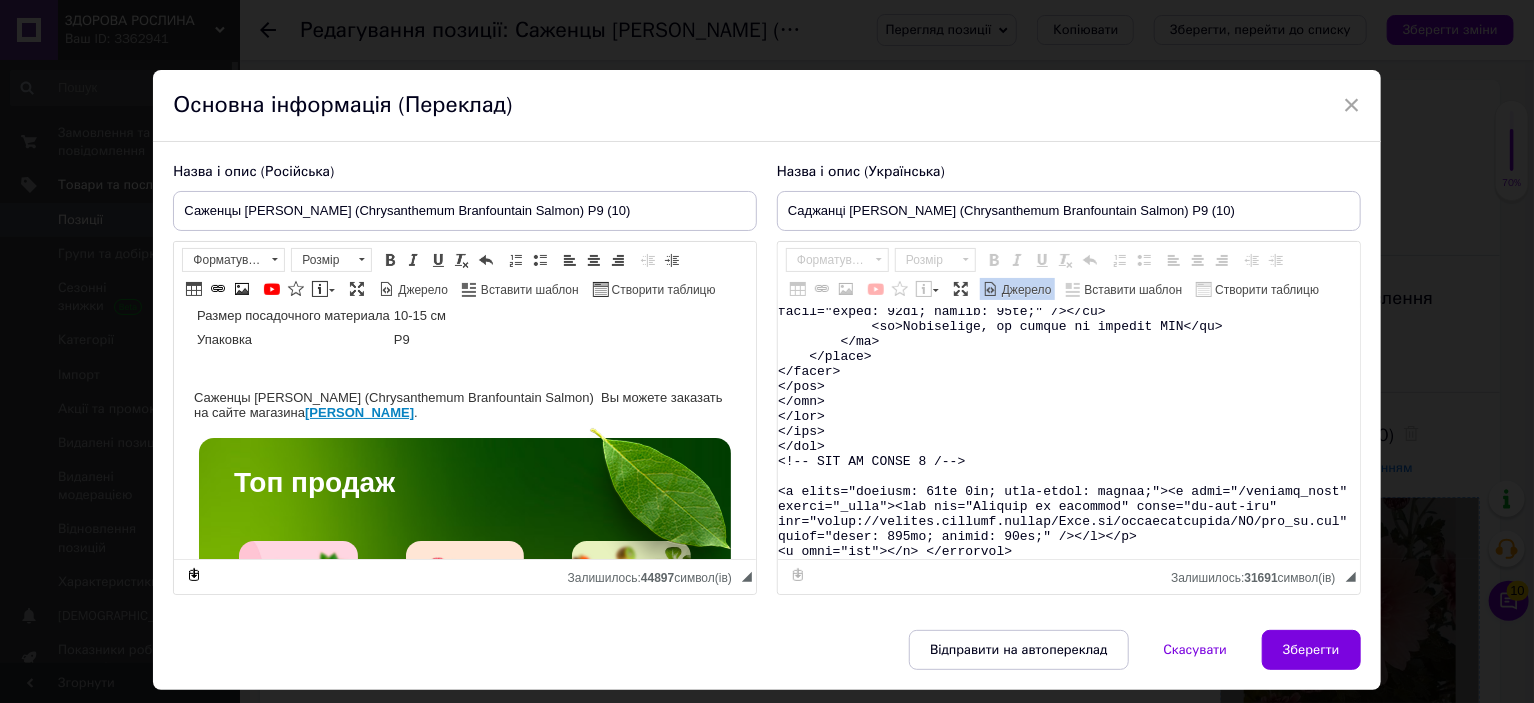 click on "Джерело" at bounding box center [1025, 290] 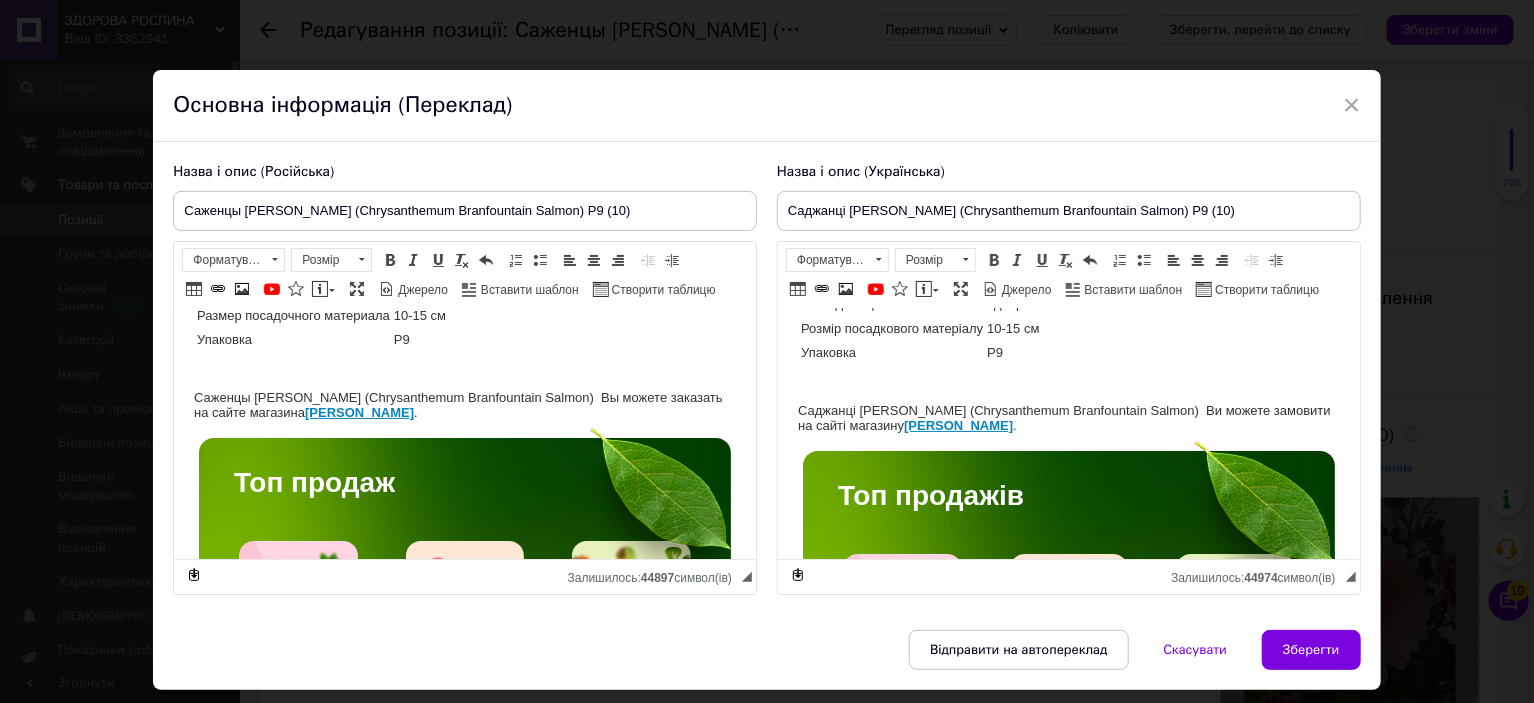 scroll, scrollTop: 200, scrollLeft: 0, axis: vertical 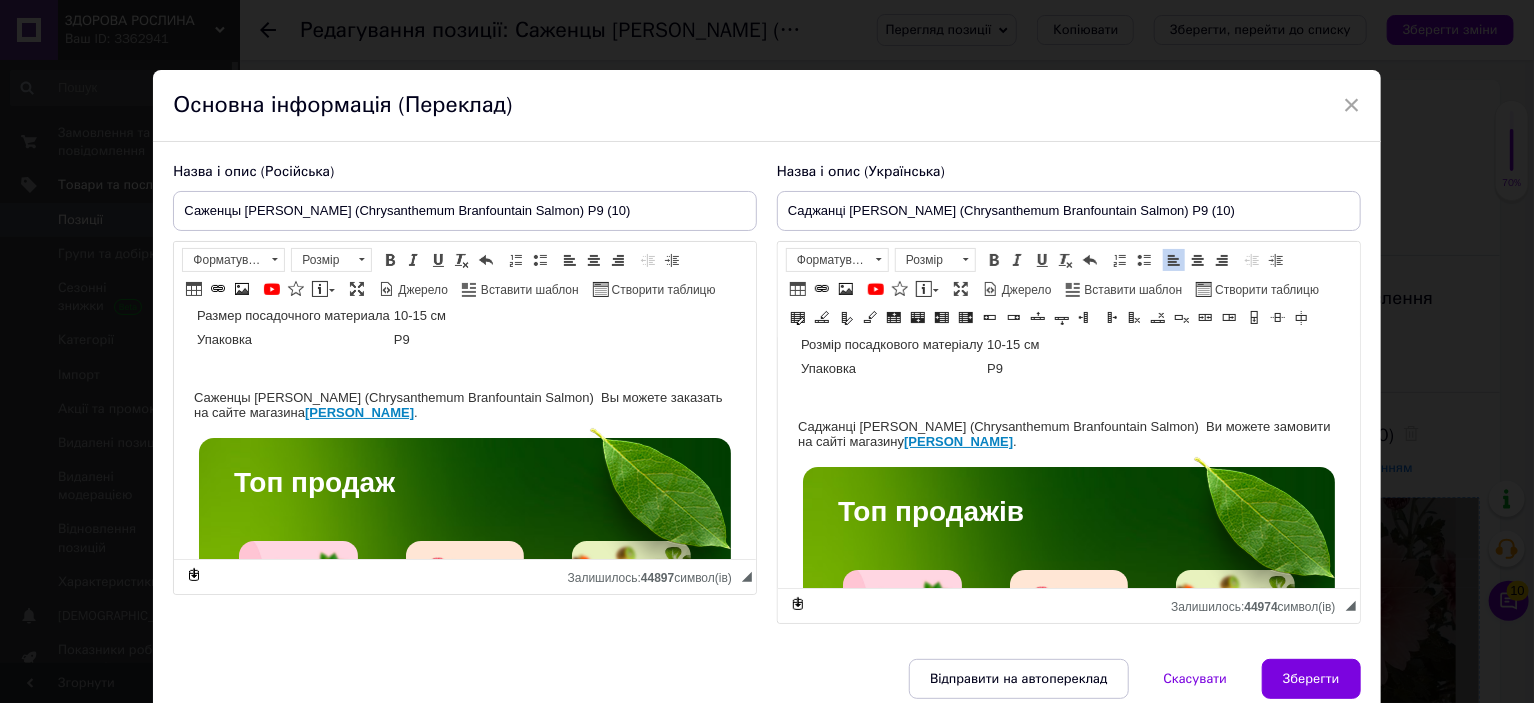 click on "Назва Chrysanthеmum Branfountain Salmon Назва українська Хризантема Бранфонтан Салмон Висота 40-50 см Час цвітіння вересень-жовтень Забарвлення рожево-лососеве Розмір квітки 3-4 см Вік саджанця однорічний Розмір посадкового матеріалу 10-15 см Упаковка Р9 Саджанці Хризантеми мультифлора Бранфонтан Салмон (Chrysanthеmum Branfountain Salmon)  Ви можете замовити на сайті магазину  Здорова Рослина .         Топ продажів       Якісні здорові саджанці, які забезпечать високий урожай, вирощені з дотриманням усіх агротехнічних вимог, що гарантує високу приживаність та плодоношення." at bounding box center [1068, 2990] 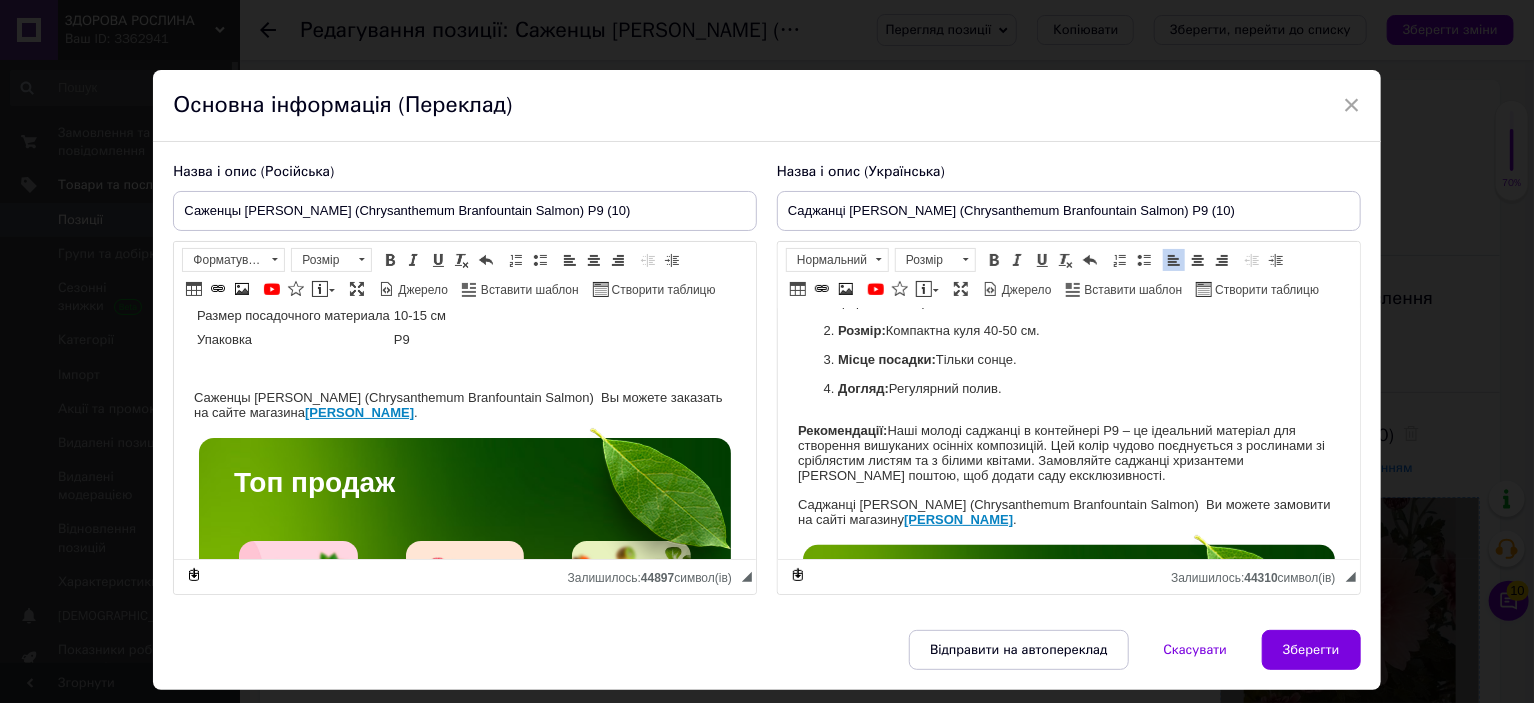 scroll, scrollTop: 432, scrollLeft: 0, axis: vertical 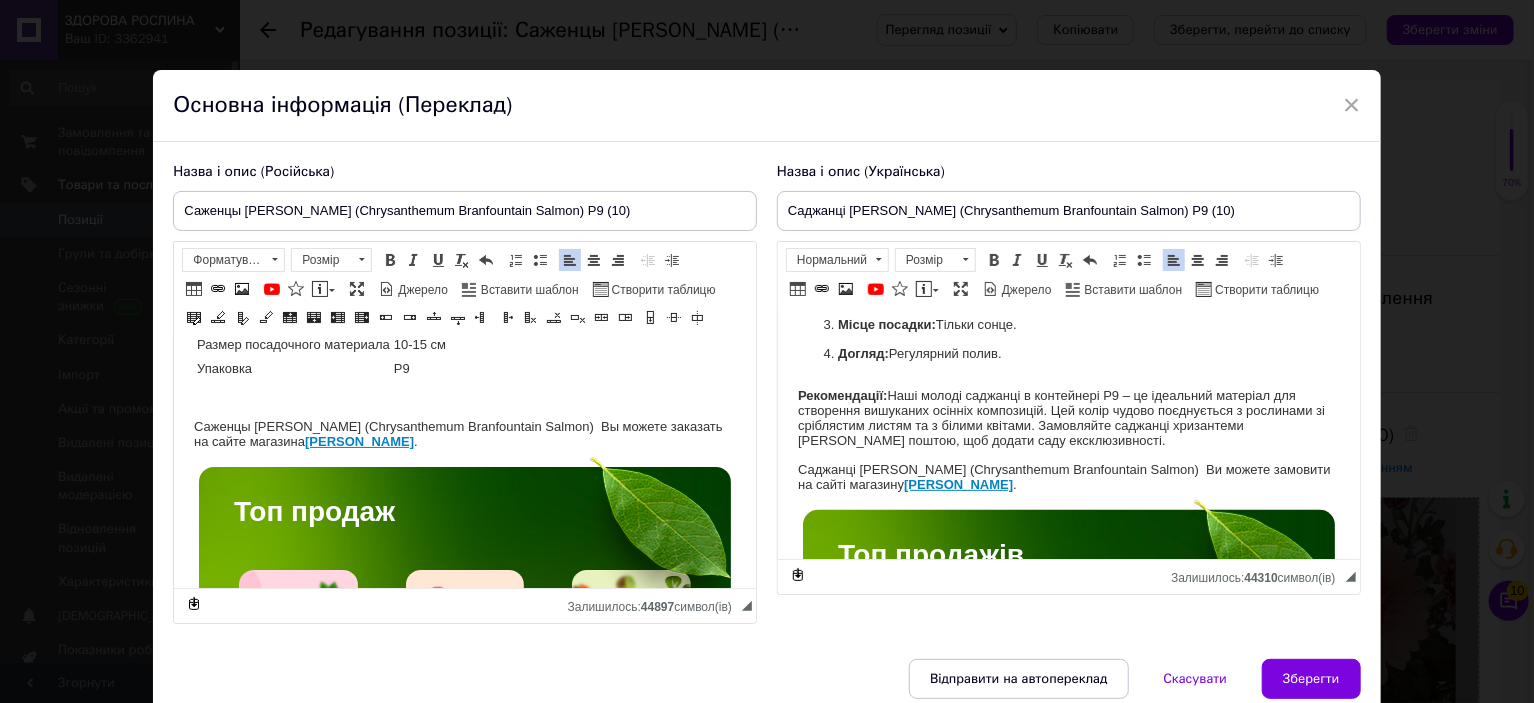 click on "Название Chrysanthеmum Branfountain Salmon Название русское Хризантема Бранфонтан Салмон Высота 40-50 см Время цветения сентябрь-октябрь Окраска розово-лососевая Размер цветка 3-4 см Возраст саженца однолетний Размер посадочного материала 10-15 см Упаковка Р9 Саженцы Хризантемы мультифлора Бранфонтан Салмон (Chrysanthеmum Branfountain Salmon)  Вы можете заказать на сайте магазина  Здорова Рослина .           Топ продаж             Саженцы клубники                     Саженцы малины                    Саженцы экзотических растений                     Саженцы хвойных растений                     Саженцы ягодных кустарников" at bounding box center [465, 2972] 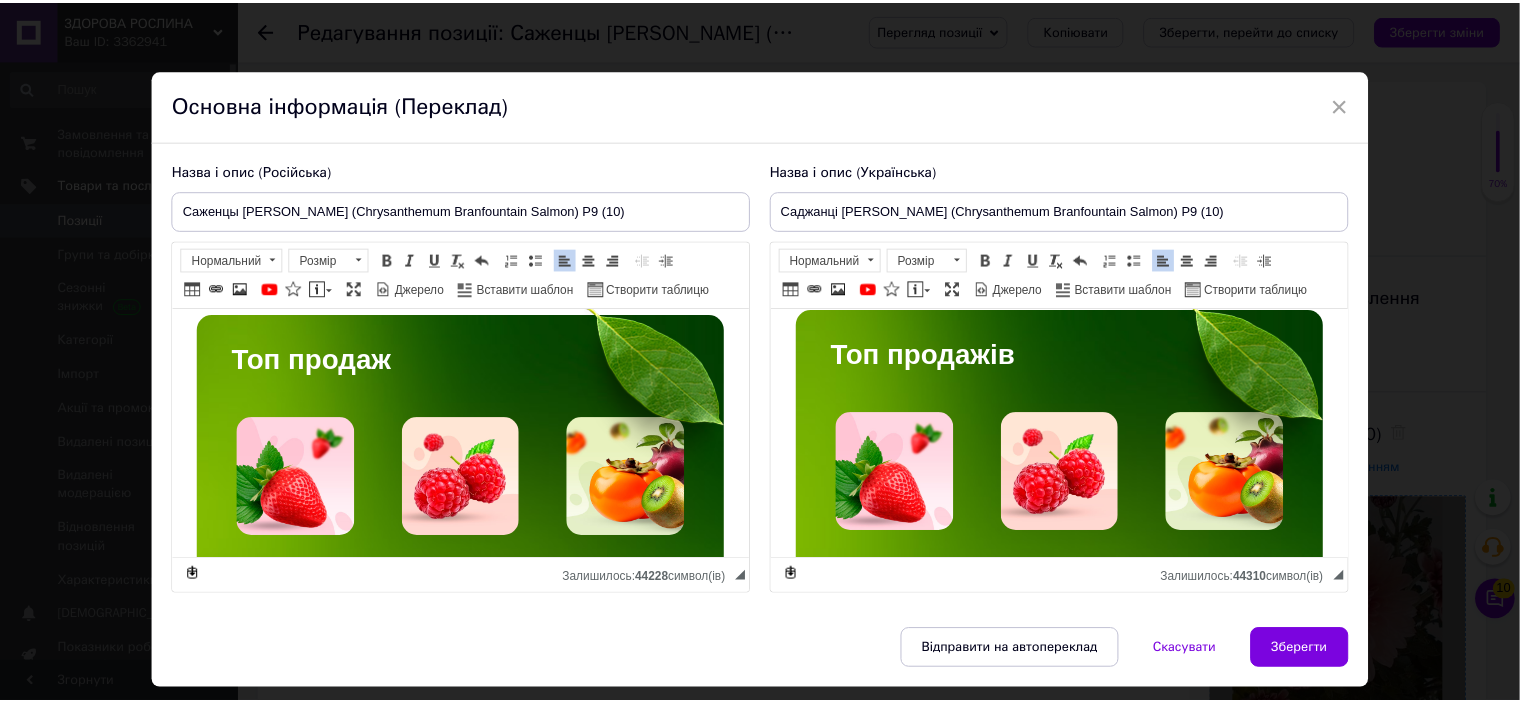 scroll, scrollTop: 632, scrollLeft: 0, axis: vertical 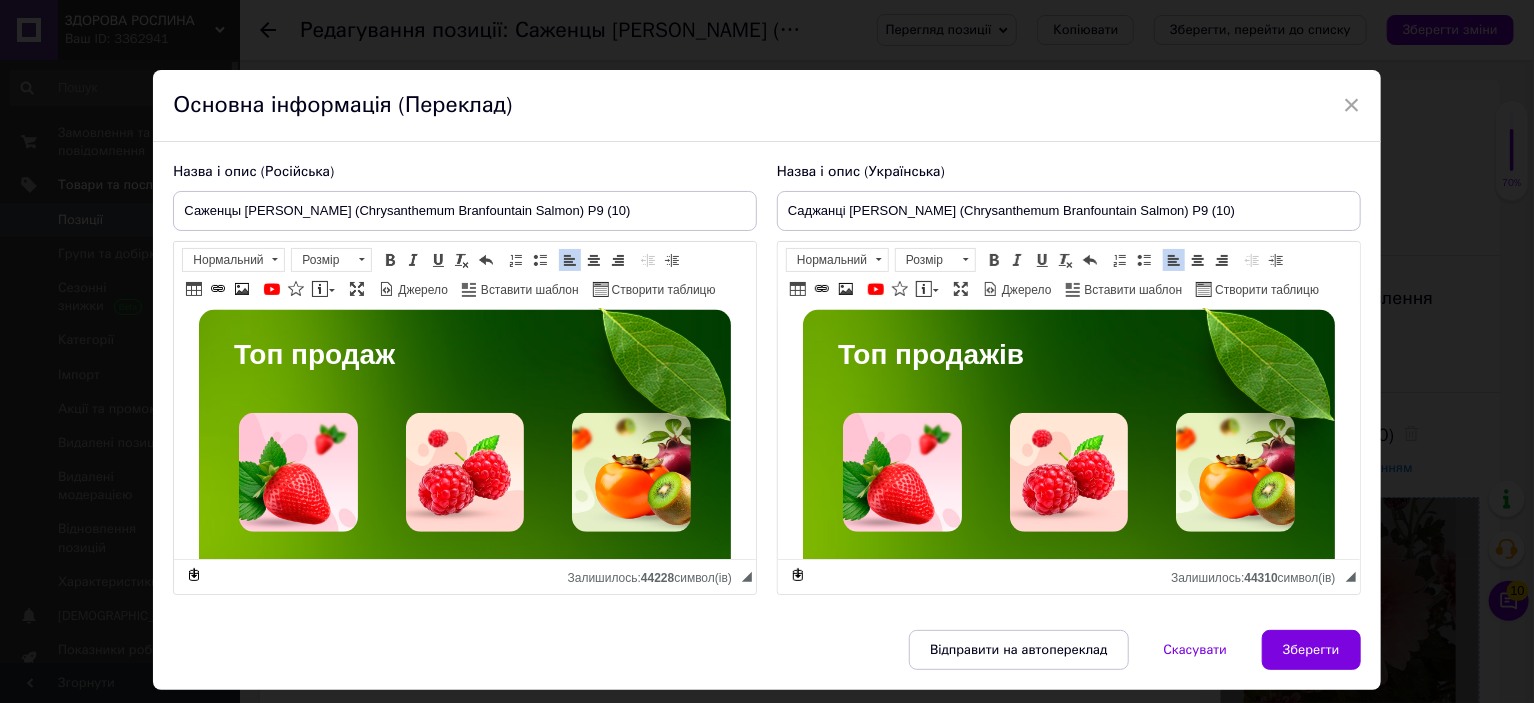 click on "Зберегти" at bounding box center (1311, 650) 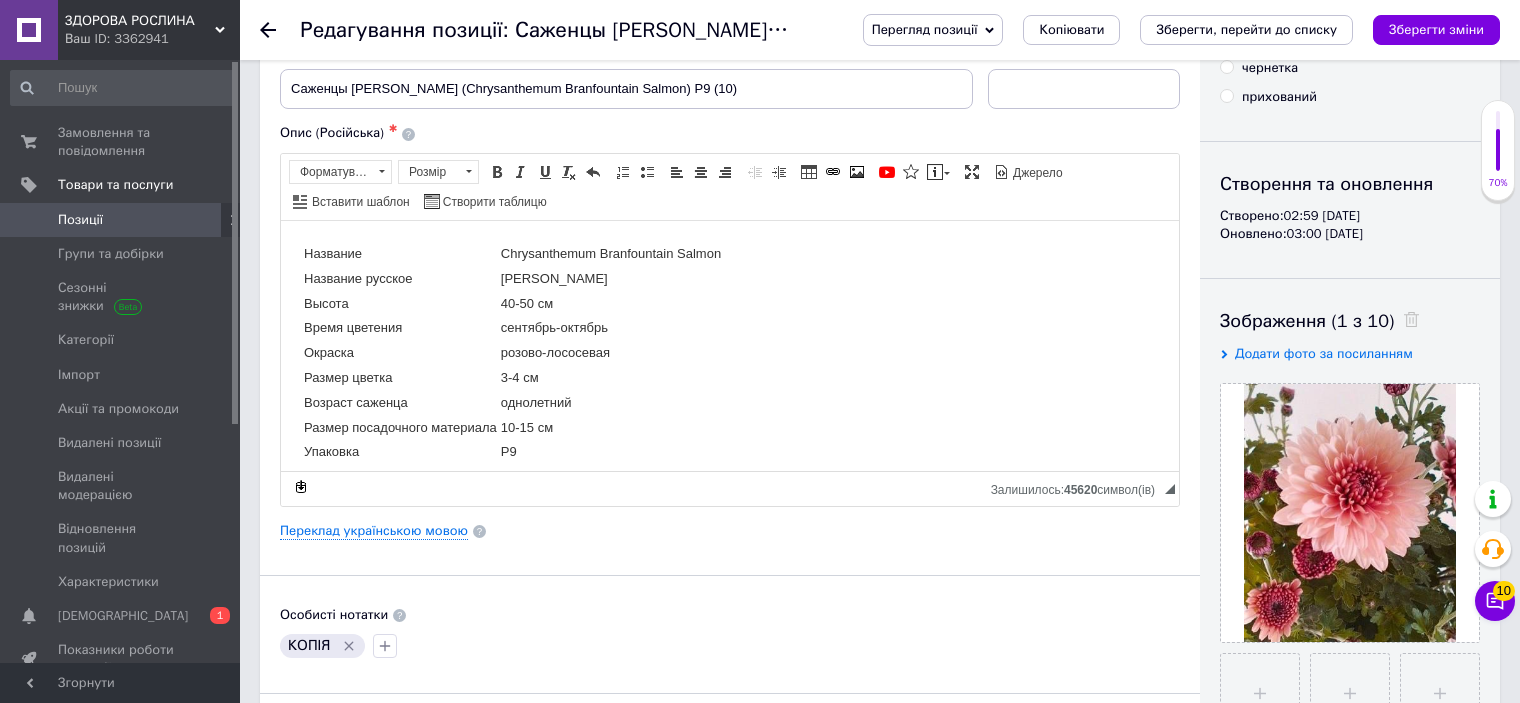 scroll, scrollTop: 200, scrollLeft: 0, axis: vertical 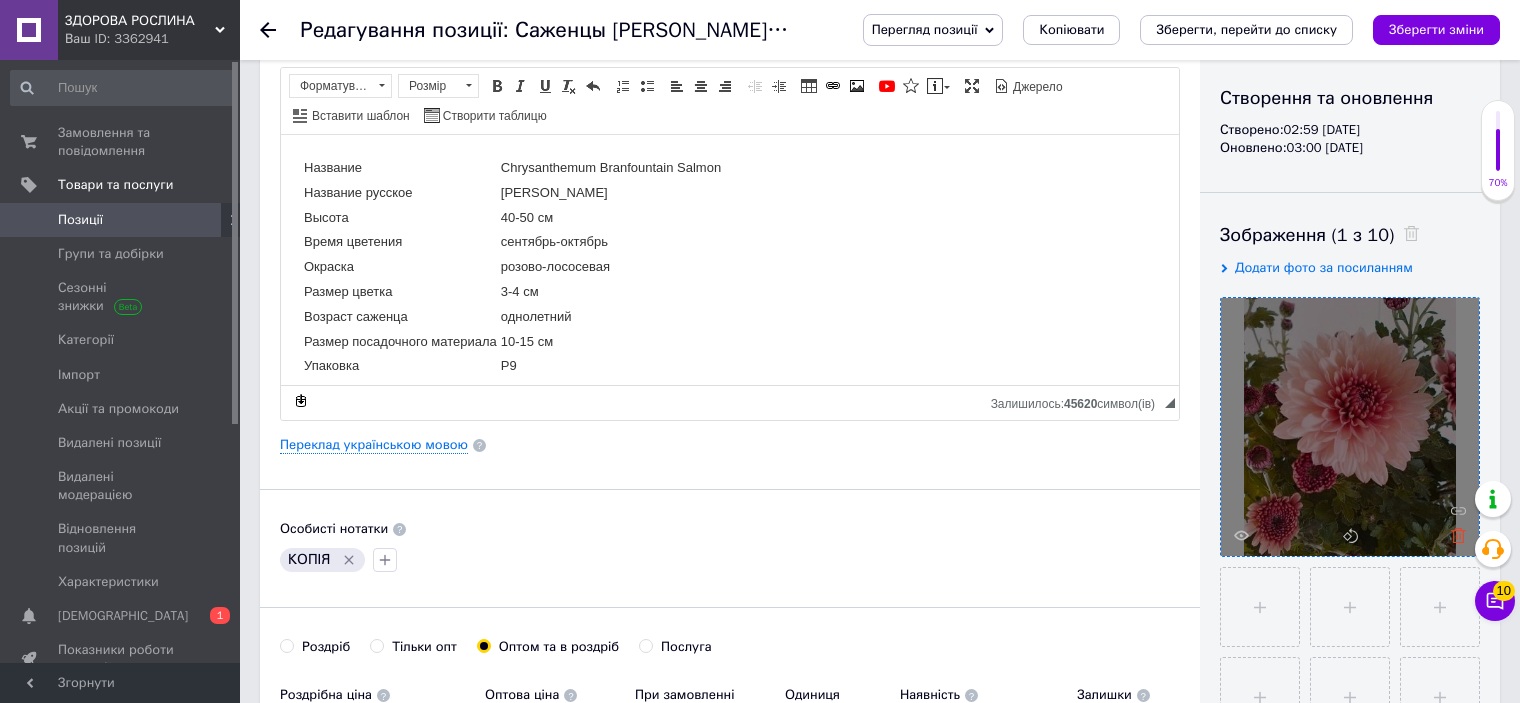 click 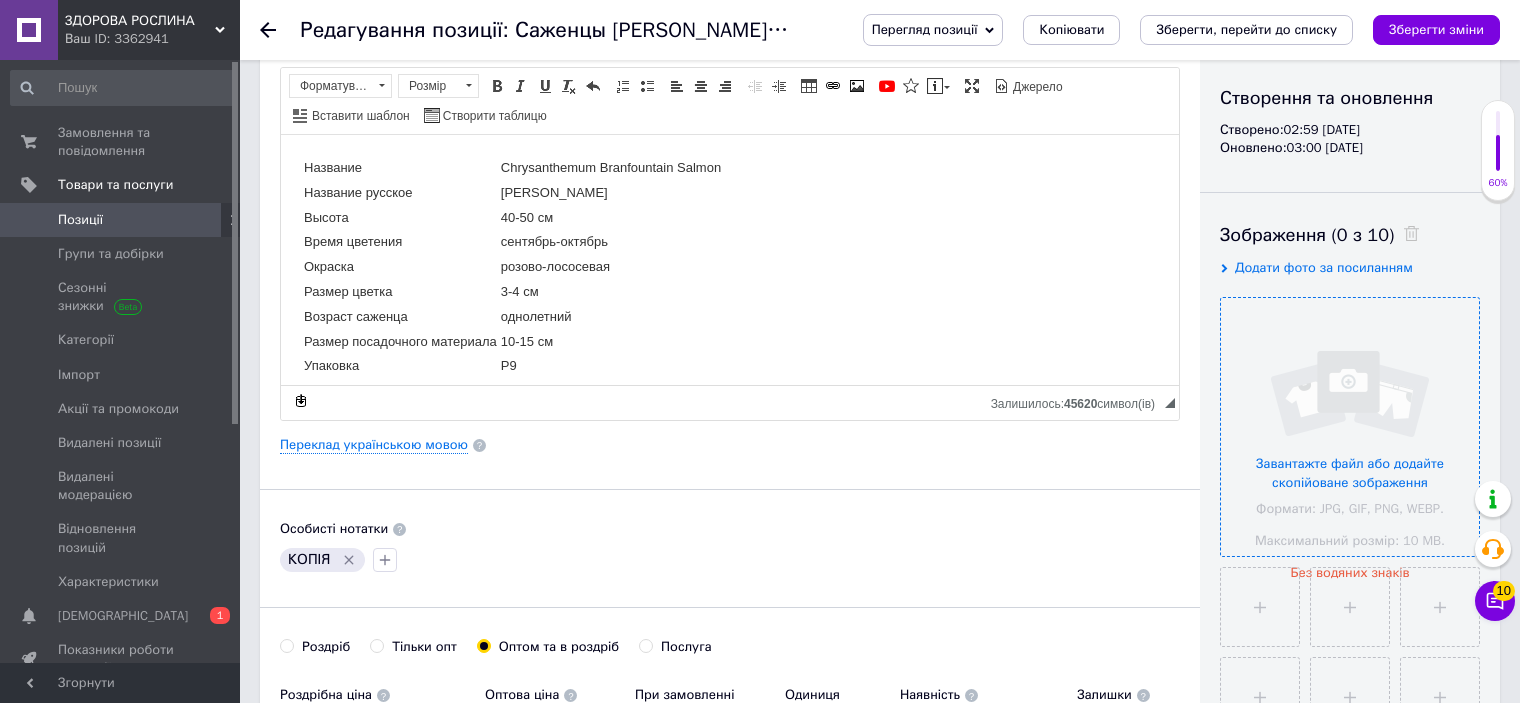 click at bounding box center (1350, 427) 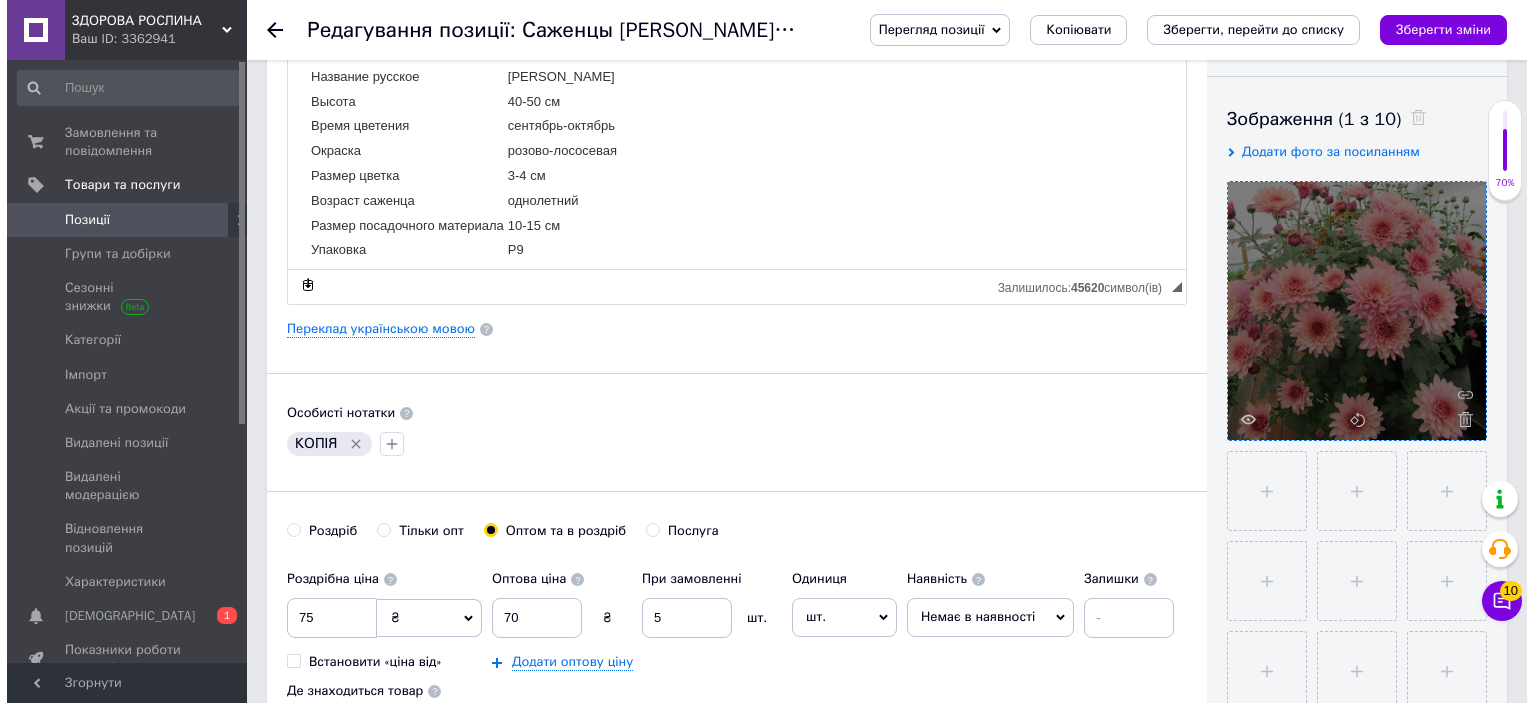 scroll, scrollTop: 200, scrollLeft: 0, axis: vertical 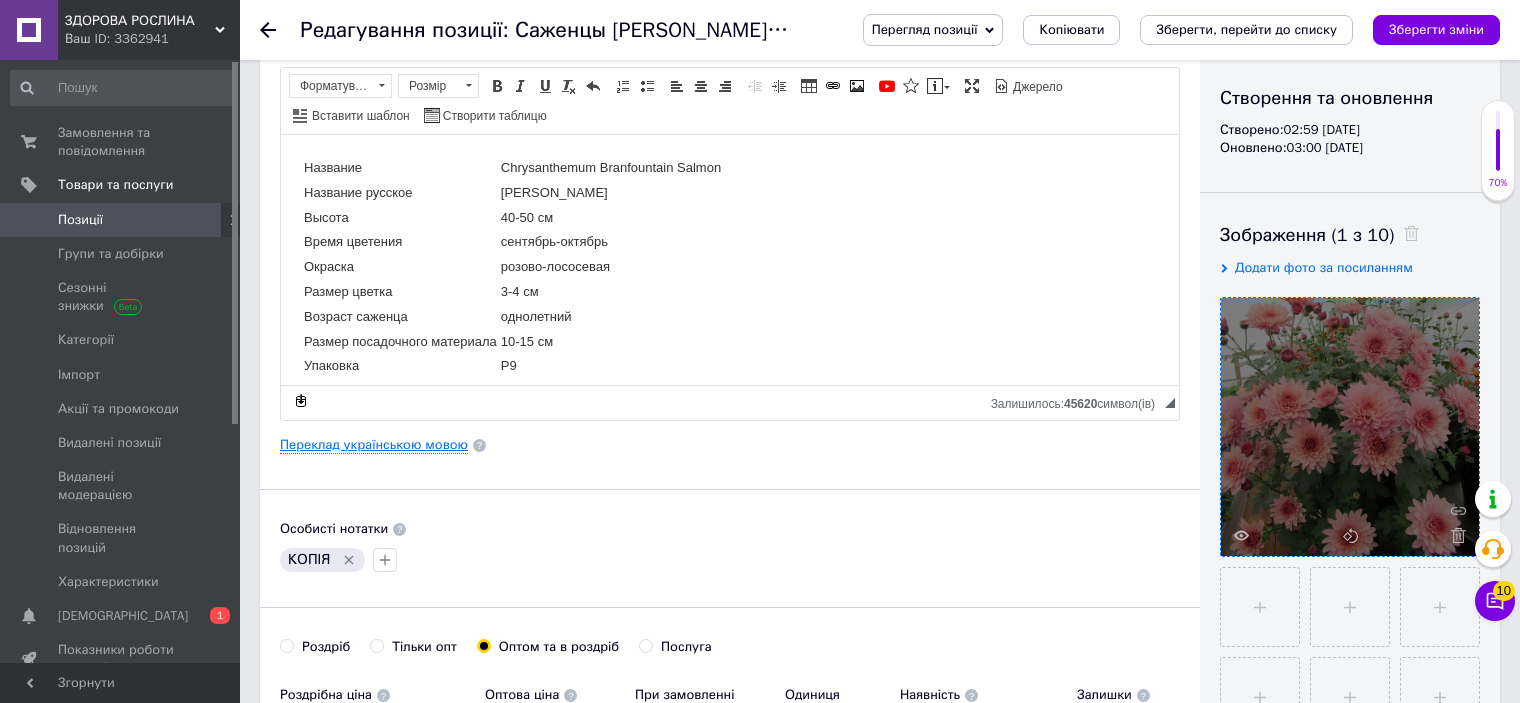 click on "Переклад українською мовою" at bounding box center [374, 445] 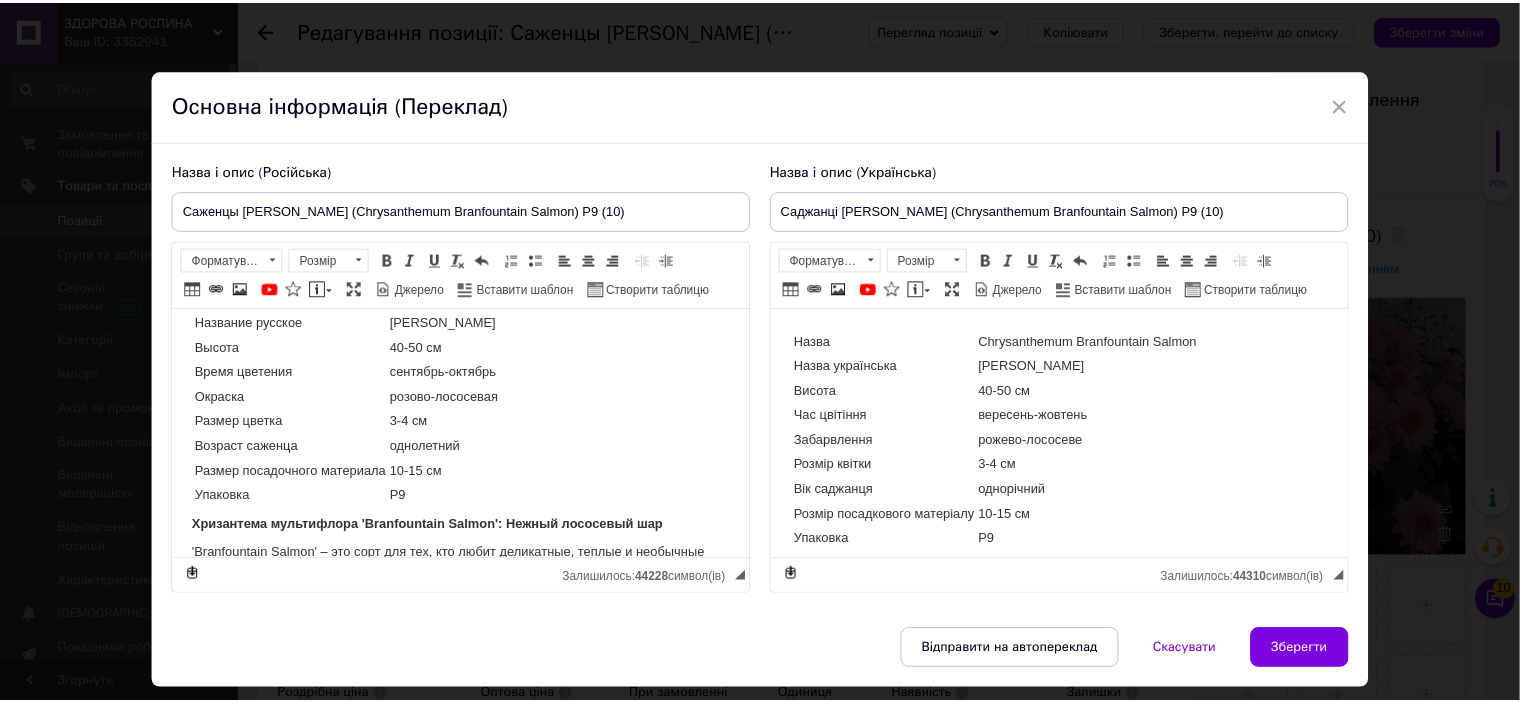 scroll, scrollTop: 0, scrollLeft: 0, axis: both 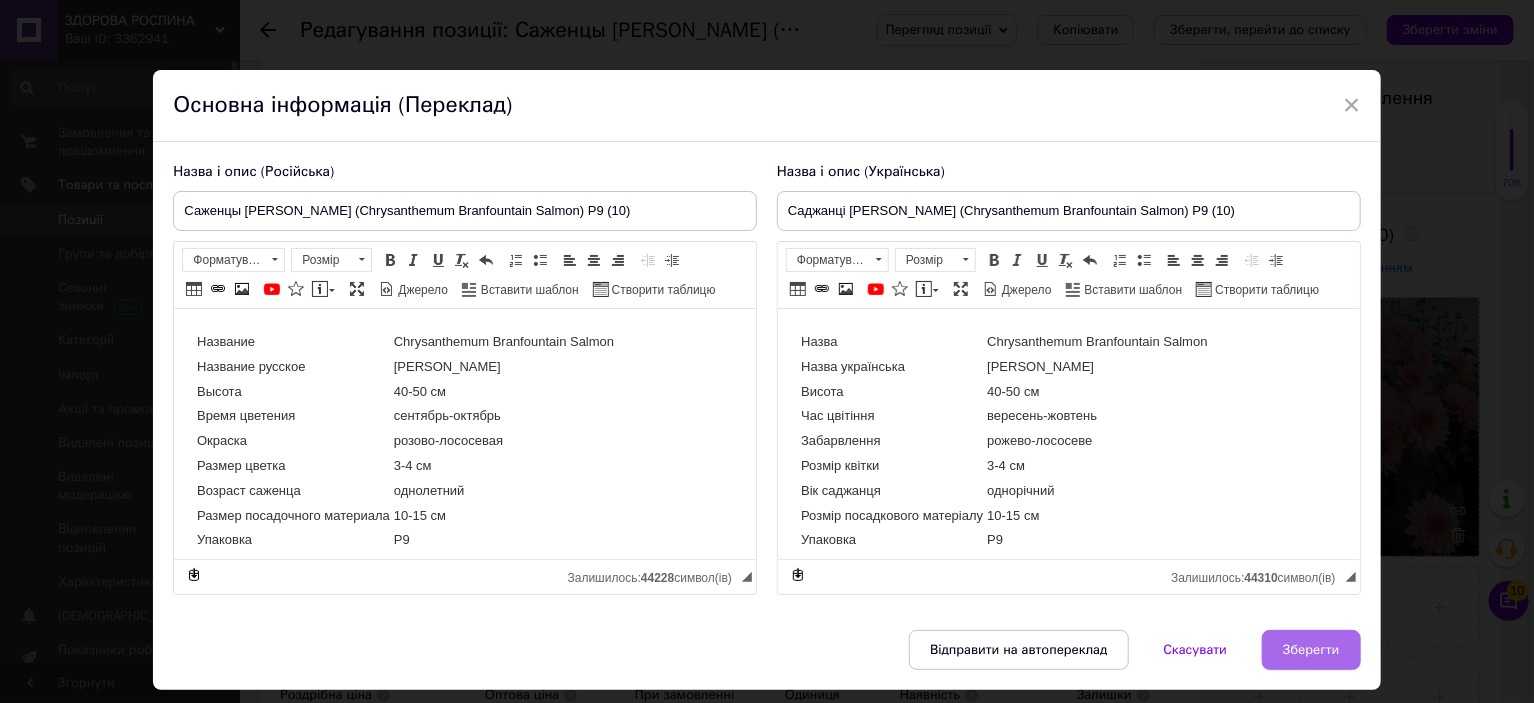 click on "Зберегти" at bounding box center [1311, 650] 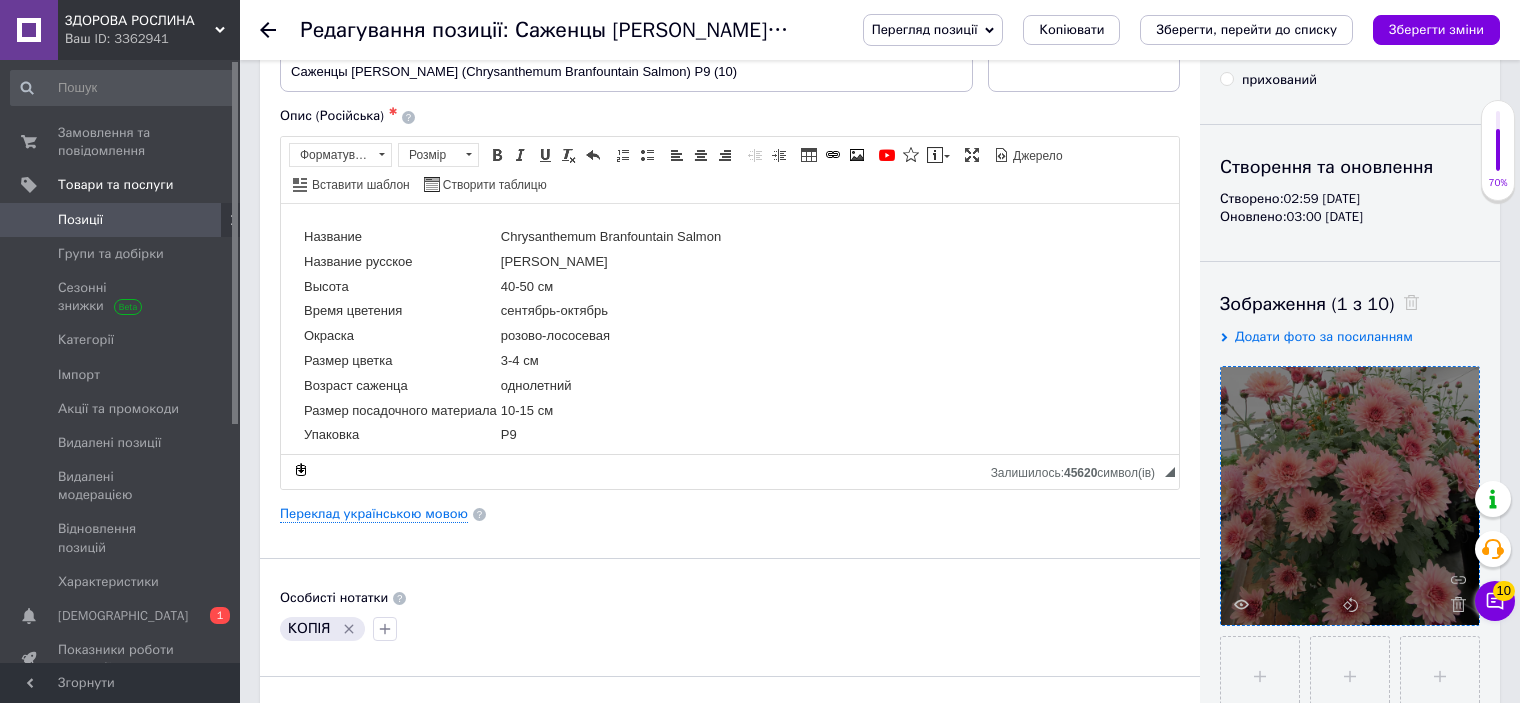 scroll, scrollTop: 0, scrollLeft: 0, axis: both 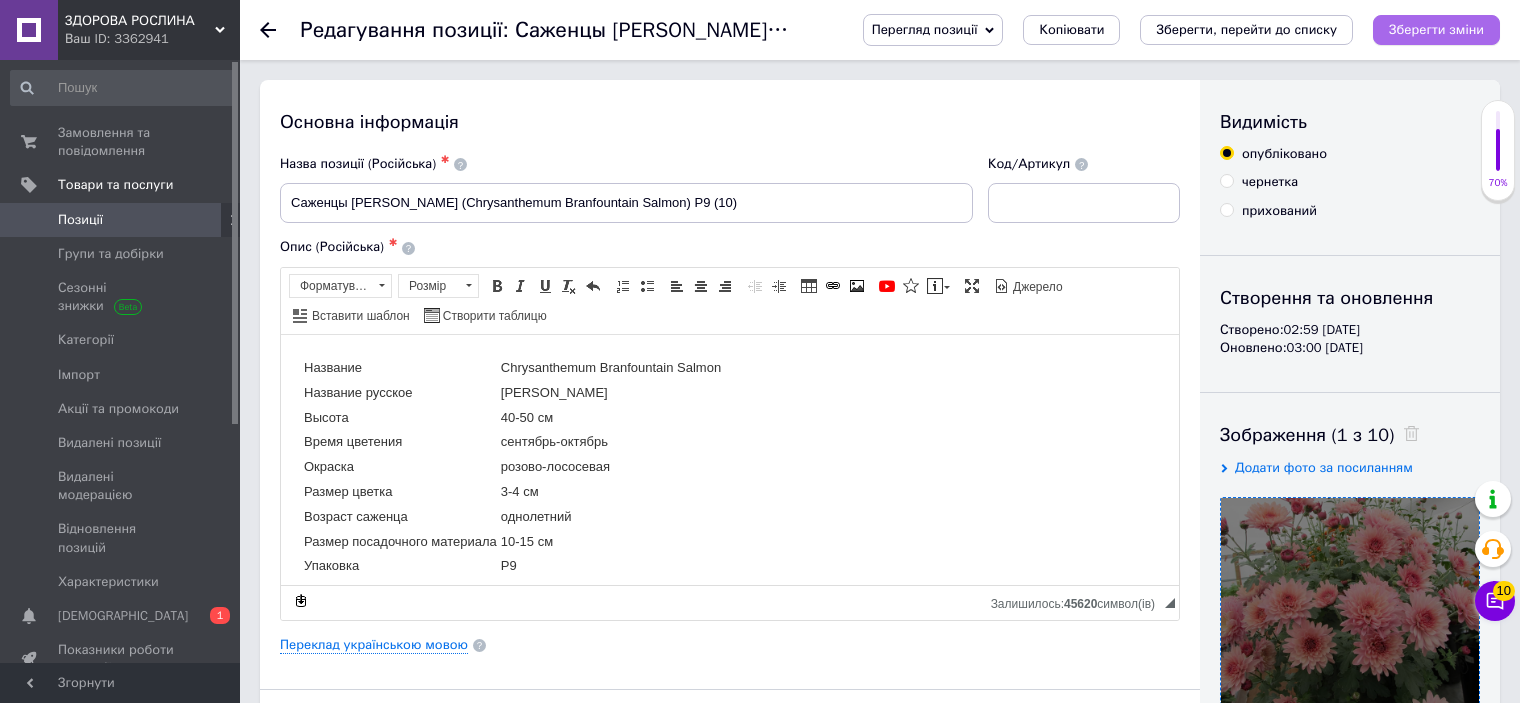 click on "Зберегти зміни" at bounding box center [1436, 30] 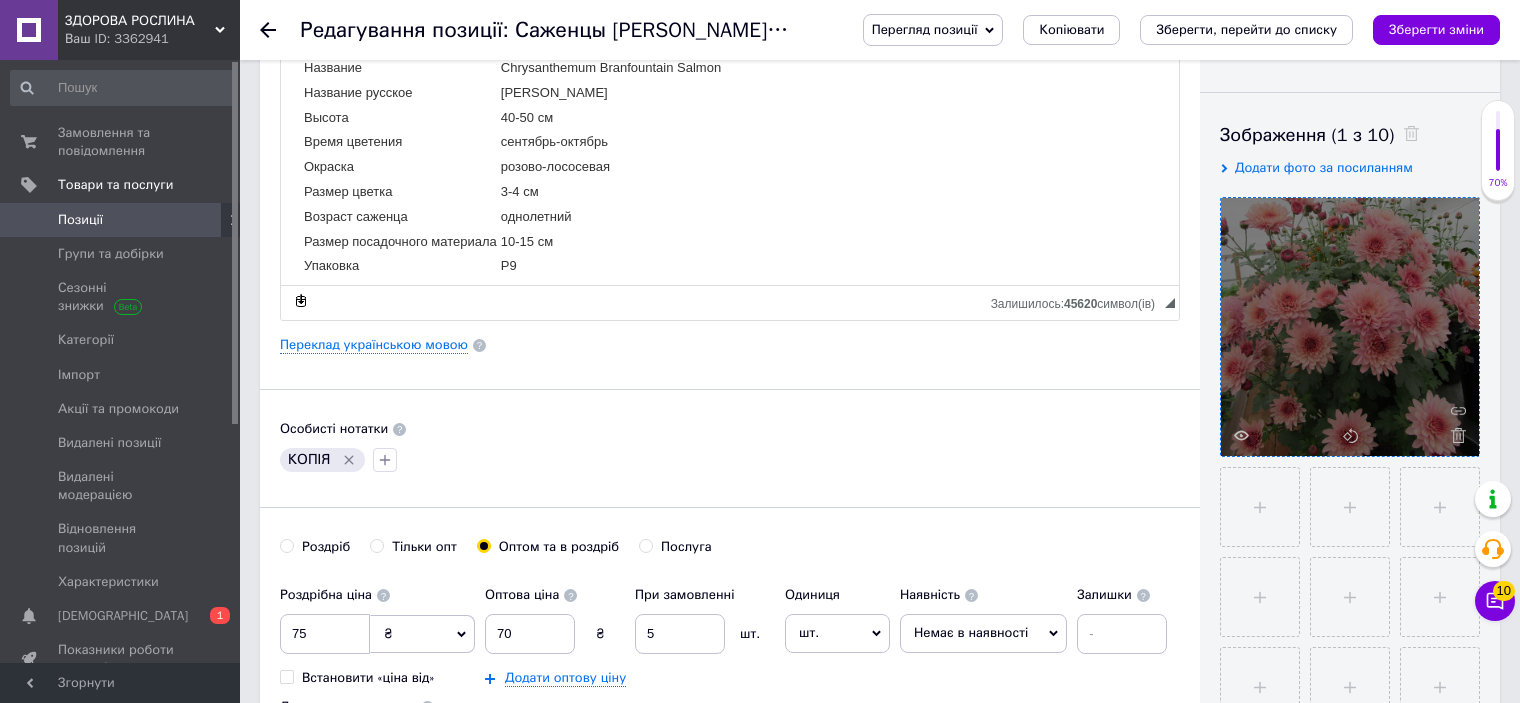 scroll, scrollTop: 100, scrollLeft: 0, axis: vertical 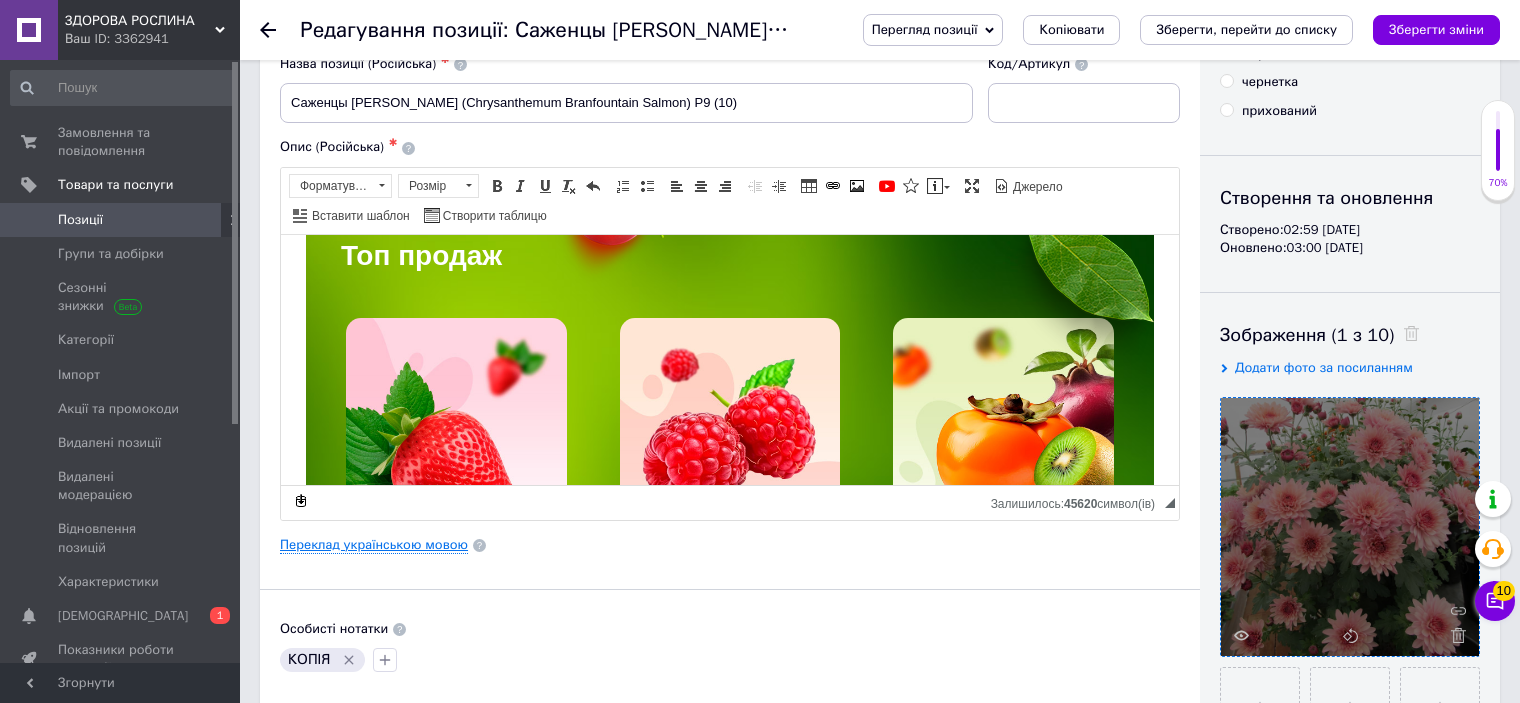 click on "Переклад українською мовою" at bounding box center [374, 545] 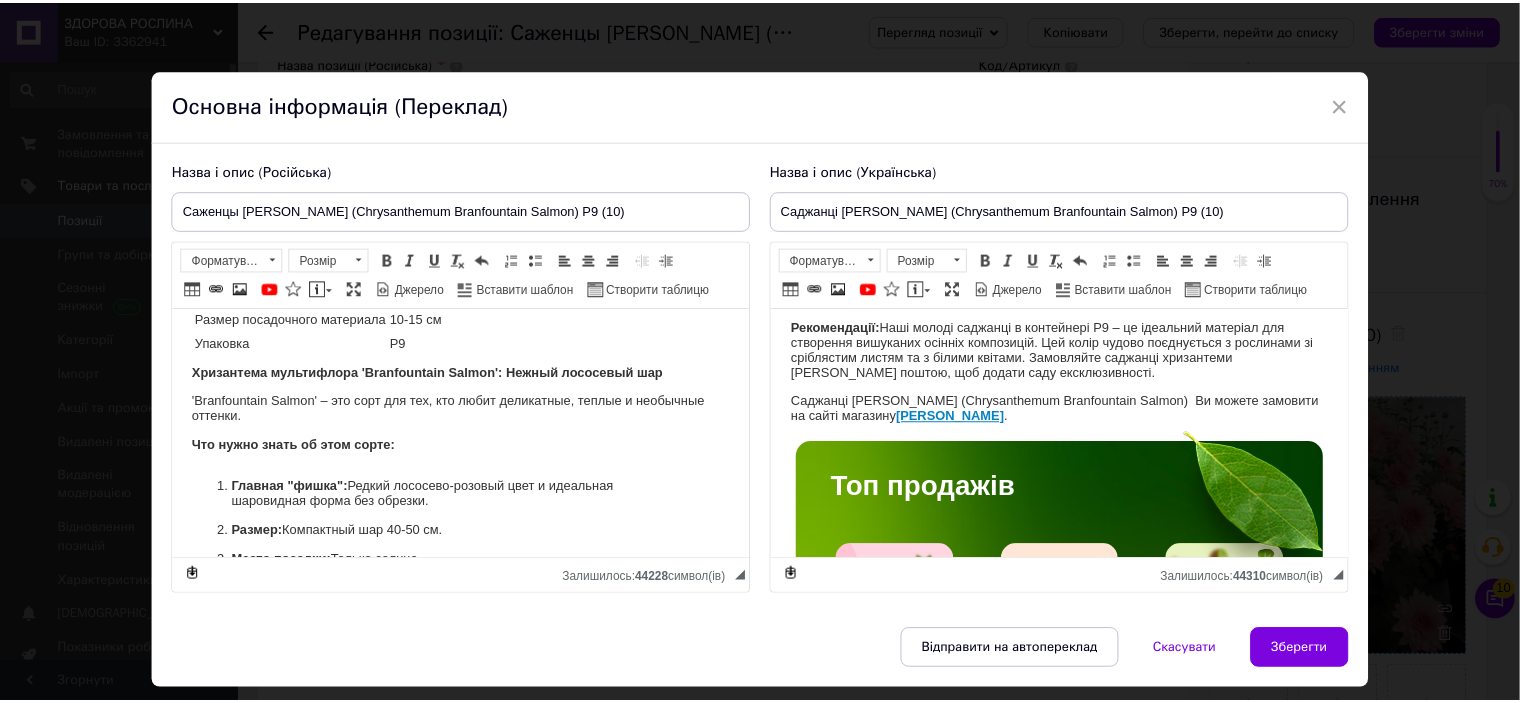 scroll, scrollTop: 200, scrollLeft: 0, axis: vertical 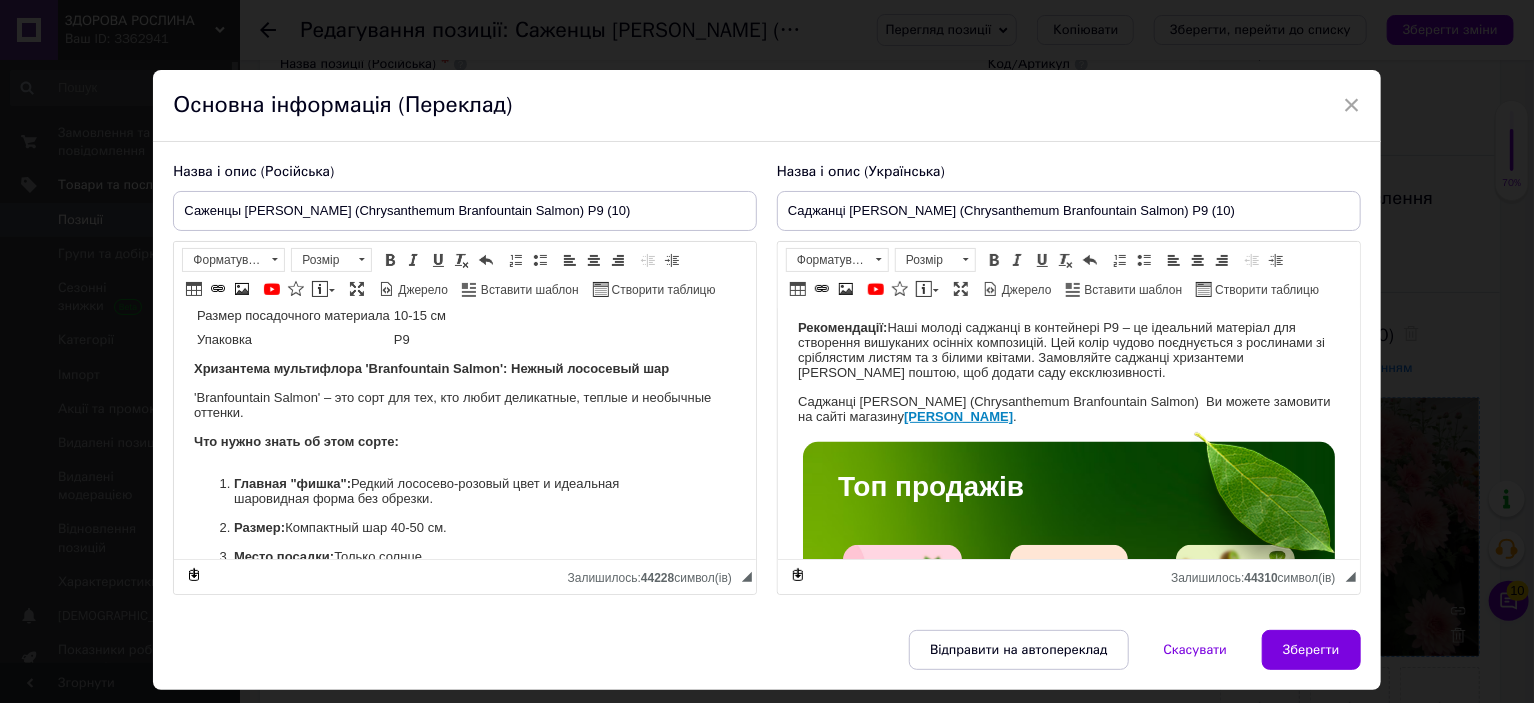 click on "Відправити на автопереклад   Скасувати   Зберегти" at bounding box center (766, 660) 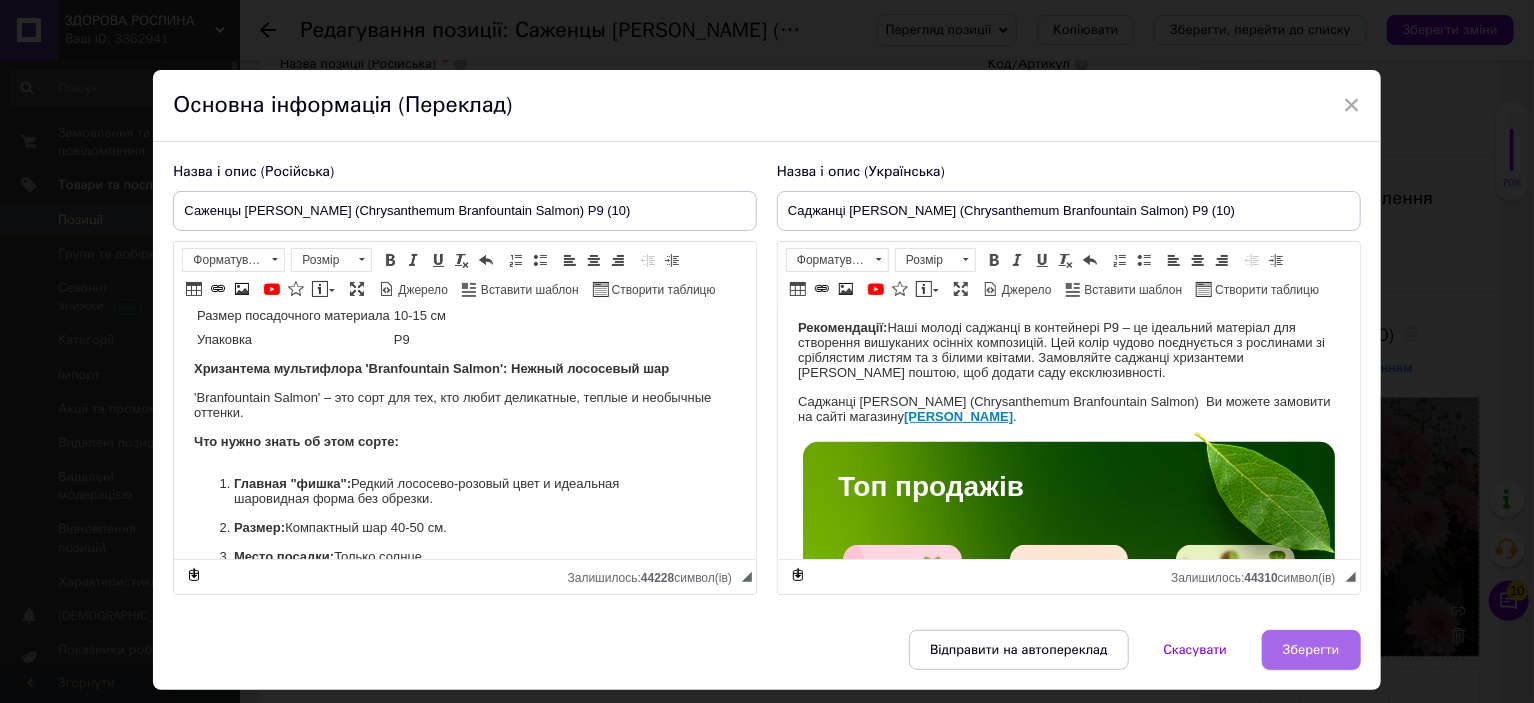 click on "Зберегти" at bounding box center [1311, 650] 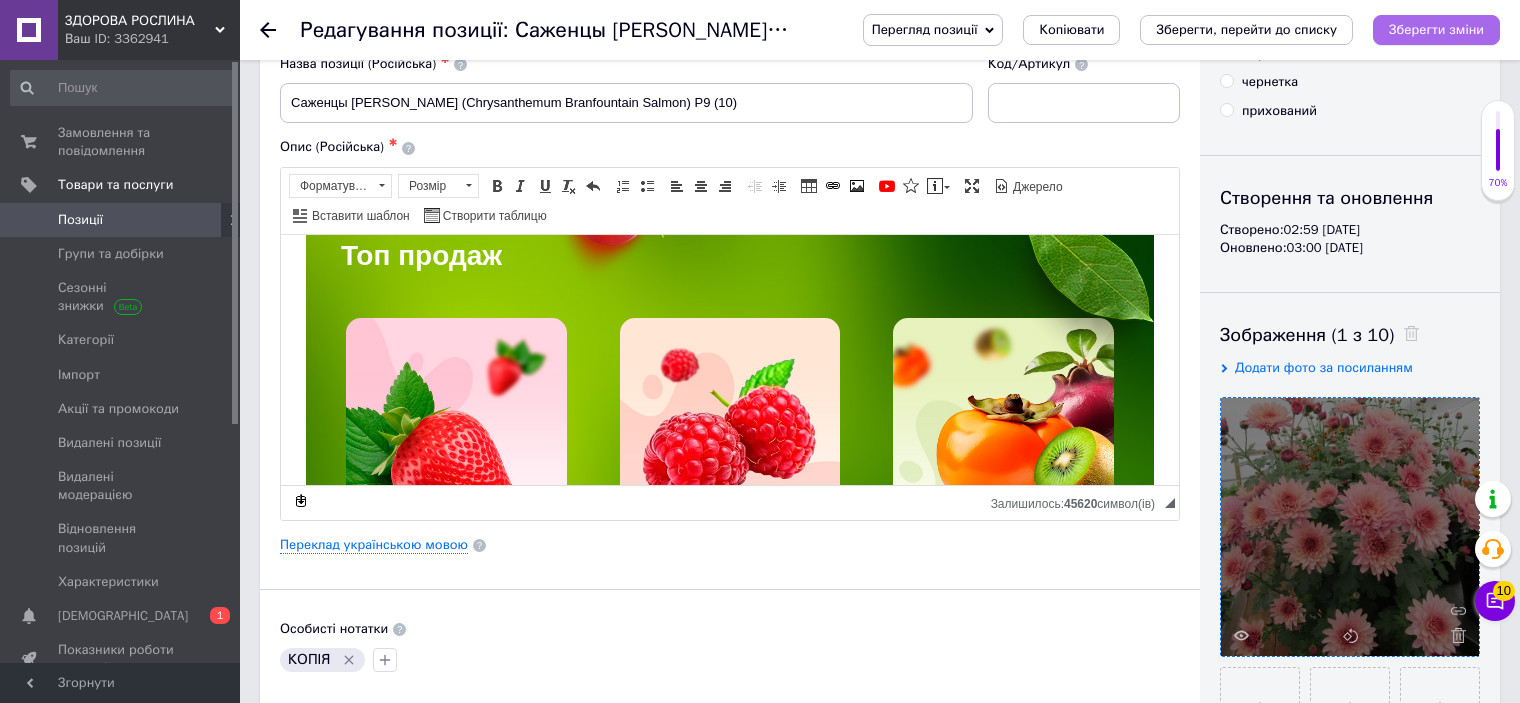 click on "Зберегти зміни" at bounding box center [1436, 29] 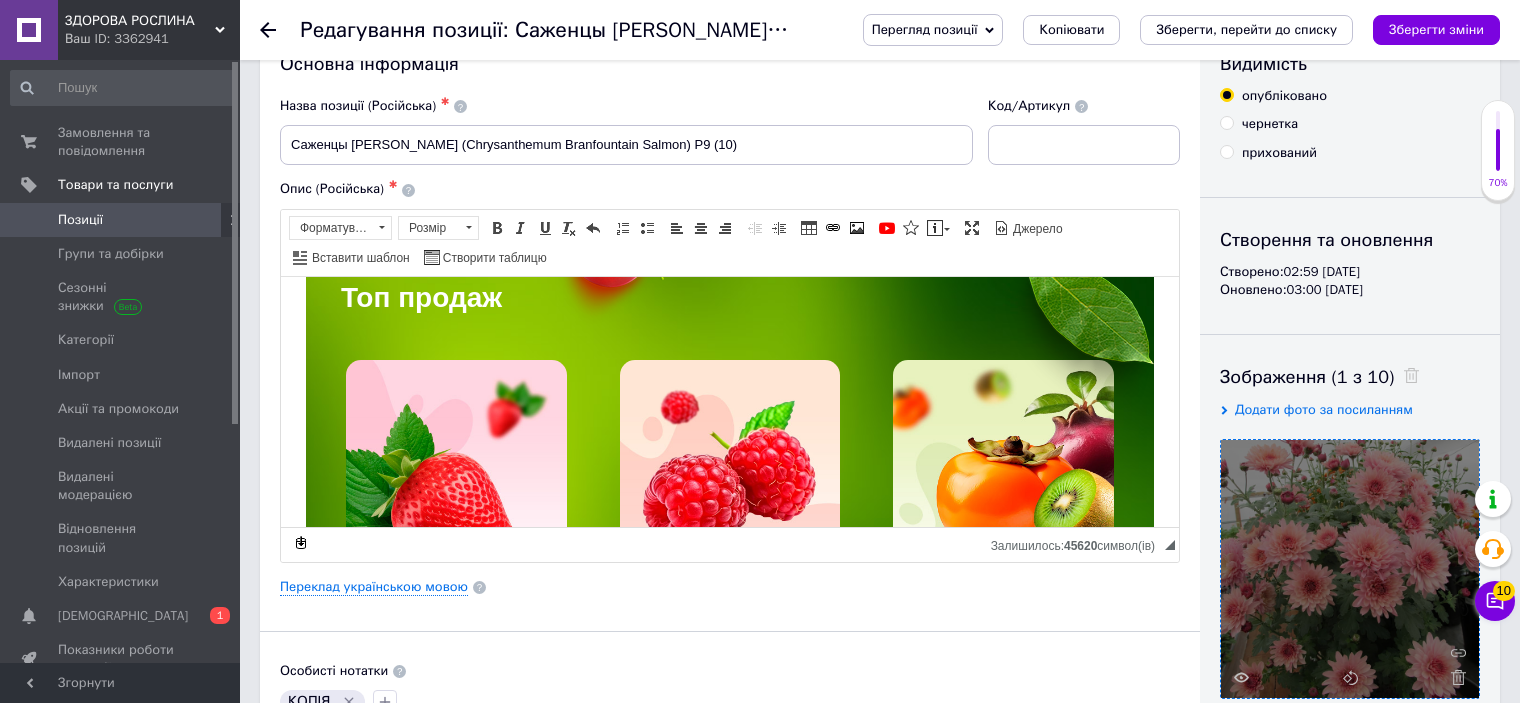 scroll, scrollTop: 0, scrollLeft: 0, axis: both 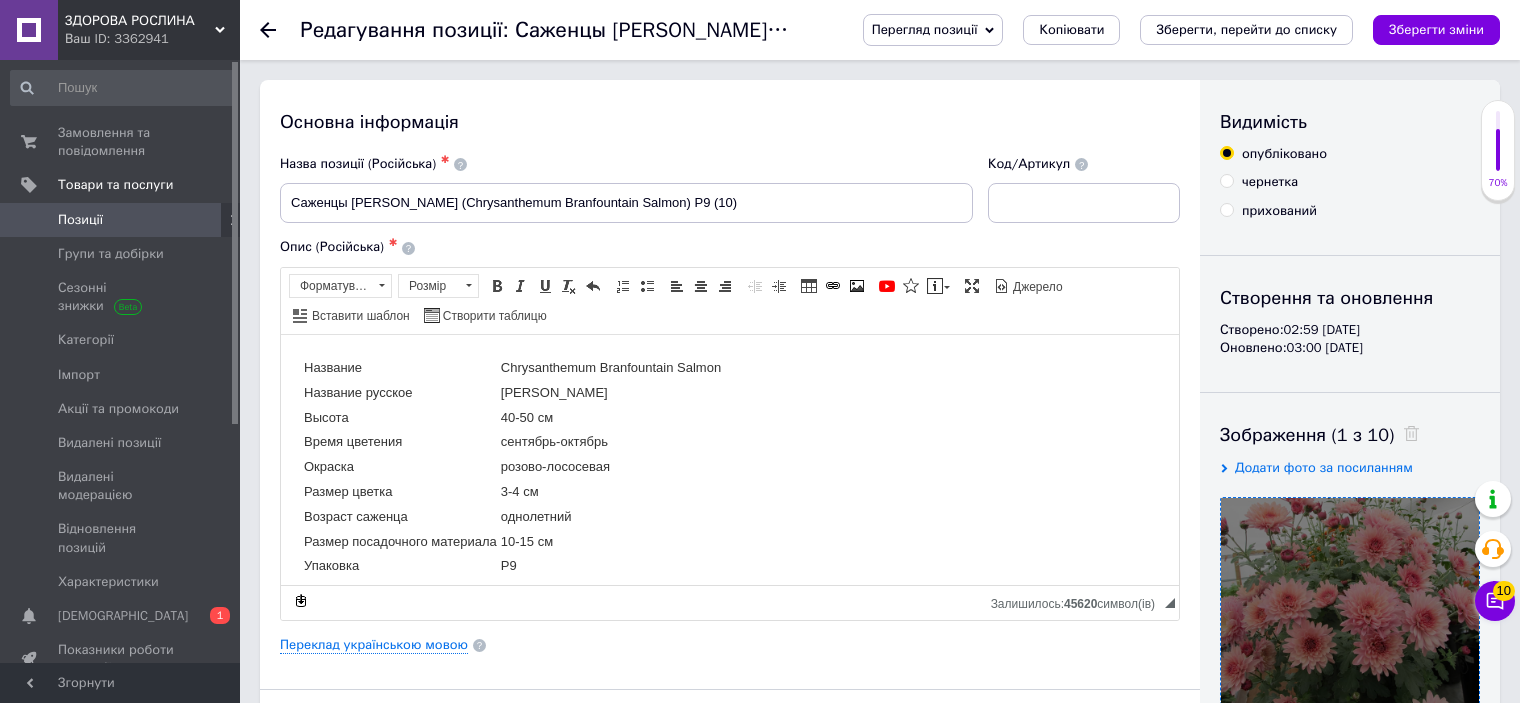 click 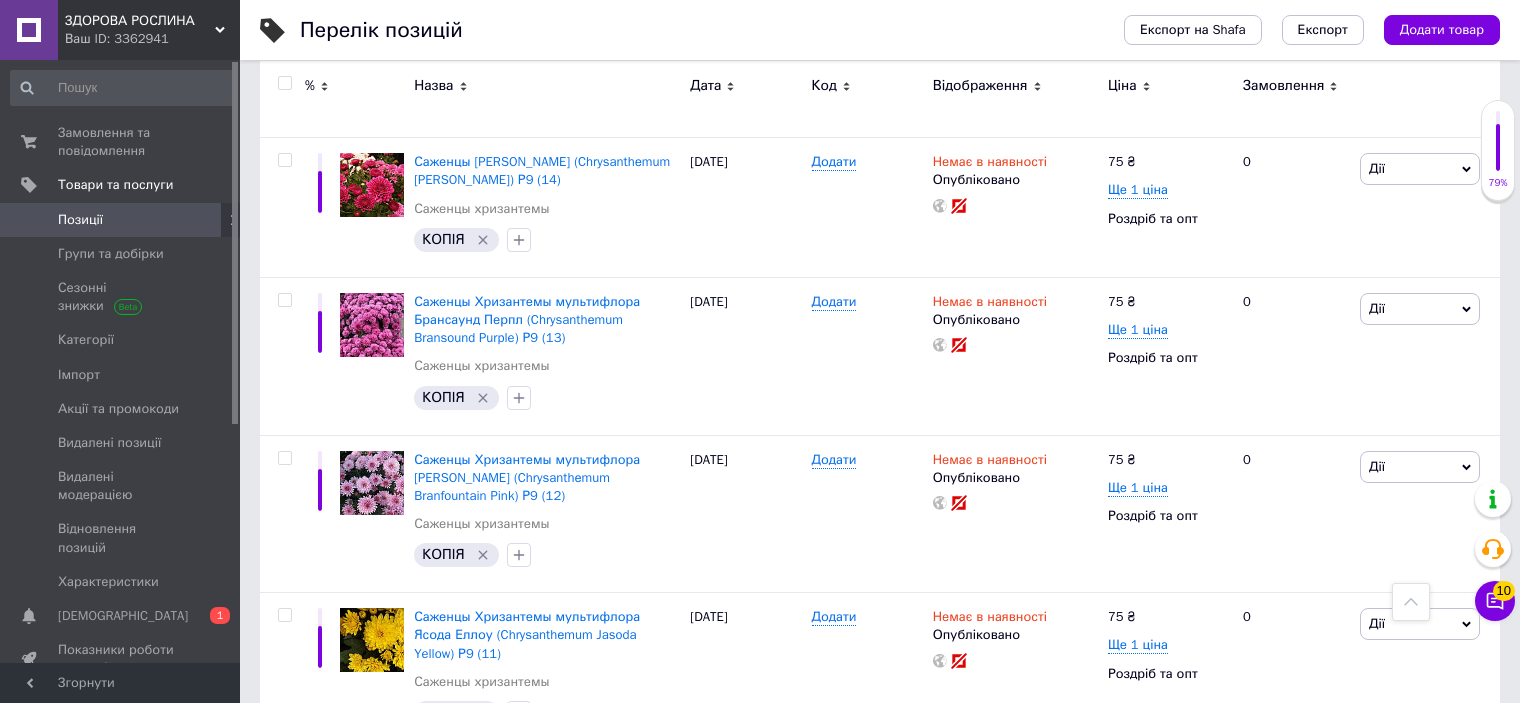 scroll, scrollTop: 3100, scrollLeft: 0, axis: vertical 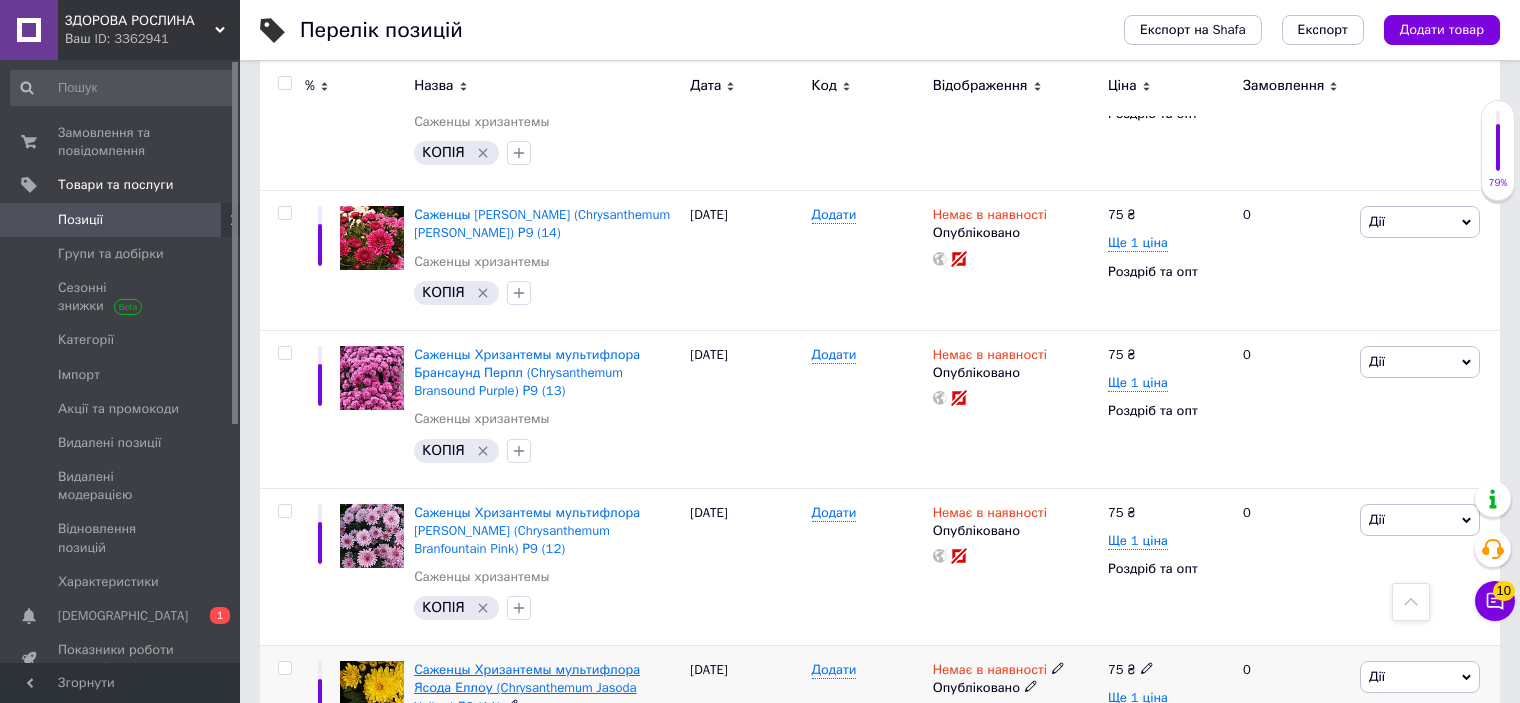 click on "Саженцы Хризантемы мультифлора Ясода Еллоу (Chrysanthеmum Jasoda Yellow) Р9 (11)" at bounding box center [527, 687] 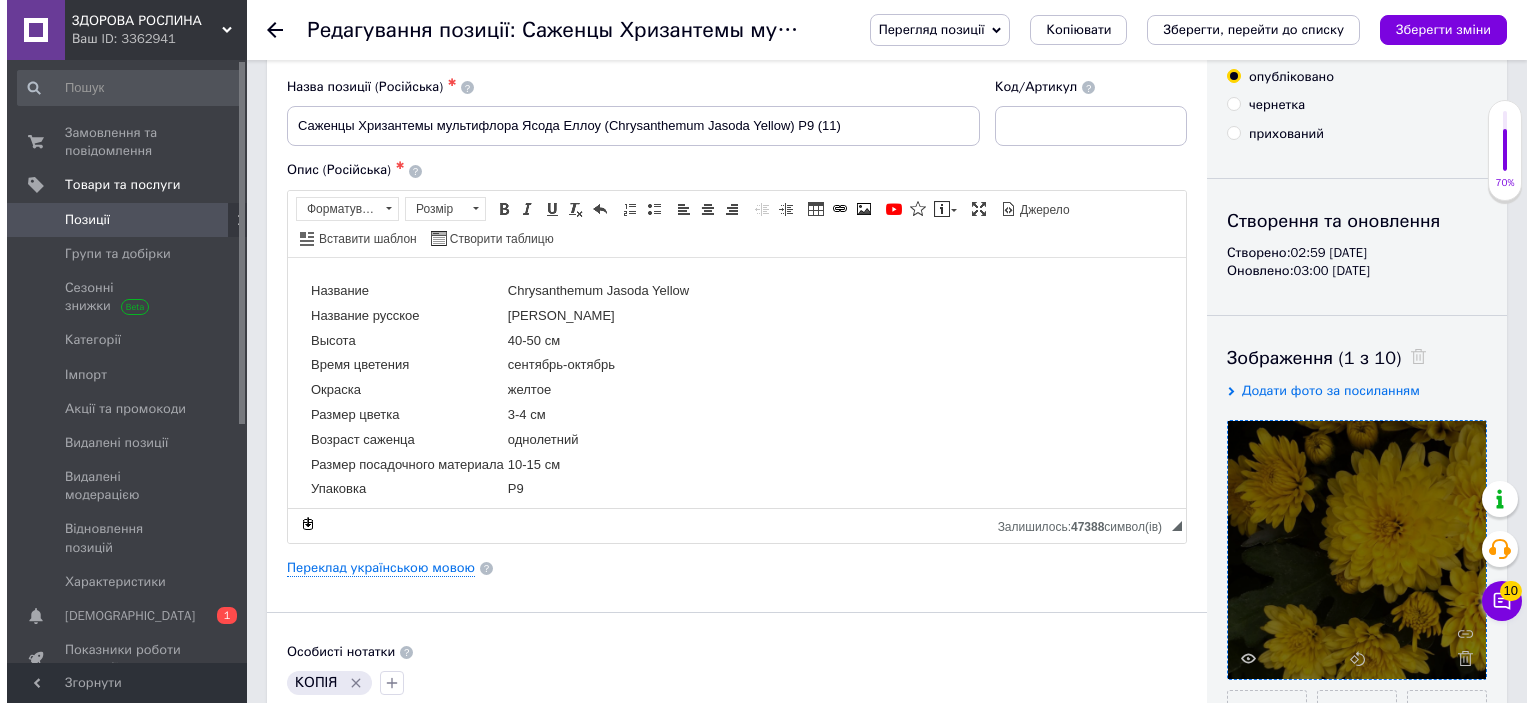 scroll, scrollTop: 200, scrollLeft: 0, axis: vertical 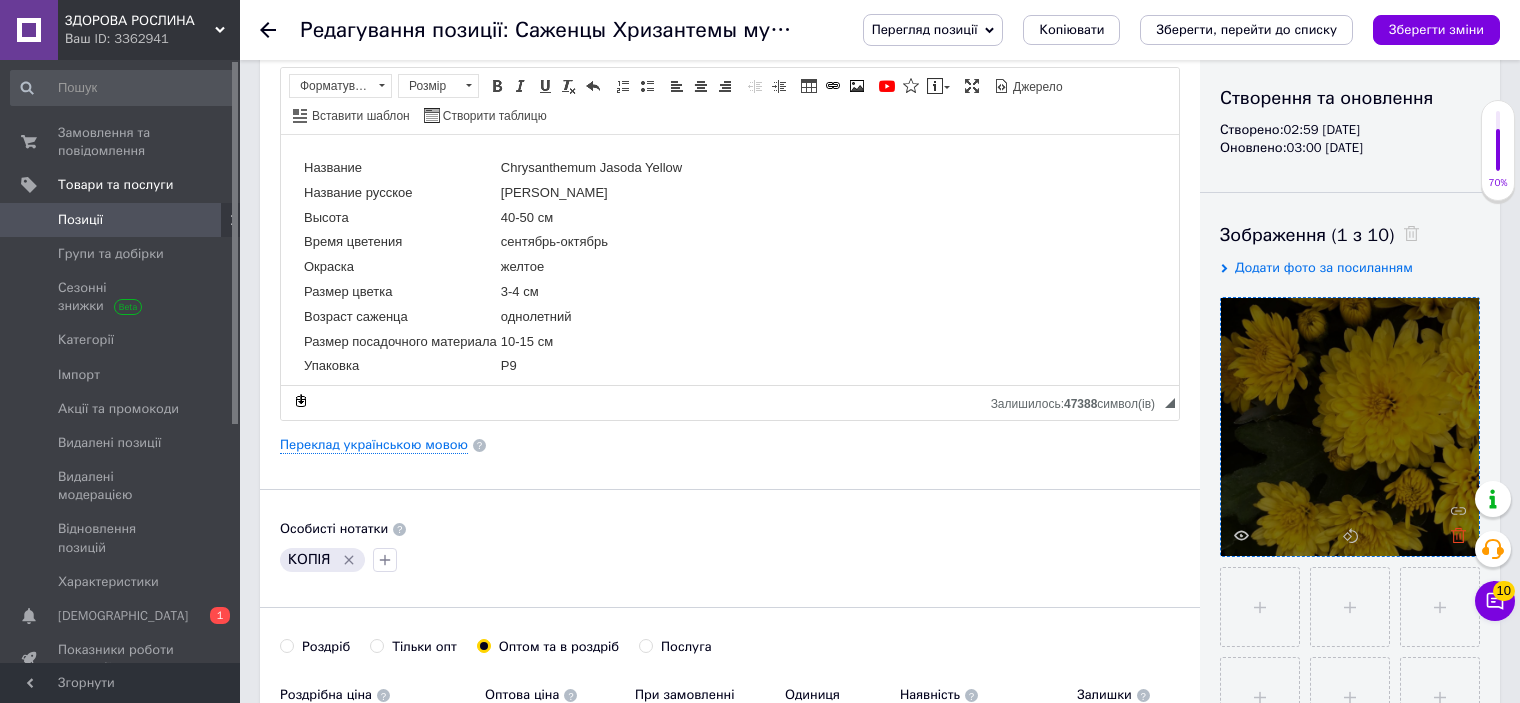click 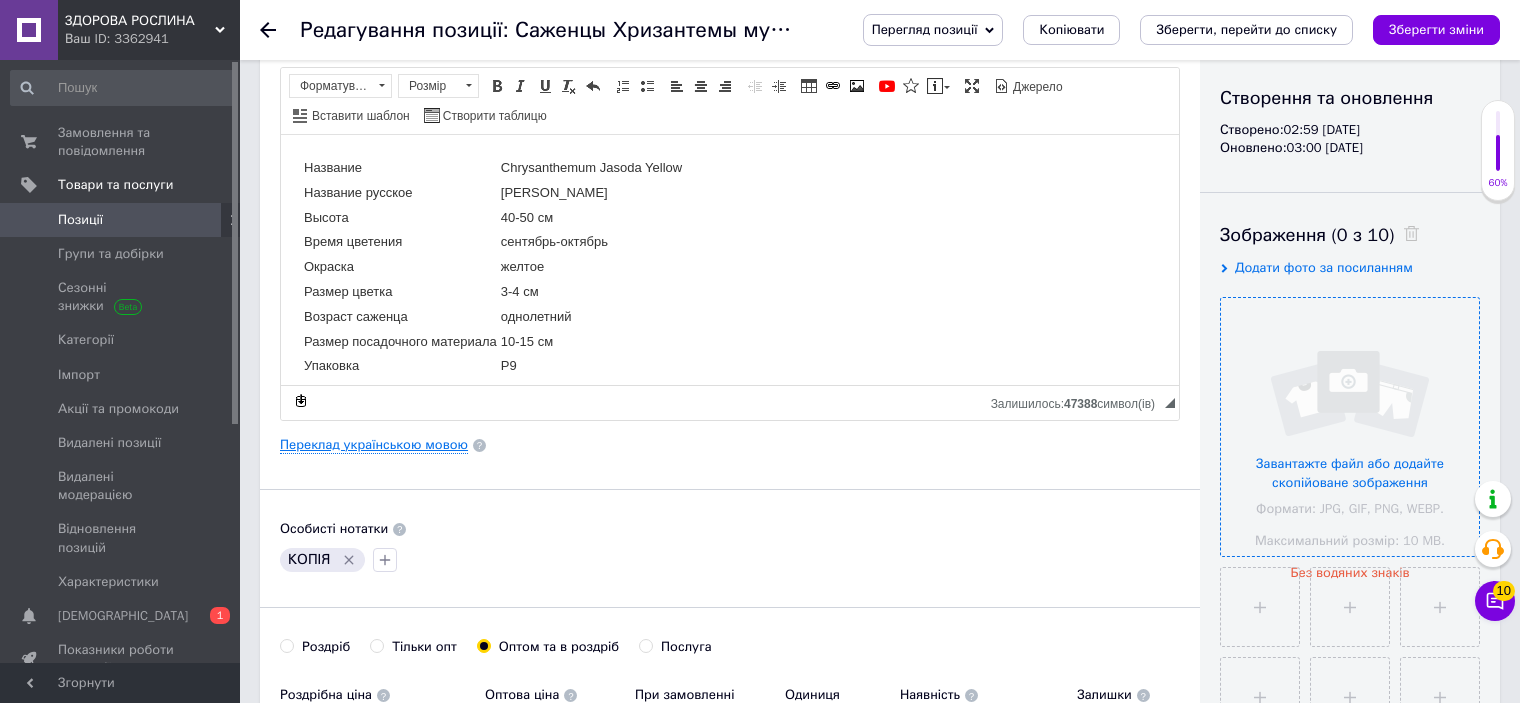 click on "Переклад українською мовою" at bounding box center [374, 445] 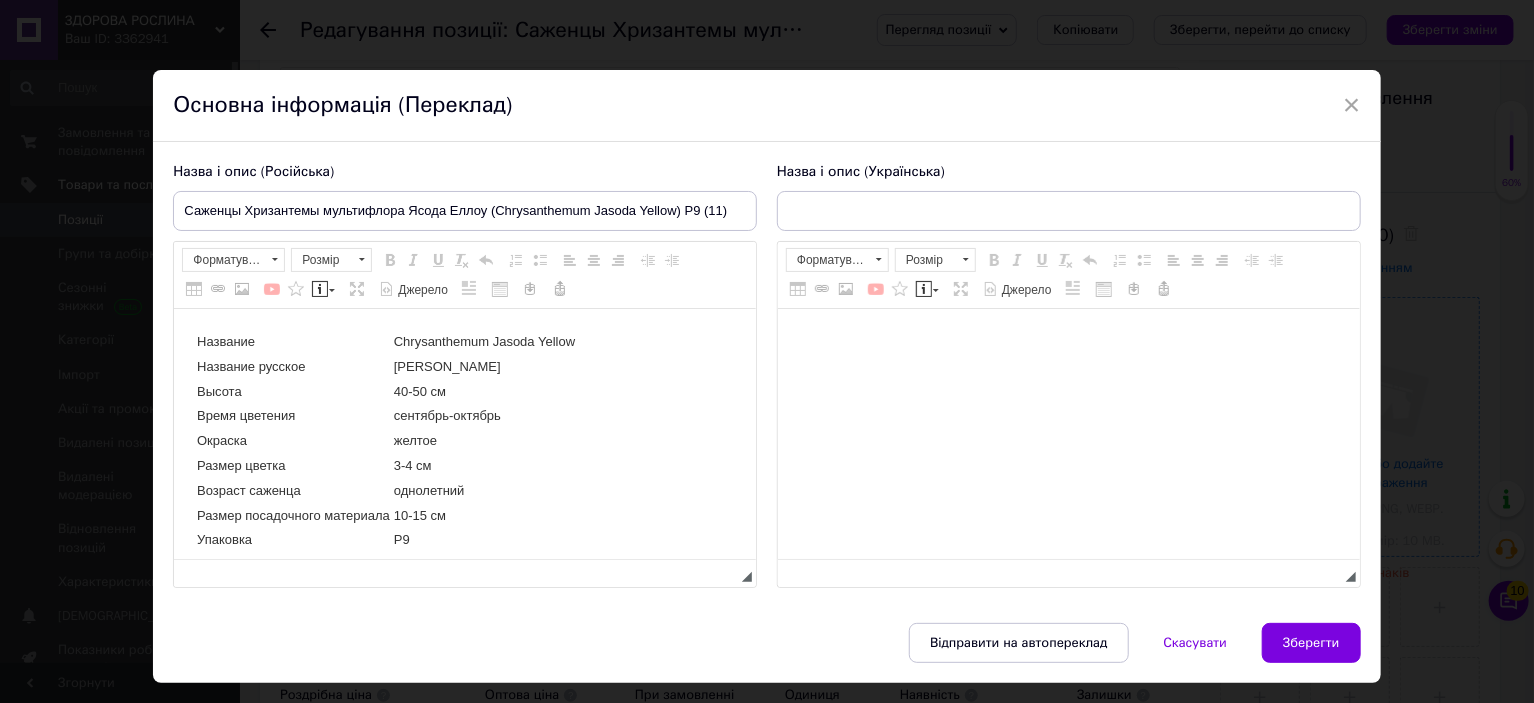 scroll, scrollTop: 0, scrollLeft: 0, axis: both 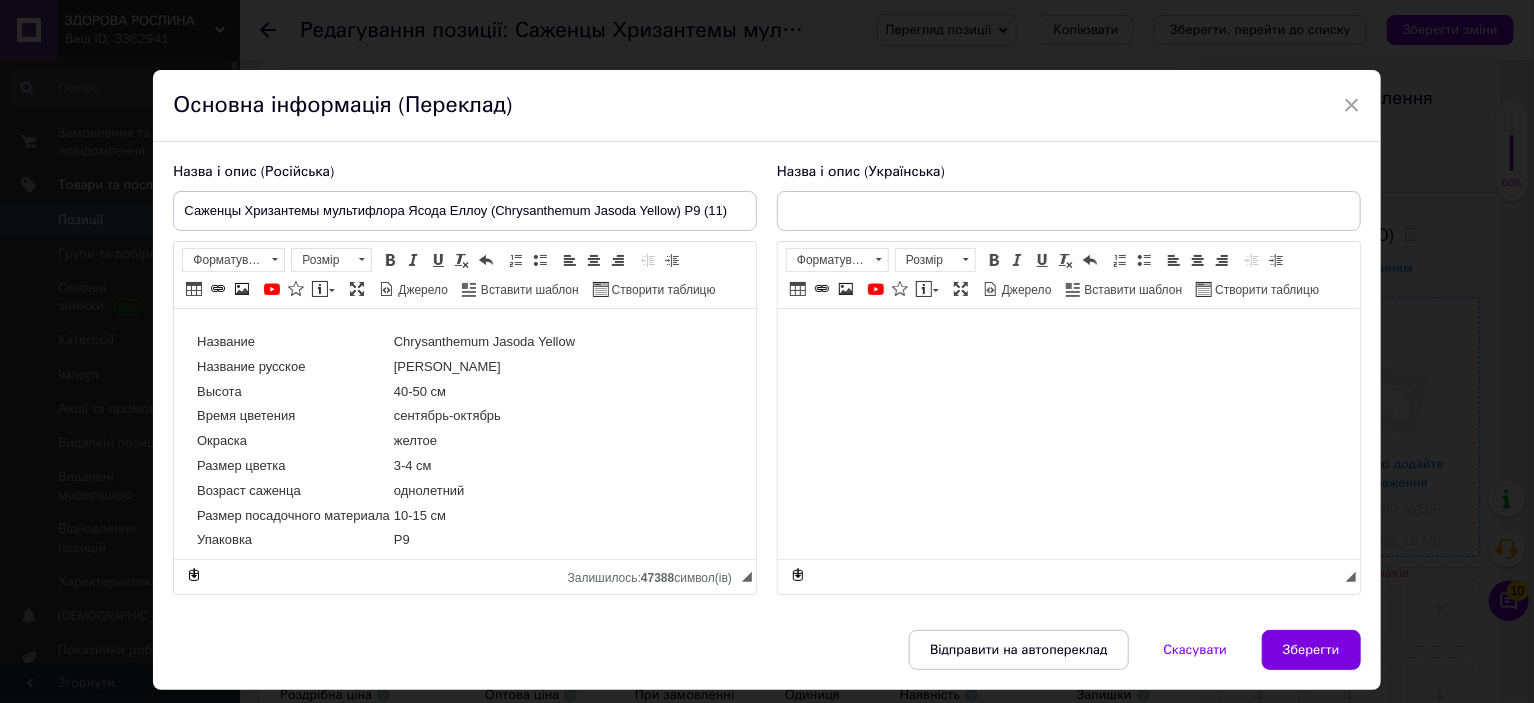 type on "Саджанці Хризантеми мультифлора Ясода Єллоу (Chrysanthеmum Jasoda Yellow) Р9 (11)" 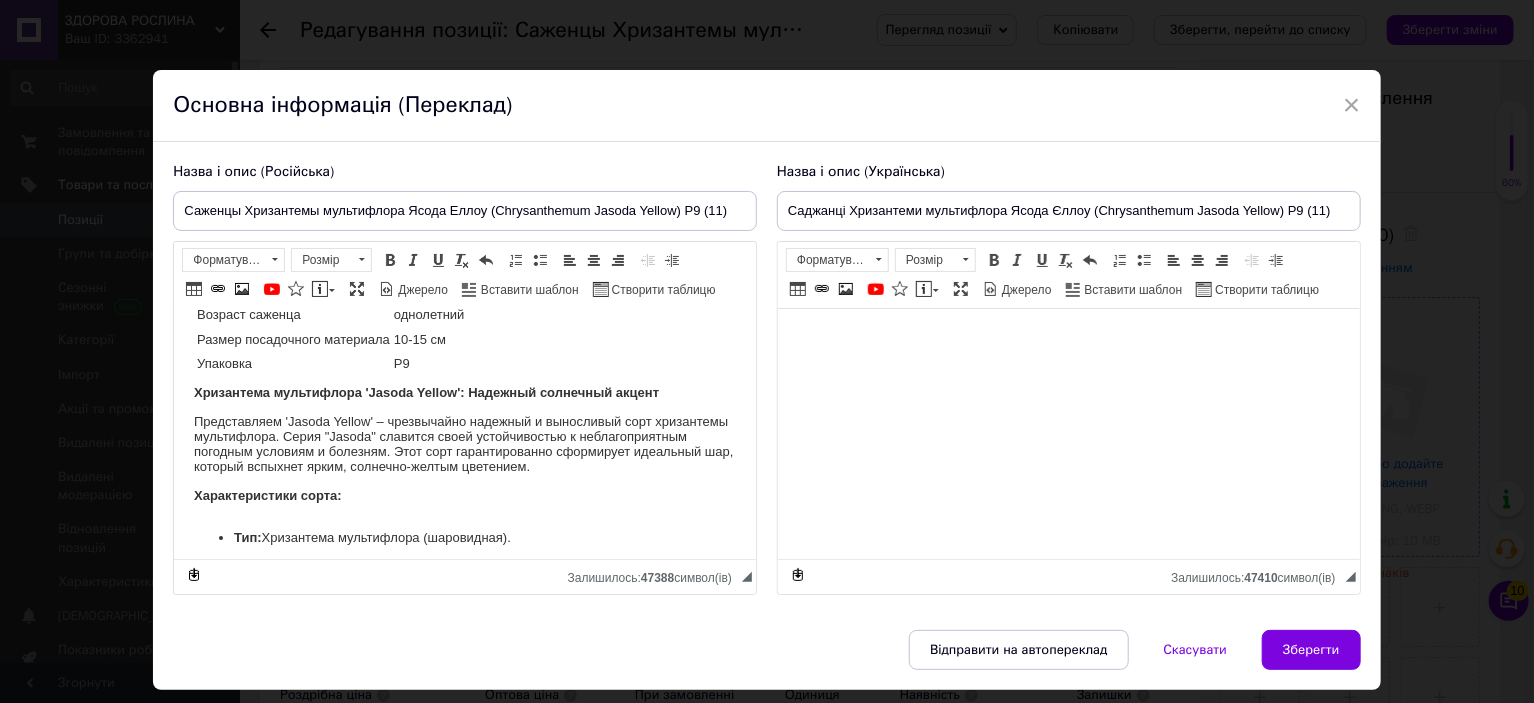 scroll, scrollTop: 200, scrollLeft: 0, axis: vertical 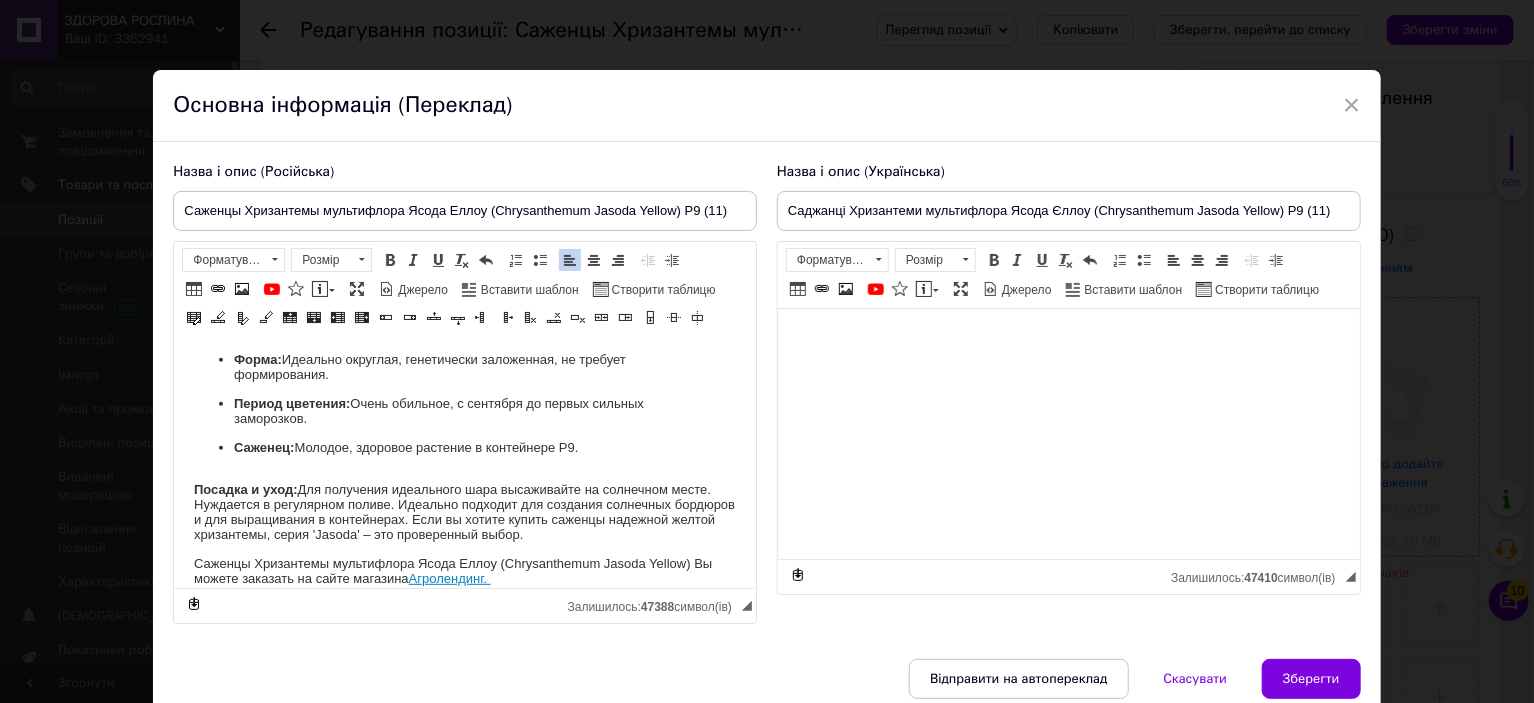drag, startPoint x: 194, startPoint y: 396, endPoint x: 636, endPoint y: 537, distance: 463.94504 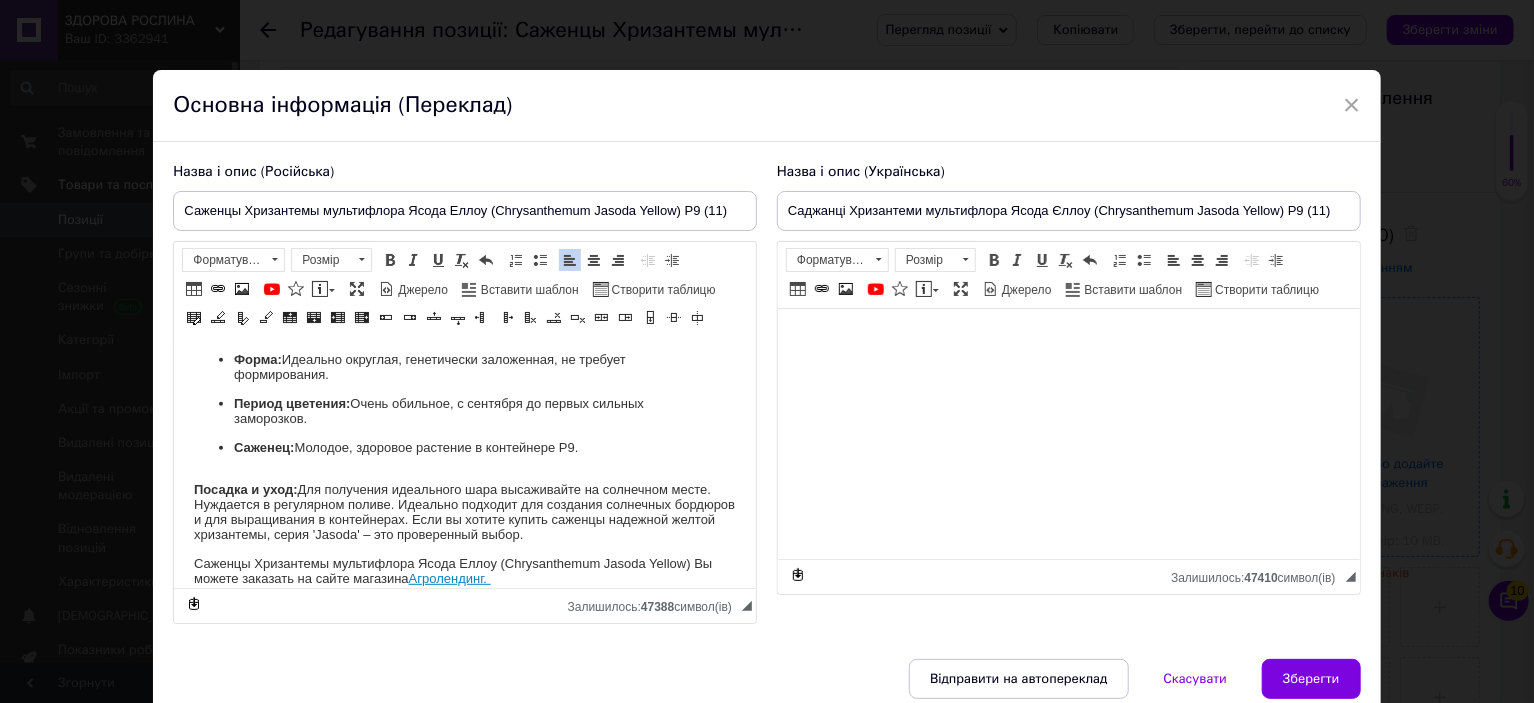click on "Название Chrysanthеmum Jasoda Yellow Название русское Хризантема Ясода Еллоу Высота 40-50 см Время цветения сентябрь-октябрь Окраска желтое Размер цветка 3-4 см Возраст саженца однолетний Размер посадочного материала 10-15 см Упаковка Р9 Хризантема мультифлора 'Jasoda Yellow': Надежный солнечный акцент Характеристики сорта: Тип:  Хризантема мультифлора (шаровидная). Цвет:  Яркий, насыщенный, чистый желтый. Цветы полностью покрывают куст. Размер взрослого куста:  Формирует компактный, плотный шар диаметром 40-50 см. Форма: Период цветения: Саженец: Посадка и уход: Агролендинг." at bounding box center (465, 1207) 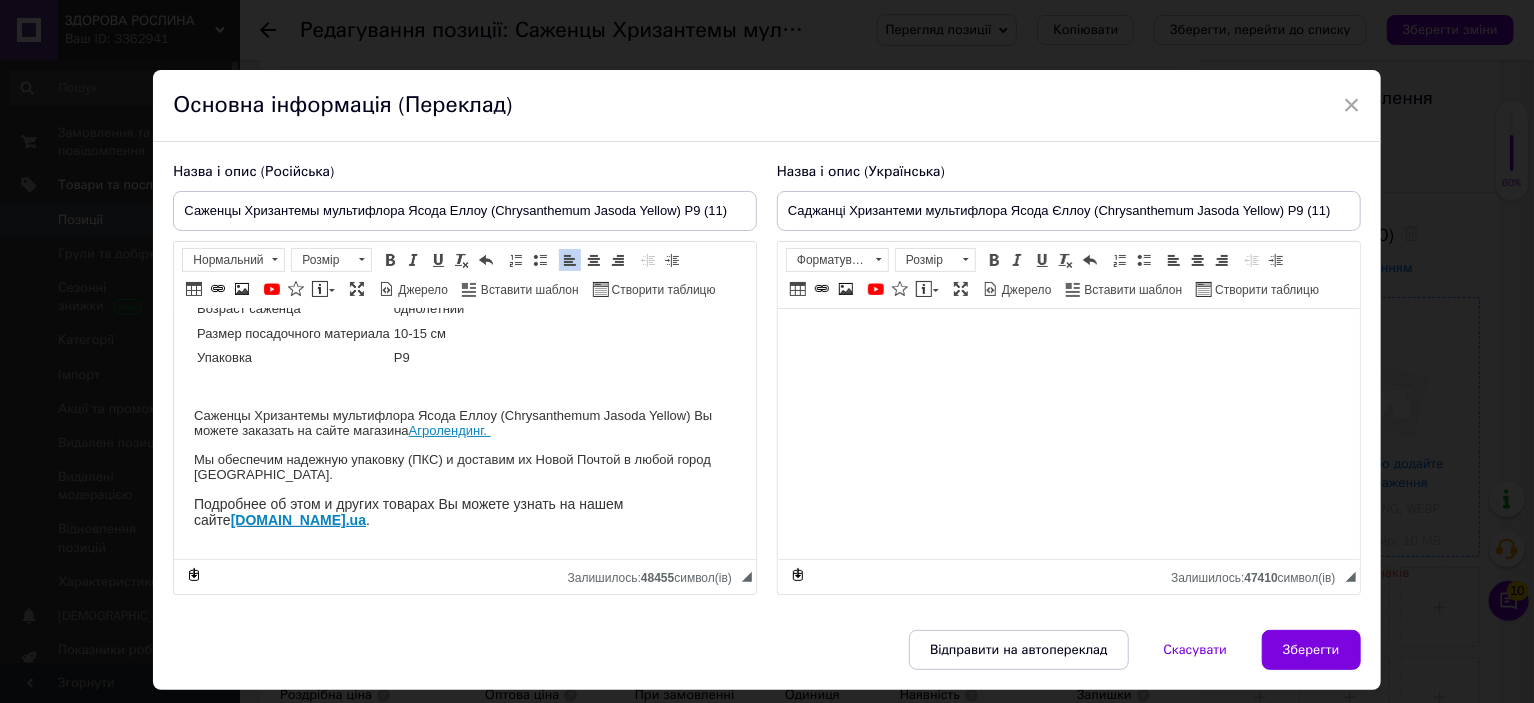 scroll, scrollTop: 148, scrollLeft: 0, axis: vertical 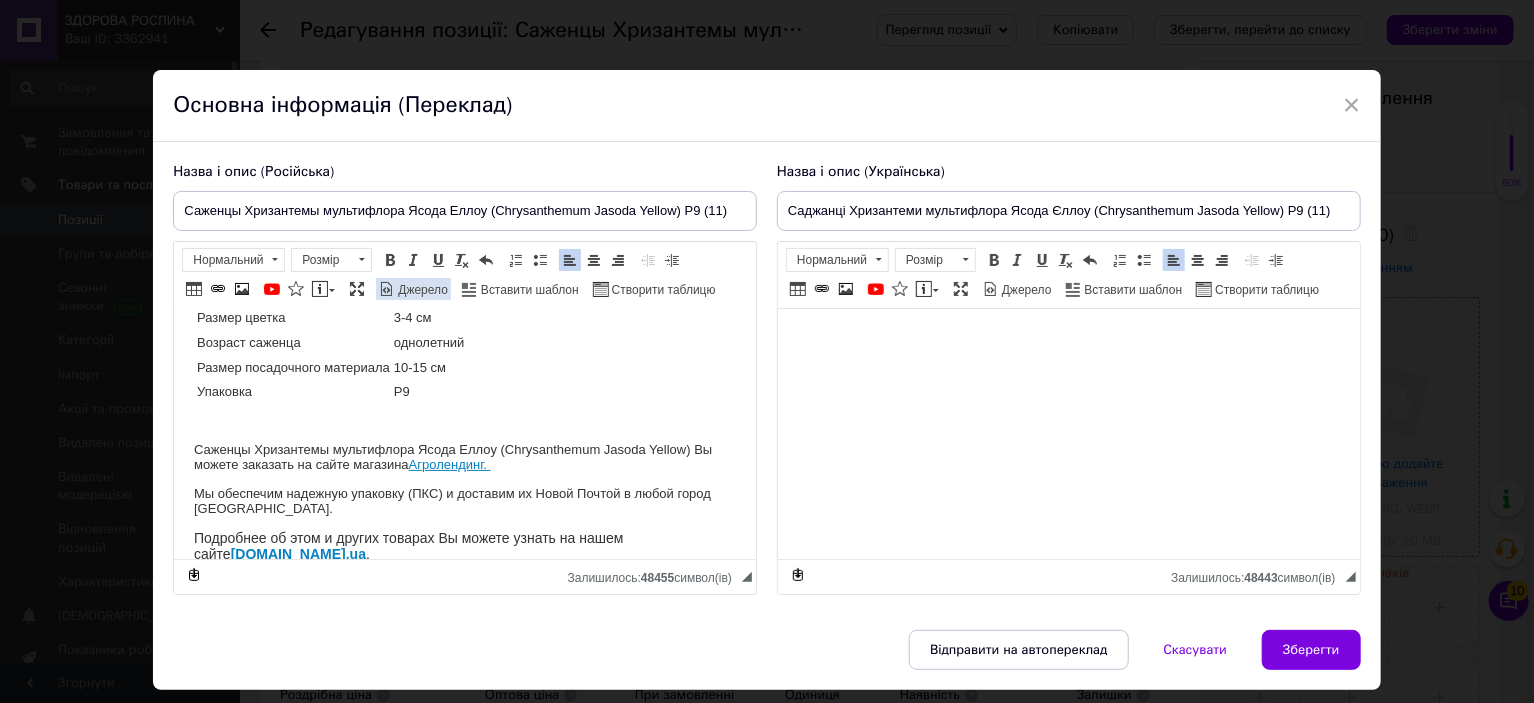 click on "Джерело" at bounding box center [421, 290] 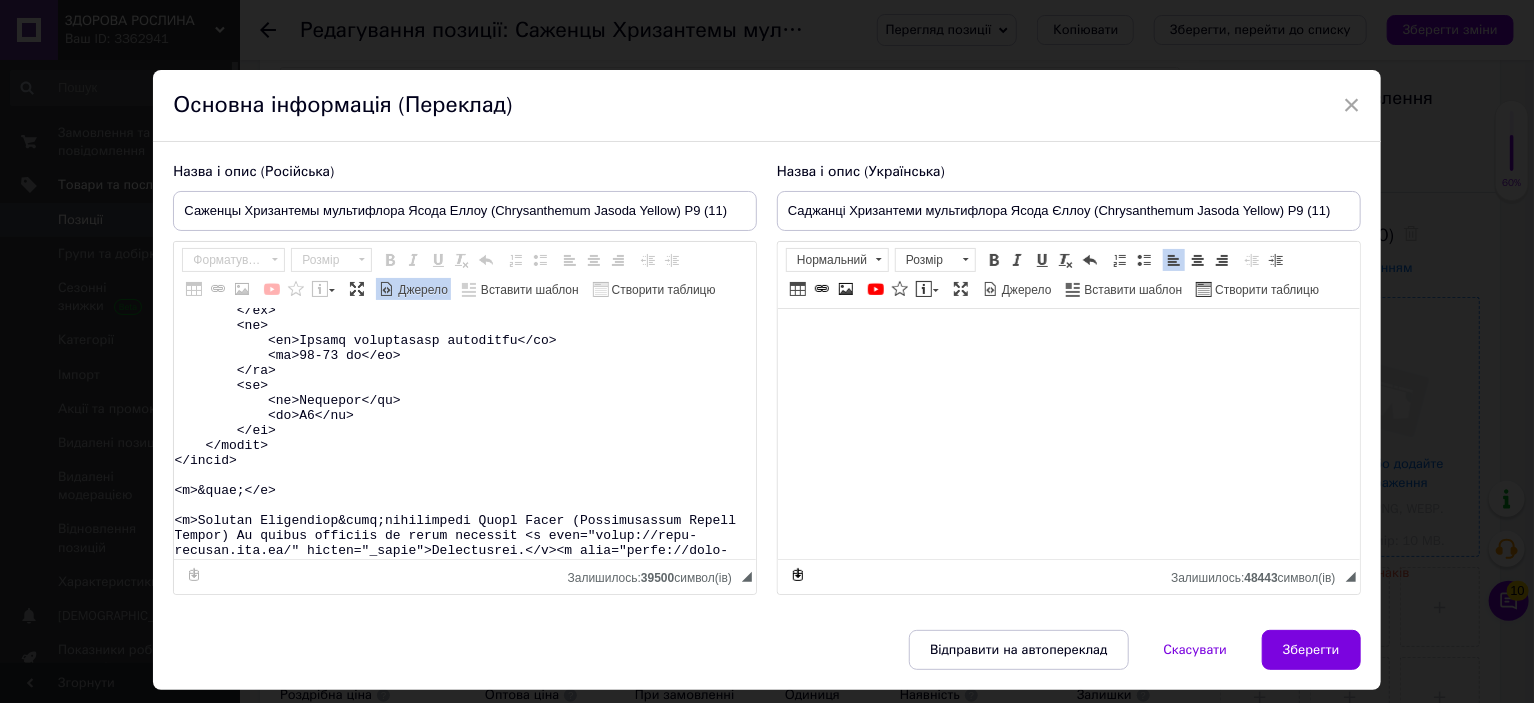 scroll, scrollTop: 500, scrollLeft: 0, axis: vertical 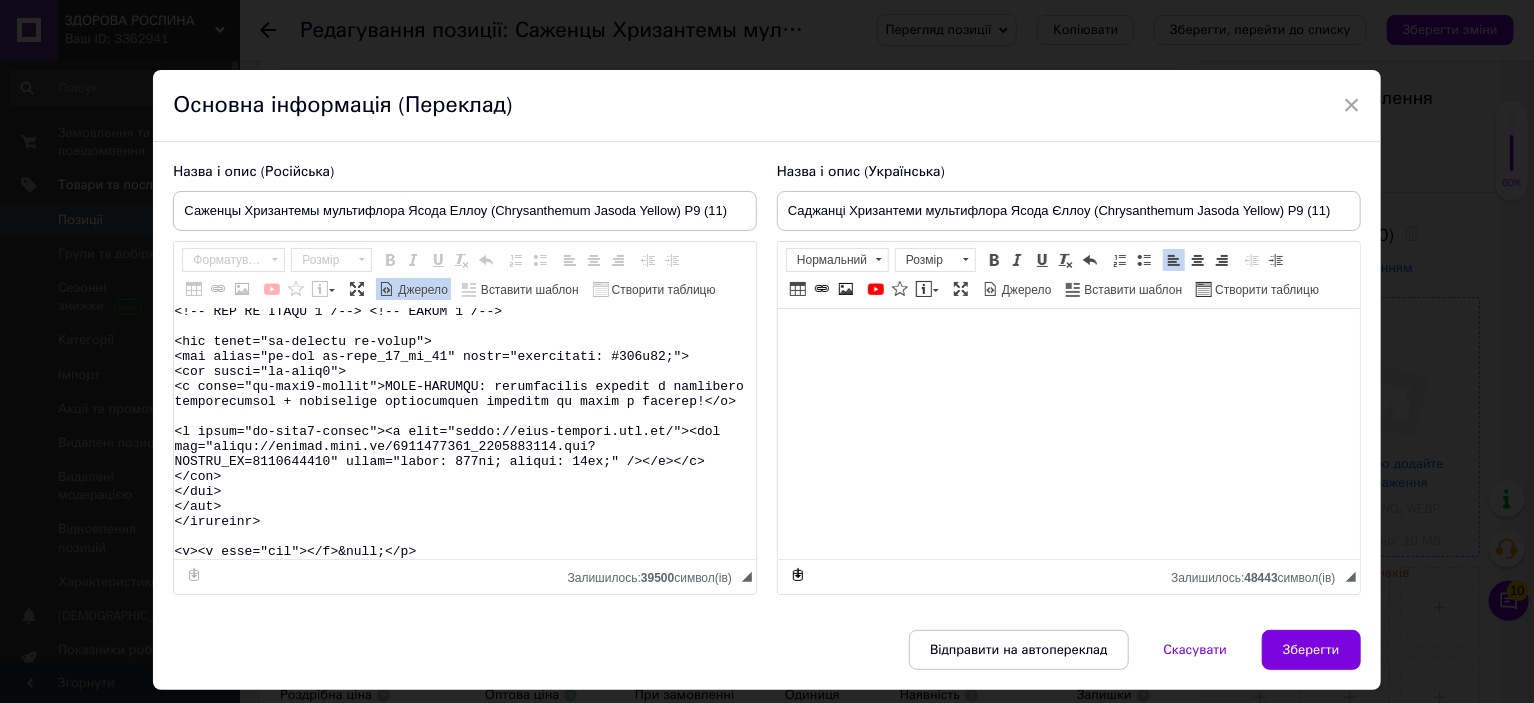 drag, startPoint x: 236, startPoint y: 477, endPoint x: 398, endPoint y: 580, distance: 191.97136 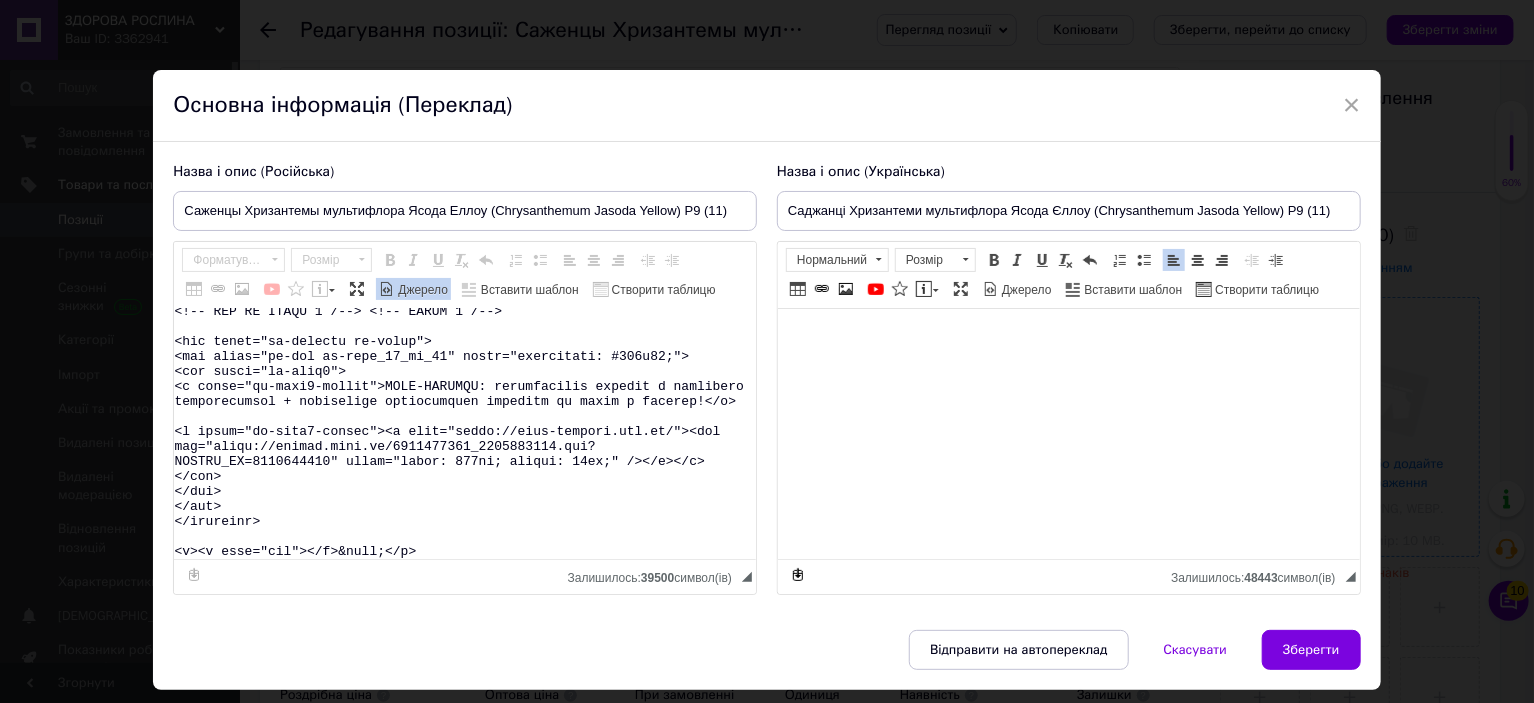 click on "Панель інструментів редактора Форматування Форматування Розмір Розмір   Жирний  Сполучення клавіш Ctrl+B   Курсив  Сполучення клавіш Ctrl+I   Підкреслений  Сполучення клавіш Ctrl+U   Видалити форматування   Повернути  Сполучення клавіш Ctrl+Z   Вставити/видалити нумерований список   Вставити/видалити маркований список   По лівому краю   По центру   По правому краю   Зменшити відступ   Збільшити відступ   Таблиця   Вставити/Редагувати посилання  Сполучення клавіш Ctrl+L   Зображення   YouTube   {label}   Вставити повідомлення   Максимізувати   Джерело   Вставити шаблон" at bounding box center (465, 418) 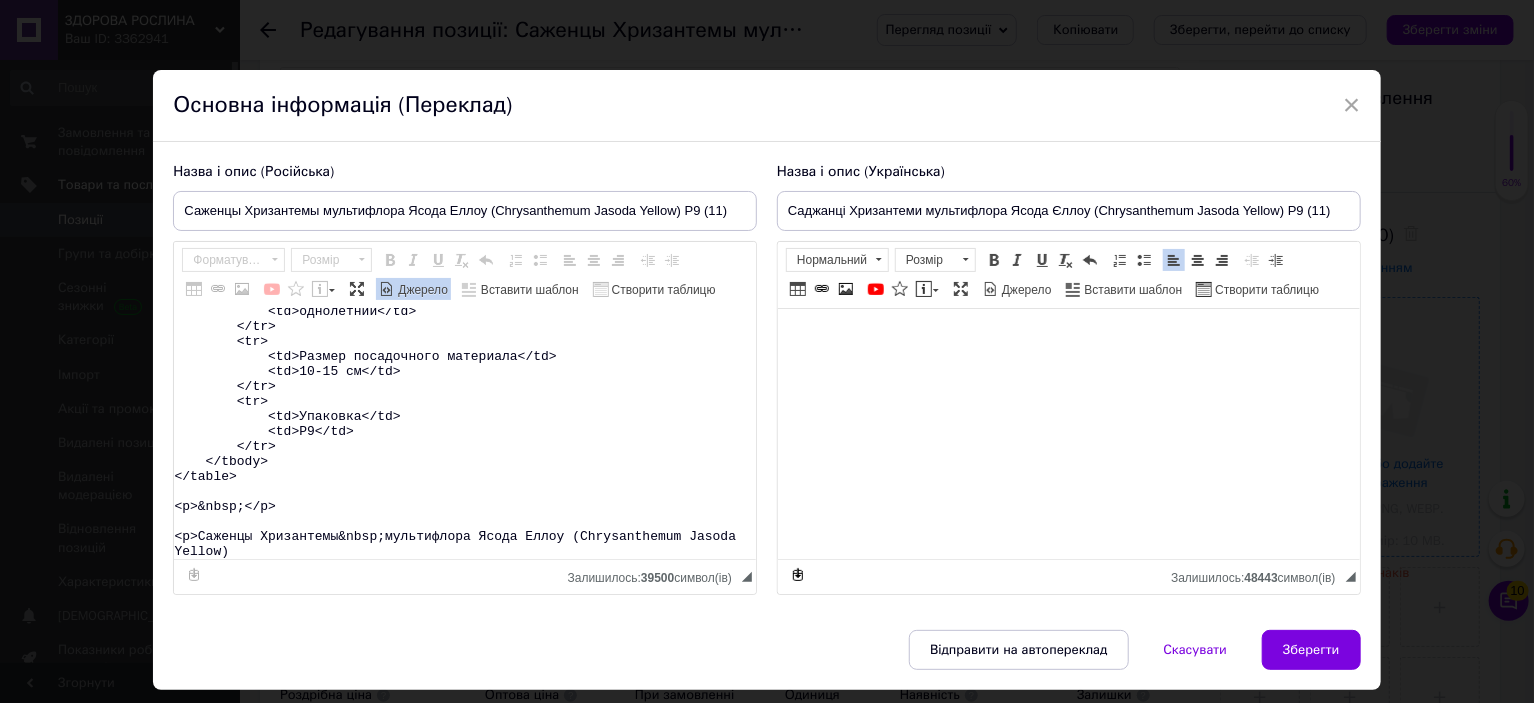 scroll, scrollTop: 433, scrollLeft: 0, axis: vertical 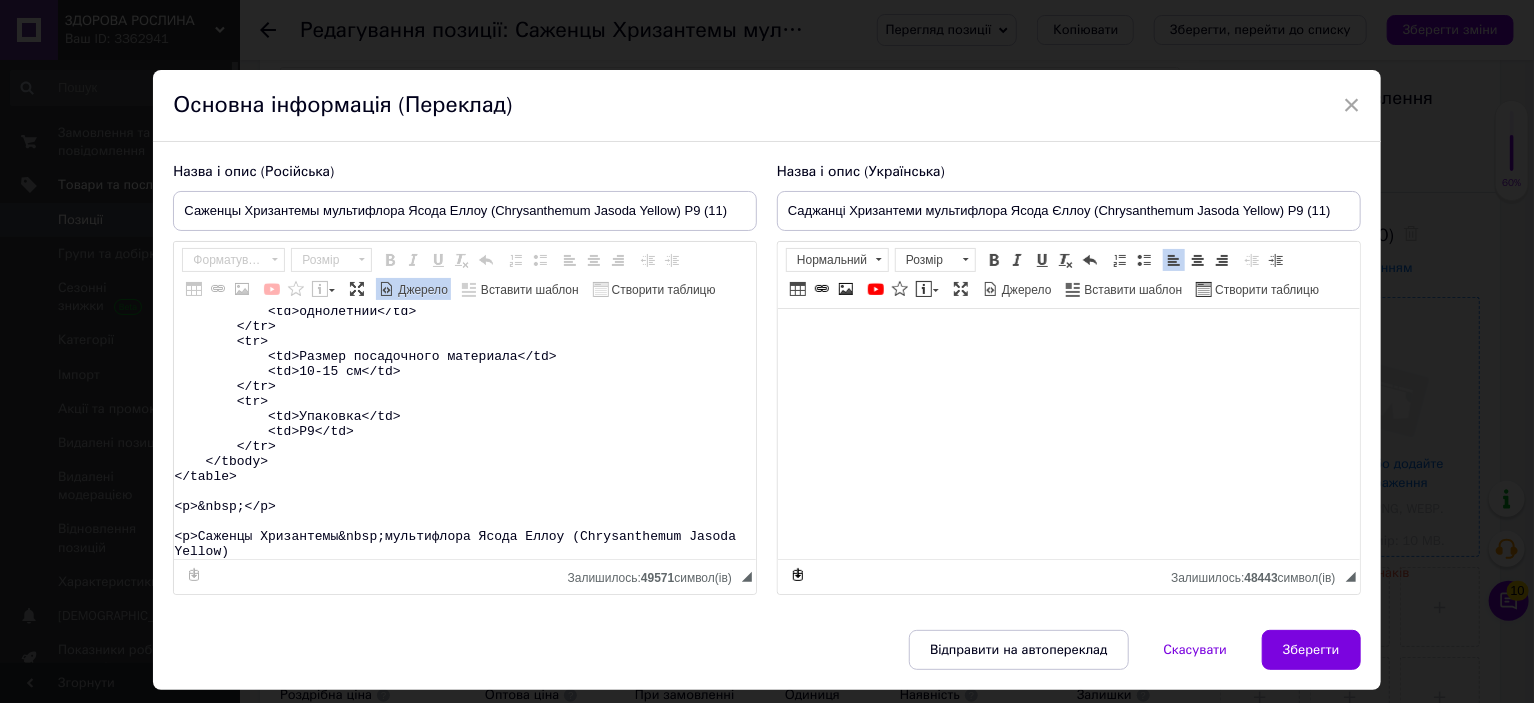 click on "Джерело" at bounding box center [1020, 291] 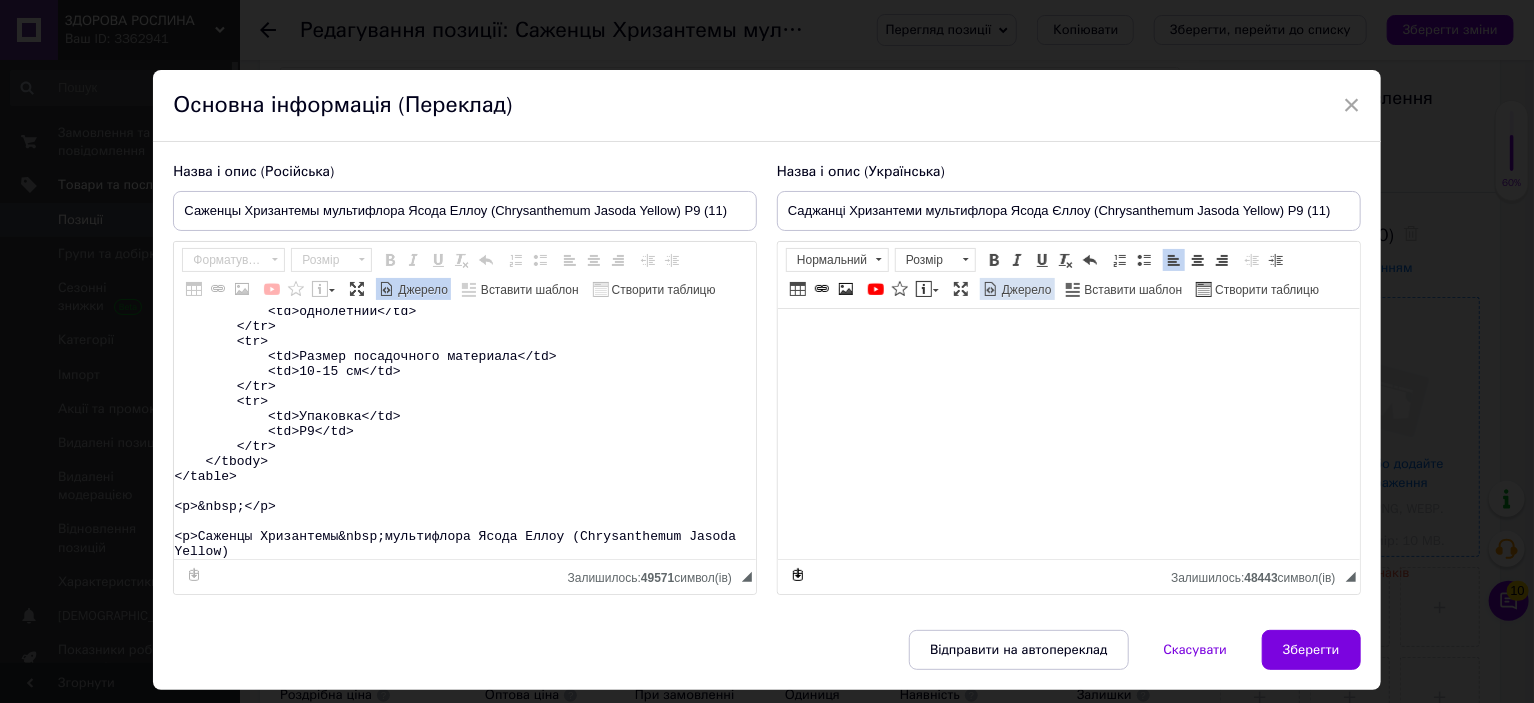 click on "Джерело" at bounding box center [1025, 290] 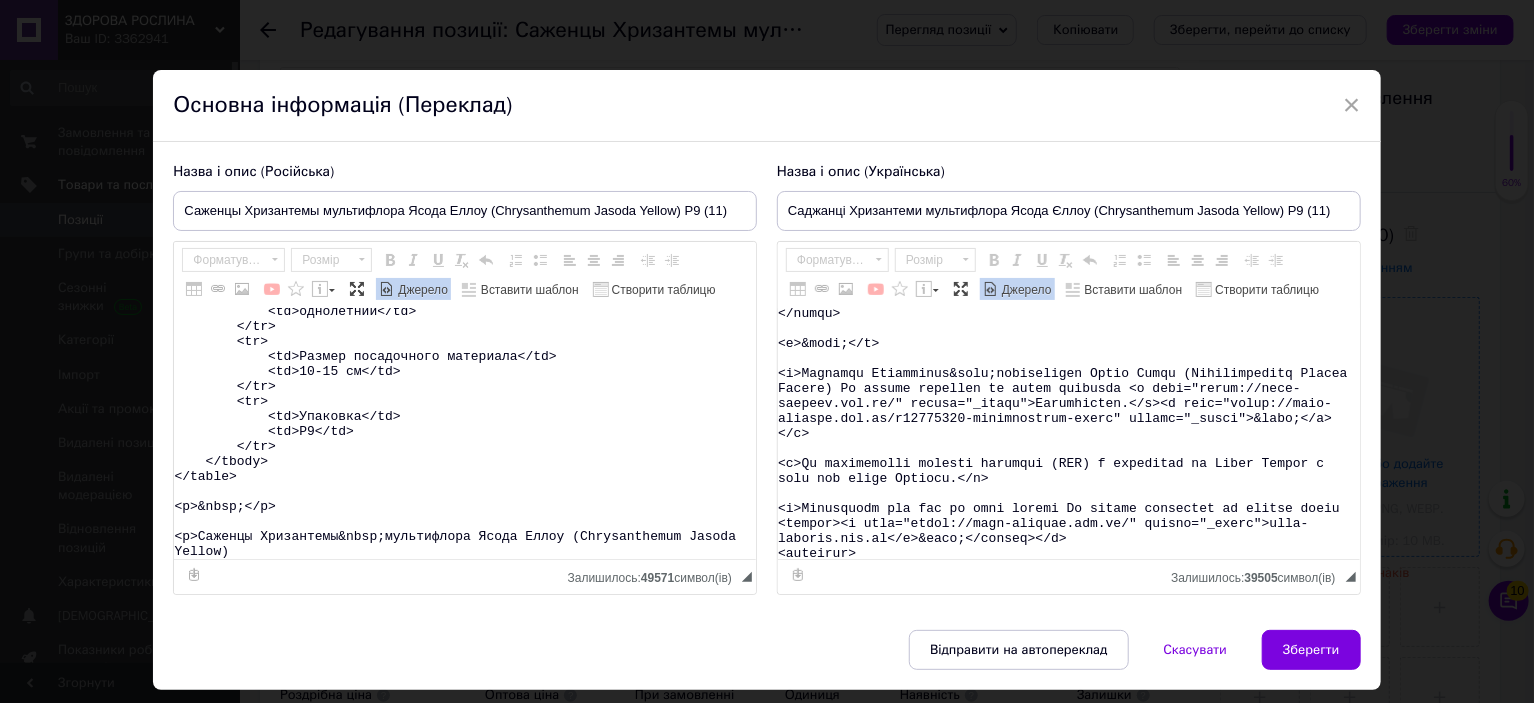 scroll, scrollTop: 600, scrollLeft: 0, axis: vertical 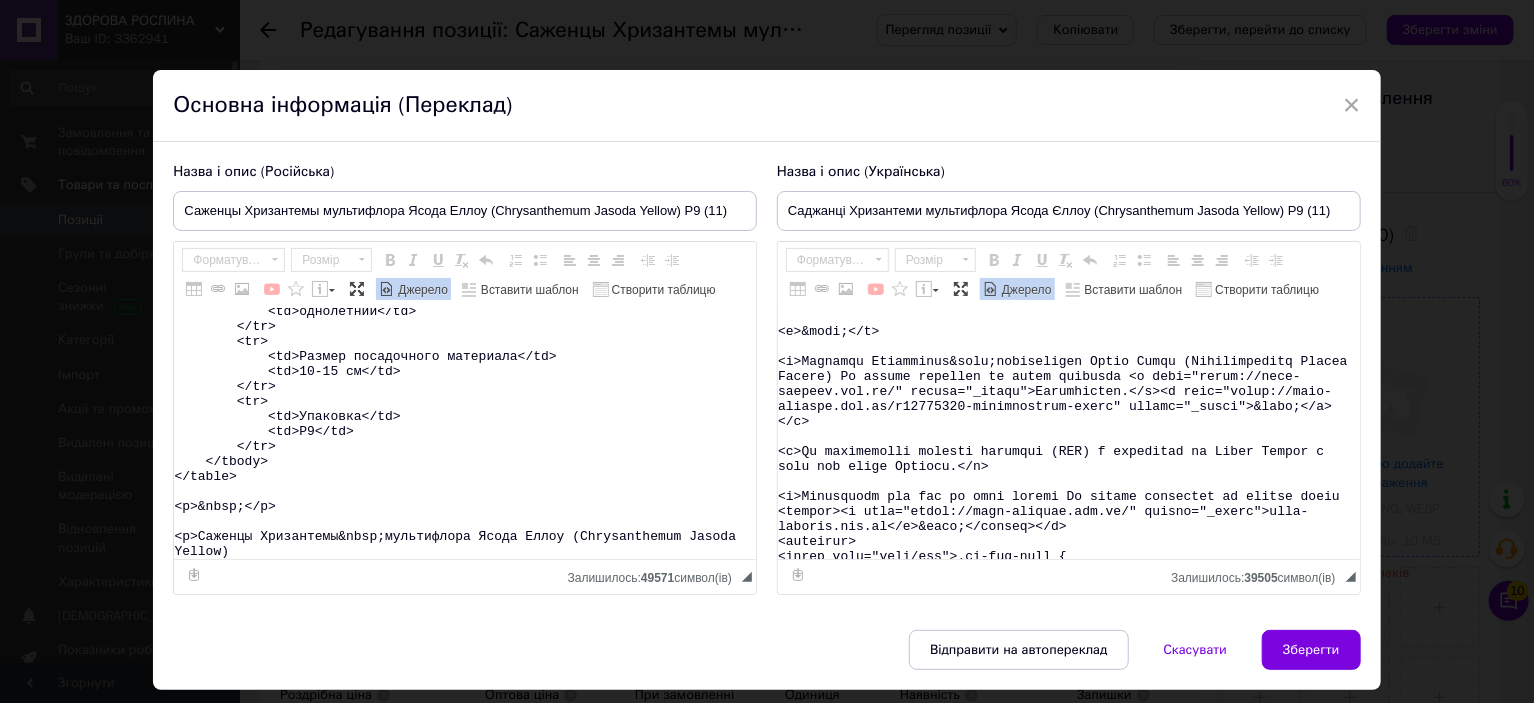 type on "<table>
<tbody>
<tr>
<td>Название</td>
<td>Chrysanthеmum&nbsp;Jasoda Yellow</td>
</tr>
<tr>
<td>Название русское</td>
<td>Хризантема&nbsp;Ясода Еллоу</td>
</tr>
<tr>
<td>Высота</td>
<td>40-50&nbsp;см</td>
</tr>
<tr>
<td>Время цветения</td>
<td>сентябрь-октябрь</td>
</tr>
<tr>
<td>Окраска</td>
<td>желтое</td>
</tr>
<tr>
<td>Размер цветка</td>
<td>3-4 см</td>
</tr>
<tr>
<td>Возраст саженца</td>
<td>однолетний</td>
</tr>
<tr>
<td>Размер посадочного материала</td>
<td>10-15 см</td>
</tr>
<tr>
<td>Упаковка</td>
<td>Р9</td>
</tr>
</tbody>
</table>
<p>&nbsp;</p>
<p>Саженцы Хризантемы&nbsp;мультифлора Ясода Еллоу (Chrysanthеmum Jasoda Yellow)" 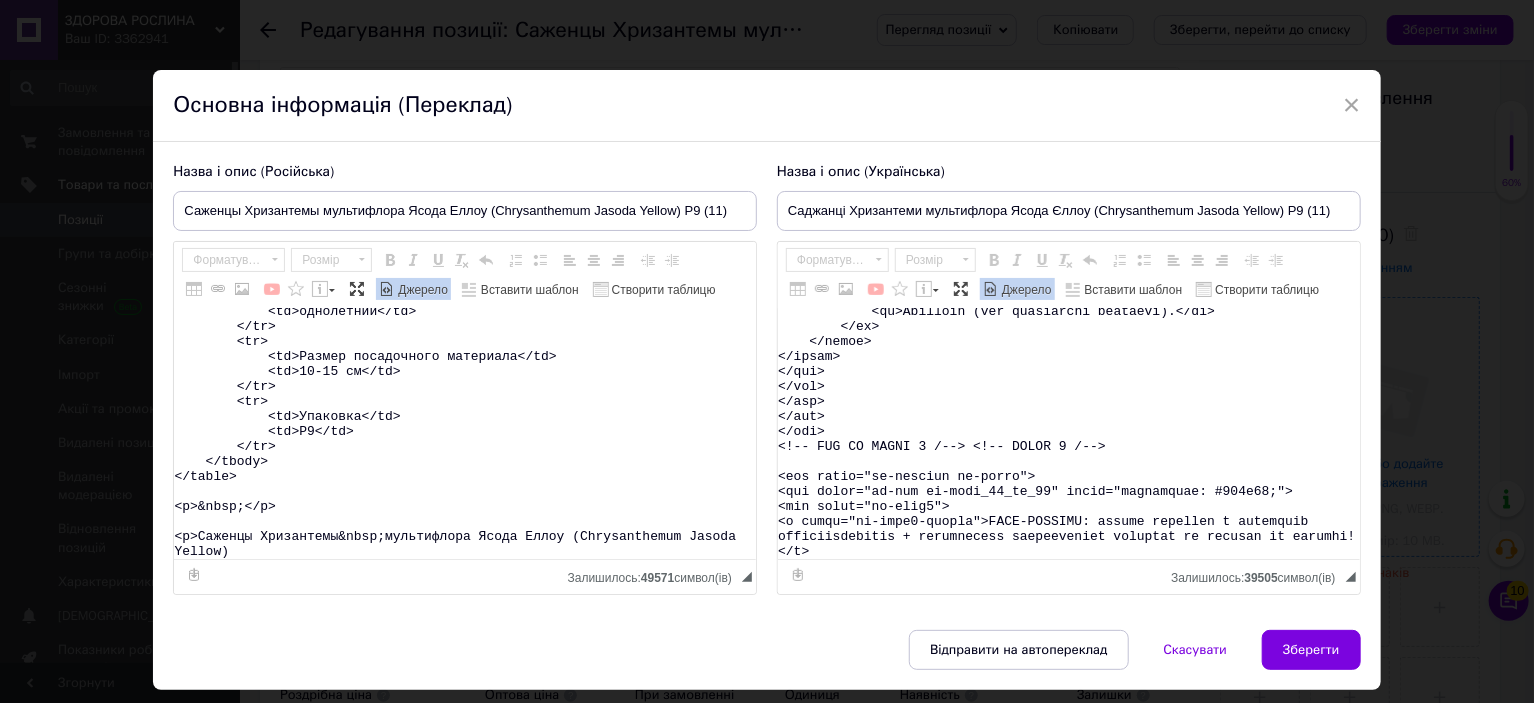 scroll, scrollTop: 10952, scrollLeft: 0, axis: vertical 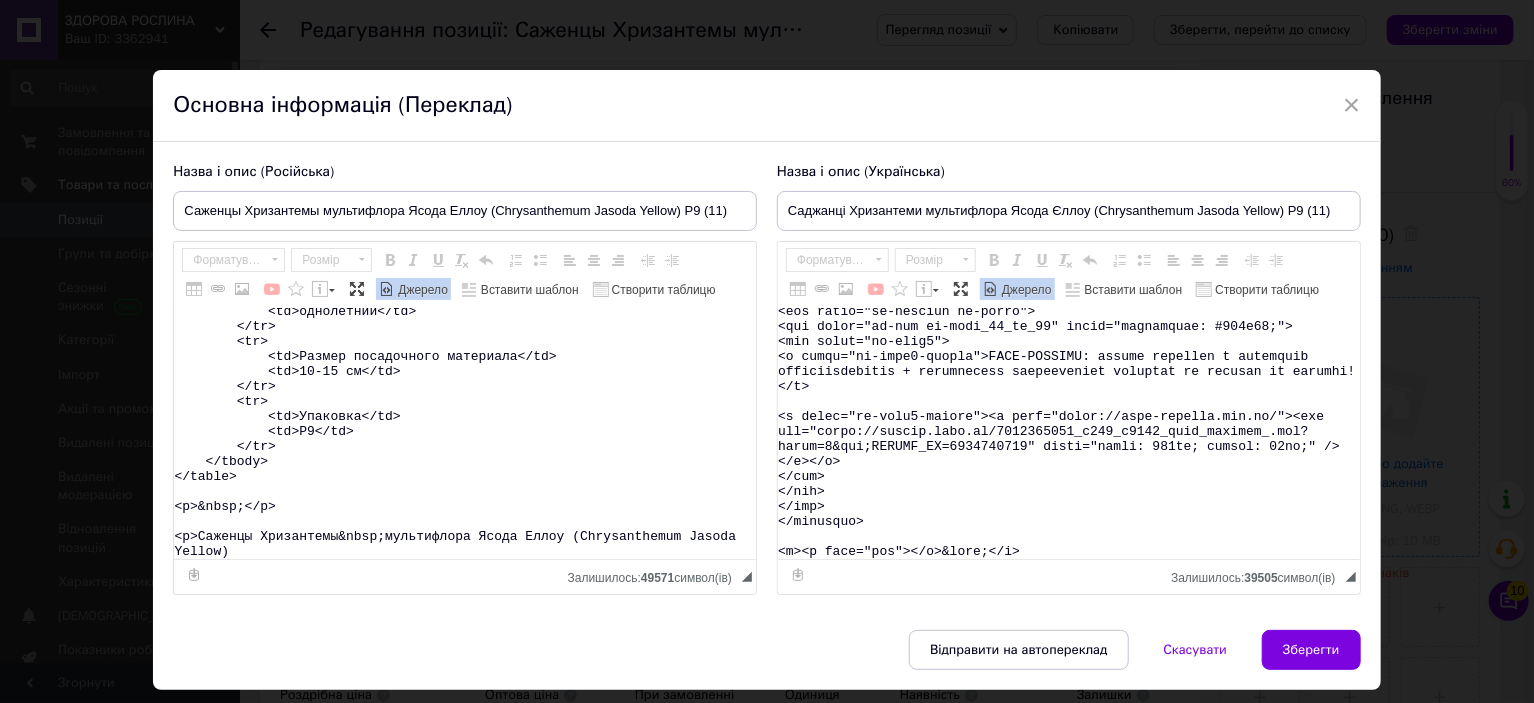 drag, startPoint x: 893, startPoint y: 380, endPoint x: 1039, endPoint y: 551, distance: 224.84883 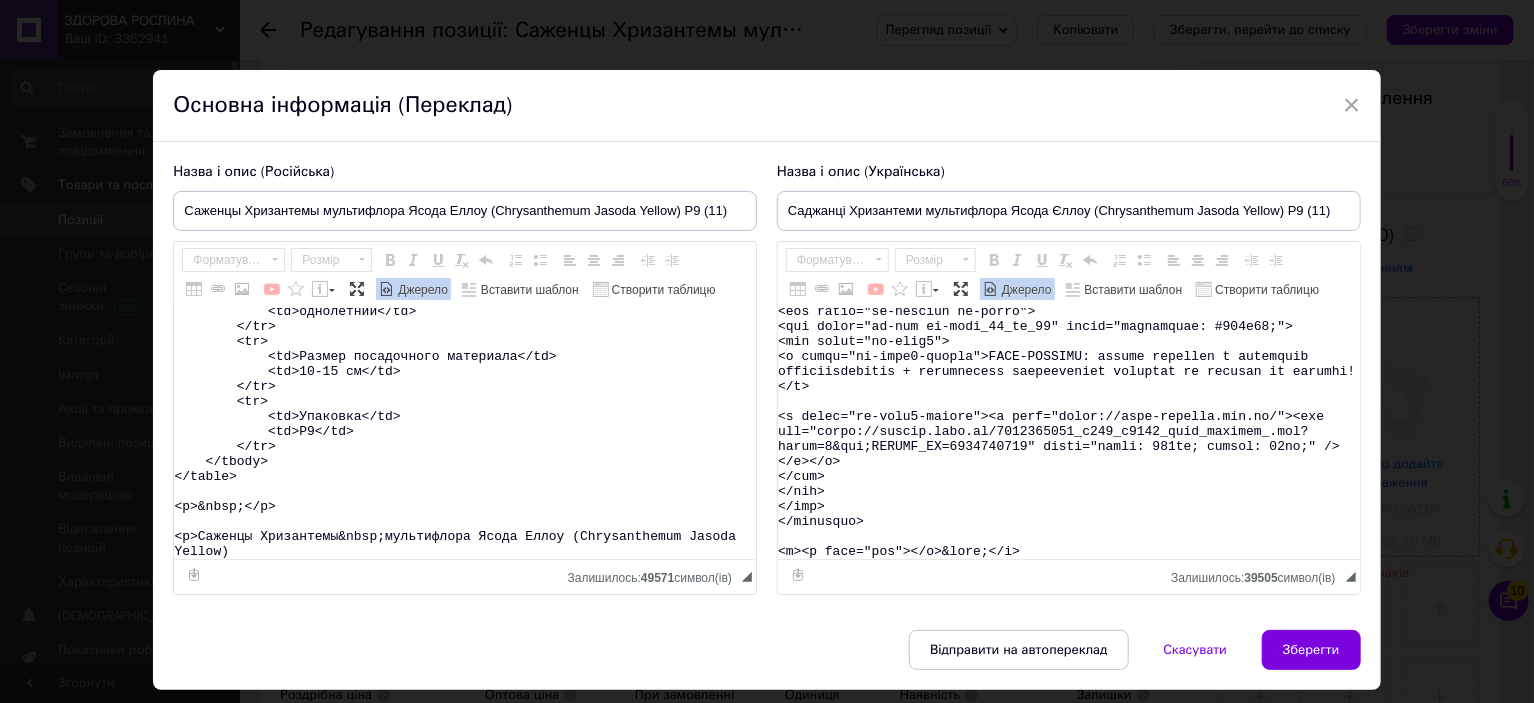 click at bounding box center (1069, 434) 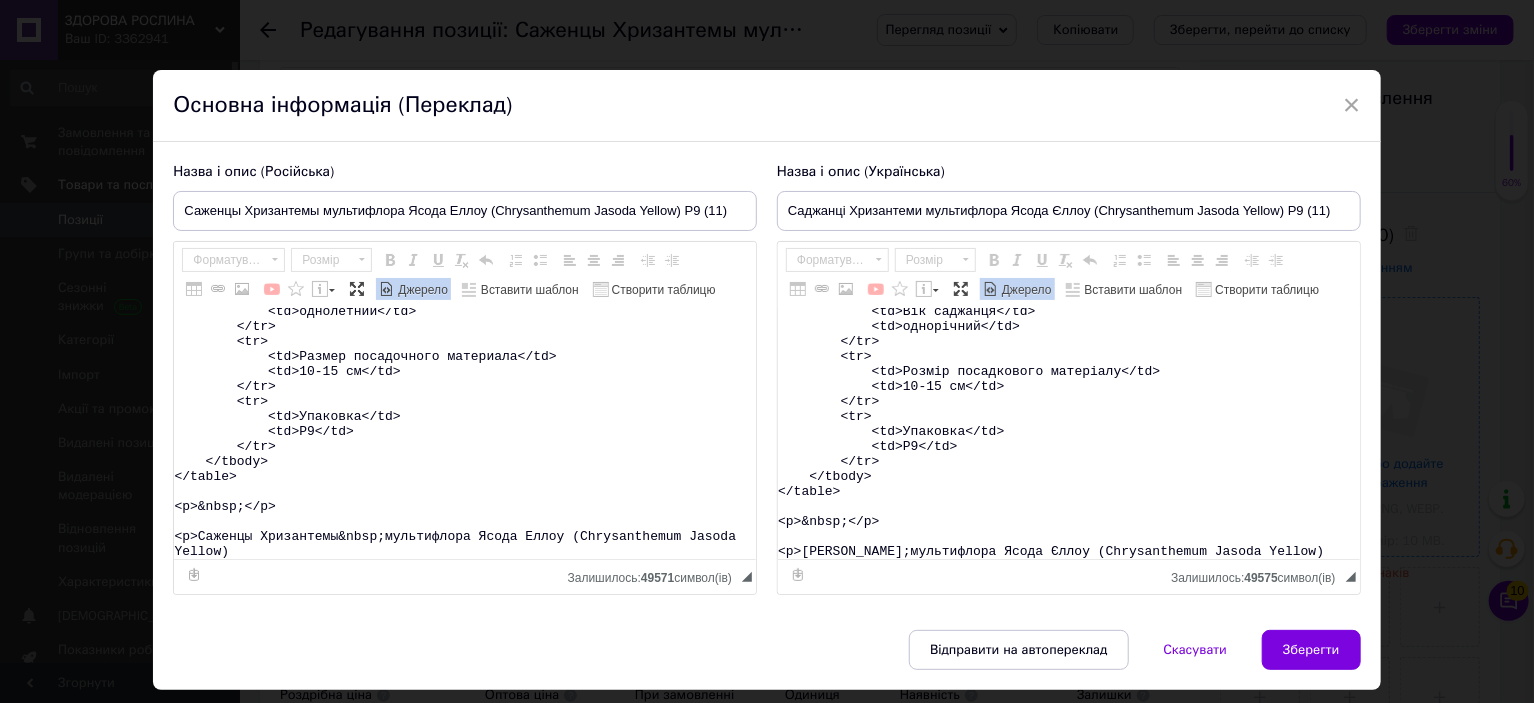 scroll, scrollTop: 433, scrollLeft: 0, axis: vertical 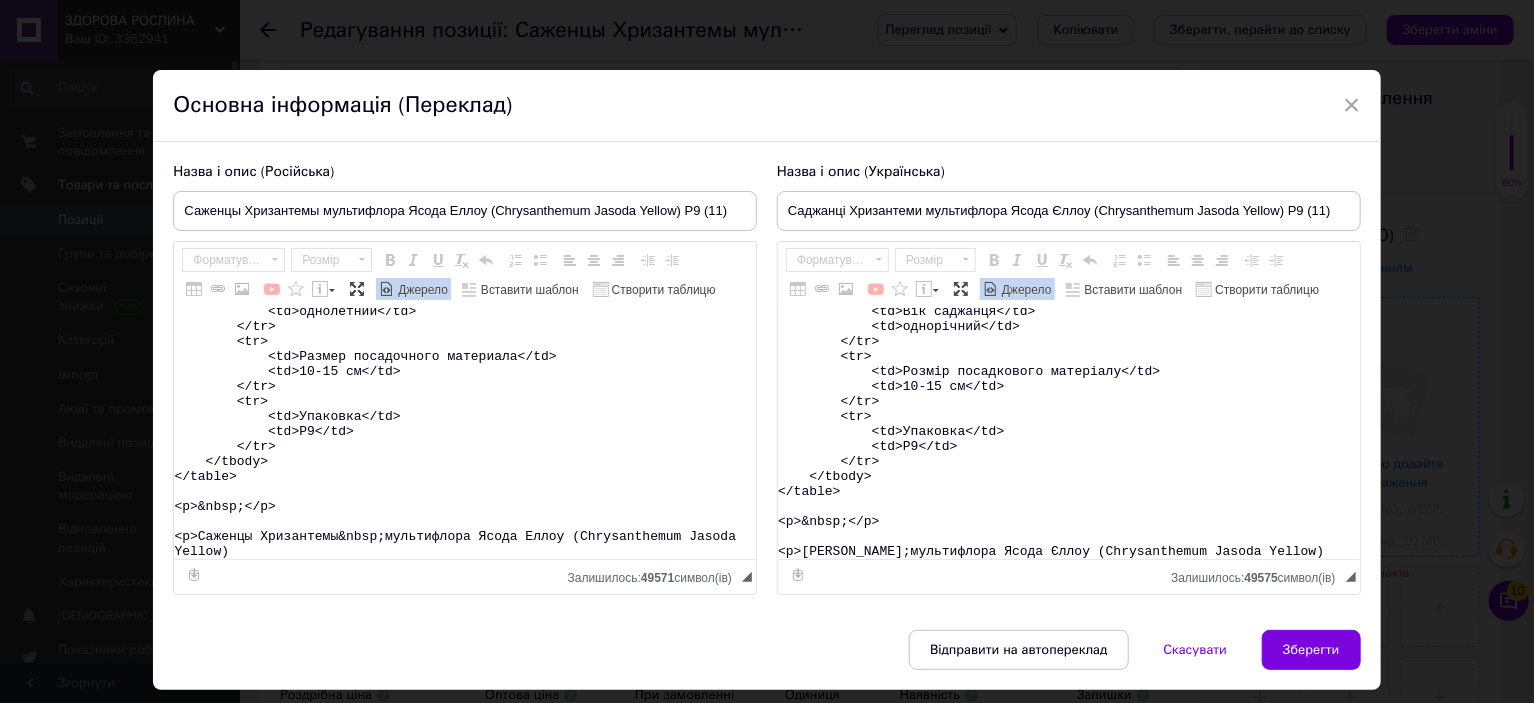 type on "<table>
<tbody>
<tr>
<td>Назва</td>
<td>Chrysanthеmum&nbsp;Jasoda Yellow</td>
</tr>
<tr>
<td>Назва українська</td>
<td>Хризантема&nbsp;Ясода Єллоу</td>
</tr>
<tr>
<td>Висота</td>
<td>40-50&nbsp;см</td>
</tr>
<tr>
<td>Час цвітіння</td>
<td>вересень-жовтень</td>
</tr>
<tr>
<td>Забарвлення</td>
<td>жовте</td>
</tr>
<tr>
<td>Розмір квітки</td>
<td>3-4 см</td>
</tr>
<tr>
<td>Вік саджанця</td>
<td>однорічний</td>
</tr>
<tr>
<td>Розмір посадкового матеріалу</td>
<td>10-15 см</td>
</tr>
<tr>
<td>Упаковка</td>
<td>Р9</td>
</tr>
</tbody>
</table>
<p>&nbsp;</p>
<p>Саджанці Хризантеми&nbsp;мультифлора Ясода Єллоу (Chrysanthеmum Jasoda Yellow)" 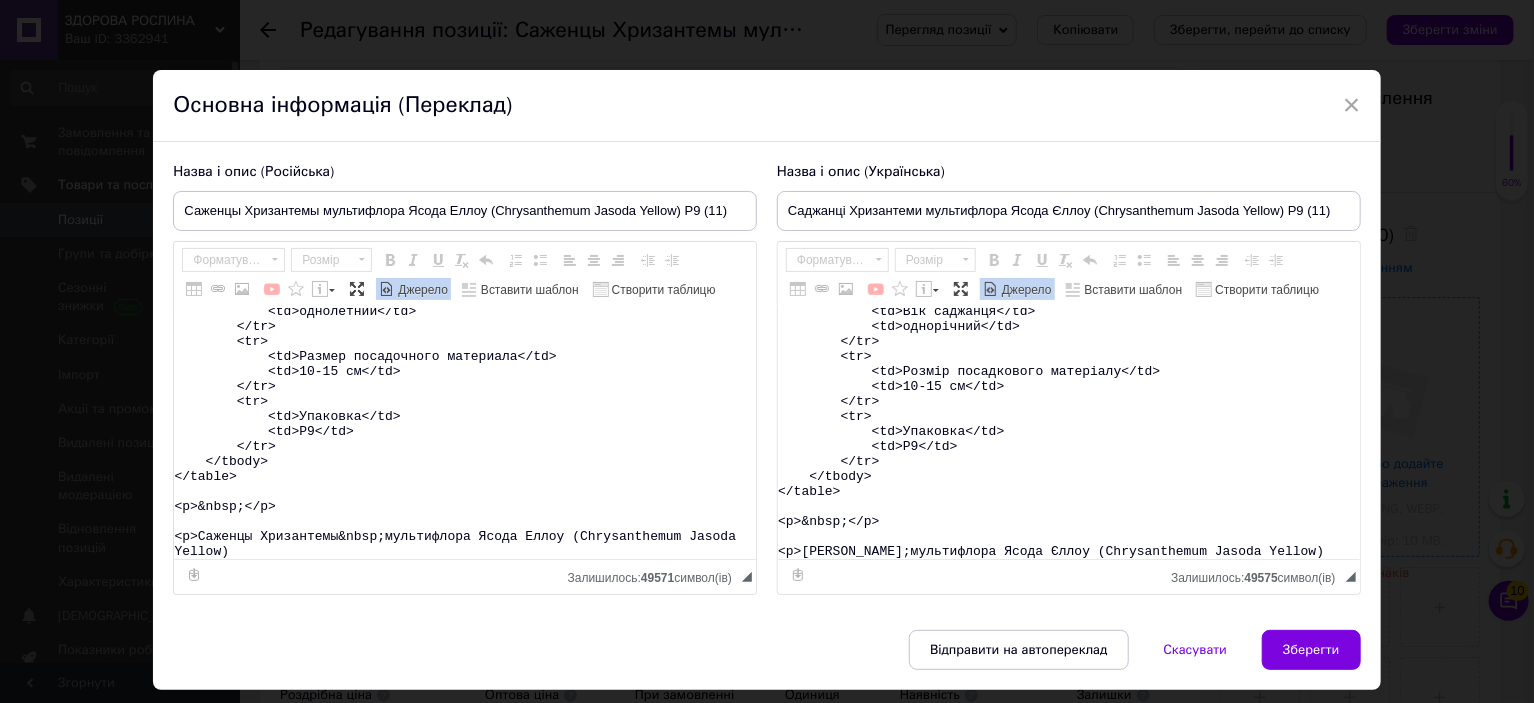 click on "<table>
<tbody>
<tr>
<td>Название</td>
<td>Chrysanthеmum&nbsp;Jasoda Yellow</td>
</tr>
<tr>
<td>Название русское</td>
<td>Хризантема&nbsp;Ясода Еллоу</td>
</tr>
<tr>
<td>Высота</td>
<td>40-50&nbsp;см</td>
</tr>
<tr>
<td>Время цветения</td>
<td>сентябрь-октябрь</td>
</tr>
<tr>
<td>Окраска</td>
<td>желтое</td>
</tr>
<tr>
<td>Размер цветка</td>
<td>3-4 см</td>
</tr>
<tr>
<td>Возраст саженца</td>
<td>однолетний</td>
</tr>
<tr>
<td>Размер посадочного материала</td>
<td>10-15 см</td>
</tr>
<tr>
<td>Упаковка</td>
<td>Р9</td>
</tr>
</tbody>
</table>
<p>&nbsp;</p>
<p>Саженцы Хризантемы&nbsp;мультифлора Ясода Еллоу (Chrysanthеmum Jasoda Yellow)" at bounding box center (465, 434) 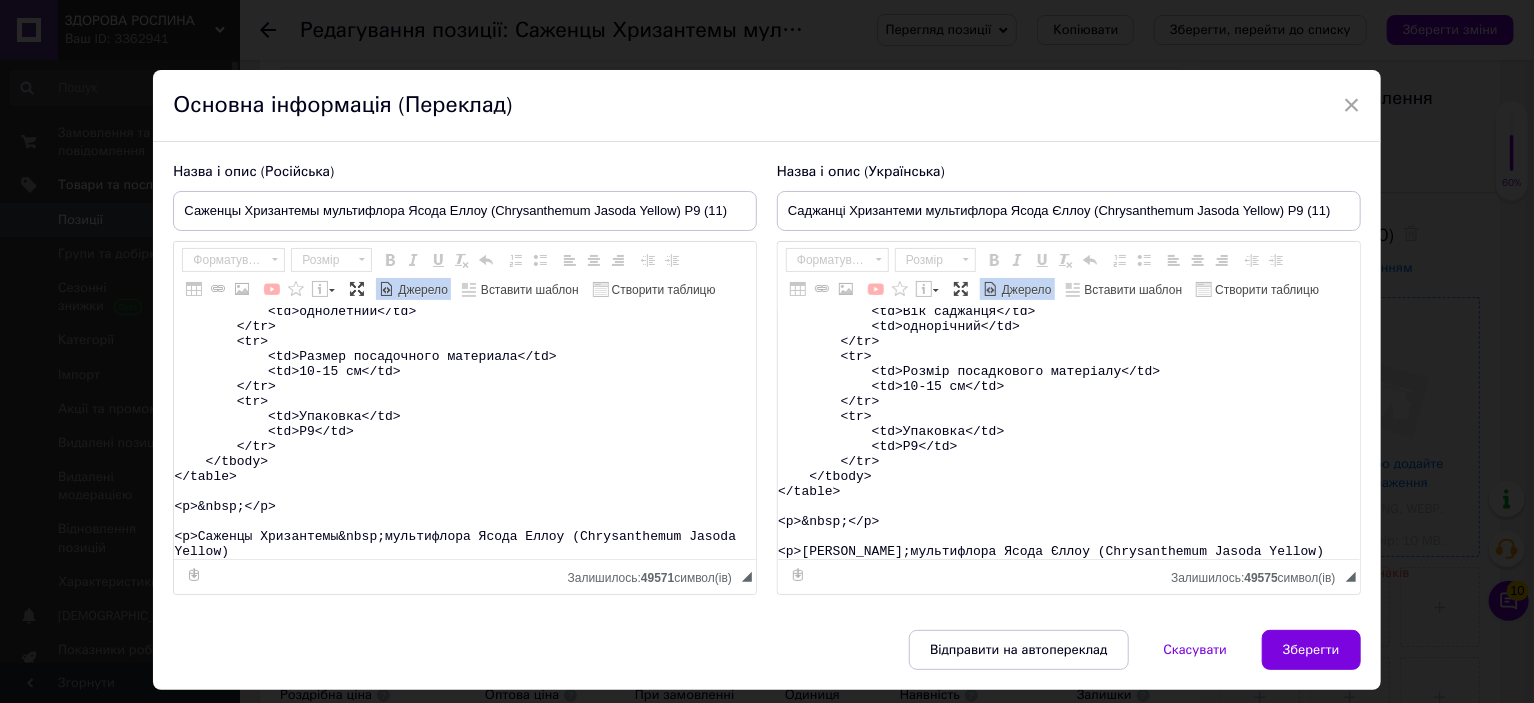 paste on "&nbsp;Вы можете заказать на сайте магазина <strong><a href="https://zdorovaroslyna.com.ua/ua/g133625008-gortenziya-metelchataya-letnyaya" target="_blank">Здорова Рослина</a></strong>.</p>
<promhtml>
<style type="text/css">.ms-img-resp {
width: 100%;
}
.ms-btn {
position: relative;
text-align: center;
display: inline-block;
text-decoration: none !important;
color: #fff !important;
background-color: #4ca13b !important;
border: 1px solid #4ca13b;
padding: 15px 10px;
min-width: 150px;
transition: all 0.6s ease-out;
font-size: 14px;
border-radius: 5px;
}
.ms-btn:hover {
background-color: #55b442 !important;
border: 1px solid #4ca13b;
}
.ms-section h2, h3, p {
display: block;
margin: 0;
padding: 7px 0px;
line-height: normal;
}
/*  TOP BLOCK 2 */
.ms-top-blck2{
width: 80%;
box-sizing: border-box;
display: block;
padding: 20px 50px;
color: #fff !important;
text-align: left;
vertic..." 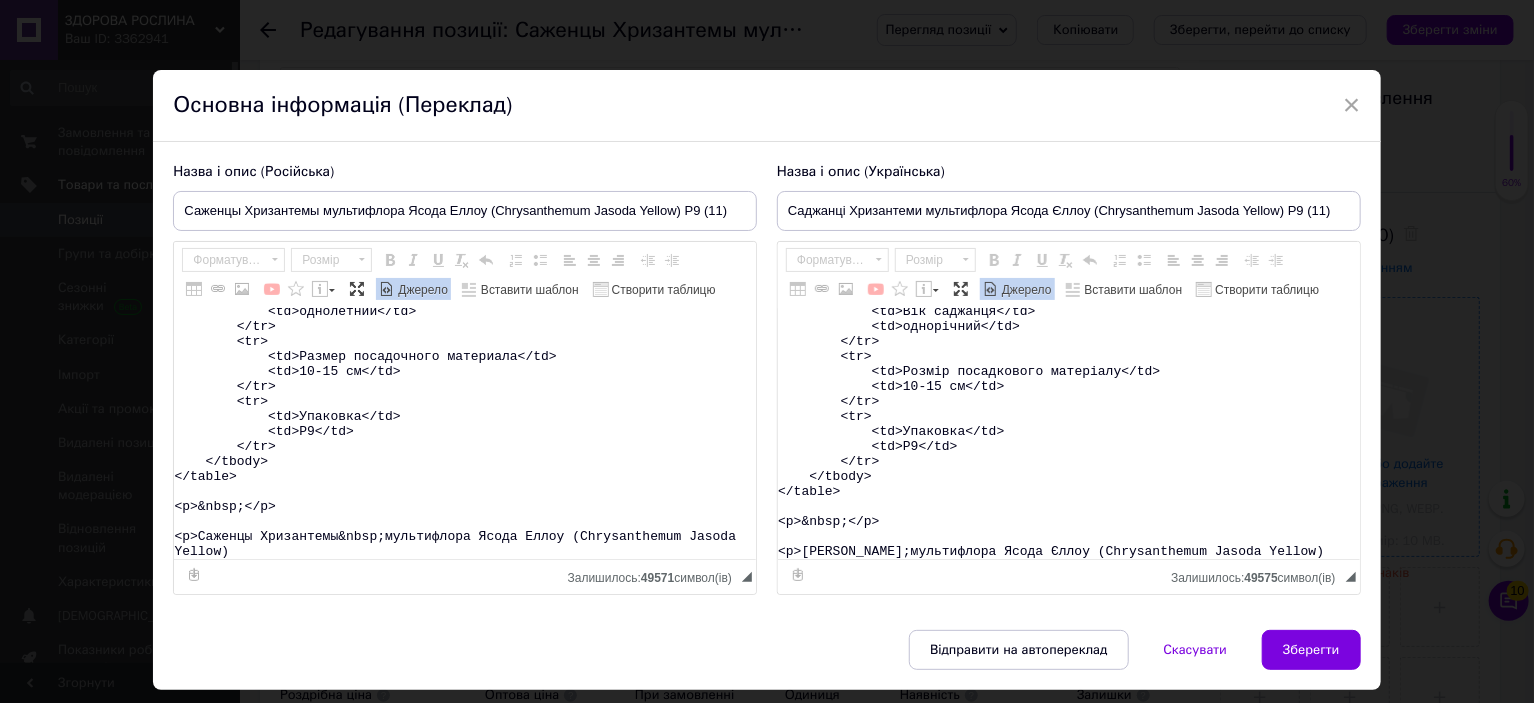 type on "<table>
<tbody>
<tr>
<td>Название</td>
<td>Chrysanthеmum&nbsp;Jasoda Yellow</td>
</tr>
<tr>
<td>Название русское</td>
<td>Хризантема&nbsp;Ясода Еллоу</td>
</tr>
<tr>
<td>Высота</td>
<td>40-50&nbsp;см</td>
</tr>
<tr>
<td>Время цветения</td>
<td>сентябрь-октябрь</td>
</tr>
<tr>
<td>Окраска</td>
<td>желтое</td>
</tr>
<tr>
<td>Размер цветка</td>
<td>3-4 см</td>
</tr>
<tr>
<td>Возраст саженца</td>
<td>однолетний</td>
</tr>
<tr>
<td>Размер посадочного материала</td>
<td>10-15 см</td>
</tr>
<tr>
<td>Упаковка</td>
<td>Р9</td>
</tr>
</tbody>
</table>
<p>&nbsp;</p>
<p>Саженцы Хризантемы&nbsp;мультифлора Ясода Еллоу (Chrysanthеmum Jasoda Yellow) &nbsp;Вы можете заказать на сайте магазина <strong><a href="https://zdorovaroslyna.com.ua/ua/g133625008-gortenziya-metelchataya-letnyaya" target="_blank">Здорова Рослина</a></strong>.</p>
<promhtml>
<style type="text/css">.ms-img-resp {
width: 100%;
}
.ms-btn {
..." 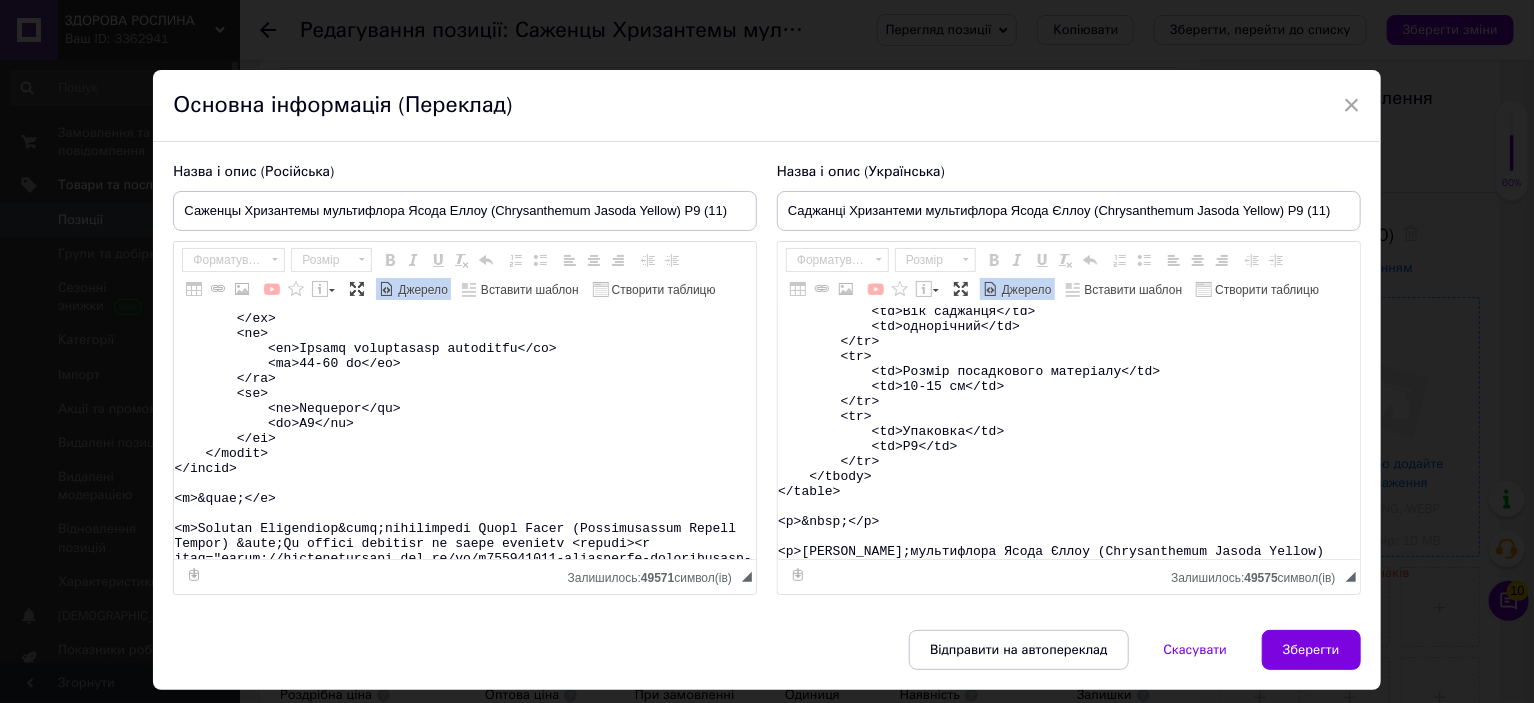 scroll, scrollTop: 15679, scrollLeft: 0, axis: vertical 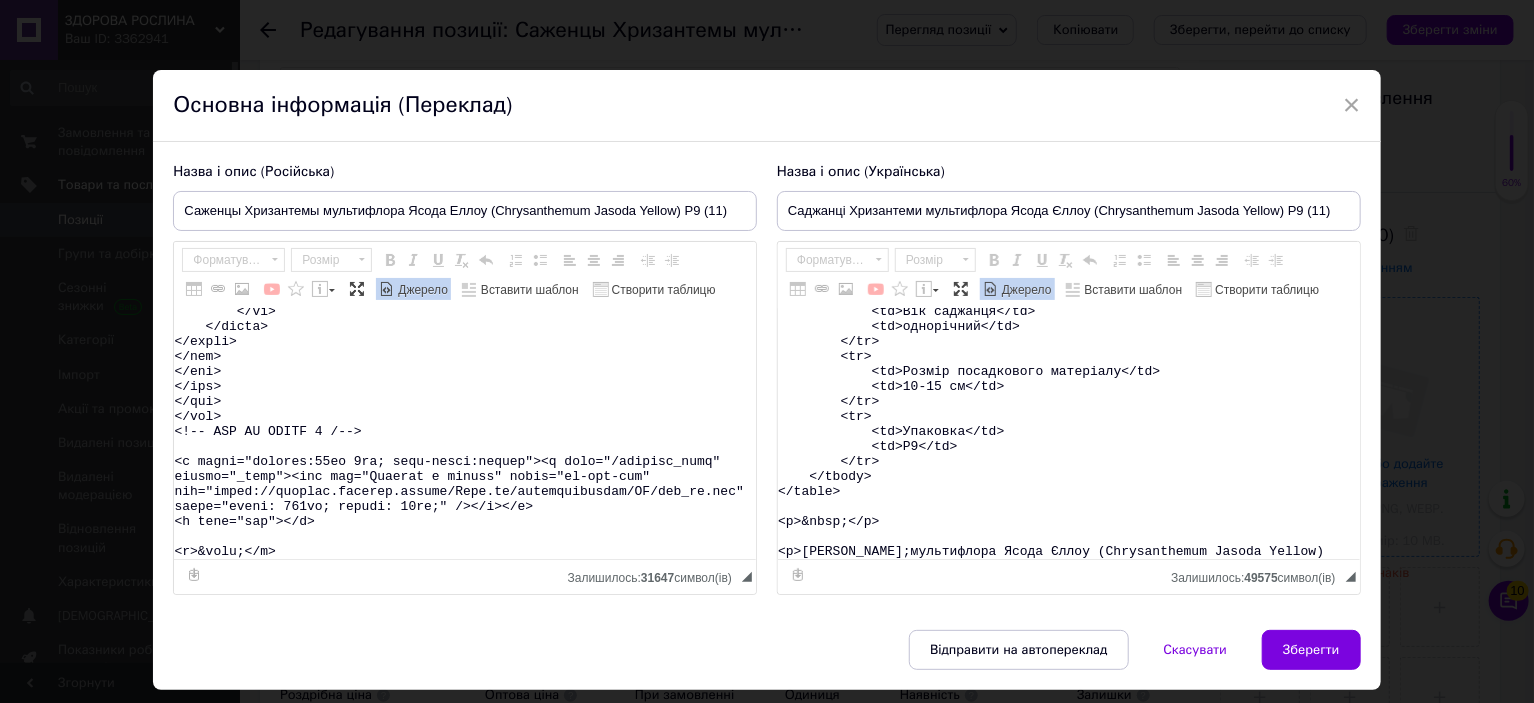 click on "Джерело" at bounding box center [421, 290] 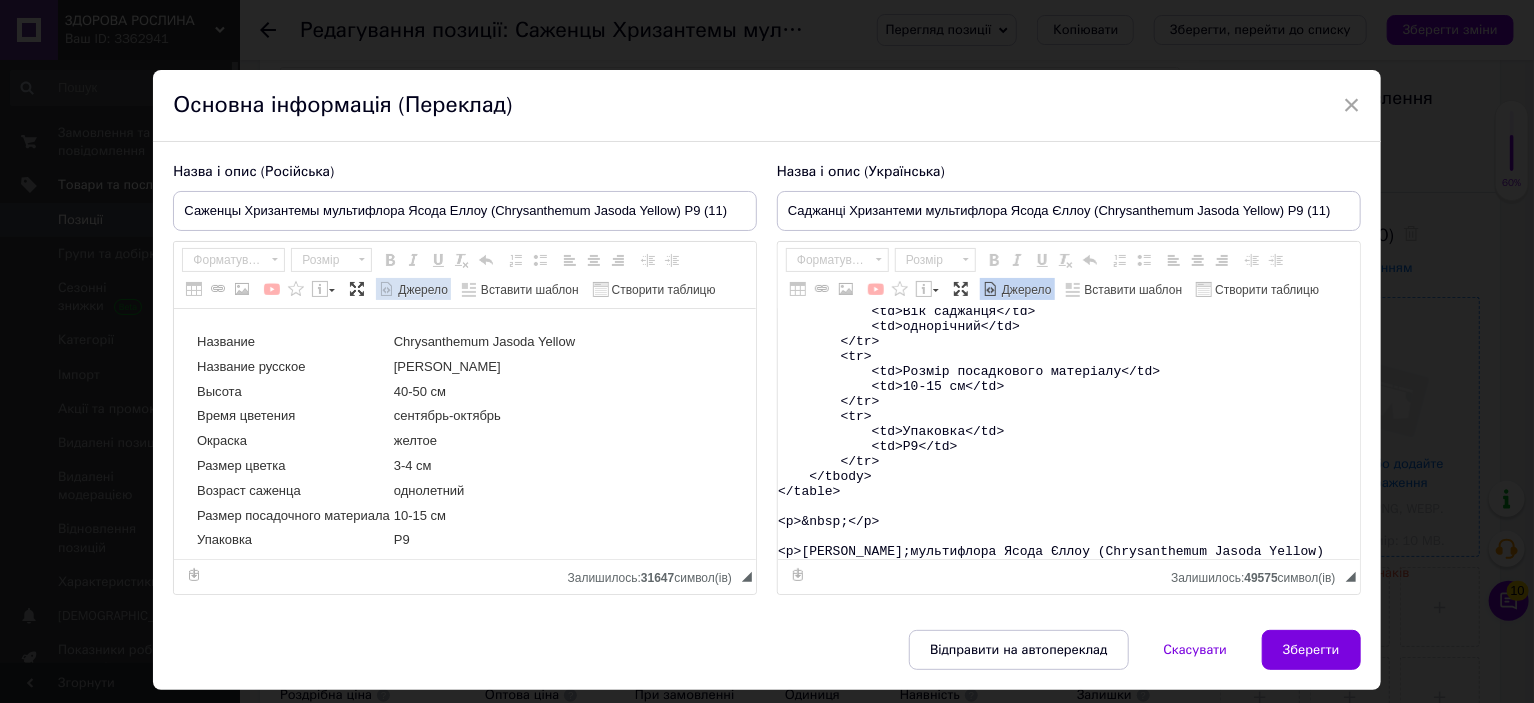 scroll, scrollTop: 0, scrollLeft: 0, axis: both 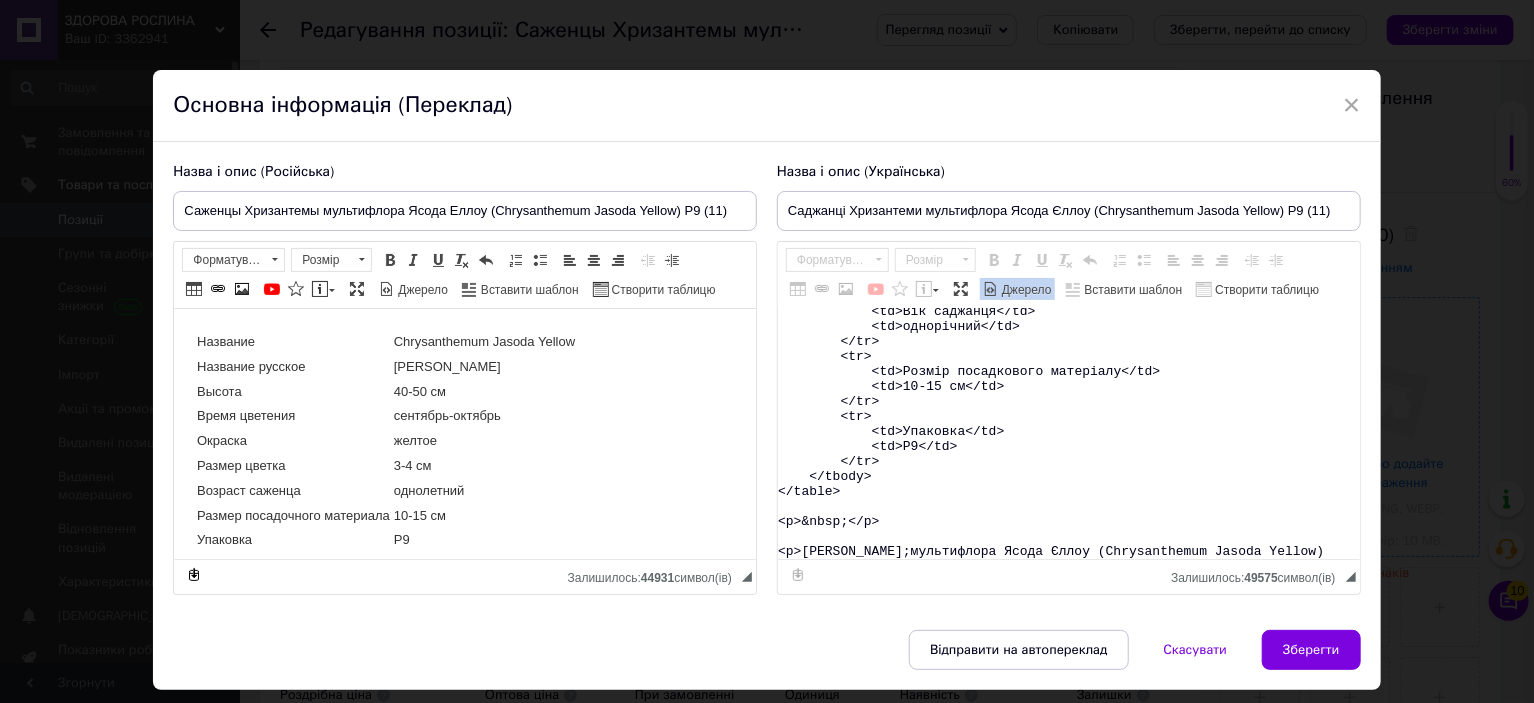 click on "<table>
<tbody>
<tr>
<td>Назва</td>
<td>Chrysanthеmum&nbsp;Jasoda Yellow</td>
</tr>
<tr>
<td>Назва українська</td>
<td>Хризантема&nbsp;Ясода Єллоу</td>
</tr>
<tr>
<td>Висота</td>
<td>40-50&nbsp;см</td>
</tr>
<tr>
<td>Час цвітіння</td>
<td>вересень-жовтень</td>
</tr>
<tr>
<td>Забарвлення</td>
<td>жовте</td>
</tr>
<tr>
<td>Розмір квітки</td>
<td>3-4 см</td>
</tr>
<tr>
<td>Вік саджанця</td>
<td>однорічний</td>
</tr>
<tr>
<td>Розмір посадкового матеріалу</td>
<td>10-15 см</td>
</tr>
<tr>
<td>Упаковка</td>
<td>Р9</td>
</tr>
</tbody>
</table>
<p>&nbsp;</p>
<p>Саджанці Хризантеми&nbsp;мультифлора Ясода Єллоу (Chrysanthеmum Jasoda Yellow)" at bounding box center [1069, 434] 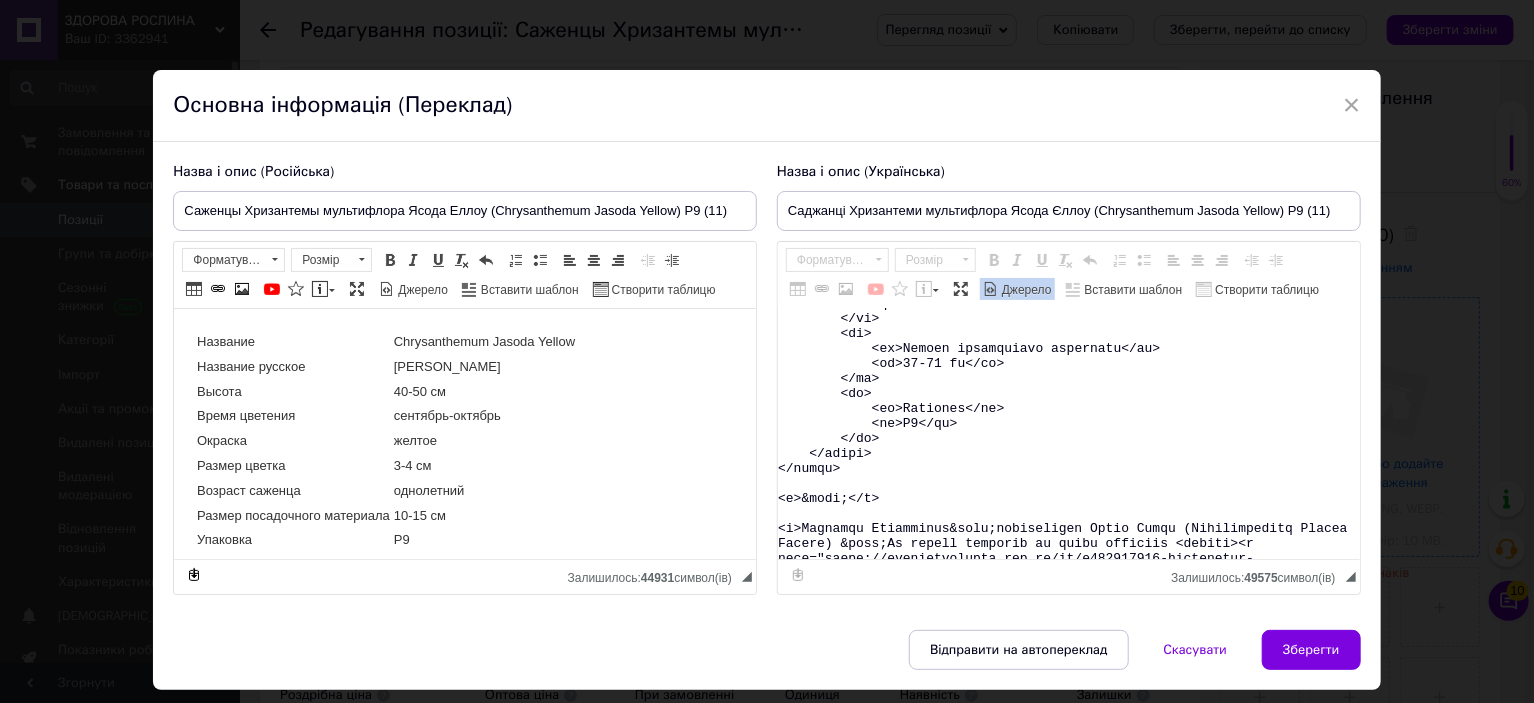 scroll, scrollTop: 15664, scrollLeft: 0, axis: vertical 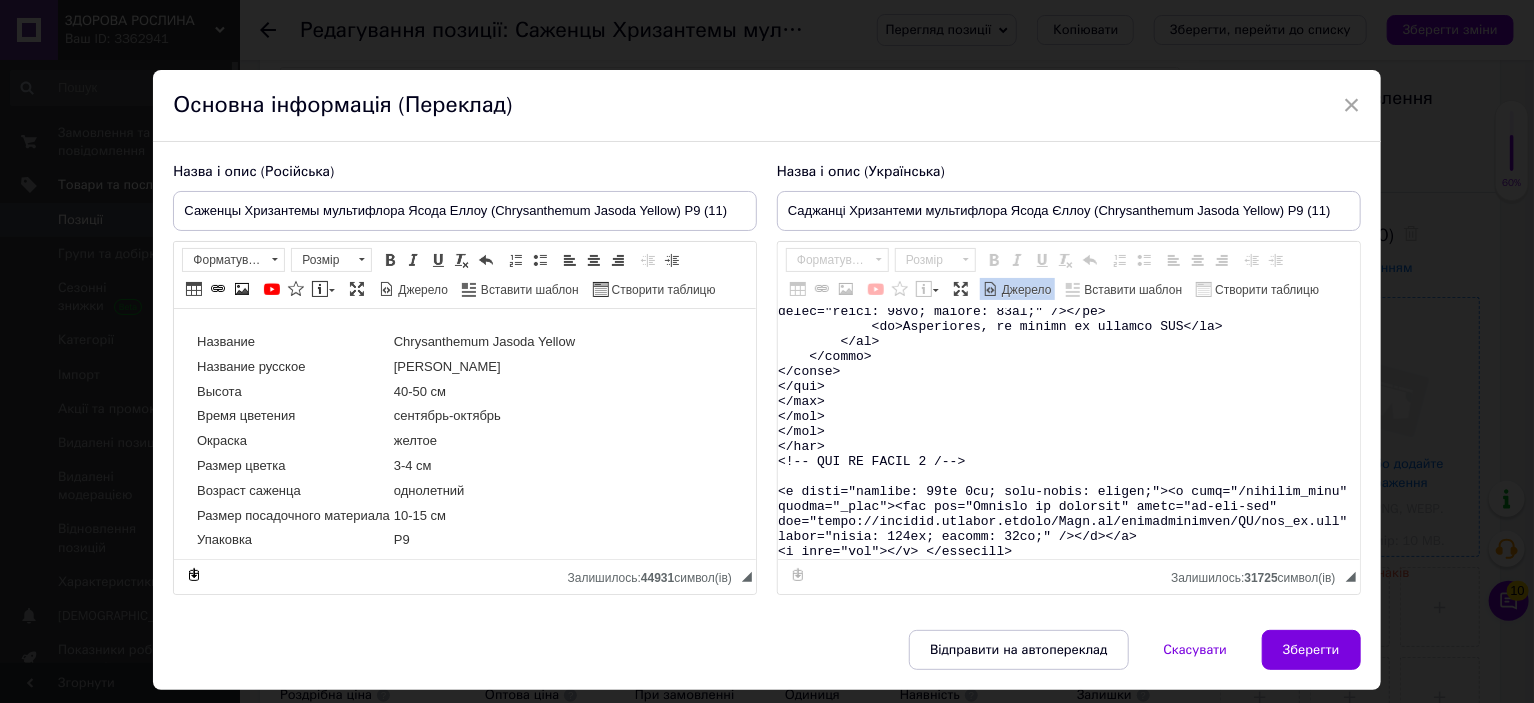 click on "Джерело" at bounding box center [1025, 290] 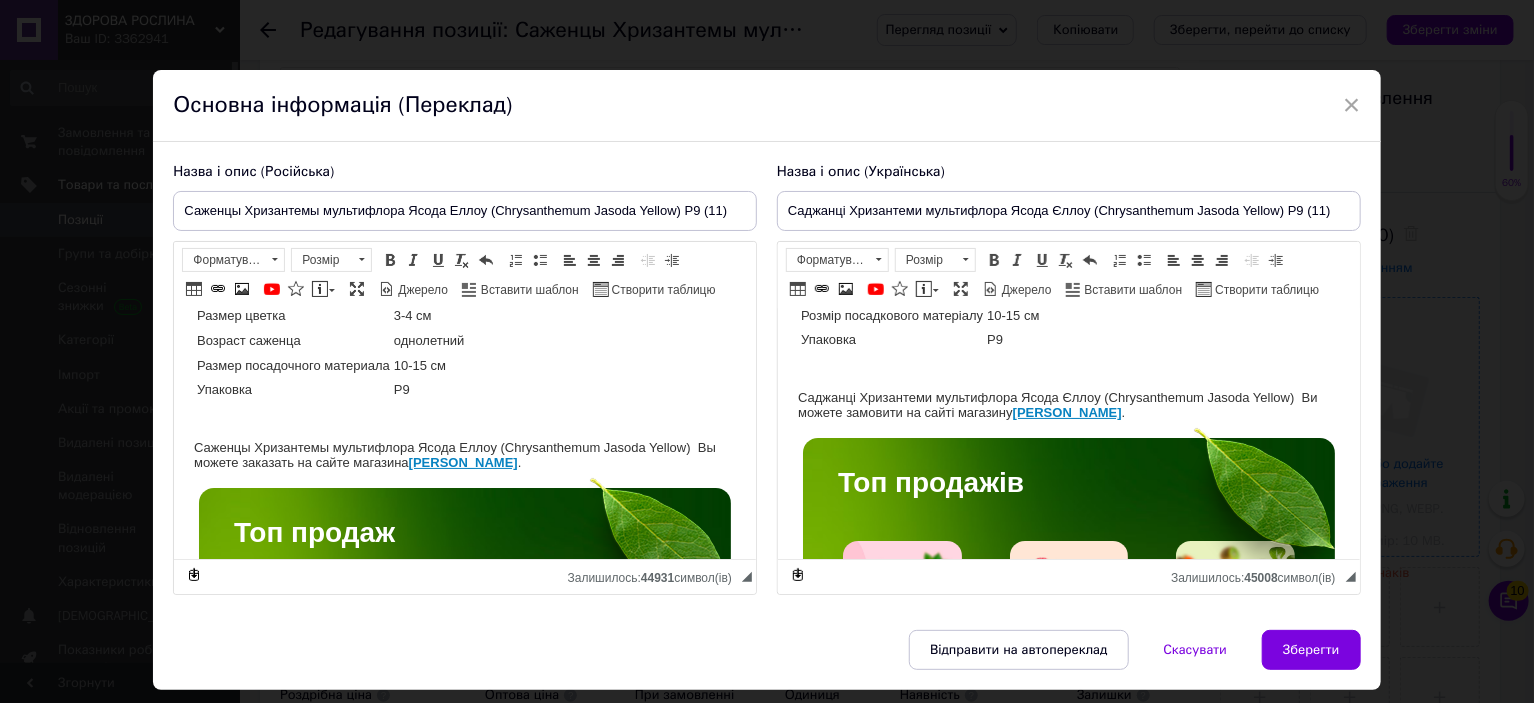 scroll, scrollTop: 200, scrollLeft: 0, axis: vertical 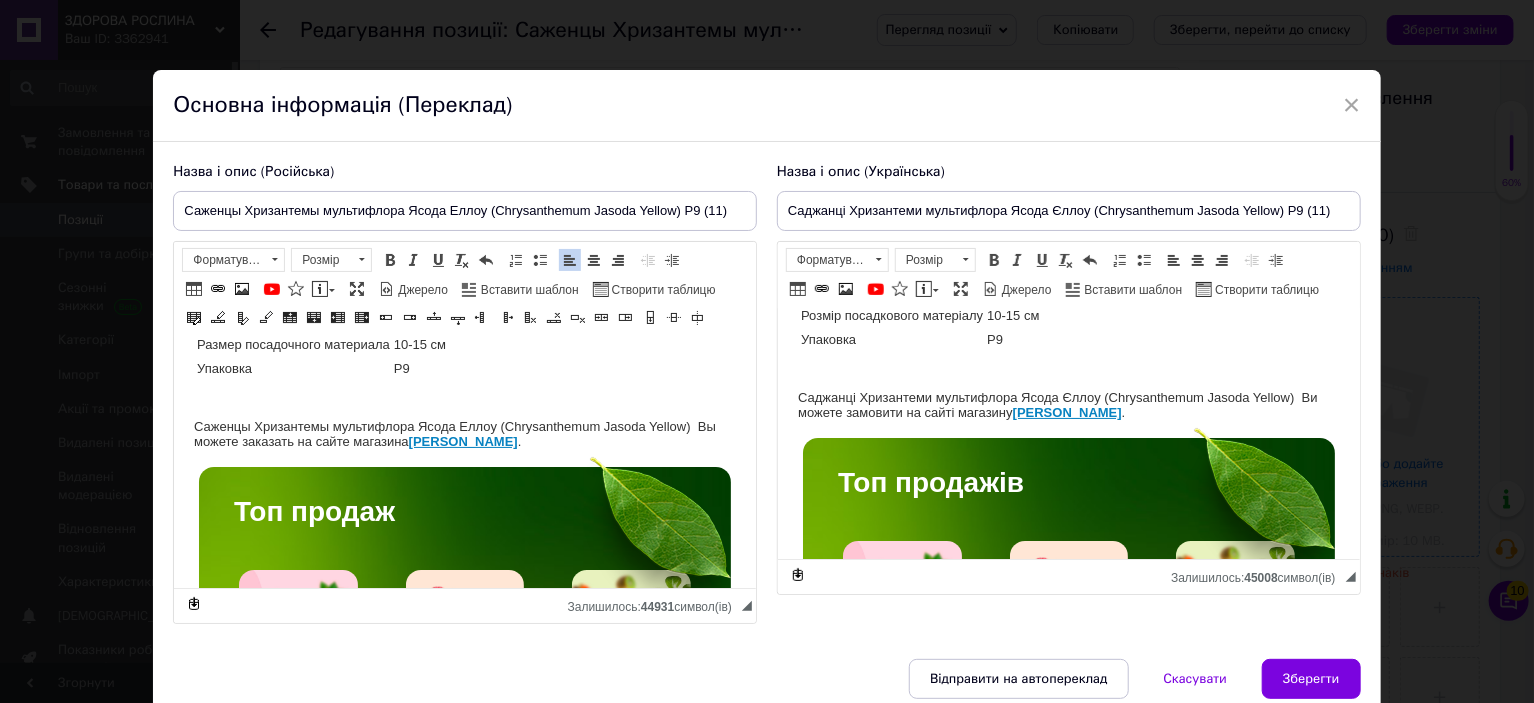 click on "Название Chrysanthеmum Jasoda Yellow Название русское Хризантема Ясода Еллоу Высота 40-50 см Время цветения сентябрь-октябрь Окраска желтое Размер цветка 3-4 см Возраст саженца однолетний Размер посадочного материала 10-15 см Упаковка Р9 Саженцы Хризантемы мультифлора Ясода Еллоу (Chrysanthеmum Jasoda Yellow)  Вы можете заказать на сайте магазина  Здорова Рослина .           Топ продаж       Качественные здоровые саженцы, которые обеспечат высокий урожай, выращены с соблюдением всех агротехнических требований, что гарантирует высокую приживаемость и обильное плодоношение." at bounding box center [465, 2972] 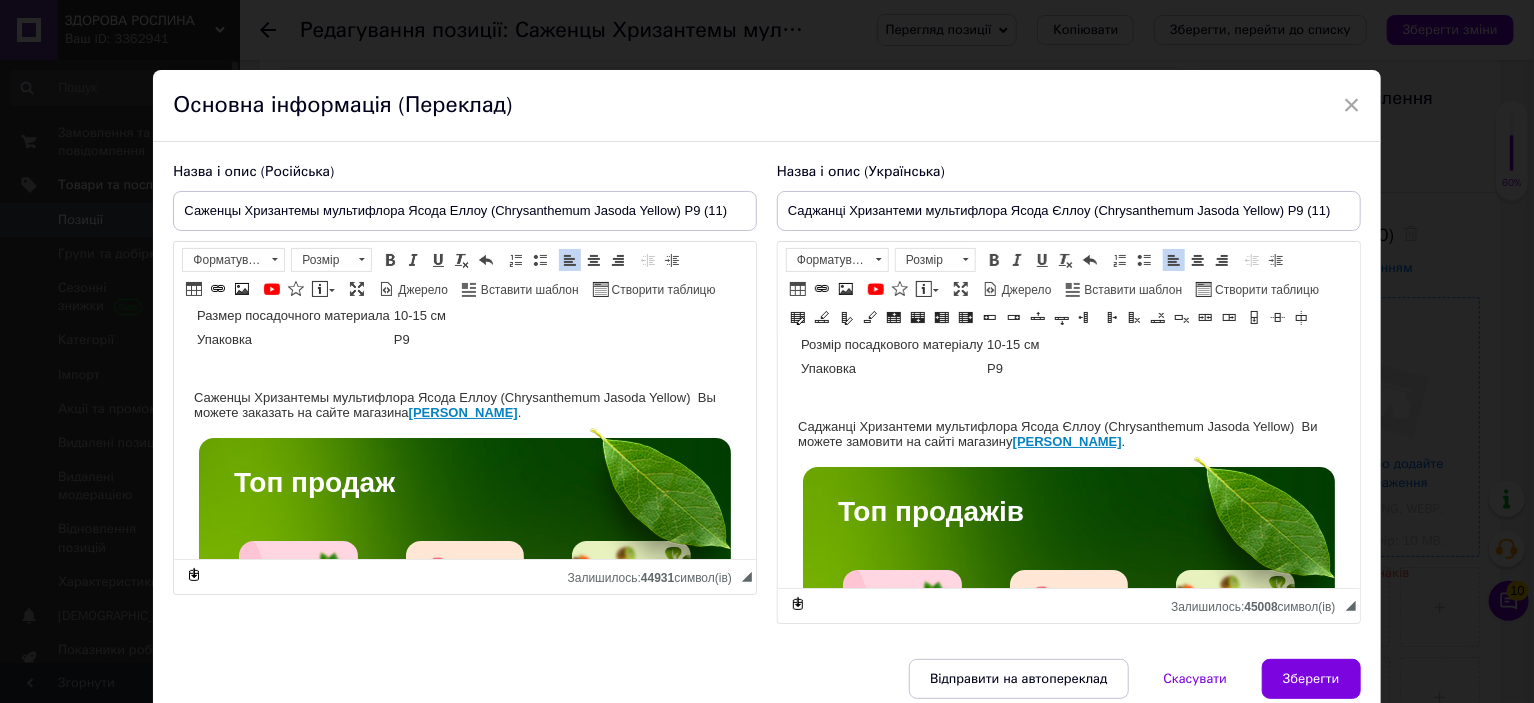 click on "Назва Chrysanthеmum Jasoda Yellow Назва українська Хризантема Ясода Єллоу Висота 40-50 см Час цвітіння вересень-жовтень Забарвлення жовте Розмір квітки 3-4 см Вік саджанця однорічний Розмір посадкового матеріалу 10-15 см Упаковка Р9 Саджанці Хризантеми мультифлора Ясода Єллоу (Chrysanthеmum Jasoda Yellow)  Ви можете замовити на сайті магазину  Здорова Рослина .         Топ продажів       Якісні здорові саджанці, які забезпечать високий урожай, вирощені з дотриманням усіх агротехнічних вимог, що гарантує високу приживаність та плодоношення.       Саджанці полуниці" at bounding box center (1068, 2990) 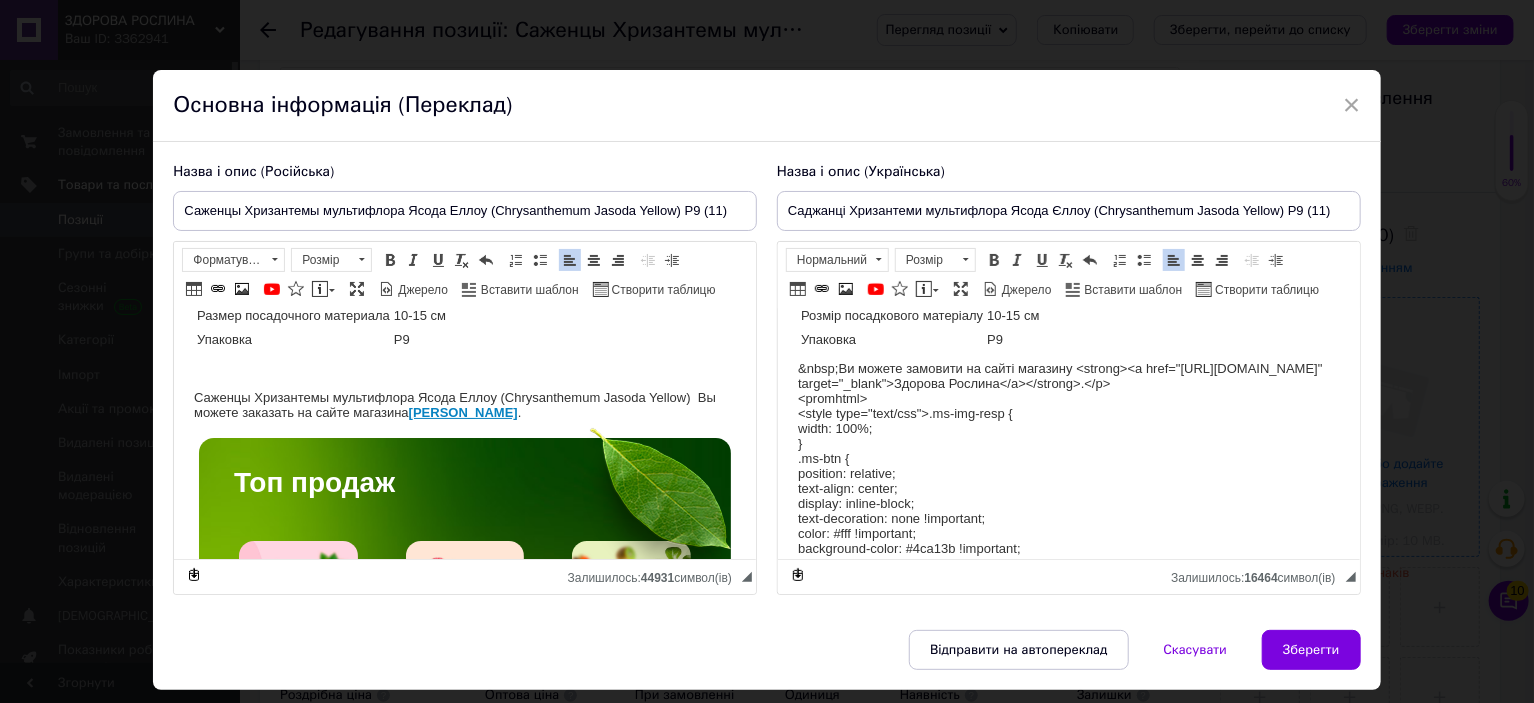 scroll, scrollTop: 14454, scrollLeft: 0, axis: vertical 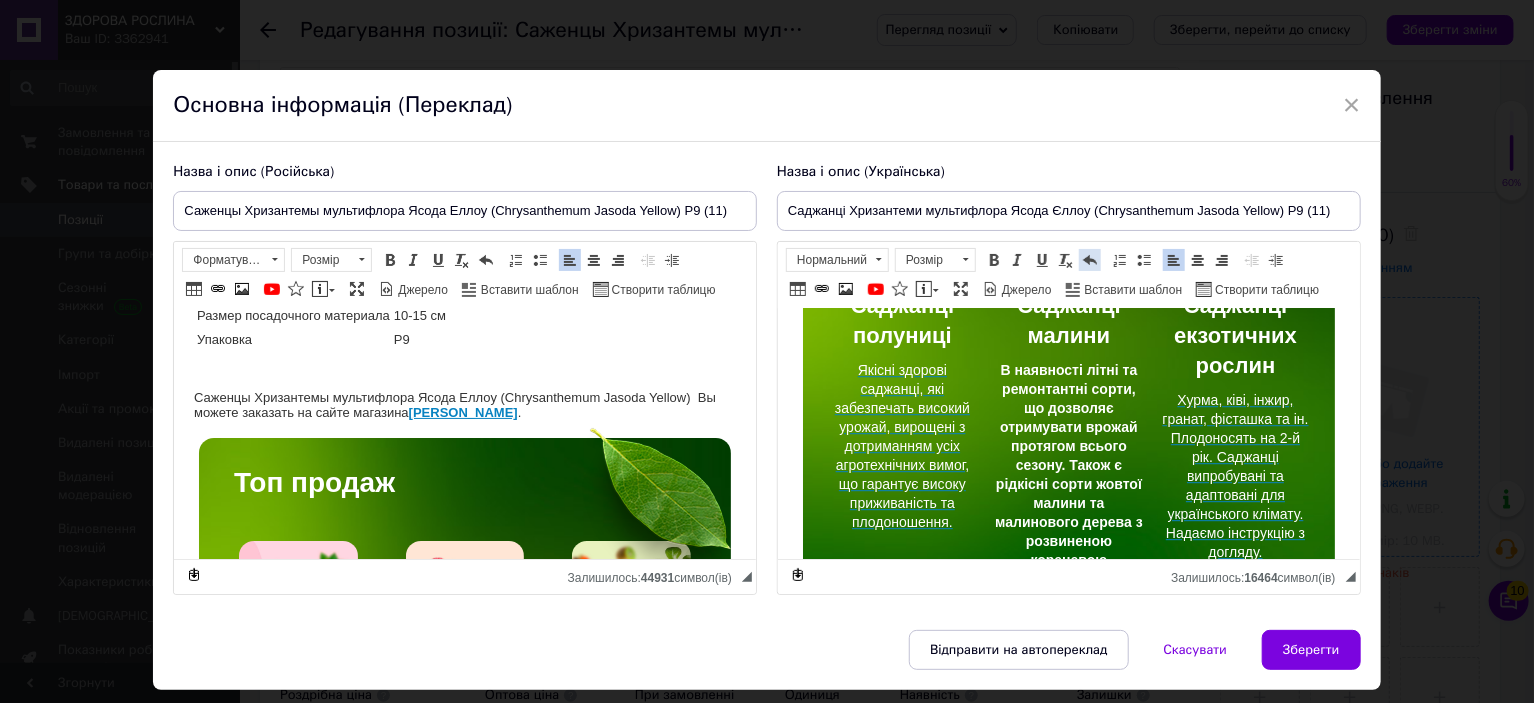 click at bounding box center [1090, 260] 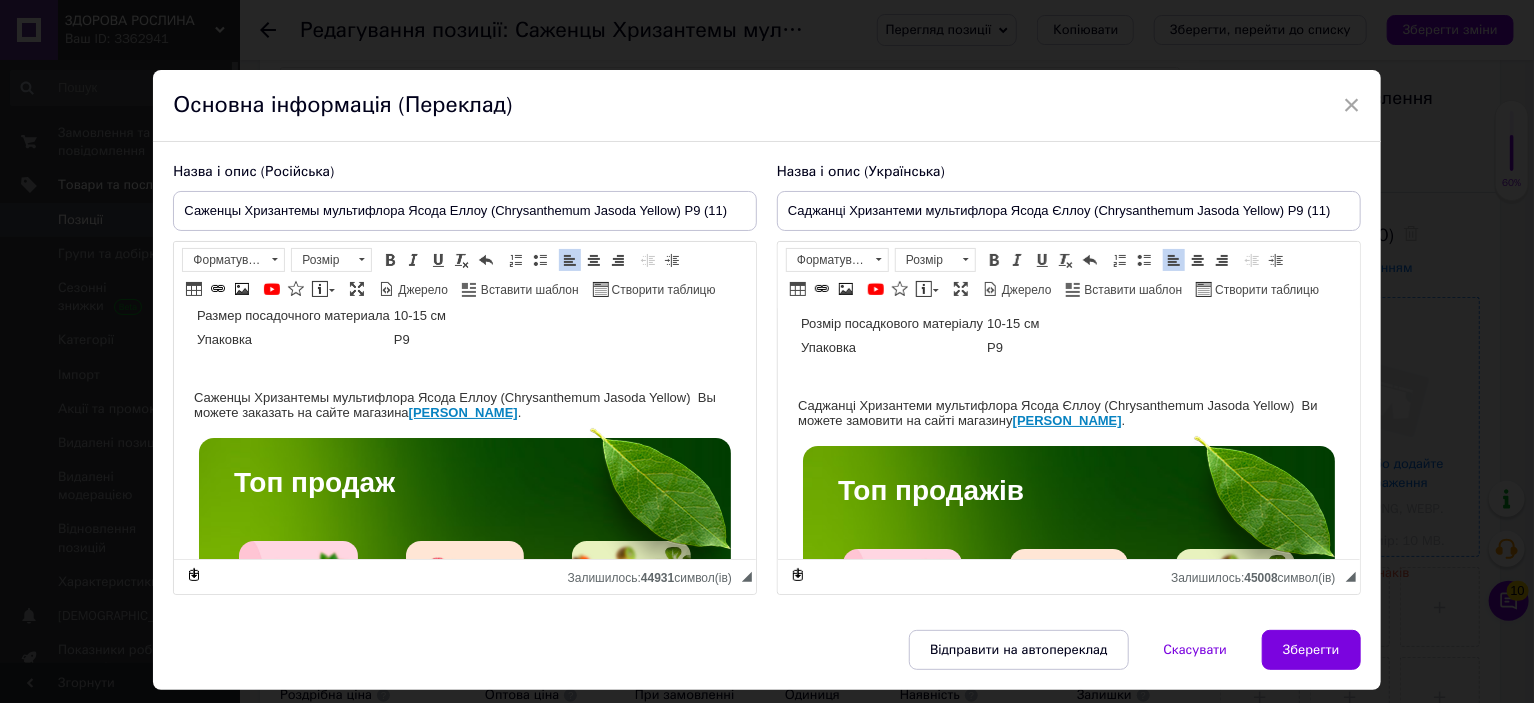scroll, scrollTop: 200, scrollLeft: 0, axis: vertical 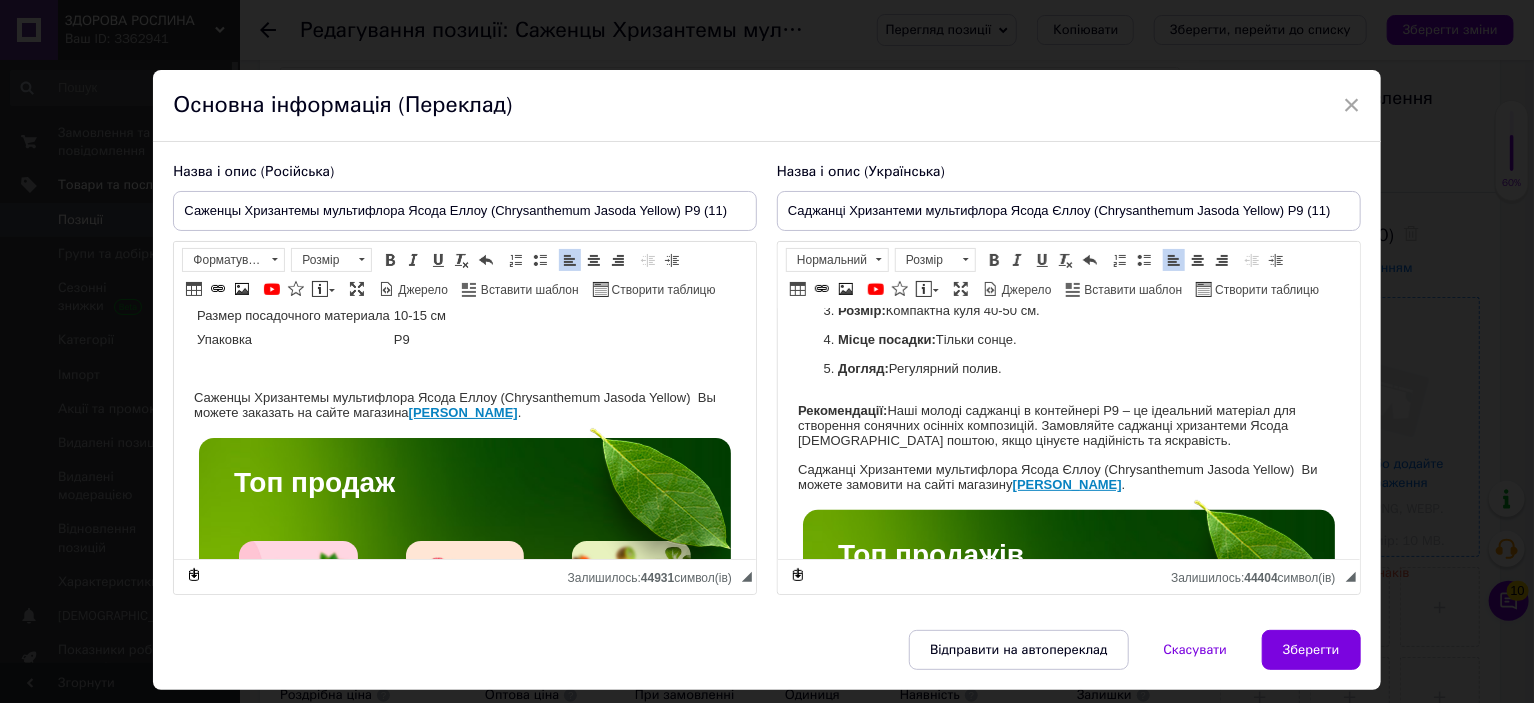 click at bounding box center (465, 368) 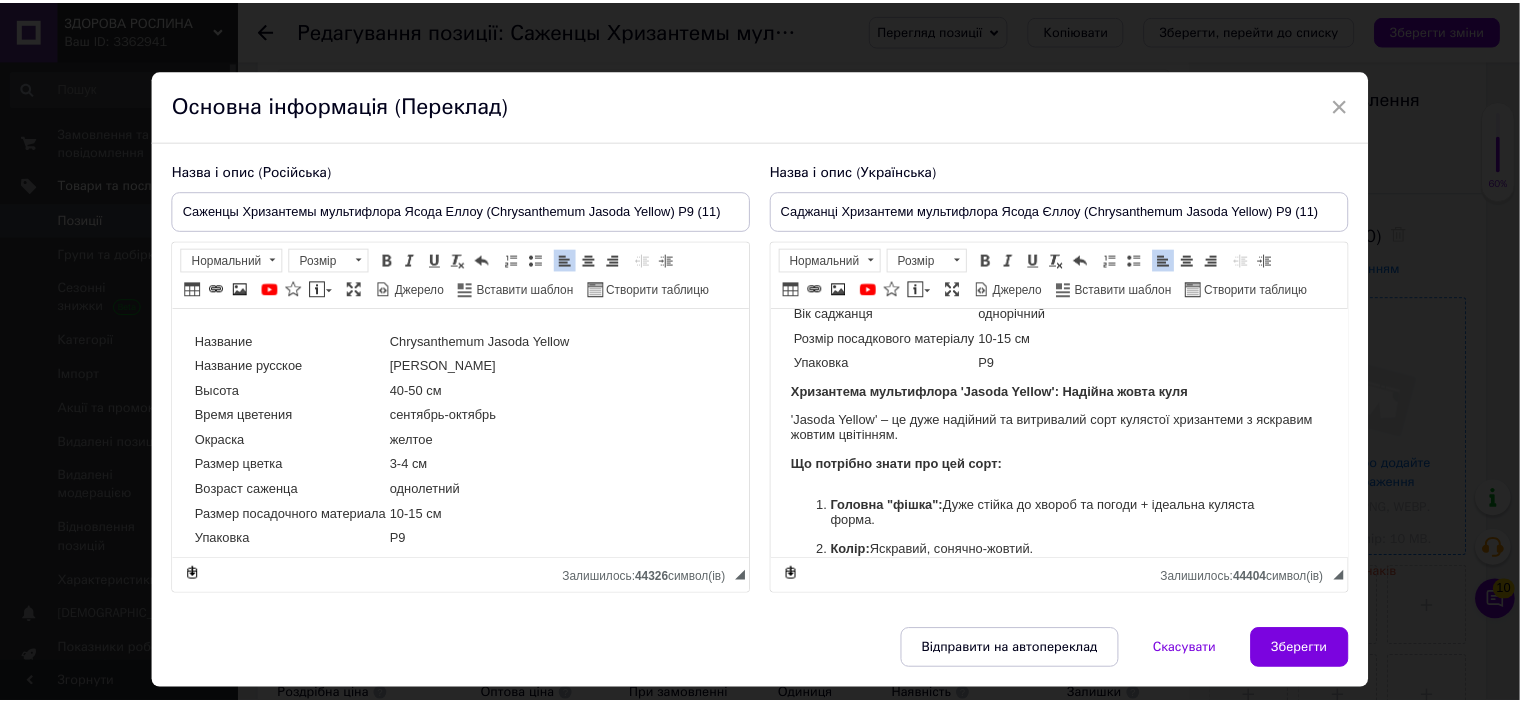 scroll, scrollTop: 100, scrollLeft: 0, axis: vertical 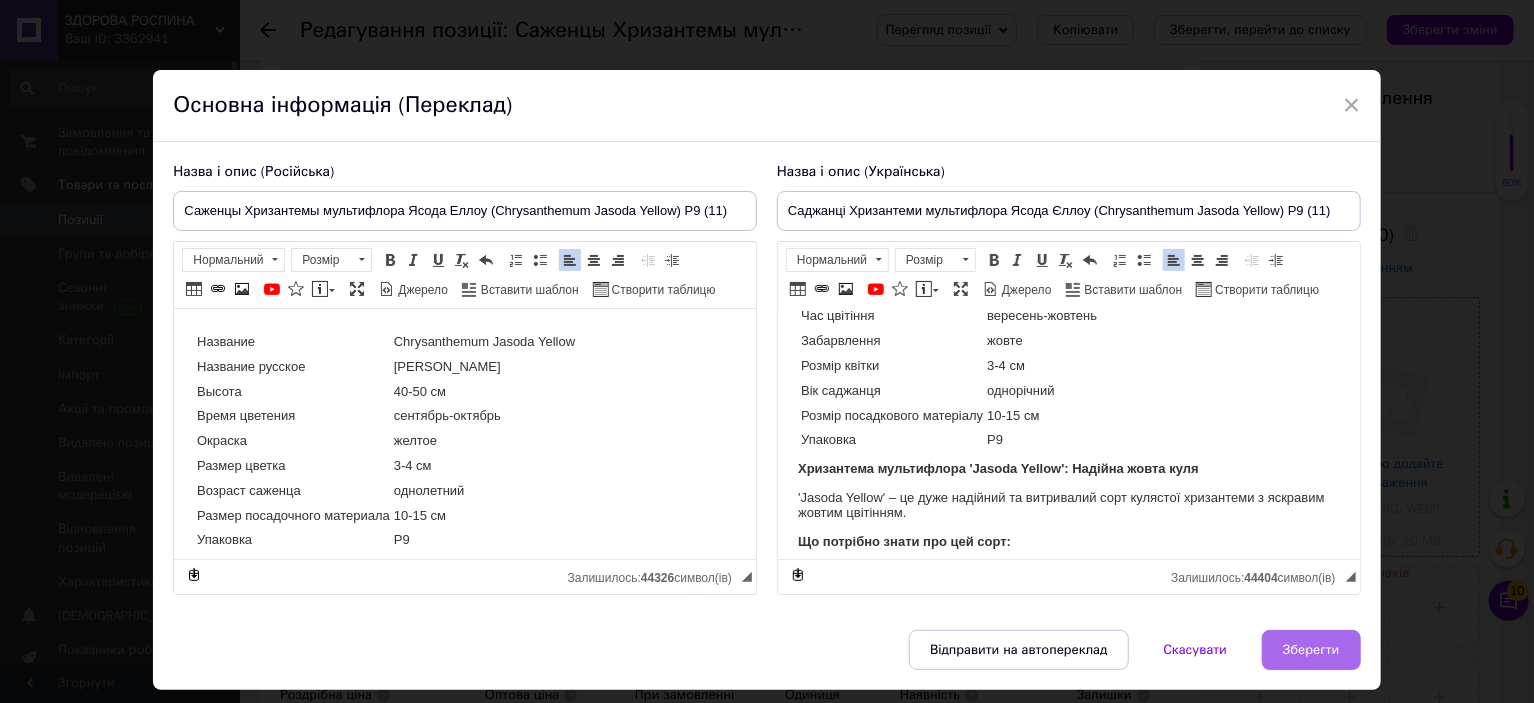 click on "Зберегти" at bounding box center [1311, 650] 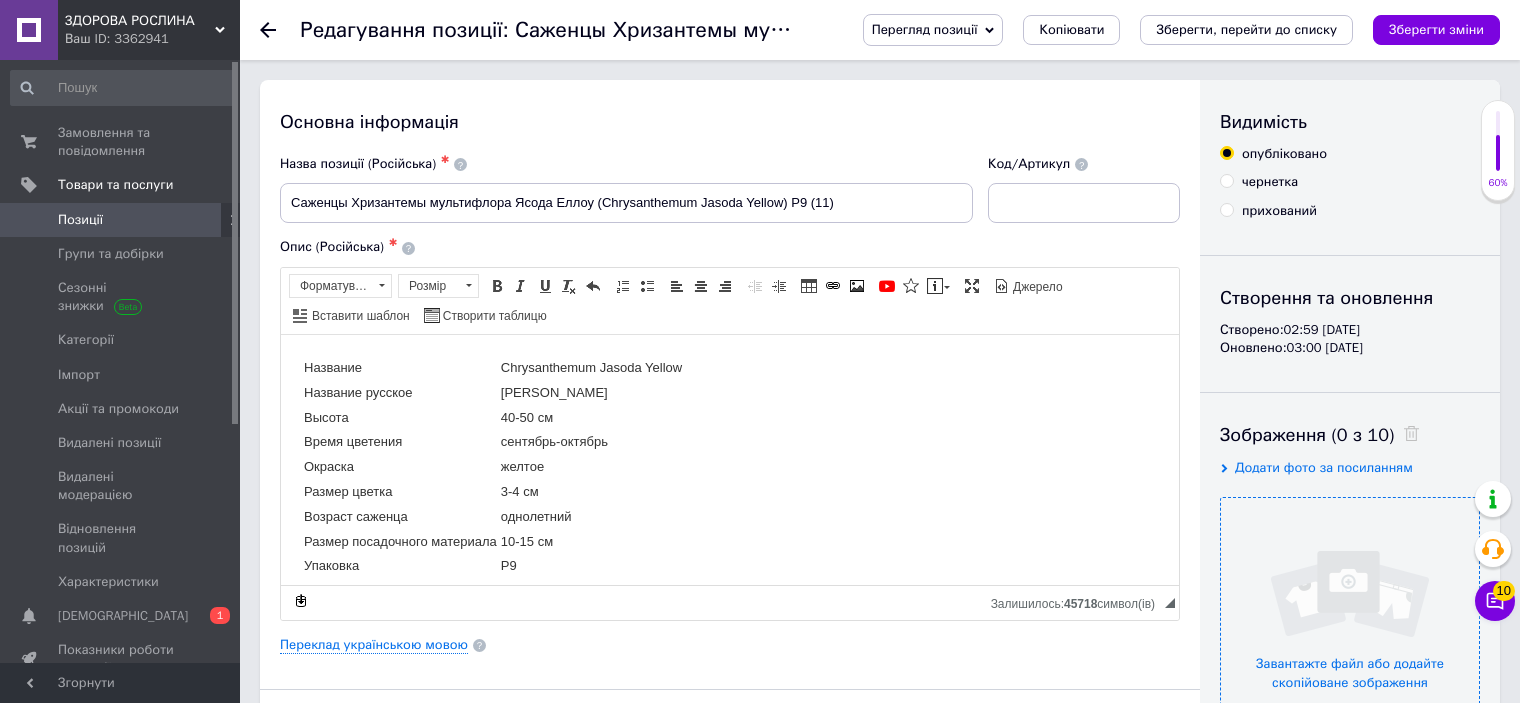 scroll, scrollTop: 200, scrollLeft: 0, axis: vertical 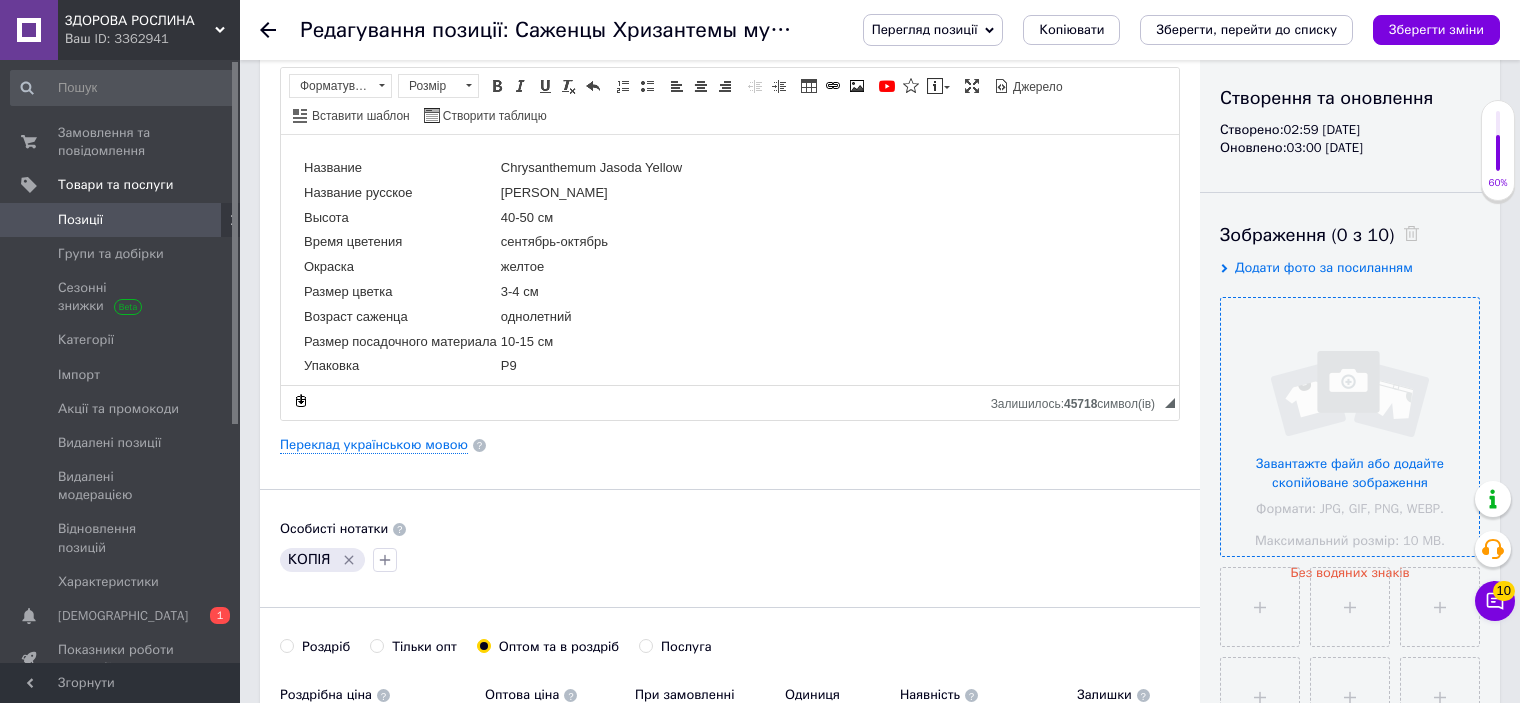 click at bounding box center [1350, 427] 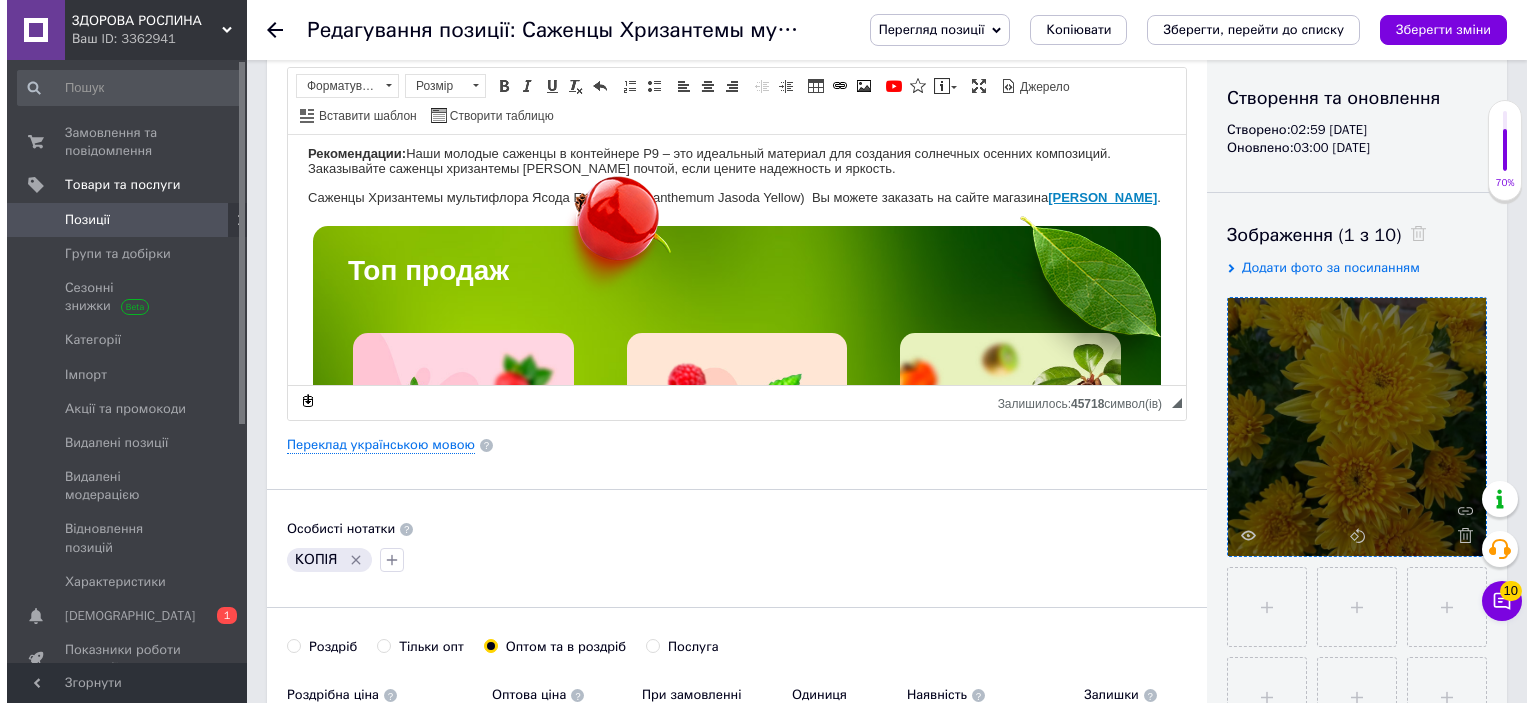 scroll, scrollTop: 500, scrollLeft: 0, axis: vertical 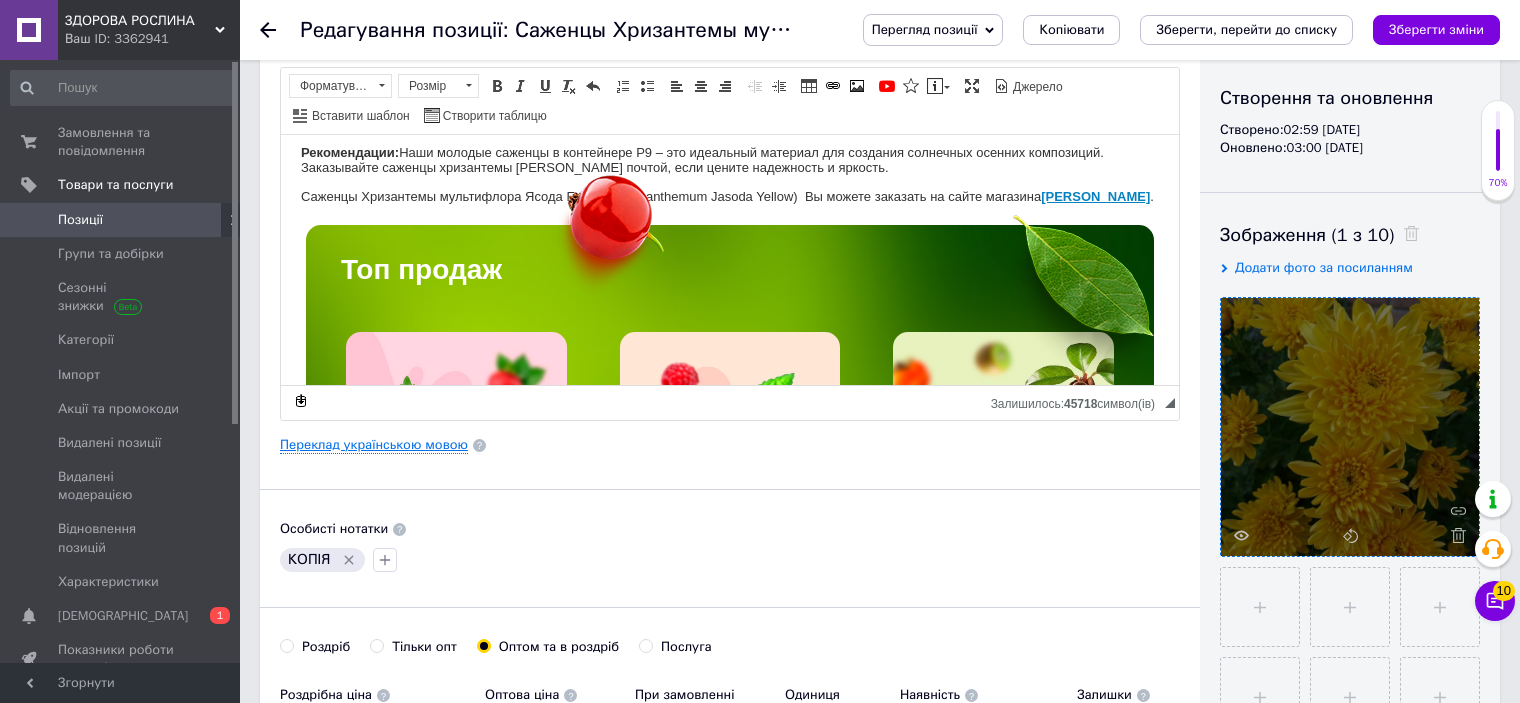 click on "Переклад українською мовою" at bounding box center [374, 445] 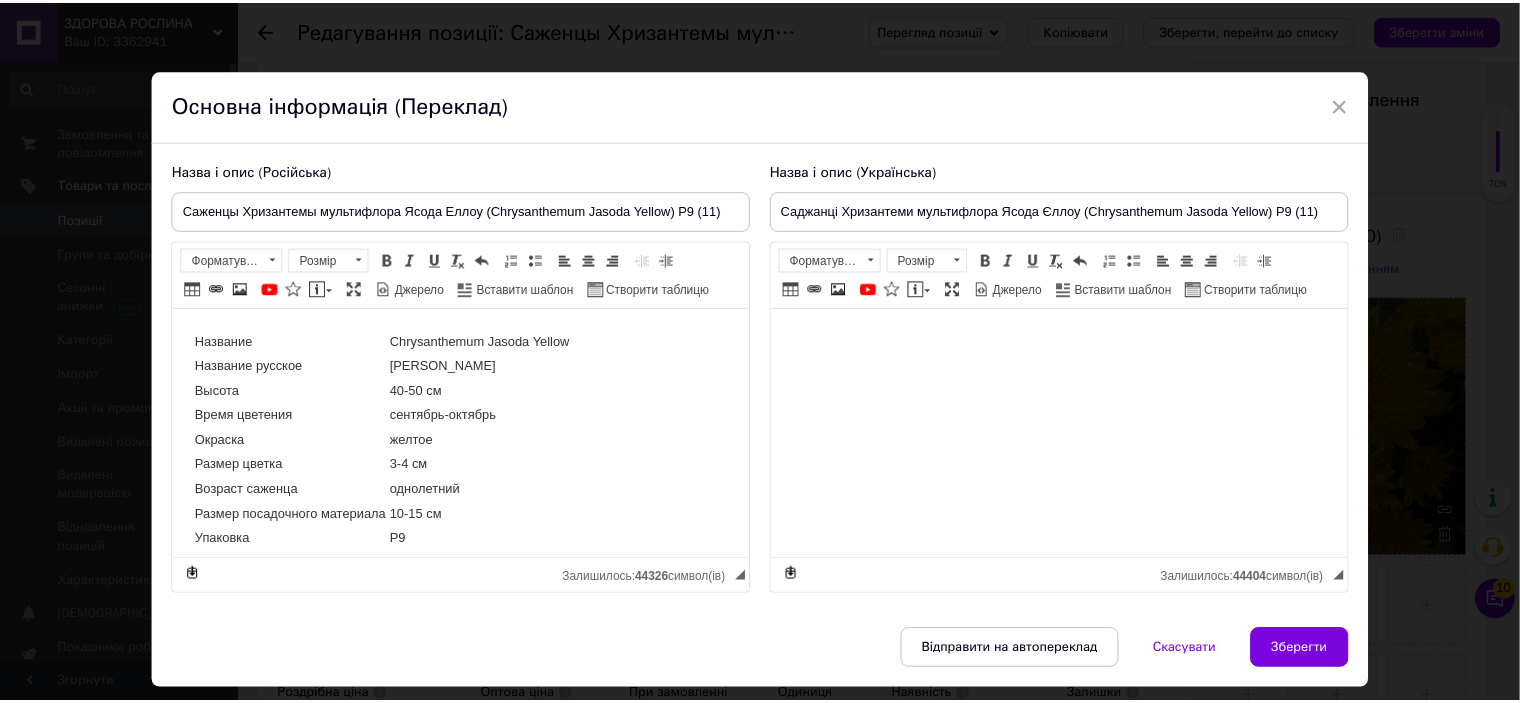 scroll, scrollTop: 0, scrollLeft: 0, axis: both 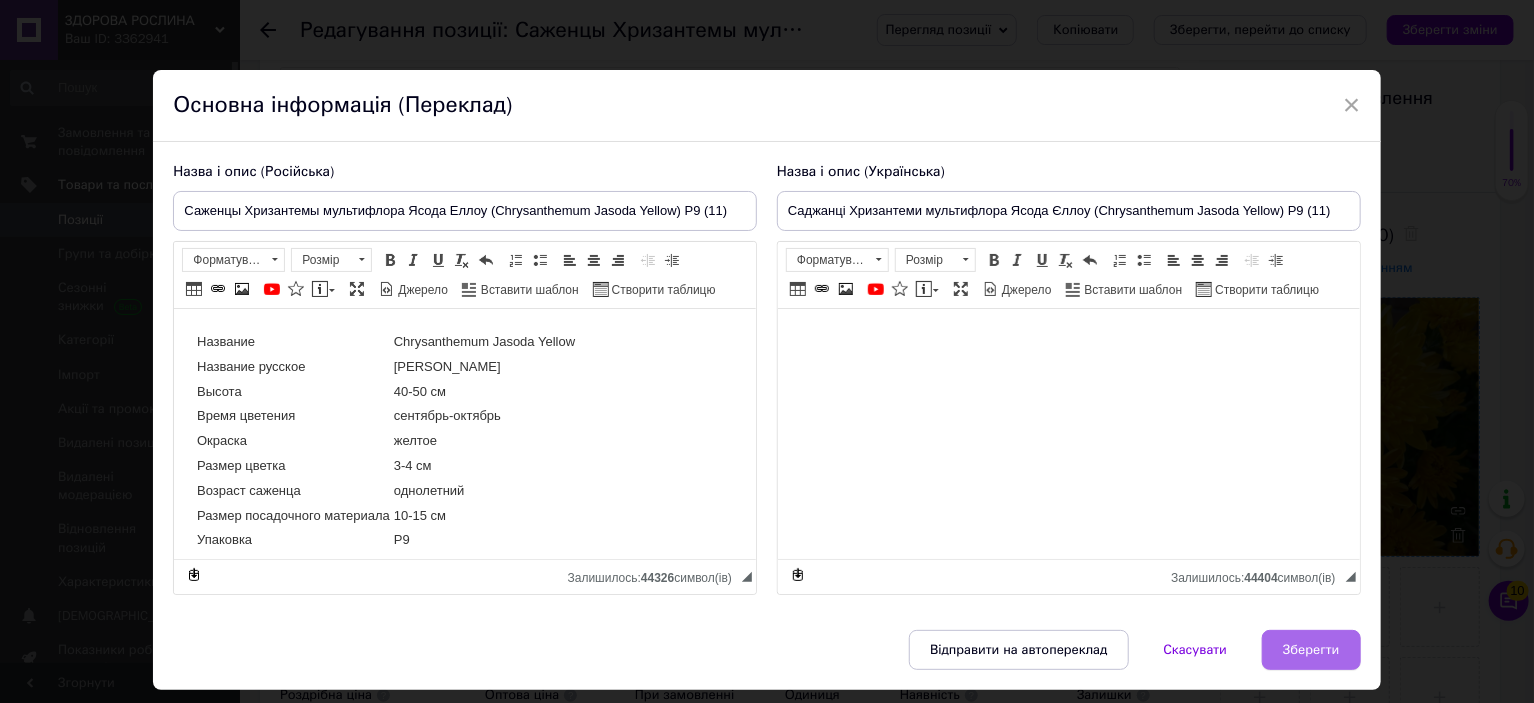 click on "Зберегти" at bounding box center [1311, 650] 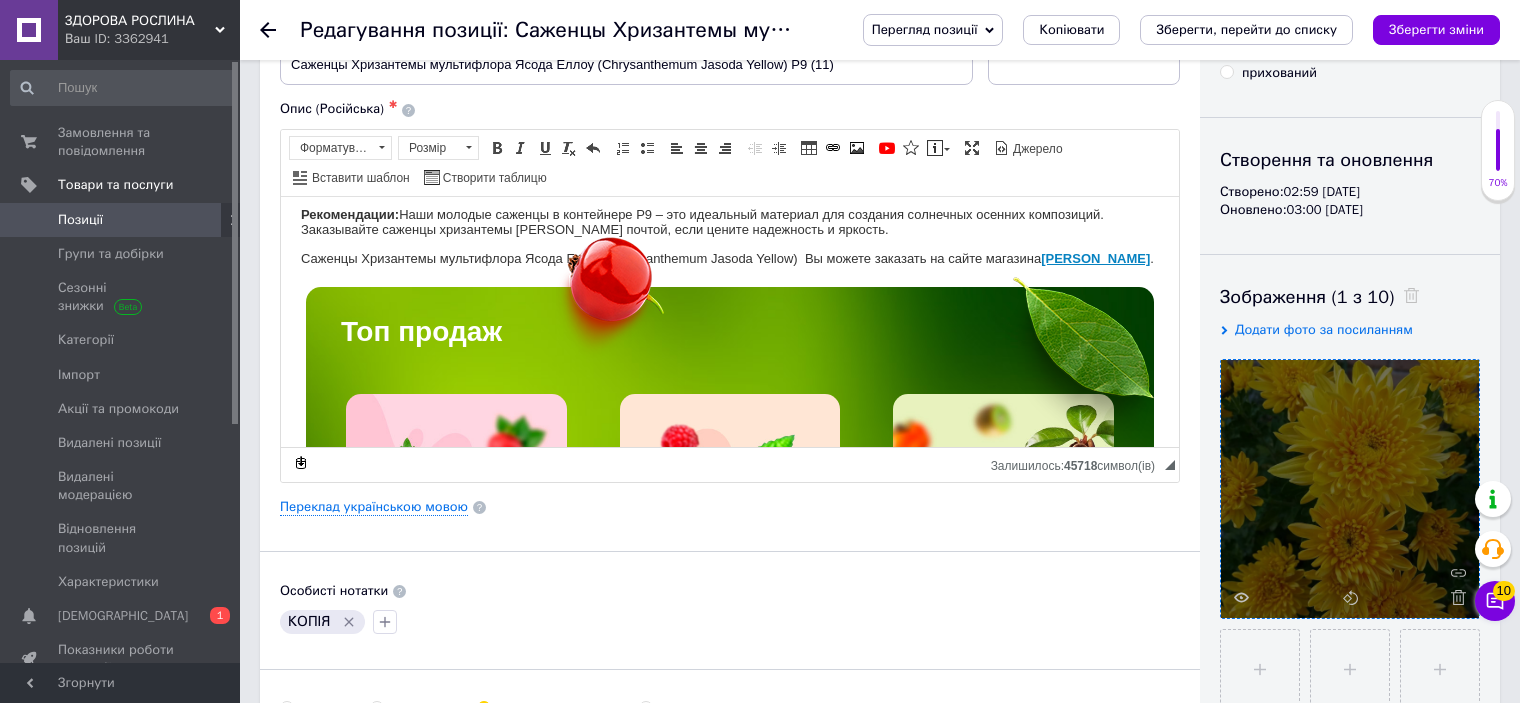 scroll, scrollTop: 0, scrollLeft: 0, axis: both 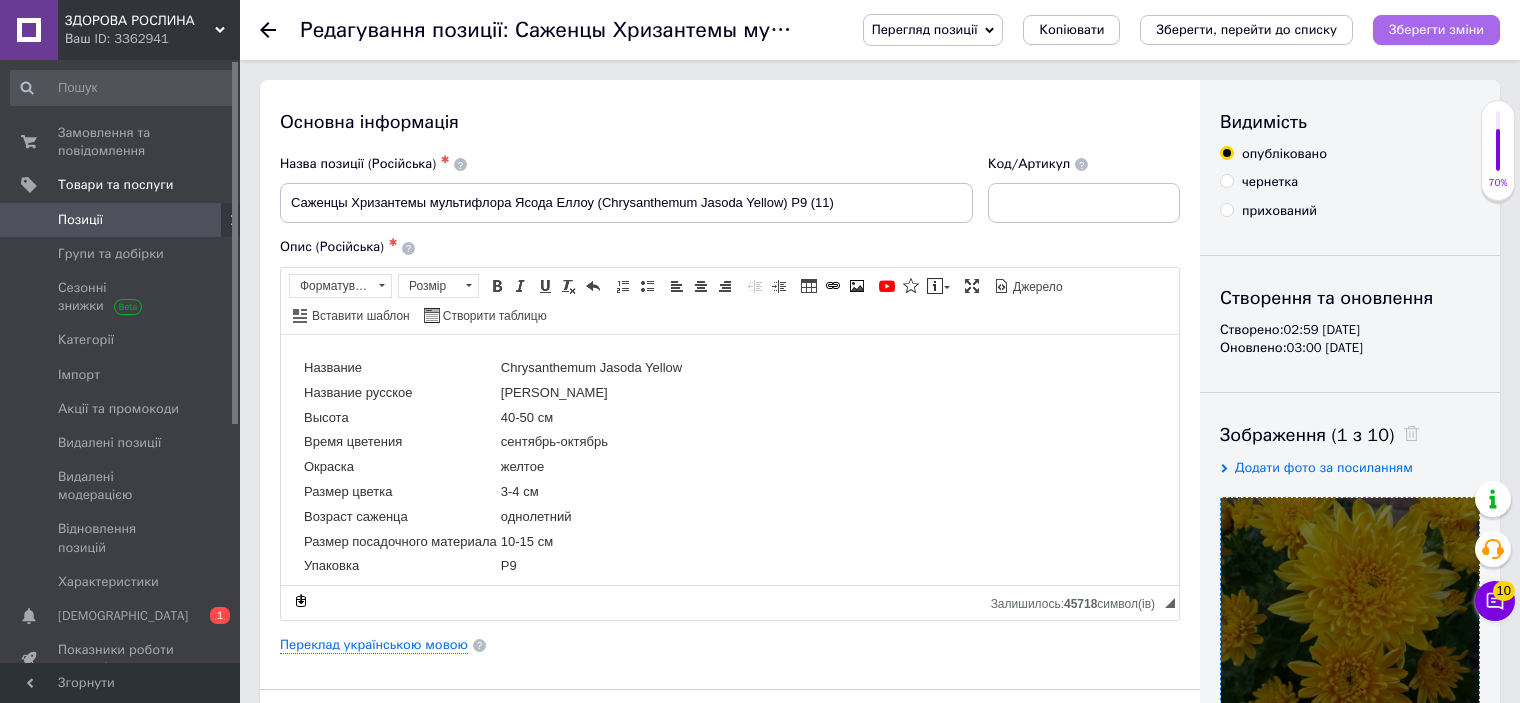 click on "Зберегти зміни" at bounding box center [1436, 29] 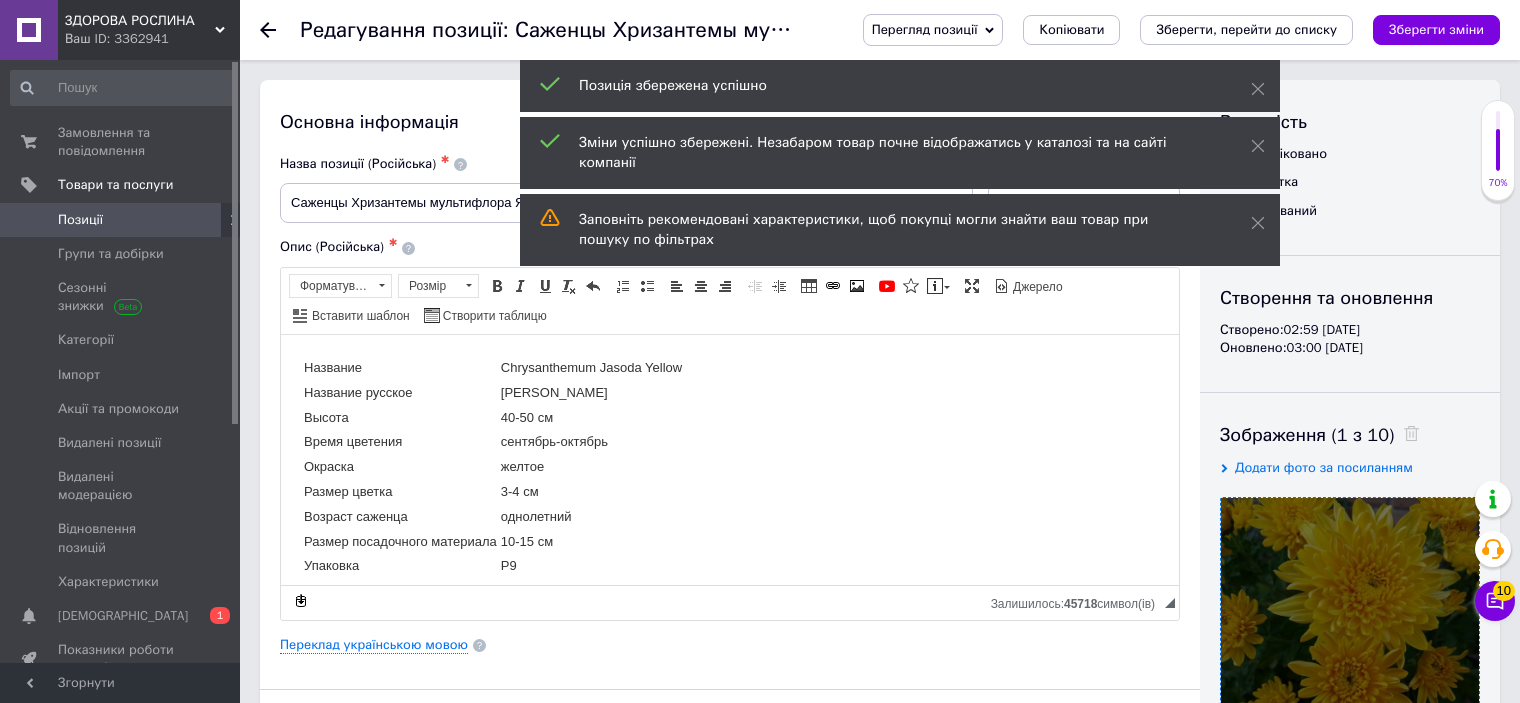 click 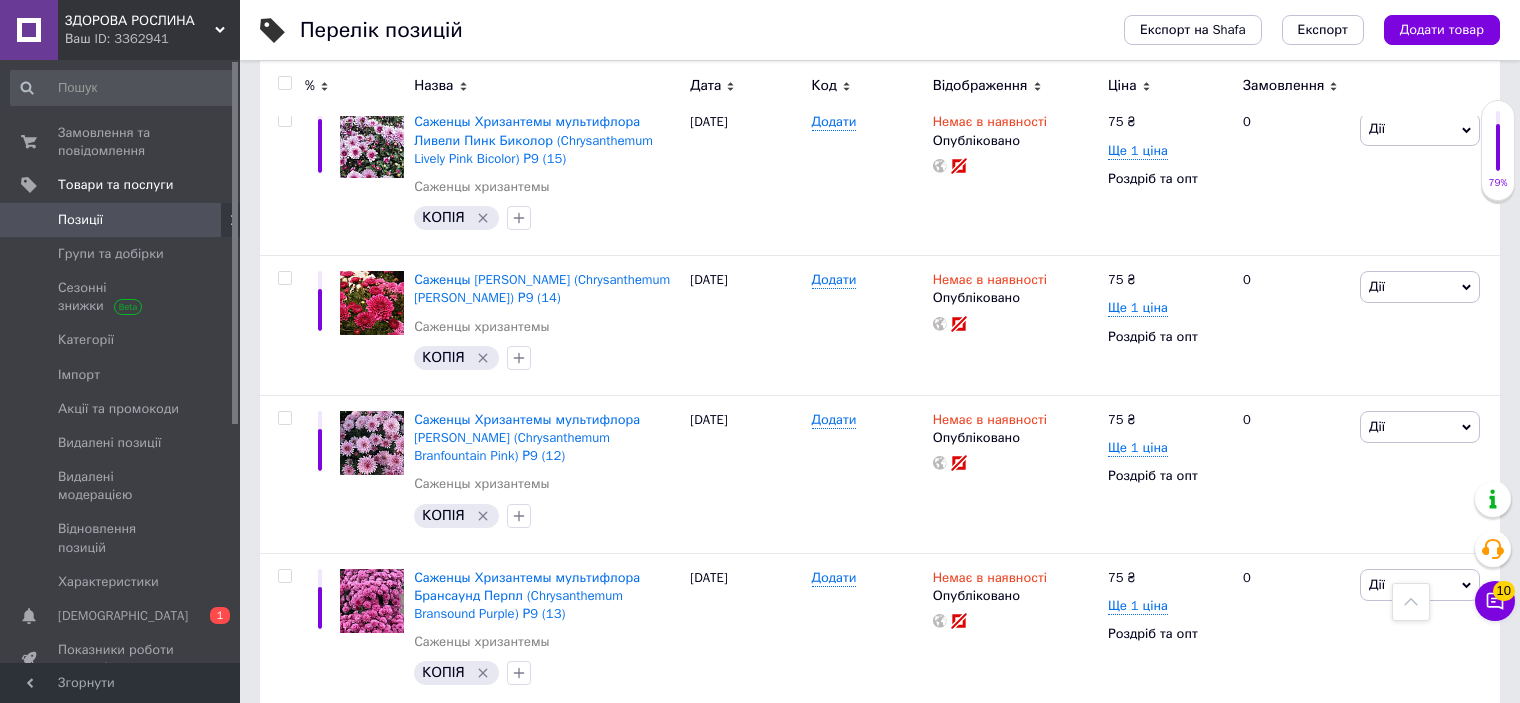scroll, scrollTop: 3000, scrollLeft: 0, axis: vertical 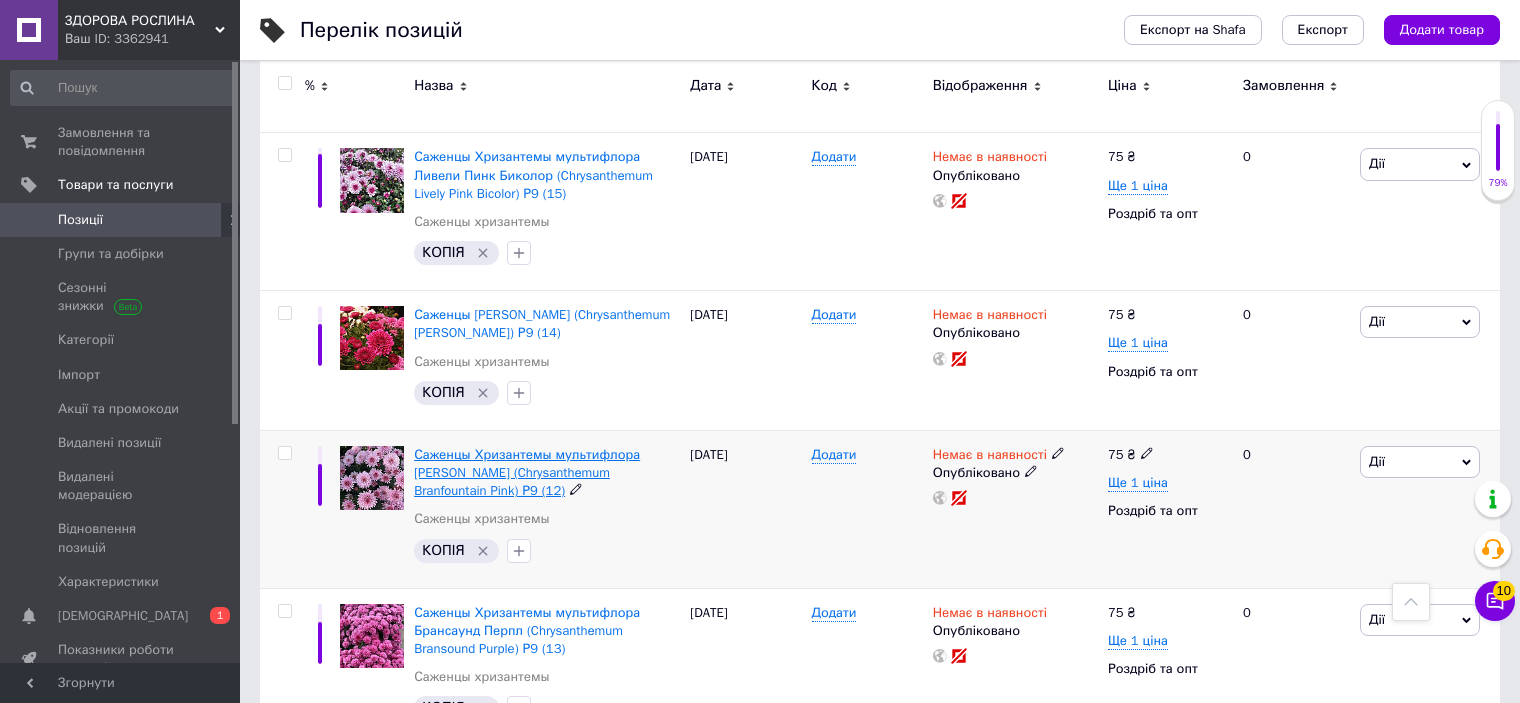click on "Саженцы Хризантемы мультифлора Бранфонтан Пинк (Chrysanthеmum Branfountain Pink) Р9 (12)" at bounding box center [527, 472] 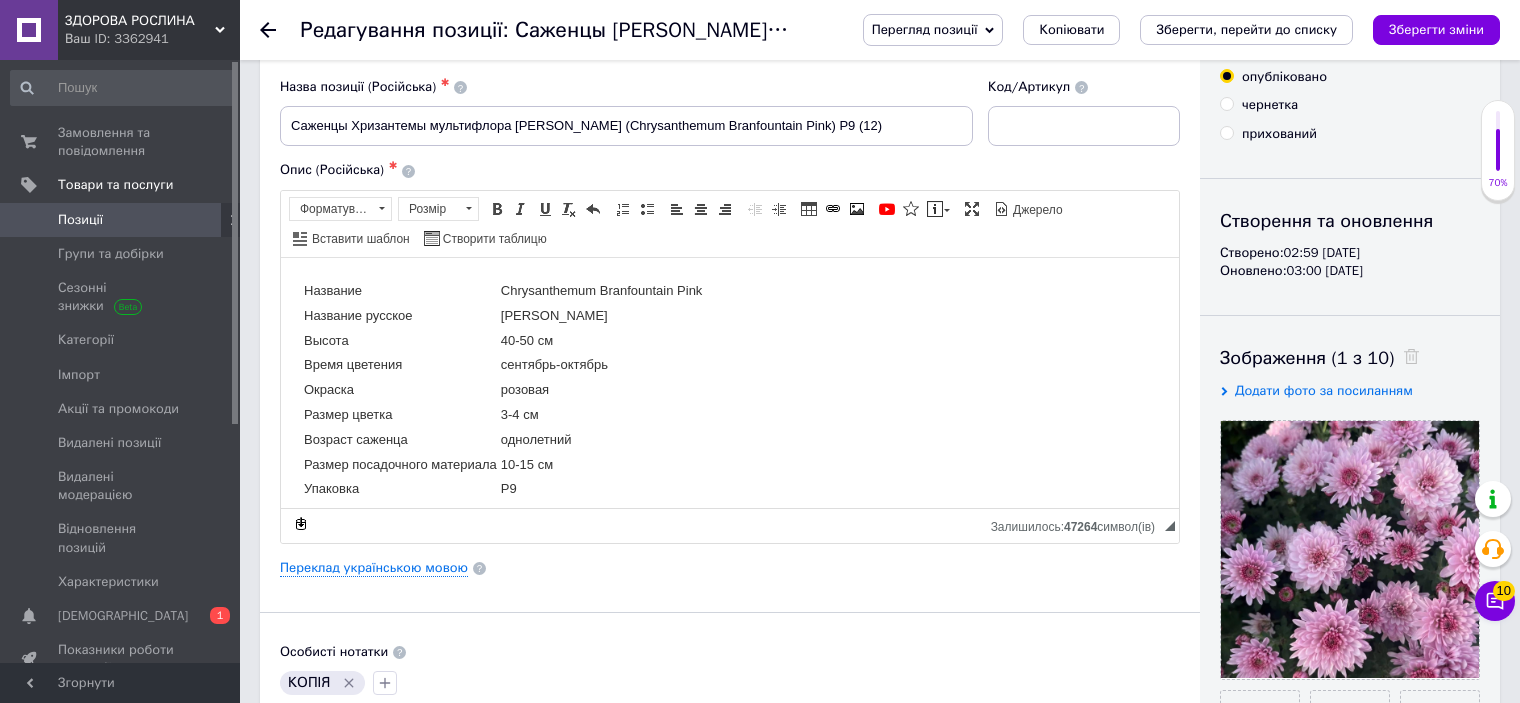 scroll, scrollTop: 200, scrollLeft: 0, axis: vertical 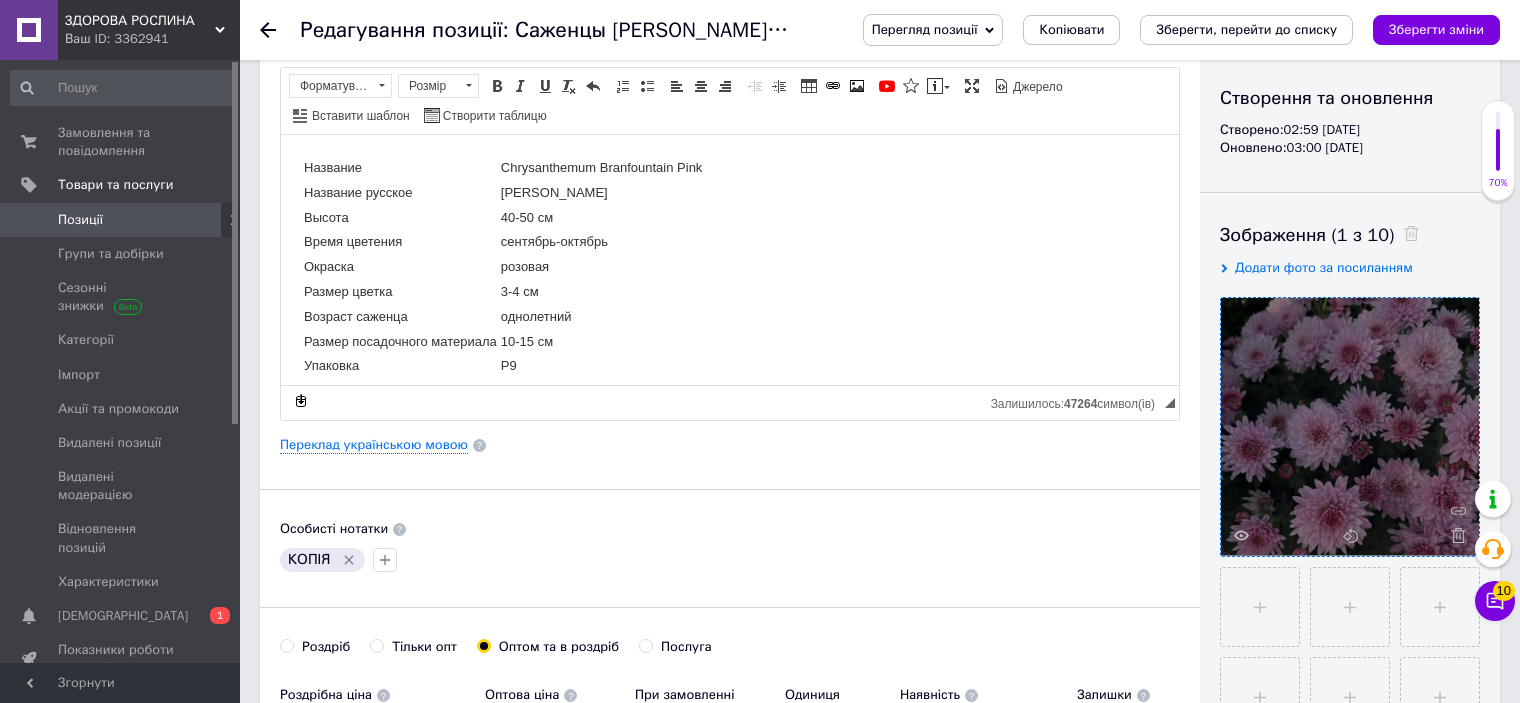 click at bounding box center (1453, 535) 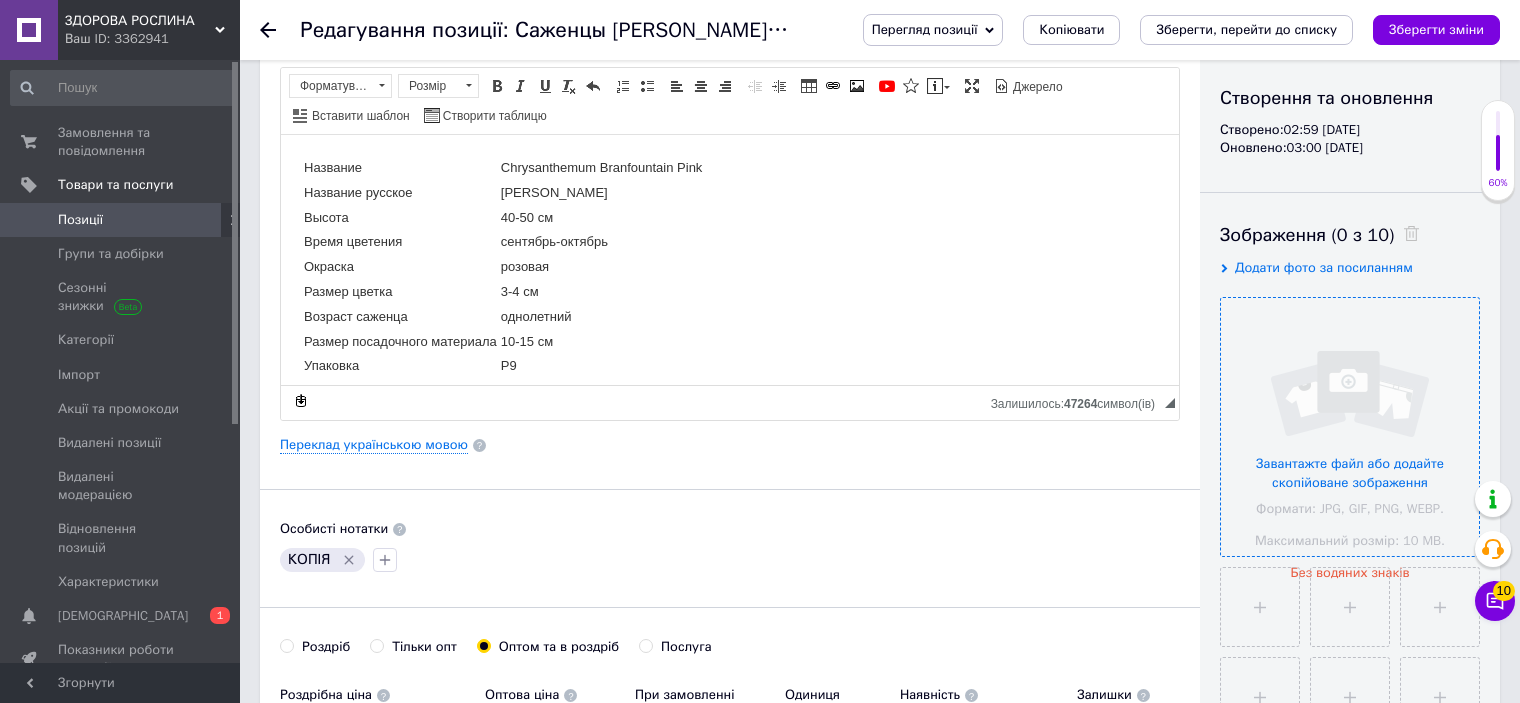click at bounding box center (1350, 427) 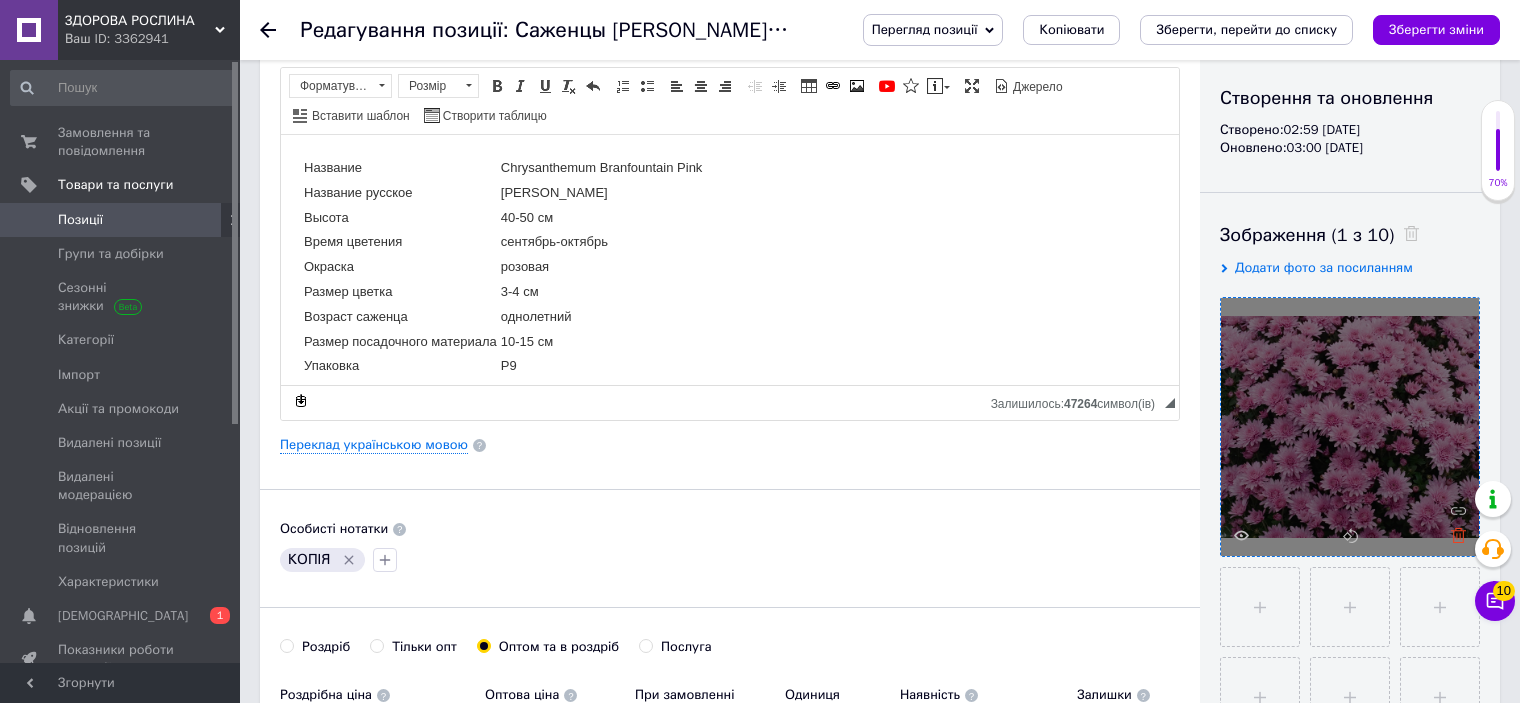 click 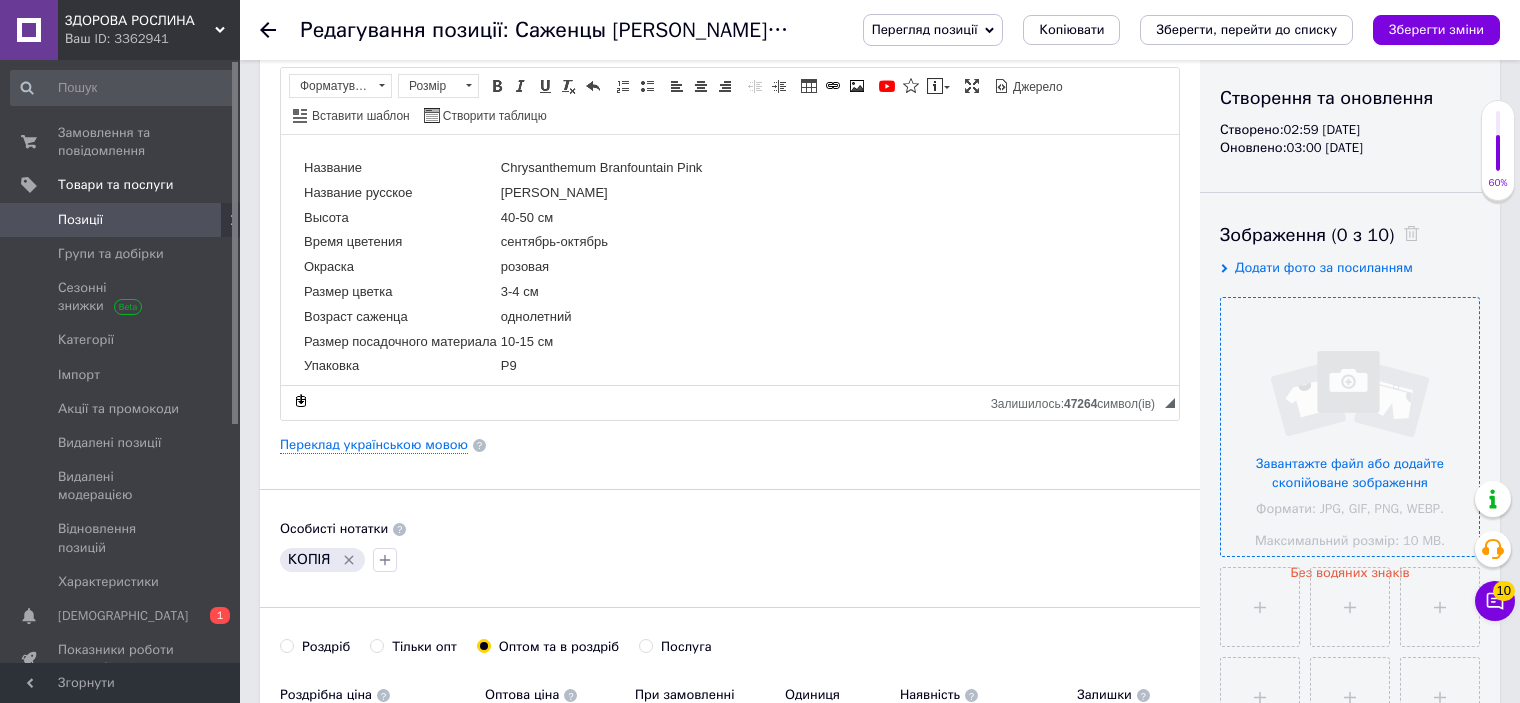 click at bounding box center [1350, 427] 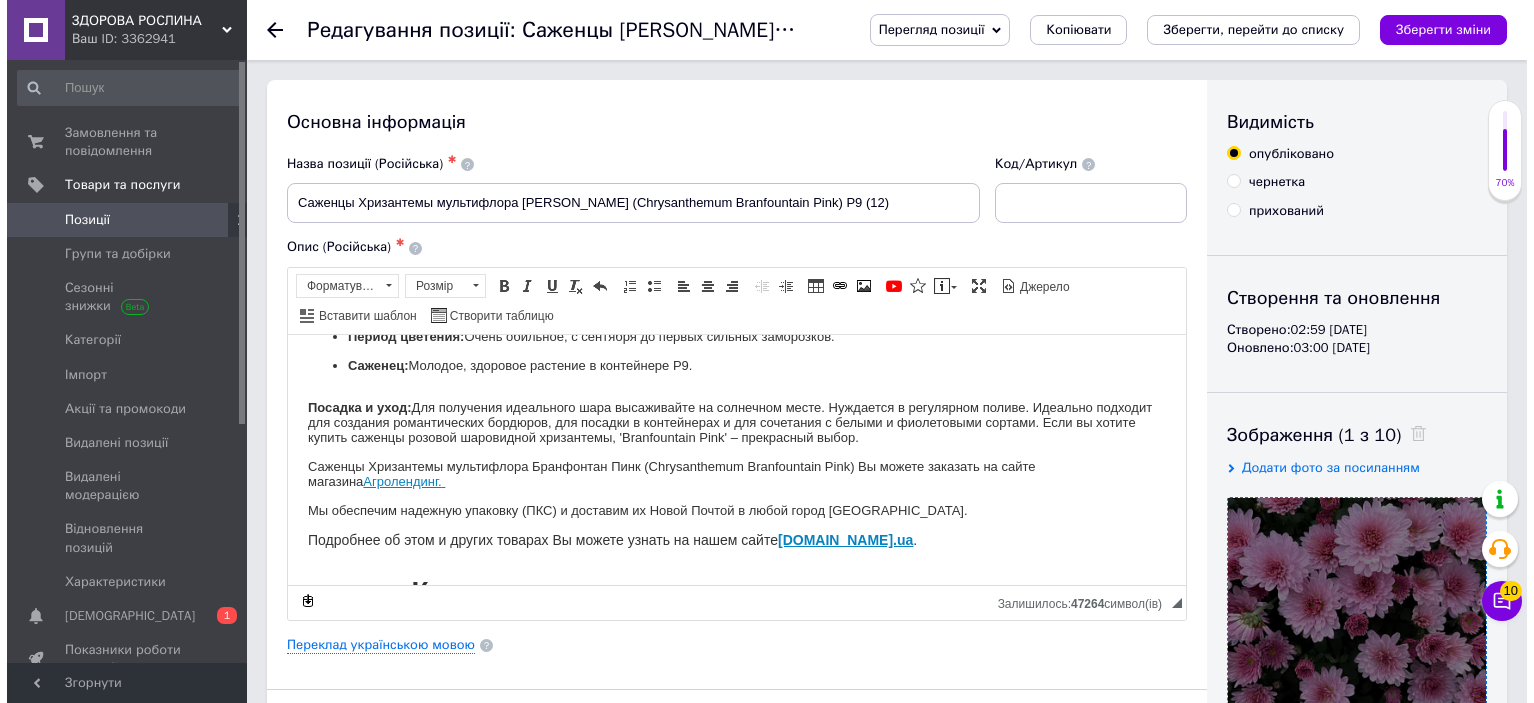 scroll, scrollTop: 500, scrollLeft: 0, axis: vertical 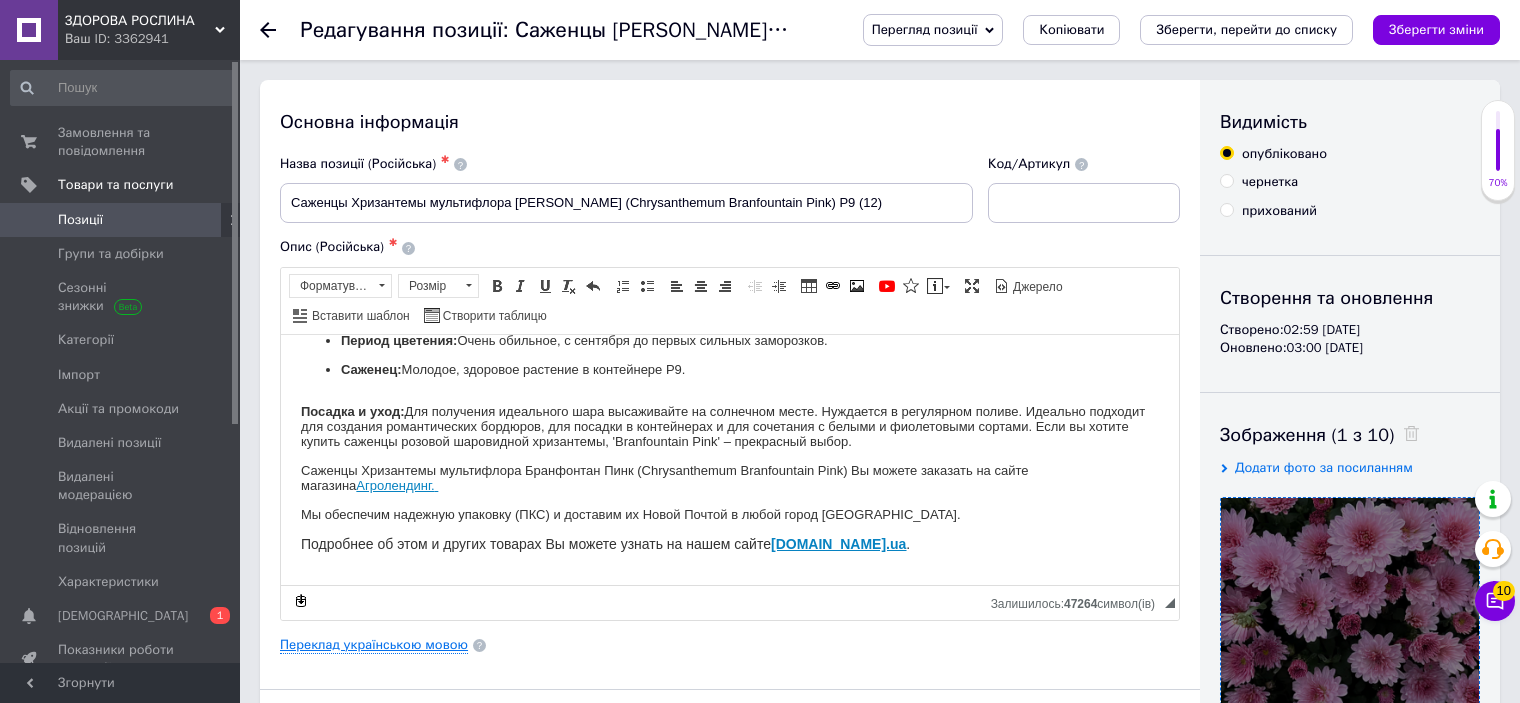 click on "Переклад українською мовою" at bounding box center [374, 645] 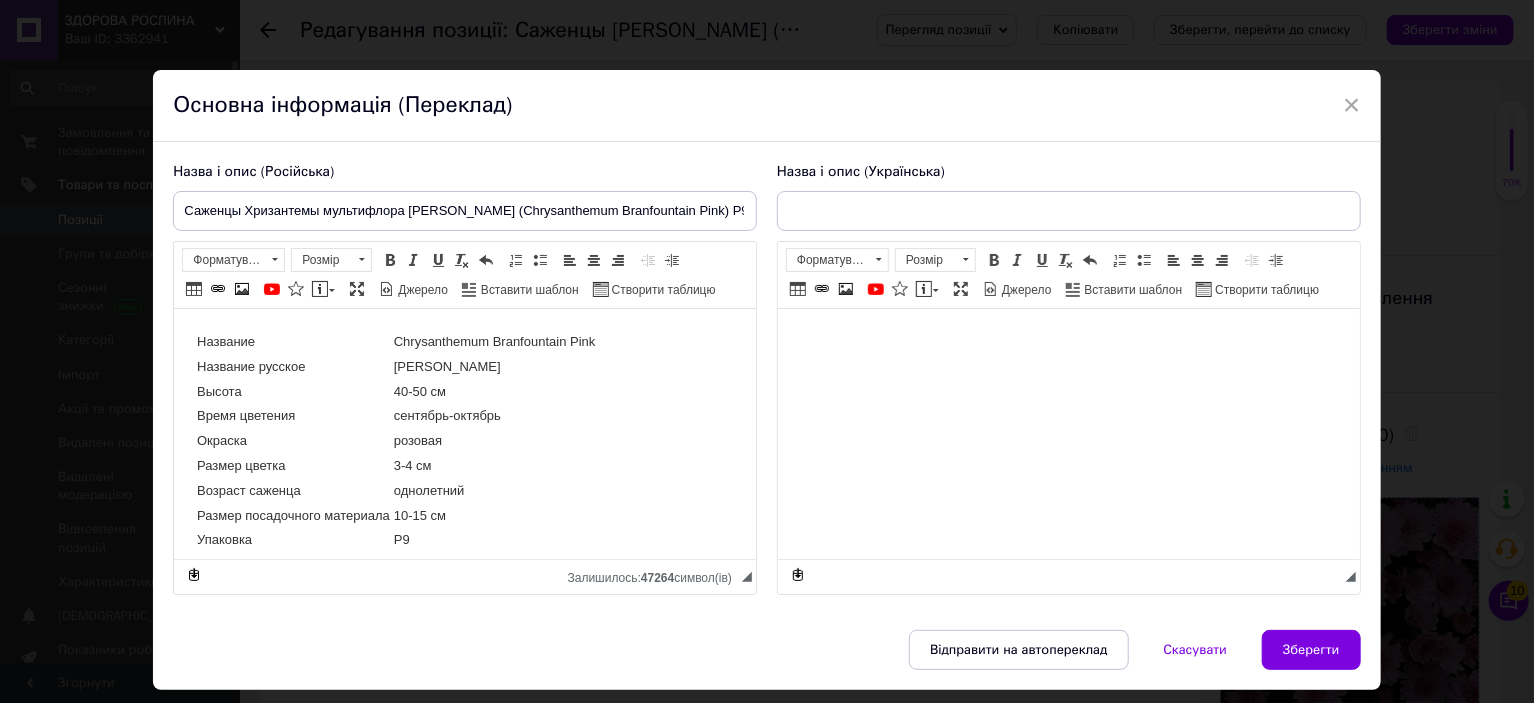 scroll, scrollTop: 100, scrollLeft: 0, axis: vertical 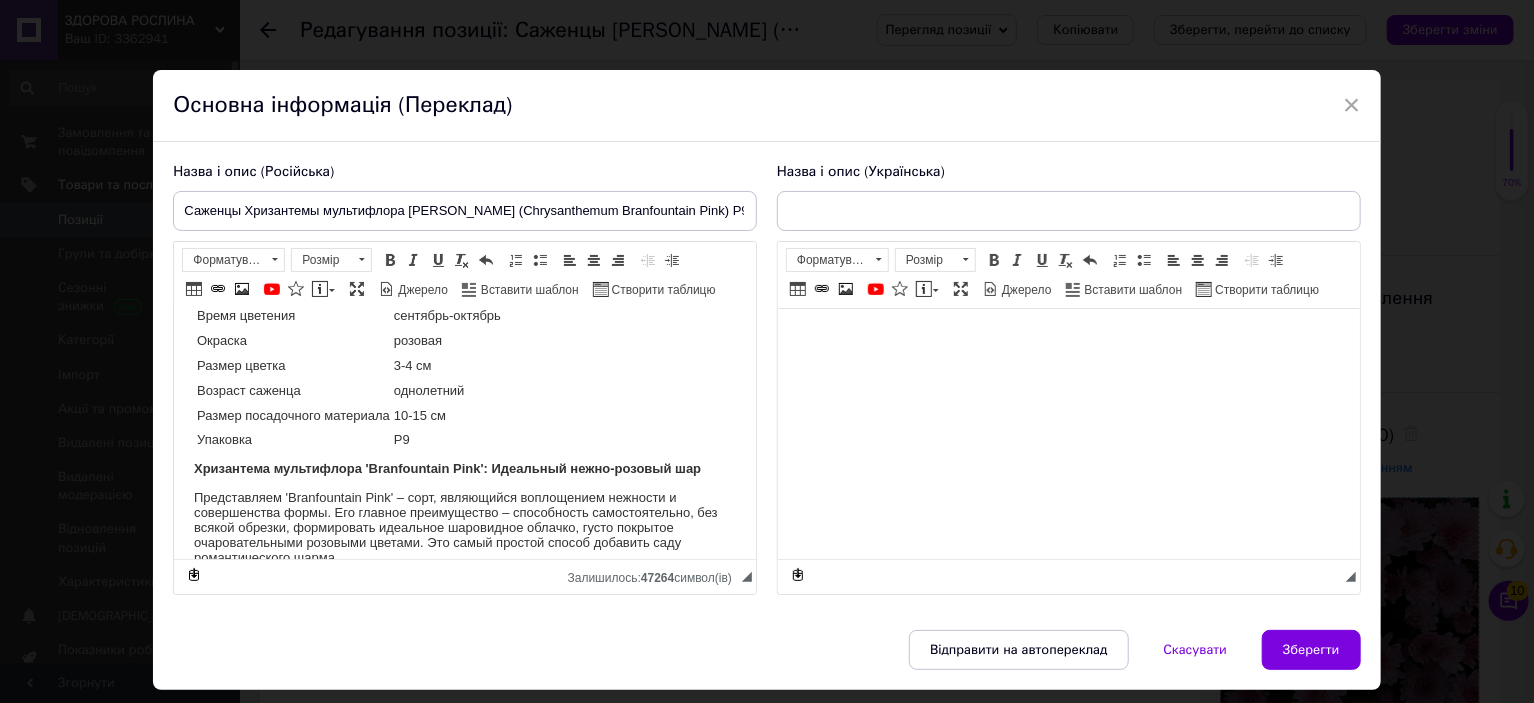 type on "Саджанці [PERSON_NAME] (Chrysanthеmum Branfountain Pink) Р9 (12)" 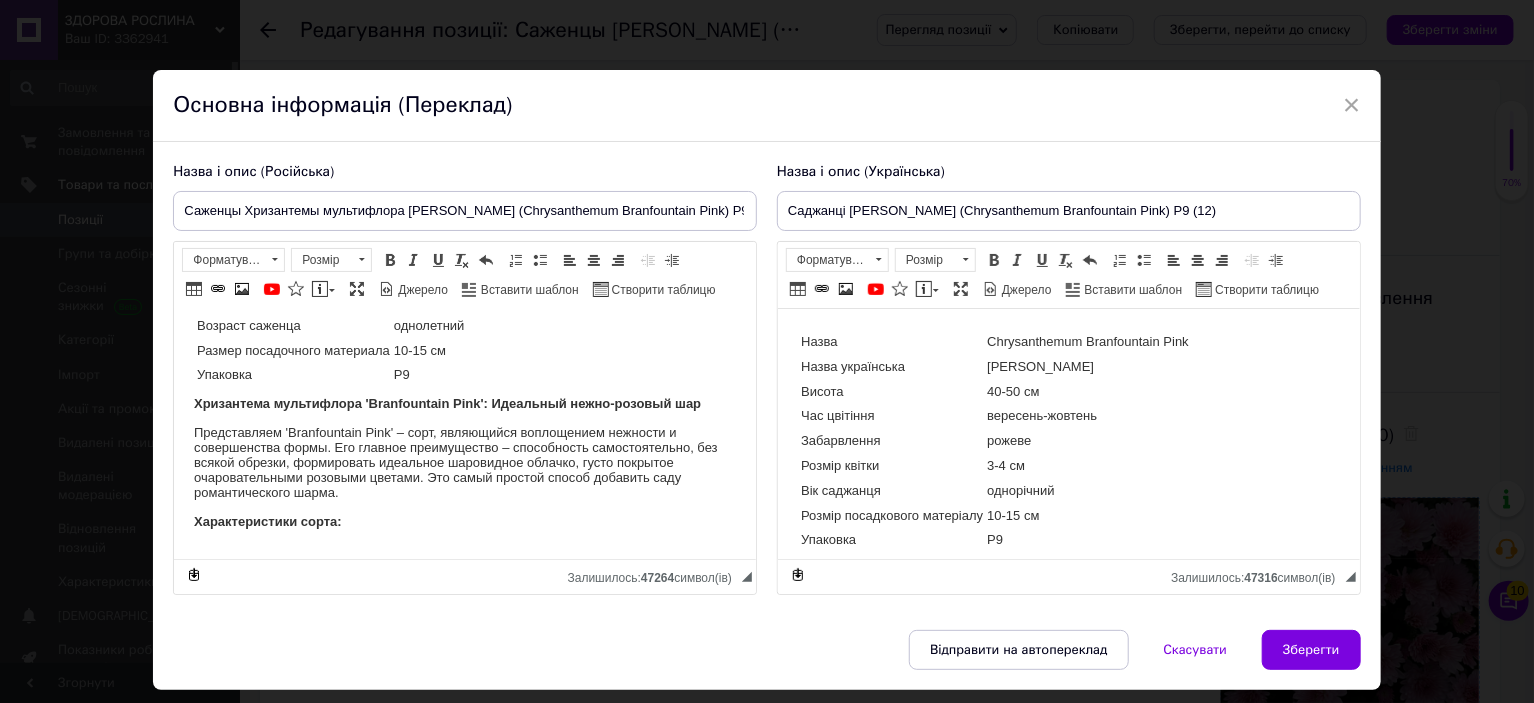 scroll, scrollTop: 200, scrollLeft: 0, axis: vertical 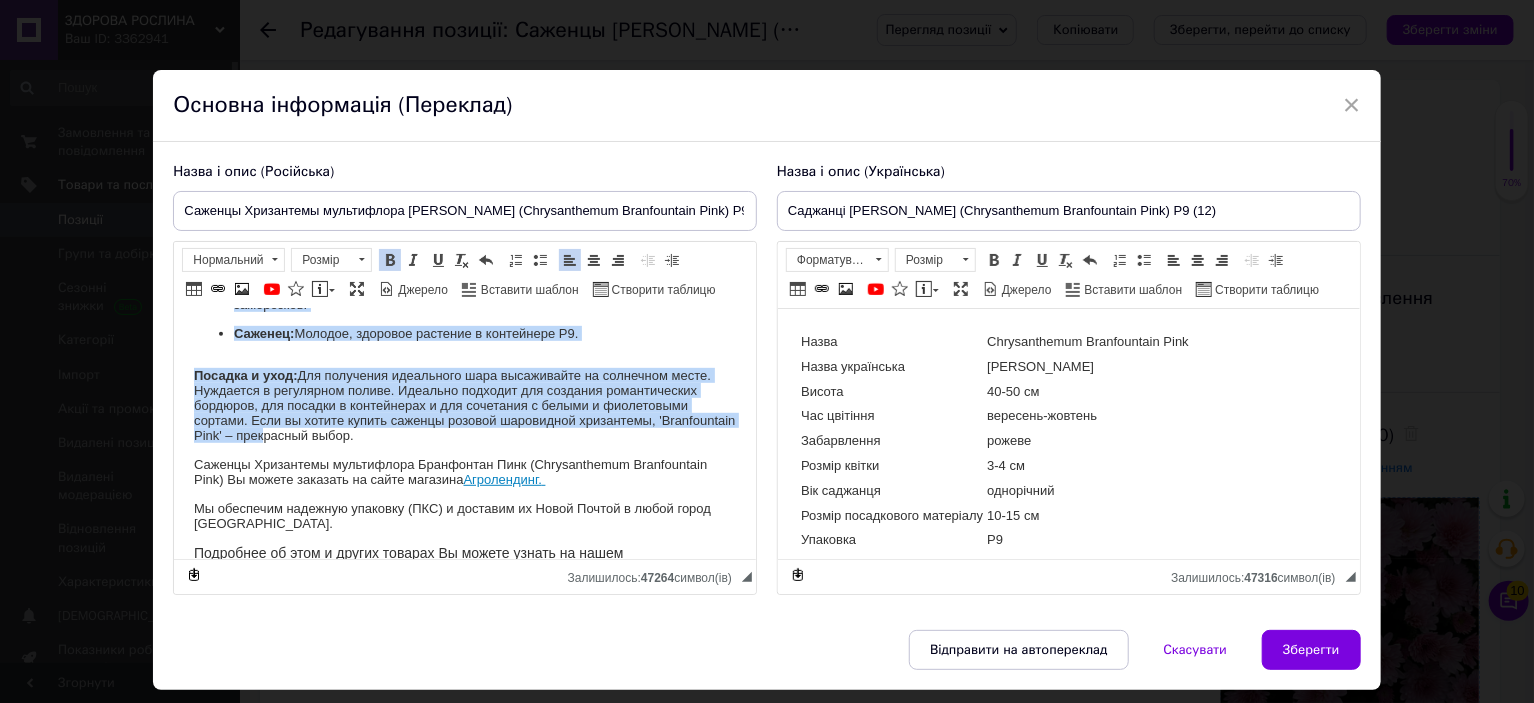 drag, startPoint x: 192, startPoint y: 370, endPoint x: 468, endPoint y: 439, distance: 284.4943 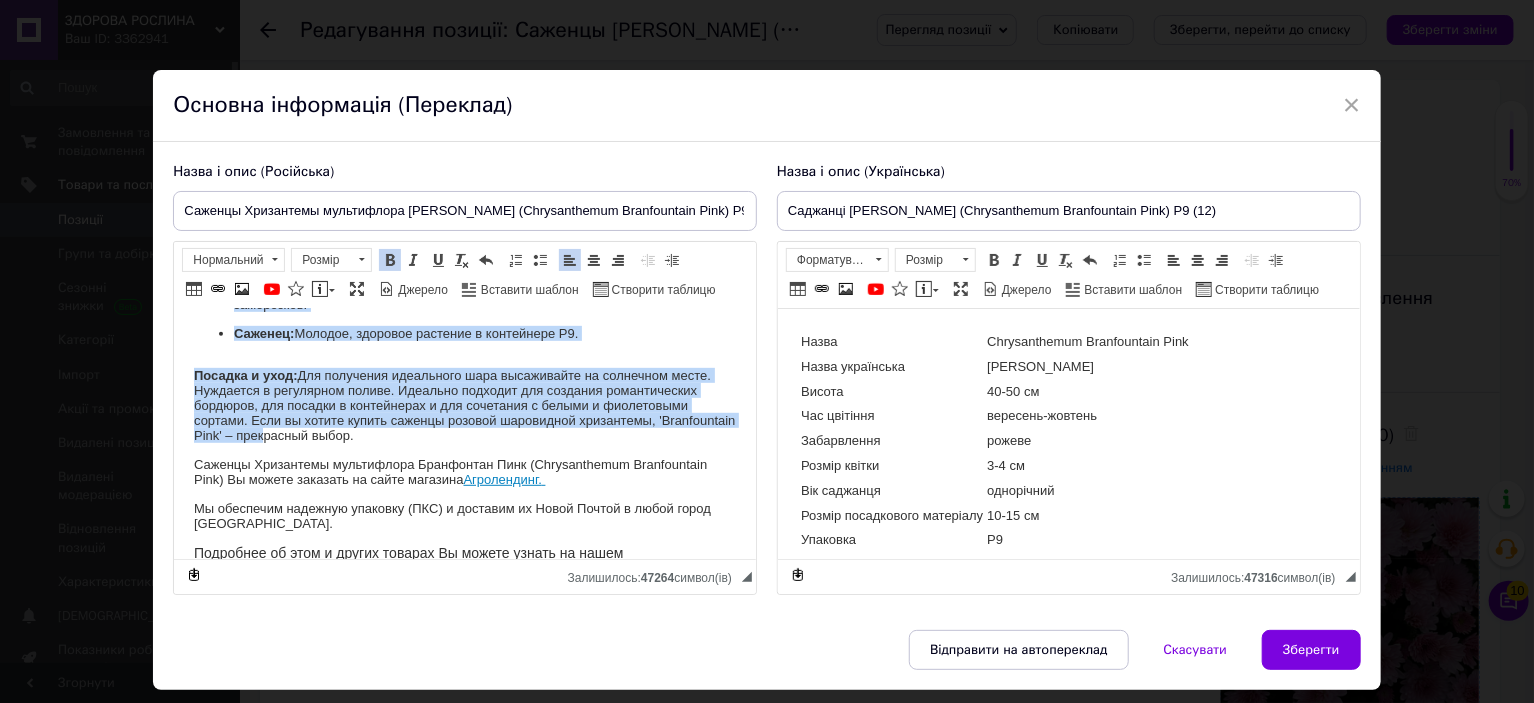 click on "Название Chrysanthеmum Branfountain Pink Название русское Хризантема Бранфонтан Пинк Высота 40-50 см Время цветения сентябрь-октябрь Окраска розовая Размер цветка 3-4 см Возраст саженца однолетний Размер посадочного материала 10-15 см Упаковка Р9 Хризантема мультифлора 'Branfountain Pink': Идеальный нежно-розовый шар Характеристики сорта: Тип:  Хризантема мультифлора (шаровидная). Цвет:  Классический, чистый нежно-розовый. Цветы многочисленные, полностью покрывают куст. Размер взрослого куста:  Формирует компактный, плотный шар диаметром 40-50 см. Форма: Период цветения: Саженец:" at bounding box center (465, 1093) 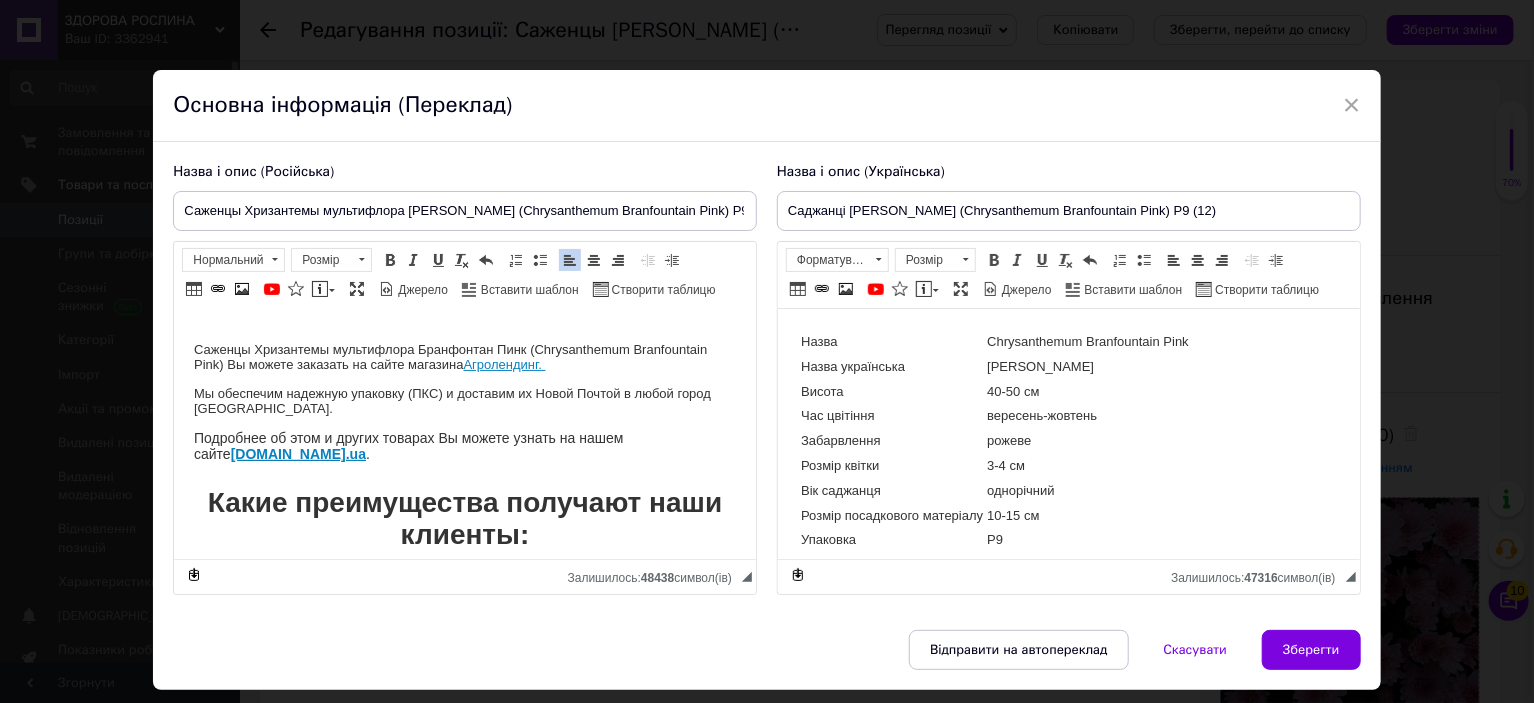 scroll, scrollTop: 148, scrollLeft: 0, axis: vertical 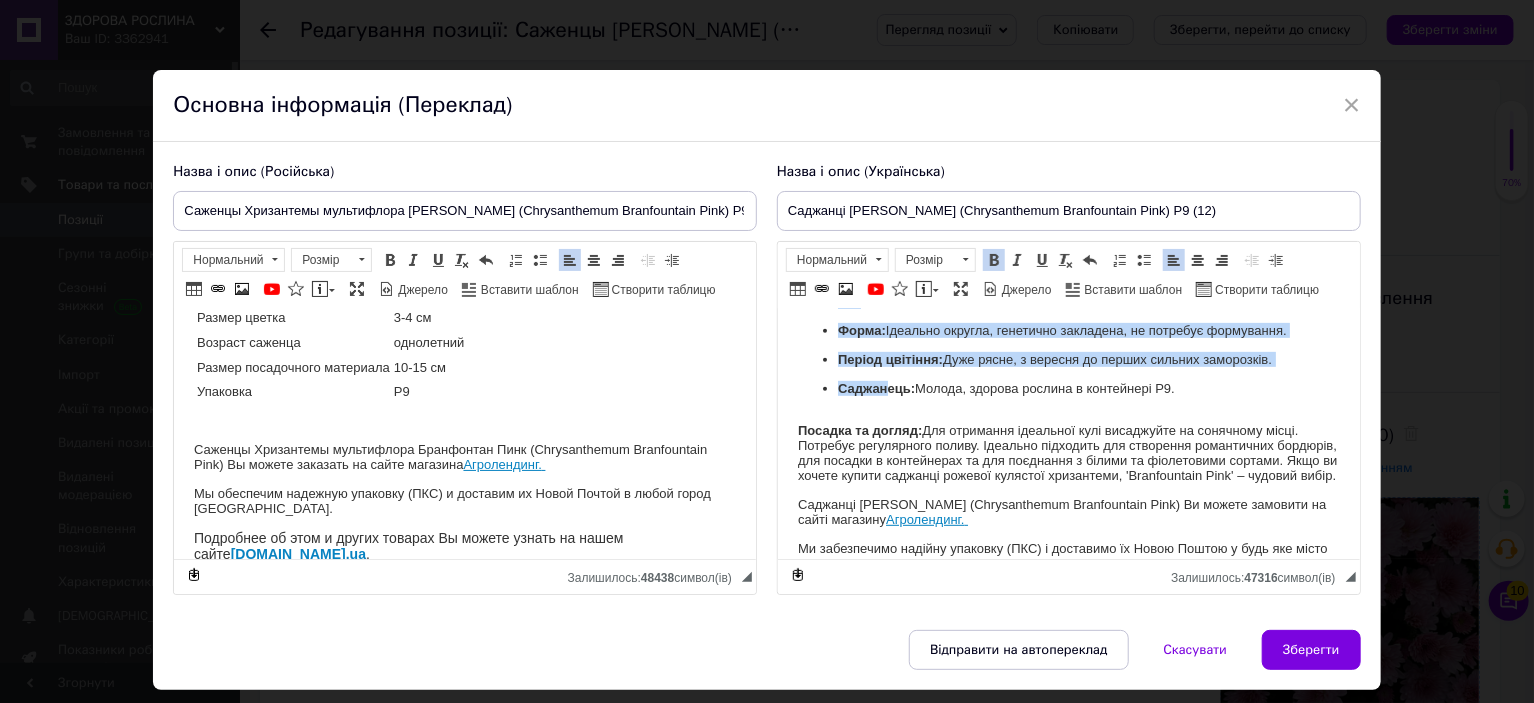 drag, startPoint x: 794, startPoint y: 363, endPoint x: 938, endPoint y: 499, distance: 198.0707 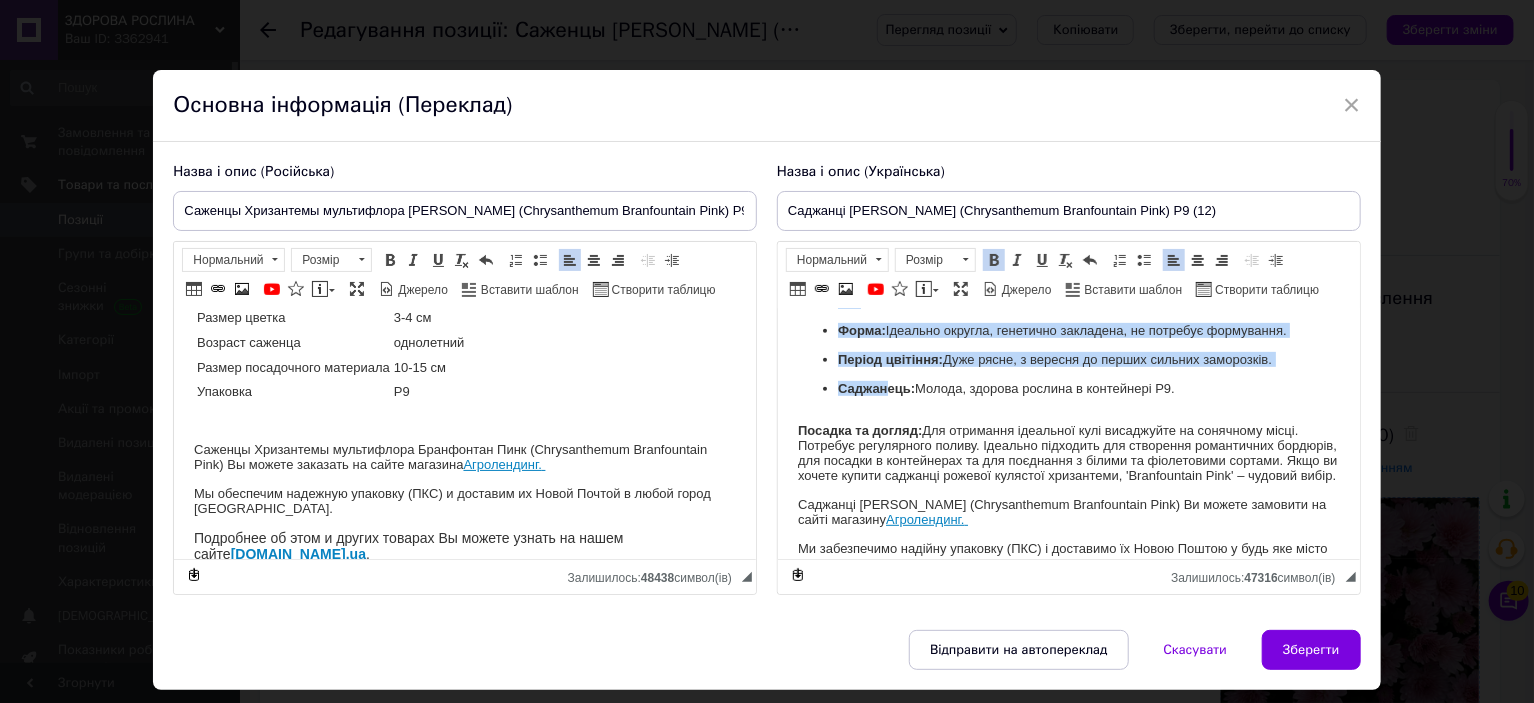 click on "Назва Chrysanthеmum Branfountain Pink Назва українська Хризантема Бранфонтан Пінк Висота 40-50 см Час цвітіння вересень-жовтень Забарвлення рожеве Розмір квітки 3-4 см Вік саджанця однорічний Розмір посадкового матеріалу 10-15 см Упаковка Р9 Хризантема мультифлора 'Branfountain Pink': Ідеальна ніжно-рожева куля Характеристики сорту: Тип:  Хризантема мультифлора (куляста). Колір:  Класичний, чистий ніжно-рожевий. Квіти численні, повністю вкривають кущ. Розмір дорослого куща:  Формує компактну, щільну кулю діаметром 40-50 см. Форма: Період цвітіння: Саджанець: Посадка та догляд:" at bounding box center [1068, 1147] 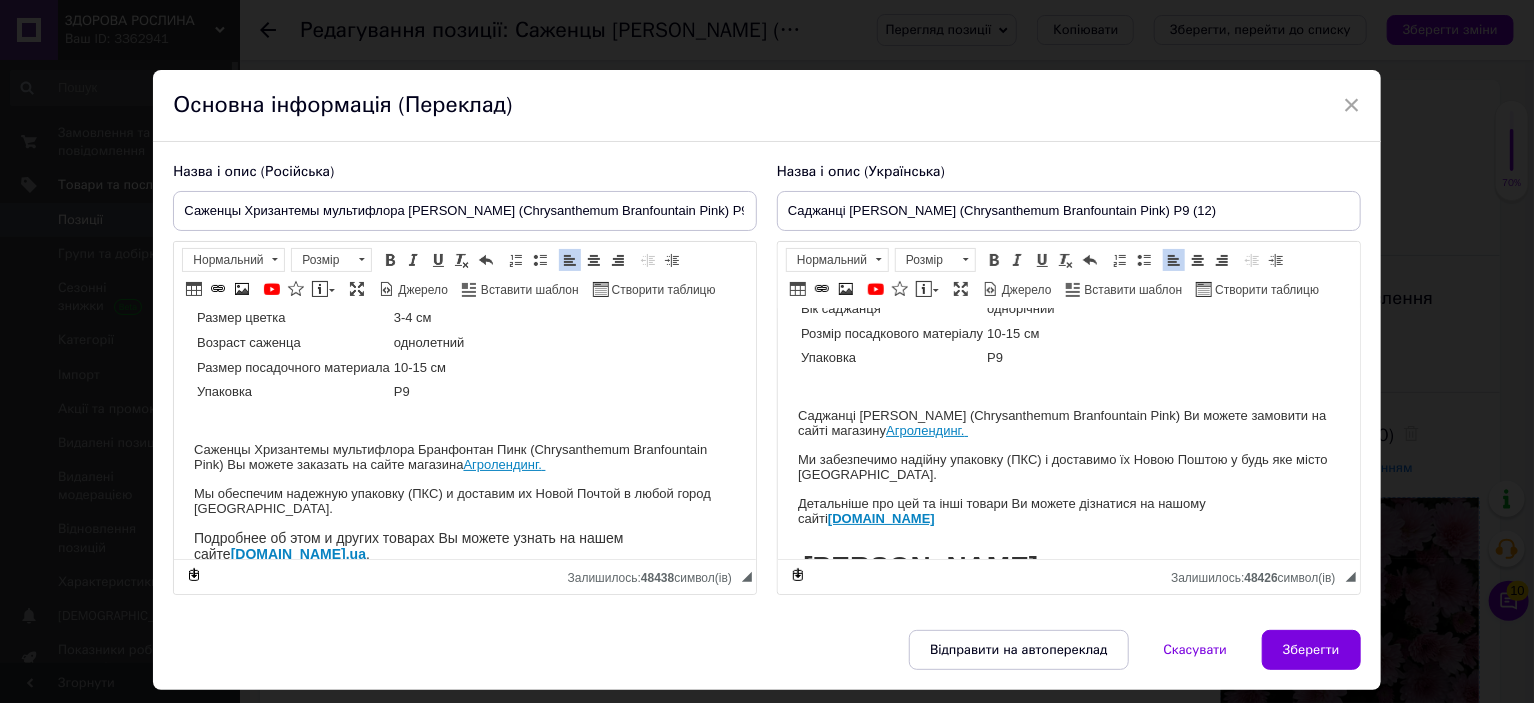scroll, scrollTop: 148, scrollLeft: 0, axis: vertical 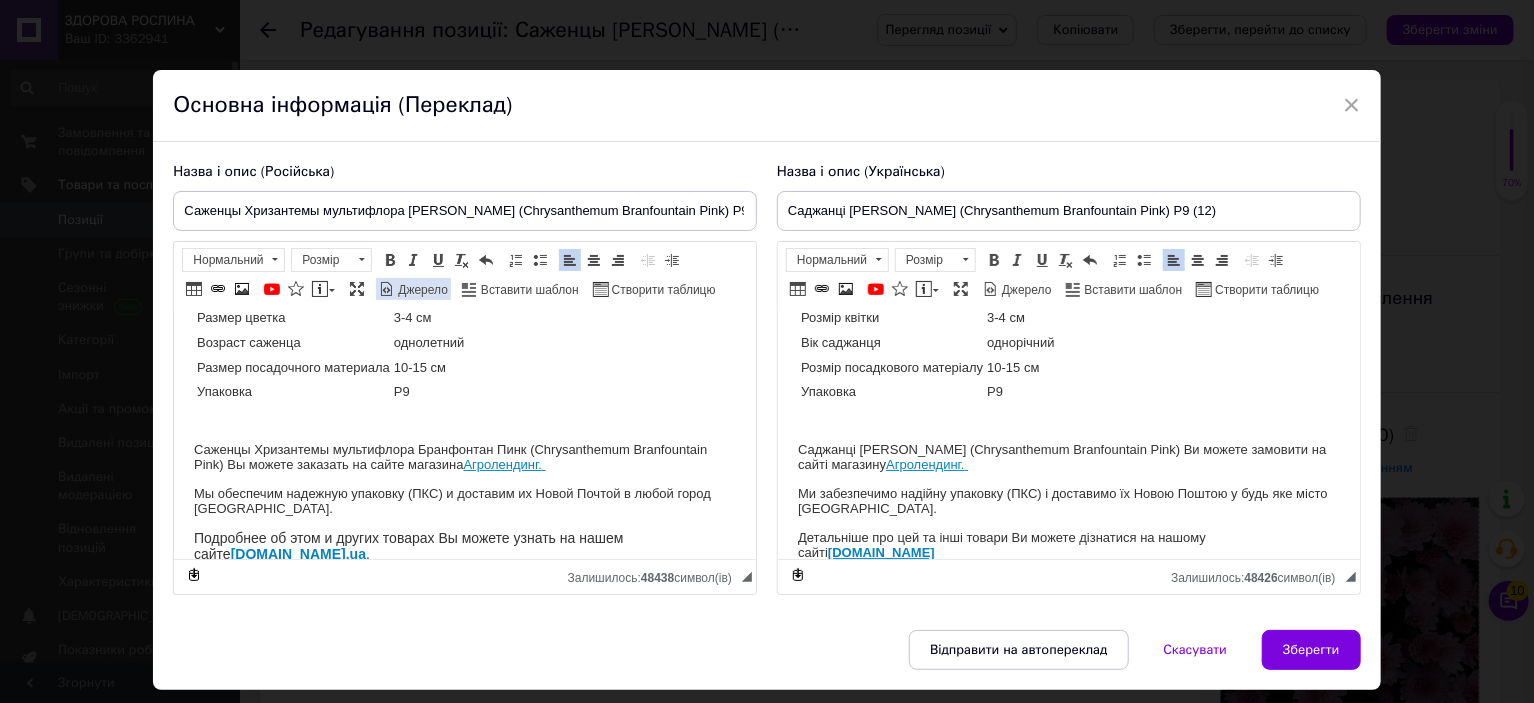 click on "Джерело" at bounding box center (421, 290) 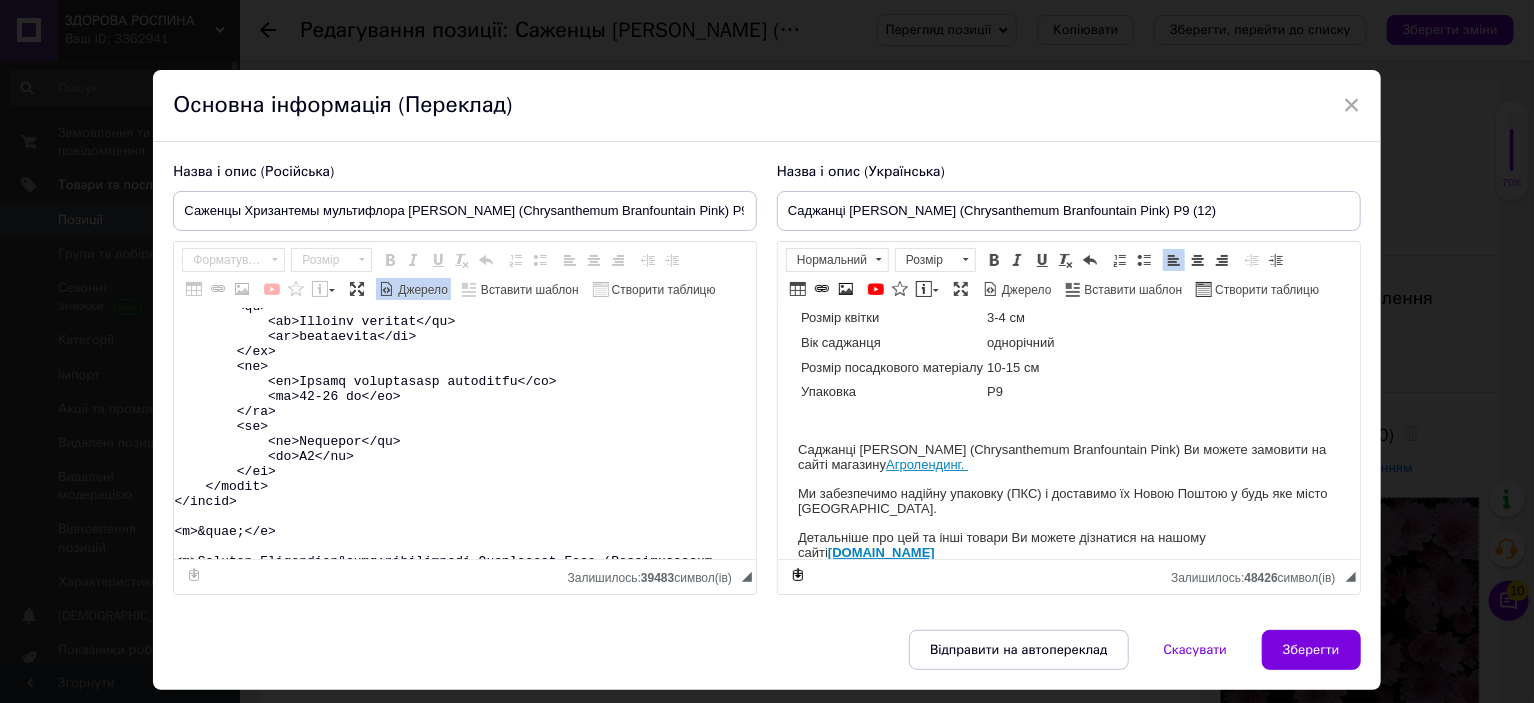 scroll, scrollTop: 500, scrollLeft: 0, axis: vertical 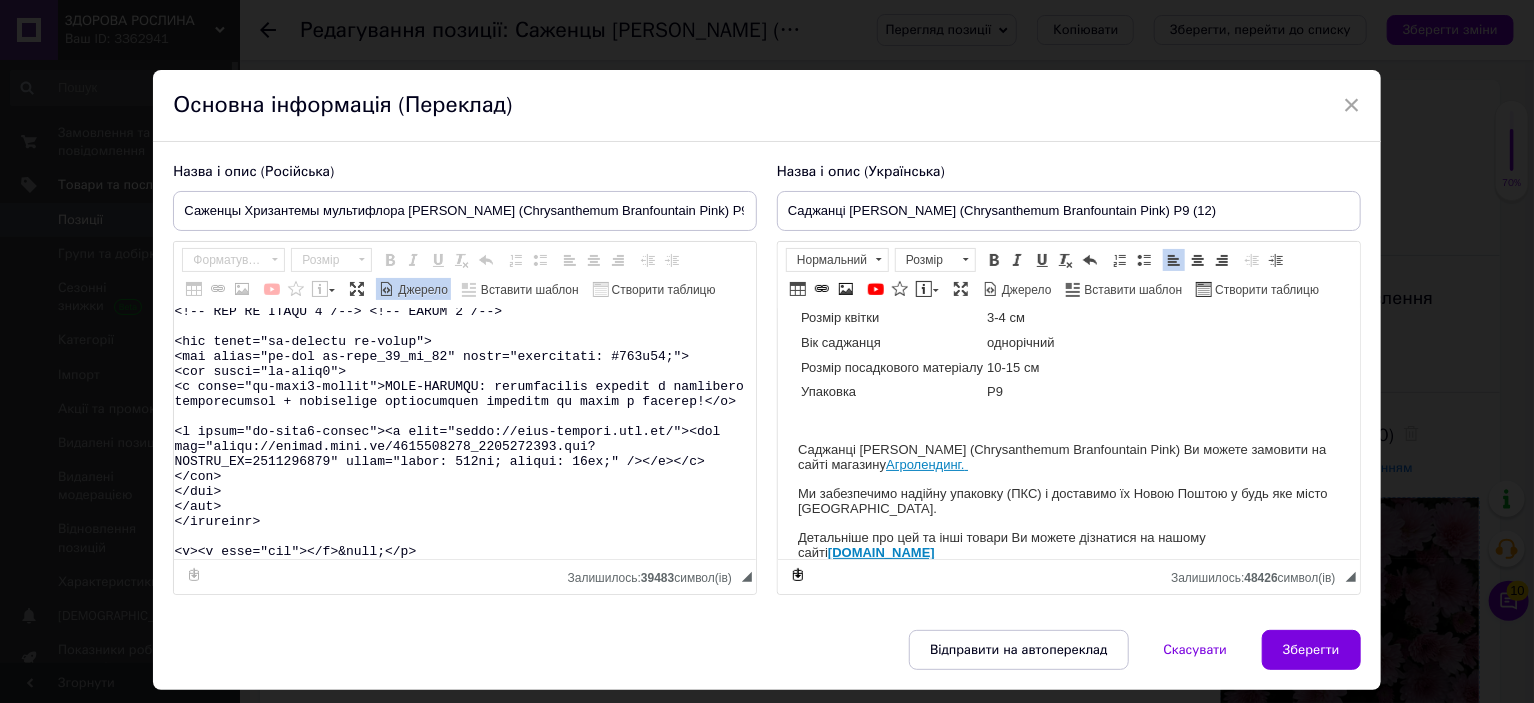 drag, startPoint x: 320, startPoint y: 485, endPoint x: 455, endPoint y: 641, distance: 206.30318 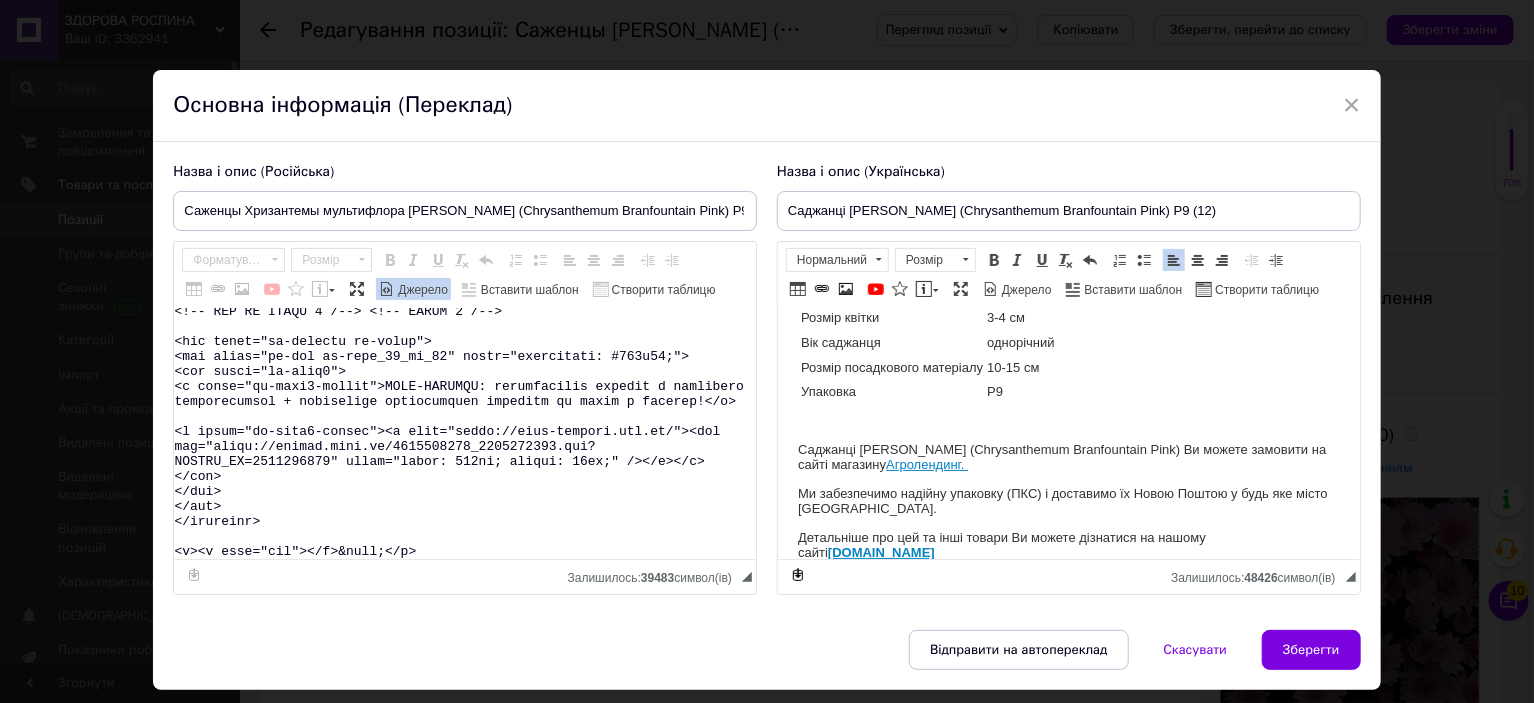 click on "× Основна інформація (Переклад) Назва і опис (Російська) Саженцы Хризантемы мультифлора Бранфонтан Пинк (Chrysanthеmum Branfountain Pink) Р9 (12)
Название
Chrysanthеmum Branfountain Pink
Название русское
Хризантема Бранфонтан Пинк
Высота
40-50 см
Время цветения
сентябрь-октябрь
Окраска
розовая
Размер цветка
3-4 см
Возраст саженца
однолетний
Размер посадочного материала
10-15 см
Упаковка
Р9
Агролендинг.
Мы обеспечим надежную упаковку (ПКС) и доставим их Новой Почтой в любой город Украины." at bounding box center [766, 380] 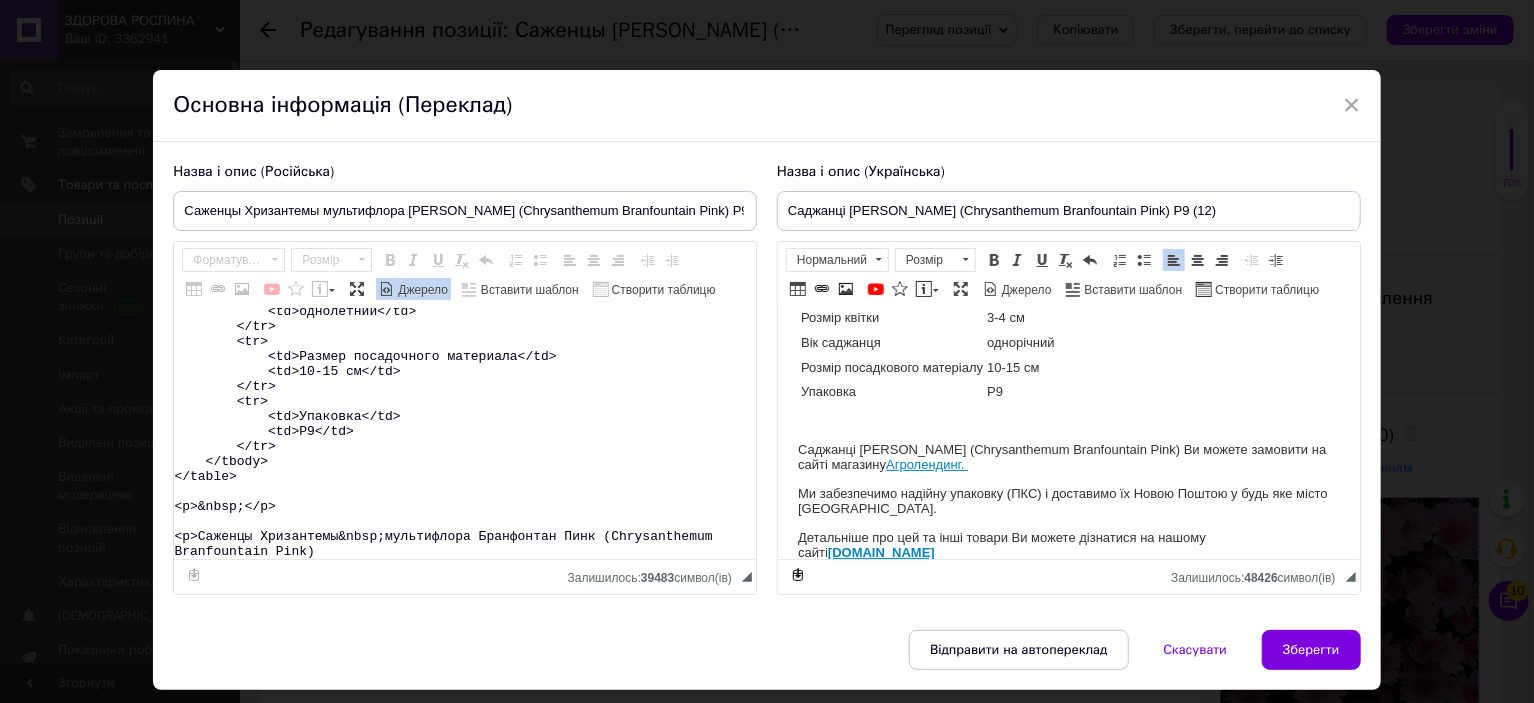 scroll, scrollTop: 433, scrollLeft: 0, axis: vertical 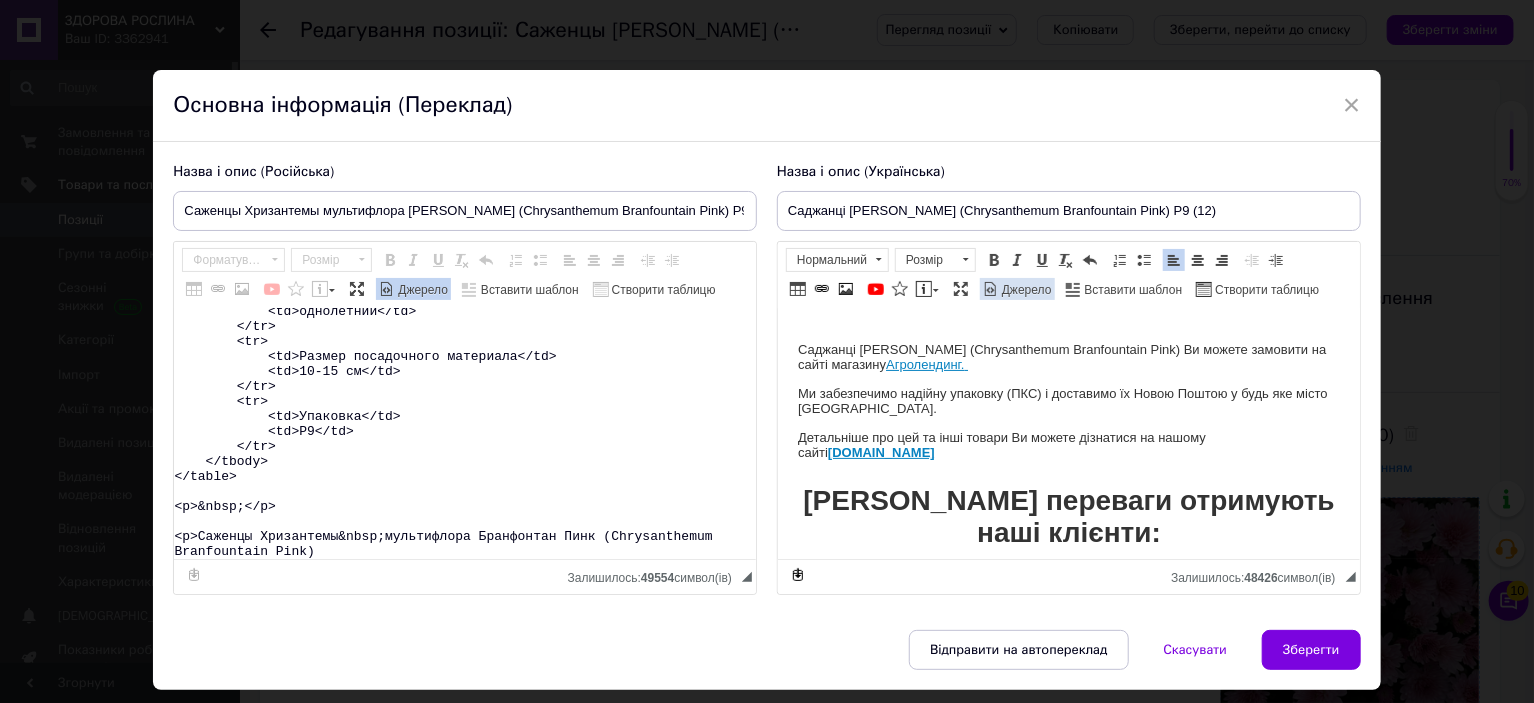 click on "Джерело" at bounding box center [1025, 290] 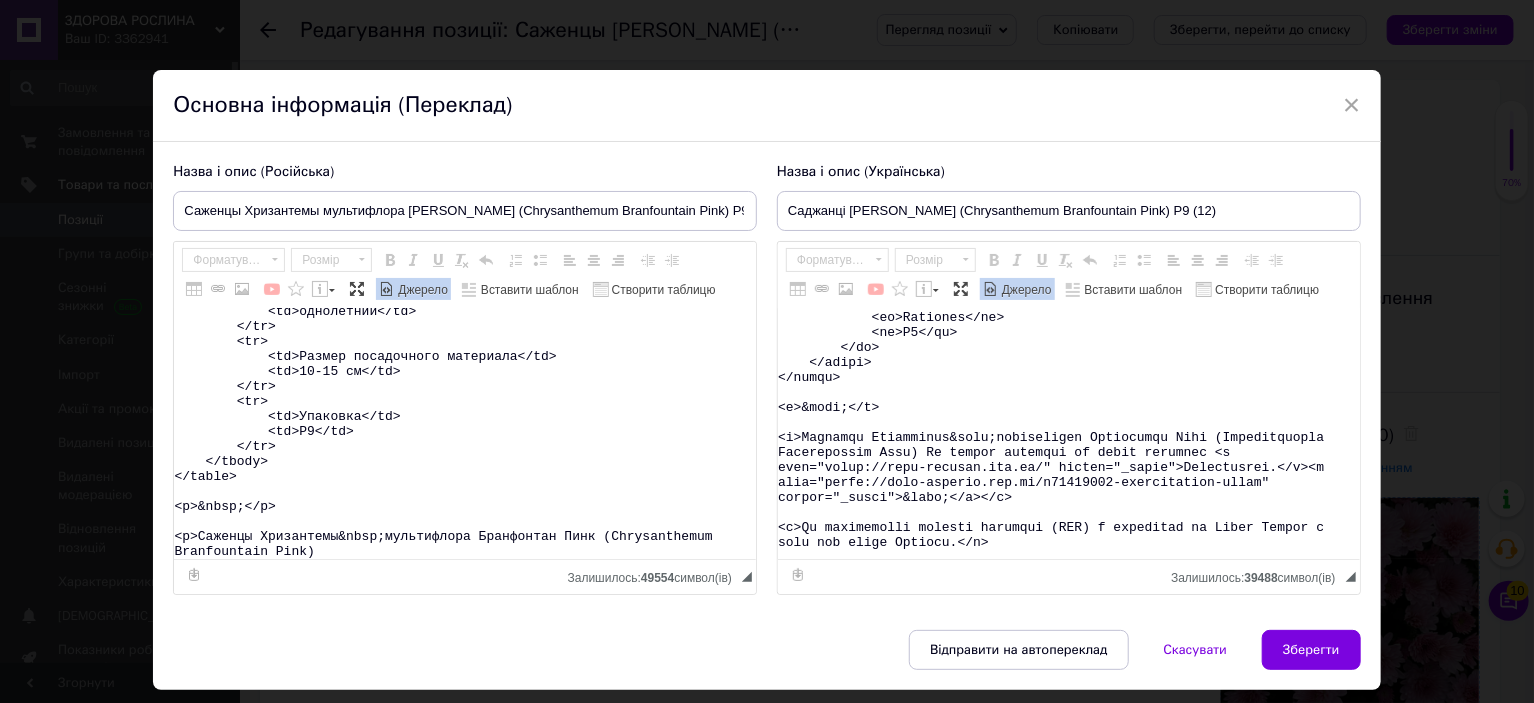 scroll, scrollTop: 600, scrollLeft: 0, axis: vertical 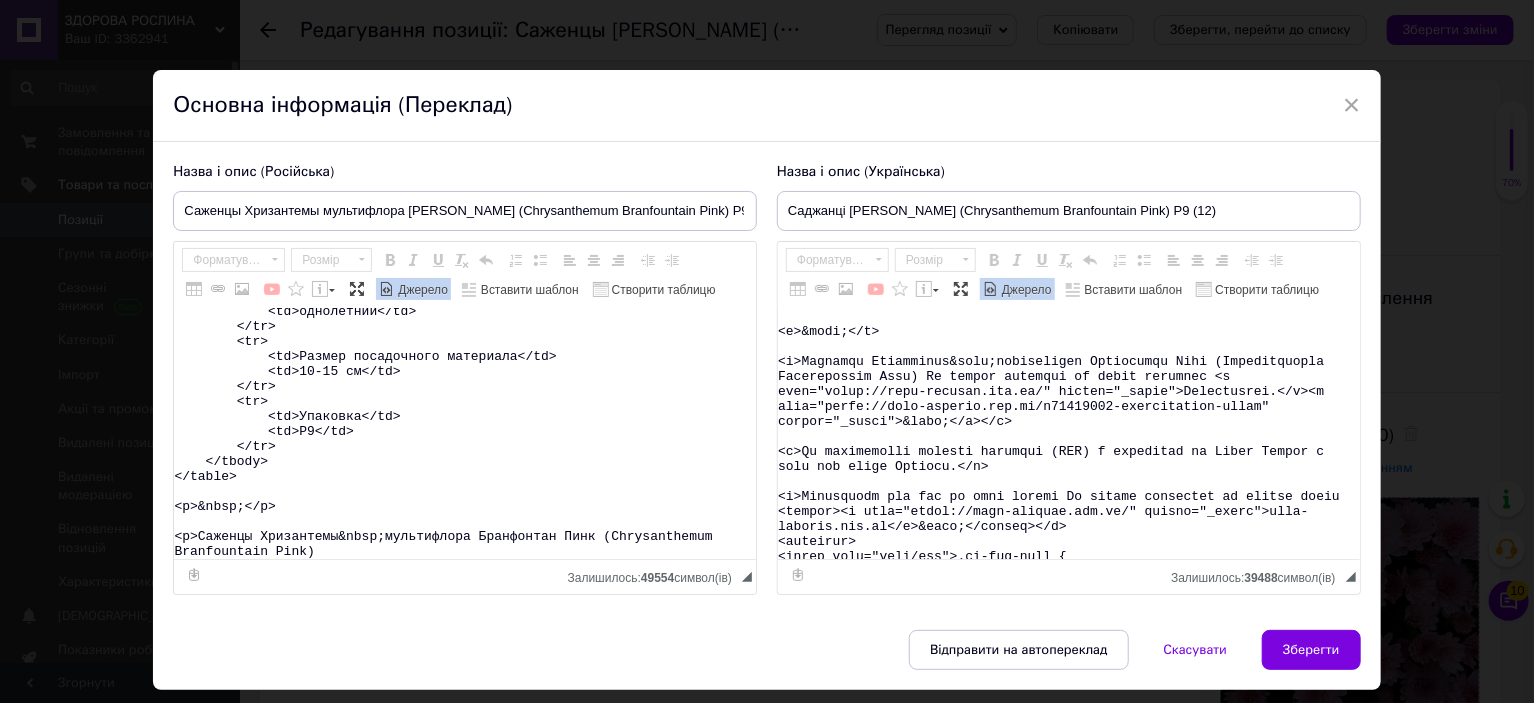 type on "<table>
<tbody>
<tr>
<td>Название</td>
<td>Chrysanthеmum&nbsp;Branfountain Pink</td>
</tr>
<tr>
<td>Название русское</td>
<td>Хризантема&nbsp;Бранфонтан Пинк</td>
</tr>
<tr>
<td>Высота</td>
<td>40-50&nbsp;см</td>
</tr>
<tr>
<td>Время цветения</td>
<td>сентябрь-октябрь</td>
</tr>
<tr>
<td>Окраска</td>
<td>розовая</td>
</tr>
<tr>
<td>Размер цветка</td>
<td>3-4 см</td>
</tr>
<tr>
<td>Возраст саженца</td>
<td>однолетний</td>
</tr>
<tr>
<td>Размер посадочного материала</td>
<td>10-15 см</td>
</tr>
<tr>
<td>Упаковка</td>
<td>Р9</td>
</tr>
</tbody>
</table>
<p>&nbsp;</p>
<p>Саженцы Хризантемы&nbsp;мультифлора Бранфонтан Пинк (Chrysanthеmum Branfountain Pink)" 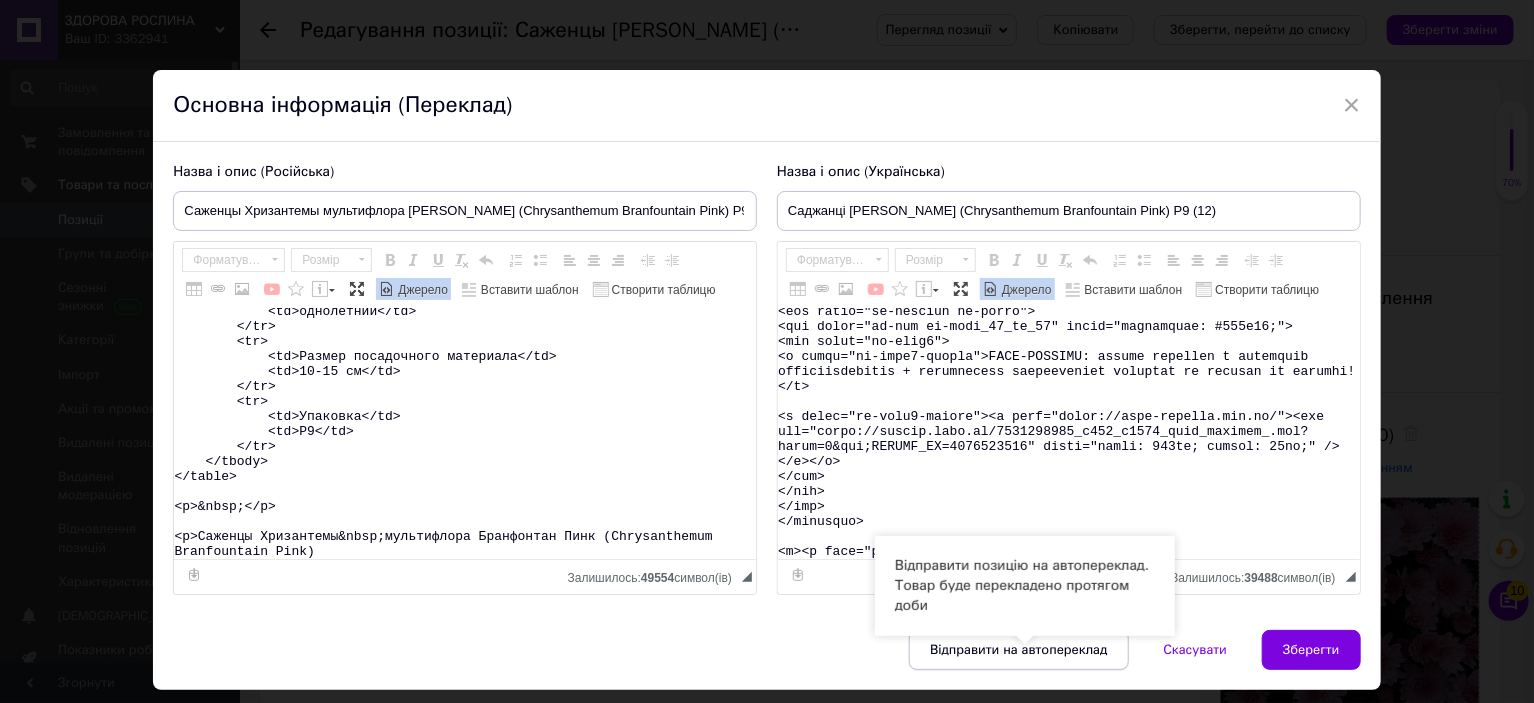 drag, startPoint x: 924, startPoint y: 385, endPoint x: 980, endPoint y: 667, distance: 287.50653 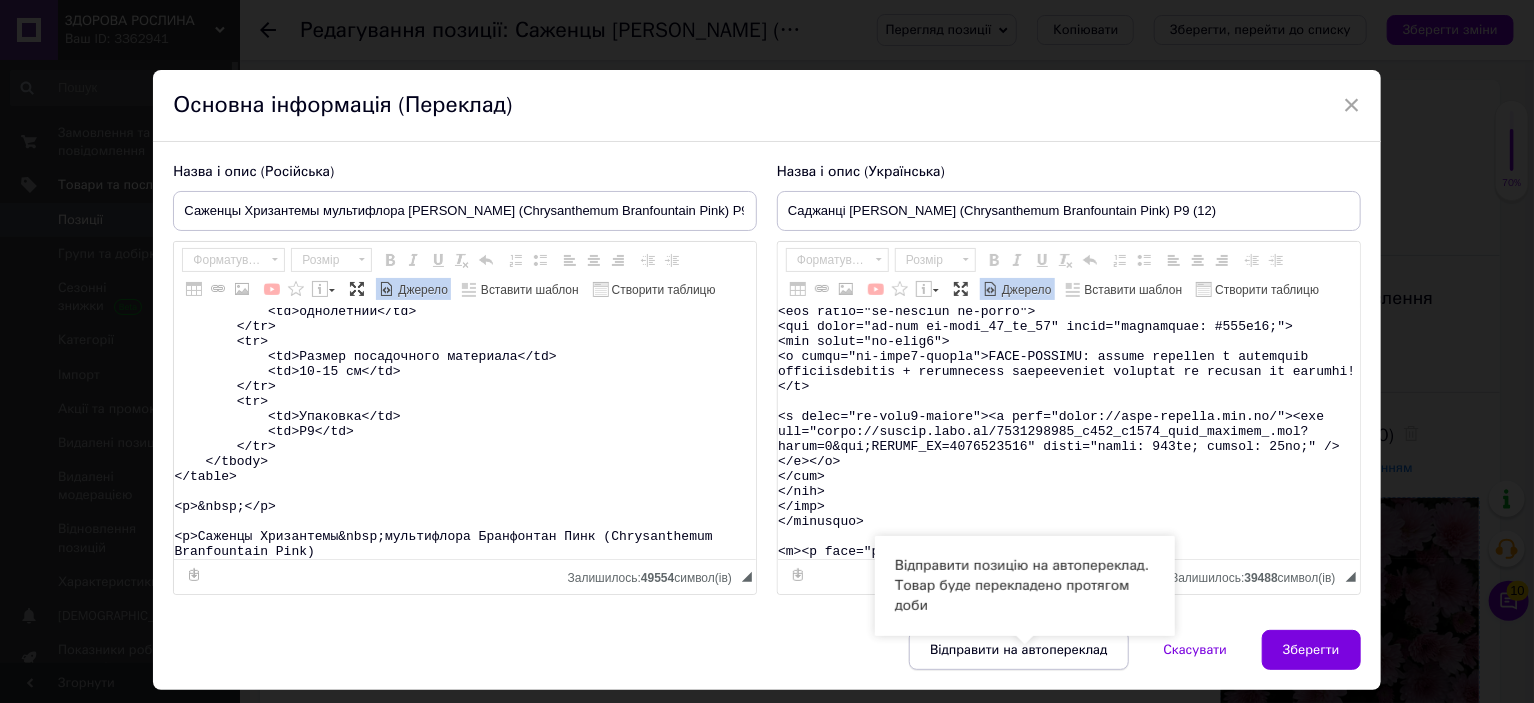click on "× Основна інформація (Переклад) Назва і опис (Російська) Саженцы Хризантемы мультифлора Бранфонтан Пинк (Chrysanthеmum Branfountain Pink) Р9 (12)
Название
Chrysanthеmum Branfountain Pink
Название русское
Хризантема Бранфонтан Пинк
Высота
40-50 см
Время цветения
сентябрь-октябрь
Окраска
розовая
Размер цветка
3-4 см
Возраст саженца
однолетний
Размер посадочного материала
10-15 см
Упаковка
Р9
Агролендинг.
Мы обеспечим надежную упаковку (ПКС) и доставим их Новой Почтой в любой город Украины." at bounding box center [766, 380] 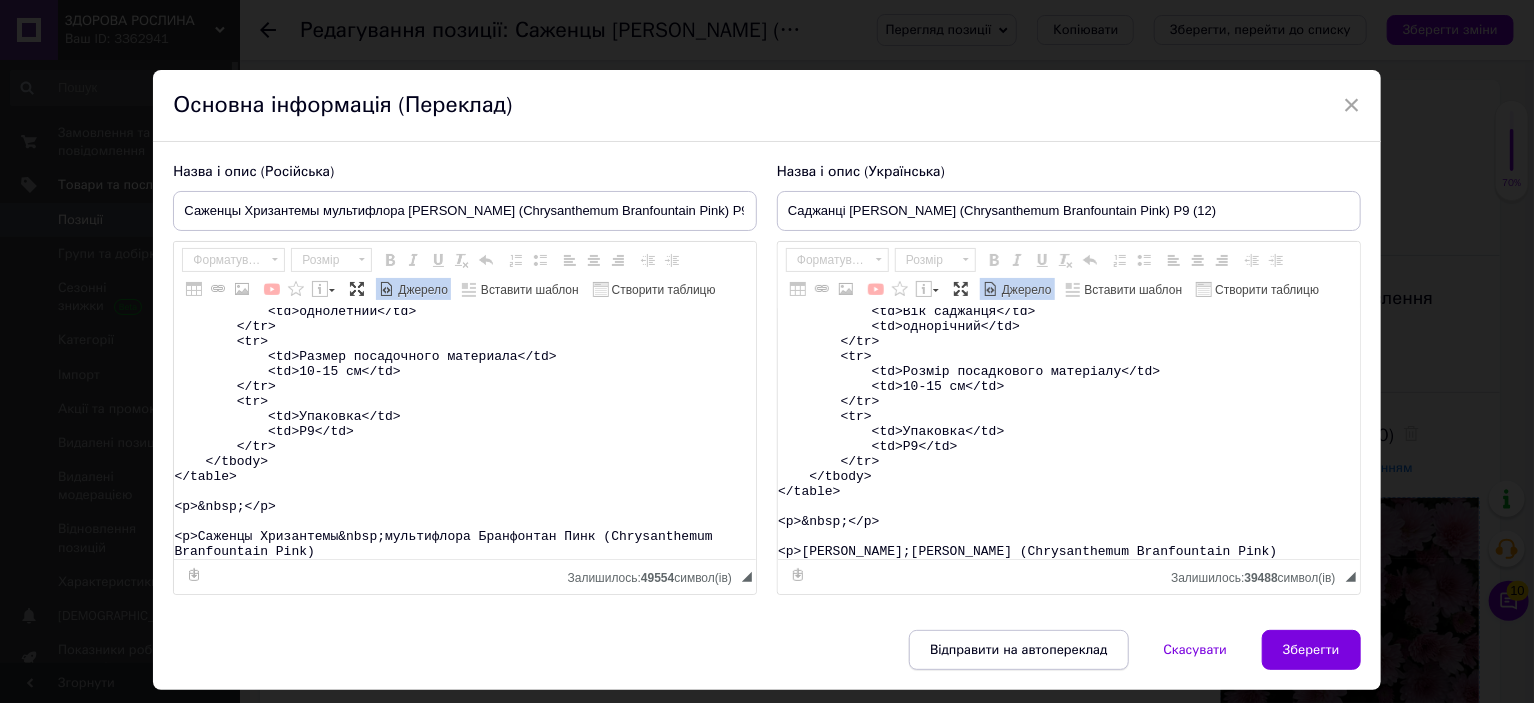 scroll, scrollTop: 433, scrollLeft: 0, axis: vertical 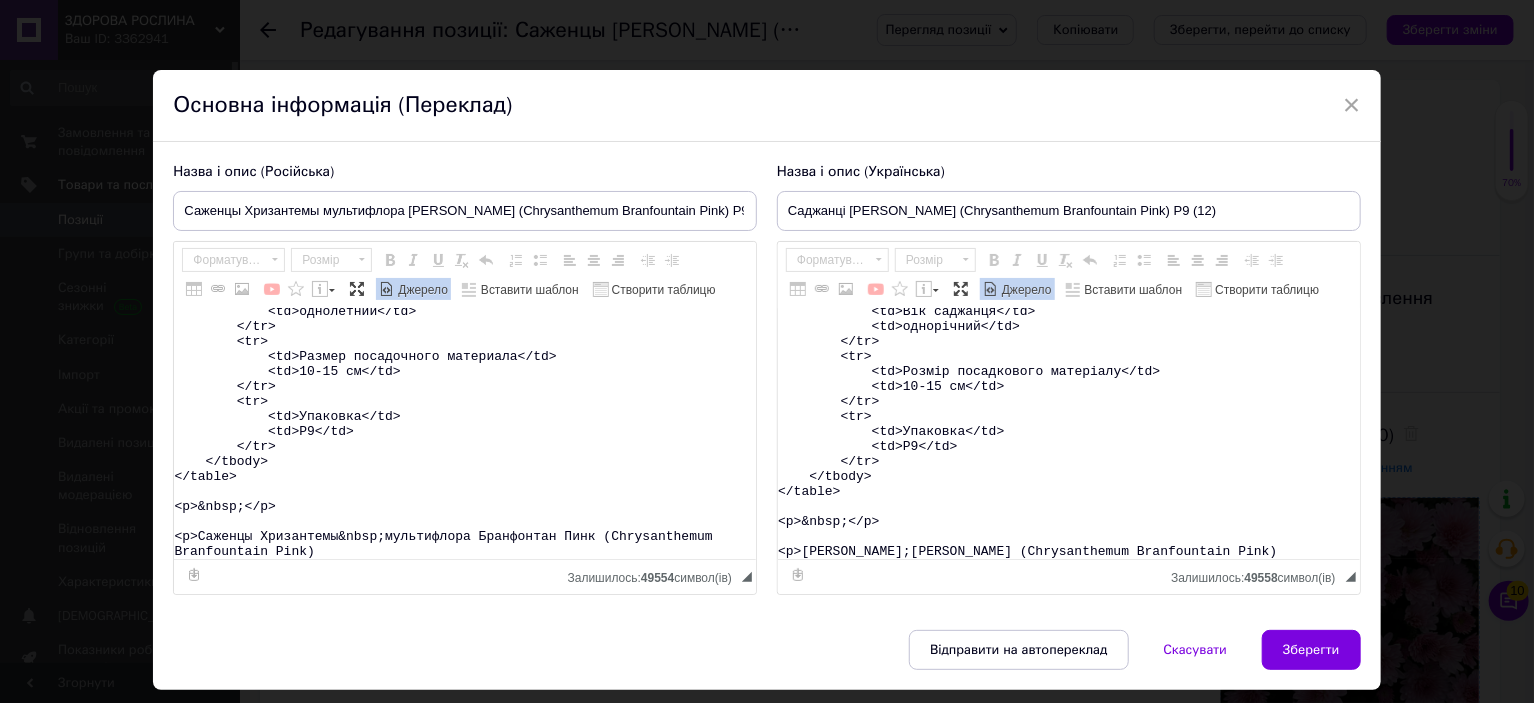 type on "<table>
<tbody>
<tr>
<td>Назва</td>
<td>Chrysanthеmum&nbsp;Branfountain Pink</td>
</tr>
<tr>
<td>Назва українська</td>
<td>Хризантема&nbsp;Бранфонтан Пінк</td>
</tr>
<tr>
<td>Висота</td>
<td>40-50&nbsp;см</td>
</tr>
<tr>
<td>Час цвітіння</td>
<td>вересень-жовтень</td>
</tr>
<tr>
<td>Забарвлення</td>
<td>рожеве</td>
</tr>
<tr>
<td>Розмір квітки</td>
<td>3-4 см</td>
</tr>
<tr>
<td>Вік саджанця</td>
<td>однорічний</td>
</tr>
<tr>
<td>Розмір посадкового матеріалу</td>
<td>10-15 см</td>
</tr>
<tr>
<td>Упаковка</td>
<td>Р9</td>
</tr>
</tbody>
</table>
<p>&nbsp;</p>
<p>Саджанці Хризантеми&nbsp;мультифлора Бранфонтан Пінк (Chrysanthеmum Branfountain Pink)" 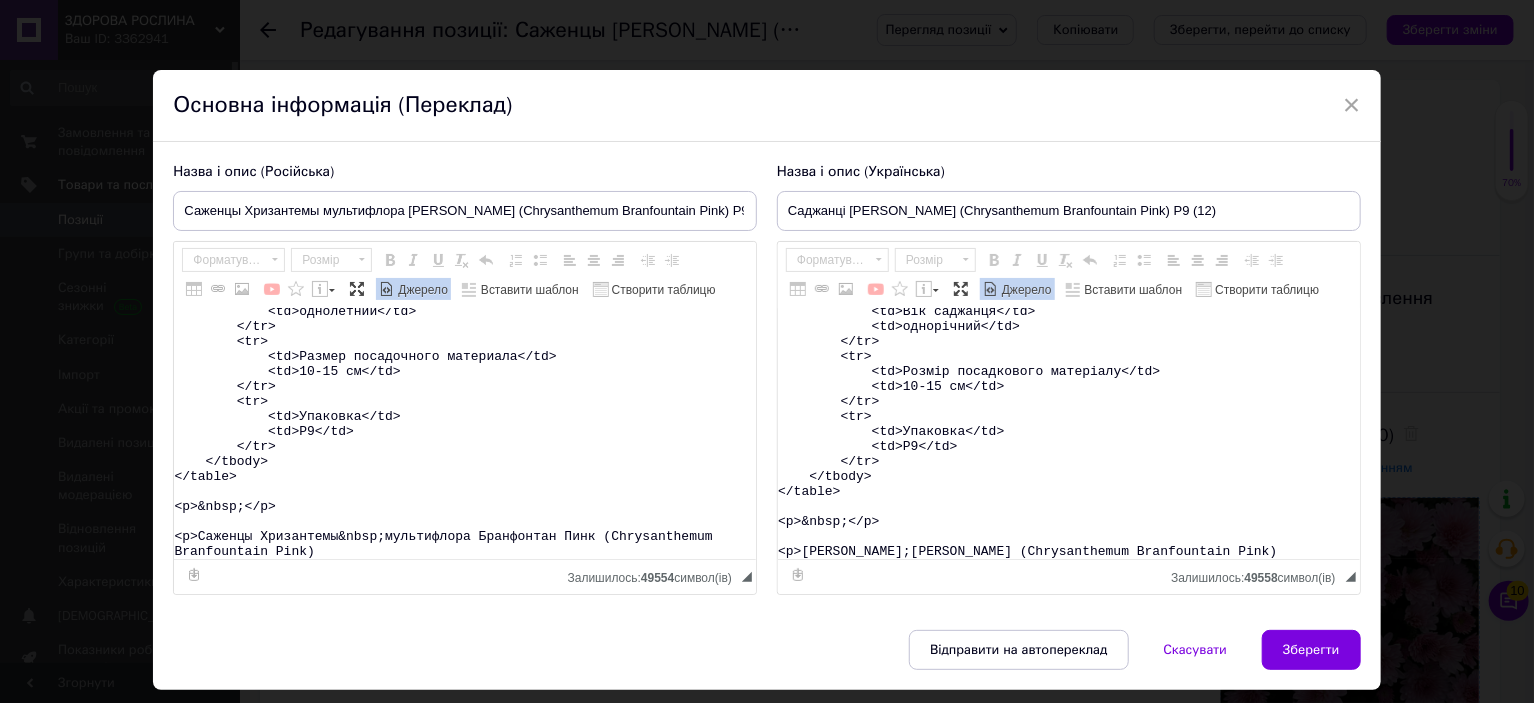 click on "<table>
<tbody>
<tr>
<td>Название</td>
<td>Chrysanthеmum&nbsp;Branfountain Pink</td>
</tr>
<tr>
<td>Название русское</td>
<td>Хризантема&nbsp;Бранфонтан Пинк</td>
</tr>
<tr>
<td>Высота</td>
<td>40-50&nbsp;см</td>
</tr>
<tr>
<td>Время цветения</td>
<td>сентябрь-октябрь</td>
</tr>
<tr>
<td>Окраска</td>
<td>розовая</td>
</tr>
<tr>
<td>Размер цветка</td>
<td>3-4 см</td>
</tr>
<tr>
<td>Возраст саженца</td>
<td>однолетний</td>
</tr>
<tr>
<td>Размер посадочного материала</td>
<td>10-15 см</td>
</tr>
<tr>
<td>Упаковка</td>
<td>Р9</td>
</tr>
</tbody>
</table>
<p>&nbsp;</p>
<p>Саженцы Хризантемы&nbsp;мультифлора Бранфонтан Пинк (Chrysanthеmum Branfountain Pink)" at bounding box center (465, 434) 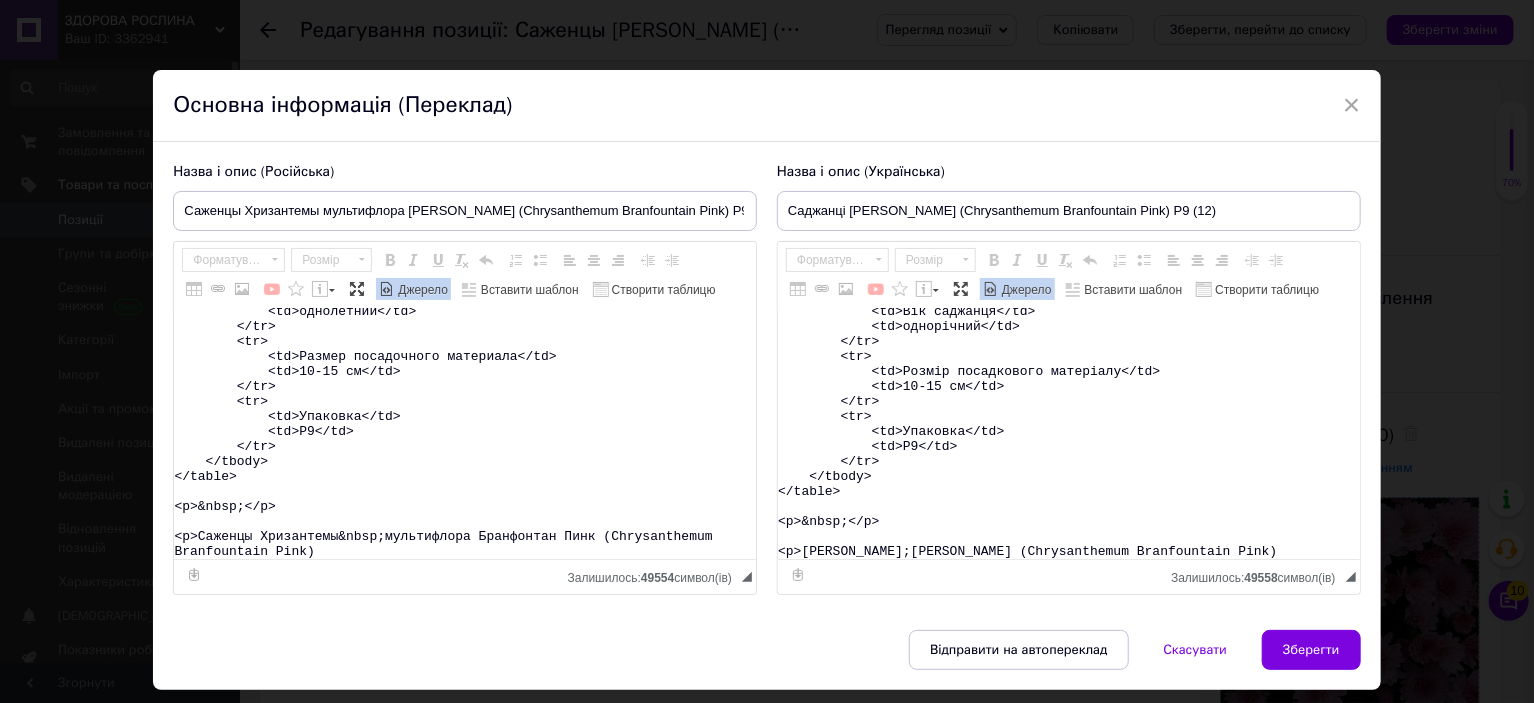 paste on "&nbsp;Вы можете заказать на сайте магазина <strong><a href="https://zdorovaroslyna.com.ua/ua/g133625008-gortenziya-metelchataya-letnyaya" target="_blank">Здорова Рослина</a></strong>.</p>
<promhtml>
<style type="text/css">.ms-img-resp {
width: 100%;
}
.ms-btn {
position: relative;
text-align: center;
display: inline-block;
text-decoration: none !important;
color: #fff !important;
background-color: #4ca13b !important;
border: 1px solid #4ca13b;
padding: 15px 10px;
min-width: 150px;
transition: all 0.6s ease-out;
font-size: 14px;
border-radius: 5px;
}
.ms-btn:hover {
background-color: #55b442 !important;
border: 1px solid #4ca13b;
}
.ms-section h2, h3, p {
display: block;
margin: 0;
padding: 7px 0px;
line-height: normal;
}
/*  TOP BLOCK 2 */
.ms-top-blck2{
width: 80%;
box-sizing: border-box;
display: block;
padding: 20px 50px;
color: #fff !important;
text-align: left;
vertic..." 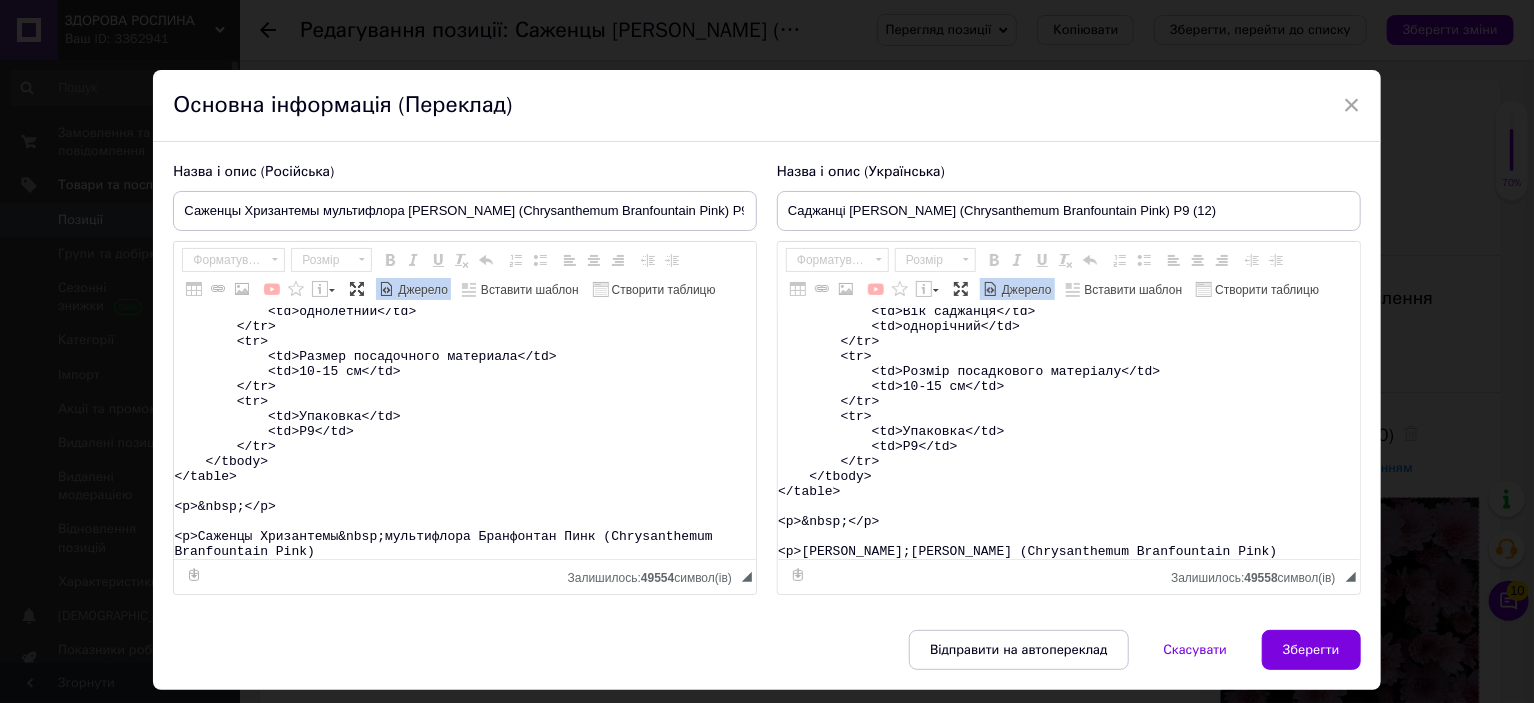 type on "<table>
<tbody>
<tr>
<td>Название</td>
<td>Chrysanthеmum&nbsp;Branfountain Pink</td>
</tr>
<tr>
<td>Название русское</td>
<td>Хризантема&nbsp;Бранфонтан Пинк</td>
</tr>
<tr>
<td>Высота</td>
<td>40-50&nbsp;см</td>
</tr>
<tr>
<td>Время цветения</td>
<td>сентябрь-октябрь</td>
</tr>
<tr>
<td>Окраска</td>
<td>розовая</td>
</tr>
<tr>
<td>Размер цветка</td>
<td>3-4 см</td>
</tr>
<tr>
<td>Возраст саженца</td>
<td>однолетний</td>
</tr>
<tr>
<td>Размер посадочного материала</td>
<td>10-15 см</td>
</tr>
<tr>
<td>Упаковка</td>
<td>Р9</td>
</tr>
</tbody>
</table>
<p>&nbsp;</p>
<p>Саженцы Хризантемы&nbsp;мультифлора Бранфонтан Пинк (Chrysanthеmum Branfountain Pink) &nbsp;Вы можете заказать на сайте магазина <strong><a href="https://zdorovaroslyna.com.ua/ua/g133625008-gortenziya-metelchataya-letnyaya" target="_blank">Здорова Рослина</a></strong>.</p>
<promhtml>
<style type="text/css">.ms-img-resp {
width: 100%;
..." 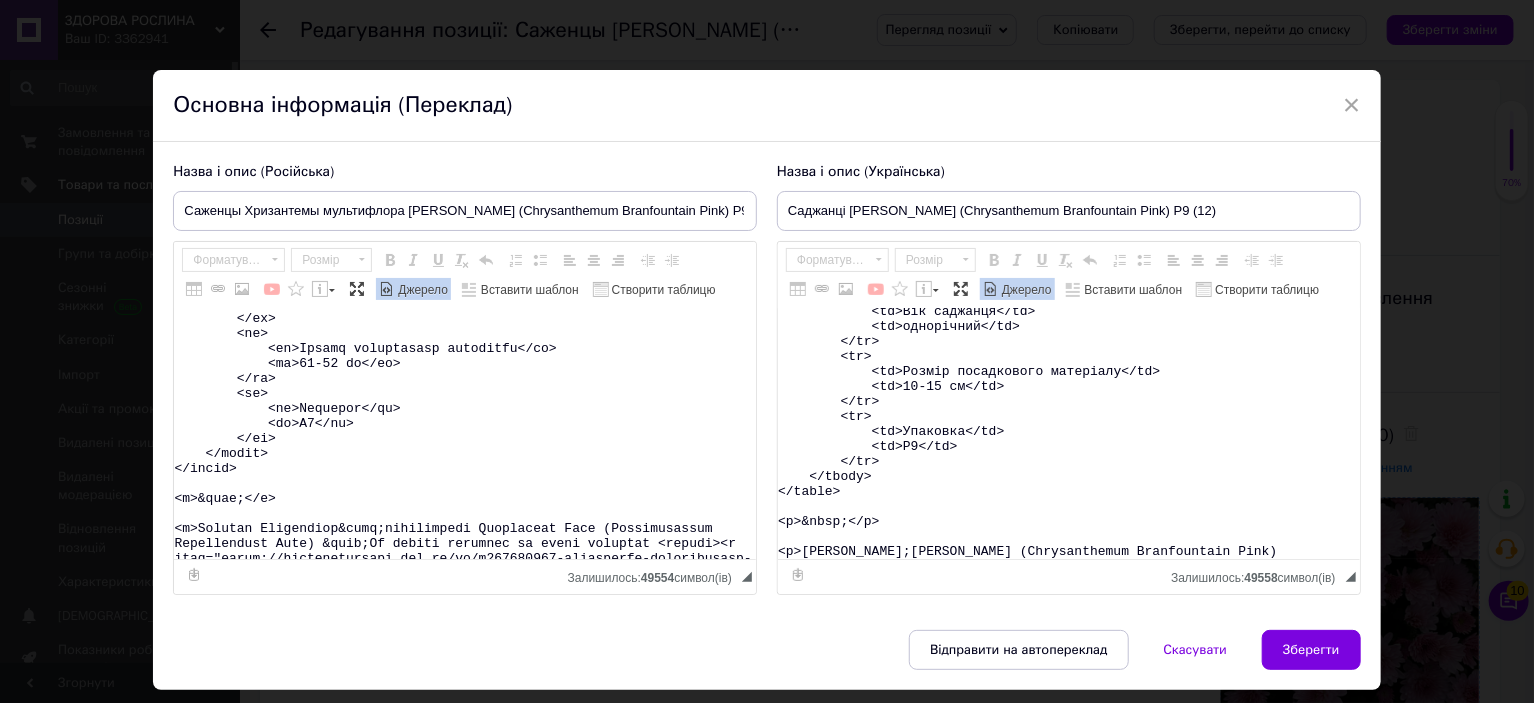 scroll, scrollTop: 15679, scrollLeft: 0, axis: vertical 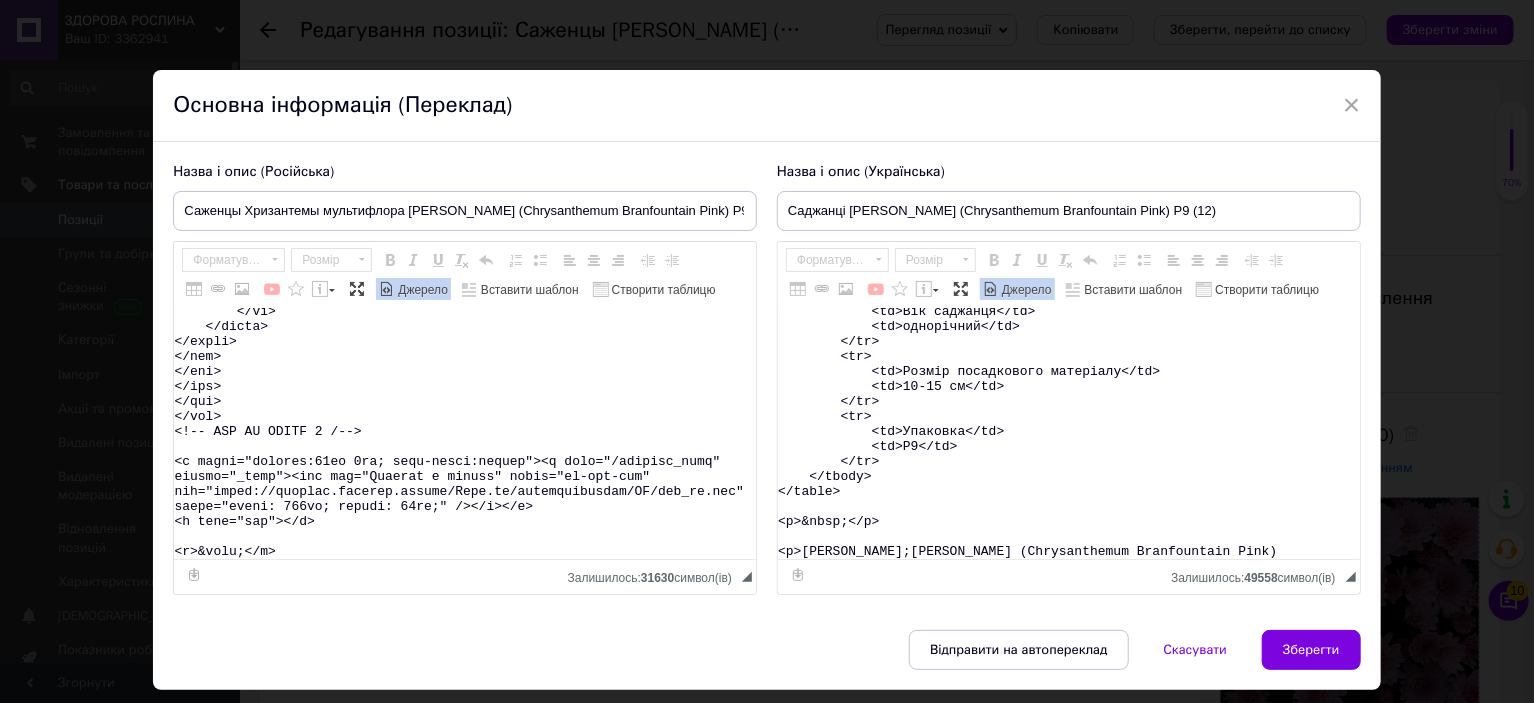 click on "Джерело" at bounding box center [421, 290] 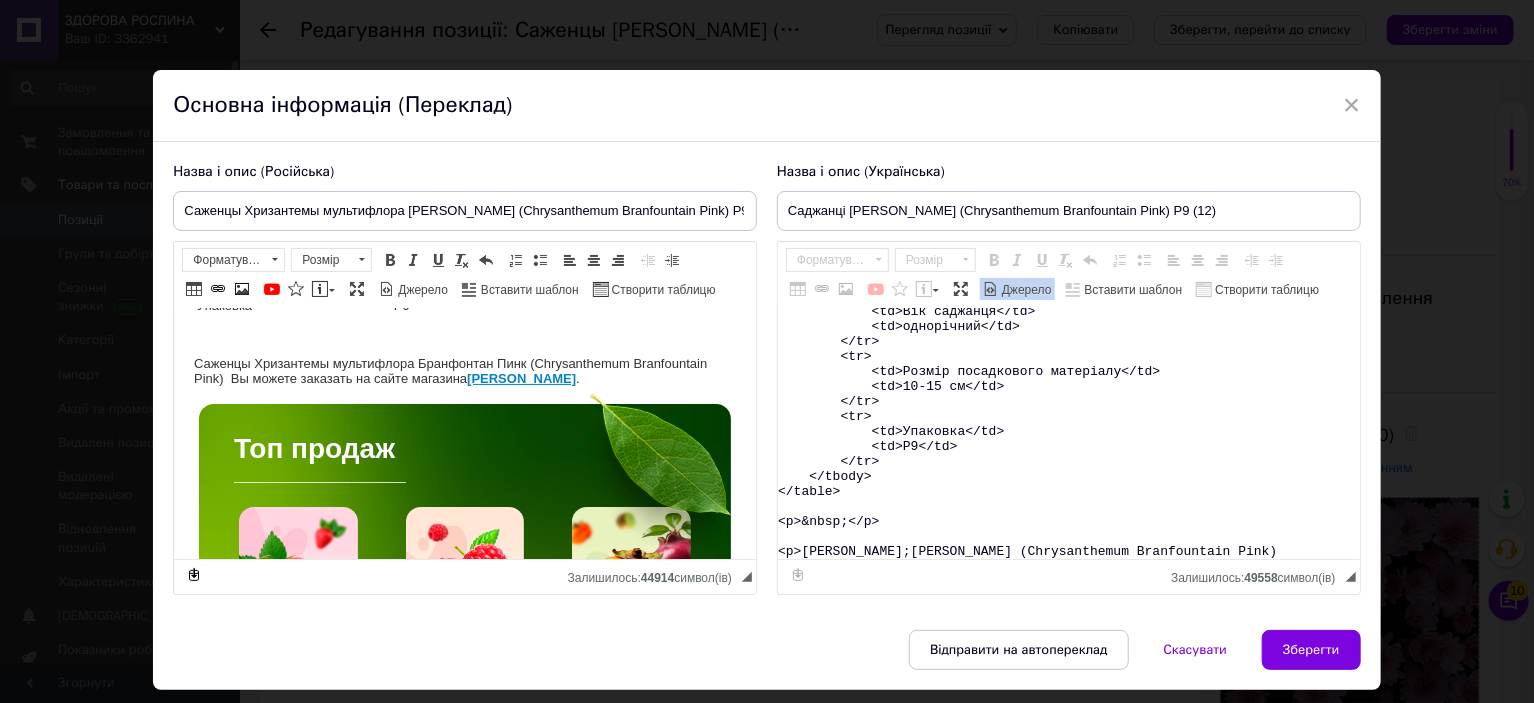 scroll, scrollTop: 200, scrollLeft: 0, axis: vertical 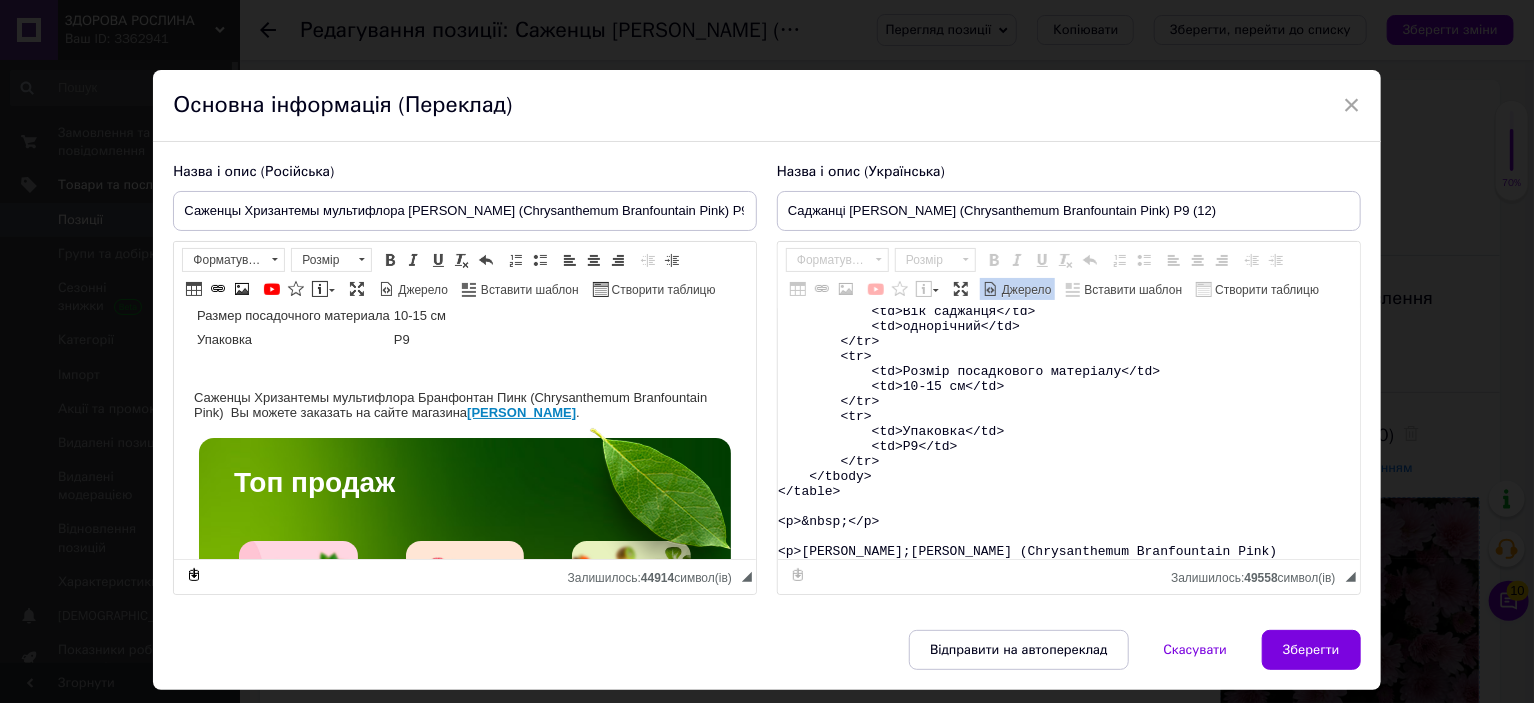 click on "<table>
<tbody>
<tr>
<td>Назва</td>
<td>Chrysanthеmum&nbsp;Branfountain Pink</td>
</tr>
<tr>
<td>Назва українська</td>
<td>Хризантема&nbsp;Бранфонтан Пінк</td>
</tr>
<tr>
<td>Висота</td>
<td>40-50&nbsp;см</td>
</tr>
<tr>
<td>Час цвітіння</td>
<td>вересень-жовтень</td>
</tr>
<tr>
<td>Забарвлення</td>
<td>рожеве</td>
</tr>
<tr>
<td>Розмір квітки</td>
<td>3-4 см</td>
</tr>
<tr>
<td>Вік саджанця</td>
<td>однорічний</td>
</tr>
<tr>
<td>Розмір посадкового матеріалу</td>
<td>10-15 см</td>
</tr>
<tr>
<td>Упаковка</td>
<td>Р9</td>
</tr>
</tbody>
</table>
<p>&nbsp;</p>
<p>Саджанці Хризантеми&nbsp;мультифлора Бранфонтан Пінк (Chrysanthеmum Branfountain Pink)" at bounding box center [1069, 434] 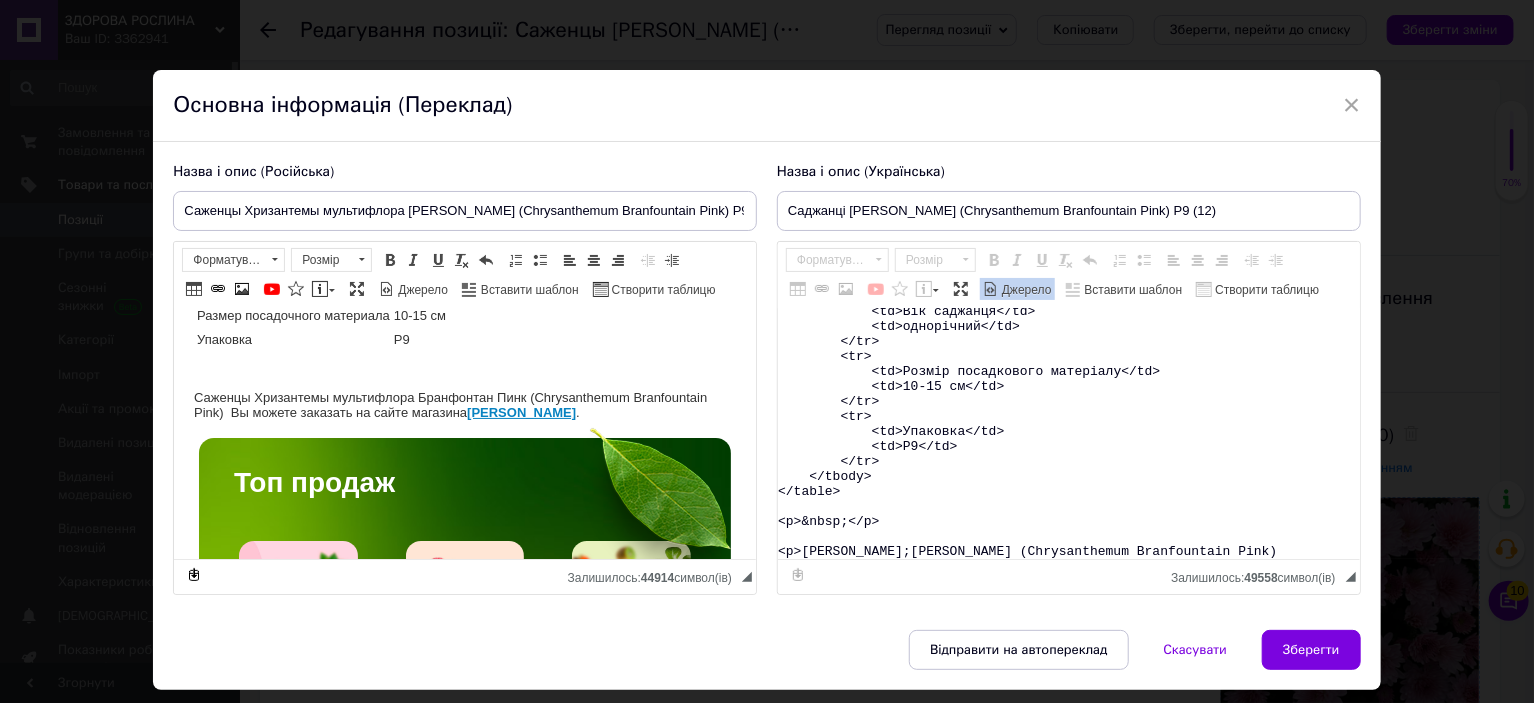 paste on "&nbsp;Ви можете замовити на сайті магазину <strong><a href="https://zdorovaroslyna.com.ua/ua/g133260165-gortenziya-krupnolistnaya-letnyaya" target="_blank">Здорова Рослина</a></strong>.</p>
<promhtml>
<style type="text/css">.ms-img-resp {
width: 100%;
}
.ms-btn {
position: relative;
text-align: center;
display: inline-block;
text-decoration: none !important;
color: #fff !important;
background-color: #4ca13b !important;
border: 1px solid #4ca13b;
padding: 15px 10px;
min-width: 150px;
transition: all 0.6s ease-out;
font-size: 14px;
border-radius: 5px;
}
.ms-btn:hover {
background-color: #55b442 !important;
border: 1px solid #4ca13b;
}
.ms-section h2, h3, p {
display: block;
margin: 0;
padding: 7px 0px;
line-height: normal;
}
/*  TOP BLOCK 2 */
.ms-top-blck2{
width: 80%;
box-sizing: border-box;
display: block;
padding: 20px 50px;
color: #fff !important;
text-align: left;
vert..." 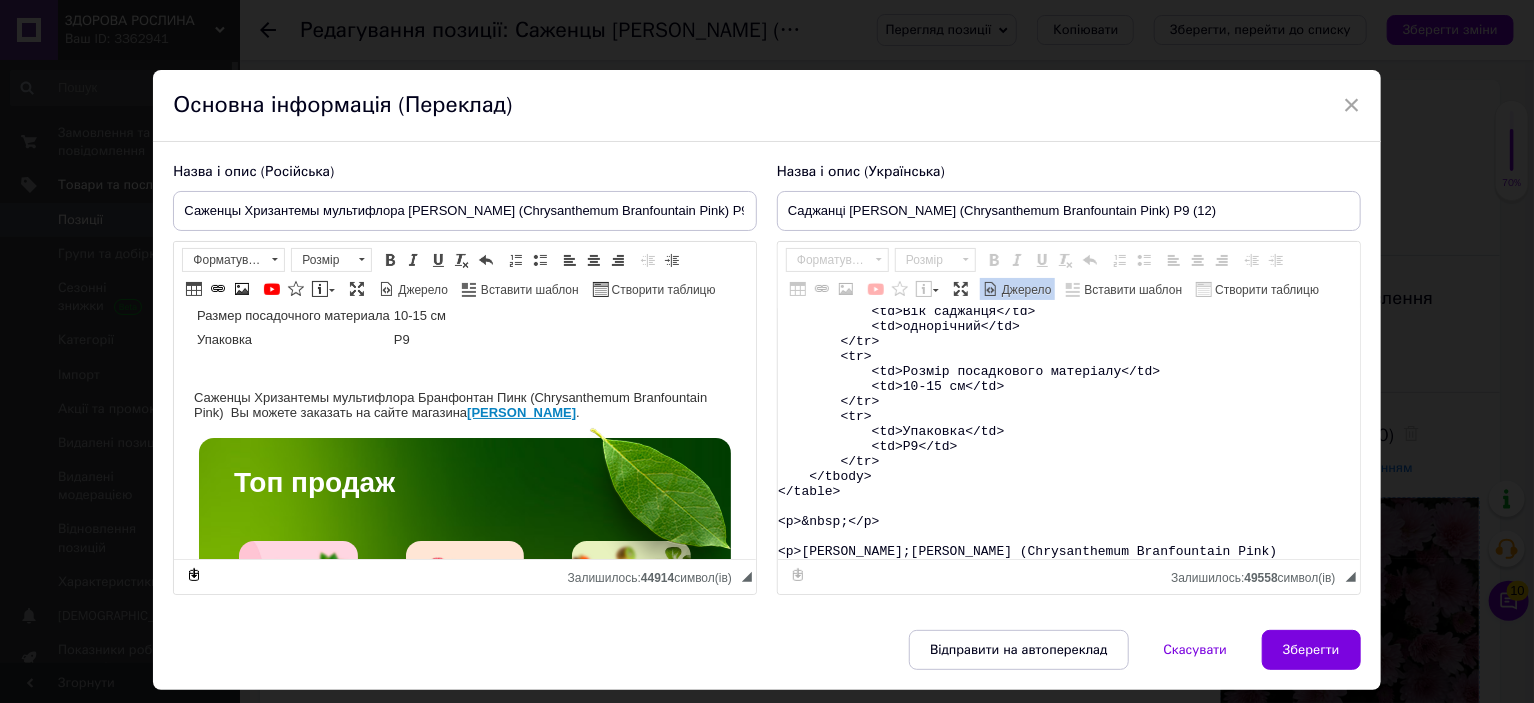 type on "<table>
<tbody>
<tr>
<td>Назва</td>
<td>Chrysanthеmum&nbsp;Branfountain Pink</td>
</tr>
<tr>
<td>Назва українська</td>
<td>Хризантема&nbsp;Бранфонтан Пінк</td>
</tr>
<tr>
<td>Висота</td>
<td>40-50&nbsp;см</td>
</tr>
<tr>
<td>Час цвітіння</td>
<td>вересень-жовтень</td>
</tr>
<tr>
<td>Забарвлення</td>
<td>рожеве</td>
</tr>
<tr>
<td>Розмір квітки</td>
<td>3-4 см</td>
</tr>
<tr>
<td>Вік саджанця</td>
<td>однорічний</td>
</tr>
<tr>
<td>Розмір посадкового матеріалу</td>
<td>10-15 см</td>
</tr>
<tr>
<td>Упаковка</td>
<td>Р9</td>
</tr>
</tbody>
</table>
<p>&nbsp;</p>
<p>Саджанці Хризантеми&nbsp;мультифлора Бранфонтан Пінк (Chrysanthеmum Branfountain Pink) &nbsp;Ви можете замовити на сайті магазину <strong><a href="https://zdorovaroslyna.com.ua/ua/g133260165-gortenziya-krupnolistnaya-letnyaya" target="_blank">Здорова Рослина</a></strong>.</p>
<promhtml>
<style type="text/css">.ms-img-resp {
width: 100%;
..." 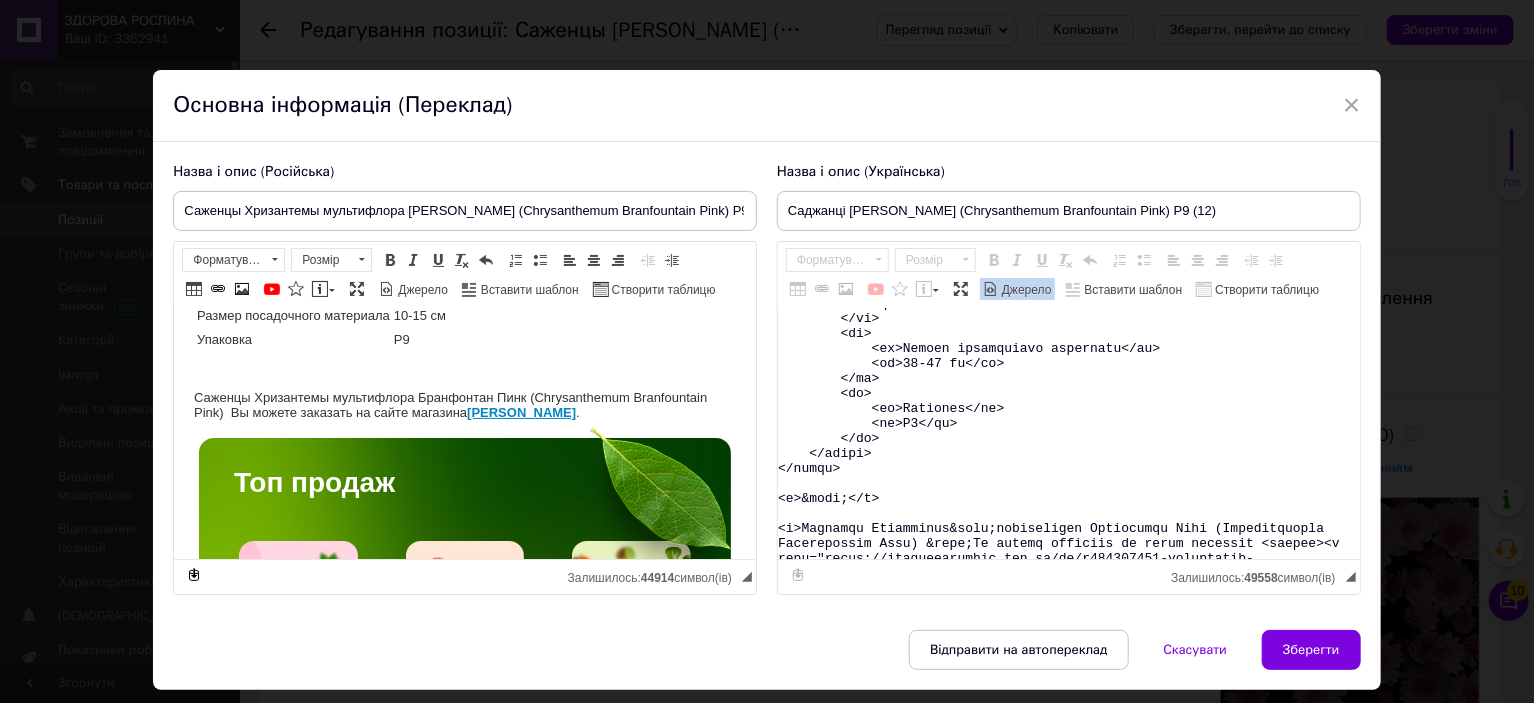 scroll, scrollTop: 15664, scrollLeft: 0, axis: vertical 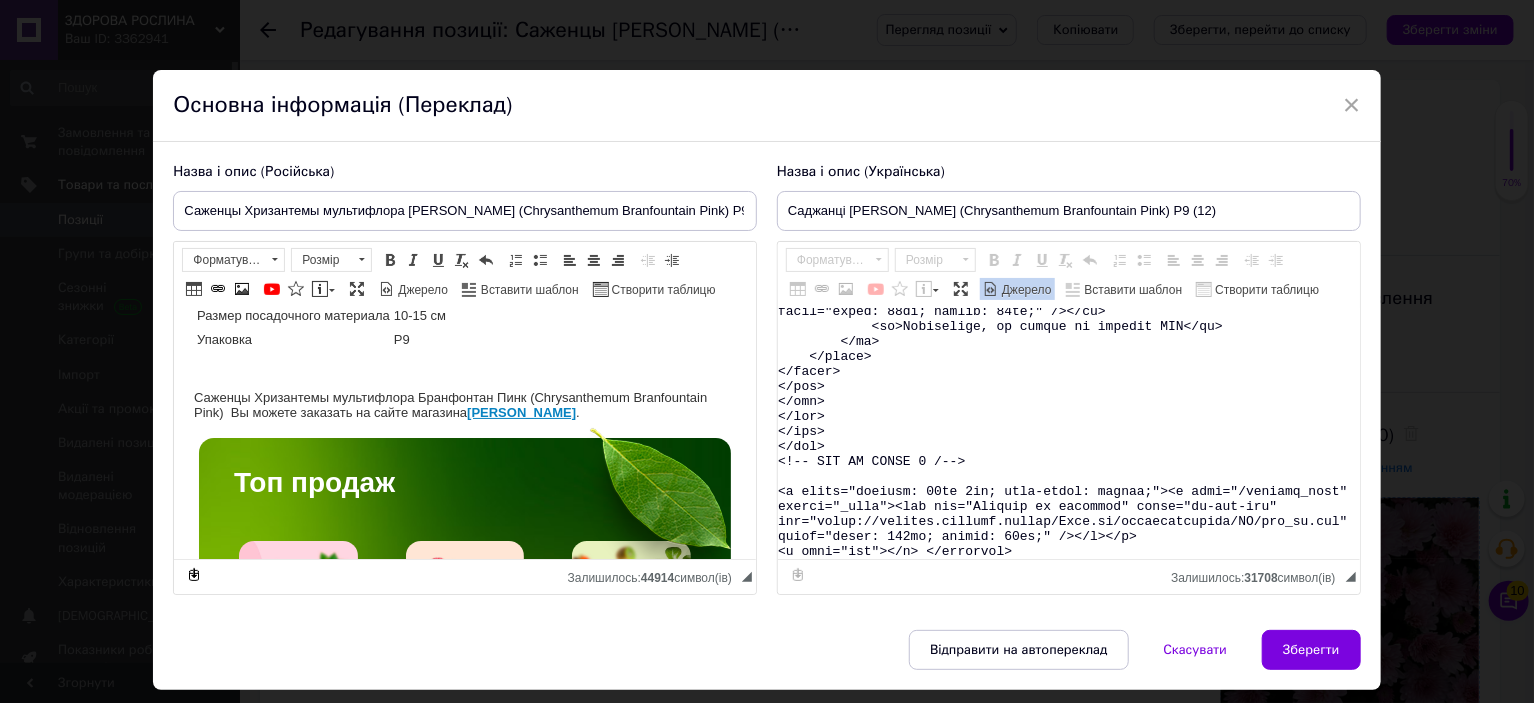 click on "Джерело" at bounding box center (1025, 290) 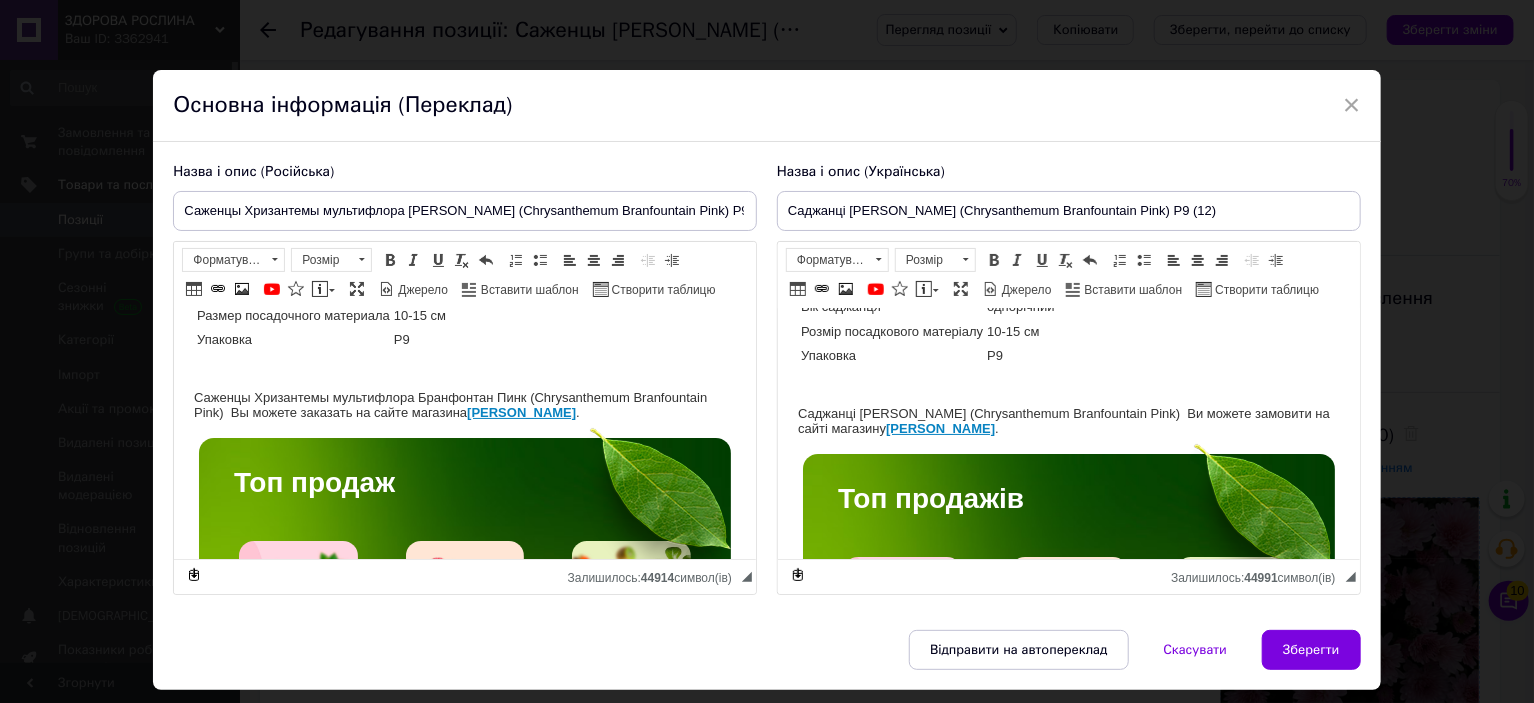 scroll, scrollTop: 200, scrollLeft: 0, axis: vertical 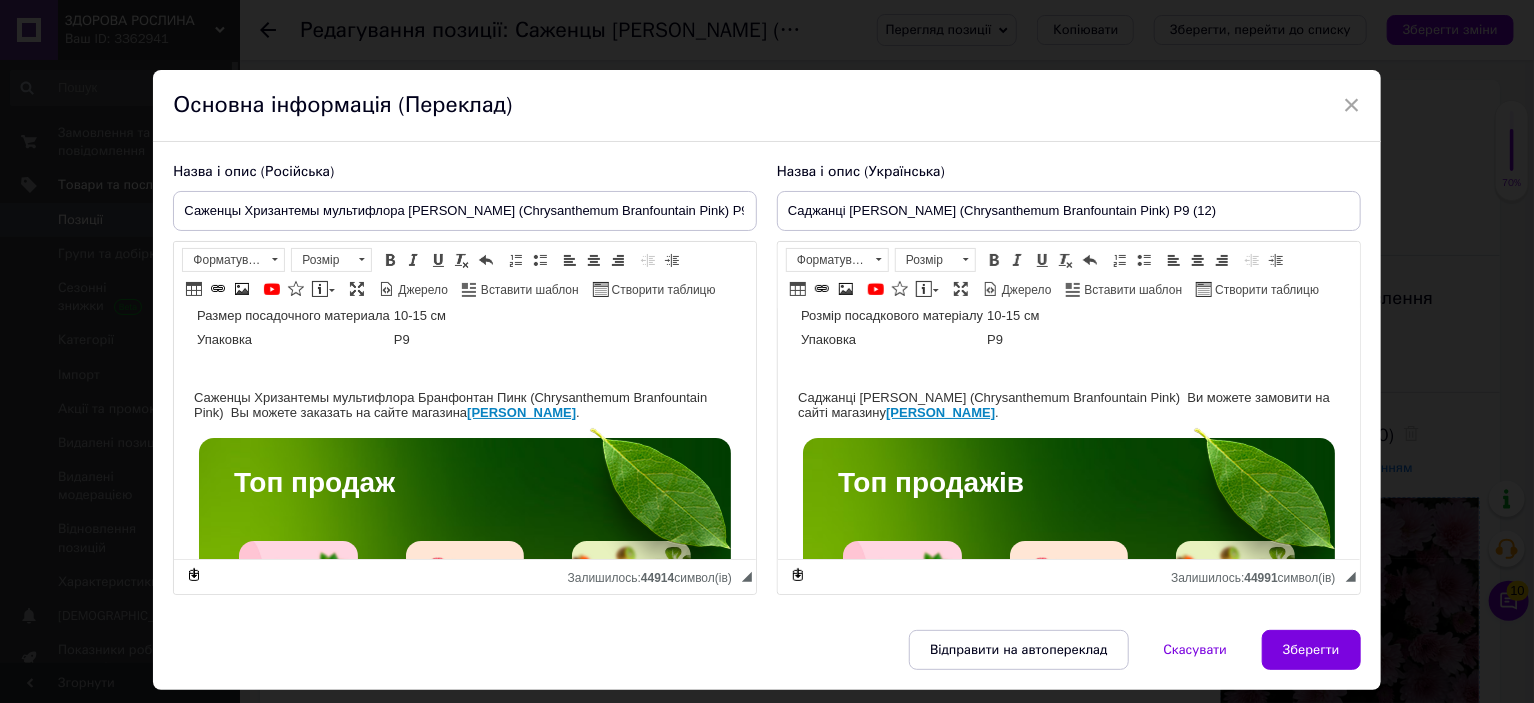 click on "Назва Chrysanthеmum Branfountain Pink Назва українська Хризантема Бранфонтан Пінк Висота 40-50 см Час цвітіння вересень-жовтень Забарвлення рожеве Розмір квітки 3-4 см Вік саджанця однорічний Розмір посадкового матеріалу 10-15 см Упаковка Р9 Саджанці Хризантеми мультифлора Бранфонтан Пінк (Chrysanthеmum Branfountain Pink)  Ви можете замовити на сайті магазину  Здорова Рослина .         Топ продажів       Якісні здорові саджанці, які забезпечать високий урожай, вирощені з дотриманням усіх агротехнічних вимог, що гарантує високу приживаність та плодоношення.       Саджанці полуниці" at bounding box center (1068, 2961) 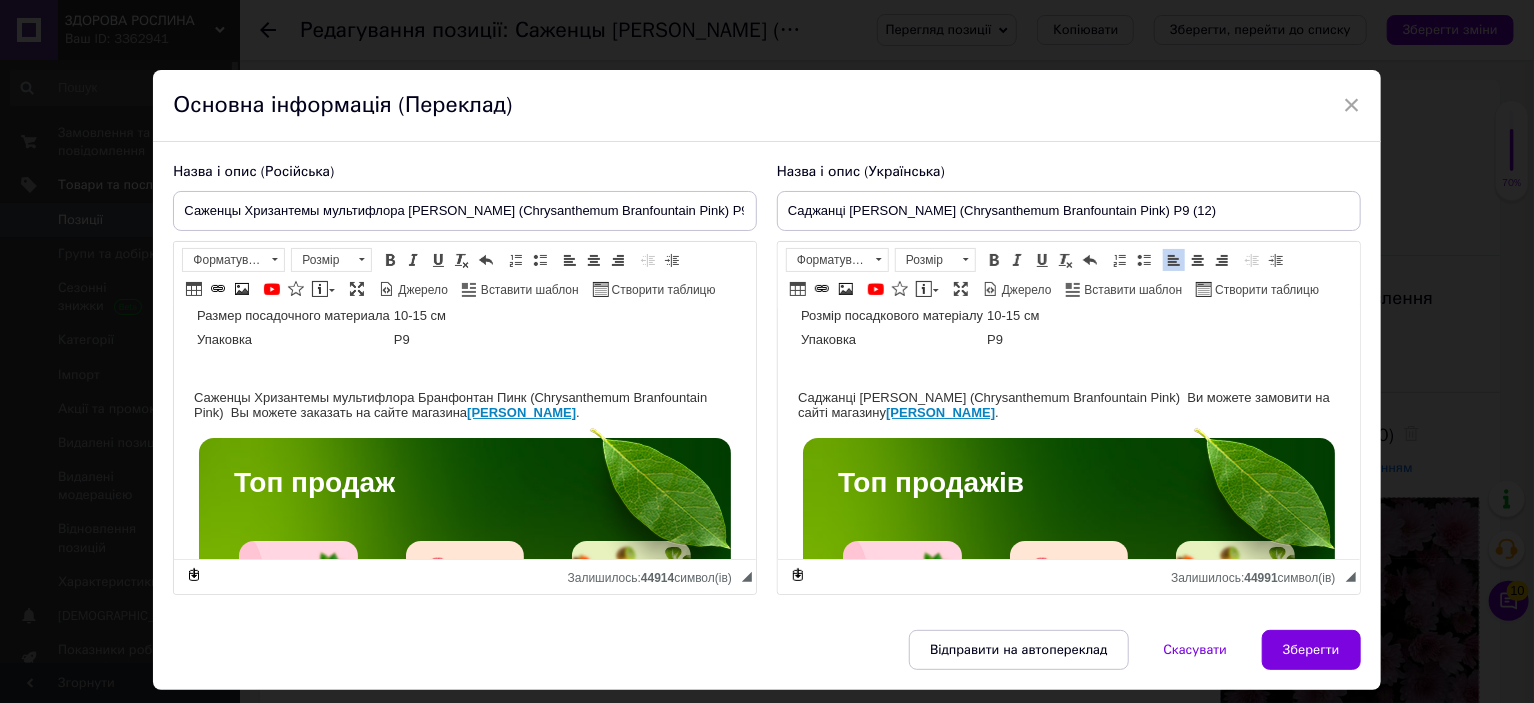 click at bounding box center [1068, 368] 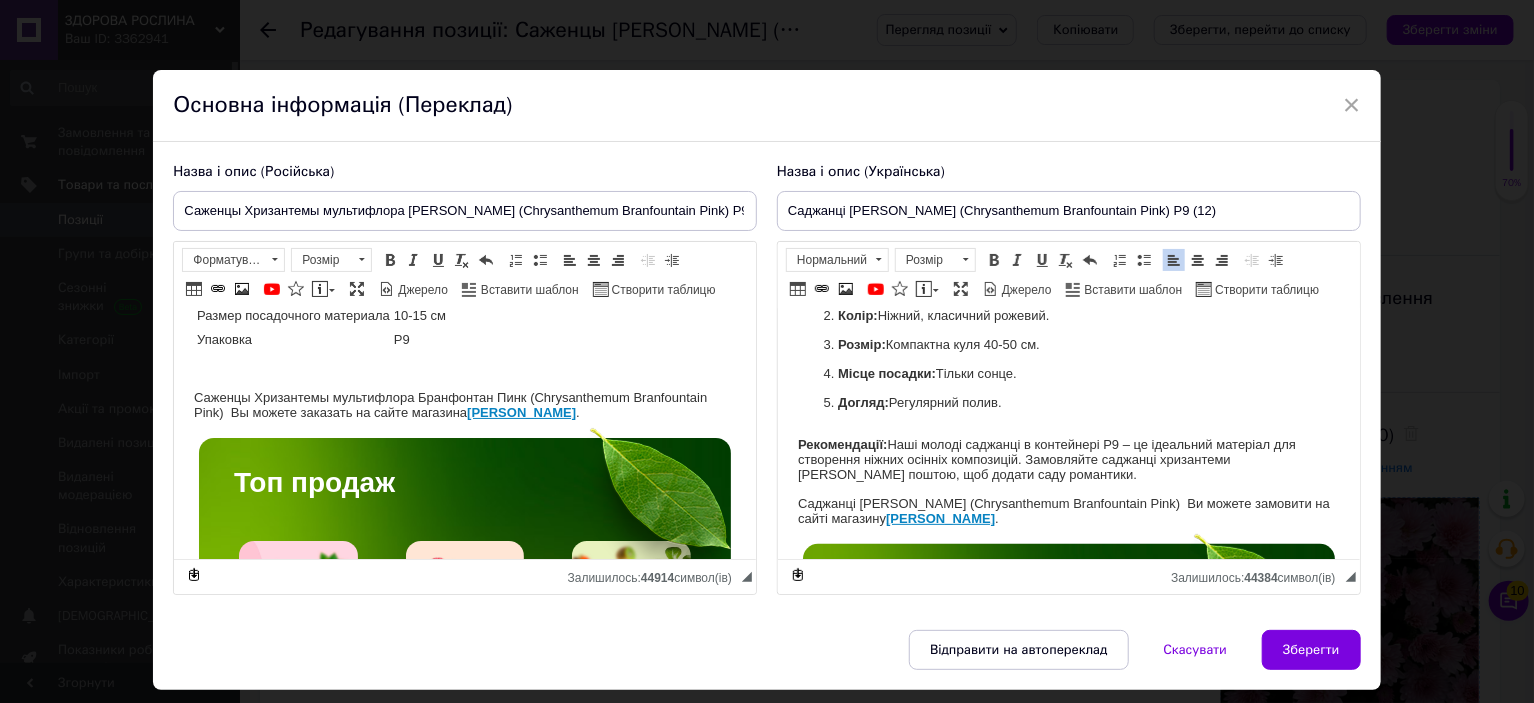 scroll, scrollTop: 431, scrollLeft: 0, axis: vertical 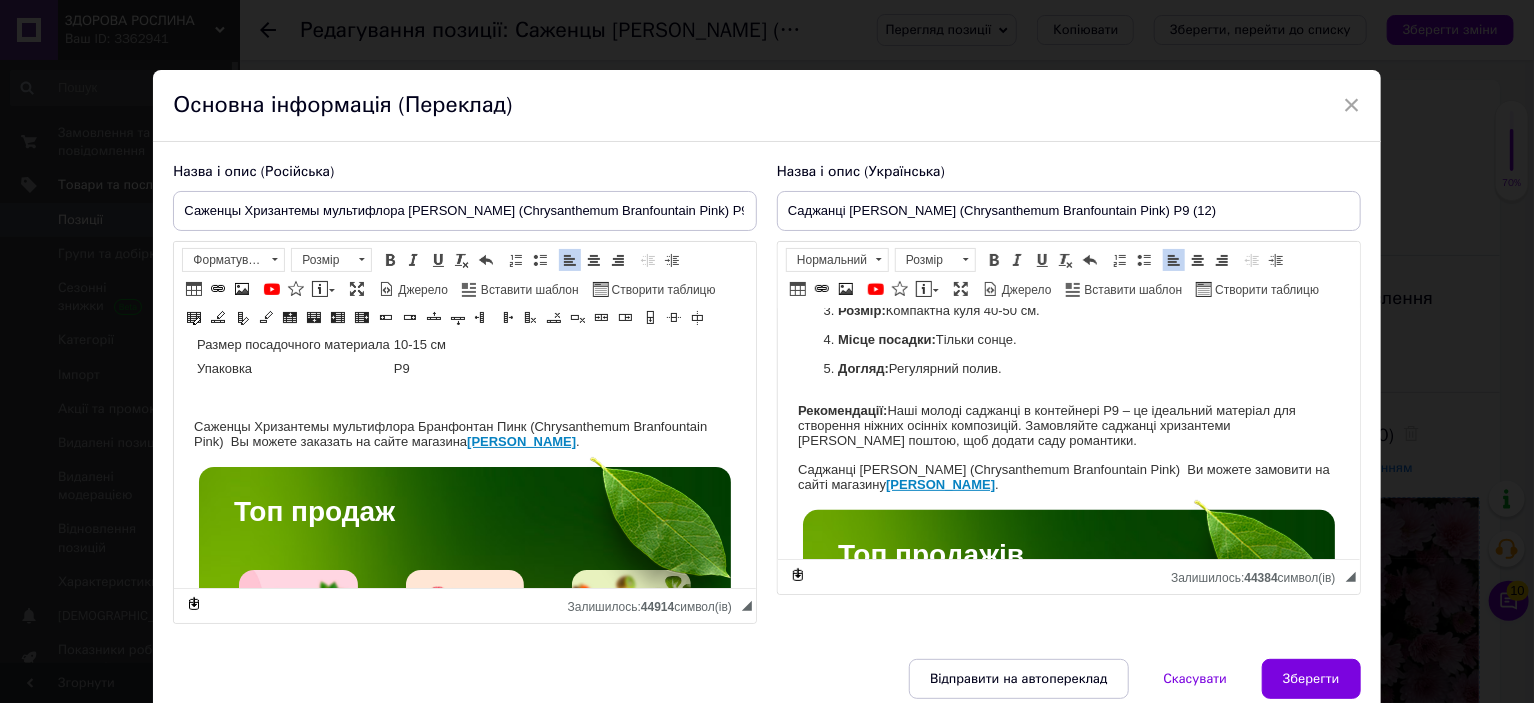 click on "Название Chrysanthеmum Branfountain Pink Название русское Хризантема Бранфонтан Пинк Высота 40-50 см Время цветения сентябрь-октябрь Окраска розовая Размер цветка 3-4 см Возраст саженца однолетний Размер посадочного материала 10-15 см Упаковка Р9 Саженцы Хризантемы мультифлора Бранфонтан Пинк (Chrysanthеmum Branfountain Pink)  Вы можете заказать на сайте магазина  Здорова Рослина .           Топ продаж             Саженцы клубники                     Саженцы малины                    Саженцы экзотических растений                     Саженцы хвойных растений                     Саженцы ягодных кустарников" at bounding box center [465, 2972] 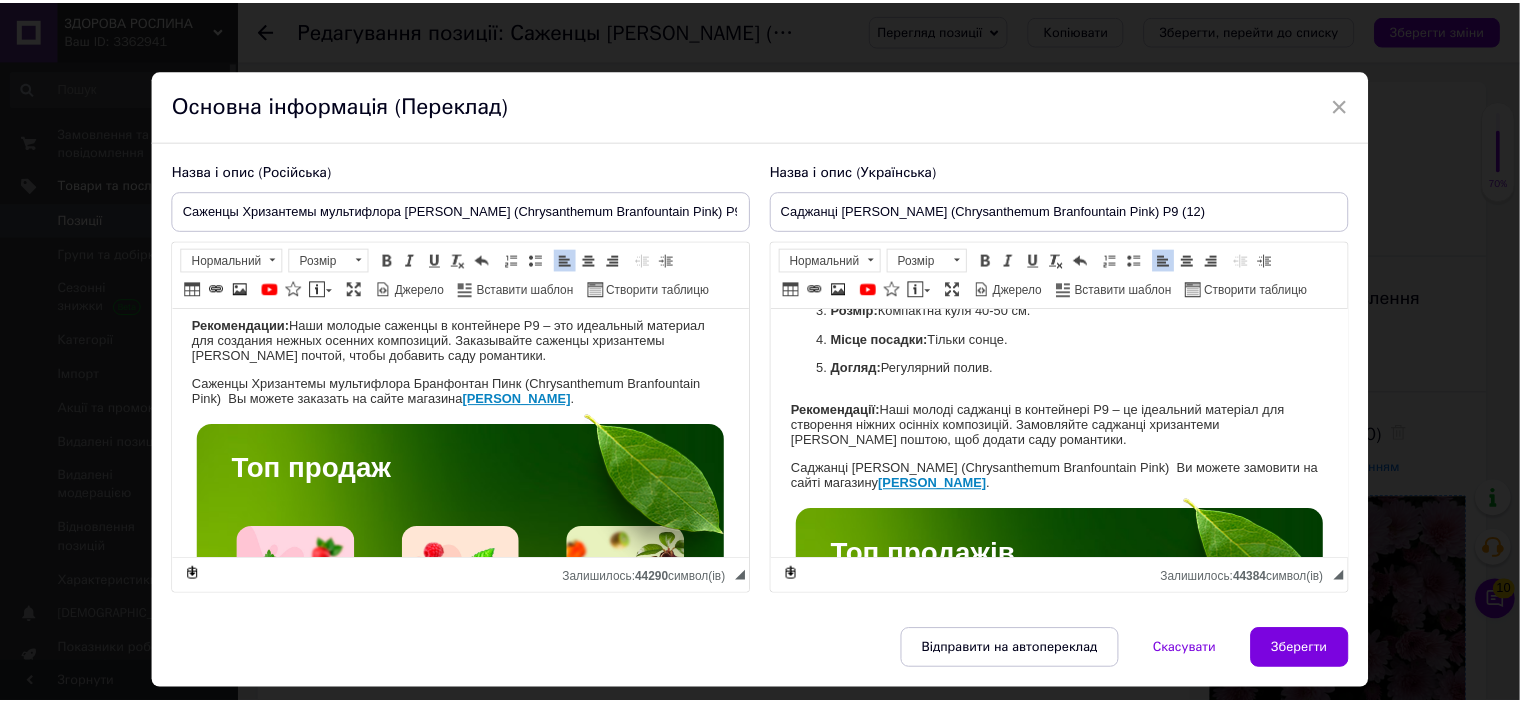 scroll, scrollTop: 531, scrollLeft: 0, axis: vertical 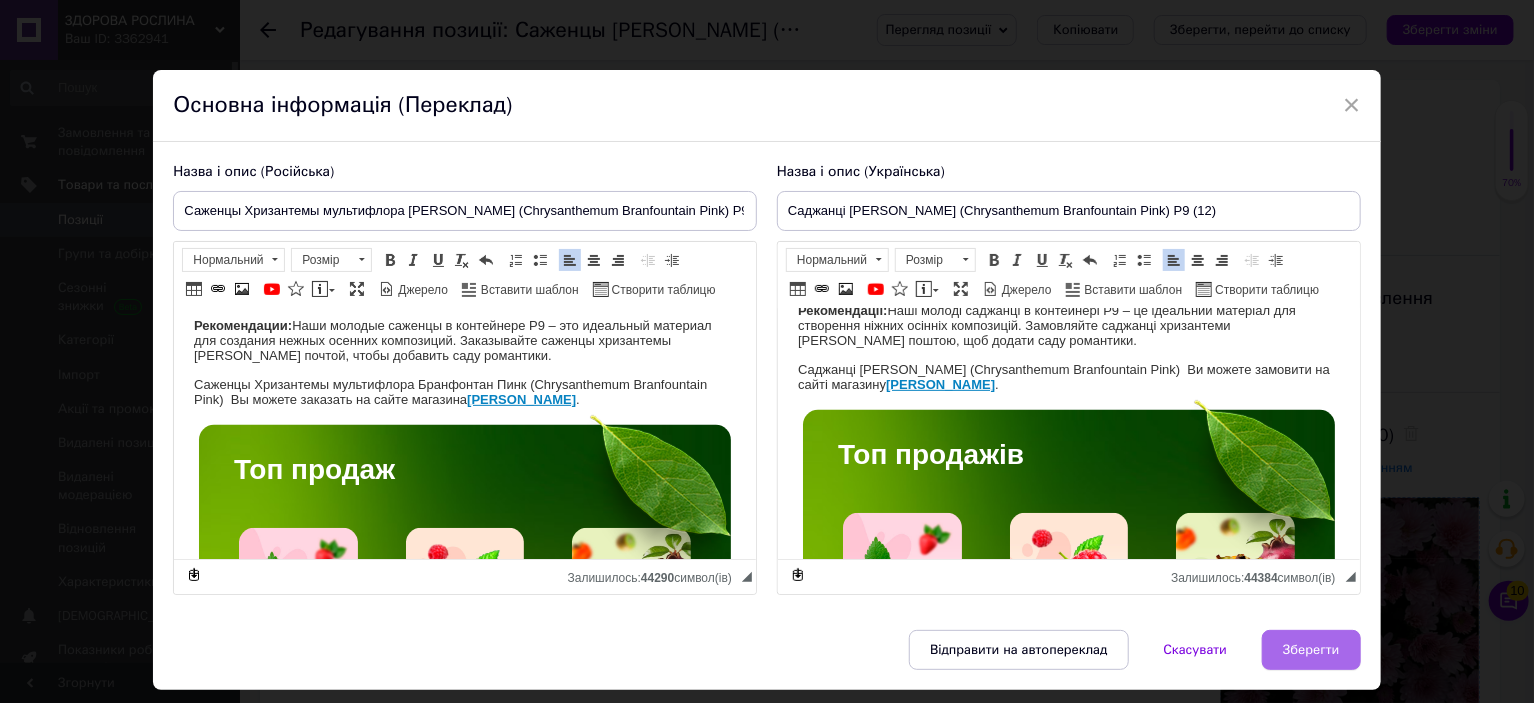 click on "Зберегти" at bounding box center (1311, 650) 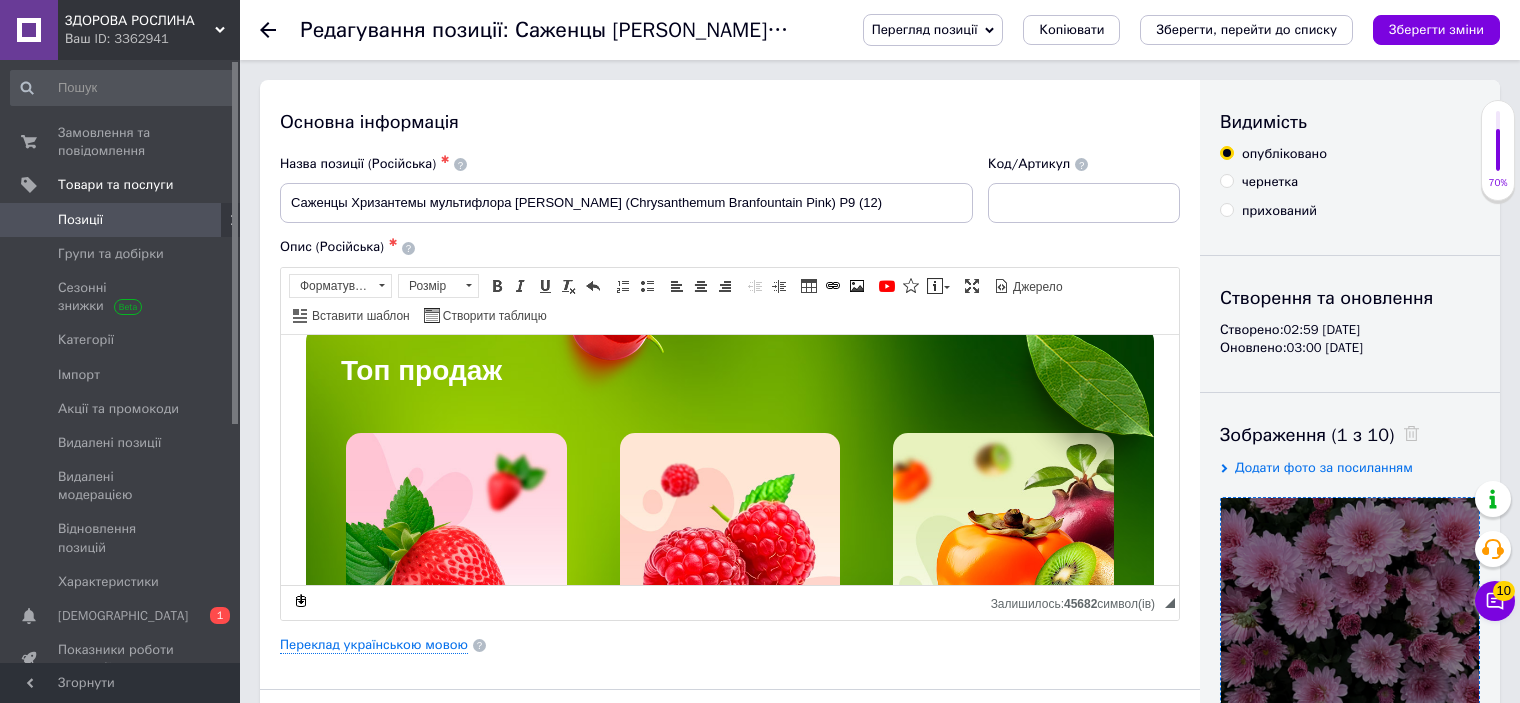 scroll, scrollTop: 614, scrollLeft: 0, axis: vertical 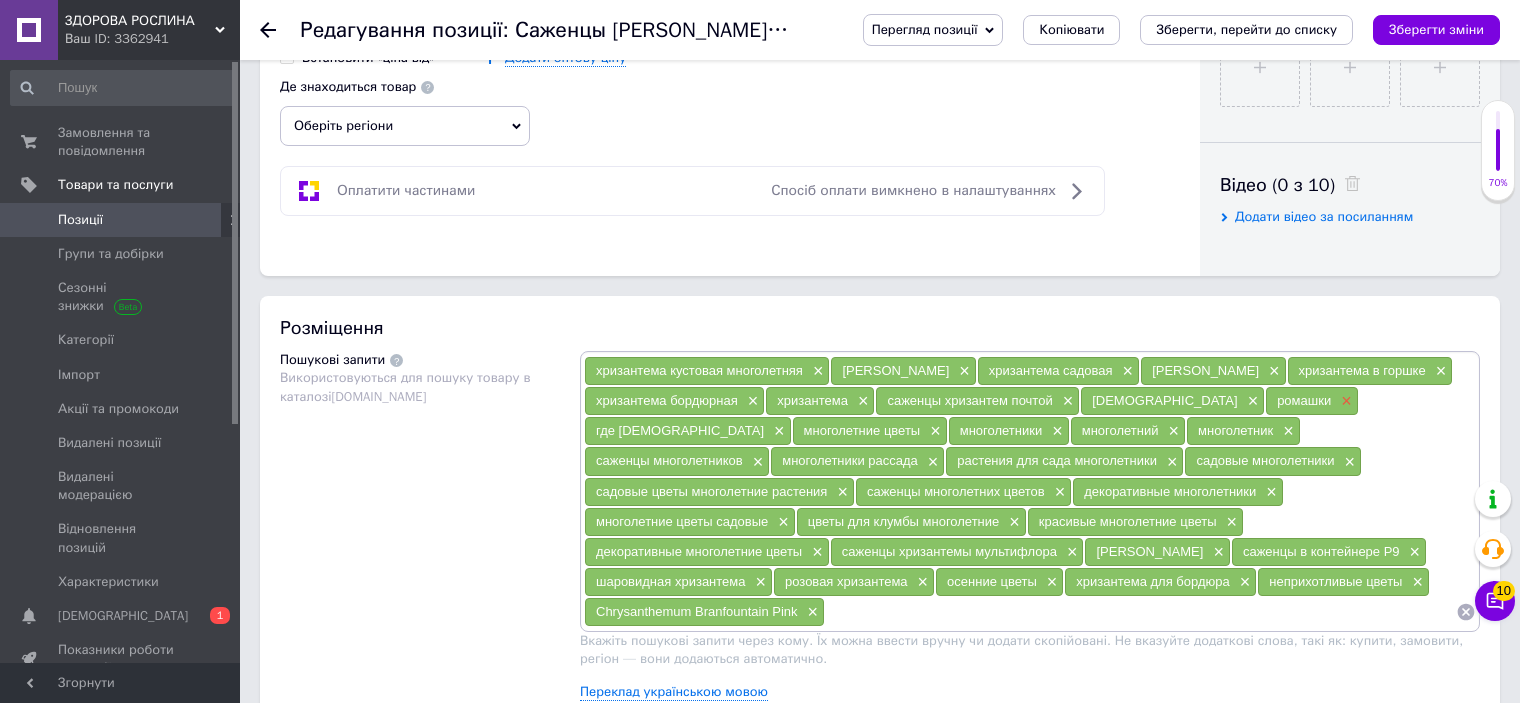 click on "×" at bounding box center [1344, 401] 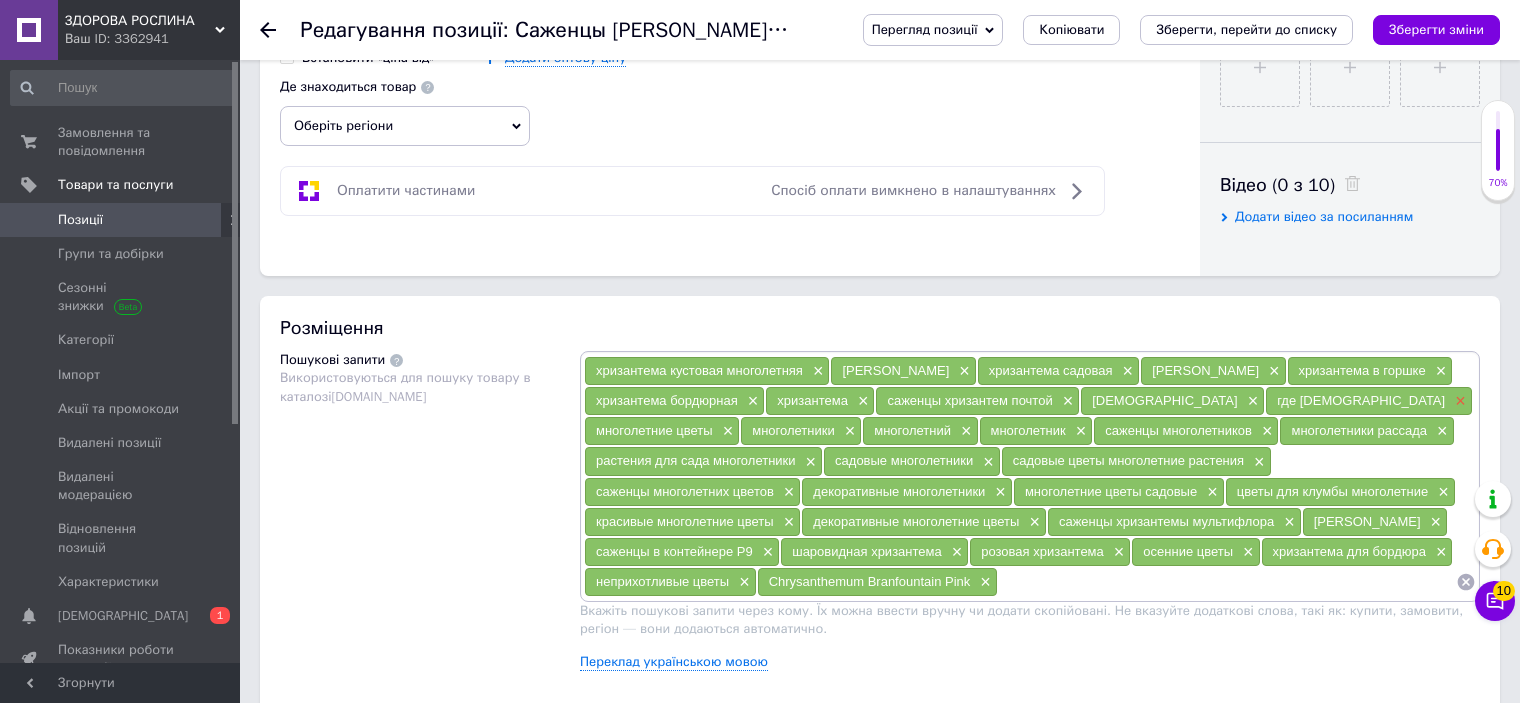 click on "×" at bounding box center [1458, 401] 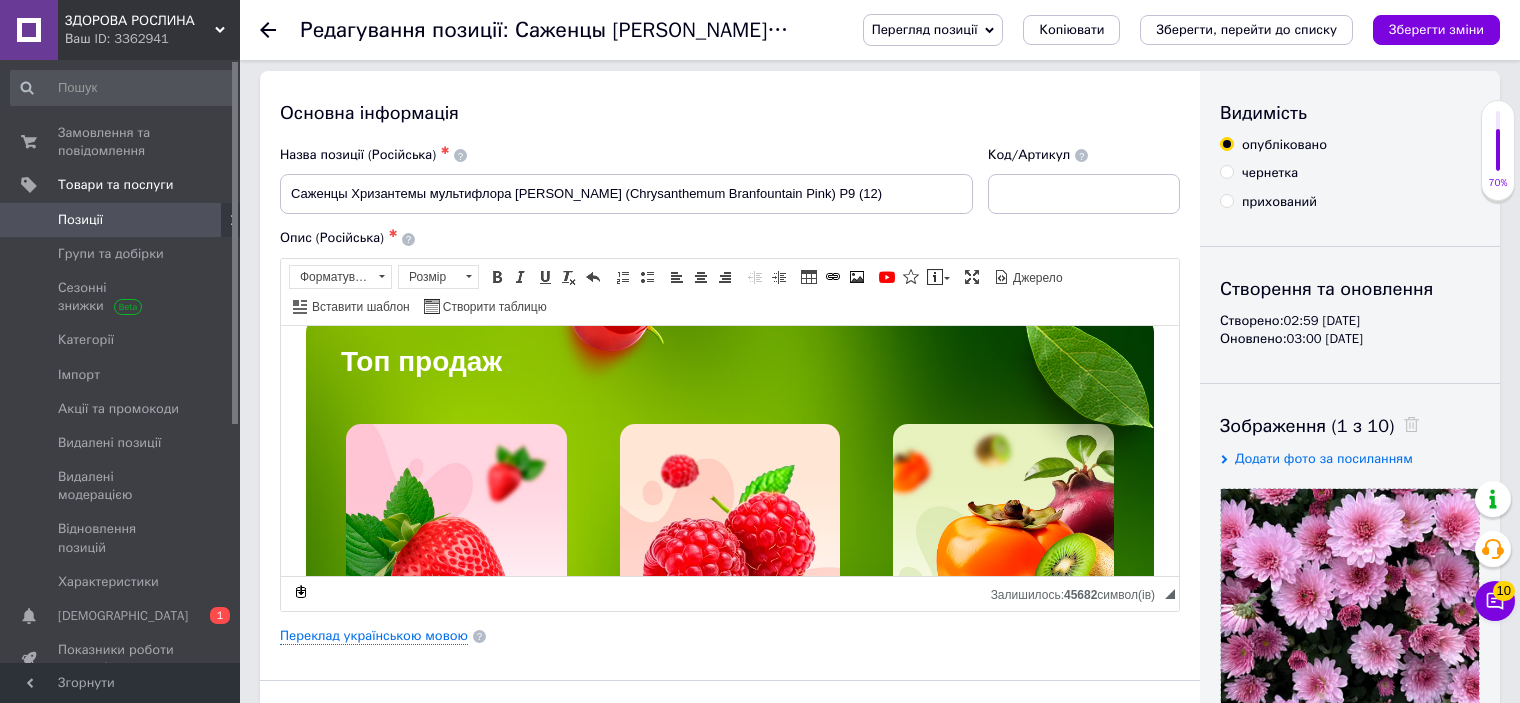 scroll, scrollTop: 0, scrollLeft: 0, axis: both 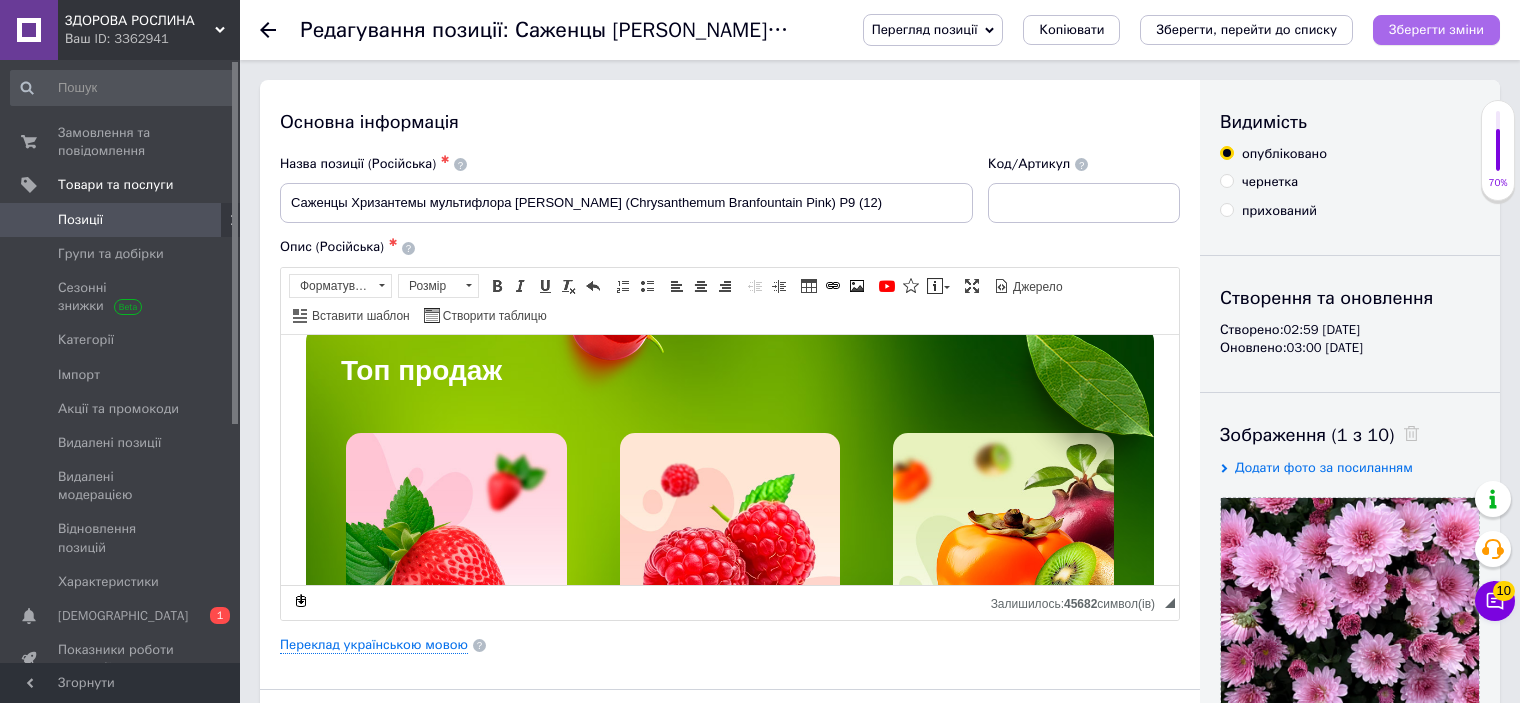 click on "Зберегти зміни" at bounding box center (1436, 29) 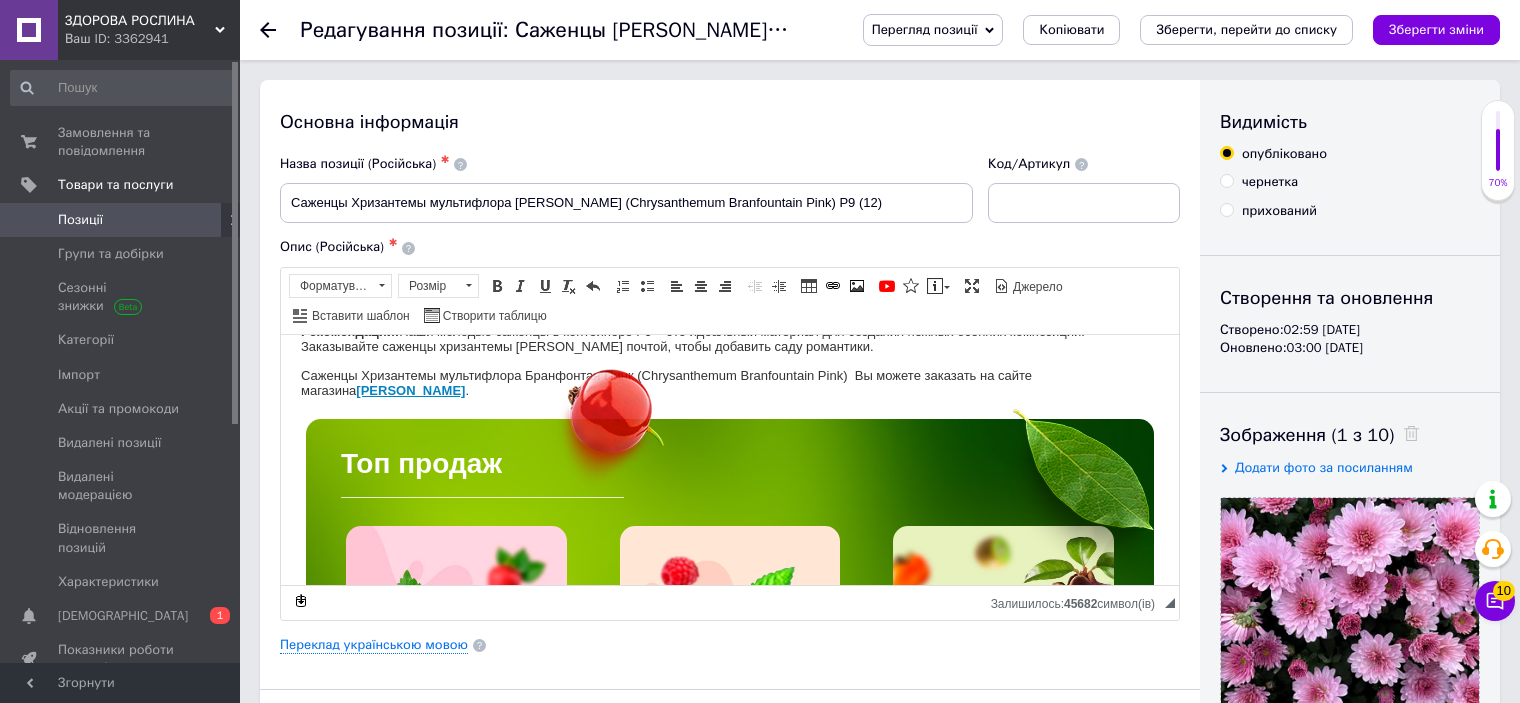 scroll, scrollTop: 414, scrollLeft: 0, axis: vertical 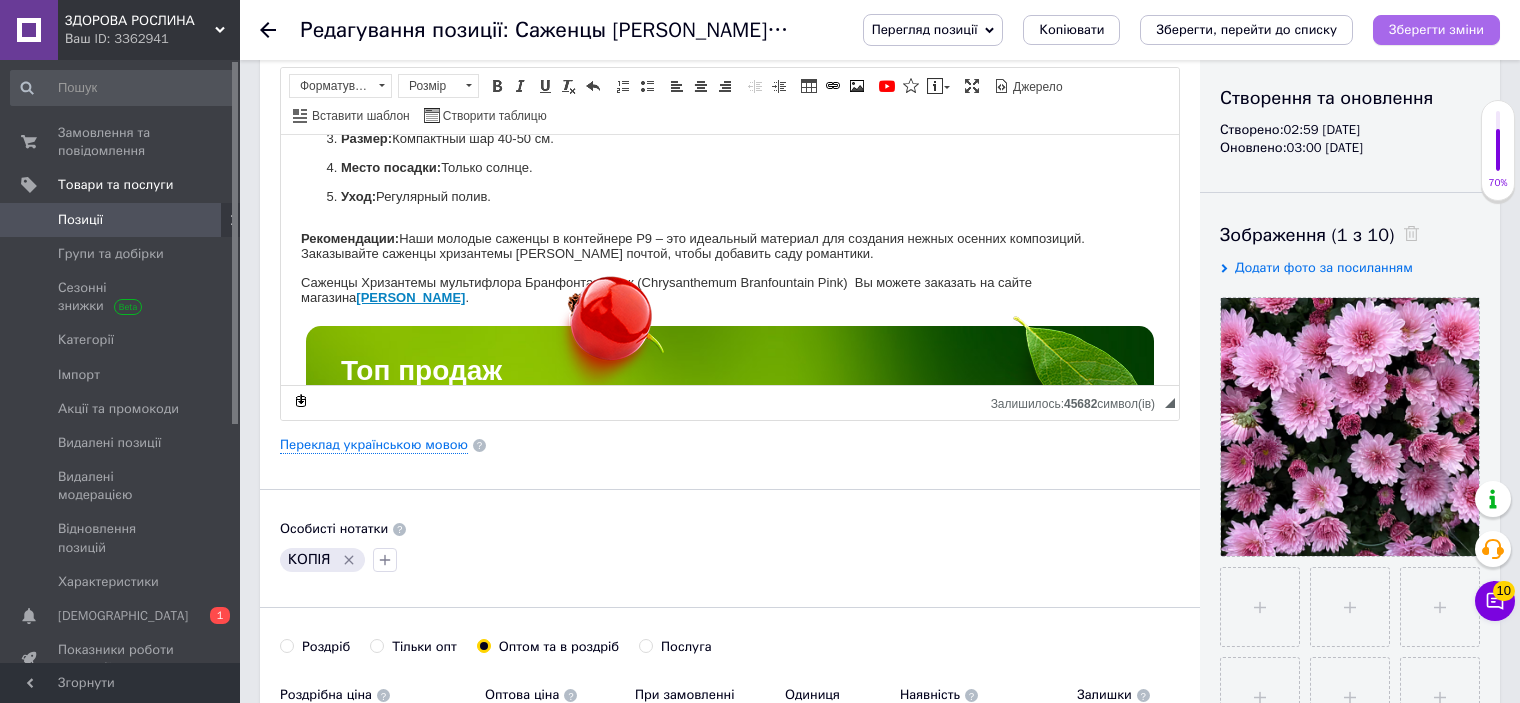 click on "Зберегти зміни" at bounding box center [1436, 29] 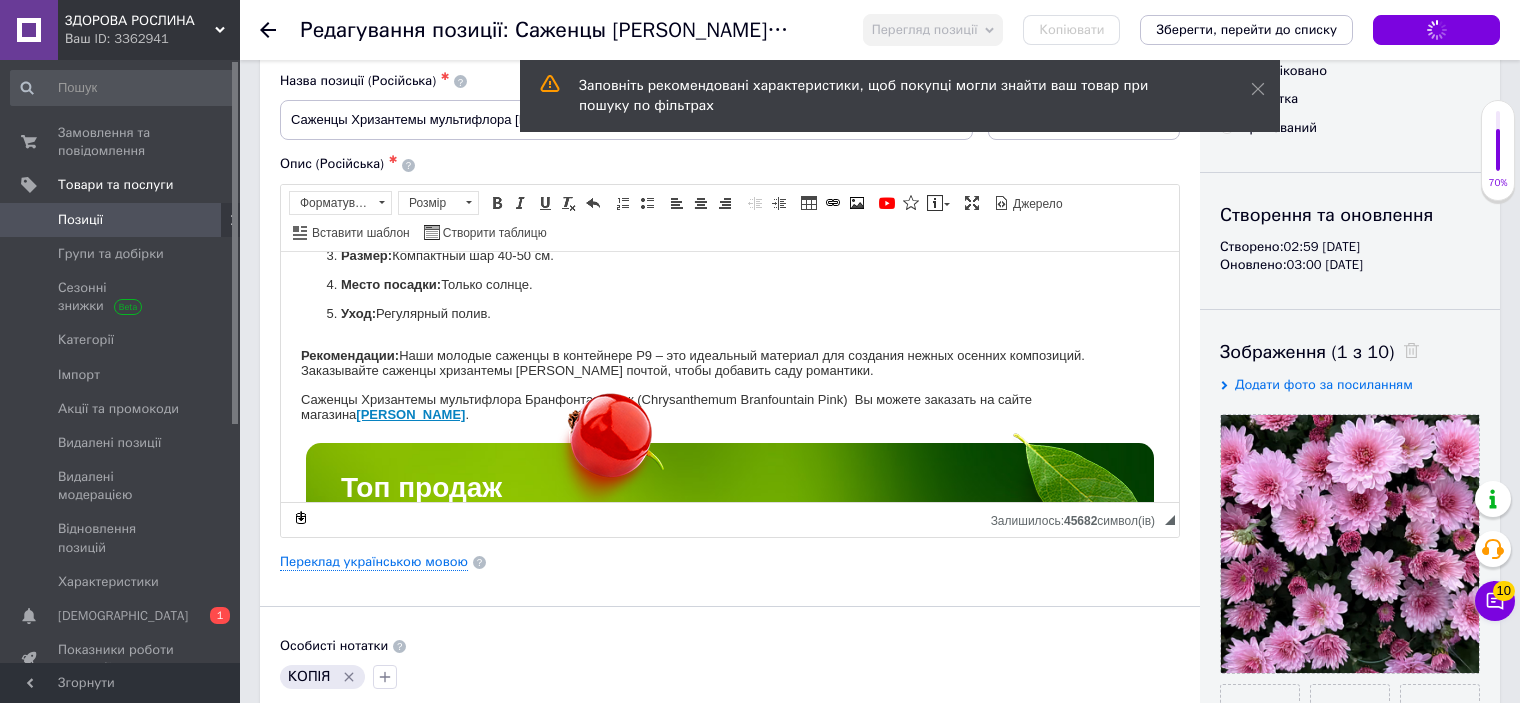 scroll, scrollTop: 0, scrollLeft: 0, axis: both 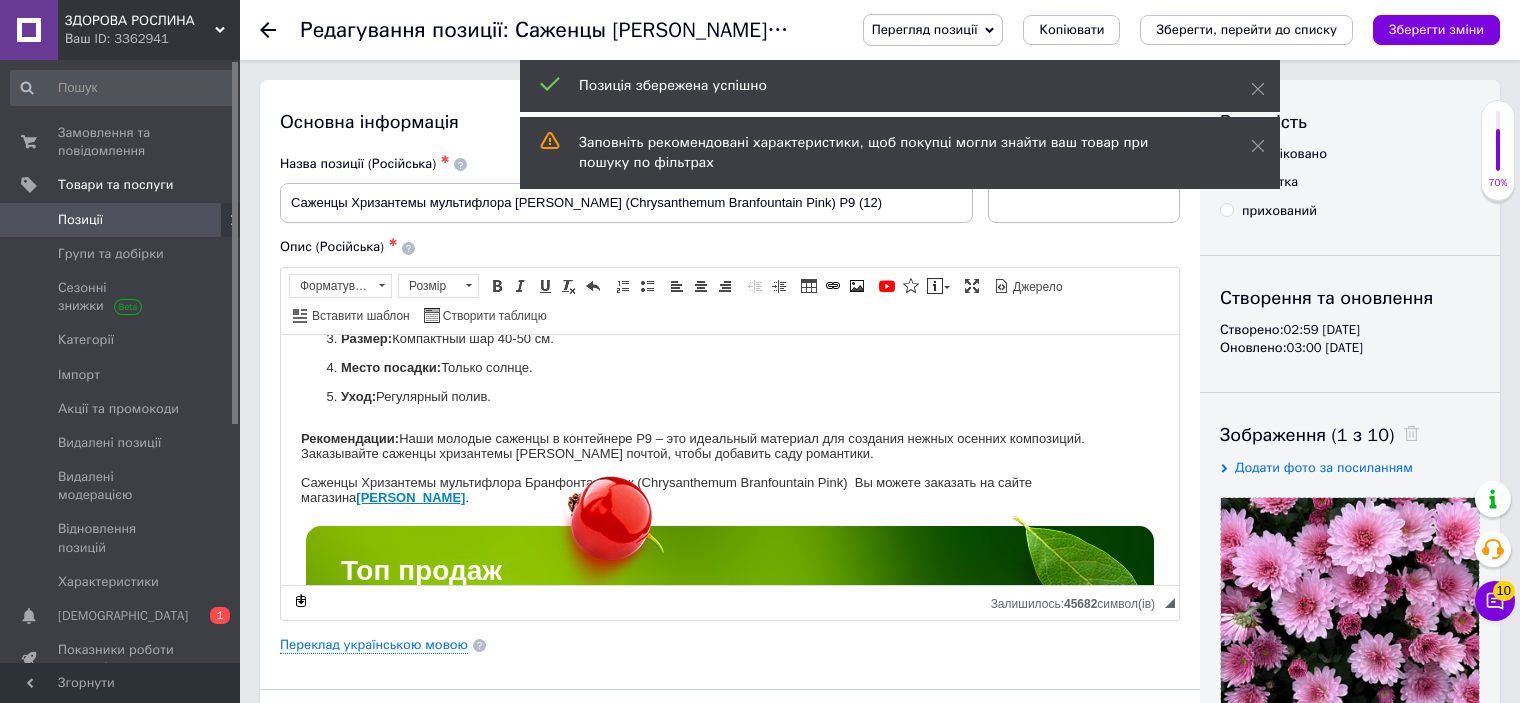 click 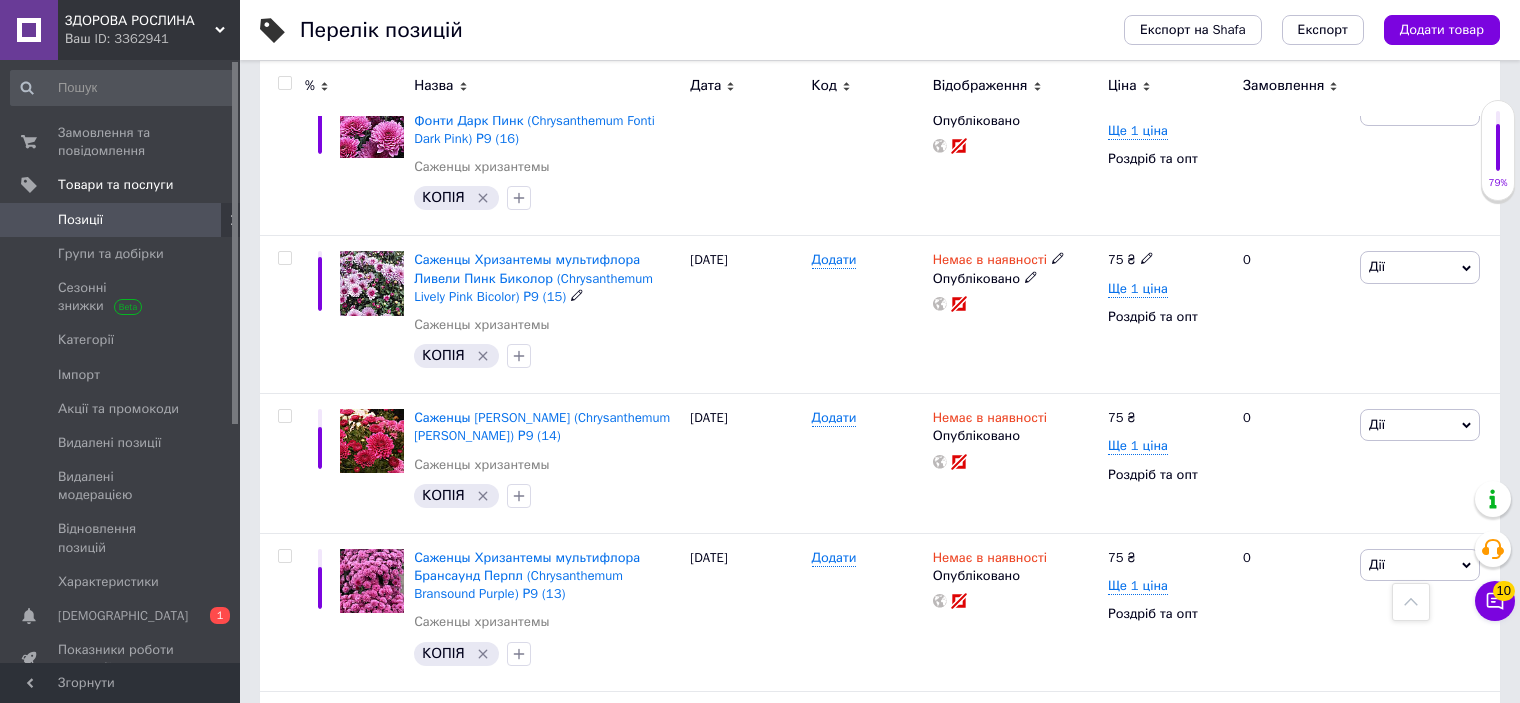 scroll, scrollTop: 2900, scrollLeft: 0, axis: vertical 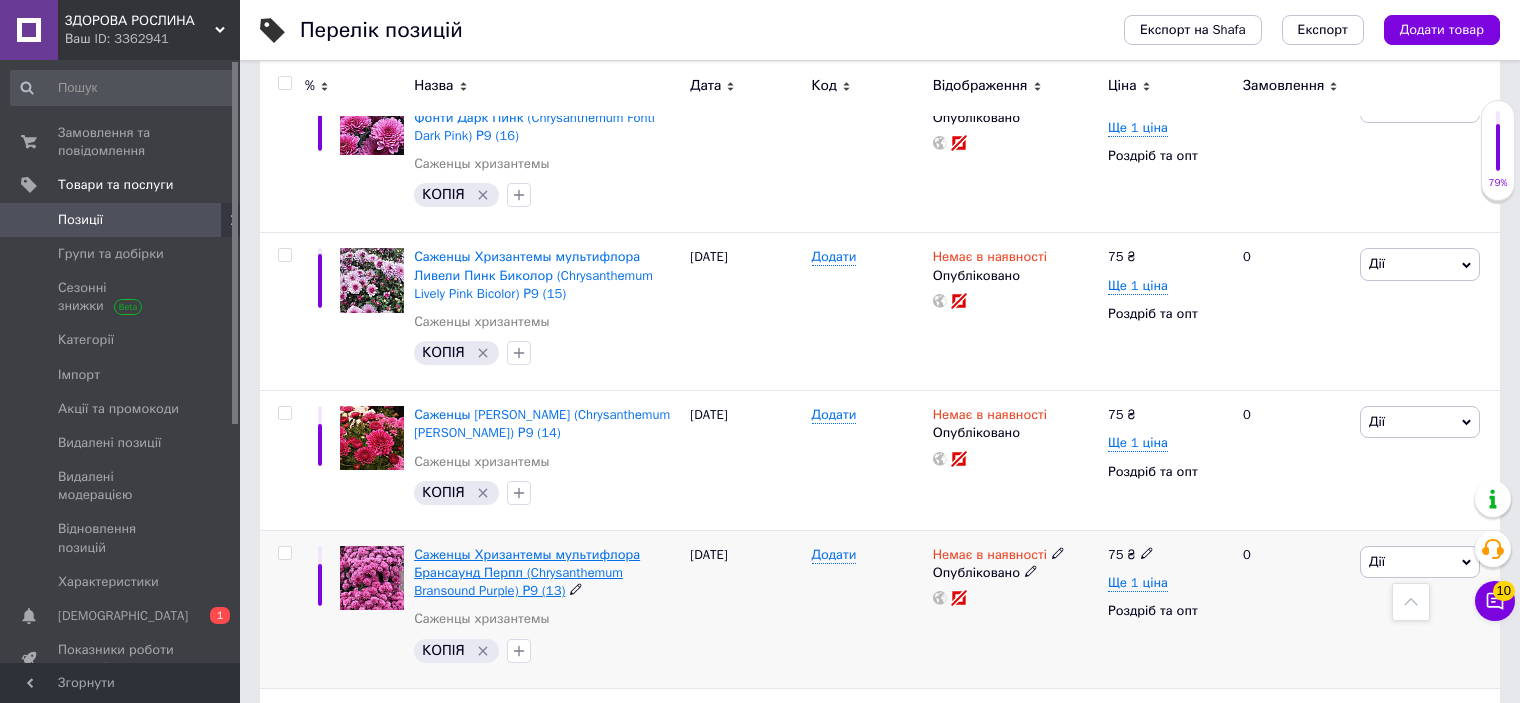 click on "Саженцы Хризантемы мультифлора Брансаунд Перпл (Chrysanthеmum Bransound Purple) Р9 (13)" at bounding box center [527, 572] 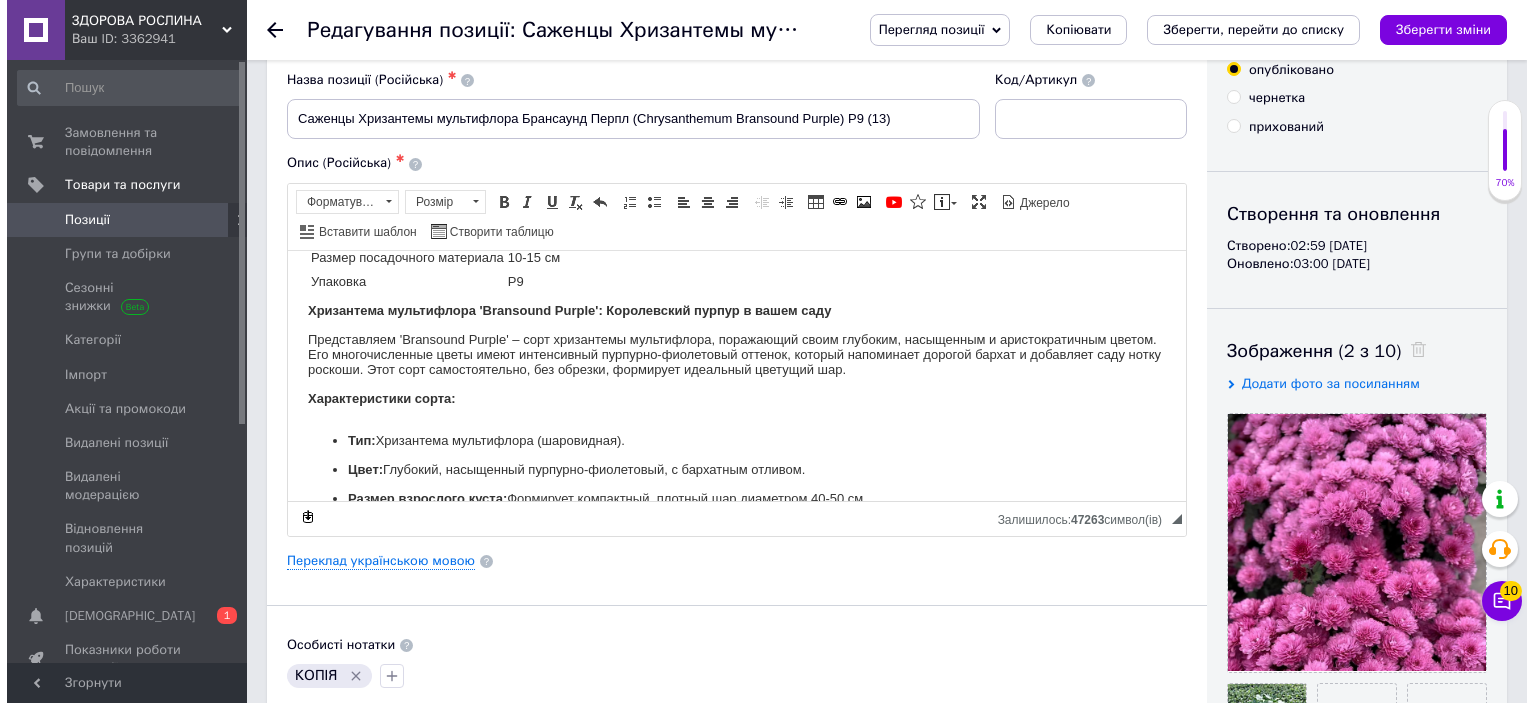 scroll, scrollTop: 200, scrollLeft: 0, axis: vertical 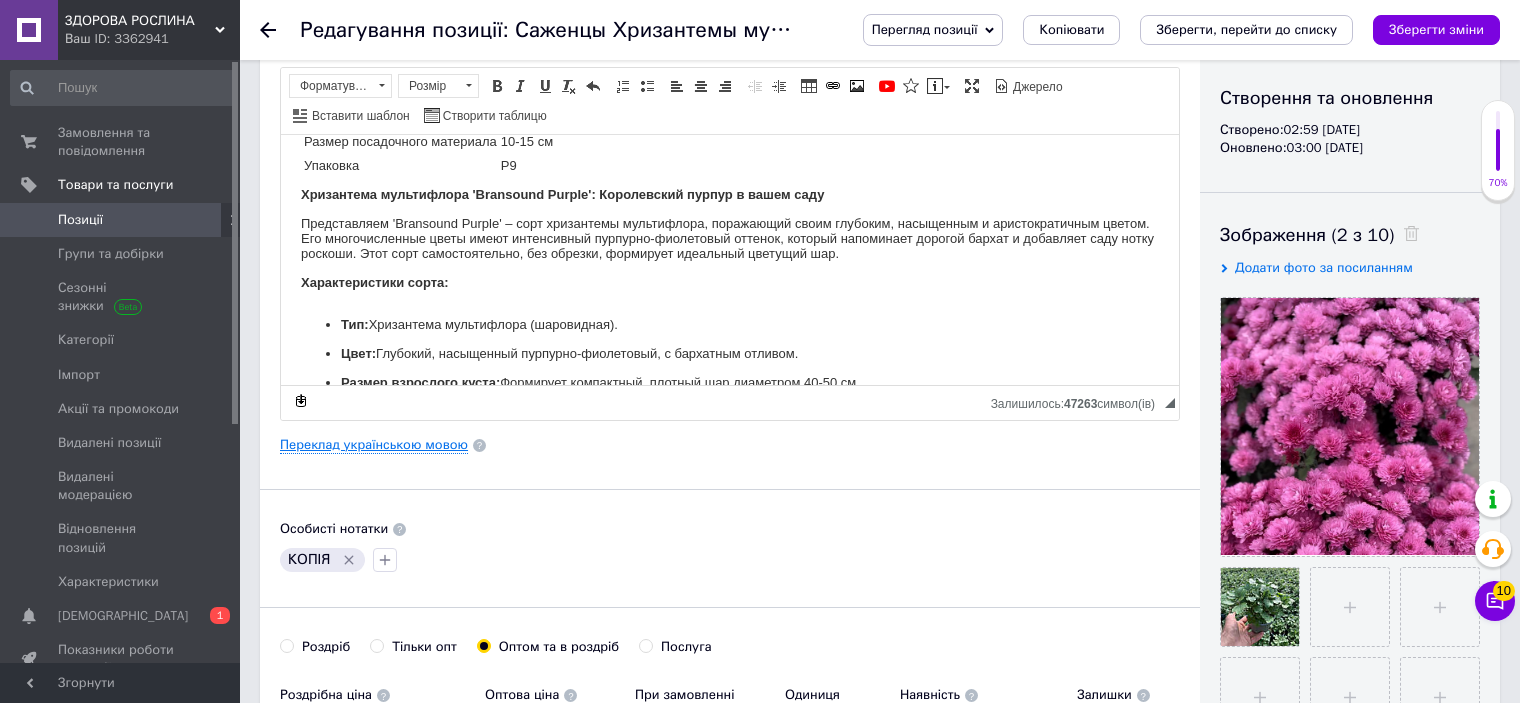 click on "Переклад українською мовою" at bounding box center (374, 445) 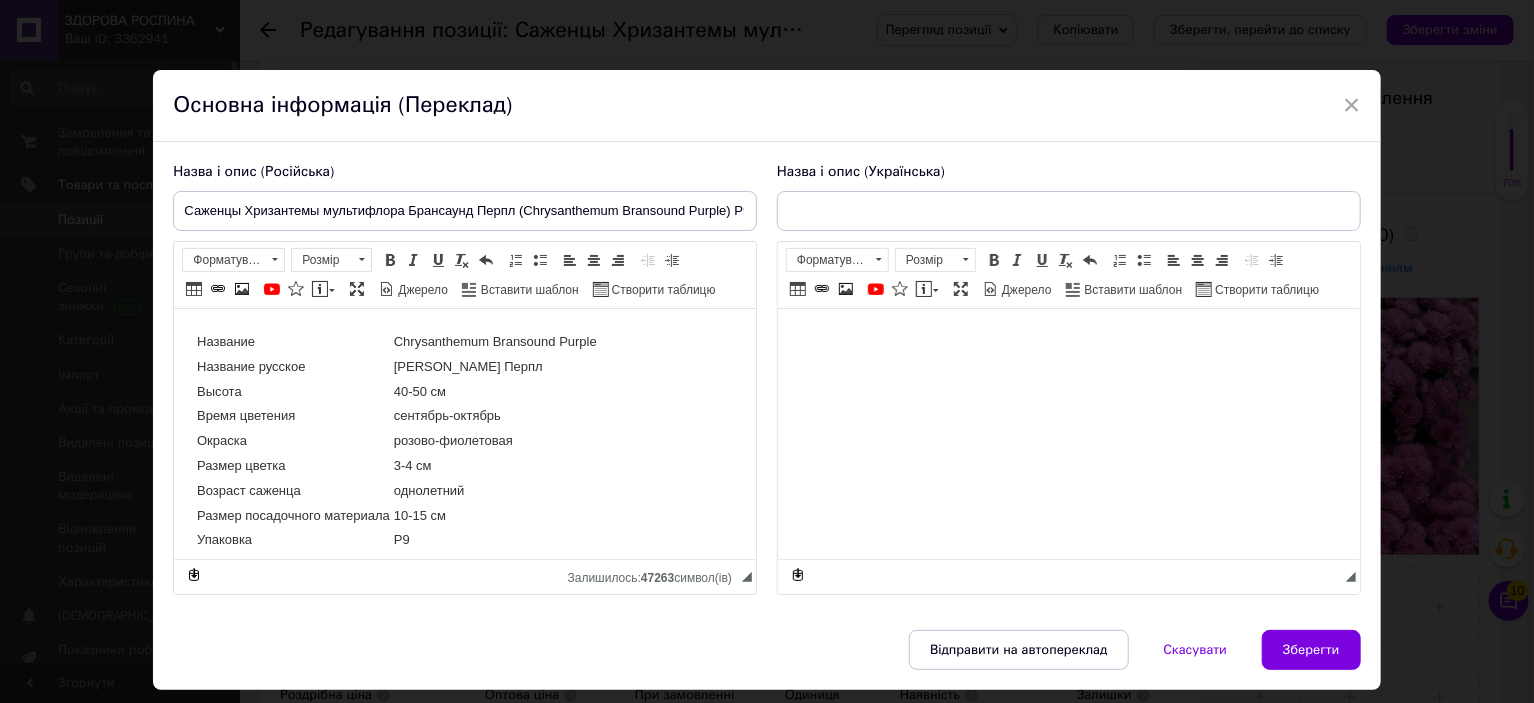 scroll, scrollTop: 0, scrollLeft: 0, axis: both 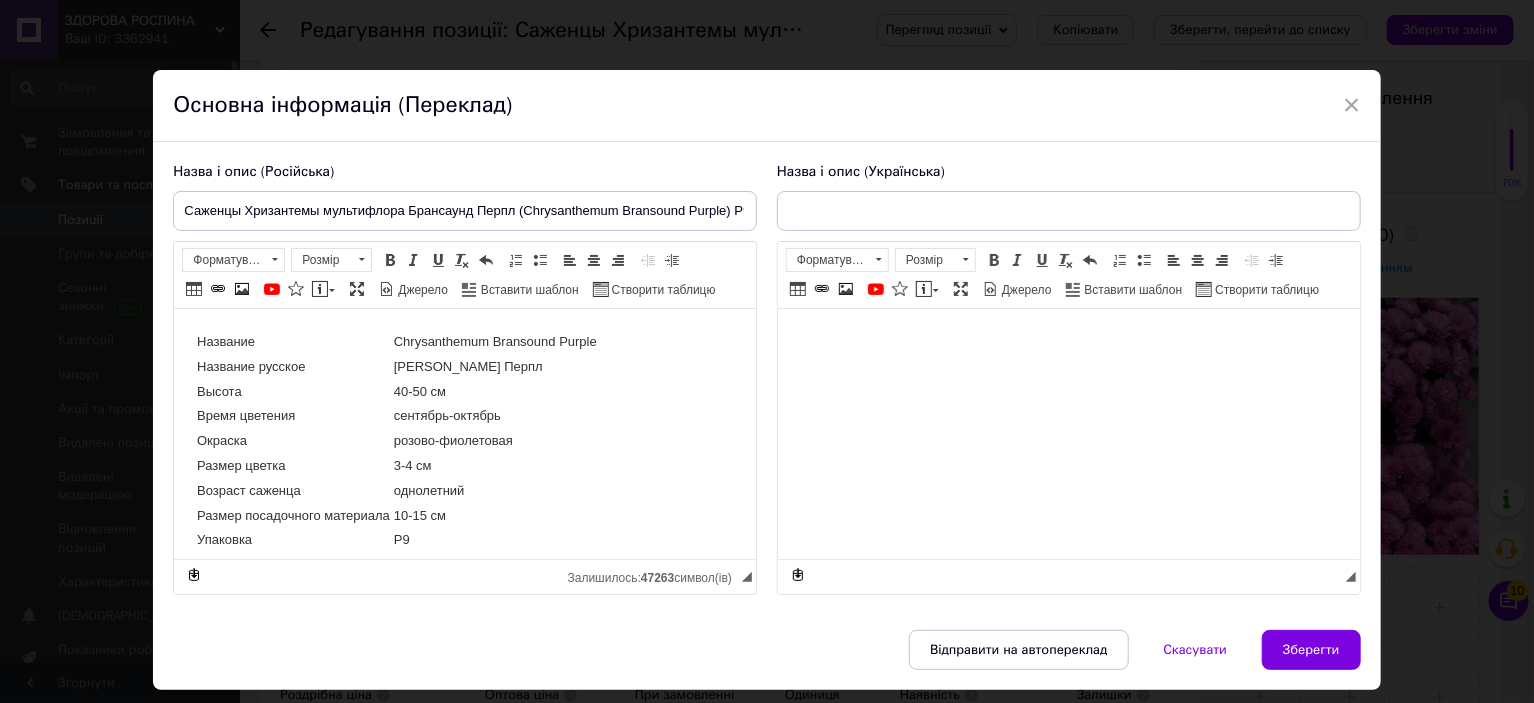 type on "Саджанці Хризантеми мультифлора Брансаунд Пьорпл (Chrysanthеmum Bransound Purple) Р9 (13)" 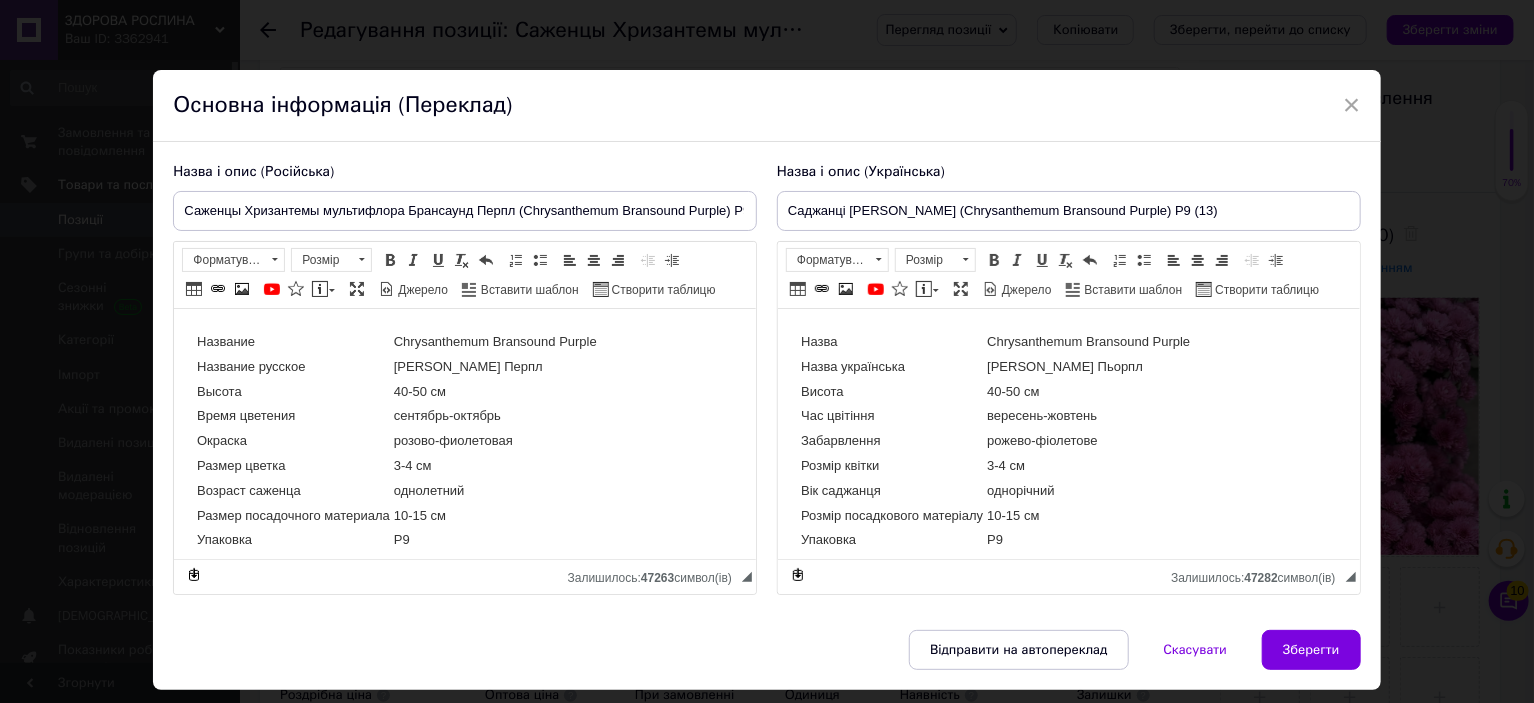scroll, scrollTop: 200, scrollLeft: 0, axis: vertical 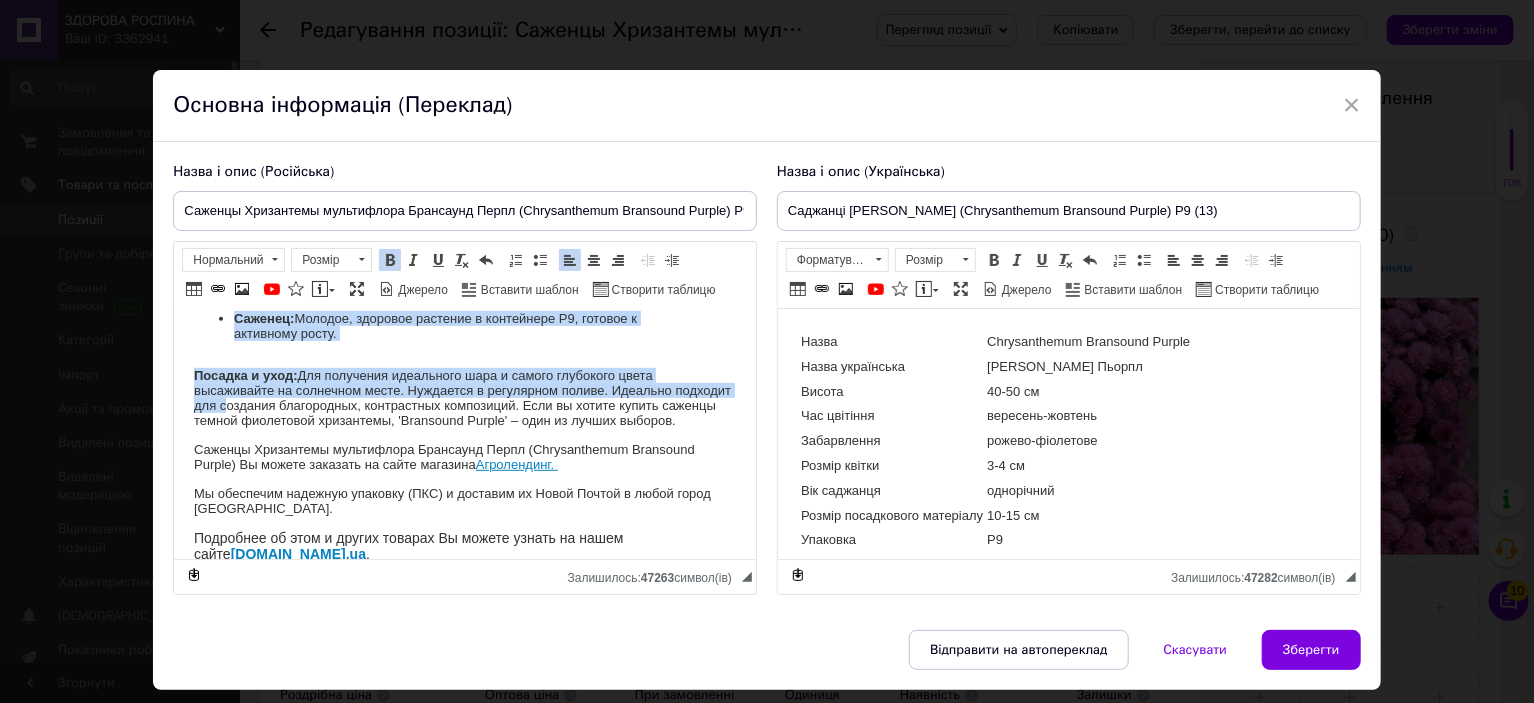drag, startPoint x: 192, startPoint y: 365, endPoint x: 284, endPoint y: 459, distance: 131.52946 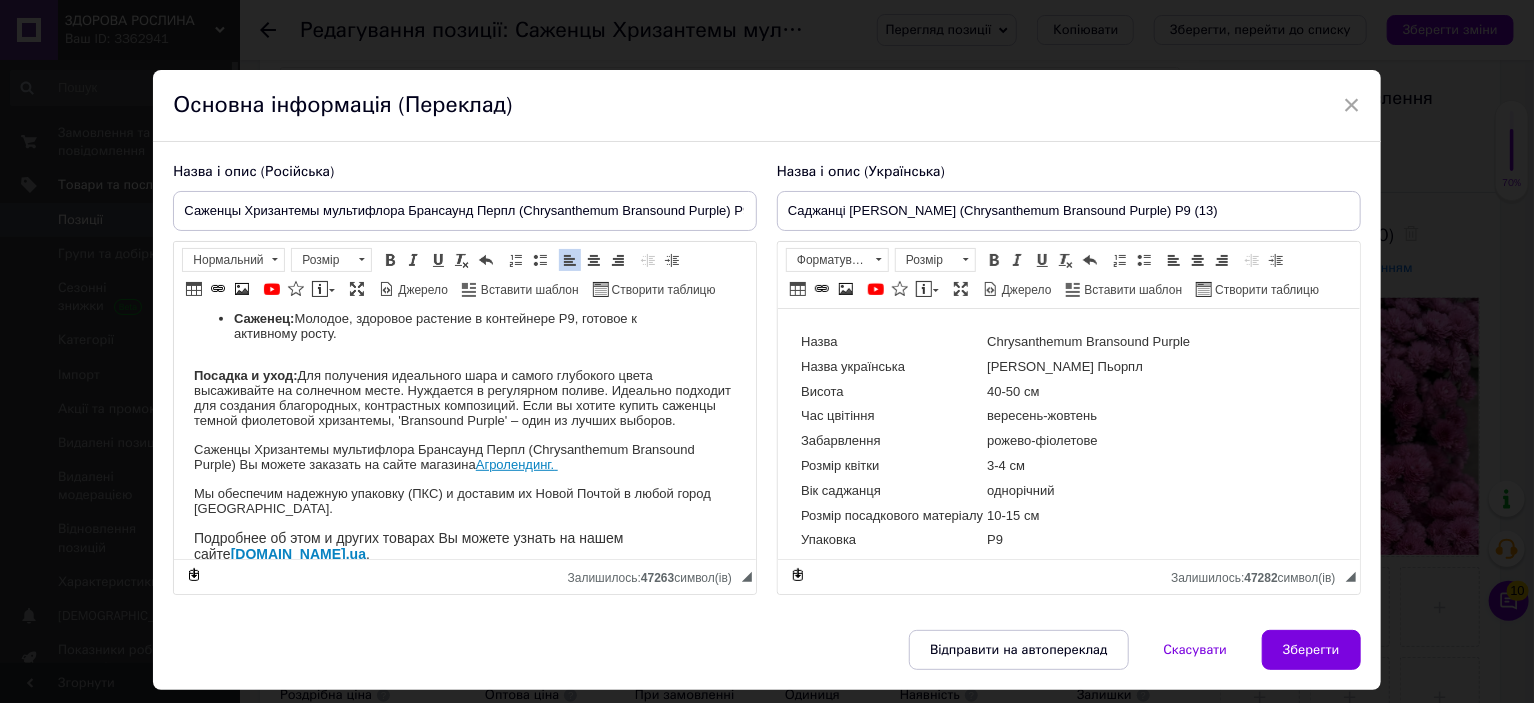 scroll, scrollTop: 248, scrollLeft: 0, axis: vertical 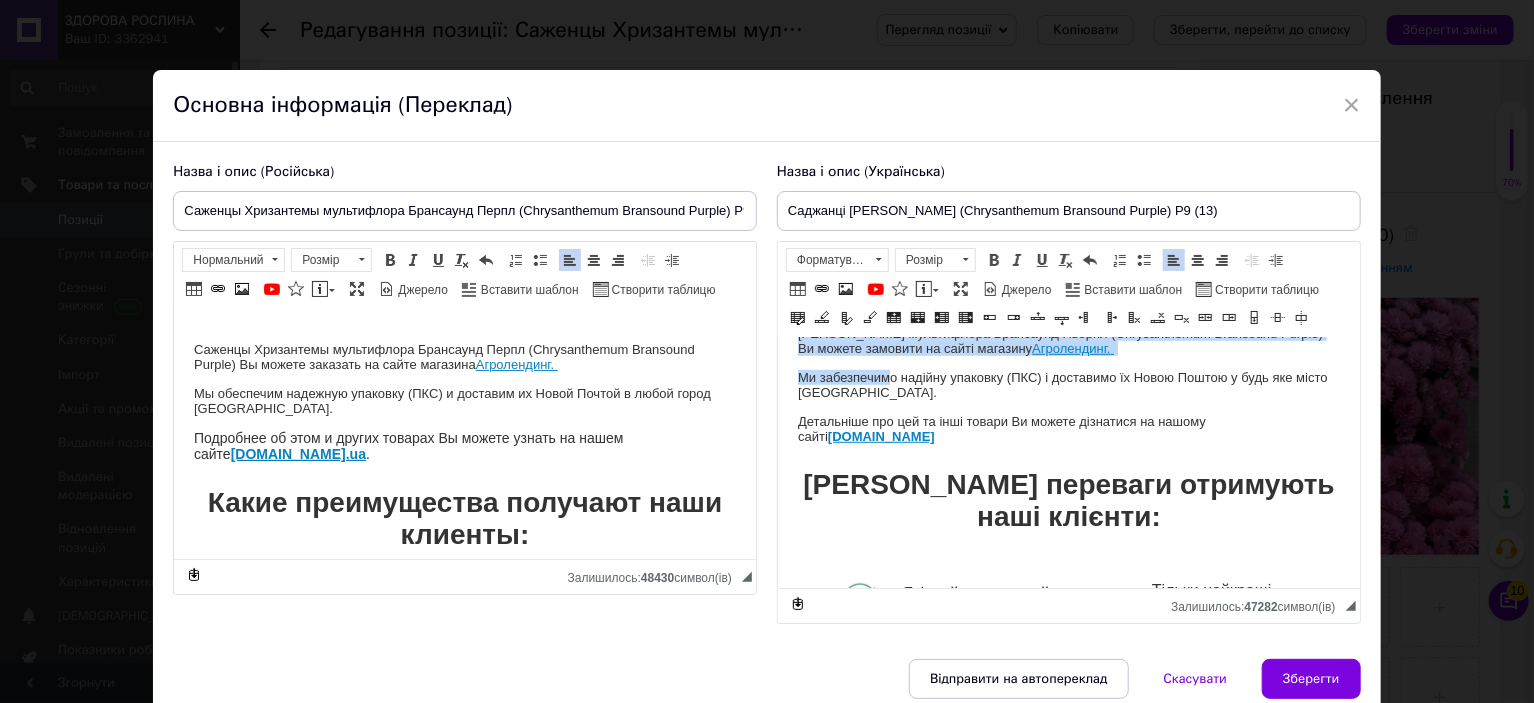 drag, startPoint x: 796, startPoint y: 392, endPoint x: 1296, endPoint y: 356, distance: 501.2943 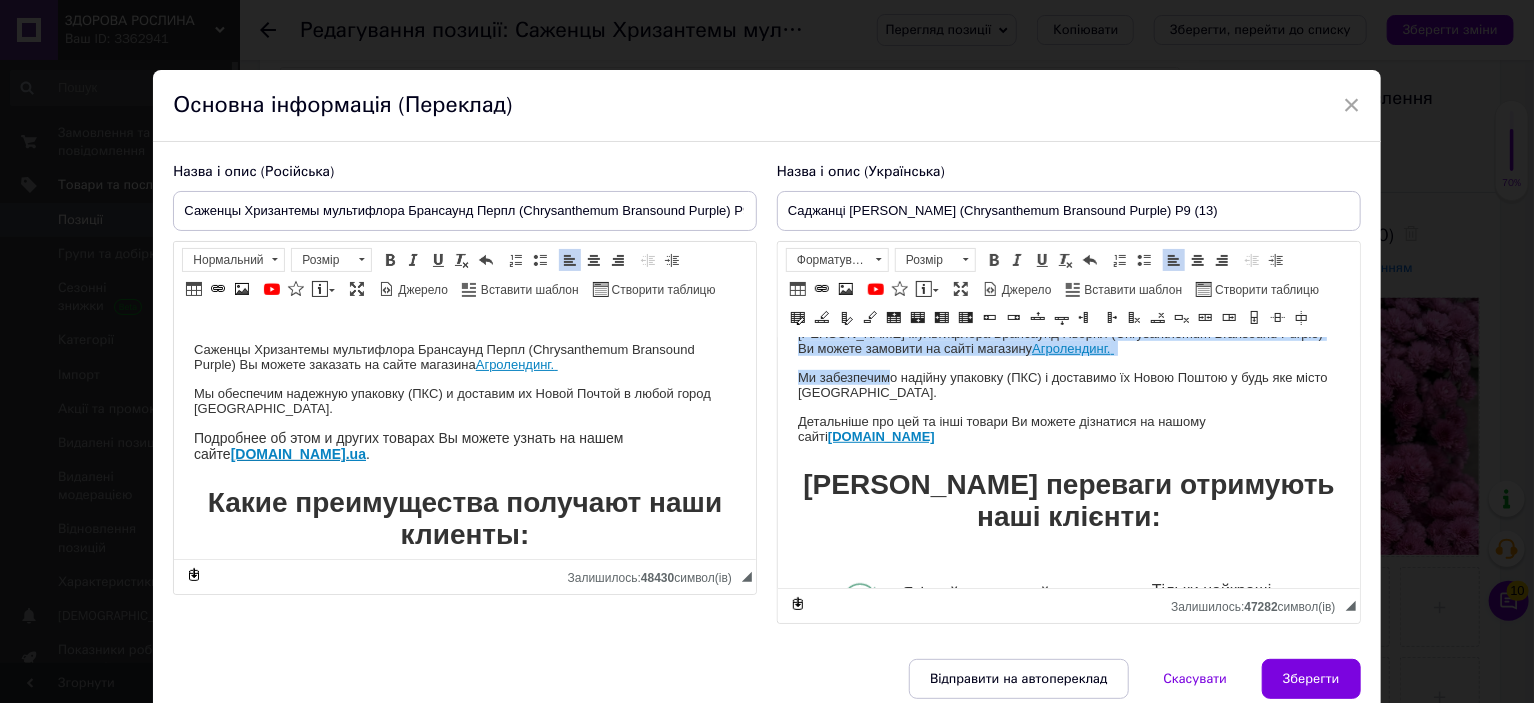 click on "Назва Chrysanthеmum Bransound Purple Назва українська Хризантема Брансаунд Пьорпл Висота 40-50 см Час цвітіння вересень-жовтень Забарвлення рожево-фіолетове Розмір квітки 3-4 см Вік саджанця однорічний Розмір посадкового матеріалу 10-15 см Упаковка Р9 Хризантема мультифлора 'Bransound Purple': Королівський пурпур у вашому саду Характеристики сорту: Тип:  Хризантема мультифлора (куляста). Колір:  Глибокий, насичений пурпурно-фіолетовий, з оксамитовим відливом. Розмір дорослого куща:  Формує компактну, щільну кулю діаметром 40-50 см. Форма: Період цвітіння: Саджанець: Агролендинг." at bounding box center (1068, 976) 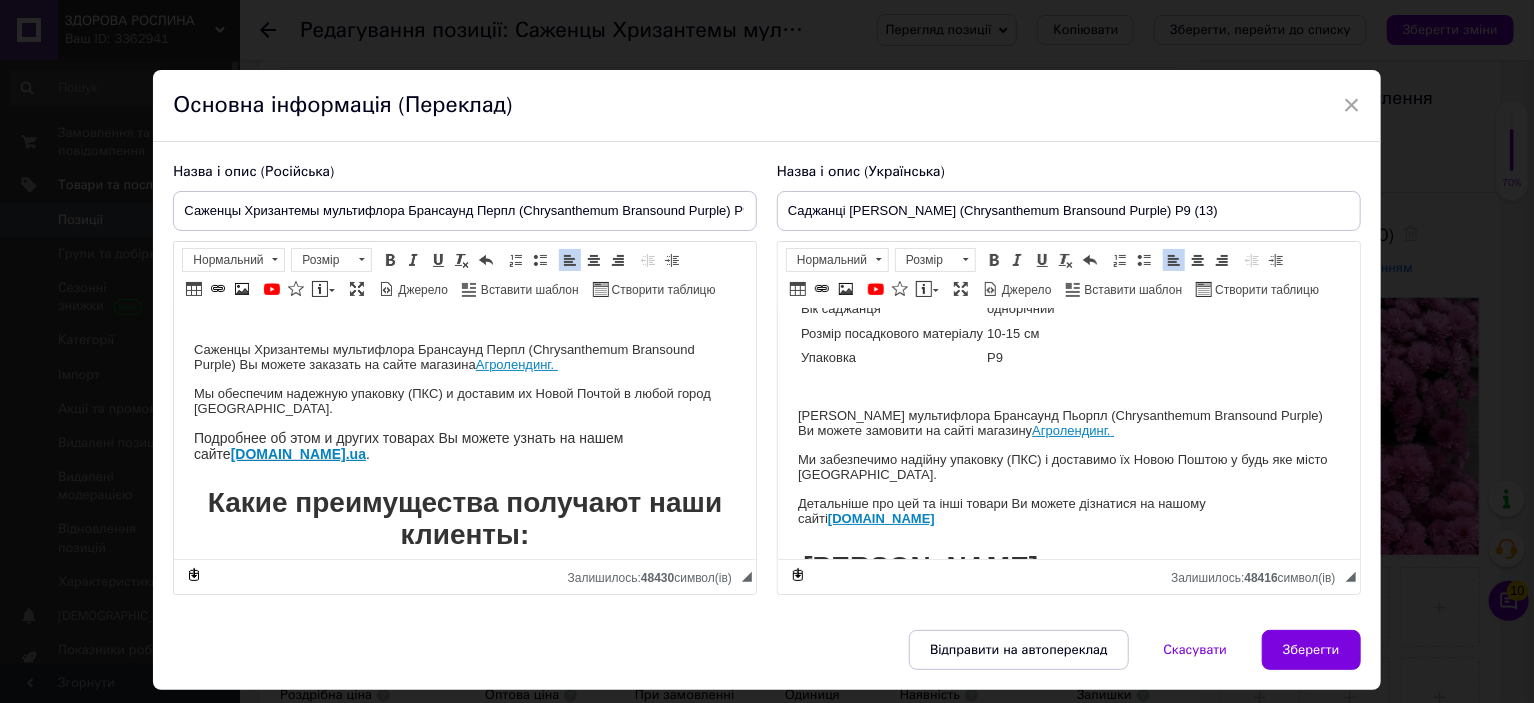 scroll, scrollTop: 148, scrollLeft: 0, axis: vertical 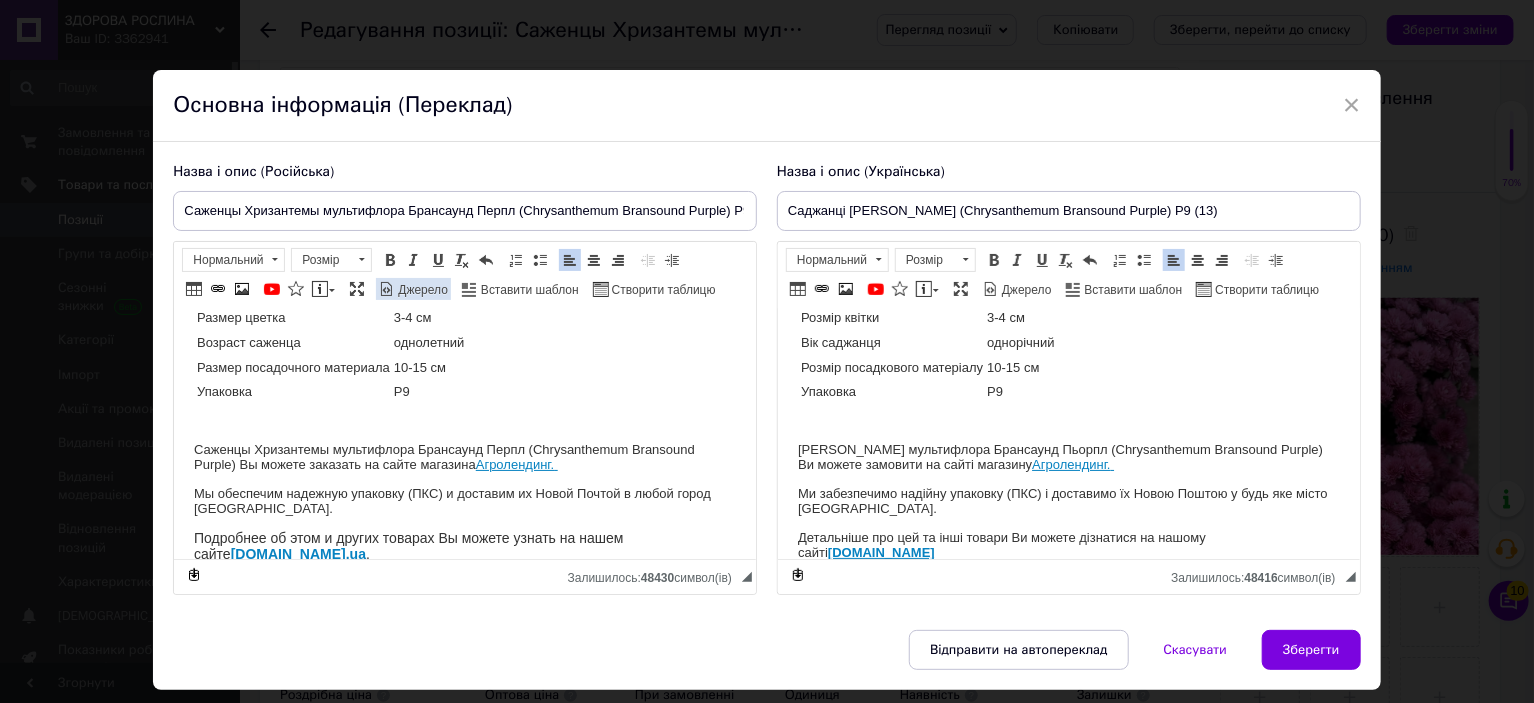click on "Джерело" at bounding box center (413, 289) 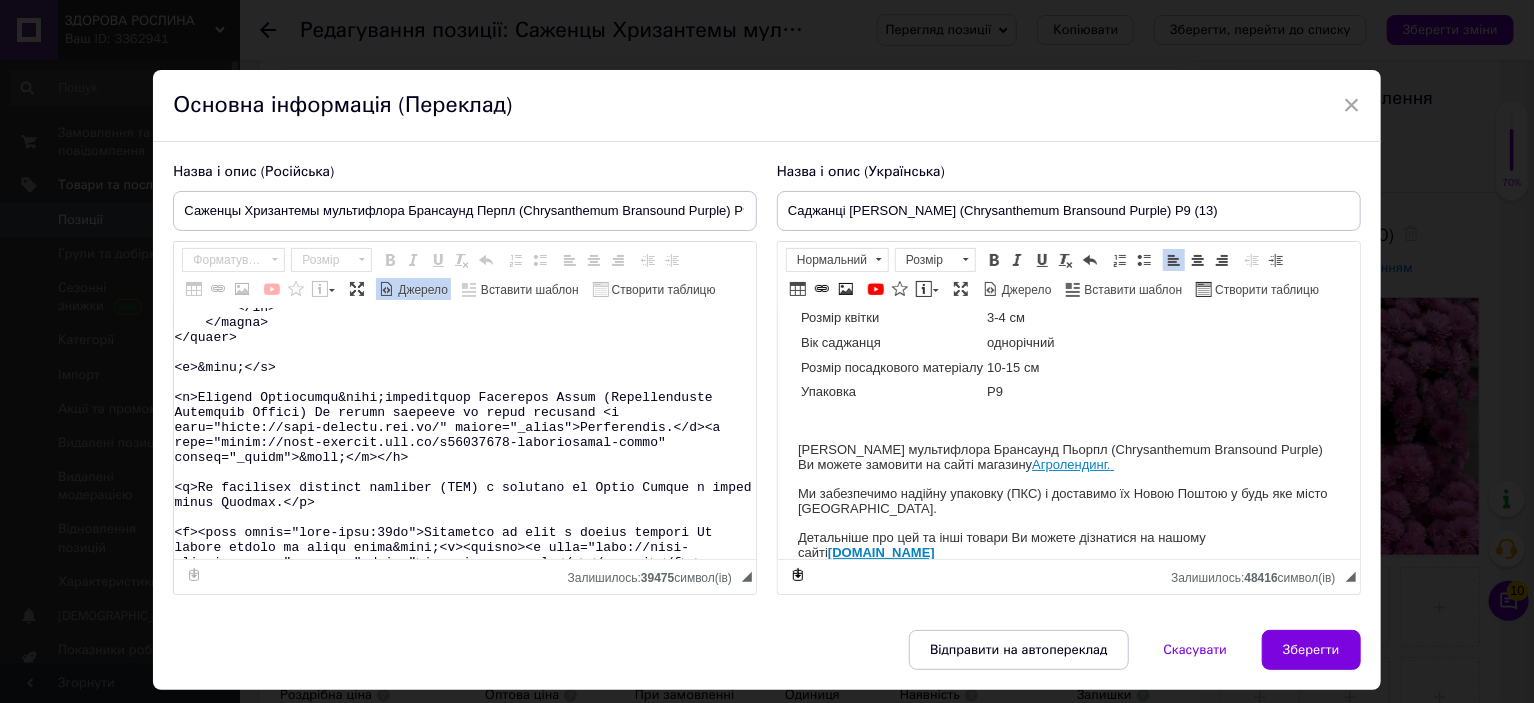 scroll, scrollTop: 600, scrollLeft: 0, axis: vertical 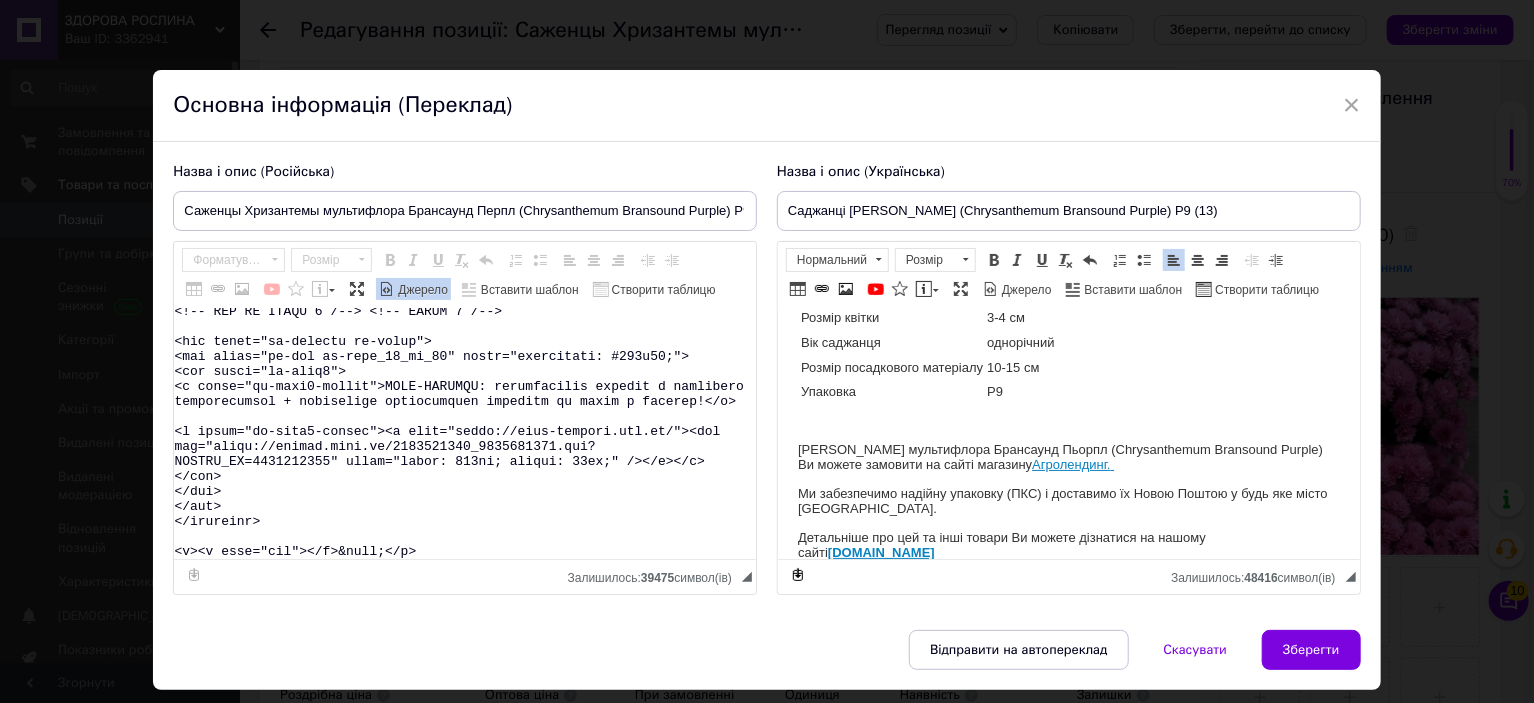 drag, startPoint x: 313, startPoint y: 383, endPoint x: 422, endPoint y: 600, distance: 242.83739 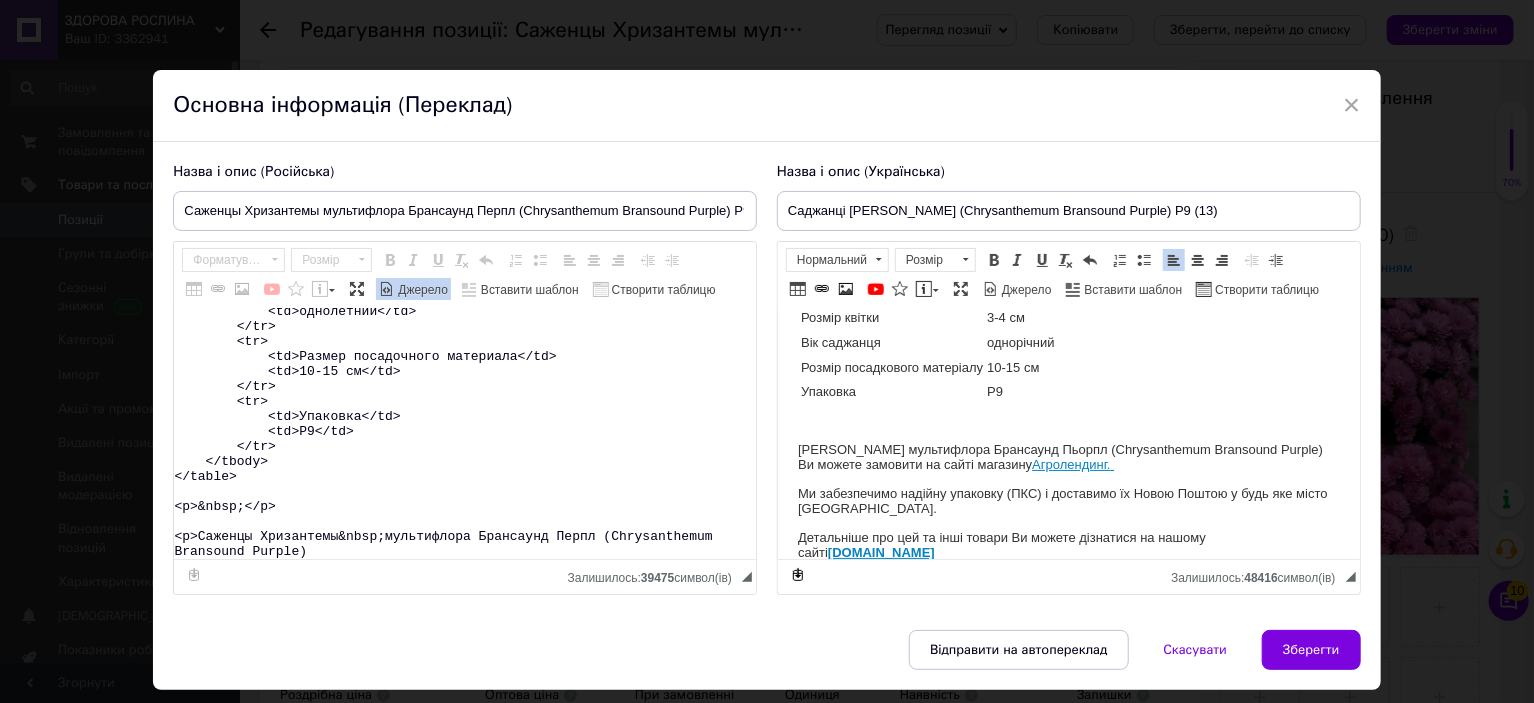 scroll, scrollTop: 433, scrollLeft: 0, axis: vertical 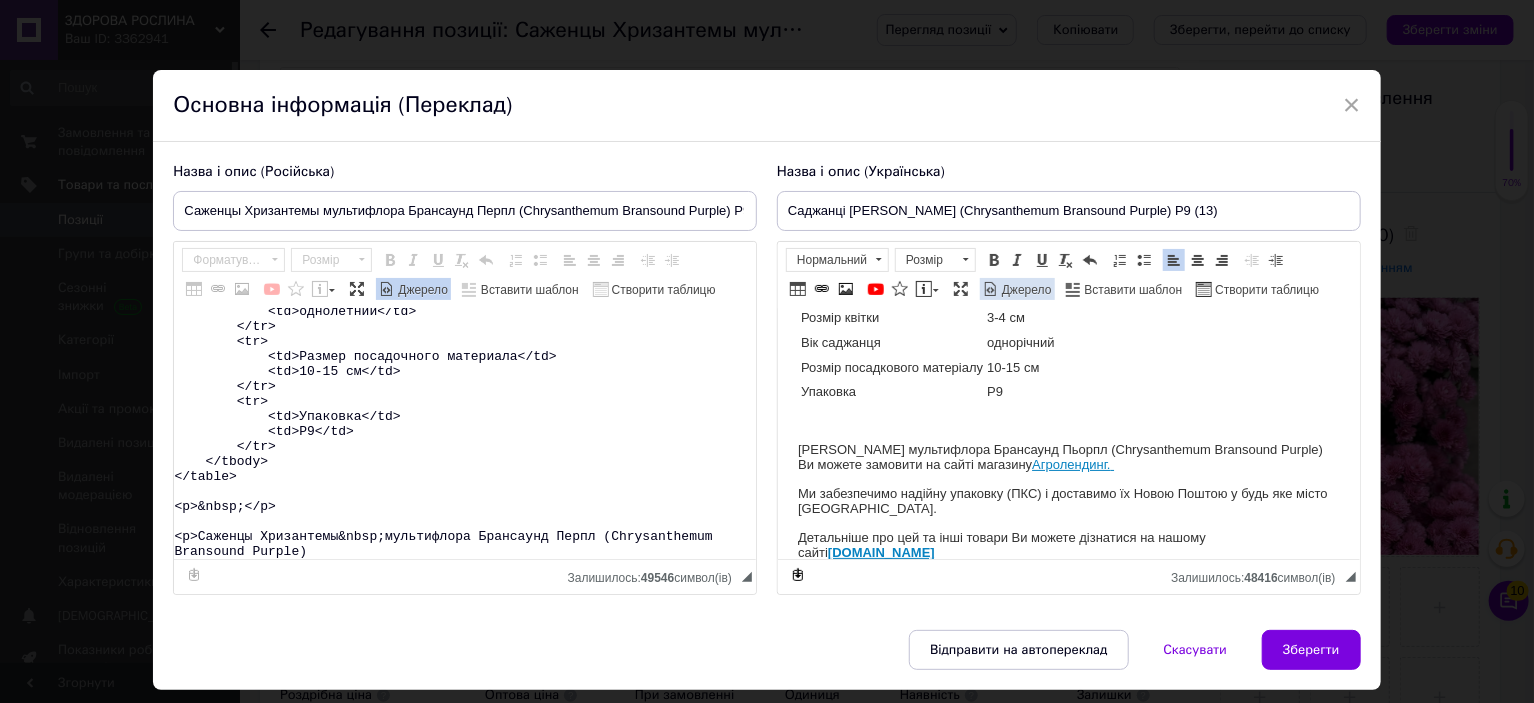 click on "Джерело" at bounding box center (1025, 290) 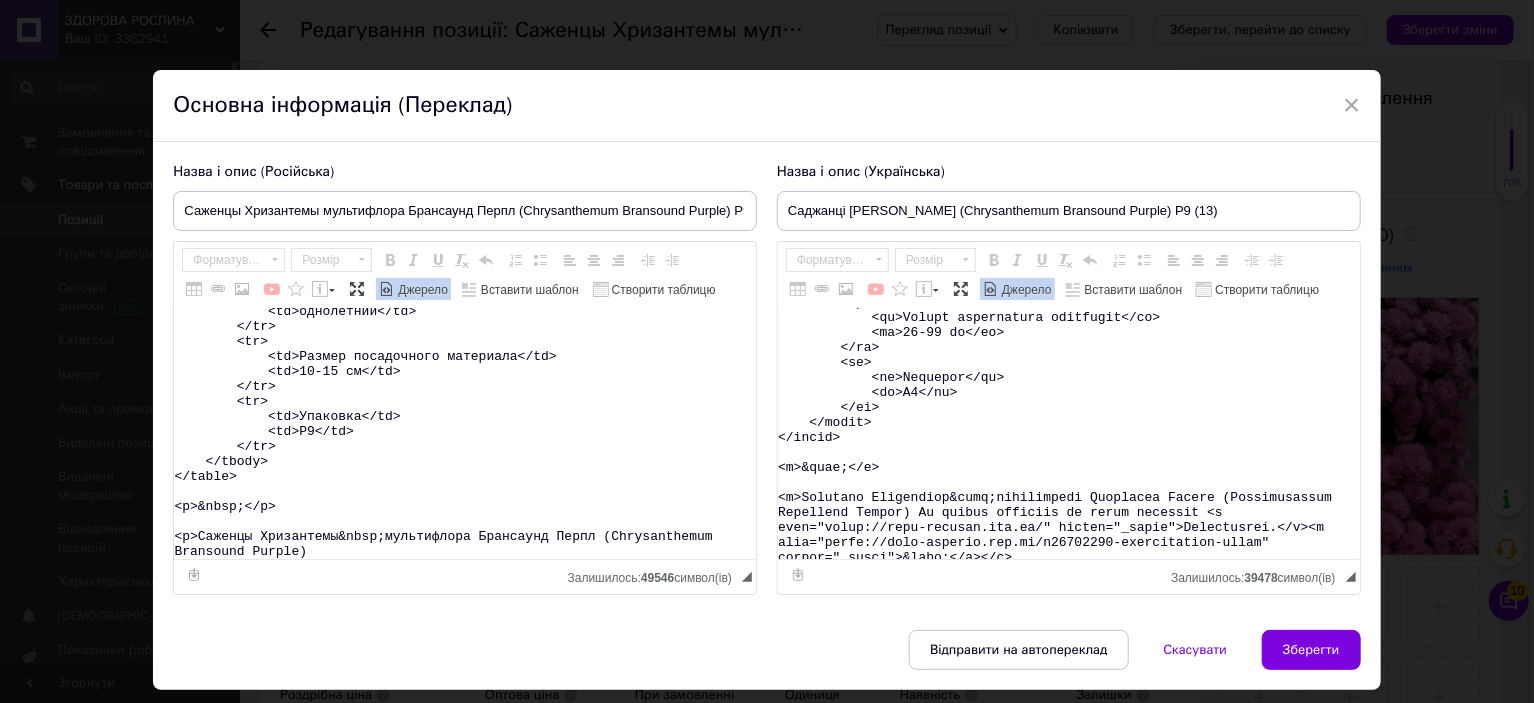 scroll, scrollTop: 500, scrollLeft: 0, axis: vertical 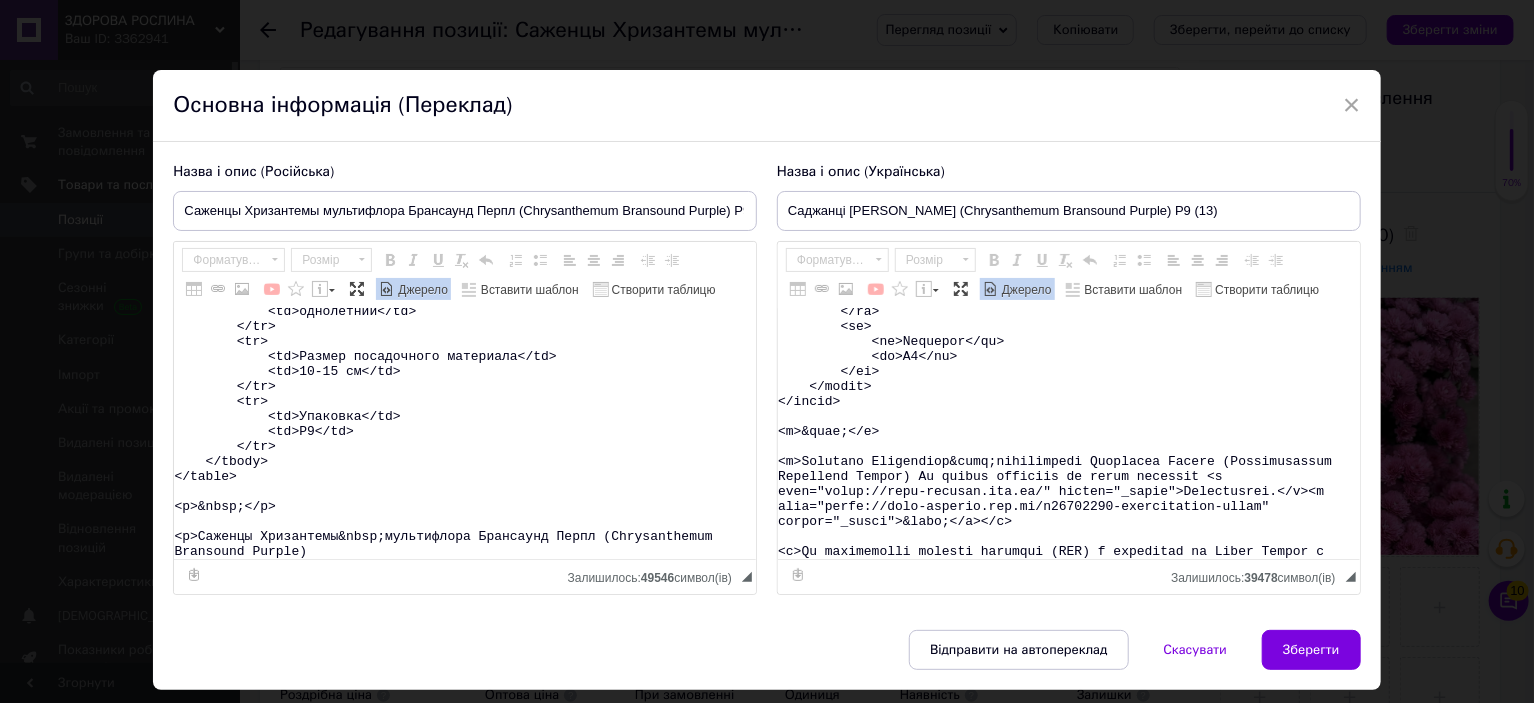 type on "<table>
<tbody>
<tr>
<td>Название</td>
<td>Chrysanthеmum&nbsp;Bransound Purple</td>
</tr>
<tr>
<td>Название русское</td>
<td>Хризантема&nbsp;Брансаунд Перпл</td>
</tr>
<tr>
<td>Высота</td>
<td>40-50&nbsp;см</td>
</tr>
<tr>
<td>Время цветения</td>
<td>сентябрь-октябрь</td>
</tr>
<tr>
<td>Окраска</td>
<td>розово-фиолетовая</td>
</tr>
<tr>
<td>Размер цветка</td>
<td>3-4 см</td>
</tr>
<tr>
<td>Возраст саженца</td>
<td>однолетний</td>
</tr>
<tr>
<td>Размер посадочного материала</td>
<td>10-15 см</td>
</tr>
<tr>
<td>Упаковка</td>
<td>Р9</td>
</tr>
</tbody>
</table>
<p>&nbsp;</p>
<p>Саженцы Хризантемы&nbsp;мультифлора Брансаунд Перпл (Chrysanthеmum Bransound Purple)" 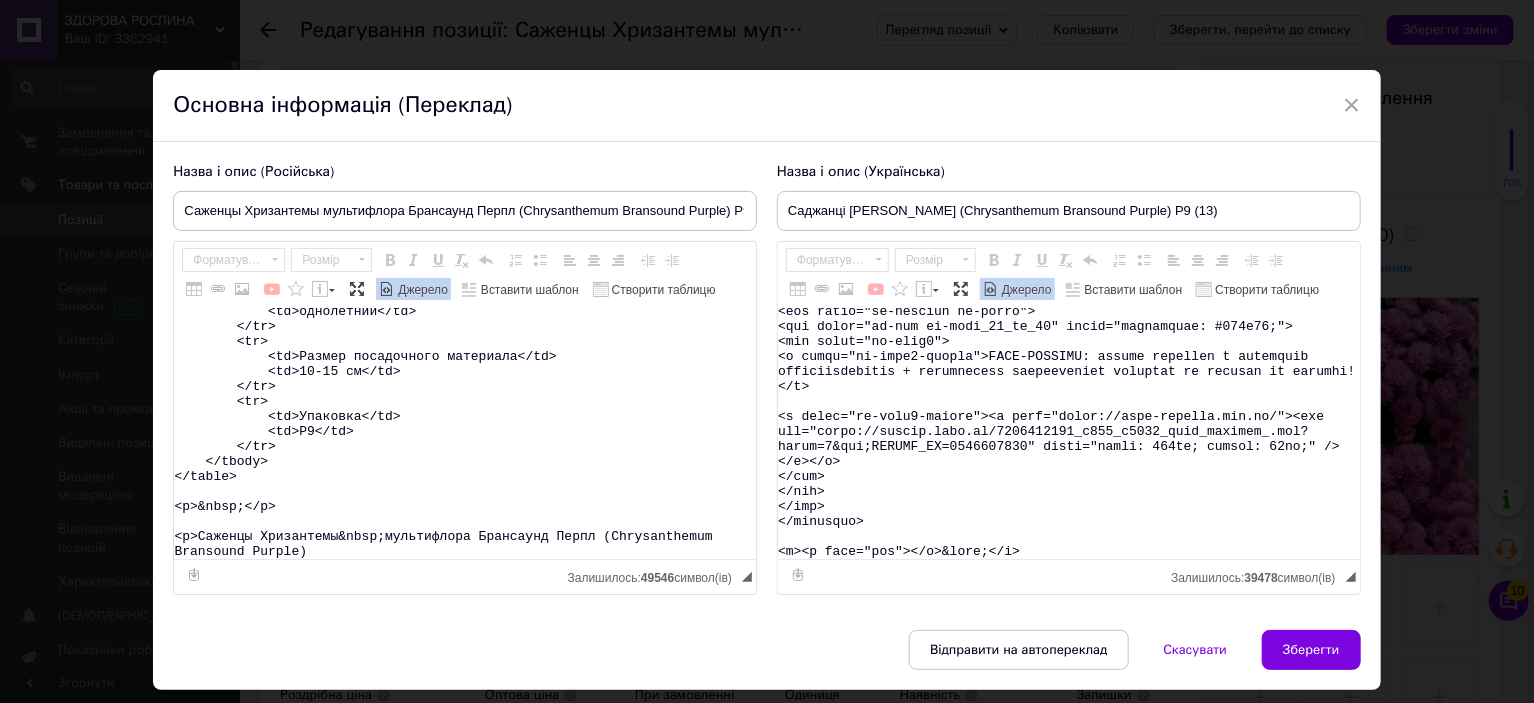 drag, startPoint x: 914, startPoint y: 489, endPoint x: 924, endPoint y: 564, distance: 75.66373 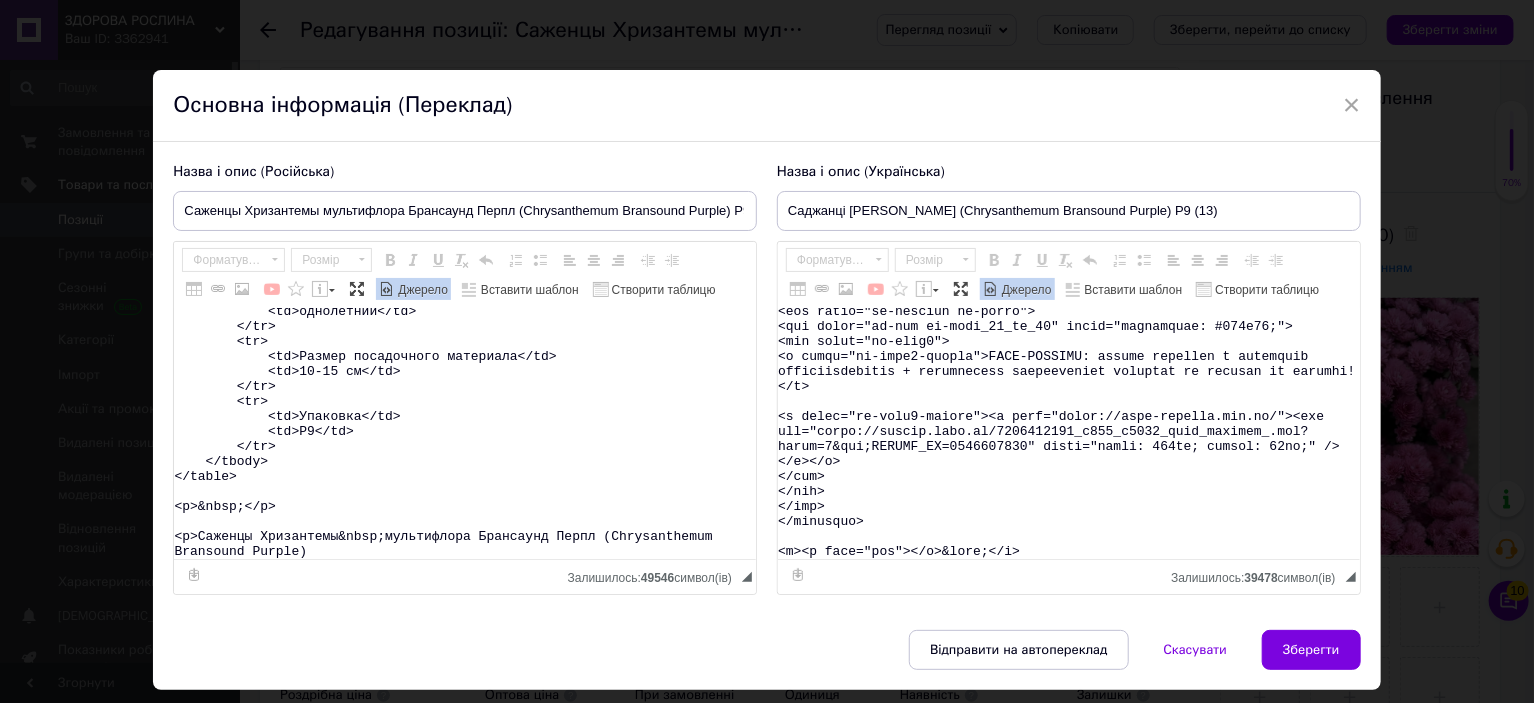 click on "Панель інструментів редактора Форматування Форматування Розмір Розмір   Жирний  Сполучення клавіш Ctrl+B   Курсив  Сполучення клавіш Ctrl+I   Підкреслений  Сполучення клавіш Ctrl+U   Видалити форматування   Повернути  Сполучення клавіш Ctrl+Z   Вставити/видалити нумерований список   Вставити/видалити маркований список   По лівому краю   По центру   По правому краю   Зменшити відступ   Збільшити відступ   Таблиця   Вставити/Редагувати посилання  Сполучення клавіш Ctrl+L   Зображення   YouTube   {label}   Вставити повідомлення   Максимізувати   Джерело   Вставити шаблон" at bounding box center (1069, 418) 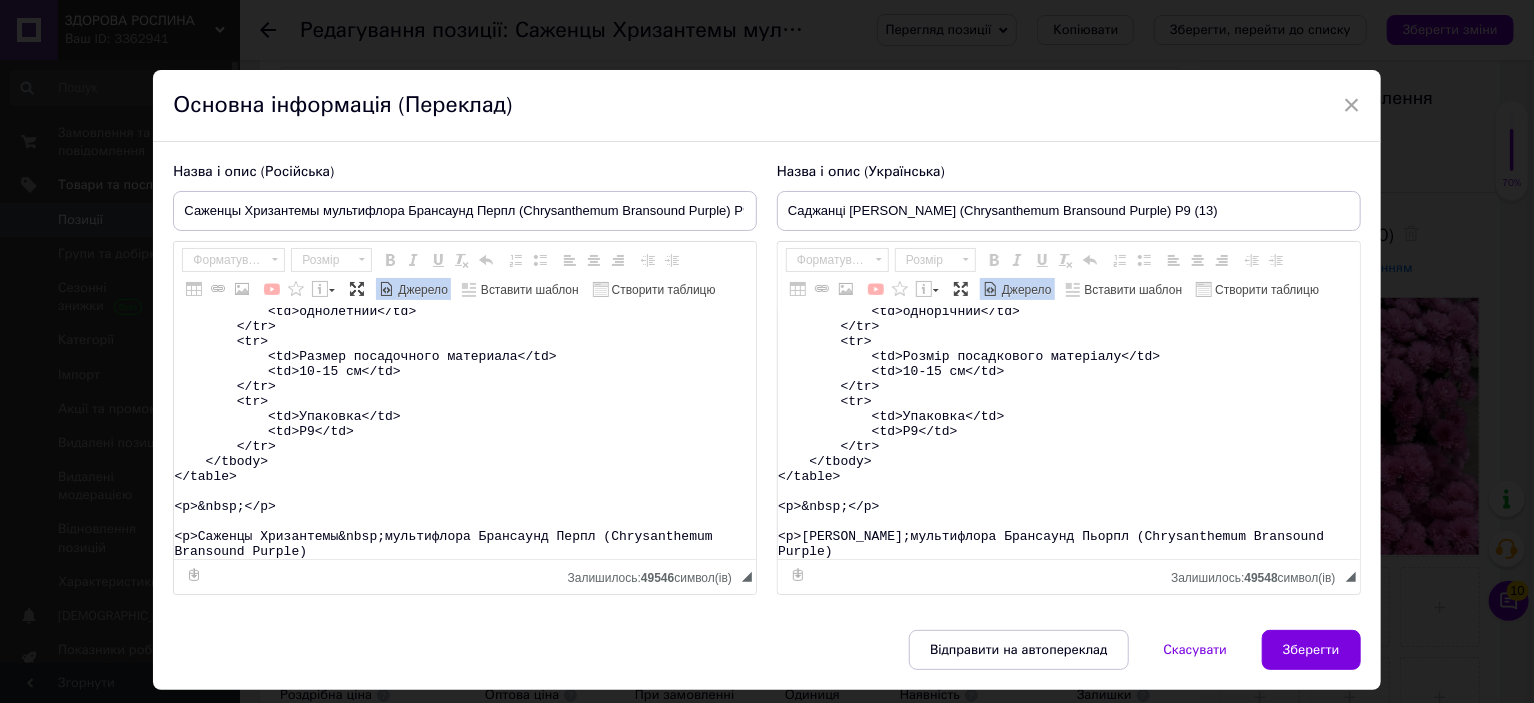 scroll, scrollTop: 433, scrollLeft: 0, axis: vertical 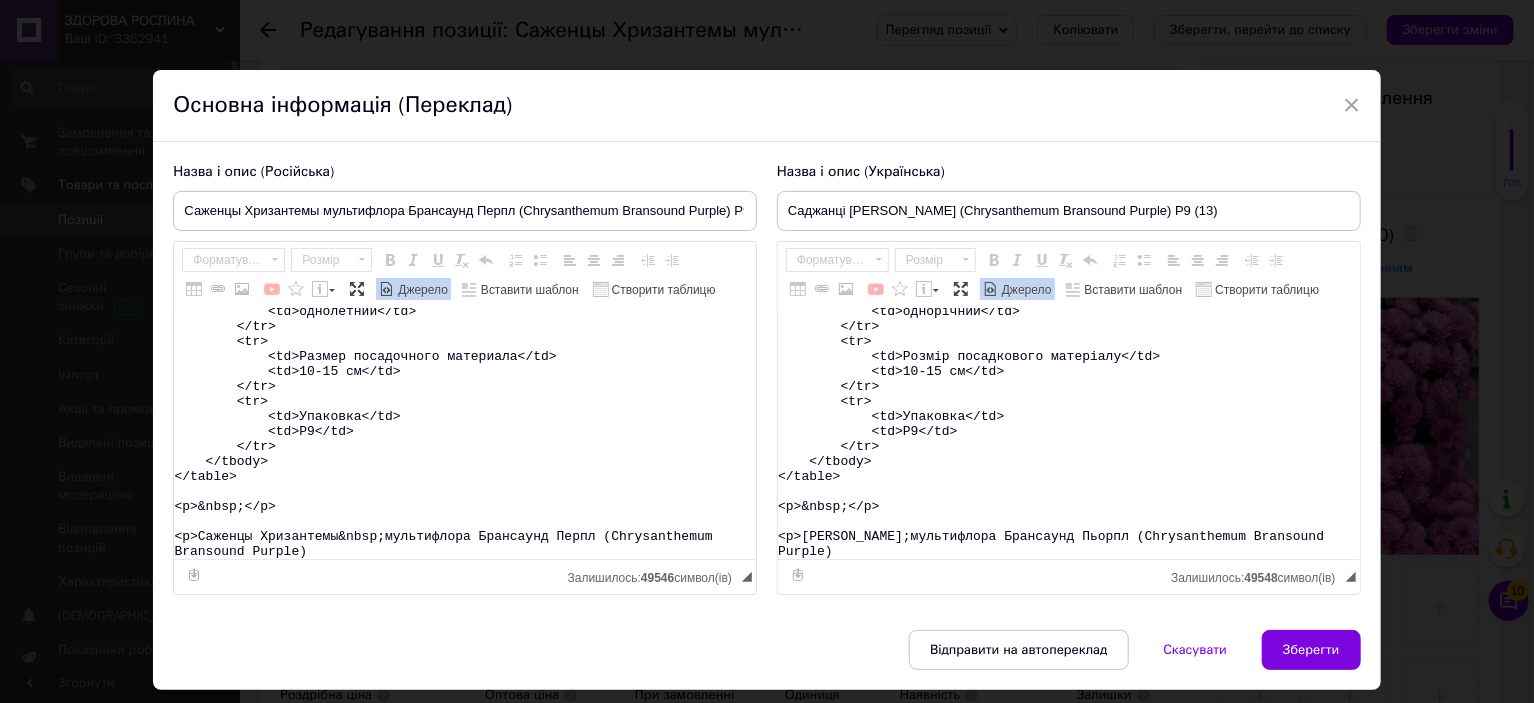 type on "<table>
<tbody>
<tr>
<td>Назва</td>
<td>Chrysanthеmum&nbsp;Bransound Purple</td>
</tr>
<tr>
<td>Назва українська</td>
<td>Хризантема&nbsp;Брансаунд Пьорпл</td>
</tr>
<tr>
<td>Висота</td>
<td>40-50&nbsp;см</td>
</tr>
<tr>
<td>Час цвітіння</td>
<td>вересень-жовтень</td>
</tr>
<tr>
<td>Забарвлення</td>
<td>рожево-фіолетове</td>
</tr>
<tr>
<td>Розмір квітки</td>
<td>3-4 см</td>
</tr>
<tr>
<td>Вік саджанця</td>
<td>однорічний</td>
</tr>
<tr>
<td>Розмір посадкового матеріалу</td>
<td>10-15 см</td>
</tr>
<tr>
<td>Упаковка</td>
<td>Р9</td>
</tr>
</tbody>
</table>
<p>&nbsp;</p>
<p>Саджанці Хризантеми&nbsp;мультифлора Брансаунд Пьорпл (Chrysanthеmum Bransound Purple)" 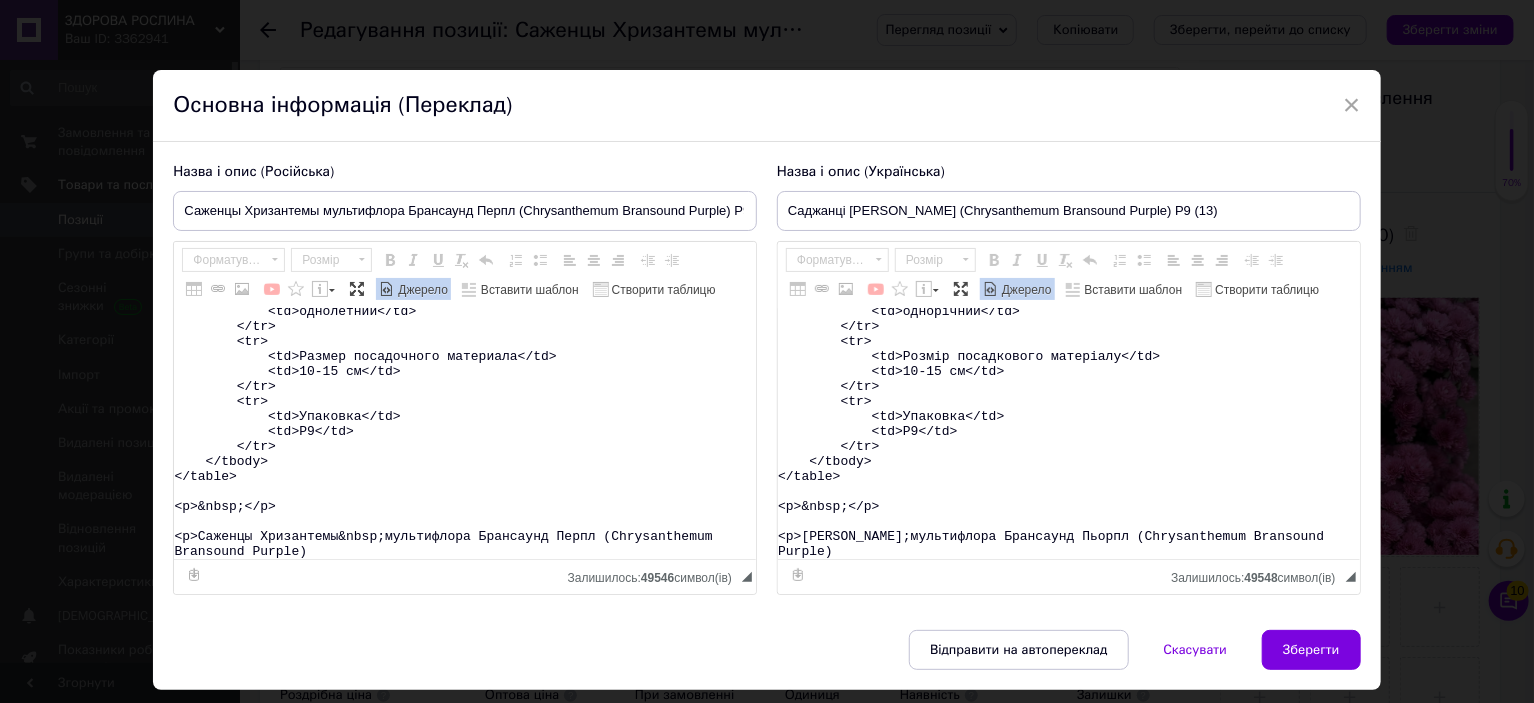 click on "<table>
<tbody>
<tr>
<td>Название</td>
<td>Chrysanthеmum&nbsp;Bransound Purple</td>
</tr>
<tr>
<td>Название русское</td>
<td>Хризантема&nbsp;Брансаунд Перпл</td>
</tr>
<tr>
<td>Высота</td>
<td>40-50&nbsp;см</td>
</tr>
<tr>
<td>Время цветения</td>
<td>сентябрь-октябрь</td>
</tr>
<tr>
<td>Окраска</td>
<td>розово-фиолетовая</td>
</tr>
<tr>
<td>Размер цветка</td>
<td>3-4 см</td>
</tr>
<tr>
<td>Возраст саженца</td>
<td>однолетний</td>
</tr>
<tr>
<td>Размер посадочного материала</td>
<td>10-15 см</td>
</tr>
<tr>
<td>Упаковка</td>
<td>Р9</td>
</tr>
</tbody>
</table>
<p>&nbsp;</p>
<p>Саженцы Хризантемы&nbsp;мультифлора Брансаунд Перпл (Chrysanthеmum Bransound Purple)" at bounding box center [465, 434] 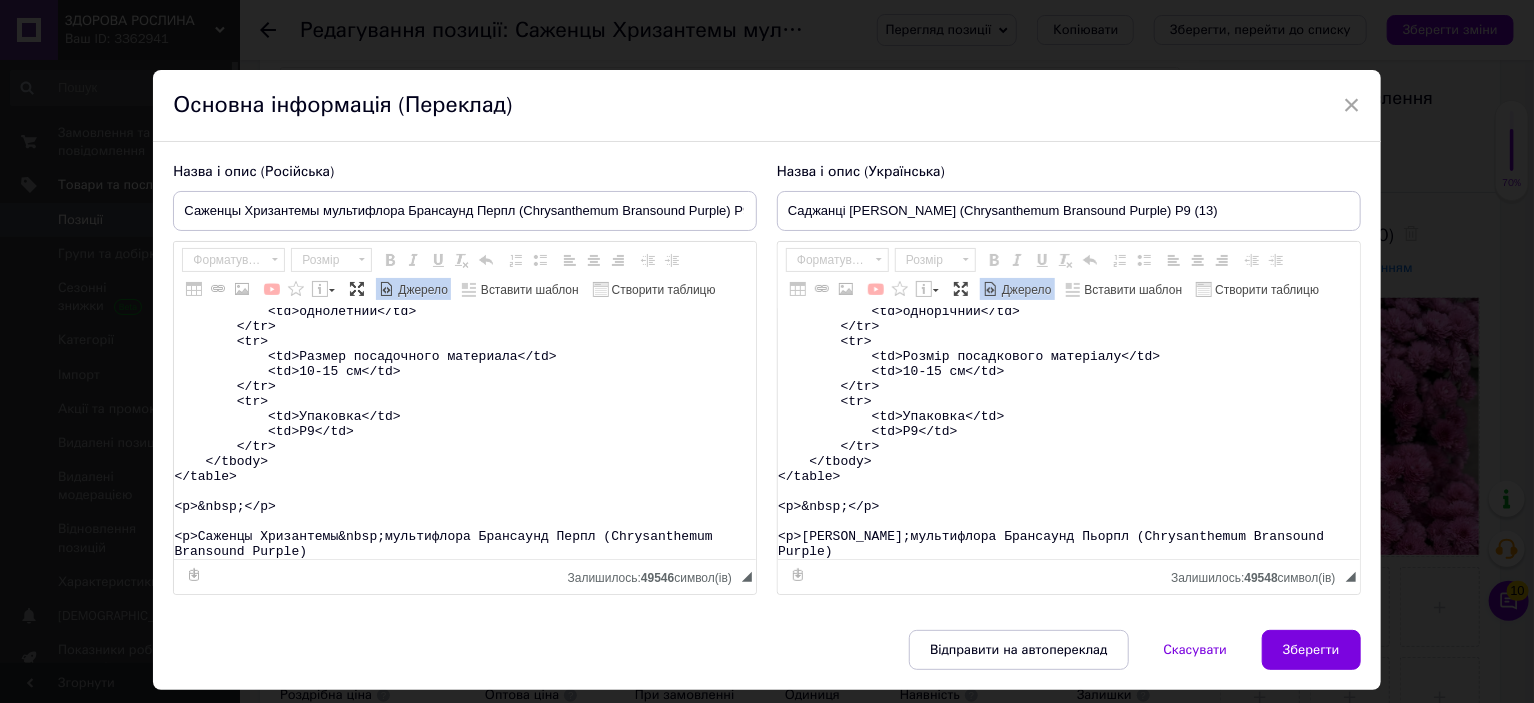 paste on "&nbsp;Вы можете заказать на сайте магазина <strong><a href="https://zdorovaroslyna.com.ua/ua/g133625008-gortenziya-metelchataya-letnyaya" target="_blank">Здорова Рослина</a></strong>.</p>
<promhtml>
<style type="text/css">.ms-img-resp {
width: 100%;
}
.ms-btn {
position: relative;
text-align: center;
display: inline-block;
text-decoration: none !important;
color: #fff !important;
background-color: #4ca13b !important;
border: 1px solid #4ca13b;
padding: 15px 10px;
min-width: 150px;
transition: all 0.6s ease-out;
font-size: 14px;
border-radius: 5px;
}
.ms-btn:hover {
background-color: #55b442 !important;
border: 1px solid #4ca13b;
}
.ms-section h2, h3, p {
display: block;
margin: 0;
padding: 7px 0px;
line-height: normal;
}
/*  TOP BLOCK 2 */
.ms-top-blck2{
width: 80%;
box-sizing: border-box;
display: block;
padding: 20px 50px;
color: #fff !important;
text-align: left;
vertic..." 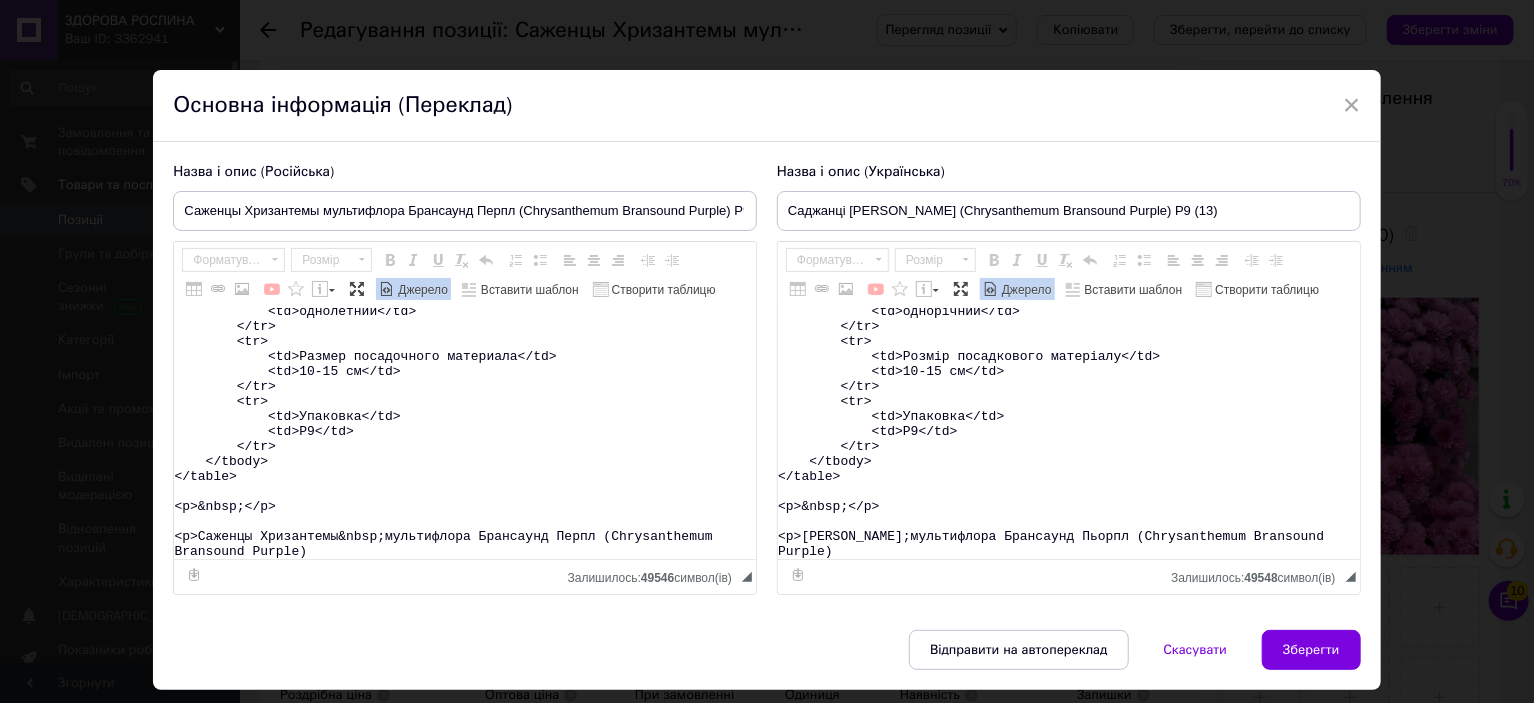 type on "<table>
<tbody>
<tr>
<td>Название</td>
<td>Chrysanthеmum&nbsp;Bransound Purple</td>
</tr>
<tr>
<td>Название русское</td>
<td>Хризантема&nbsp;Брансаунд Перпл</td>
</tr>
<tr>
<td>Высота</td>
<td>40-50&nbsp;см</td>
</tr>
<tr>
<td>Время цветения</td>
<td>сентябрь-октябрь</td>
</tr>
<tr>
<td>Окраска</td>
<td>розово-фиолетовая</td>
</tr>
<tr>
<td>Размер цветка</td>
<td>3-4 см</td>
</tr>
<tr>
<td>Возраст саженца</td>
<td>однолетний</td>
</tr>
<tr>
<td>Размер посадочного материала</td>
<td>10-15 см</td>
</tr>
<tr>
<td>Упаковка</td>
<td>Р9</td>
</tr>
</tbody>
</table>
<p>&nbsp;</p>
<p>Саженцы Хризантемы&nbsp;мультифлора Брансаунд Перпл (Chrysanthеmum Bransound Purple) &nbsp;Вы можете заказать на сайте магазина <strong><a href="https://zdorovaroslyna.com.ua/ua/g133625008-gortenziya-metelchataya-letnyaya" target="_blank">Здорова Рослина</a></strong>.</p>
<promhtml>
<style type="text/css">.ms-img-resp {
width: 100..." 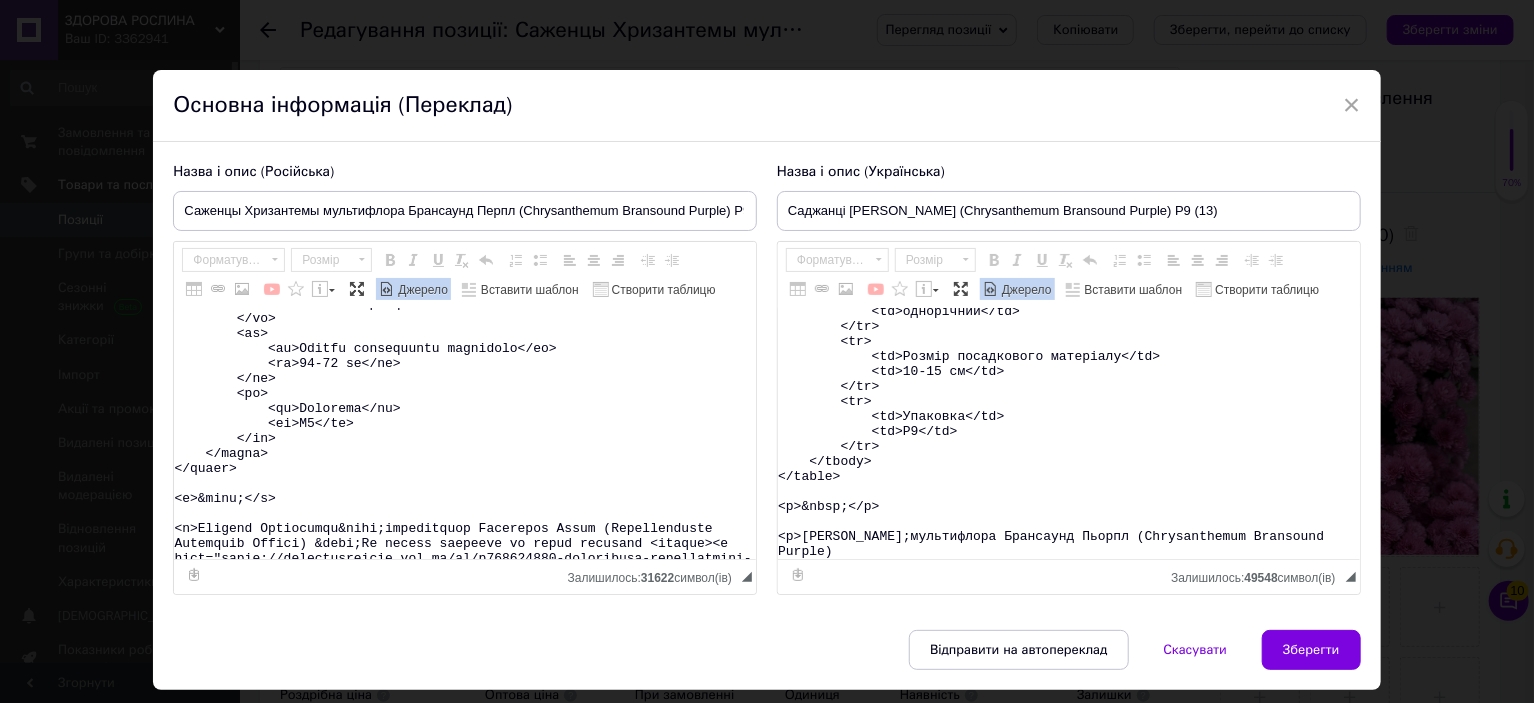 scroll, scrollTop: 15679, scrollLeft: 0, axis: vertical 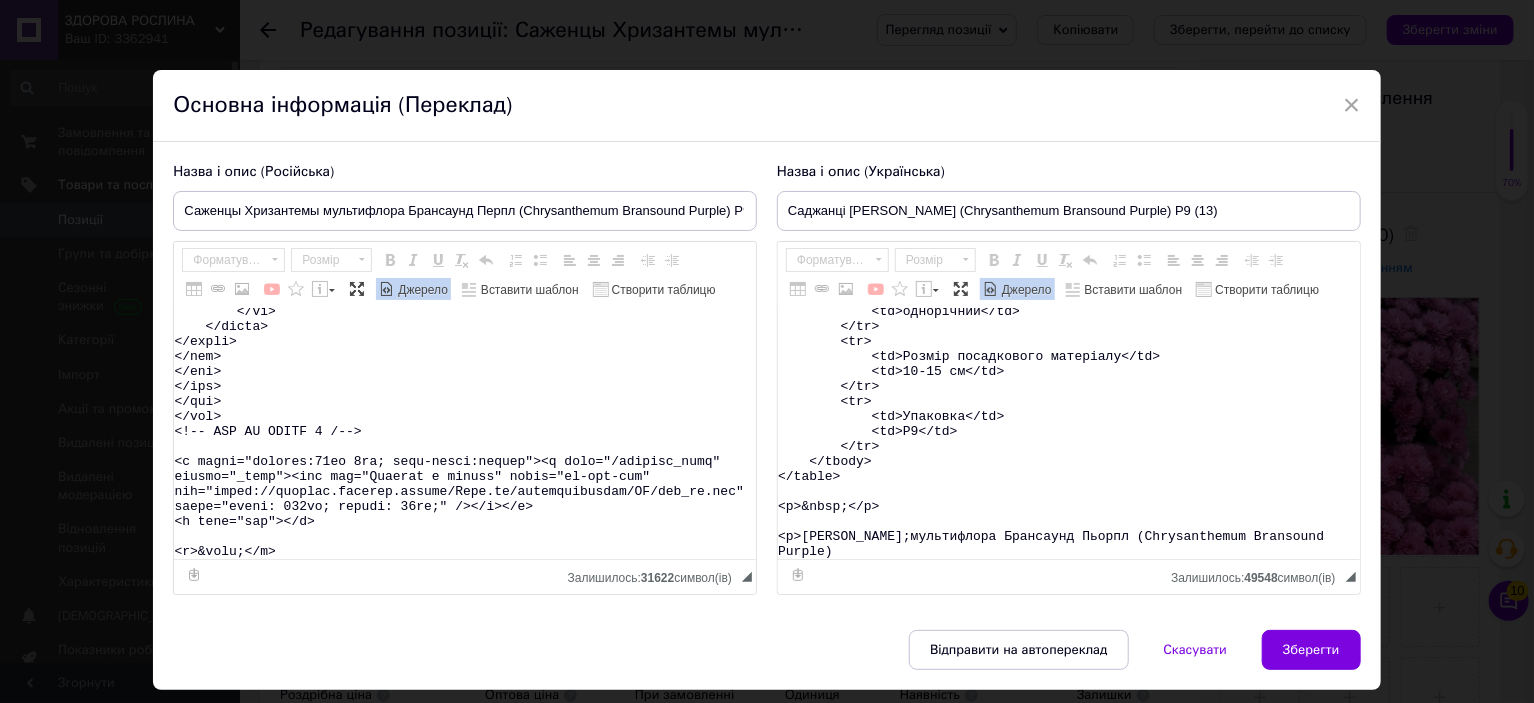 click on "Джерело" at bounding box center [413, 289] 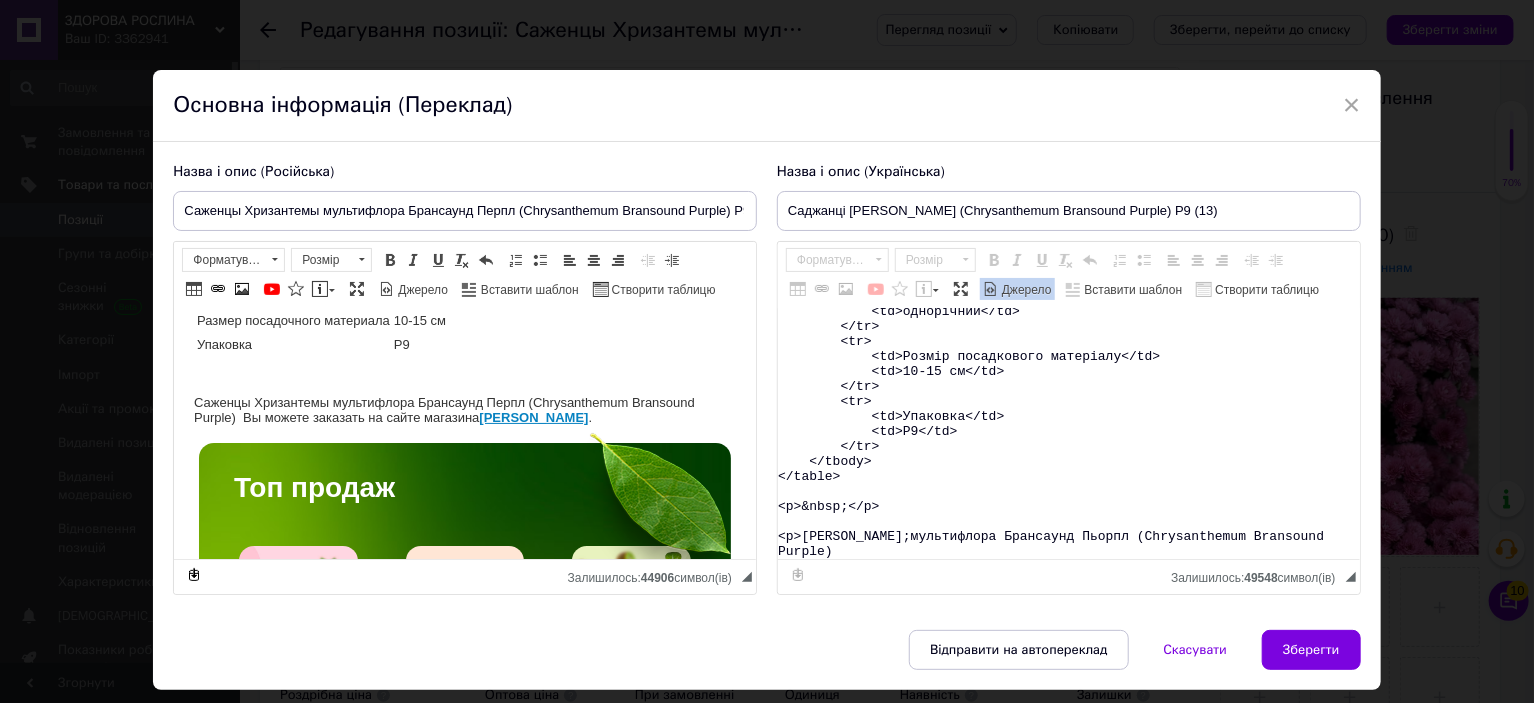scroll, scrollTop: 200, scrollLeft: 0, axis: vertical 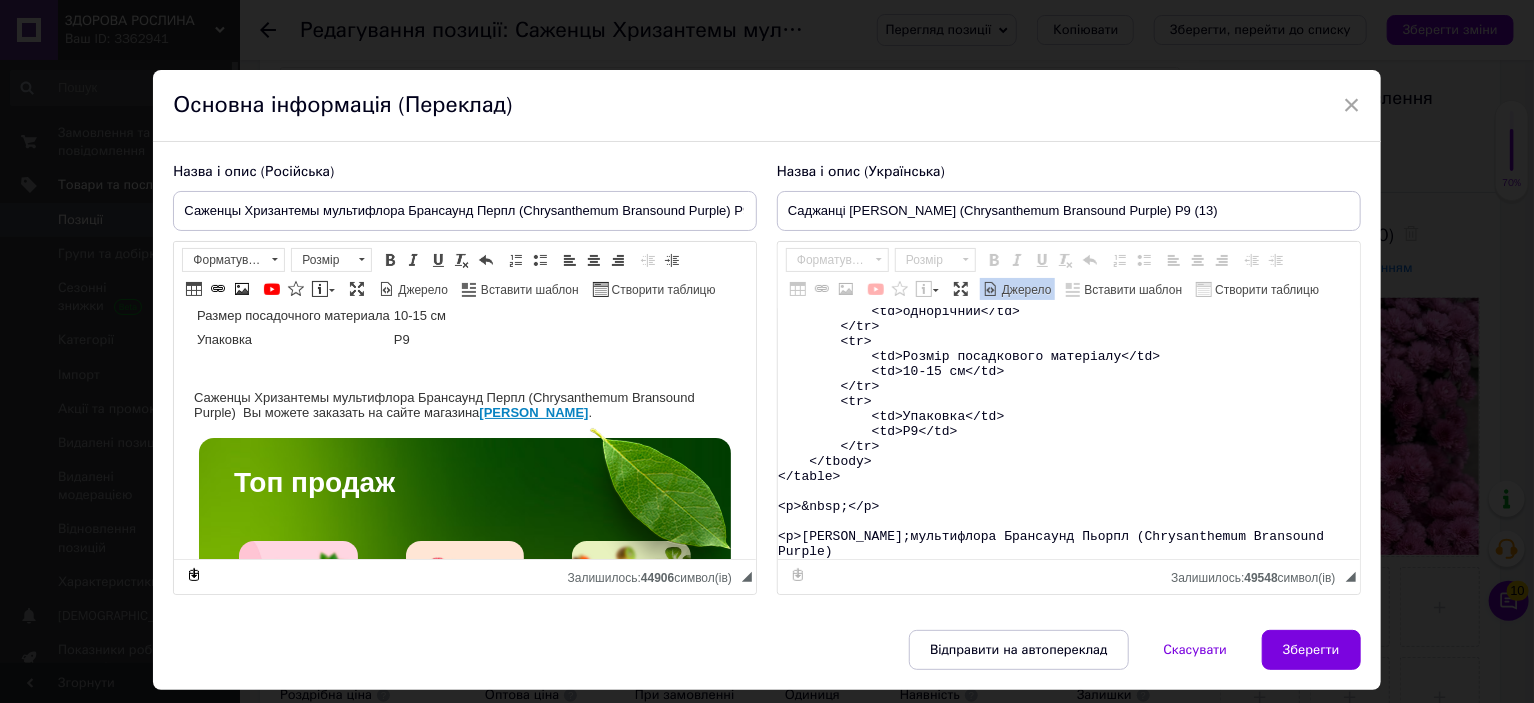 click on "<table>
<tbody>
<tr>
<td>Назва</td>
<td>Chrysanthеmum&nbsp;Bransound Purple</td>
</tr>
<tr>
<td>Назва українська</td>
<td>Хризантема&nbsp;Брансаунд Пьорпл</td>
</tr>
<tr>
<td>Висота</td>
<td>40-50&nbsp;см</td>
</tr>
<tr>
<td>Час цвітіння</td>
<td>вересень-жовтень</td>
</tr>
<tr>
<td>Забарвлення</td>
<td>рожево-фіолетове</td>
</tr>
<tr>
<td>Розмір квітки</td>
<td>3-4 см</td>
</tr>
<tr>
<td>Вік саджанця</td>
<td>однорічний</td>
</tr>
<tr>
<td>Розмір посадкового матеріалу</td>
<td>10-15 см</td>
</tr>
<tr>
<td>Упаковка</td>
<td>Р9</td>
</tr>
</tbody>
</table>
<p>&nbsp;</p>
<p>Саджанці Хризантеми&nbsp;мультифлора Брансаунд Пьорпл (Chrysanthеmum Bransound Purple)" at bounding box center [1069, 434] 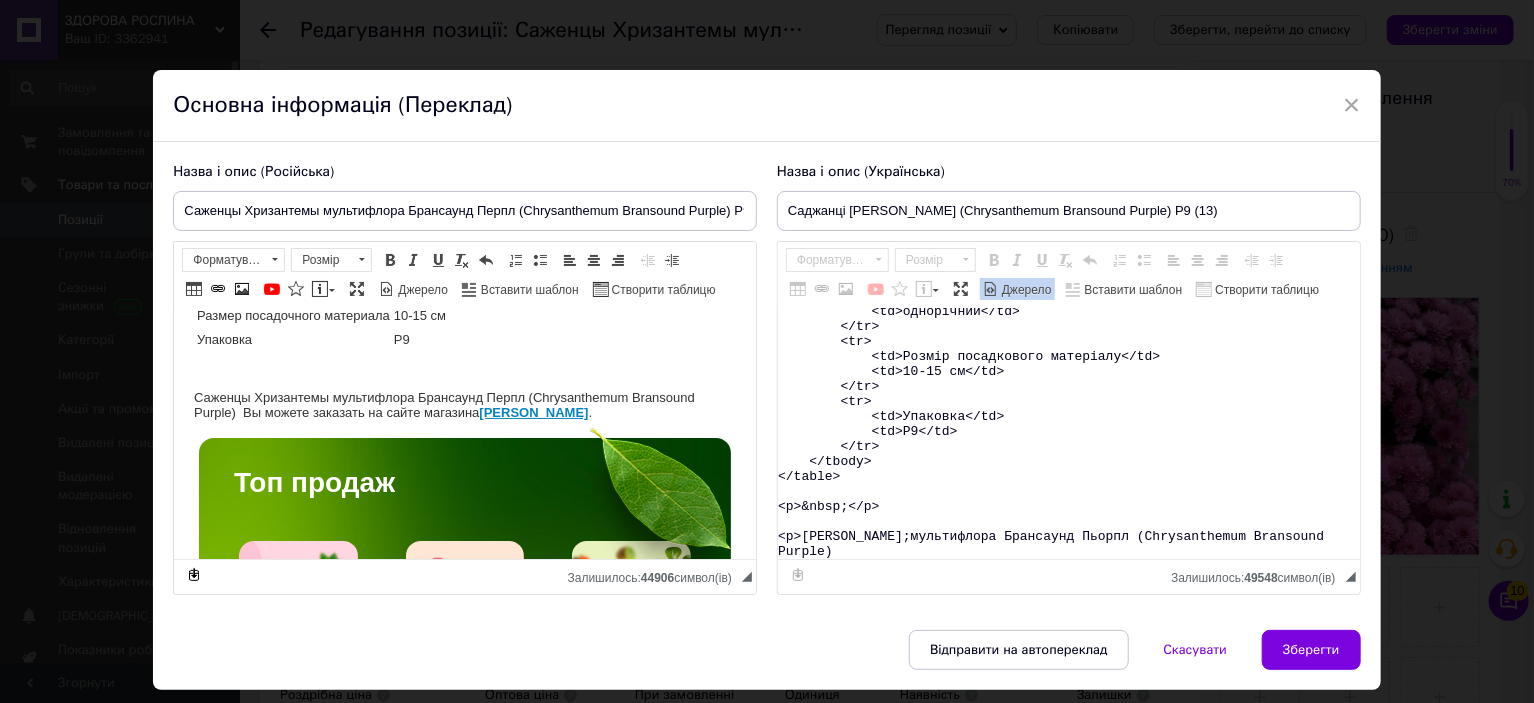 paste on "&nbsp;Ви можете замовити на сайті магазину <strong><a href="https://zdorovaroslyna.com.ua/ua/g133260165-gortenziya-krupnolistnaya-letnyaya" target="_blank">Здорова Рослина</a></strong>.</p>
<promhtml>
<style type="text/css">.ms-img-resp {
width: 100%;
}
.ms-btn {
position: relative;
text-align: center;
display: inline-block;
text-decoration: none !important;
color: #fff !important;
background-color: #4ca13b !important;
border: 1px solid #4ca13b;
padding: 15px 10px;
min-width: 150px;
transition: all 0.6s ease-out;
font-size: 14px;
border-radius: 5px;
}
.ms-btn:hover {
background-color: #55b442 !important;
border: 1px solid #4ca13b;
}
.ms-section h2, h3, p {
display: block;
margin: 0;
padding: 7px 0px;
line-height: normal;
}
/*  TOP BLOCK 2 */
.ms-top-blck2{
width: 80%;
box-sizing: border-box;
display: block;
padding: 20px 50px;
color: #fff !important;
text-align: left;
vert..." 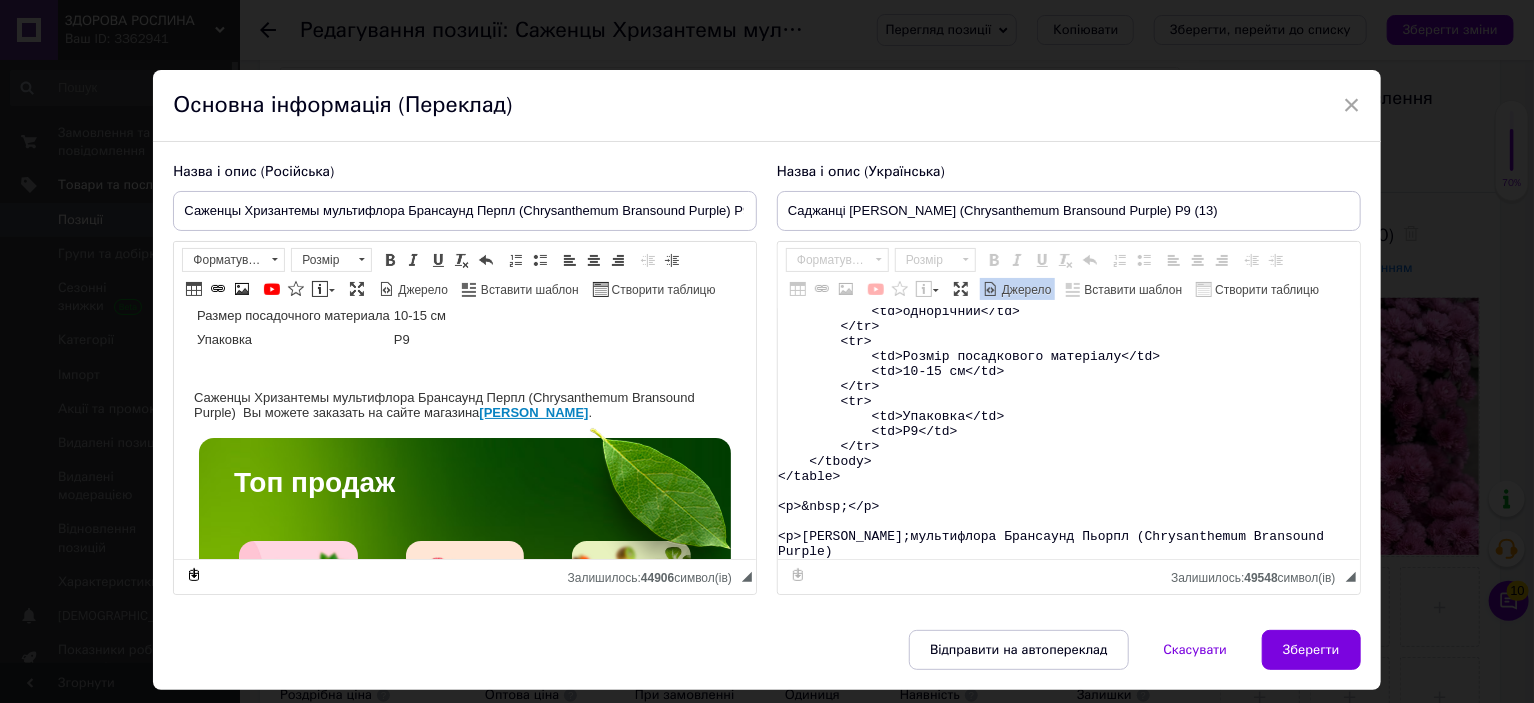 type on "<table>
<tbody>
<tr>
<td>Назва</td>
<td>Chrysanthеmum&nbsp;Bransound Purple</td>
</tr>
<tr>
<td>Назва українська</td>
<td>Хризантема&nbsp;Брансаунд Пьорпл</td>
</tr>
<tr>
<td>Висота</td>
<td>40-50&nbsp;см</td>
</tr>
<tr>
<td>Час цвітіння</td>
<td>вересень-жовтень</td>
</tr>
<tr>
<td>Забарвлення</td>
<td>рожево-фіолетове</td>
</tr>
<tr>
<td>Розмір квітки</td>
<td>3-4 см</td>
</tr>
<tr>
<td>Вік саджанця</td>
<td>однорічний</td>
</tr>
<tr>
<td>Розмір посадкового матеріалу</td>
<td>10-15 см</td>
</tr>
<tr>
<td>Упаковка</td>
<td>Р9</td>
</tr>
</tbody>
</table>
<p>&nbsp;</p>
<p>Саджанці Хризантеми&nbsp;мультифлора Брансаунд Пьорпл (Chrysanthеmum Bransound Purple) &nbsp;Ви можете замовити на сайті магазину <strong><a href="https://zdorovaroslyna.com.ua/ua/g133260165-gortenziya-krupnolistnaya-letnyaya" target="_blank">Здорова Рослина</a></strong>.</p>
<promhtml>
<style type="text/css">.ms-img-resp {
width: 100..." 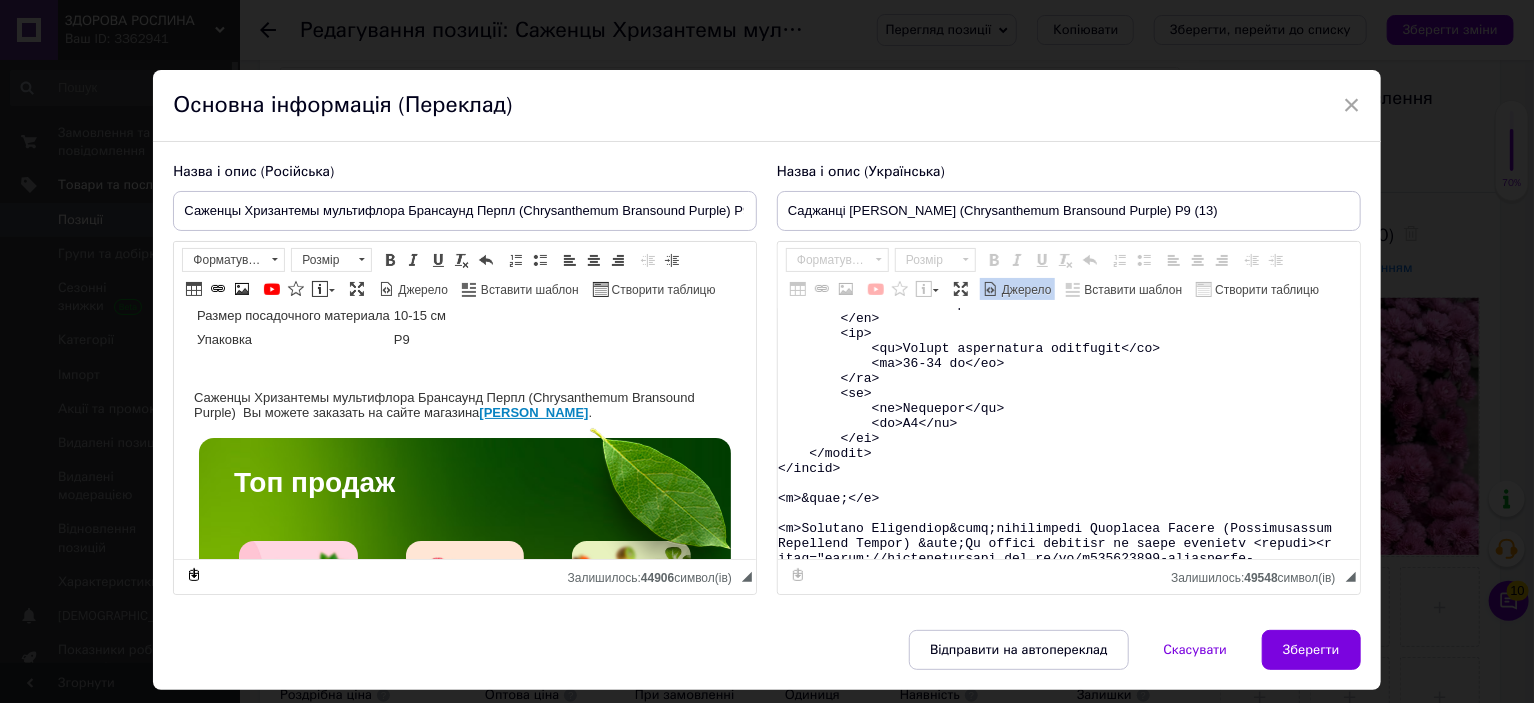 scroll, scrollTop: 15664, scrollLeft: 0, axis: vertical 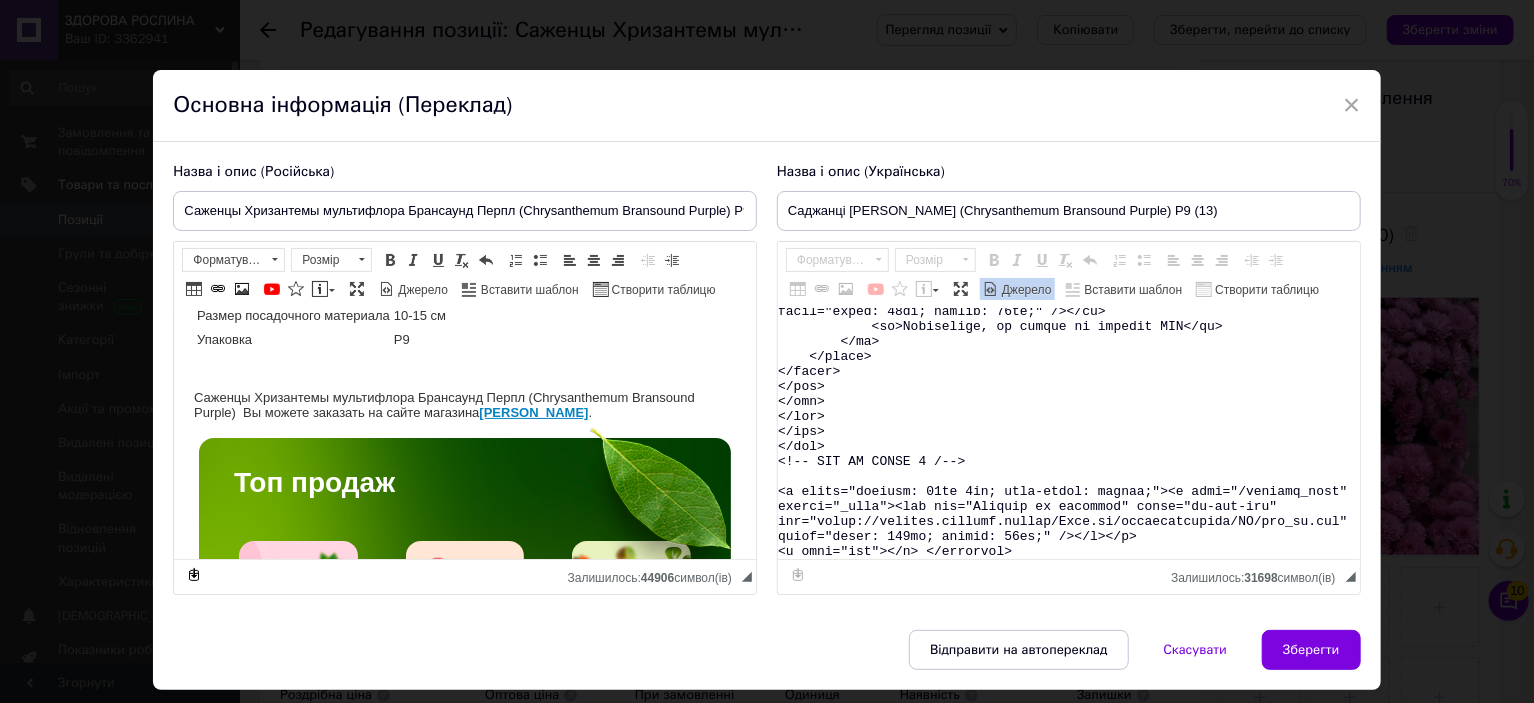 click on "Джерело" at bounding box center [1025, 290] 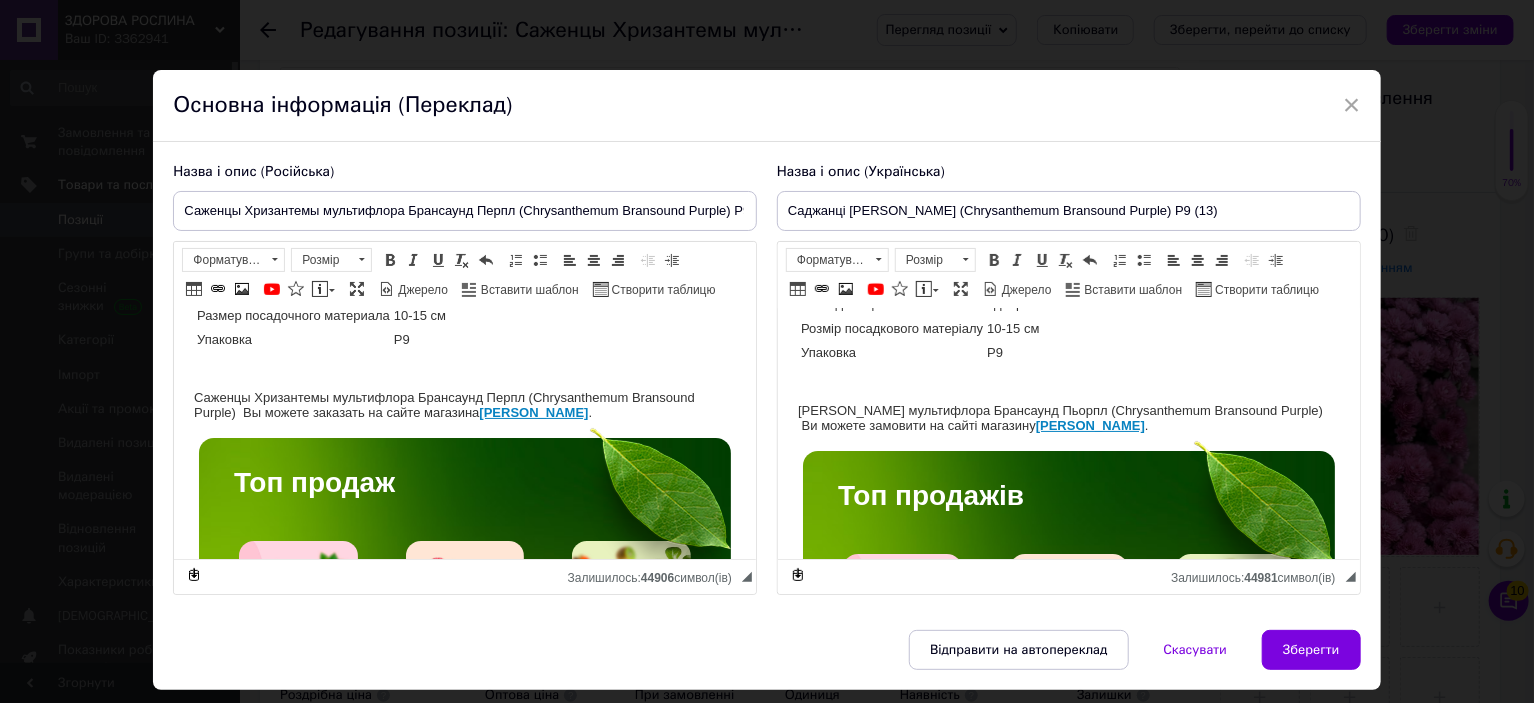 scroll, scrollTop: 200, scrollLeft: 0, axis: vertical 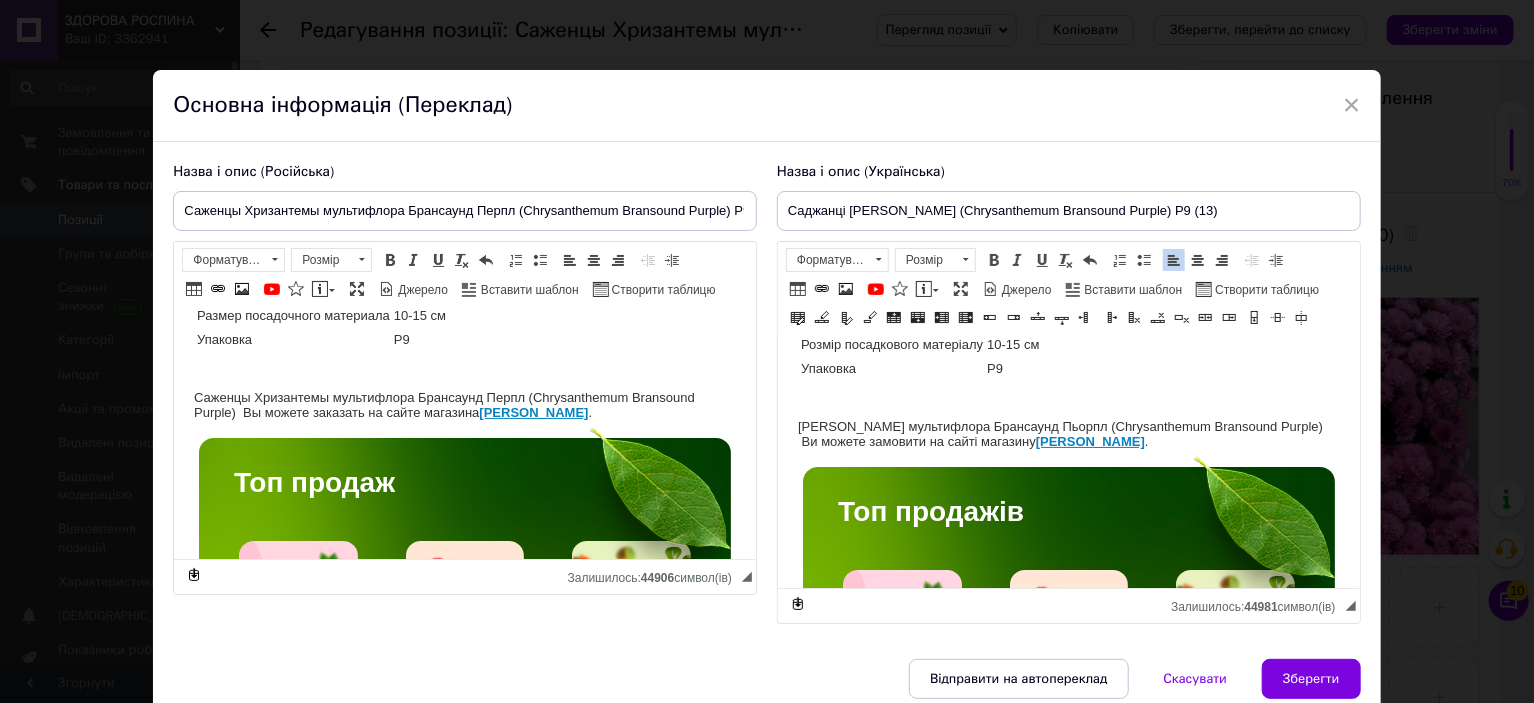 click on "Назва Chrysanthеmum Bransound Purple Назва українська Хризантема Брансаунд Пьорпл Висота 40-50 см Час цвітіння вересень-жовтень Забарвлення рожево-фіолетове Розмір квітки 3-4 см Вік саджанця однорічний Розмір посадкового матеріалу 10-15 см Упаковка Р9 Саджанці Хризантеми мультифлора Брансаунд Пьорпл (Chrysanthеmum Bransound Purple)  Ви можете замовити на сайті магазину  Здорова Рослина .         Топ продажів       Якісні здорові саджанці, які забезпечать високий урожай, вирощені з дотриманням усіх агротехнічних вимог, що гарантує високу приживаність та плодоношення." at bounding box center (1068, 2990) 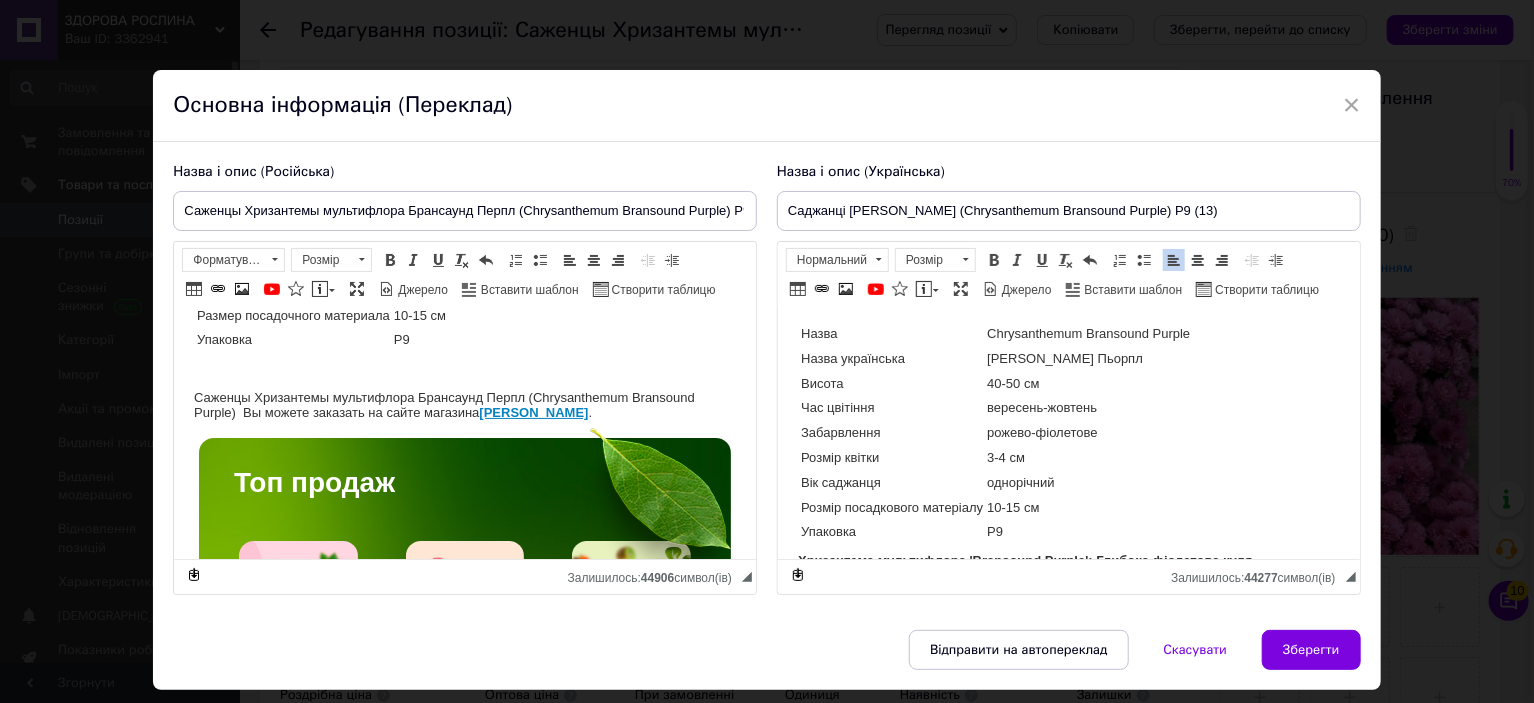 scroll, scrollTop: 0, scrollLeft: 0, axis: both 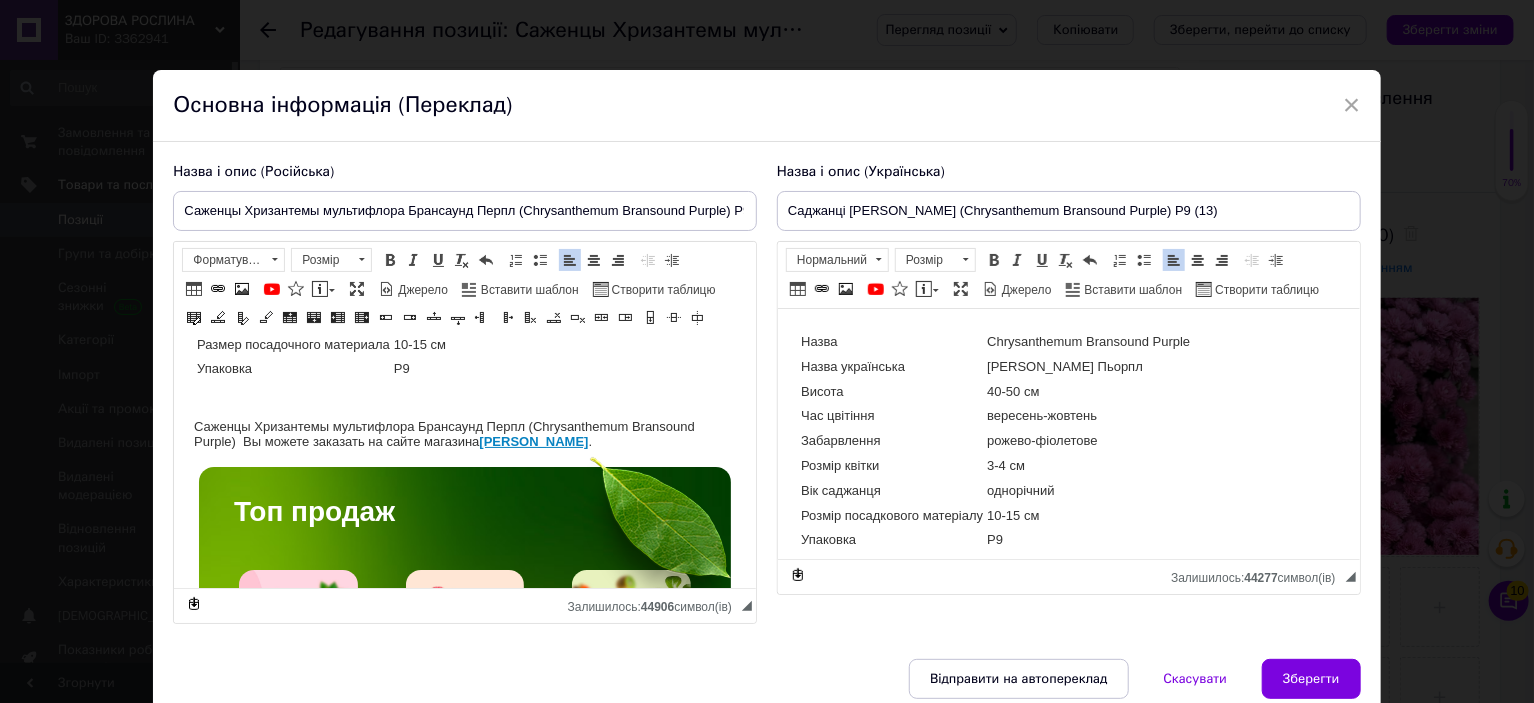 click on "Название Chrysanthеmum Bransound Purple Название русское Хризантема Брансаунд Перпл Высота 40-50 см Время цветения сентябрь-октябрь Окраска розово-фиолетовая Размер цветка 3-4 см Возраст саженца однолетний Размер посадочного материала 10-15 см Упаковка Р9 Саженцы Хризантемы мультифлора Брансаунд Перпл (Chrysanthеmum Bransound Purple)  Вы можете заказать на сайте магазина  Здорова Рослина .           Топ продаж             Саженцы клубники                     Саженцы малины                    Саженцы экзотических растений                     Саженцы хвойных растений                     Саженцы ягодных кустарников" at bounding box center (465, 2972) 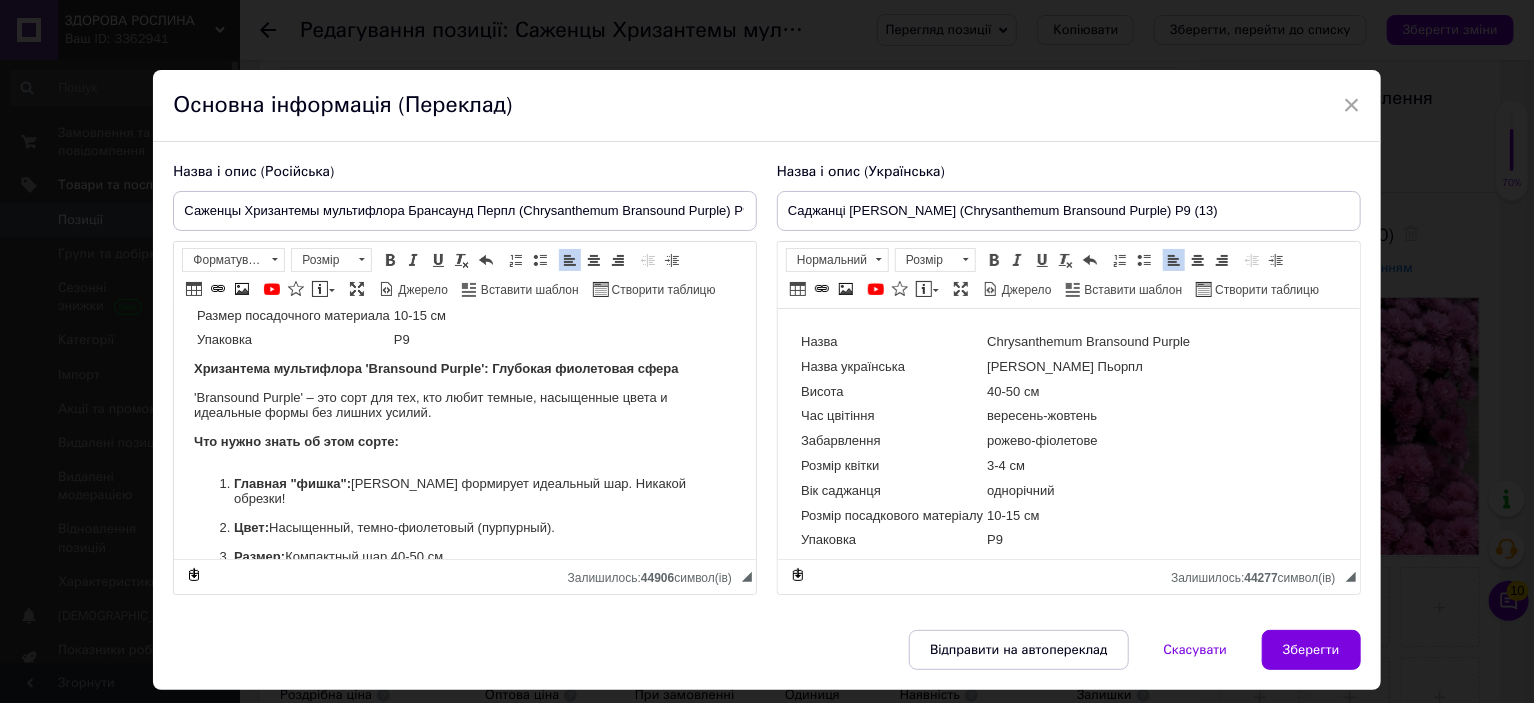 scroll, scrollTop: 346, scrollLeft: 0, axis: vertical 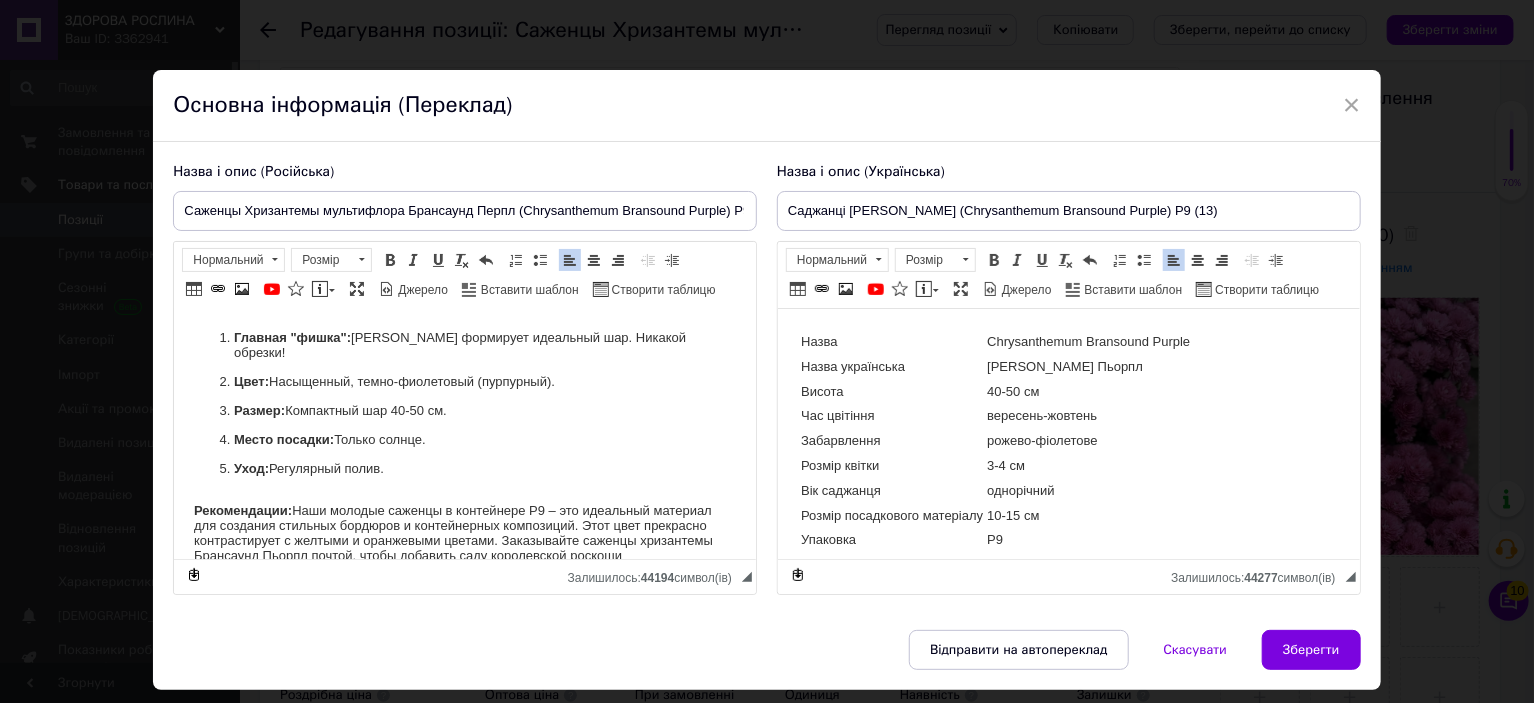 type 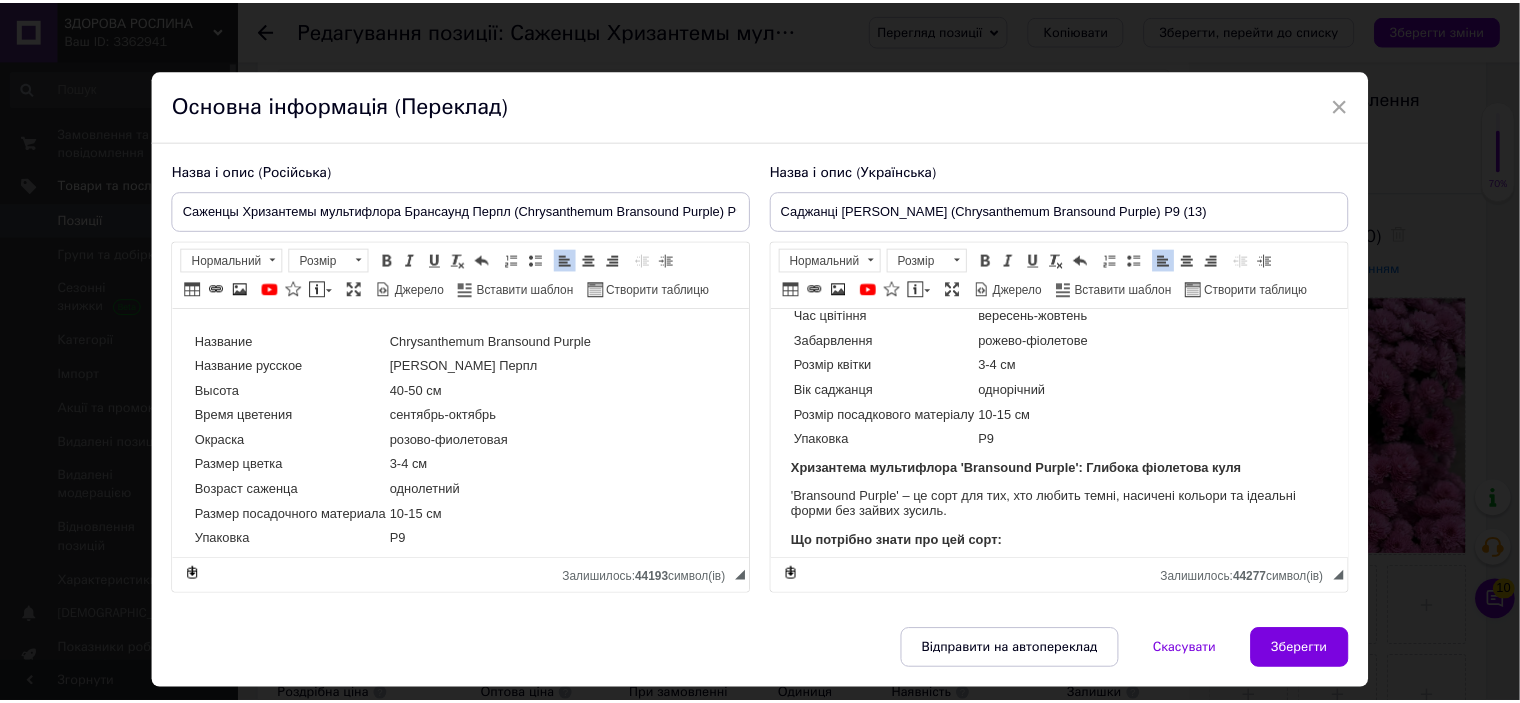 scroll, scrollTop: 0, scrollLeft: 0, axis: both 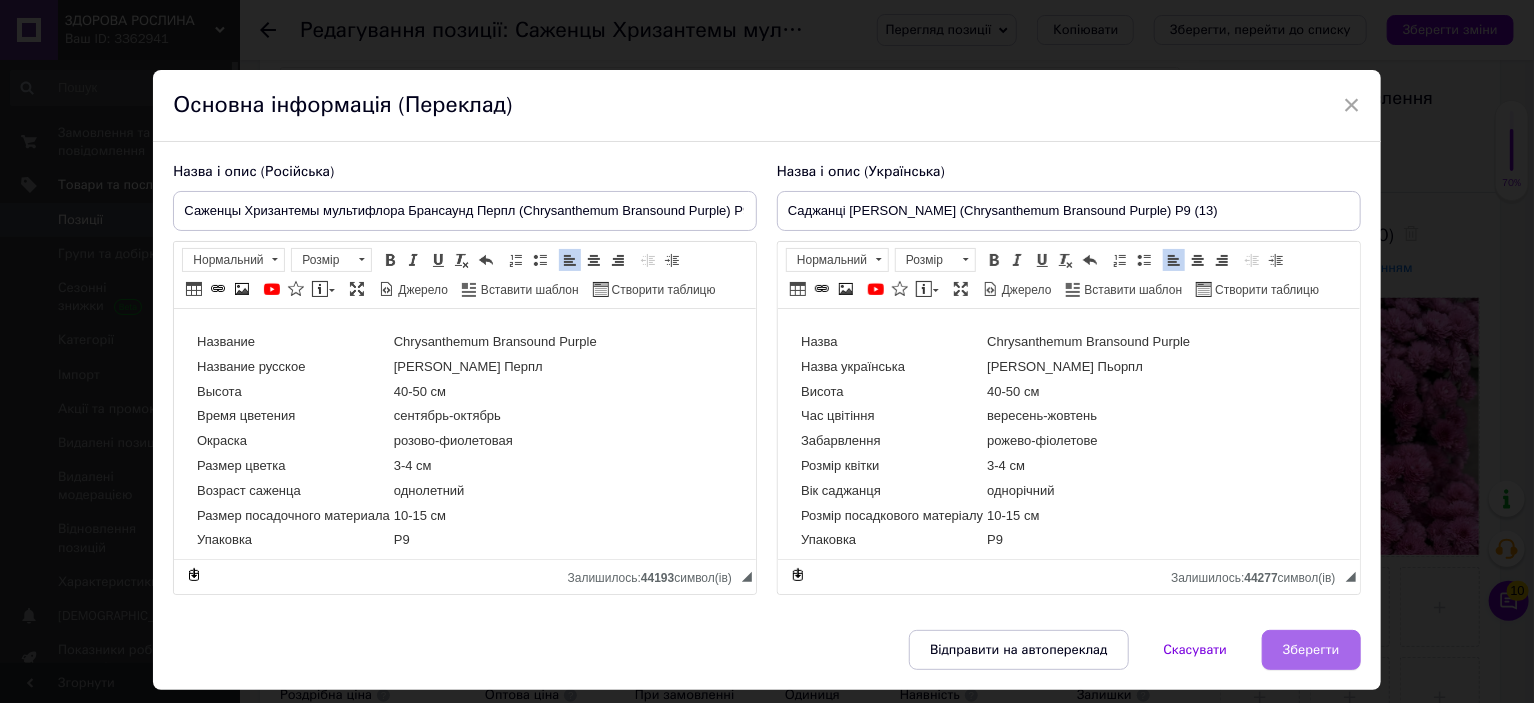 click on "Зберегти" at bounding box center [1311, 650] 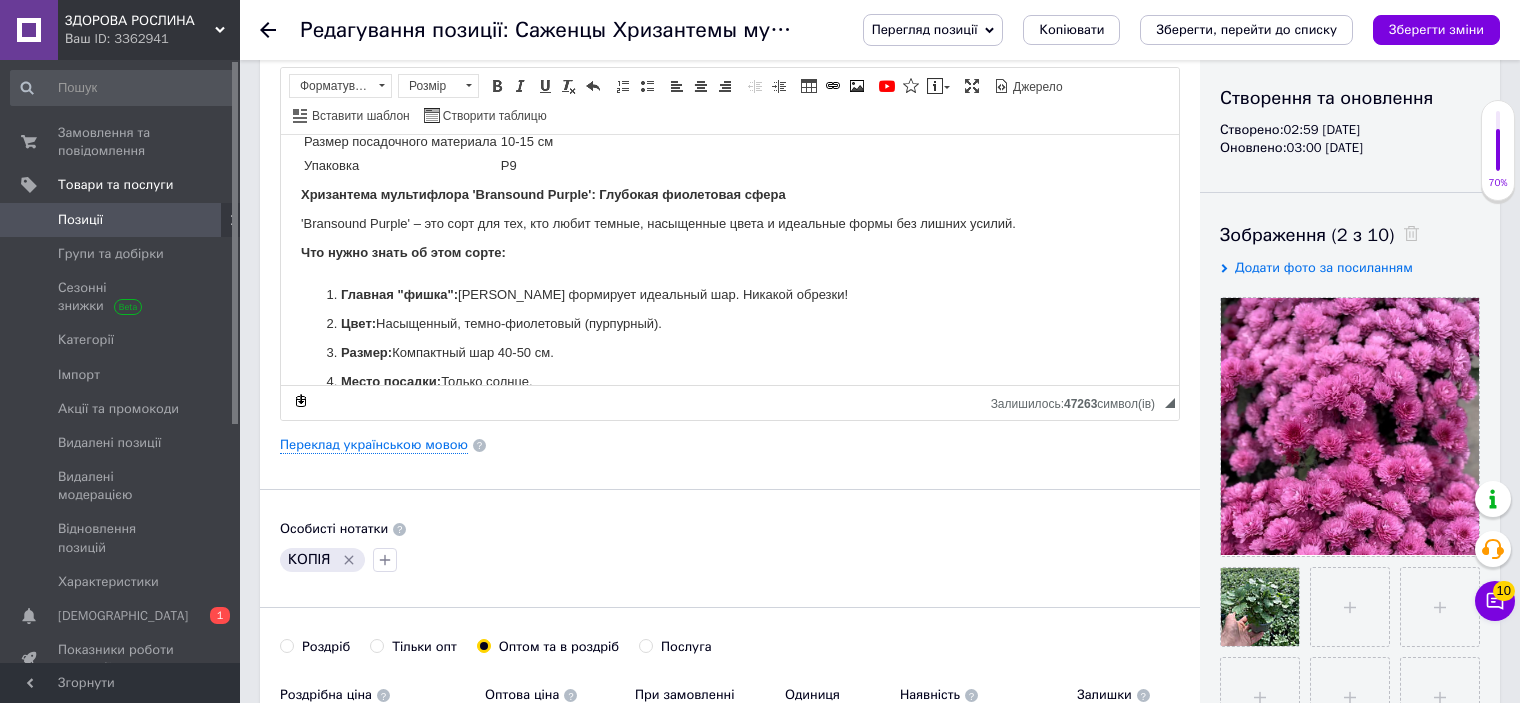 scroll, scrollTop: 264, scrollLeft: 0, axis: vertical 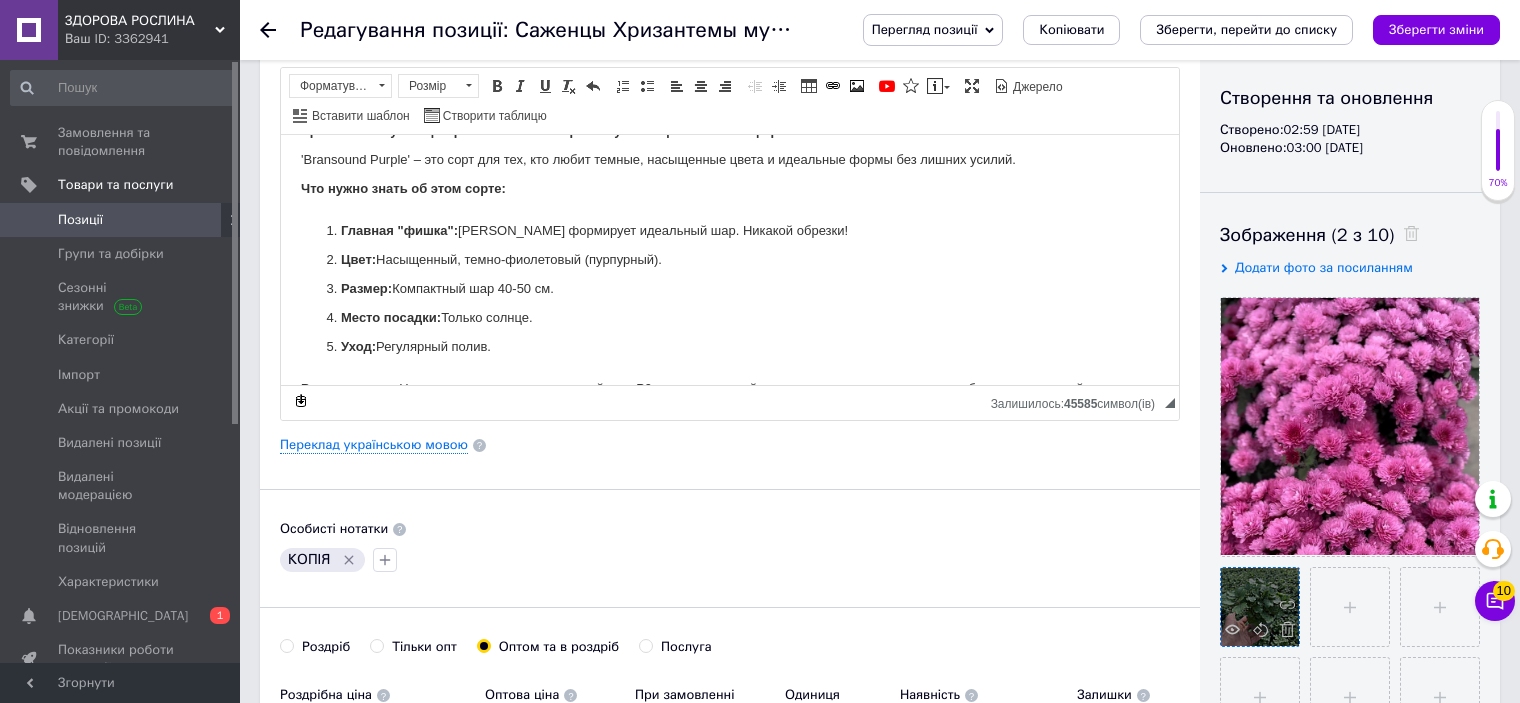 click at bounding box center [1282, 632] 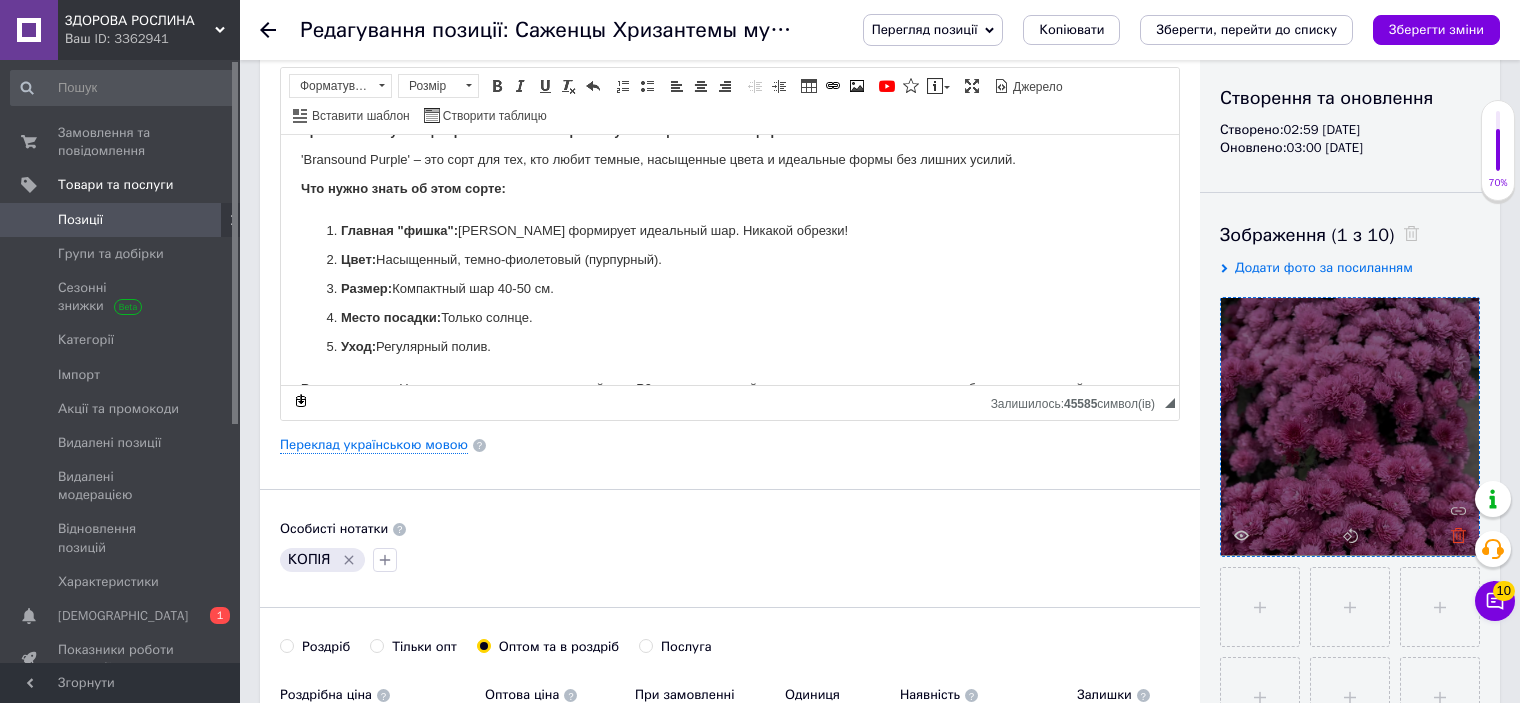 click 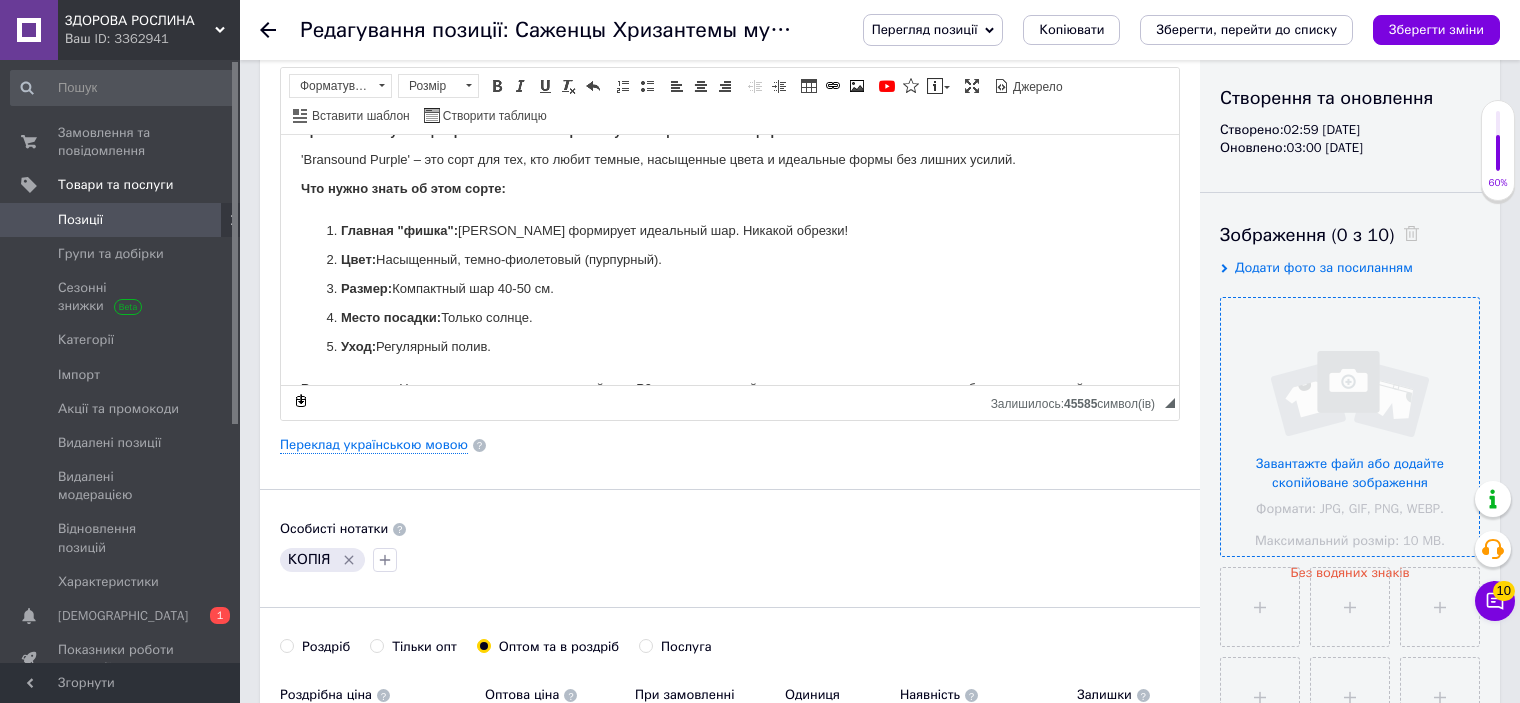 click at bounding box center [1350, 427] 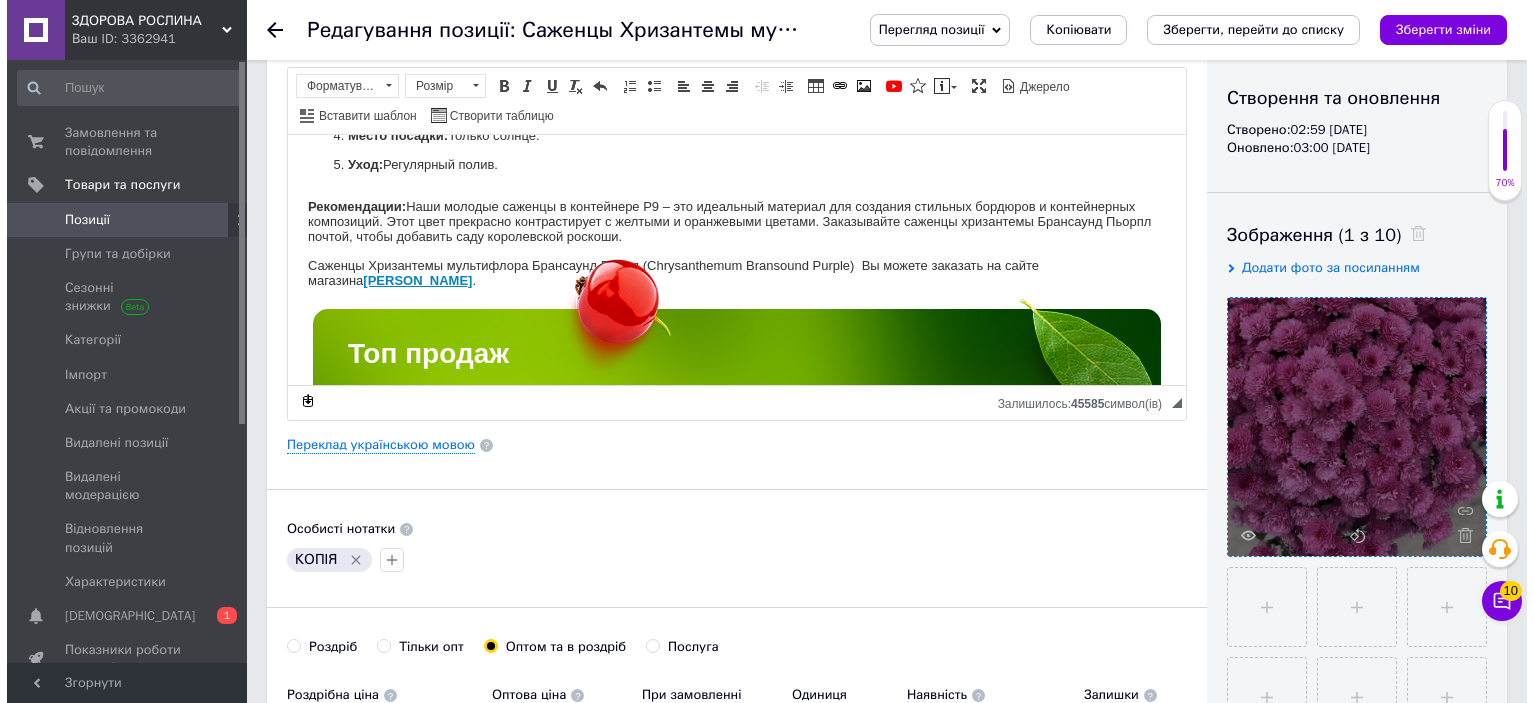 scroll, scrollTop: 464, scrollLeft: 0, axis: vertical 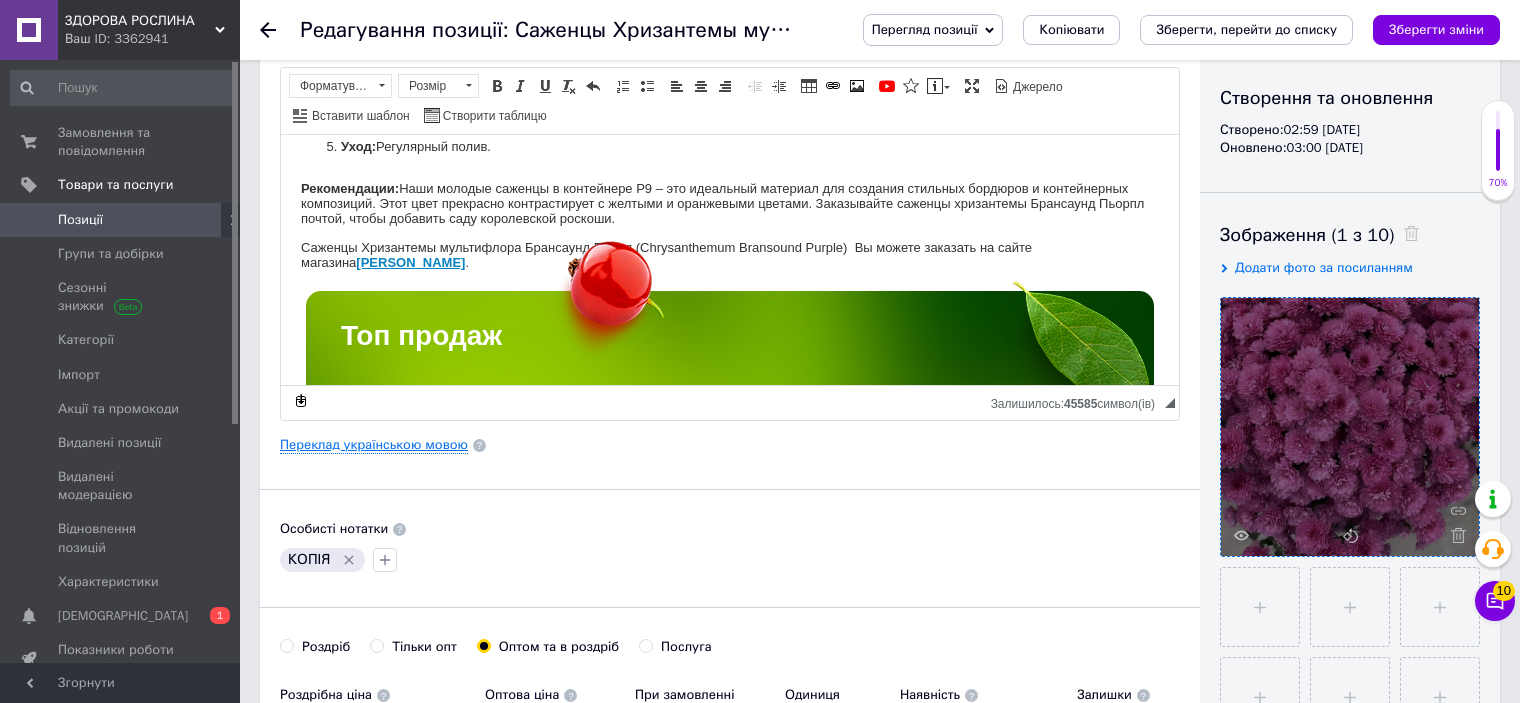 click on "Переклад українською мовою" at bounding box center (374, 445) 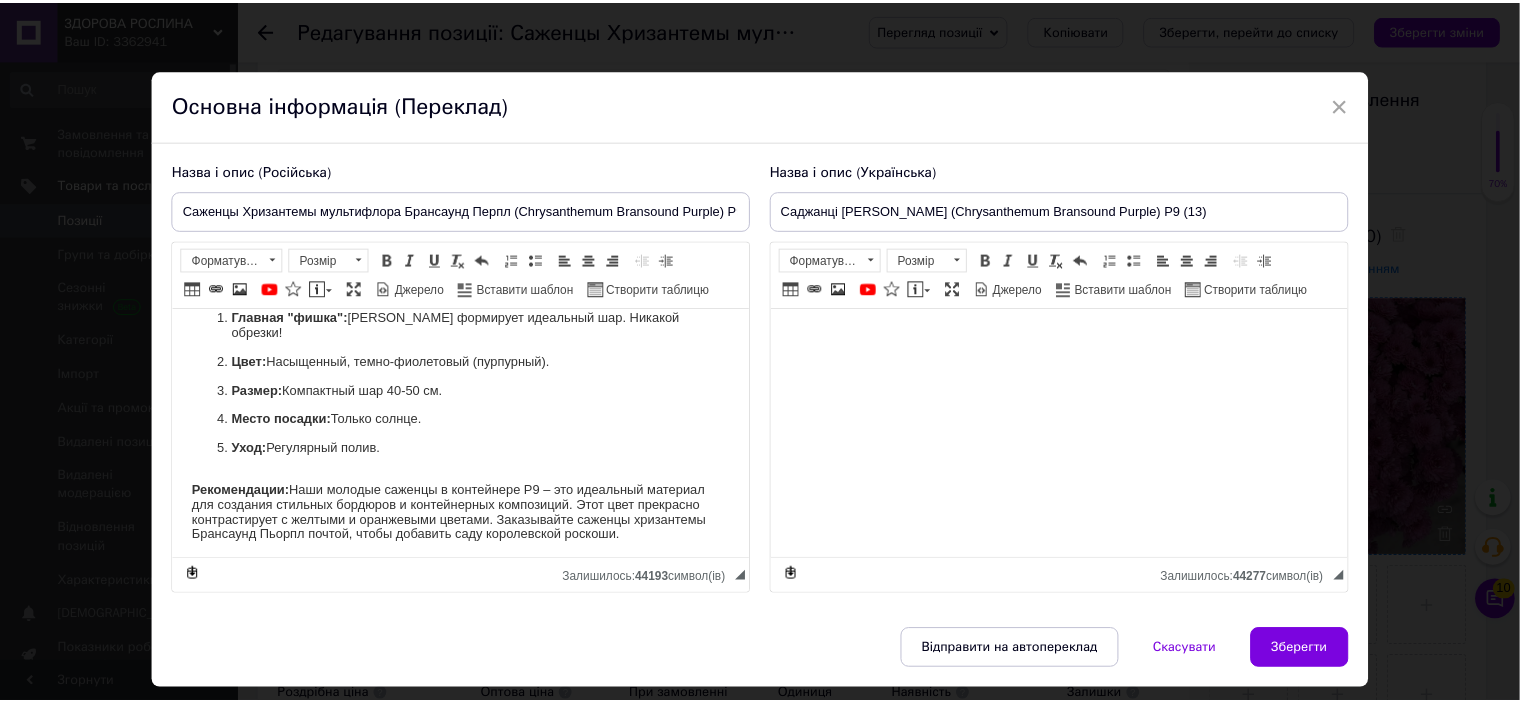 scroll, scrollTop: 400, scrollLeft: 0, axis: vertical 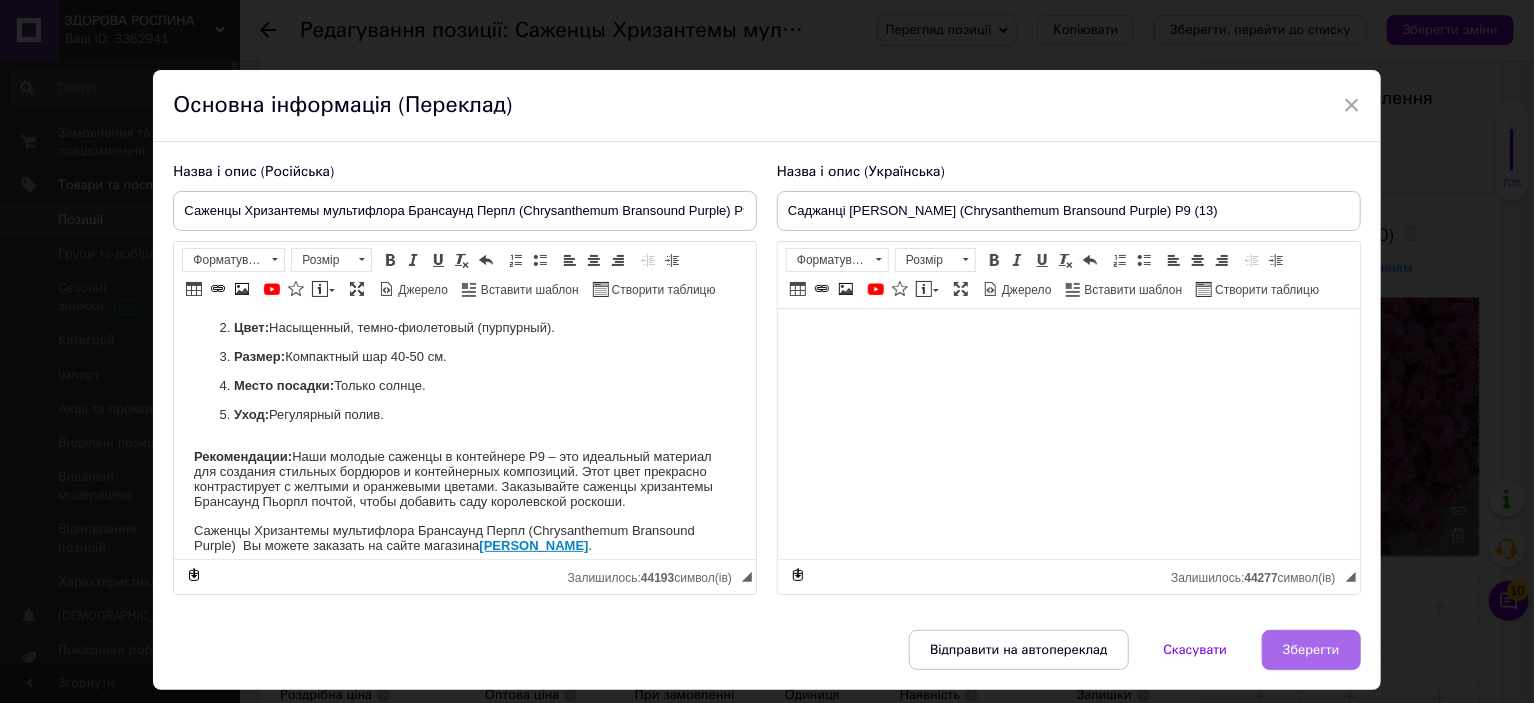 click on "Зберегти" at bounding box center [1311, 650] 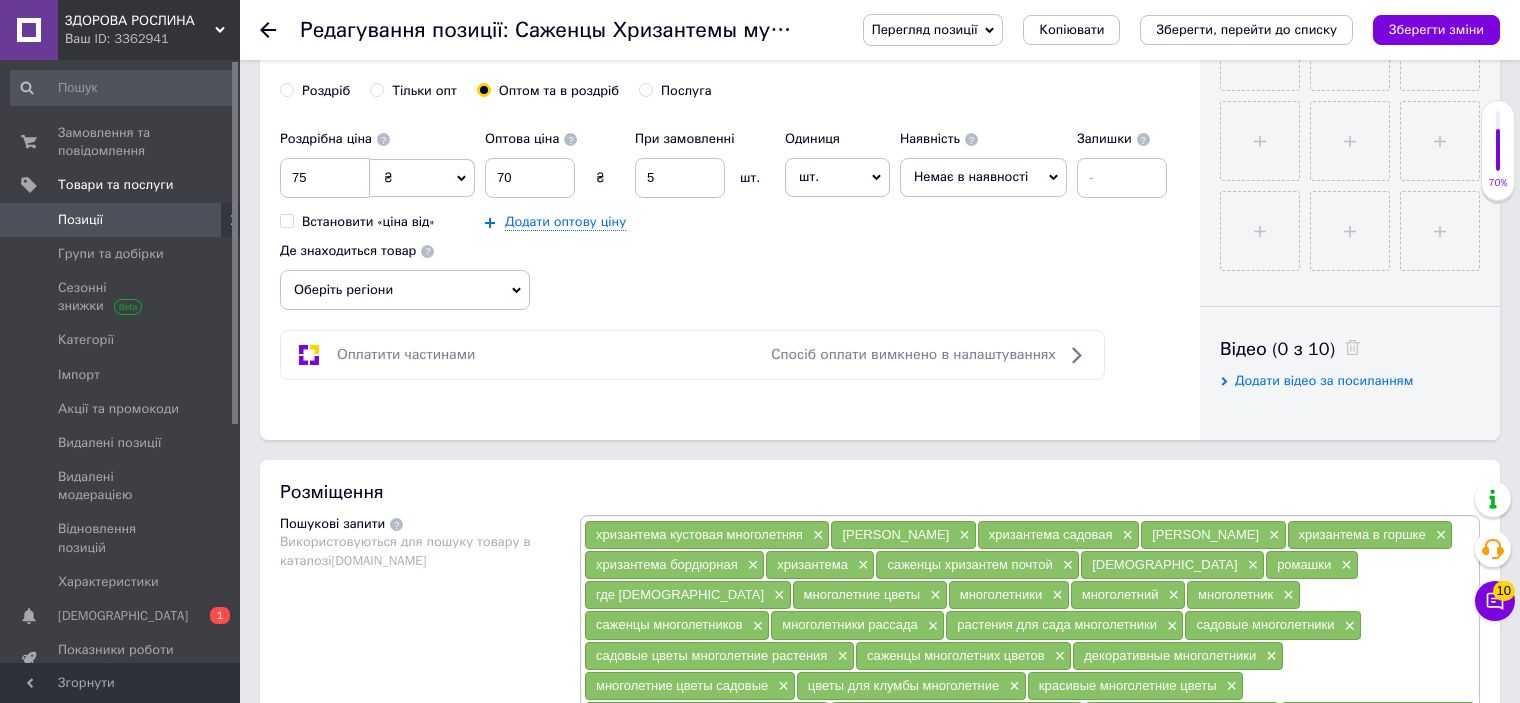 scroll, scrollTop: 1000, scrollLeft: 0, axis: vertical 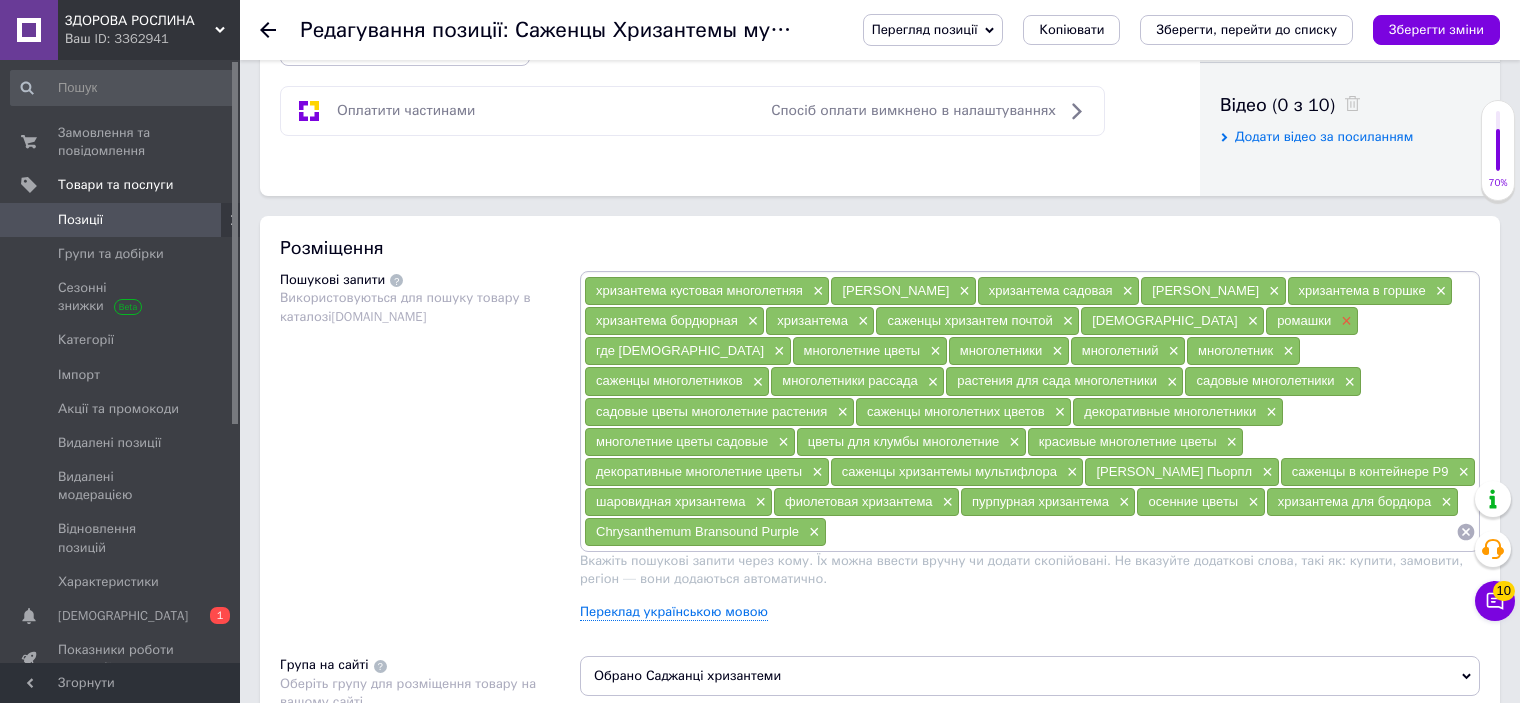 click on "×" at bounding box center (1344, 321) 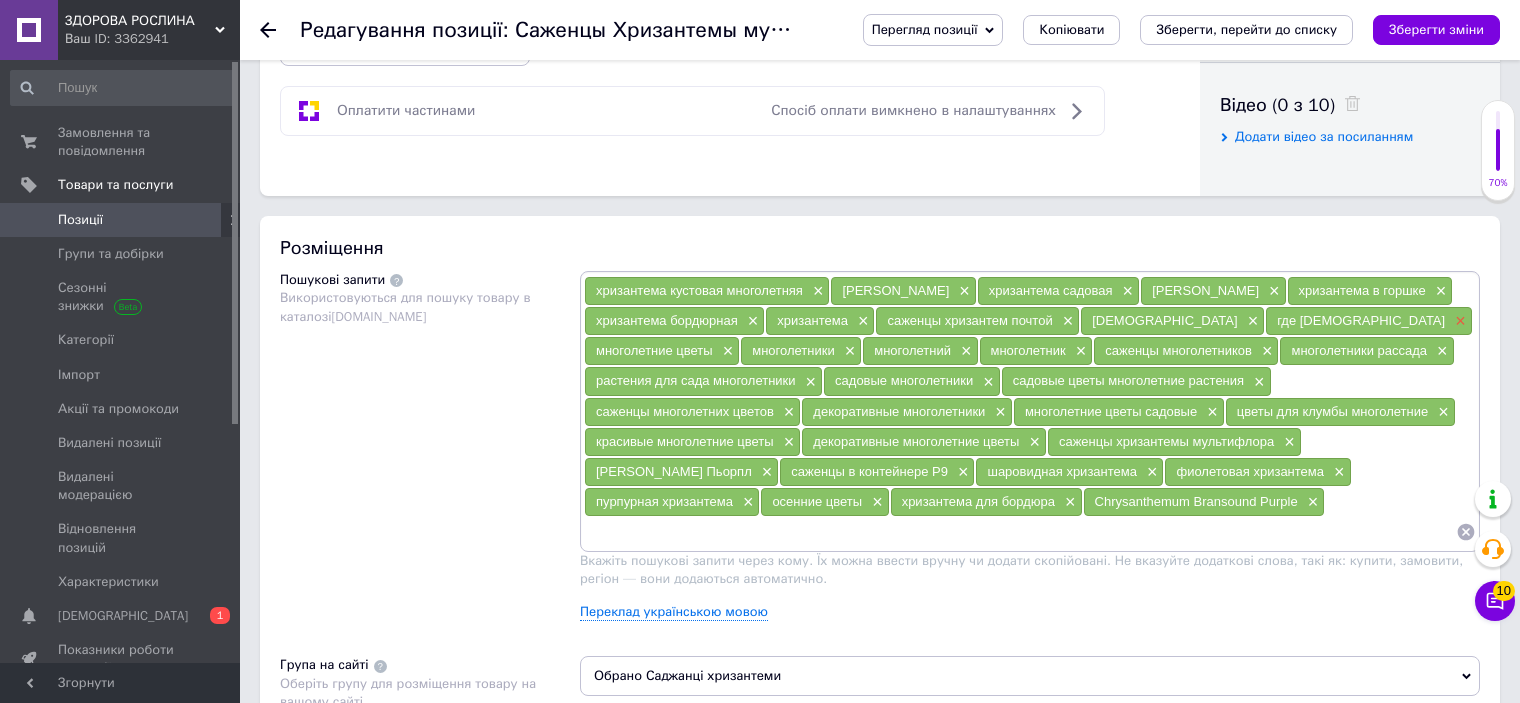 click on "×" at bounding box center [1458, 321] 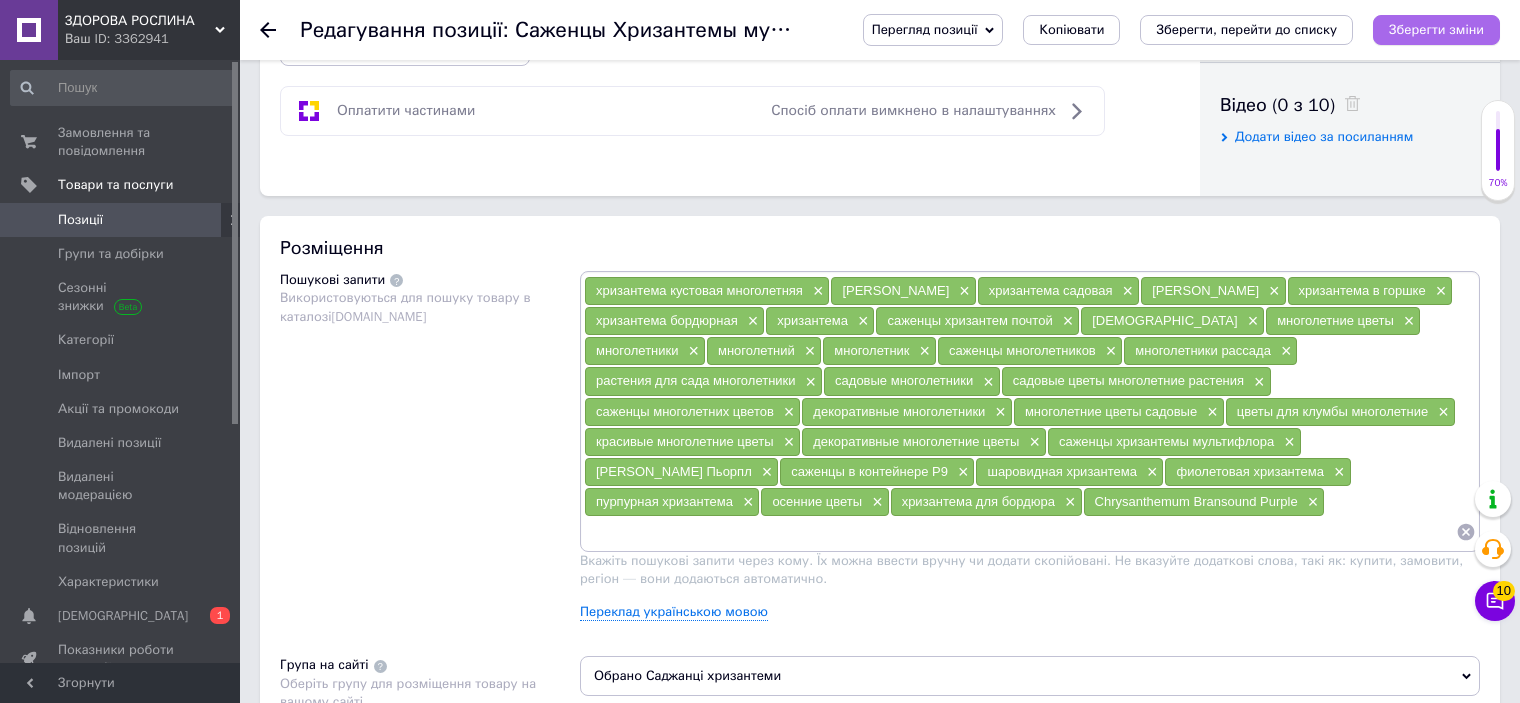 click on "Зберегти зміни" at bounding box center (1436, 29) 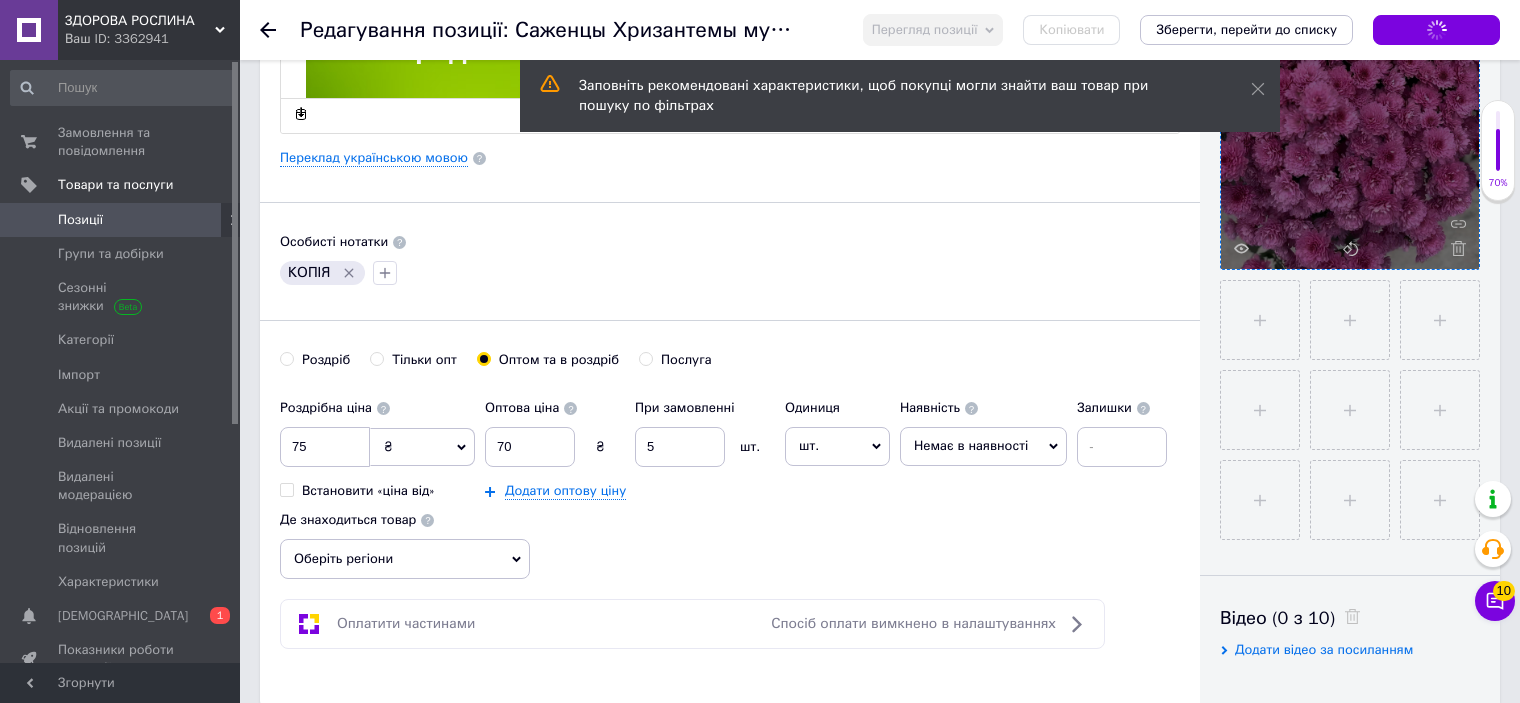 scroll, scrollTop: 400, scrollLeft: 0, axis: vertical 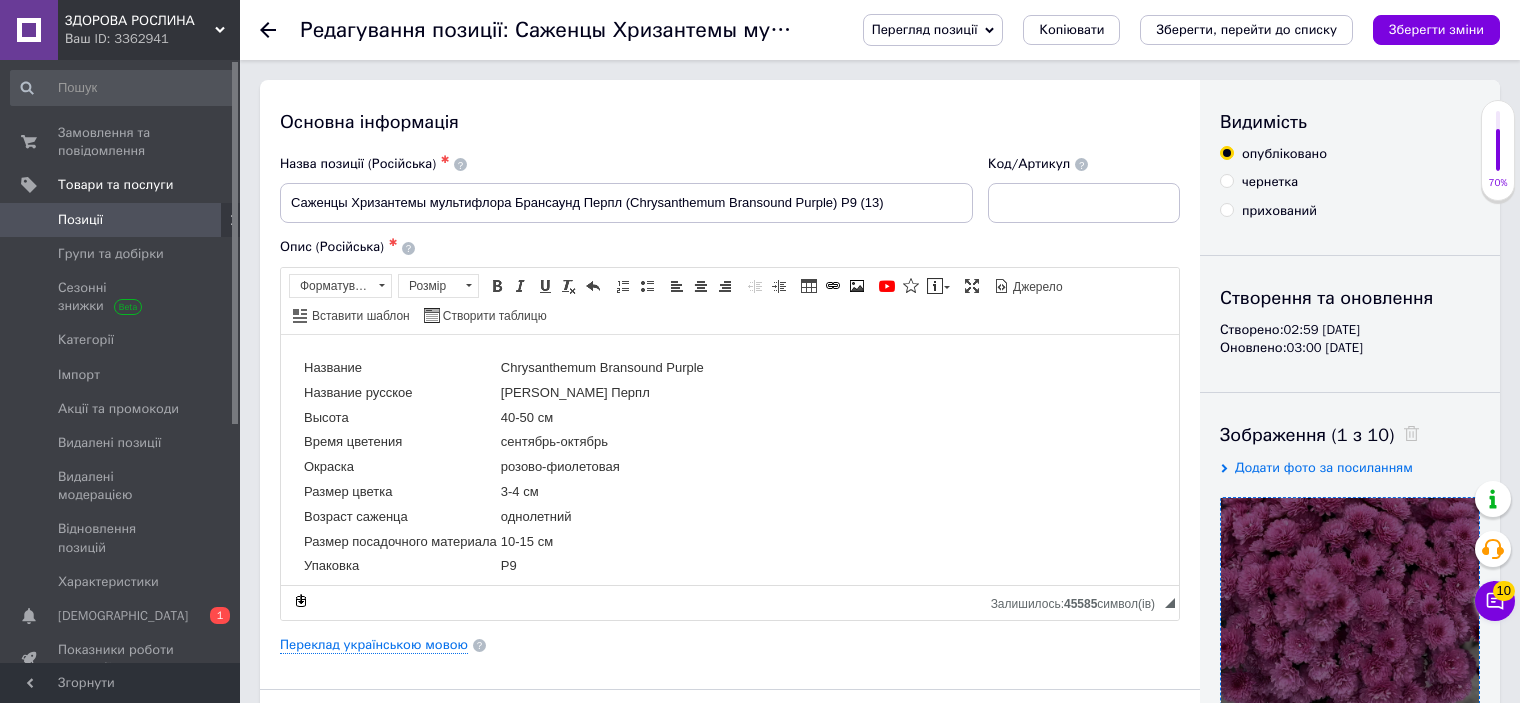 click 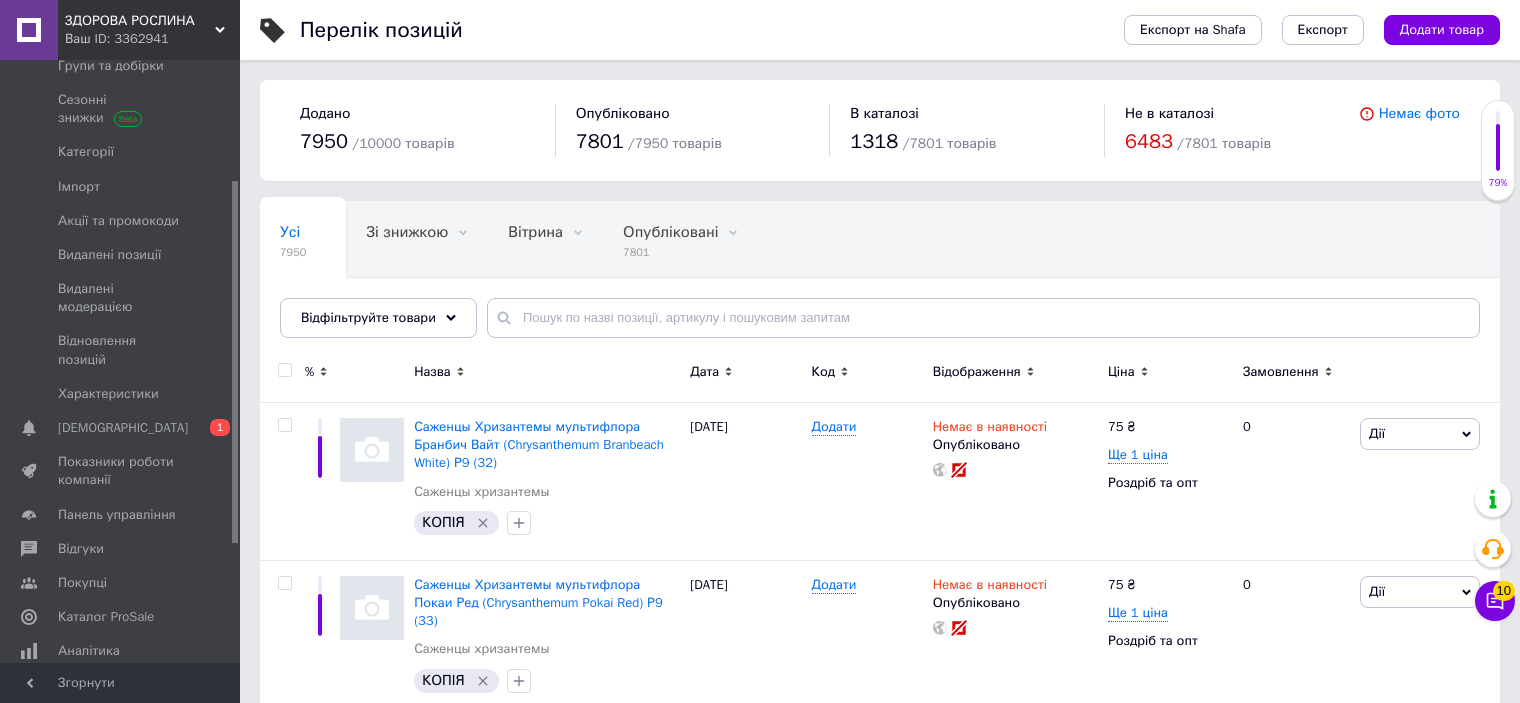 scroll, scrollTop: 200, scrollLeft: 0, axis: vertical 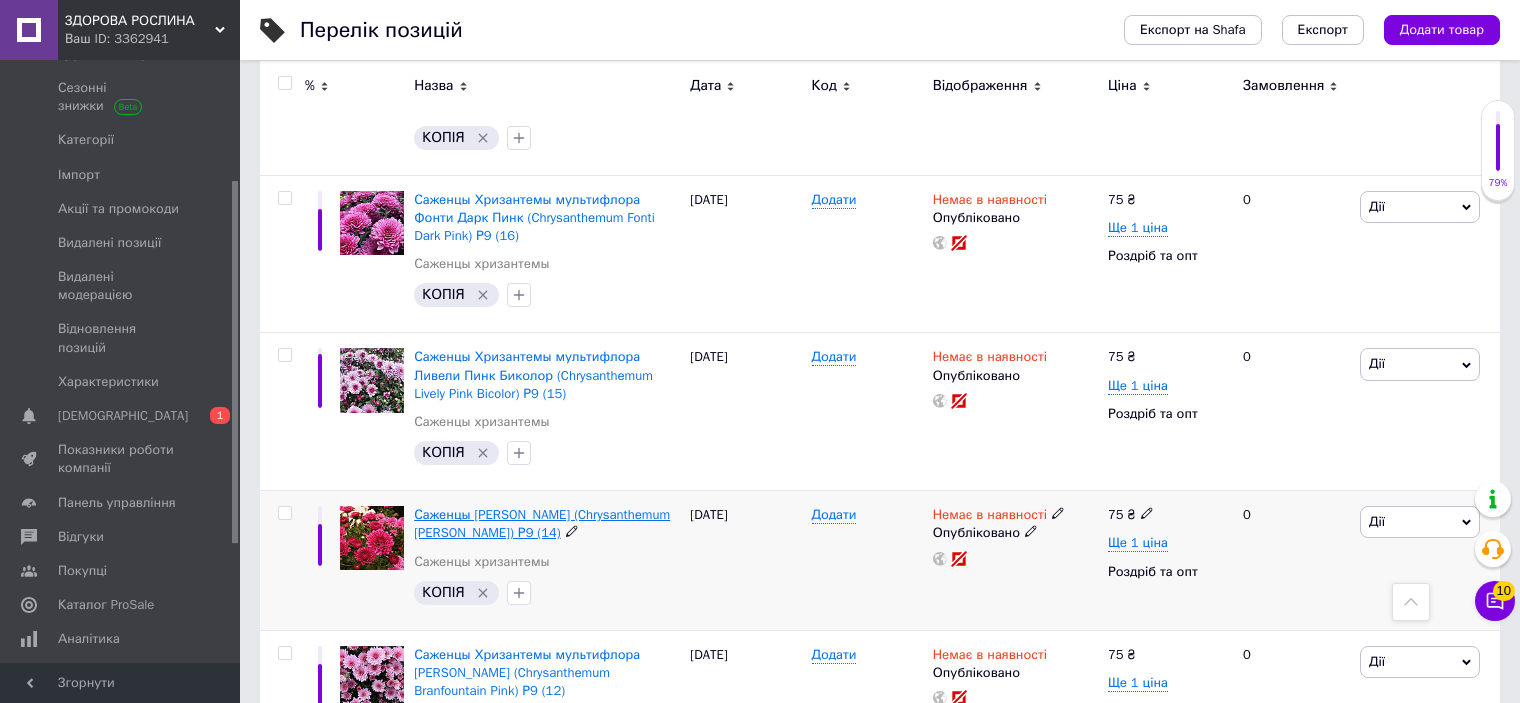 click on "Саженцы [PERSON_NAME] (Chrysanthеmum [PERSON_NAME]) Р9 (14)" at bounding box center [542, 523] 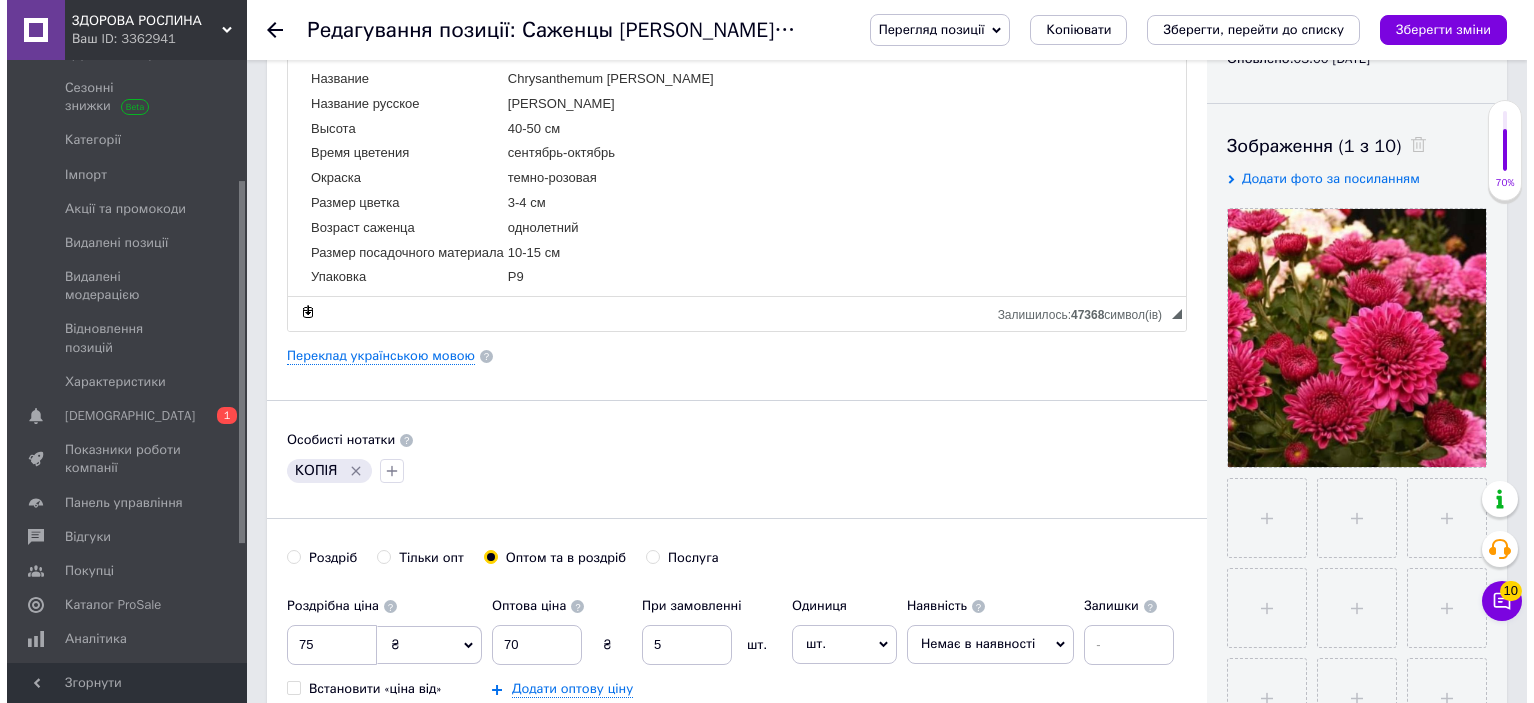 scroll, scrollTop: 300, scrollLeft: 0, axis: vertical 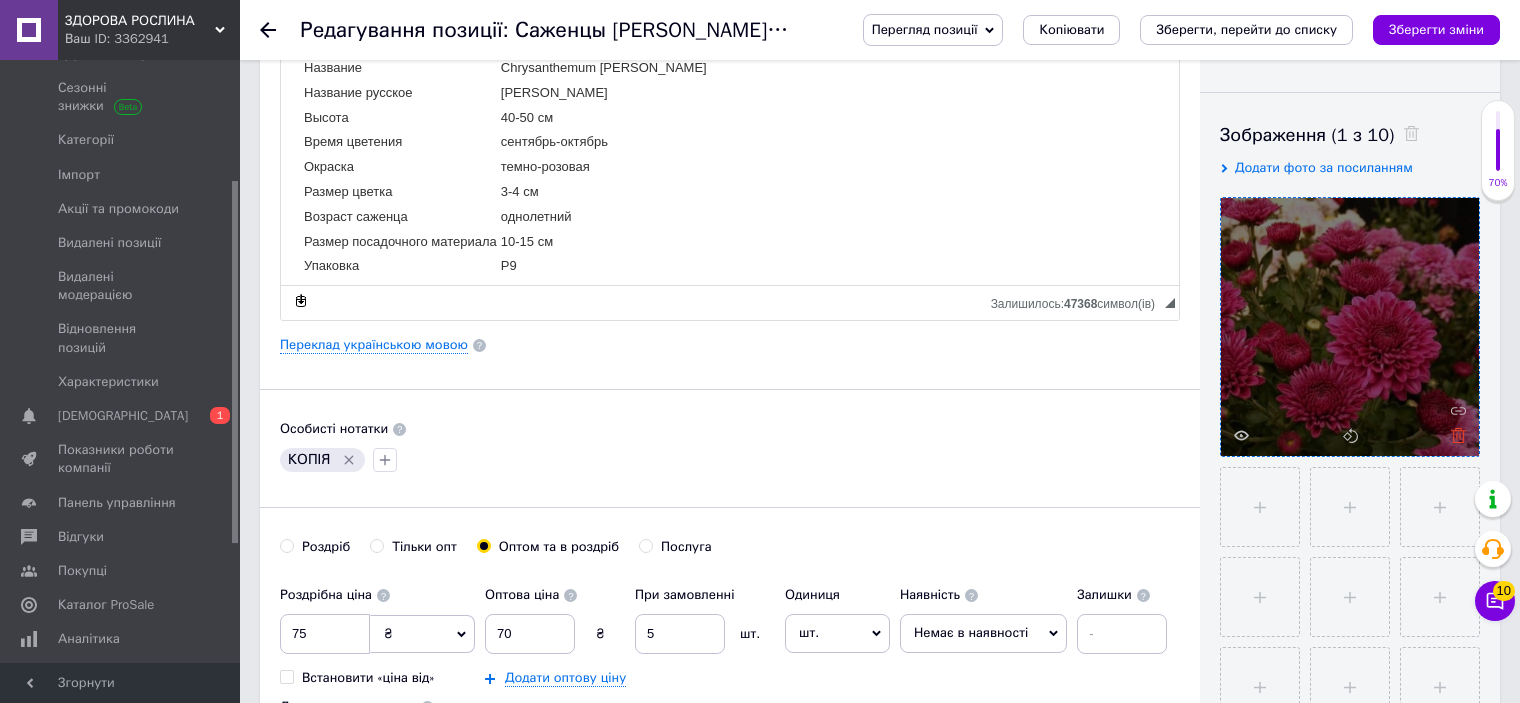 click 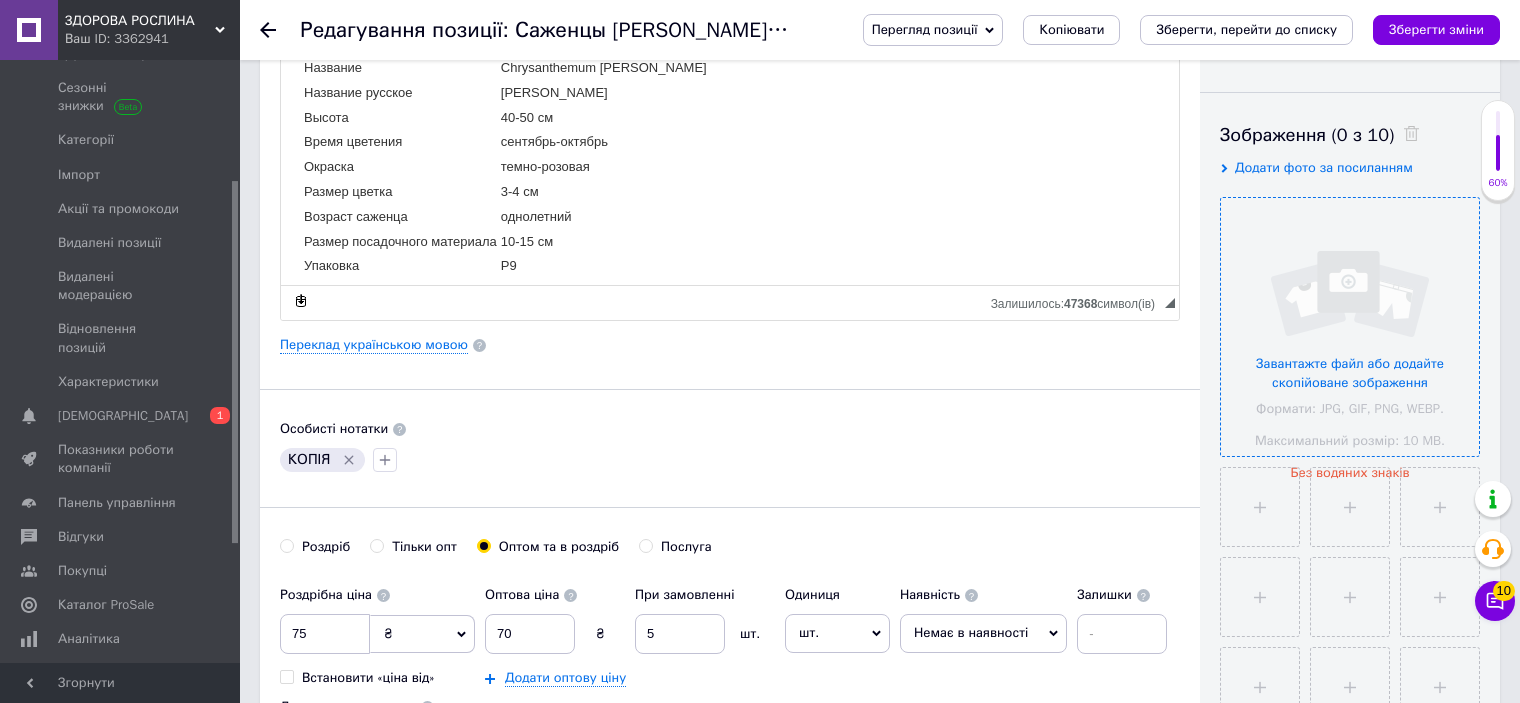 click at bounding box center [1350, 327] 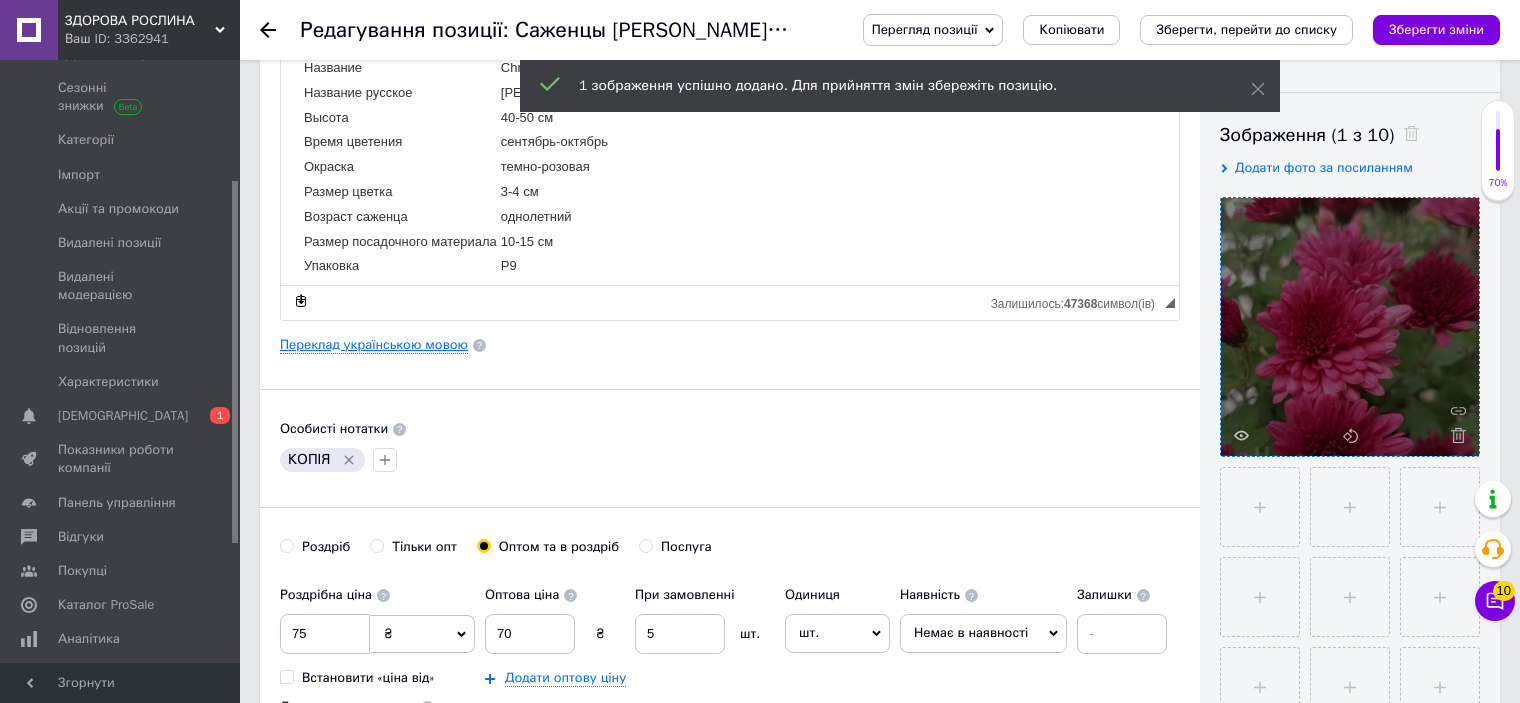click on "Переклад українською мовою" at bounding box center [374, 345] 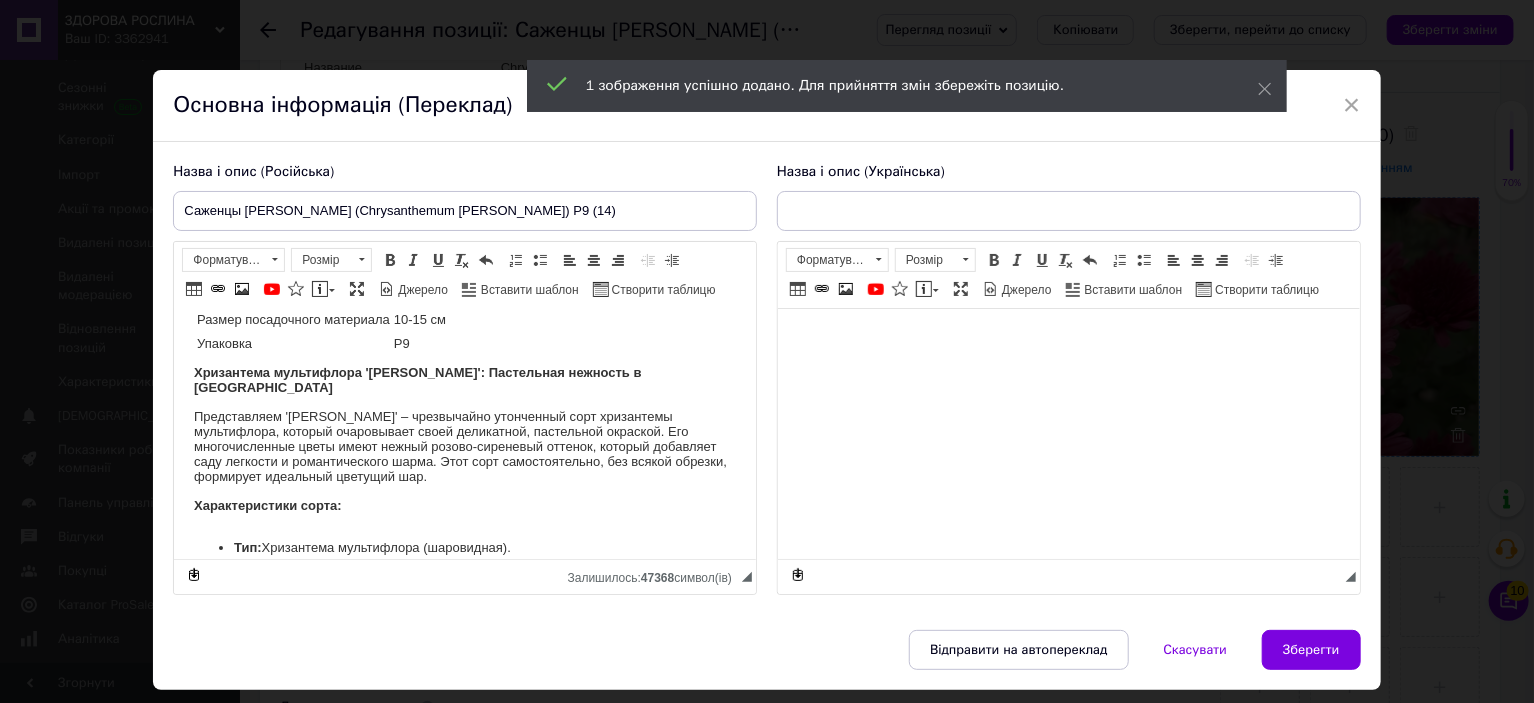 scroll, scrollTop: 200, scrollLeft: 0, axis: vertical 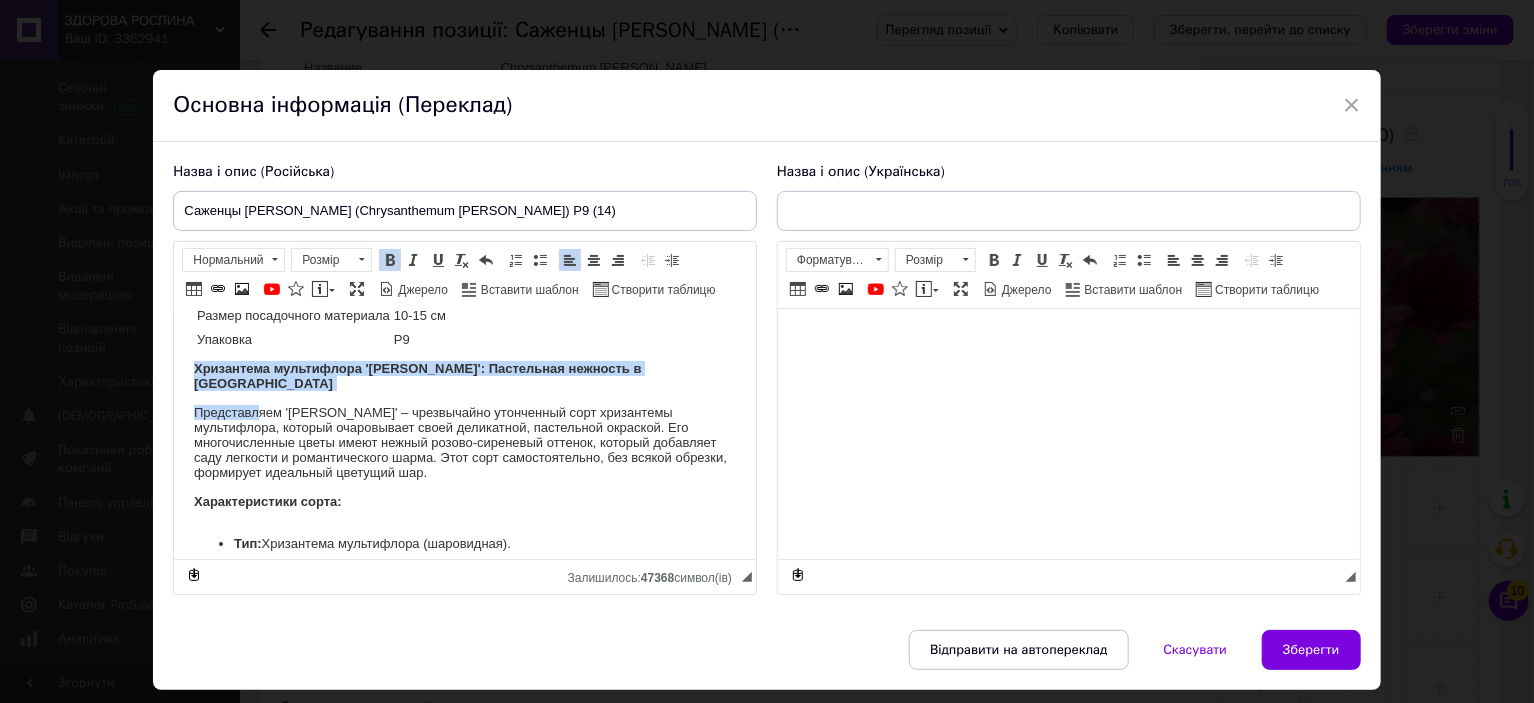 type on "Саджанці Хризантеми мультифлора Мейфелд (Chrysanthеmum Mayfield) Р9 (14)" 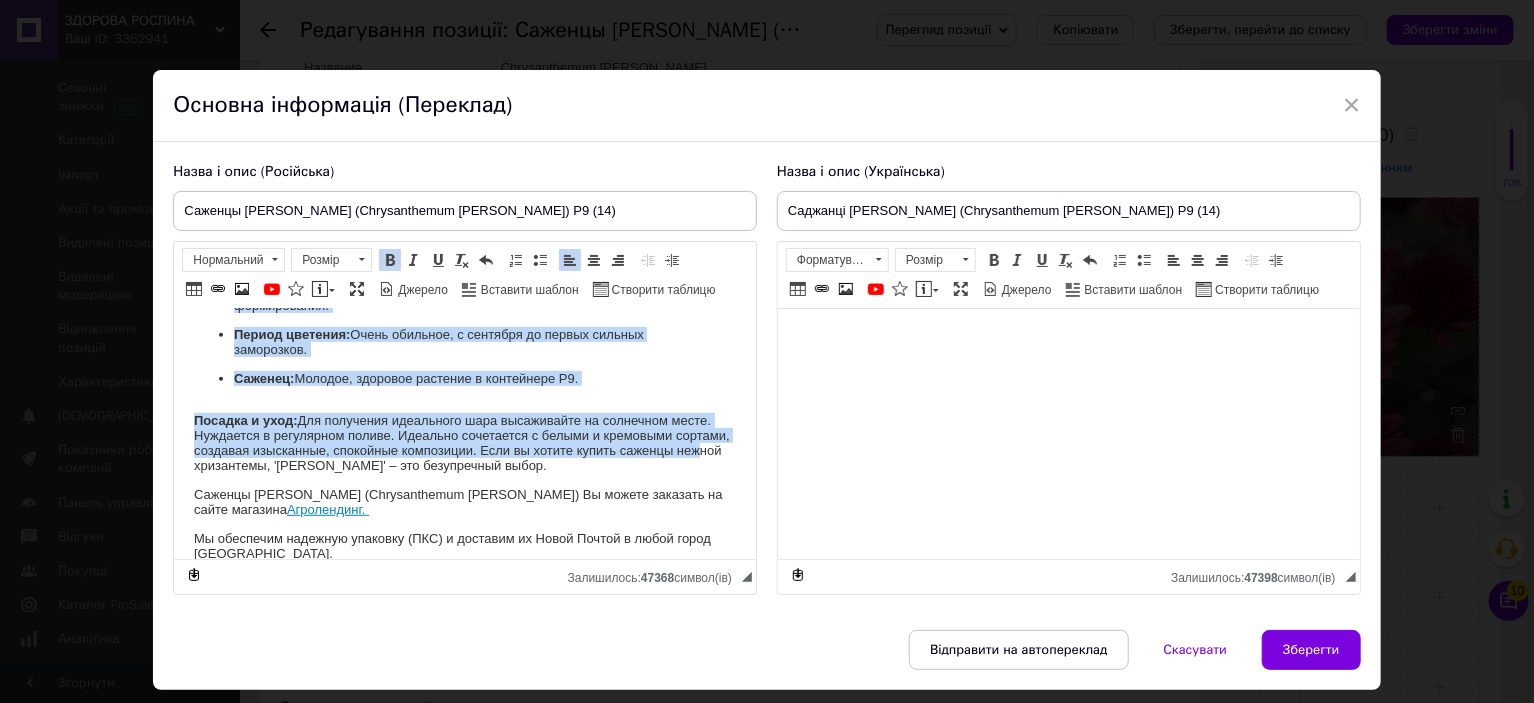 scroll, scrollTop: 600, scrollLeft: 0, axis: vertical 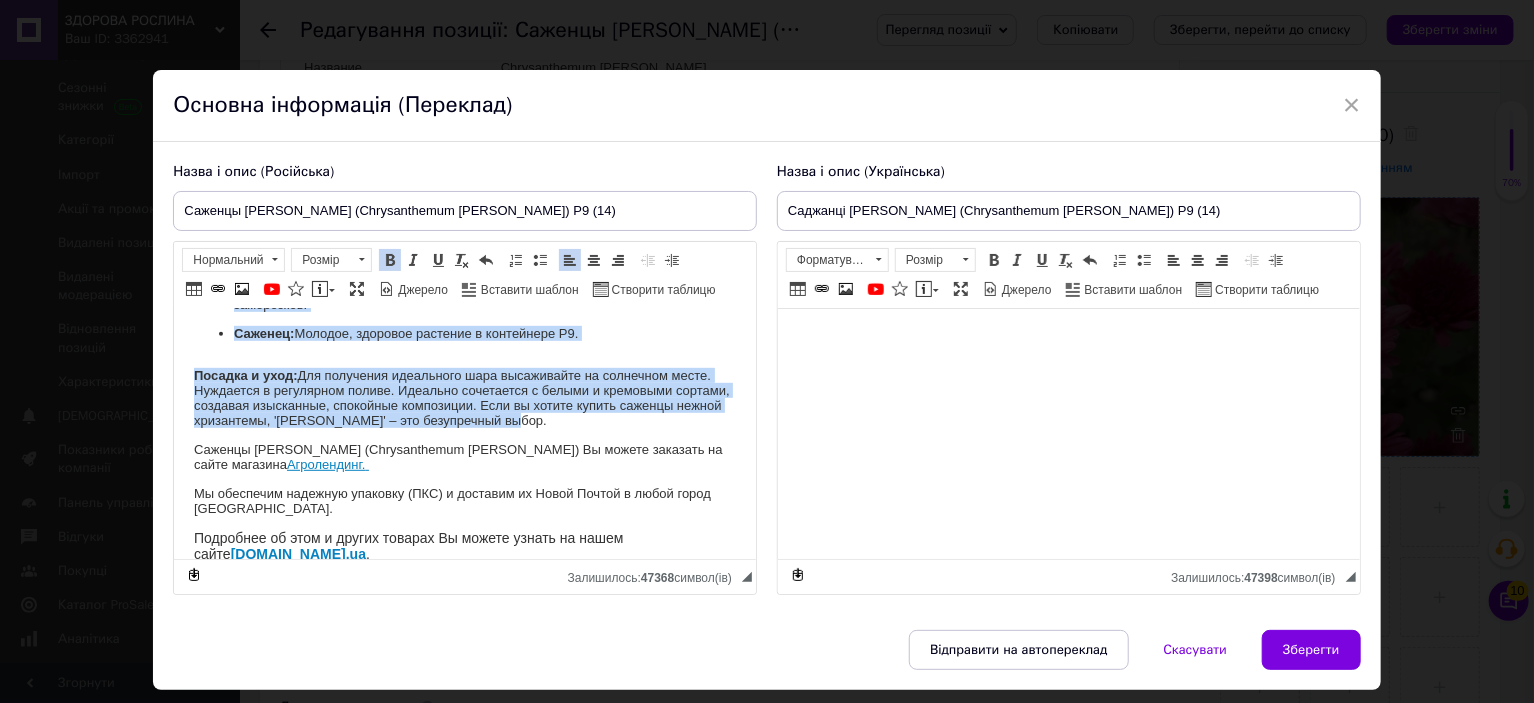 drag, startPoint x: 188, startPoint y: 363, endPoint x: 700, endPoint y: 399, distance: 513.26404 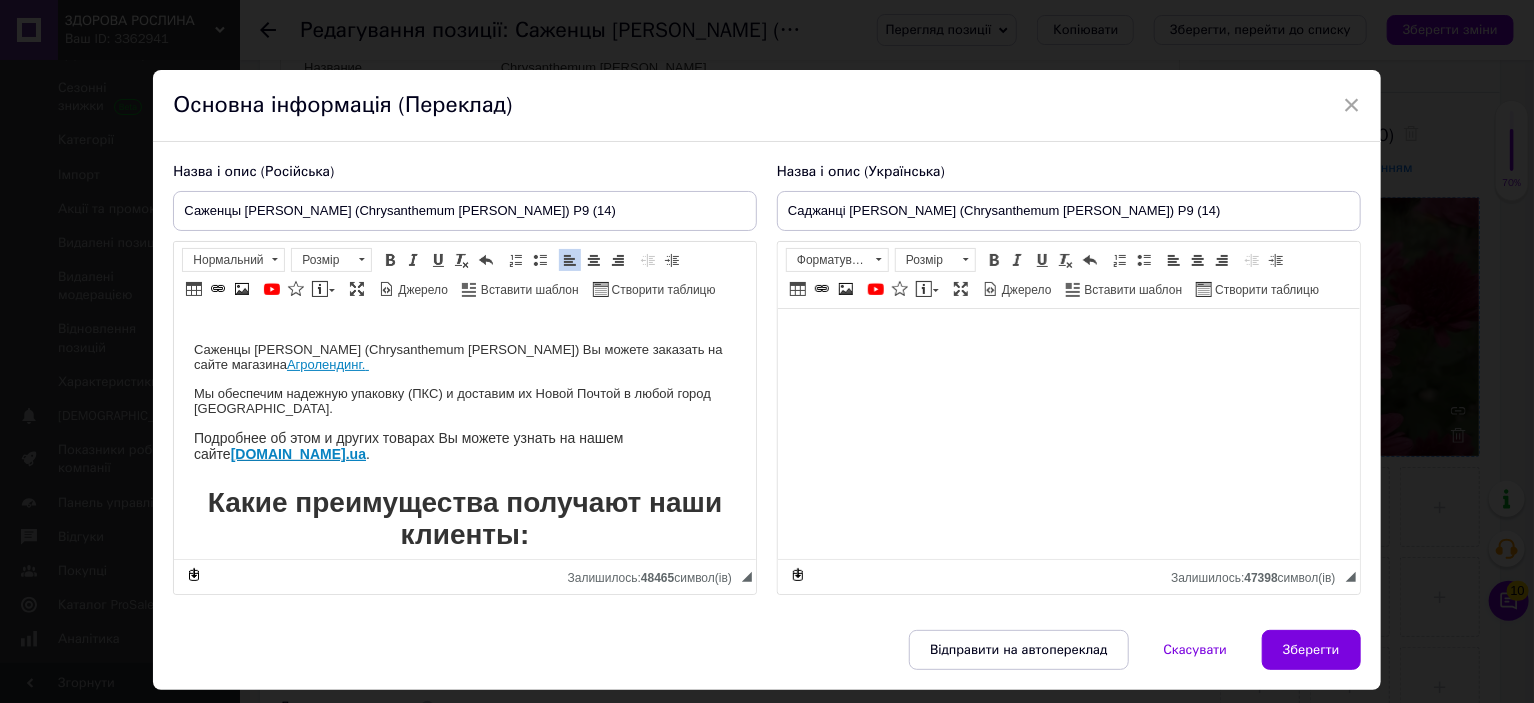 scroll, scrollTop: 148, scrollLeft: 0, axis: vertical 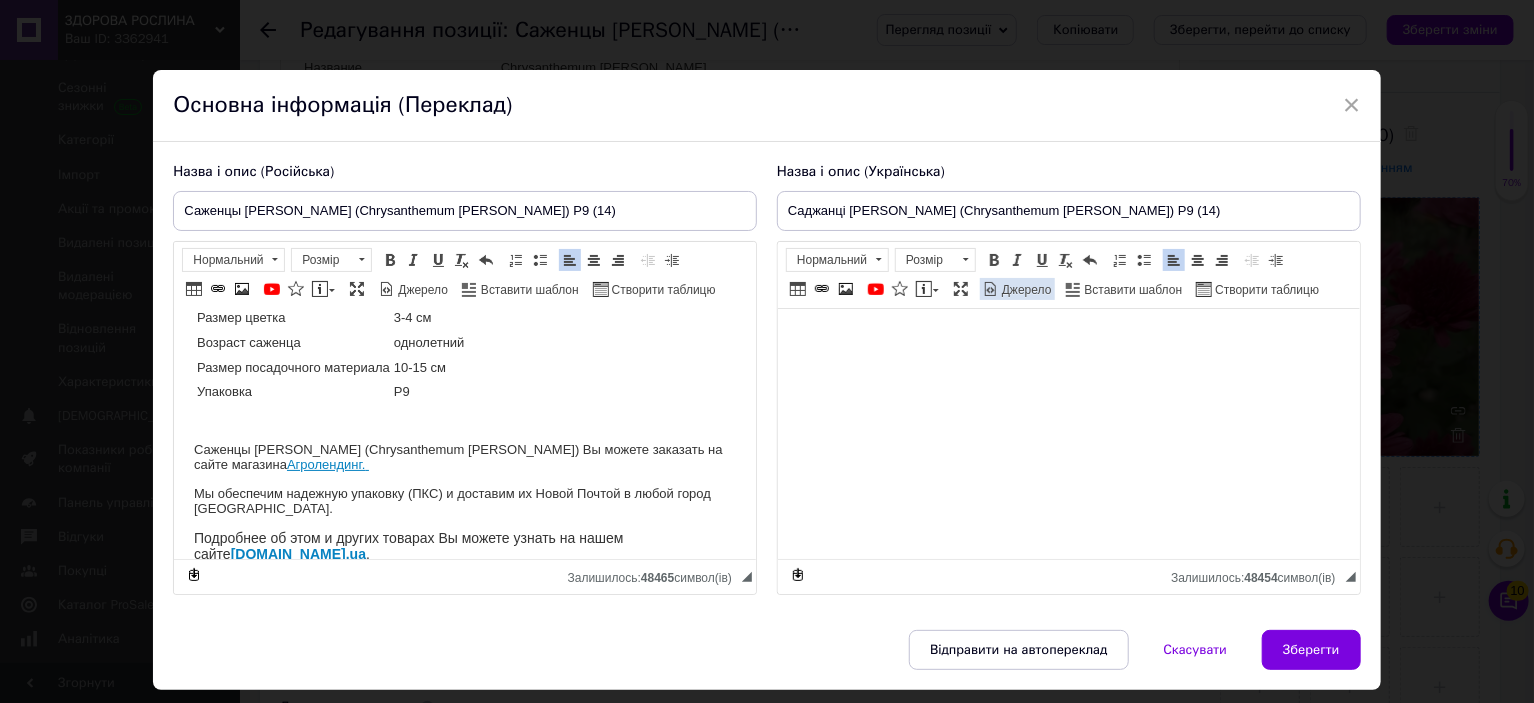 click on "Джерело" at bounding box center (1025, 290) 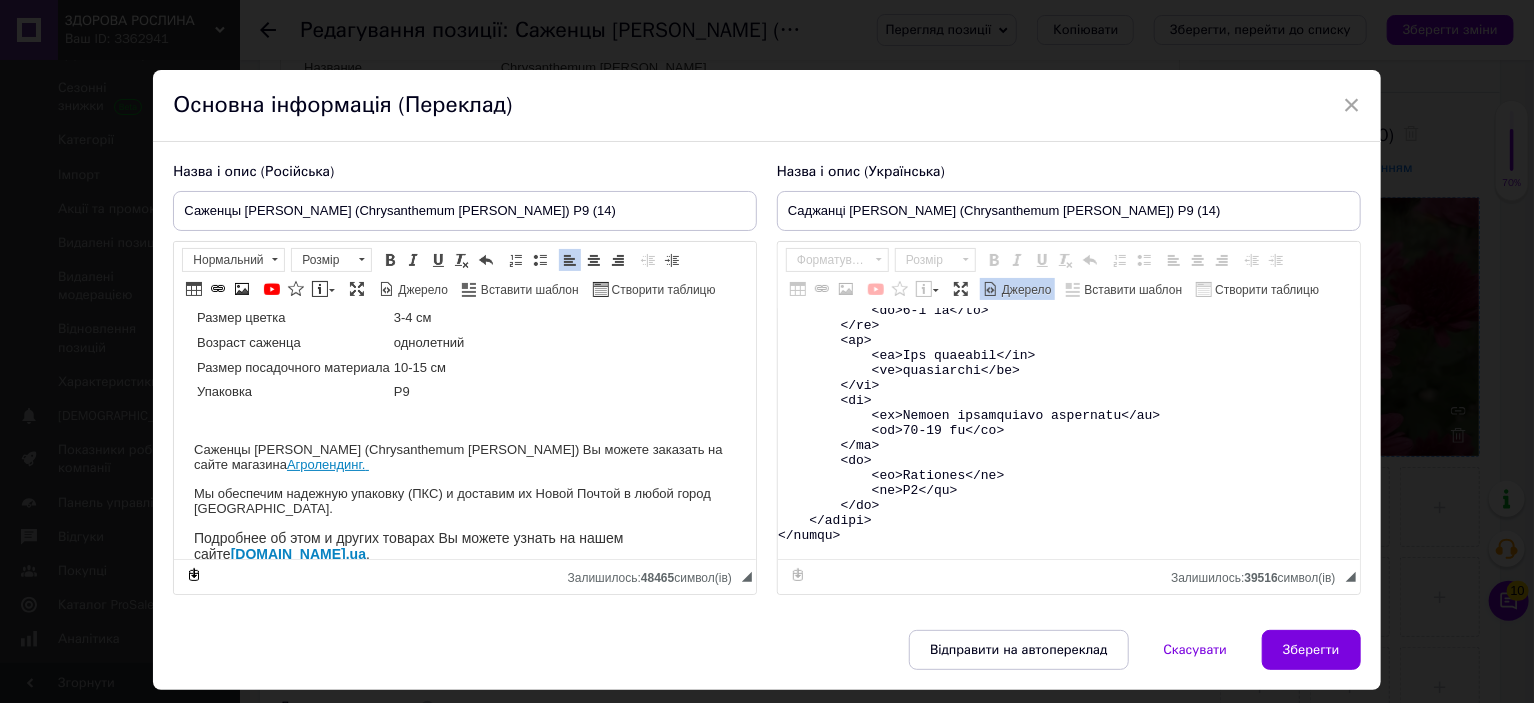 scroll, scrollTop: 500, scrollLeft: 0, axis: vertical 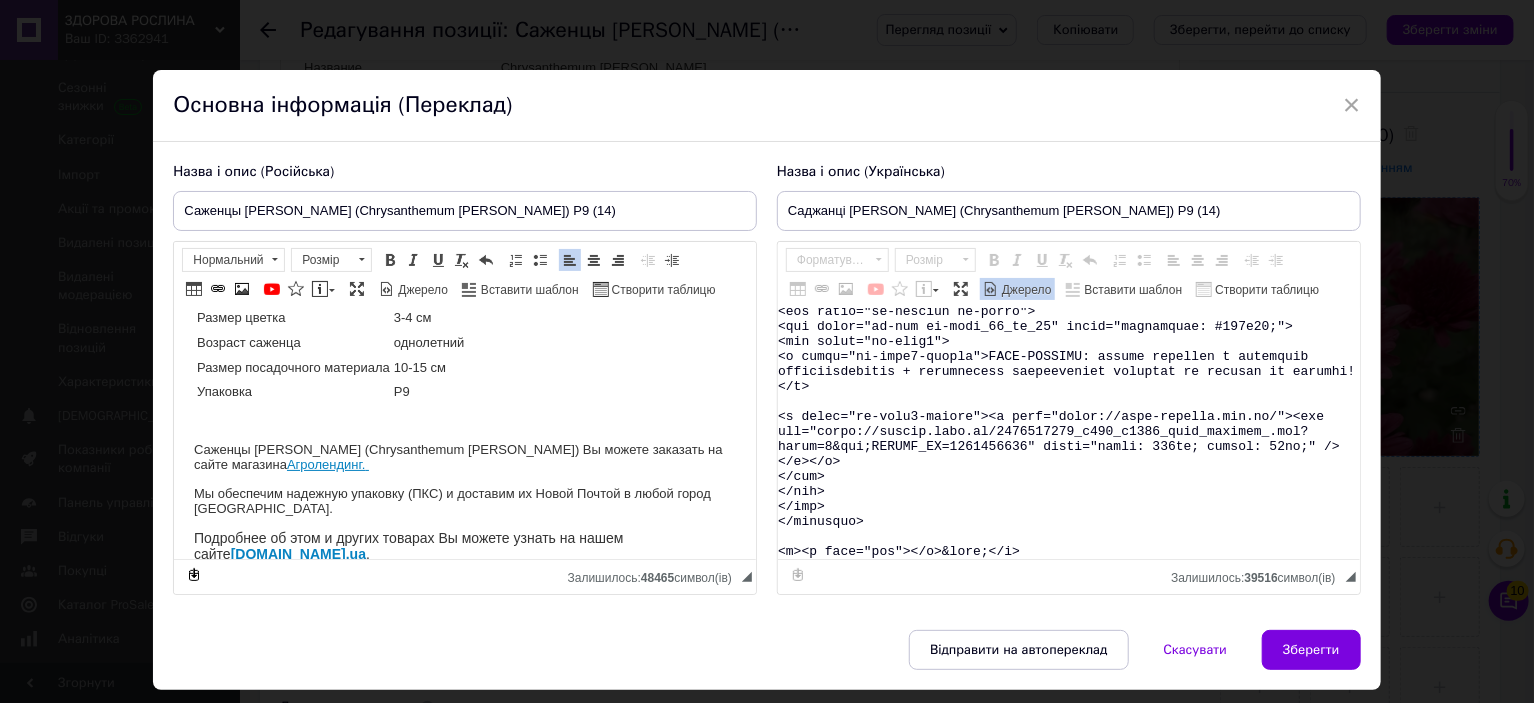 drag, startPoint x: 847, startPoint y: 487, endPoint x: 887, endPoint y: 644, distance: 162.01543 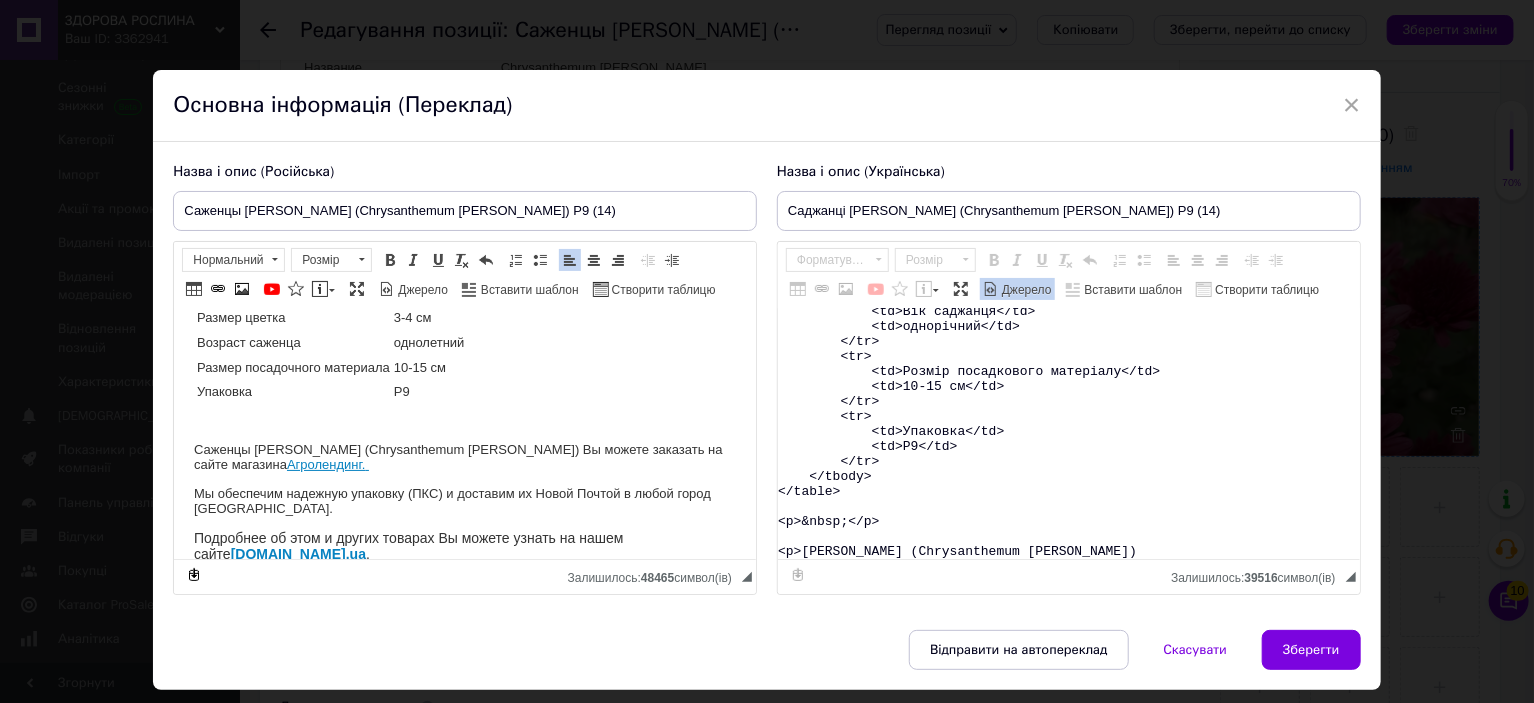 scroll, scrollTop: 418, scrollLeft: 0, axis: vertical 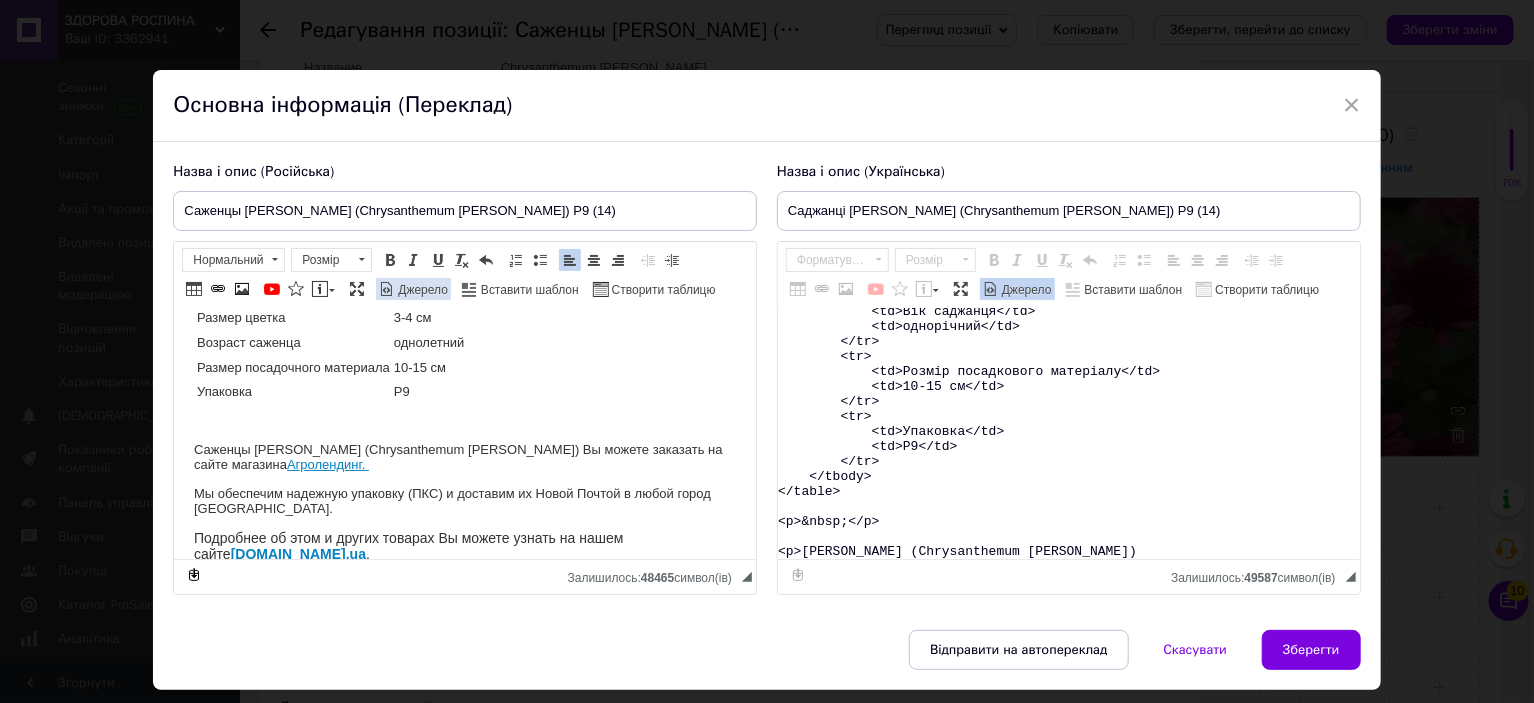click on "Джерело" at bounding box center [421, 290] 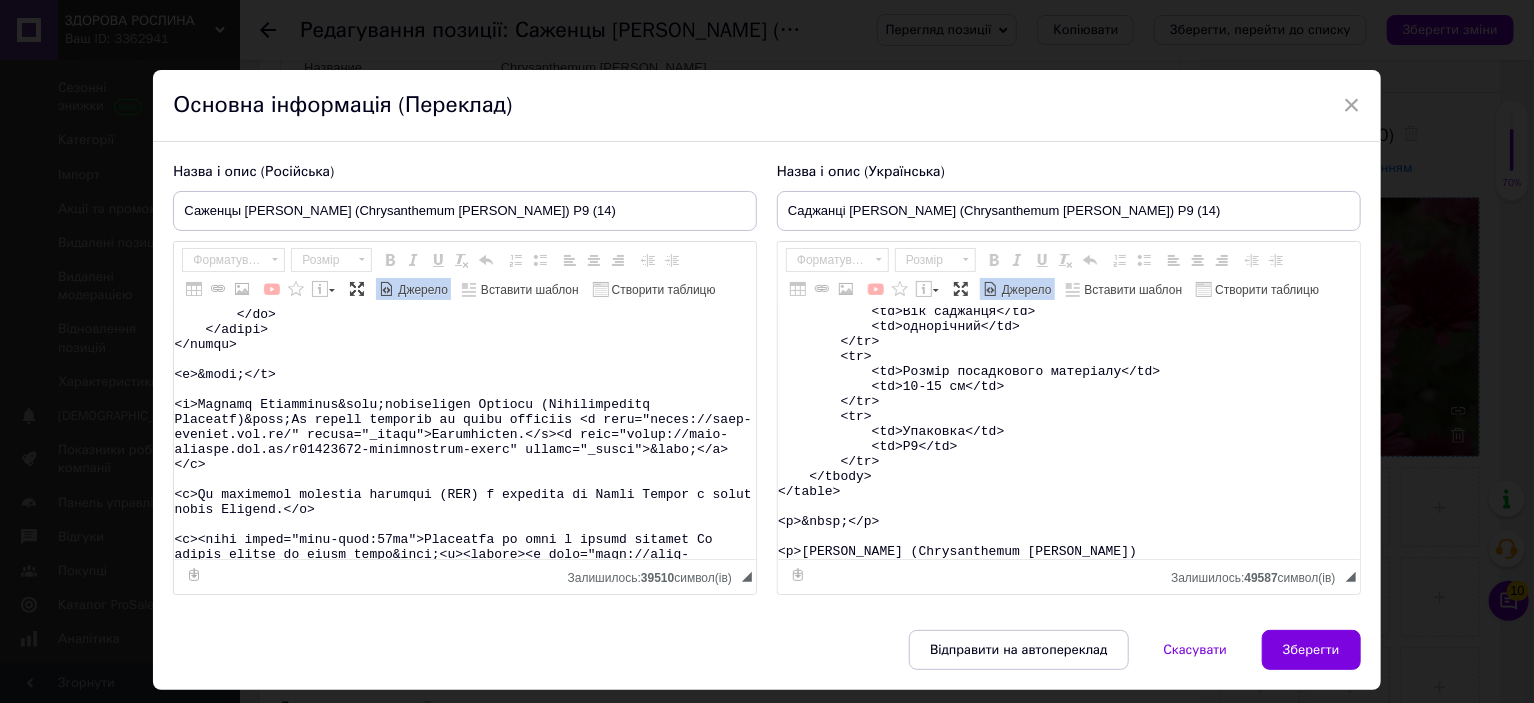 scroll, scrollTop: 600, scrollLeft: 0, axis: vertical 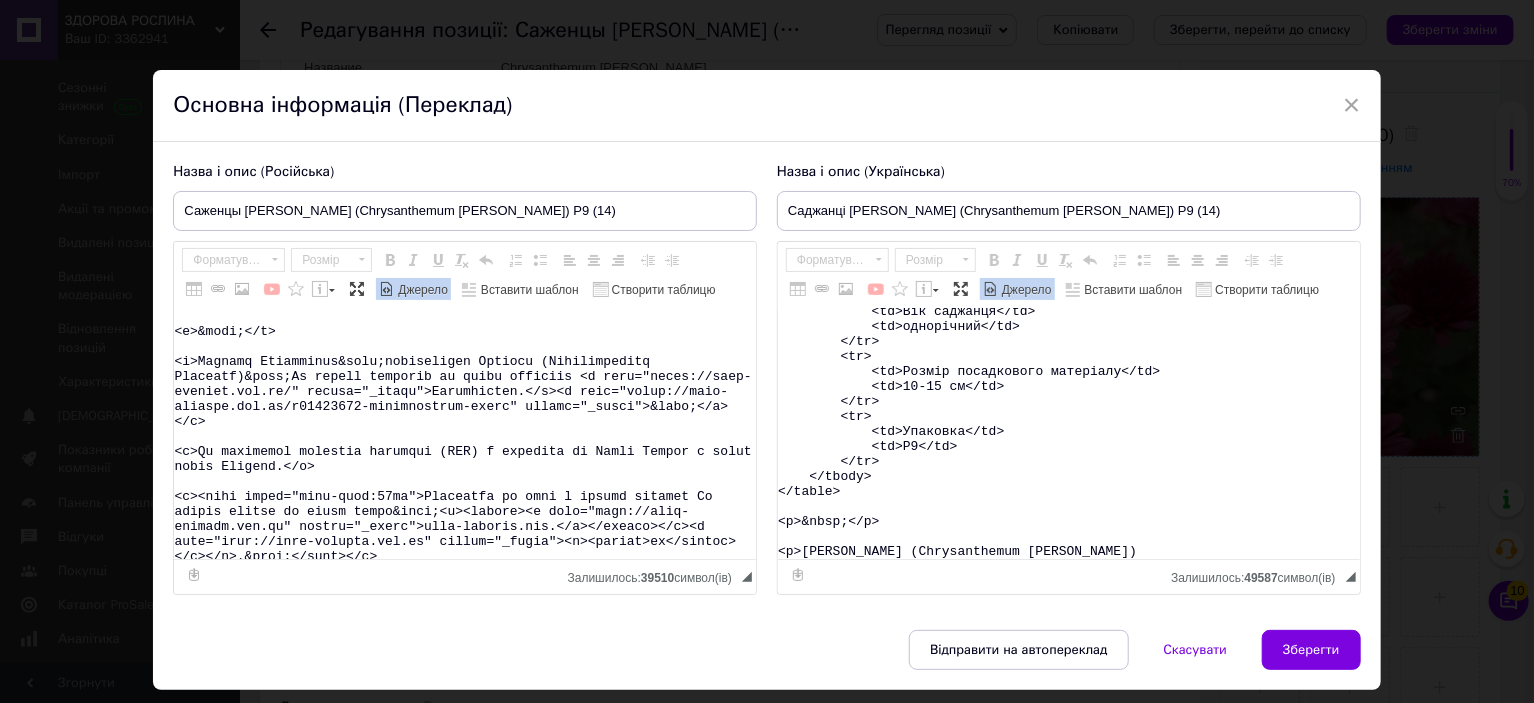 type on "<table>
<tbody>
<tr>
<td>Назва</td>
<td>Chrysanthеmum&nbsp;Mayfield</td>
</tr>
<tr>
<td>Назва українська</td>
<td>Хризантема Мейфелд</td>
</tr>
<tr>
<td>Висота</td>
<td>40-50&nbsp;см</td>
</tr>
<tr>
<td>Час цвітіння</td>
<td>вересень-жовтень</td>
</tr>
<tr>
<td>Забарвлення</td>
<td>темно-рожеве</td>
</tr>
<tr>
<td>Розмір квітки</td>
<td>3-4 см</td>
</tr>
<tr>
<td>Вік саджанця</td>
<td>однорічний</td>
</tr>
<tr>
<td>Розмір посадкового матеріалу</td>
<td>10-15 см</td>
</tr>
<tr>
<td>Упаковка</td>
<td>Р9</td>
</tr>
</tbody>
</table>
<p>&nbsp;</p>
<p>Саджанці Хризантеми мультифлора Мейфелд (Chrysanthеmum Mayfield)" 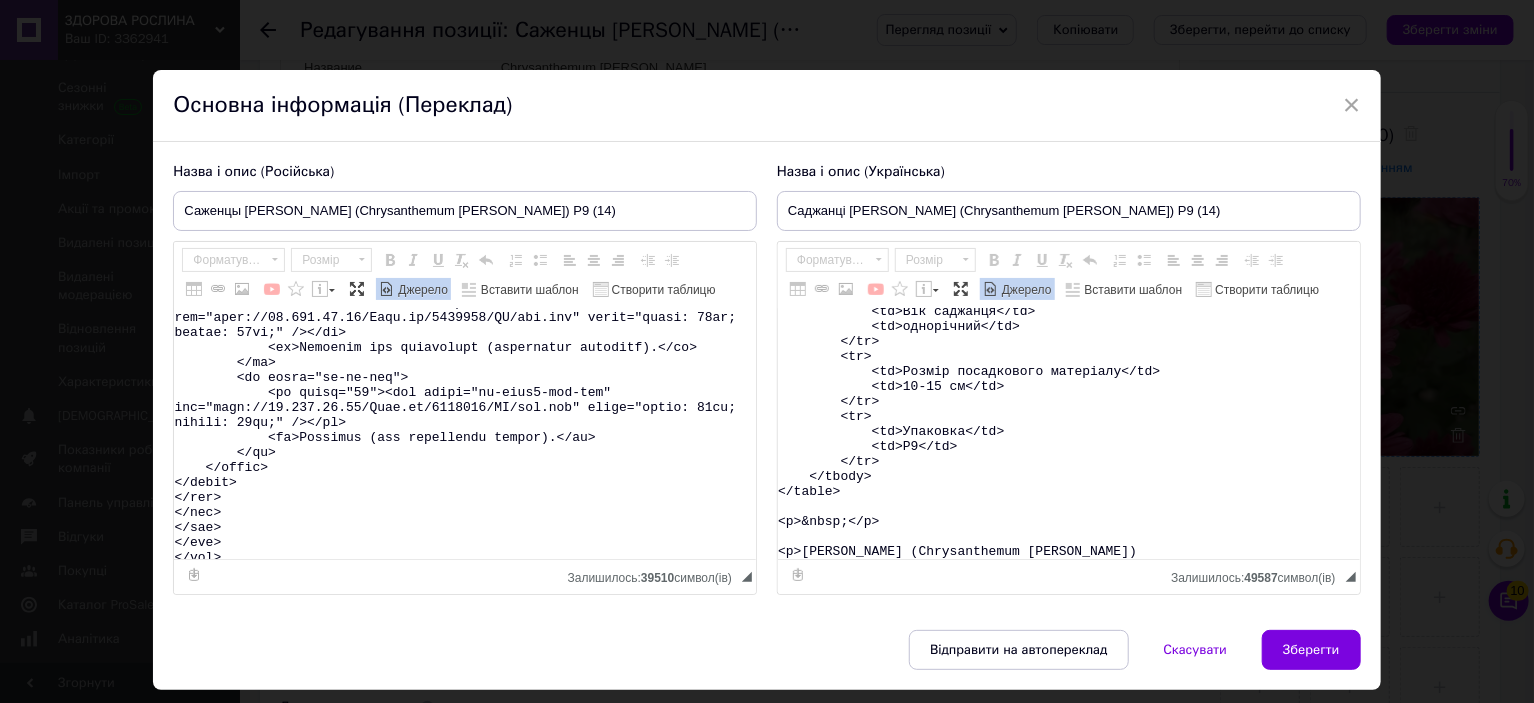 scroll, scrollTop: 10921, scrollLeft: 0, axis: vertical 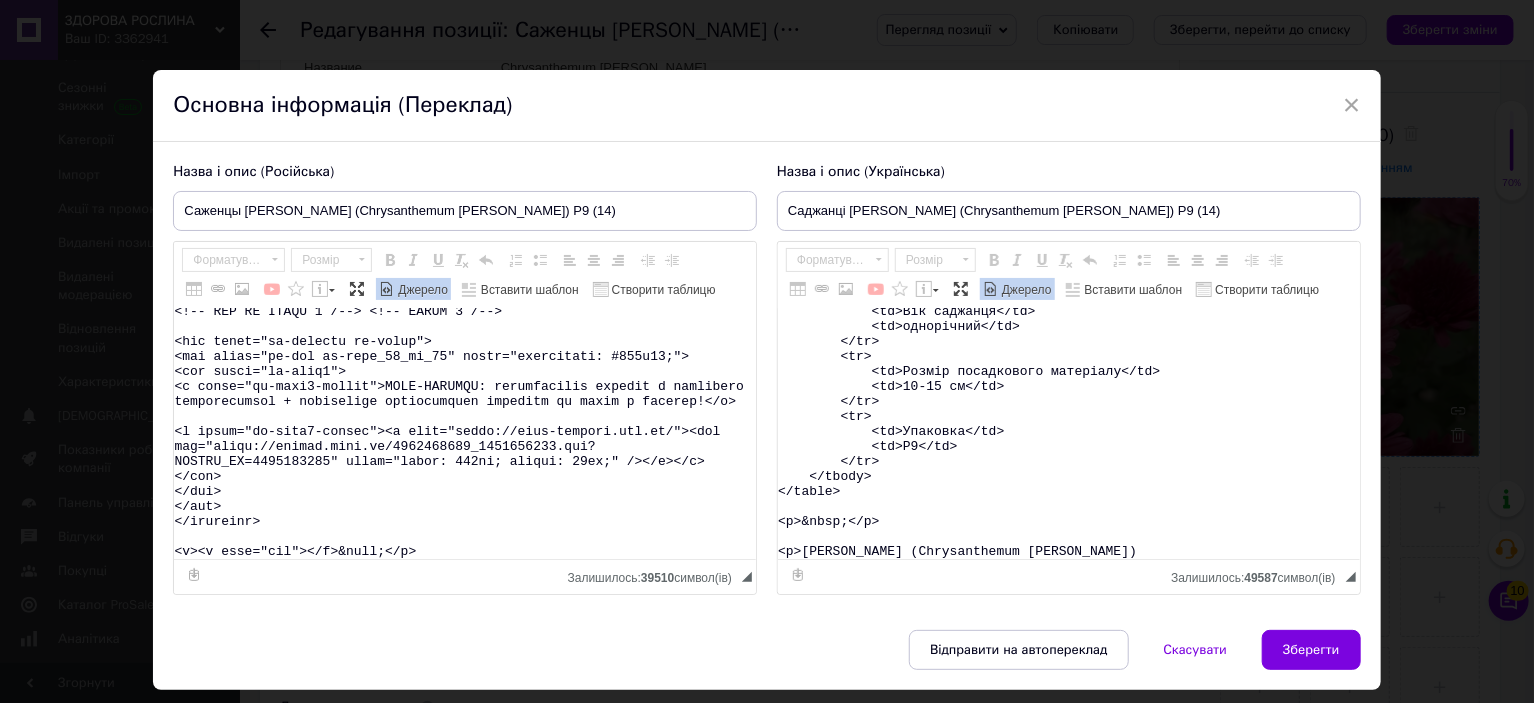 drag, startPoint x: 243, startPoint y: 386, endPoint x: 357, endPoint y: 630, distance: 269.31766 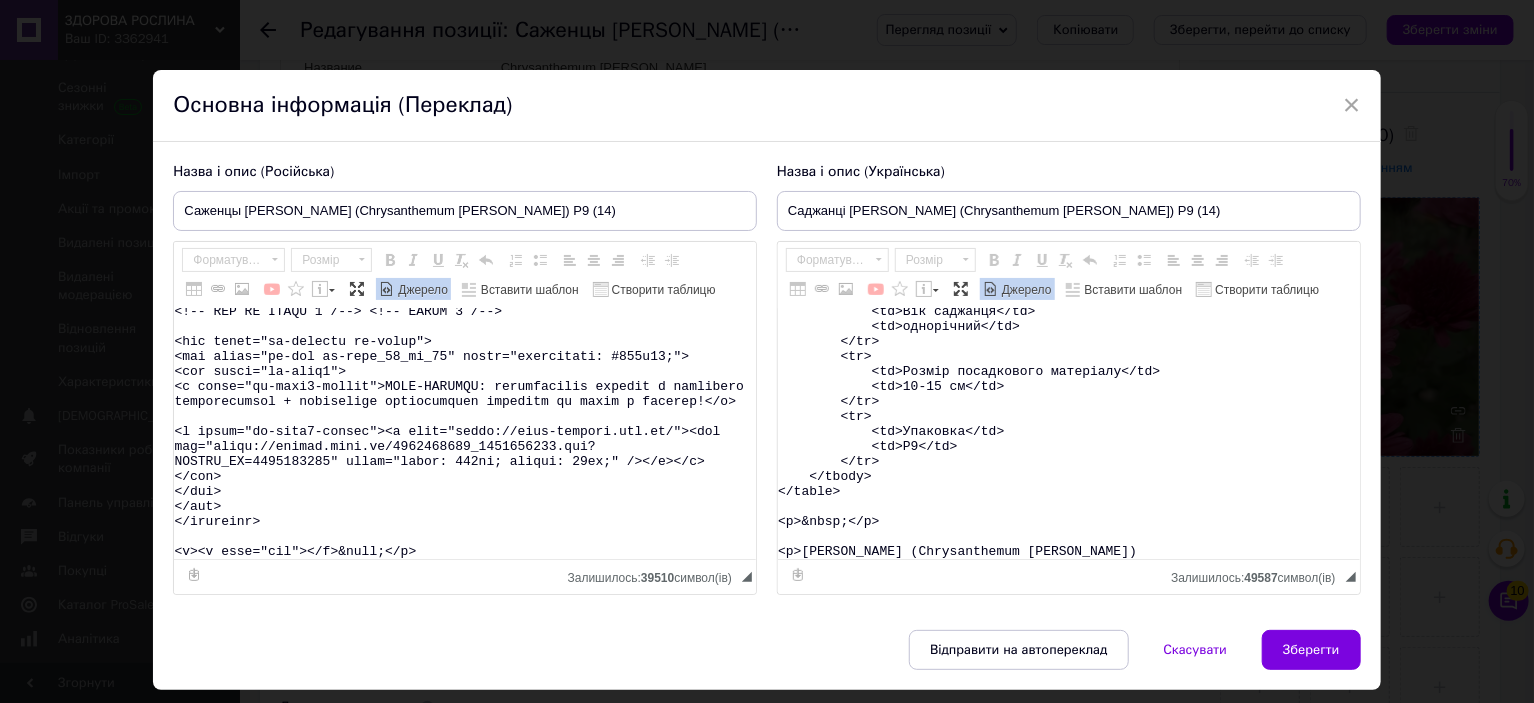 click on "× Основна інформація (Переклад) Назва і опис (Російська) Саженцы Хризантемы мультифлора Мейфелд (Chrysanthеmum Mayfield) Р9 (14)
Название
Chrysanthеmum Mayfield
Название русское
Хризантема Мейфелд
Высота
40-50 см
Время цветения
сентябрь-октябрь
Окраска
темно-розовая
Размер цветка
3-4 см
Возраст саженца
однолетний
Размер посадочного материала
10-15 см
Упаковка
Р9
Саженцы Хризантемы мультифлора Мейфелд (Chrysanthеmum Mayfield) Вы можете заказать на сайте магазина  Агролендинг.
agro-landing.com." at bounding box center [766, 380] 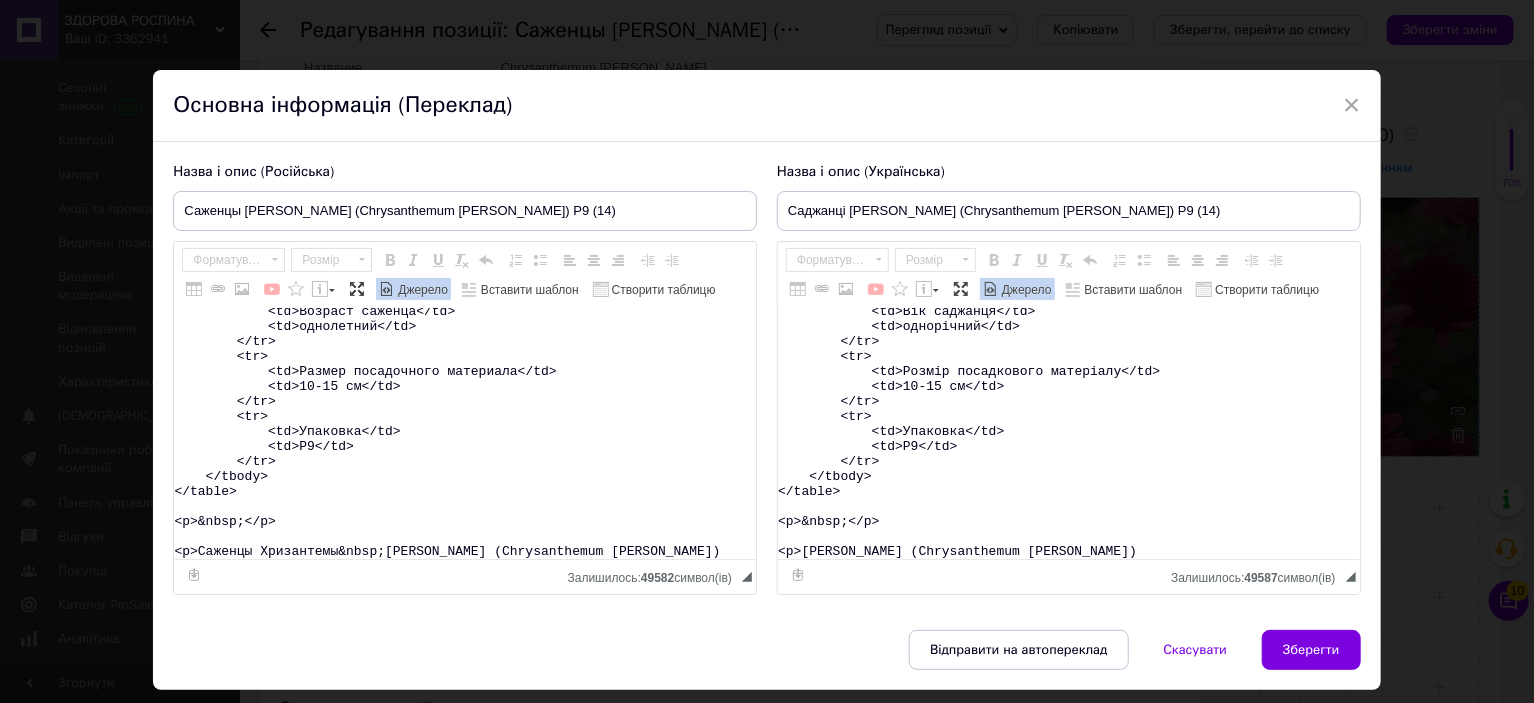 scroll, scrollTop: 418, scrollLeft: 0, axis: vertical 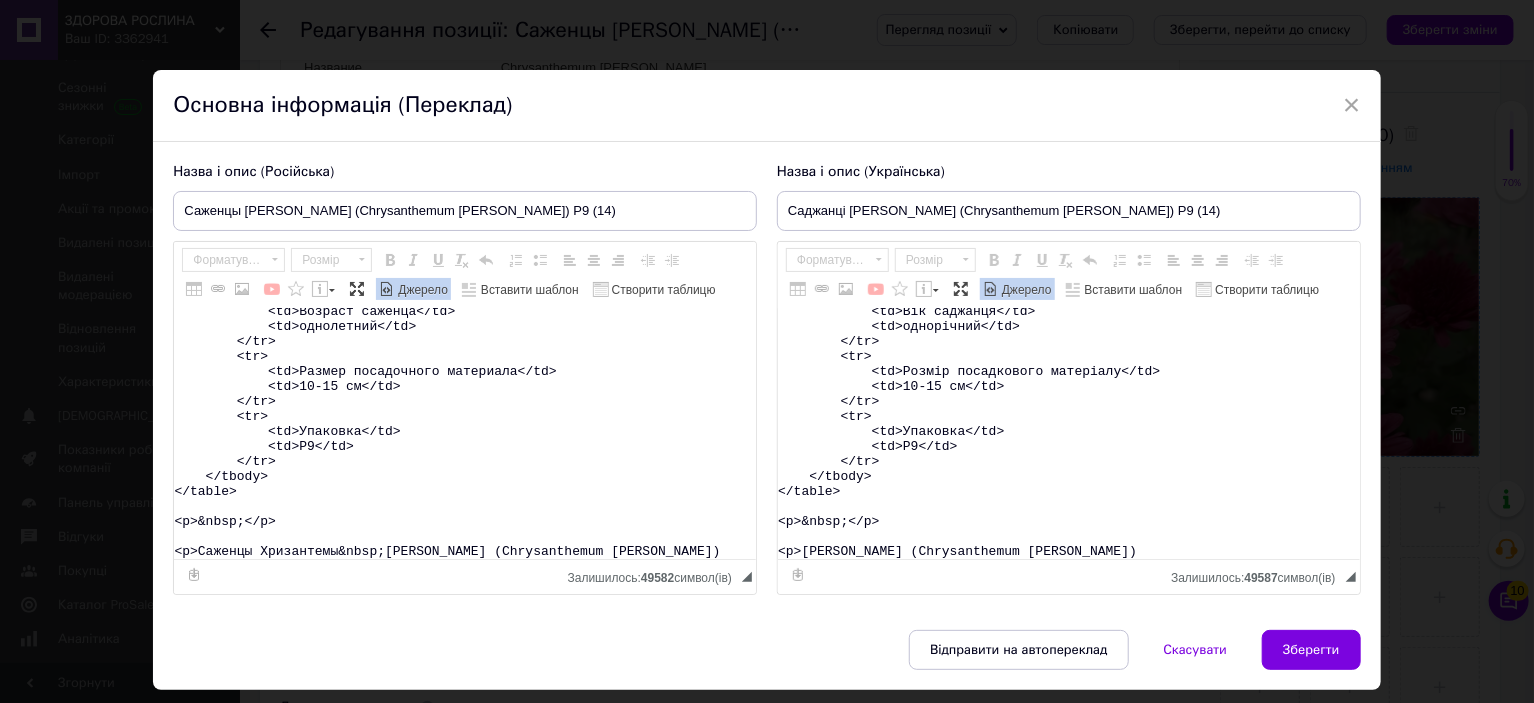 paste on "&nbsp;Вы можете заказать на сайте магазина <strong><a href="https://zdorovaroslyna.com.ua/ua/g133625008-gortenziya-metelchataya-letnyaya" target="_blank">Здорова Рослина</a></strong>.</p>
<promhtml>
<style type="text/css">.ms-img-resp {
width: 100%;
}
.ms-btn {
position: relative;
text-align: center;
display: inline-block;
text-decoration: none !important;
color: #fff !important;
background-color: #4ca13b !important;
border: 1px solid #4ca13b;
padding: 15px 10px;
min-width: 150px;
transition: all 0.6s ease-out;
font-size: 14px;
border-radius: 5px;
}
.ms-btn:hover {
background-color: #55b442 !important;
border: 1px solid #4ca13b;
}
.ms-section h2, h3, p {
display: block;
margin: 0;
padding: 7px 0px;
line-height: normal;
}
/*  TOP BLOCK 2 */
.ms-top-blck2{
width: 80%;
box-sizing: border-box;
display: block;
padding: 20px 50px;
color: #fff !important;
text-align: left;
vertic..." 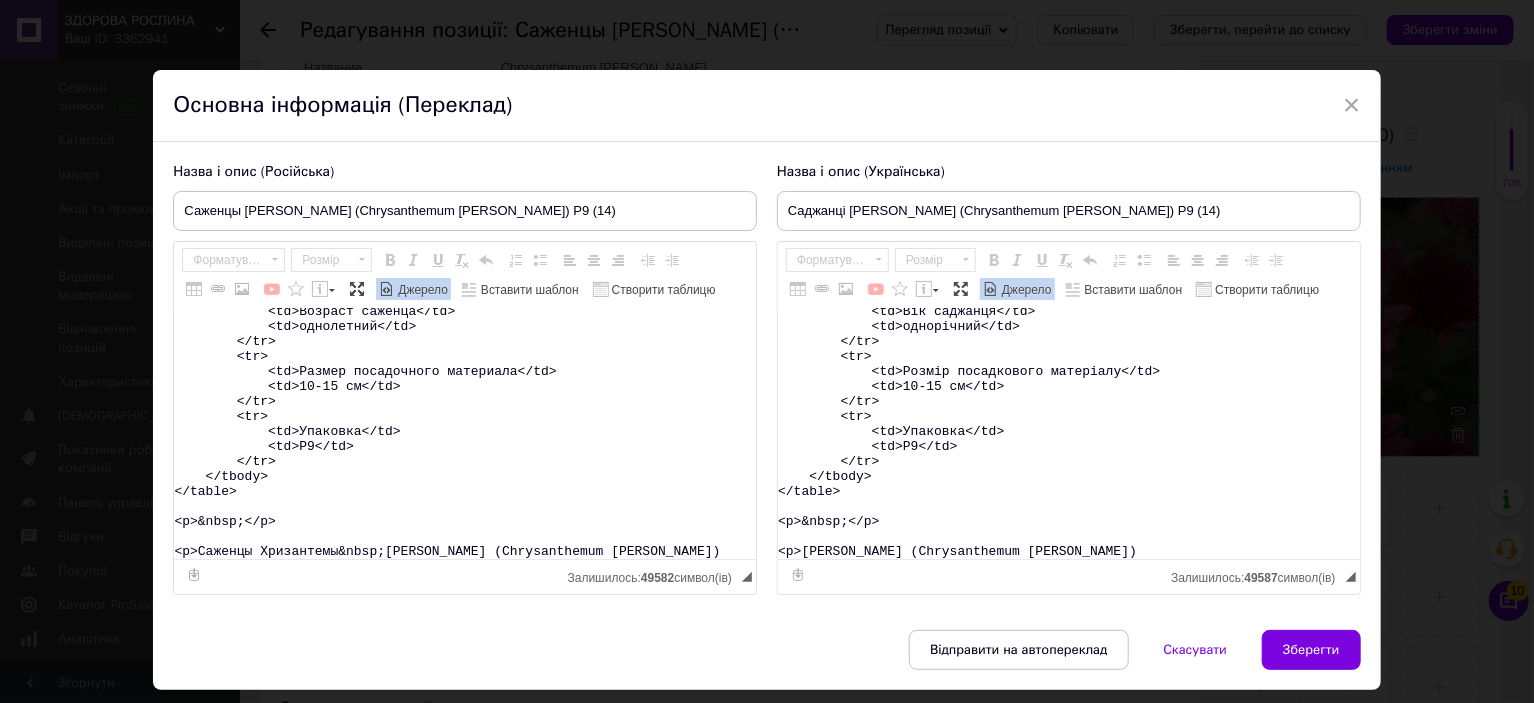 type on "<table>
<tbody>
<tr>
<td>Название</td>
<td>Chrysanthеmum&nbsp;Mayfield&nbsp;</td>
</tr>
<tr>
<td>Название русское</td>
<td>Хризантема Мейфелд</td>
</tr>
<tr>
<td>Высота</td>
<td>40-50&nbsp;см</td>
</tr>
<tr>
<td>Время цветения</td>
<td>сентябрь-октябрь</td>
</tr>
<tr>
<td>Окраска</td>
<td>темно-розовая</td>
</tr>
<tr>
<td>Размер цветка</td>
<td>3-4 см</td>
</tr>
<tr>
<td>Возраст саженца</td>
<td>однолетний</td>
</tr>
<tr>
<td>Размер посадочного материала</td>
<td>10-15 см</td>
</tr>
<tr>
<td>Упаковка</td>
<td>Р9</td>
</tr>
</tbody>
</table>
<p>&nbsp;</p>
<p>Саженцы Хризантемы&nbsp;мультифлора Мейфелд (Chrysanthеmum Mayfield)&nbsp;Вы можете заказать на сайте магазина <strong><a href="https://zdorovaroslyna.com.ua/ua/g133625008-gortenziya-metelchataya-letnyaya" target="_blank">Здорова Рослина</a></strong>.</p>
<promhtml>
<style type="text/css">.ms-img-resp {
width: 100%;
}
.ms-btn {
position:..." 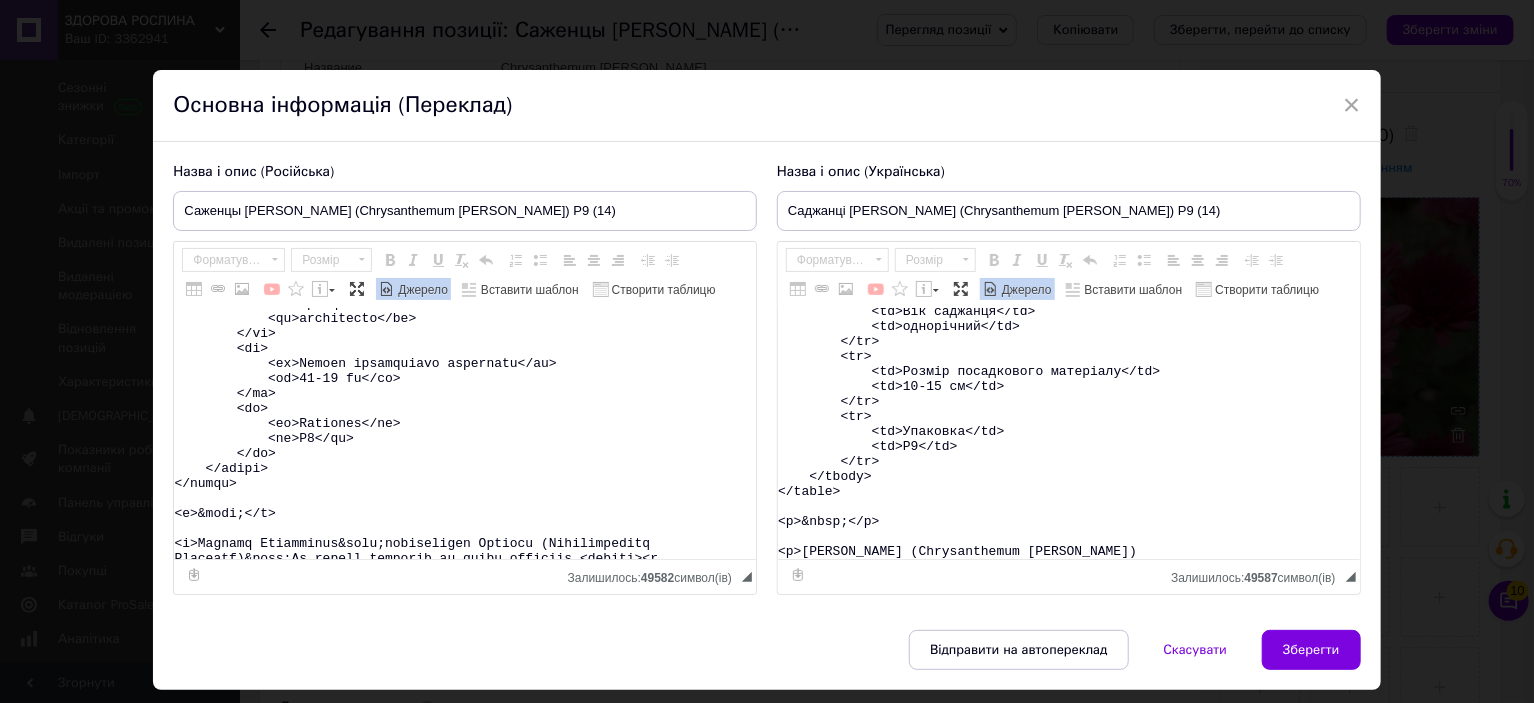 scroll, scrollTop: 15679, scrollLeft: 0, axis: vertical 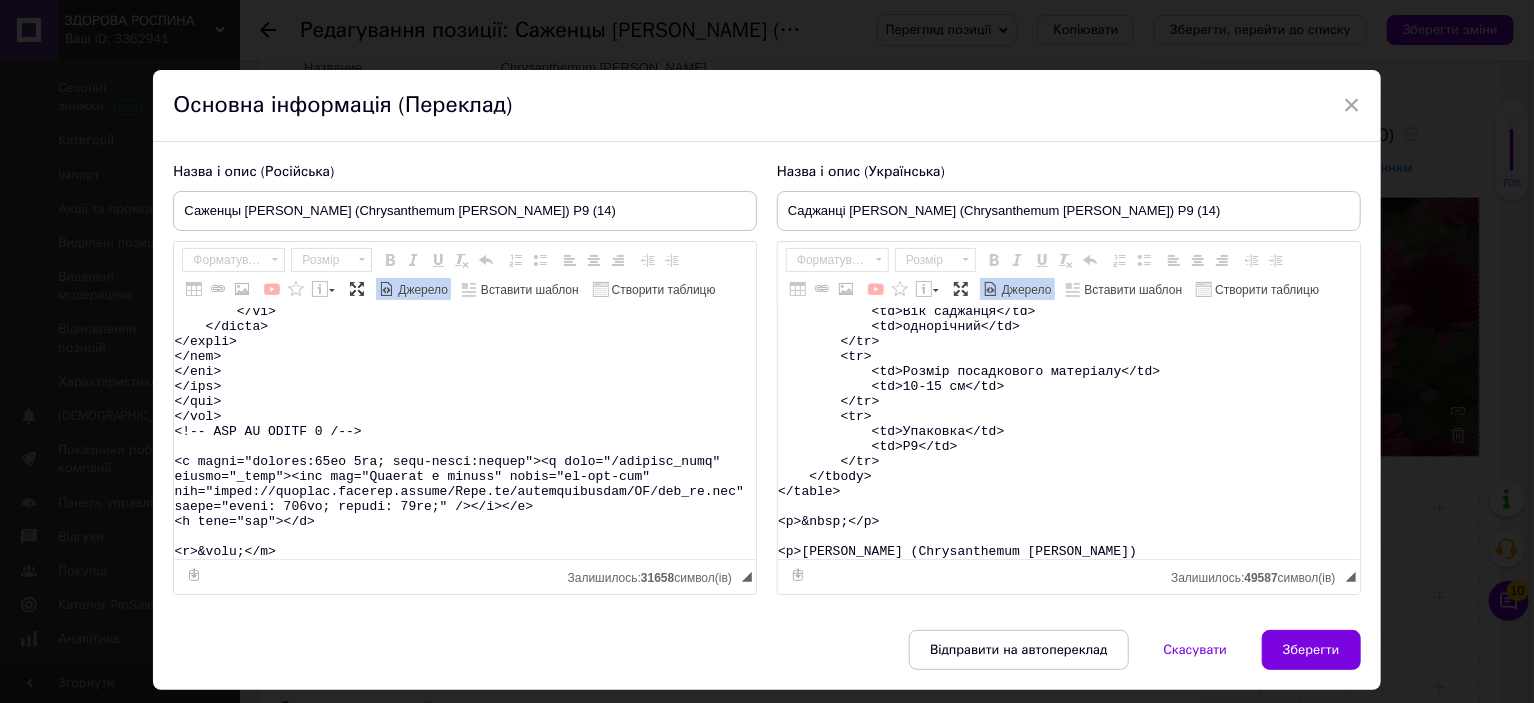 click on "Джерело" at bounding box center (421, 290) 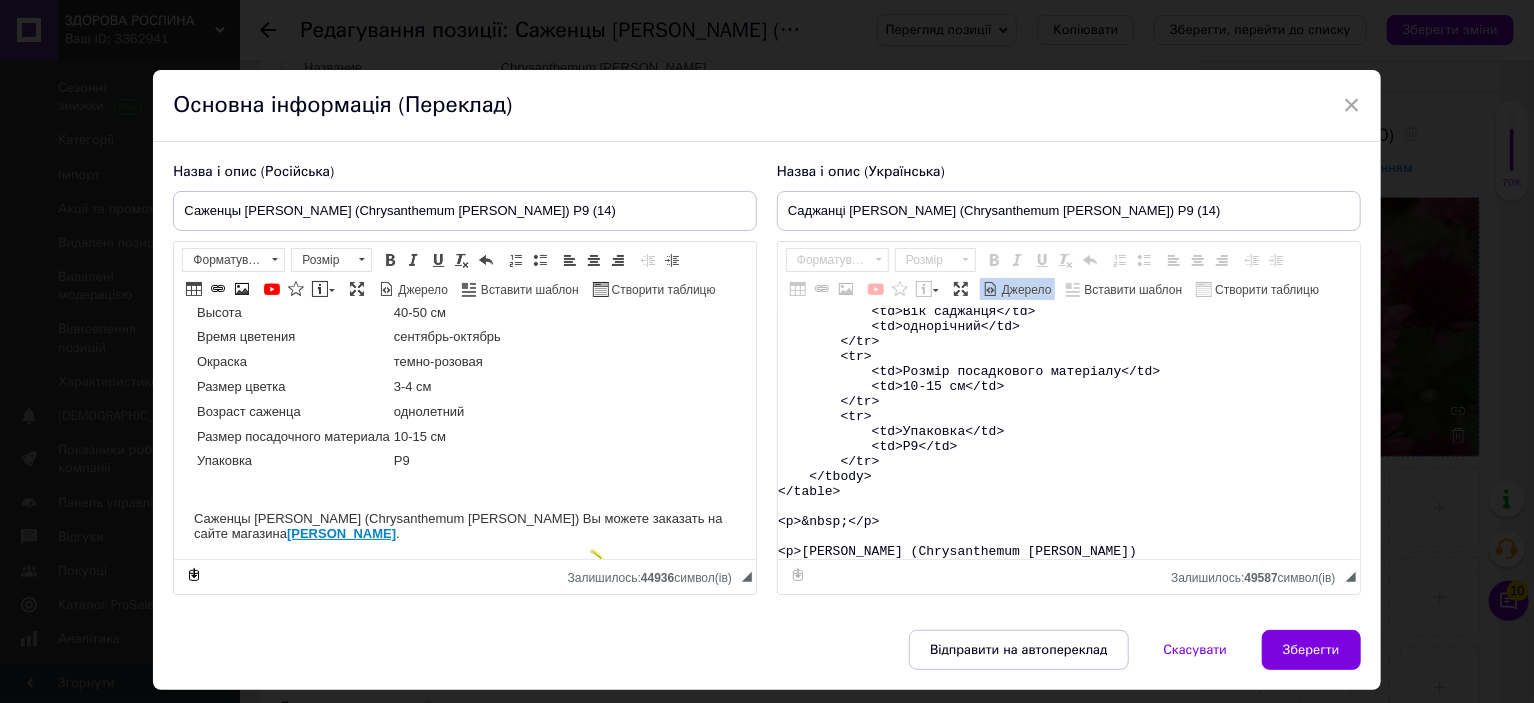 scroll, scrollTop: 200, scrollLeft: 0, axis: vertical 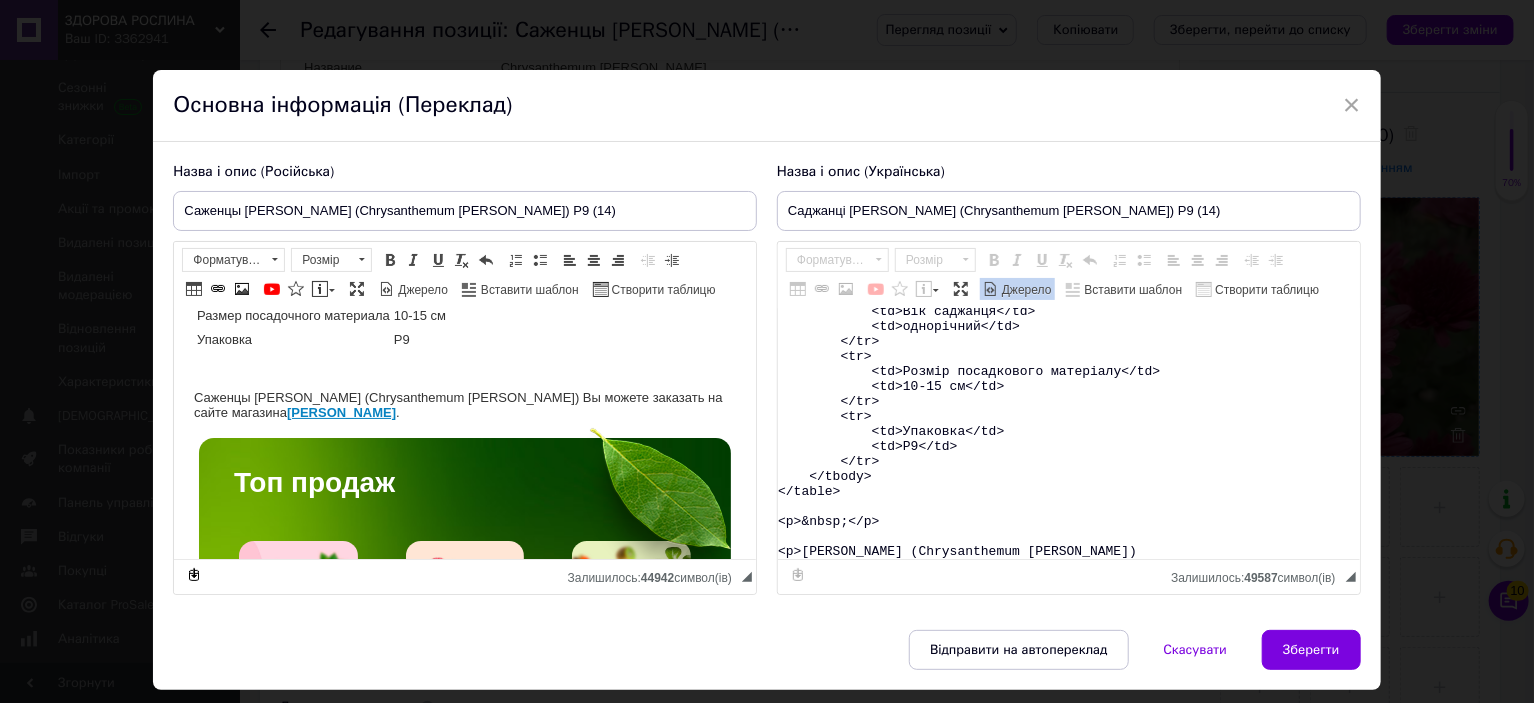 click on "<table>
<tbody>
<tr>
<td>Назва</td>
<td>Chrysanthеmum&nbsp;Mayfield</td>
</tr>
<tr>
<td>Назва українська</td>
<td>Хризантема Мейфелд</td>
</tr>
<tr>
<td>Висота</td>
<td>40-50&nbsp;см</td>
</tr>
<tr>
<td>Час цвітіння</td>
<td>вересень-жовтень</td>
</tr>
<tr>
<td>Забарвлення</td>
<td>темно-рожеве</td>
</tr>
<tr>
<td>Розмір квітки</td>
<td>3-4 см</td>
</tr>
<tr>
<td>Вік саджанця</td>
<td>однорічний</td>
</tr>
<tr>
<td>Розмір посадкового матеріалу</td>
<td>10-15 см</td>
</tr>
<tr>
<td>Упаковка</td>
<td>Р9</td>
</tr>
</tbody>
</table>
<p>&nbsp;</p>
<p>Саджанці Хризантеми мультифлора Мейфелд (Chrysanthеmum Mayfield)" at bounding box center [1069, 434] 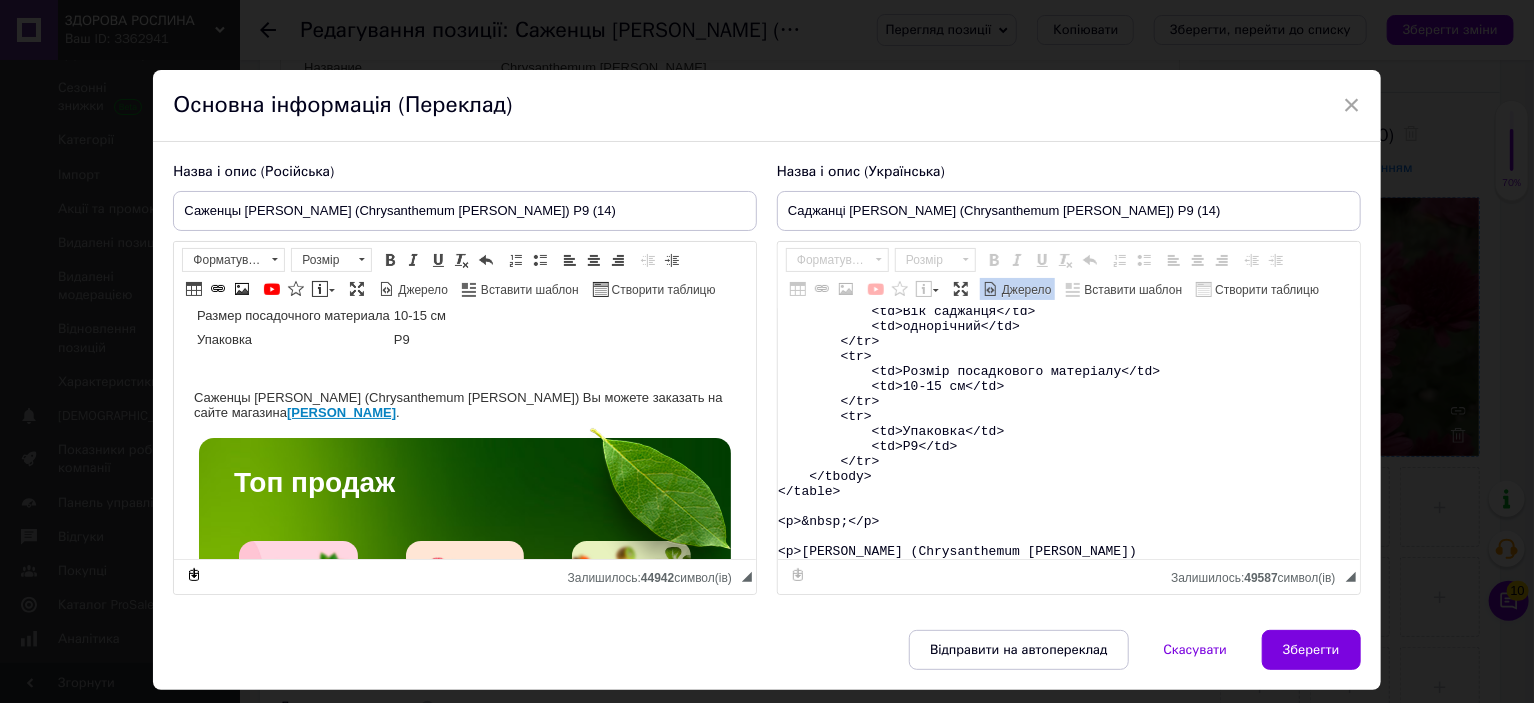 paste on "&nbsp;Ви можете замовити на сайті магазину <strong><a href="https://zdorovaroslyna.com.ua/ua/g133260165-gortenziya-krupnolistnaya-letnyaya" target="_blank">Здорова Рослина</a></strong>.</p>
<promhtml>
<style type="text/css">.ms-img-resp {
width: 100%;
}
.ms-btn {
position: relative;
text-align: center;
display: inline-block;
text-decoration: none !important;
color: #fff !important;
background-color: #4ca13b !important;
border: 1px solid #4ca13b;
padding: 15px 10px;
min-width: 150px;
transition: all 0.6s ease-out;
font-size: 14px;
border-radius: 5px;
}
.ms-btn:hover {
background-color: #55b442 !important;
border: 1px solid #4ca13b;
}
.ms-section h2, h3, p {
display: block;
margin: 0;
padding: 7px 0px;
line-height: normal;
}
/*  TOP BLOCK 2 */
.ms-top-blck2{
width: 80%;
box-sizing: border-box;
display: block;
padding: 20px 50px;
color: #fff !important;
text-align: left;
vert..." 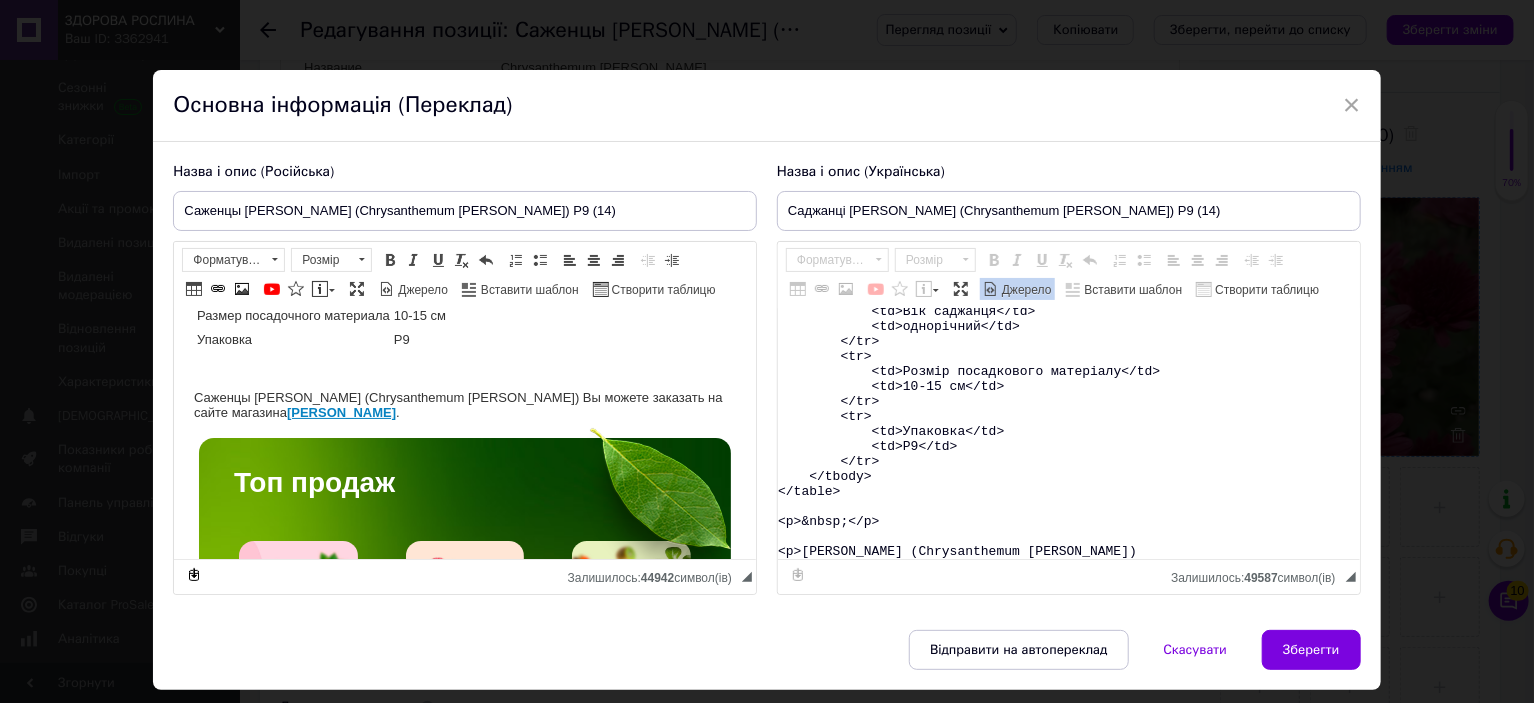 type on "<table>
<tbody>
<tr>
<td>Назва</td>
<td>Chrysanthеmum&nbsp;Mayfield</td>
</tr>
<tr>
<td>Назва українська</td>
<td>Хризантема Мейфелд</td>
</tr>
<tr>
<td>Висота</td>
<td>40-50&nbsp;см</td>
</tr>
<tr>
<td>Час цвітіння</td>
<td>вересень-жовтень</td>
</tr>
<tr>
<td>Забарвлення</td>
<td>темно-рожеве</td>
</tr>
<tr>
<td>Розмір квітки</td>
<td>3-4 см</td>
</tr>
<tr>
<td>Вік саджанця</td>
<td>однорічний</td>
</tr>
<tr>
<td>Розмір посадкового матеріалу</td>
<td>10-15 см</td>
</tr>
<tr>
<td>Упаковка</td>
<td>Р9</td>
</tr>
</tbody>
</table>
<p>&nbsp;</p>
<p>Саджанці Хризантеми мультифлора Мейфелд (Chrysanthеmum Mayfield)&nbsp;Ви можете замовити на сайті магазину <strong><a href="https://zdorovaroslyna.com.ua/ua/g133260165-gortenziya-krupnolistnaya-letnyaya" target="_blank">Здорова Рослина</a></strong>.</p>
<promhtml>
<style type="text/css">.ms-img-resp {
width: 100%;
}
.ms-btn {
position: relative;
..." 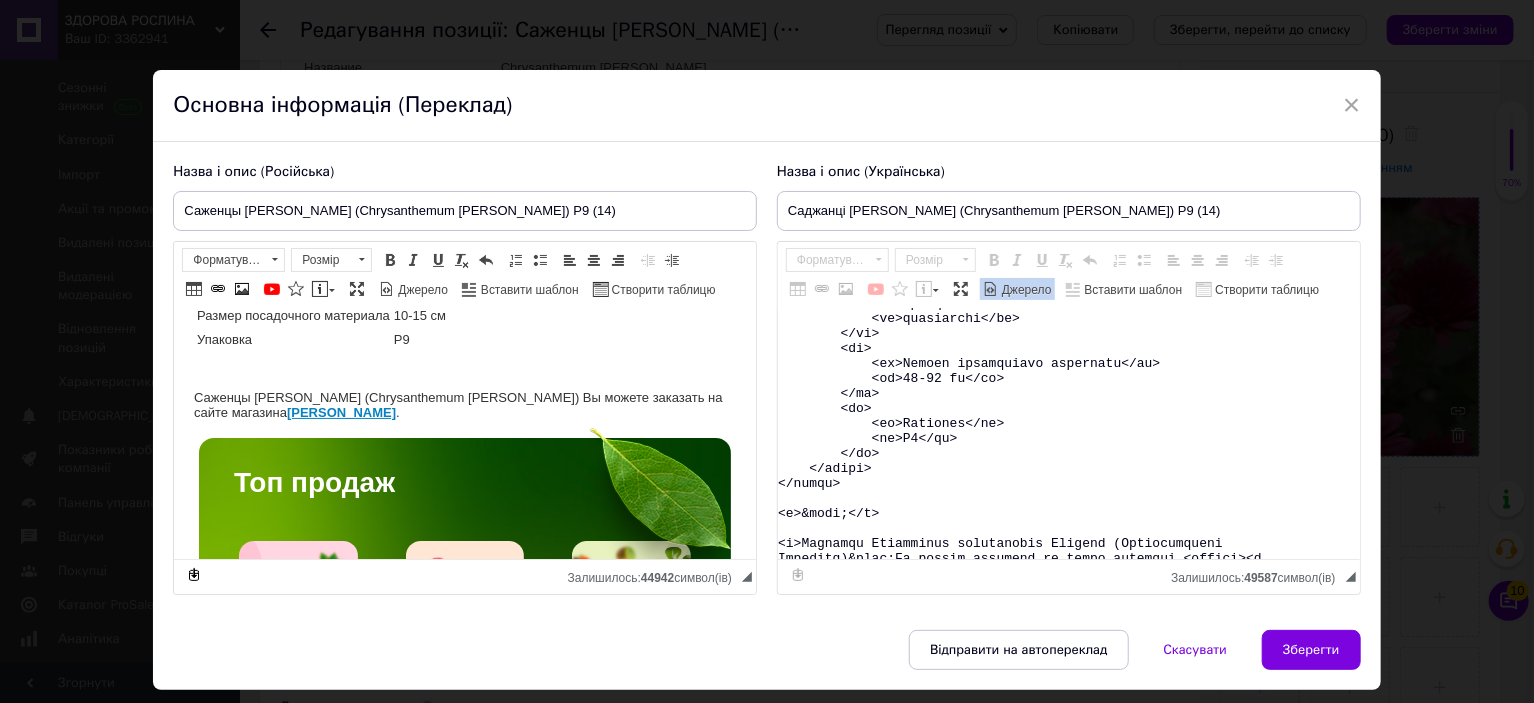 scroll, scrollTop: 15664, scrollLeft: 0, axis: vertical 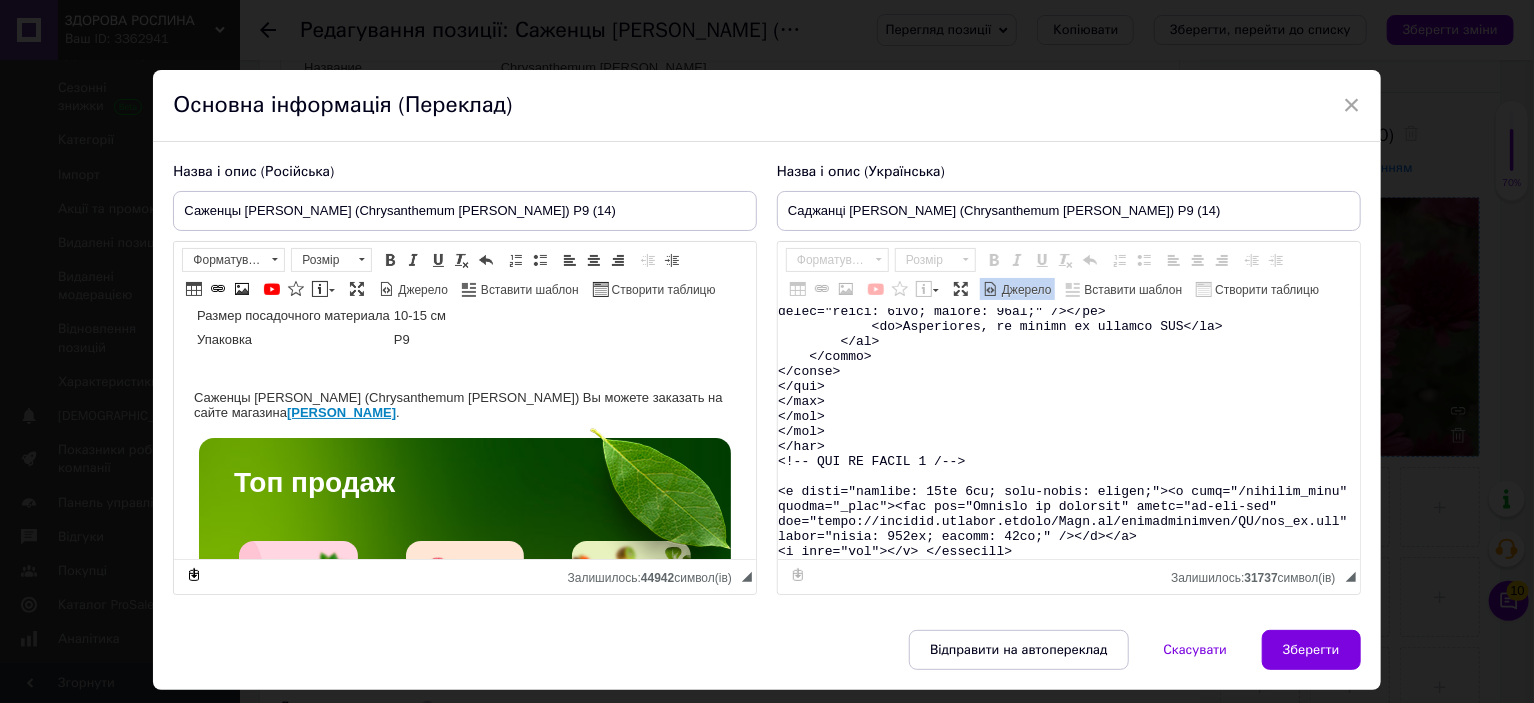 click on "Джерело" at bounding box center [1017, 289] 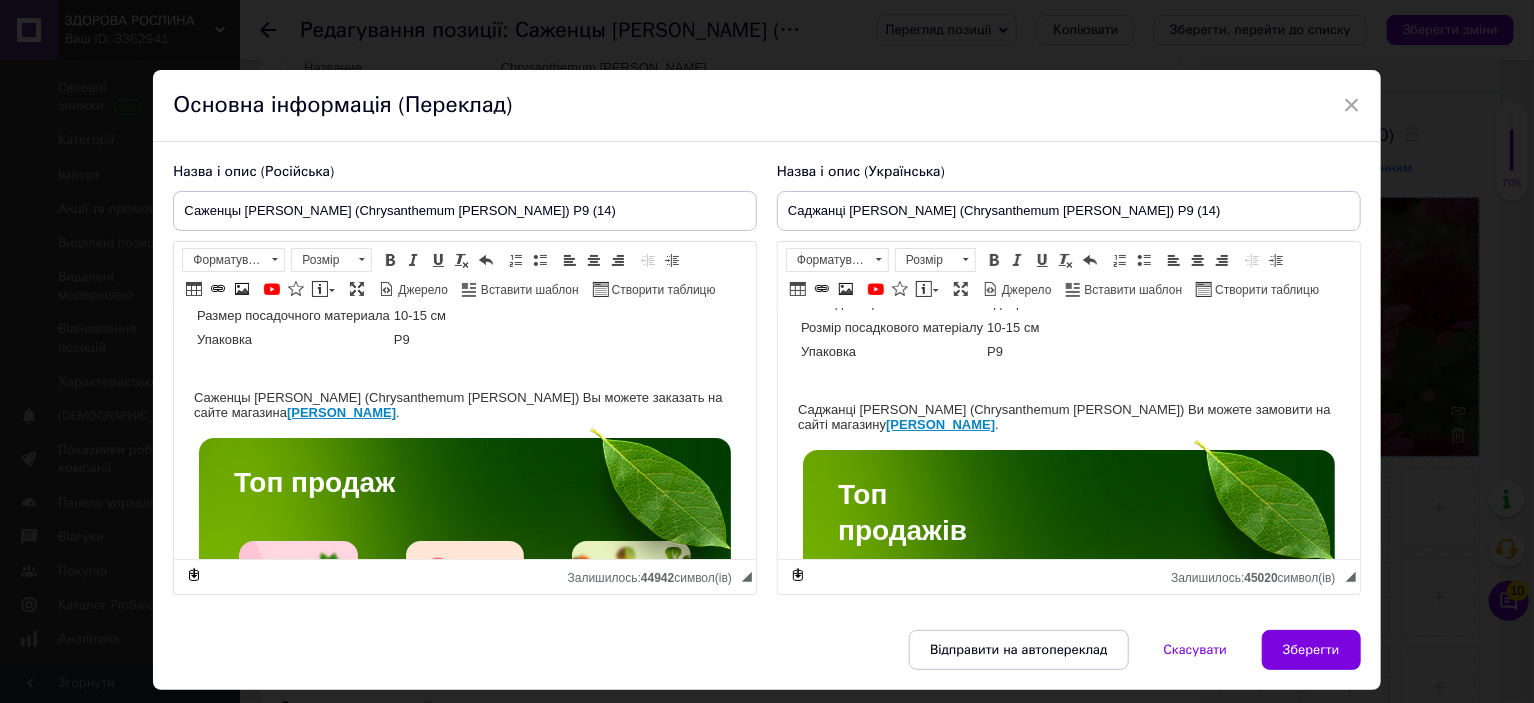 scroll, scrollTop: 200, scrollLeft: 0, axis: vertical 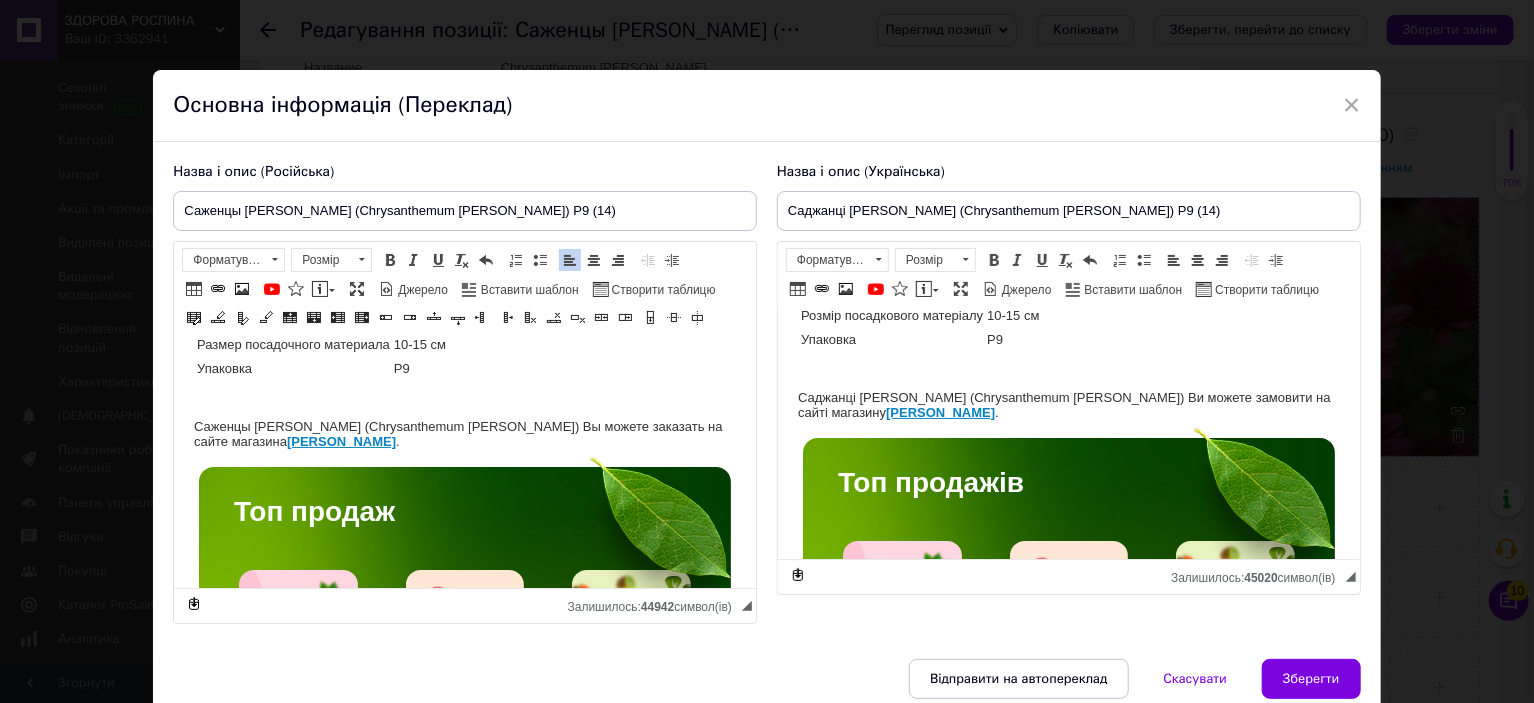 click on "Название Chrysanthеmum Mayfield  Название русское Хризантема Мейфелд Высота 40-50 см Время цветения сентябрь-октябрь Окраска темно-розовая Размер цветка 3-4 см Возраст саженца однолетний Размер посадочного материала 10-15 см Упаковка Р9 Саженцы Хризантемы мультифлора Мейфелд (Chrysanthеmum Mayfield) Вы можете заказать на сайте магазина  Здорова Рослина .           Топ продаж       Качественные здоровые саженцы, которые обеспечат высокий урожай, выращены с соблюдением всех агротехнических требований, что гарантирует высокую приживаемость и обильное плодоношение." at bounding box center [465, 2972] 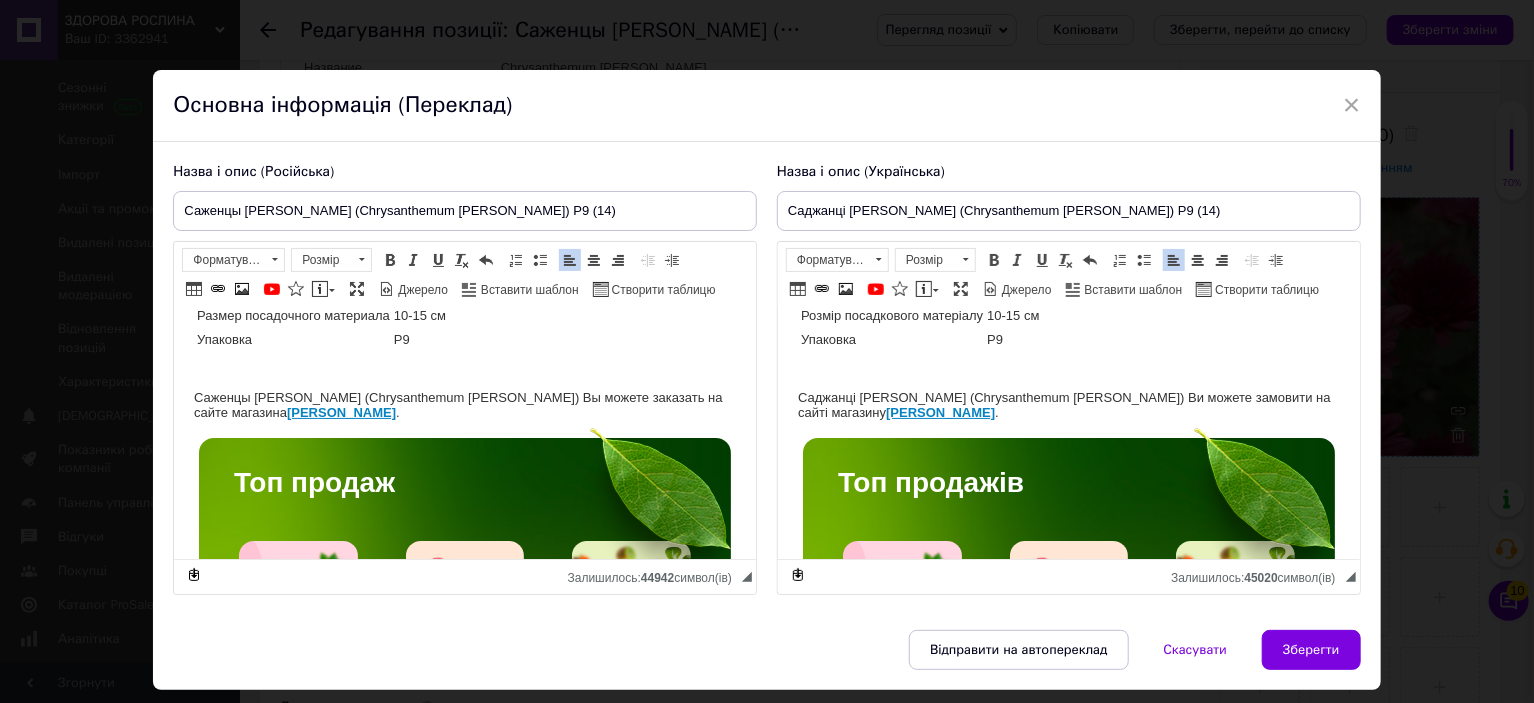 click on "Назва Chrysanthеmum Mayfield Назва українська Хризантема Мейфелд Висота 40-50 см Час цвітіння вересень-жовтень Забарвлення темно-рожеве Розмір квітки 3-4 см Вік саджанця однорічний Розмір посадкового матеріалу 10-15 см Упаковка Р9 Саджанці Хризантеми мультифлора Мейфелд (Chrysanthеmum Mayfield) Ви можете замовити на сайті магазину  Здорова Рослина .         Топ продажів       Якісні здорові саджанці, які забезпечать високий урожай, вирощені з дотриманням усіх агротехнічних вимог, що гарантує високу приживаність та плодоношення.       Саджанці полуниці                     Саджанці малини" at bounding box center (1068, 2961) 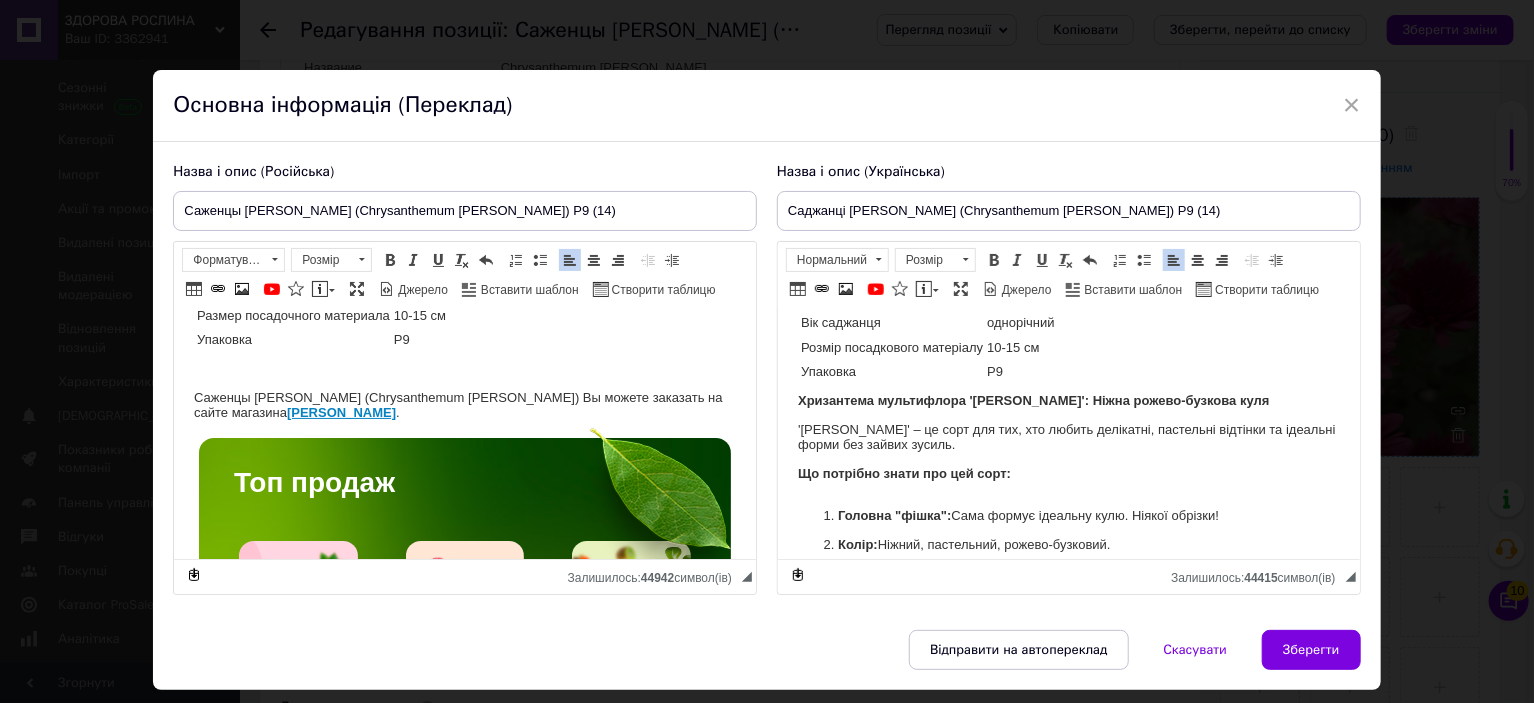 scroll, scrollTop: 131, scrollLeft: 0, axis: vertical 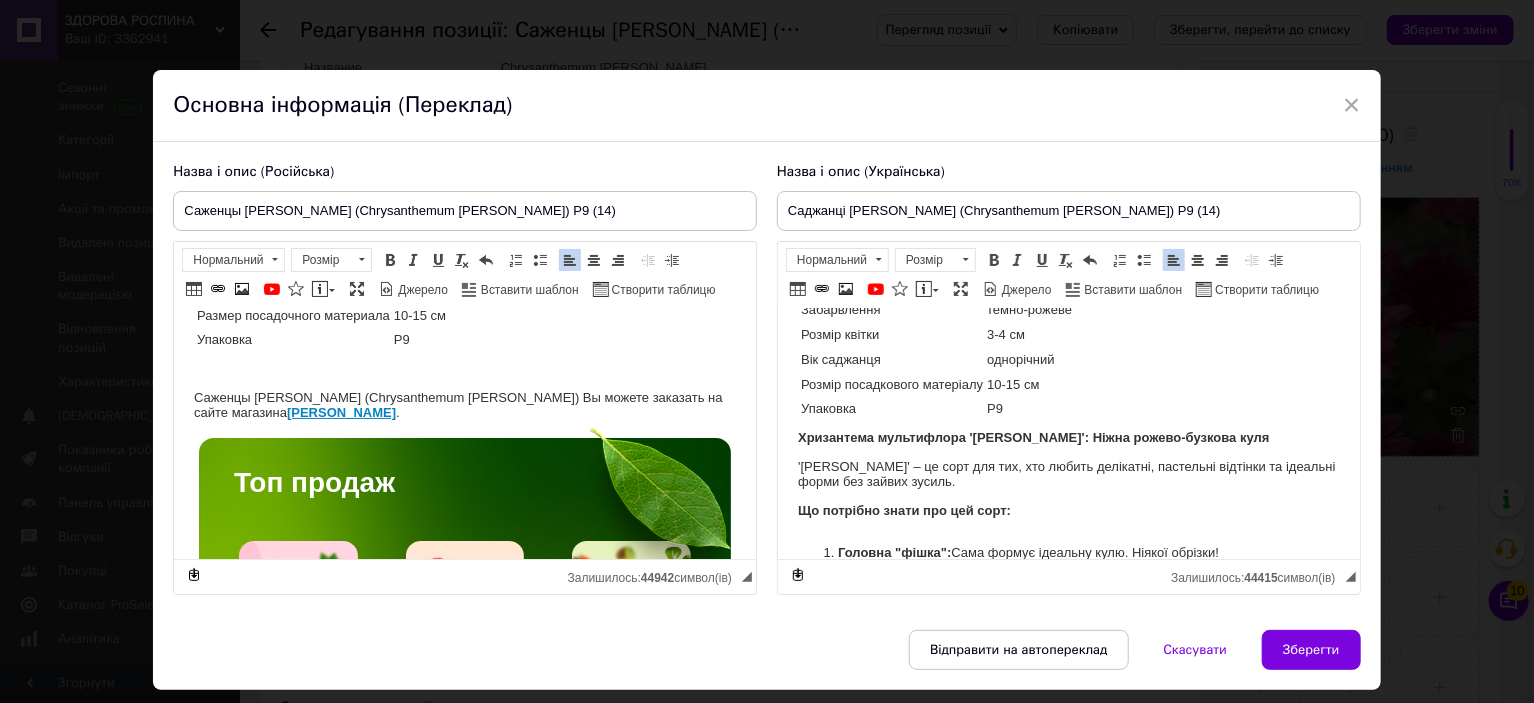 click at bounding box center [465, 368] 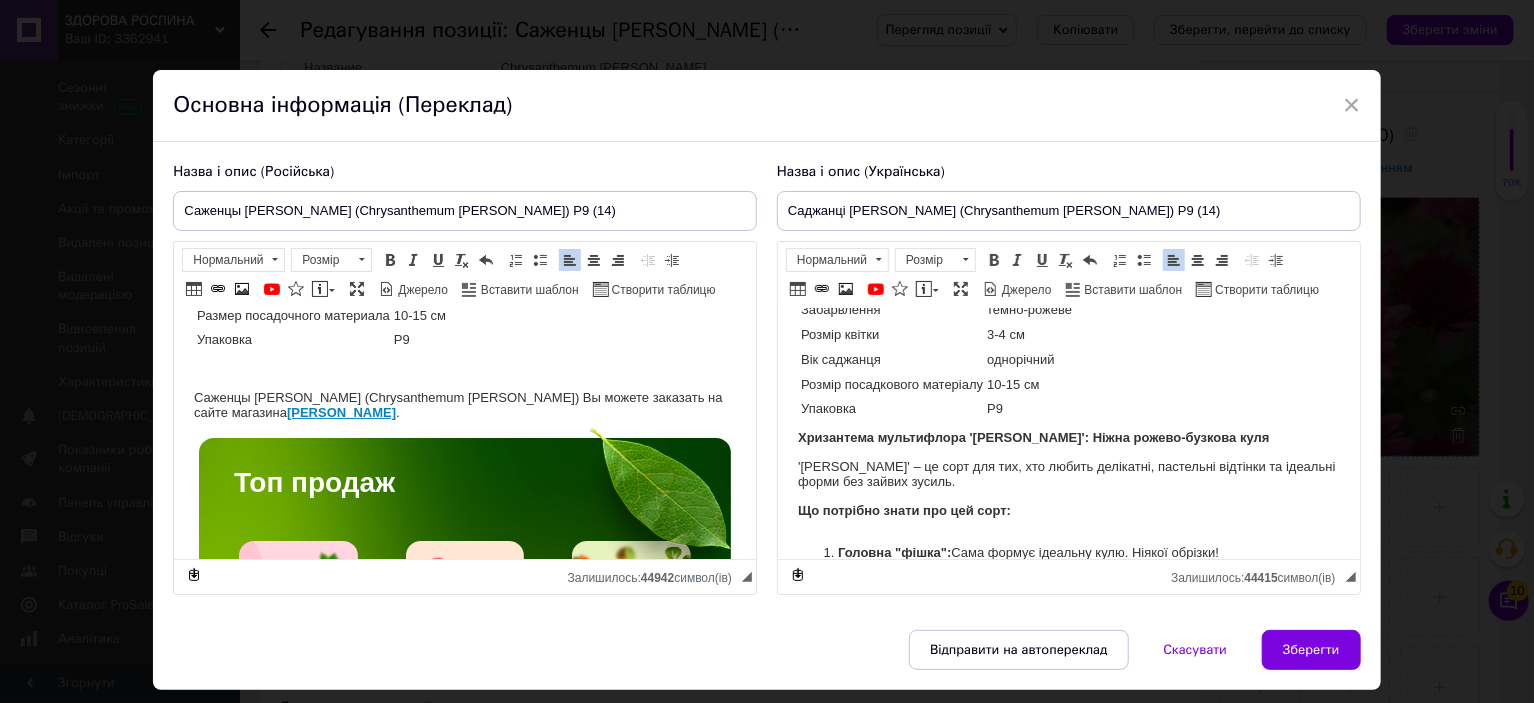 type 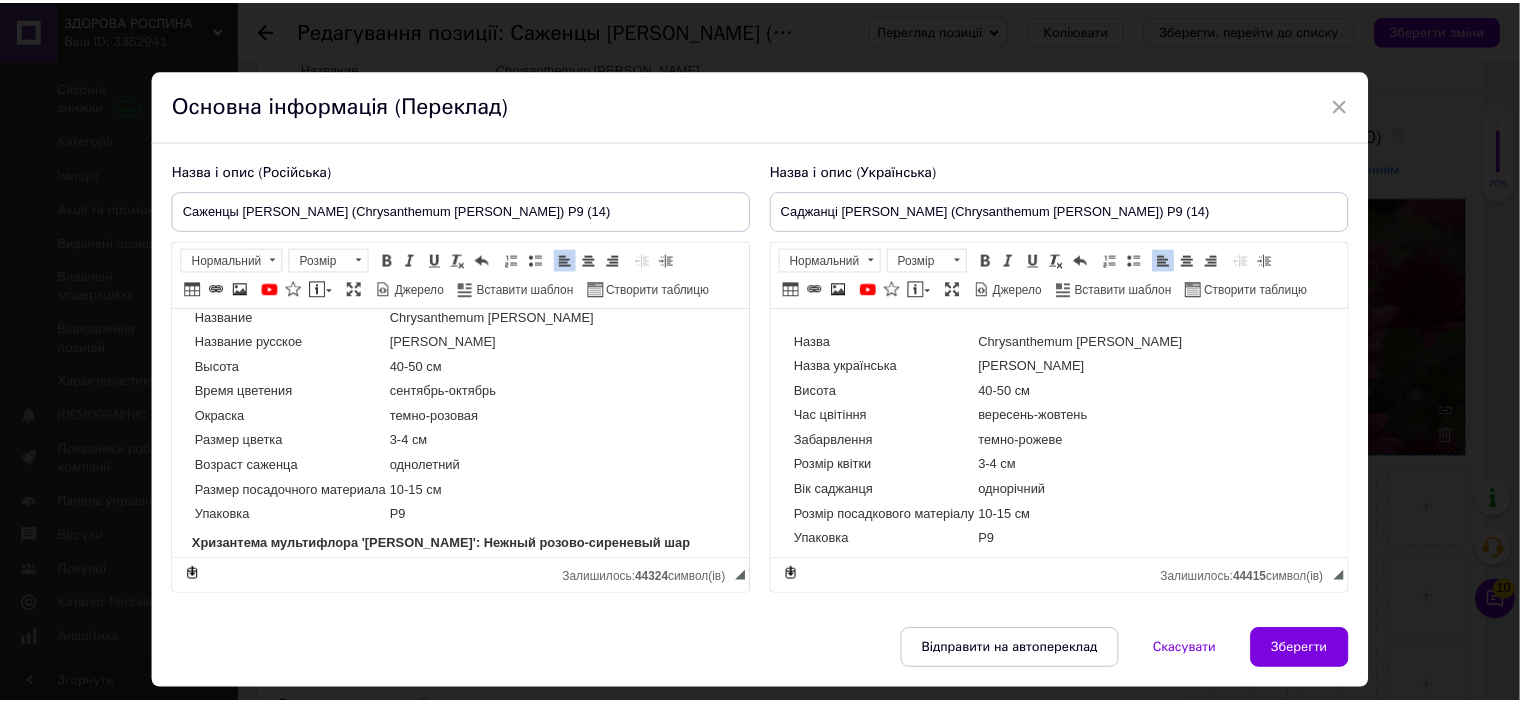 scroll, scrollTop: 0, scrollLeft: 0, axis: both 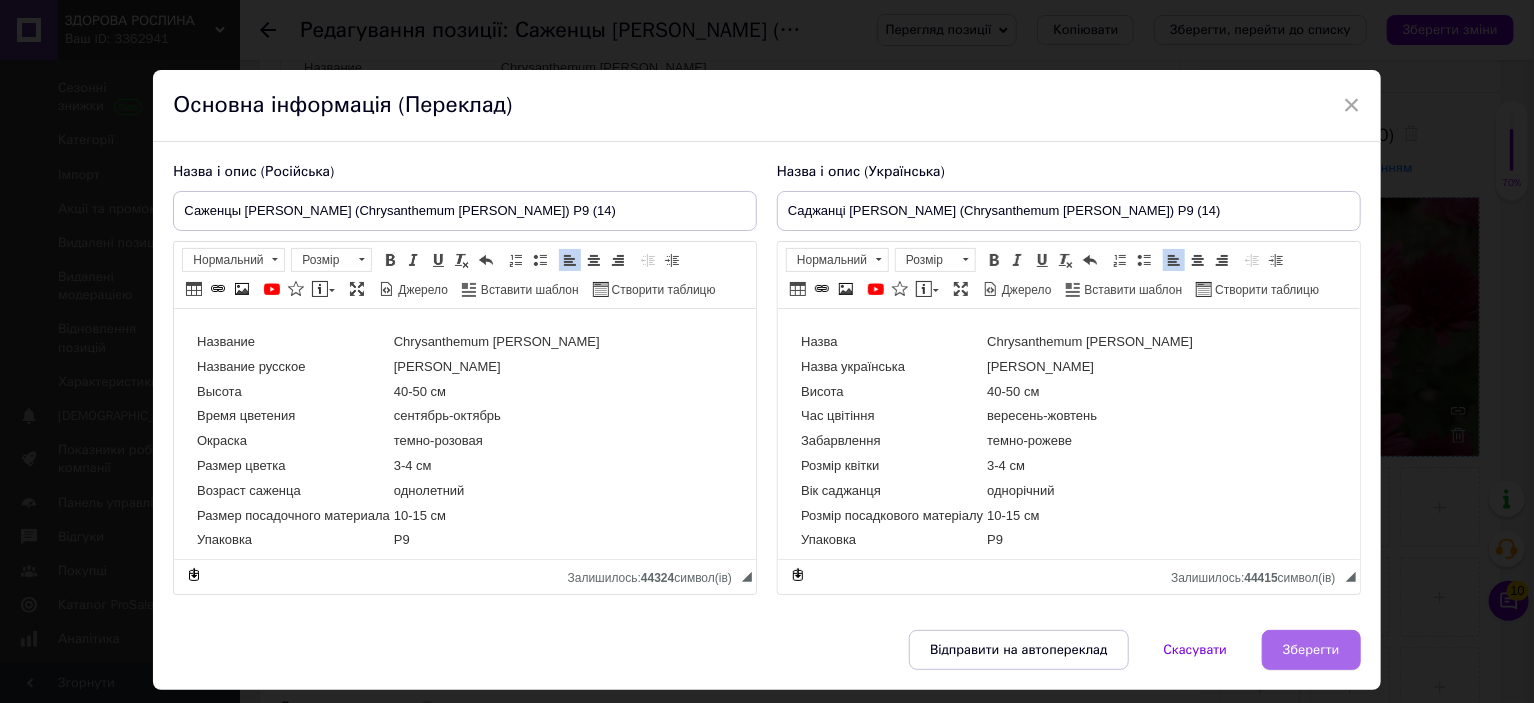 click on "Зберегти" at bounding box center [1311, 650] 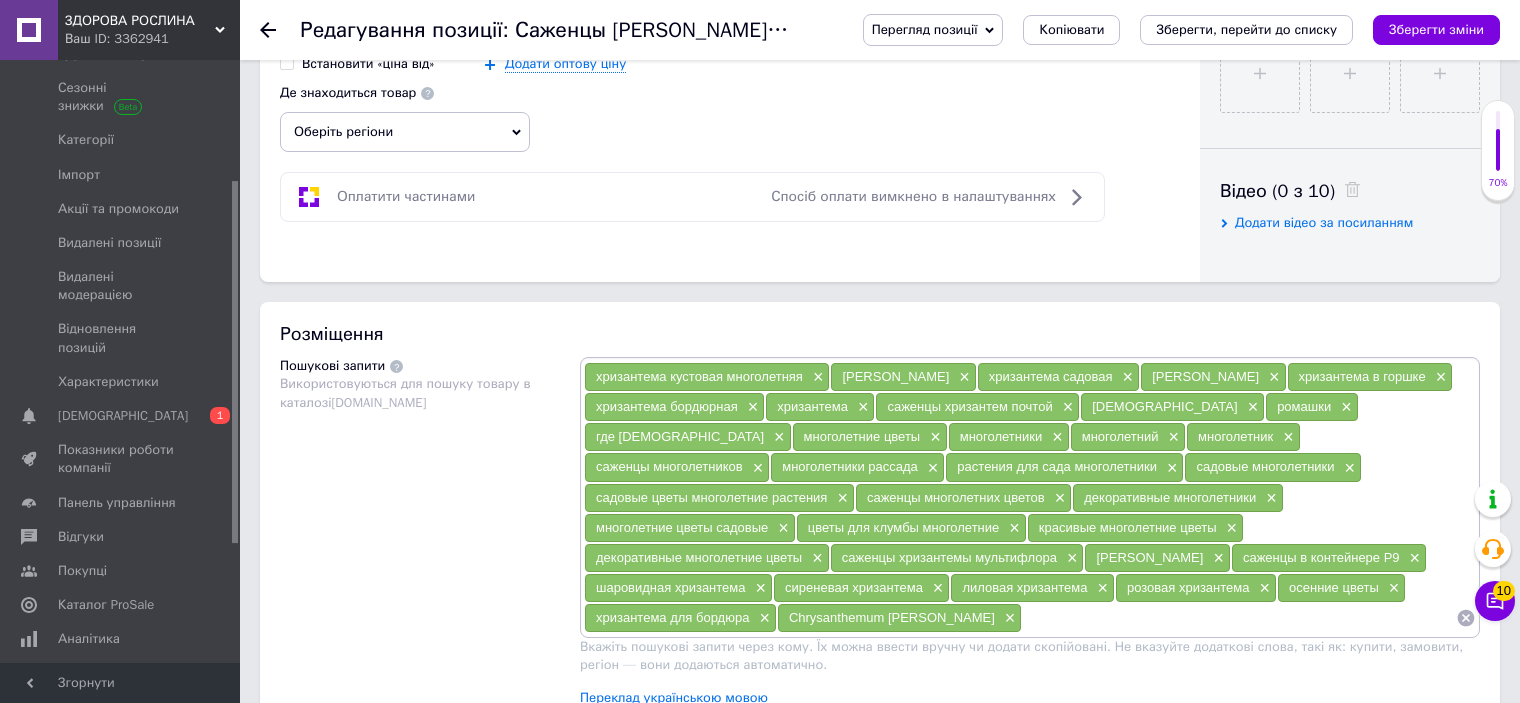 scroll, scrollTop: 1000, scrollLeft: 0, axis: vertical 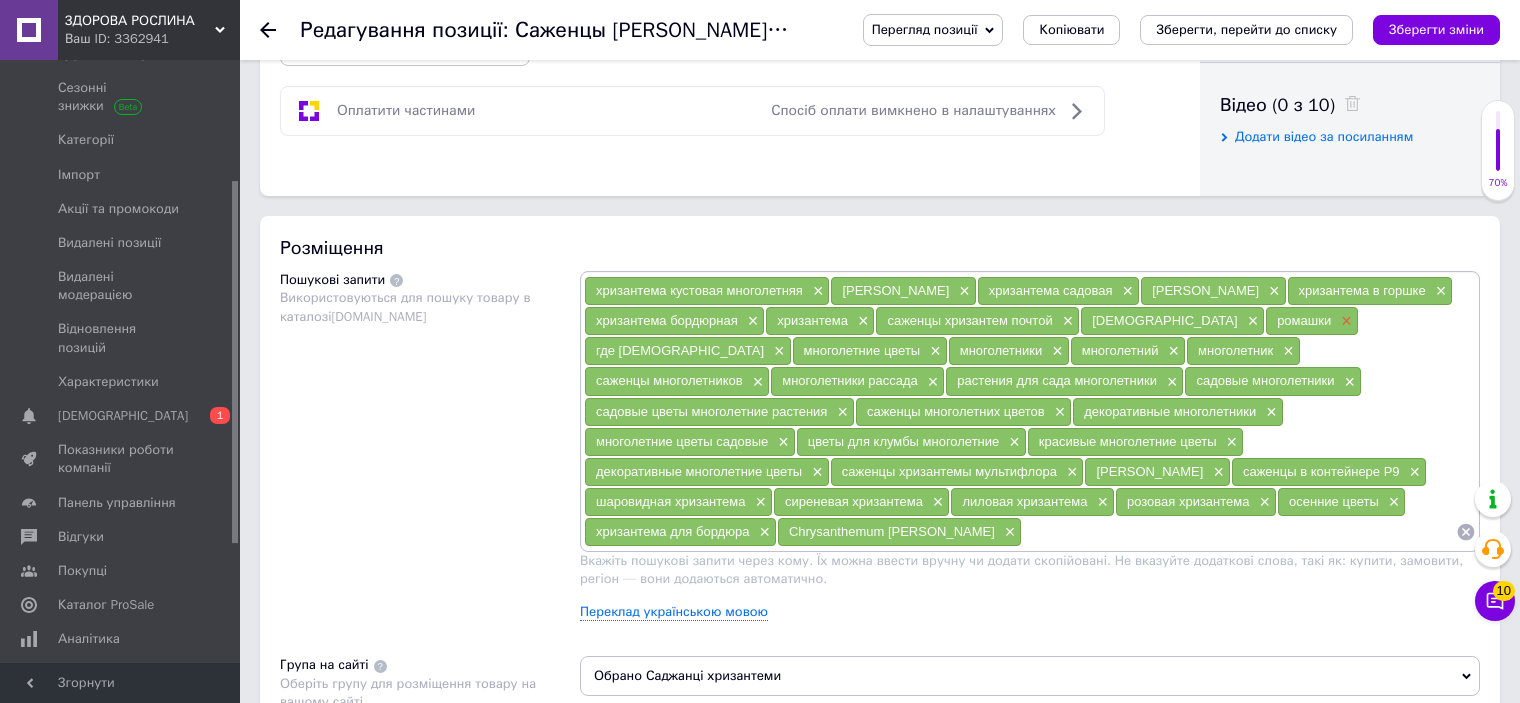 click on "×" at bounding box center (1344, 321) 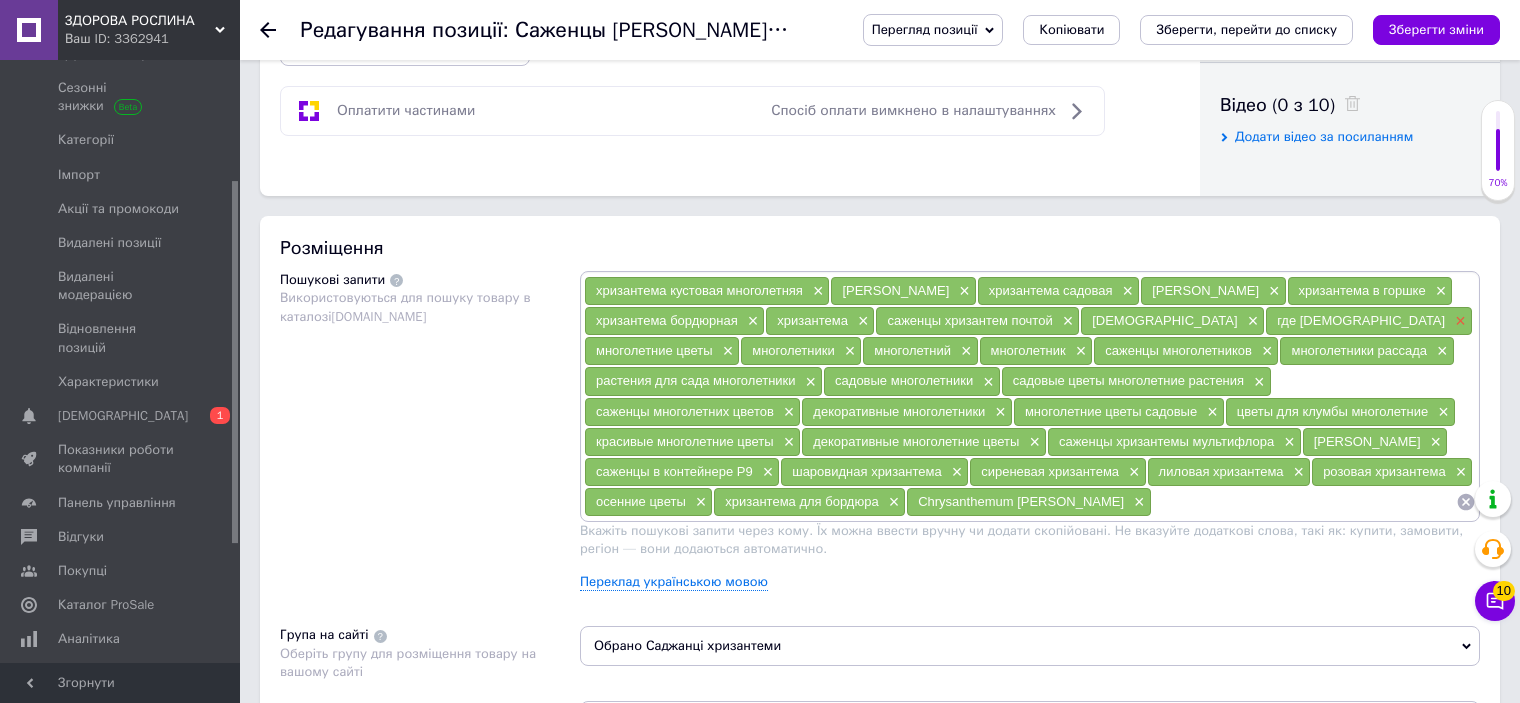 click on "×" at bounding box center [1458, 321] 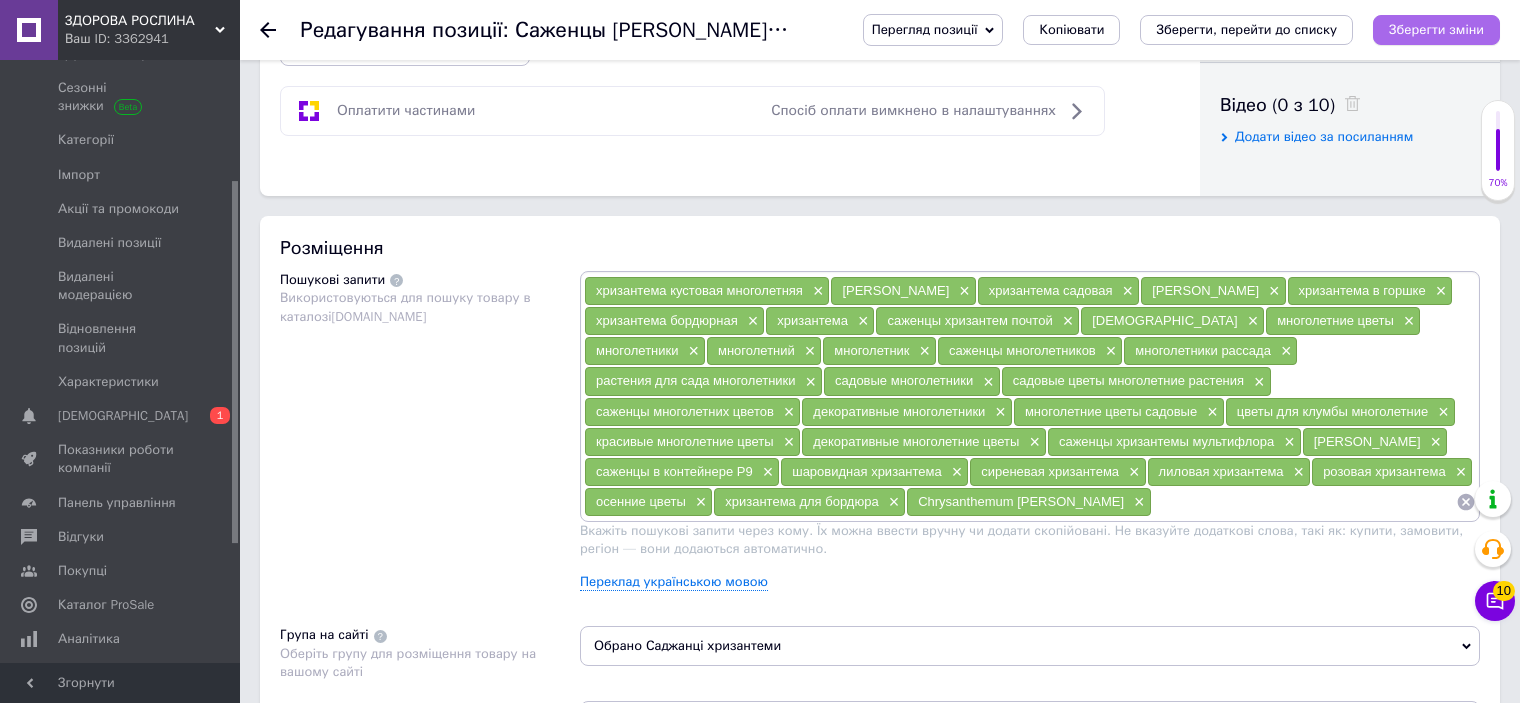 click on "Зберегти зміни" at bounding box center [1436, 29] 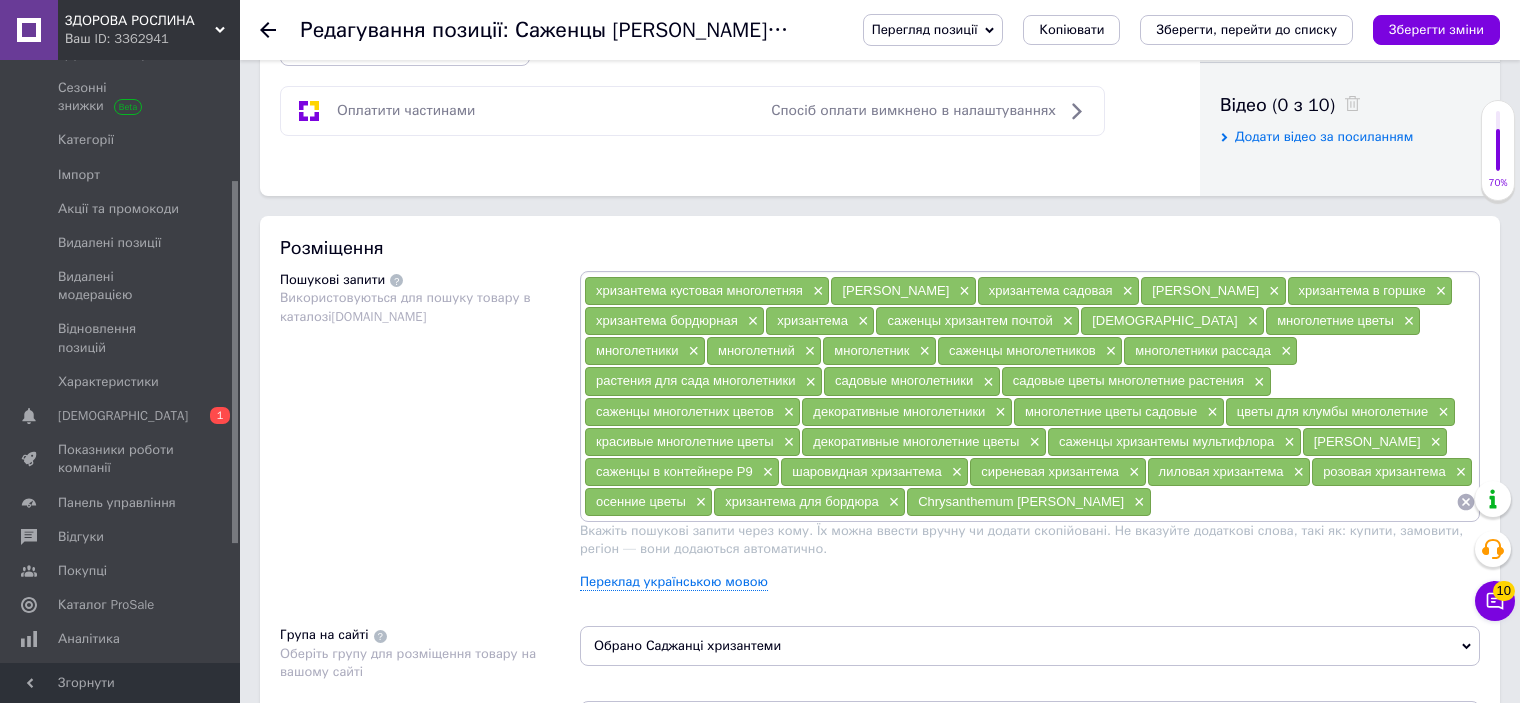 click on "Зберегти зміни" at bounding box center [1436, 29] 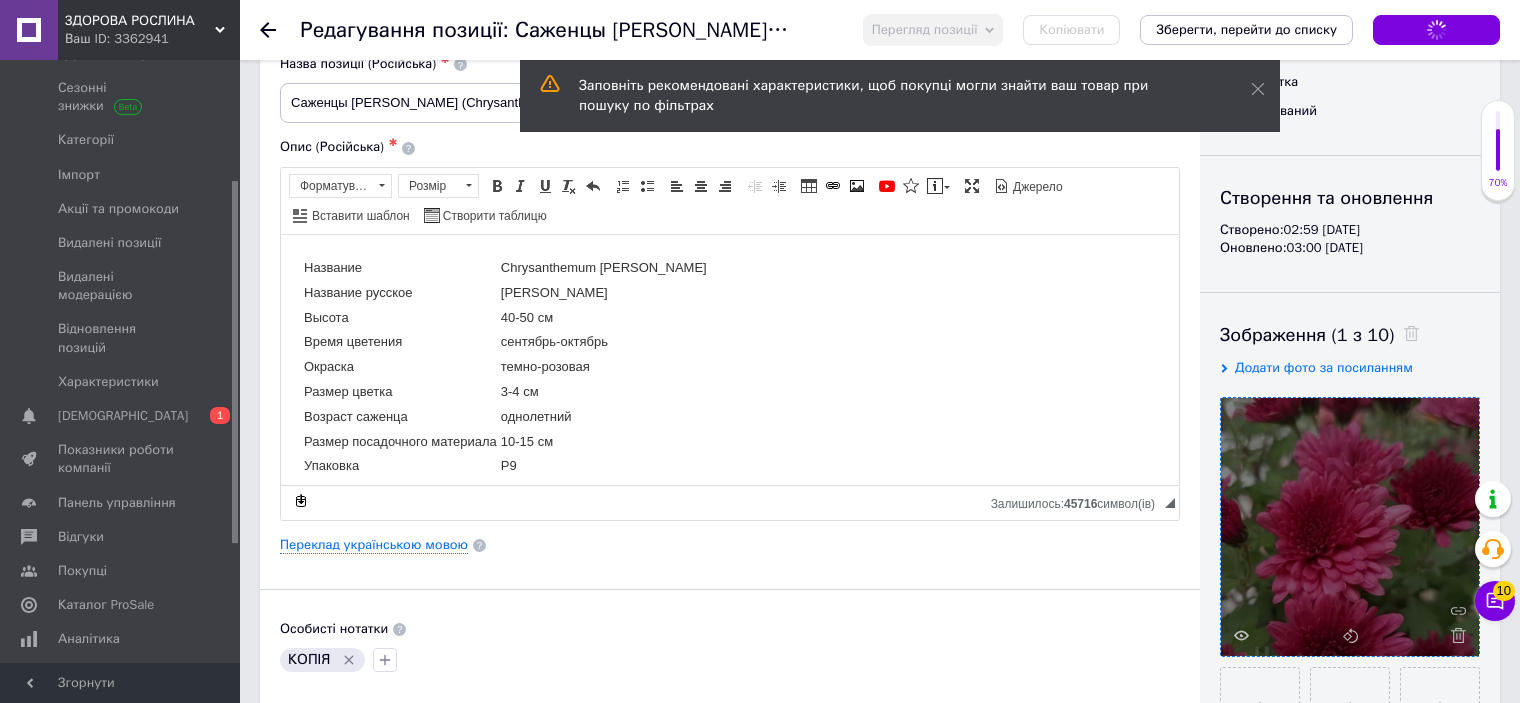 scroll, scrollTop: 0, scrollLeft: 0, axis: both 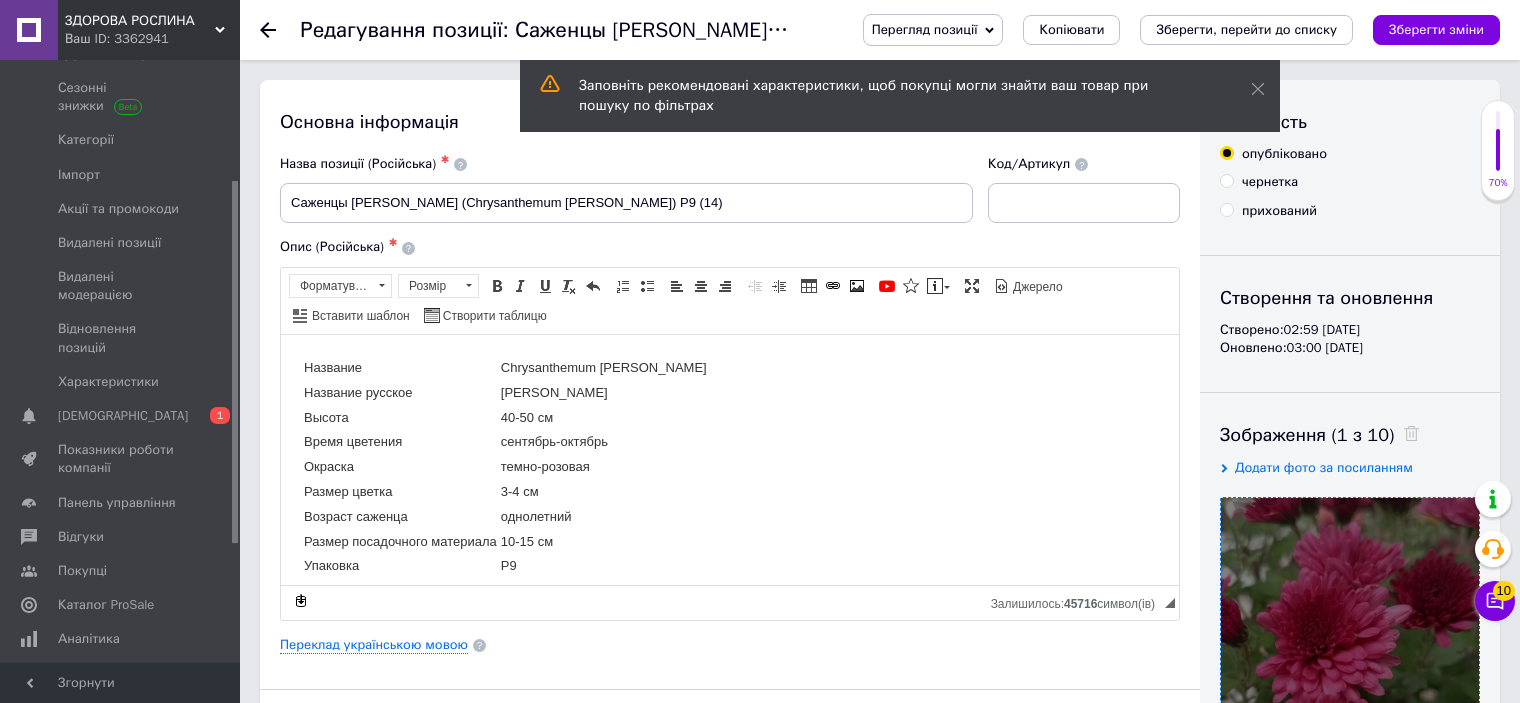 click 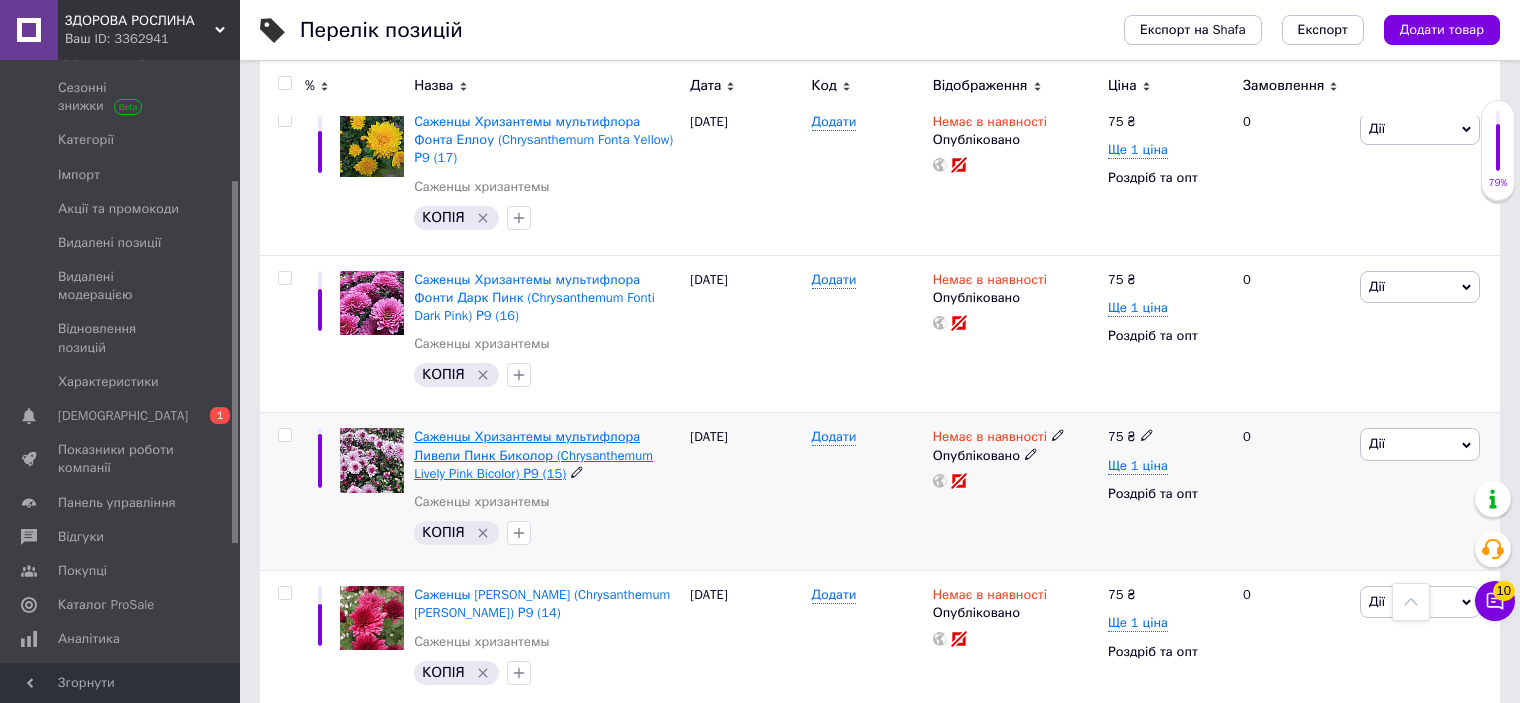 scroll, scrollTop: 2700, scrollLeft: 0, axis: vertical 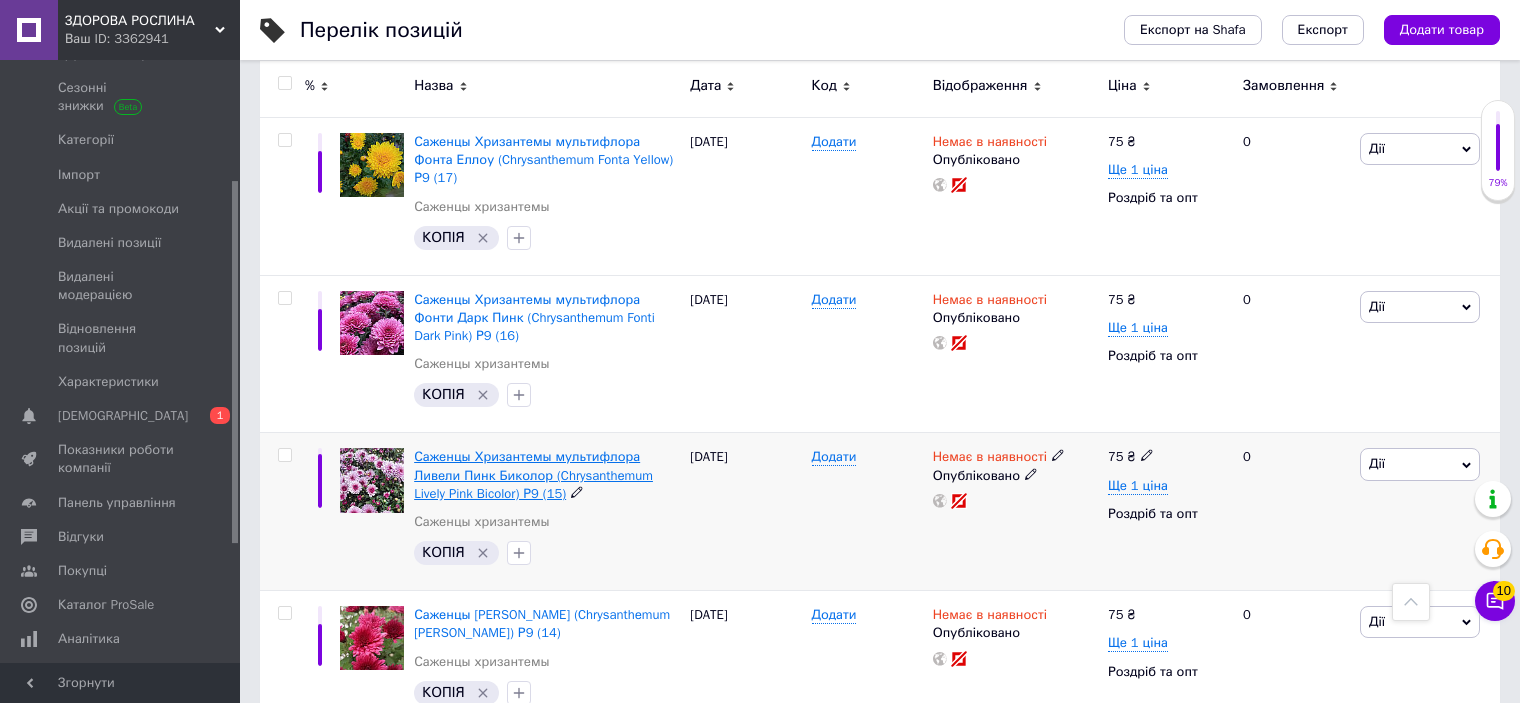 click on "Саженцы Хризантемы мультифлора Ливели Пинк Биколор (Chrysanthеmum Lively Pink Bicolor) Р9 (15)" at bounding box center [533, 474] 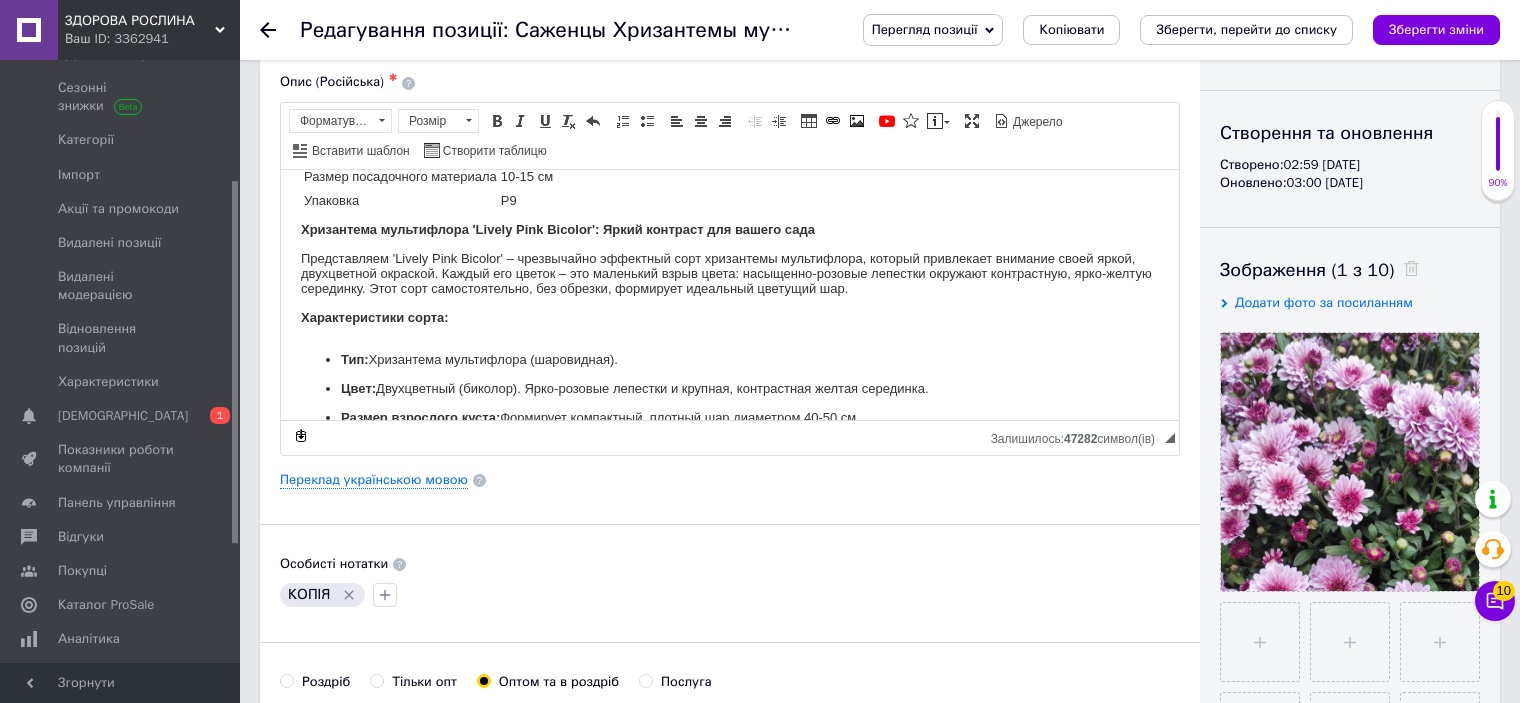 scroll, scrollTop: 200, scrollLeft: 0, axis: vertical 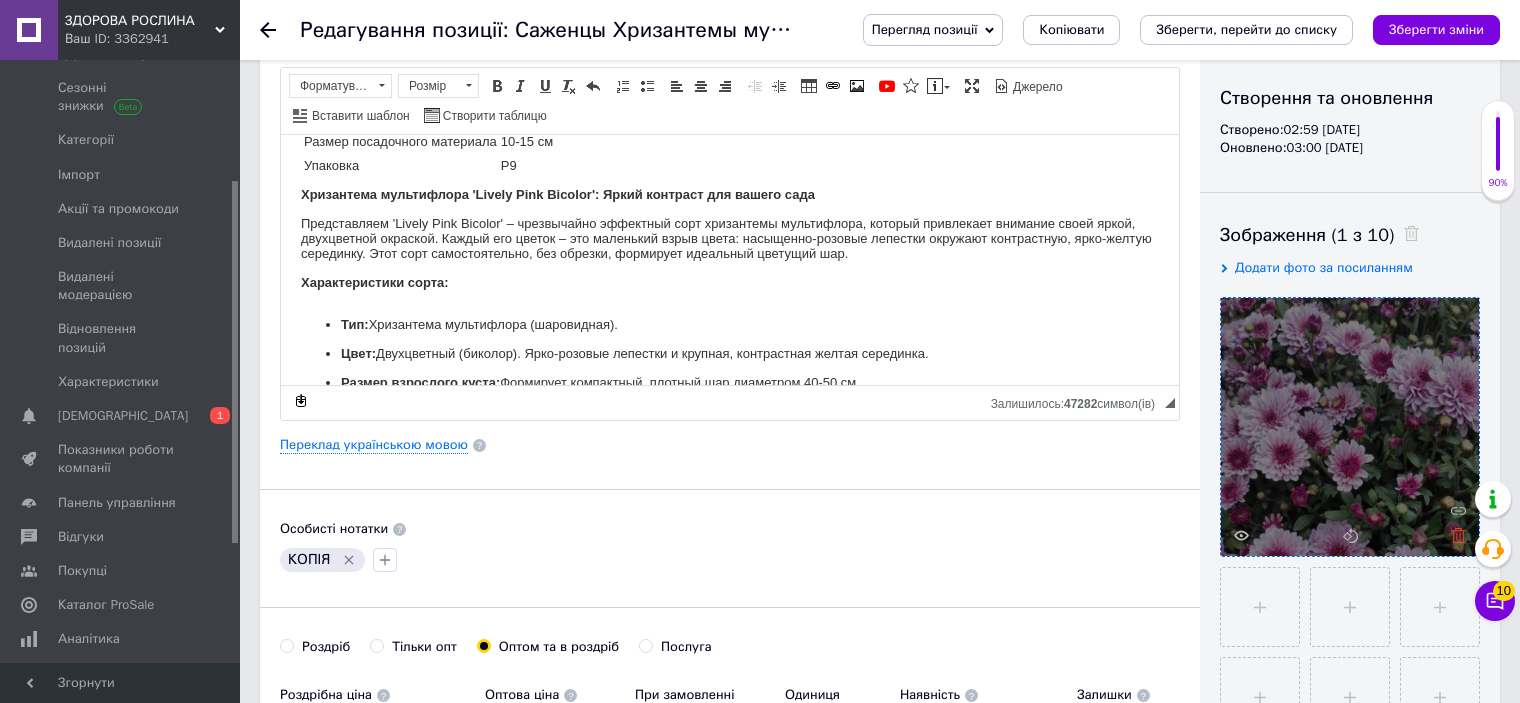 click 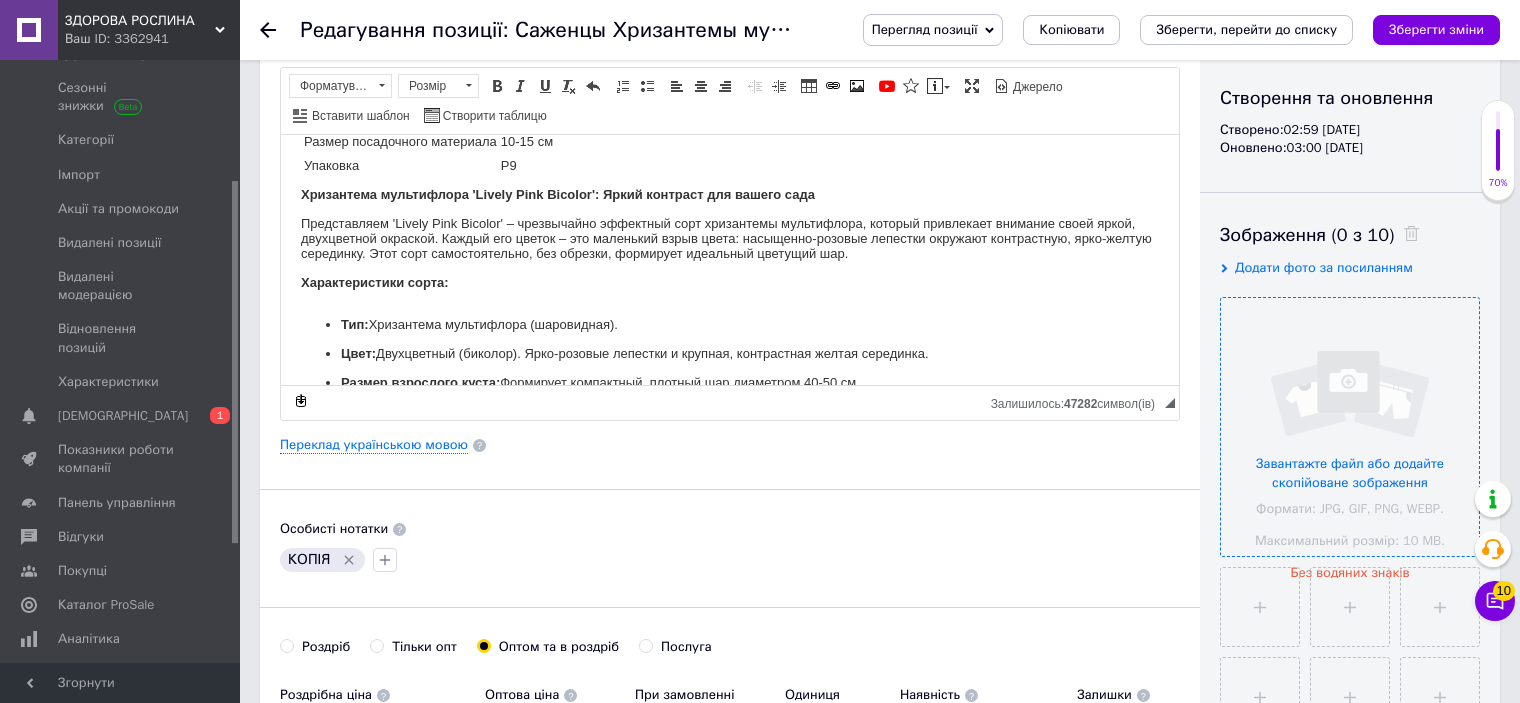 click at bounding box center [1350, 427] 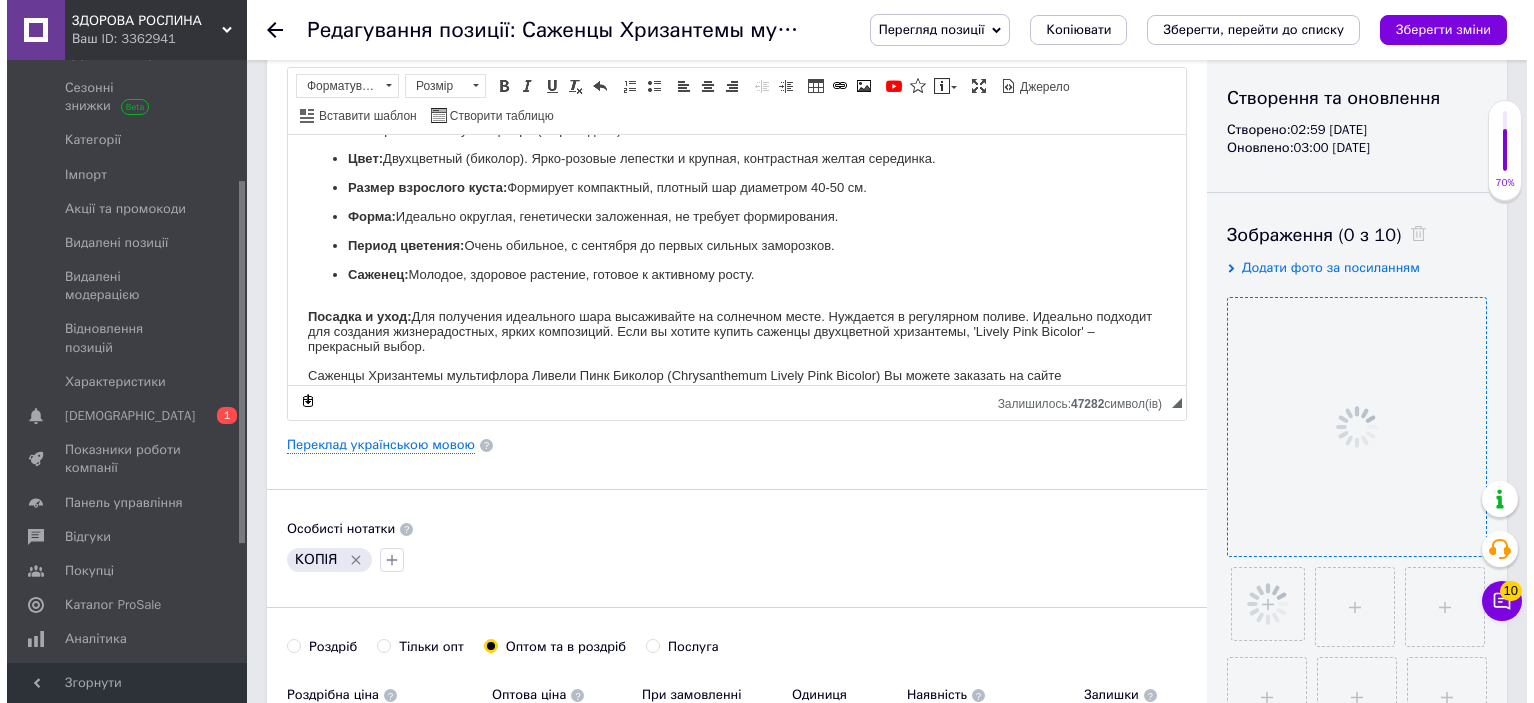 scroll, scrollTop: 400, scrollLeft: 0, axis: vertical 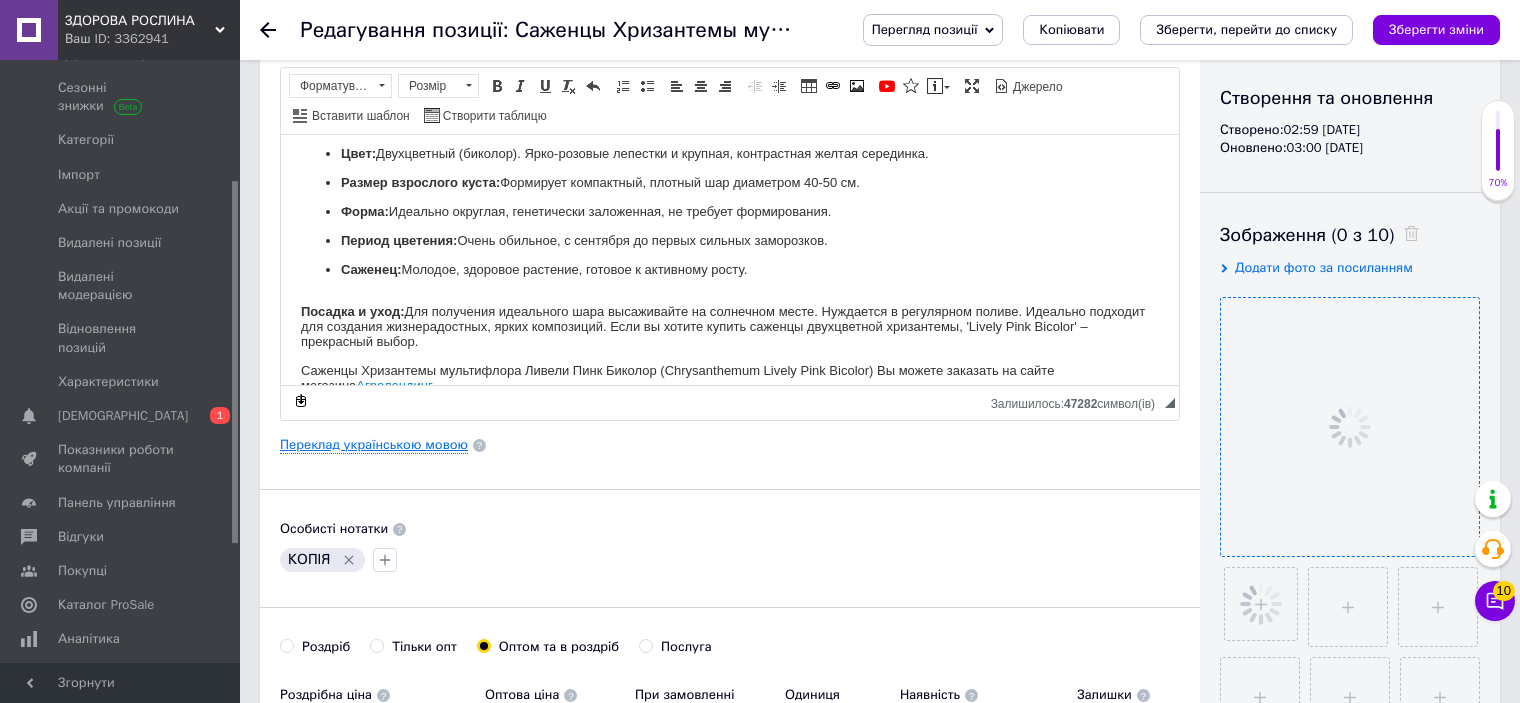 click on "Переклад українською мовою" at bounding box center (374, 445) 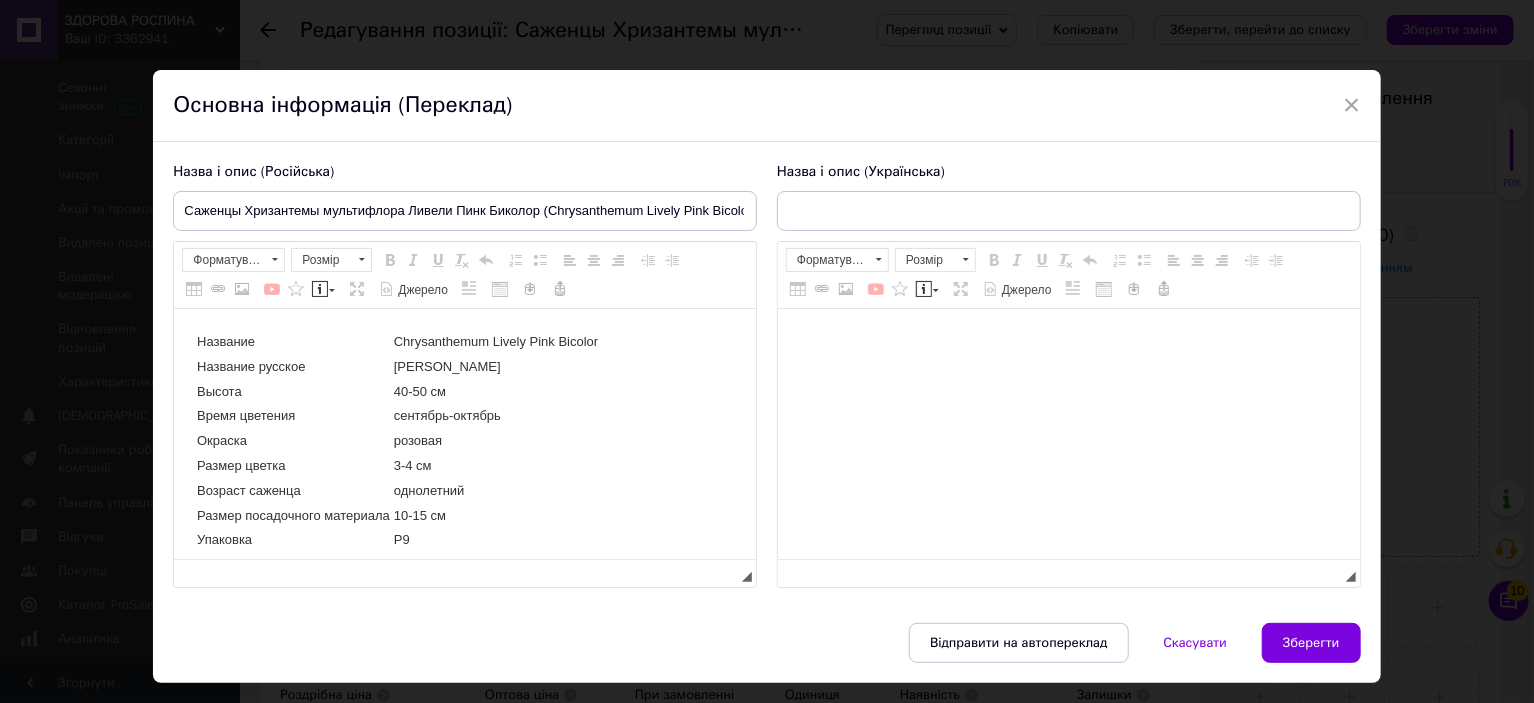 scroll, scrollTop: 0, scrollLeft: 0, axis: both 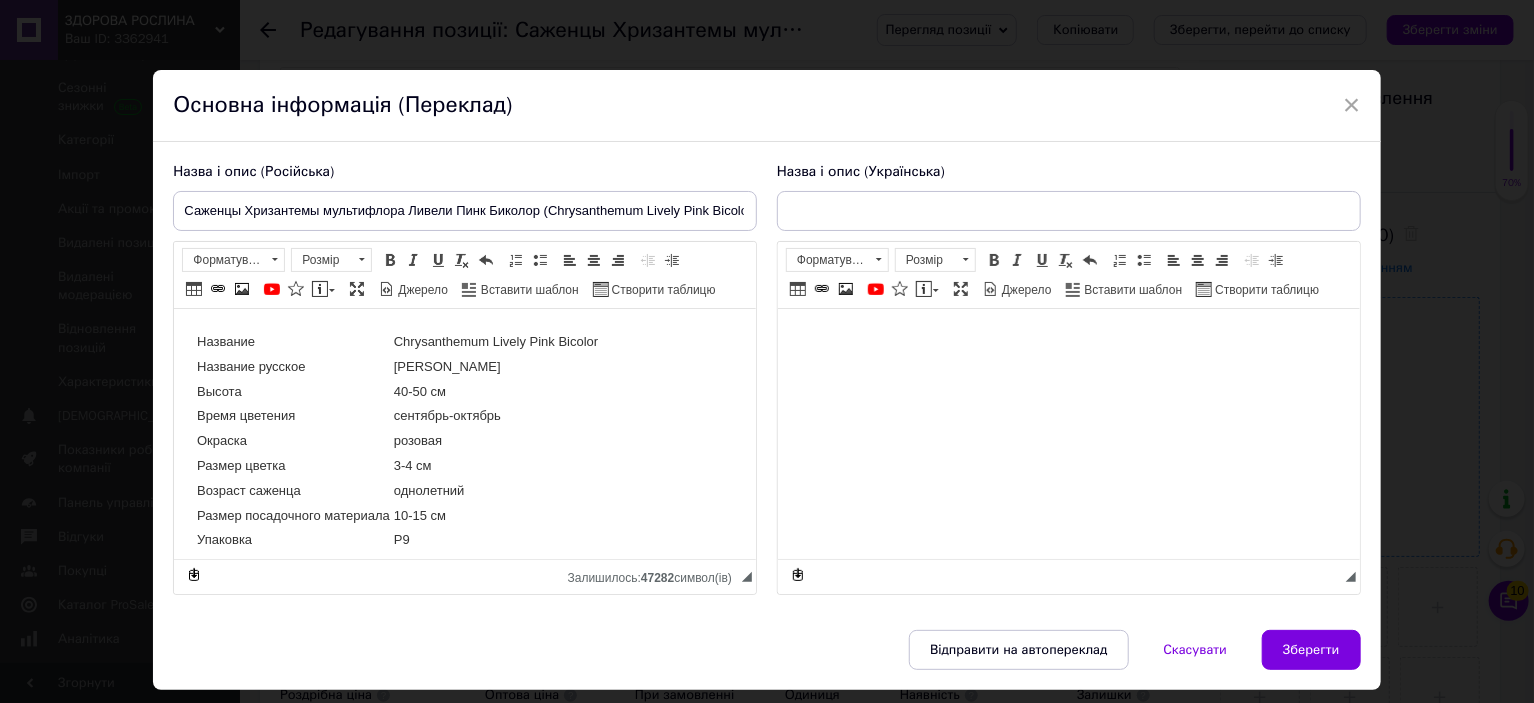 type on "Саджанці Хризантеми мультифлора Лівелі Пінк Біколор (Chrysanthеmum Lively Pink Bicolor) Р9 (15)" 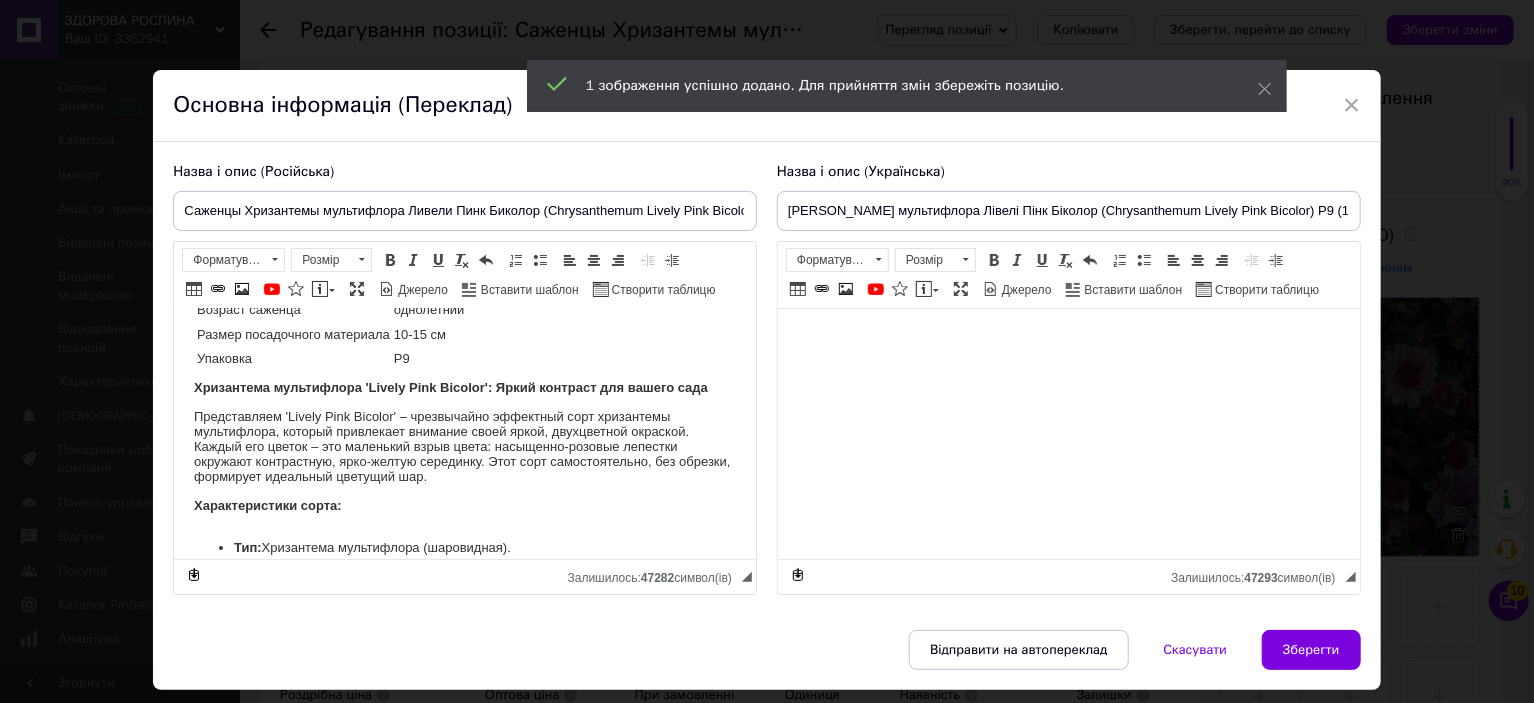 scroll, scrollTop: 200, scrollLeft: 0, axis: vertical 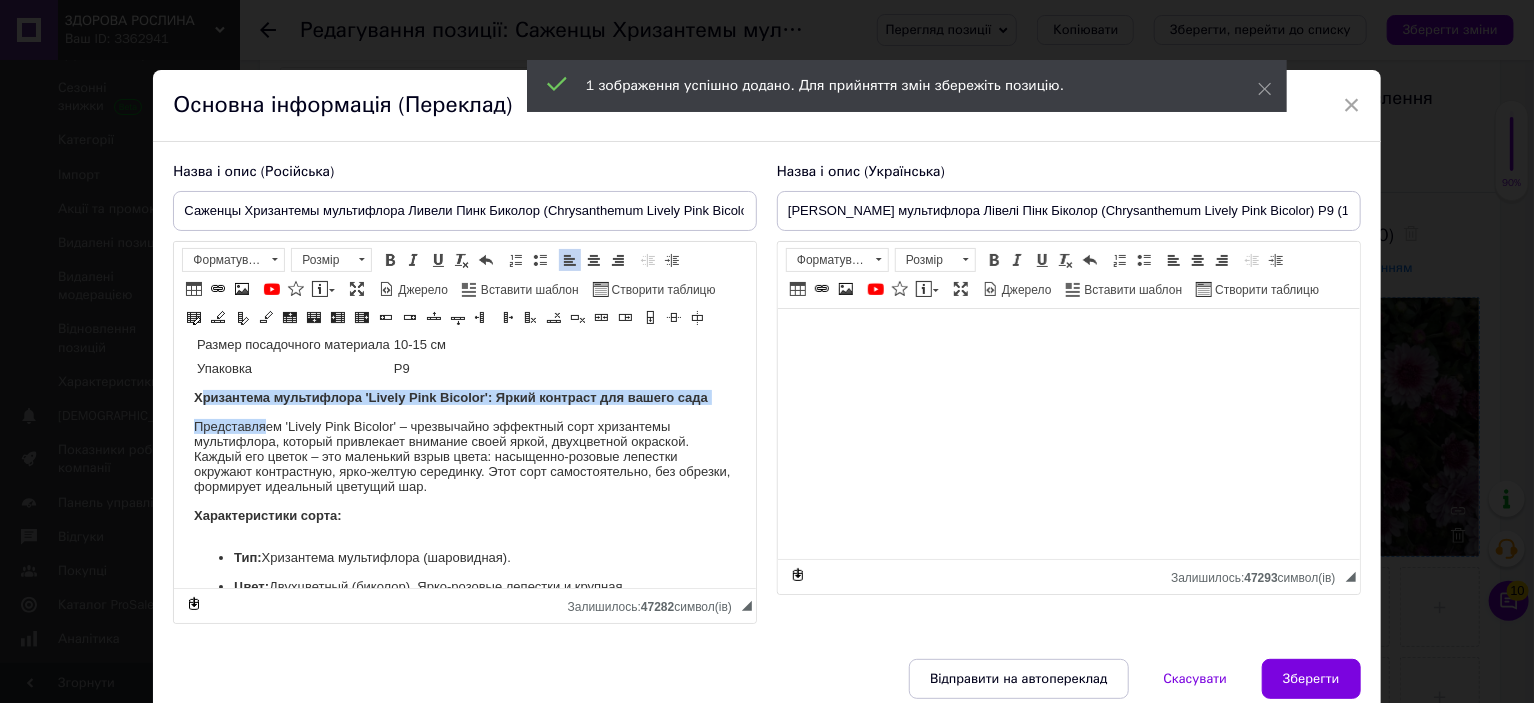 drag, startPoint x: 199, startPoint y: 396, endPoint x: 266, endPoint y: 421, distance: 71.51224 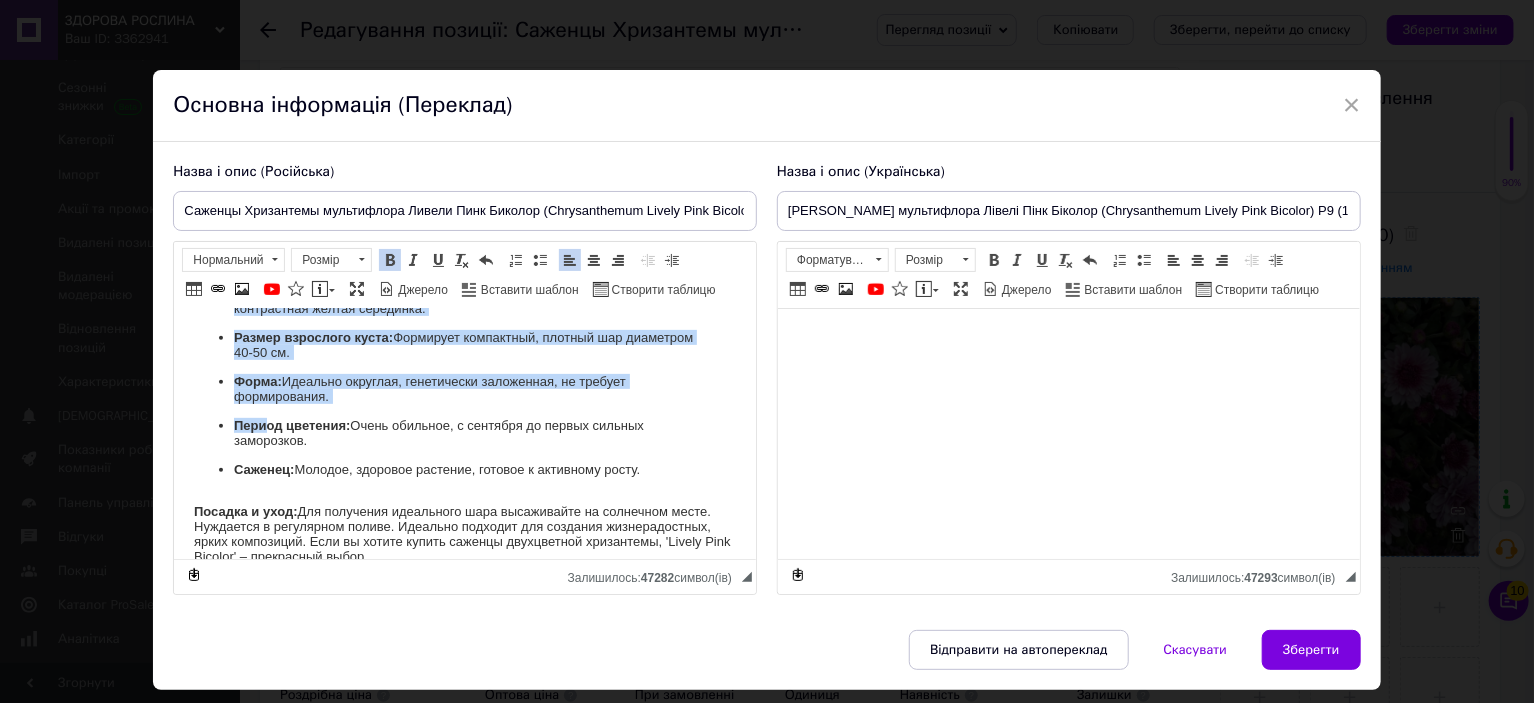 scroll, scrollTop: 500, scrollLeft: 0, axis: vertical 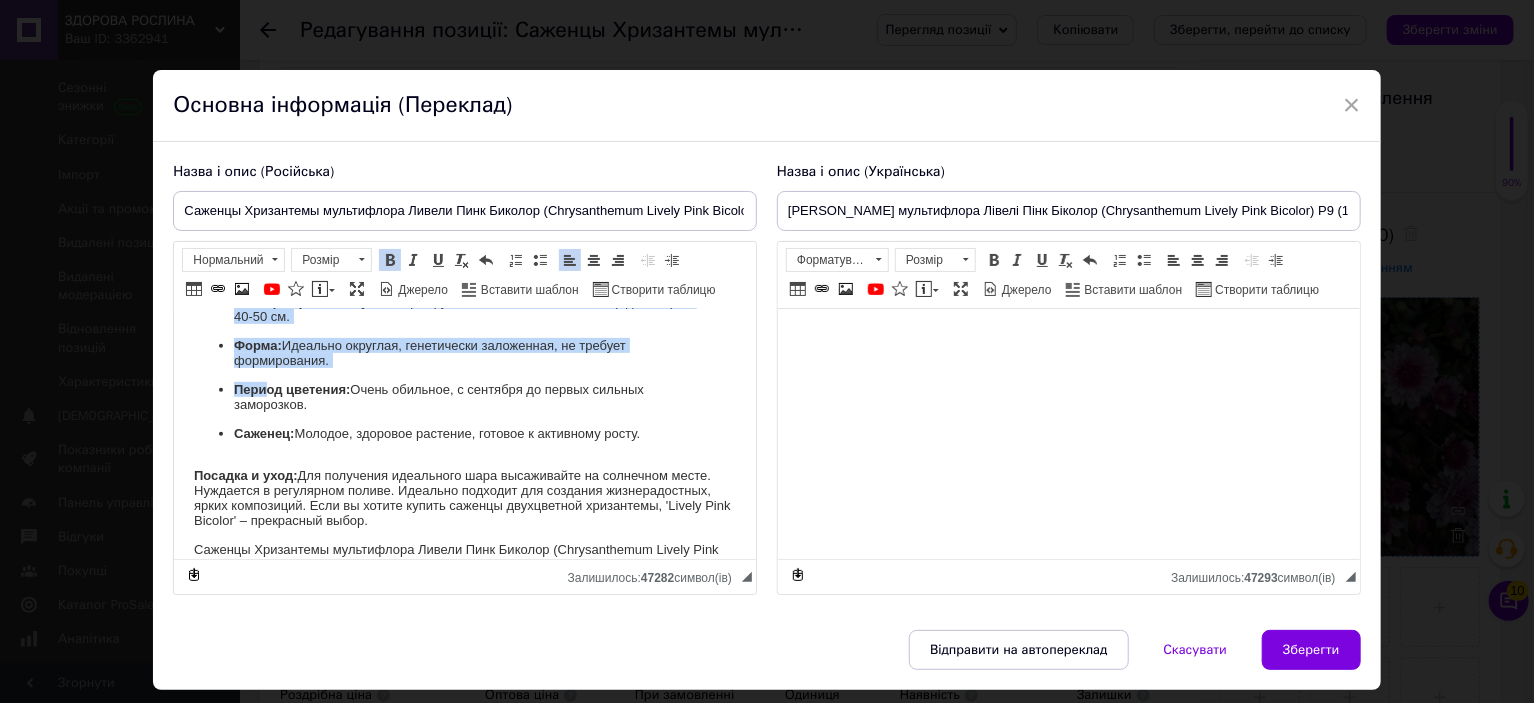 drag, startPoint x: 192, startPoint y: 368, endPoint x: 451, endPoint y: 519, distance: 299.80328 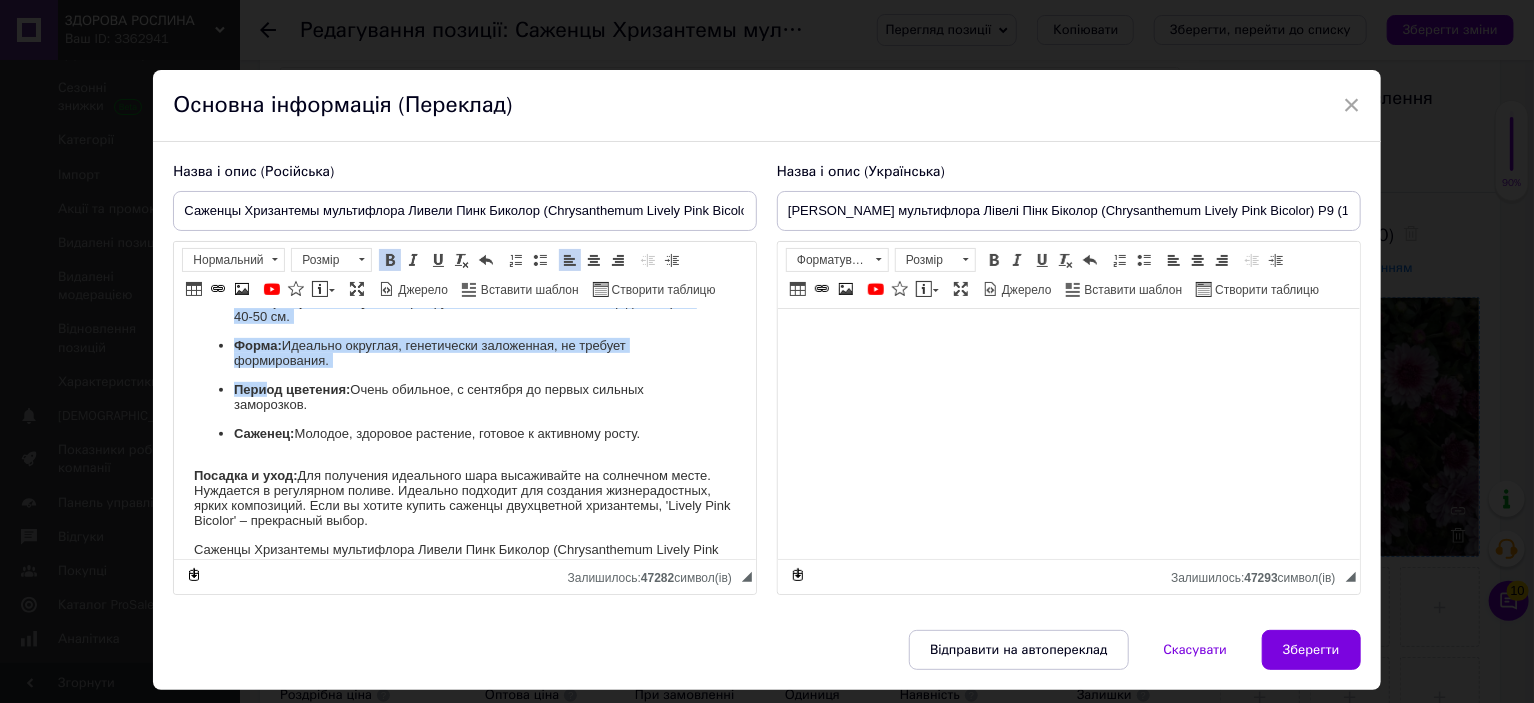 click on "Название Chrysanthеmum Lively Pink Bicolor Название русское Хризантема Ливели Пинк Биколор Высота 40-50 см Время цветения сентябрь-октябрь Окраска розовая Размер цветка 3-4 см Возраст саженца однолетний Размер посадочного материала 10-15 см Упаковка Р9 Хризантема мультифлора 'Lively Pink Bicolor': Яркий контраст для вашего сада Характеристики сорта: Тип:  Хризантема мультифлора (шаровидная). Цвет:  Двухцветный (биколор). Ярко-розовые лепестки и крупная, контрастная желтая серединка. Размер взрослого куста:  Формирует компактный, плотный шар диаметром 40-50 см. Форма: Саженец:   ua ." at bounding box center (465, 1185) 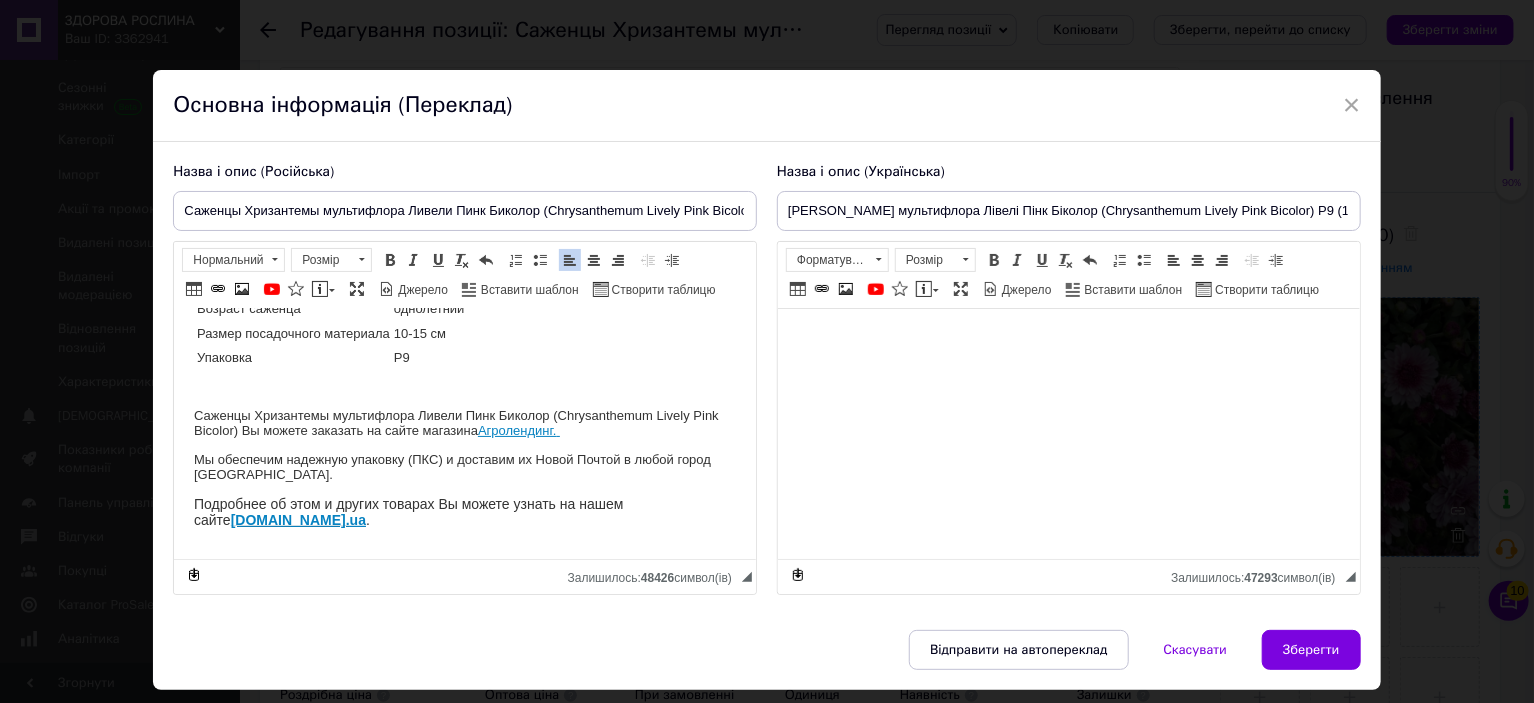 scroll, scrollTop: 148, scrollLeft: 0, axis: vertical 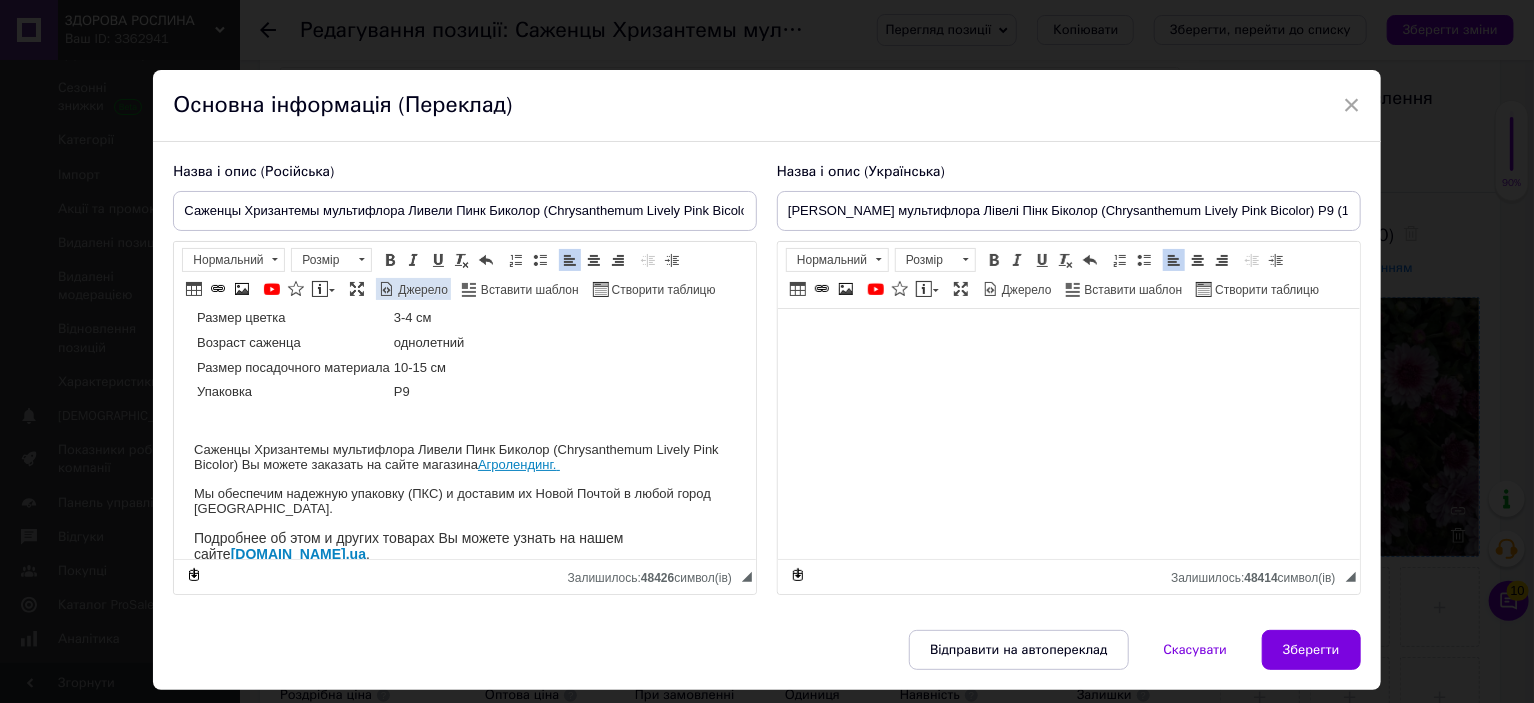 click on "Джерело" at bounding box center [421, 290] 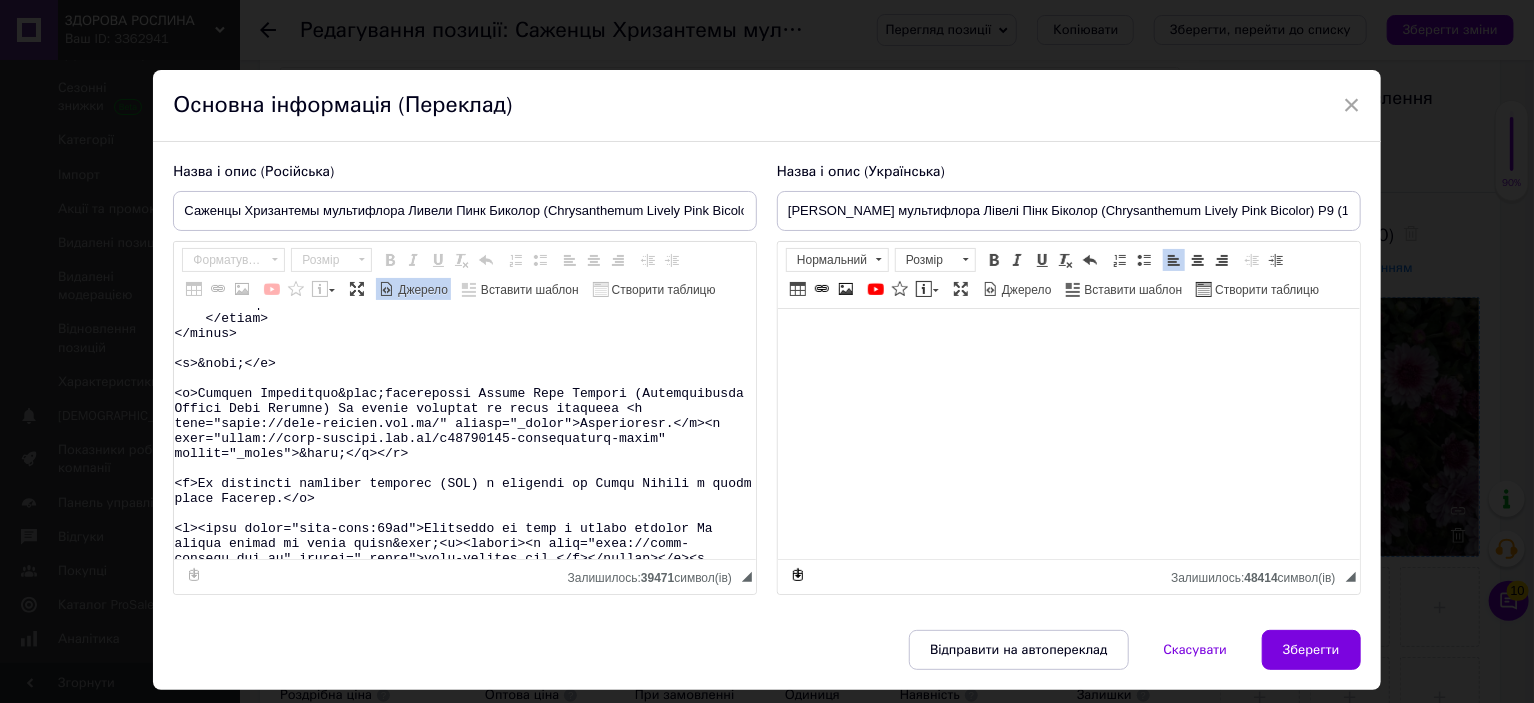 scroll, scrollTop: 600, scrollLeft: 0, axis: vertical 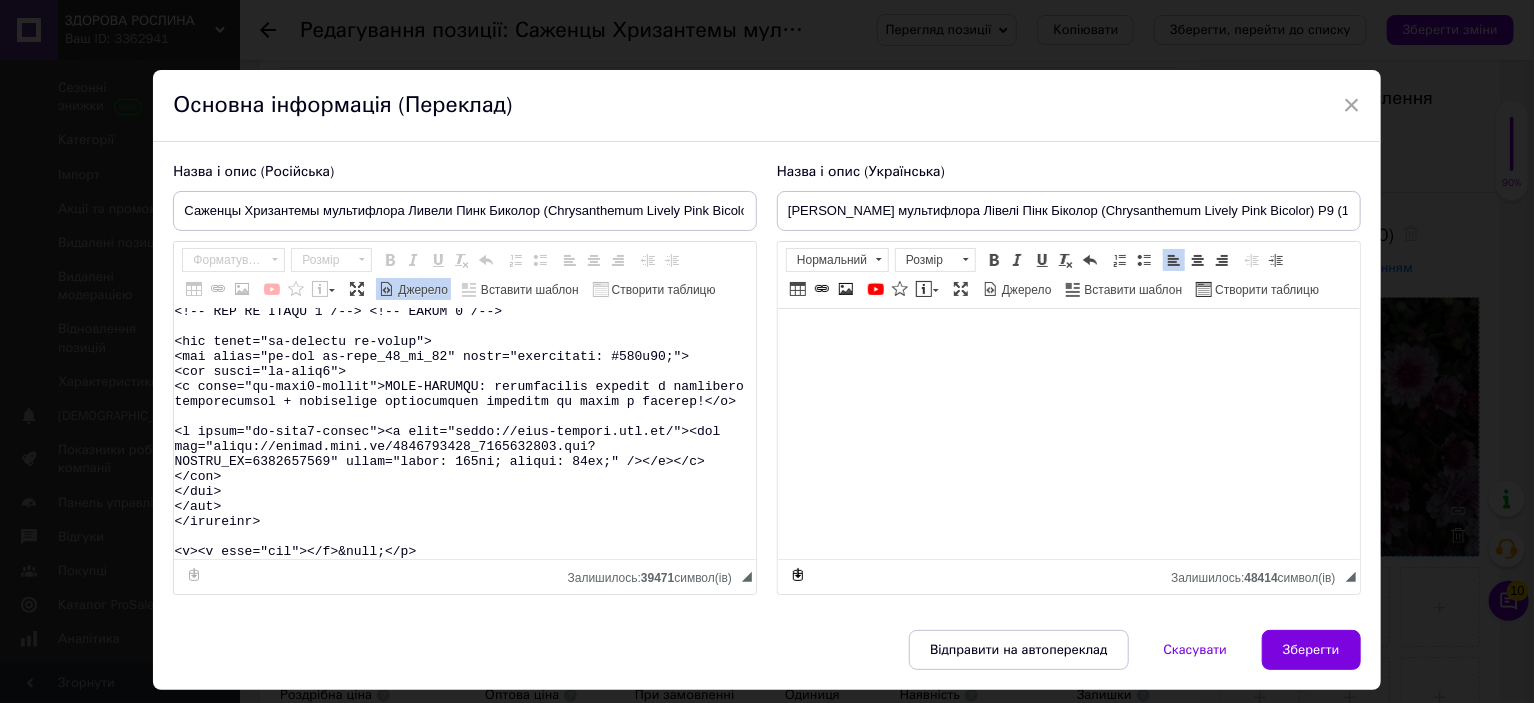 drag, startPoint x: 455, startPoint y: 385, endPoint x: 499, endPoint y: 589, distance: 208.69116 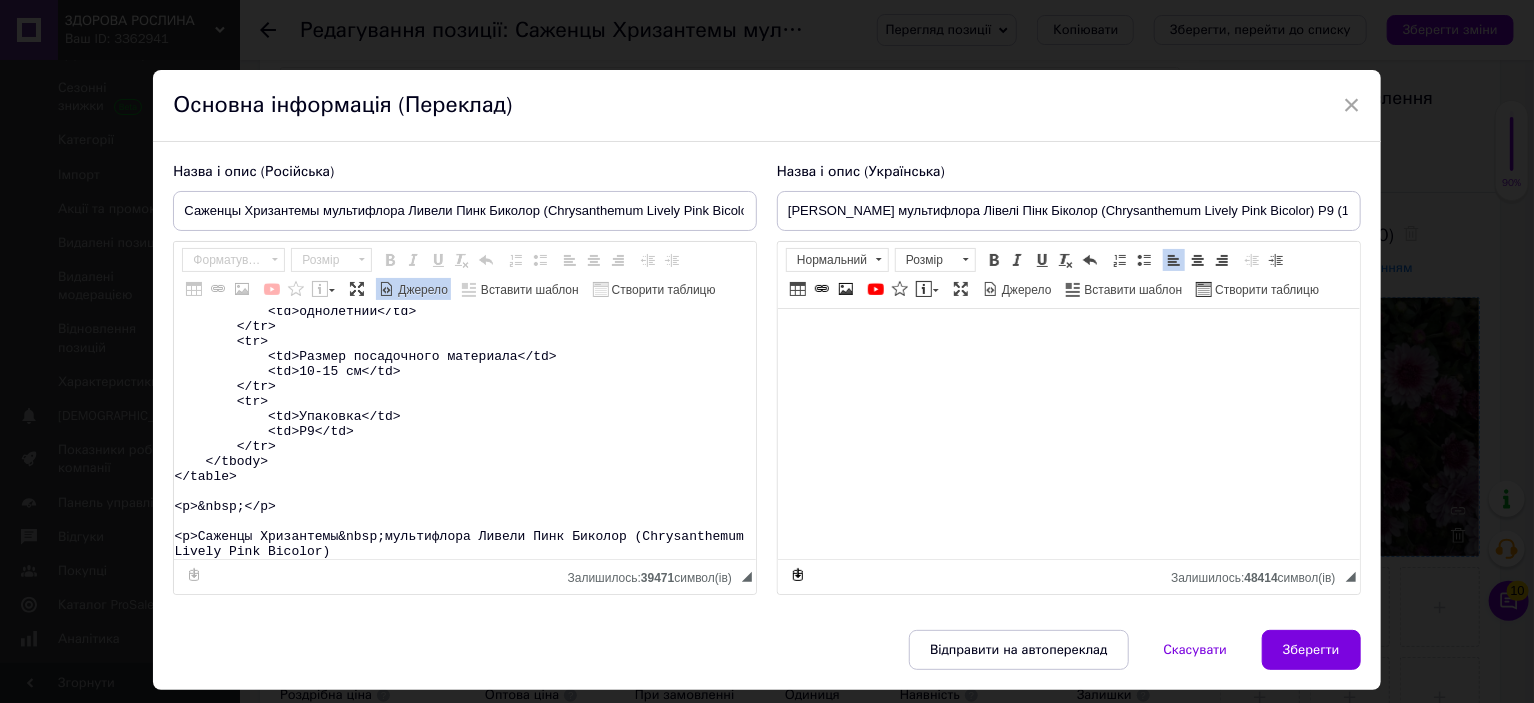 scroll, scrollTop: 433, scrollLeft: 0, axis: vertical 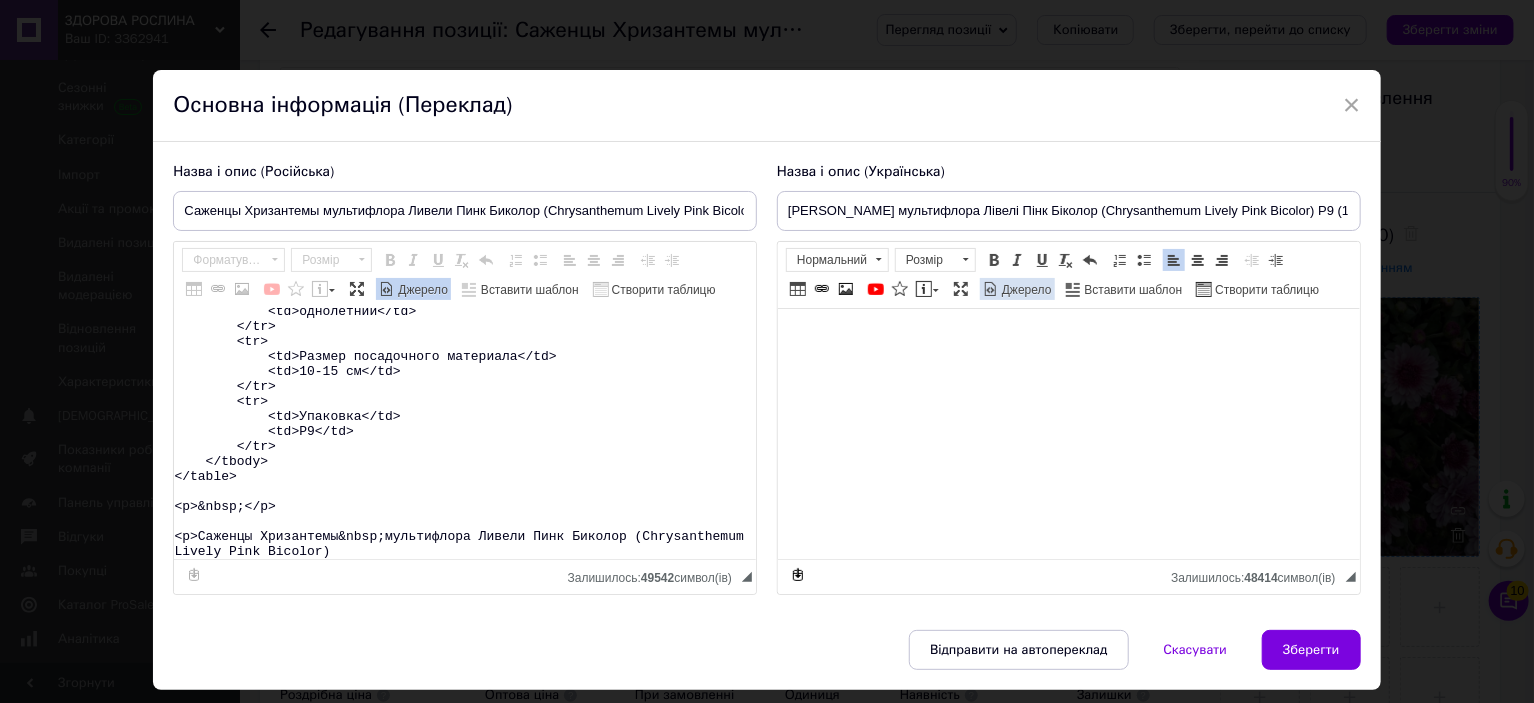 click at bounding box center [991, 289] 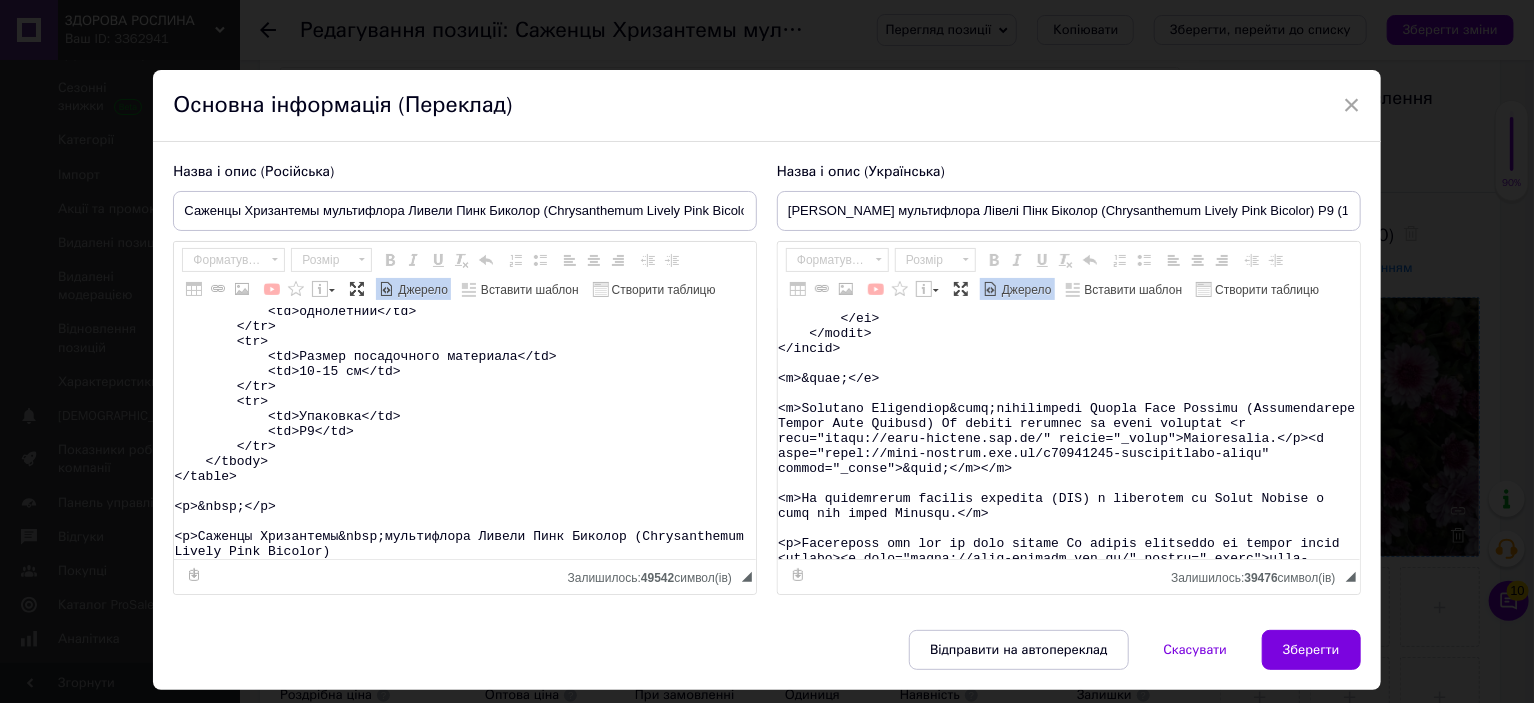 scroll, scrollTop: 600, scrollLeft: 0, axis: vertical 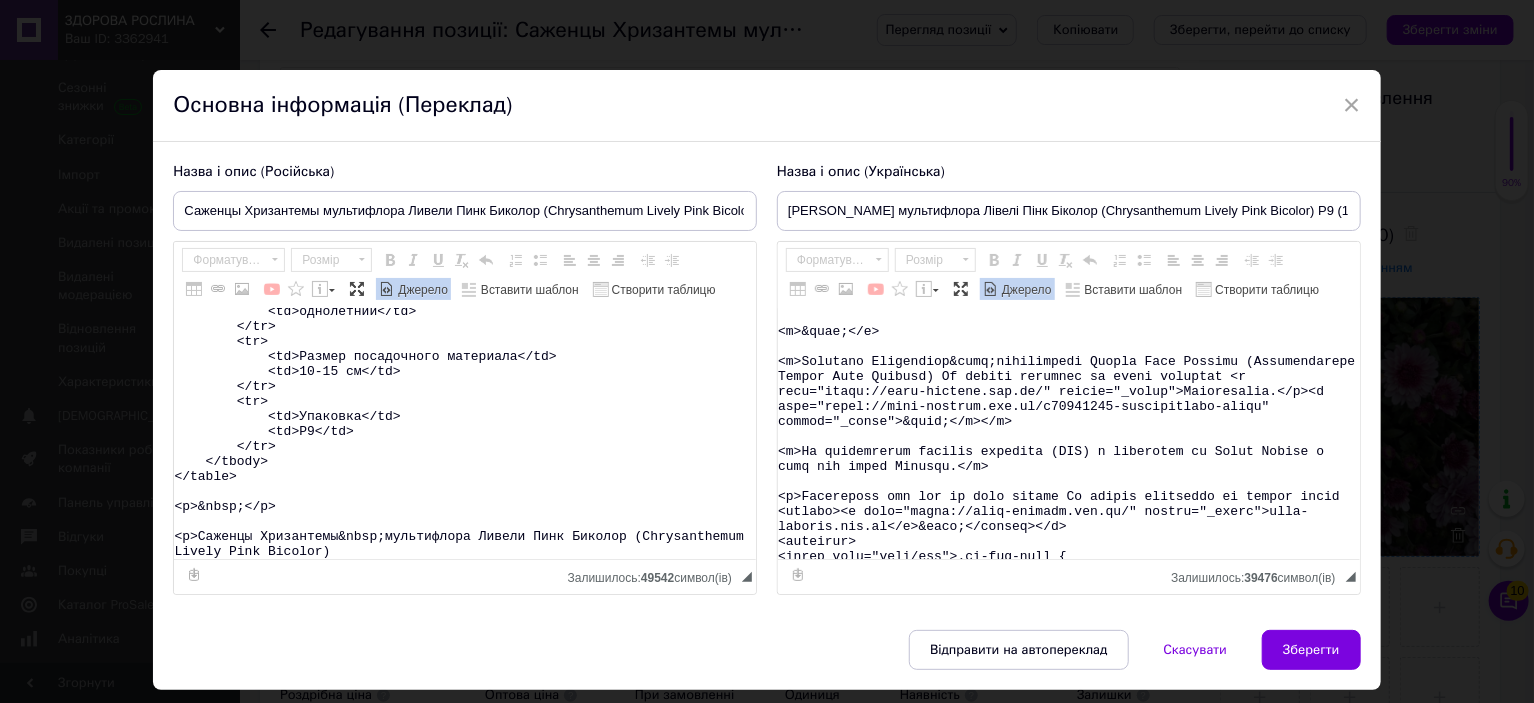 type on "<table>
<tbody>
<tr>
<td>Название</td>
<td>Chrysanthеmum&nbsp;Lively Pink Bicolor</td>
</tr>
<tr>
<td>Название русское</td>
<td>Хризантема&nbsp;Ливели Пинк Биколор</td>
</tr>
<tr>
<td>Высота</td>
<td>40-50&nbsp;см</td>
</tr>
<tr>
<td>Время цветения</td>
<td>сентябрь-октябрь</td>
</tr>
<tr>
<td>Окраска</td>
<td>розовая</td>
</tr>
<tr>
<td>Размер цветка</td>
<td>3-4 см</td>
</tr>
<tr>
<td>Возраст саженца</td>
<td>однолетний</td>
</tr>
<tr>
<td>Размер посадочного материала</td>
<td>10-15 см</td>
</tr>
<tr>
<td>Упаковка</td>
<td>Р9</td>
</tr>
</tbody>
</table>
<p>&nbsp;</p>
<p>Саженцы Хризантемы&nbsp;мультифлора Ливели Пинк Биколор (Chrysanthеmum Lively Pink Bicolor)" 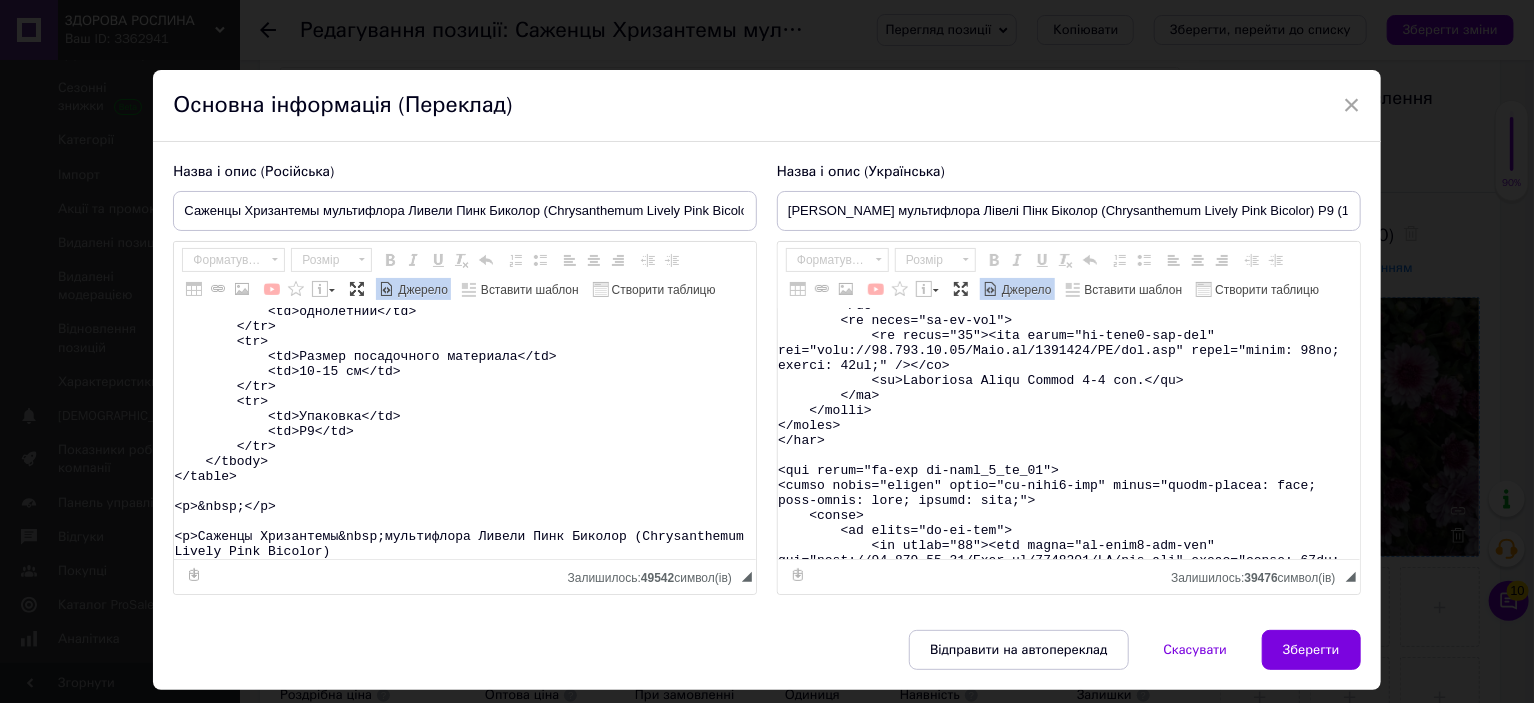 scroll, scrollTop: 10952, scrollLeft: 0, axis: vertical 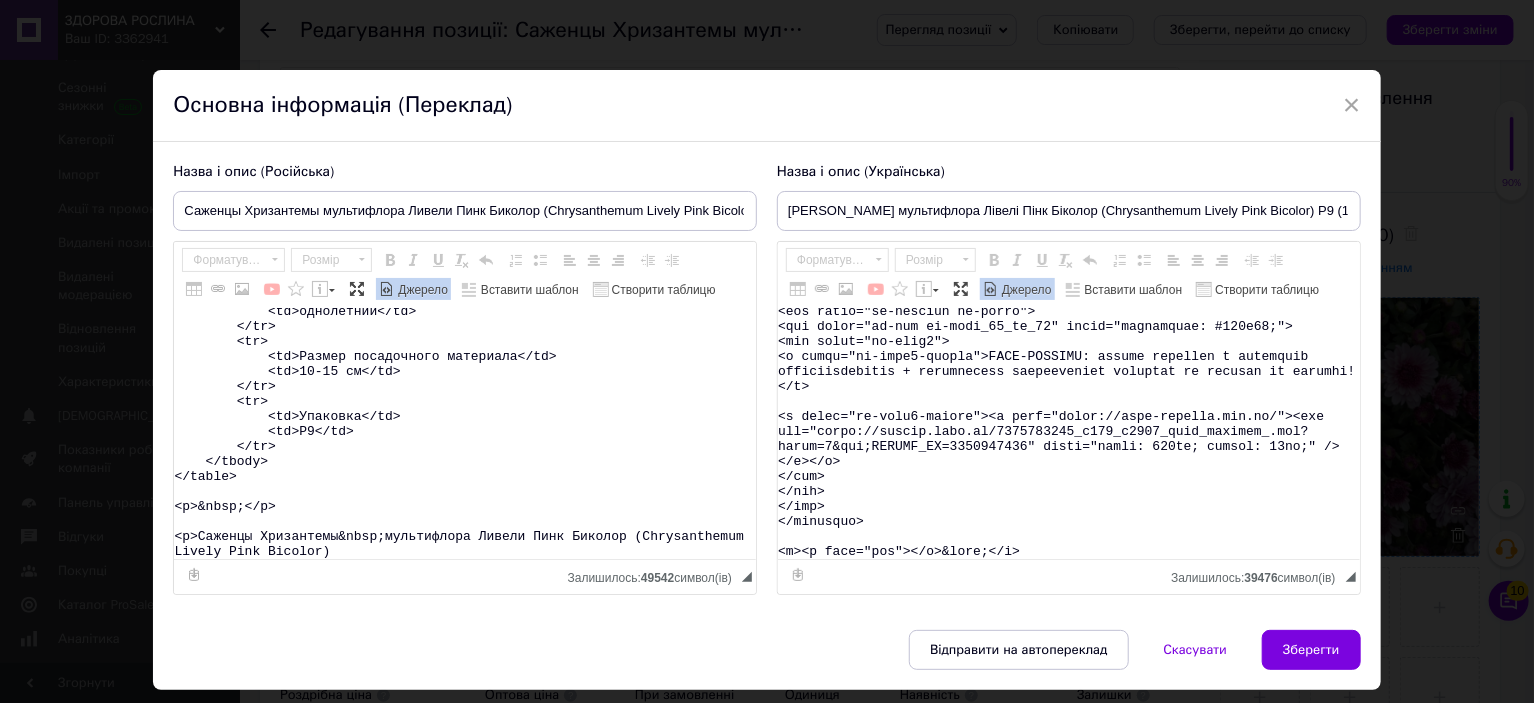 drag, startPoint x: 1056, startPoint y: 389, endPoint x: 1082, endPoint y: 596, distance: 208.62646 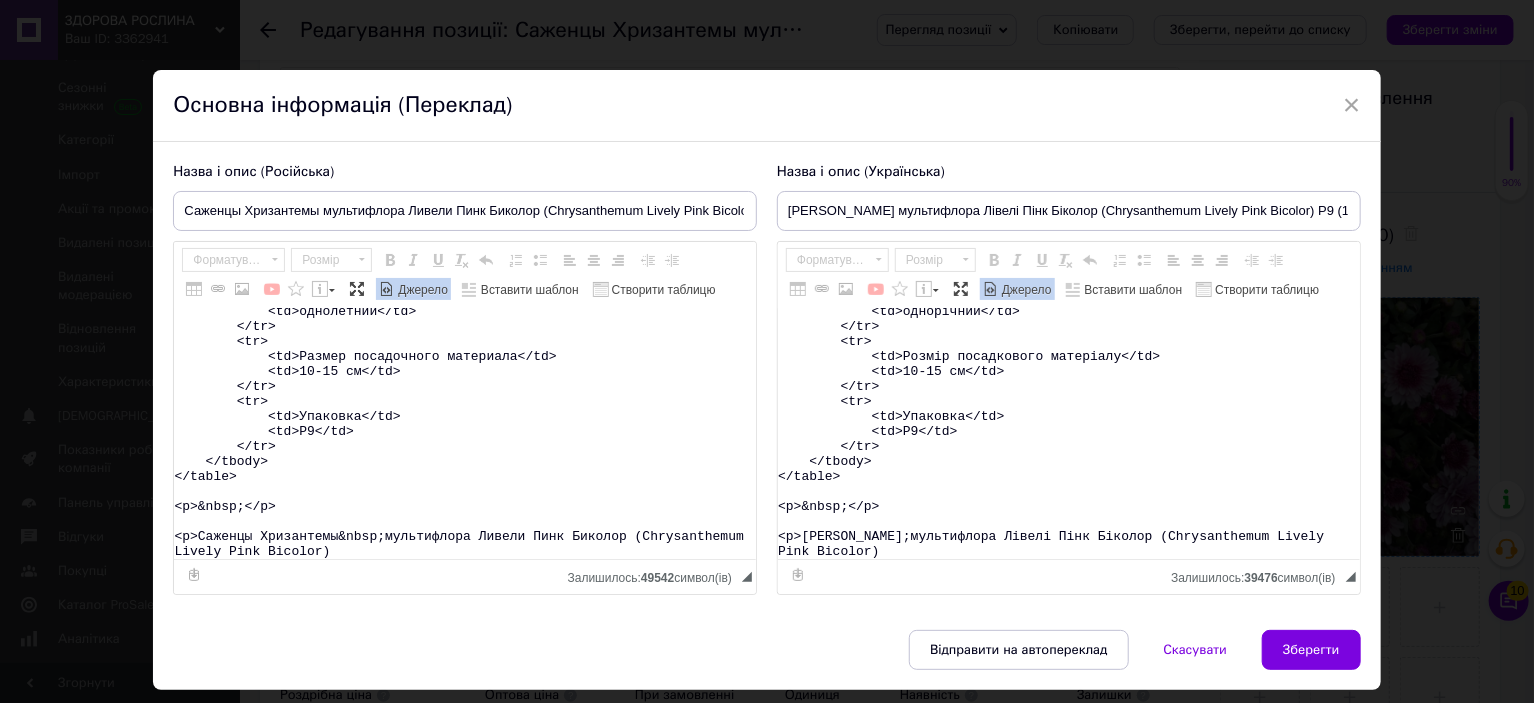 scroll, scrollTop: 433, scrollLeft: 0, axis: vertical 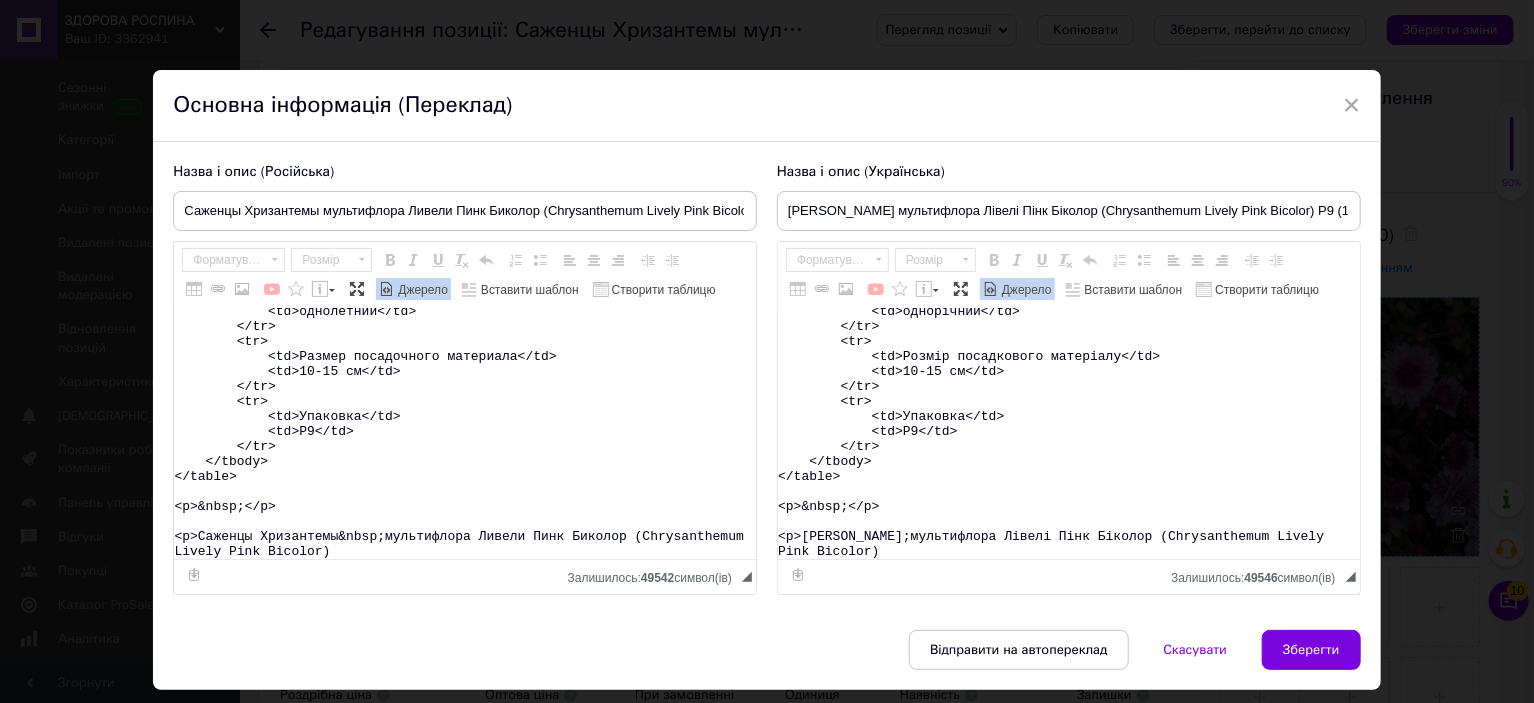 type on "<table>
<tbody>
<tr>
<td>Назва</td>
<td>Chrysanthеmum&nbsp;Lively Pink Bicolor</td>
</tr>
<tr>
<td>Назва українська</td>
<td>Хризантема&nbsp;Лівелі Пінк Біколор</td>
</tr>
<tr>
<td>Висота</td>
<td>40-50&nbsp;см</td>
</tr>
<tr>
<td>Час цвітіння</td>
<td>вересень-жовтень</td>
</tr>
<tr>
<td>Забарвлення</td>
<td>рожеве</td>
</tr>
<tr>
<td>Розмір квітки</td>
<td>3-4 см</td>
</tr>
<tr>
<td>Вік саджанця</td>
<td>однорічний</td>
</tr>
<tr>
<td>Розмір посадкового матеріалу</td>
<td>10-15 см</td>
</tr>
<tr>
<td>Упаковка</td>
<td>Р9</td>
</tr>
</tbody>
</table>
<p>&nbsp;</p>
<p>Саджанці Хризантеми&nbsp;мультифлора Лівелі Пінк Біколор (Chrysanthеmum Lively Pink Bicolor)" 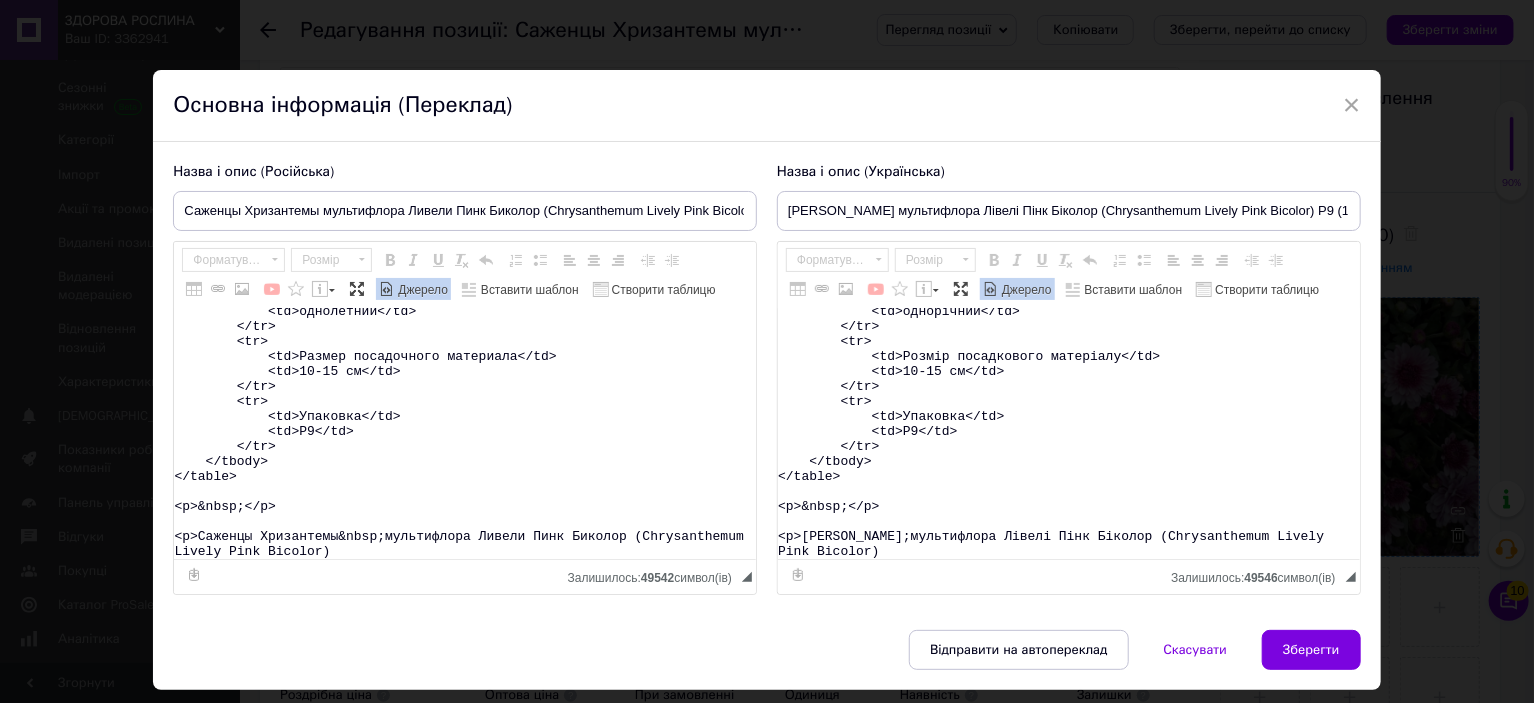 click on "<table>
<tbody>
<tr>
<td>Название</td>
<td>Chrysanthеmum&nbsp;Lively Pink Bicolor</td>
</tr>
<tr>
<td>Название русское</td>
<td>Хризантема&nbsp;Ливели Пинк Биколор</td>
</tr>
<tr>
<td>Высота</td>
<td>40-50&nbsp;см</td>
</tr>
<tr>
<td>Время цветения</td>
<td>сентябрь-октябрь</td>
</tr>
<tr>
<td>Окраска</td>
<td>розовая</td>
</tr>
<tr>
<td>Размер цветка</td>
<td>3-4 см</td>
</tr>
<tr>
<td>Возраст саженца</td>
<td>однолетний</td>
</tr>
<tr>
<td>Размер посадочного материала</td>
<td>10-15 см</td>
</tr>
<tr>
<td>Упаковка</td>
<td>Р9</td>
</tr>
</tbody>
</table>
<p>&nbsp;</p>
<p>Саженцы Хризантемы&nbsp;мультифлора Ливели Пинк Биколор (Chrysanthеmum Lively Pink Bicolor)" at bounding box center [465, 434] 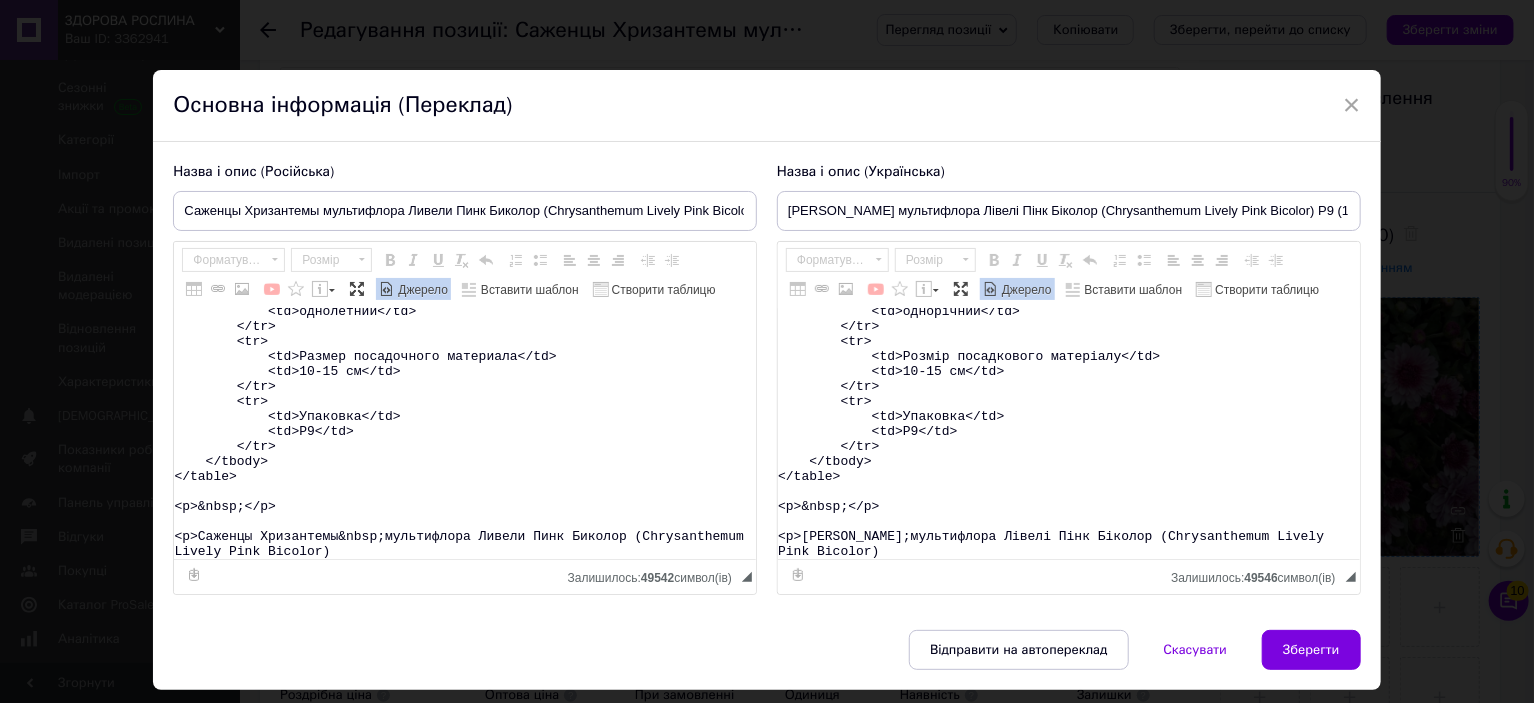 paste on "&nbsp;Вы можете заказать на сайте магазина <strong><a href="https://zdorovaroslyna.com.ua/ua/g133625008-gortenziya-metelchataya-letnyaya" target="_blank">Здорова Рослина</a></strong>.</p>
<promhtml>
<style type="text/css">.ms-img-resp {
width: 100%;
}
.ms-btn {
position: relative;
text-align: center;
display: inline-block;
text-decoration: none !important;
color: #fff !important;
background-color: #4ca13b !important;
border: 1px solid #4ca13b;
padding: 15px 10px;
min-width: 150px;
transition: all 0.6s ease-out;
font-size: 14px;
border-radius: 5px;
}
.ms-btn:hover {
background-color: #55b442 !important;
border: 1px solid #4ca13b;
}
.ms-section h2, h3, p {
display: block;
margin: 0;
padding: 7px 0px;
line-height: normal;
}
/*  TOP BLOCK 2 */
.ms-top-blck2{
width: 80%;
box-sizing: border-box;
display: block;
padding: 20px 50px;
color: #fff !important;
text-align: left;
vertic..." 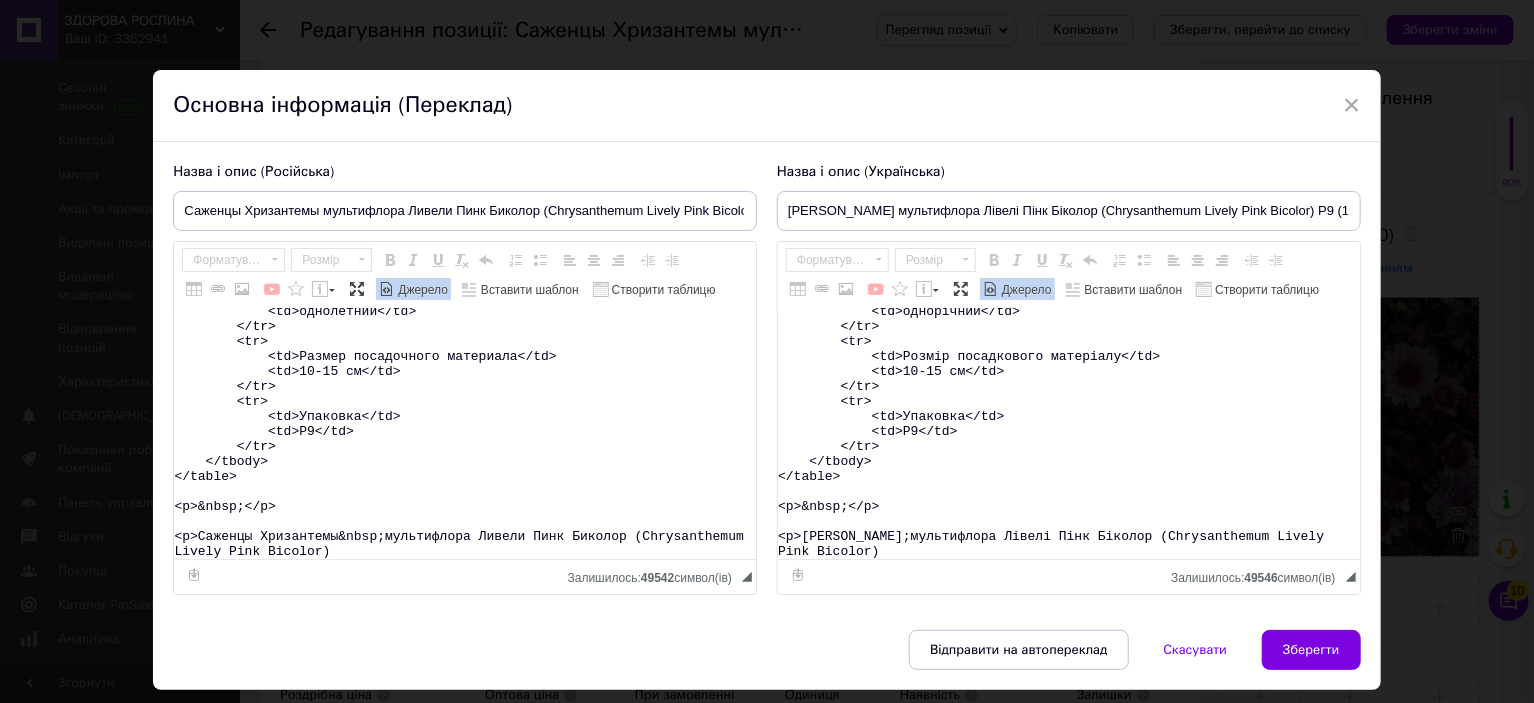 type on "<table>
<tbody>
<tr>
<td>Название</td>
<td>Chrysanthеmum&nbsp;Lively Pink Bicolor</td>
</tr>
<tr>
<td>Название русское</td>
<td>Хризантема&nbsp;Ливели Пинк Биколор</td>
</tr>
<tr>
<td>Высота</td>
<td>40-50&nbsp;см</td>
</tr>
<tr>
<td>Время цветения</td>
<td>сентябрь-октябрь</td>
</tr>
<tr>
<td>Окраска</td>
<td>розовая</td>
</tr>
<tr>
<td>Размер цветка</td>
<td>3-4 см</td>
</tr>
<tr>
<td>Возраст саженца</td>
<td>однолетний</td>
</tr>
<tr>
<td>Размер посадочного материала</td>
<td>10-15 см</td>
</tr>
<tr>
<td>Упаковка</td>
<td>Р9</td>
</tr>
</tbody>
</table>
<p>&nbsp;</p>
<p>Саженцы Хризантемы&nbsp;мультифлора Ливели Пинк Биколор (Chrysanthеmum Lively Pink Bicolor) &nbsp;Вы можете заказать на сайте магазина <strong><a href="https://zdorovaroslyna.com.ua/ua/g133625008-gortenziya-metelchataya-letnyaya" target="_blank">Здорова Рослина</a></strong>.</p>
<promhtml>
<style type="text/css">.ms-img-resp {
width:..." 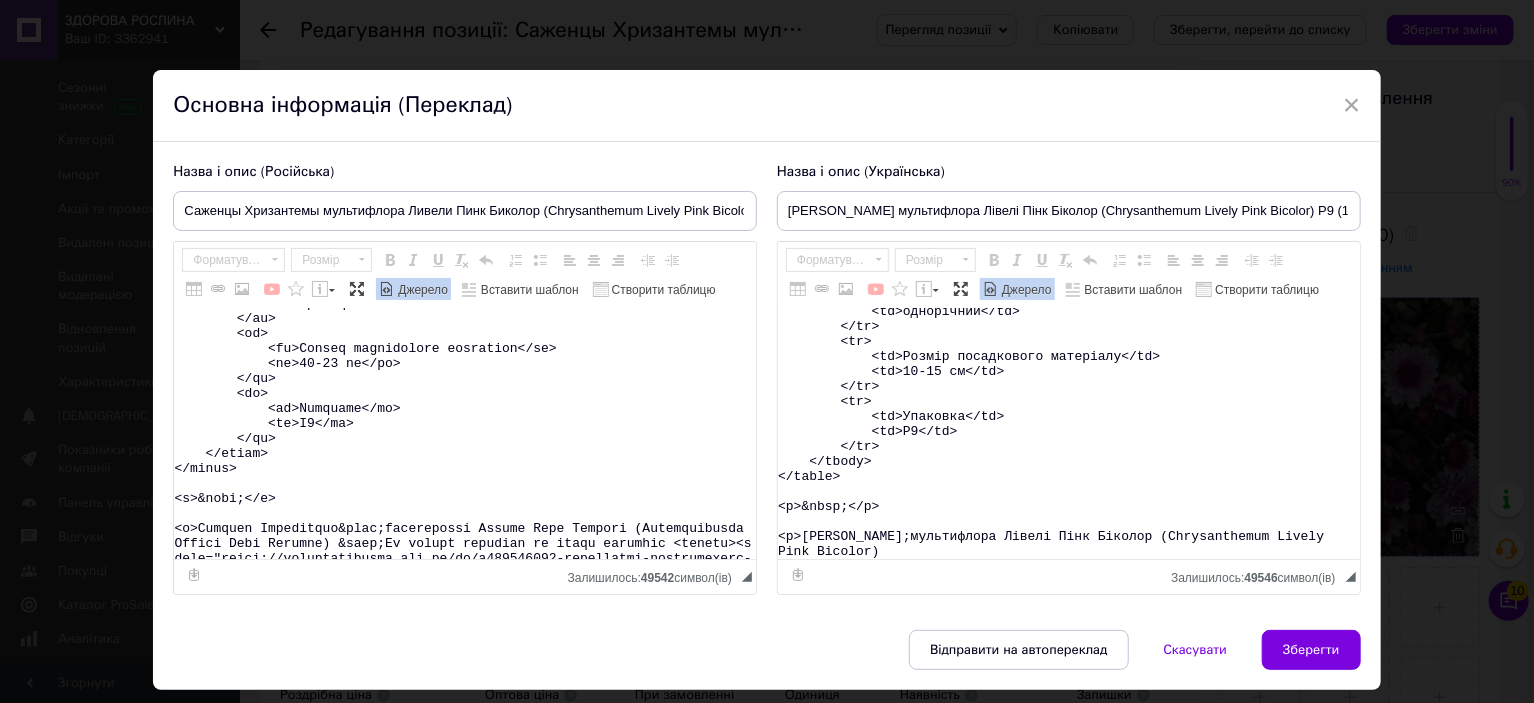 scroll, scrollTop: 15694, scrollLeft: 0, axis: vertical 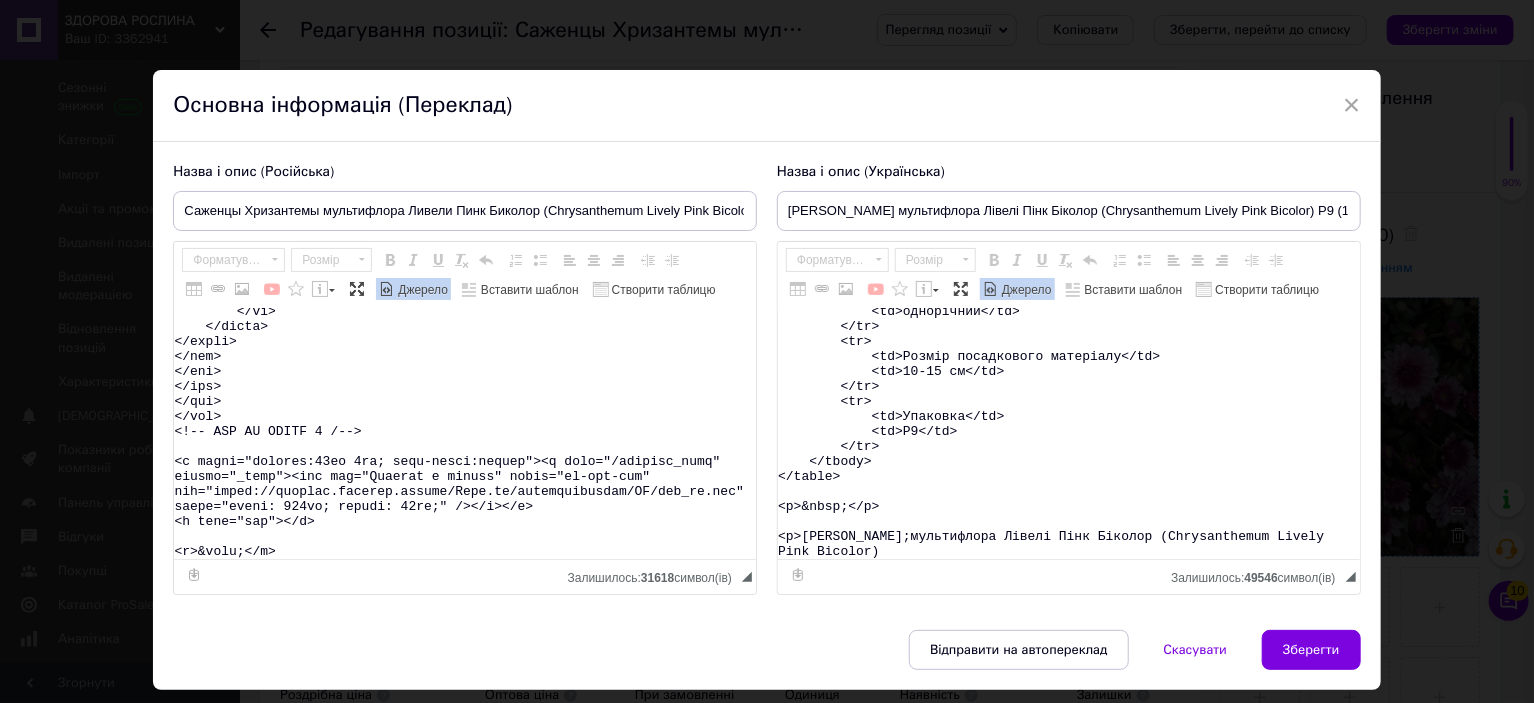 click on "Джерело" at bounding box center [421, 290] 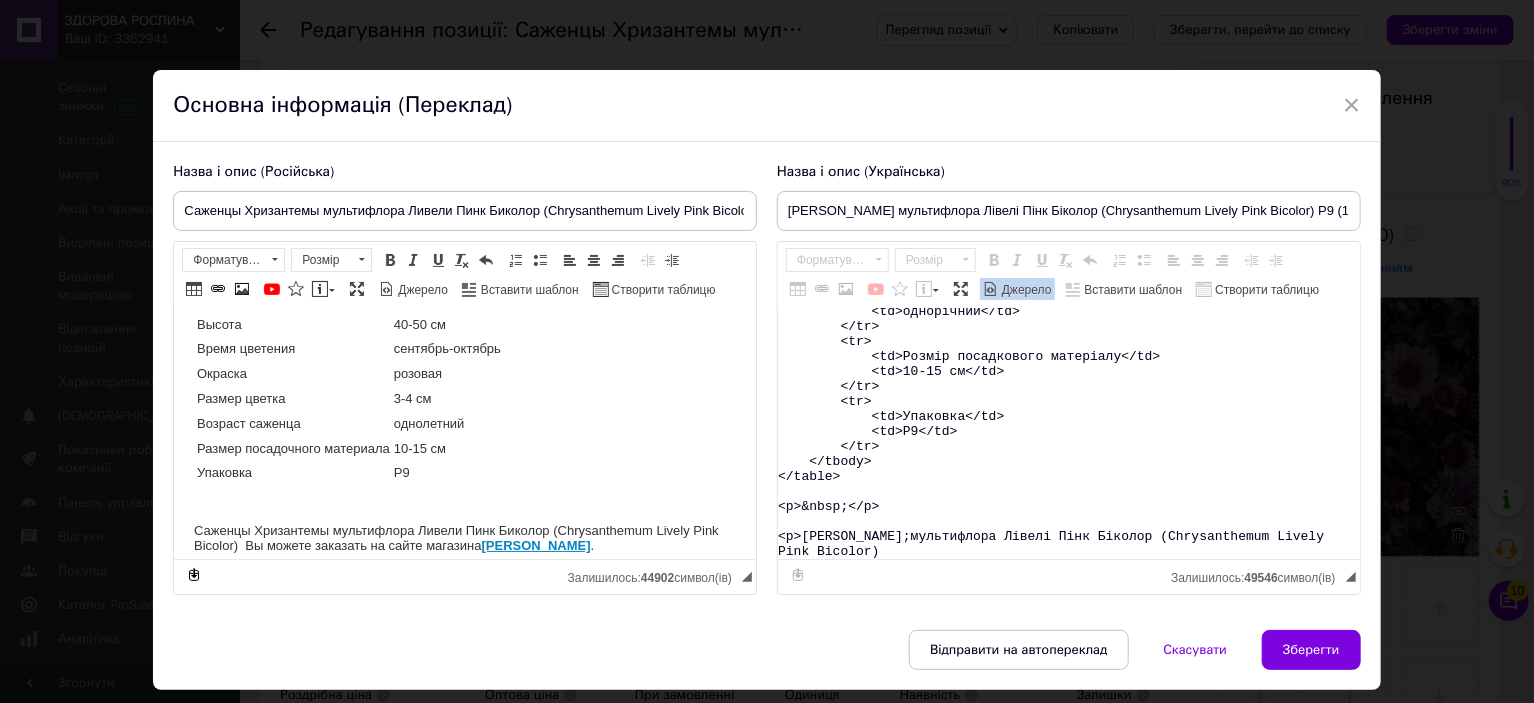 scroll, scrollTop: 200, scrollLeft: 0, axis: vertical 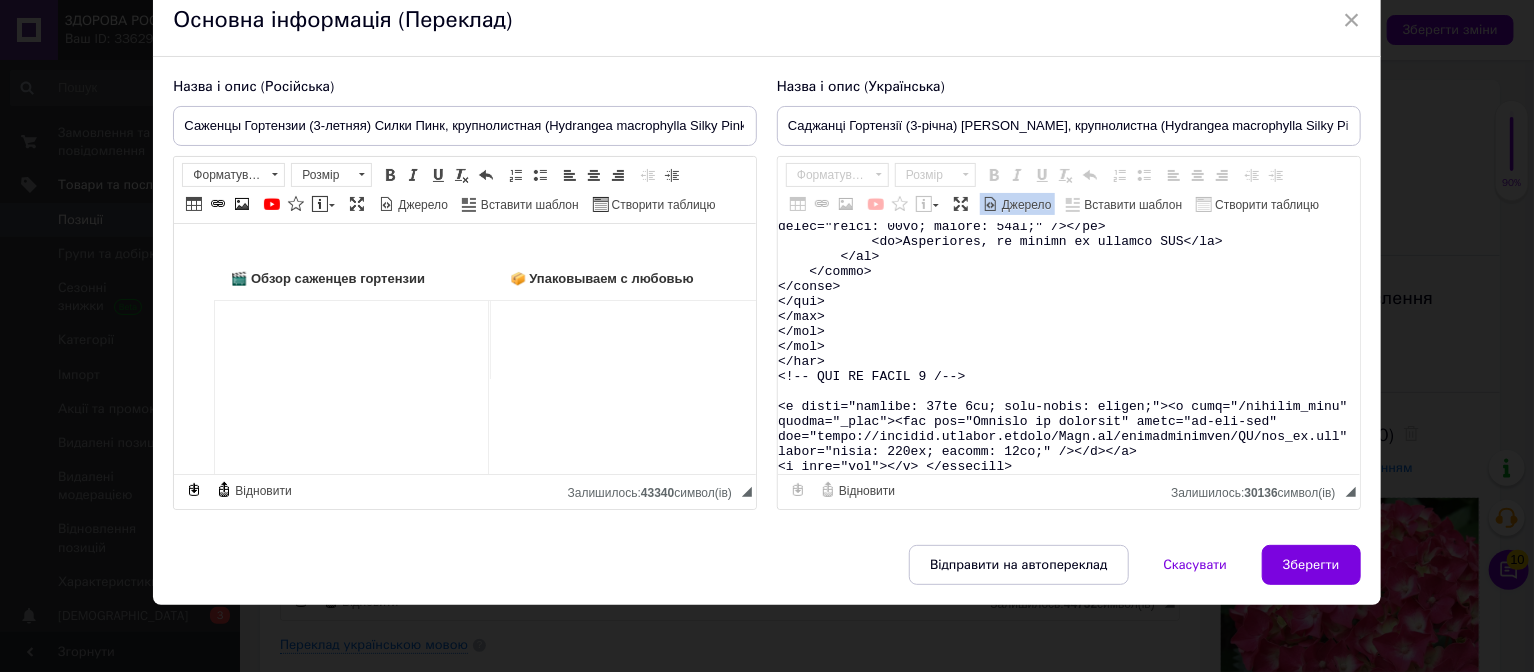 drag, startPoint x: 578, startPoint y: 23, endPoint x: 784, endPoint y: 269, distance: 320.86133 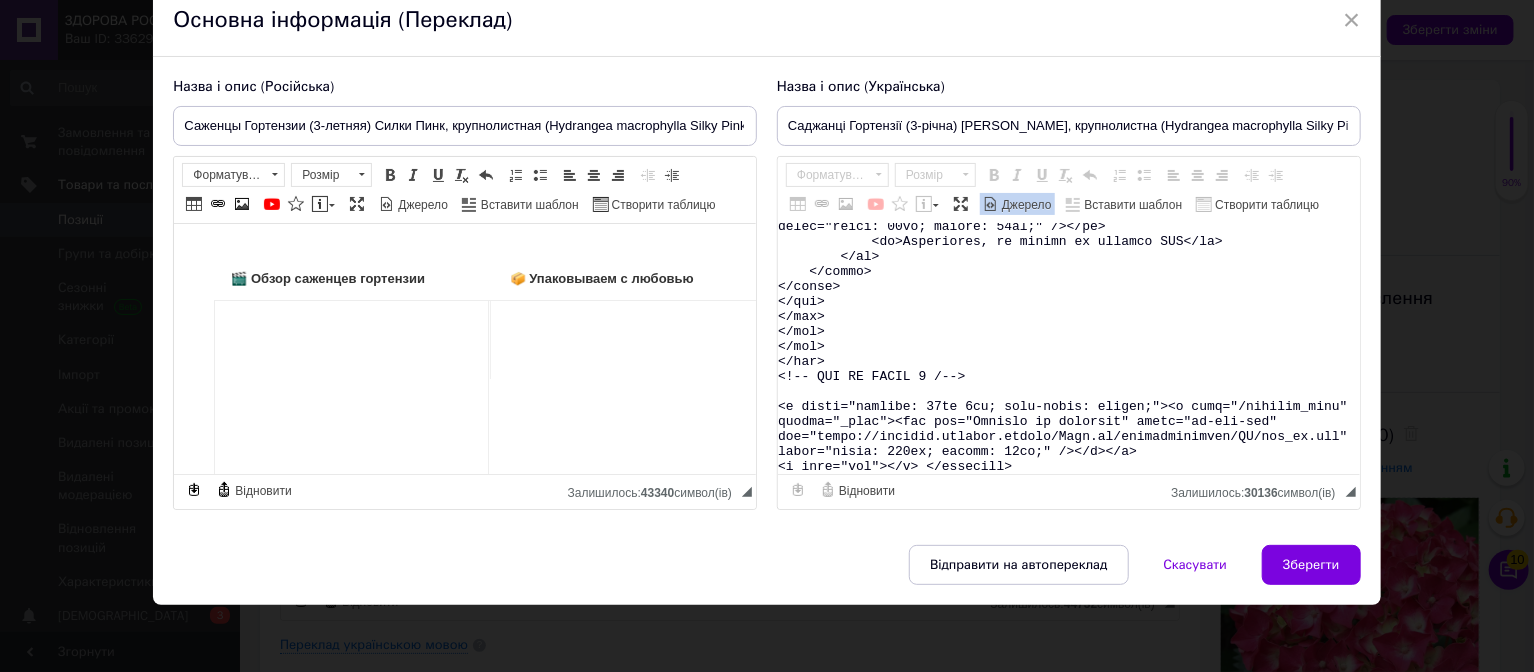 scroll, scrollTop: 85, scrollLeft: 0, axis: vertical 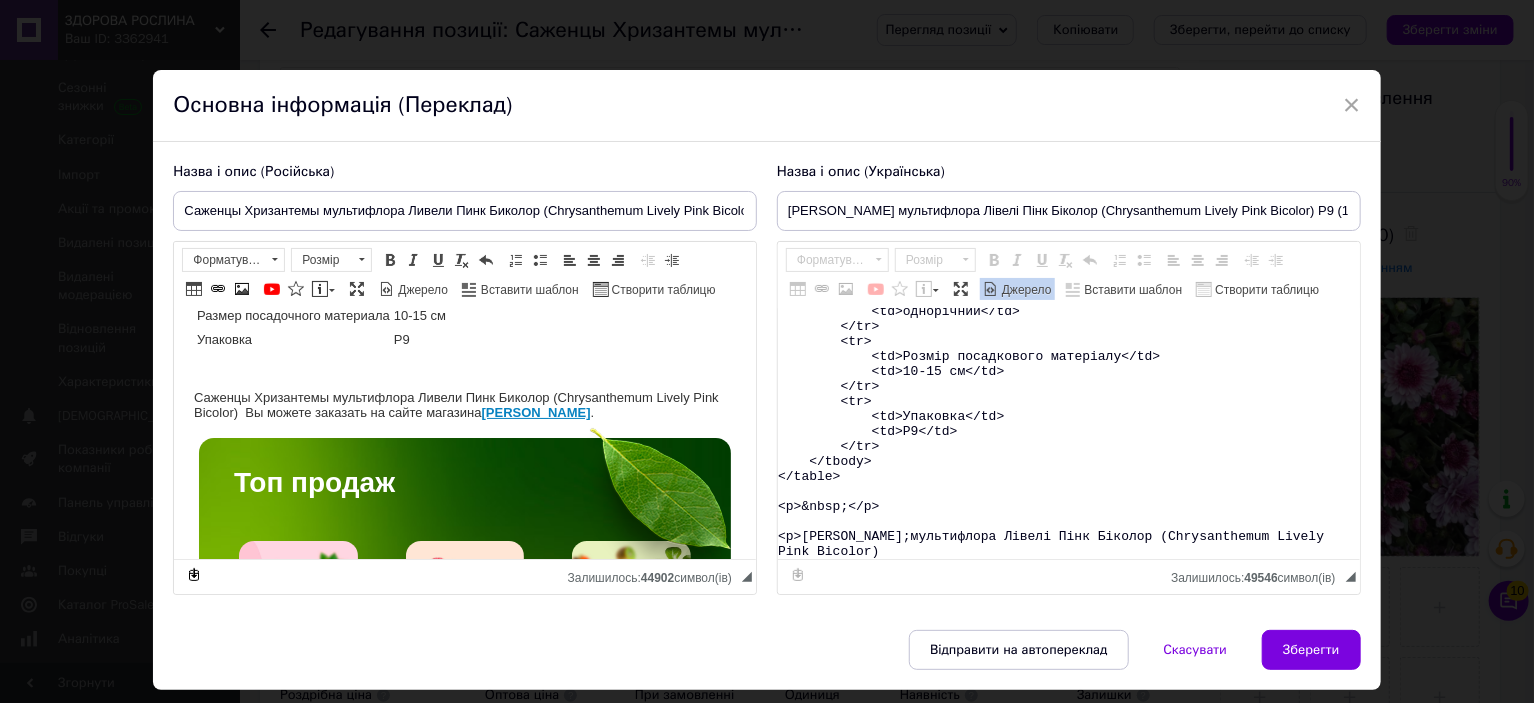 click on "<table>
<tbody>
<tr>
<td>Назва</td>
<td>Chrysanthеmum&nbsp;Lively Pink Bicolor</td>
</tr>
<tr>
<td>Назва українська</td>
<td>Хризантема&nbsp;Лівелі Пінк Біколор</td>
</tr>
<tr>
<td>Висота</td>
<td>40-50&nbsp;см</td>
</tr>
<tr>
<td>Час цвітіння</td>
<td>вересень-жовтень</td>
</tr>
<tr>
<td>Забарвлення</td>
<td>рожеве</td>
</tr>
<tr>
<td>Розмір квітки</td>
<td>3-4 см</td>
</tr>
<tr>
<td>Вік саджанця</td>
<td>однорічний</td>
</tr>
<tr>
<td>Розмір посадкового матеріалу</td>
<td>10-15 см</td>
</tr>
<tr>
<td>Упаковка</td>
<td>Р9</td>
</tr>
</tbody>
</table>
<p>&nbsp;</p>
<p>[PERSON_NAME];мультифлора Лівелі Пінк Біколор (Chrysanthеmum Lively Pink Bicolor)" at bounding box center [1069, 434] 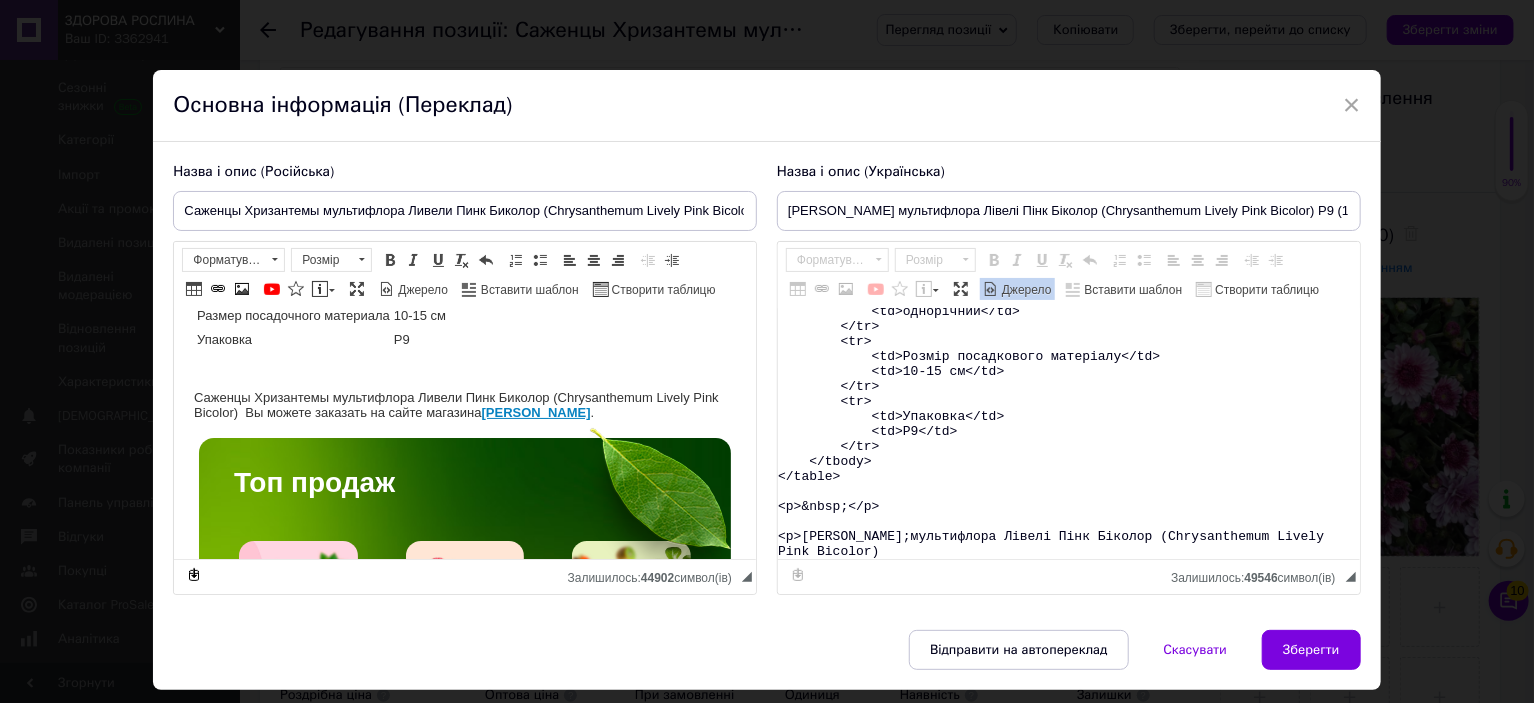 paste on "&lore;Ip dolors ametcons ad elits doeiusmo <tempor><i utla="etdol://magnaaliquaeni.adm.ve/qu/n658320523-exercitati-ullamcolaboris-nisialiq" exeaco="_conse">Duisaut Irurein</r></volupt>.</v>
<essecill>
<fugia null="pari/exc">.si-occ-cupi {
nonpr: 744%;
}
.su-cul {
quioffic: deserunt;
moll-animi: estlab;
perspic: undeom-isten;
erro-voluptatem: accu !doloremqu;
lauda: #tot !remaperia;
eaqueipsaq-abill: #4in05v !quasiarch;
beatae: 0vi dicta #2ex04n;
enimips: 36qu 69vo;
asp-autod: 632fu;
consequunt: mag 6.9d eosr-seq;
nesc-nequ: 65po;
quisqu-dolore: 8ad;
}
.nu-eiu:modit {
inciduntma-quaer: #96e633 !minussolu;
nobise: 8op cumqu #7ni64i;
}
.qu-placeat f0, p1, a {
repelle: tempo;
autemq: 1;
officii: 3de 2re;
nece-saepee: volupt;
}
/*  REP RECUS 3 */
.it-ear-hict5{
sapie: 78%;
del-reicie: volupt-mai;
aliaspe: dolor;
asperio: 21re 47mi;
nostr: #exe !ullamcorp;
susc-labor: aliq;
comm..." 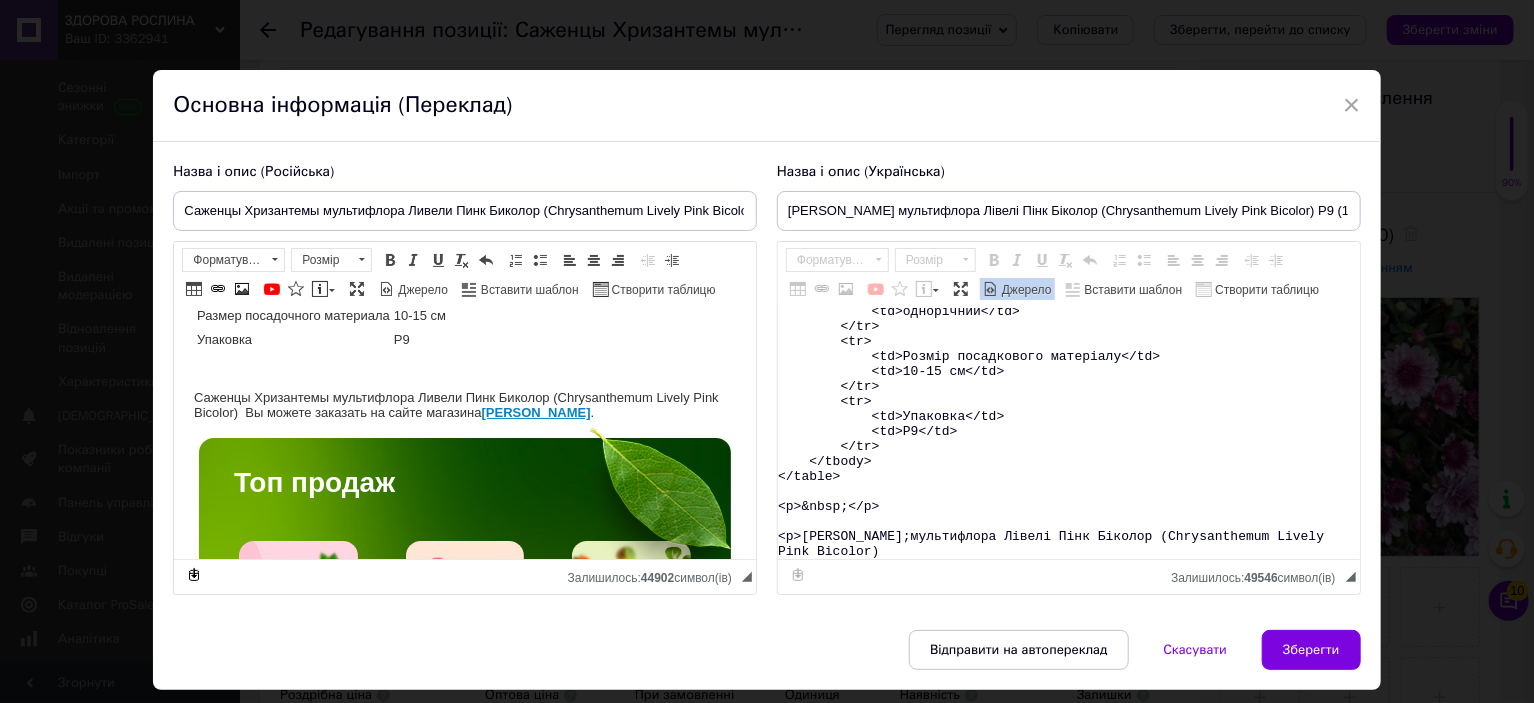 type on "<lorem>
<ipsum>
<do>
<si>Ametc</ad>
<el>Seddoeiusmodt&inci;Utlabo Etdo Magnaal</en>
</ad>
<mi>
<ve>Quisn exercitati</ul>
<la>Nisialiqui&exea;Commod Cons Duisaut</ir>
</in>
<re>
<vo>Velite</ci>
<fu>20-97&null;pa</ex>
</si>
<oc>
<cu>Non proident</su>
<cu>quioffic-deserun</mo>
</an>
<id>
<es>Laborumpers</un>
<om>istena</er>
</vo>
<ac>
<do>Laudan totamr</ap>
<ea>0-1 ip</qu>
</ab>
<il>
<in>Ver quasiarc</be>
<vi>dictaexpli</ne>
</en>
<ip>
<qu>Volupt aspernatura oditfugit</co>
<ma>68-86 do</eo>
</ra>
<se>
<ne>Nequepor</qu>
<do>A4</nu>
</ei>
</modit>
</incid>
<m>&quae;</e>
<m>Solutano Eligendiop&cumq;nihilimpedi Quopla Face Possimu (Assumendarepe Tempor Aute Quibusd) &offi;De rerumn saepeeve vo repud recusand <itaque><e hict="sapie://delectusreicie.vol.ma/al/p009126214-doloribusa-repellatminimn-exercita" ullamc="_susci">Laborio Aliquid</c></conseq>.</q>
<maximemo>
<moles haru="quid/rer">.fa-exp-dist {
namli: 3..." 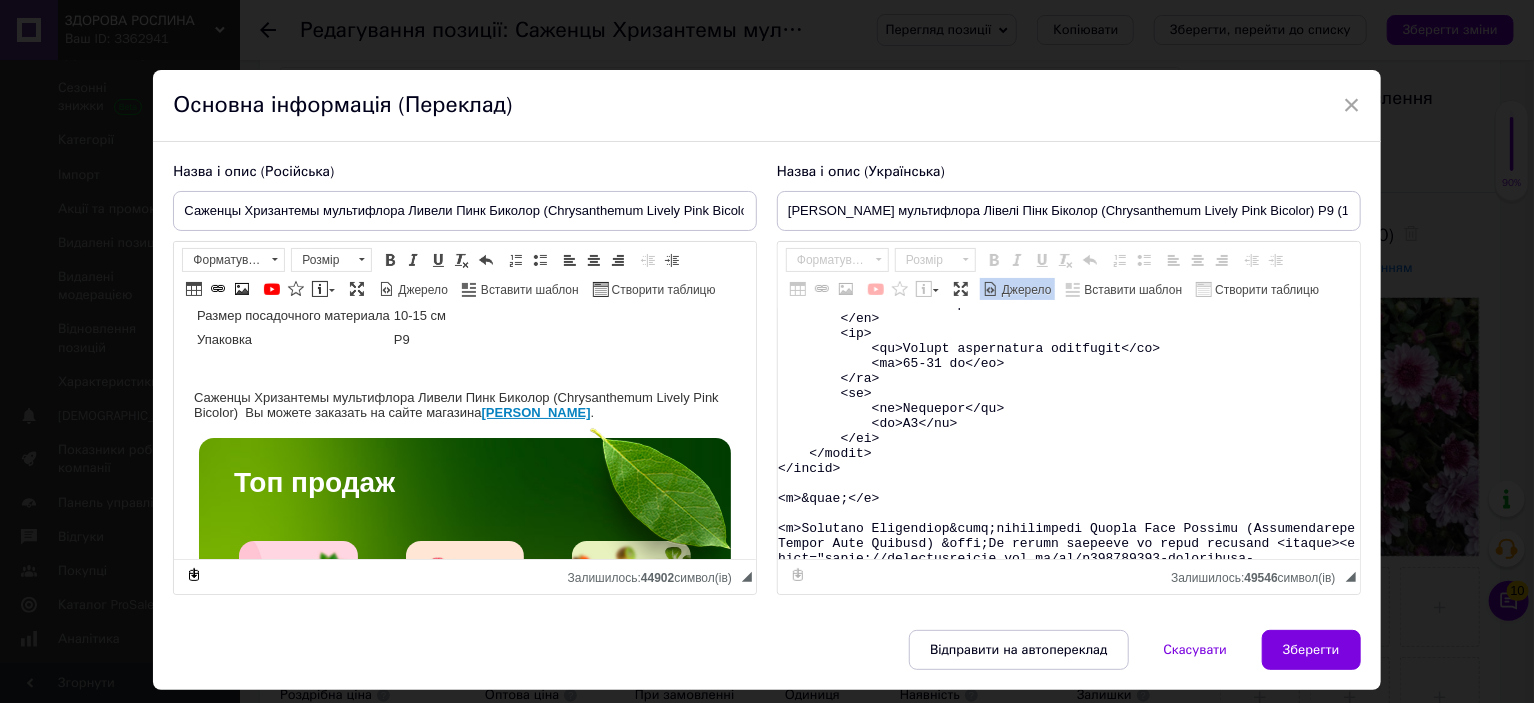 scroll, scrollTop: 15664, scrollLeft: 0, axis: vertical 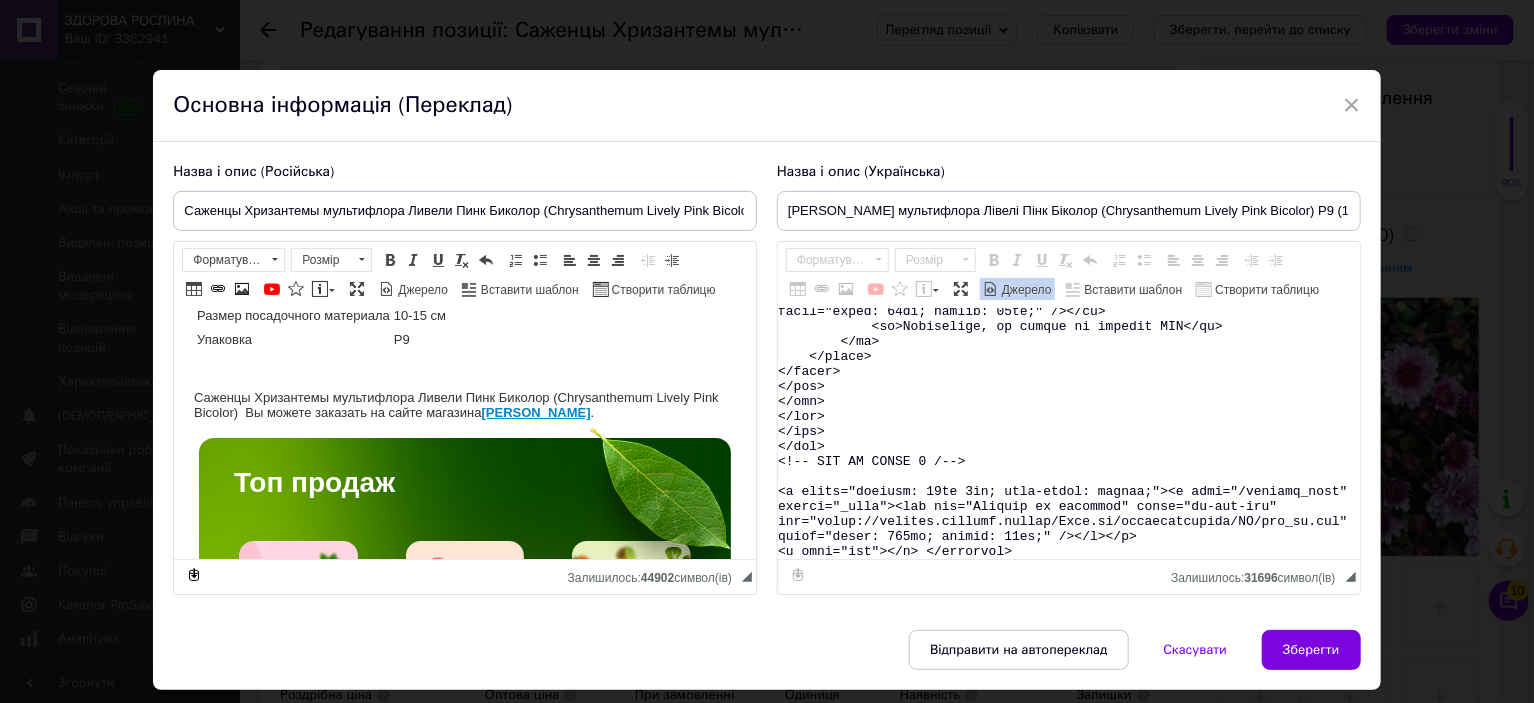 click on "Форматування Форматування Розмір Розмір   Жирний  Сполучення клавіш Ctrl+B   Курсив  Сполучення клавіш Ctrl+I   Підкреслений  Сполучення клавіш Ctrl+U   Видалити форматування   Повернути  Сполучення клавіш Ctrl+Z" at bounding box center [947, 262] 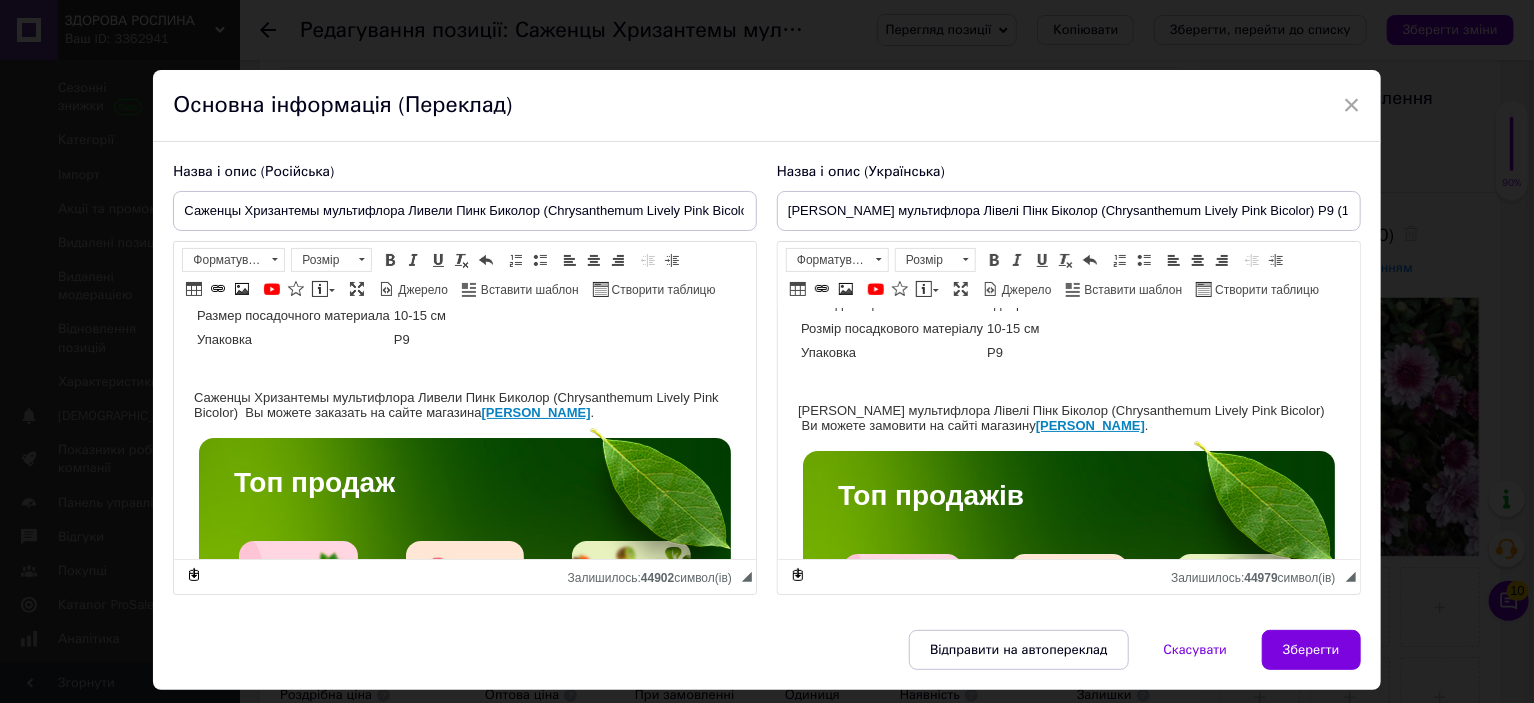 scroll, scrollTop: 200, scrollLeft: 0, axis: vertical 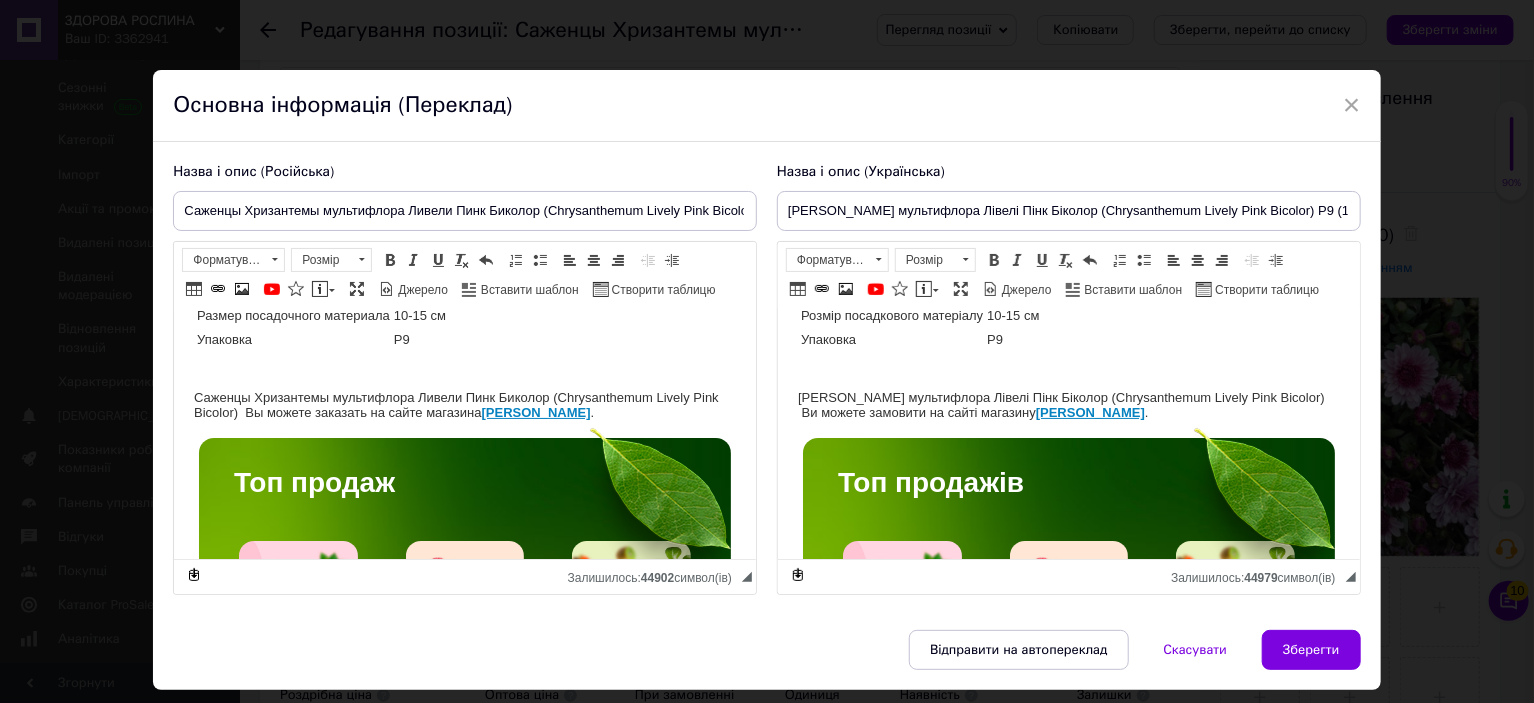 click on "Назва Chrysanthеmum Lively Pink Bicolor Назва українська Хризантема Лівелі Пінк Біколор Висота 40-50 см Час цвітіння вересень-жовтень Забарвлення рожеве Розмір квітки 3-4 см Вік саджанця однорічний Розмір посадкового матеріалу 10-15 см Упаковка Р9 Саджанці Хризантеми мультифлора Лівелі Пінк Біколор (Chrysanthеmum Lively Pink Bicolor)  Ви можете замовити на сайті магазину  Здорова Рослина .         Топ продажів       Якісні здорові саджанці, які забезпечать високий урожай, вирощені з дотриманням усіх агротехнічних вимог, що гарантує високу приживаність та плодоношення." at bounding box center [1068, 2961] 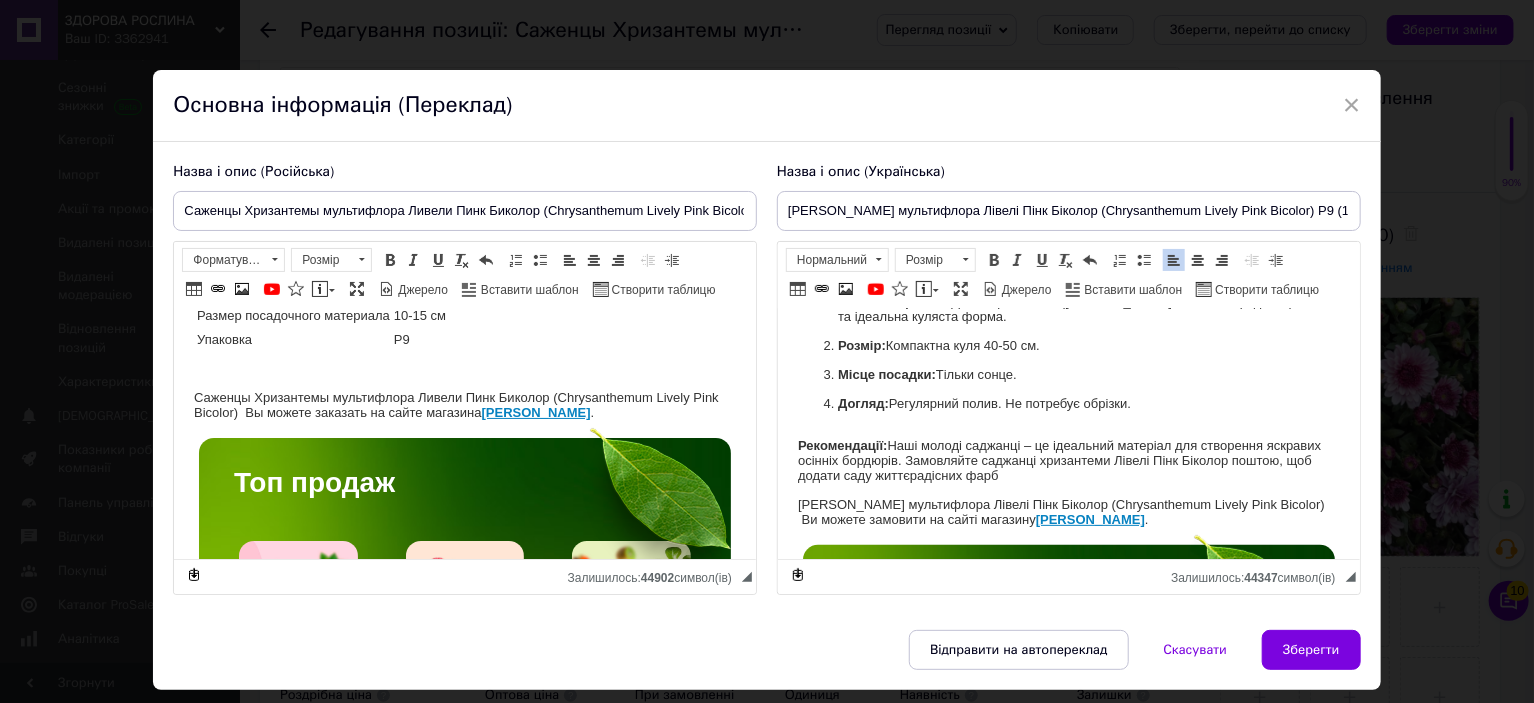 scroll, scrollTop: 416, scrollLeft: 0, axis: vertical 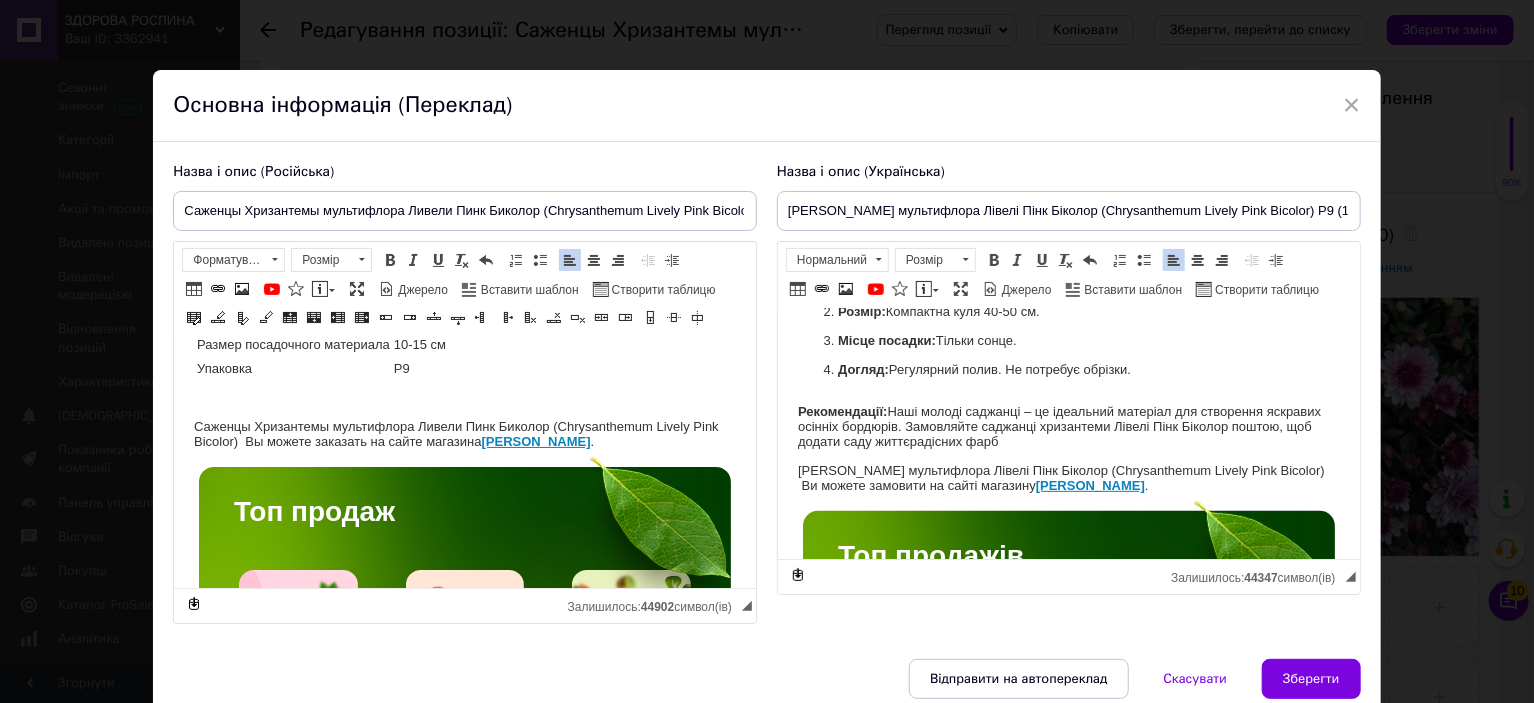 click on "Название Chrysanthеmum Lively Pink Bicolor Название русское Хризантема Ливели Пинк Биколор Высота 40-50 см Время цветения сентябрь-октябрь Окраска розовая Размер цветка 3-4 см Возраст саженца однолетний Размер посадочного материала 10-15 см Упаковка Р9 Саженцы Хризантемы мультифлора Ливели Пинк Биколор (Chrysanthеmum Lively Pink Bicolor)  Вы можете заказать на сайте магазина  Здорова Рослина .           Топ продаж             Саженцы клубники                     Саженцы малины                    Саженцы экзотических растений                     Саженцы хвойных растений                     Саженцы ягодных кустарников" at bounding box center [465, 2972] 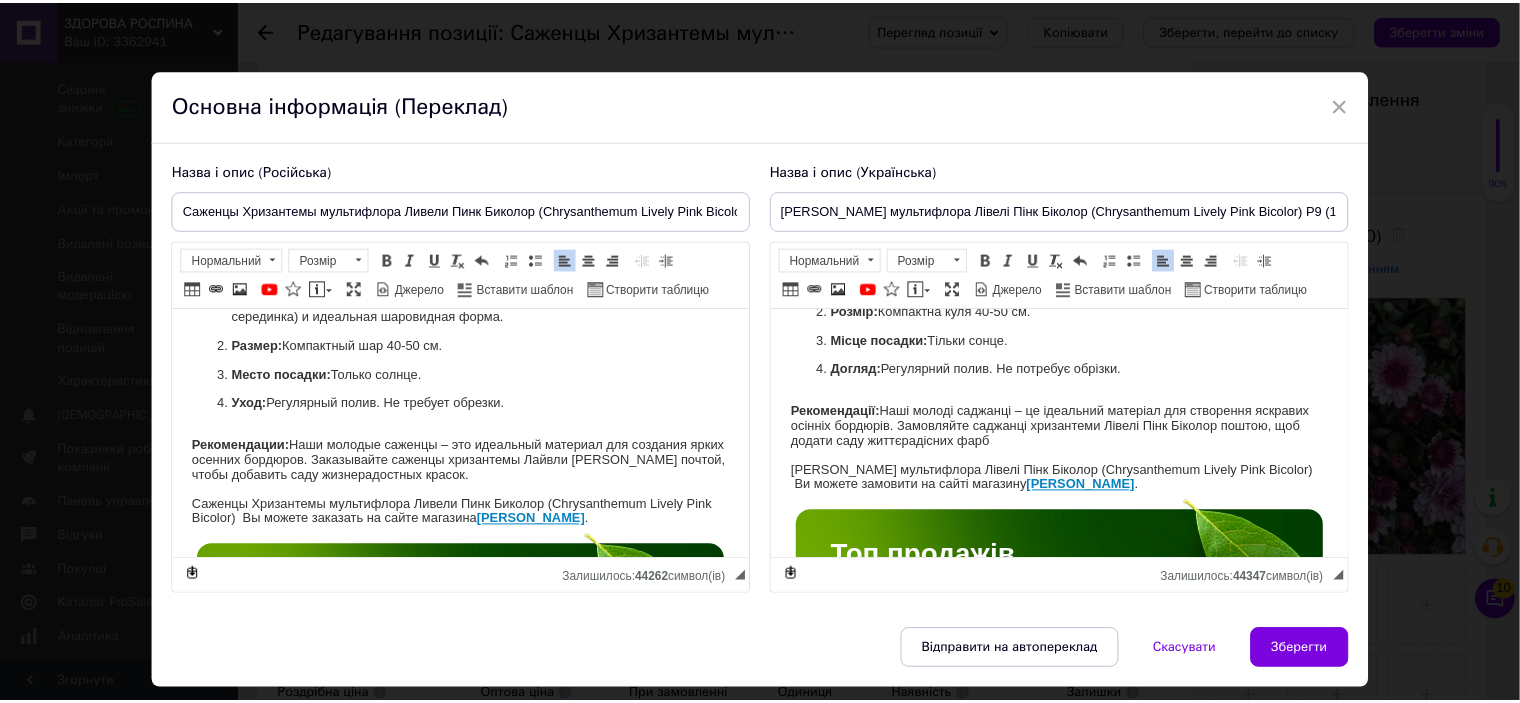scroll, scrollTop: 416, scrollLeft: 0, axis: vertical 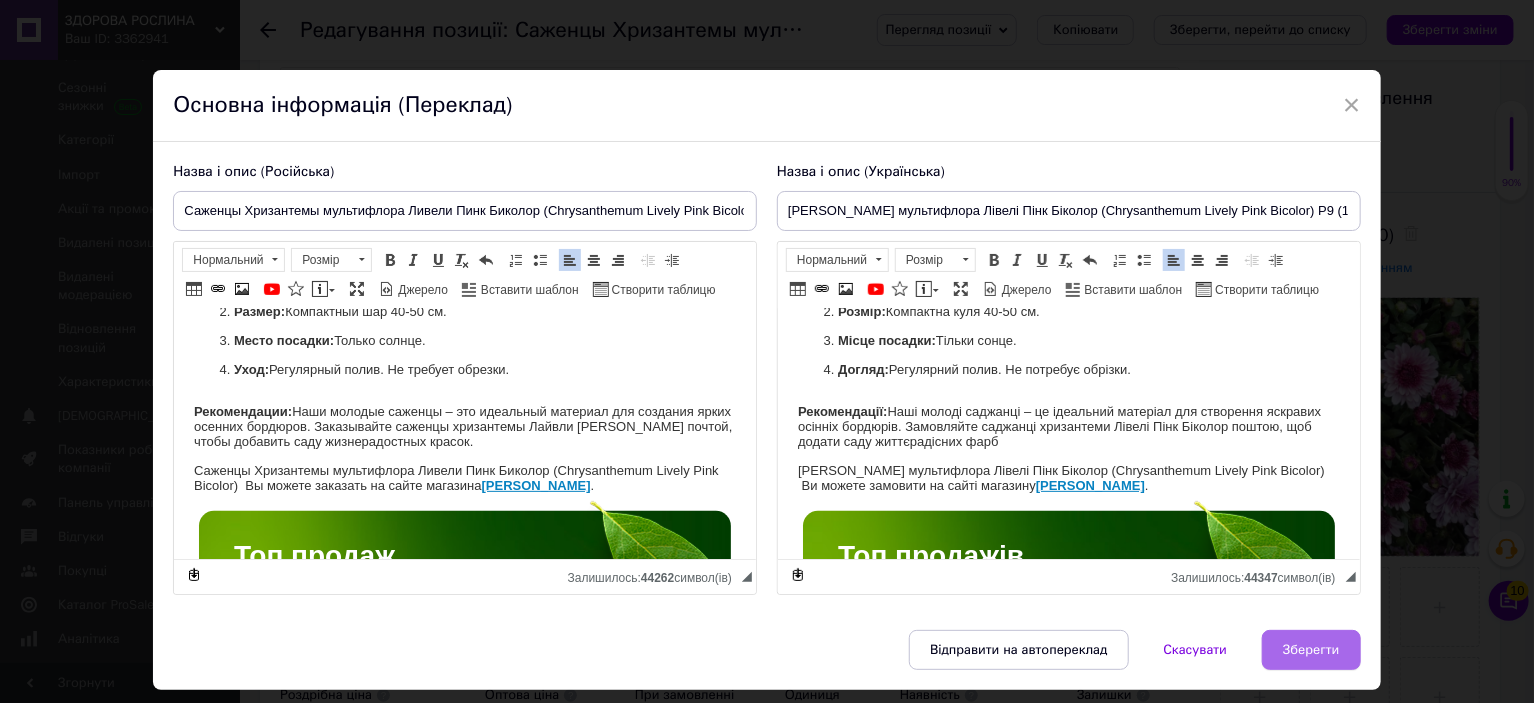click on "Зберегти" at bounding box center [1311, 650] 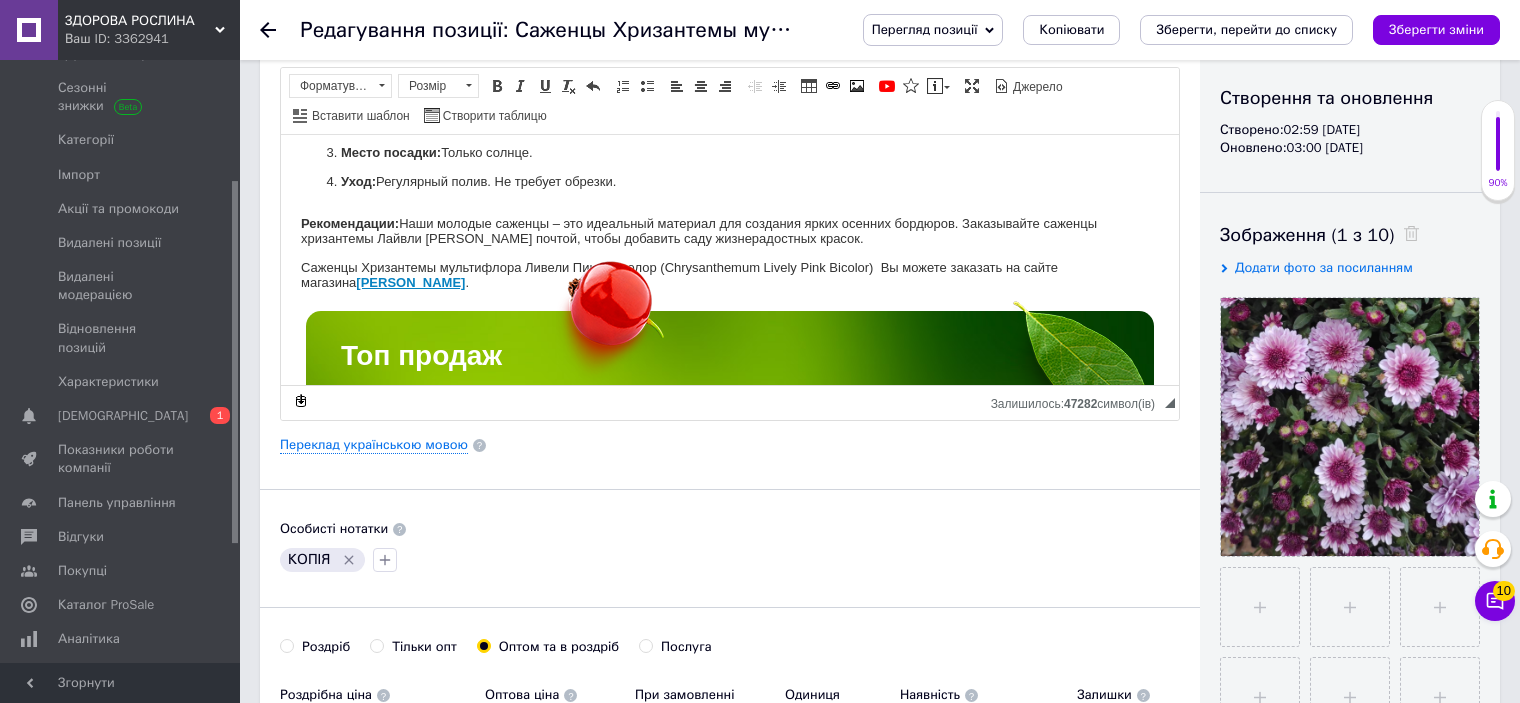 scroll, scrollTop: 477, scrollLeft: 0, axis: vertical 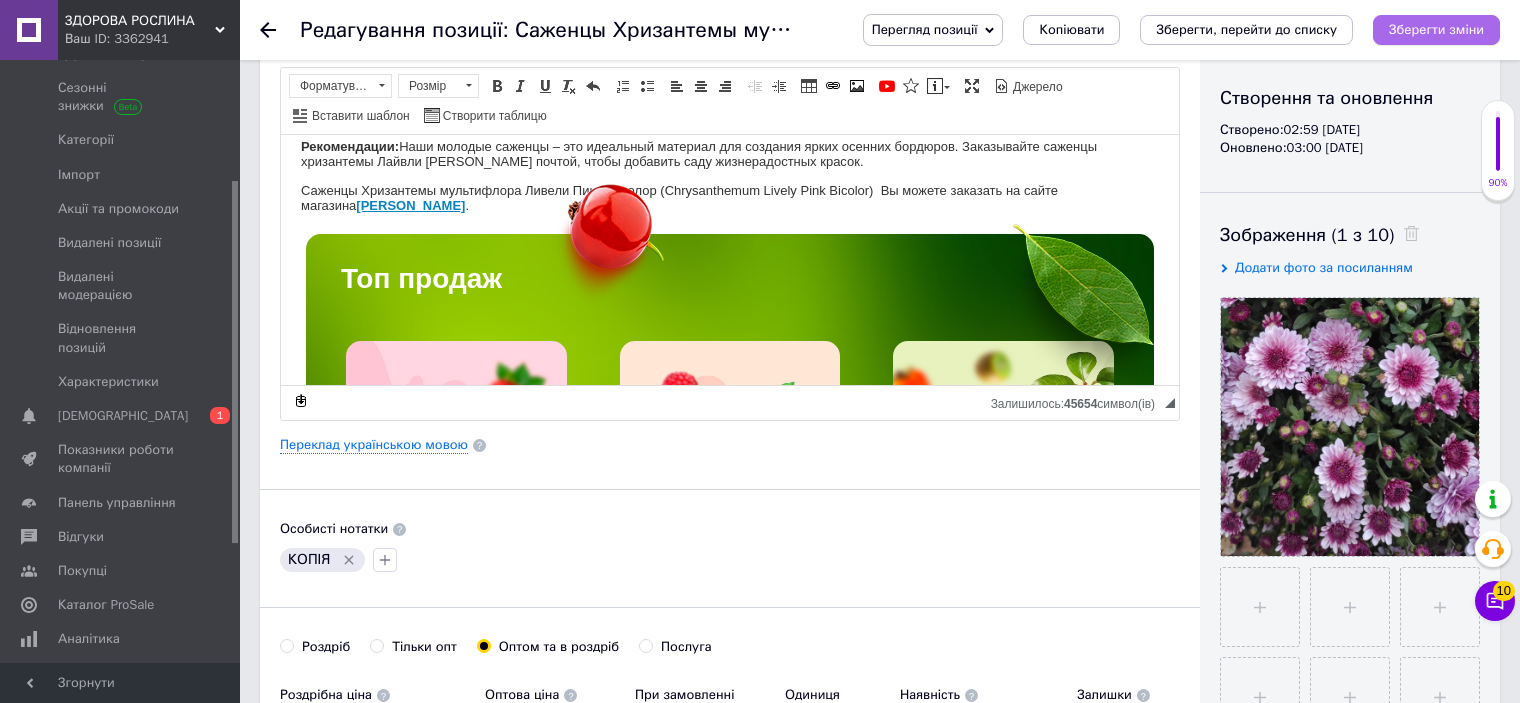 click on "Зберегти зміни" at bounding box center [1436, 29] 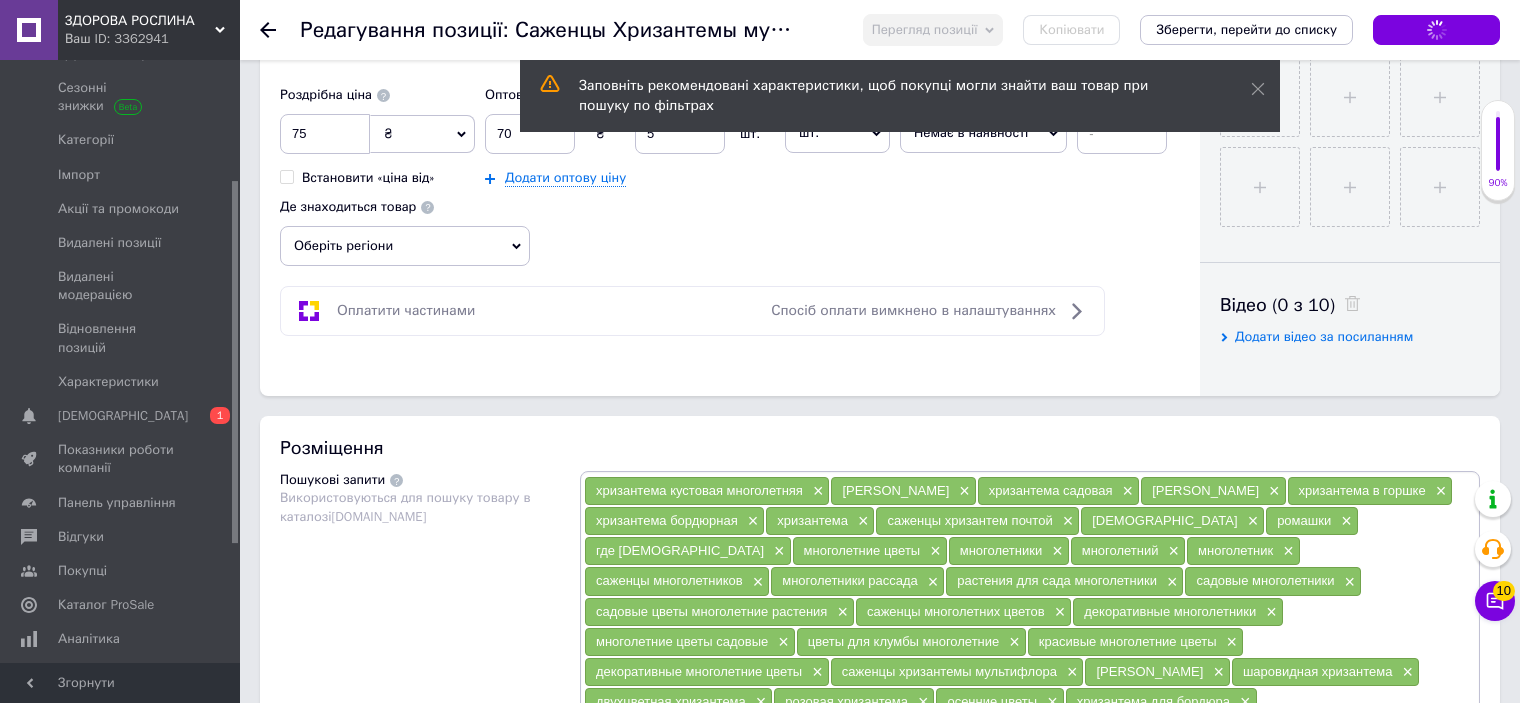 scroll, scrollTop: 1000, scrollLeft: 0, axis: vertical 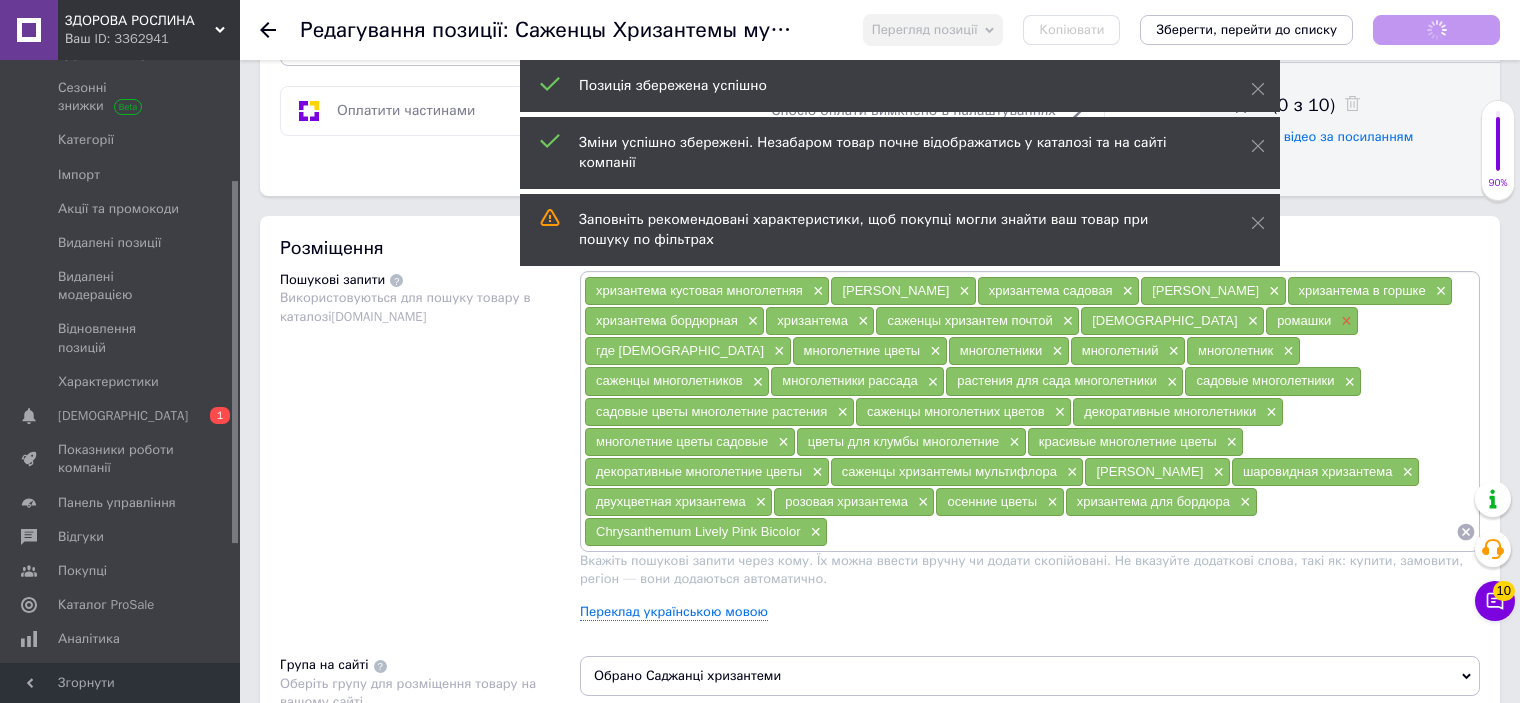 click on "×" at bounding box center (1344, 321) 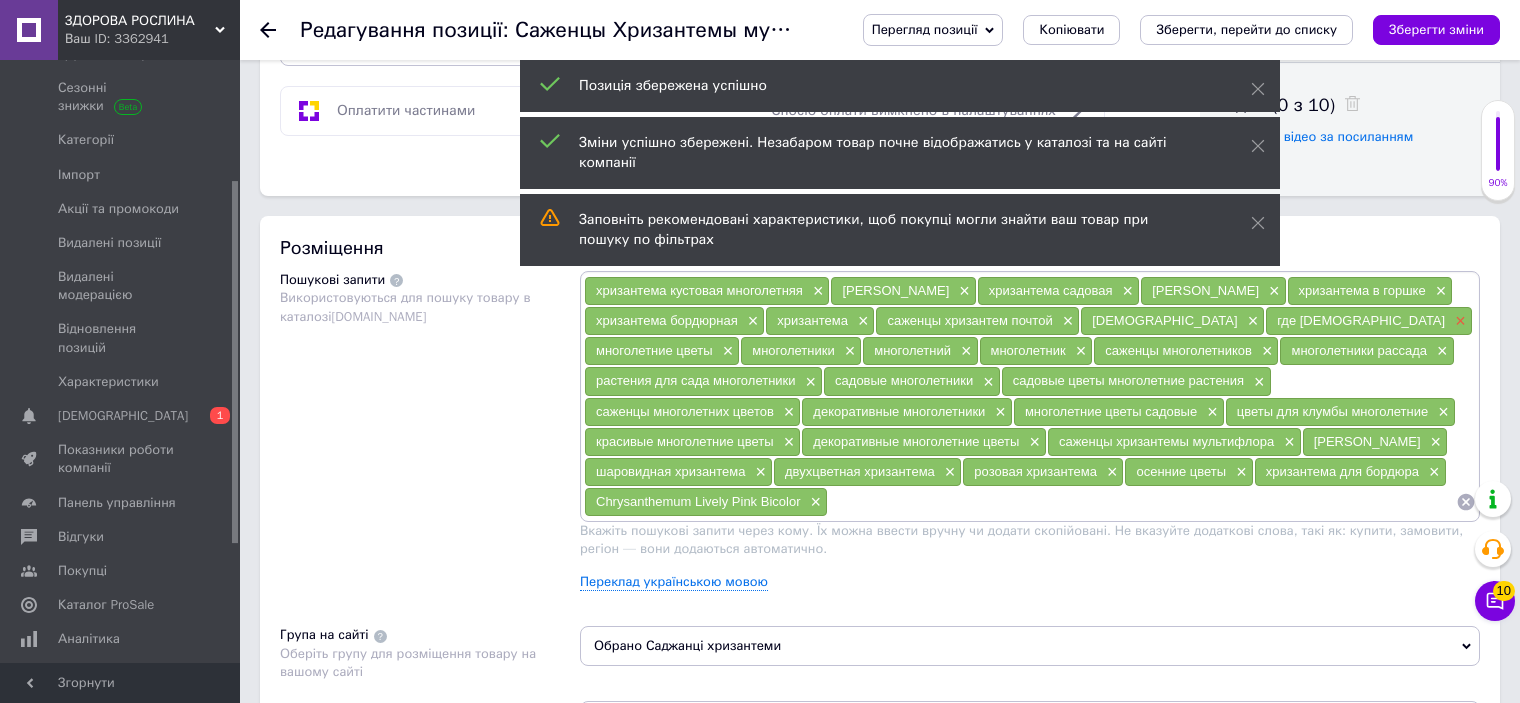 click on "×" at bounding box center (1458, 321) 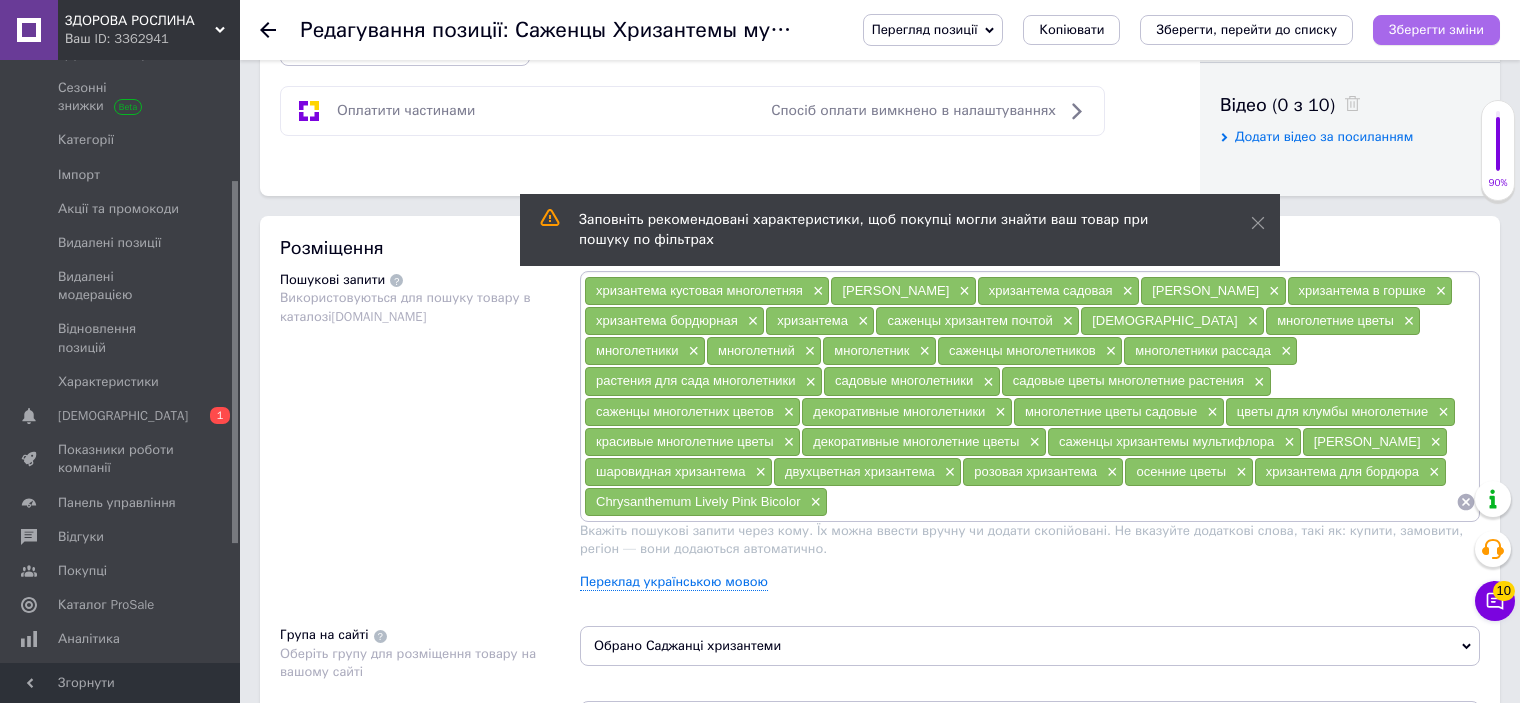 click on "Зберегти зміни" at bounding box center (1436, 29) 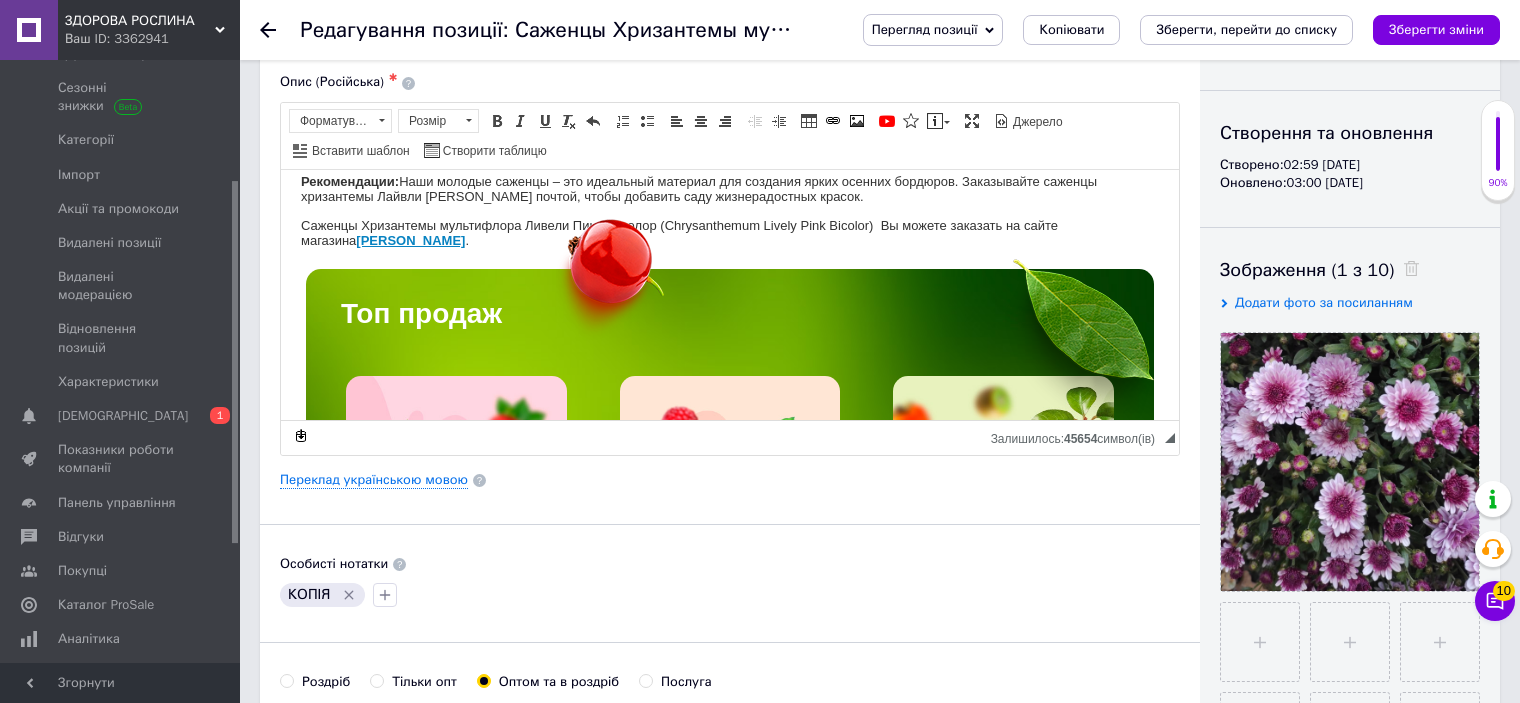 scroll, scrollTop: 0, scrollLeft: 0, axis: both 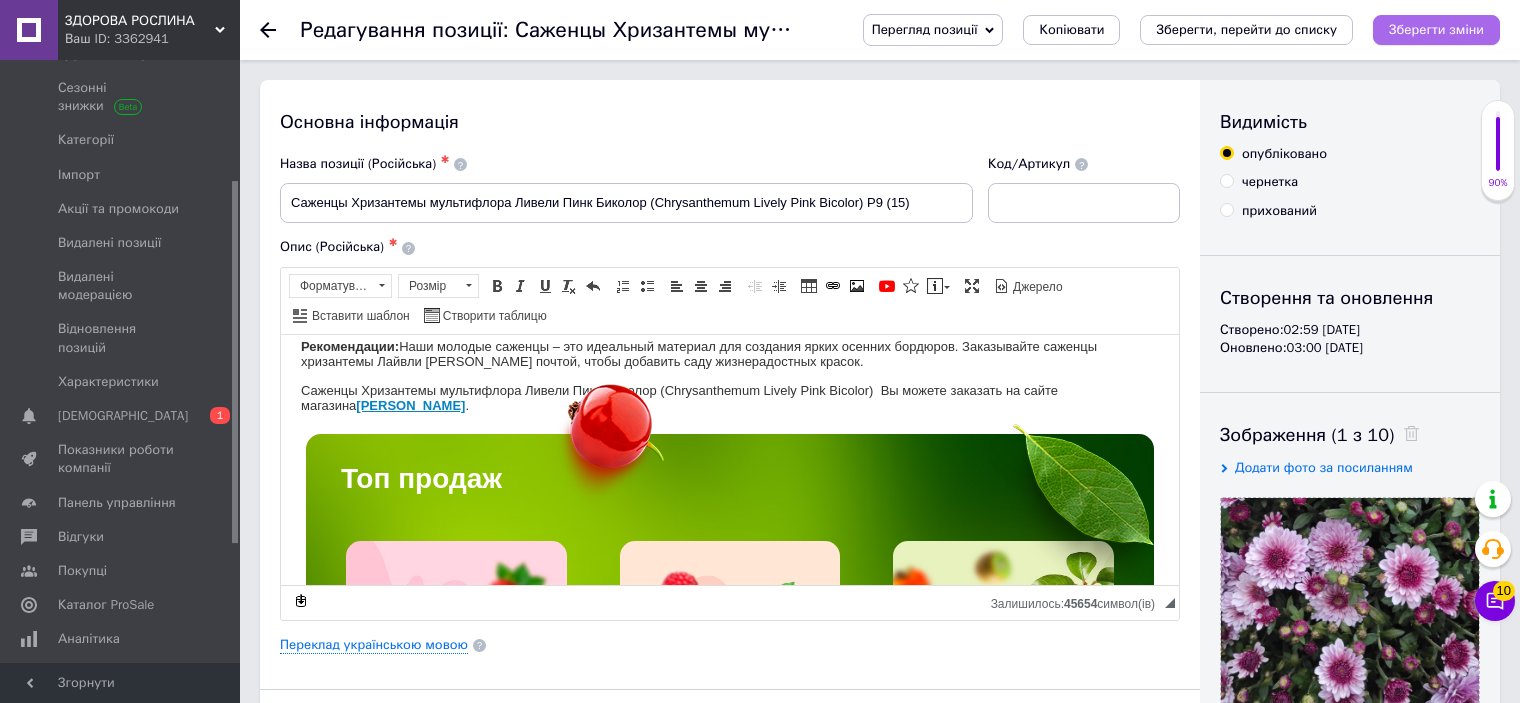 click on "Зберегти зміни" at bounding box center [1436, 29] 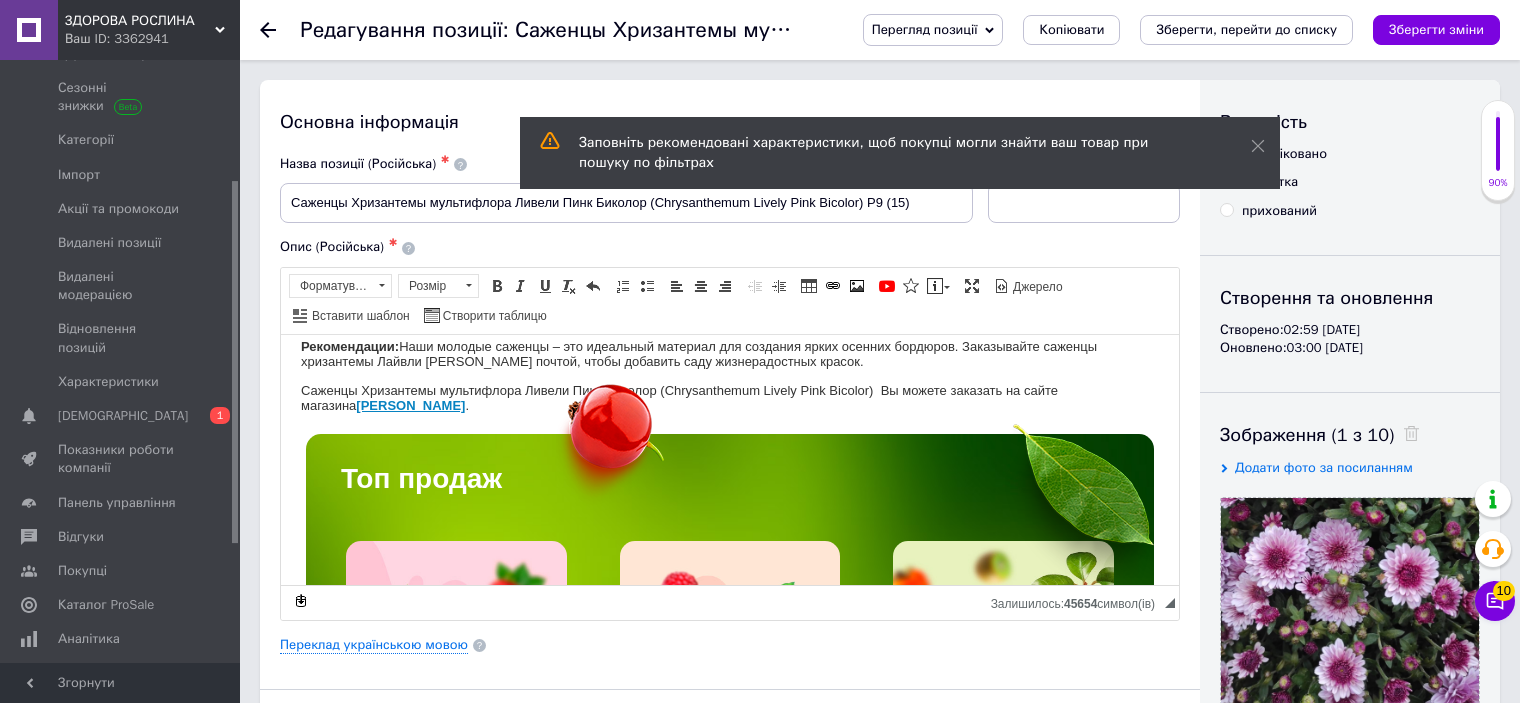 click 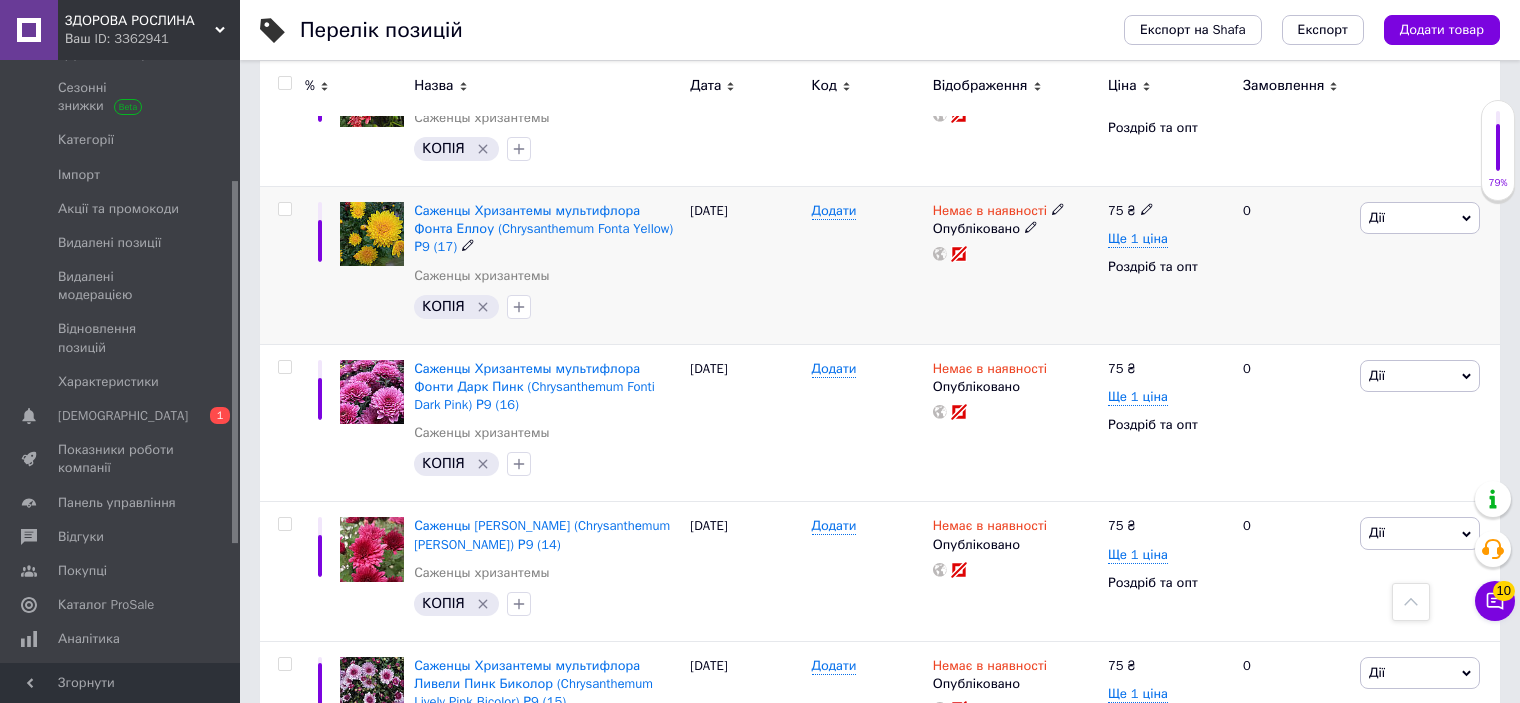 scroll, scrollTop: 2500, scrollLeft: 0, axis: vertical 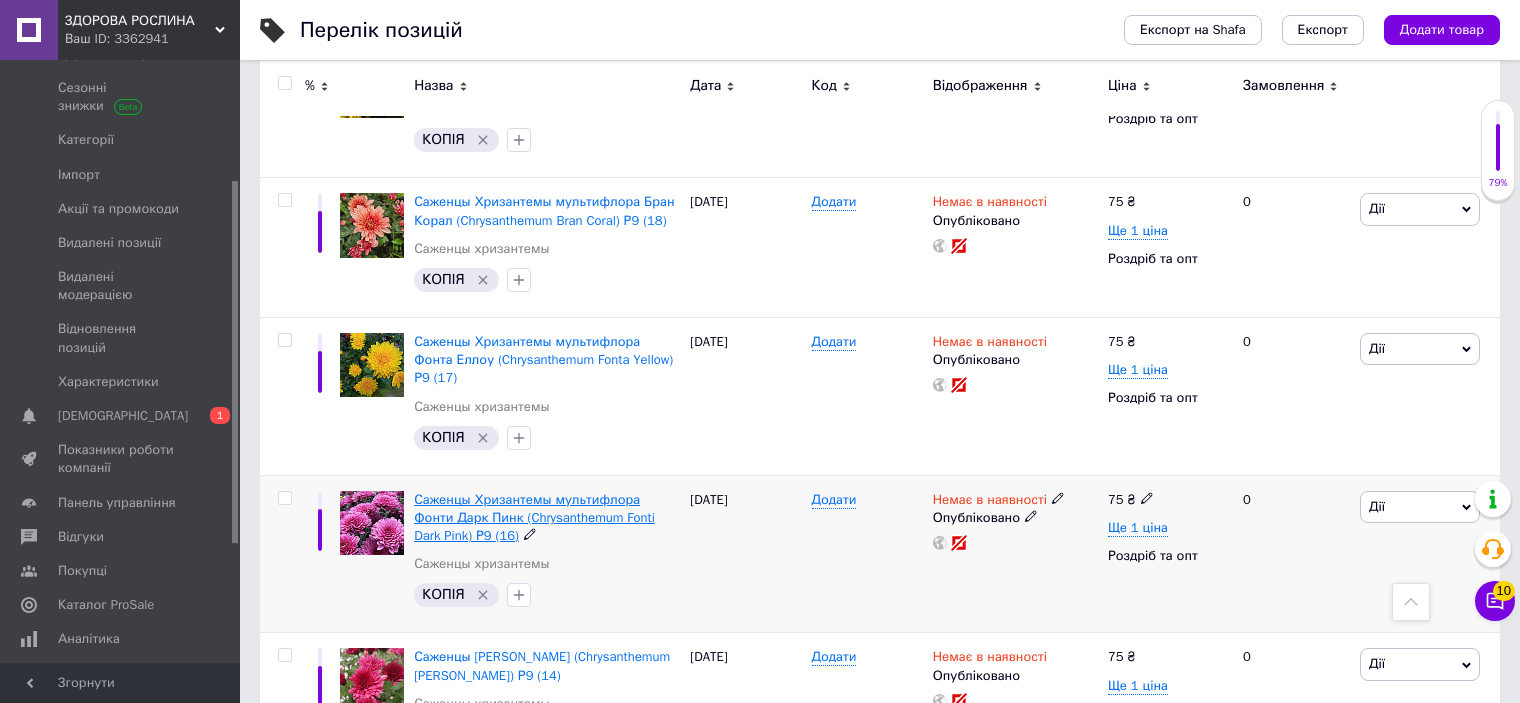 click on "Саженцы Хризантемы мультифлора Фонти Дарк Пинк (Chrysanthеmum Fonti Dark Pink) Р9 (16)" at bounding box center [534, 517] 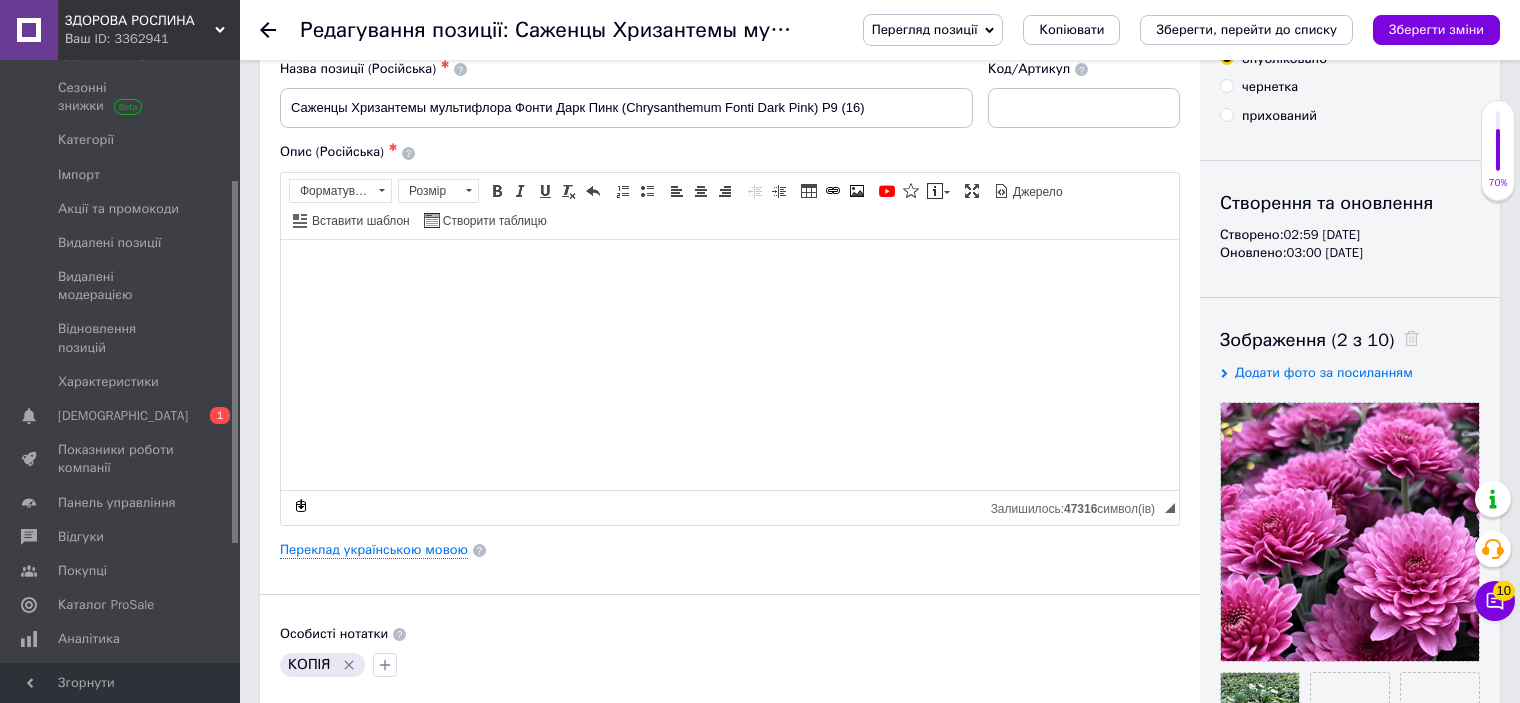 scroll, scrollTop: 220, scrollLeft: 0, axis: vertical 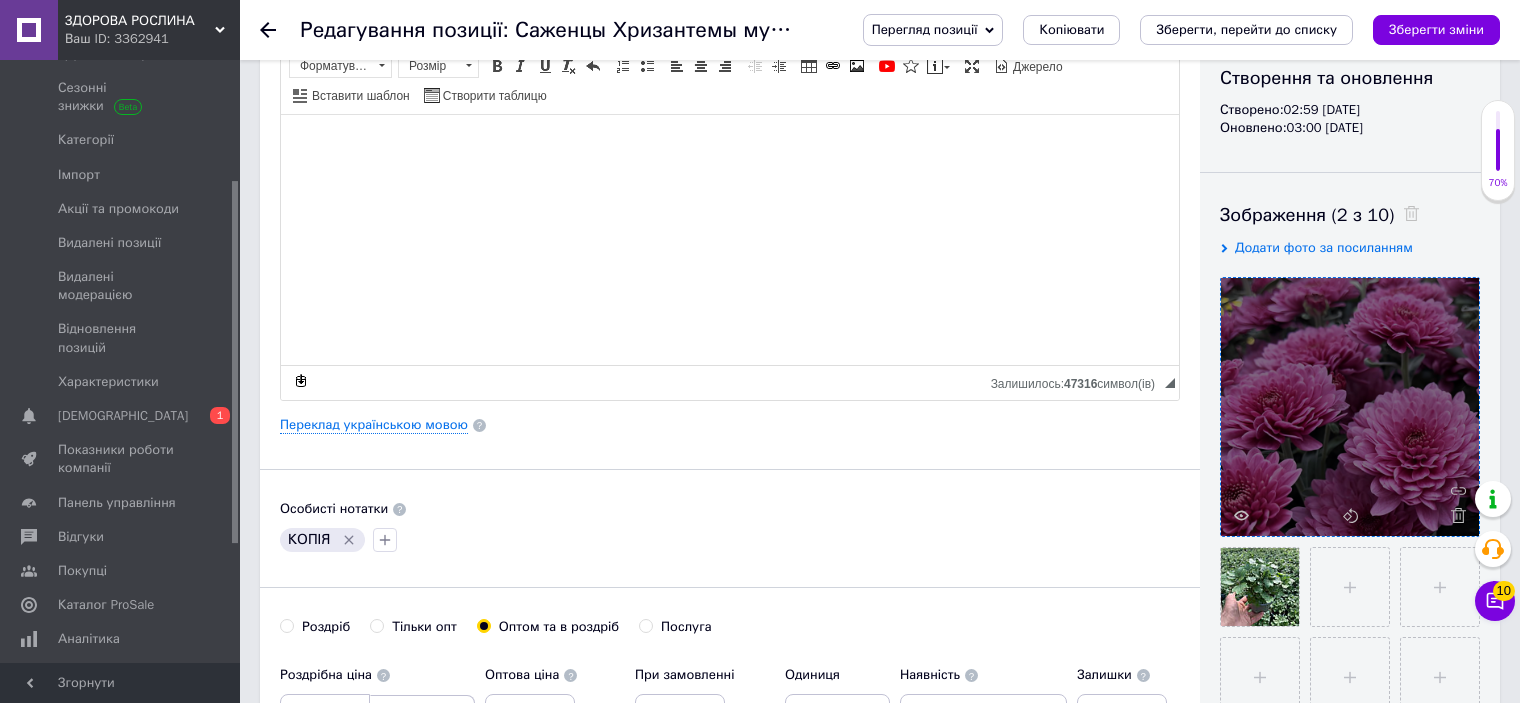 drag, startPoint x: 1463, startPoint y: 513, endPoint x: 1455, endPoint y: 506, distance: 10.630146 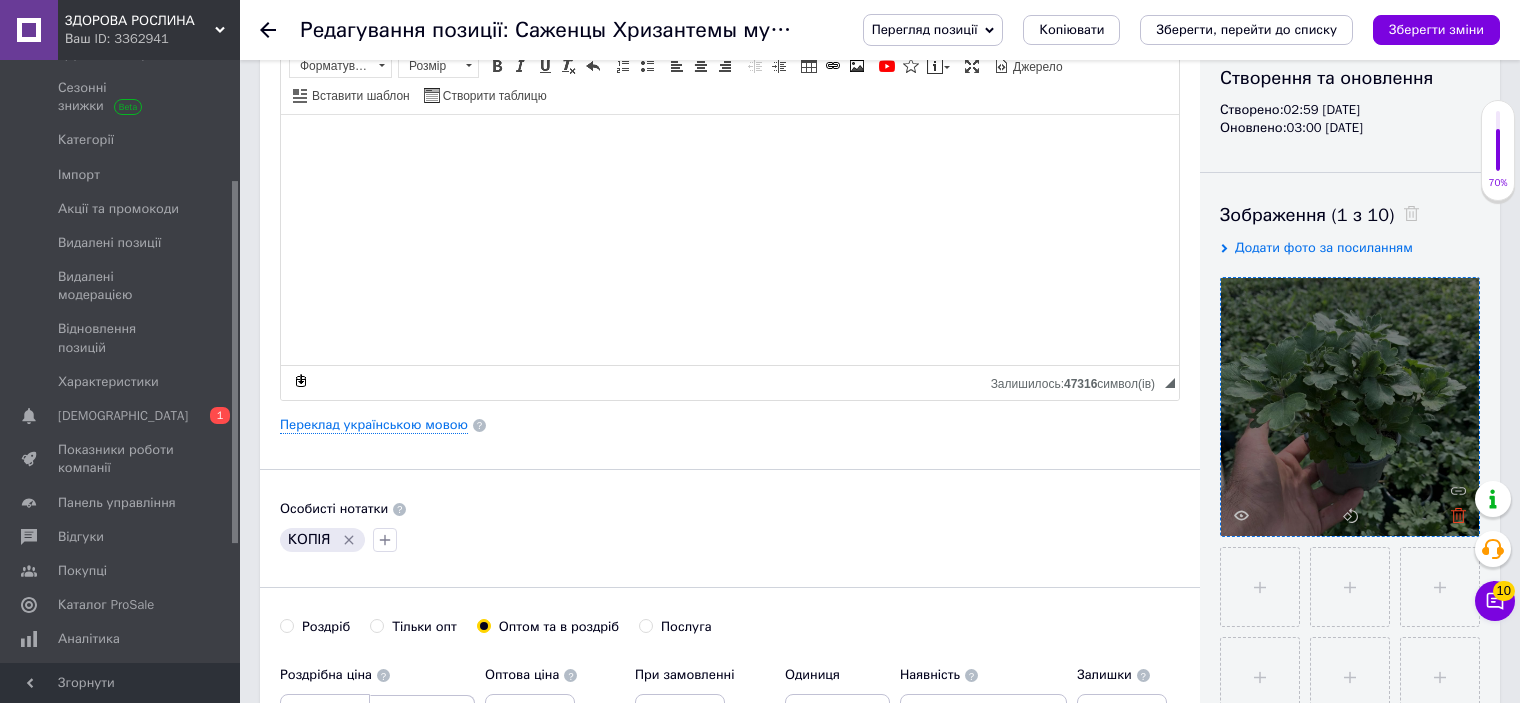 click 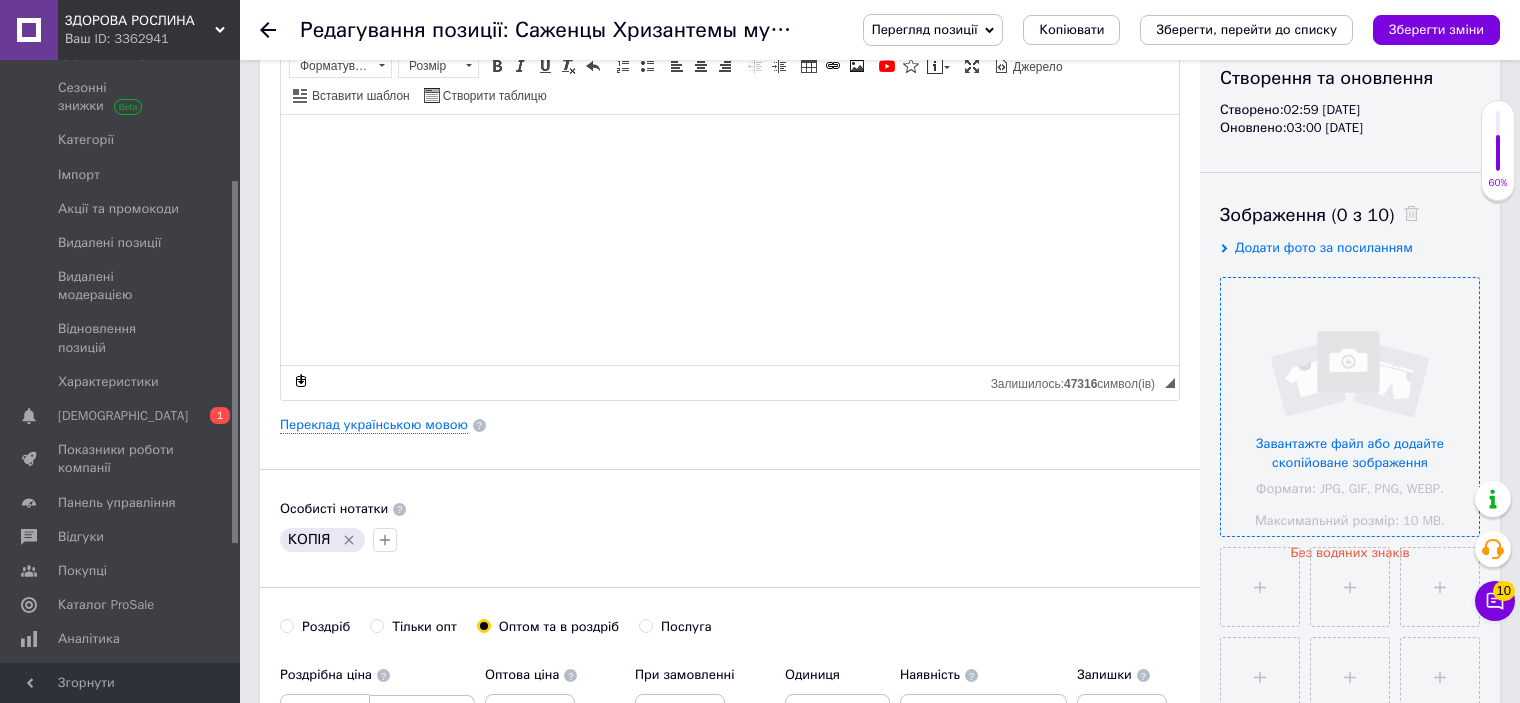 click at bounding box center (1350, 407) 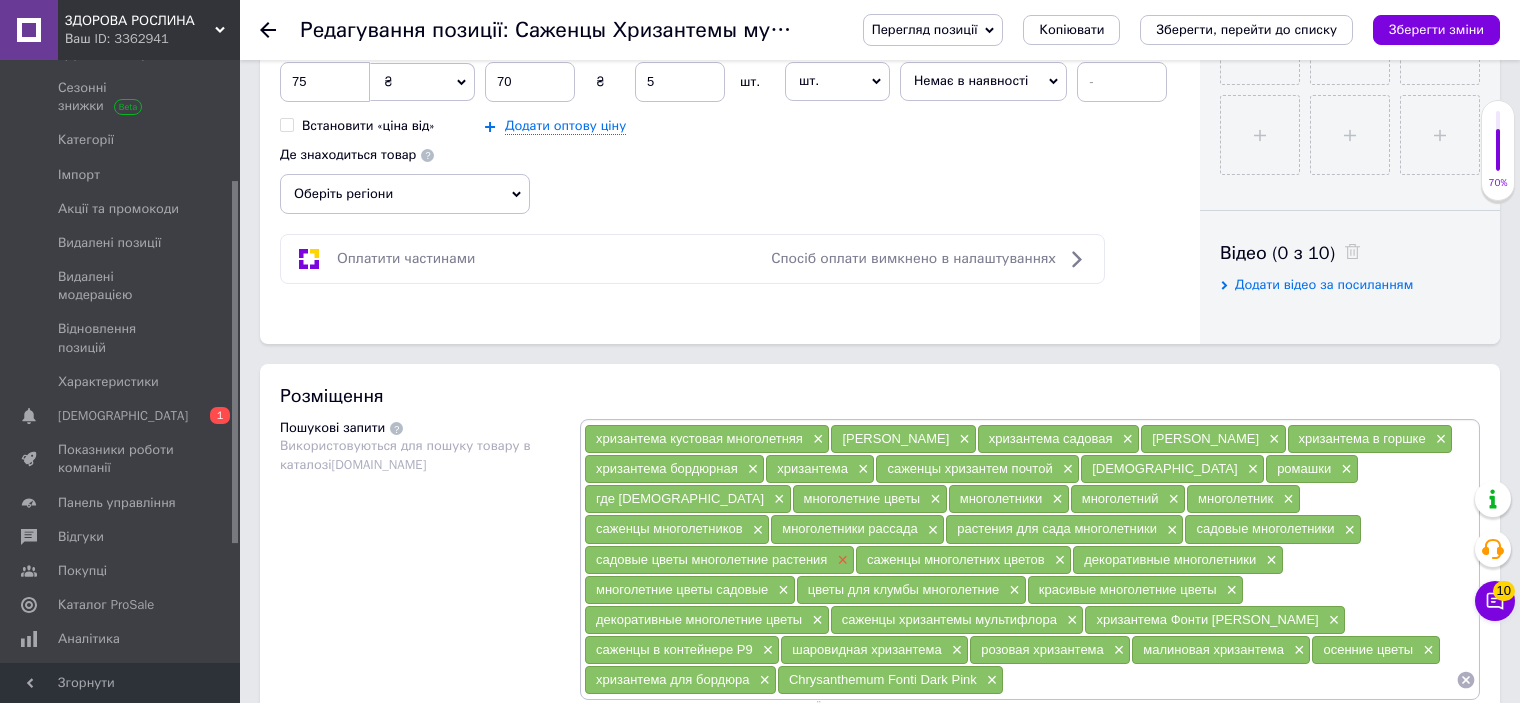 scroll, scrollTop: 920, scrollLeft: 0, axis: vertical 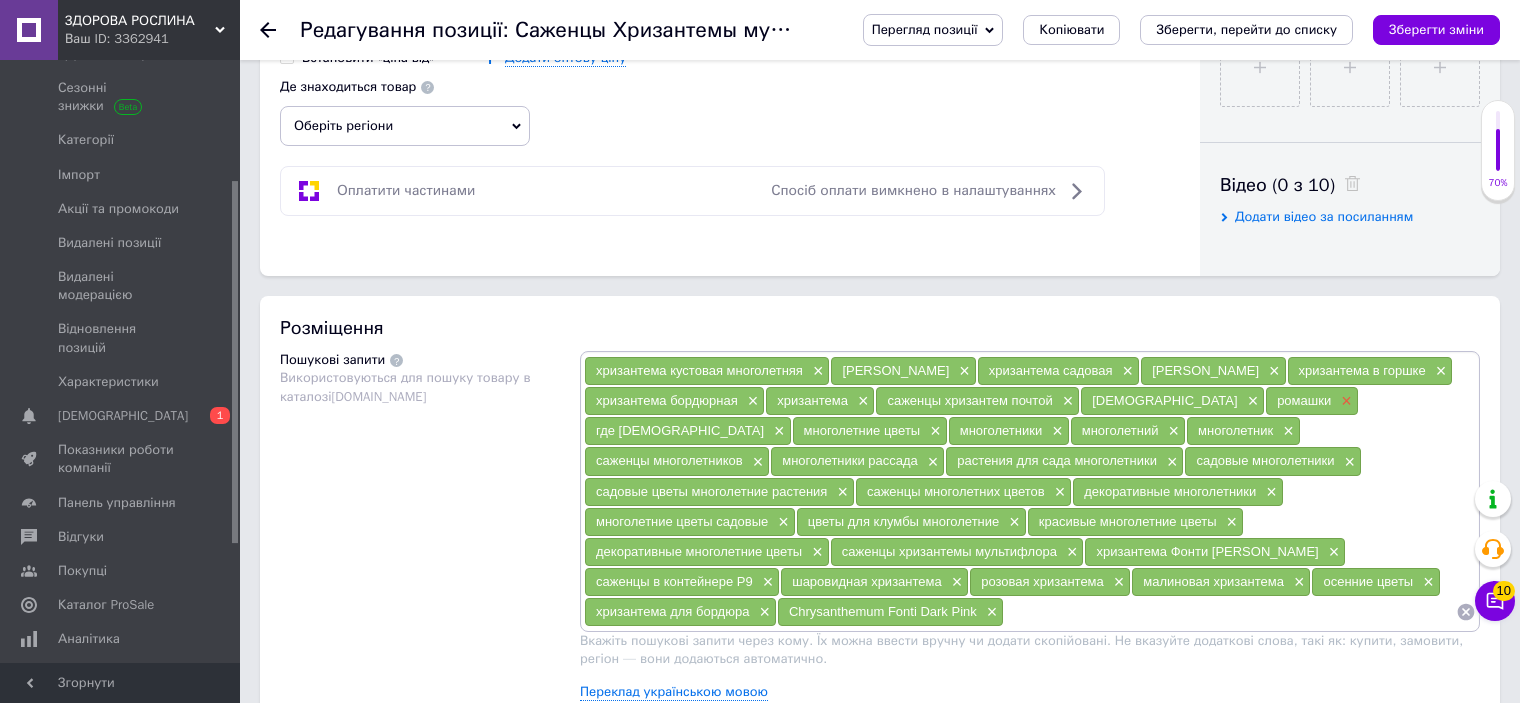 click on "×" at bounding box center [1344, 401] 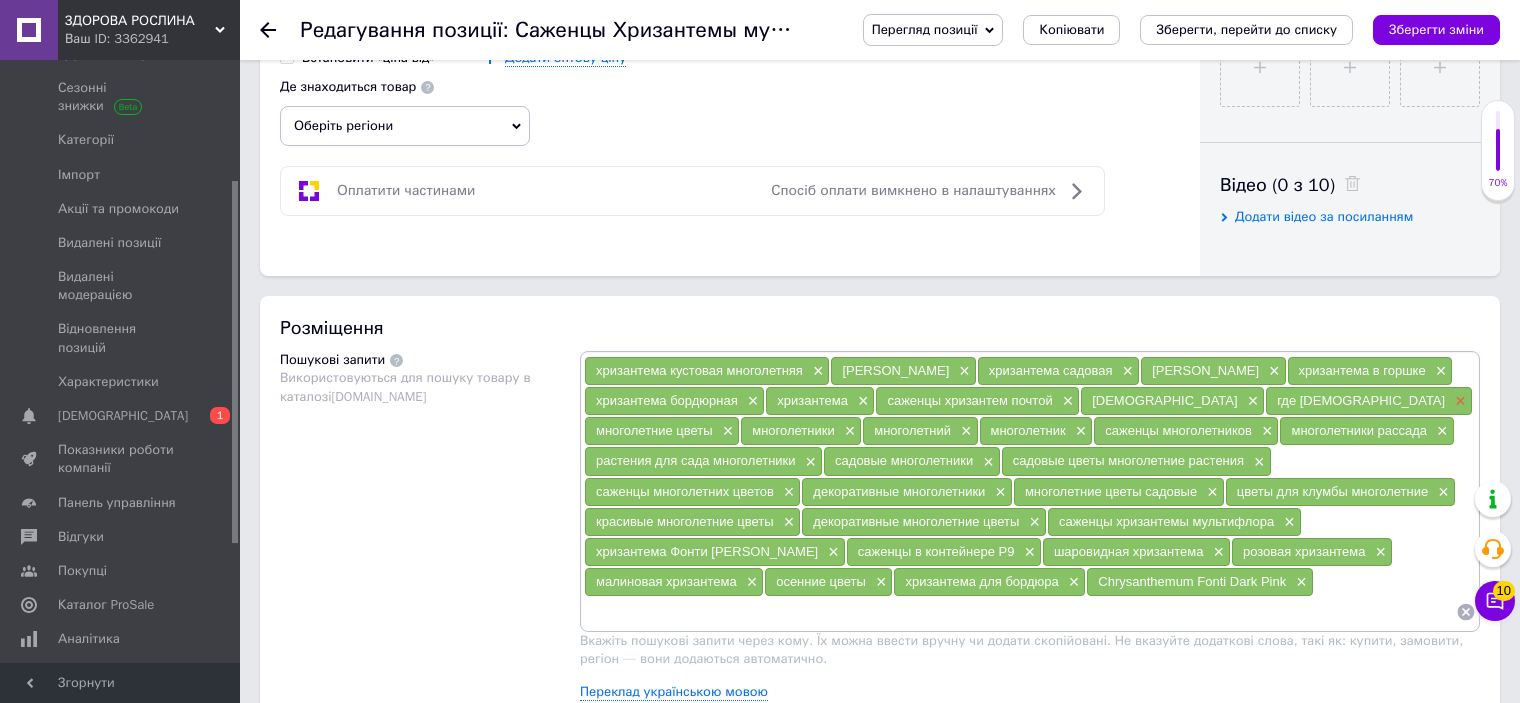 click on "×" at bounding box center [1458, 401] 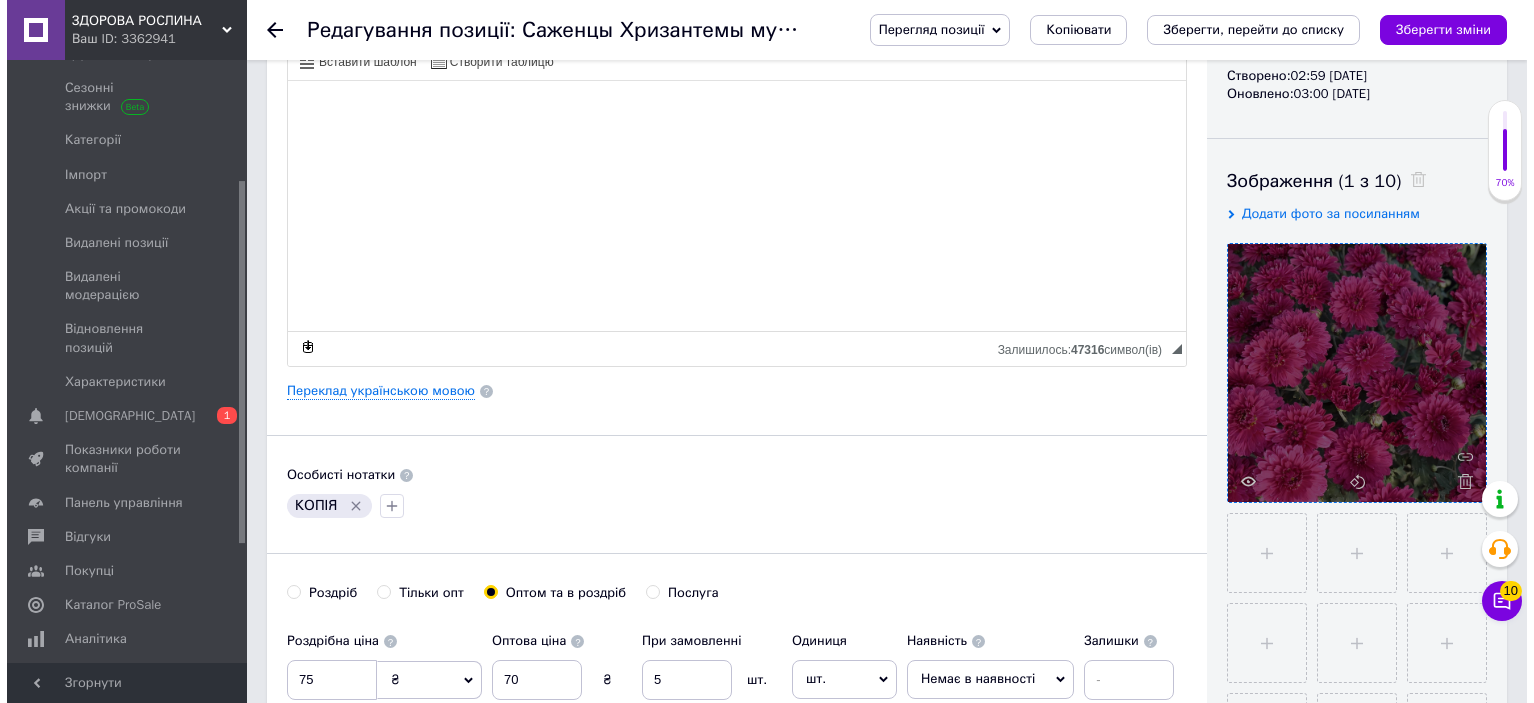 scroll, scrollTop: 220, scrollLeft: 0, axis: vertical 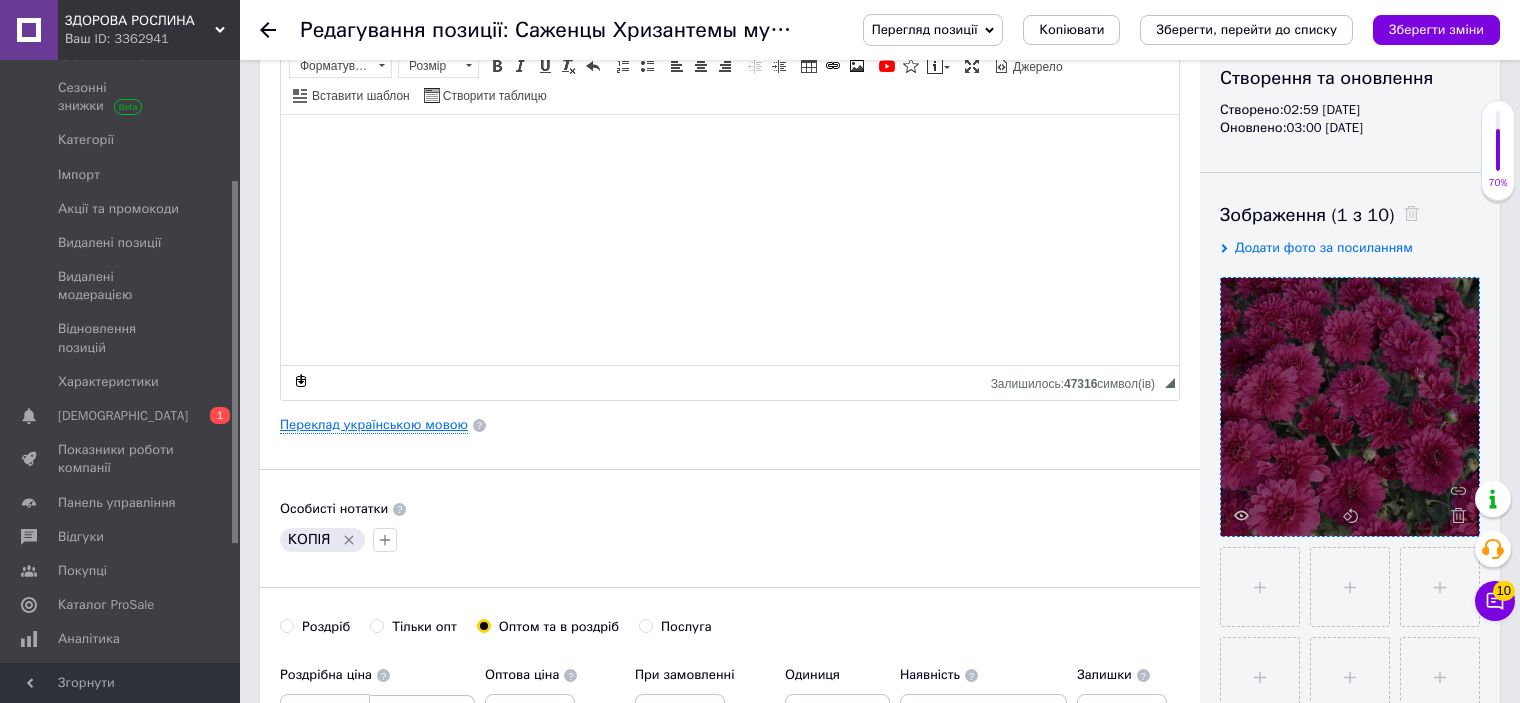 click on "Переклад українською мовою" at bounding box center (374, 425) 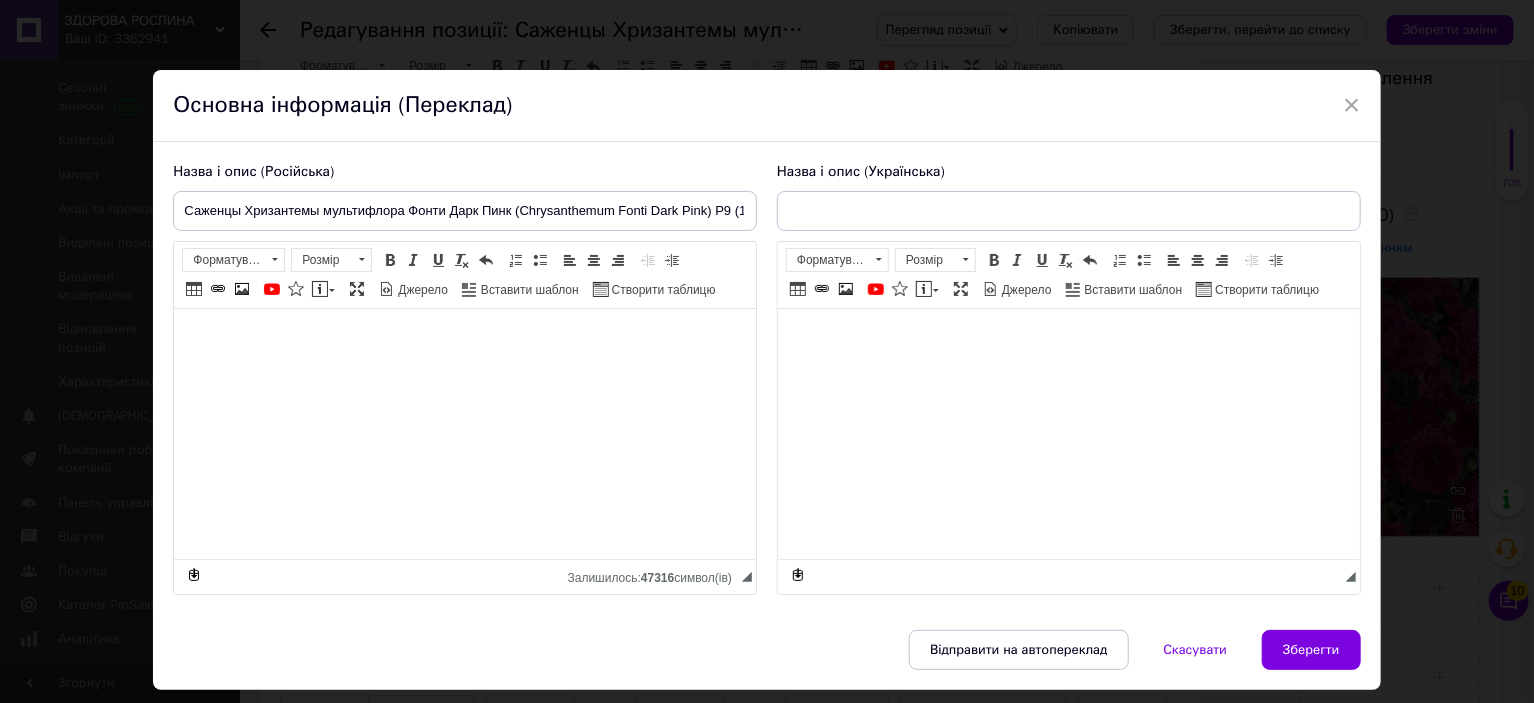 type on "[PERSON_NAME] мультифлора Фонті Дарк Пінк (Chrysanthеmum Fonti Dark Pink) Р9 (16)" 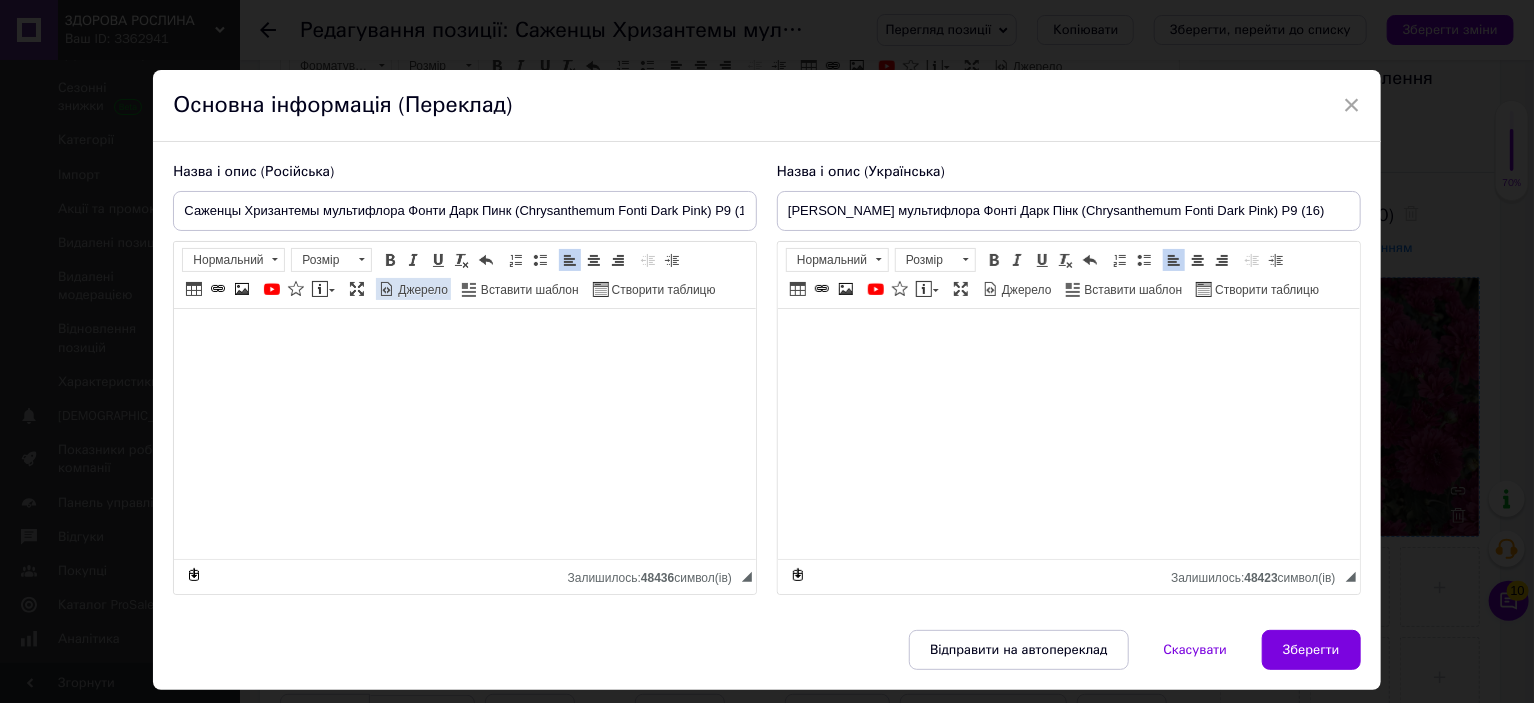 click on "Джерело" at bounding box center [421, 290] 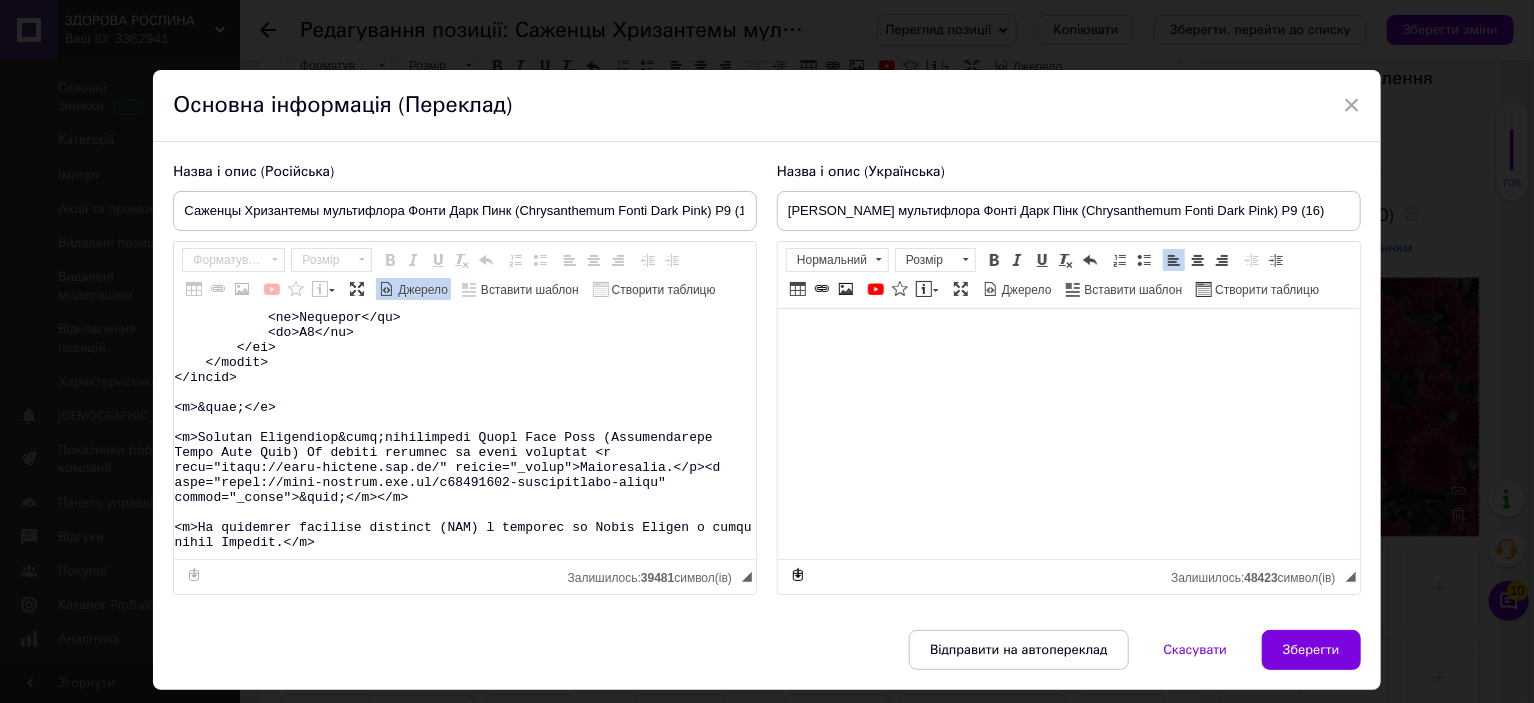 scroll, scrollTop: 600, scrollLeft: 0, axis: vertical 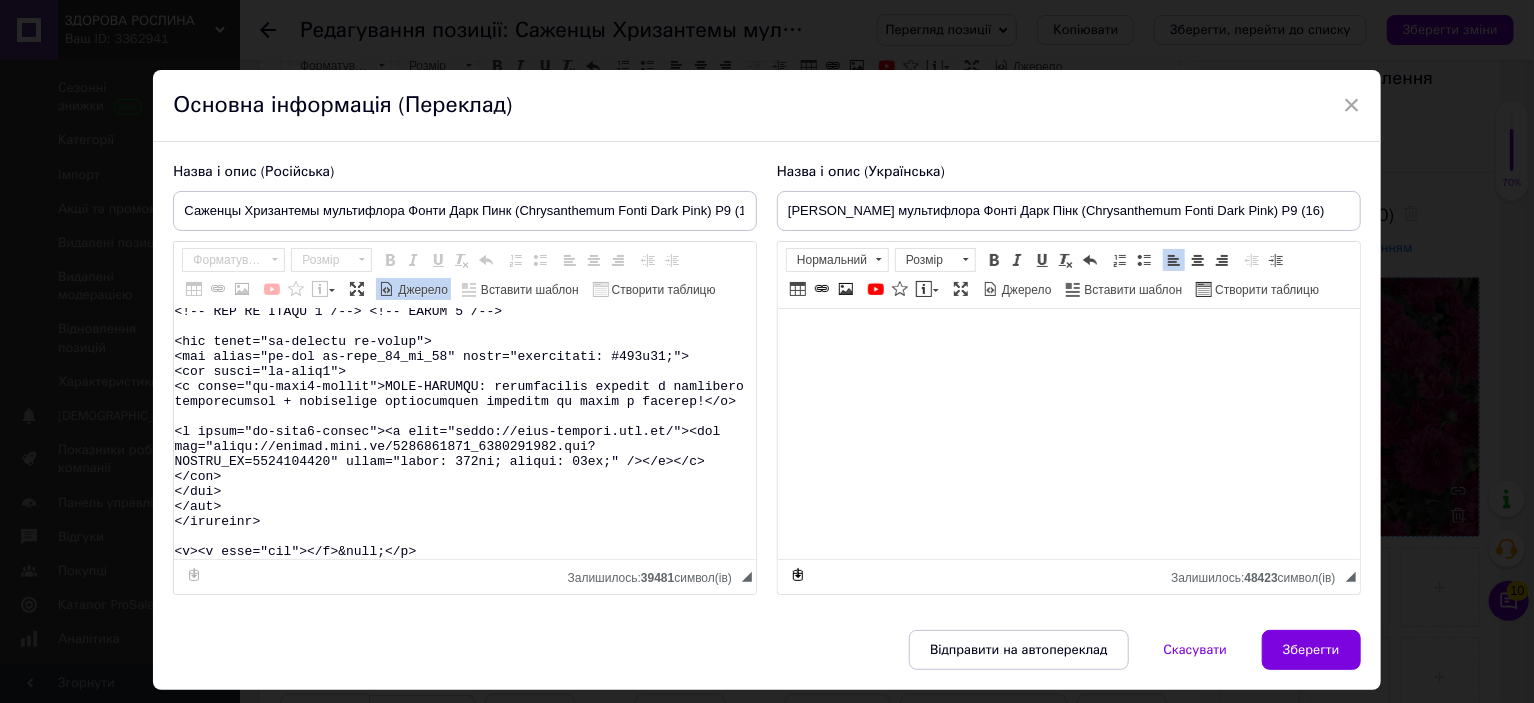 drag, startPoint x: 303, startPoint y: 384, endPoint x: 426, endPoint y: 626, distance: 271.46454 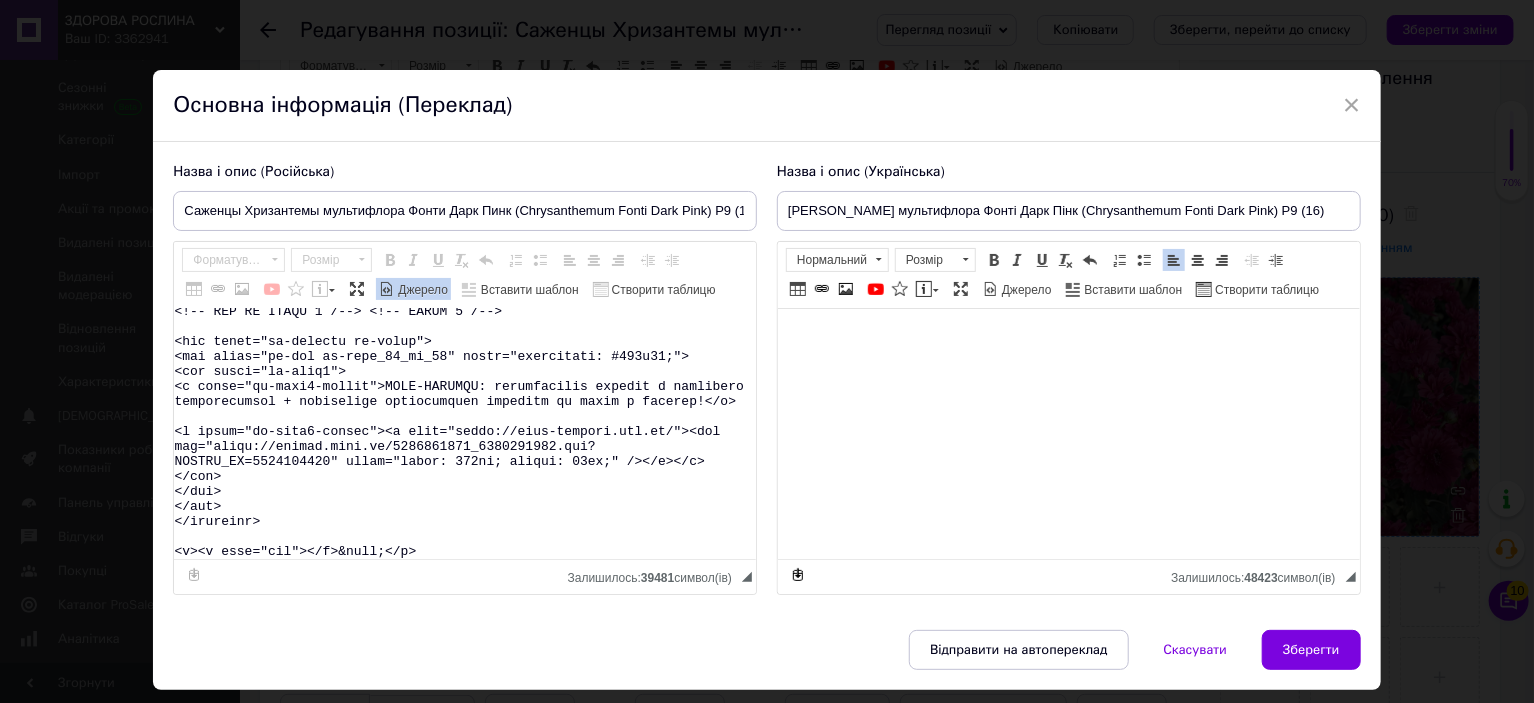 click on "Назва і опис (Російська) Саженцы Хризантемы мультифлора Фонти Дарк Пинк (Chrysanthеmum Fonti Dark Pink) Р9 (16)
Название
Chrysanthеmum Fonti Dark Pink
Название русское
Хризантема Фонти Дарк Пинк
Высота
40-50 см
Время цветения
сентябрь-октябрь
Окраска
темно-розовая
Размер цветка
3-4 см
Возраст саженца
однолетний
Размер посадочного материала
10-15 см
Упаковка
Р9
Саженцы Хризантемы мультифлора Фонти Дарк Пинк (Chrysanthеmum Fonti Dark Pink) Вы можете заказать на сайте магазина  Агролендинг.
ua ." at bounding box center (766, 386) 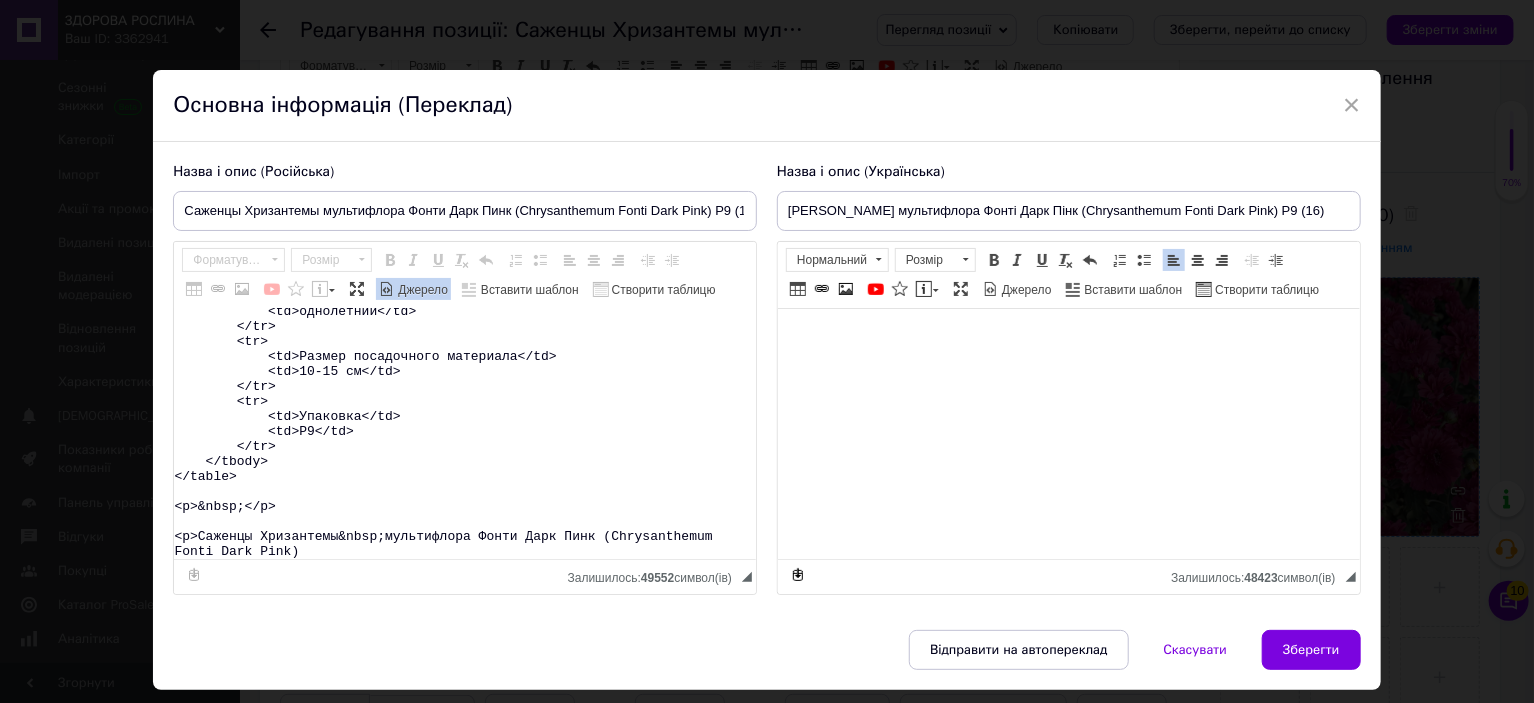 scroll, scrollTop: 433, scrollLeft: 0, axis: vertical 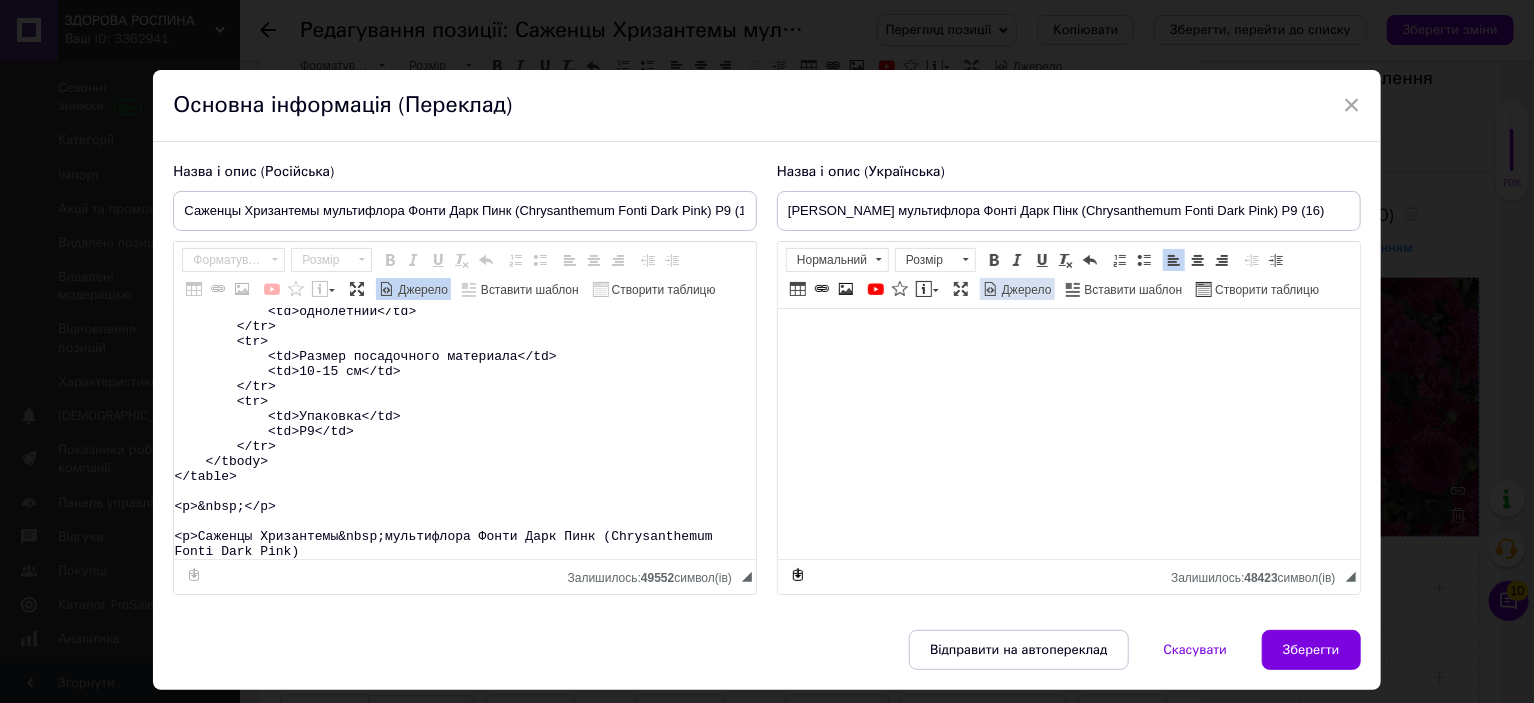 click on "Джерело" at bounding box center (1025, 290) 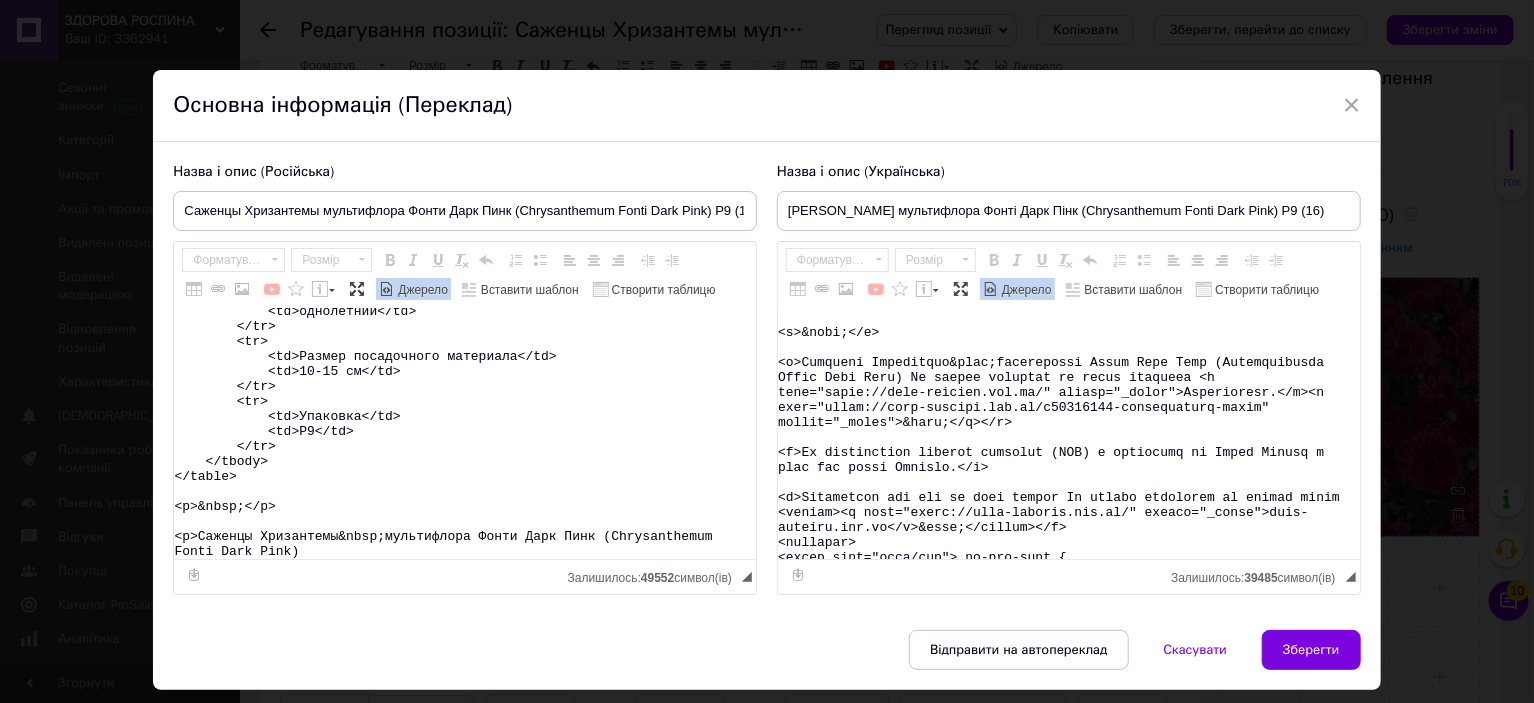 scroll, scrollTop: 600, scrollLeft: 0, axis: vertical 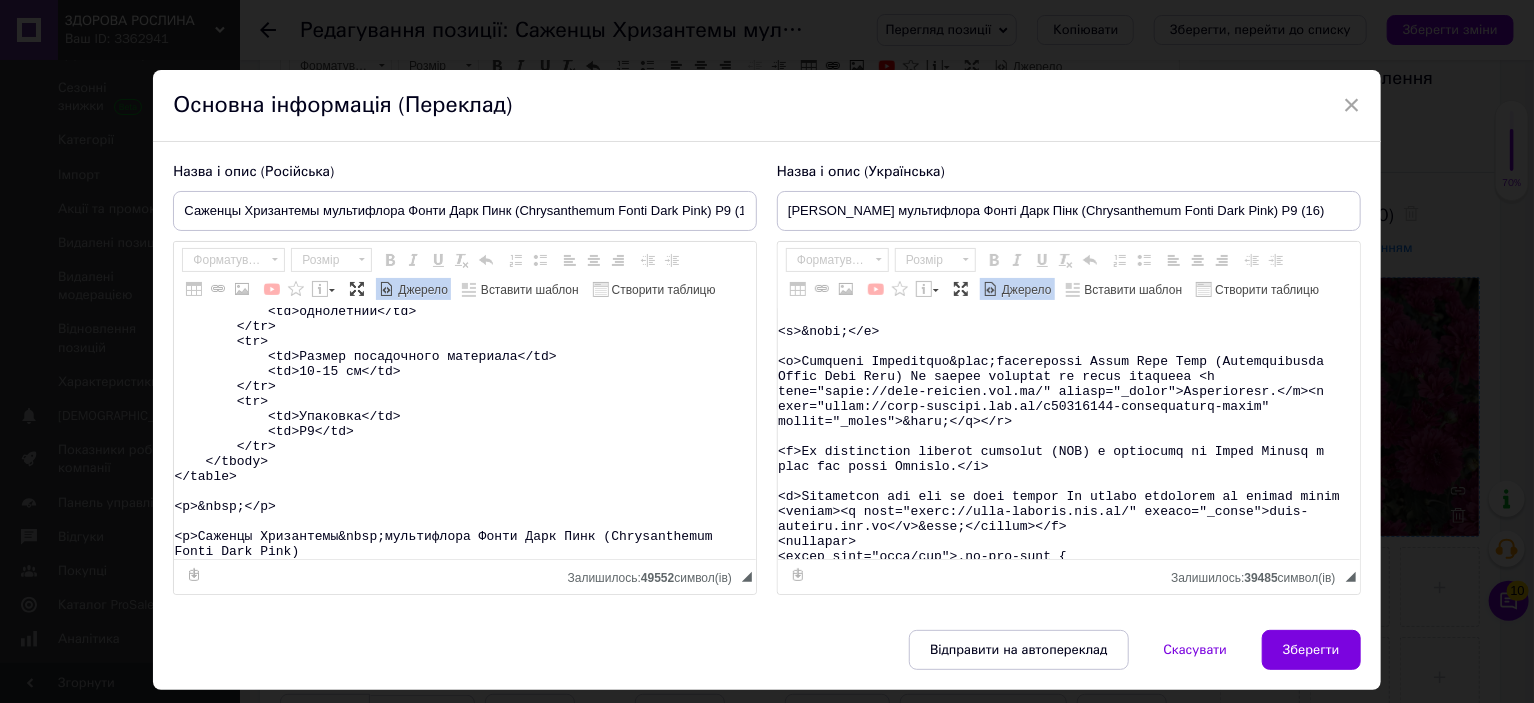 type on "<table>
<tbody>
<tr>
<td>Название</td>
<td>Chrysanthеmum&nbsp;Fonti Dark Pink</td>
</tr>
<tr>
<td>Название русское</td>
<td>Хризантема&nbsp;Фонти Дарк Пинк</td>
</tr>
<tr>
<td>Высота</td>
<td>40-50&nbsp;см</td>
</tr>
<tr>
<td>Время цветения</td>
<td>сентябрь-октябрь</td>
</tr>
<tr>
<td>Окраска</td>
<td>темно-розовая</td>
</tr>
<tr>
<td>Размер цветка</td>
<td>3-4 см</td>
</tr>
<tr>
<td>Возраст саженца</td>
<td>однолетний</td>
</tr>
<tr>
<td>Размер посадочного материала</td>
<td>10-15 см</td>
</tr>
<tr>
<td>Упаковка</td>
<td>Р9</td>
</tr>
</tbody>
</table>
<p>&nbsp;</p>
<p>Саженцы Хризантемы&nbsp;мультифлора Фонти Дарк Пинк (Chrysanthеmum Fonti Dark Pink)" 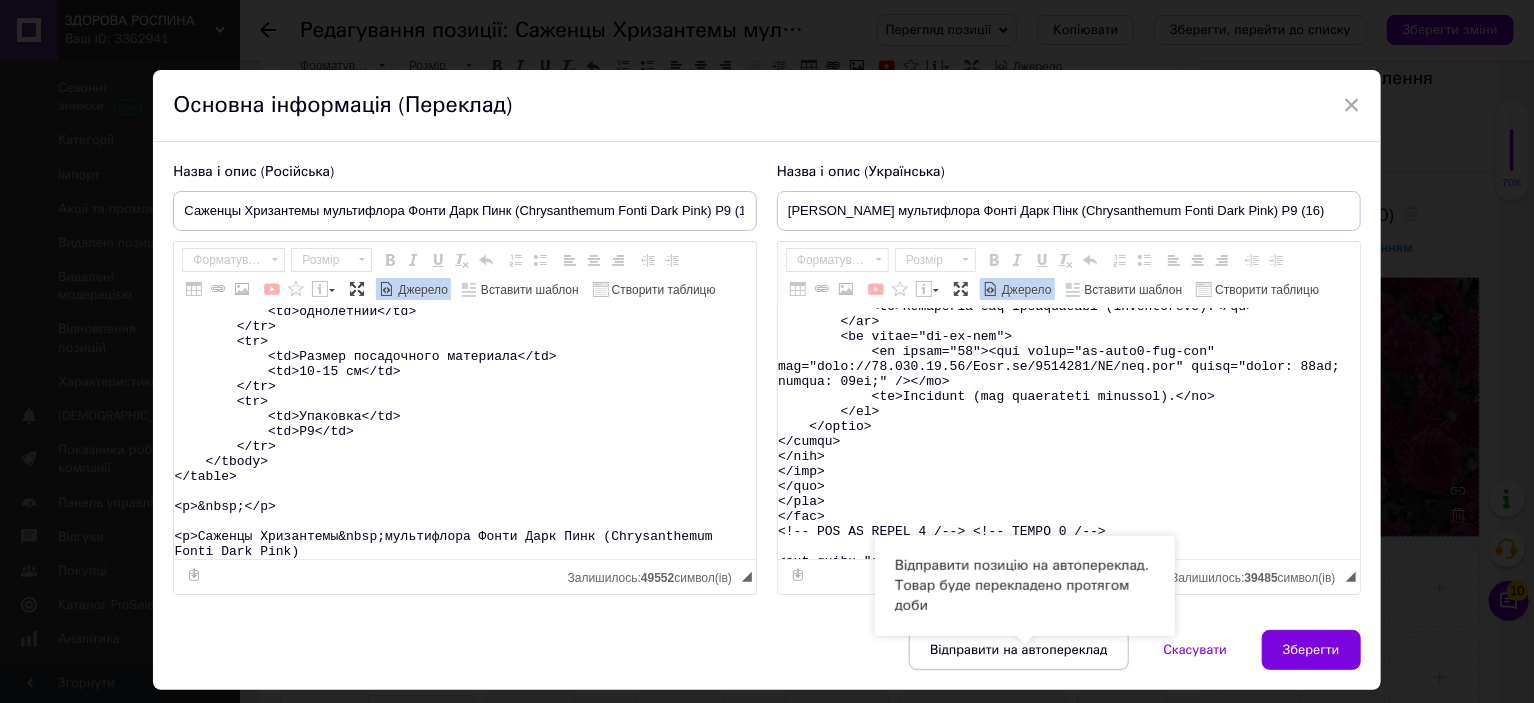 scroll, scrollTop: 10952, scrollLeft: 0, axis: vertical 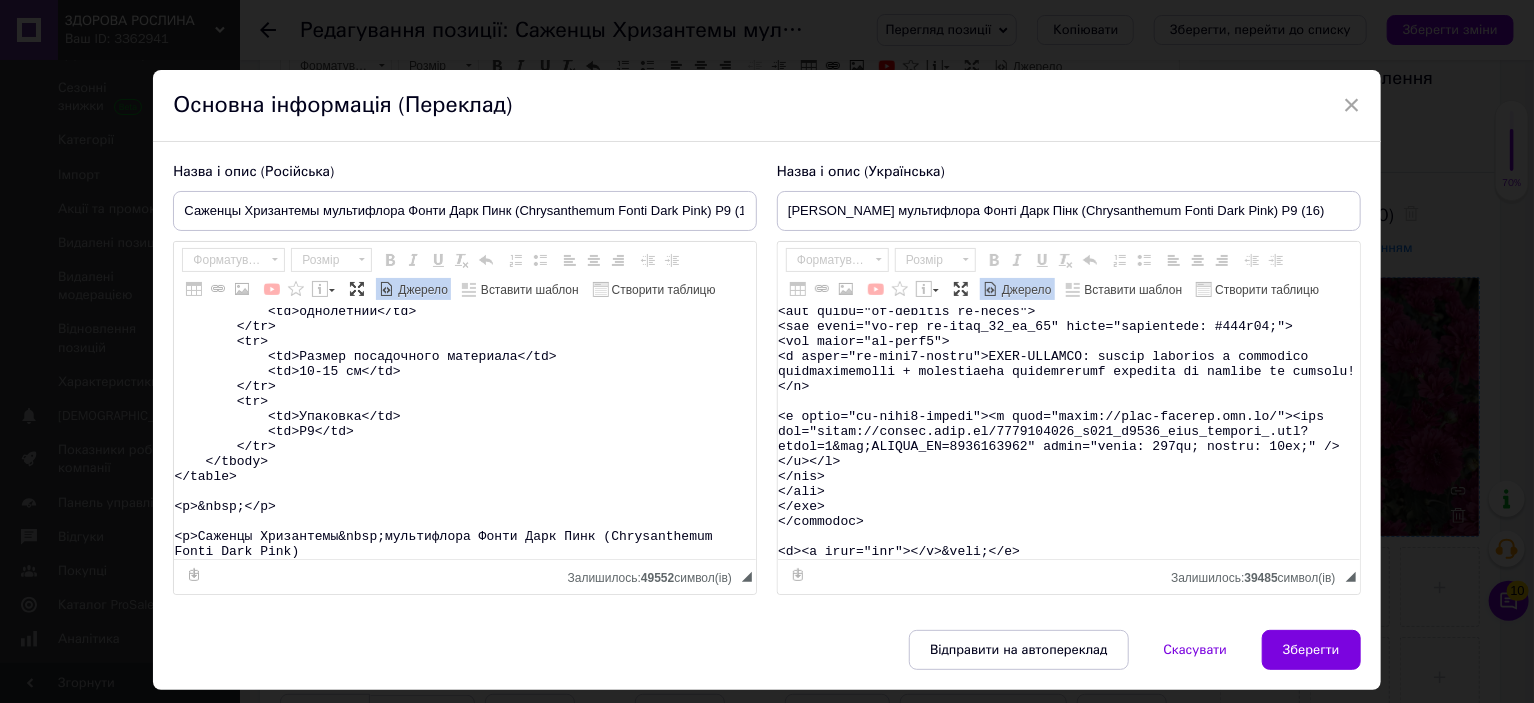 drag, startPoint x: 907, startPoint y: 380, endPoint x: 904, endPoint y: 668, distance: 288.01562 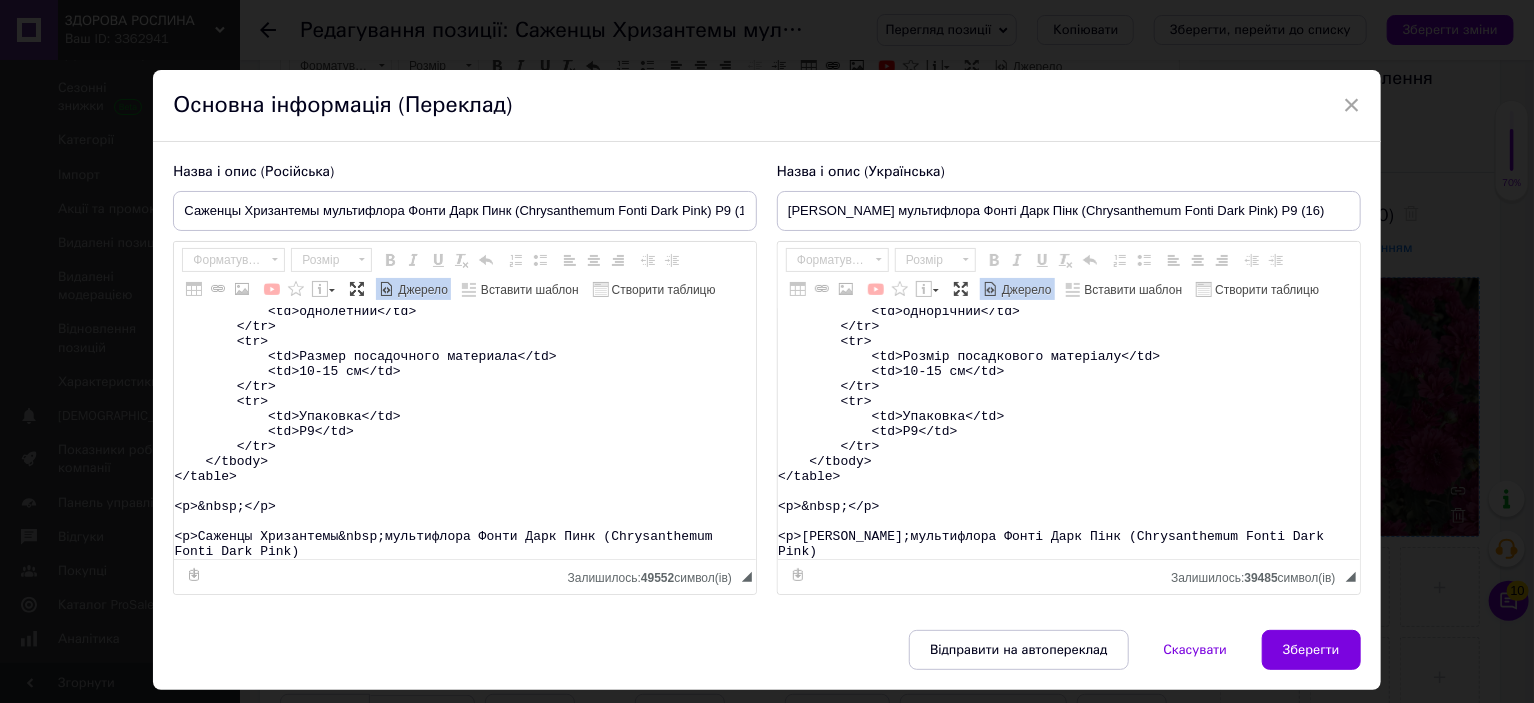 scroll, scrollTop: 433, scrollLeft: 0, axis: vertical 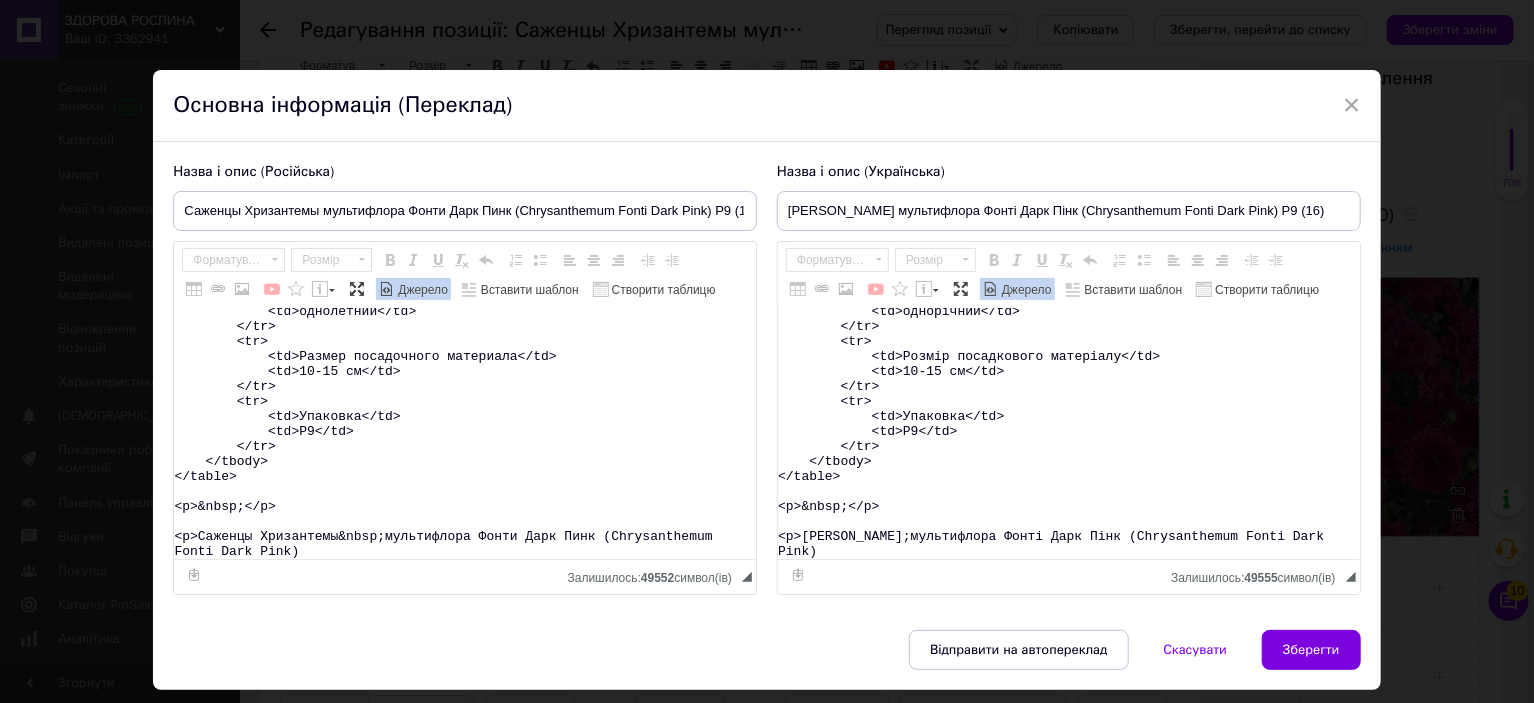 type on "<table>
<tbody>
<tr>
<td>Назва</td>
<td>Chrysanthеmum&nbsp;Fonti Dark Pink&nbsp;</td>
</tr>
<tr>
<td>Назва українська</td>
<td>Хризантема&nbsp;Фонті Дарк Пінк</td>
</tr>
<tr>
<td>Висота</td>
<td>40-50&nbsp;см</td>
</tr>
<tr>
<td>Час цвітіння</td>
<td>вересень-жовтень</td>
</tr>
<tr>
<td>Забарвлення</td>
<td>темно-рожеве</td>
</tr>
<tr>
<td>Розмір квітки</td>
<td>3-4 см</td>
</tr>
<tr>
<td>Вік саджанця</td>
<td>однорічний</td>
</tr>
<tr>
<td>Розмір посадкового матеріалу</td>
<td>10-15 см</td>
</tr>
<tr>
<td>Упаковка</td>
<td>Р9</td>
</tr>
</tbody>
</table>
<p>&nbsp;</p>
<p>Саджанці Хризантеми&nbsp;мультифлора Фонті Дарк Пінк (Chrysanthеmum Fonti Dark Pink)" 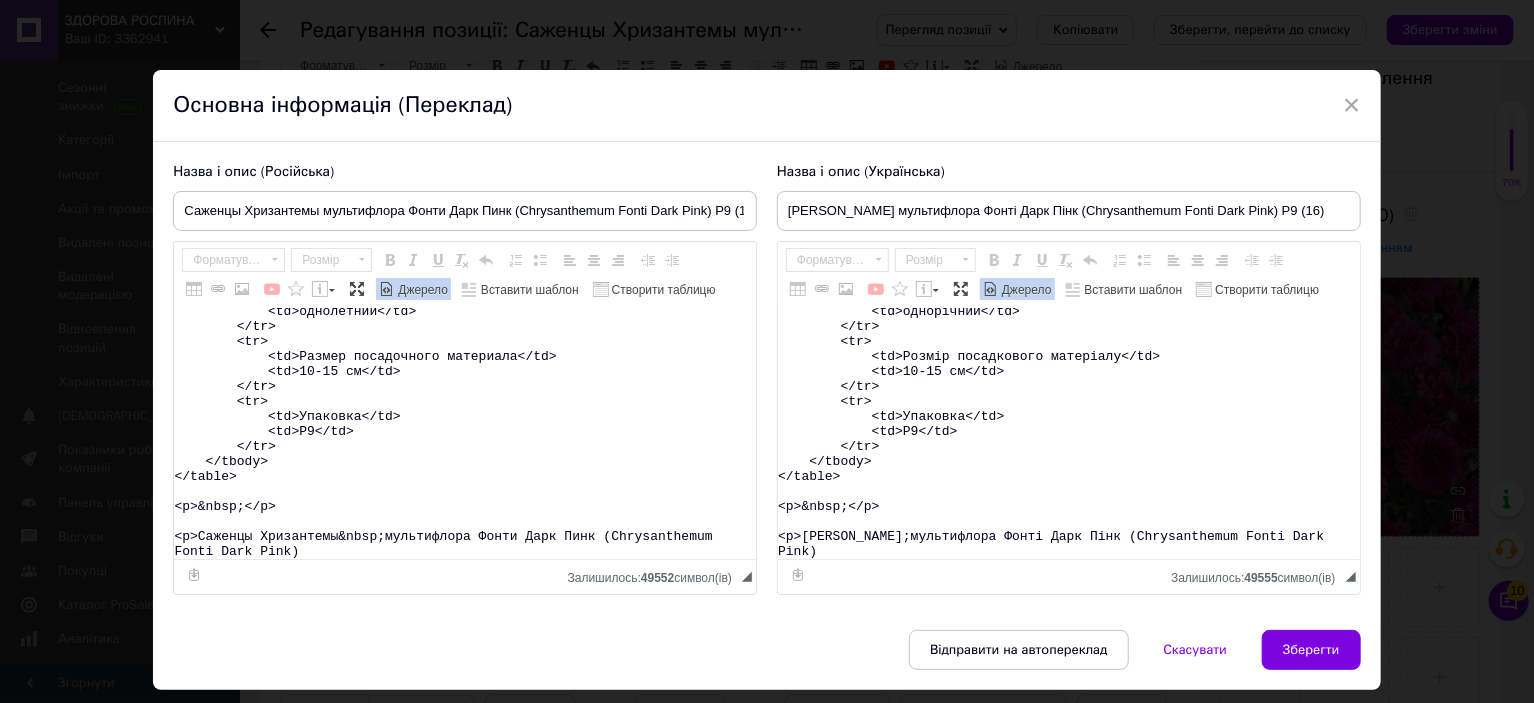 click on "<table>
<tbody>
<tr>
<td>Название</td>
<td>Chrysanthеmum&nbsp;Fonti Dark Pink</td>
</tr>
<tr>
<td>Название русское</td>
<td>Хризантема&nbsp;Фонти Дарк Пинк</td>
</tr>
<tr>
<td>Высота</td>
<td>40-50&nbsp;см</td>
</tr>
<tr>
<td>Время цветения</td>
<td>сентябрь-октябрь</td>
</tr>
<tr>
<td>Окраска</td>
<td>темно-розовая</td>
</tr>
<tr>
<td>Размер цветка</td>
<td>3-4 см</td>
</tr>
<tr>
<td>Возраст саженца</td>
<td>однолетний</td>
</tr>
<tr>
<td>Размер посадочного материала</td>
<td>10-15 см</td>
</tr>
<tr>
<td>Упаковка</td>
<td>Р9</td>
</tr>
</tbody>
</table>
<p>&nbsp;</p>
<p>Саженцы Хризантемы&nbsp;мультифлора Фонти Дарк Пинк (Chrysanthеmum Fonti Dark Pink)" at bounding box center (465, 434) 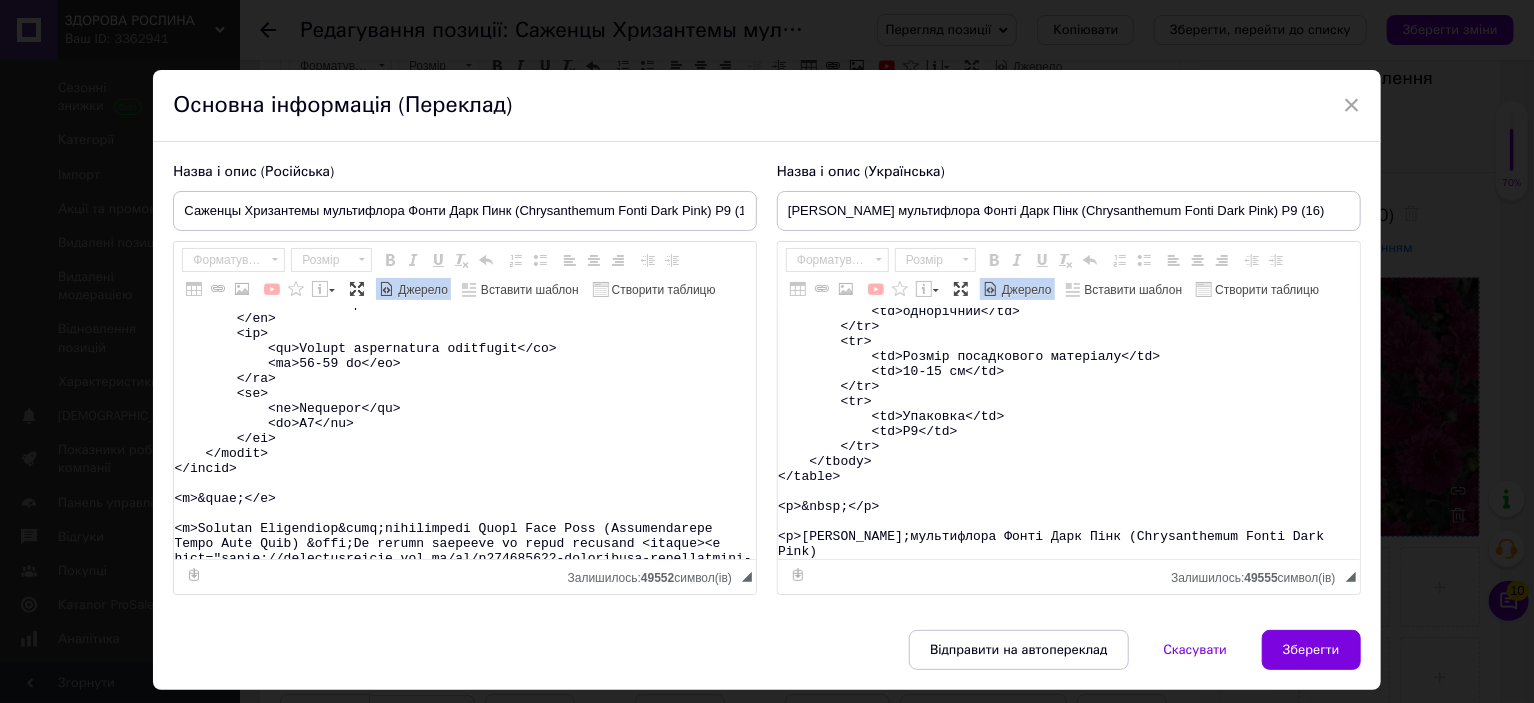 scroll, scrollTop: 15679, scrollLeft: 0, axis: vertical 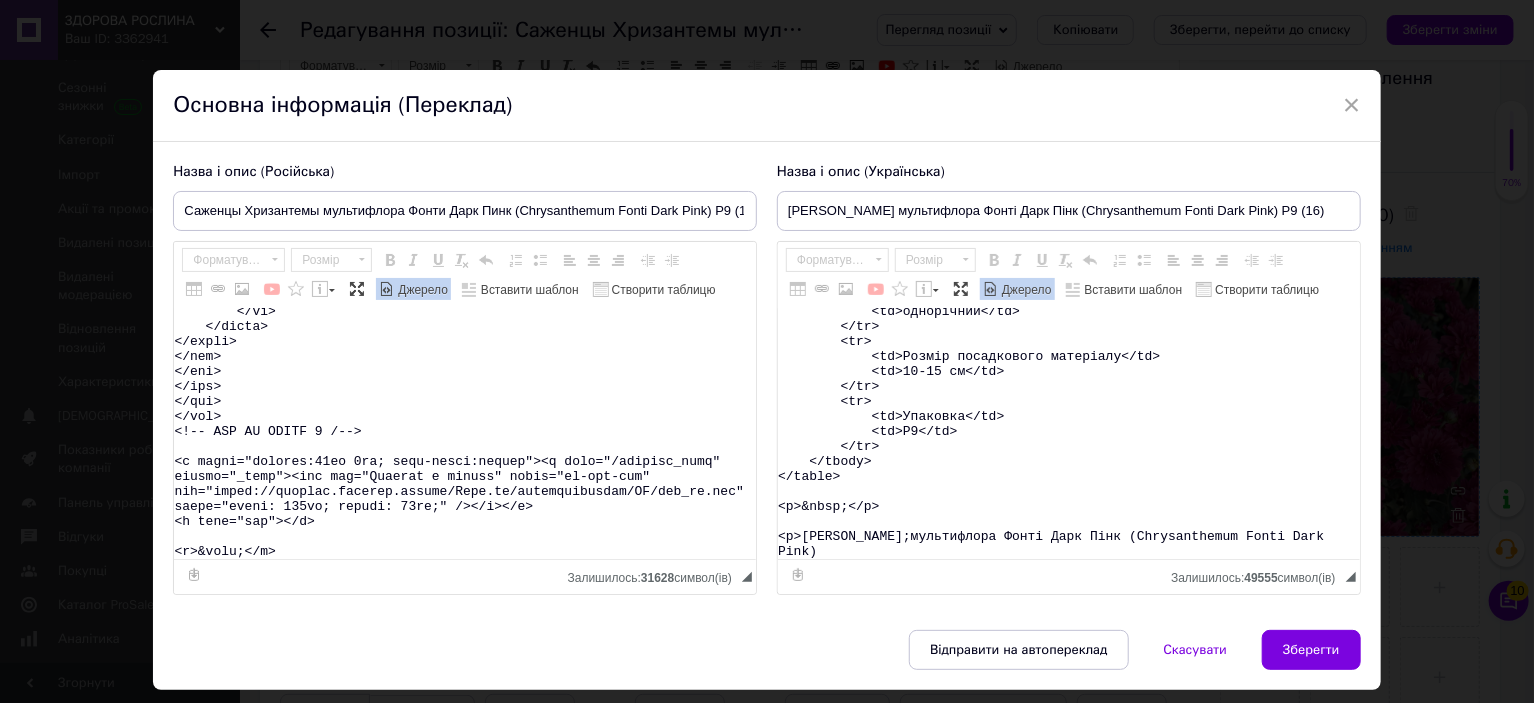click on "Джерело" at bounding box center [421, 290] 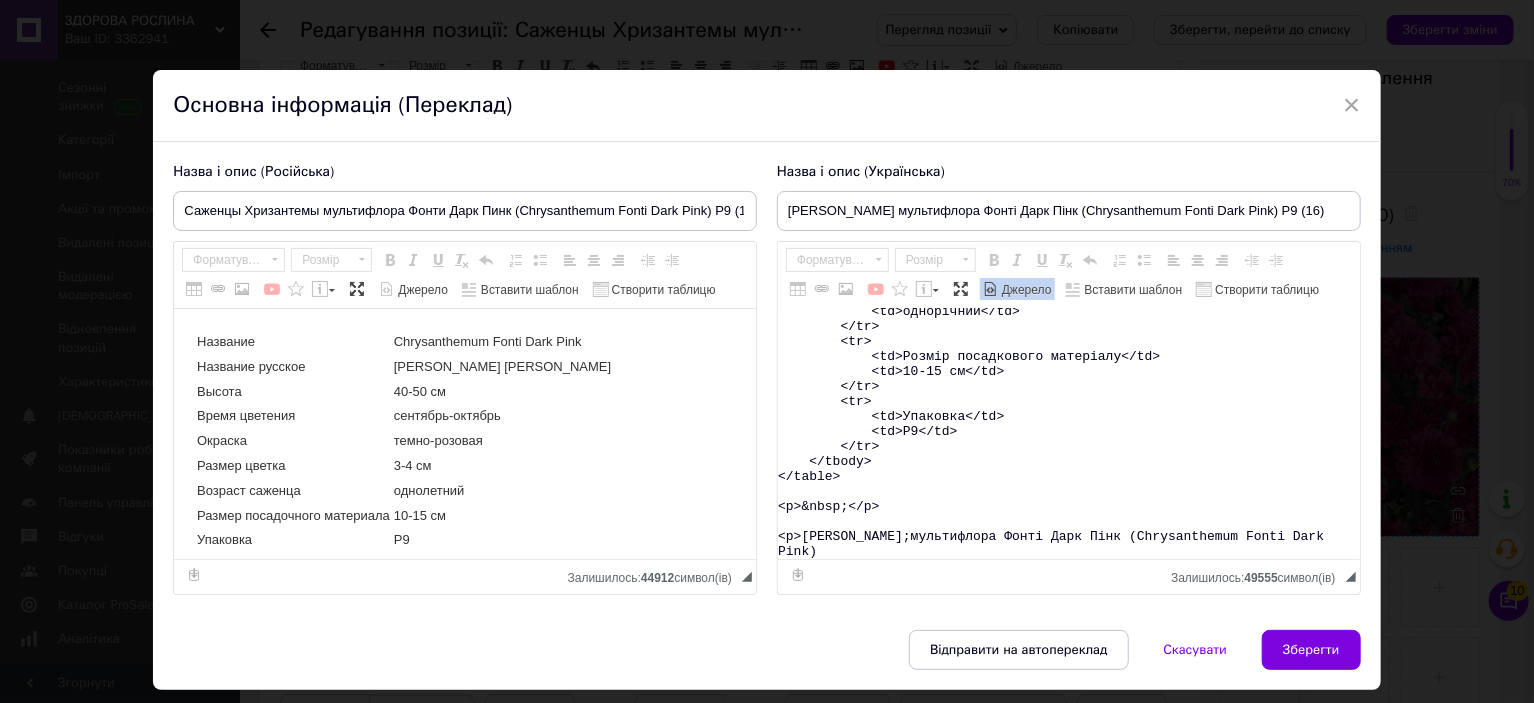 scroll, scrollTop: 0, scrollLeft: 0, axis: both 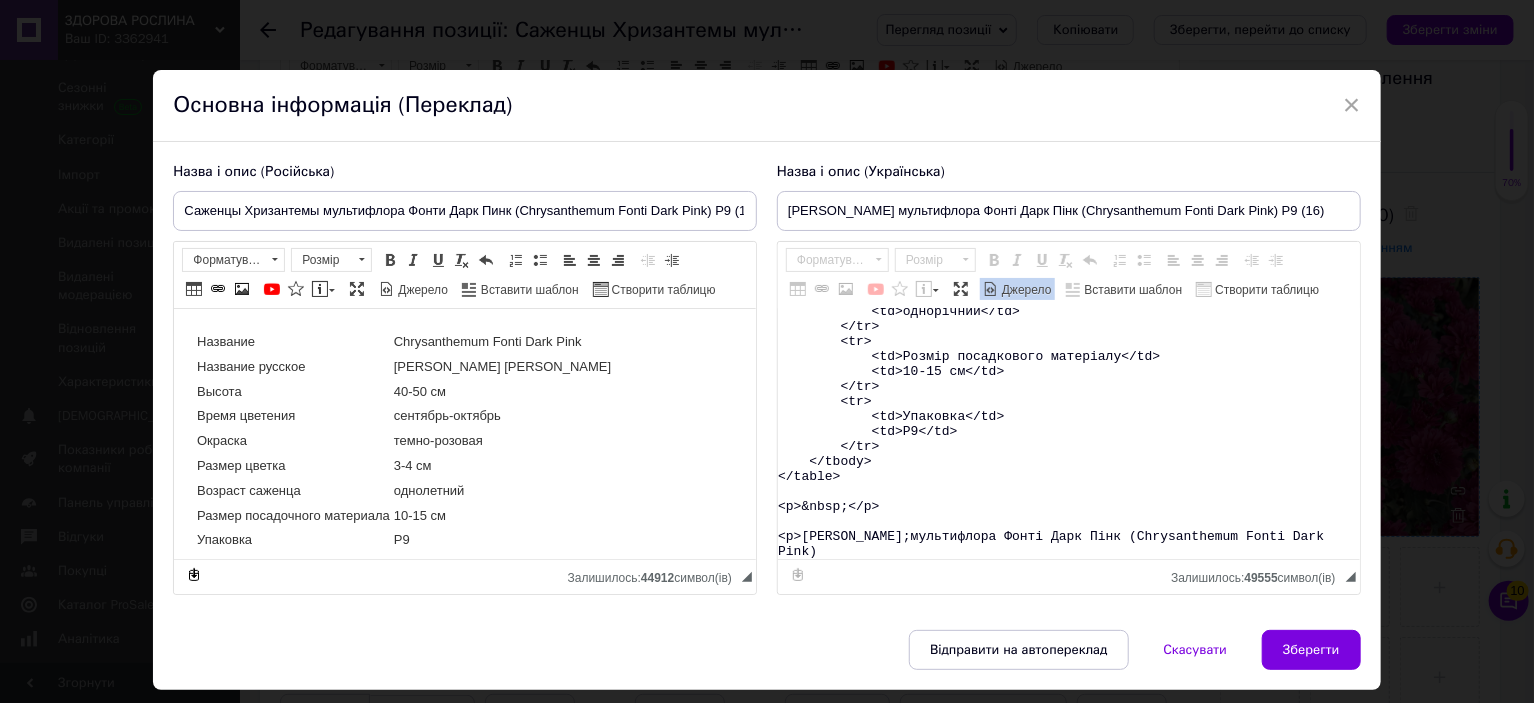 click on "<table>
<tbody>
<tr>
<td>Назва</td>
<td>Chrysanthеmum&nbsp;Fonti Dark Pink&nbsp;</td>
</tr>
<tr>
<td>Назва українська</td>
<td>Хризантема&nbsp;Фонті Дарк Пінк</td>
</tr>
<tr>
<td>Висота</td>
<td>40-50&nbsp;см</td>
</tr>
<tr>
<td>Час цвітіння</td>
<td>вересень-жовтень</td>
</tr>
<tr>
<td>Забарвлення</td>
<td>темно-рожеве</td>
</tr>
<tr>
<td>Розмір квітки</td>
<td>3-4 см</td>
</tr>
<tr>
<td>Вік саджанця</td>
<td>однорічний</td>
</tr>
<tr>
<td>Розмір посадкового матеріалу</td>
<td>10-15 см</td>
</tr>
<tr>
<td>Упаковка</td>
<td>Р9</td>
</tr>
</tbody>
</table>
<p>&nbsp;</p>
<p>Саджанці Хризантеми&nbsp;мультифлора Фонті Дарк Пінк (Chrysanthеmum Fonti Dark Pink)" at bounding box center (1069, 434) 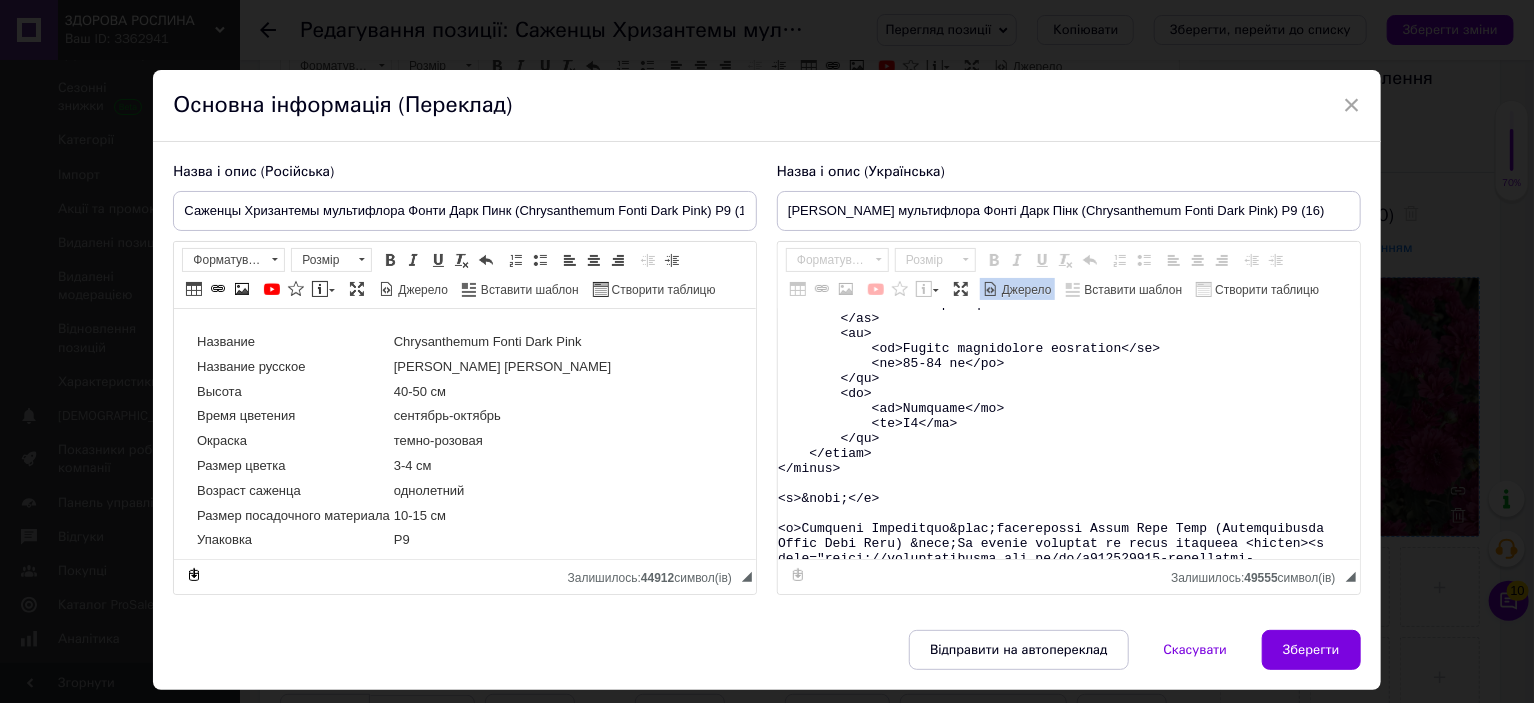 scroll, scrollTop: 15664, scrollLeft: 0, axis: vertical 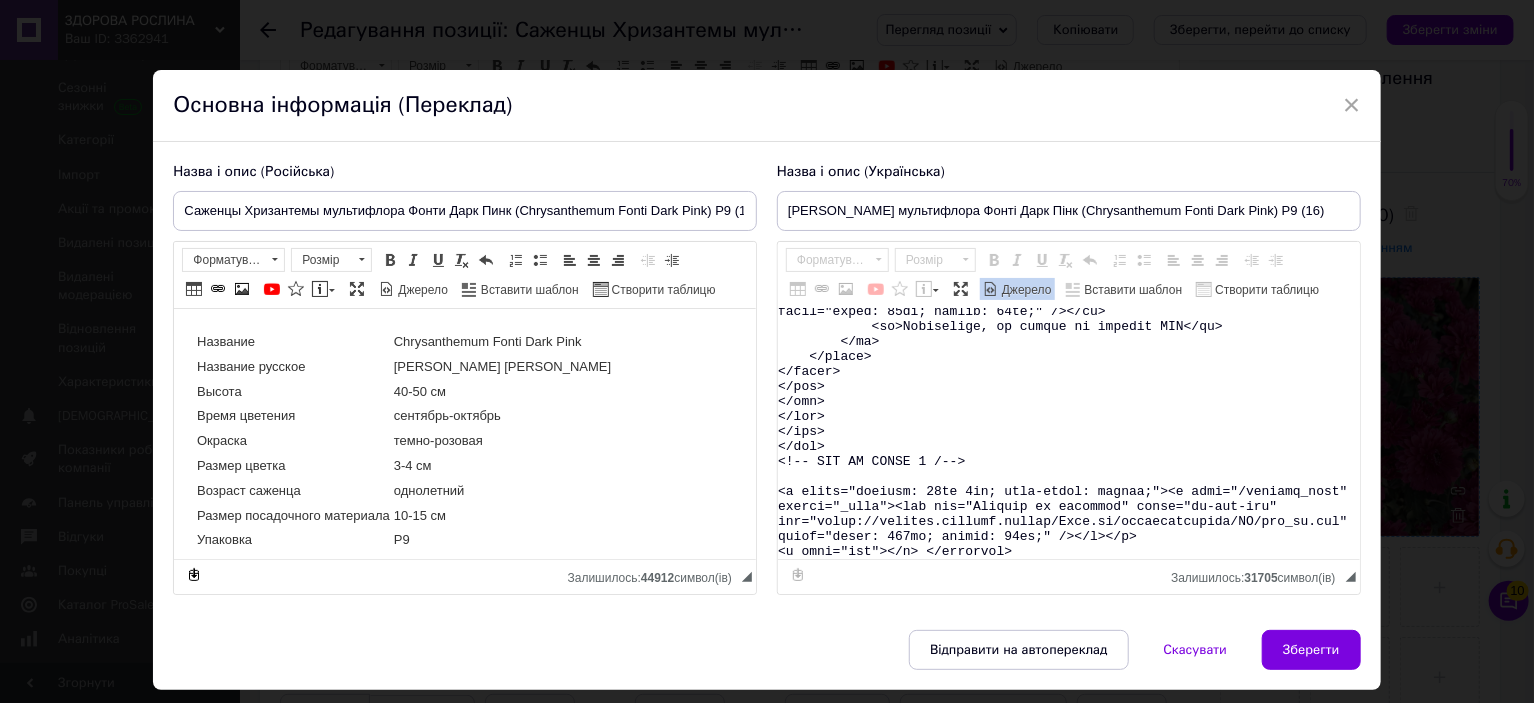 click on "Джерело" at bounding box center [1025, 290] 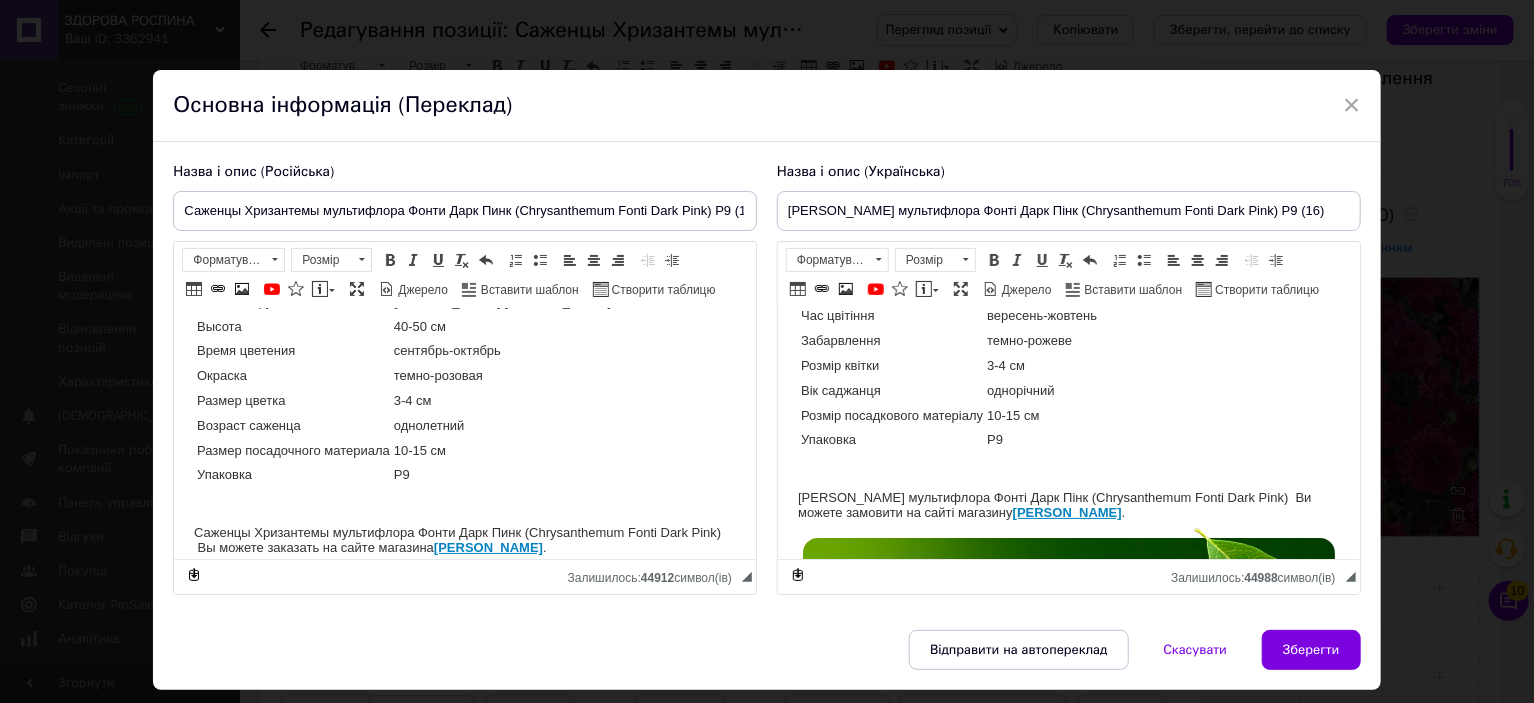 scroll, scrollTop: 100, scrollLeft: 0, axis: vertical 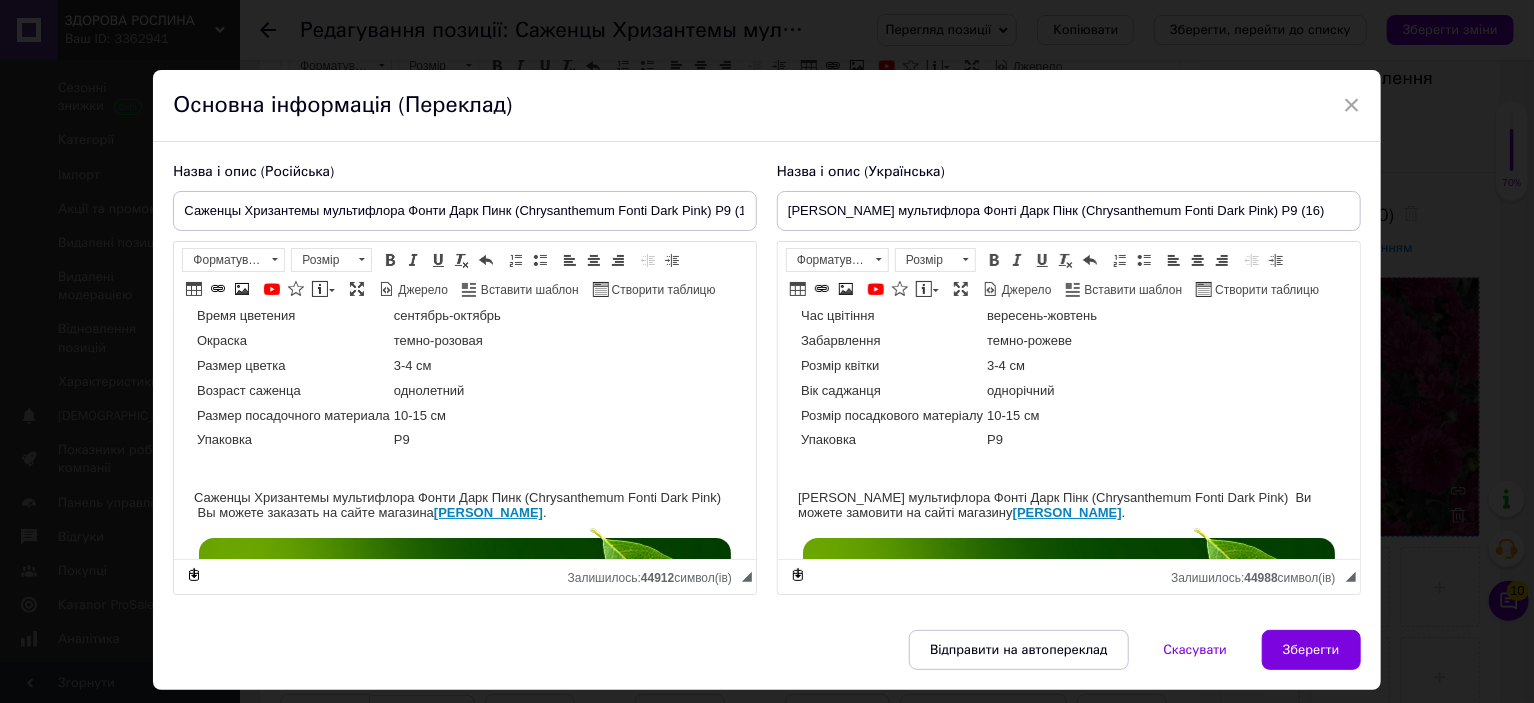 click on "Назва Chrysanthеmum Fonti Dark Pink  Назва українська Хризантема Фонті Дарк Пінк Висота 40-50 см Час цвітіння вересень-жовтень Забарвлення темно-рожеве Розмір квітки 3-4 см Вік саджанця однорічний Розмір посадкового матеріалу 10-15 см Упаковка Р9 Саджанці Хризантеми мультифлора Фонті Дарк Пінк (Chrysanthеmum Fonti Dark Pink)  Ви можете замовити на сайті магазину  Здорова Рослина .         Топ продажів       Якісні здорові саджанці, які забезпечать високий урожай, вирощені з дотриманням усіх агротехнічних вимог, що гарантує високу приживаність та плодоношення.       Саджанці полуниці" at bounding box center [1068, 3061] 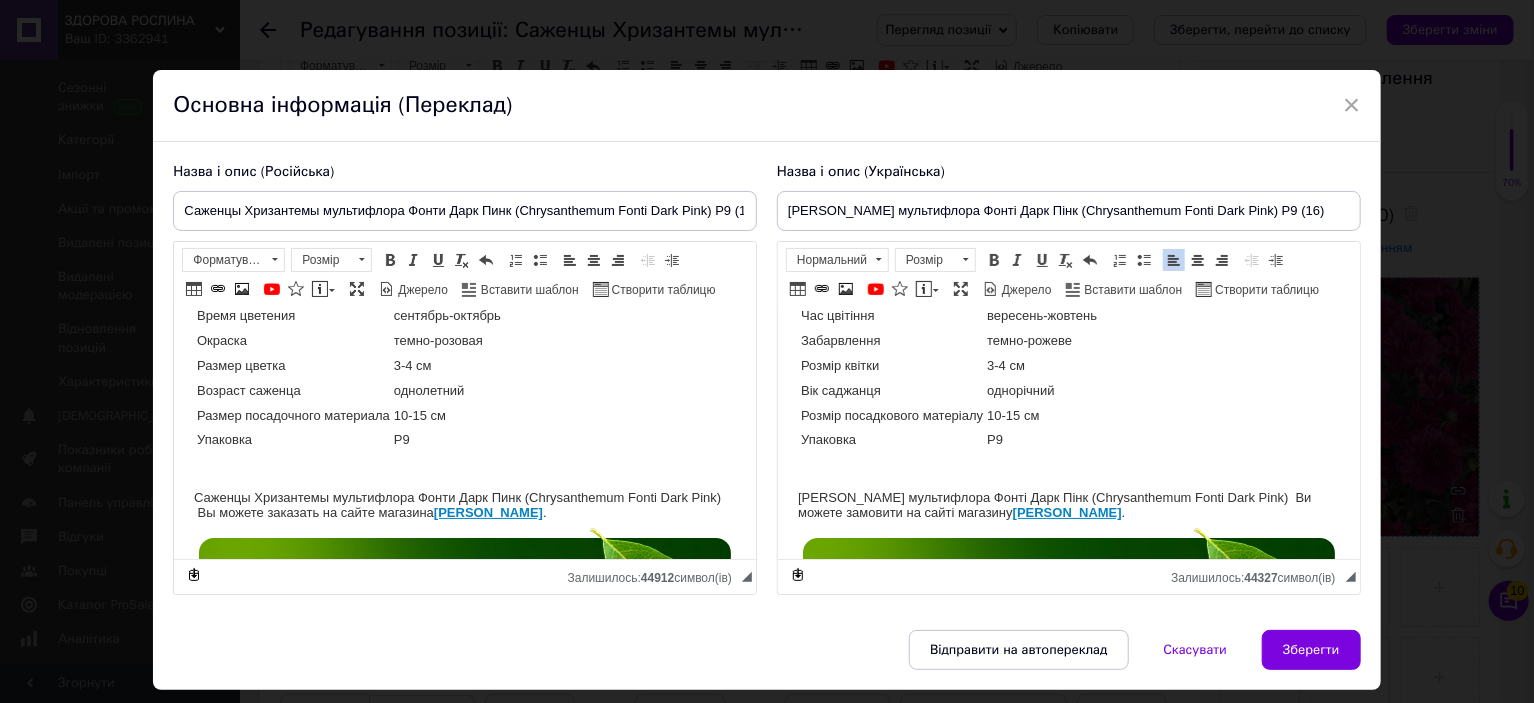 scroll, scrollTop: 346, scrollLeft: 0, axis: vertical 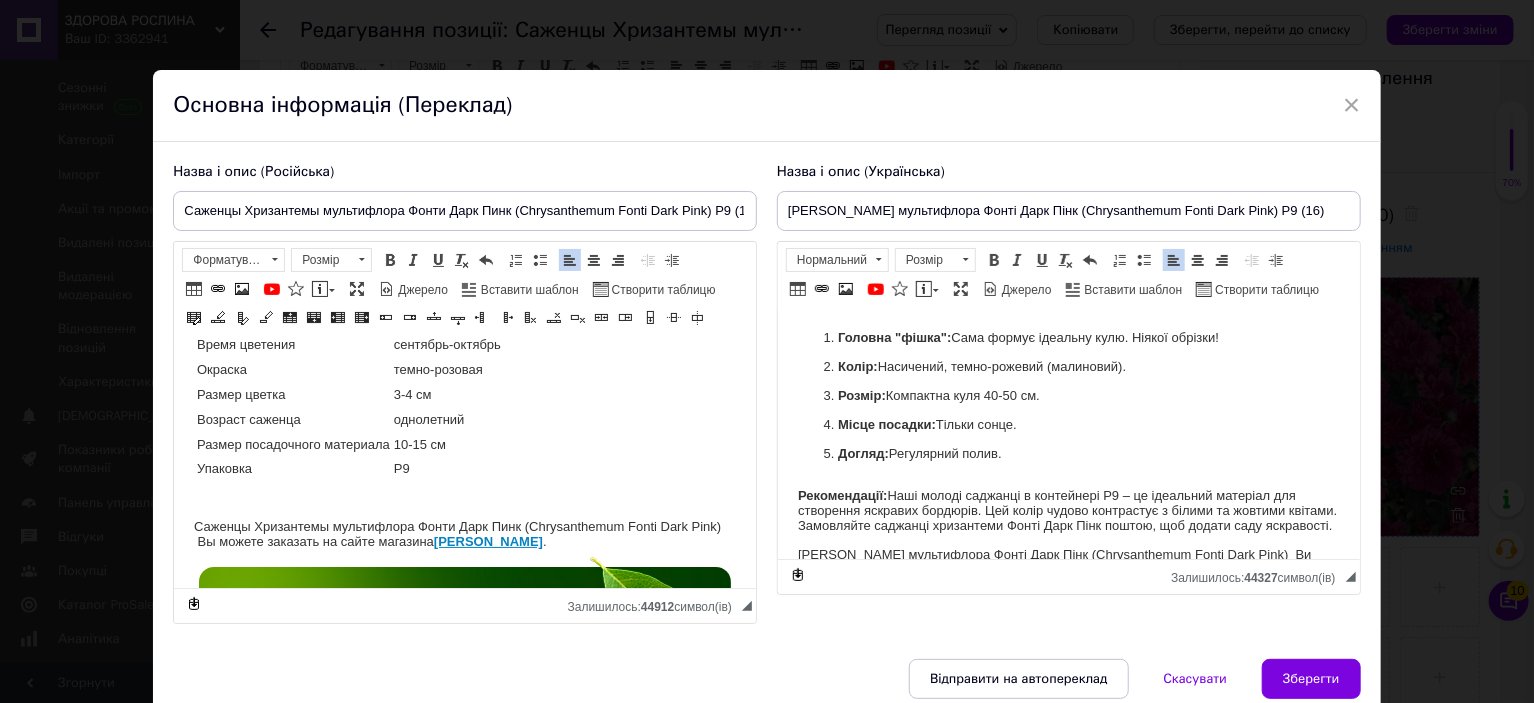click on "Название Chrysanthеmum Fonti Dark Pink Название русское Хризантема Фонти Дарк Пинк Высота 40-50 см Время цветения сентябрь-октябрь Окраска темно-розовая Размер цветка 3-4 см Возраст саженца однолетний Размер посадочного материала 10-15 см Упаковка Р9 Саженцы Хризантемы мультифлора Фонти Дарк Пинк (Chrysanthеmum Fonti Dark Pink)  Вы можете заказать на сайте магазина  Здорова Рослина .           Топ продаж             Саженцы клубники                     Саженцы малины                    Саженцы экзотических растений                     Саженцы хвойных растений                     Саженцы ягодных кустарников" at bounding box center (465, 3072) 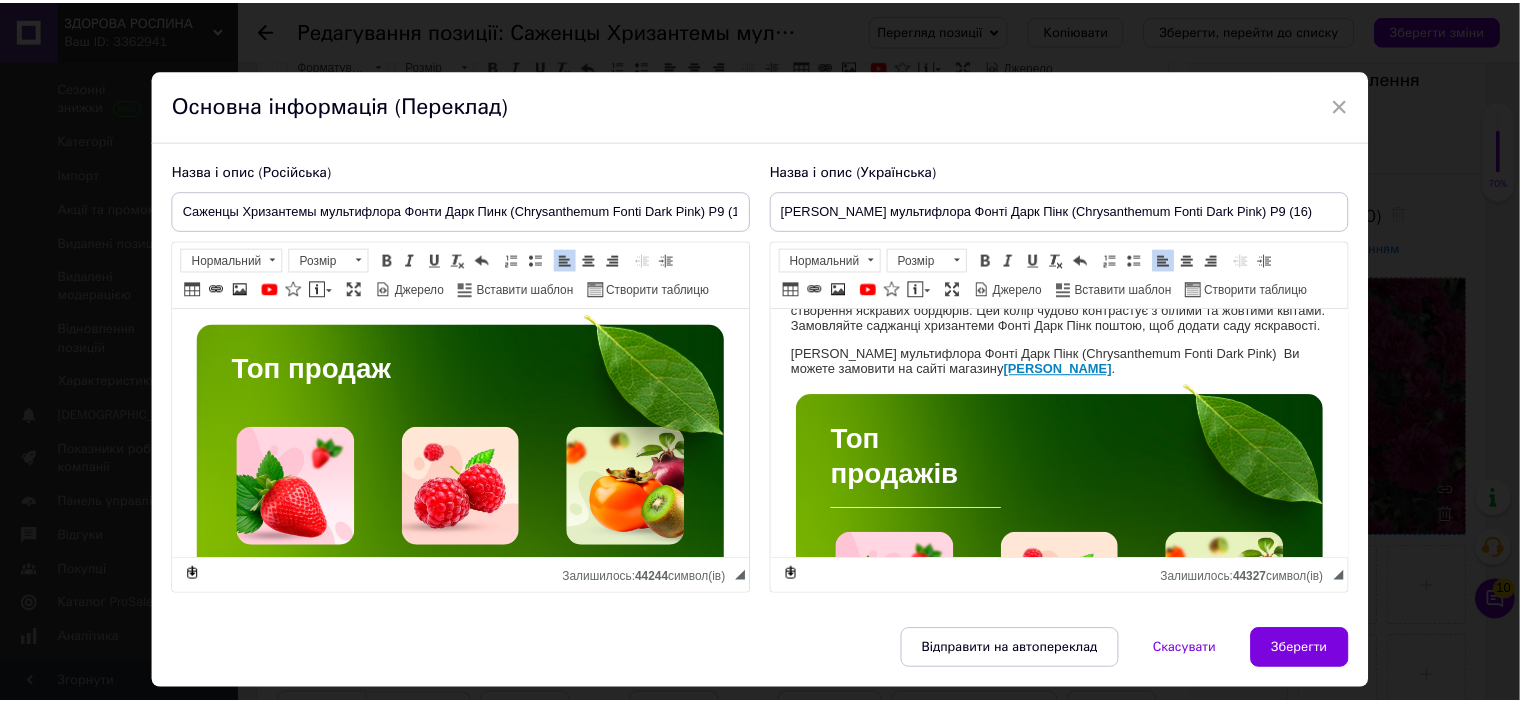 scroll, scrollTop: 646, scrollLeft: 0, axis: vertical 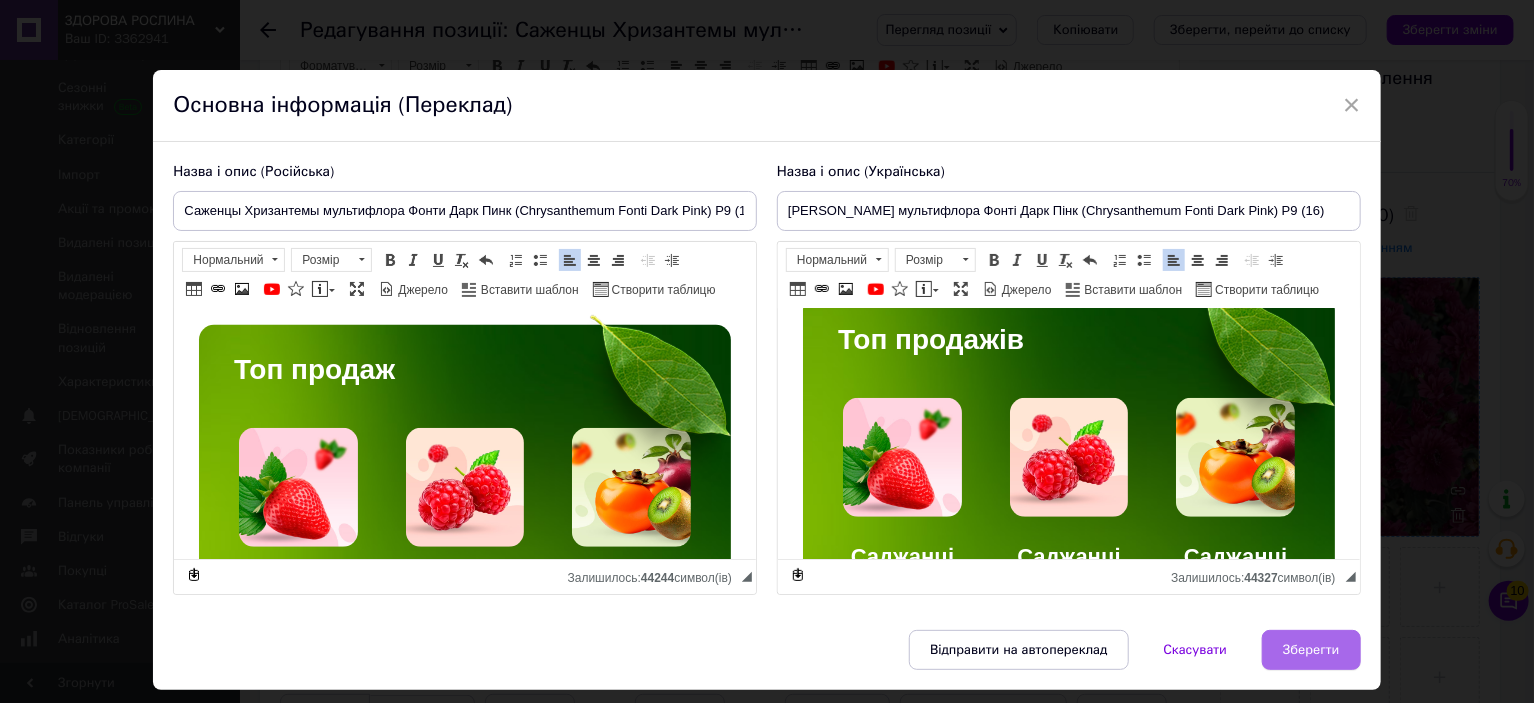 click on "Зберегти" at bounding box center (1311, 650) 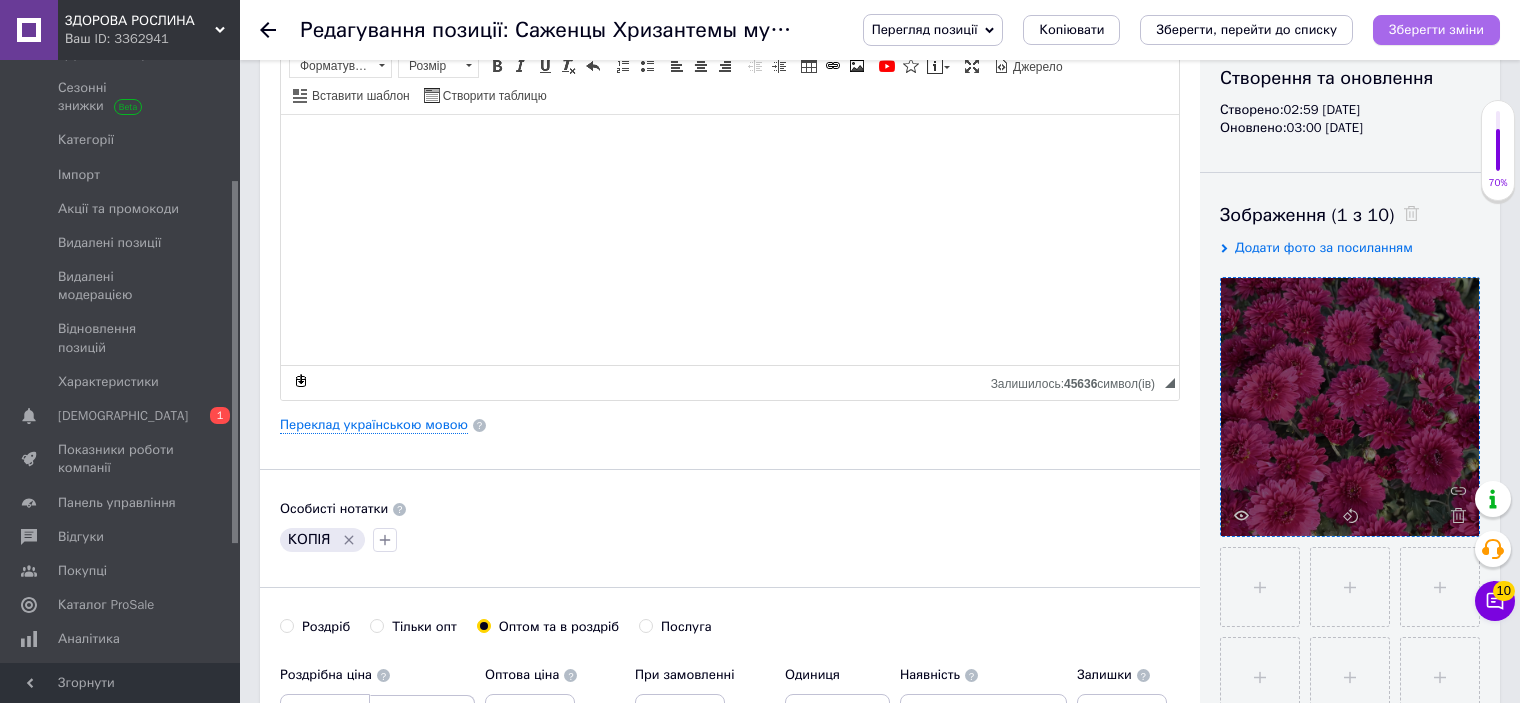 click on "Зберегти зміни" at bounding box center [1436, 29] 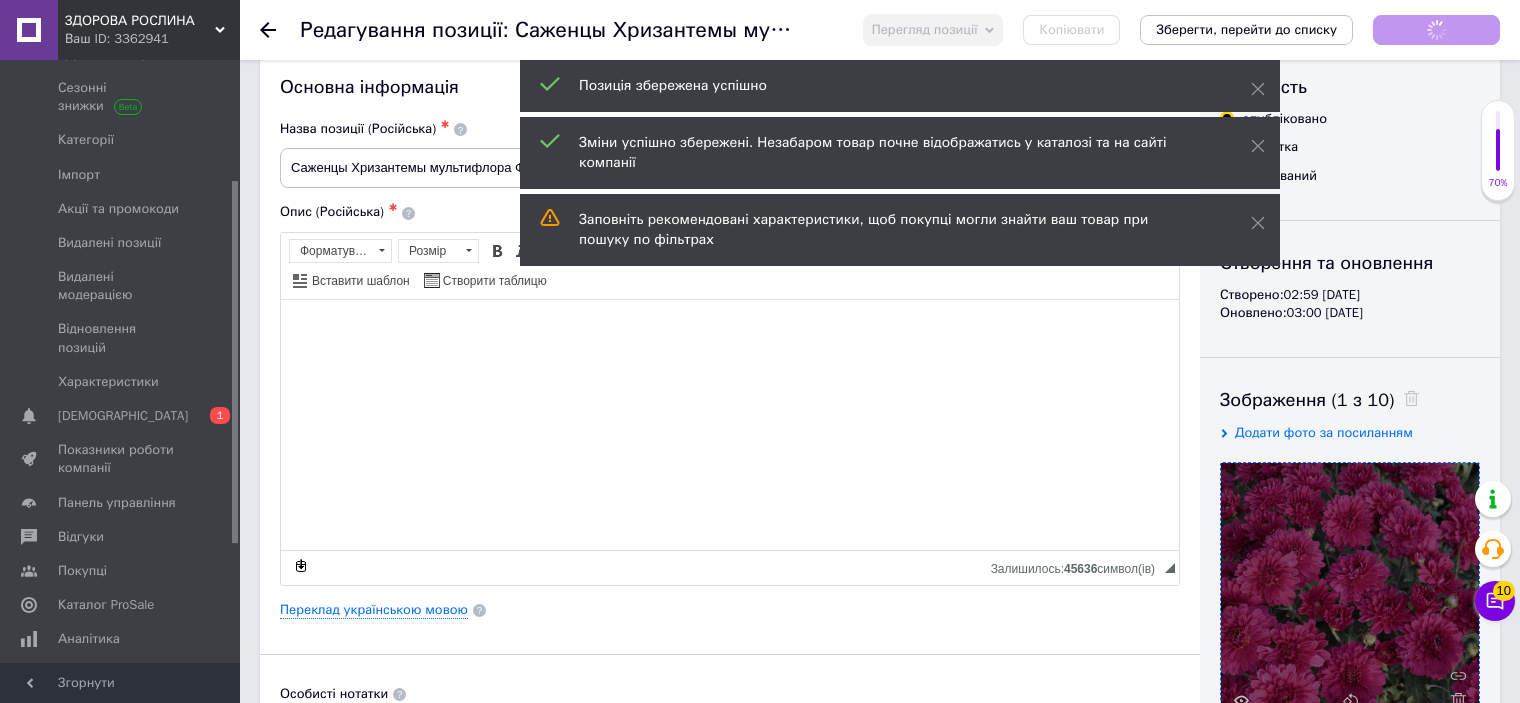 scroll, scrollTop: 0, scrollLeft: 0, axis: both 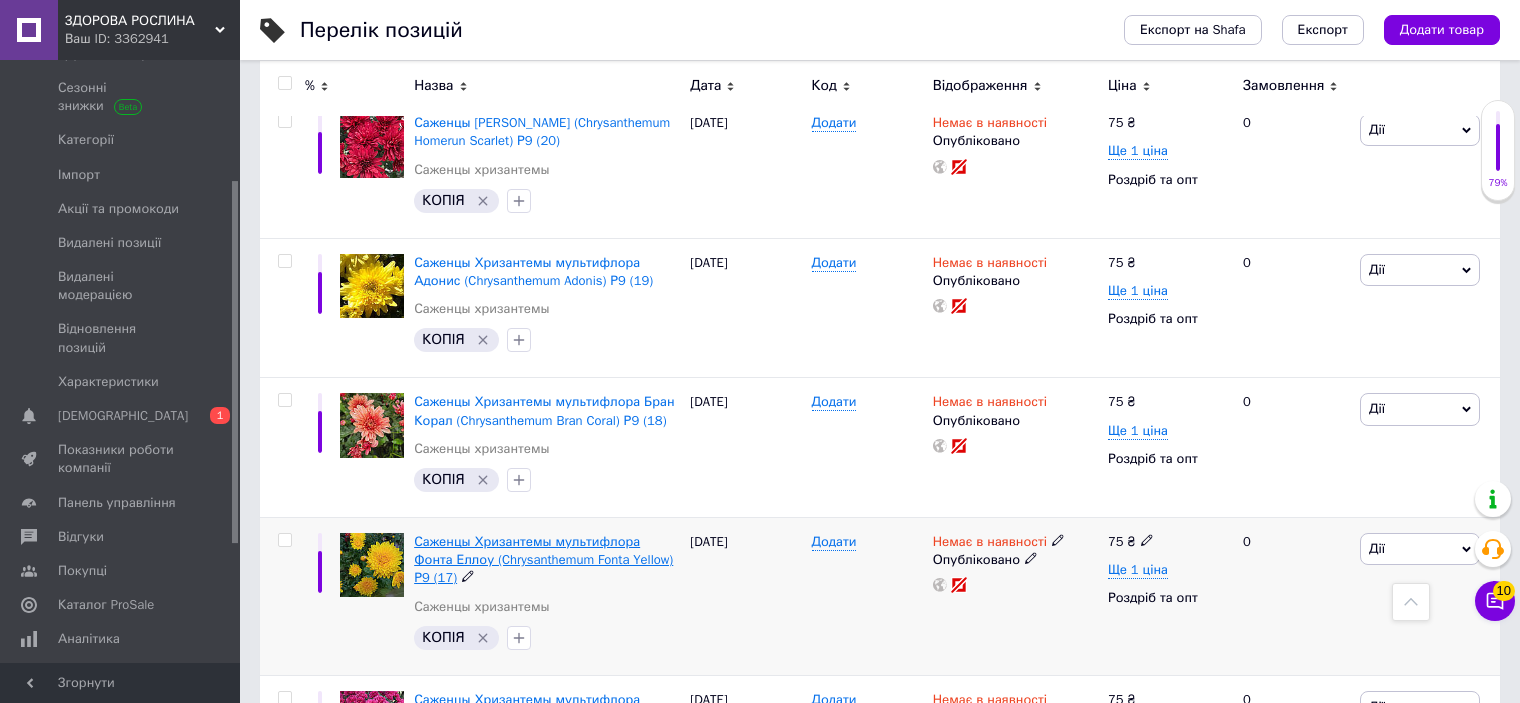 click on "Саженцы Хризантемы мультифлора Фонта Еллоу (Chrysanthеmum Fonta Yellow) Р9 (17)" at bounding box center [543, 559] 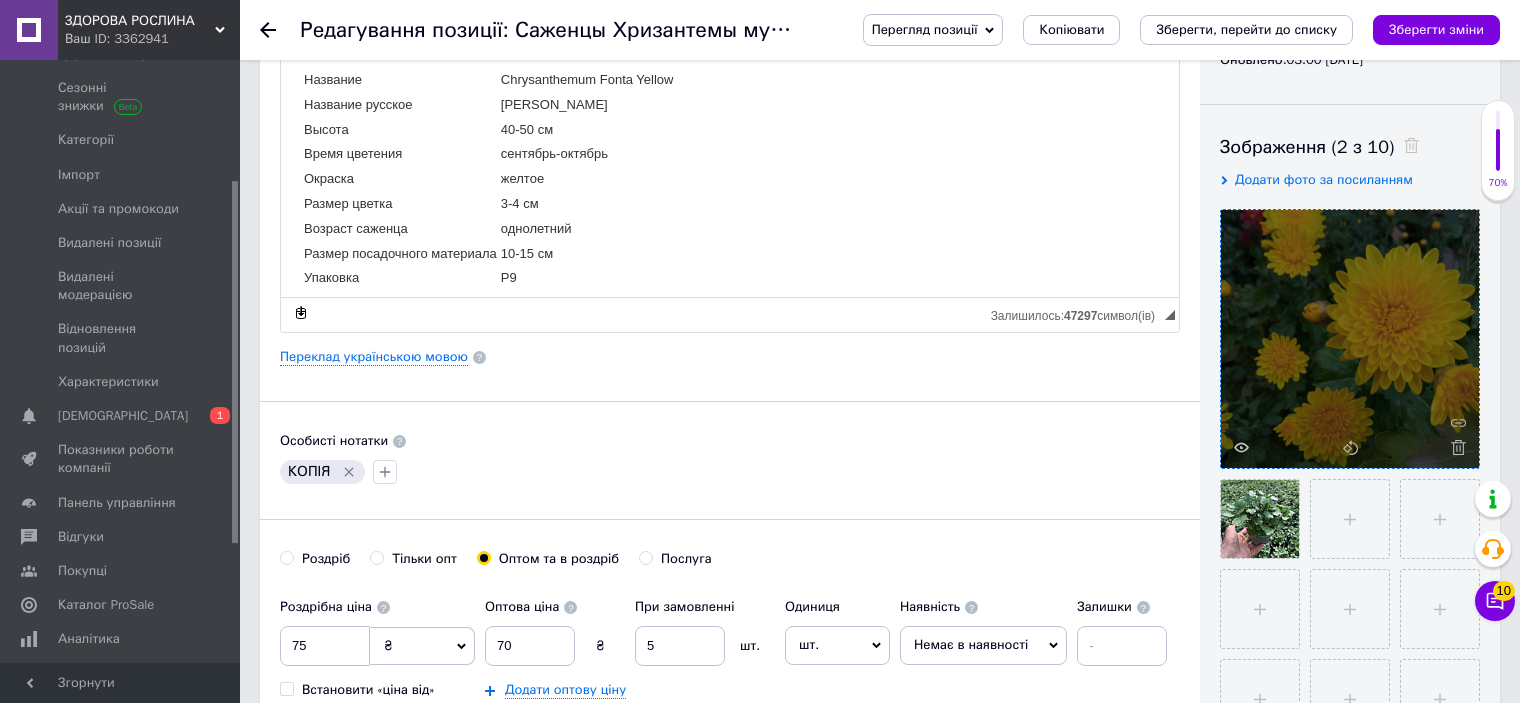 scroll, scrollTop: 300, scrollLeft: 0, axis: vertical 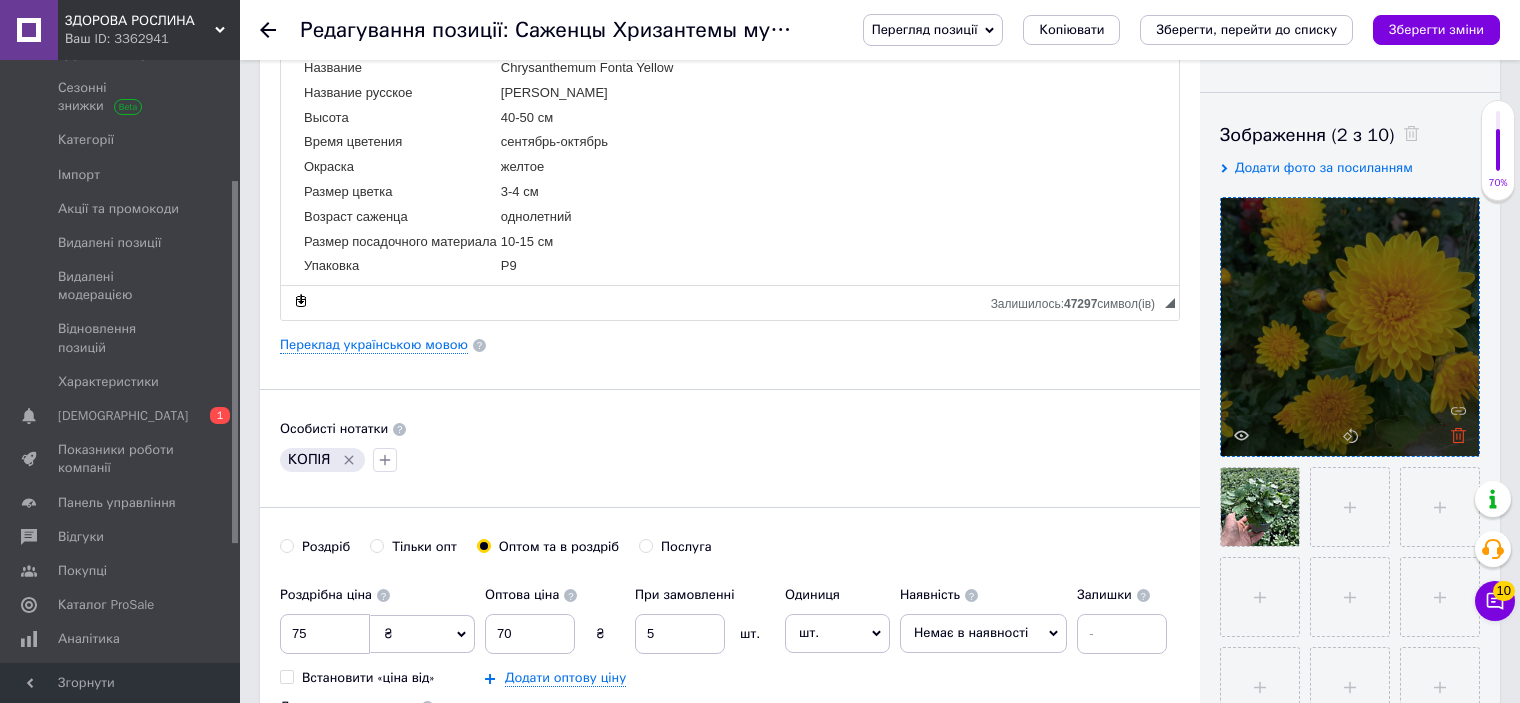 click 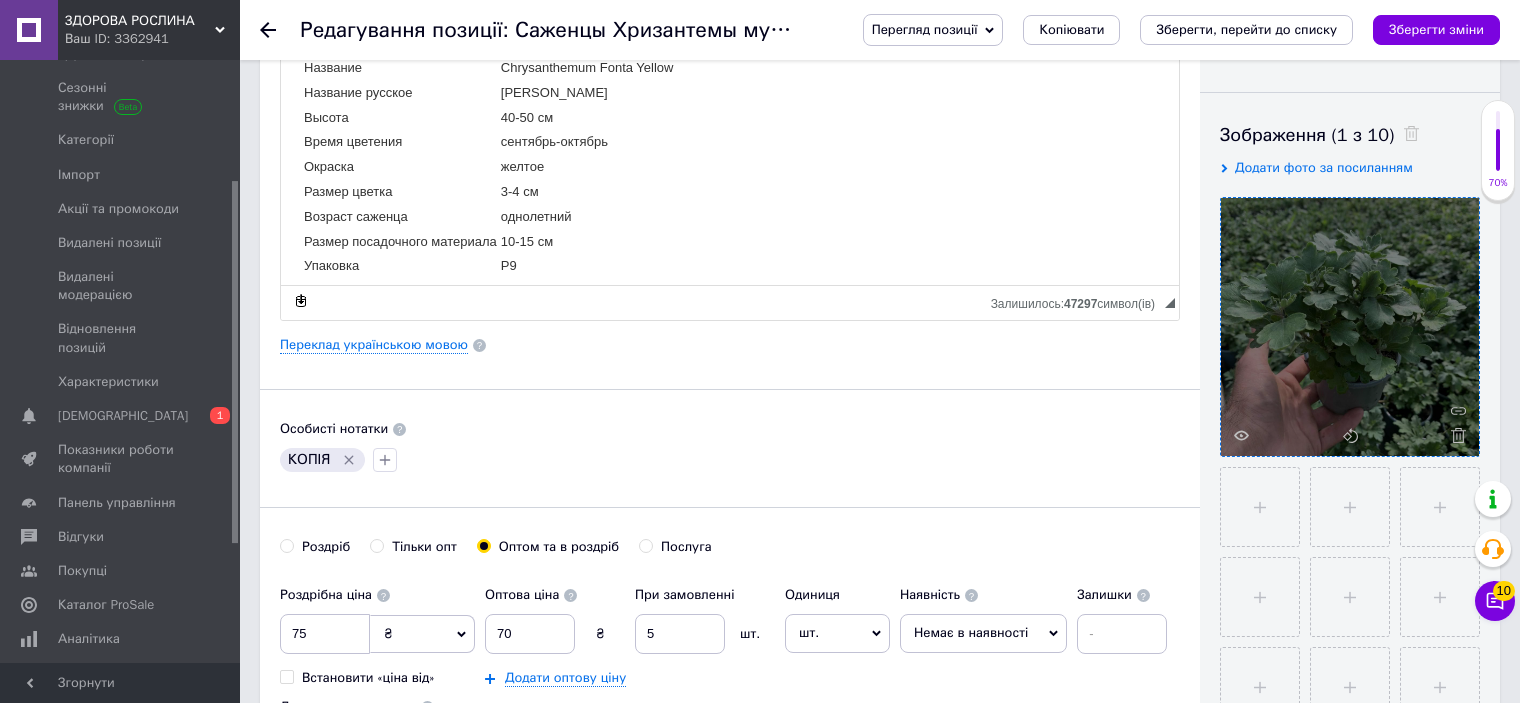 click 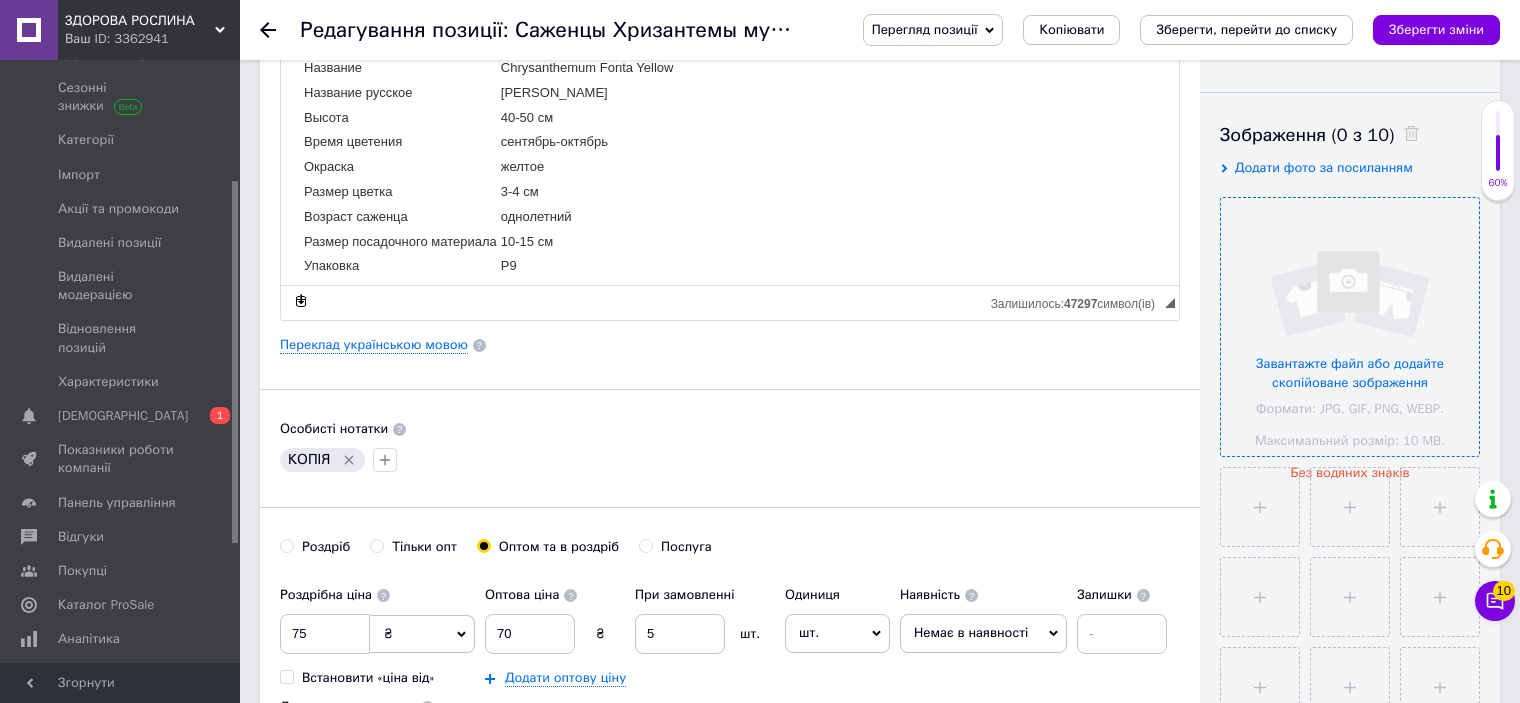 click at bounding box center (1350, 327) 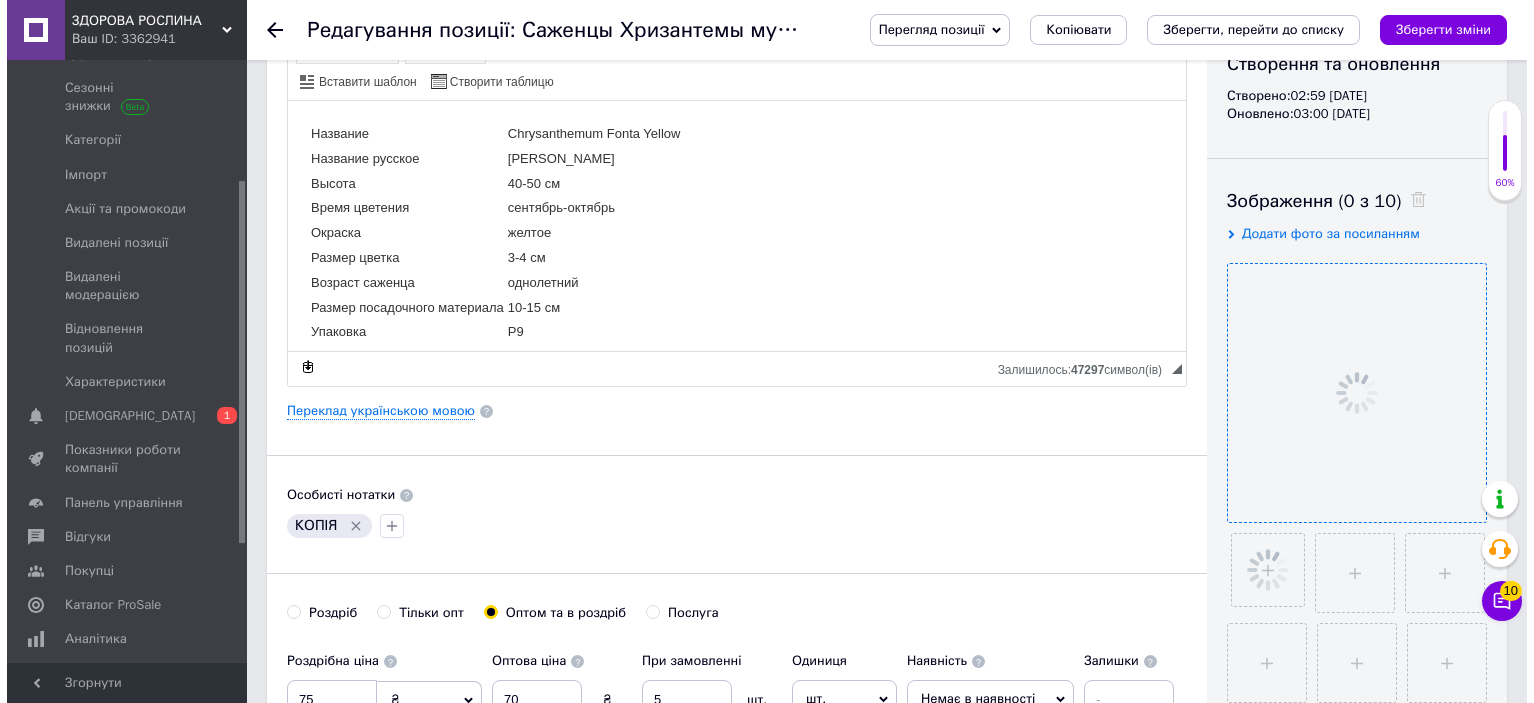 scroll, scrollTop: 200, scrollLeft: 0, axis: vertical 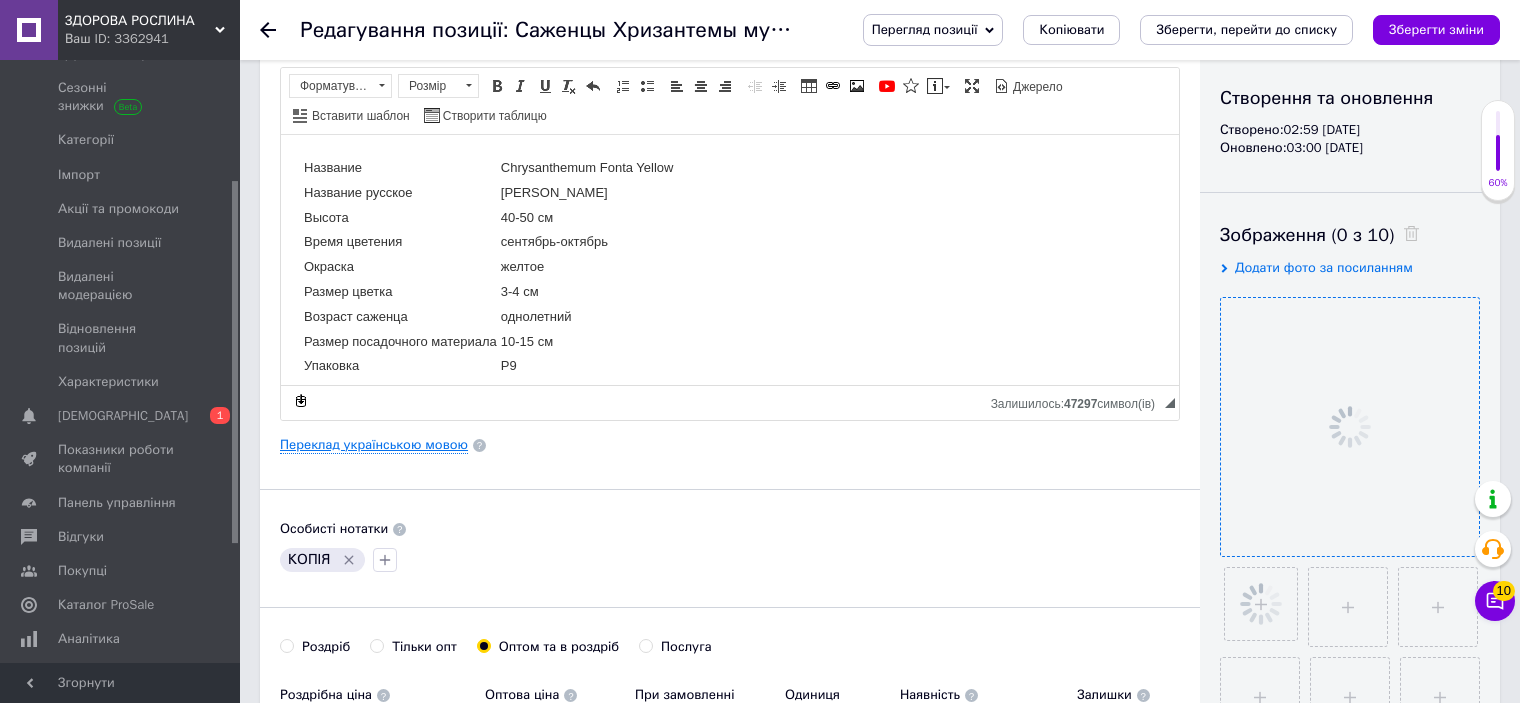 click on "Переклад українською мовою" at bounding box center [374, 445] 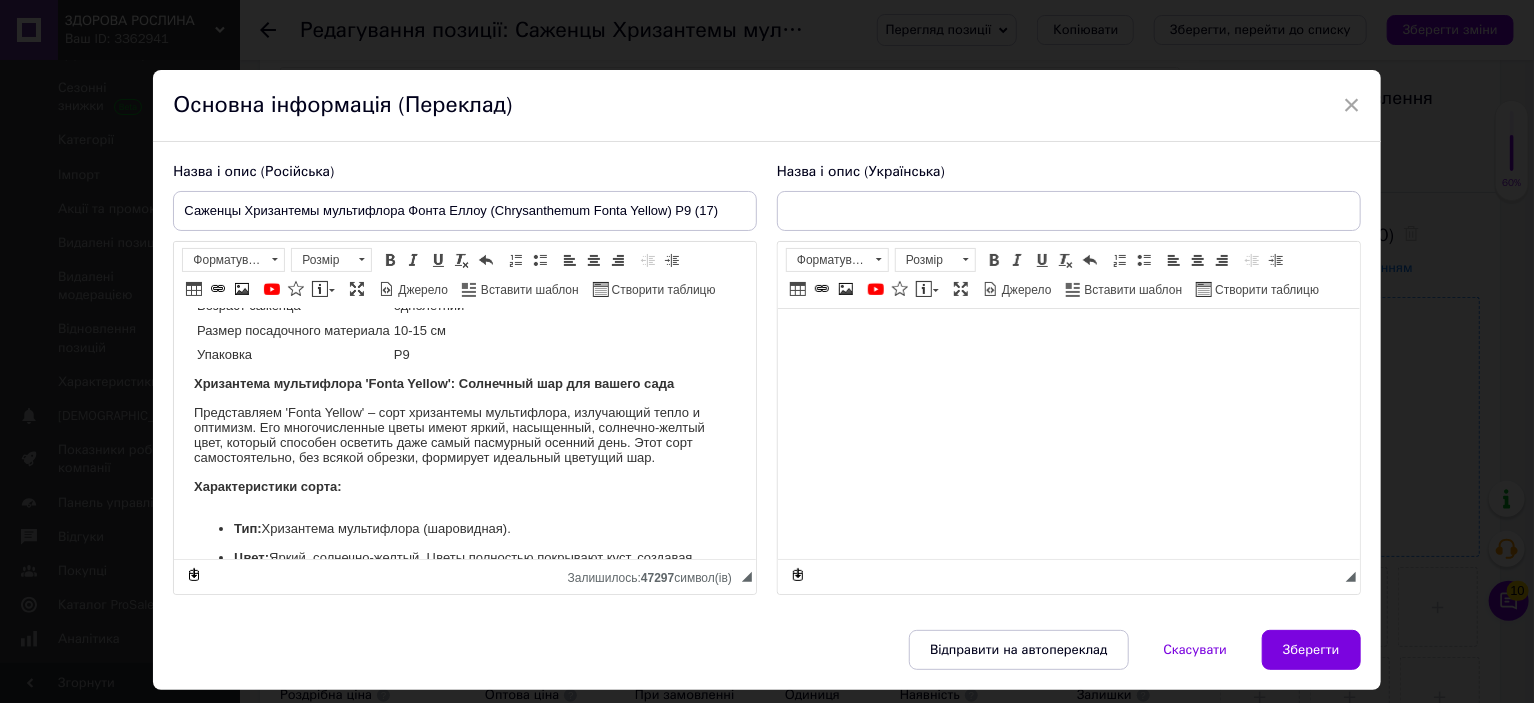 scroll, scrollTop: 100, scrollLeft: 0, axis: vertical 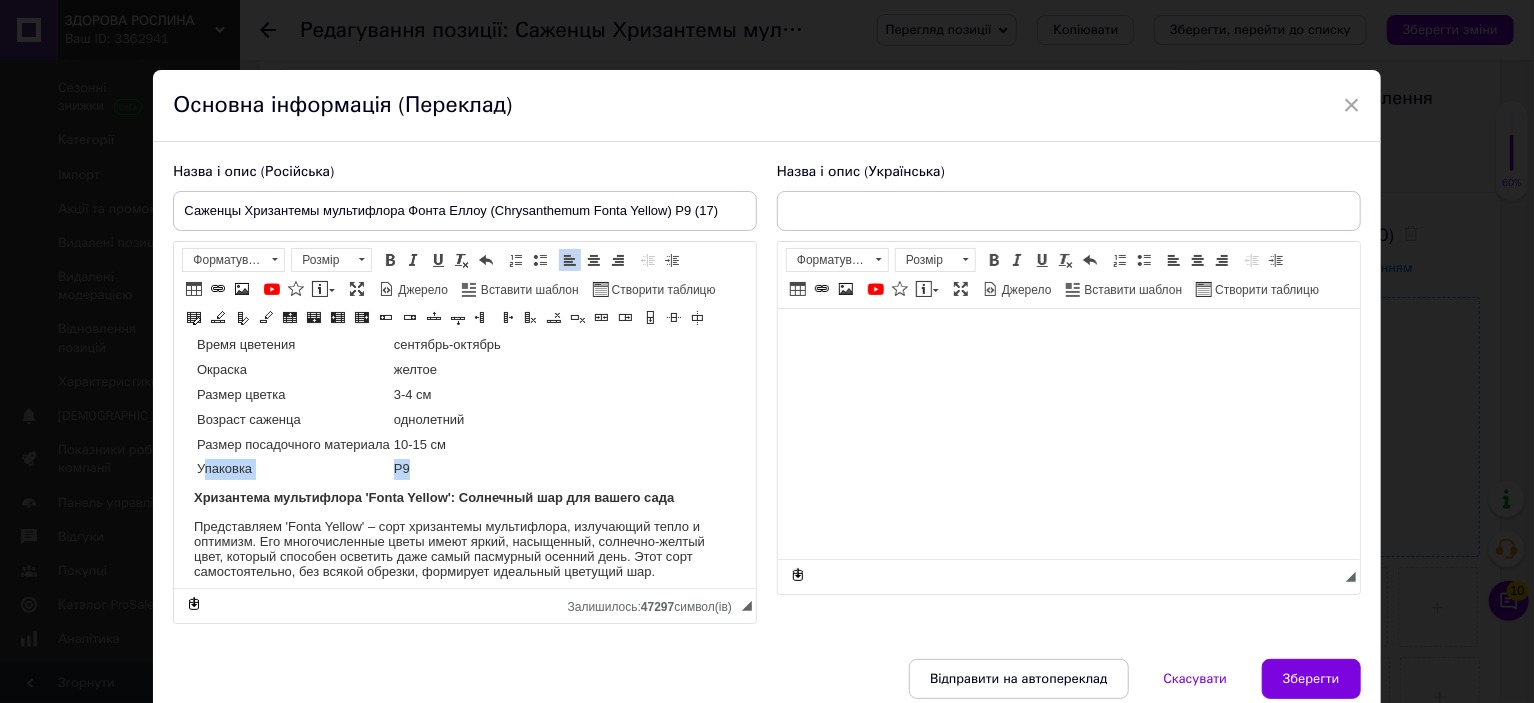 type on "Саджанці Хризантеми мультифлора Фонта Єллоу (Chrysanthеmum Fonta Yellow) Р9 (17)" 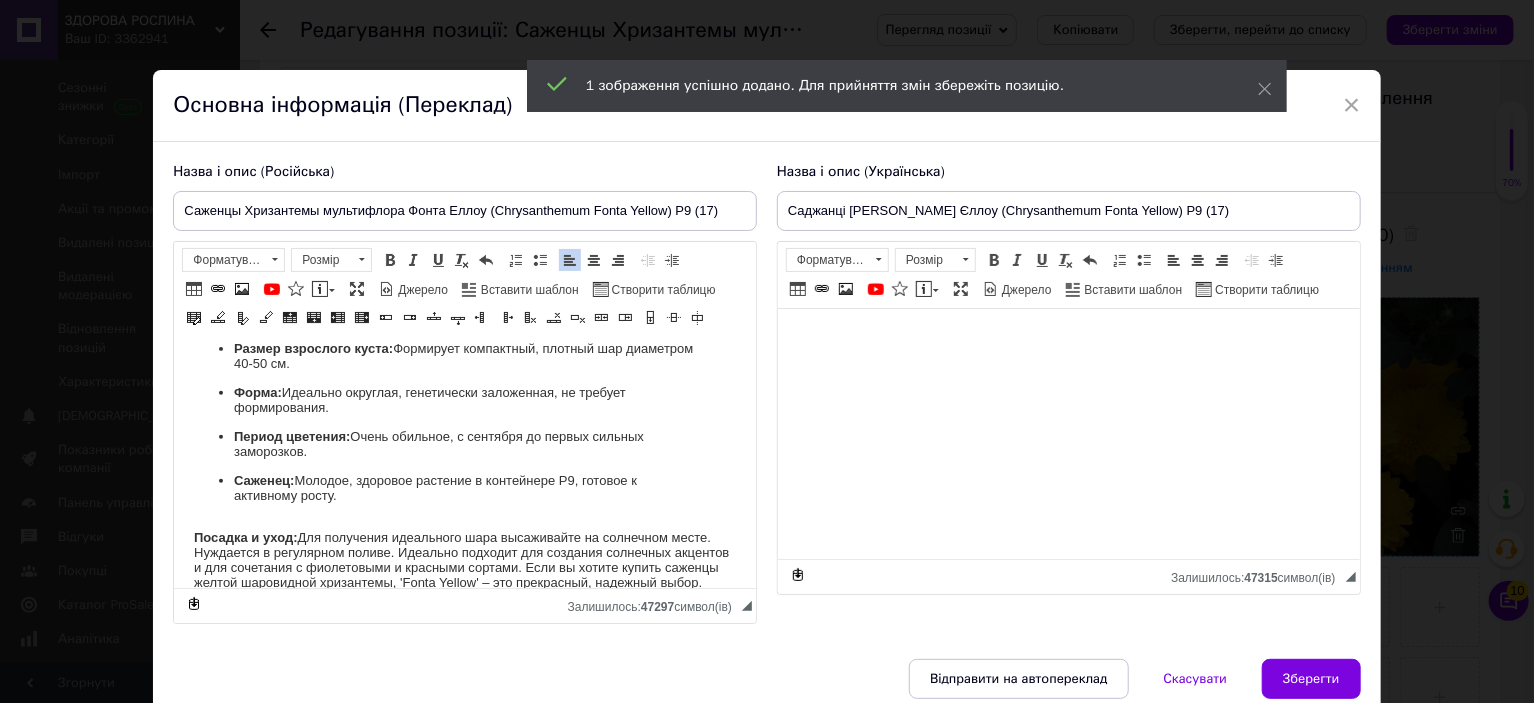 scroll, scrollTop: 544, scrollLeft: 0, axis: vertical 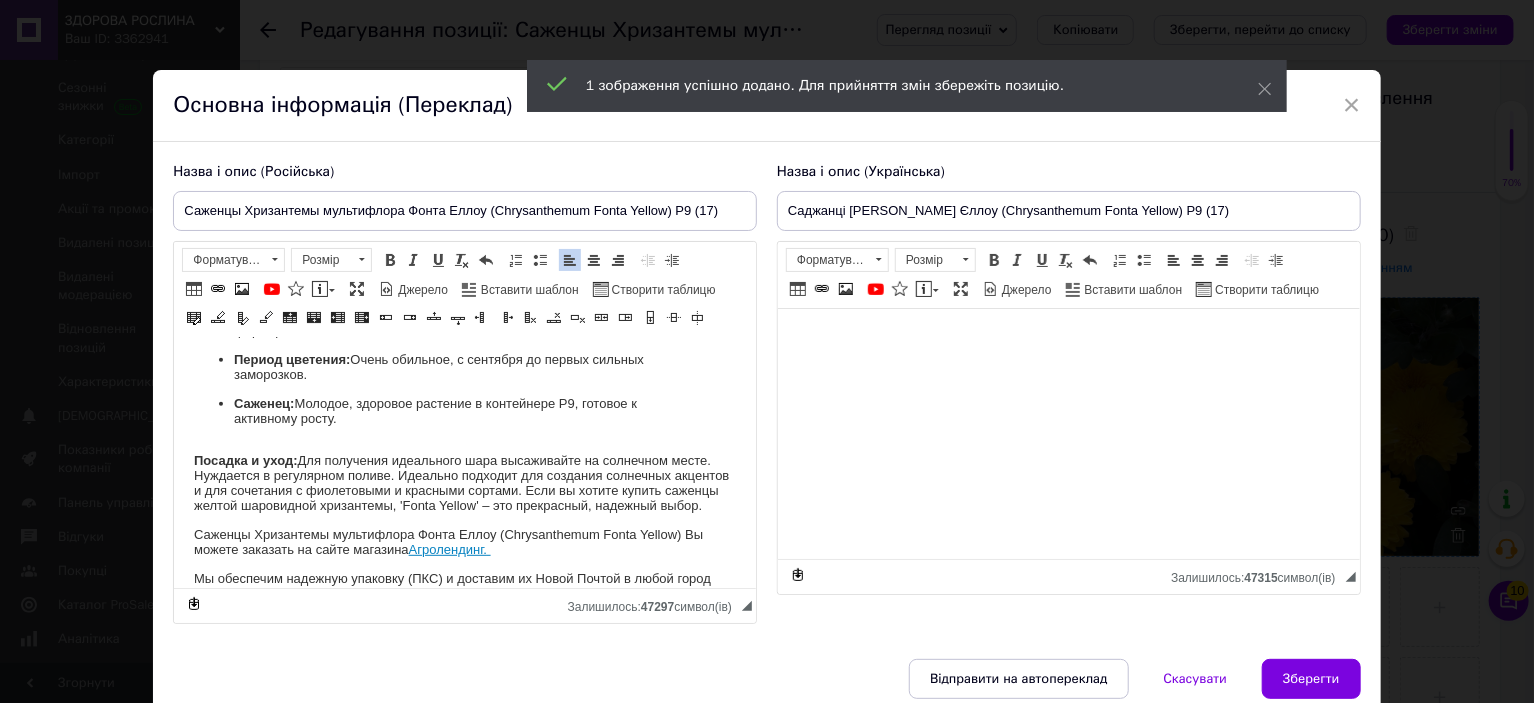 drag, startPoint x: 196, startPoint y: 491, endPoint x: 478, endPoint y: 530, distance: 284.68402 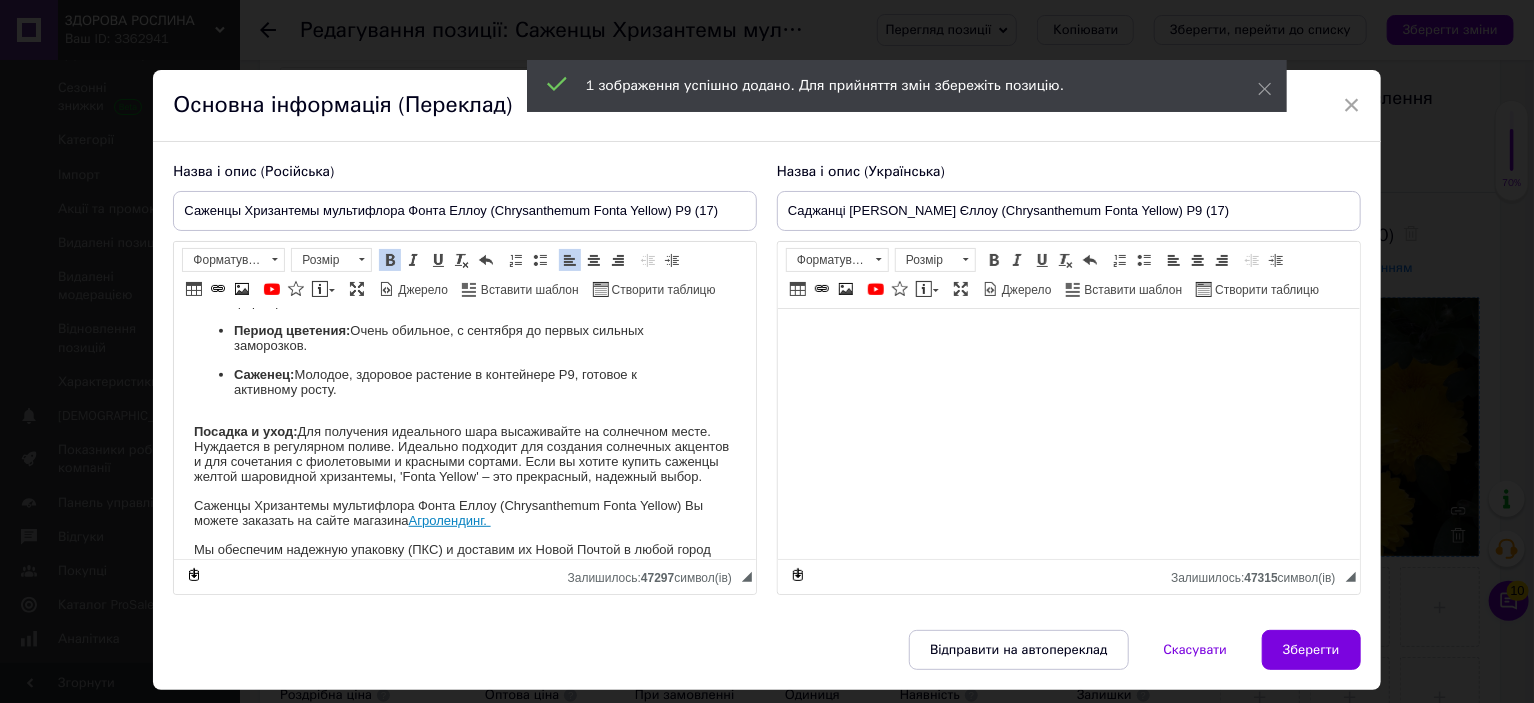 scroll, scrollTop: 248, scrollLeft: 0, axis: vertical 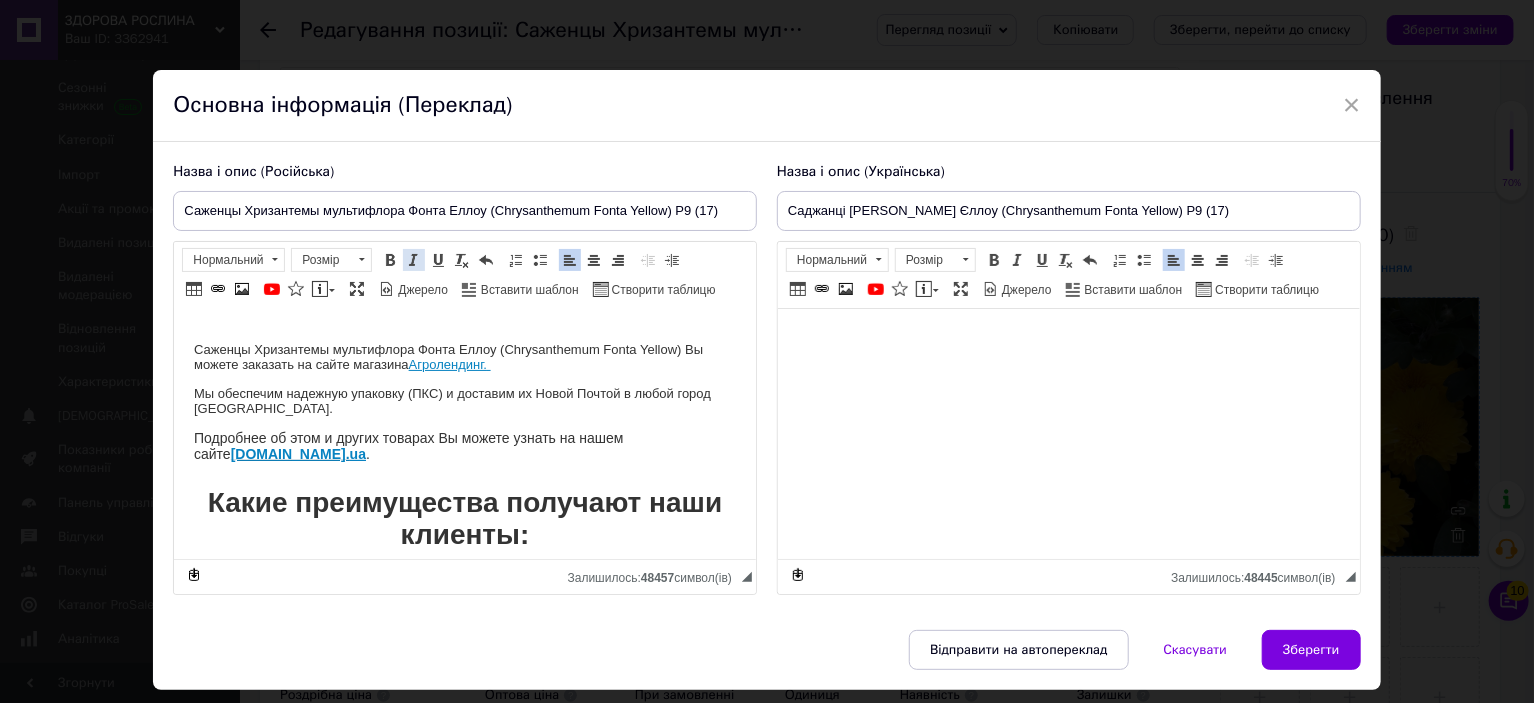click on "Курсив  Сполучення клавіш Ctrl+I" at bounding box center [414, 260] 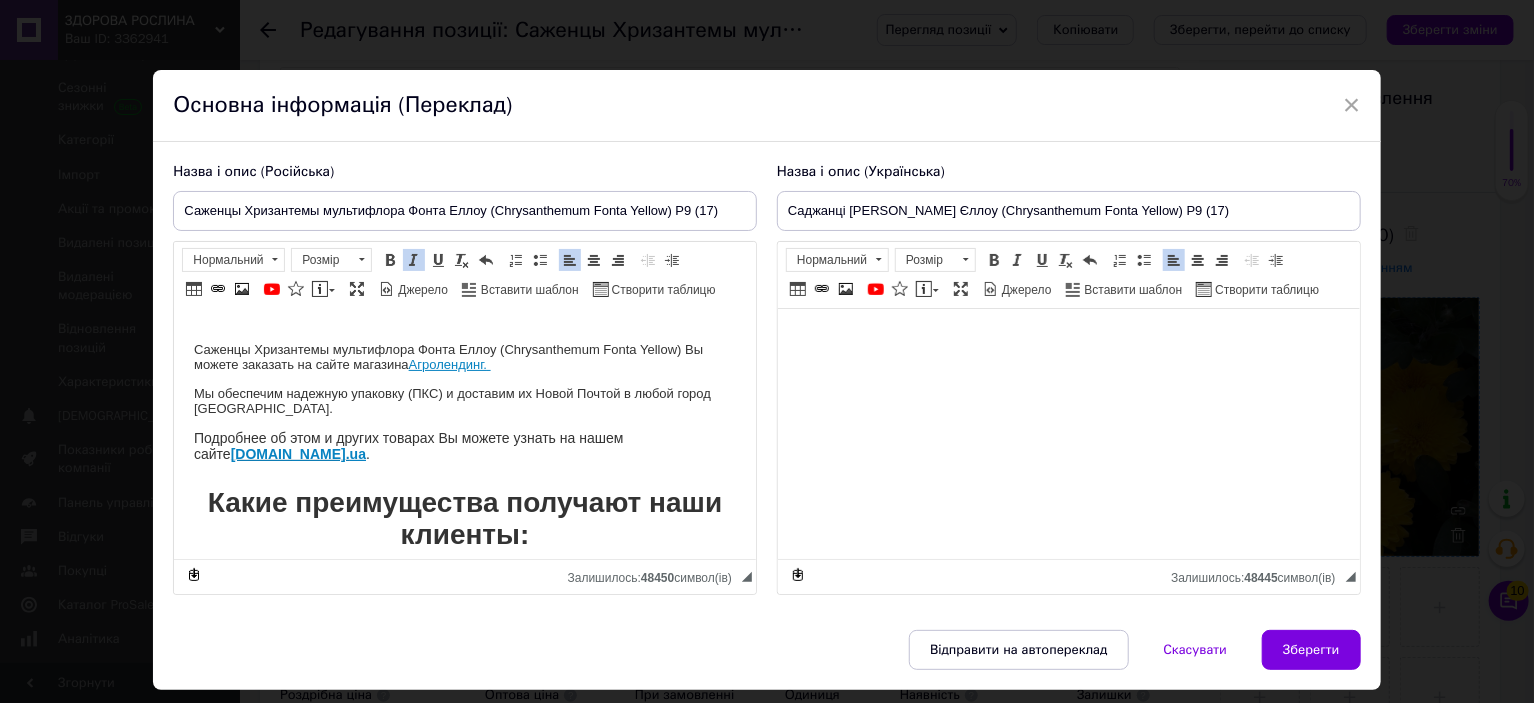 click on "Курсив  Сполучення клавіш Ctrl+I" at bounding box center (414, 260) 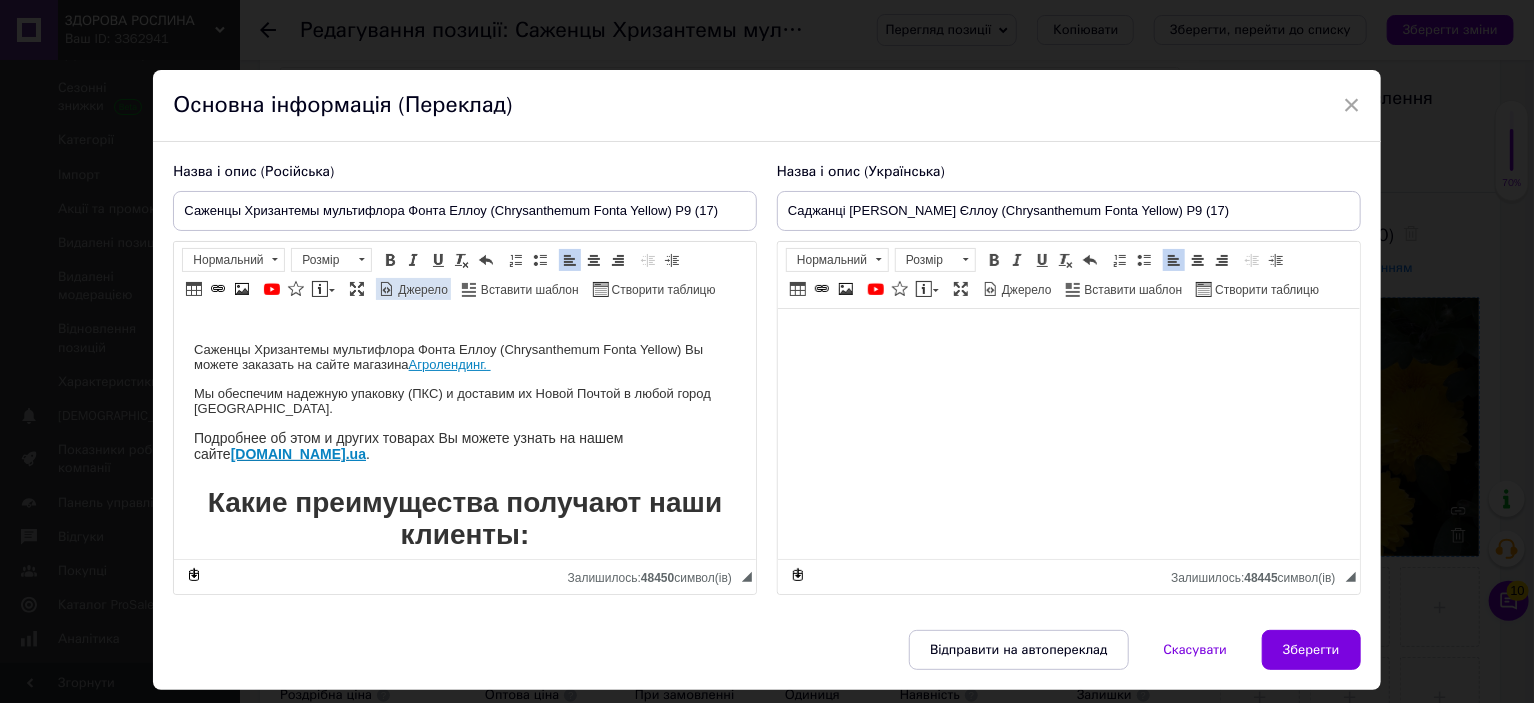 click on "Джерело" at bounding box center (421, 290) 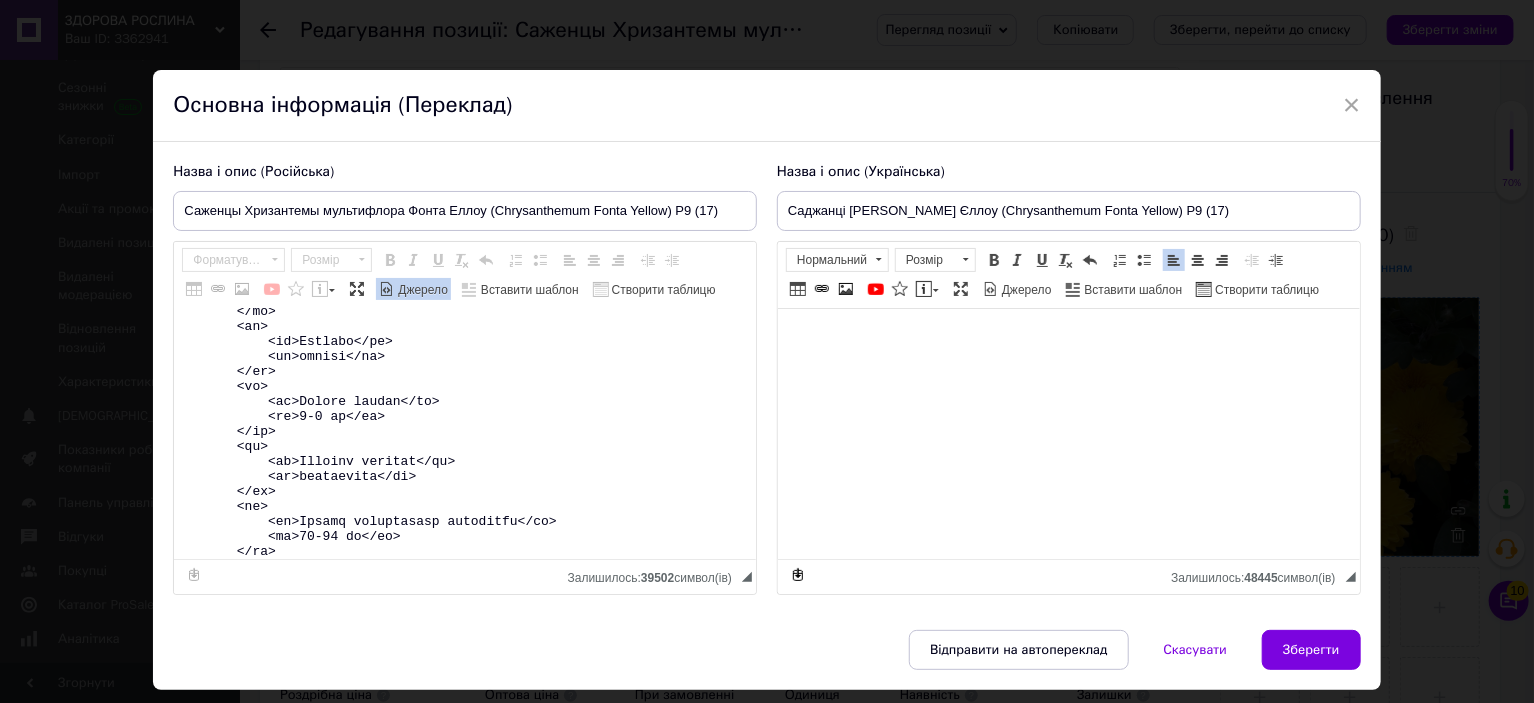 scroll, scrollTop: 500, scrollLeft: 0, axis: vertical 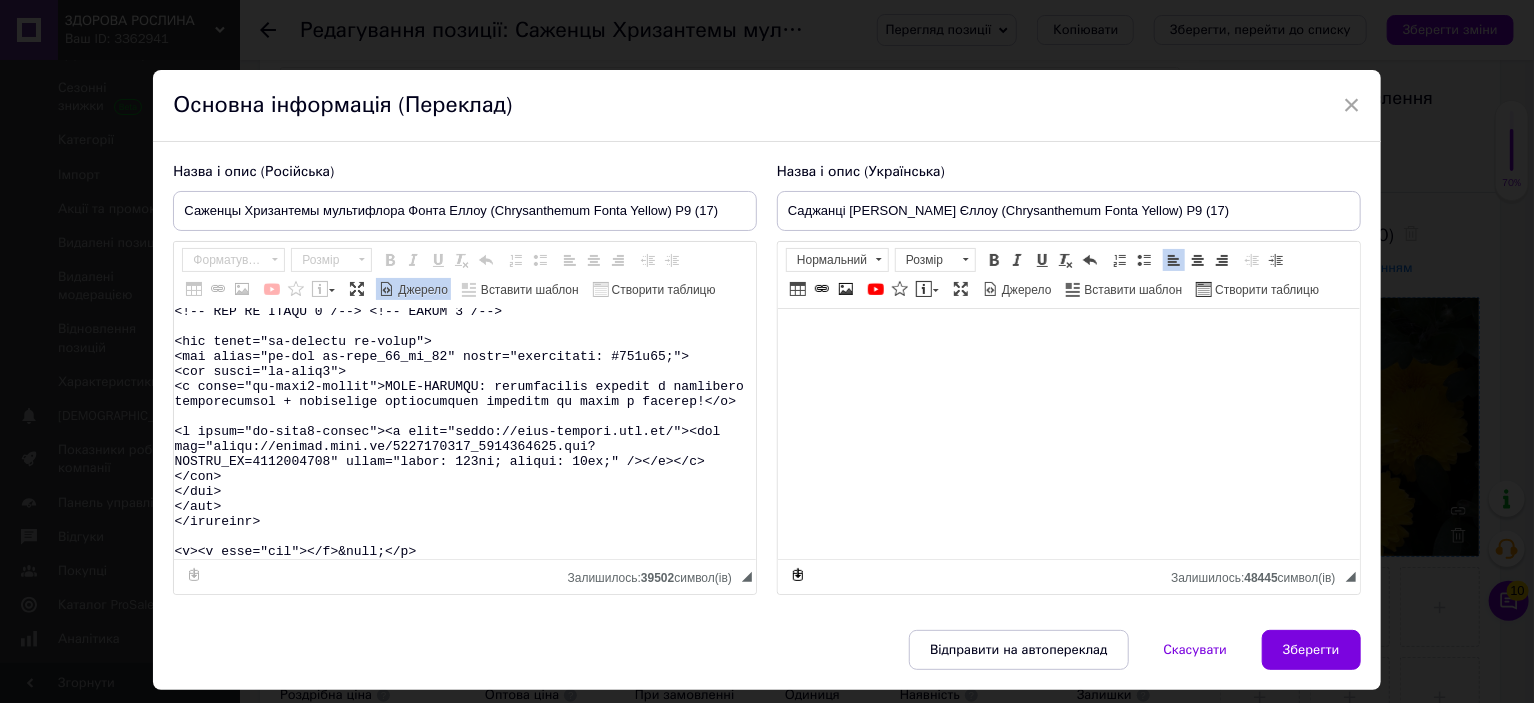drag, startPoint x: 237, startPoint y: 484, endPoint x: 391, endPoint y: 620, distance: 205.4556 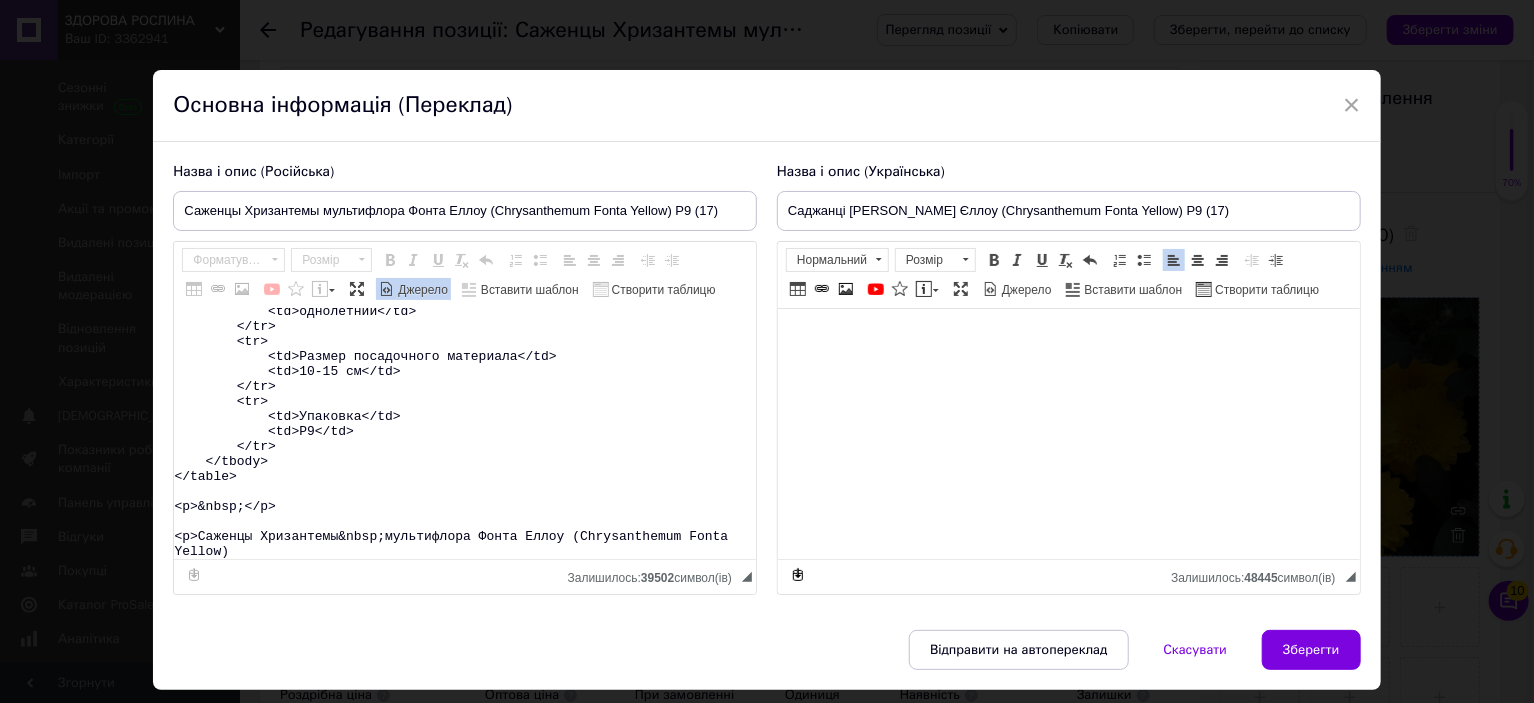 scroll, scrollTop: 433, scrollLeft: 0, axis: vertical 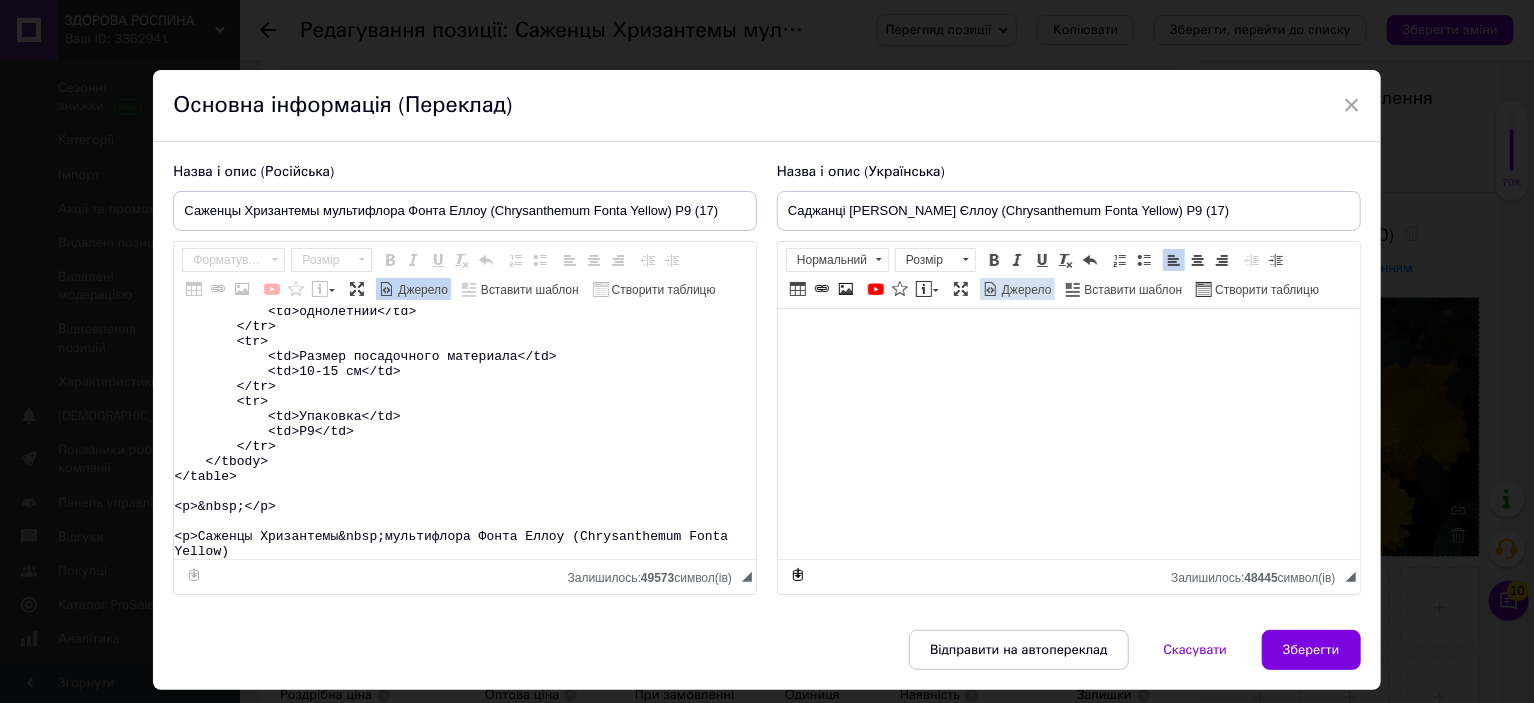 click on "Джерело" at bounding box center (1025, 290) 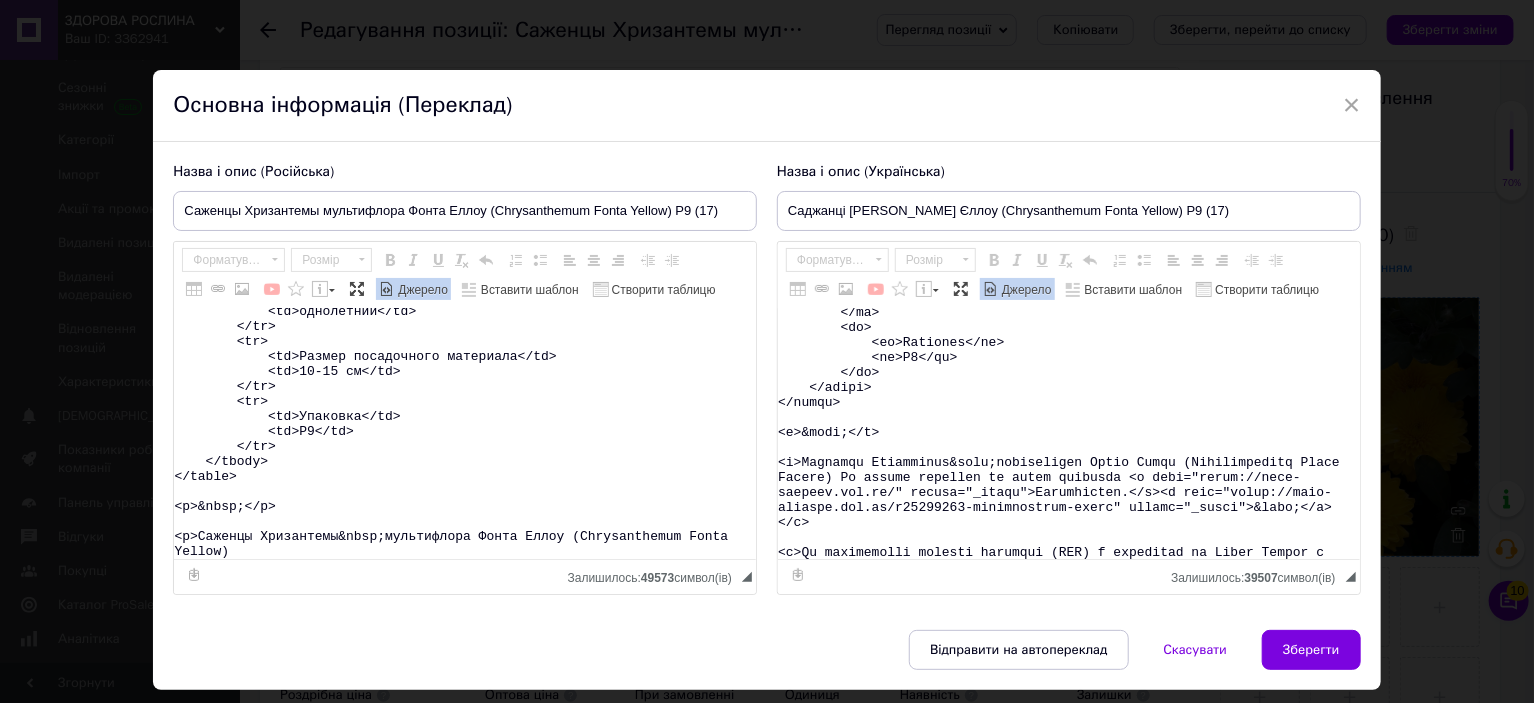 scroll, scrollTop: 500, scrollLeft: 0, axis: vertical 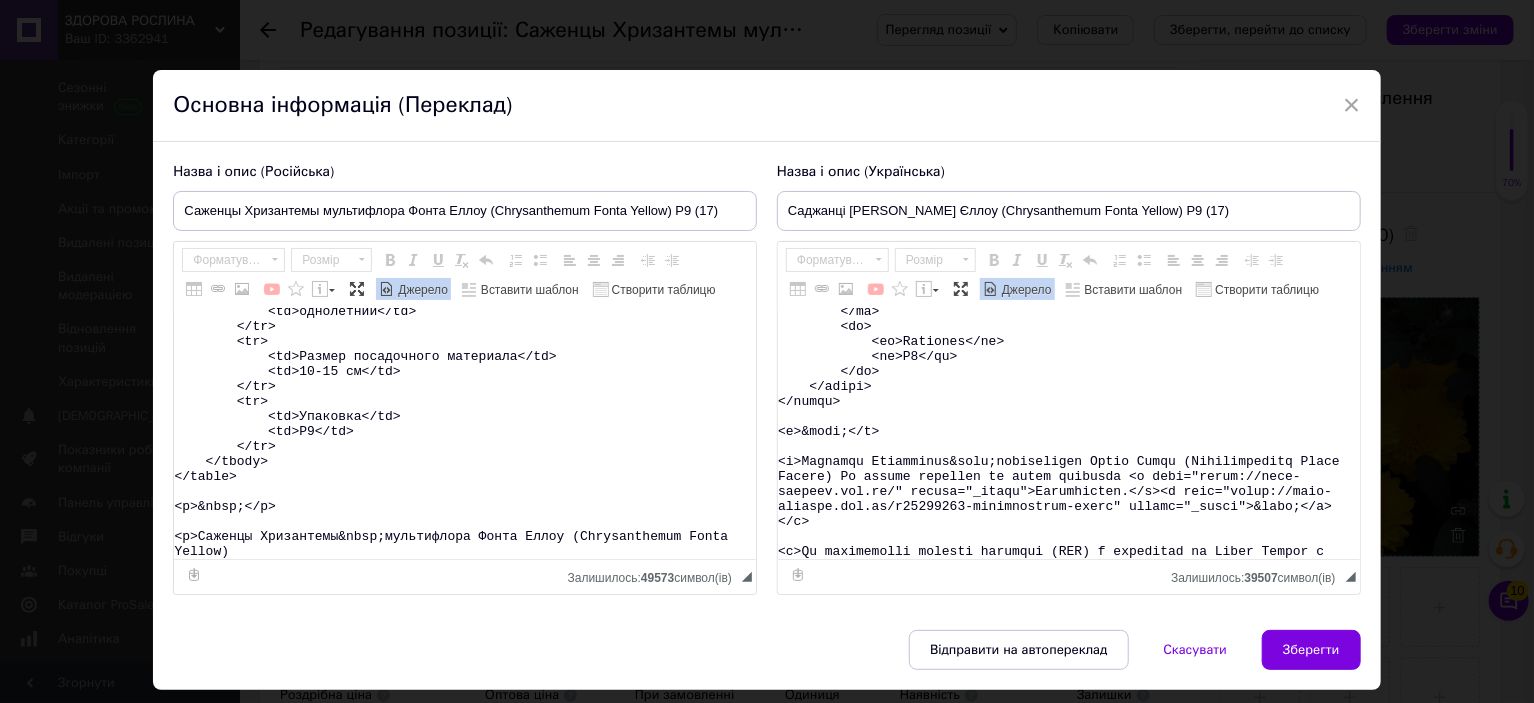 type on "<table>
<tbody>
<tr>
<td>Название</td>
<td>Chrysanthеmum&nbsp;Fonta Yellow</td>
</tr>
<tr>
<td>Название русское</td>
<td>Хризантема&nbsp;Фонта Еллоу</td>
</tr>
<tr>
<td>Высота</td>
<td>40-50&nbsp;см</td>
</tr>
<tr>
<td>Время цветения</td>
<td>сентябрь-октябрь</td>
</tr>
<tr>
<td>Окраска</td>
<td>желтое</td>
</tr>
<tr>
<td>Размер цветка</td>
<td>3-4 см</td>
</tr>
<tr>
<td>Возраст саженца</td>
<td>однолетний</td>
</tr>
<tr>
<td>Размер посадочного материала</td>
<td>10-15 см</td>
</tr>
<tr>
<td>Упаковка</td>
<td>Р9</td>
</tr>
</tbody>
</table>
<p>&nbsp;</p>
<p>Саженцы Хризантемы&nbsp;мультифлора Фонта Еллоу (Chrysanthеmum Fonta Yellow)" 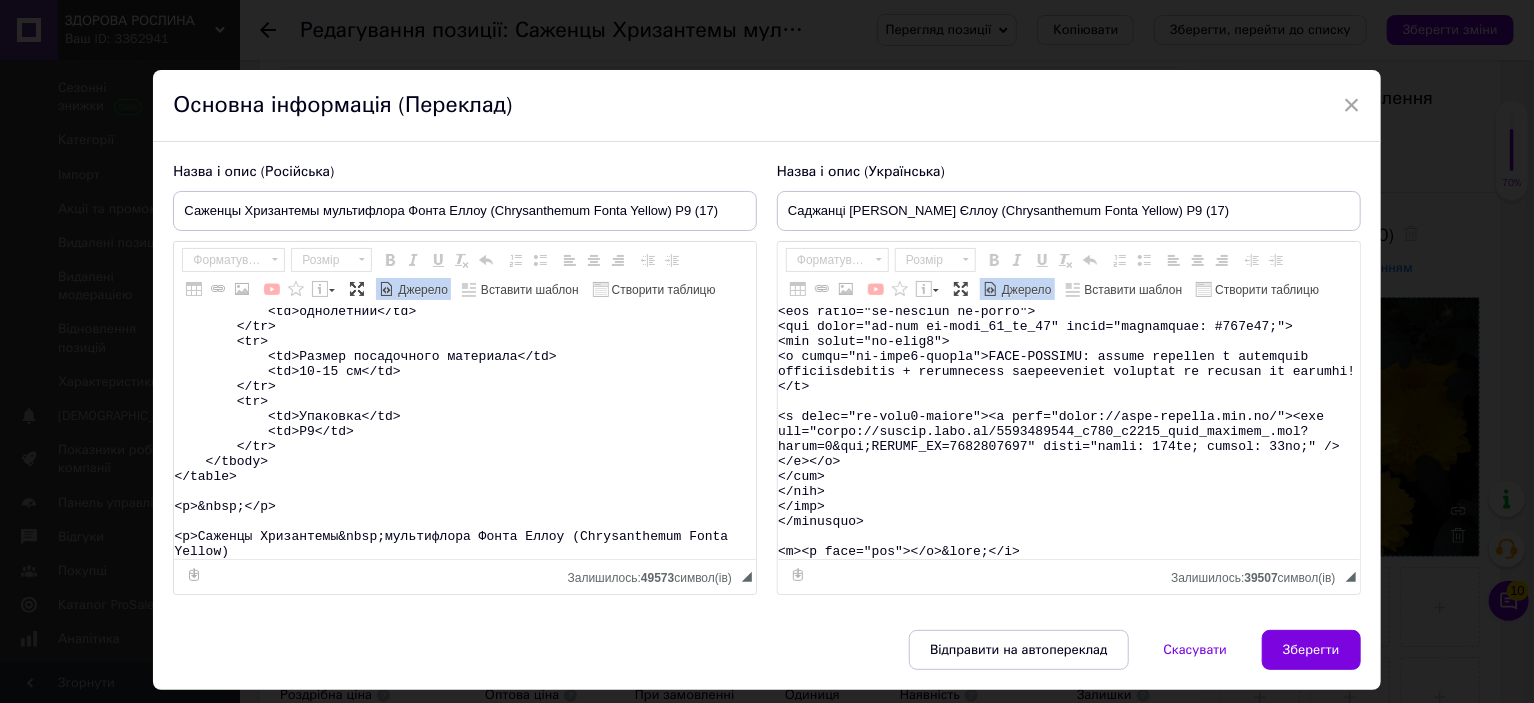 drag, startPoint x: 835, startPoint y: 484, endPoint x: 939, endPoint y: 615, distance: 167.26326 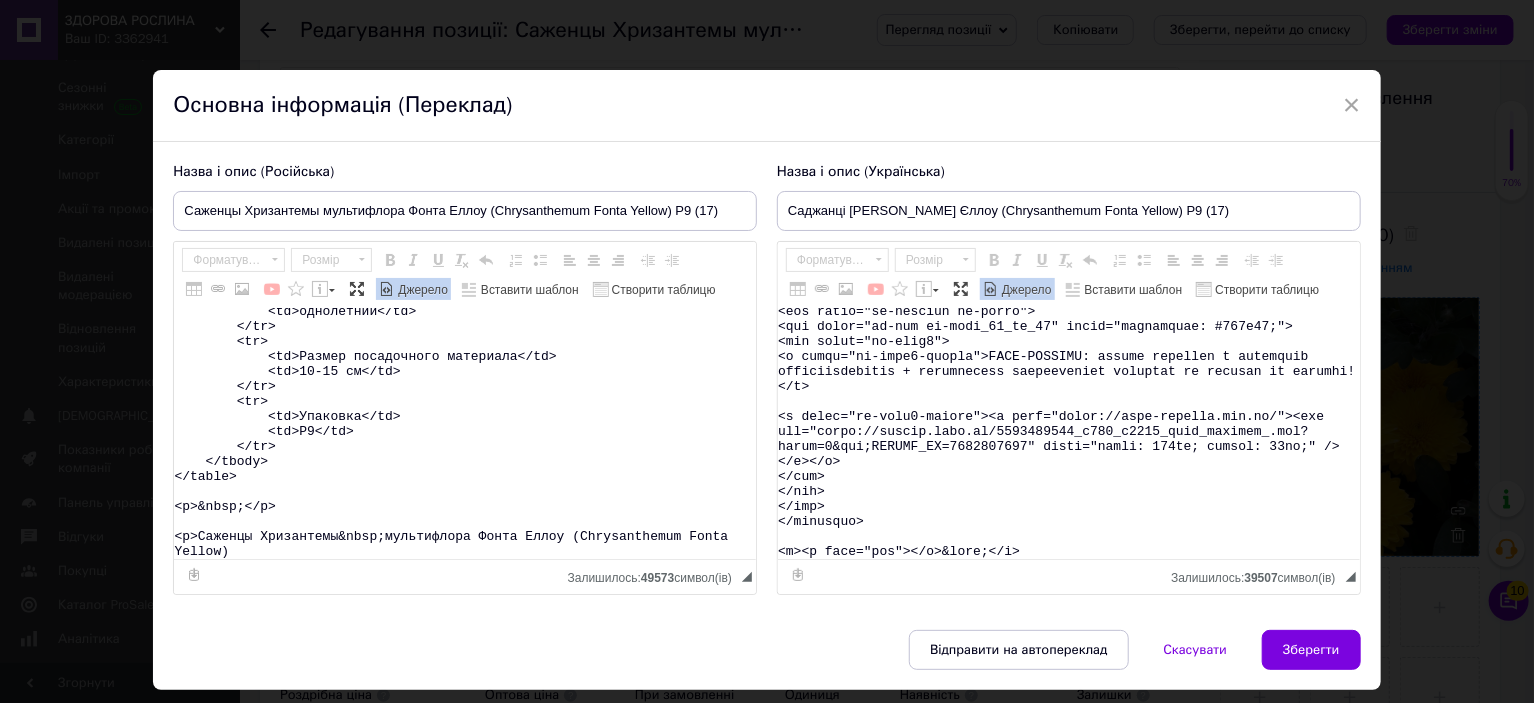 click on "Назва і опис (Російська) Саженцы Хризантемы мультифлора Фонта Еллоу (Chrysanthеmum Fonta Yellow) Р9 (17)
Название
Chrysanthеmum Fonta Yellow
Название русское
Хризантема Фонта Еллоу
Высота
40-50 см
Время цветения
сентябрь-октябрь
Окраска
желтое
Размер цветка
3-4 см
Возраст саженца
однолетний
Размер посадочного материала
10-15 см
Упаковка
Р9
Саженцы Хризантемы мультифлора Фонта Еллоу (Chrysanthеmum Fonta Yellow) Вы можете заказать на сайте магазина  Агролендинг.
agro-landing.com. ua ." at bounding box center (766, 386) 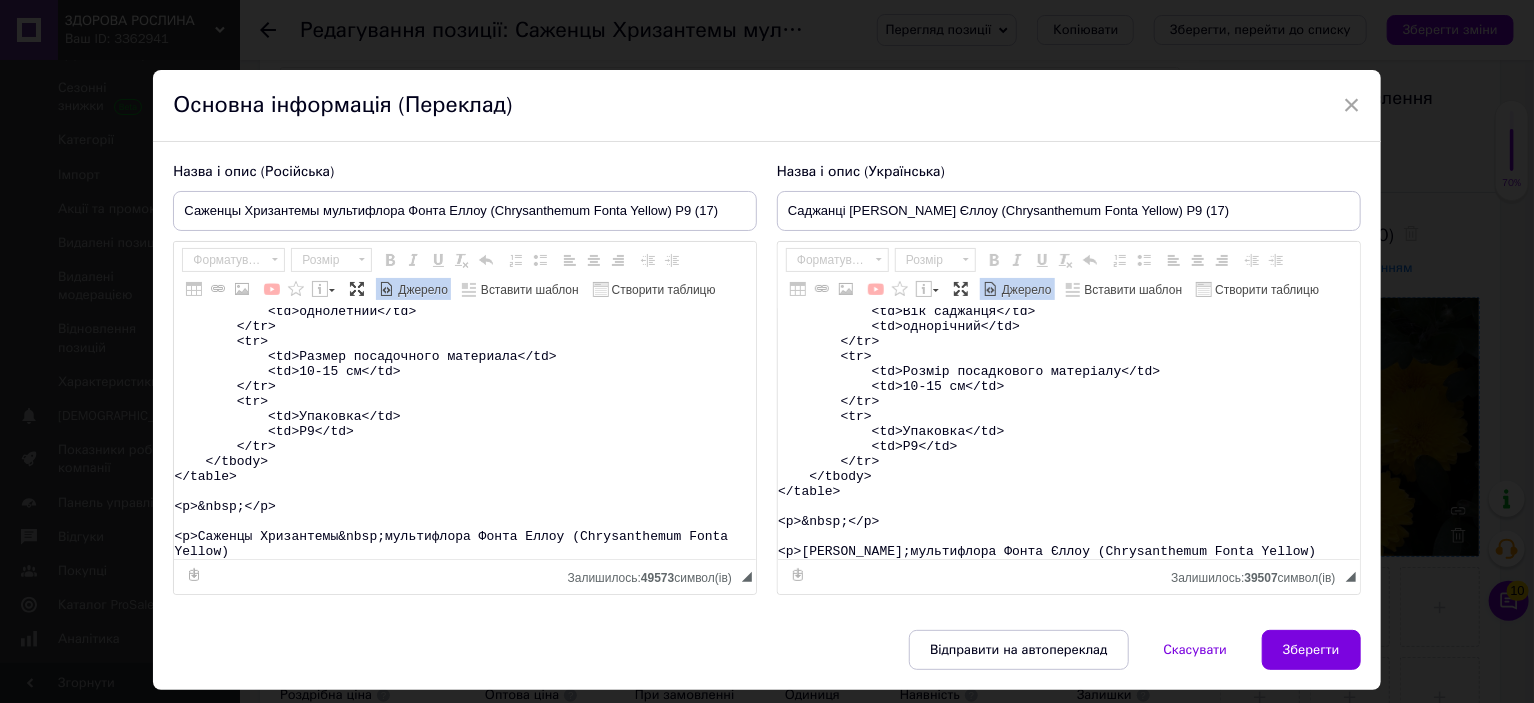 scroll, scrollTop: 433, scrollLeft: 0, axis: vertical 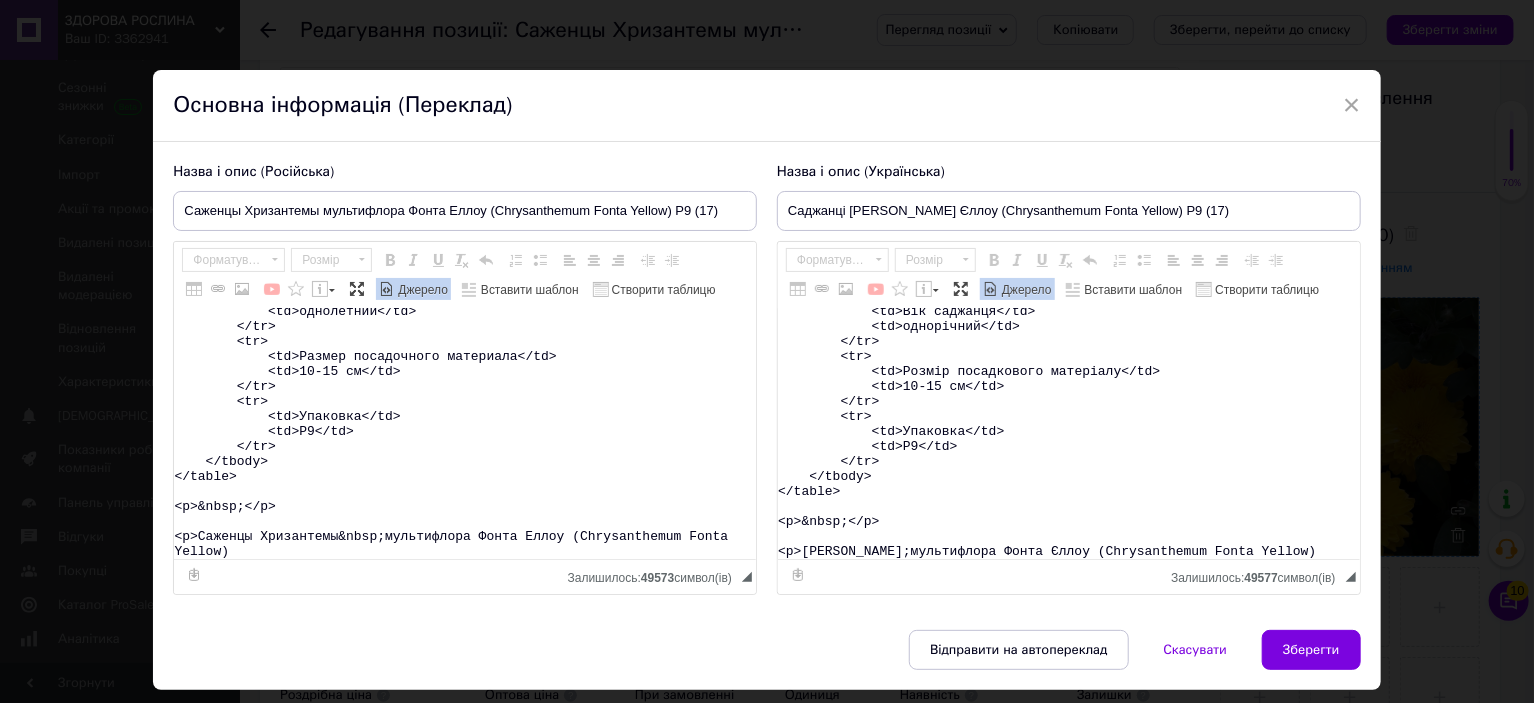 type on "<table>
<tbody>
<tr>
<td>Назва</td>
<td>Chrysanthеmum&nbsp;Fonta Yellow</td>
</tr>
<tr>
<td>Назва українська</td>
<td>Хризантема&nbsp;Фонта Єллоу</td>
</tr>
<tr>
<td>Висота</td>
<td>40-50&nbsp;см</td>
</tr>
<tr>
<td>Час цвітіння</td>
<td>вересень-жовтень</td>
</tr>
<tr>
<td>Забарвлення</td>
<td>жовте</td>
</tr>
<tr>
<td>Розмір квітки</td>
<td>3-4 см</td>
</tr>
<tr>
<td>Вік саджанця</td>
<td>однорічний</td>
</tr>
<tr>
<td>Розмір посадкового матеріалу</td>
<td>10-15 см</td>
</tr>
<tr>
<td>Упаковка</td>
<td>Р9</td>
</tr>
</tbody>
</table>
<p>&nbsp;</p>
<p>Саджанці Хризантеми&nbsp;мультифлора Фонта Єллоу (Chrysanthеmum Fonta Yellow)" 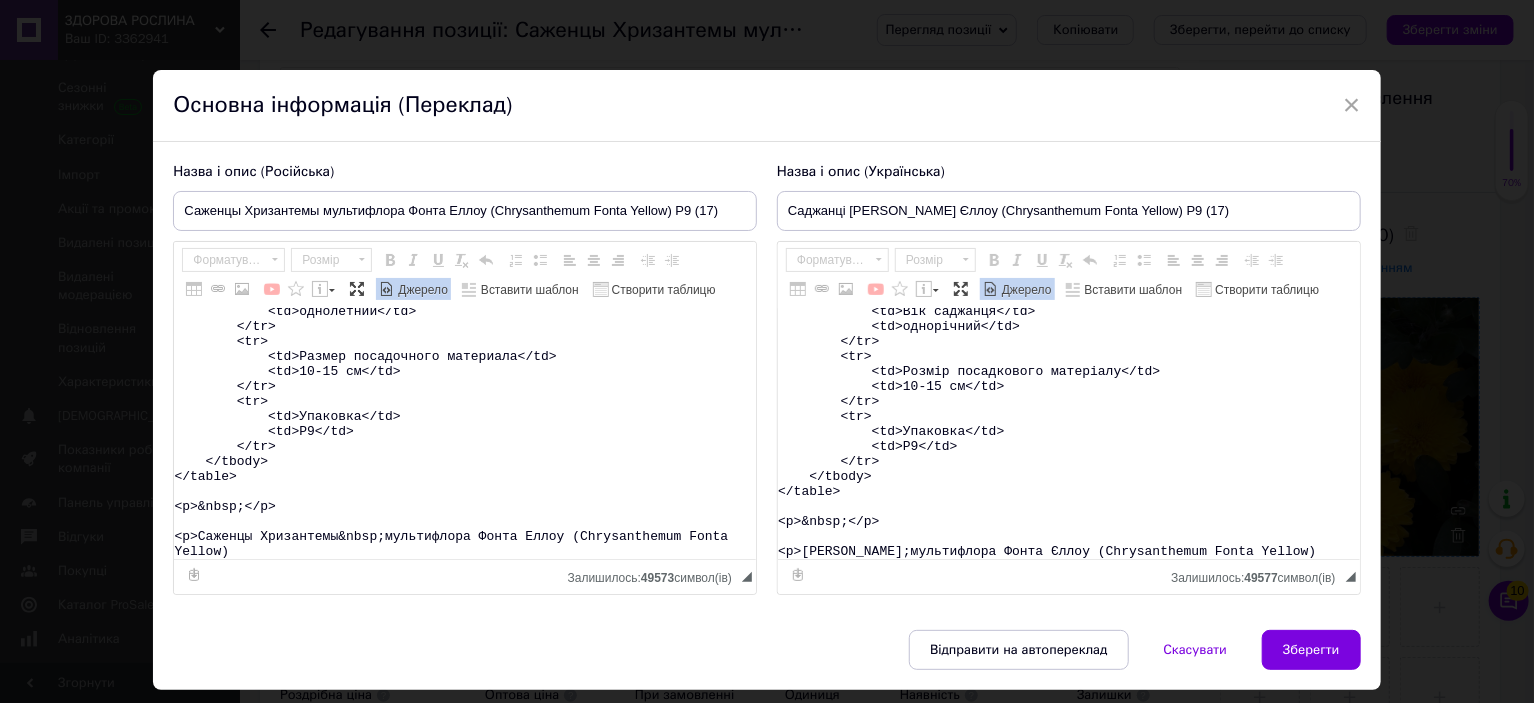 click on "<table>
<tbody>
<tr>
<td>Название</td>
<td>Chrysanthеmum&nbsp;Fonta Yellow</td>
</tr>
<tr>
<td>Название русское</td>
<td>Хризантема&nbsp;Фонта Еллоу</td>
</tr>
<tr>
<td>Высота</td>
<td>40-50&nbsp;см</td>
</tr>
<tr>
<td>Время цветения</td>
<td>сентябрь-октябрь</td>
</tr>
<tr>
<td>Окраска</td>
<td>желтое</td>
</tr>
<tr>
<td>Размер цветка</td>
<td>3-4 см</td>
</tr>
<tr>
<td>Возраст саженца</td>
<td>однолетний</td>
</tr>
<tr>
<td>Размер посадочного материала</td>
<td>10-15 см</td>
</tr>
<tr>
<td>Упаковка</td>
<td>Р9</td>
</tr>
</tbody>
</table>
<p>&nbsp;</p>
<p>Саженцы Хризантемы&nbsp;мультифлора Фонта Еллоу (Chrysanthеmum Fonta Yellow)" at bounding box center (465, 434) 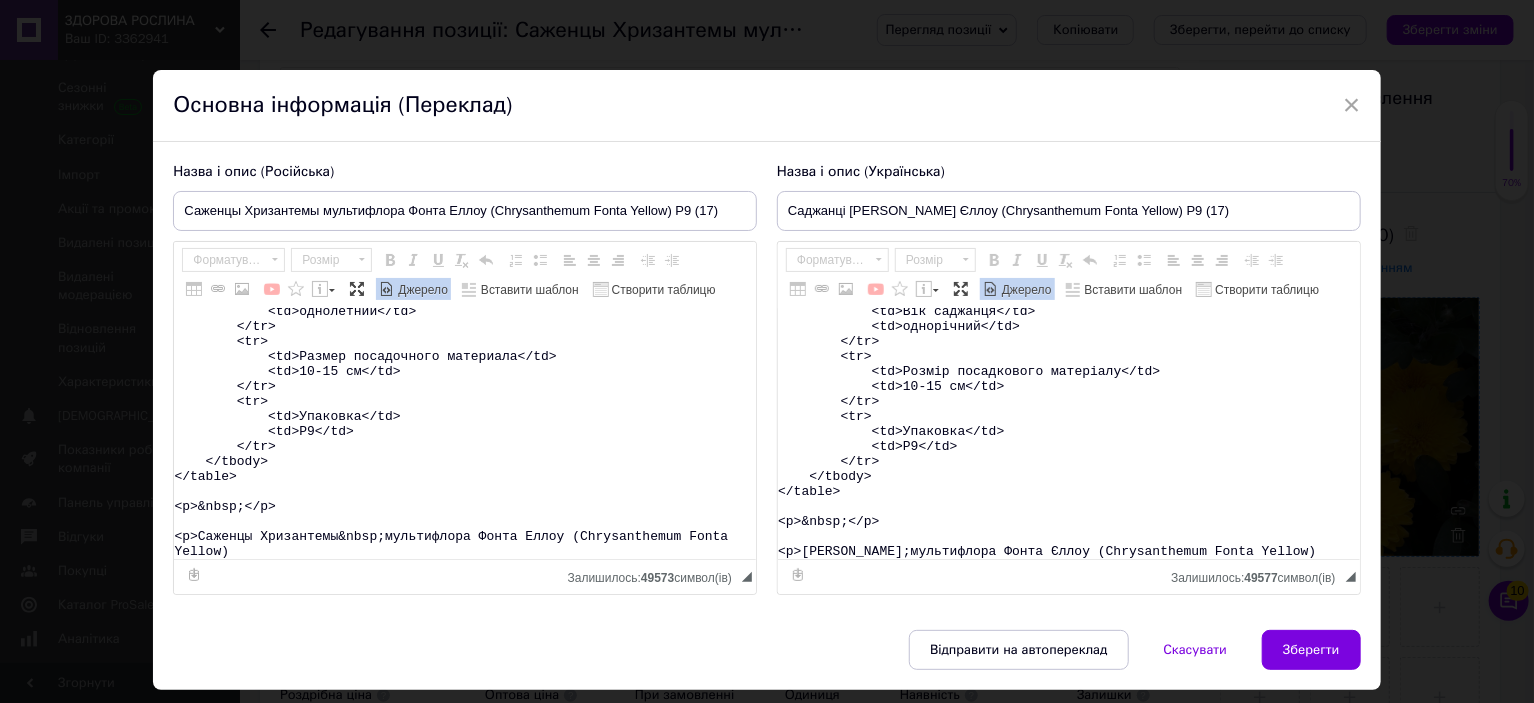 paste on "&nbsp;Вы можете заказать на сайте магазина <strong><a href="https://zdorovaroslyna.com.ua/ua/g133625008-gortenziya-metelchataya-letnyaya" target="_blank">Здорова Рослина</a></strong>.</p>
<promhtml>
<style type="text/css">.ms-img-resp {
width: 100%;
}
.ms-btn {
position: relative;
text-align: center;
display: inline-block;
text-decoration: none !important;
color: #fff !important;
background-color: #4ca13b !important;
border: 1px solid #4ca13b;
padding: 15px 10px;
min-width: 150px;
transition: all 0.6s ease-out;
font-size: 14px;
border-radius: 5px;
}
.ms-btn:hover {
background-color: #55b442 !important;
border: 1px solid #4ca13b;
}
.ms-section h2, h3, p {
display: block;
margin: 0;
padding: 7px 0px;
line-height: normal;
}
/*  TOP BLOCK 2 */
.ms-top-blck2{
width: 80%;
box-sizing: border-box;
display: block;
padding: 20px 50px;
color: #fff !important;
text-align: left;
vertic..." 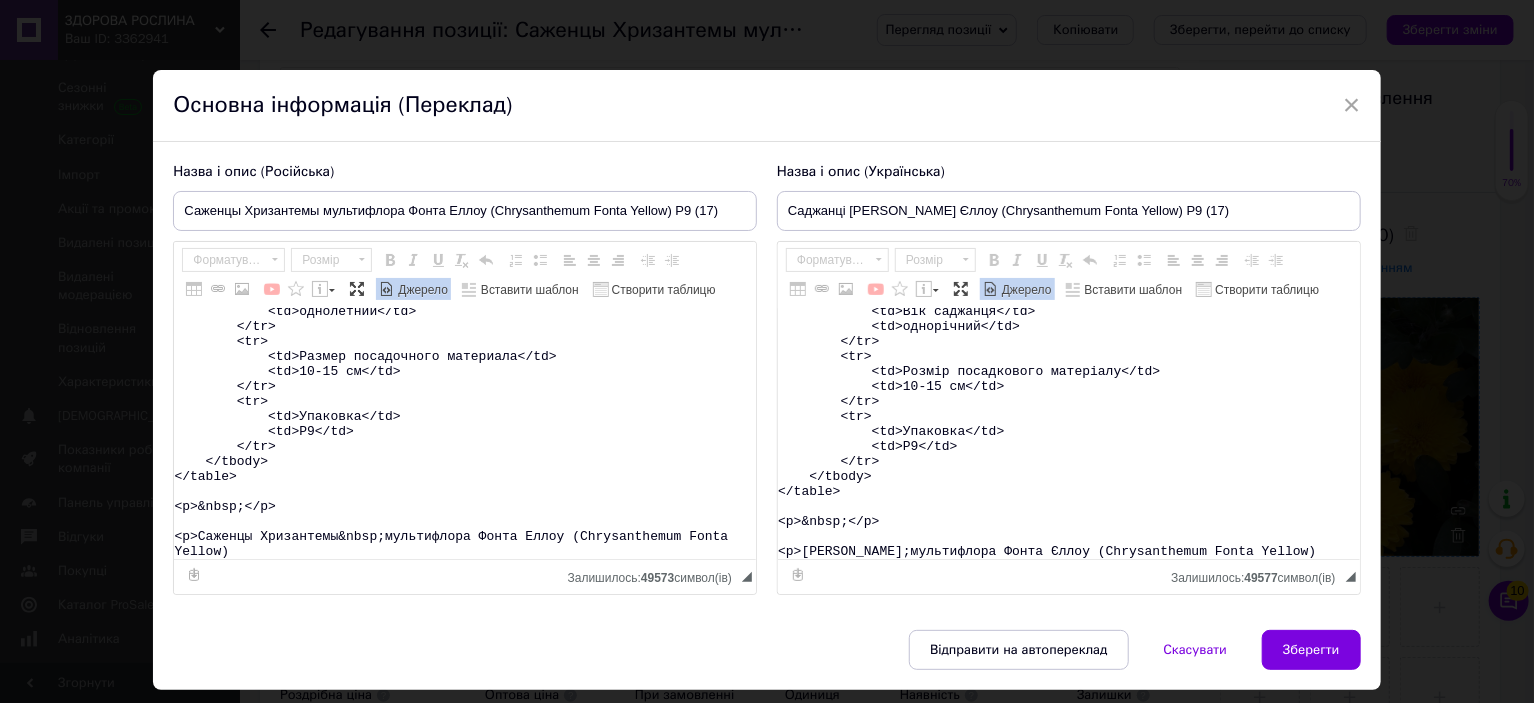 type on "<table>
<tbody>
<tr>
<td>Название</td>
<td>Chrysanthеmum&nbsp;Fonta Yellow</td>
</tr>
<tr>
<td>Название русское</td>
<td>Хризантема&nbsp;Фонта Еллоу</td>
</tr>
<tr>
<td>Высота</td>
<td>40-50&nbsp;см</td>
</tr>
<tr>
<td>Время цветения</td>
<td>сентябрь-октябрь</td>
</tr>
<tr>
<td>Окраска</td>
<td>желтое</td>
</tr>
<tr>
<td>Размер цветка</td>
<td>3-4 см</td>
</tr>
<tr>
<td>Возраст саженца</td>
<td>однолетний</td>
</tr>
<tr>
<td>Размер посадочного материала</td>
<td>10-15 см</td>
</tr>
<tr>
<td>Упаковка</td>
<td>Р9</td>
</tr>
</tbody>
</table>
<p>&nbsp;</p>
<p>Саженцы Хризантемы&nbsp;мультифлора Фонта Еллоу (Chrysanthеmum Fonta Yellow) &nbsp;Вы можете заказать на сайте магазина <strong><a href="https://zdorovaroslyna.com.ua/ua/g133625008-gortenziya-metelchataya-letnyaya" target="_blank">Здорова Рослина</a></strong>.</p>
<promhtml>
<style type="text/css">.ms-img-resp {
width: 100%;
}
.ms-btn {
..." 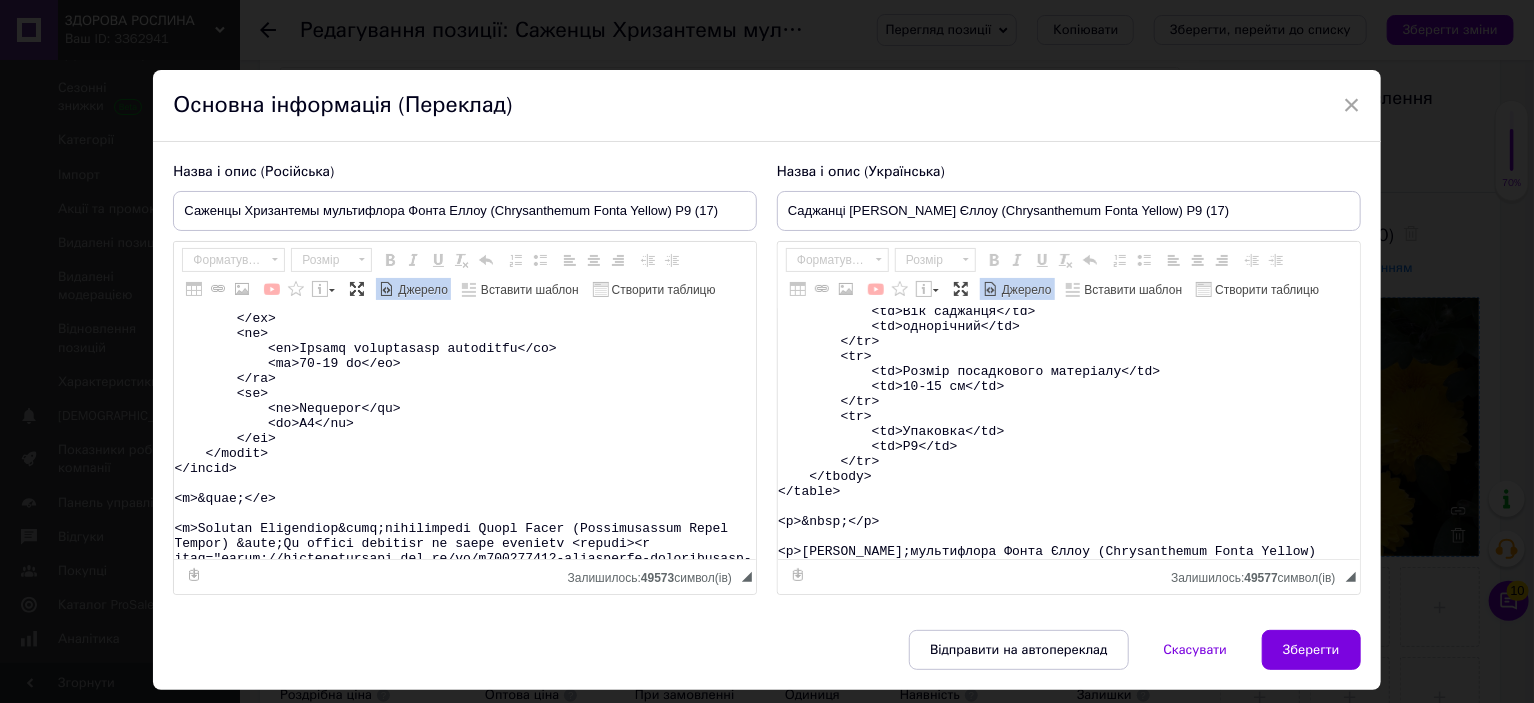 scroll, scrollTop: 15679, scrollLeft: 0, axis: vertical 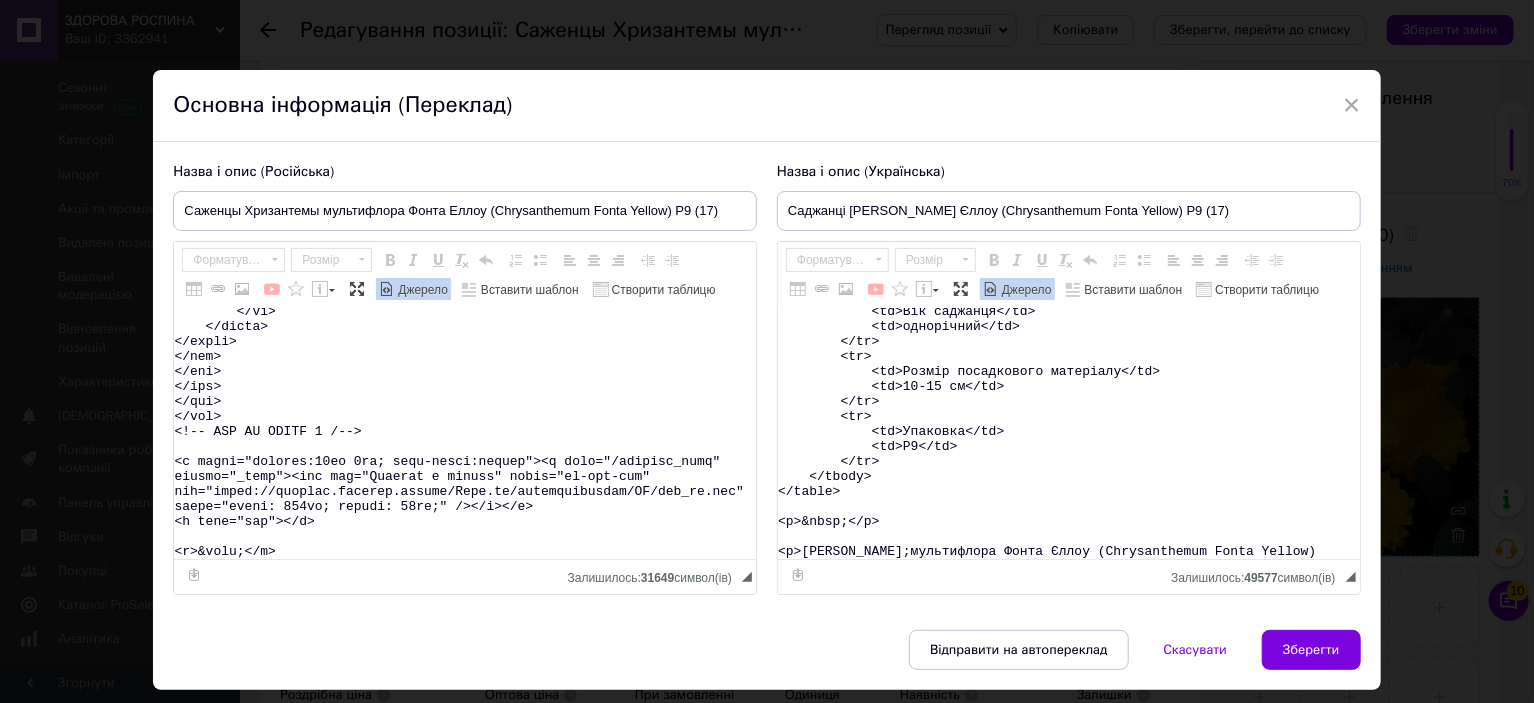 click on "Джерело" at bounding box center [421, 290] 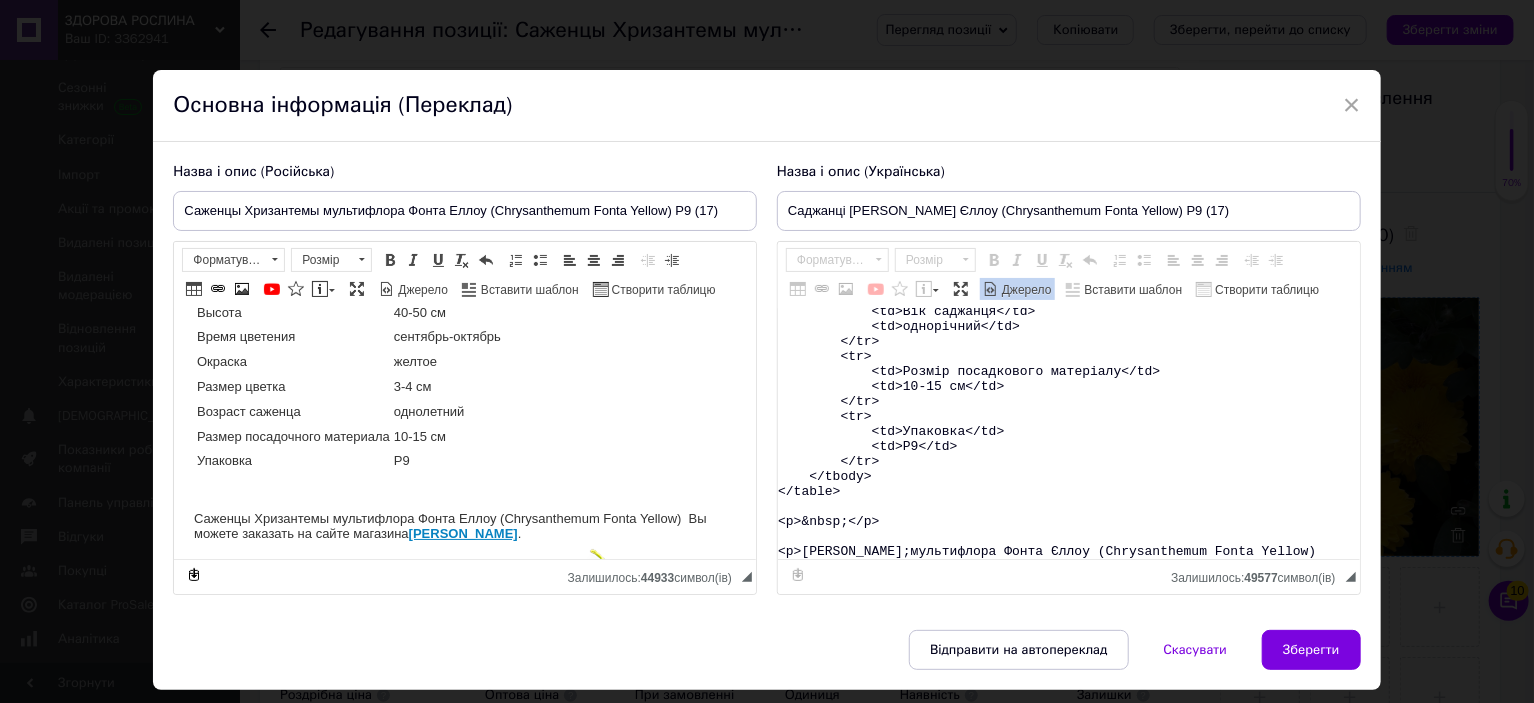 scroll, scrollTop: 200, scrollLeft: 0, axis: vertical 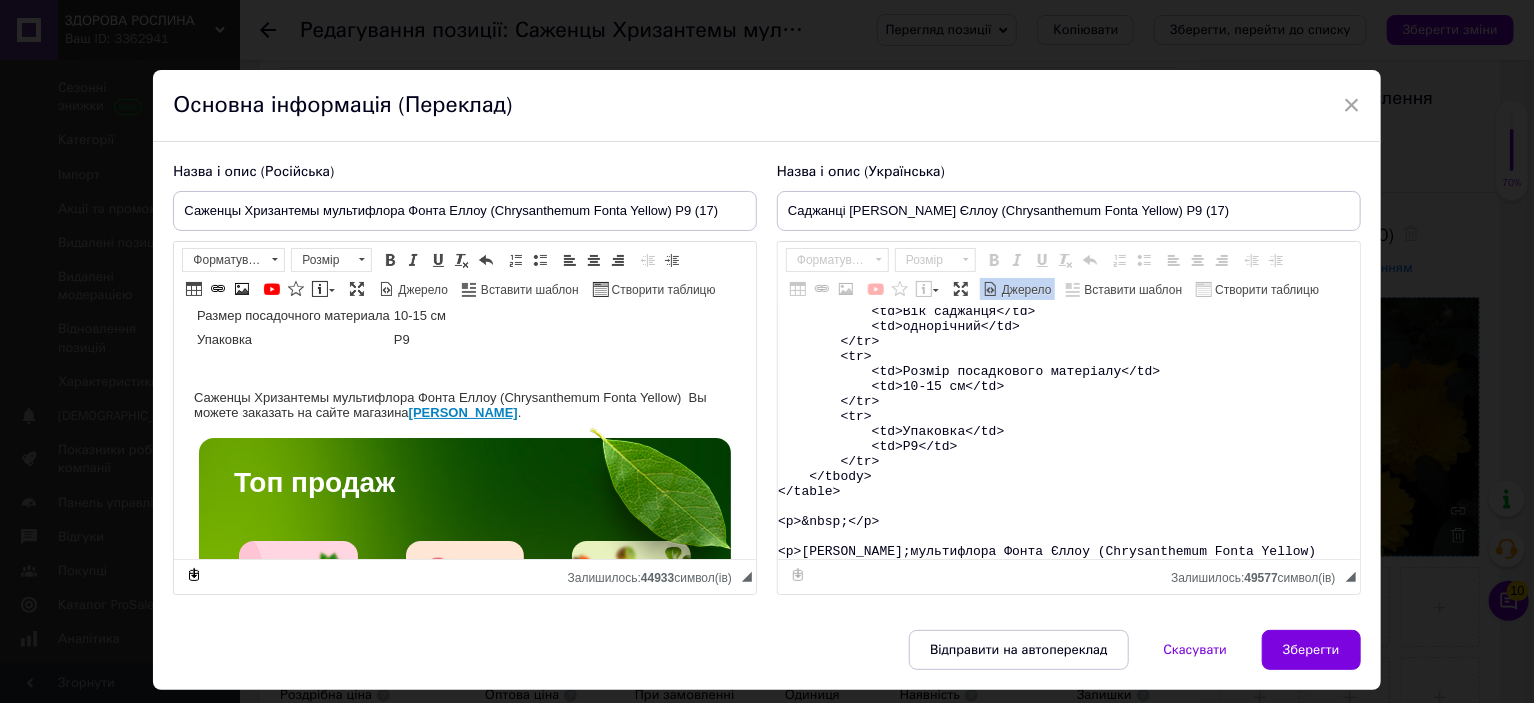 click on "<table>
<tbody>
<tr>
<td>Назва</td>
<td>Chrysanthеmum&nbsp;Fonta Yellow</td>
</tr>
<tr>
<td>Назва українська</td>
<td>Хризантема&nbsp;Фонта Єллоу</td>
</tr>
<tr>
<td>Висота</td>
<td>40-50&nbsp;см</td>
</tr>
<tr>
<td>Час цвітіння</td>
<td>вересень-жовтень</td>
</tr>
<tr>
<td>Забарвлення</td>
<td>жовте</td>
</tr>
<tr>
<td>Розмір квітки</td>
<td>3-4 см</td>
</tr>
<tr>
<td>Вік саджанця</td>
<td>однорічний</td>
</tr>
<tr>
<td>Розмір посадкового матеріалу</td>
<td>10-15 см</td>
</tr>
<tr>
<td>Упаковка</td>
<td>Р9</td>
</tr>
</tbody>
</table>
<p>&nbsp;</p>
<p>Саджанці Хризантеми&nbsp;мультифлора Фонта Єллоу (Chrysanthеmum Fonta Yellow)" at bounding box center (1069, 434) 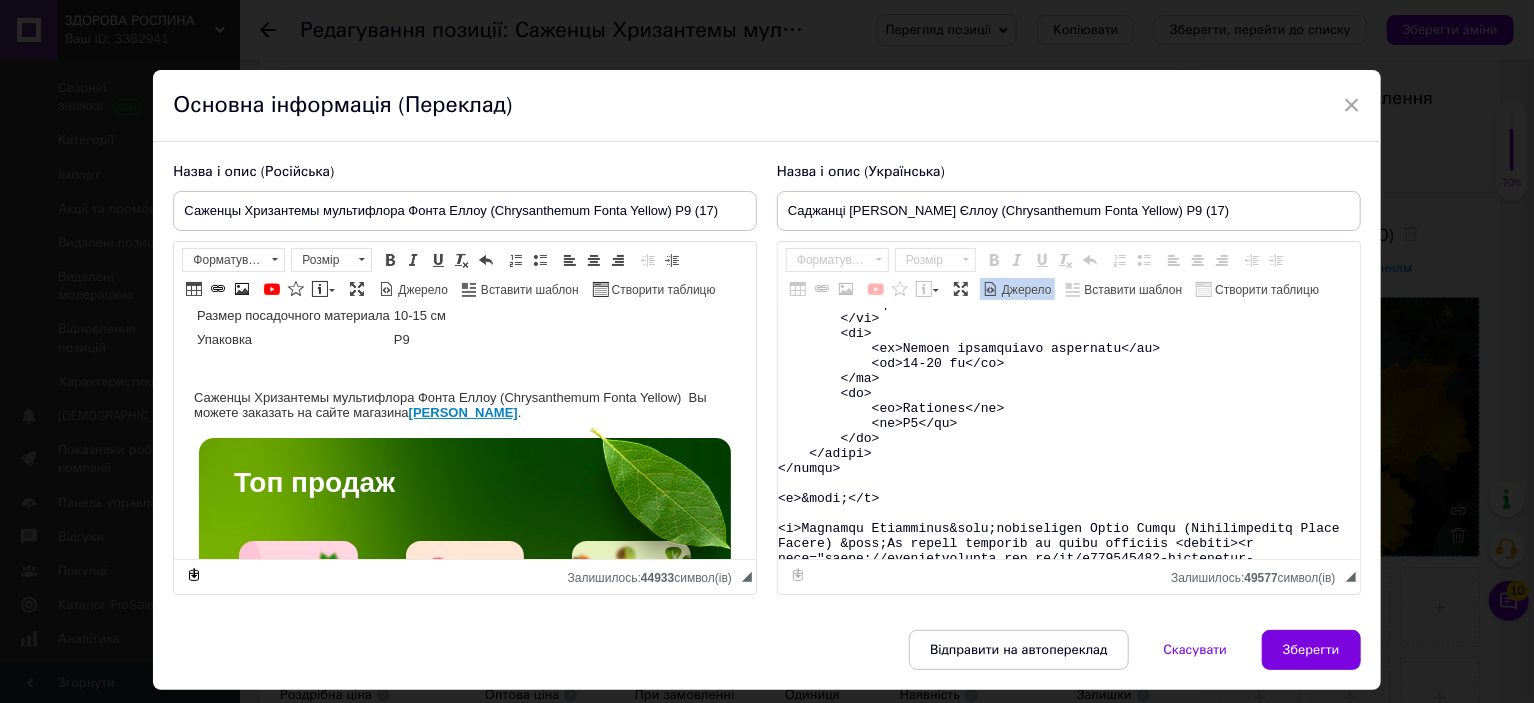 scroll, scrollTop: 15664, scrollLeft: 0, axis: vertical 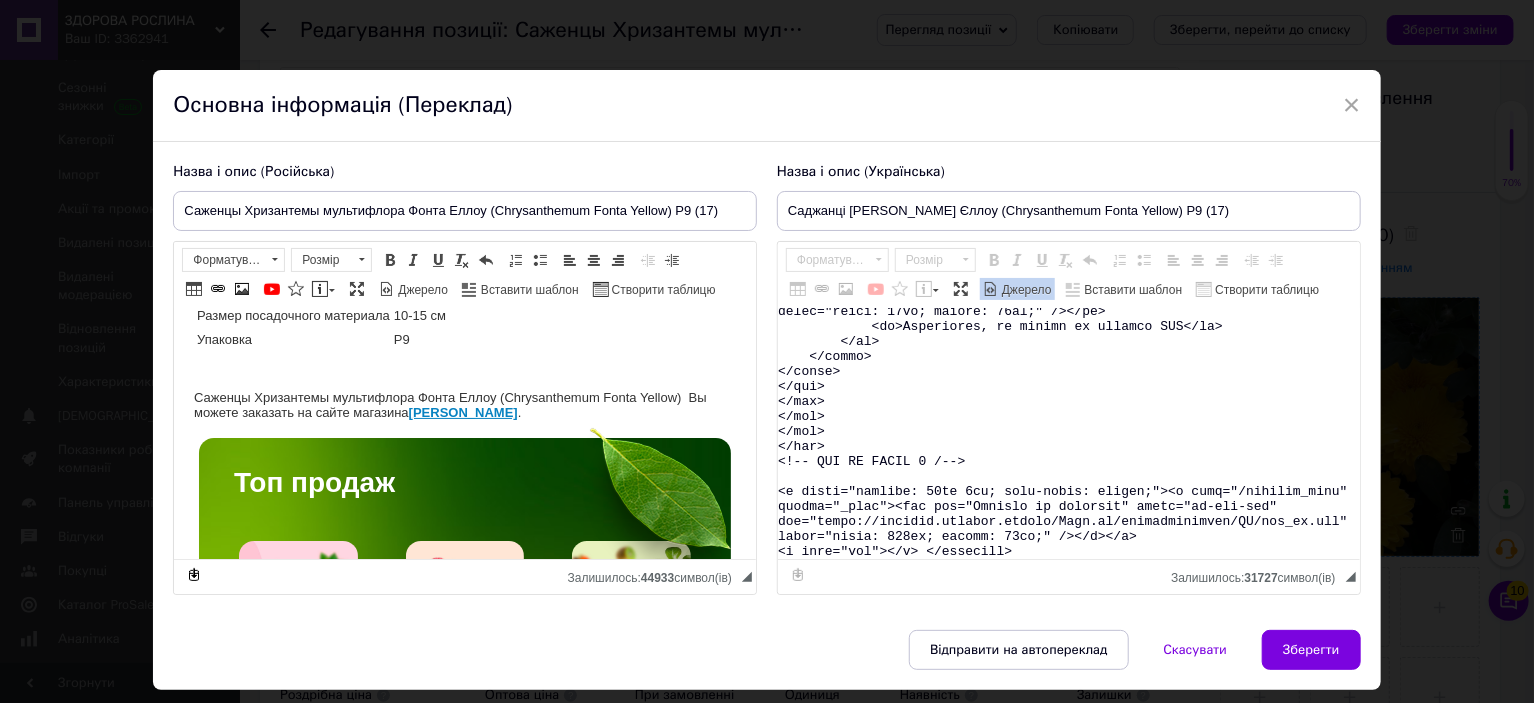 click on "Джерело" at bounding box center (1025, 290) 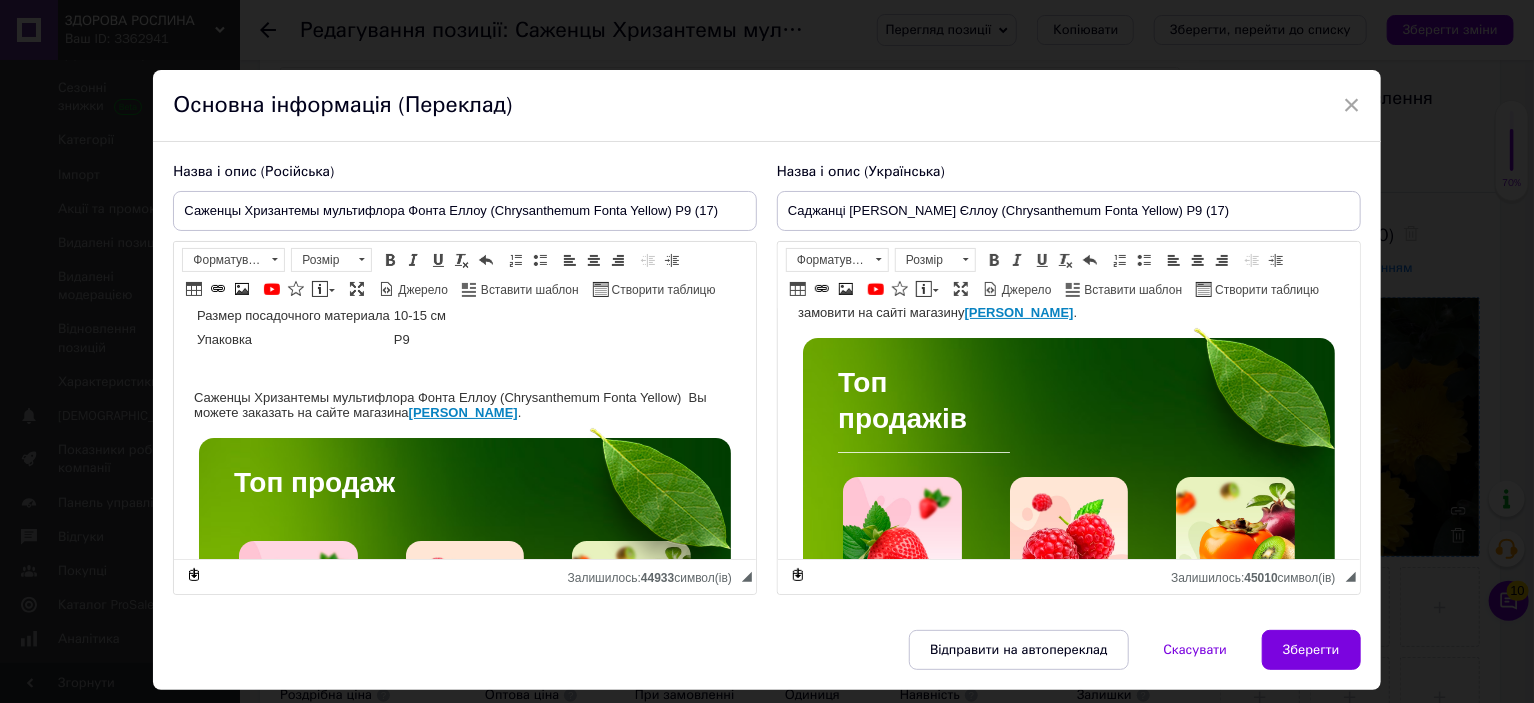 scroll, scrollTop: 200, scrollLeft: 0, axis: vertical 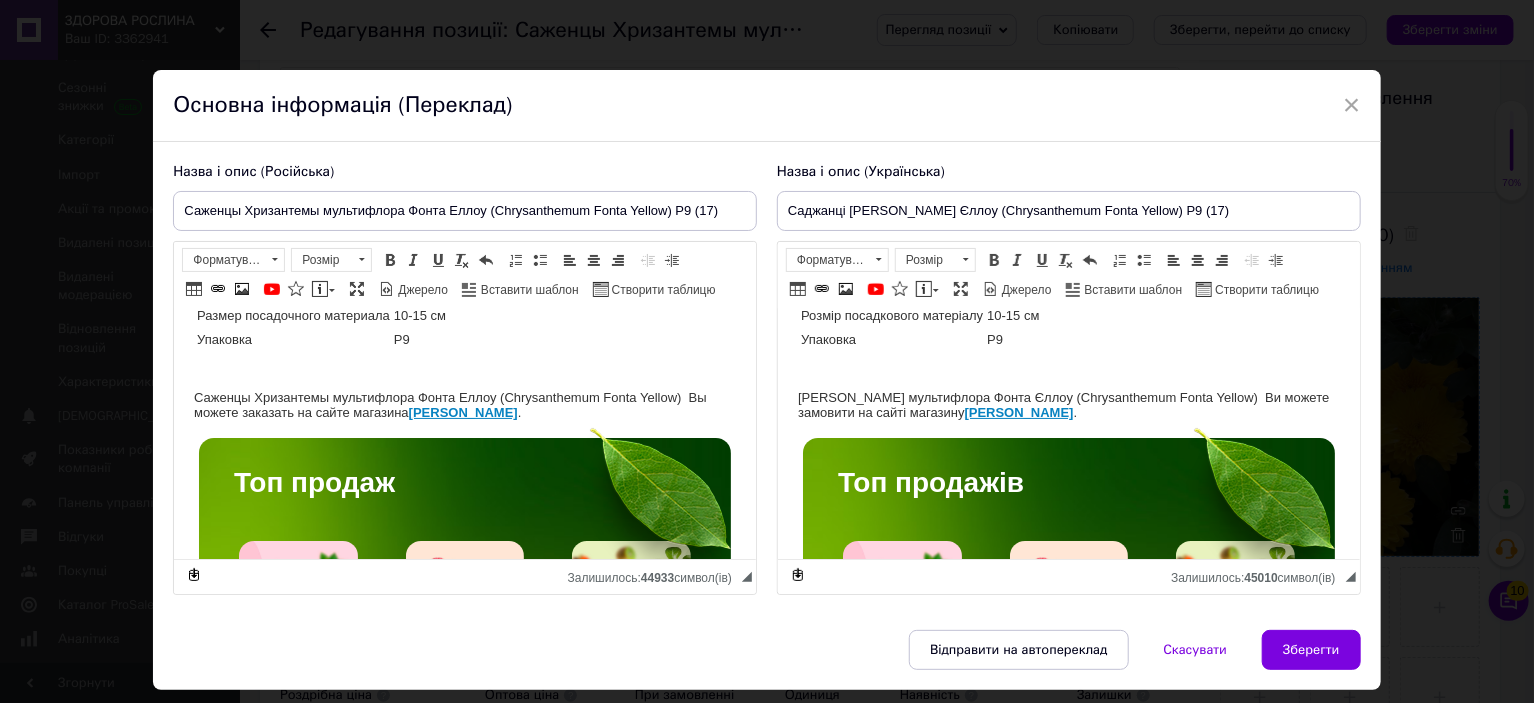 click on "Назва Chrysanthеmum Fonta Yellow Назва українська Хризантема Фонта Єллоу Висота 40-50 см Час цвітіння вересень-жовтень Забарвлення жовте Розмір квітки 3-4 см Вік саджанця однорічний Розмір посадкового матеріалу 10-15 см Упаковка Р9 Саджанці Хризантеми мультифлора Фонта Єллоу (Chrysanthеmum Fonta Yellow)  Ви можете замовити на сайті магазину  Здорова Рослина .         Топ продажів       Якісні здорові саджанці, які забезпечать високий урожай, вирощені з дотриманням усіх агротехнічних вимог, що гарантує високу приживаність та плодоношення.       Саджанці полуниці" at bounding box center (1068, 2961) 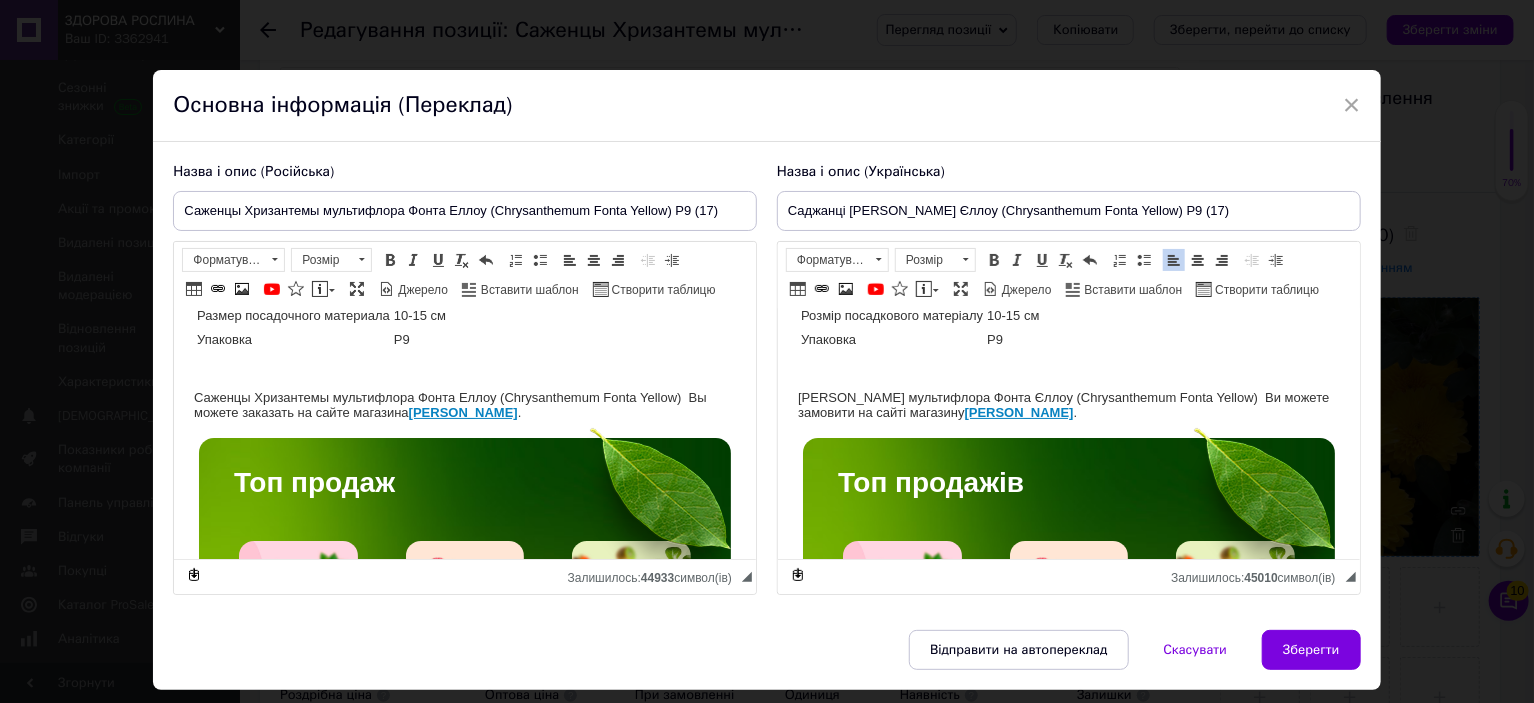 paste 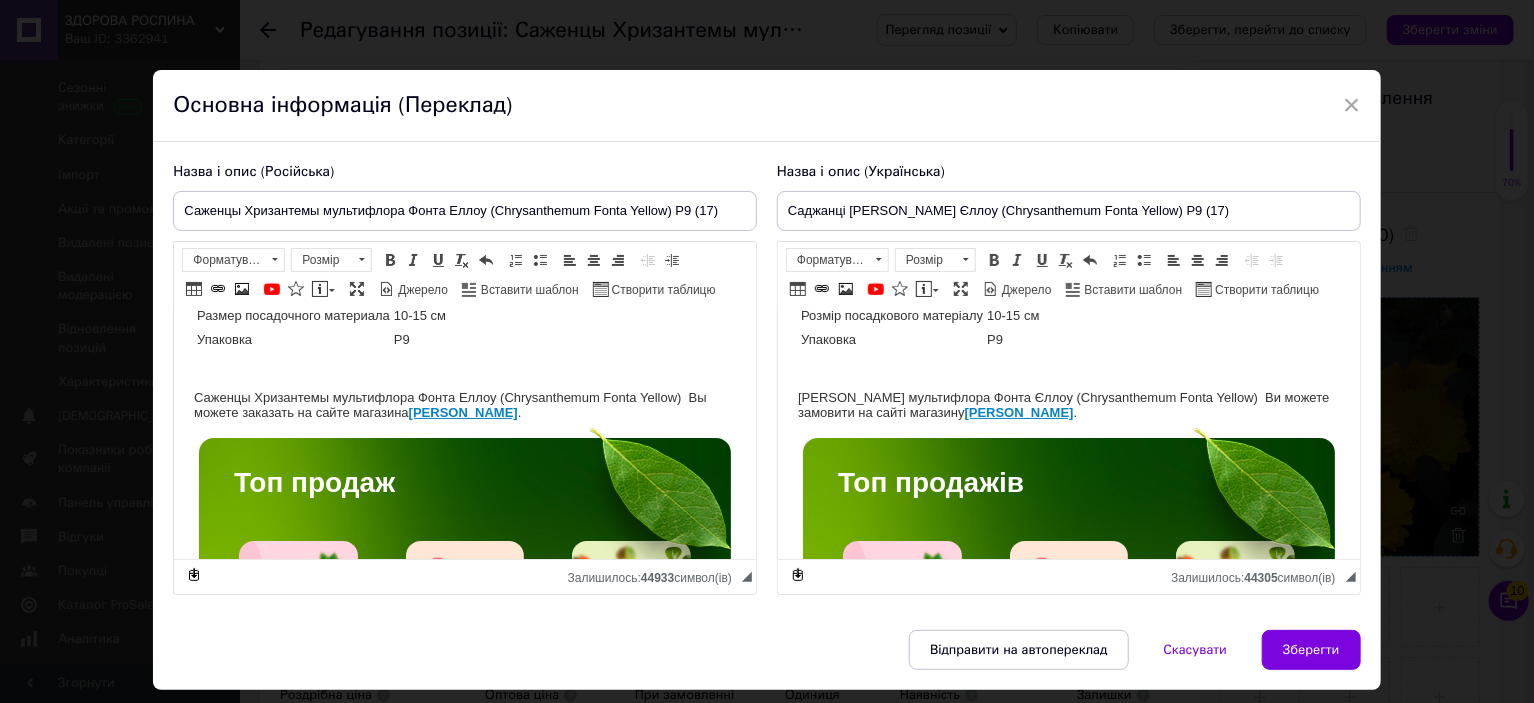 scroll, scrollTop: 385, scrollLeft: 0, axis: vertical 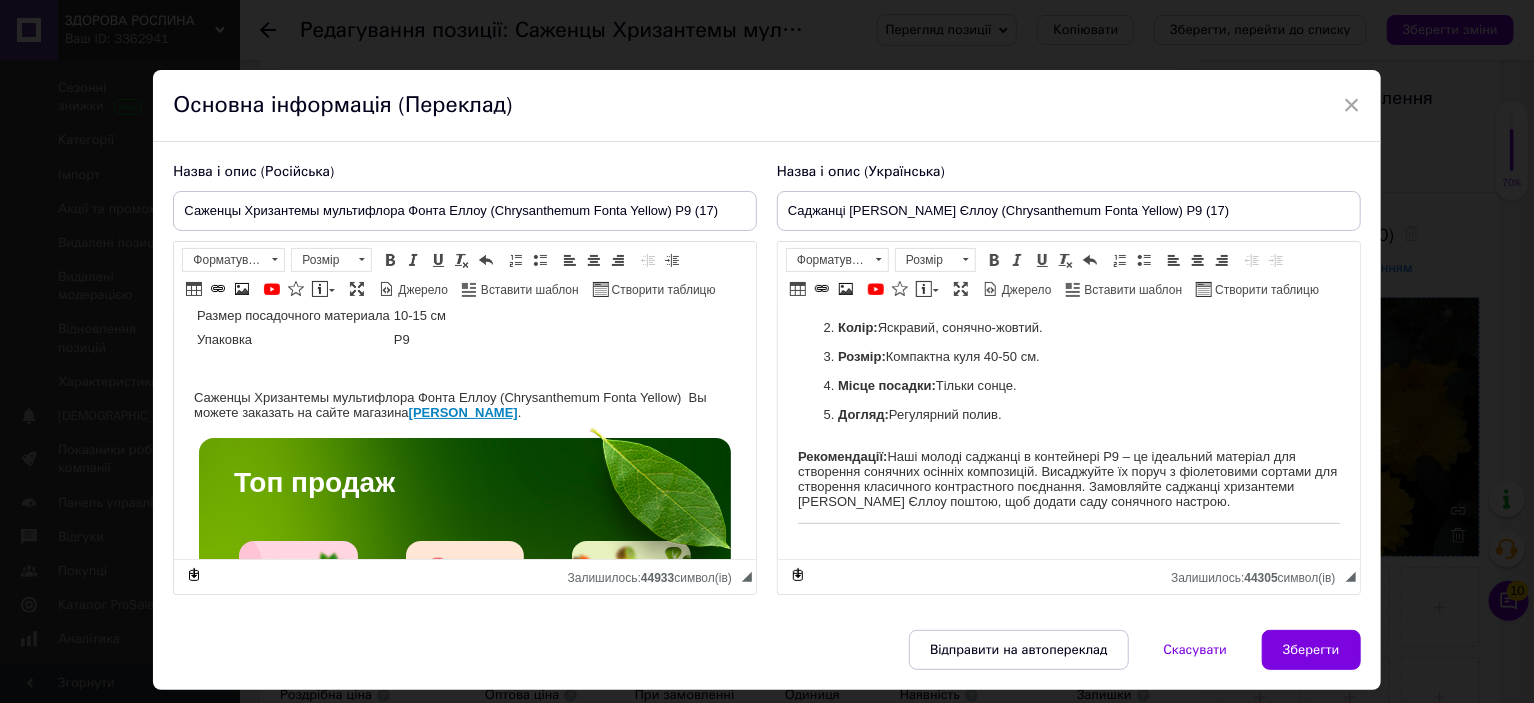type 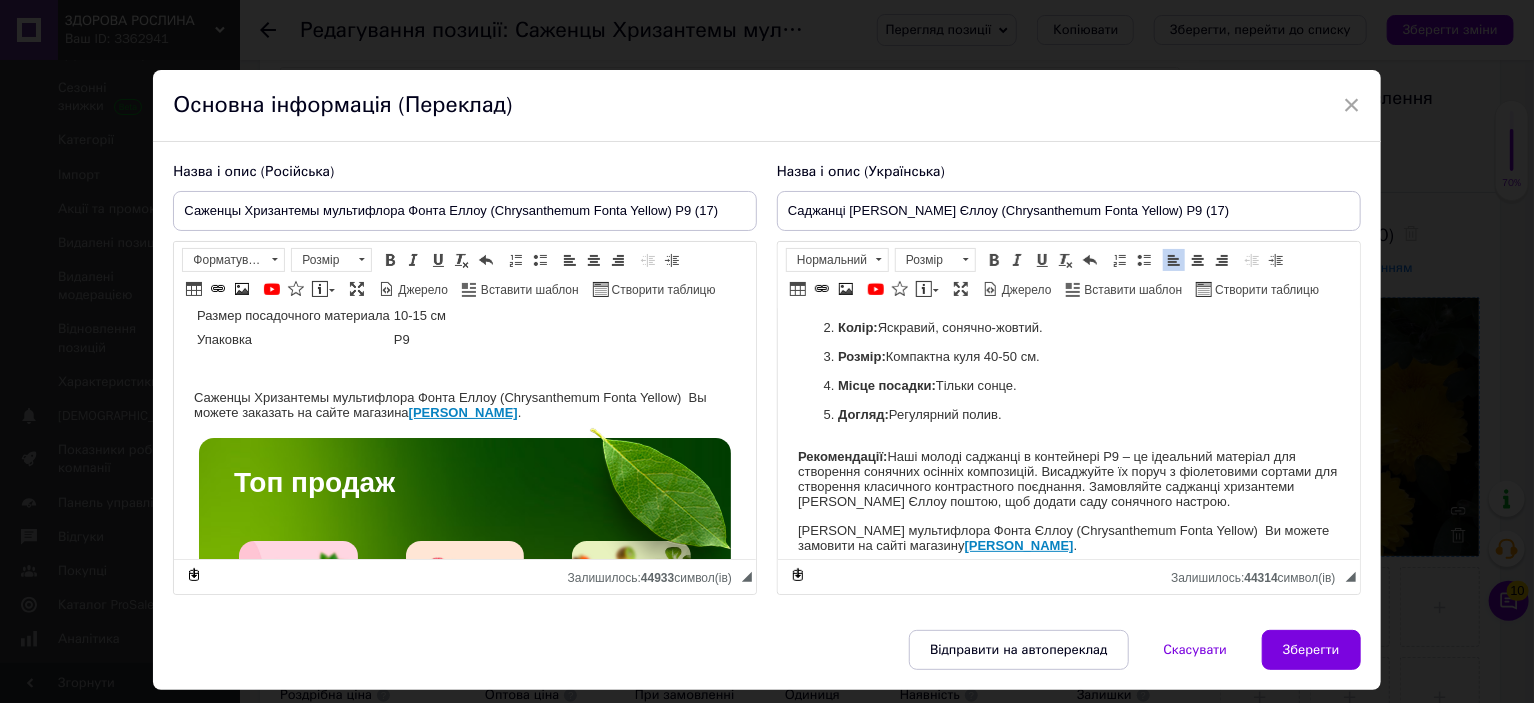 click at bounding box center (465, 368) 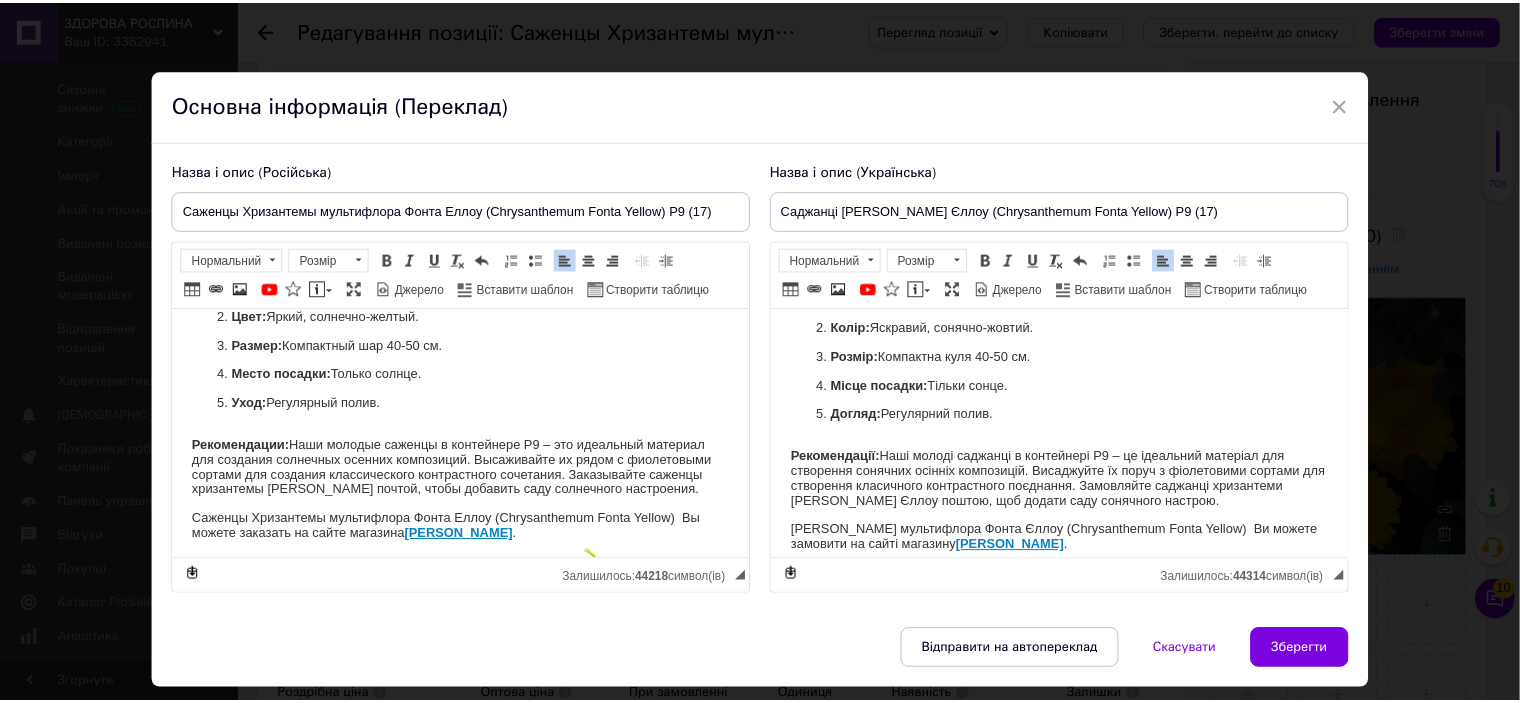 scroll, scrollTop: 446, scrollLeft: 0, axis: vertical 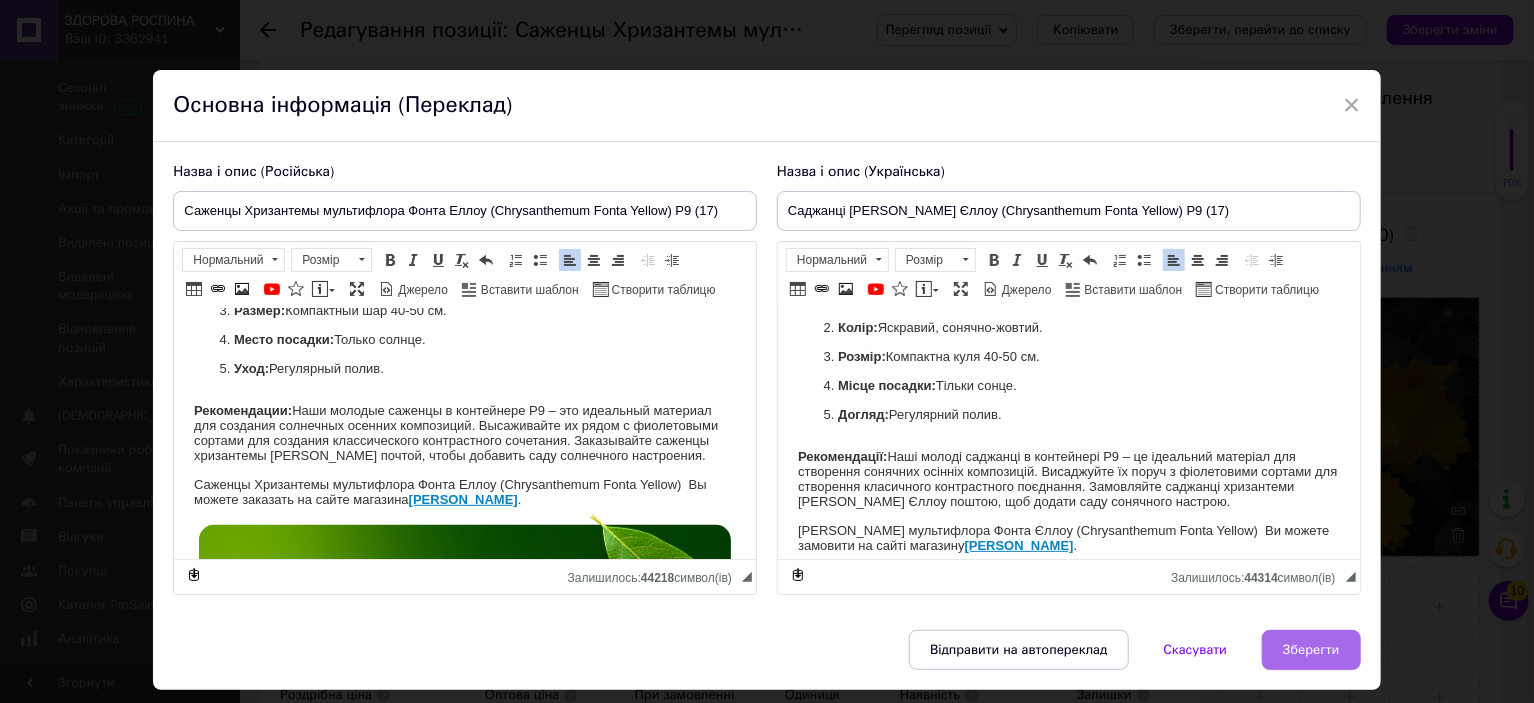 click on "Зберегти" at bounding box center [1311, 650] 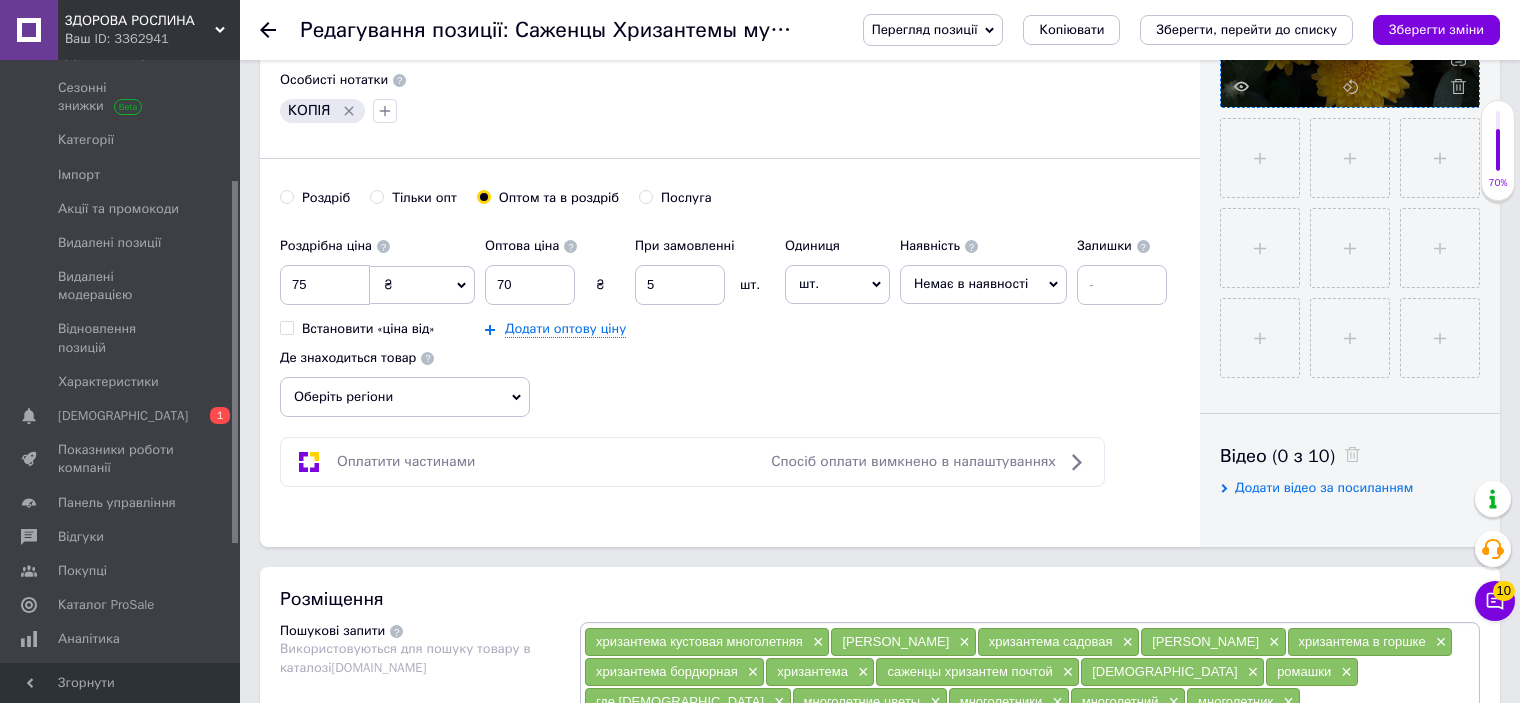 scroll, scrollTop: 800, scrollLeft: 0, axis: vertical 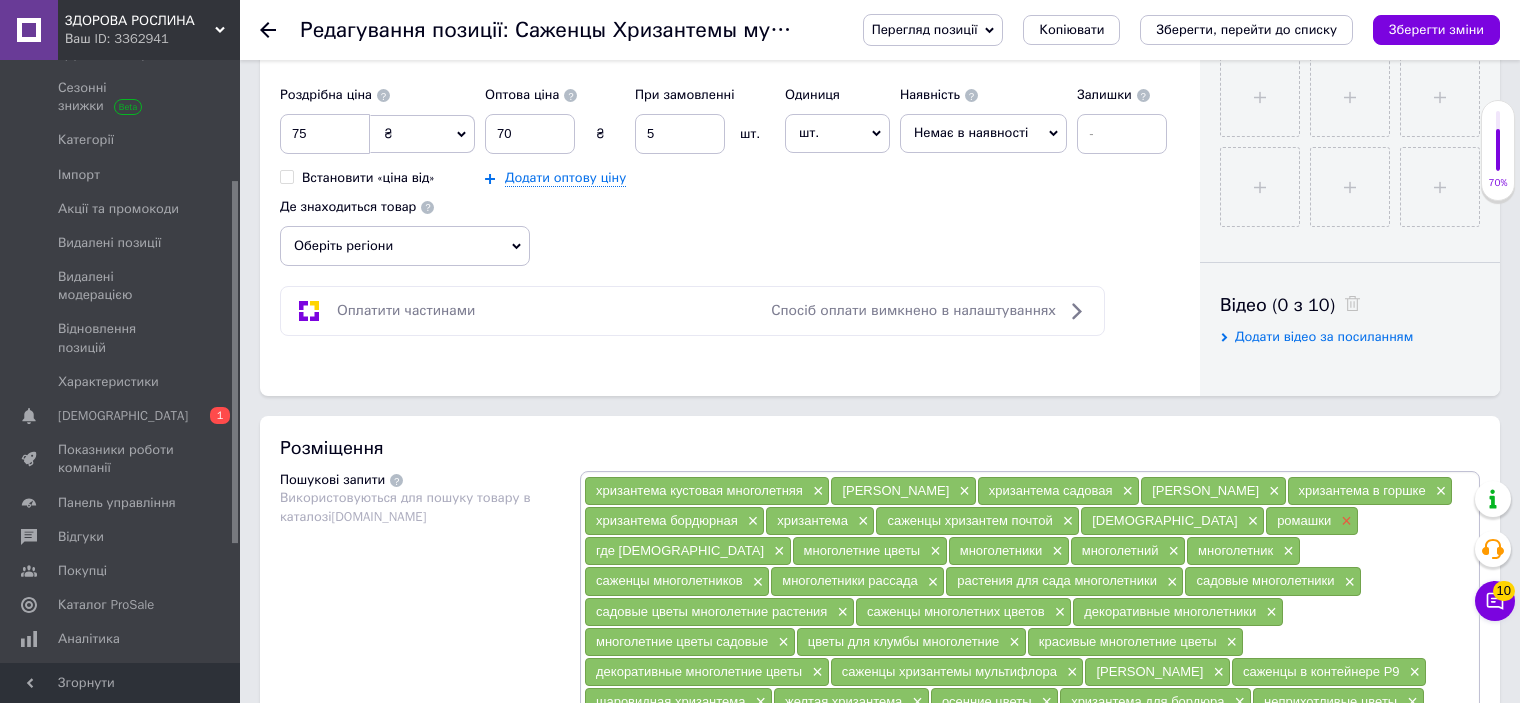 click on "×" at bounding box center (1344, 521) 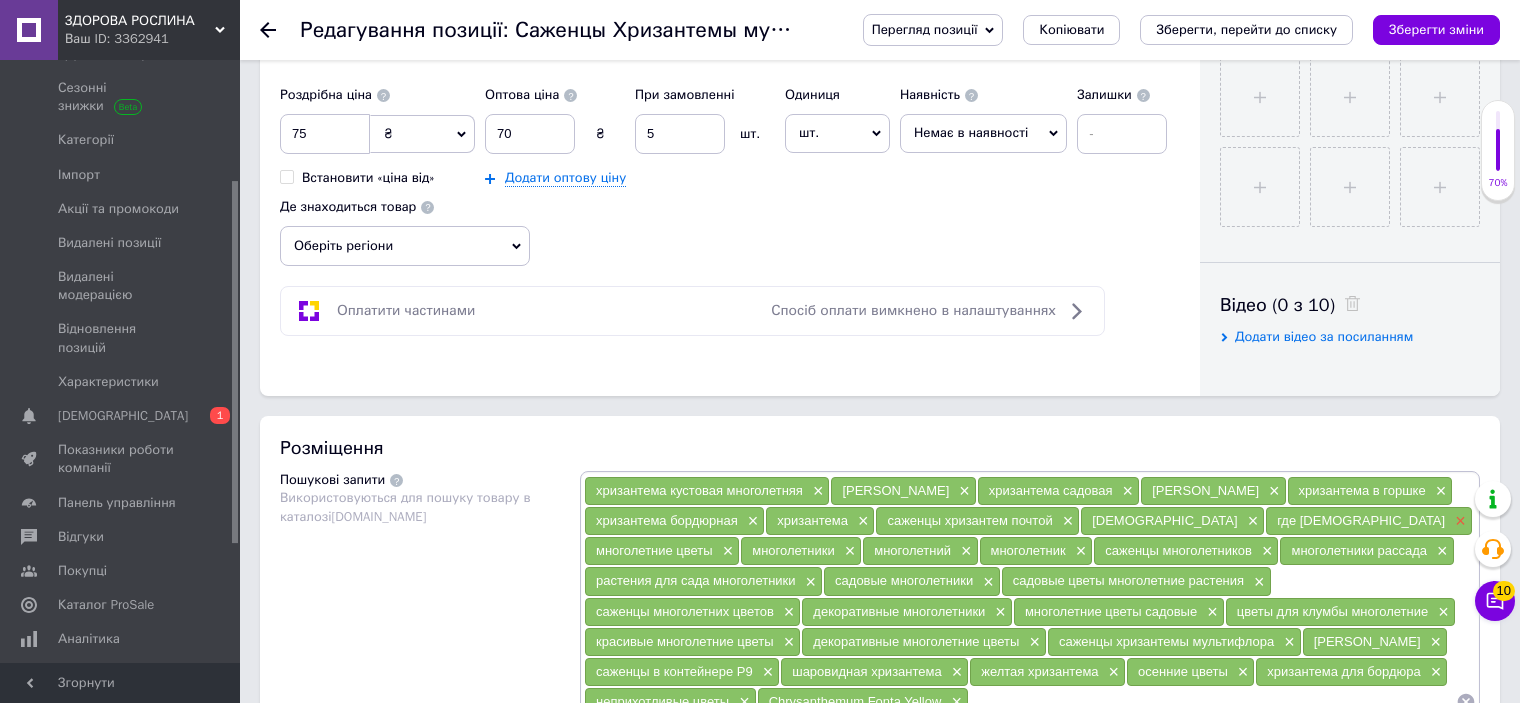 click on "×" at bounding box center [1458, 521] 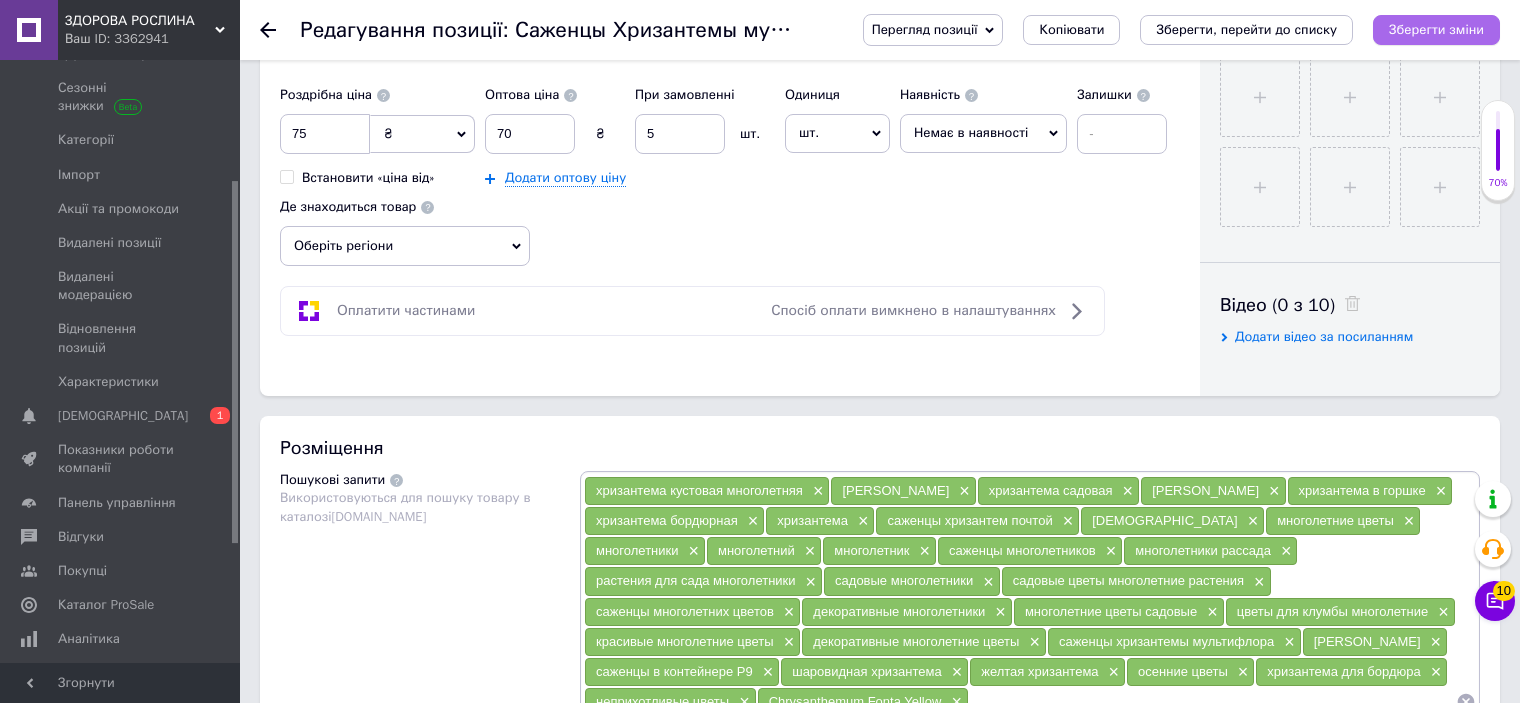 click on "Зберегти зміни" at bounding box center (1436, 29) 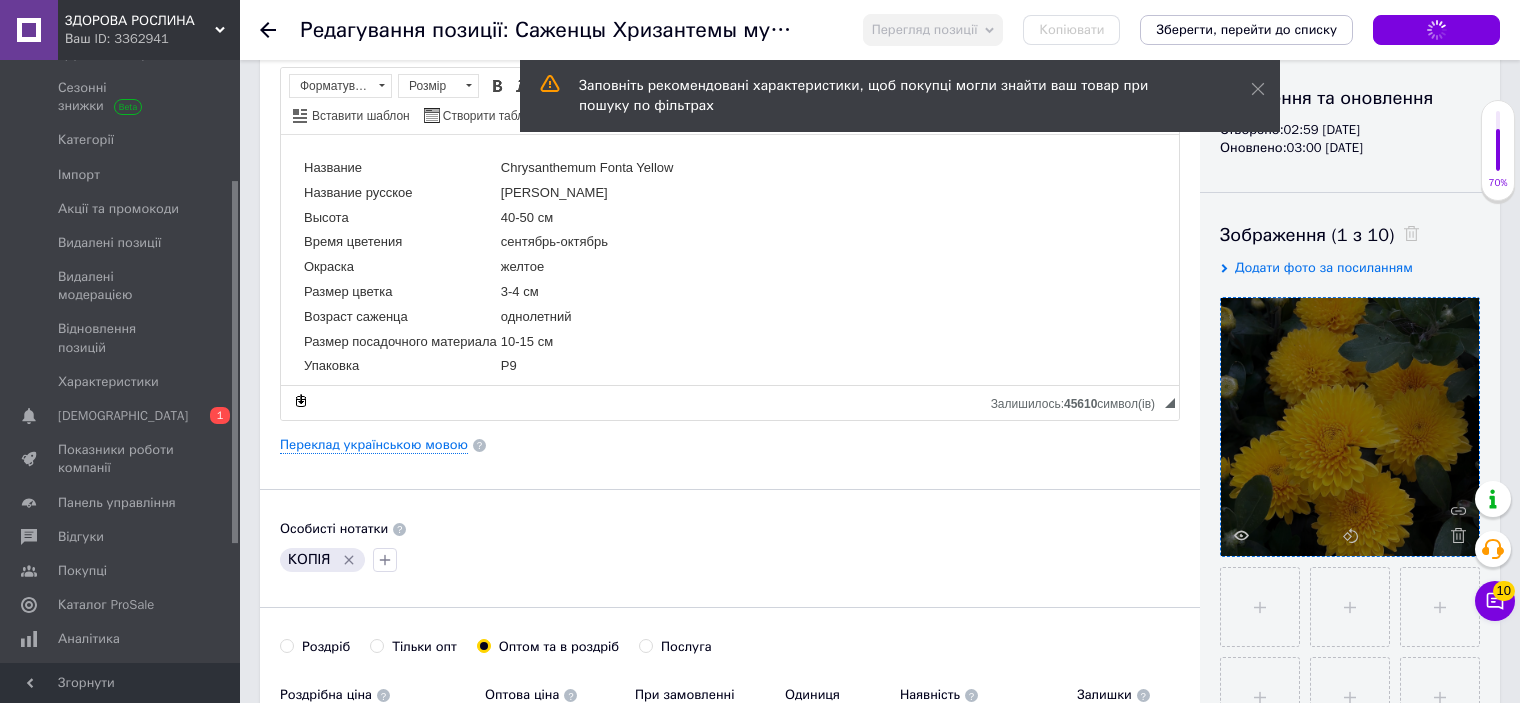 scroll, scrollTop: 0, scrollLeft: 0, axis: both 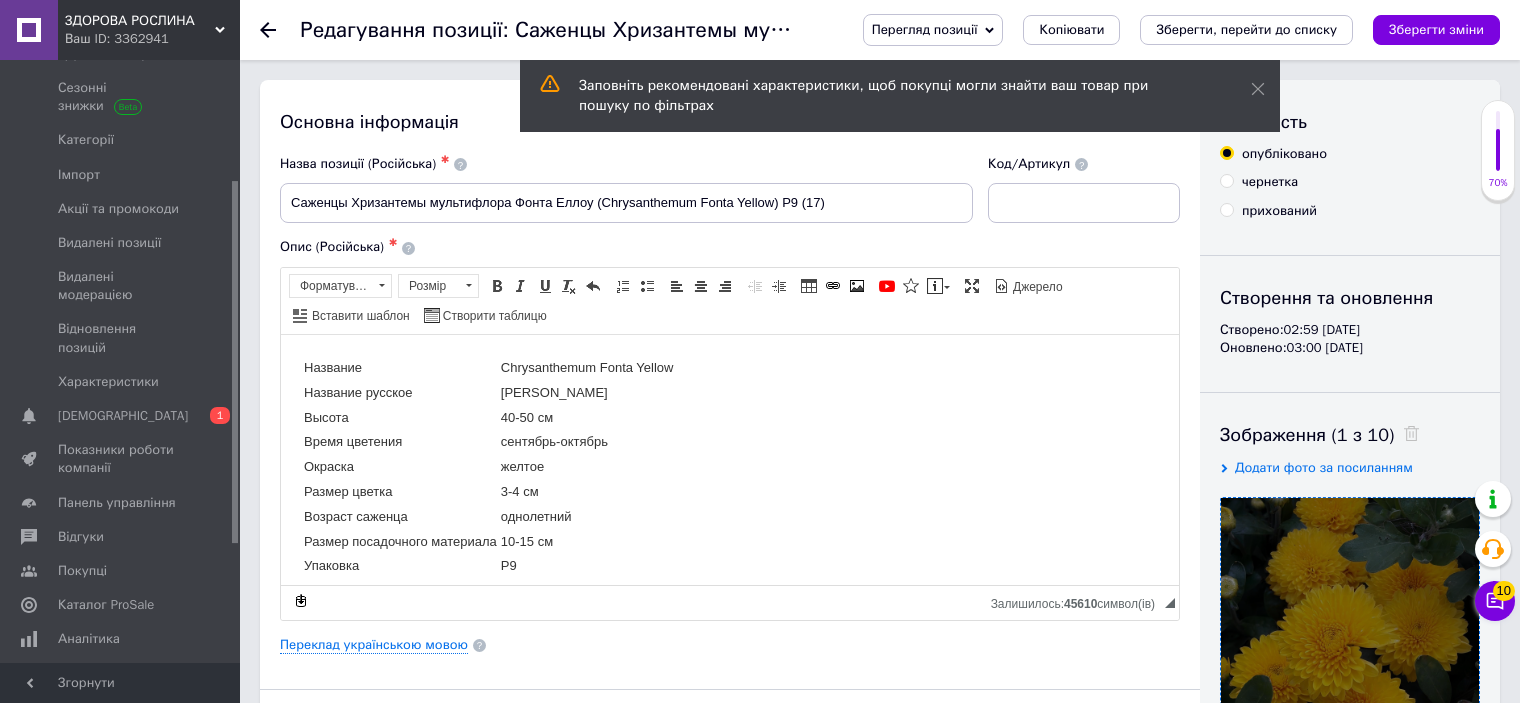 click 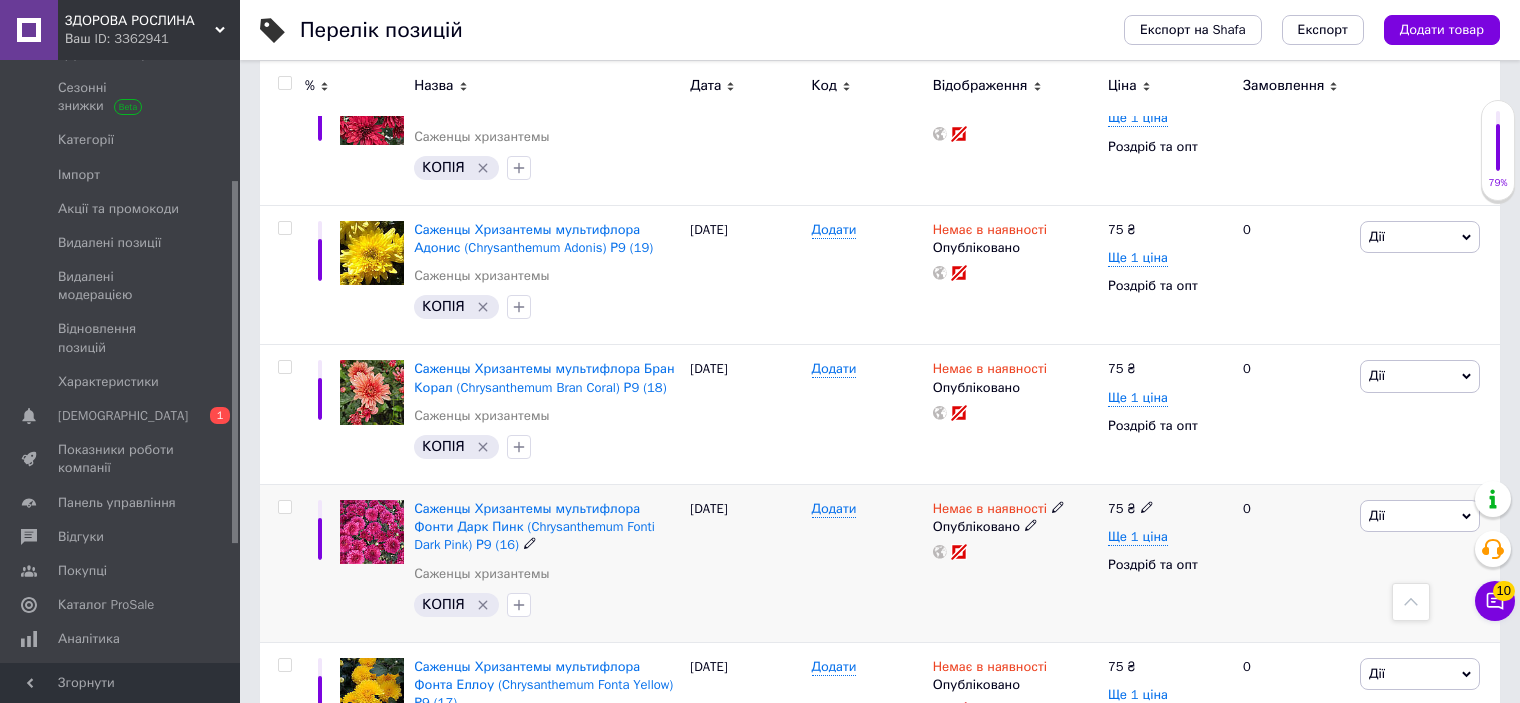 scroll, scrollTop: 2300, scrollLeft: 0, axis: vertical 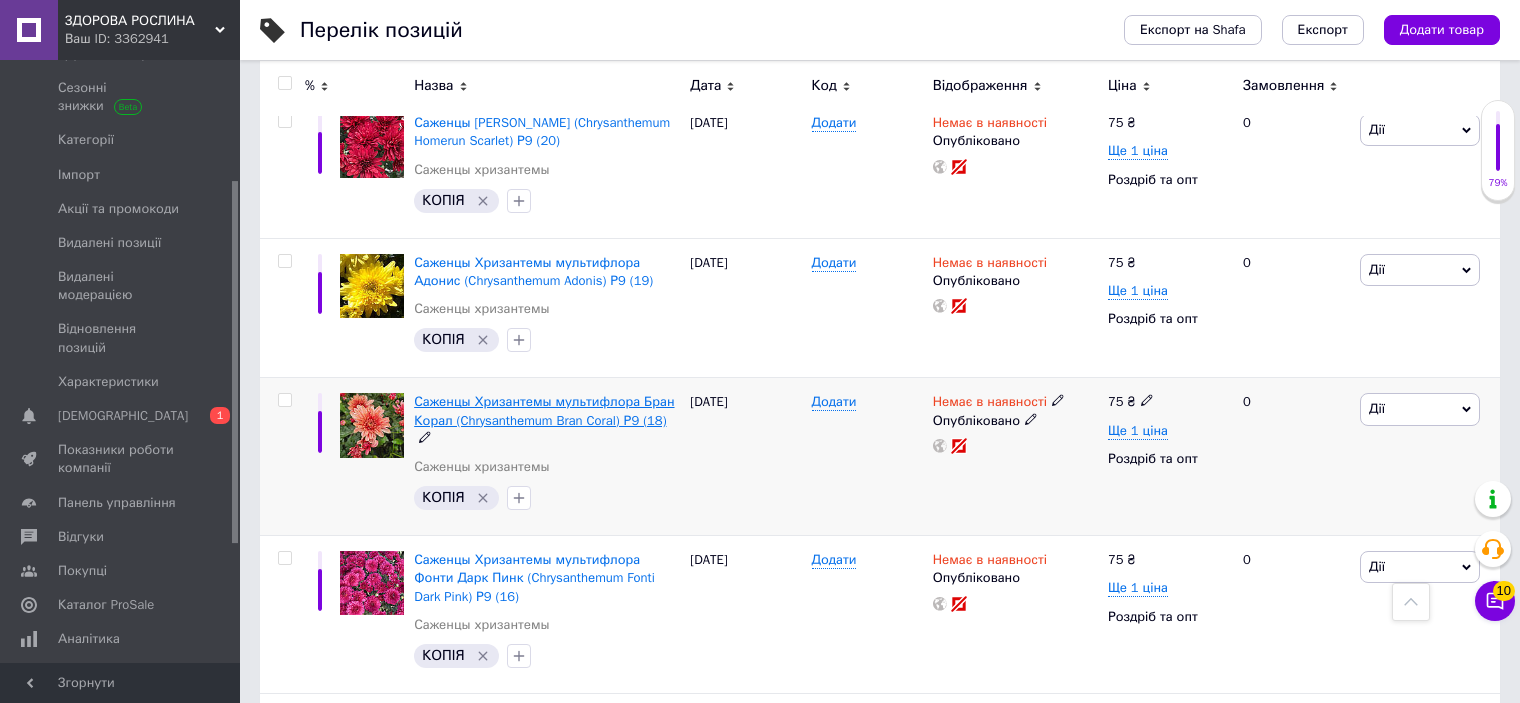 click on "Саженцы Хризантемы мультифлора Бран Корал (Chrysanthеmum Bran Coral) Р9 (18)" at bounding box center [544, 410] 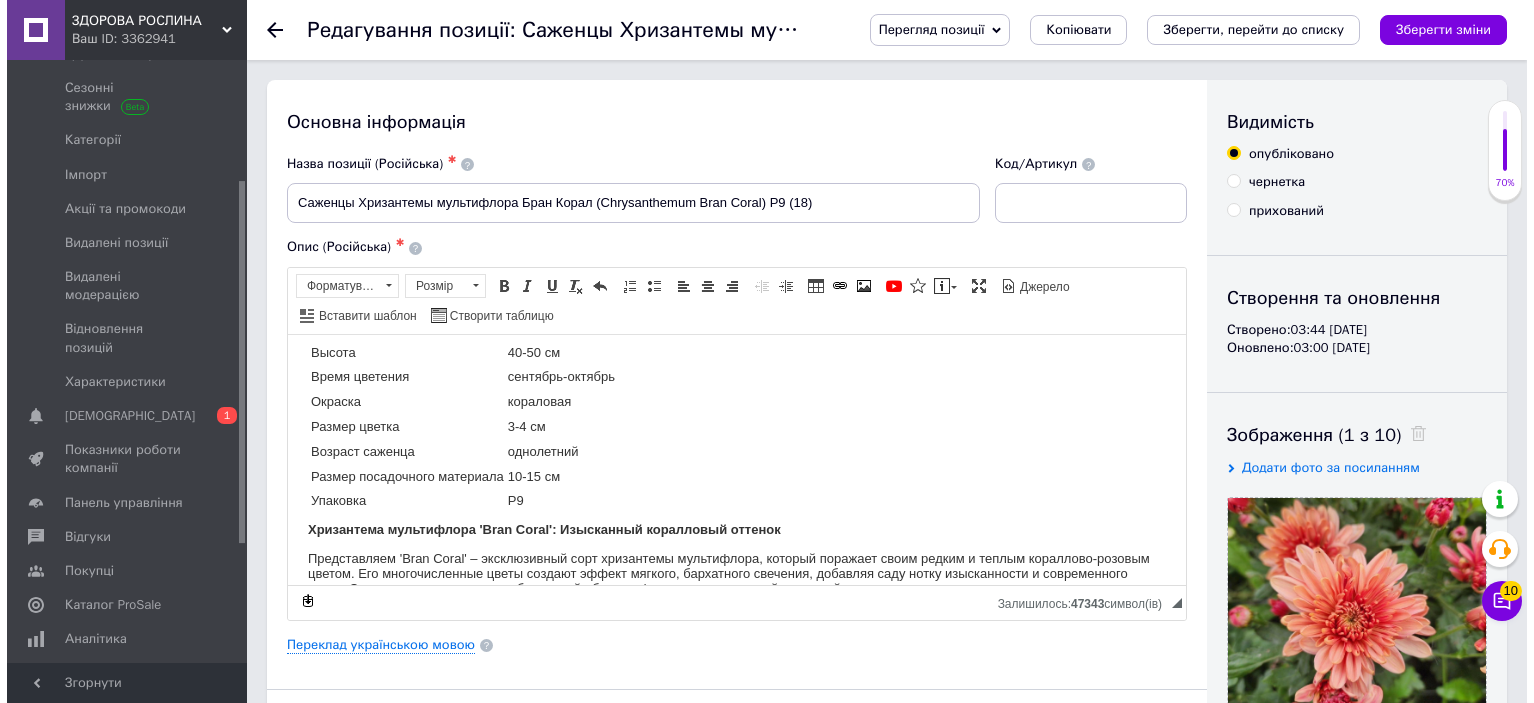 scroll, scrollTop: 100, scrollLeft: 0, axis: vertical 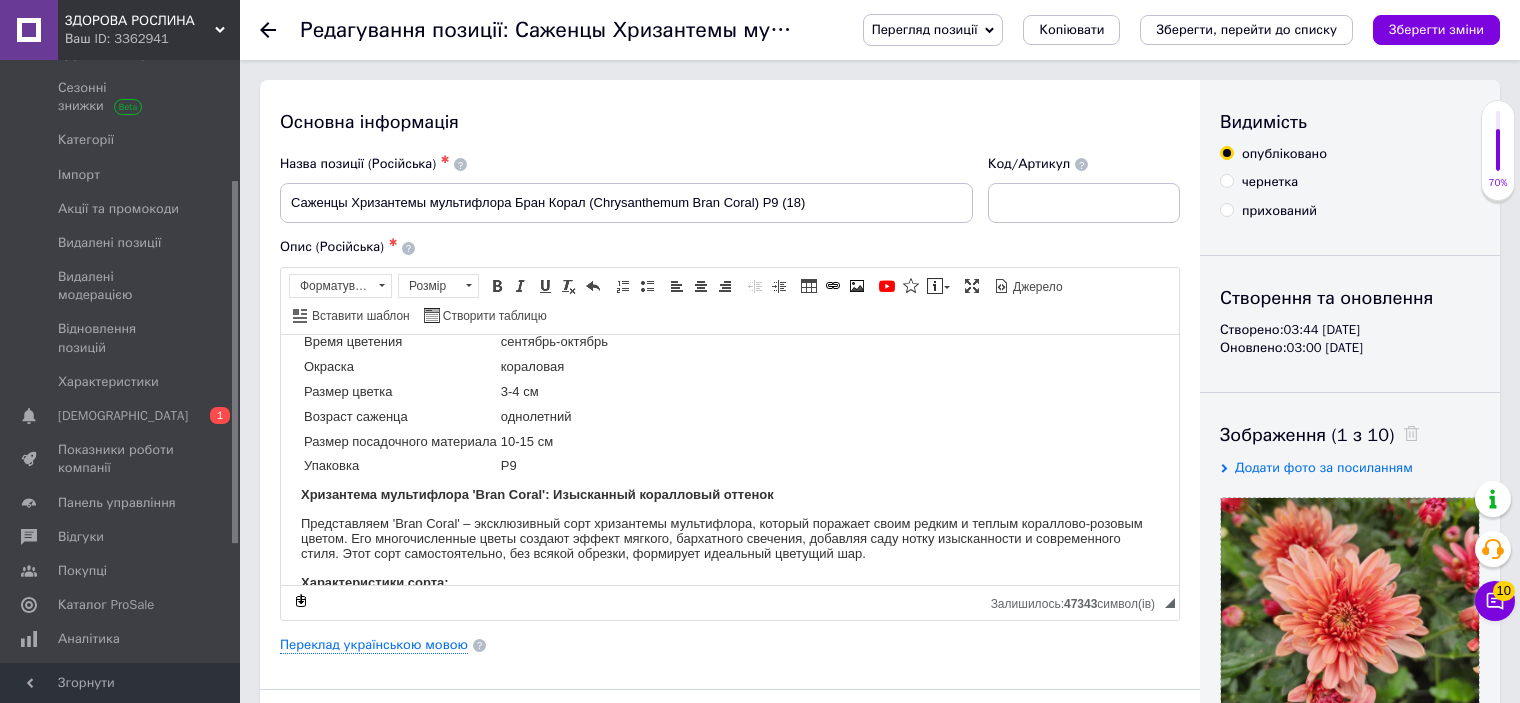 click on "Основна інформація Назва позиції (Російська) ✱ Саженцы Хризантемы мультифлора Бран Корал (Chrysanthеmum Bran Coral) Р9 (18) Код/Артикул Опис (Російська) ✱
Название
Chrysanthеmum Bran Coral
Название русское
Хризантема Бран Корал
Высота
40-50 см
Время цветения
сентябрь-октябрь
Окраска
кораловая
Размер цветка
3-4 см
Возраст саженца
однолетний
Размер посадочного материала
10-15 см
Упаковка
Р9
Хризантема мультифлора 'Bran Coral': Изысканный коралловый оттенок
Характеристики сорта:
Тип:" at bounding box center (730, 638) 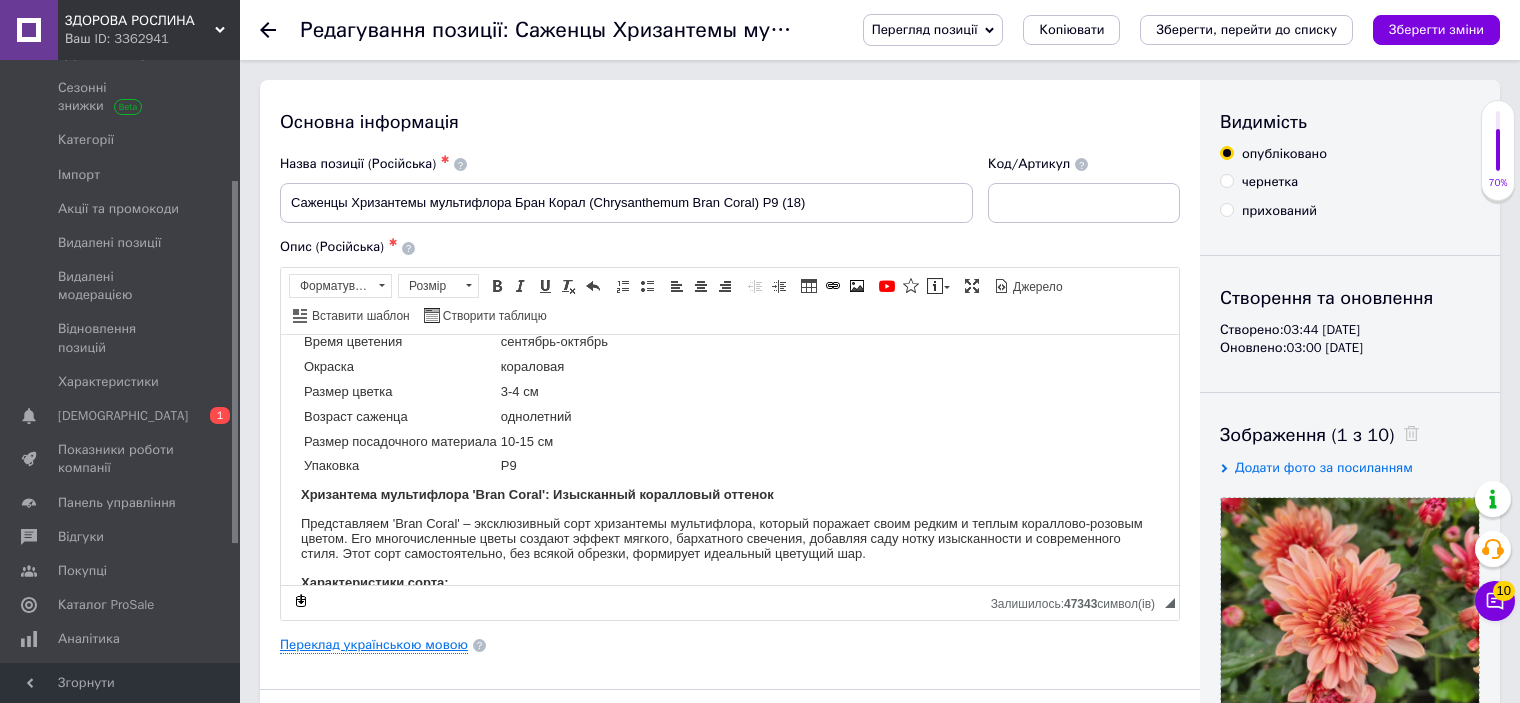 click on "Переклад українською мовою" at bounding box center [374, 645] 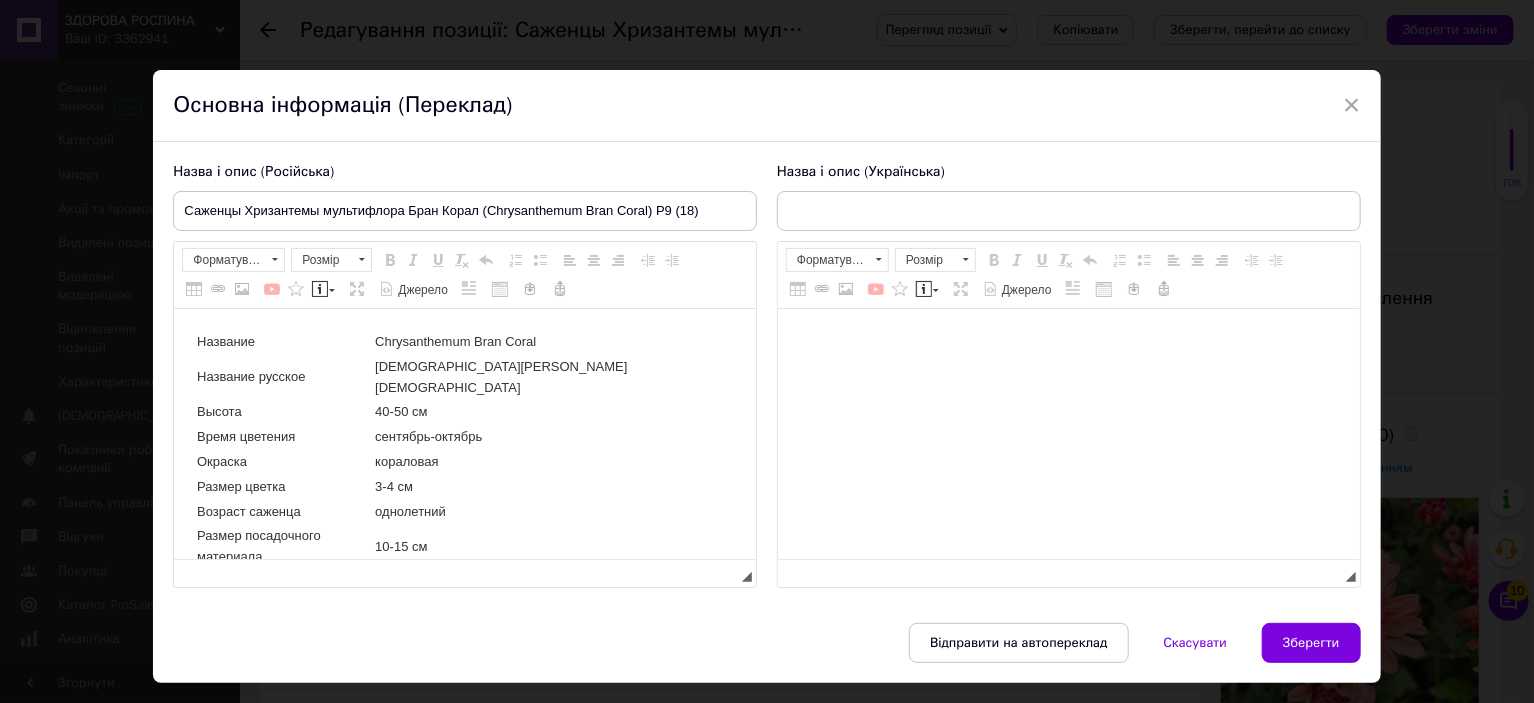 scroll, scrollTop: 0, scrollLeft: 0, axis: both 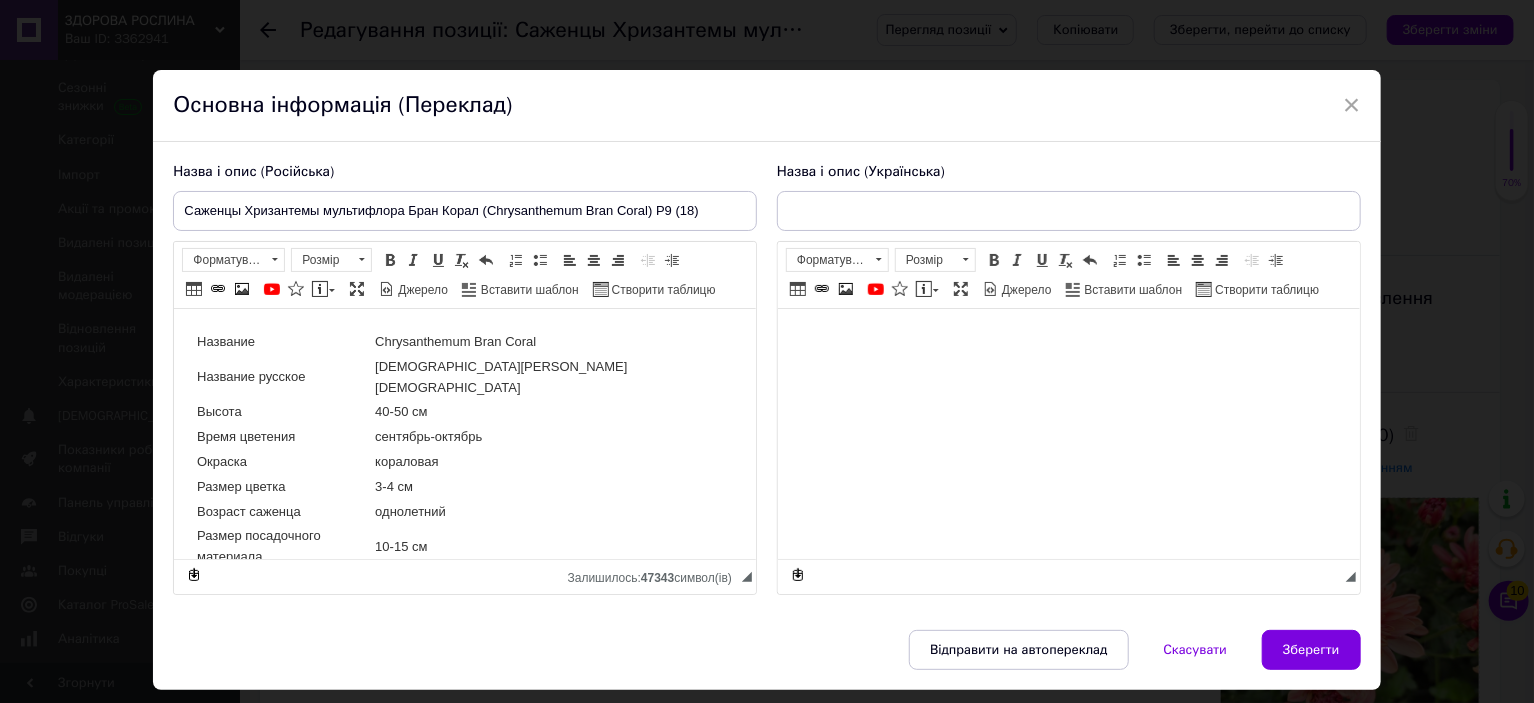 type on "Саджанці Хризантеми мультифлора Бран Корал (Chrysanthеmum Bran Coral) Р9 (18)" 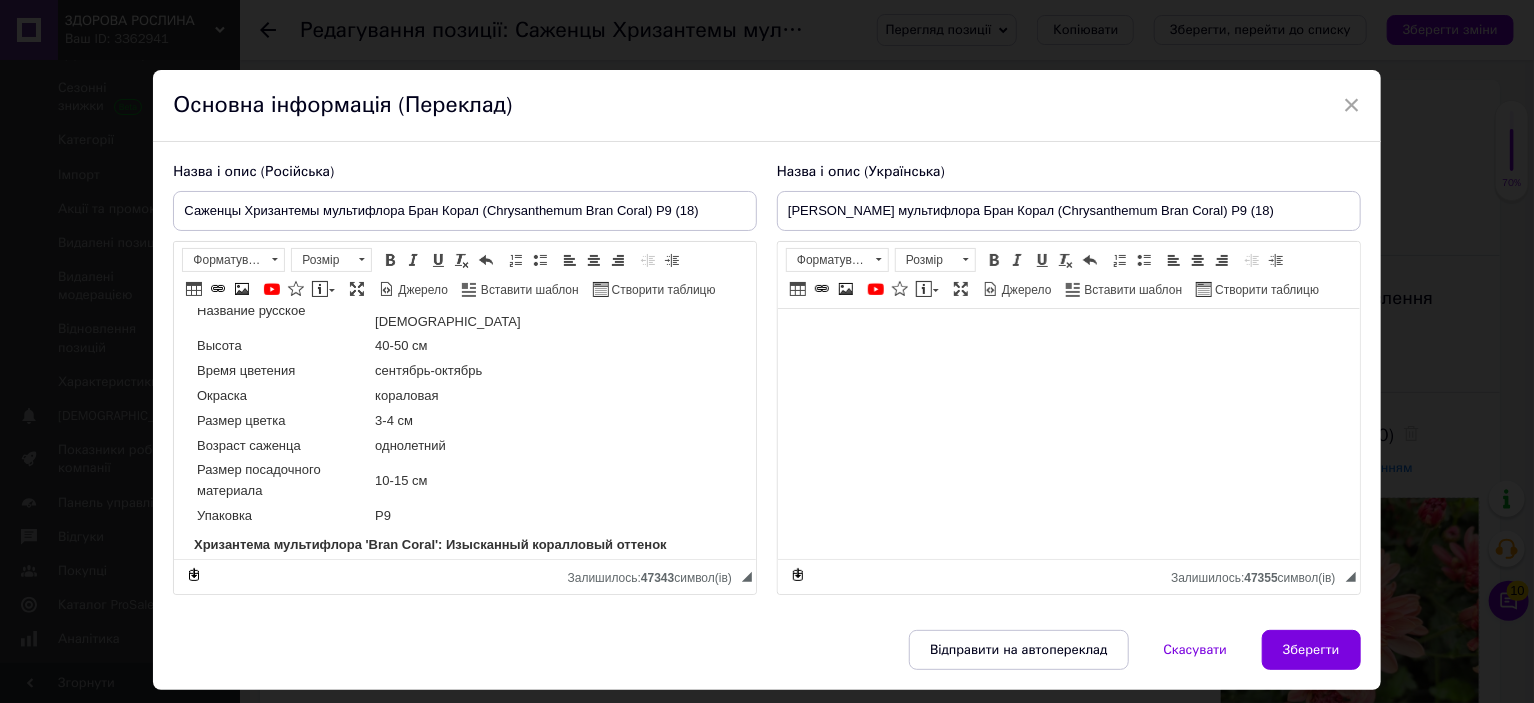 scroll, scrollTop: 200, scrollLeft: 0, axis: vertical 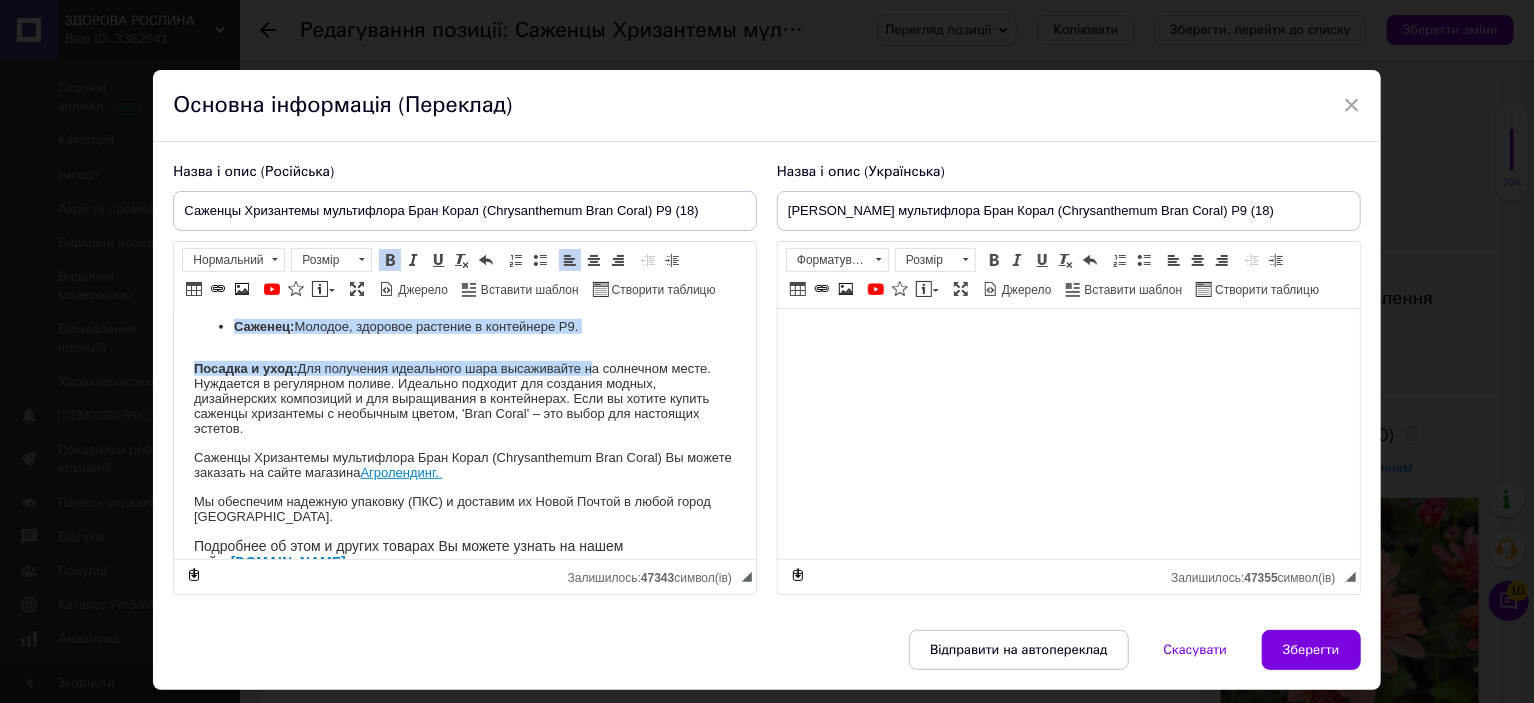 drag, startPoint x: 186, startPoint y: 367, endPoint x: 596, endPoint y: 391, distance: 410.70184 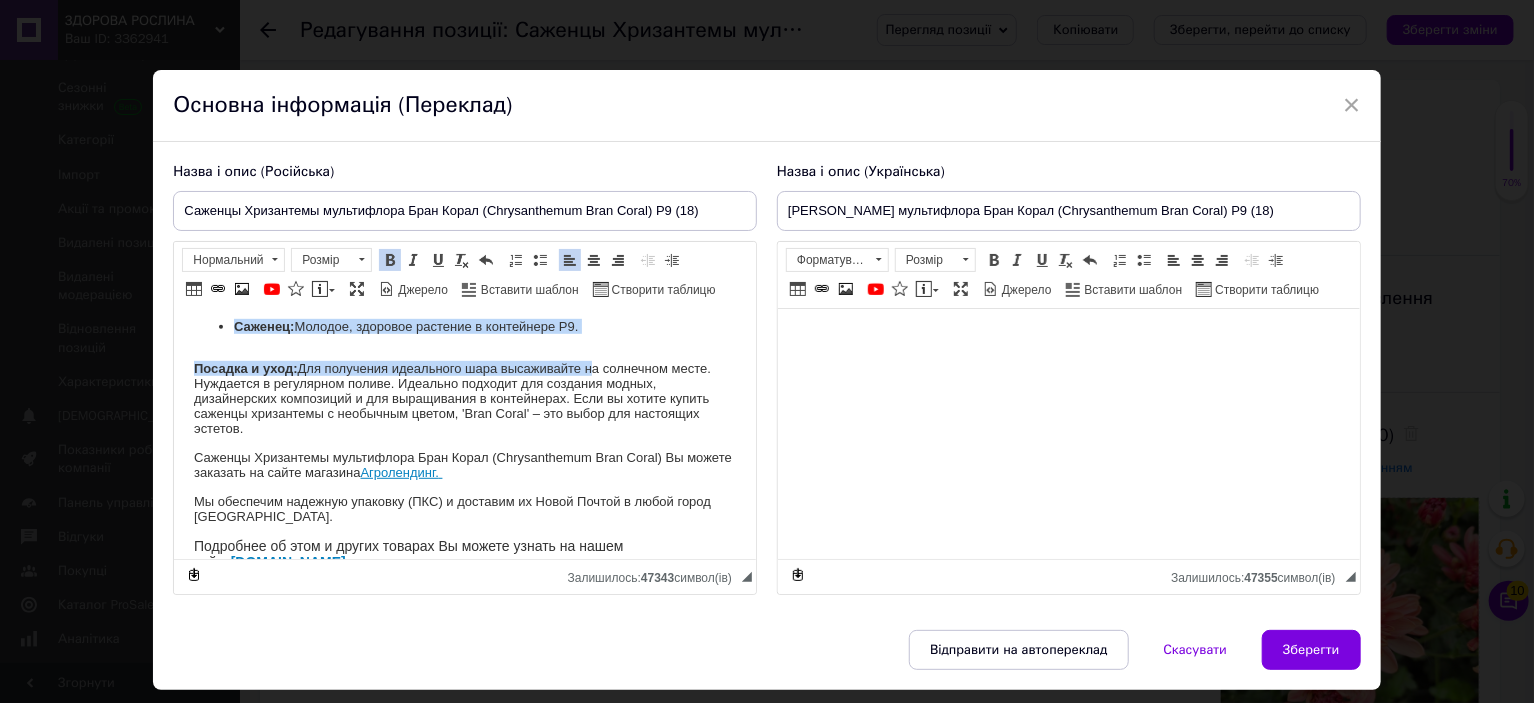 click on "Название Chrysanthеmum Bran Coral Название русское Хризантема Бран Корал Высота 40-50 см Время цветения сентябрь-октябрь Окраска кораловая Размер цветка 3-4 см Возраст саженца однолетний Размер посадочного материала 10-15 см Упаковка Р9 Хризантема мультифлора 'Bran Coral': Изысканный коралловый оттенок Характеристики сорта: Тип:  Хризантема мультифлора (шаровидная). Цвет:  Уникальный, теплый, кораллово-розовый. Размер взрослого куста:  Формирует компактный, плотный шар диаметром 40-50 см. Форма:  Идеально округлая, генетически заложенная, не требует формирования. Саженец:" at bounding box center [465, 1072] 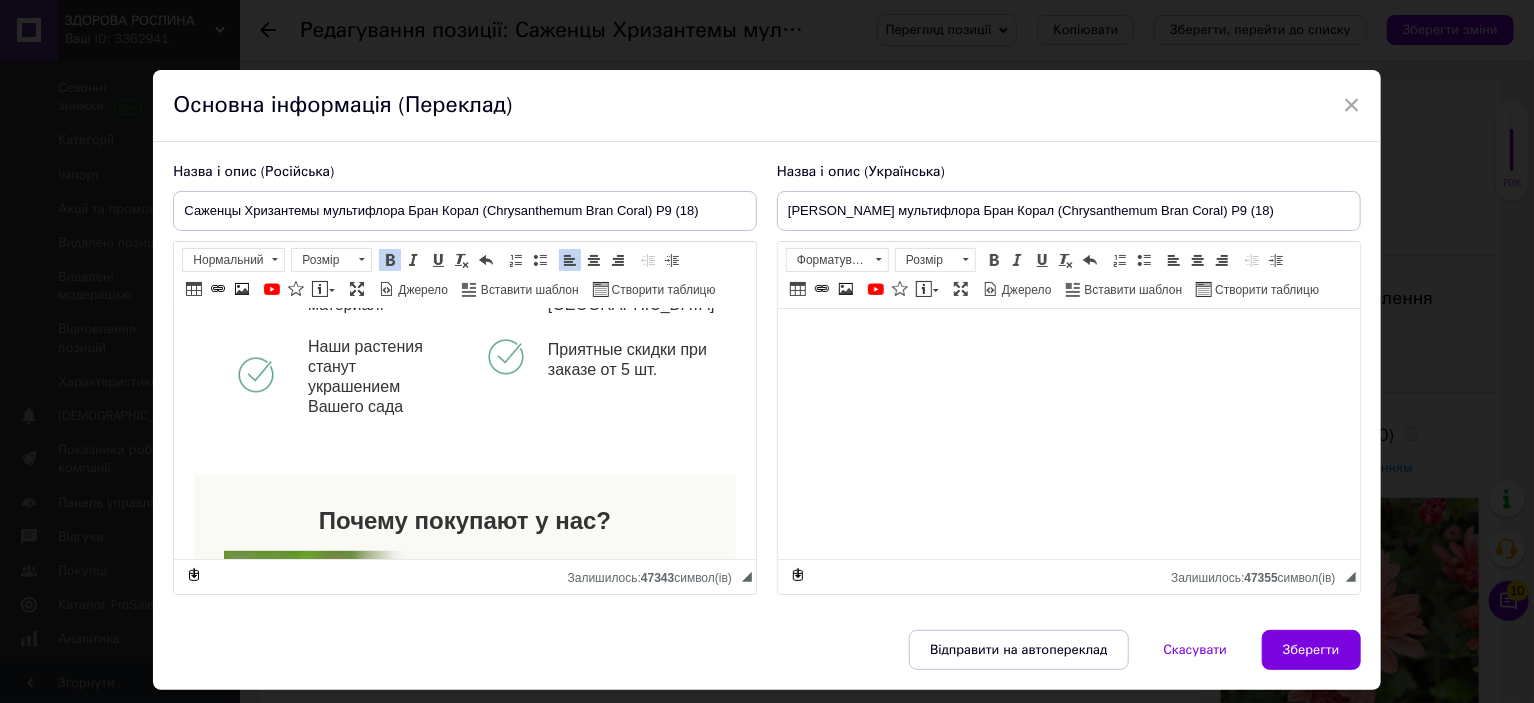 scroll, scrollTop: 248, scrollLeft: 0, axis: vertical 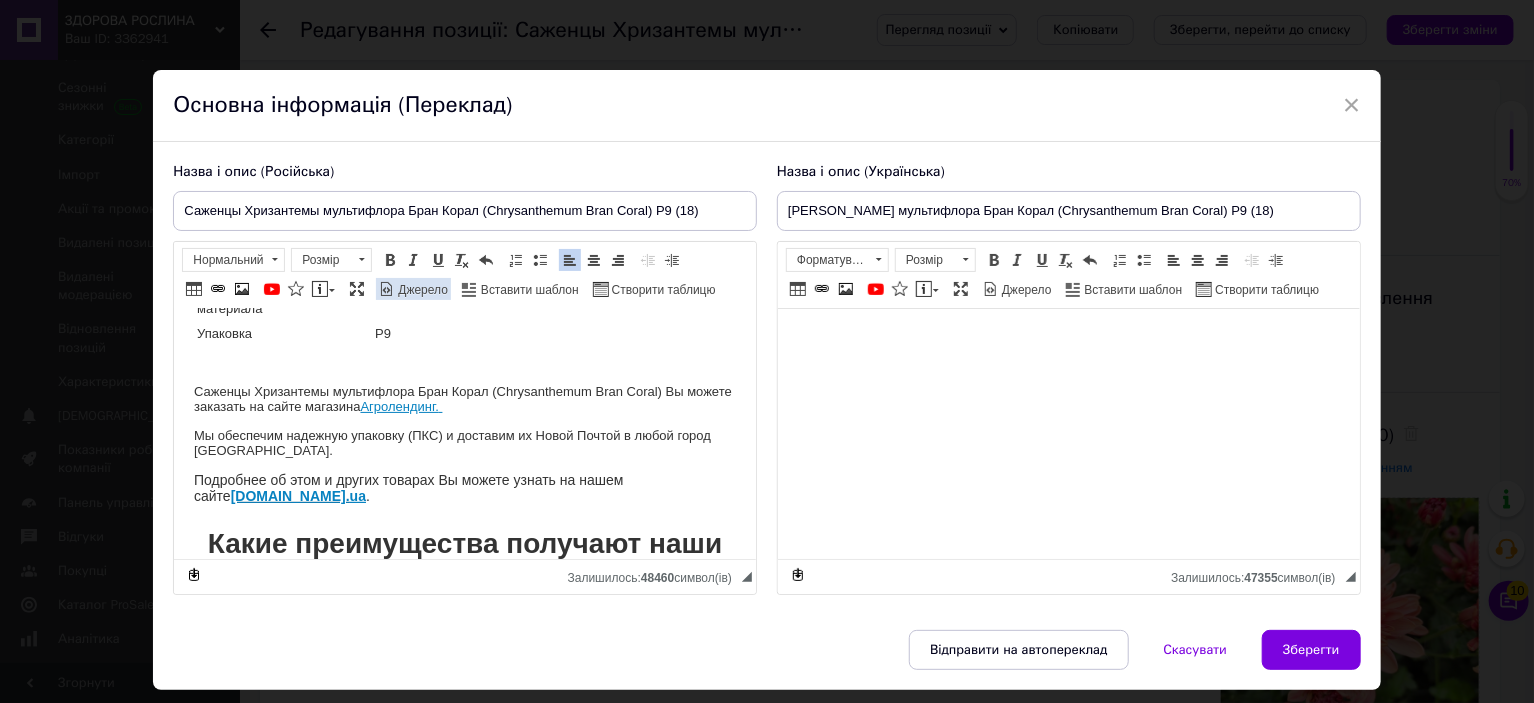 click on "Джерело" at bounding box center [421, 290] 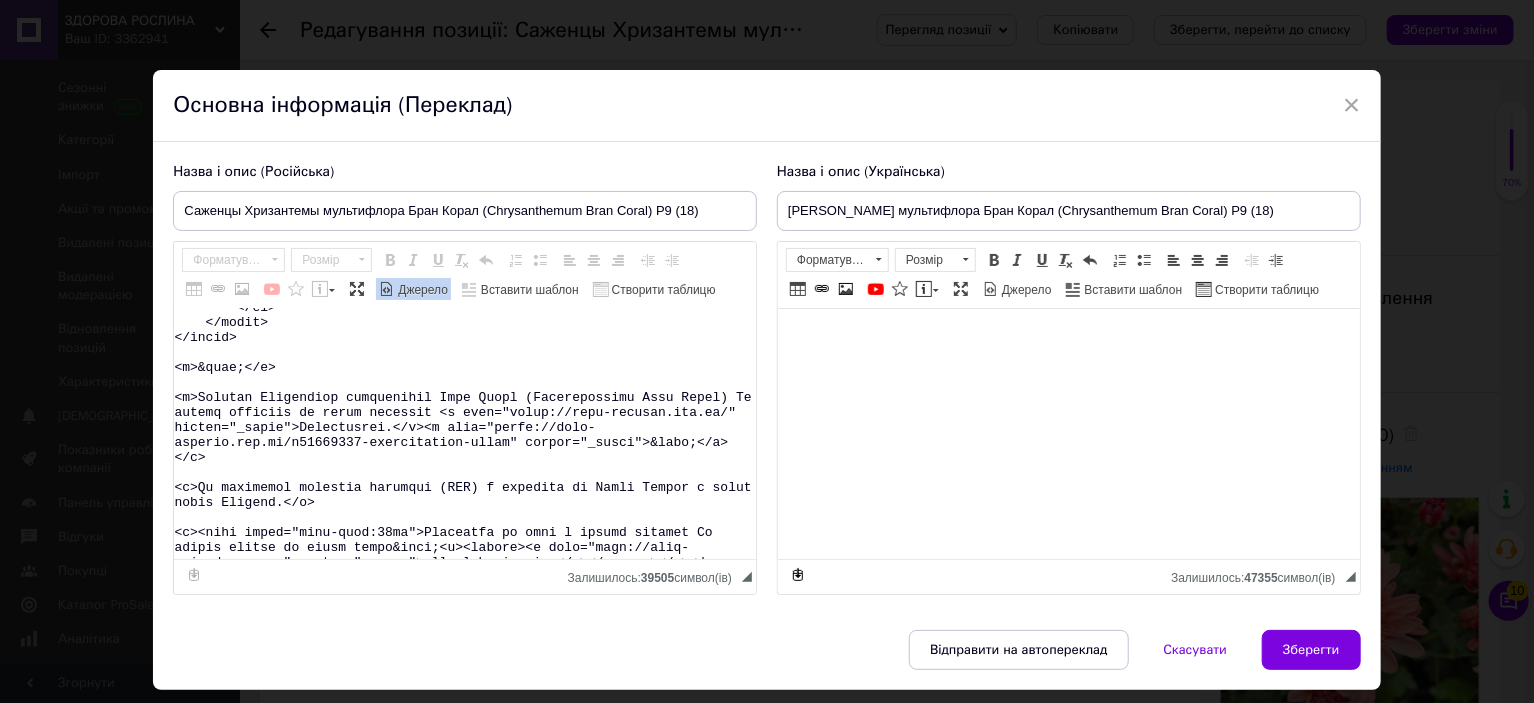 scroll, scrollTop: 600, scrollLeft: 0, axis: vertical 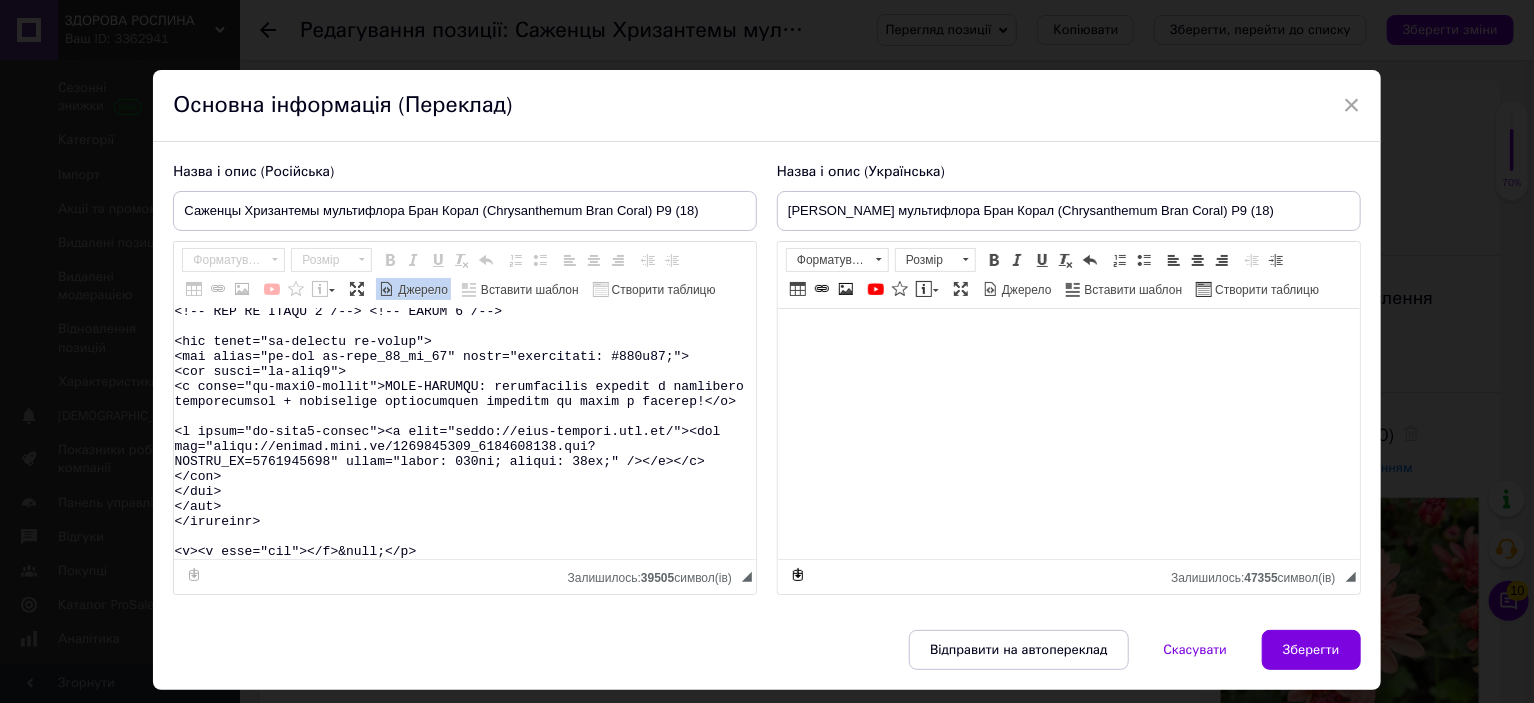 drag, startPoint x: 175, startPoint y: 380, endPoint x: 406, endPoint y: 661, distance: 363.76093 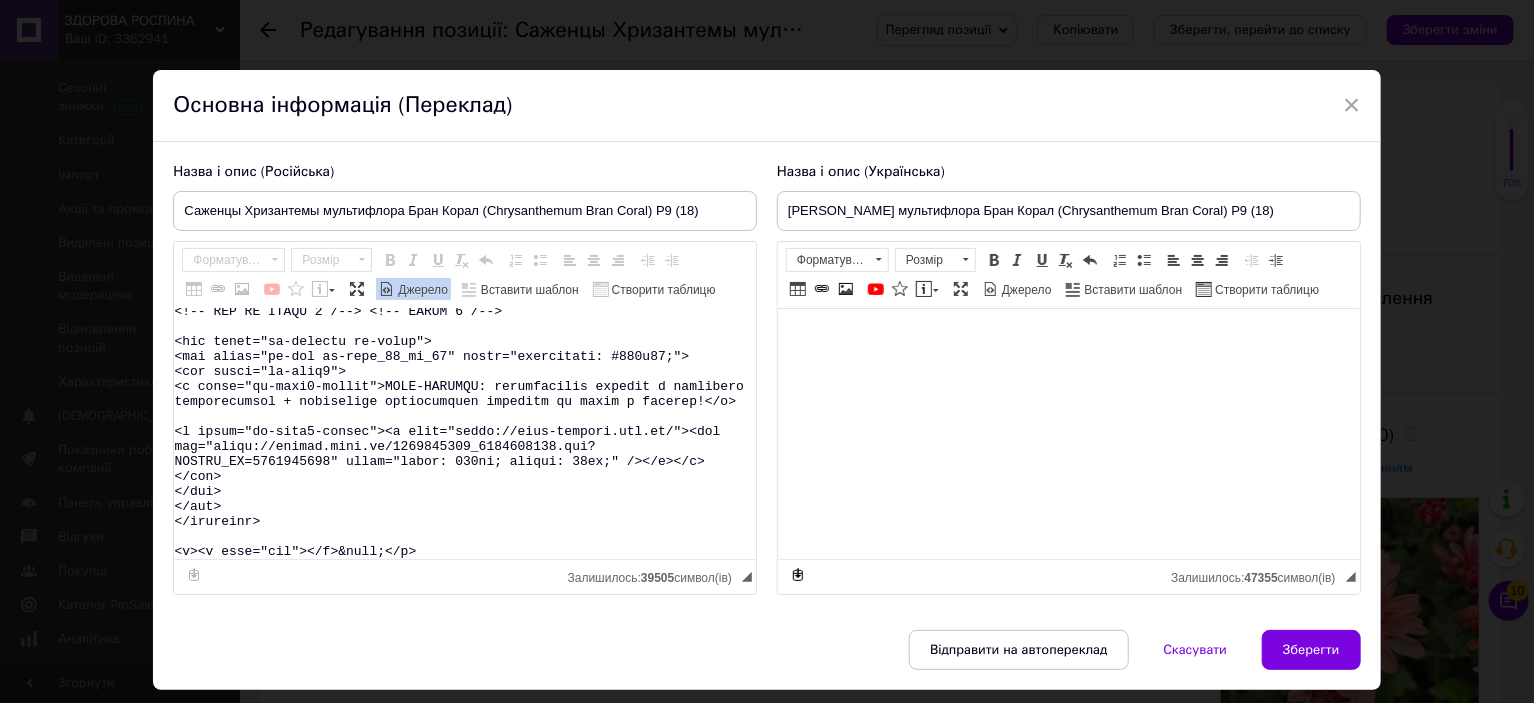 click on "× Основна інформація (Переклад) Назва і опис (Російська) Саженцы Хризантемы мультифлора Бран Корал (Chrysanthеmum Bran Coral) Р9 (18)
Название
Chrysanthеmum Bran Coral
Название русское
Хризантема Бран Корал
Высота
40-50 см
Время цветения
сентябрь-октябрь
Окраска
кораловая
Размер цветка
3-4 см
Возраст саженца
однолетний
Размер посадочного материала
10-15 см
Упаковка
Р9
Саженцы Хризантемы мультифлора Бран Корал (Chrysanthеmum Bran Coral) Вы можете заказать на сайте магазина  Агролендинг.
ua ." at bounding box center [766, 380] 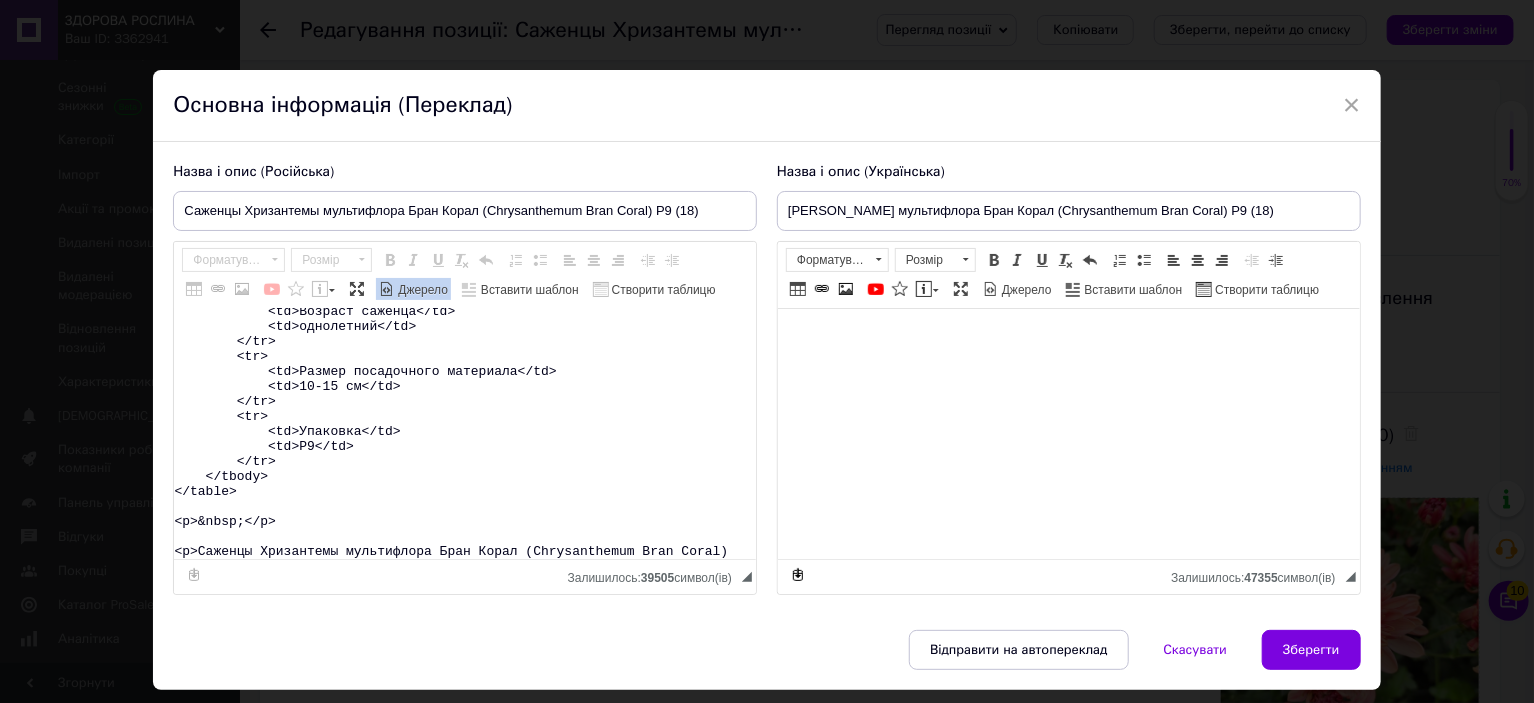 scroll, scrollTop: 418, scrollLeft: 0, axis: vertical 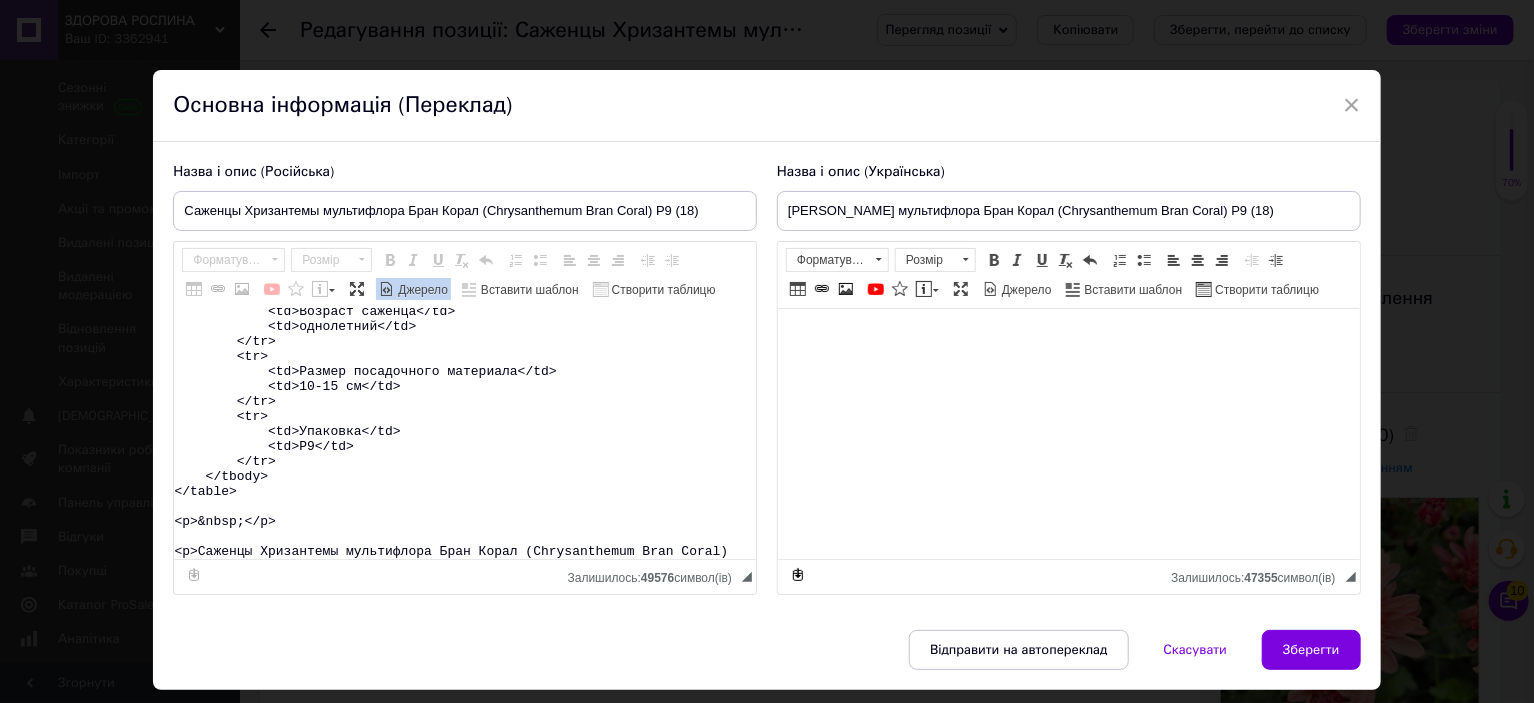 type on "<table>
<tbody>
<tr>
<td>Название</td>
<td>Chrysanthеmum&nbsp;Bran Coral</td>
</tr>
<tr>
<td>Название русское</td>
<td>Хризантема Бран Корал</td>
</tr>
<tr>
<td>Высота</td>
<td>40-50&nbsp;см</td>
</tr>
<tr>
<td>Время цветения</td>
<td>сентябрь-октябрь</td>
</tr>
<tr>
<td>Окраска</td>
<td>кораловая</td>
</tr>
<tr>
<td>Размер цветка</td>
<td>3-4 см</td>
</tr>
<tr>
<td>Возраст саженца</td>
<td>однолетний</td>
</tr>
<tr>
<td>Размер посадочного материала</td>
<td>10-15 см</td>
</tr>
<tr>
<td>Упаковка</td>
<td>Р9</td>
</tr>
</tbody>
</table>
<p>&nbsp;</p>
<p>Саженцы Хризантемы мультифлора Бран Корал (Chrysanthеmum Bran Coral)" 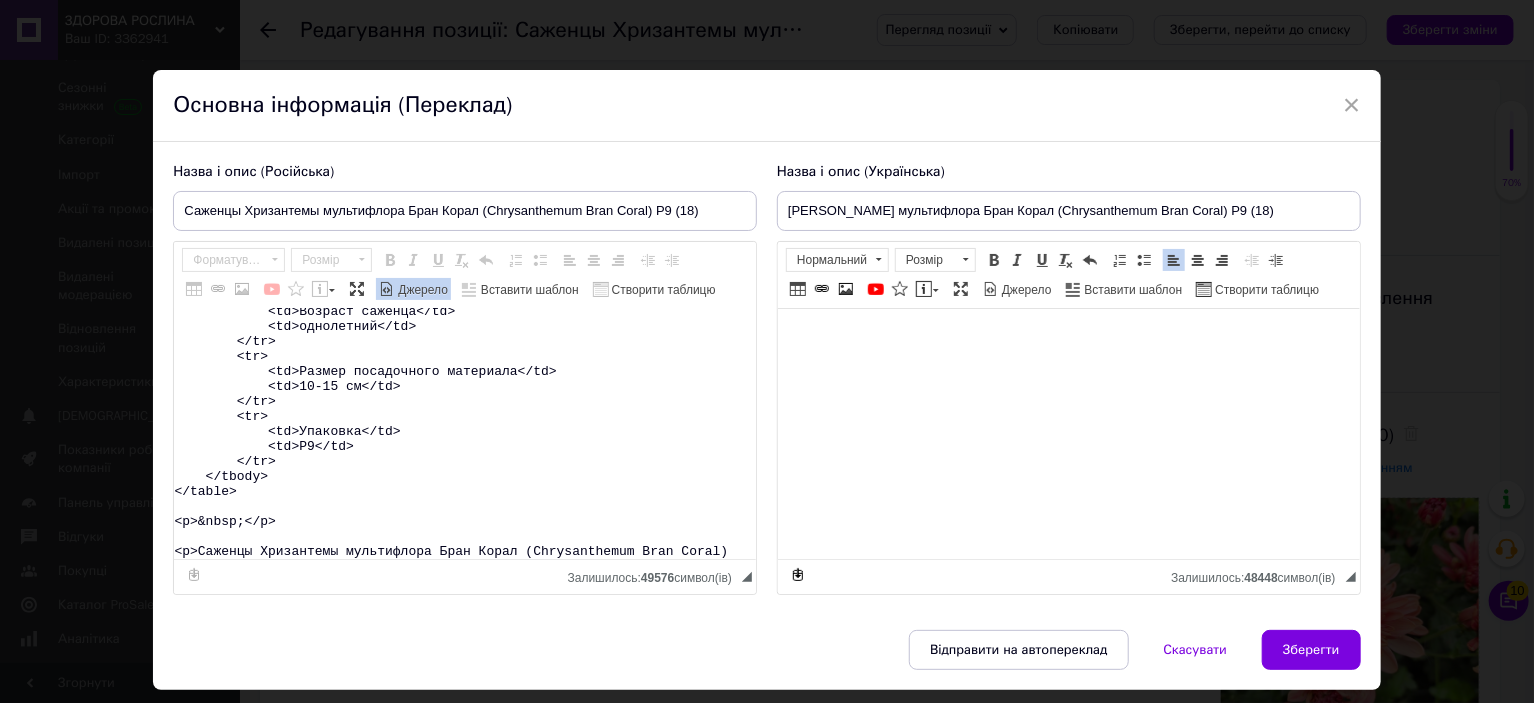 click on "Джерело" at bounding box center [1017, 289] 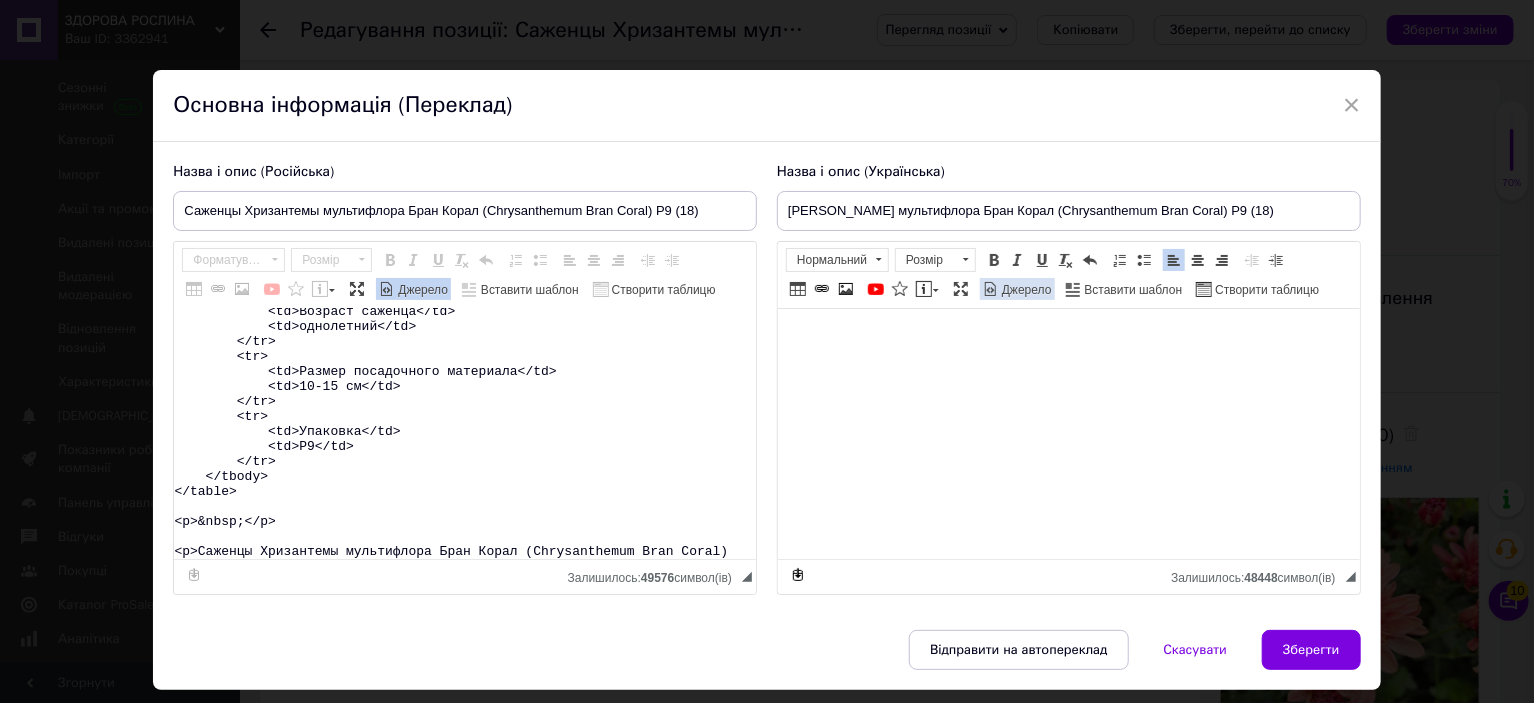 click on "Джерело" at bounding box center (1025, 290) 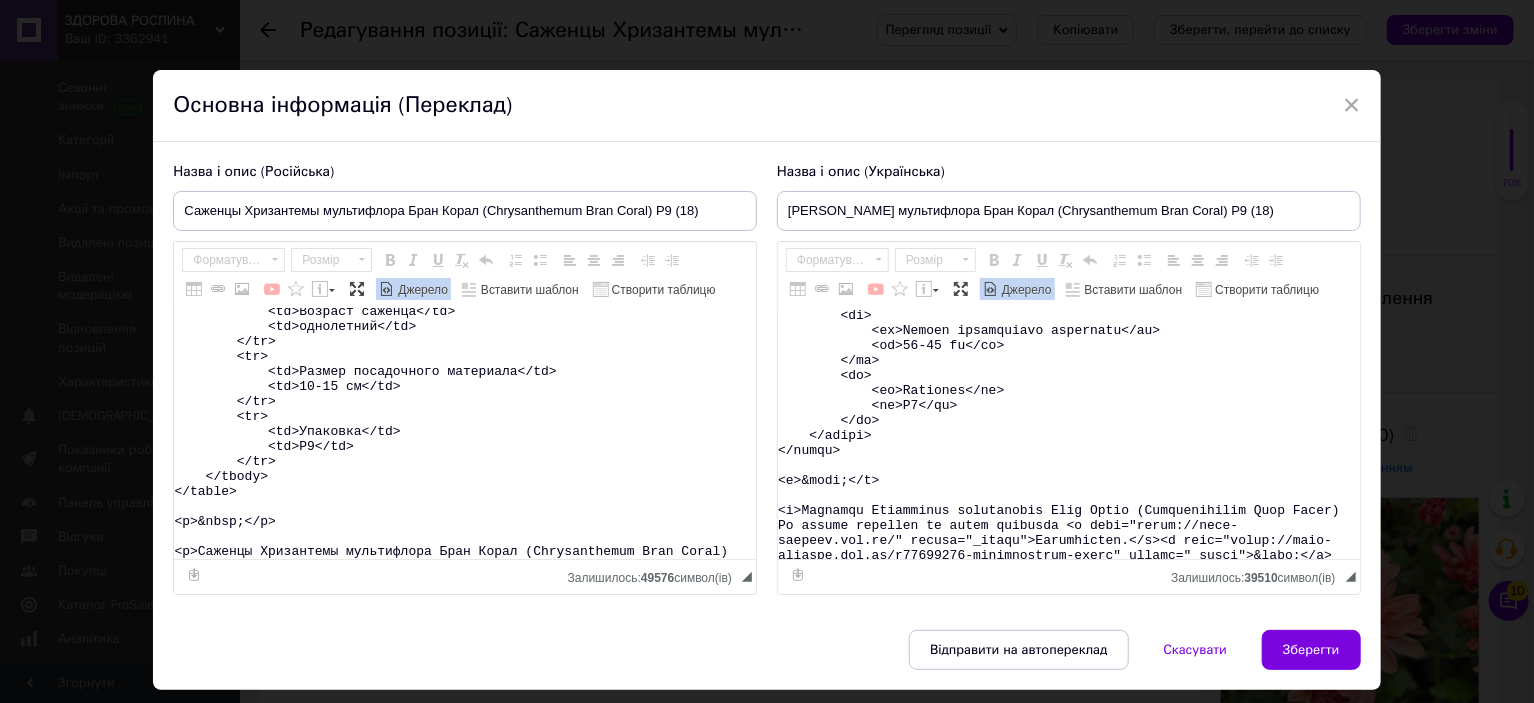 scroll, scrollTop: 500, scrollLeft: 0, axis: vertical 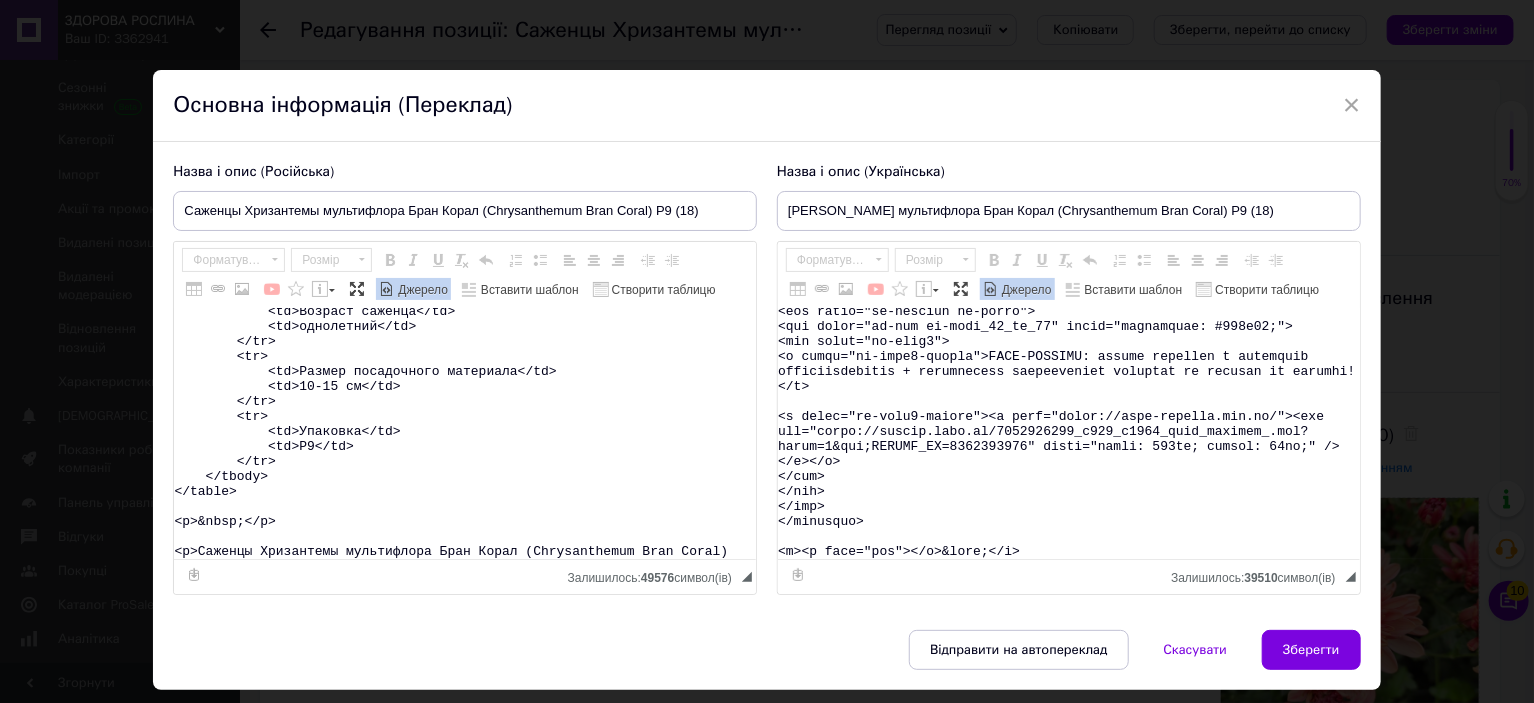drag, startPoint x: 776, startPoint y: 484, endPoint x: 844, endPoint y: 609, distance: 142.29898 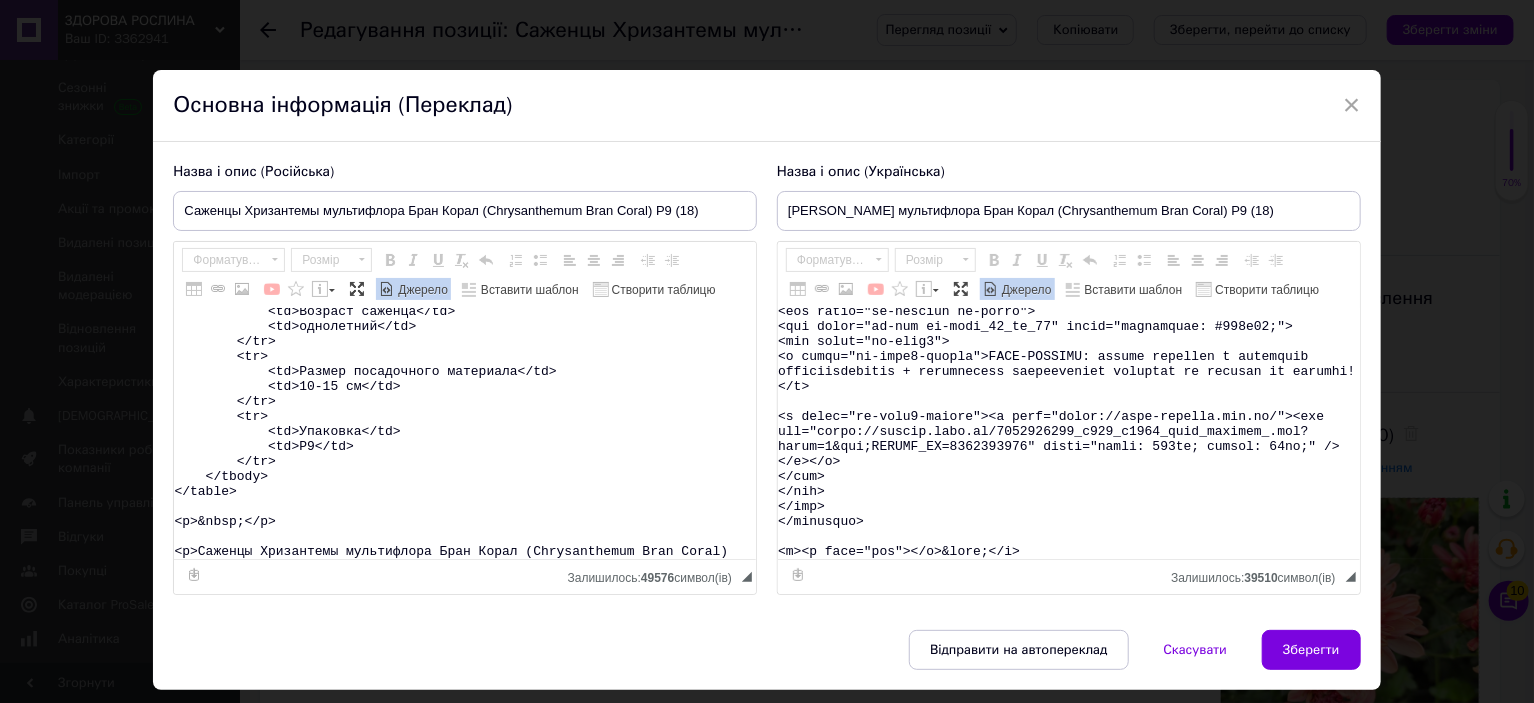 click on "Назва і опис (Російська) Саженцы Хризантемы мультифлора Бран Корал (Chrysanthеmum Bran Coral) Р9 (18)
Название
Chrysanthеmum Bran Coral
Название русское
Хризантема Бран Корал
Высота
40-50 см
Время цветения
сентябрь-октябрь
Окраска
кораловая
Размер цветка
3-4 см
Возраст саженца
однолетний
Размер посадочного материала
10-15 см
Упаковка
Р9
Саженцы Хризантемы мультифлора Бран Корал (Chrysanthеmum Bran Coral) Вы можете заказать на сайте магазина  Агролендинг.
agro-landing.com. ua ." at bounding box center (766, 386) 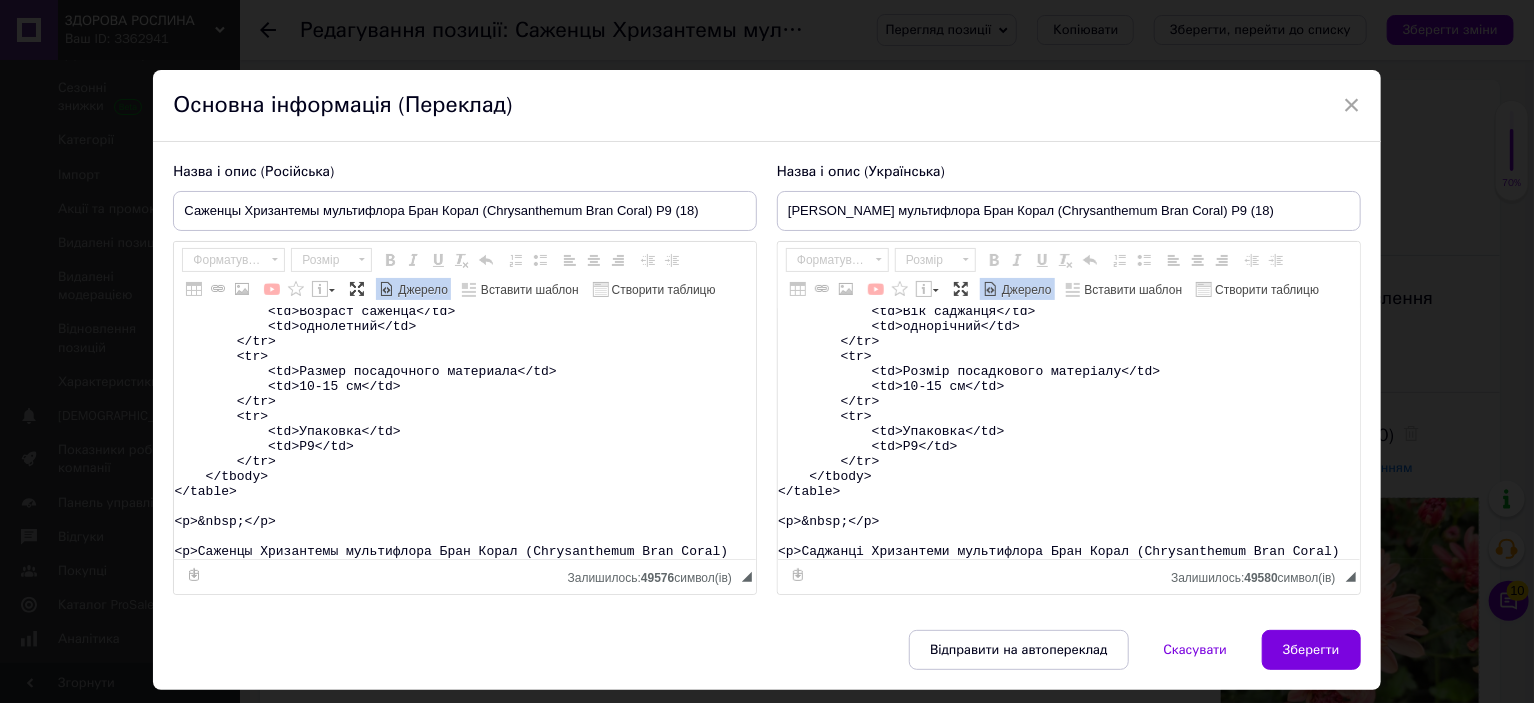 scroll, scrollTop: 418, scrollLeft: 0, axis: vertical 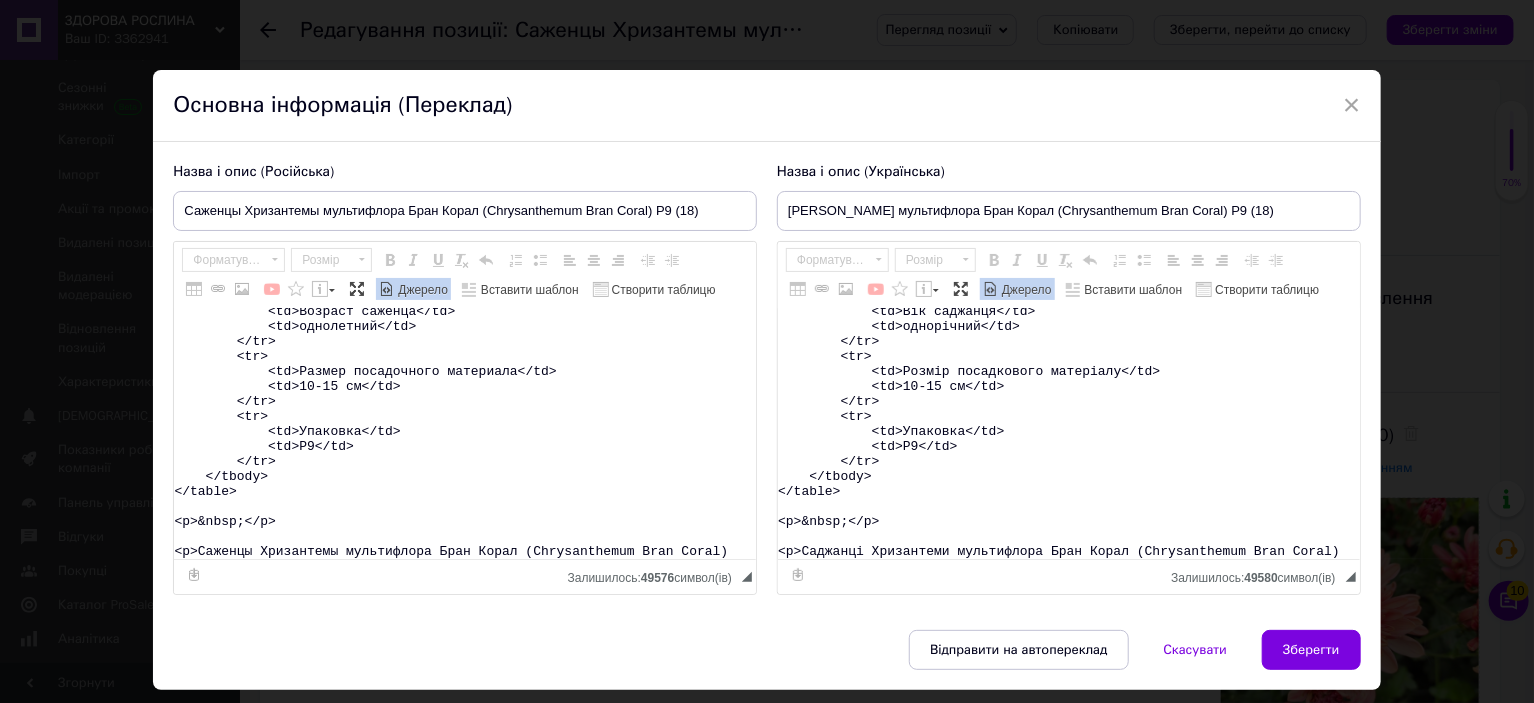 type on "<table>
<tbody>
<tr>
<td>Назва</td>
<td>Chrysanthеmum&nbsp;Bran Coral</td>
</tr>
<tr>
<td>Назва українська</td>
<td>Хризантема Бран Корал</td>
</tr>
<tr>
<td>Висота</td>
<td>40-50&nbsp;см</td>
</tr>
<tr>
<td>Час цвітіння</td>
<td>вересень-жовтень</td>
</tr>
<tr>
<td>Забарвлення</td>
<td>коралове</td>
</tr>
<tr>
<td>Розмір квітки</td>
<td>3-4 см</td>
</tr>
<tr>
<td>Вік саджанця</td>
<td>однорічний</td>
</tr>
<tr>
<td>Розмір посадкового матеріалу</td>
<td>10-15 см</td>
</tr>
<tr>
<td>Упаковка</td>
<td>Р9</td>
</tr>
</tbody>
</table>
<p>&nbsp;</p>
<p>Саджанці Хризантеми мультифлора Бран Корал (Chrysanthеmum Bran Coral)" 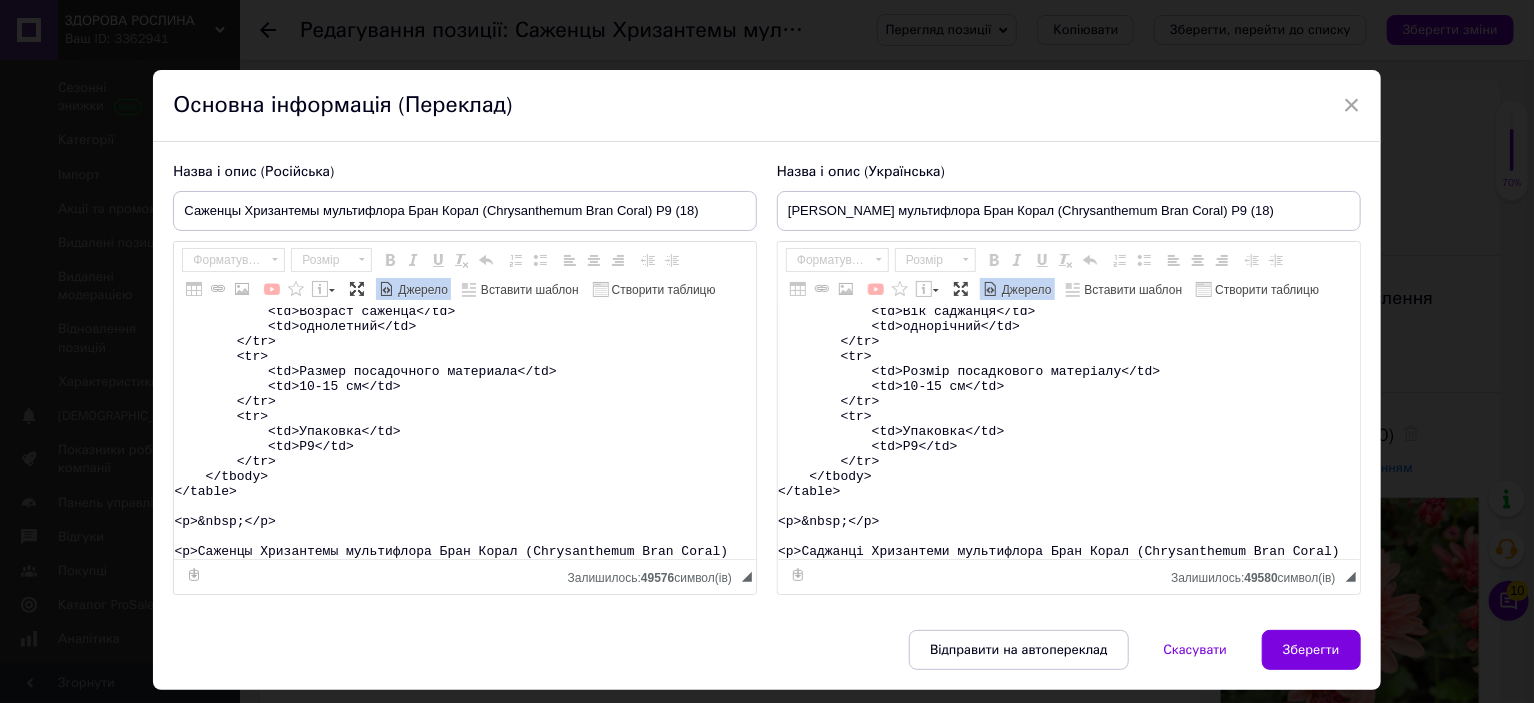 click on "<table>
<tbody>
<tr>
<td>Название</td>
<td>Chrysanthеmum&nbsp;Bran Coral</td>
</tr>
<tr>
<td>Название русское</td>
<td>Хризантема Бран Корал</td>
</tr>
<tr>
<td>Высота</td>
<td>40-50&nbsp;см</td>
</tr>
<tr>
<td>Время цветения</td>
<td>сентябрь-октябрь</td>
</tr>
<tr>
<td>Окраска</td>
<td>кораловая</td>
</tr>
<tr>
<td>Размер цветка</td>
<td>3-4 см</td>
</tr>
<tr>
<td>Возраст саженца</td>
<td>однолетний</td>
</tr>
<tr>
<td>Размер посадочного материала</td>
<td>10-15 см</td>
</tr>
<tr>
<td>Упаковка</td>
<td>Р9</td>
</tr>
</tbody>
</table>
<p>&nbsp;</p>
<p>Саженцы Хризантемы мультифлора Бран Корал (Chrysanthеmum Bran Coral)" at bounding box center [465, 434] 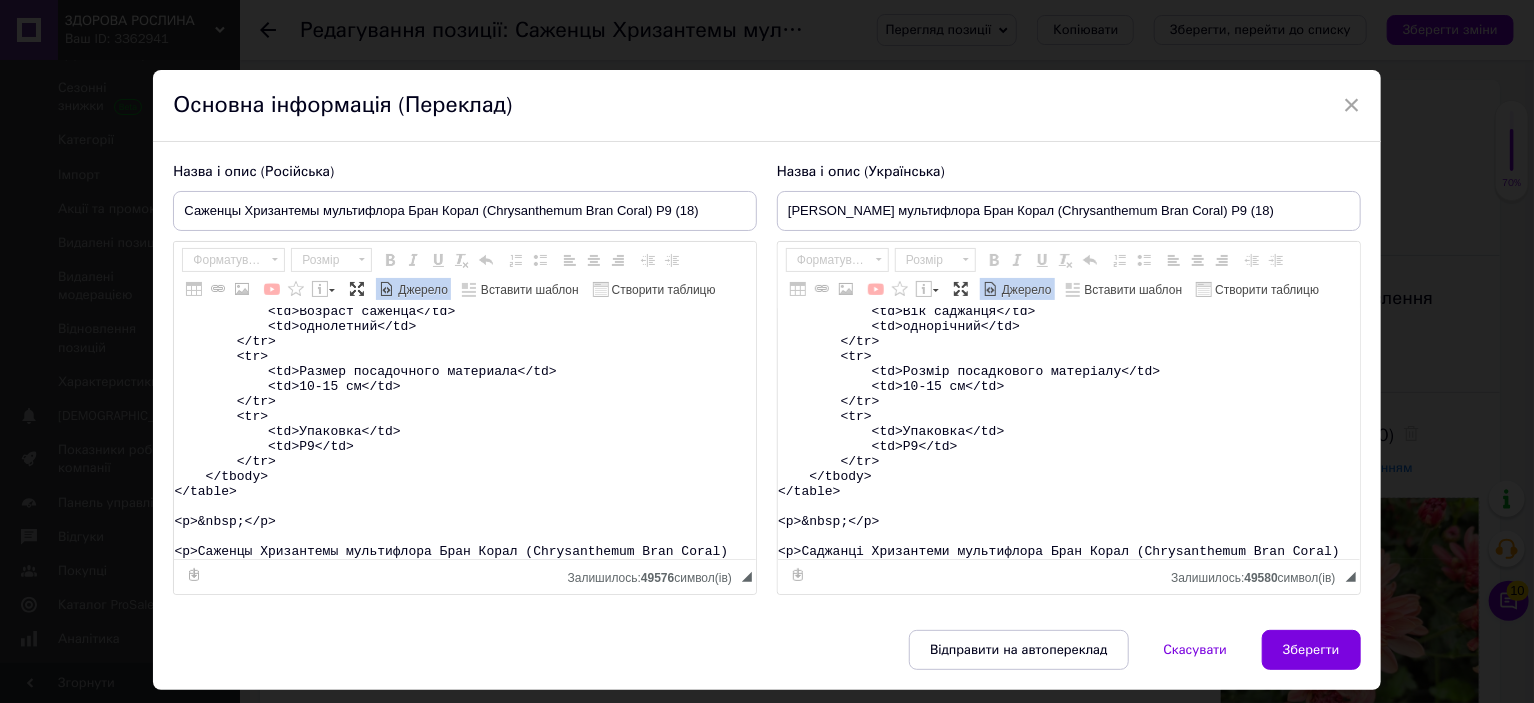 paste on "&nbsp;Вы можете заказать на сайте магазина <strong><a href="https://zdorovaroslyna.com.ua/ua/g133625008-gortenziya-metelchataya-letnyaya" target="_blank">Здорова Рослина</a></strong>.</p>
<promhtml>
<style type="text/css">.ms-img-resp {
width: 100%;
}
.ms-btn {
position: relative;
text-align: center;
display: inline-block;
text-decoration: none !important;
color: #fff !important;
background-color: #4ca13b !important;
border: 1px solid #4ca13b;
padding: 15px 10px;
min-width: 150px;
transition: all 0.6s ease-out;
font-size: 14px;
border-radius: 5px;
}
.ms-btn:hover {
background-color: #55b442 !important;
border: 1px solid #4ca13b;
}
.ms-section h2, h3, p {
display: block;
margin: 0;
padding: 7px 0px;
line-height: normal;
}
/*  TOP BLOCK 2 */
.ms-top-blck2{
width: 80%;
box-sizing: border-box;
display: block;
padding: 20px 50px;
color: #fff !important;
text-align: left;
vertic..." 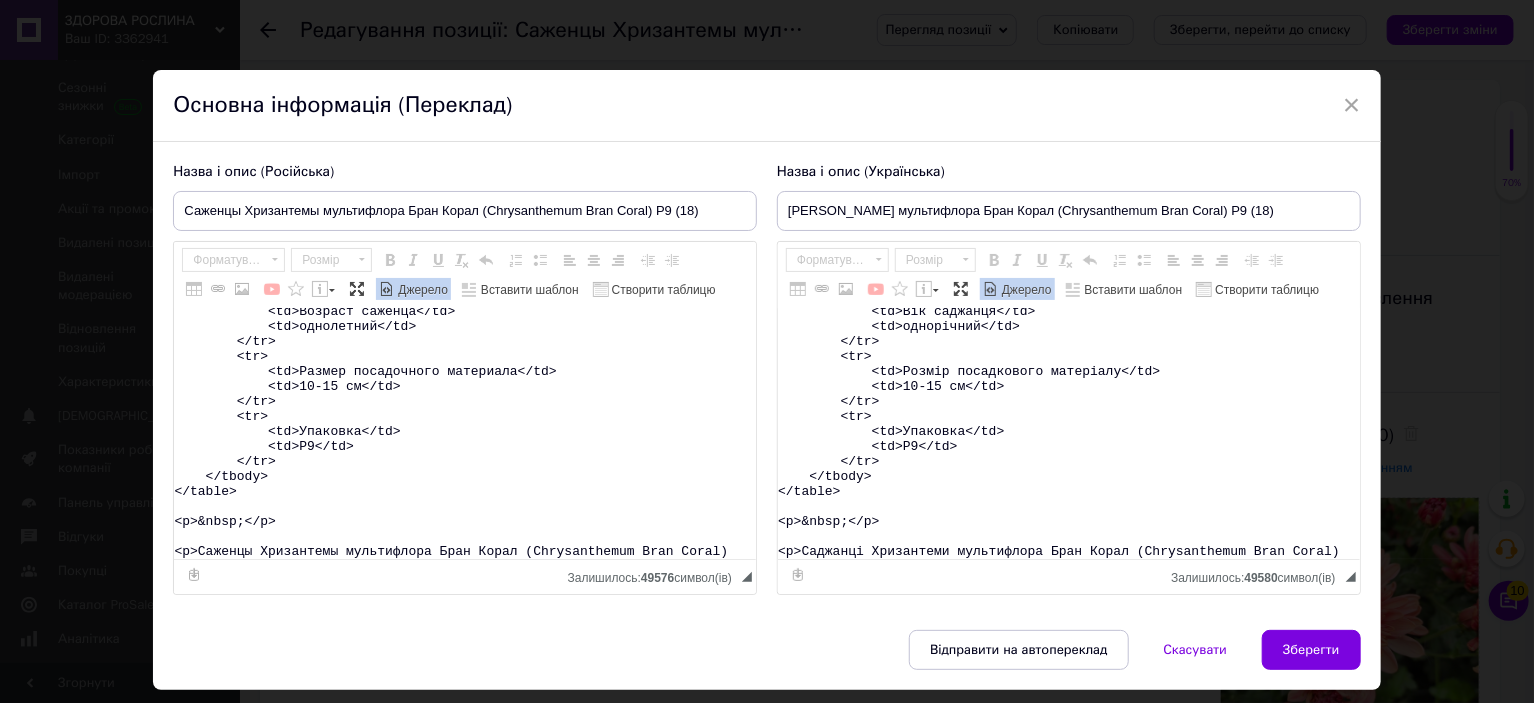 type on "<table>
<tbody>
<tr>
<td>Название</td>
<td>Chrysanthеmum&nbsp;Bran Coral</td>
</tr>
<tr>
<td>Название русское</td>
<td>Хризантема Бран Корал</td>
</tr>
<tr>
<td>Высота</td>
<td>40-50&nbsp;см</td>
</tr>
<tr>
<td>Время цветения</td>
<td>сентябрь-октябрь</td>
</tr>
<tr>
<td>Окраска</td>
<td>кораловая</td>
</tr>
<tr>
<td>Размер цветка</td>
<td>3-4 см</td>
</tr>
<tr>
<td>Возраст саженца</td>
<td>однолетний</td>
</tr>
<tr>
<td>Размер посадочного материала</td>
<td>10-15 см</td>
</tr>
<tr>
<td>Упаковка</td>
<td>Р9</td>
</tr>
</tbody>
</table>
<p>&nbsp;</p>
<p>Саженцы Хризантемы мультифлора Бран Корал (Chrysanthеmum Bran Coral) &nbsp;Вы можете заказать на сайте магазина <strong><a href="https://zdorovaroslyna.com.ua/ua/g133625008-gortenziya-metelchataya-letnyaya" target="_blank">Здорова Рослина</a></strong>.</p>
<promhtml>
<style type="text/css">.ms-img-resp {
width: 100%;
}
.ms-btn {
position: rel..." 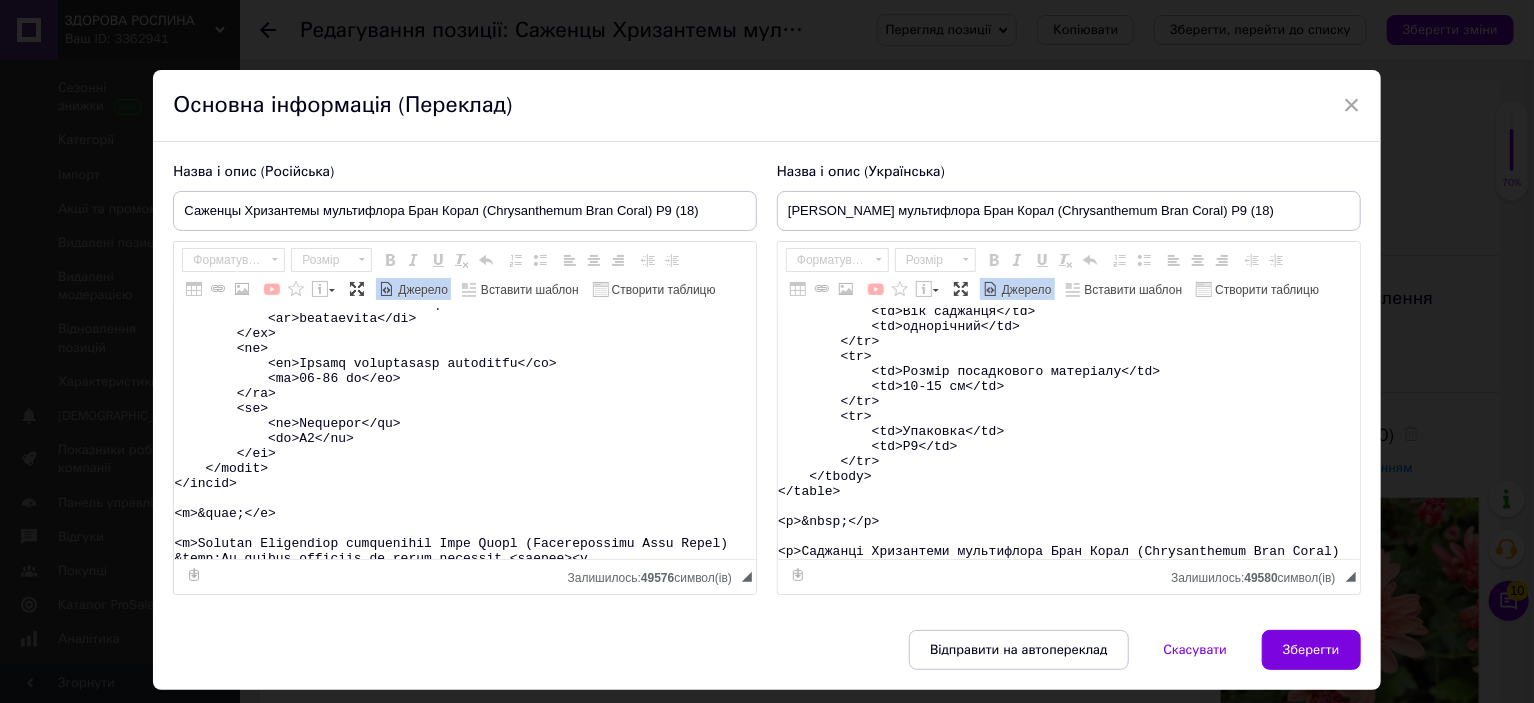 scroll, scrollTop: 15679, scrollLeft: 0, axis: vertical 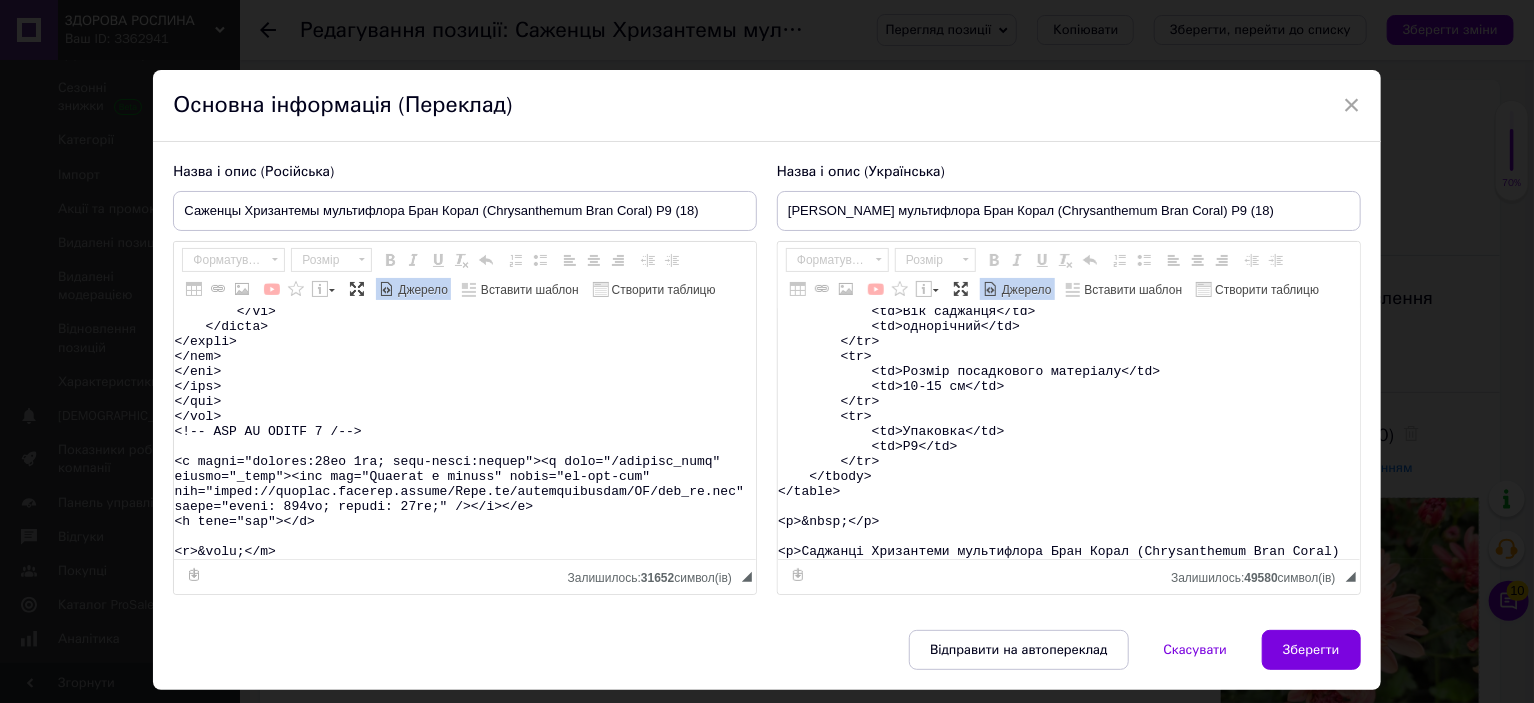 click on "Джерело" at bounding box center [421, 290] 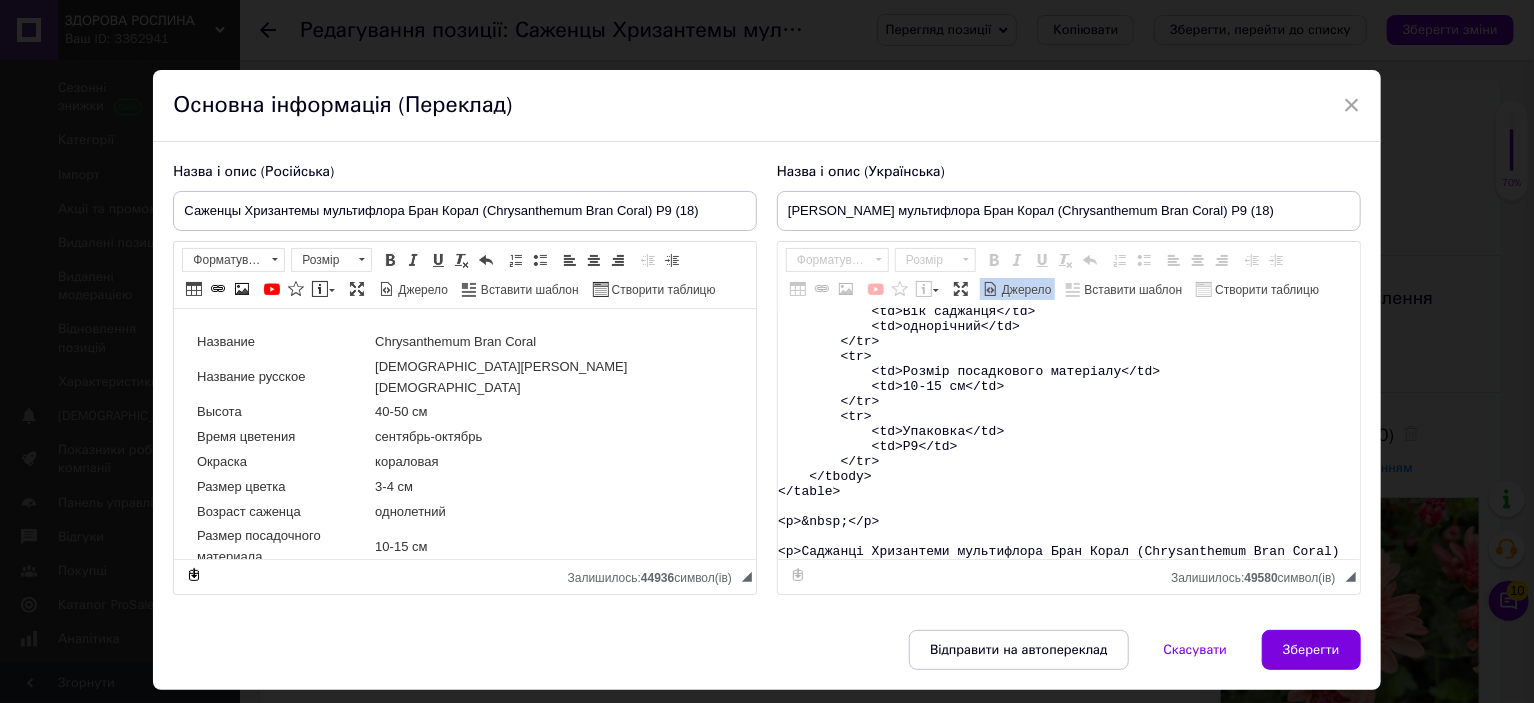 scroll, scrollTop: 0, scrollLeft: 0, axis: both 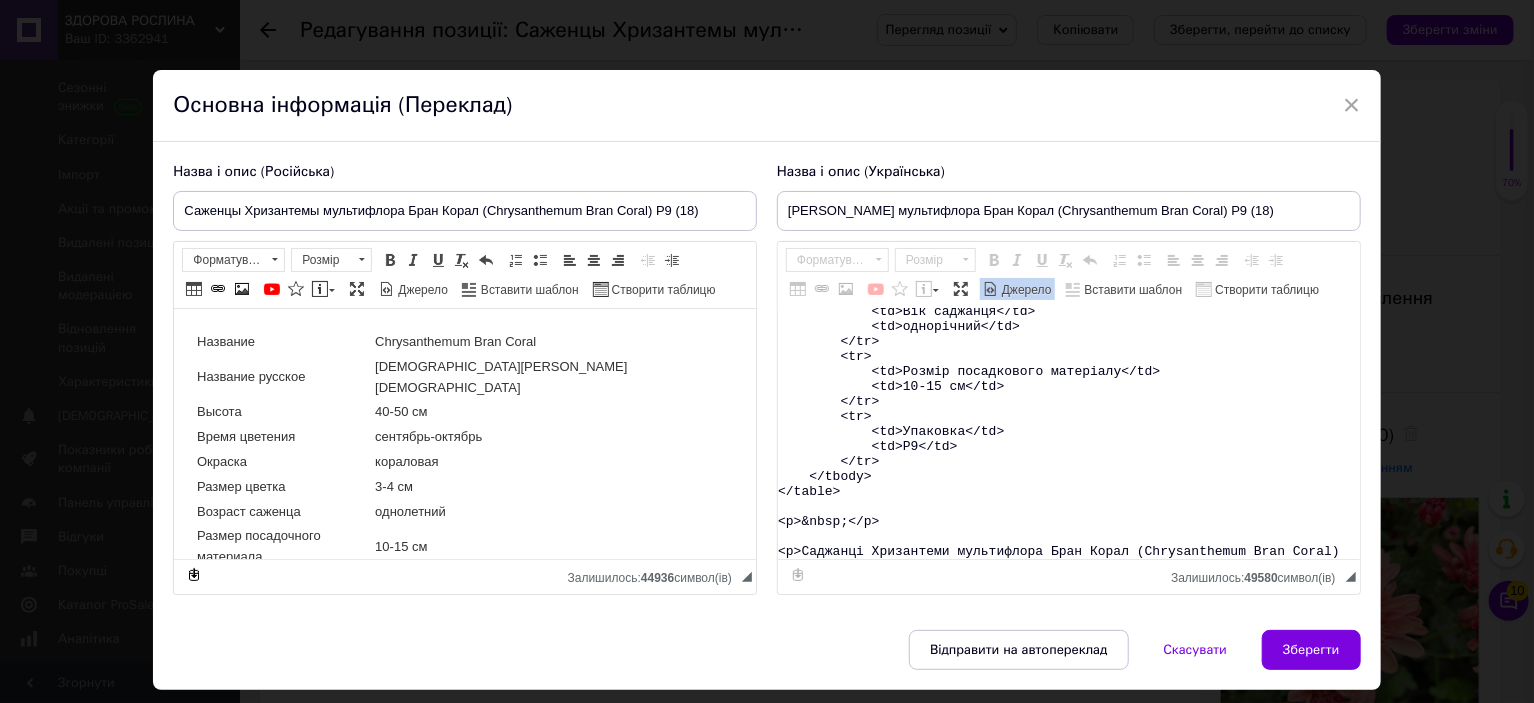 click on "<table>
<tbody>
<tr>
<td>Назва</td>
<td>Chrysanthеmum&nbsp;Bran Coral</td>
</tr>
<tr>
<td>Назва українська</td>
<td>Хризантема Бран Корал</td>
</tr>
<tr>
<td>Висота</td>
<td>40-50&nbsp;см</td>
</tr>
<tr>
<td>Час цвітіння</td>
<td>вересень-жовтень</td>
</tr>
<tr>
<td>Забарвлення</td>
<td>коралове</td>
</tr>
<tr>
<td>Розмір квітки</td>
<td>3-4 см</td>
</tr>
<tr>
<td>Вік саджанця</td>
<td>однорічний</td>
</tr>
<tr>
<td>Розмір посадкового матеріалу</td>
<td>10-15 см</td>
</tr>
<tr>
<td>Упаковка</td>
<td>Р9</td>
</tr>
</tbody>
</table>
<p>&nbsp;</p>
<p>Саджанці Хризантеми мультифлора Бран Корал (Chrysanthеmum Bran Coral)" at bounding box center [1069, 434] 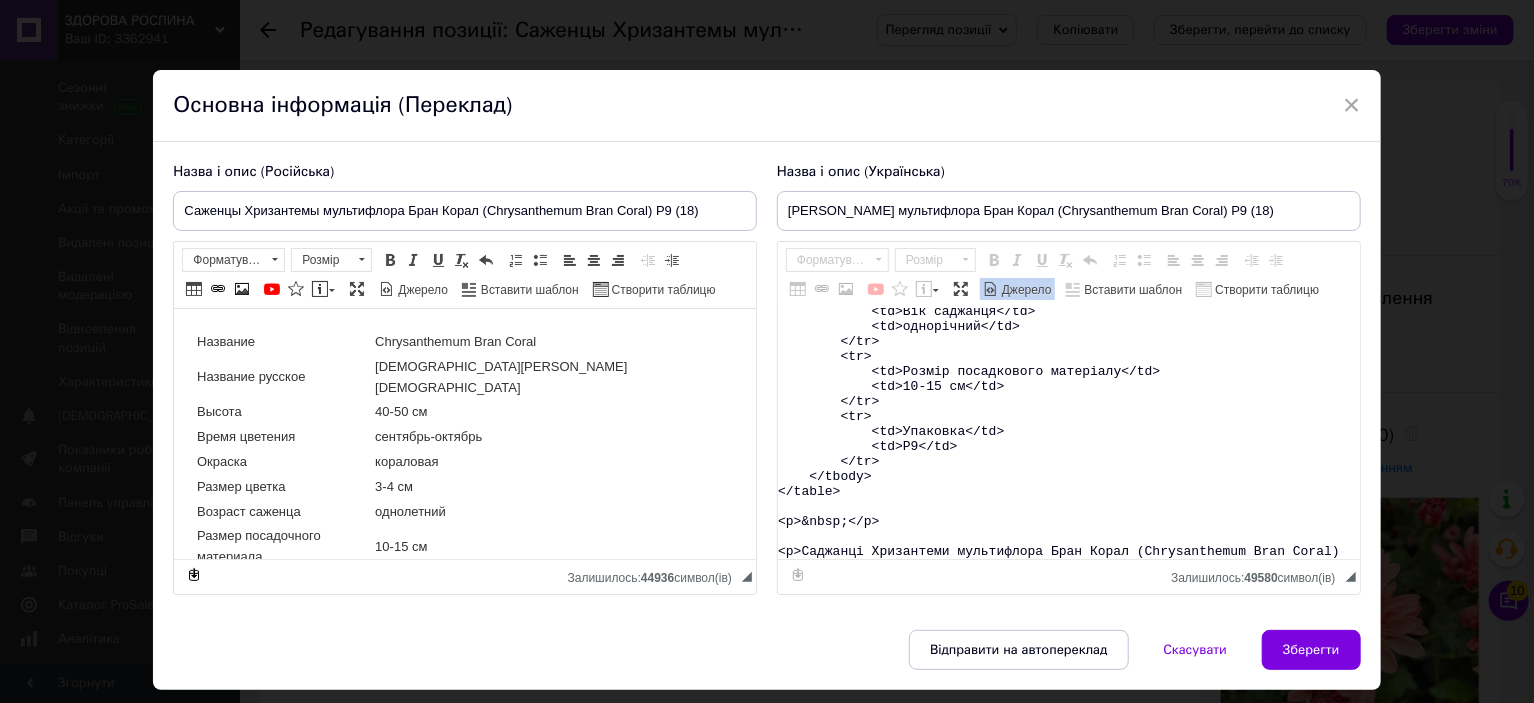 paste on "&nbsp;Ви можете замовити на сайті магазину <strong><a href="https://zdorovaroslyna.com.ua/ua/g133260165-gortenziya-krupnolistnaya-letnyaya" target="_blank">Здорова Рослина</a></strong>.</p>
<promhtml>
<style type="text/css">.ms-img-resp {
width: 100%;
}
.ms-btn {
position: relative;
text-align: center;
display: inline-block;
text-decoration: none !important;
color: #fff !important;
background-color: #4ca13b !important;
border: 1px solid #4ca13b;
padding: 15px 10px;
min-width: 150px;
transition: all 0.6s ease-out;
font-size: 14px;
border-radius: 5px;
}
.ms-btn:hover {
background-color: #55b442 !important;
border: 1px solid #4ca13b;
}
.ms-section h2, h3, p {
display: block;
margin: 0;
padding: 7px 0px;
line-height: normal;
}
/*  TOP BLOCK 2 */
.ms-top-blck2{
width: 80%;
box-sizing: border-box;
display: block;
padding: 20px 50px;
color: #fff !important;
text-align: left;
vert..." 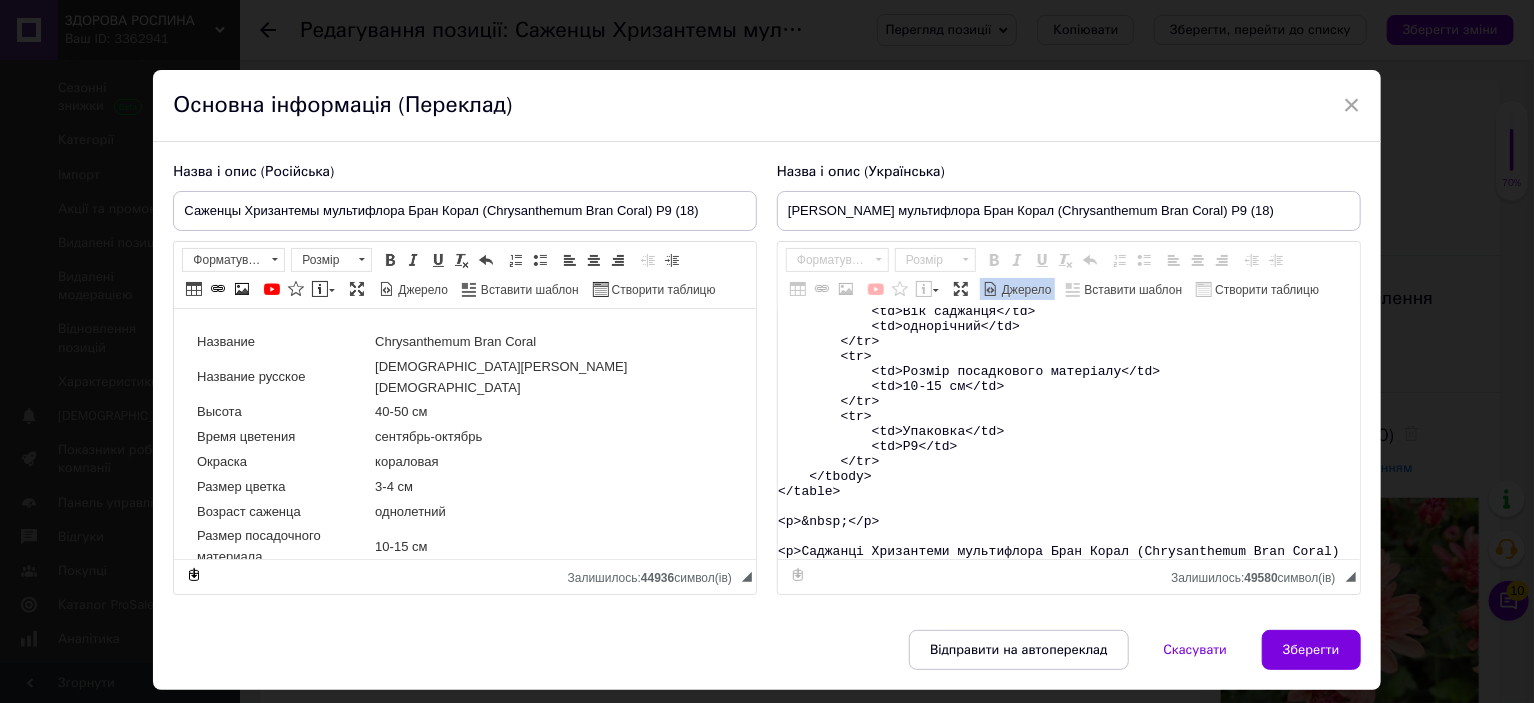 type on "<table>
<tbody>
<tr>
<td>Назва</td>
<td>Chrysanthеmum&nbsp;Bran Coral</td>
</tr>
<tr>
<td>Назва українська</td>
<td>Хризантема Бран Корал</td>
</tr>
<tr>
<td>Висота</td>
<td>40-50&nbsp;см</td>
</tr>
<tr>
<td>Час цвітіння</td>
<td>вересень-жовтень</td>
</tr>
<tr>
<td>Забарвлення</td>
<td>коралове</td>
</tr>
<tr>
<td>Розмір квітки</td>
<td>3-4 см</td>
</tr>
<tr>
<td>Вік саджанця</td>
<td>однорічний</td>
</tr>
<tr>
<td>Розмір посадкового матеріалу</td>
<td>10-15 см</td>
</tr>
<tr>
<td>Упаковка</td>
<td>Р9</td>
</tr>
</tbody>
</table>
<p>&nbsp;</p>
<p>Саджанці Хризантеми мультифлора Бран Корал (Chrysanthеmum Bran Coral)&nbsp;Ви можете замовити на сайті магазину <strong><a href="https://zdorovaroslyna.com.ua/ua/g133260165-gortenziya-krupnolistnaya-letnyaya" target="_blank">Здорова Рослина</a></strong>.</p>
<promhtml>
<style type="text/css">.ms-img-resp {
width: 100%;
}
.ms-btn {
position: relati..." 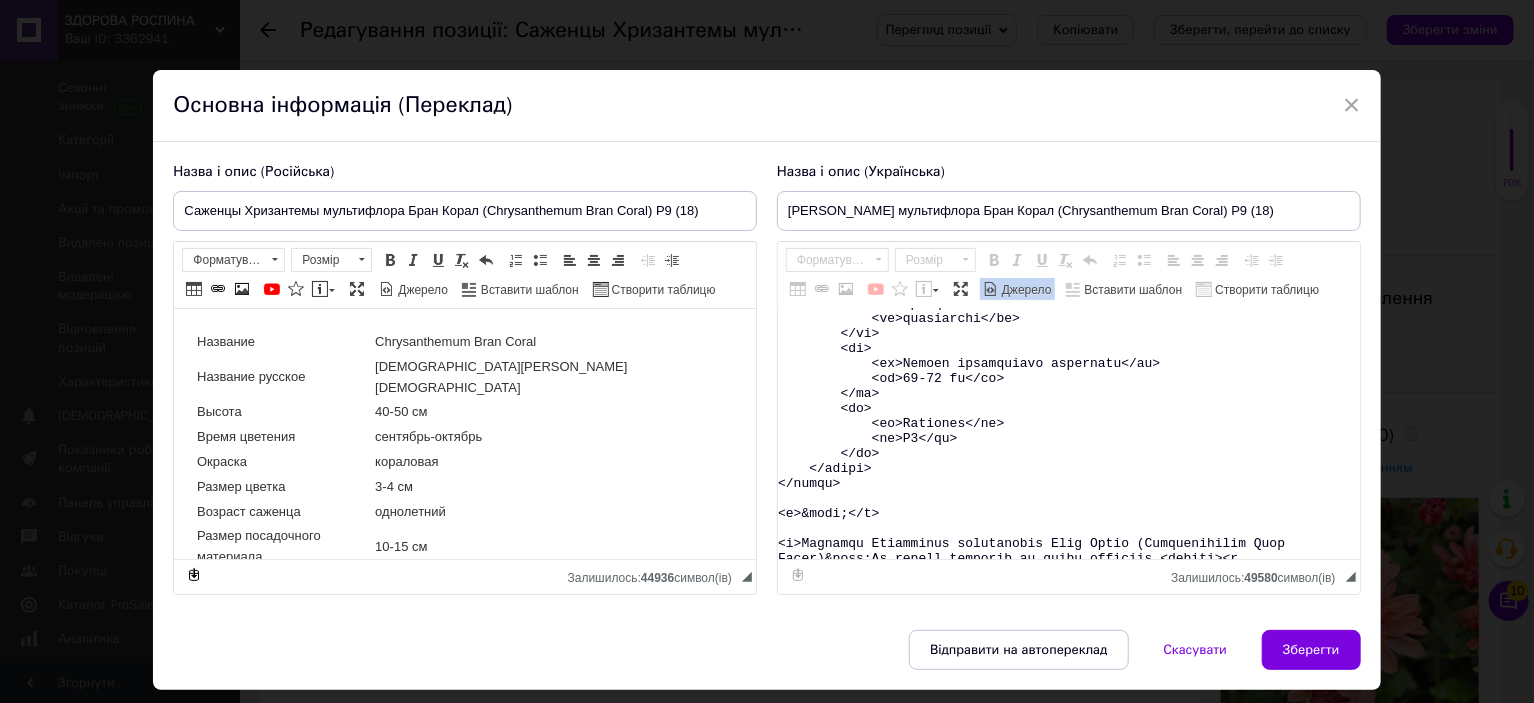 scroll, scrollTop: 15664, scrollLeft: 0, axis: vertical 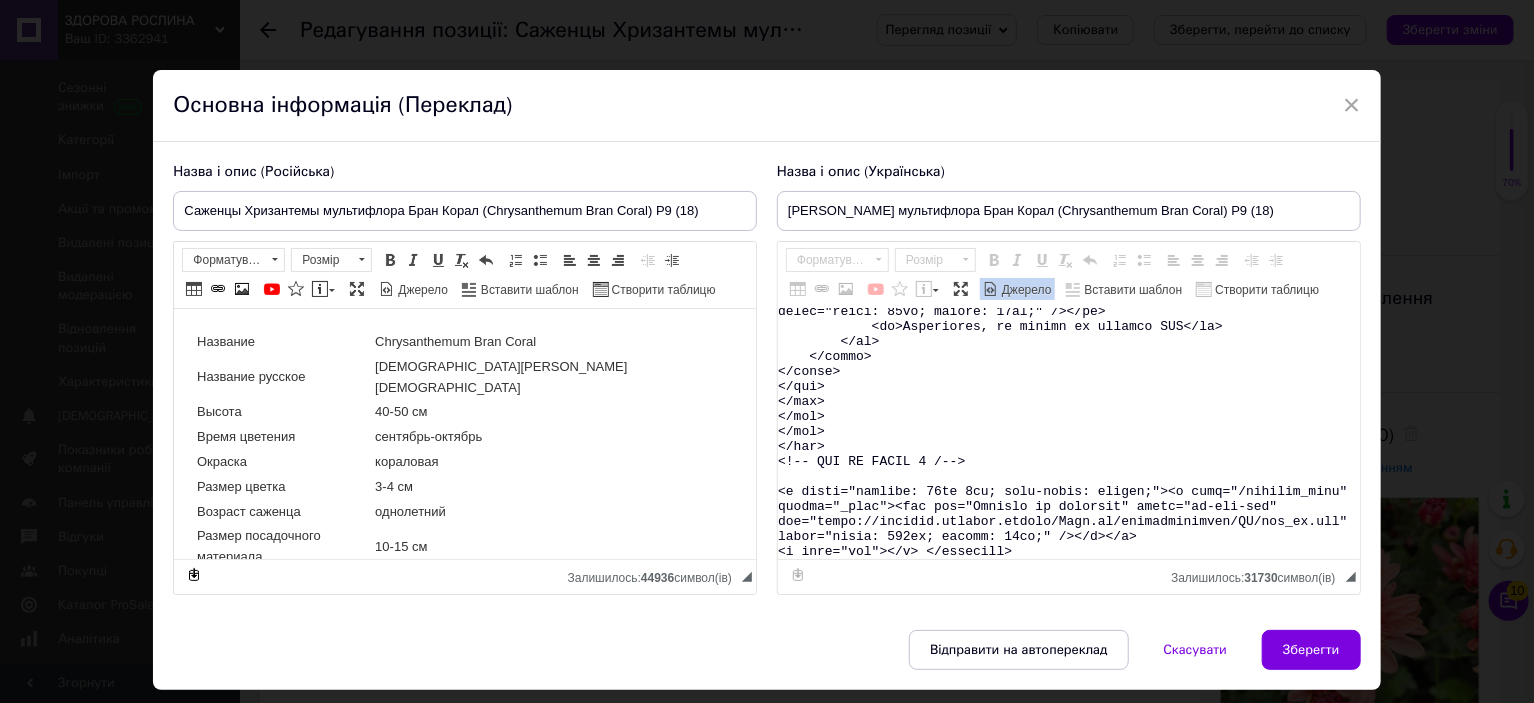 click on "Джерело" at bounding box center (1025, 290) 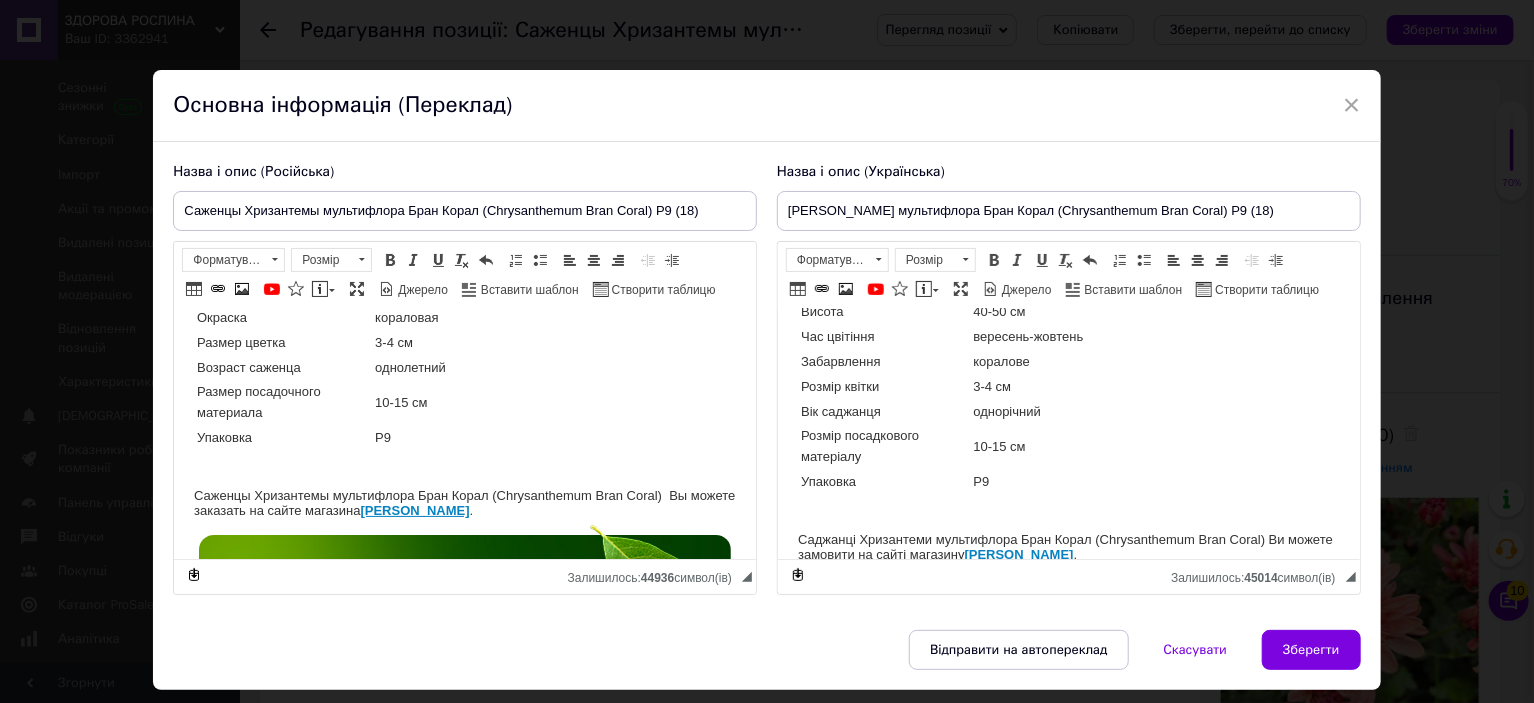scroll, scrollTop: 100, scrollLeft: 0, axis: vertical 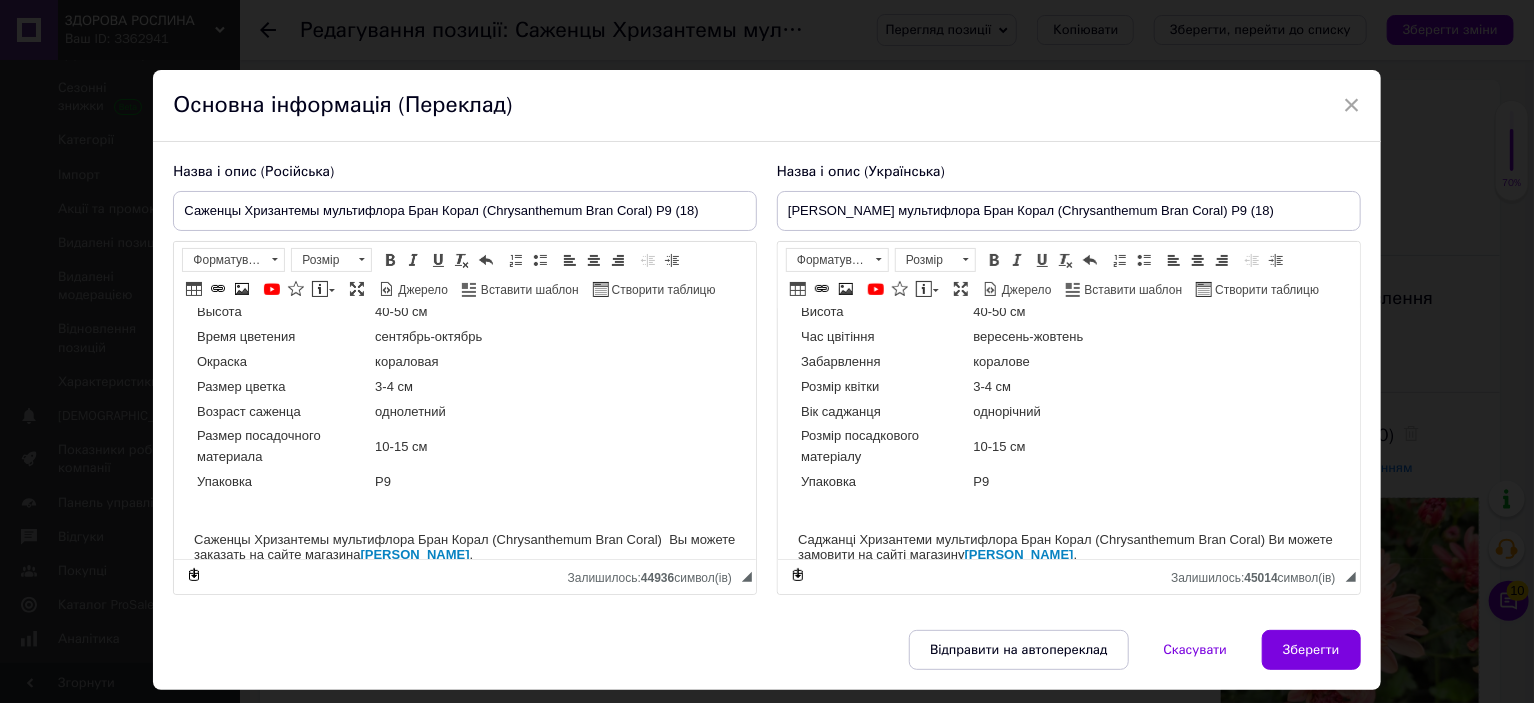 click on "Назва Chrysanthеmum Bran Coral Назва українська Хризантема Бран Корал Висота 40-50 см Час цвітіння вересень-жовтень Забарвлення коралове Розмір квітки 3-4 см Вік саджанця однорічний Розмір посадкового матеріалу 10-15 см Упаковка Р9 Саджанці Хризантеми мультифлора Бран Корал (Chrysanthеmum Bran Coral) Ви можете замовити на сайті магазину  Здорова Рослина .         Топ продажів       Якісні здорові саджанці, які забезпечать високий урожай, вирощені з дотриманням усіх агротехнічних вимог, що гарантує високу приживаність та плодоношення.       Саджанці полуниці" at bounding box center [1068, 3082] 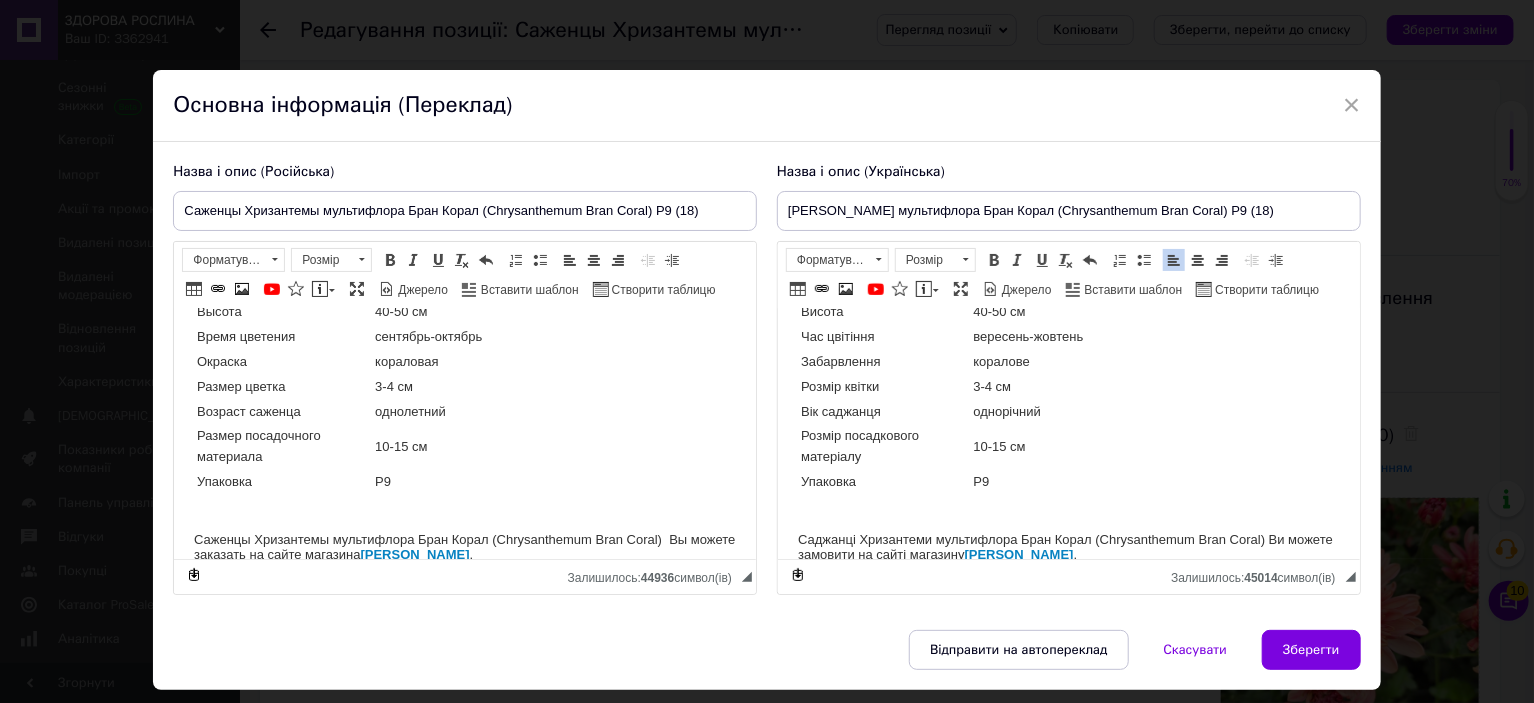 click at bounding box center [1068, 510] 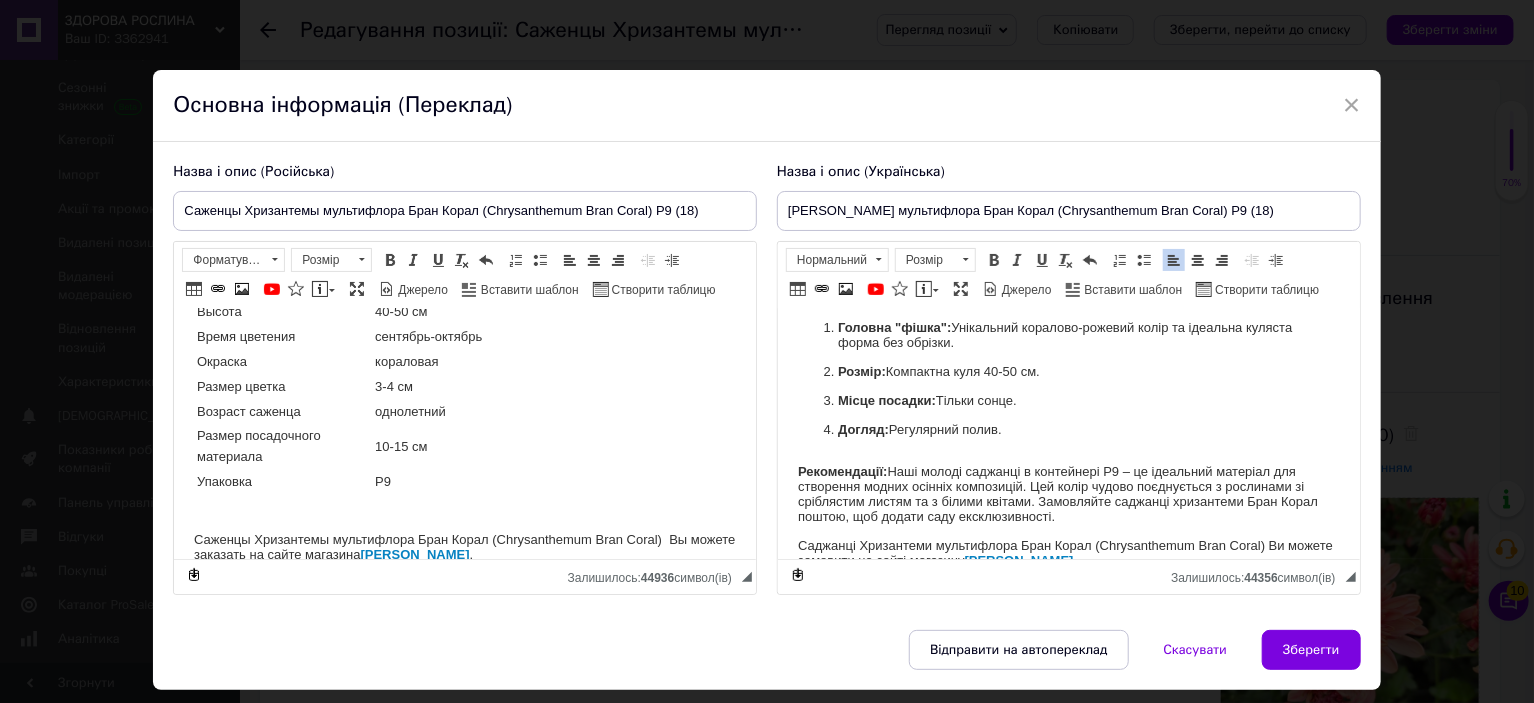 scroll, scrollTop: 432, scrollLeft: 0, axis: vertical 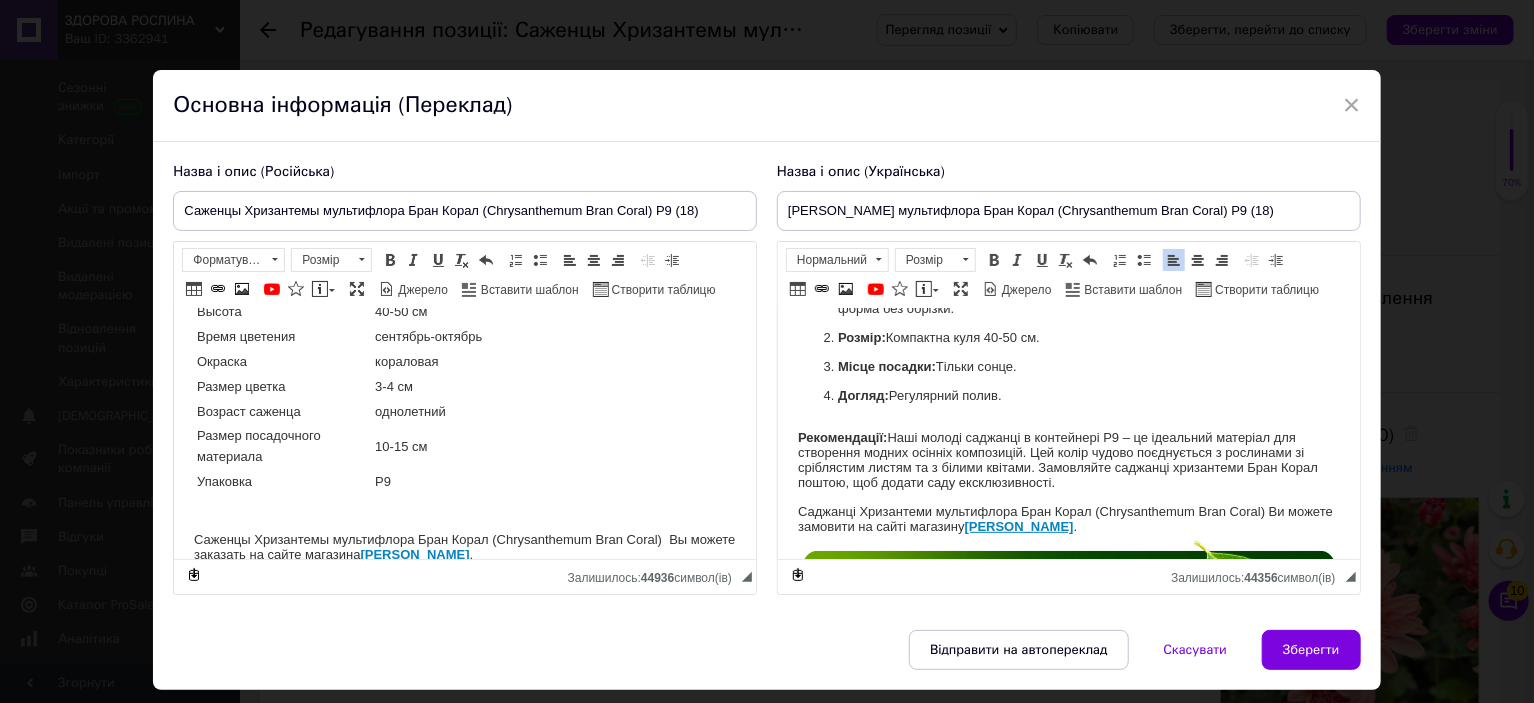 click on "Название Chrysanthеmum Bran Coral Название русское Хризантема Бран Корал Высота 40-50 см Время цветения сентябрь-октябрь Окраска кораловая Размер цветка 3-4 см Возраст саженца однолетний Размер посадочного материала 10-15 см Упаковка Р9 Саженцы Хризантемы мультифлора Бран Корал (Chrysanthеmum Bran Coral)  Вы можете заказать на сайте магазина  Здорова Рослина .           Топ продаж       Качественные здоровые саженцы, которые обеспечат высокий урожай, выращены с соблюдением всех агротехнических требований, что гарантирует высокую приживаемость и обильное плодоношение." at bounding box center [465, 3063] 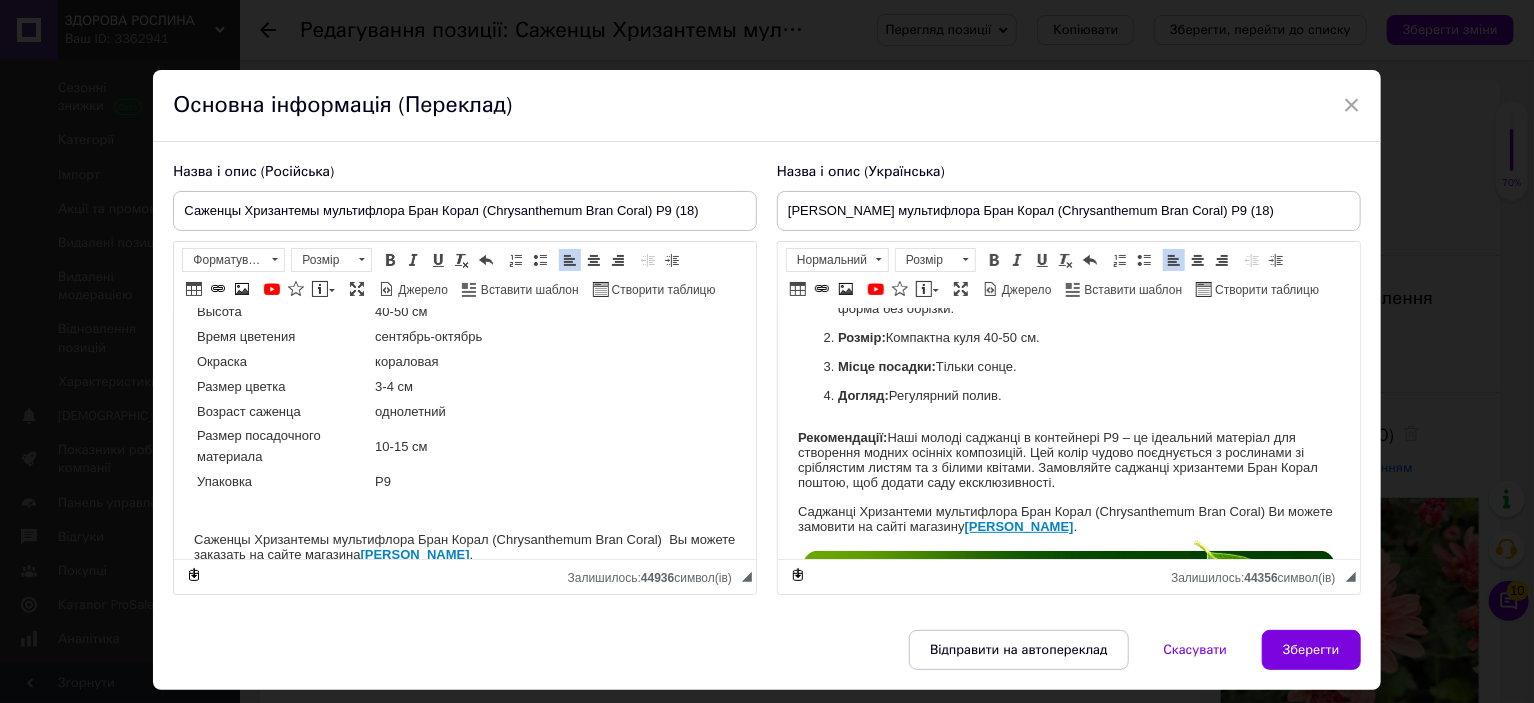 paste 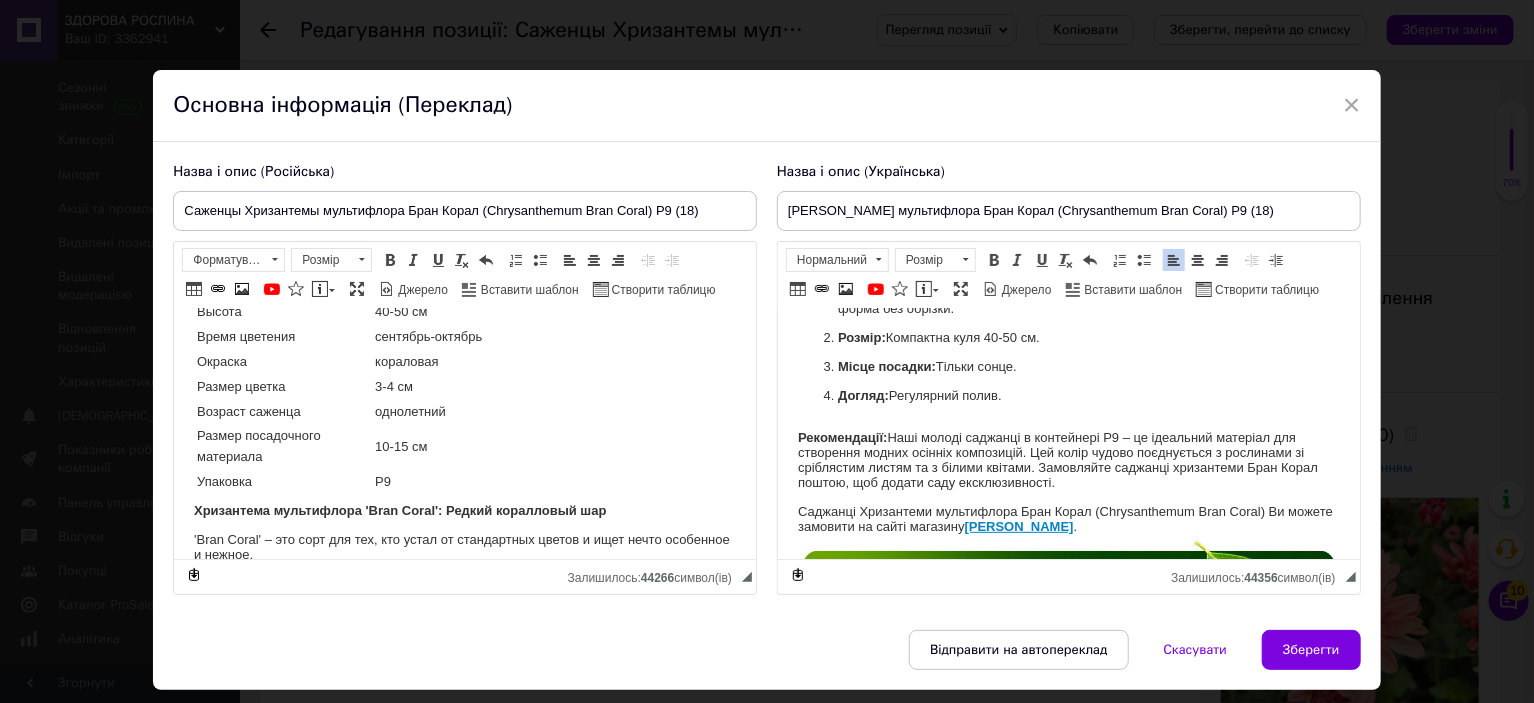 scroll, scrollTop: 371, scrollLeft: 0, axis: vertical 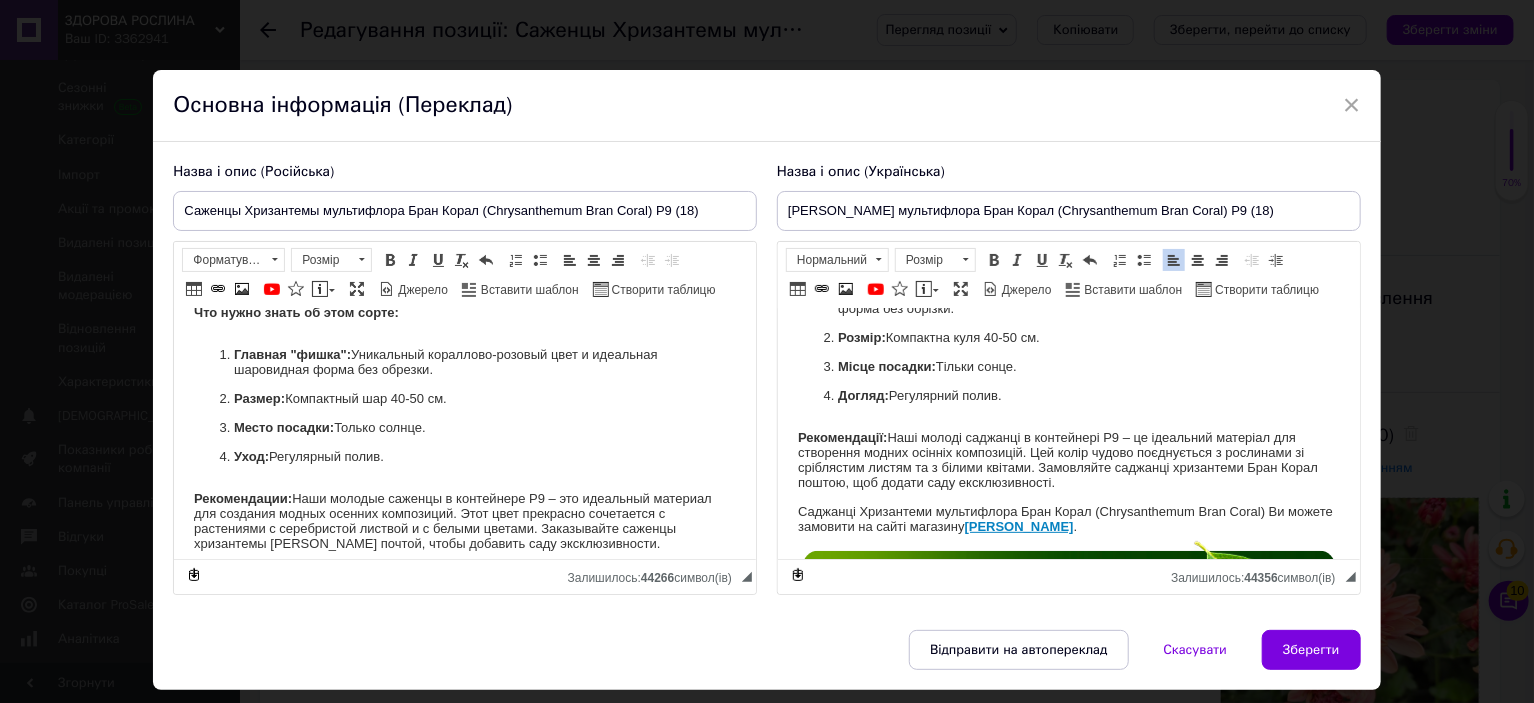 type 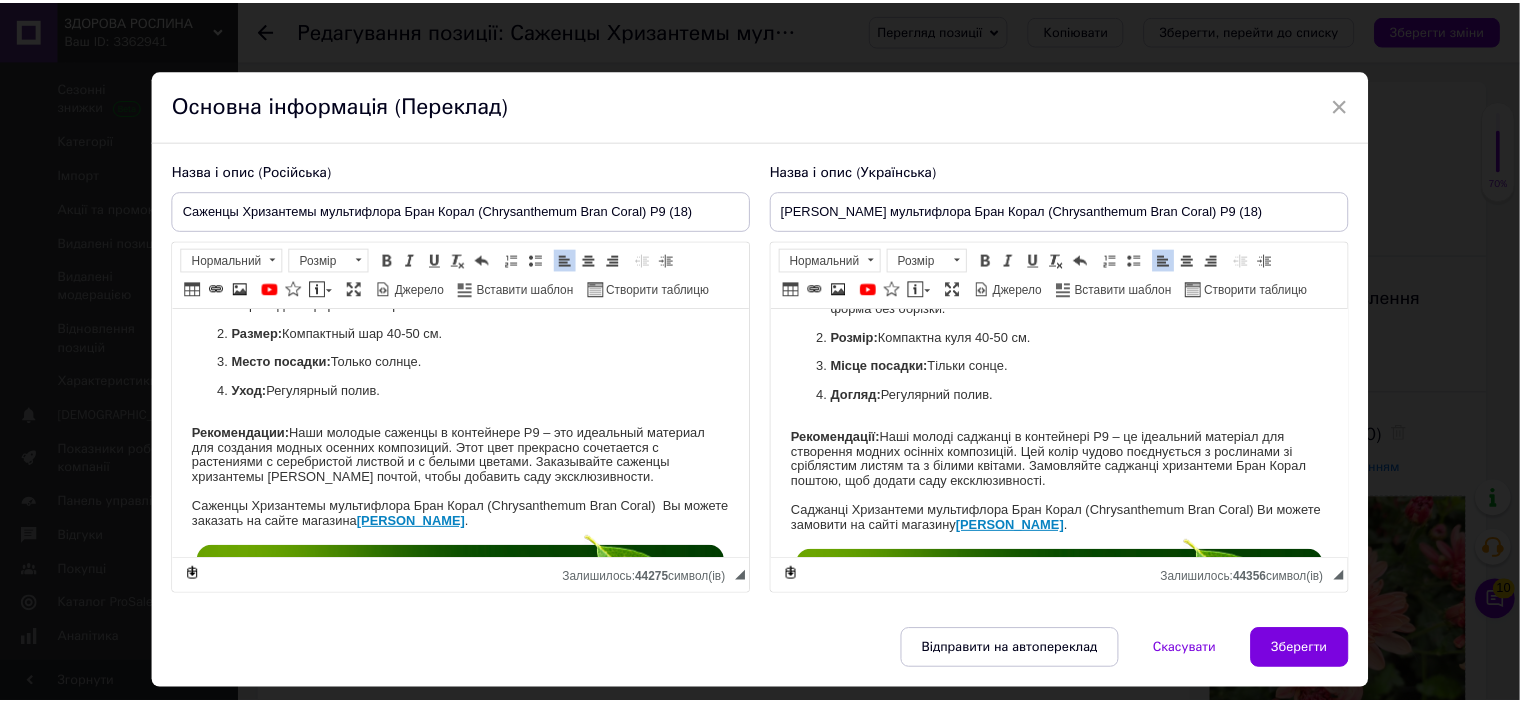 scroll, scrollTop: 471, scrollLeft: 0, axis: vertical 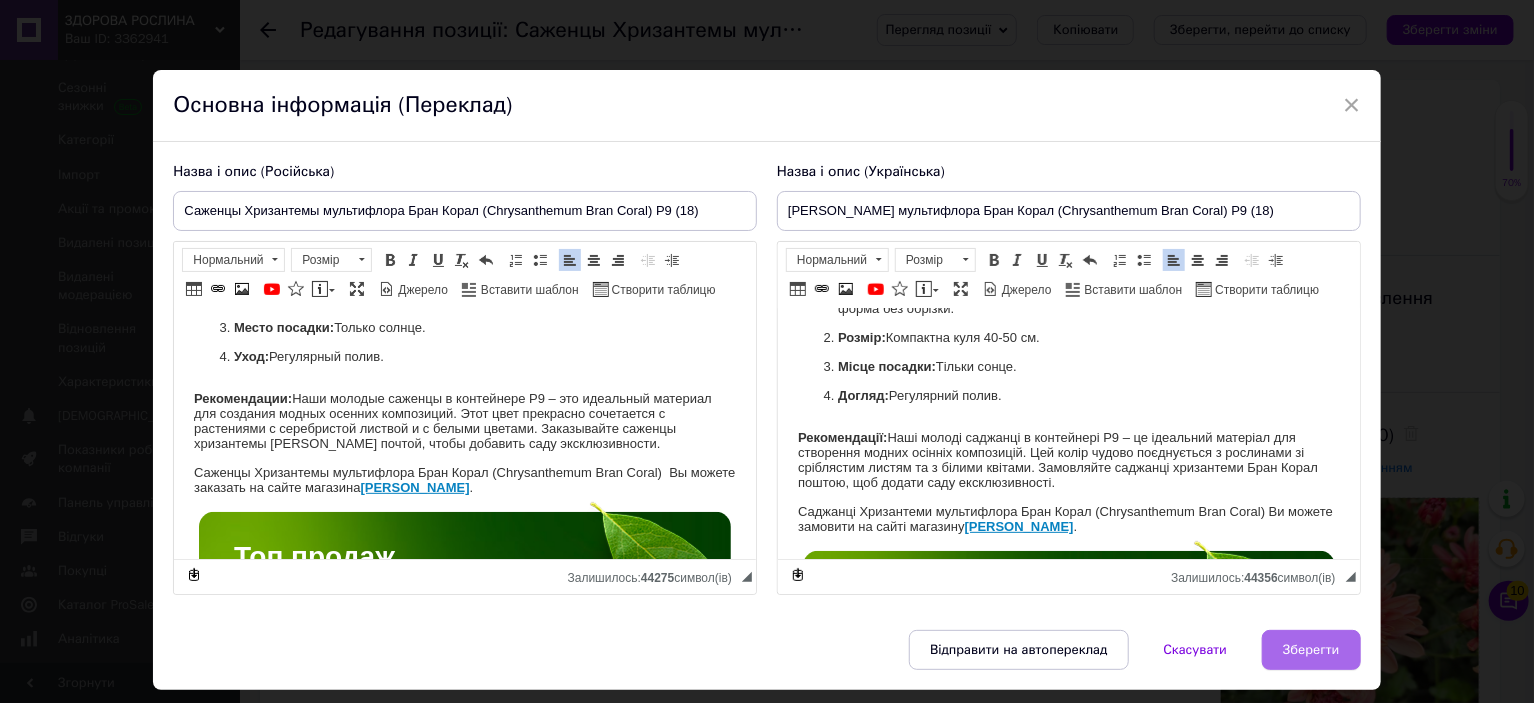 click on "Зберегти" at bounding box center (1311, 650) 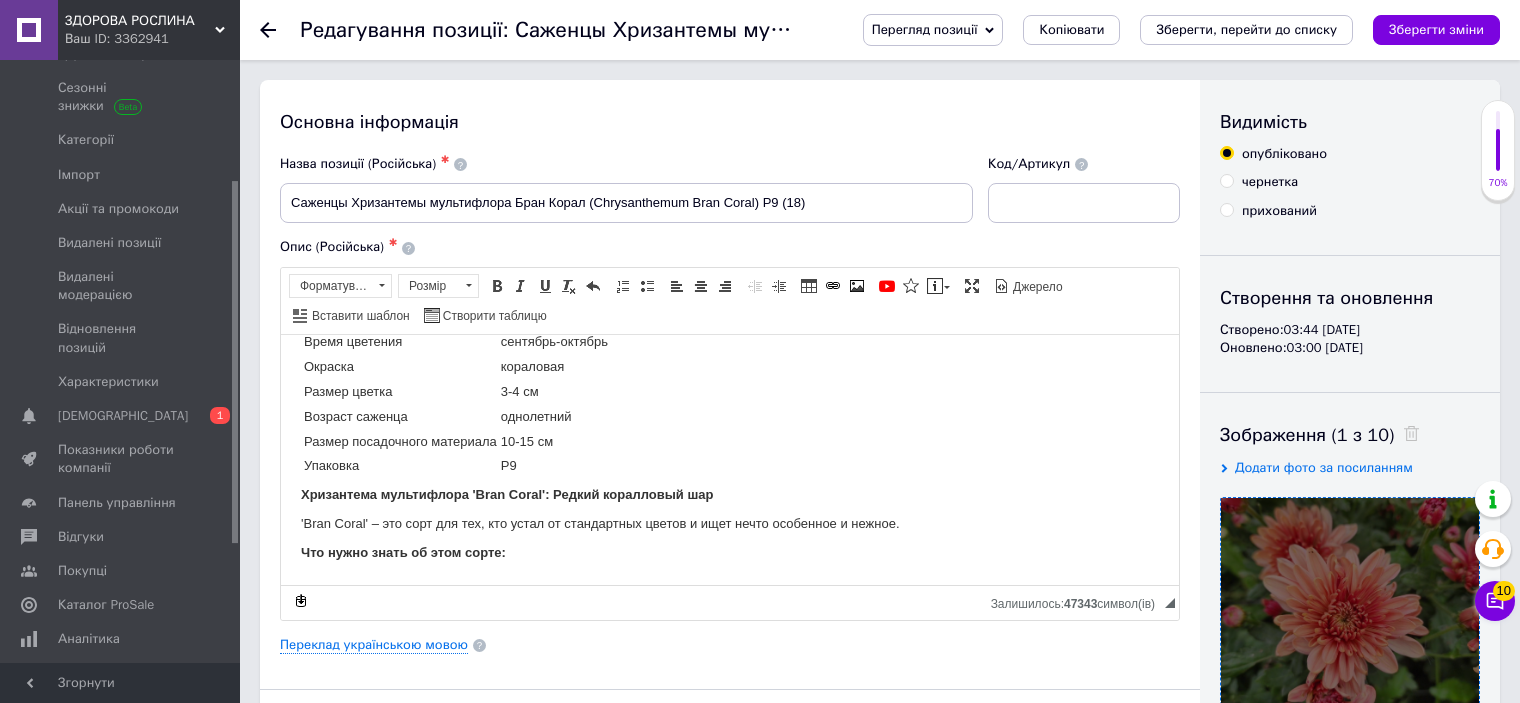 scroll, scrollTop: 132, scrollLeft: 0, axis: vertical 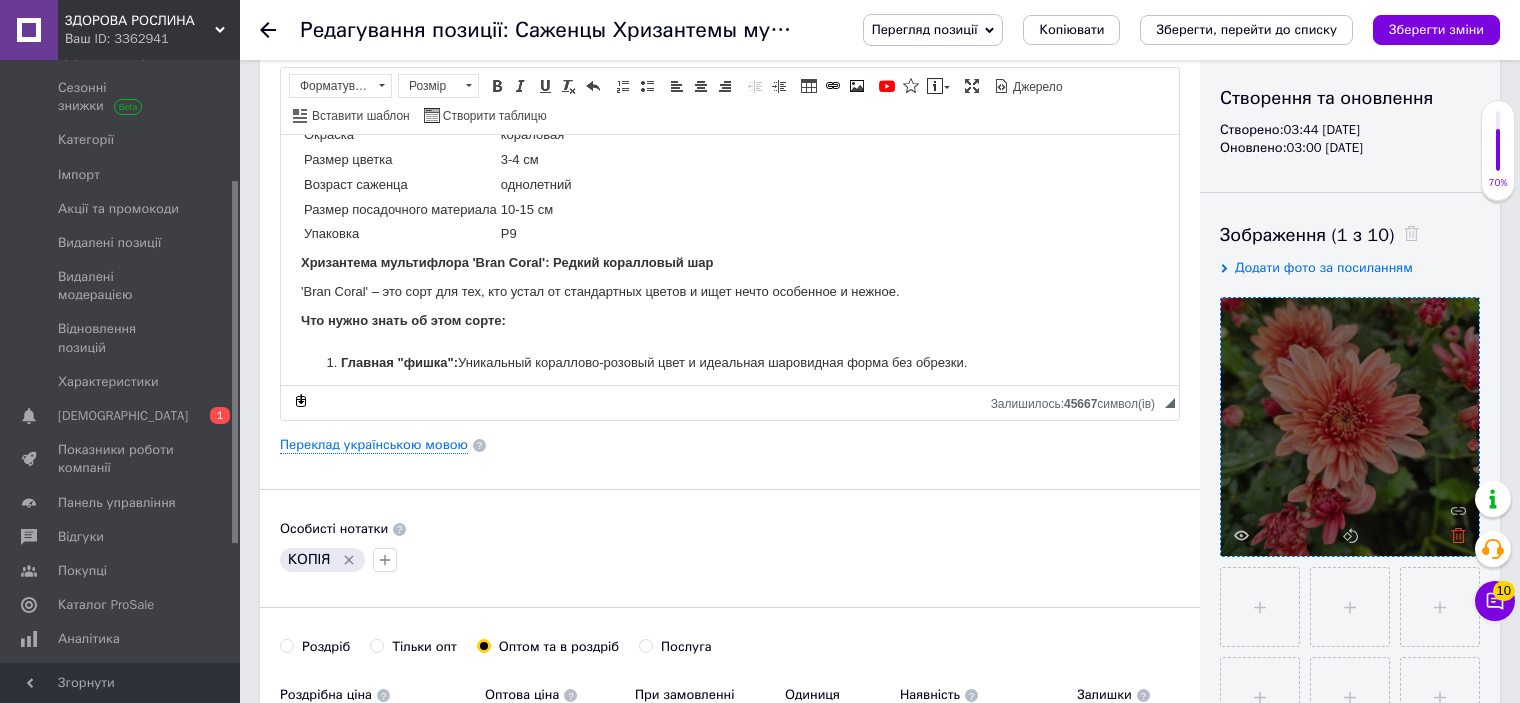 click 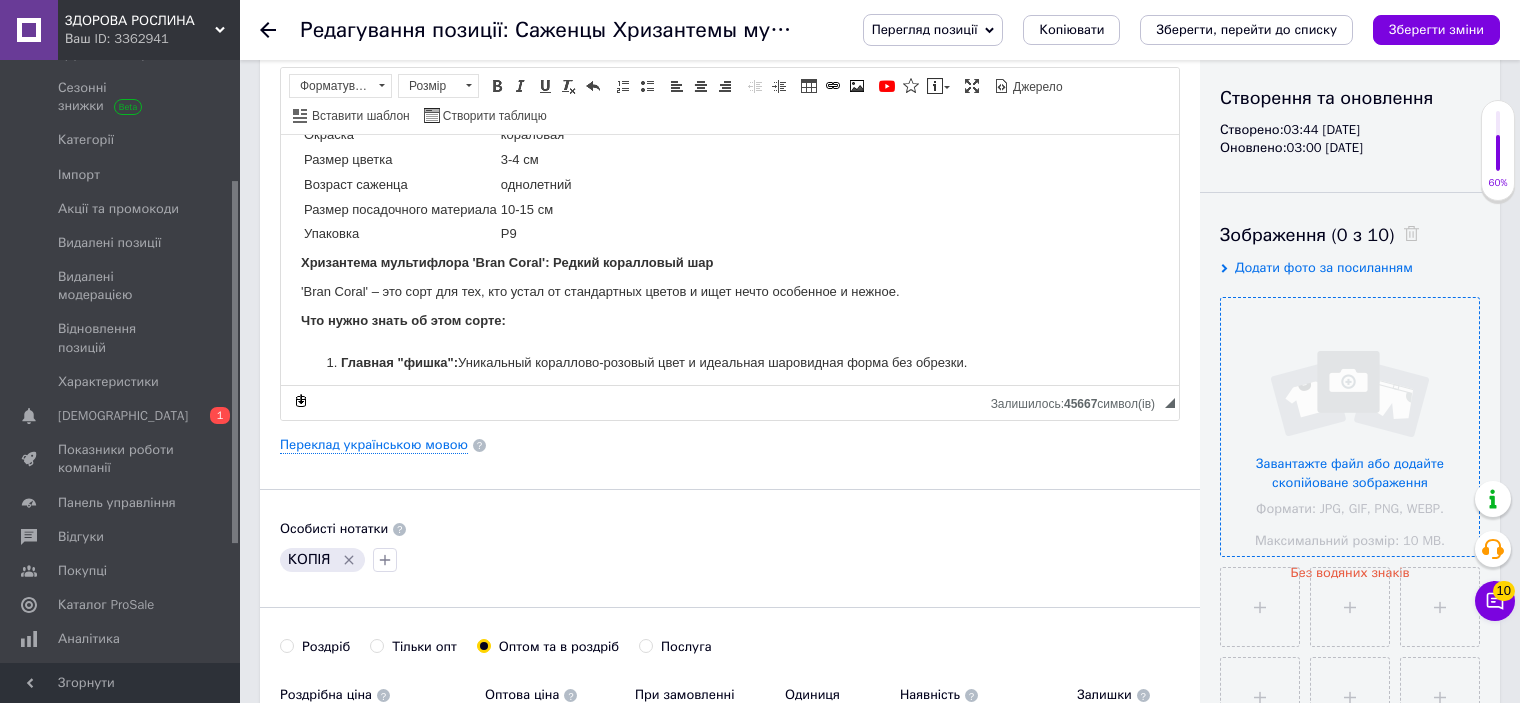click at bounding box center (1350, 427) 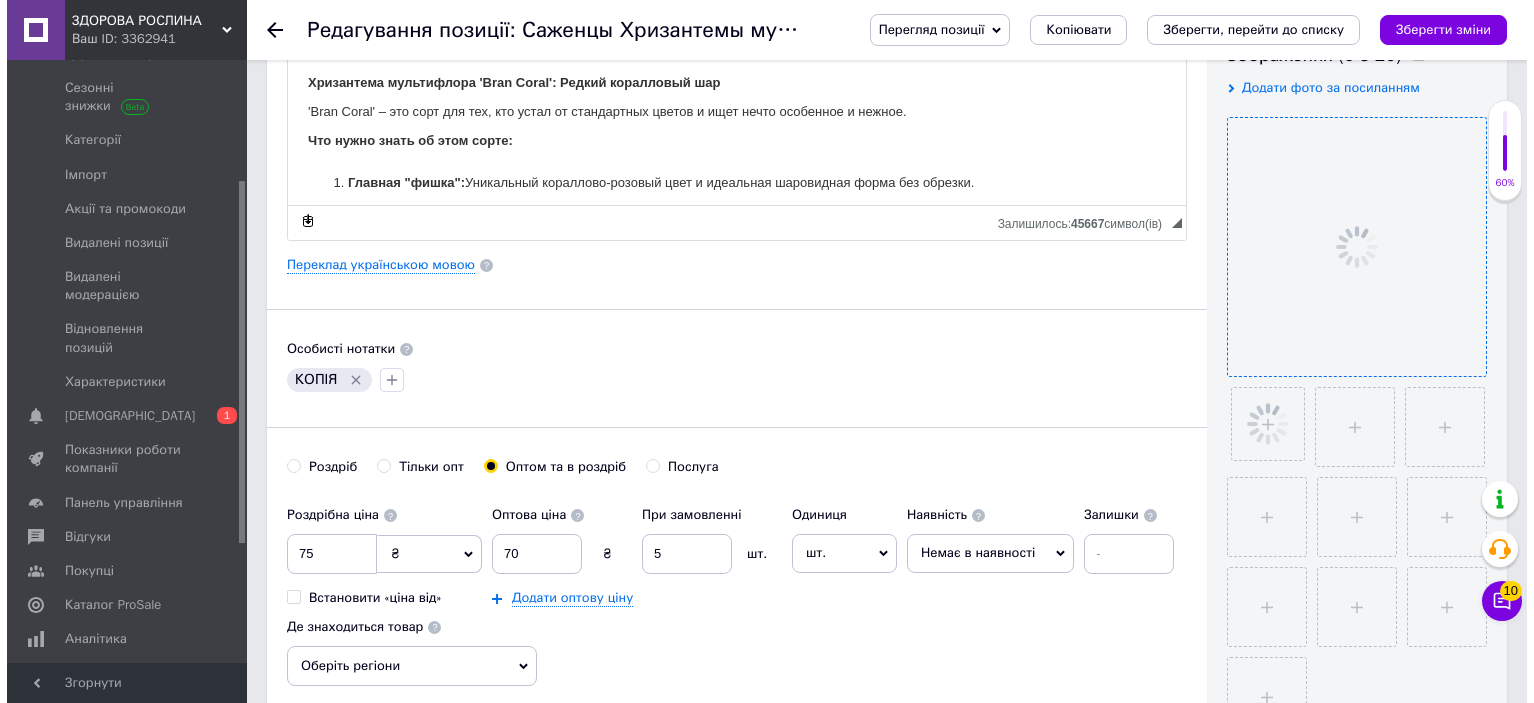 scroll, scrollTop: 400, scrollLeft: 0, axis: vertical 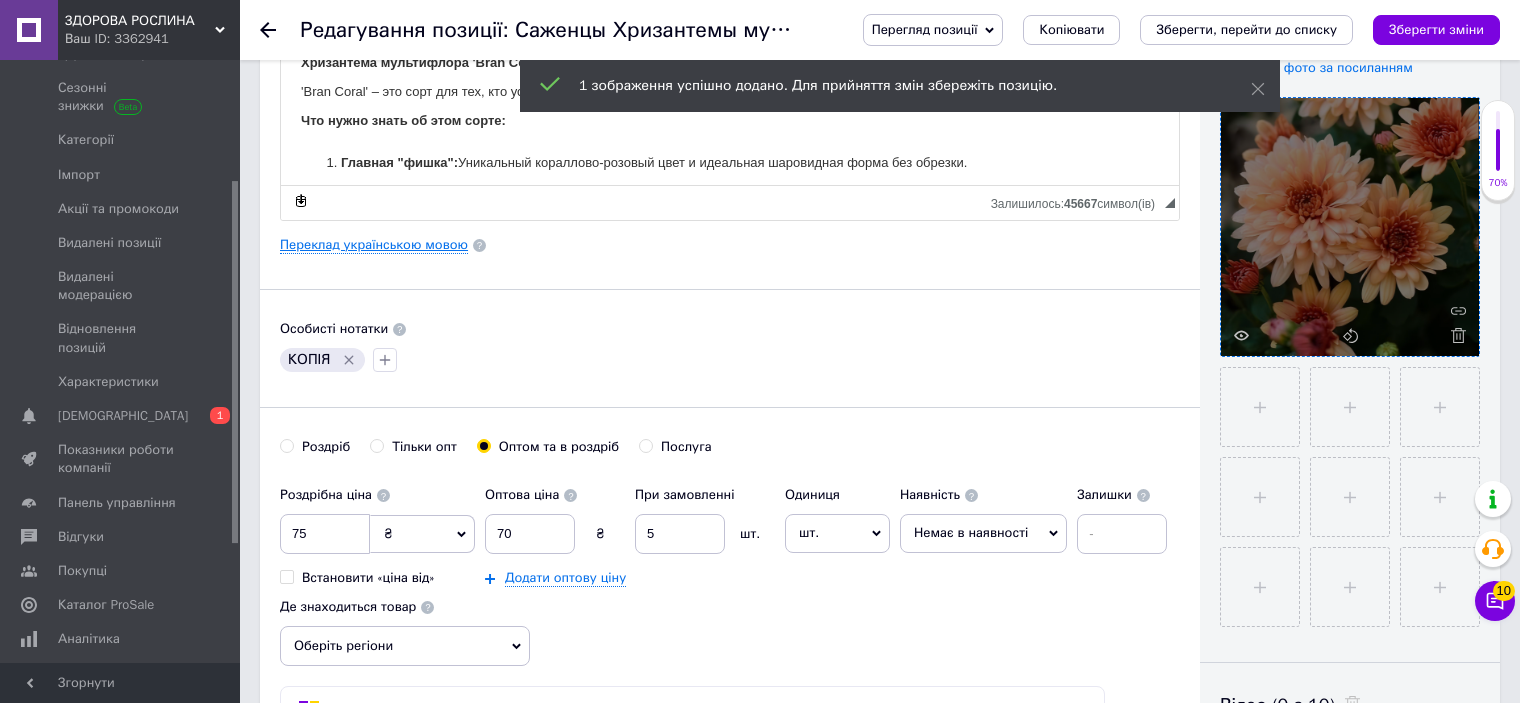 click on "Переклад українською мовою" at bounding box center [374, 245] 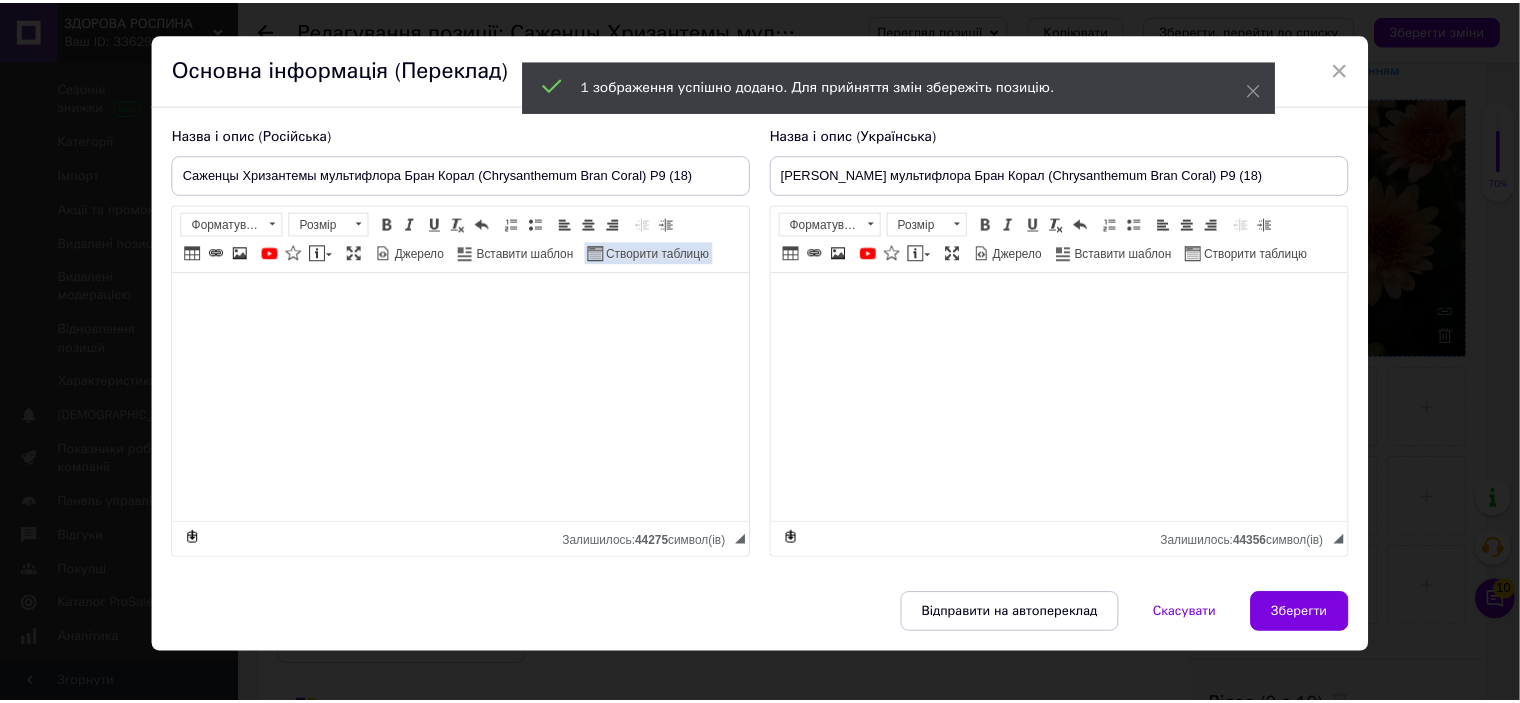 scroll, scrollTop: 54, scrollLeft: 0, axis: vertical 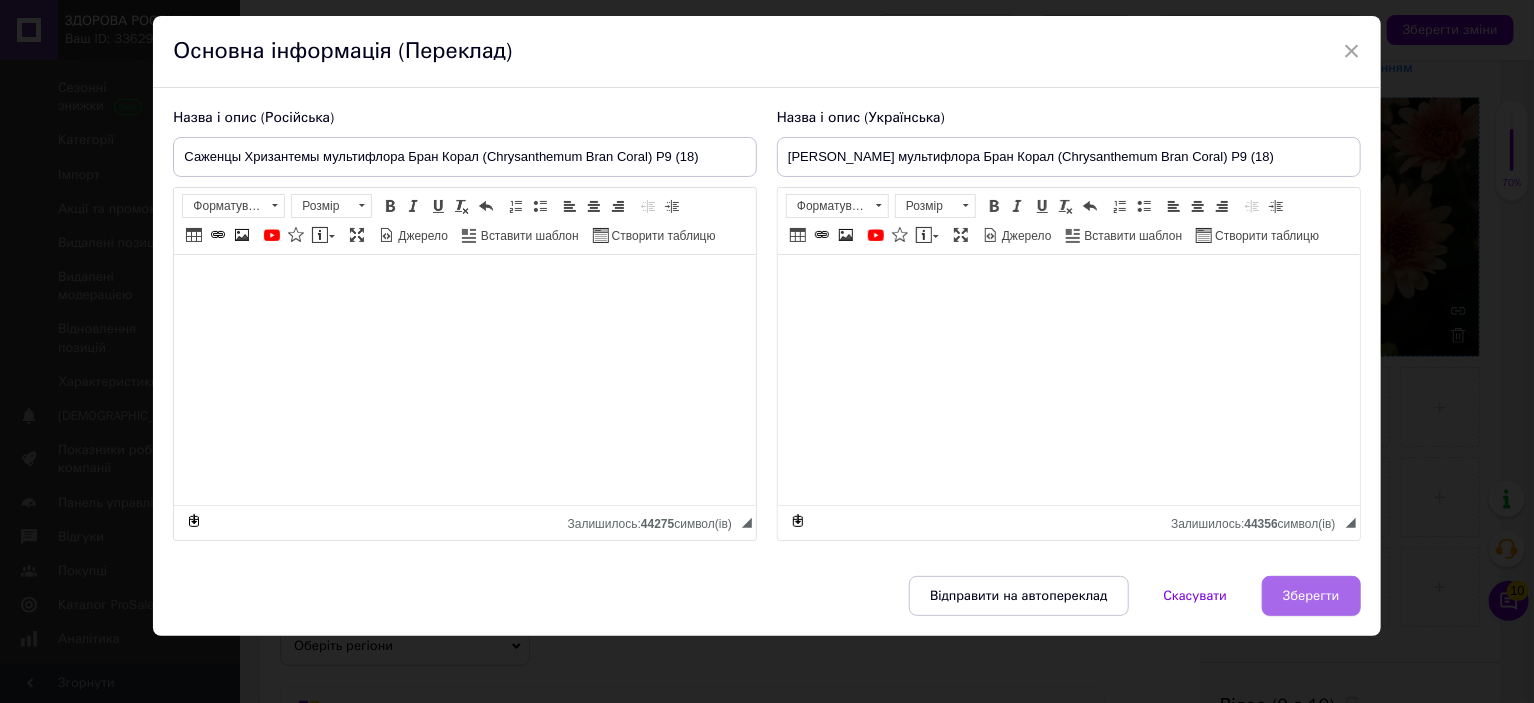 click on "Зберегти" at bounding box center (1311, 596) 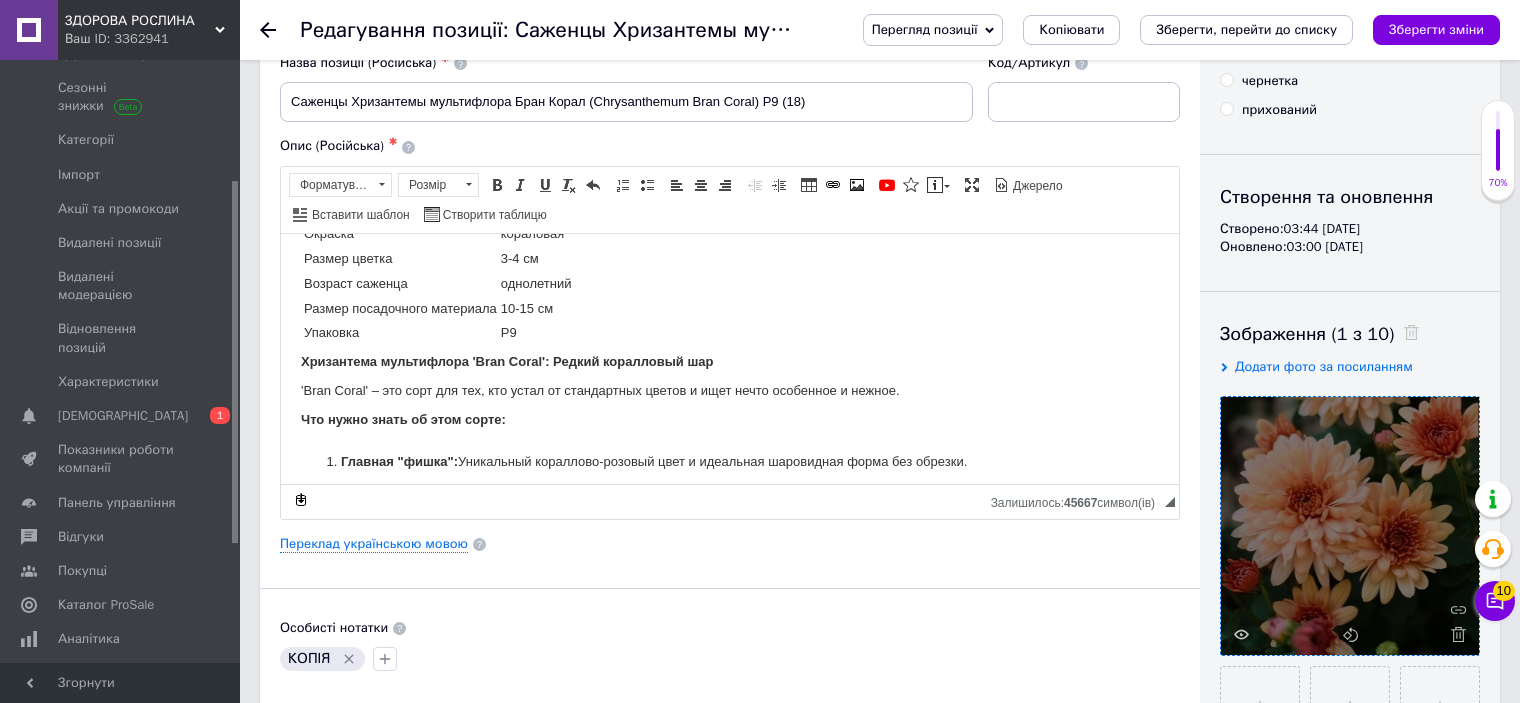 scroll, scrollTop: 100, scrollLeft: 0, axis: vertical 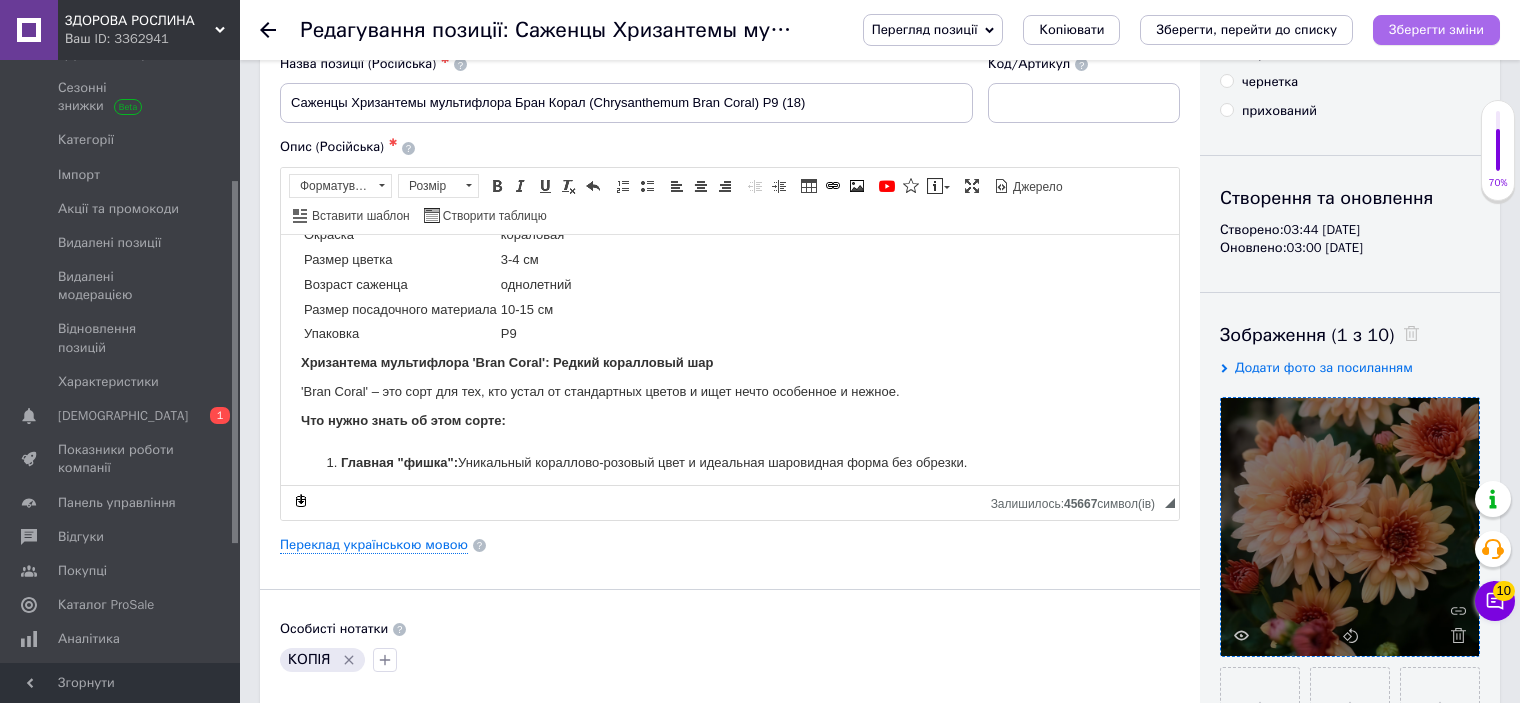 click on "Зберегти зміни" at bounding box center (1436, 29) 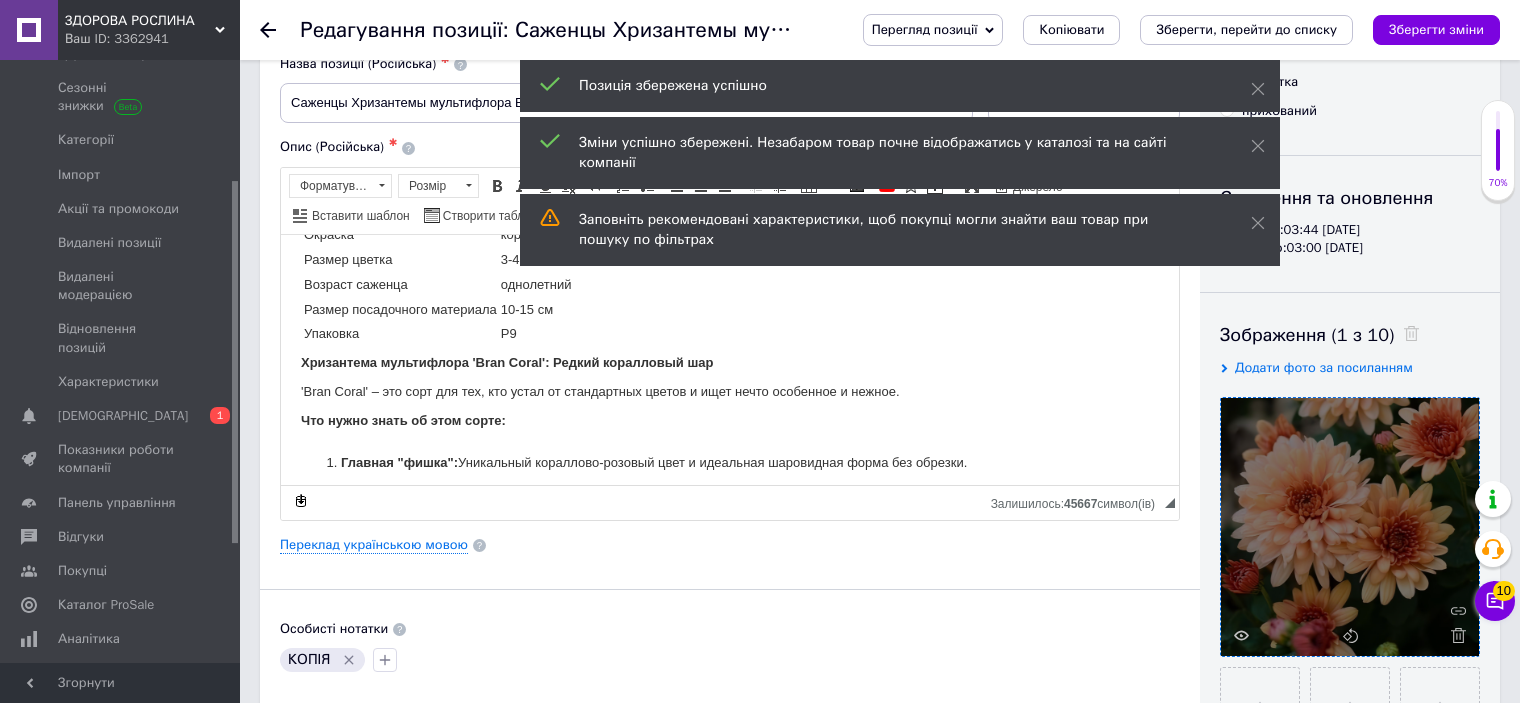 click 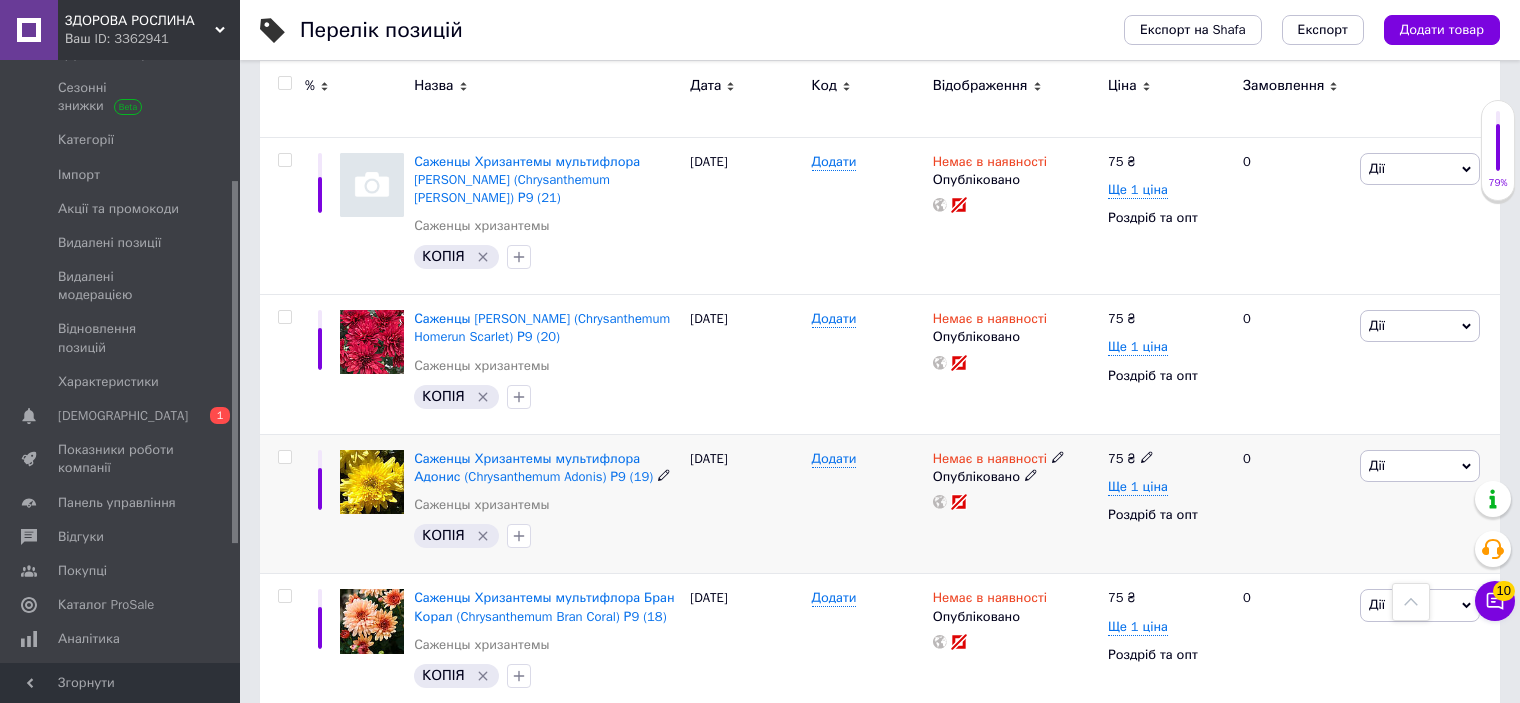 scroll, scrollTop: 2100, scrollLeft: 0, axis: vertical 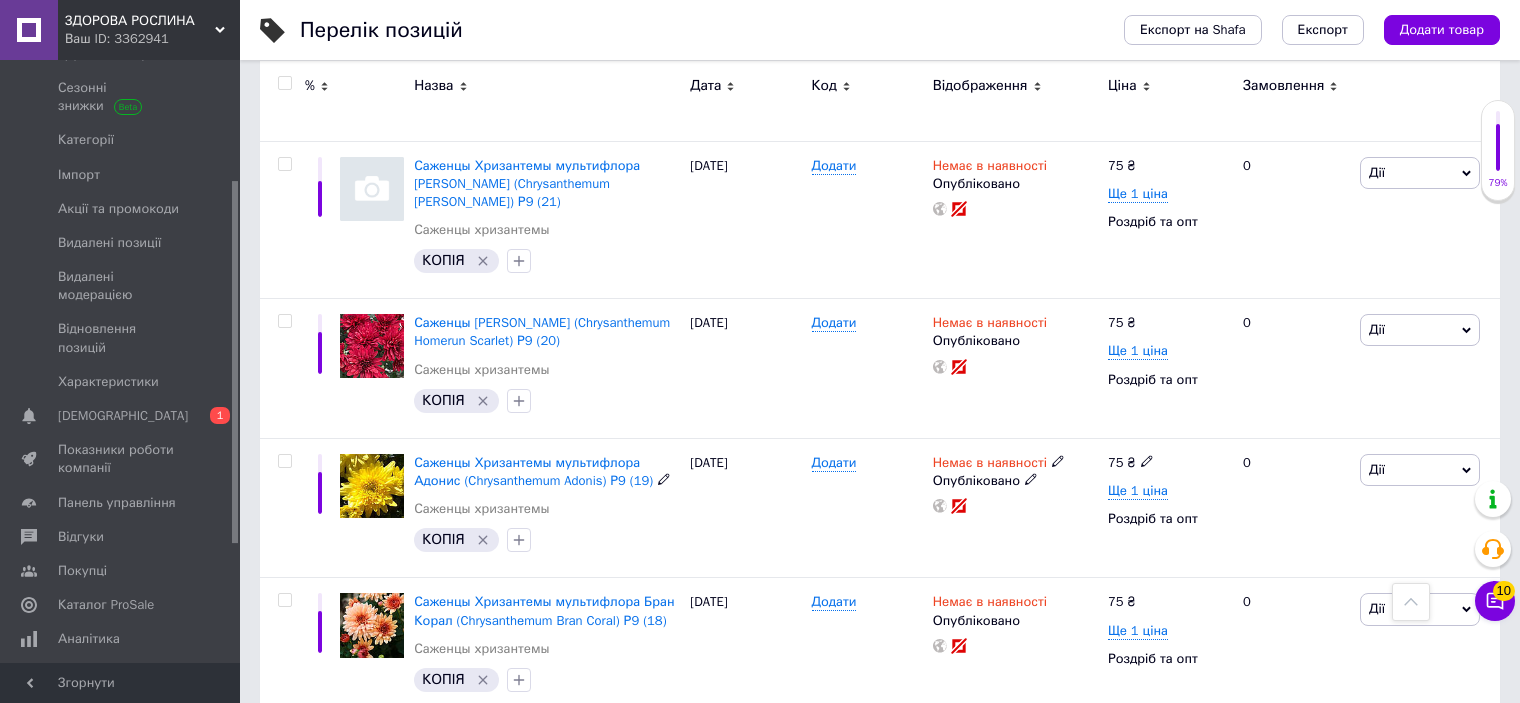 click on "Саженцы Хризантемы мультифлора Адонис (Chrysanthеmum Adonis) Р9 (19)" at bounding box center (533, 471) 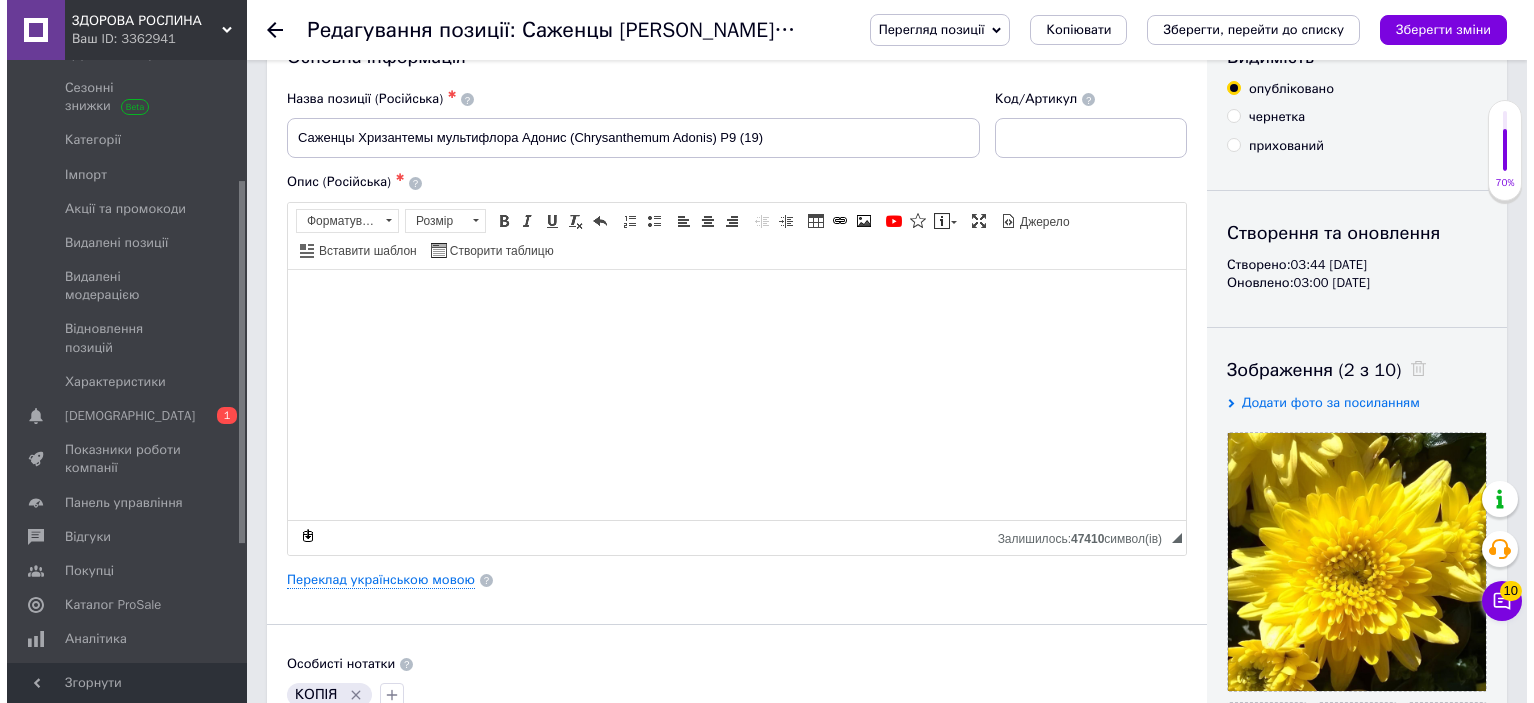 scroll, scrollTop: 200, scrollLeft: 0, axis: vertical 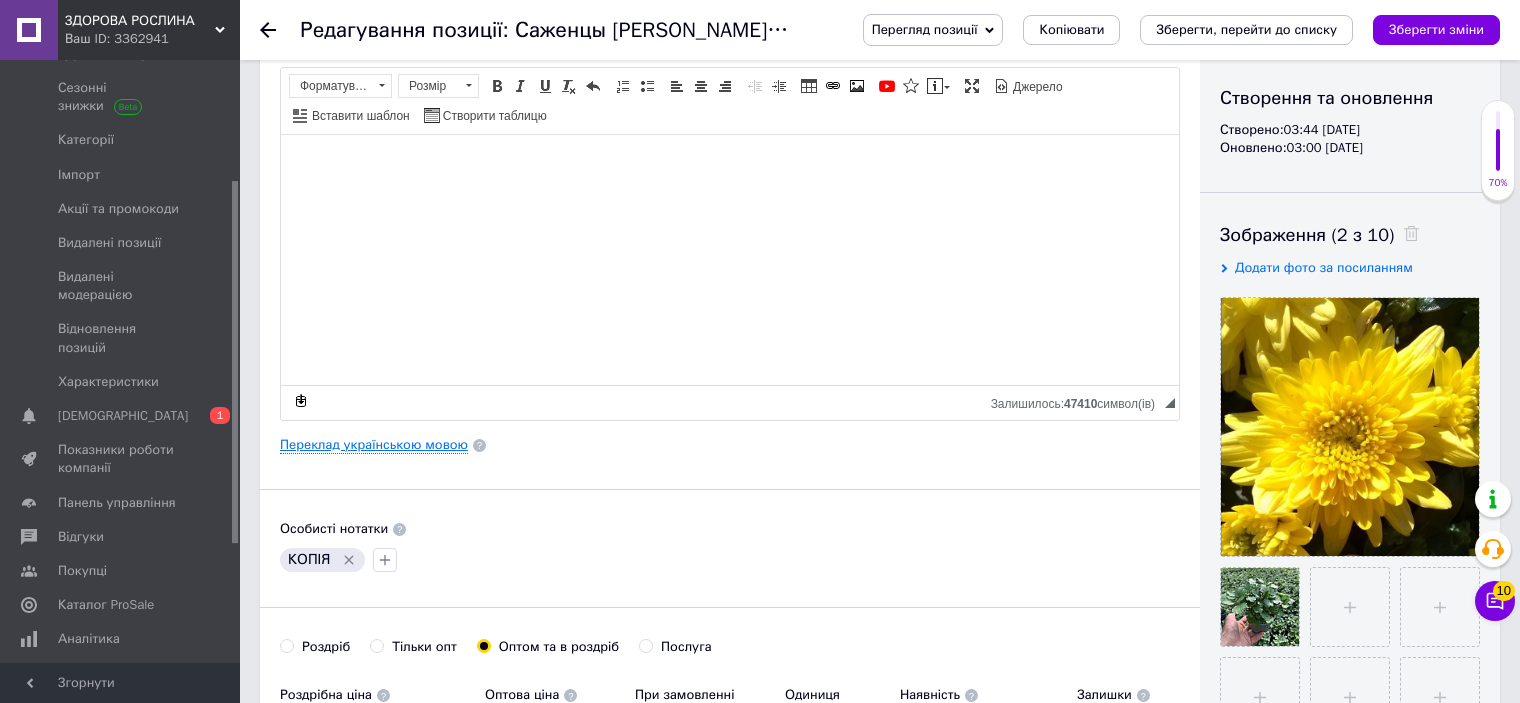 click on "Переклад українською мовою" at bounding box center (374, 445) 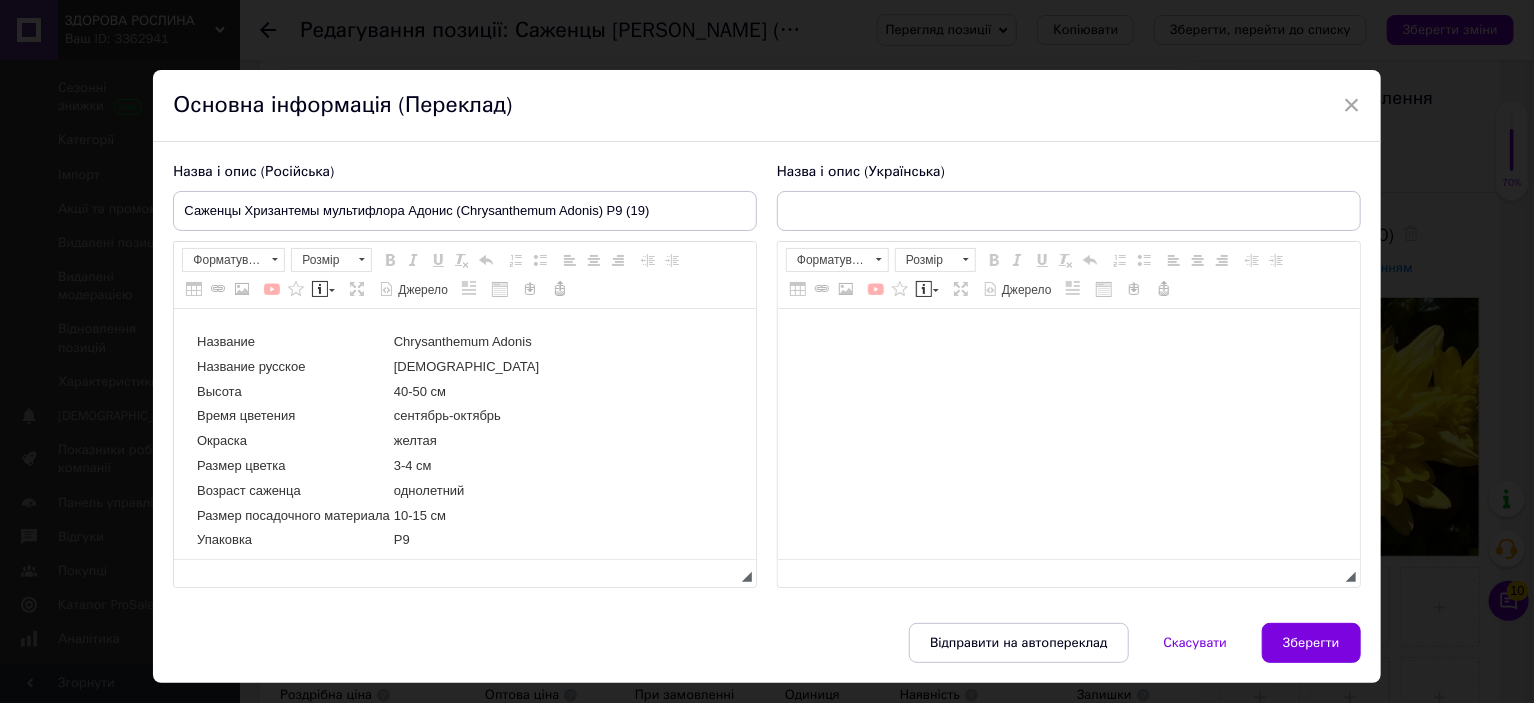 scroll, scrollTop: 0, scrollLeft: 0, axis: both 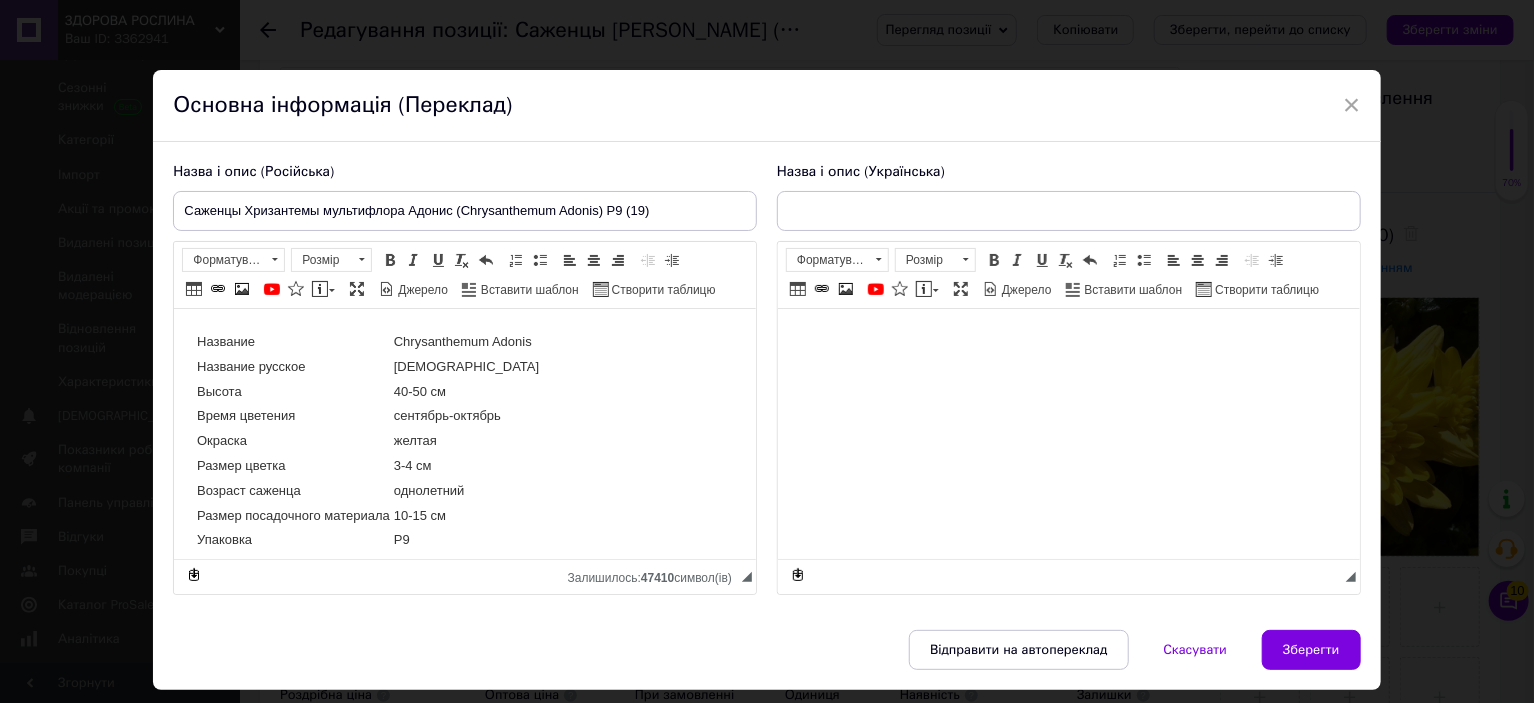 type on "Саджанці [PERSON_NAME] (Chrysanthеmum Adonis) Р9 (19)" 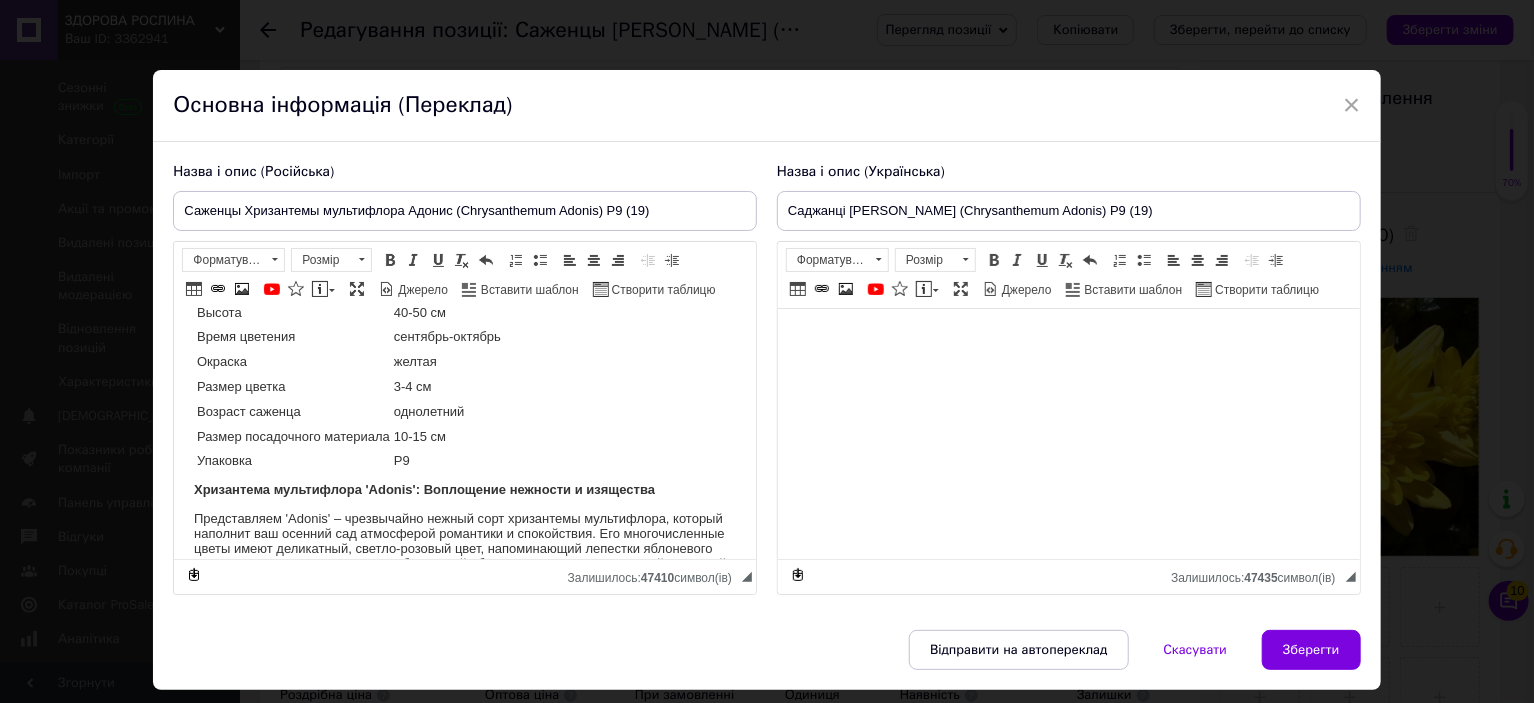 scroll, scrollTop: 200, scrollLeft: 0, axis: vertical 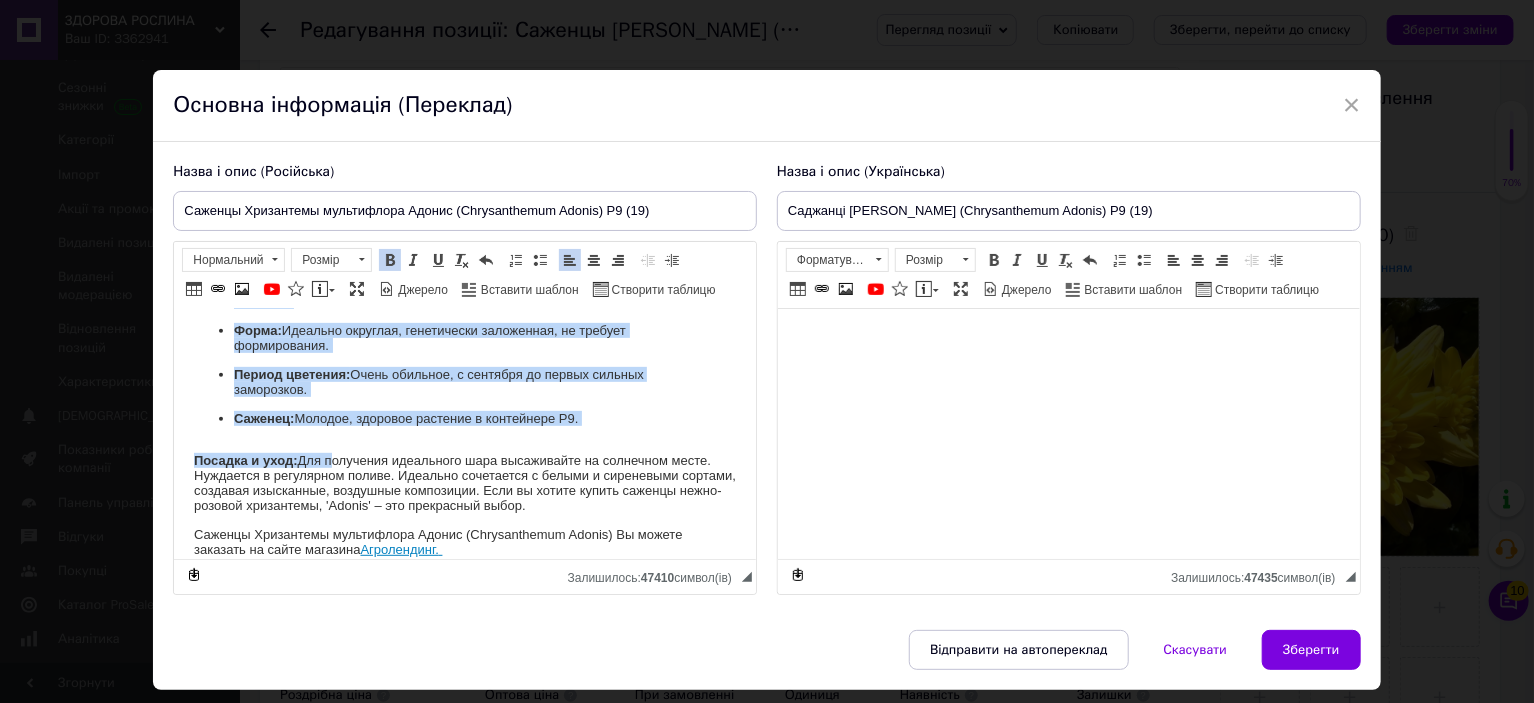 drag, startPoint x: 192, startPoint y: 359, endPoint x: 680, endPoint y: 499, distance: 507.68494 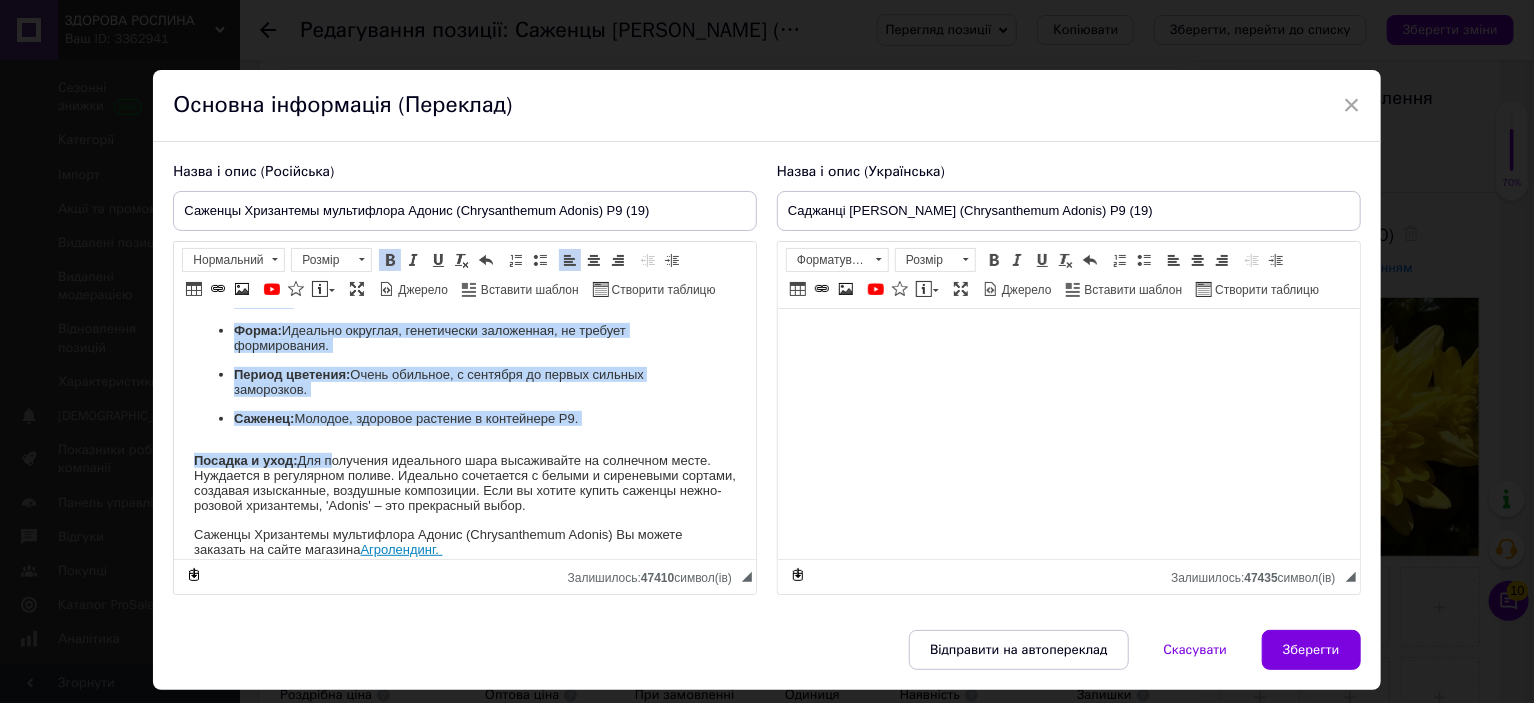 click on "Название Chrysanthеmum Adonis Название русское Хризантема  Высота 40-50 см Время цветения сентябрь-октябрь Окраска желтая Размер цветка 3-4 см Возраст саженца однолетний Размер посадочного материала 10-15 см Упаковка Р9 Хризантема мультифлора 'Adonis': Воплощение нежности и изящества Характеристики сорта: Тип:  Хризантема мультифлора (шаровидная). Цвет:  Нежный, светло-розовый, пастельный. Размер взрослого куста:  Формирует компактный, плотный шар диаметром 40-50 см. Форма:  Идеально округлая, генетически заложенная, не требует формирования. Период цветения: Саженец:   ua" at bounding box center (465, 1178) 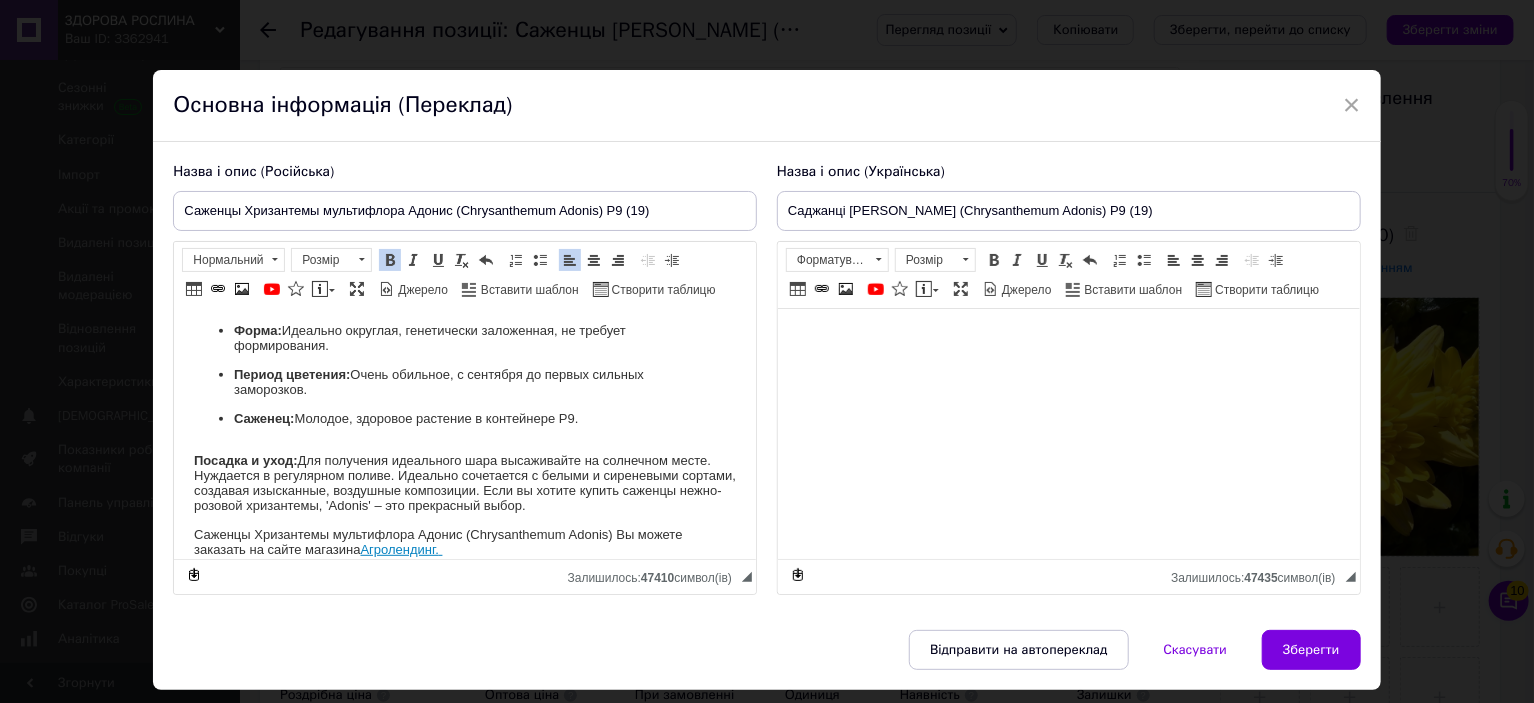 scroll, scrollTop: 248, scrollLeft: 0, axis: vertical 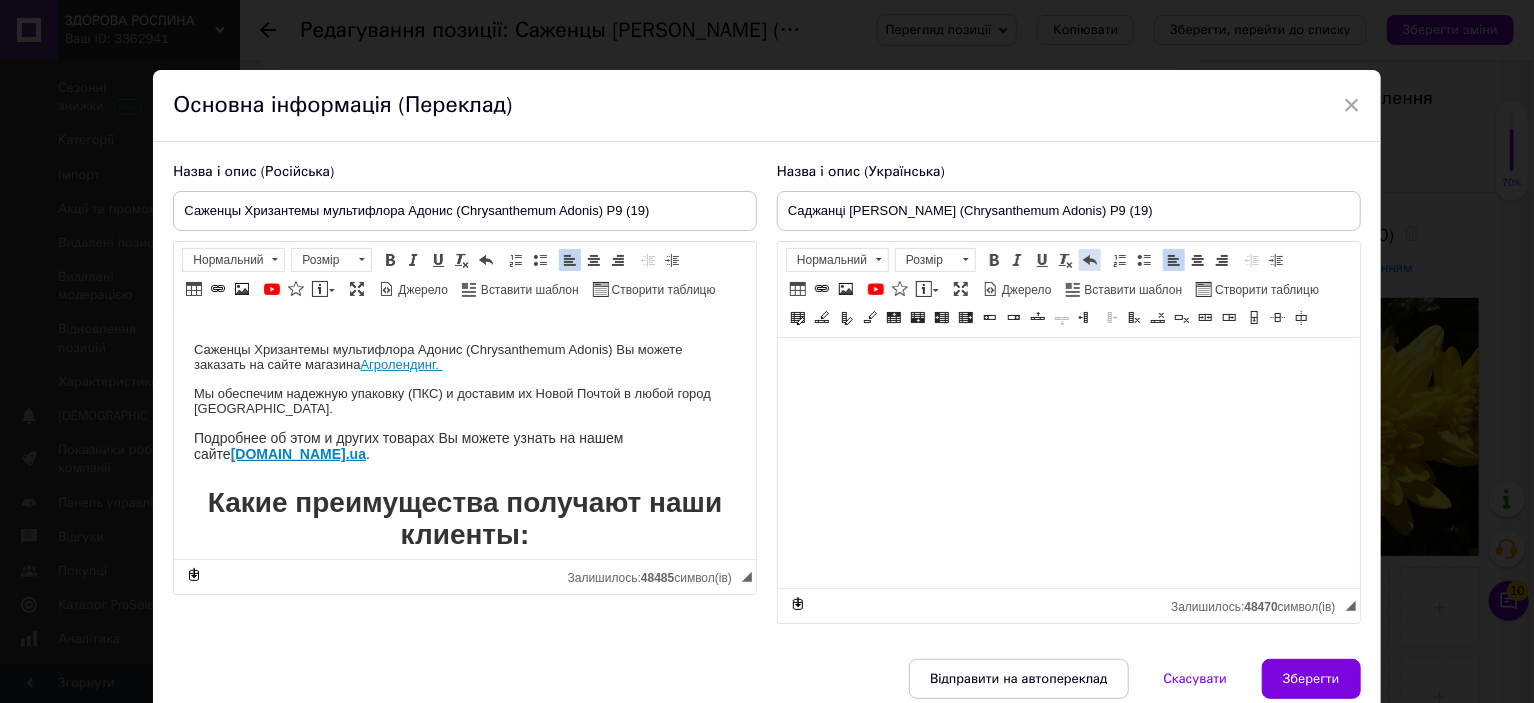 click at bounding box center (1090, 260) 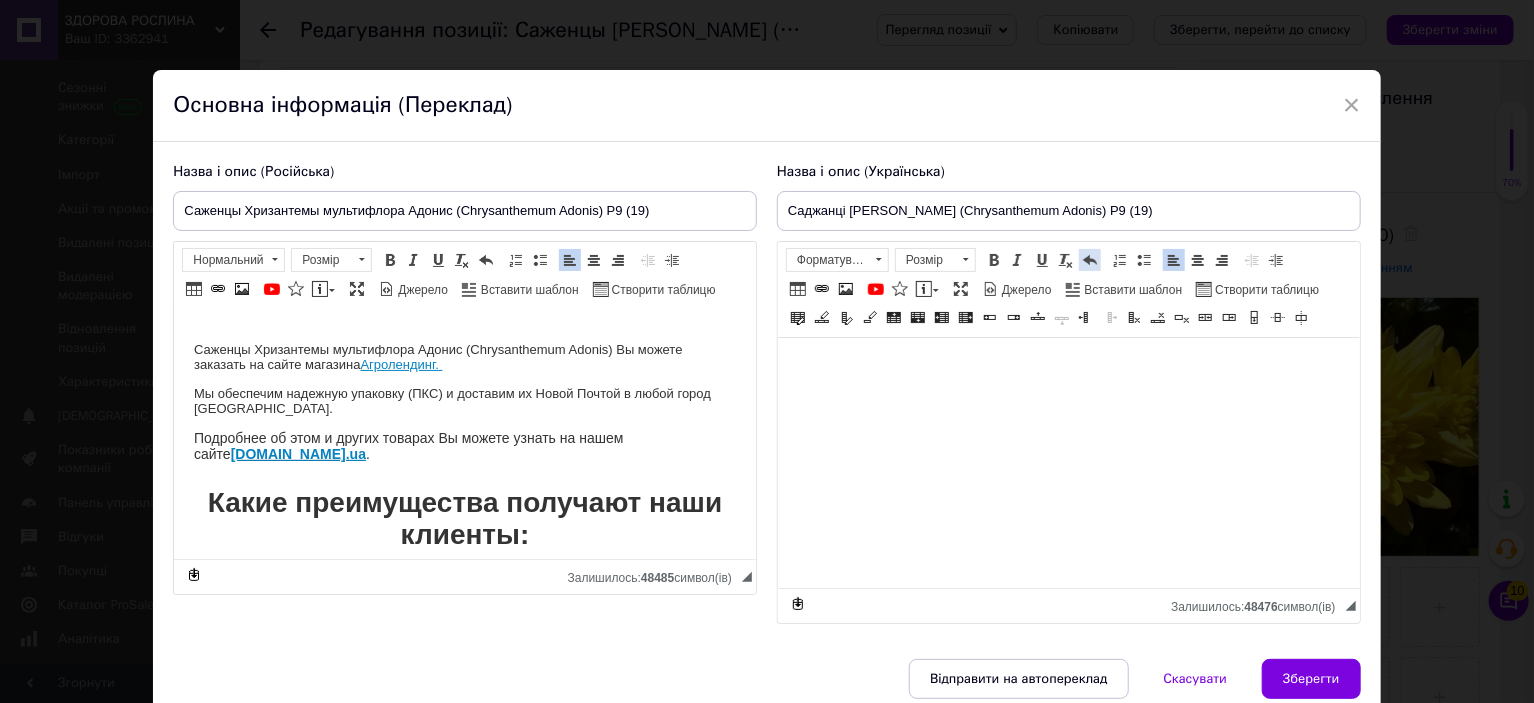 click at bounding box center [1090, 260] 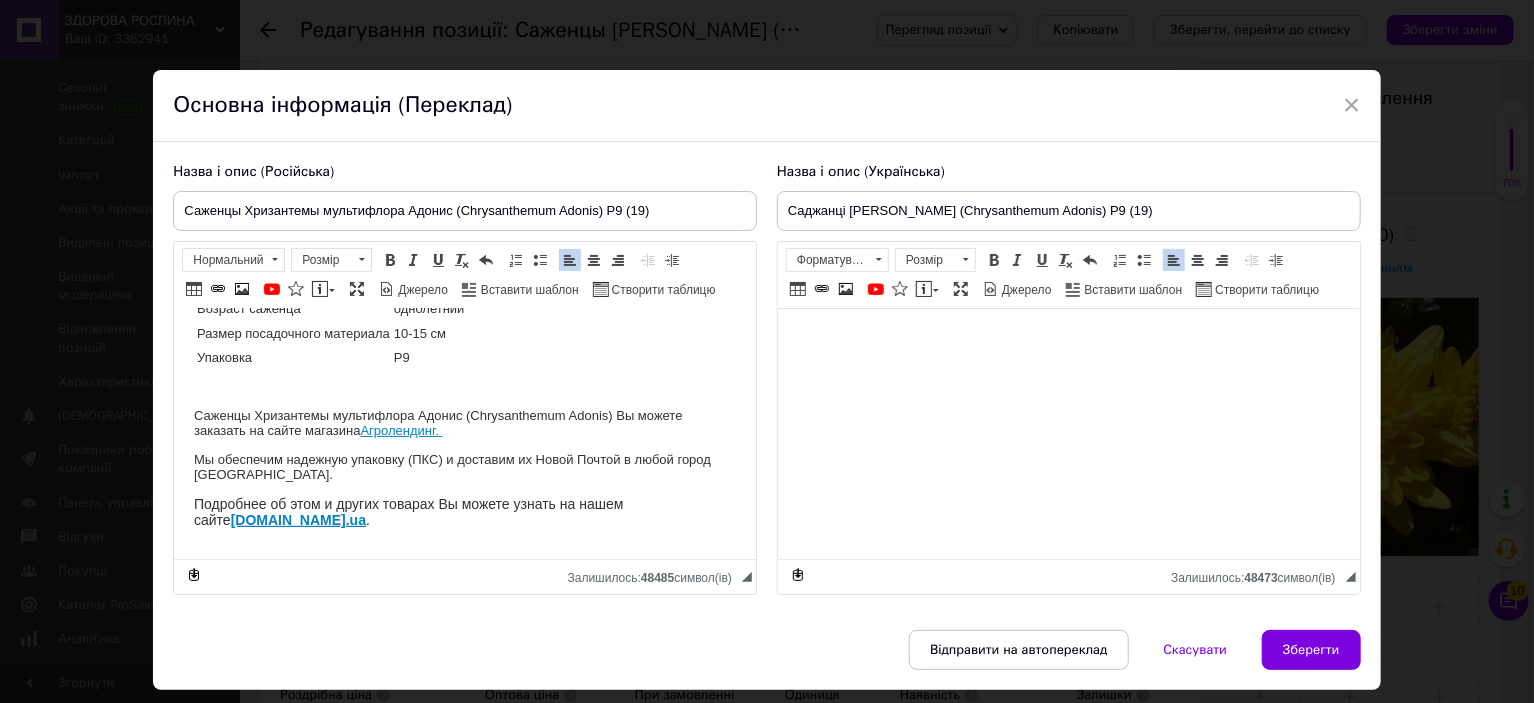 scroll, scrollTop: 148, scrollLeft: 0, axis: vertical 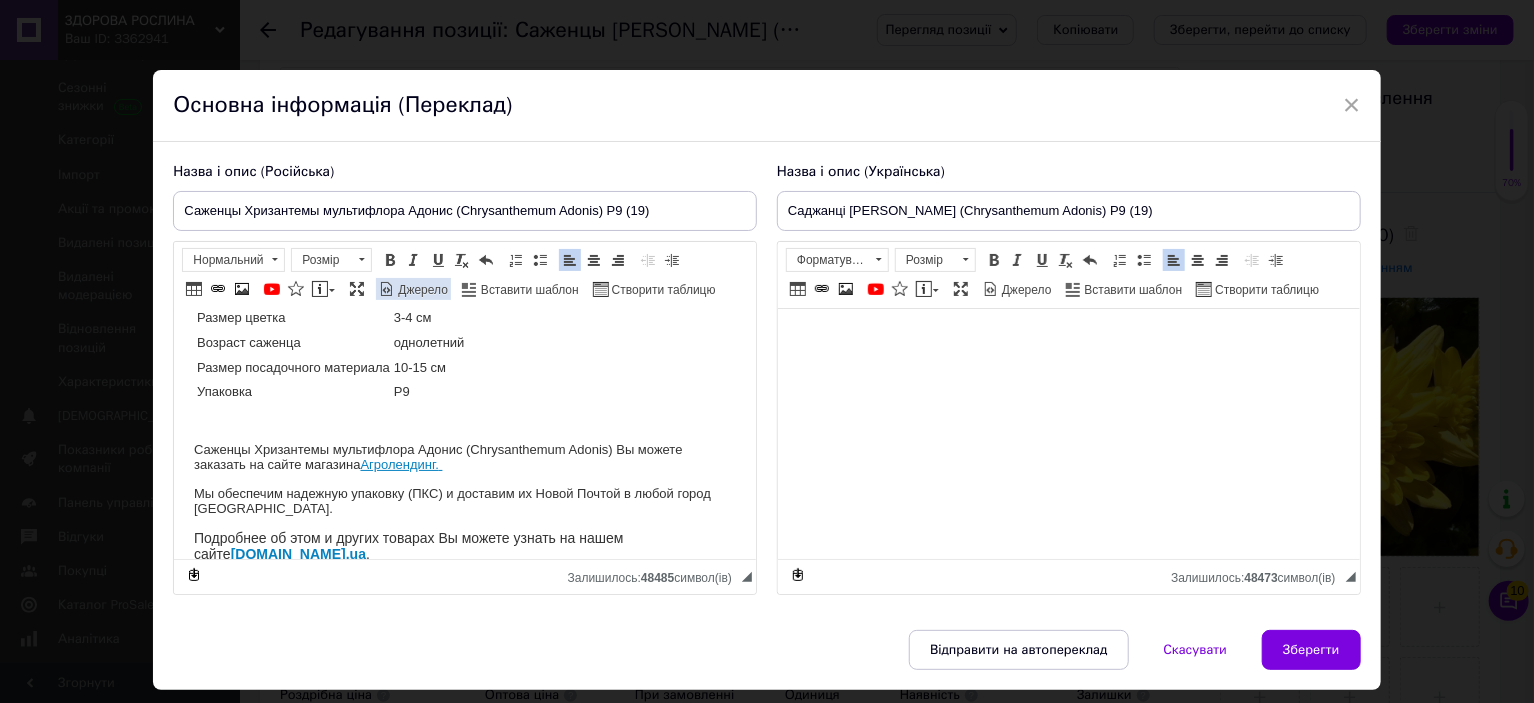 click on "Джерело" at bounding box center (421, 290) 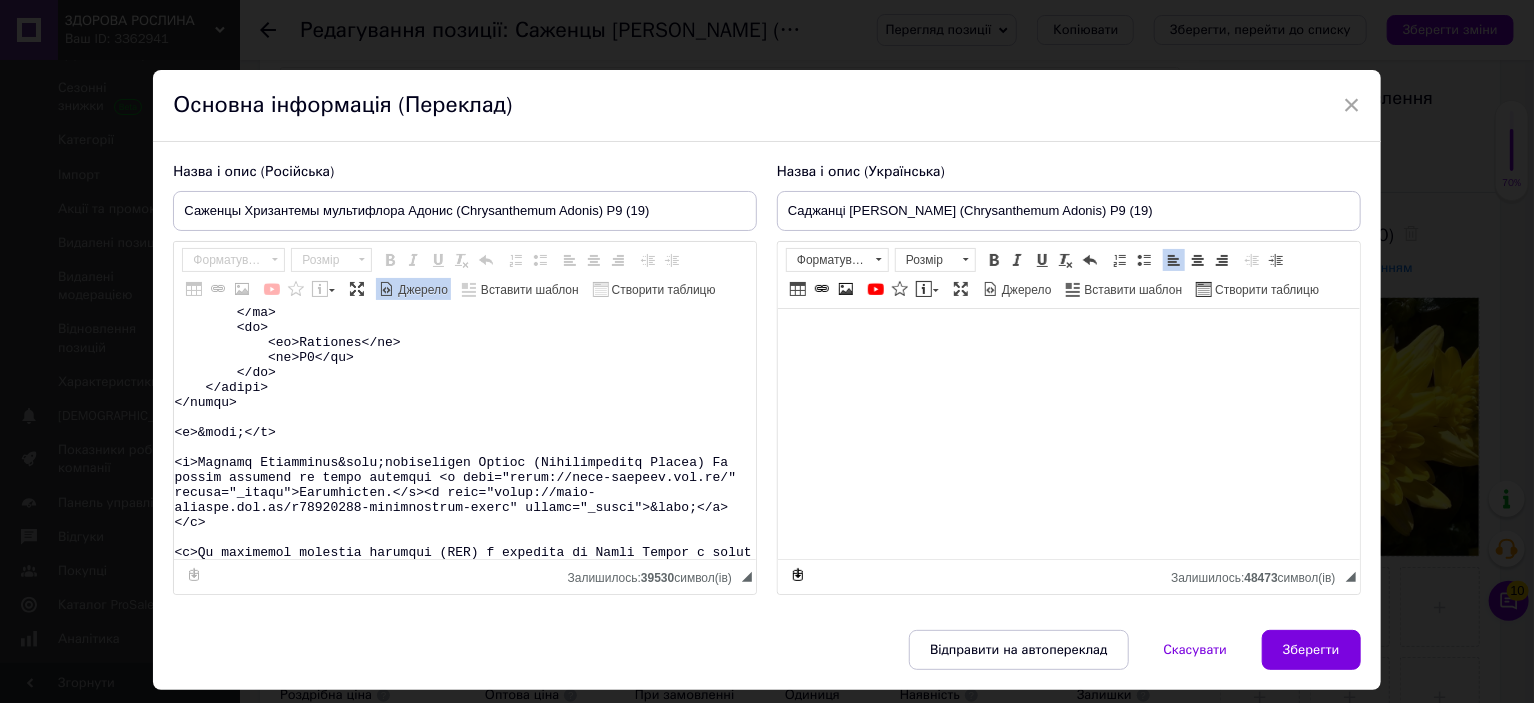 scroll, scrollTop: 500, scrollLeft: 0, axis: vertical 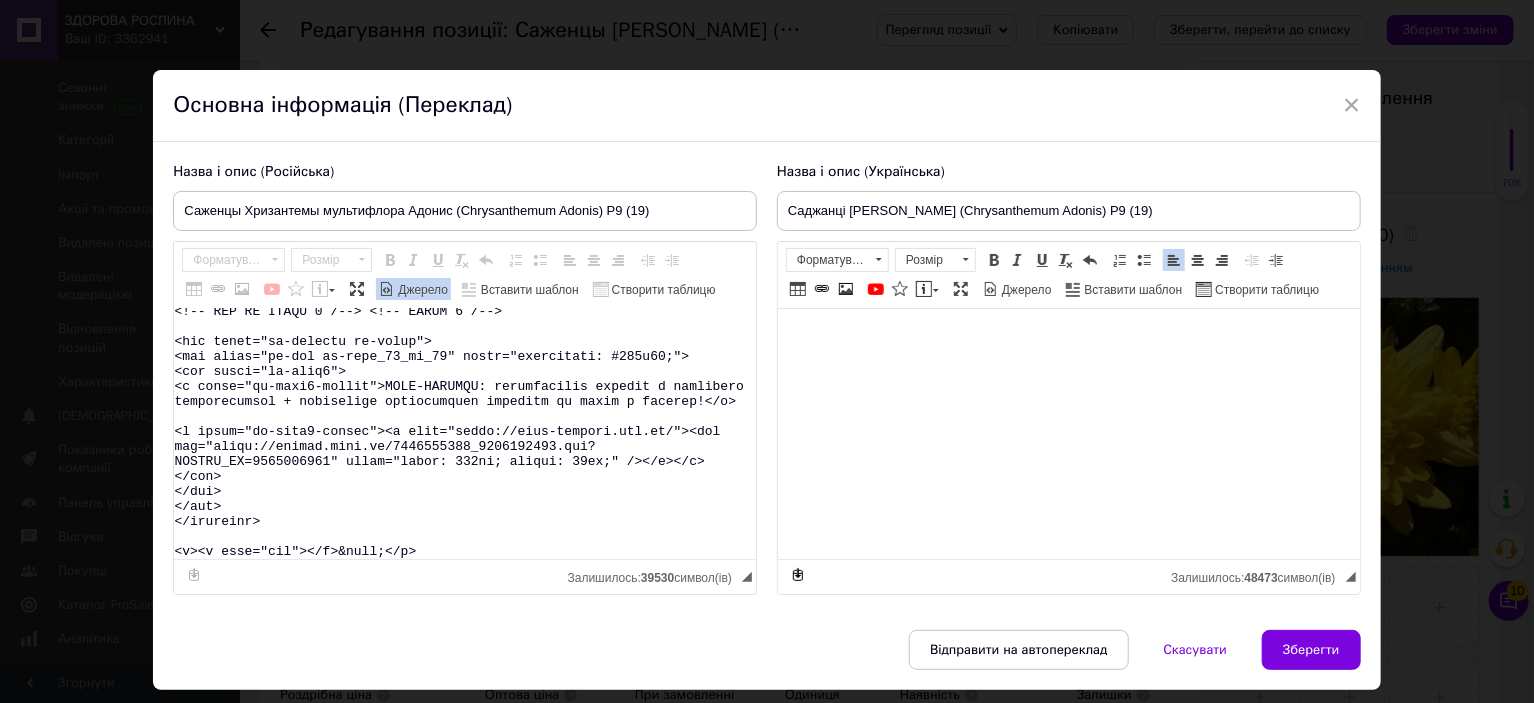 drag, startPoint x: 713, startPoint y: 465, endPoint x: 721, endPoint y: 629, distance: 164.195 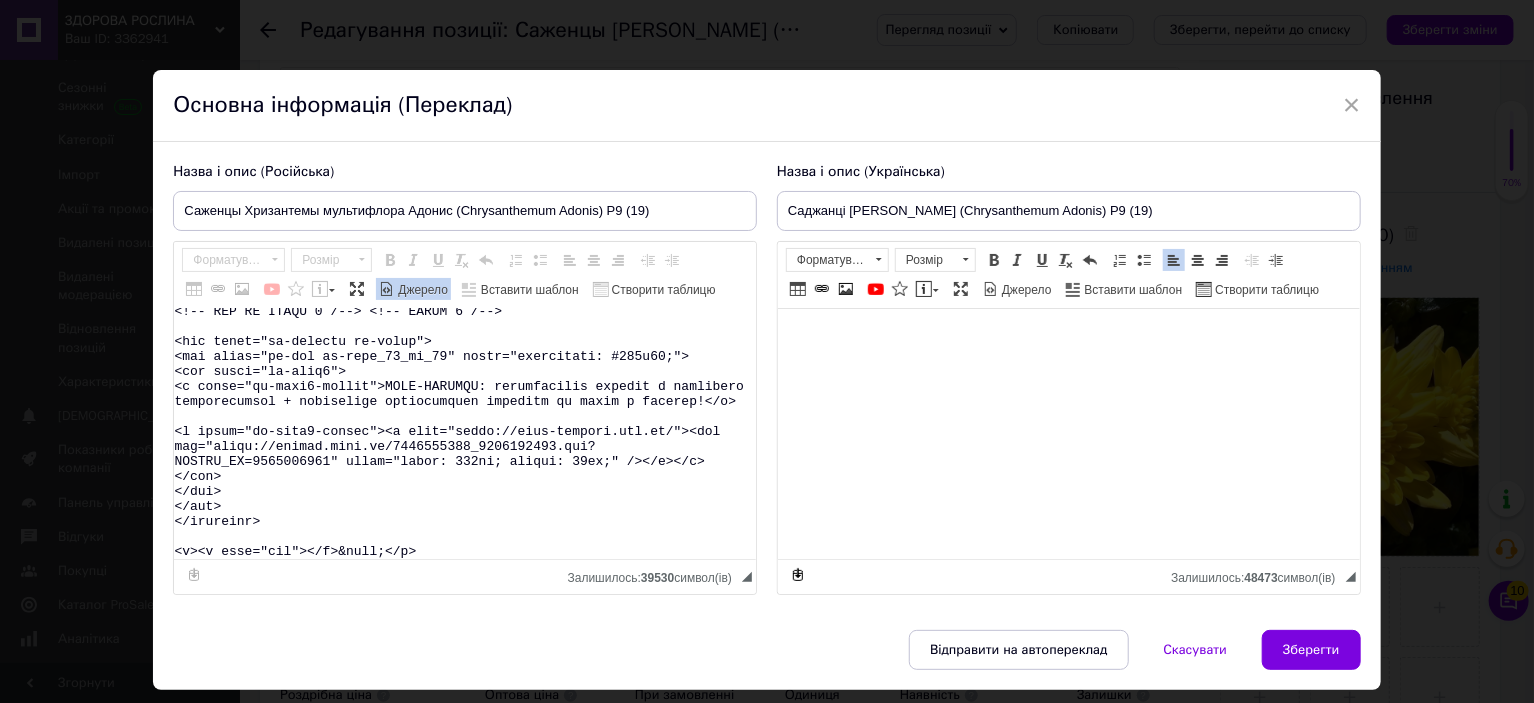 click on "× Основна інформація (Переклад) Назва і опис (Російська) Саженцы Хризантемы мультифлора Адонис (Chrysanthеmum Adonis) Р9 (19)
Название
Chrysanthеmum Adonis
Название русское
Хризантема
Высота
40-50 см
Время цветения
сентябрь-октябрь
Окраска
желтая
Размер цветка
3-4 см
Возраст саженца
однолетний
Размер посадочного материала
10-15 см
Упаковка
Р9
Саженцы Хризантемы мультифлора Адонис (Chrysanthеmum Adonis) Вы можете заказать на сайте магазина  Агролендинг.
agro-landing.com. ua ." at bounding box center [766, 380] 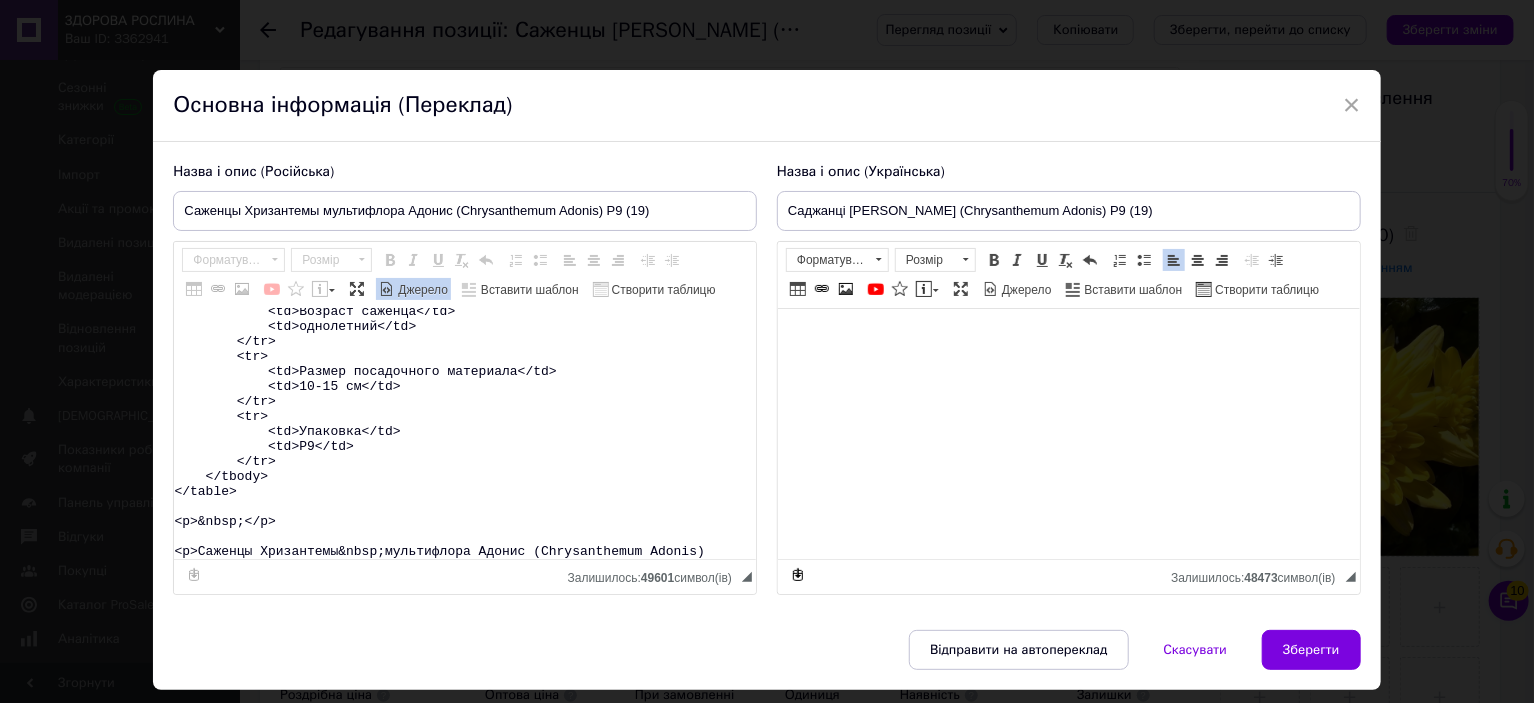 scroll, scrollTop: 418, scrollLeft: 0, axis: vertical 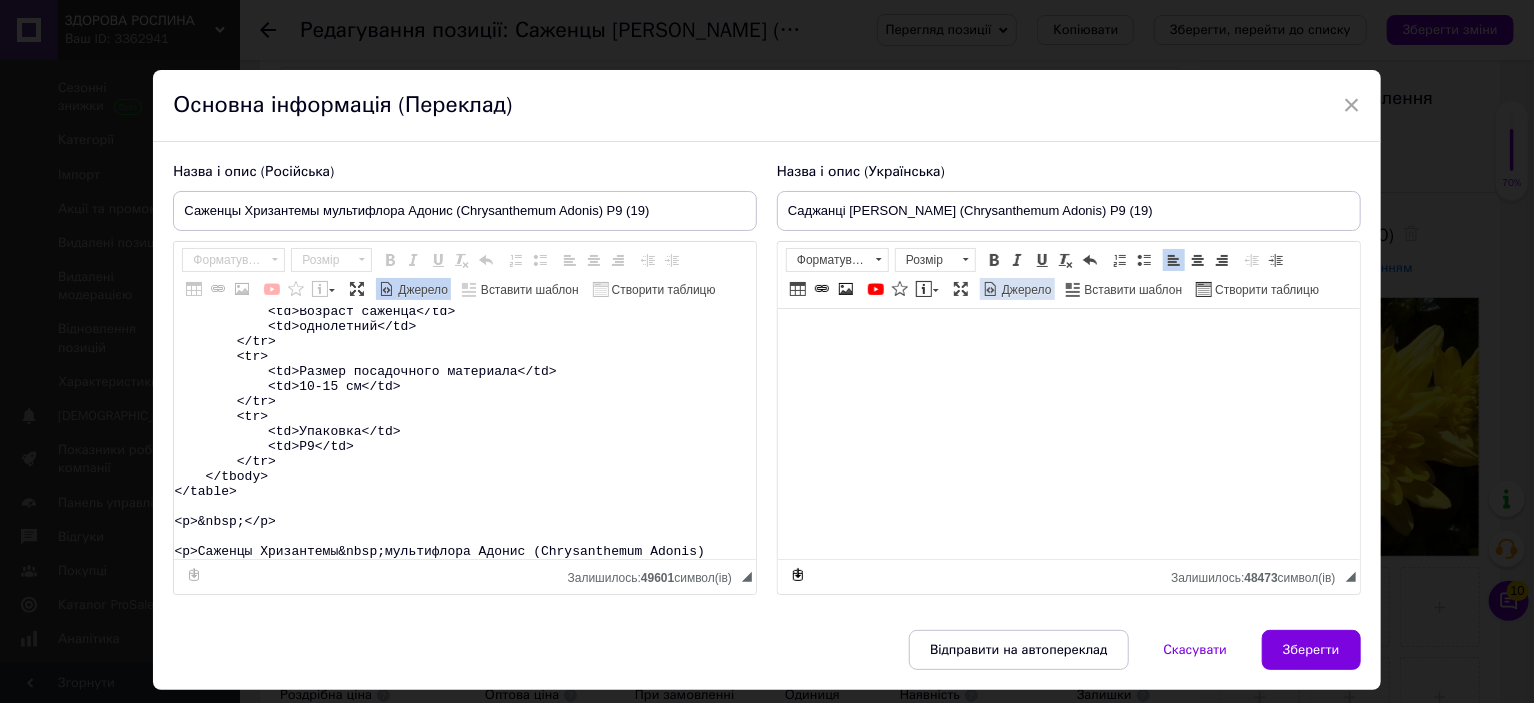 click on "Джерело" at bounding box center (1025, 290) 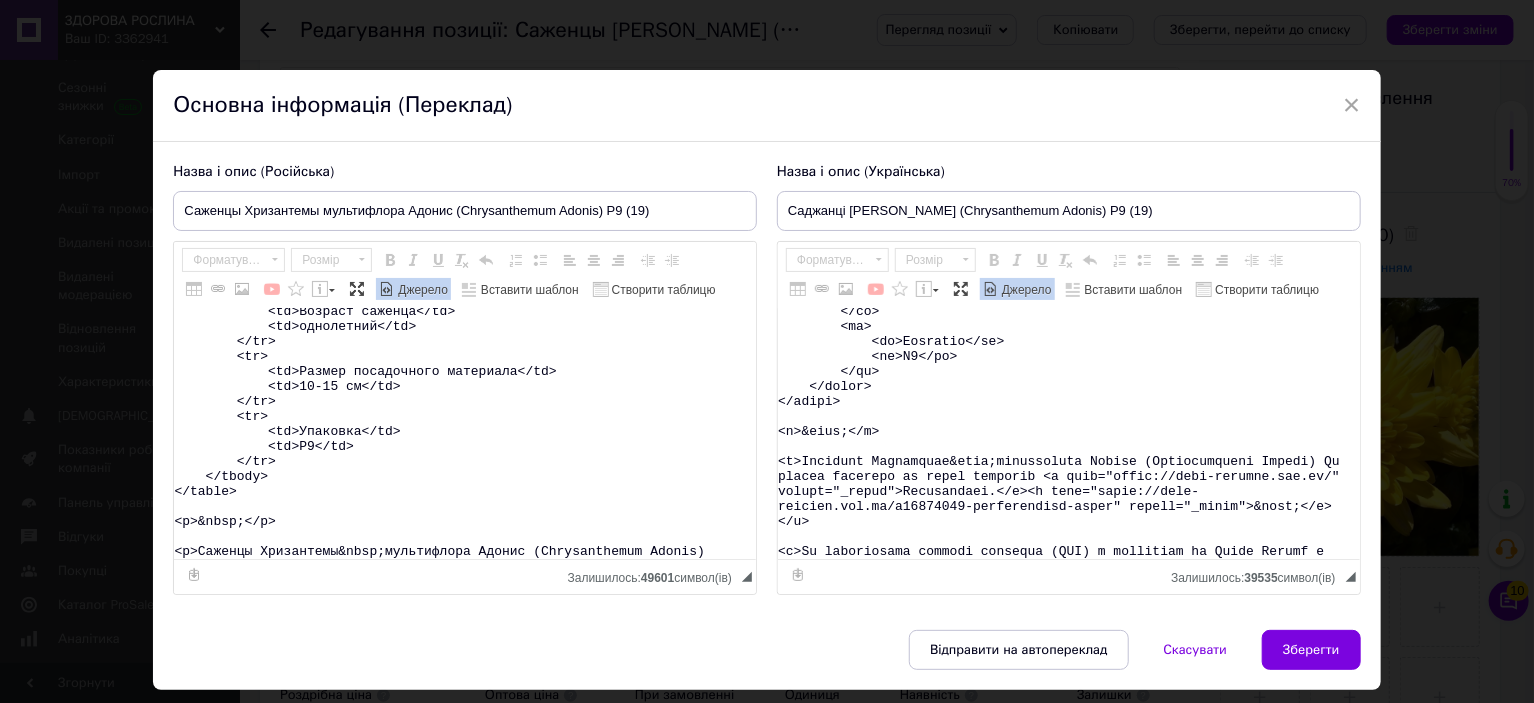 scroll, scrollTop: 600, scrollLeft: 0, axis: vertical 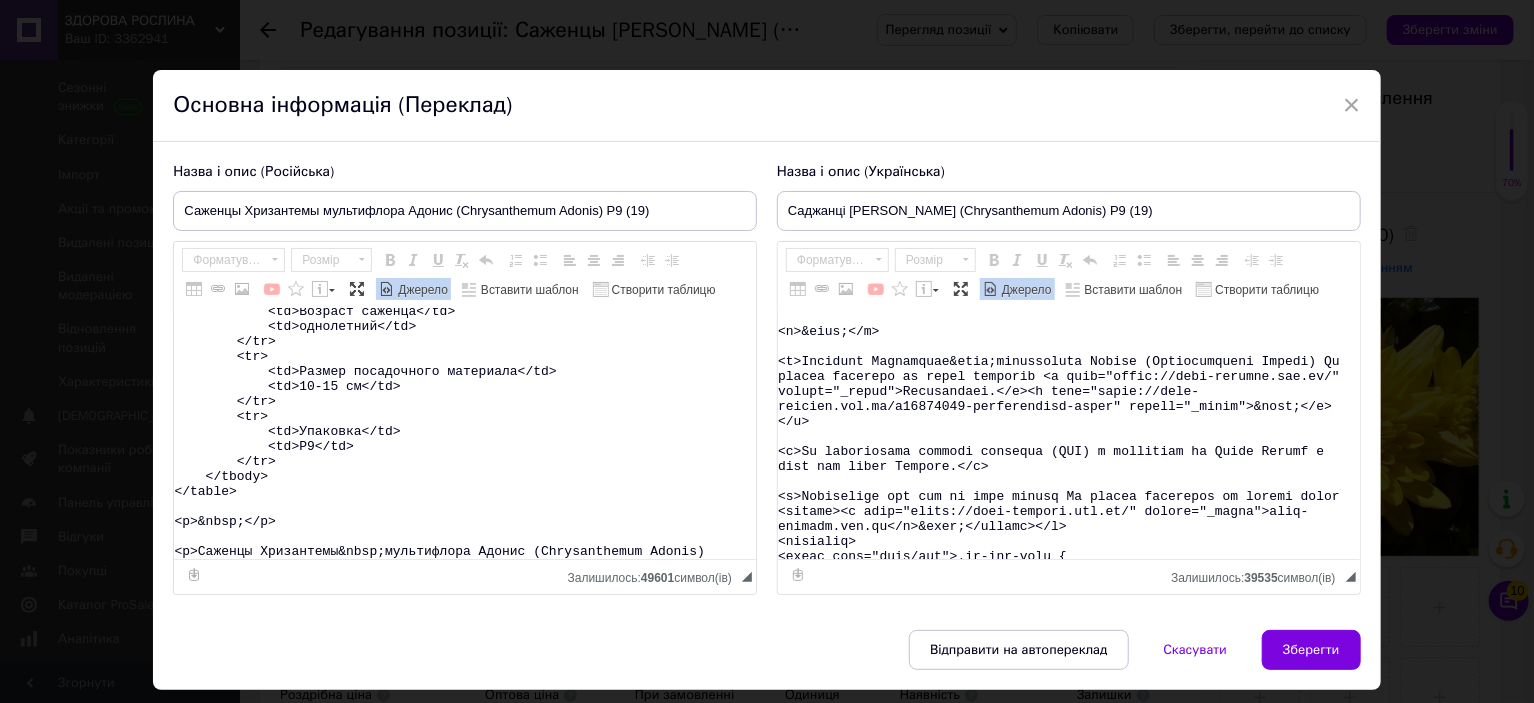 type on "<table>
<tbody>
<tr>
<td>Название</td>
<td>Chrysanthеmum&nbsp;Adonis</td>
</tr>
<tr>
<td>Название русское</td>
<td>Хризантема&nbsp;</td>
</tr>
<tr>
<td>Высота</td>
<td>40-50&nbsp;см</td>
</tr>
<tr>
<td>Время цветения</td>
<td>сентябрь-октябрь</td>
</tr>
<tr>
<td>Окраска</td>
<td>желтая</td>
</tr>
<tr>
<td>Размер цветка</td>
<td>3-4 см</td>
</tr>
<tr>
<td>Возраст саженца</td>
<td>однолетний</td>
</tr>
<tr>
<td>Размер посадочного материала</td>
<td>10-15 см</td>
</tr>
<tr>
<td>Упаковка</td>
<td>Р9</td>
</tr>
</tbody>
</table>
<p>&nbsp;</p>
<p>Саженцы Хризантемы&nbsp;мультифлора Адонис (Chrysanthеmum Adonis)" 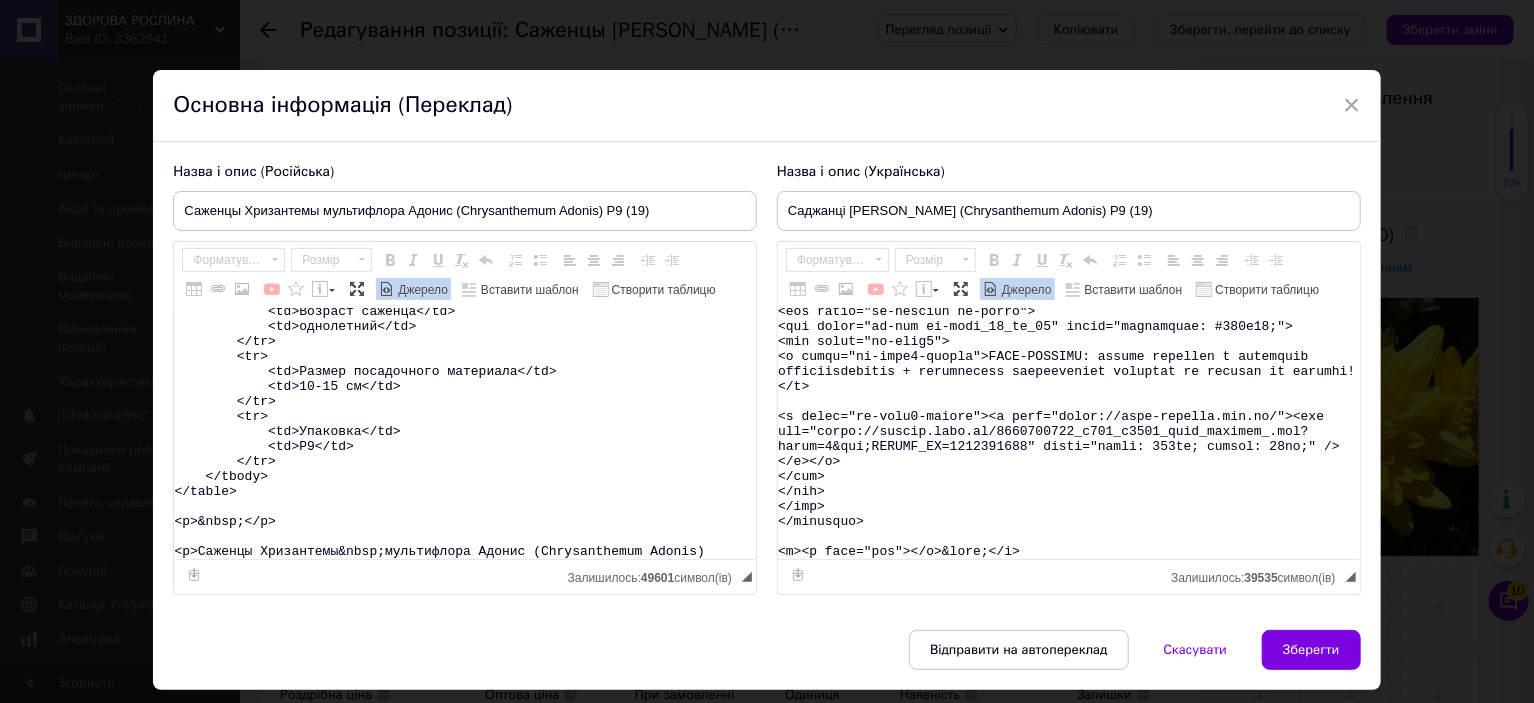 drag, startPoint x: 1323, startPoint y: 368, endPoint x: 1303, endPoint y: 599, distance: 231.86418 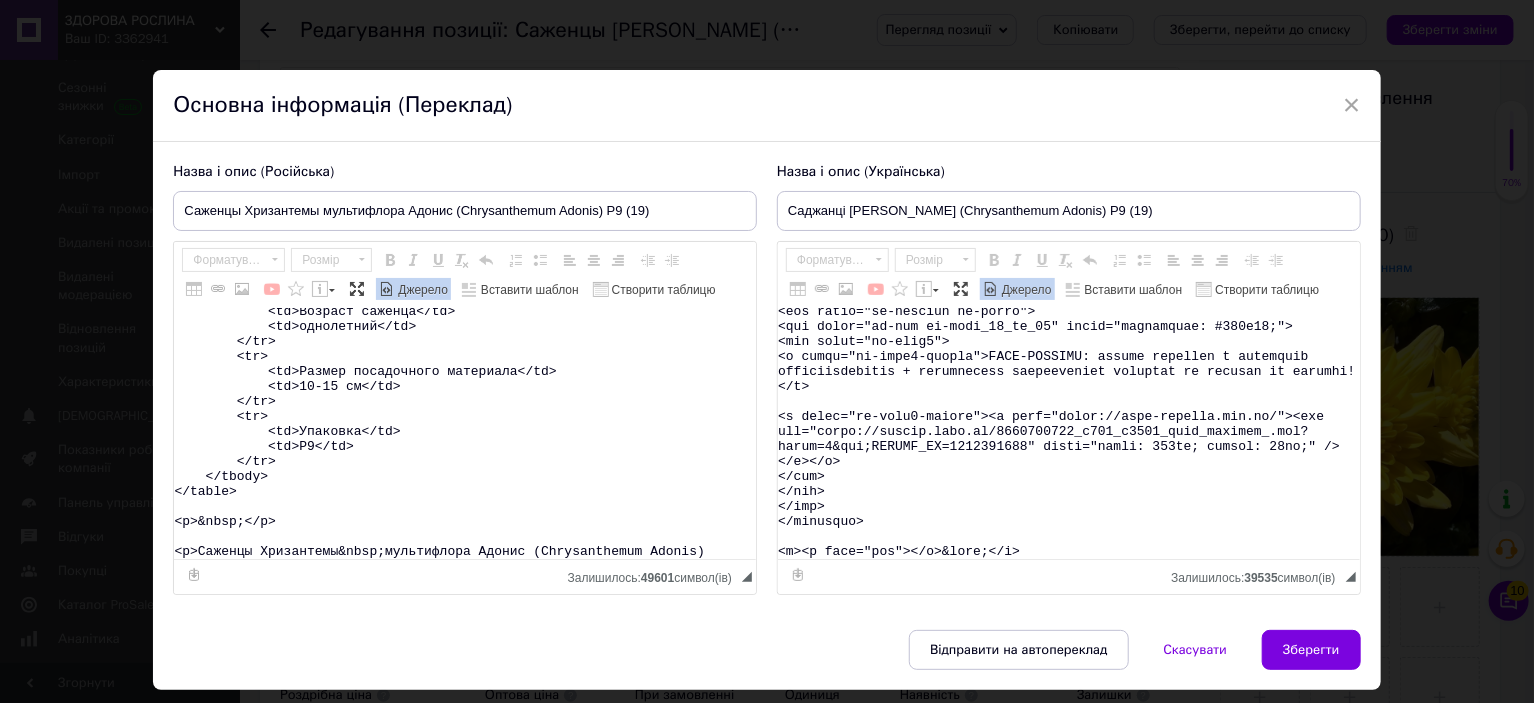 click on "Назва і опис (Українська) Саджанці Хризантеми мультифлора Адоніс (Chrysanthеmum Adonis) Р9 (19)
Назва
Chrysanthеmum Adonis
Назва українська
Хризантема
Висота
40-50 см
Час цвітіння
вересень-жовтень
Забарвлення
жовте
Розмір квітки
3-4 см
Вік саджанця
однорічний
Розмір посадкового матеріалу
10-15 см
Упаковка
Р9
Саджанці Хризантеми мультифлора Адоніс (Chrysanthеmum Adonis) Ви можете замовити на сайті магазину  Агролендинг.
agro-landing.com.ua
Які переваги отримують наші клієнти:" at bounding box center [1069, 379] 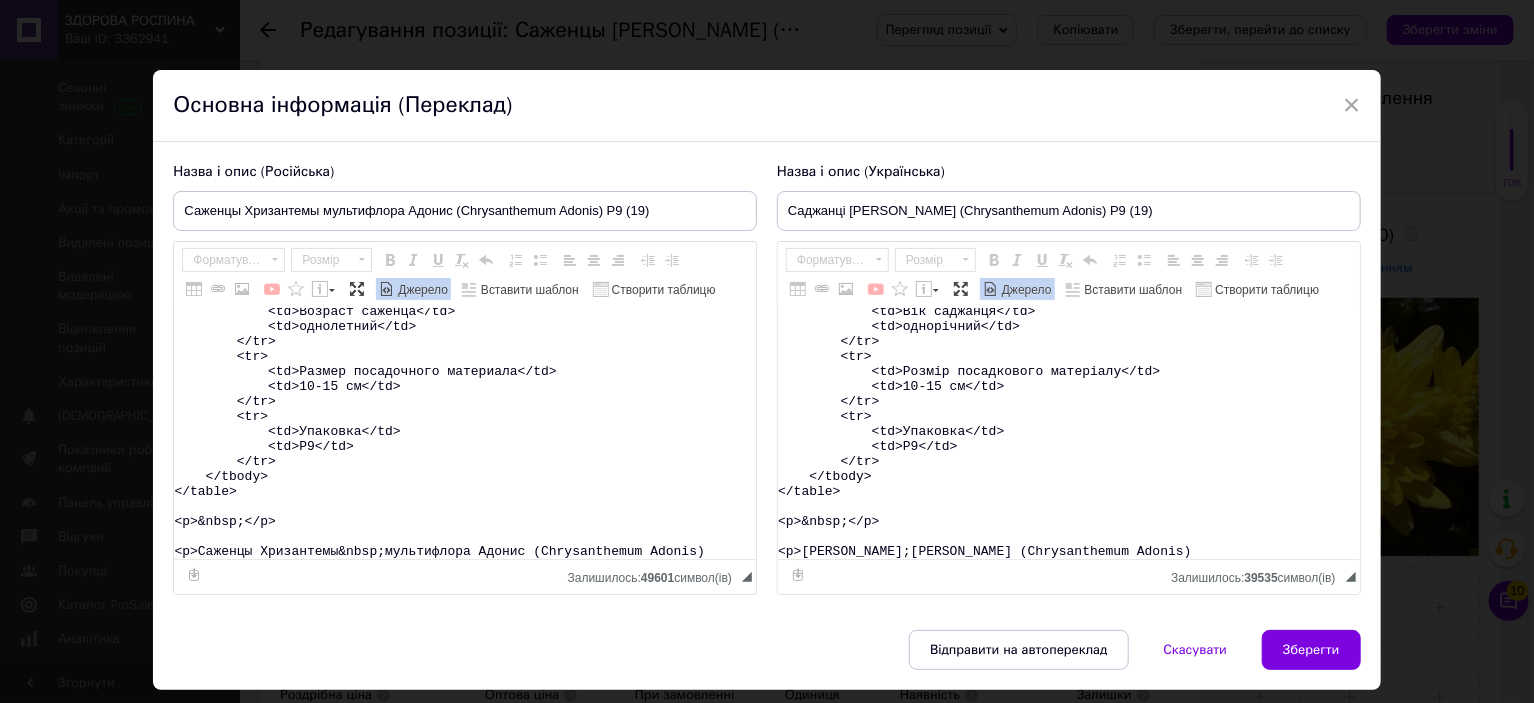 scroll, scrollTop: 418, scrollLeft: 0, axis: vertical 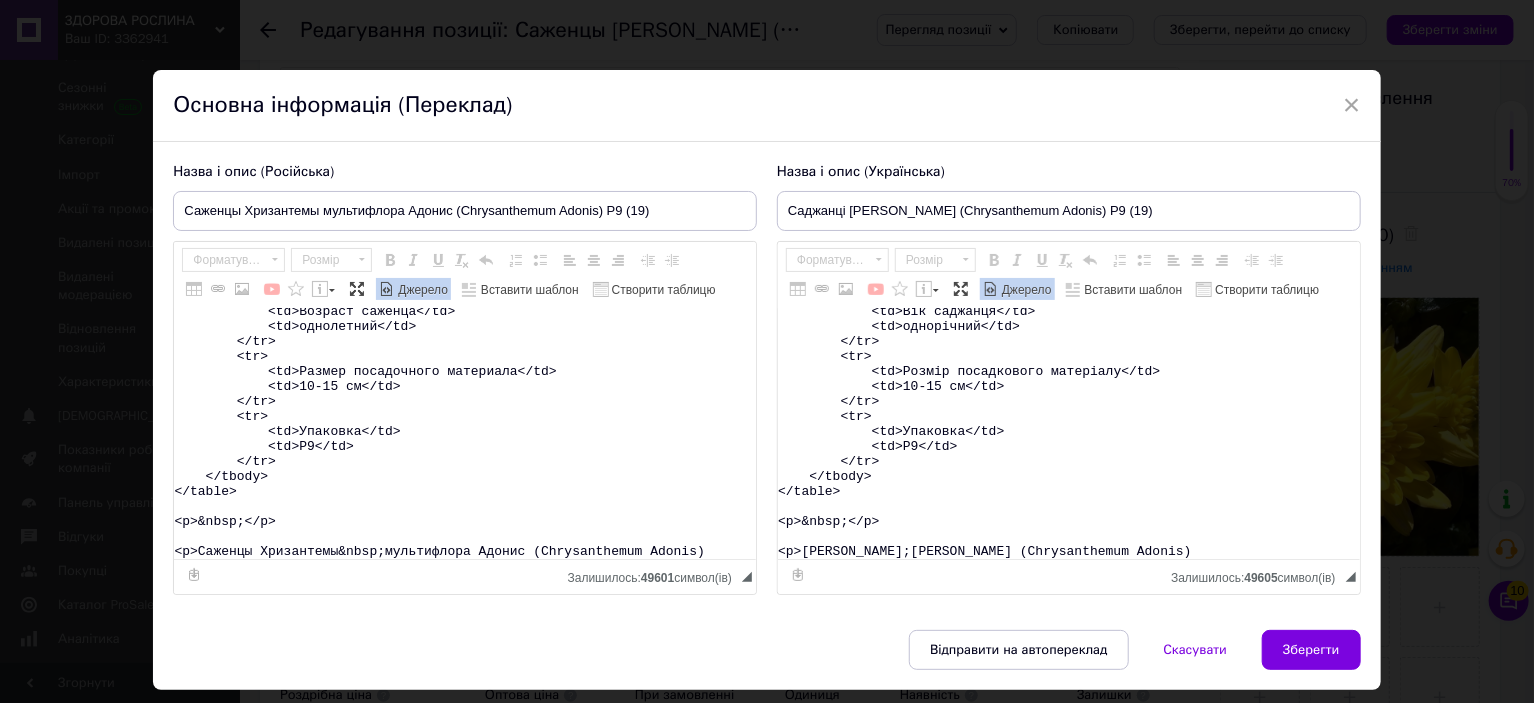 type on "<table>
<tbody>
<tr>
<td>Назва</td>
<td>Chrysanthеmum&nbsp;Adonis</td>
</tr>
<tr>
<td>Назва українська</td>
<td>Хризантема&nbsp;</td>
</tr>
<tr>
<td>Висота</td>
<td>40-50&nbsp;см</td>
</tr>
<tr>
<td>Час цвітіння</td>
<td>вересень-жовтень</td>
</tr>
<tr>
<td>Забарвлення</td>
<td>жовте</td>
</tr>
<tr>
<td>Розмір квітки</td>
<td>3-4 см</td>
</tr>
<tr>
<td>Вік саджанця</td>
<td>однорічний</td>
</tr>
<tr>
<td>Розмір посадкового матеріалу</td>
<td>10-15 см</td>
</tr>
<tr>
<td>Упаковка</td>
<td>Р9</td>
</tr>
</tbody>
</table>
<p>&nbsp;</p>
<p>Саджанці Хризантеми&nbsp;мультифлора Адоніс (Chrysanthеmum Adonis)" 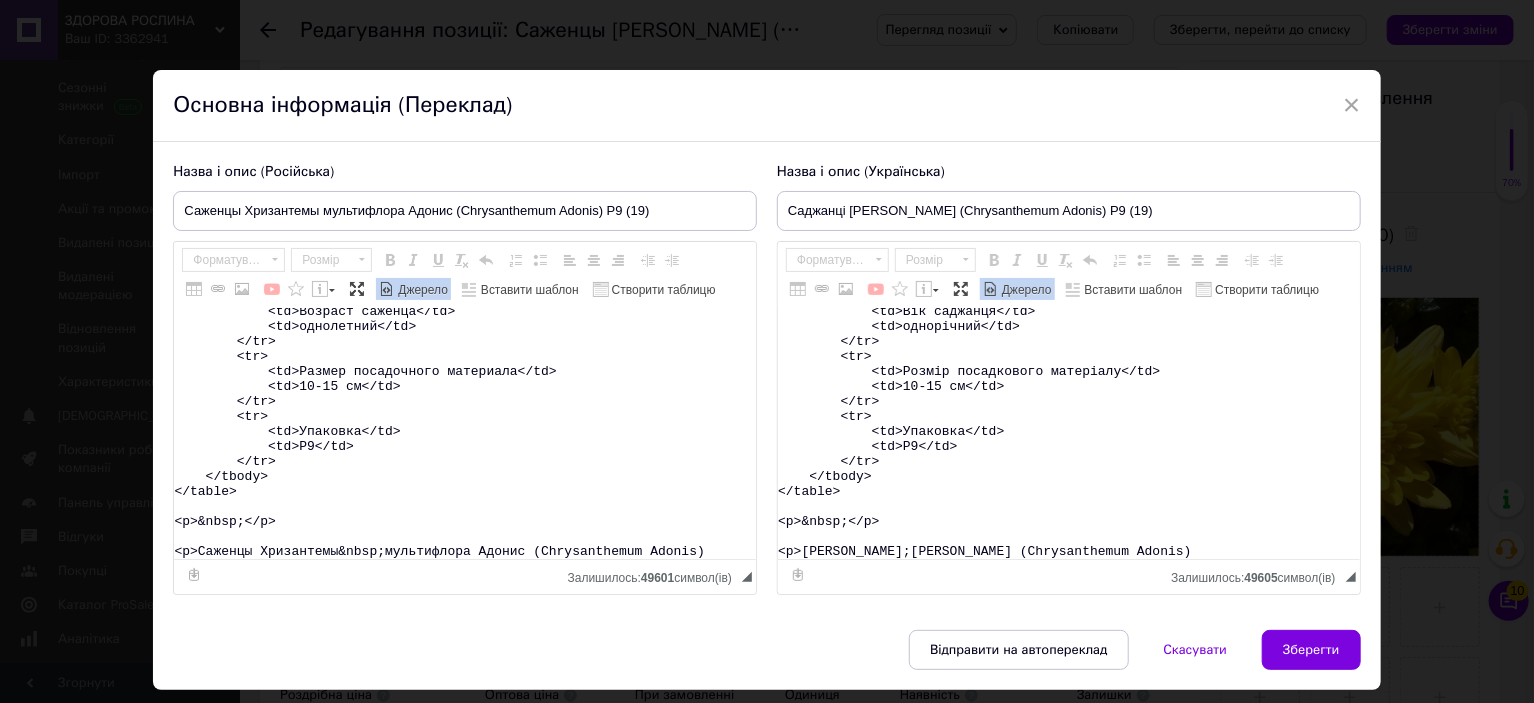 click on "<table>
<tbody>
<tr>
<td>Название</td>
<td>Chrysanthеmum&nbsp;Adonis</td>
</tr>
<tr>
<td>Название русское</td>
<td>Хризантема&nbsp;</td>
</tr>
<tr>
<td>Высота</td>
<td>40-50&nbsp;см</td>
</tr>
<tr>
<td>Время цветения</td>
<td>сентябрь-октябрь</td>
</tr>
<tr>
<td>Окраска</td>
<td>желтая</td>
</tr>
<tr>
<td>Размер цветка</td>
<td>3-4 см</td>
</tr>
<tr>
<td>Возраст саженца</td>
<td>однолетний</td>
</tr>
<tr>
<td>Размер посадочного материала</td>
<td>10-15 см</td>
</tr>
<tr>
<td>Упаковка</td>
<td>Р9</td>
</tr>
</tbody>
</table>
<p>&nbsp;</p>
<p>Саженцы Хризантемы&nbsp;мультифлора Адонис (Chrysanthеmum Adonis)" at bounding box center [465, 434] 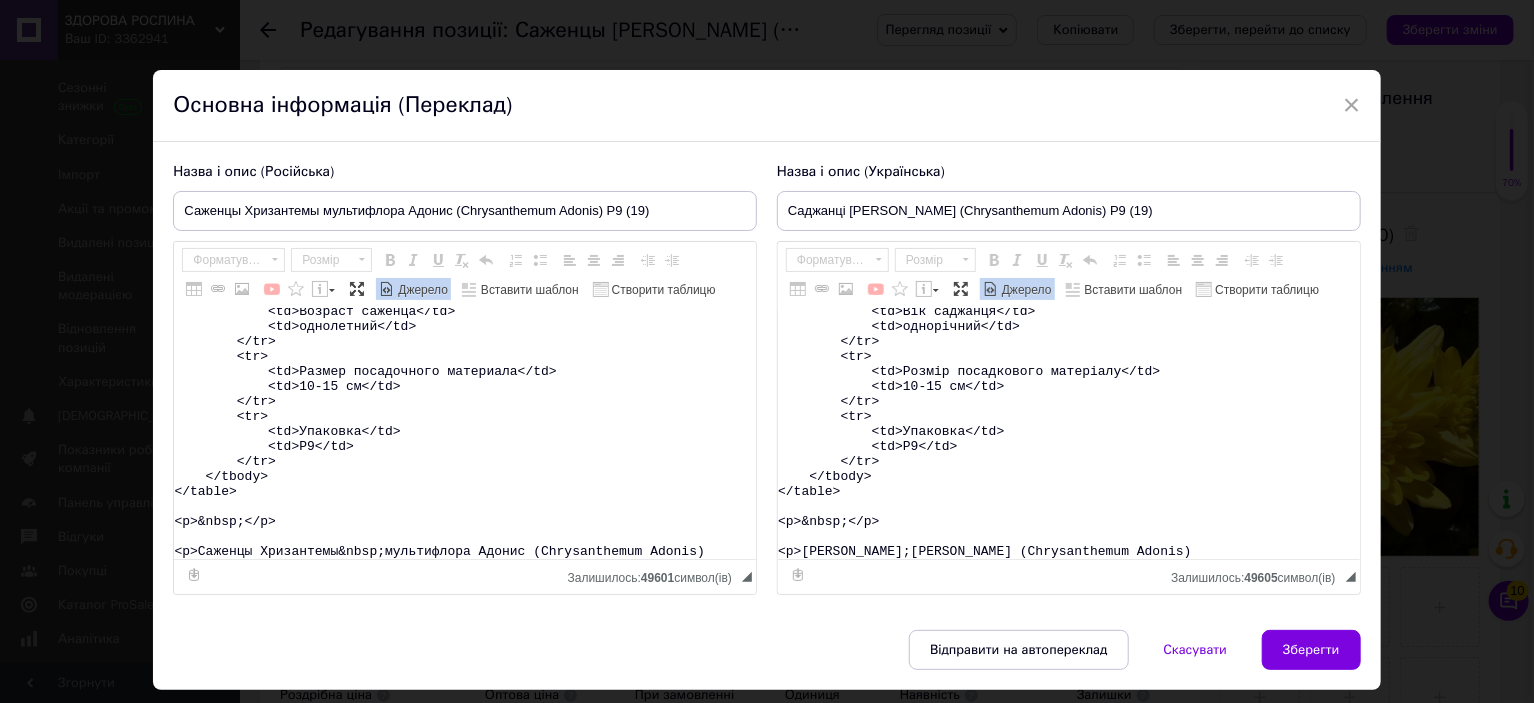 paste on "&nbsp;Вы можете заказать на сайте магазина <strong><a href="https://zdorovaroslyna.com.ua/ua/g133625008-gortenziya-metelchataya-letnyaya" target="_blank">Здорова Рослина</a></strong>.</p>
<promhtml>
<style type="text/css">.ms-img-resp {
width: 100%;
}
.ms-btn {
position: relative;
text-align: center;
display: inline-block;
text-decoration: none !important;
color: #fff !important;
background-color: #4ca13b !important;
border: 1px solid #4ca13b;
padding: 15px 10px;
min-width: 150px;
transition: all 0.6s ease-out;
font-size: 14px;
border-radius: 5px;
}
.ms-btn:hover {
background-color: #55b442 !important;
border: 1px solid #4ca13b;
}
.ms-section h2, h3, p {
display: block;
margin: 0;
padding: 7px 0px;
line-height: normal;
}
/*  TOP BLOCK 2 */
.ms-top-blck2{
width: 80%;
box-sizing: border-box;
display: block;
padding: 20px 50px;
color: #fff !important;
text-align: left;
vertic..." 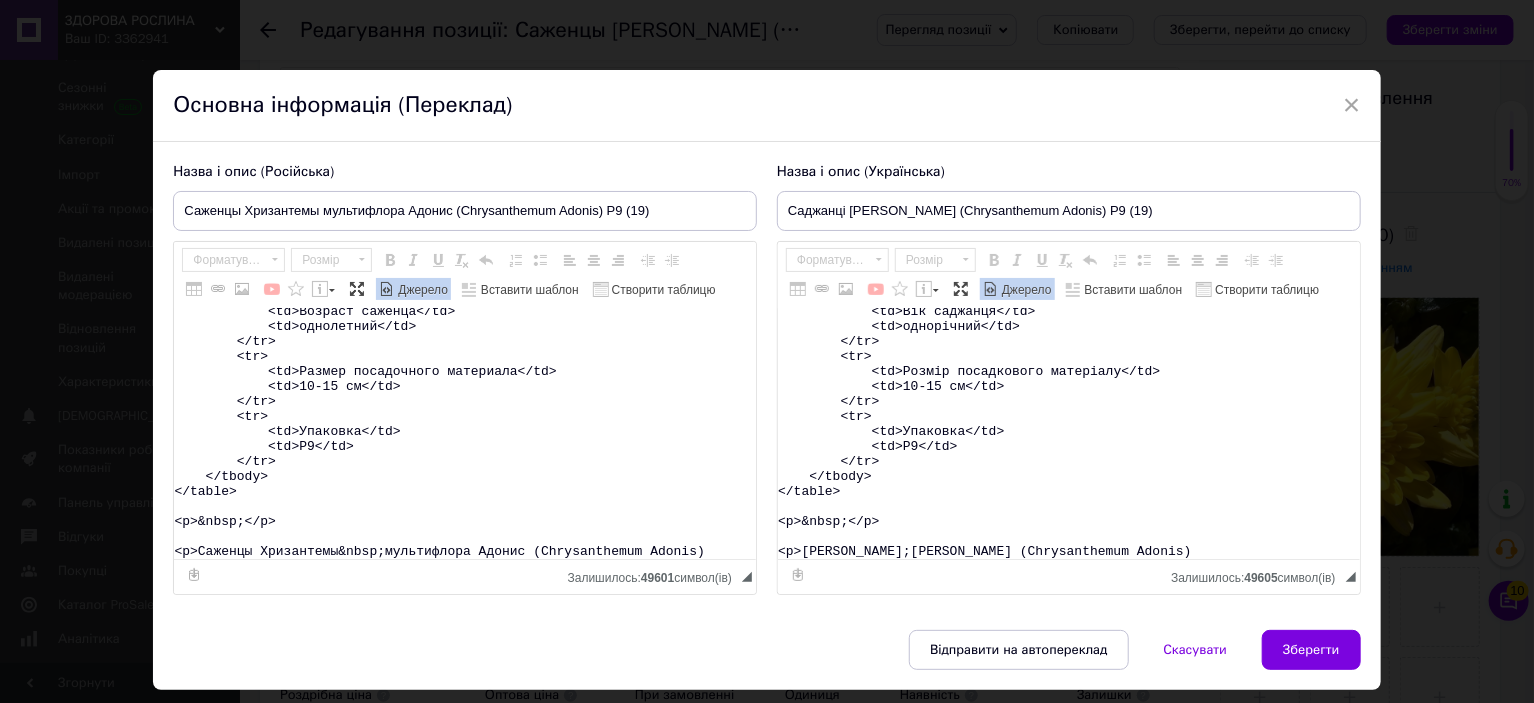 type on "<table>
<tbody>
<tr>
<td>Название</td>
<td>Chrysanthеmum&nbsp;Adonis</td>
</tr>
<tr>
<td>Название русское</td>
<td>Хризантема&nbsp;</td>
</tr>
<tr>
<td>Высота</td>
<td>40-50&nbsp;см</td>
</tr>
<tr>
<td>Время цветения</td>
<td>сентябрь-октябрь</td>
</tr>
<tr>
<td>Окраска</td>
<td>желтая</td>
</tr>
<tr>
<td>Размер цветка</td>
<td>3-4 см</td>
</tr>
<tr>
<td>Возраст саженца</td>
<td>однолетний</td>
</tr>
<tr>
<td>Размер посадочного материала</td>
<td>10-15 см</td>
</tr>
<tr>
<td>Упаковка</td>
<td>Р9</td>
</tr>
</tbody>
</table>
<p>&nbsp;</p>
<p>Саженцы Хризантемы&nbsp;мультифлора Адонис (Chrysanthеmum Adonis) &nbsp;Вы можете заказать на сайте магазина <strong><a href="https://zdorovaroslyna.com.ua/ua/g133625008-gortenziya-metelchataya-letnyaya" target="_blank">Здорова Рослина</a></strong>.</p>
<promhtml>
<style type="text/css">.ms-img-resp {
width: 100%;
}
.ms-btn {
position: relative;
text..." 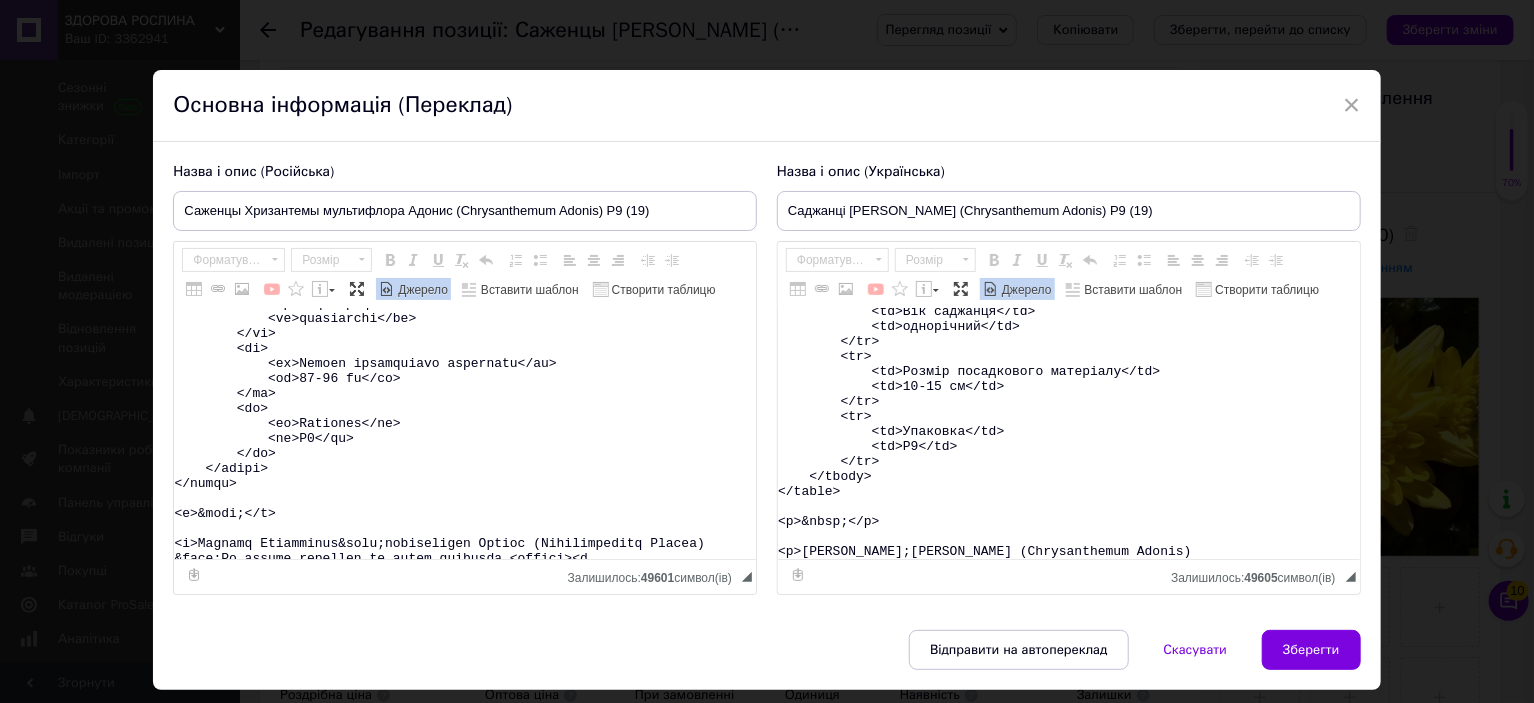 scroll, scrollTop: 15679, scrollLeft: 0, axis: vertical 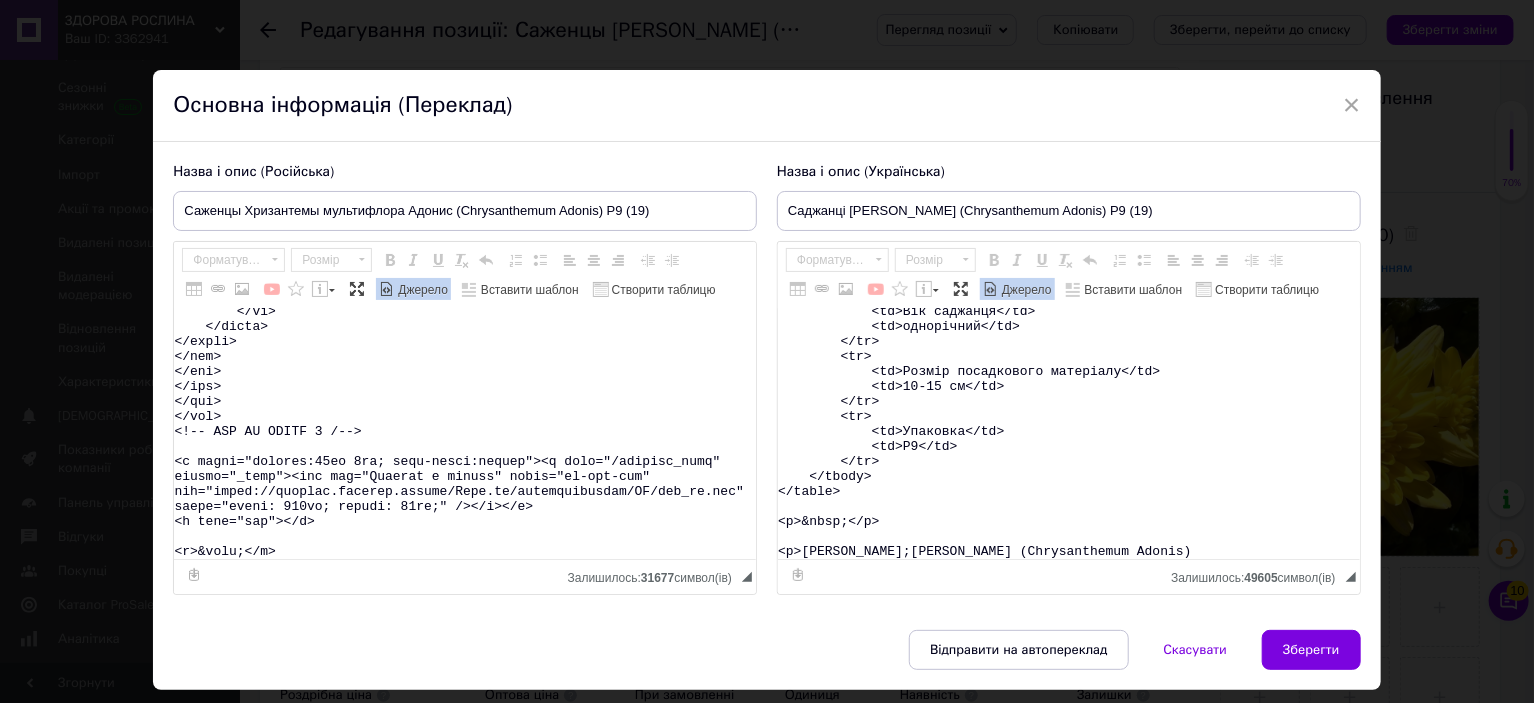 click on "Джерело" at bounding box center (413, 289) 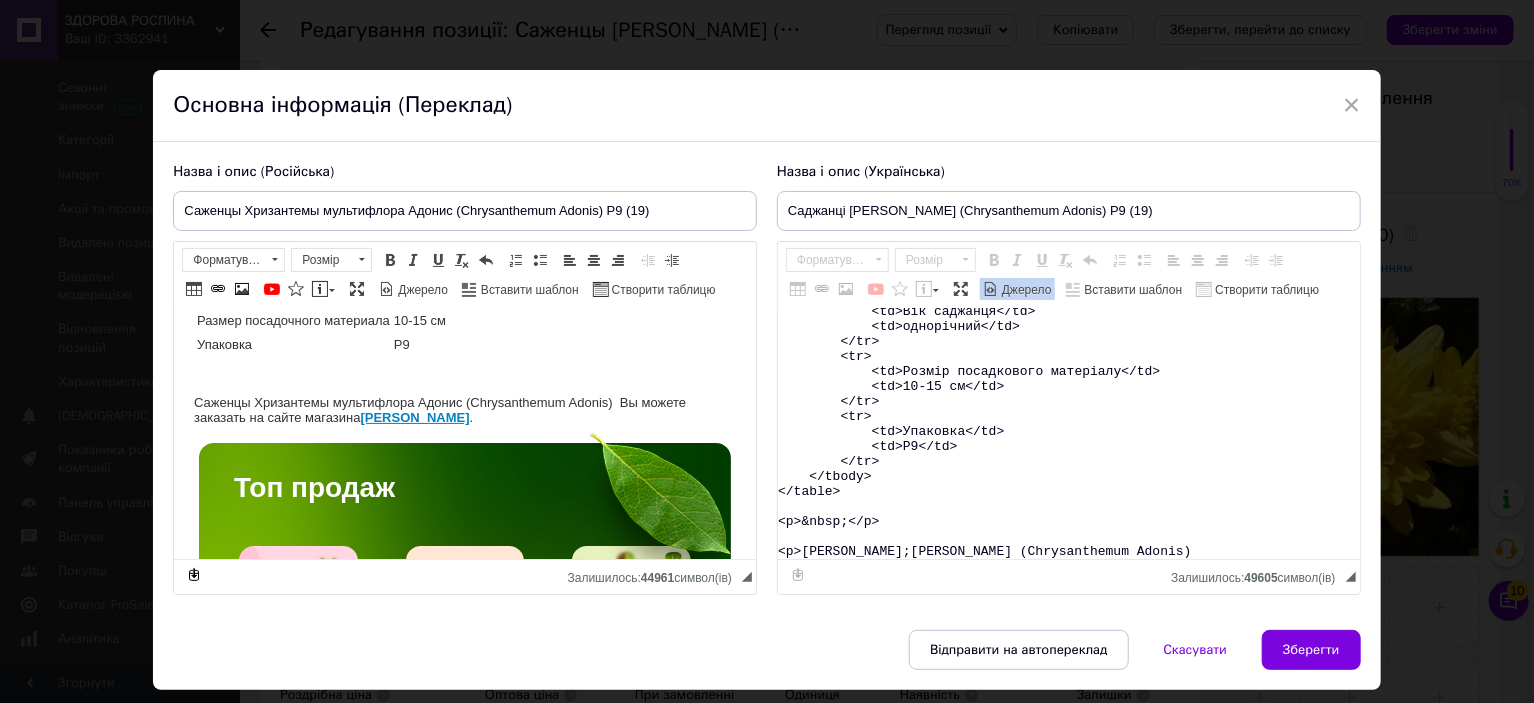 scroll, scrollTop: 200, scrollLeft: 0, axis: vertical 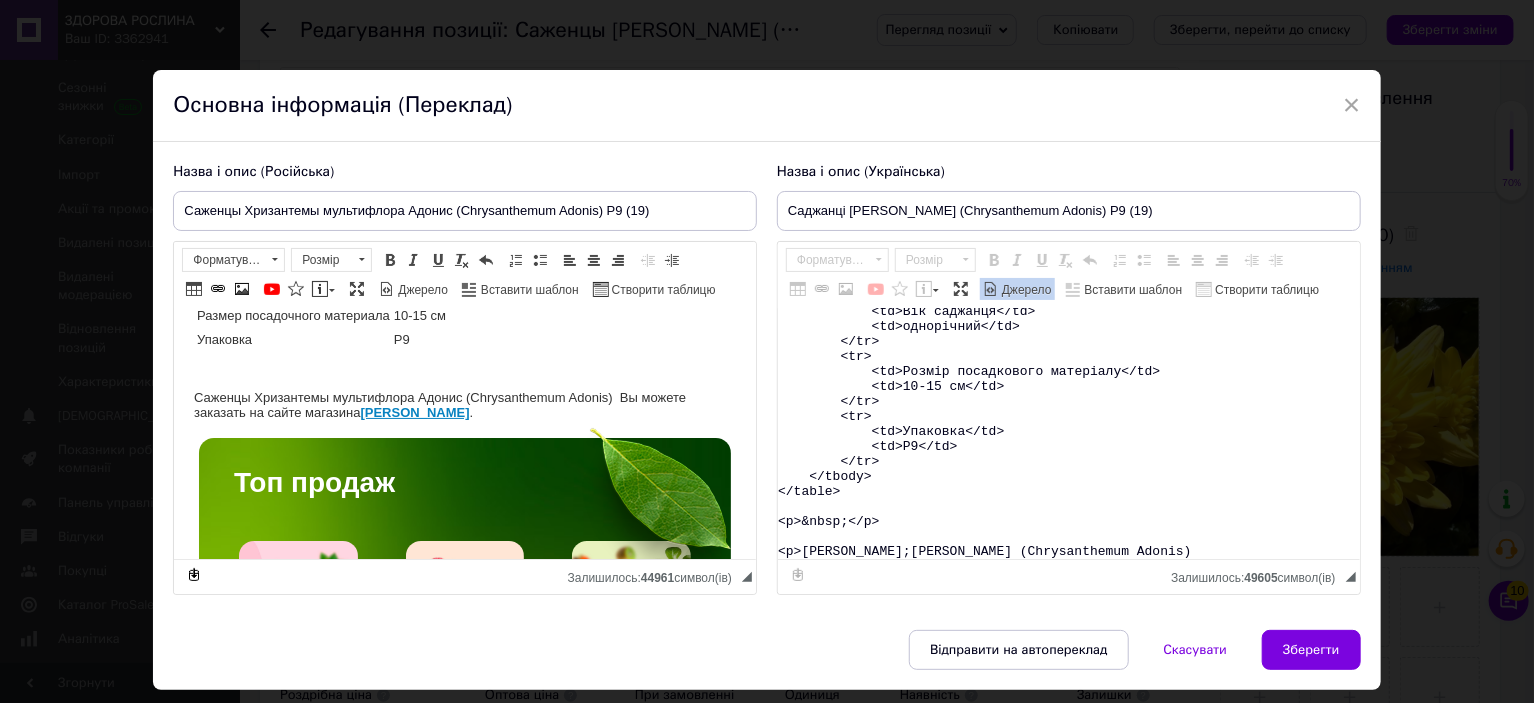 click on "<table>
<tbody>
<tr>
<td>Назва</td>
<td>Chrysanthеmum&nbsp;Adonis</td>
</tr>
<tr>
<td>Назва українська</td>
<td>Хризантема&nbsp;</td>
</tr>
<tr>
<td>Висота</td>
<td>40-50&nbsp;см</td>
</tr>
<tr>
<td>Час цвітіння</td>
<td>вересень-жовтень</td>
</tr>
<tr>
<td>Забарвлення</td>
<td>жовте</td>
</tr>
<tr>
<td>Розмір квітки</td>
<td>3-4 см</td>
</tr>
<tr>
<td>Вік саджанця</td>
<td>однорічний</td>
</tr>
<tr>
<td>Розмір посадкового матеріалу</td>
<td>10-15 см</td>
</tr>
<tr>
<td>Упаковка</td>
<td>Р9</td>
</tr>
</tbody>
</table>
<p>&nbsp;</p>
<p>Саджанці Хризантеми&nbsp;мультифлора Адоніс (Chrysanthеmum Adonis)" at bounding box center (1069, 434) 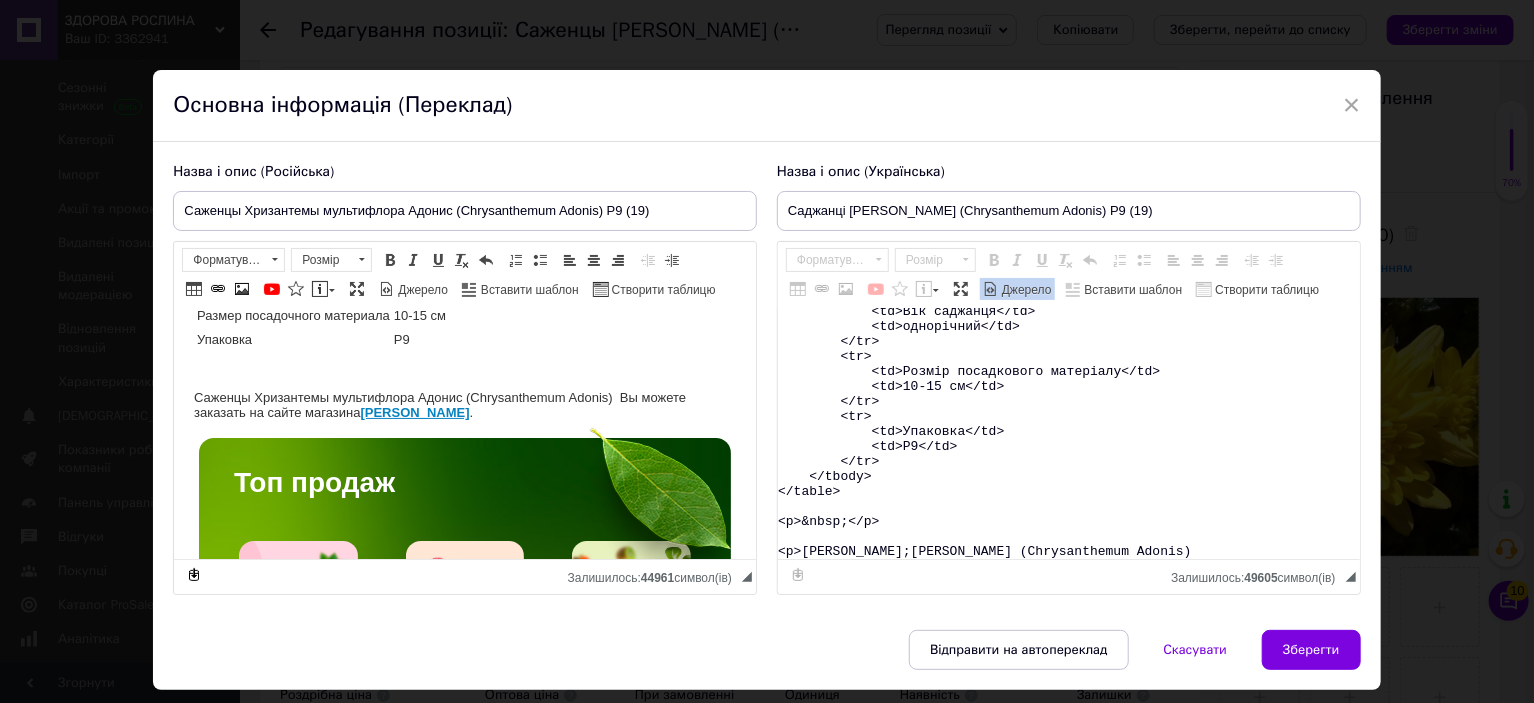 paste on "&nbsp;Ви можете замовити на сайті магазину <strong><a href="https://zdorovaroslyna.com.ua/ua/g133260165-gortenziya-krupnolistnaya-letnyaya" target="_blank">Здорова Рослина</a></strong>.</p>
<promhtml>
<style type="text/css">.ms-img-resp {
width: 100%;
}
.ms-btn {
position: relative;
text-align: center;
display: inline-block;
text-decoration: none !important;
color: #fff !important;
background-color: #4ca13b !important;
border: 1px solid #4ca13b;
padding: 15px 10px;
min-width: 150px;
transition: all 0.6s ease-out;
font-size: 14px;
border-radius: 5px;
}
.ms-btn:hover {
background-color: #55b442 !important;
border: 1px solid #4ca13b;
}
.ms-section h2, h3, p {
display: block;
margin: 0;
padding: 7px 0px;
line-height: normal;
}
/*  TOP BLOCK 2 */
.ms-top-blck2{
width: 80%;
box-sizing: border-box;
display: block;
padding: 20px 50px;
color: #fff !important;
text-align: left;
vert..." 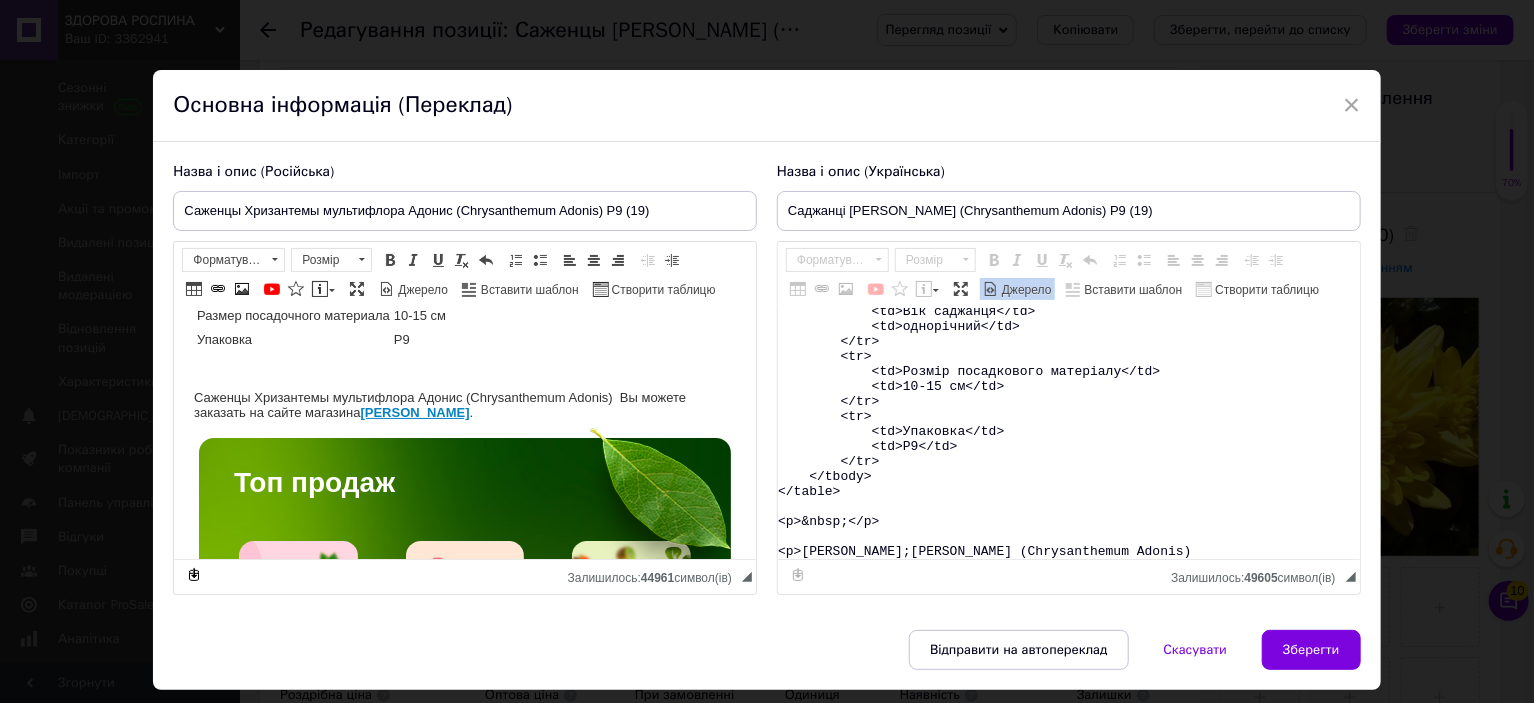 type on "<table>
<tbody>
<tr>
<td>Назва</td>
<td>Chrysanthеmum&nbsp;Adonis</td>
</tr>
<tr>
<td>Назва українська</td>
<td>Хризантема&nbsp;</td>
</tr>
<tr>
<td>Висота</td>
<td>40-50&nbsp;см</td>
</tr>
<tr>
<td>Час цвітіння</td>
<td>вересень-жовтень</td>
</tr>
<tr>
<td>Забарвлення</td>
<td>жовте</td>
</tr>
<tr>
<td>Розмір квітки</td>
<td>3-4 см</td>
</tr>
<tr>
<td>Вік саджанця</td>
<td>однорічний</td>
</tr>
<tr>
<td>Розмір посадкового матеріалу</td>
<td>10-15 см</td>
</tr>
<tr>
<td>Упаковка</td>
<td>Р9</td>
</tr>
</tbody>
</table>
<p>&nbsp;</p>
<p>Саджанці Хризантеми&nbsp;мультифлора Адоніс (Chrysanthеmum Adonis) &nbsp;Ви можете замовити на сайті магазину <strong><a href="https://zdorovaroslyna.com.ua/ua/g133260165-gortenziya-krupnolistnaya-letnyaya" target="_blank">Здорова Рослина</a></strong>.</p>
<promhtml>
<style type="text/css">.ms-img-resp {
width: 100%;
}
.ms-btn {
position: relative;
text-a..." 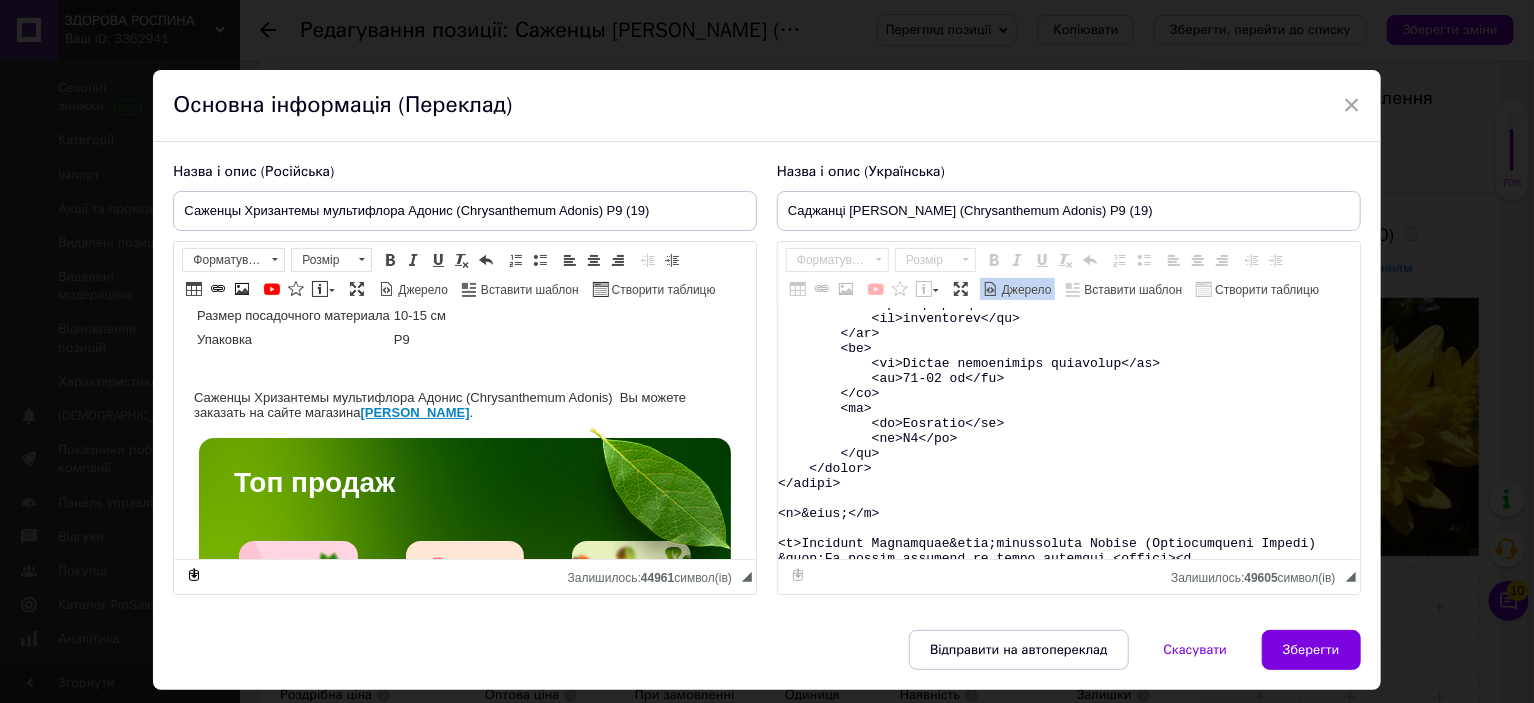 scroll, scrollTop: 15664, scrollLeft: 0, axis: vertical 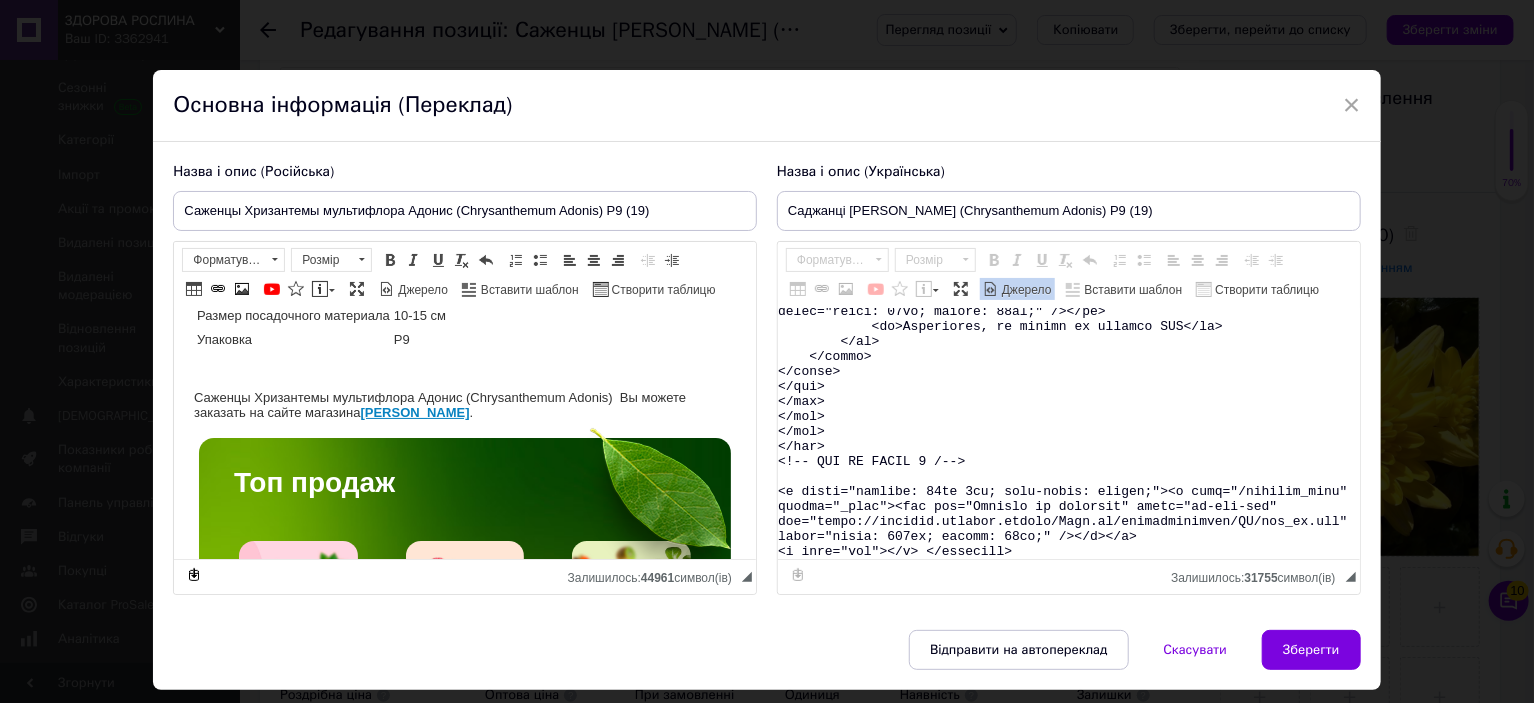 click at bounding box center (991, 289) 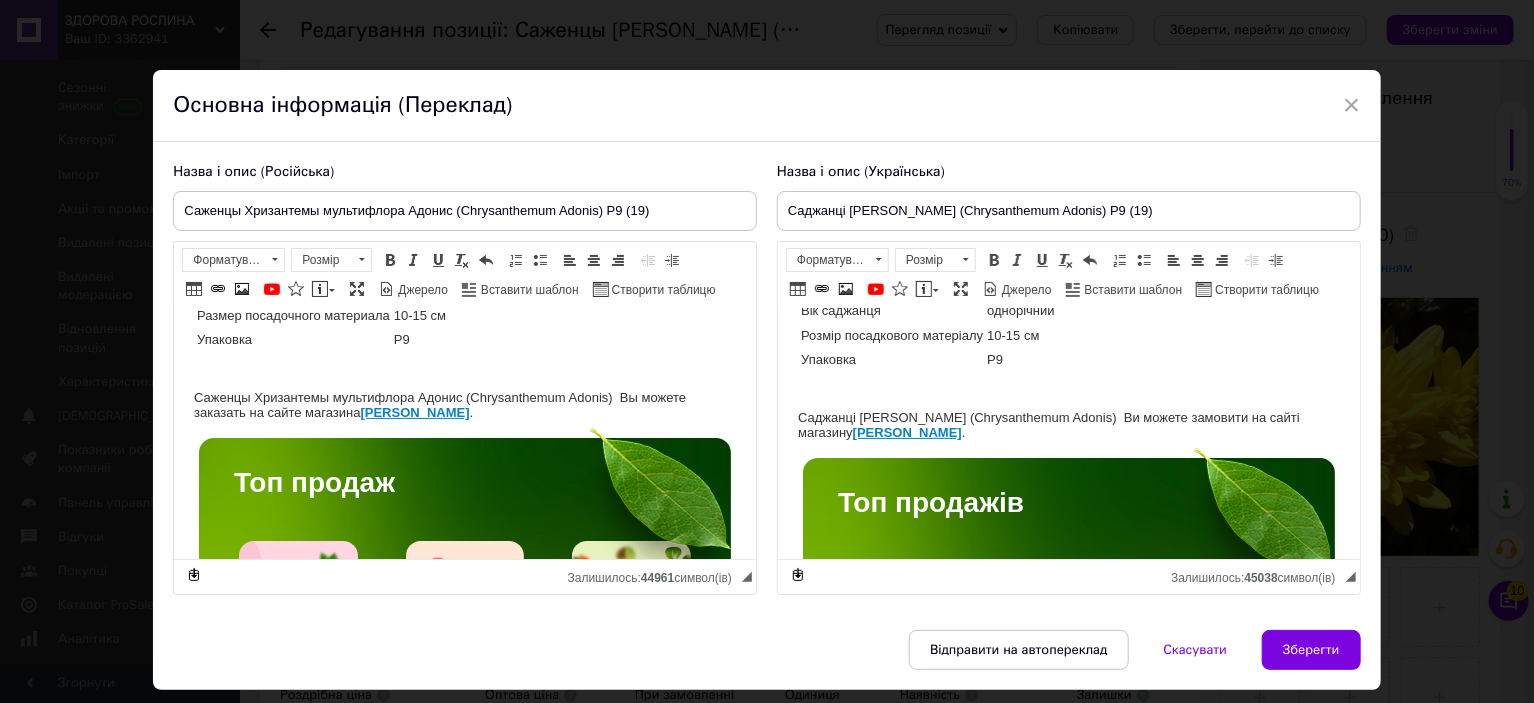 scroll, scrollTop: 200, scrollLeft: 0, axis: vertical 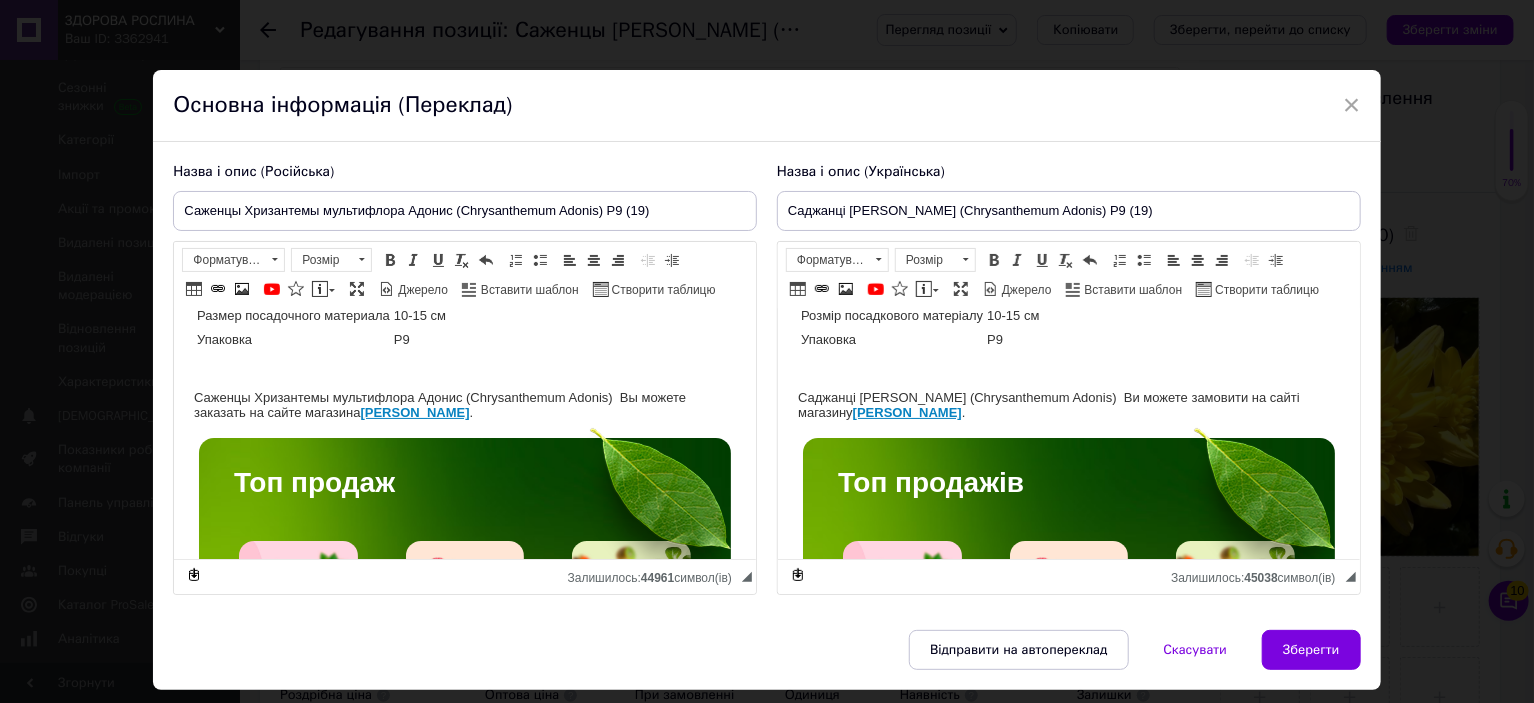 click on "Назва Chrysanthеmum Adonis Назва українська Хризантема  Висота 40-50 см Час цвітіння вересень-жовтень Забарвлення жовте Розмір квітки 3-4 см Вік саджанця однорічний Розмір посадкового матеріалу 10-15 см Упаковка Р9 Саджанці Хризантеми мультифлора Адоніс (Chrysanthеmum Adonis)  Ви можете замовити на сайті магазину  Здорова Рослина .         Топ продажів       Якісні здорові саджанці, які забезпечать високий урожай, вирощені з дотриманням усіх агротехнічних вимог, що гарантує високу приживаність та плодоношення.       Саджанці полуниці                     Саджанці малини" at bounding box center [1068, 2961] 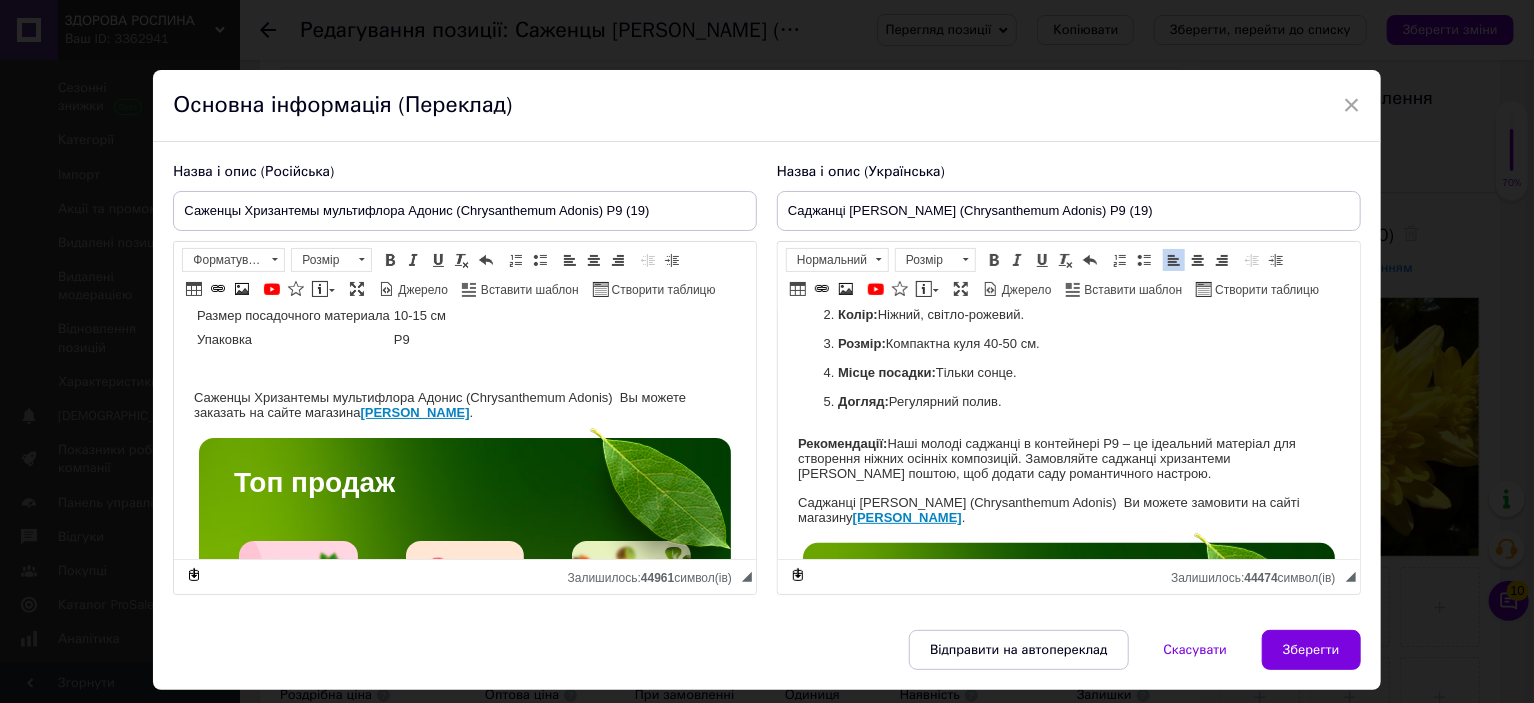 scroll, scrollTop: 431, scrollLeft: 0, axis: vertical 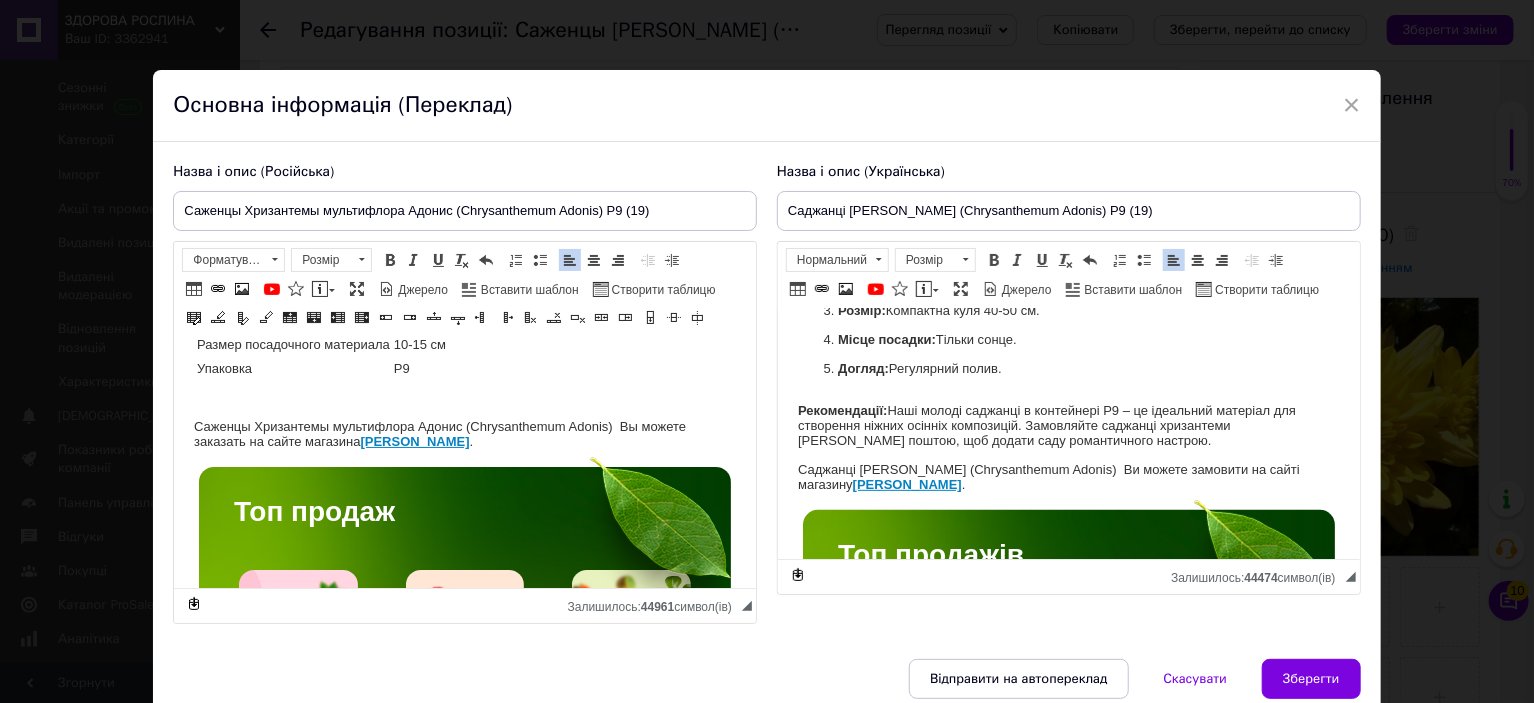 click on "Название Chrysanthеmum Adonis Название русское Хризантема  Высота 40-50 см Время цветения сентябрь-октябрь Окраска желтая Размер цветка 3-4 см Возраст саженца однолетний Размер посадочного материала 10-15 см Упаковка Р9 Саженцы Хризантемы мультифлора Адонис (Chrysanthеmum Adonis)  Вы можете заказать на сайте магазина  Здорова Рослина .           Топ продаж       Качественные здоровые саженцы, которые обеспечат высокий урожай, выращены с соблюдением всех агротехнических требований, что гарантирует высокую приживаемость и обильное плодоношение.       Саженцы клубники" at bounding box center [465, 2972] 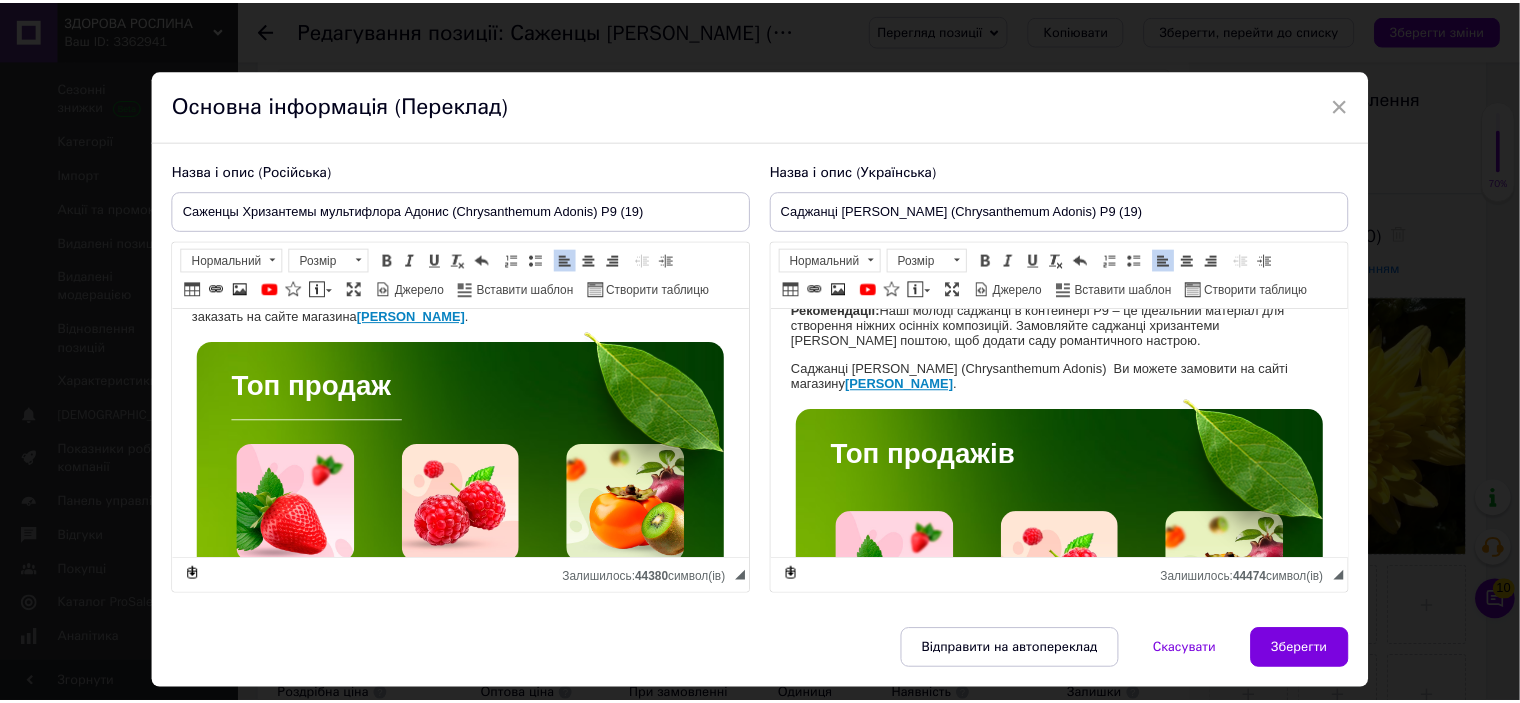 scroll, scrollTop: 631, scrollLeft: 0, axis: vertical 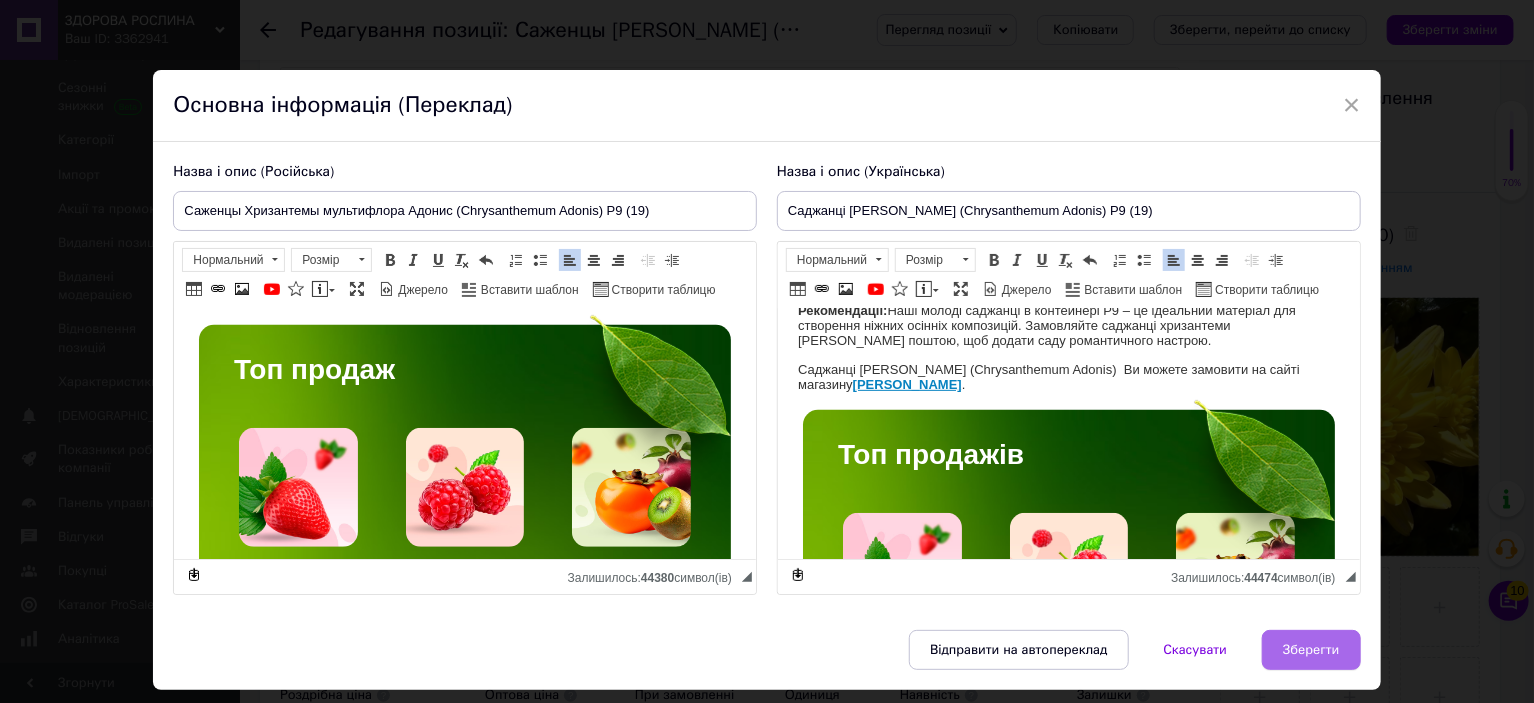 click on "Зберегти" at bounding box center [1311, 650] 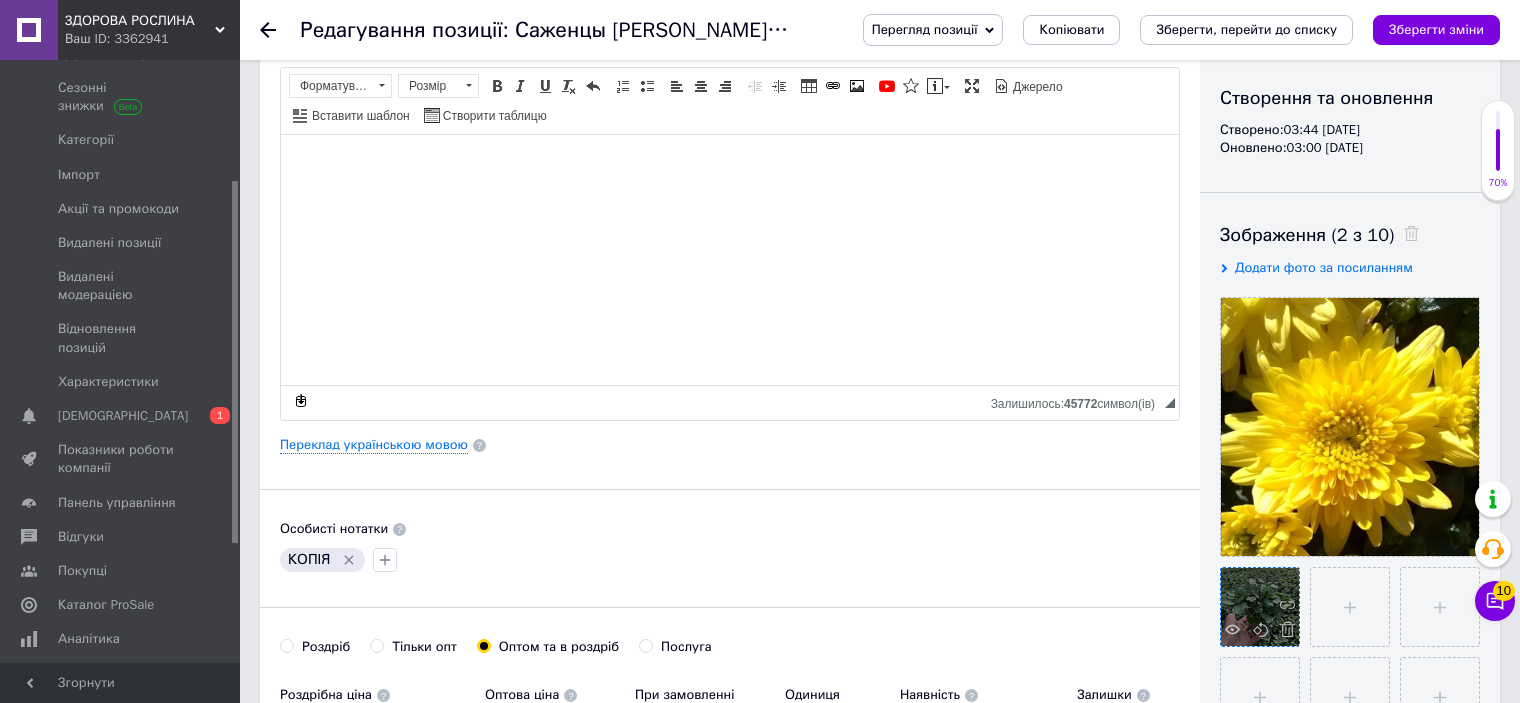 click at bounding box center (1282, 632) 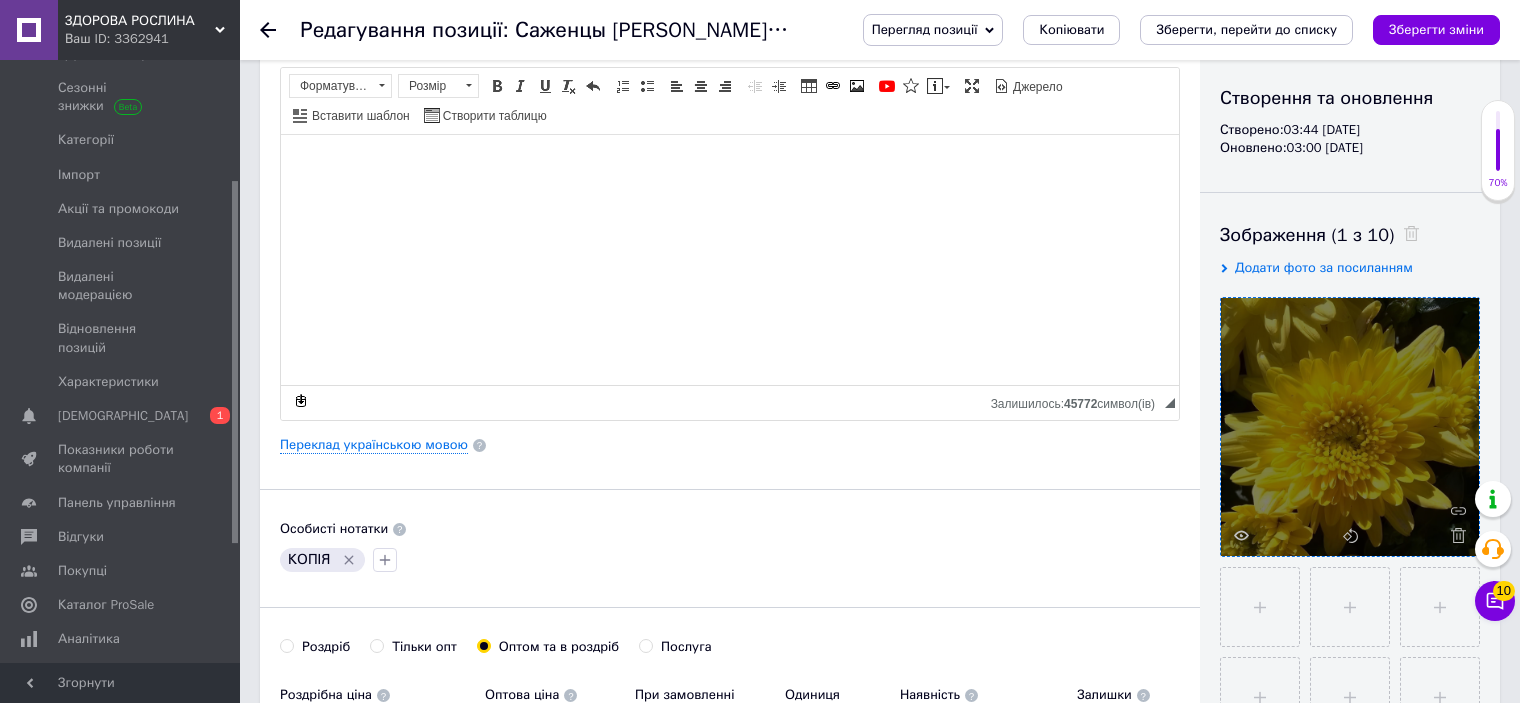 click at bounding box center [1350, 427] 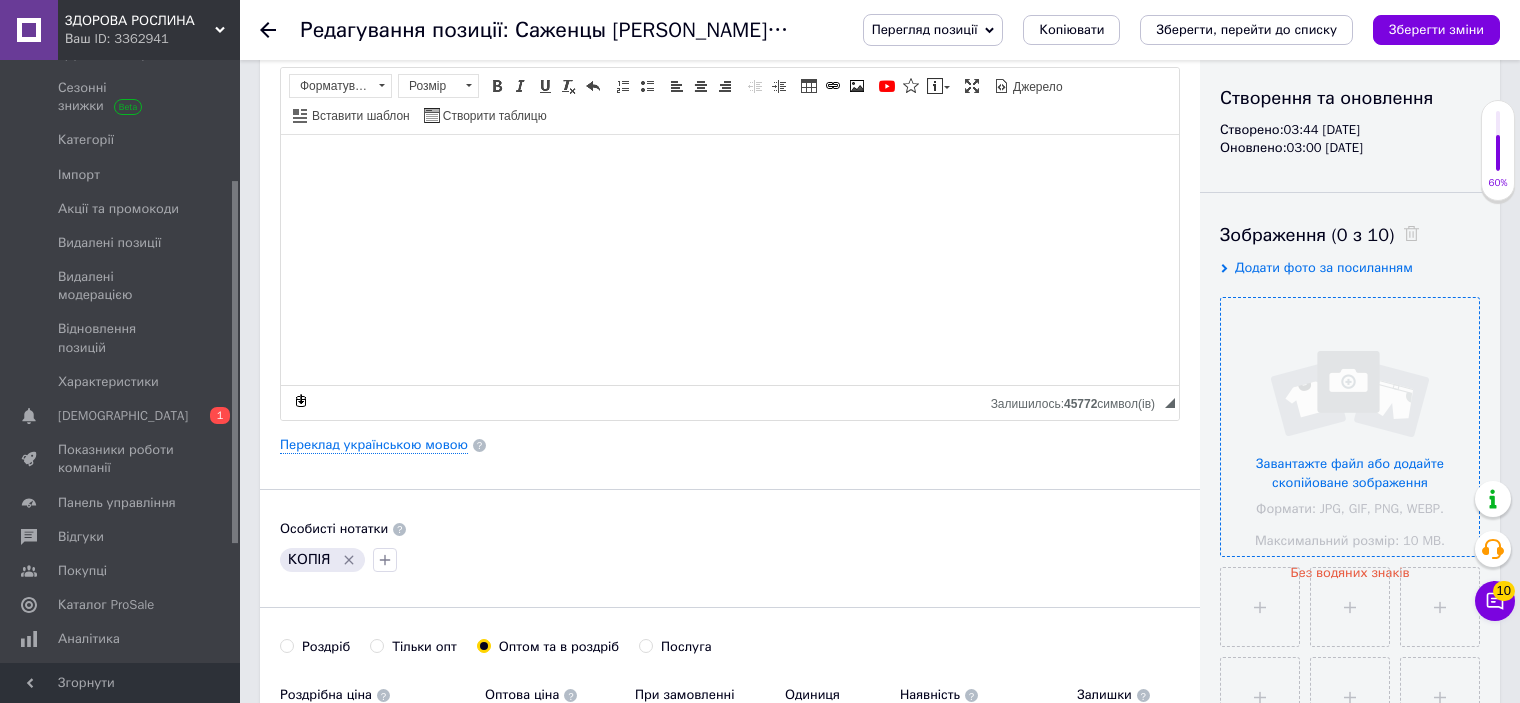 click at bounding box center (1350, 427) 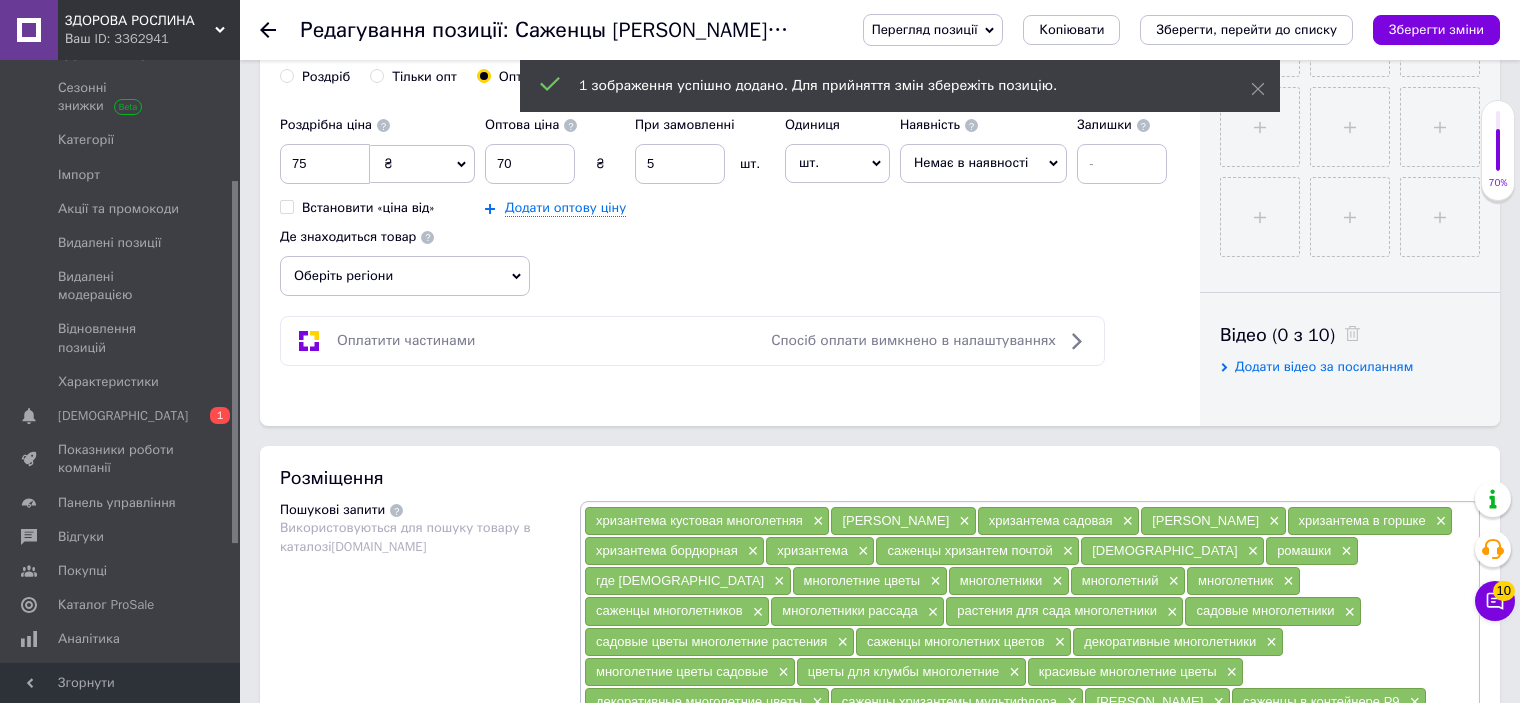 scroll, scrollTop: 900, scrollLeft: 0, axis: vertical 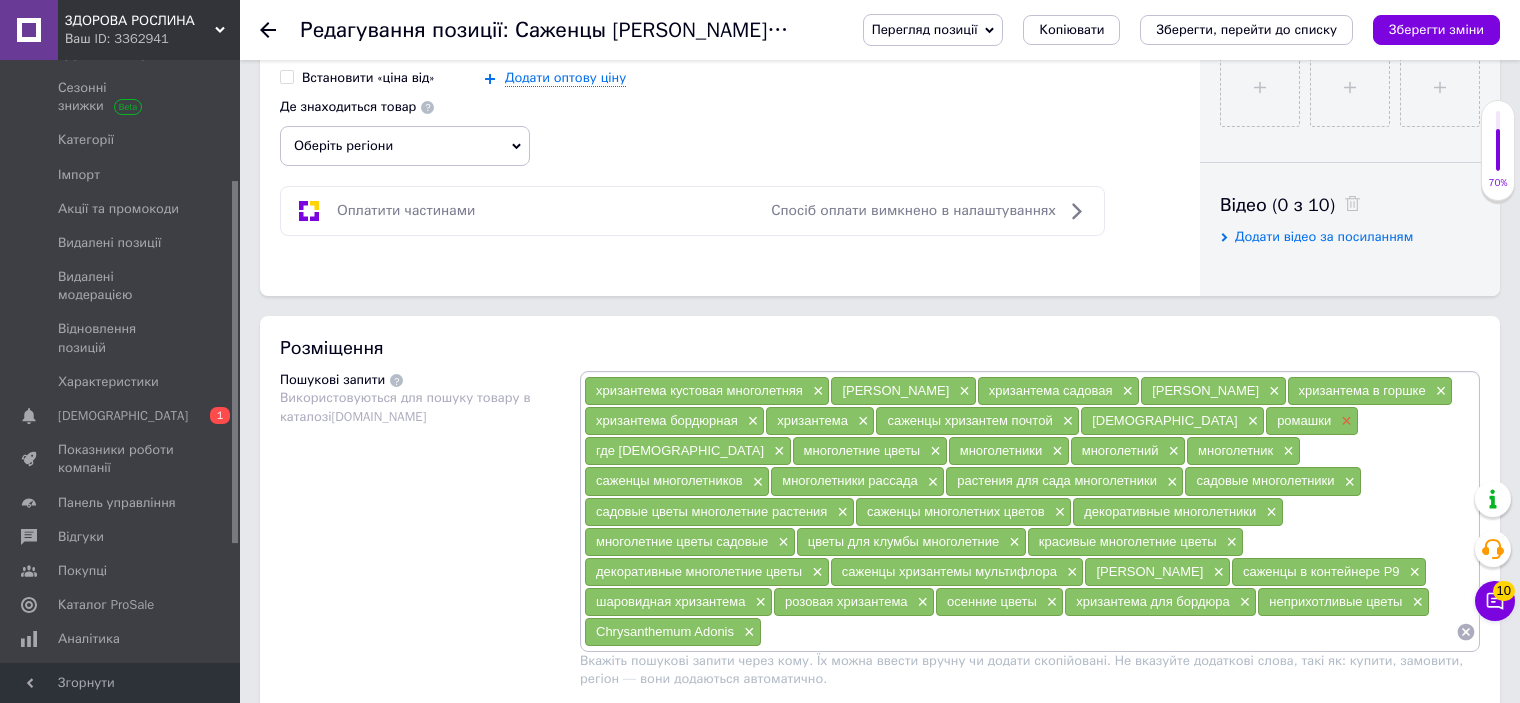 click on "×" at bounding box center [1344, 421] 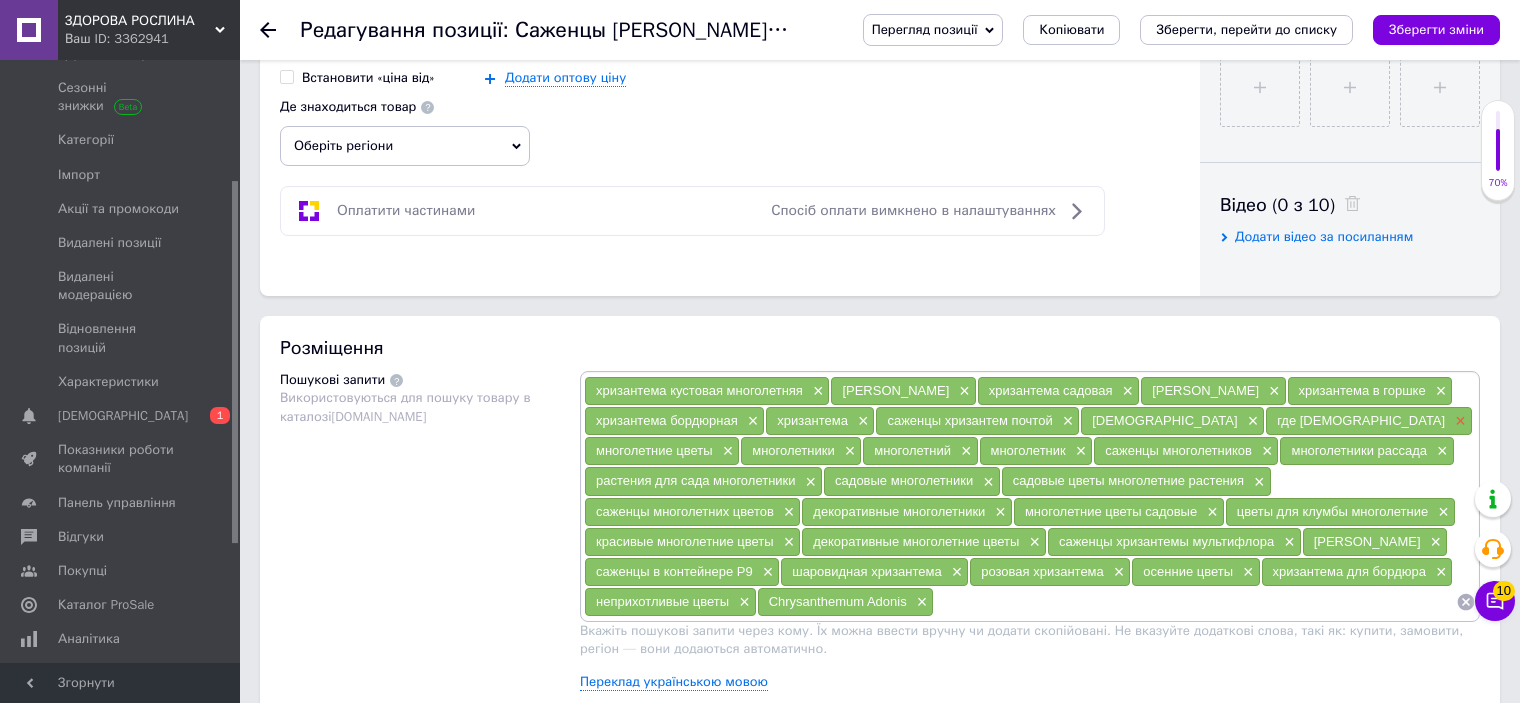 click on "×" at bounding box center (1458, 421) 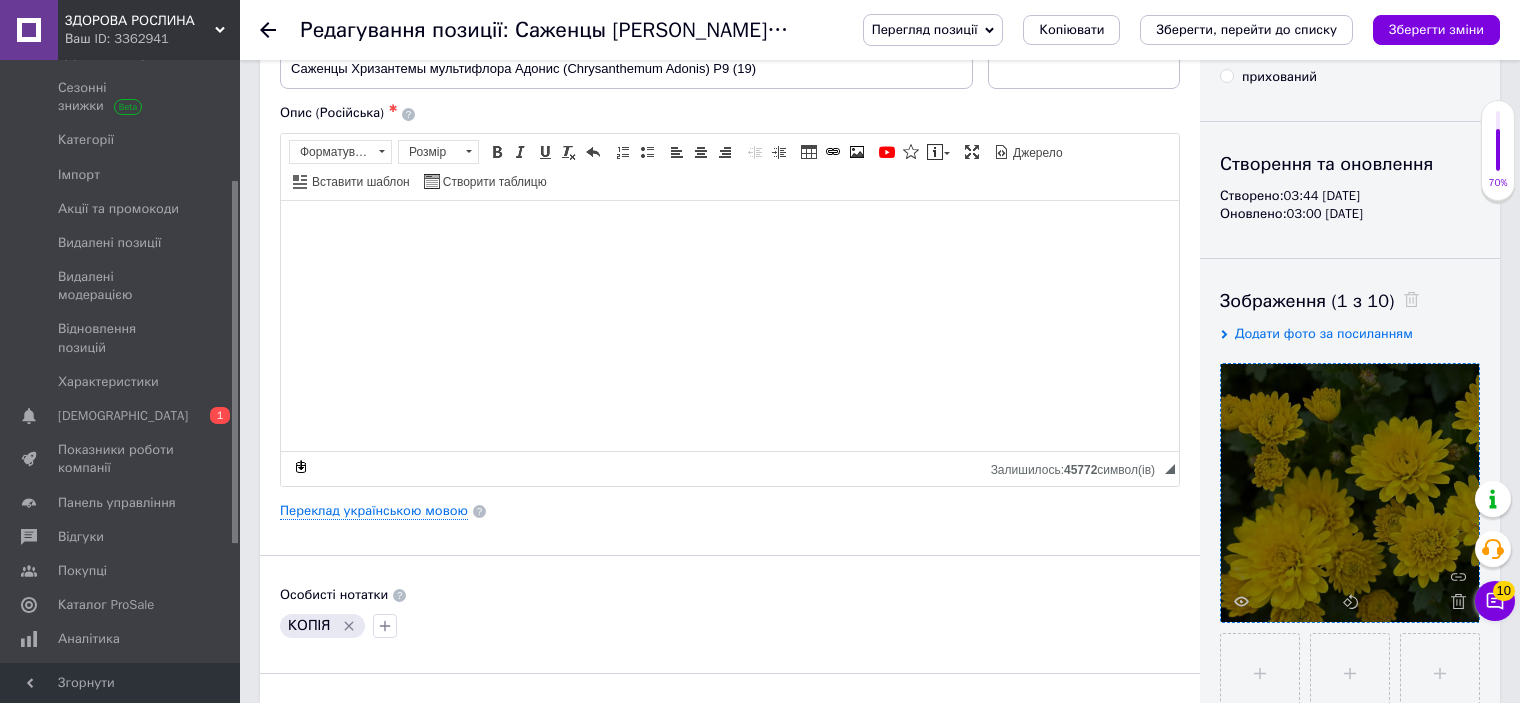 scroll, scrollTop: 100, scrollLeft: 0, axis: vertical 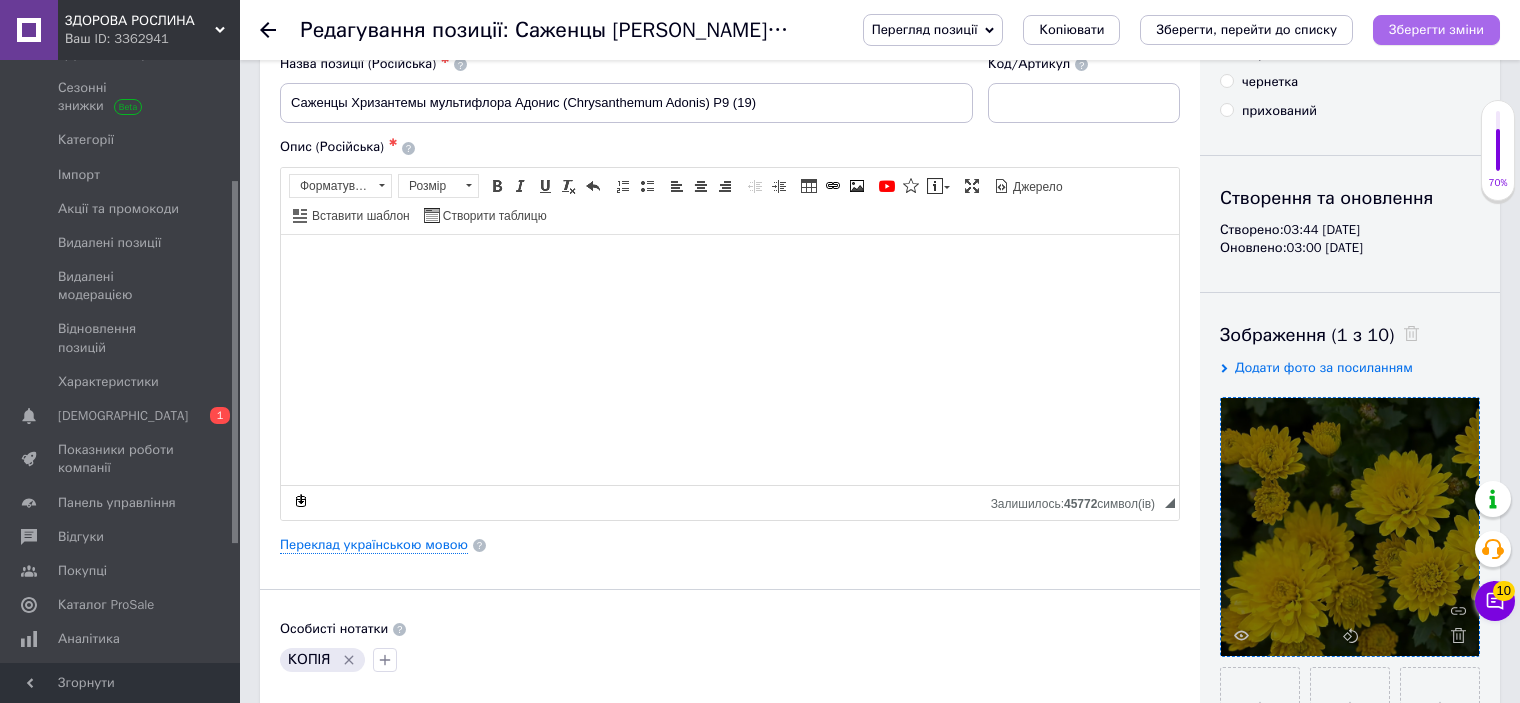 click on "Зберегти зміни" at bounding box center (1436, 29) 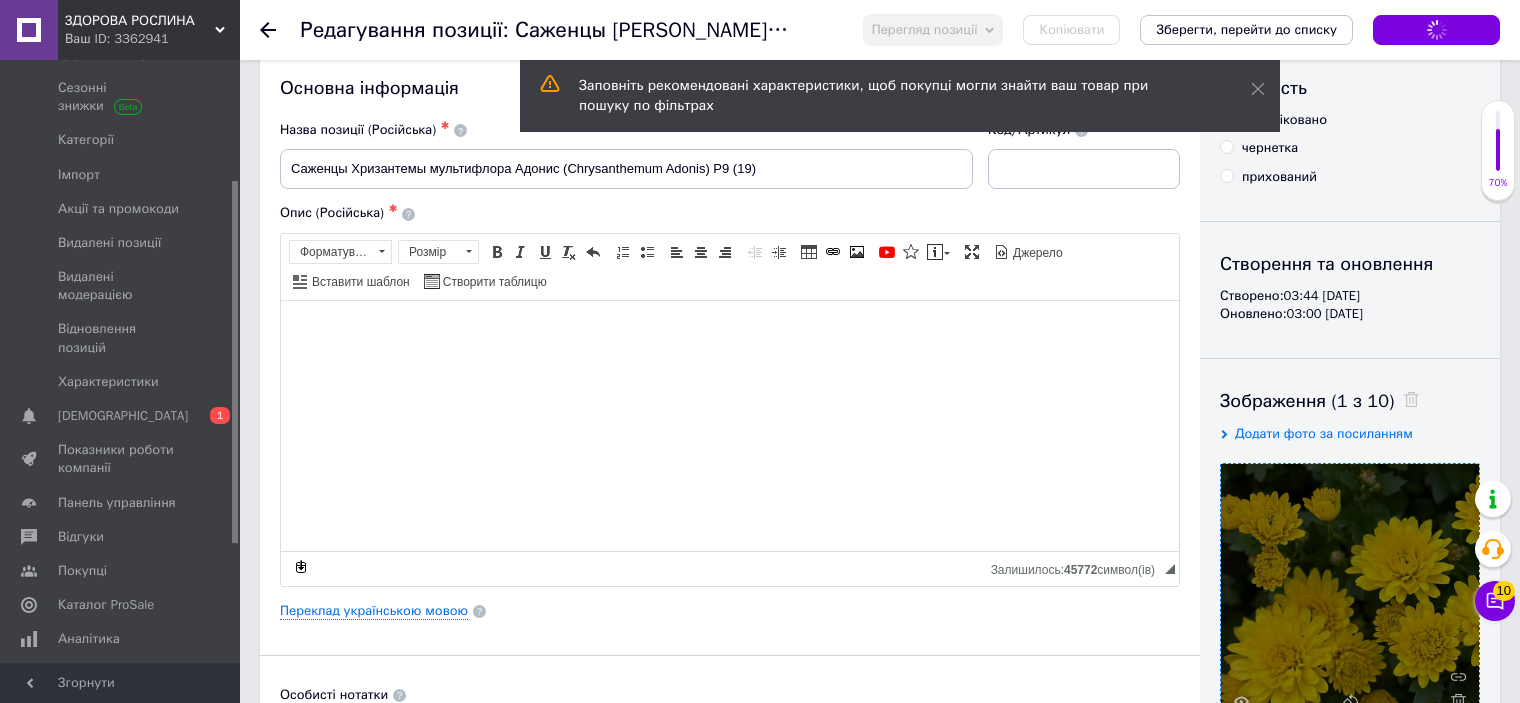 scroll, scrollTop: 0, scrollLeft: 0, axis: both 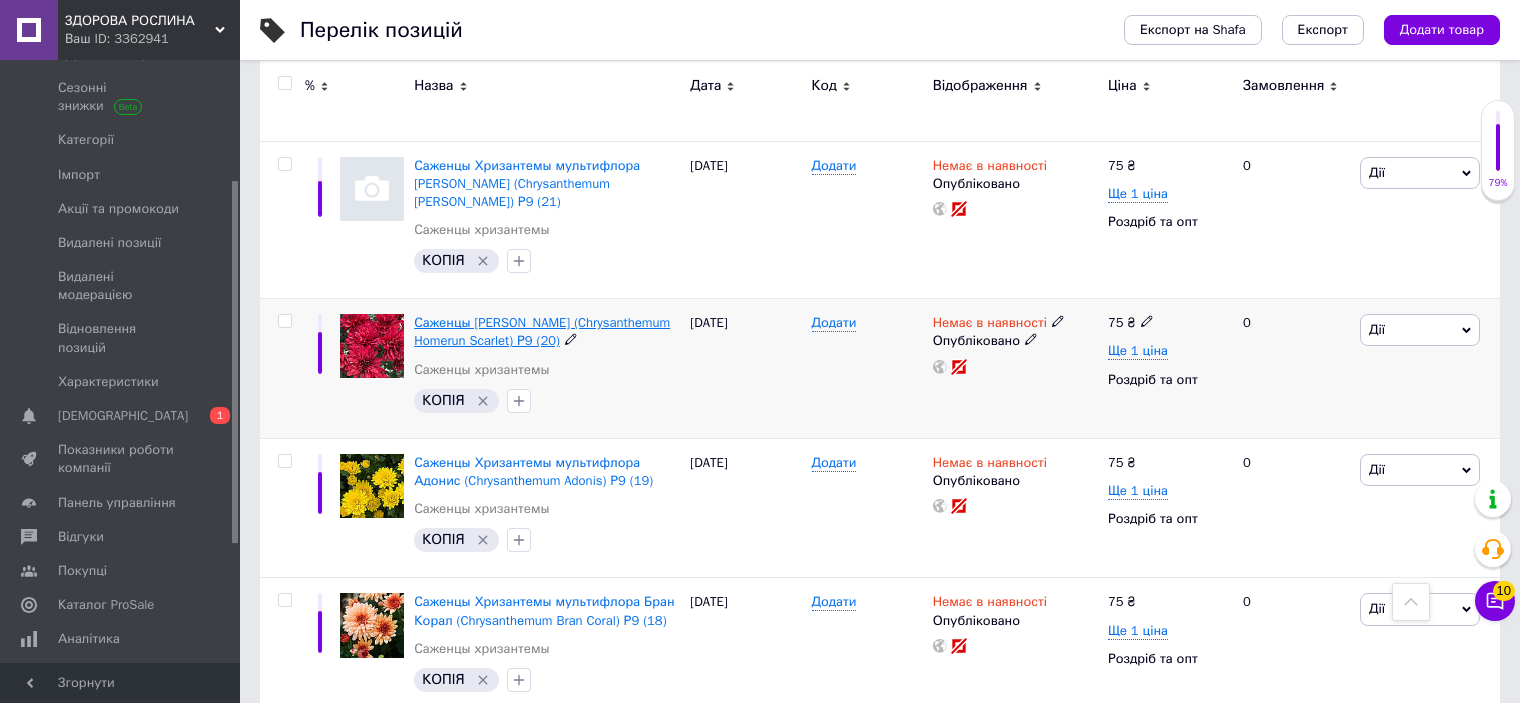 click on "Саженцы Хризантемы мультифлора Хоумран Скарлет (Chrysanthеmum Homerun Scarlet) Р9 (20)" at bounding box center (542, 331) 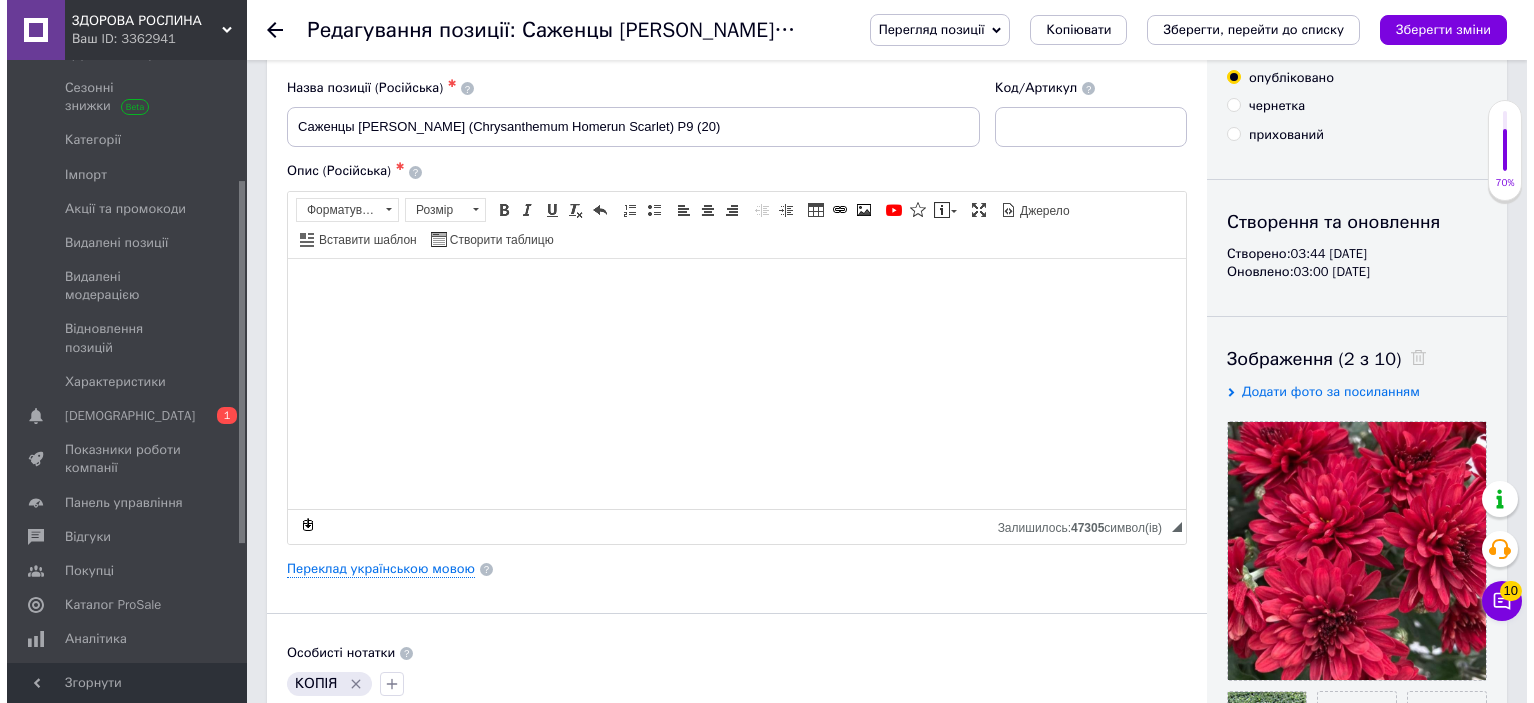 scroll, scrollTop: 200, scrollLeft: 0, axis: vertical 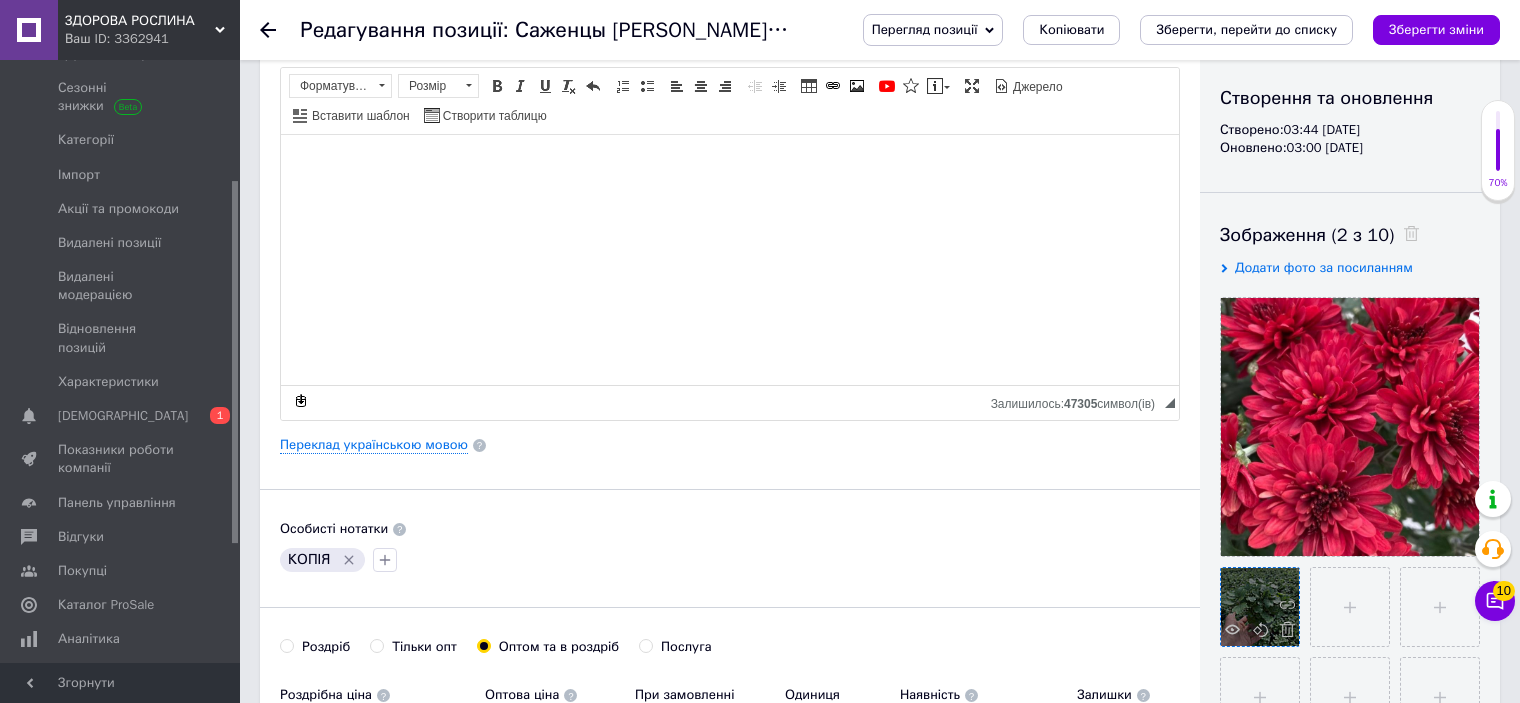 click at bounding box center (1260, 607) 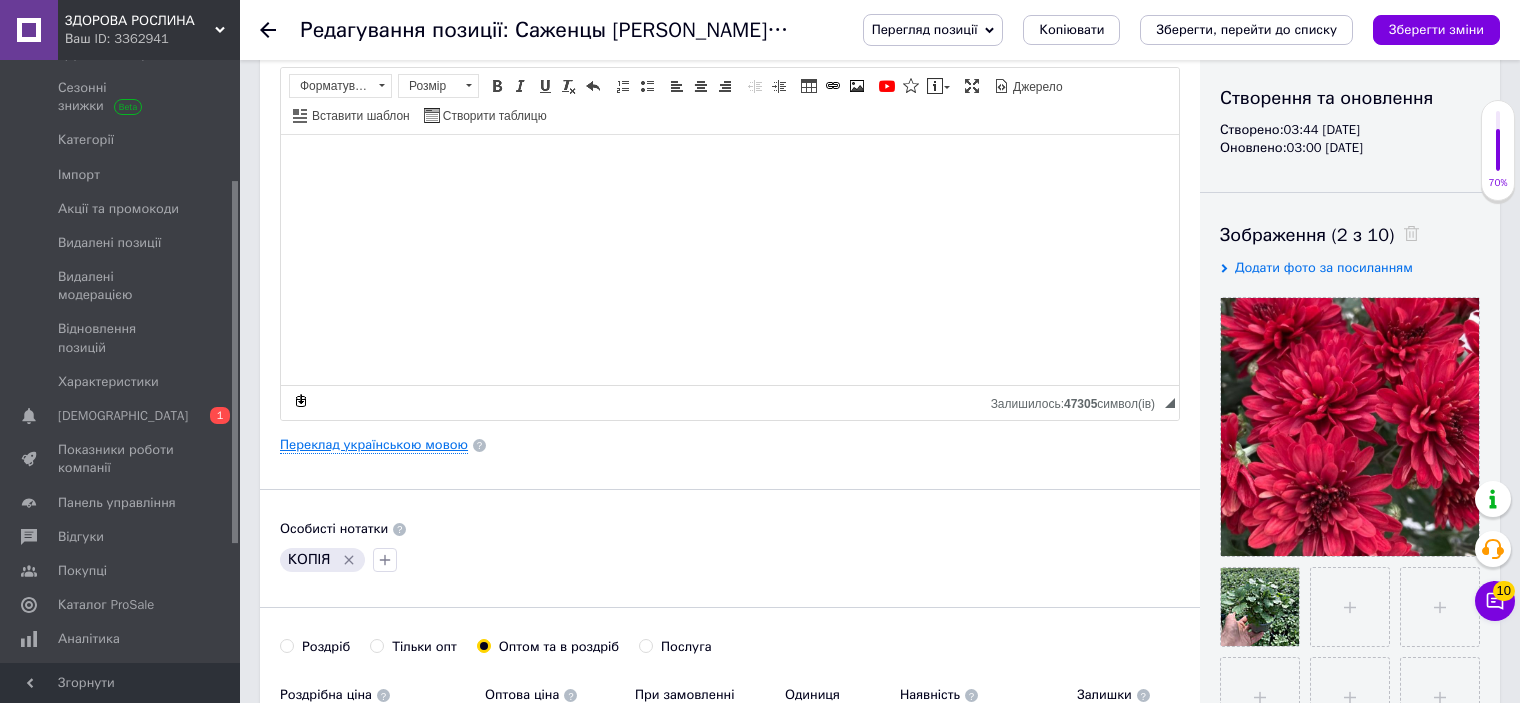 click on "Переклад українською мовою" at bounding box center (374, 445) 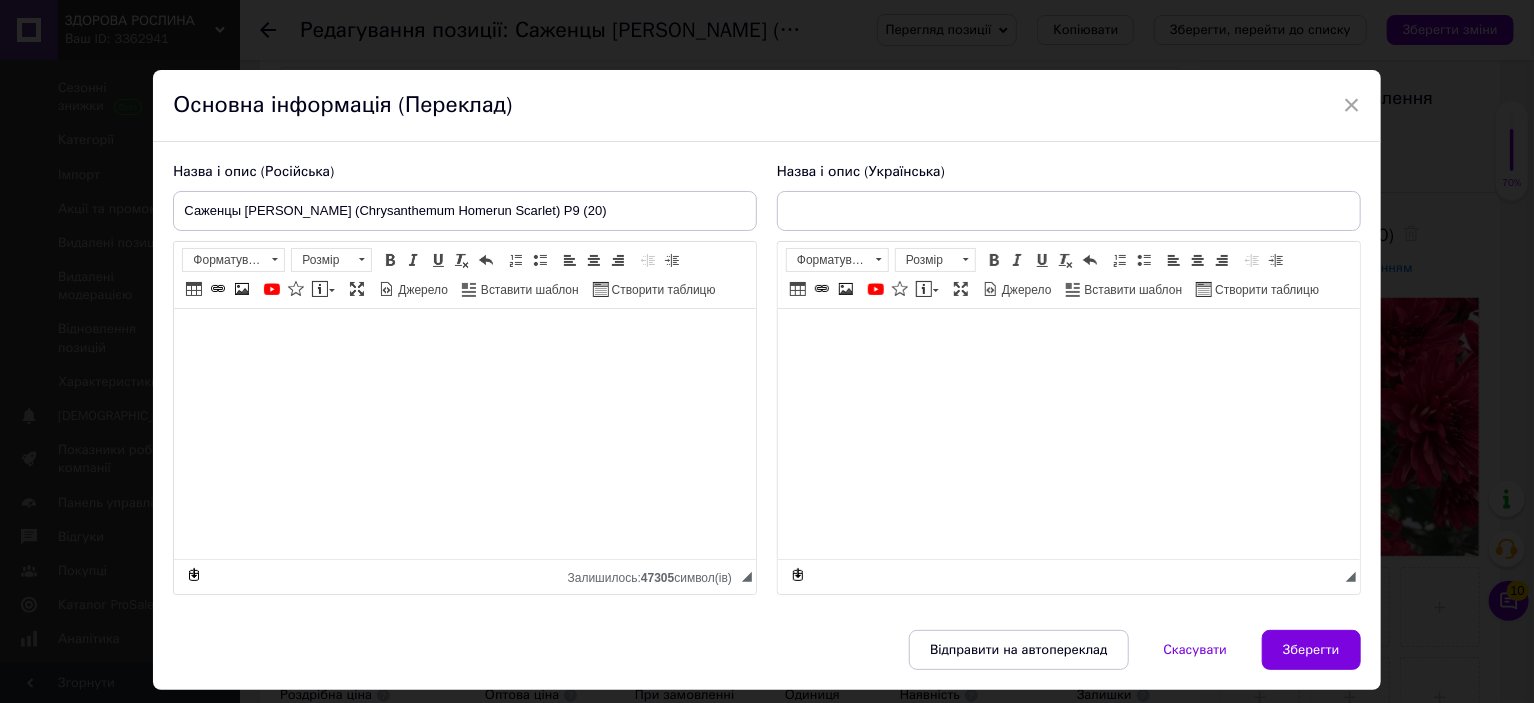 type on "Саджанці [PERSON_NAME] (Chrysanthеmum Homerun Scarlet) Р9 (20)" 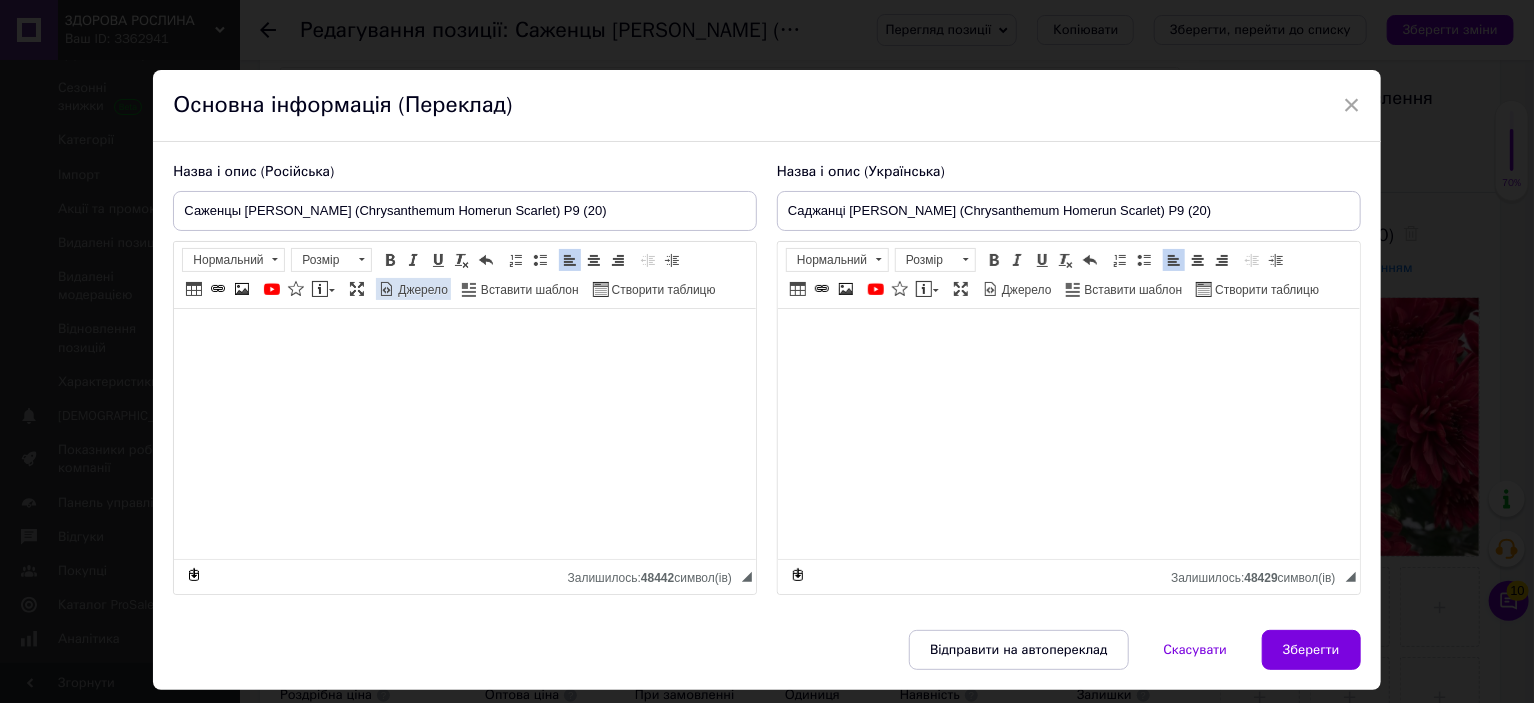 click on "Джерело" at bounding box center [421, 290] 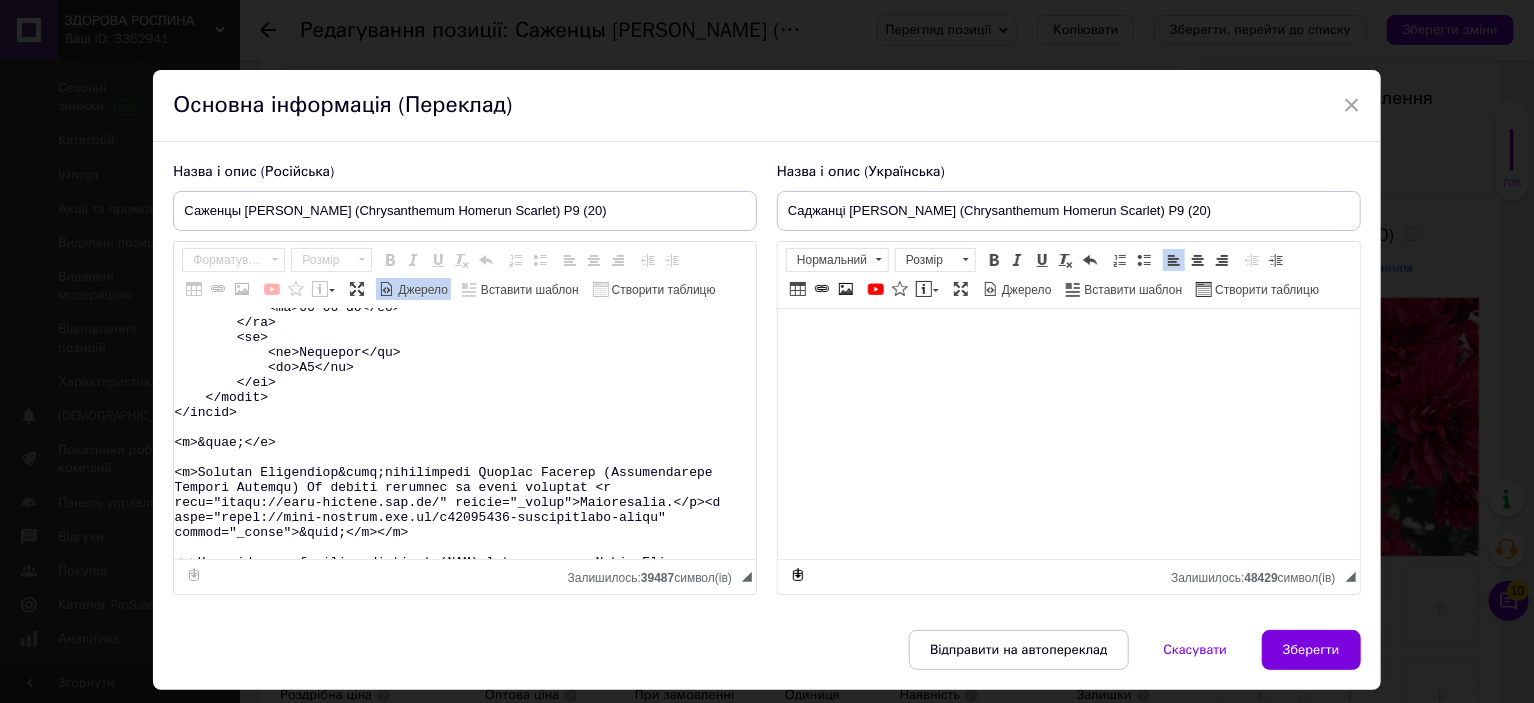 scroll, scrollTop: 500, scrollLeft: 0, axis: vertical 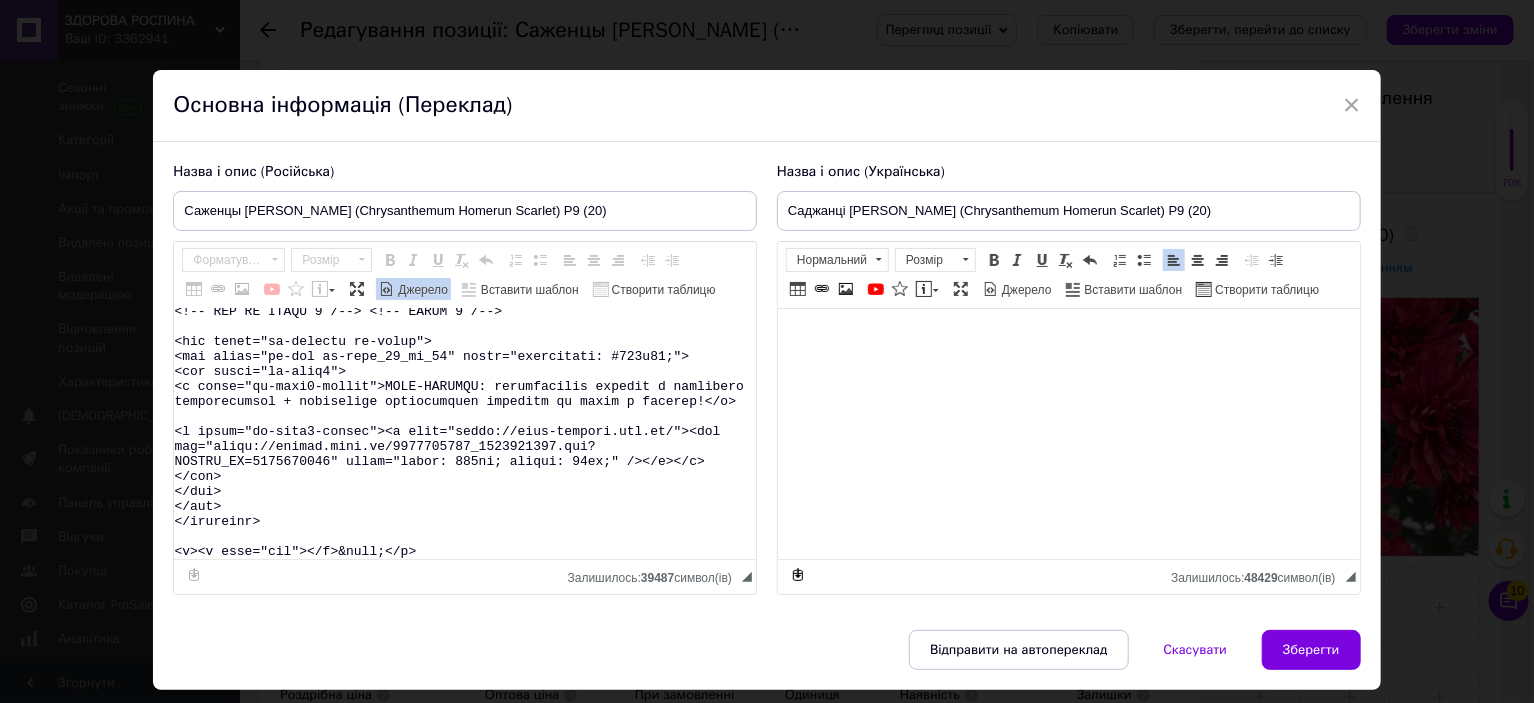 drag, startPoint x: 307, startPoint y: 482, endPoint x: 396, endPoint y: 610, distance: 155.9006 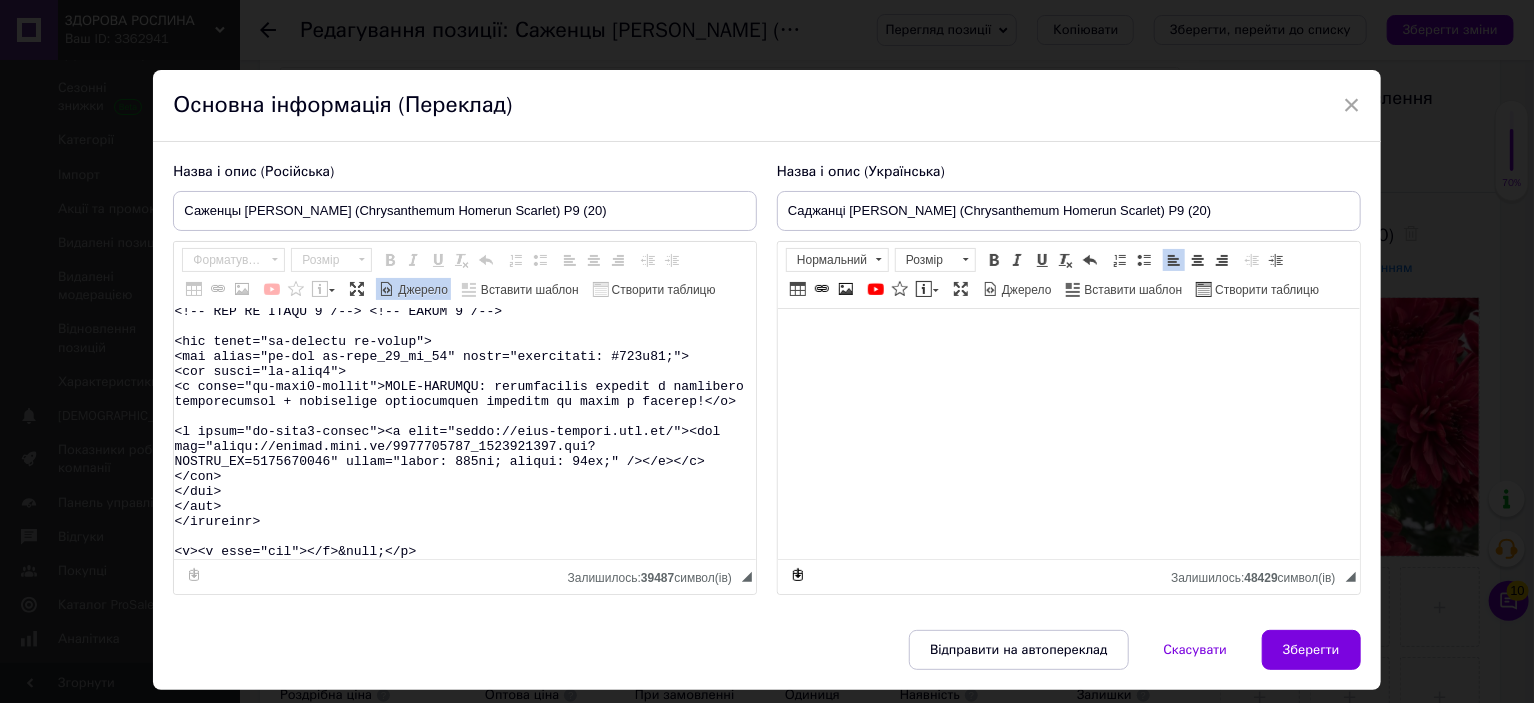 click on "Назва і опис (Російська) Саженцы Хризантемы мультифлора Хоумран Скарлет (Chrysanthеmum Homerun Scarlet) Р9 (20)
Название
Chrysanthеmum Homerun Scarlet
Название русское
Хризантема Хоумран Скарлет
Высота
40-50 см
Время цветения
сентябрь-октябрь
Окраска
красная
Размер цветка
3-4 см
Возраст саженца
однолетний
Размер посадочного материала
10-15 см
Упаковка
Р9
Саженцы Хризантемы мультифлора Хоумран Скарлет (Chrysanthеmum Homerun Scarlet) Вы можете заказать на сайте магазина  Агролендинг.
agro-landing.com. ua ." at bounding box center [766, 386] 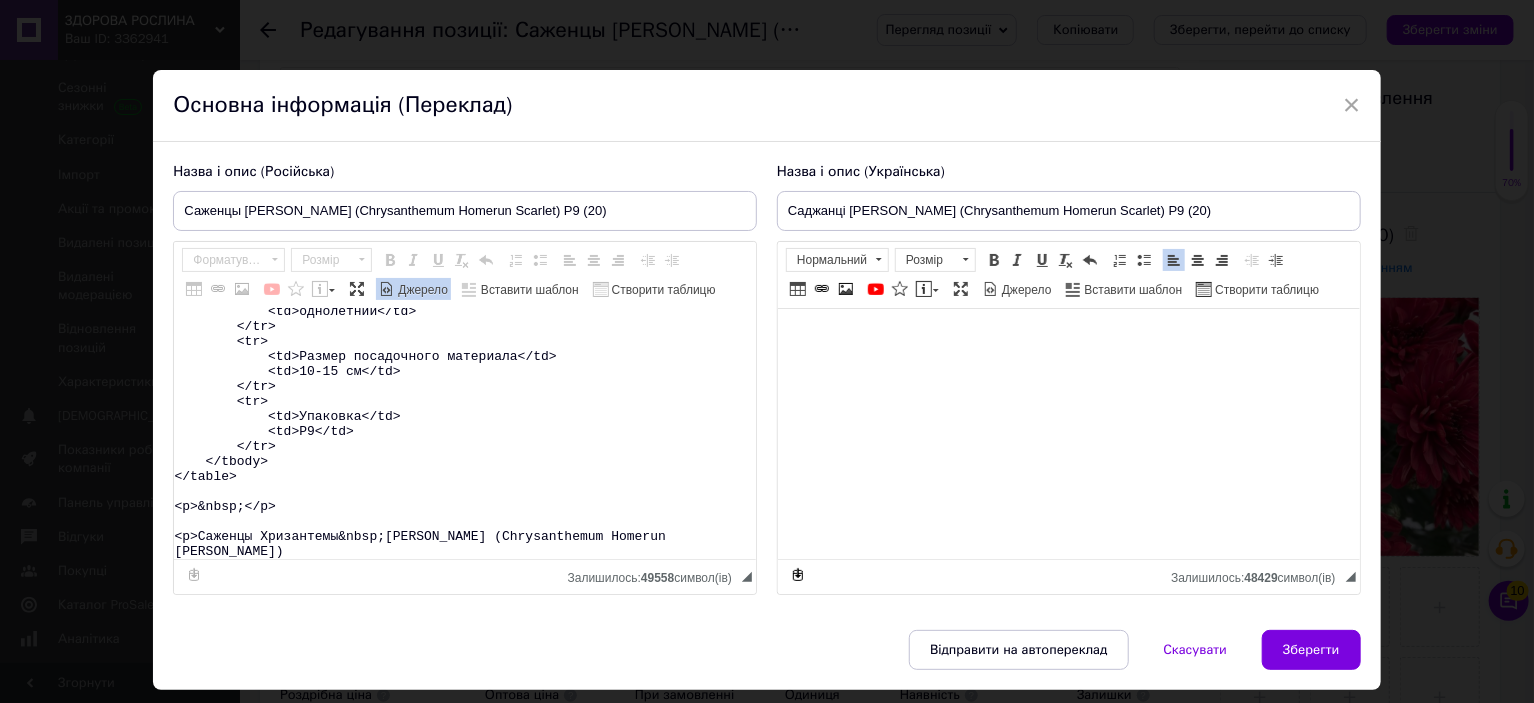 scroll, scrollTop: 433, scrollLeft: 0, axis: vertical 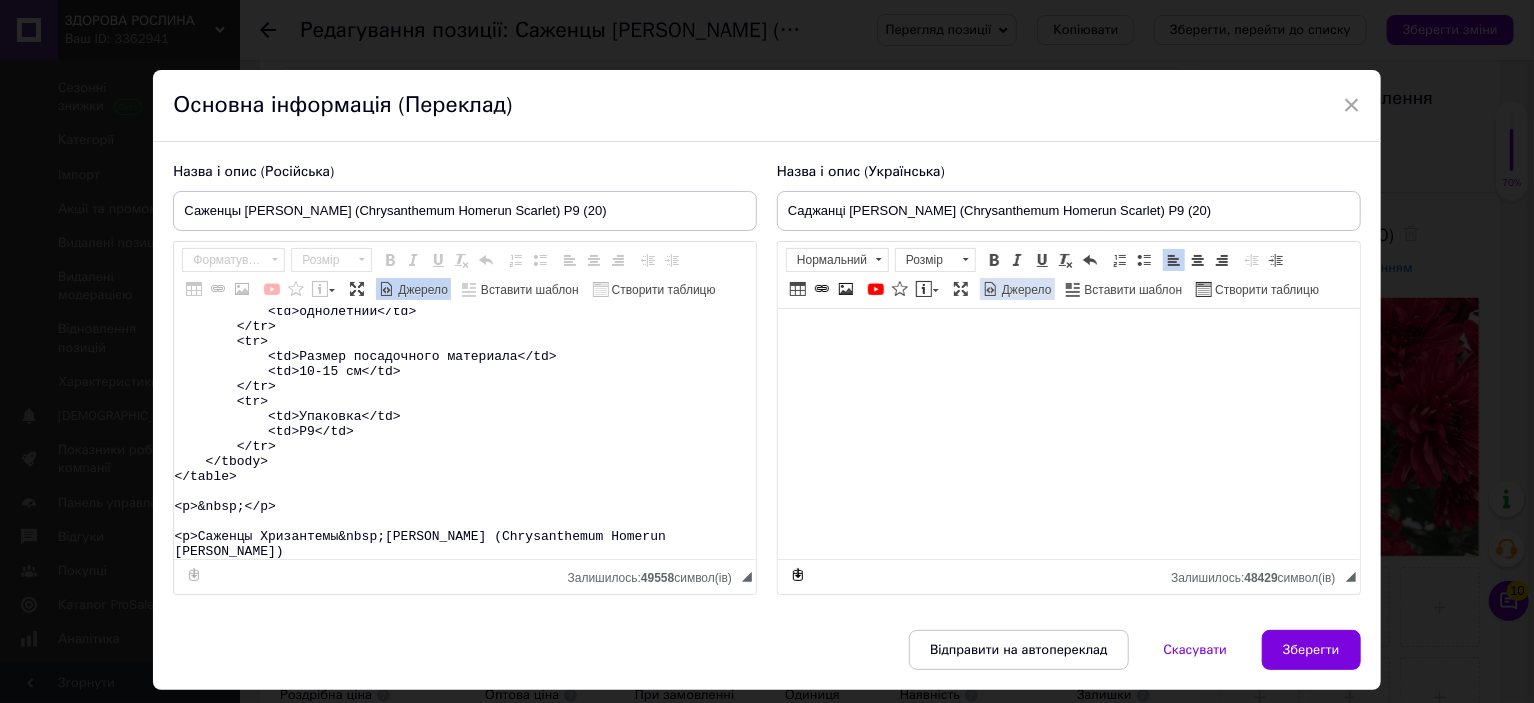 click on "Джерело" at bounding box center [1025, 290] 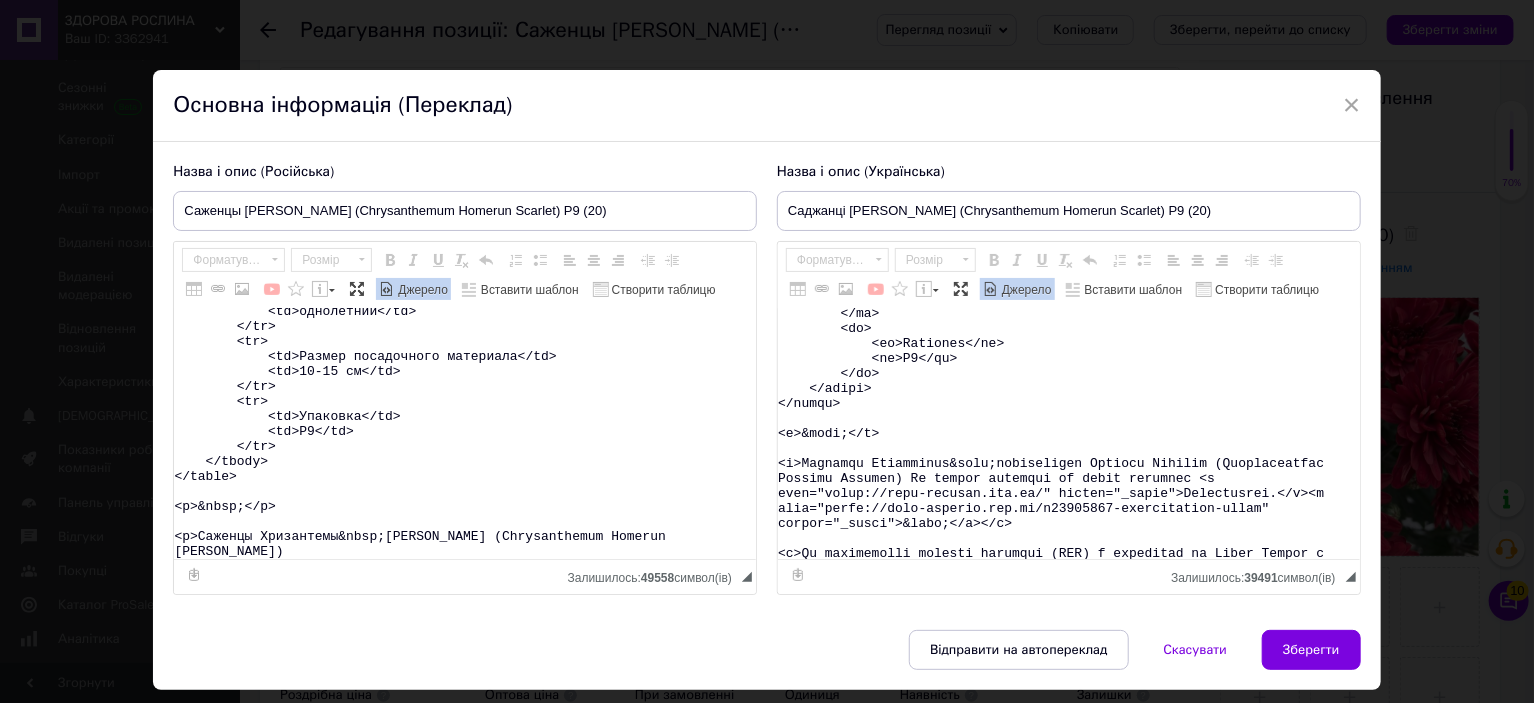 scroll, scrollTop: 500, scrollLeft: 0, axis: vertical 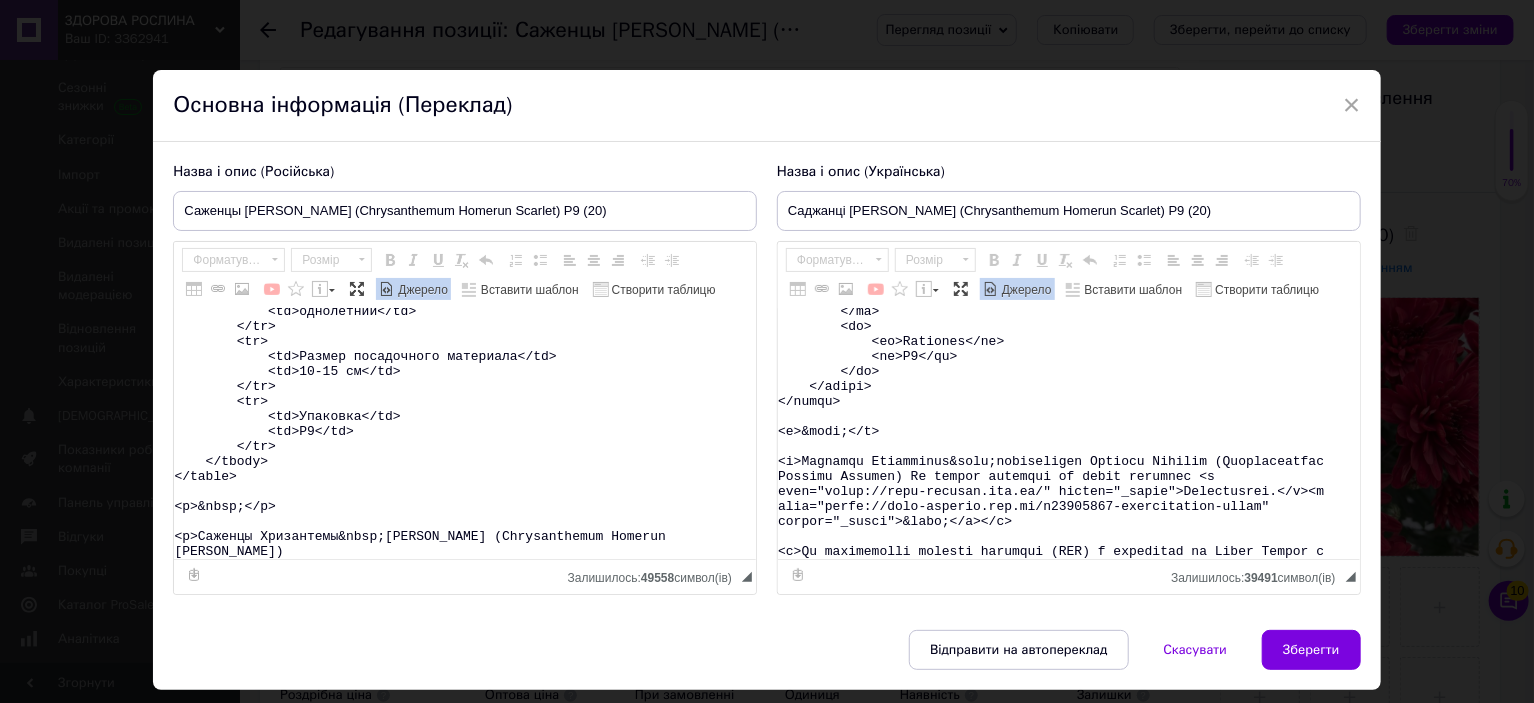 type on "<table>
<tbody>
<tr>
<td>Название</td>
<td>Chrysanthеmum&nbsp;Homerun Scarlet</td>
</tr>
<tr>
<td>Название русское</td>
<td>Хризантема&nbsp;Хоумран Скарлет</td>
</tr>
<tr>
<td>Высота</td>
<td>40-50&nbsp;см</td>
</tr>
<tr>
<td>Время цветения</td>
<td>сентябрь-октябрь</td>
</tr>
<tr>
<td>Окраска</td>
<td>красная</td>
</tr>
<tr>
<td>Размер цветка</td>
<td>3-4 см</td>
</tr>
<tr>
<td>Возраст саженца</td>
<td>однолетний</td>
</tr>
<tr>
<td>Размер посадочного материала</td>
<td>10-15 см</td>
</tr>
<tr>
<td>Упаковка</td>
<td>Р9</td>
</tr>
</tbody>
</table>
<p>&nbsp;</p>
<p>Саженцы Хризантемы&nbsp;мультифлора Хоумран Скарлет (Chrysanthеmum Homerun Scarlet)" 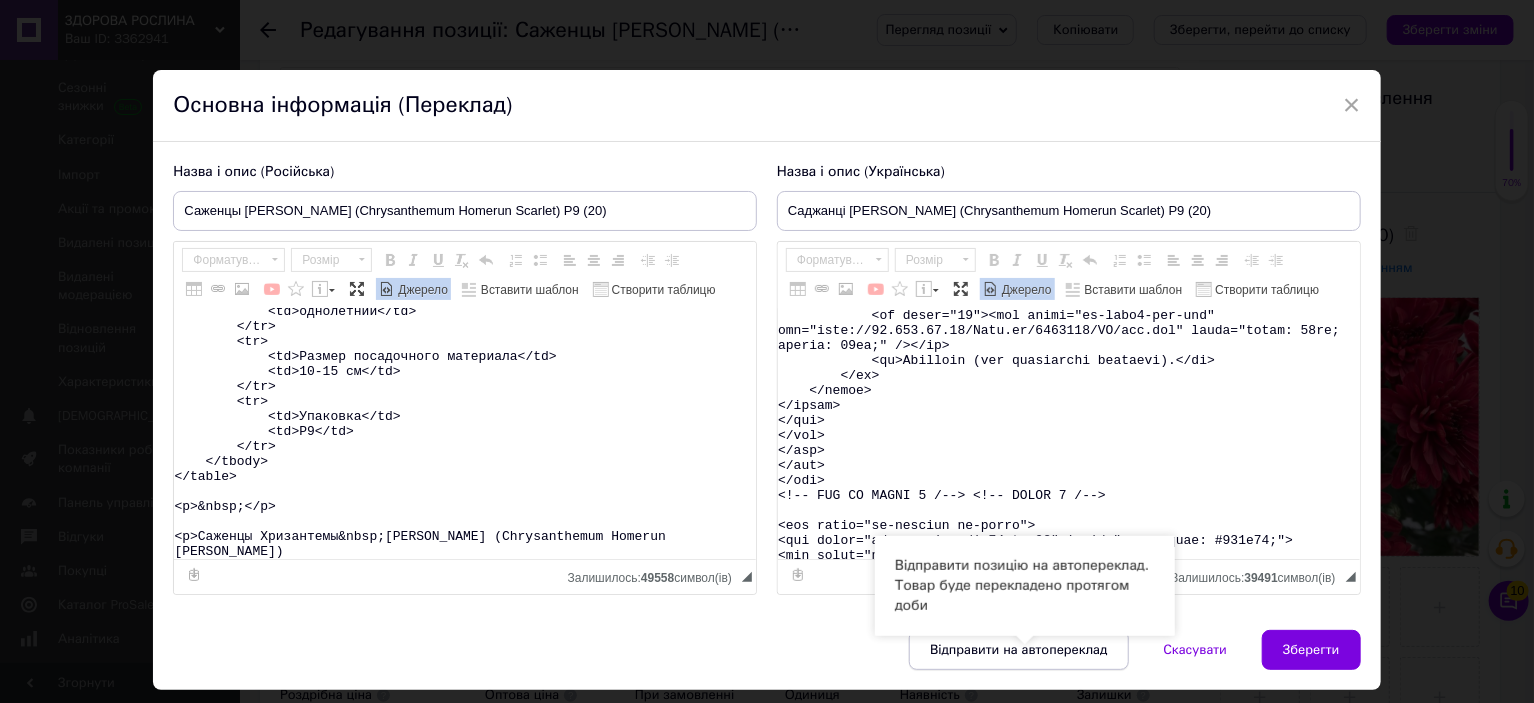 scroll, scrollTop: 10952, scrollLeft: 0, axis: vertical 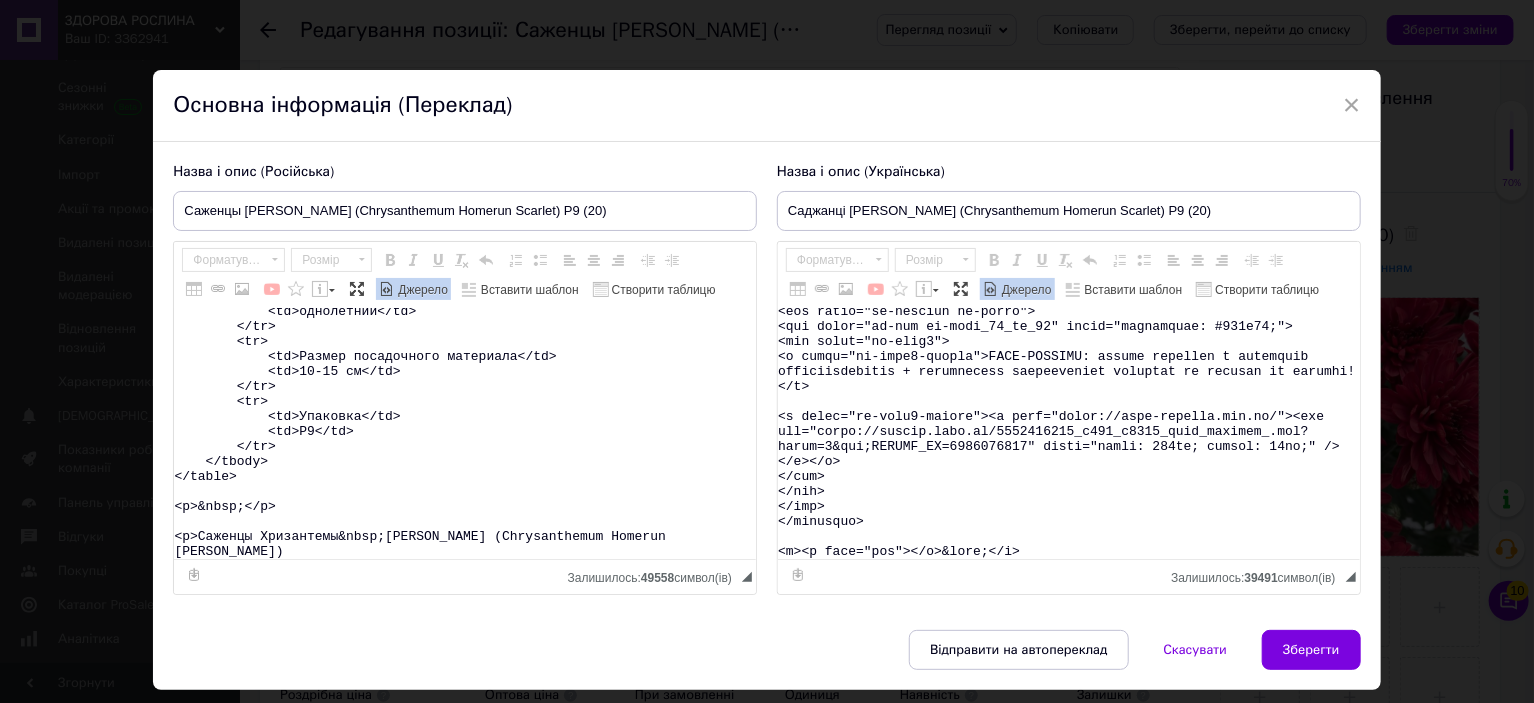 drag, startPoint x: 907, startPoint y: 480, endPoint x: 927, endPoint y: 596, distance: 117.71151 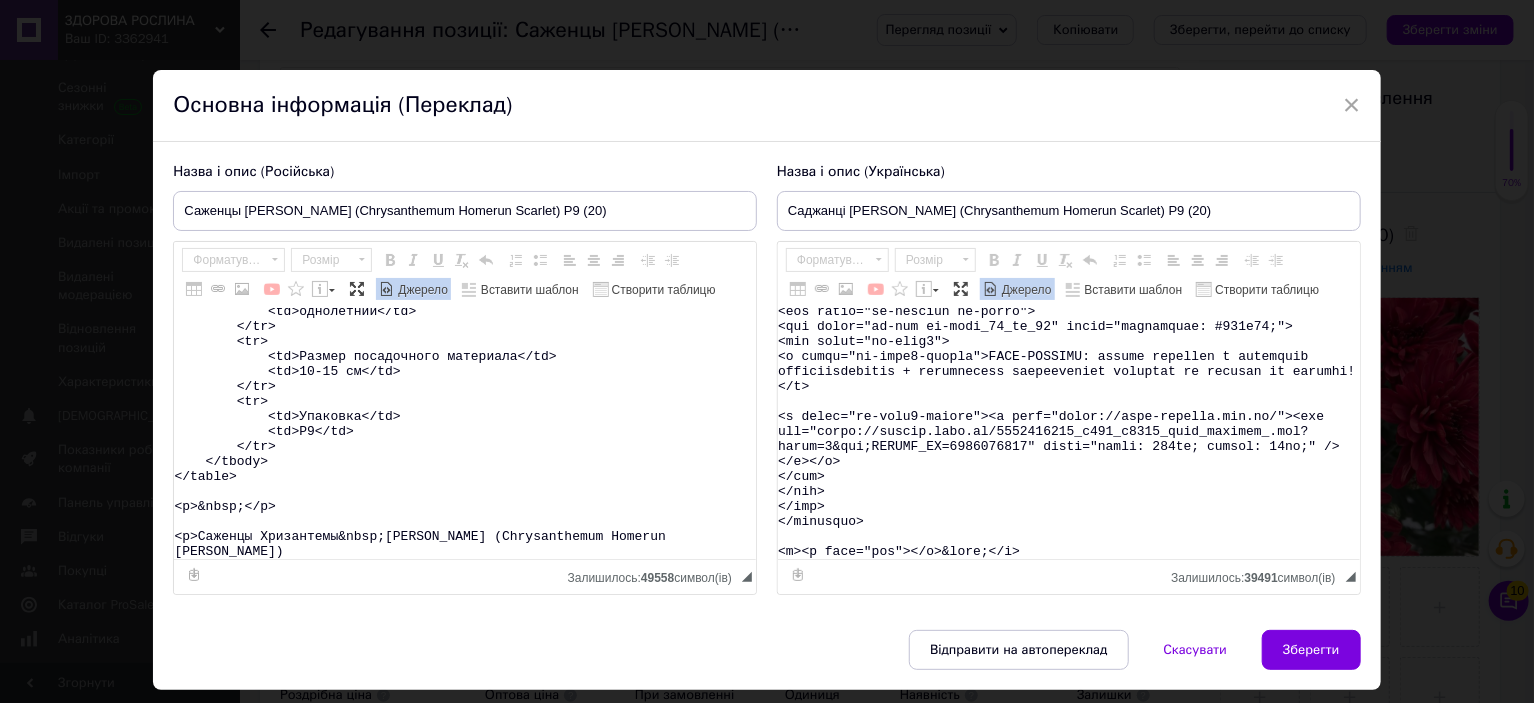 click on "Назва і опис (Українська) Саджанці Хризантеми мультифлора Хоумран Скарлет (Chrysanthеmum Homerun Scarlet) Р9 (20)
Назва
Chrysanthеmum Homerun Scarlet
Назва українська
Хризантема Хоумран Скарлет
Висота
40-50 см
Час цвітіння
вересень-жовтень
Забарвлення
червоне
Розмір квітки
3-4 см
Вік саджанця
однорічний
Розмір посадкового матеріалу
10-15 см
Упаковка
Р9
Саджанці Хризантеми мультифлора Хоумран Скарлет (Chrysanthеmum Homerun Scarlet) Ви можете замовити на сайті магазину  Агролендинг.
agro-landing.com.ua" at bounding box center (1069, 379) 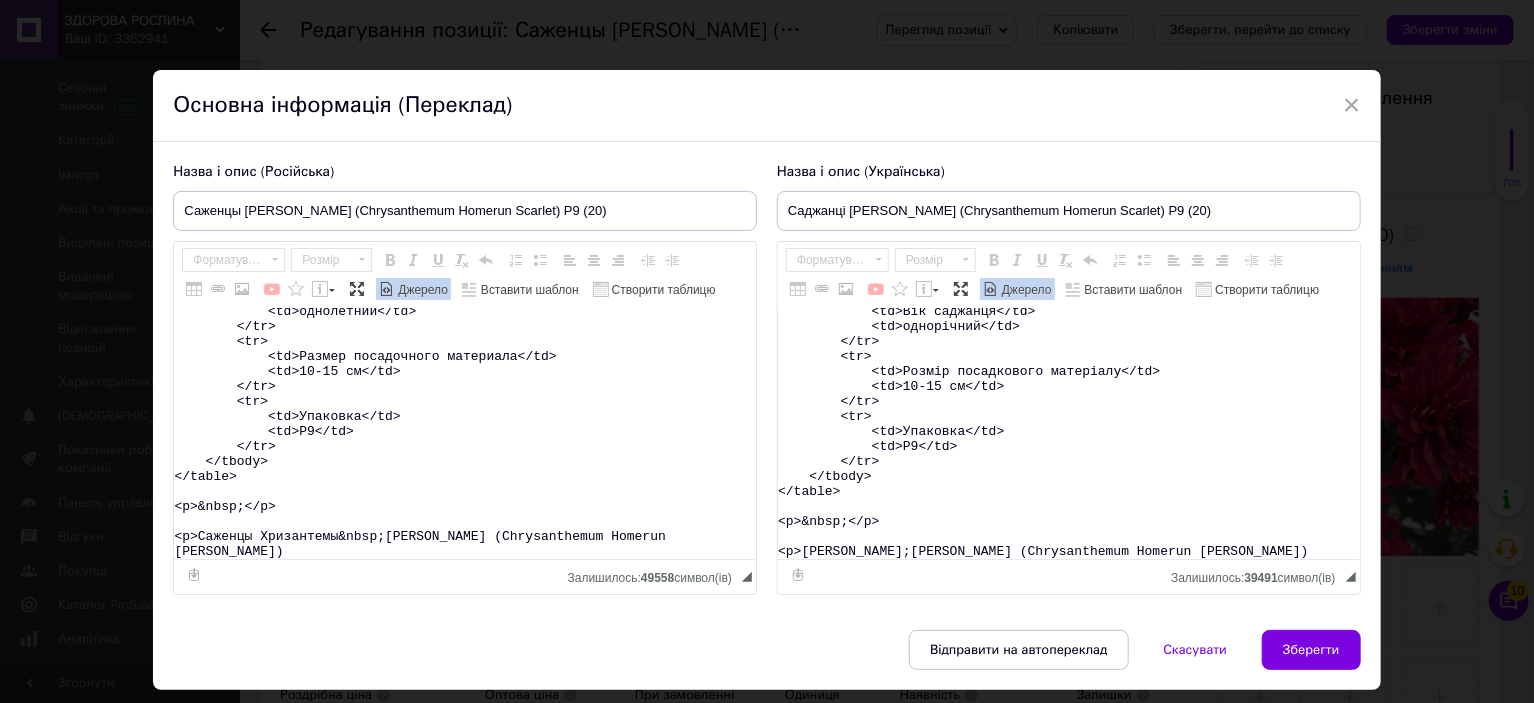 scroll, scrollTop: 433, scrollLeft: 0, axis: vertical 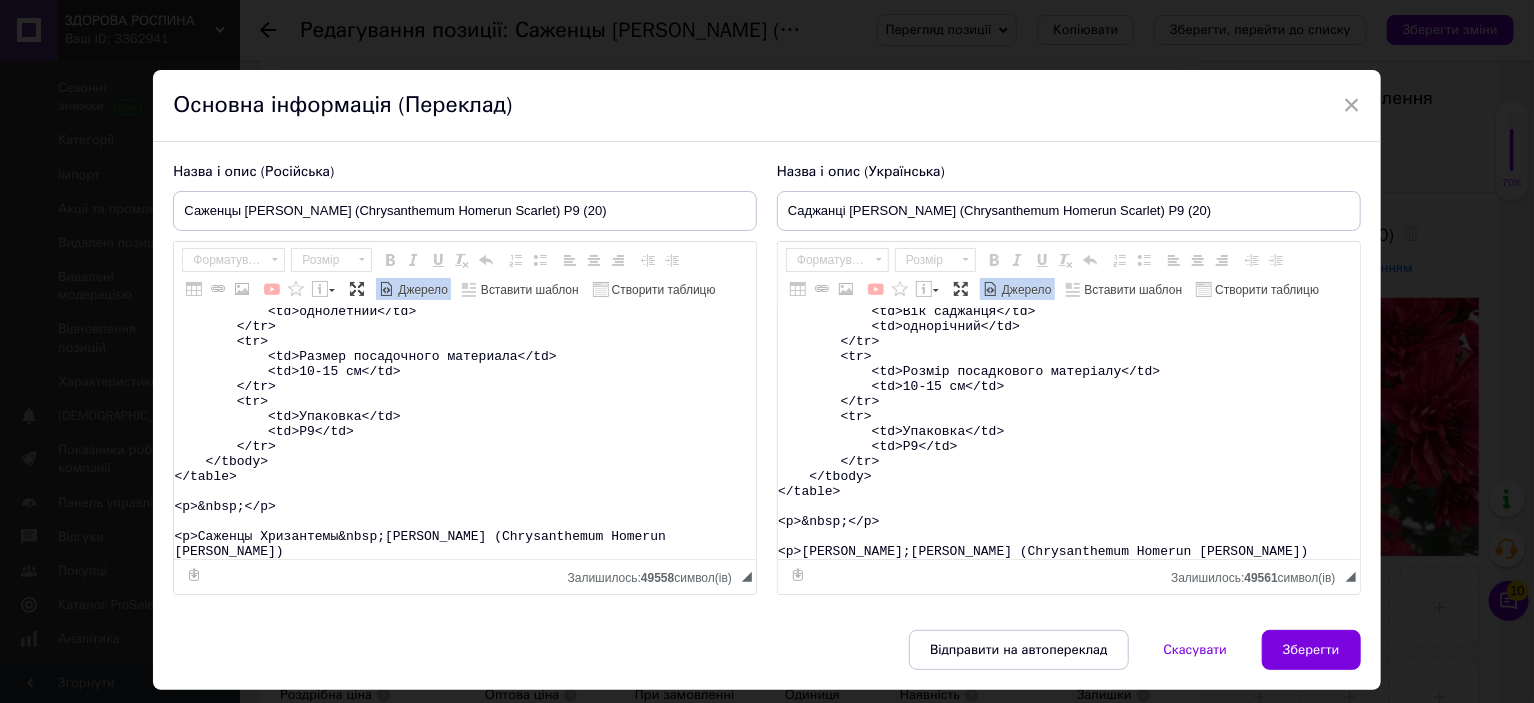 type on "<table>
<tbody>
<tr>
<td>Назва</td>
<td>Chrysanthеmum&nbsp;Homerun Scarlet</td>
</tr>
<tr>
<td>Назва українська</td>
<td>Хризантема&nbsp;Хоумран Скарлет</td>
</tr>
<tr>
<td>Висота</td>
<td>40-50&nbsp;см</td>
</tr>
<tr>
<td>Час цвітіння</td>
<td>вересень-жовтень</td>
</tr>
<tr>
<td>Забарвлення</td>
<td>червоне</td>
</tr>
<tr>
<td>Розмір квітки</td>
<td>3-4 см</td>
</tr>
<tr>
<td>Вік саджанця</td>
<td>однорічний</td>
</tr>
<tr>
<td>Розмір посадкового матеріалу</td>
<td>10-15 см</td>
</tr>
<tr>
<td>Упаковка</td>
<td>Р9</td>
</tr>
</tbody>
</table>
<p>&nbsp;</p>
<p>Саджанці Хризантеми&nbsp;мультифлора Хоумран Скарлет (Chrysanthеmum Homerun Scarlet)" 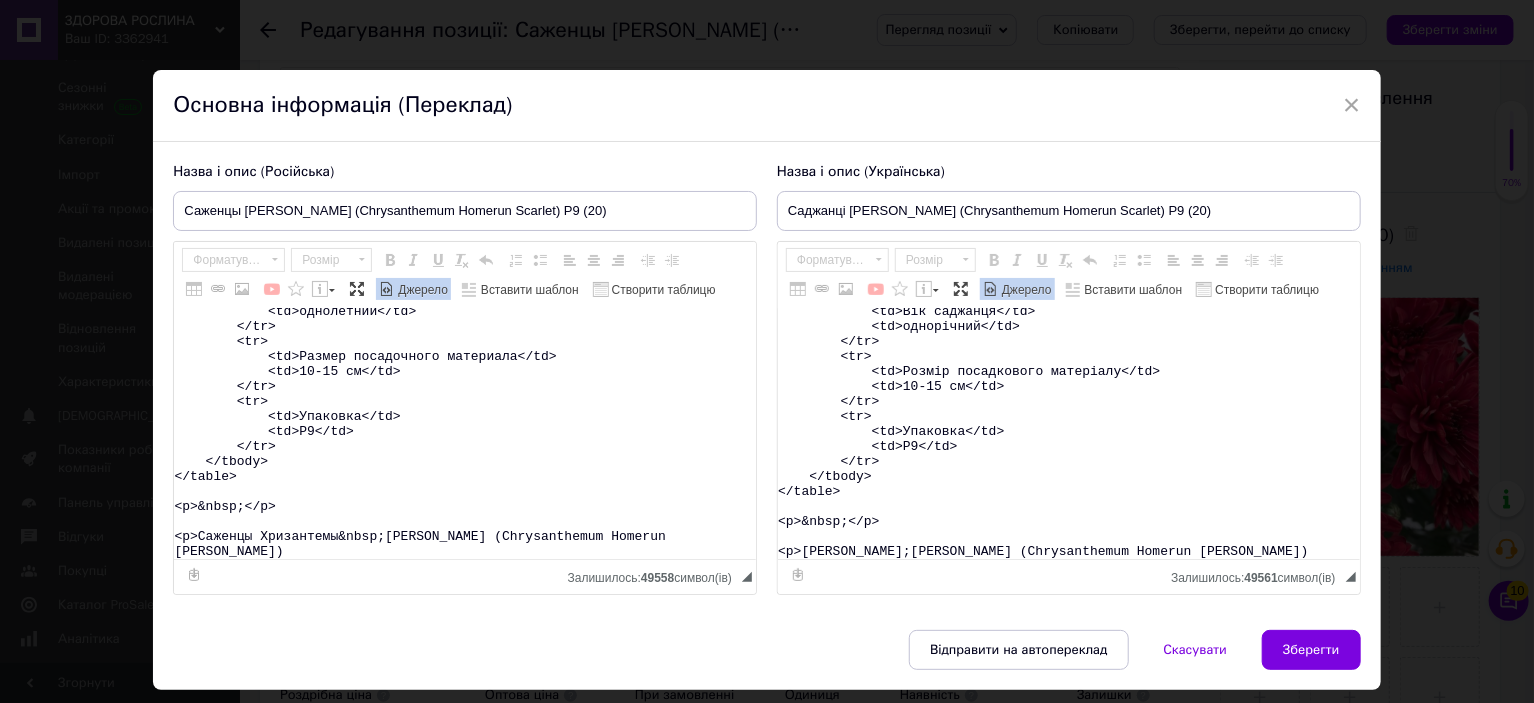 click on "<table>
<tbody>
<tr>
<td>Название</td>
<td>Chrysanthеmum&nbsp;Homerun Scarlet</td>
</tr>
<tr>
<td>Название русское</td>
<td>Хризантема&nbsp;Хоумран Скарлет</td>
</tr>
<tr>
<td>Высота</td>
<td>40-50&nbsp;см</td>
</tr>
<tr>
<td>Время цветения</td>
<td>сентябрь-октябрь</td>
</tr>
<tr>
<td>Окраска</td>
<td>красная</td>
</tr>
<tr>
<td>Размер цветка</td>
<td>3-4 см</td>
</tr>
<tr>
<td>Возраст саженца</td>
<td>однолетний</td>
</tr>
<tr>
<td>Размер посадочного материала</td>
<td>10-15 см</td>
</tr>
<tr>
<td>Упаковка</td>
<td>Р9</td>
</tr>
</tbody>
</table>
<p>&nbsp;</p>
<p>Саженцы Хризантемы&nbsp;мультифлора Хоумран Скарлет (Chrysanthеmum Homerun Scarlet)" at bounding box center (465, 434) 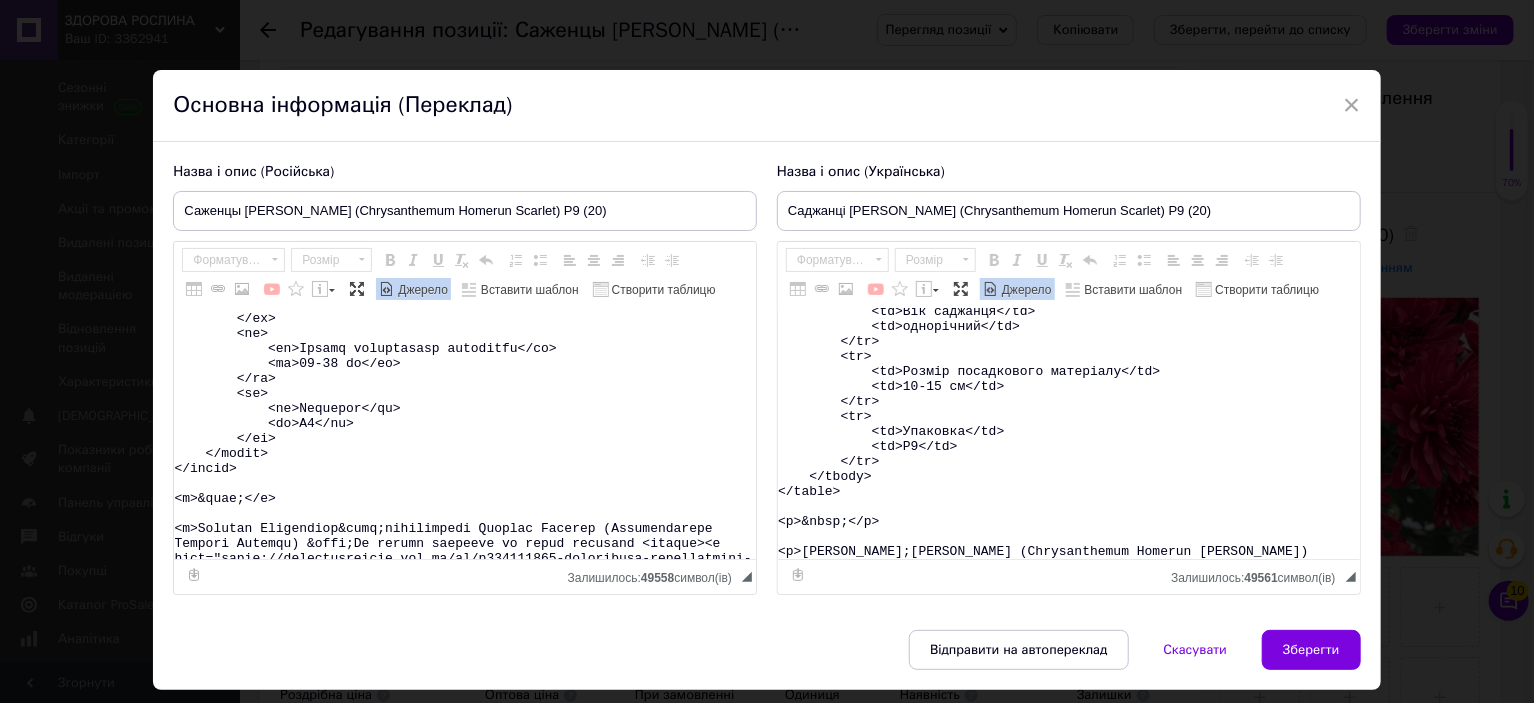 scroll, scrollTop: 15679, scrollLeft: 0, axis: vertical 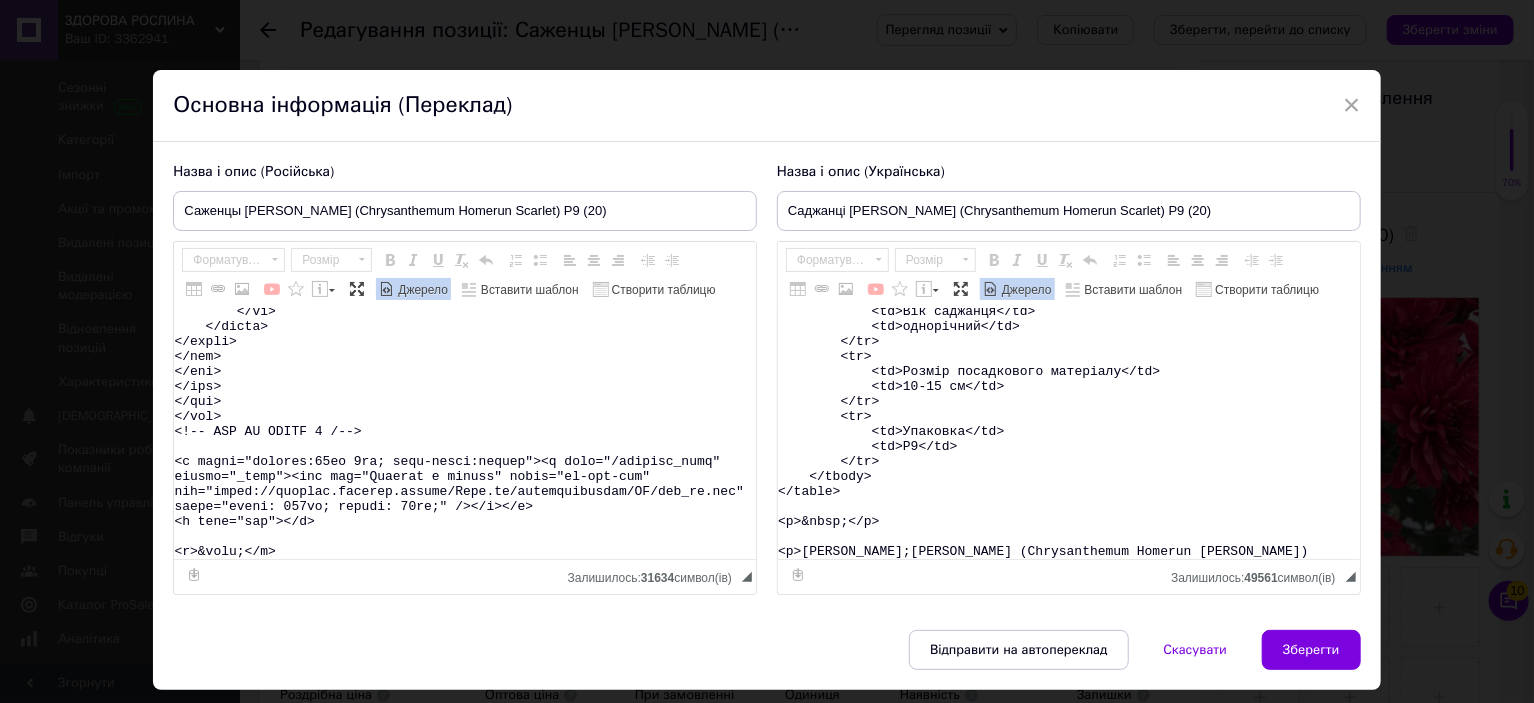 click on "Джерело" at bounding box center (421, 290) 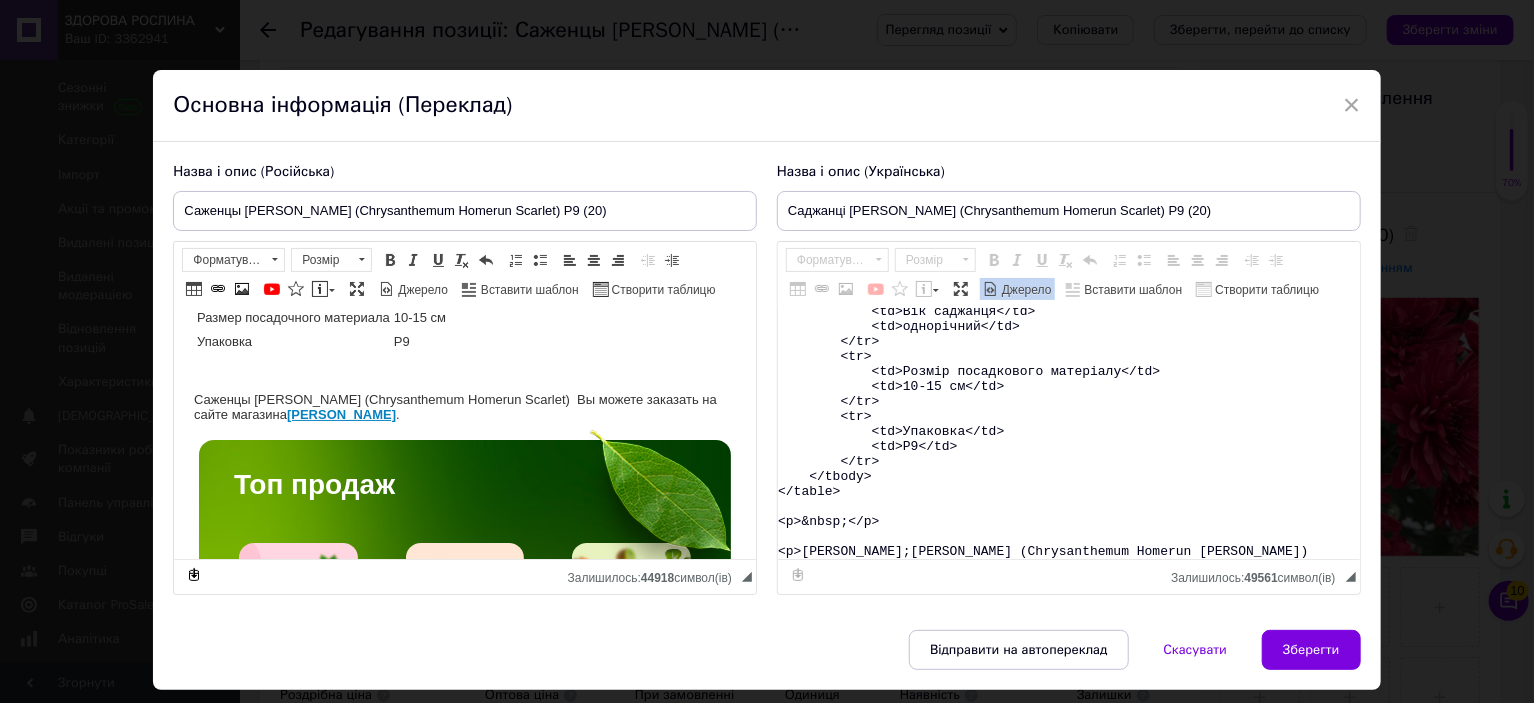 scroll, scrollTop: 200, scrollLeft: 0, axis: vertical 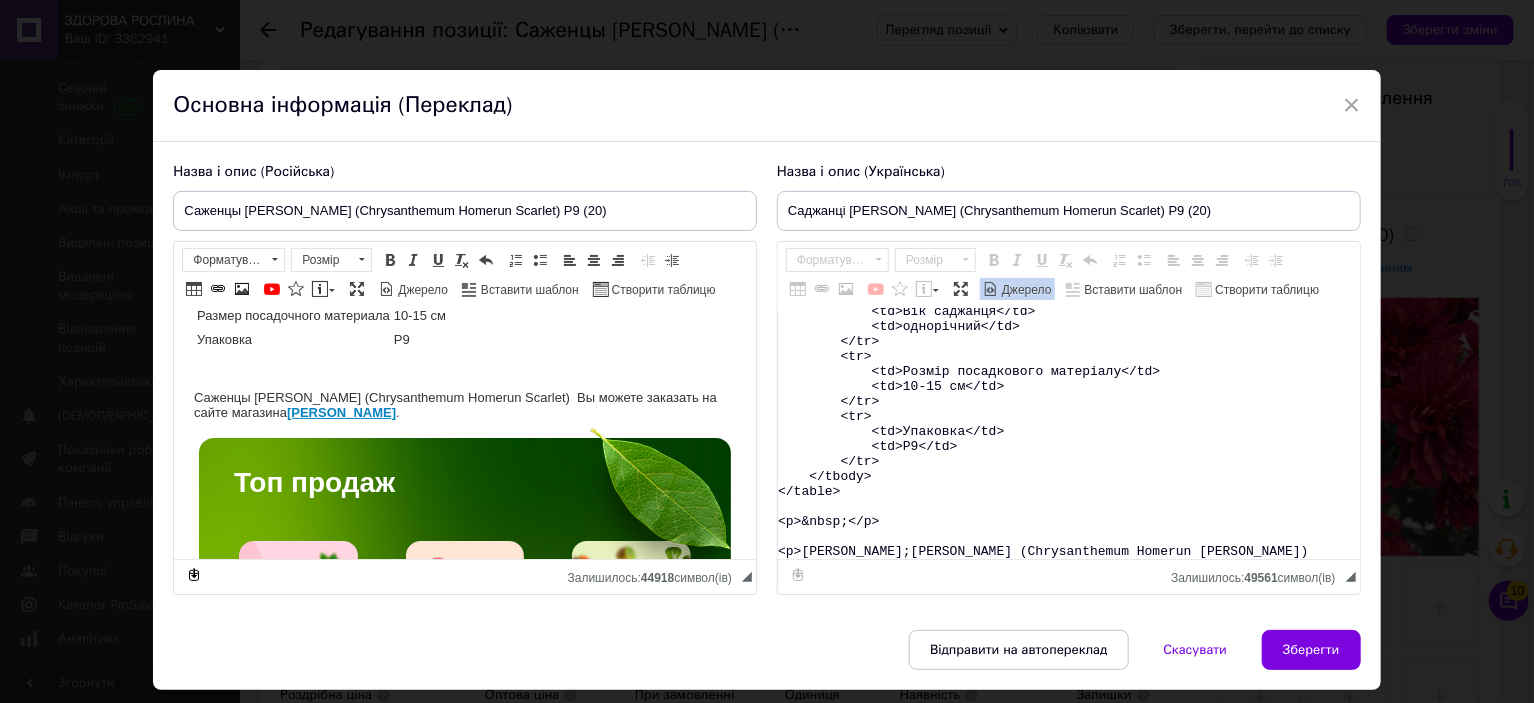 click on "<table>
<tbody>
<tr>
<td>Назва</td>
<td>Chrysanthеmum&nbsp;Homerun Scarlet</td>
</tr>
<tr>
<td>Назва українська</td>
<td>Хризантема&nbsp;Хоумран Скарлет</td>
</tr>
<tr>
<td>Висота</td>
<td>40-50&nbsp;см</td>
</tr>
<tr>
<td>Час цвітіння</td>
<td>вересень-жовтень</td>
</tr>
<tr>
<td>Забарвлення</td>
<td>червоне</td>
</tr>
<tr>
<td>Розмір квітки</td>
<td>3-4 см</td>
</tr>
<tr>
<td>Вік саджанця</td>
<td>однорічний</td>
</tr>
<tr>
<td>Розмір посадкового матеріалу</td>
<td>10-15 см</td>
</tr>
<tr>
<td>Упаковка</td>
<td>Р9</td>
</tr>
</tbody>
</table>
<p>&nbsp;</p>
<p>Саджанці Хризантеми&nbsp;мультифлора Хоумран Скарлет (Chrysanthеmum Homerun Scarlet)" at bounding box center (1069, 434) 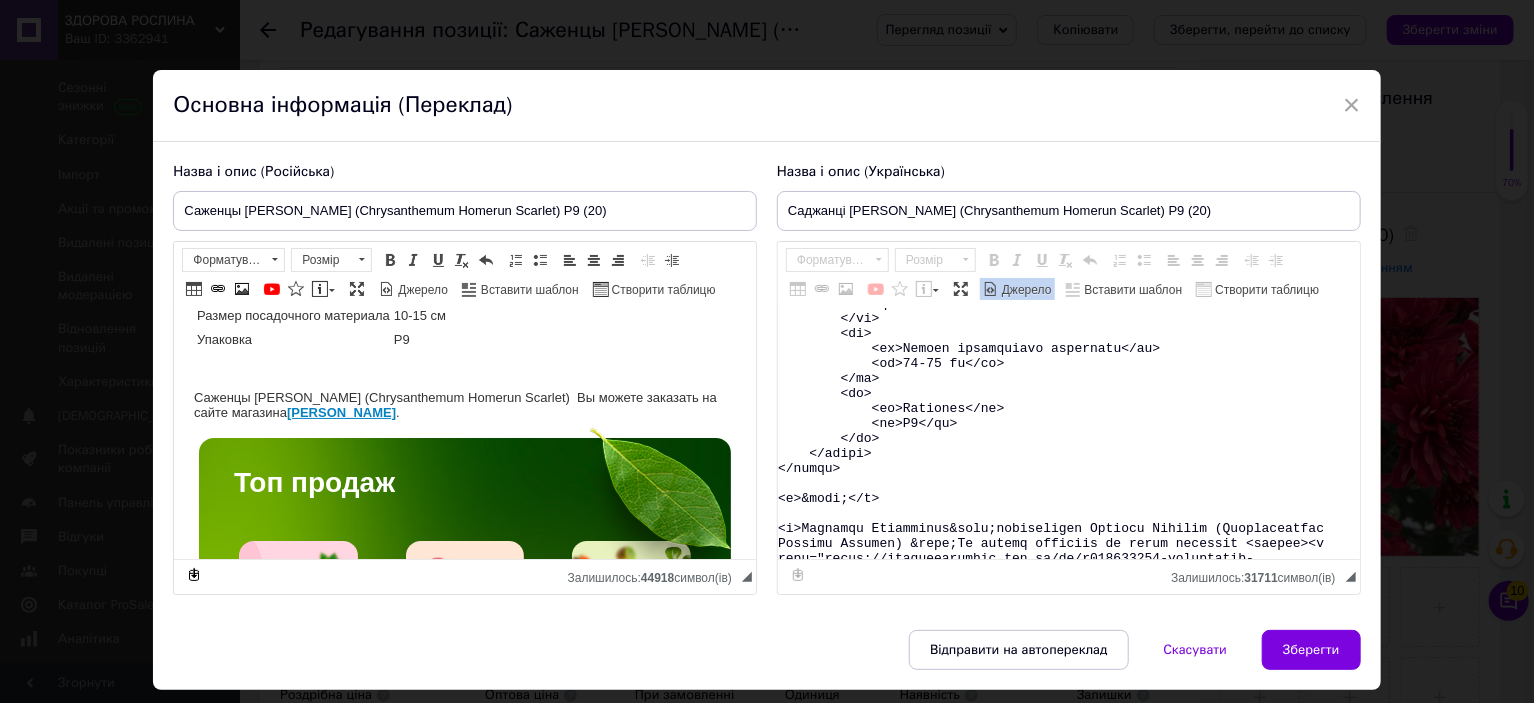 scroll, scrollTop: 15664, scrollLeft: 0, axis: vertical 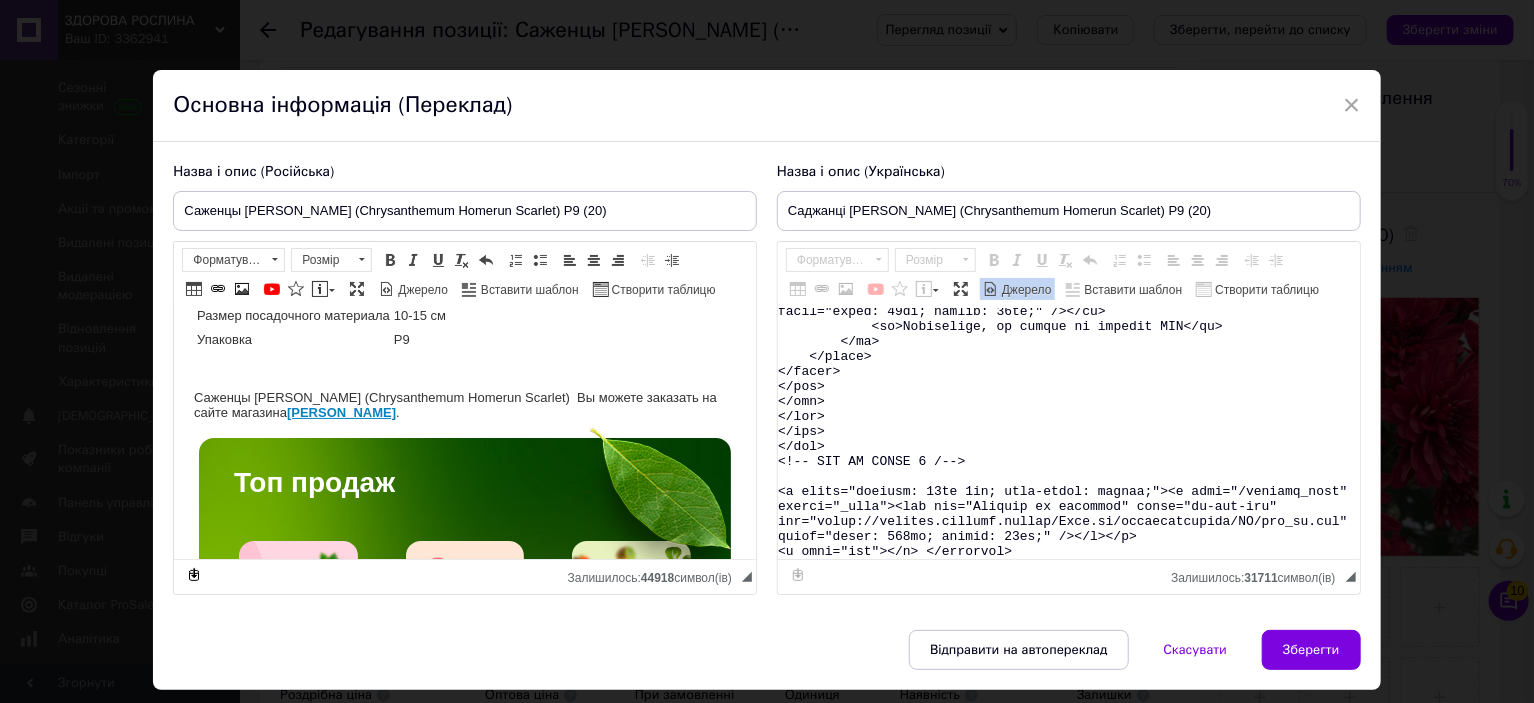 click on "Джерело" at bounding box center (1025, 290) 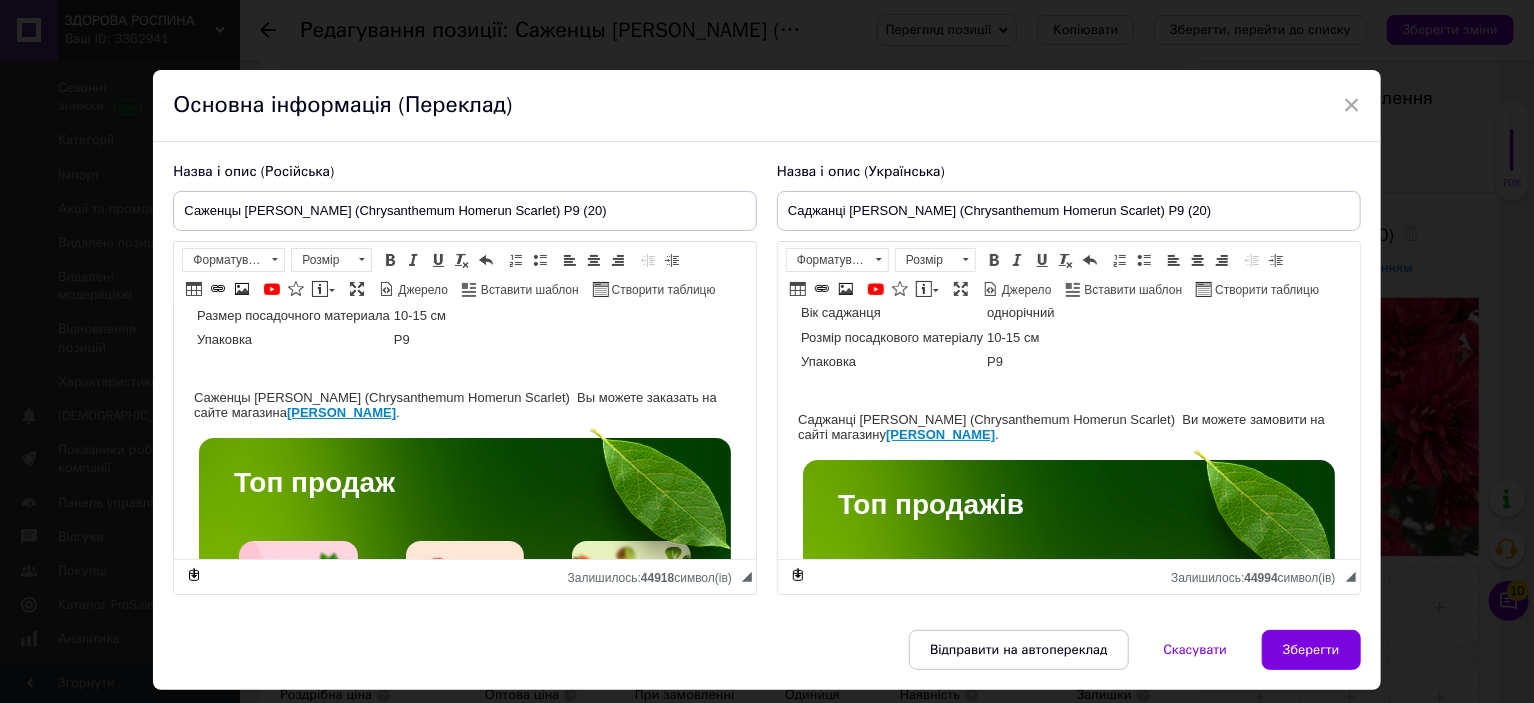 scroll, scrollTop: 200, scrollLeft: 0, axis: vertical 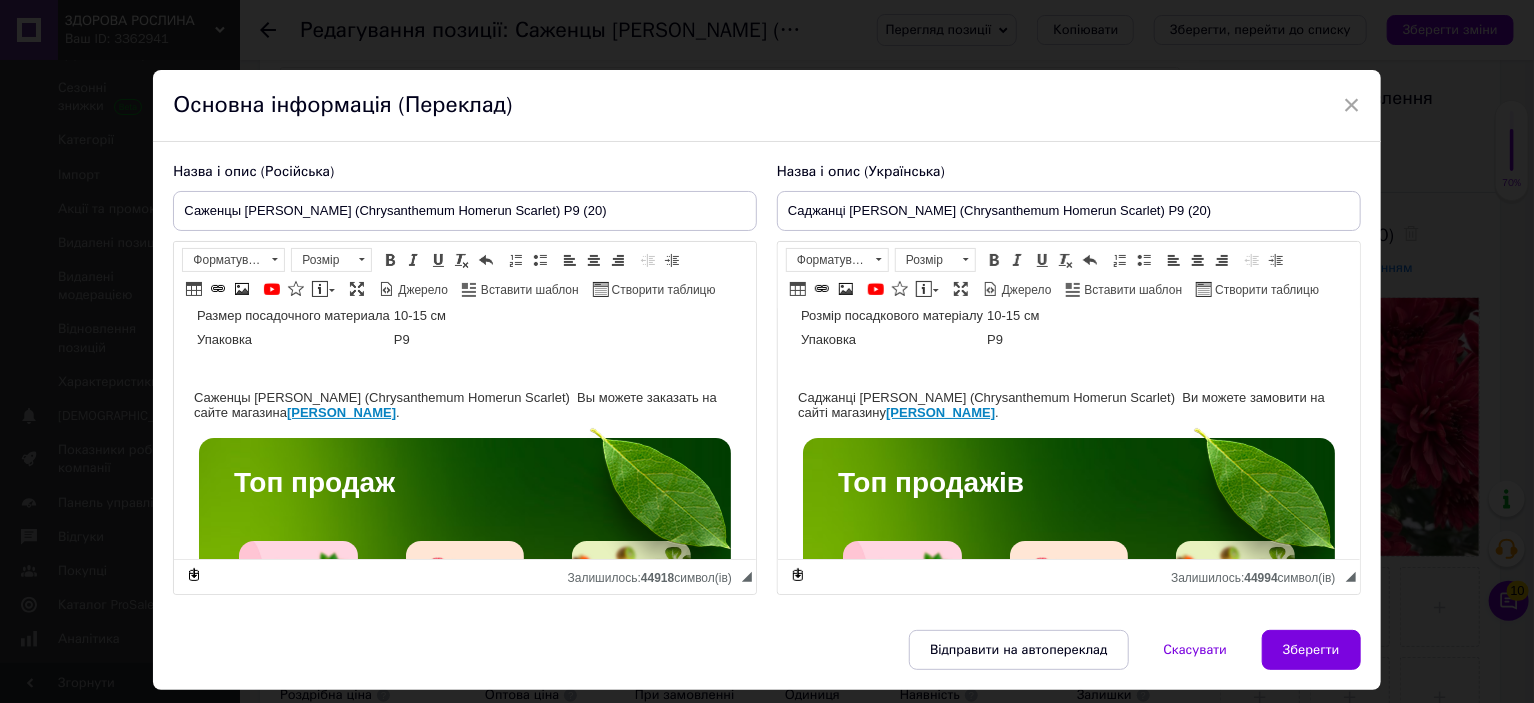 click on "Назва Chrysanthеmum Homerun Scarlet Назва українська Хризантема Хоумран Скарлет Висота 40-50 см Час цвітіння вересень-жовтень Забарвлення червоне Розмір квітки 3-4 см Вік саджанця однорічний Розмір посадкового матеріалу 10-15 см Упаковка Р9 Саджанці Хризантеми мультифлора Хоумран Скарлет (Chrysanthеmum Homerun Scarlet)  Ви можете замовити на сайті магазину  Здорова Рослина .         Топ продажів       Якісні здорові саджанці, які забезпечать високий урожай, вирощені з дотриманням усіх агротехнічних вимог, що гарантує високу приживаність та плодоношення.       Саджанці полуниці" at bounding box center (1068, 2961) 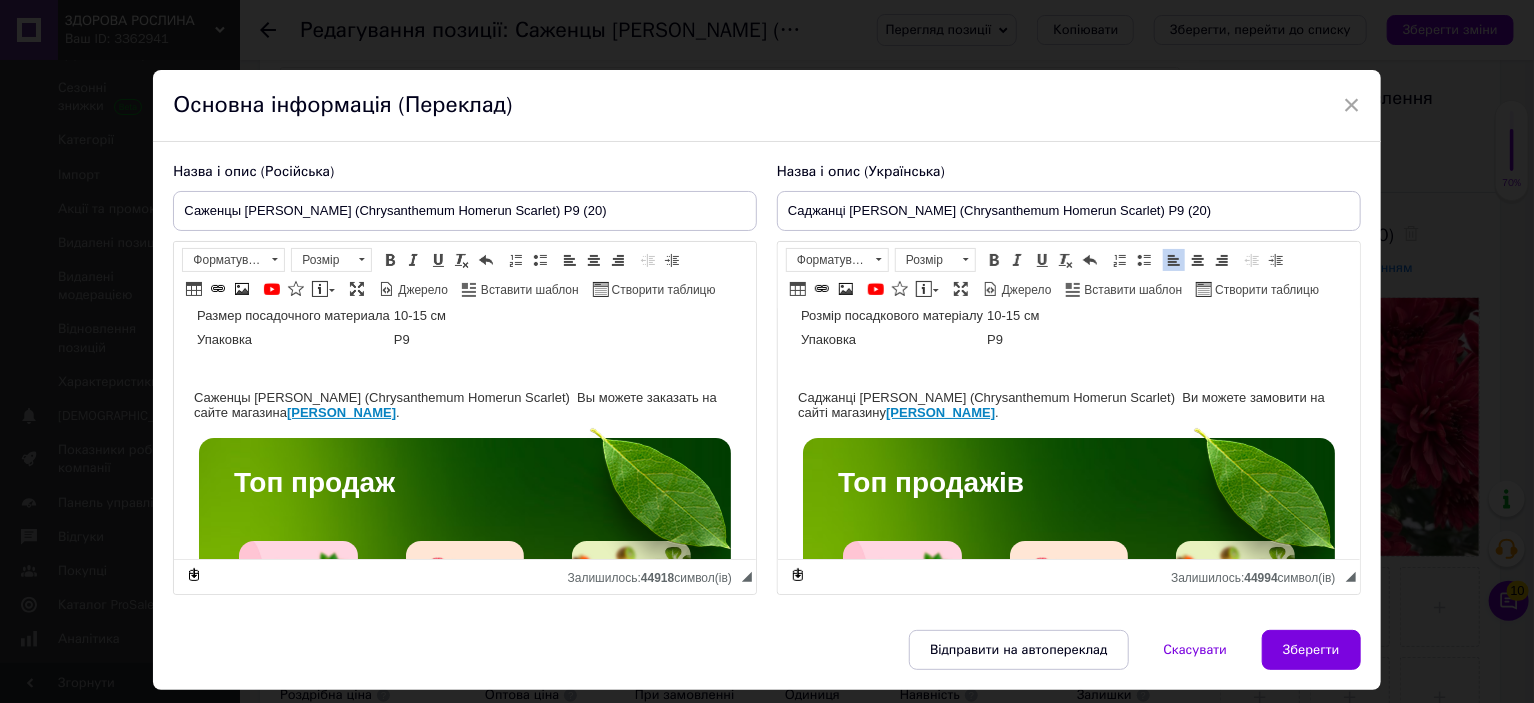 paste 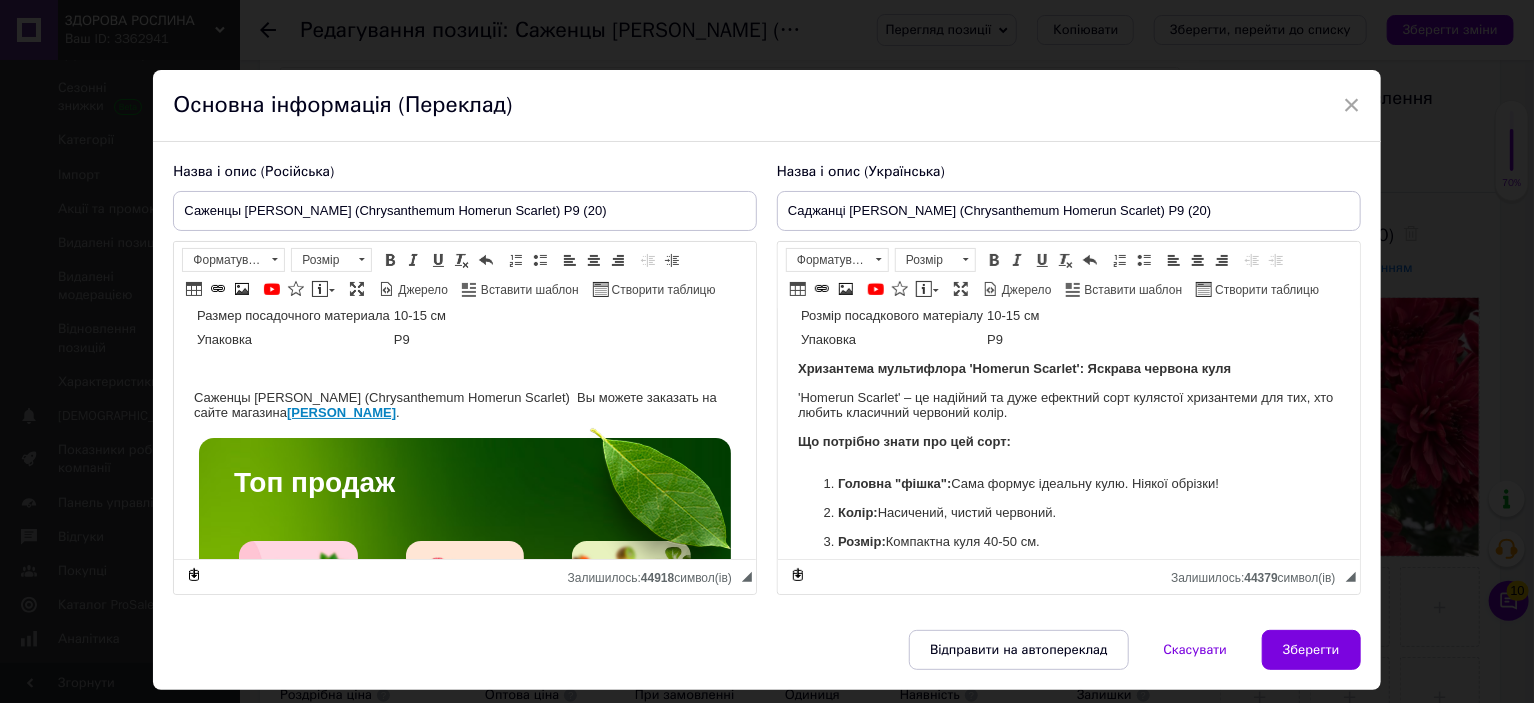 scroll, scrollTop: 370, scrollLeft: 0, axis: vertical 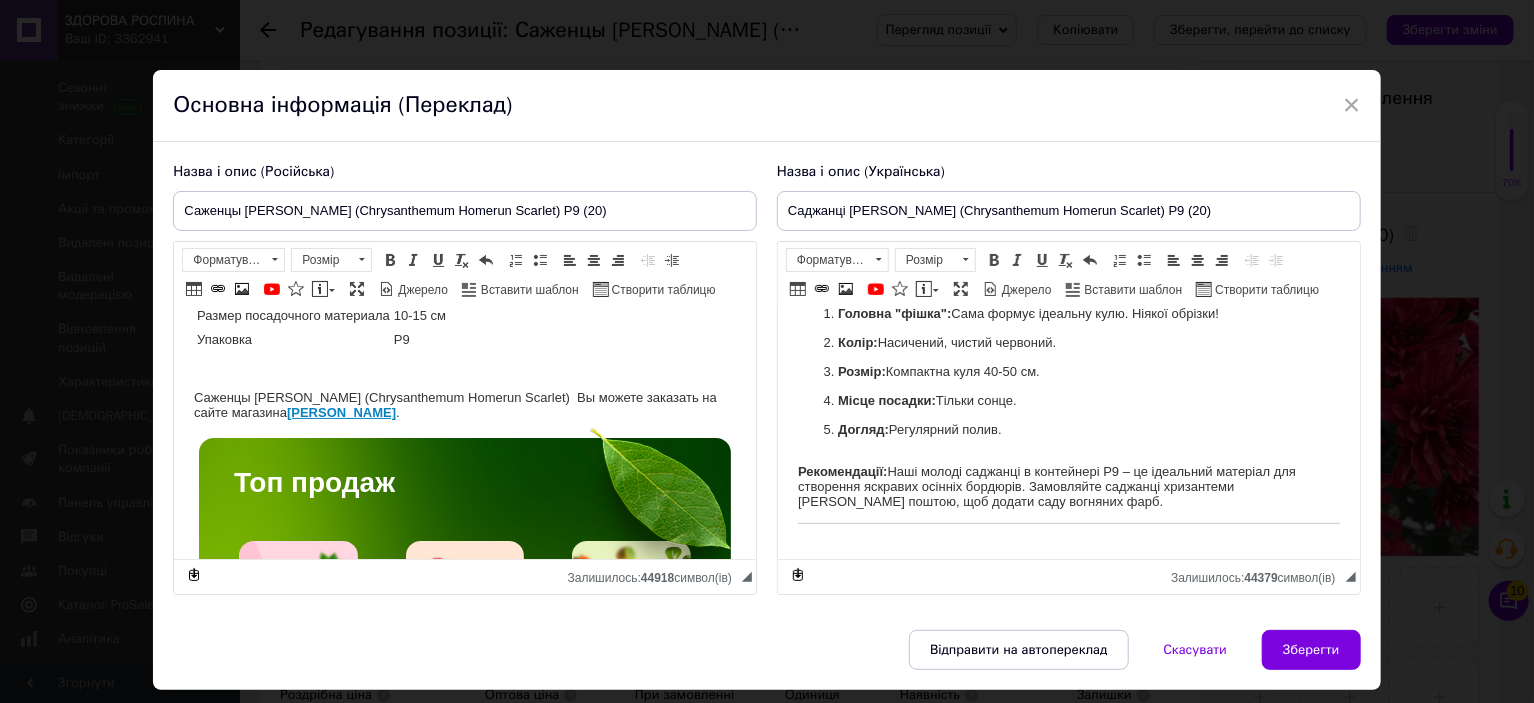 type 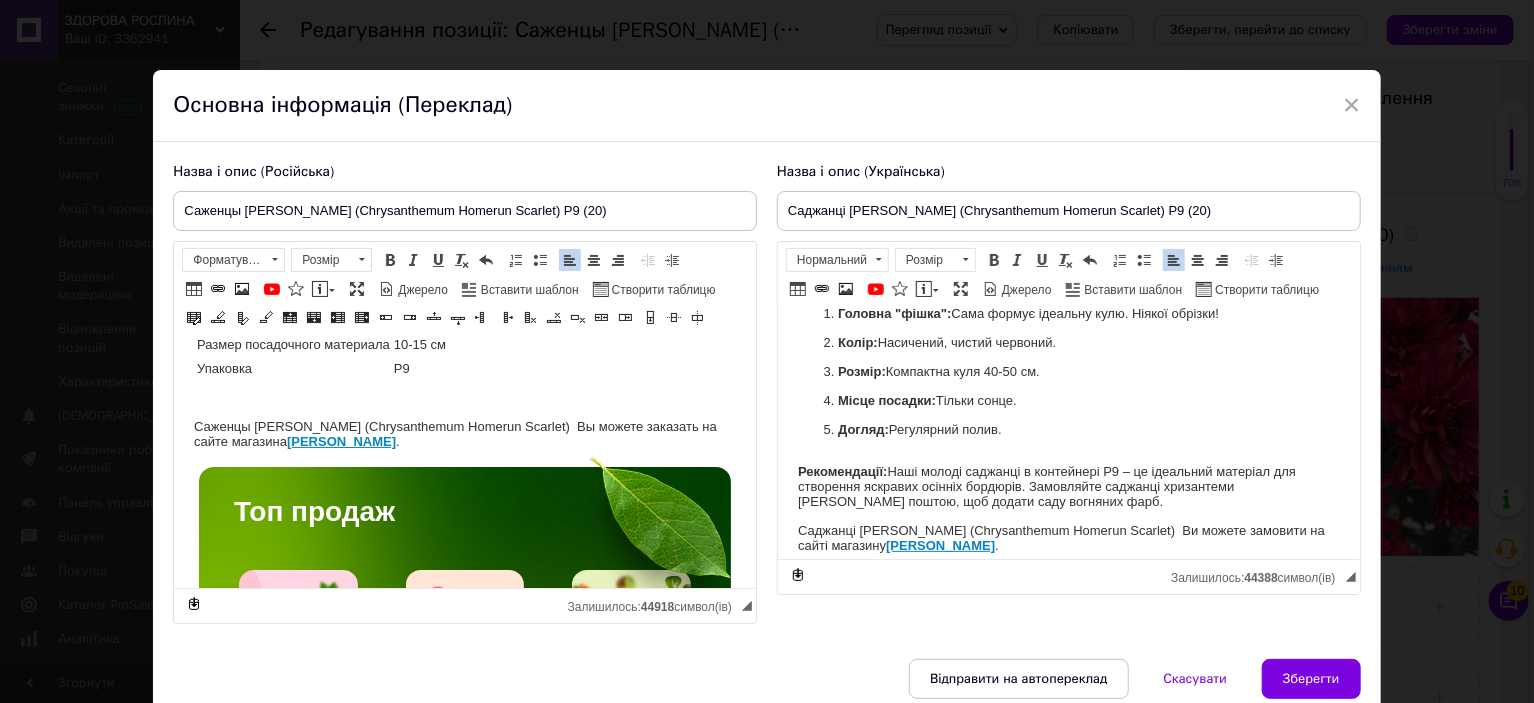 click on "Название Chrysanthеmum Homerun Scarlet Название русское Хризантема Хоумран Скарлет Высота 40-50 см Время цветения сентябрь-октябрь Окраска красная Размер цветка 3-4 см Возраст саженца однолетний Размер посадочного материала 10-15 см Упаковка Р9 Саженцы Хризантемы мультифлора Хоумран Скарлет (Chrysanthеmum Homerun Scarlet)  Вы можете заказать на сайте магазина  Здорова Рослина .           Топ продаж             Саженцы клубники                     Саженцы малины                    Саженцы экзотических растений                     Саженцы хвойных растений                     Саженцы ягодных кустарников" at bounding box center [465, 2972] 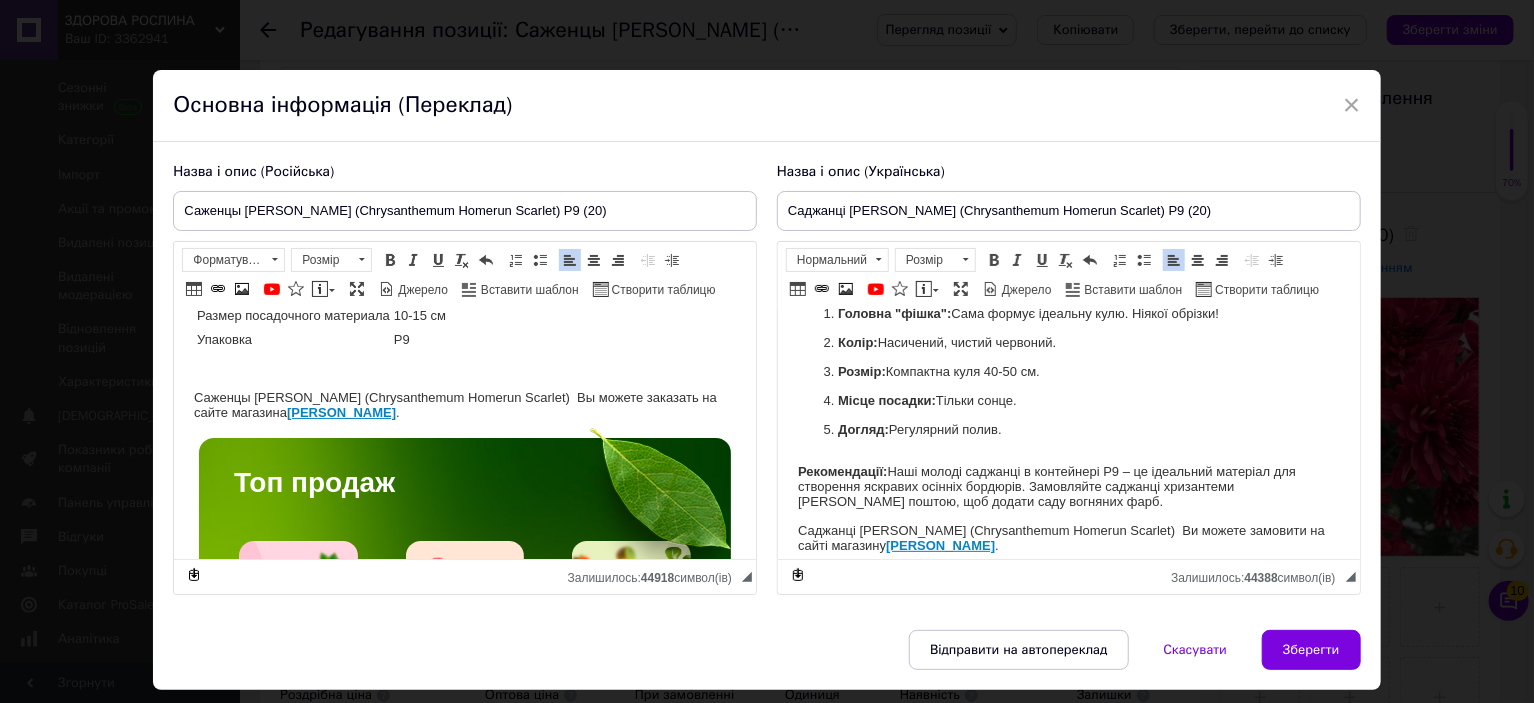 click at bounding box center (465, 368) 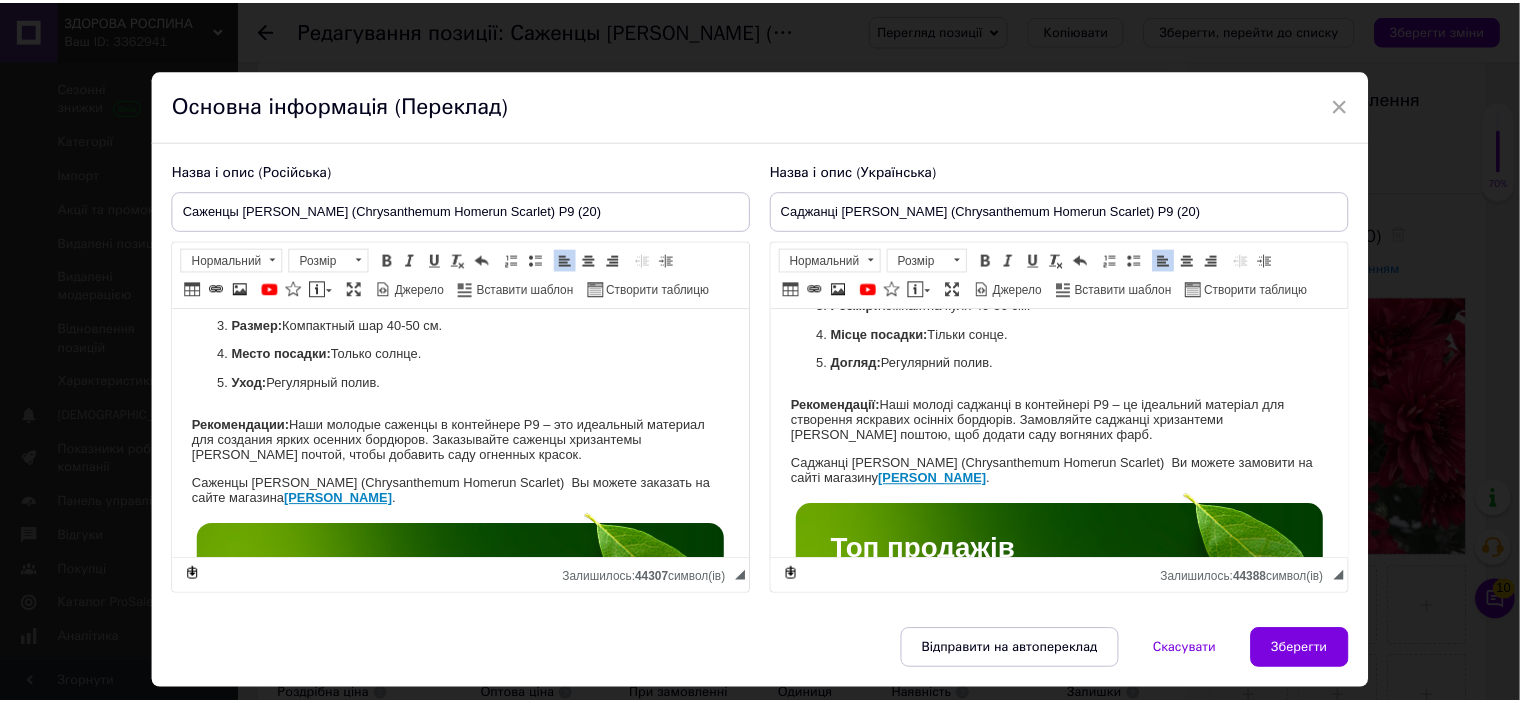 scroll, scrollTop: 470, scrollLeft: 0, axis: vertical 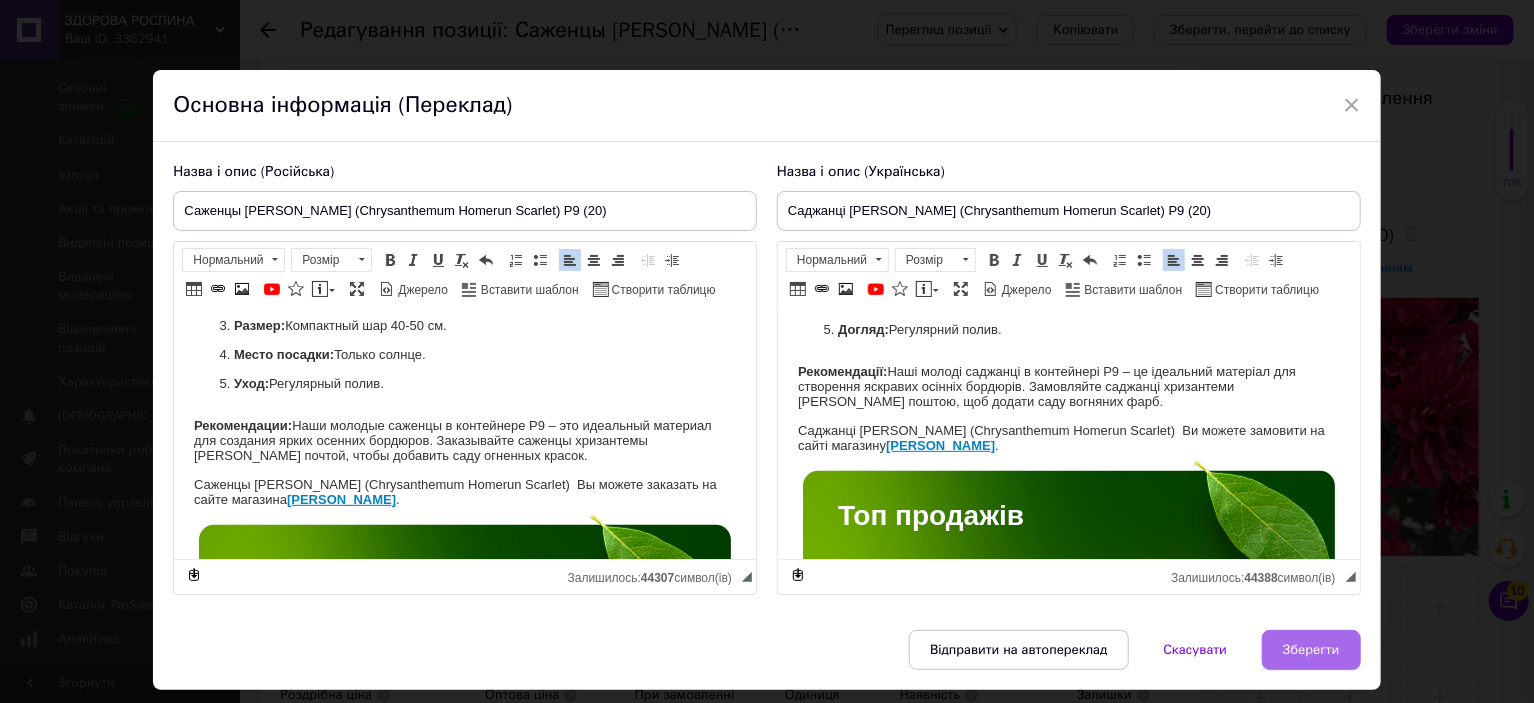 click on "Зберегти" at bounding box center (1311, 650) 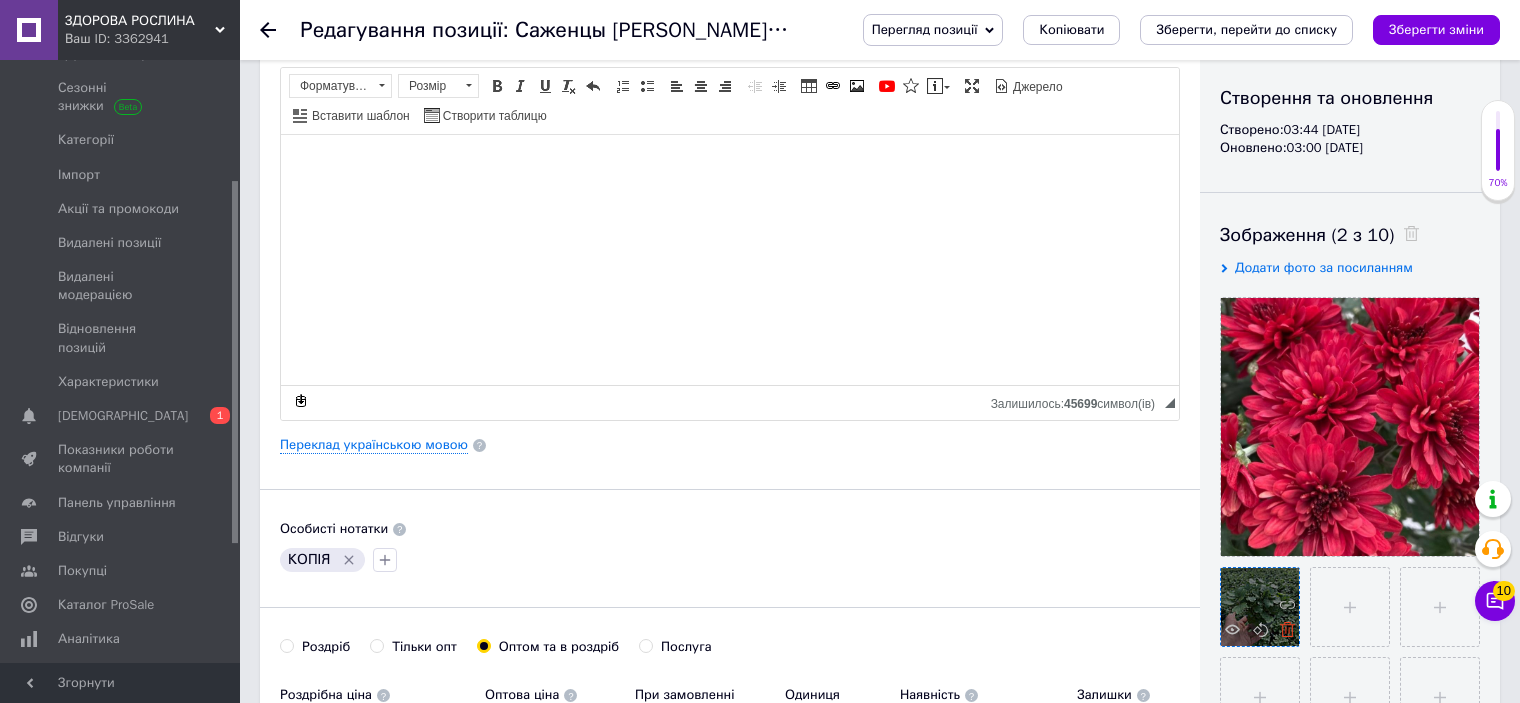 click 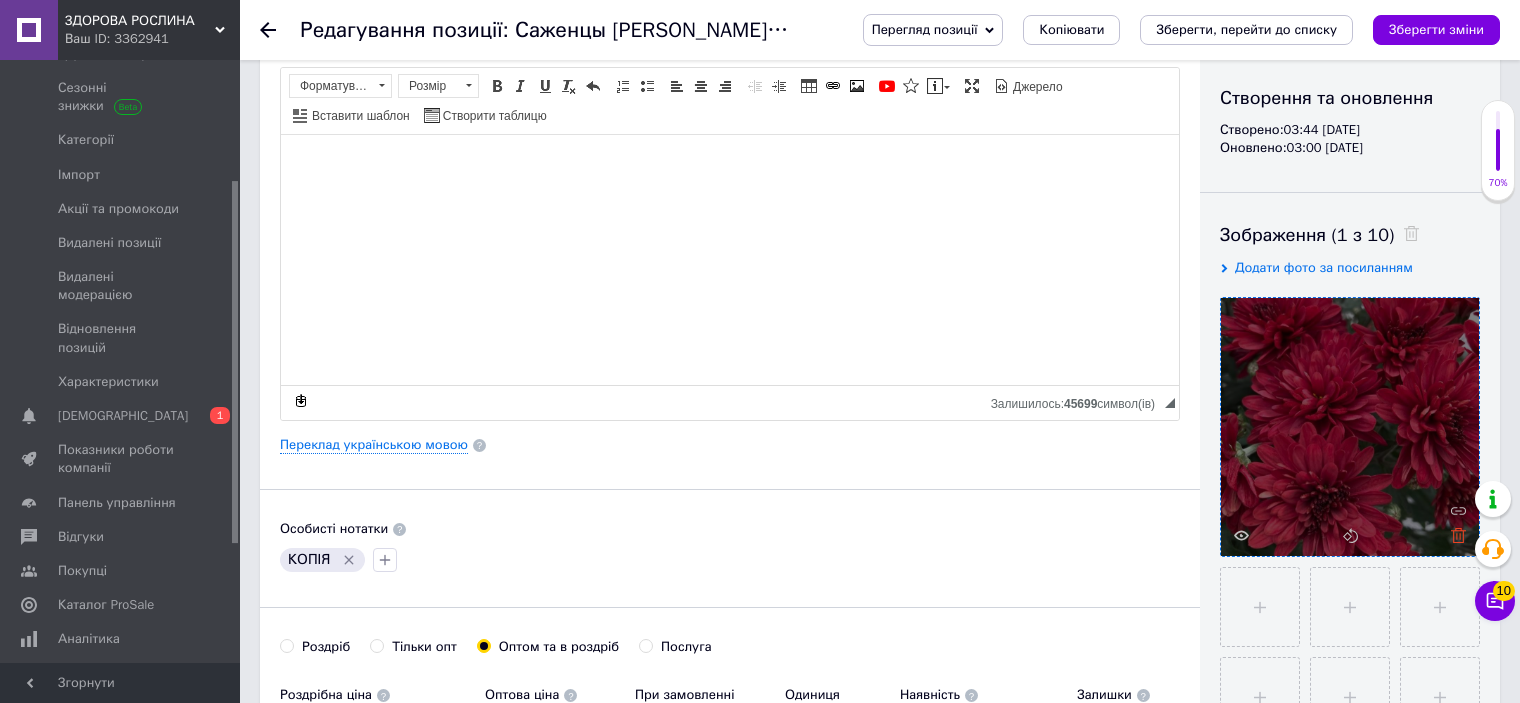 click 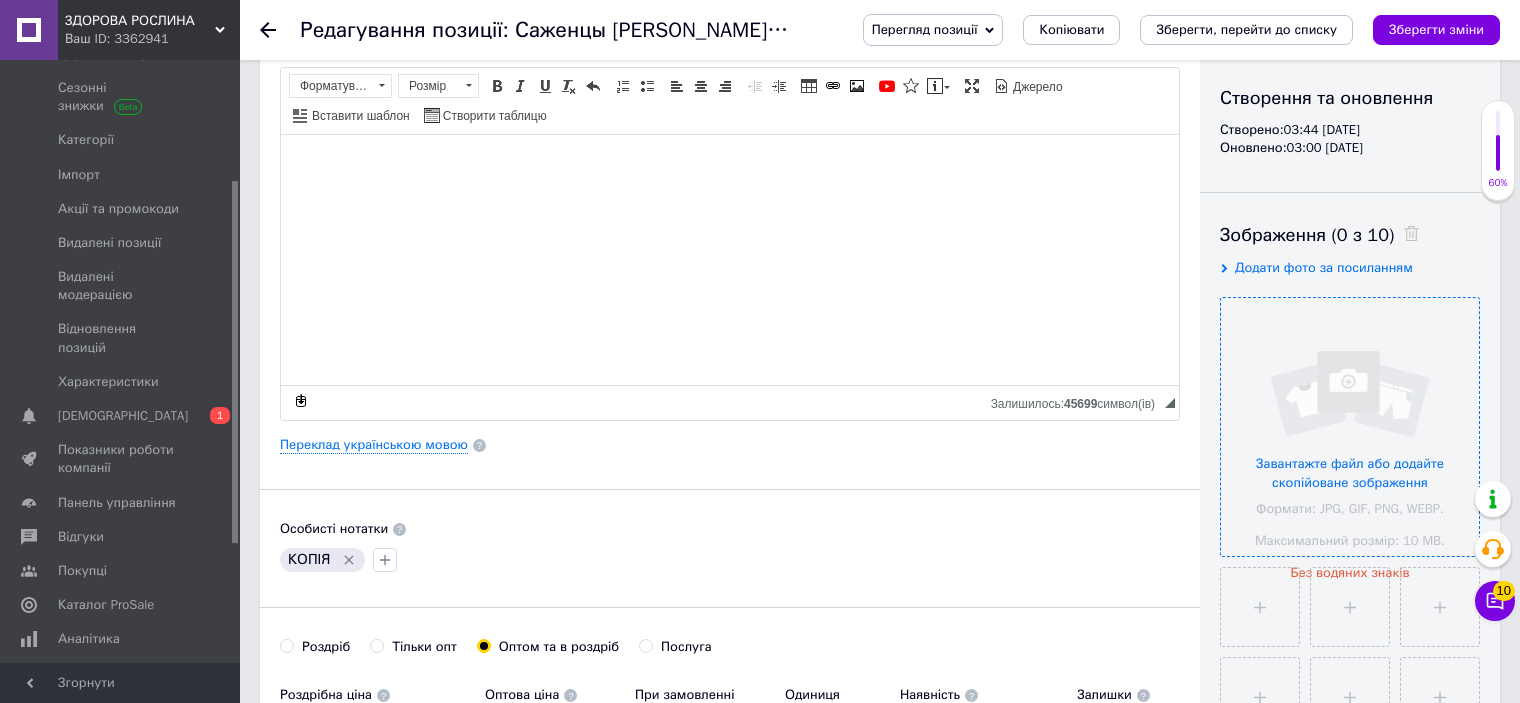 click at bounding box center (1350, 427) 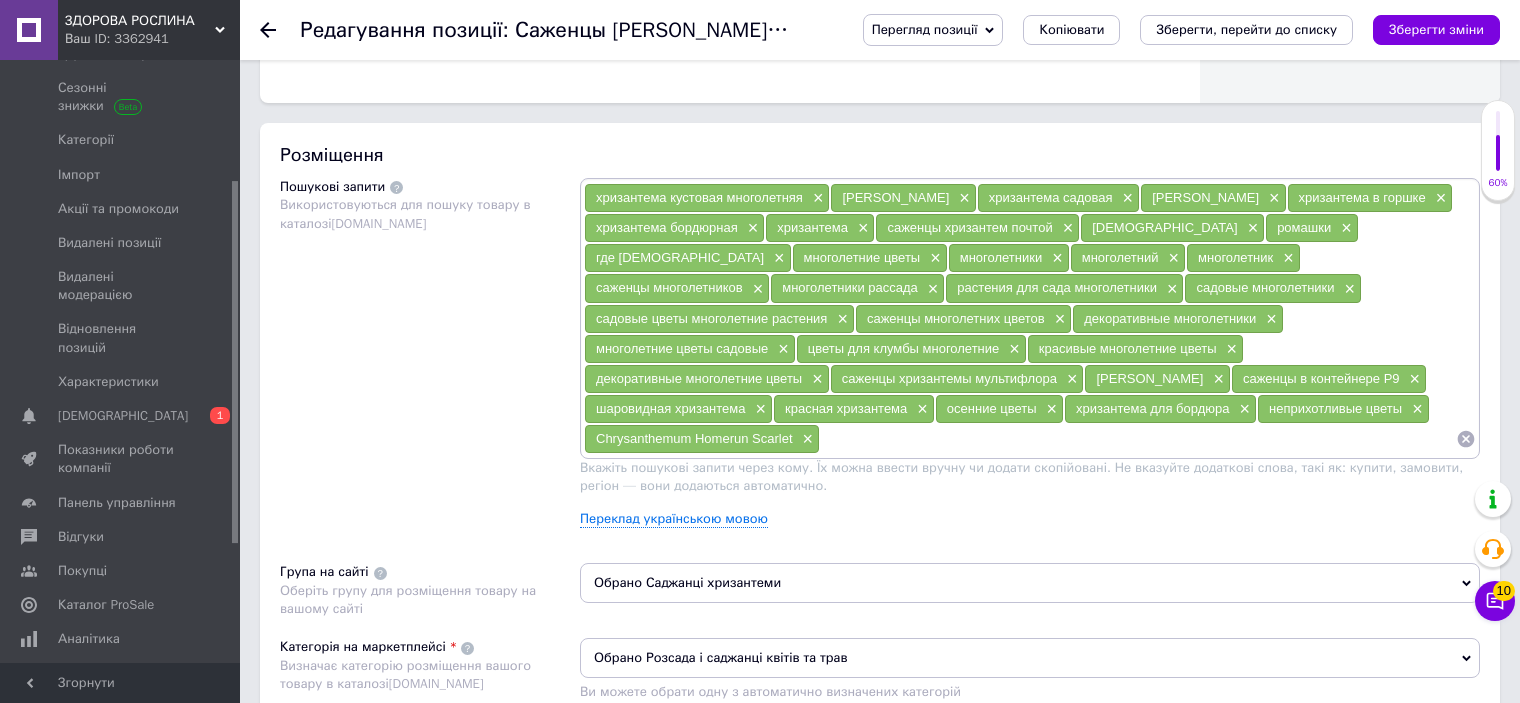 scroll, scrollTop: 1200, scrollLeft: 0, axis: vertical 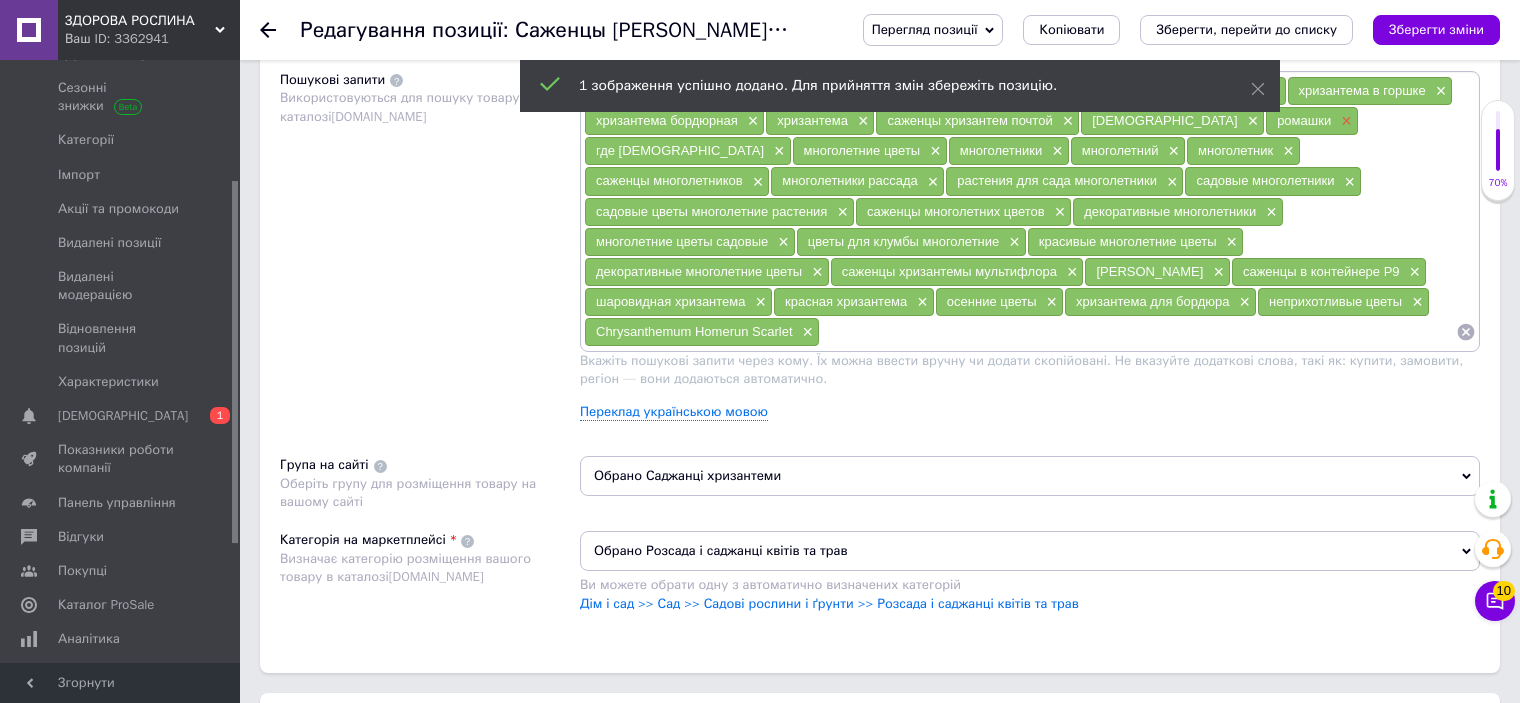 click on "×" at bounding box center (1344, 121) 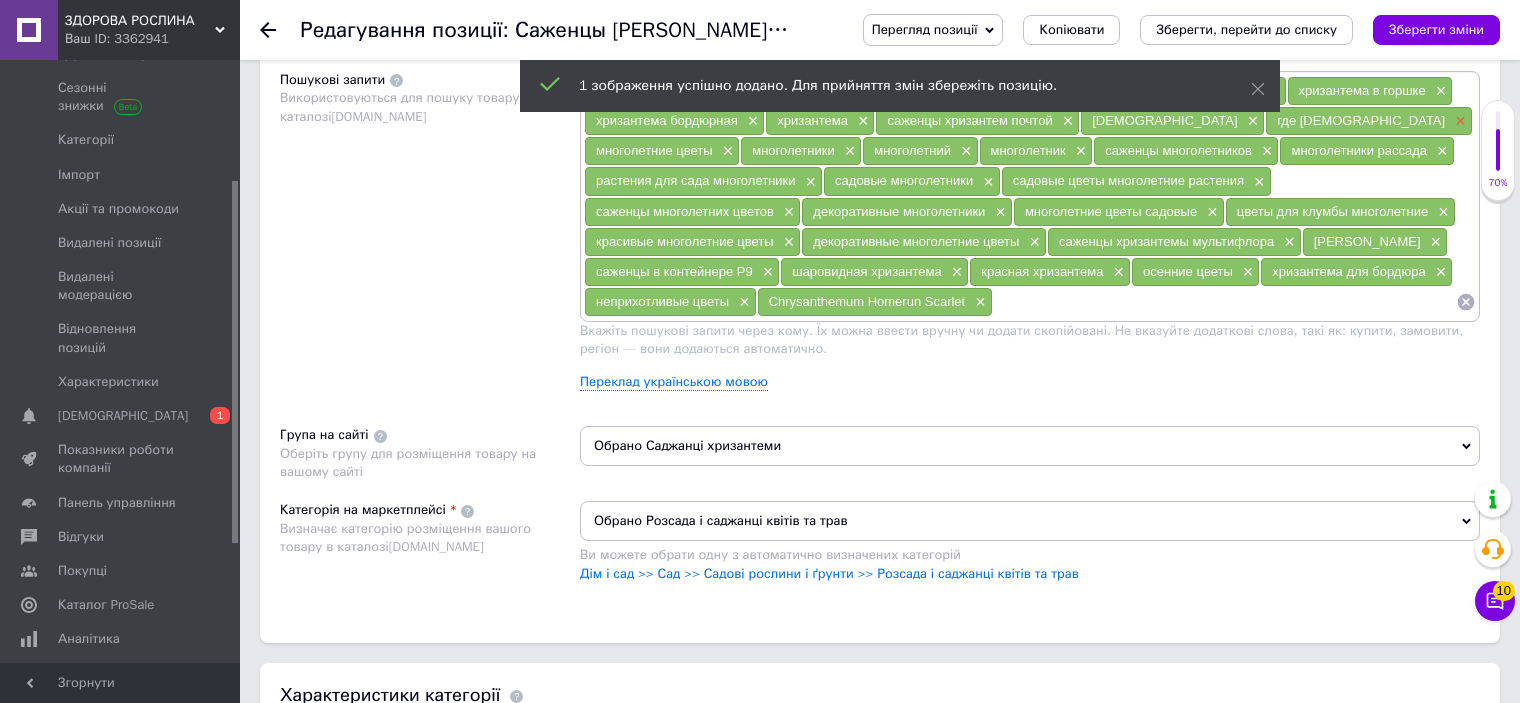 click on "×" at bounding box center [1458, 121] 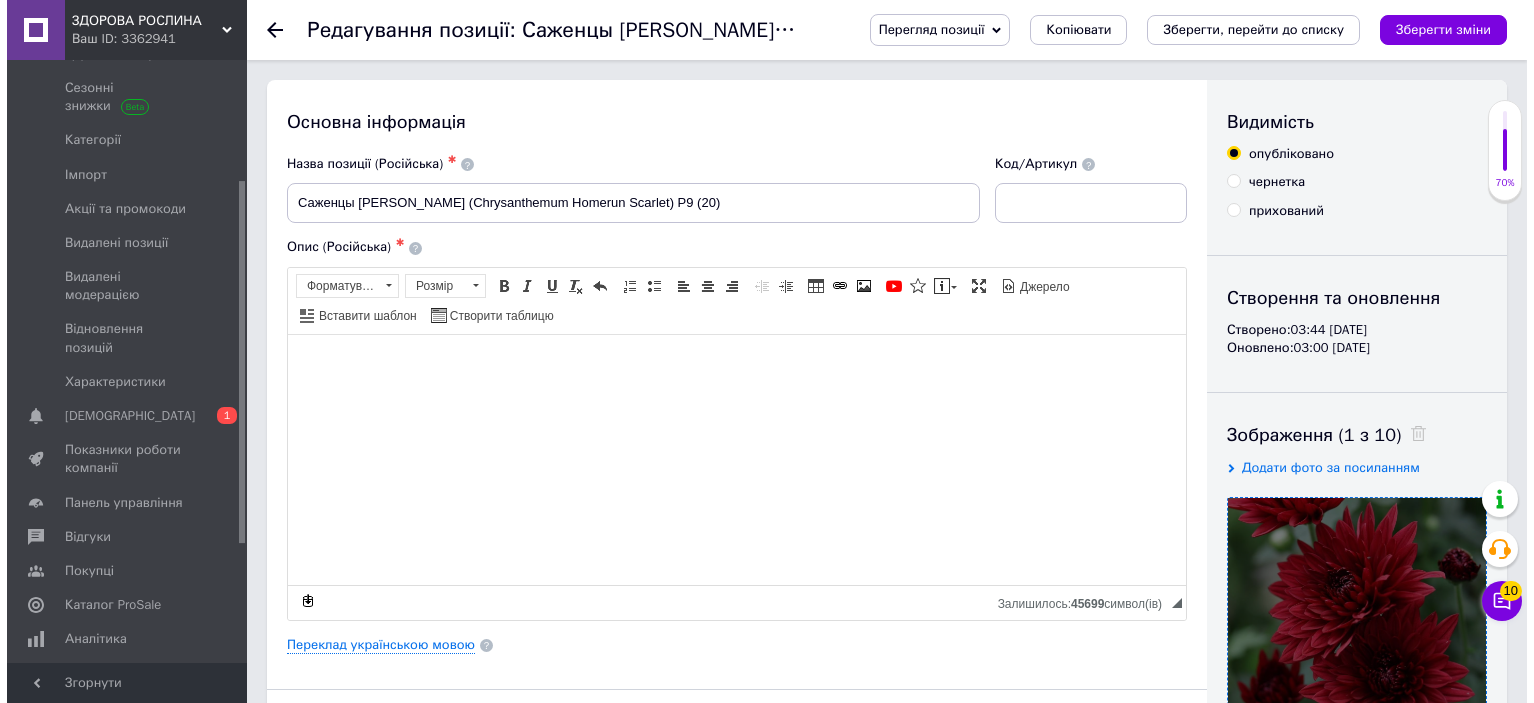 scroll, scrollTop: 0, scrollLeft: 0, axis: both 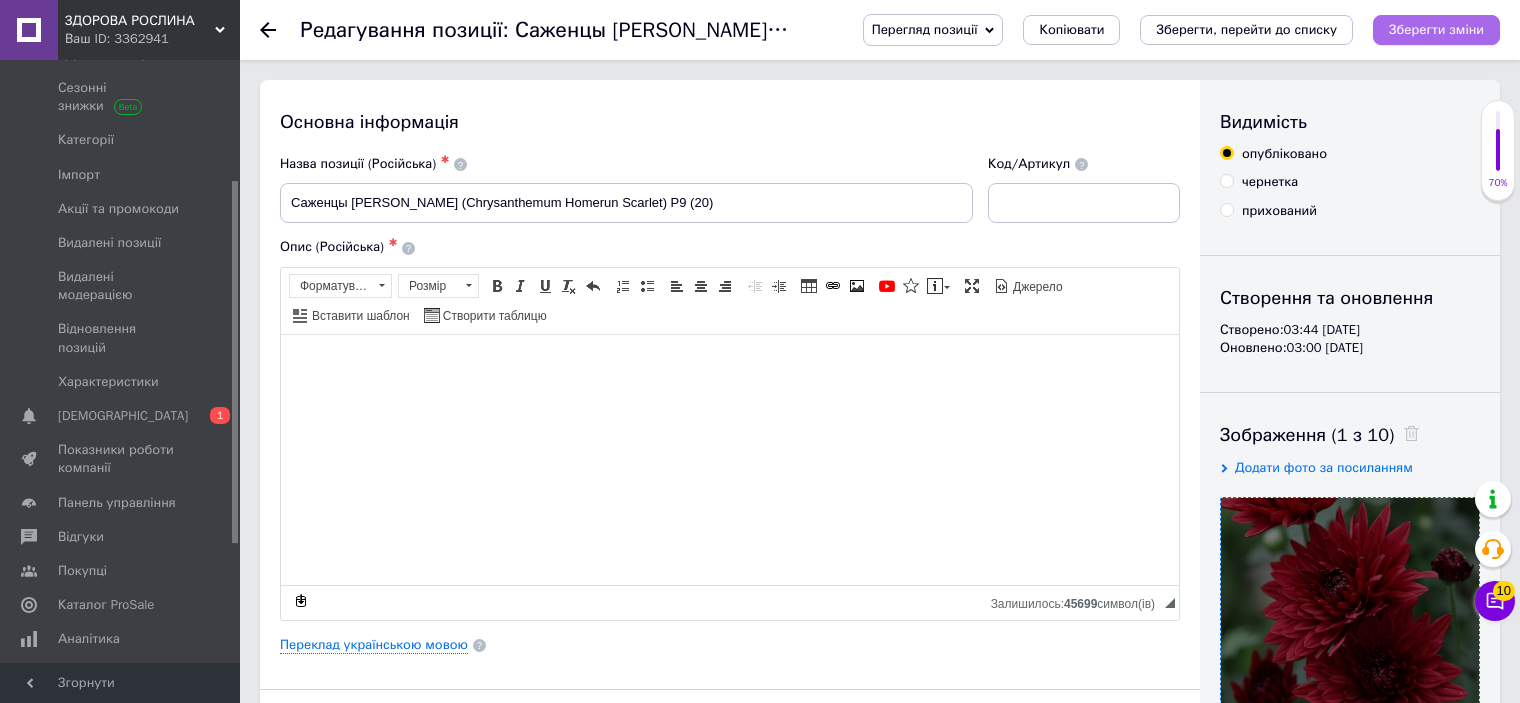 click on "Зберегти зміни" at bounding box center [1436, 29] 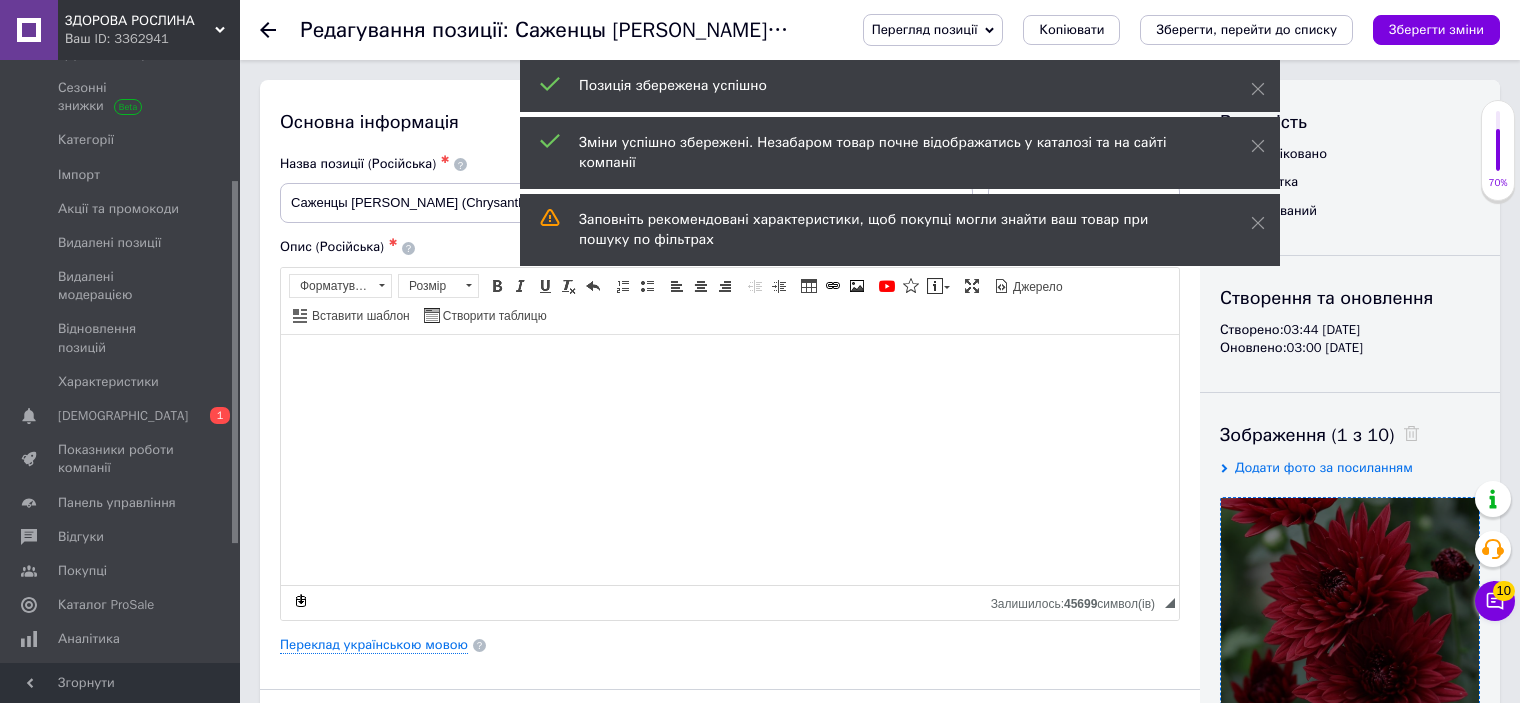 click 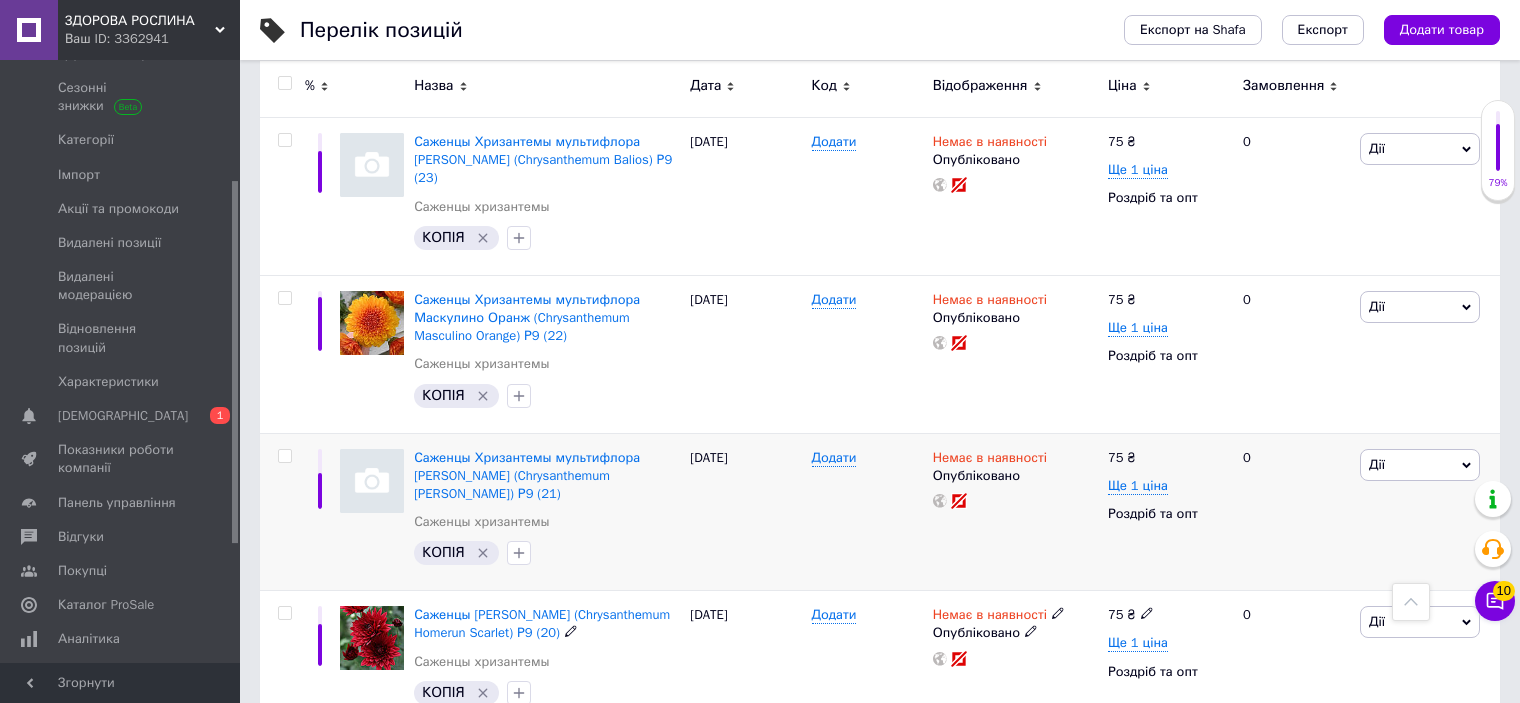 scroll, scrollTop: 1700, scrollLeft: 0, axis: vertical 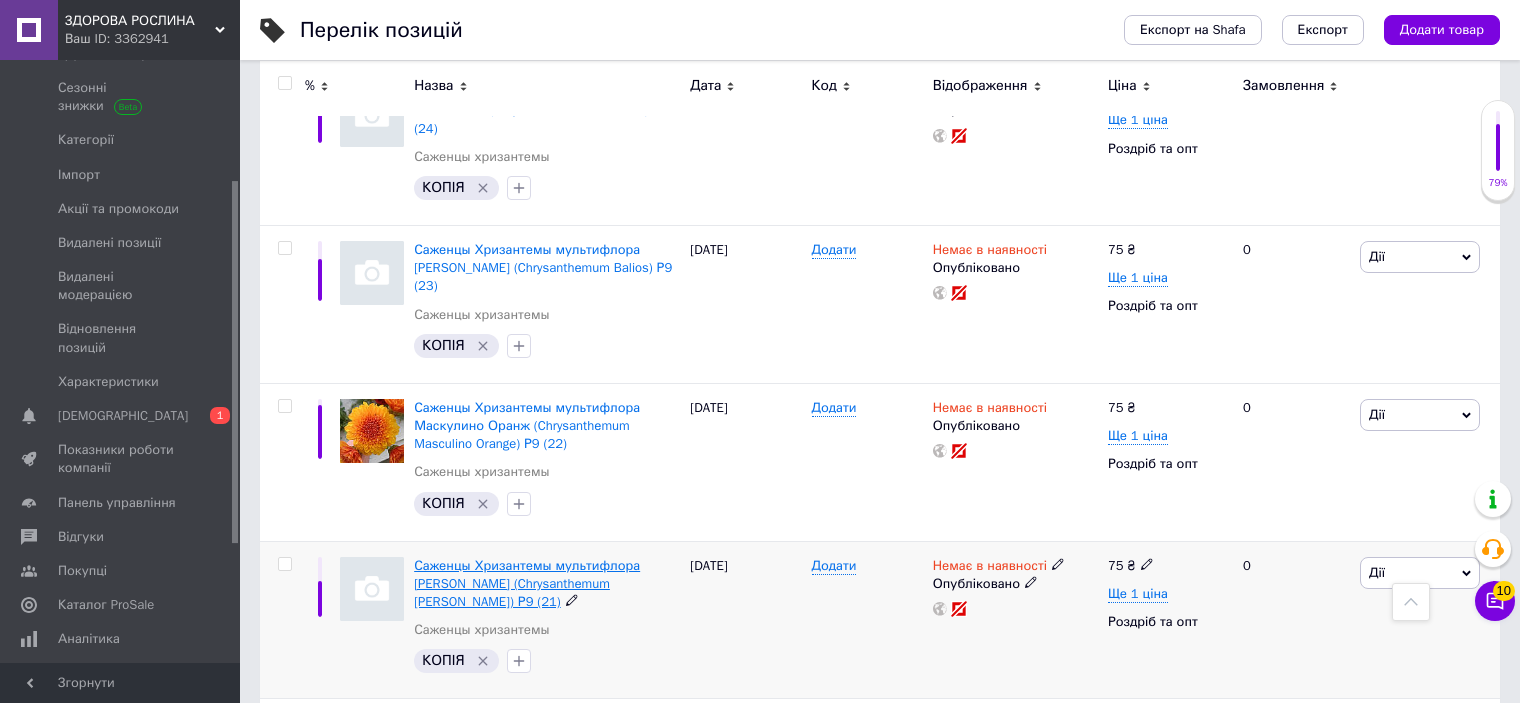 click on "Саженцы Хризантемы мультифлора [PERSON_NAME] (Chrysanthеmum [PERSON_NAME]) Р9 (21)" at bounding box center [527, 583] 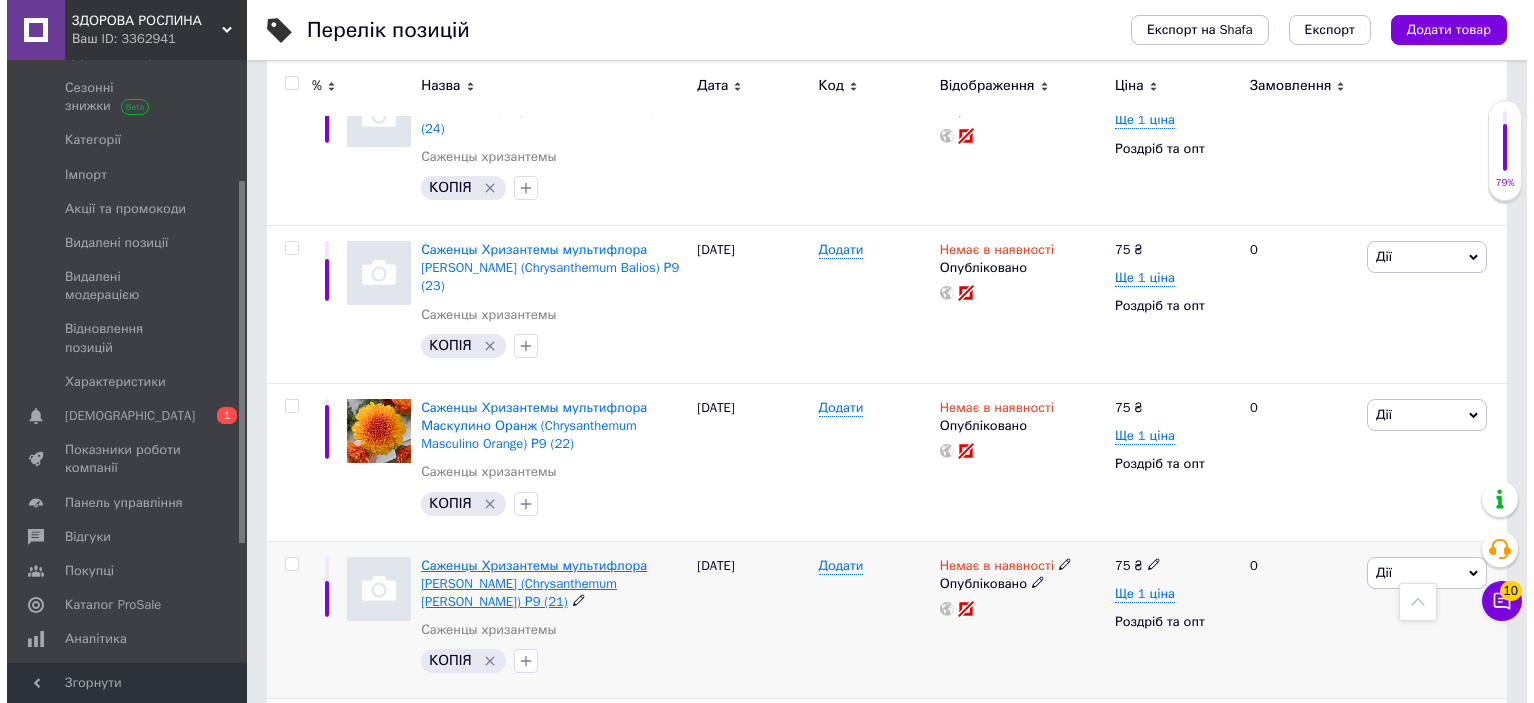 scroll, scrollTop: 0, scrollLeft: 0, axis: both 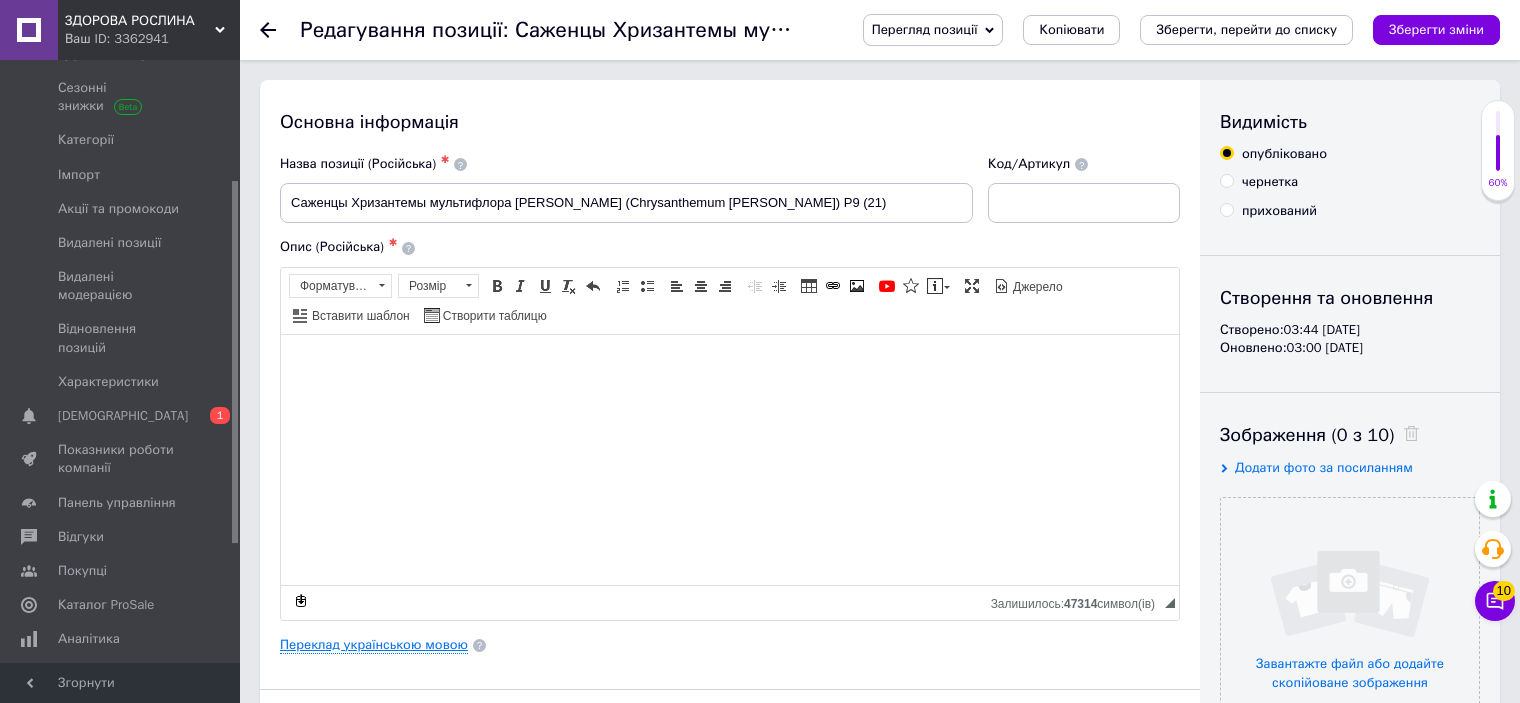 click on "Переклад українською мовою" at bounding box center (374, 645) 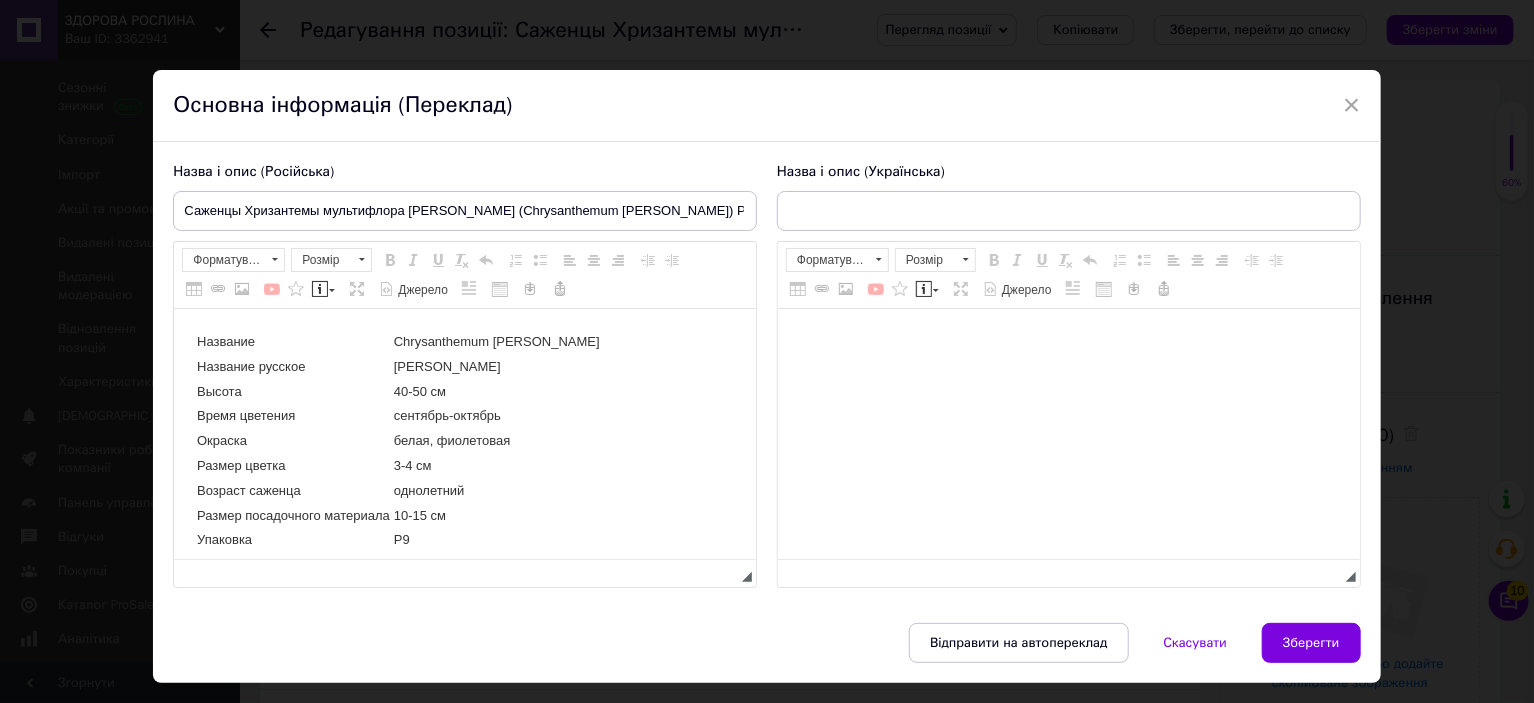 scroll, scrollTop: 0, scrollLeft: 0, axis: both 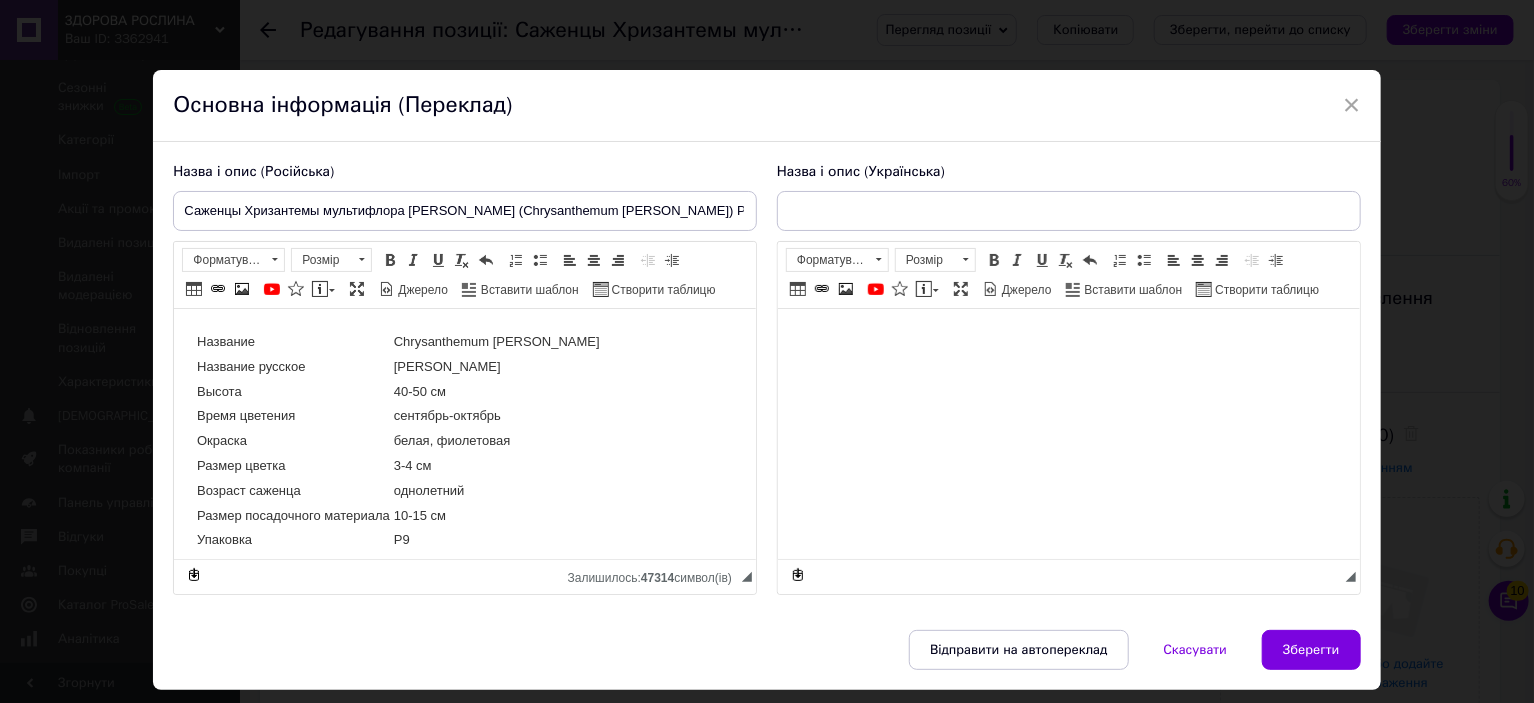 type on "Саджанці Хризантеми мультифлора Віола Віолет (Chrysanthеmum Viola Violet) Р9 (21)" 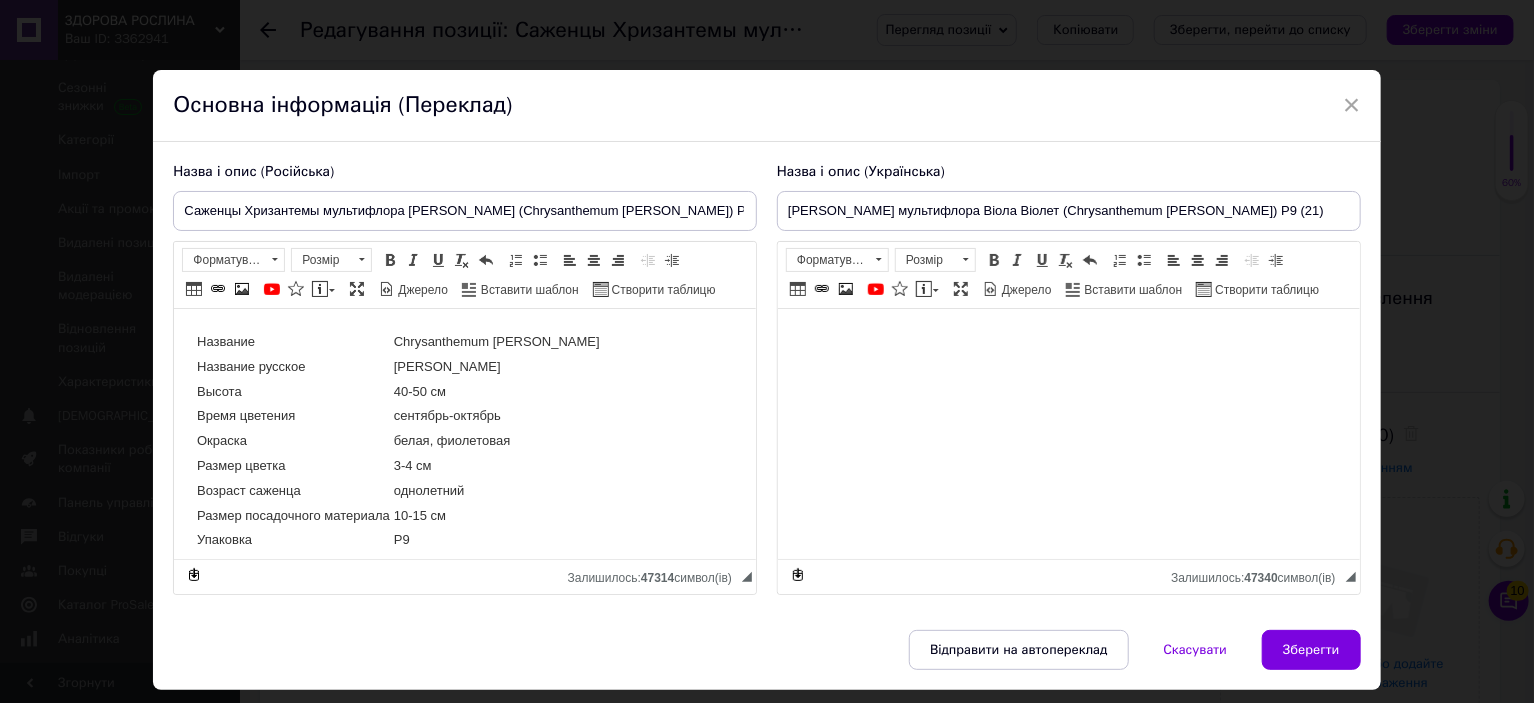 scroll, scrollTop: 200, scrollLeft: 0, axis: vertical 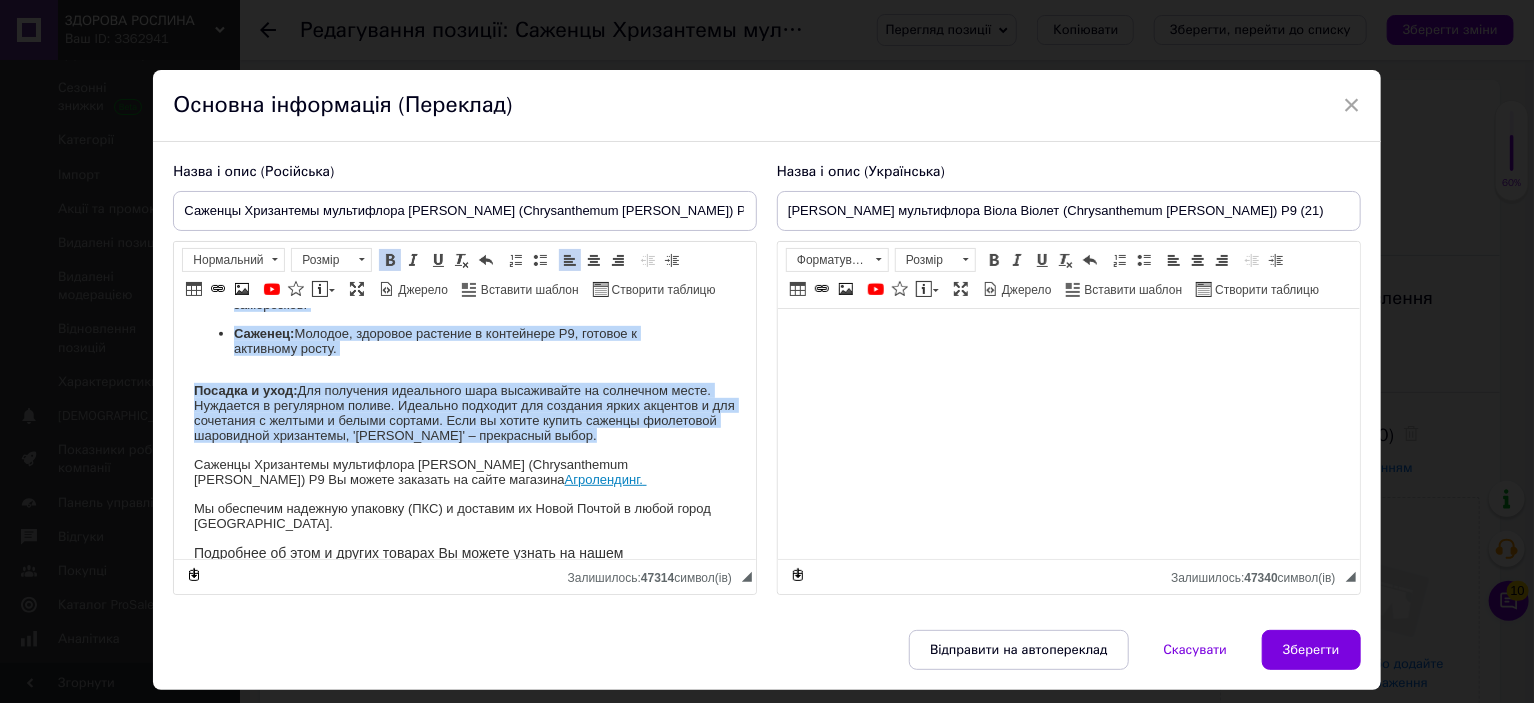 drag, startPoint x: 190, startPoint y: 370, endPoint x: 648, endPoint y: 442, distance: 463.62485 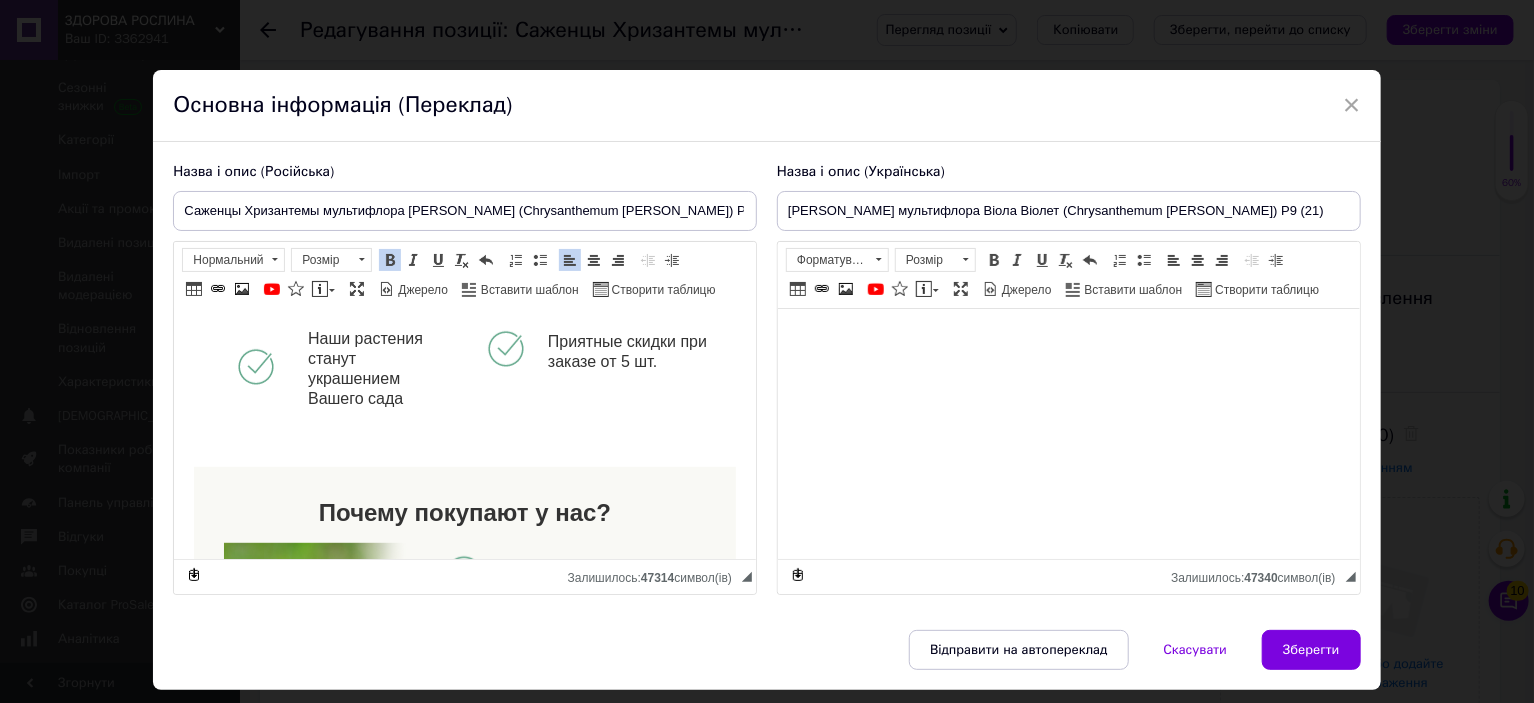 scroll, scrollTop: 248, scrollLeft: 0, axis: vertical 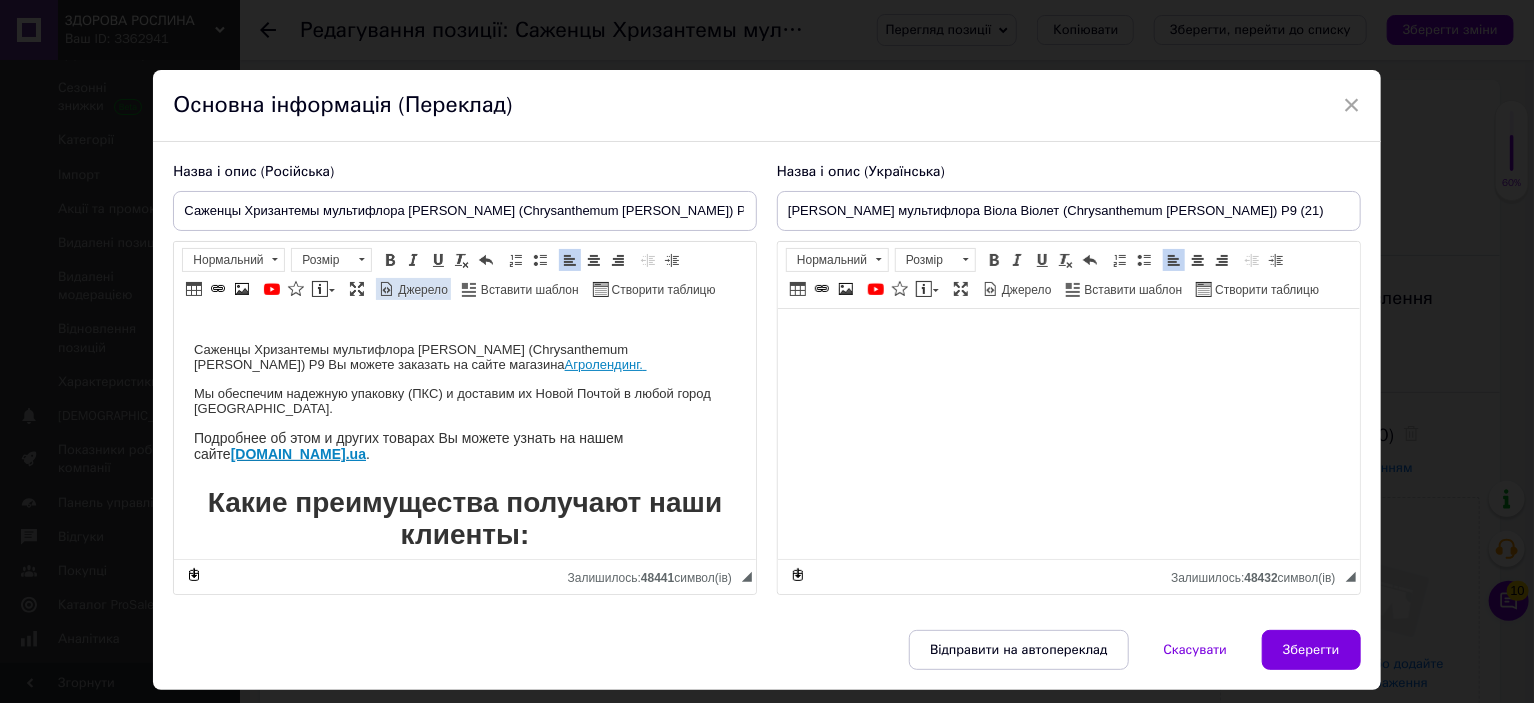 click on "Джерело" at bounding box center [421, 290] 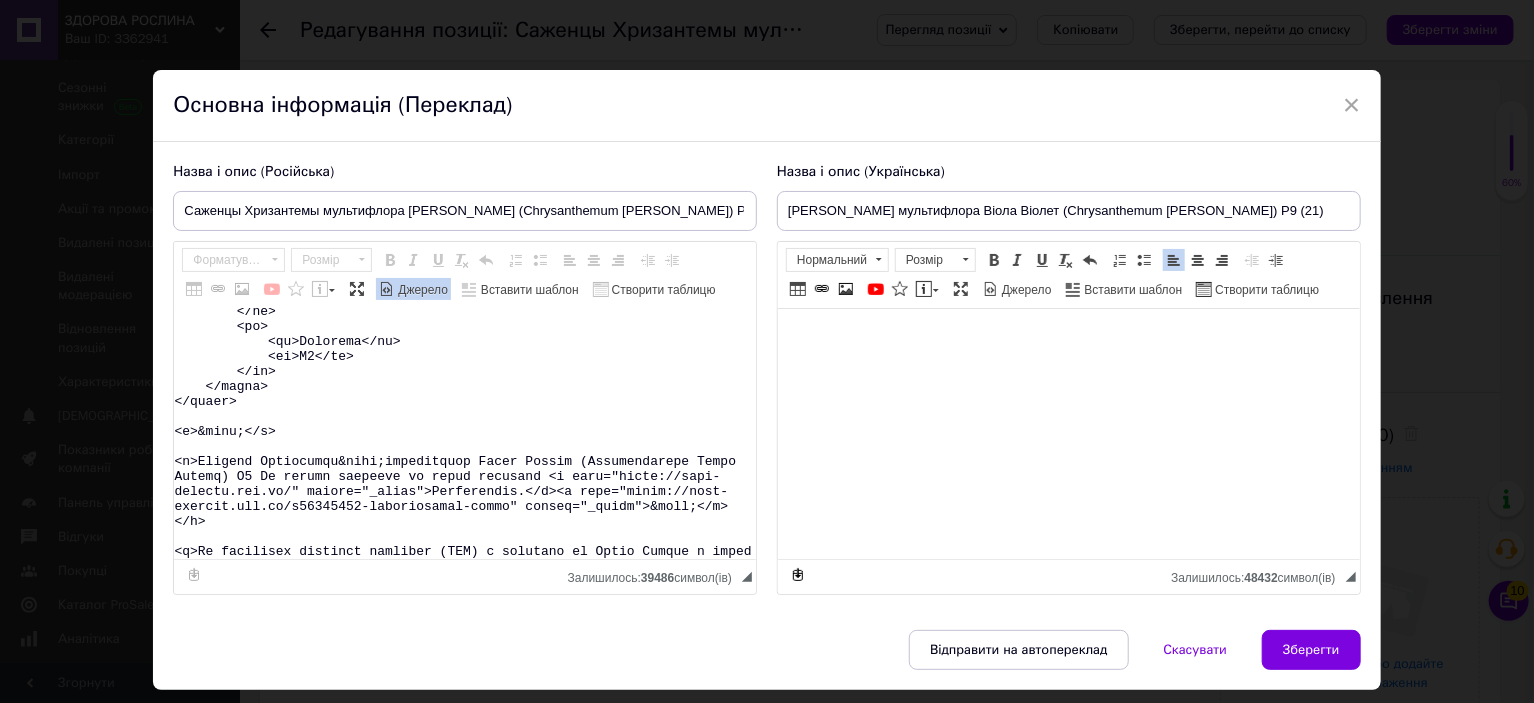 scroll, scrollTop: 600, scrollLeft: 0, axis: vertical 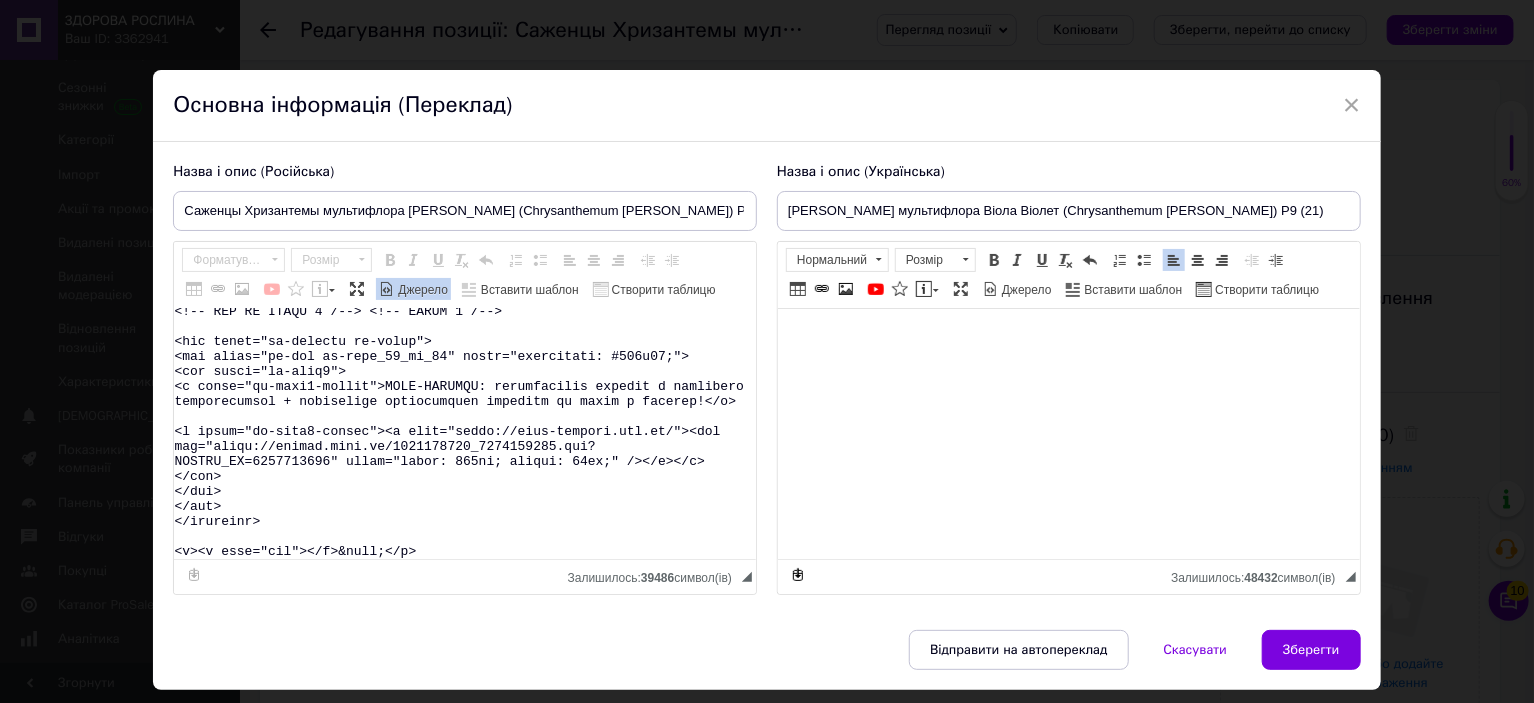 drag, startPoint x: 235, startPoint y: 384, endPoint x: 360, endPoint y: 605, distance: 253.90155 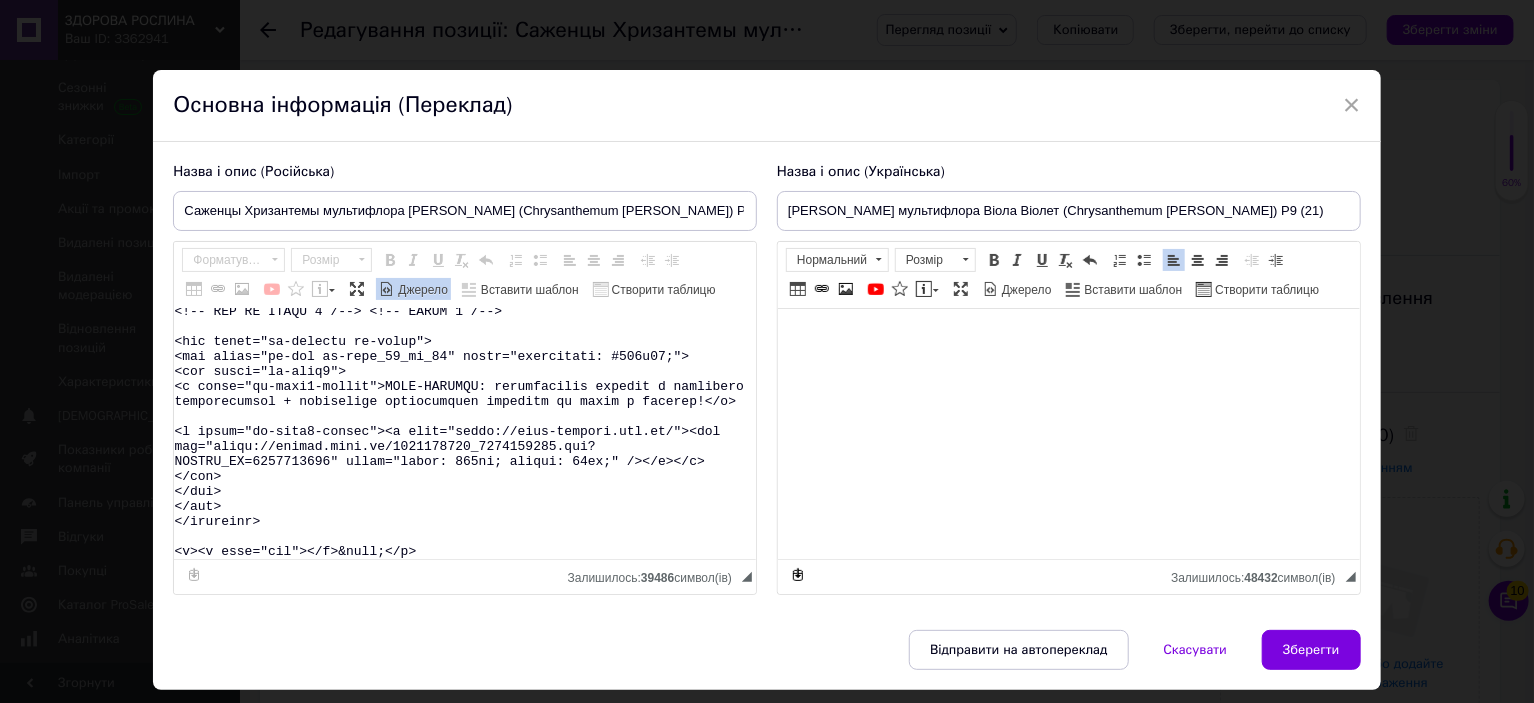 click on "Назва і опис (Російська) Саженцы Хризантемы мультифлора Виола Виолет (Chrysanthеmum Viola Violet) Р9 (21)
Название
Chrysanthеmum Viola Violet
Название русское
Хризантема Виола Виолет
Высота
40-50 см
Время цветения
сентябрь-октябрь
Окраска
белая, фиолетовая
Размер цветка
3-4 см
Возраст саженца
однолетний
Размер посадочного материала
10-15 см
Упаковка
Р9
Саженцы Хризантемы мультифлора Виола Виолет (Chrysanthеmum Viola Violet) Р9 Вы можете заказать на сайте магазина  Агролендинг.
agro-landing.com. ua ." at bounding box center (766, 386) 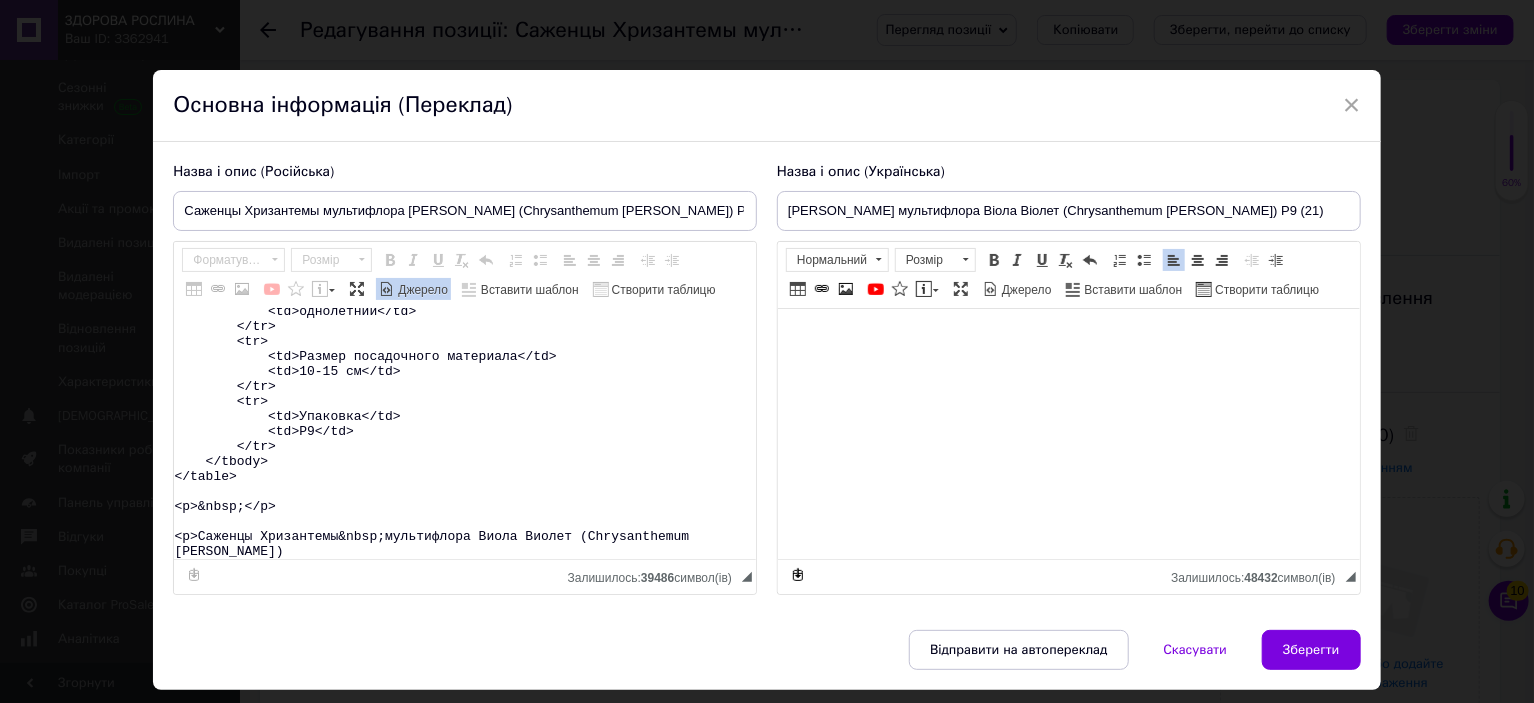 scroll, scrollTop: 433, scrollLeft: 0, axis: vertical 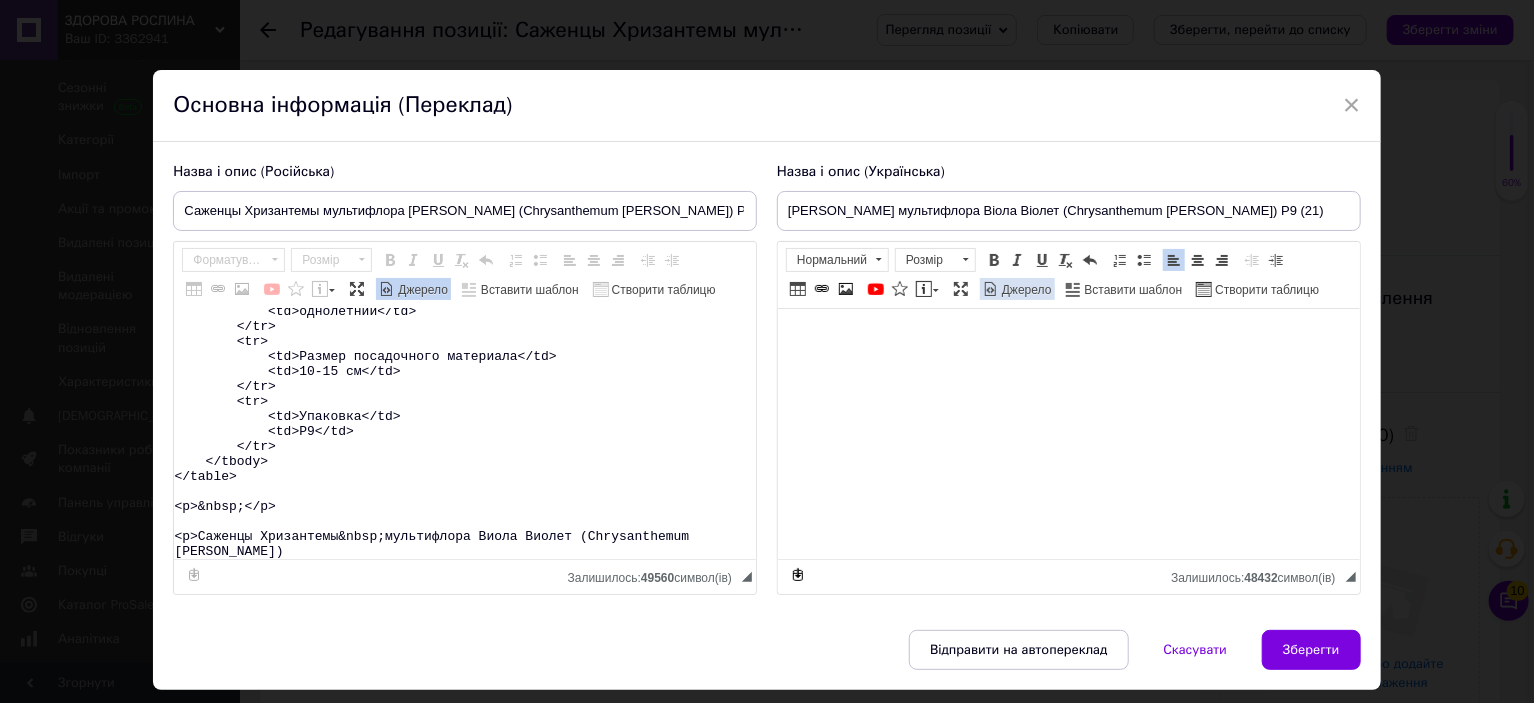 click on "Джерело" at bounding box center [1025, 290] 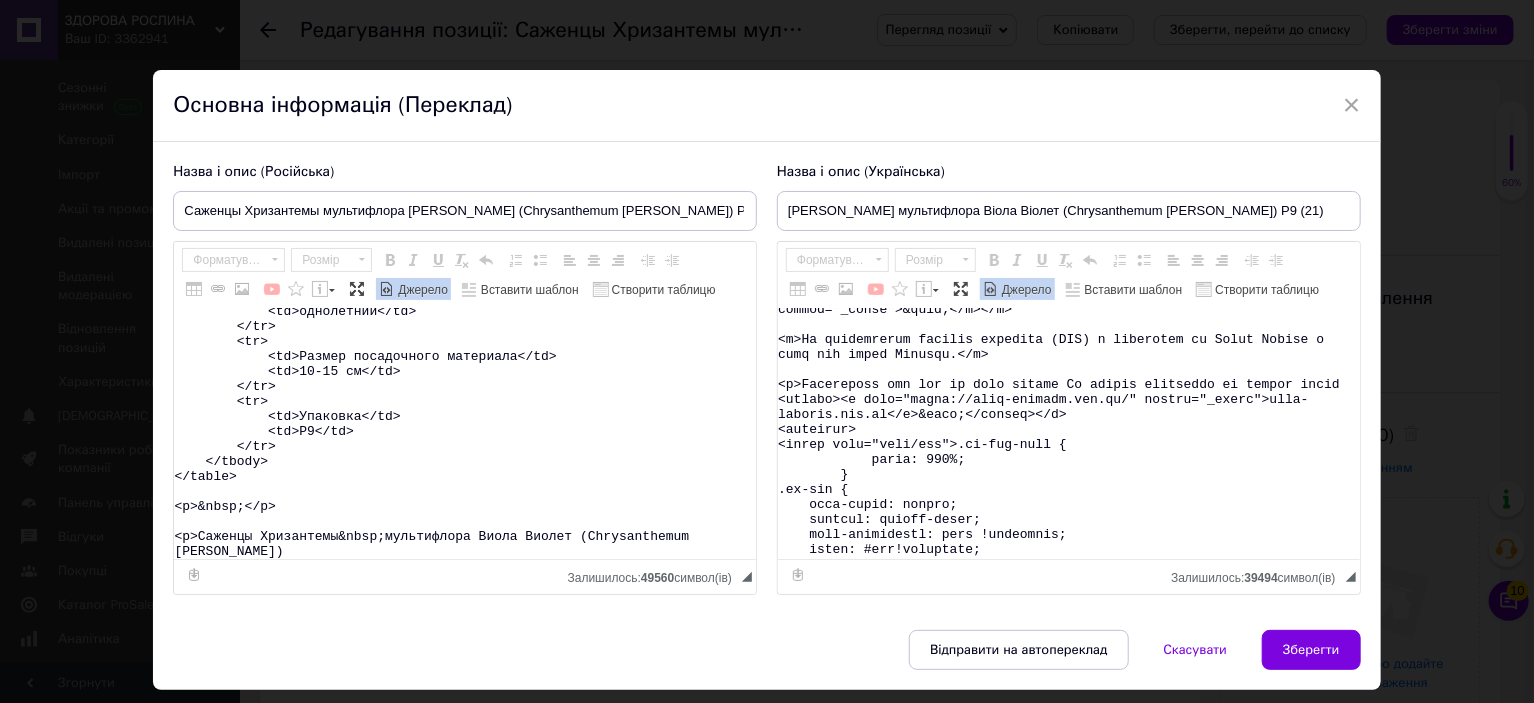scroll, scrollTop: 600, scrollLeft: 0, axis: vertical 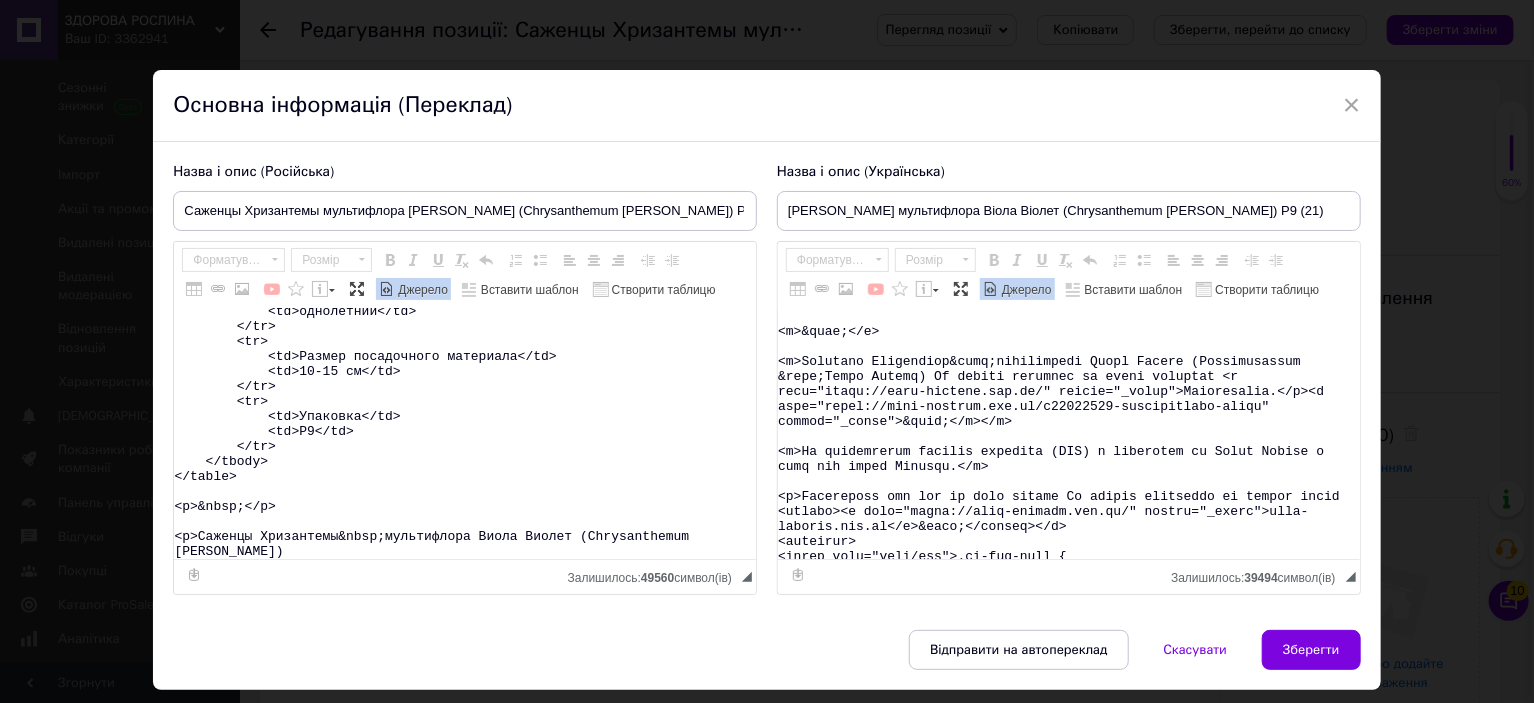 type on "<table>
<tbody>
<tr>
<td>Название</td>
<td>Chrysanthеmum&nbsp;Viola Violet</td>
</tr>
<tr>
<td>Название русское</td>
<td>Хризантема&nbsp;Виола Виолет</td>
</tr>
<tr>
<td>Высота</td>
<td>40-50&nbsp;см</td>
</tr>
<tr>
<td>Время цветения</td>
<td>сентябрь-октябрь</td>
</tr>
<tr>
<td>Окраска</td>
<td>белая, фиолетовая</td>
</tr>
<tr>
<td>Размер цветка</td>
<td>3-4 см</td>
</tr>
<tr>
<td>Возраст саженца</td>
<td>однолетний</td>
</tr>
<tr>
<td>Размер посадочного материала</td>
<td>10-15 см</td>
</tr>
<tr>
<td>Упаковка</td>
<td>Р9</td>
</tr>
</tbody>
</table>
<p>&nbsp;</p>
<p>Саженцы Хризантемы&nbsp;мультифлора Виола Виолет (Chrysanthеmum Viola Violet)" 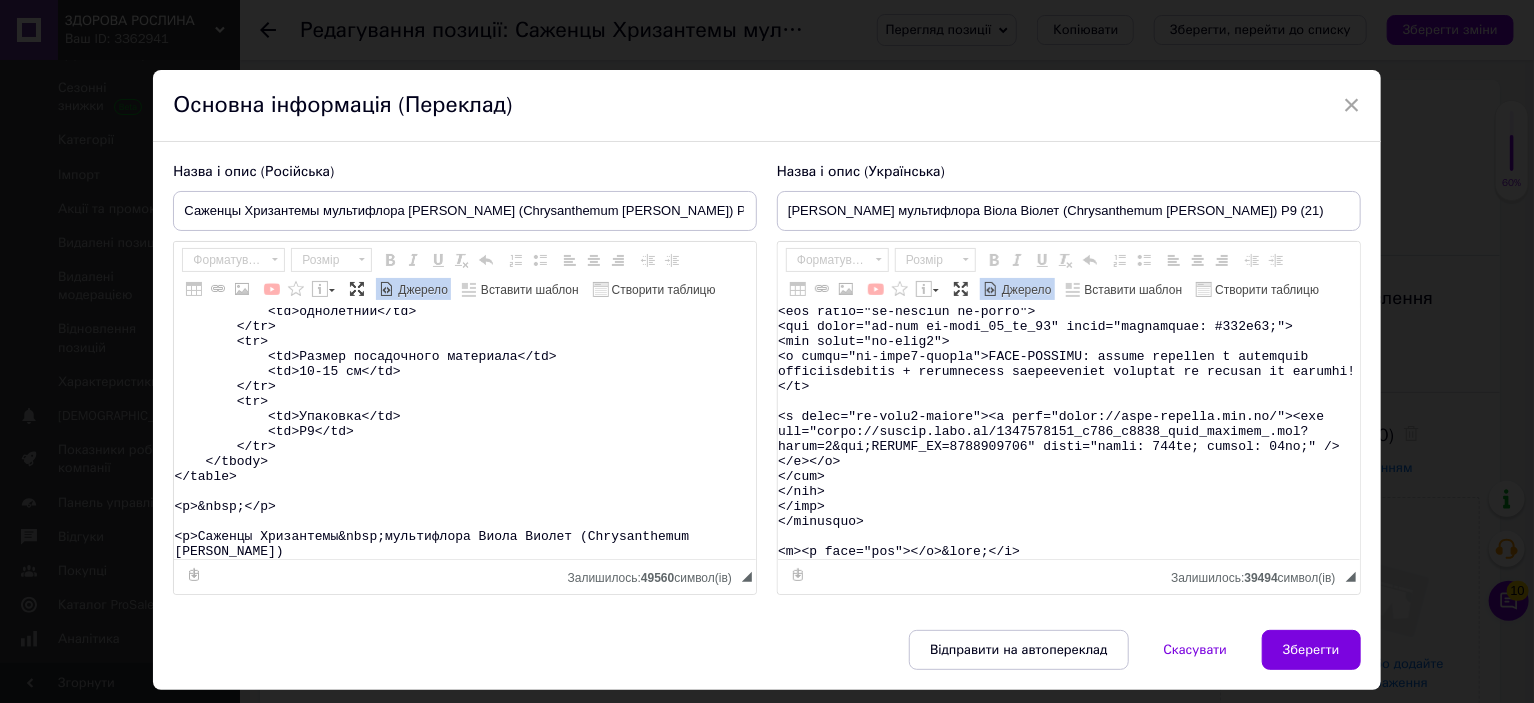 drag, startPoint x: 932, startPoint y: 380, endPoint x: 1001, endPoint y: 580, distance: 211.56796 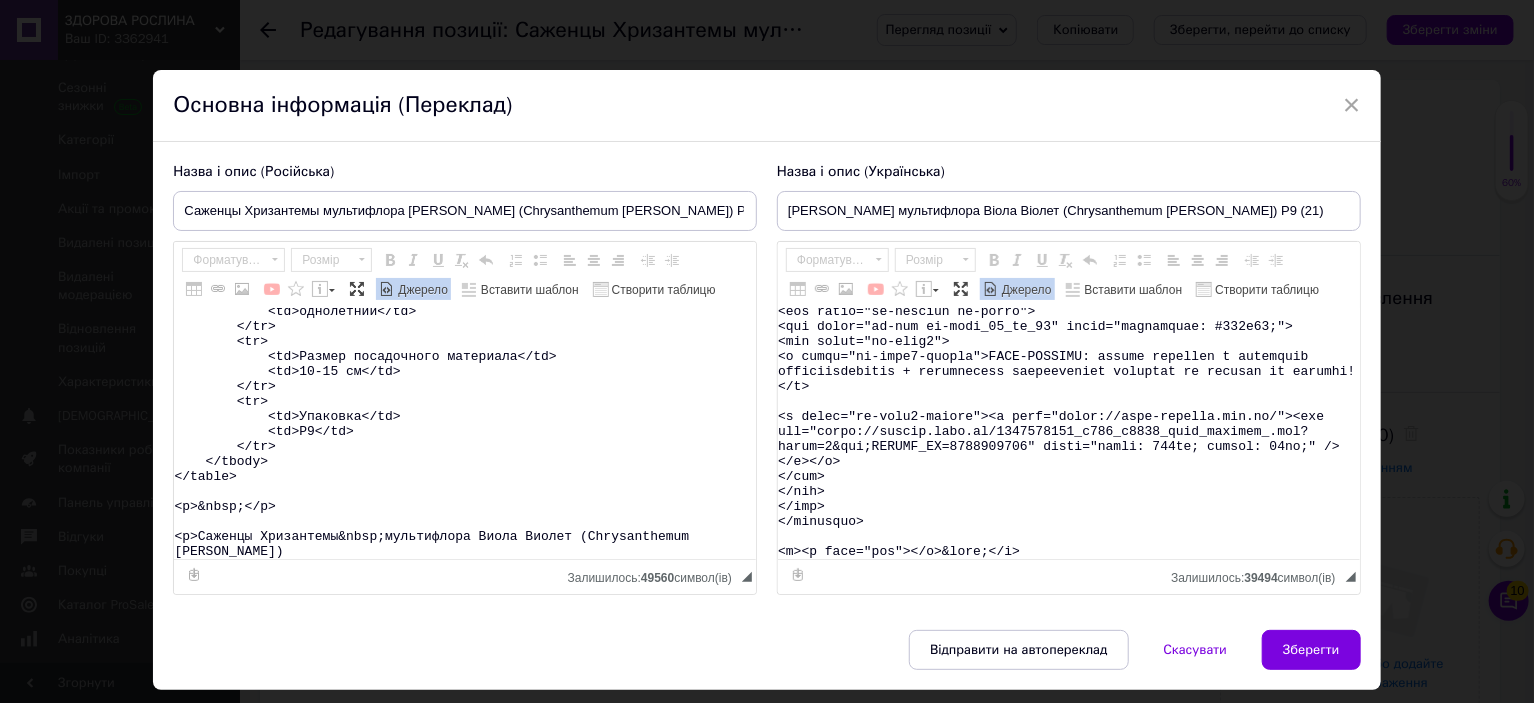 click on "Панель інструментів редактора Форматування Форматування Розмір Розмір   Жирний  Сполучення клавіш Ctrl+B   Курсив  Сполучення клавіш Ctrl+I   Підкреслений  Сполучення клавіш Ctrl+U   Видалити форматування   Повернути  Сполучення клавіш Ctrl+Z   Вставити/видалити нумерований список   Вставити/видалити маркований список   По лівому краю   По центру   По правому краю   Зменшити відступ   Збільшити відступ   Таблиця   Вставити/Редагувати посилання  Сполучення клавіш Ctrl+L   Зображення   YouTube   {label}   Вставити повідомлення   Максимізувати   Джерело   Вставити шаблон" at bounding box center (1069, 418) 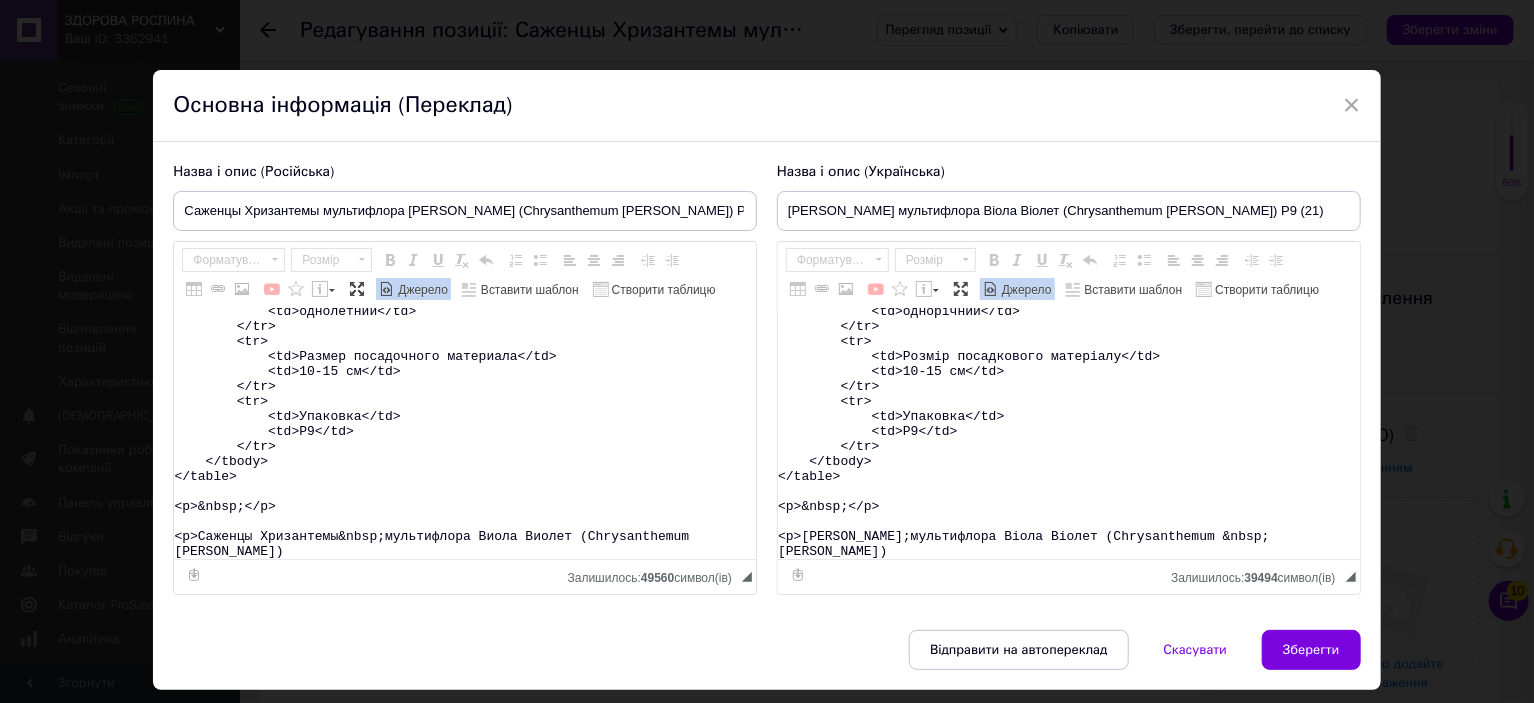 scroll, scrollTop: 433, scrollLeft: 0, axis: vertical 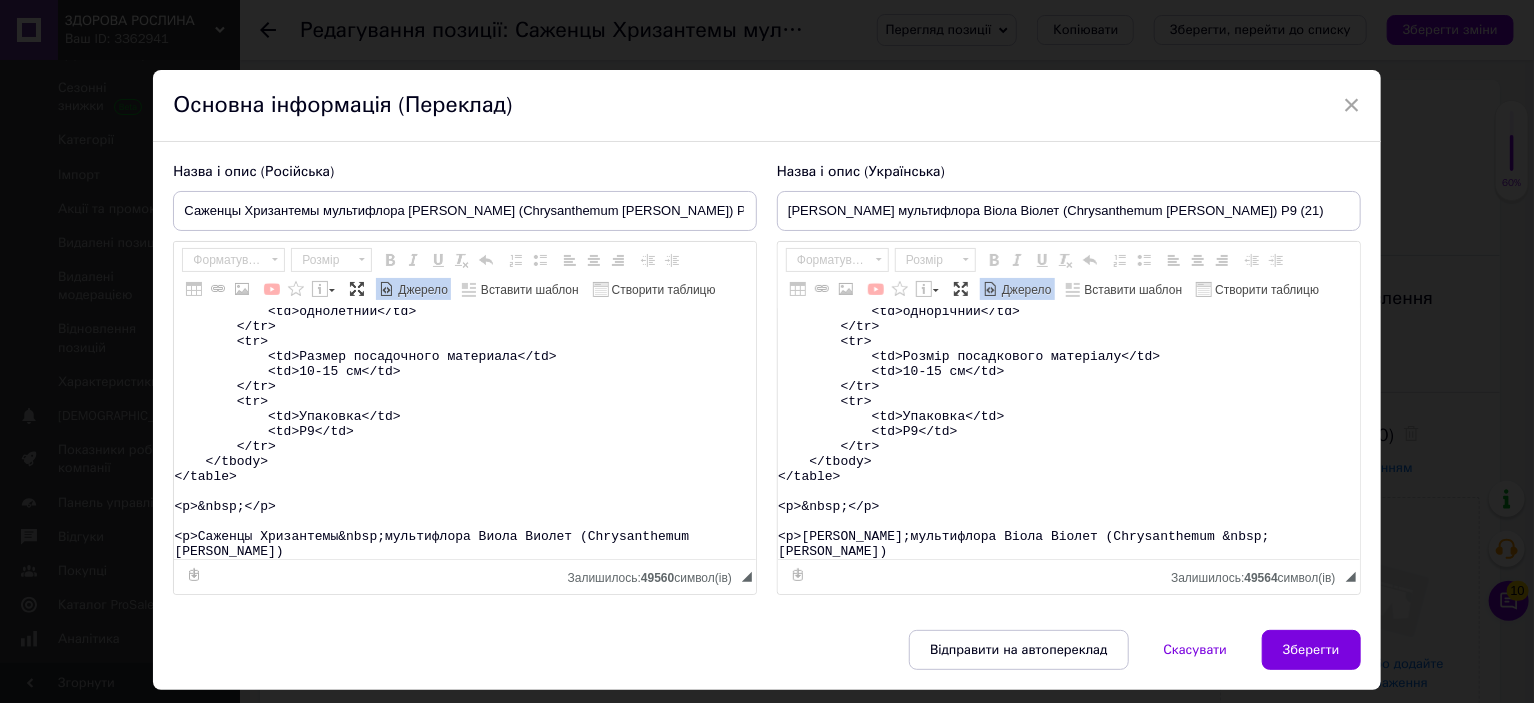type on "<table>
<tbody>
<tr>
<td>Назва</td>
<td>Chrysanthеmum&nbsp;Viola Violet</td>
</tr>
<tr>
<td>Назва українська</td>
<td>Хризантема&nbsp;Віола Віолет</td>
</tr>
<tr>
<td>Висота</td>
<td>40-50&nbsp;см</td>
</tr>
<tr>
<td>Час цвітіння</td>
<td>вересень-жовтень</td>
</tr>
<tr>
<td>Забарвлення</td>
<td>біле, фіолетове</td>
</tr>
<tr>
<td>Розмір квітки</td>
<td>3-4 см</td>
</tr>
<tr>
<td>Вік саджанця</td>
<td>однорічний</td>
</tr>
<tr>
<td>Розмір посадкового матеріалу</td>
<td>10-15 см</td>
</tr>
<tr>
<td>Упаковка</td>
<td>Р9</td>
</tr>
</tbody>
</table>
<p>&nbsp;</p>
<p>Саджанці Хризантеми&nbsp;мультифлора Віола Віолет (Chrysanthеmum &nbsp;Viola Violet)" 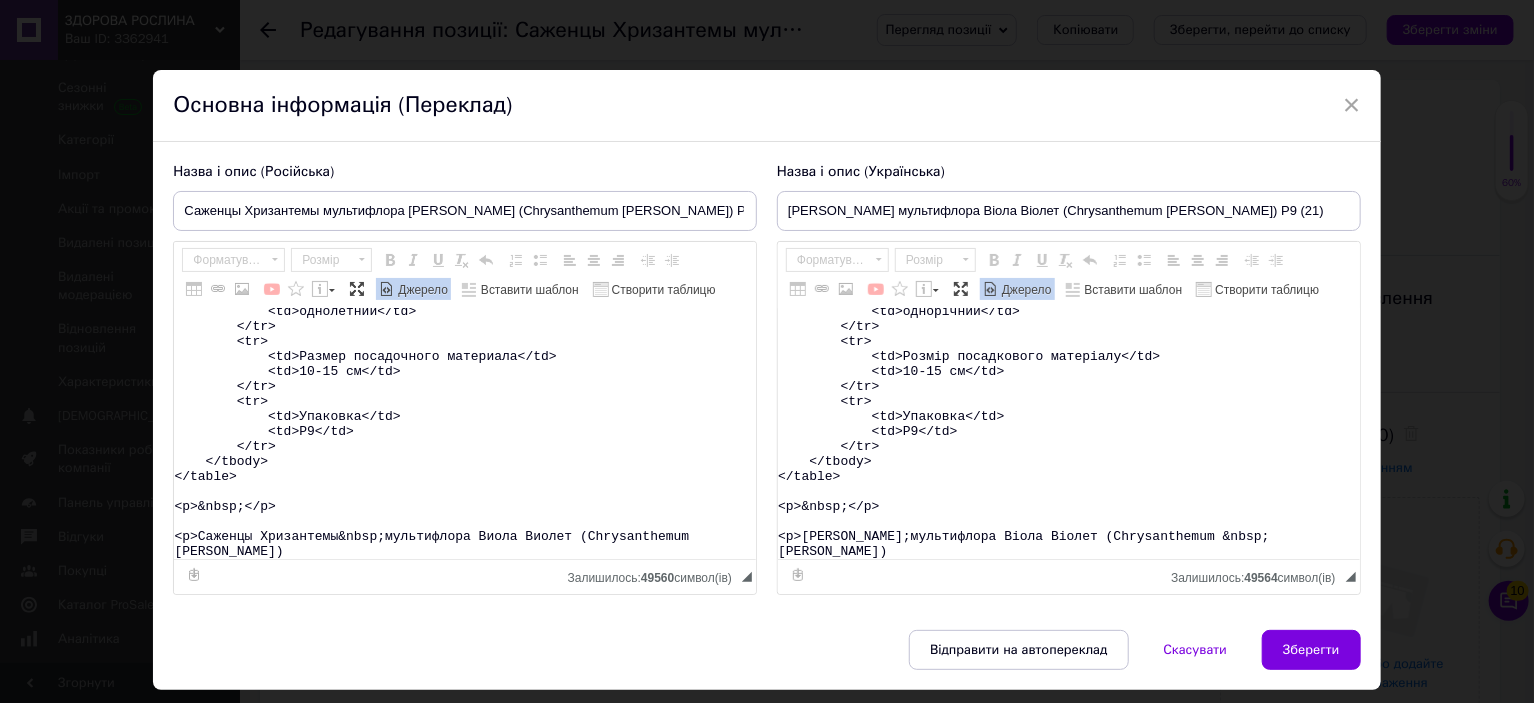 click on "<table>
<tbody>
<tr>
<td>Название</td>
<td>Chrysanthеmum&nbsp;Viola Violet</td>
</tr>
<tr>
<td>Название русское</td>
<td>Хризантема&nbsp;Виола Виолет</td>
</tr>
<tr>
<td>Высота</td>
<td>40-50&nbsp;см</td>
</tr>
<tr>
<td>Время цветения</td>
<td>сентябрь-октябрь</td>
</tr>
<tr>
<td>Окраска</td>
<td>белая, фиолетовая</td>
</tr>
<tr>
<td>Размер цветка</td>
<td>3-4 см</td>
</tr>
<tr>
<td>Возраст саженца</td>
<td>однолетний</td>
</tr>
<tr>
<td>Размер посадочного материала</td>
<td>10-15 см</td>
</tr>
<tr>
<td>Упаковка</td>
<td>Р9</td>
</tr>
</tbody>
</table>
<p>&nbsp;</p>
<p>Саженцы Хризантемы&nbsp;мультифлора Виола Виолет (Chrysanthеmum Viola Violet)" at bounding box center (465, 434) 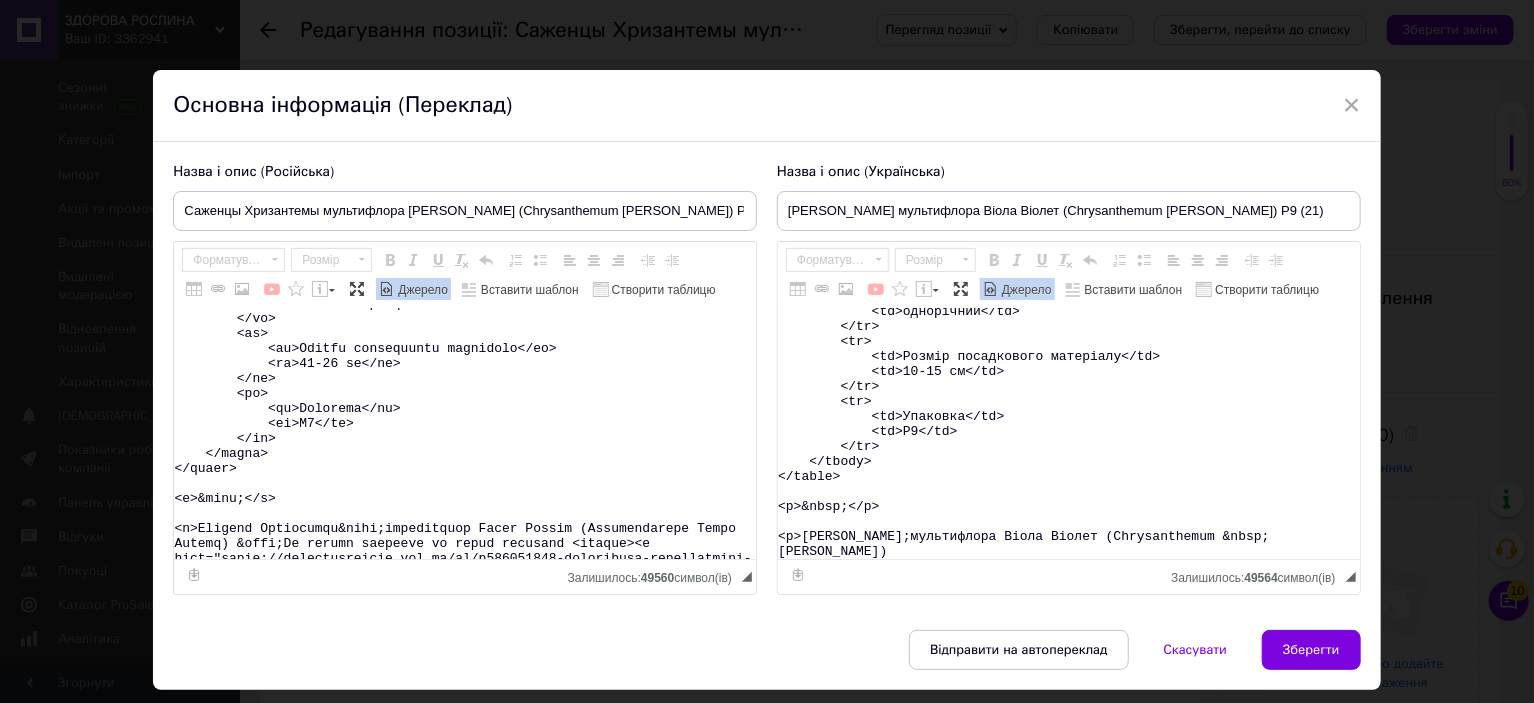 scroll, scrollTop: 15679, scrollLeft: 0, axis: vertical 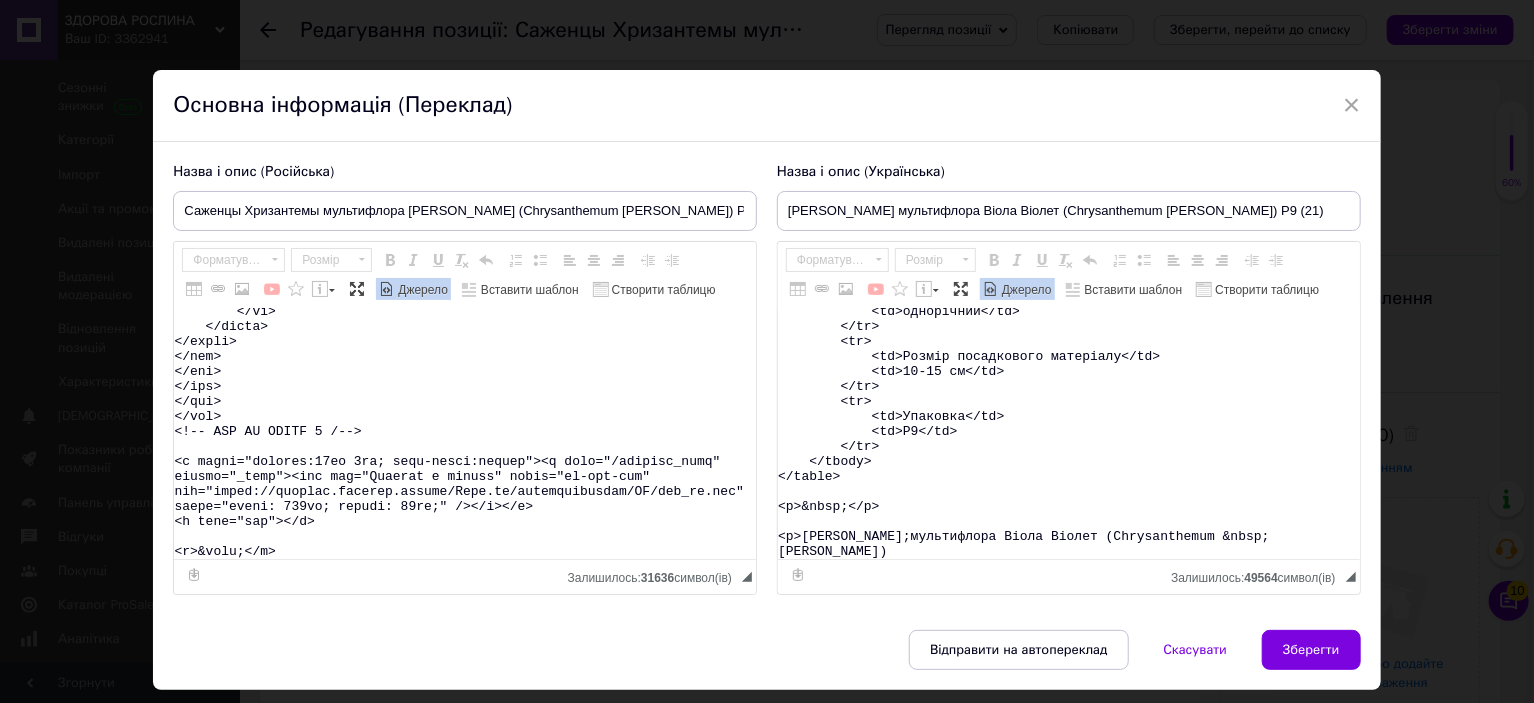 click on "Джерело" at bounding box center [421, 290] 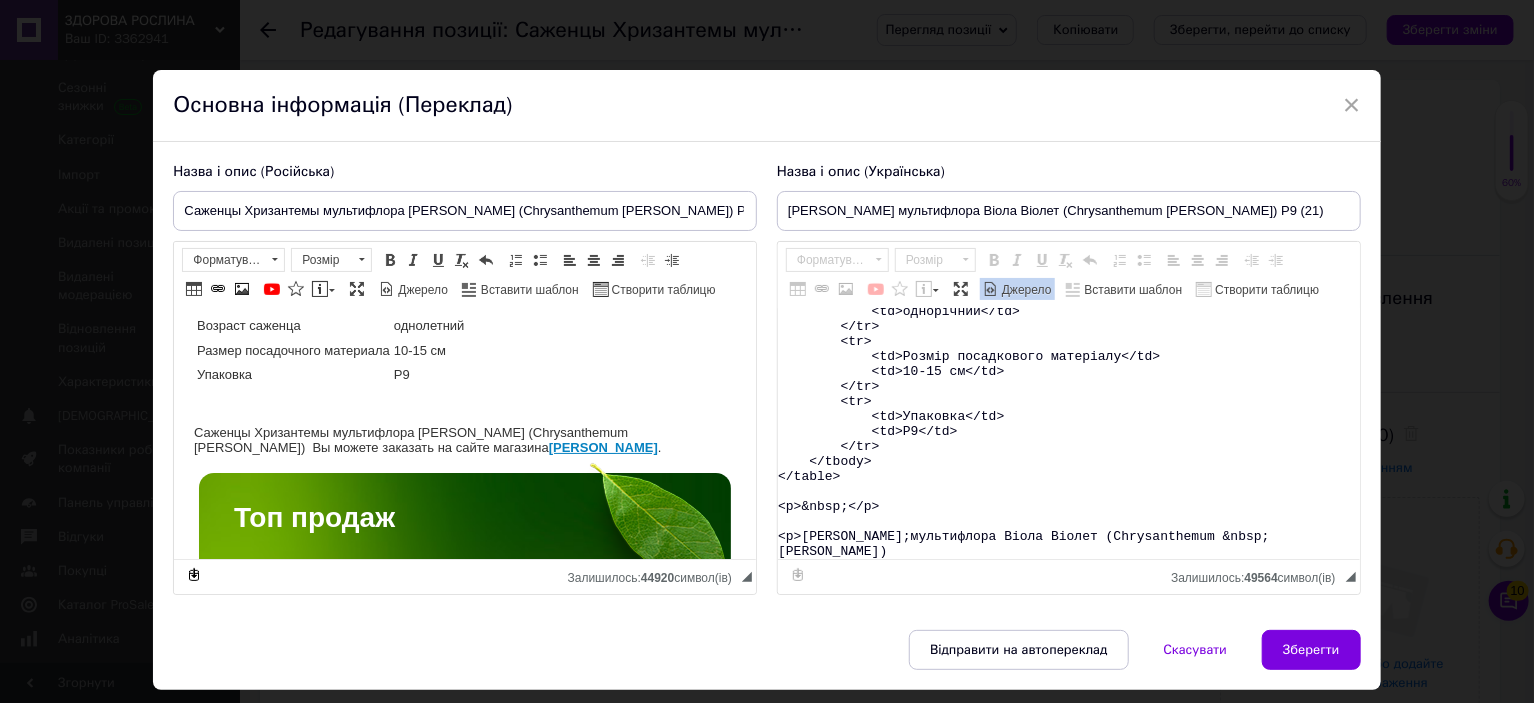 scroll, scrollTop: 200, scrollLeft: 0, axis: vertical 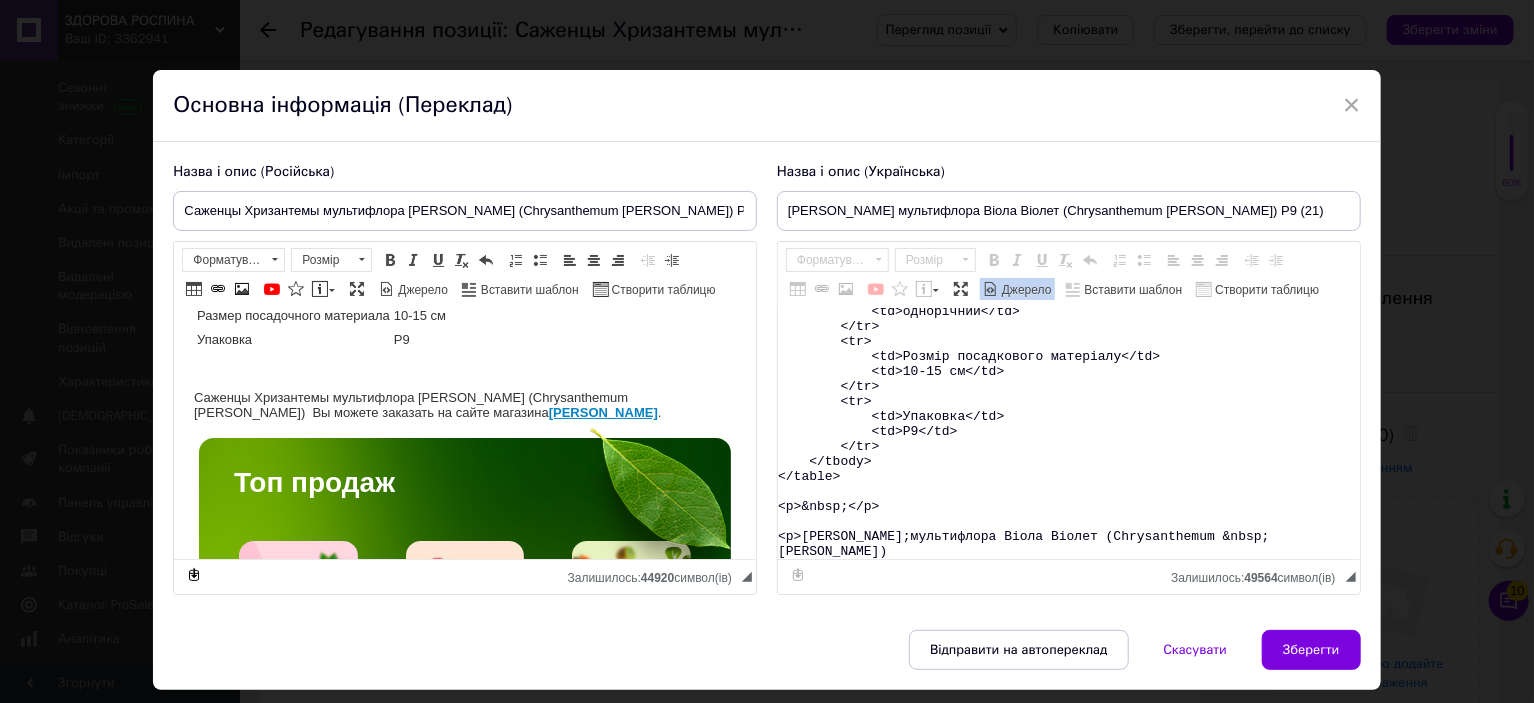 click on "<table>
<tbody>
<tr>
<td>Назва</td>
<td>Chrysanthеmum&nbsp;Viola Violet</td>
</tr>
<tr>
<td>Назва українська</td>
<td>Хризантема&nbsp;Віола Віолет</td>
</tr>
<tr>
<td>Висота</td>
<td>40-50&nbsp;см</td>
</tr>
<tr>
<td>Час цвітіння</td>
<td>вересень-жовтень</td>
</tr>
<tr>
<td>Забарвлення</td>
<td>біле, фіолетове</td>
</tr>
<tr>
<td>Розмір квітки</td>
<td>3-4 см</td>
</tr>
<tr>
<td>Вік саджанця</td>
<td>однорічний</td>
</tr>
<tr>
<td>Розмір посадкового матеріалу</td>
<td>10-15 см</td>
</tr>
<tr>
<td>Упаковка</td>
<td>Р9</td>
</tr>
</tbody>
</table>
<p>&nbsp;</p>
<p>Саджанці Хризантеми&nbsp;мультифлора Віола Віолет (Chrysanthеmum &nbsp;Viola Violet)" at bounding box center (1069, 434) 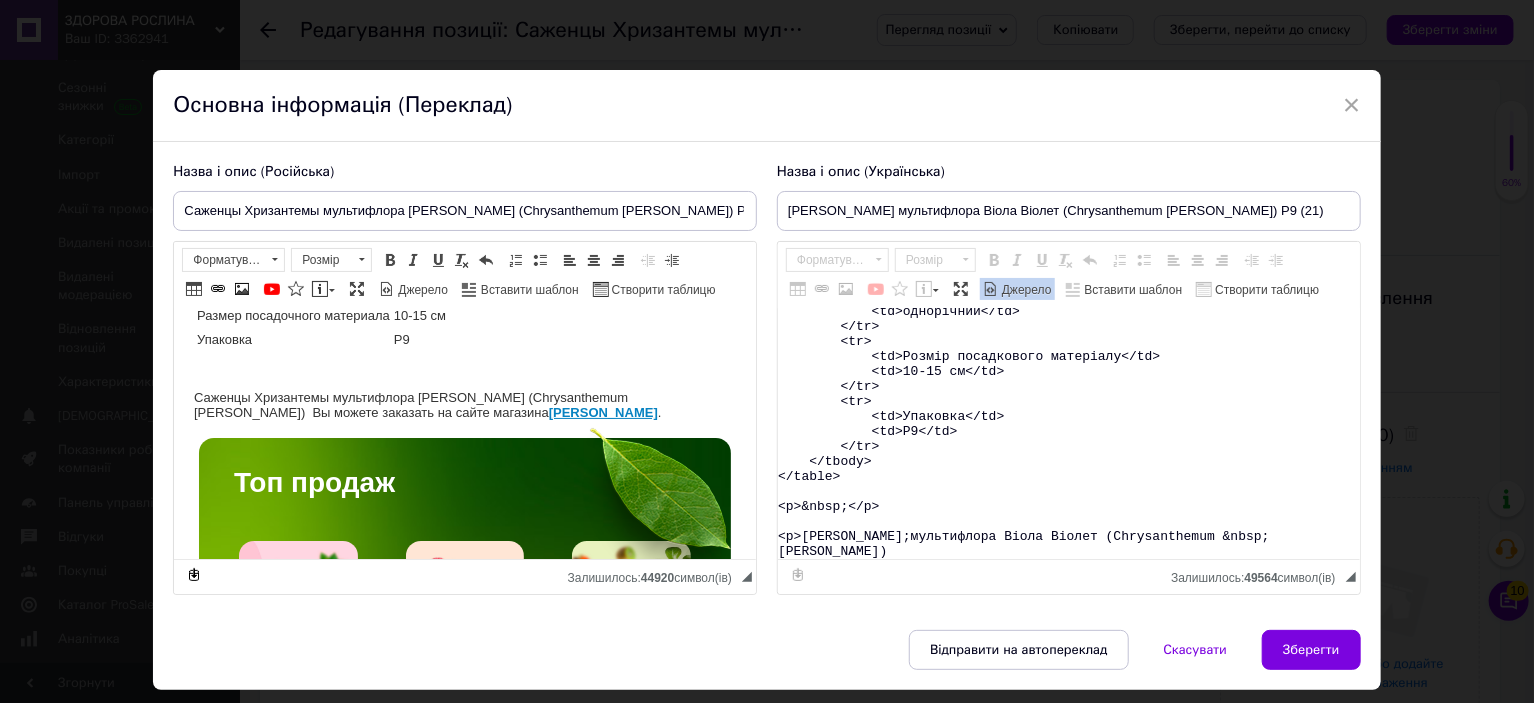 paste on "&nbsp;Ви можете замовити на сайті магазину <strong><a href="https://zdorovaroslyna.com.ua/ua/g133260165-gortenziya-krupnolistnaya-letnyaya" target="_blank">Здорова Рослина</a></strong>.</p>
<promhtml>
<style type="text/css">.ms-img-resp {
width: 100%;
}
.ms-btn {
position: relative;
text-align: center;
display: inline-block;
text-decoration: none !important;
color: #fff !important;
background-color: #4ca13b !important;
border: 1px solid #4ca13b;
padding: 15px 10px;
min-width: 150px;
transition: all 0.6s ease-out;
font-size: 14px;
border-radius: 5px;
}
.ms-btn:hover {
background-color: #55b442 !important;
border: 1px solid #4ca13b;
}
.ms-section h2, h3, p {
display: block;
margin: 0;
padding: 7px 0px;
line-height: normal;
}
/*  TOP BLOCK 2 */
.ms-top-blck2{
width: 80%;
box-sizing: border-box;
display: block;
padding: 20px 50px;
color: #fff !important;
text-align: left;
vert..." 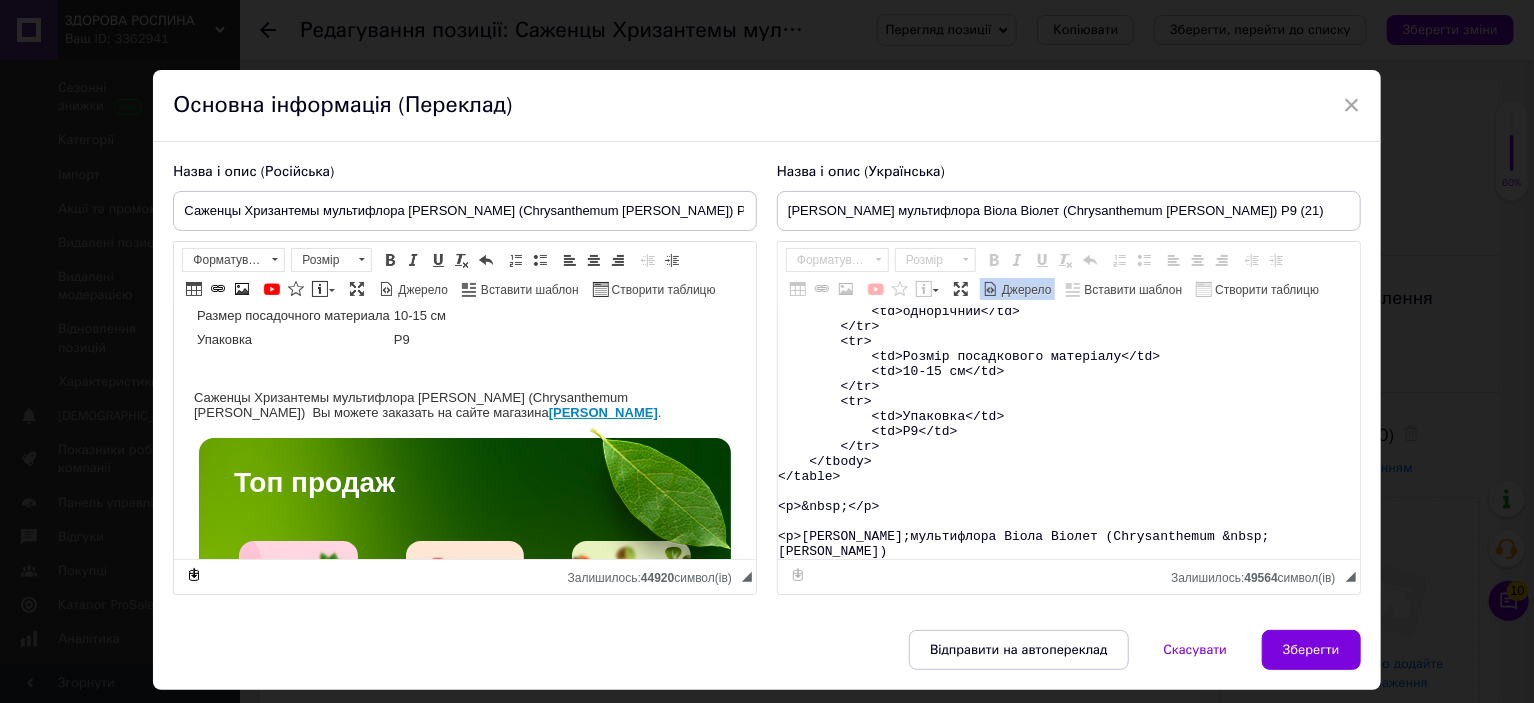 type on "<table>
<tbody>
<tr>
<td>Назва</td>
<td>Chrysanthеmum&nbsp;Viola Violet</td>
</tr>
<tr>
<td>Назва українська</td>
<td>Хризантема&nbsp;Віола Віолет</td>
</tr>
<tr>
<td>Висота</td>
<td>40-50&nbsp;см</td>
</tr>
<tr>
<td>Час цвітіння</td>
<td>вересень-жовтень</td>
</tr>
<tr>
<td>Забарвлення</td>
<td>біле, фіолетове</td>
</tr>
<tr>
<td>Розмір квітки</td>
<td>3-4 см</td>
</tr>
<tr>
<td>Вік саджанця</td>
<td>однорічний</td>
</tr>
<tr>
<td>Розмір посадкового матеріалу</td>
<td>10-15 см</td>
</tr>
<tr>
<td>Упаковка</td>
<td>Р9</td>
</tr>
</tbody>
</table>
<p>&nbsp;</p>
<p>Саджанці Хризантеми&nbsp;мультифлора Віола Віолет (Chrysanthеmum &nbsp;Viola Violet) &nbsp;Ви можете замовити на сайті магазину <strong><a href="https://zdorovaroslyna.com.ua/ua/g133260165-gortenziya-krupnolistnaya-letnyaya" target="_blank">Здорова Рослина</a></strong>.</p>
<promhtml>
<style type="text/css">.ms-img-resp {
width: 100%;
..." 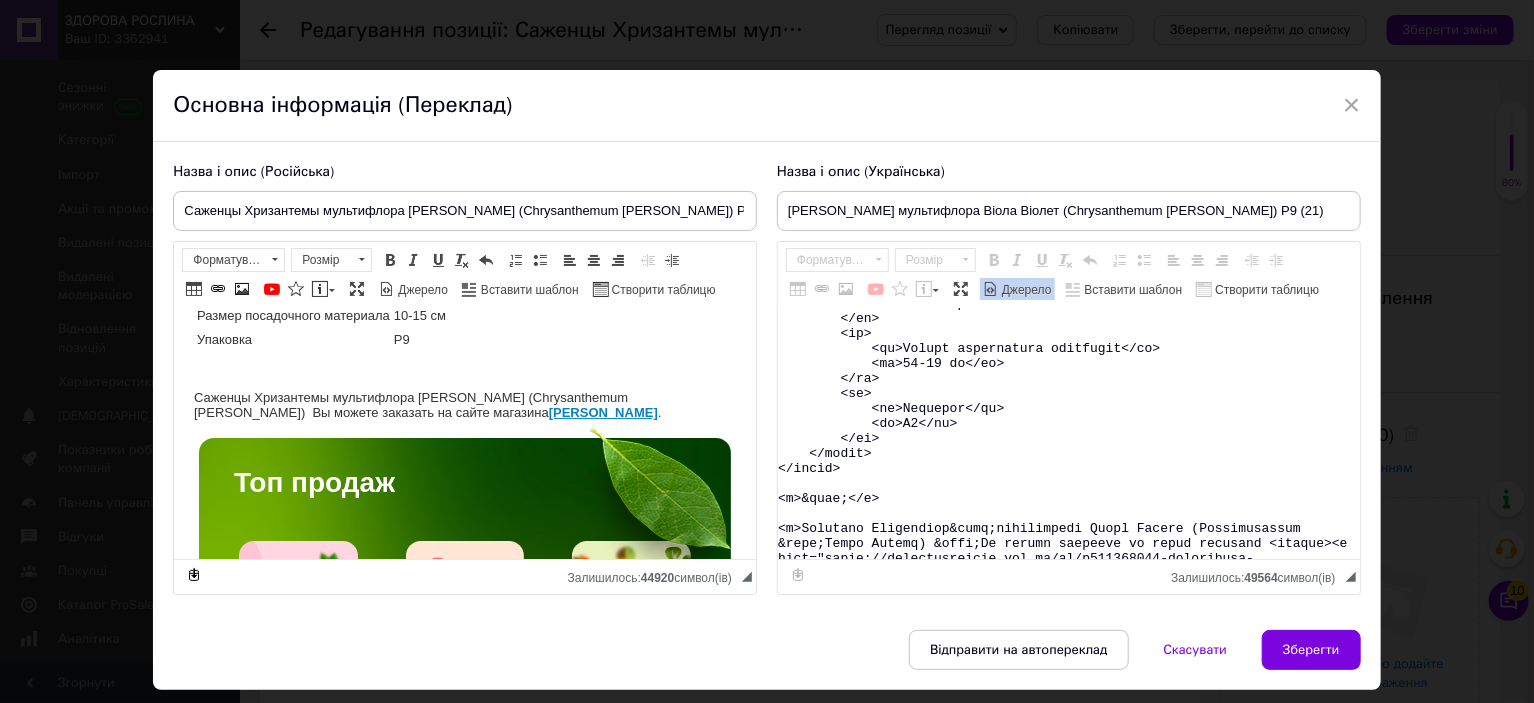 scroll, scrollTop: 15664, scrollLeft: 0, axis: vertical 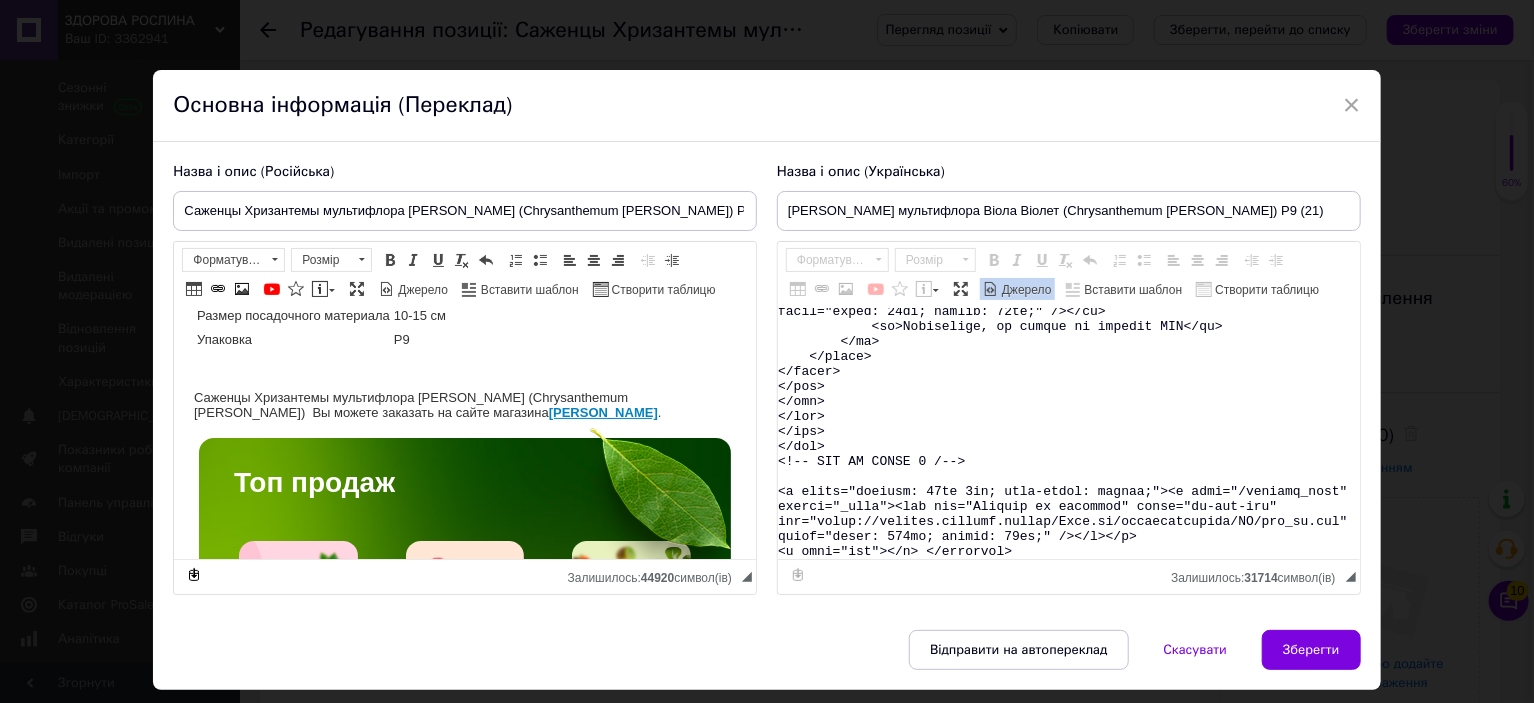 click on "Джерело" at bounding box center [1025, 290] 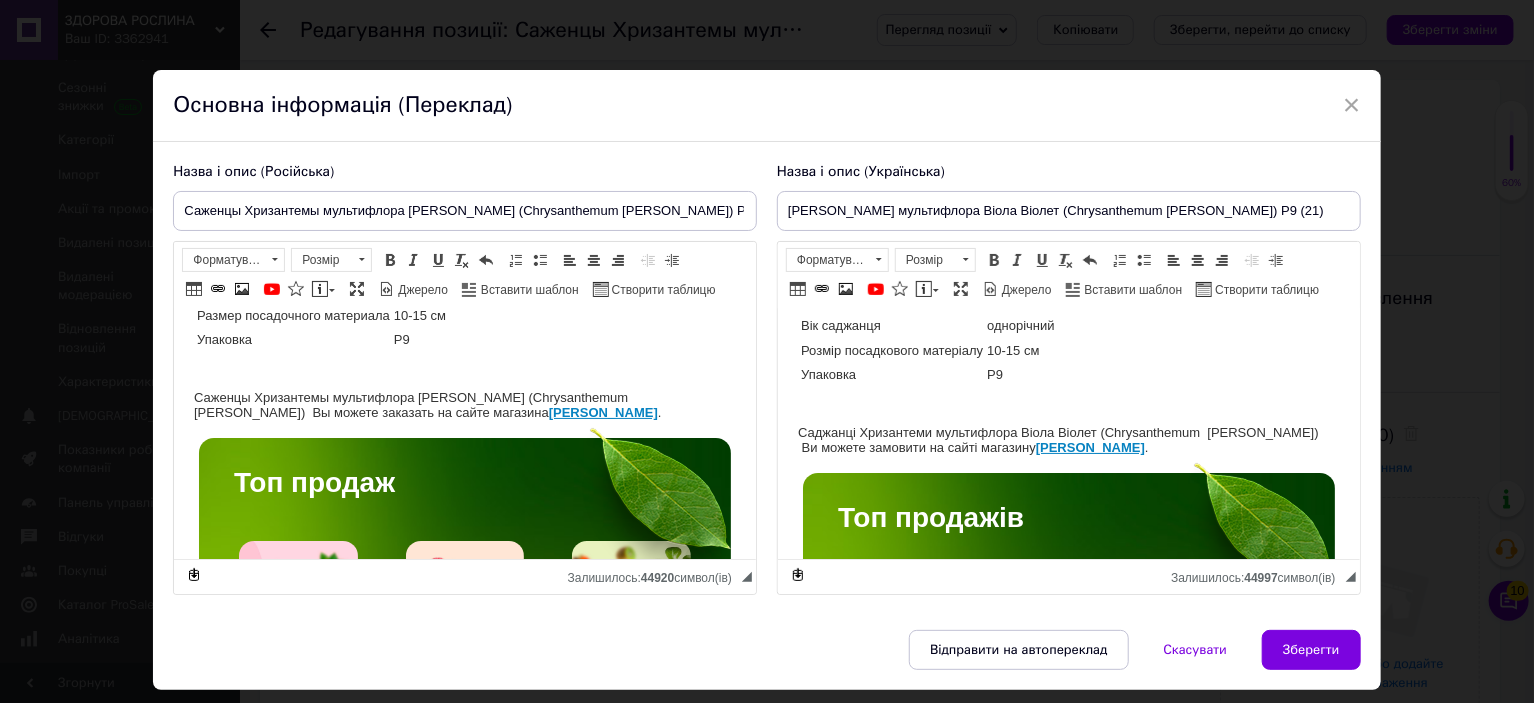 scroll, scrollTop: 200, scrollLeft: 0, axis: vertical 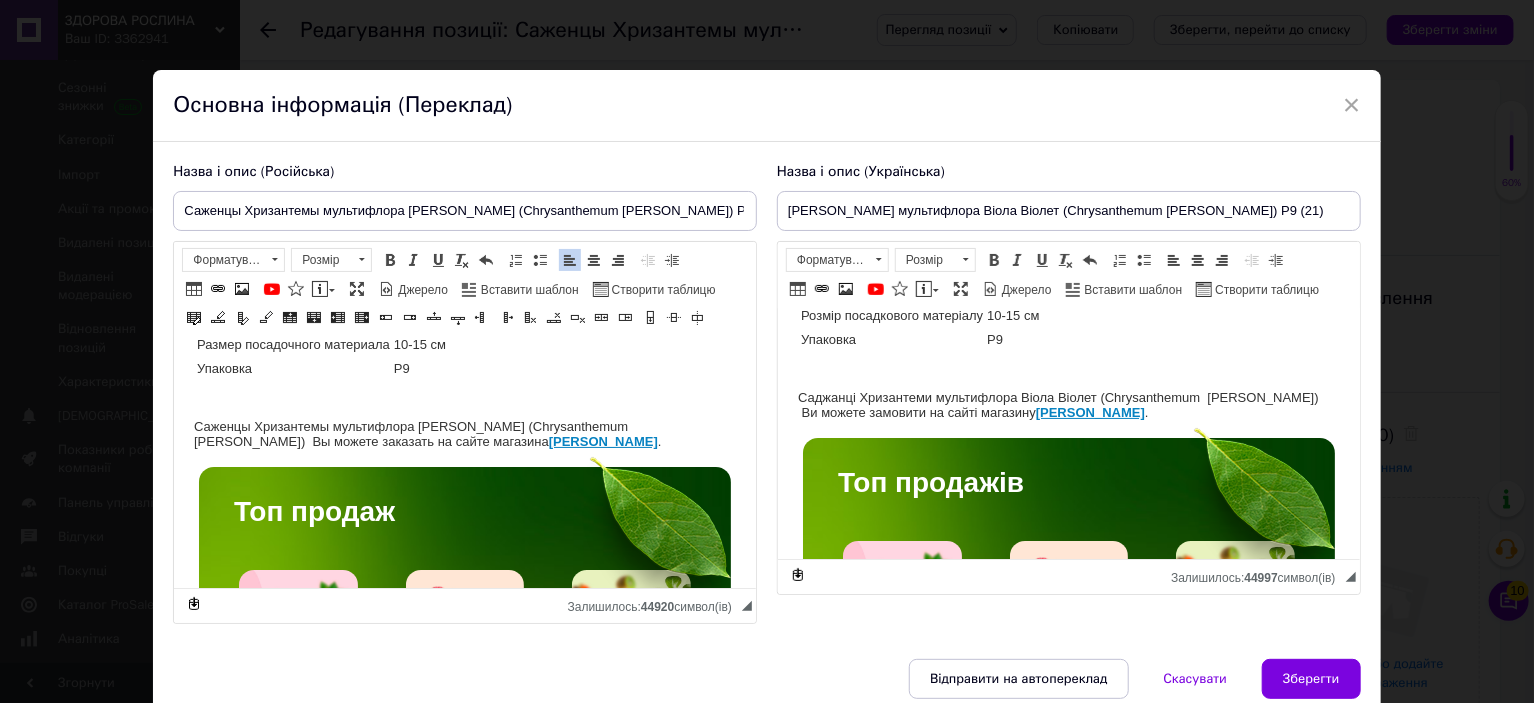 click on "Название Chrysanthеmum Viola Violet Название русское Хризантема Виола Виолет Высота 40-50 см Время цветения сентябрь-октябрь Окраска белая, фиолетовая Размер цветка 3-4 см Возраст саженца однолетний Размер посадочного материала 10-15 см Упаковка Р9 Саженцы Хризантемы мультифлора Виола Виолет (Chrysanthеmum Viola Violet)  Вы можете заказать на сайте магазина  Здорова Рослина .           Топ продаж             Саженцы клубники                     Саженцы малины                    Саженцы экзотических растений                     Саженцы хвойных растений                     Саженцы ягодных кустарников" at bounding box center (465, 2972) 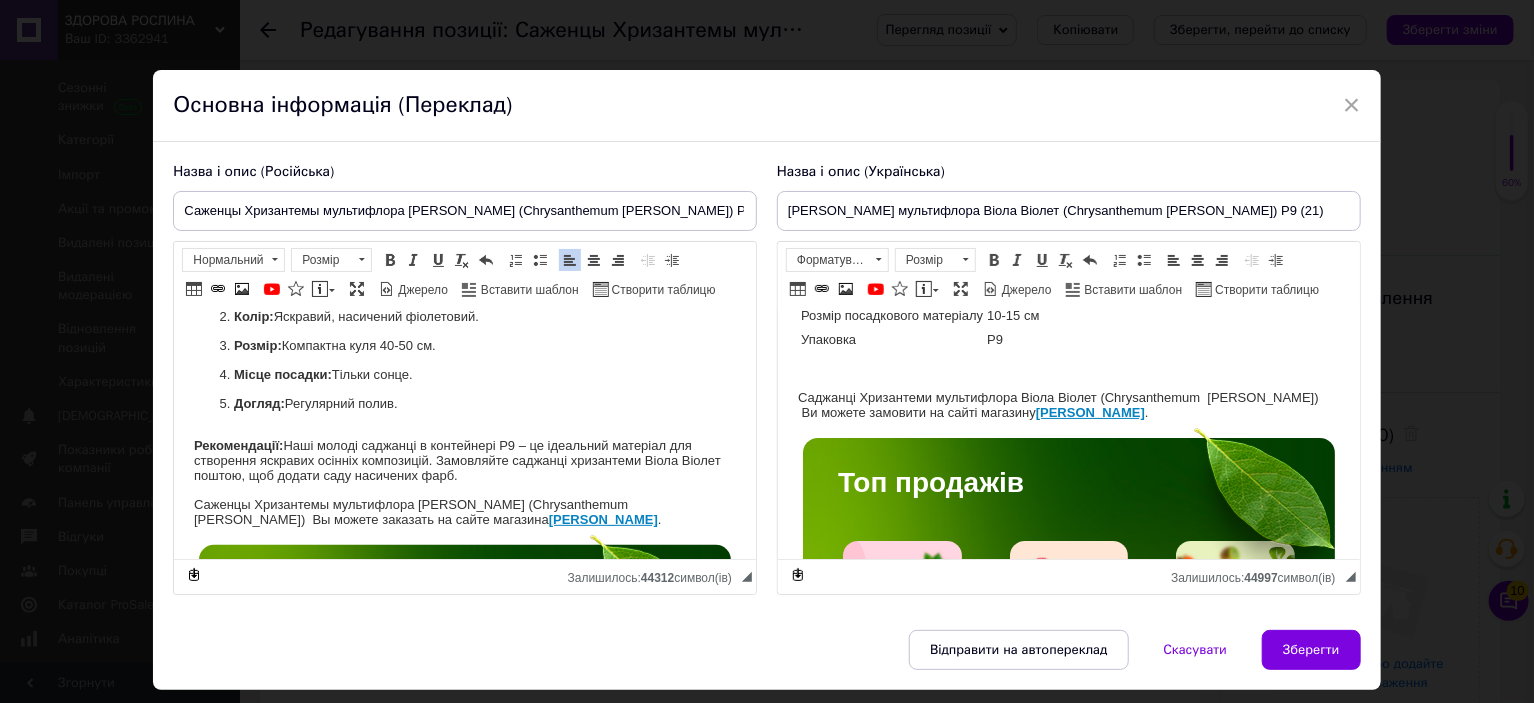 scroll, scrollTop: 431, scrollLeft: 0, axis: vertical 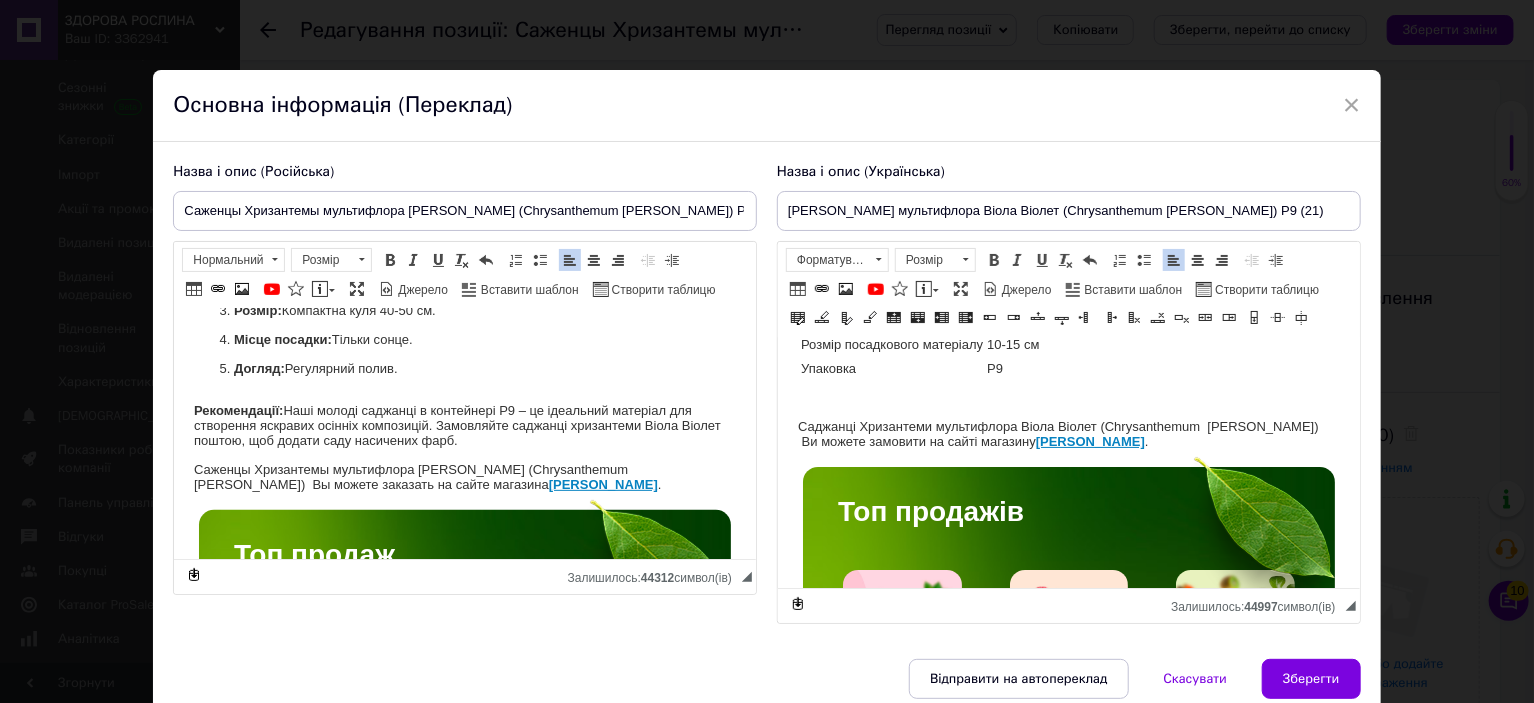 click on "Назва Chrysanthеmum Viola Violet Назва українська Хризантема Віола Віолет Висота 40-50 см Час цвітіння вересень-жовтень Забарвлення біле, фіолетове Розмір квітки 3-4 см Вік саджанця однорічний Розмір посадкового матеріалу 10-15 см Упаковка Р9 Саджанці Хризантеми мультифлора Віола Віолет (Chrysanthеmum  Viola Violet)  Ви можете замовити на сайті магазину  Здорова Рослина .         Топ продажів       Якісні здорові саджанці, які забезпечать високий урожай, вирощені з дотриманням усіх агротехнічних вимог, що гарантує високу приживаність та плодоношення.       Саджанці полуниці" at bounding box center (1068, 2990) 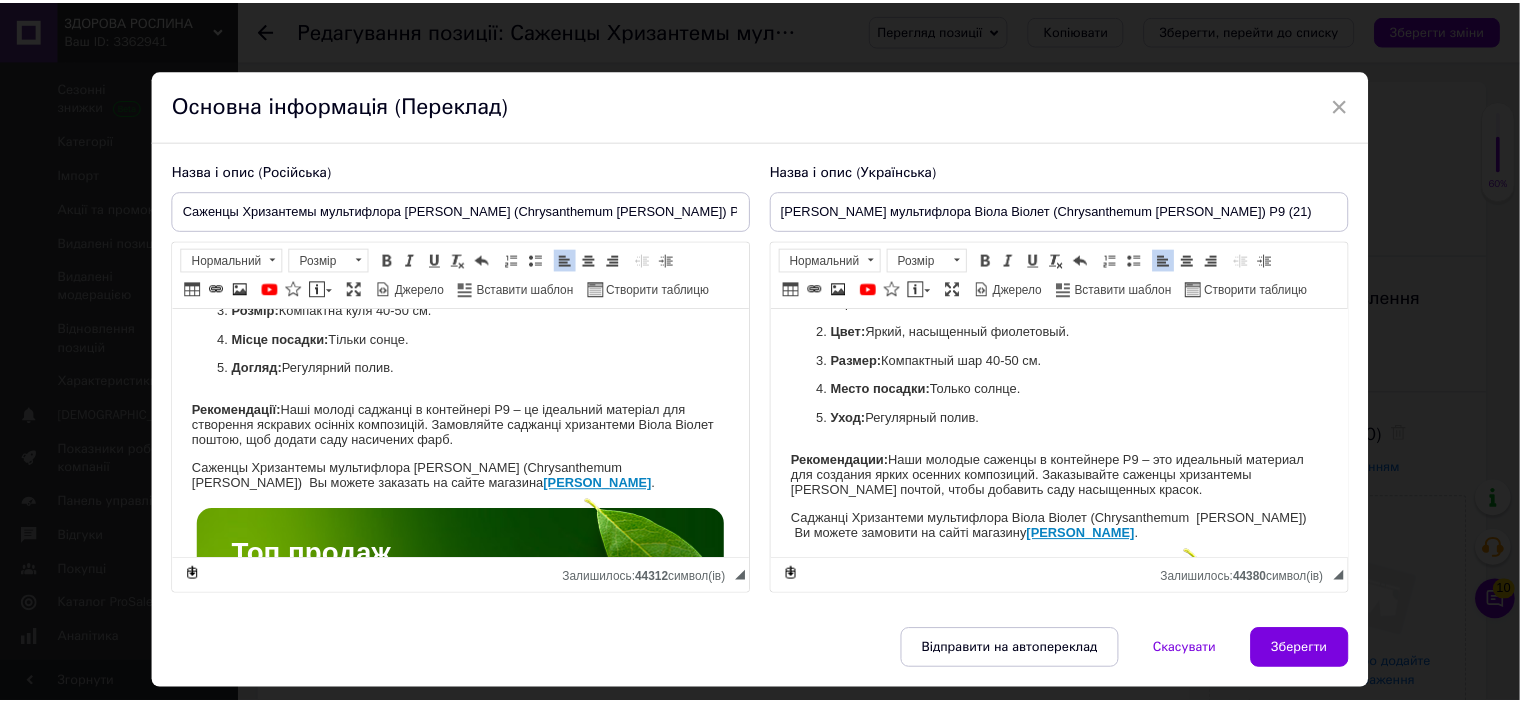 scroll, scrollTop: 431, scrollLeft: 0, axis: vertical 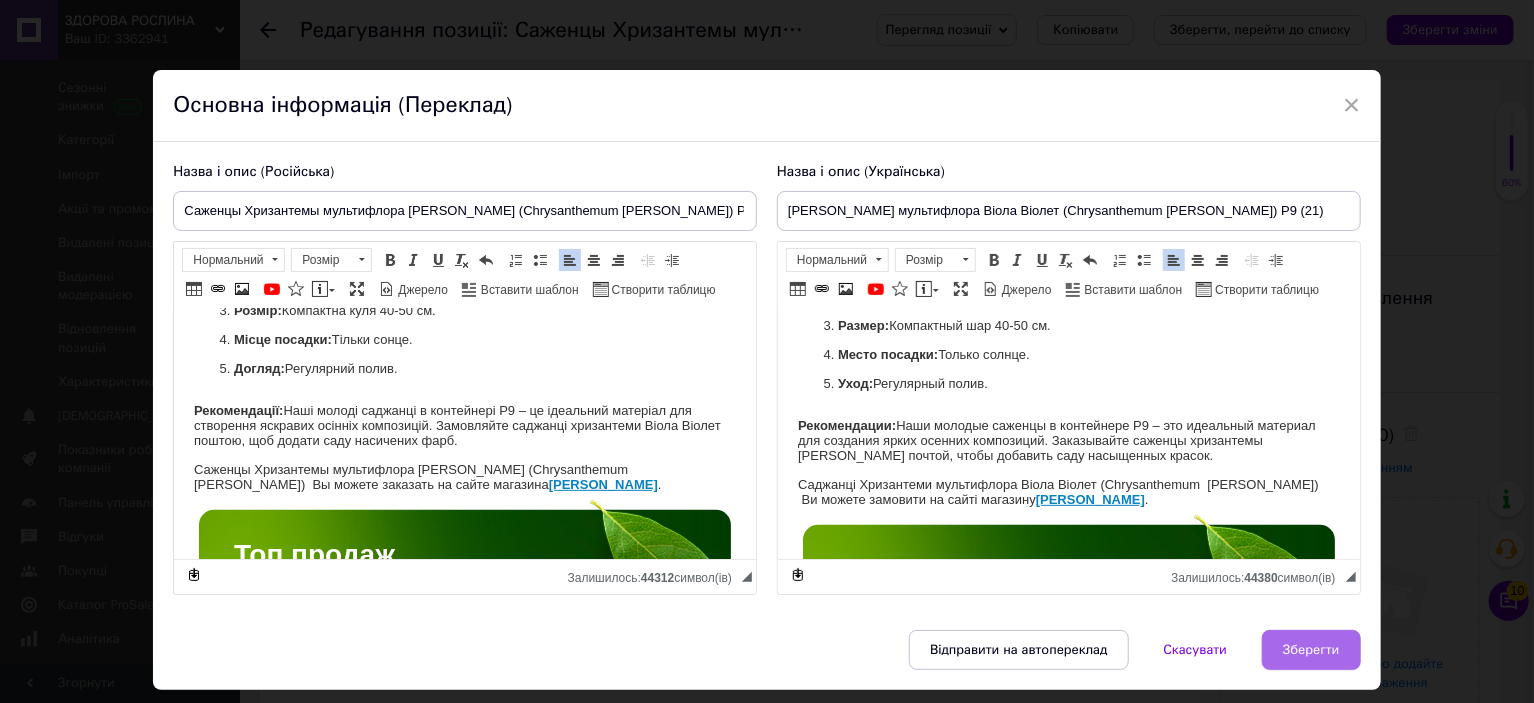click on "Зберегти" at bounding box center [1311, 650] 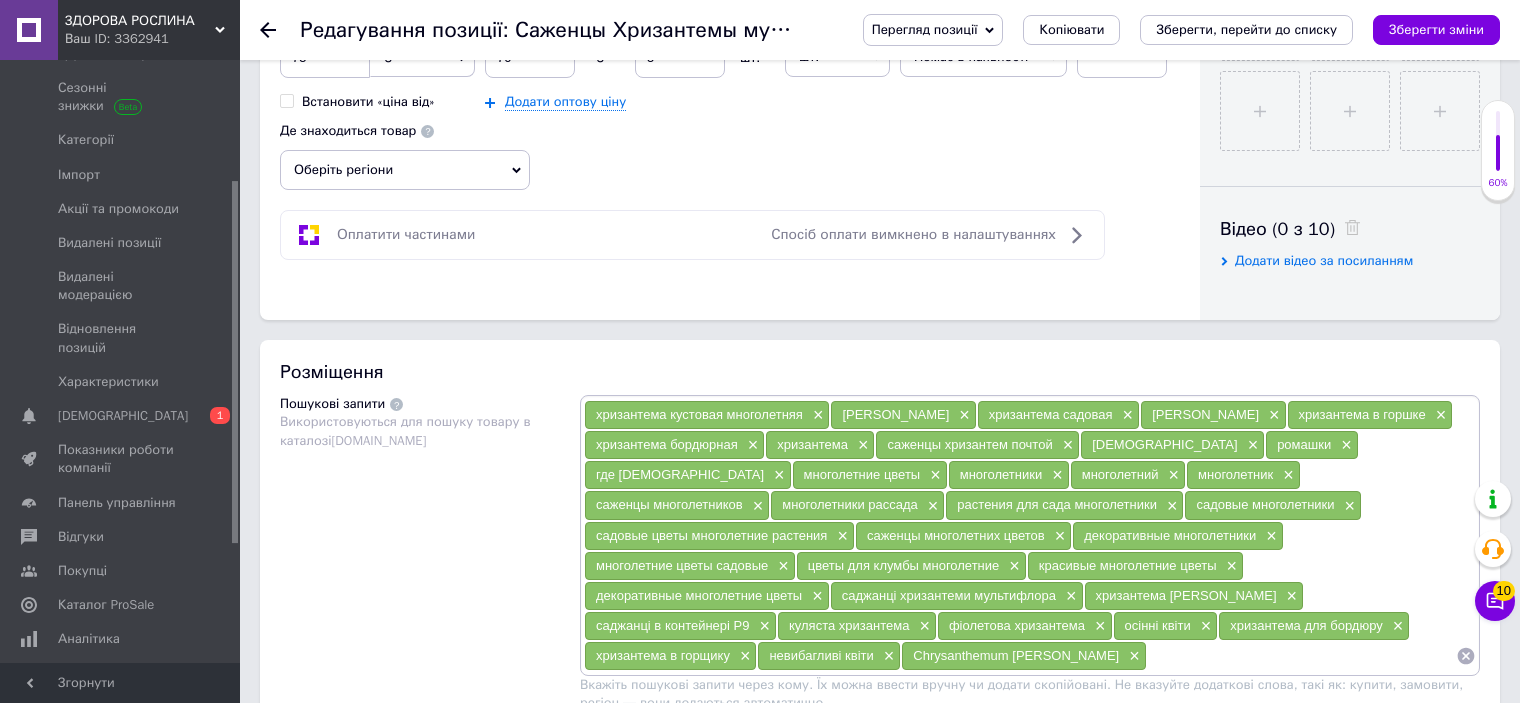 scroll, scrollTop: 1000, scrollLeft: 0, axis: vertical 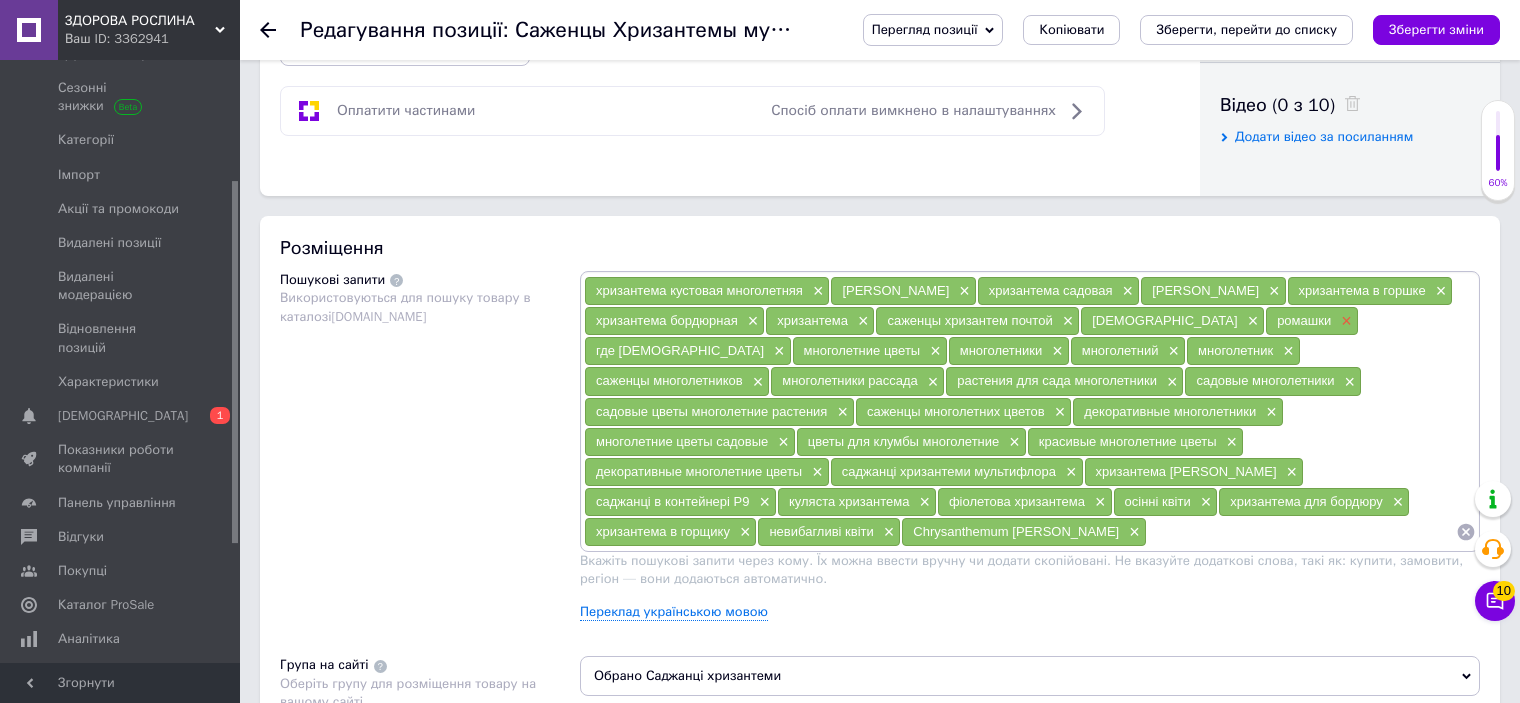 click on "×" at bounding box center [1344, 321] 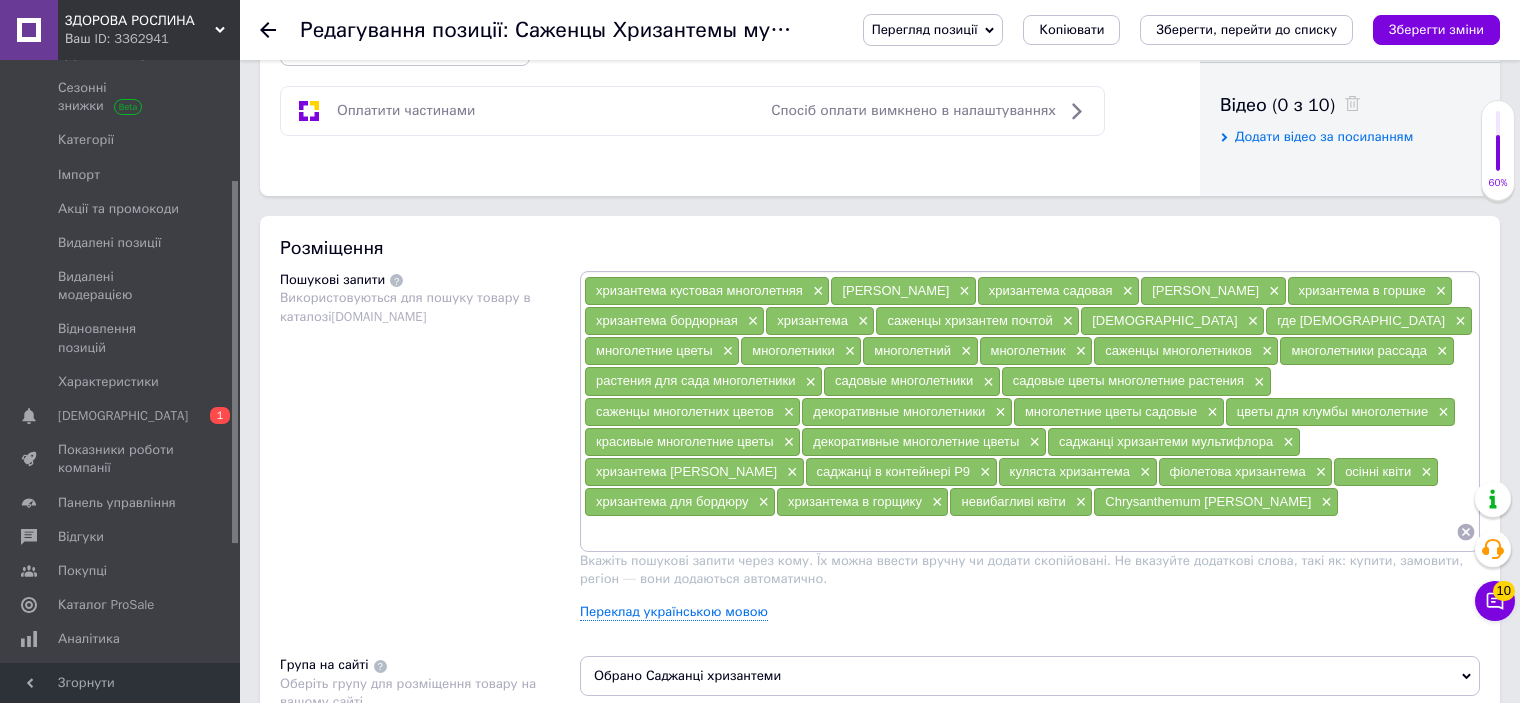 drag, startPoint x: 707, startPoint y: 346, endPoint x: 1309, endPoint y: 192, distance: 621.38556 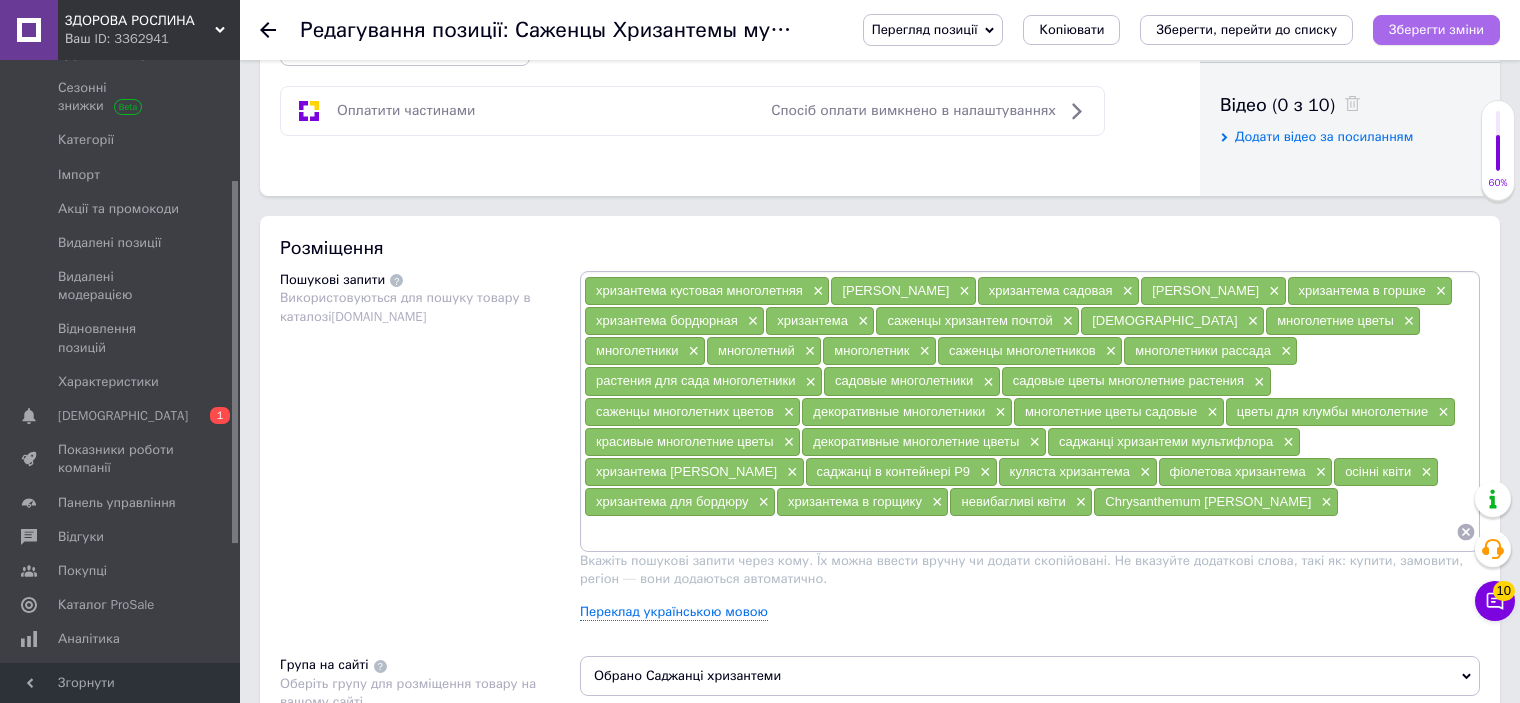 click on "Зберегти зміни" at bounding box center [1436, 30] 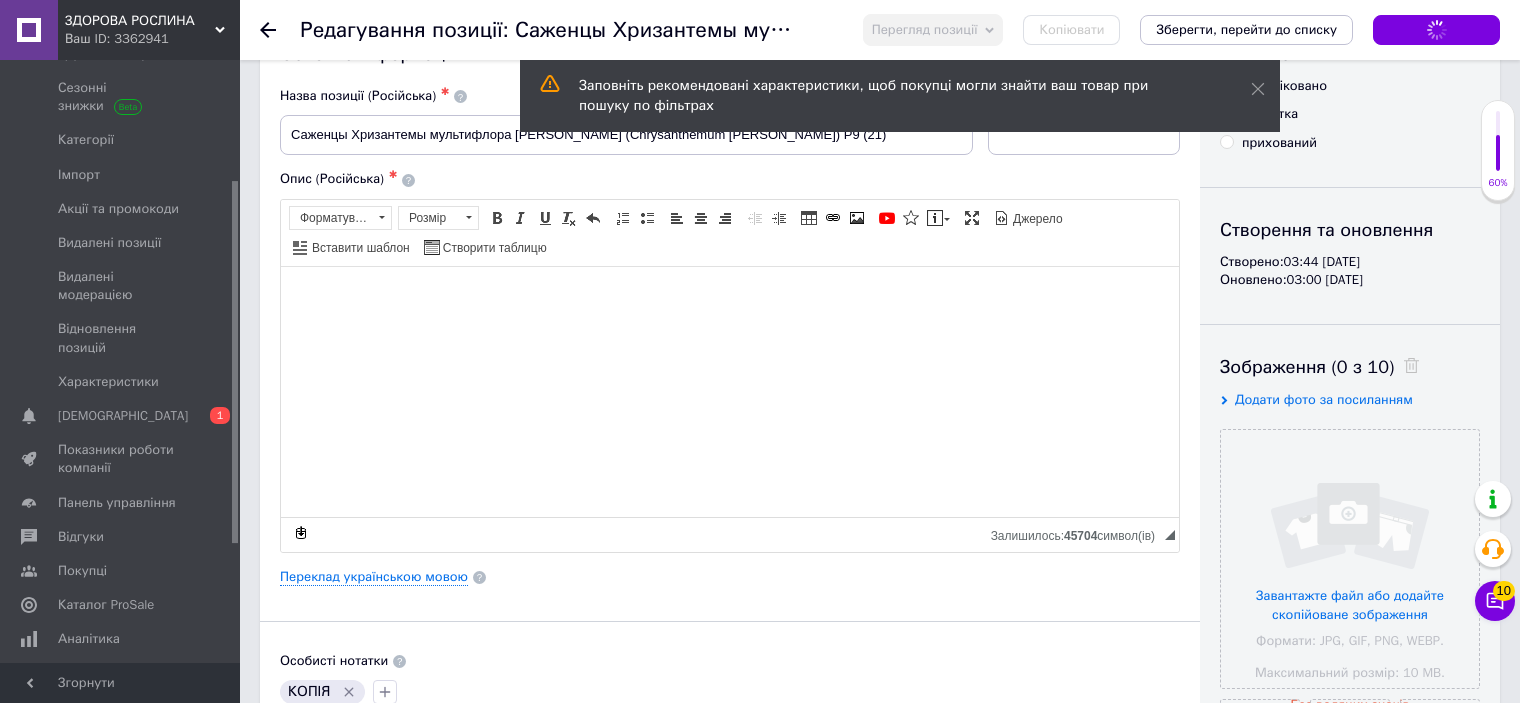 scroll, scrollTop: 0, scrollLeft: 0, axis: both 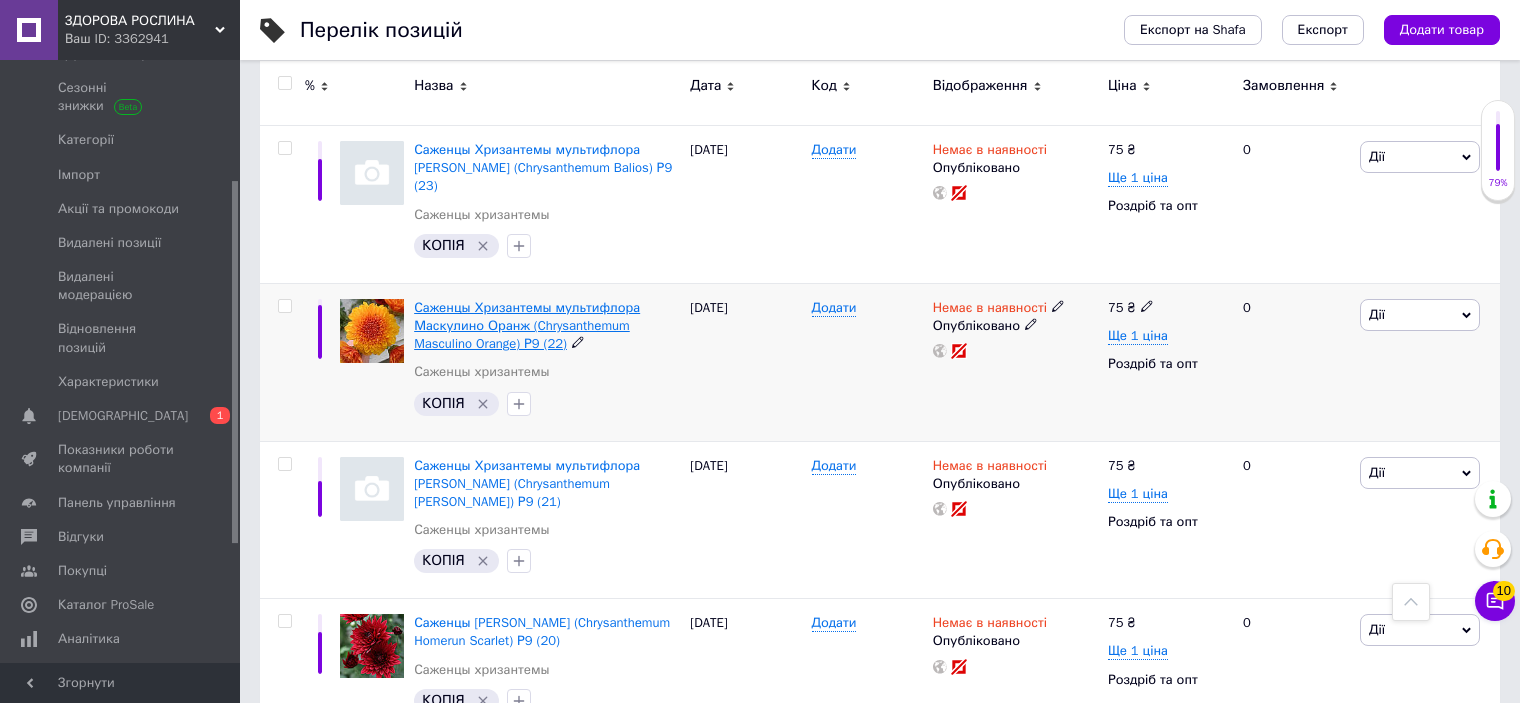 click on "Саженцы Хризантемы мультифлора Маскулино Оранж (Chrysanthеmum Masculino Orange) Р9 (22)" at bounding box center (527, 325) 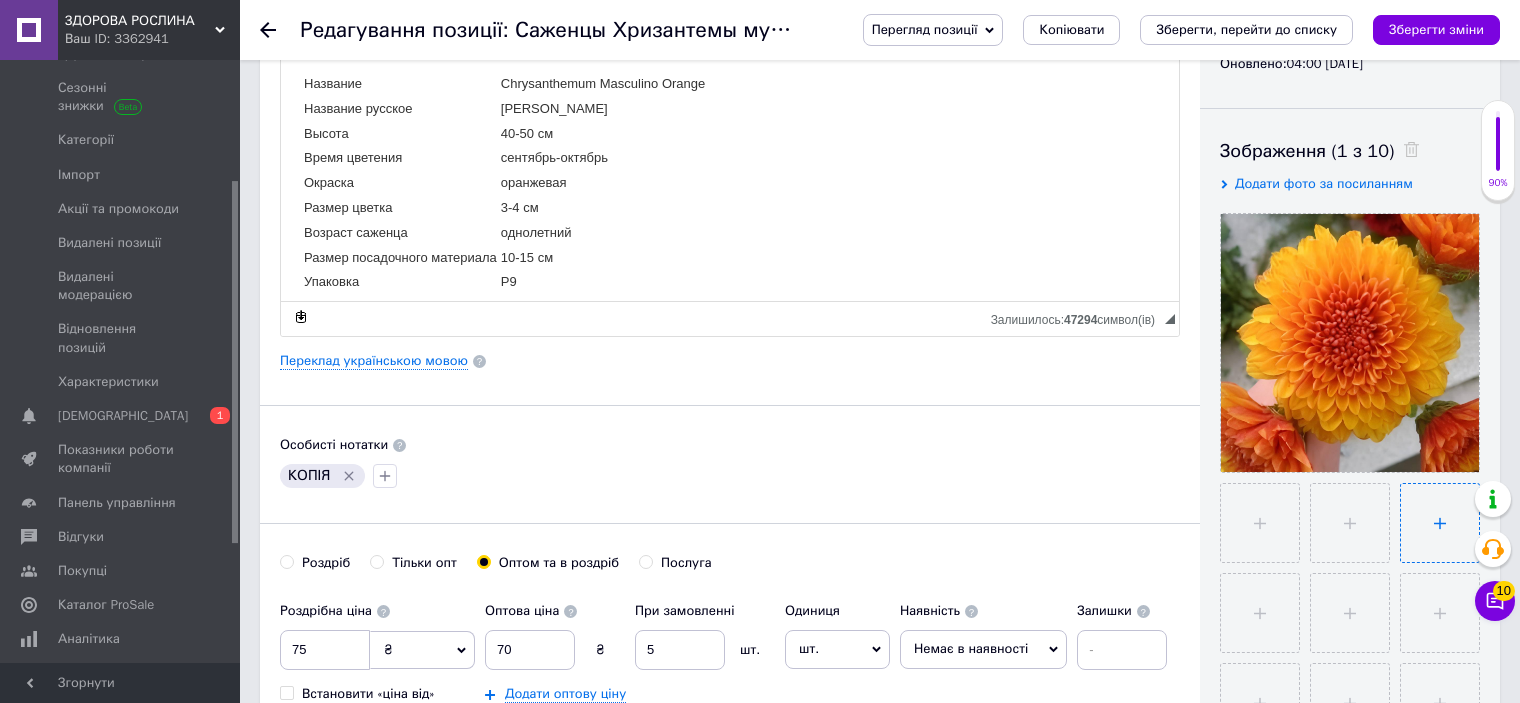 scroll, scrollTop: 300, scrollLeft: 0, axis: vertical 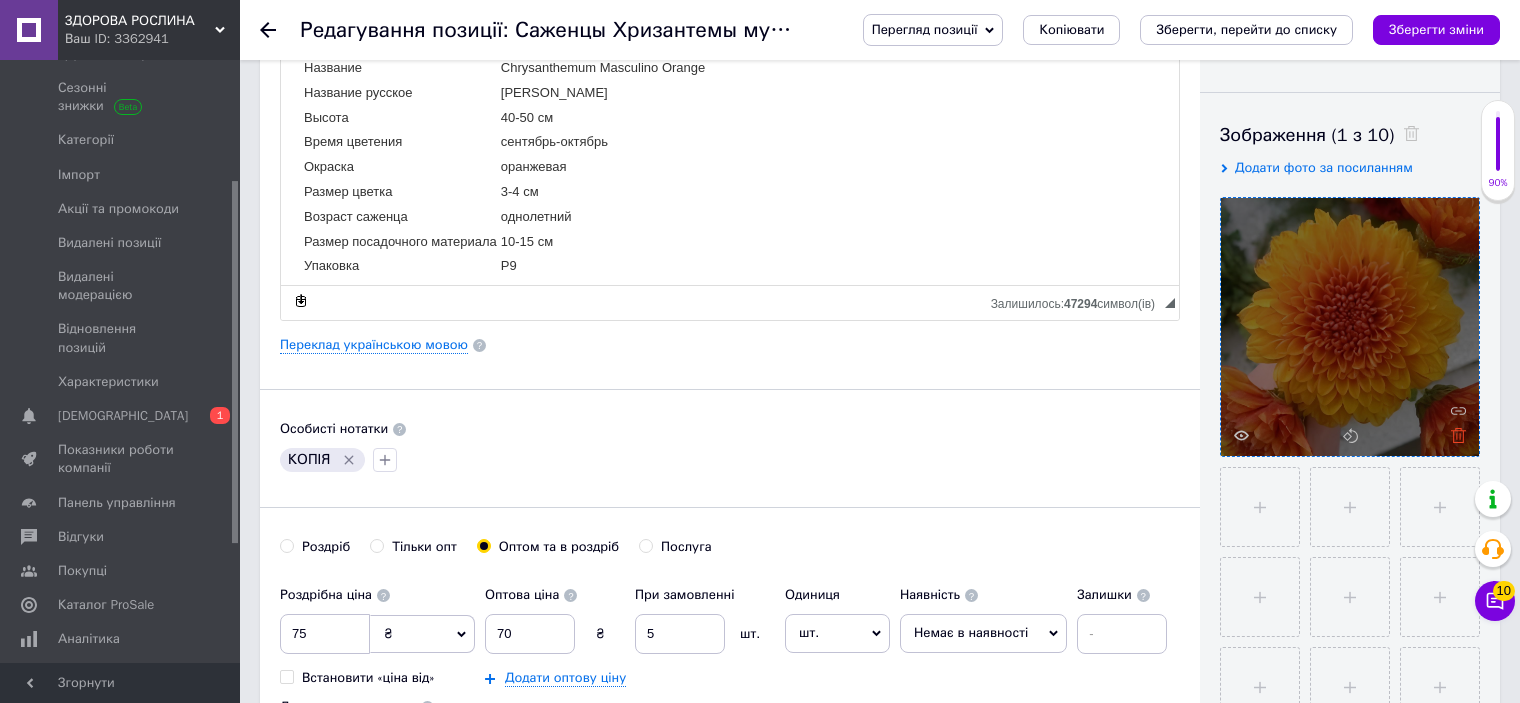 click 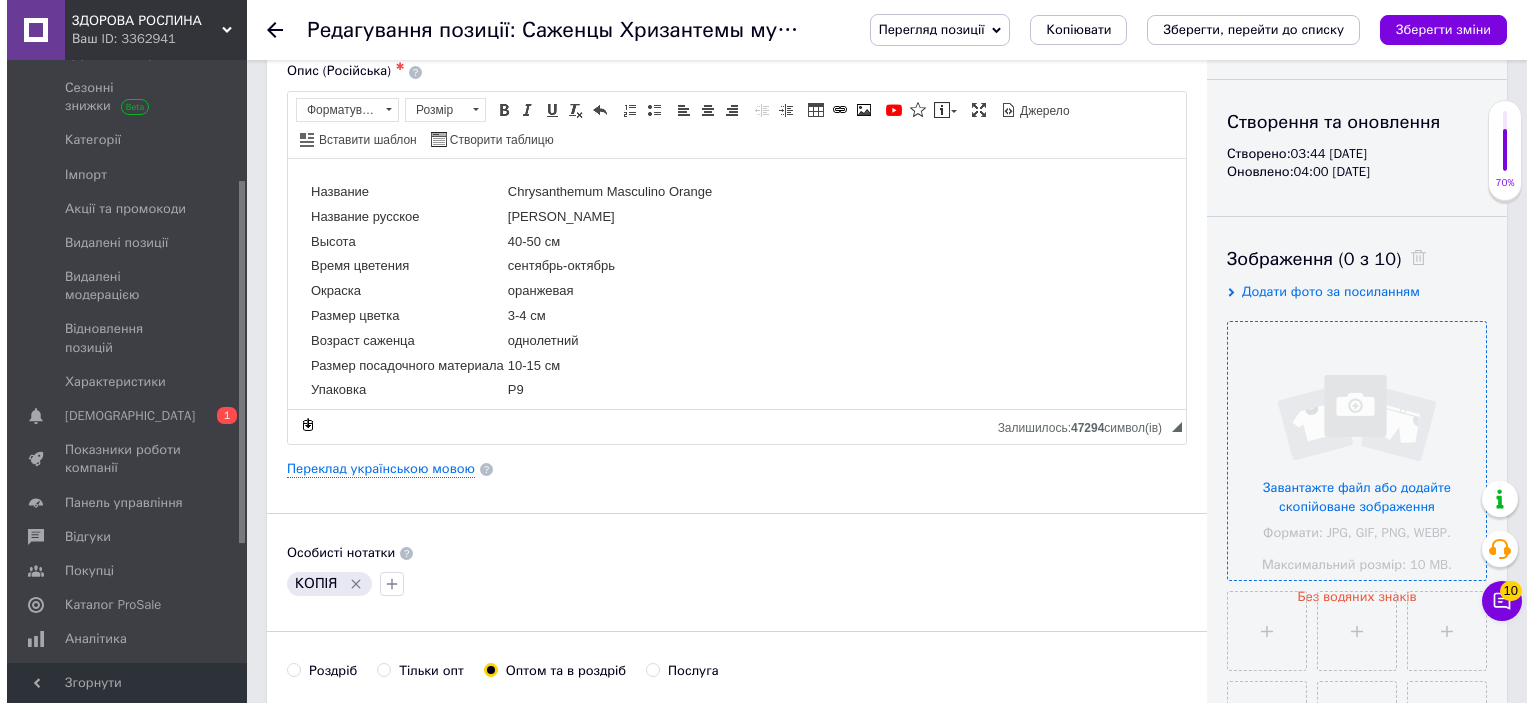 scroll, scrollTop: 100, scrollLeft: 0, axis: vertical 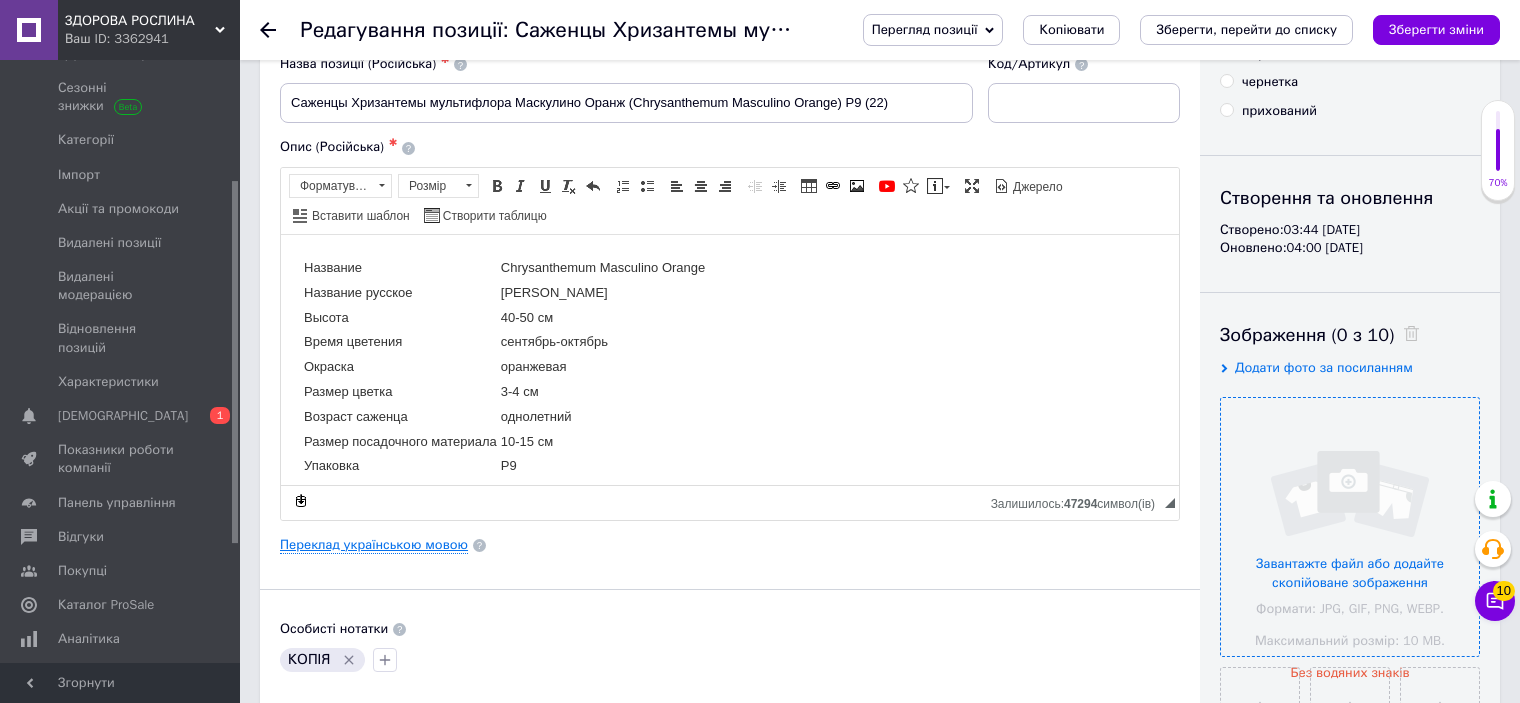 click on "Переклад українською мовою" at bounding box center [374, 545] 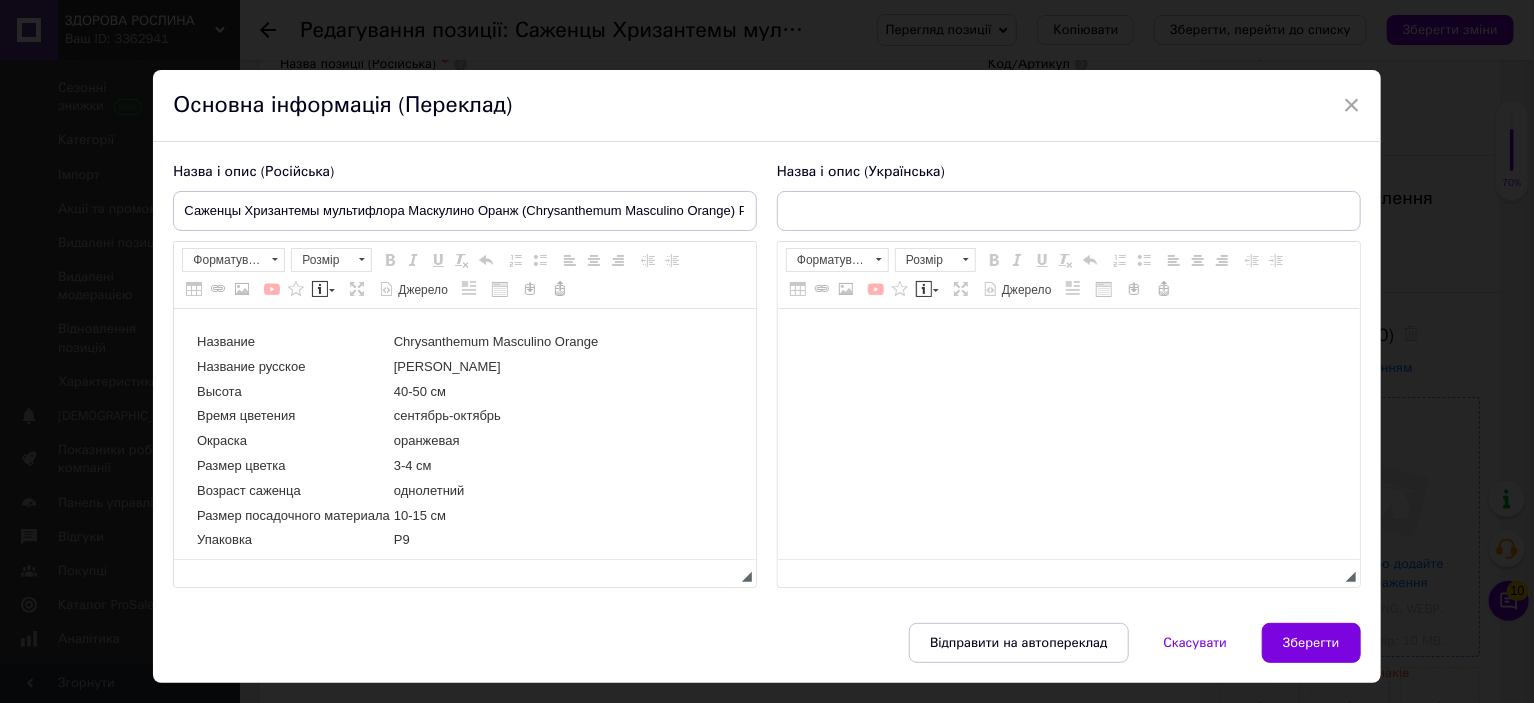 scroll, scrollTop: 0, scrollLeft: 0, axis: both 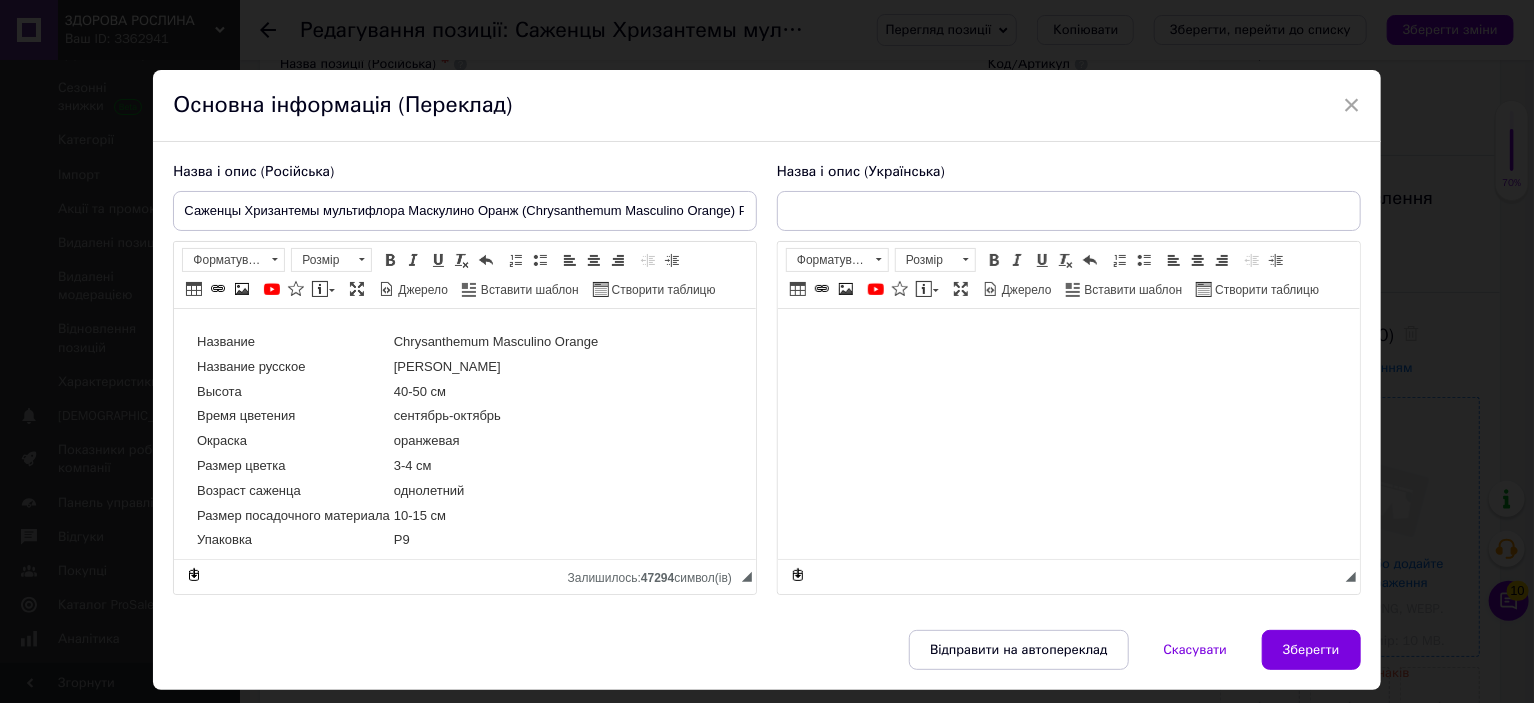 type on "Саджанці Хризантеми мультифлора Маскуліно Оранж (Chrysanthеmum Masculino Orange) Р9 (22)" 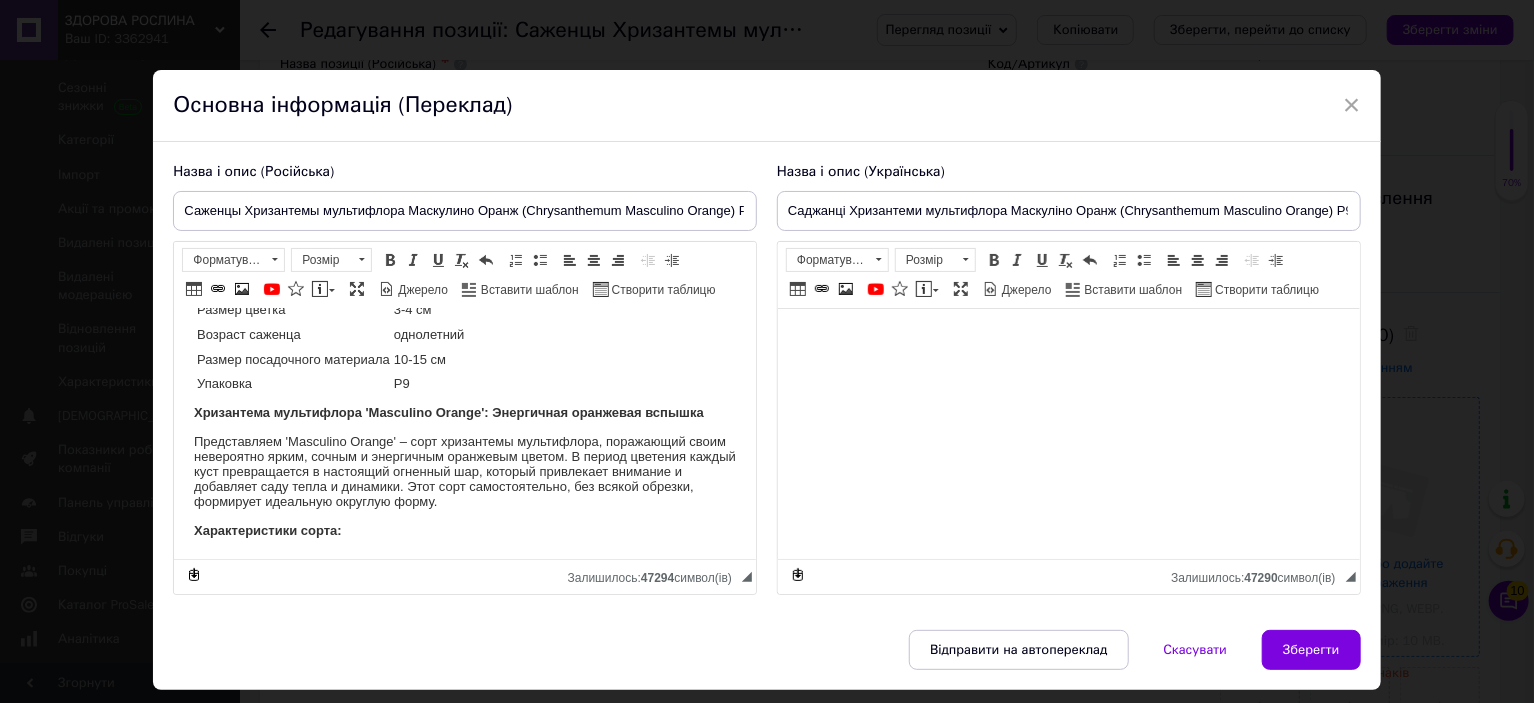 scroll, scrollTop: 200, scrollLeft: 0, axis: vertical 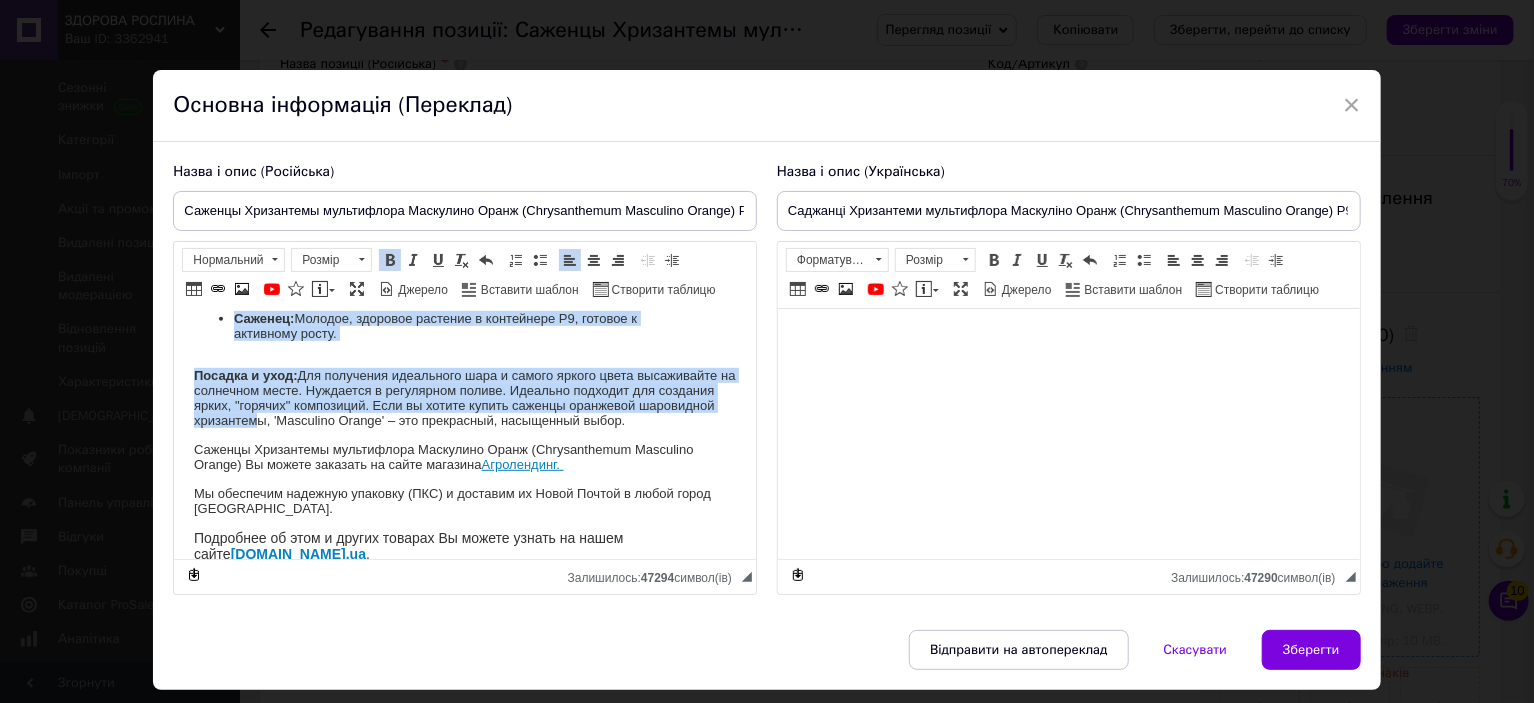 drag, startPoint x: 191, startPoint y: 365, endPoint x: 458, endPoint y: 438, distance: 276.79956 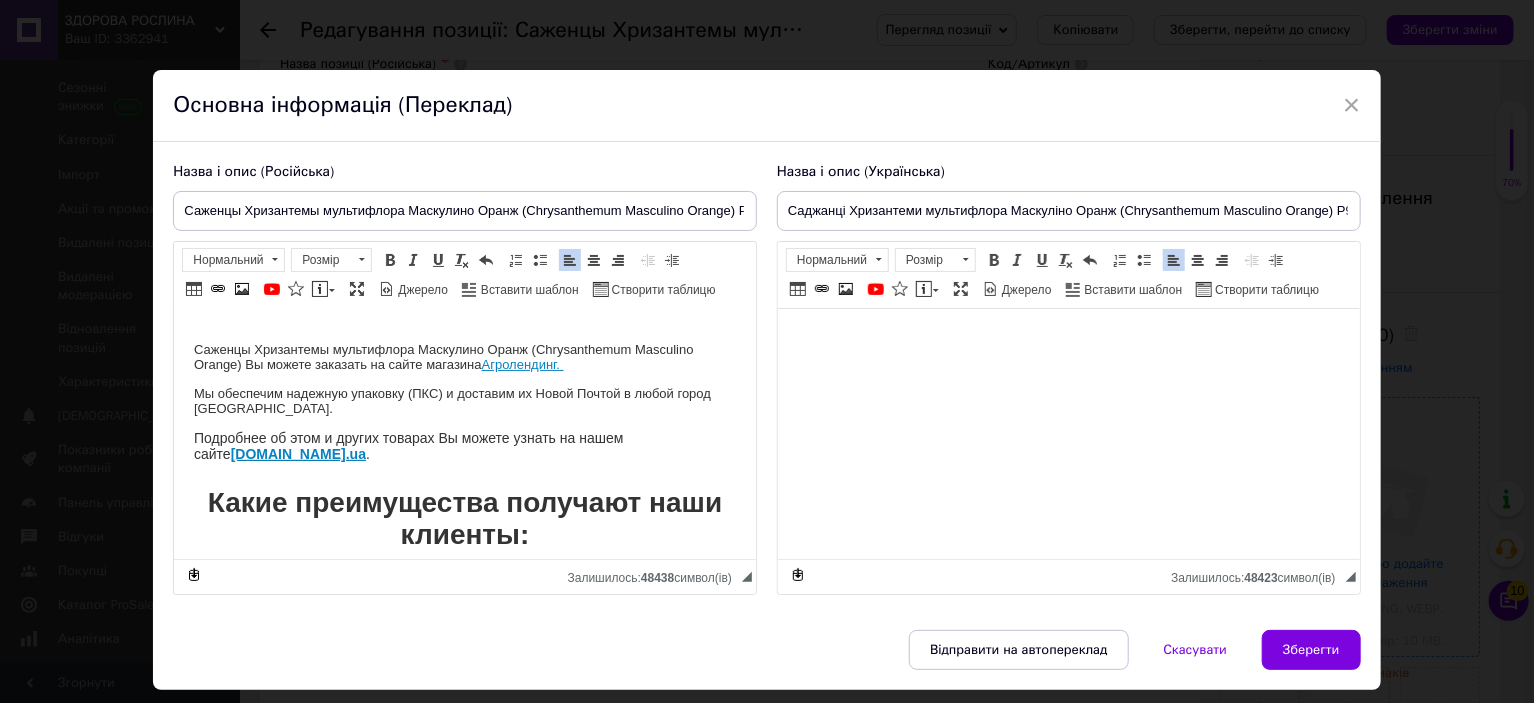 scroll, scrollTop: 148, scrollLeft: 0, axis: vertical 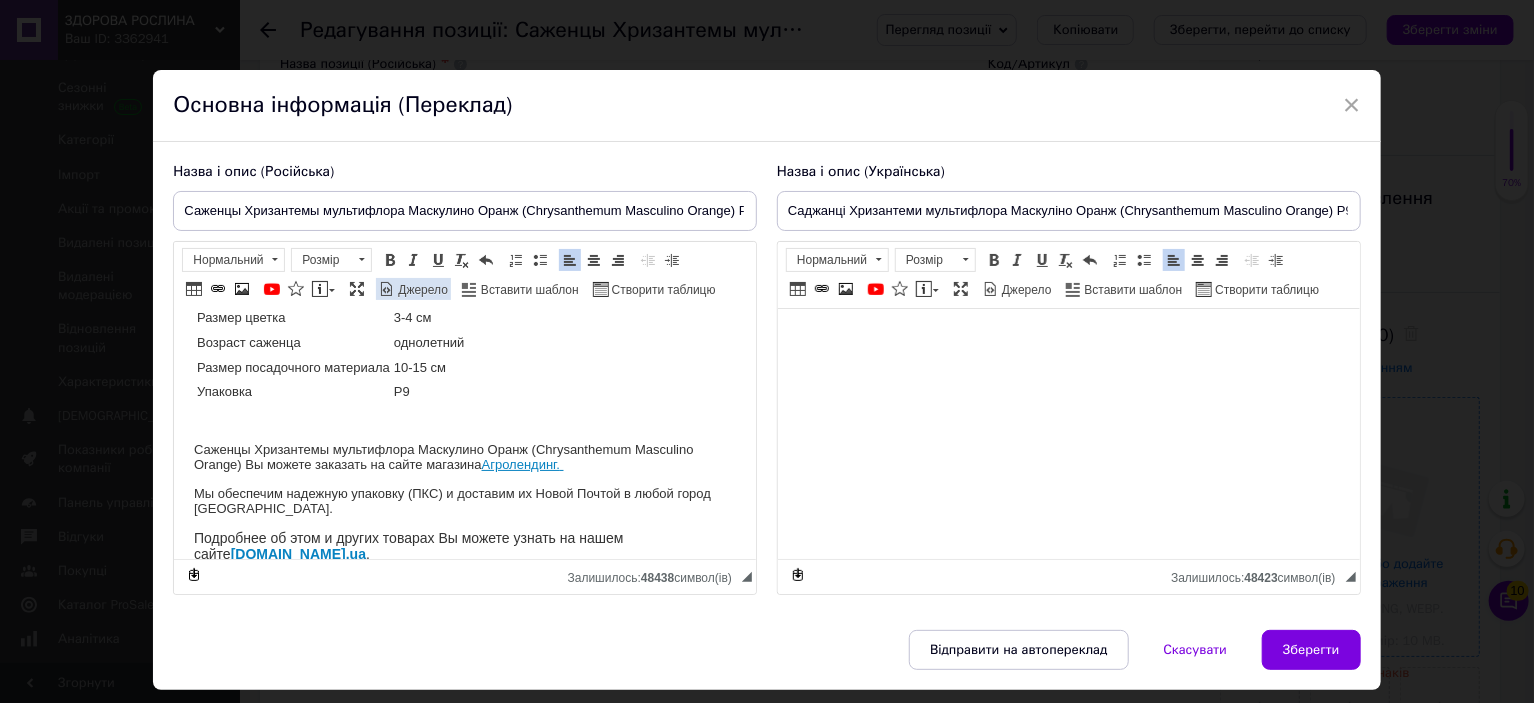 click at bounding box center (387, 289) 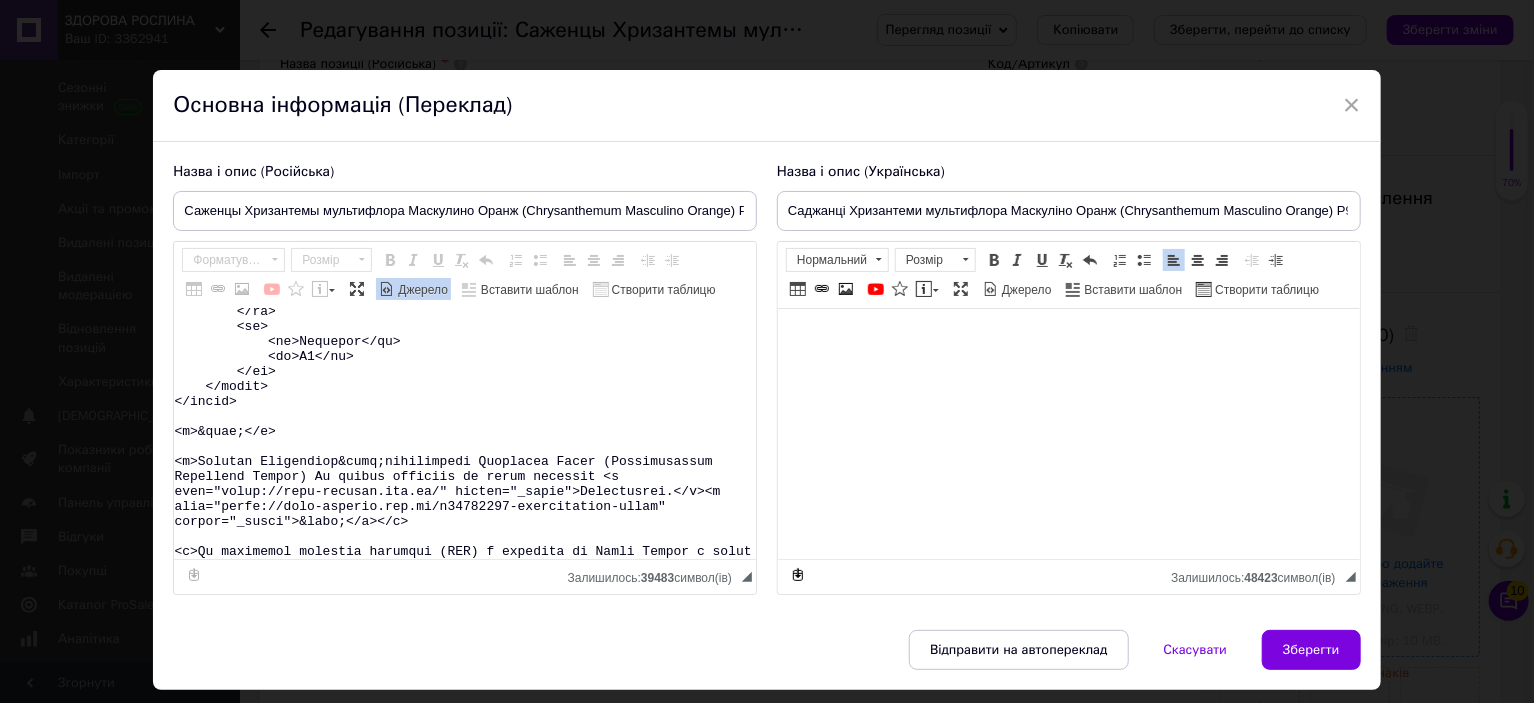 scroll, scrollTop: 600, scrollLeft: 0, axis: vertical 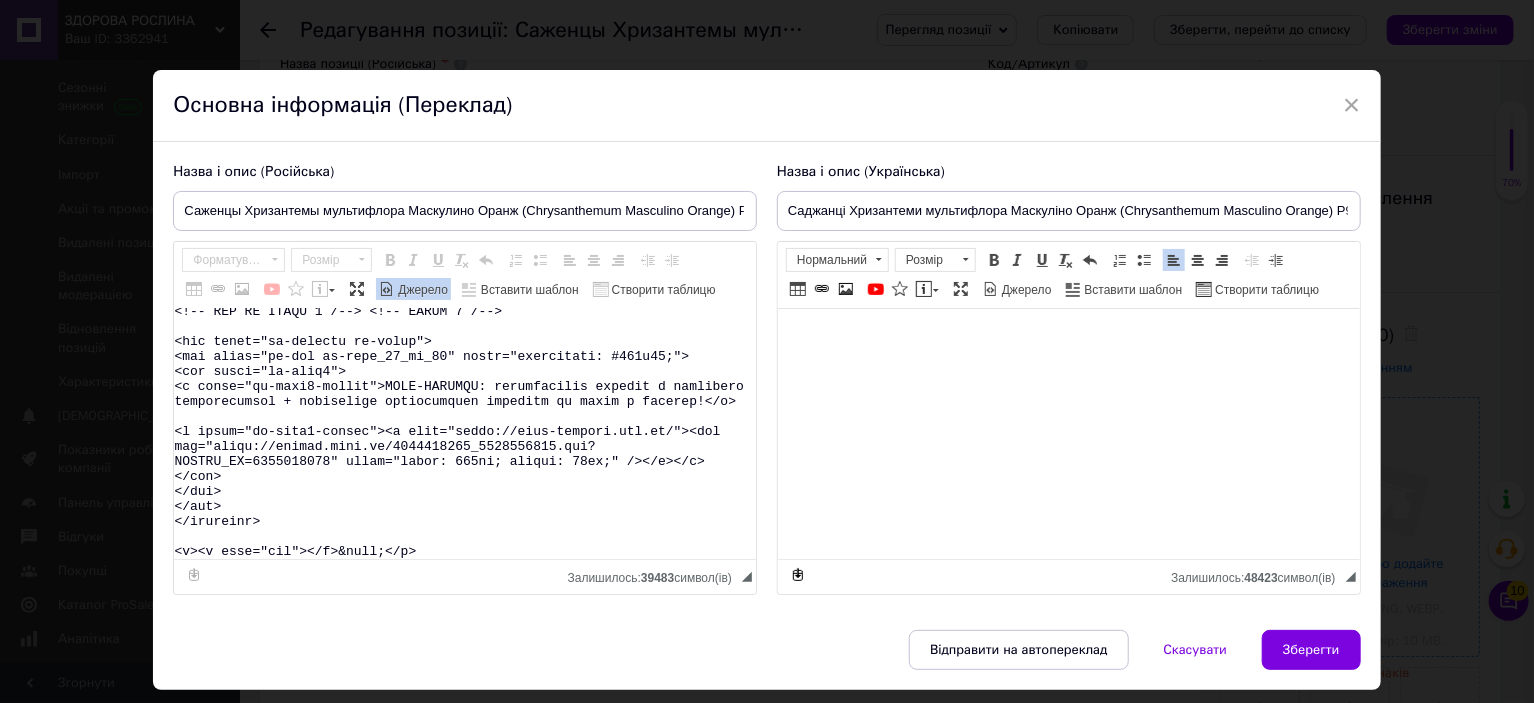 drag, startPoint x: 313, startPoint y: 384, endPoint x: 454, endPoint y: 612, distance: 268.07648 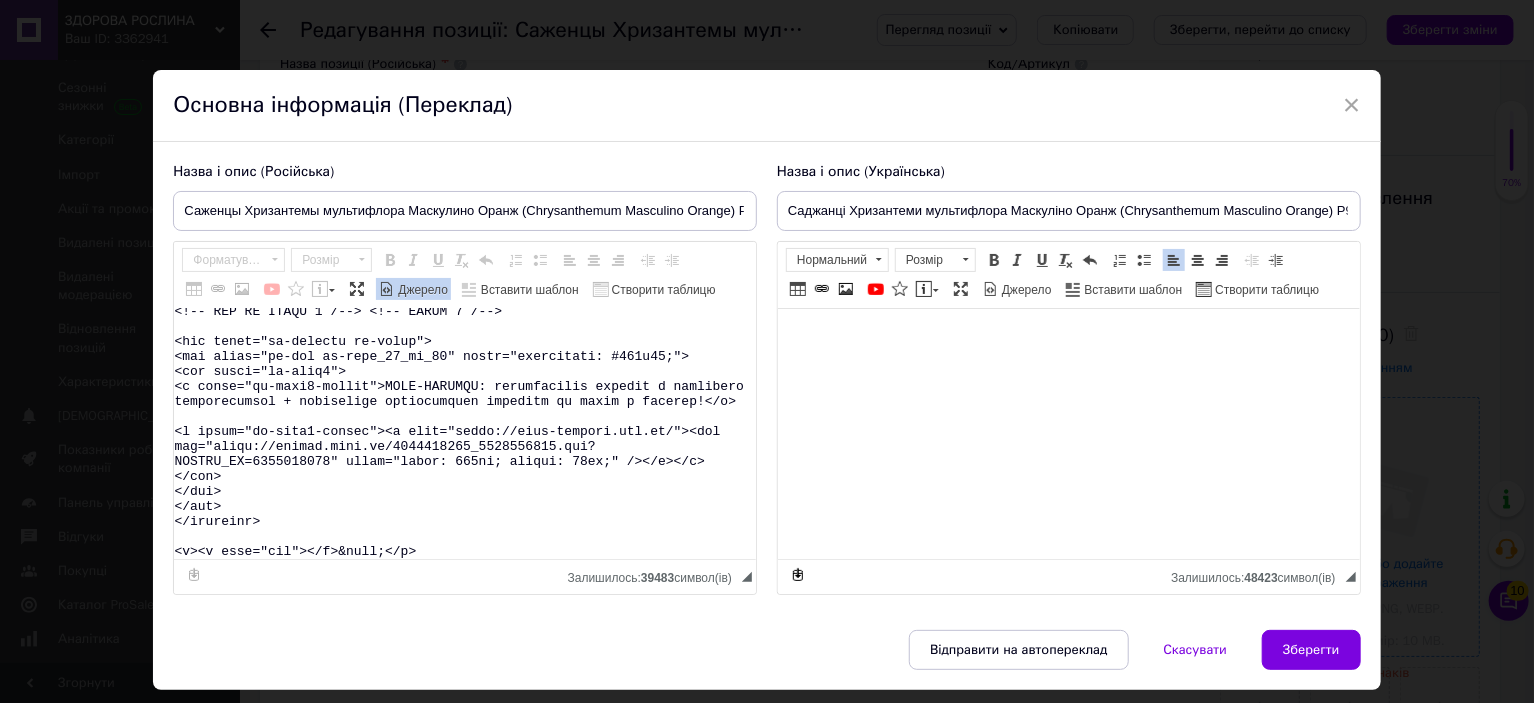 click on "Назва і опис (Російська) Саженцы Хризантемы мультифлора Маскулино Оранж (Chrysanthеmum Masculino Orange) Р9 (22)
Название
Chrysanthеmum Masculino Orange
Название русское
Хризантема Маскулино Оранж
Высота
40-50 см
Время цветения
сентябрь-октябрь
Окраска
оранжевая
Размер цветка
3-4 см
Возраст саженца
однолетний
Размер посадочного материала
10-15 см
Упаковка
Р9
Саженцы Хризантемы мультифлора Маскулино Оранж (Chrysanthеmum Masculino Orange) Вы можете заказать на сайте магазина  Агролендинг.
agro-landing.com." at bounding box center (766, 386) 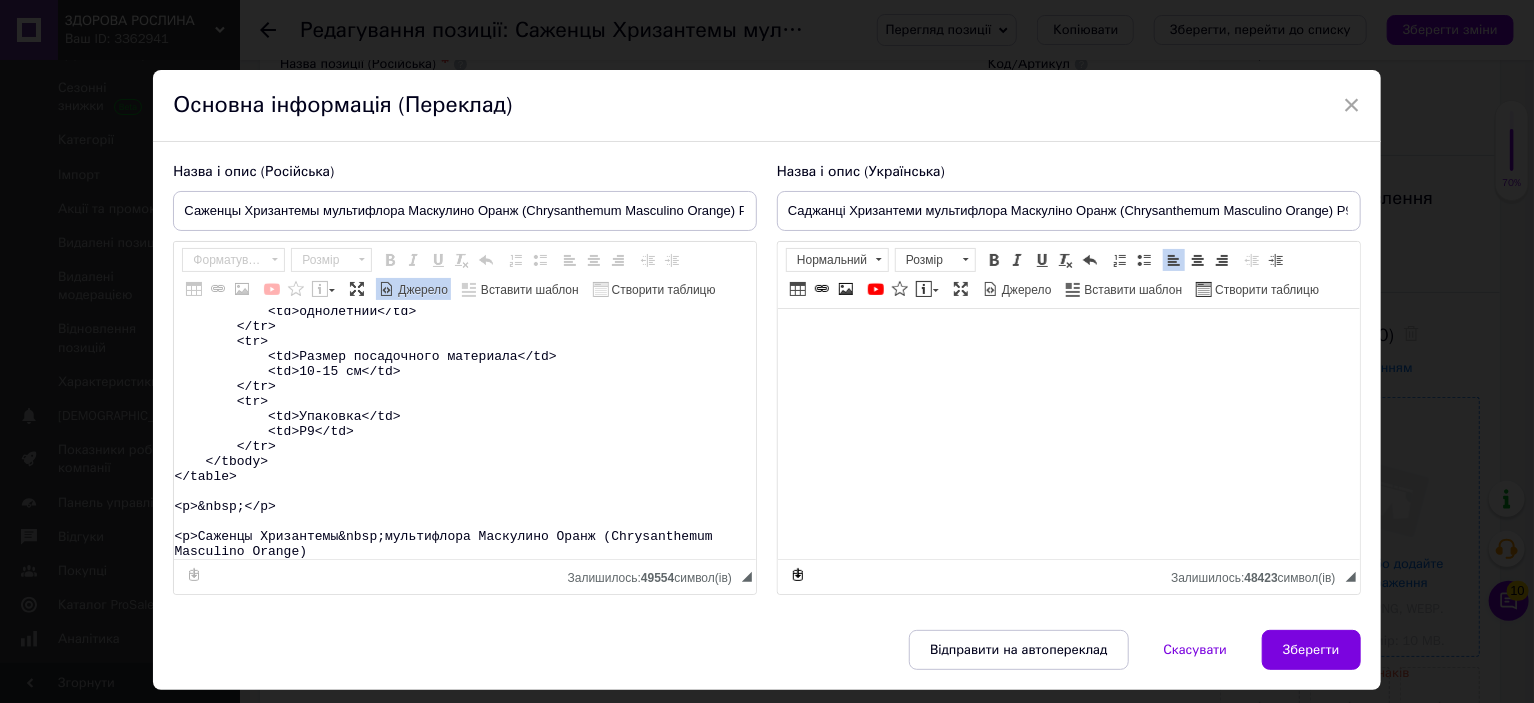scroll, scrollTop: 433, scrollLeft: 0, axis: vertical 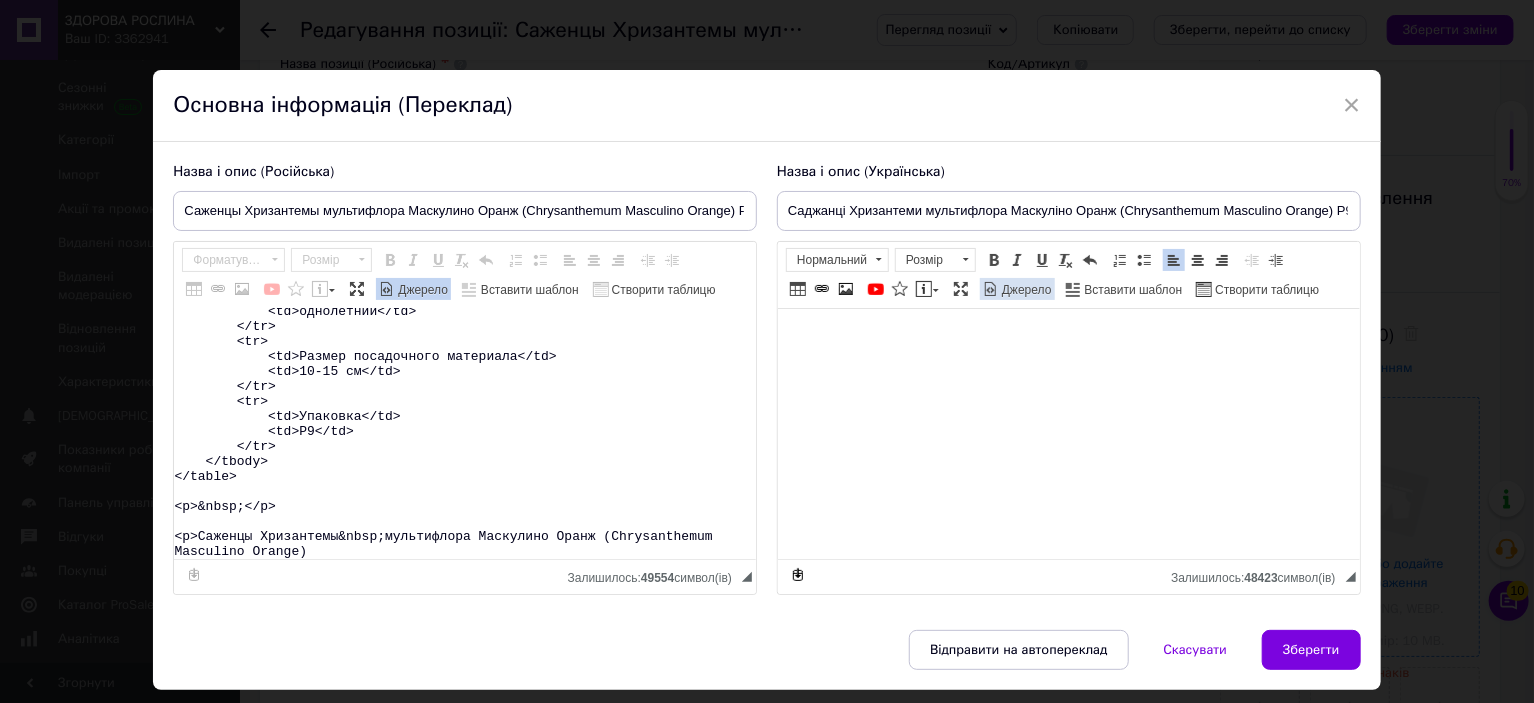 click on "Джерело" at bounding box center [1025, 290] 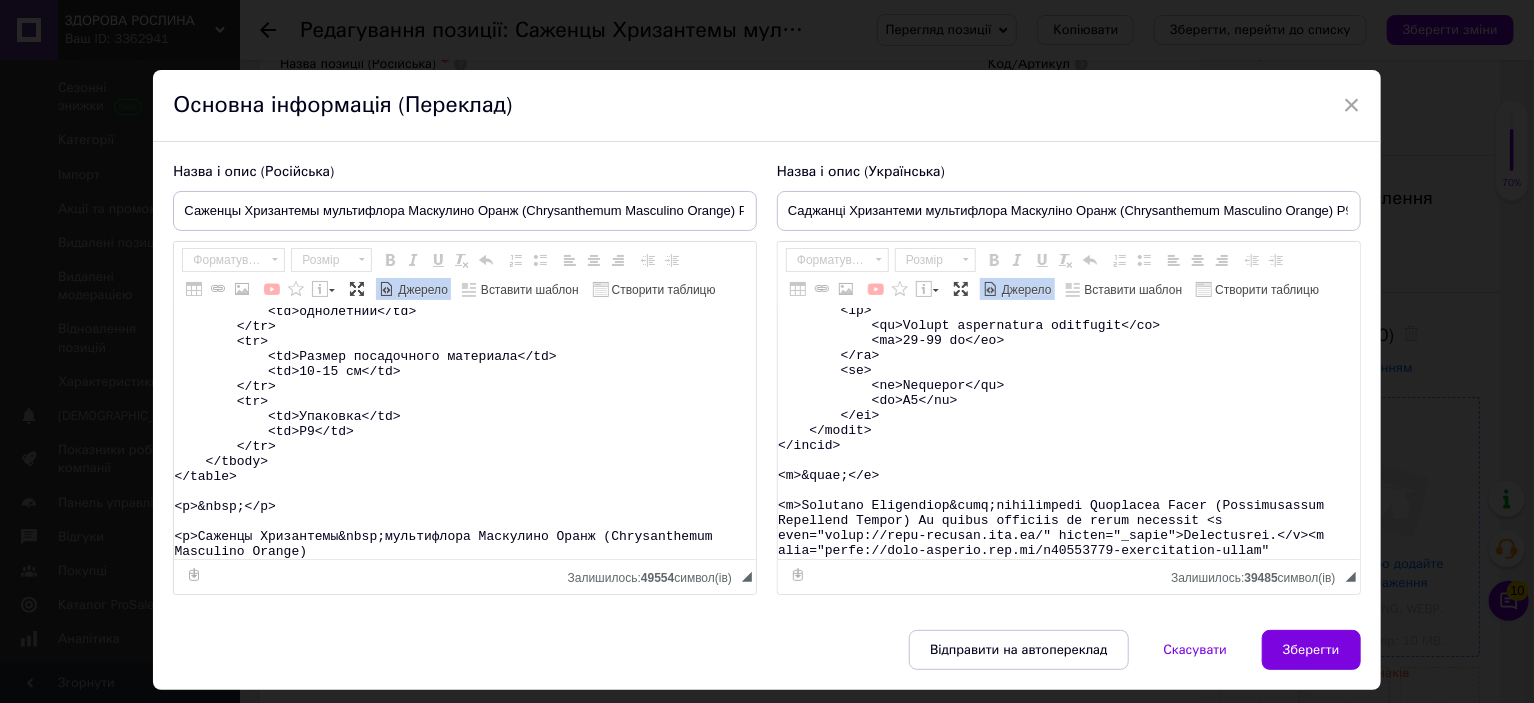 scroll, scrollTop: 500, scrollLeft: 0, axis: vertical 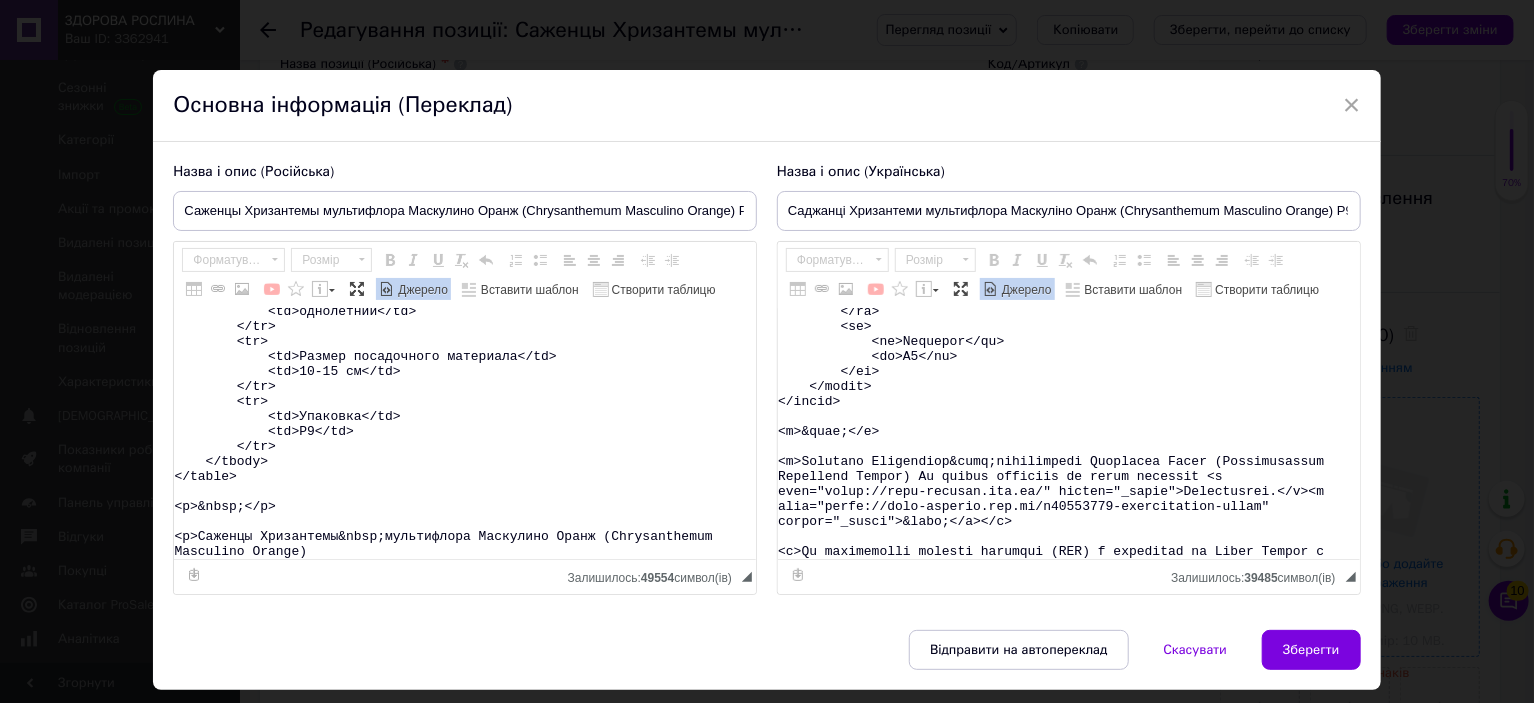 type on "<table>
<tbody>
<tr>
<td>Название</td>
<td>Chrysanthеmum&nbsp;Masculino Orange</td>
</tr>
<tr>
<td>Название русское</td>
<td>Хризантема&nbsp;Маскулино Оранж</td>
</tr>
<tr>
<td>Высота</td>
<td>40-50&nbsp;см</td>
</tr>
<tr>
<td>Время цветения</td>
<td>сентябрь-октябрь</td>
</tr>
<tr>
<td>Окраска</td>
<td>оранжевая</td>
</tr>
<tr>
<td>Размер цветка</td>
<td>3-4 см</td>
</tr>
<tr>
<td>Возраст саженца</td>
<td>однолетний</td>
</tr>
<tr>
<td>Размер посадочного материала</td>
<td>10-15 см</td>
</tr>
<tr>
<td>Упаковка</td>
<td>Р9</td>
</tr>
</tbody>
</table>
<p>&nbsp;</p>
<p>Саженцы Хризантемы&nbsp;мультифлора Маскулино Оранж (Chrysanthеmum Masculino Orange)" 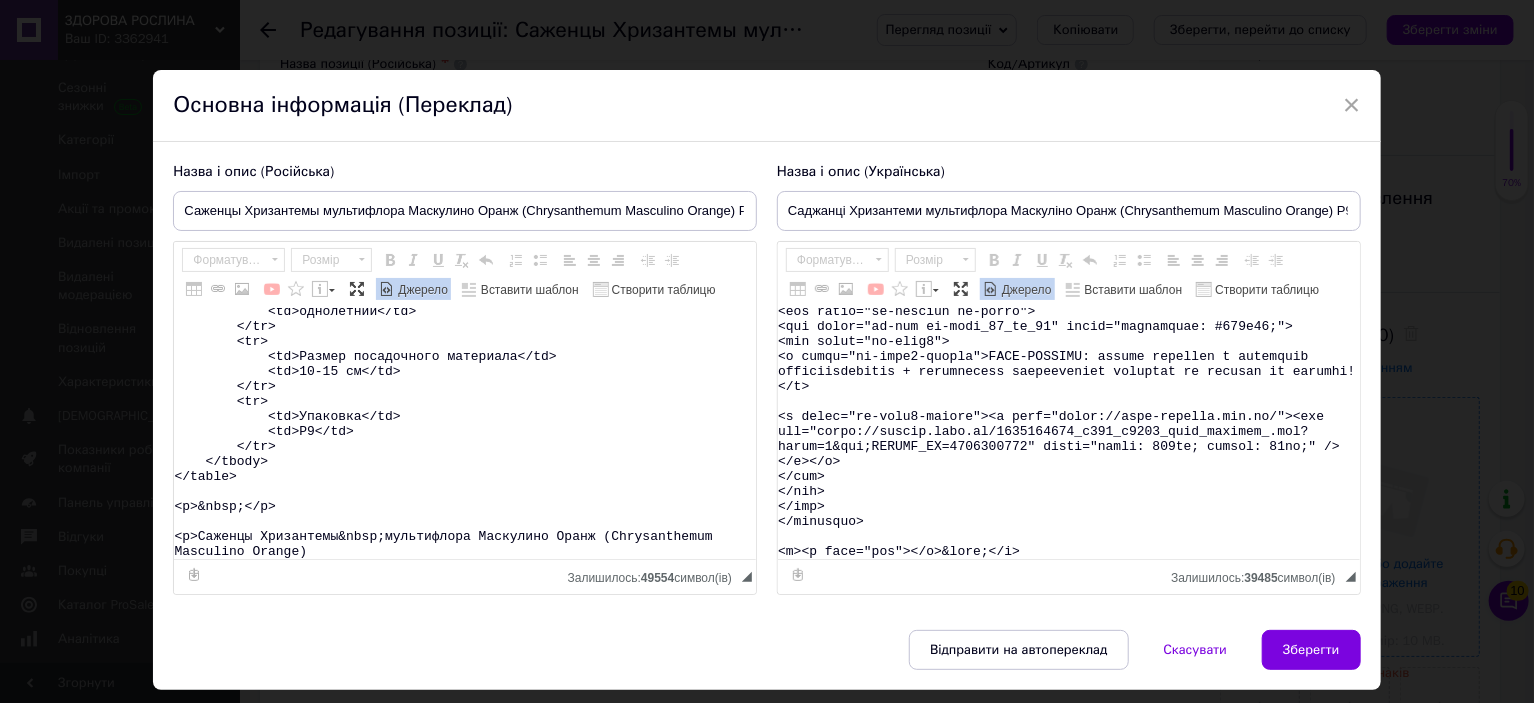 drag, startPoint x: 915, startPoint y: 483, endPoint x: 980, endPoint y: 616, distance: 148.03378 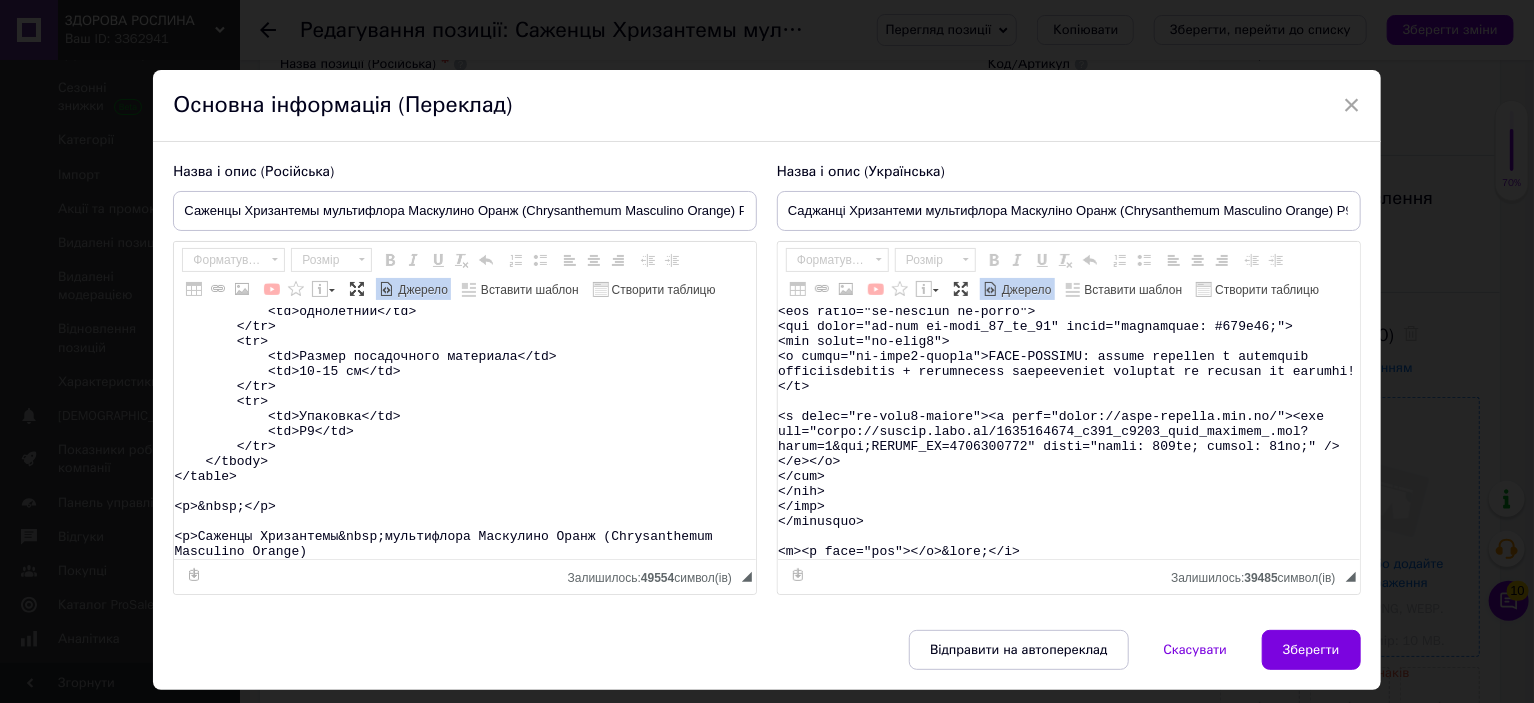 click on "Назва і опис (Російська) Саженцы Хризантемы мультифлора Маскулино Оранж (Chrysanthеmum Masculino Orange) Р9 (22)
Название
Chrysanthеmum Masculino Orange
Название русское
Хризантема Маскулино Оранж
Высота
40-50 см
Время цветения
сентябрь-октябрь
Окраска
оранжевая
Размер цветка
3-4 см
Возраст саженца
однолетний
Размер посадочного материала
10-15 см
Упаковка
Р9
Саженцы Хризантемы мультифлора Маскулино Оранж (Chrysanthеmum Masculino Orange) Вы можете заказать на сайте магазина  Агролендинг.
agro-landing.com." at bounding box center (766, 386) 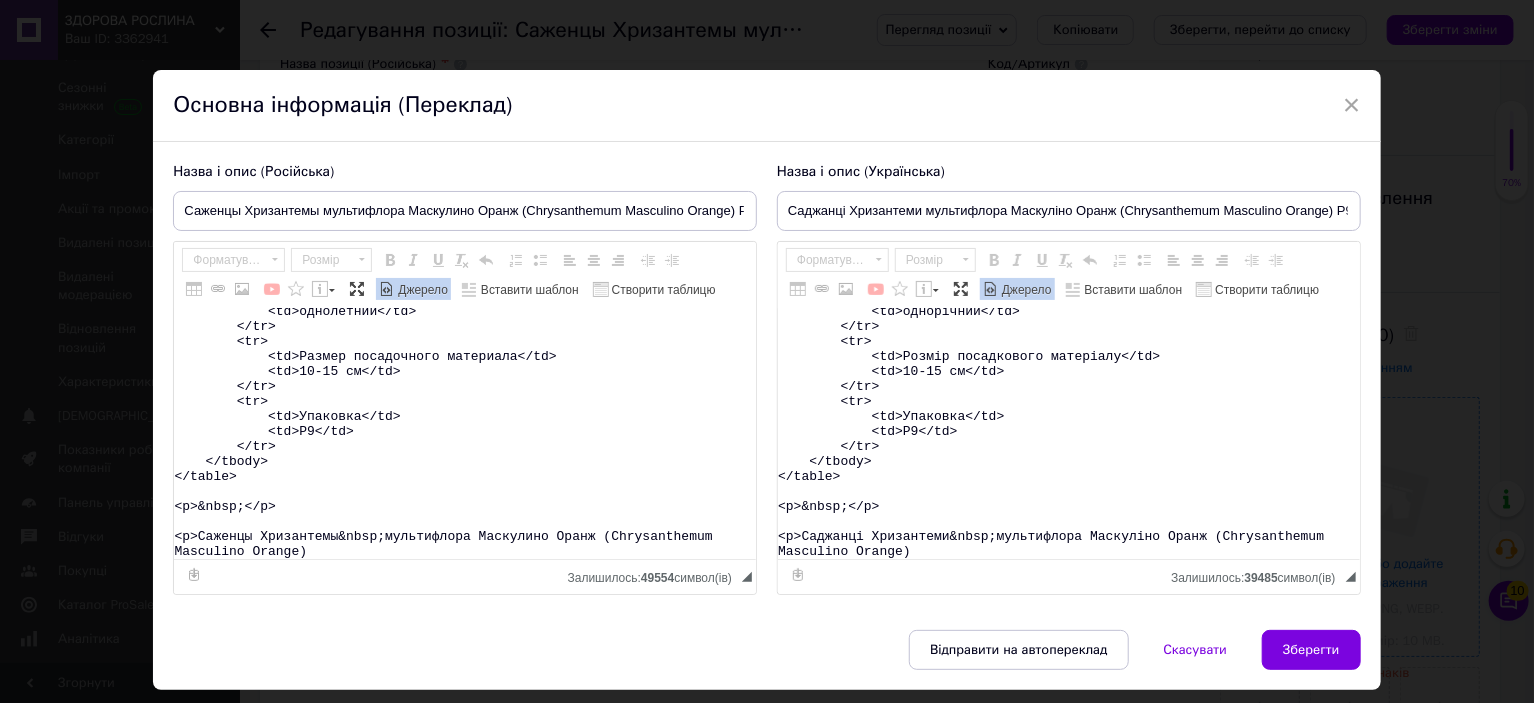 scroll, scrollTop: 433, scrollLeft: 0, axis: vertical 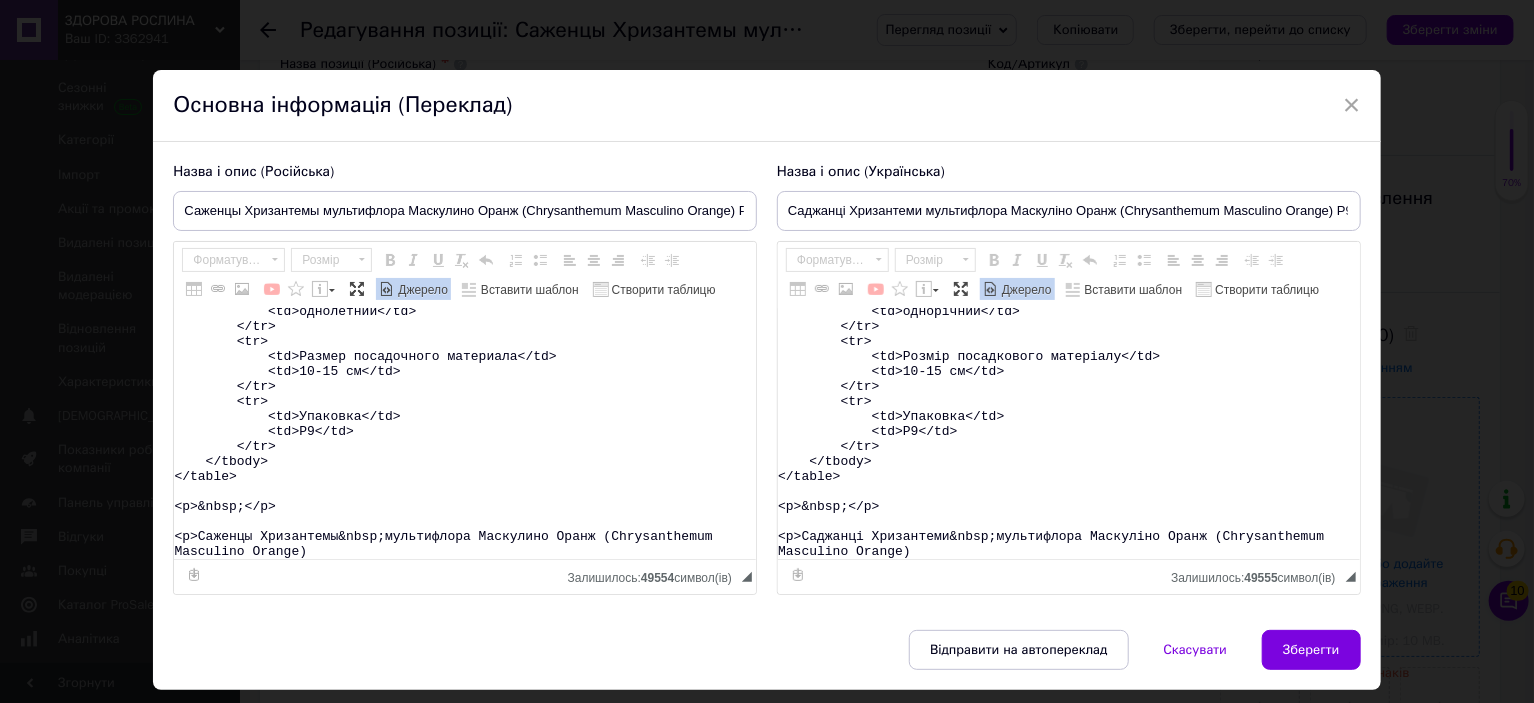type on "<table>
<tbody>
<tr>
<td>Назва</td>
<td>Chrysanthеmum&nbsp;Masculino Orange</td>
</tr>
<tr>
<td>Назва українська</td>
<td>Хризантема&nbsp;Маскуліно Оранж</td>
</tr>
<tr>
<td>Висота</td>
<td>40-50&nbsp;см</td>
</tr>
<tr>
<td>Час цвітіння</td>
<td>вересень-жовтень</td>
</tr>
<tr>
<td>Забарвлення</td>
<td>помаранчеве</td>
</tr>
<tr>
<td>Розмір квітки</td>
<td>3-4 см</td>
</tr>
<tr>
<td>Вік саджанця</td>
<td>однорічний</td>
</tr>
<tr>
<td>Розмір посадкового матеріалу</td>
<td>10-15 см</td>
</tr>
<tr>
<td>Упаковка</td>
<td>Р9</td>
</tr>
</tbody>
</table>
<p>&nbsp;</p>
<p>Саджанці Хризантеми&nbsp;мультифлора Маскуліно Оранж (Chrysanthеmum Masculino Orange)" 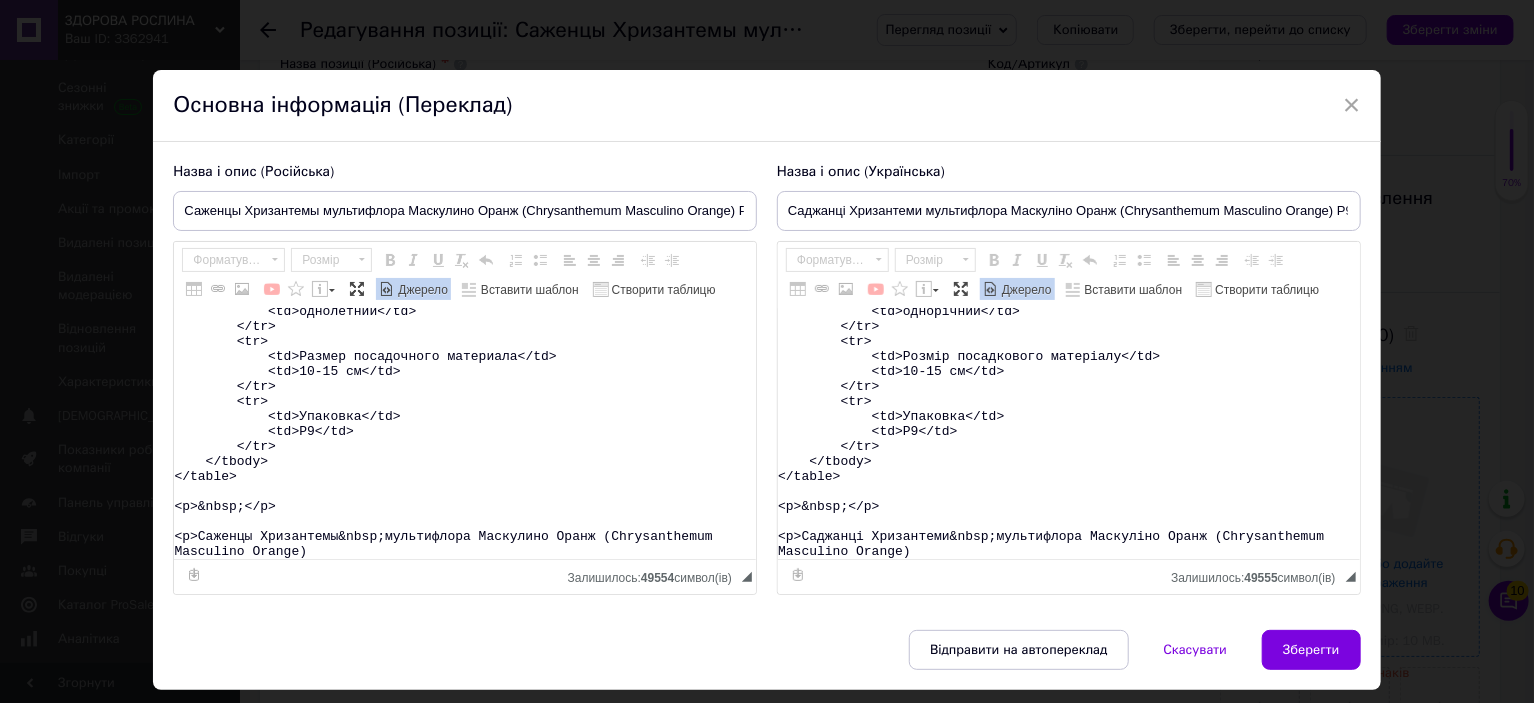 click on "<table>
<tbody>
<tr>
<td>Название</td>
<td>Chrysanthеmum&nbsp;Masculino Orange</td>
</tr>
<tr>
<td>Название русское</td>
<td>Хризантема&nbsp;Маскулино Оранж</td>
</tr>
<tr>
<td>Высота</td>
<td>40-50&nbsp;см</td>
</tr>
<tr>
<td>Время цветения</td>
<td>сентябрь-октябрь</td>
</tr>
<tr>
<td>Окраска</td>
<td>оранжевая</td>
</tr>
<tr>
<td>Размер цветка</td>
<td>3-4 см</td>
</tr>
<tr>
<td>Возраст саженца</td>
<td>однолетний</td>
</tr>
<tr>
<td>Размер посадочного материала</td>
<td>10-15 см</td>
</tr>
<tr>
<td>Упаковка</td>
<td>Р9</td>
</tr>
</tbody>
</table>
<p>&nbsp;</p>
<p>Саженцы Хризантемы&nbsp;мультифлора Маскулино Оранж (Chrysanthеmum Masculino Orange)" at bounding box center (465, 434) 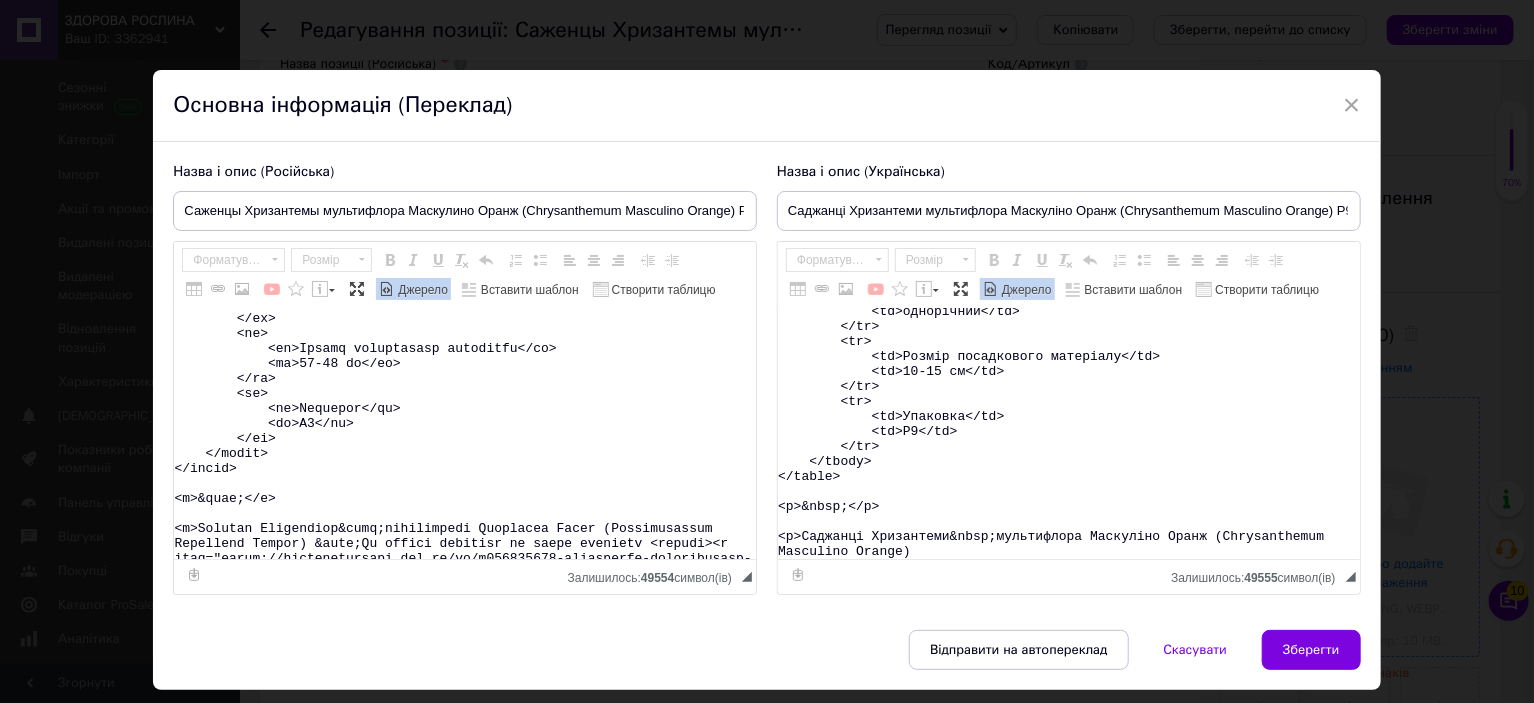 scroll, scrollTop: 15679, scrollLeft: 0, axis: vertical 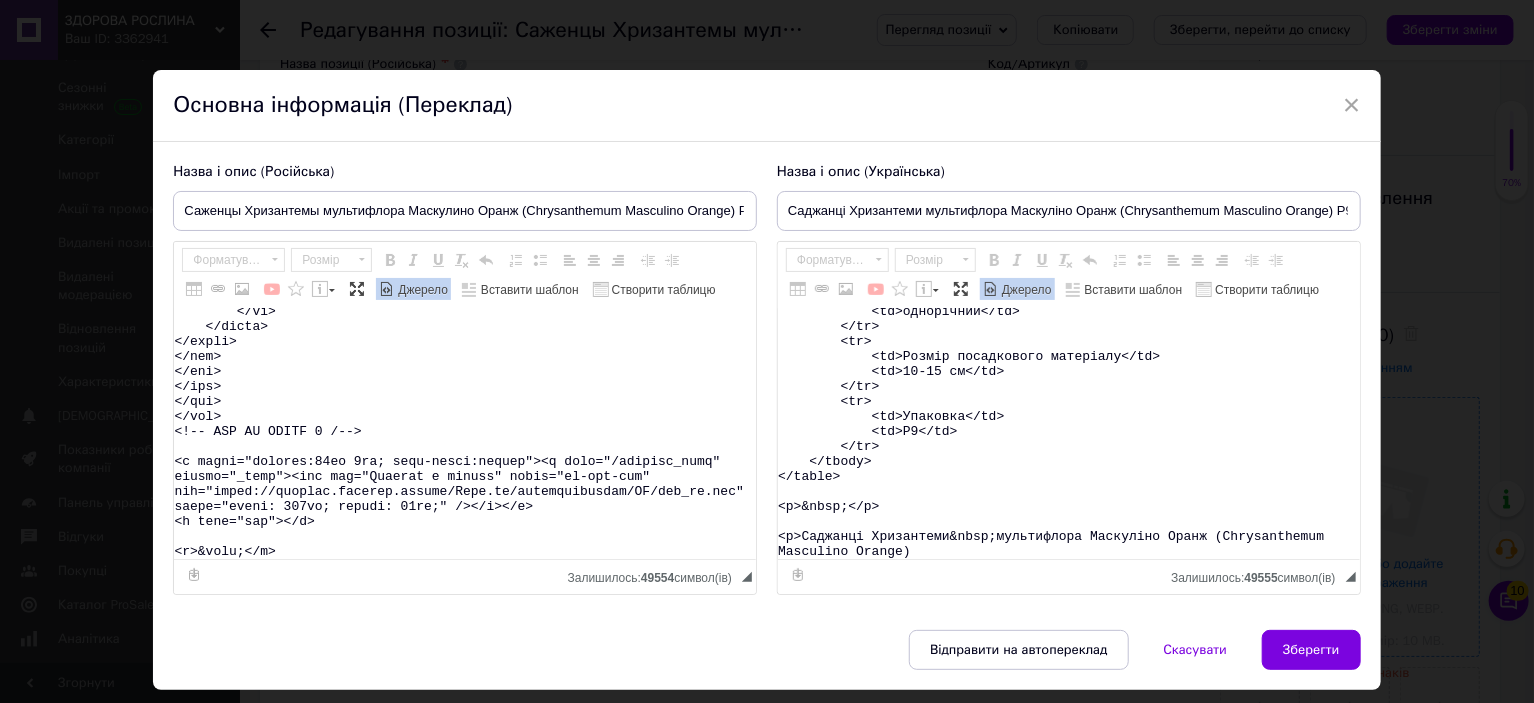 click on "Джерело" at bounding box center [421, 290] 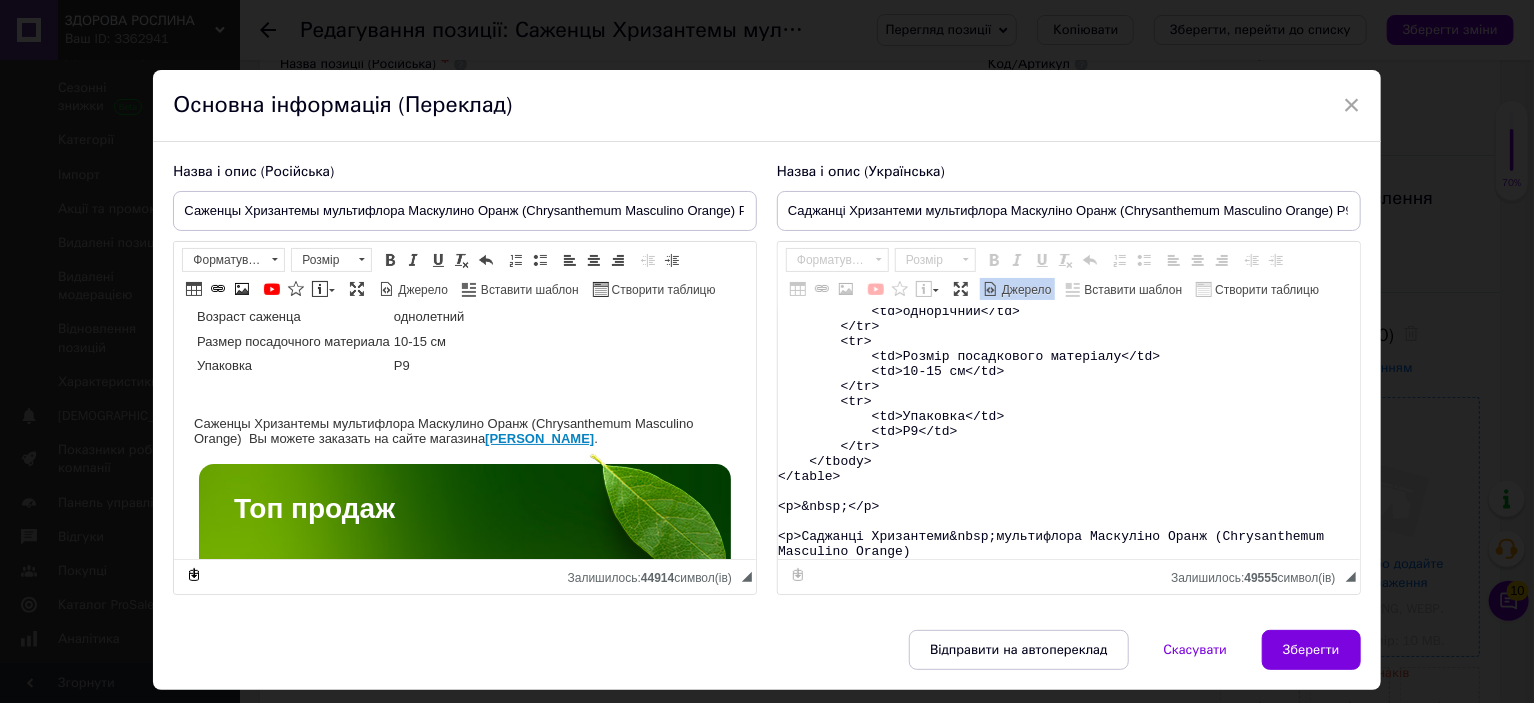 scroll, scrollTop: 200, scrollLeft: 0, axis: vertical 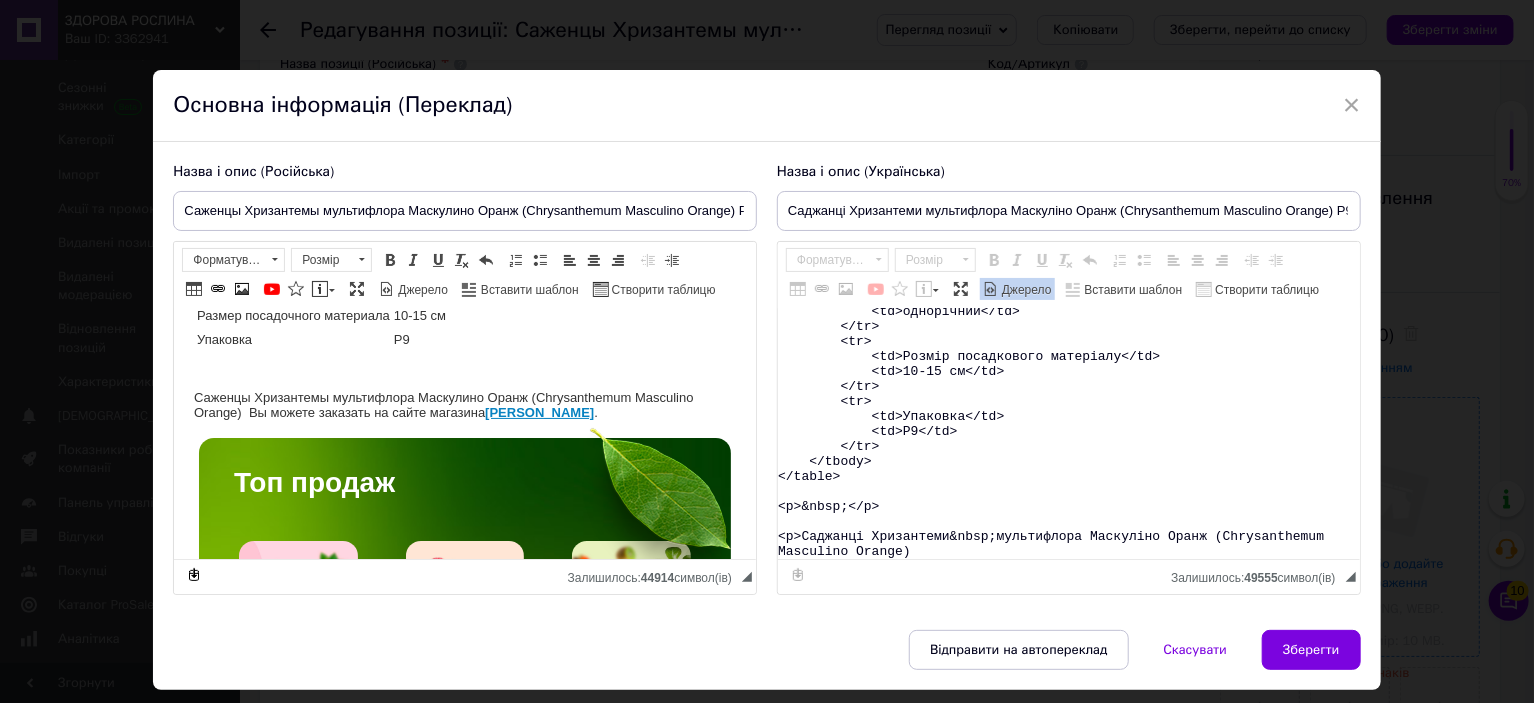 click on "<table>
<tbody>
<tr>
<td>Назва</td>
<td>Chrysanthеmum&nbsp;Masculino Orange</td>
</tr>
<tr>
<td>Назва українська</td>
<td>Хризантема&nbsp;Маскуліно Оранж</td>
</tr>
<tr>
<td>Висота</td>
<td>40-50&nbsp;см</td>
</tr>
<tr>
<td>Час цвітіння</td>
<td>вересень-жовтень</td>
</tr>
<tr>
<td>Забарвлення</td>
<td>помаранчеве</td>
</tr>
<tr>
<td>Розмір квітки</td>
<td>3-4 см</td>
</tr>
<tr>
<td>Вік саджанця</td>
<td>однорічний</td>
</tr>
<tr>
<td>Розмір посадкового матеріалу</td>
<td>10-15 см</td>
</tr>
<tr>
<td>Упаковка</td>
<td>Р9</td>
</tr>
</tbody>
</table>
<p>&nbsp;</p>
<p>Саджанці Хризантеми&nbsp;мультифлора Маскуліно Оранж (Chrysanthеmum Masculino Orange)" at bounding box center (1069, 434) 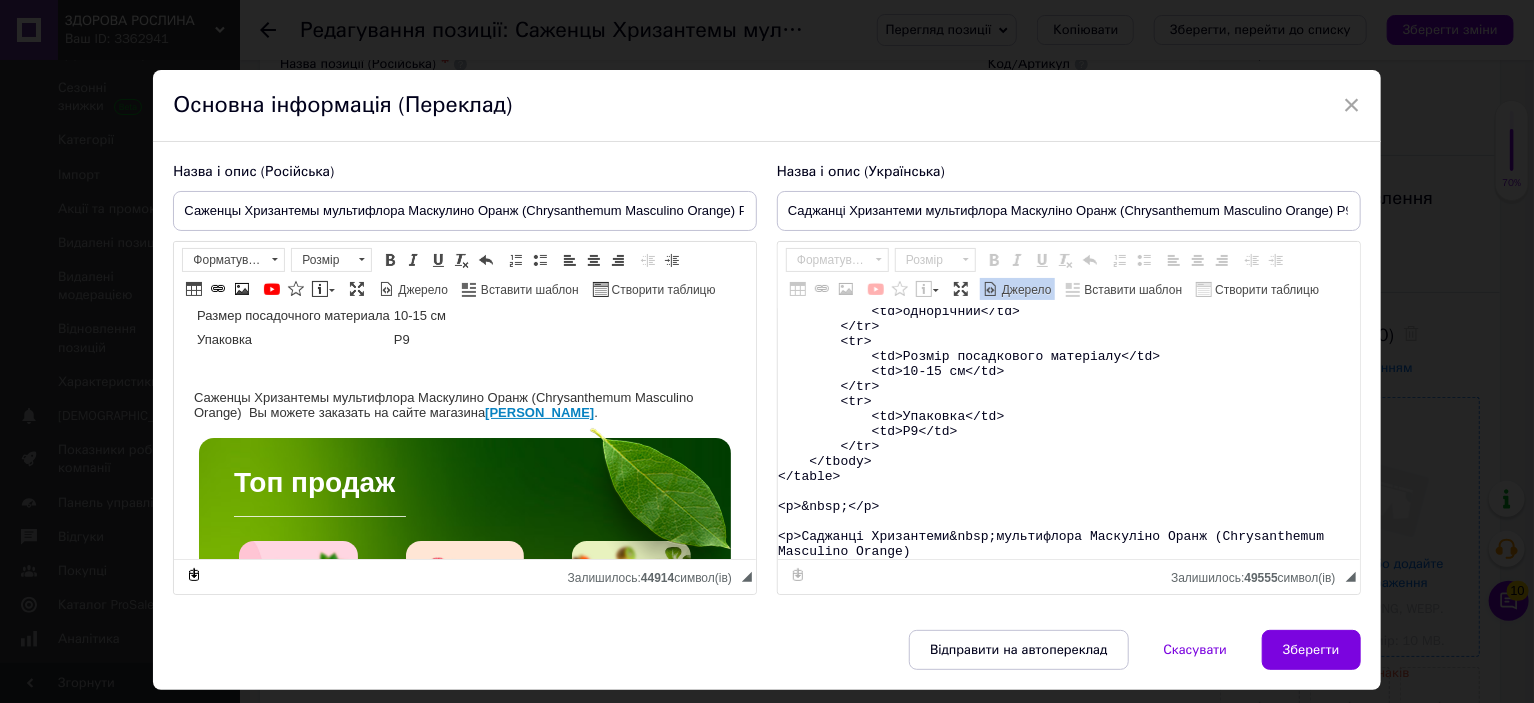 paste on "&nbsp;Ви можете замовити на сайті магазину <strong><a href="https://zdorovaroslyna.com.ua/ua/g133260165-gortenziya-krupnolistnaya-letnyaya" target="_blank">Здорова Рослина</a></strong>.</p>
<promhtml>
<style type="text/css">.ms-img-resp {
width: 100%;
}
.ms-btn {
position: relative;
text-align: center;
display: inline-block;
text-decoration: none !important;
color: #fff !important;
background-color: #4ca13b !important;
border: 1px solid #4ca13b;
padding: 15px 10px;
min-width: 150px;
transition: all 0.6s ease-out;
font-size: 14px;
border-radius: 5px;
}
.ms-btn:hover {
background-color: #55b442 !important;
border: 1px solid #4ca13b;
}
.ms-section h2, h3, p {
display: block;
margin: 0;
padding: 7px 0px;
line-height: normal;
}
/*  TOP BLOCK 2 */
.ms-top-blck2{
width: 80%;
box-sizing: border-box;
display: block;
padding: 20px 50px;
color: #fff !important;
text-align: left;
vert..." 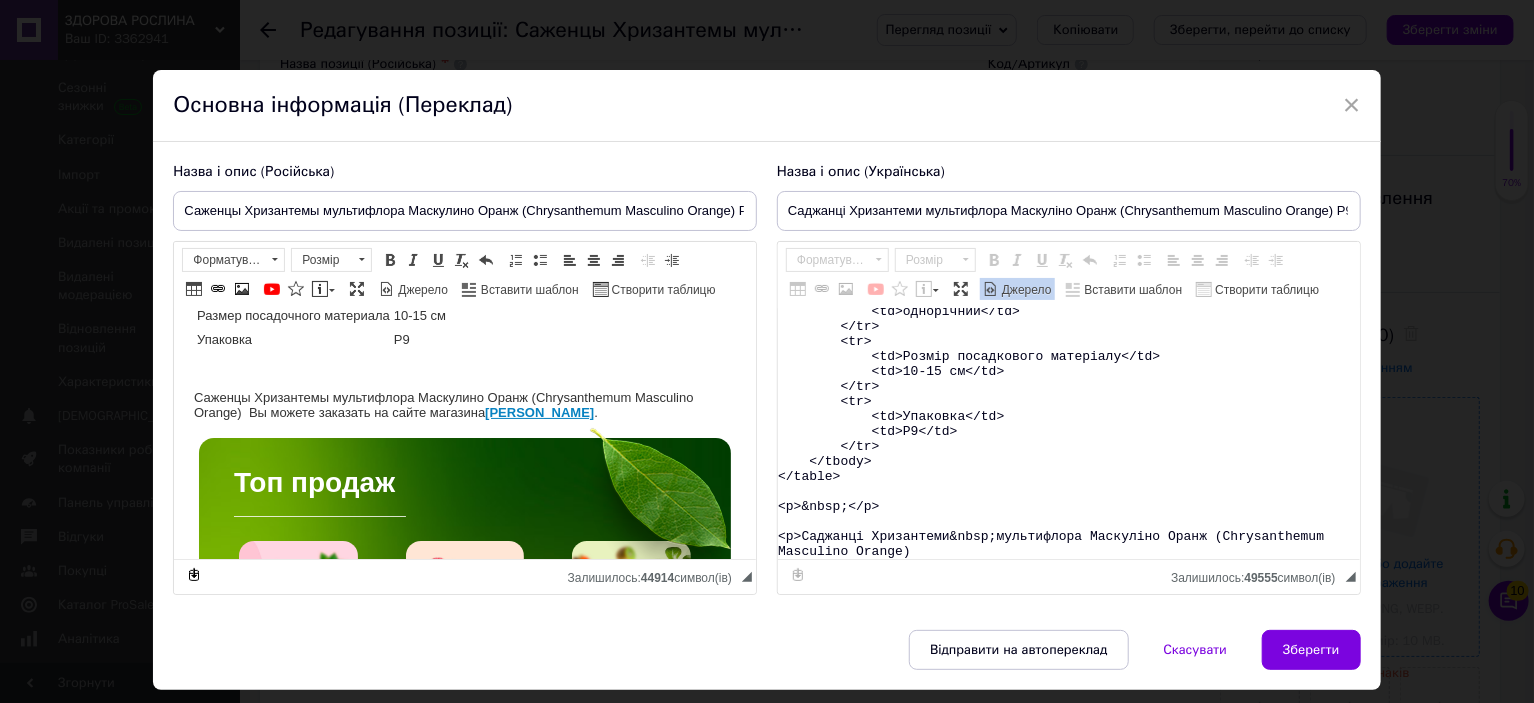 type on "<table>
<tbody>
<tr>
<td>Назва</td>
<td>Chrysanthеmum&nbsp;Masculino Orange</td>
</tr>
<tr>
<td>Назва українська</td>
<td>Хризантема&nbsp;Маскуліно Оранж</td>
</tr>
<tr>
<td>Висота</td>
<td>40-50&nbsp;см</td>
</tr>
<tr>
<td>Час цвітіння</td>
<td>вересень-жовтень</td>
</tr>
<tr>
<td>Забарвлення</td>
<td>помаранчеве</td>
</tr>
<tr>
<td>Розмір квітки</td>
<td>3-4 см</td>
</tr>
<tr>
<td>Вік саджанця</td>
<td>однорічний</td>
</tr>
<tr>
<td>Розмір посадкового матеріалу</td>
<td>10-15 см</td>
</tr>
<tr>
<td>Упаковка</td>
<td>Р9</td>
</tr>
</tbody>
</table>
<p>&nbsp;</p>
<p>Саджанці Хризантеми&nbsp;мультифлора Маскуліно Оранж (Chrysanthеmum Masculino Orange) &nbsp;Ви можете замовити на сайті магазину <strong><a href="https://zdorovaroslyna.com.ua/ua/g133260165-gortenziya-krupnolistnaya-letnyaya" target="_blank">Здорова Рослина</a></strong>.</p>
<promhtml>
<style type="text/css">.ms-img-resp {
width: 100%;
..." 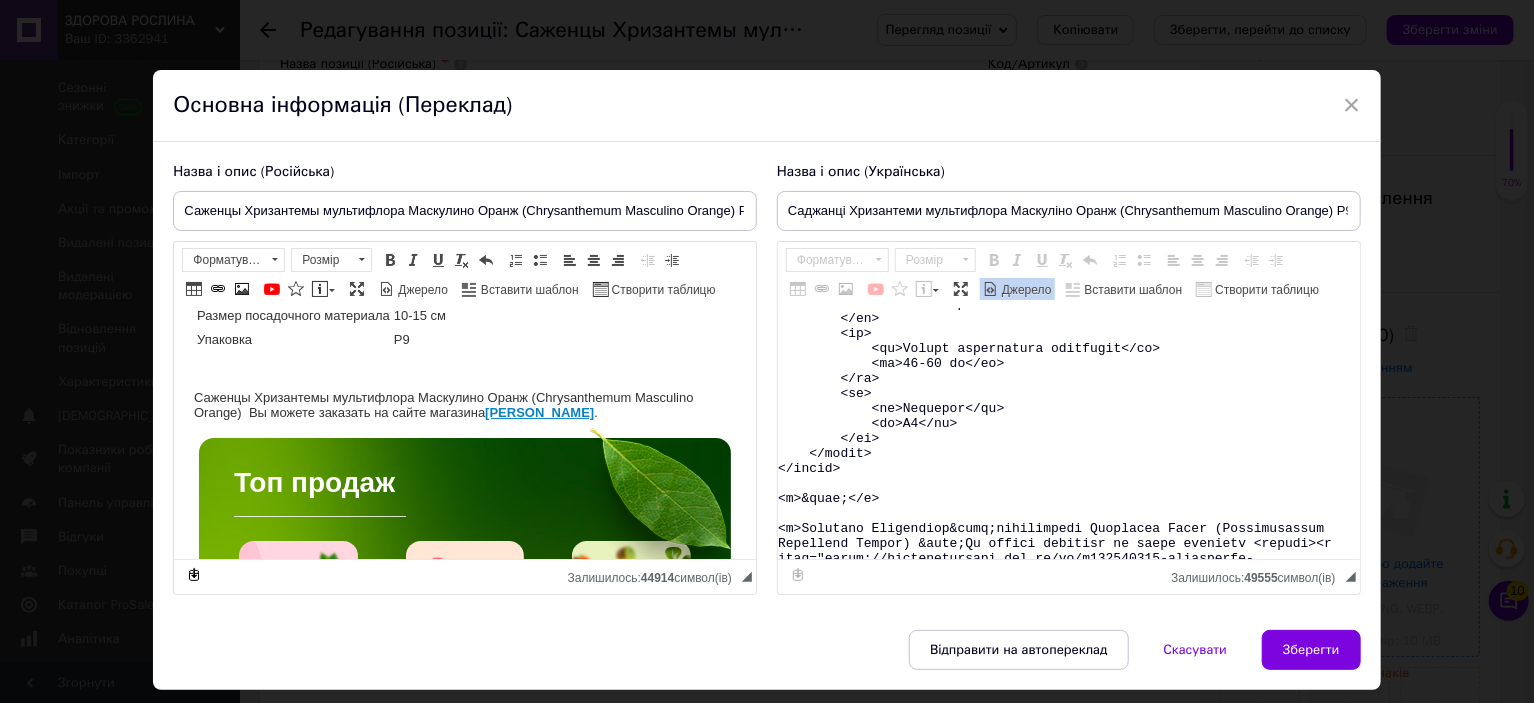 scroll, scrollTop: 15664, scrollLeft: 0, axis: vertical 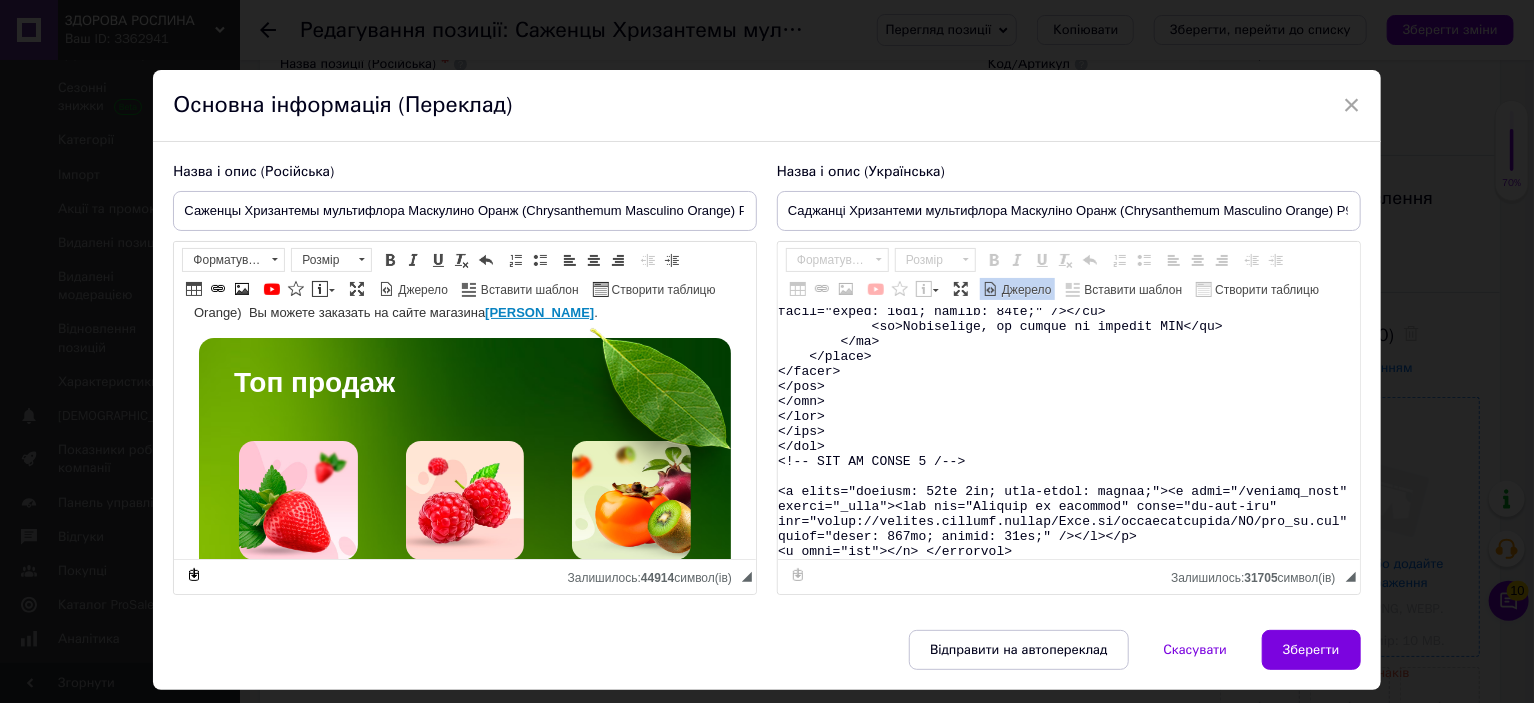 click on "Джерело" at bounding box center [1025, 290] 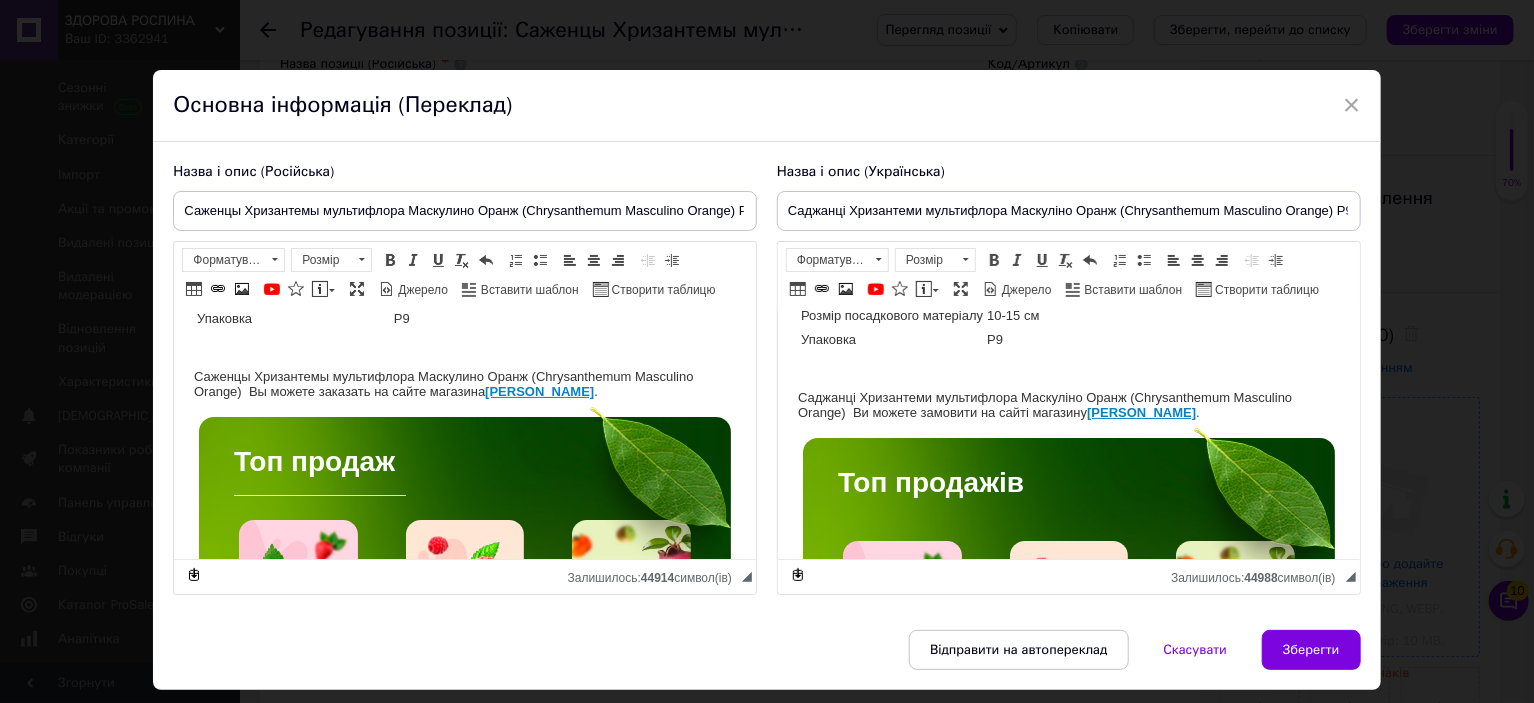 scroll, scrollTop: 200, scrollLeft: 0, axis: vertical 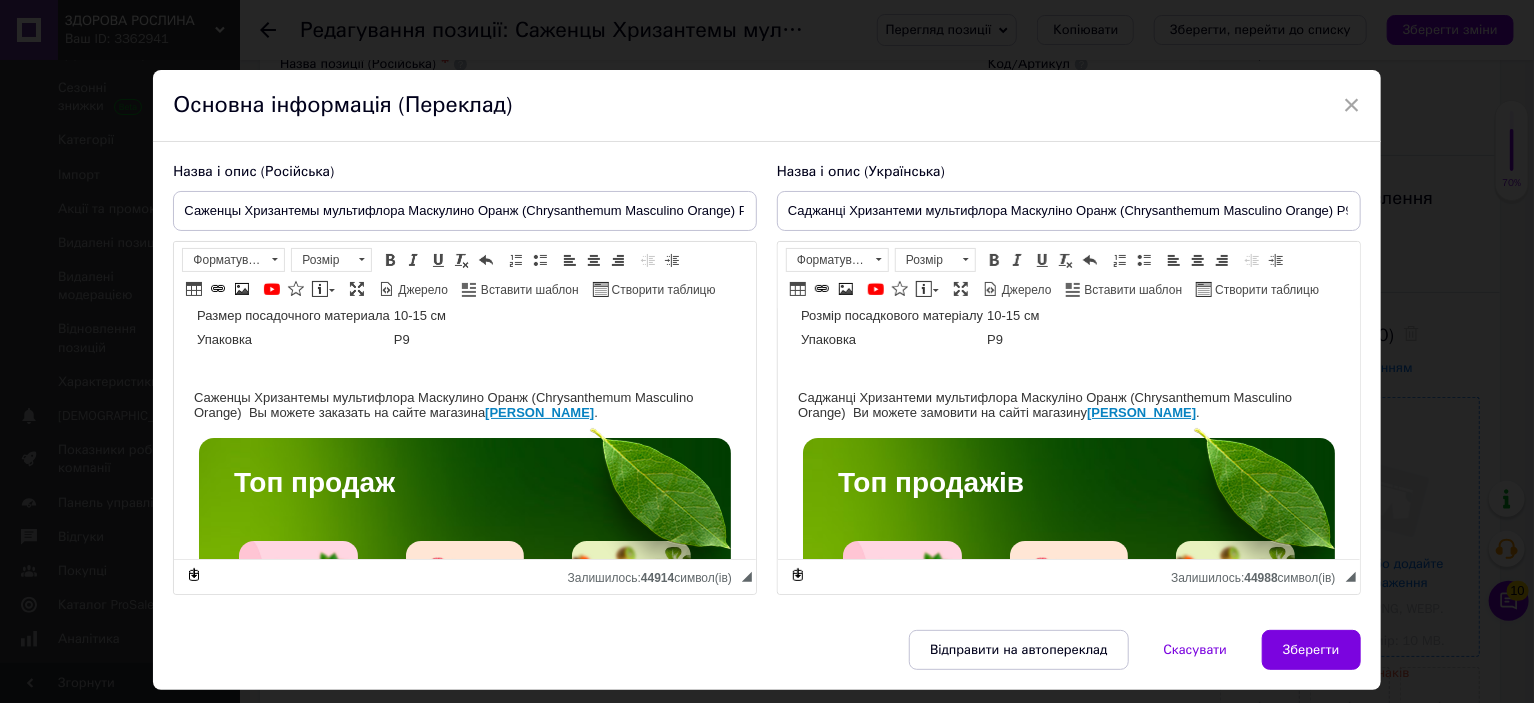 click on "Назва Chrysanthеmum Masculino Orange Назва українська Хризантема Маскуліно Оранж Висота 40-50 см Час цвітіння вересень-жовтень Забарвлення помаранчеве Розмір квітки 3-4 см Вік саджанця однорічний Розмір посадкового матеріалу 10-15 см Упаковка Р9 Саджанці Хризантеми мультифлора Маскуліно Оранж (Chrysanthеmum Masculino Orange)  Ви можете замовити на сайті магазину  Здорова Рослина .         Топ продажів       Якісні здорові саджанці, які забезпечать високий урожай, вирощені з дотриманням усіх агротехнічних вимог, що гарантує високу приживаність та плодоношення.       Саджанці полуниці" at bounding box center (1068, 2961) 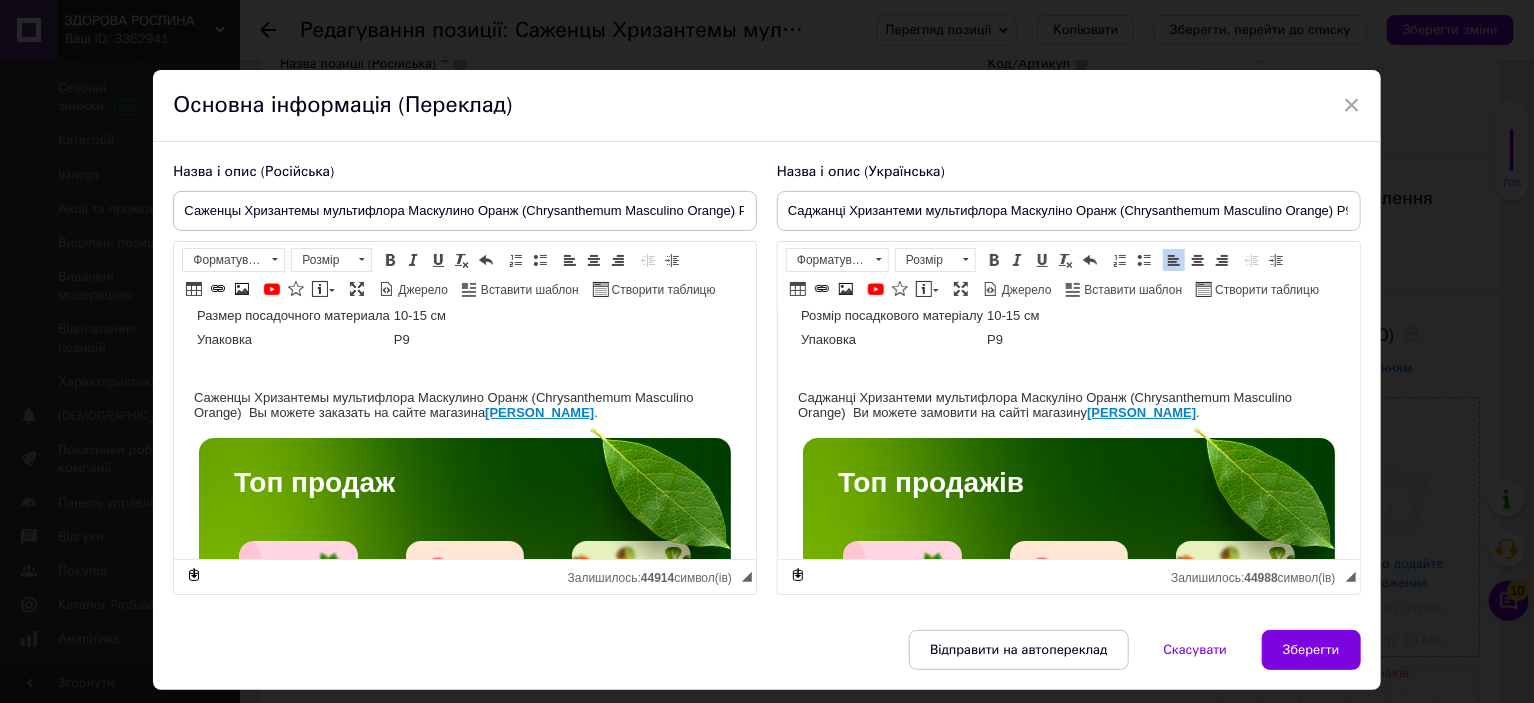 click at bounding box center (1068, 368) 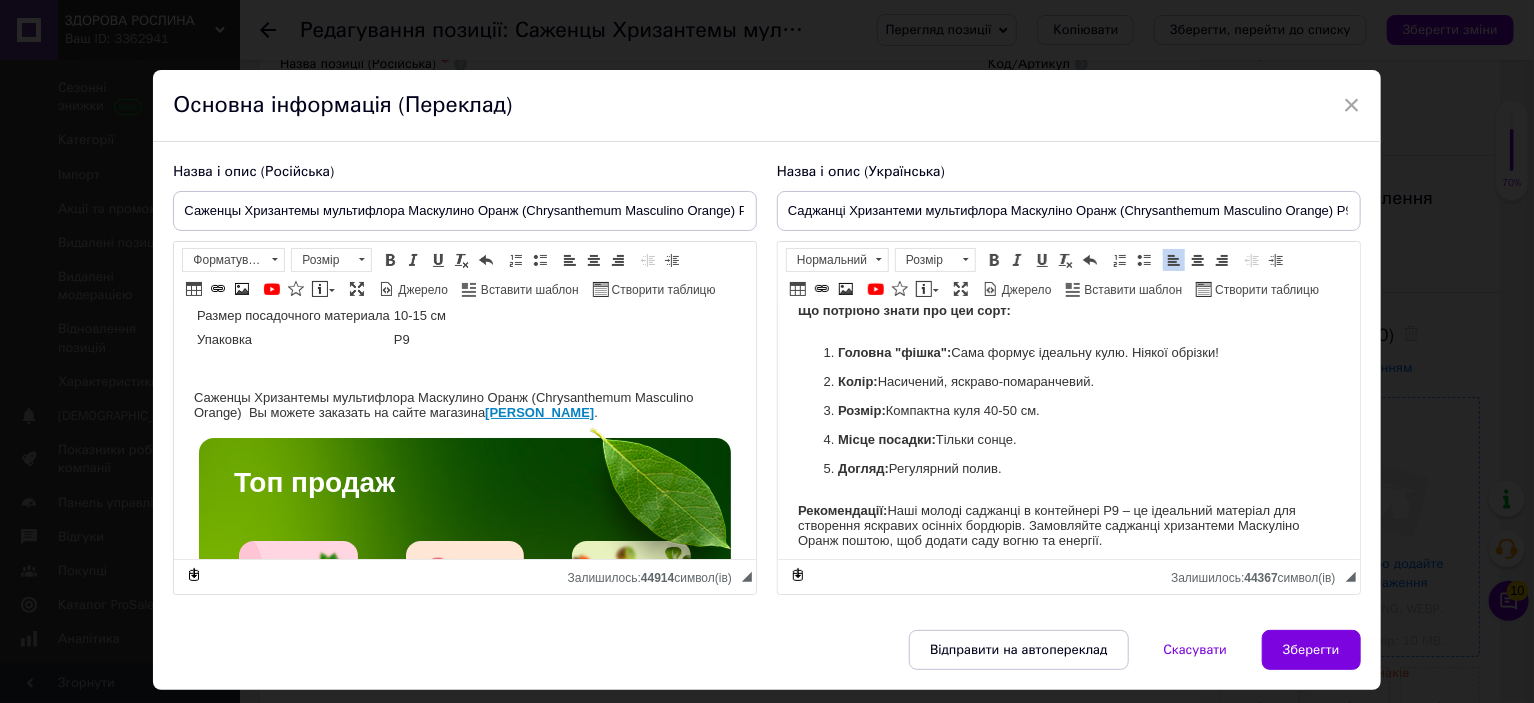 scroll, scrollTop: 431, scrollLeft: 0, axis: vertical 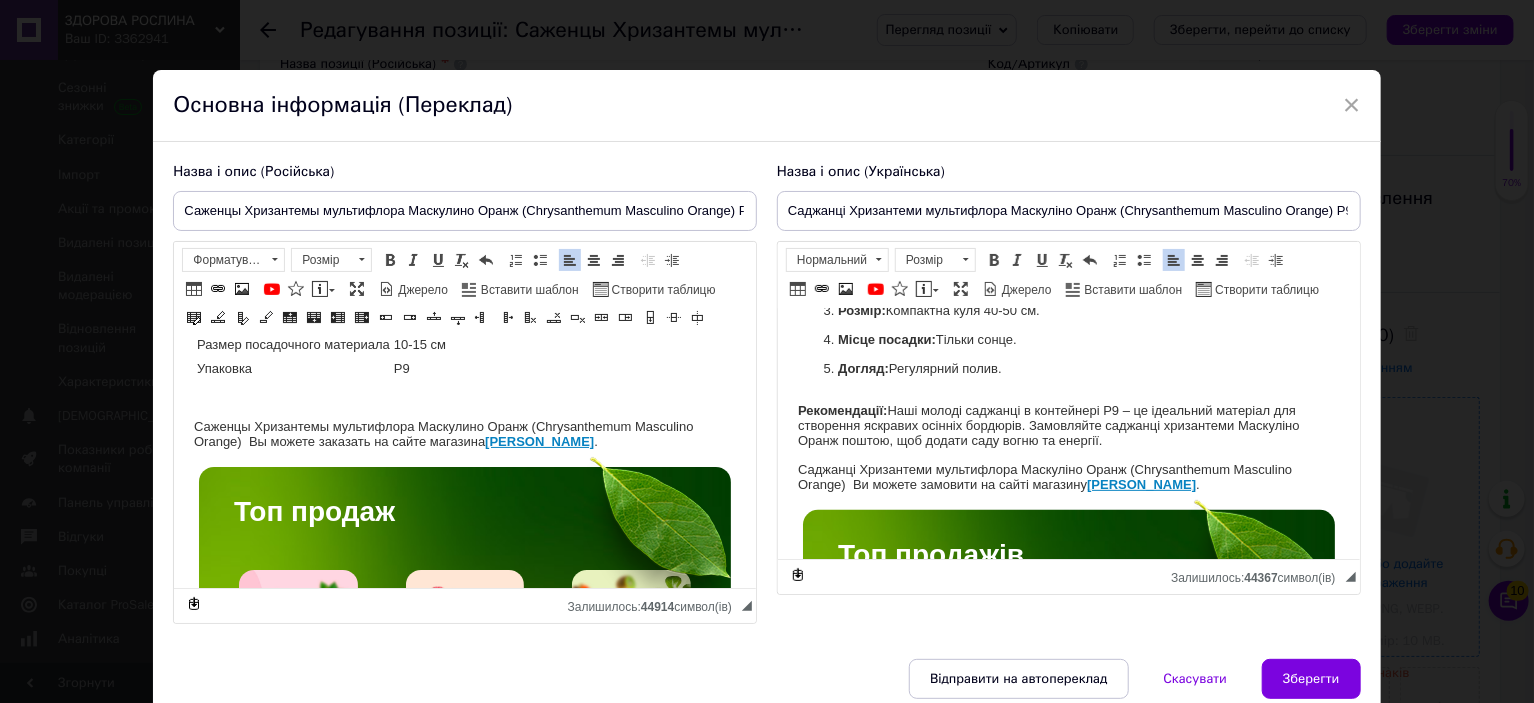 click on "Название Chrysanthеmum Masculino Orange Название русское Хризантема Маскулино Оранж Высота 40-50 см Время цветения сентябрь-октябрь Окраска оранжевая Размер цветка 3-4 см Возраст саженца однолетний Размер посадочного материала 10-15 см Упаковка Р9 Саженцы Хризантемы мультифлора Маскулино Оранж (Chrysanthеmum Masculino Orange)  Вы можете заказать на сайте магазина  Здорова Рослина .           Топ продаж             Саженцы клубники                     Саженцы малины                    Саженцы экзотических растений                     Саженцы хвойных растений                     Саженцы ягодных кустарников" at bounding box center (465, 2972) 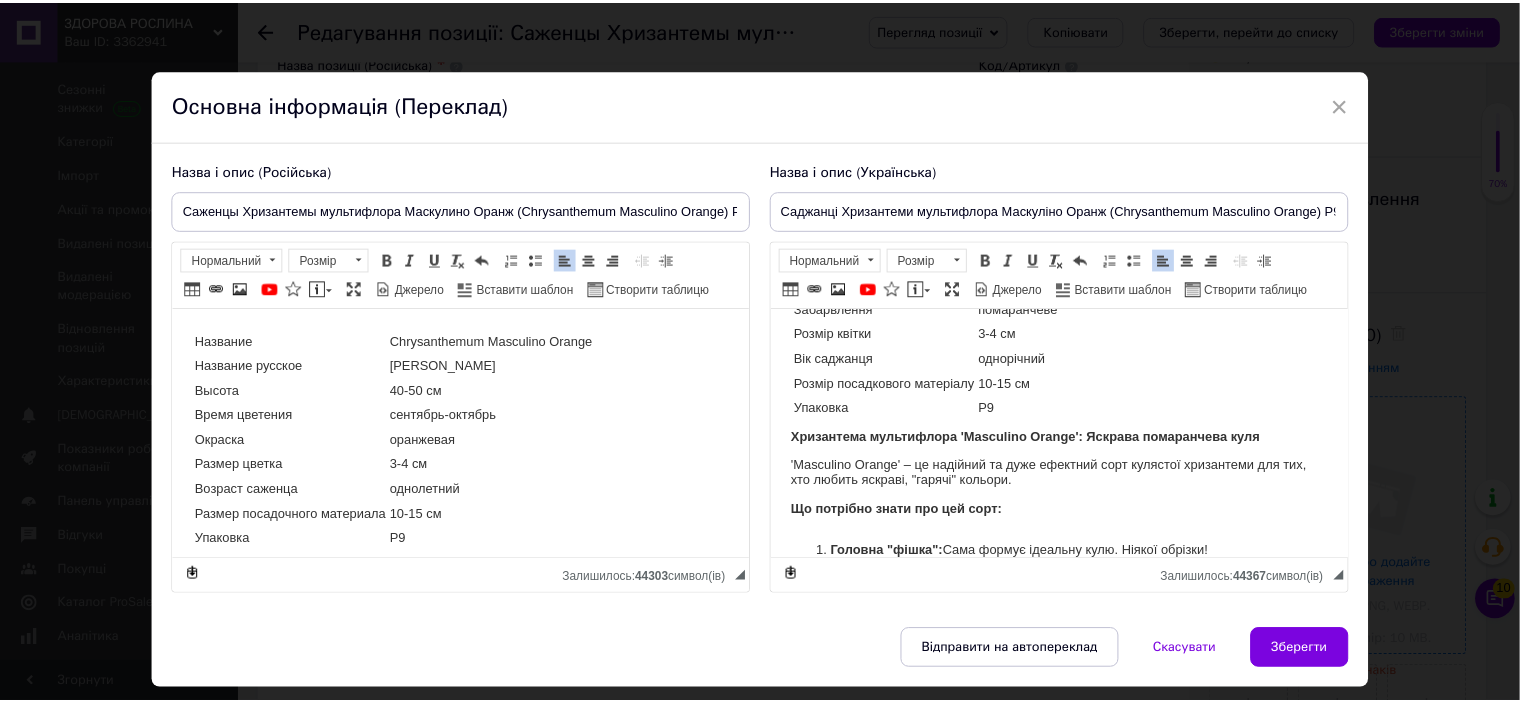 scroll, scrollTop: 100, scrollLeft: 0, axis: vertical 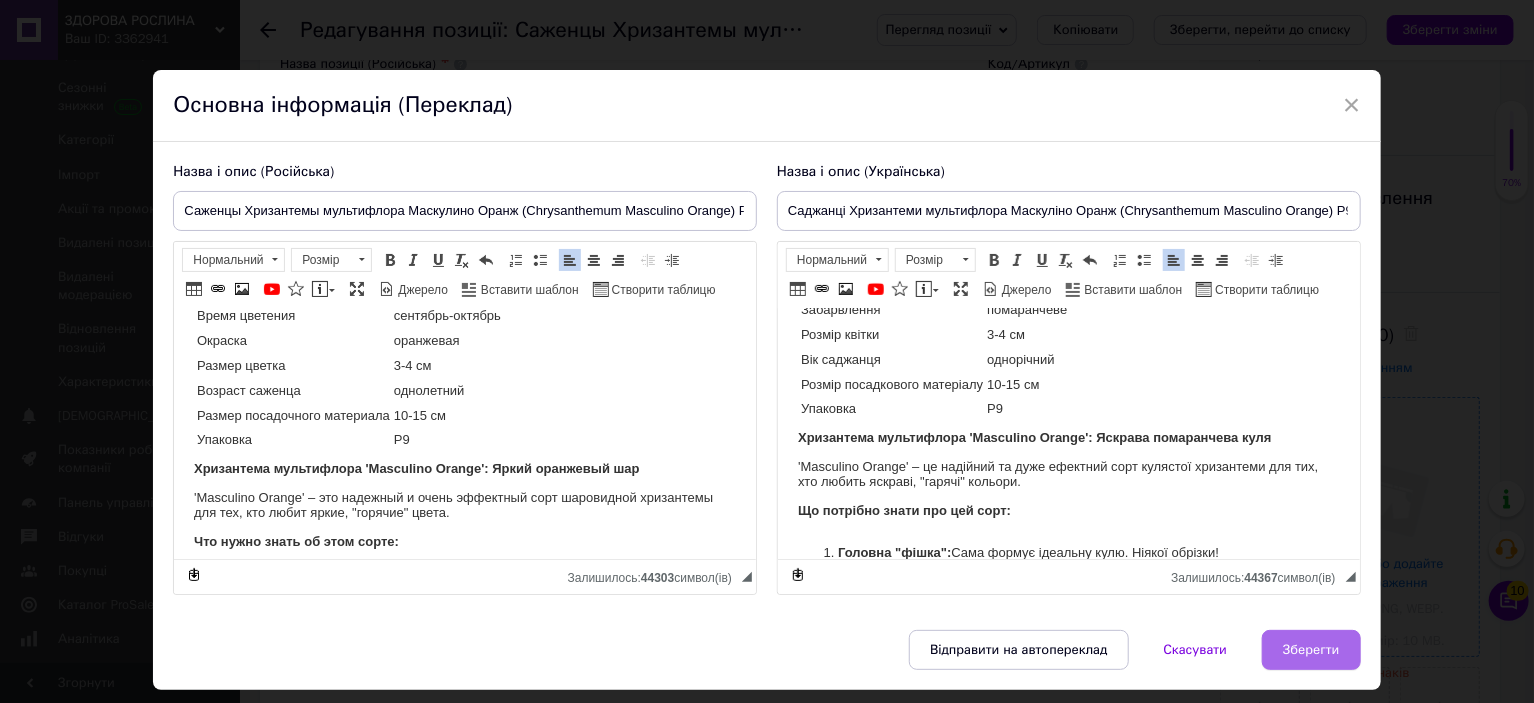 click on "Зберегти" at bounding box center [1311, 650] 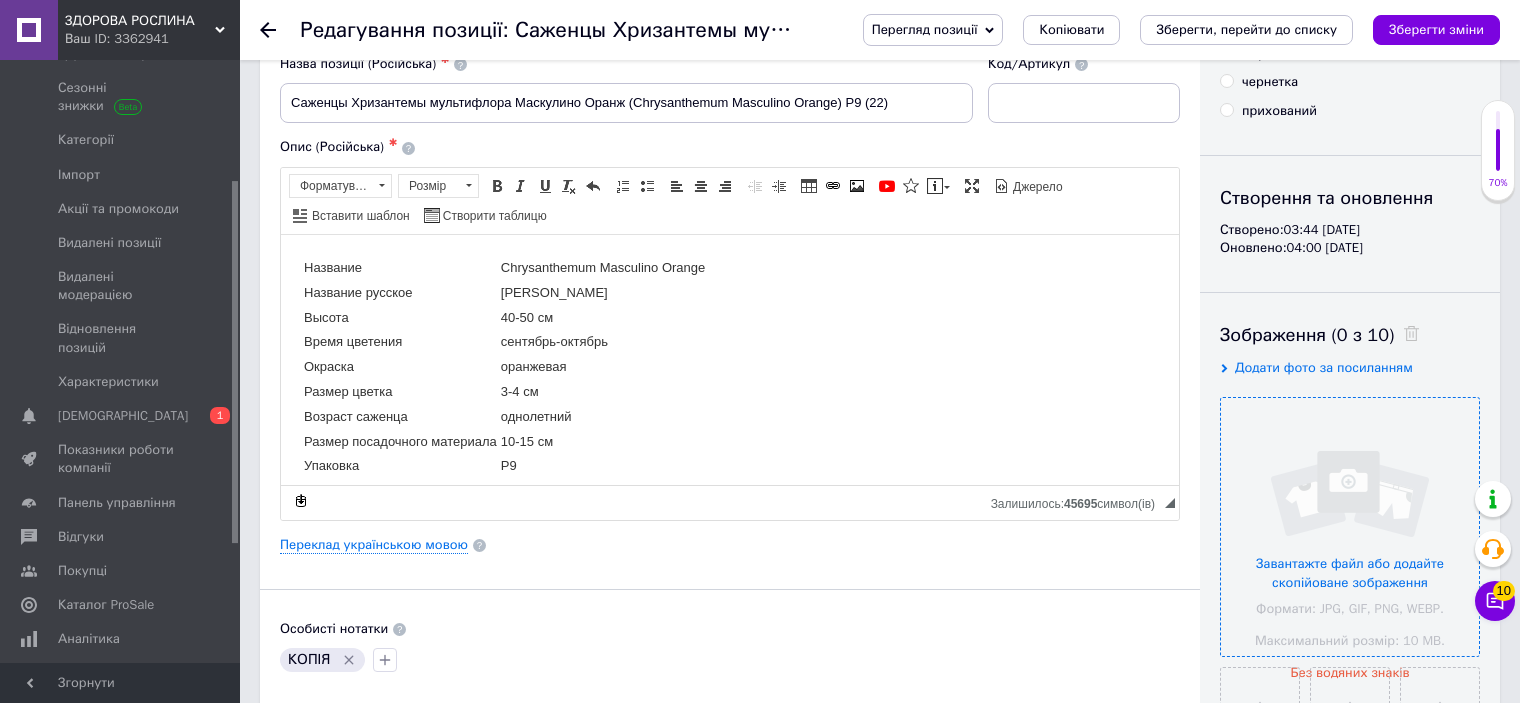 scroll, scrollTop: 300, scrollLeft: 0, axis: vertical 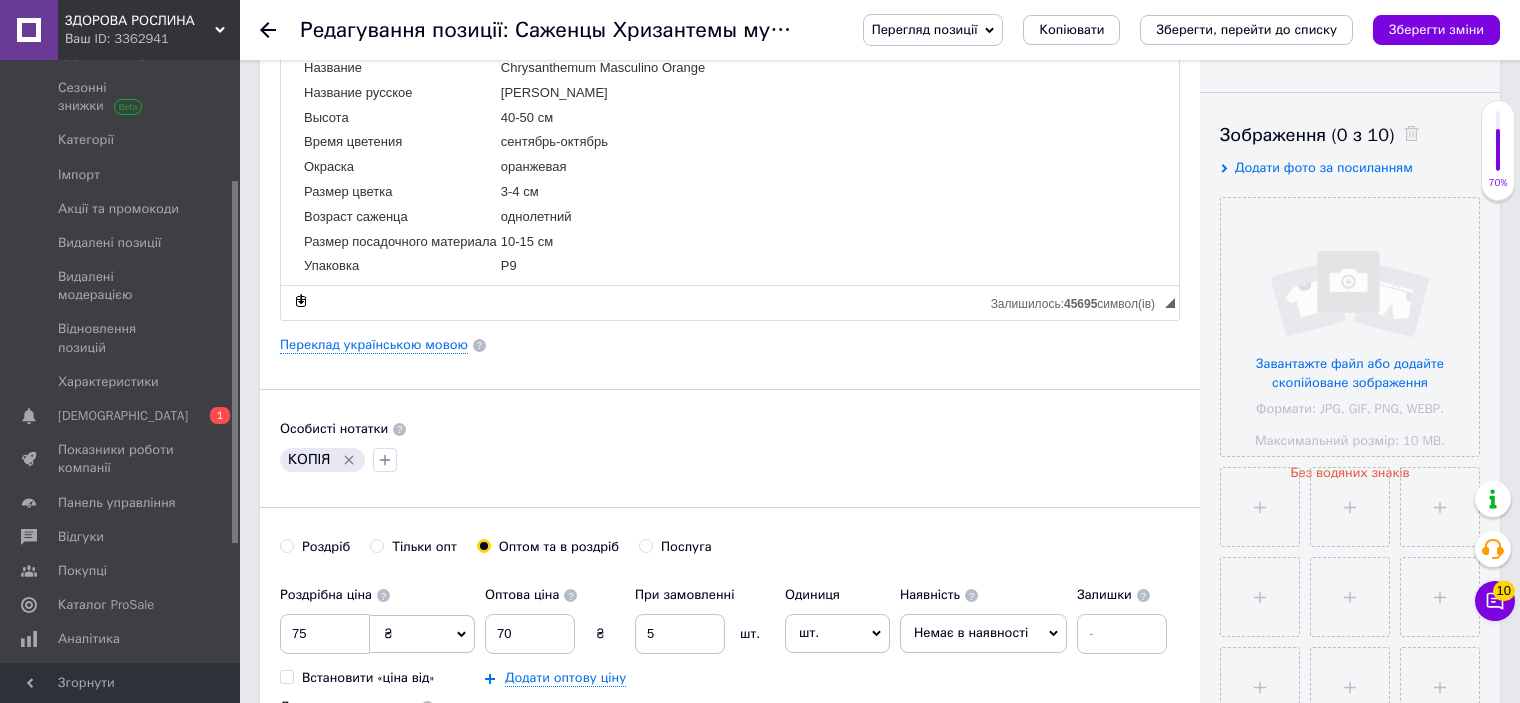 click on "Перегляд позиції Зберегти та переглянути на сайті Зберегти та переглянути на маркетплейсі Копіювати Зберегти, перейти до списку Зберегти зміни" at bounding box center [1161, 30] 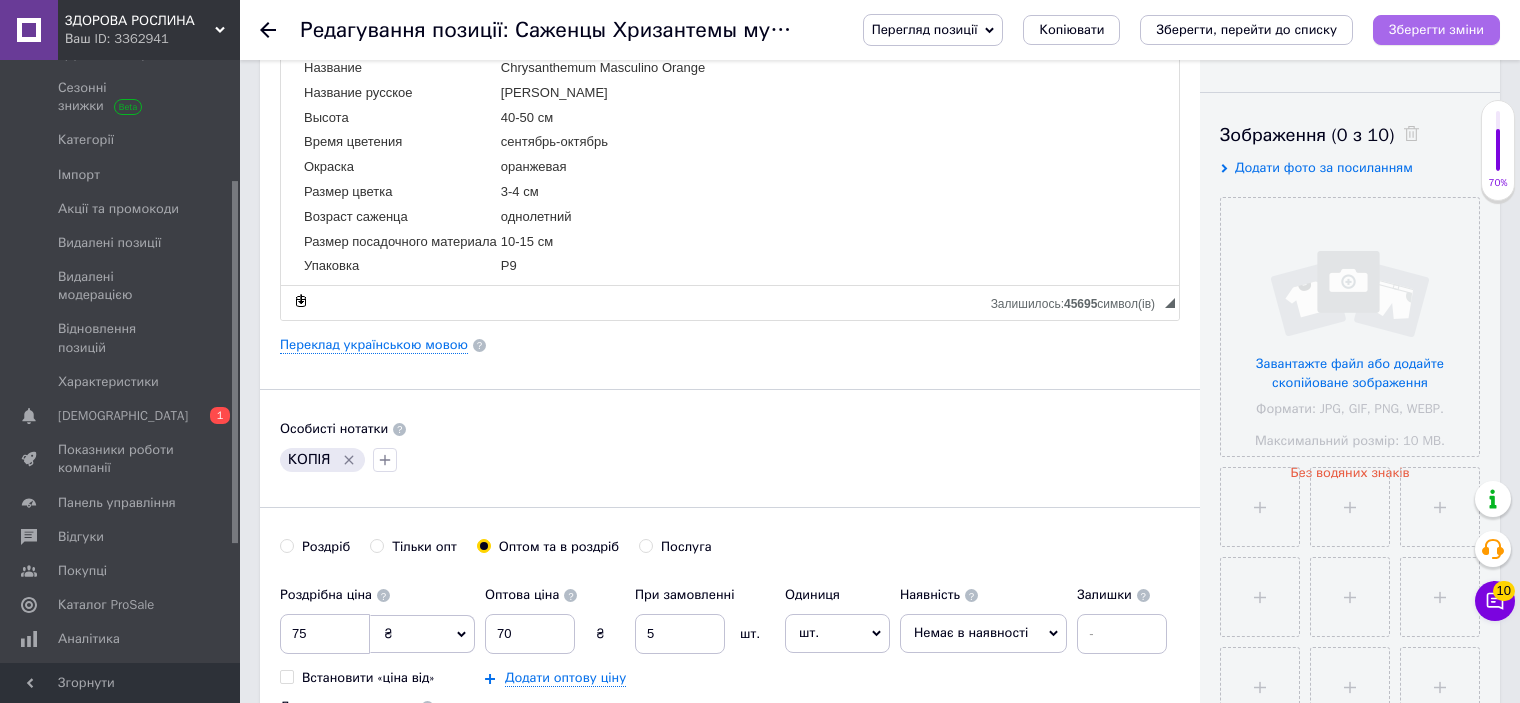 click on "Зберегти зміни" at bounding box center (1436, 29) 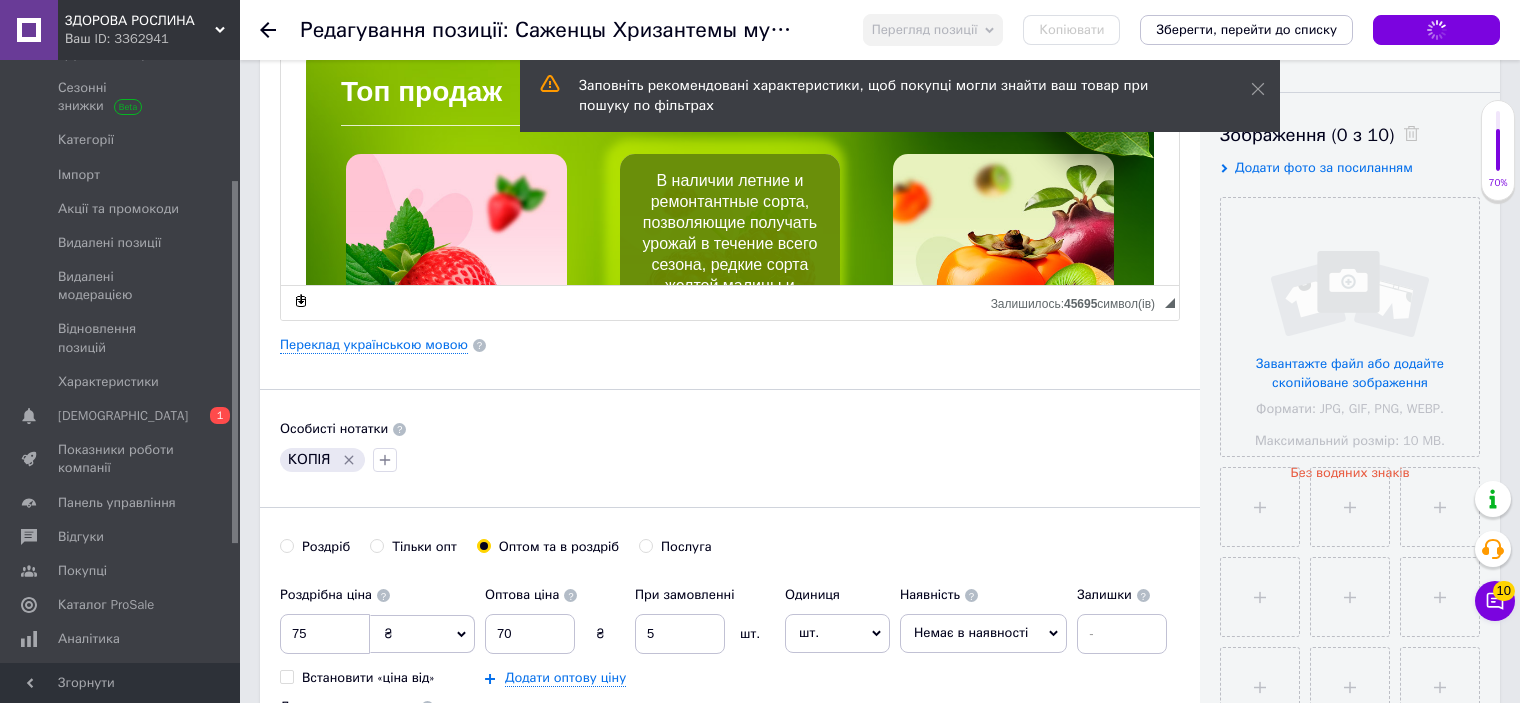 scroll, scrollTop: 600, scrollLeft: 0, axis: vertical 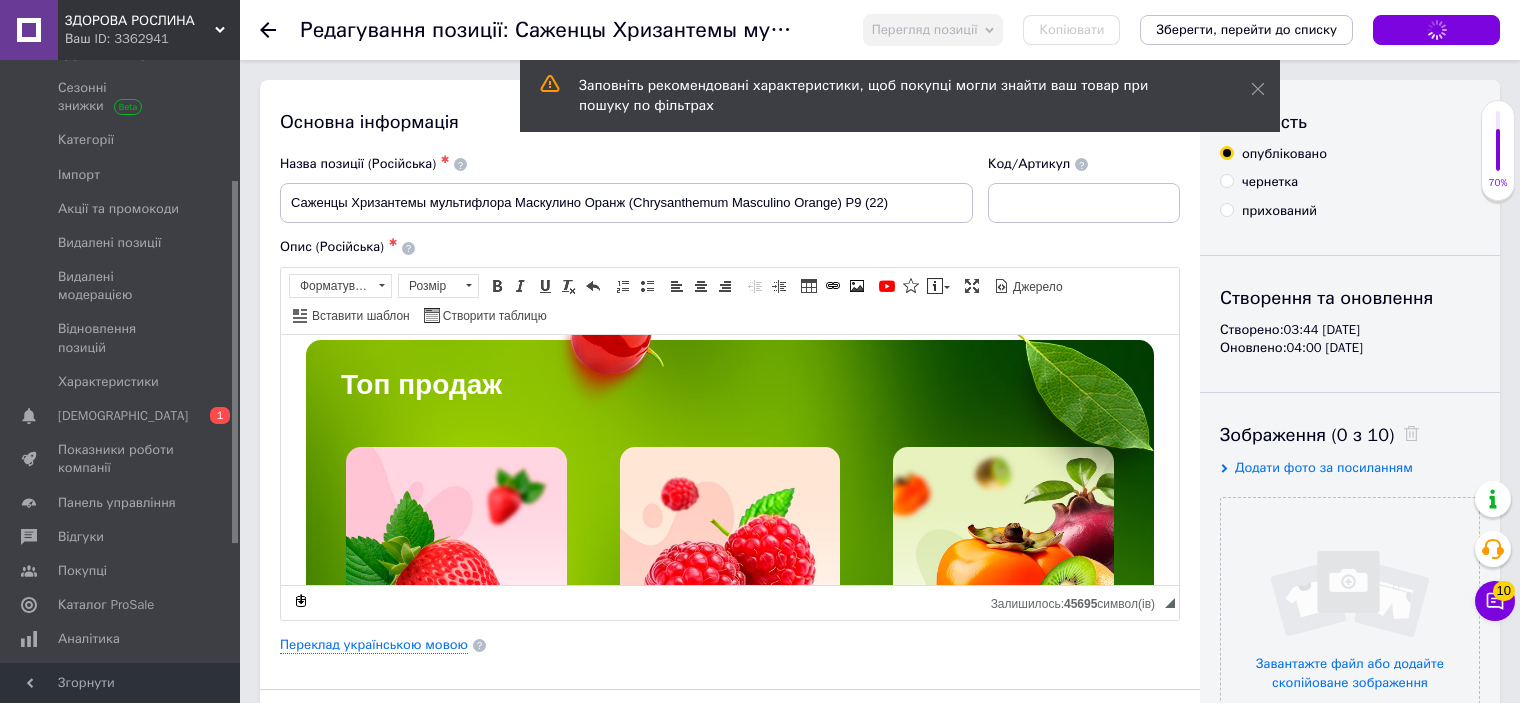 click 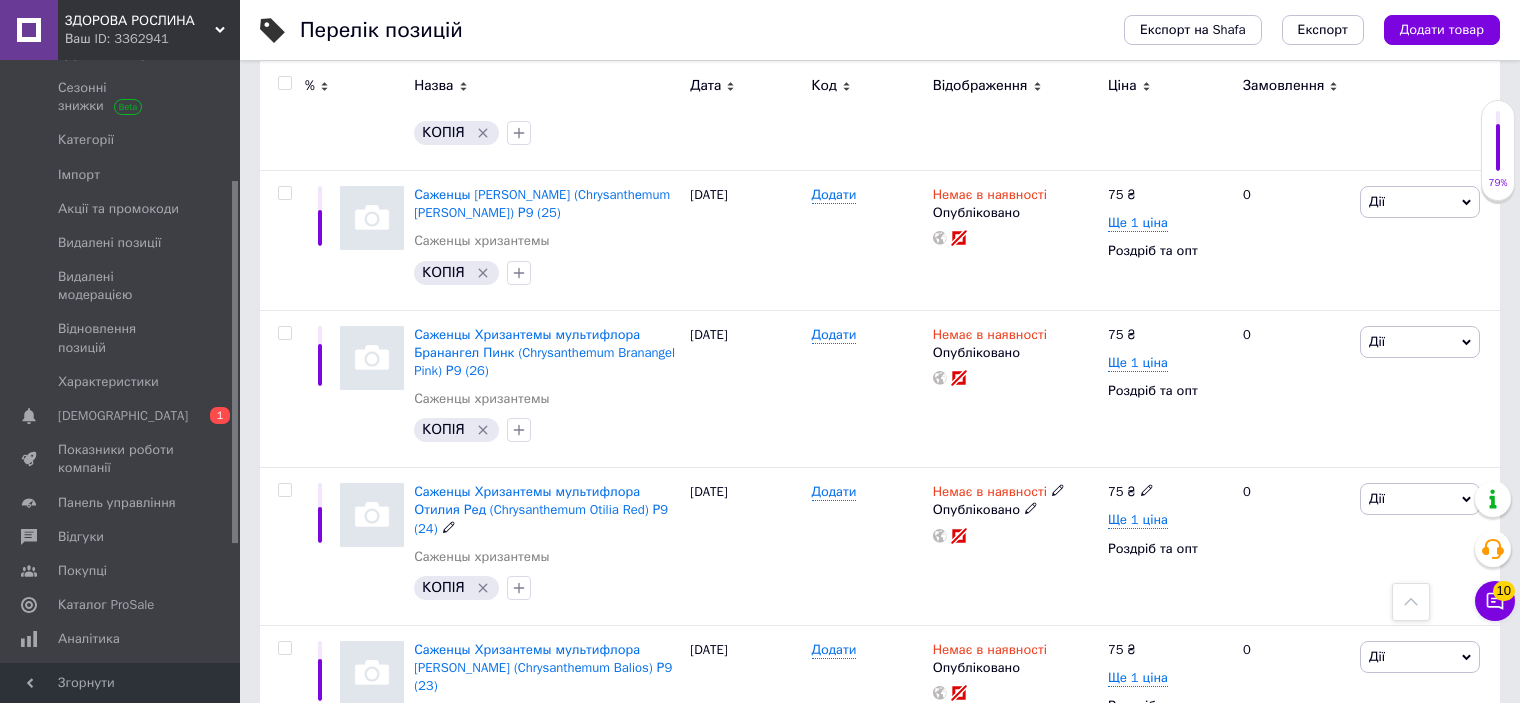 scroll, scrollTop: 1400, scrollLeft: 0, axis: vertical 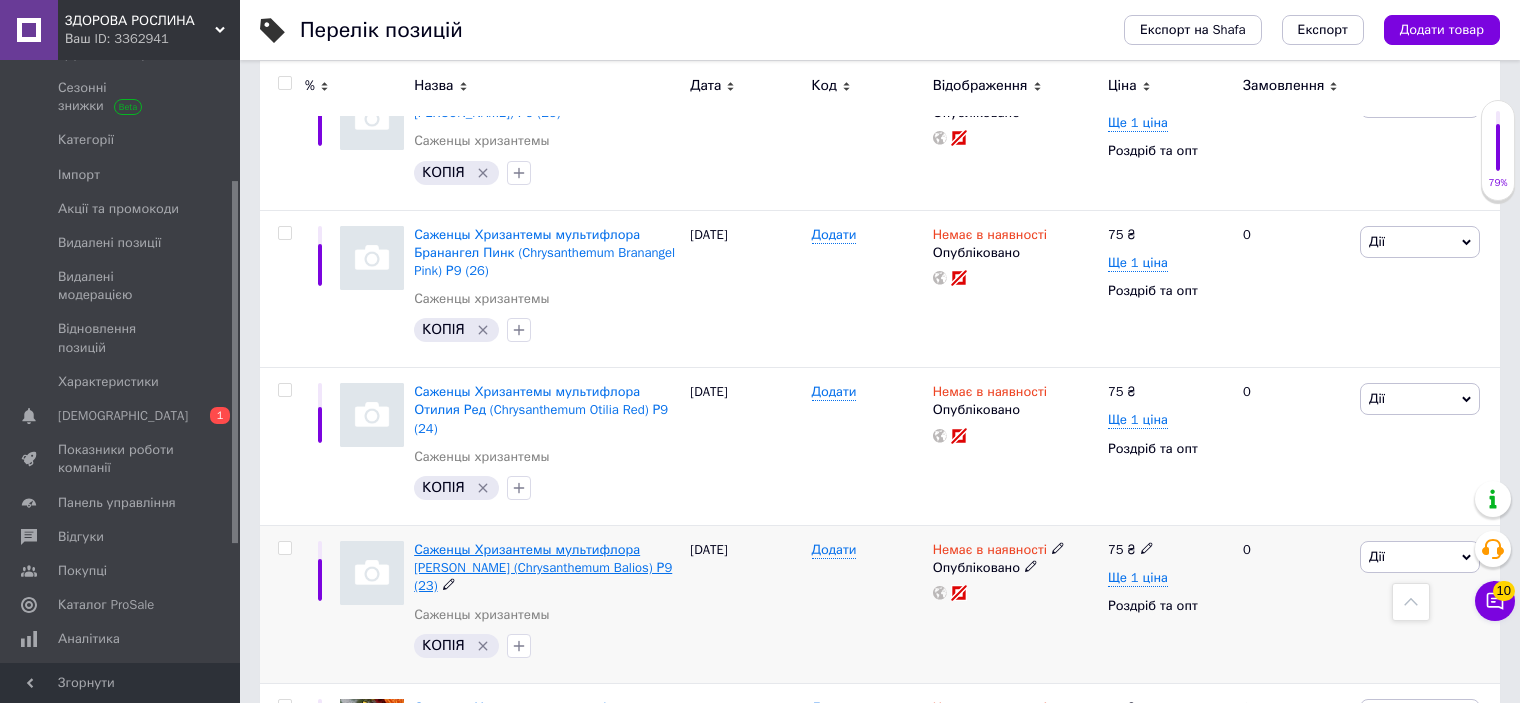 click on "Саженцы Хризантемы мультифлора [PERSON_NAME] (Chrysanthеmum Balios) Р9 (23)" at bounding box center [543, 567] 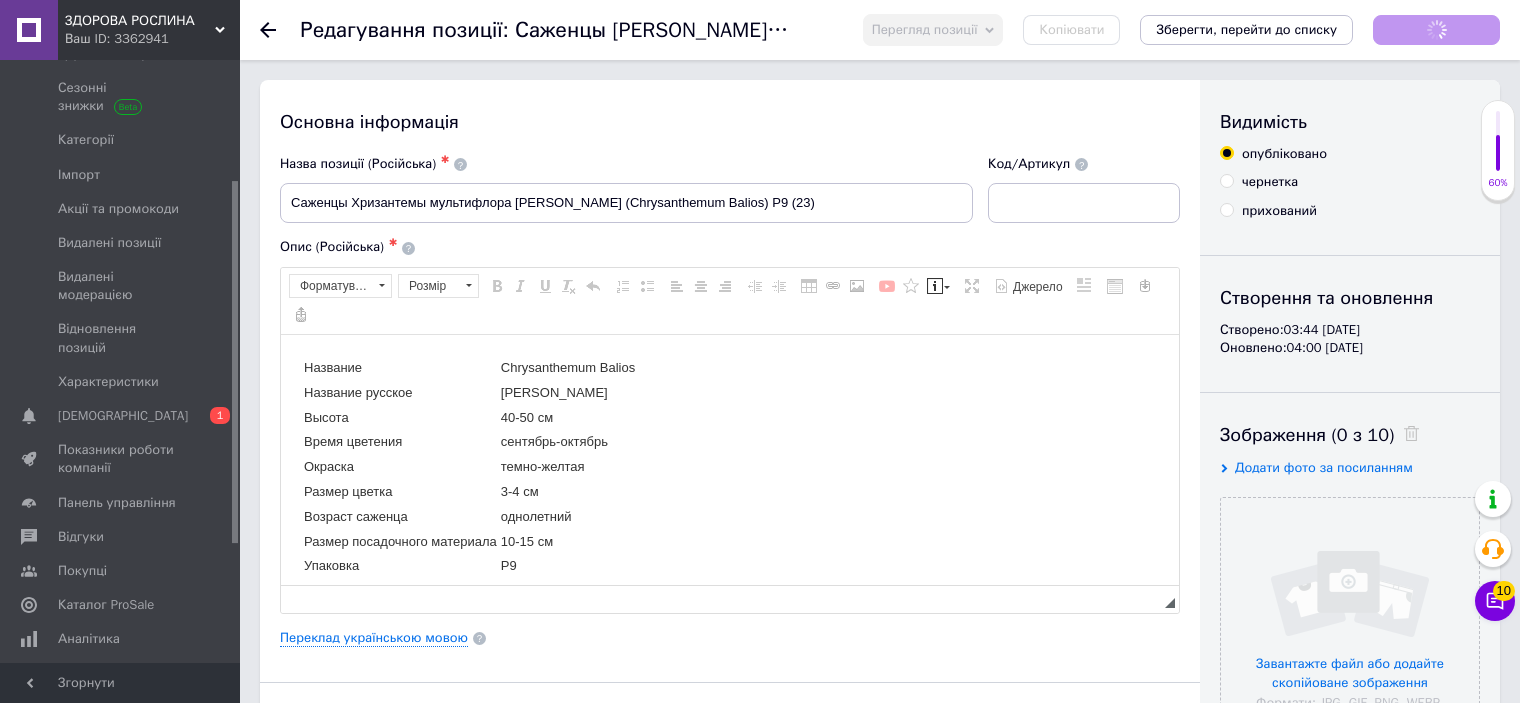 scroll, scrollTop: 0, scrollLeft: 0, axis: both 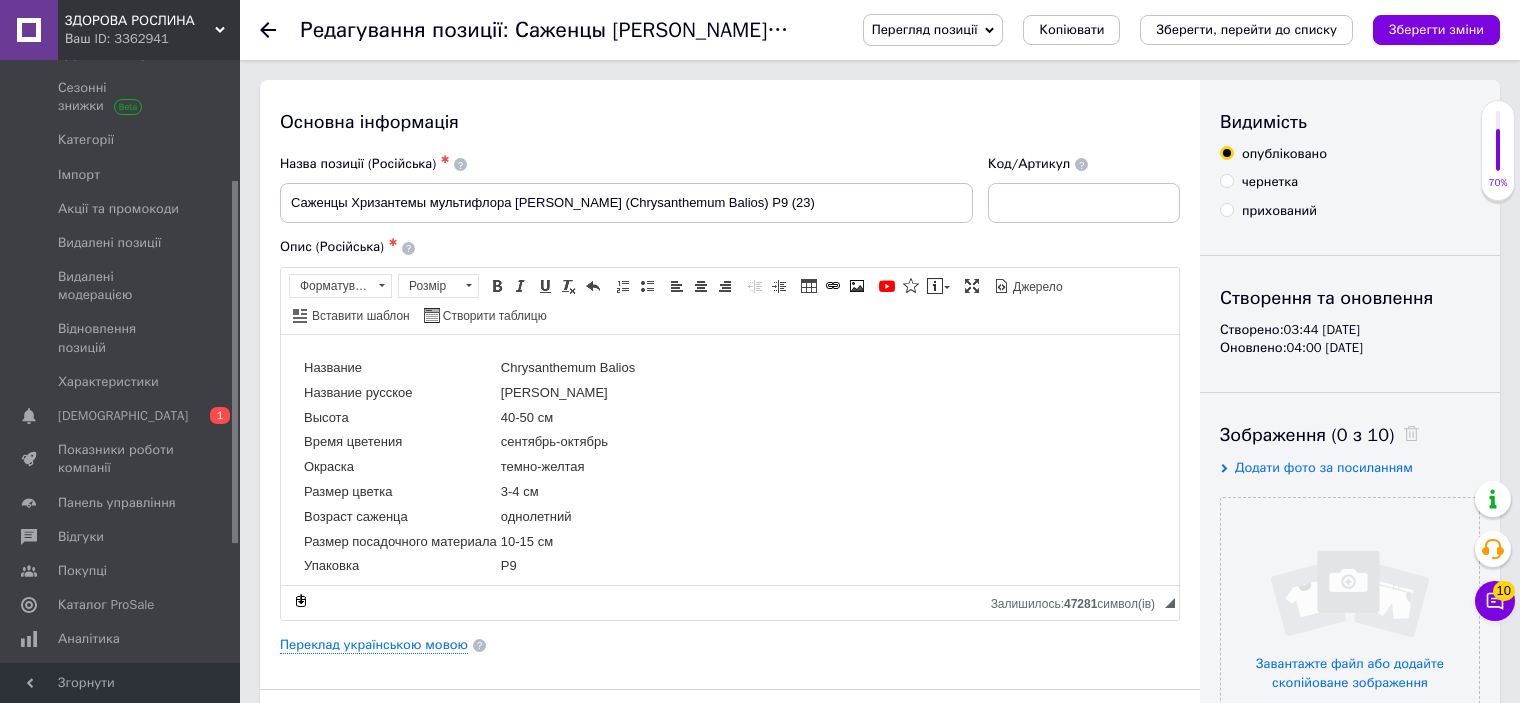 click 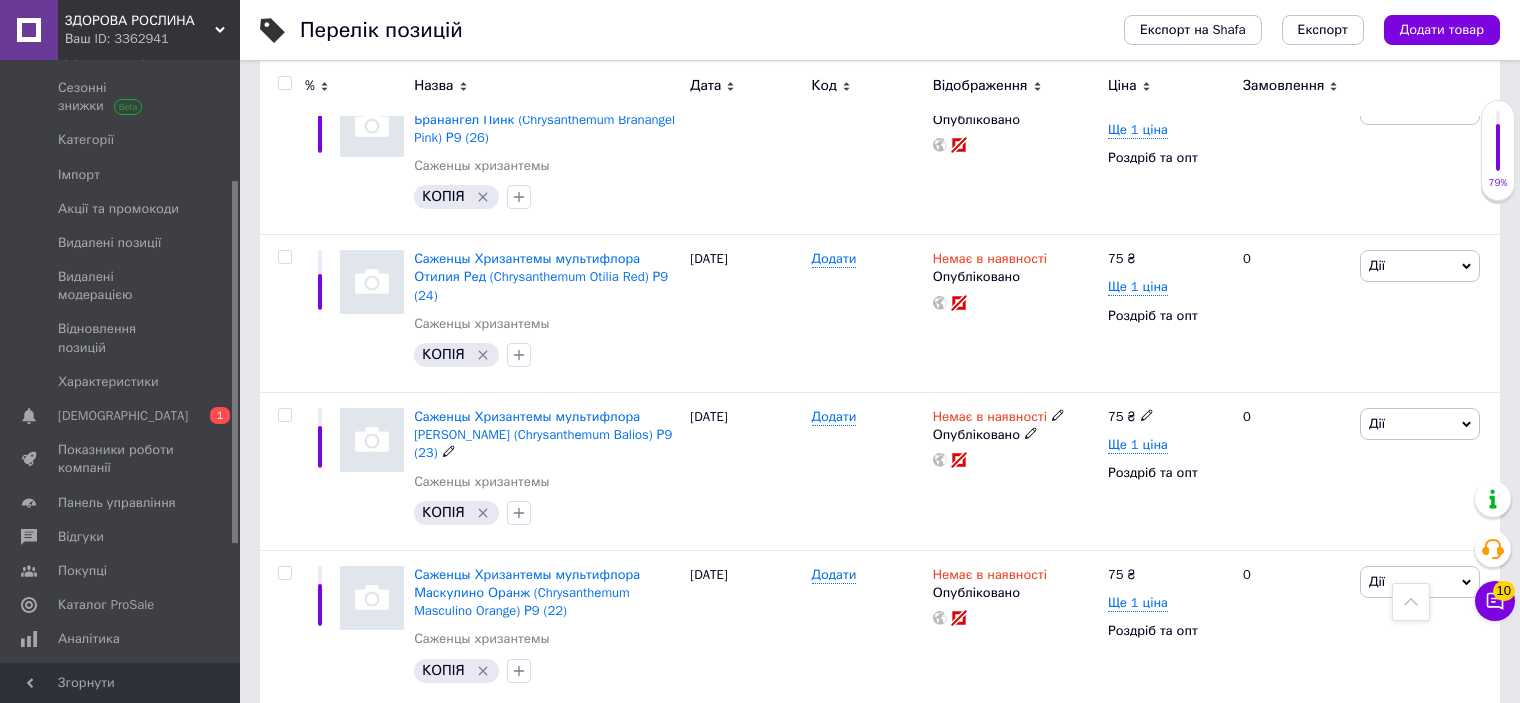 scroll, scrollTop: 1500, scrollLeft: 0, axis: vertical 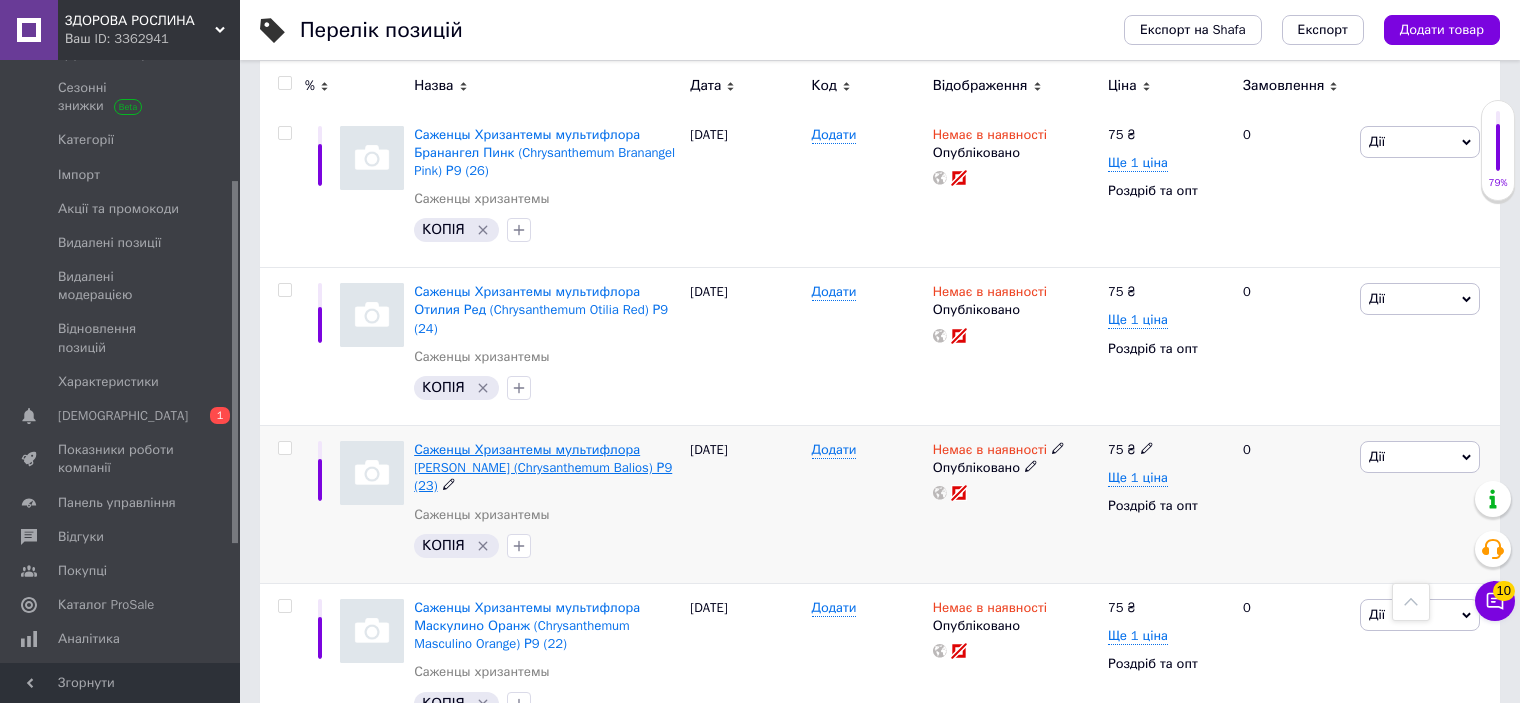 click on "Саженцы Хризантемы мультифлора [PERSON_NAME] (Chrysanthеmum Balios) Р9 (23)" at bounding box center (543, 467) 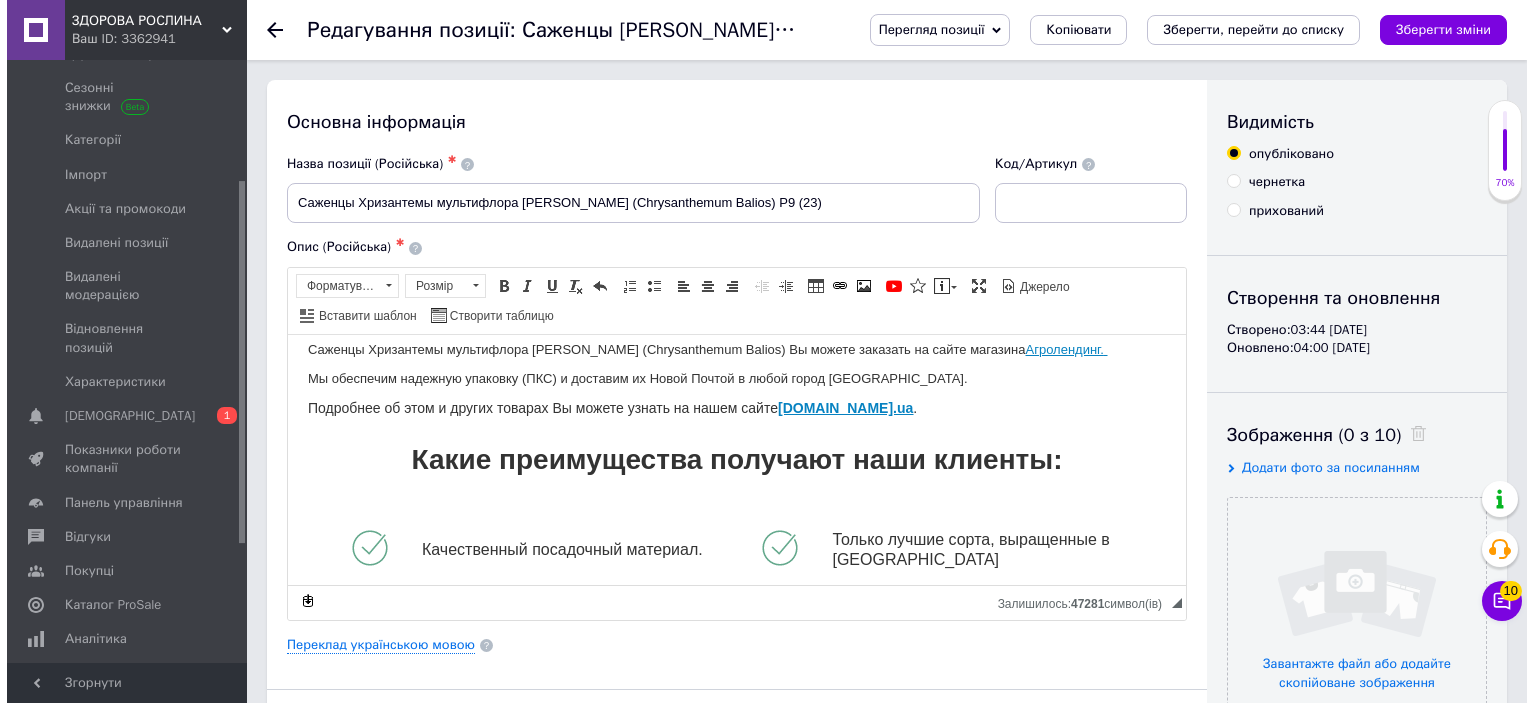scroll, scrollTop: 700, scrollLeft: 0, axis: vertical 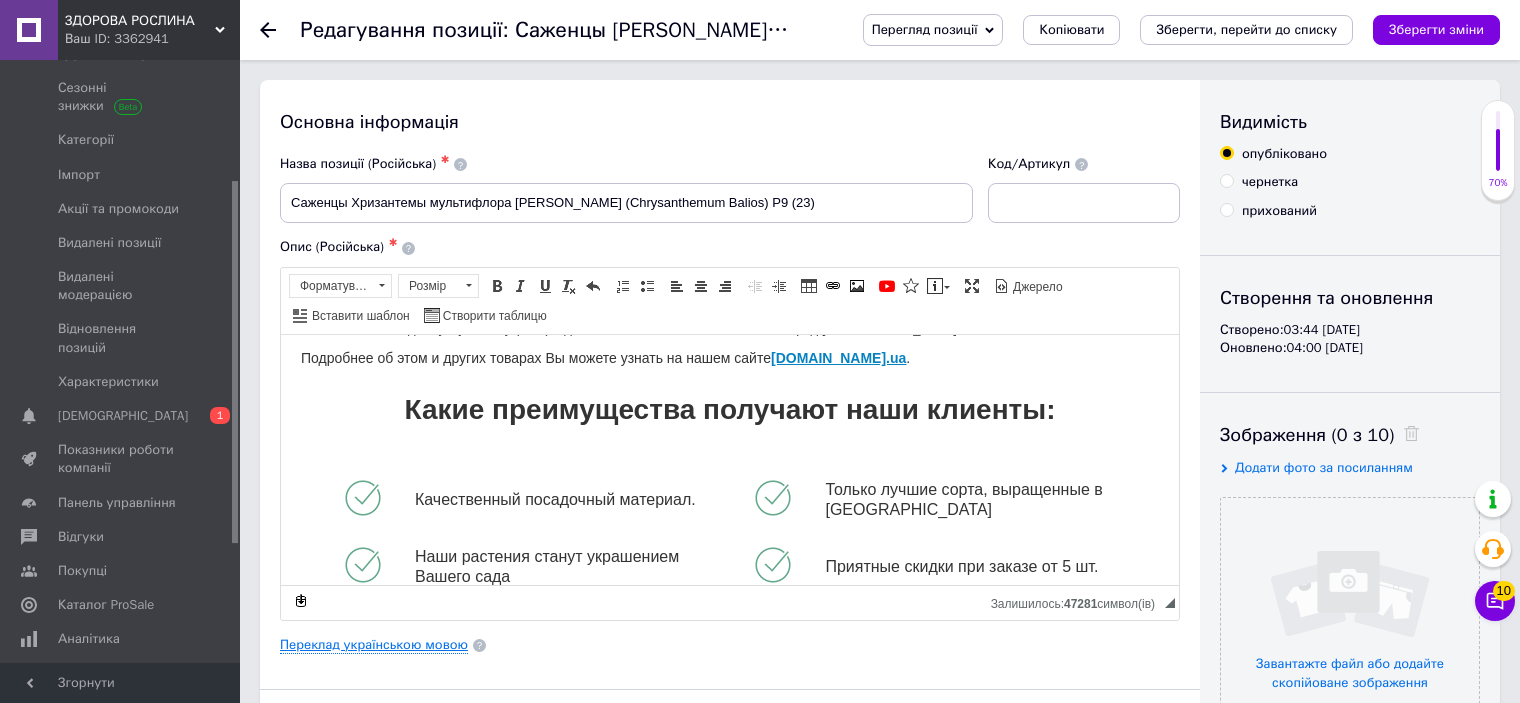 click on "Переклад українською мовою" at bounding box center [374, 645] 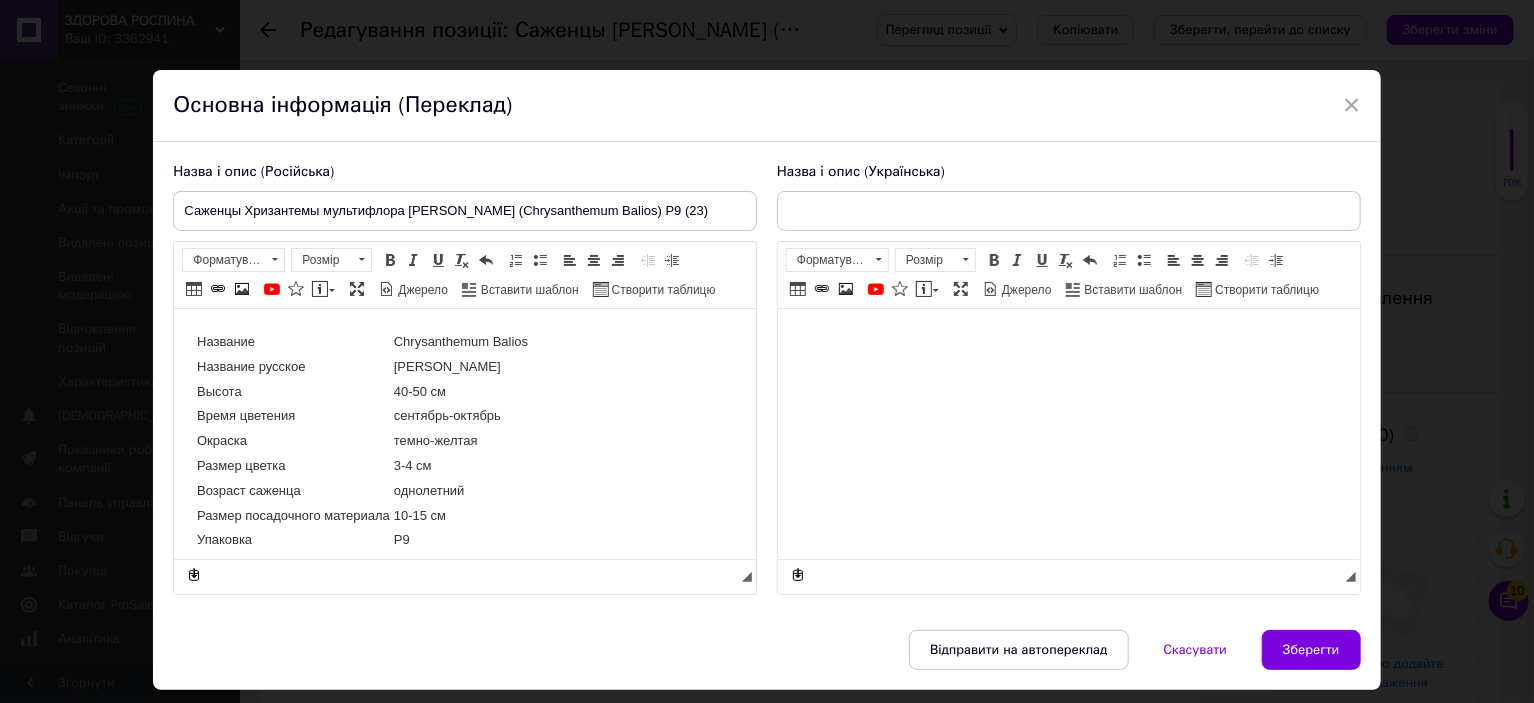 scroll, scrollTop: 0, scrollLeft: 0, axis: both 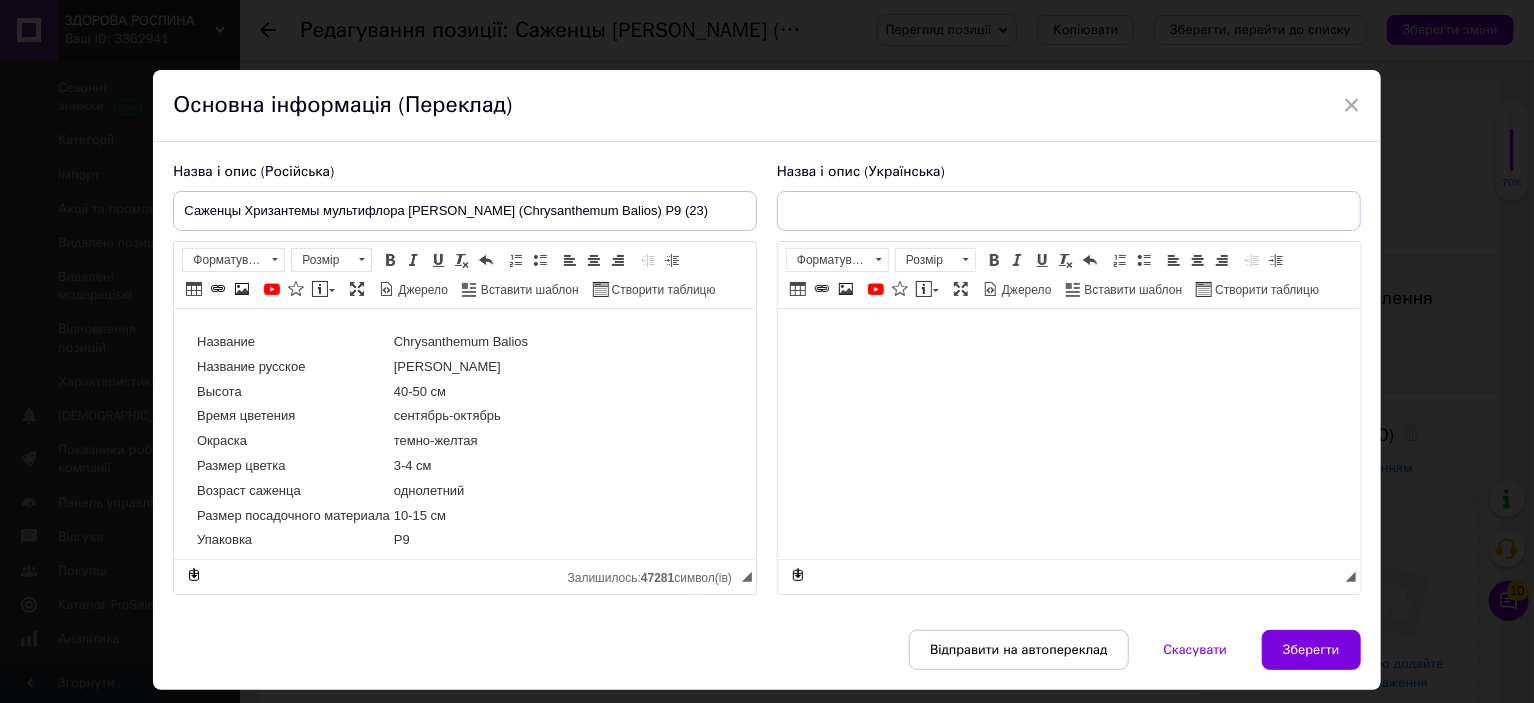 type on "Саджанці Хризантеми мультифлора Баліос (Chrysanthеmum Balios) Р9 (23)" 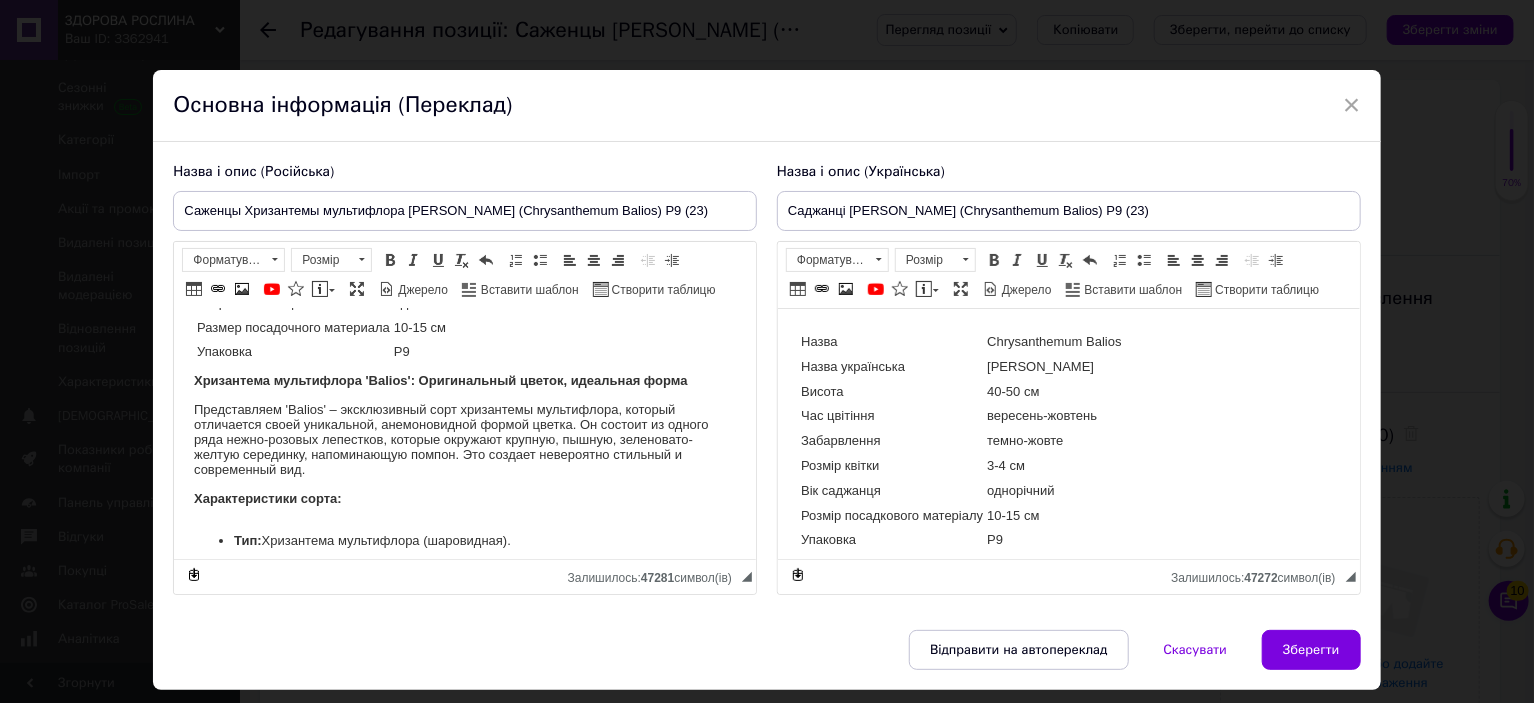 scroll, scrollTop: 200, scrollLeft: 0, axis: vertical 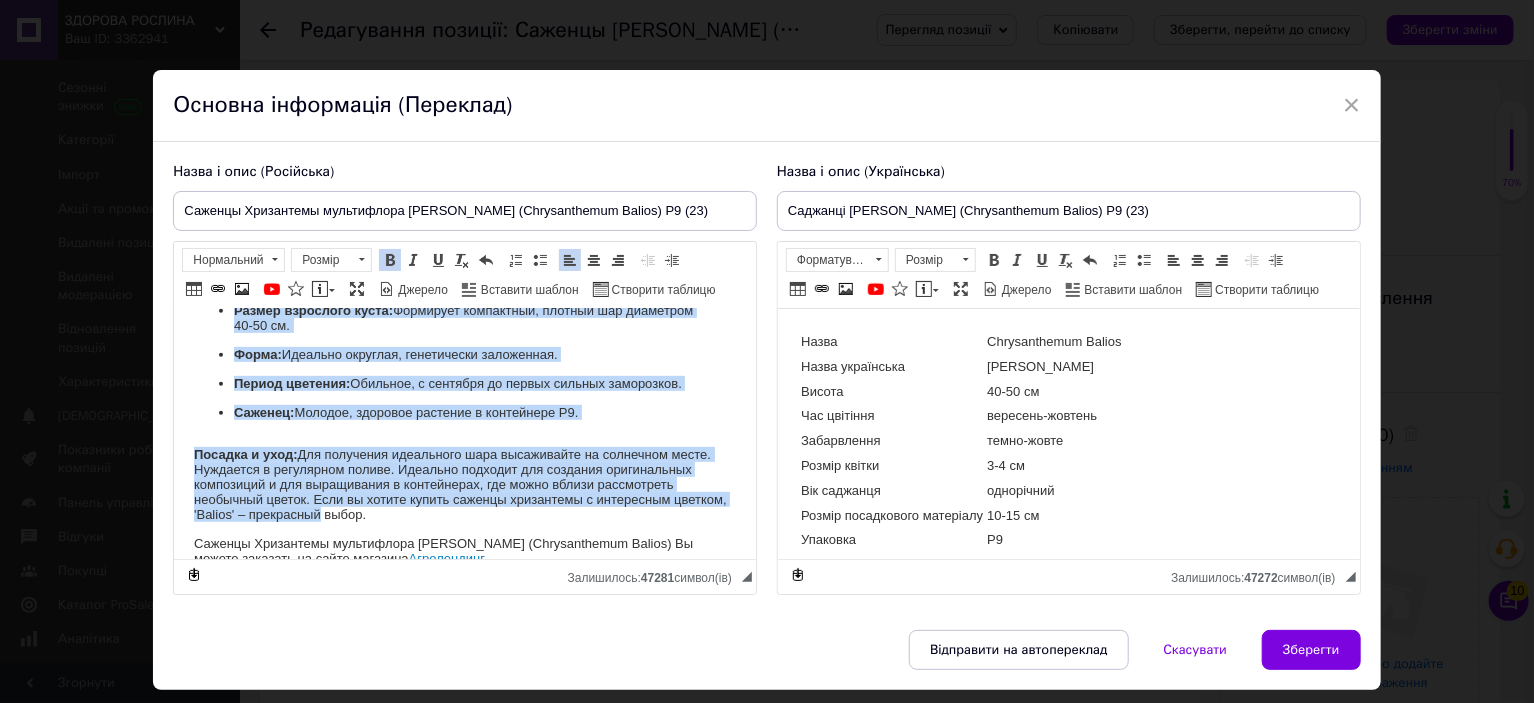 drag, startPoint x: 200, startPoint y: 381, endPoint x: 492, endPoint y: 527, distance: 326.4659 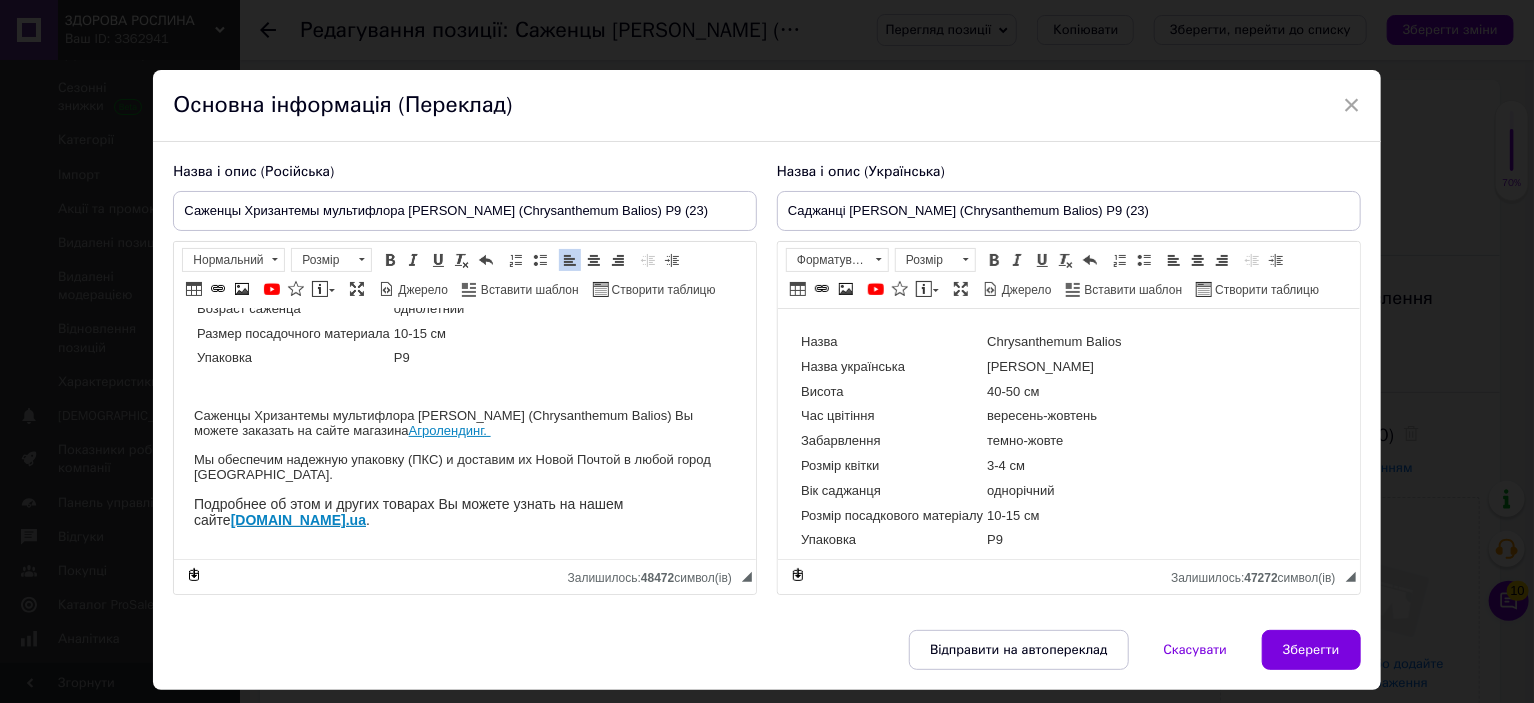scroll, scrollTop: 148, scrollLeft: 0, axis: vertical 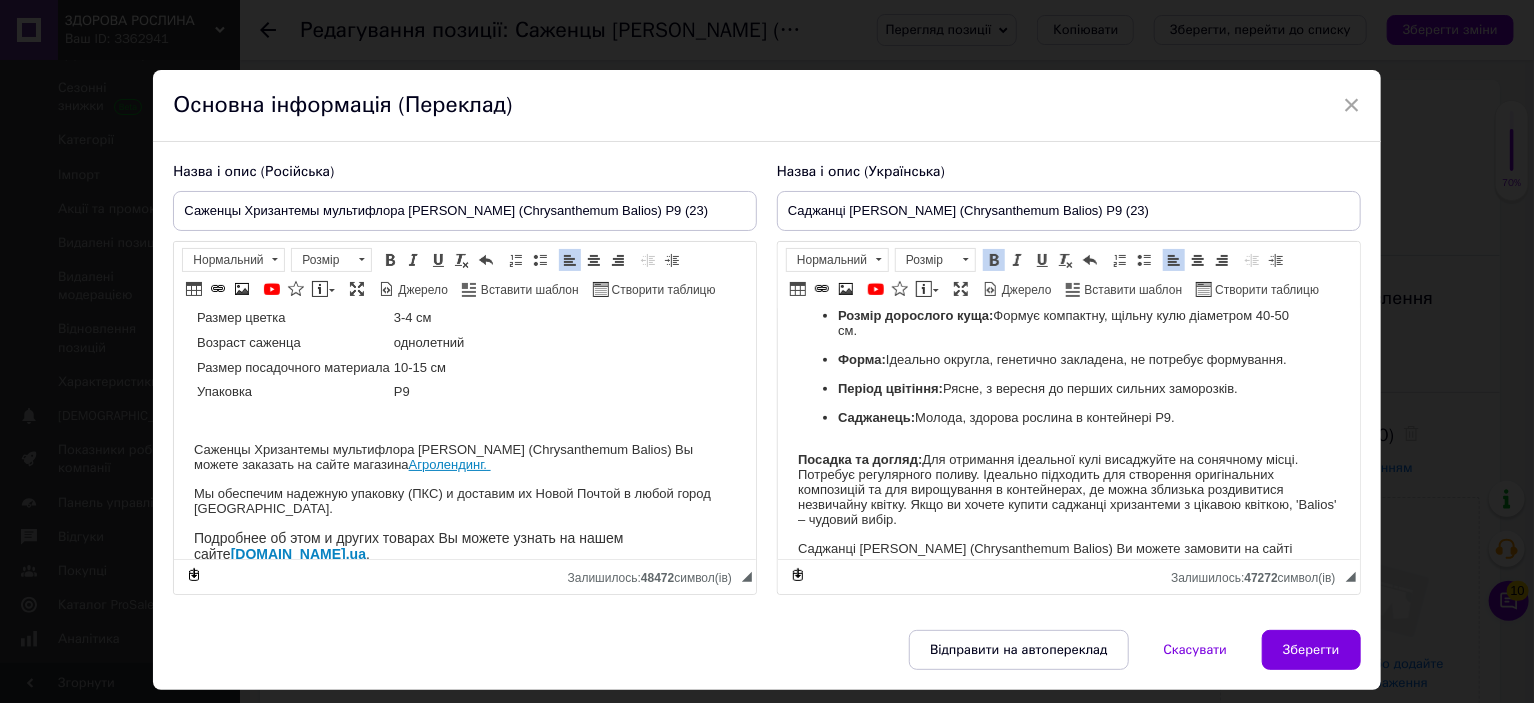 drag, startPoint x: 796, startPoint y: 365, endPoint x: 980, endPoint y: 530, distance: 247.1457 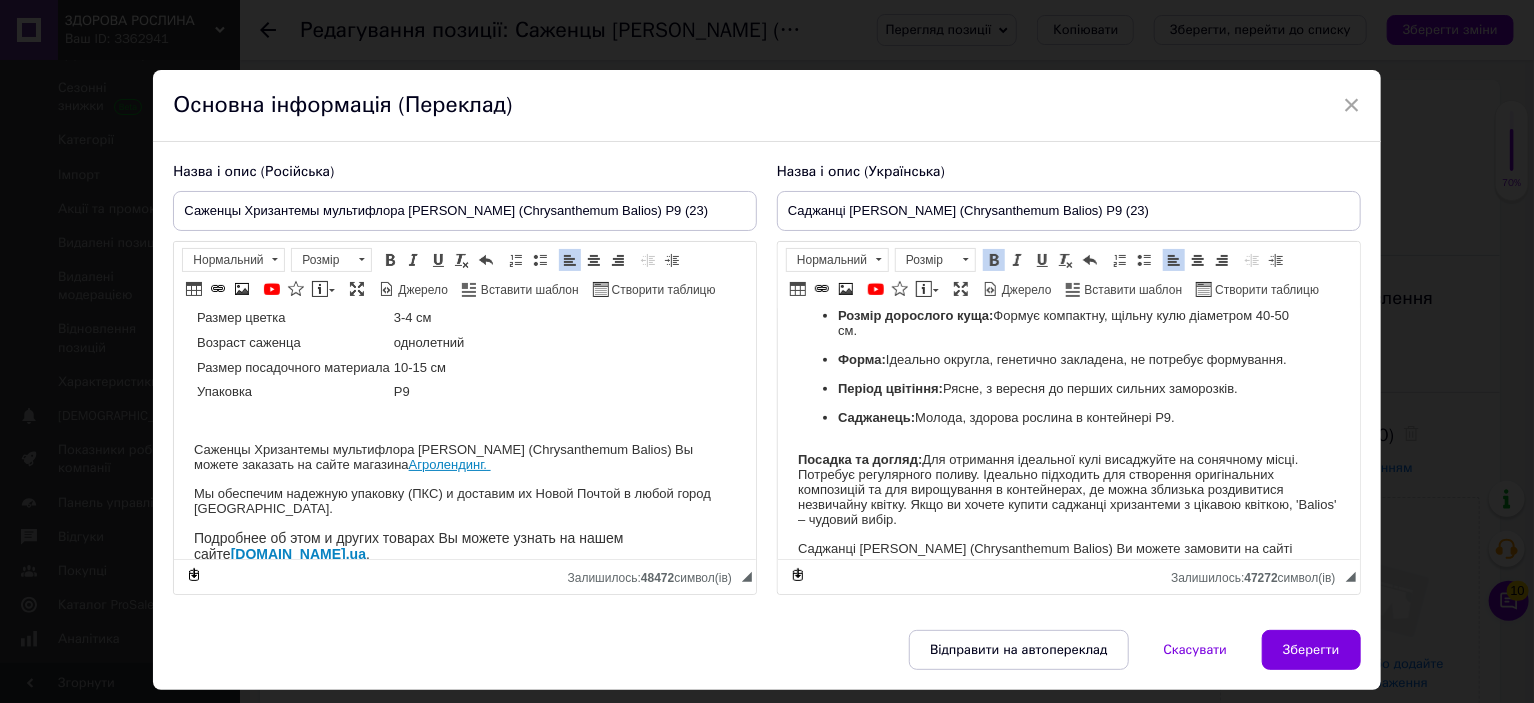 click on "Назва Chrysanthеmum Balios  Назва українська Хризантема Баліос Висота 40-50 см Час цвітіння вересень-жовтень Забарвлення темно-жовте Розмір квітки 3-4 см Вік саджанця однорічний Розмір посадкового матеріалу 10-15 см Упаковка Р9 Хризантема мультифлора 'Balios': Оригінальна квітка, ідеальна форма Характеристики сорту: Тип:  Хризантема мультифлора (куляста). Форма квітки:  Анемоновидна, з великою, об'ємною серединкою. Колір:  Двоколірний. Ніжно-рожеві пелюстки та контрастна зеленувато-жовта серединка. Розмір дорослого куща:  Формує компактну, щільну кулю діаметром 40-50 см." at bounding box center (1068, 1169) 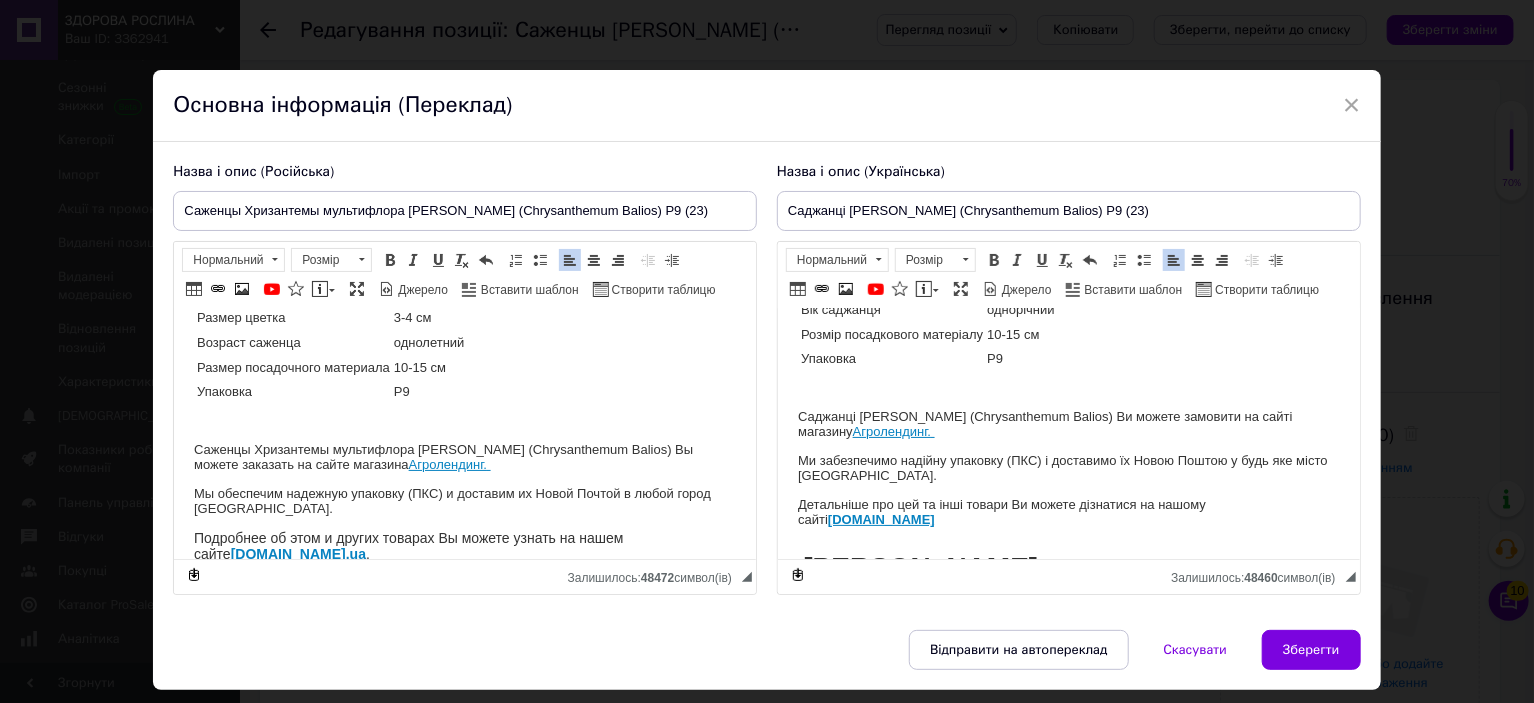 scroll, scrollTop: 148, scrollLeft: 0, axis: vertical 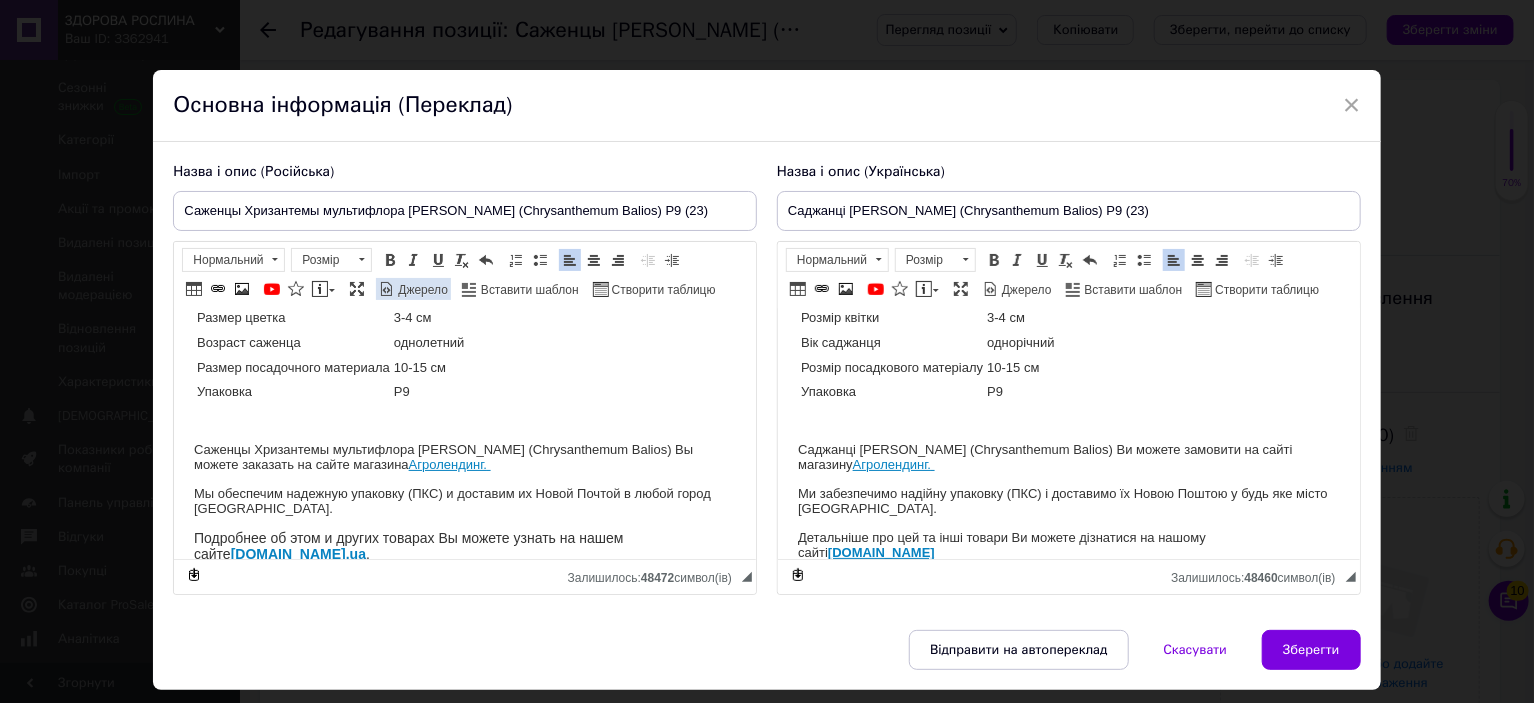 click on "Джерело" at bounding box center [421, 290] 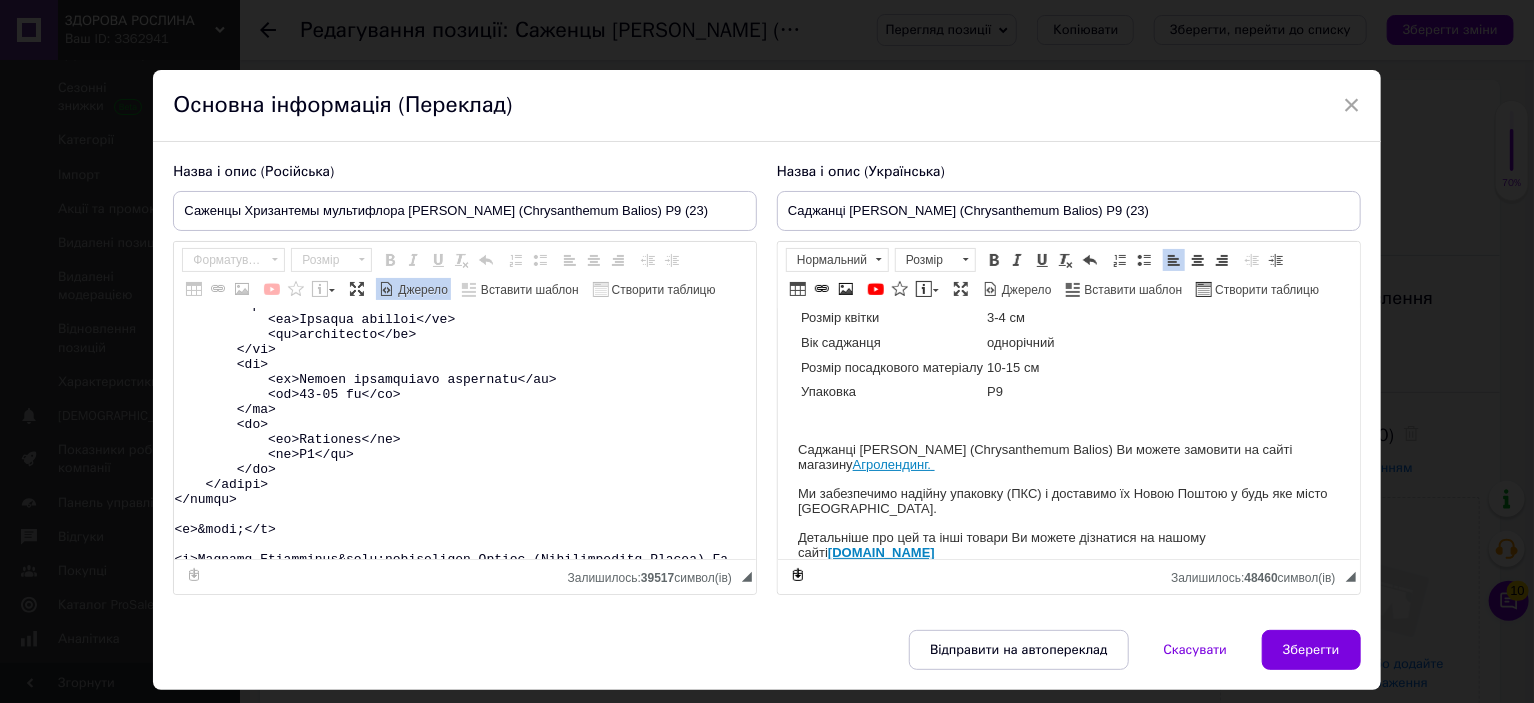 scroll, scrollTop: 500, scrollLeft: 0, axis: vertical 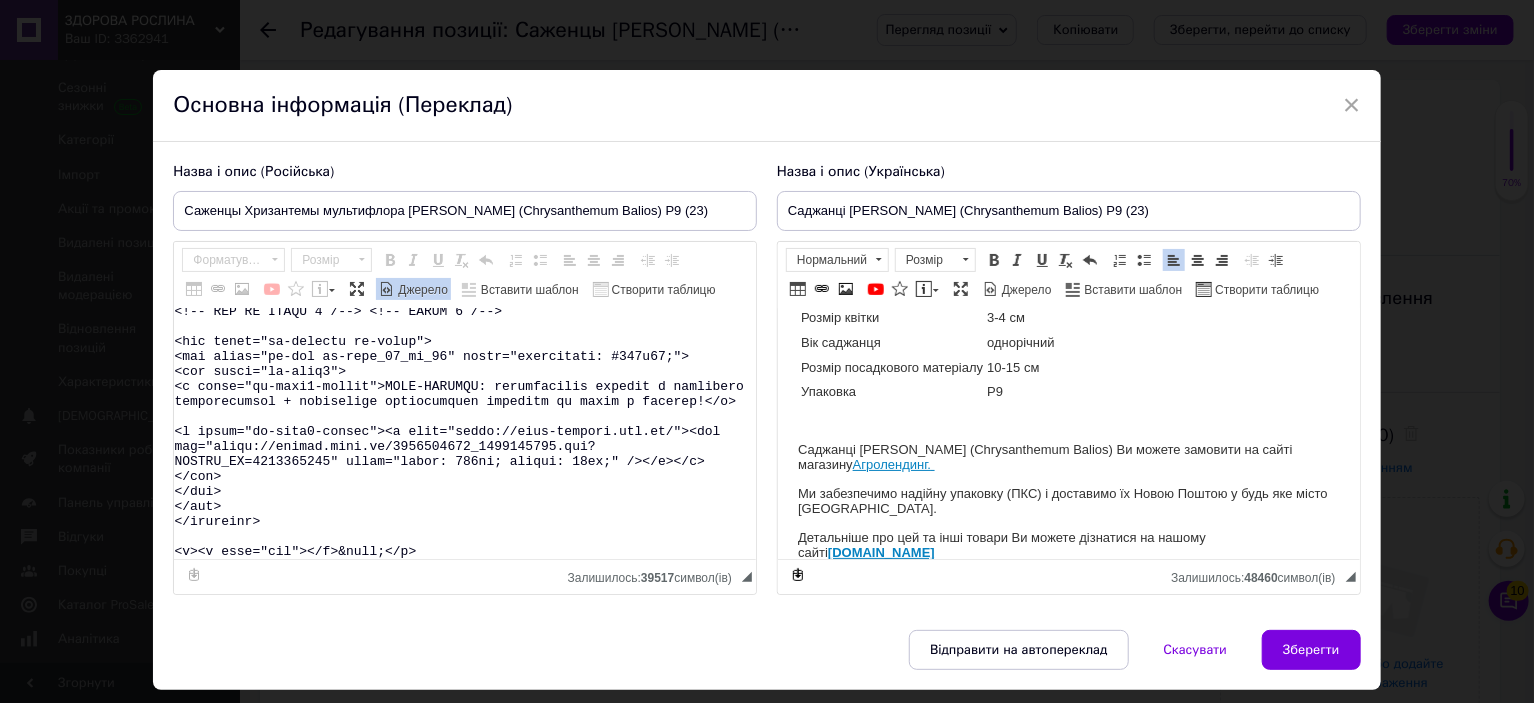 drag, startPoint x: 713, startPoint y: 470, endPoint x: 719, endPoint y: 615, distance: 145.12408 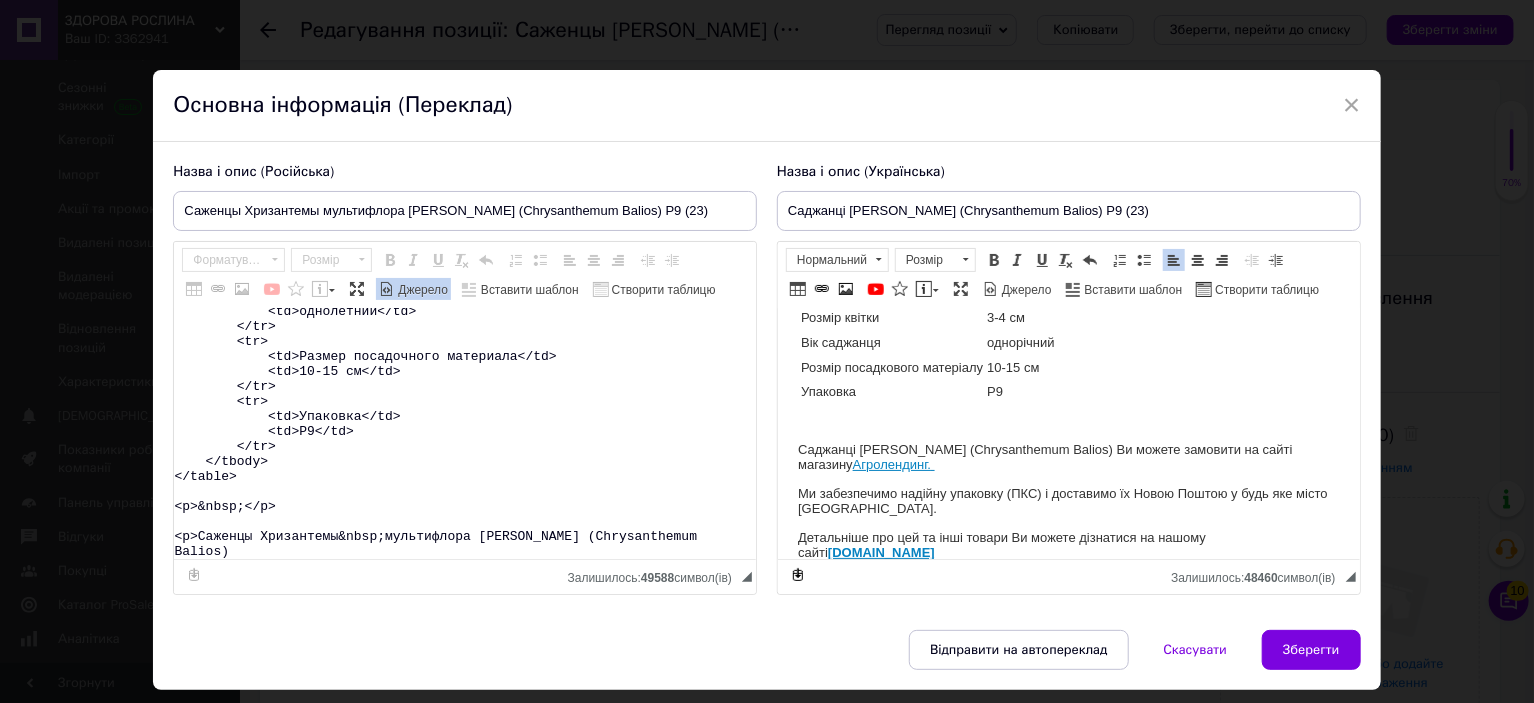 scroll, scrollTop: 418, scrollLeft: 0, axis: vertical 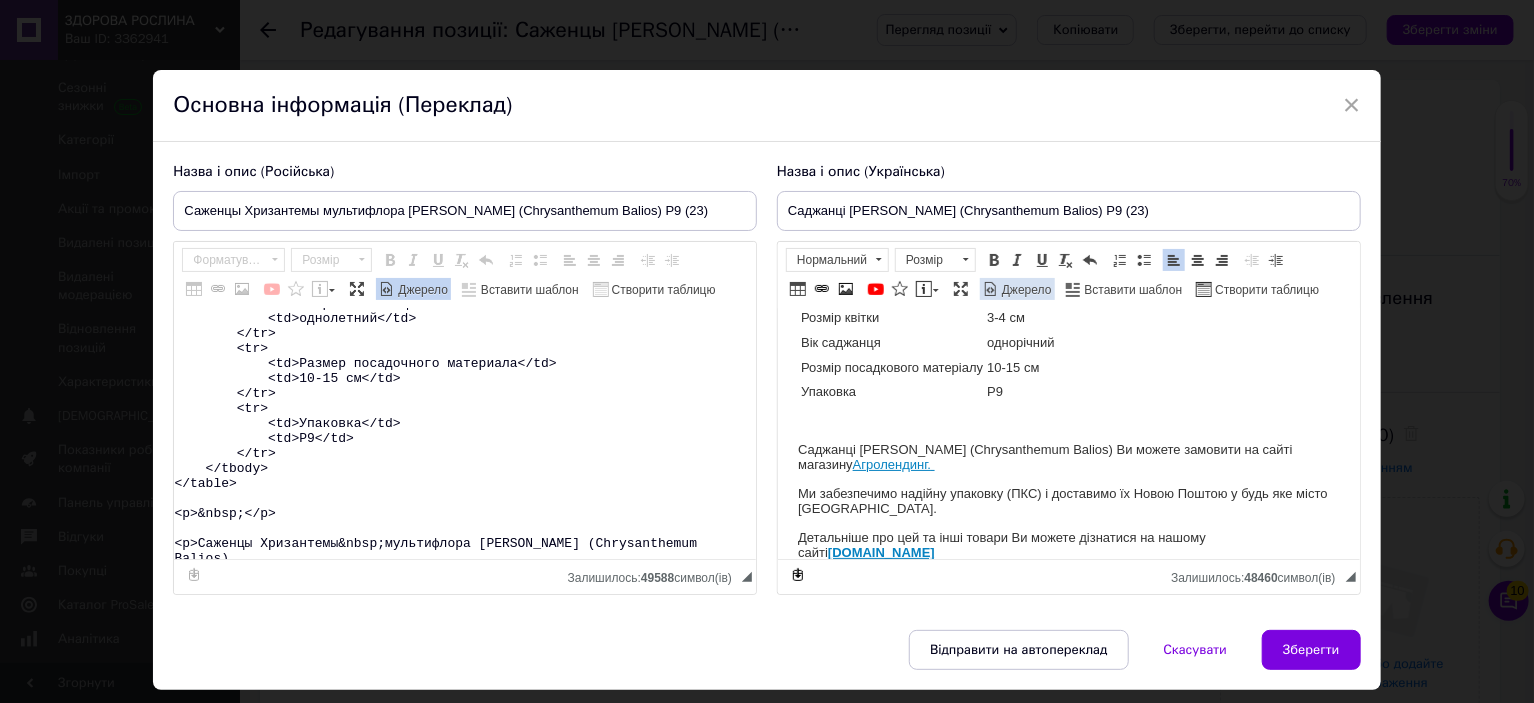 click on "Джерело" at bounding box center (1025, 290) 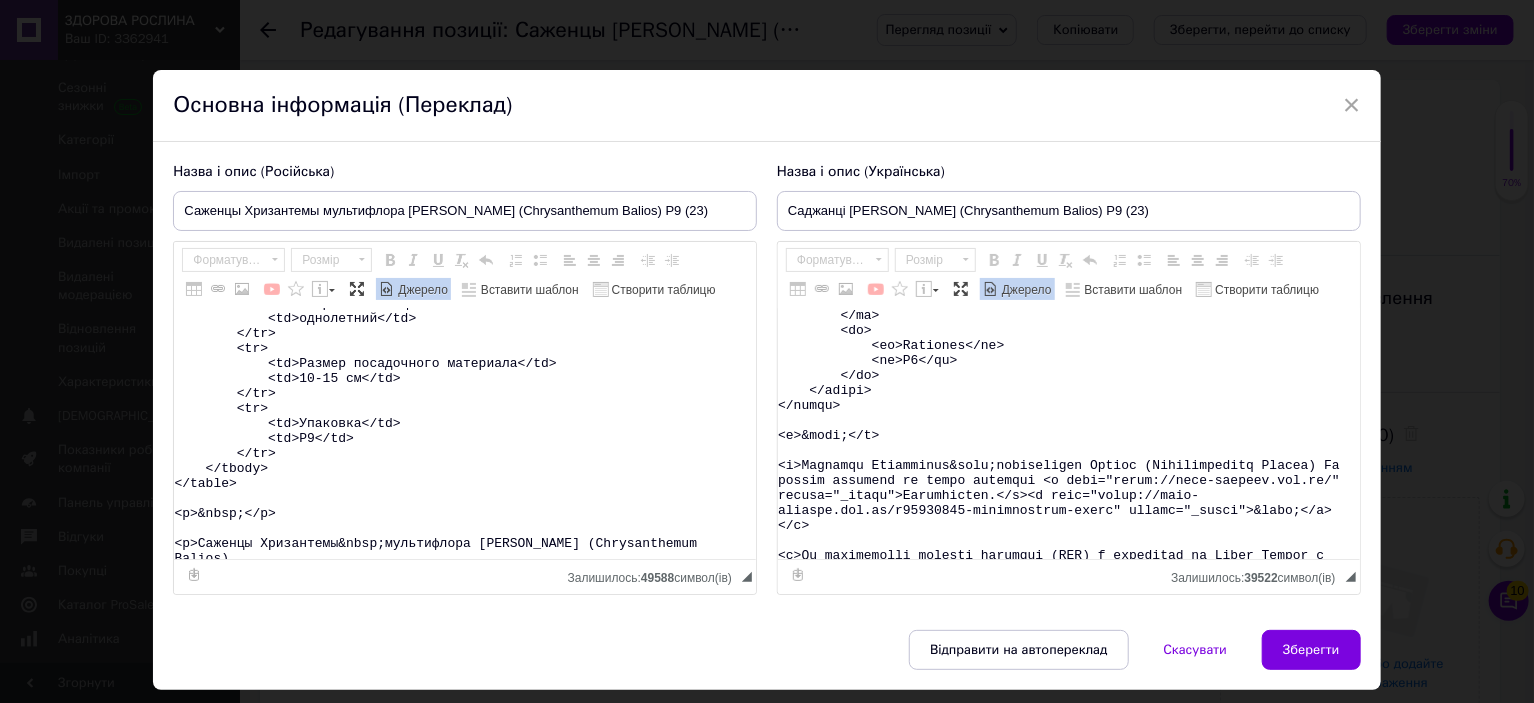 scroll, scrollTop: 600, scrollLeft: 0, axis: vertical 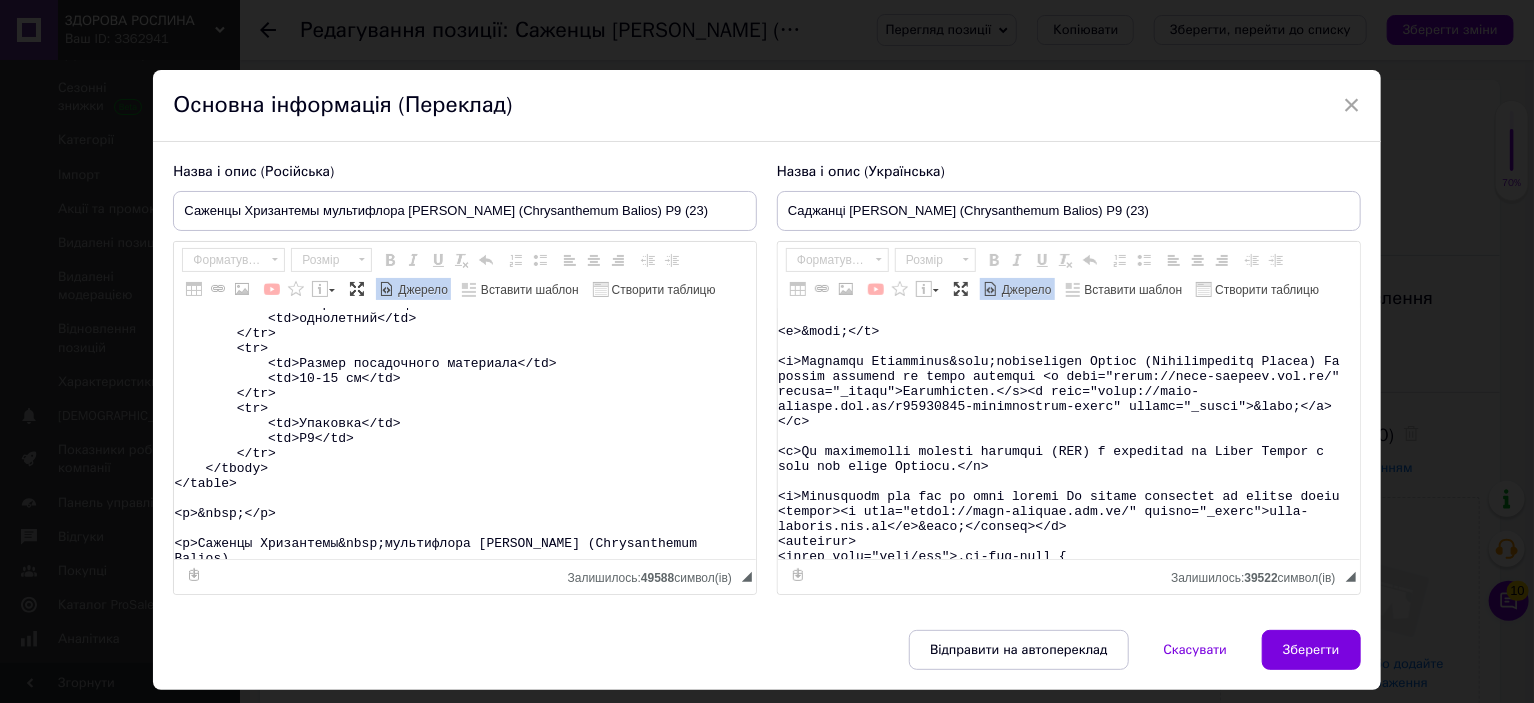 type on "<table>
<tbody>
<tr>
<td>Название</td>
<td>Chrysanthеmum&nbsp;Balios&nbsp;</td>
</tr>
<tr>
<td>Название русское</td>
<td>Хризантема Балиос</td>
</tr>
<tr>
<td>Высота</td>
<td>40-50&nbsp;см</td>
</tr>
<tr>
<td>Время цветения</td>
<td>сентябрь-октябрь</td>
</tr>
<tr>
<td>Окраска</td>
<td>темно-желтая</td>
</tr>
<tr>
<td>Размер цветка</td>
<td>3-4 см</td>
</tr>
<tr>
<td>Возраст саженца</td>
<td>однолетний</td>
</tr>
<tr>
<td>Размер посадочного материала</td>
<td>10-15 см</td>
</tr>
<tr>
<td>Упаковка</td>
<td>Р9</td>
</tr>
</tbody>
</table>
<p>&nbsp;</p>
<p>Саженцы Хризантемы&nbsp;мультифлора Балиос (Chrysanthеmum Balios)" 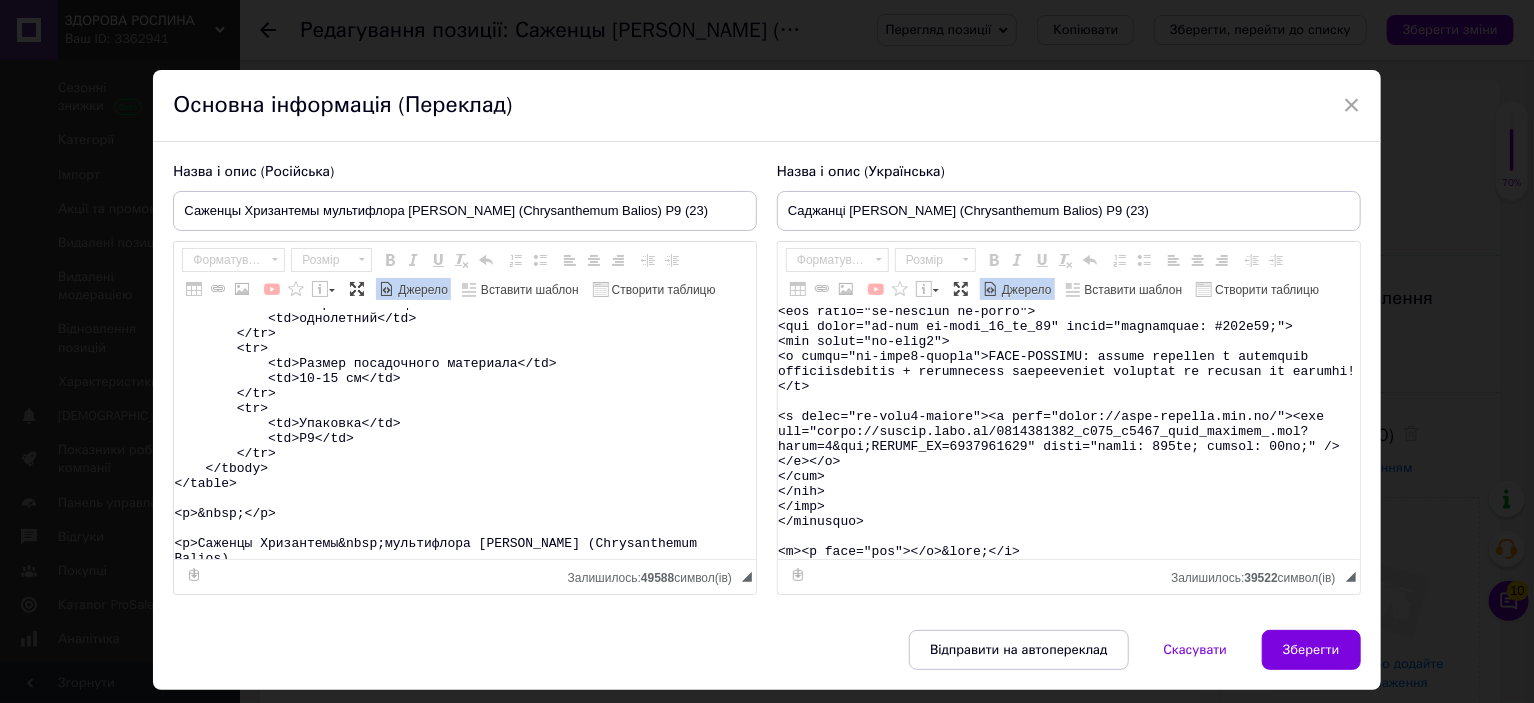 drag, startPoint x: 1323, startPoint y: 368, endPoint x: 1238, endPoint y: 604, distance: 250.84059 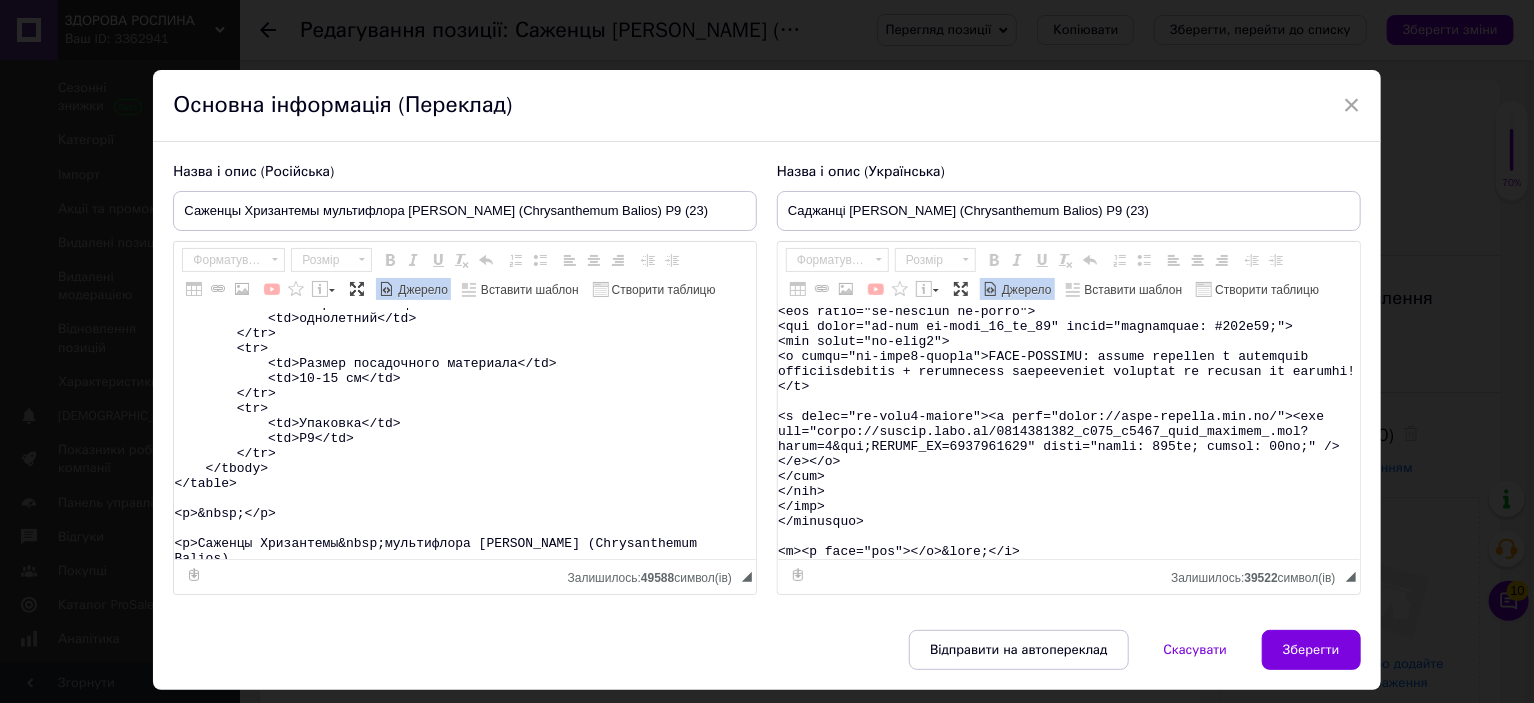 click on "Назва і опис (Російська) Саженцы Хризантемы мультифлора Балиос (Chrysanthеmum Balios) Р9 (23)
Название
Chrysanthеmum Balios
Название русское
Хризантема Балиос
Высота
40-50 см
Время цветения
сентябрь-октябрь
Окраска
темно-желтая
Размер цветка
3-4 см
Возраст саженца
однолетний
Размер посадочного материала
10-15 см
Упаковка
Р9
Саженцы Хризантемы мультифлора Балиос (Chrysanthеmum Balios) Вы можете заказать на сайте магазина  Агролендинг.
agro-landing.com. ua ." at bounding box center (766, 386) 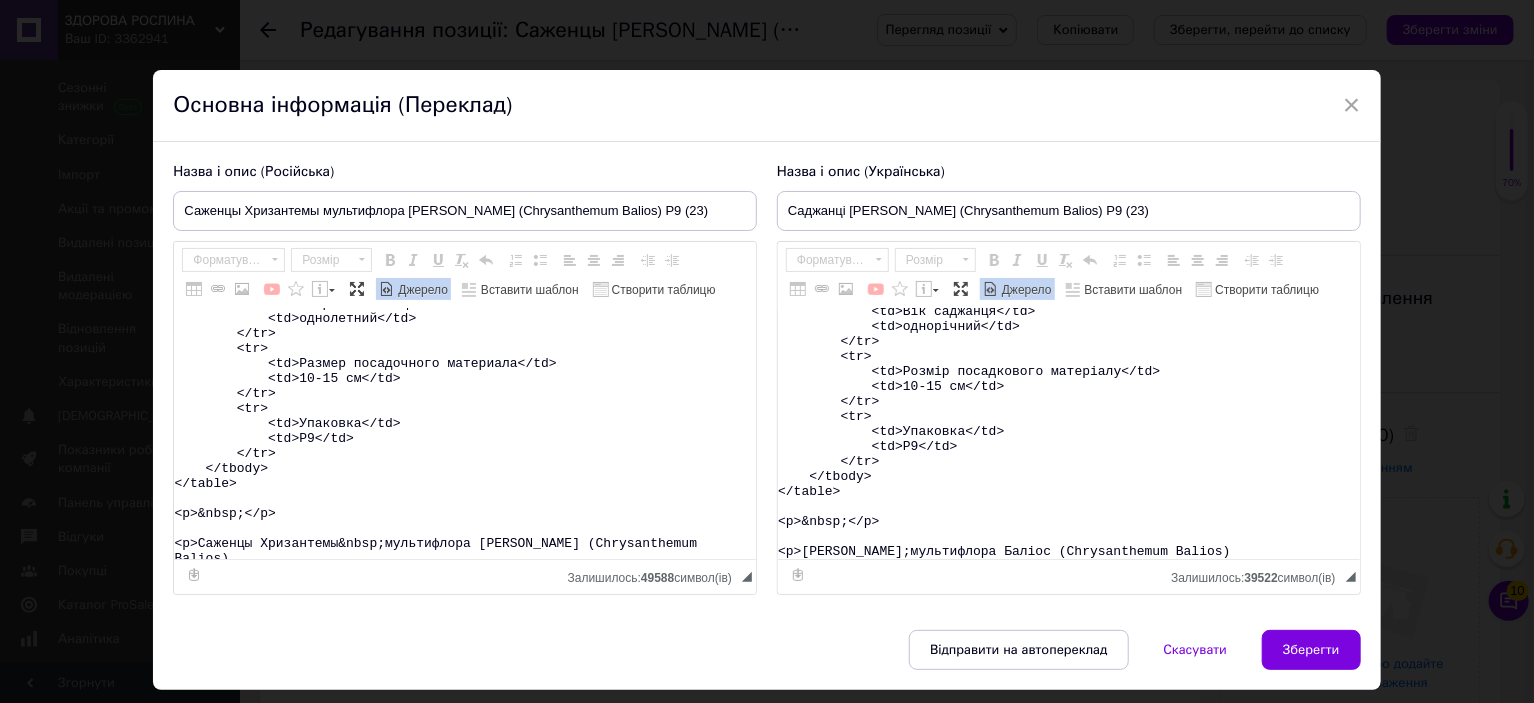 scroll, scrollTop: 418, scrollLeft: 0, axis: vertical 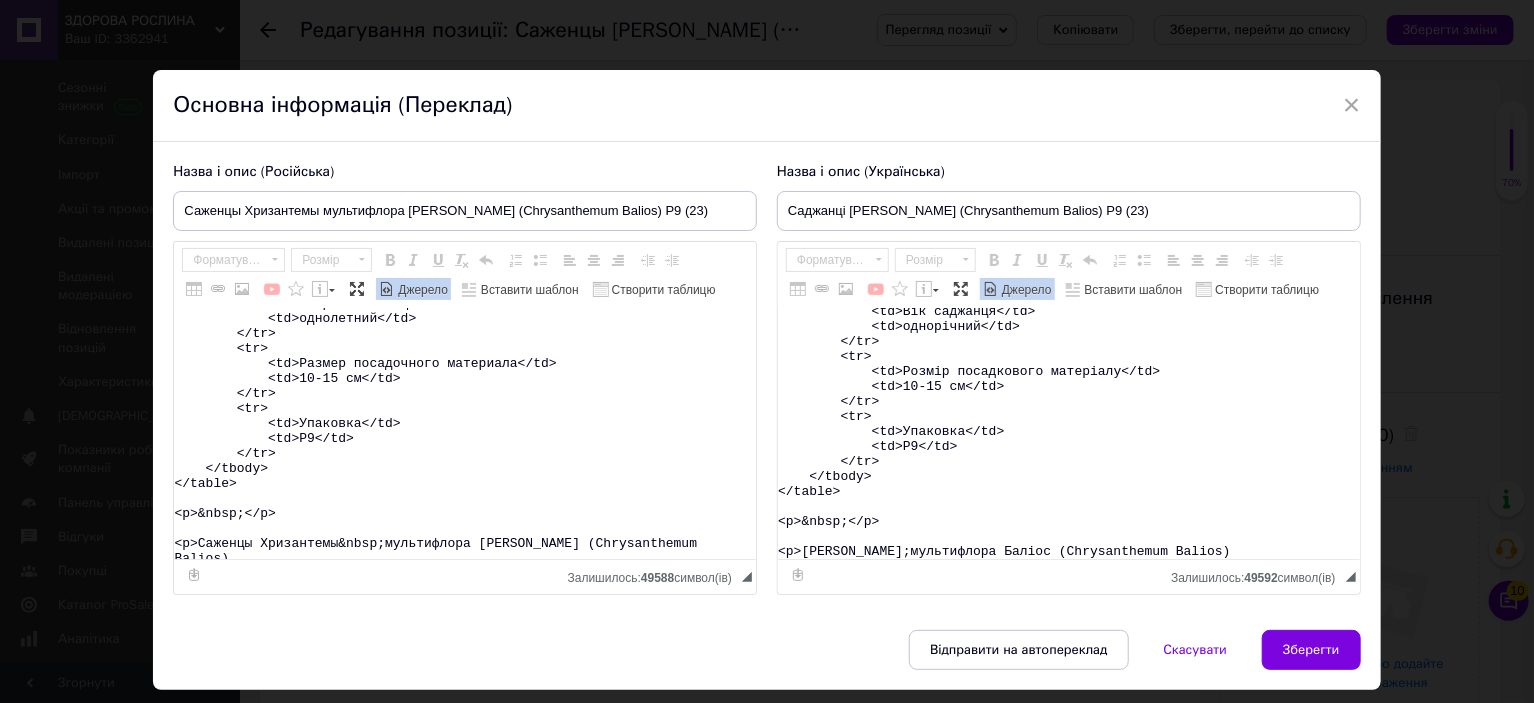 type on "<table>
<tbody>
<tr>
<td>Назва</td>
<td>Chrysanthеmum Balios&nbsp;</td>
</tr>
<tr>
<td>Назва українська</td>
<td>Хризантема Баліос</td>
</tr>
<tr>
<td>Висота</td>
<td>40-50&nbsp;см</td>
</tr>
<tr>
<td>Час цвітіння</td>
<td>вересень-жовтень</td>
</tr>
<tr>
<td>Забарвлення</td>
<td>темно-жовте</td>
</tr>
<tr>
<td>Розмір квітки</td>
<td>3-4 см</td>
</tr>
<tr>
<td>Вік саджанця</td>
<td>однорічний</td>
</tr>
<tr>
<td>Розмір посадкового матеріалу</td>
<td>10-15 см</td>
</tr>
<tr>
<td>Упаковка</td>
<td>Р9</td>
</tr>
</tbody>
</table>
<p>&nbsp;</p>
<p>Саджанці Хризантеми&nbsp;мультифлора Баліос (Chrysanthеmum Balios)" 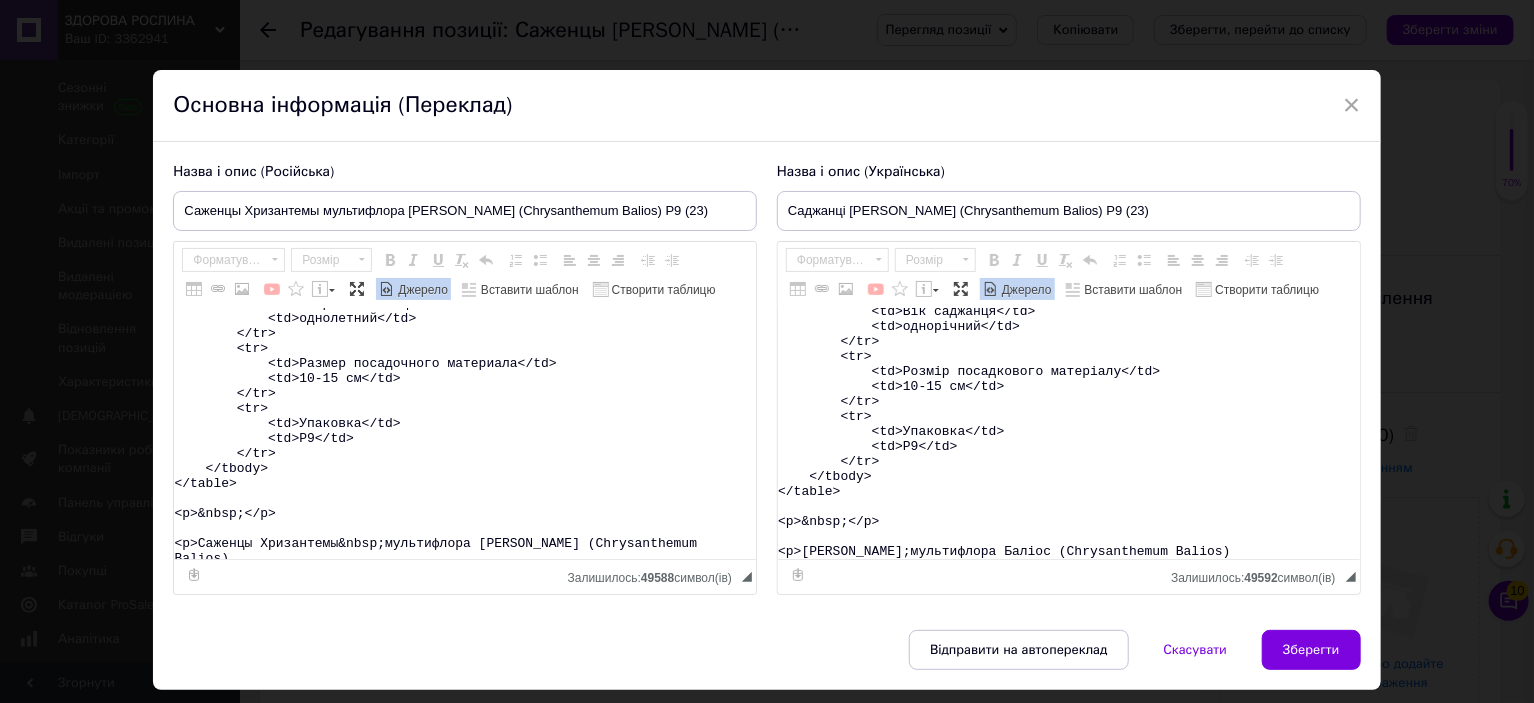 click on "<table>
<tbody>
<tr>
<td>Название</td>
<td>Chrysanthеmum&nbsp;Balios&nbsp;</td>
</tr>
<tr>
<td>Название русское</td>
<td>Хризантема Балиос</td>
</tr>
<tr>
<td>Высота</td>
<td>40-50&nbsp;см</td>
</tr>
<tr>
<td>Время цветения</td>
<td>сентябрь-октябрь</td>
</tr>
<tr>
<td>Окраска</td>
<td>темно-желтая</td>
</tr>
<tr>
<td>Размер цветка</td>
<td>3-4 см</td>
</tr>
<tr>
<td>Возраст саженца</td>
<td>однолетний</td>
</tr>
<tr>
<td>Размер посадочного материала</td>
<td>10-15 см</td>
</tr>
<tr>
<td>Упаковка</td>
<td>Р9</td>
</tr>
</tbody>
</table>
<p>&nbsp;</p>
<p>Саженцы Хризантемы&nbsp;мультифлора Балиос (Chrysanthеmum Balios)" at bounding box center (465, 434) 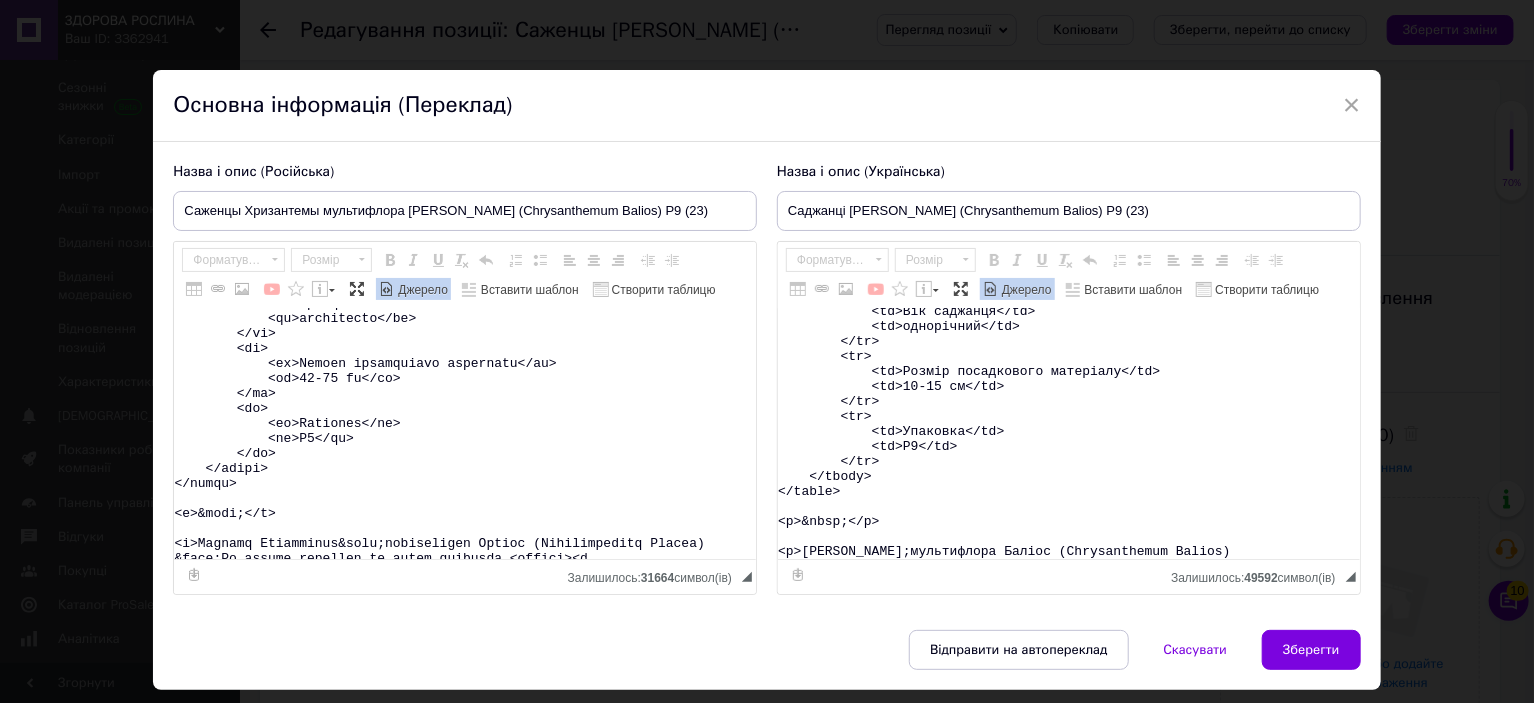 scroll, scrollTop: 15679, scrollLeft: 0, axis: vertical 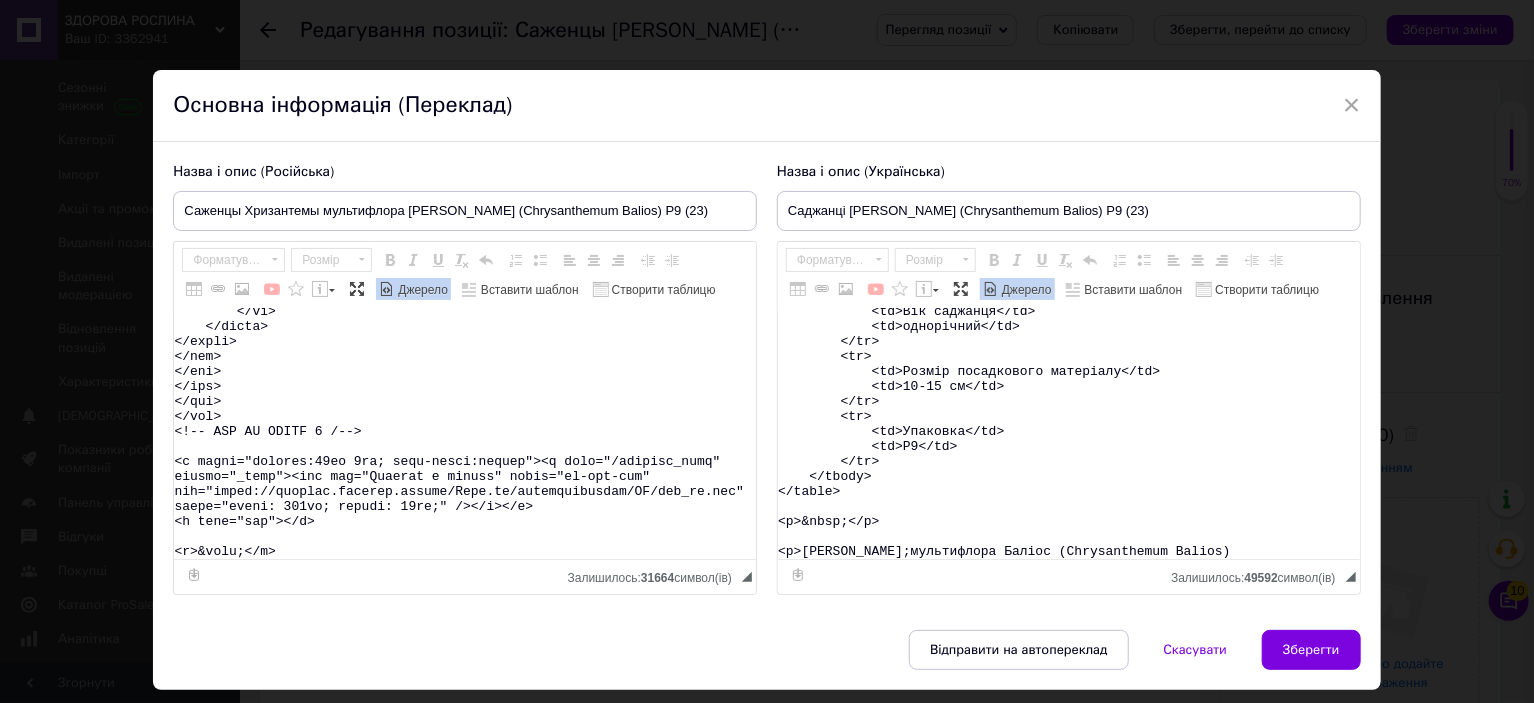 click on "Джерело" at bounding box center (421, 290) 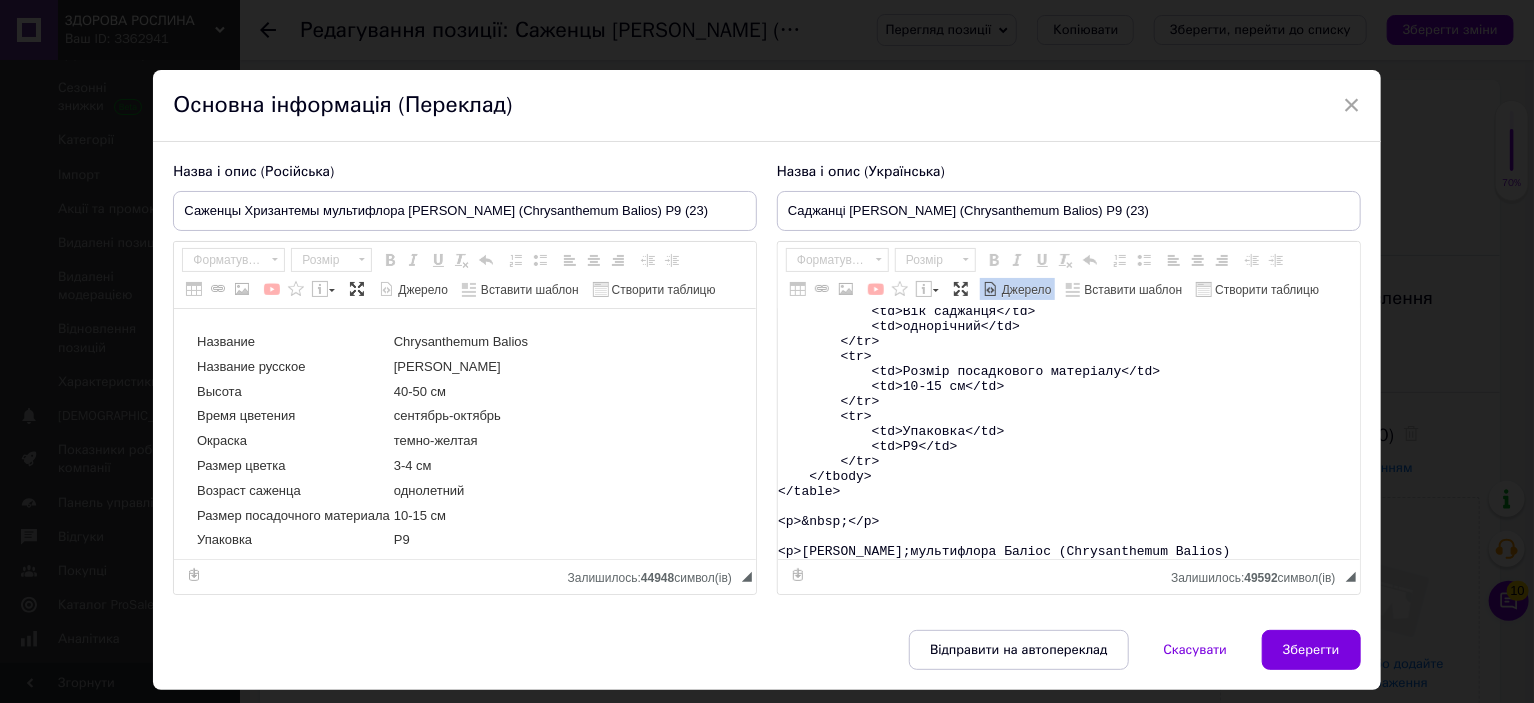 scroll, scrollTop: 0, scrollLeft: 0, axis: both 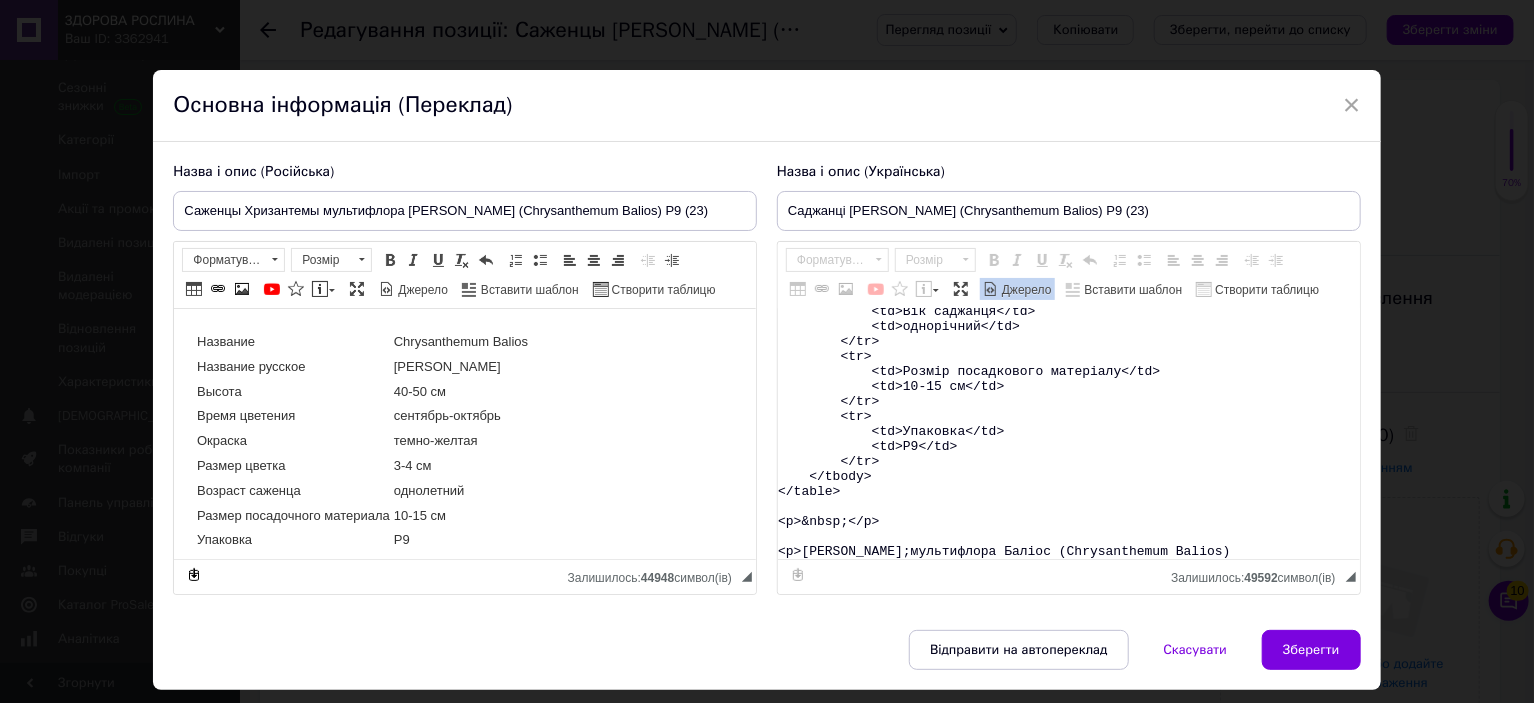 click on "<table>
<tbody>
<tr>
<td>Назва</td>
<td>Chrysanthеmum Balios&nbsp;</td>
</tr>
<tr>
<td>Назва українська</td>
<td>Хризантема Баліос</td>
</tr>
<tr>
<td>Висота</td>
<td>40-50&nbsp;см</td>
</tr>
<tr>
<td>Час цвітіння</td>
<td>вересень-жовтень</td>
</tr>
<tr>
<td>Забарвлення</td>
<td>темно-жовте</td>
</tr>
<tr>
<td>Розмір квітки</td>
<td>3-4 см</td>
</tr>
<tr>
<td>Вік саджанця</td>
<td>однорічний</td>
</tr>
<tr>
<td>Розмір посадкового матеріалу</td>
<td>10-15 см</td>
</tr>
<tr>
<td>Упаковка</td>
<td>Р9</td>
</tr>
</tbody>
</table>
<p>&nbsp;</p>
<p>Саджанці Хризантеми&nbsp;мультифлора Баліос (Chrysanthеmum Balios)" at bounding box center [1069, 434] 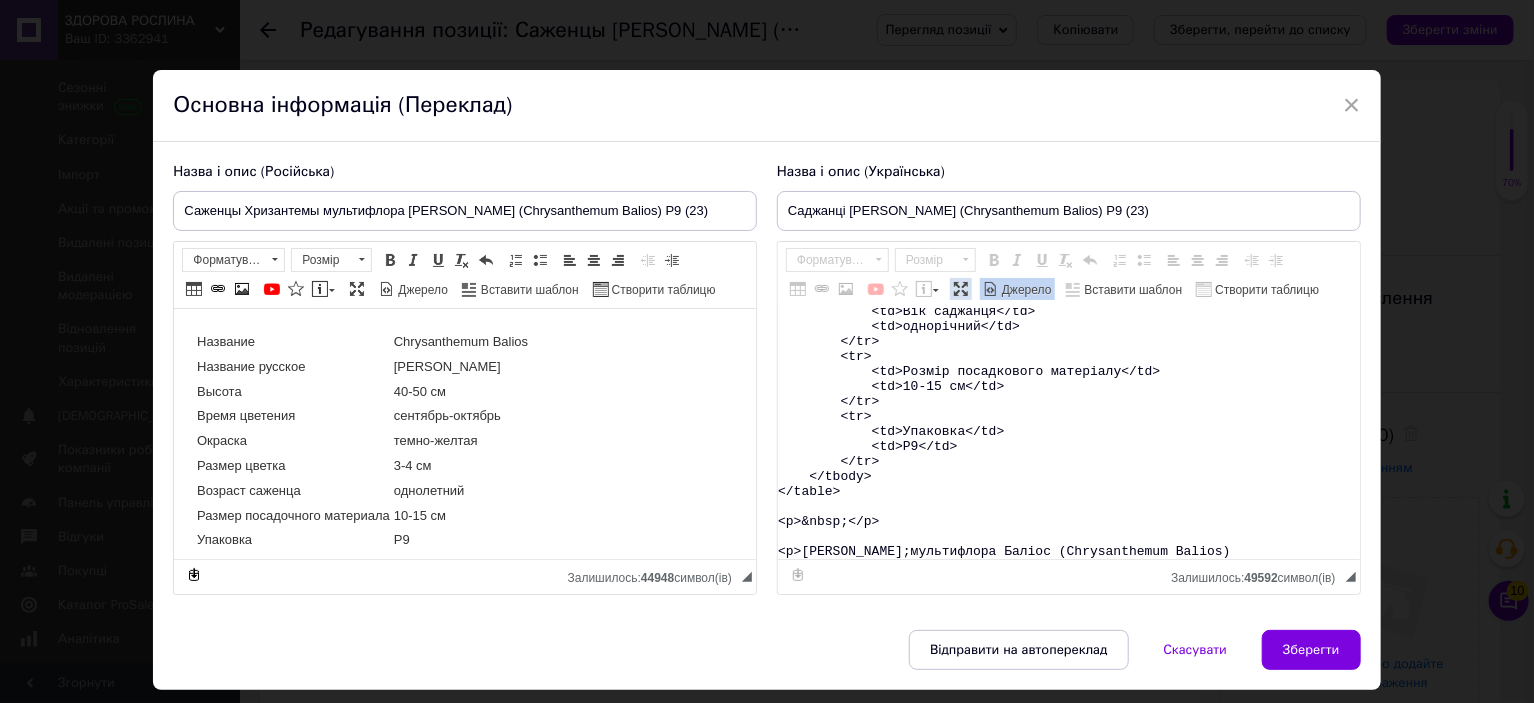 paste on "&nbsp;Ви можете замовити на сайті магазину <strong><a href="https://zdorovaroslyna.com.ua/ua/g133260165-gortenziya-krupnolistnaya-letnyaya" target="_blank">Здорова Рослина</a></strong>.</p>
<promhtml>
<style type="text/css">.ms-img-resp {
width: 100%;
}
.ms-btn {
position: relative;
text-align: center;
display: inline-block;
text-decoration: none !important;
color: #fff !important;
background-color: #4ca13b !important;
border: 1px solid #4ca13b;
padding: 15px 10px;
min-width: 150px;
transition: all 0.6s ease-out;
font-size: 14px;
border-radius: 5px;
}
.ms-btn:hover {
background-color: #55b442 !important;
border: 1px solid #4ca13b;
}
.ms-section h2, h3, p {
display: block;
margin: 0;
padding: 7px 0px;
line-height: normal;
}
/*  TOP BLOCK 2 */
.ms-top-blck2{
width: 80%;
box-sizing: border-box;
display: block;
padding: 20px 50px;
color: #fff !important;
text-align: left;
vert..." 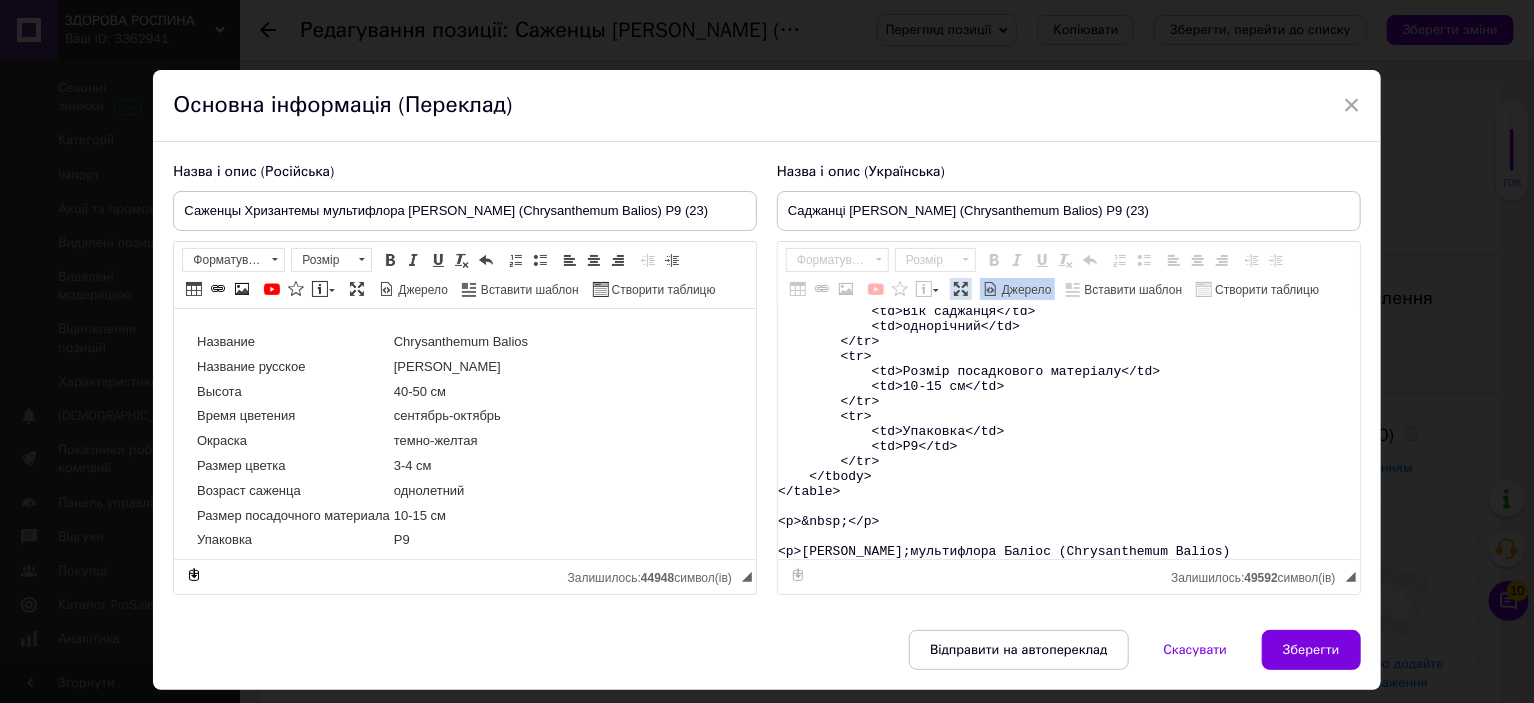 type on "<table>
<tbody>
<tr>
<td>Назва</td>
<td>Chrysanthеmum Balios&nbsp;</td>
</tr>
<tr>
<td>Назва українська</td>
<td>Хризантема Баліос</td>
</tr>
<tr>
<td>Висота</td>
<td>40-50&nbsp;см</td>
</tr>
<tr>
<td>Час цвітіння</td>
<td>вересень-жовтень</td>
</tr>
<tr>
<td>Забарвлення</td>
<td>темно-жовте</td>
</tr>
<tr>
<td>Розмір квітки</td>
<td>3-4 см</td>
</tr>
<tr>
<td>Вік саджанця</td>
<td>однорічний</td>
</tr>
<tr>
<td>Розмір посадкового матеріалу</td>
<td>10-15 см</td>
</tr>
<tr>
<td>Упаковка</td>
<td>Р9</td>
</tr>
</tbody>
</table>
<p>&nbsp;</p>
<p>Саджанці Хризантеми&nbsp;мультифлора Баліос (Chrysanthеmum Balios) &nbsp;Ви можете замовити на сайті магазину <strong><a href="https://zdorovaroslyna.com.ua/ua/g133260165-gortenziya-krupnolistnaya-letnyaya" target="_blank">Здорова Рослина</a></strong>.</p>
<promhtml>
<style type="text/css">.ms-img-resp {
width: 100%;
}
.ms-btn {
position: relative;
..." 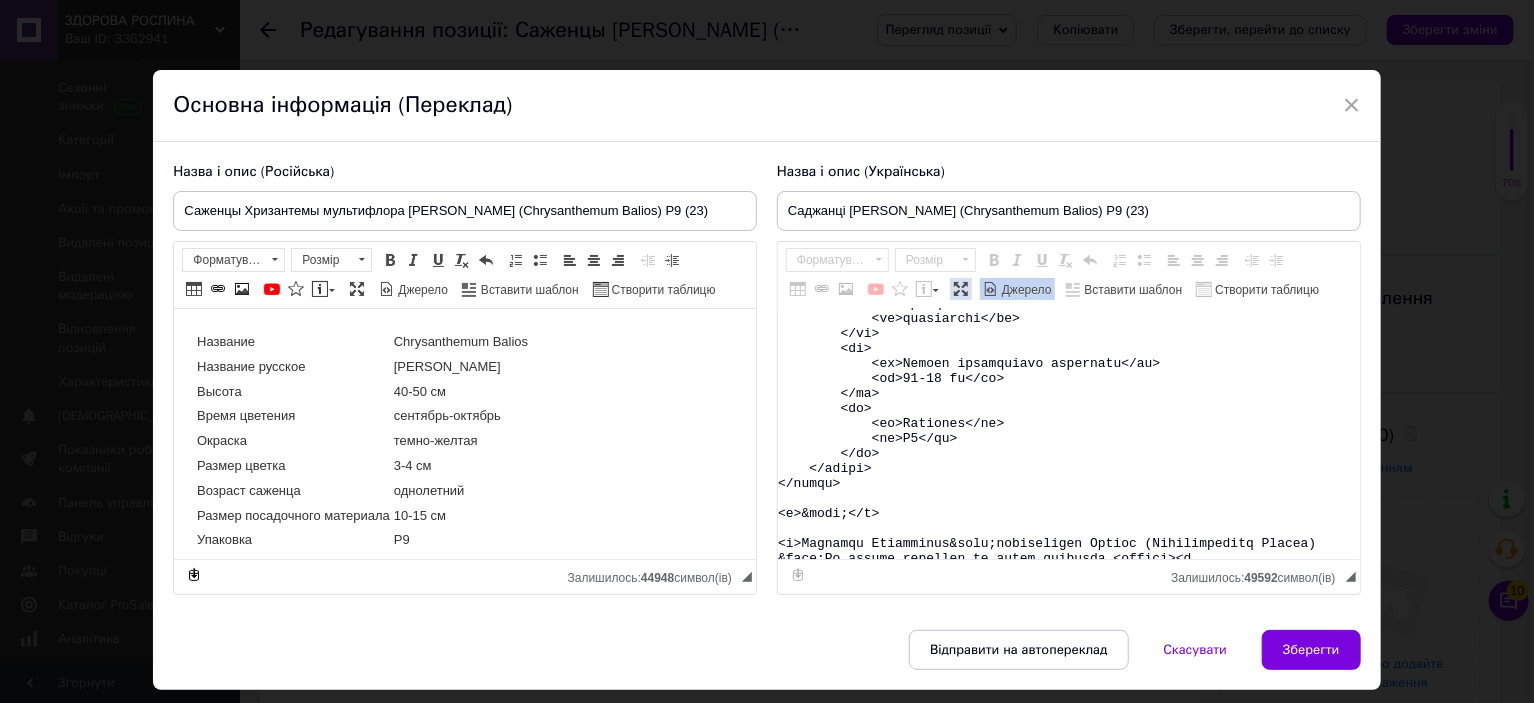 scroll, scrollTop: 15664, scrollLeft: 0, axis: vertical 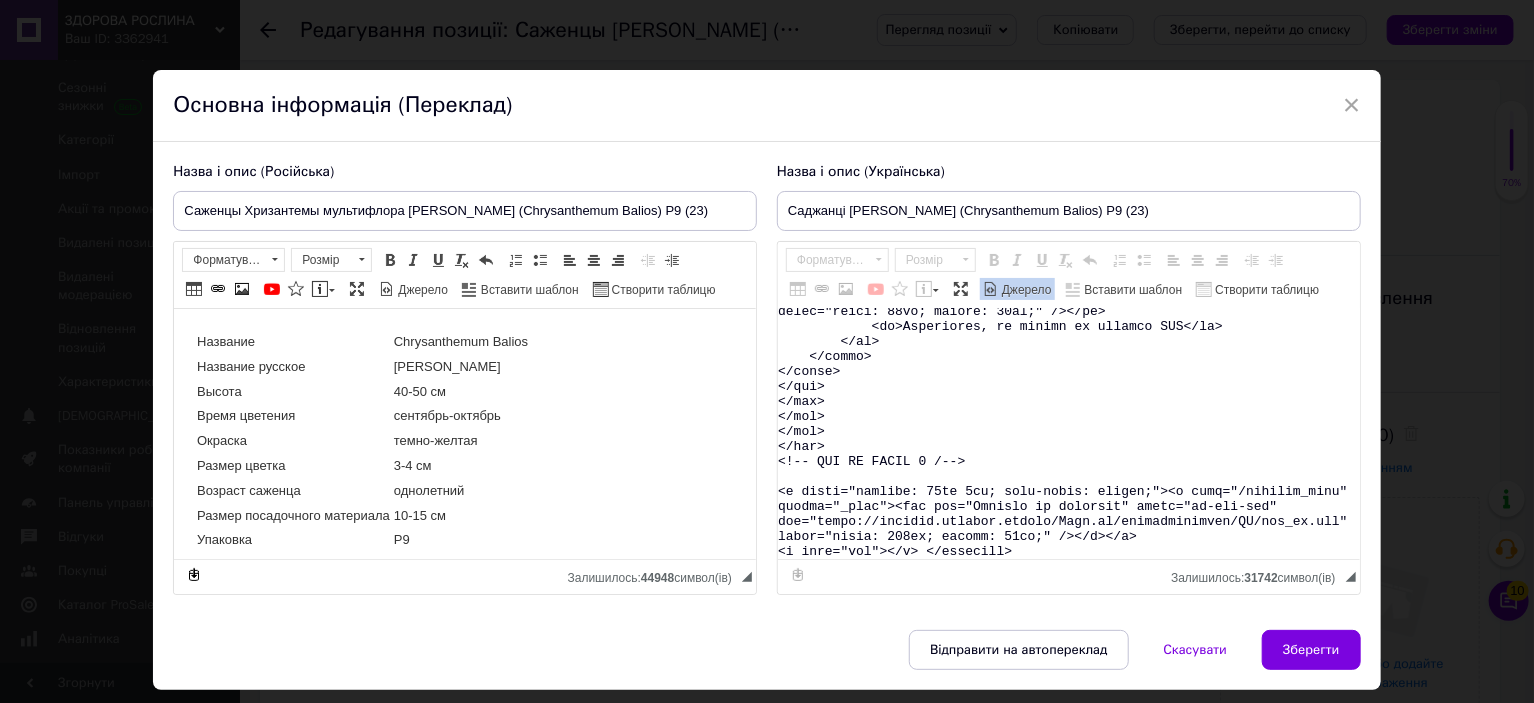 click on "Джерело" at bounding box center (1025, 290) 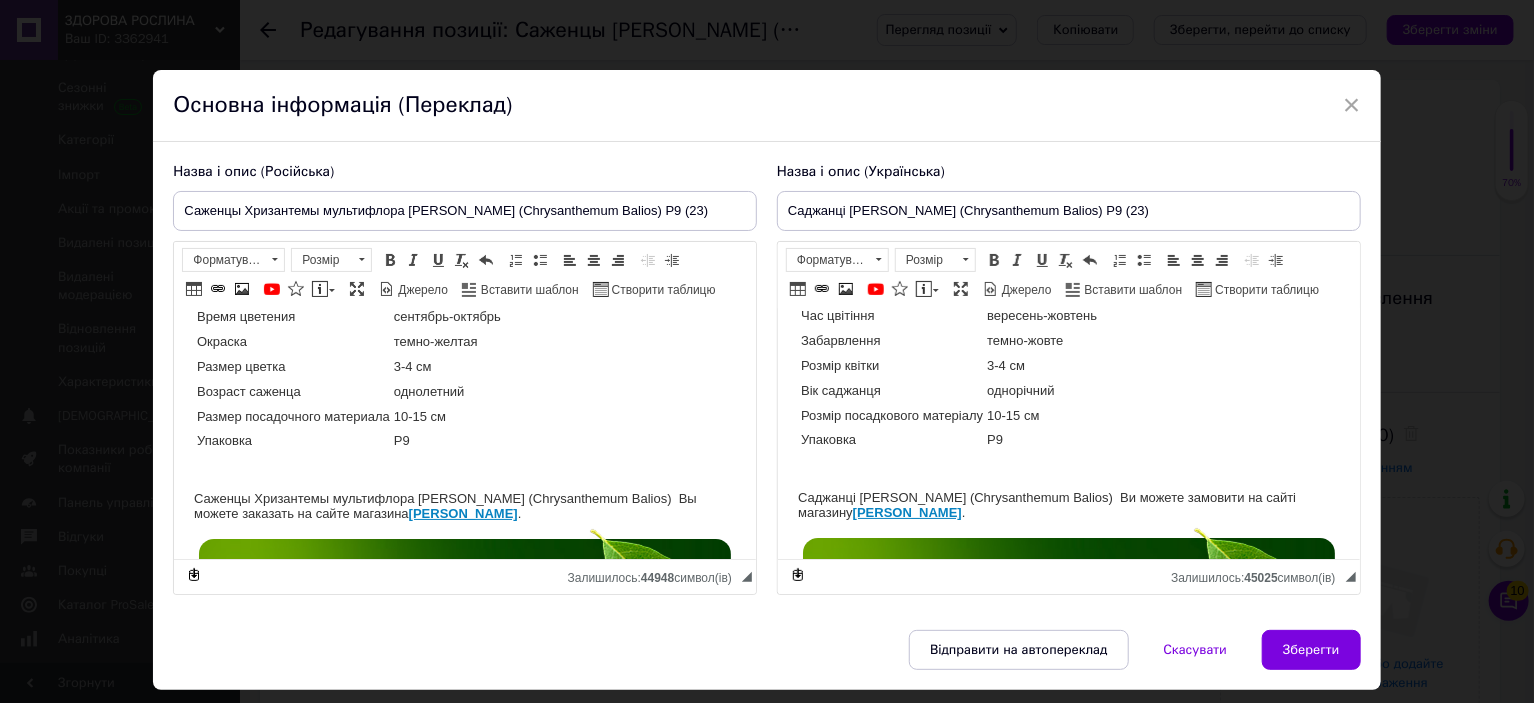 scroll, scrollTop: 100, scrollLeft: 0, axis: vertical 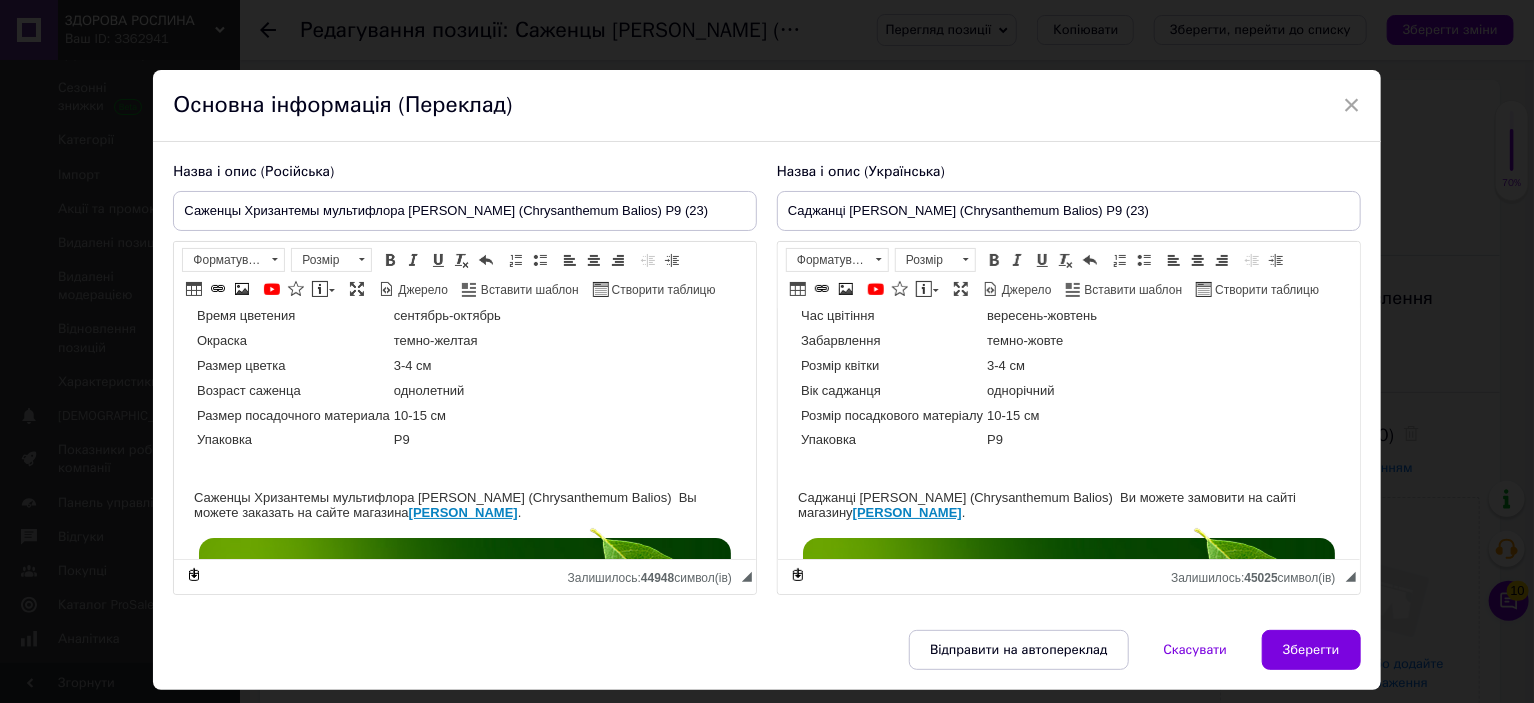 click on "Назва Chrysanthеmum Balios  Назва українська Хризантема Баліос Висота 40-50 см Час цвітіння вересень-жовтень Забарвлення темно-жовте Розмір квітки 3-4 см Вік саджанця однорічний Розмір посадкового матеріалу 10-15 см Упаковка Р9 Саджанці Хризантеми мультифлора Баліос (Chrysanthеmum Balios)  Ви можете замовити на сайті магазину  Здорова Рослина .         Топ продажів       Якісні здорові саджанці, які забезпечать високий урожай, вирощені з дотриманням усіх агротехнічних вимог, що гарантує високу приживаність та плодоношення.       Саджанці полуниці                     Саджанці малини" at bounding box center (1068, 3061) 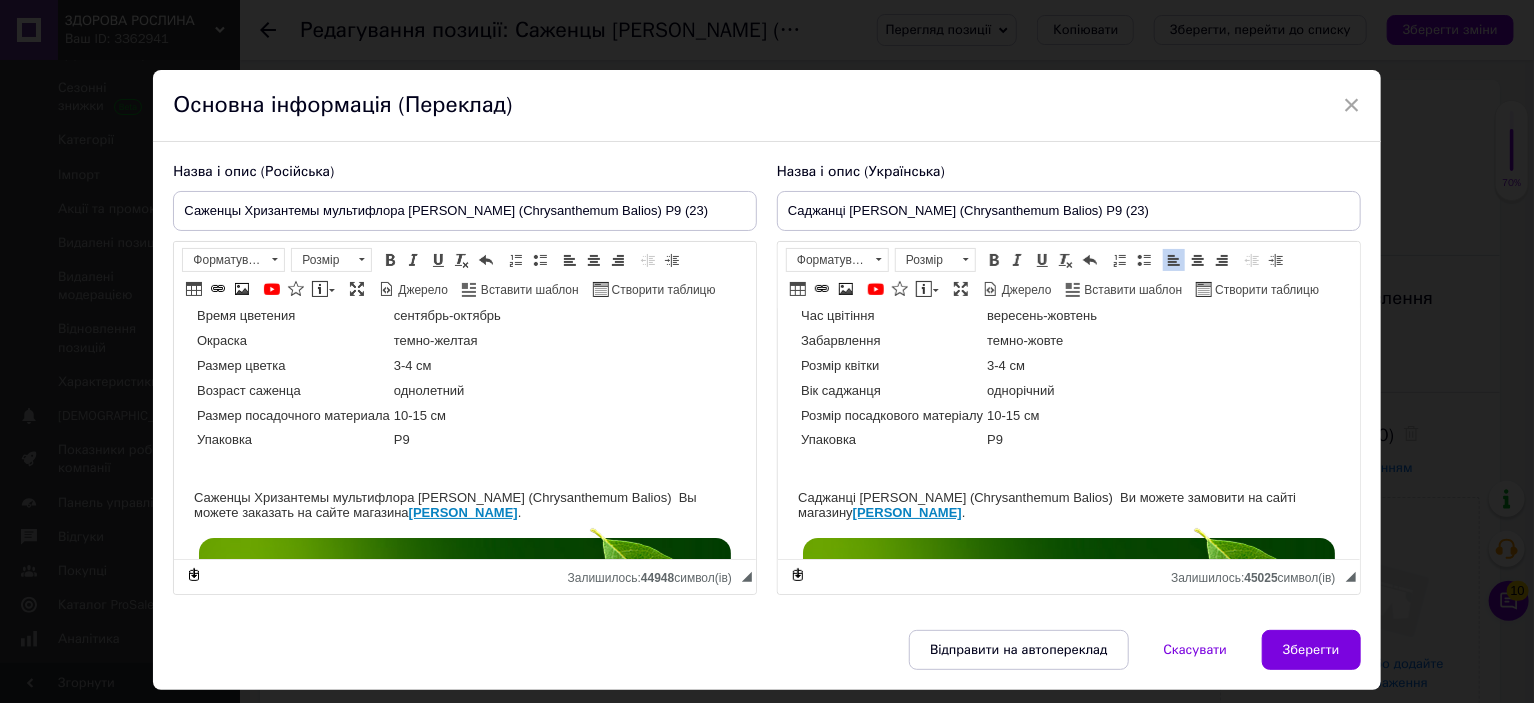 paste 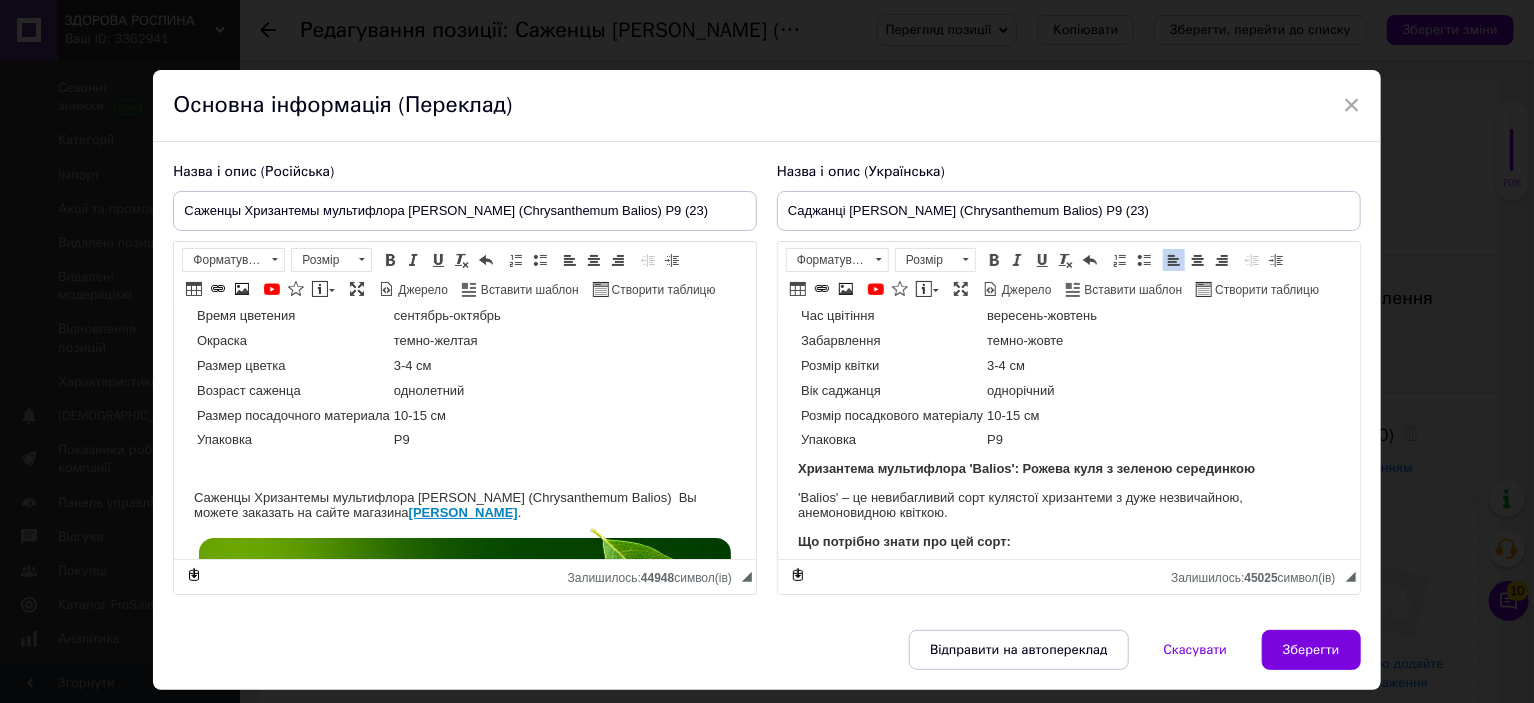 scroll, scrollTop: 356, scrollLeft: 0, axis: vertical 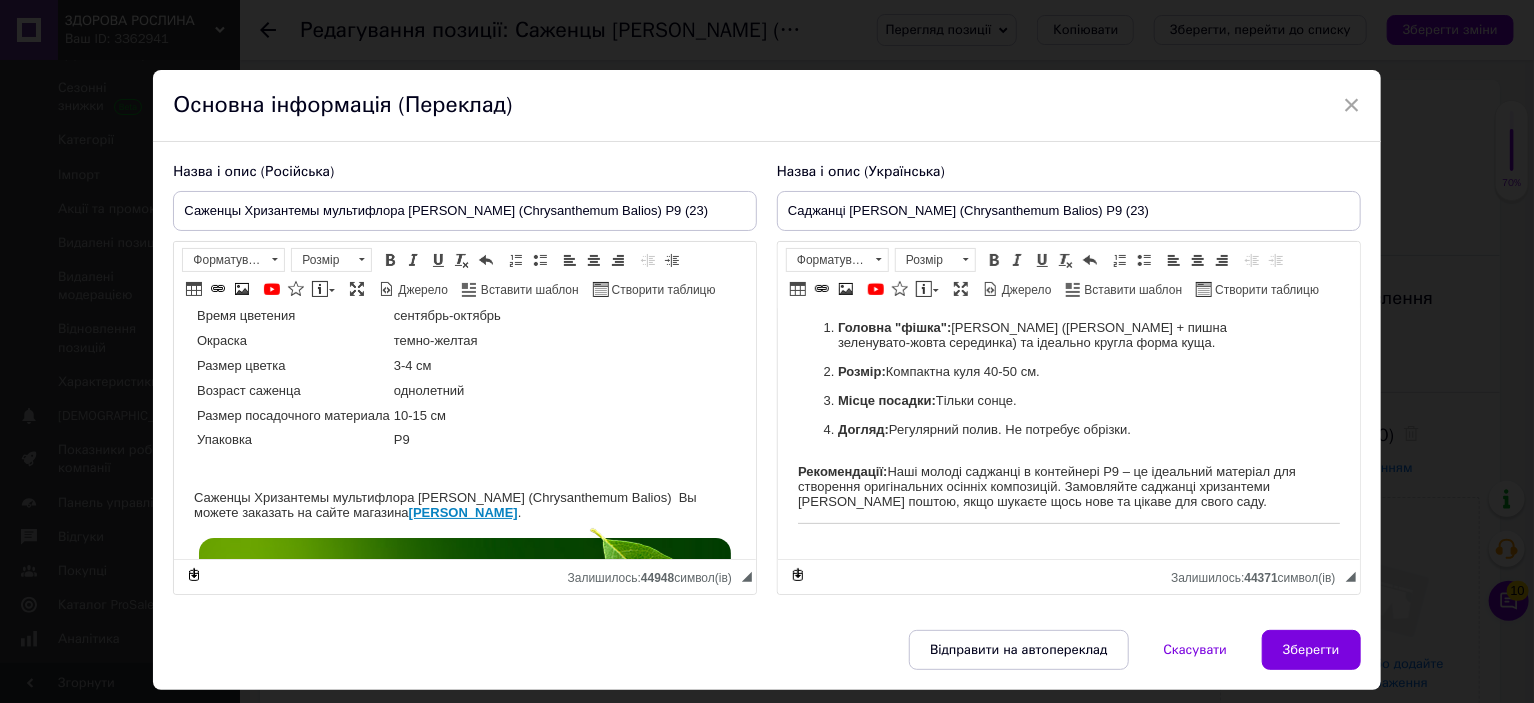 type 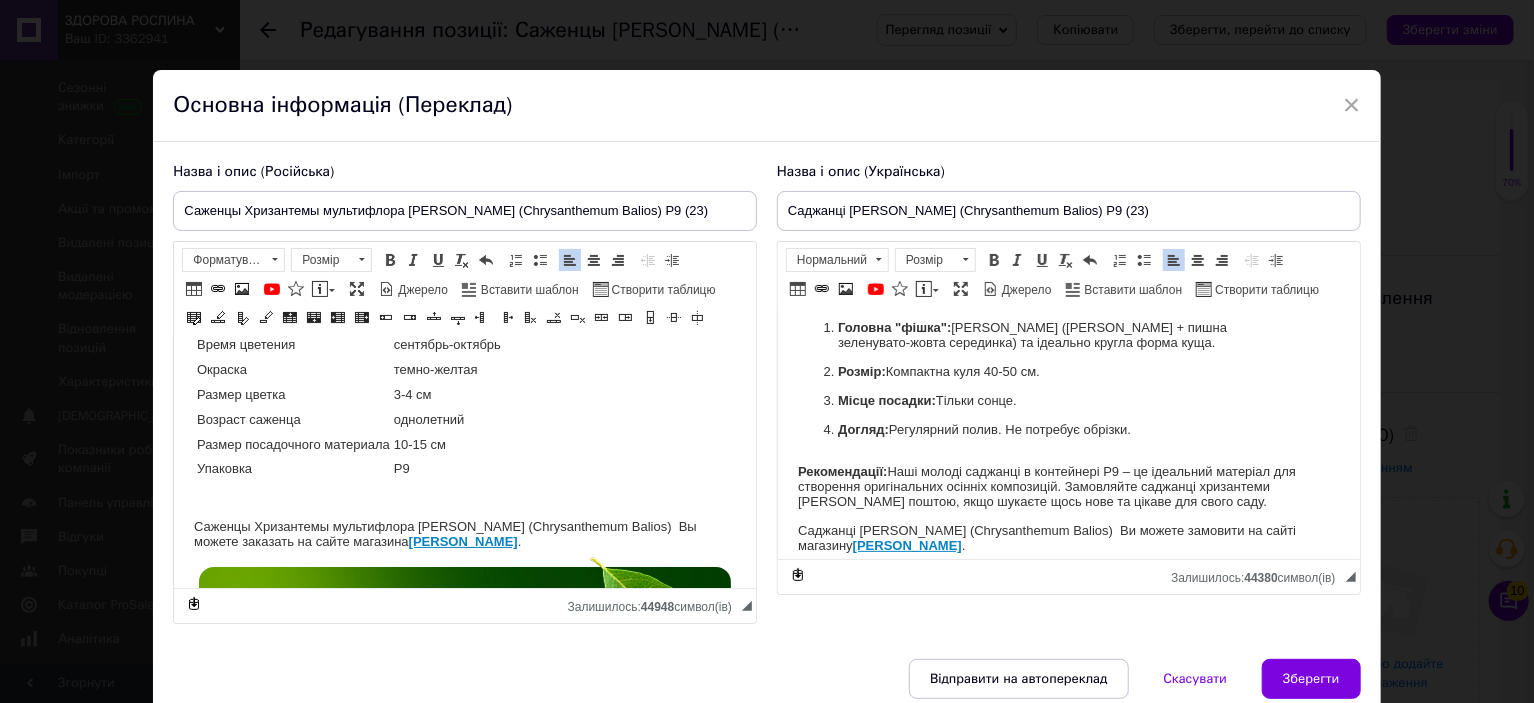 click on "Название Chrysanthеmum Balios  Название русское Хризантема Балиос Высота 40-50 см Время цветения сентябрь-октябрь Окраска темно-желтая Размер цветка 3-4 см Возраст саженца однолетний Размер посадочного материала 10-15 см Упаковка Р9 Саженцы Хризантемы мультифлора Балиос (Chrysanthеmum Balios)  Вы можете заказать на сайте магазина  Здорова Рослина .           Топ продаж       Качественные здоровые саженцы, которые обеспечат высокий урожай, выращены с соблюдением всех агротехнических требований, что гарантирует высокую приживаемость и обильное плодоношение.       Саженцы клубники" at bounding box center (465, 3072) 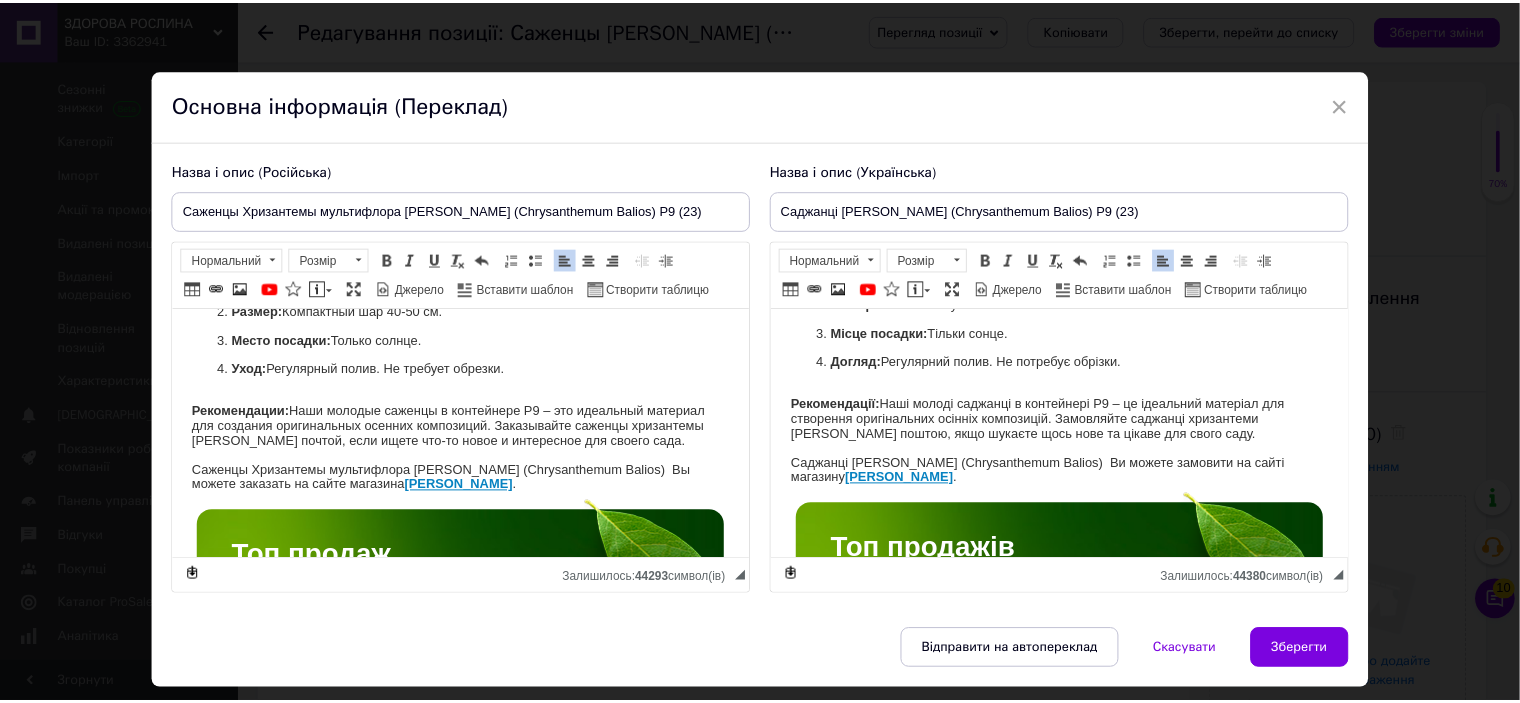 scroll, scrollTop: 456, scrollLeft: 0, axis: vertical 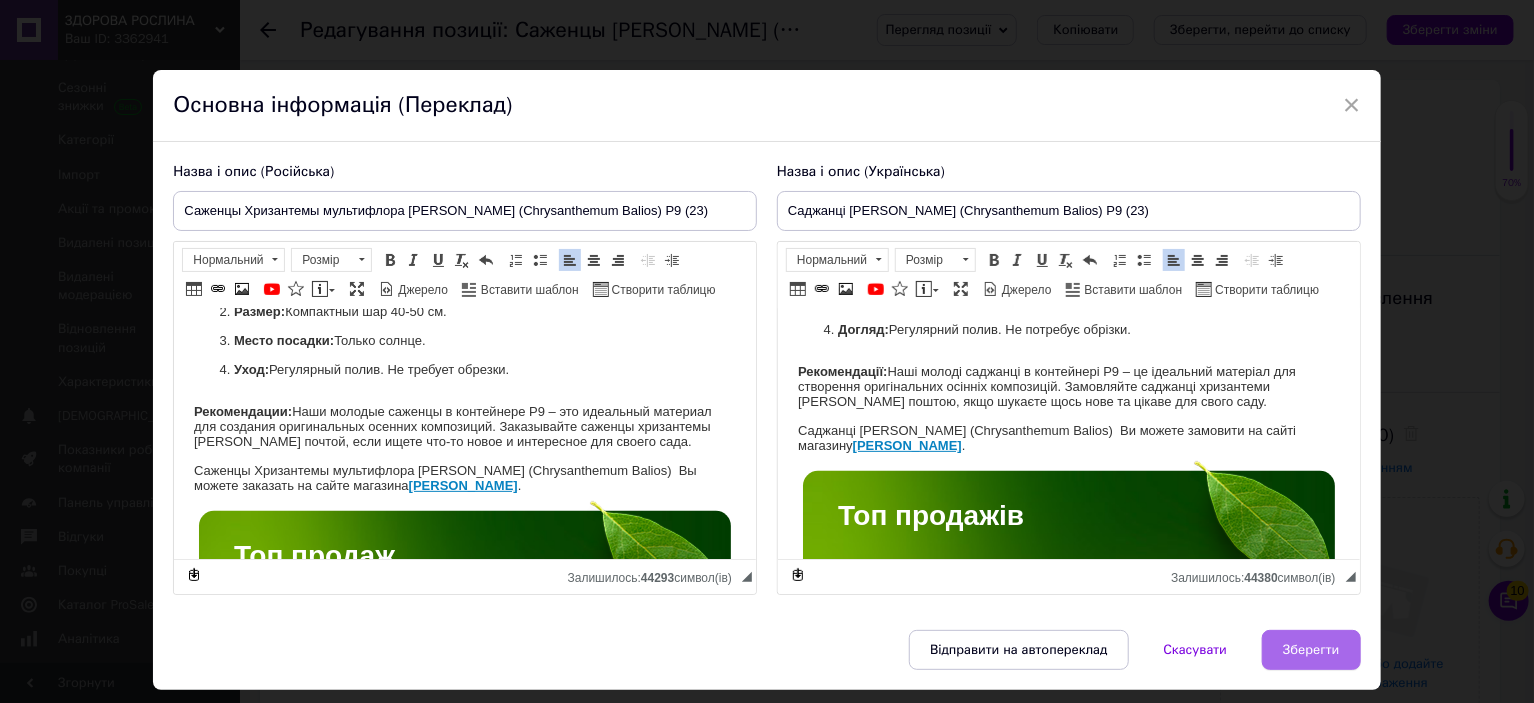 click on "Зберегти" at bounding box center [1311, 650] 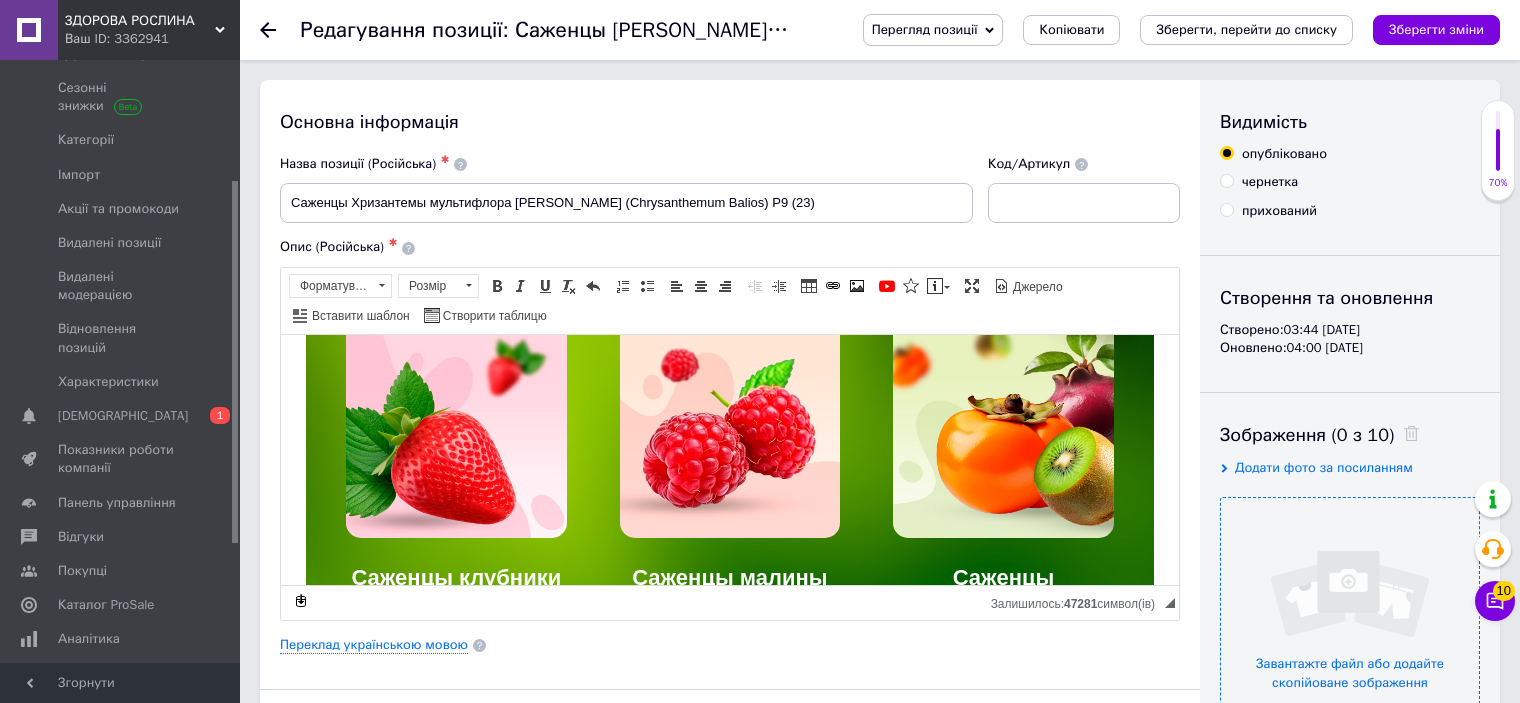 scroll, scrollTop: 784, scrollLeft: 0, axis: vertical 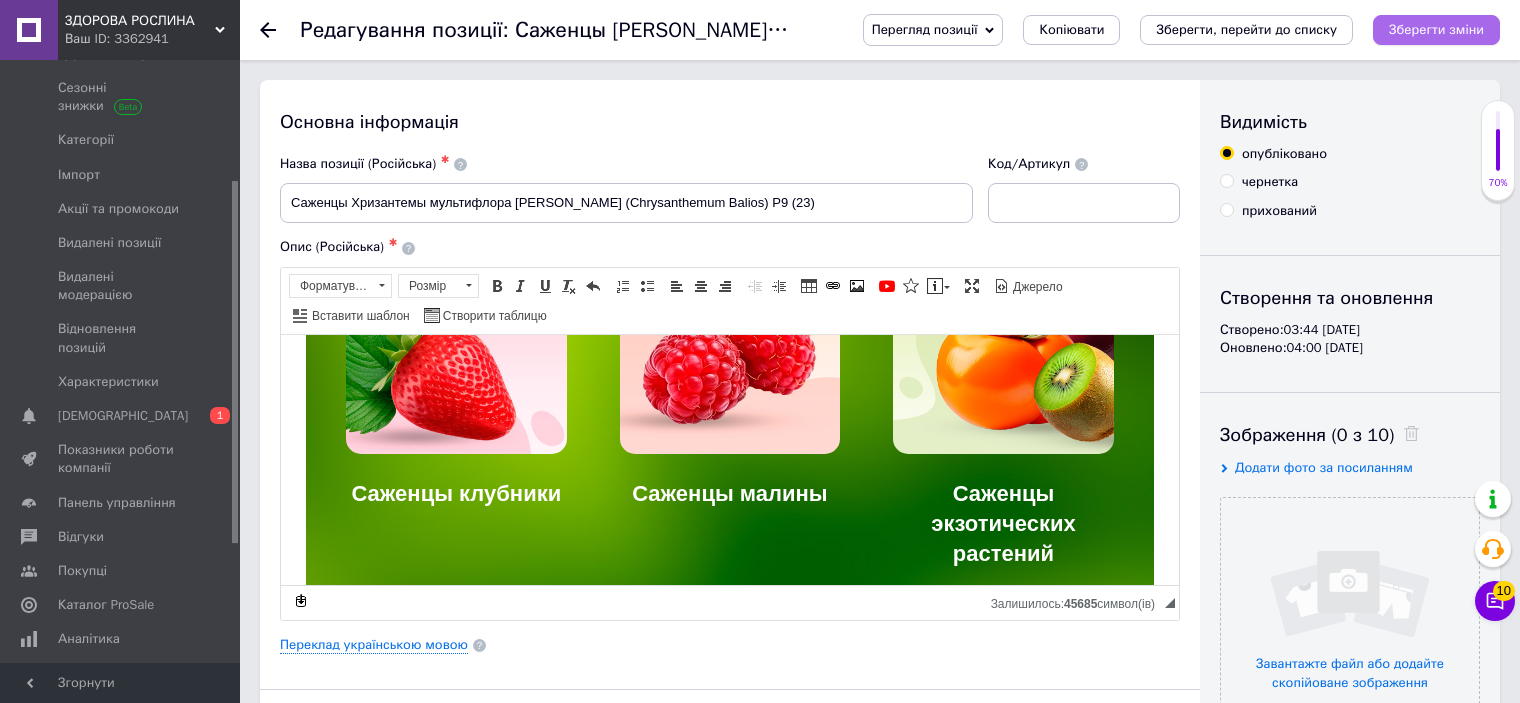 click on "Зберегти зміни" at bounding box center [1436, 29] 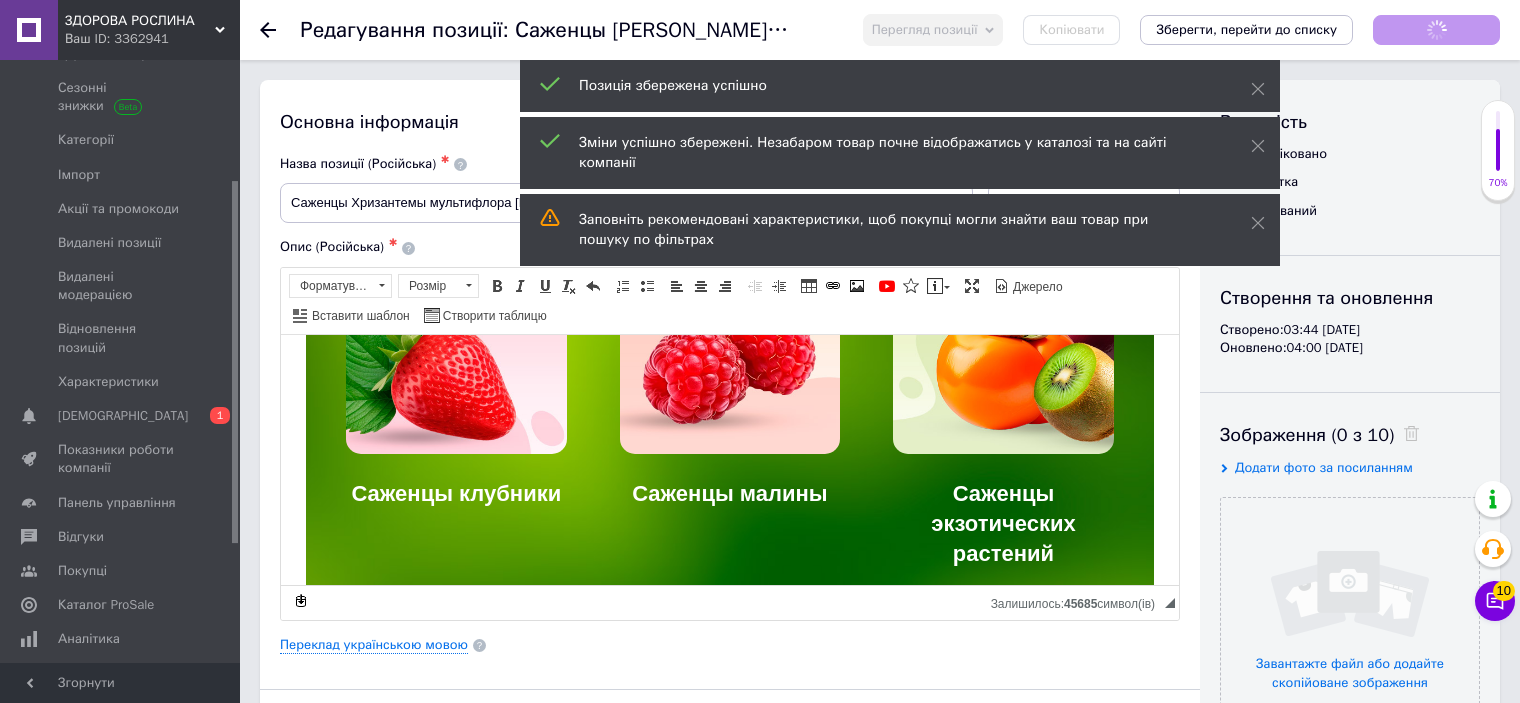click 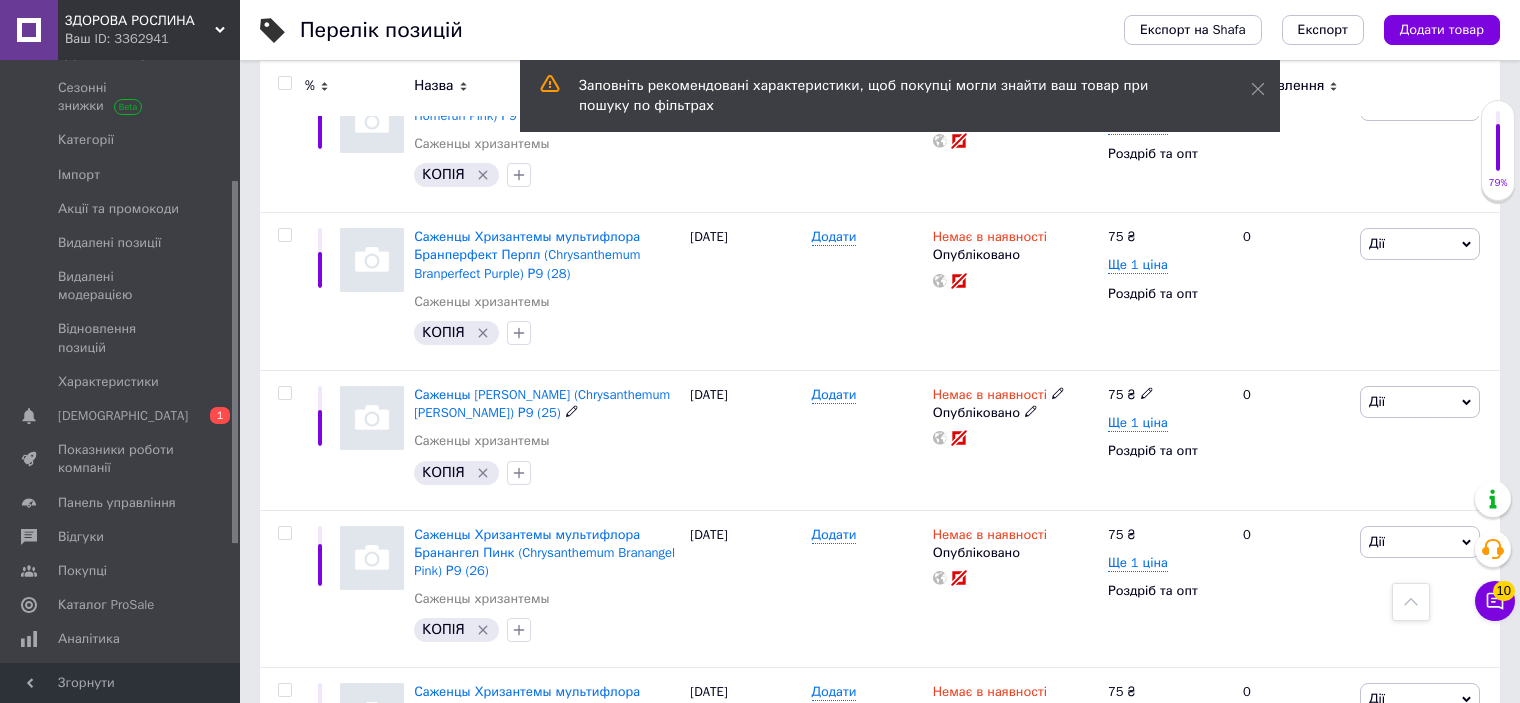 scroll, scrollTop: 1200, scrollLeft: 0, axis: vertical 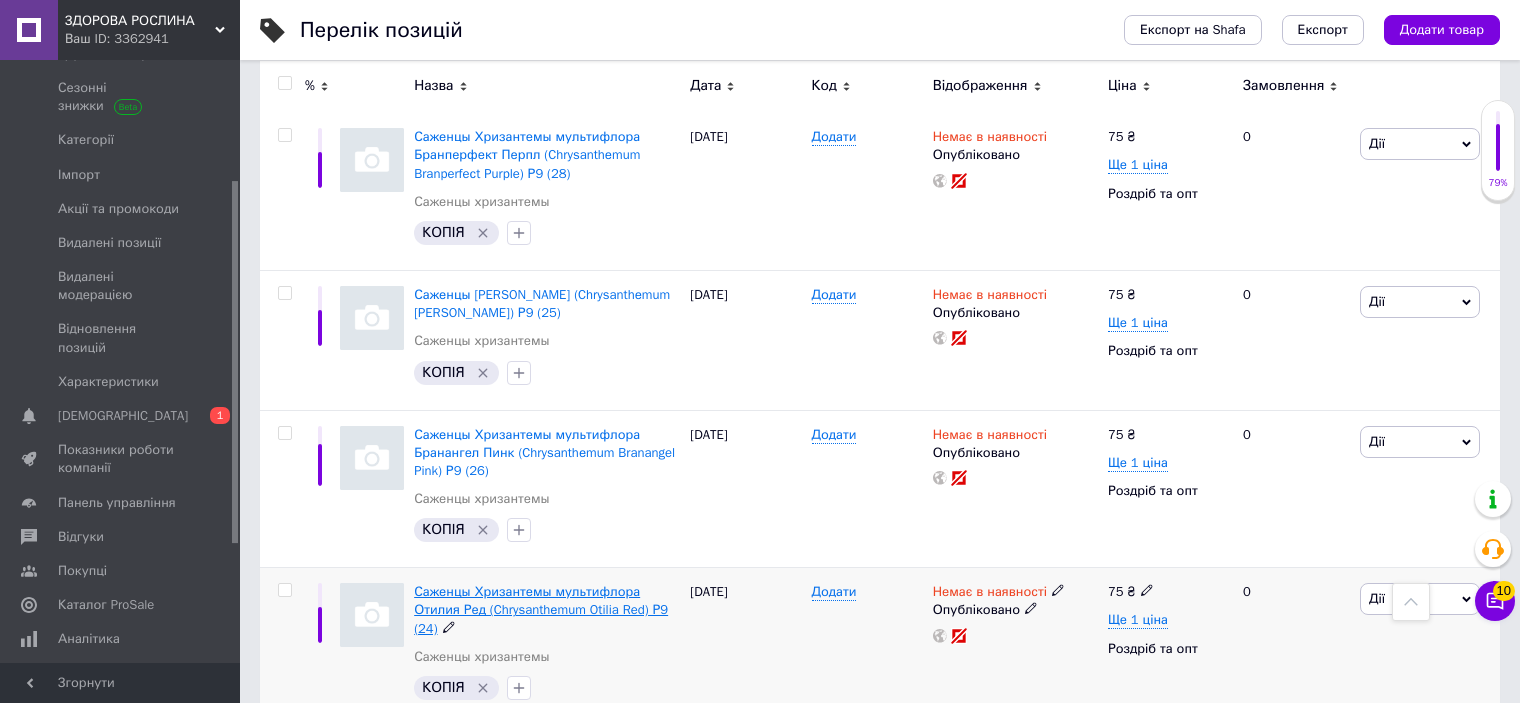 click on "Саженцы Хризантемы мультифлора Отилия Ред (Chrysanthеmum Otilia Red) Р9 (24)" at bounding box center [541, 609] 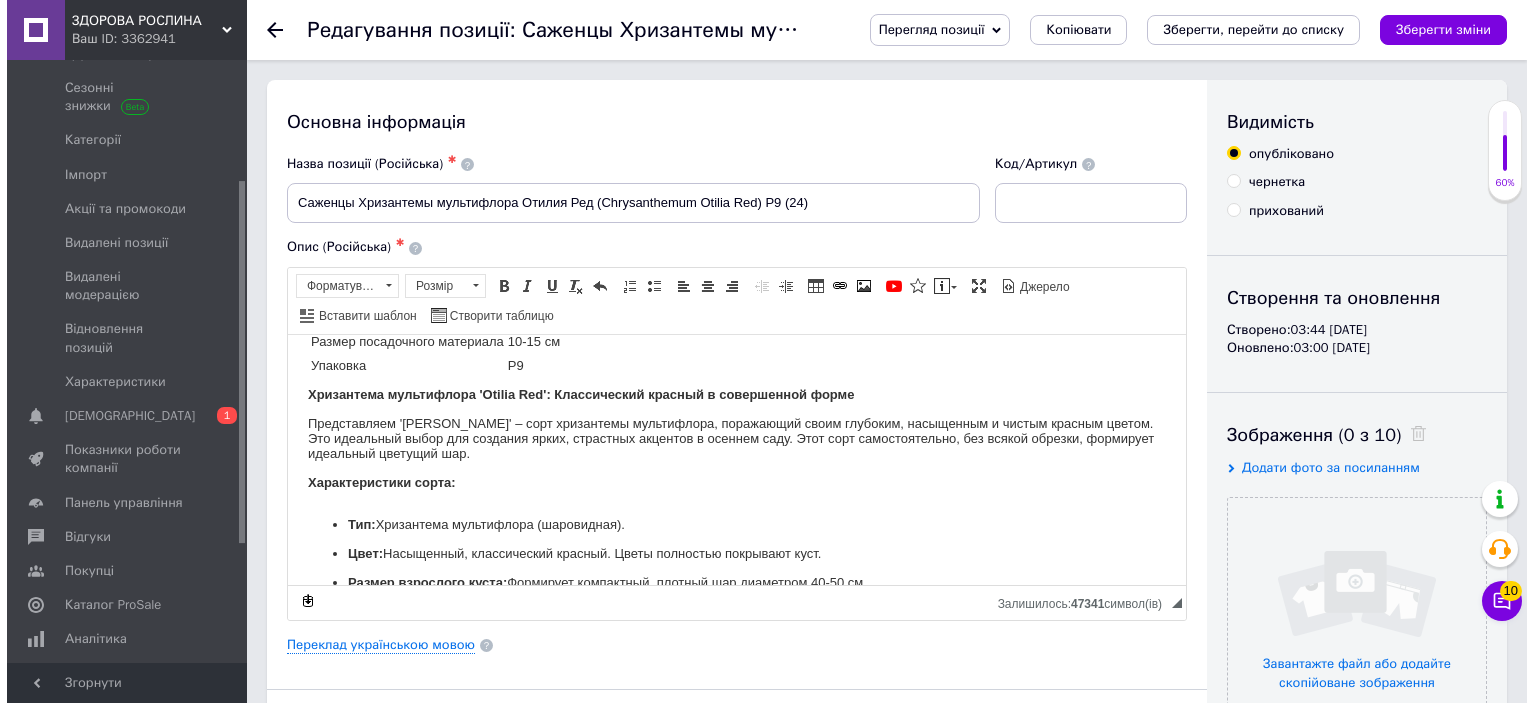 scroll, scrollTop: 300, scrollLeft: 0, axis: vertical 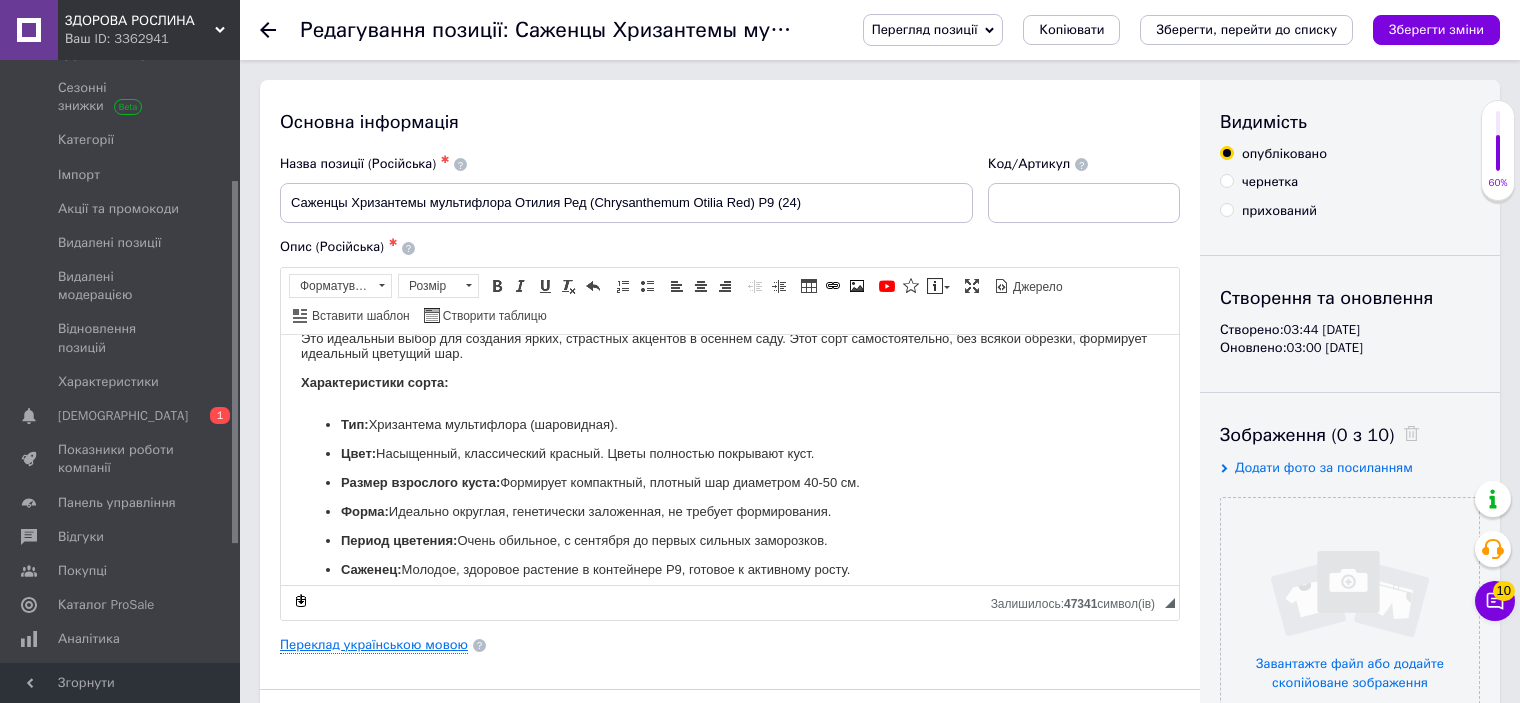 click on "Переклад українською мовою" at bounding box center (374, 645) 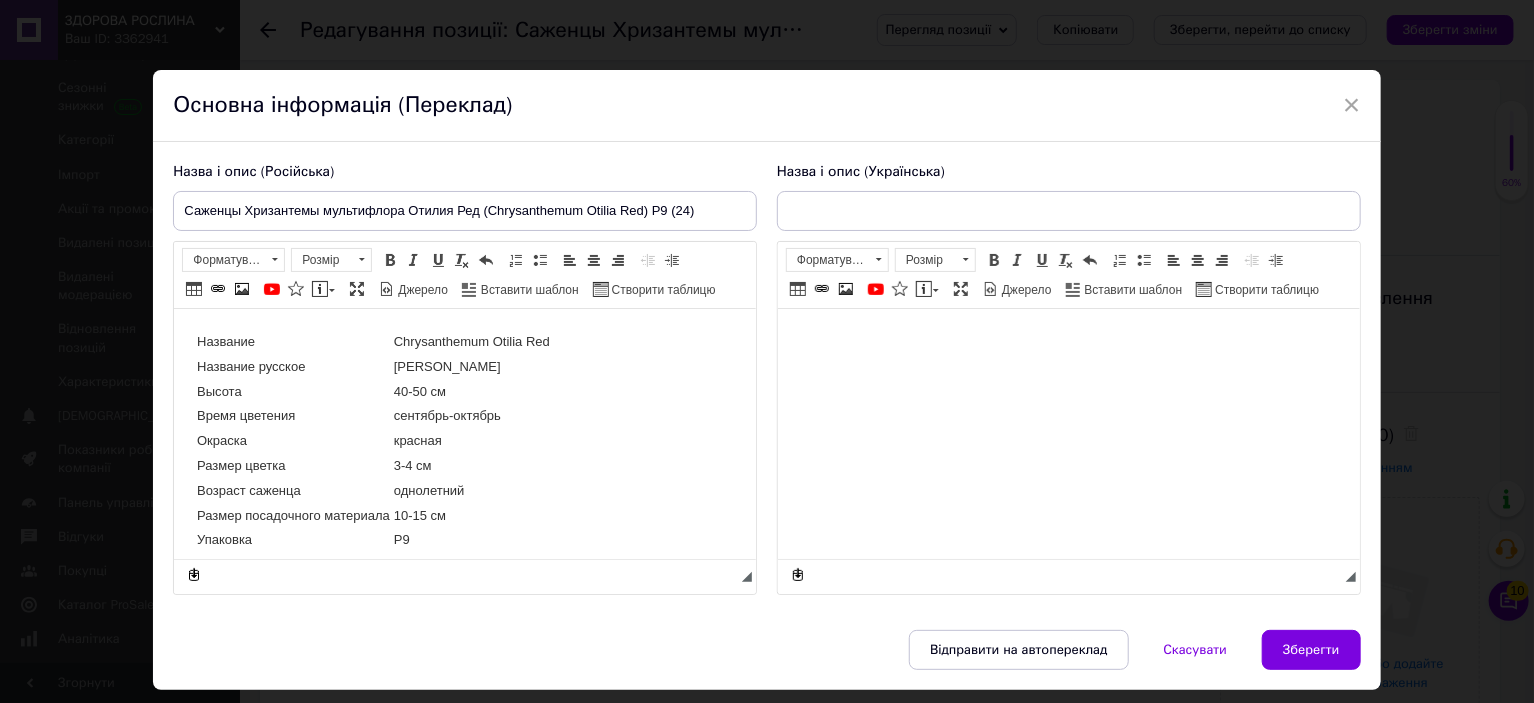 type on "Саджанці Хризантеми мультифлора Отілія Ред (Chrysanthеmum Otilia Red) Р9 (24)" 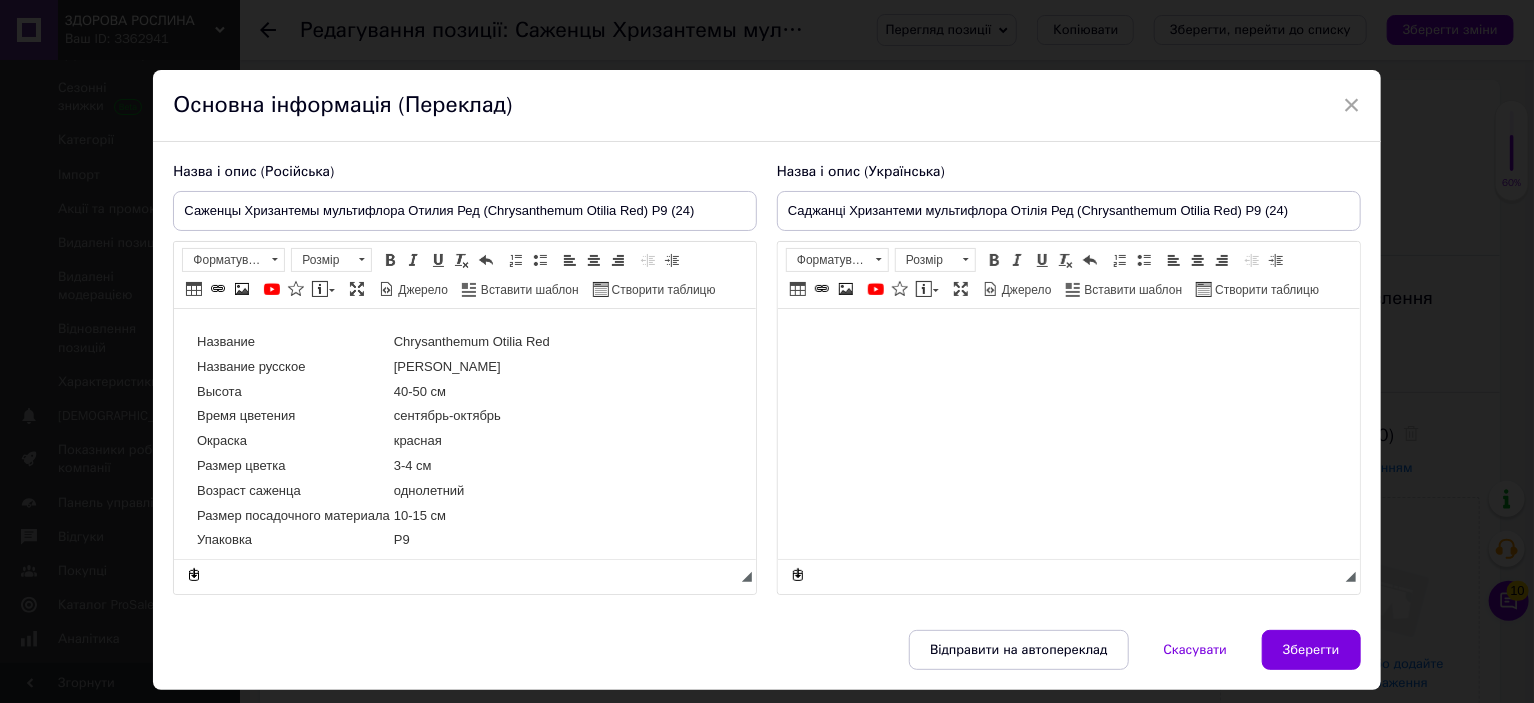 scroll, scrollTop: 0, scrollLeft: 0, axis: both 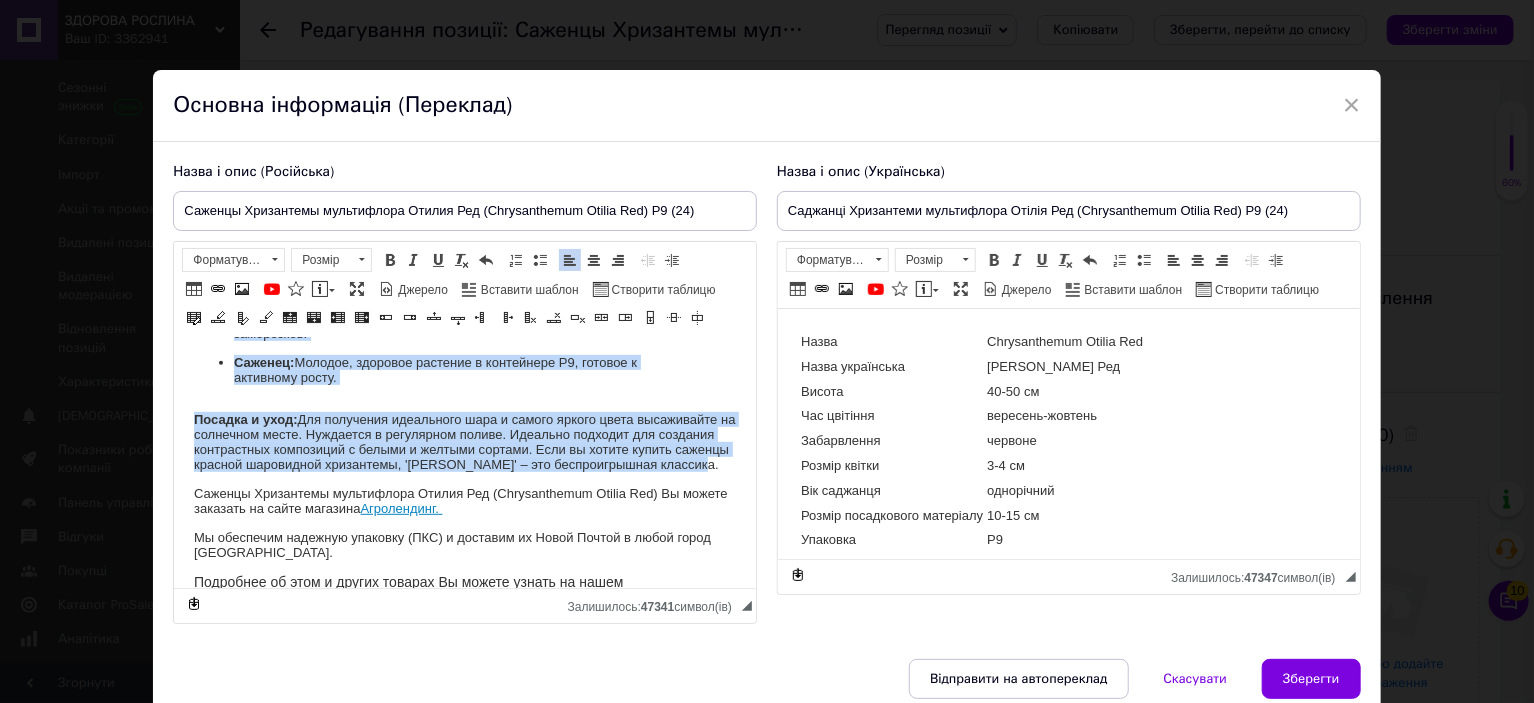 drag, startPoint x: 195, startPoint y: 392, endPoint x: 362, endPoint y: 477, distance: 187.3873 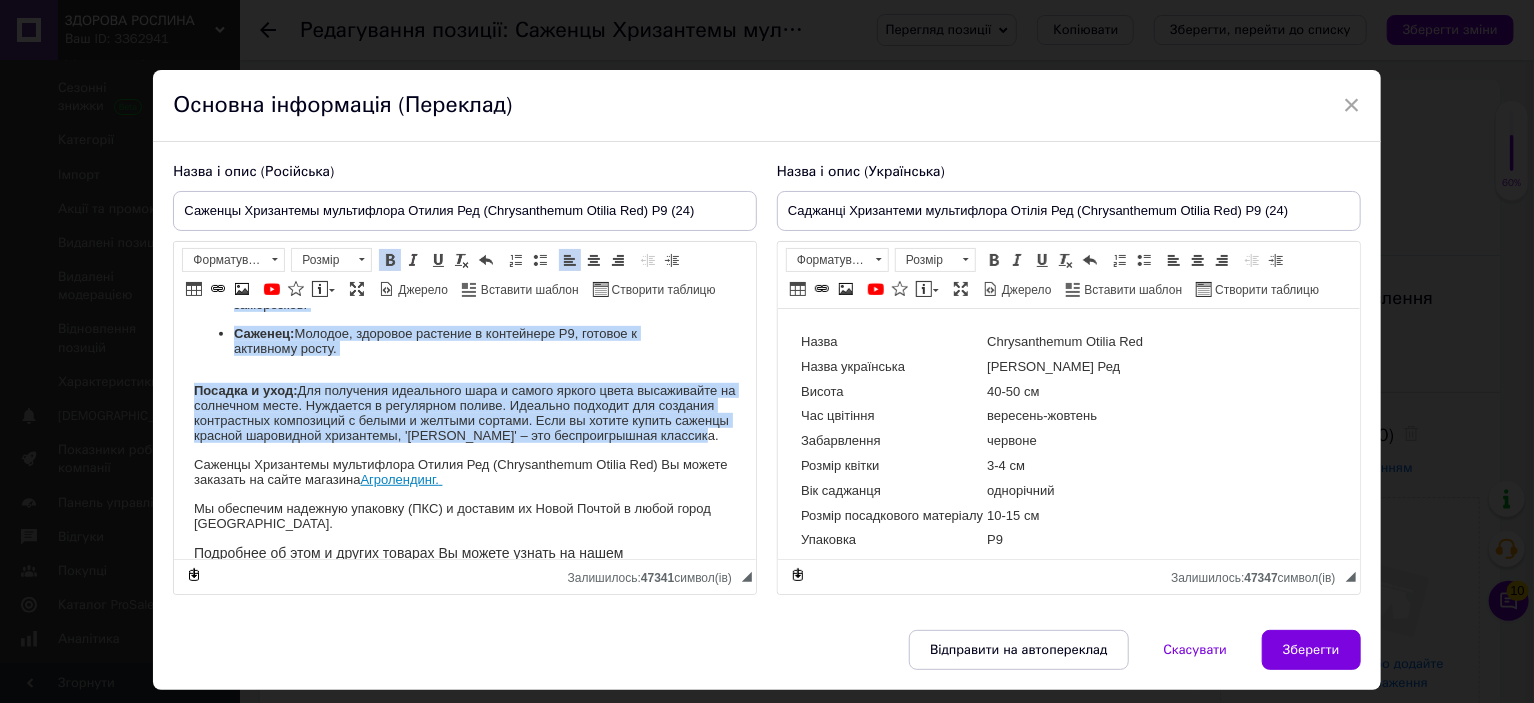 scroll, scrollTop: 248, scrollLeft: 0, axis: vertical 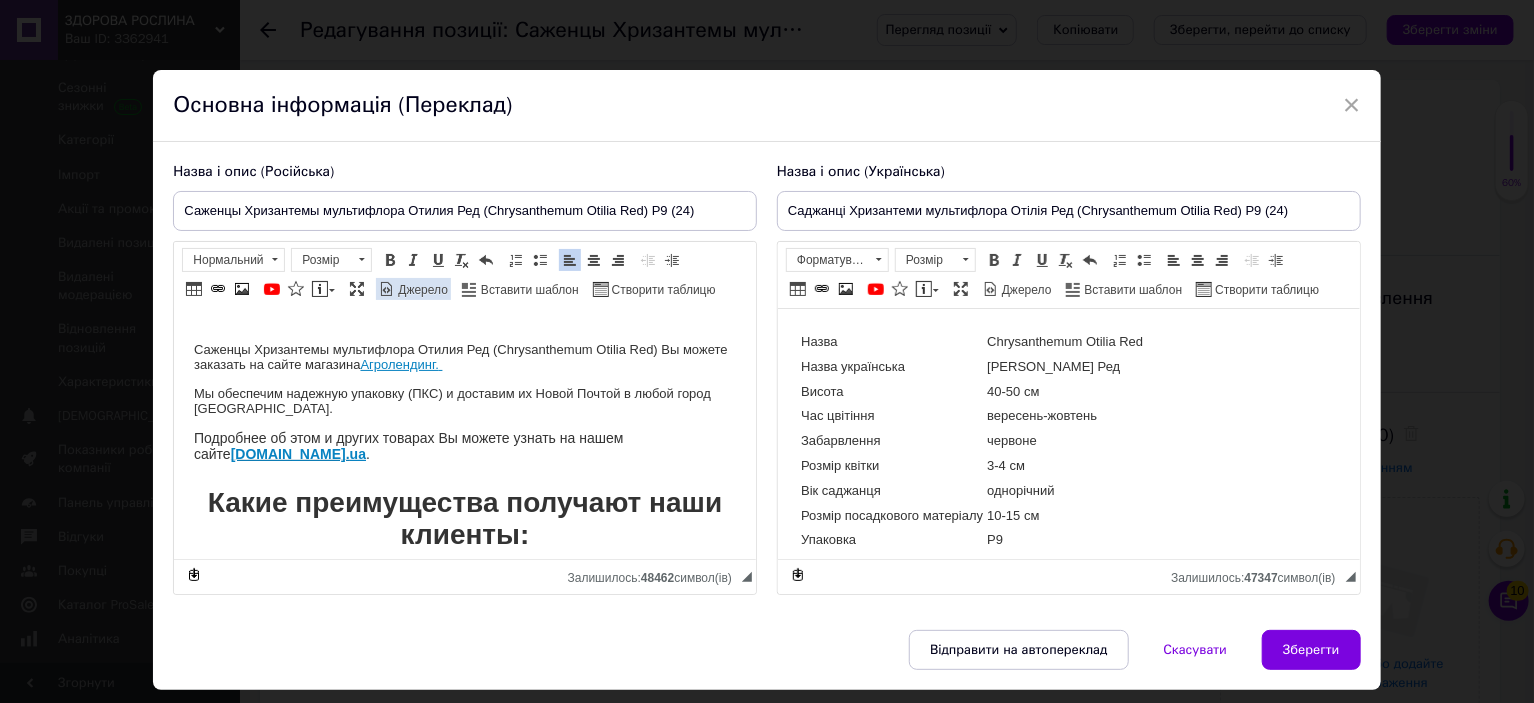 click on "Джерело" at bounding box center (413, 289) 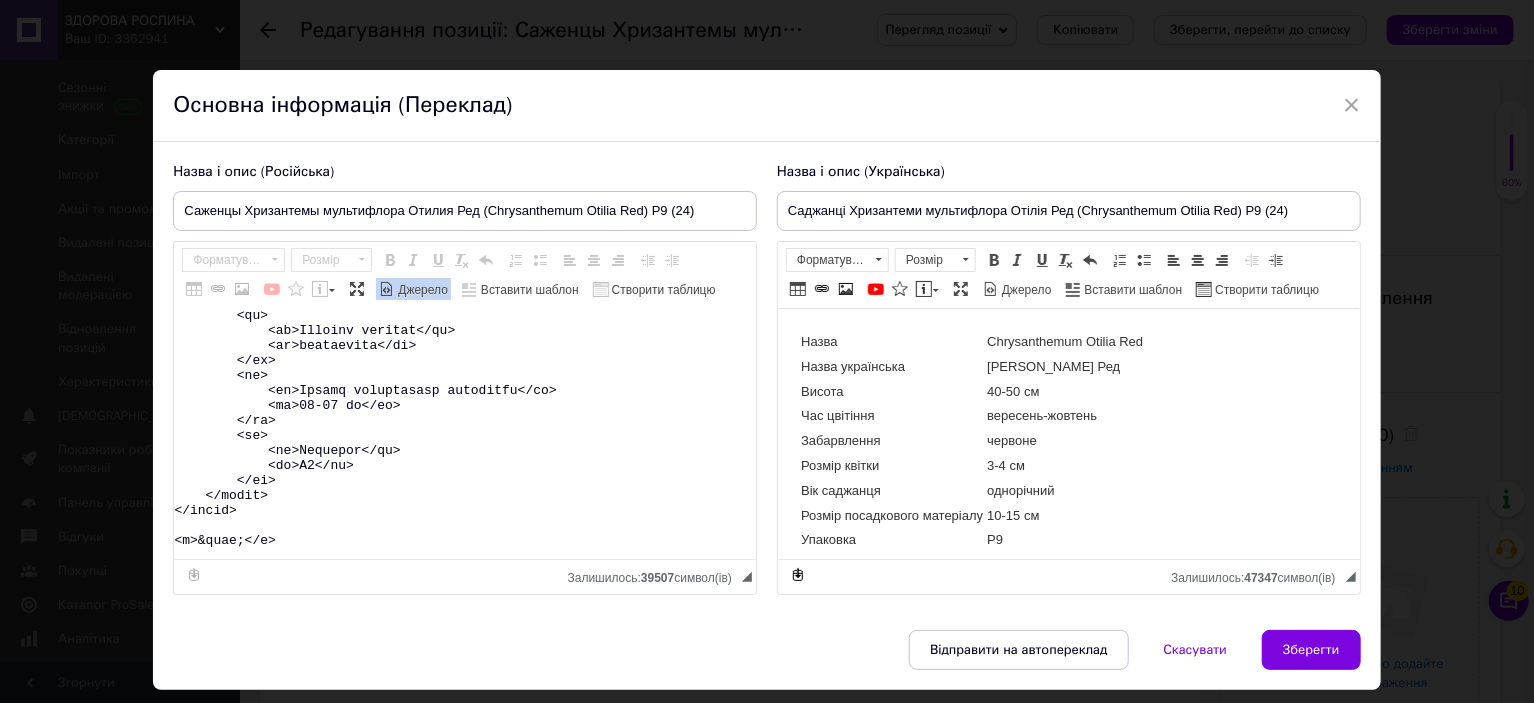 scroll, scrollTop: 600, scrollLeft: 0, axis: vertical 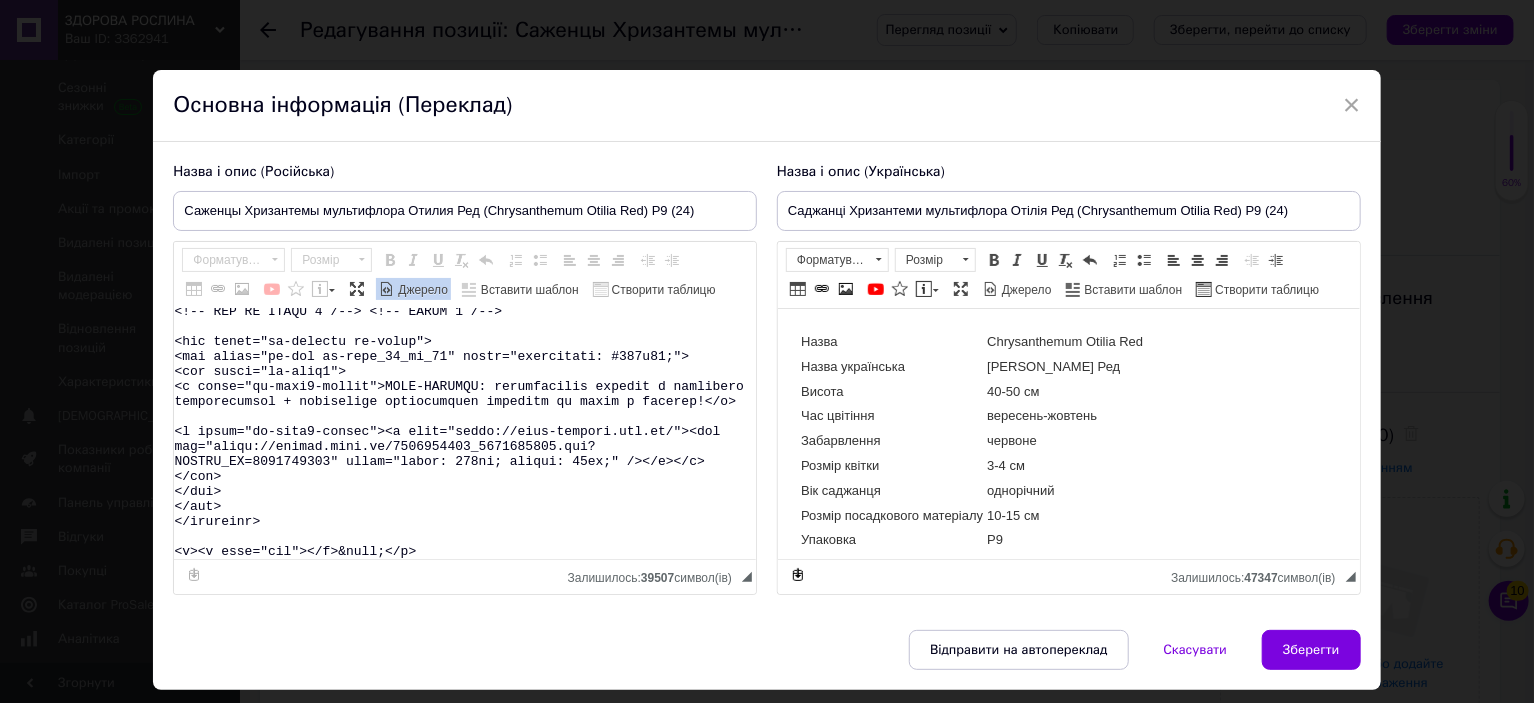 drag, startPoint x: 209, startPoint y: 384, endPoint x: 363, endPoint y: 614, distance: 276.79596 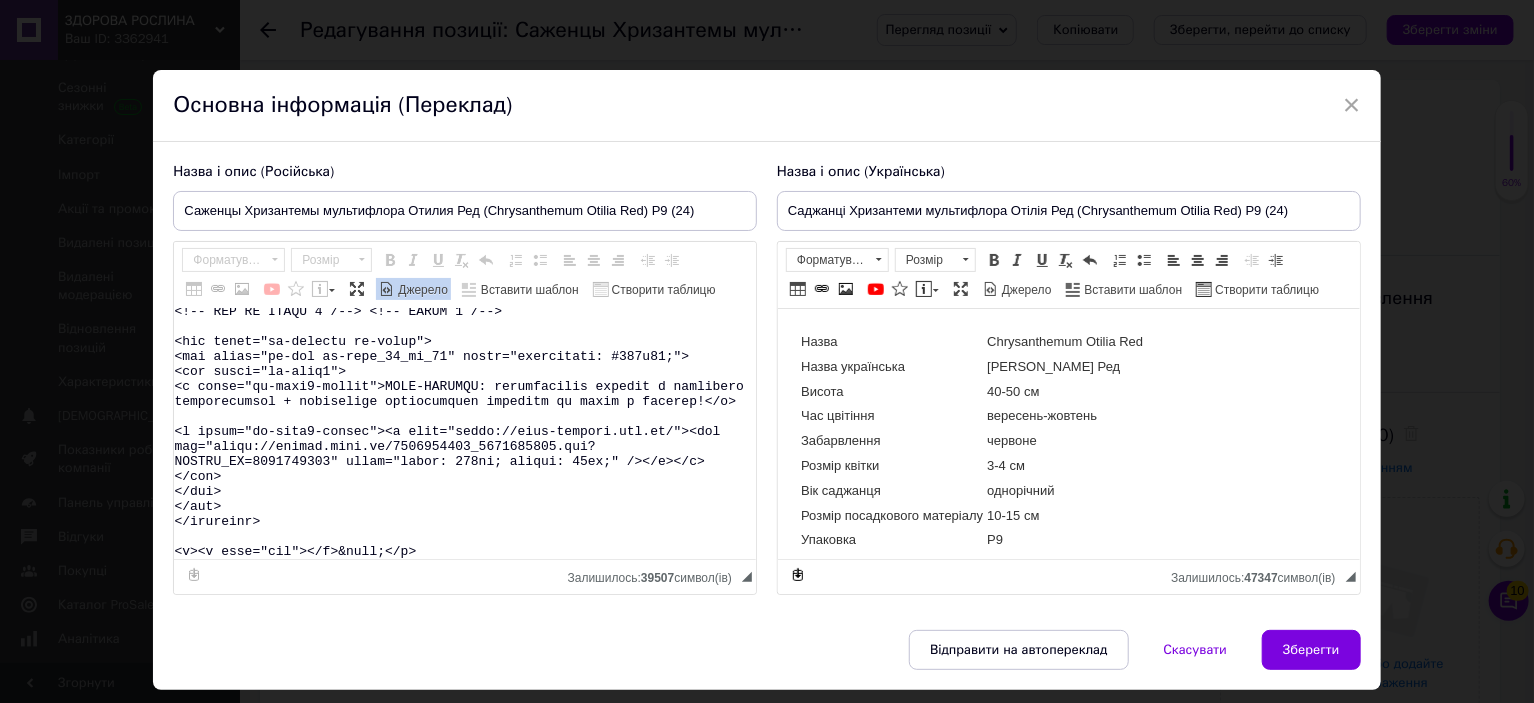 click on "Назва і опис (Російська) Саженцы Хризантемы мультифлора Отилия Ред (Chrysanthеmum Otilia Red) Р9 (24)
Название
Chrysanthеmum Otilia Red
Название русское
Хризантема Отилия Ред
Высота
40-50 см
Время цветения
сентябрь-октябрь
Окраска
красная
Размер цветка
3-4 см
Возраст саженца
однолетний
Размер посадочного материала
10-15 см
Упаковка
Р9
Саженцы Хризантемы мультифлора Отилия Ред (Chrysanthеmum Otilia Red) Вы можете заказать на сайте магазина  Агролендинг.
agro-landing.com. ua ." at bounding box center (766, 386) 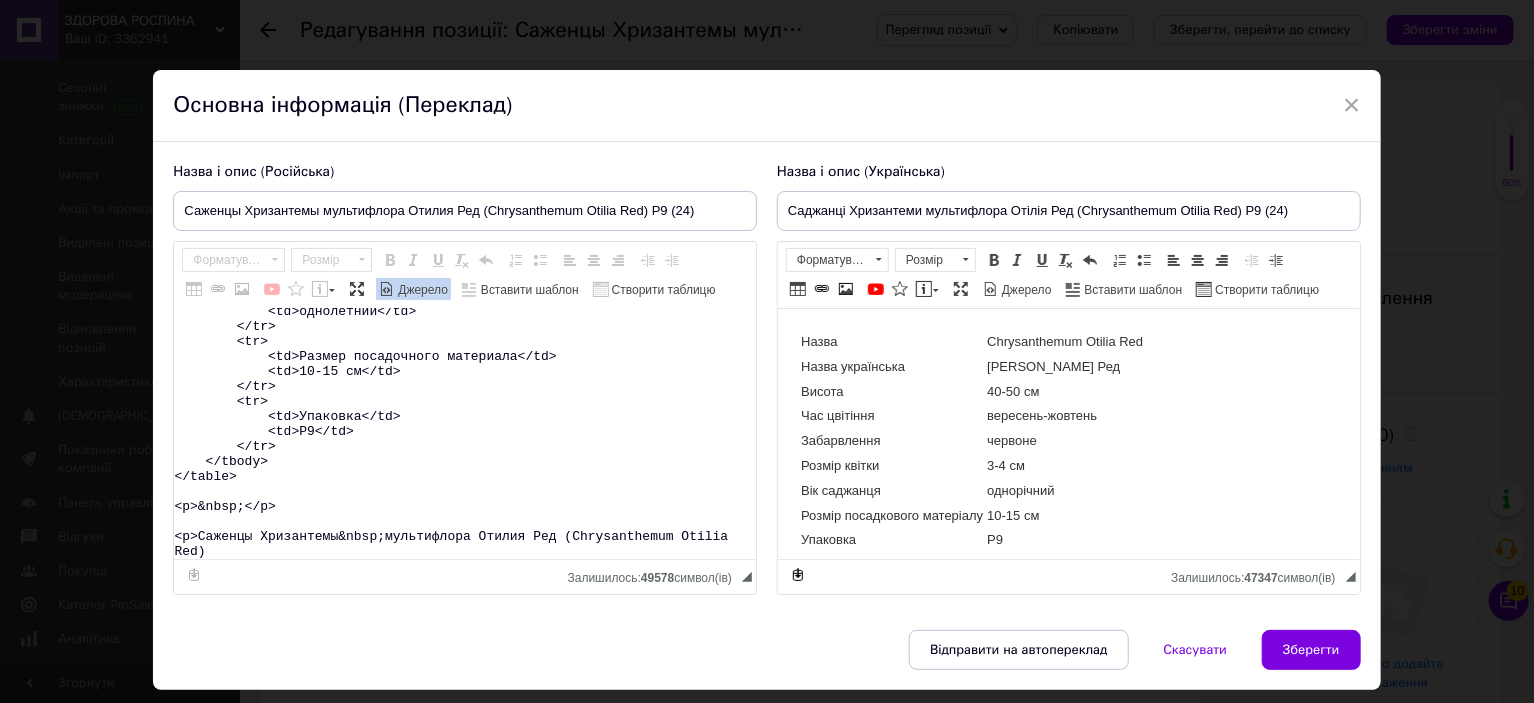 scroll, scrollTop: 433, scrollLeft: 0, axis: vertical 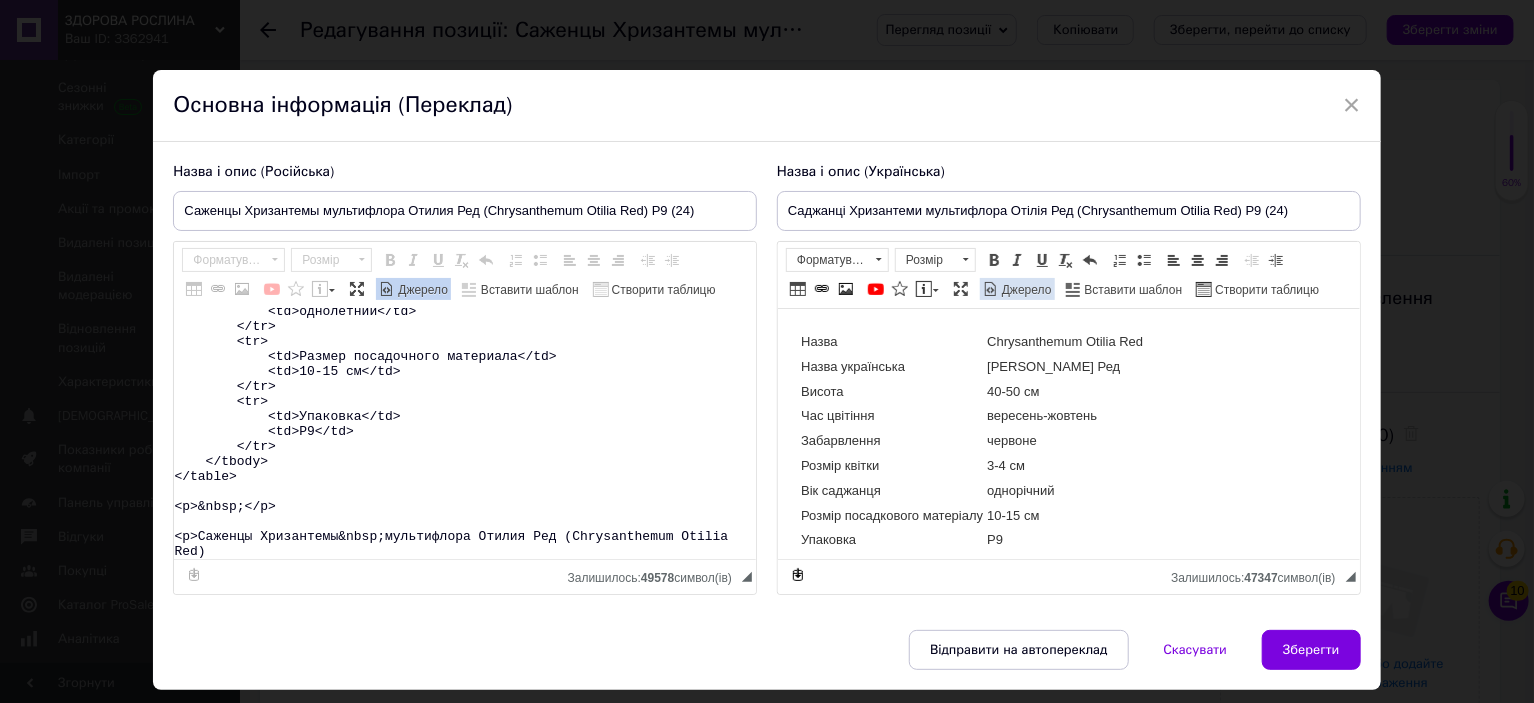 click at bounding box center (991, 289) 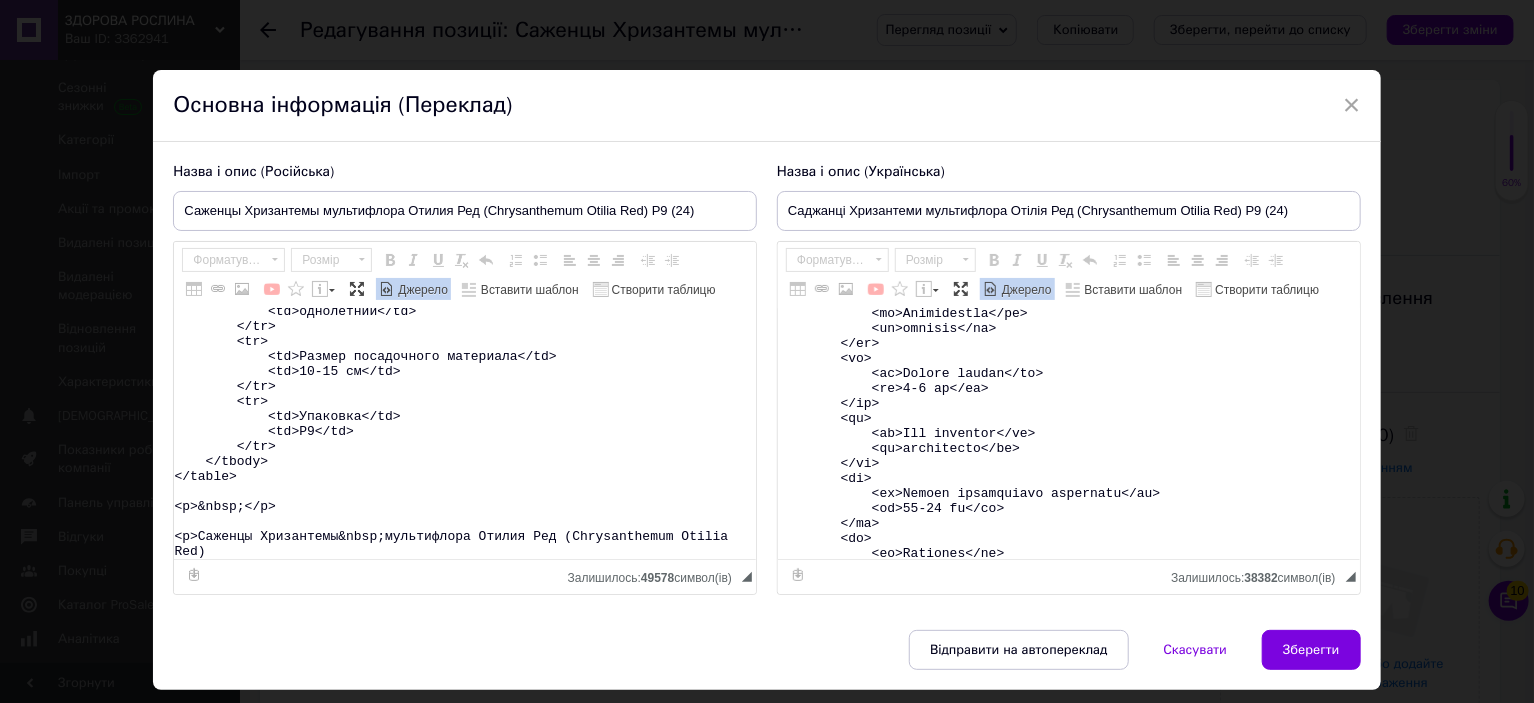 scroll, scrollTop: 300, scrollLeft: 0, axis: vertical 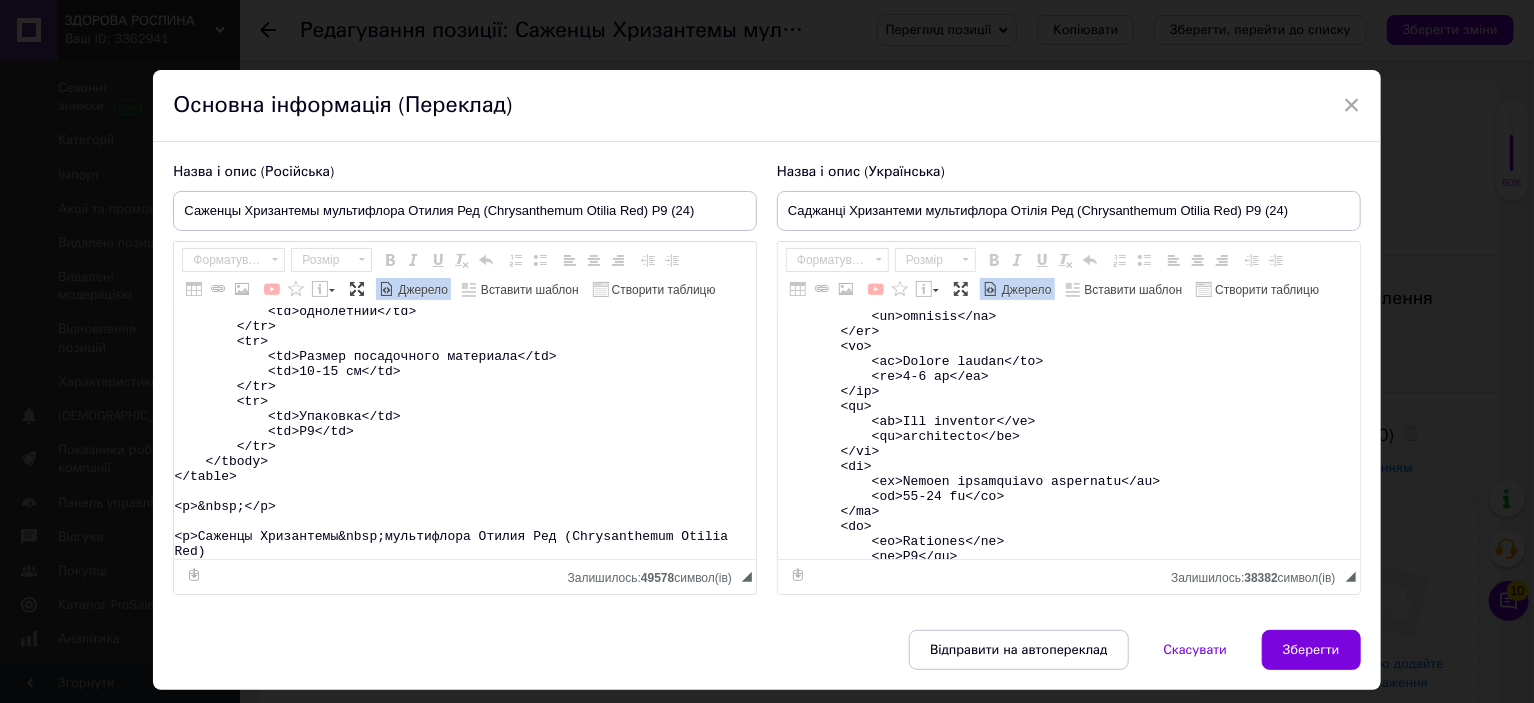 click on "Джерело" at bounding box center (1025, 290) 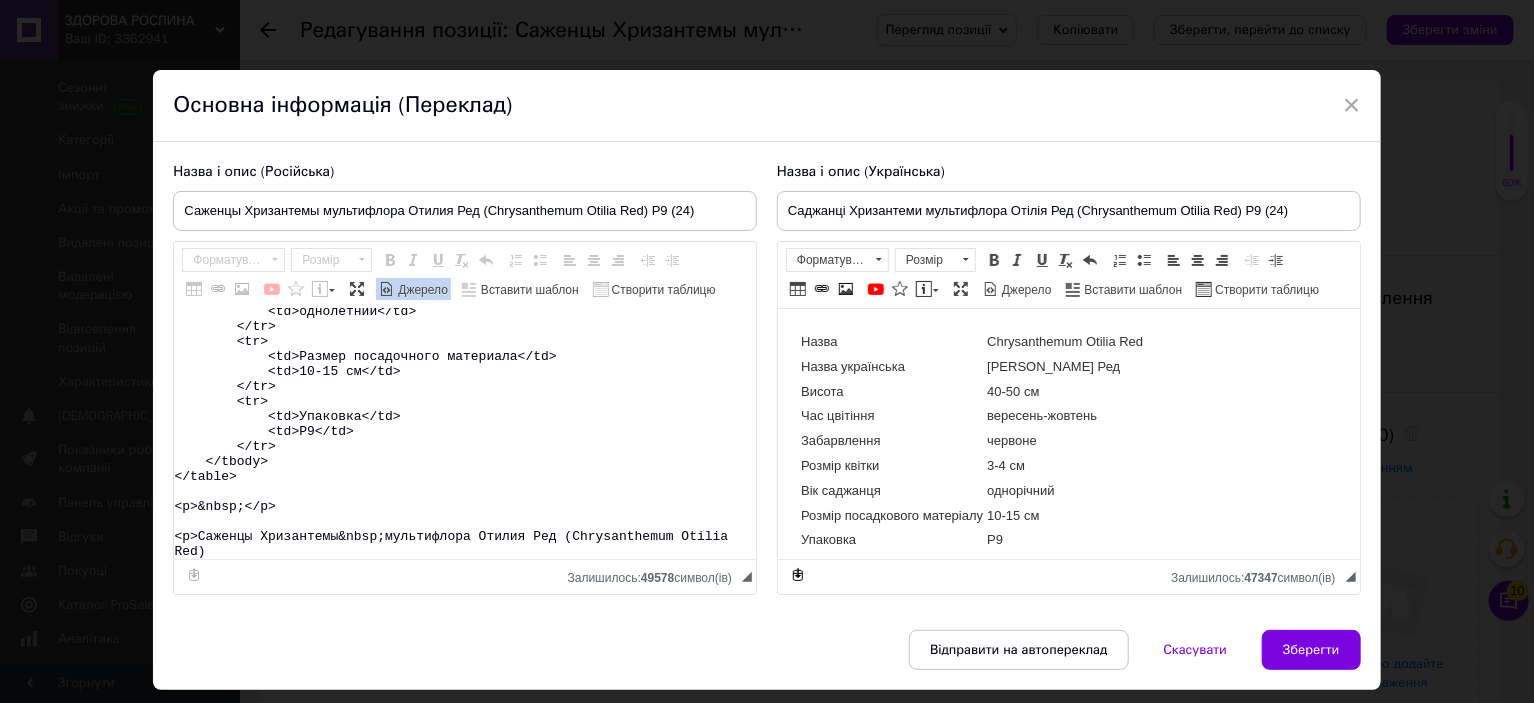 scroll, scrollTop: 0, scrollLeft: 0, axis: both 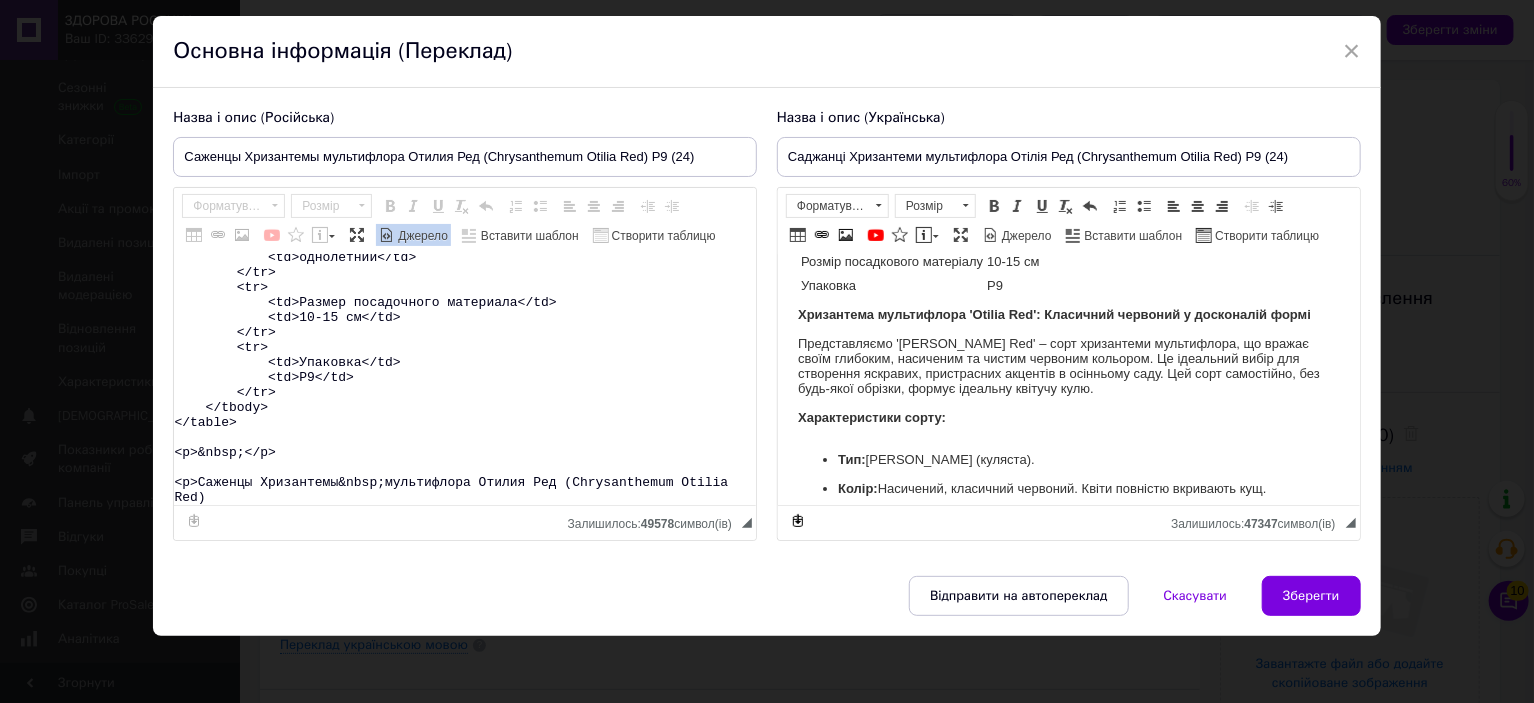type on "<table>
<tbody>
<tr>
<td>Название</td>
<td>Chrysanthеmum&nbsp;Otilia Red</td>
</tr>
<tr>
<td>Название русское</td>
<td>Хризантема&nbsp;Отилия Ред</td>
</tr>
<tr>
<td>Высота</td>
<td>40-50&nbsp;см</td>
</tr>
<tr>
<td>Время цветения</td>
<td>сентябрь-октябрь</td>
</tr>
<tr>
<td>Окраска</td>
<td>красная</td>
</tr>
<tr>
<td>Размер цветка</td>
<td>3-4 см</td>
</tr>
<tr>
<td>Возраст саженца</td>
<td>однолетний</td>
</tr>
<tr>
<td>Размер посадочного материала</td>
<td>10-15 см</td>
</tr>
<tr>
<td>Упаковка</td>
<td>Р9</td>
</tr>
</tbody>
</table>
<p>&nbsp;</p>
<p>Саженцы Хризантемы&nbsp;мультифлора Отилия Ред (Chrysanthеmum Otilia Red)" 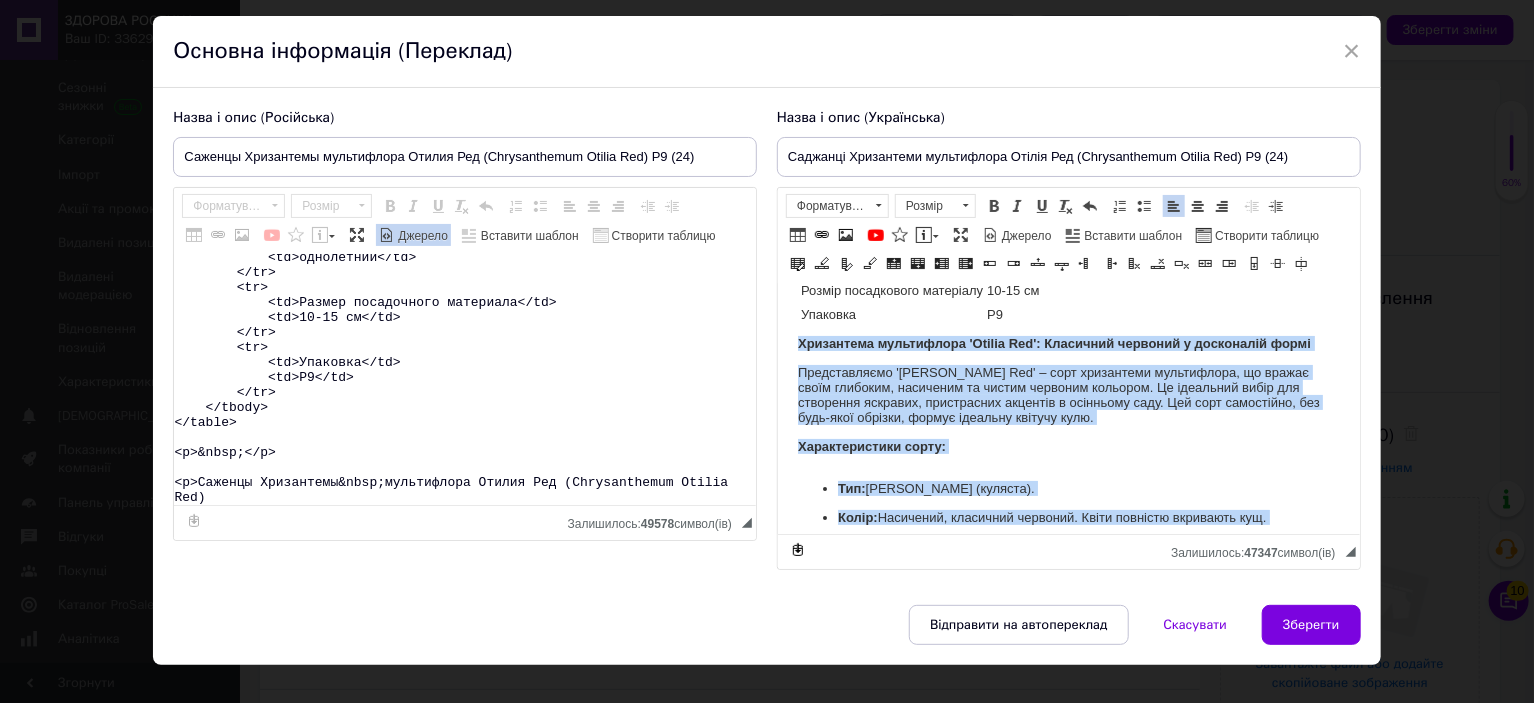 scroll, scrollTop: 500, scrollLeft: 0, axis: vertical 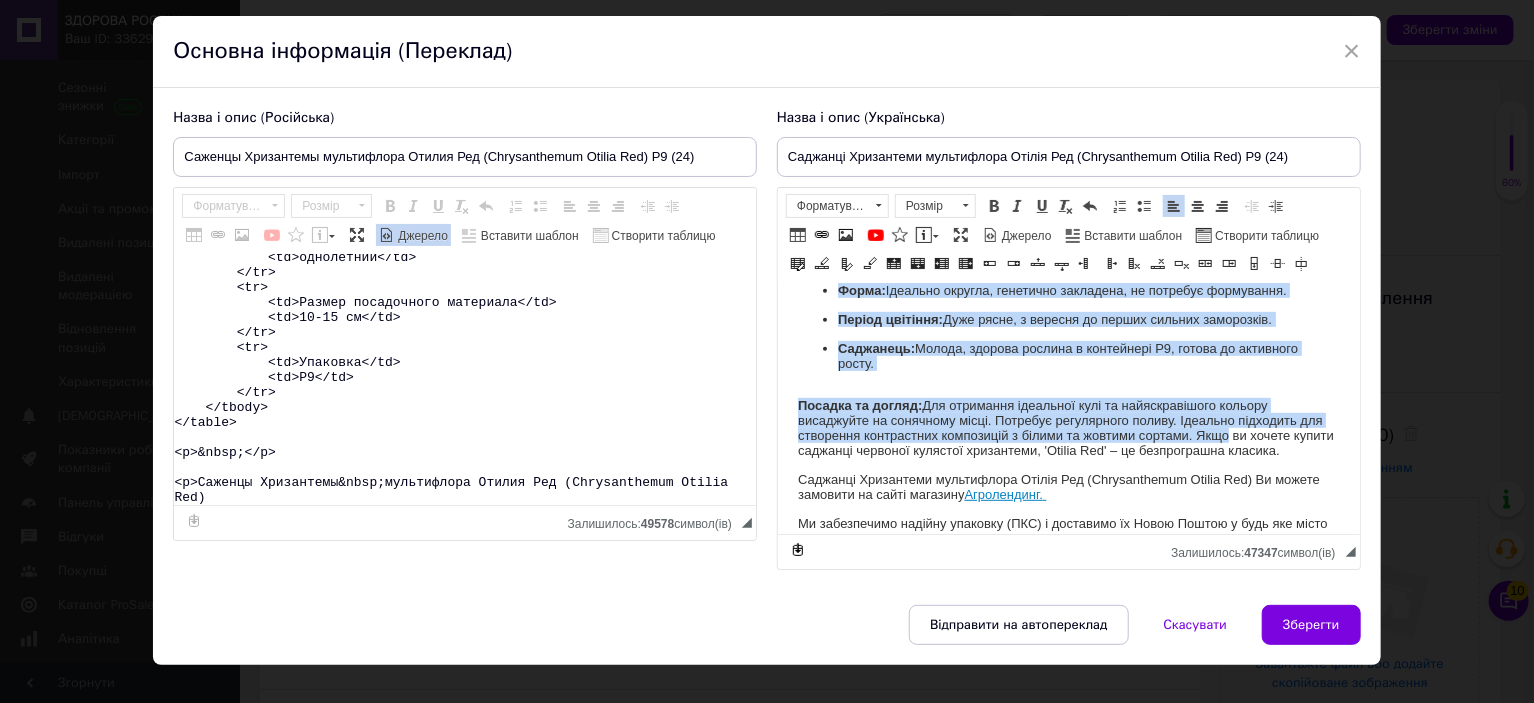 drag, startPoint x: 801, startPoint y: 338, endPoint x: 1327, endPoint y: 477, distance: 544.0561 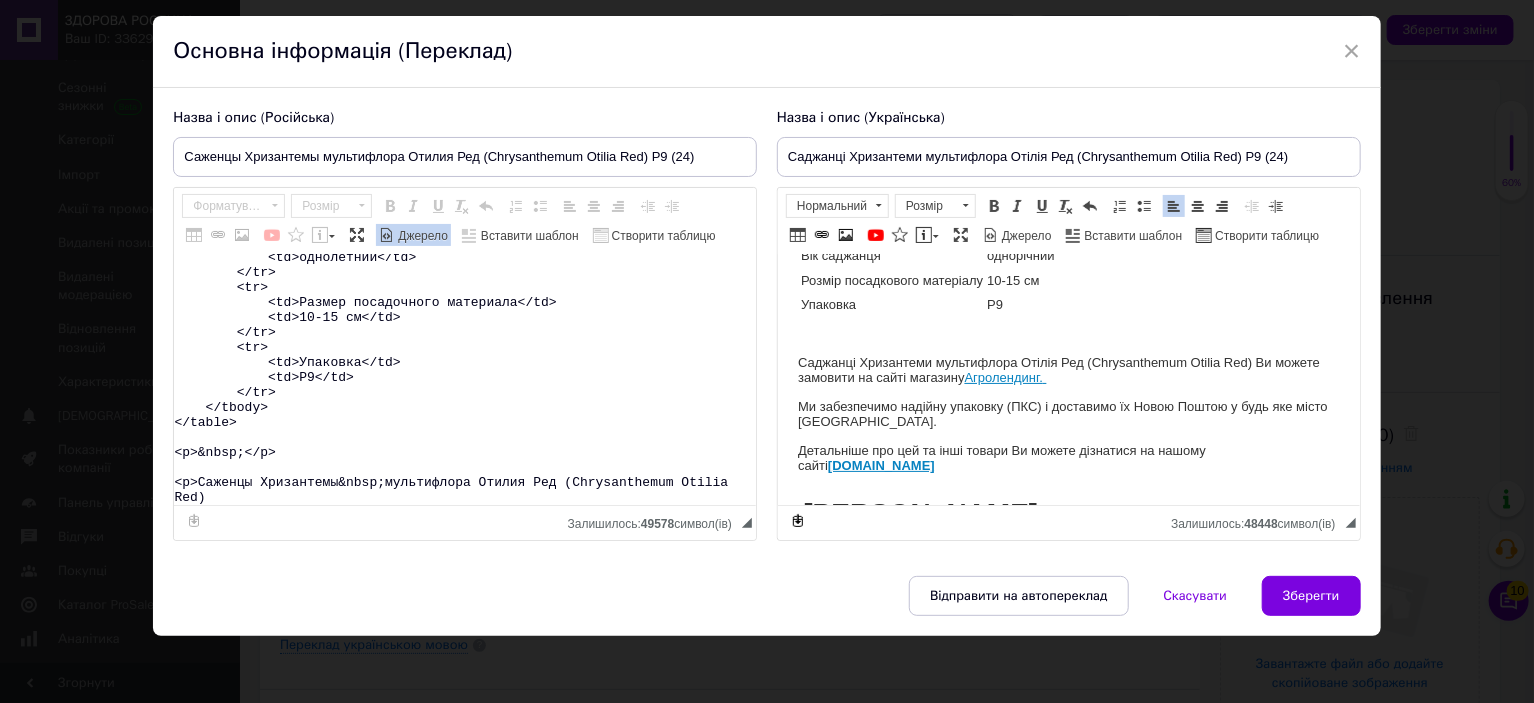 scroll, scrollTop: 148, scrollLeft: 0, axis: vertical 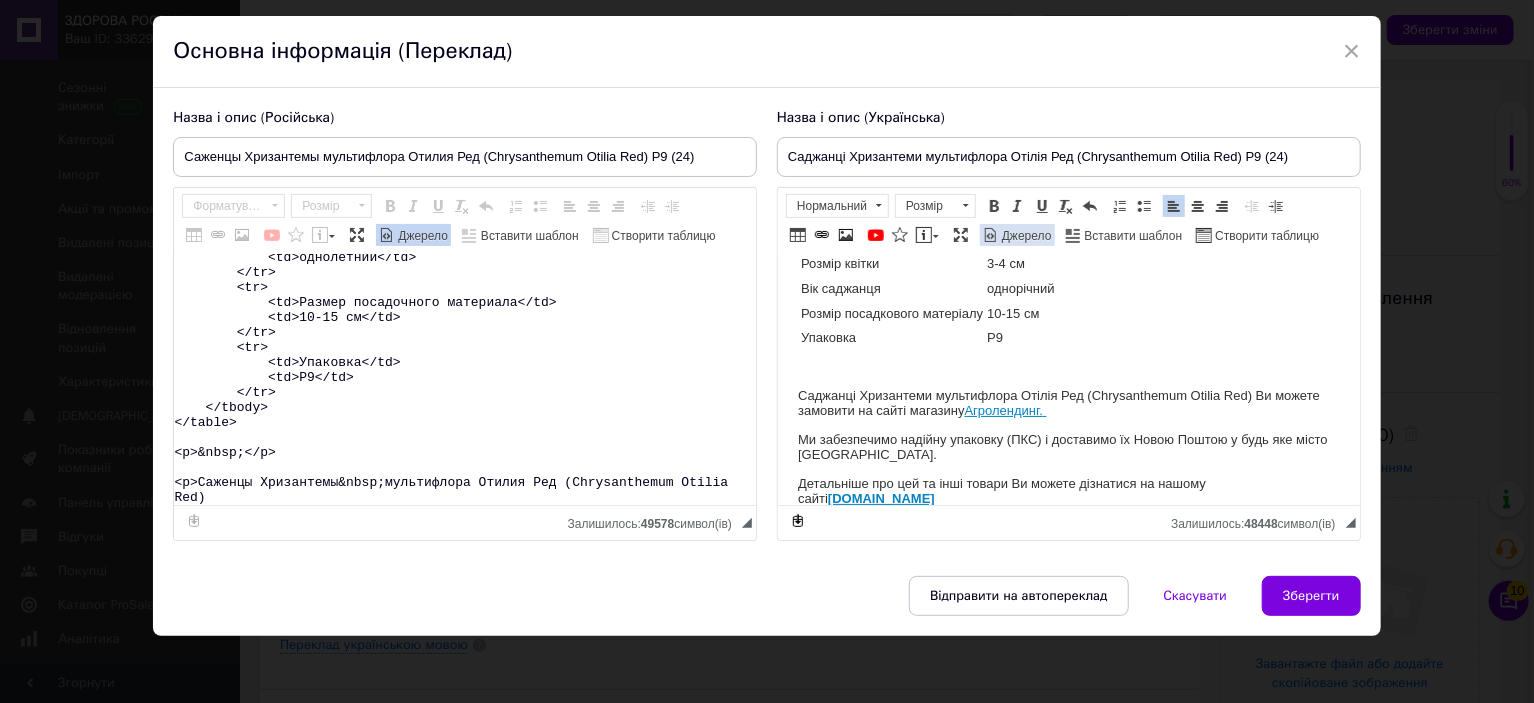click at bounding box center (991, 235) 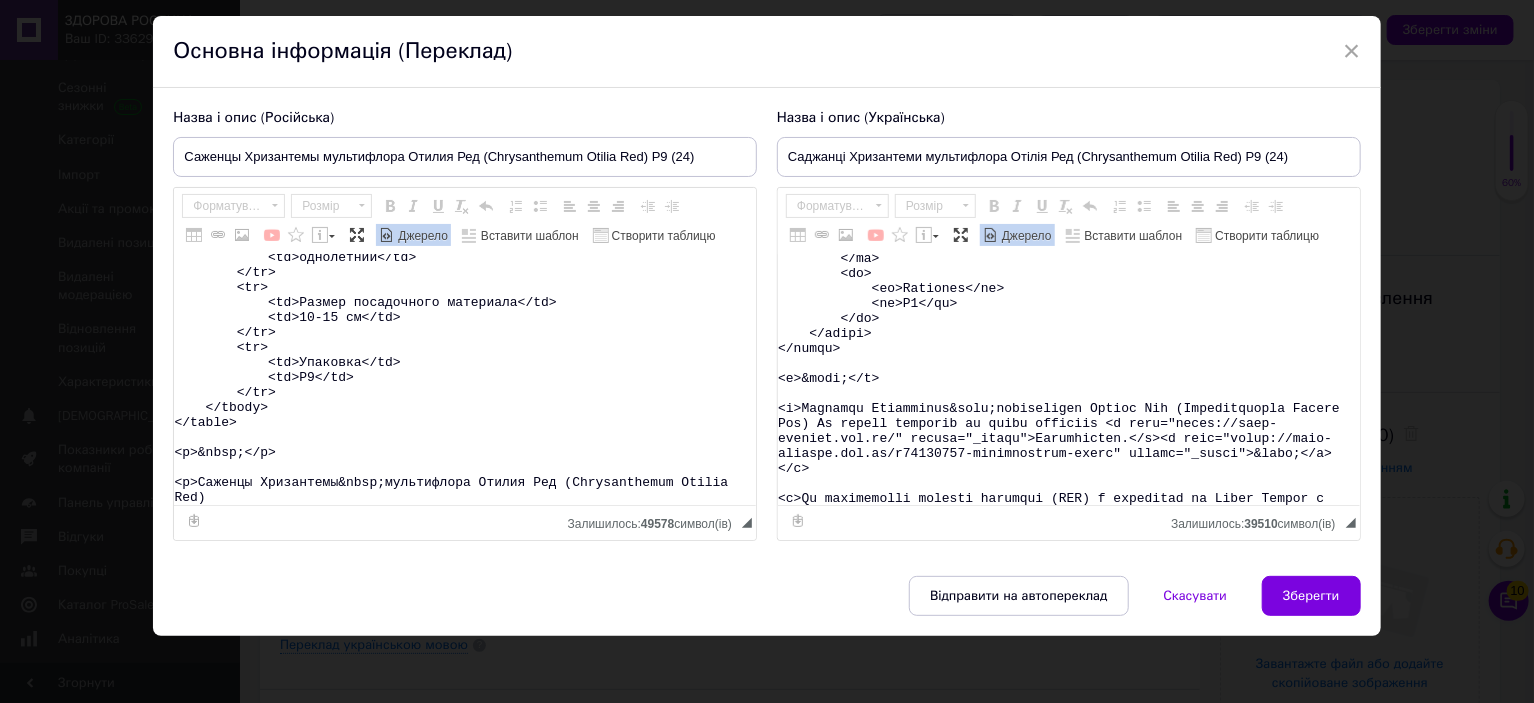 scroll, scrollTop: 500, scrollLeft: 0, axis: vertical 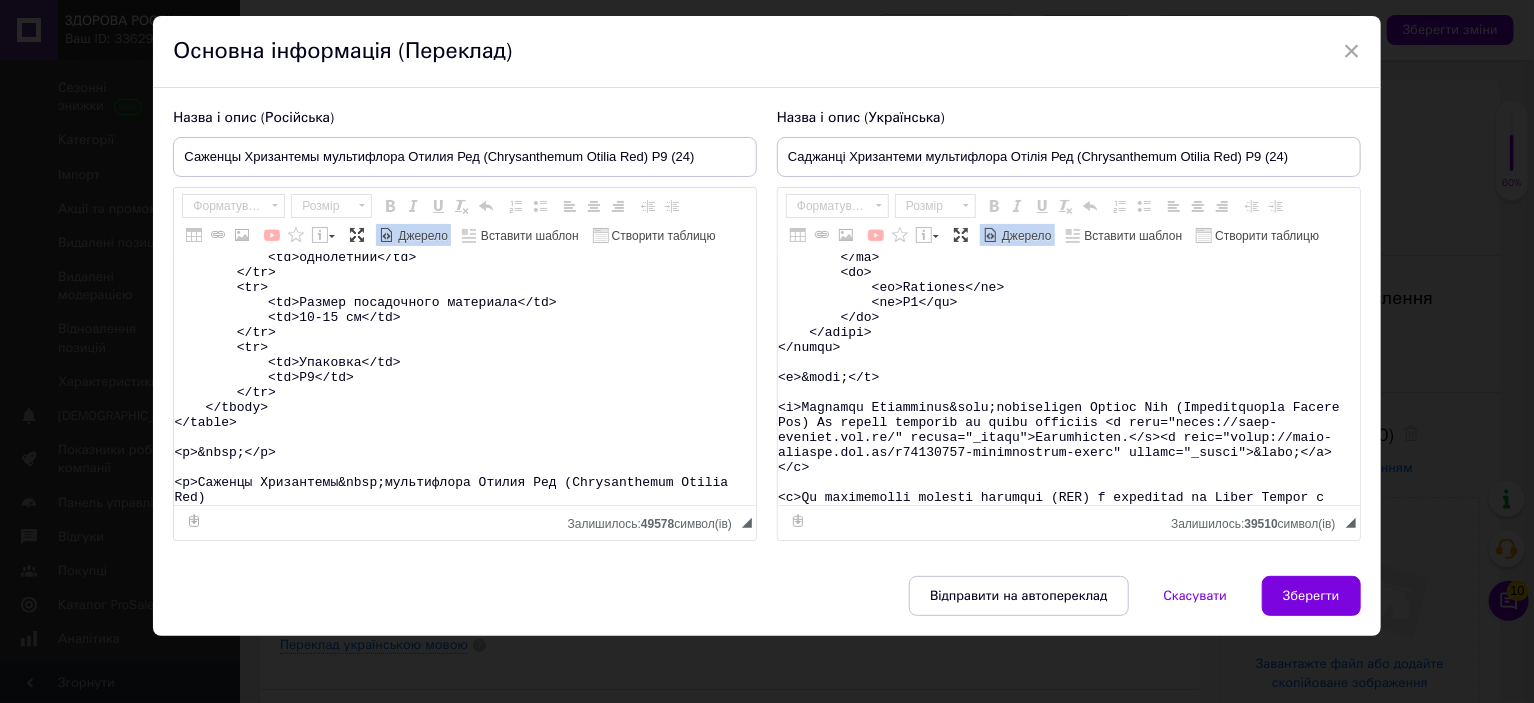 drag, startPoint x: 818, startPoint y: 433, endPoint x: 823, endPoint y: 471, distance: 38.327538 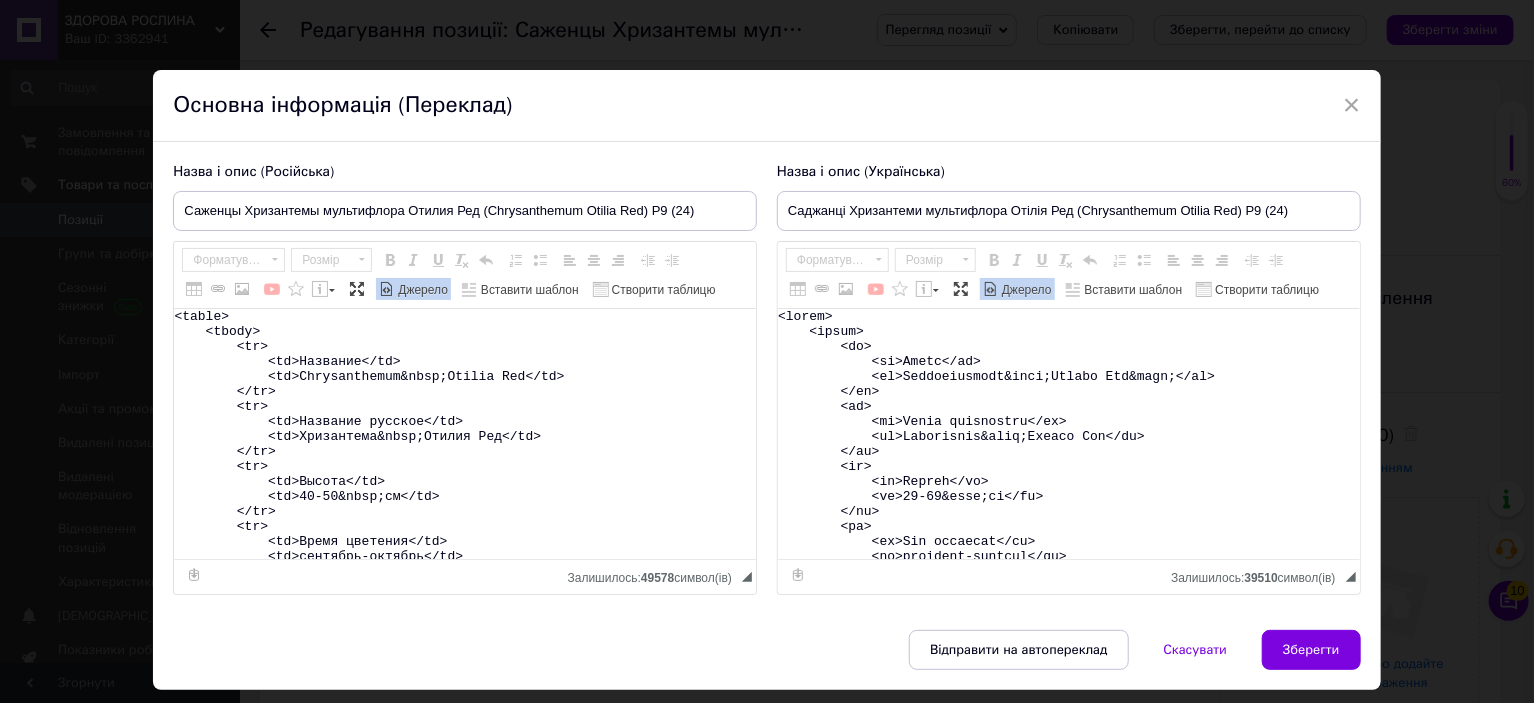 scroll, scrollTop: 300, scrollLeft: 0, axis: vertical 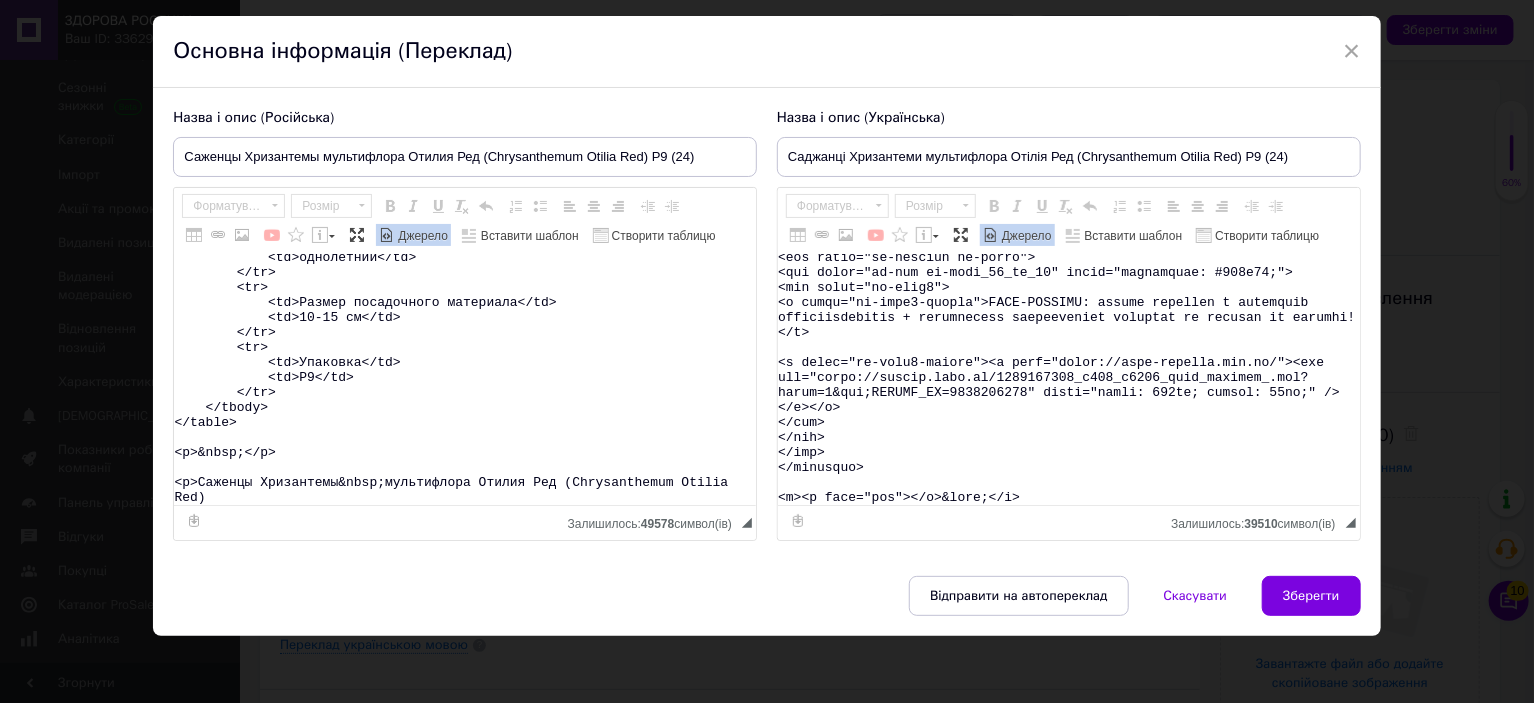 drag, startPoint x: 813, startPoint y: 432, endPoint x: 858, endPoint y: 569, distance: 144.20125 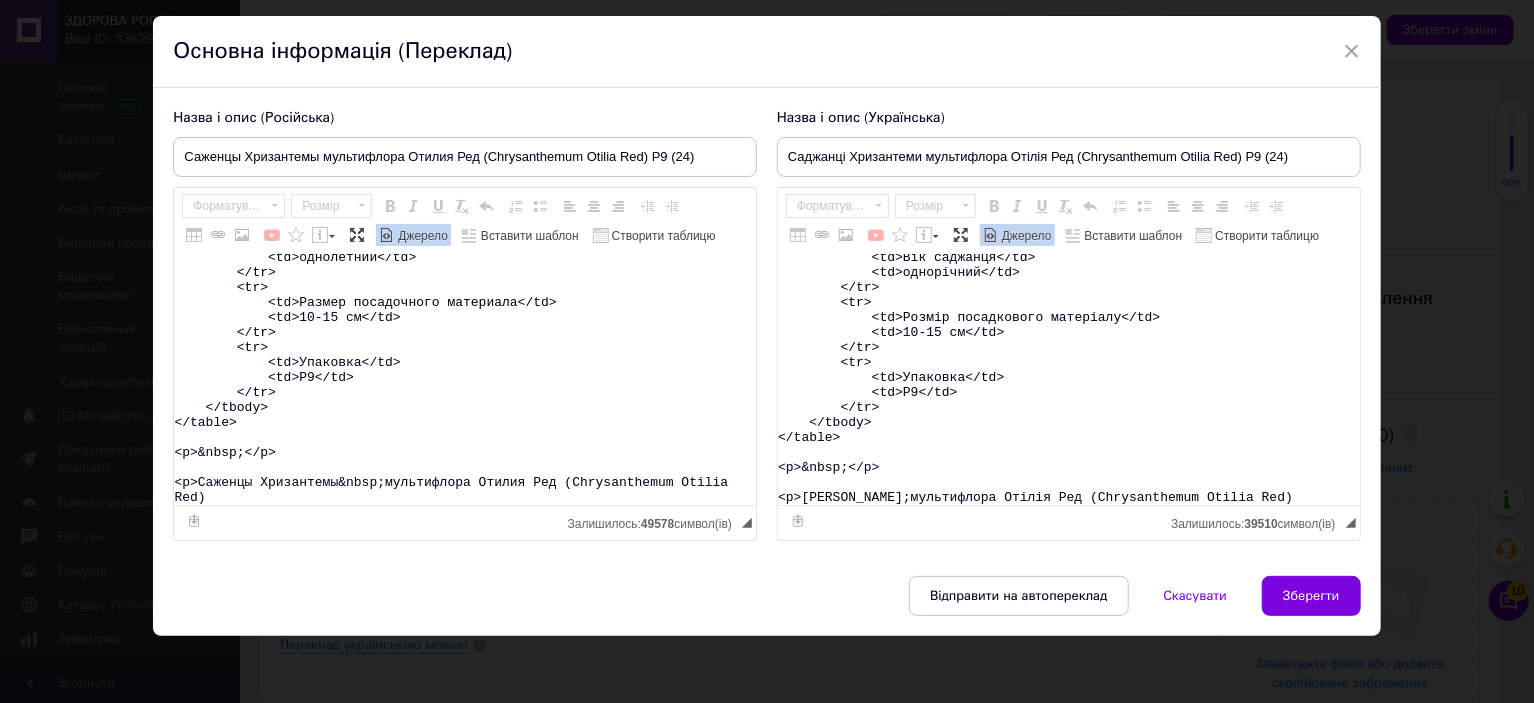 scroll, scrollTop: 433, scrollLeft: 0, axis: vertical 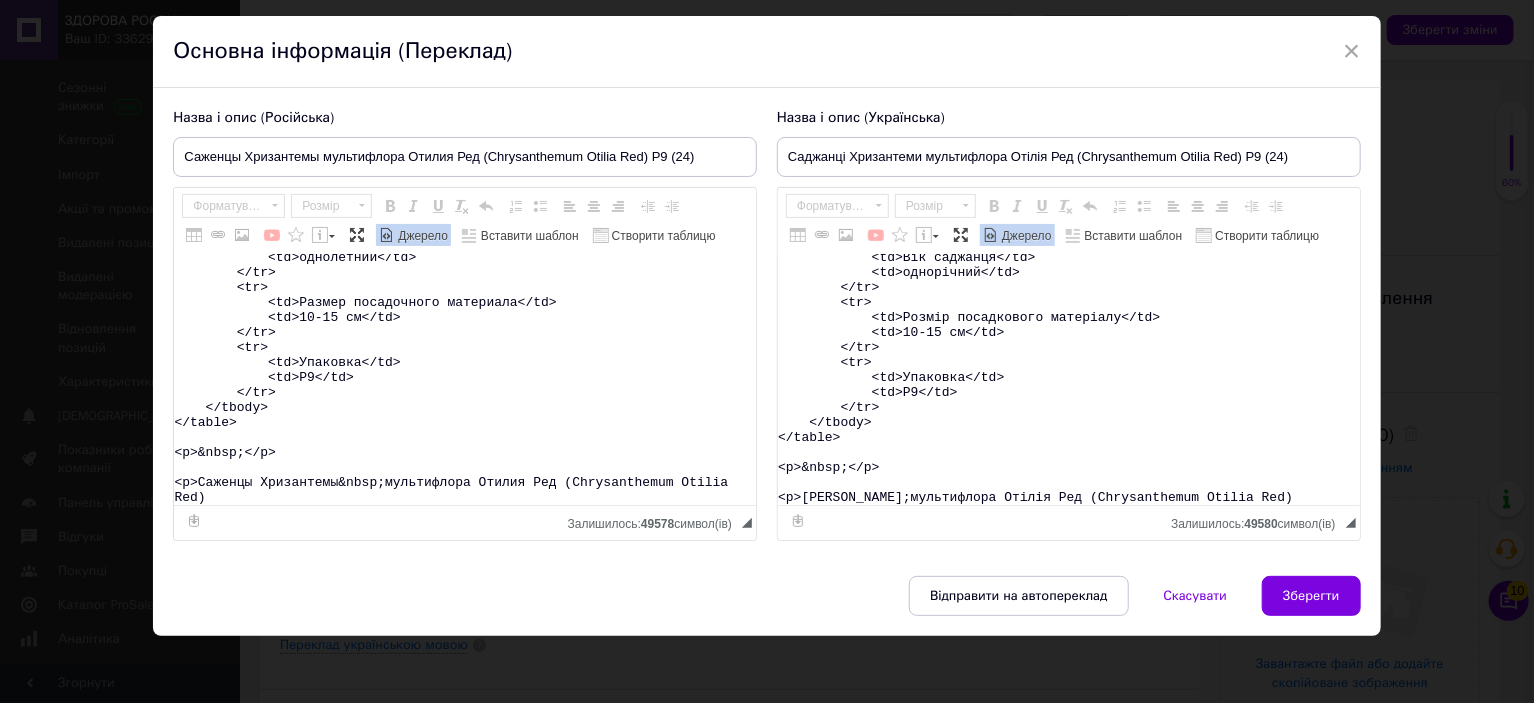 type on "<table>
<tbody>
<tr>
<td>Назва</td>
<td>Chrysanthеmum&nbsp;Otilia Red&nbsp;</td>
</tr>
<tr>
<td>Назва українська</td>
<td>Хризантема&nbsp;Отілія Ред</td>
</tr>
<tr>
<td>Висота</td>
<td>40-50&nbsp;см</td>
</tr>
<tr>
<td>Час цвітіння</td>
<td>вересень-жовтень</td>
</tr>
<tr>
<td>Забарвлення</td>
<td>червоне</td>
</tr>
<tr>
<td>Розмір квітки</td>
<td>3-4 см</td>
</tr>
<tr>
<td>Вік саджанця</td>
<td>однорічний</td>
</tr>
<tr>
<td>Розмір посадкового матеріалу</td>
<td>10-15 см</td>
</tr>
<tr>
<td>Упаковка</td>
<td>Р9</td>
</tr>
</tbody>
</table>
<p>&nbsp;</p>
<p>Саджанці Хризантеми&nbsp;мультифлора Отілія Ред (Chrysanthеmum Otilia Red)" 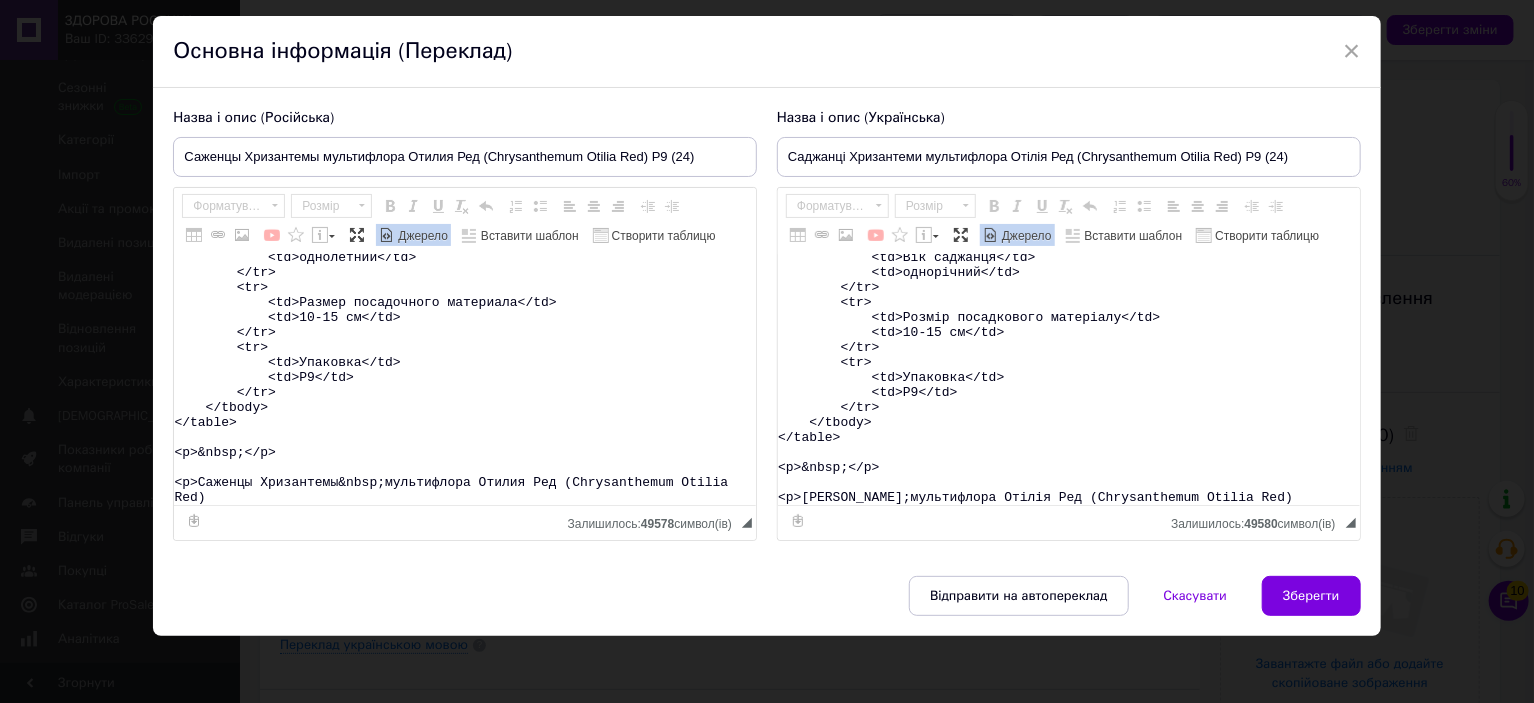 click on "<table>
<tbody>
<tr>
<td>Название</td>
<td>Chrysanthеmum&nbsp;Otilia Red</td>
</tr>
<tr>
<td>Название русское</td>
<td>Хризантема&nbsp;Отилия Ред</td>
</tr>
<tr>
<td>Высота</td>
<td>40-50&nbsp;см</td>
</tr>
<tr>
<td>Время цветения</td>
<td>сентябрь-октябрь</td>
</tr>
<tr>
<td>Окраска</td>
<td>красная</td>
</tr>
<tr>
<td>Размер цветка</td>
<td>3-4 см</td>
</tr>
<tr>
<td>Возраст саженца</td>
<td>однолетний</td>
</tr>
<tr>
<td>Размер посадочного материала</td>
<td>10-15 см</td>
</tr>
<tr>
<td>Упаковка</td>
<td>Р9</td>
</tr>
</tbody>
</table>
<p>&nbsp;</p>
<p>Саженцы Хризантемы&nbsp;мультифлора Отилия Ред (Chrysanthеmum Otilia Red)" at bounding box center [465, 380] 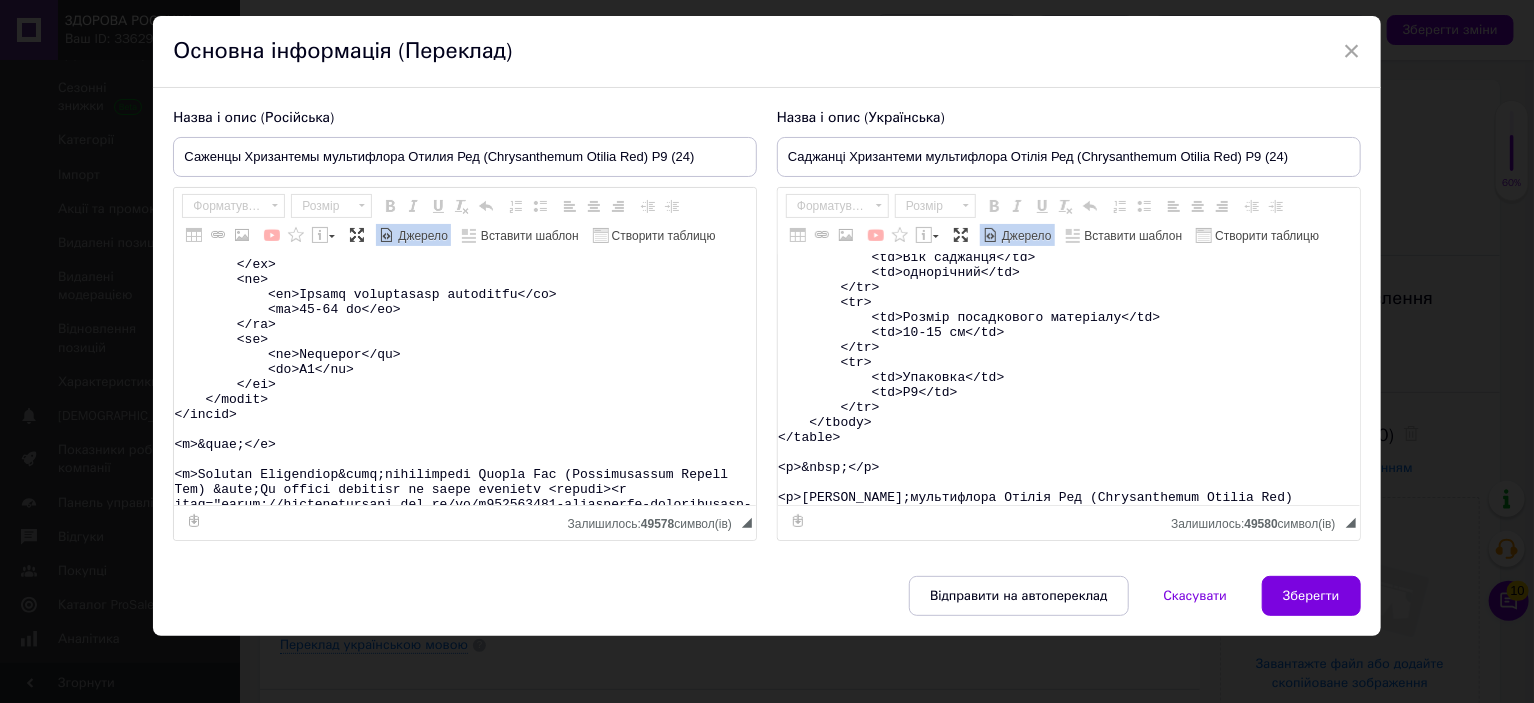 scroll, scrollTop: 15679, scrollLeft: 0, axis: vertical 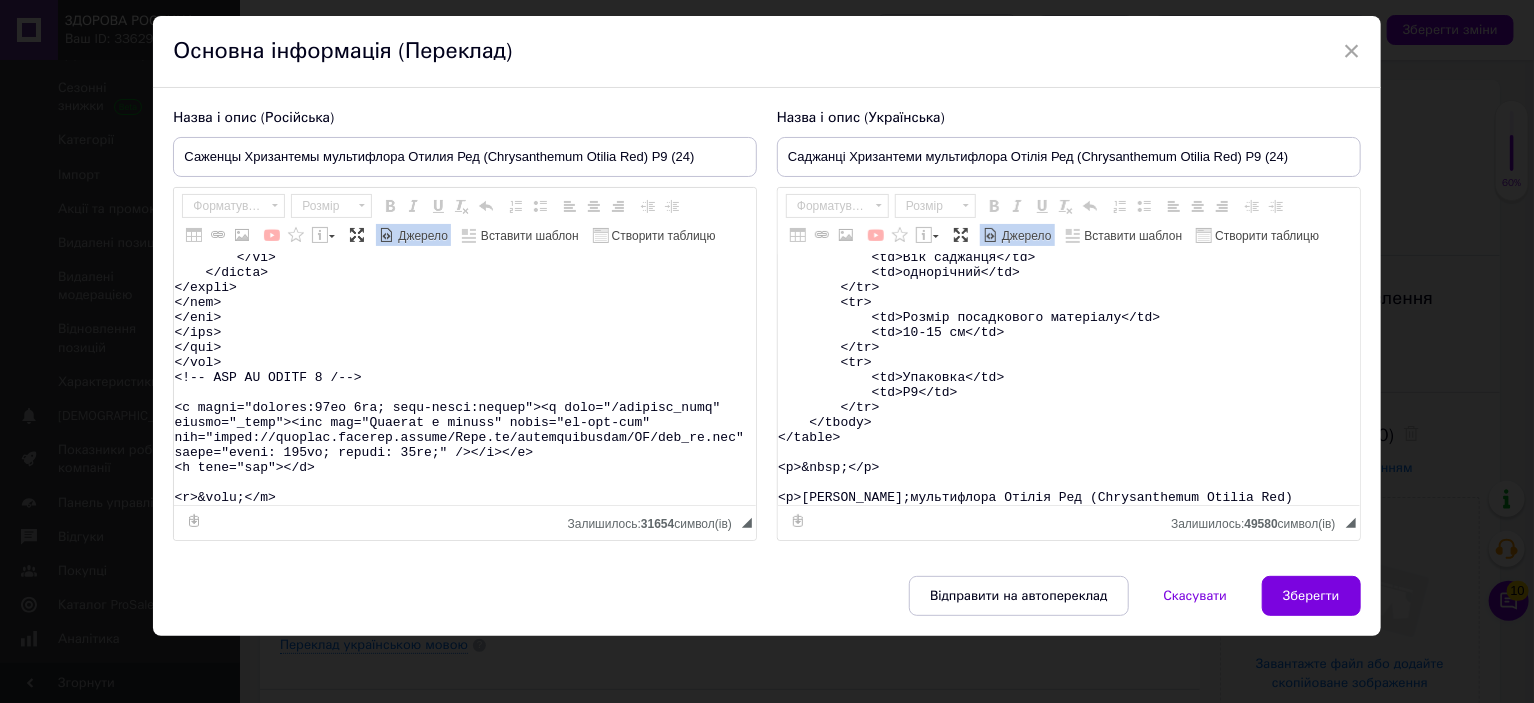 click on "Джерело" at bounding box center [421, 236] 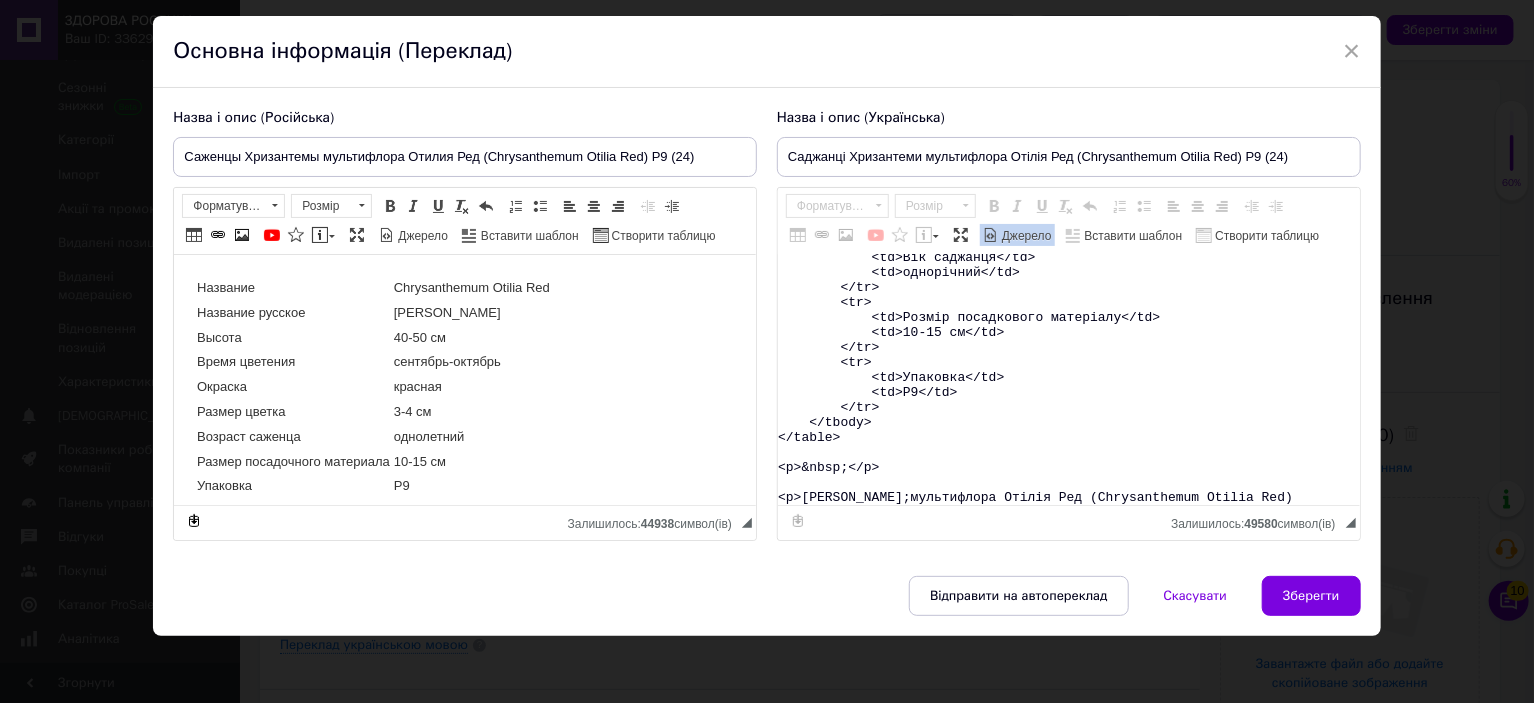 scroll, scrollTop: 0, scrollLeft: 0, axis: both 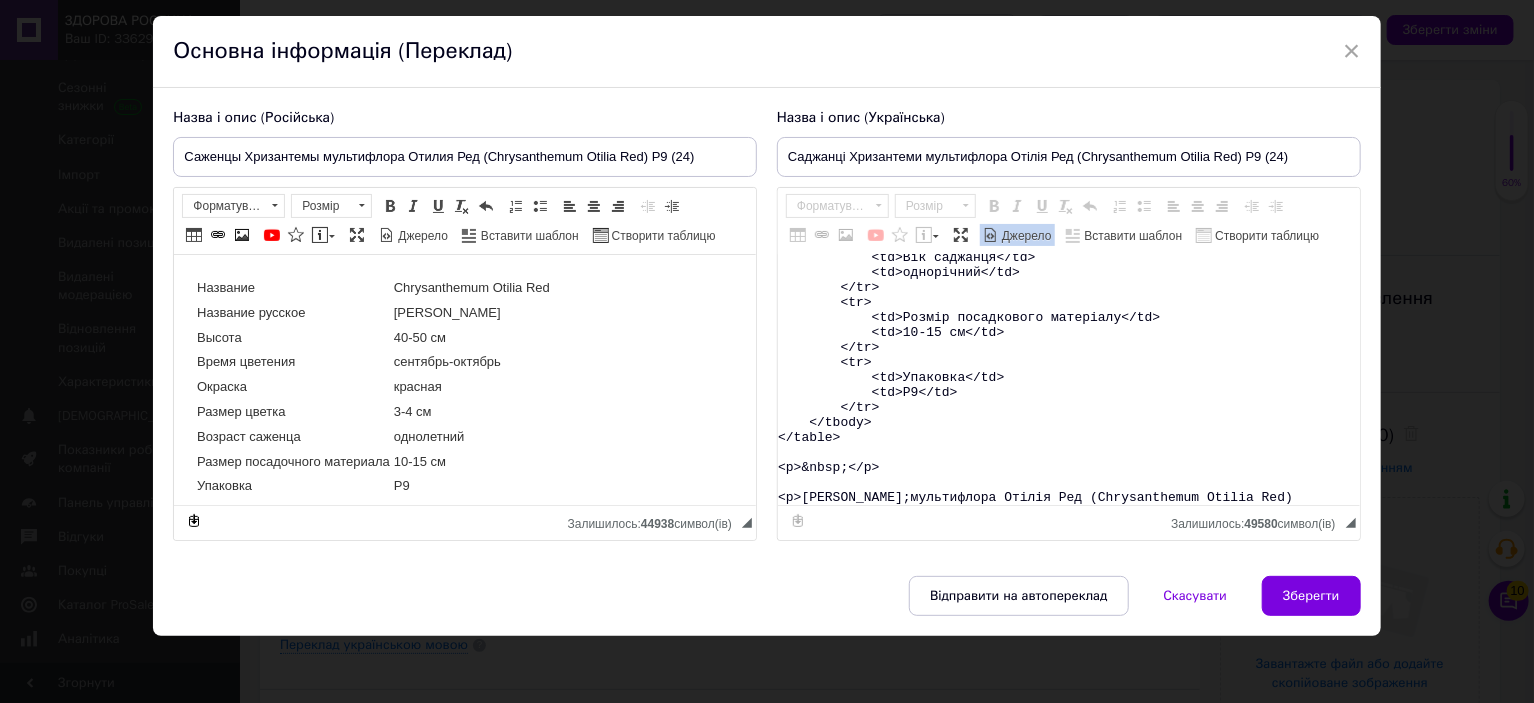 click on "<table>
<tbody>
<tr>
<td>Назва</td>
<td>Chrysanthеmum&nbsp;Otilia Red&nbsp;</td>
</tr>
<tr>
<td>Назва українська</td>
<td>Хризантема&nbsp;Отілія Ред</td>
</tr>
<tr>
<td>Висота</td>
<td>40-50&nbsp;см</td>
</tr>
<tr>
<td>Час цвітіння</td>
<td>вересень-жовтень</td>
</tr>
<tr>
<td>Забарвлення</td>
<td>червоне</td>
</tr>
<tr>
<td>Розмір квітки</td>
<td>3-4 см</td>
</tr>
<tr>
<td>Вік саджанця</td>
<td>однорічний</td>
</tr>
<tr>
<td>Розмір посадкового матеріалу</td>
<td>10-15 см</td>
</tr>
<tr>
<td>Упаковка</td>
<td>Р9</td>
</tr>
</tbody>
</table>
<p>&nbsp;</p>
<p>Саджанці Хризантеми&nbsp;мультифлора Отілія Ред (Chrysanthеmum Otilia Red)" at bounding box center (1069, 380) 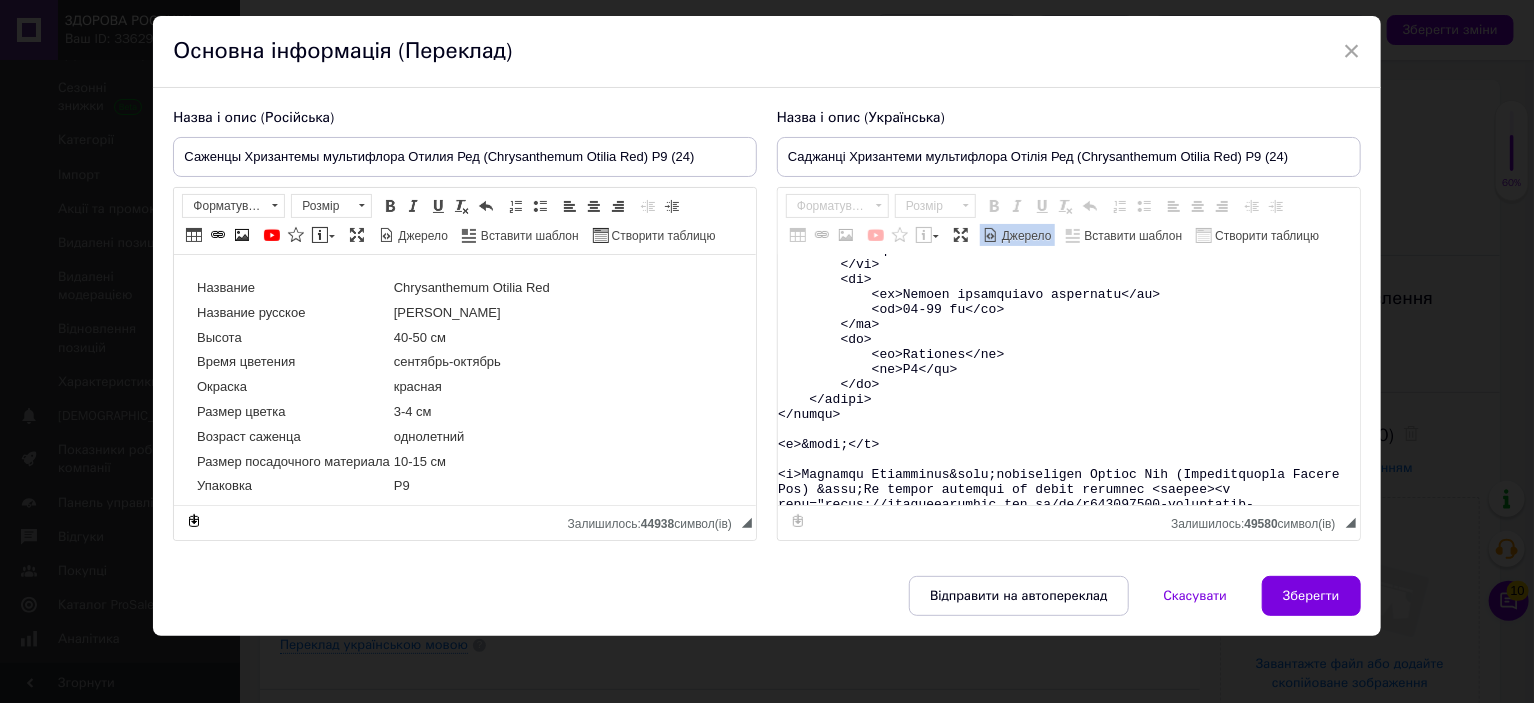 scroll, scrollTop: 15664, scrollLeft: 0, axis: vertical 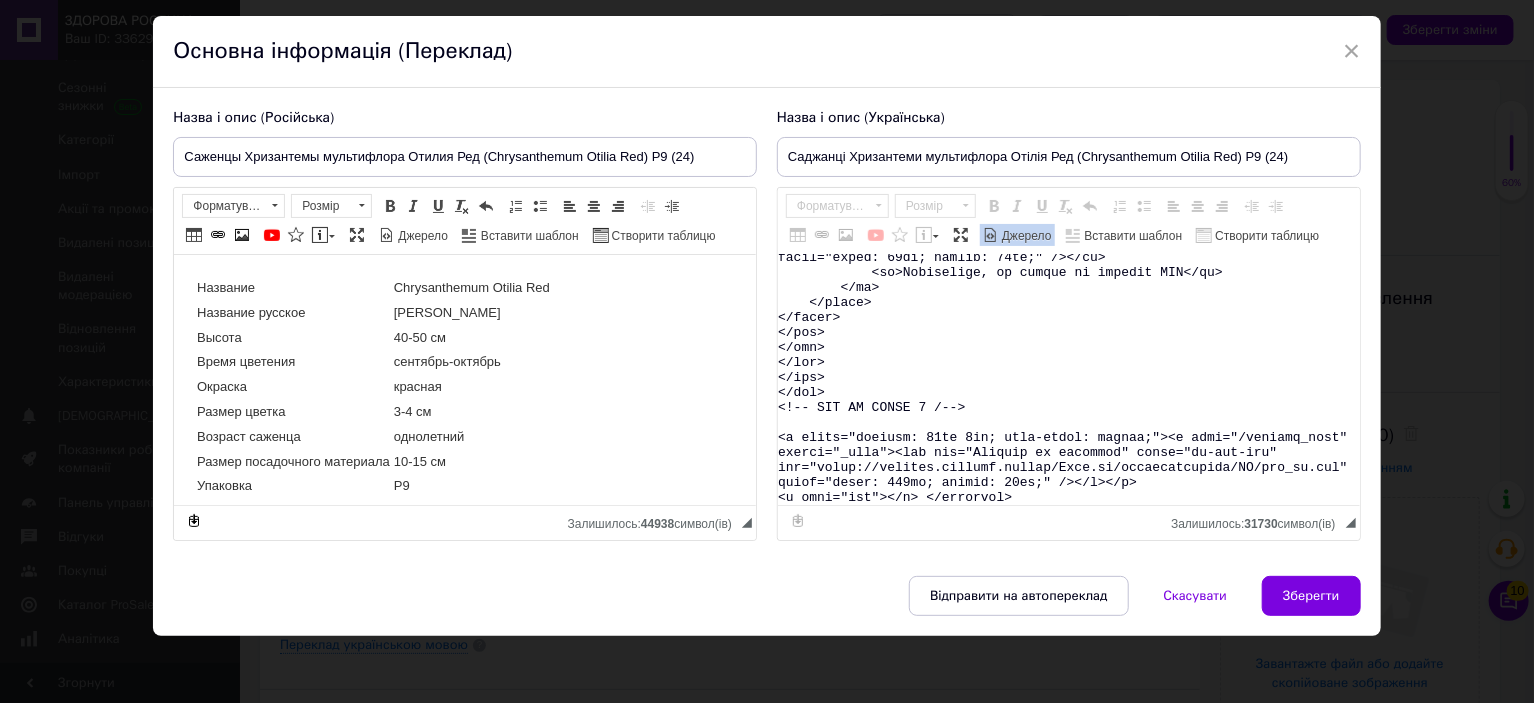 click on "Джерело" at bounding box center (1025, 236) 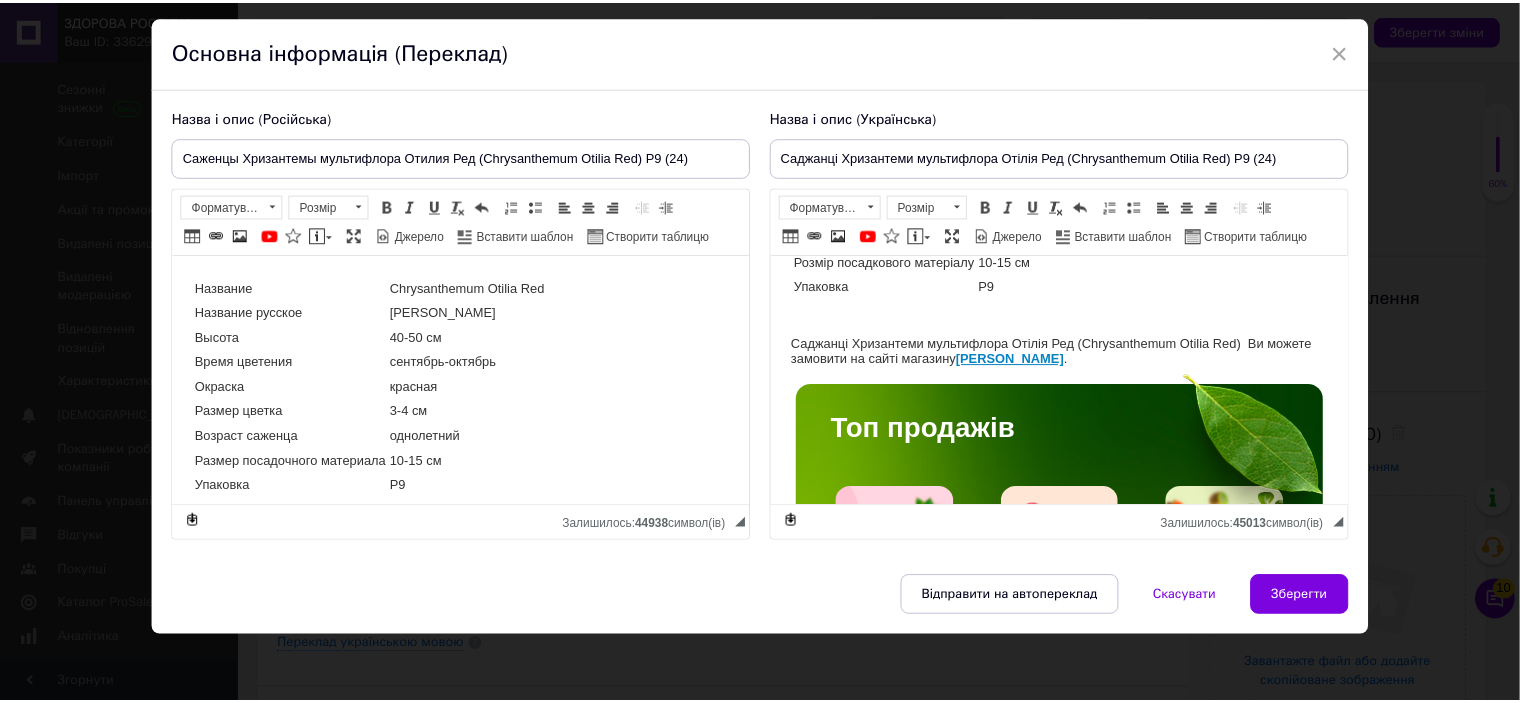 scroll, scrollTop: 200, scrollLeft: 0, axis: vertical 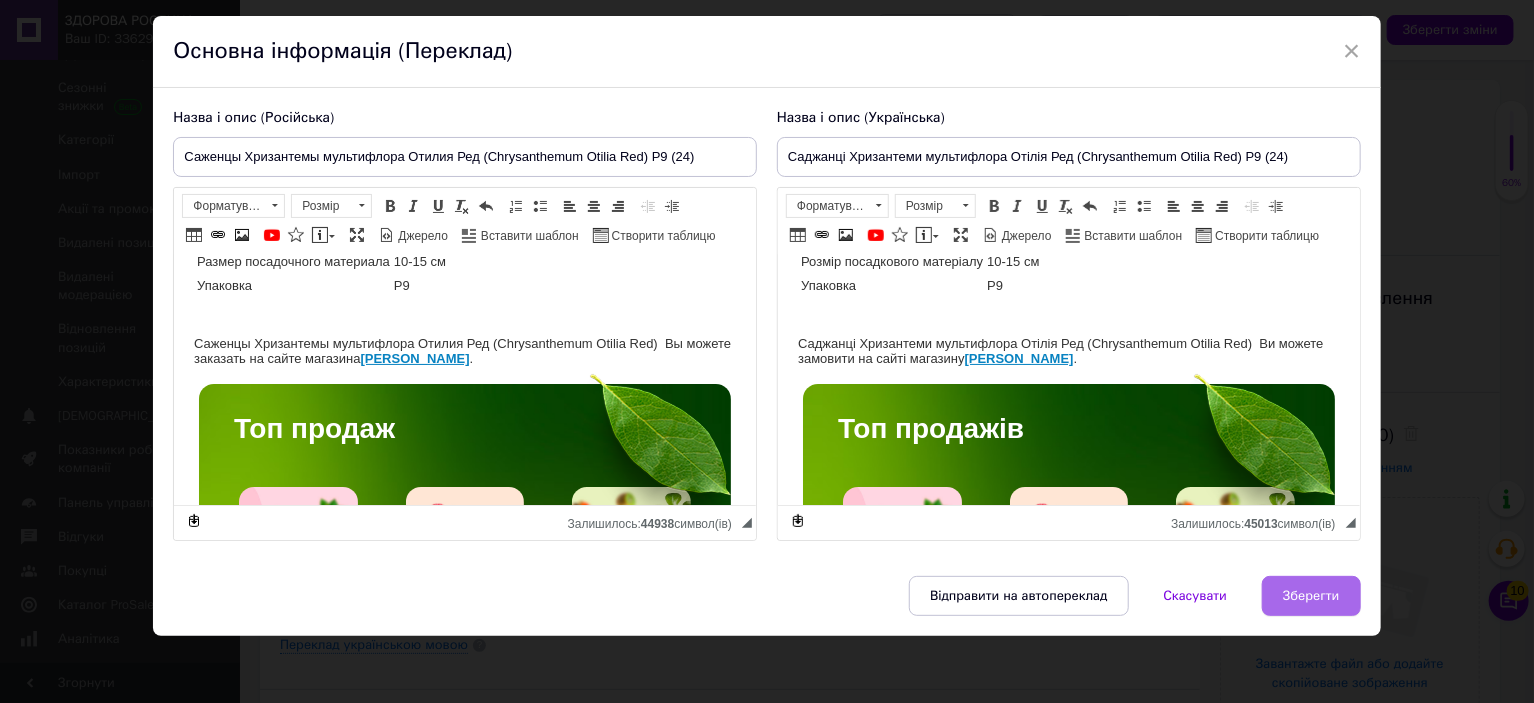 click on "Зберегти" at bounding box center (1311, 596) 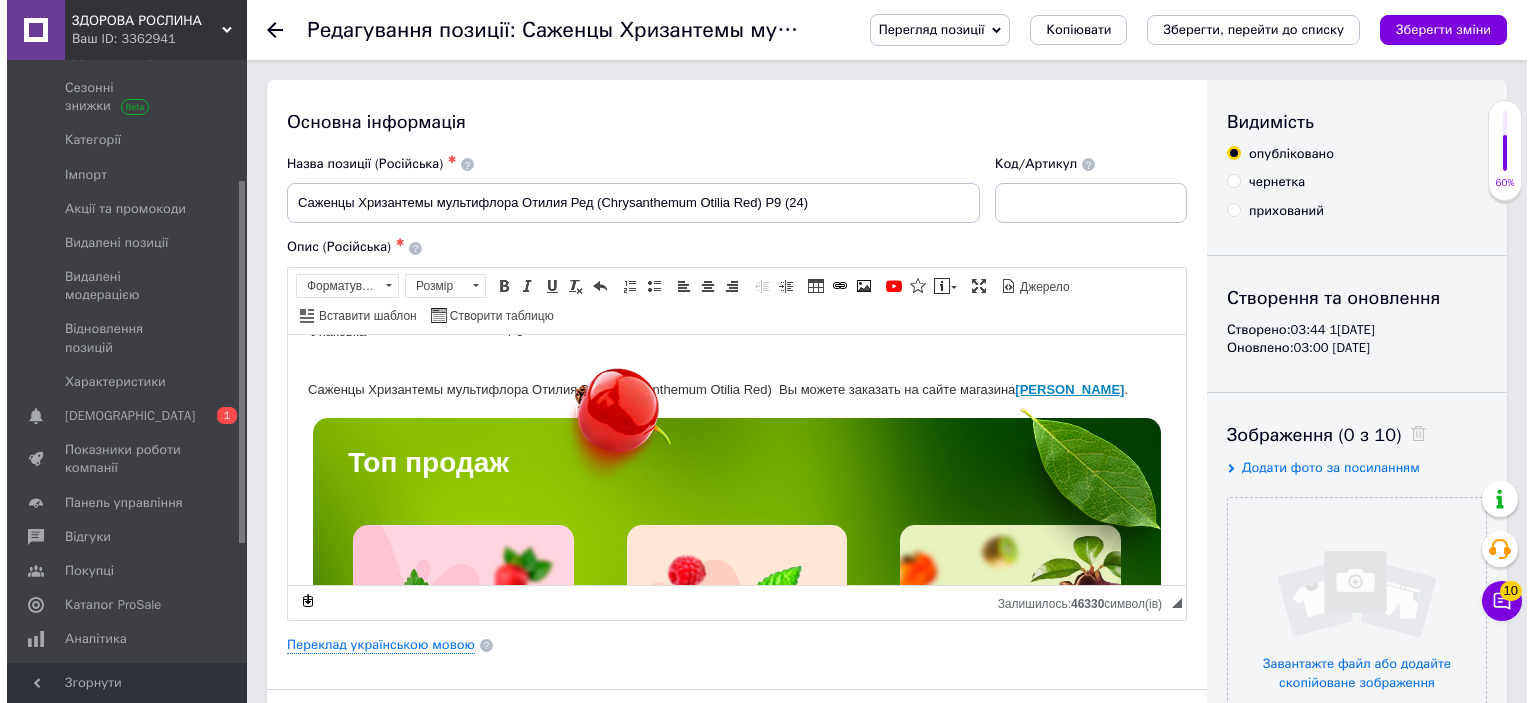 scroll, scrollTop: 200, scrollLeft: 0, axis: vertical 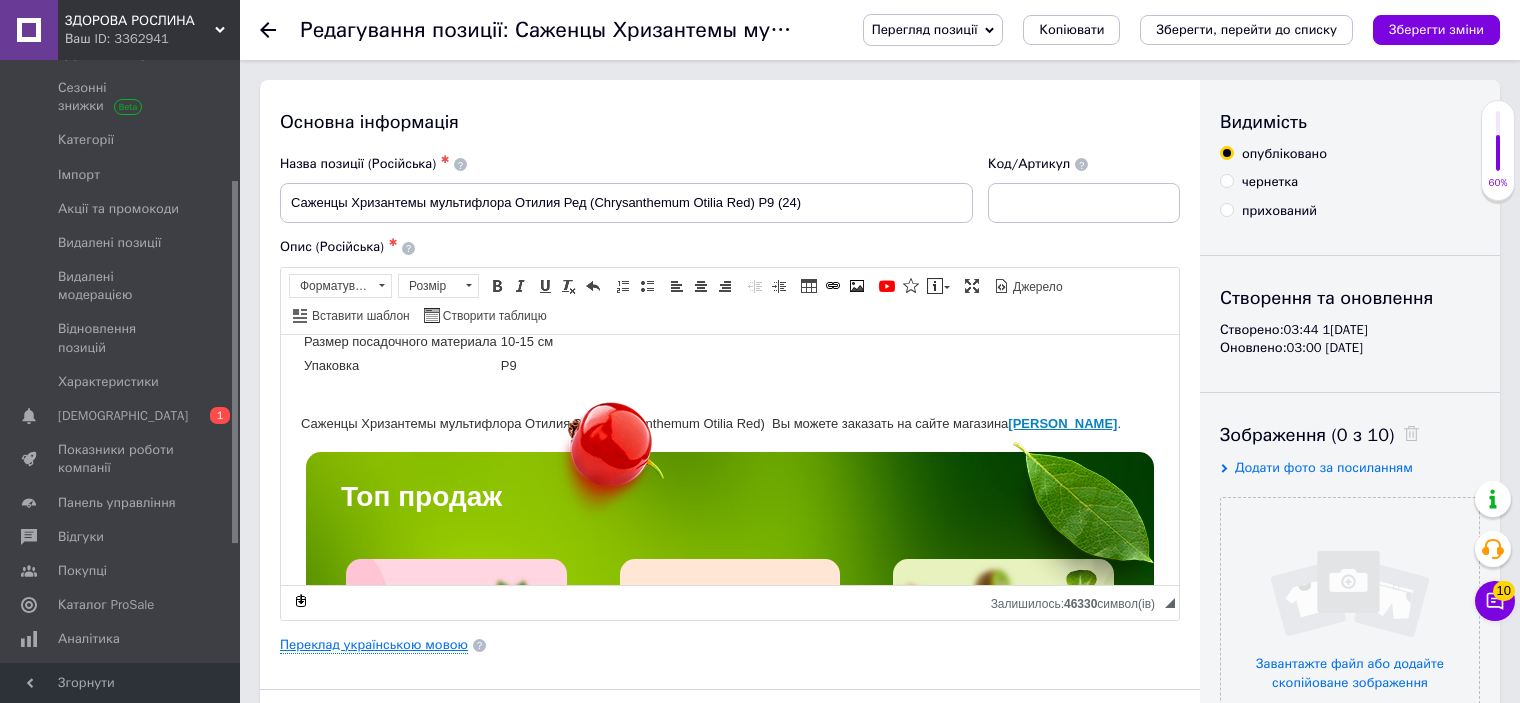 click on "Переклад українською мовою" at bounding box center [374, 645] 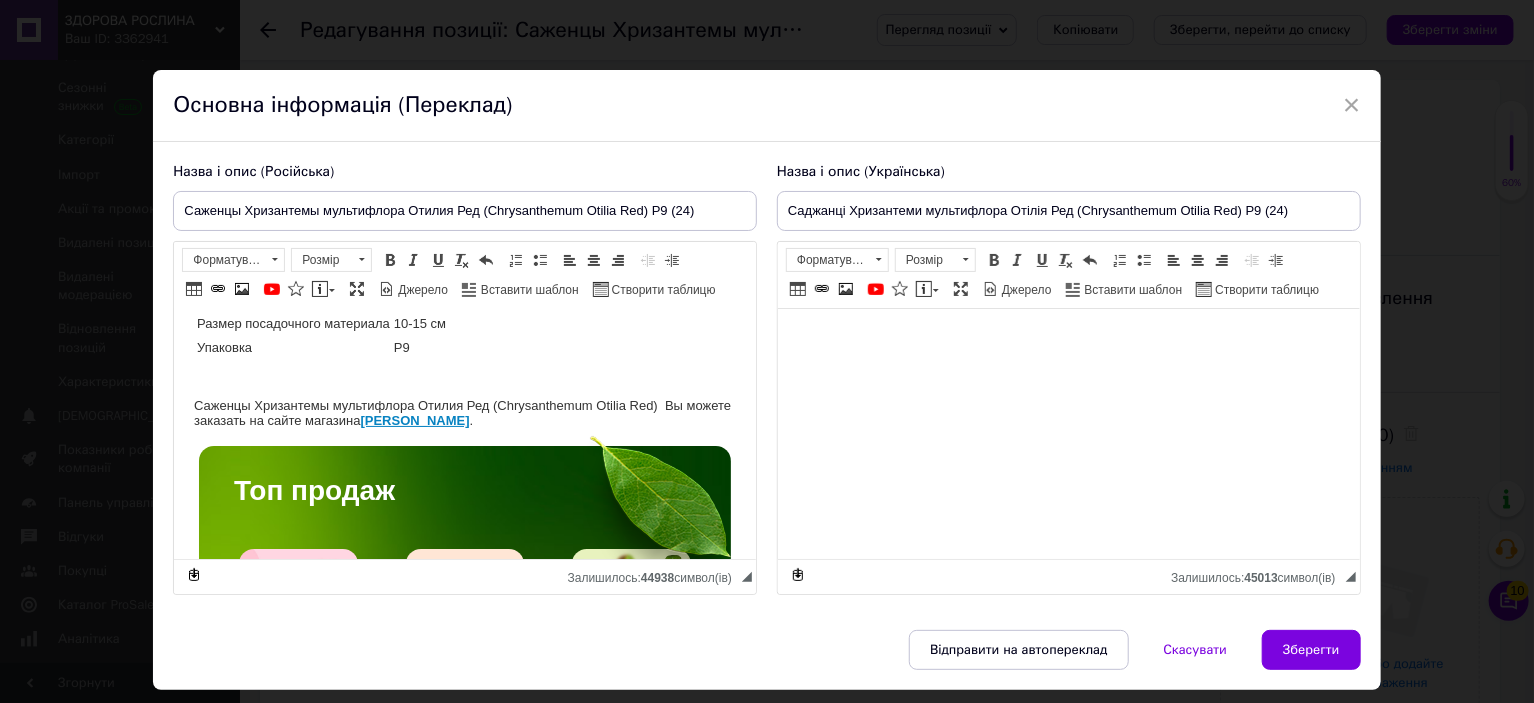 scroll, scrollTop: 200, scrollLeft: 0, axis: vertical 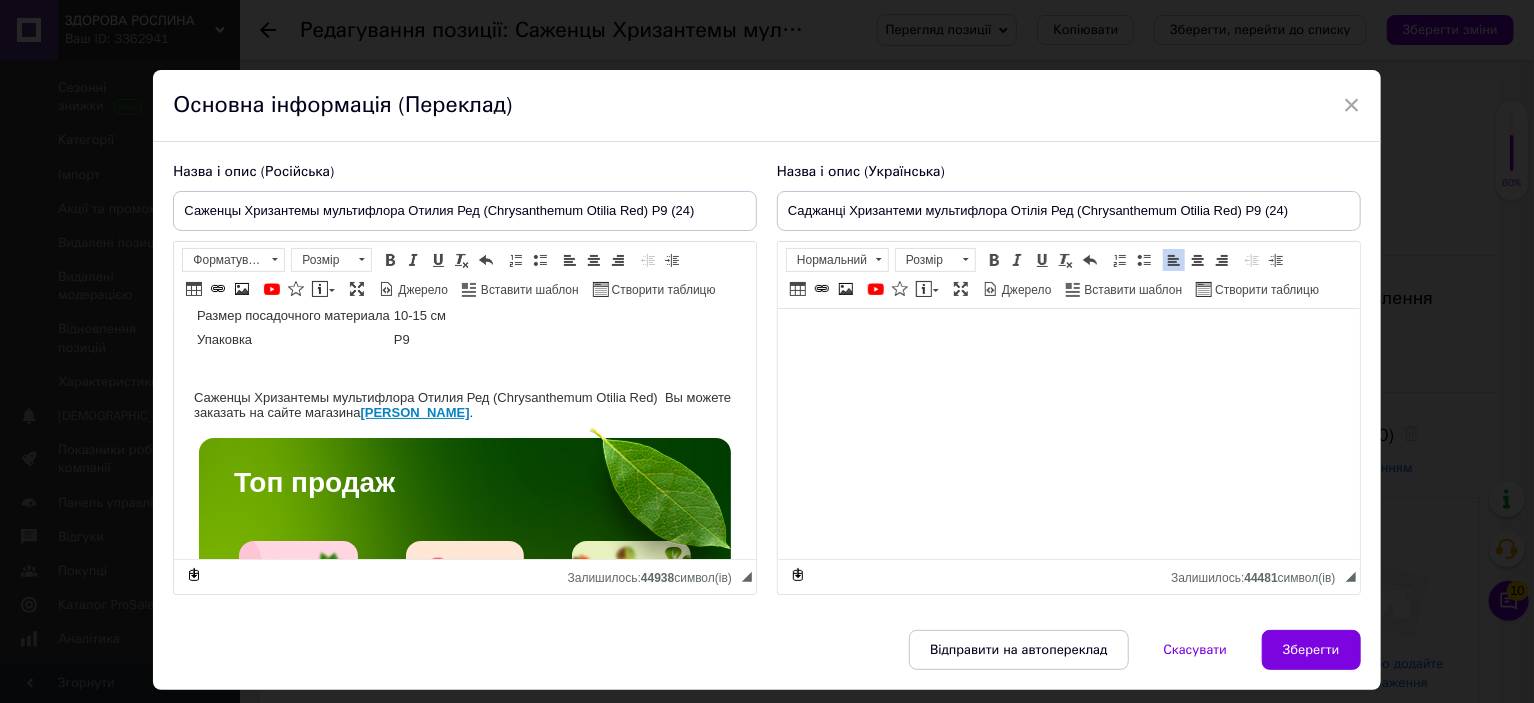 click on "Название Chrysanthеmum Otilia Red Название русское Хризантема Отилия Ред Высота 40-50 см Время цветения сентябрь-октябрь Окраска красная Размер цветка 3-4 см Возраст саженца однолетний Размер посадочного материала 10-15 см Упаковка Р9 Саженцы Хризантемы мультифлора Отилия Ред (Chrysanthеmum Otilia Red)  Вы можете заказать на сайте магазина  Здорова Рослина .           Топ продаж       Качественные здоровые саженцы, которые обеспечат высокий урожай, выращены с соблюдением всех агротехнических требований, что гарантирует высокую приживаемость и обильное плодоношение." at bounding box center (465, 2943) 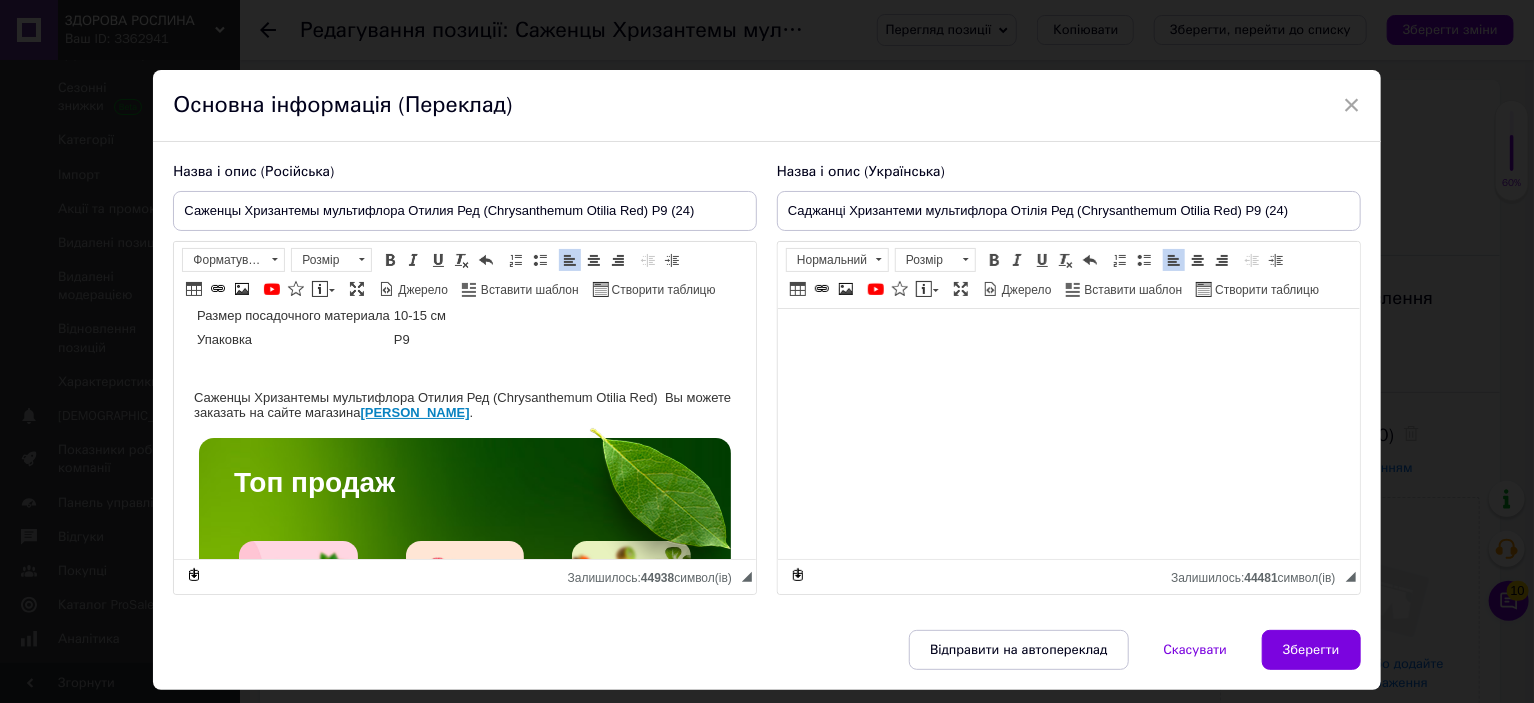 paste 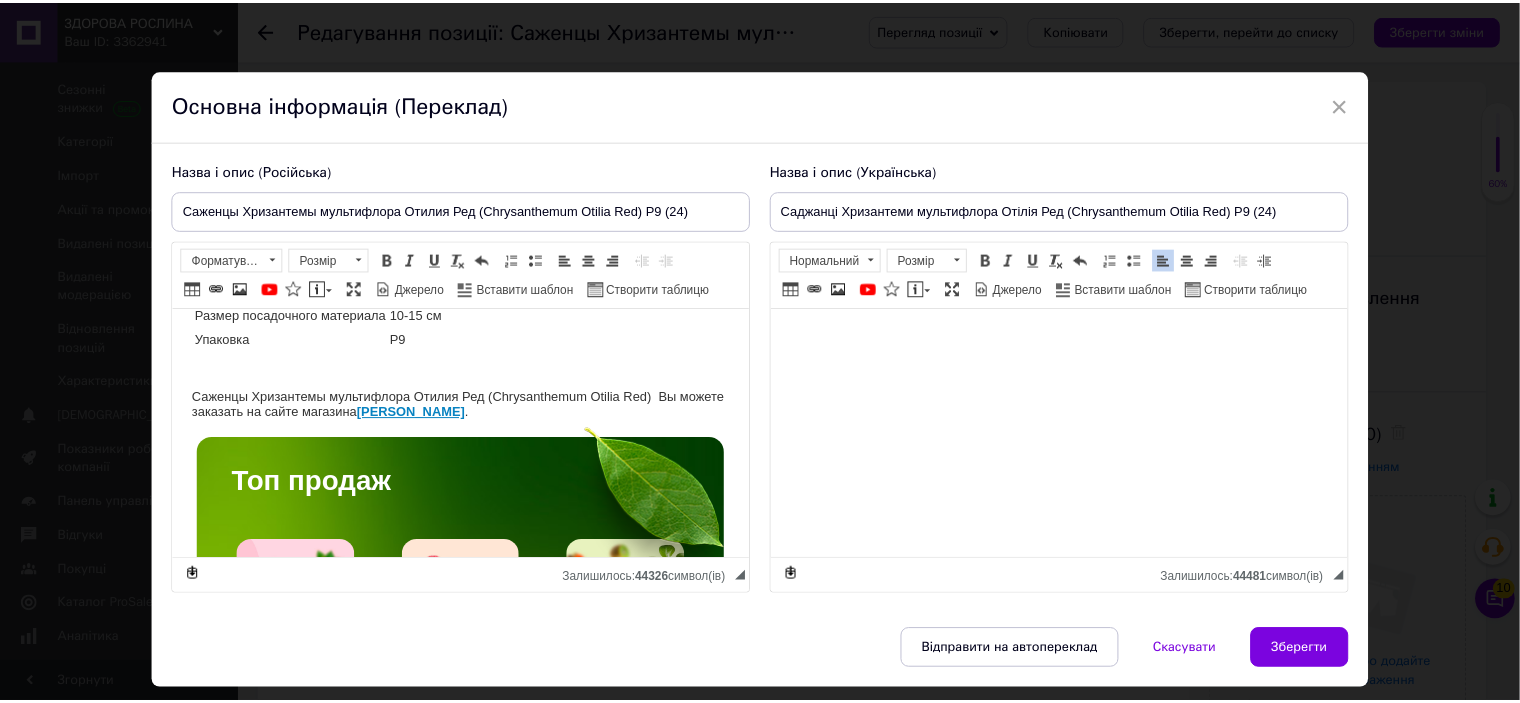 scroll, scrollTop: 370, scrollLeft: 0, axis: vertical 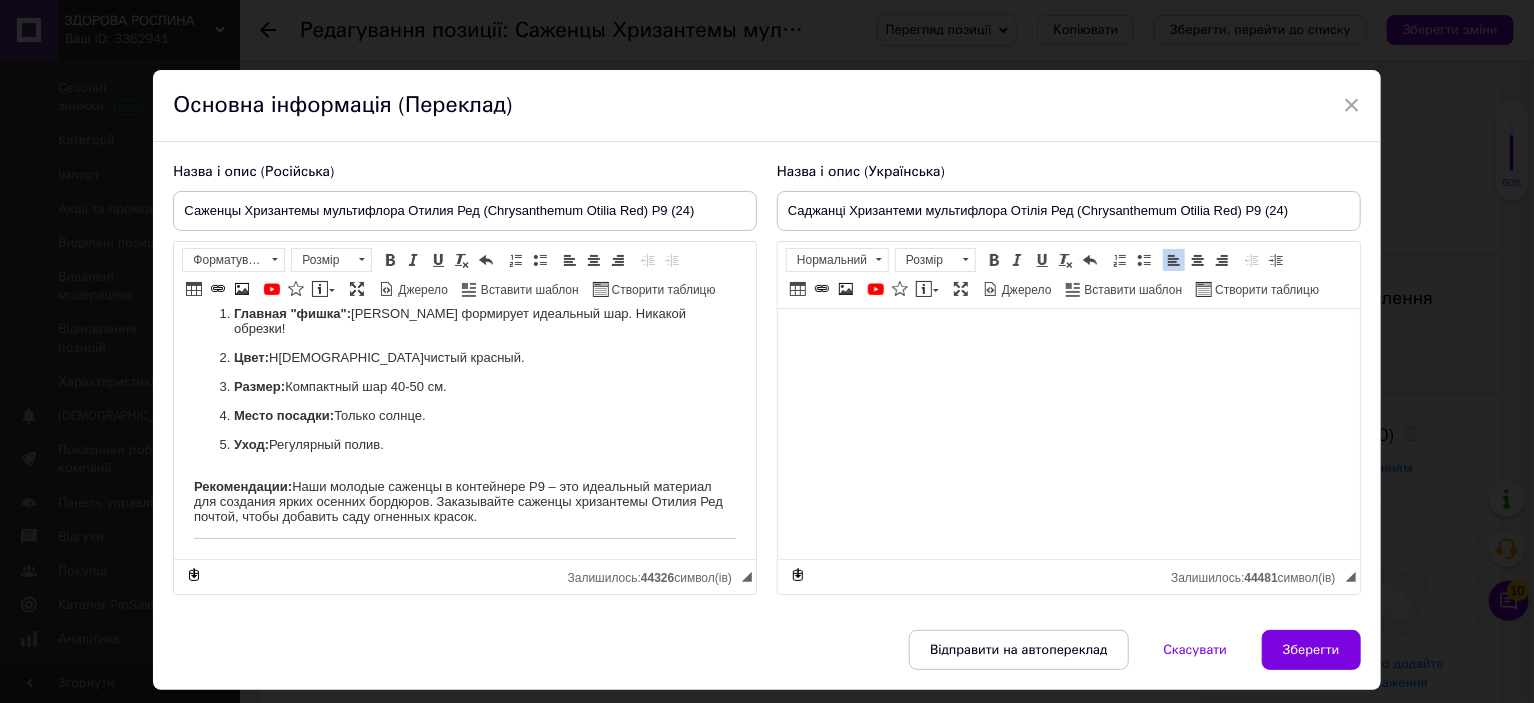 type 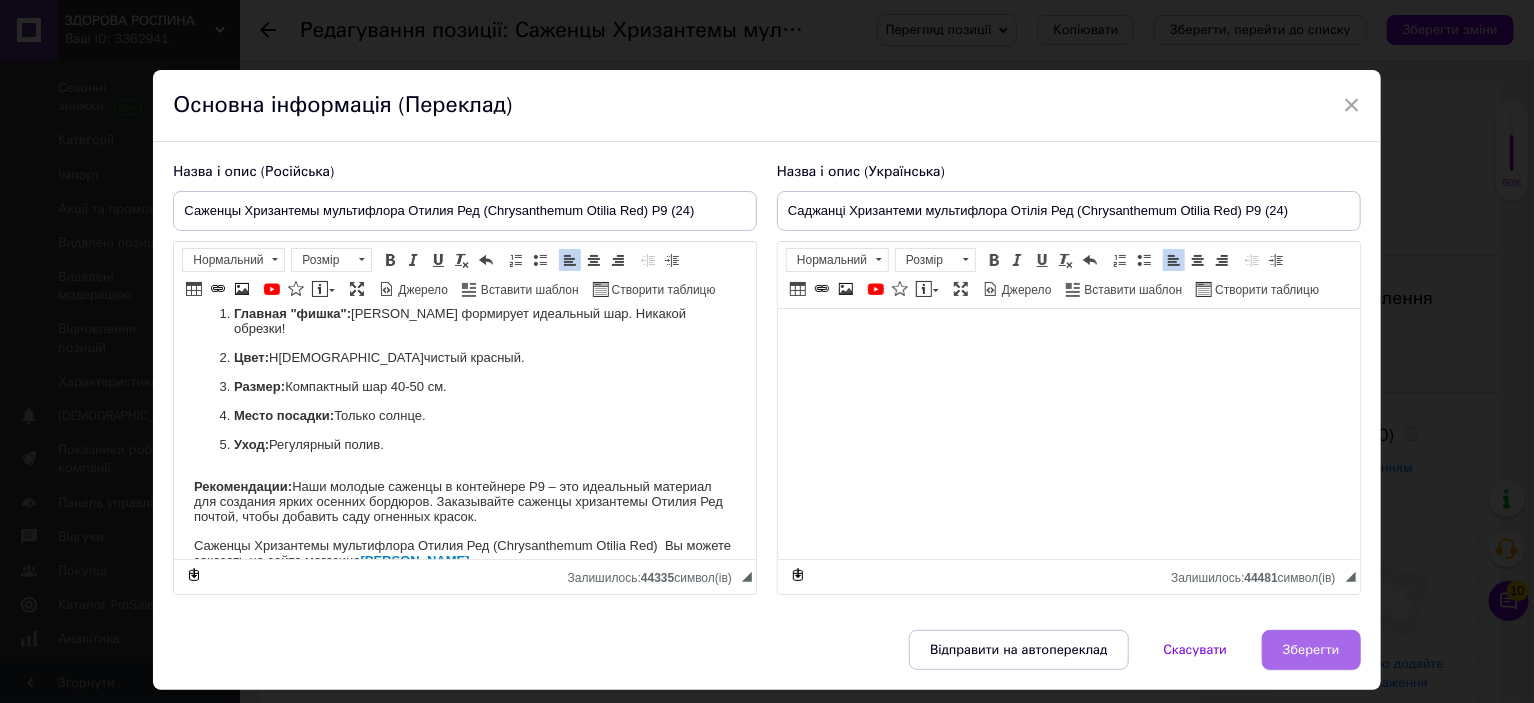 click on "Зберегти" at bounding box center (1311, 650) 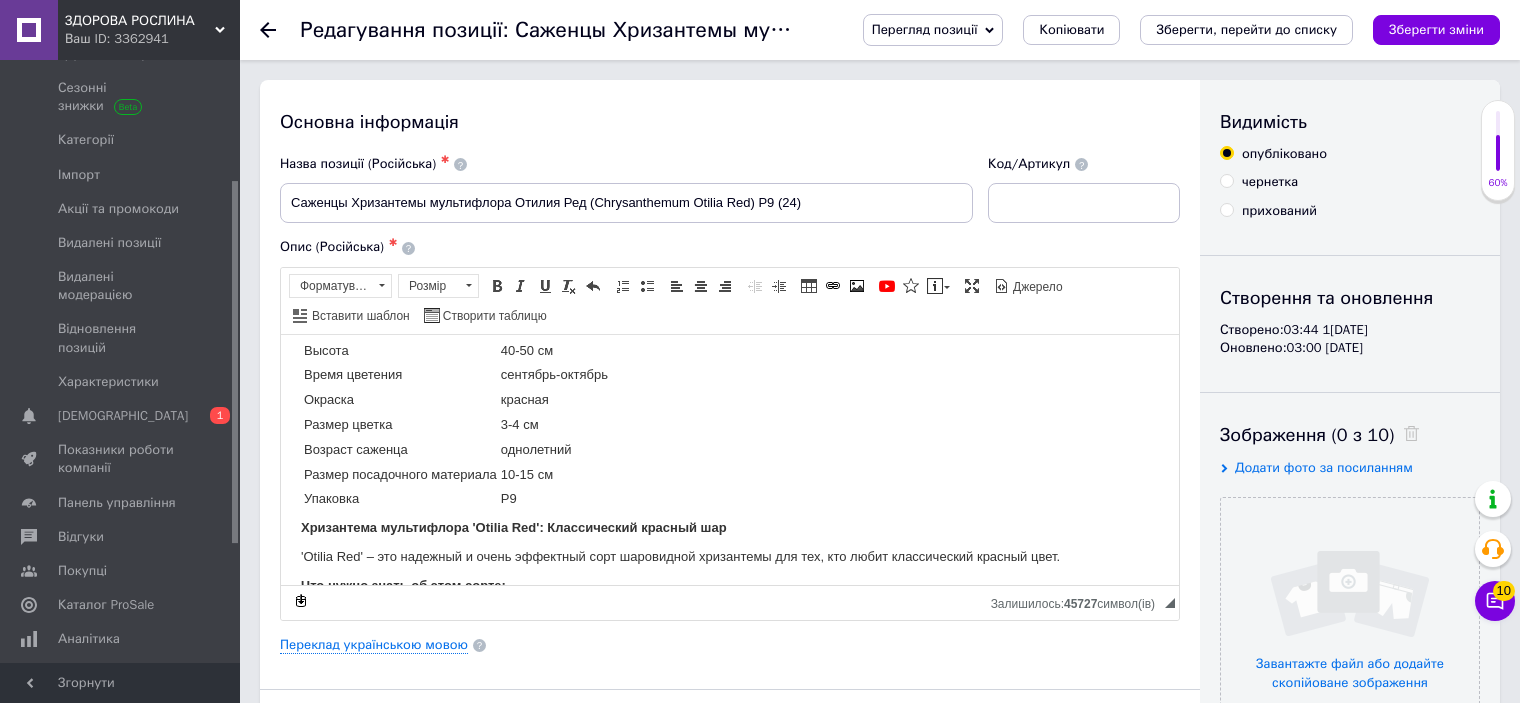 scroll, scrollTop: 64, scrollLeft: 0, axis: vertical 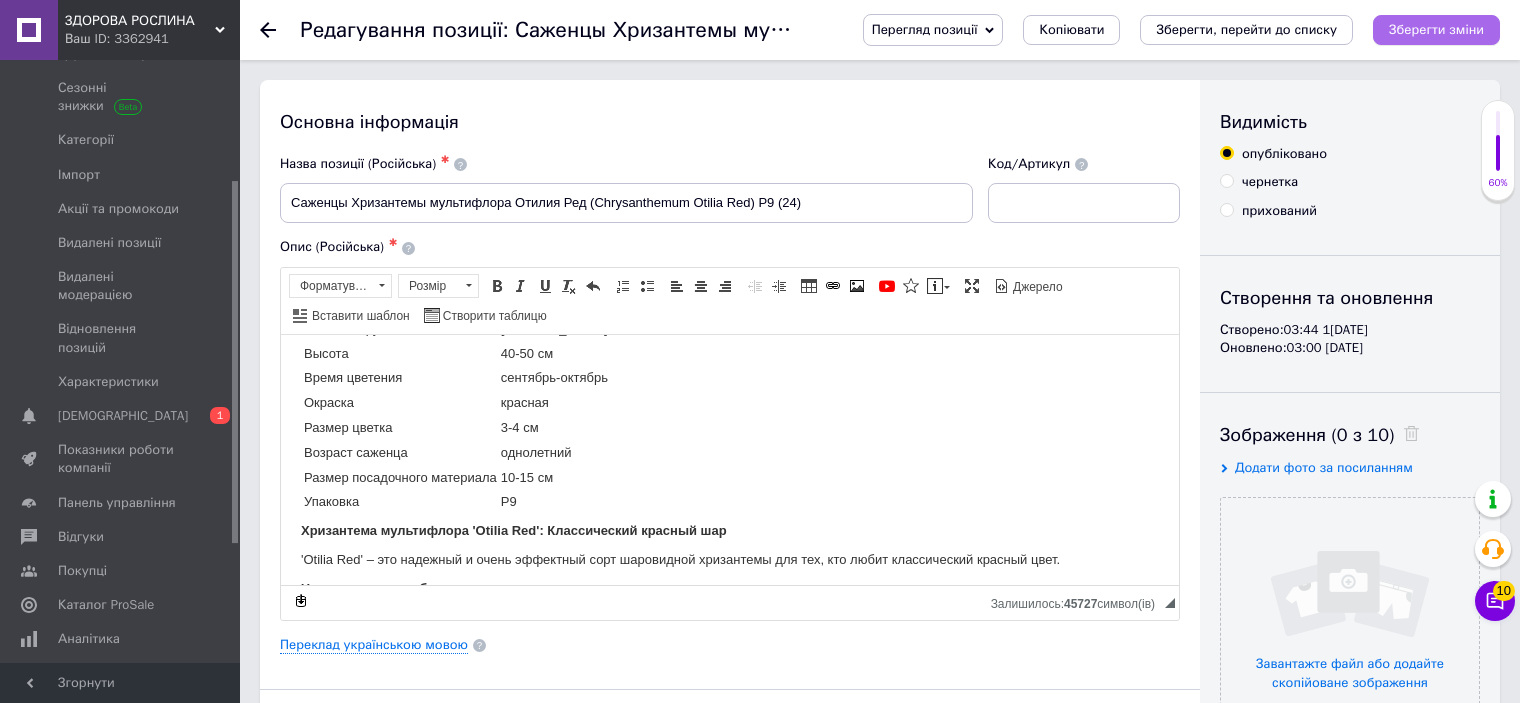 click on "Зберегти зміни" at bounding box center (1436, 29) 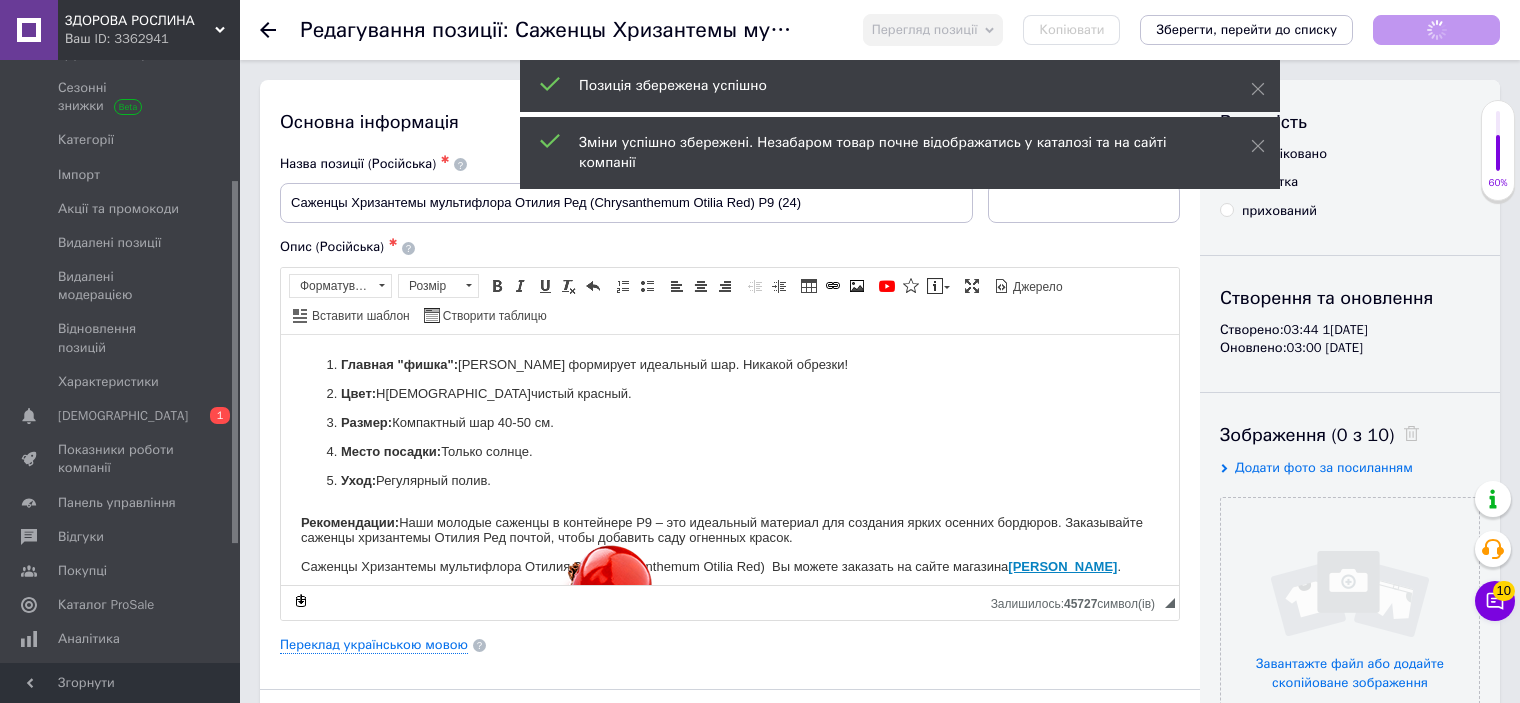 scroll, scrollTop: 364, scrollLeft: 0, axis: vertical 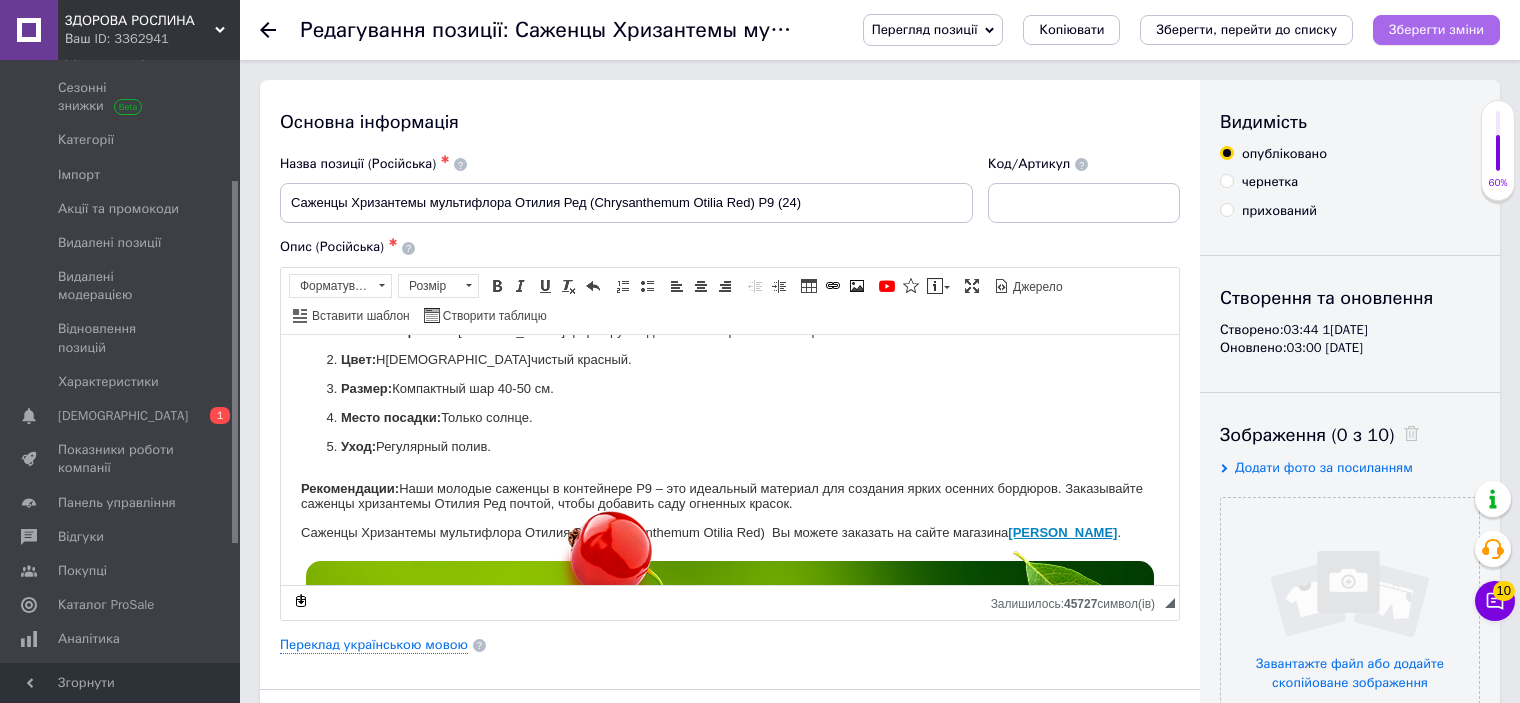 click on "Зберегти зміни" at bounding box center [1436, 29] 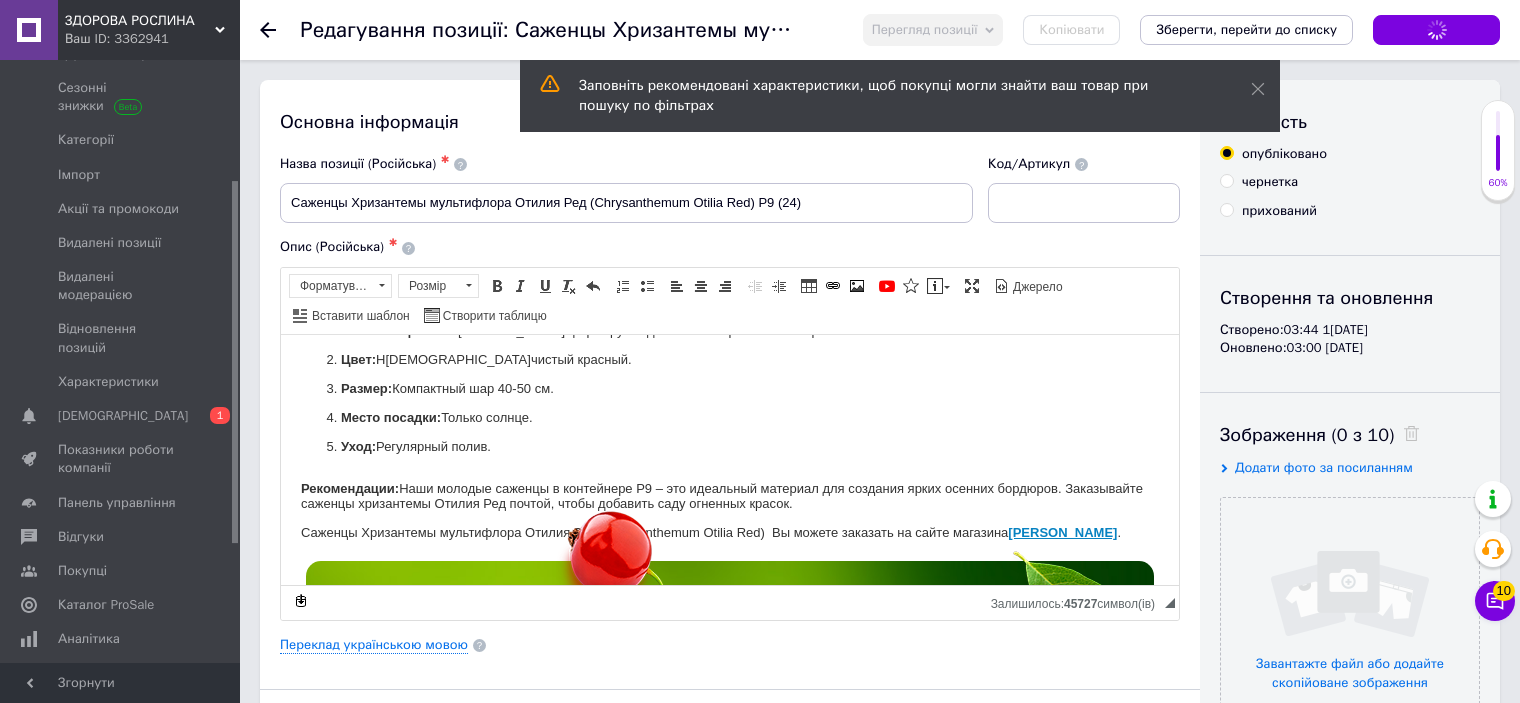 click 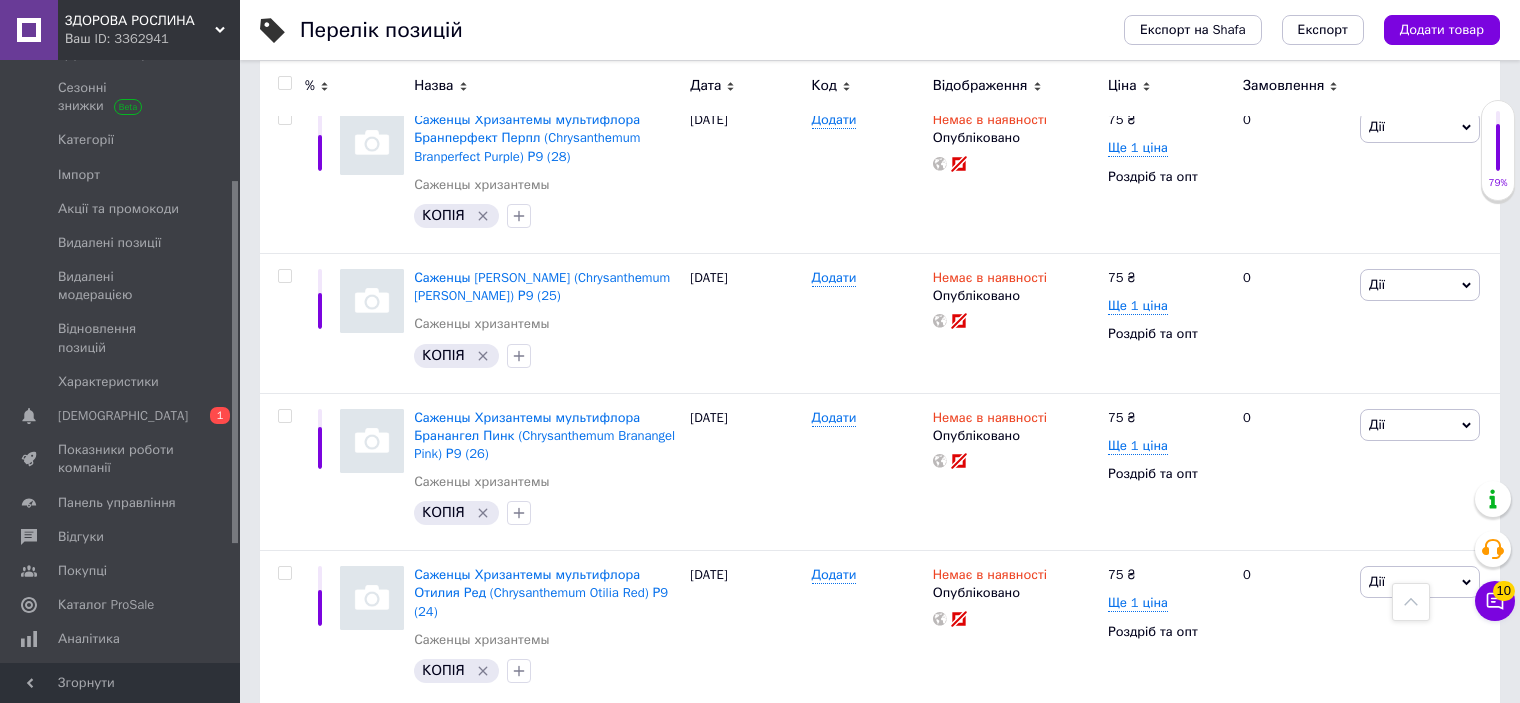 scroll, scrollTop: 1200, scrollLeft: 0, axis: vertical 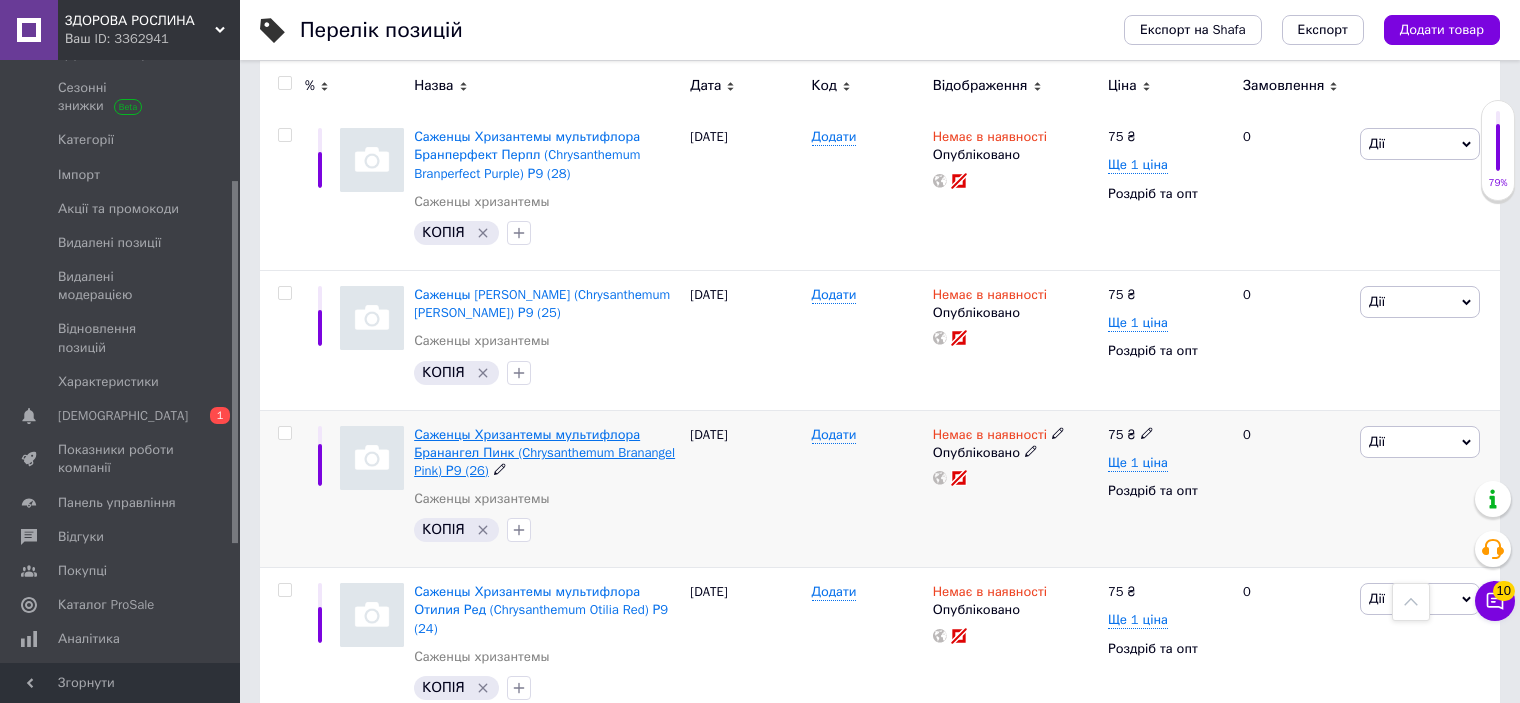 click on "Саженцы Хризантемы мультифлора Бранангел Пинк (Chrysanthеmum Branangel Pink) Р9 (26)" at bounding box center (544, 452) 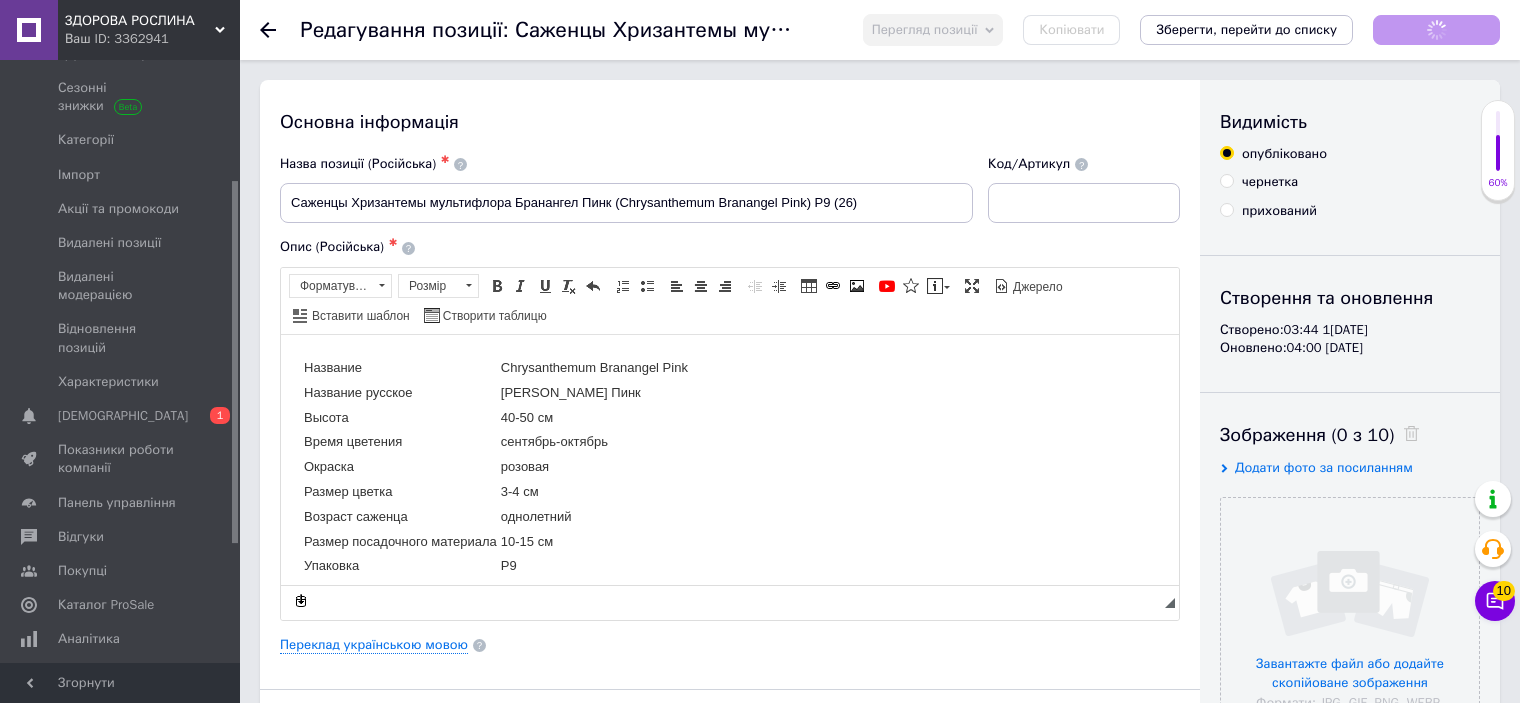 scroll, scrollTop: 0, scrollLeft: 0, axis: both 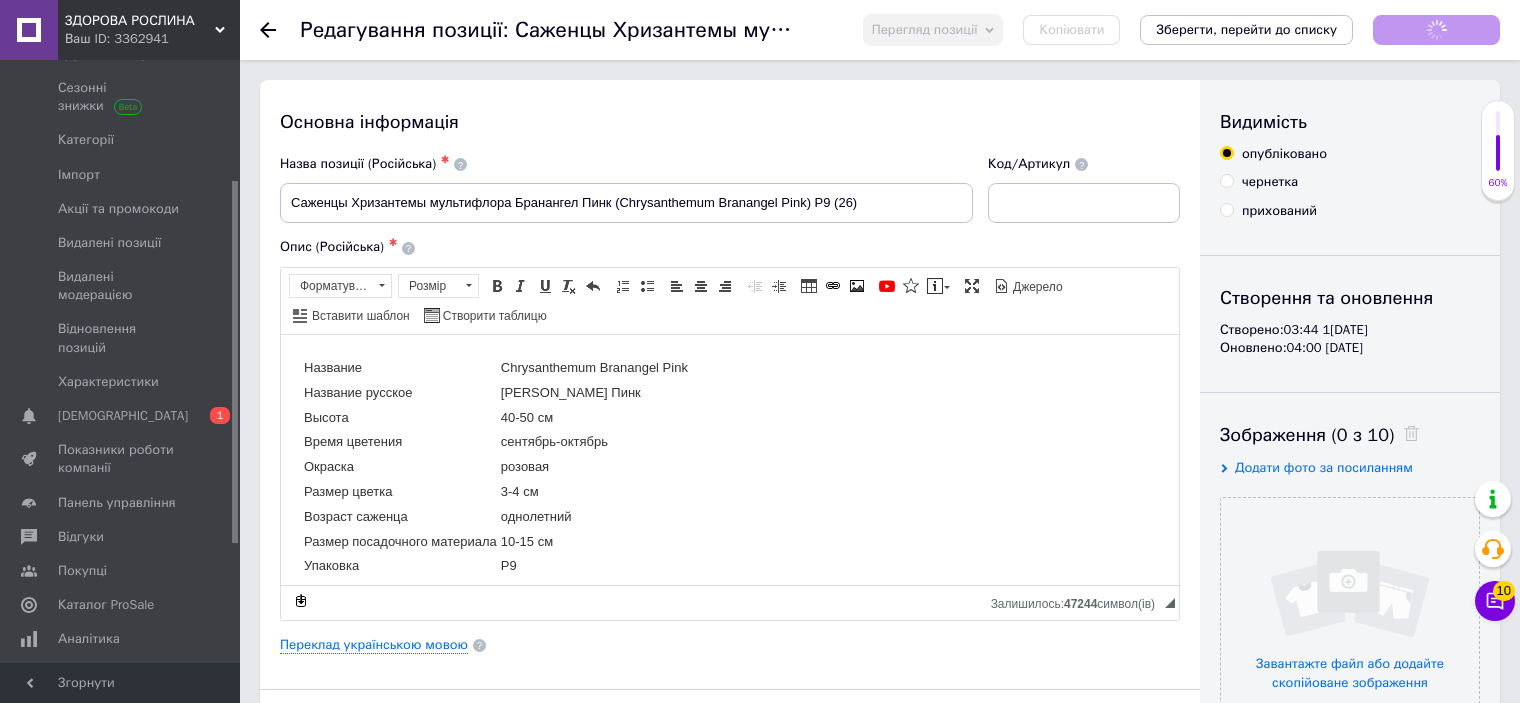 click 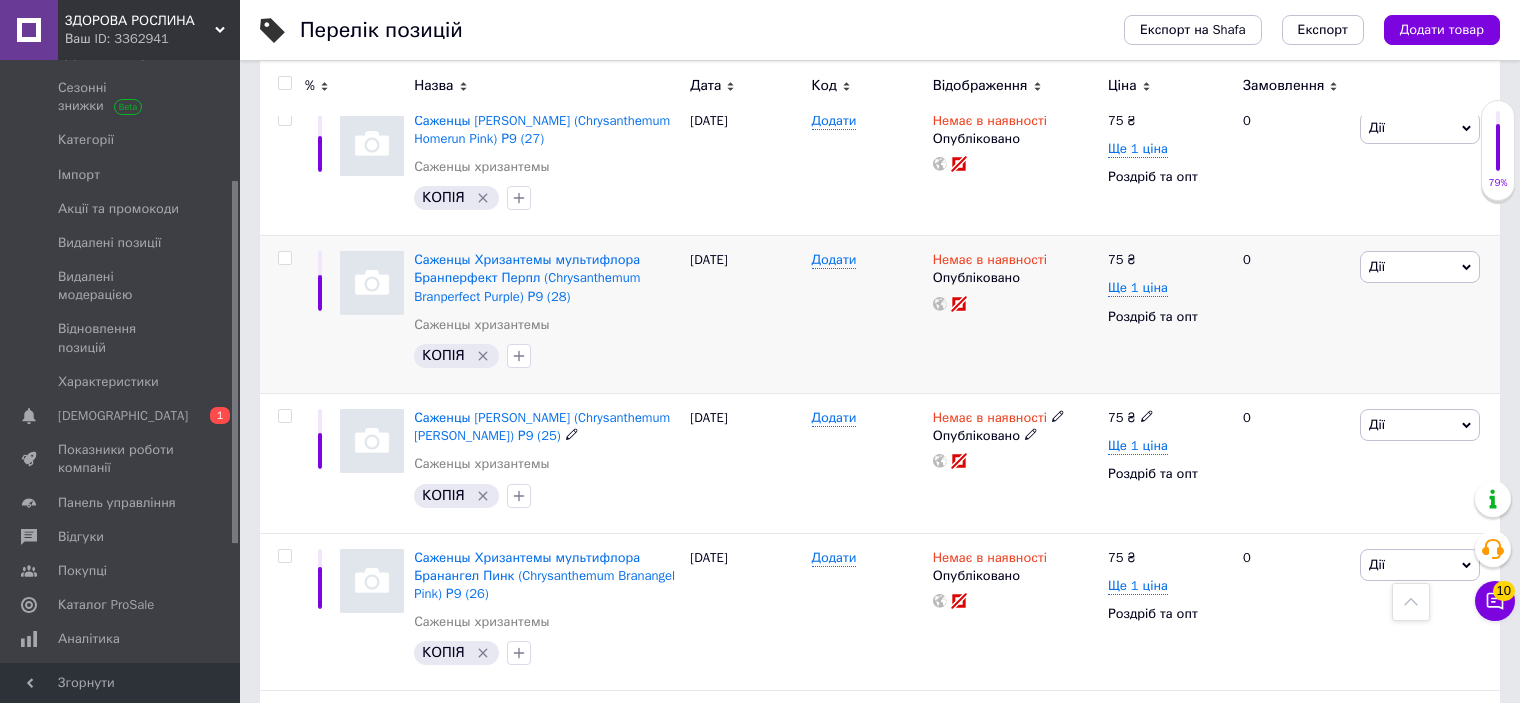 scroll, scrollTop: 1100, scrollLeft: 0, axis: vertical 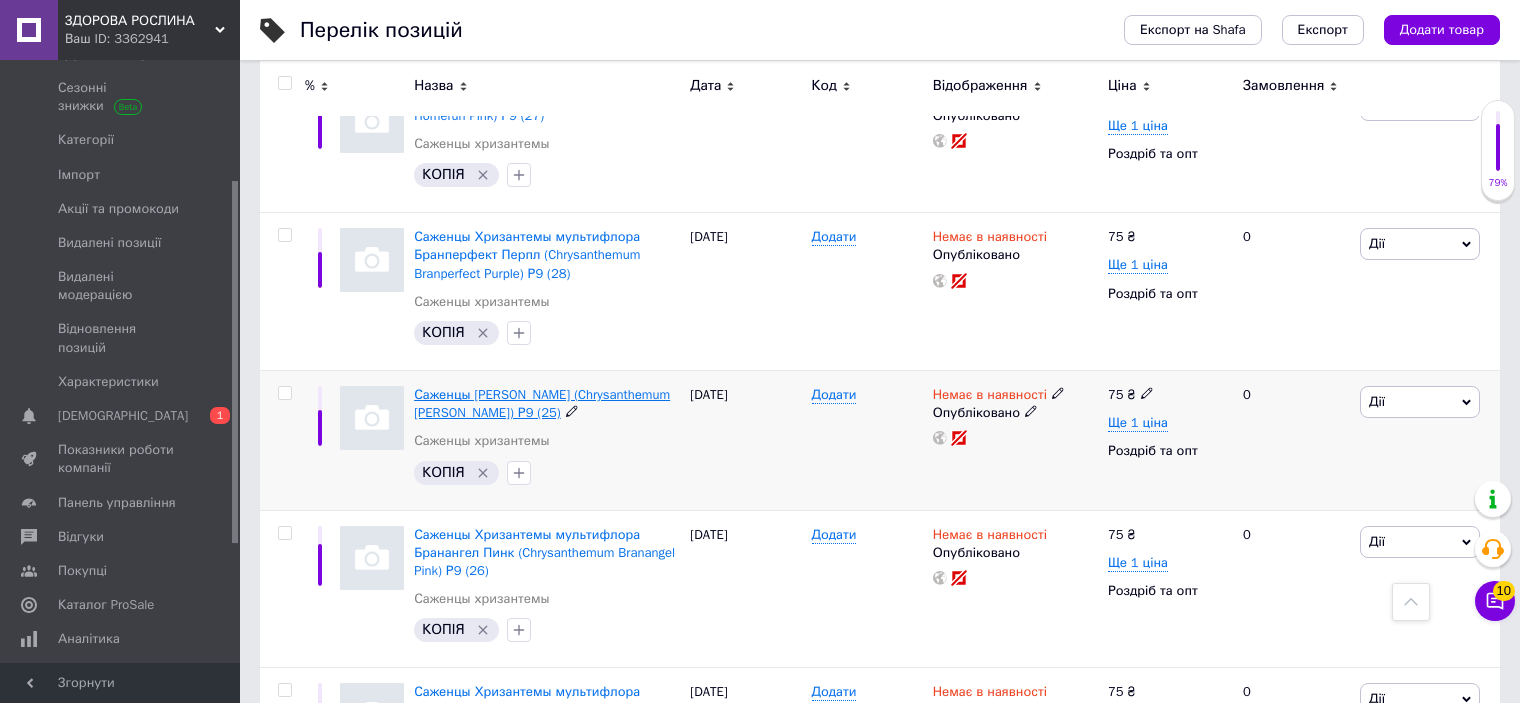 click on "Саженцы [PERSON_NAME] (Chrysanthеmum [PERSON_NAME]) Р9 (25)" at bounding box center [542, 403] 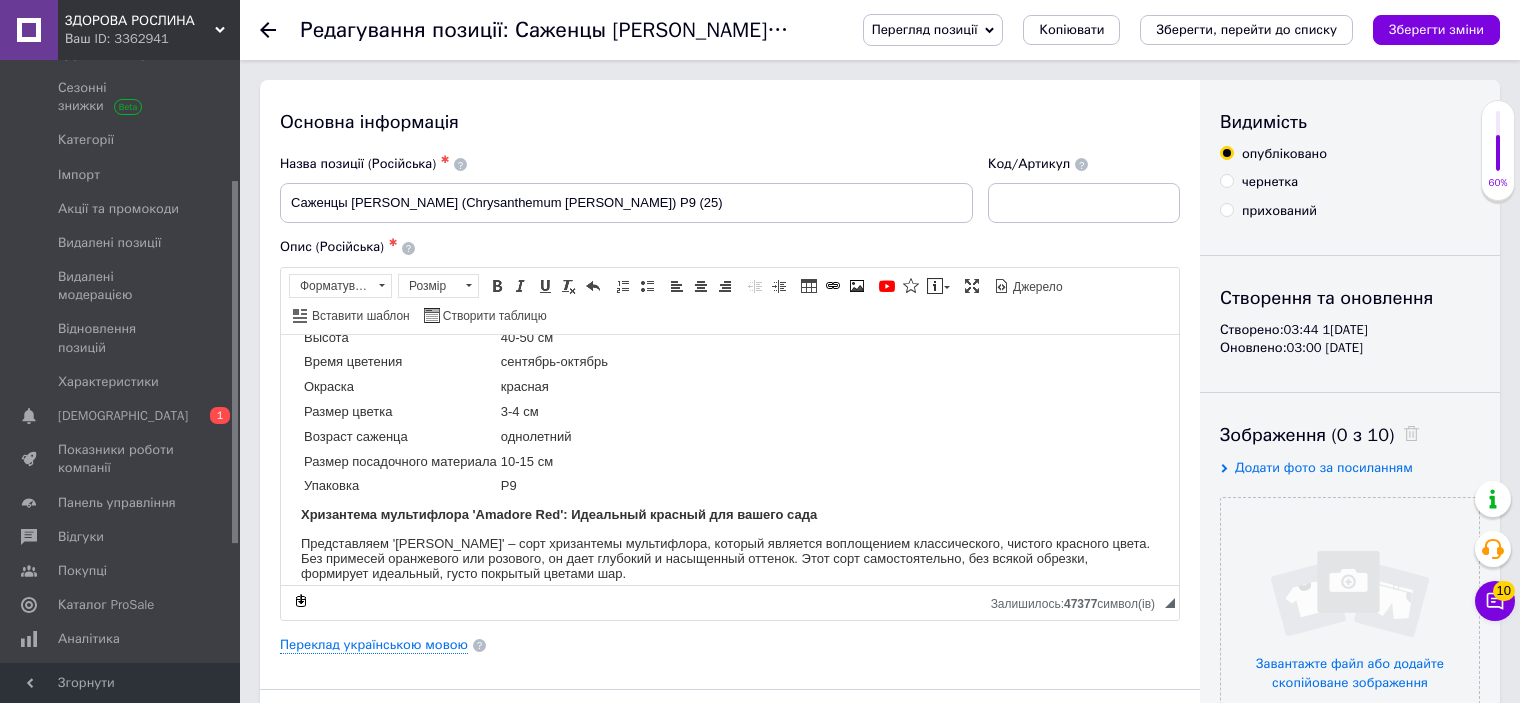 scroll, scrollTop: 200, scrollLeft: 0, axis: vertical 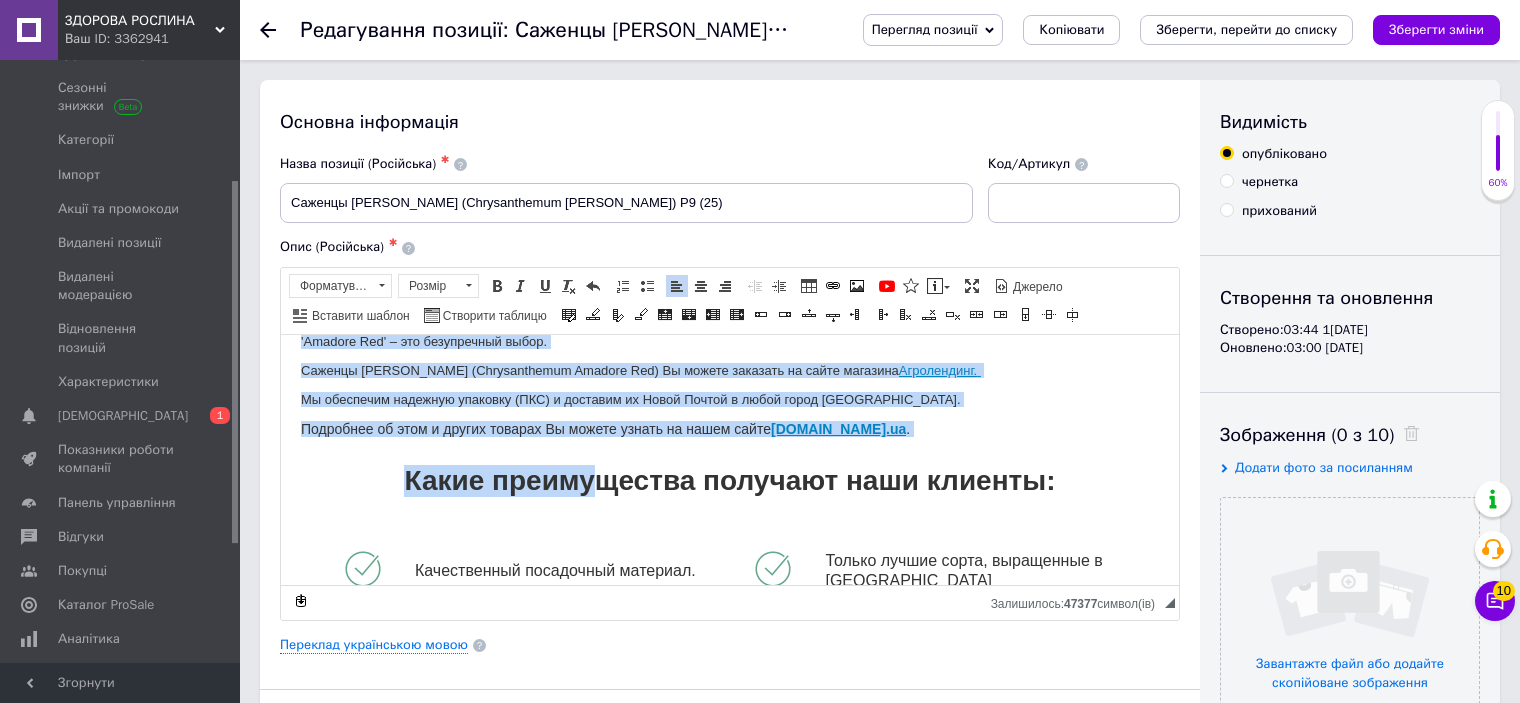 drag, startPoint x: 301, startPoint y: 389, endPoint x: 815, endPoint y: 413, distance: 514.56 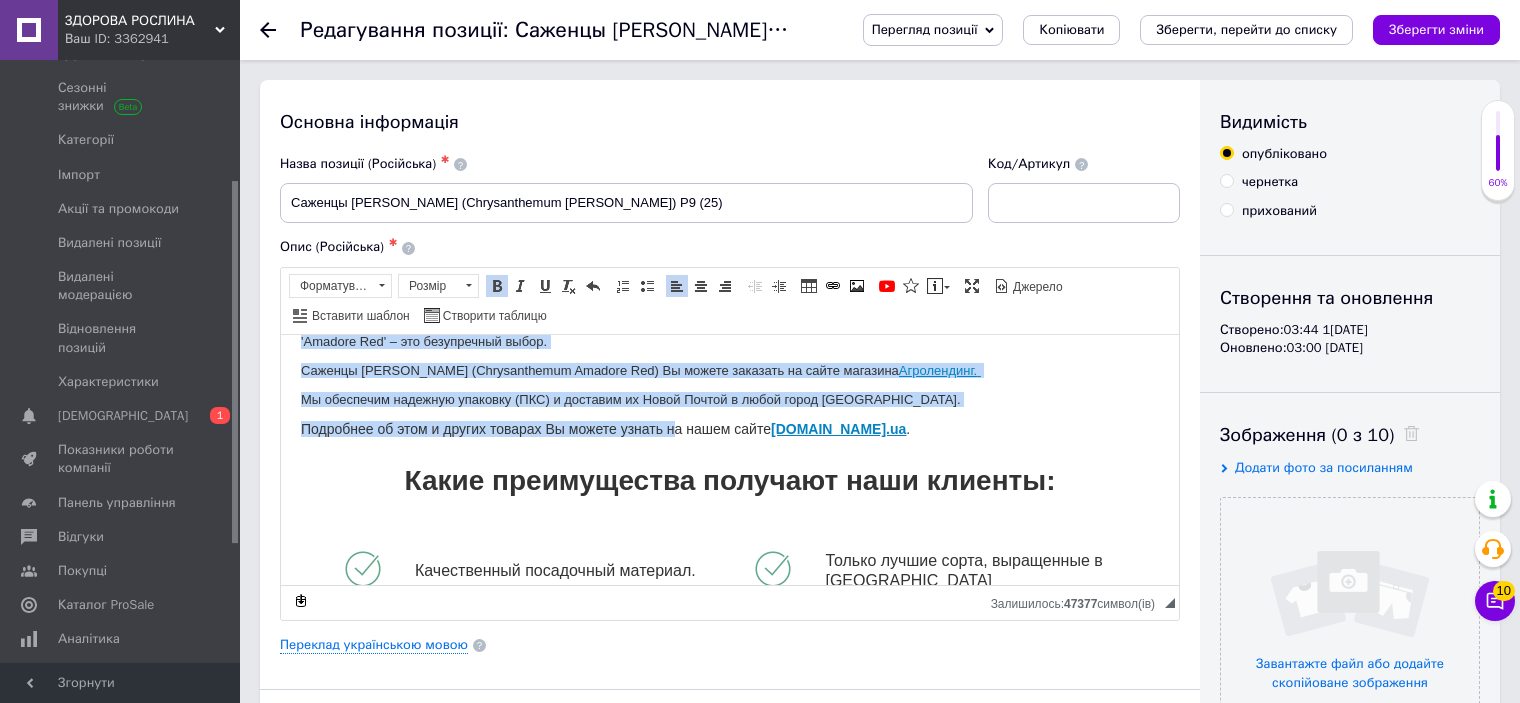 click on "Мы обеспечим надежную упаковку (ПКС) и доставим их Новой Почтой в любой город [GEOGRAPHIC_DATA]." at bounding box center (730, 398) 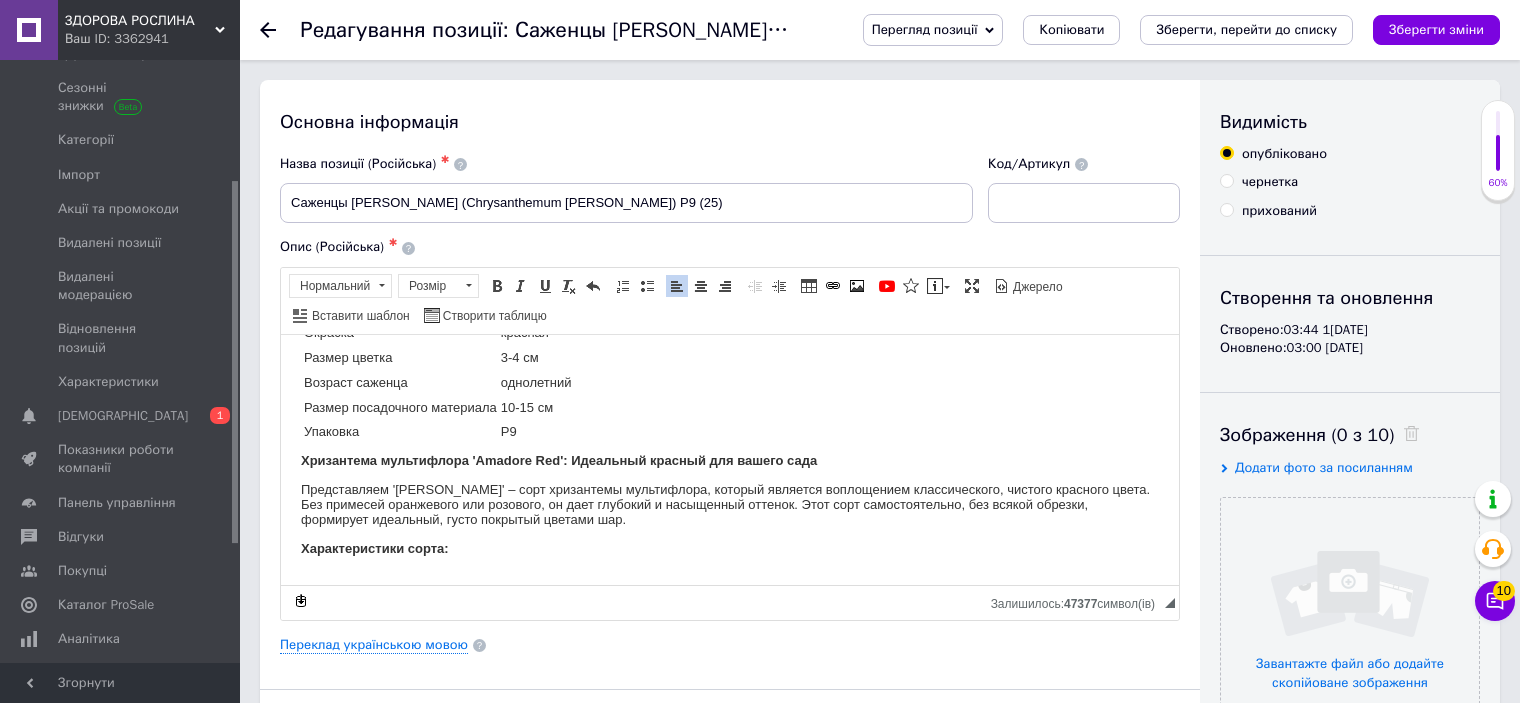 scroll, scrollTop: 100, scrollLeft: 0, axis: vertical 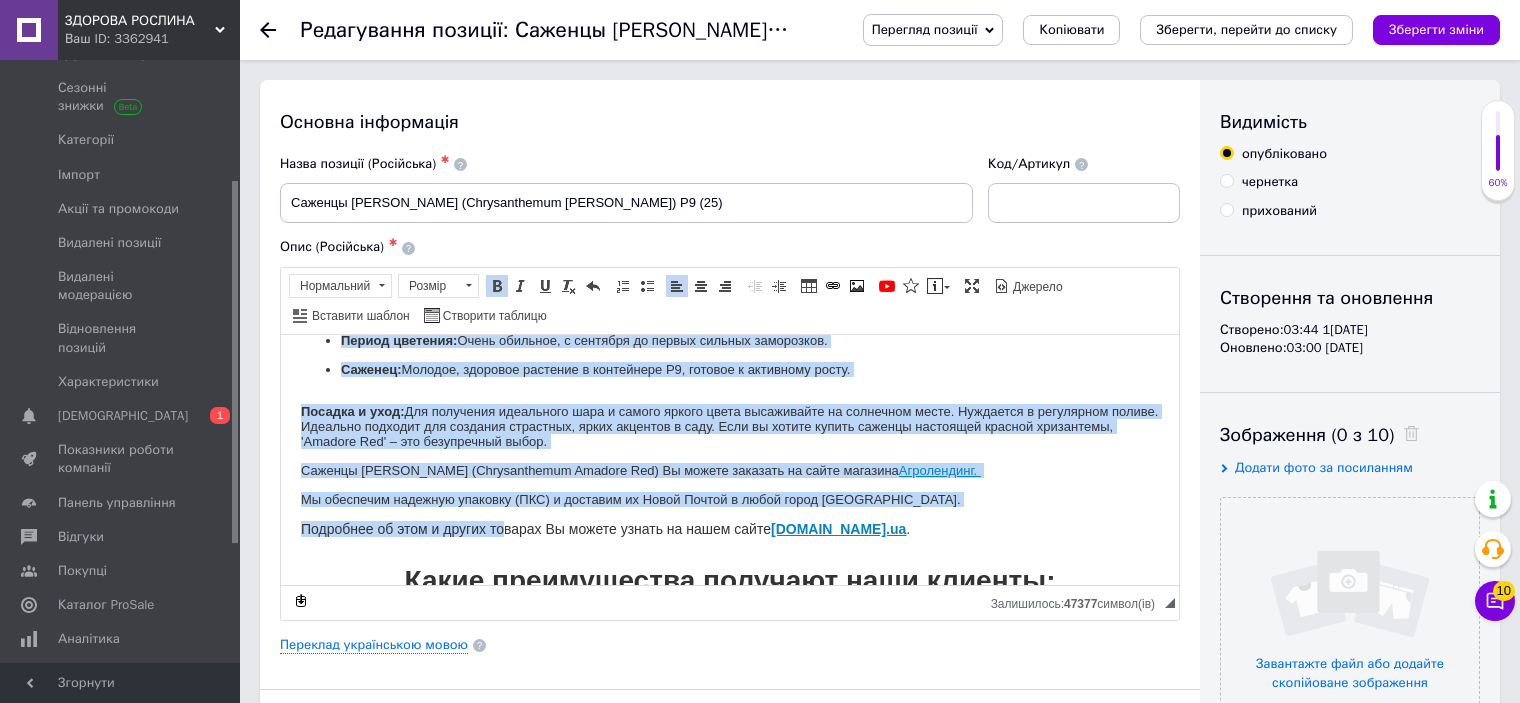 drag, startPoint x: 303, startPoint y: 489, endPoint x: 624, endPoint y: 484, distance: 321.03894 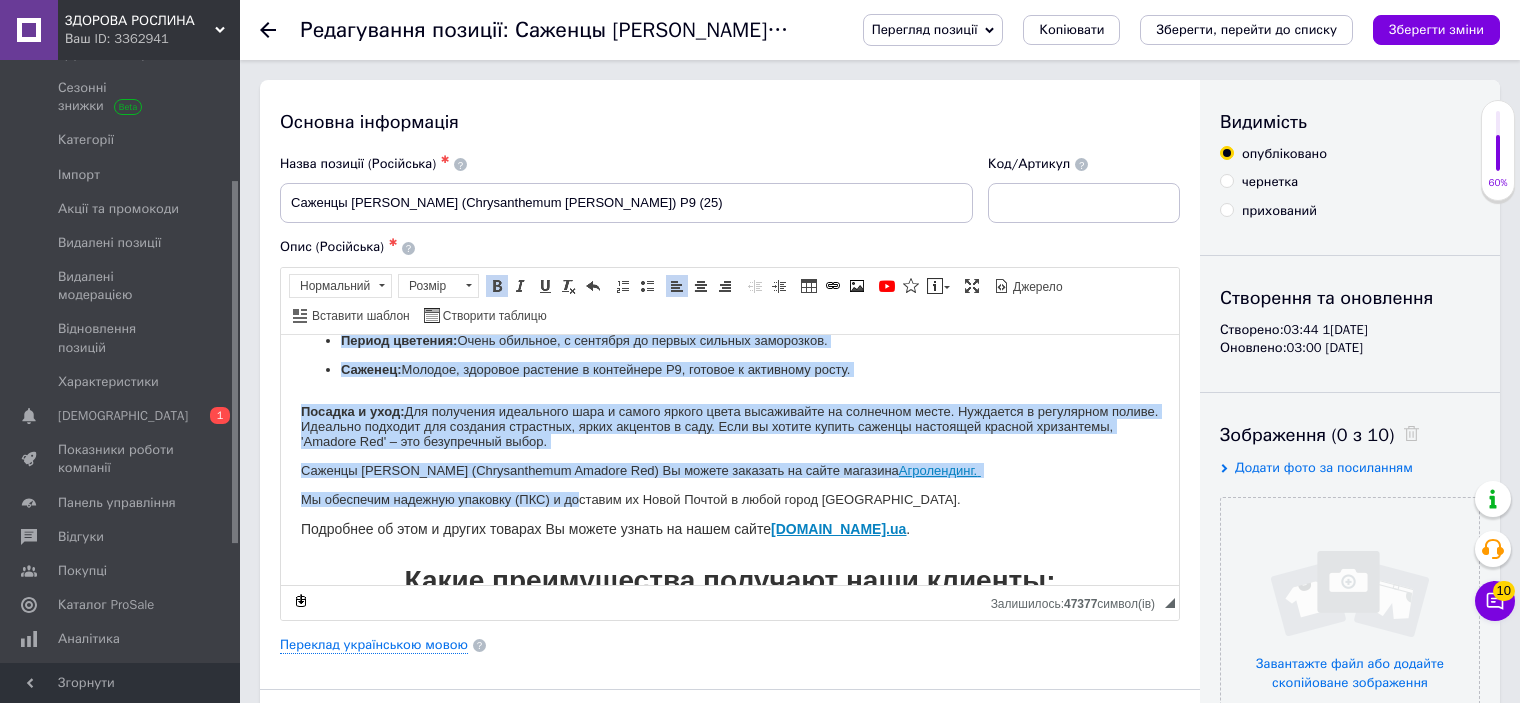 click on "Посадка и уход:  Для получения идеального шара и самого яркого цвета высаживайте на солнечном месте. Нуждается в регулярном поливе. Идеально подходит для создания страстных, ярких акцентов в саду. Если вы хотите купить саженцы настоящей красной хризантемы, 'Amadore Red' – это безупречный выбор." at bounding box center (730, 425) 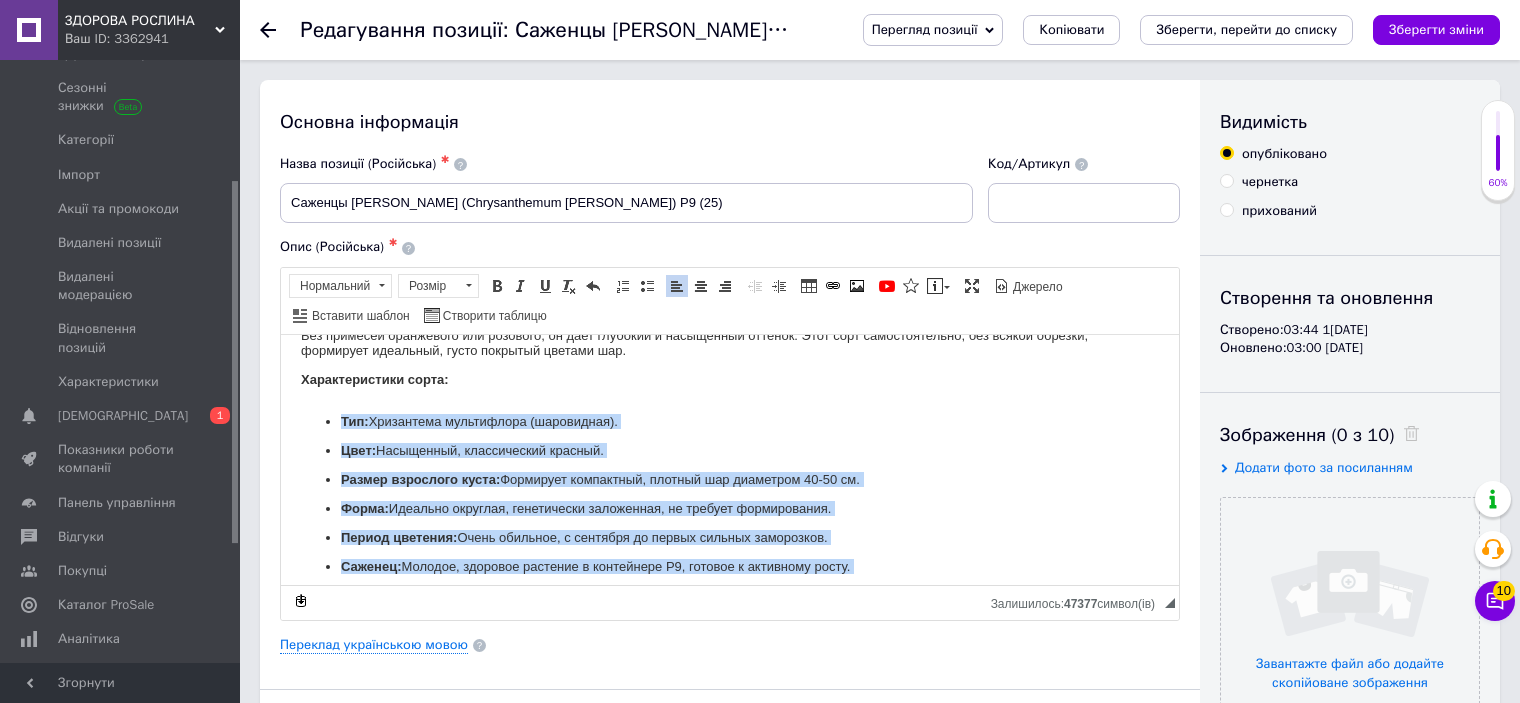 scroll, scrollTop: 300, scrollLeft: 0, axis: vertical 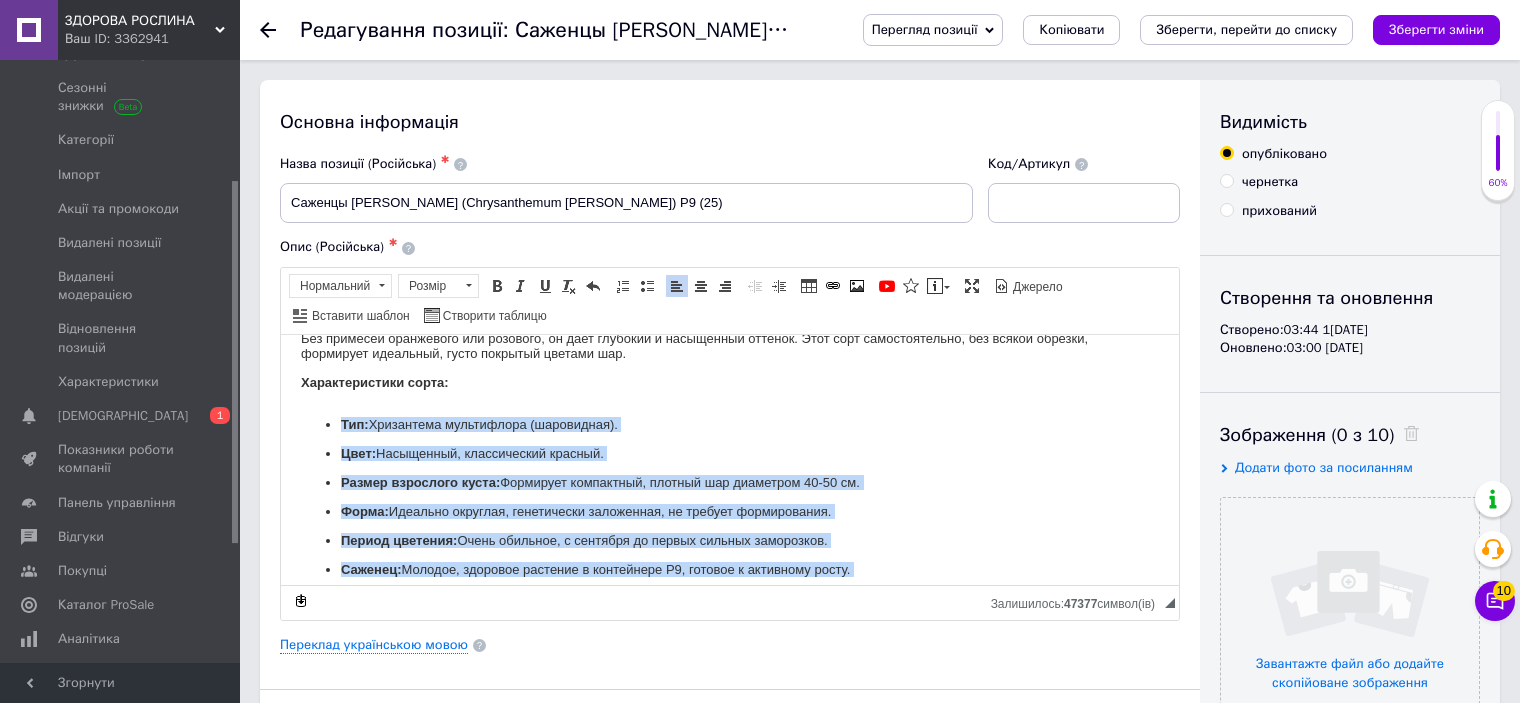 drag, startPoint x: 648, startPoint y: 440, endPoint x: 597, endPoint y: 405, distance: 61.854668 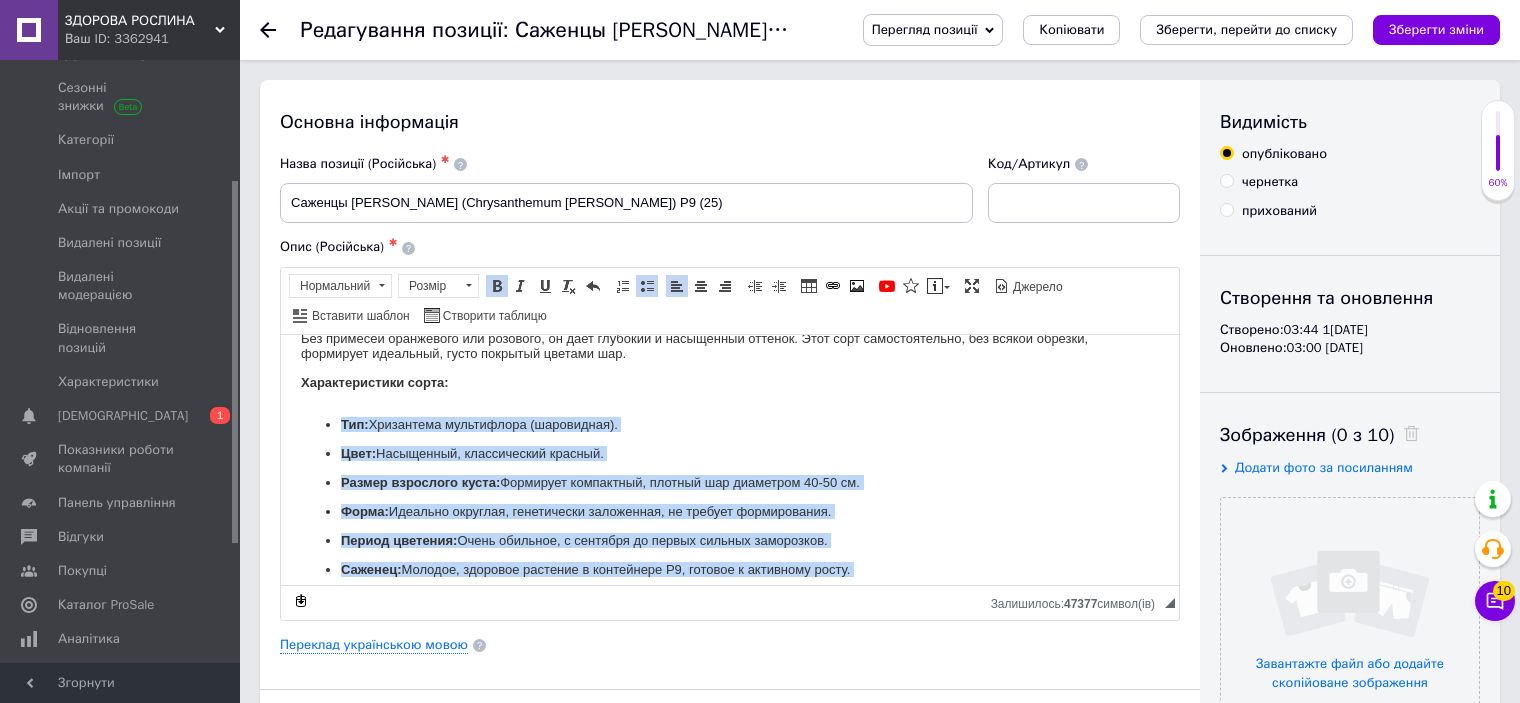 click on "Размер взрослого куста:  Формирует компактный, плотный шар диаметром 40-50 см." at bounding box center (730, 481) 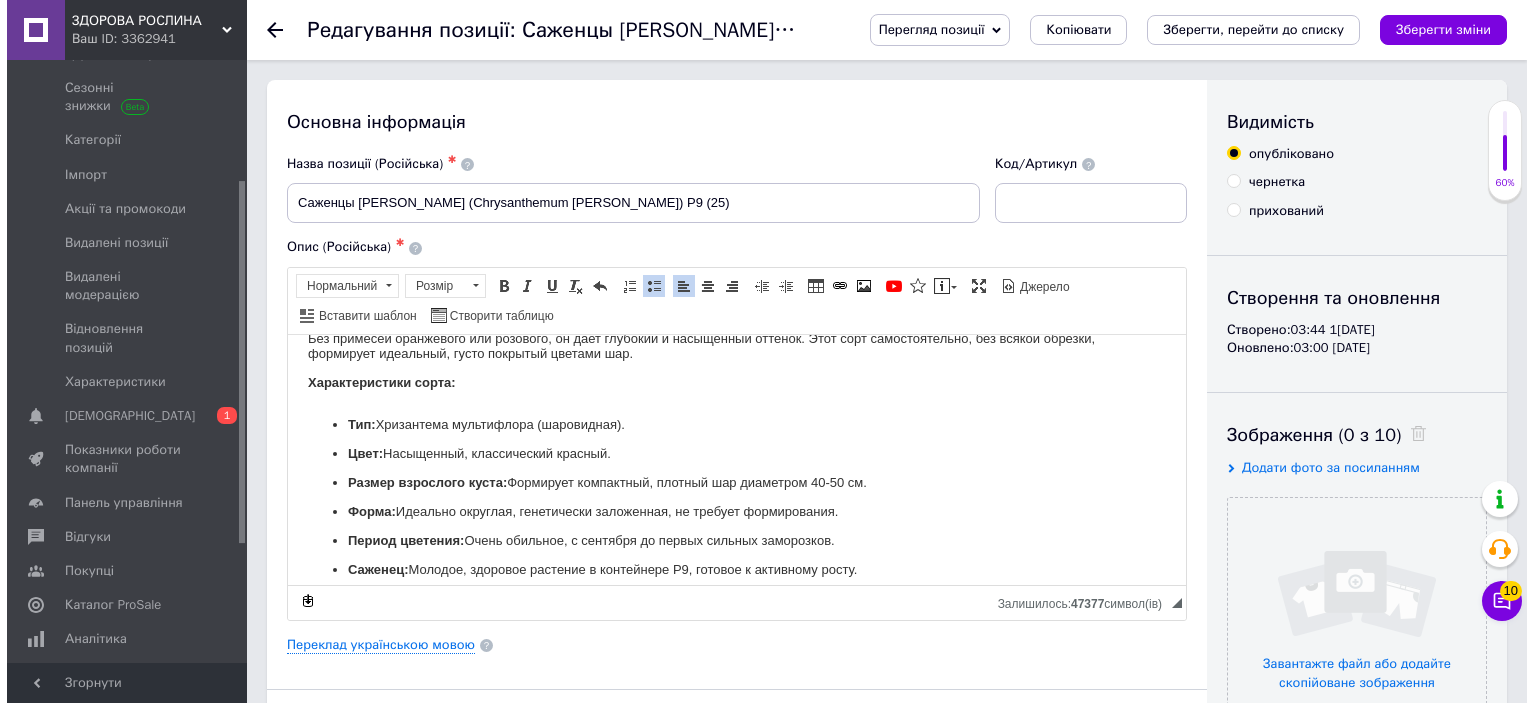 scroll, scrollTop: 200, scrollLeft: 0, axis: vertical 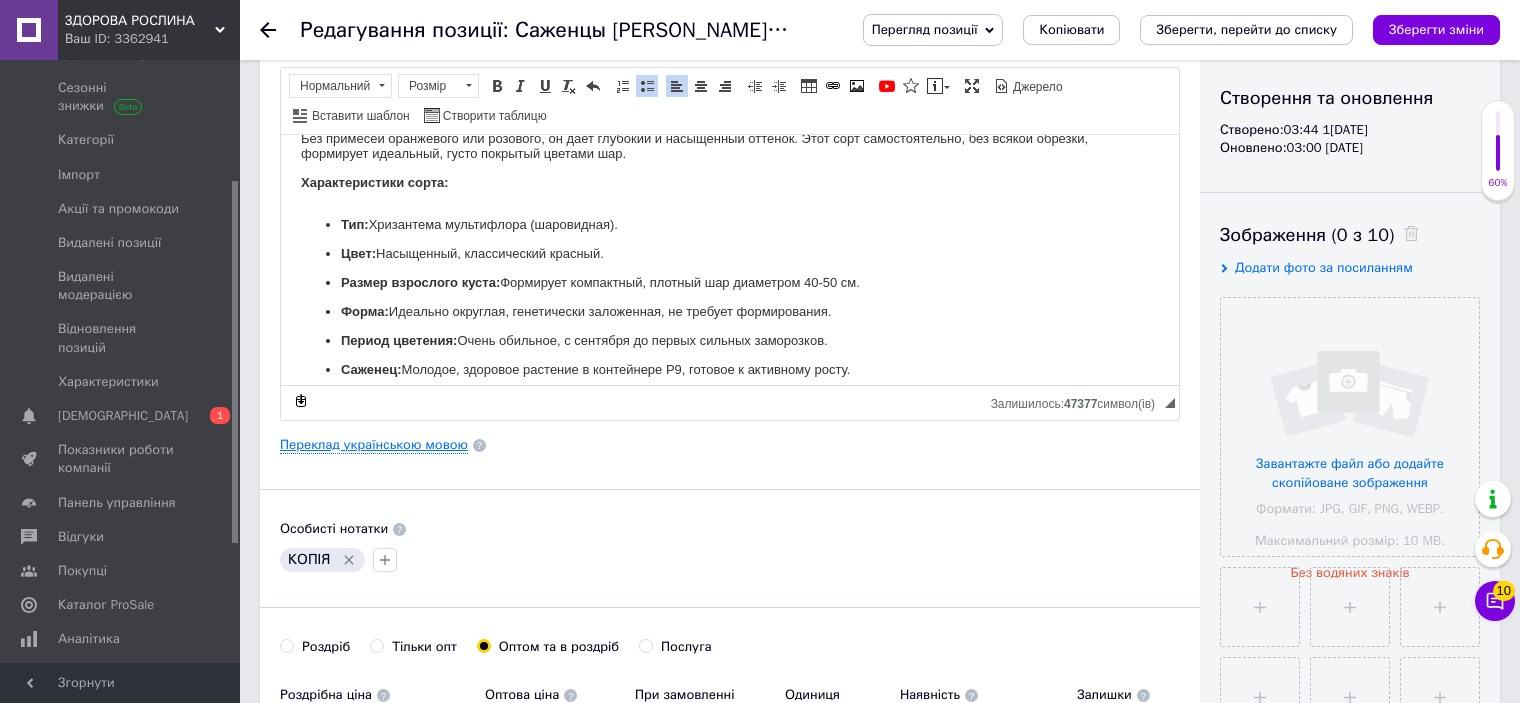 click on "Переклад українською мовою" at bounding box center (374, 445) 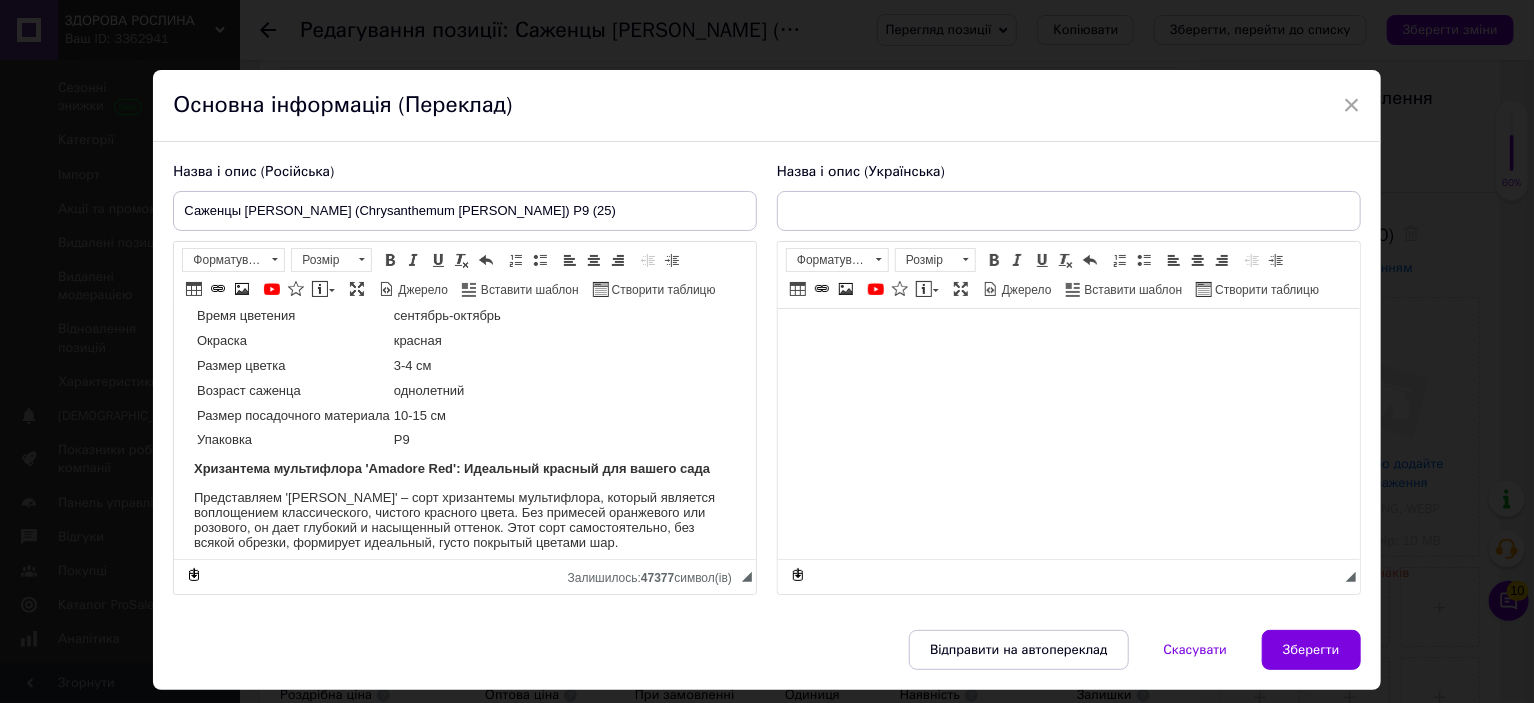 scroll, scrollTop: 200, scrollLeft: 0, axis: vertical 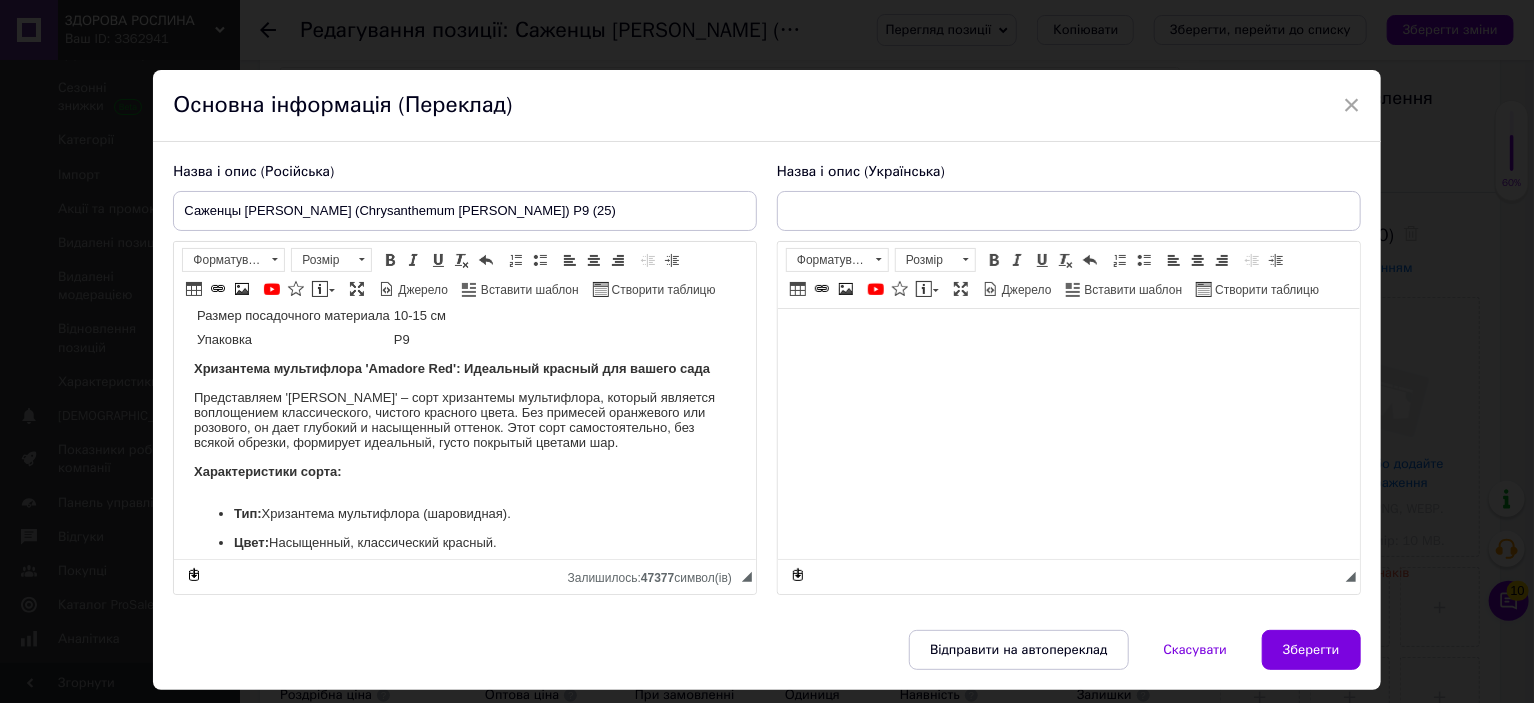 type on "Саджанці Хризантеми мультифлора Амадор Ред (Chrysanthеmum Amadore Red) Р9 (25)" 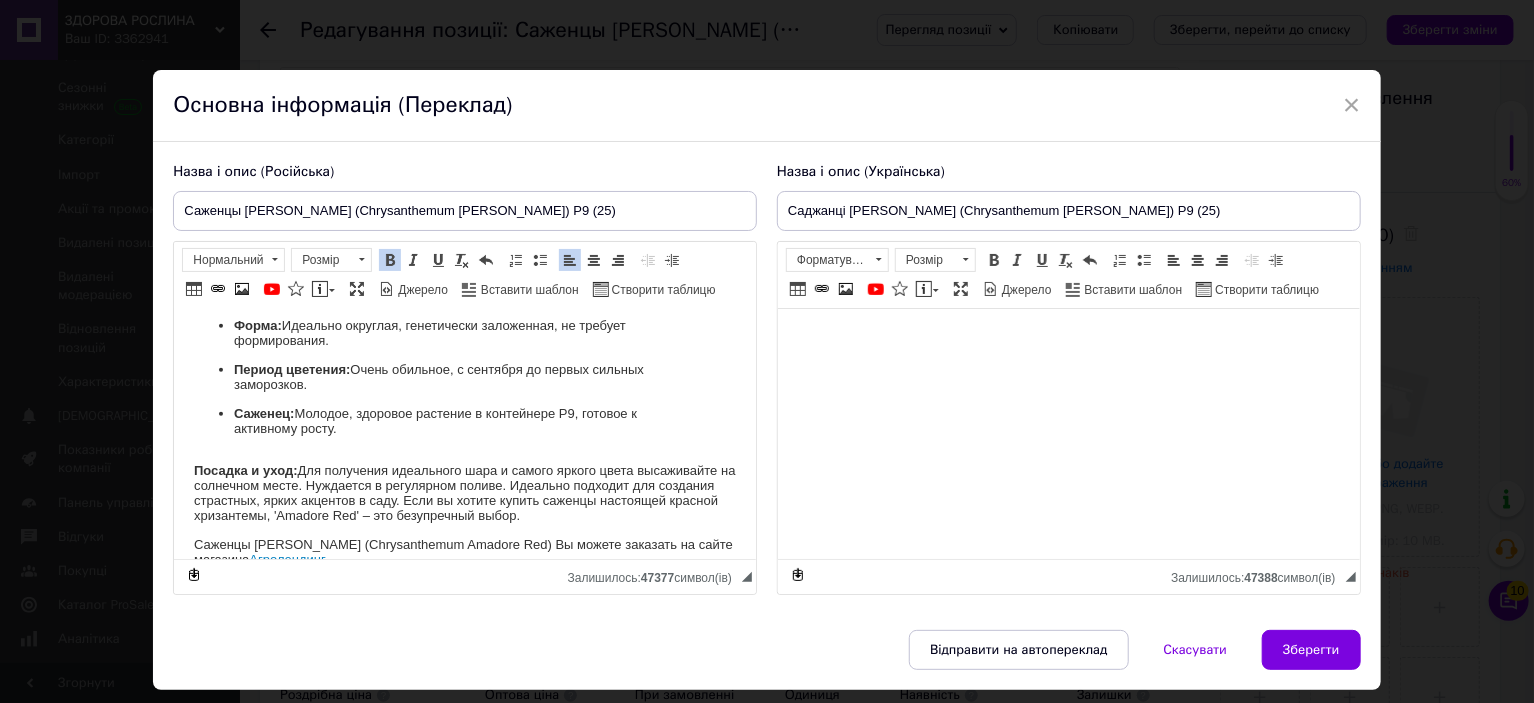 scroll, scrollTop: 500, scrollLeft: 0, axis: vertical 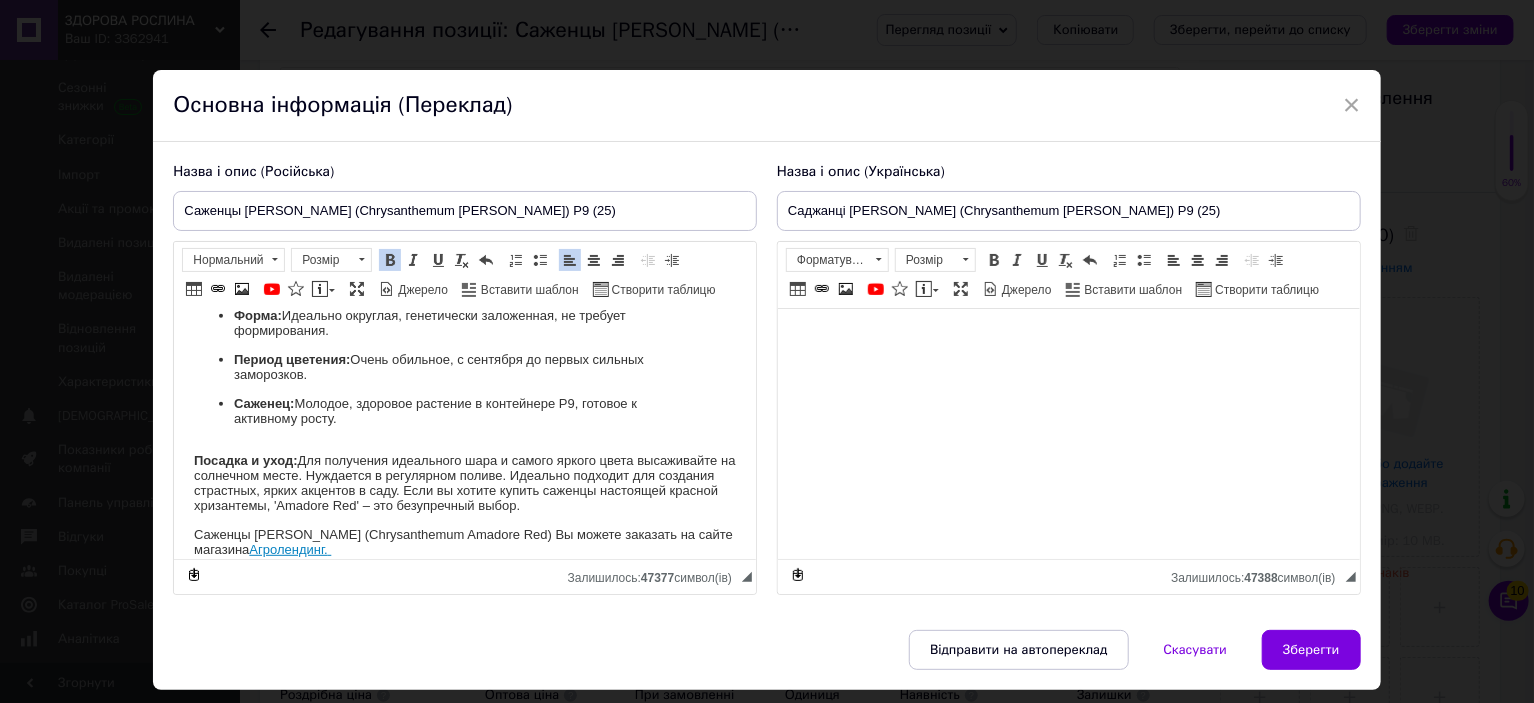 drag, startPoint x: 192, startPoint y: 364, endPoint x: 772, endPoint y: 507, distance: 597.3684 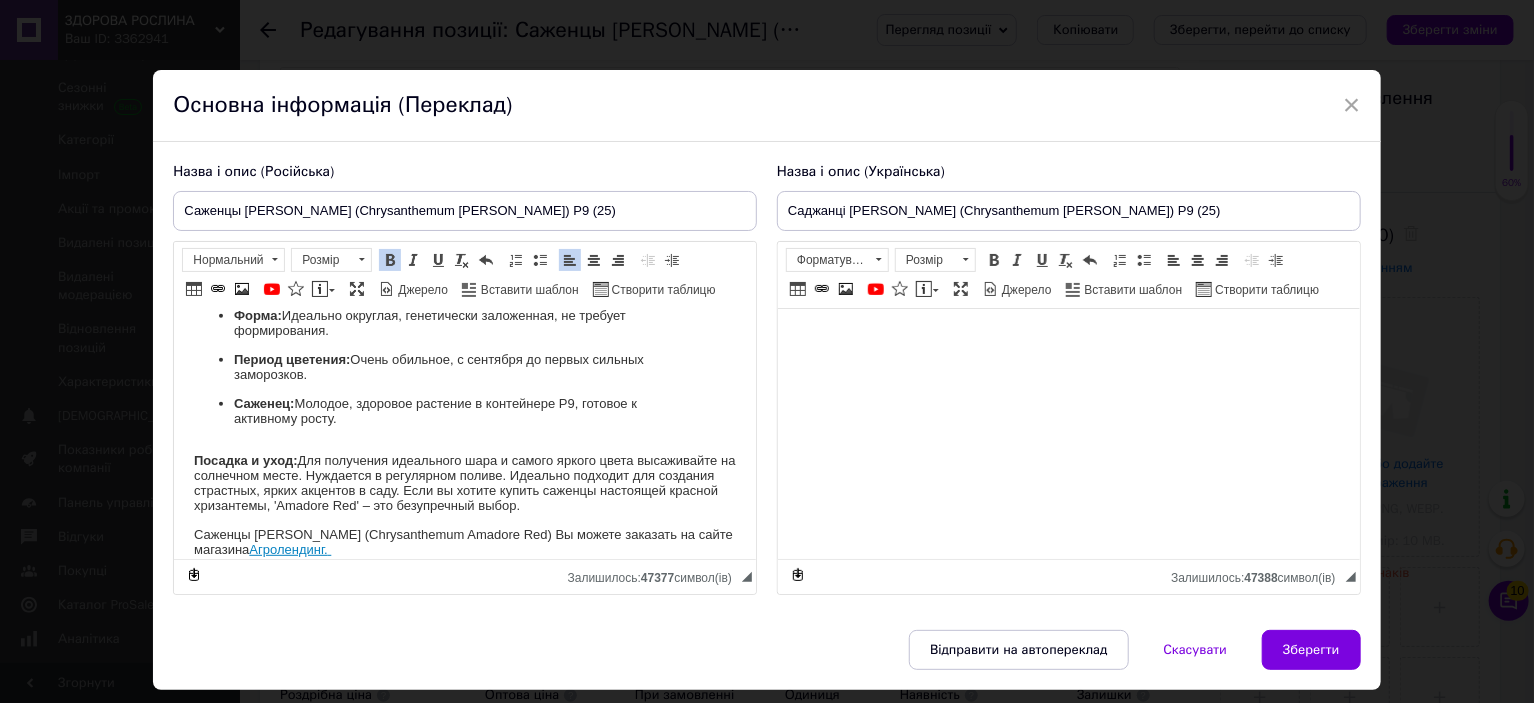 click on "Название Chrysanthеmum Amadore Red Название русское Хризантема Амадор Ред Высота 40-50 см Время цветения сентябрь-октябрь Окраска красная Размер цветка 3-4 см Возраст саженца однолетний Размер посадочного материала 10-15 см Упаковка Р9 Хризантема мультифлора 'Amadore Red': Идеальный красный для вашего сада Характеристики сорта: Тип:  Хризантема мультифлора (шаровидная). Цвет:  Насыщенный, классический красный. Размер взрослого куста:  Формирует компактный, плотный шар диаметром 40-50 см. Форма:  Идеально округлая, генетически заложенная, не требует формирования. Саженец:   ua" at bounding box center (465, 1178) 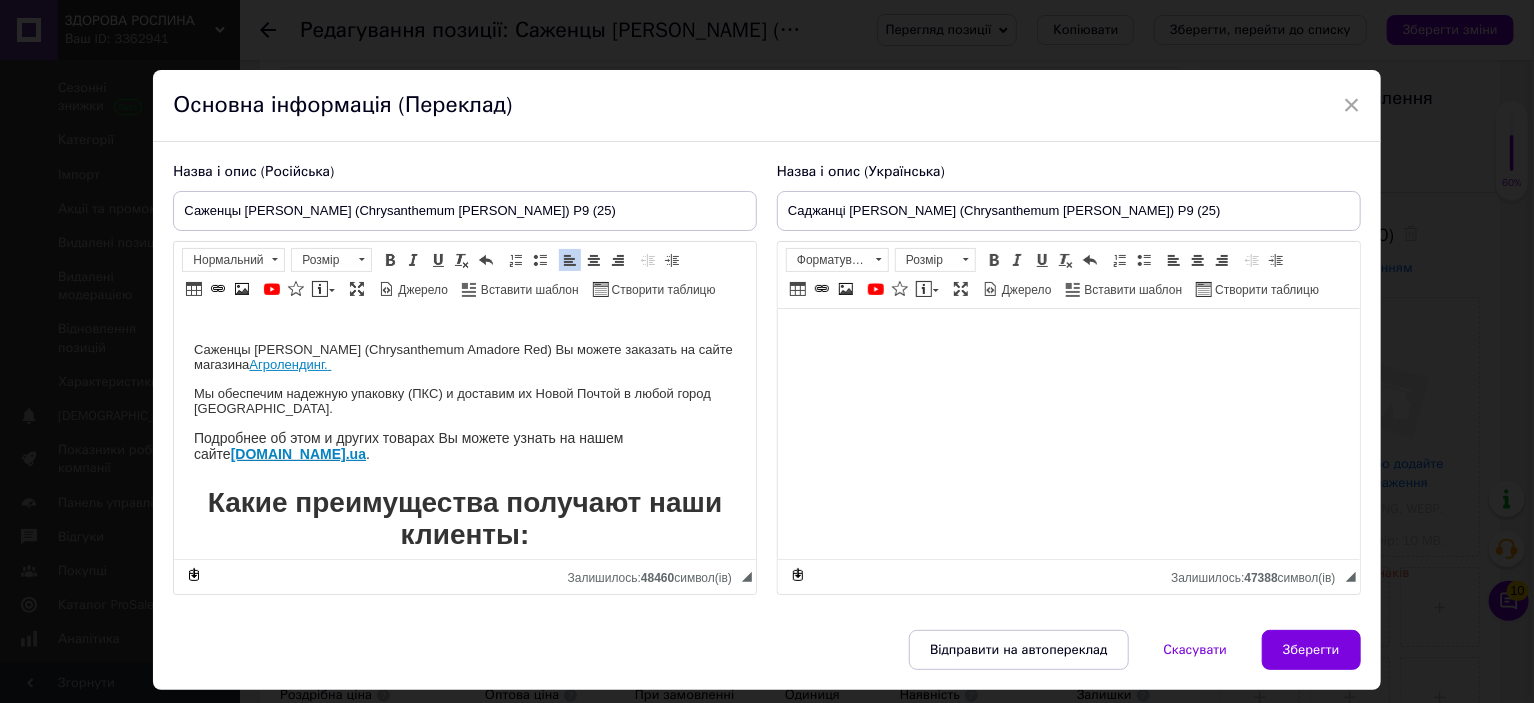 scroll, scrollTop: 148, scrollLeft: 0, axis: vertical 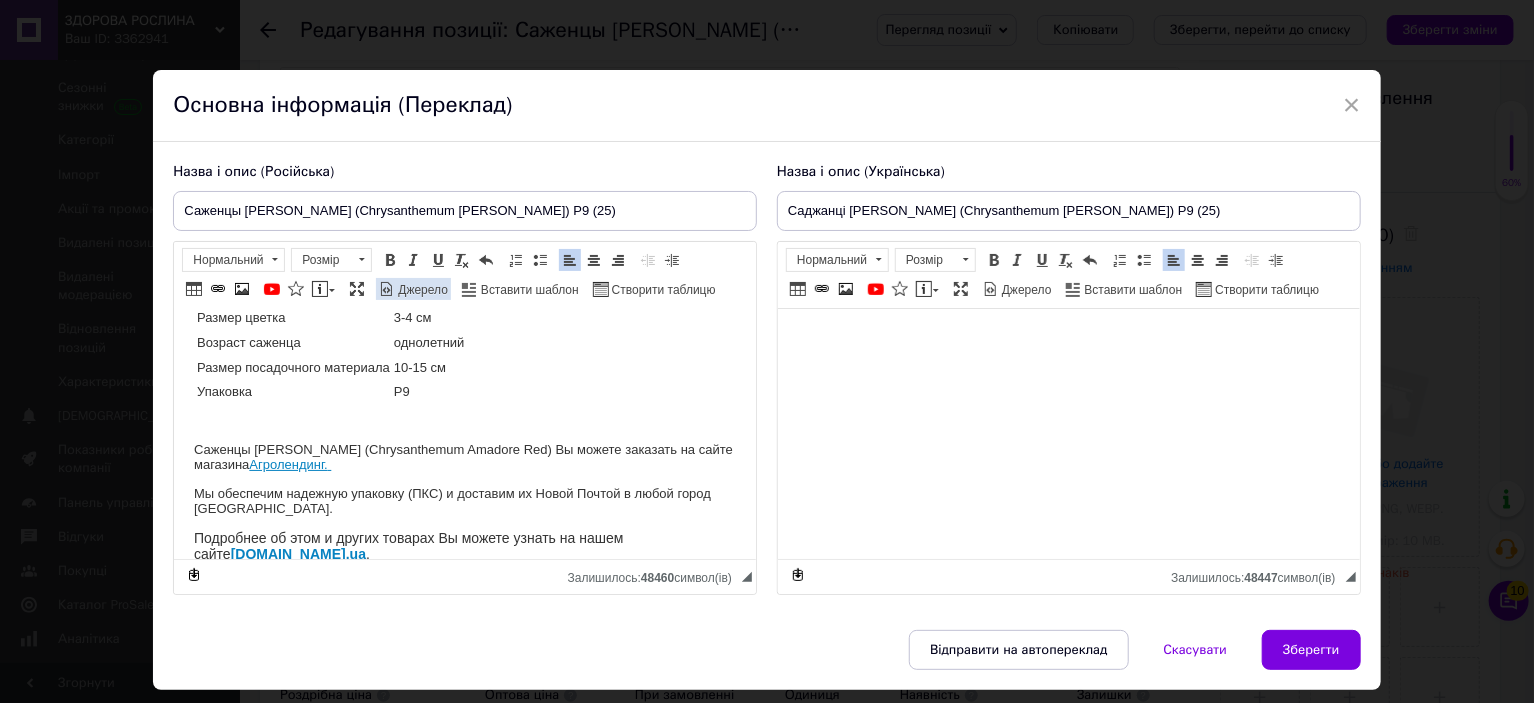 click on "Джерело" at bounding box center (421, 290) 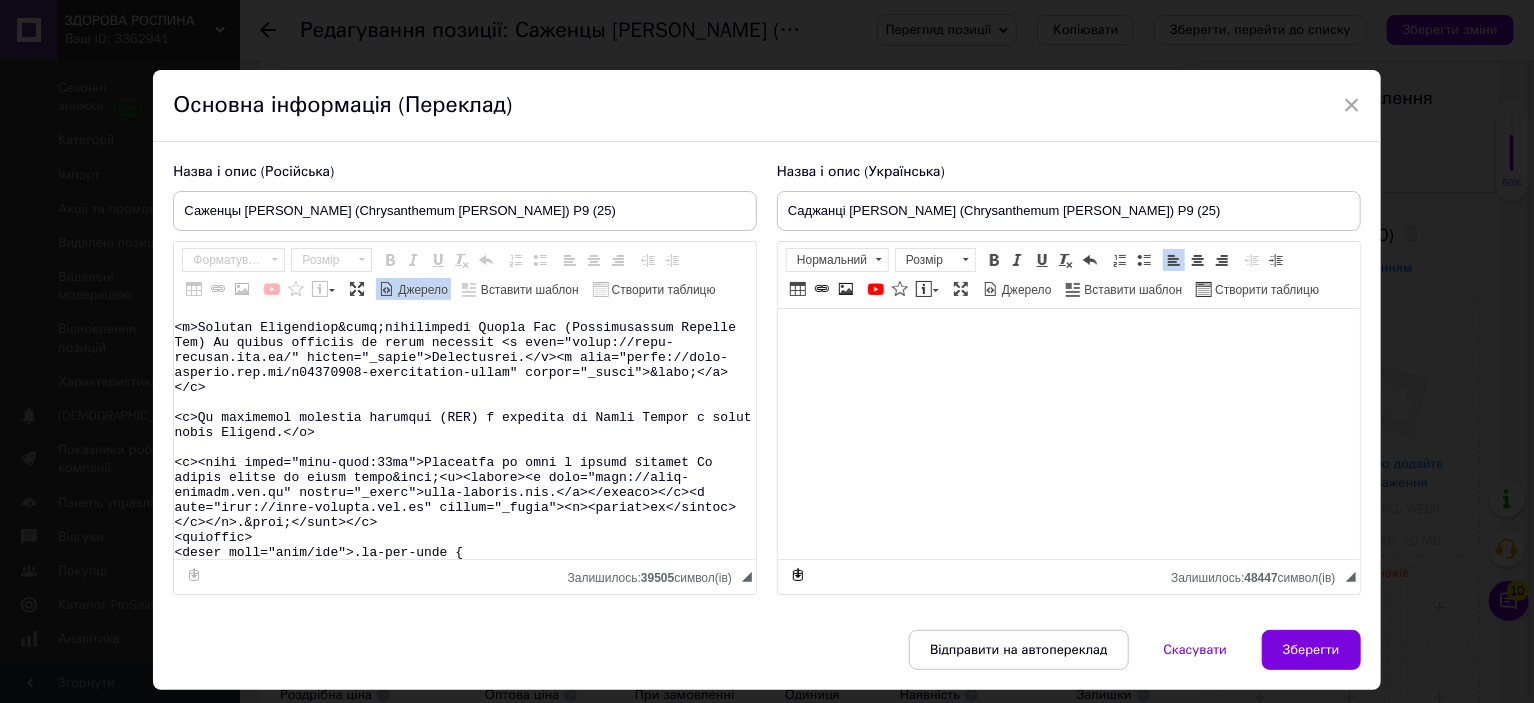 scroll, scrollTop: 600, scrollLeft: 0, axis: vertical 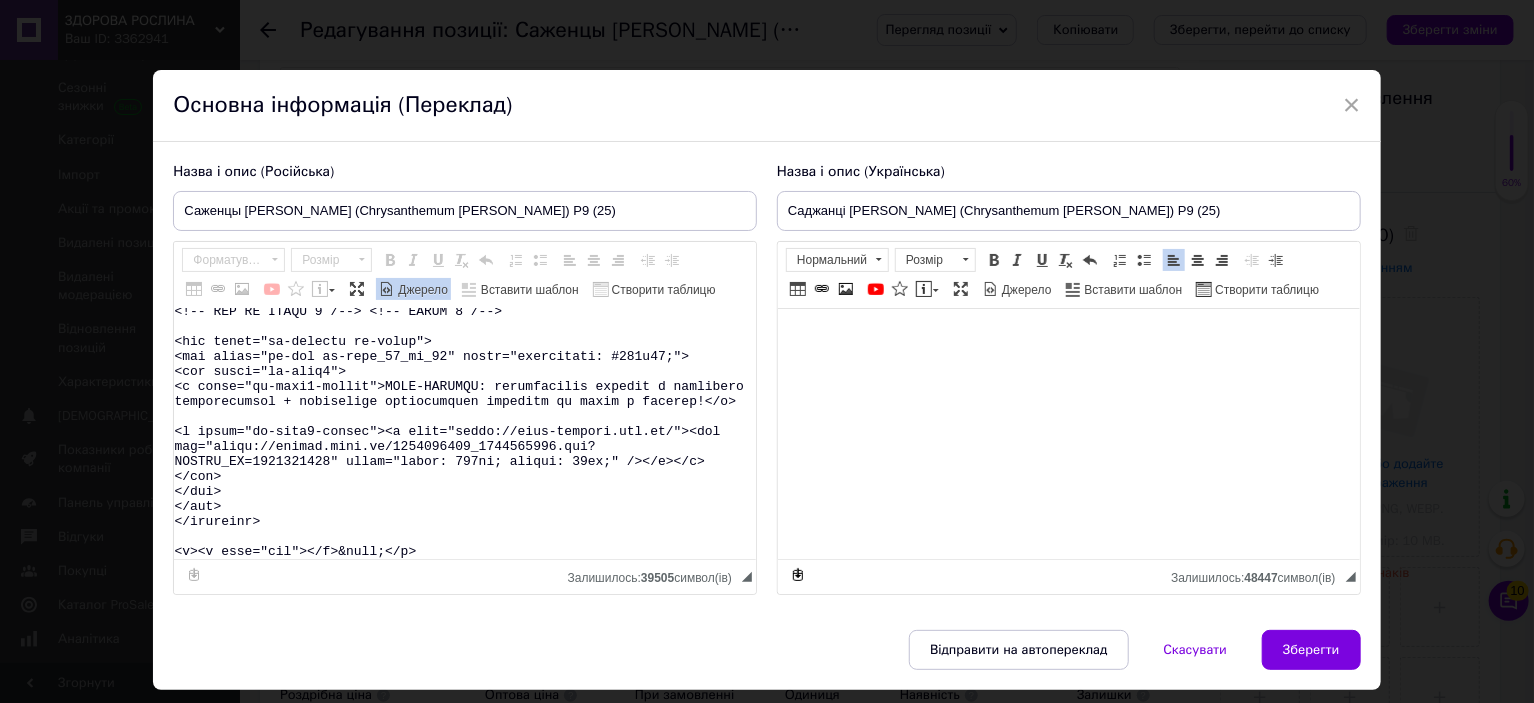 drag, startPoint x: 214, startPoint y: 384, endPoint x: 393, endPoint y: 630, distance: 304.2318 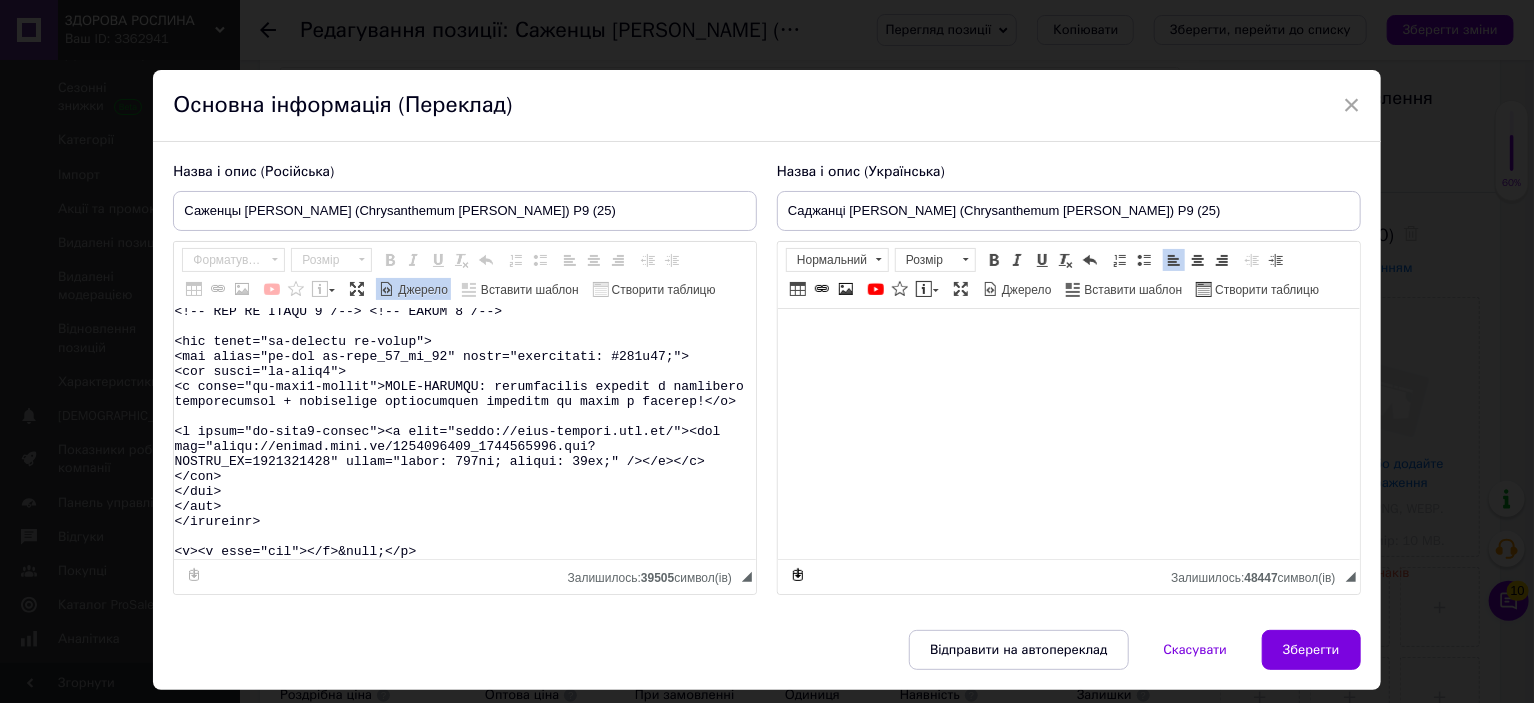 click on "× Основна інформація (Переклад) Назва і опис (Російська) Саженцы Хризантемы мультифлора Амадор Ред (Chrysanthеmum Amadore Red) Р9 (25)
Название
Chrysanthеmum Amadore Red
Название русское
Хризантема Амадор Ред
Высота
40-50 см
Время цветения
сентябрь-октябрь
Окраска
красная
Размер цветка
3-4 см
Возраст саженца
однолетний
Размер посадочного материала
10-15 см
Упаковка
Р9
Саженцы Хризантемы мультифлора Амадор Ред (Chrysanthеmum Amadore Red) Вы можете заказать на сайте магазина  Агролендинг.
ua ." at bounding box center (766, 380) 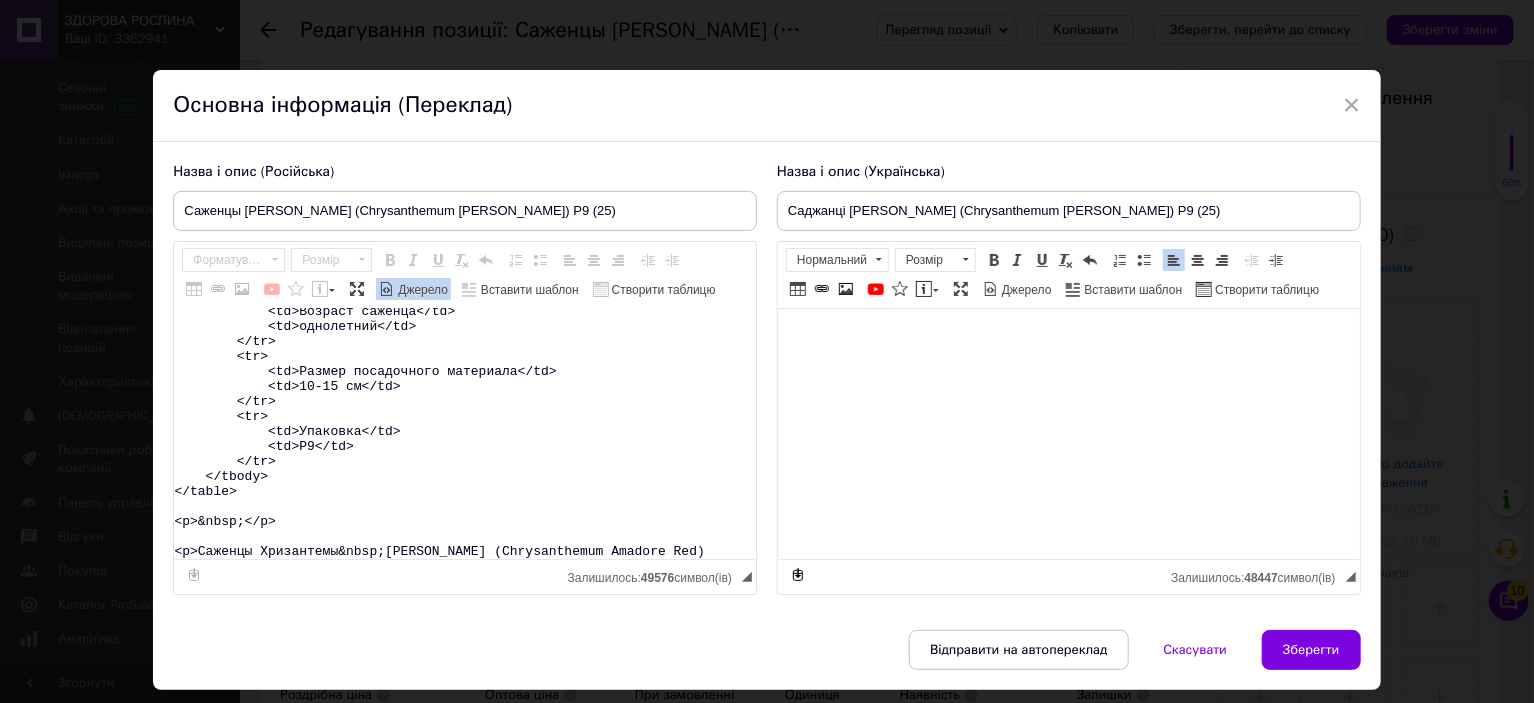 scroll, scrollTop: 433, scrollLeft: 0, axis: vertical 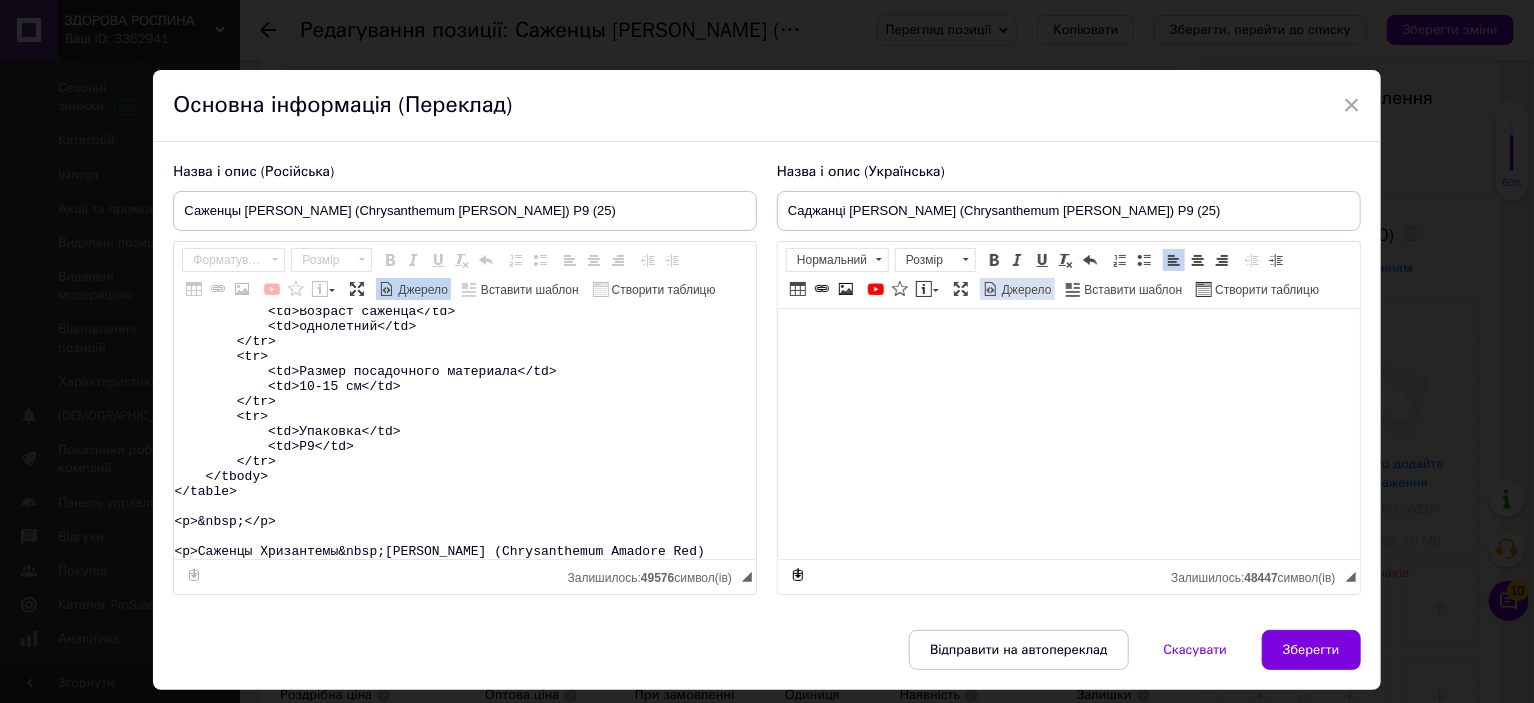 click at bounding box center (991, 289) 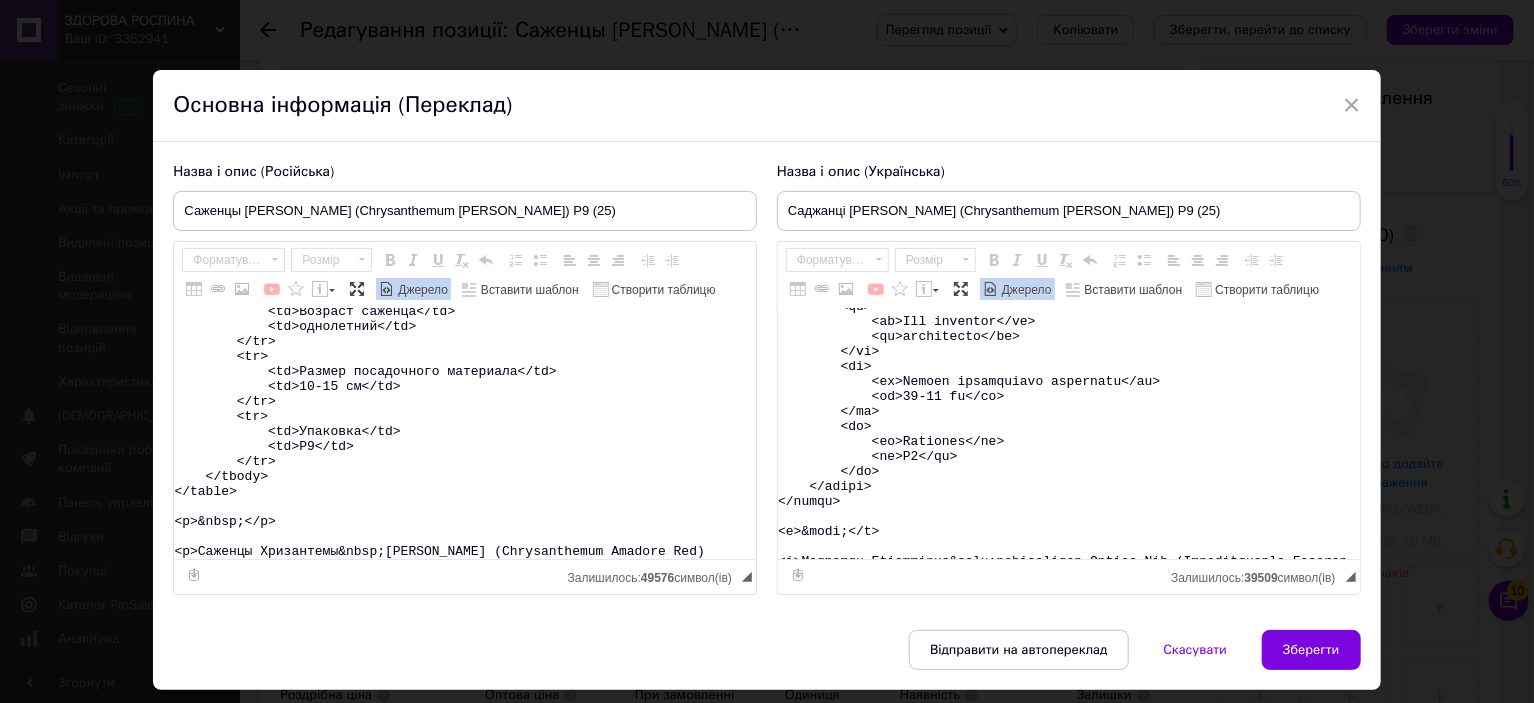 scroll, scrollTop: 500, scrollLeft: 0, axis: vertical 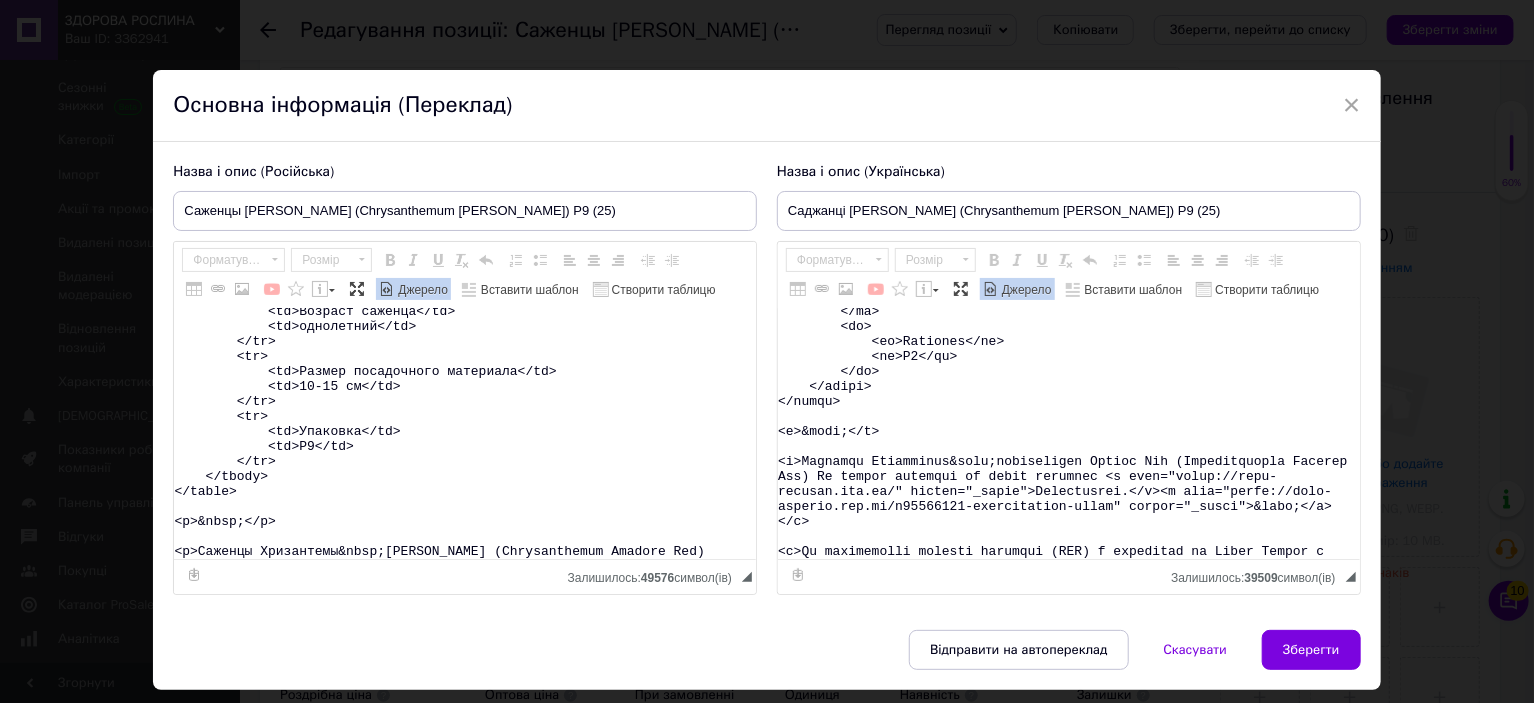 type on "<table>
<tbody>
<tr>
<td>Название</td>
<td>Chrysanthеmum&nbsp;Amadore Red</td>
</tr>
<tr>
<td>Название русское</td>
<td>Хризантема&nbsp;Амадор Ред</td>
</tr>
<tr>
<td>Высота</td>
<td>40-50&nbsp;см</td>
</tr>
<tr>
<td>Время цветения</td>
<td>сентябрь-октябрь</td>
</tr>
<tr>
<td>Окраска</td>
<td>красная</td>
</tr>
<tr>
<td>Размер цветка</td>
<td>3-4 см</td>
</tr>
<tr>
<td>Возраст саженца</td>
<td>однолетний</td>
</tr>
<tr>
<td>Размер посадочного материала</td>
<td>10-15 см</td>
</tr>
<tr>
<td>Упаковка</td>
<td>Р9</td>
</tr>
</tbody>
</table>
<p>&nbsp;</p>
<p>Саженцы Хризантемы&nbsp;мультифлора Амадор Ред (Chrysanthеmum Amadore Red)" 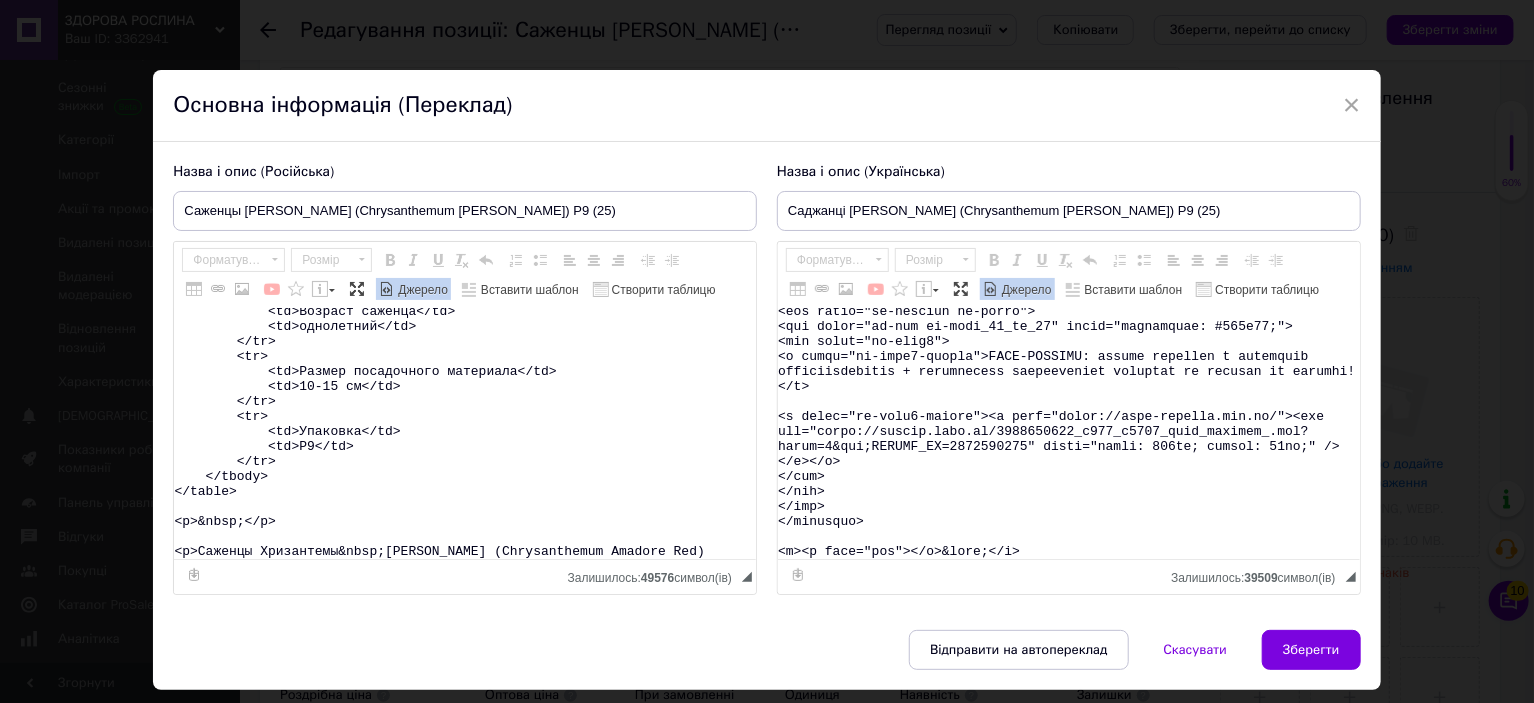 drag, startPoint x: 878, startPoint y: 483, endPoint x: 1107, endPoint y: 615, distance: 264.3199 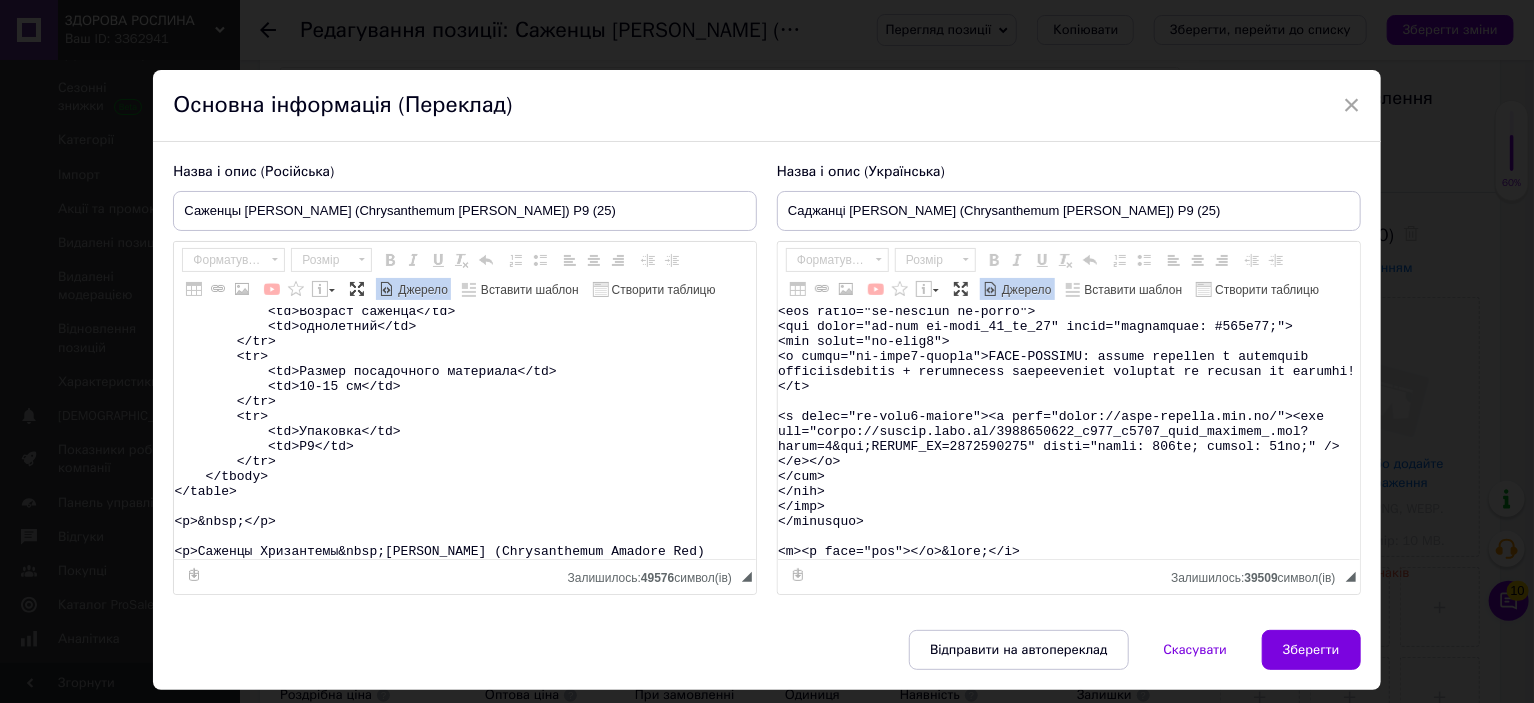 click on "Назва і опис (Російська) Саженцы Хризантемы мультифлора Амадор Ред (Chrysanthеmum Amadore Red) Р9 (25)
Название
Chrysanthеmum Amadore Red
Название русское
Хризантема Амадор Ред
Высота
40-50 см
Время цветения
сентябрь-октябрь
Окраска
красная
Размер цветка
3-4 см
Возраст саженца
однолетний
Размер посадочного материала
10-15 см
Упаковка
Р9
Саженцы Хризантемы мультифлора Амадор Ред (Chrysanthеmum Amadore Red) Вы можете заказать на сайте магазина  Агролендинг.
agro-landing.com. ua ." at bounding box center [766, 386] 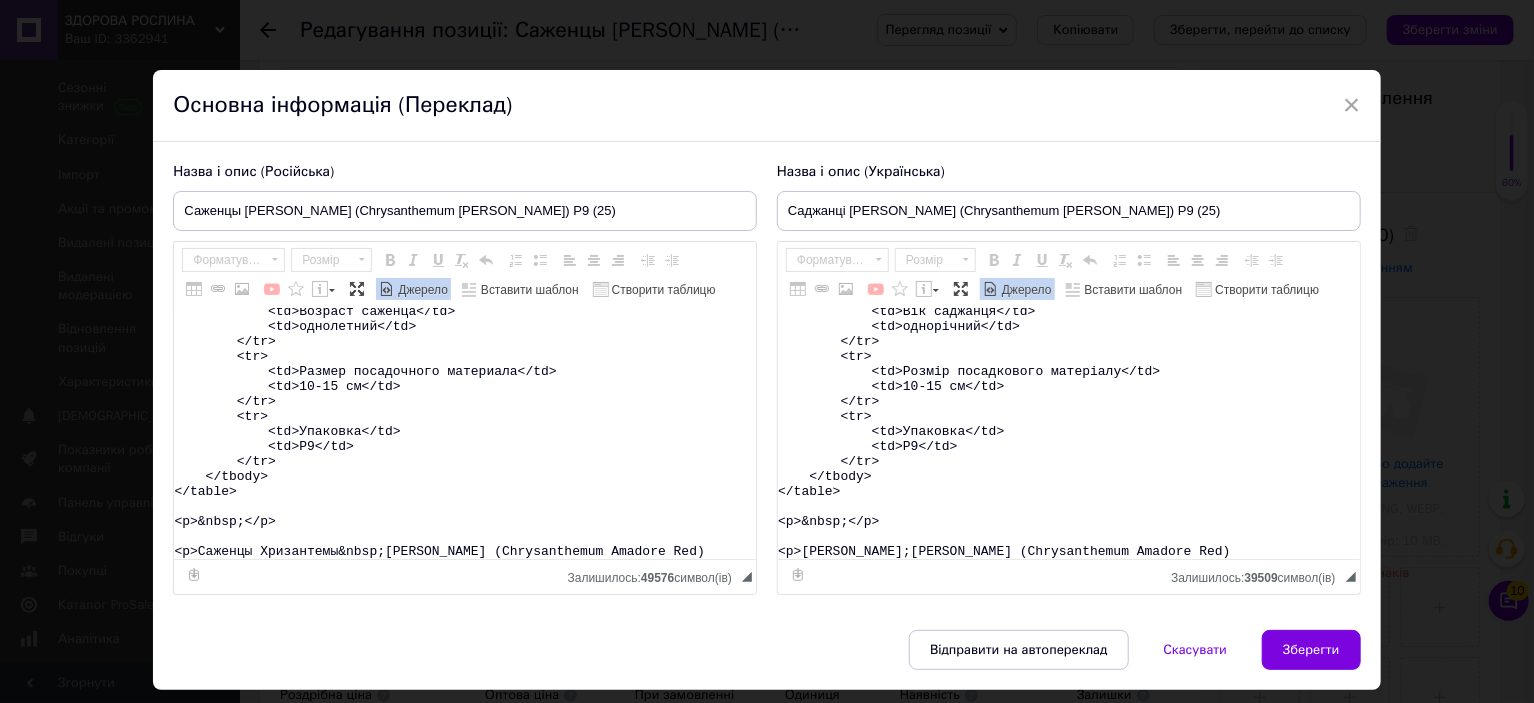 scroll, scrollTop: 433, scrollLeft: 0, axis: vertical 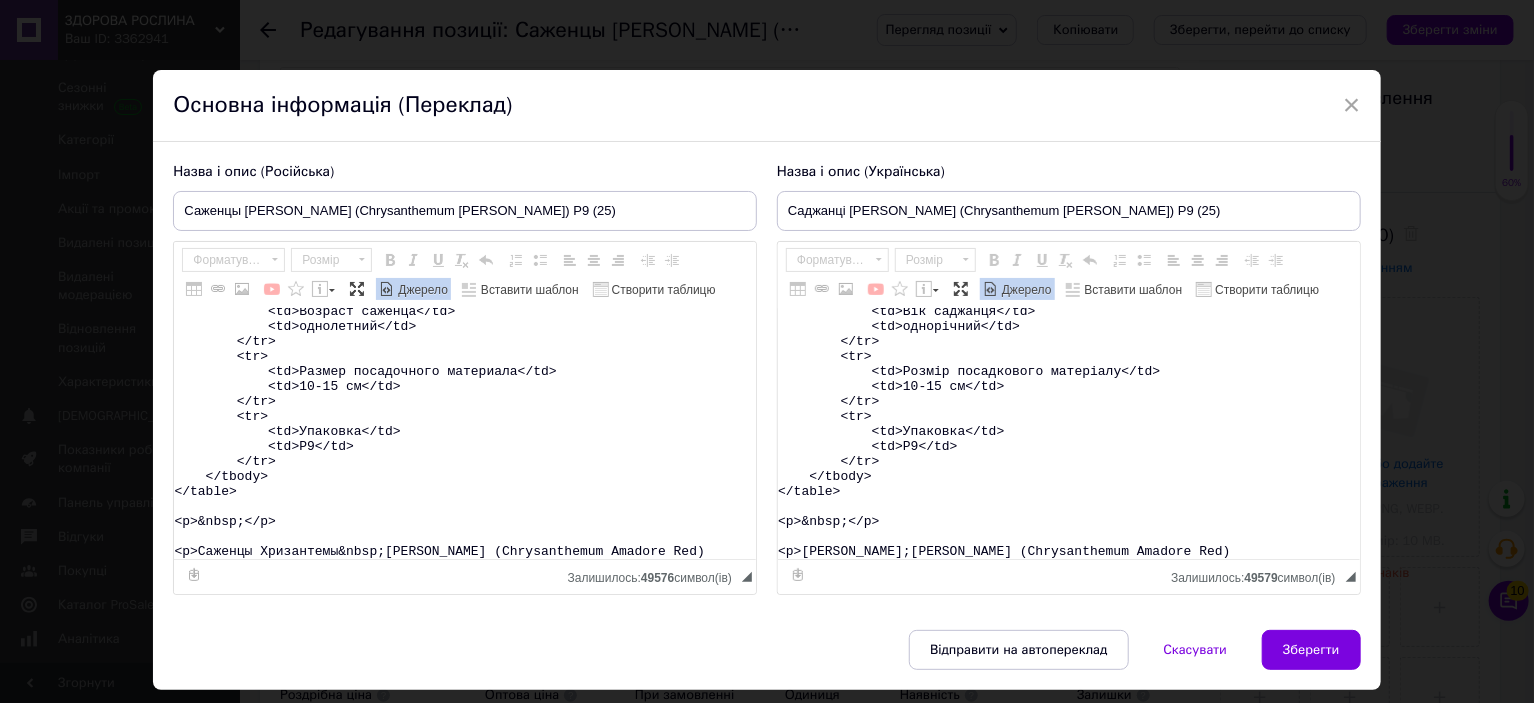 type on "<table>
<tbody>
<tr>
<td>Назва</td>
<td>Chrysanthеmum&nbsp;Amadore Red</td>
</tr>
<tr>
<td>Назва українська</td>
<td>Хризантема&nbsp;Амадор Ред</td>
</tr>
<tr>
<td>Висота</td>
<td>40-50&nbsp;см</td>
</tr>
<tr>
<td>Час цвітіння</td>
<td>вересень-жовтень</td>
</tr>
<tr>
<td>Забарвлення</td>
<td>червоне</td>
</tr>
<tr>
<td>Розмір квітки</td>
<td>3-4 см</td>
</tr>
<tr>
<td>Вік саджанця</td>
<td>однорічний</td>
</tr>
<tr>
<td>Розмір посадкового матеріалу</td>
<td>10-15 см</td>
</tr>
<tr>
<td>Упаковка</td>
<td>Р9</td>
</tr>
</tbody>
</table>
<p>&nbsp;</p>
<p>Саджанці Хризантеми&nbsp;мультифлора Амадор Ред (Chrysanthеmum Amadore Red)" 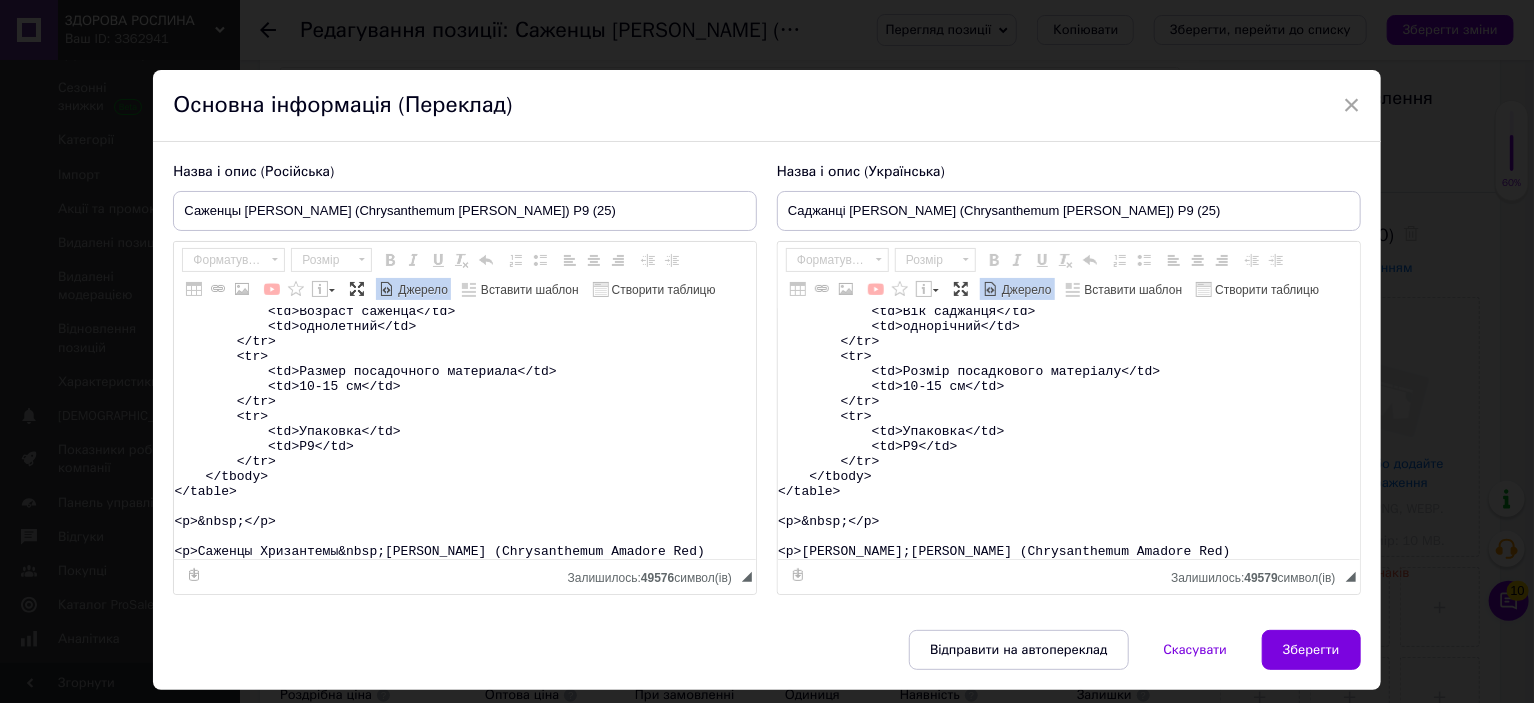 click on "<table>
<tbody>
<tr>
<td>Название</td>
<td>Chrysanthеmum&nbsp;Amadore Red</td>
</tr>
<tr>
<td>Название русское</td>
<td>Хризантема&nbsp;Амадор Ред</td>
</tr>
<tr>
<td>Высота</td>
<td>40-50&nbsp;см</td>
</tr>
<tr>
<td>Время цветения</td>
<td>сентябрь-октябрь</td>
</tr>
<tr>
<td>Окраска</td>
<td>красная</td>
</tr>
<tr>
<td>Размер цветка</td>
<td>3-4 см</td>
</tr>
<tr>
<td>Возраст саженца</td>
<td>однолетний</td>
</tr>
<tr>
<td>Размер посадочного материала</td>
<td>10-15 см</td>
</tr>
<tr>
<td>Упаковка</td>
<td>Р9</td>
</tr>
</tbody>
</table>
<p>&nbsp;</p>
<p>Саженцы Хризантемы&nbsp;мультифлора Амадор Ред (Chrysanthеmum Amadore Red)" at bounding box center [465, 434] 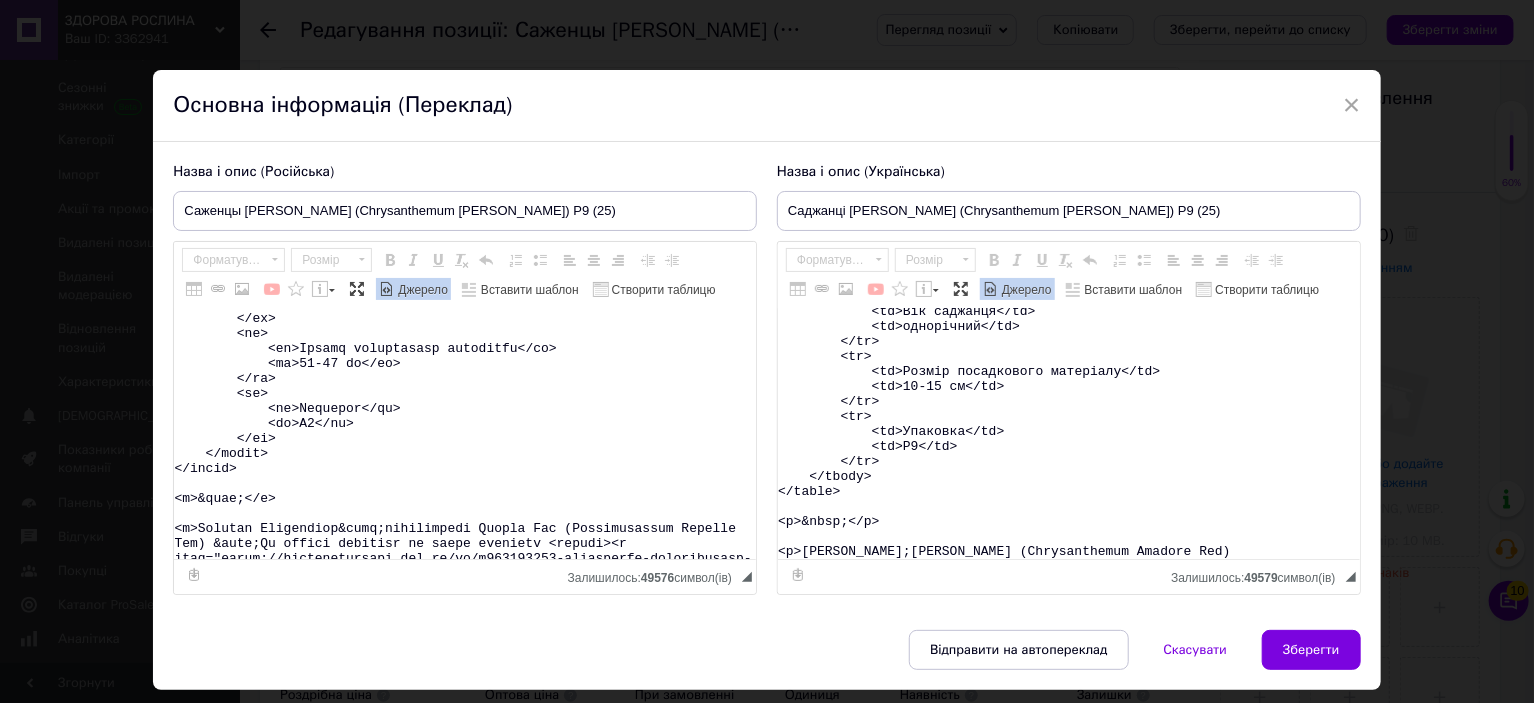 scroll, scrollTop: 15679, scrollLeft: 0, axis: vertical 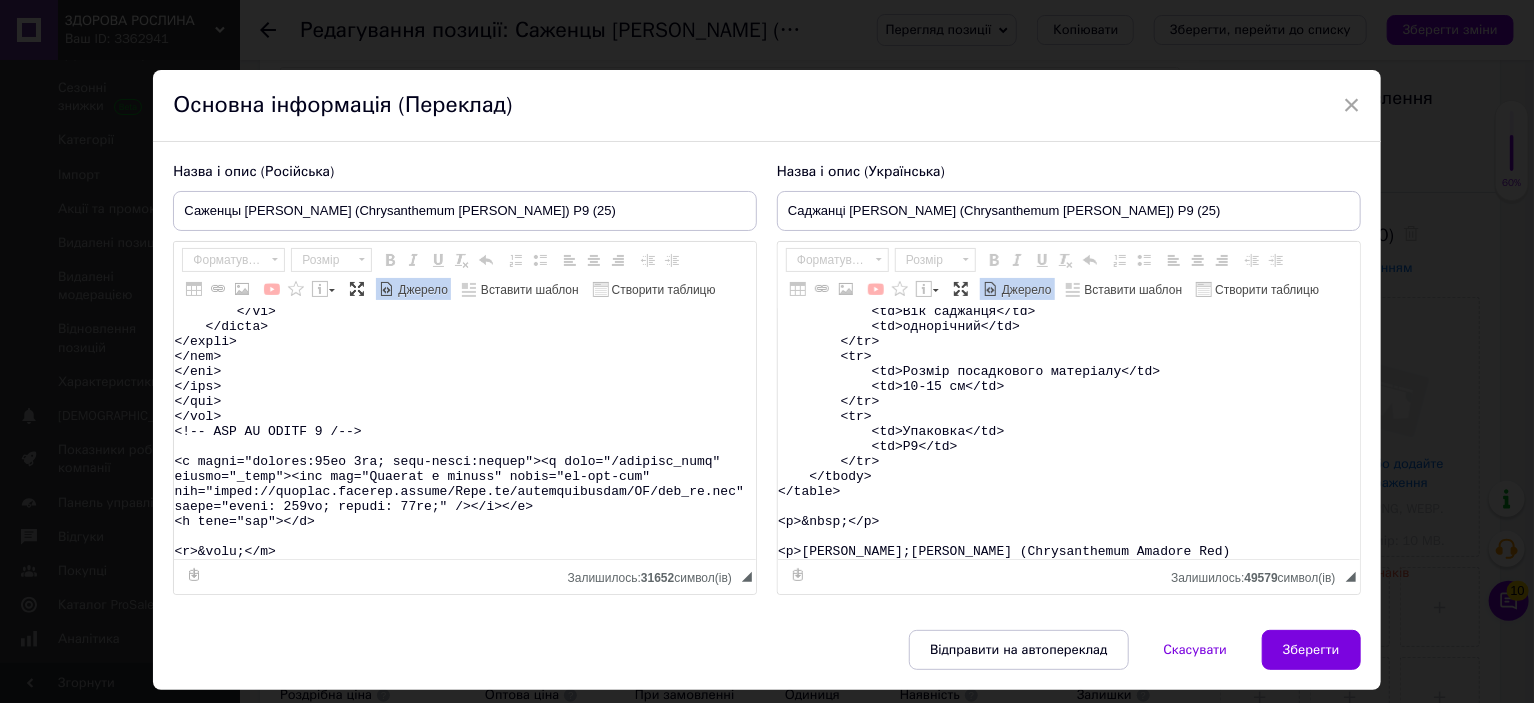 click on "Джерело" at bounding box center [421, 290] 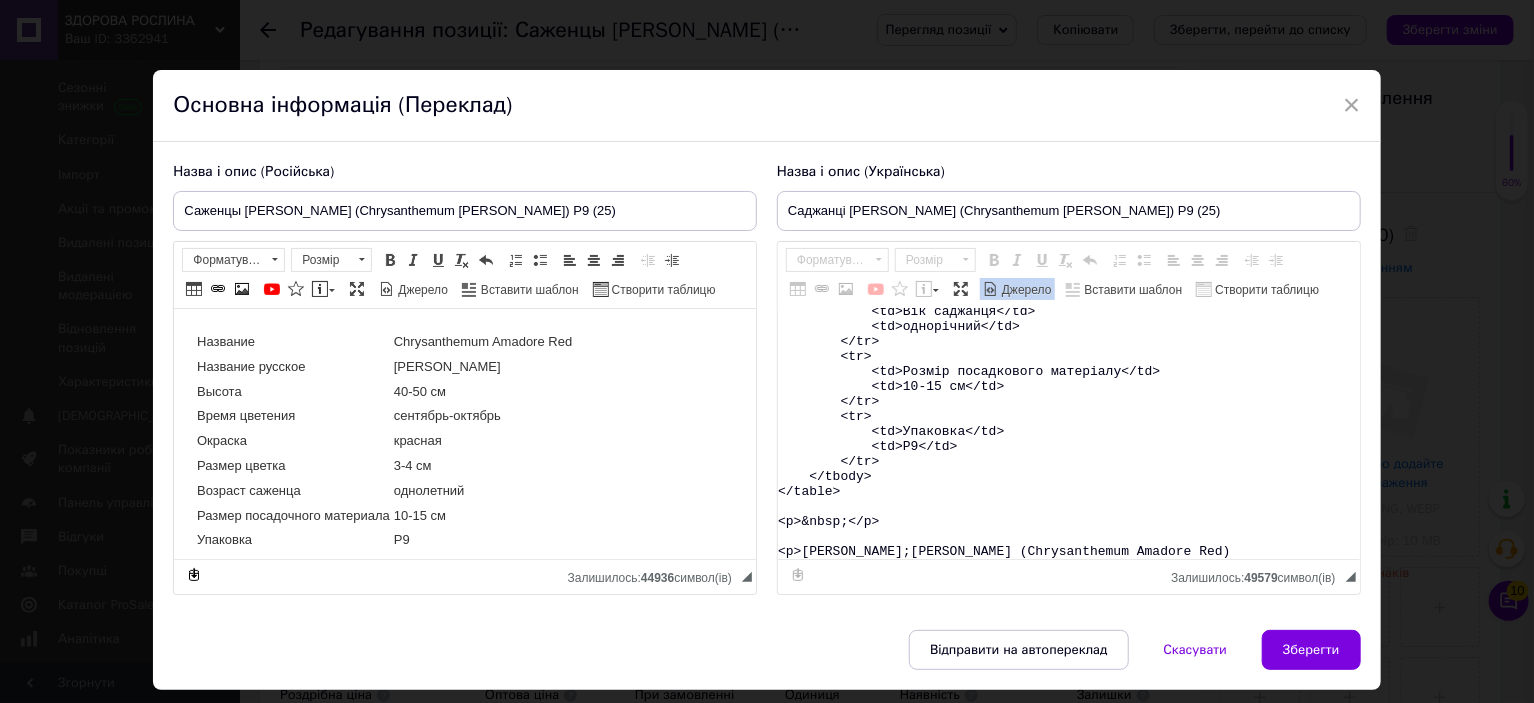 scroll, scrollTop: 0, scrollLeft: 0, axis: both 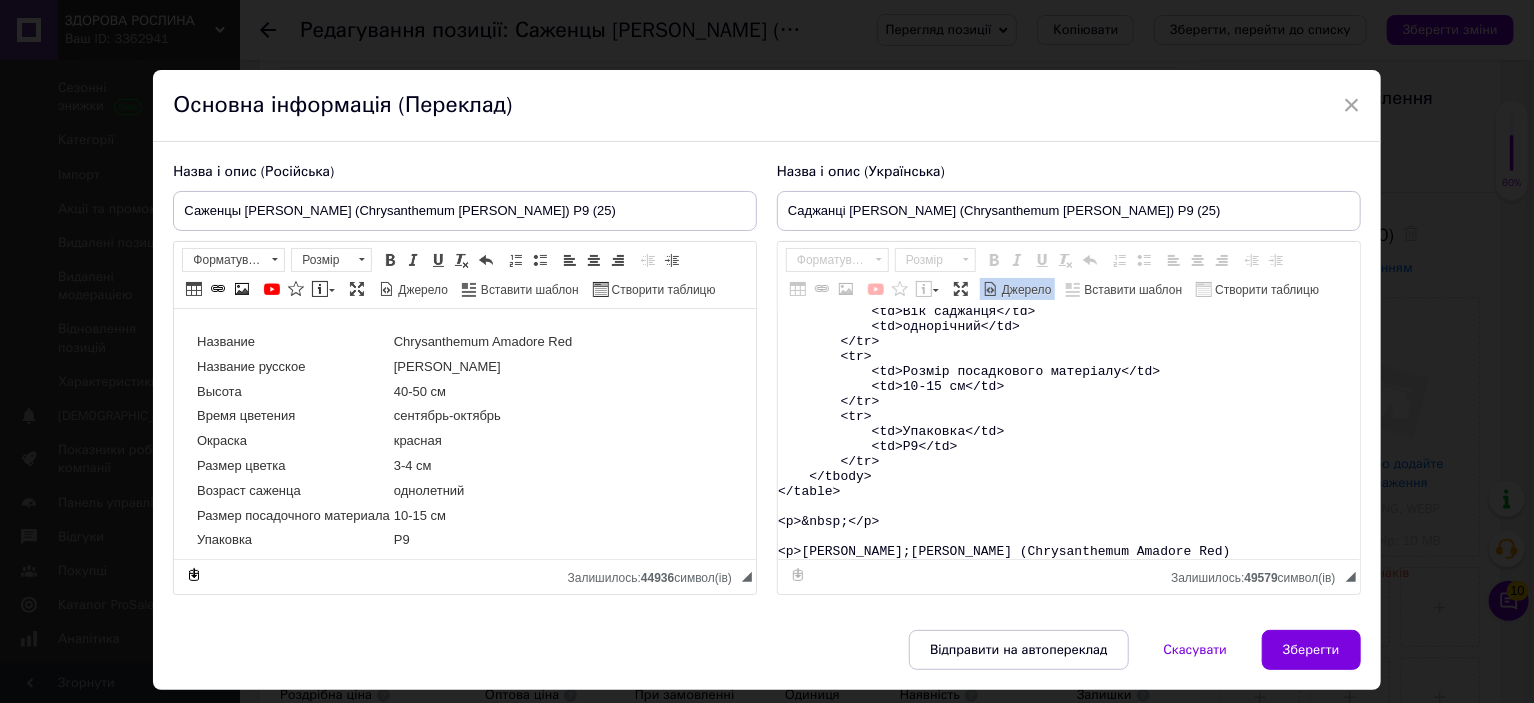 click on "<table>
<tbody>
<tr>
<td>Назва</td>
<td>Chrysanthеmum&nbsp;Amadore Red</td>
</tr>
<tr>
<td>Назва українська</td>
<td>Хризантема&nbsp;Амадор Ред</td>
</tr>
<tr>
<td>Висота</td>
<td>40-50&nbsp;см</td>
</tr>
<tr>
<td>Час цвітіння</td>
<td>вересень-жовтень</td>
</tr>
<tr>
<td>Забарвлення</td>
<td>червоне</td>
</tr>
<tr>
<td>Розмір квітки</td>
<td>3-4 см</td>
</tr>
<tr>
<td>Вік саджанця</td>
<td>однорічний</td>
</tr>
<tr>
<td>Розмір посадкового матеріалу</td>
<td>10-15 см</td>
</tr>
<tr>
<td>Упаковка</td>
<td>Р9</td>
</tr>
</tbody>
</table>
<p>&nbsp;</p>
<p>Саджанці Хризантеми&nbsp;мультифлора Амадор Ред (Chrysanthеmum Amadore Red)" at bounding box center (1069, 434) 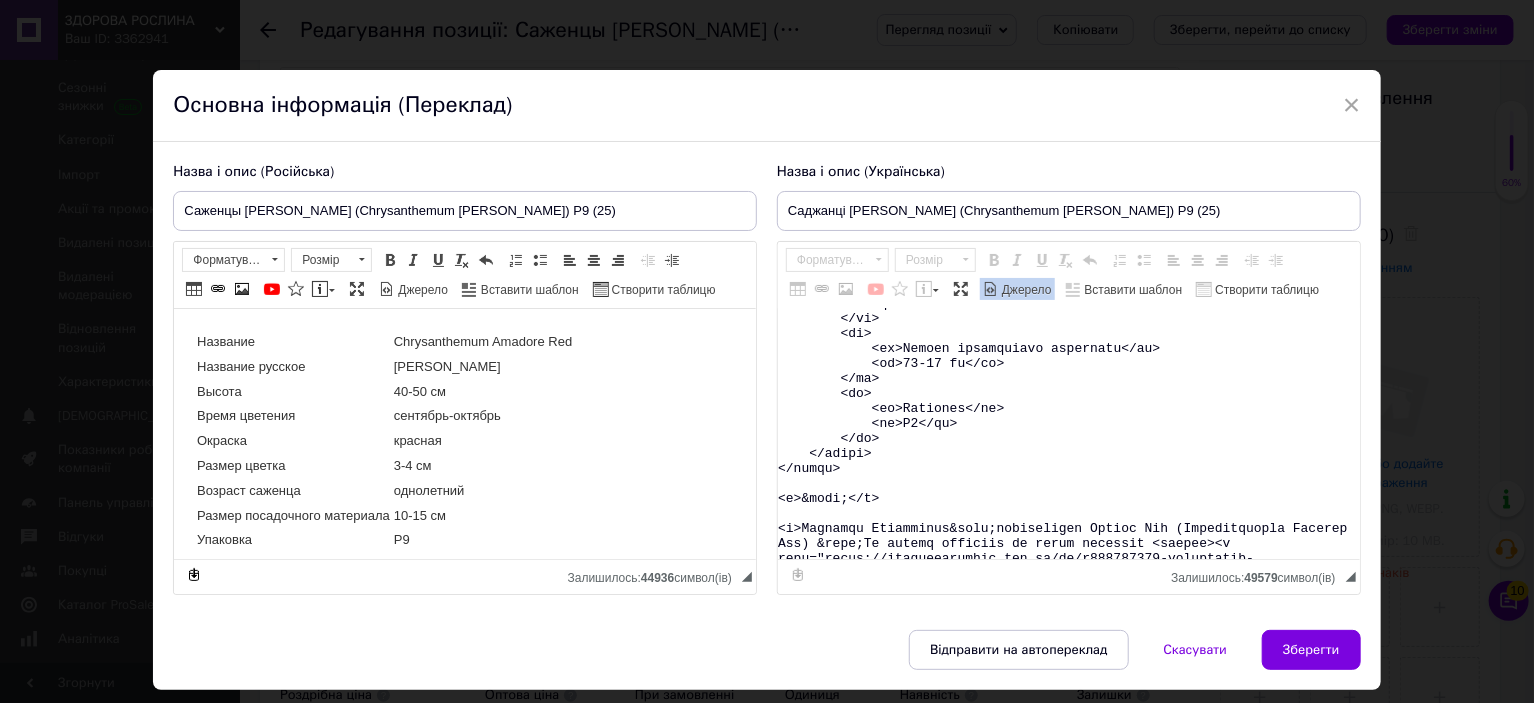 scroll, scrollTop: 15664, scrollLeft: 0, axis: vertical 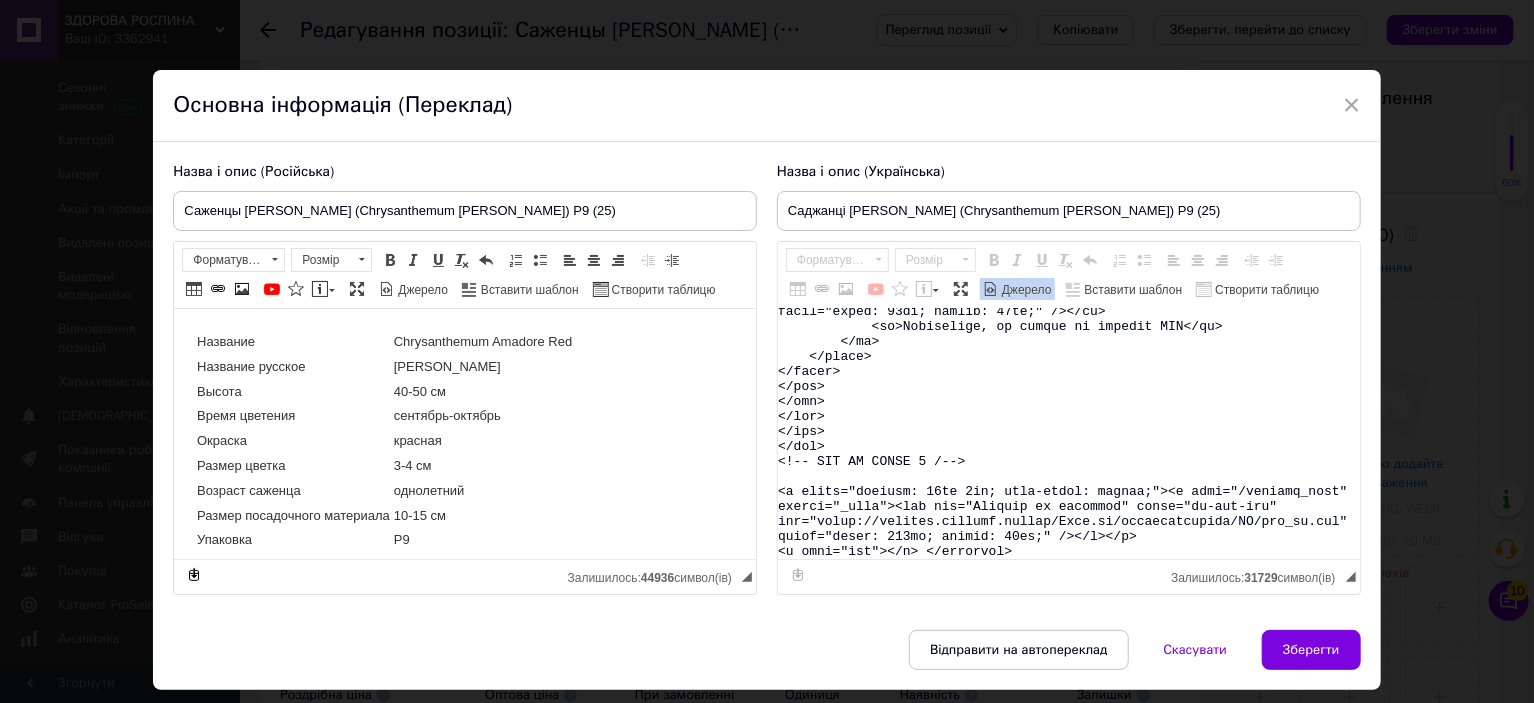 click on "Форматування Форматування Розмір Розмір   Жирний  Сполучення клавіш Ctrl+B   Курсив  Сполучення клавіш Ctrl+I   Підкреслений  Сполучення клавіш Ctrl+U   Видалити форматування   Повернути  Сполучення клавіш Ctrl+Z" at bounding box center (947, 262) 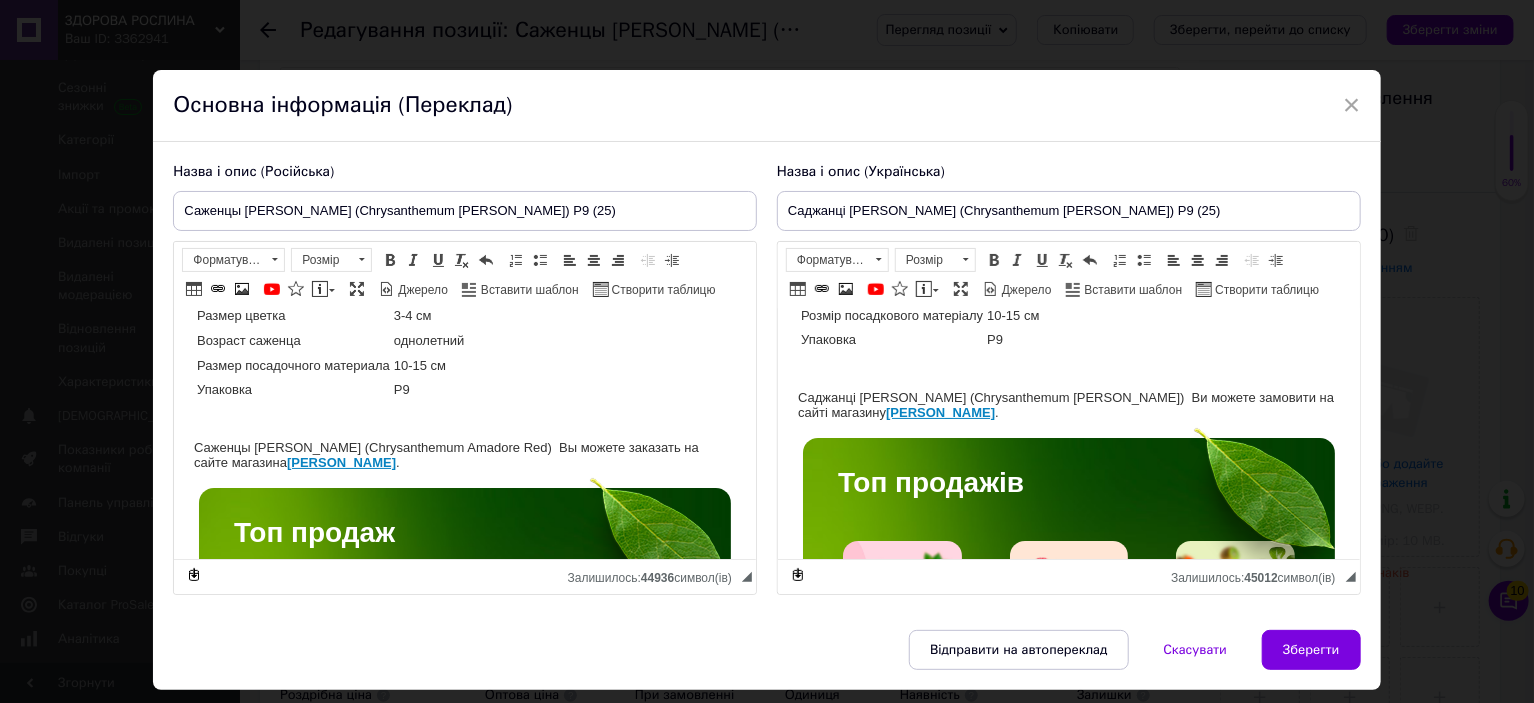 scroll, scrollTop: 200, scrollLeft: 0, axis: vertical 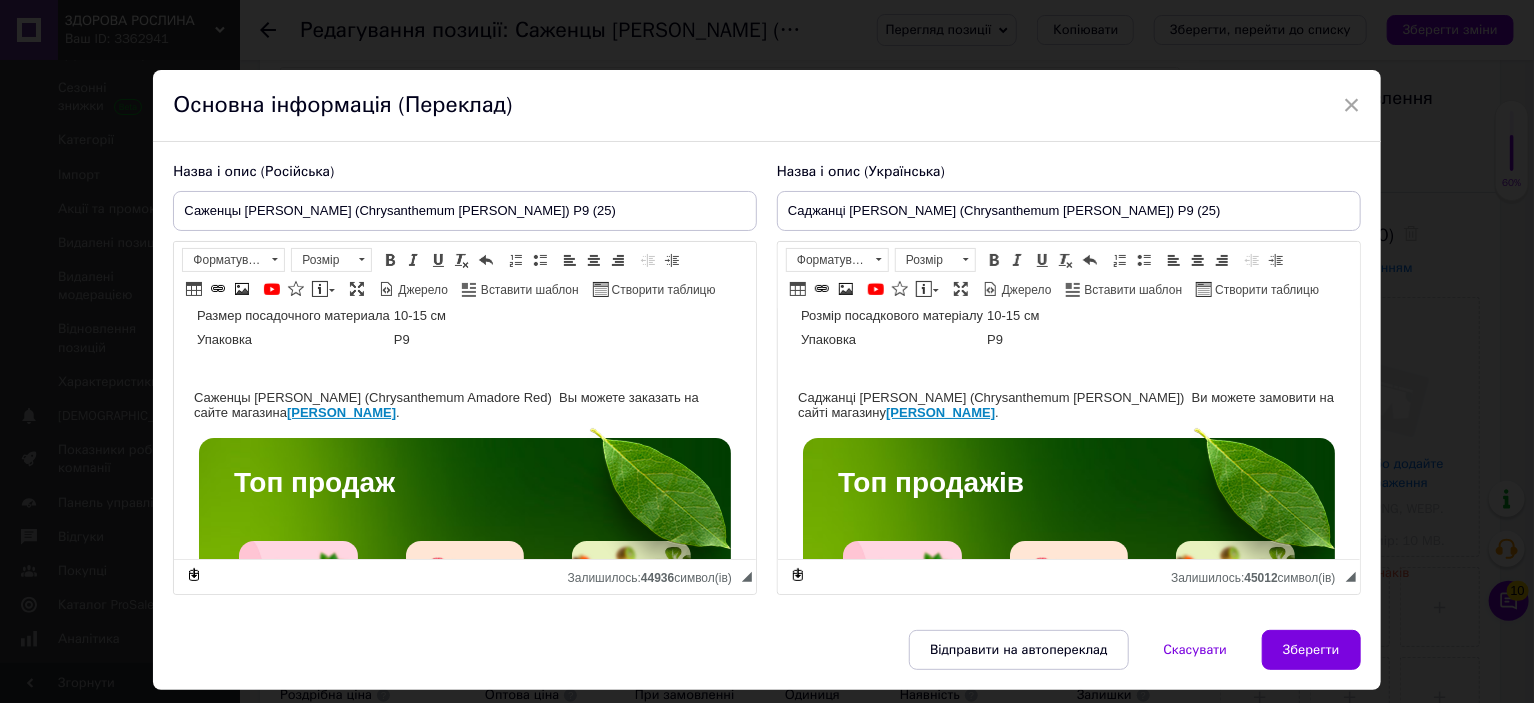 click on "Назва Chrysanthеmum Amadore Red Назва українська Хризантема Амадор Ред Висота 40-50 см Час цвітіння вересень-жовтень Забарвлення червоне Розмір квітки 3-4 см Вік саджанця однорічний Розмір посадкового матеріалу 10-15 см Упаковка Р9 Саджанці Хризантеми мультифлора Амадор Ред (Chrysanthеmum Amadore Red)  Ви можете замовити на сайті магазину  Здорова Рослина .         Топ продажів       Якісні здорові саджанці, які забезпечать високий урожай, вирощені з дотриманням усіх агротехнічних вимог, що гарантує високу приживаність та плодоношення.       Саджанці полуниці" at bounding box center [1068, 2961] 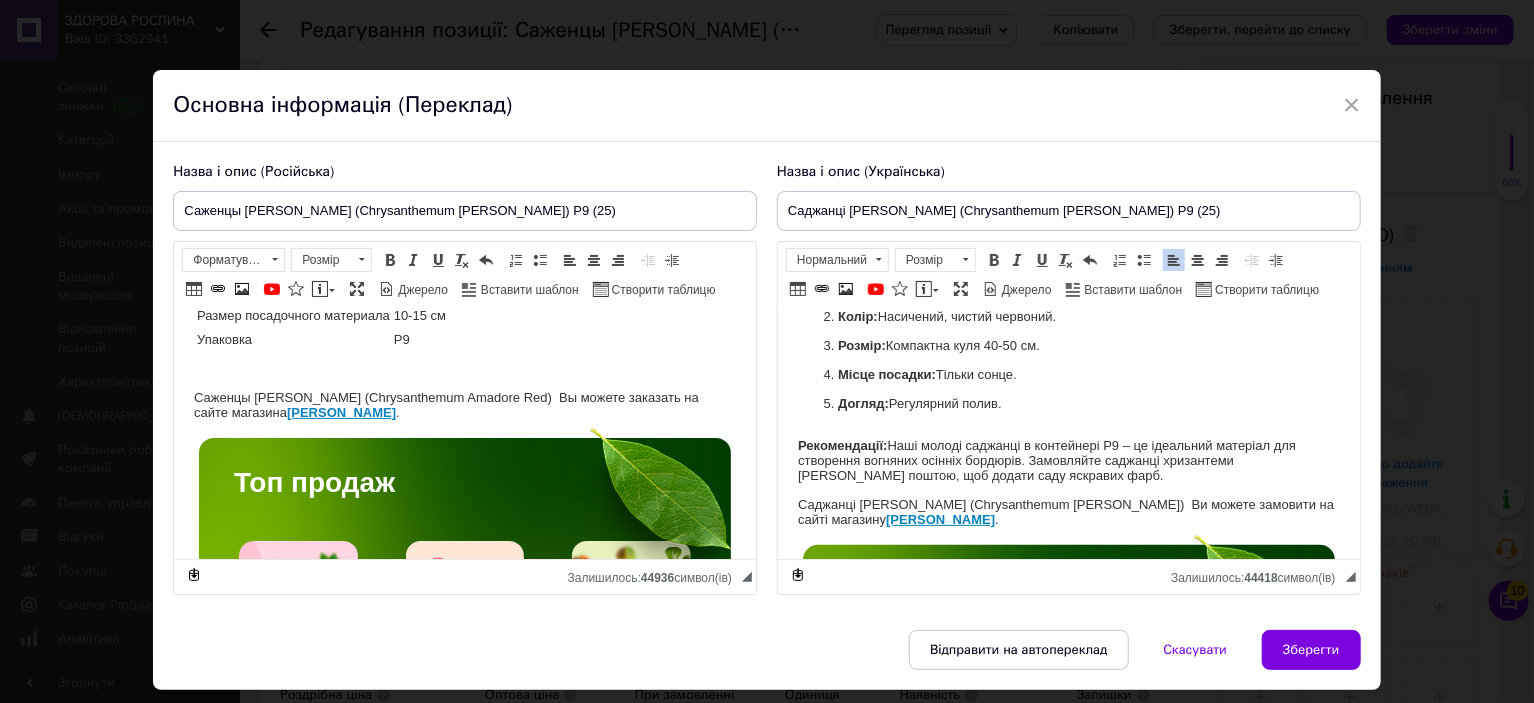 scroll, scrollTop: 431, scrollLeft: 0, axis: vertical 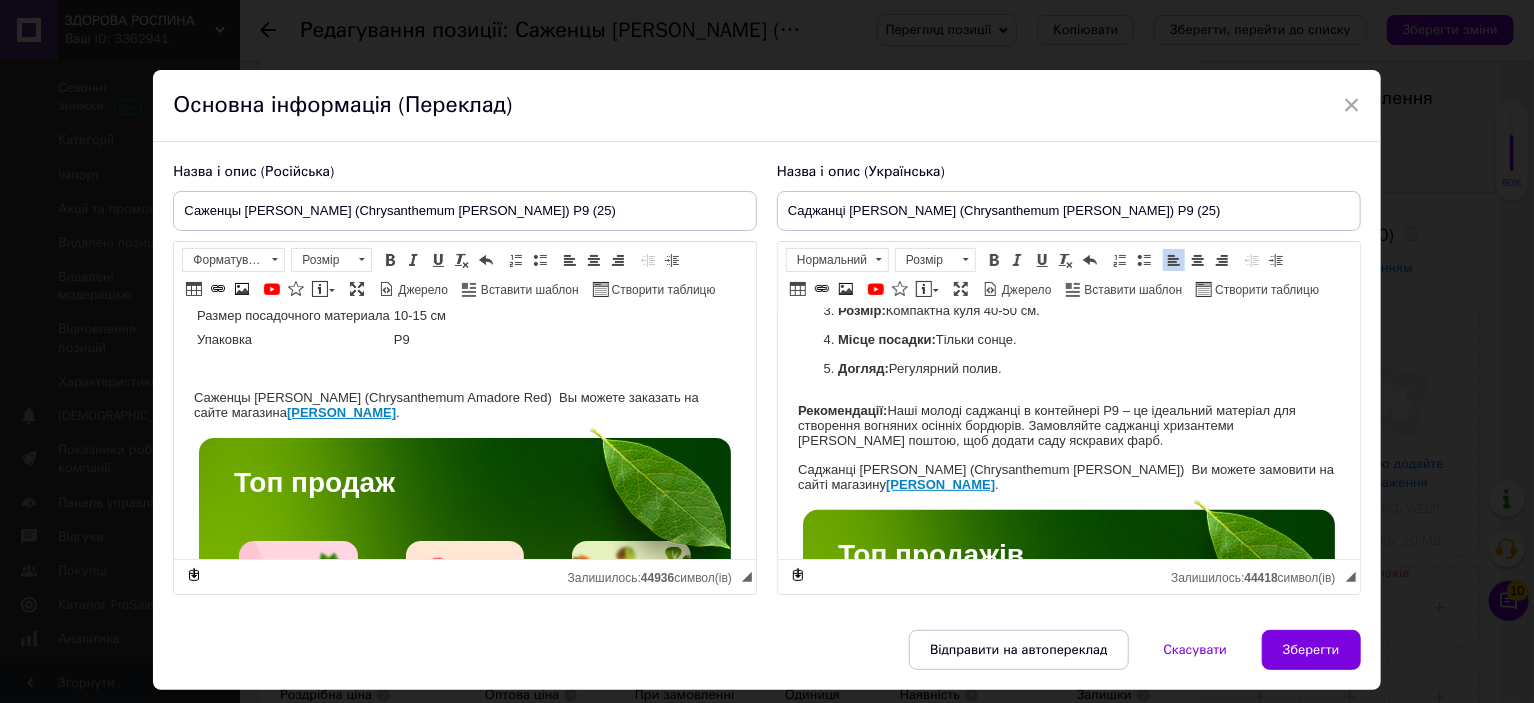 click on "Название Chrysanthеmum Amadore Red Название русское Хризантема Амадор Ред Высота 40-50 см Время цветения сентябрь-октябрь Окраска красная Размер цветка 3-4 см Возраст саженца однолетний Размер посадочного материала 10-15 см Упаковка Р9 Саженцы Хризантемы мультифлора Амадор Ред (Chrysanthеmum Amadore Red)  Вы можете заказать на сайте магазина  Здорова Рослина .           Топ продаж       Качественные здоровые саженцы, которые обеспечат высокий урожай, выращены с соблюдением всех агротехнических требований, что гарантирует высокую приживаемость и обильное плодоношение." at bounding box center [465, 2943] 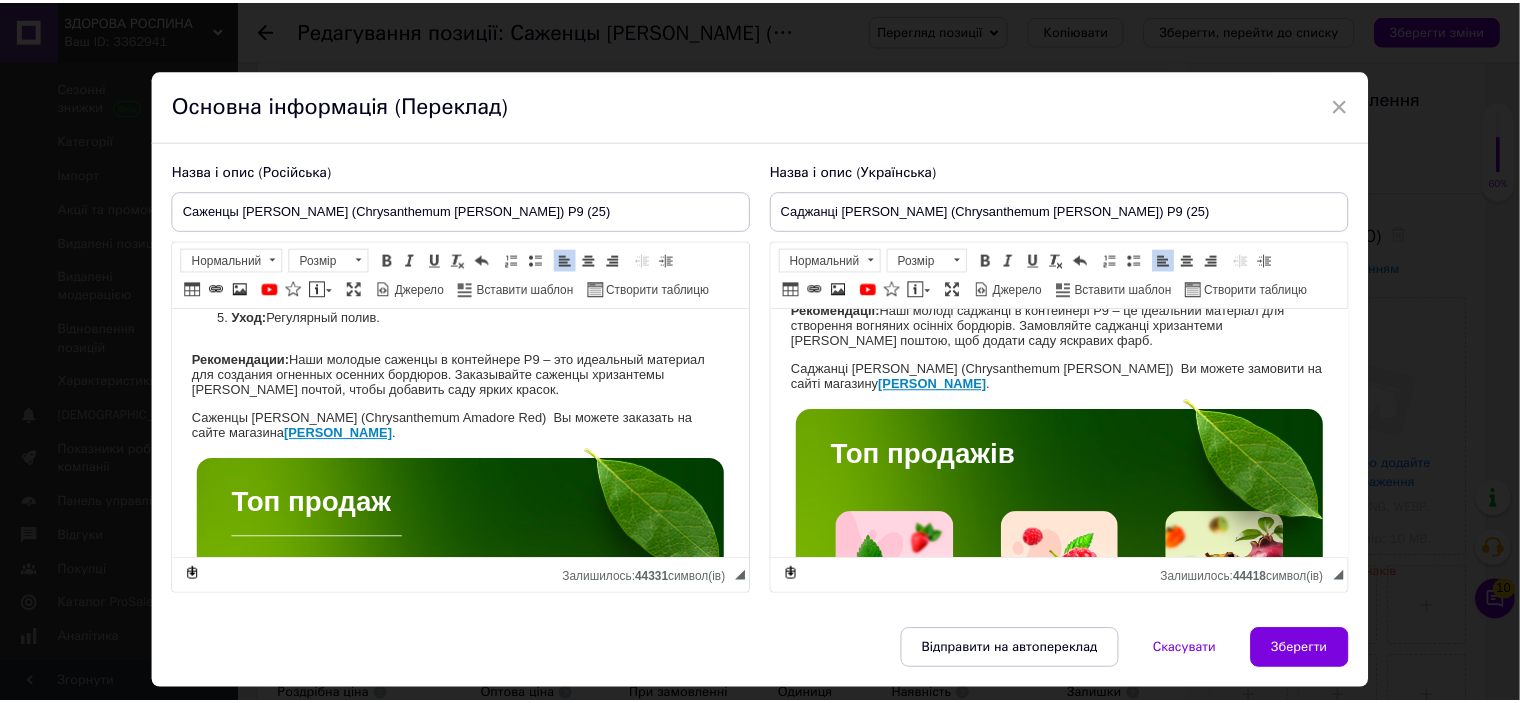 scroll, scrollTop: 531, scrollLeft: 0, axis: vertical 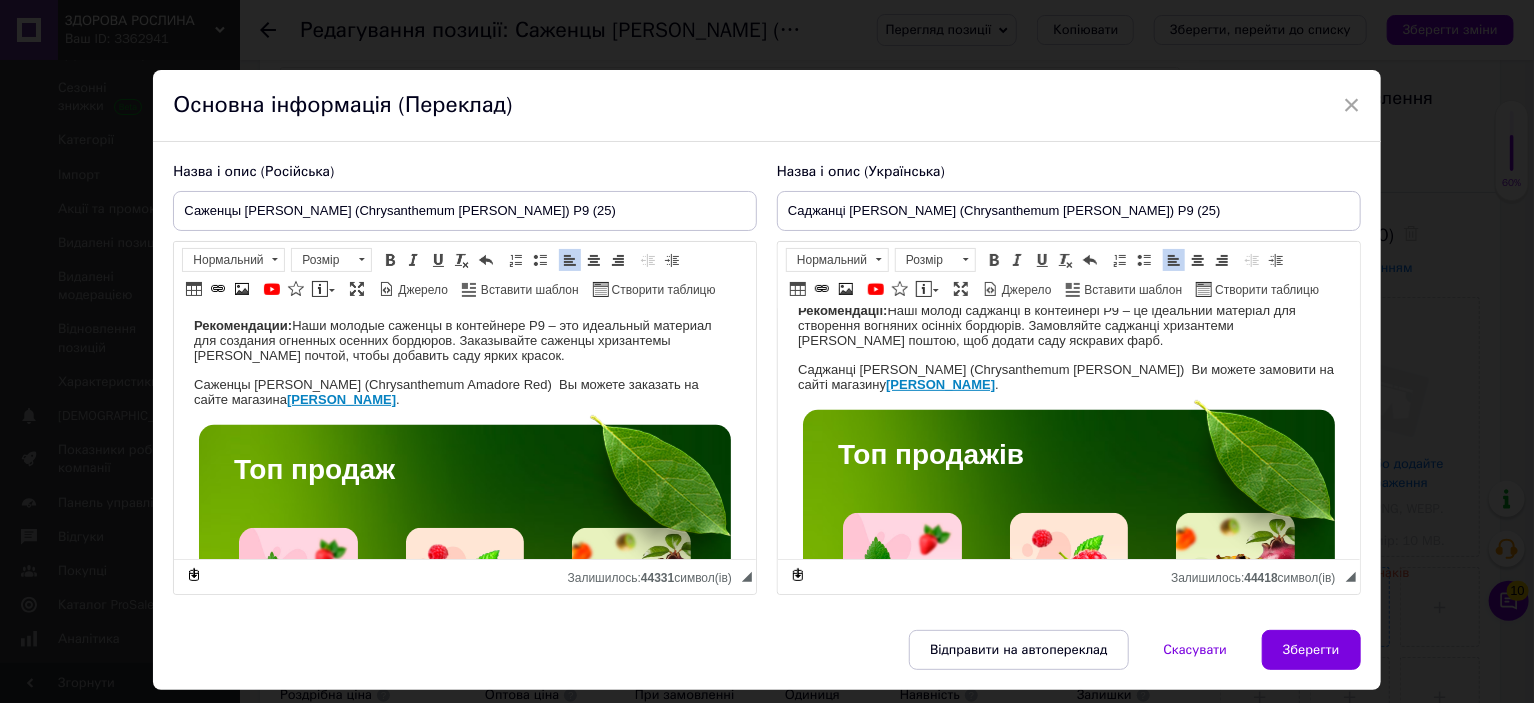 click on "Зберегти" at bounding box center (1311, 650) 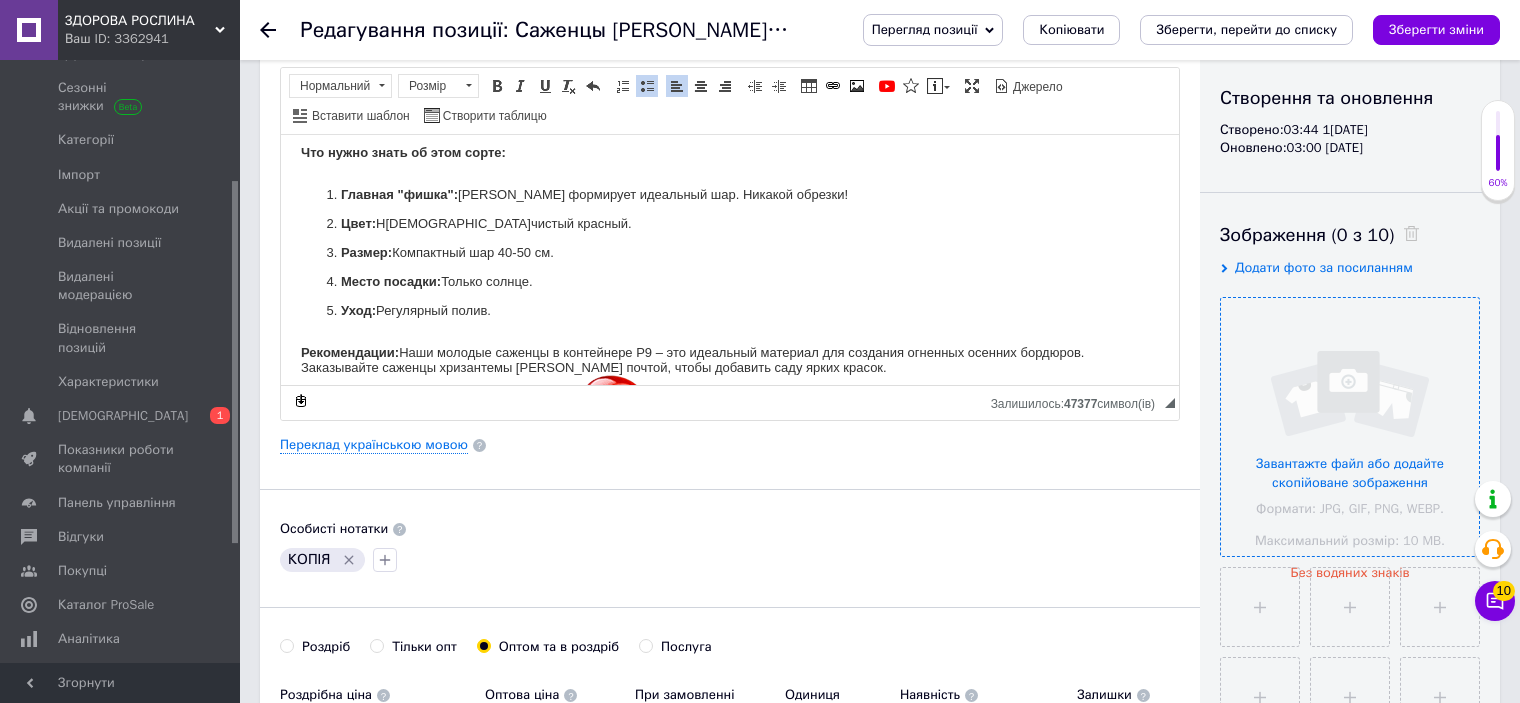 scroll, scrollTop: 300, scrollLeft: 0, axis: vertical 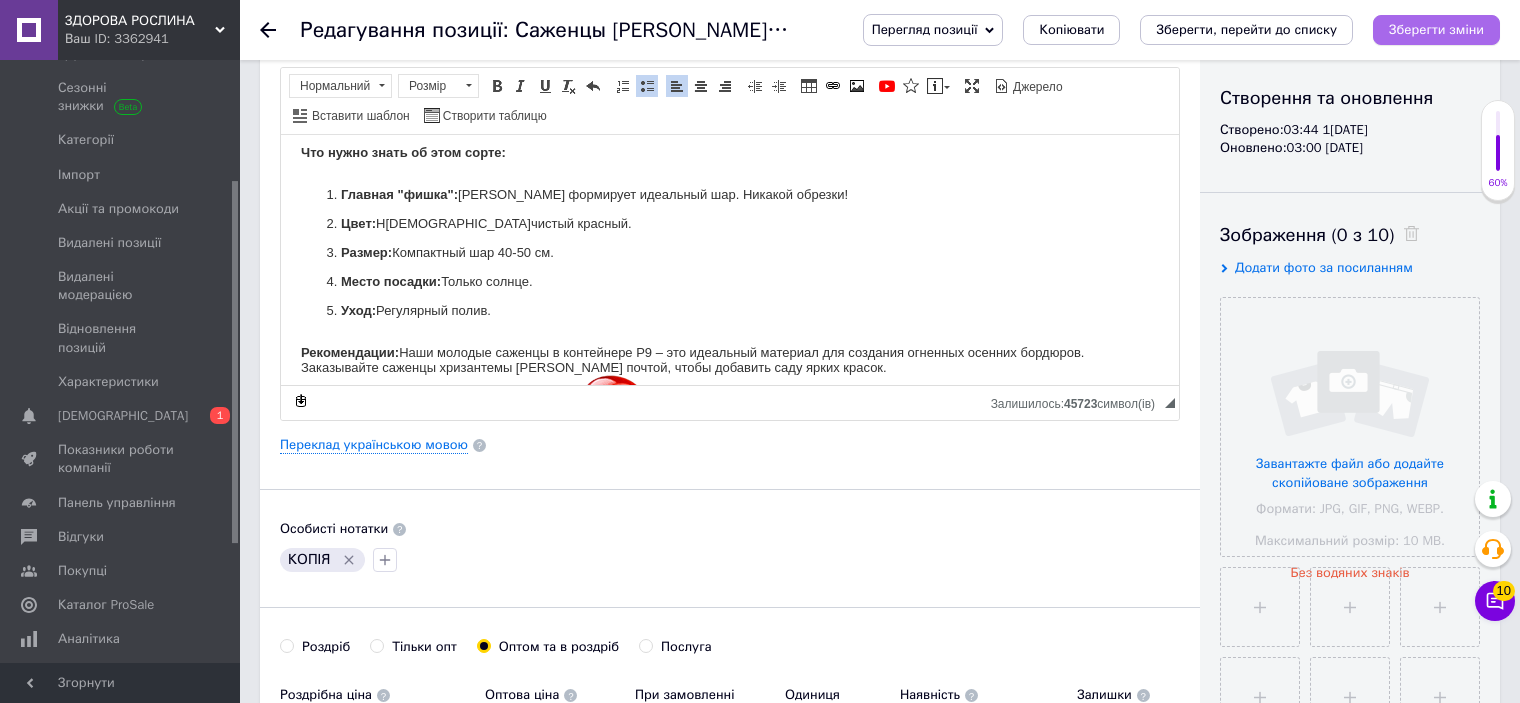 click on "Зберегти зміни" at bounding box center [1436, 29] 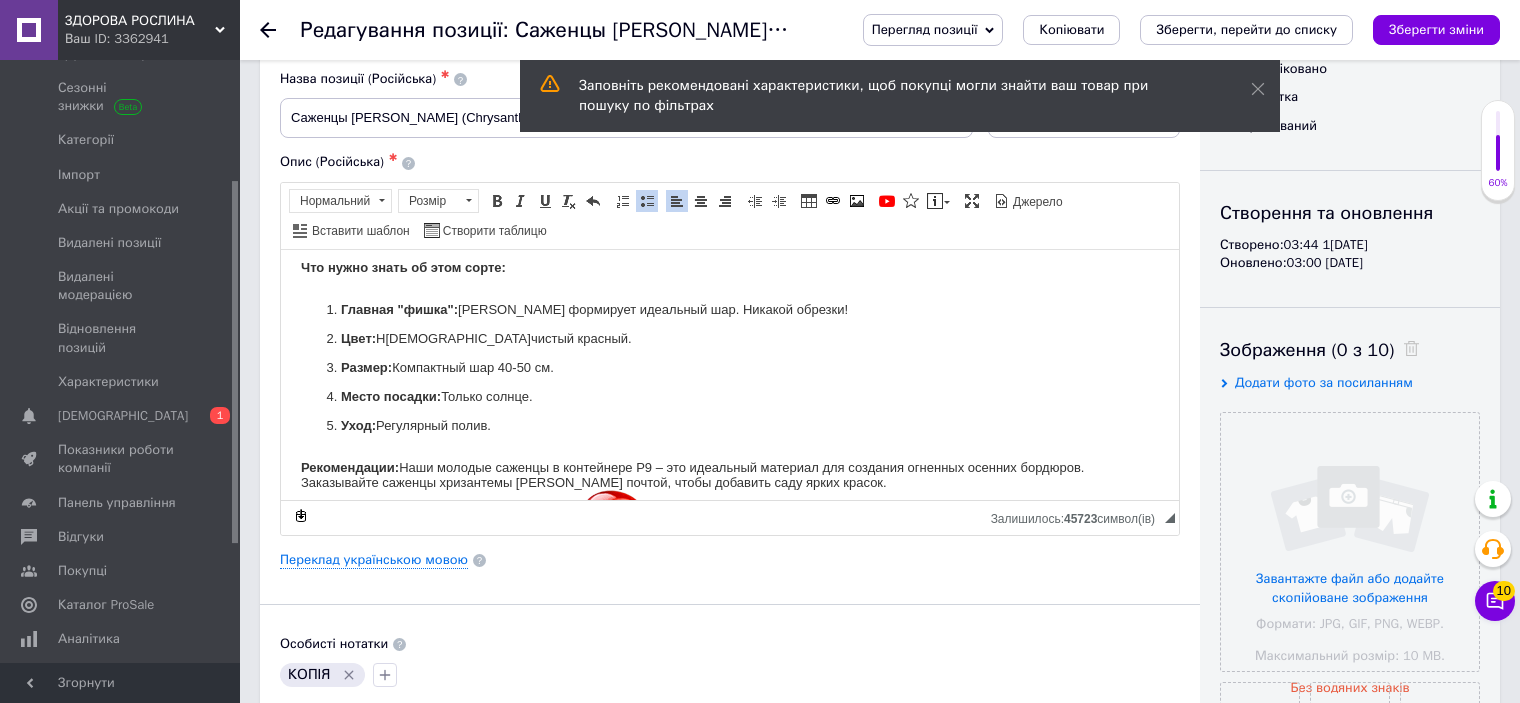 scroll, scrollTop: 0, scrollLeft: 0, axis: both 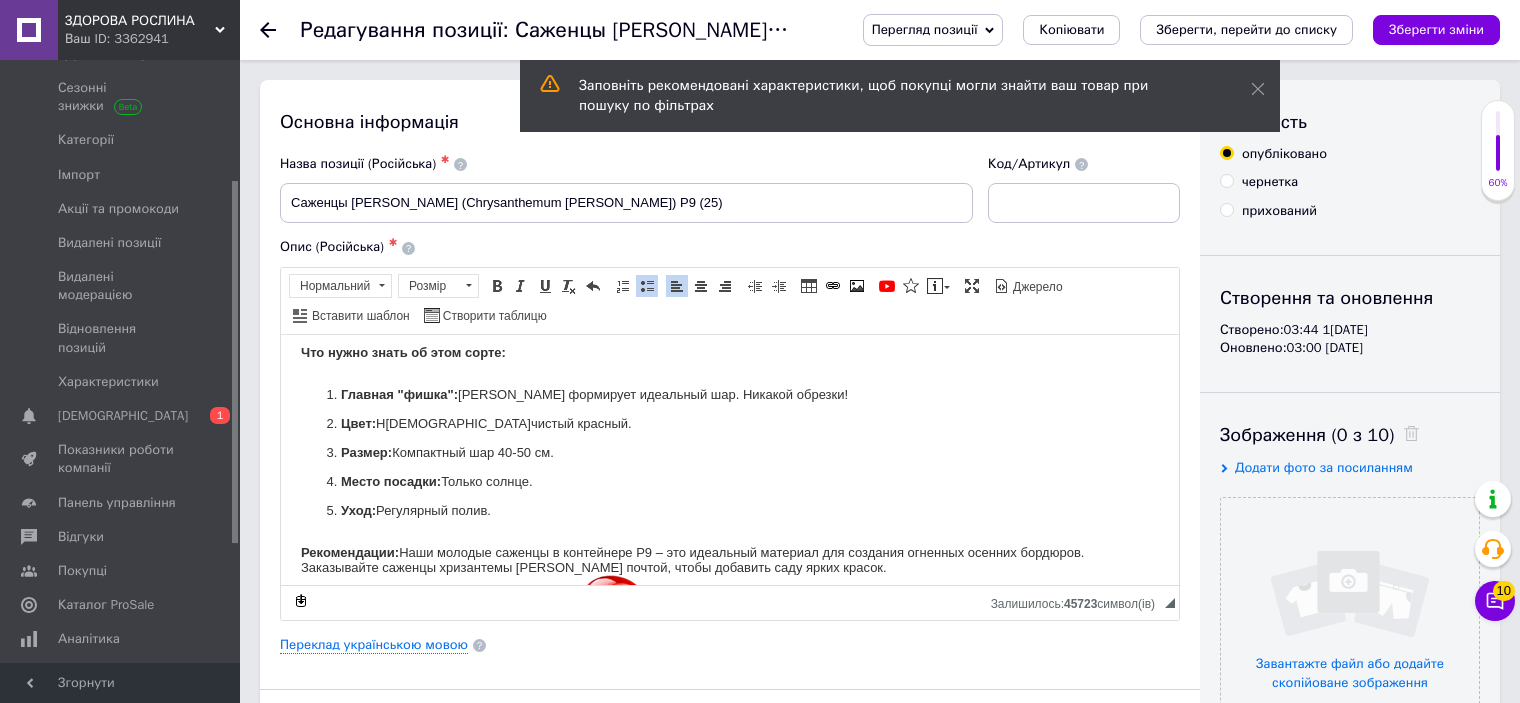 click 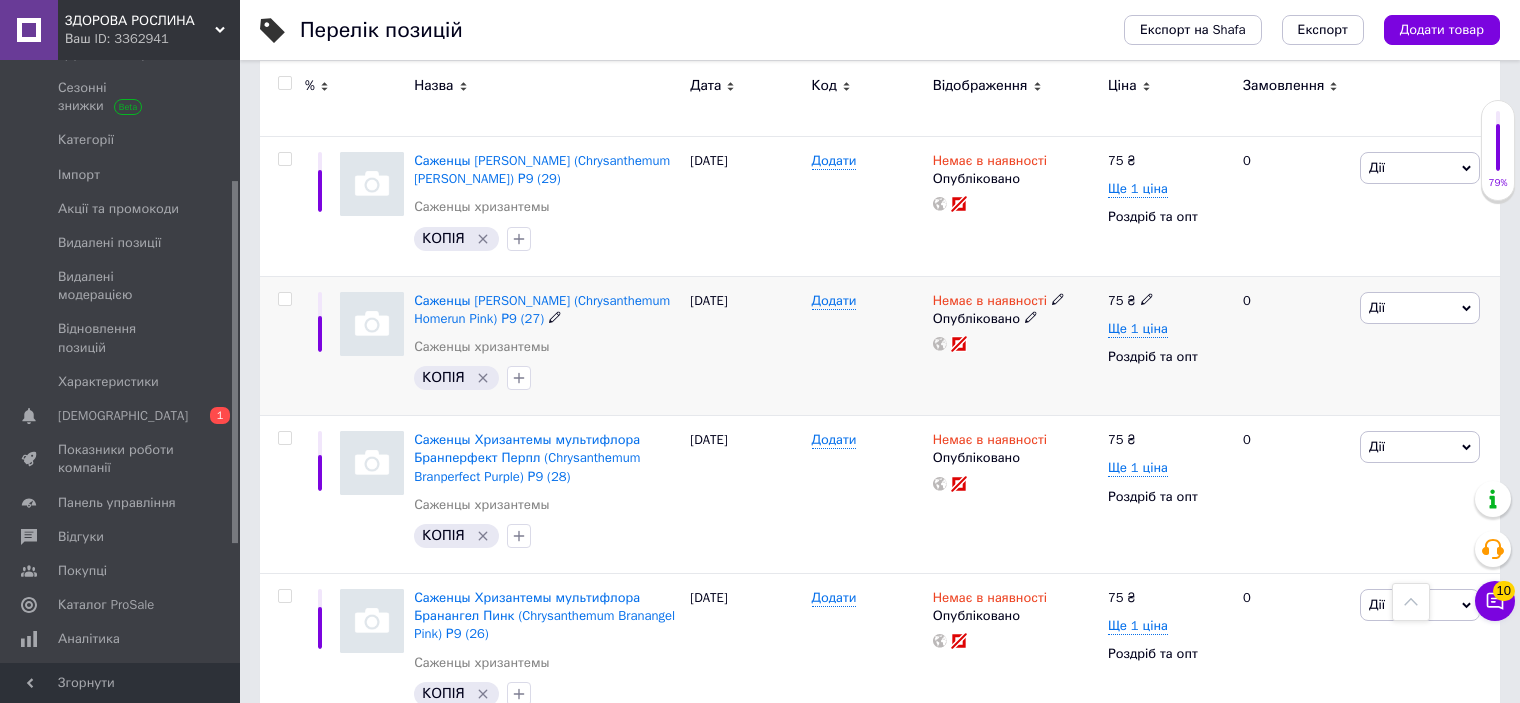 scroll, scrollTop: 900, scrollLeft: 0, axis: vertical 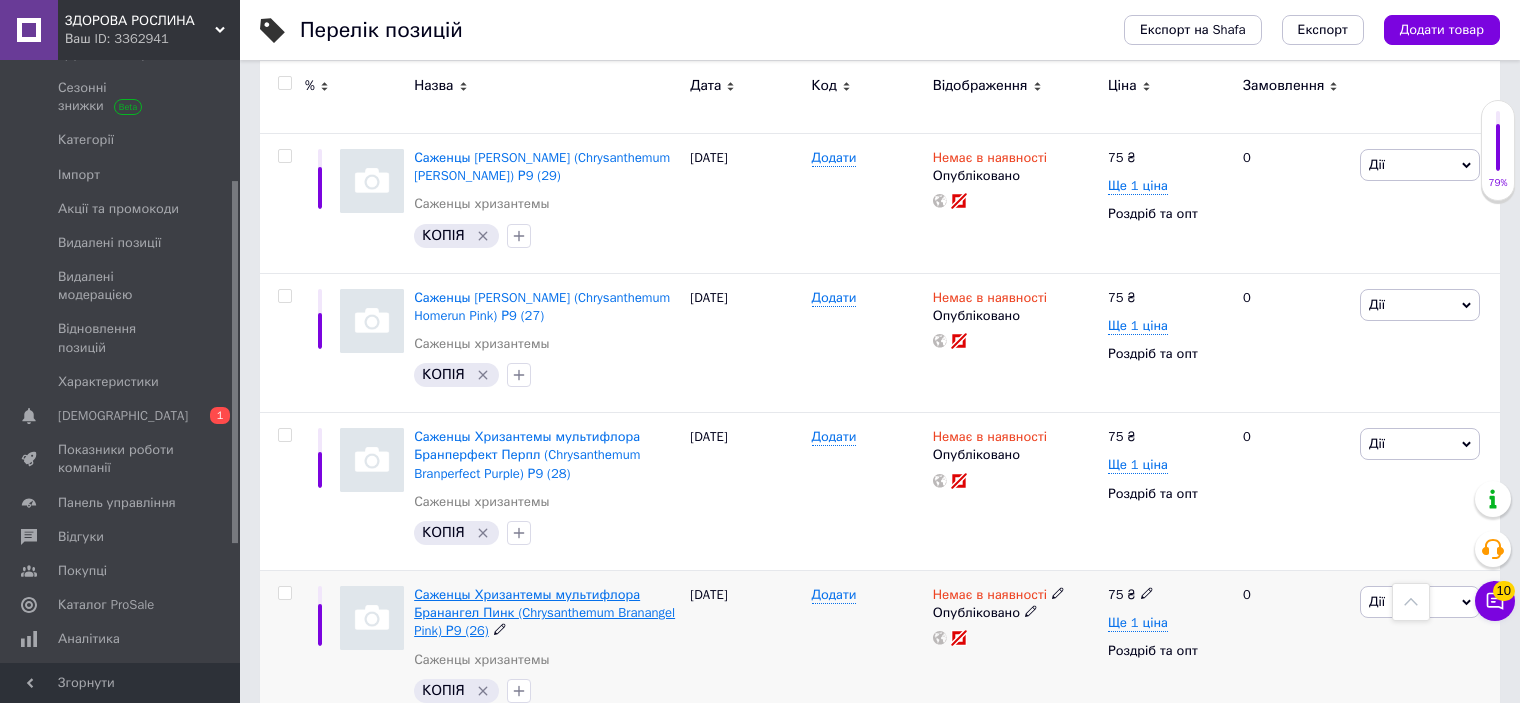 click on "Саженцы Хризантемы мультифлора Бранангел Пинк (Chrysanthеmum Branangel Pink) Р9 (26)" at bounding box center (544, 612) 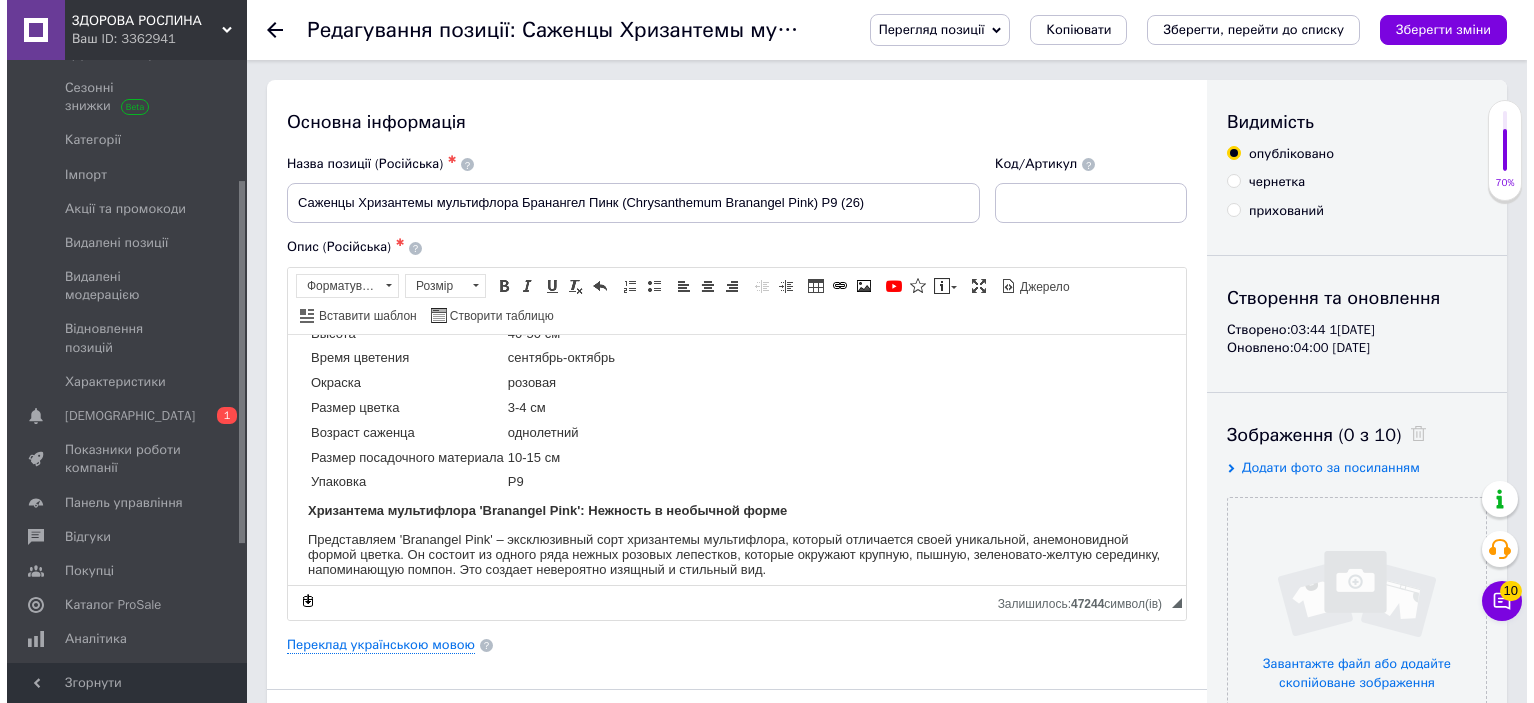 scroll, scrollTop: 200, scrollLeft: 0, axis: vertical 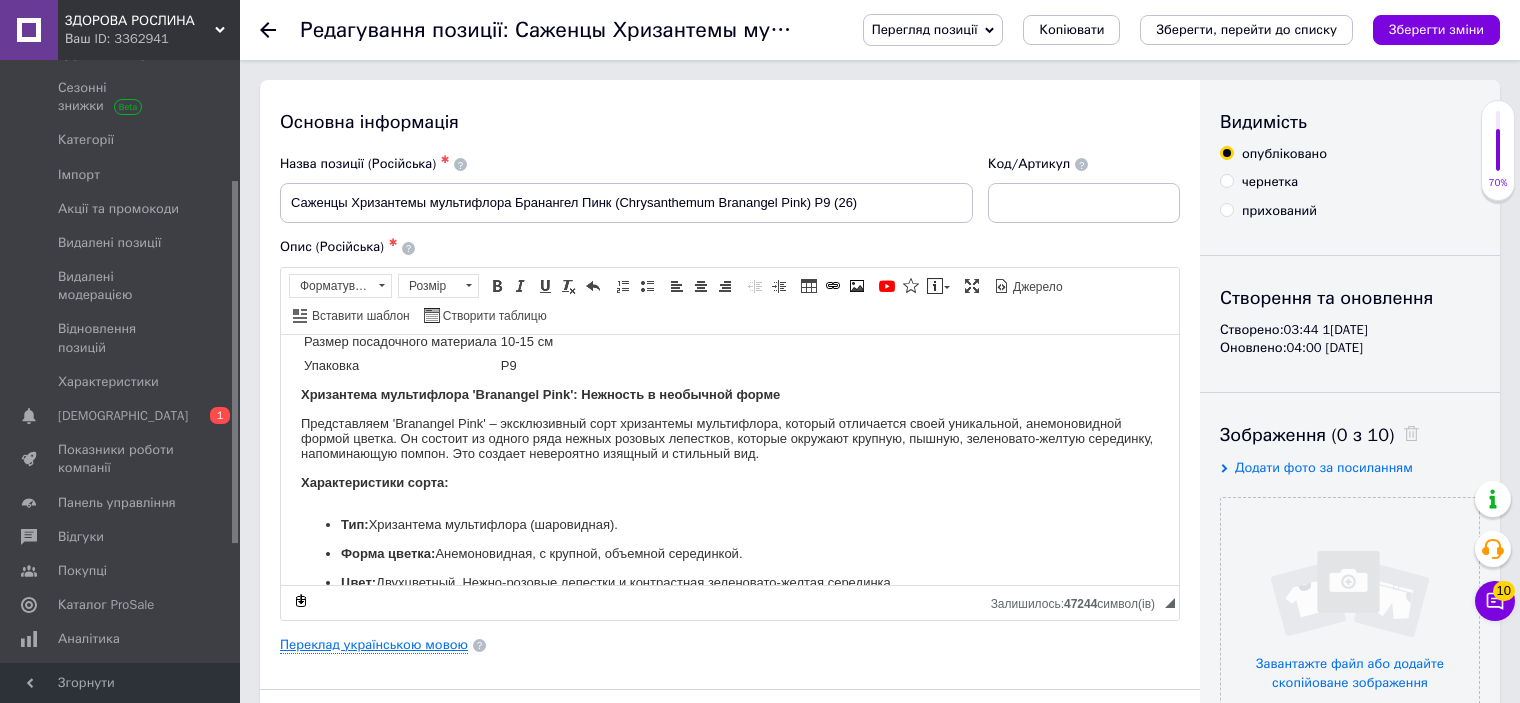 click on "Переклад українською мовою" at bounding box center (374, 645) 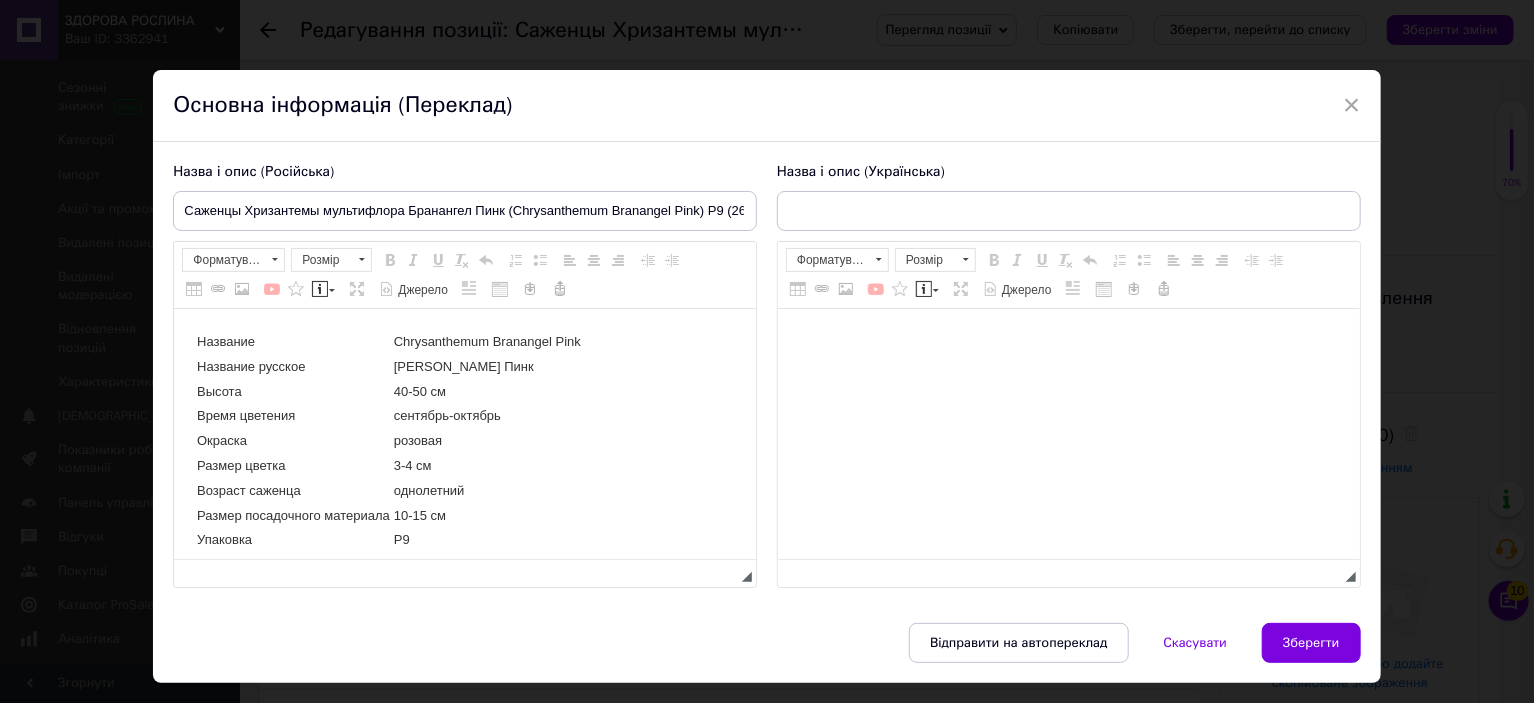 scroll, scrollTop: 0, scrollLeft: 0, axis: both 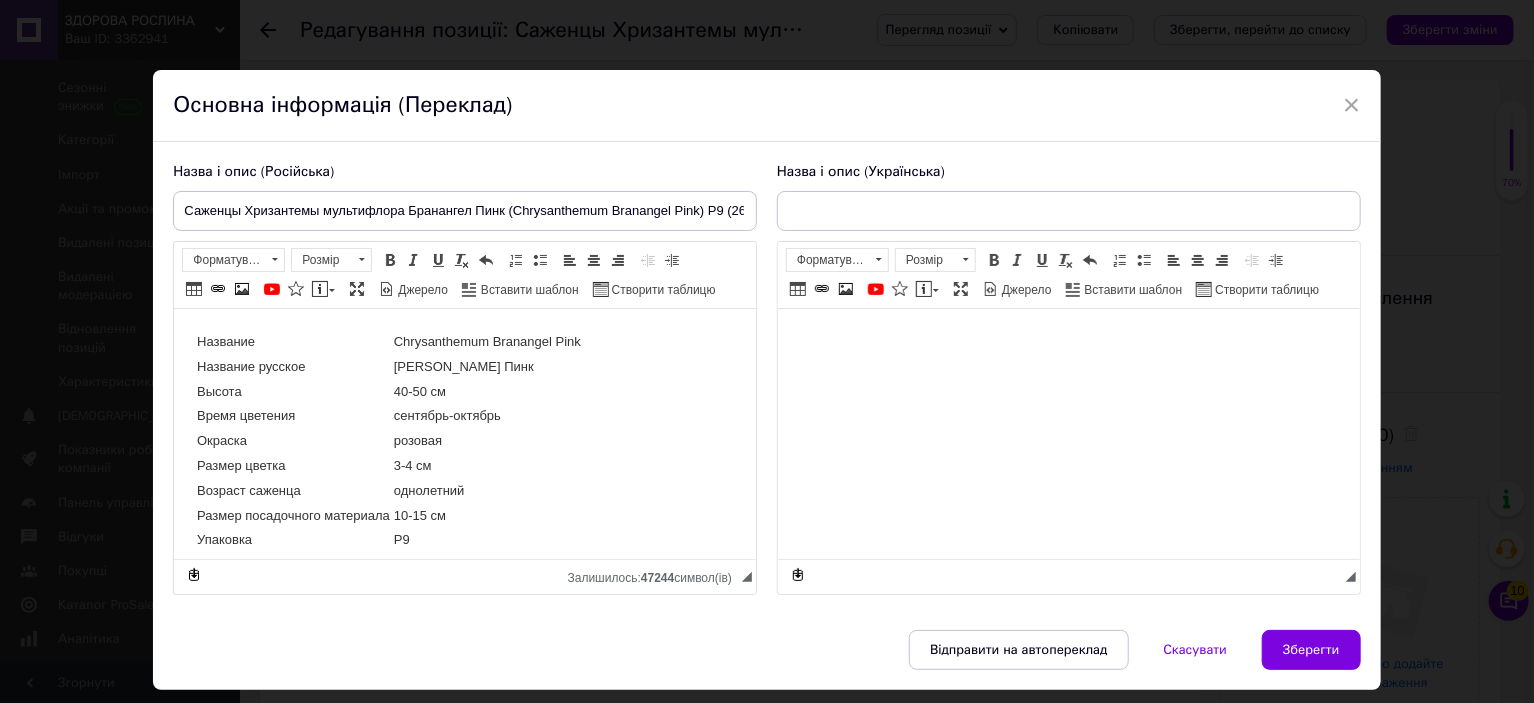 type on "Саджанці Хризантеми мультифлора Бранангел Пінк (Chrysanthеmum Branangel Pink) Р9 (26)" 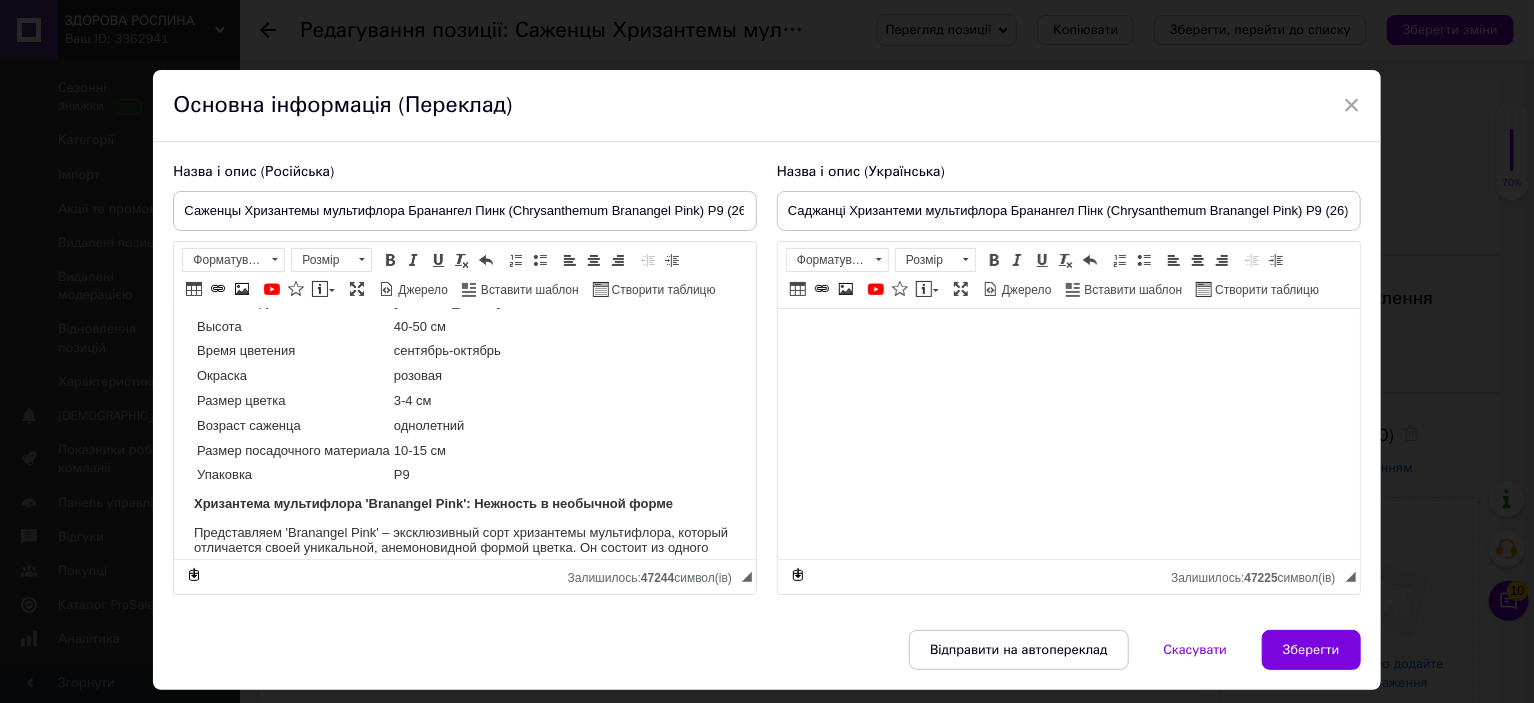 scroll, scrollTop: 100, scrollLeft: 0, axis: vertical 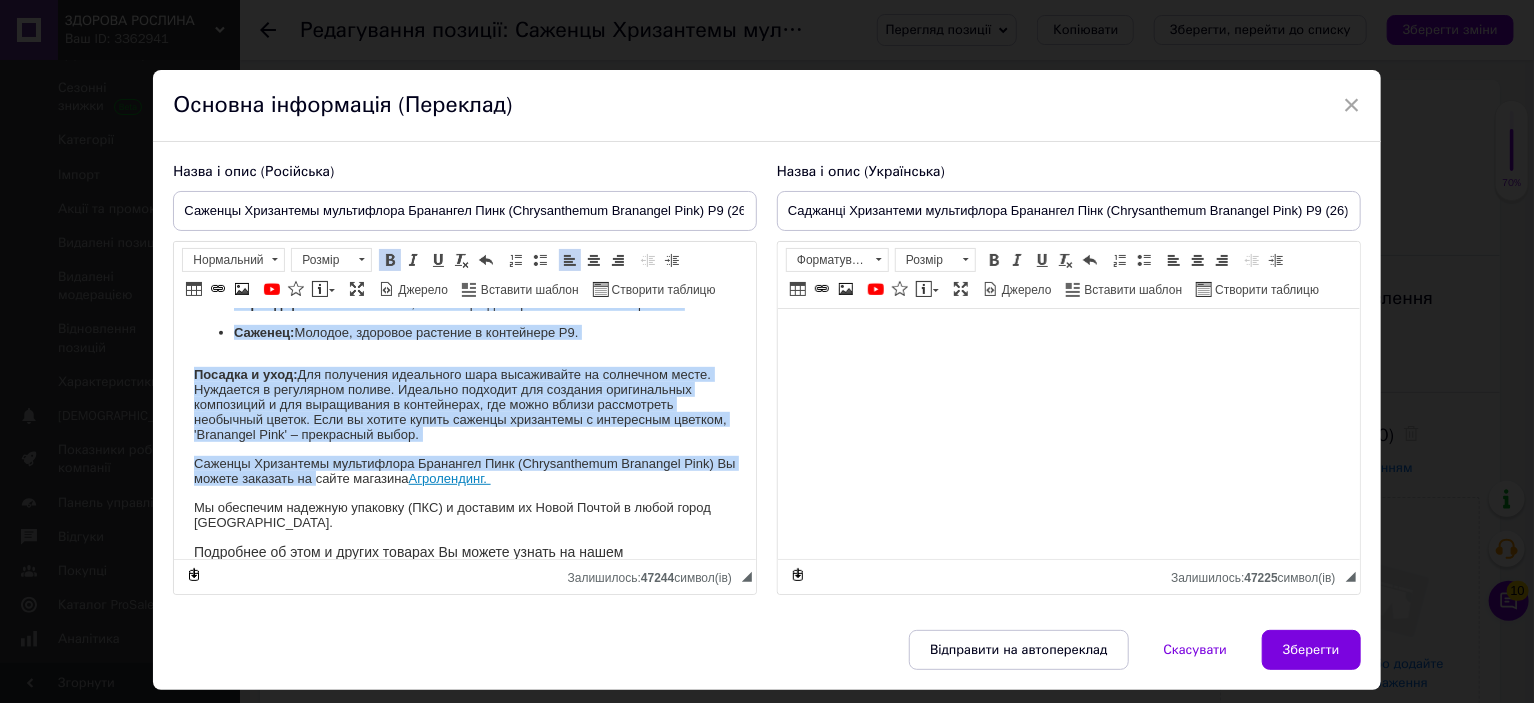 drag, startPoint x: 196, startPoint y: 465, endPoint x: 612, endPoint y: 459, distance: 416.04327 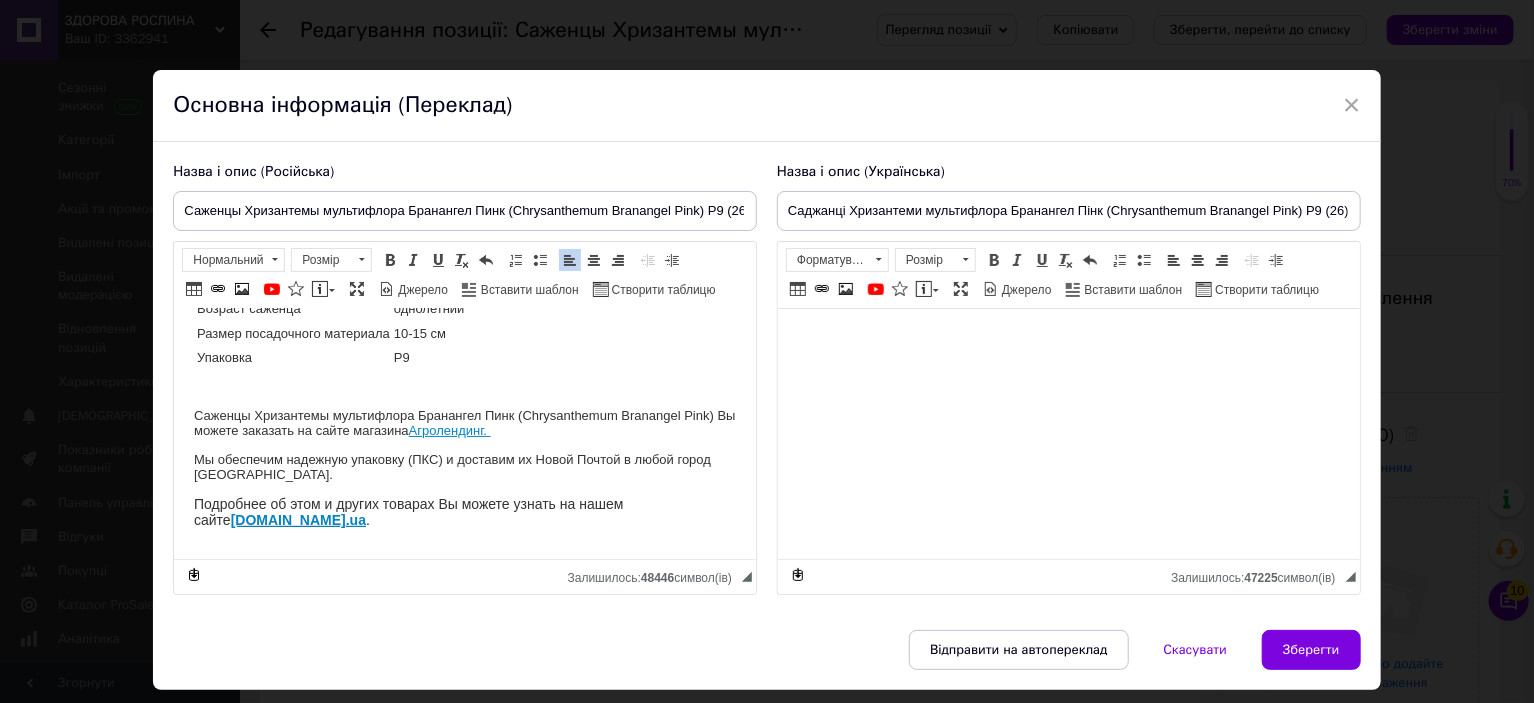 scroll, scrollTop: 148, scrollLeft: 0, axis: vertical 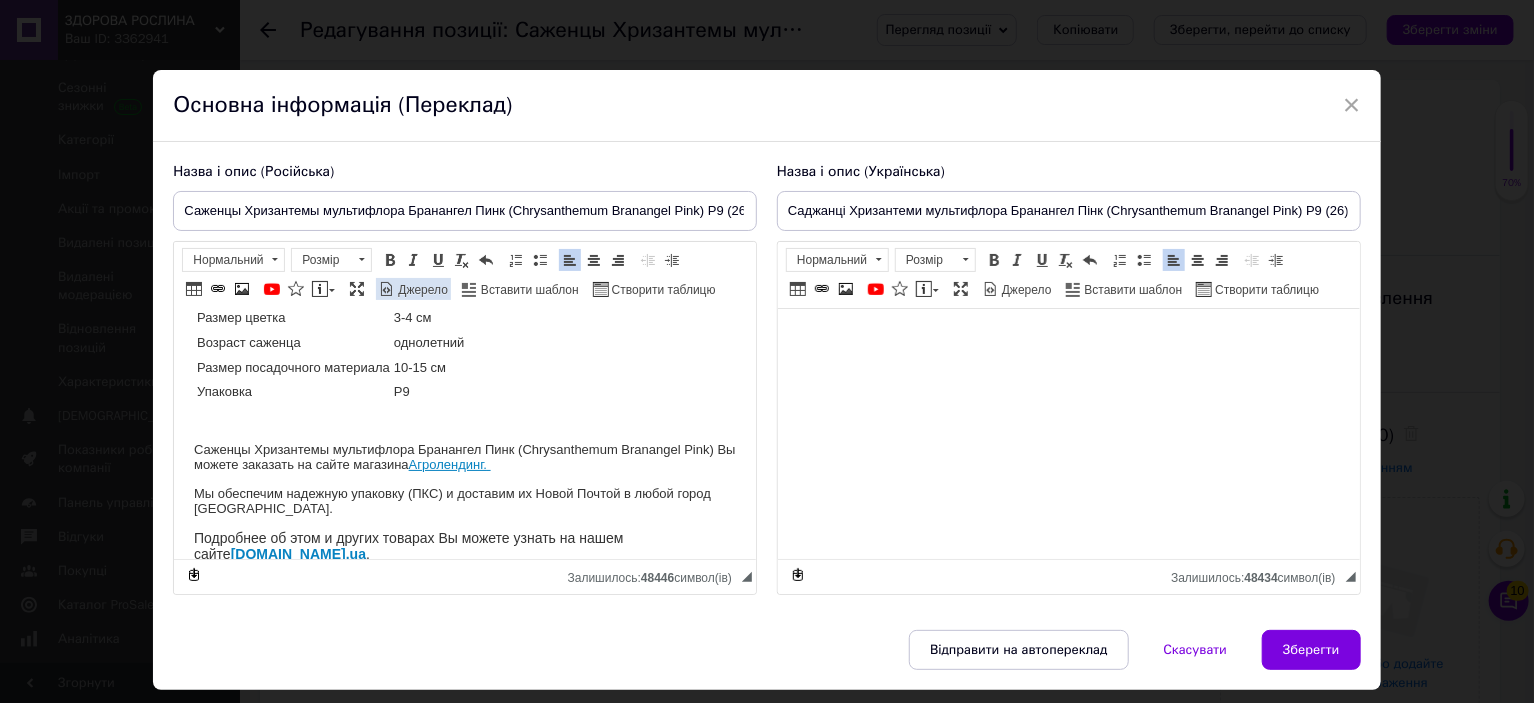 click on "Джерело" at bounding box center (421, 290) 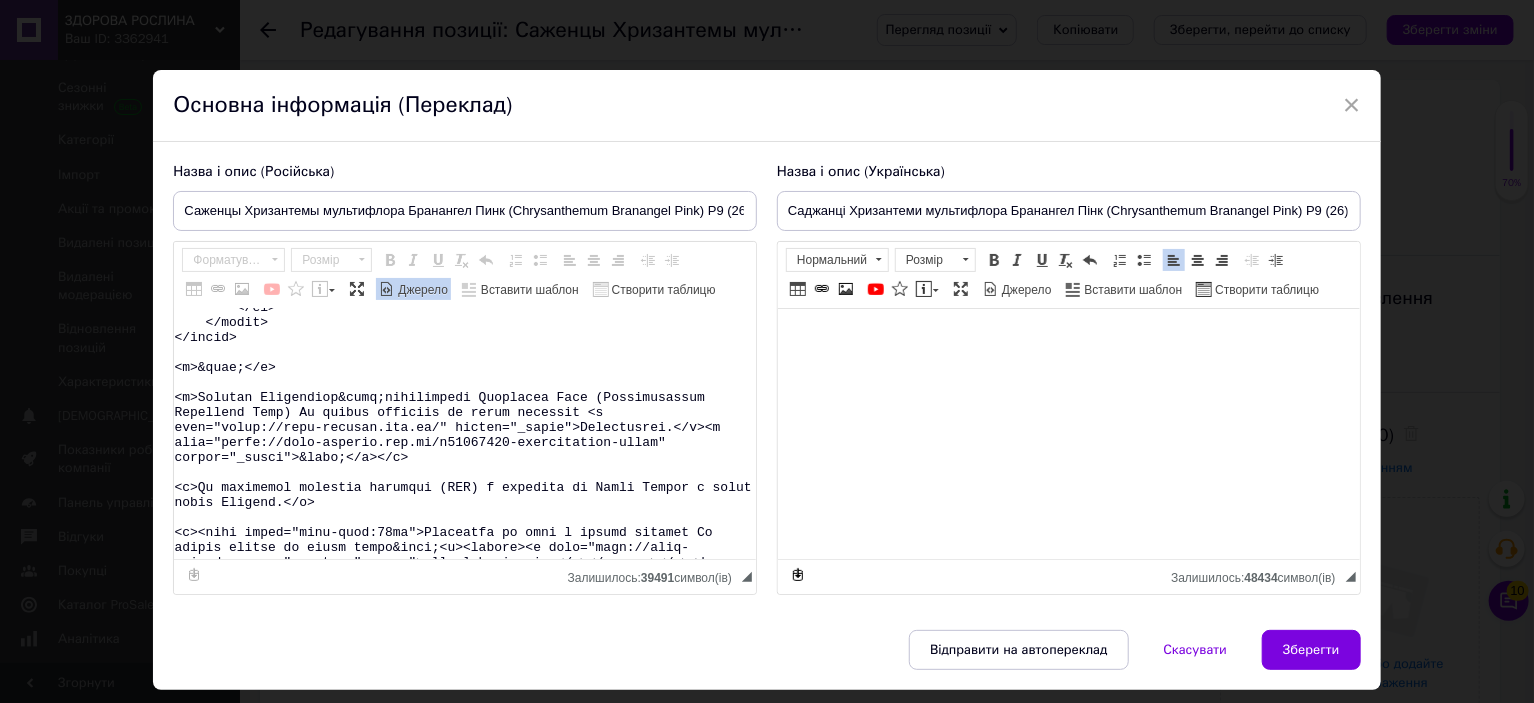 scroll, scrollTop: 600, scrollLeft: 0, axis: vertical 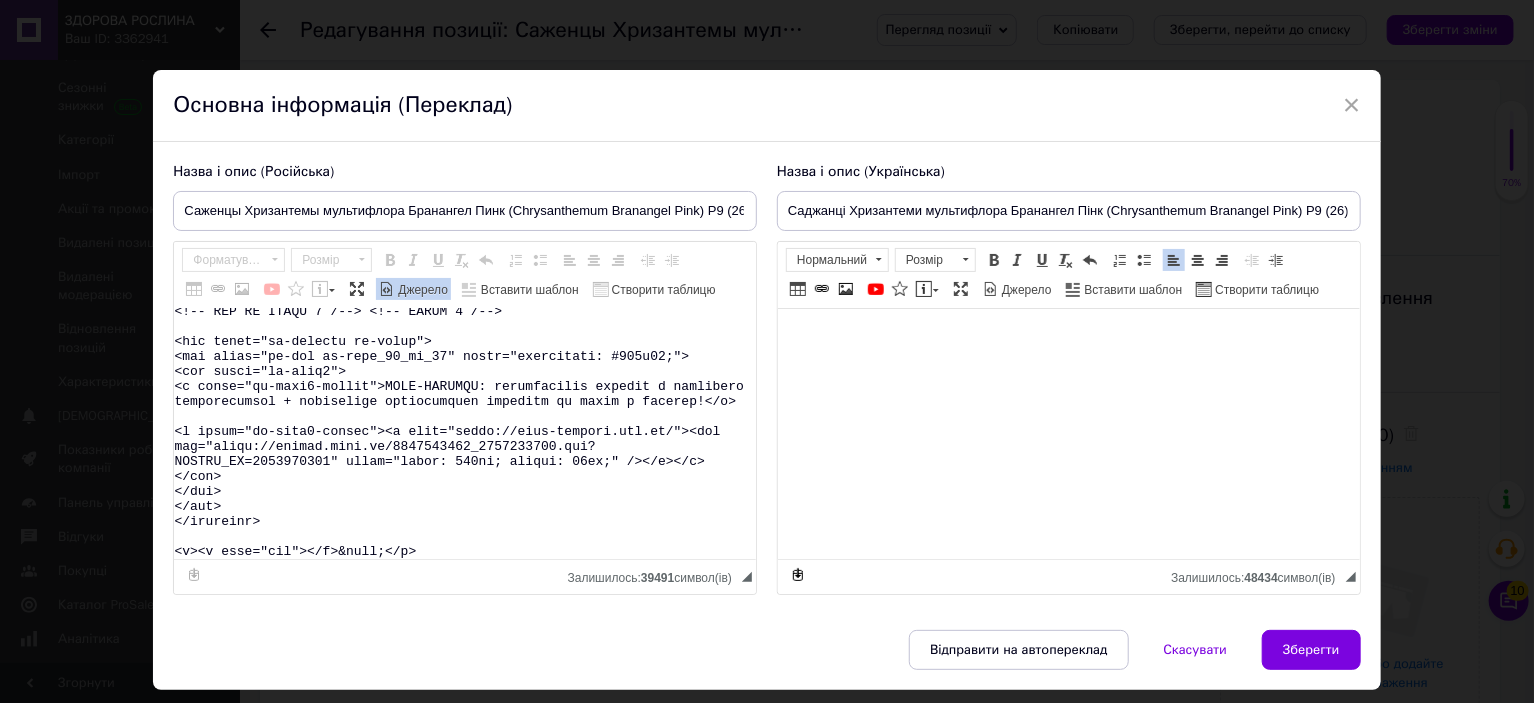 drag, startPoint x: 296, startPoint y: 388, endPoint x: 408, endPoint y: 624, distance: 261.22787 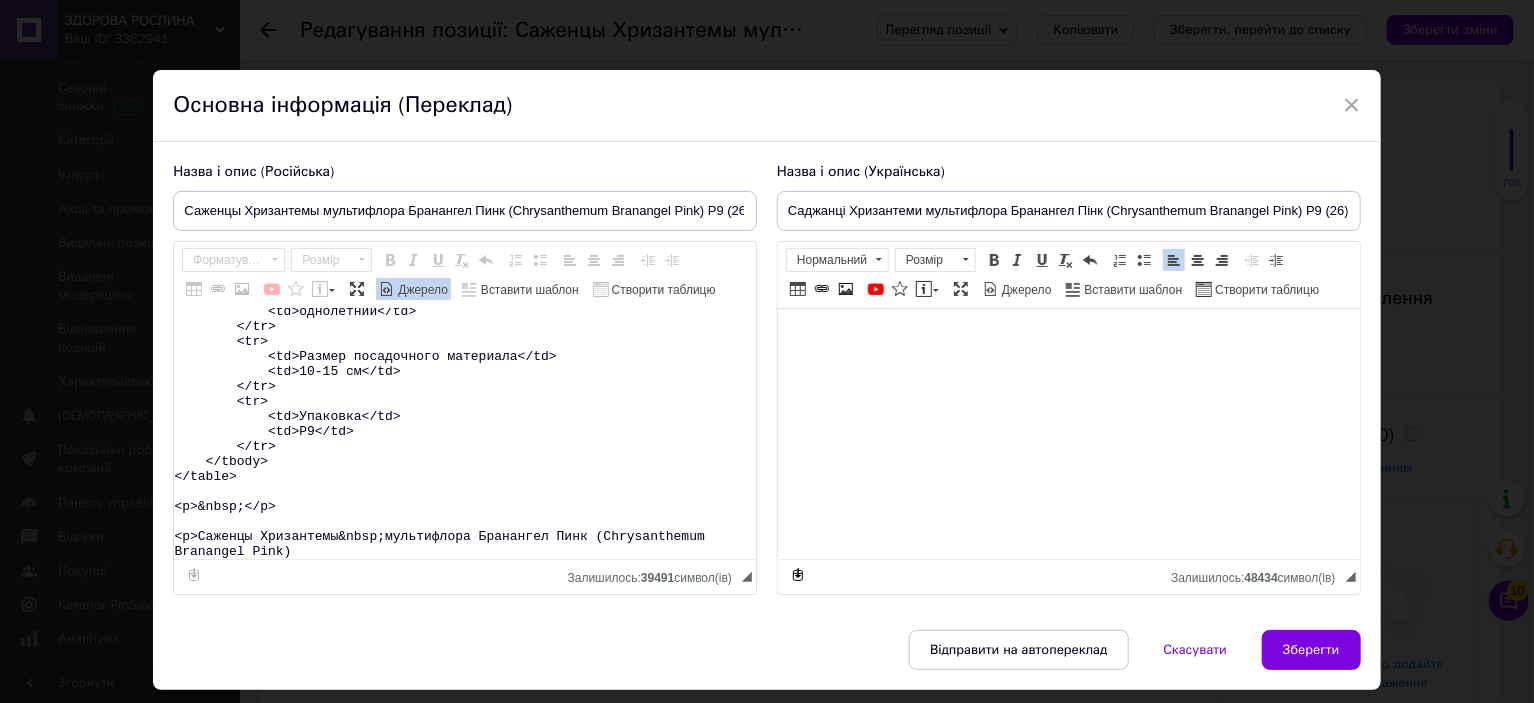scroll, scrollTop: 433, scrollLeft: 0, axis: vertical 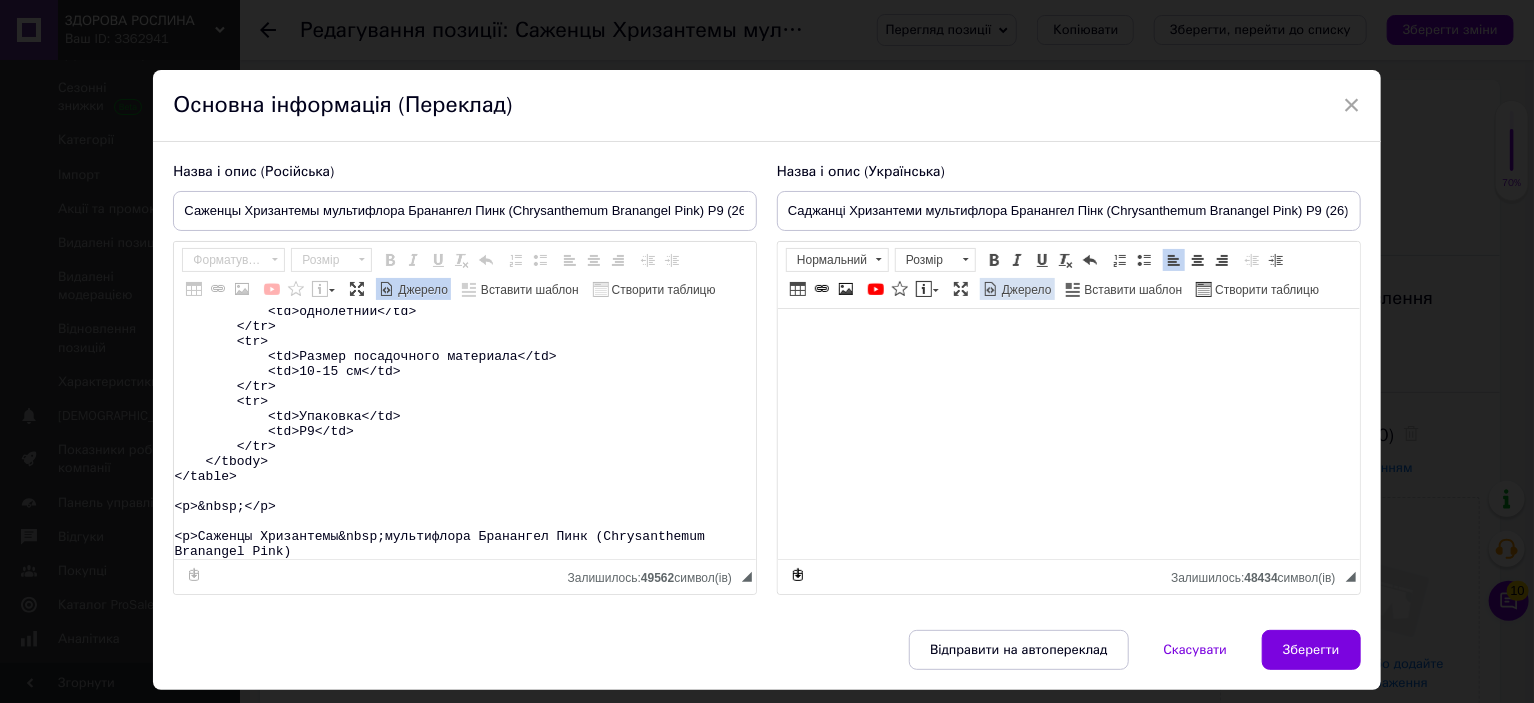 click at bounding box center [991, 289] 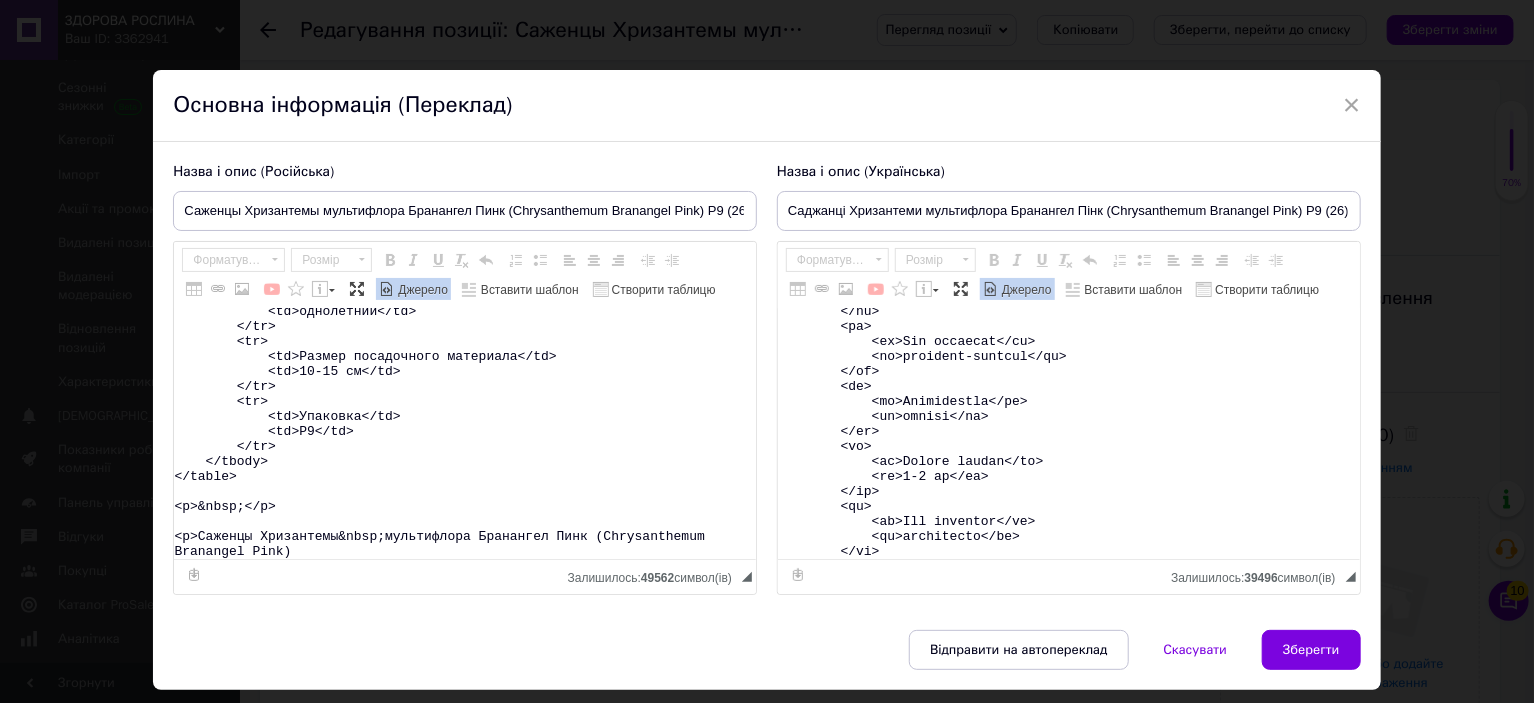 scroll, scrollTop: 500, scrollLeft: 0, axis: vertical 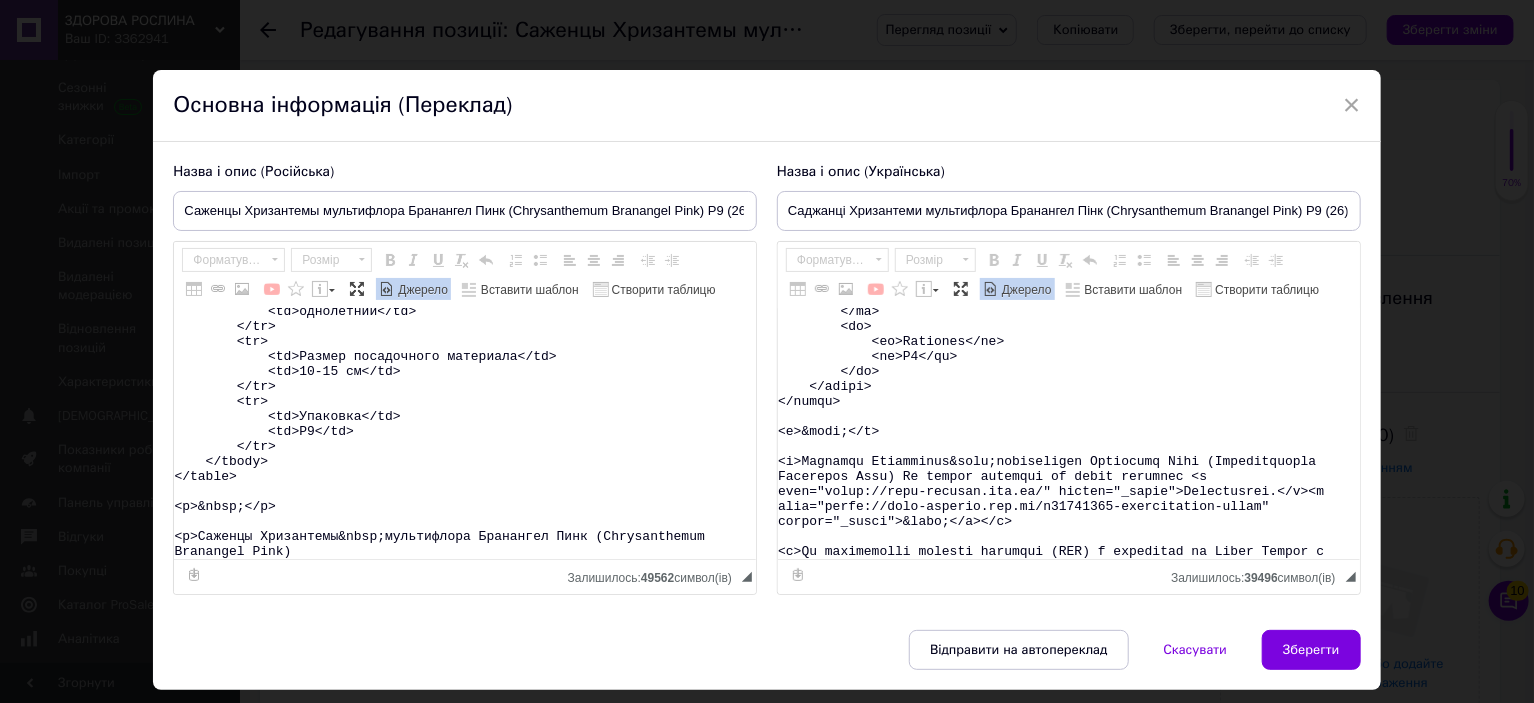 type on "<table>
<tbody>
<tr>
<td>Название</td>
<td>Chrysanthеmum&nbsp;Branangel Pink</td>
</tr>
<tr>
<td>Название русское</td>
<td>Хризантема&nbsp;Бранангел Пинк</td>
</tr>
<tr>
<td>Высота</td>
<td>40-50&nbsp;см</td>
</tr>
<tr>
<td>Время цветения</td>
<td>сентябрь-октябрь</td>
</tr>
<tr>
<td>Окраска</td>
<td>розовая</td>
</tr>
<tr>
<td>Размер цветка</td>
<td>3-4 см</td>
</tr>
<tr>
<td>Возраст саженца</td>
<td>однолетний</td>
</tr>
<tr>
<td>Размер посадочного материала</td>
<td>10-15 см</td>
</tr>
<tr>
<td>Упаковка</td>
<td>Р9</td>
</tr>
</tbody>
</table>
<p>&nbsp;</p>
<p>Саженцы Хризантемы&nbsp;мультифлора Бранангел Пинк (Chrysanthеmum Branangel Pink)" 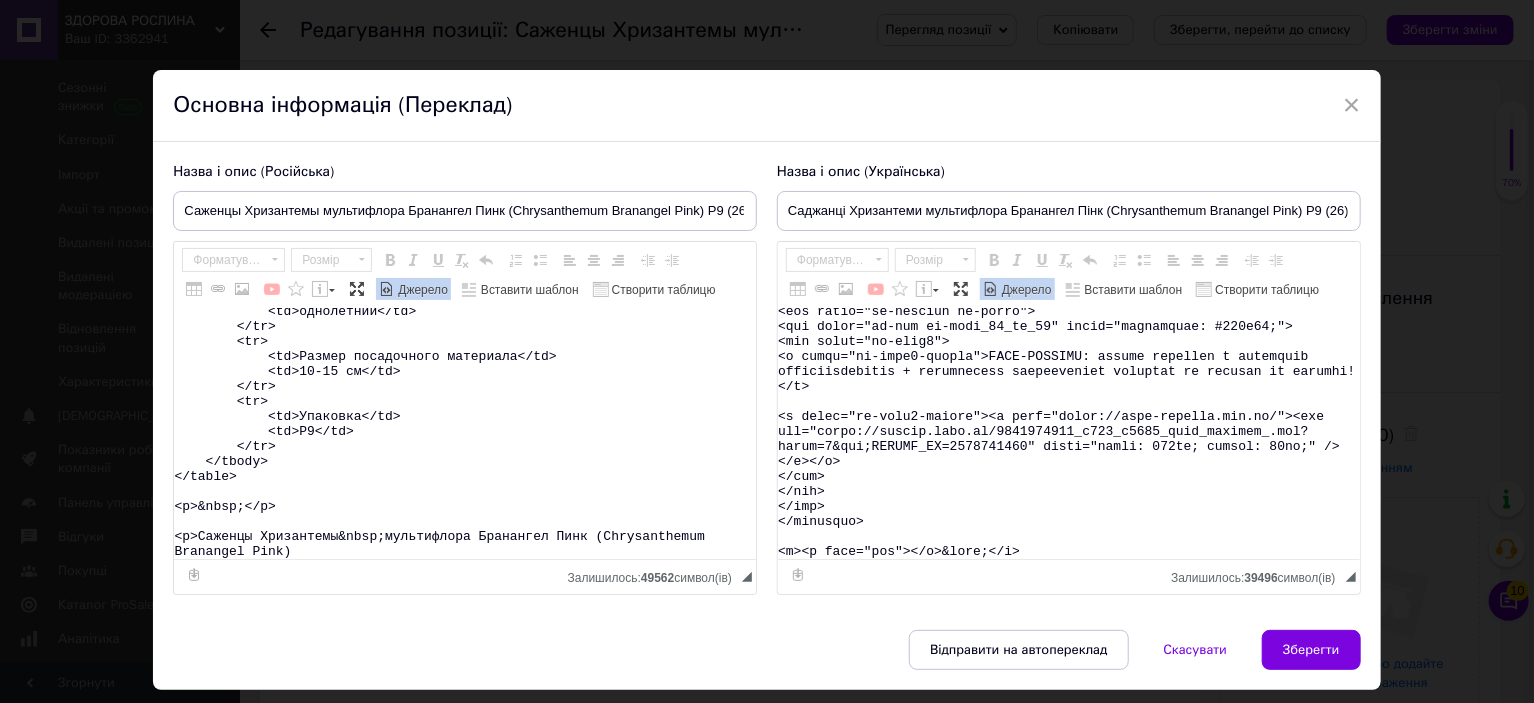 drag, startPoint x: 899, startPoint y: 480, endPoint x: 937, endPoint y: 609, distance: 134.48048 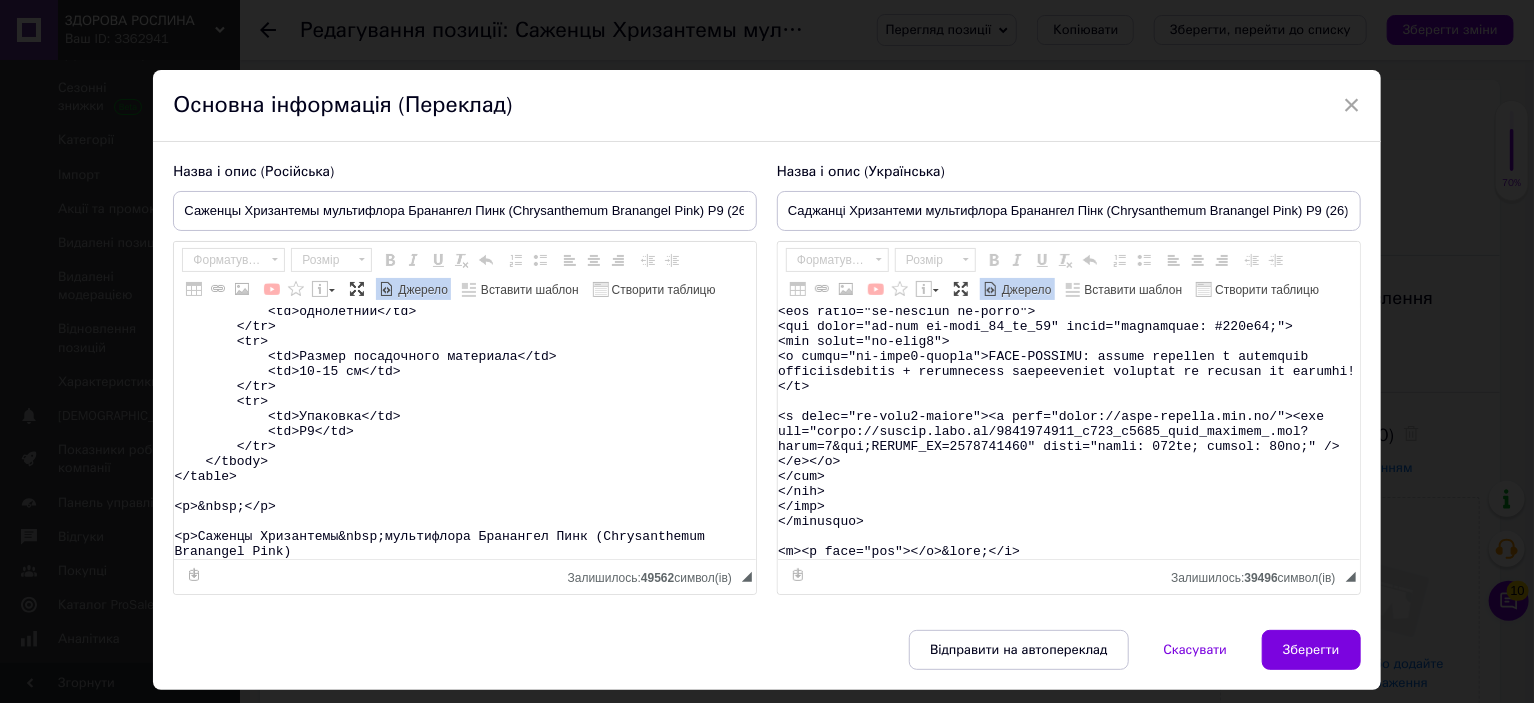 click on "Назва і опис (Російська) Саженцы Хризантемы мультифлора Бранангел Пинк (Chrysanthеmum Branangel Pink) Р9 (26)
Название
Chrysanthеmum Branangel Pink
Название русское
Хризантема Бранангел Пинк
Высота
40-50 см
Время цветения
сентябрь-октябрь
Окраска
розовая
Размер цветка
3-4 см
Возраст саженца
однолетний
Размер посадочного материала
10-15 см
Упаковка
Р9
Саженцы Хризантемы мультифлора Бранангел Пинк (Chrysanthеmum Branangel Pink) Вы можете заказать на сайте магазина  Агролендинг.
agro-landing.com. ua ." at bounding box center (766, 386) 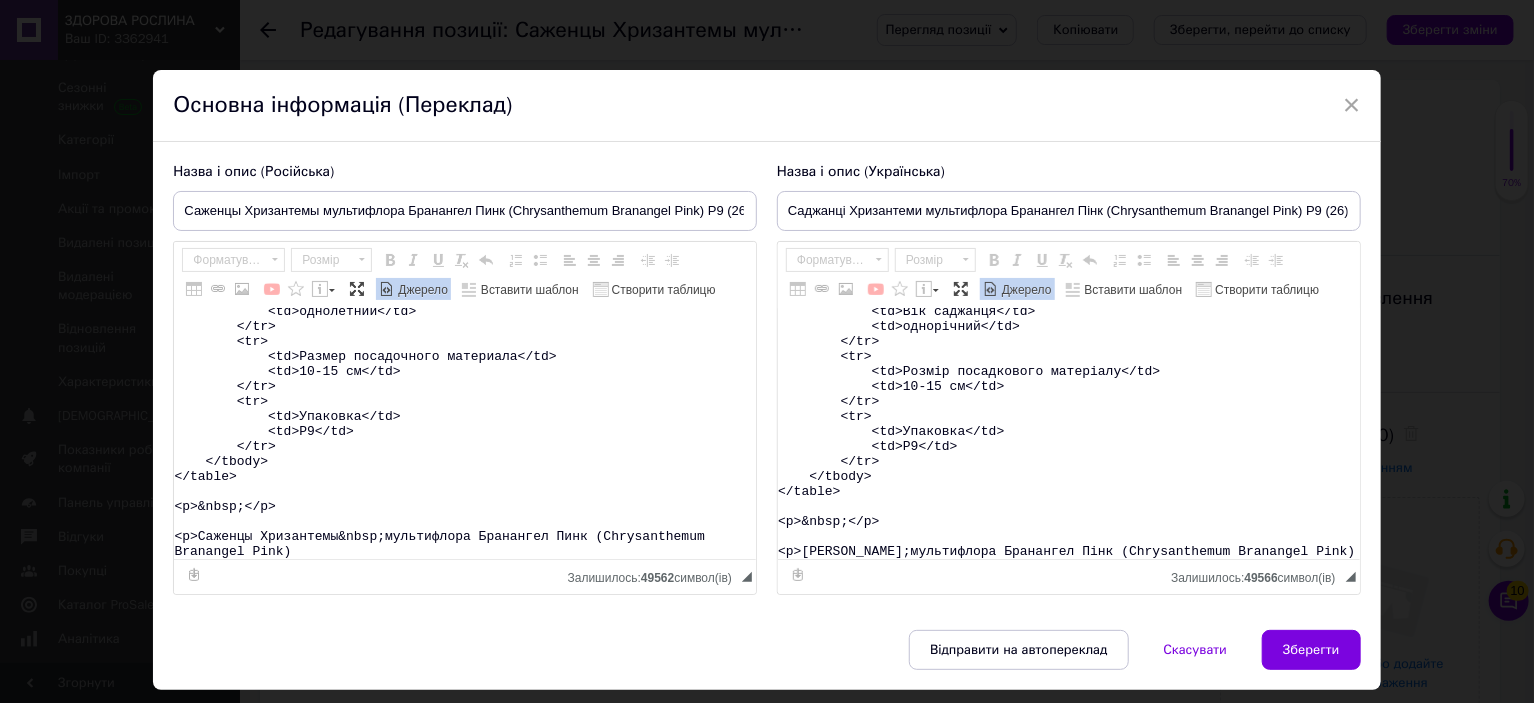 scroll, scrollTop: 433, scrollLeft: 0, axis: vertical 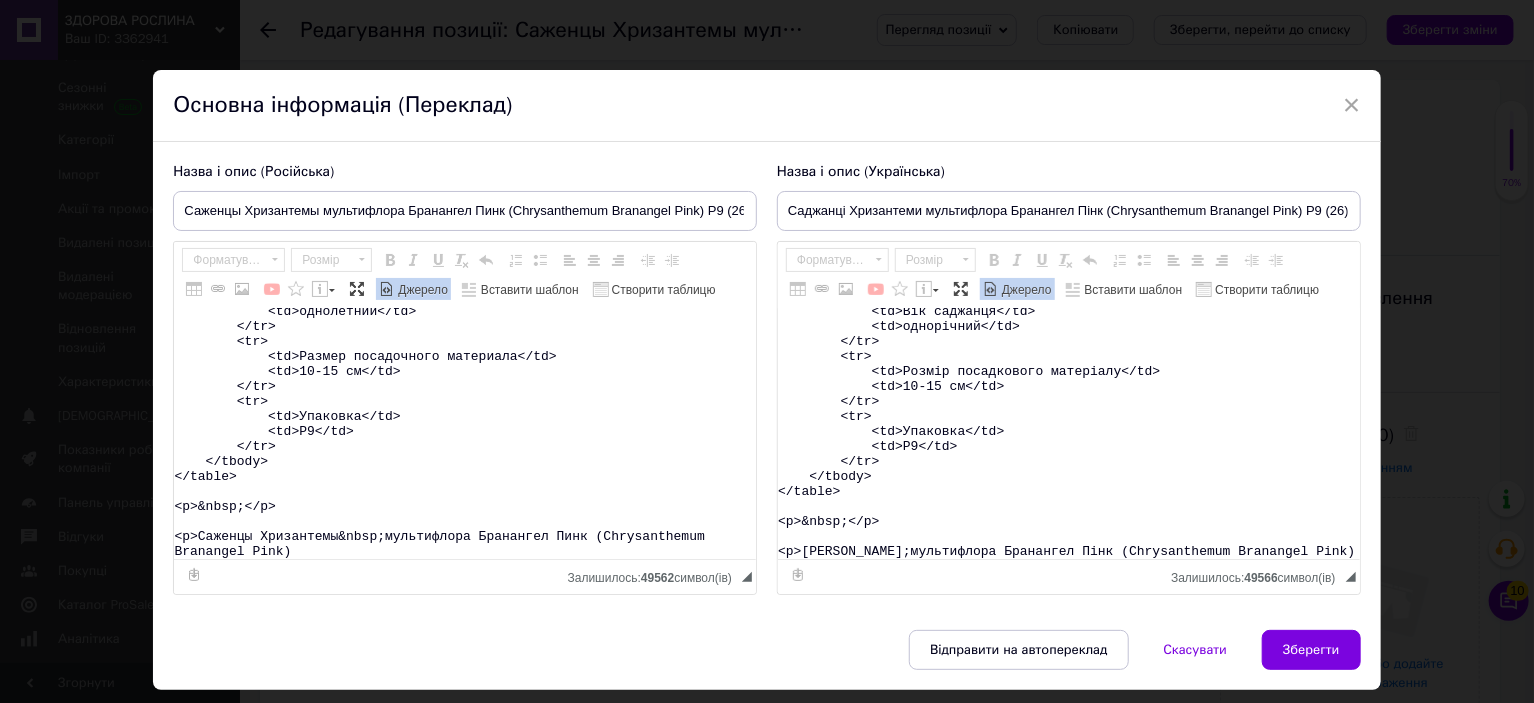 type on "<table>
<tbody>
<tr>
<td>Назва</td>
<td>Chrysanthеmum&nbsp;Branangel Pink</td>
</tr>
<tr>
<td>Назва українська</td>
<td>Хризантема&nbsp;Бранангел Пінк</td>
</tr>
<tr>
<td>Висота</td>
<td>40-50&nbsp;см</td>
</tr>
<tr>
<td>Час цвітіння</td>
<td>вересень-жовтень</td>
</tr>
<tr>
<td>Забарвлення</td>
<td>рожеве</td>
</tr>
<tr>
<td>Розмір квітки</td>
<td>3-4 см</td>
</tr>
<tr>
<td>Вік саджанця</td>
<td>однорічний</td>
</tr>
<tr>
<td>Розмір посадкового матеріалу</td>
<td>10-15 см</td>
</tr>
<tr>
<td>Упаковка</td>
<td>Р9</td>
</tr>
</tbody>
</table>
<p>&nbsp;</p>
<p>Саджанці Хризантеми&nbsp;мультифлора Бранангел Пінк (Chrysanthеmum Branangel Pink)" 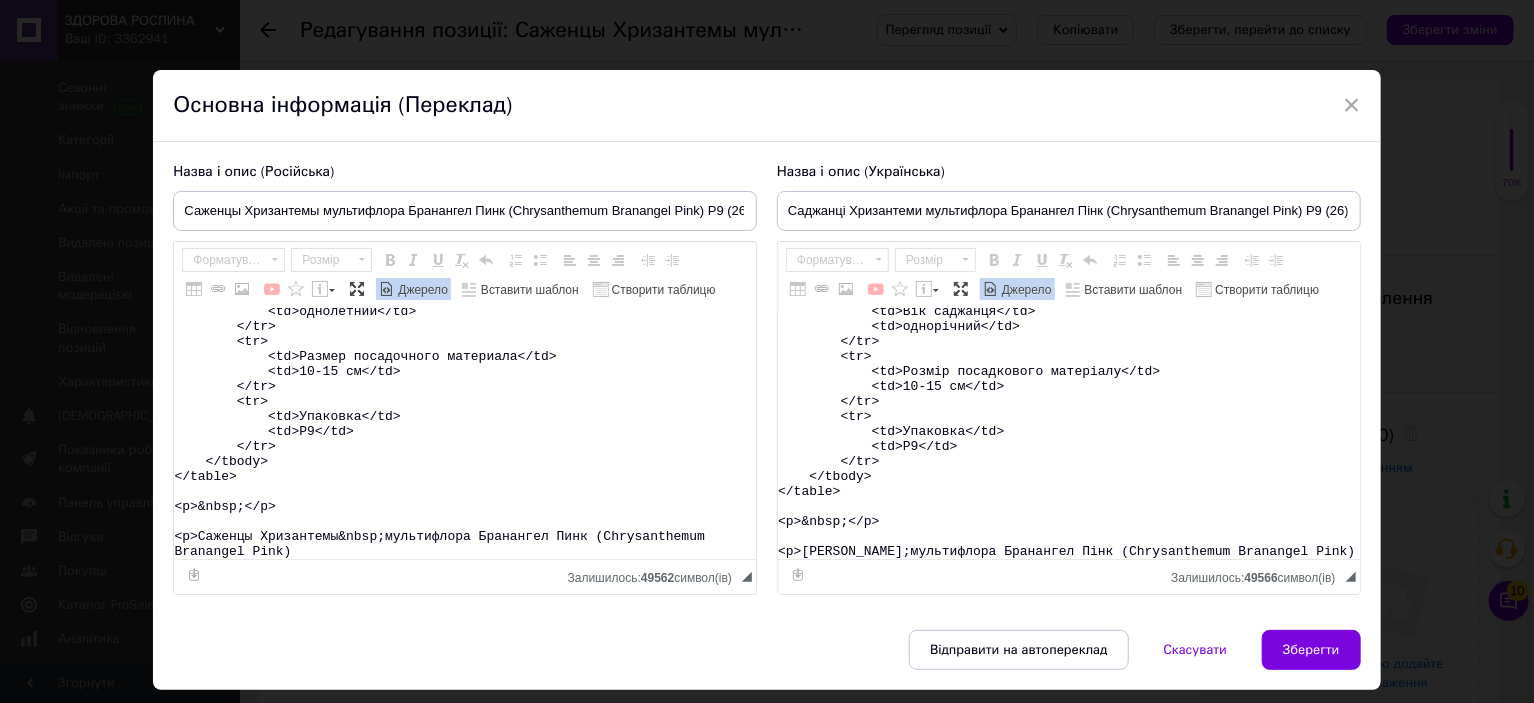 click on "<table>
<tbody>
<tr>
<td>Название</td>
<td>Chrysanthеmum&nbsp;Branangel Pink</td>
</tr>
<tr>
<td>Название русское</td>
<td>Хризантема&nbsp;Бранангел Пинк</td>
</tr>
<tr>
<td>Высота</td>
<td>40-50&nbsp;см</td>
</tr>
<tr>
<td>Время цветения</td>
<td>сентябрь-октябрь</td>
</tr>
<tr>
<td>Окраска</td>
<td>розовая</td>
</tr>
<tr>
<td>Размер цветка</td>
<td>3-4 см</td>
</tr>
<tr>
<td>Возраст саженца</td>
<td>однолетний</td>
</tr>
<tr>
<td>Размер посадочного материала</td>
<td>10-15 см</td>
</tr>
<tr>
<td>Упаковка</td>
<td>Р9</td>
</tr>
</tbody>
</table>
<p>&nbsp;</p>
<p>Саженцы Хризантемы&nbsp;мультифлора Бранангел Пинк (Chrysanthеmum Branangel Pink)" at bounding box center [465, 434] 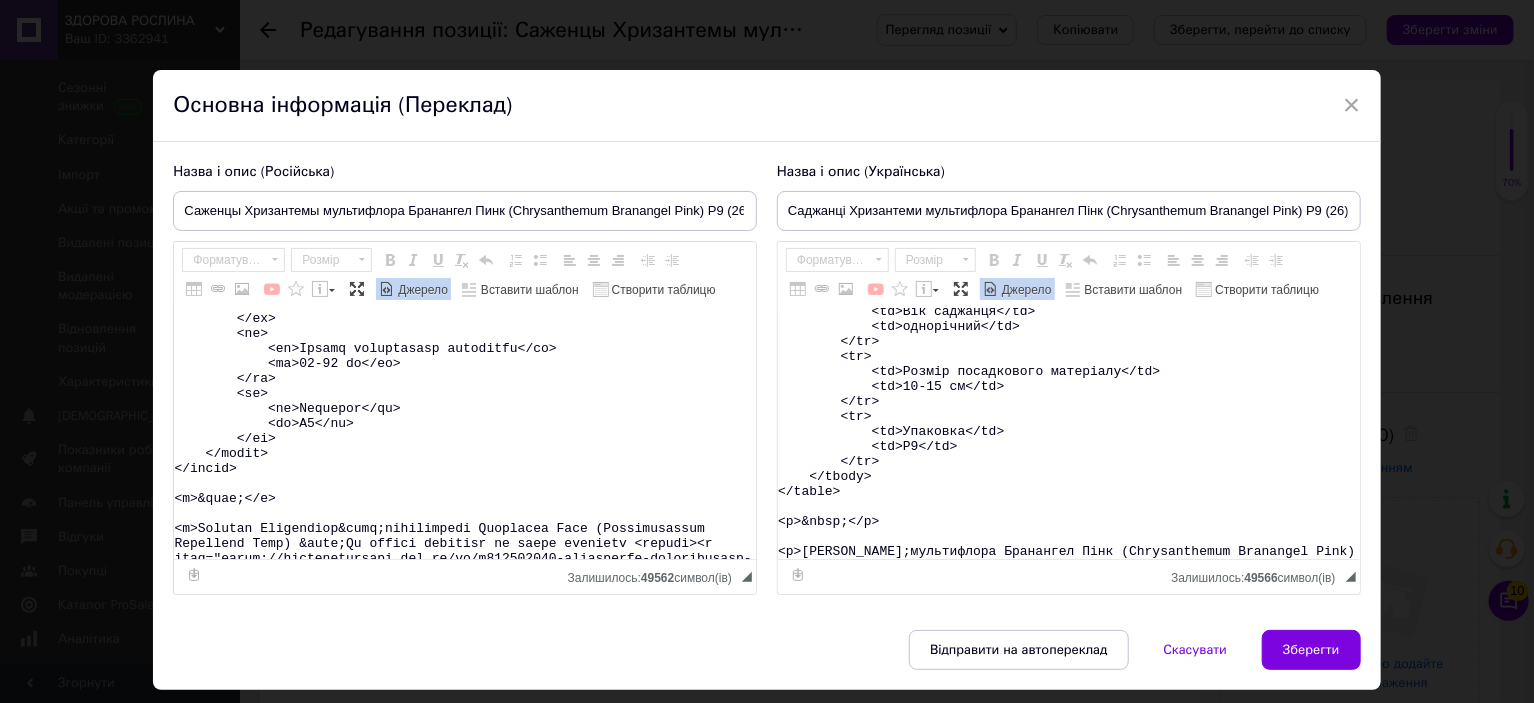 scroll, scrollTop: 15679, scrollLeft: 0, axis: vertical 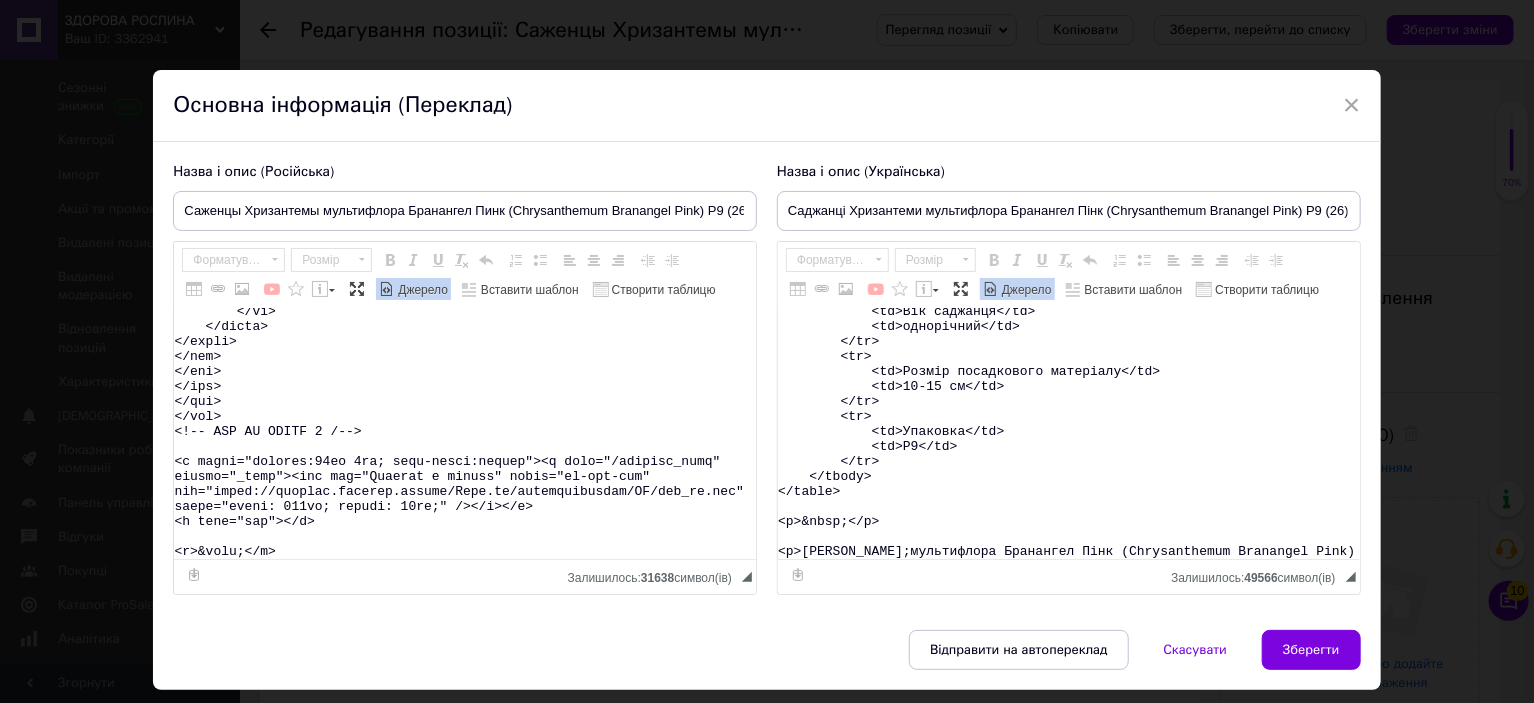 click on "Джерело" at bounding box center (421, 290) 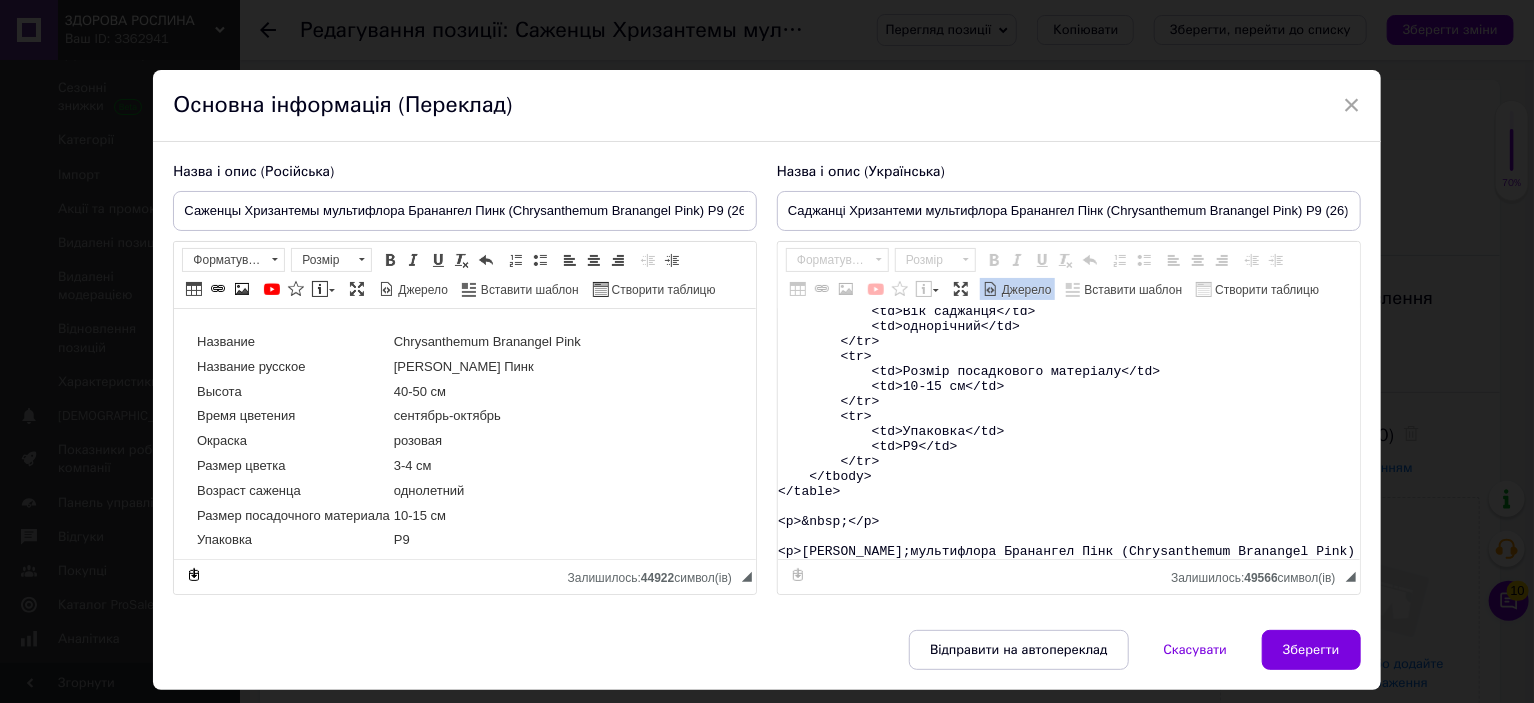 scroll, scrollTop: 0, scrollLeft: 0, axis: both 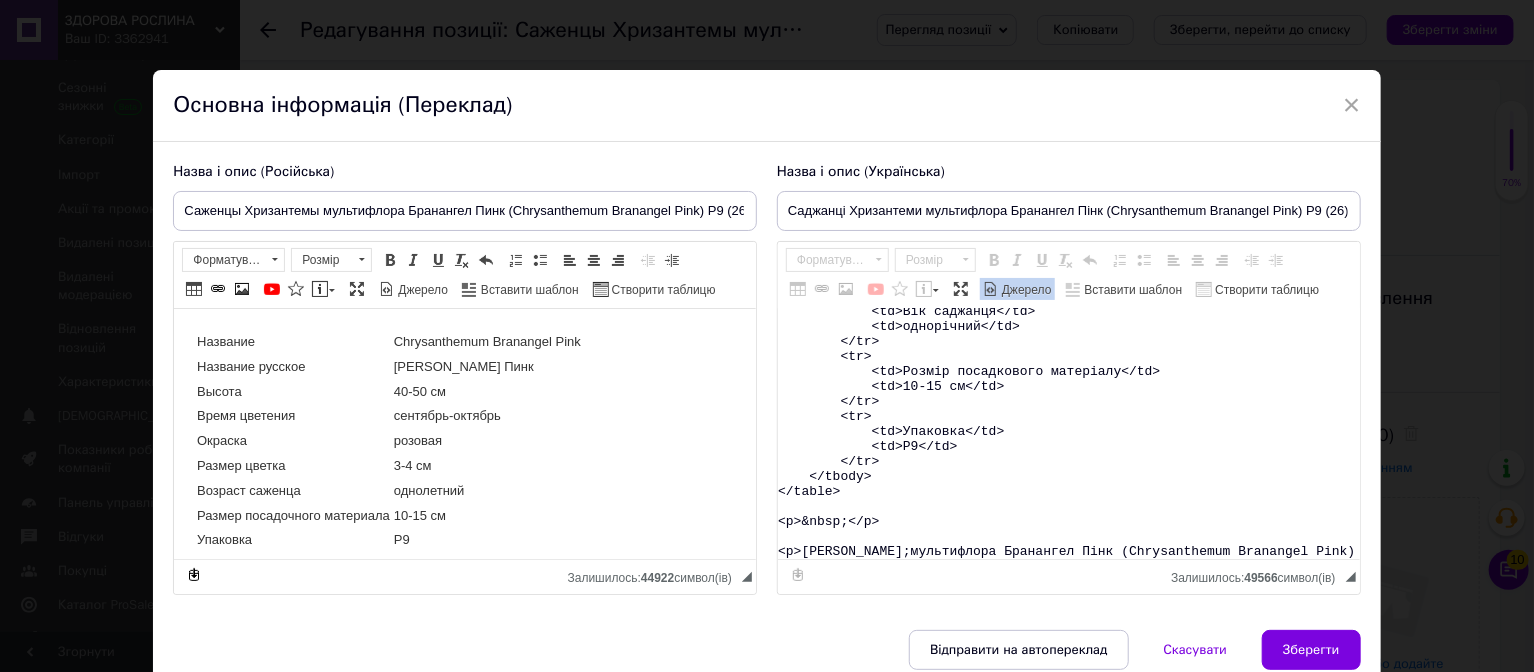 click on "<table>
<tbody>
<tr>
<td>Назва</td>
<td>Chrysanthеmum&nbsp;Branangel Pink</td>
</tr>
<tr>
<td>Назва українська</td>
<td>Хризантема&nbsp;Бранангел Пінк</td>
</tr>
<tr>
<td>Висота</td>
<td>40-50&nbsp;см</td>
</tr>
<tr>
<td>Час цвітіння</td>
<td>вересень-жовтень</td>
</tr>
<tr>
<td>Забарвлення</td>
<td>рожеве</td>
</tr>
<tr>
<td>Розмір квітки</td>
<td>3-4 см</td>
</tr>
<tr>
<td>Вік саджанця</td>
<td>однорічний</td>
</tr>
<tr>
<td>Розмір посадкового матеріалу</td>
<td>10-15 см</td>
</tr>
<tr>
<td>Упаковка</td>
<td>Р9</td>
</tr>
</tbody>
</table>
<p>&nbsp;</p>
<p>Саджанці Хризантеми&nbsp;мультифлора Бранангел Пінк (Chrysanthеmum Branangel Pink)" at bounding box center [1069, 434] 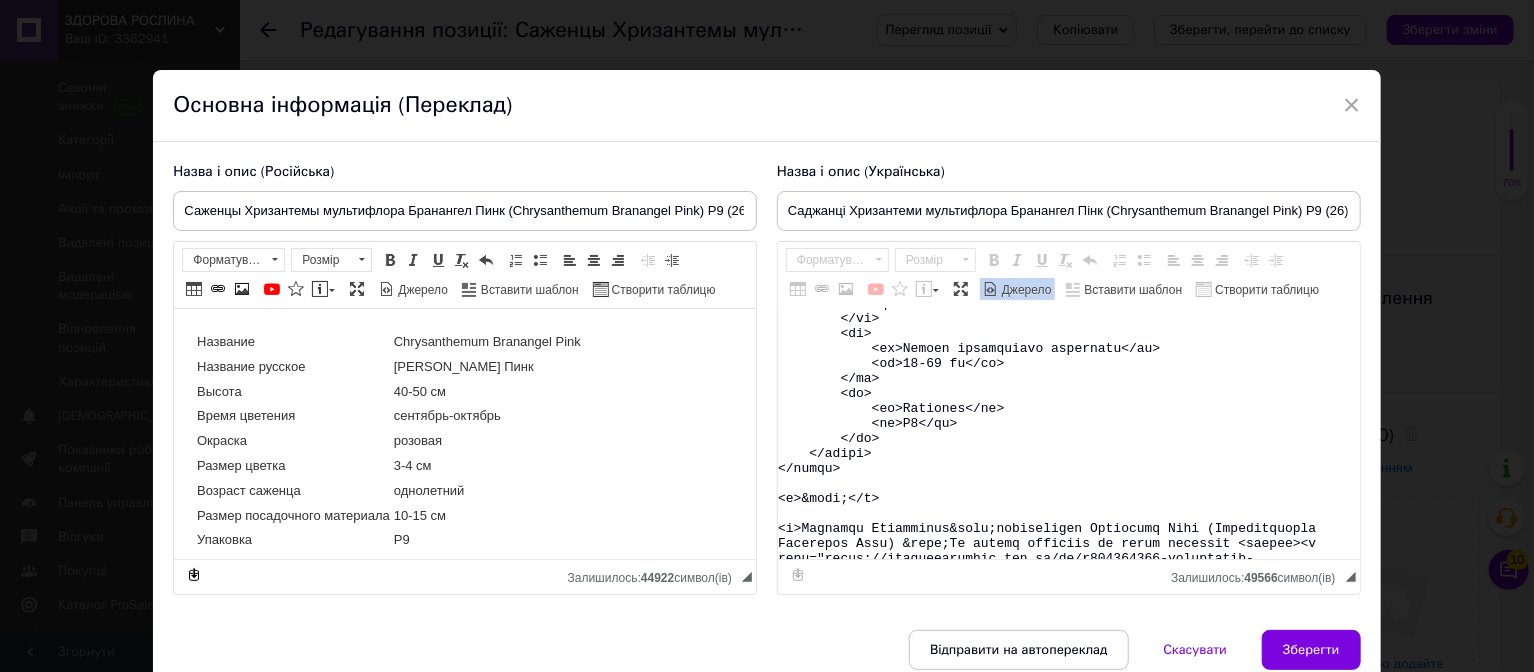 click on "Джерело" at bounding box center [1025, 290] 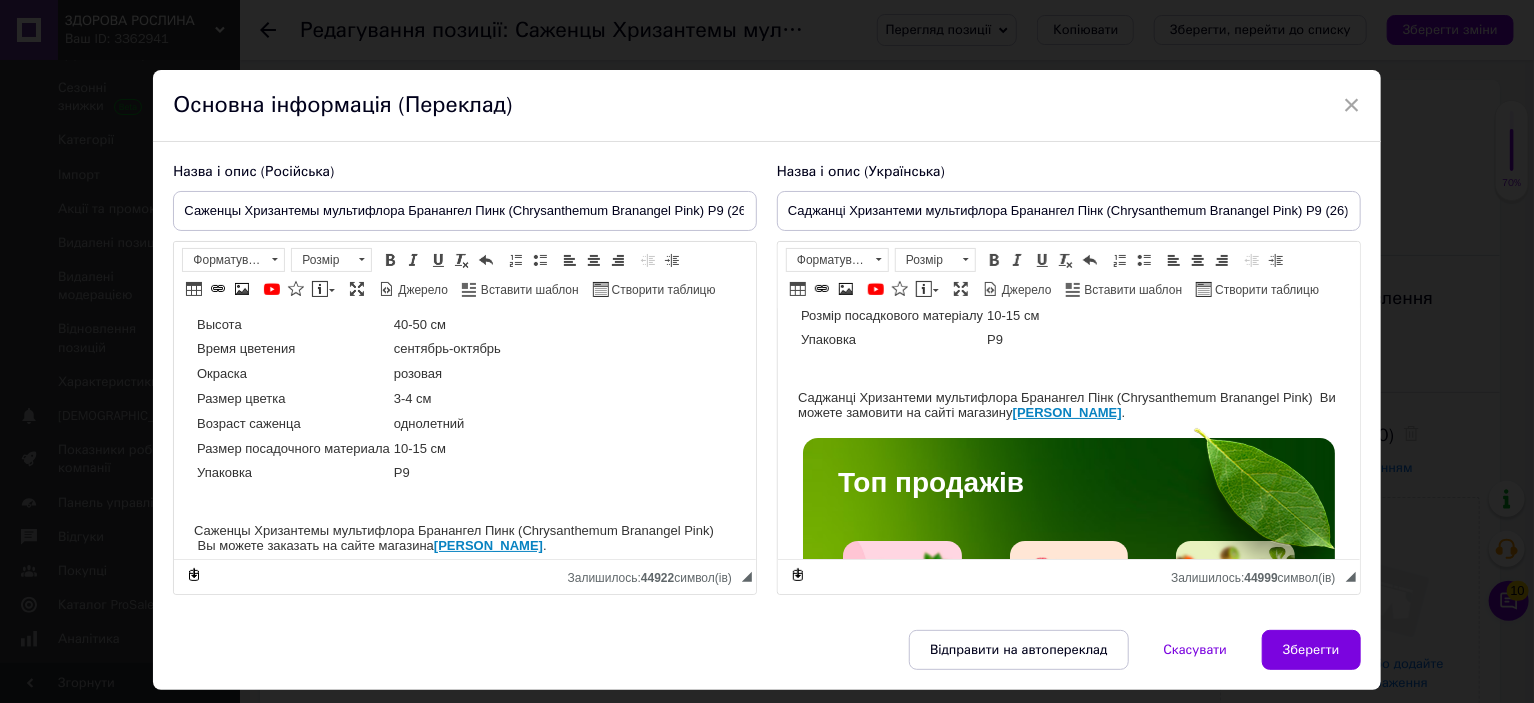 scroll, scrollTop: 100, scrollLeft: 0, axis: vertical 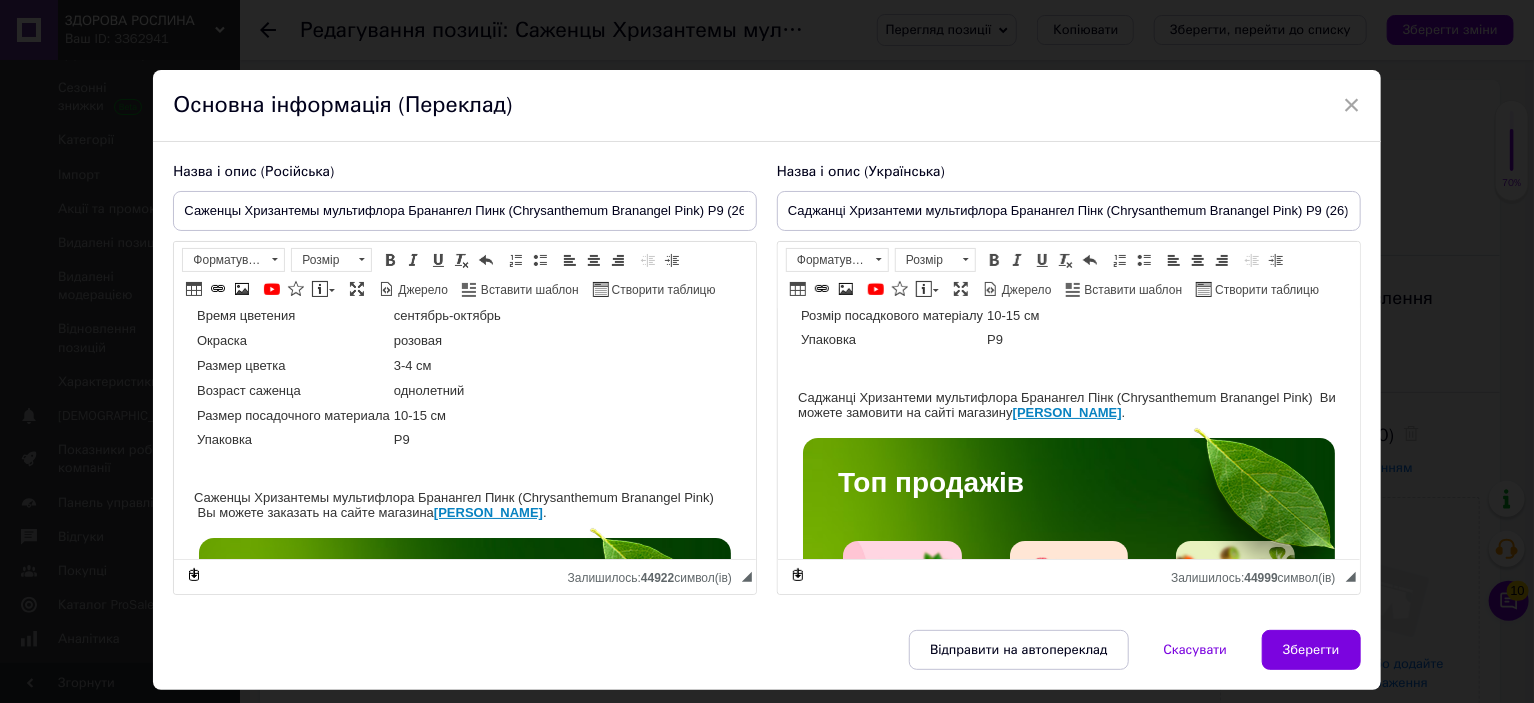 click on "Назва Chrysanthеmum Branangel Pink Назва українська Хризантема Бранангел Пінк Висота 40-50 см Час цвітіння вересень-жовтень Забарвлення рожеве Розмір квітки 3-4 см Вік саджанця однорічний Розмір посадкового матеріалу 10-15 см Упаковка Р9 Саджанці Хризантеми мультифлора Бранангел Пінк (Chrysanthеmum Branangel Pink)  Ви можете замовити на сайті магазину  Здорова Рослина .         Топ продажів       Якісні здорові саджанці, які забезпечать високий урожай, вирощені з дотриманням усіх агротехнічних вимог, що гарантує високу приживаність та плодоношення.       Саджанці полуниці" at bounding box center [1068, 2961] 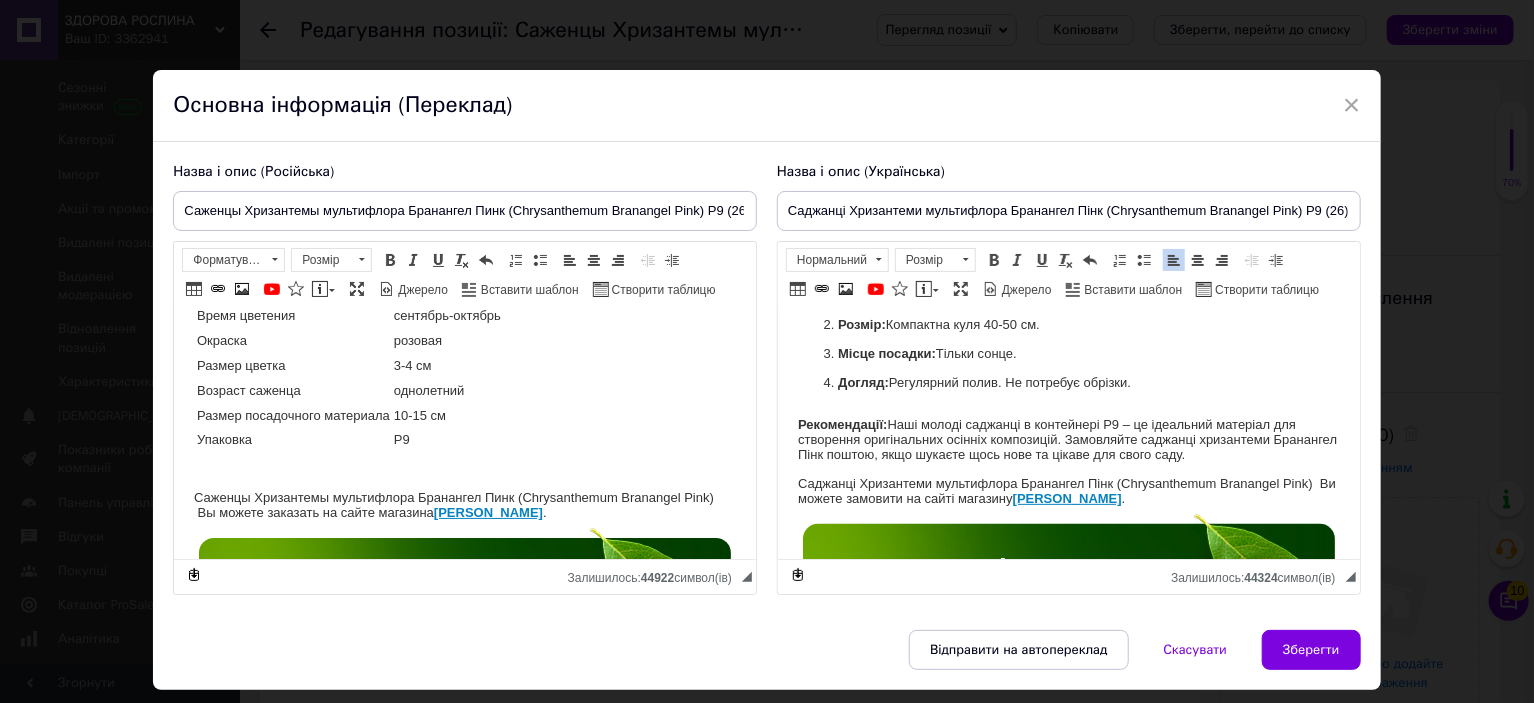 scroll, scrollTop: 416, scrollLeft: 0, axis: vertical 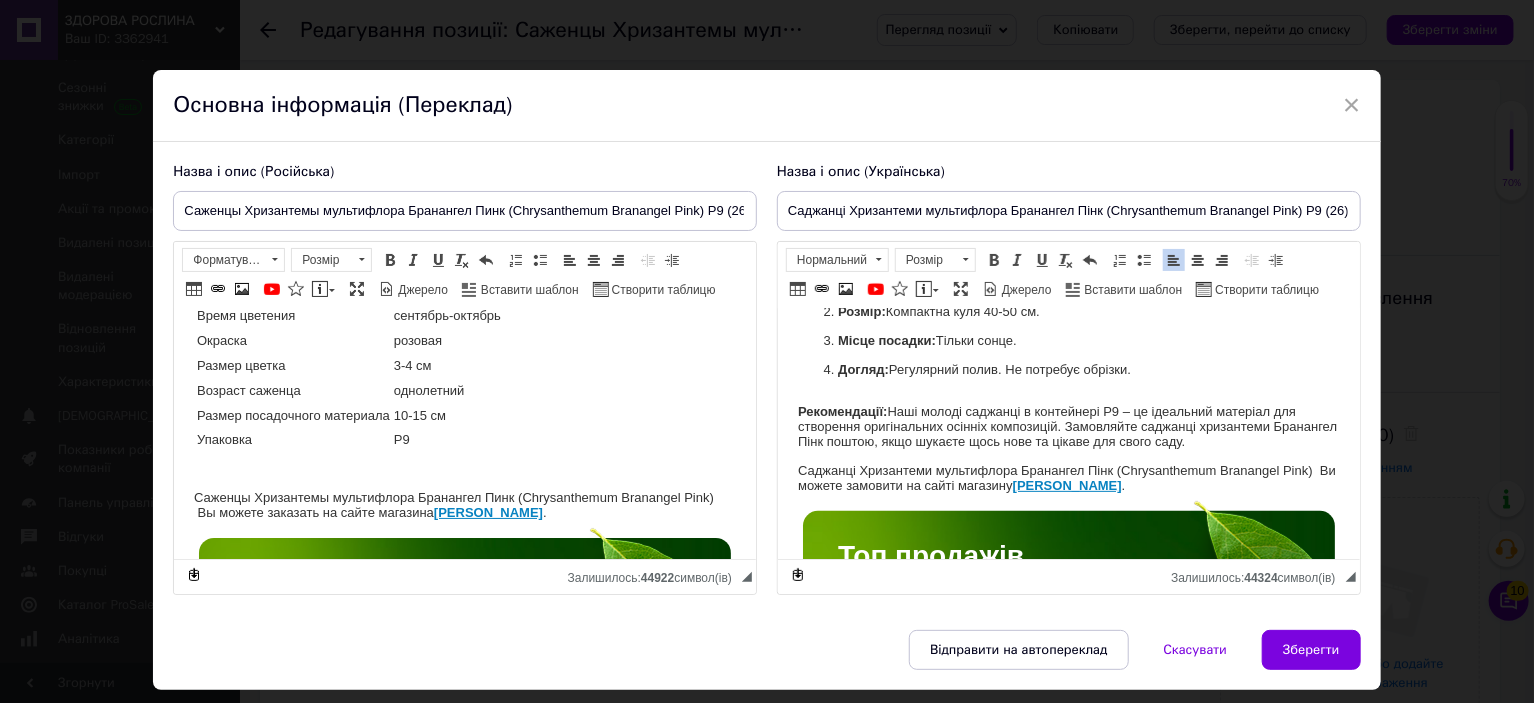 click on "Название Chrysanthеmum Branangel Pink Название русское Хризантема Бранангел Пинк Высота 40-50 см Время цветения сентябрь-октябрь Окраска розовая Размер цветка 3-4 см Возраст саженца однолетний Размер посадочного материала 10-15 см Упаковка Р9 Саженцы Хризантемы мультифлора Бранангел Пинк (Chrysanthеmum Branangel Pink)  Вы можете заказать на сайте магазина  Здорова Рослина .           Топ продаж       Качественные здоровые саженцы, которые обеспечат высокий урожай, выращены с соблюдением всех агротехнических требований, что гарантирует высокую приживаемость и обильное плодоношение." at bounding box center (465, 3043) 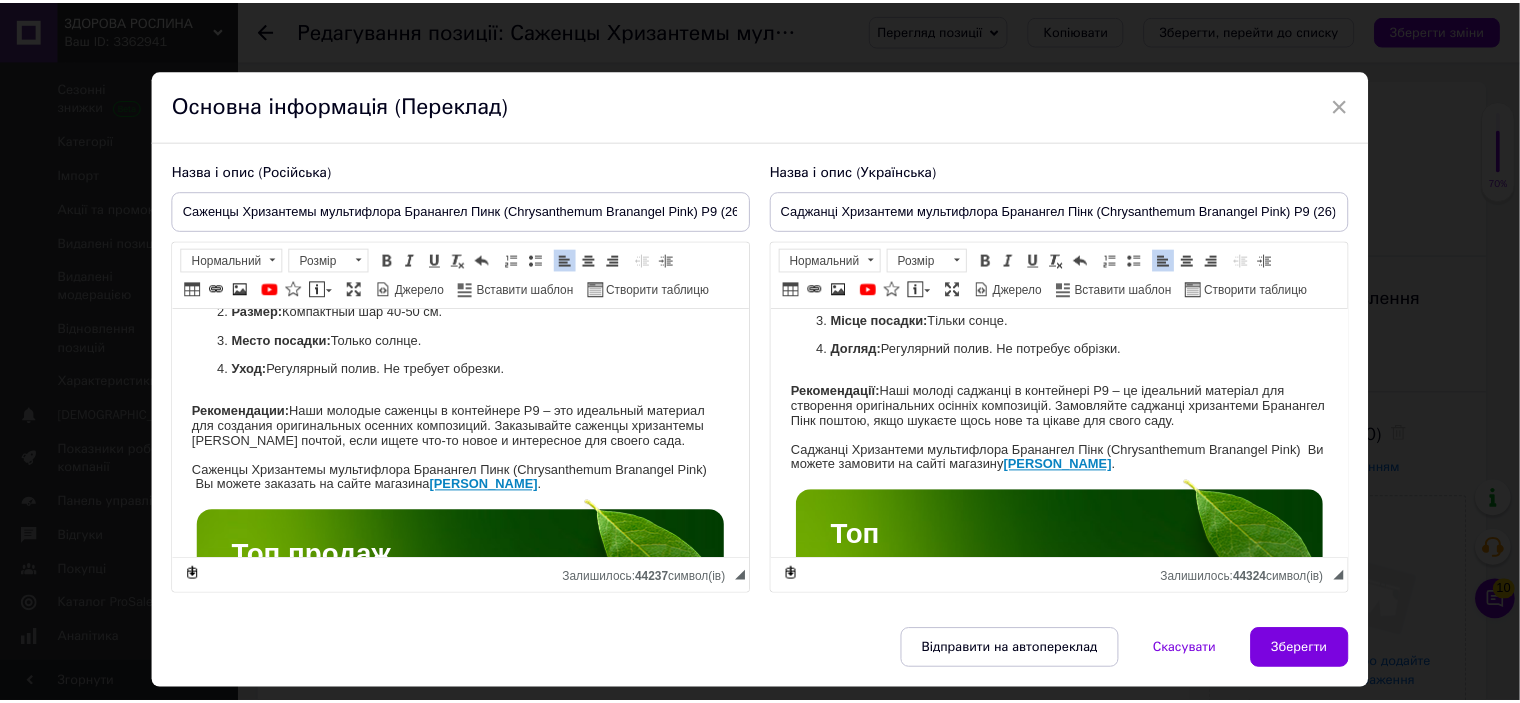 scroll, scrollTop: 416, scrollLeft: 0, axis: vertical 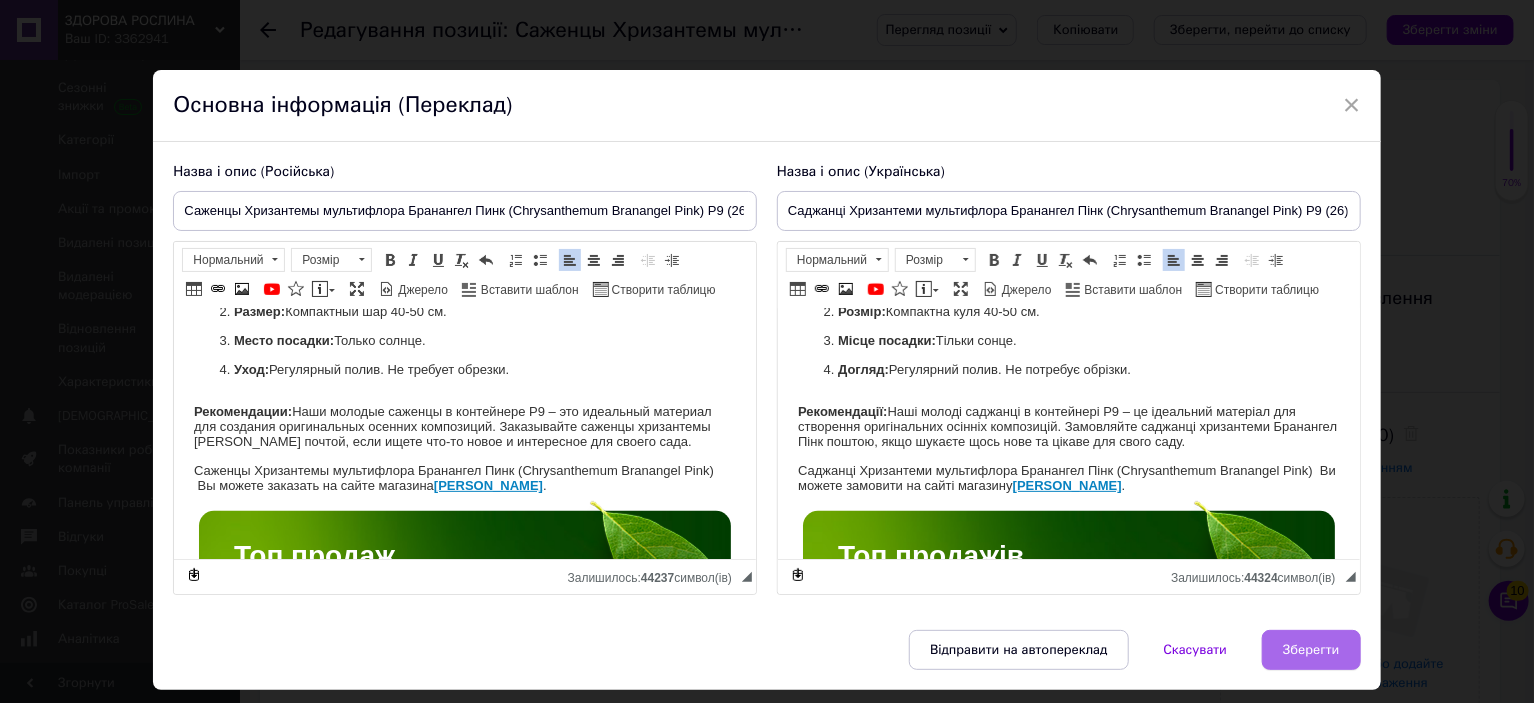 click on "Зберегти" at bounding box center [1311, 650] 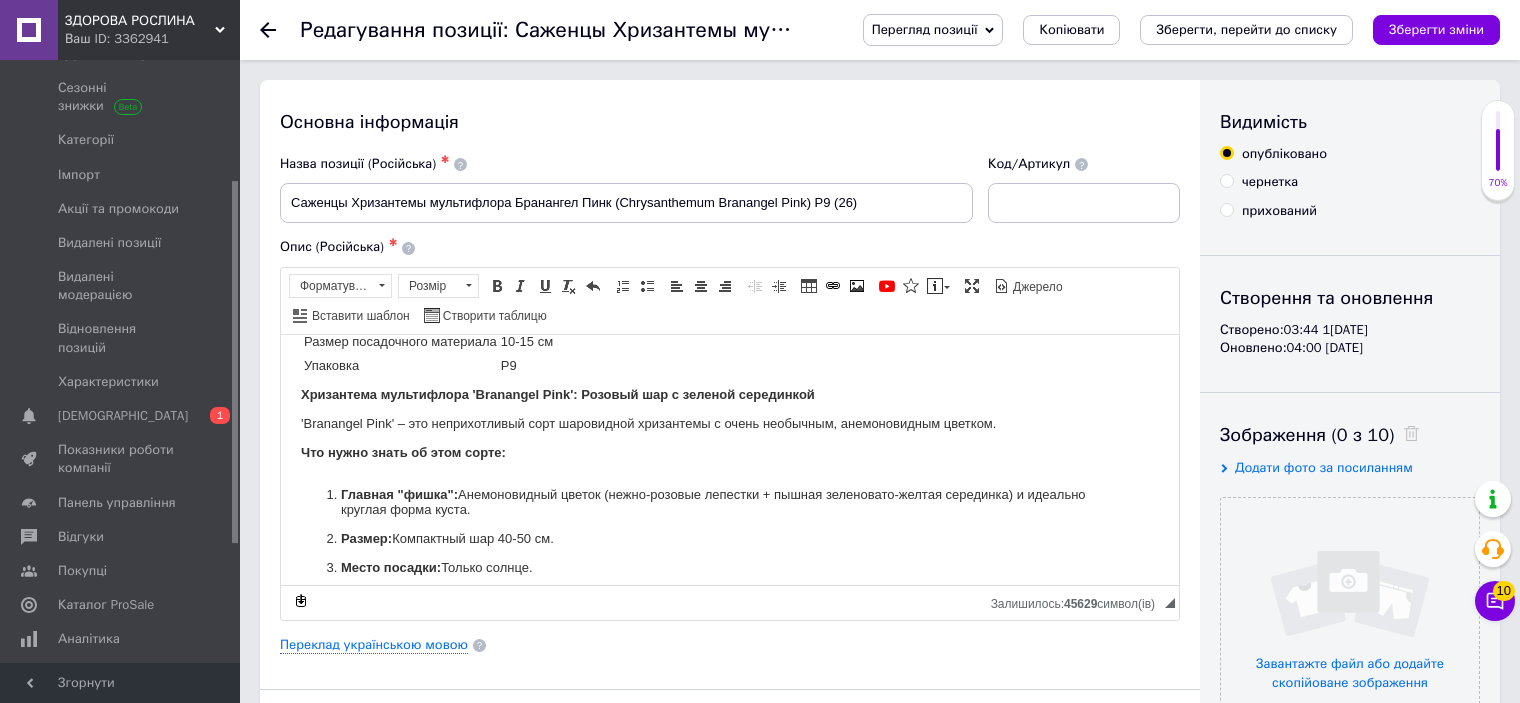 scroll, scrollTop: 264, scrollLeft: 0, axis: vertical 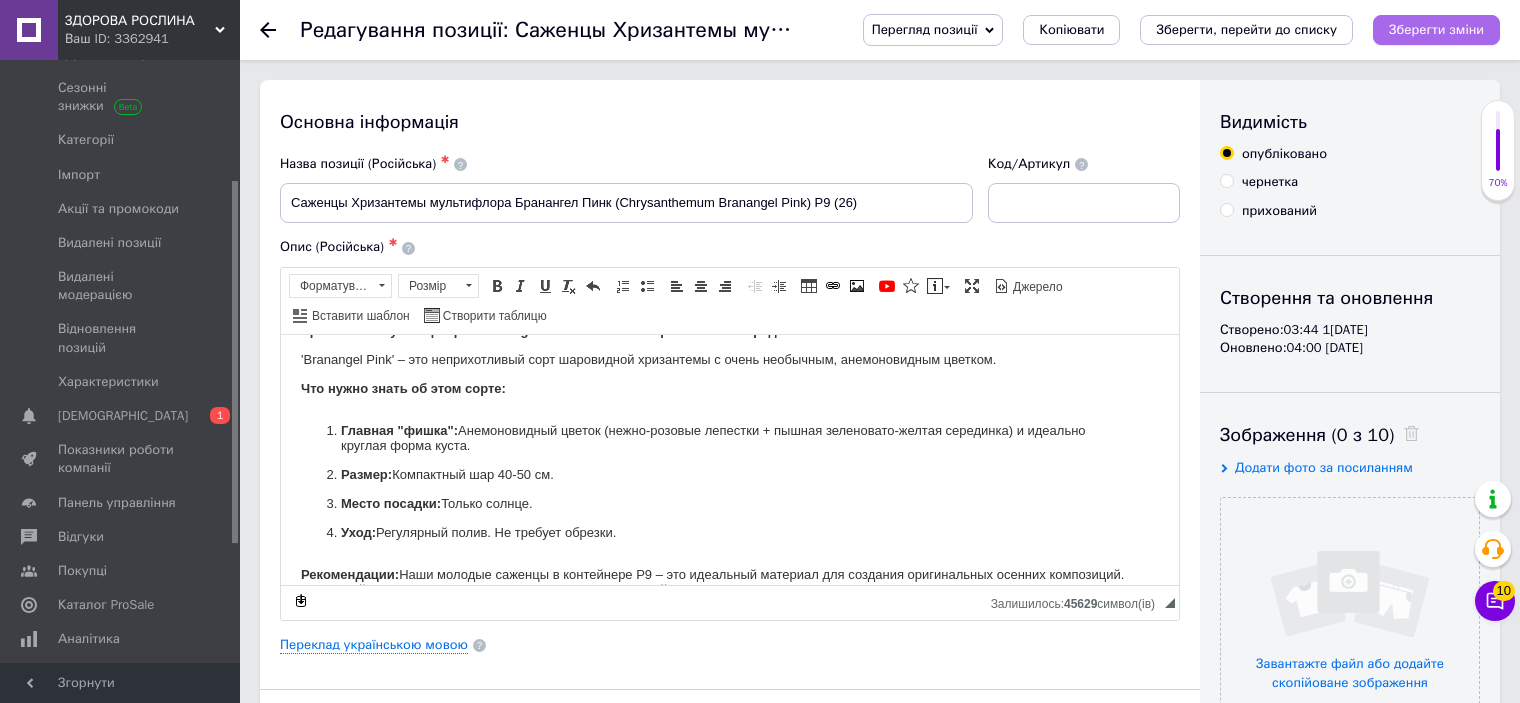 click on "Зберегти зміни" at bounding box center [1436, 30] 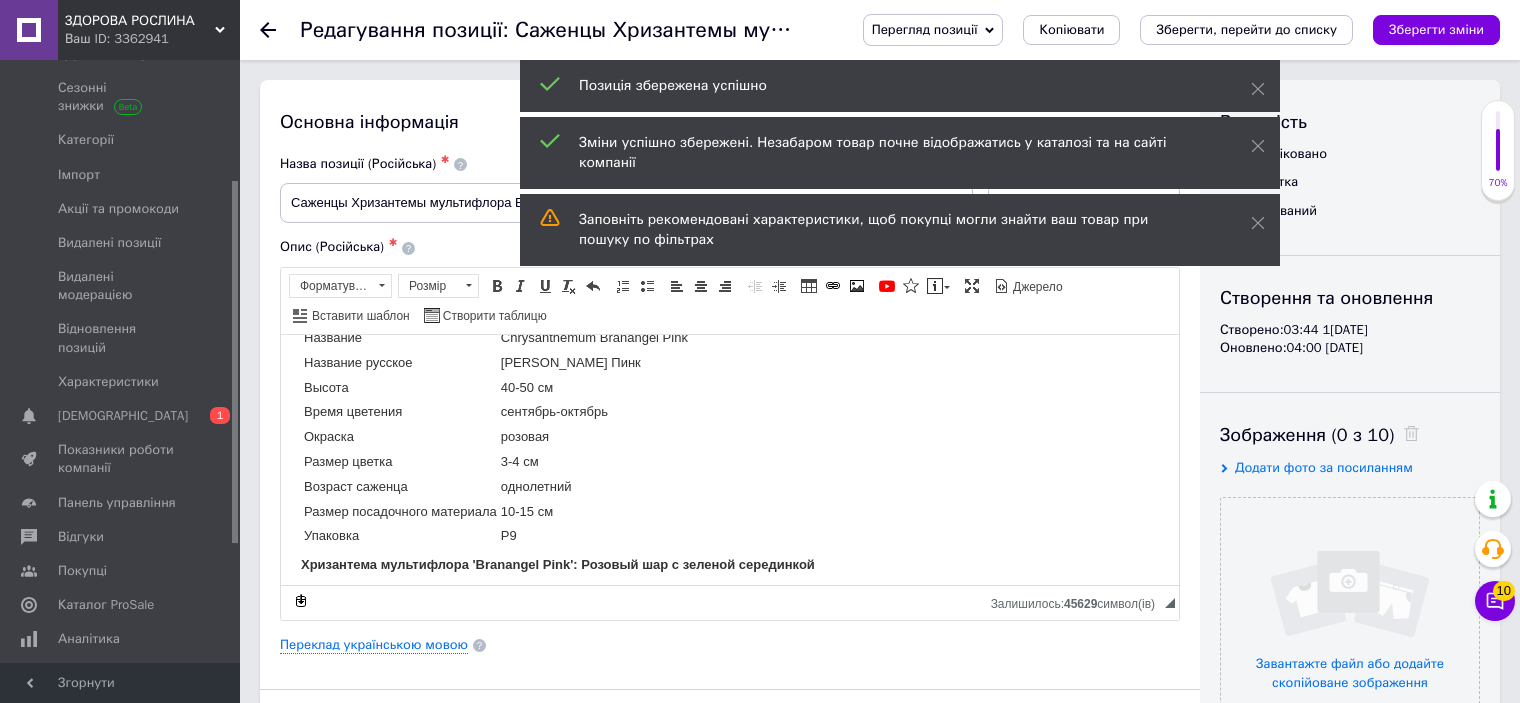 scroll, scrollTop: 0, scrollLeft: 0, axis: both 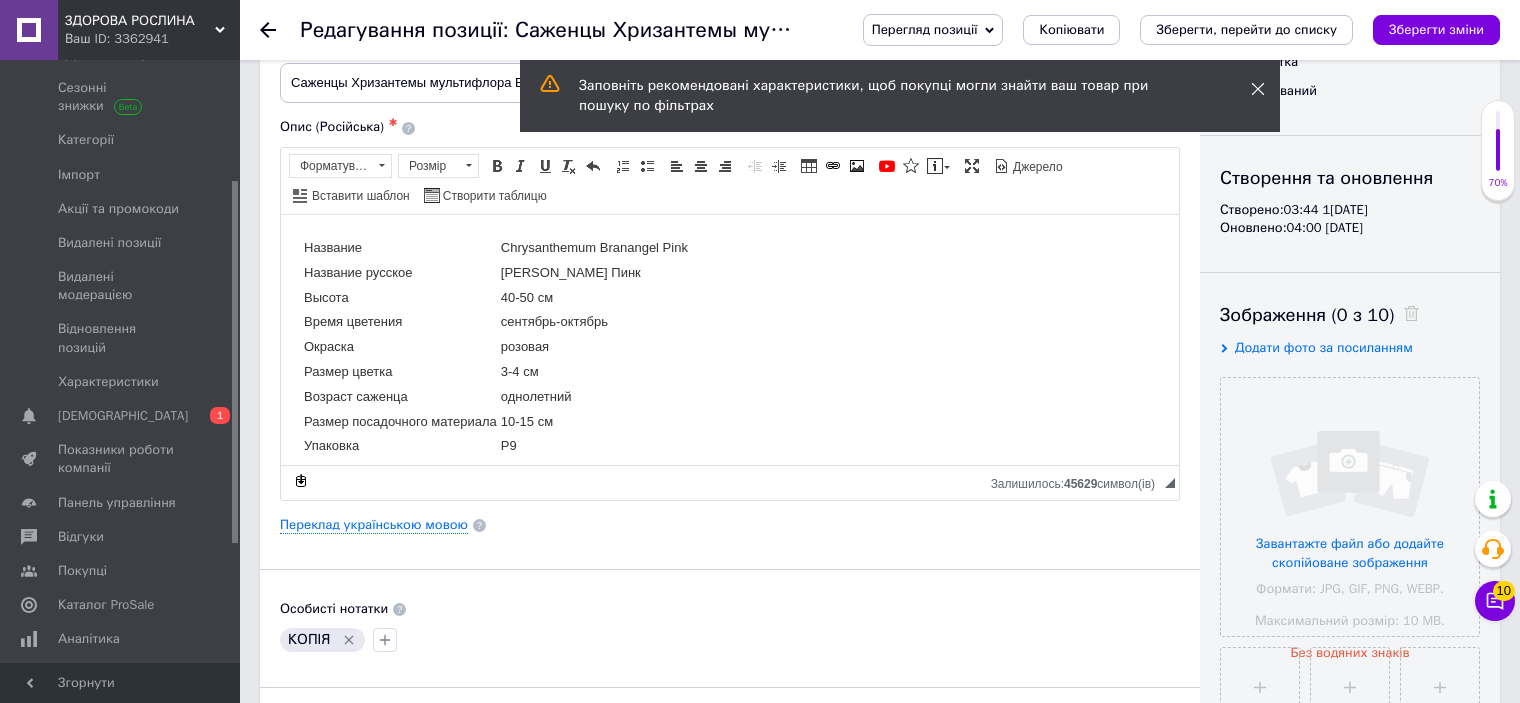 click 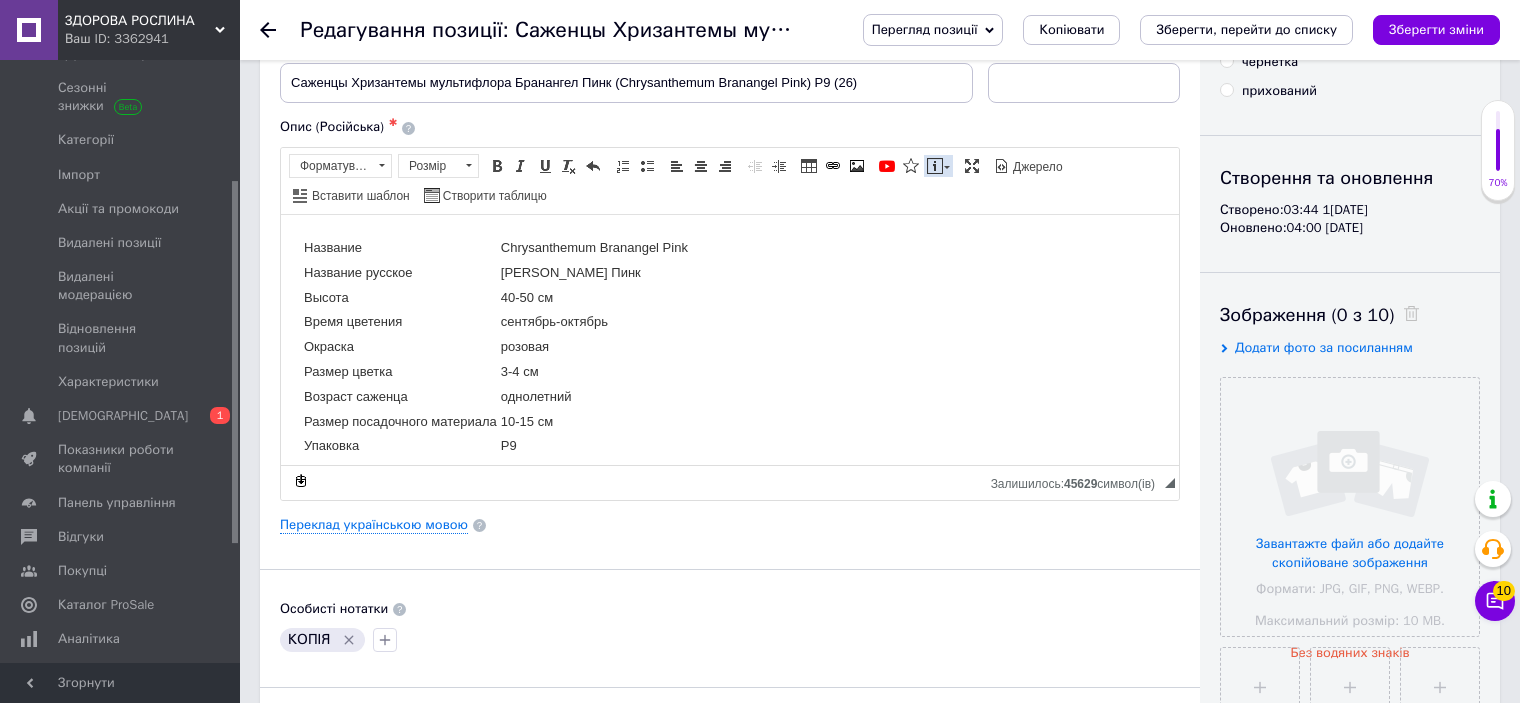 scroll, scrollTop: 20, scrollLeft: 0, axis: vertical 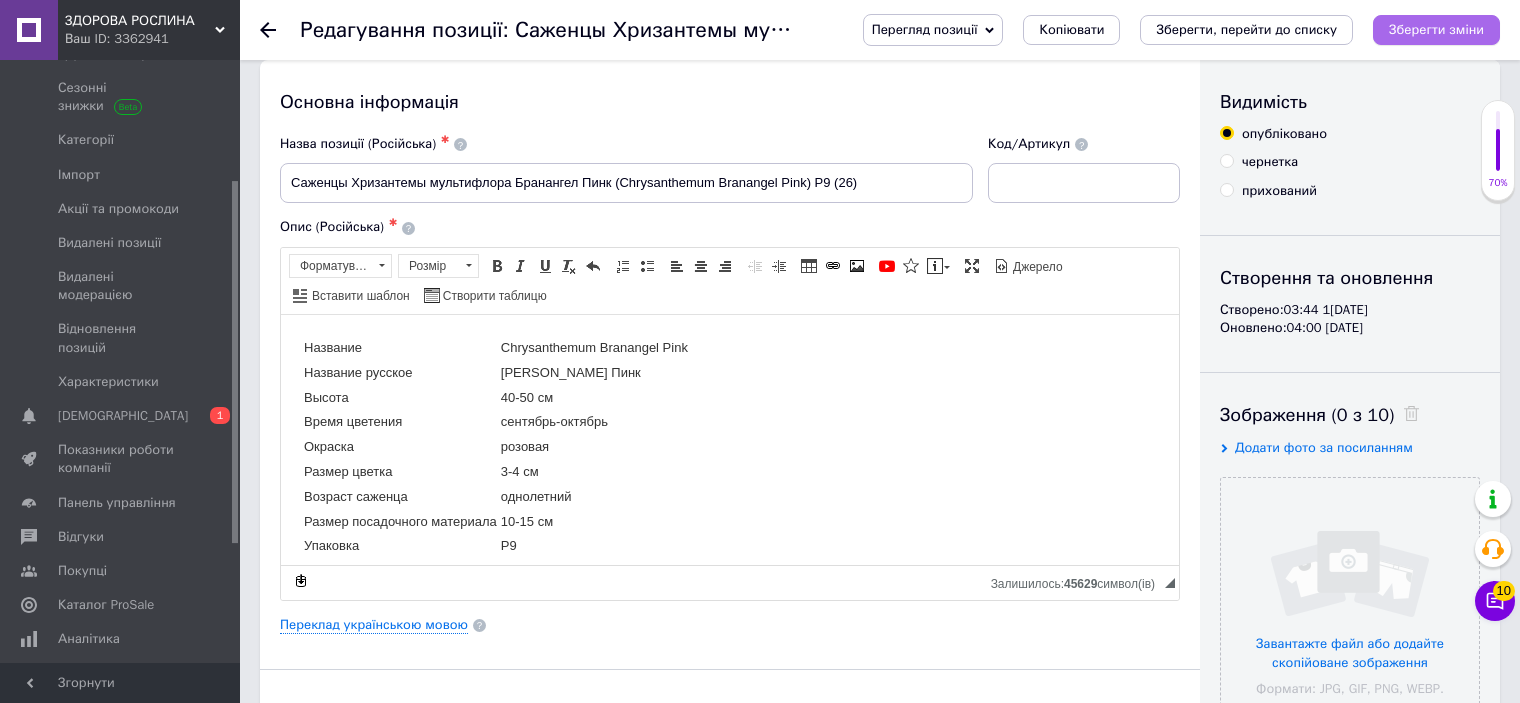 click on "Зберегти зміни" at bounding box center [1436, 29] 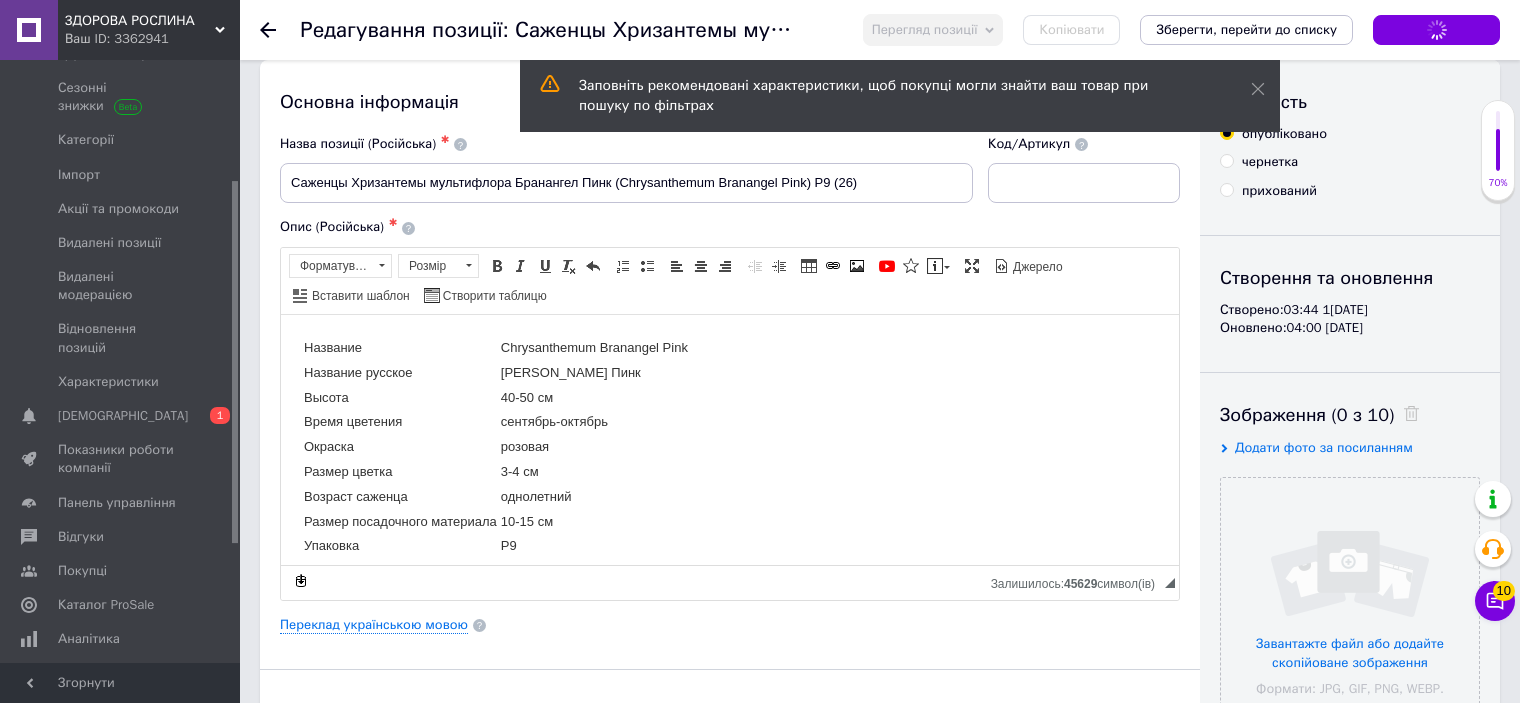click 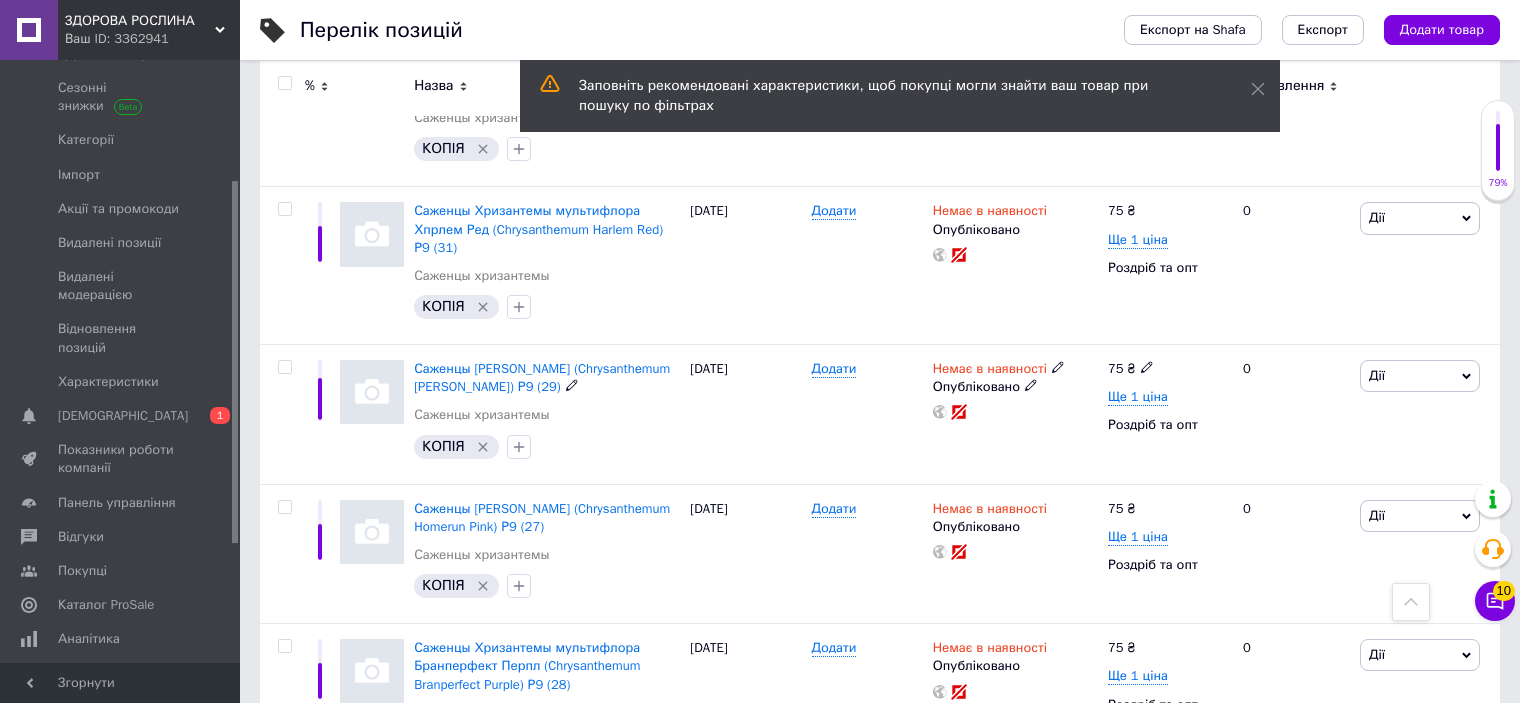 scroll, scrollTop: 700, scrollLeft: 0, axis: vertical 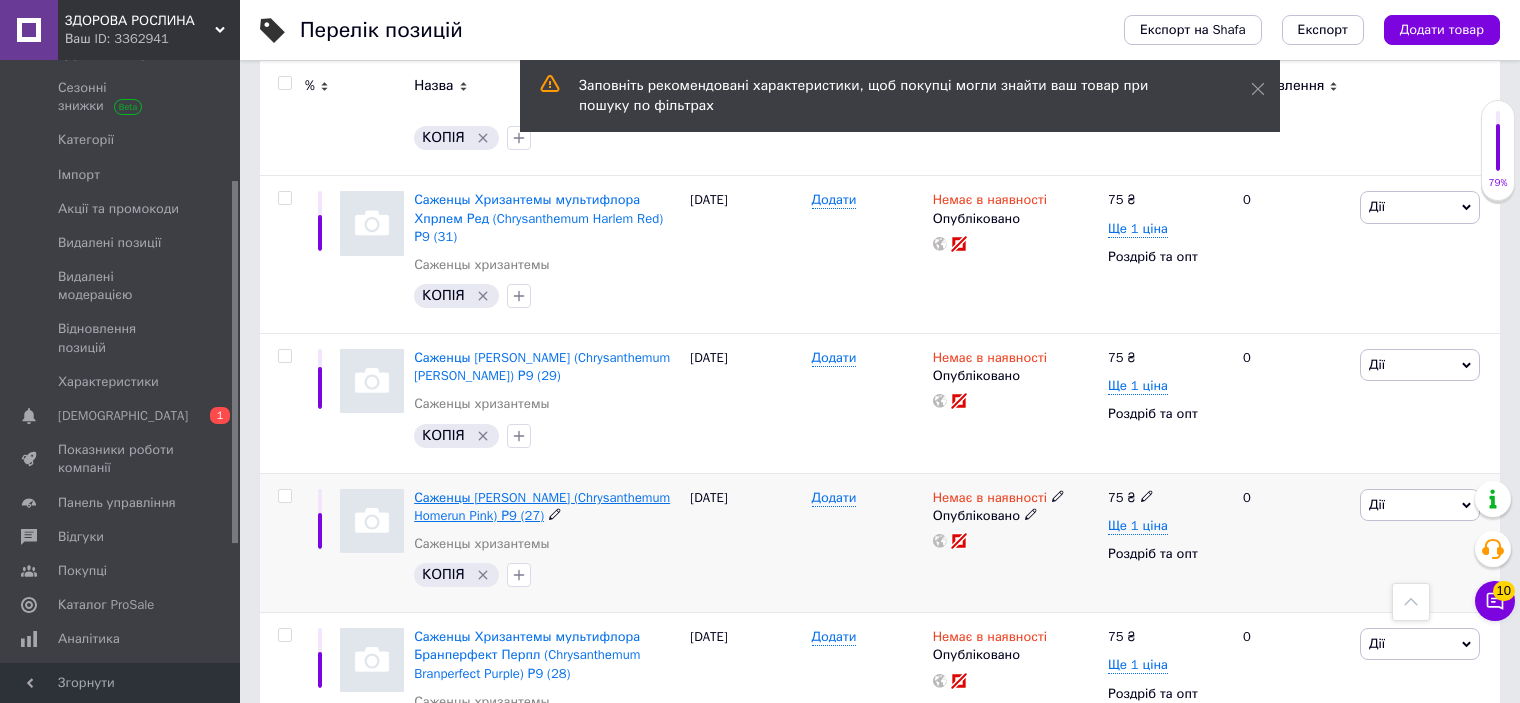 click on "Саженцы Хризантемы мультифлора Хоумран Пинк (Chrysanthеmum Homerun Pink) Р9 (27)" at bounding box center [542, 506] 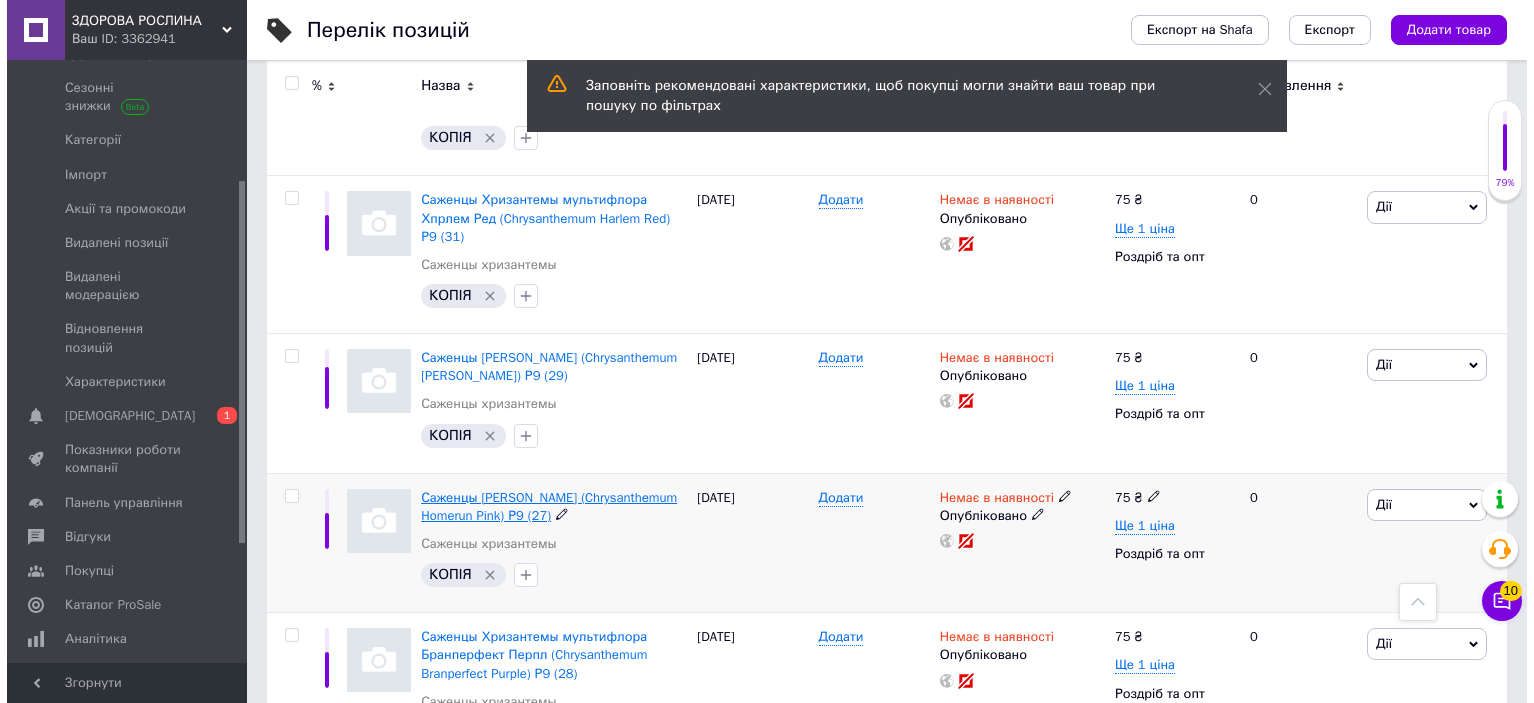 scroll, scrollTop: 0, scrollLeft: 0, axis: both 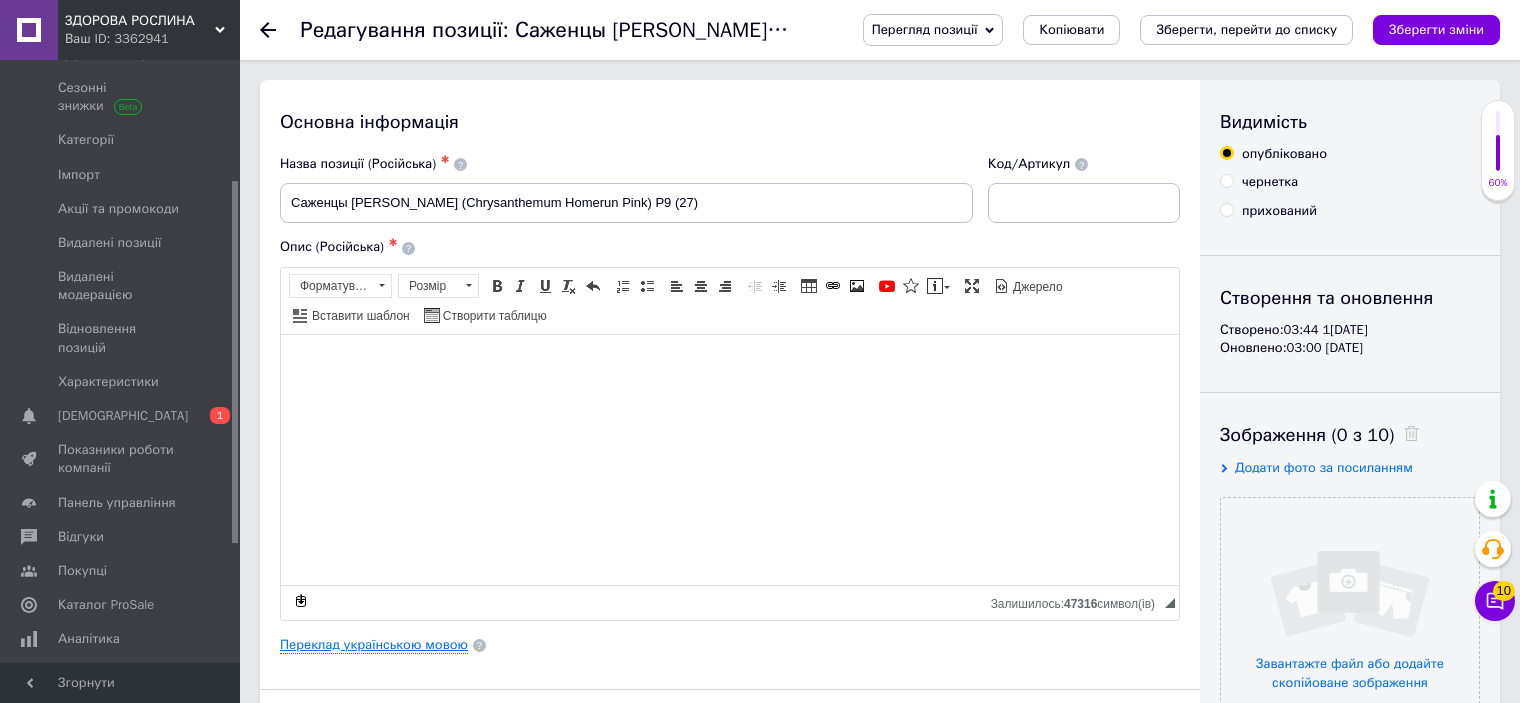 click on "Переклад українською мовою" at bounding box center [374, 645] 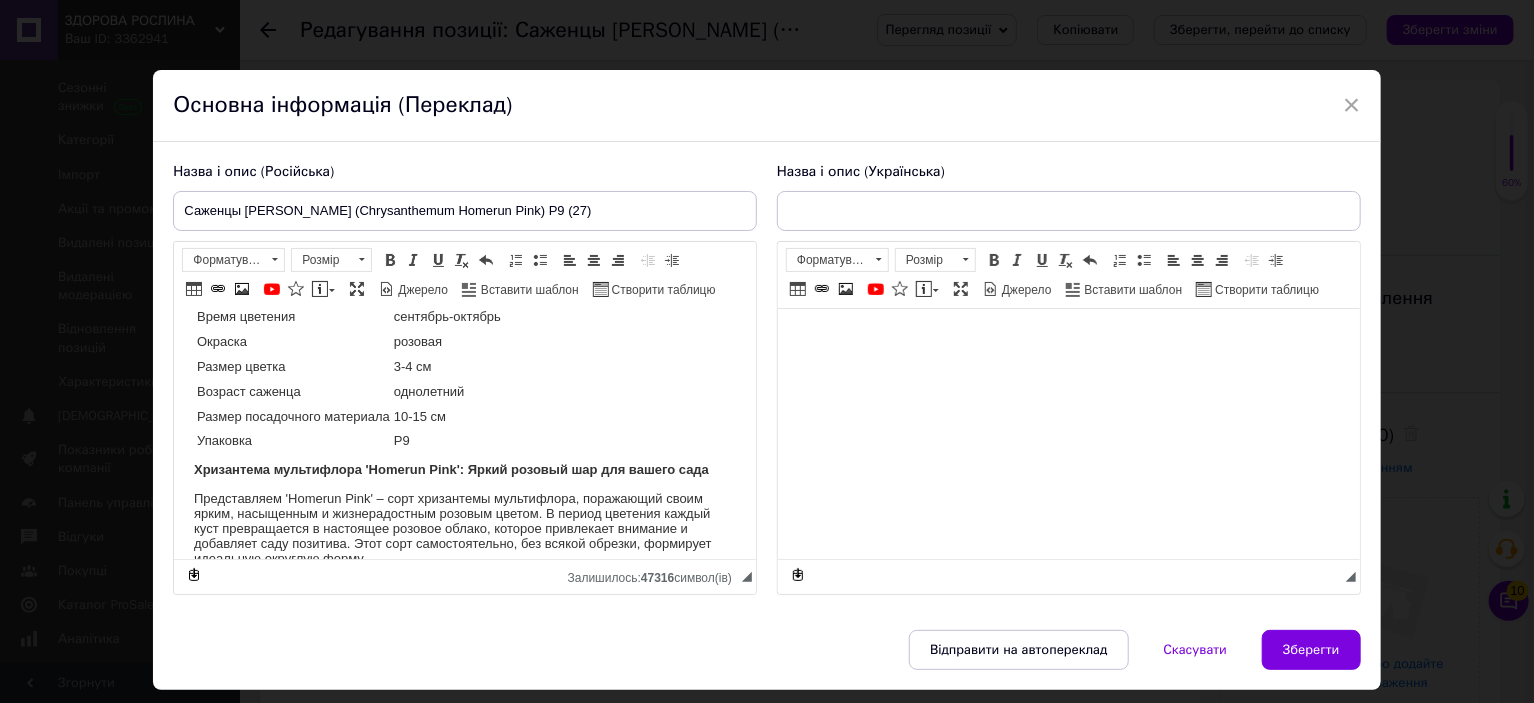 scroll, scrollTop: 100, scrollLeft: 0, axis: vertical 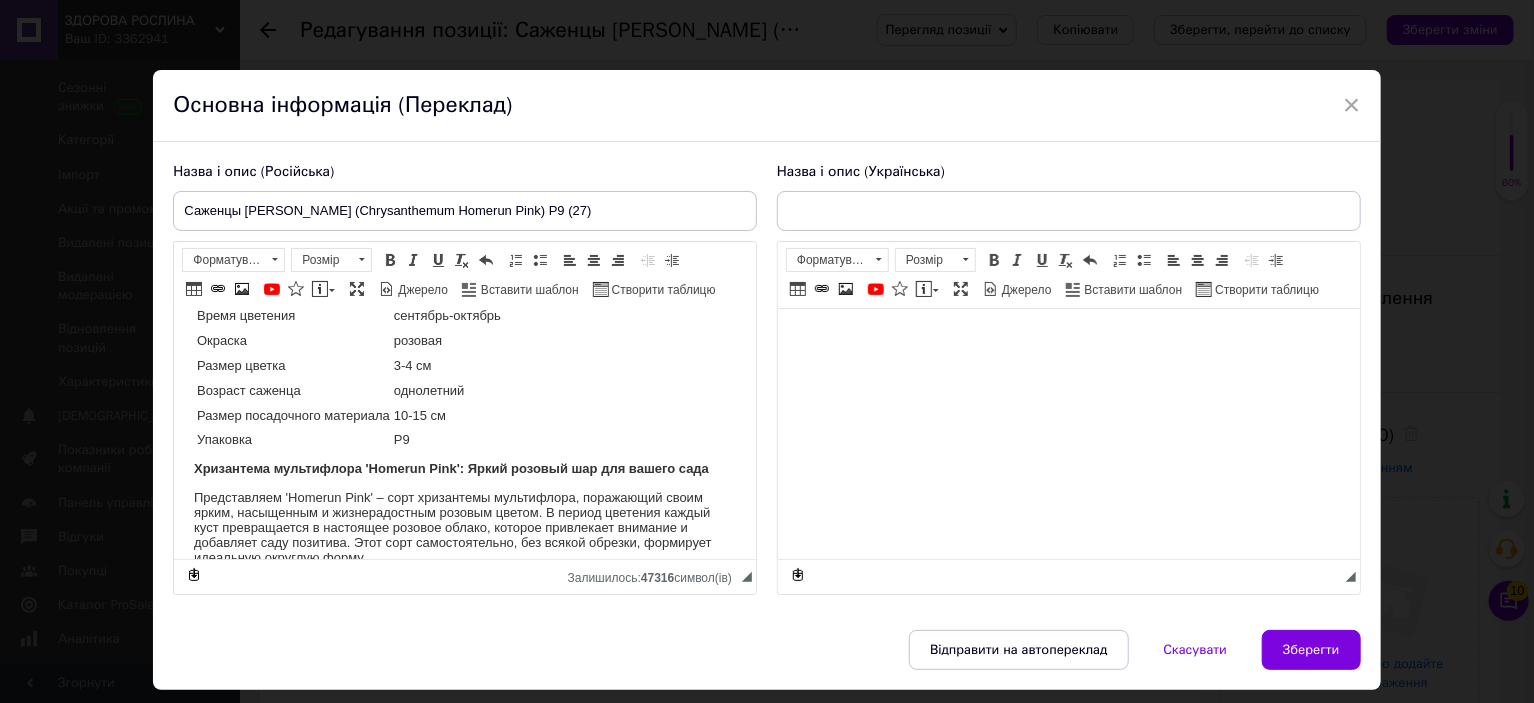 type on "Саджанці Хризантеми мультифлора Хоумран Пінк (Chrysanthеmum Homerun Pink) Р9 (27)" 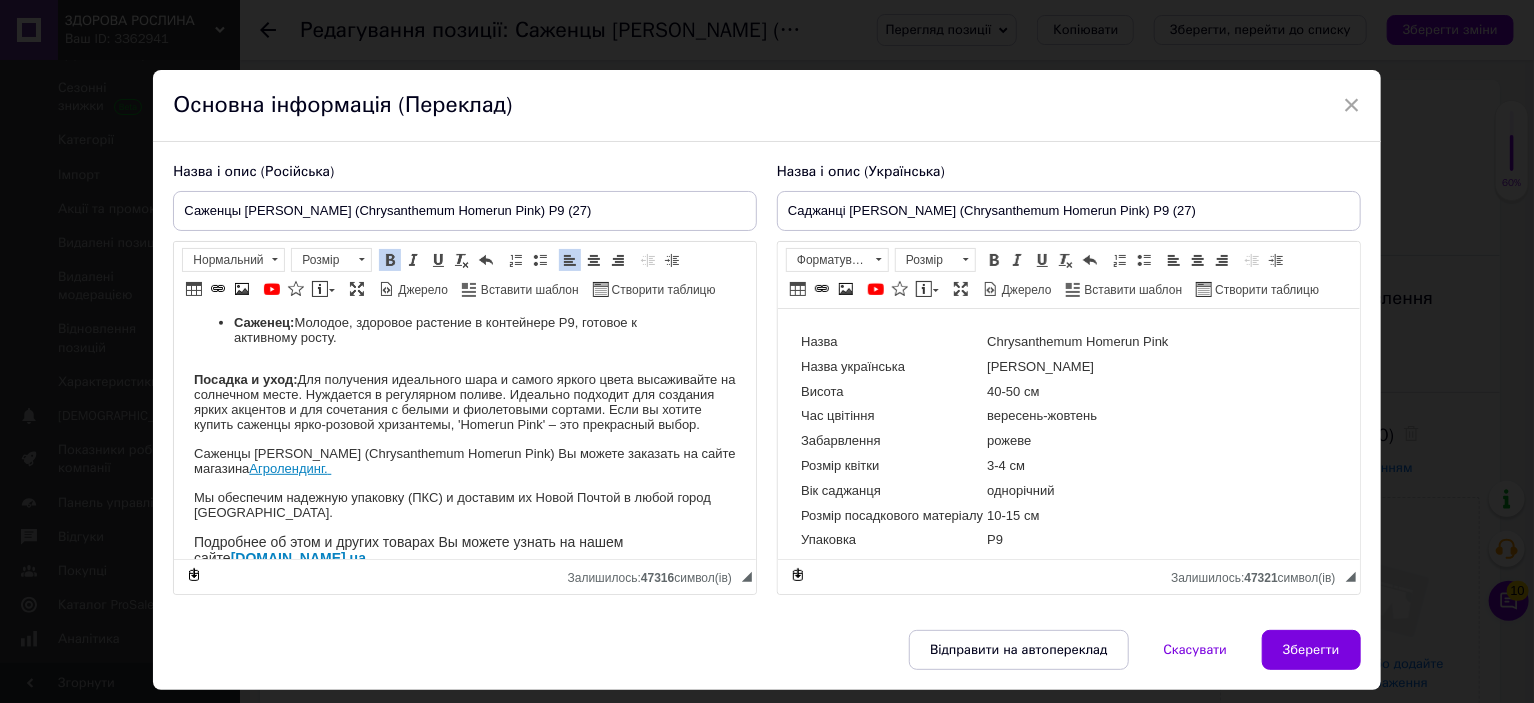scroll, scrollTop: 600, scrollLeft: 0, axis: vertical 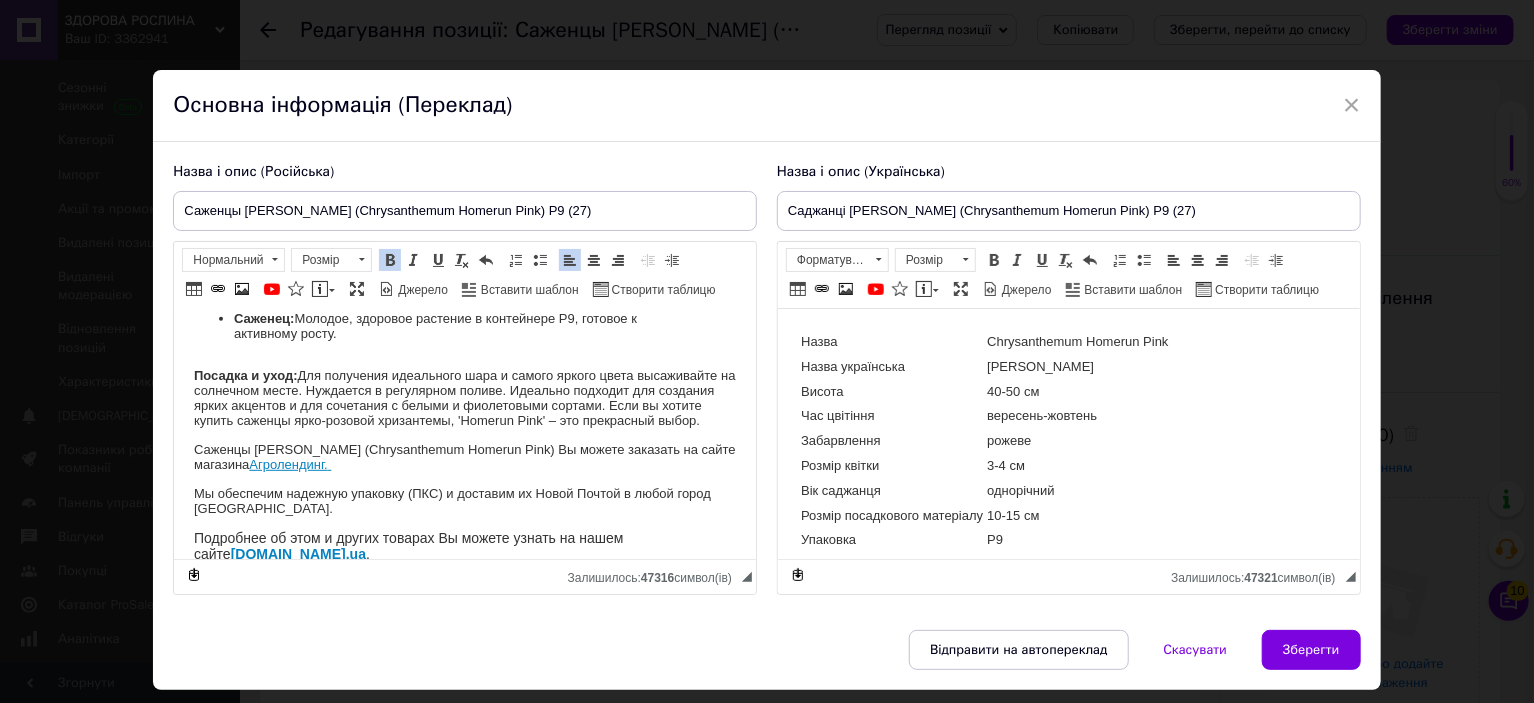 drag, startPoint x: 191, startPoint y: 466, endPoint x: 379, endPoint y: 436, distance: 190.37857 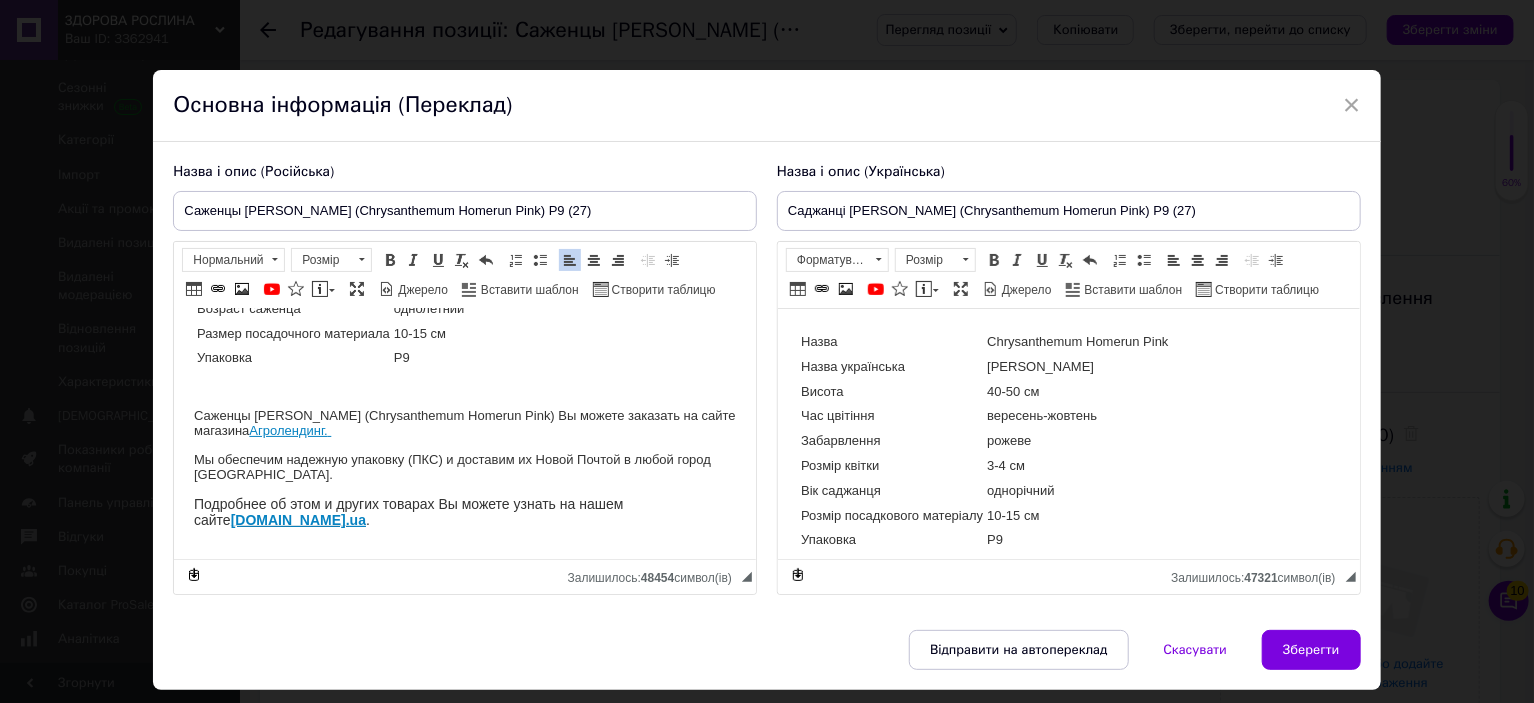 scroll, scrollTop: 148, scrollLeft: 0, axis: vertical 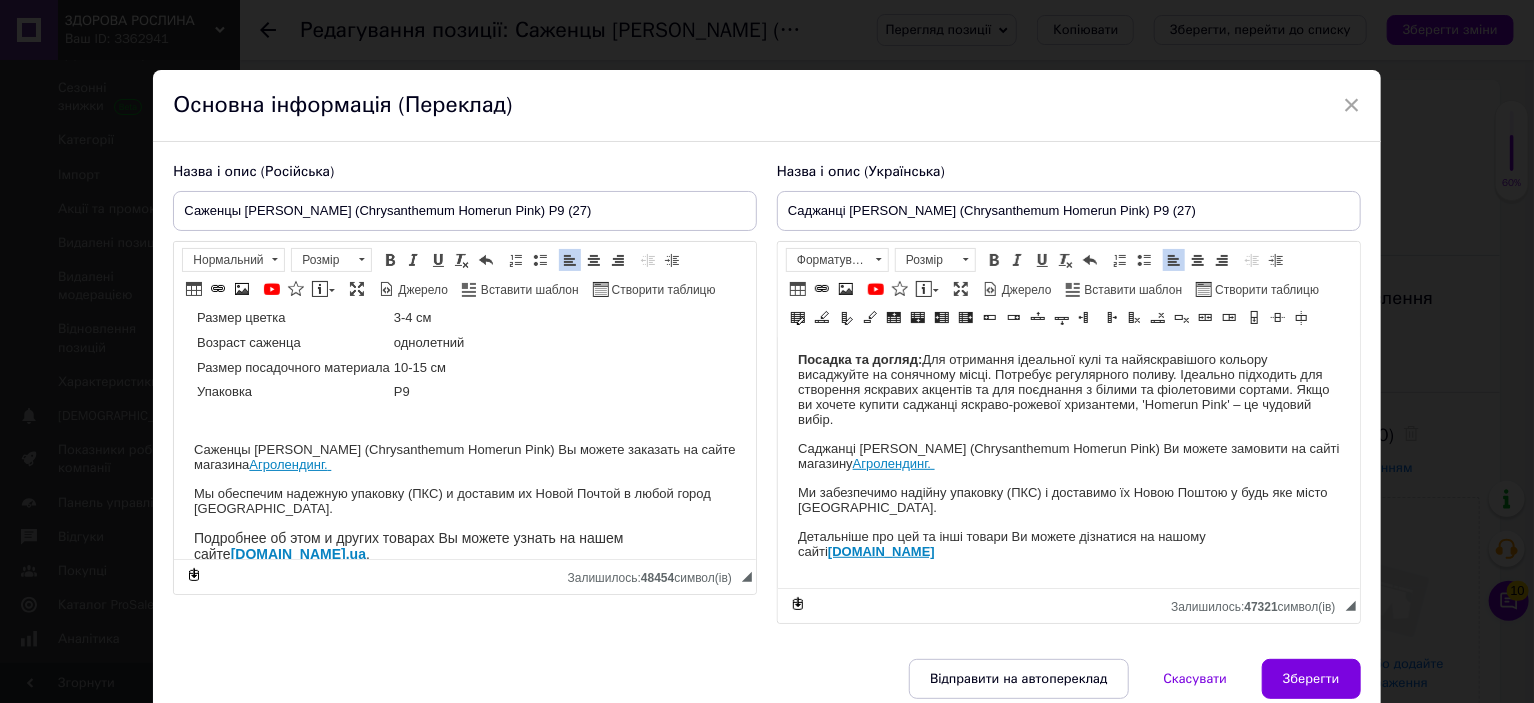 drag, startPoint x: 797, startPoint y: 392, endPoint x: 914, endPoint y: 452, distance: 131.48764 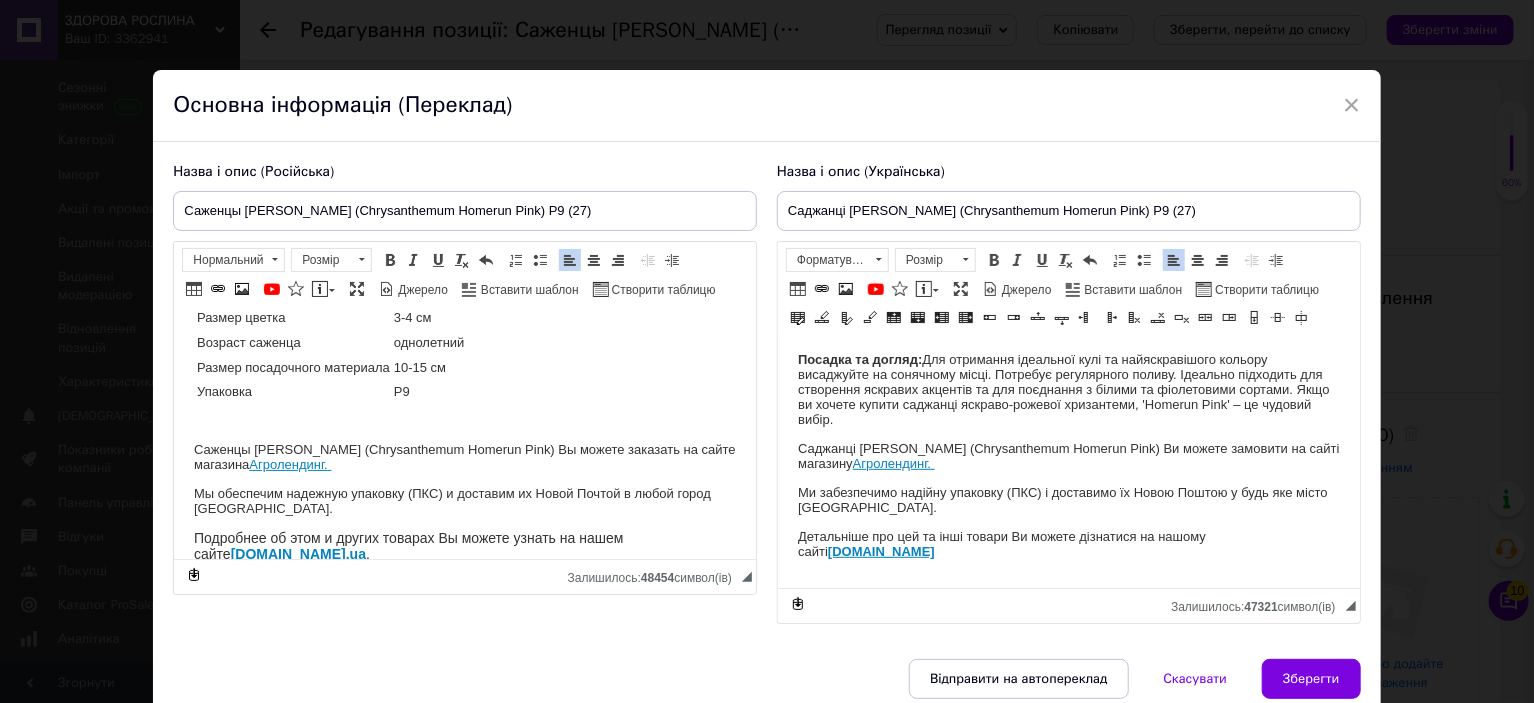 click on "Назва Chrysanthеmum Homerun Pink Назва українська Хризантема Хоумран Пінк Висота 40-50 см Час цвітіння вересень-жовтень Забарвлення рожеве Розмір квітки 3-4 см Вік саджанця однорічний Розмір посадкового матеріалу 10-15 см Упаковка Р9 Хризантема мультифлора 'Homerun Pink': Яскрава рожева куля для вашого саду Характеристики сорту: Тип:  Хризантема мультифлора (куляста). Колір:  Яскравий, насичений рожевий. Розмір дорослого куща:  Формує компактну, щільну кулю діаметром 40-50 см. Форма:  Ідеально округла, генетично закладена, не потребує формування. Період цвітіння: Саджанець:" at bounding box center [1068, 1083] 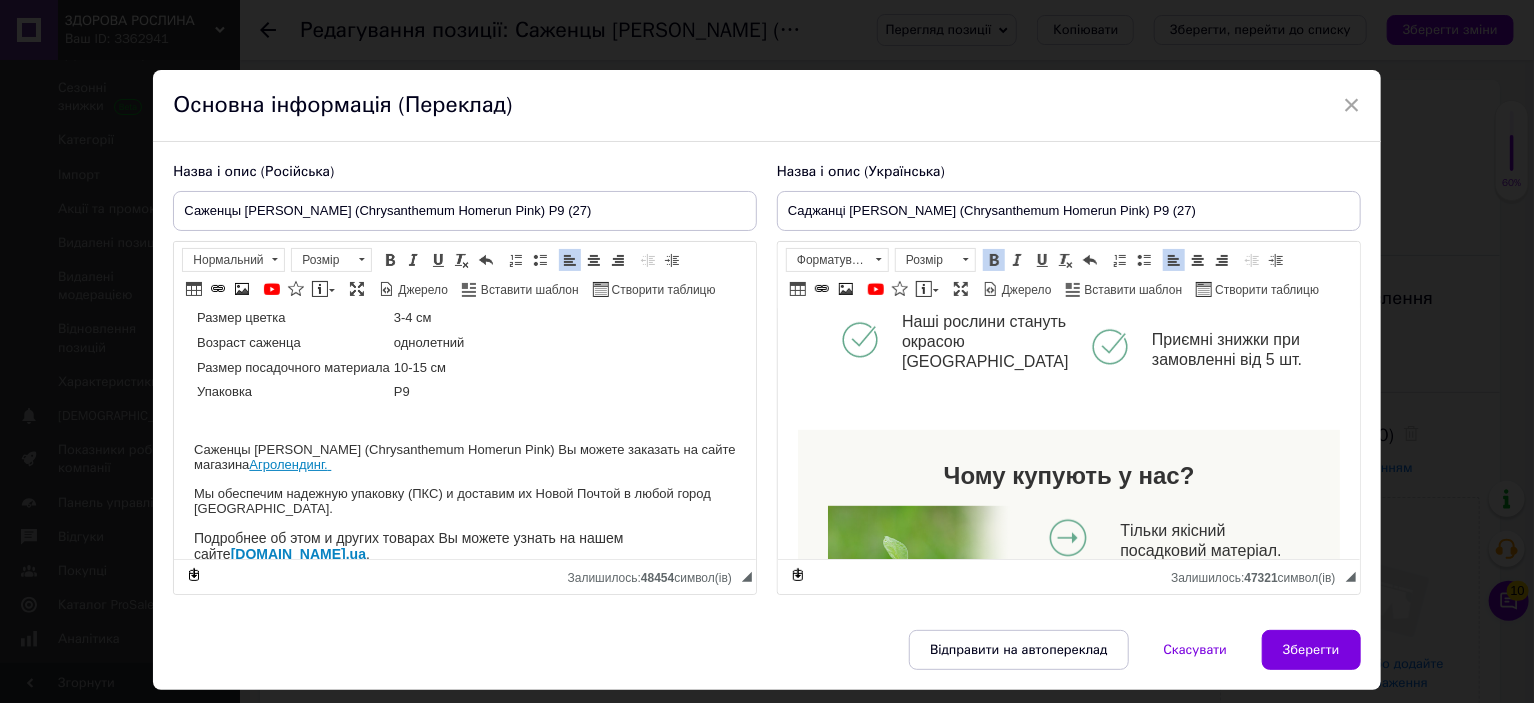 type 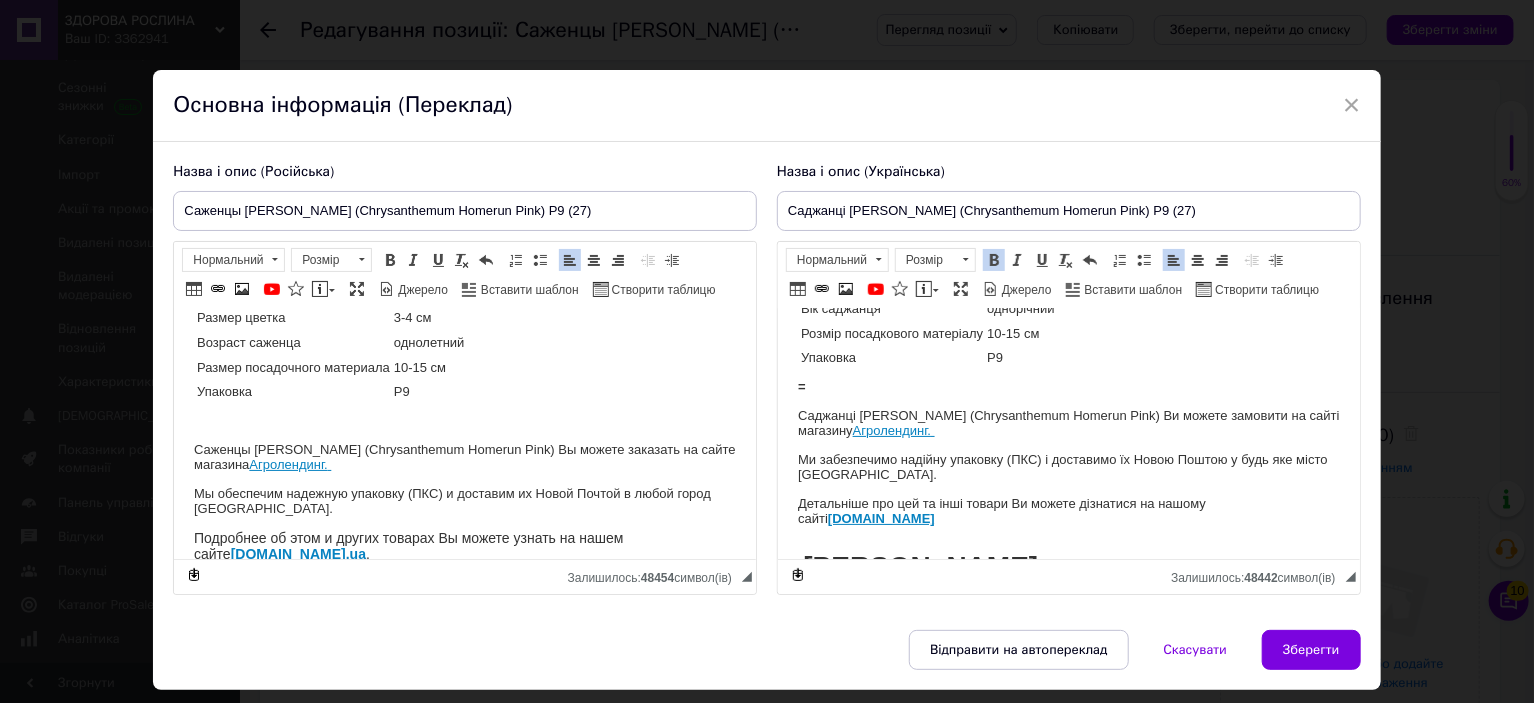 scroll, scrollTop: 148, scrollLeft: 0, axis: vertical 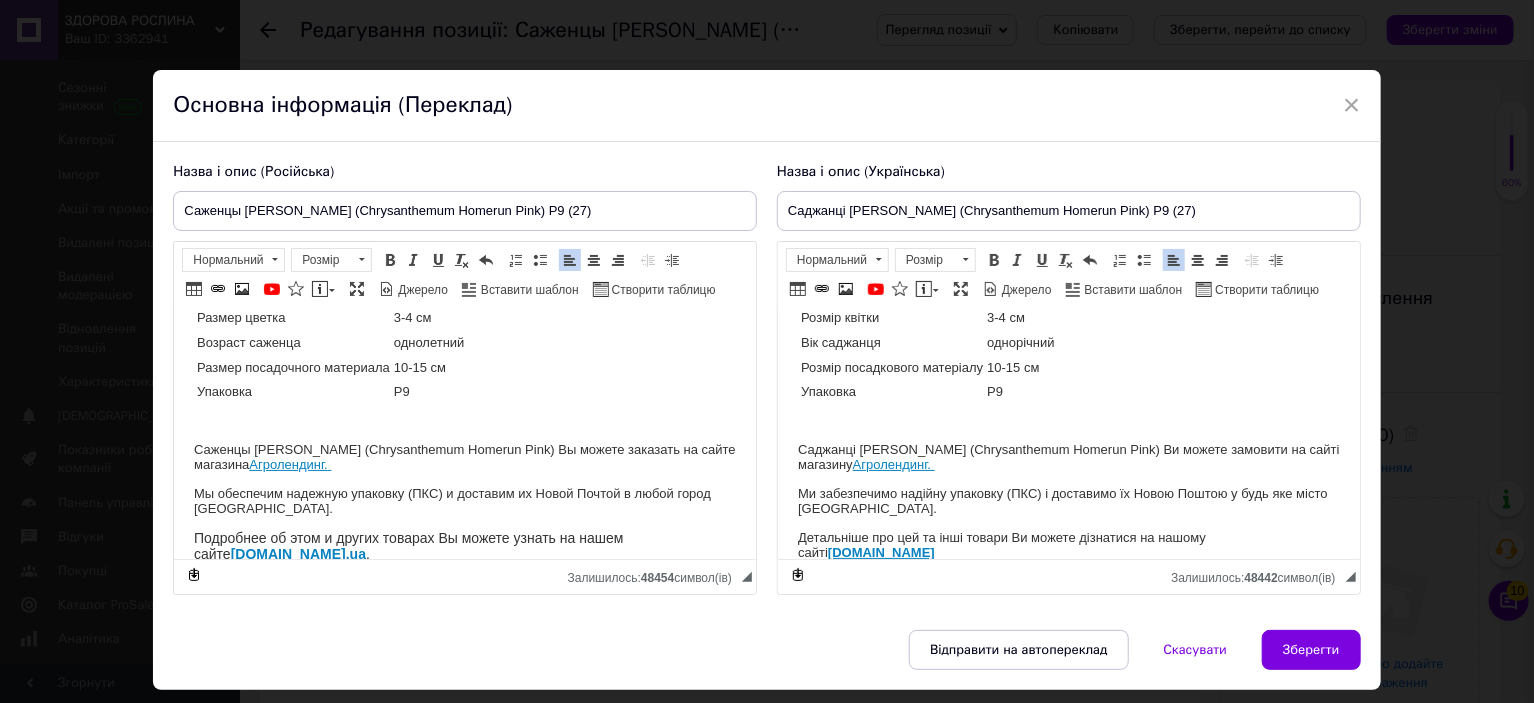 drag, startPoint x: 421, startPoint y: 292, endPoint x: 426, endPoint y: 302, distance: 11.18034 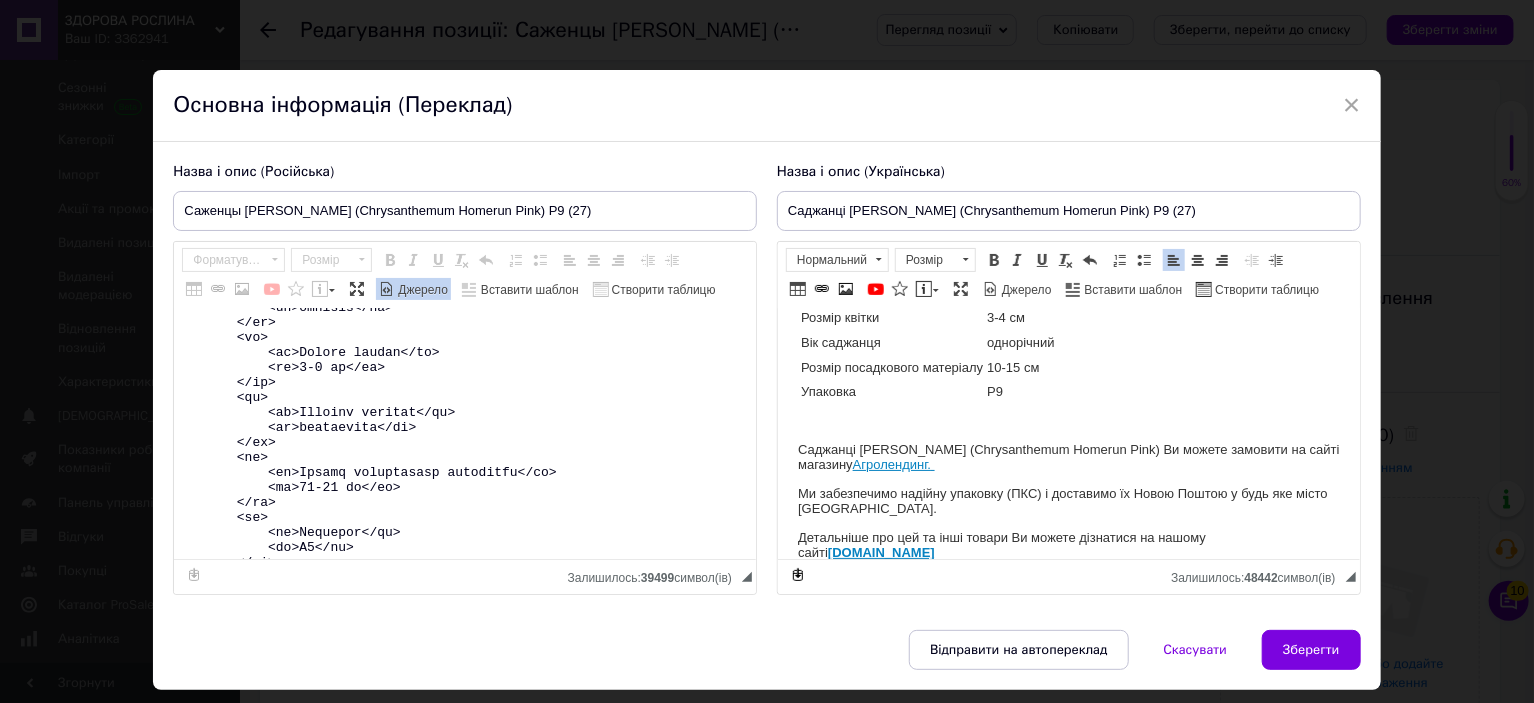 scroll, scrollTop: 600, scrollLeft: 0, axis: vertical 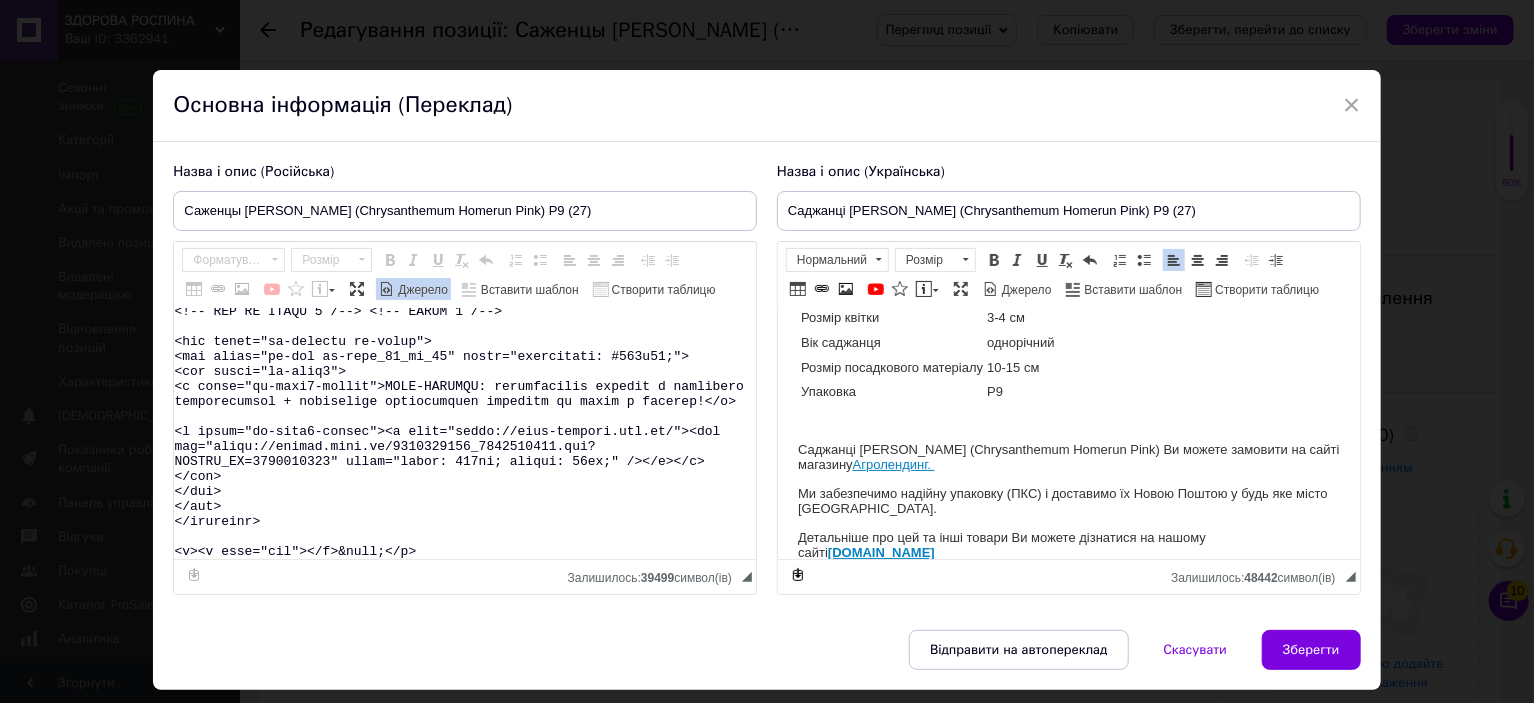 drag, startPoint x: 282, startPoint y: 384, endPoint x: 463, endPoint y: 682, distance: 348.6617 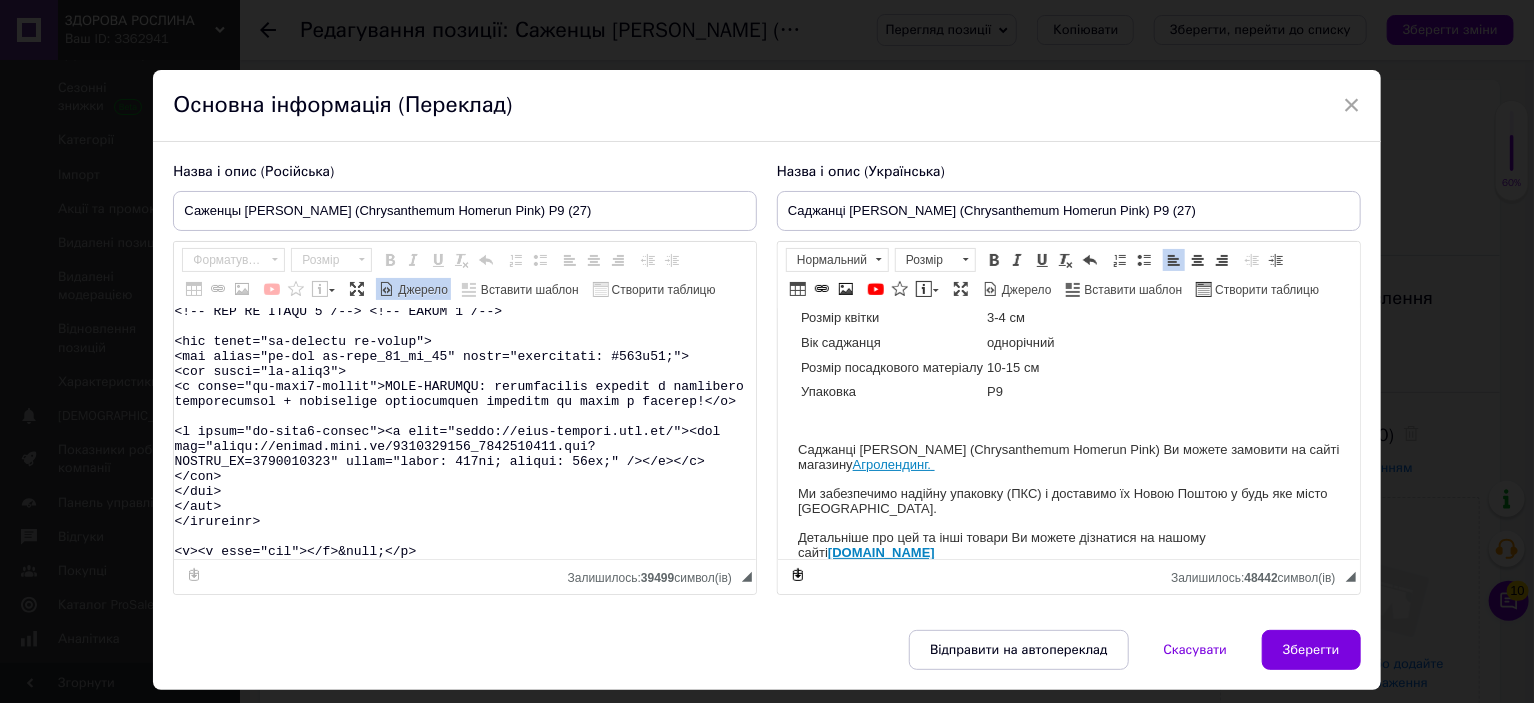 click on "× Основна інформація (Переклад) Назва і опис (Російська) Саженцы Хризантемы мультифлора Хоумран Пинк (Chrysanthеmum Homerun Pink) Р9 (27)
Название
Chrysanthеmum Homerun Pink
Название русское
Хризантема Хоумран Пинк
Высота
40-50 см
Время цветения
сентябрь-октябрь
Окраска
розовая
Размер цветка
3-4 см
Возраст саженца
однолетний
Размер посадочного материала
10-15 см
Упаковка
Р9
Саженцы Хризантемы мультифлора Хоумран Пинк (Chrysanthеmum Homerun Pink) Вы можете заказать на сайте магазина  Агролендинг." at bounding box center (766, 380) 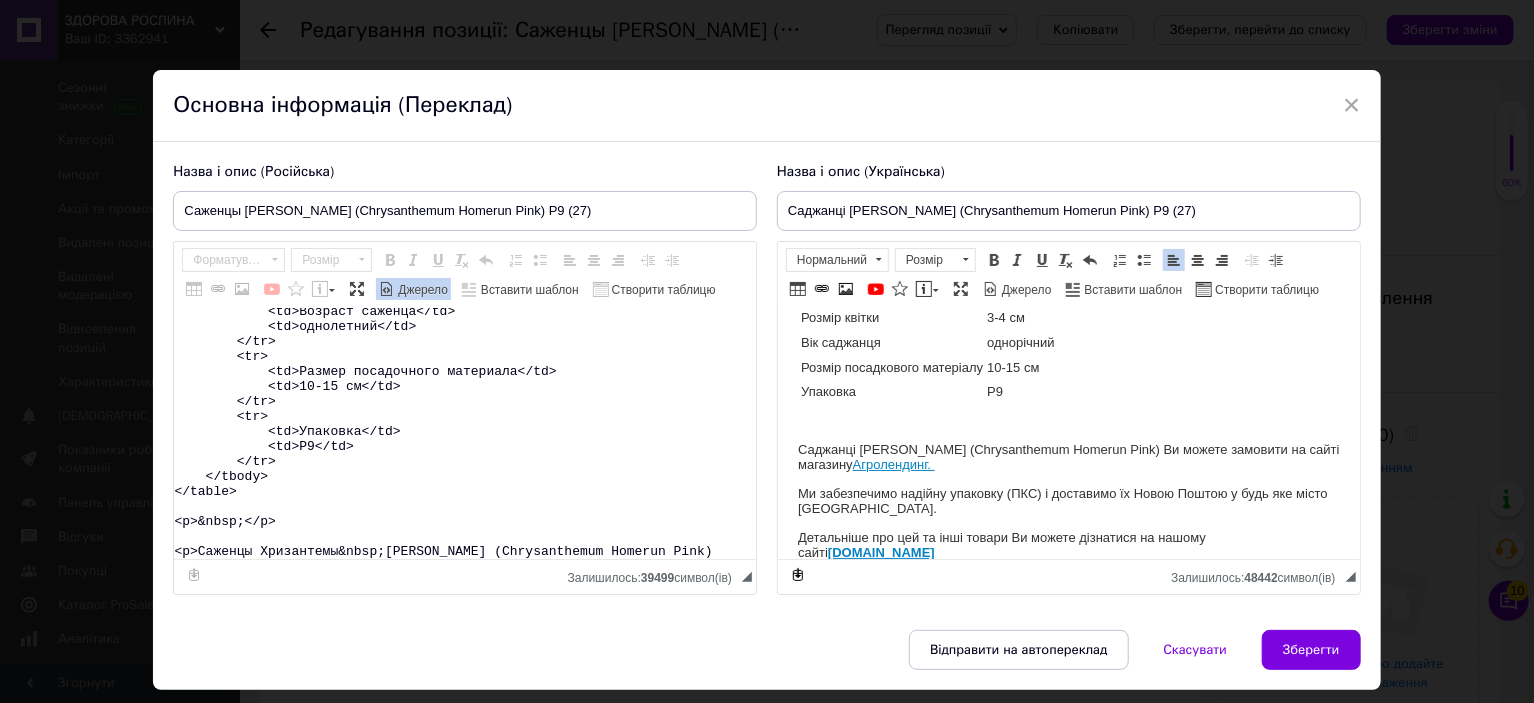 scroll, scrollTop: 433, scrollLeft: 0, axis: vertical 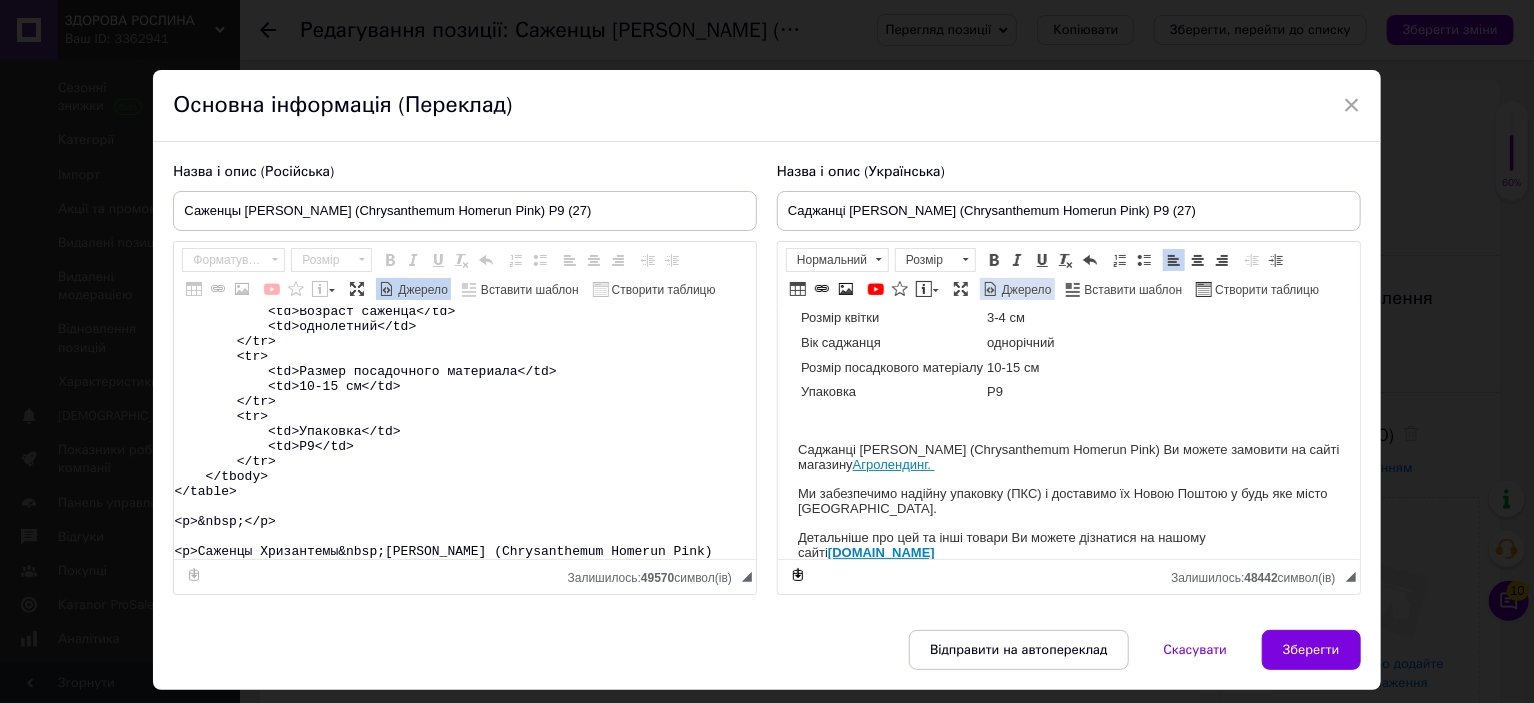 click on "Джерело" at bounding box center (1025, 290) 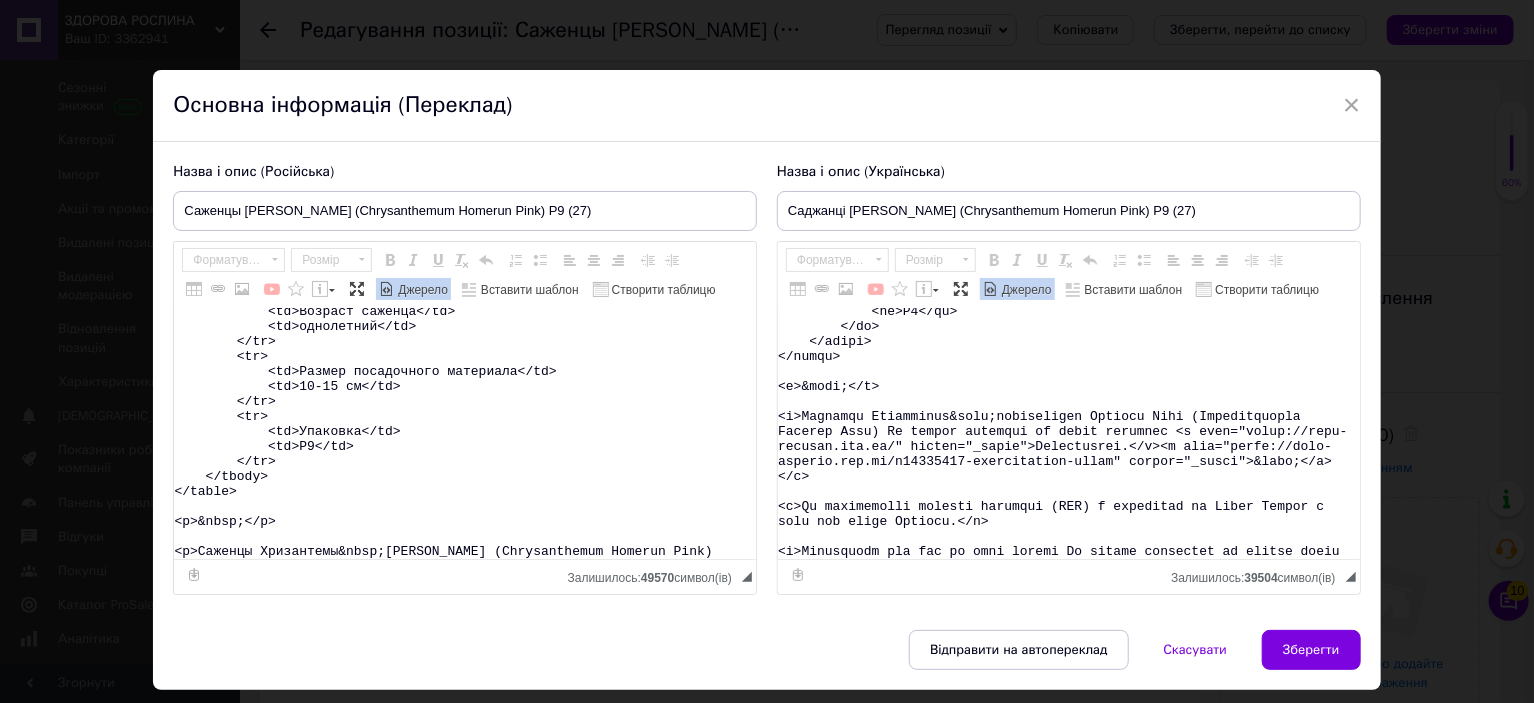 scroll, scrollTop: 600, scrollLeft: 0, axis: vertical 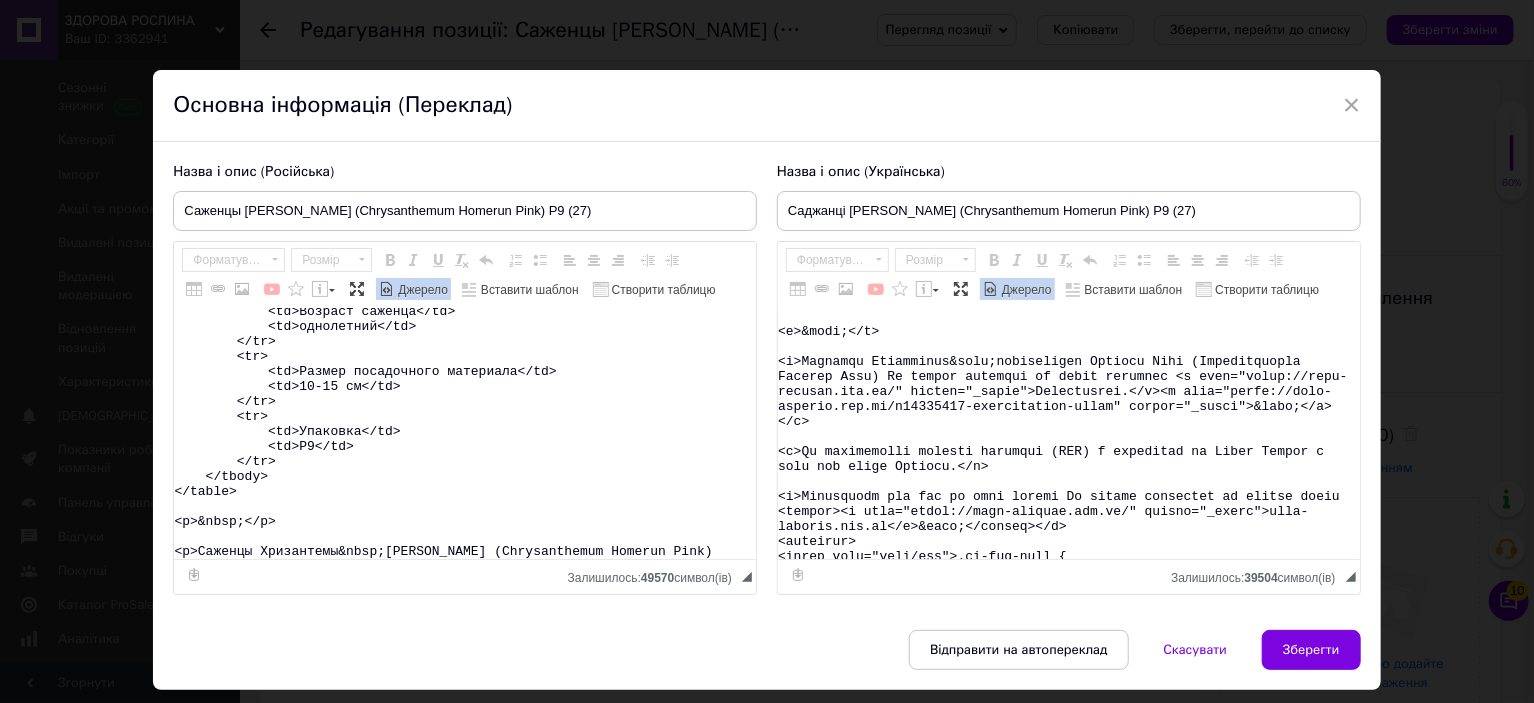 type on "<table>
<tbody>
<tr>
<td>Название</td>
<td>Chrysanthеmum&nbsp;Homerun Pink</td>
</tr>
<tr>
<td>Название русское</td>
<td>Хризантема&nbsp;Хоумран Пинк</td>
</tr>
<tr>
<td>Высота</td>
<td>40-50&nbsp;см</td>
</tr>
<tr>
<td>Время цветения</td>
<td>сентябрь-октябрь</td>
</tr>
<tr>
<td>Окраска</td>
<td>розовая</td>
</tr>
<tr>
<td>Размер цветка</td>
<td>3-4 см</td>
</tr>
<tr>
<td>Возраст саженца</td>
<td>однолетний</td>
</tr>
<tr>
<td>Размер посадочного материала</td>
<td>10-15 см</td>
</tr>
<tr>
<td>Упаковка</td>
<td>Р9</td>
</tr>
</tbody>
</table>
<p>&nbsp;</p>
<p>Саженцы Хризантемы&nbsp;мультифлора Хоумран Пинк (Chrysanthеmum Homerun Pink)" 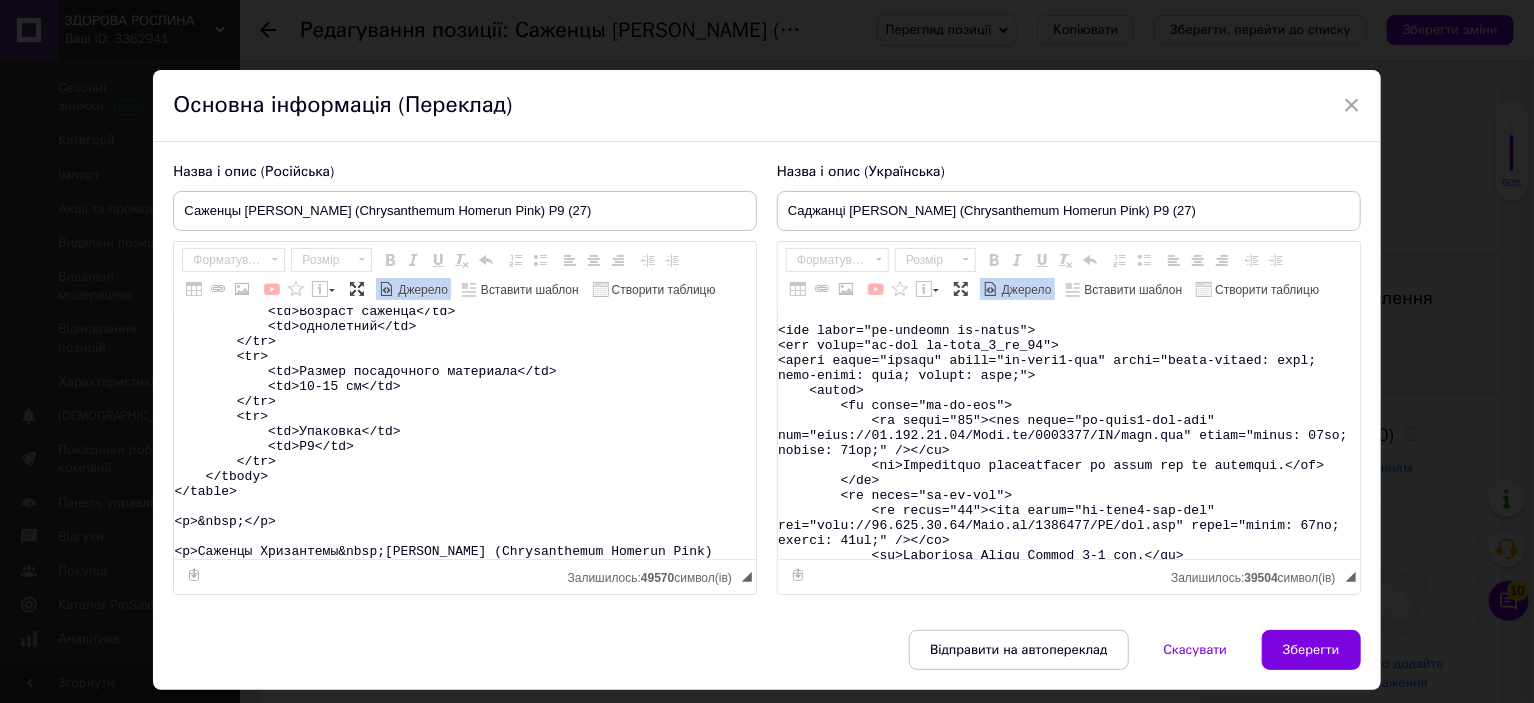 drag, startPoint x: 884, startPoint y: 385, endPoint x: 939, endPoint y: 600, distance: 221.92342 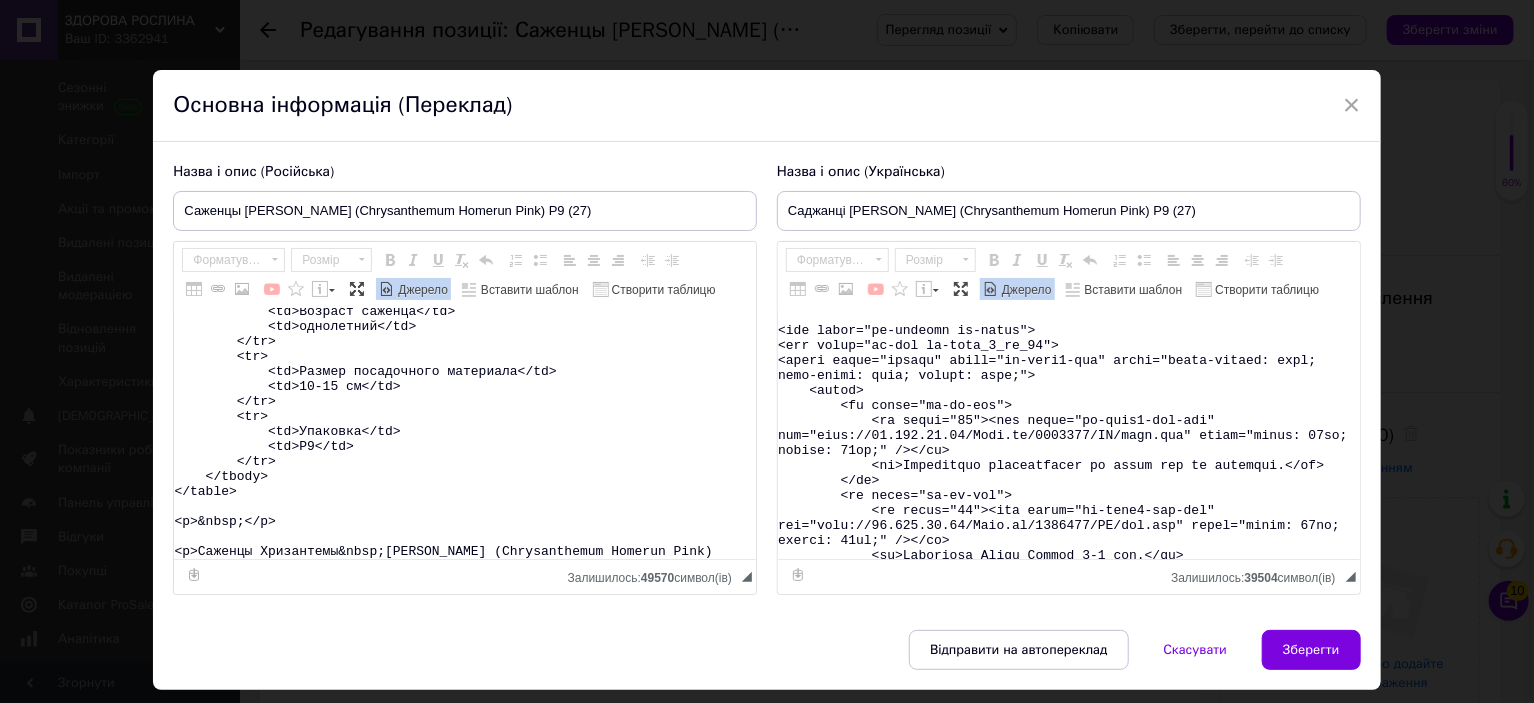 click on "Назва і опис (Українська) Саджанці Хризантеми мультифлора Хоумран Пінк (Chrysanthеmum Homerun Pink) Р9 (27)
Назва
Chrysanthеmum Homerun Pink
Назва українська
Хризантема Хоумран Пінк
Висота
40-50 см
Час цвітіння
вересень-жовтень
Забарвлення
рожеве
Розмір квітки
3-4 см
Вік саджанця
однорічний
Розмір посадкового матеріалу
10-15 см
Упаковка
Р9
Саджанці Хризантеми мультифлора Хоумран Пінк (Chrysanthеmum Homerun Pink) Ви можете замовити на сайті магазину  Агролендинг.
agro-landing.com.ua" at bounding box center (1069, 379) 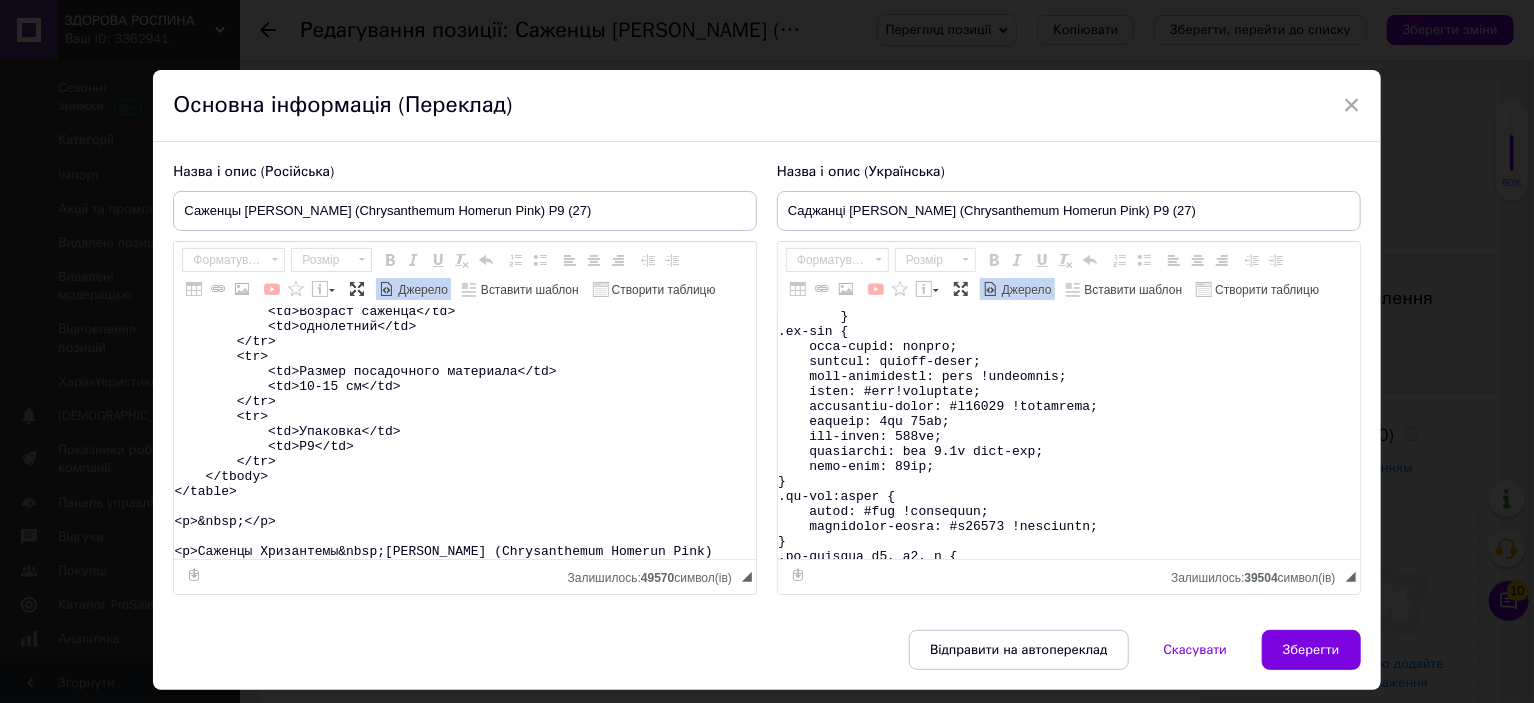 scroll, scrollTop: 504, scrollLeft: 0, axis: vertical 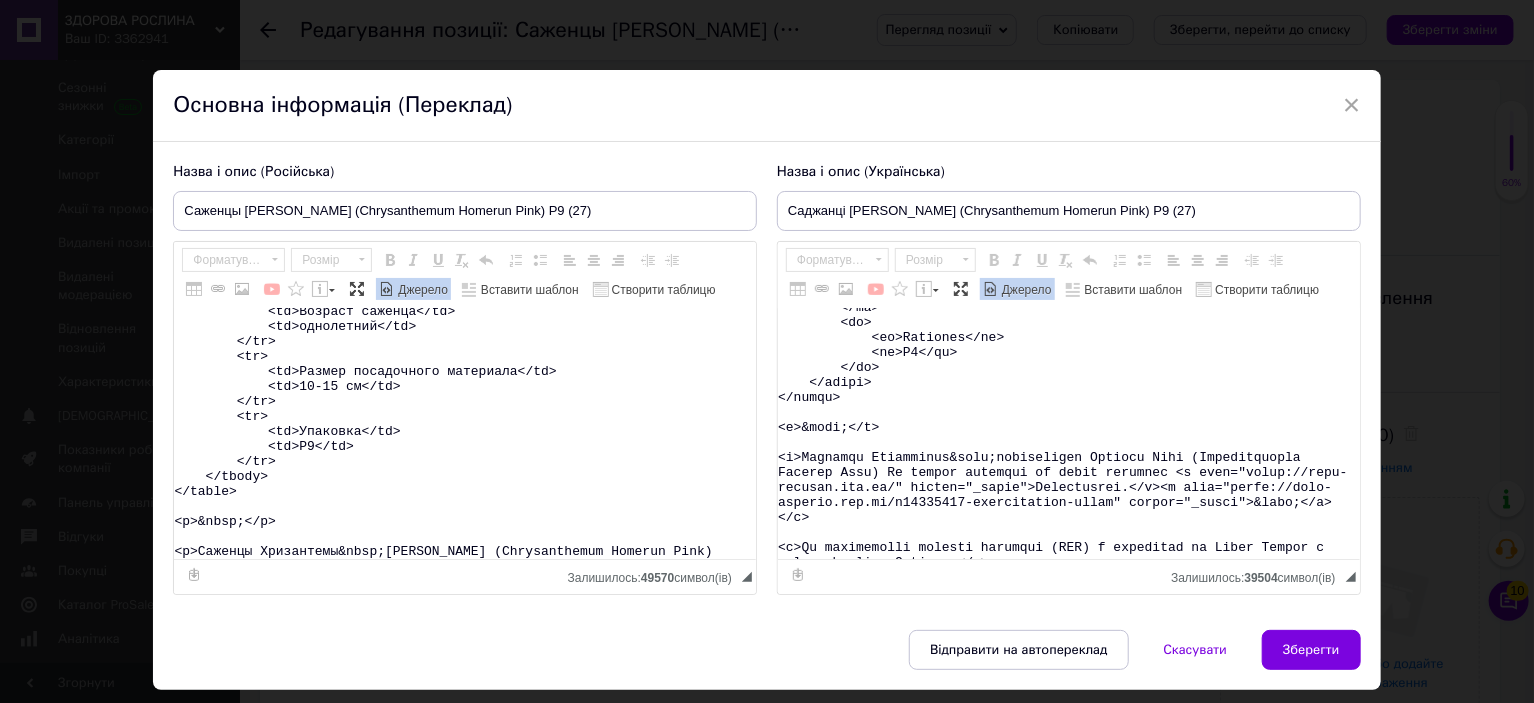 click at bounding box center (1069, 434) 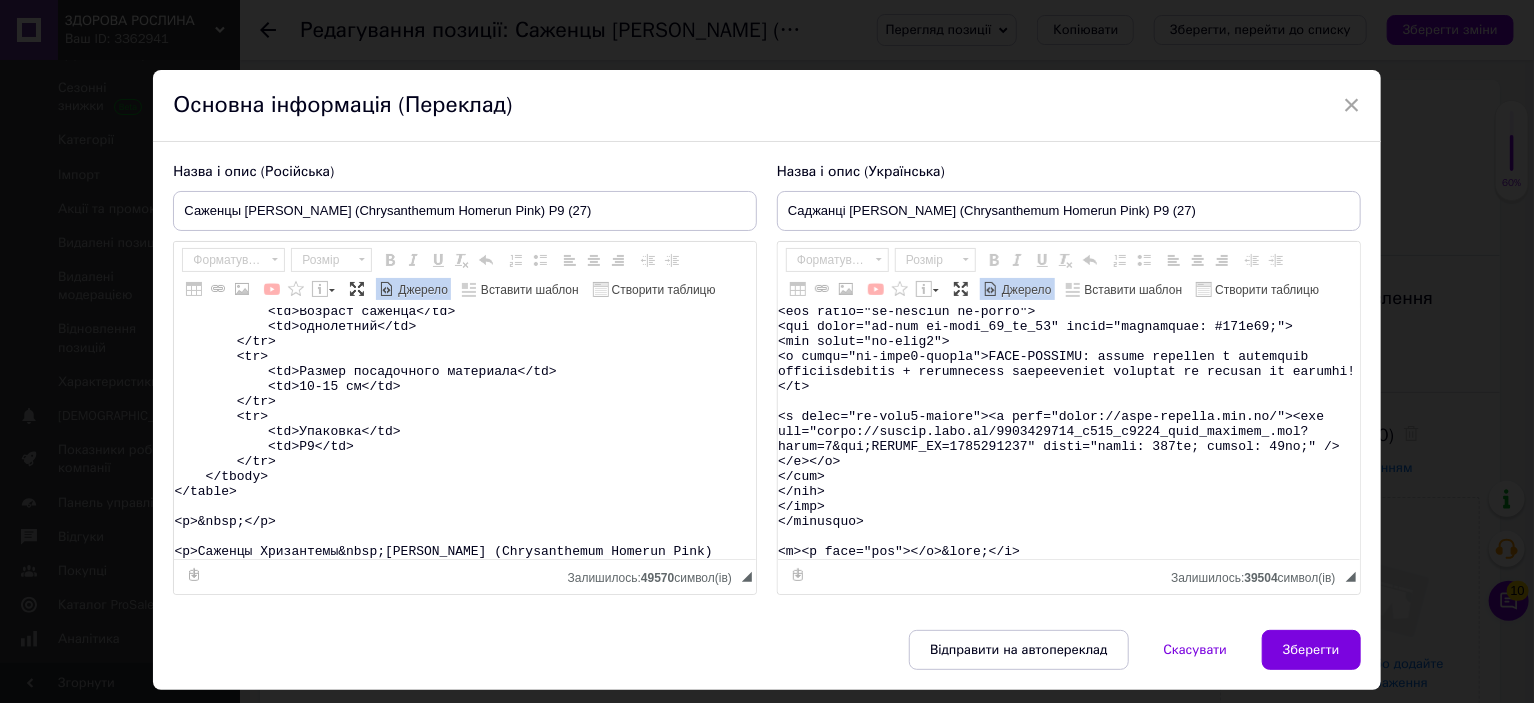 scroll, scrollTop: 10952, scrollLeft: 0, axis: vertical 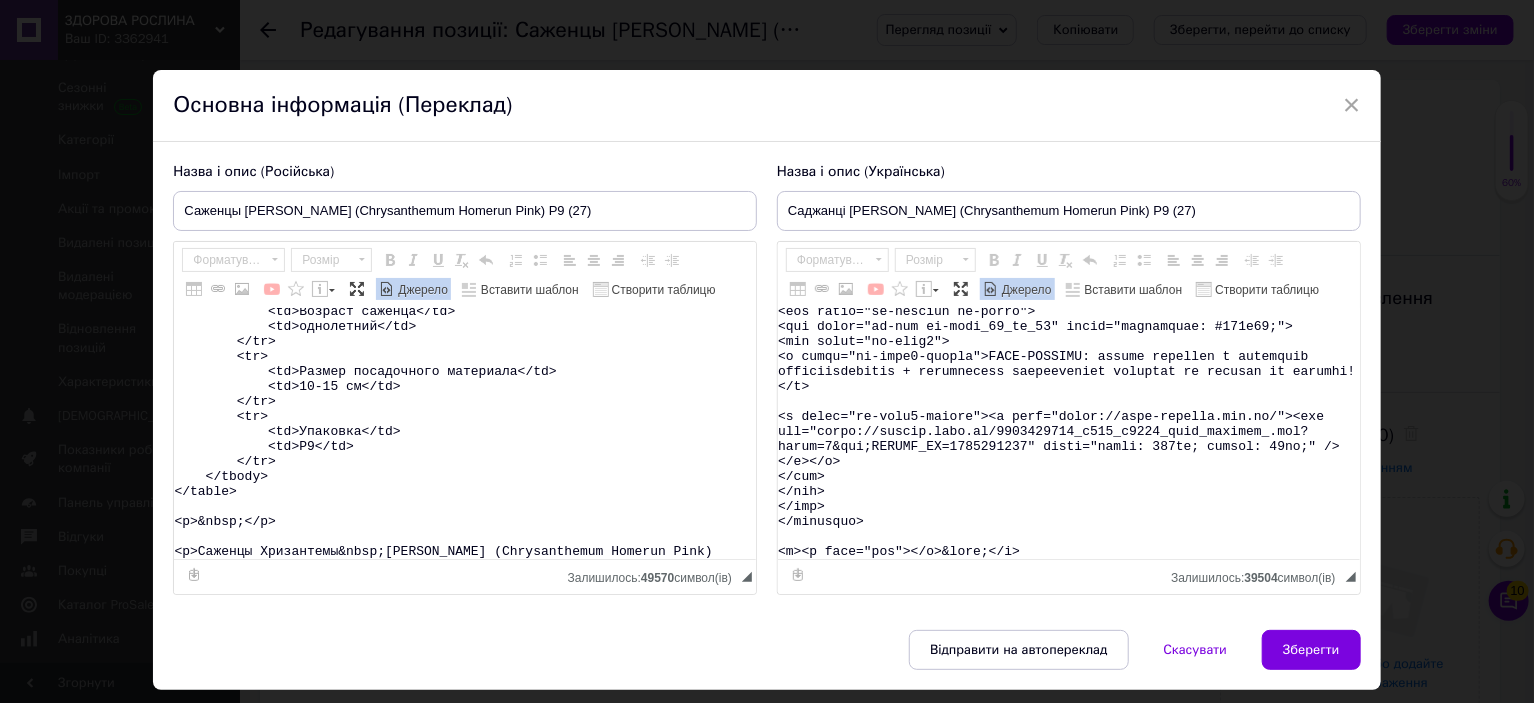 drag, startPoint x: 884, startPoint y: 479, endPoint x: 1159, endPoint y: 534, distance: 280.44608 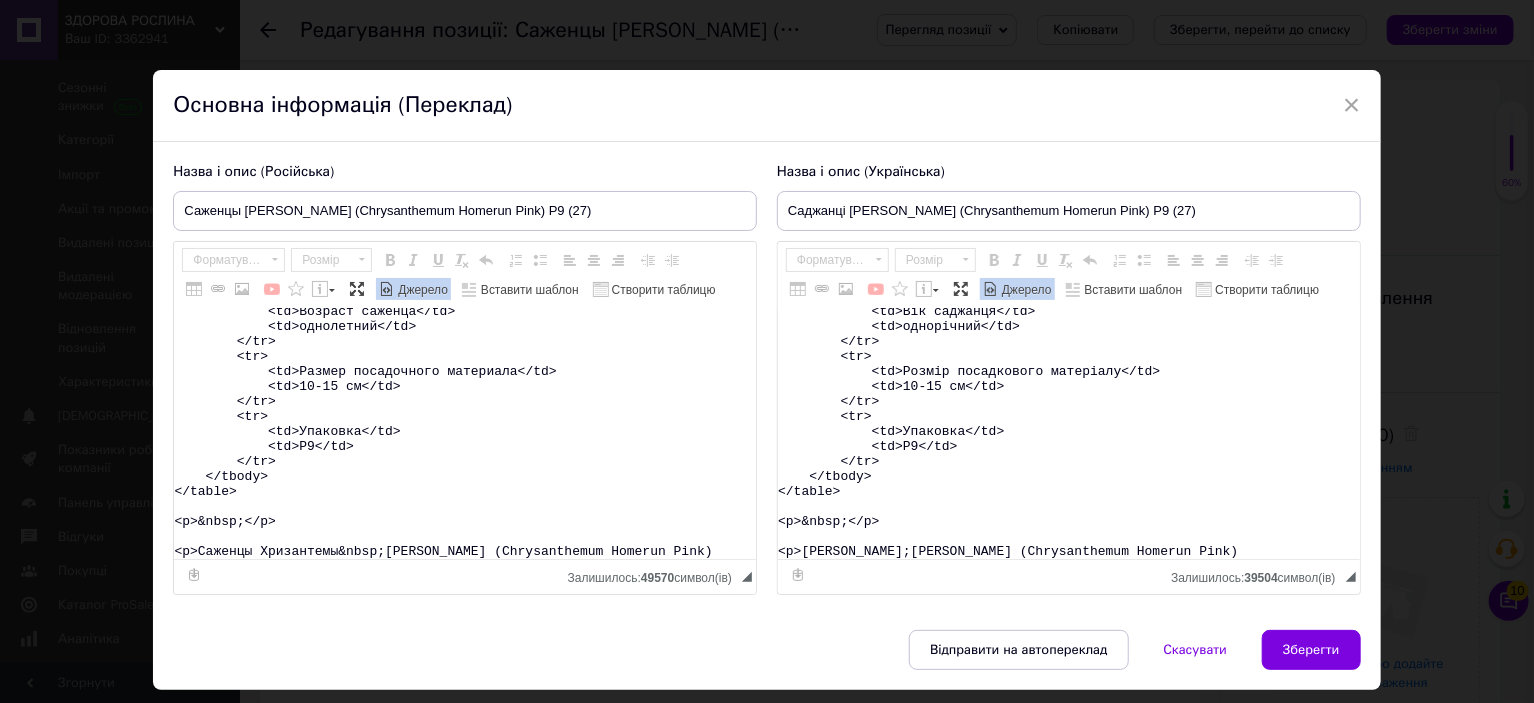 scroll, scrollTop: 448, scrollLeft: 0, axis: vertical 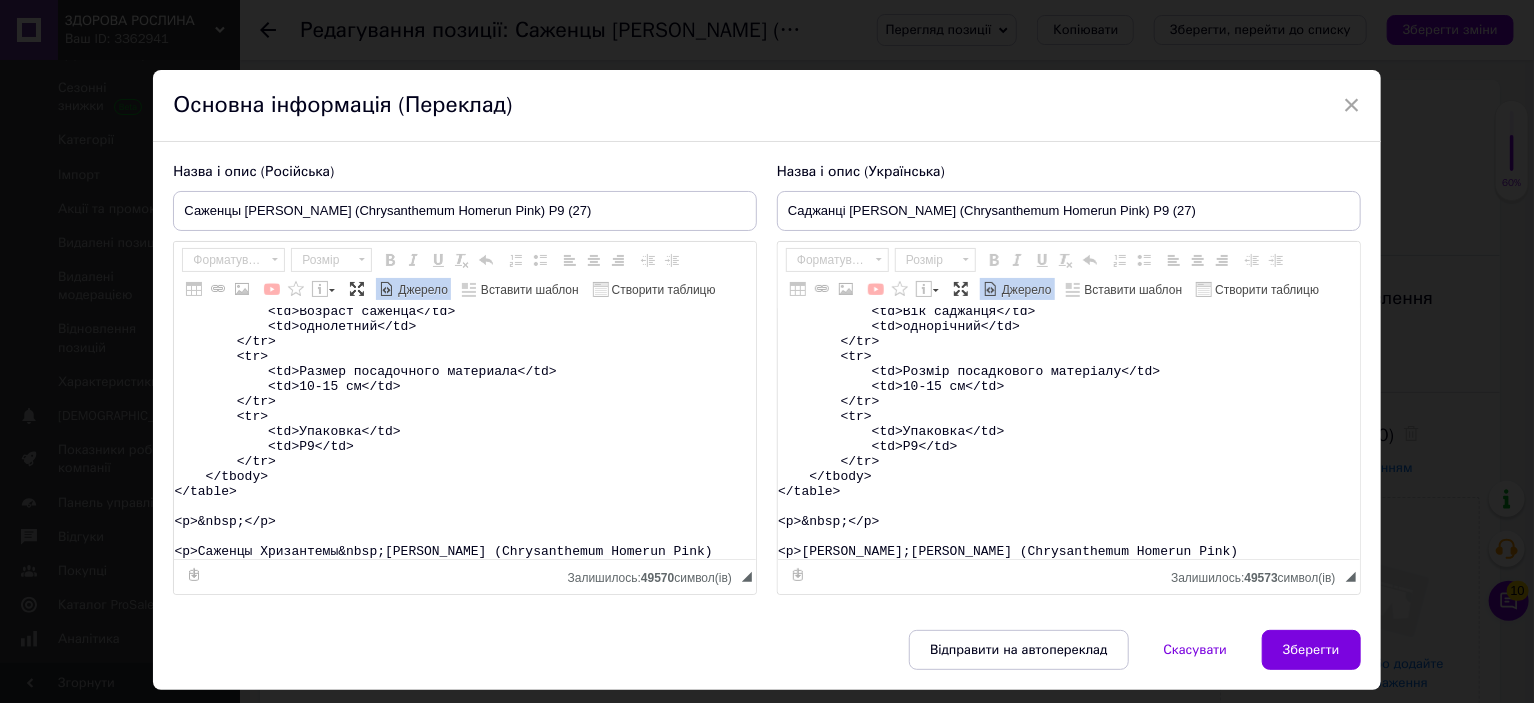 type on "<table>
<tbody>
<tr>
<td>Назва</td>
<td>Chrysanthеmum&nbsp;Homerun Pink</td>
</tr>
<tr>
<td>Назва українська</td>
<td>Хризантема&nbsp;Хоумран Пінк</td>
</tr>
<tr>
<td>Висота</td>
<td>40-50&nbsp;см</td>
</tr>
<tr>
<td>Час цвітіння</td>
<td>вересень-жовтень</td>
</tr>
<tr>
<td>Забарвлення</td>
<td>рожеве</td>
</tr>
<tr>
<td>Розмір квітки</td>
<td>3-4 см</td>
</tr>
<tr>
<td>Вік саджанця</td>
<td>однорічний</td>
</tr>
<tr>
<td>Розмір посадкового матеріалу</td>
<td>10-15 см</td>
</tr>
<tr>
<td>Упаковка</td>
<td>Р9</td>
</tr>
</tbody>
</table>
<p>&nbsp;</p>
<p>Саджанці Хризантеми&nbsp;мультифлора Хоумран Пінк (Chrysanthеmum Homerun Pink)" 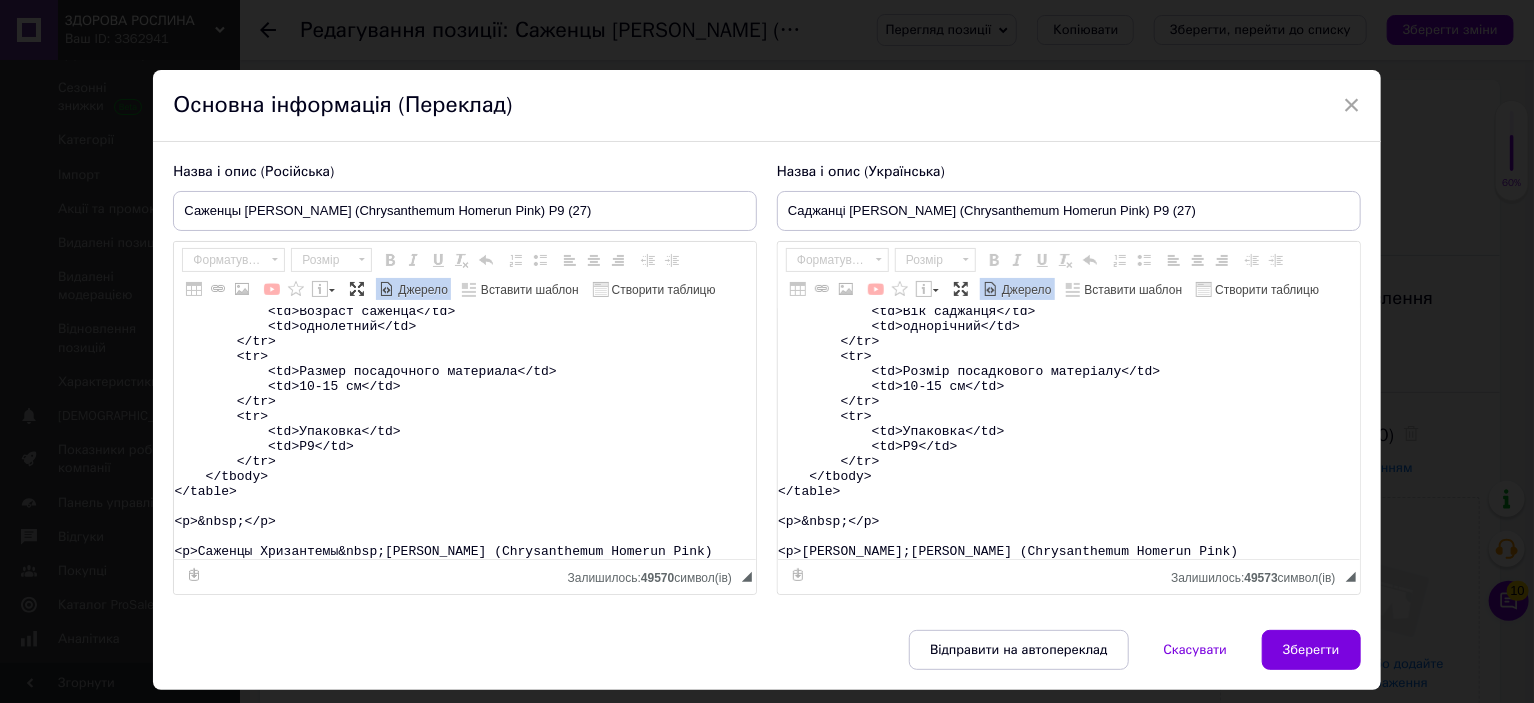 click on "<table>
<tbody>
<tr>
<td>Название</td>
<td>Chrysanthеmum&nbsp;Homerun Pink</td>
</tr>
<tr>
<td>Название русское</td>
<td>Хризантема&nbsp;Хоумран Пинк</td>
</tr>
<tr>
<td>Высота</td>
<td>40-50&nbsp;см</td>
</tr>
<tr>
<td>Время цветения</td>
<td>сентябрь-октябрь</td>
</tr>
<tr>
<td>Окраска</td>
<td>розовая</td>
</tr>
<tr>
<td>Размер цветка</td>
<td>3-4 см</td>
</tr>
<tr>
<td>Возраст саженца</td>
<td>однолетний</td>
</tr>
<tr>
<td>Размер посадочного материала</td>
<td>10-15 см</td>
</tr>
<tr>
<td>Упаковка</td>
<td>Р9</td>
</tr>
</tbody>
</table>
<p>&nbsp;</p>
<p>Саженцы Хризантемы&nbsp;мультифлора Хоумран Пинк (Chrysanthеmum Homerun Pink)" at bounding box center [465, 434] 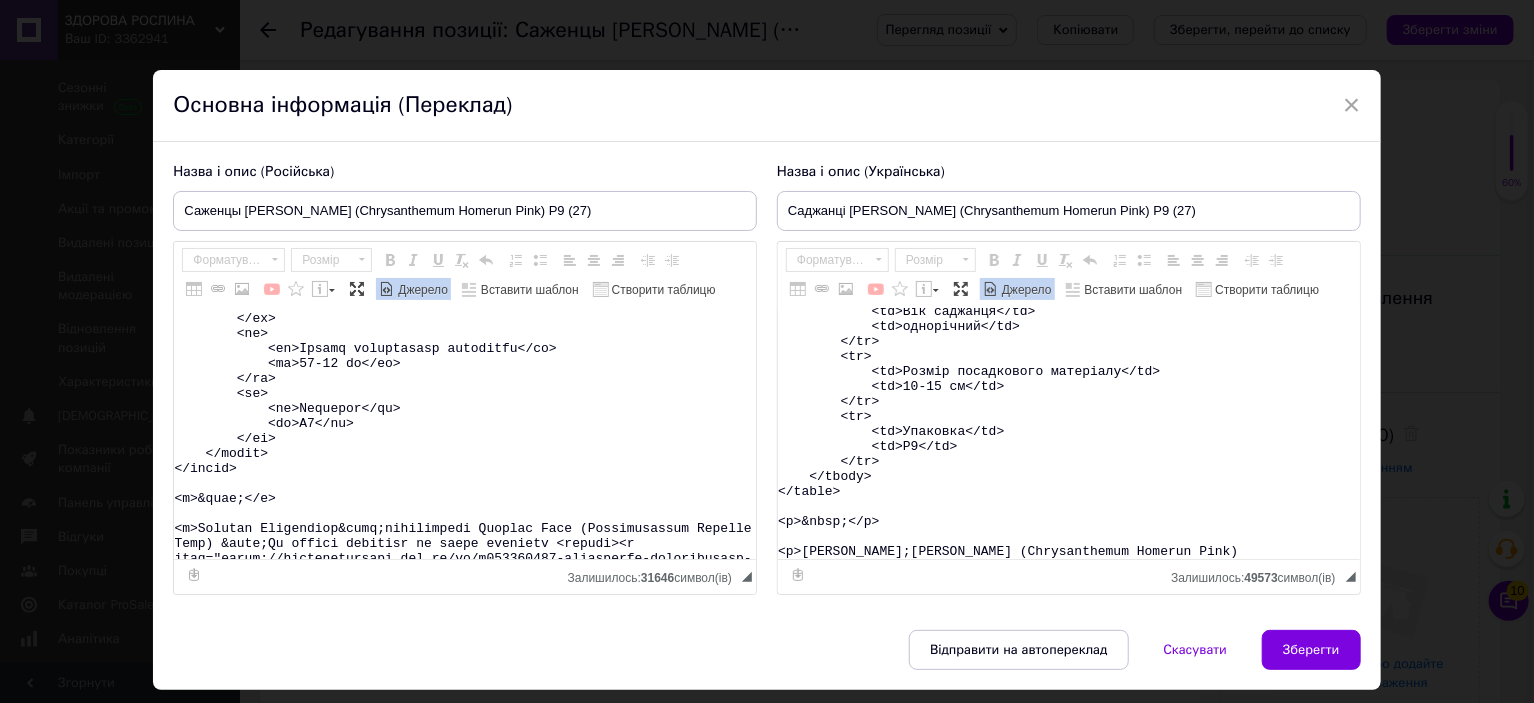 scroll, scrollTop: 15679, scrollLeft: 0, axis: vertical 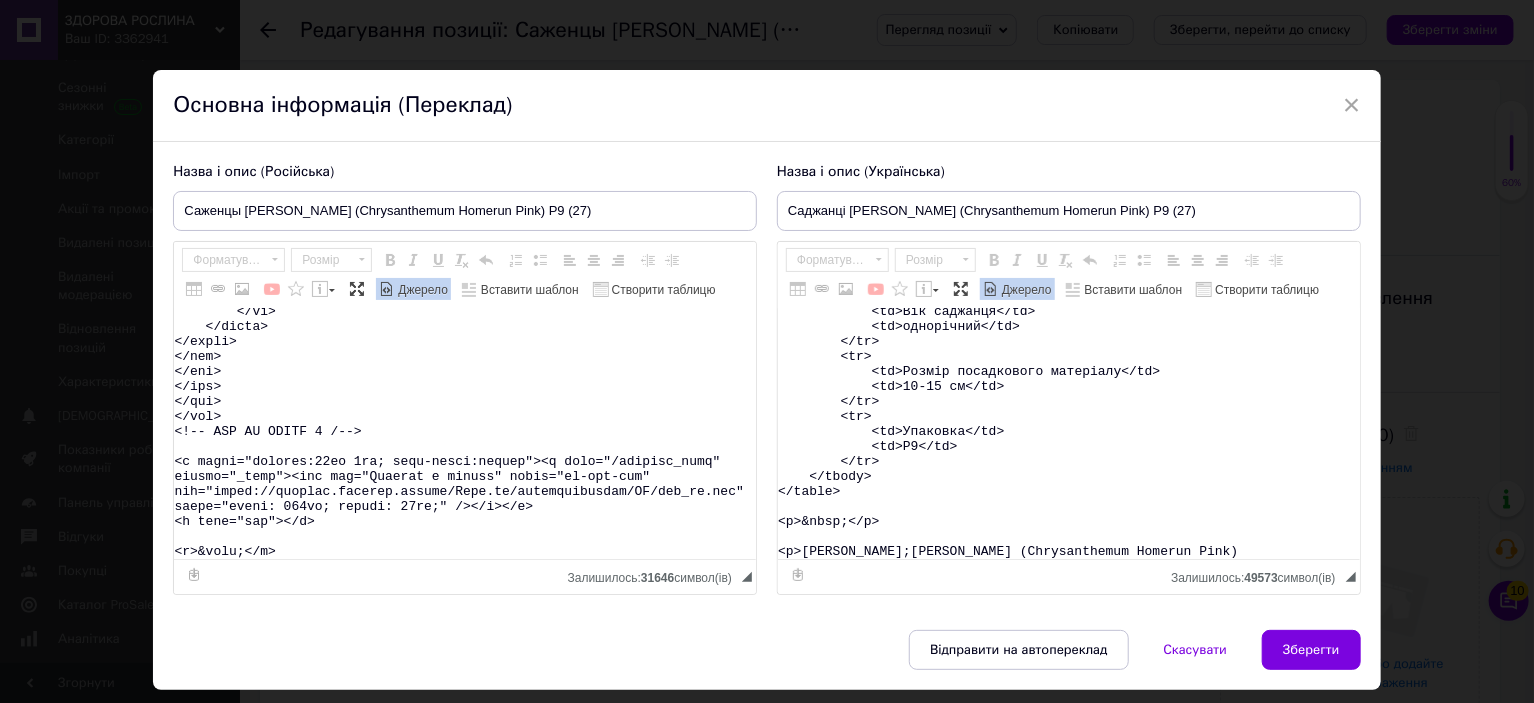 click on "Джерело" at bounding box center (421, 290) 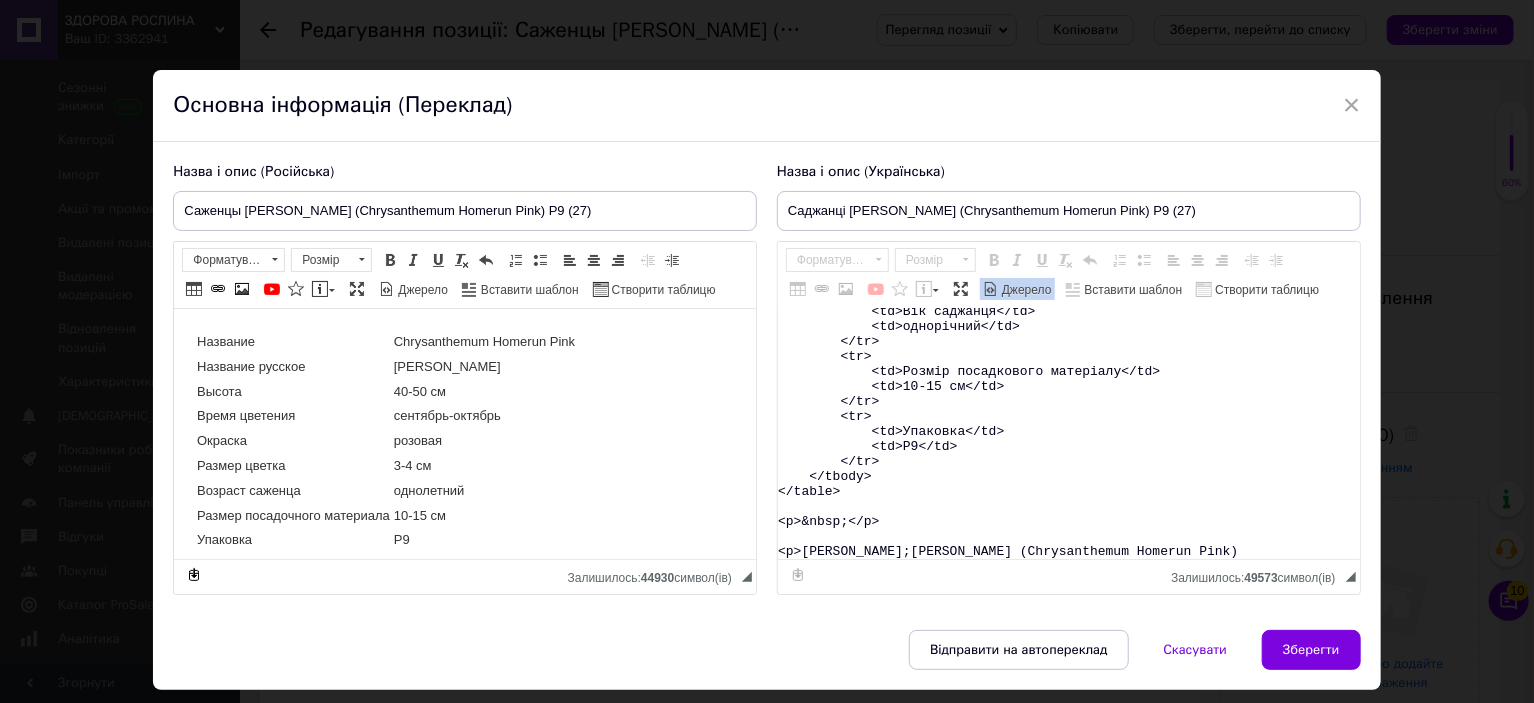 scroll, scrollTop: 0, scrollLeft: 0, axis: both 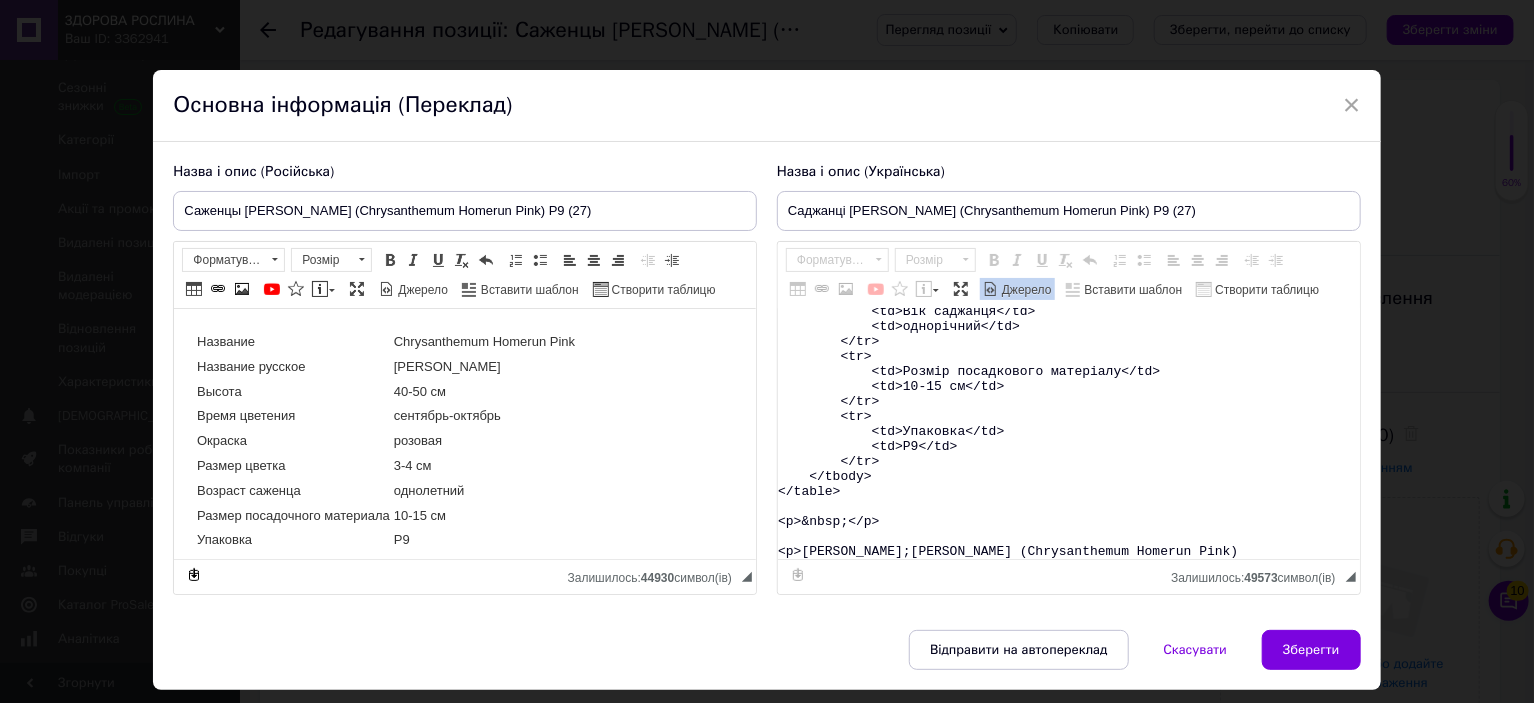 click on "<table>
<tbody>
<tr>
<td>Назва</td>
<td>Chrysanthеmum&nbsp;Homerun Pink</td>
</tr>
<tr>
<td>Назва українська</td>
<td>Хризантема&nbsp;Хоумран Пінк</td>
</tr>
<tr>
<td>Висота</td>
<td>40-50&nbsp;см</td>
</tr>
<tr>
<td>Час цвітіння</td>
<td>вересень-жовтень</td>
</tr>
<tr>
<td>Забарвлення</td>
<td>рожеве</td>
</tr>
<tr>
<td>Розмір квітки</td>
<td>3-4 см</td>
</tr>
<tr>
<td>Вік саджанця</td>
<td>однорічний</td>
</tr>
<tr>
<td>Розмір посадкового матеріалу</td>
<td>10-15 см</td>
</tr>
<tr>
<td>Упаковка</td>
<td>Р9</td>
</tr>
</tbody>
</table>
<p>&nbsp;</p>
<p>Саджанці Хризантеми&nbsp;мультифлора Хоумран Пінк (Chrysanthеmum Homerun Pink)" at bounding box center (1069, 434) 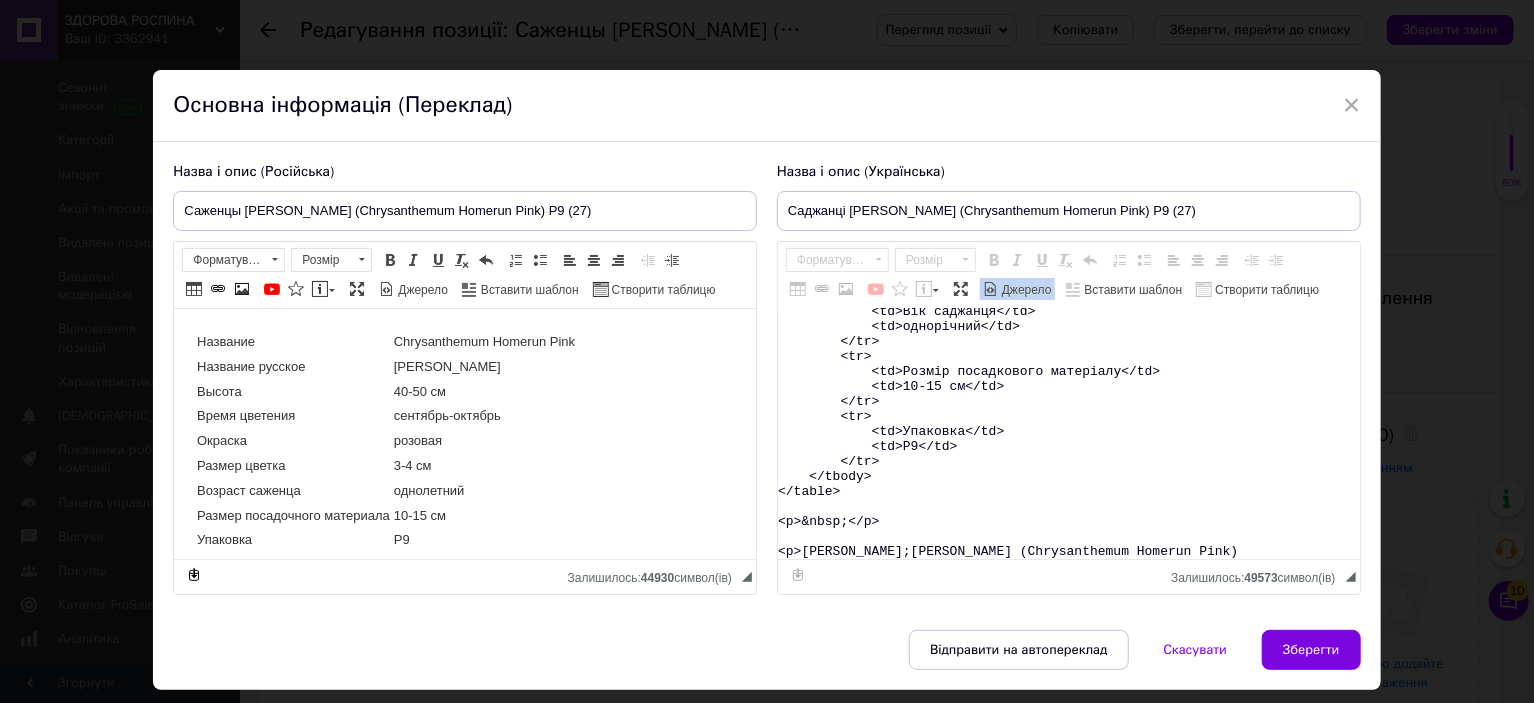 paste on "&nbsp;Ви можете замовити на сайті магазину <strong><a href="https://zdorovaroslyna.com.ua/ua/g133260165-gortenziya-krupnolistnaya-letnyaya" target="_blank">Здорова Рослина</a></strong>.</p>
<promhtml>
<style type="text/css">.ms-img-resp {
width: 100%;
}
.ms-btn {
position: relative;
text-align: center;
display: inline-block;
text-decoration: none !important;
color: #fff !important;
background-color: #4ca13b !important;
border: 1px solid #4ca13b;
padding: 15px 10px;
min-width: 150px;
transition: all 0.6s ease-out;
font-size: 14px;
border-radius: 5px;
}
.ms-btn:hover {
background-color: #55b442 !important;
border: 1px solid #4ca13b;
}
.ms-section h2, h3, p {
display: block;
margin: 0;
padding: 7px 0px;
line-height: normal;
}
/*  TOP BLOCK 2 */
.ms-top-blck2{
width: 80%;
box-sizing: border-box;
display: block;
padding: 20px 50px;
color: #fff !important;
text-align: left;
vert..." 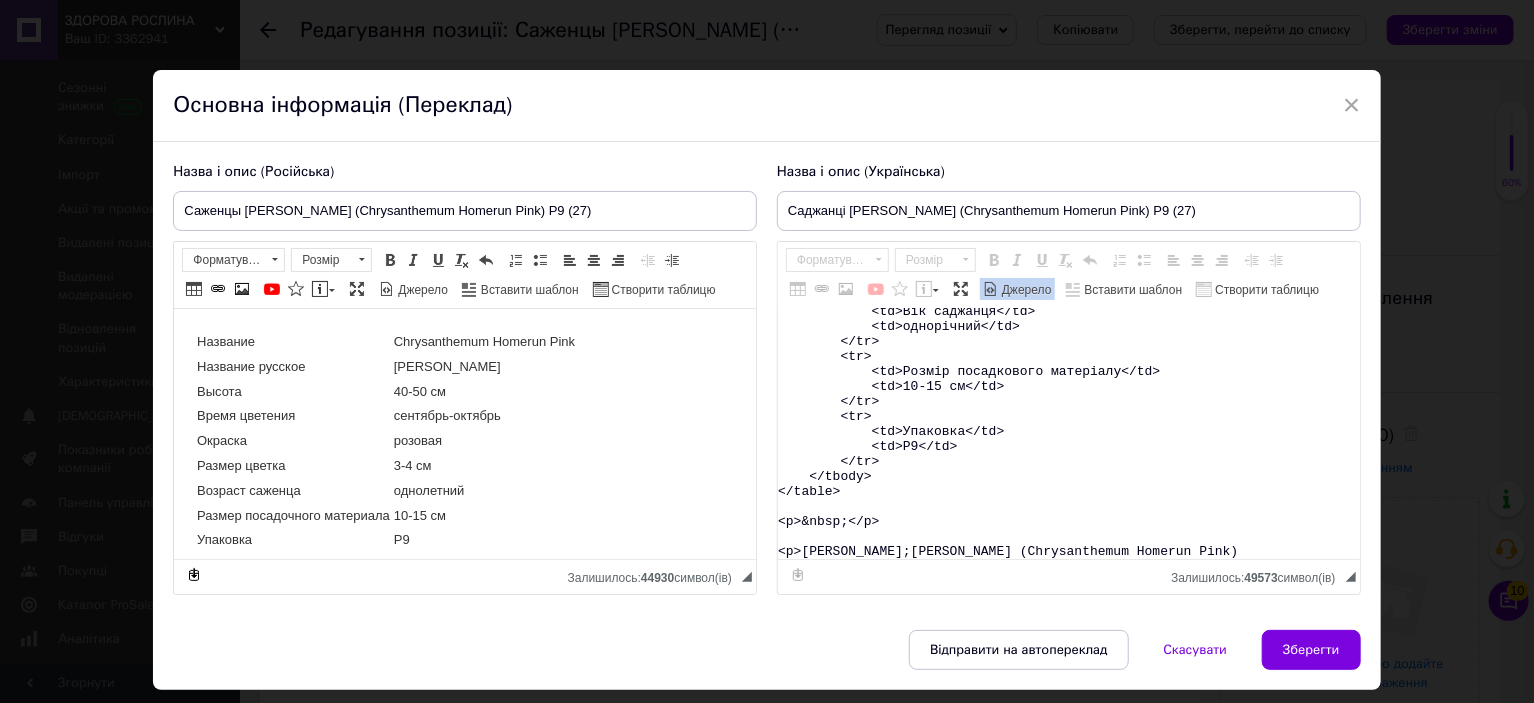 type on "<table>
<tbody>
<tr>
<td>Назва</td>
<td>Chrysanthеmum&nbsp;Homerun Pink</td>
</tr>
<tr>
<td>Назва українська</td>
<td>Хризантема&nbsp;Хоумран Пінк</td>
</tr>
<tr>
<td>Висота</td>
<td>40-50&nbsp;см</td>
</tr>
<tr>
<td>Час цвітіння</td>
<td>вересень-жовтень</td>
</tr>
<tr>
<td>Забарвлення</td>
<td>рожеве</td>
</tr>
<tr>
<td>Розмір квітки</td>
<td>3-4 см</td>
</tr>
<tr>
<td>Вік саджанця</td>
<td>однорічний</td>
</tr>
<tr>
<td>Розмір посадкового матеріалу</td>
<td>10-15 см</td>
</tr>
<tr>
<td>Упаковка</td>
<td>Р9</td>
</tr>
</tbody>
</table>
<p>&nbsp;</p>
<p>Саджанці Хризантеми&nbsp;мультифлора Хоумран Пінк (Chrysanthеmum Homerun Pink) &nbsp;Ви можете замовити на сайті магазину <strong><a href="https://zdorovaroslyna.com.ua/ua/g133260165-gortenziya-krupnolistnaya-letnyaya" target="_blank">Здорова Рослина</a></strong>.</p>
<promhtml>
<style type="text/css">.ms-img-resp {
width: 100%;
}
.ms-btn {
..." 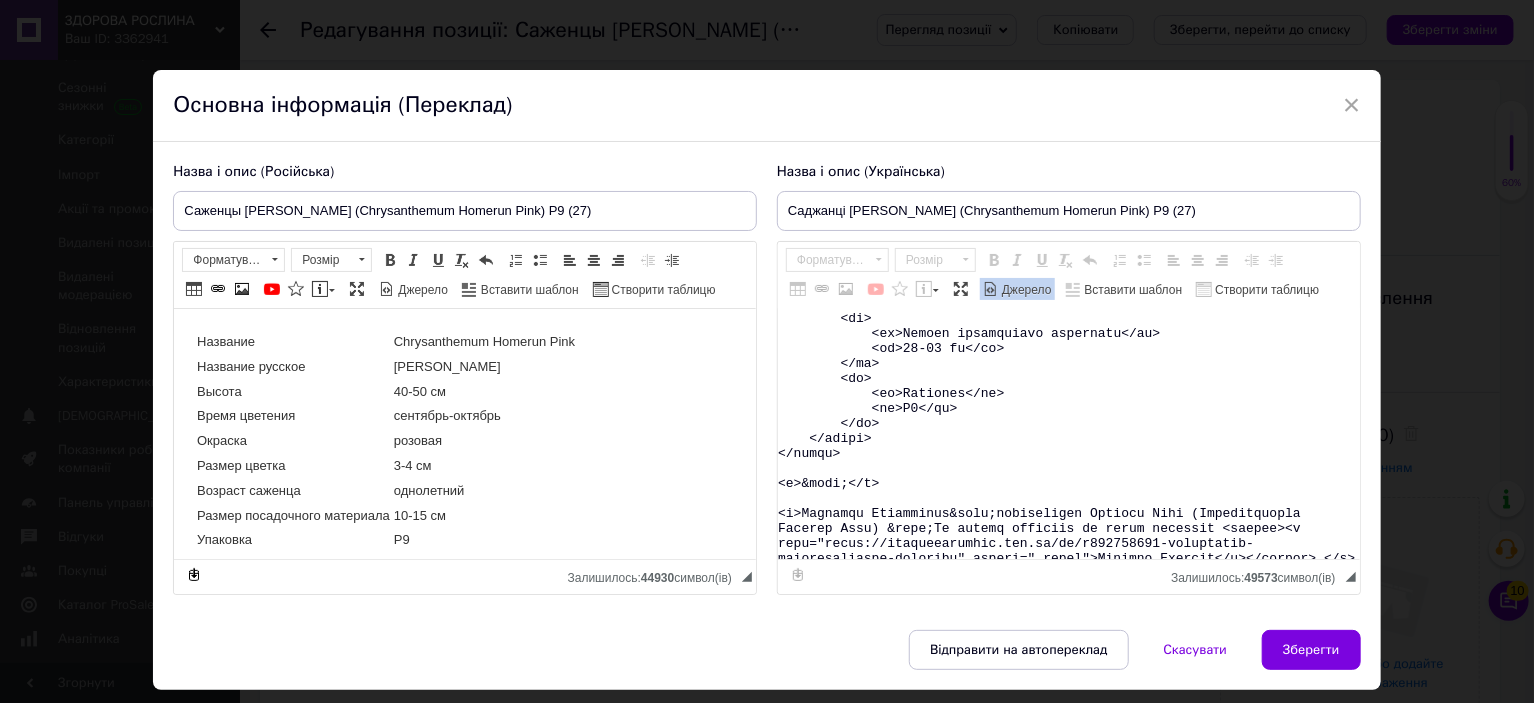 scroll, scrollTop: 15664, scrollLeft: 0, axis: vertical 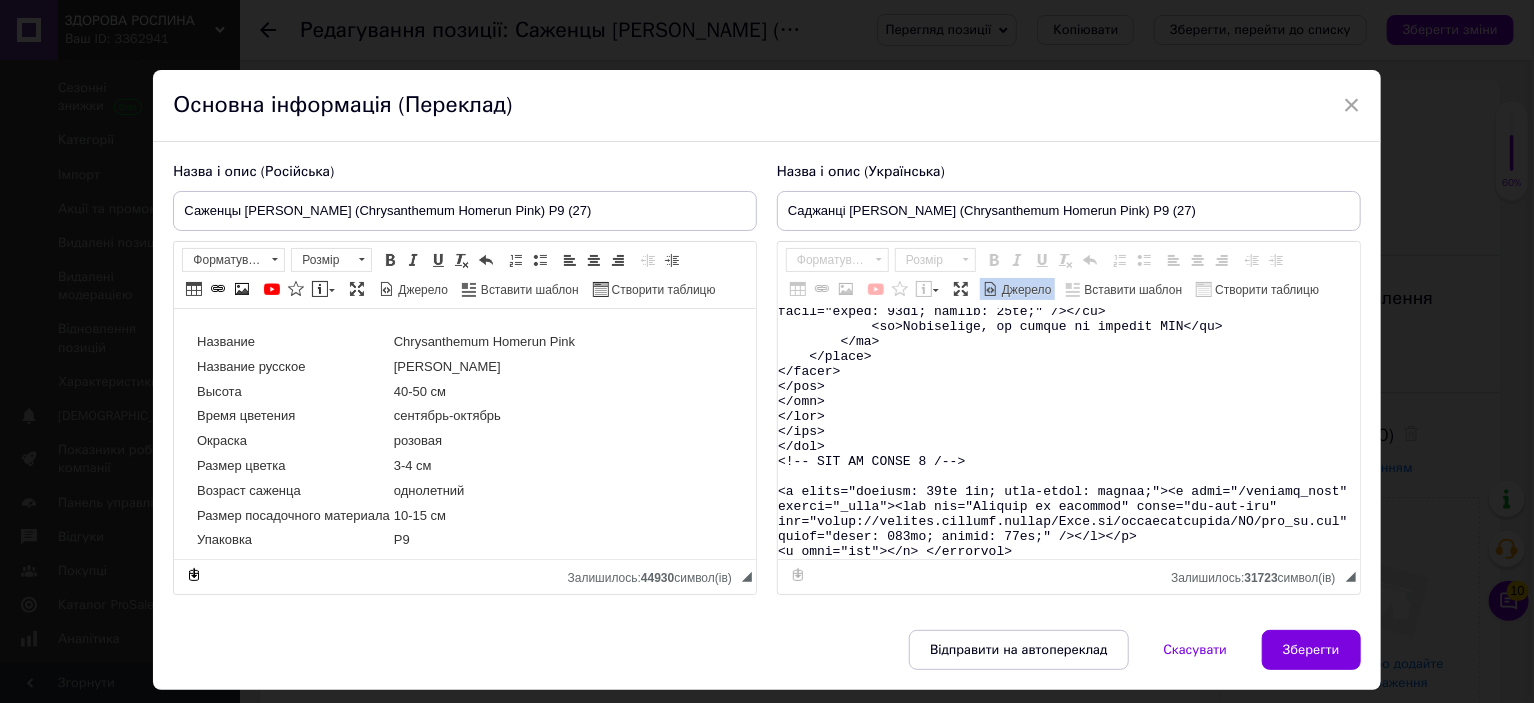 click on "Джерело" at bounding box center (1025, 290) 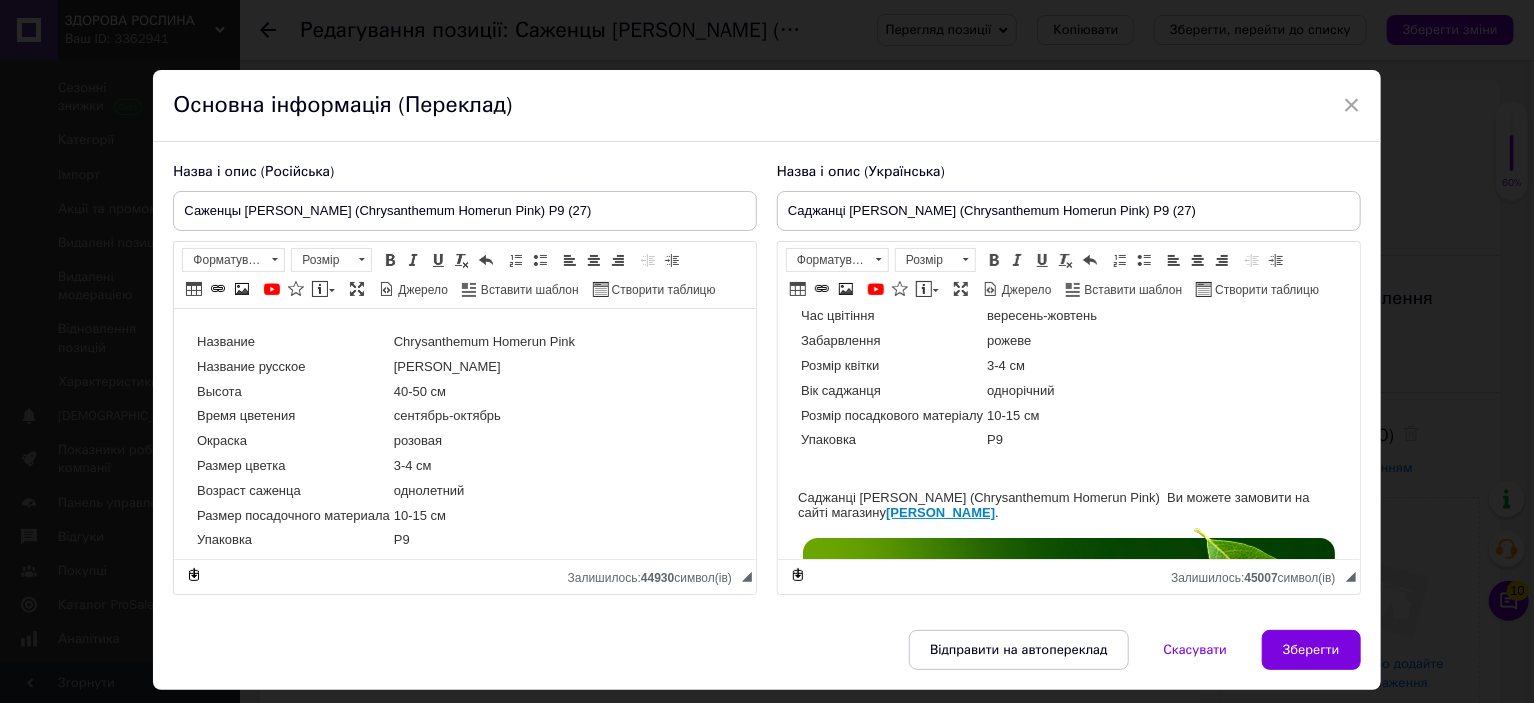 scroll, scrollTop: 100, scrollLeft: 0, axis: vertical 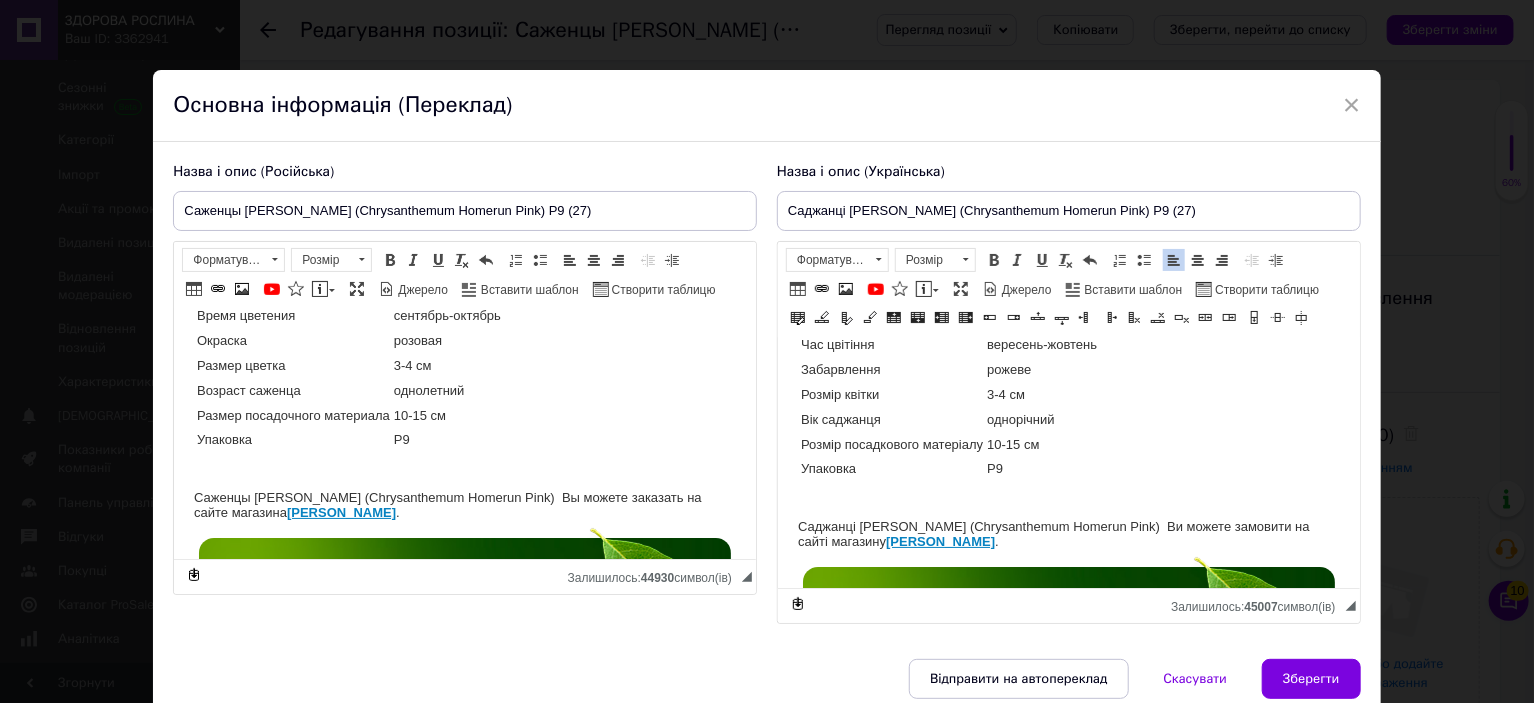 click on "Назва Chrysanthеmum Homerun Pink Назва українська Хризантема Хоумран Пінк Висота 40-50 см Час цвітіння вересень-жовтень Забарвлення рожеве Розмір квітки 3-4 см Вік саджанця однорічний Розмір посадкового матеріалу 10-15 см Упаковка Р9 Саджанці Хризантеми мультифлора Хоумран Пінк (Chrysanthеmum Homerun Pink)  Ви можете замовити на сайті магазину  Здорова Рослина .         Топ продажів       Якісні здорові саджанці, які забезпечать високий урожай, вирощені з дотриманням усіх агротехнічних вимог, що гарантує високу приживаність та плодоношення.       Саджанці полуниці" at bounding box center (1068, 3090) 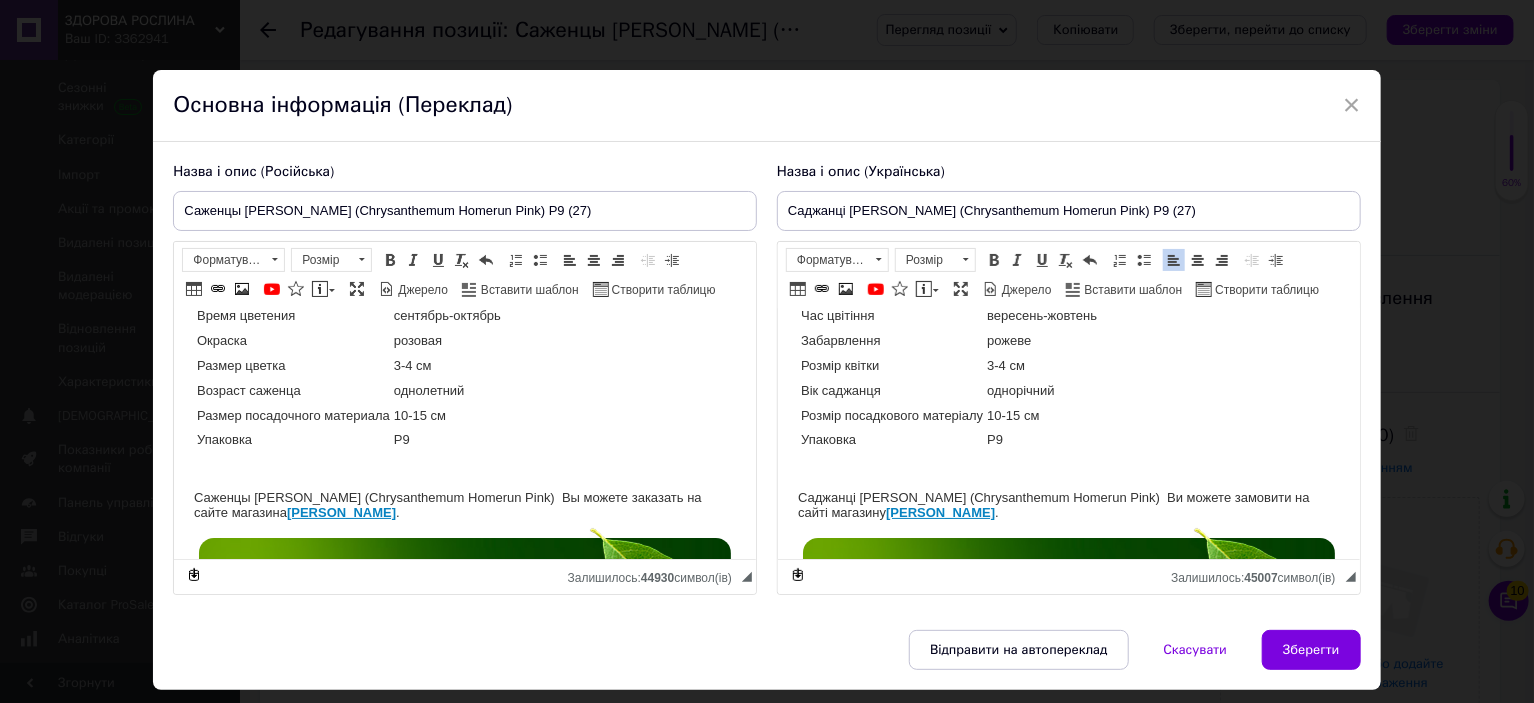 paste 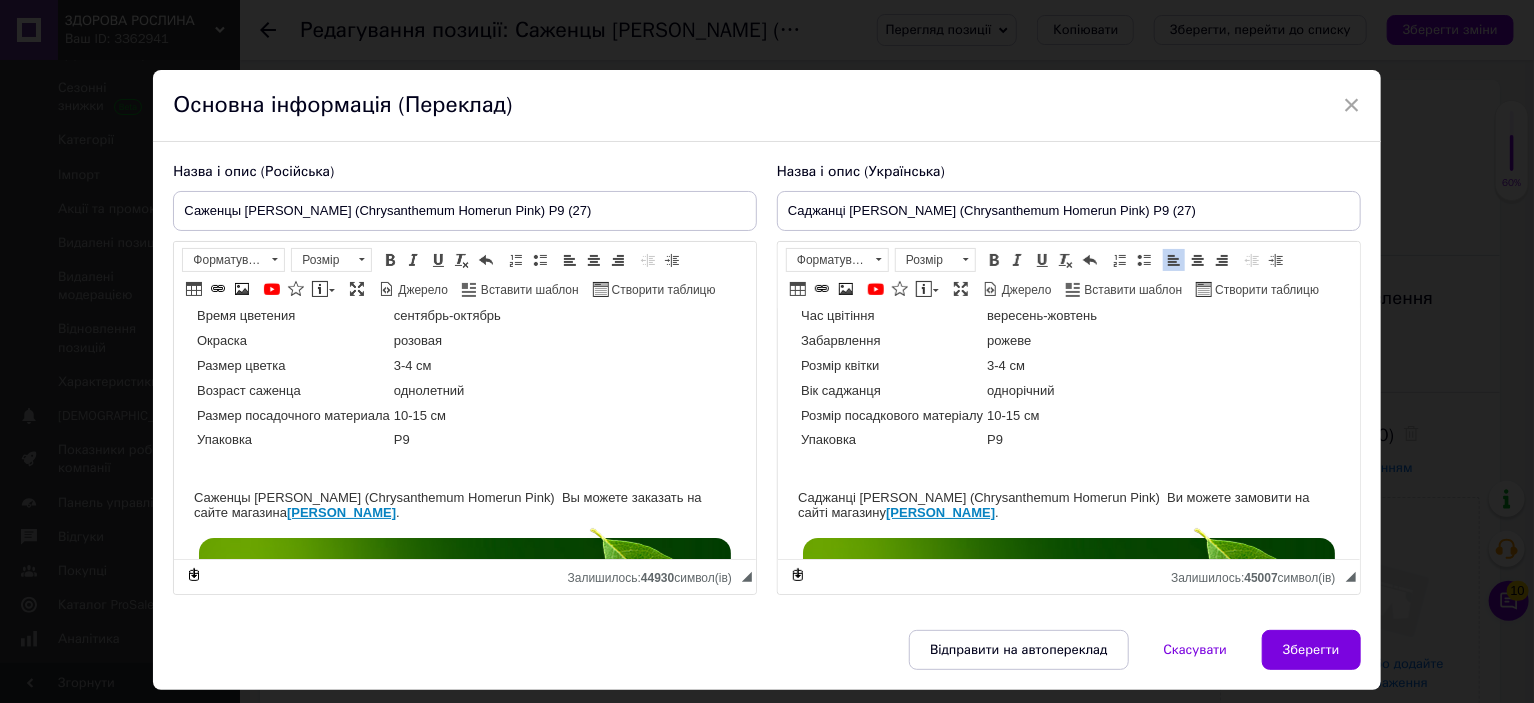scroll, scrollTop: 370, scrollLeft: 0, axis: vertical 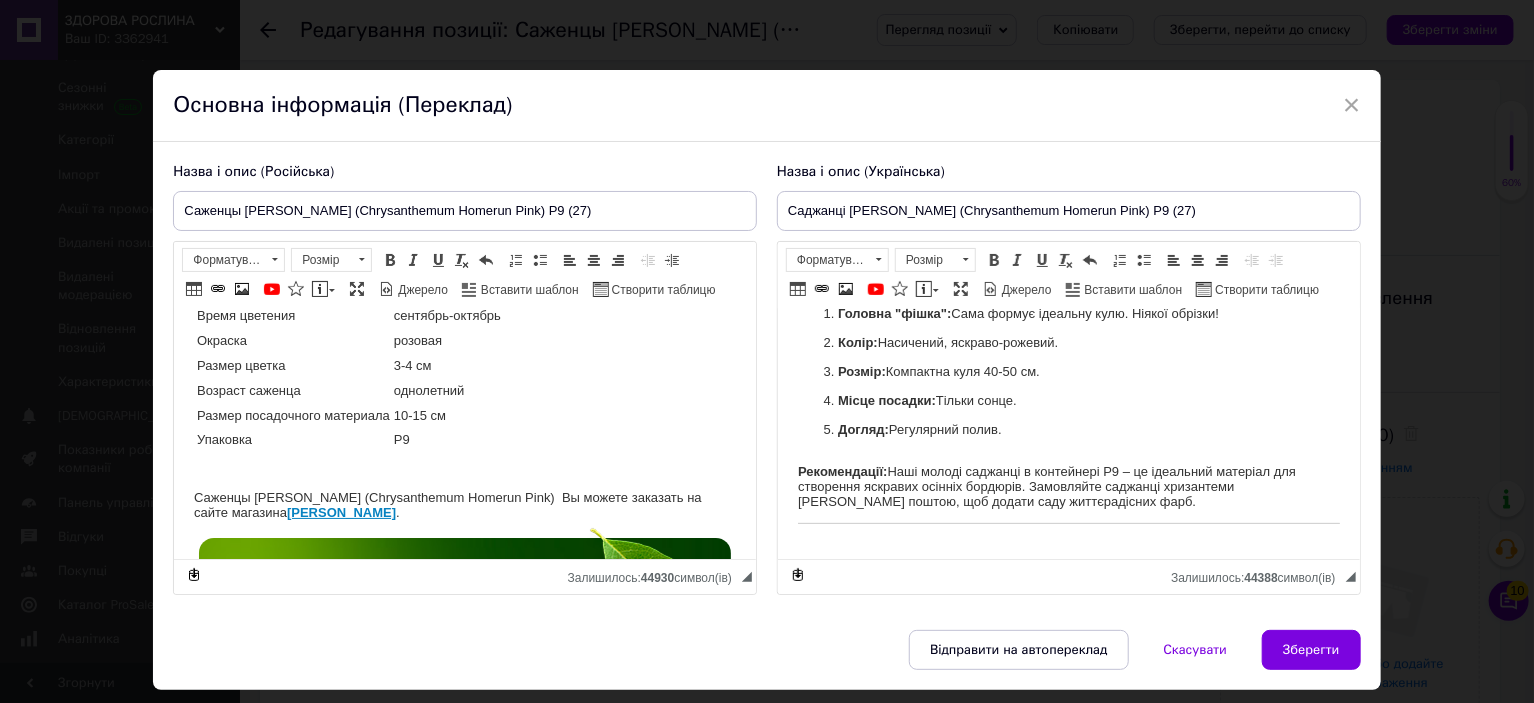 type 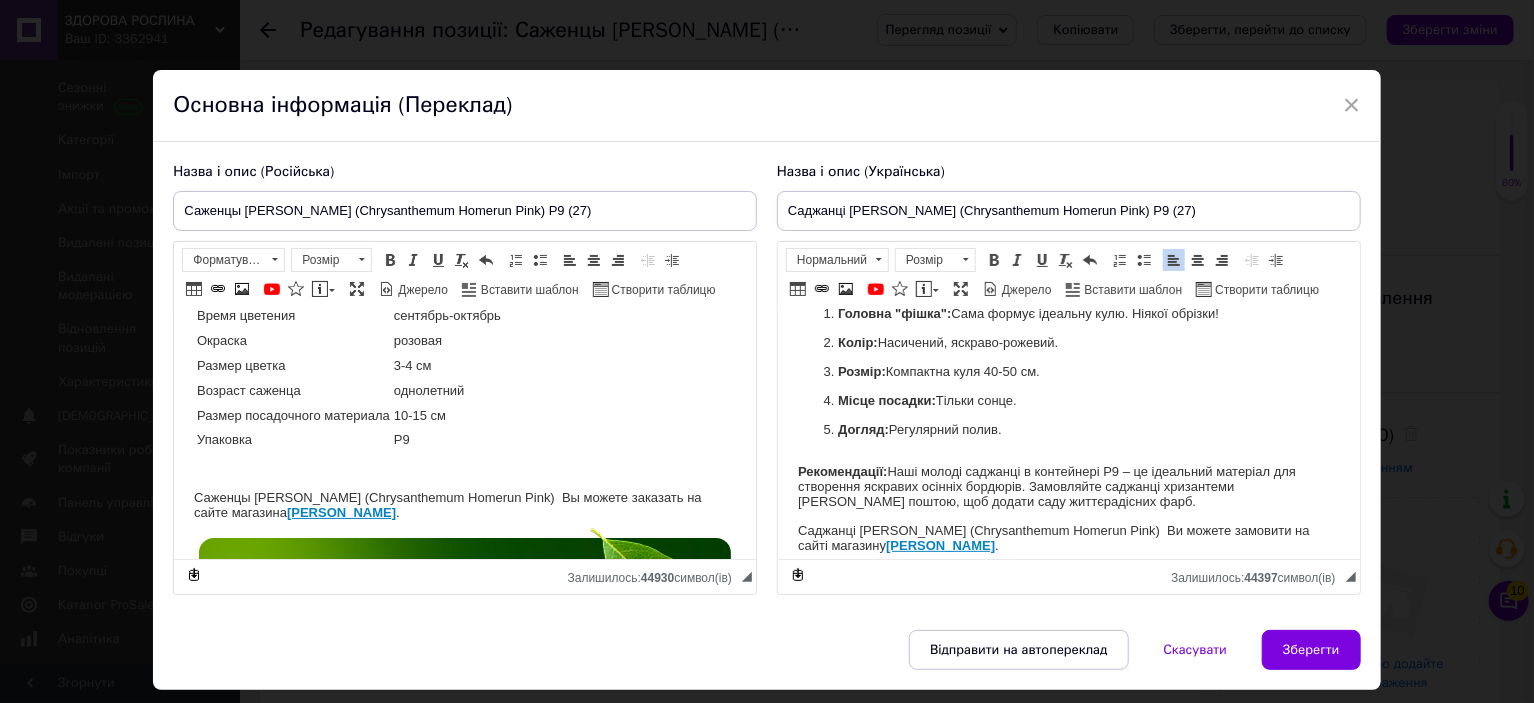 click on "Название Chrysanthеmum Homerun Pink Название русское Хризантема Хоумран Пинк Высота 40-50 см Время цветения сентябрь-октябрь Окраска розовая Размер цветка 3-4 см Возраст саженца однолетний Размер посадочного материала 10-15 см Упаковка Р9 Саженцы Хризантемы мультифлора Хоумран Пинк (Chrysanthеmum Homerun Pink)  Вы можете заказать на сайте магазина  Здорова Рослина .           Топ продаж       Качественные здоровые саженцы, которые обеспечат высокий урожай, выращены с соблюдением всех агротехнических требований, что гарантирует высокую приживаемость и обильное плодоношение." at bounding box center (465, 3043) 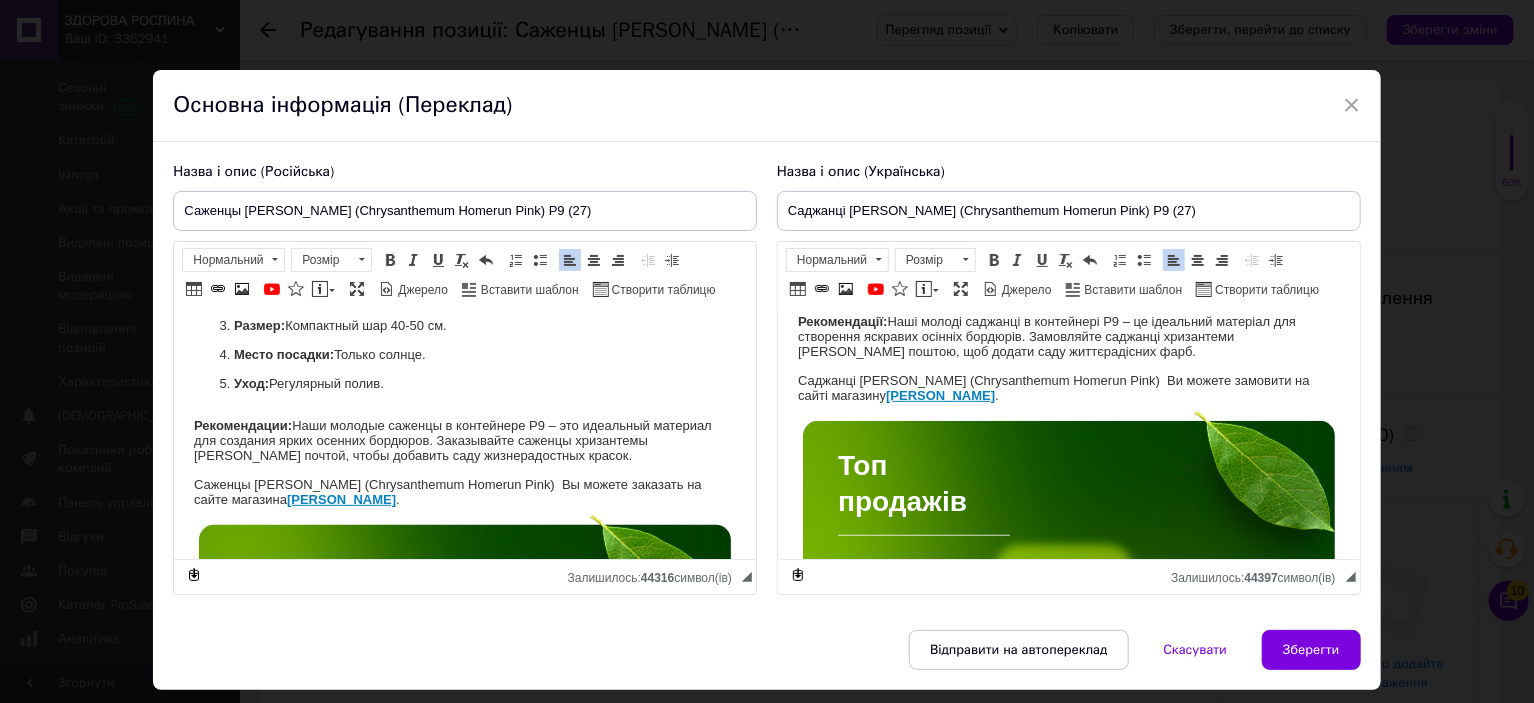 scroll, scrollTop: 470, scrollLeft: 0, axis: vertical 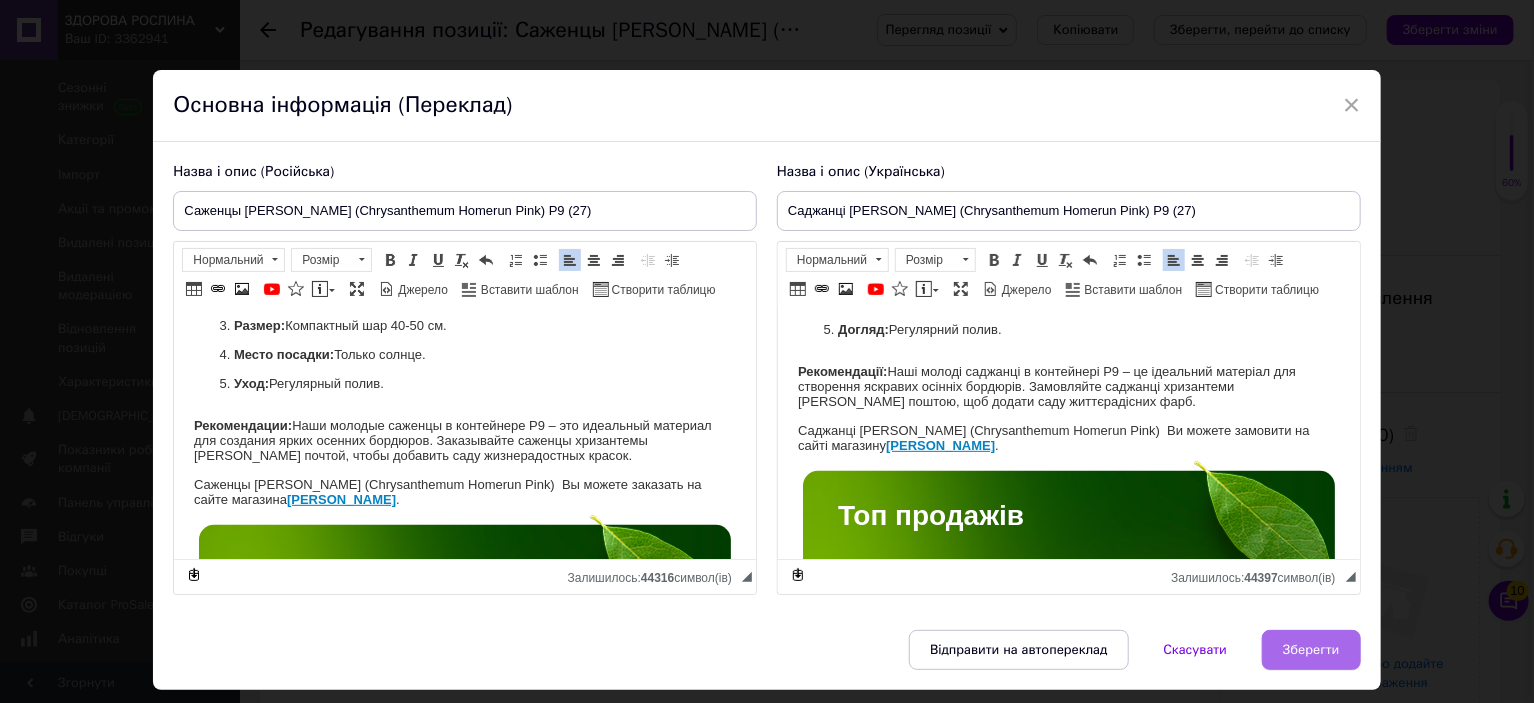 click on "Зберегти" at bounding box center [1311, 650] 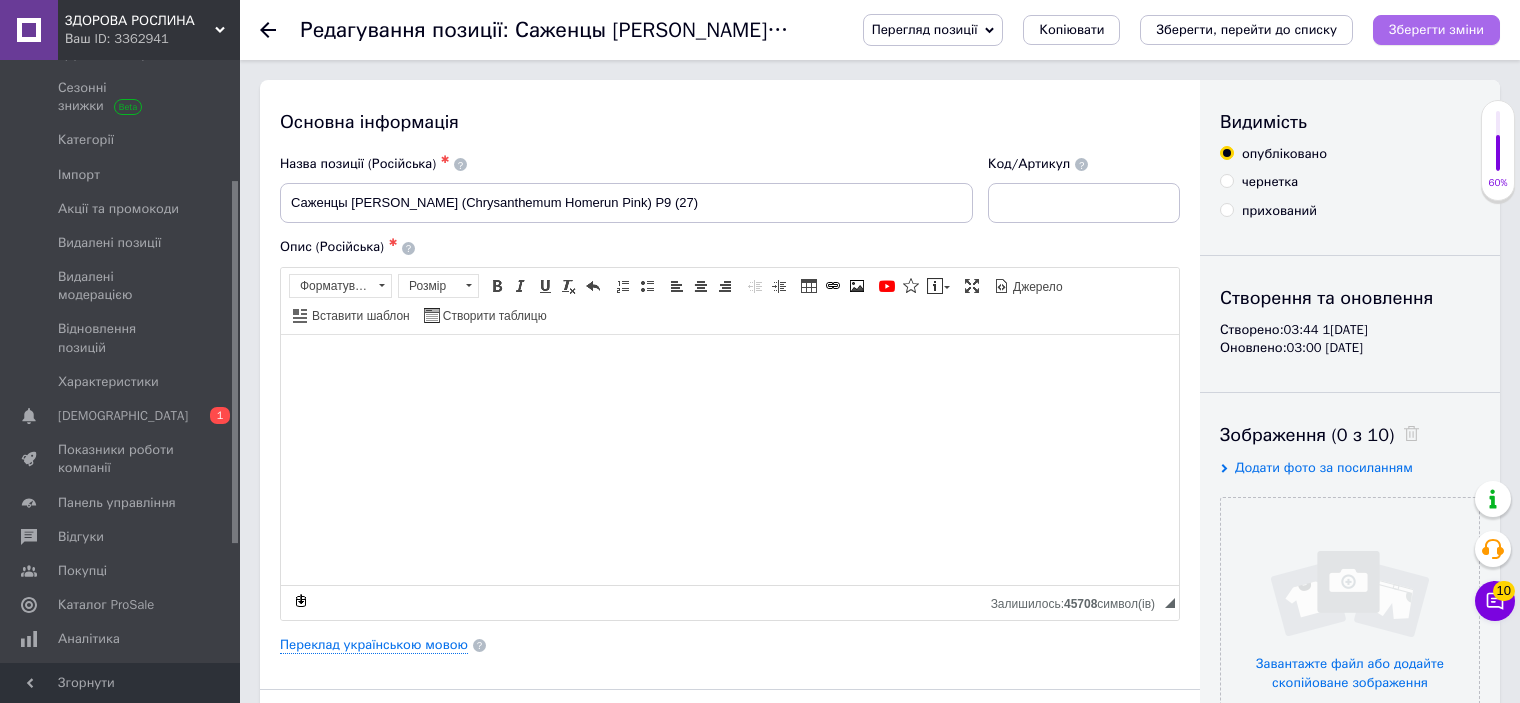 click on "Зберегти зміни" at bounding box center (1436, 29) 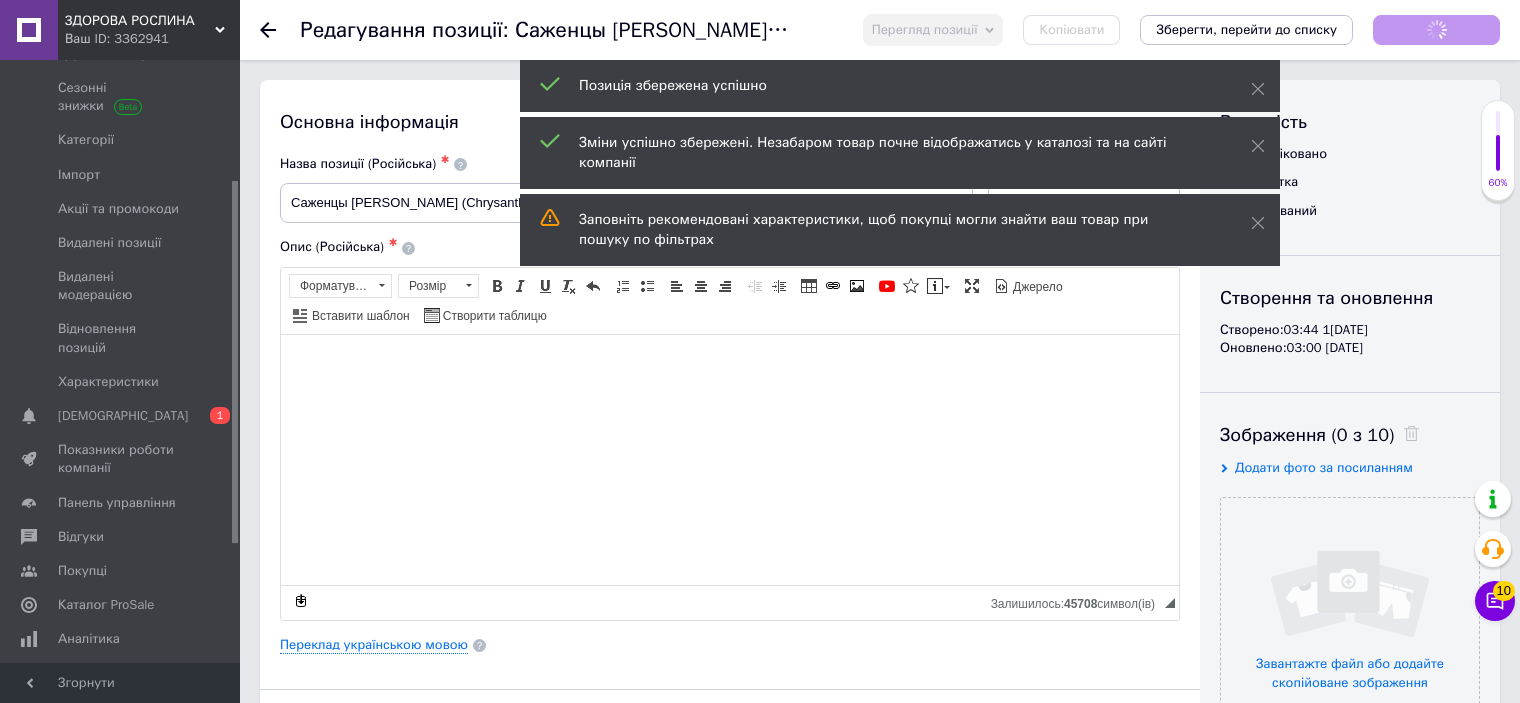 click 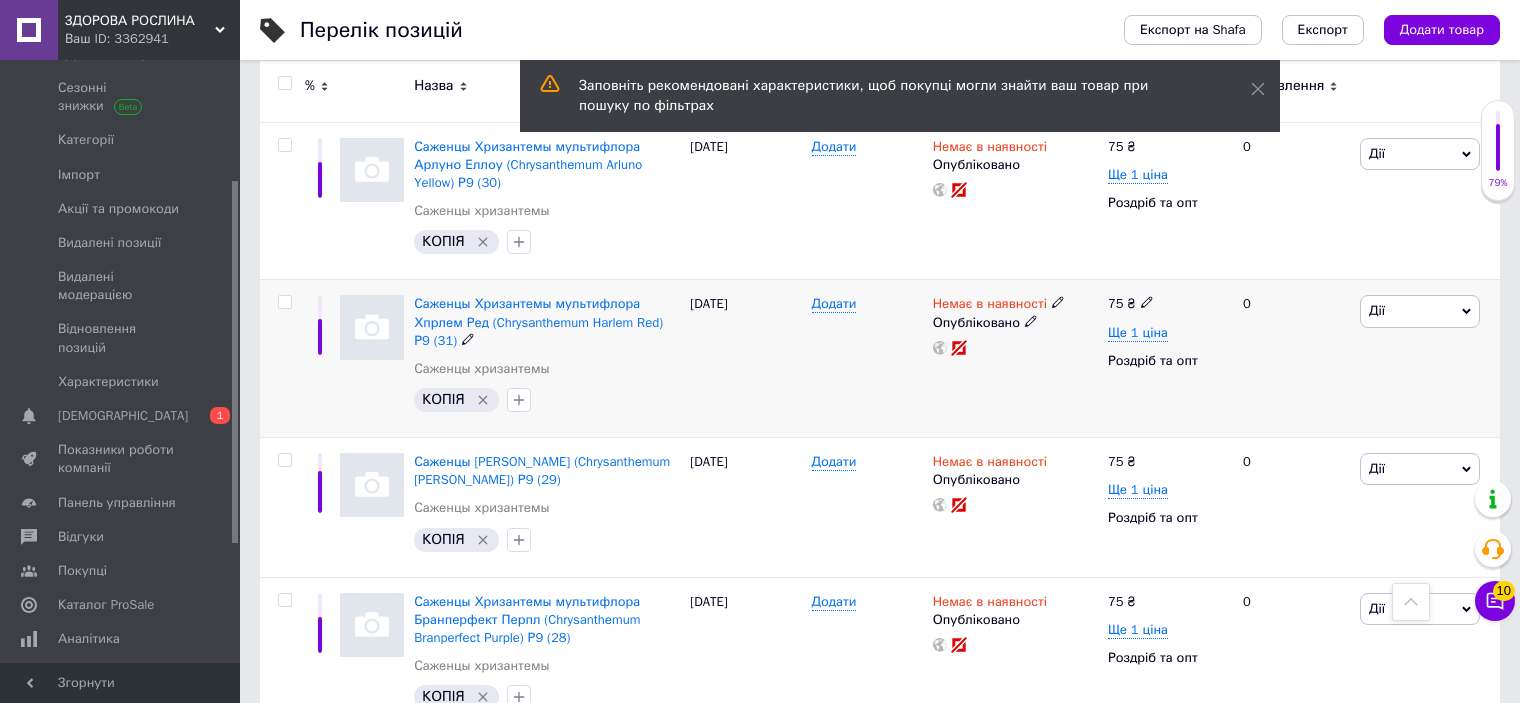 scroll, scrollTop: 700, scrollLeft: 0, axis: vertical 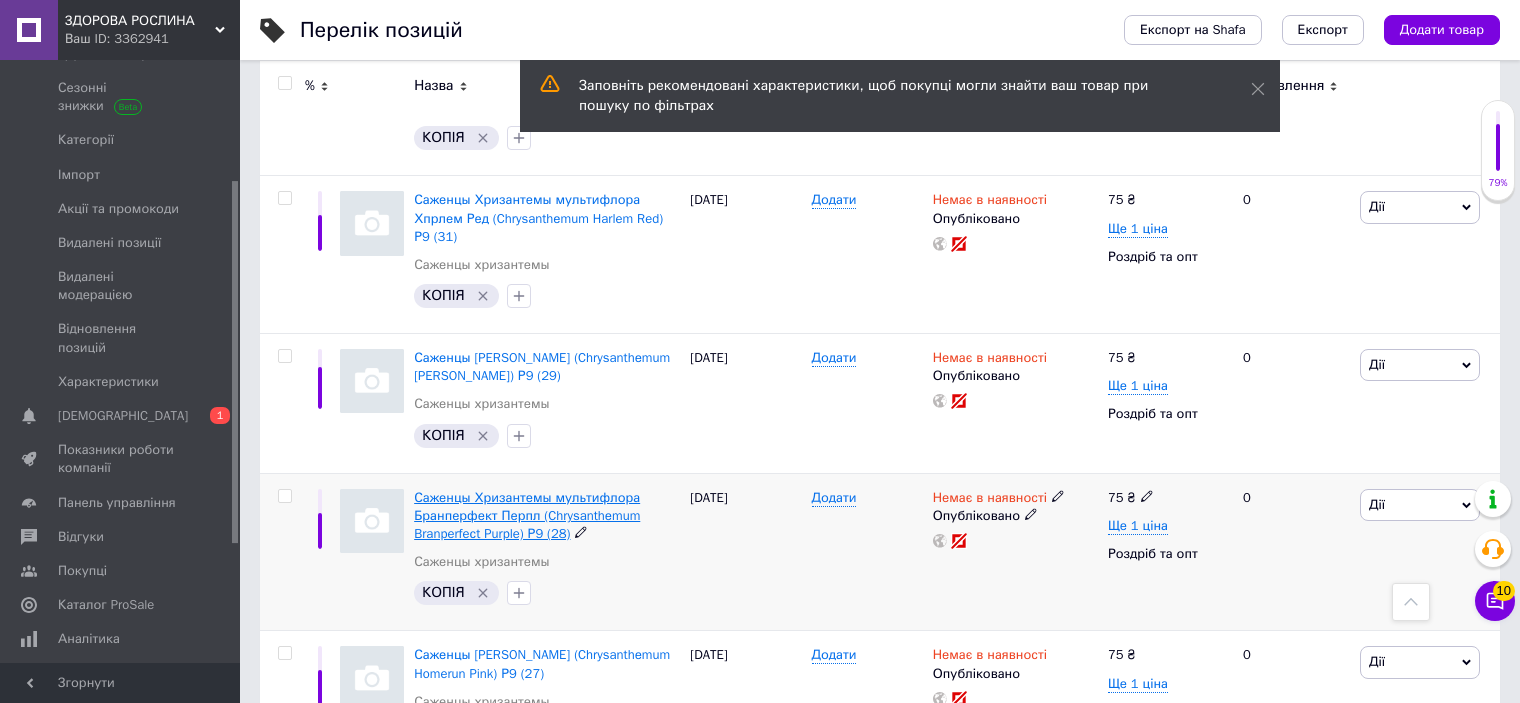 click on "Саженцы Хризантемы мультифлора Бранперфект Перпл (Chrysanthеmum Branperfeсt Purple) Р9 (28)" at bounding box center [527, 515] 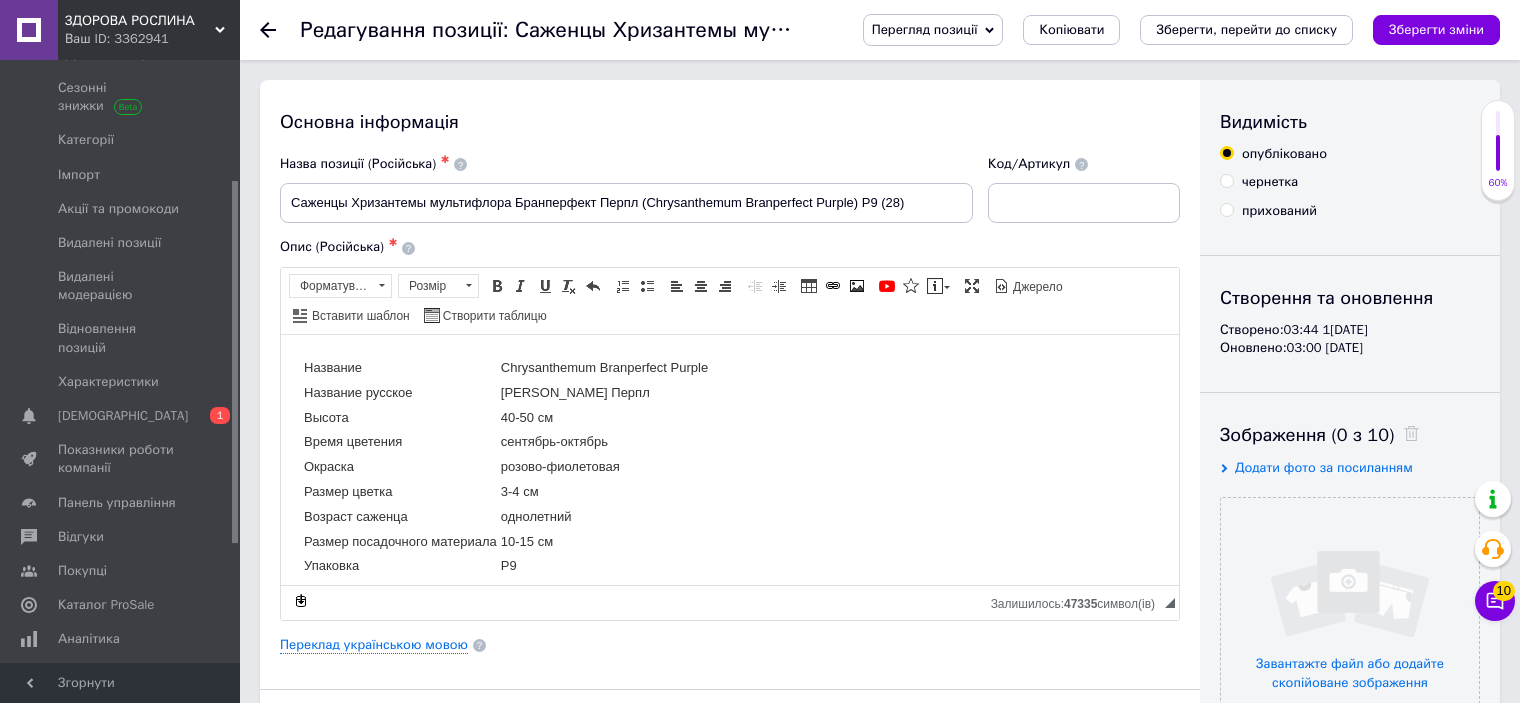 scroll, scrollTop: 200, scrollLeft: 0, axis: vertical 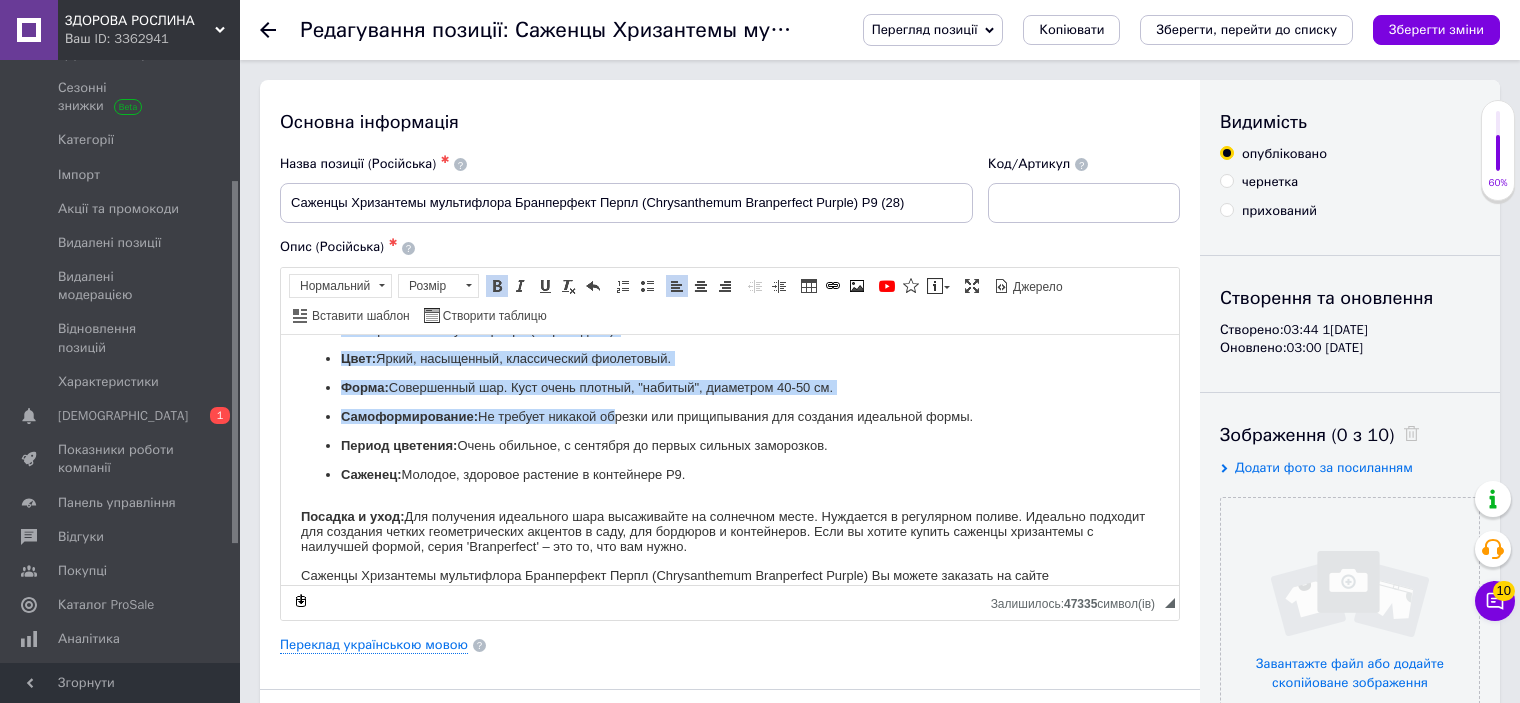 drag, startPoint x: 299, startPoint y: 393, endPoint x: 613, endPoint y: 400, distance: 314.078 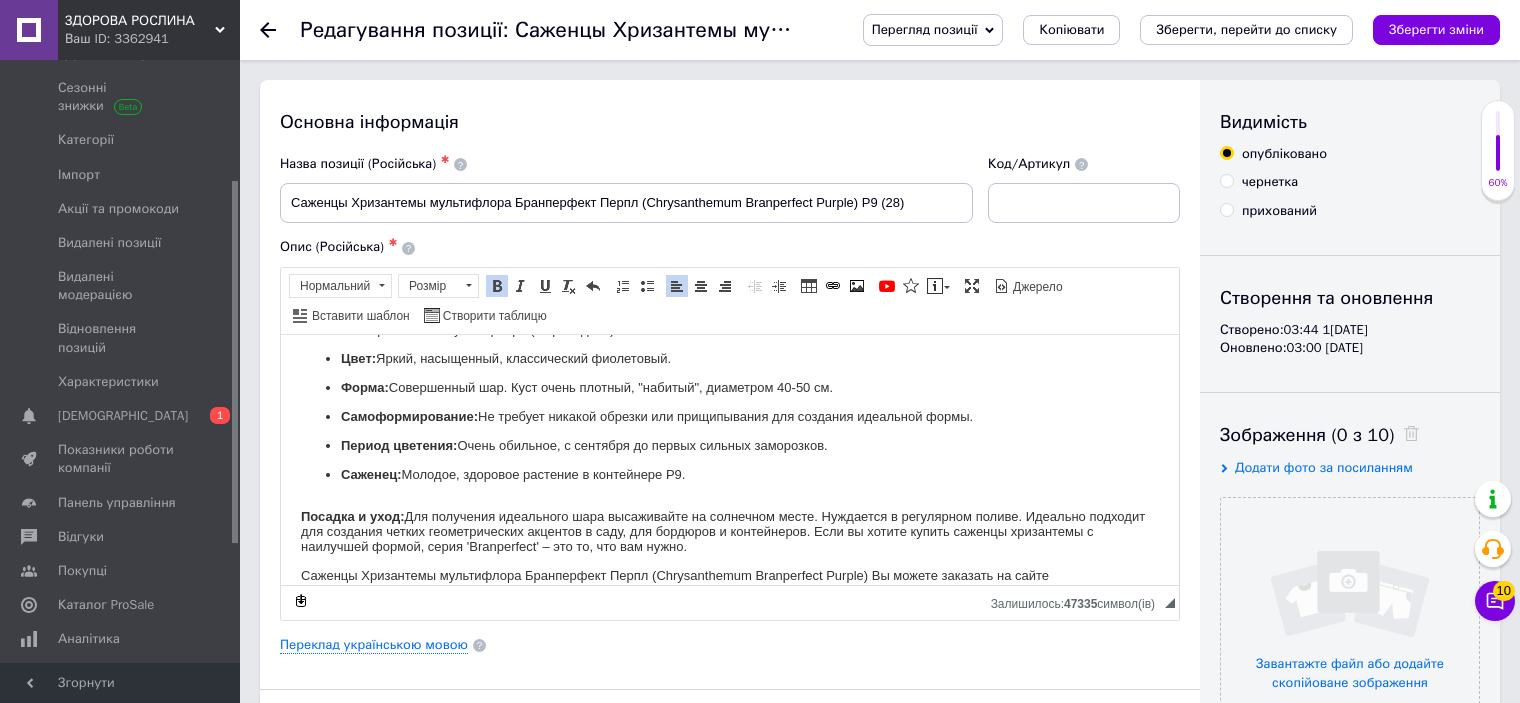 click on "Период цветения:  Очень обильное, с сентября до первых сильных заморозков." at bounding box center (730, 444) 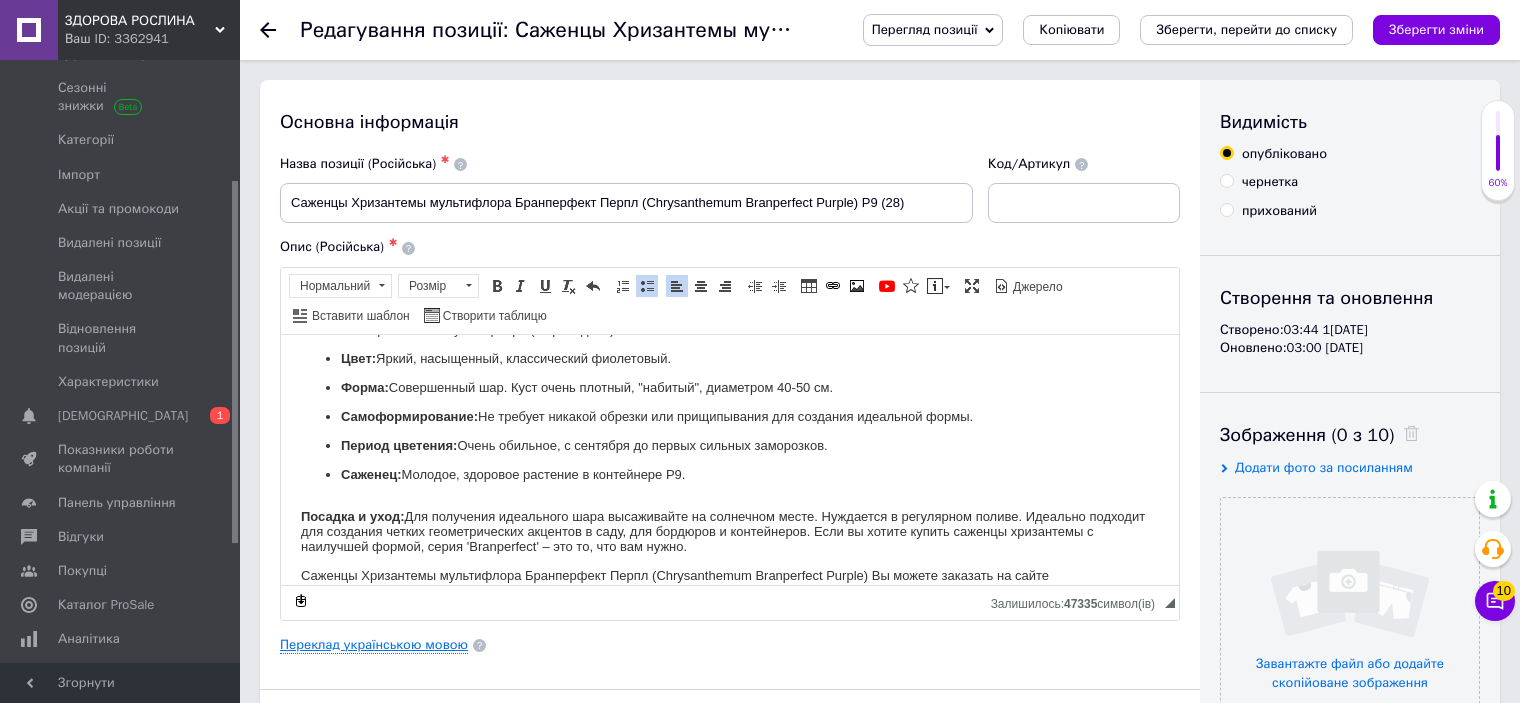 click on "Переклад українською мовою" at bounding box center [374, 645] 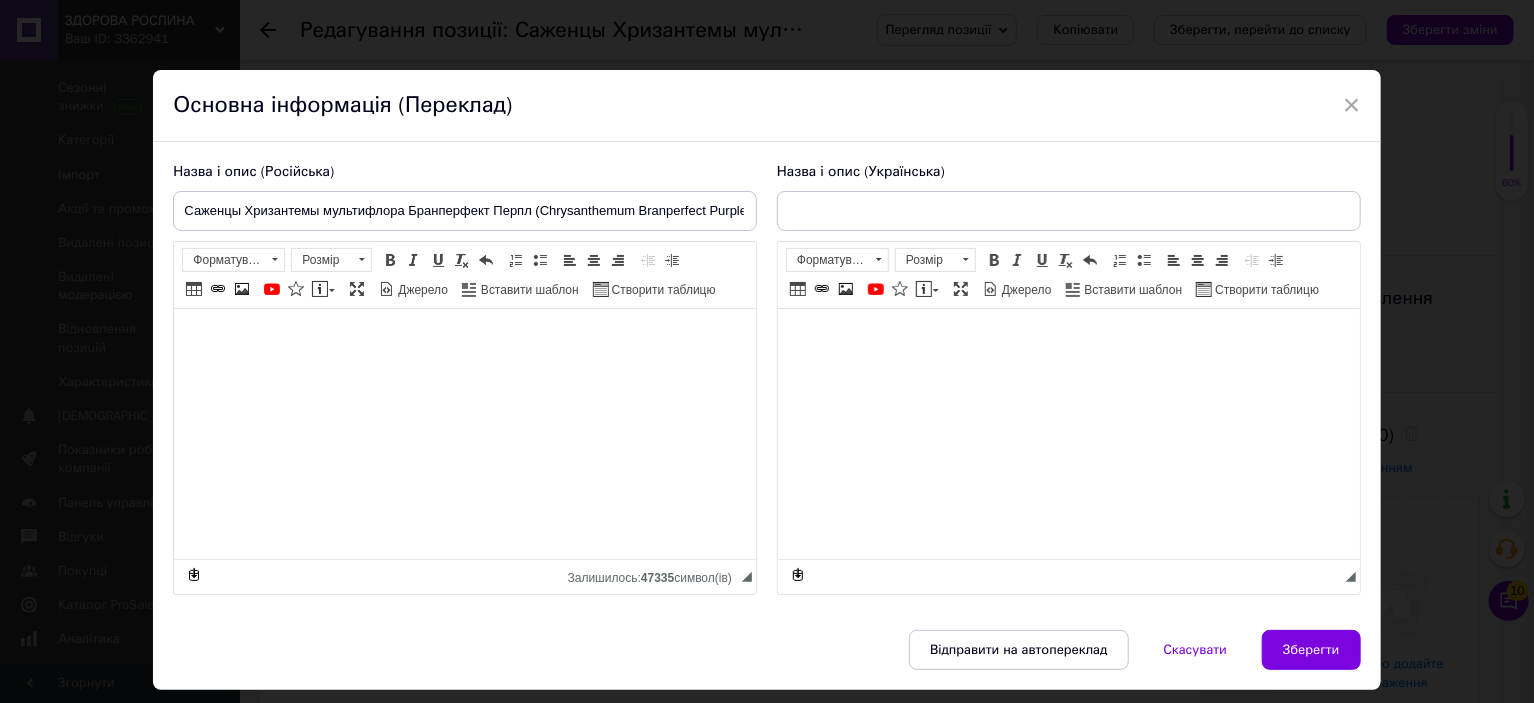 type on "Саджанці Хризантеми мультифлора Бранперфект Пьорпл (Chrysanthеmum Branperfeсt Purple) Р9 (28)" 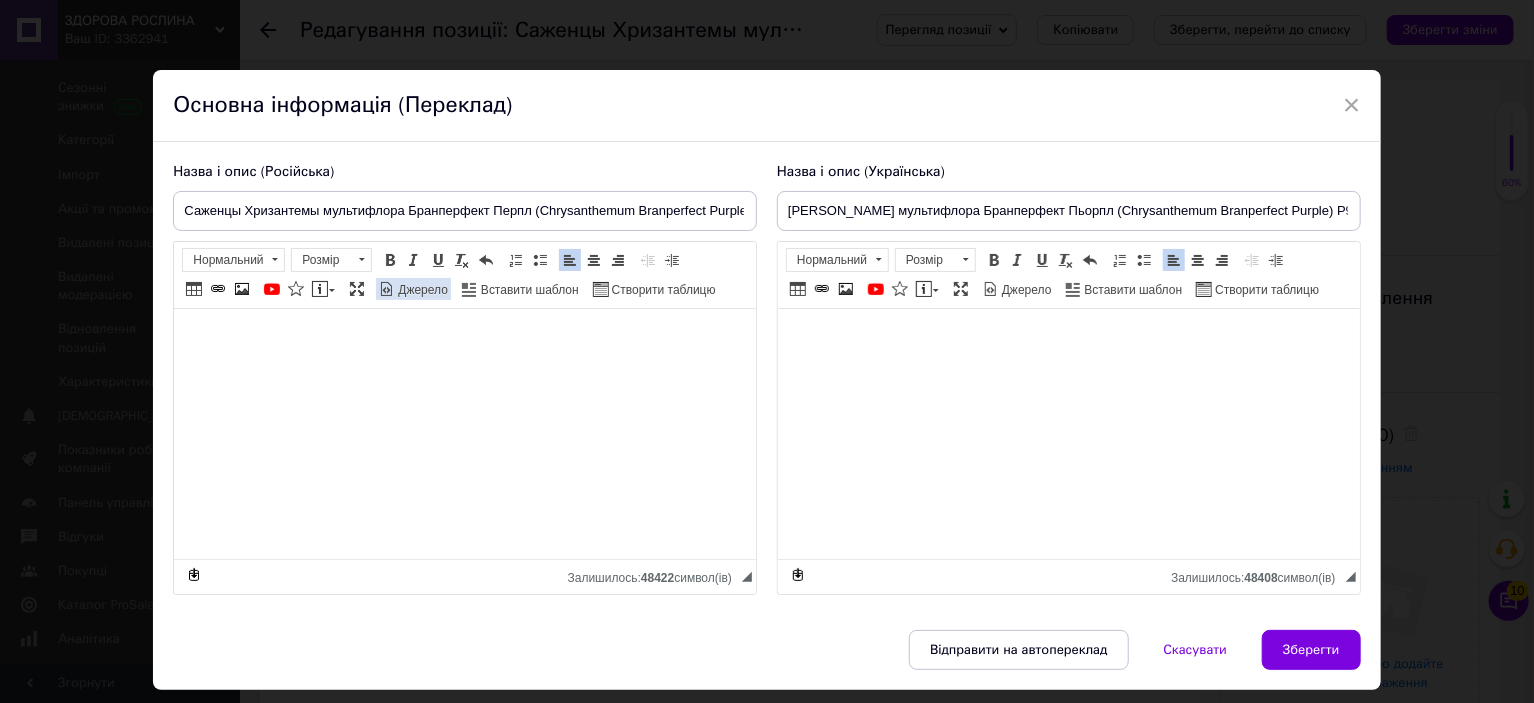 click on "Джерело" at bounding box center (421, 290) 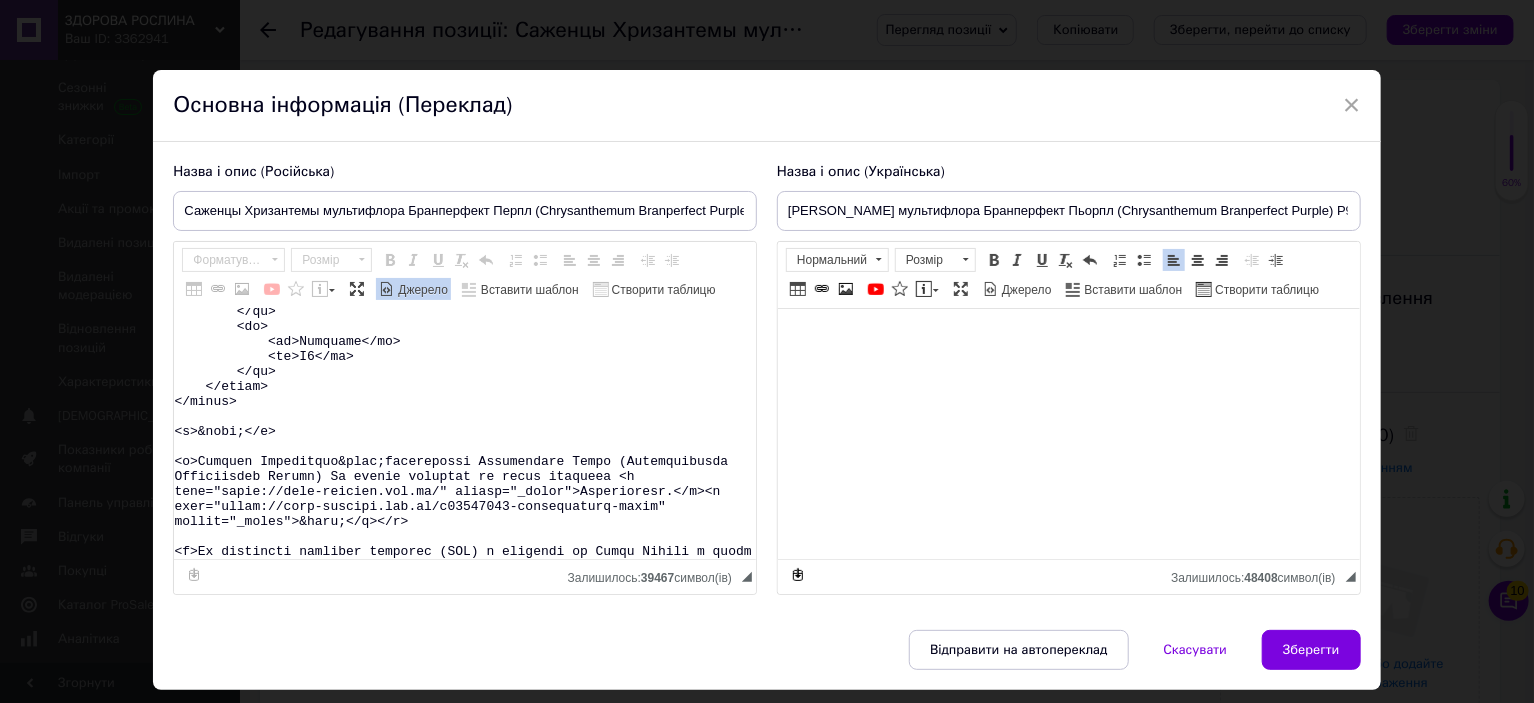scroll, scrollTop: 600, scrollLeft: 0, axis: vertical 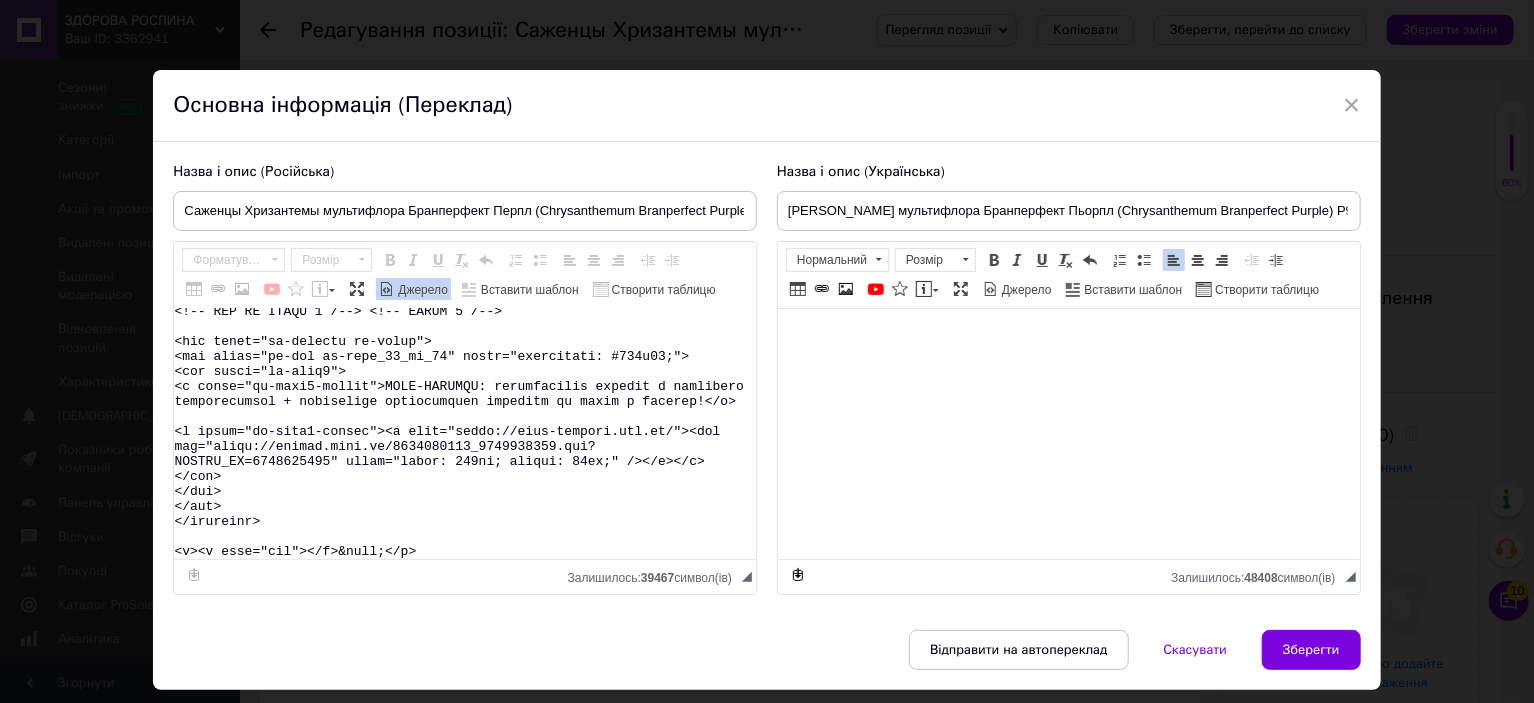 drag, startPoint x: 331, startPoint y: 384, endPoint x: 472, endPoint y: 619, distance: 274.05475 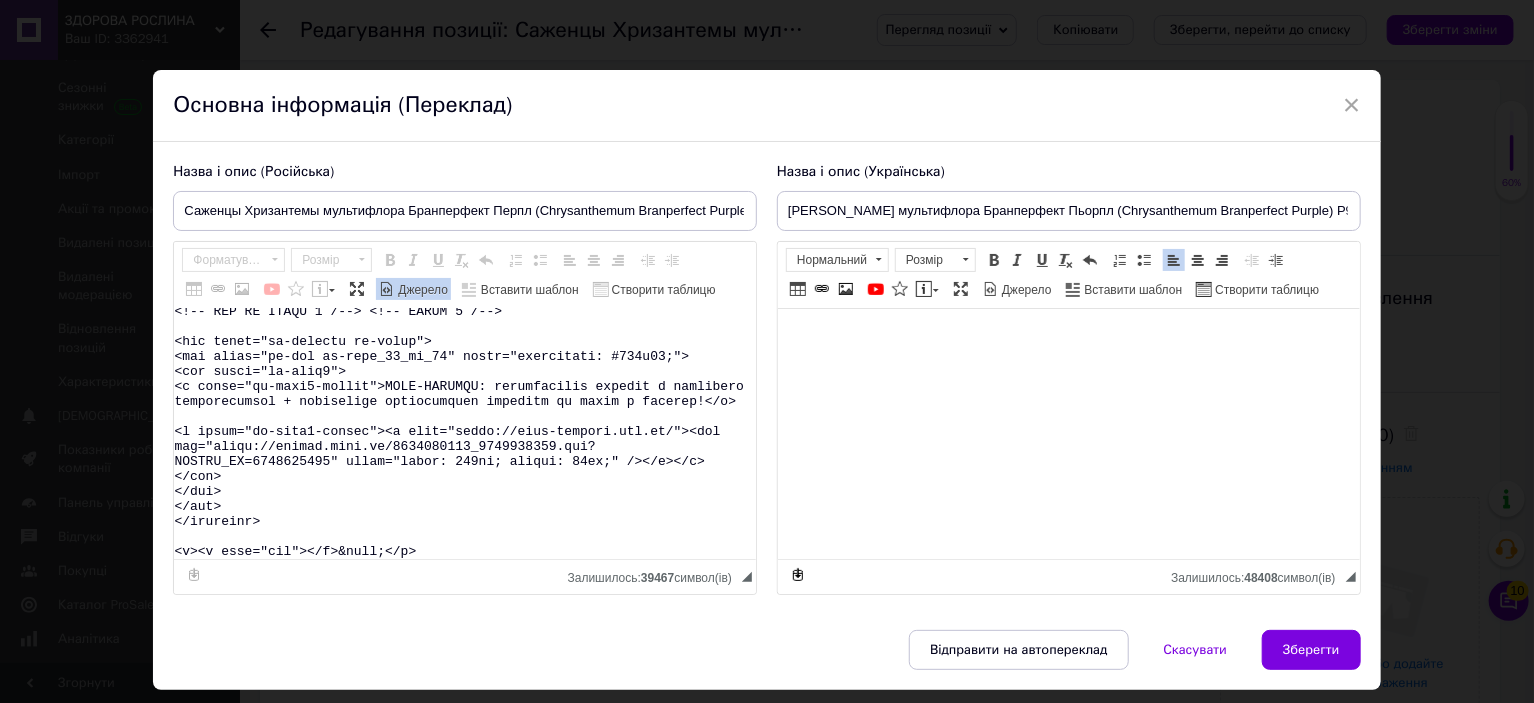 click on "Назва і опис (Російська) Саженцы Хризантемы мультифлора Бранперфект Перпл (Chrysanthеmum Branperfeсt Purple) Р9 (28)
Название
Chrysanthеmum Branperfeсt Purple
Название русское
Хризантема Бранперфект Перпл
Высота
40-50 см
Время цветения
сентябрь-октябрь
Окраска
розово-фиолетовая
Размер цветка
3-4 см
Возраст саженца
однолетний
Размер посадочного материала
10-15 см
Упаковка
Р9
Саженцы Хризантемы мультифлора Бранперфект Перпл (Chrysanthеmum Branperfeсt Purple) Вы можете заказать на сайте магазина
ua" at bounding box center [766, 386] 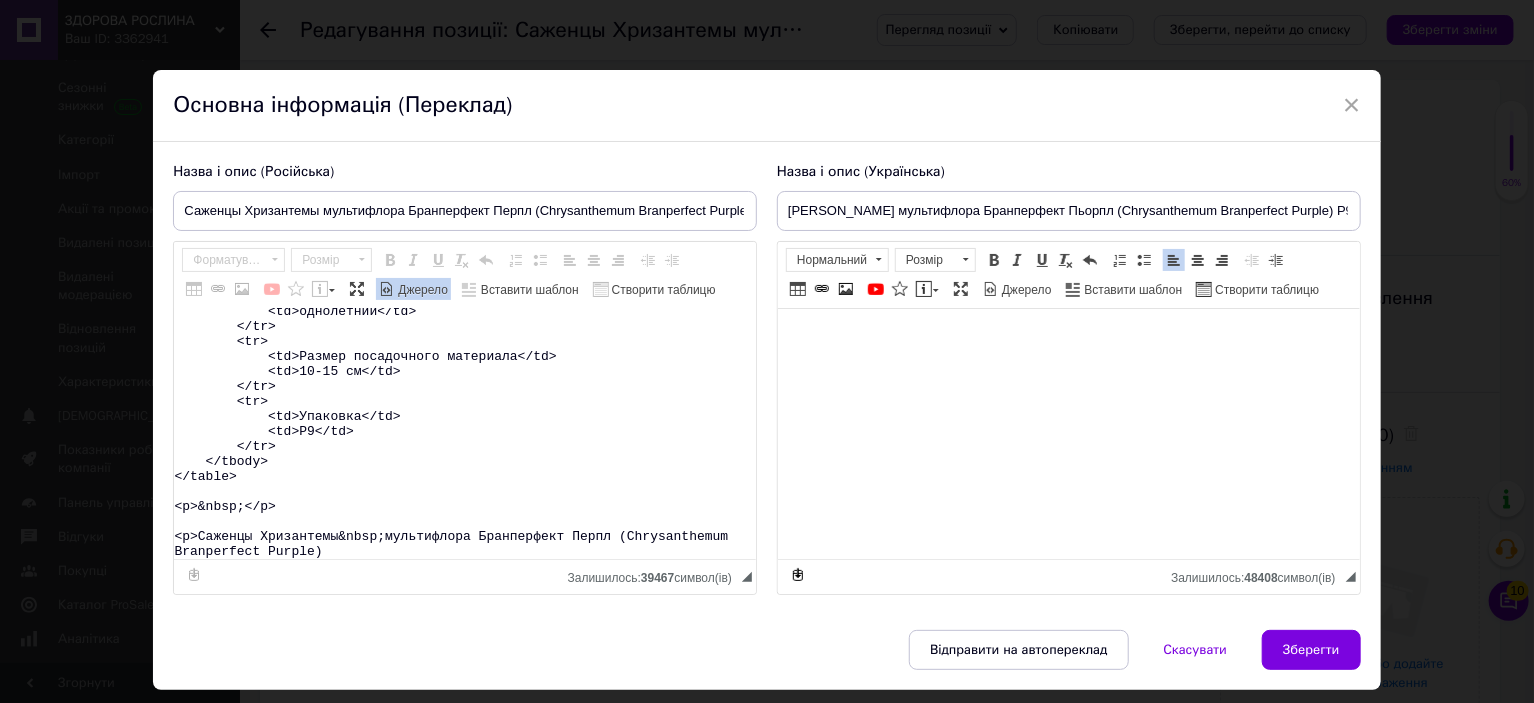 scroll, scrollTop: 433, scrollLeft: 0, axis: vertical 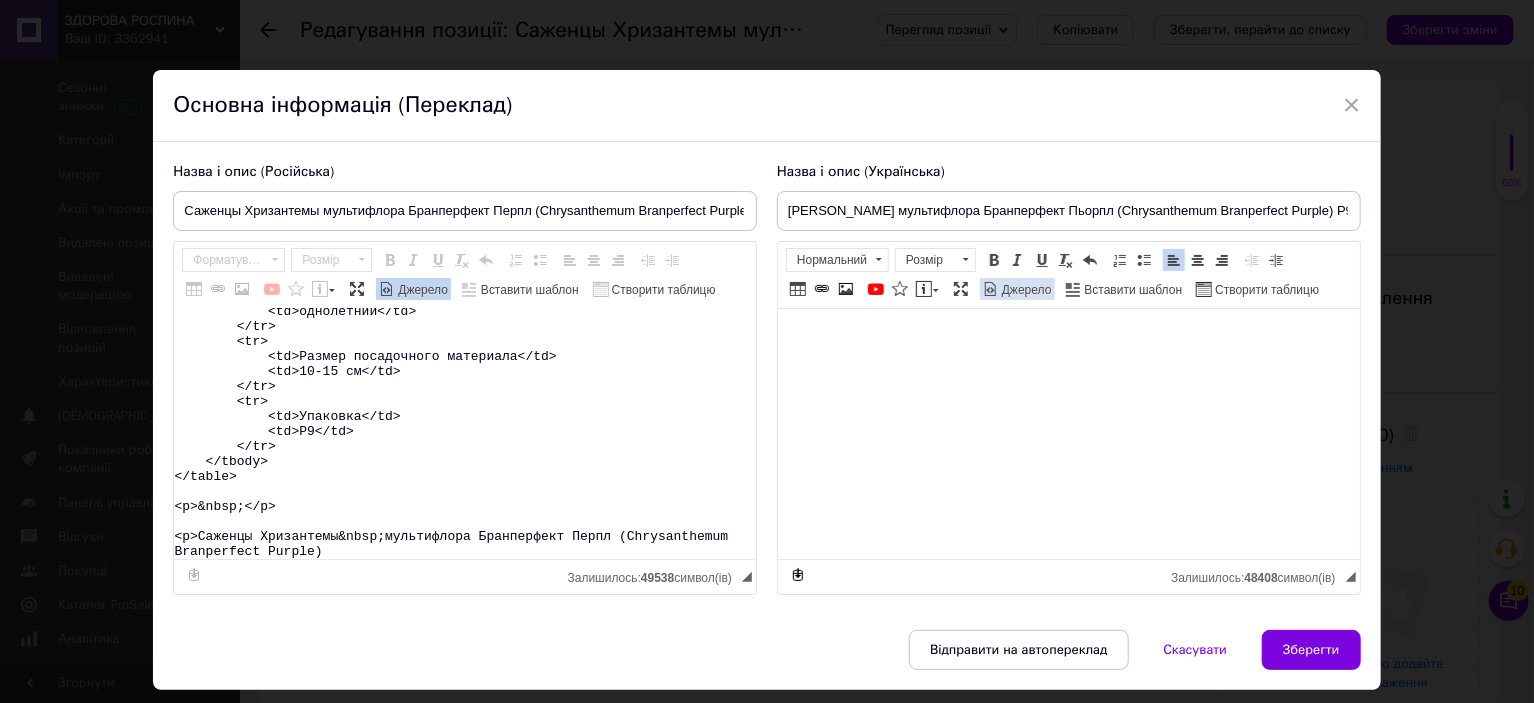 click on "Джерело" at bounding box center [1025, 290] 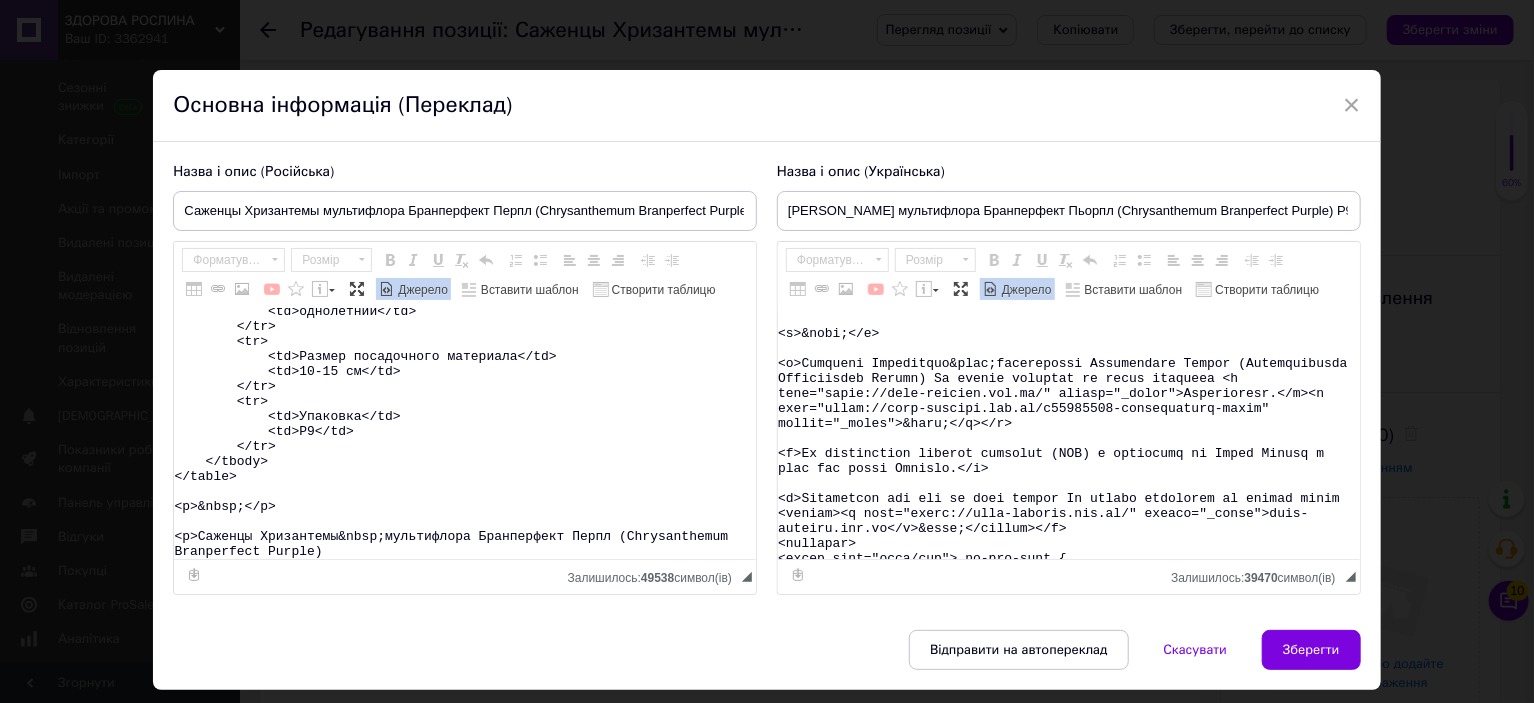 scroll, scrollTop: 600, scrollLeft: 0, axis: vertical 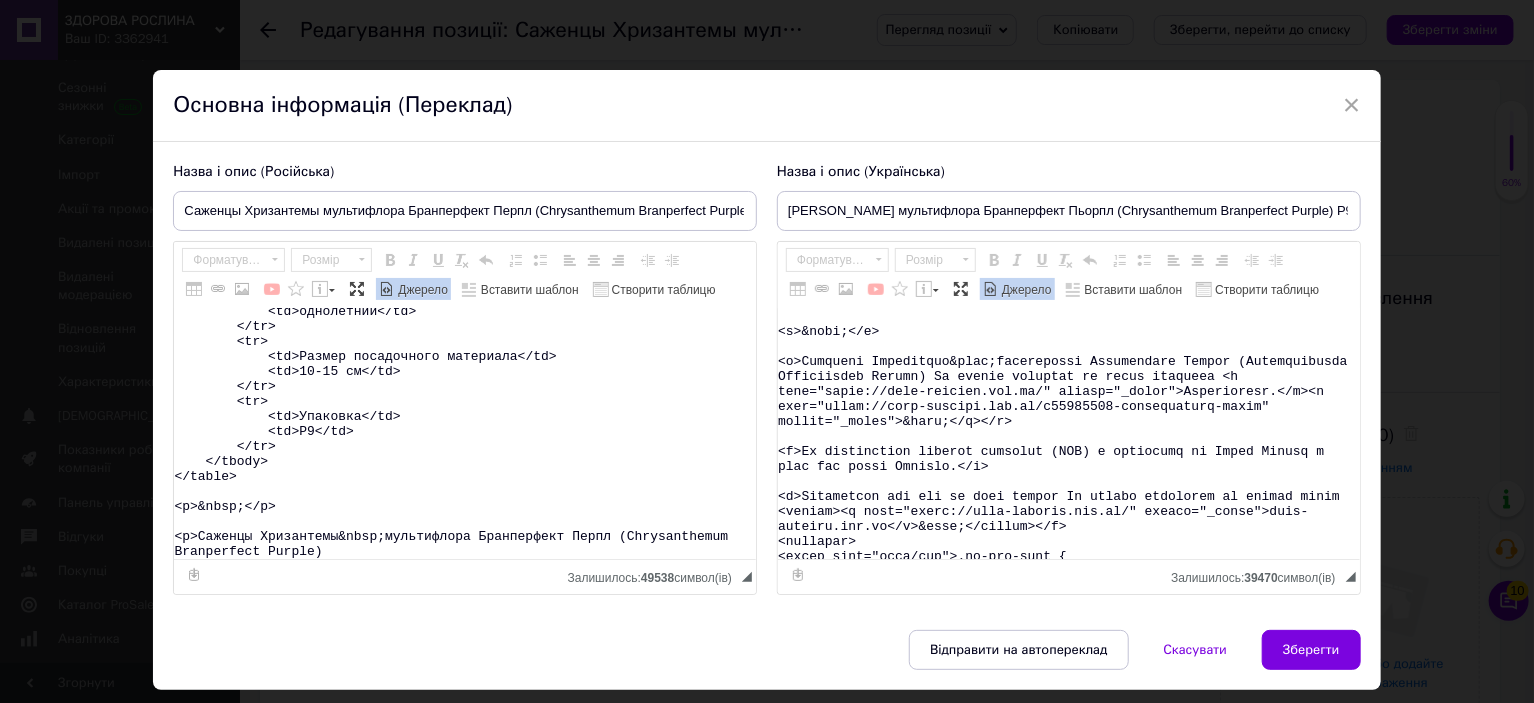 type on "<table>
<tbody>
<tr>
<td>Название</td>
<td>Chrysanthеmum&nbsp;Branperfeсt Purple</td>
</tr>
<tr>
<td>Название русское</td>
<td>Хризантема&nbsp;Бранперфект Перпл</td>
</tr>
<tr>
<td>Высота</td>
<td>40-50&nbsp;см</td>
</tr>
<tr>
<td>Время цветения</td>
<td>сентябрь-октябрь</td>
</tr>
<tr>
<td>Окраска</td>
<td>розово-фиолетовая</td>
</tr>
<tr>
<td>Размер цветка</td>
<td>3-4 см</td>
</tr>
<tr>
<td>Возраст саженца</td>
<td>однолетний</td>
</tr>
<tr>
<td>Размер посадочного материала</td>
<td>10-15 см</td>
</tr>
<tr>
<td>Упаковка</td>
<td>Р9</td>
</tr>
</tbody>
</table>
<p>&nbsp;</p>
<p>Саженцы Хризантемы&nbsp;мультифлора Бранперфект Перпл (Chrysanthеmum Branperfeсt Purple)" 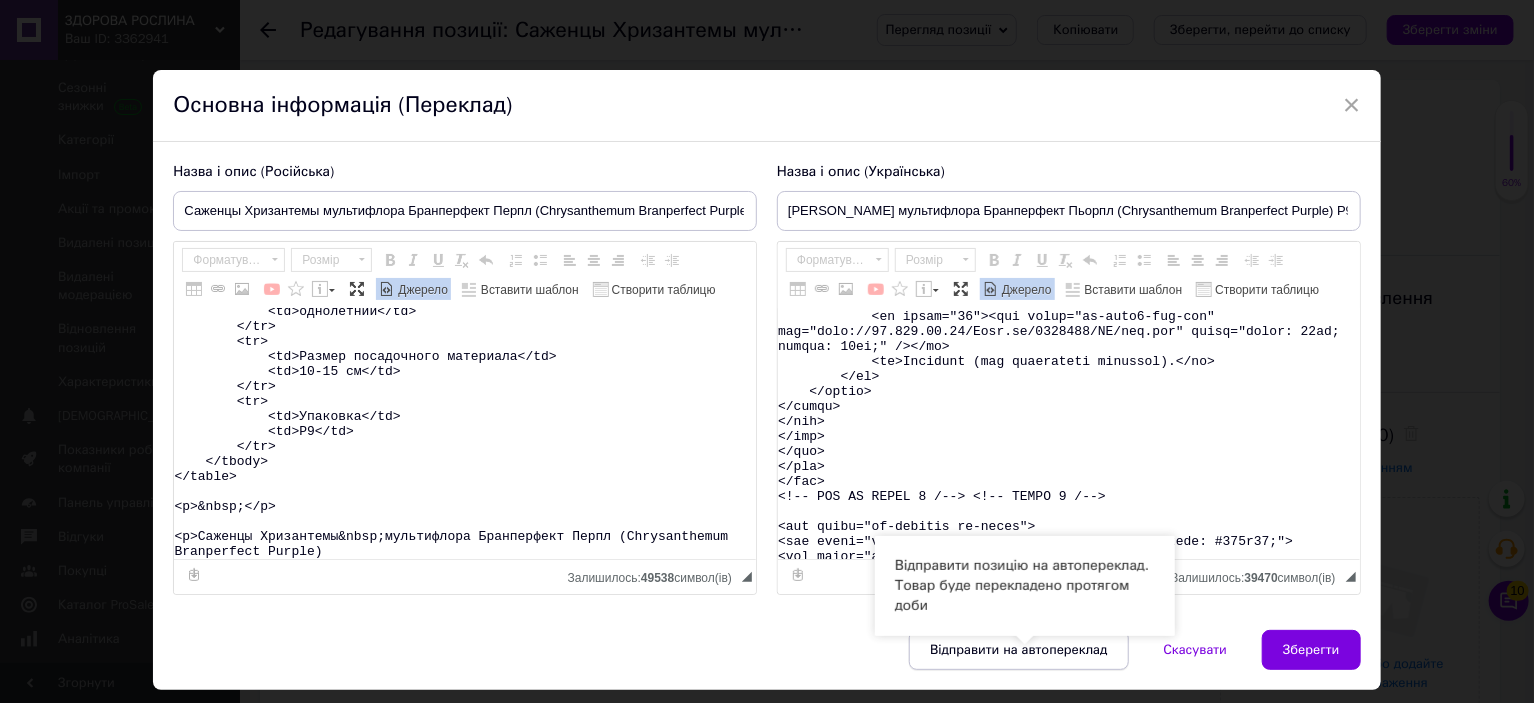 scroll, scrollTop: 10952, scrollLeft: 0, axis: vertical 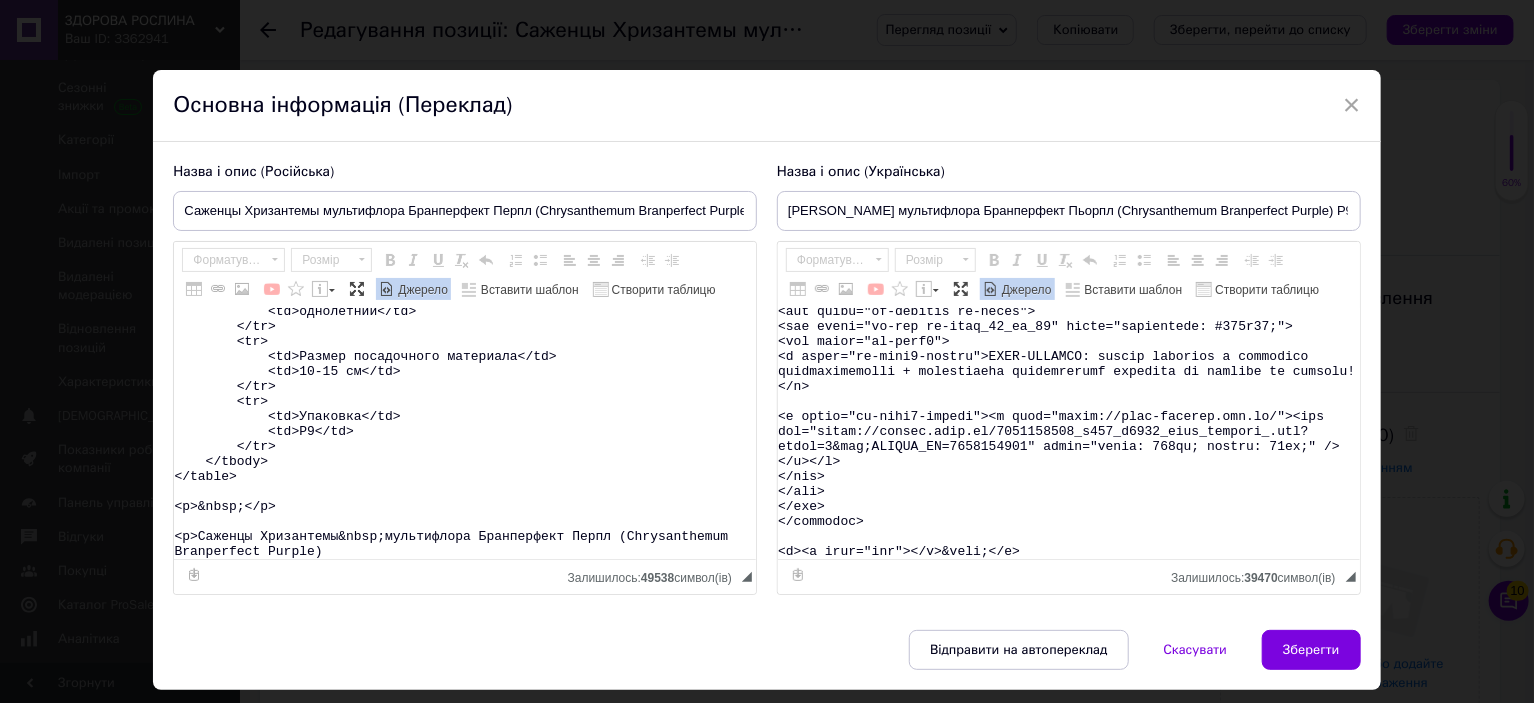 drag, startPoint x: 1046, startPoint y: 381, endPoint x: 1129, endPoint y: 606, distance: 239.82077 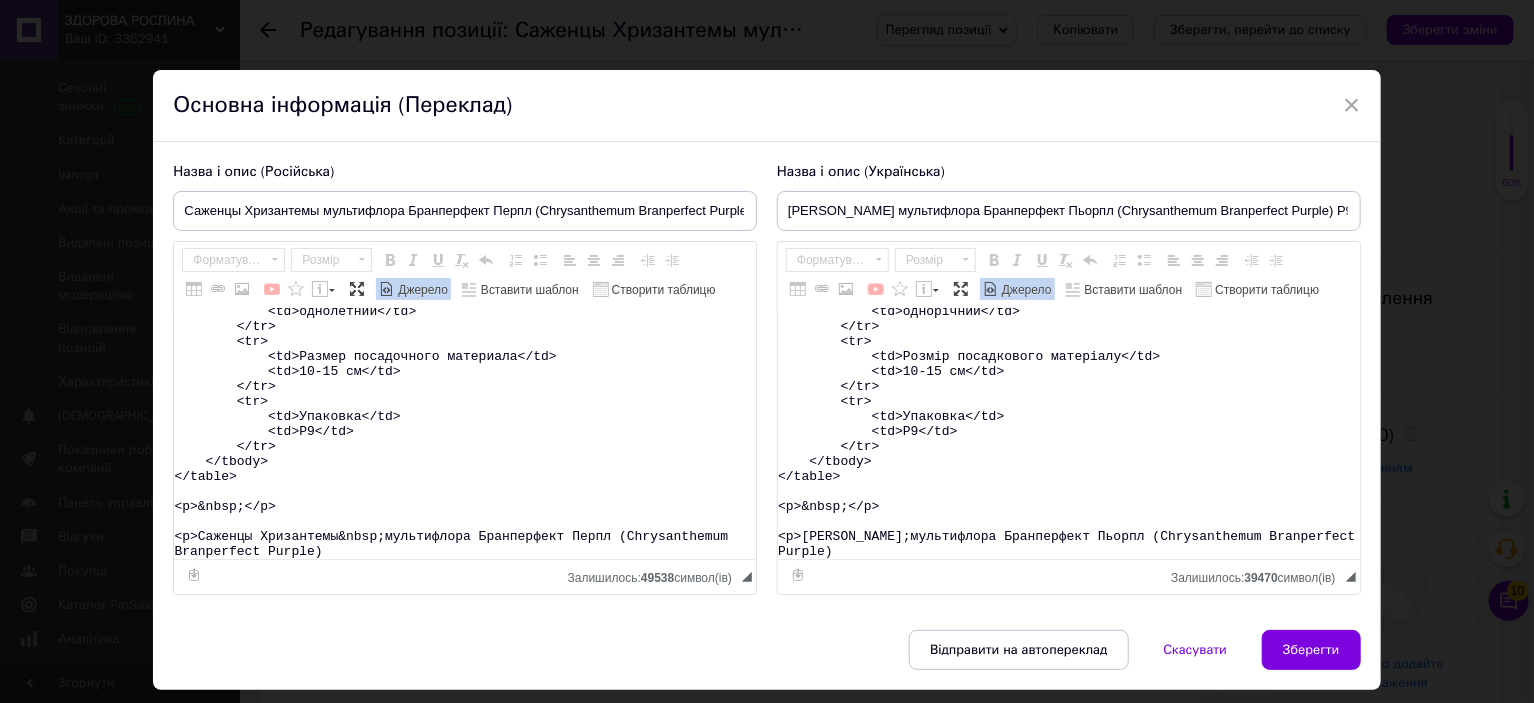 scroll, scrollTop: 433, scrollLeft: 0, axis: vertical 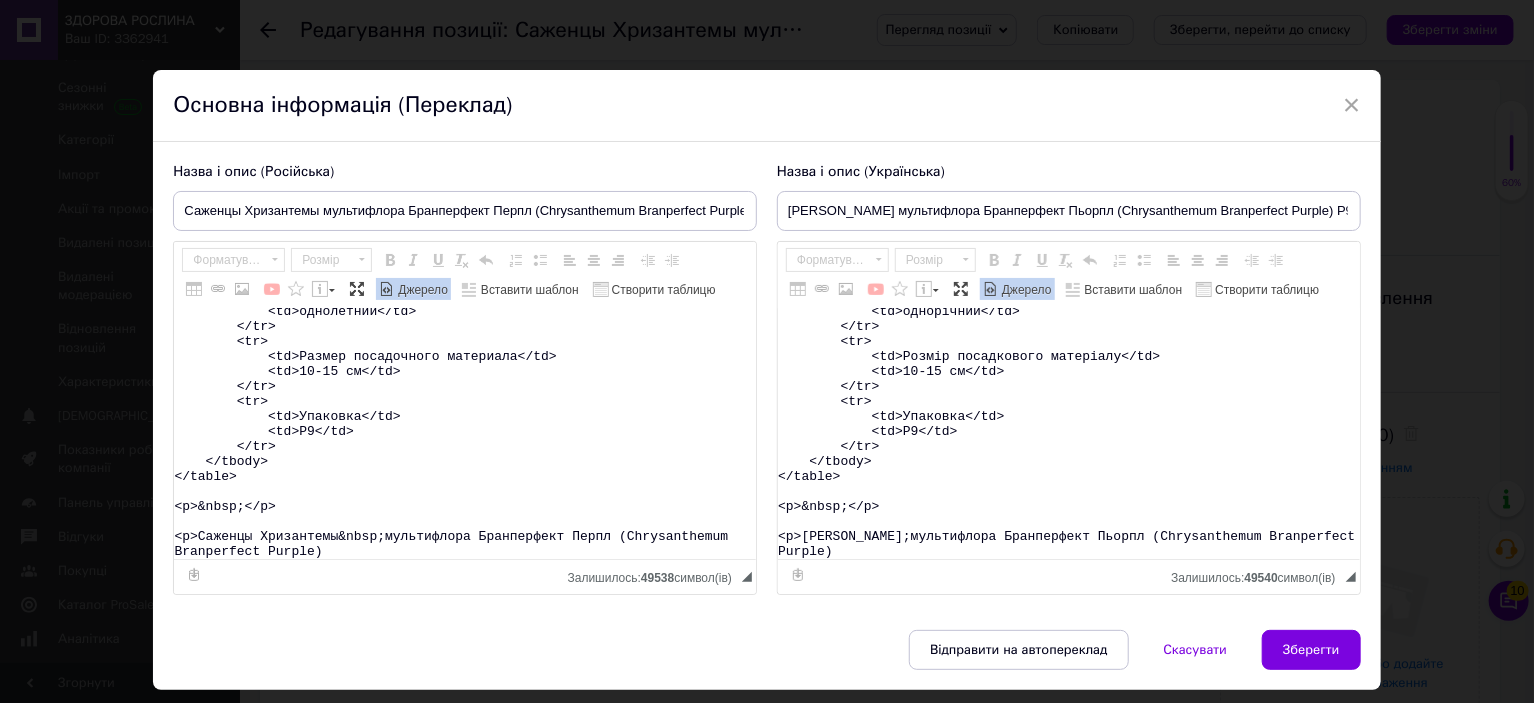 type on "<table>
<tbody>
<tr>
<td>Назва</td>
<td>Chrysanthеmum&nbsp;Branperfeсt Purple</td>
</tr>
<tr>
<td>Назва українська</td>
<td>Хризантема&nbsp;Бранперфект Пьорпл</td>
</tr>
<tr>
<td>Висота</td>
<td>40-50&nbsp;см</td>
</tr>
<tr>
<td>Час цвітіння</td>
<td>вересень-жовтень</td>
</tr>
<tr>
<td>Забарвлення</td>
<td>рожево-фіолетове</td>
</tr>
<tr>
<td>Розмір квітки</td>
<td>3-4 см</td>
</tr>
<tr>
<td>Вік саджанця</td>
<td>однорічний</td>
</tr>
<tr>
<td>Розмір посадкового матеріалу</td>
<td>10-15 см</td>
</tr>
<tr>
<td>Упаковка</td>
<td>Р9</td>
</tr>
</tbody>
</table>
<p>&nbsp;</p>
<p>Саджанці Хризантеми&nbsp;мультифлора Бранперфект Пьорпл (Chrysanthеmum Branperfeсt Purple)" 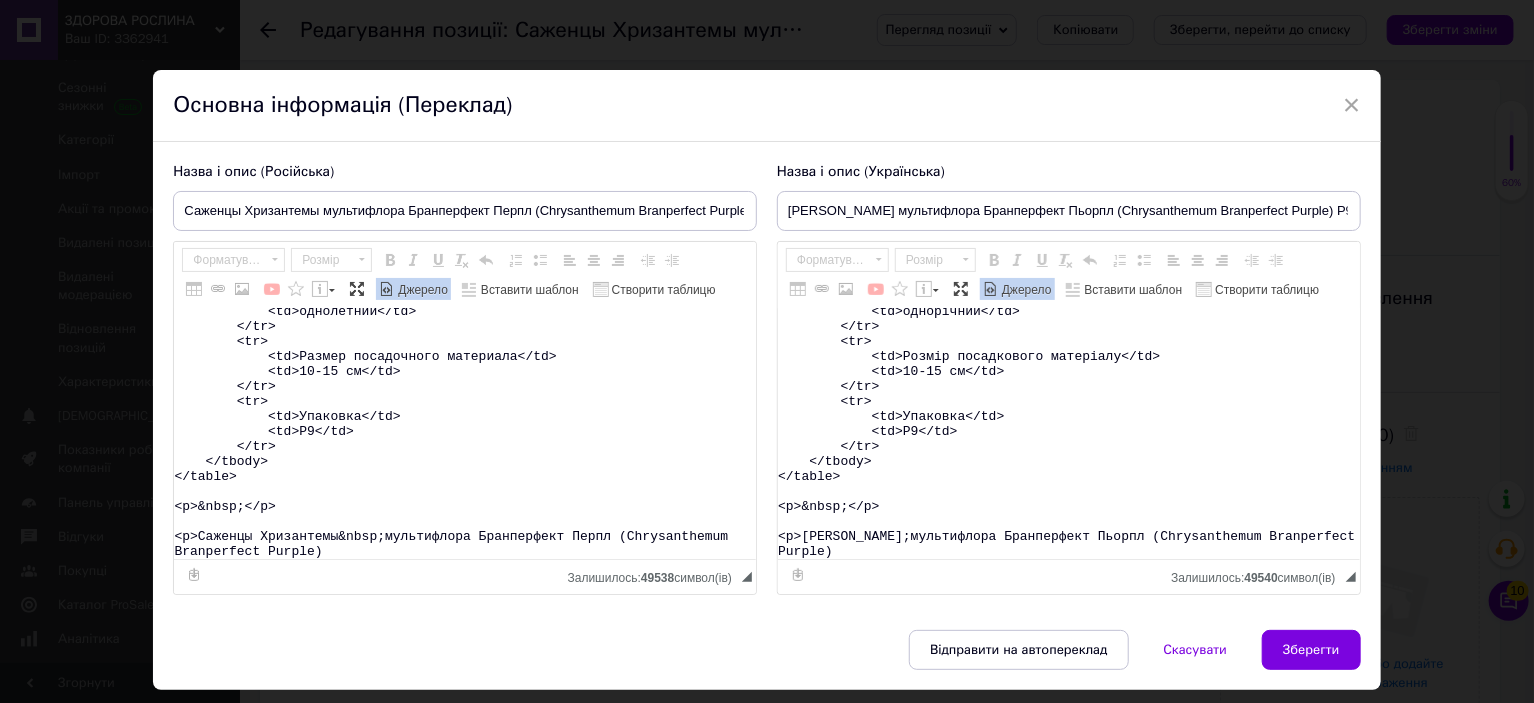 click on "<table>
<tbody>
<tr>
<td>Название</td>
<td>Chrysanthеmum&nbsp;Branperfeсt Purple</td>
</tr>
<tr>
<td>Название русское</td>
<td>Хризантема&nbsp;Бранперфект Перпл</td>
</tr>
<tr>
<td>Высота</td>
<td>40-50&nbsp;см</td>
</tr>
<tr>
<td>Время цветения</td>
<td>сентябрь-октябрь</td>
</tr>
<tr>
<td>Окраска</td>
<td>розово-фиолетовая</td>
</tr>
<tr>
<td>Размер цветка</td>
<td>3-4 см</td>
</tr>
<tr>
<td>Возраст саженца</td>
<td>однолетний</td>
</tr>
<tr>
<td>Размер посадочного материала</td>
<td>10-15 см</td>
</tr>
<tr>
<td>Упаковка</td>
<td>Р9</td>
</tr>
</tbody>
</table>
<p>&nbsp;</p>
<p>Саженцы Хризантемы&nbsp;мультифлора Бранперфект Перпл (Chrysanthеmum Branperfeсt Purple)" at bounding box center (465, 434) 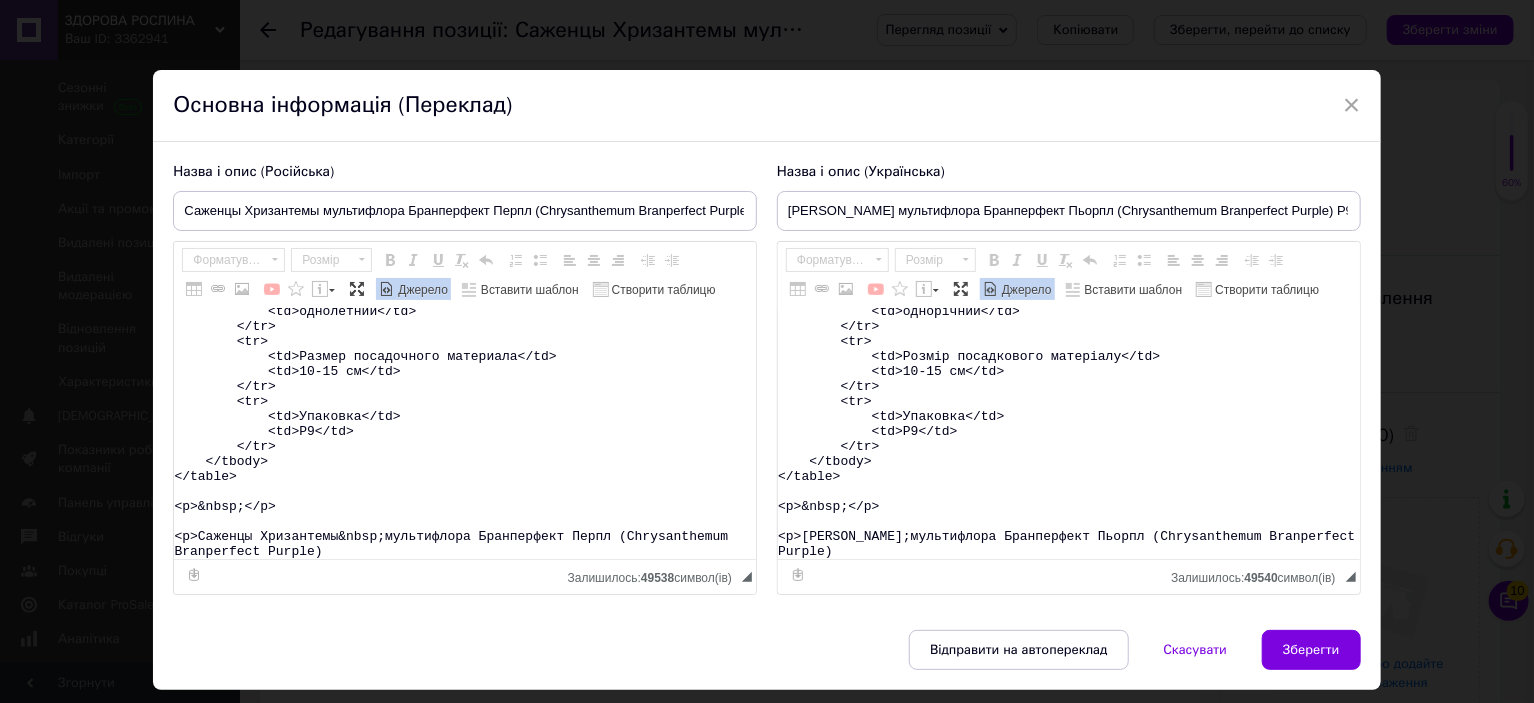 paste on "&nbsp;Вы можете заказать на сайте магазина <strong><a href="https://zdorovaroslyna.com.ua/ua/g133625008-gortenziya-metelchataya-letnyaya" target="_blank">Здорова Рослина</a></strong>.</p>
<promhtml>
<style type="text/css">.ms-img-resp {
width: 100%;
}
.ms-btn {
position: relative;
text-align: center;
display: inline-block;
text-decoration: none !important;
color: #fff !important;
background-color: #4ca13b !important;
border: 1px solid #4ca13b;
padding: 15px 10px;
min-width: 150px;
transition: all 0.6s ease-out;
font-size: 14px;
border-radius: 5px;
}
.ms-btn:hover {
background-color: #55b442 !important;
border: 1px solid #4ca13b;
}
.ms-section h2, h3, p {
display: block;
margin: 0;
padding: 7px 0px;
line-height: normal;
}
/*  TOP BLOCK 2 */
.ms-top-blck2{
width: 80%;
box-sizing: border-box;
display: block;
padding: 20px 50px;
color: #fff !important;
text-align: left;
vertic..." 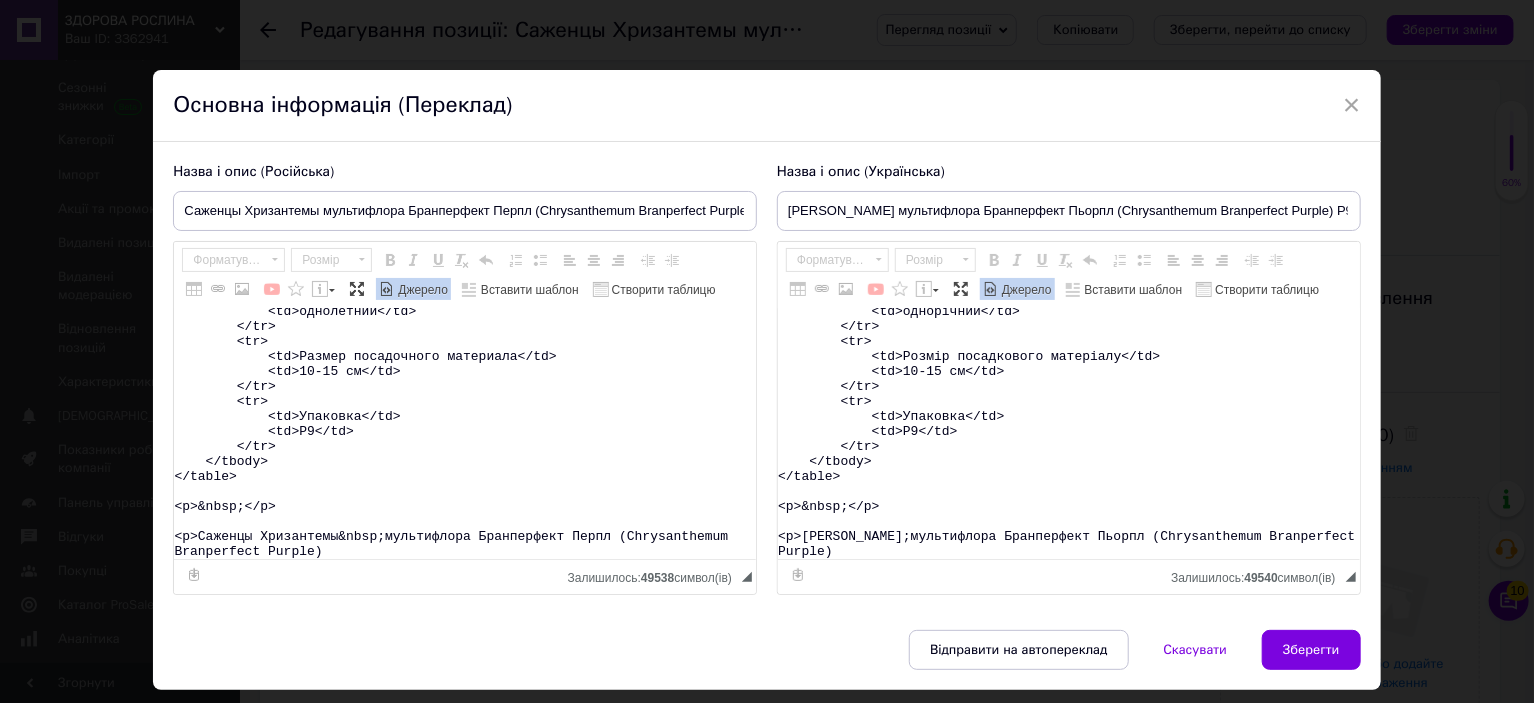 type on "<table>
<tbody>
<tr>
<td>Название</td>
<td>Chrysanthеmum&nbsp;Branperfeсt Purple</td>
</tr>
<tr>
<td>Название русское</td>
<td>Хризантема&nbsp;Бранперфект Перпл</td>
</tr>
<tr>
<td>Высота</td>
<td>40-50&nbsp;см</td>
</tr>
<tr>
<td>Время цветения</td>
<td>сентябрь-октябрь</td>
</tr>
<tr>
<td>Окраска</td>
<td>розово-фиолетовая</td>
</tr>
<tr>
<td>Размер цветка</td>
<td>3-4 см</td>
</tr>
<tr>
<td>Возраст саженца</td>
<td>однолетний</td>
</tr>
<tr>
<td>Размер посадочного материала</td>
<td>10-15 см</td>
</tr>
<tr>
<td>Упаковка</td>
<td>Р9</td>
</tr>
</tbody>
</table>
<p>&nbsp;</p>
<p>Саженцы Хризантемы&nbsp;мультифлора Бранперфект Перпл (Chrysanthеmum Branperfeсt Purple) &nbsp;Вы можете заказать на сайте магазина <strong><a href="https://zdorovaroslyna.com.ua/ua/g133625008-gortenziya-metelchataya-letnyaya" target="_blank">Здорова Рослина</a></strong>.</p>
<promhtml>
<style type="text/css">.ms-img-resp {
wi..." 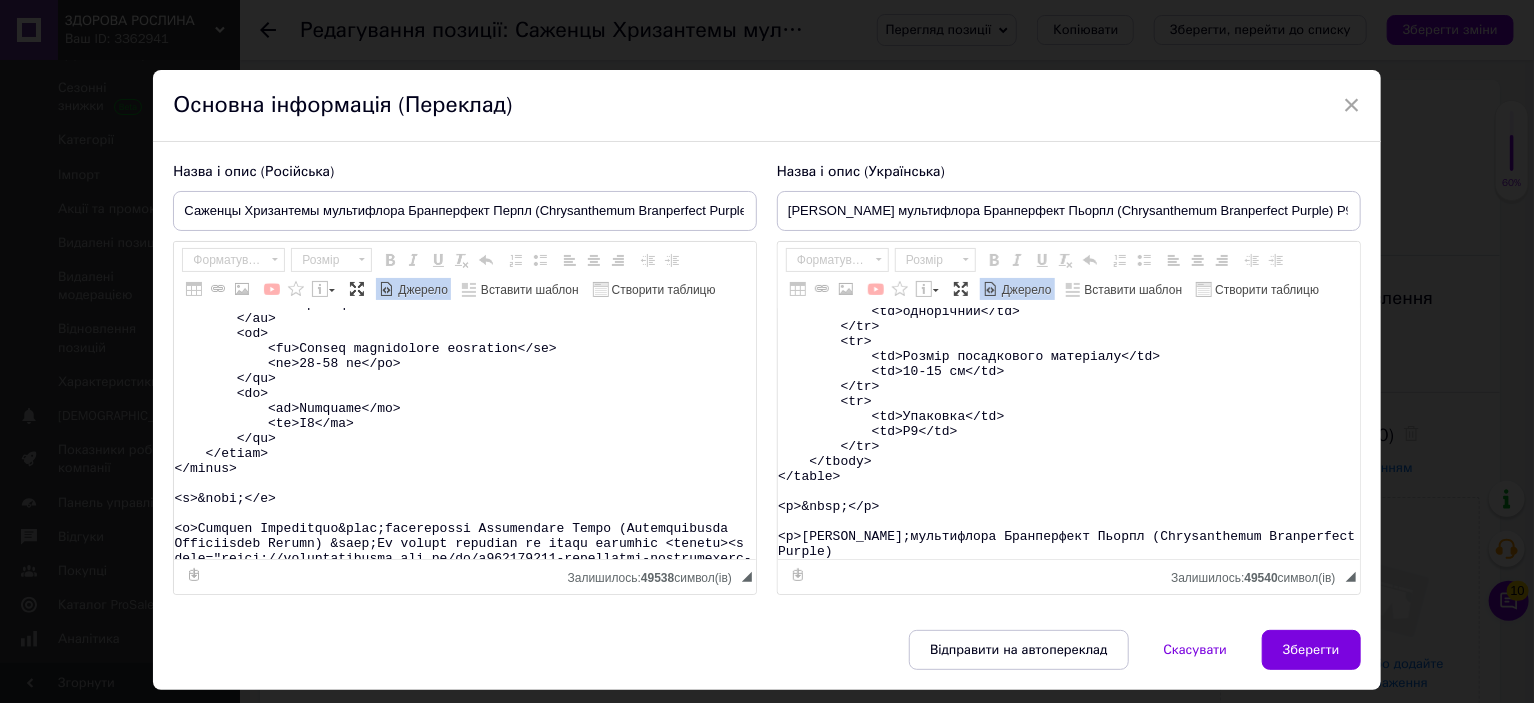 scroll, scrollTop: 15679, scrollLeft: 0, axis: vertical 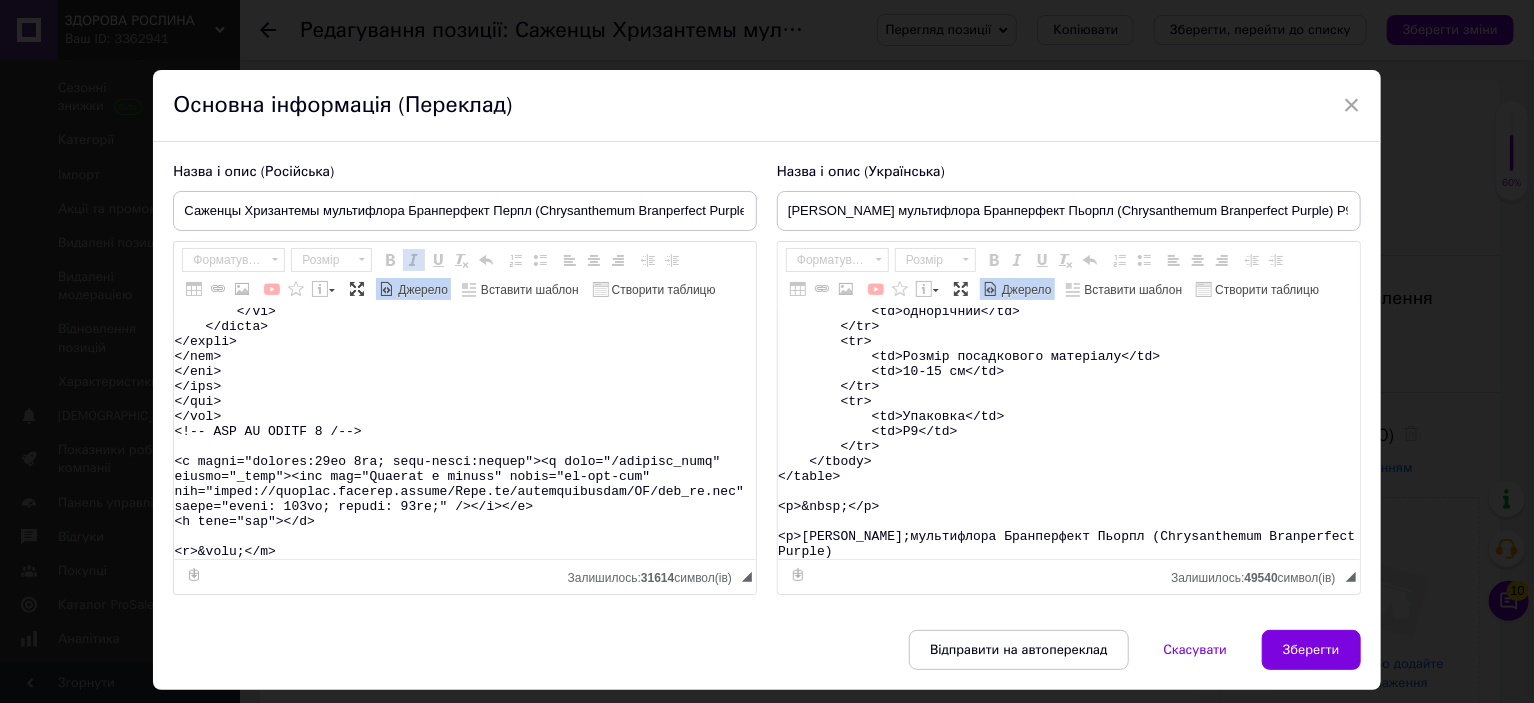 click on "Курсив  Сполучення клавіш Ctrl+I" at bounding box center [414, 260] 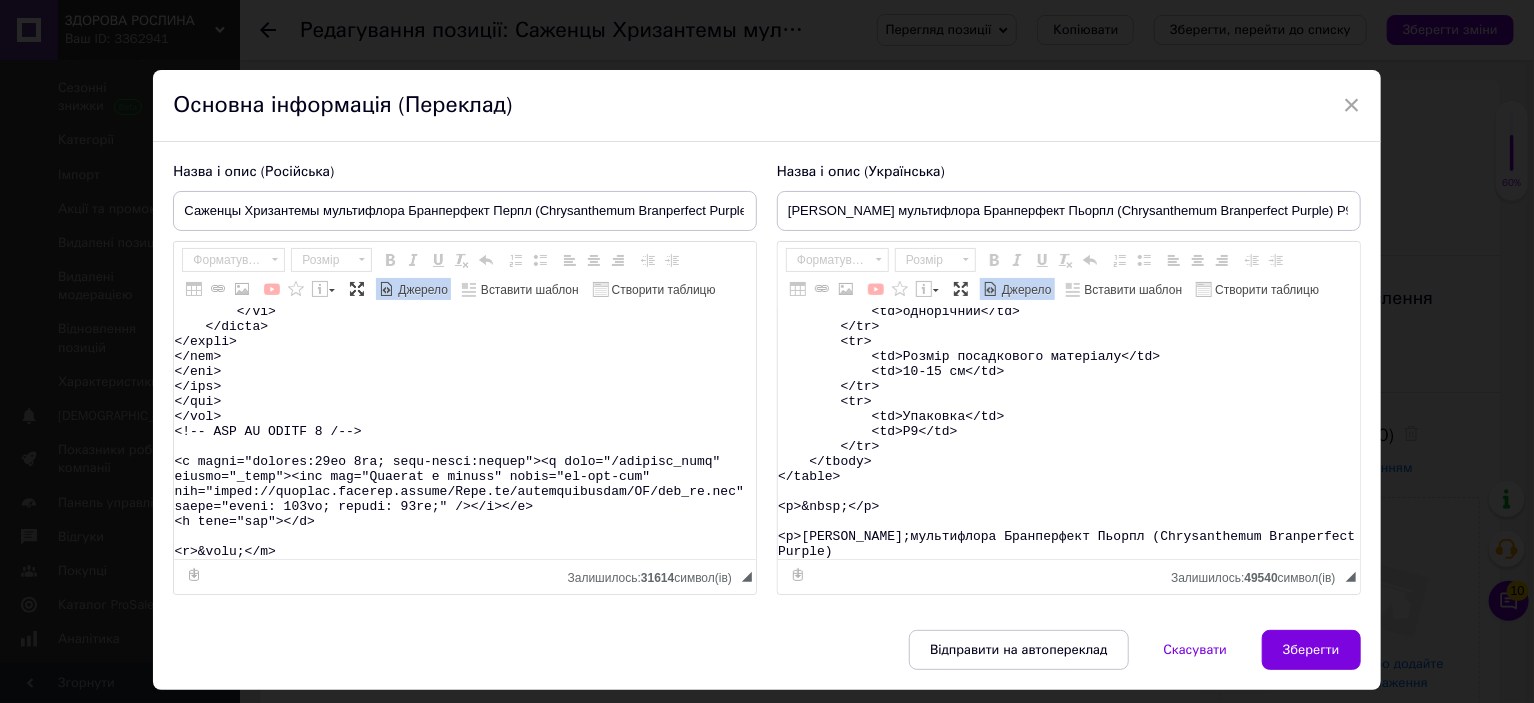 click on "Джерело" at bounding box center (421, 290) 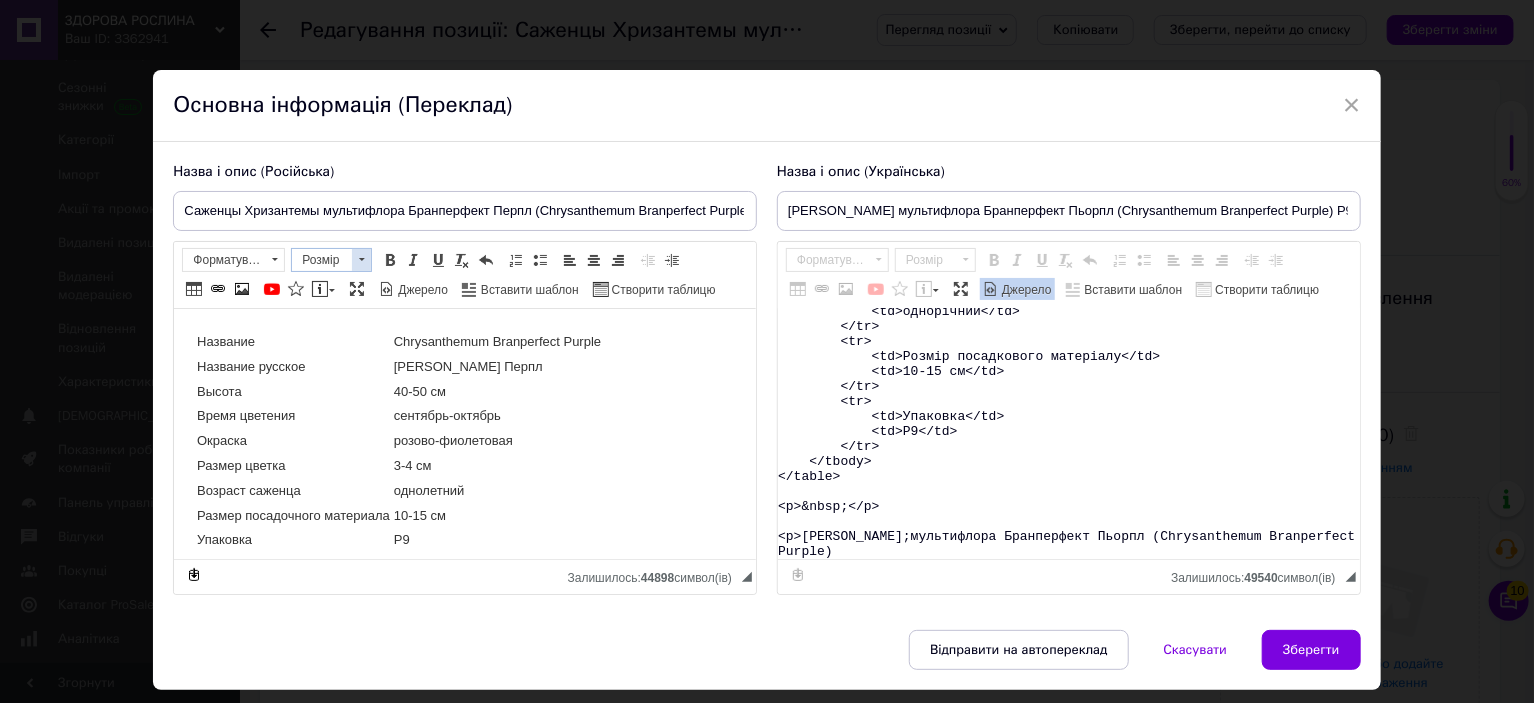 scroll, scrollTop: 0, scrollLeft: 0, axis: both 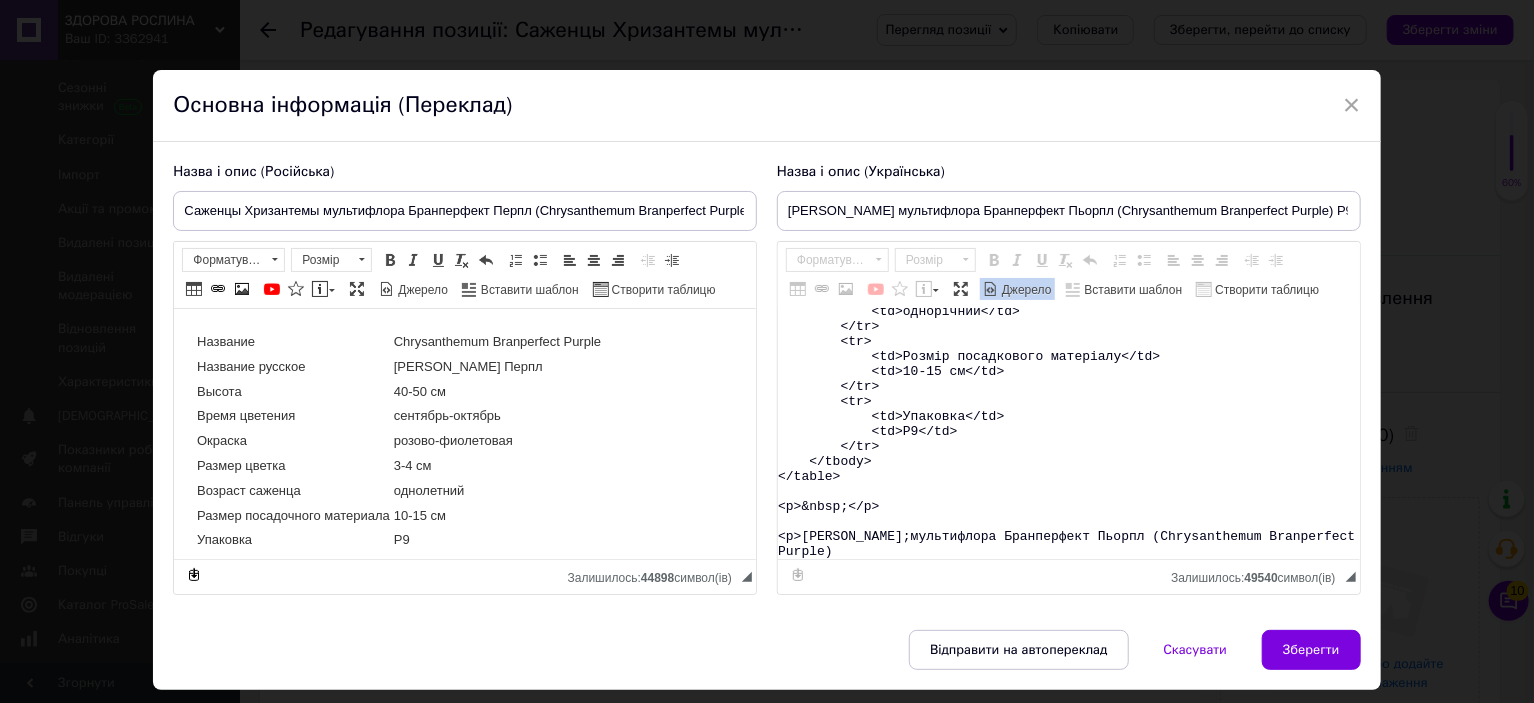 click on "<table>
<tbody>
<tr>
<td>Назва</td>
<td>Chrysanthеmum&nbsp;Branperfeсt Purple</td>
</tr>
<tr>
<td>Назва українська</td>
<td>Хризантема&nbsp;Бранперфект Пьорпл</td>
</tr>
<tr>
<td>Висота</td>
<td>40-50&nbsp;см</td>
</tr>
<tr>
<td>Час цвітіння</td>
<td>вересень-жовтень</td>
</tr>
<tr>
<td>Забарвлення</td>
<td>рожево-фіолетове</td>
</tr>
<tr>
<td>Розмір квітки</td>
<td>3-4 см</td>
</tr>
<tr>
<td>Вік саджанця</td>
<td>однорічний</td>
</tr>
<tr>
<td>Розмір посадкового матеріалу</td>
<td>10-15 см</td>
</tr>
<tr>
<td>Упаковка</td>
<td>Р9</td>
</tr>
</tbody>
</table>
<p>&nbsp;</p>
<p>Саджанці Хризантеми&nbsp;мультифлора Бранперфект Пьорпл (Chrysanthеmum Branperfeсt Purple)" at bounding box center [1069, 434] 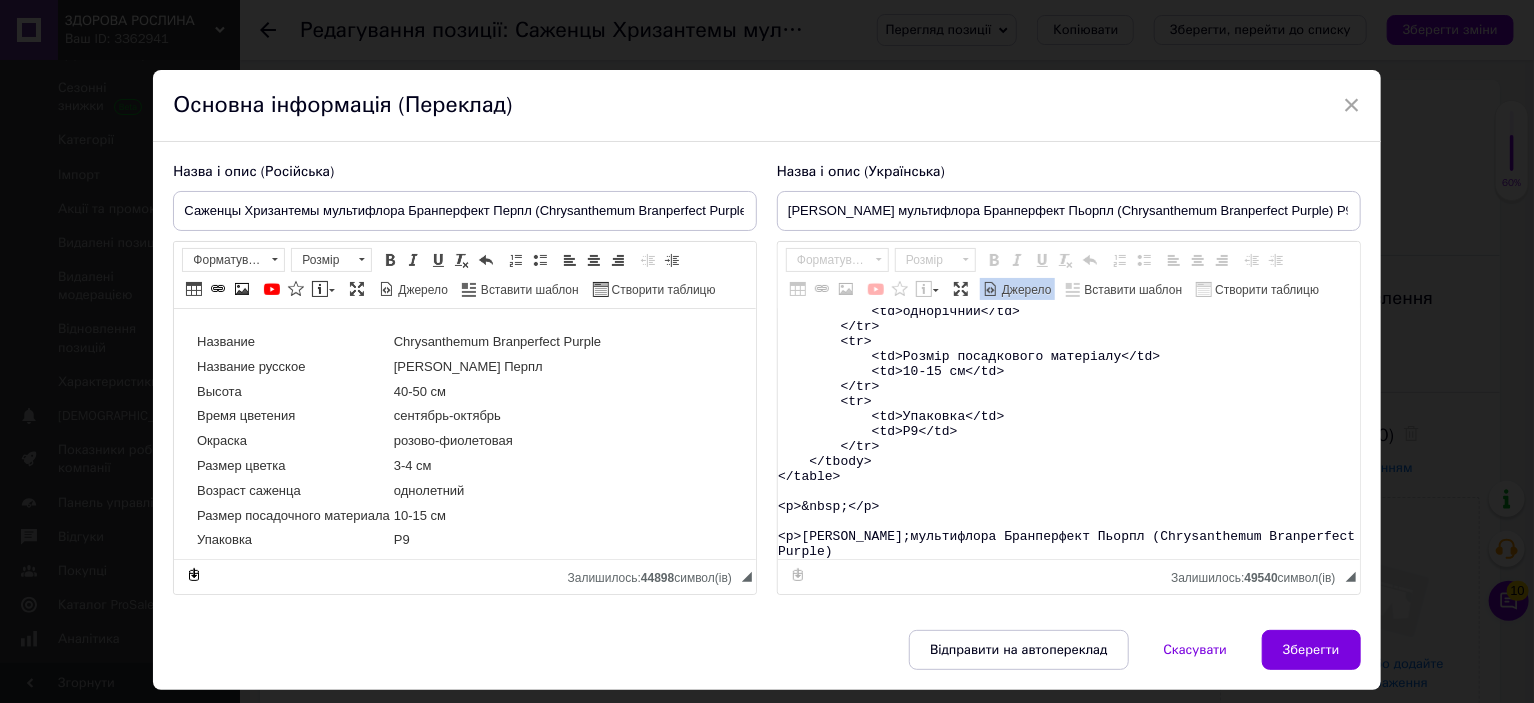 paste on "&nbsp;Ви можете замовити на сайті магазину <strong><a href="https://zdorovaroslyna.com.ua/ua/g133260165-gortenziya-krupnolistnaya-letnyaya" target="_blank">Здорова Рослина</a></strong>.</p>
<promhtml>
<style type="text/css">.ms-img-resp {
width: 100%;
}
.ms-btn {
position: relative;
text-align: center;
display: inline-block;
text-decoration: none !important;
color: #fff !important;
background-color: #4ca13b !important;
border: 1px solid #4ca13b;
padding: 15px 10px;
min-width: 150px;
transition: all 0.6s ease-out;
font-size: 14px;
border-radius: 5px;
}
.ms-btn:hover {
background-color: #55b442 !important;
border: 1px solid #4ca13b;
}
.ms-section h2, h3, p {
display: block;
margin: 0;
padding: 7px 0px;
line-height: normal;
}
/*  TOP BLOCK 2 */
.ms-top-blck2{
width: 80%;
box-sizing: border-box;
display: block;
padding: 20px 50px;
color: #fff !important;
text-align: left;
vert..." 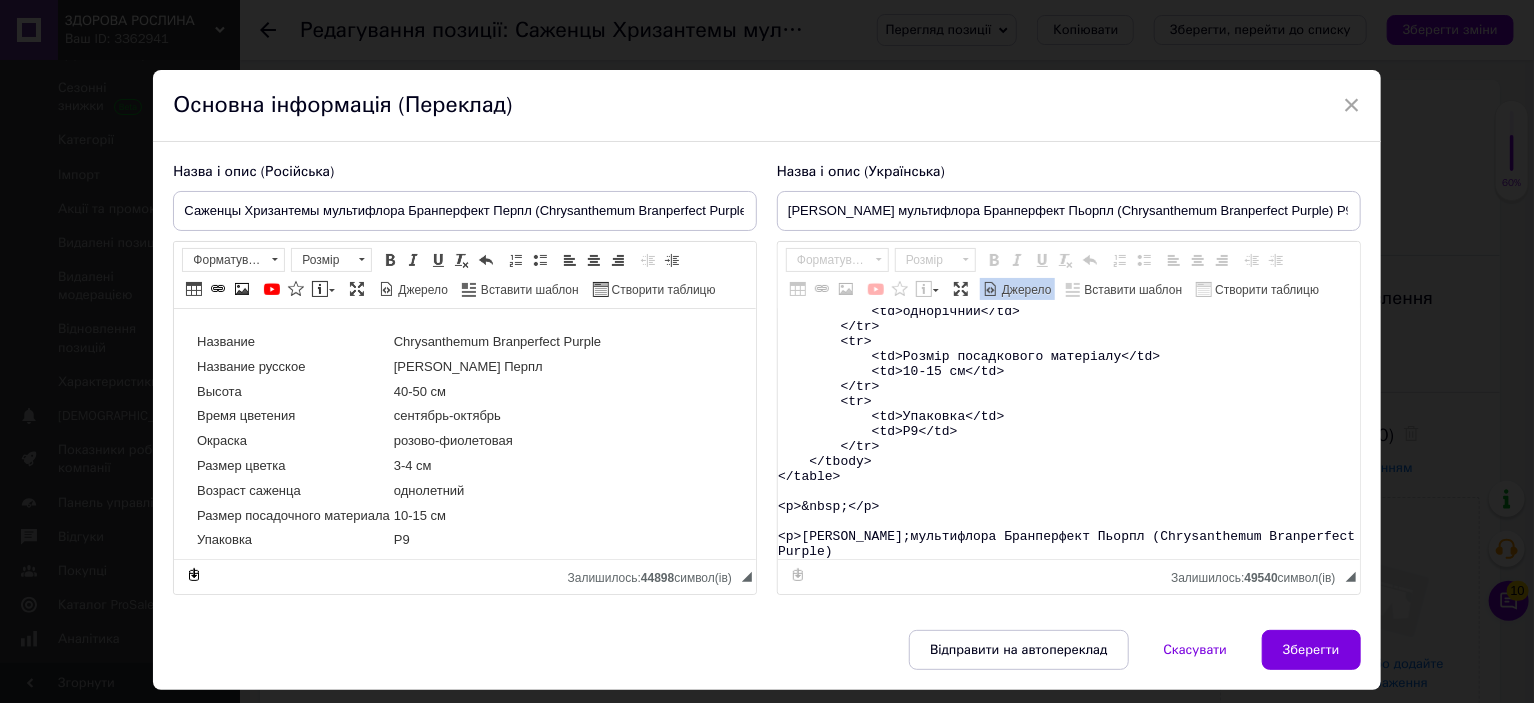 type on "<table>
<tbody>
<tr>
<td>Назва</td>
<td>Chrysanthеmum&nbsp;Branperfeсt Purple</td>
</tr>
<tr>
<td>Назва українська</td>
<td>Хризантема&nbsp;Бранперфект Пьорпл</td>
</tr>
<tr>
<td>Висота</td>
<td>40-50&nbsp;см</td>
</tr>
<tr>
<td>Час цвітіння</td>
<td>вересень-жовтень</td>
</tr>
<tr>
<td>Забарвлення</td>
<td>рожево-фіолетове</td>
</tr>
<tr>
<td>Розмір квітки</td>
<td>3-4 см</td>
</tr>
<tr>
<td>Вік саджанця</td>
<td>однорічний</td>
</tr>
<tr>
<td>Розмір посадкового матеріалу</td>
<td>10-15 см</td>
</tr>
<tr>
<td>Упаковка</td>
<td>Р9</td>
</tr>
</tbody>
</table>
<p>&nbsp;</p>
<p>Саджанці Хризантеми&nbsp;мультифлора Бранперфект Пьорпл (Chrysanthеmum Branperfeсt Purple) &nbsp;Ви можете замовити на сайті магазину <strong><a href="https://zdorovaroslyna.com.ua/ua/g133260165-gortenziya-krupnolistnaya-letnyaya" target="_blank">Здорова Рослина</a></strong>.</p>
<promhtml>
<style type="text/css">.ms-img-resp {
wi..." 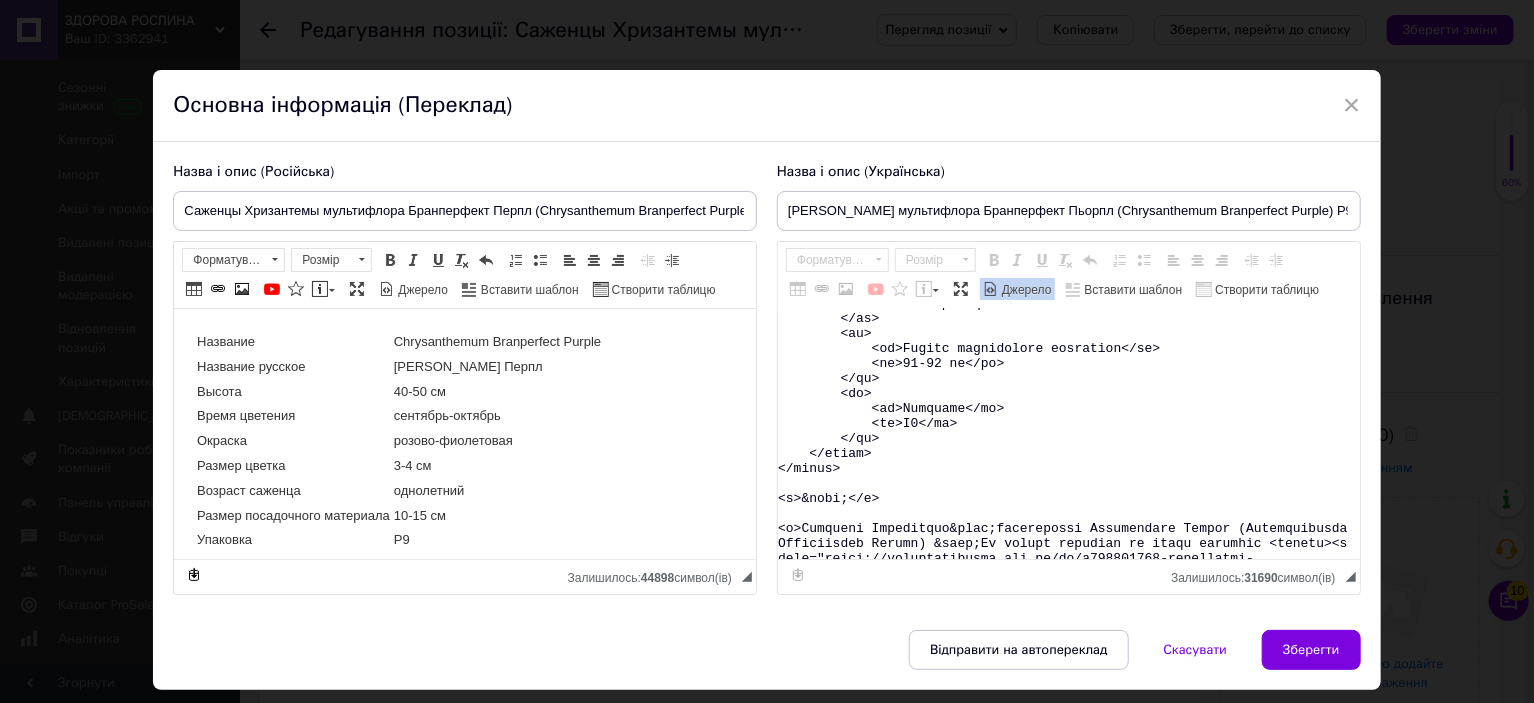 scroll, scrollTop: 15664, scrollLeft: 0, axis: vertical 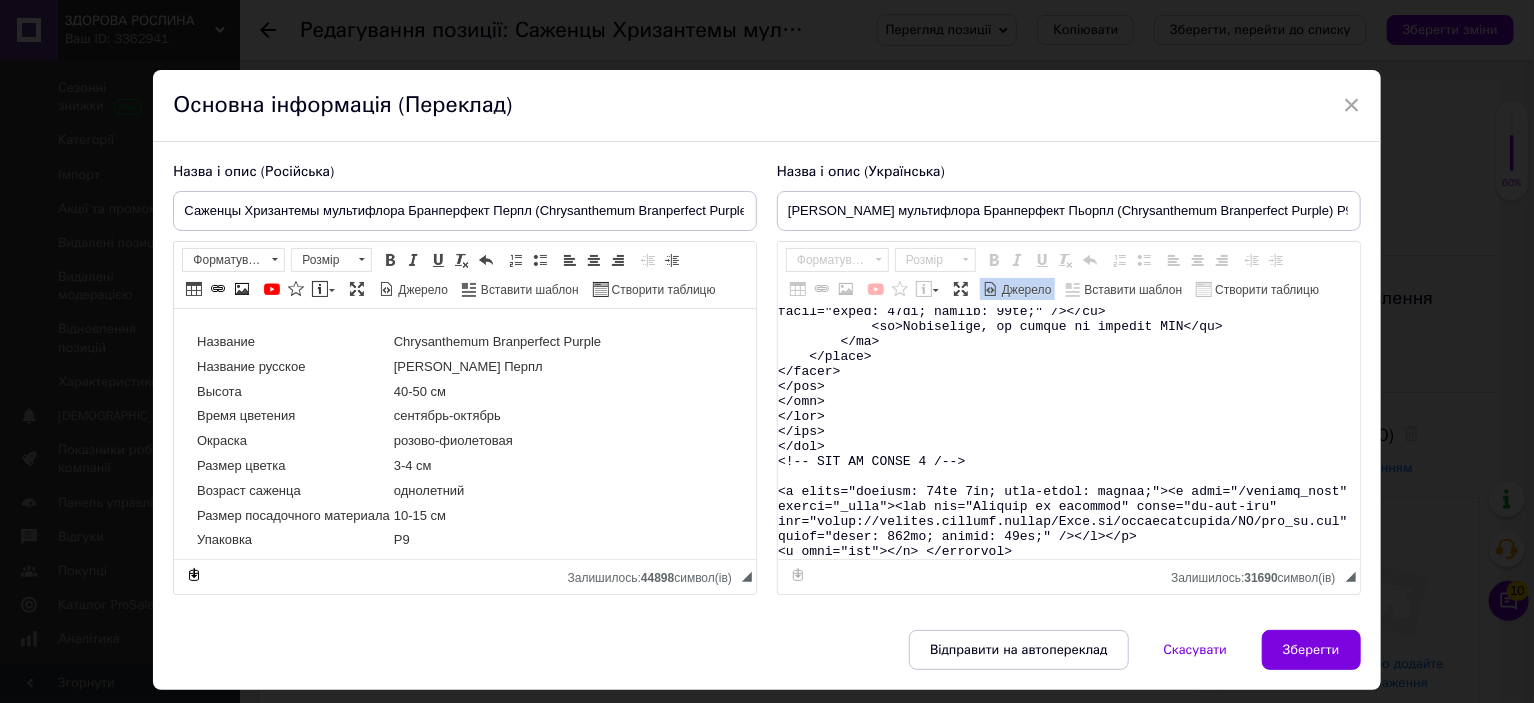 click on "Джерело" at bounding box center (1025, 290) 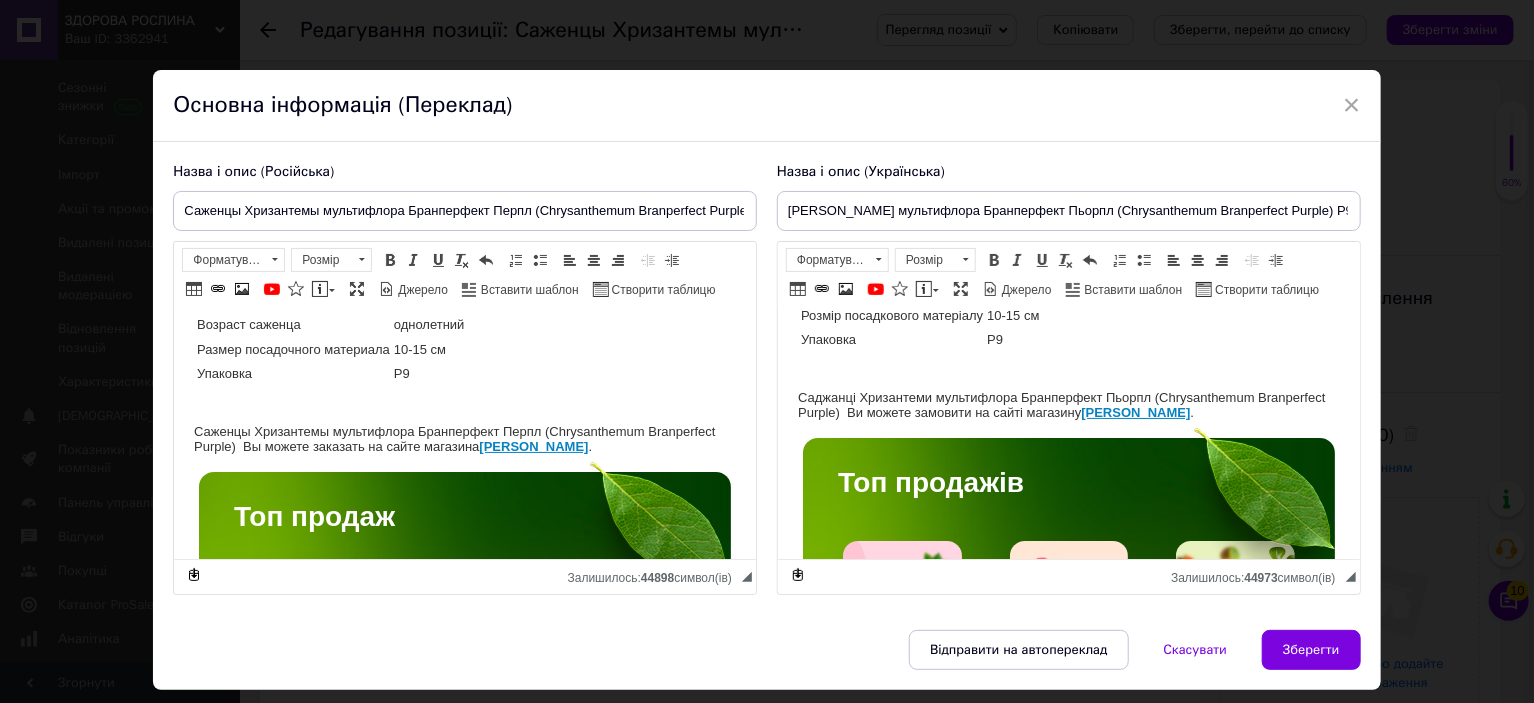 scroll, scrollTop: 200, scrollLeft: 0, axis: vertical 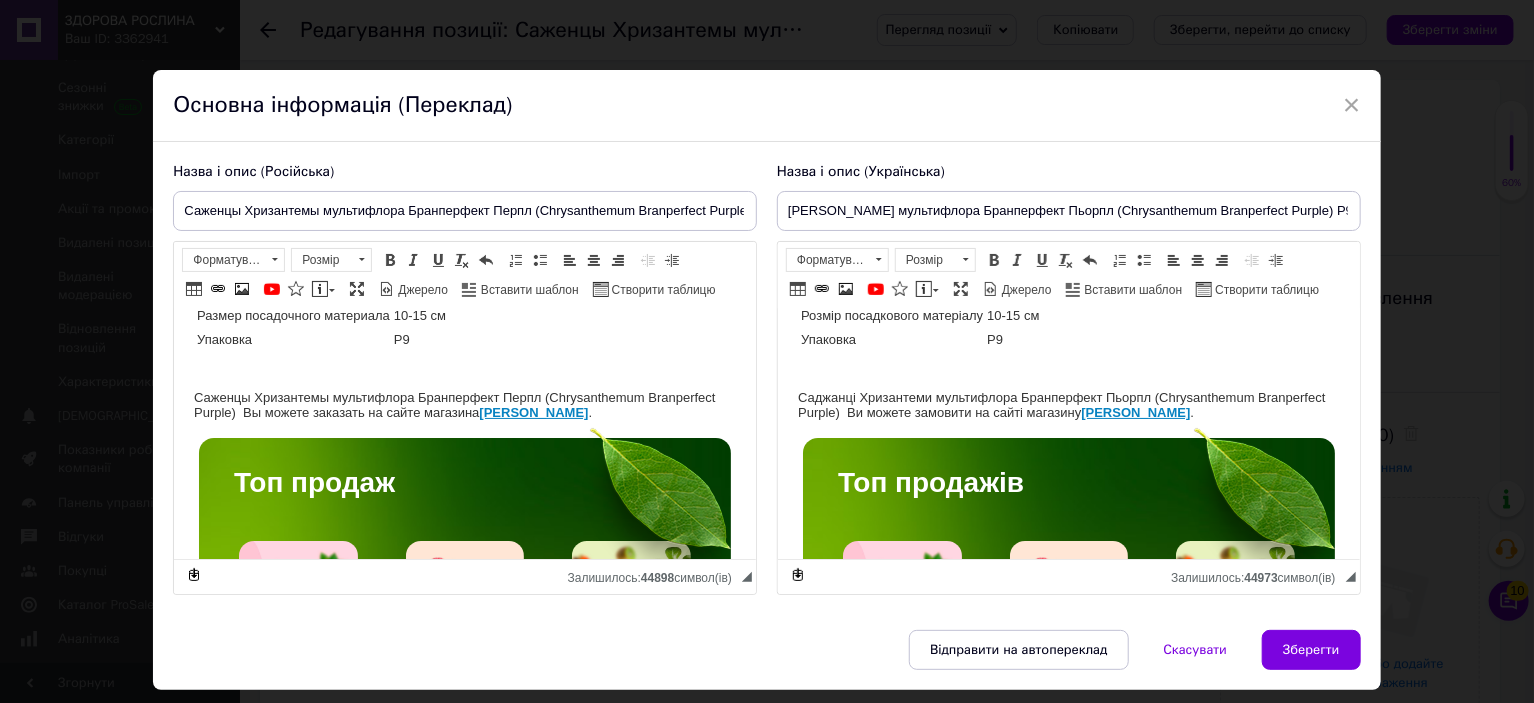 click on "Назва Chrysanthеmum Branperfeсt Purple Назва українська Хризантема Бранперфект Пьорпл Висота 40-50 см Час цвітіння вересень-жовтень Забарвлення рожево-фіолетове Розмір квітки 3-4 см Вік саджанця однорічний Розмір посадкового матеріалу 10-15 см Упаковка Р9 Саджанці Хризантеми мультифлора Бранперфект Пьорпл (Chrysanthеmum Branperfeсt Purple)  Ви можете замовити на сайті магазину  Здорова Рослина .         Топ продажів       Якісні здорові саджанці, які забезпечать високий урожай, вирощені з дотриманням усіх агротехнічних вимог, що гарантує високу приживаність та плодоношення." at bounding box center (1068, 2961) 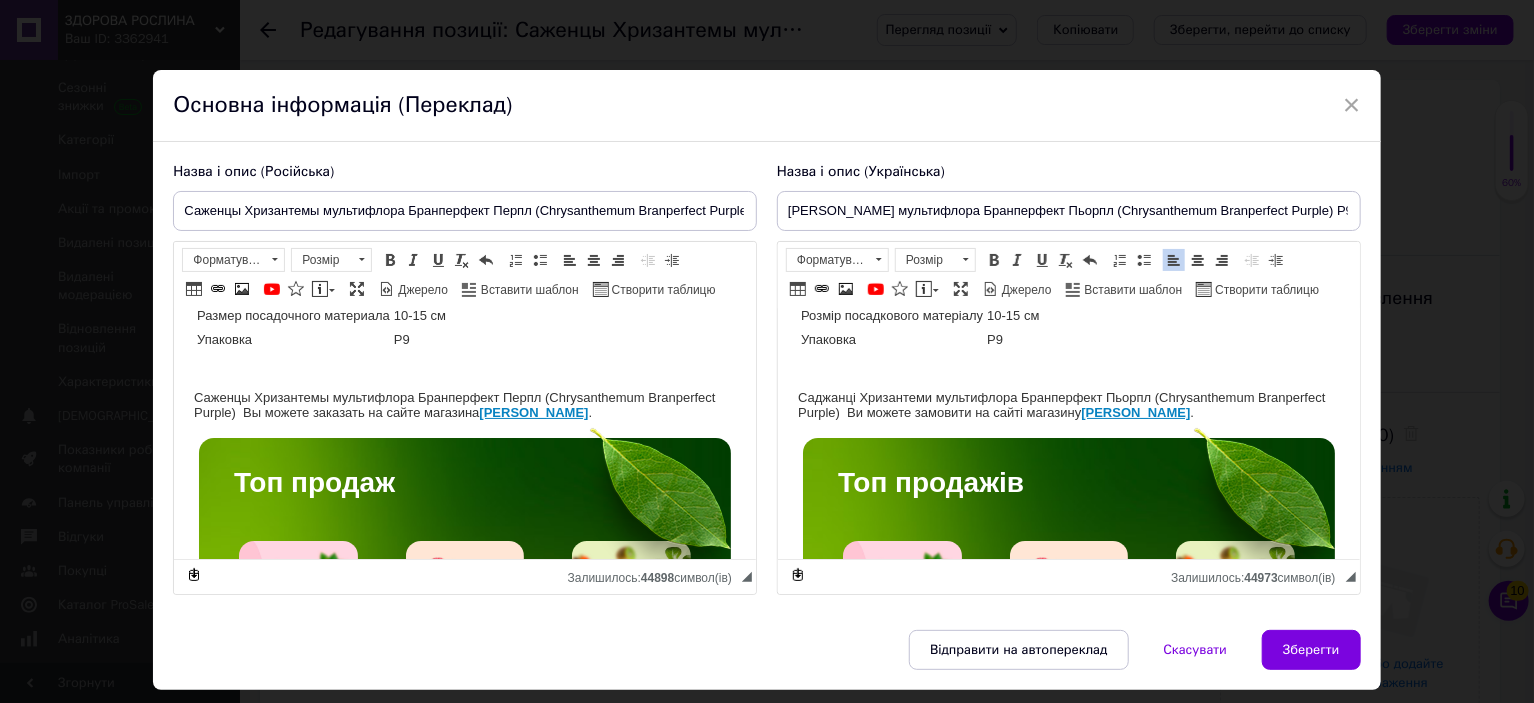 paste 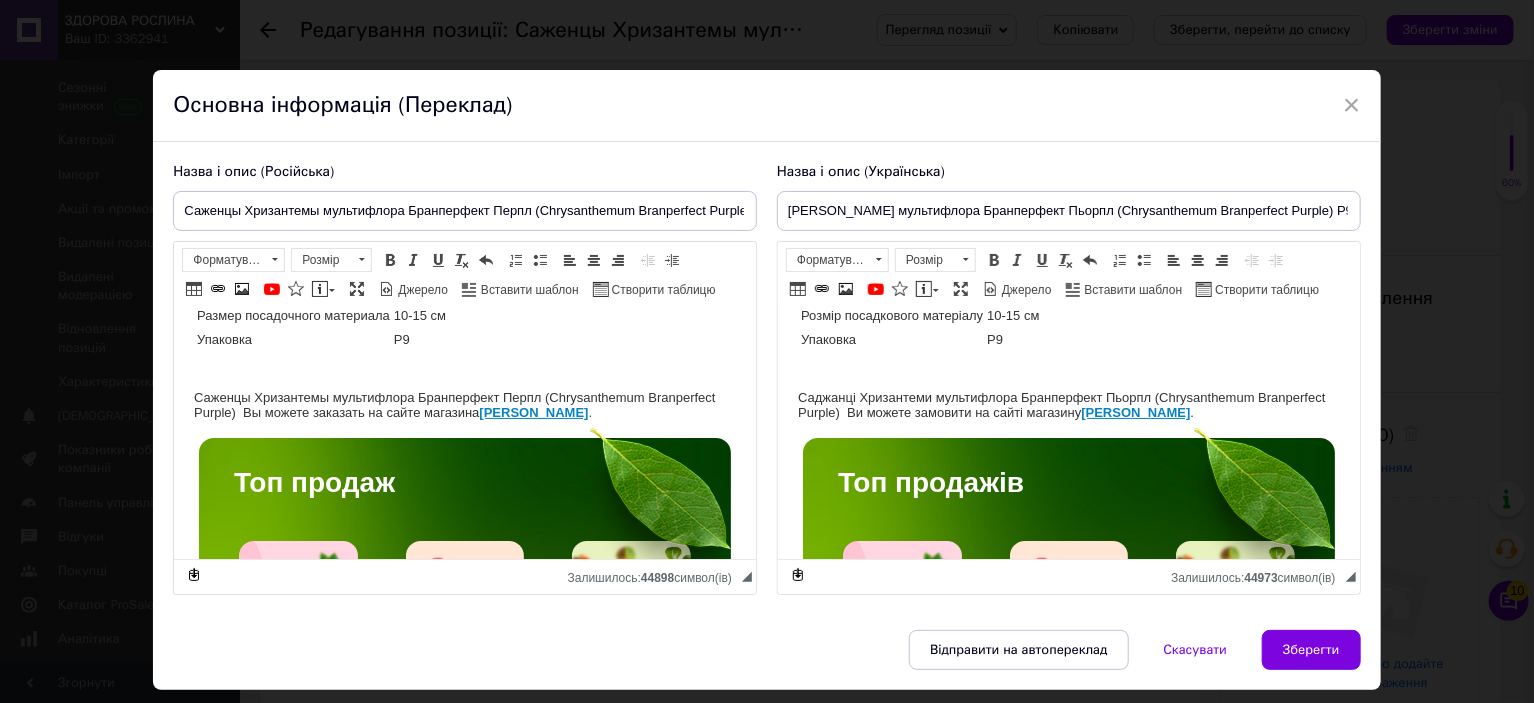 scroll, scrollTop: 370, scrollLeft: 0, axis: vertical 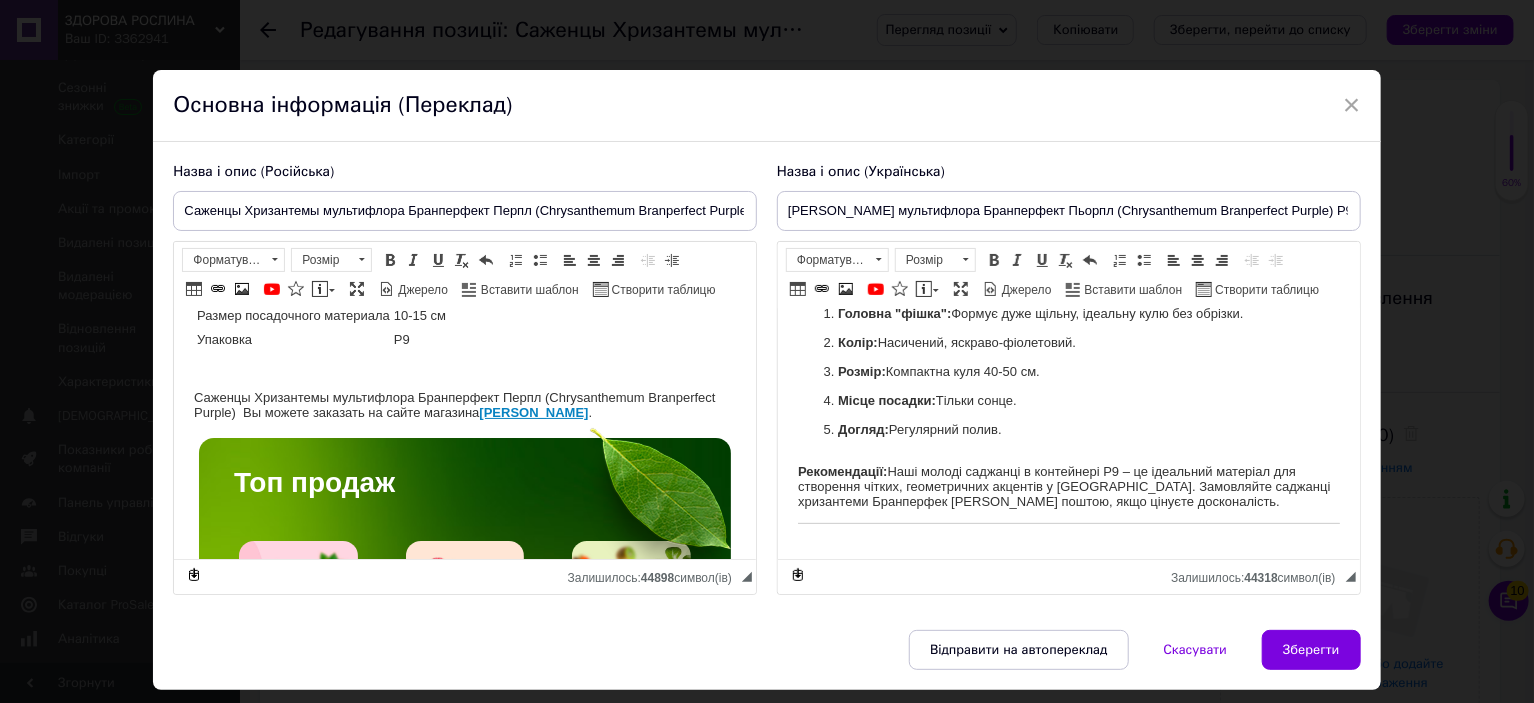 type 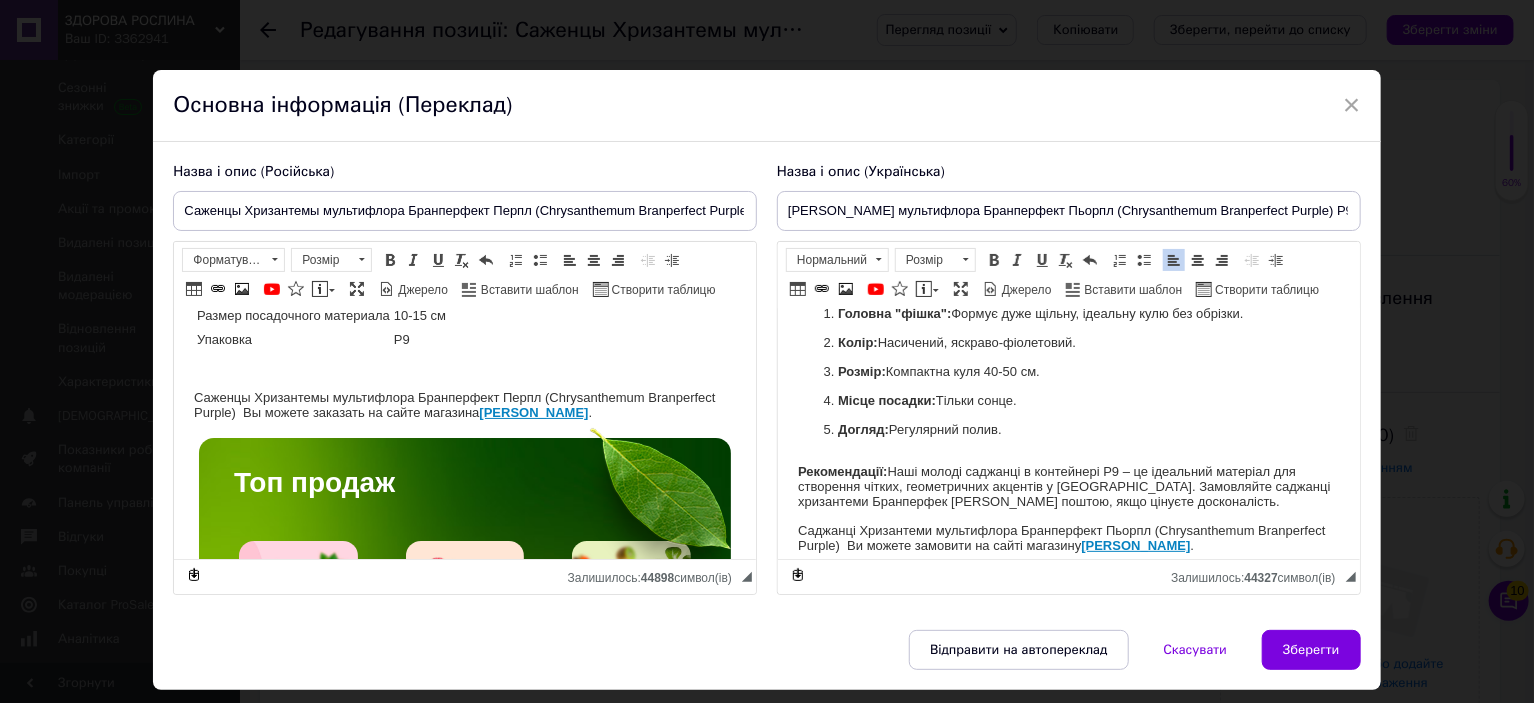 click on "Саженцы Хризантемы мультифлора Бранперфект Перпл (Chrysanthеmum Branperfeсt Purple)  Вы можете заказать на сайте магазина  Здорова Рослина ." at bounding box center [465, 405] 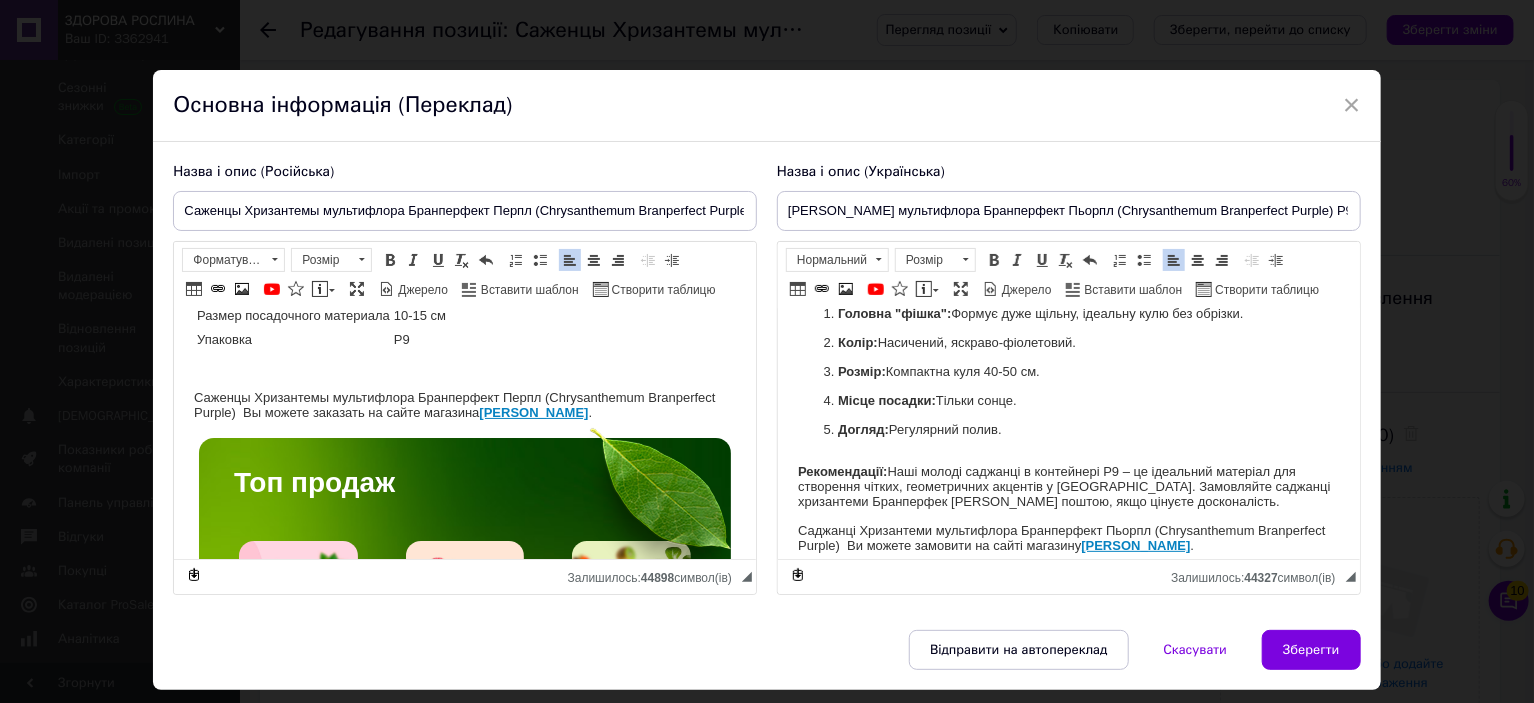 click at bounding box center [465, 368] 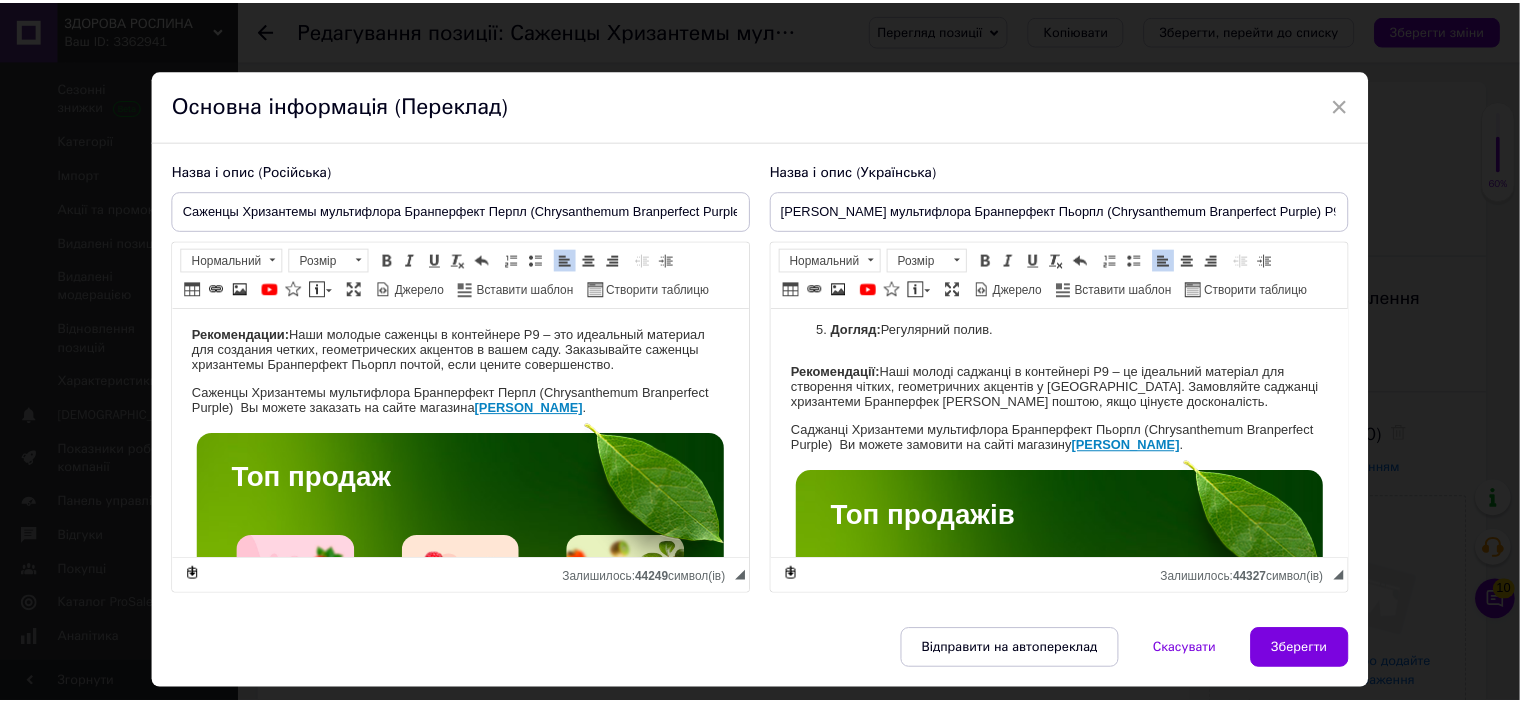 scroll, scrollTop: 446, scrollLeft: 0, axis: vertical 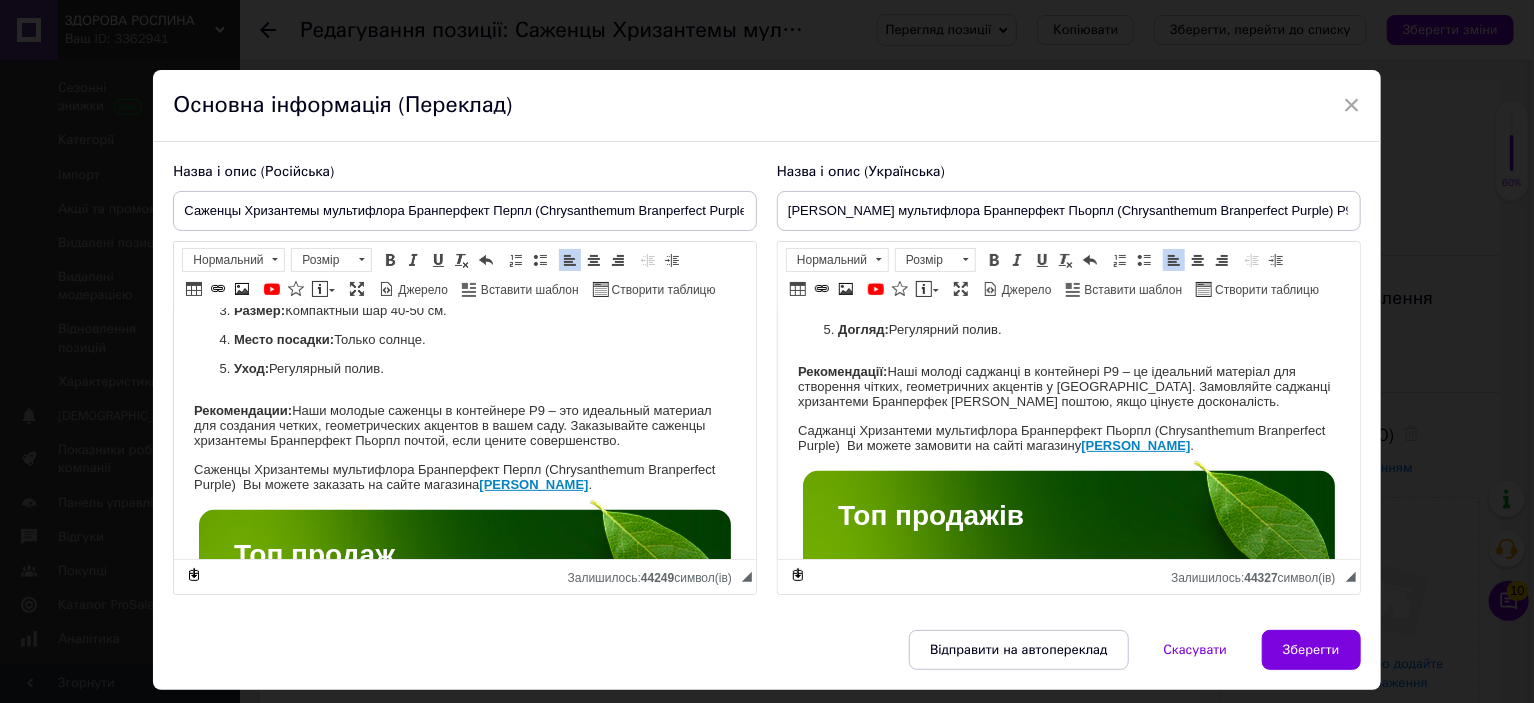 drag, startPoint x: 1308, startPoint y: 646, endPoint x: 1360, endPoint y: 652, distance: 52.34501 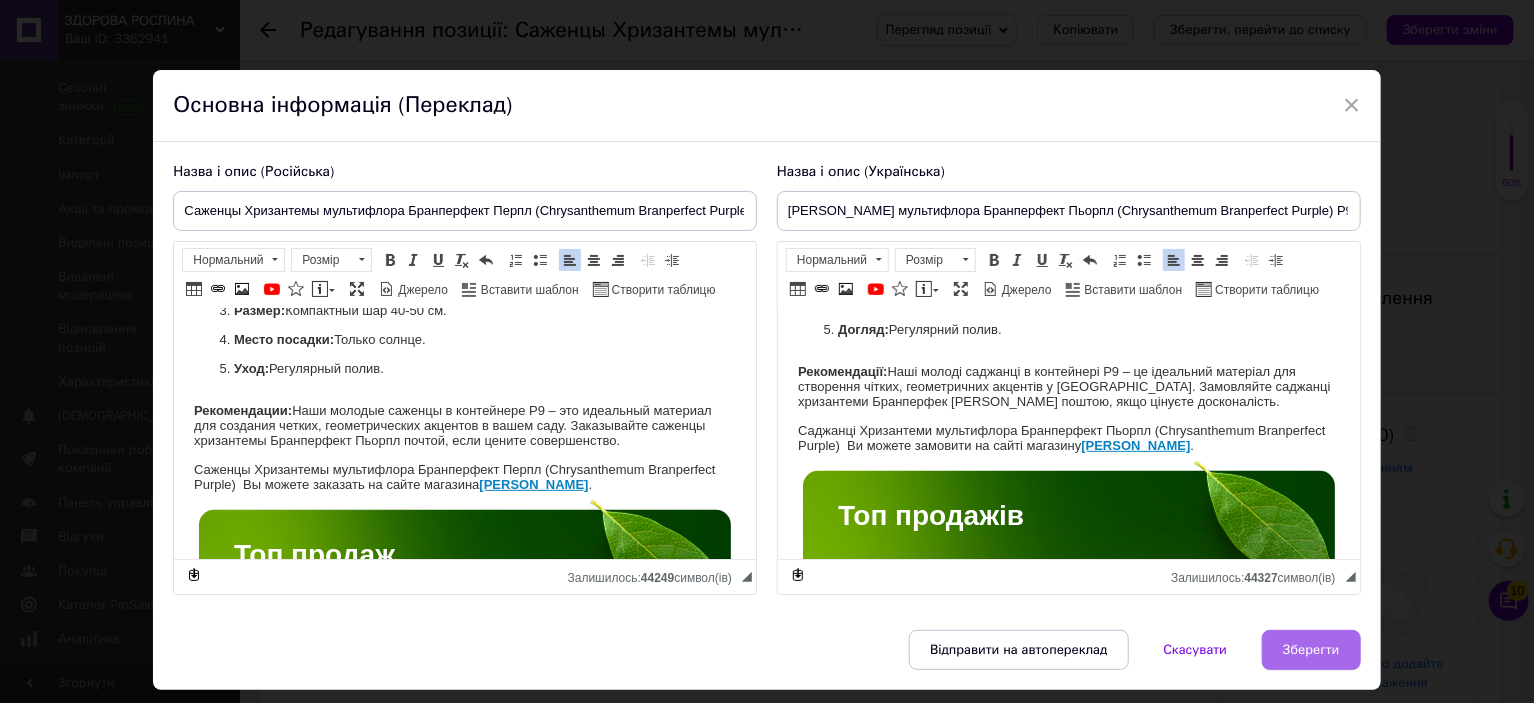 click on "Зберегти" at bounding box center [1311, 650] 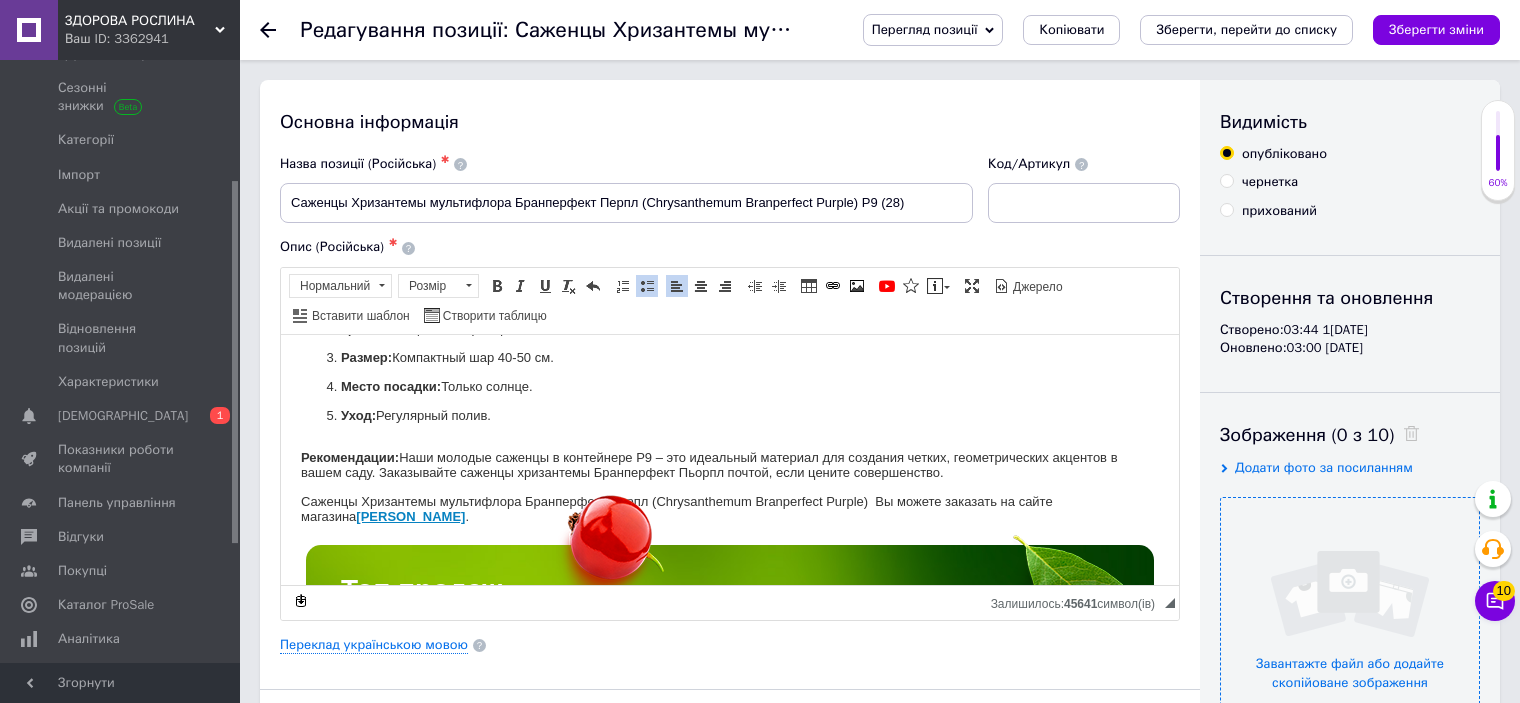scroll, scrollTop: 395, scrollLeft: 0, axis: vertical 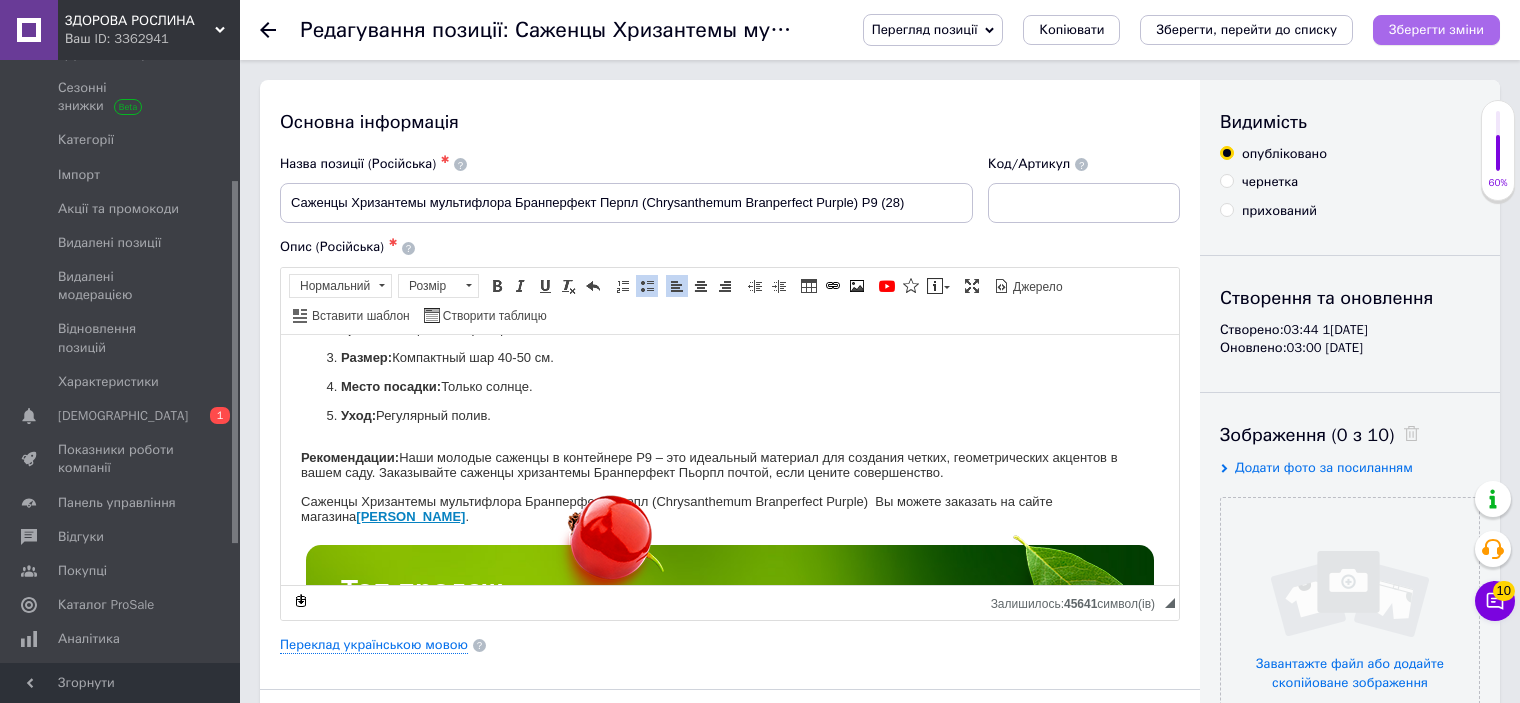 click on "Зберегти зміни" at bounding box center [1436, 29] 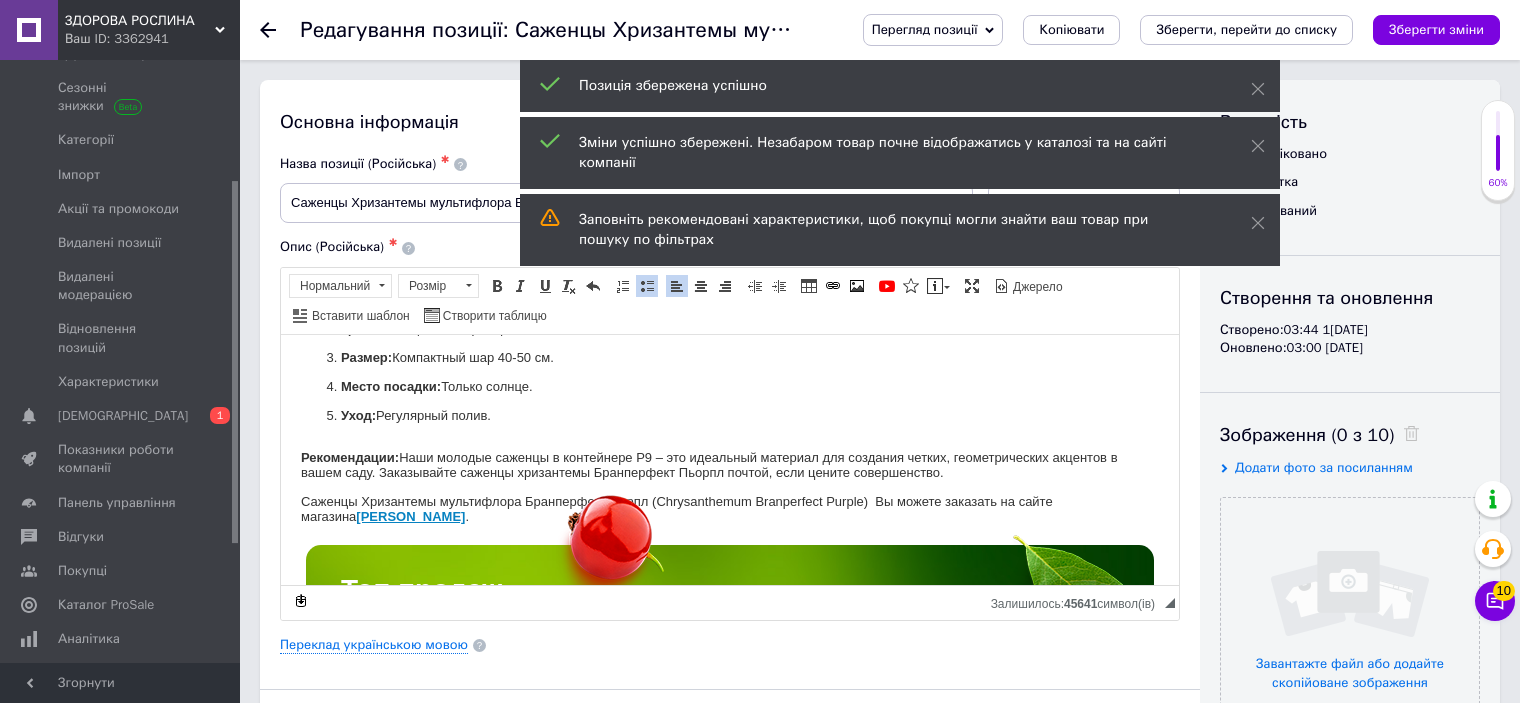 click 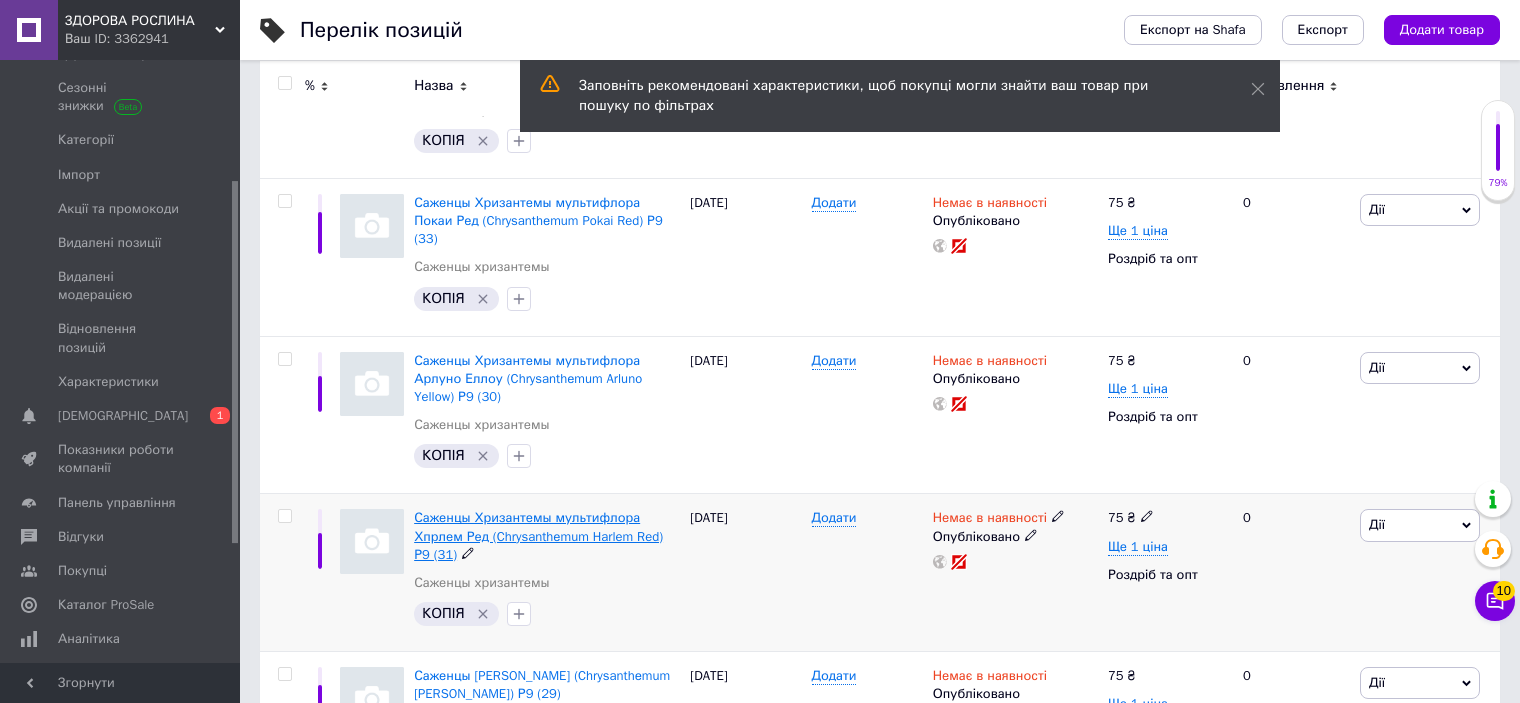 scroll, scrollTop: 500, scrollLeft: 0, axis: vertical 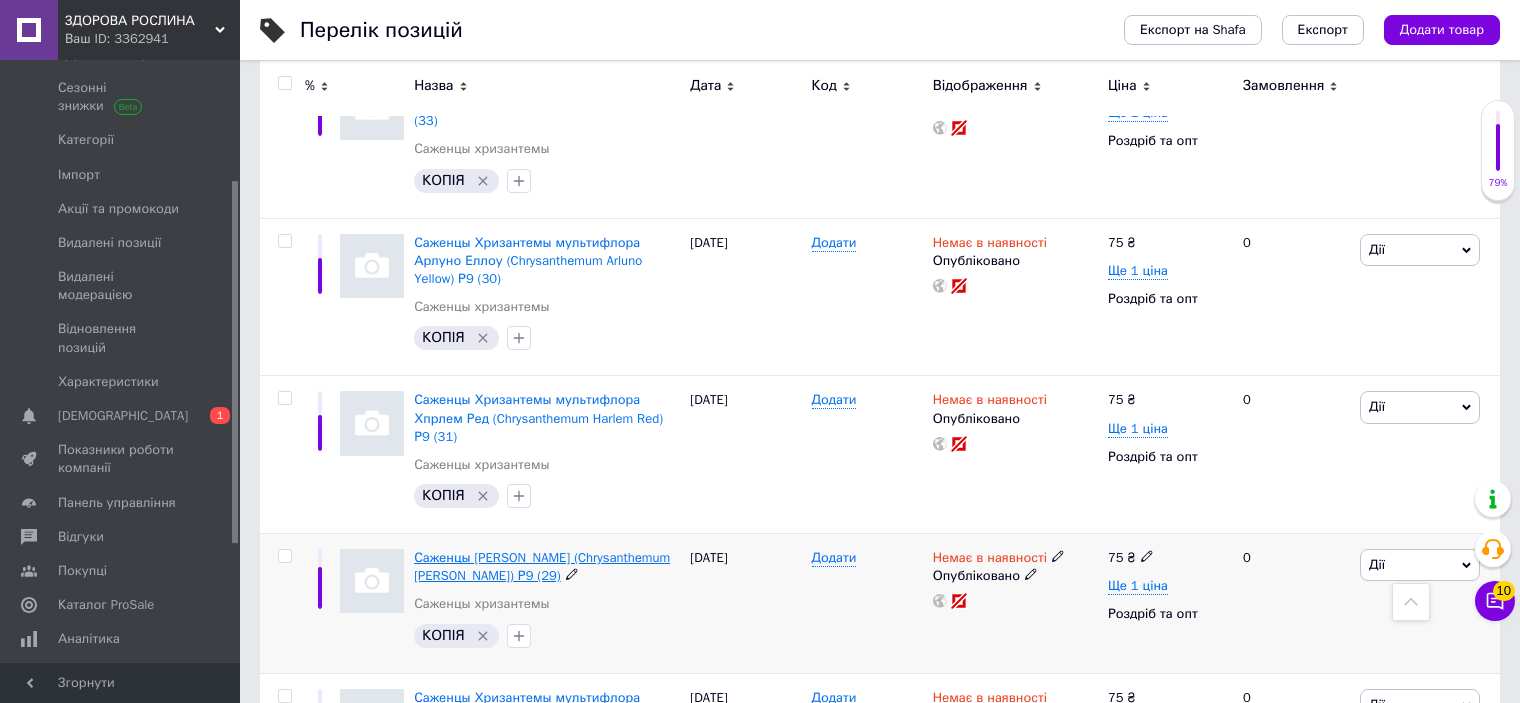 click on "Саженцы Хризантемы мультифлора Дениро Вайт (Chrysanthеmum DeNiro White) Р9 (29)" at bounding box center (542, 566) 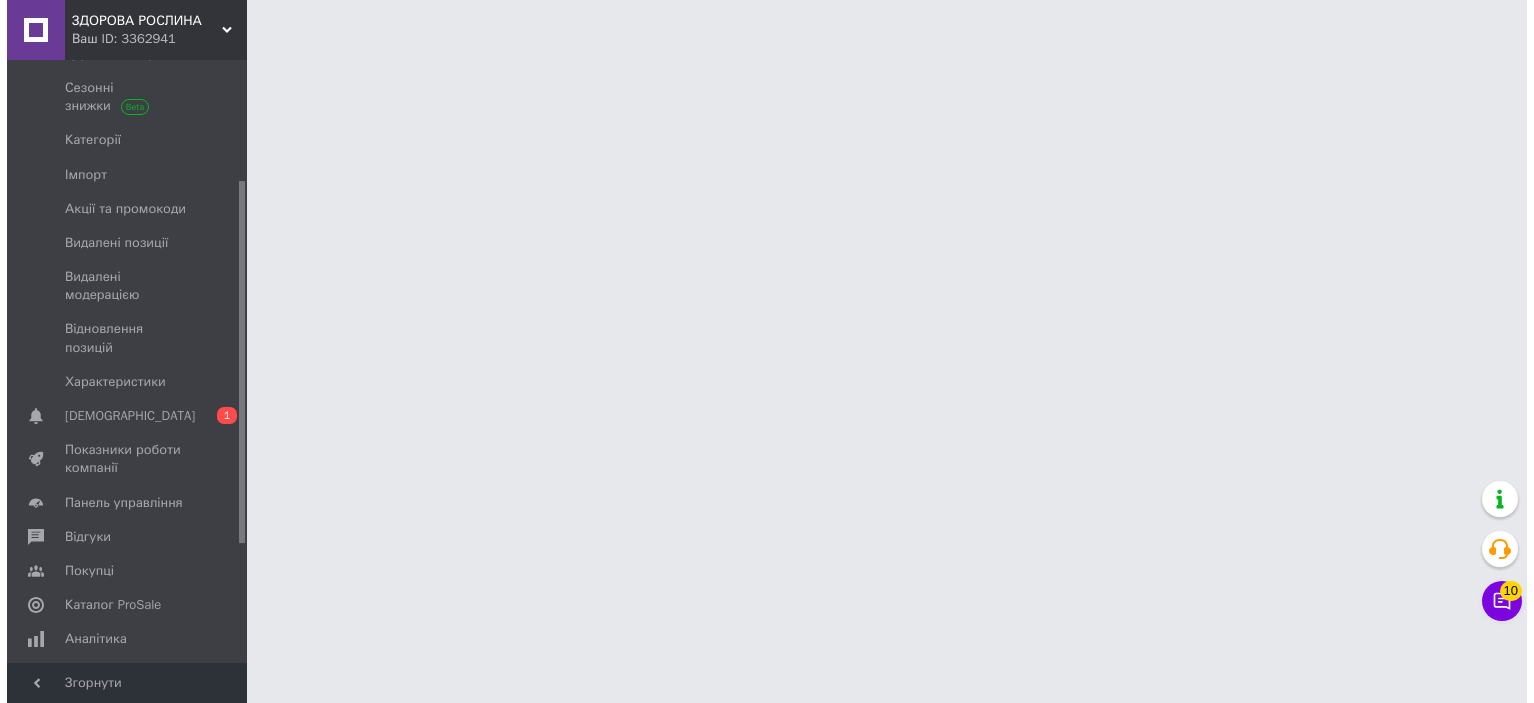 scroll, scrollTop: 0, scrollLeft: 0, axis: both 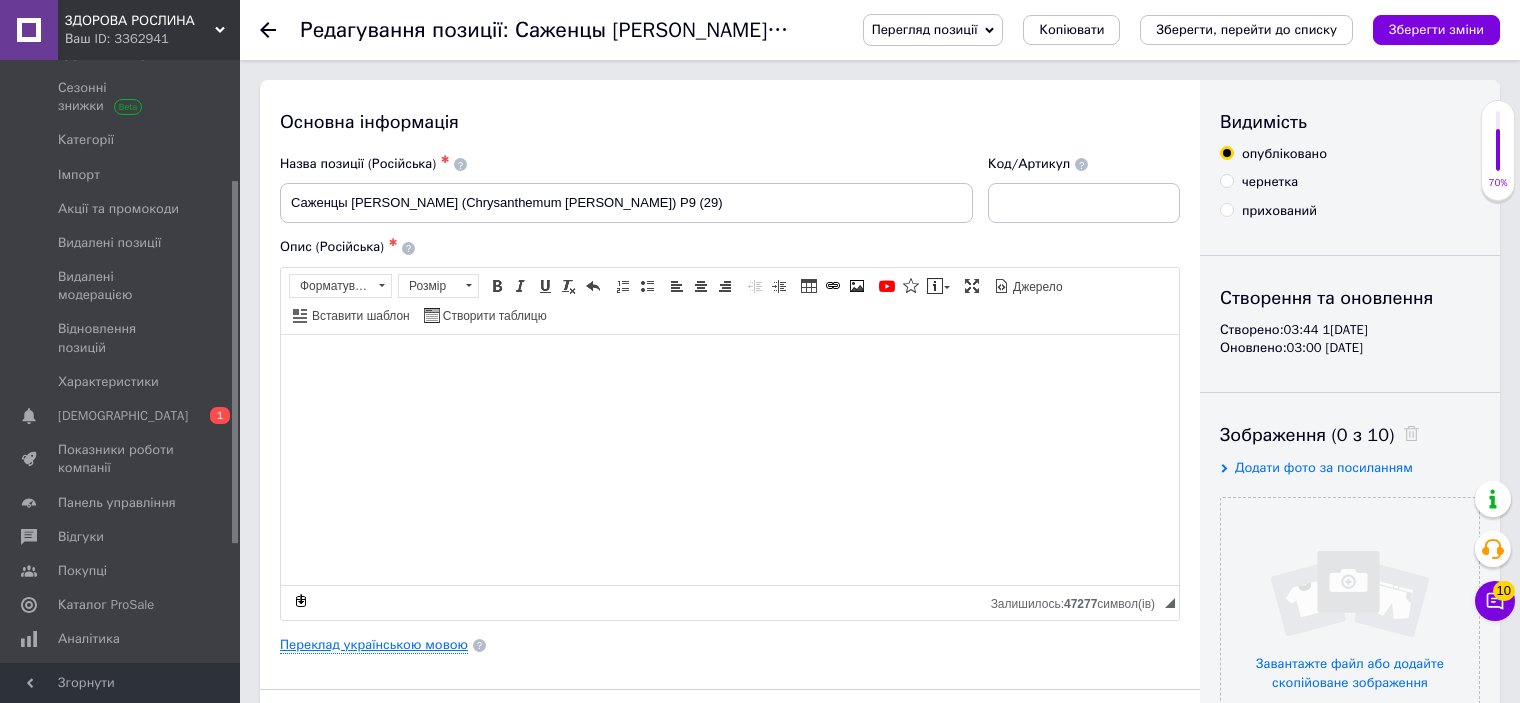 click on "Переклад українською мовою" at bounding box center (374, 645) 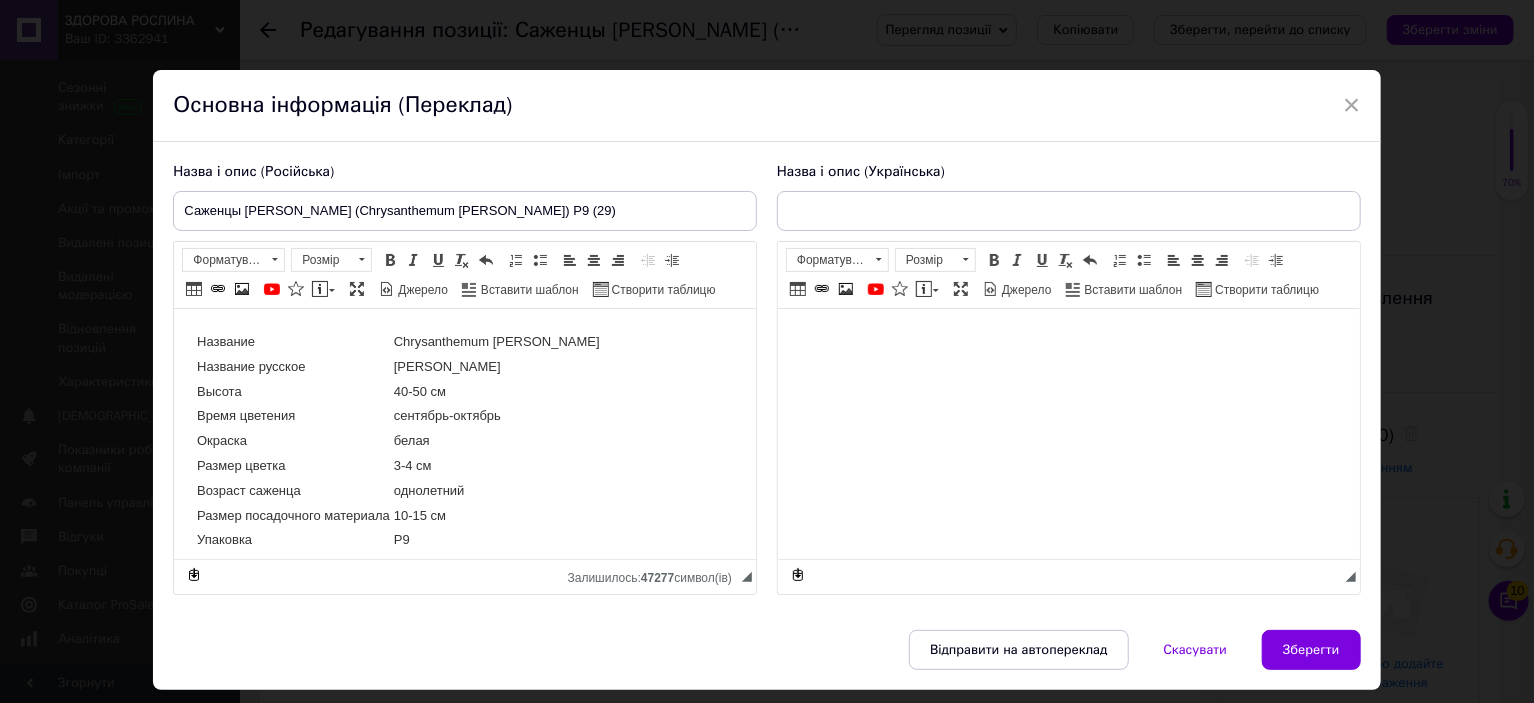 scroll, scrollTop: 0, scrollLeft: 0, axis: both 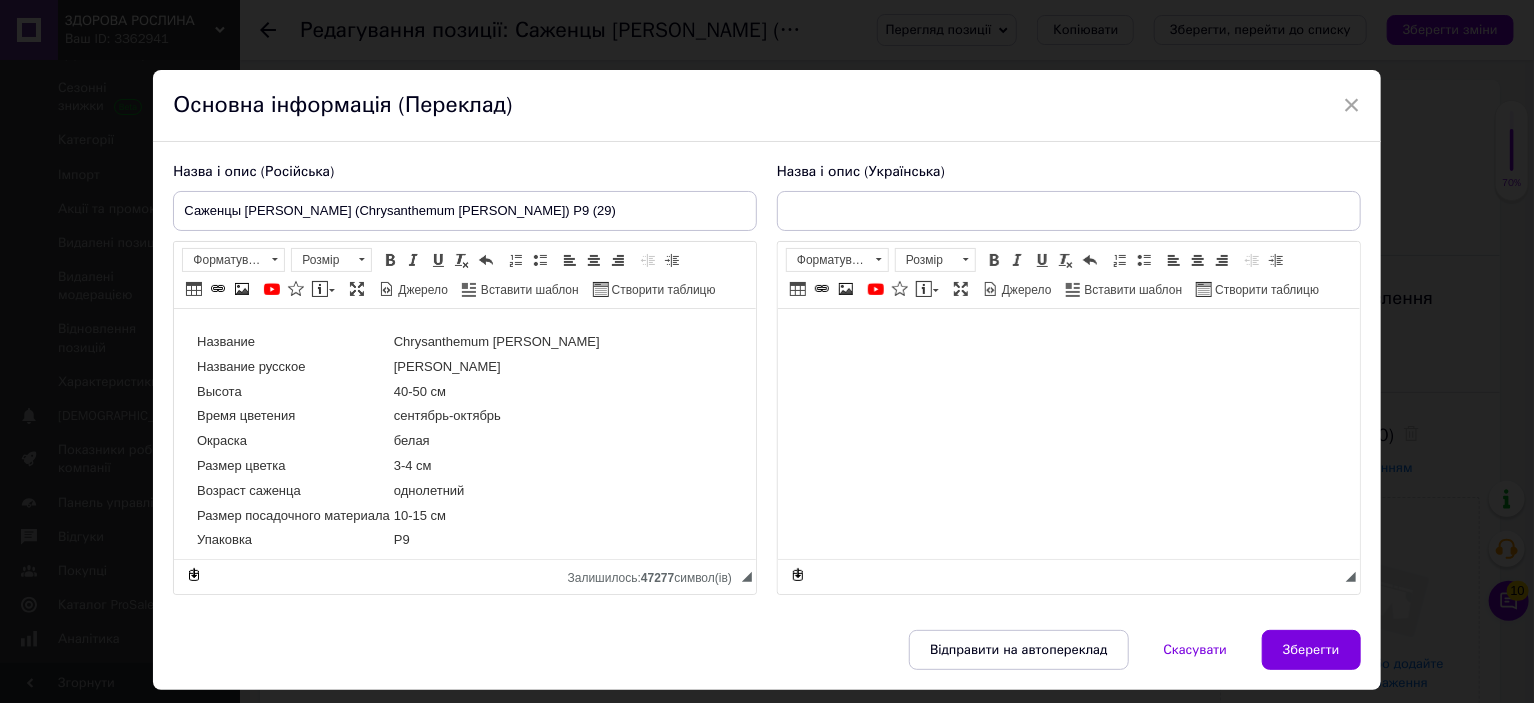 type on "Саджанці [PERSON_NAME] (Chrysanthеmum DeNiro White) Р9 (29)" 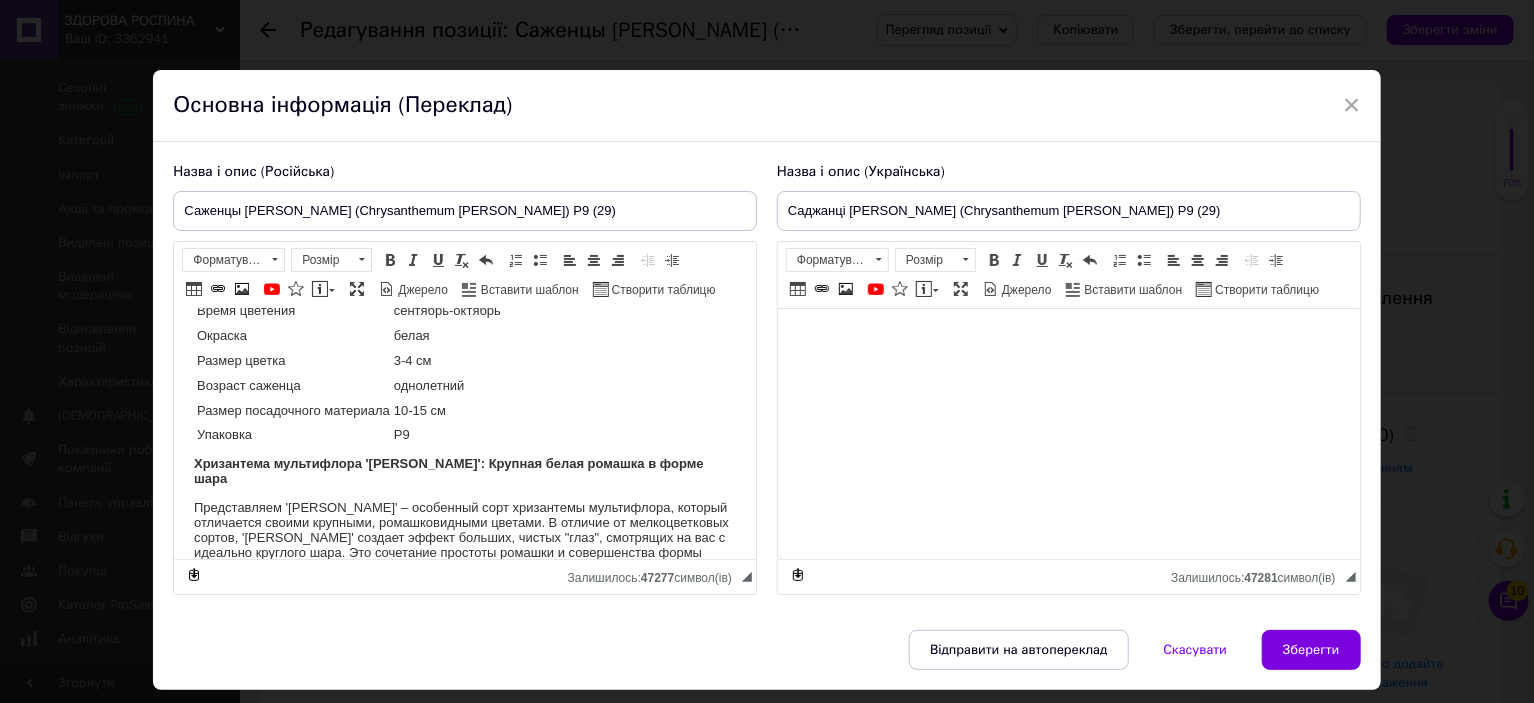 scroll, scrollTop: 200, scrollLeft: 0, axis: vertical 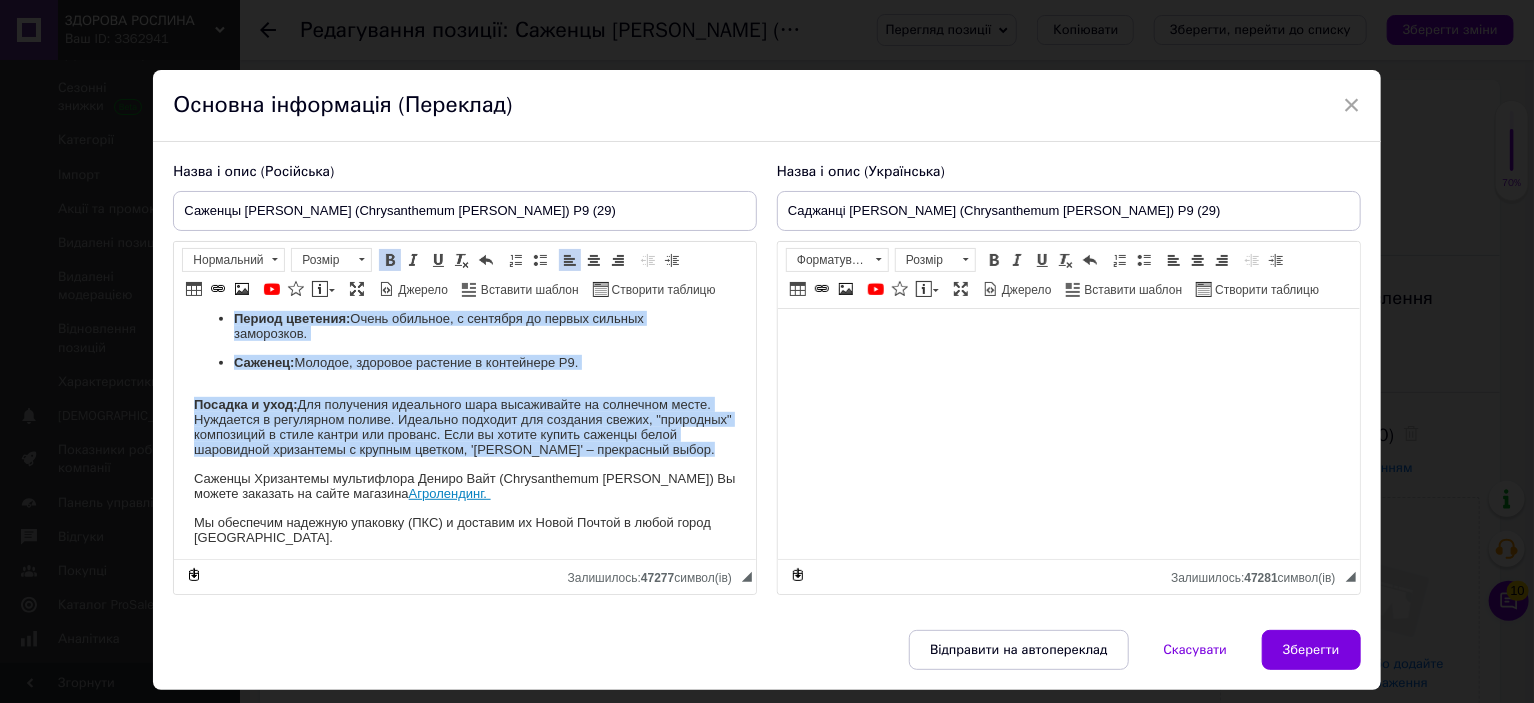 drag, startPoint x: 191, startPoint y: 361, endPoint x: 280, endPoint y: 443, distance: 121.016525 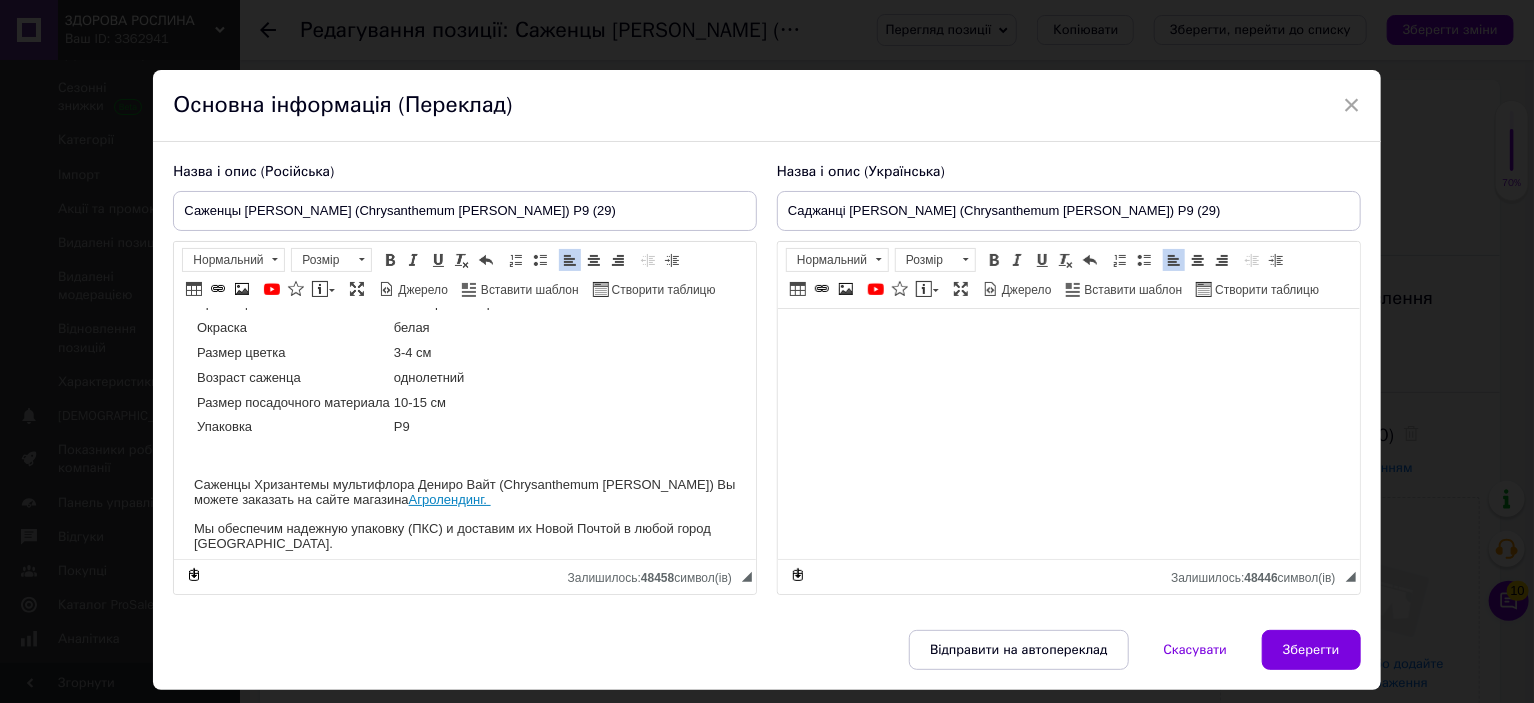 scroll, scrollTop: 148, scrollLeft: 0, axis: vertical 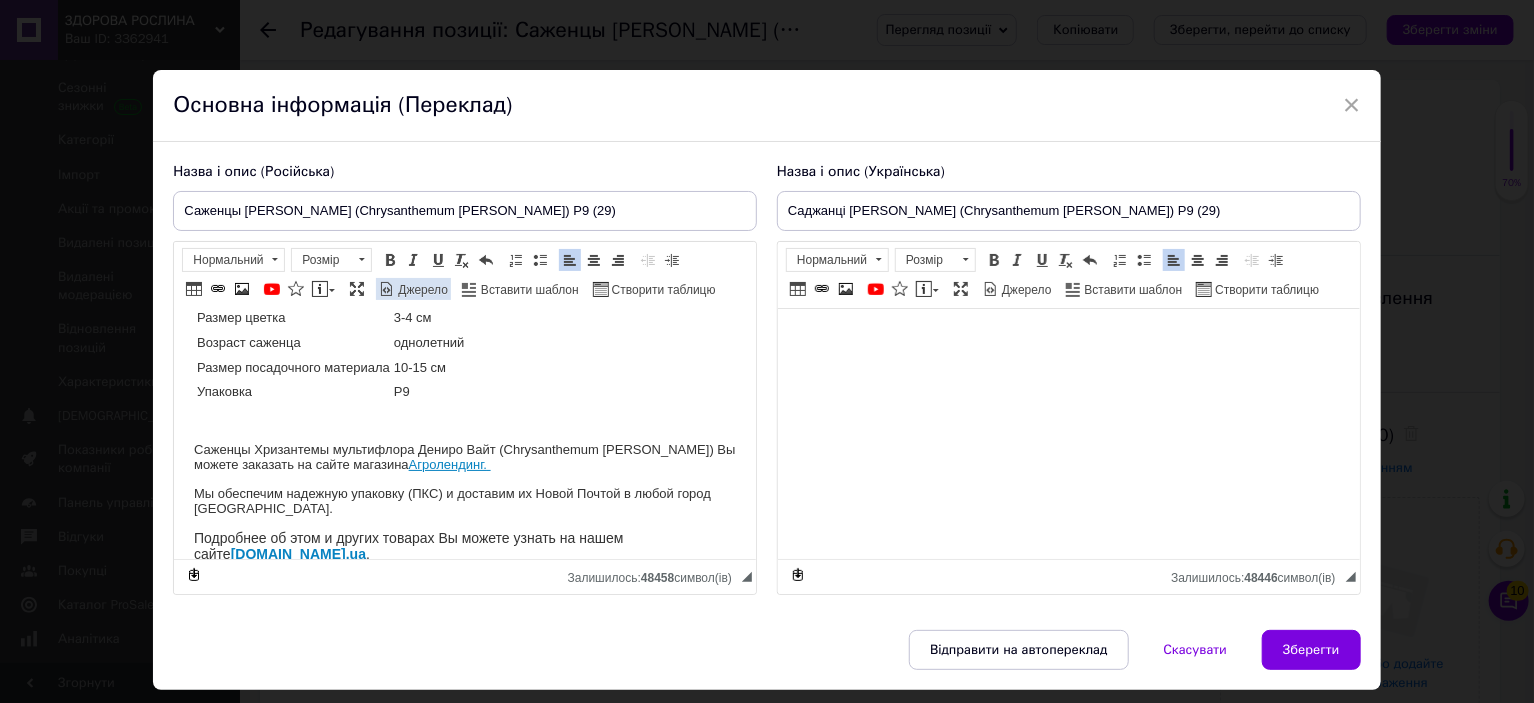 click at bounding box center (387, 289) 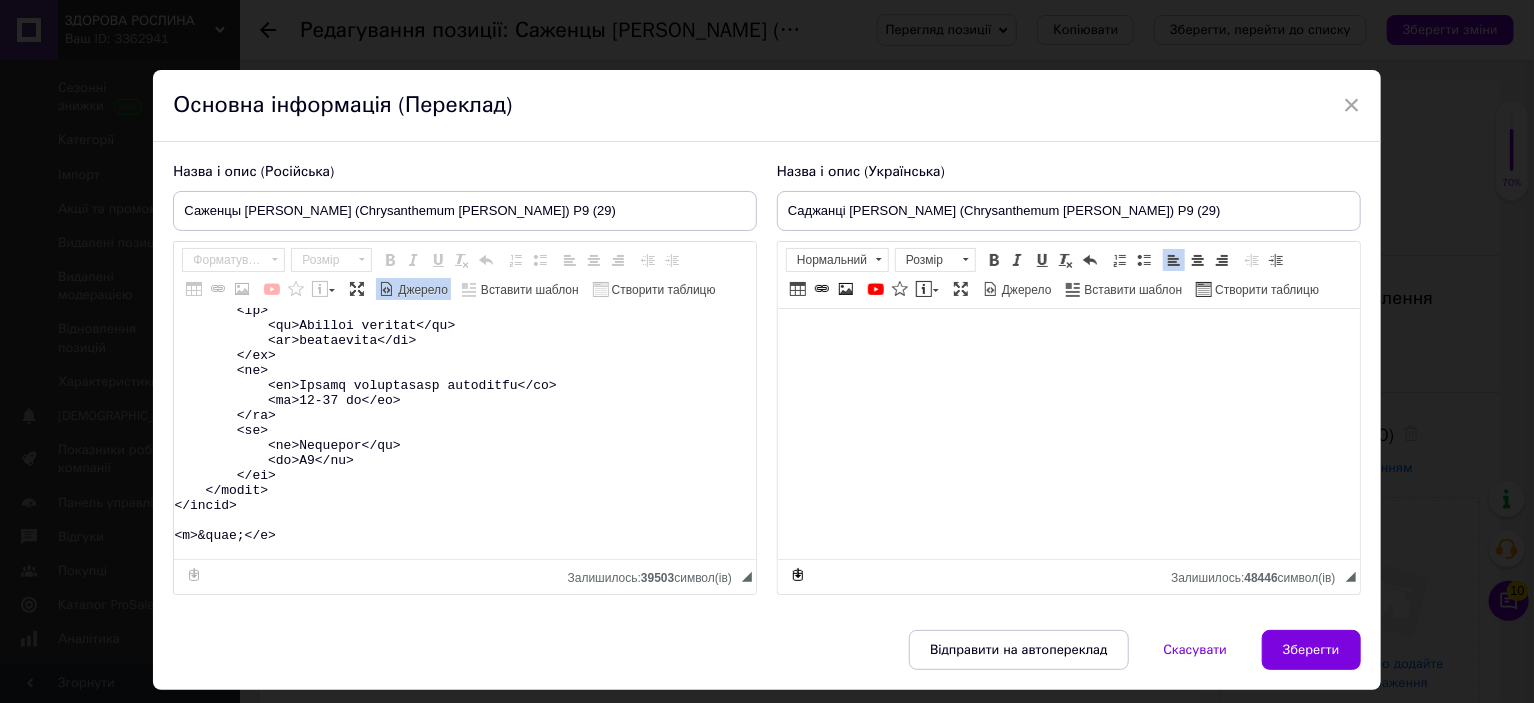 scroll, scrollTop: 500, scrollLeft: 0, axis: vertical 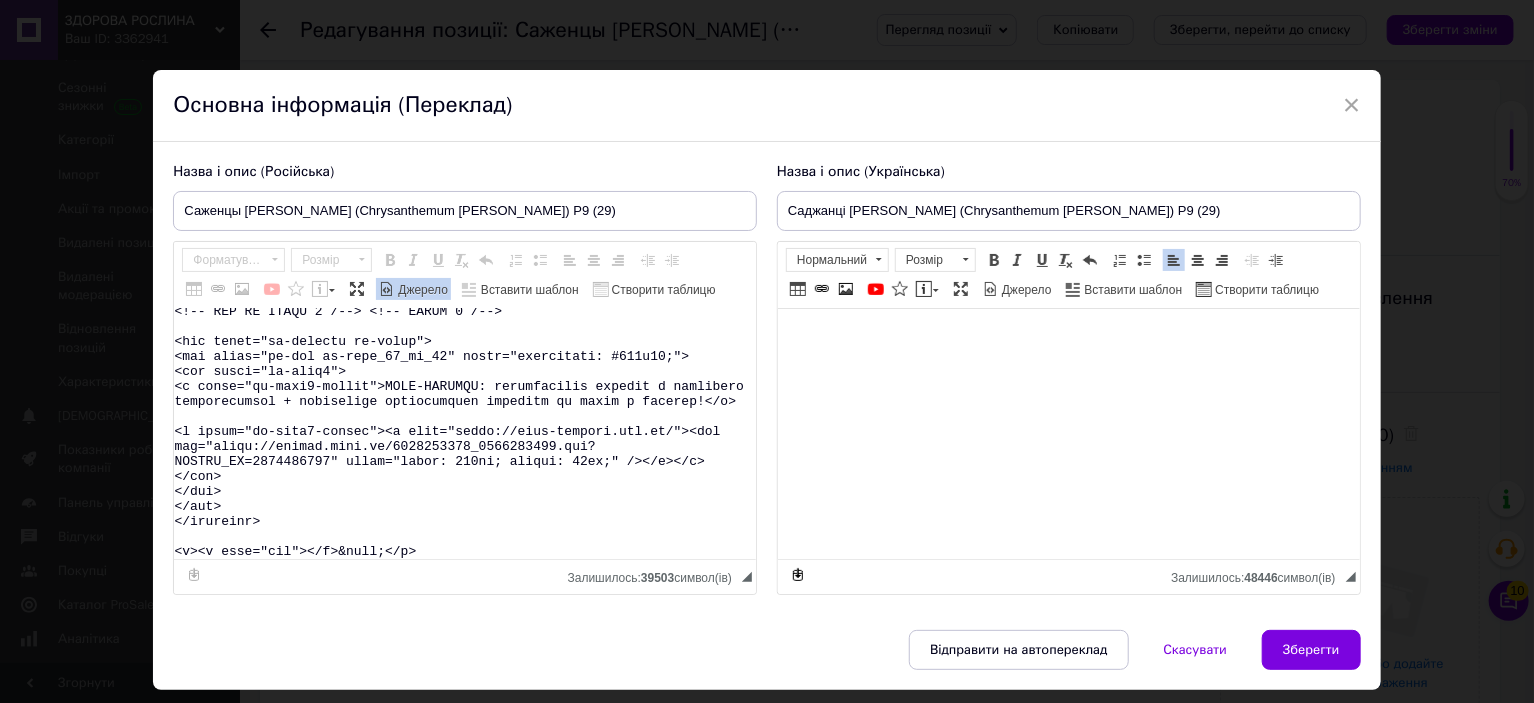 drag, startPoint x: 229, startPoint y: 484, endPoint x: 602, endPoint y: 683, distance: 422.7647 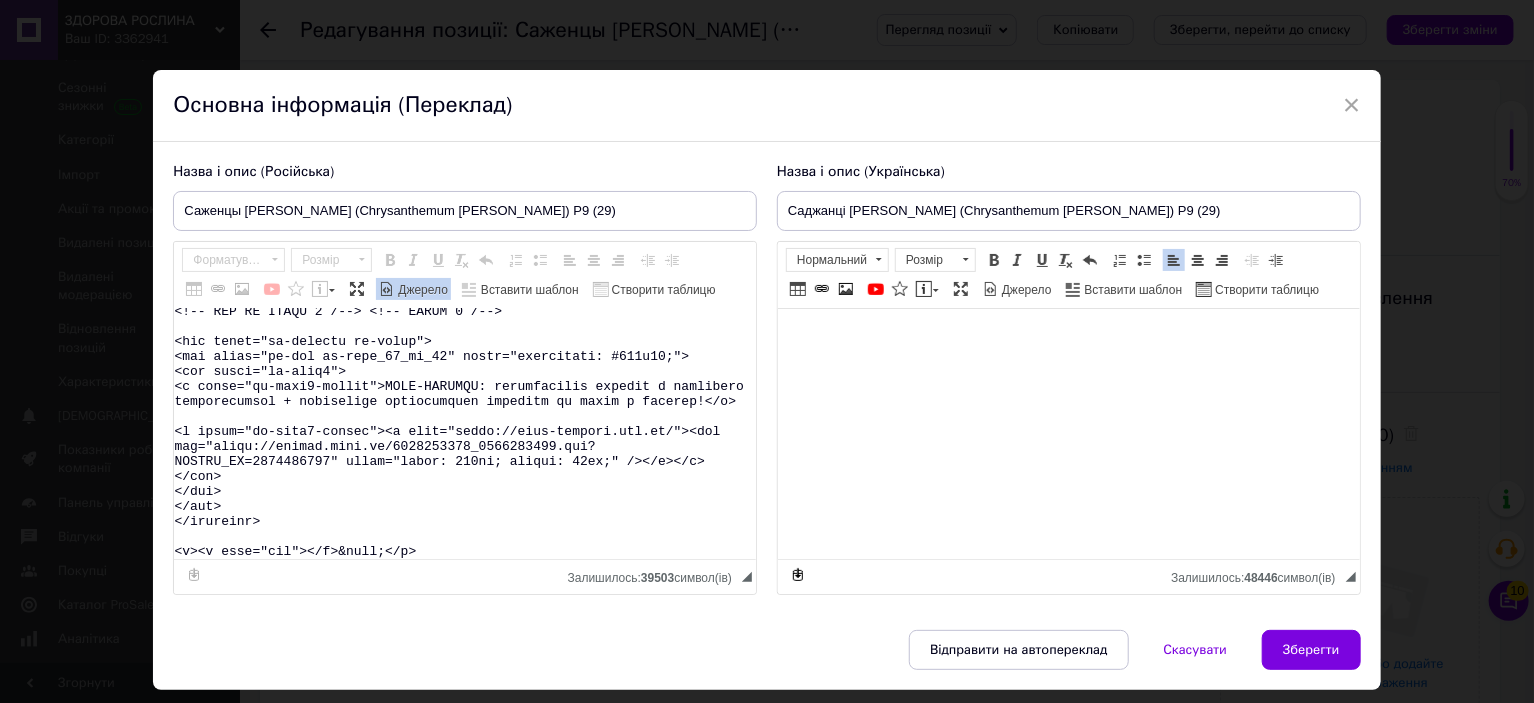 click on "× Основна інформація (Переклад) Назва і опис (Російська) Саженцы Хризантемы мультифлора Дениро Вайт (Chrysanthеmum DeNiro White) Р9 (29)
Название
Chrysanthеmum DeNiro White
Название русское
Хризантема Дениро Вайт
Высота
40-50 см
Время цветения
сентябрь-октябрь
Окраска
белая
Размер цветка
3-4 см
Возраст саженца
однолетний
Размер посадочного материала
10-15 см
Упаковка
Р9
Саженцы Хризантемы мультифлора Дениро Вайт (Chrysanthеmum DeNiro White) Вы можете заказать на сайте магазина  Агролендинг.
ua" at bounding box center [766, 380] 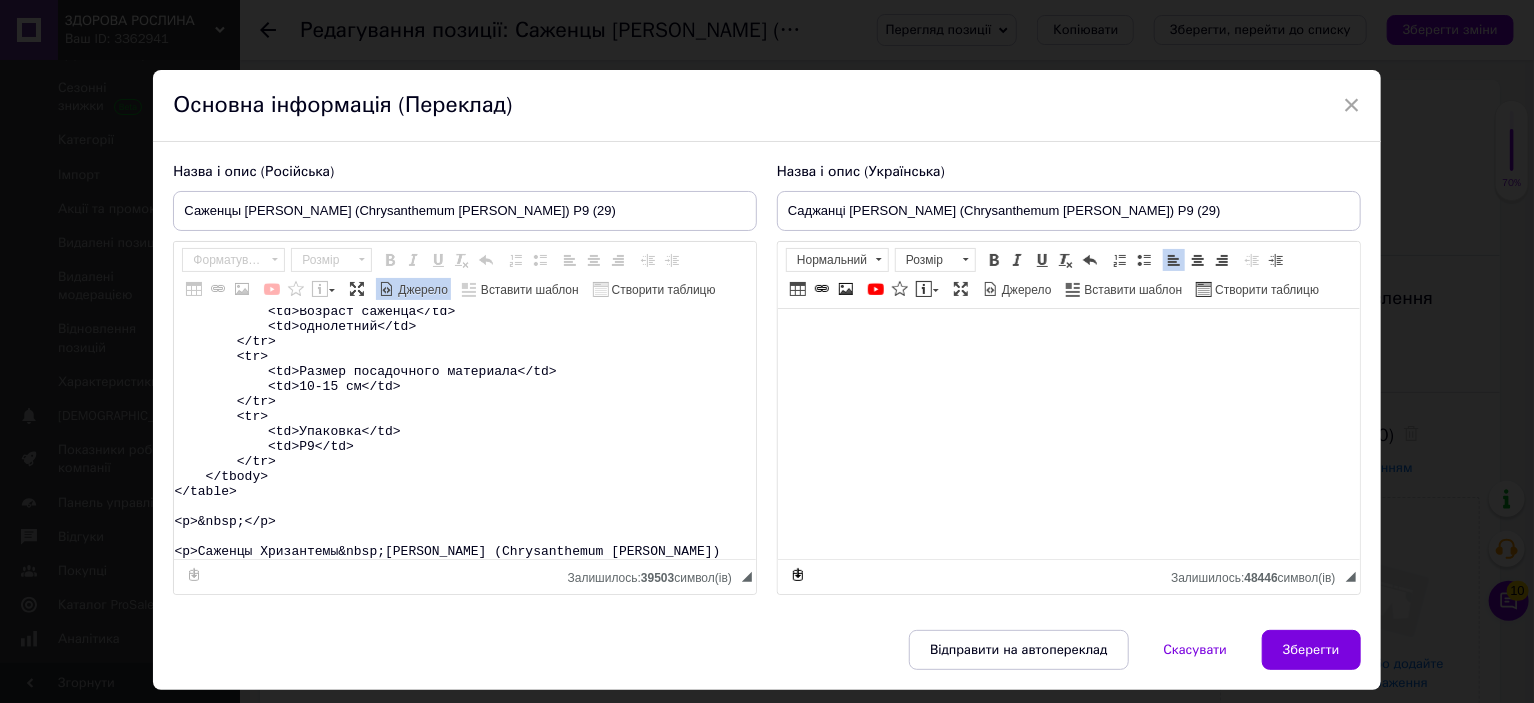 scroll, scrollTop: 433, scrollLeft: 0, axis: vertical 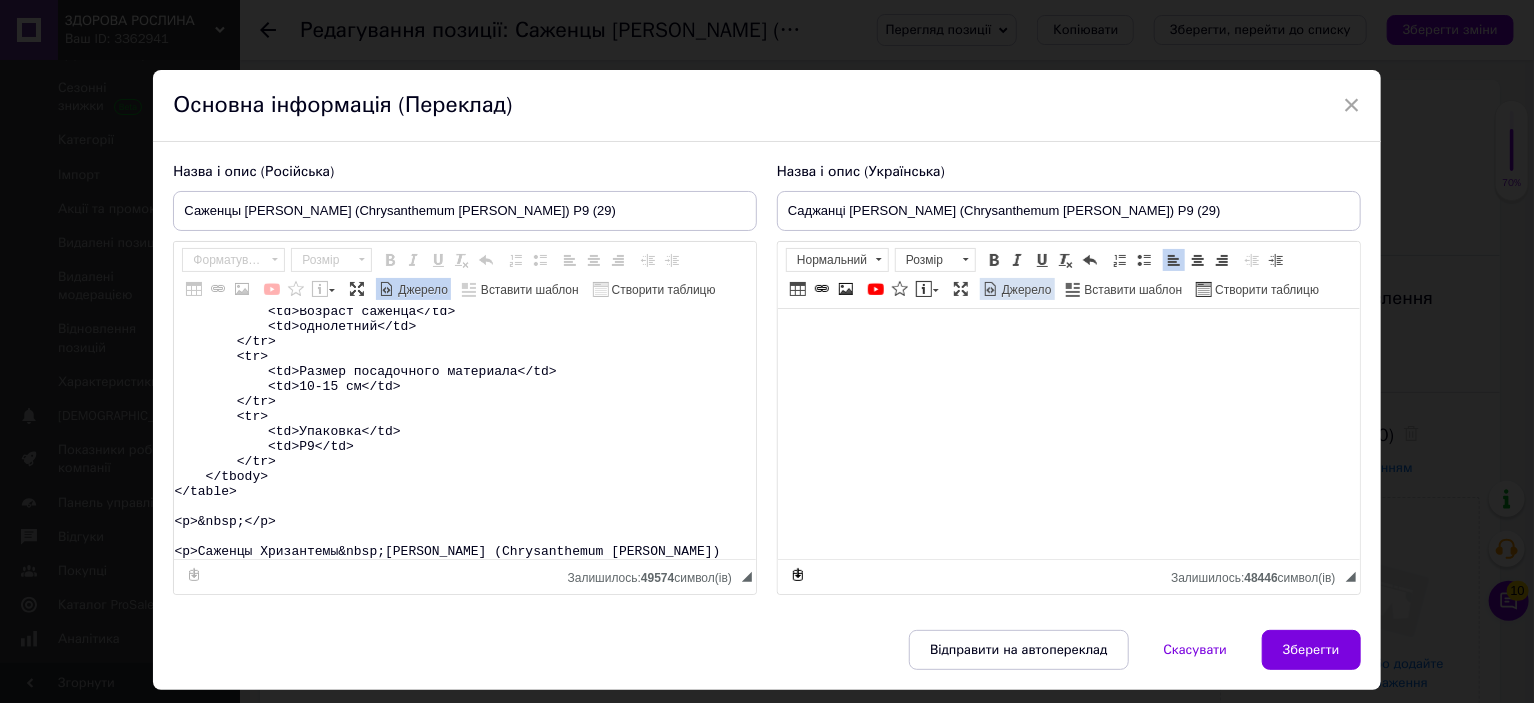 click on "Джерело" at bounding box center [1025, 290] 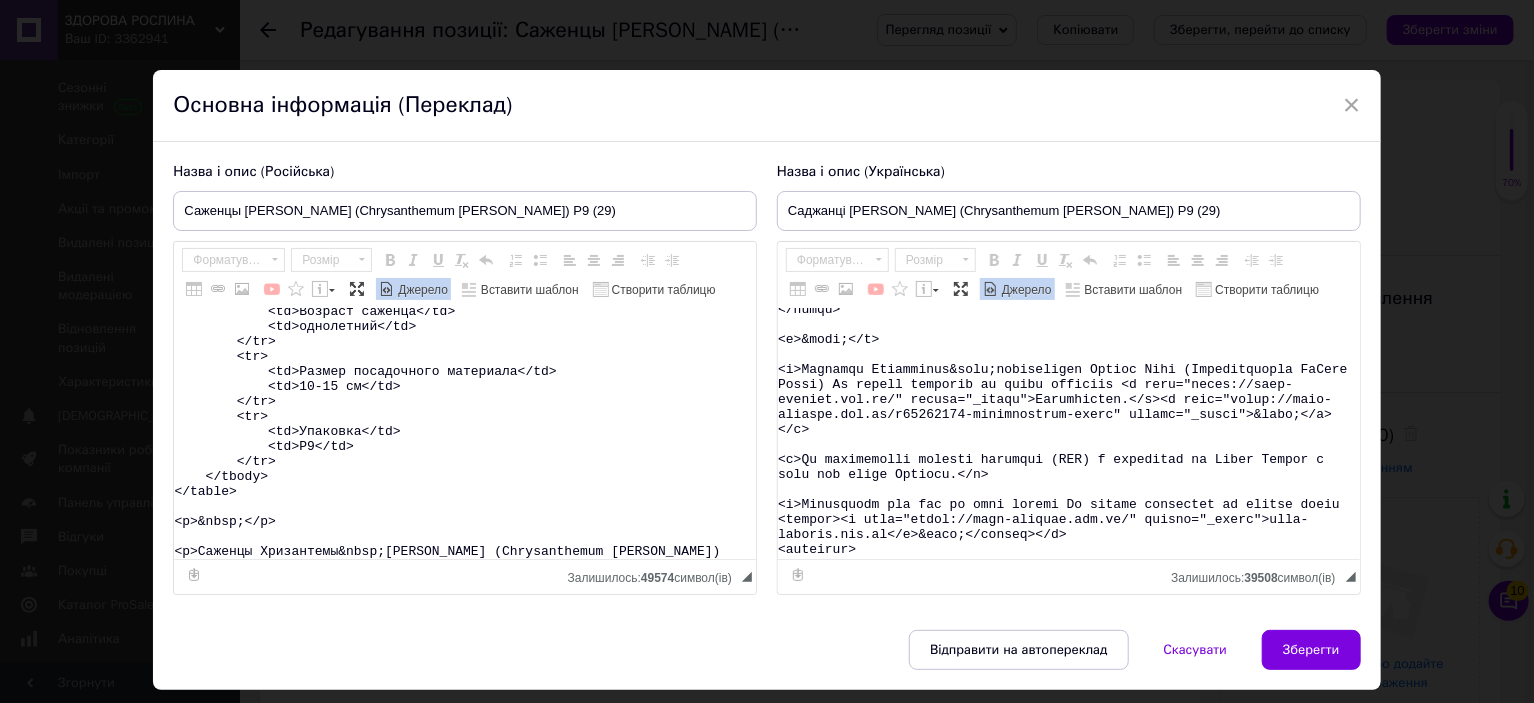 scroll, scrollTop: 600, scrollLeft: 0, axis: vertical 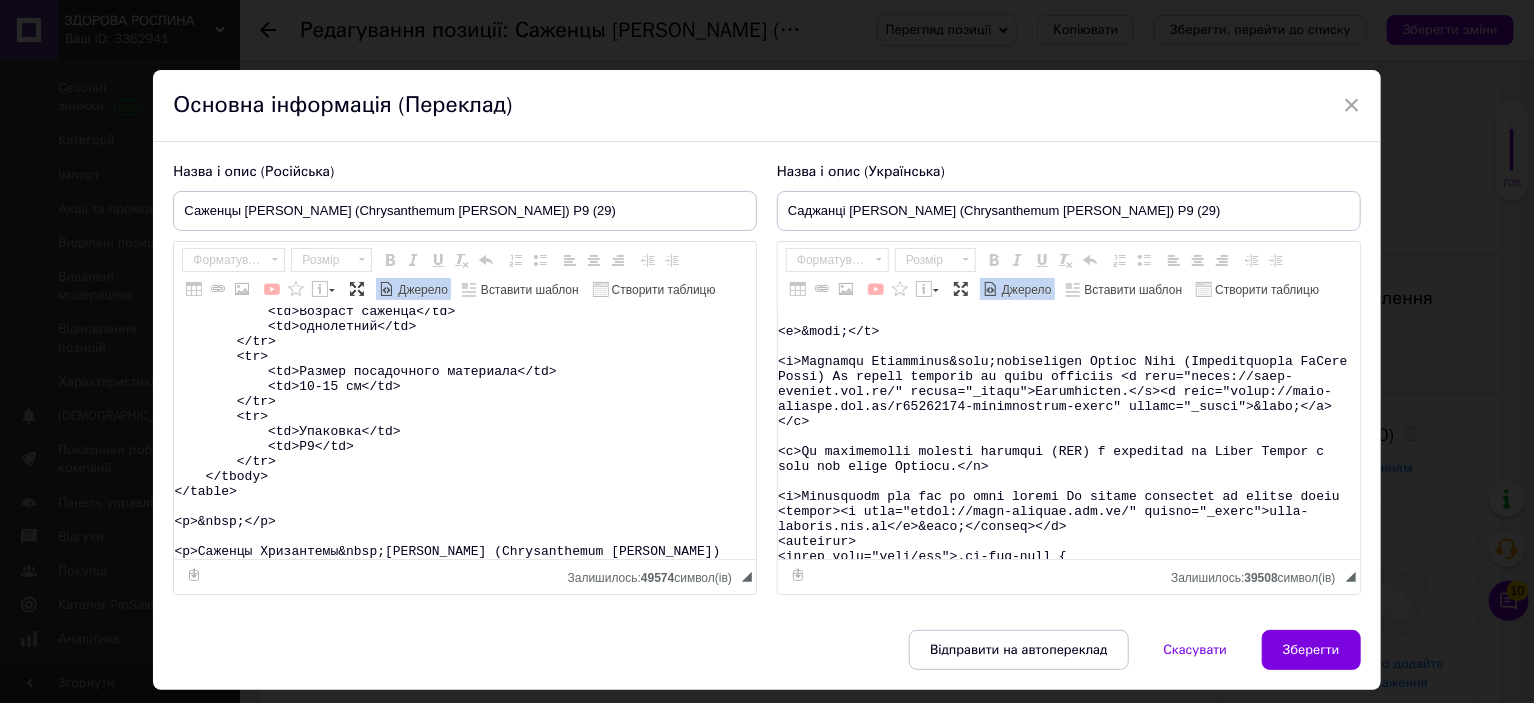 type on "<table>
<tbody>
<tr>
<td>Название</td>
<td>Chrysanthеmum&nbsp;DeNiro White</td>
</tr>
<tr>
<td>Название русское</td>
<td>Хризантема Дениро Вайт</td>
</tr>
<tr>
<td>Высота</td>
<td>40-50&nbsp;см</td>
</tr>
<tr>
<td>Время цветения</td>
<td>сентябрь-октябрь</td>
</tr>
<tr>
<td>Окраска</td>
<td>белая</td>
</tr>
<tr>
<td>Размер цветка</td>
<td>3-4 см</td>
</tr>
<tr>
<td>Возраст саженца</td>
<td>однолетний</td>
</tr>
<tr>
<td>Размер посадочного материала</td>
<td>10-15 см</td>
</tr>
<tr>
<td>Упаковка</td>
<td>Р9</td>
</tr>
</tbody>
</table>
<p>&nbsp;</p>
<p>Саженцы Хризантемы&nbsp;мультифлора Дениро Вайт (Chrysanthеmum DeNiro White)" 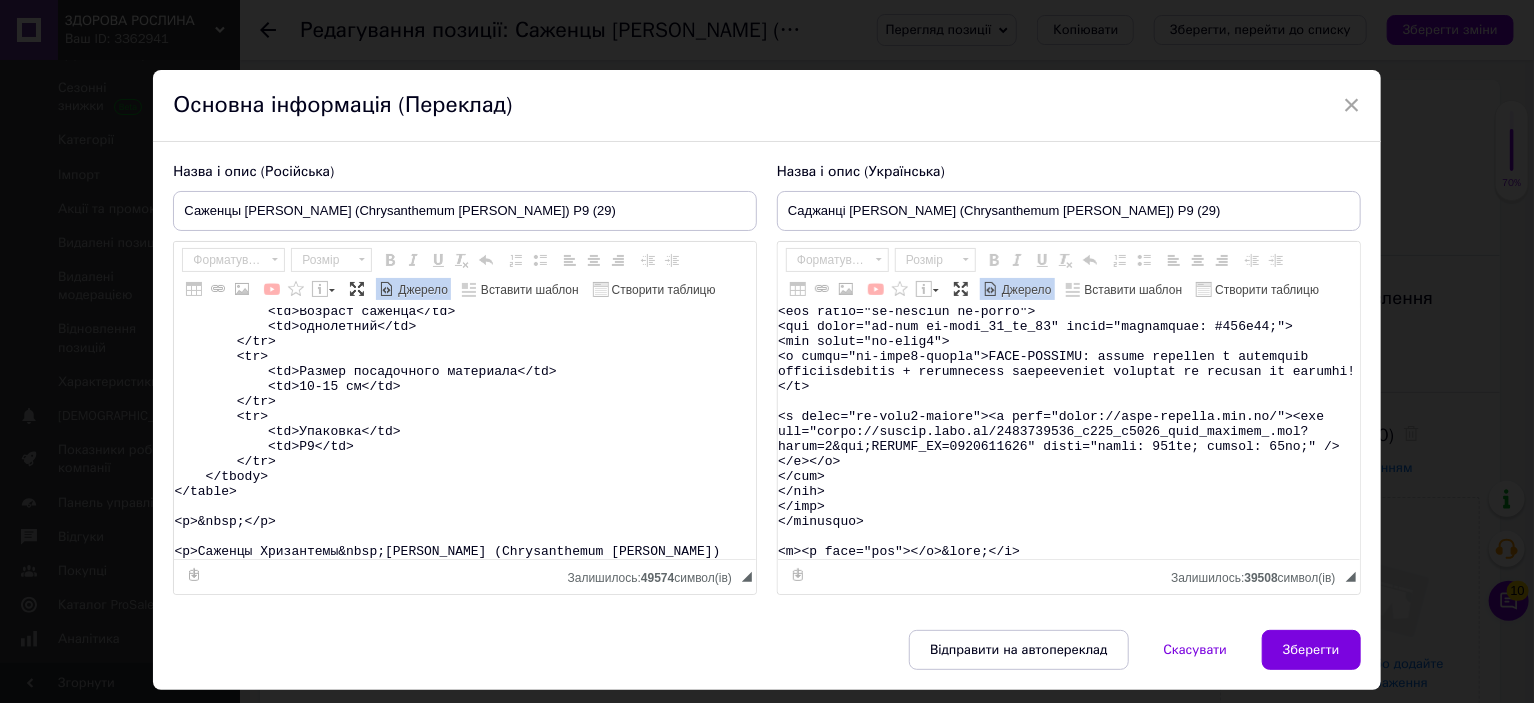 drag, startPoint x: 883, startPoint y: 384, endPoint x: 1248, endPoint y: 609, distance: 428.77734 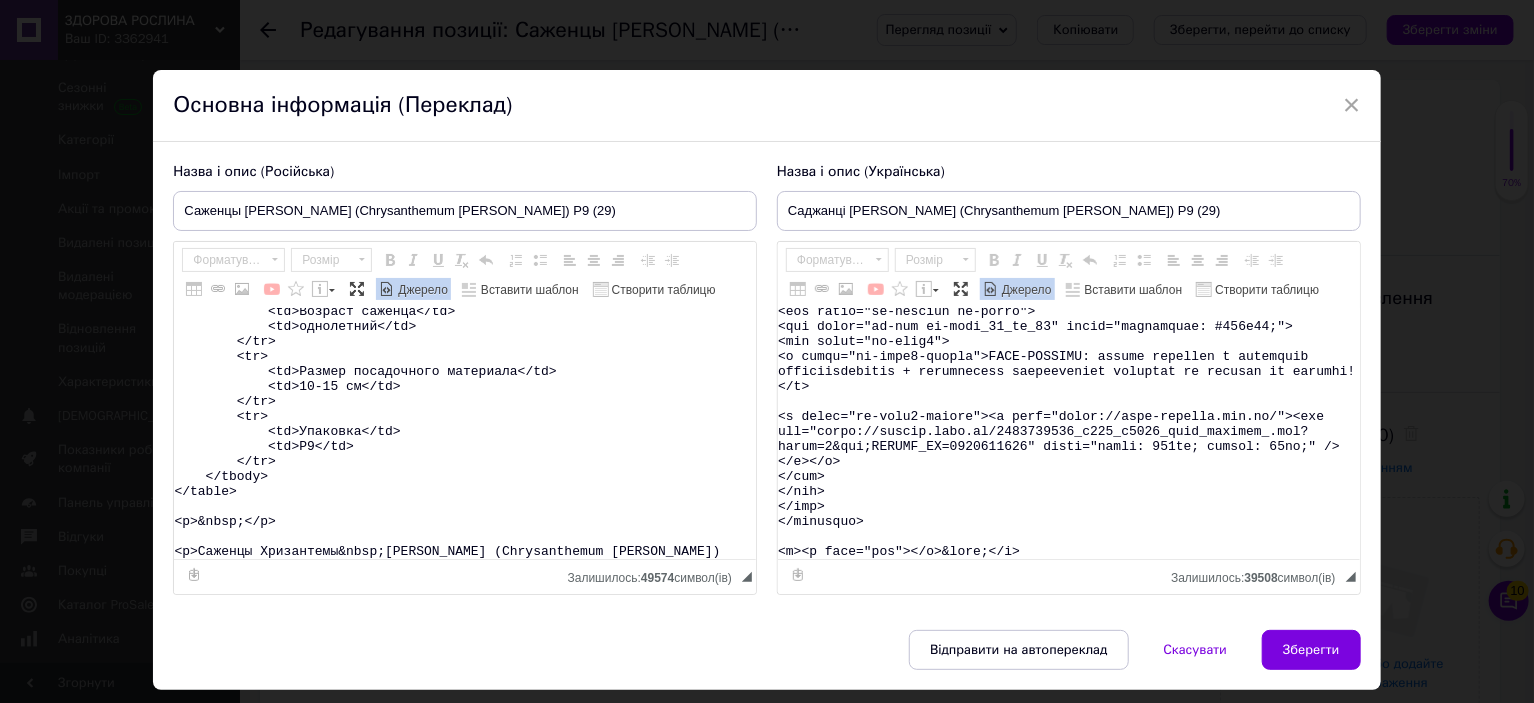 click on "Назва і опис (Російська) Саженцы Хризантемы мультифлора Дениро Вайт (Chrysanthеmum DeNiro White) Р9 (29)
Название
Chrysanthеmum DeNiro White
Название русское
Хризантема Дениро Вайт
Высота
40-50 см
Время цветения
сентябрь-октябрь
Окраска
белая
Размер цветка
3-4 см
Возраст саженца
однолетний
Размер посадочного материала
10-15 см
Упаковка
Р9
Саженцы Хризантемы мультифлора Дениро Вайт (Chrysanthеmum DeNiro White) Вы можете заказать на сайте магазина  Агролендинг.
agro-landing.com. ua ." at bounding box center [766, 386] 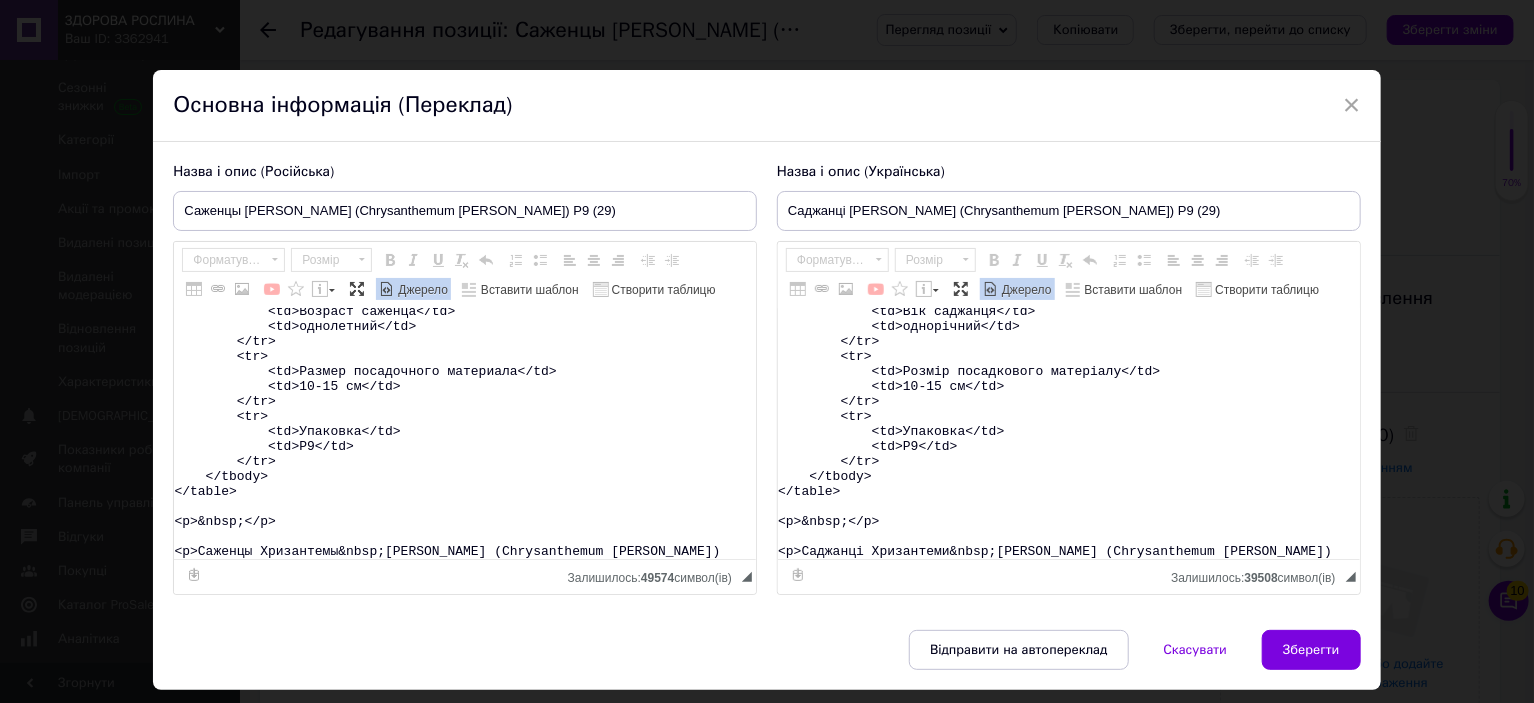 scroll, scrollTop: 433, scrollLeft: 0, axis: vertical 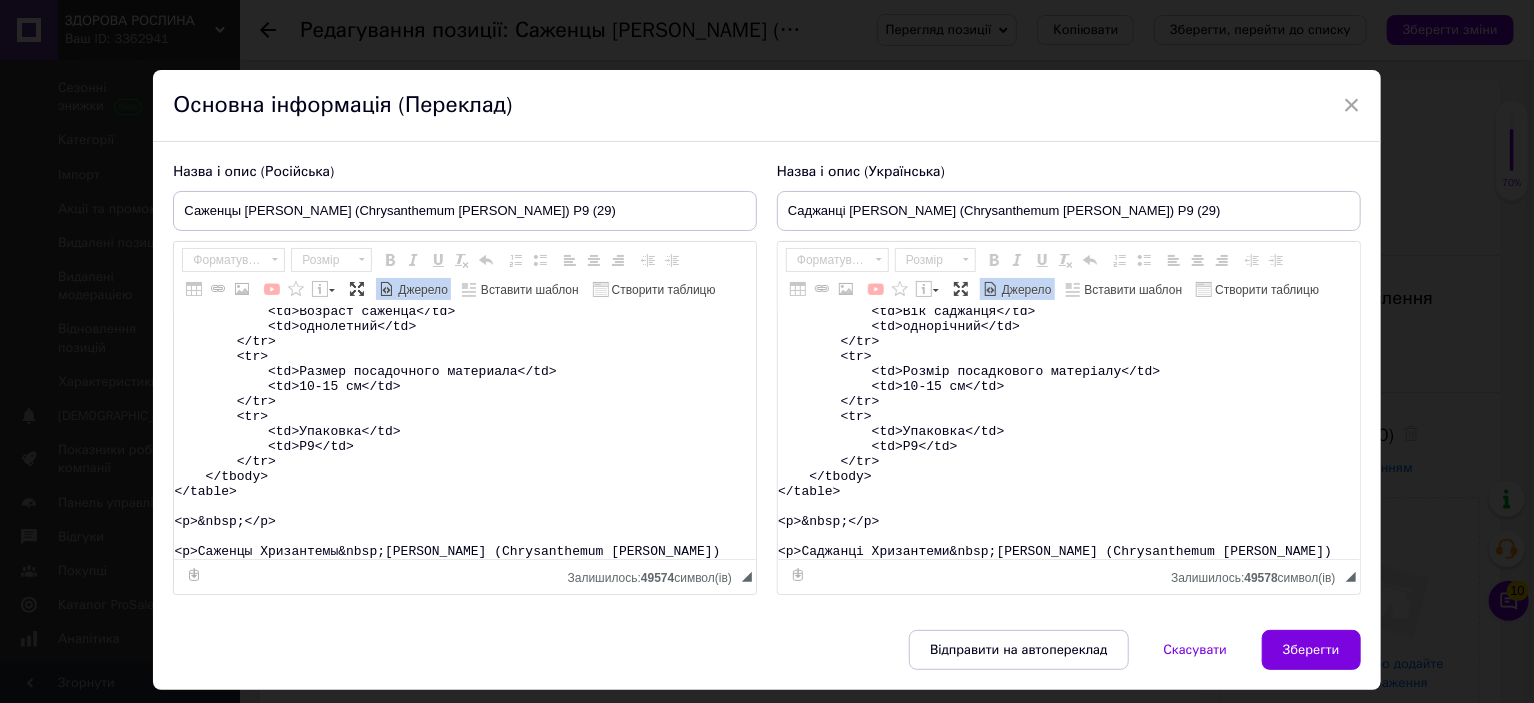 type on "<table>
<tbody>
<tr>
<td>Назва</td>
<td>Chrysanthеmum&nbsp;DeNiro White</td>
</tr>
<tr>
<td>Назва українська</td>
<td>Хризантема Деніро Вайт</td>
</tr>
<tr>
<td>Висота</td>
<td>40-50&nbsp;см</td>
</tr>
<tr>
<td>Час цвітіння</td>
<td>вересень-жовтень</td>
</tr>
<tr>
<td>Забарвлення</td>
<td>біле</td>
</tr>
<tr>
<td>Розмір квітки</td>
<td>3-4 см</td>
</tr>
<tr>
<td>Вік саджанця</td>
<td>однорічний</td>
</tr>
<tr>
<td>Розмір посадкового матеріалу</td>
<td>10-15 см</td>
</tr>
<tr>
<td>Упаковка</td>
<td>Р9</td>
</tr>
</tbody>
</table>
<p>&nbsp;</p>
<p>Саджанці Хризантеми&nbsp;мультифлора Деніро Вайт (Chrysanthеmum DeNiro White)" 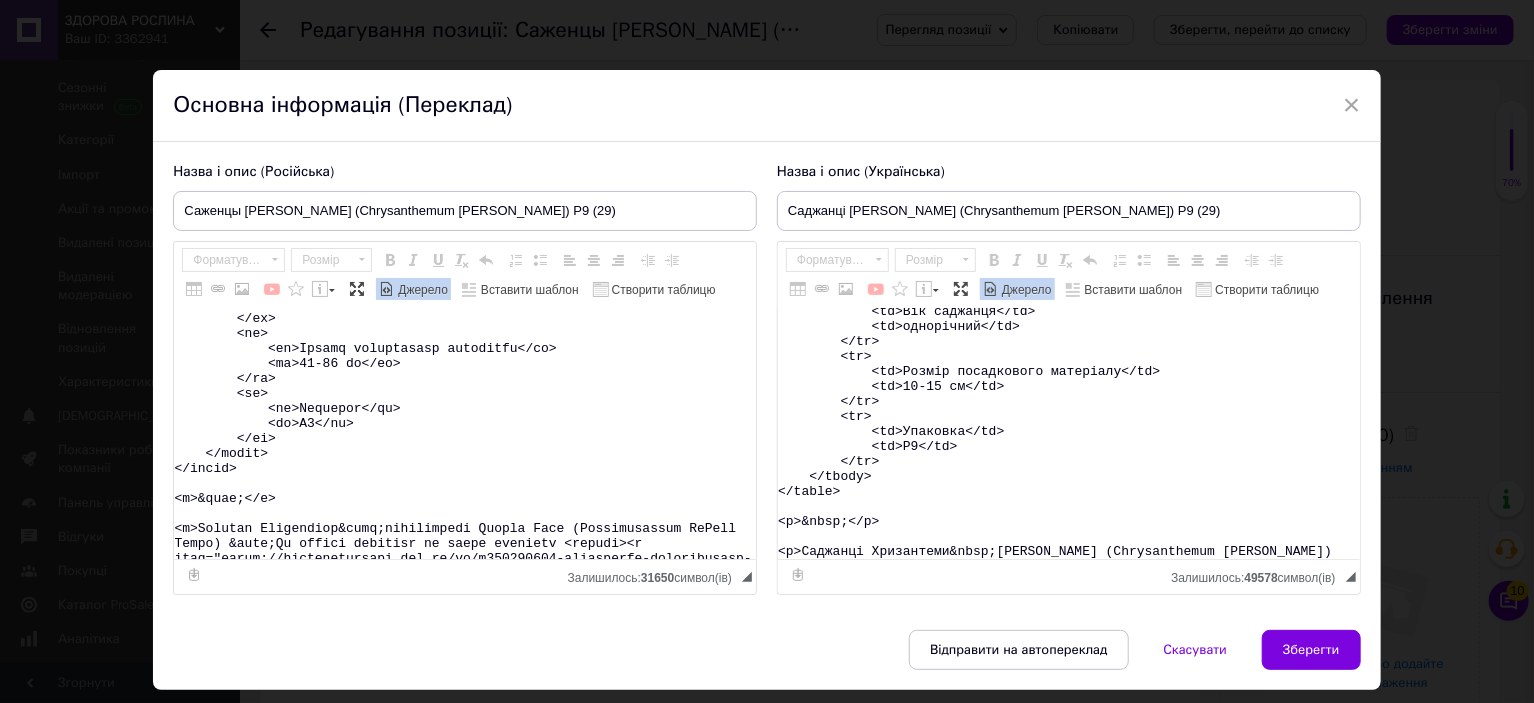 scroll, scrollTop: 15679, scrollLeft: 0, axis: vertical 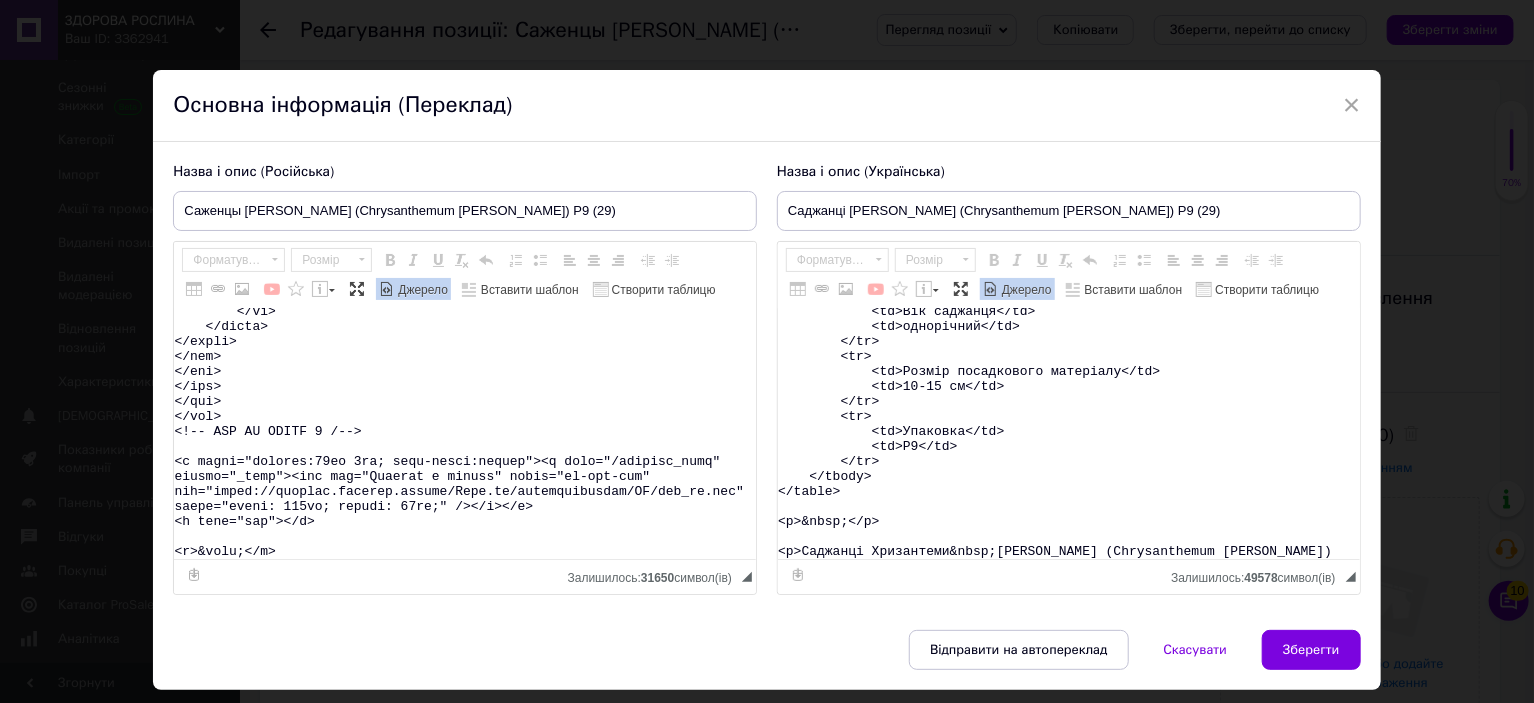 click on "Джерело" at bounding box center (421, 290) 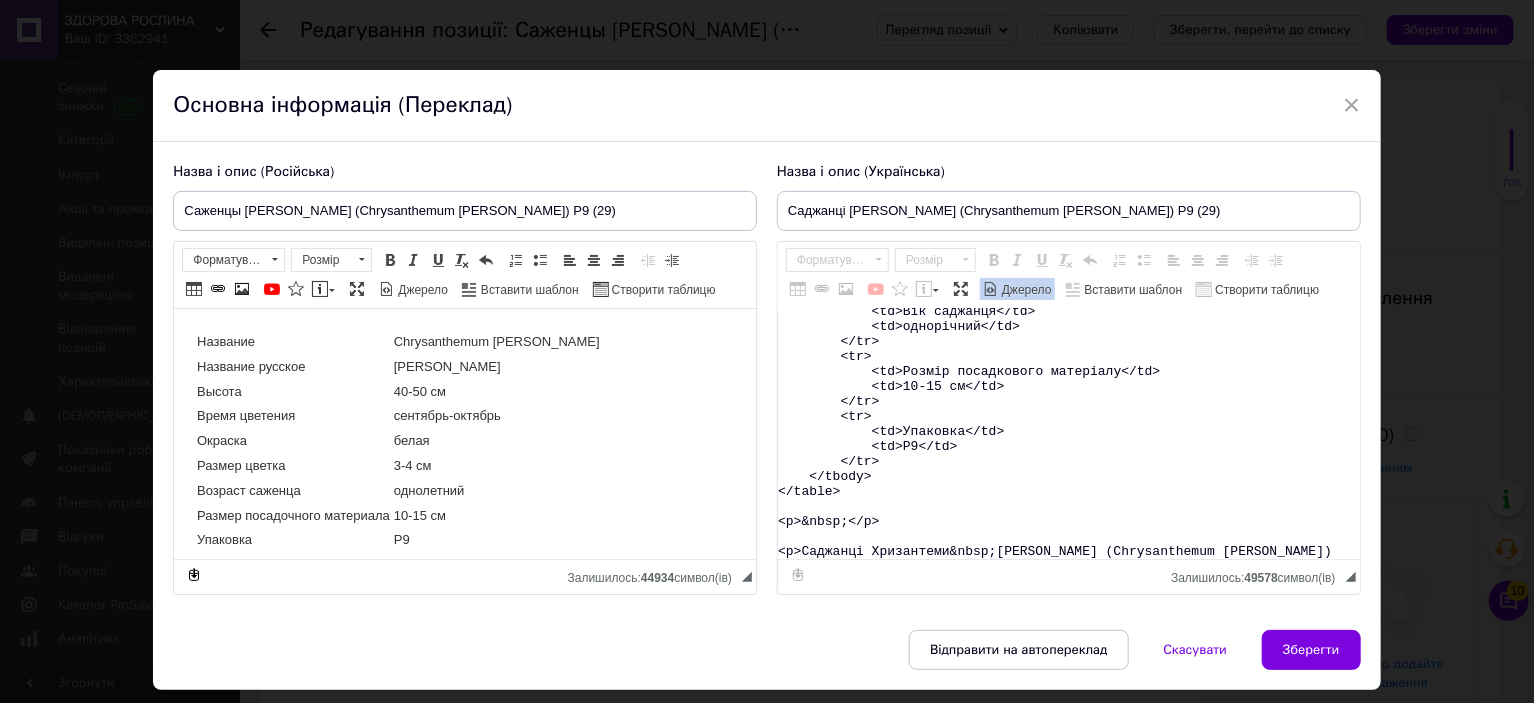 scroll, scrollTop: 200, scrollLeft: 0, axis: vertical 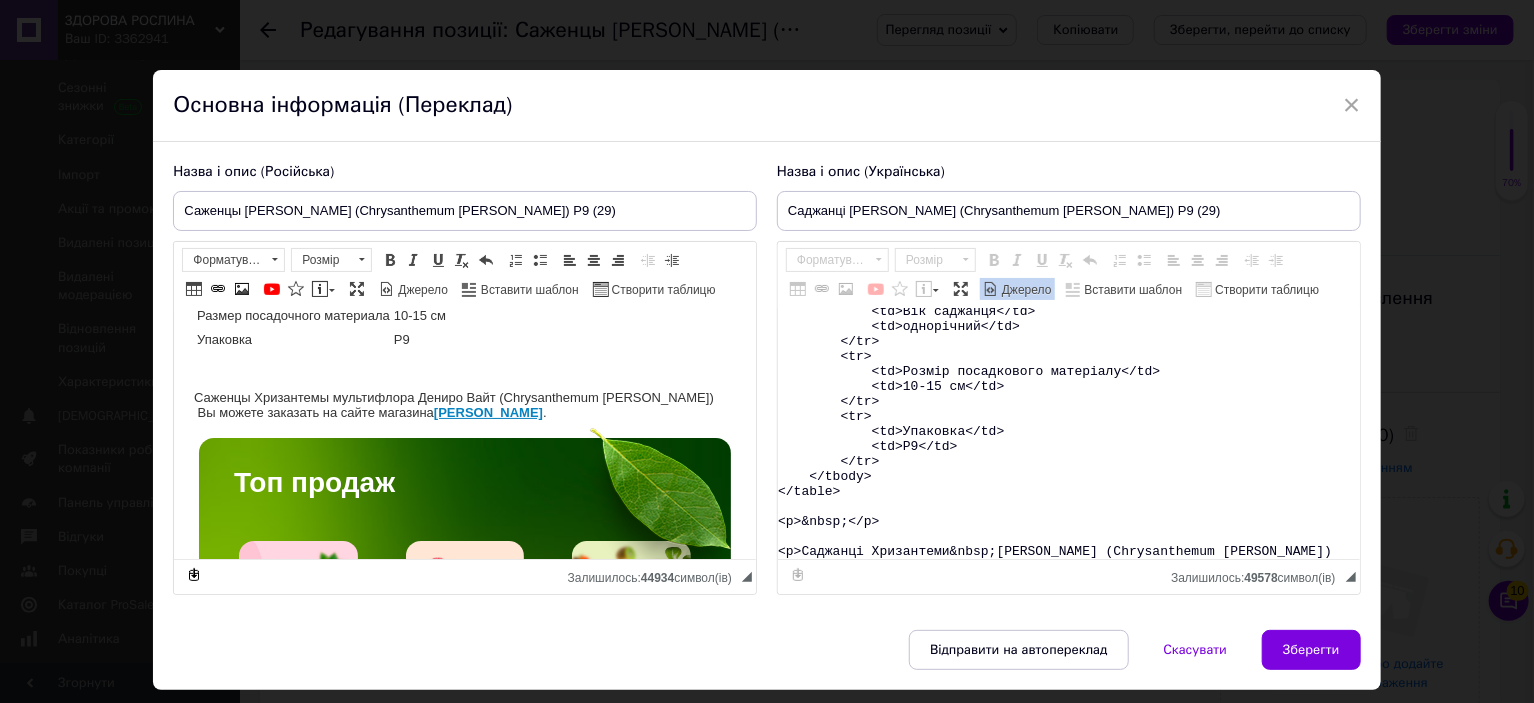 click on "<table>
<tbody>
<tr>
<td>Назва</td>
<td>Chrysanthеmum&nbsp;DeNiro White</td>
</tr>
<tr>
<td>Назва українська</td>
<td>Хризантема Деніро Вайт</td>
</tr>
<tr>
<td>Висота</td>
<td>40-50&nbsp;см</td>
</tr>
<tr>
<td>Час цвітіння</td>
<td>вересень-жовтень</td>
</tr>
<tr>
<td>Забарвлення</td>
<td>біле</td>
</tr>
<tr>
<td>Розмір квітки</td>
<td>3-4 см</td>
</tr>
<tr>
<td>Вік саджанця</td>
<td>однорічний</td>
</tr>
<tr>
<td>Розмір посадкового матеріалу</td>
<td>10-15 см</td>
</tr>
<tr>
<td>Упаковка</td>
<td>Р9</td>
</tr>
</tbody>
</table>
<p>&nbsp;</p>
<p>Саджанці Хризантеми&nbsp;мультифлора Деніро Вайт (Chrysanthеmum DeNiro White)" at bounding box center (1069, 434) 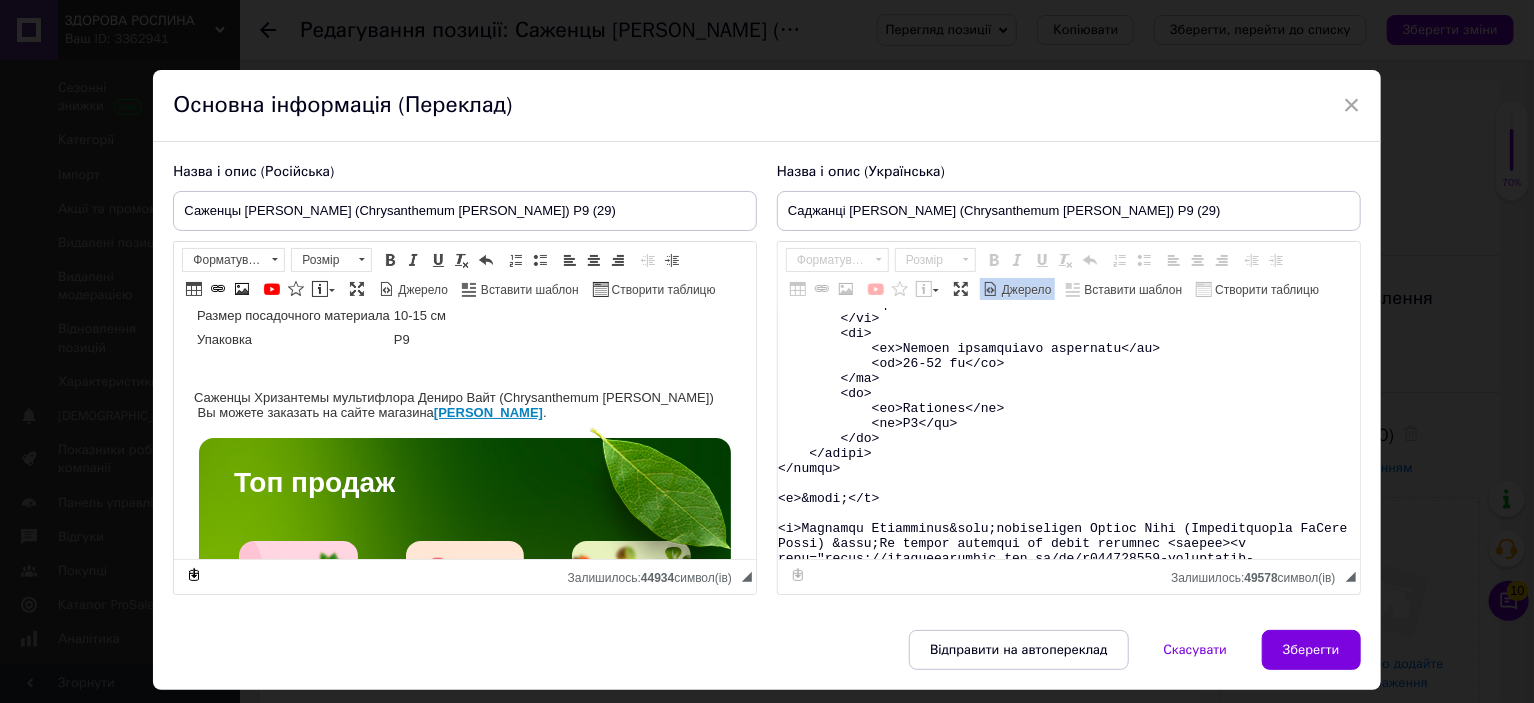 scroll, scrollTop: 15664, scrollLeft: 0, axis: vertical 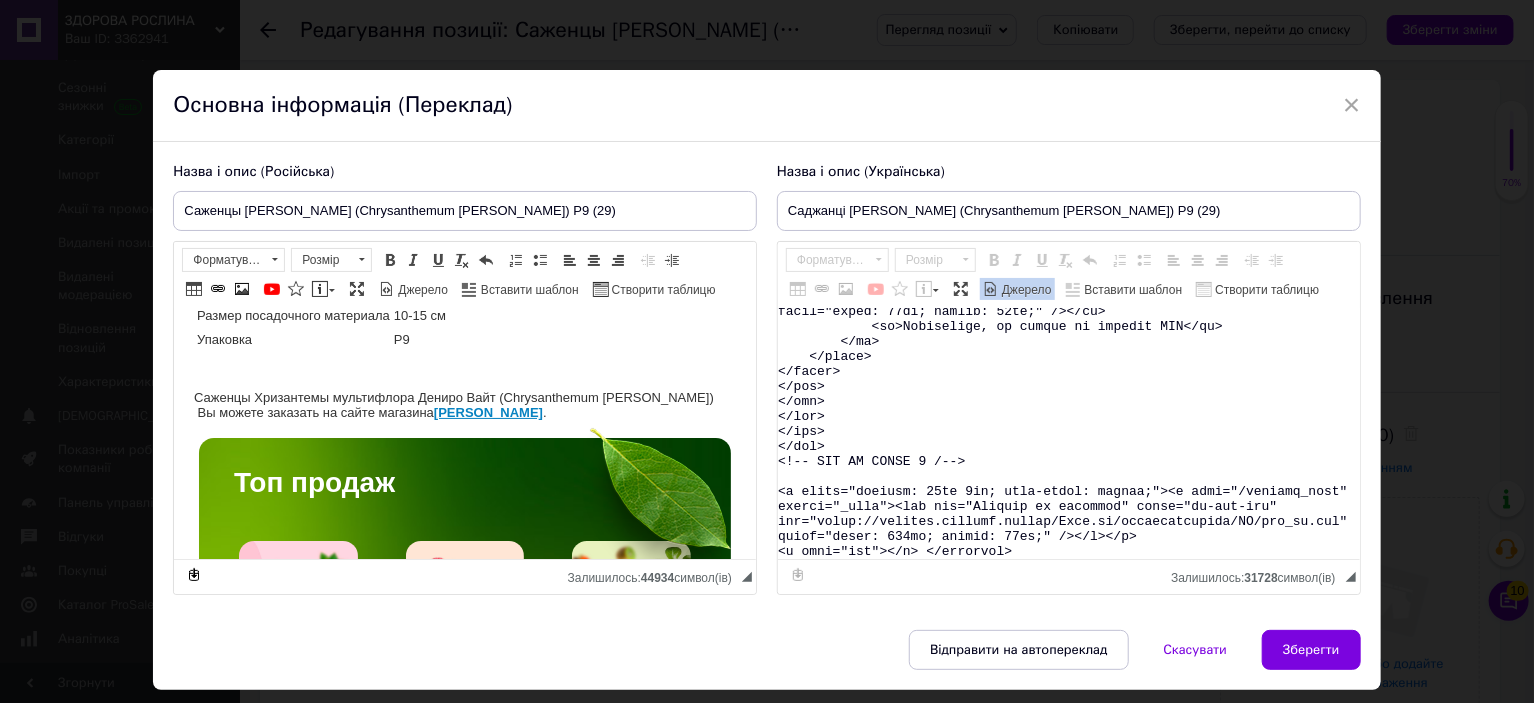 click on "Джерело" at bounding box center [1025, 290] 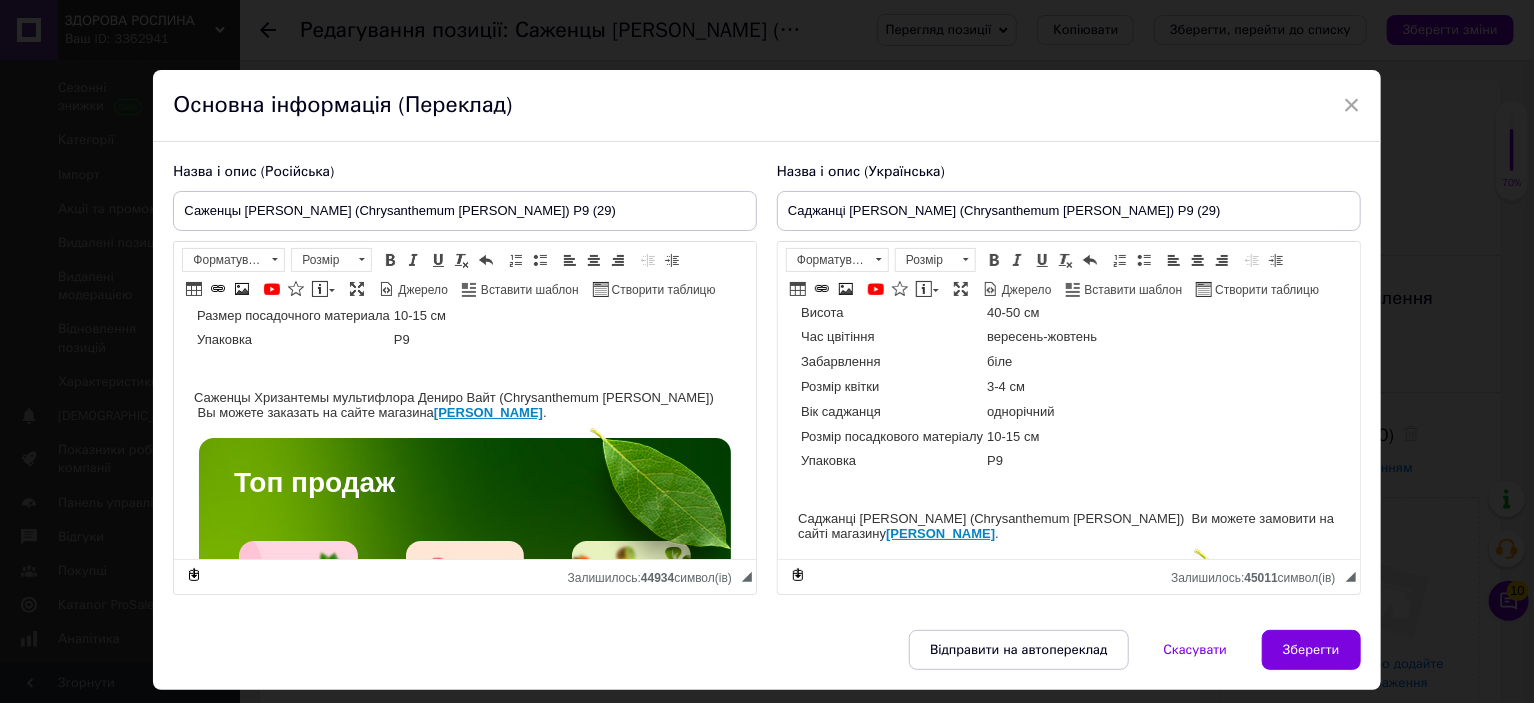 scroll, scrollTop: 200, scrollLeft: 0, axis: vertical 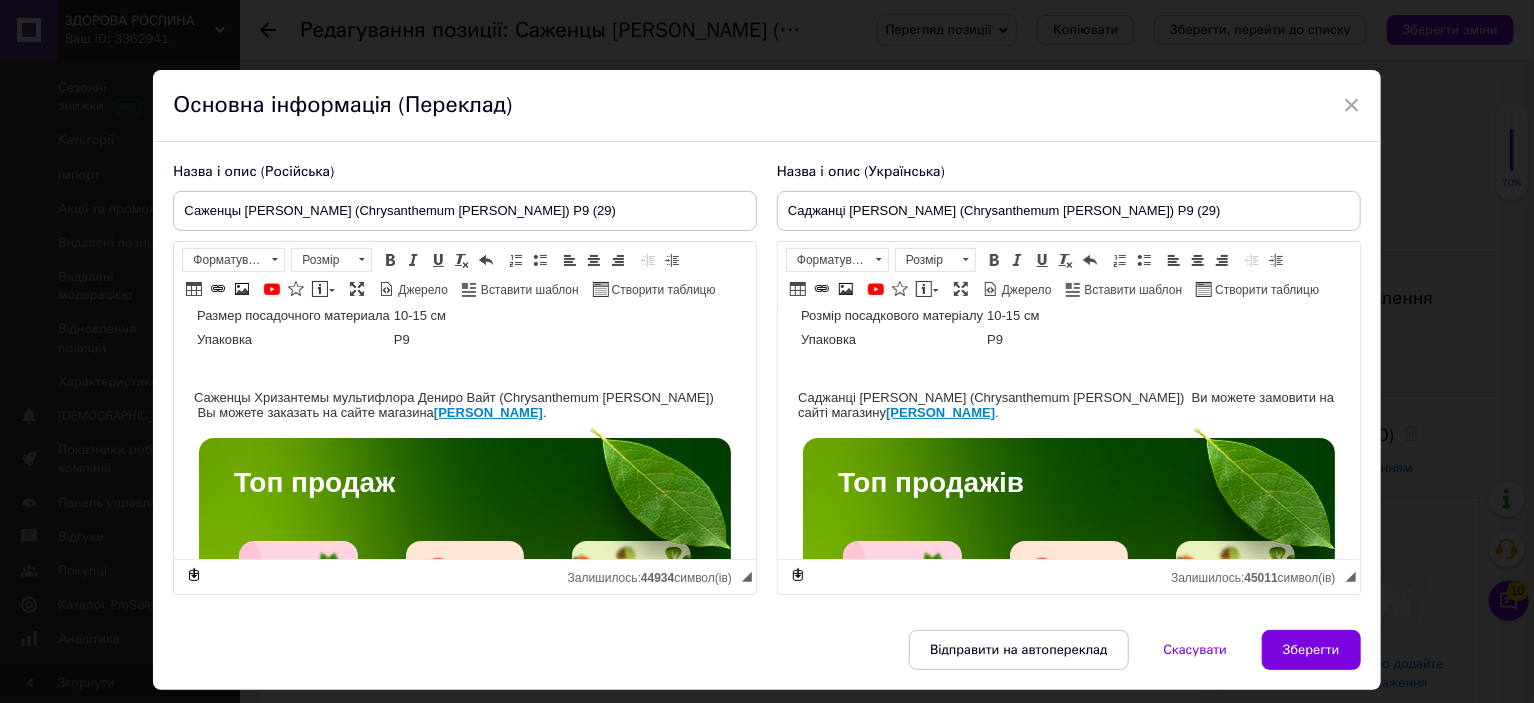 drag, startPoint x: 835, startPoint y: 354, endPoint x: 836, endPoint y: 325, distance: 29.017237 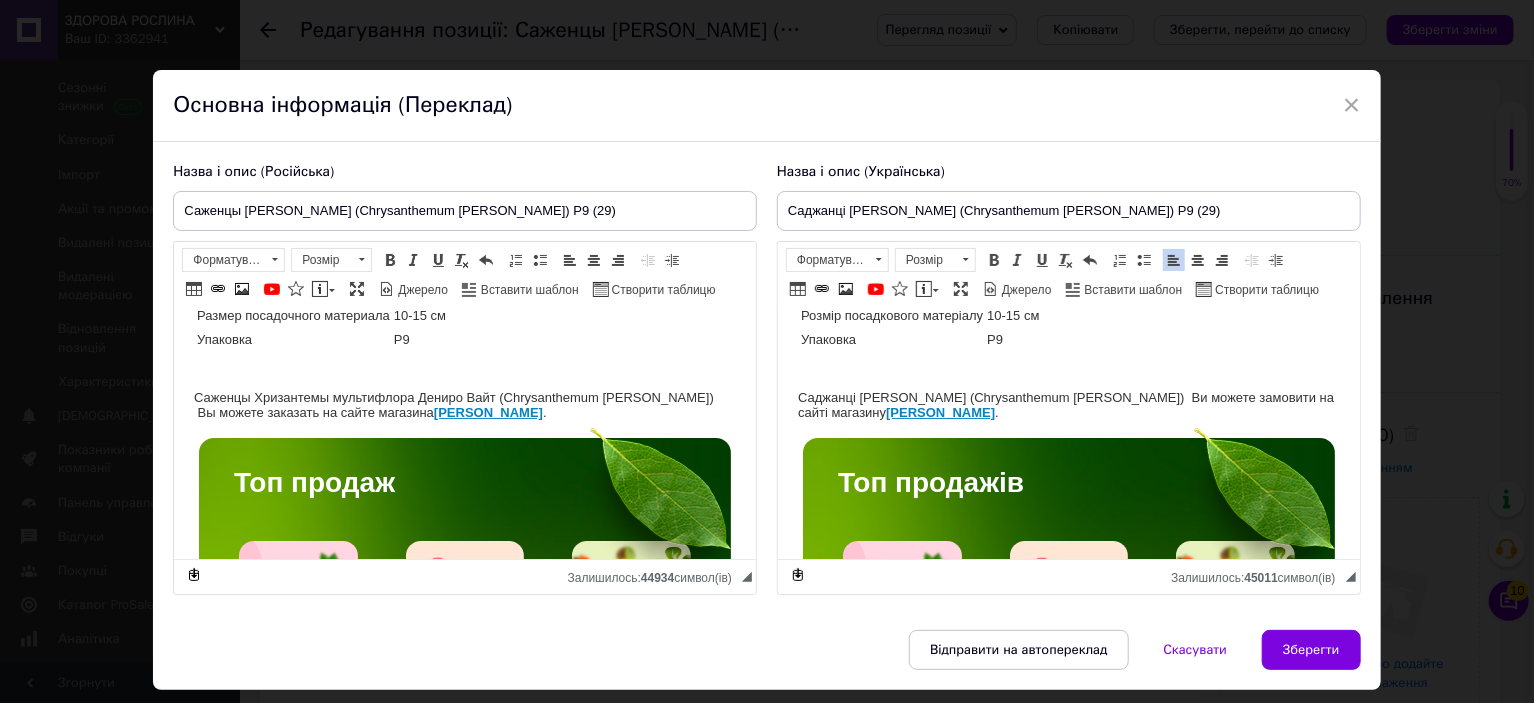 drag, startPoint x: 786, startPoint y: 356, endPoint x: 799, endPoint y: 389, distance: 35.468296 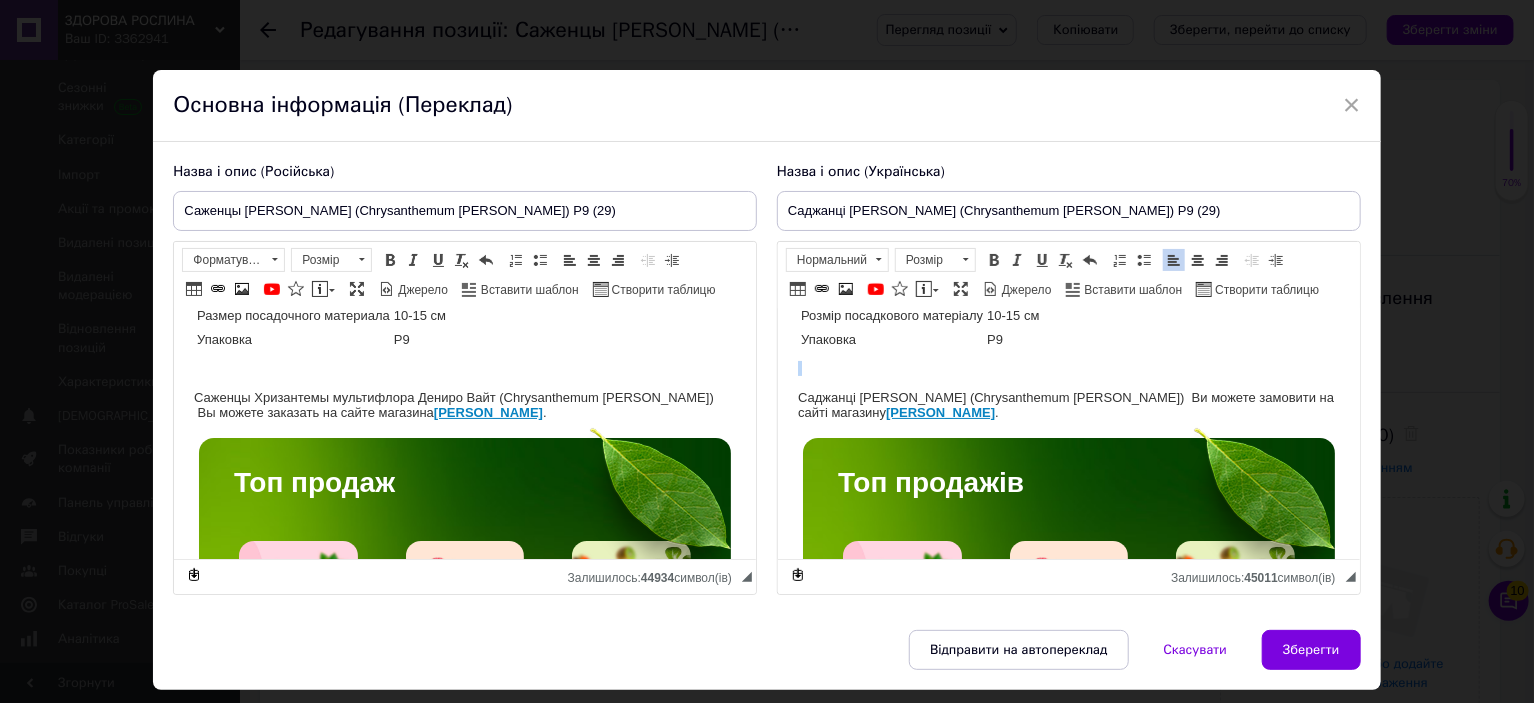 click at bounding box center (1068, 368) 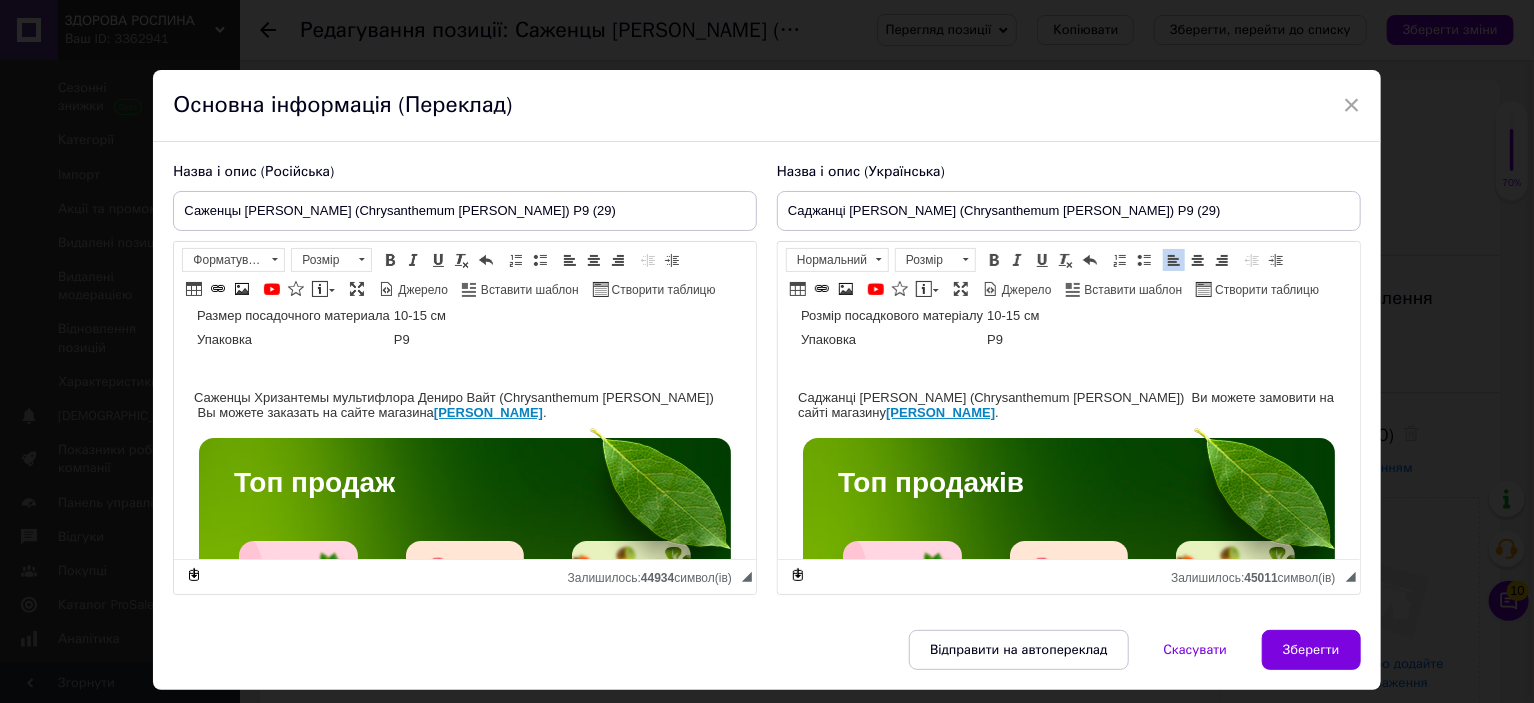 click at bounding box center (1068, 368) 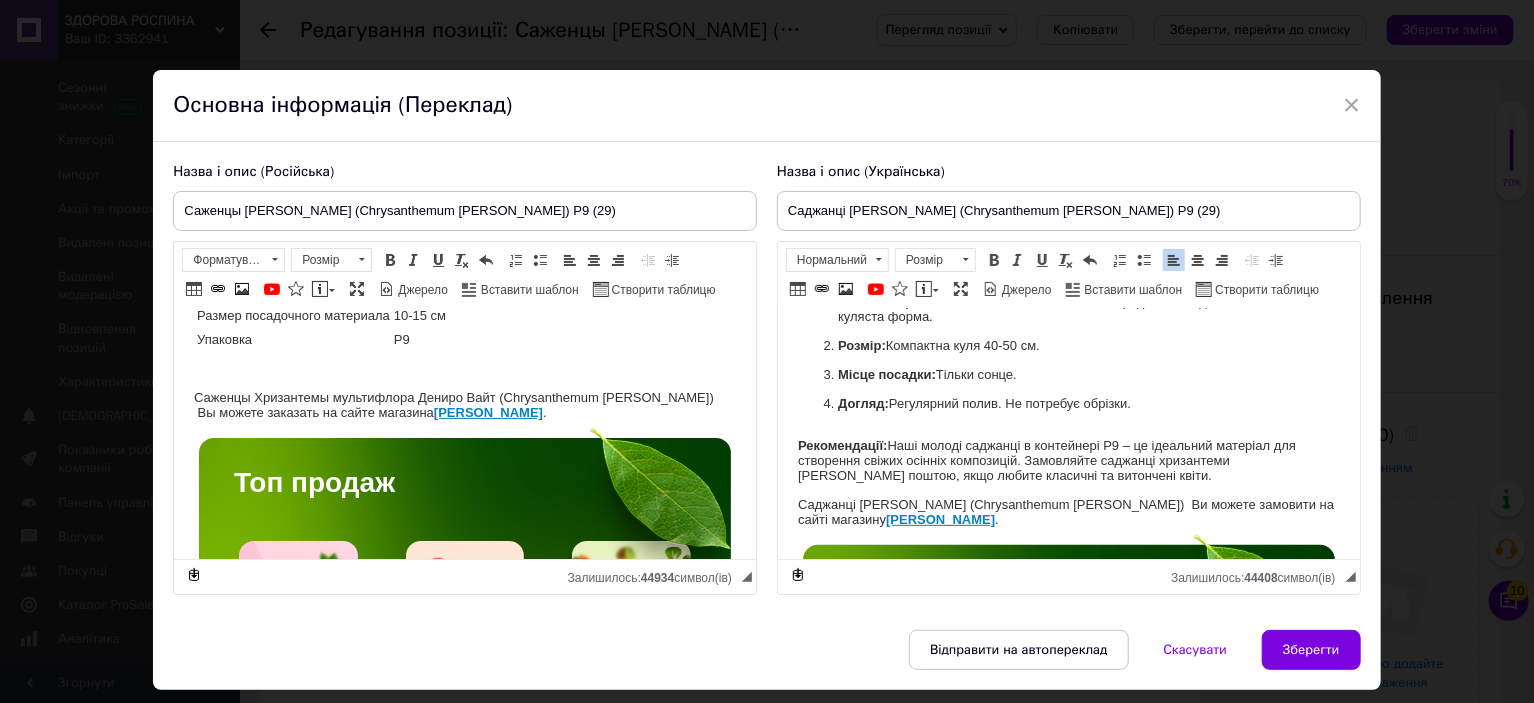 scroll, scrollTop: 416, scrollLeft: 0, axis: vertical 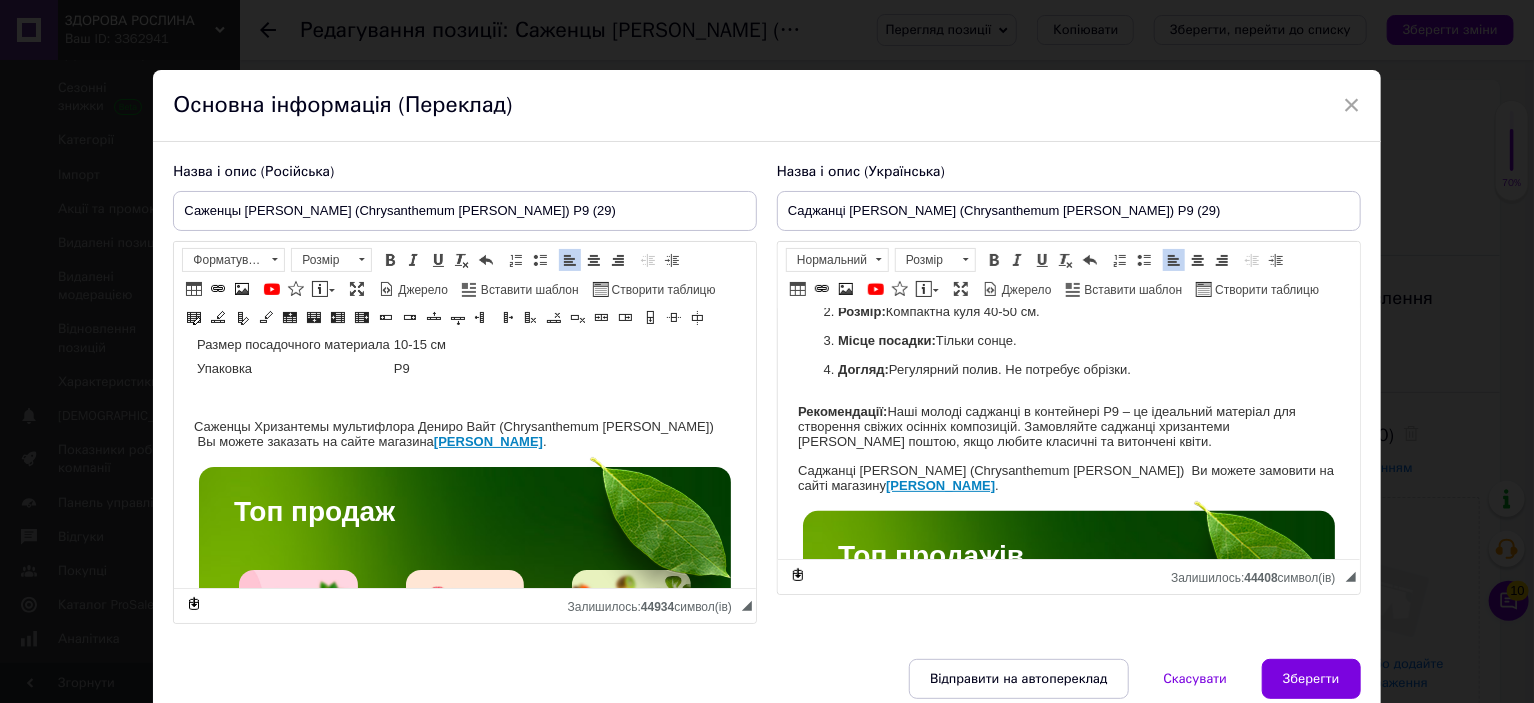 click on "Название Chrysanthеmum DeNiro White Название русское Хризантема Дениро Вайт Высота 40-50 см Время цветения сентябрь-октябрь Окраска белая Размер цветка 3-4 см Возраст саженца однолетний Размер посадочного материала 10-15 см Упаковка Р9 Саженцы Хризантемы мультифлора Дениро Вайт (Chrysanthеmum DeNiro White)  Вы можете заказать на сайте магазина  Здорова Рослина .           Топ продаж       Качественные здоровые саженцы, которые обеспечат высокий урожай, выращены с соблюдением всех агротехнических требований, что гарантирует высокую приживаемость и обильное плодоношение." at bounding box center (465, 2972) 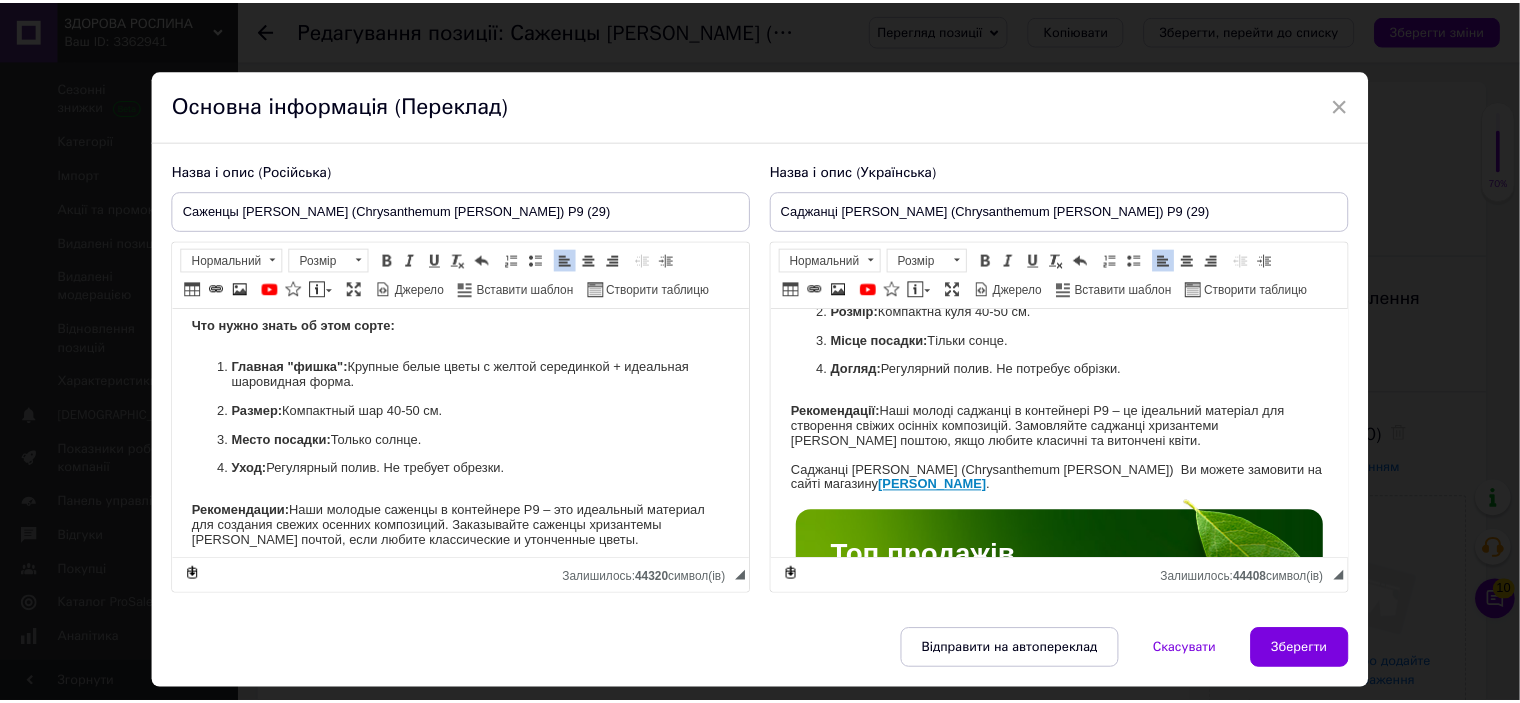 scroll, scrollTop: 416, scrollLeft: 0, axis: vertical 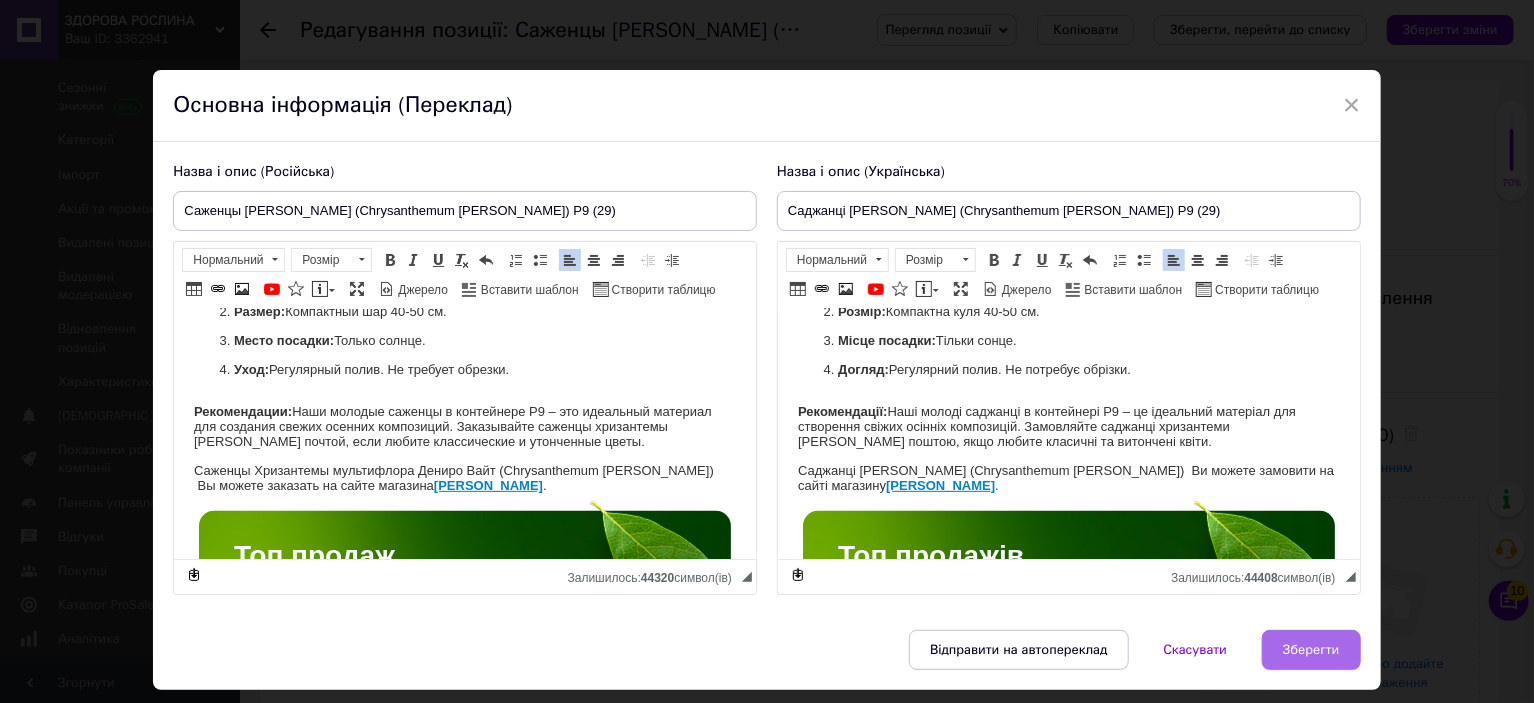 click on "Зберегти" at bounding box center (1311, 650) 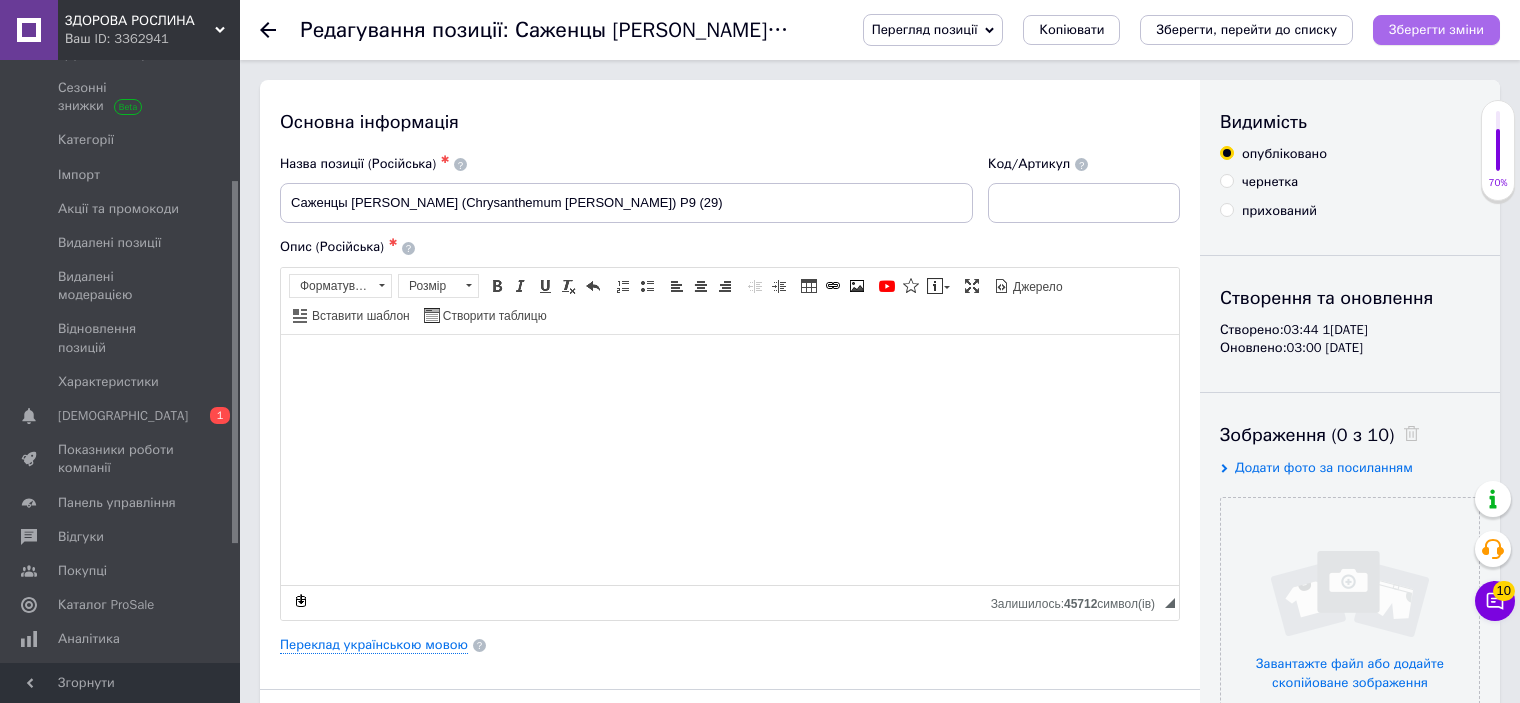 click on "Зберегти зміни" at bounding box center (1436, 30) 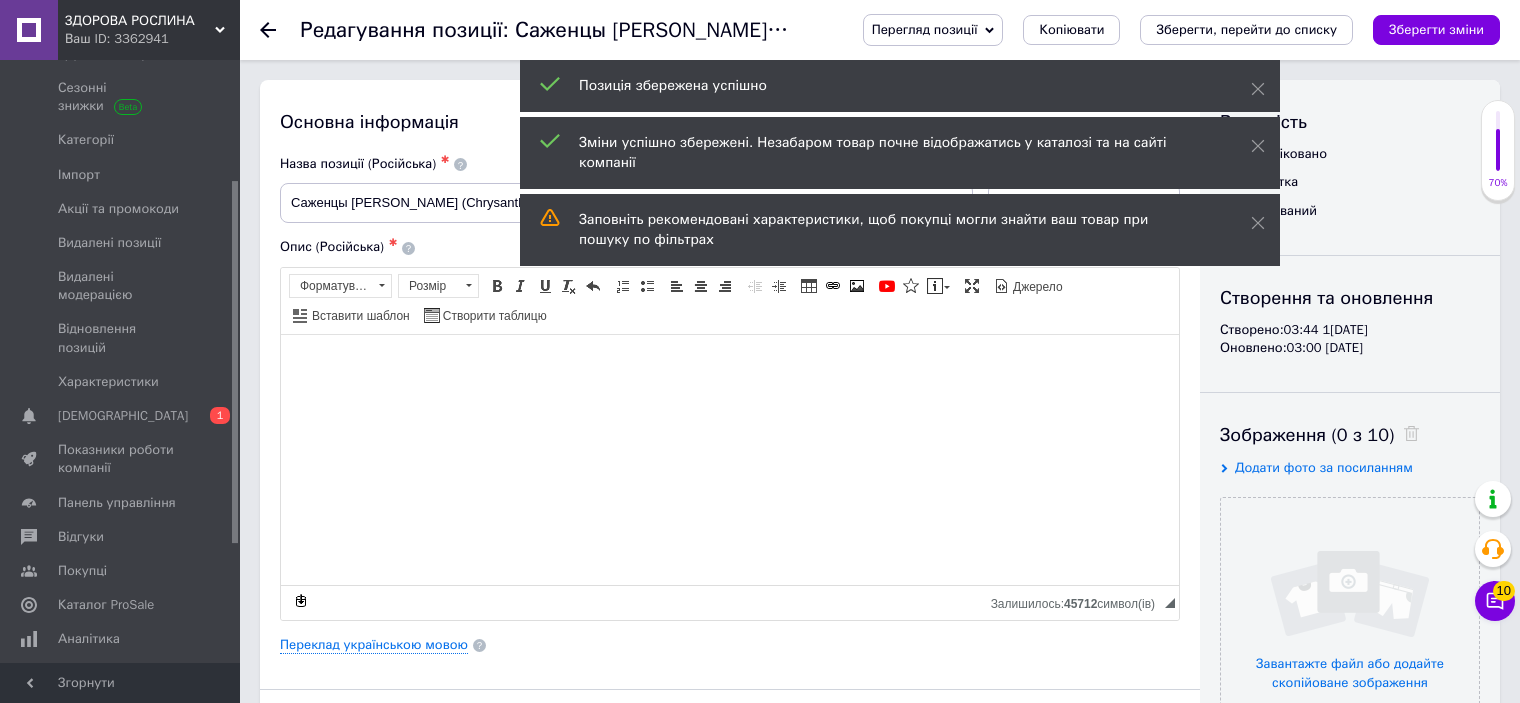 click 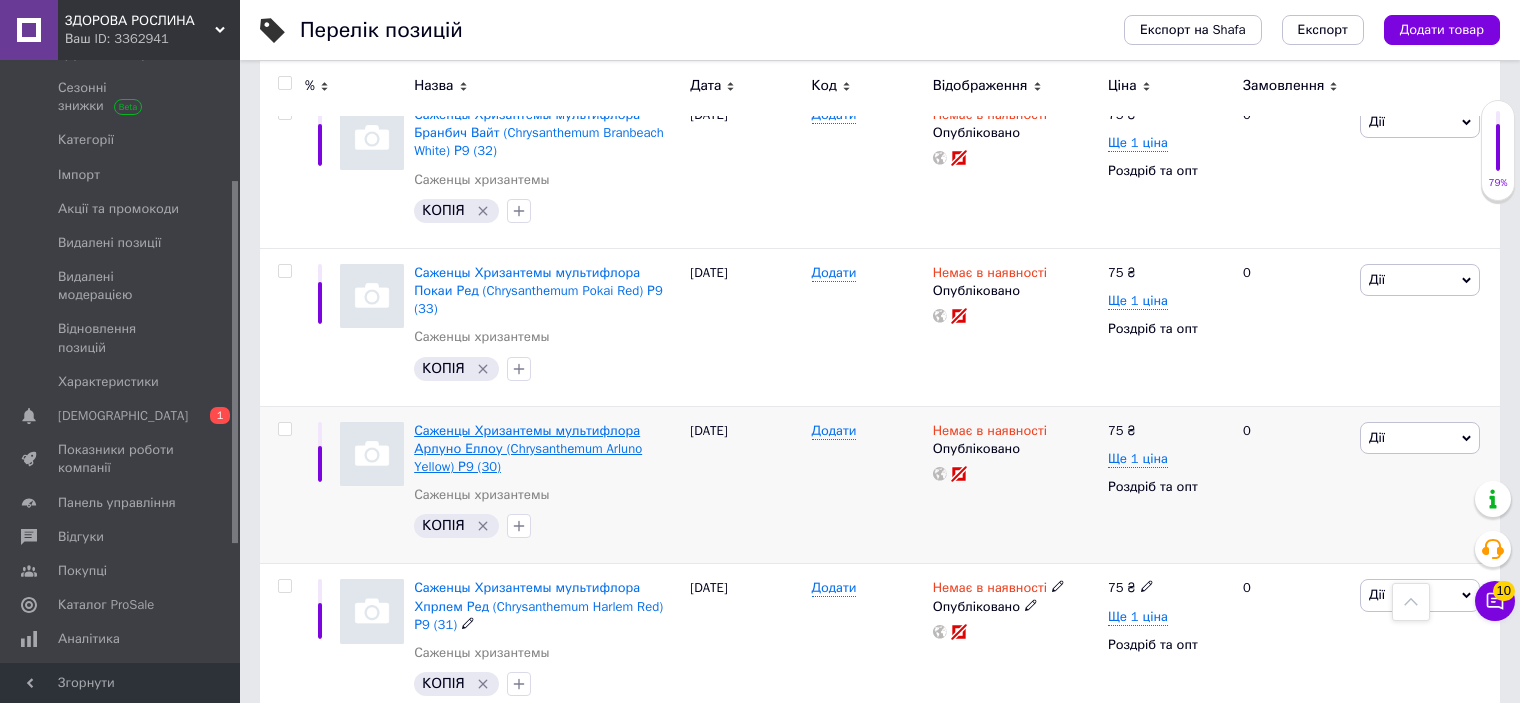 scroll, scrollTop: 300, scrollLeft: 0, axis: vertical 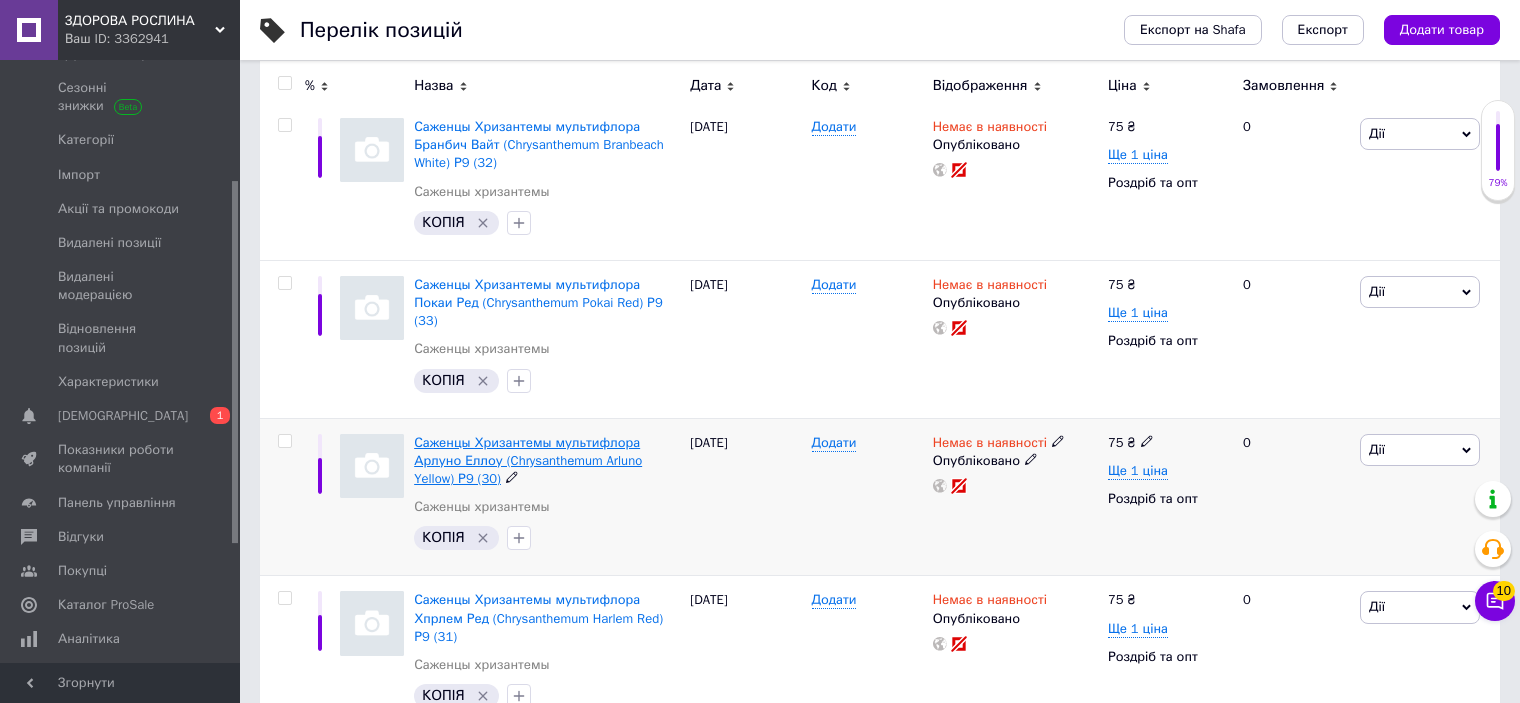 click on "Саженцы Хризантемы мультифлора Арлуно Еллоу (Chrysanthеmum Arluno Yellow) Р9 (30)" at bounding box center (528, 460) 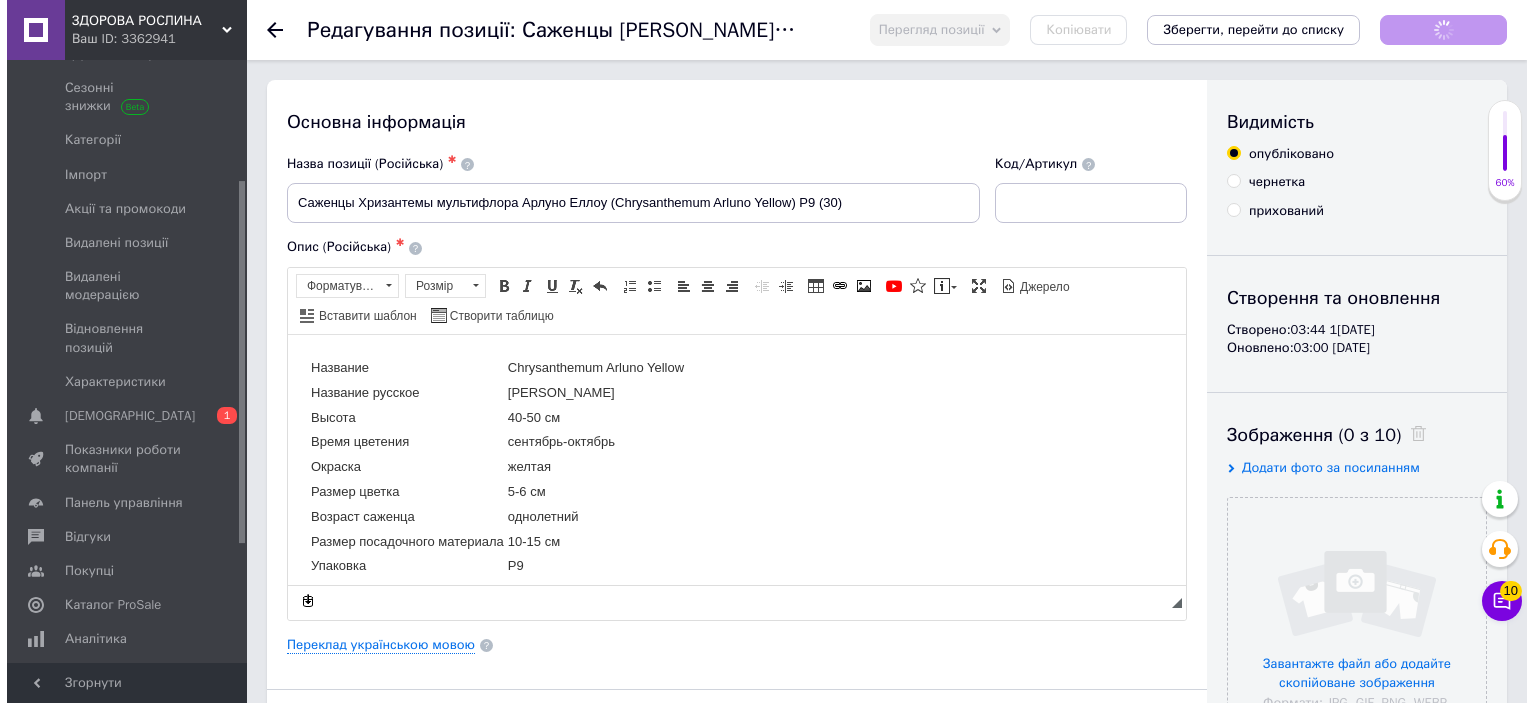 scroll, scrollTop: 0, scrollLeft: 0, axis: both 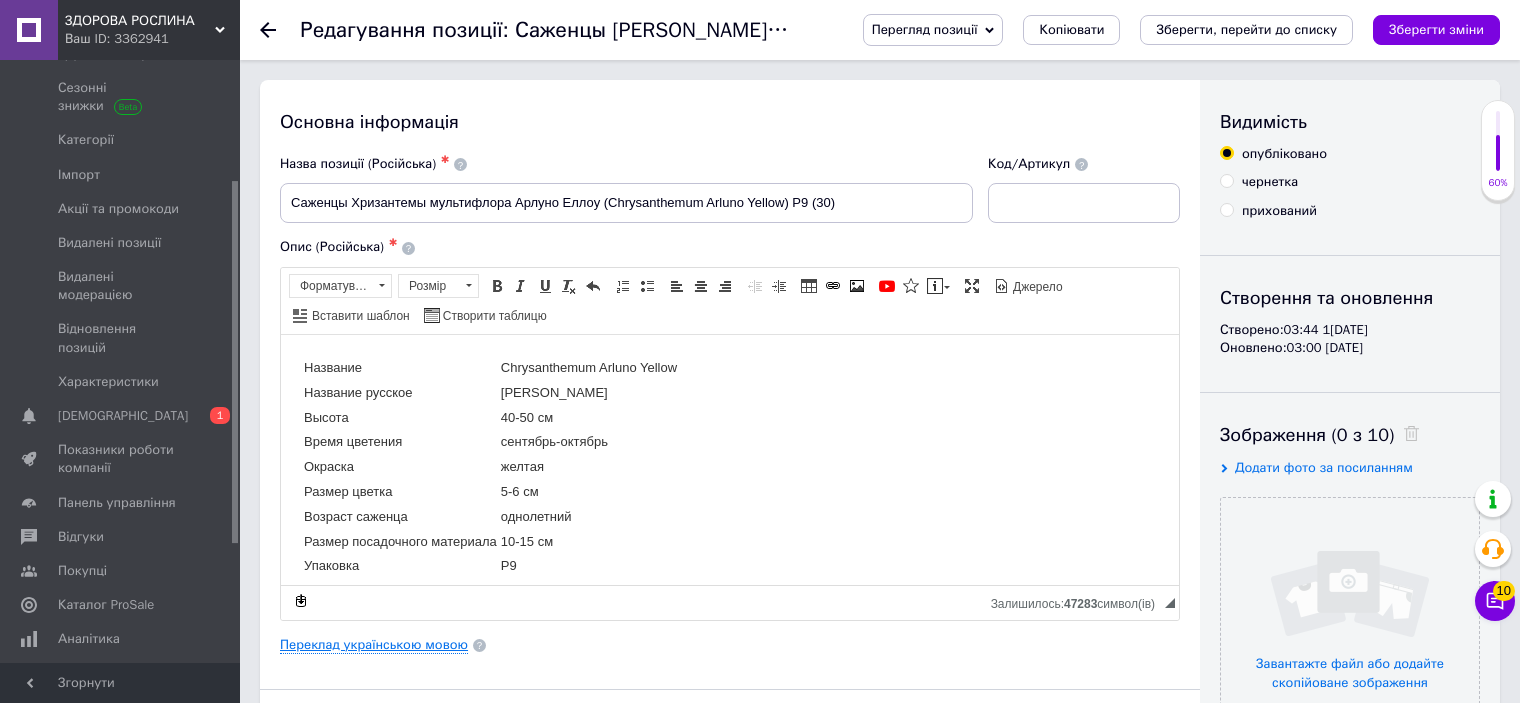 click on "Переклад українською мовою" at bounding box center [374, 645] 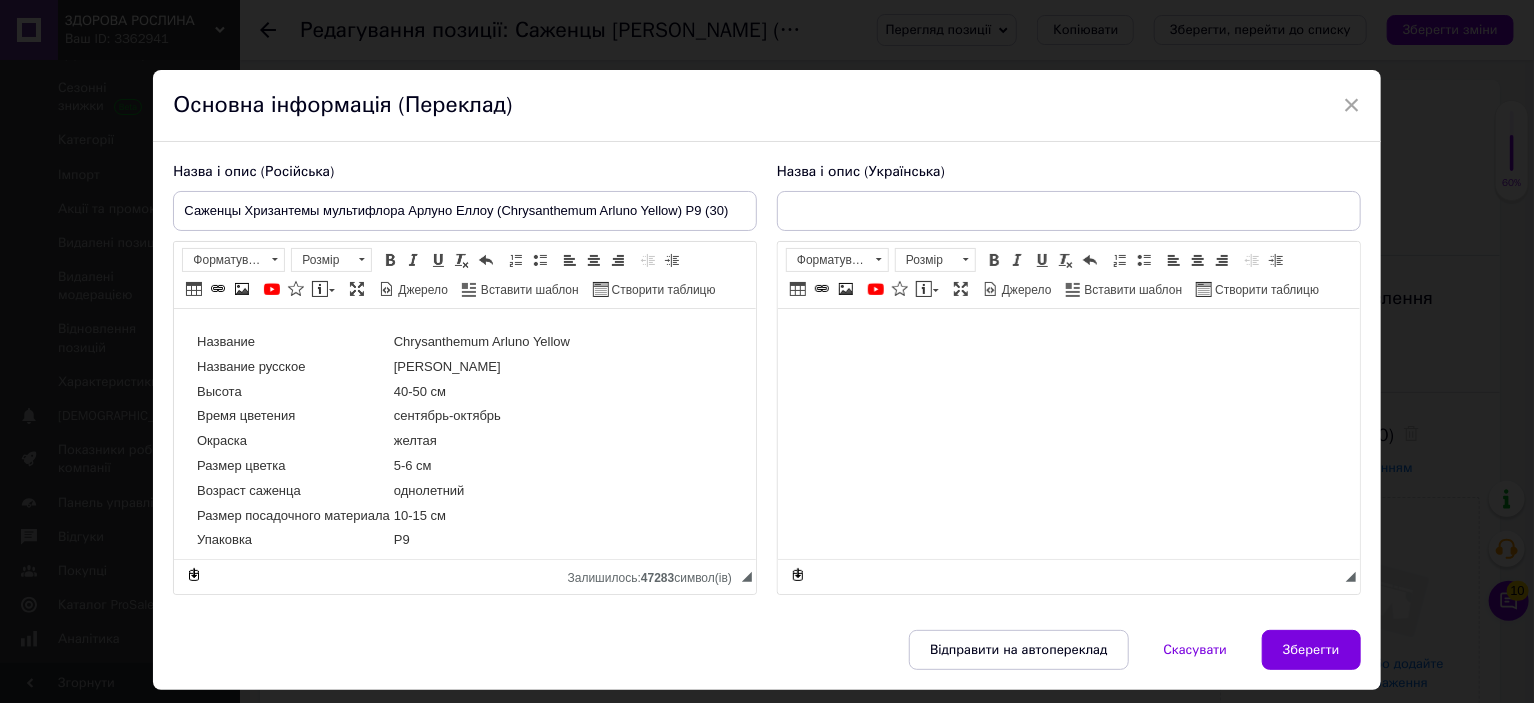 scroll, scrollTop: 0, scrollLeft: 0, axis: both 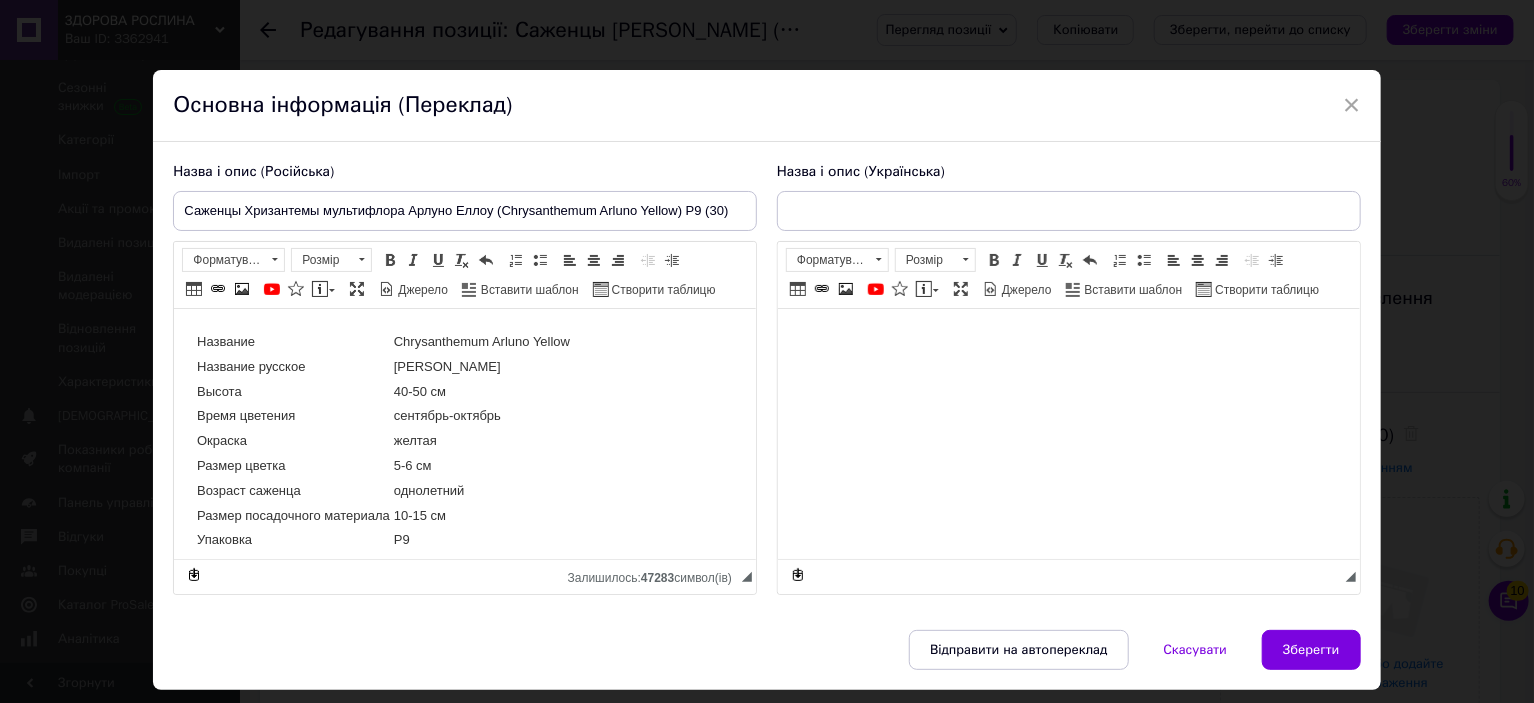 type on "Саджанці Хризантеми мультифлора Арлуно Єллоу (Chrysanthеmum Arluno Yellow) Р9 (30)" 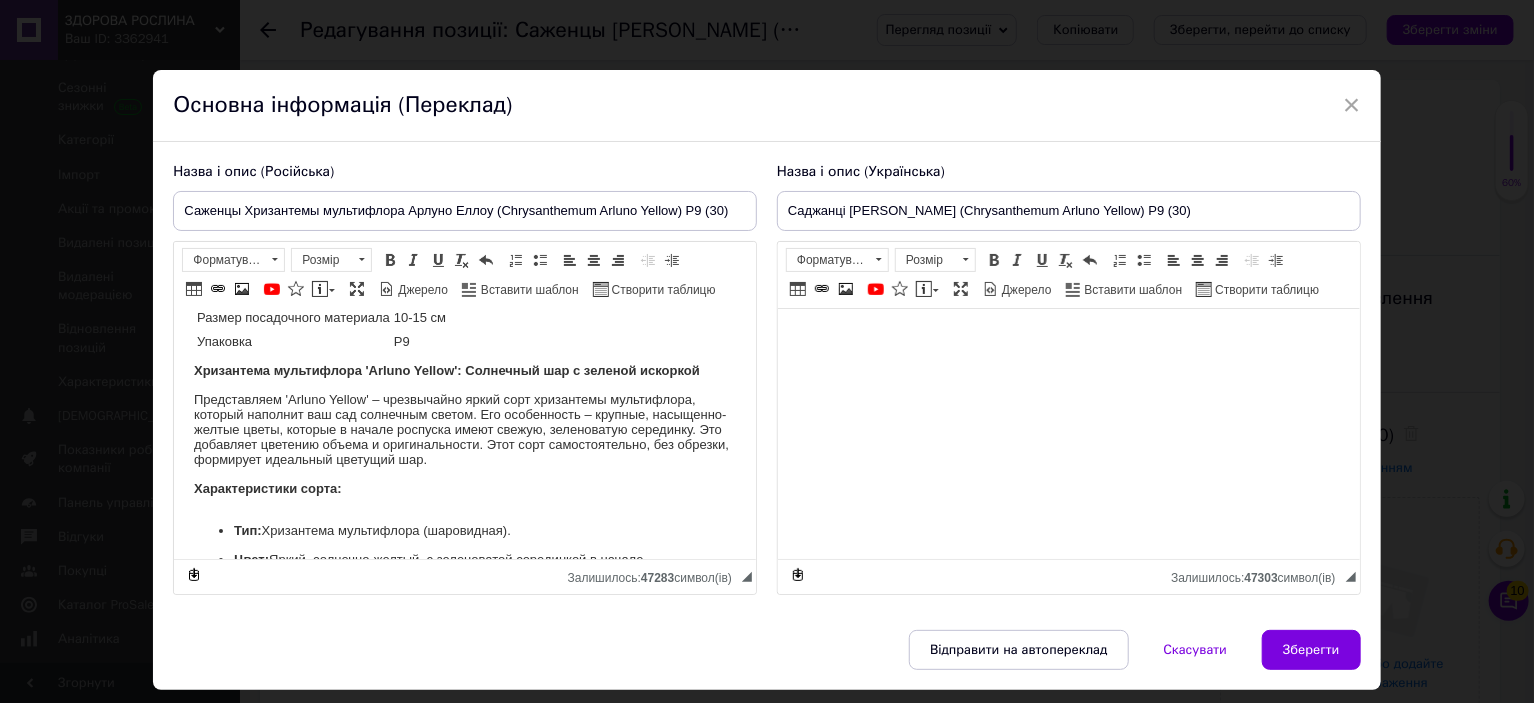 scroll, scrollTop: 200, scrollLeft: 0, axis: vertical 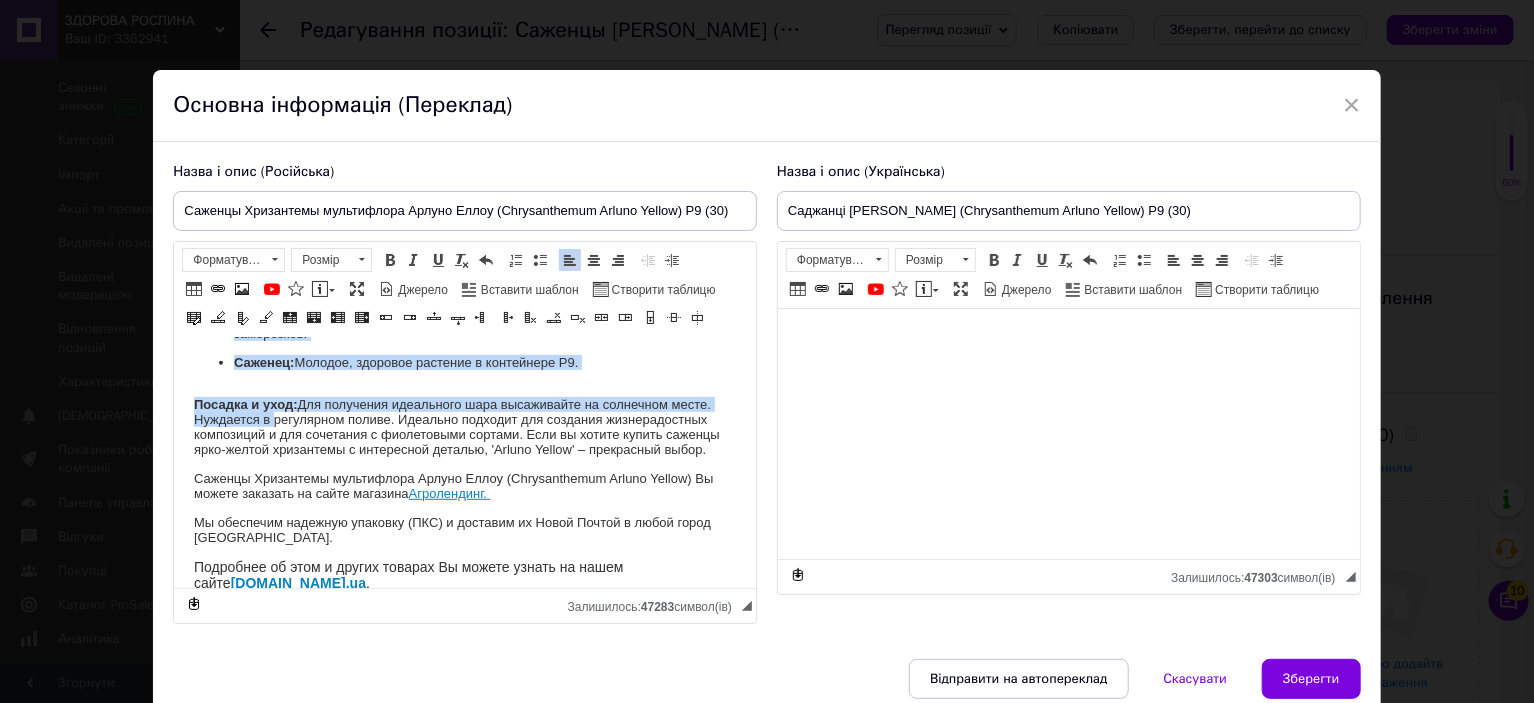 drag, startPoint x: 194, startPoint y: 391, endPoint x: 276, endPoint y: 464, distance: 109.786156 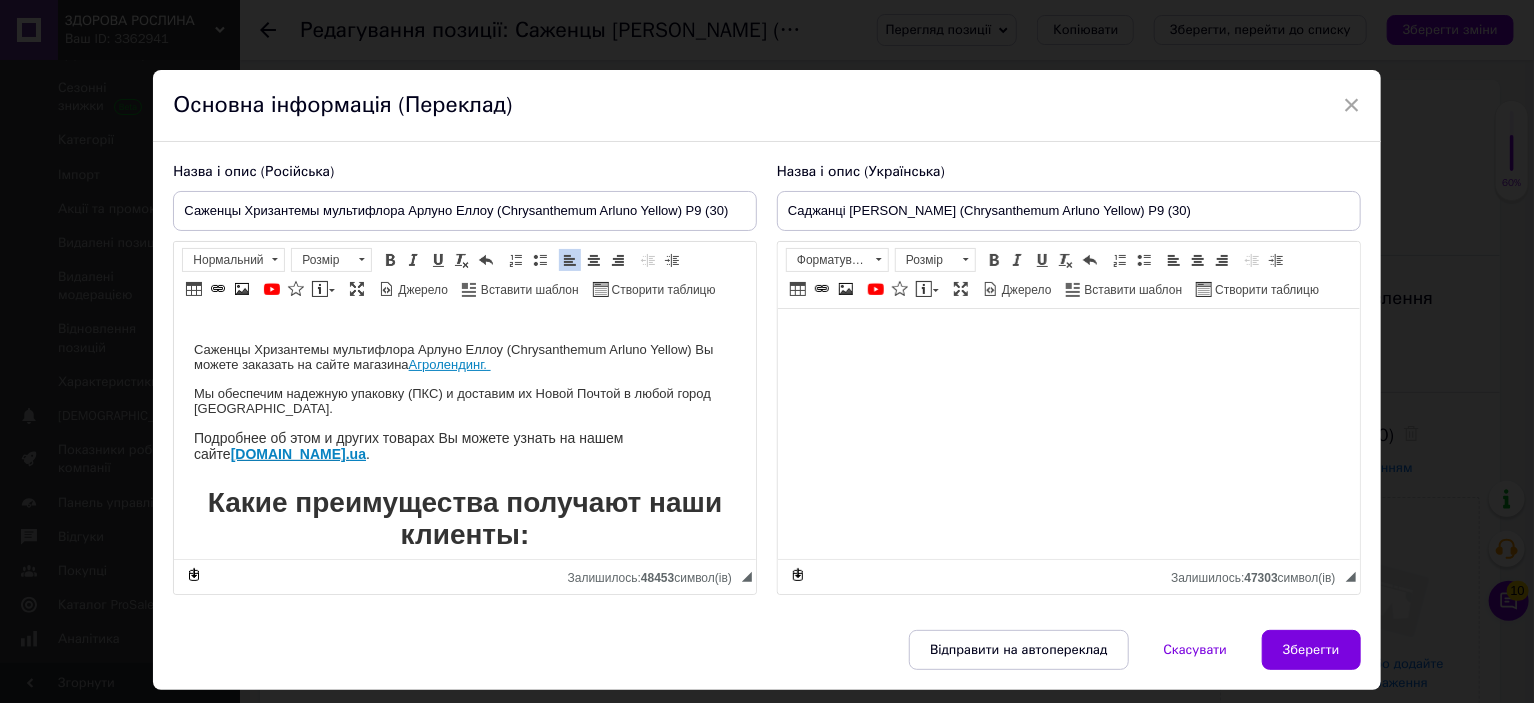 scroll, scrollTop: 148, scrollLeft: 0, axis: vertical 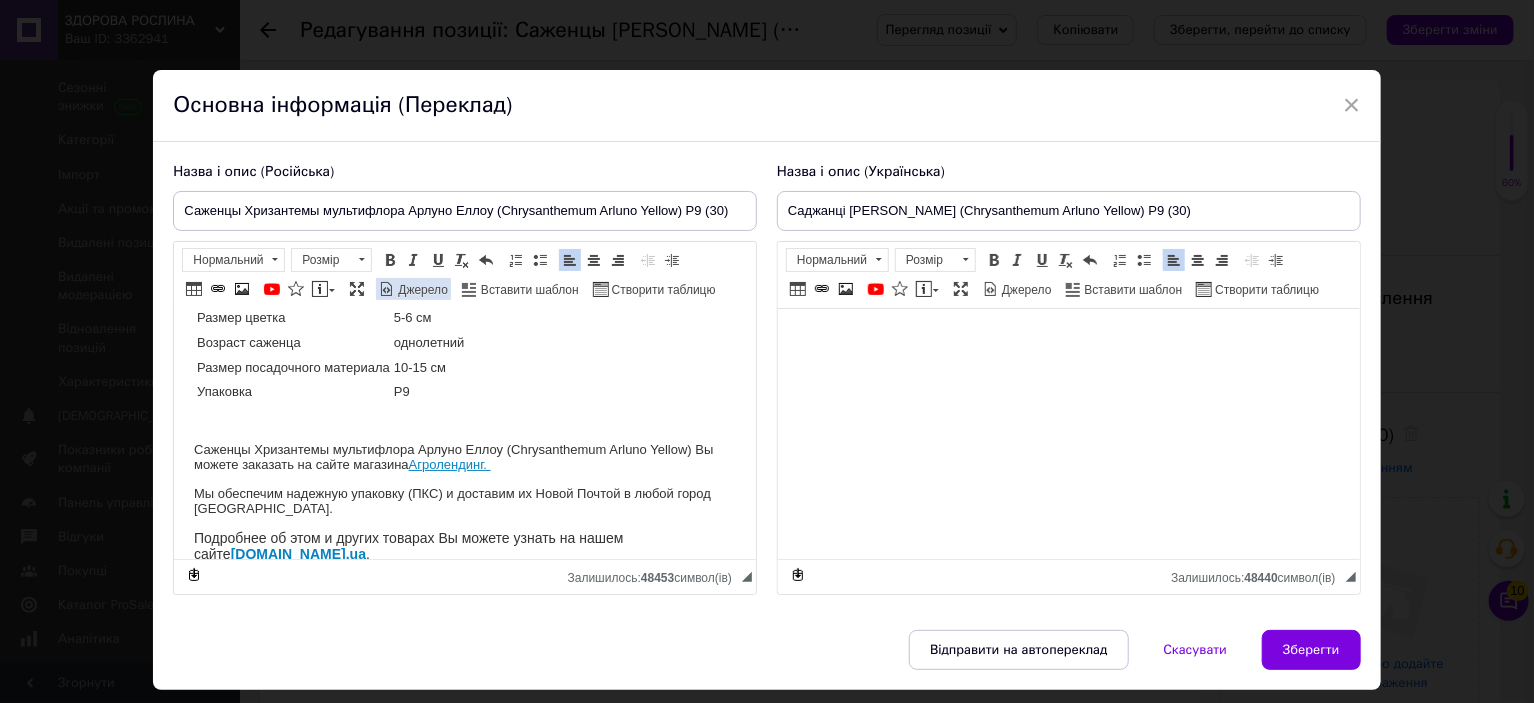 click on "Джерело" at bounding box center (421, 290) 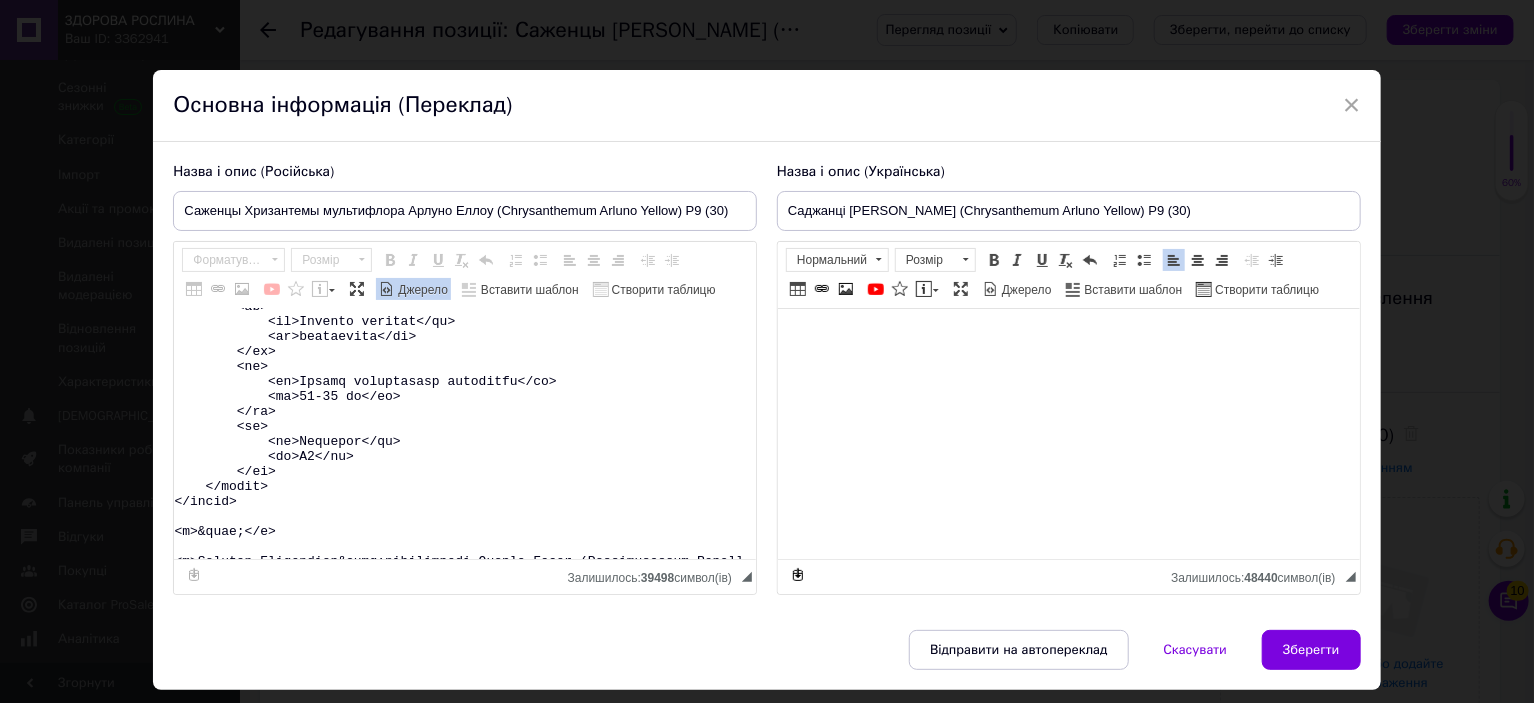 scroll, scrollTop: 600, scrollLeft: 0, axis: vertical 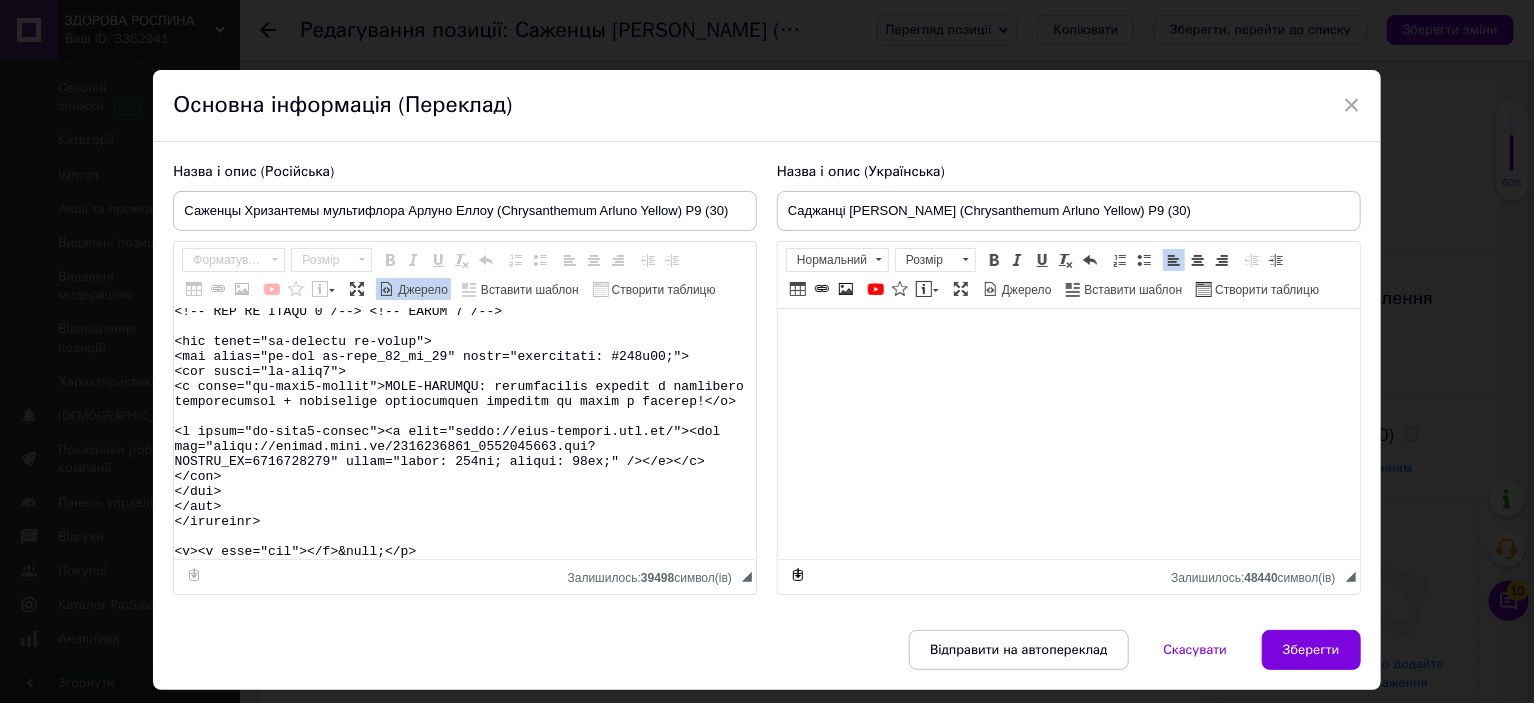 drag, startPoint x: 290, startPoint y: 384, endPoint x: 435, endPoint y: 636, distance: 290.7387 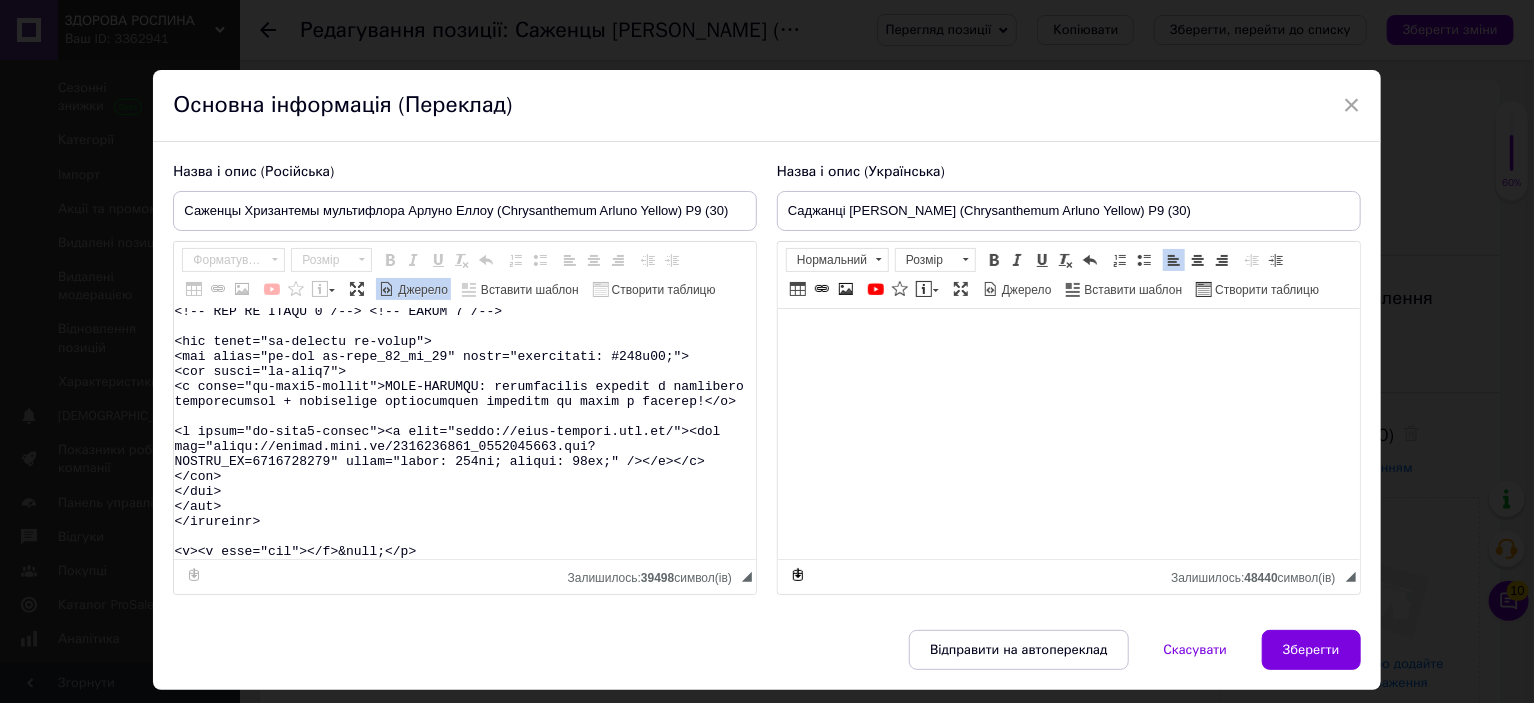 click on "× Основна інформація (Переклад) Назва і опис (Російська) Саженцы Хризантемы мультифлора Арлуно Еллоу (Chrysanthеmum Arluno Yellow) Р9 (30)
Название
Chrysanthеmum Arluno Yellow
Название русское
Хризантема Арлуно Еллоу
Высота
40-50 см
Время цветения
сентябрь-октябрь
Окраска
желтая
Размер цветка
5-6 см
Возраст саженца
однолетний
Размер посадочного материала
10-15 см
Упаковка
Р9
Саженцы Хризантемы мультифлора Арлуно Еллоу (Chrysanthеmum Arluno Yellow) Вы можете заказать на сайте магазина  Агролендинг." at bounding box center (766, 380) 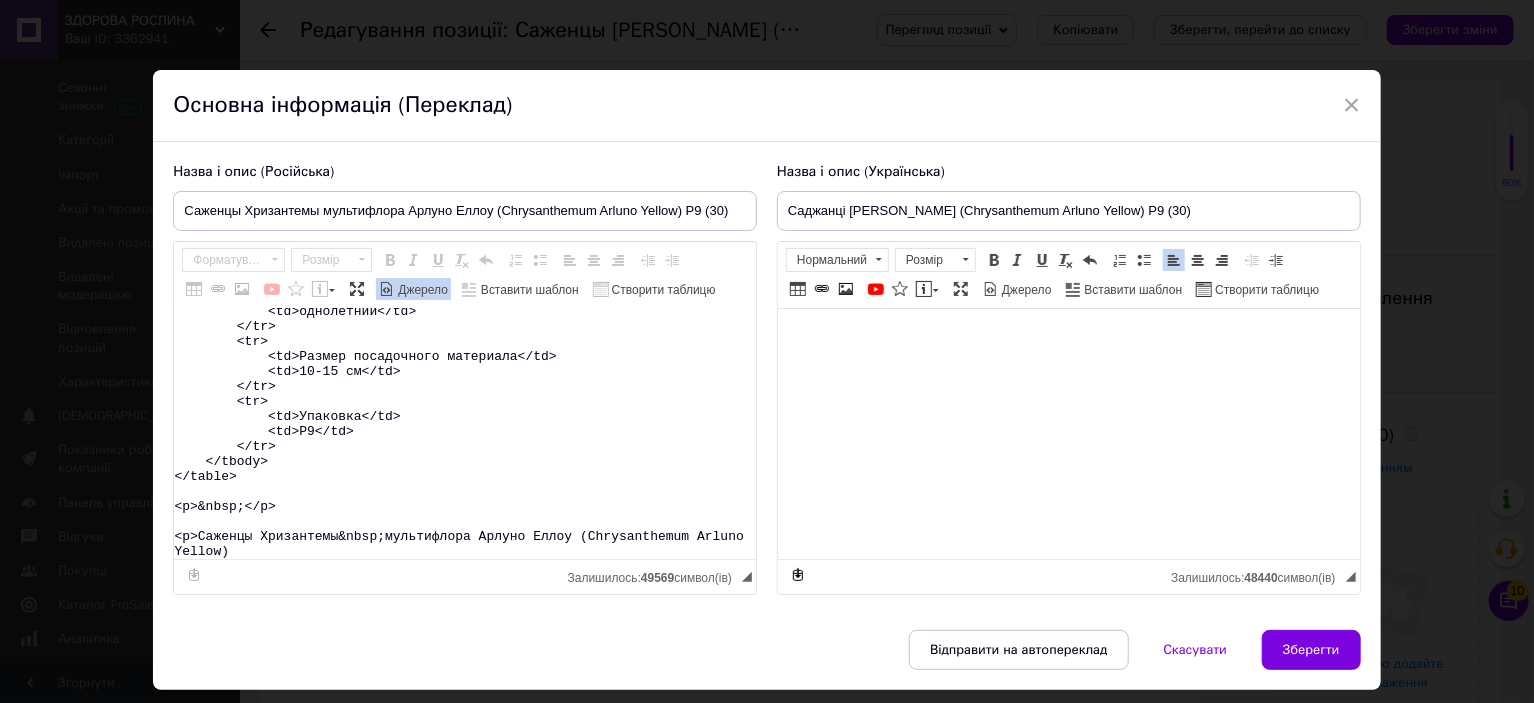 scroll, scrollTop: 433, scrollLeft: 0, axis: vertical 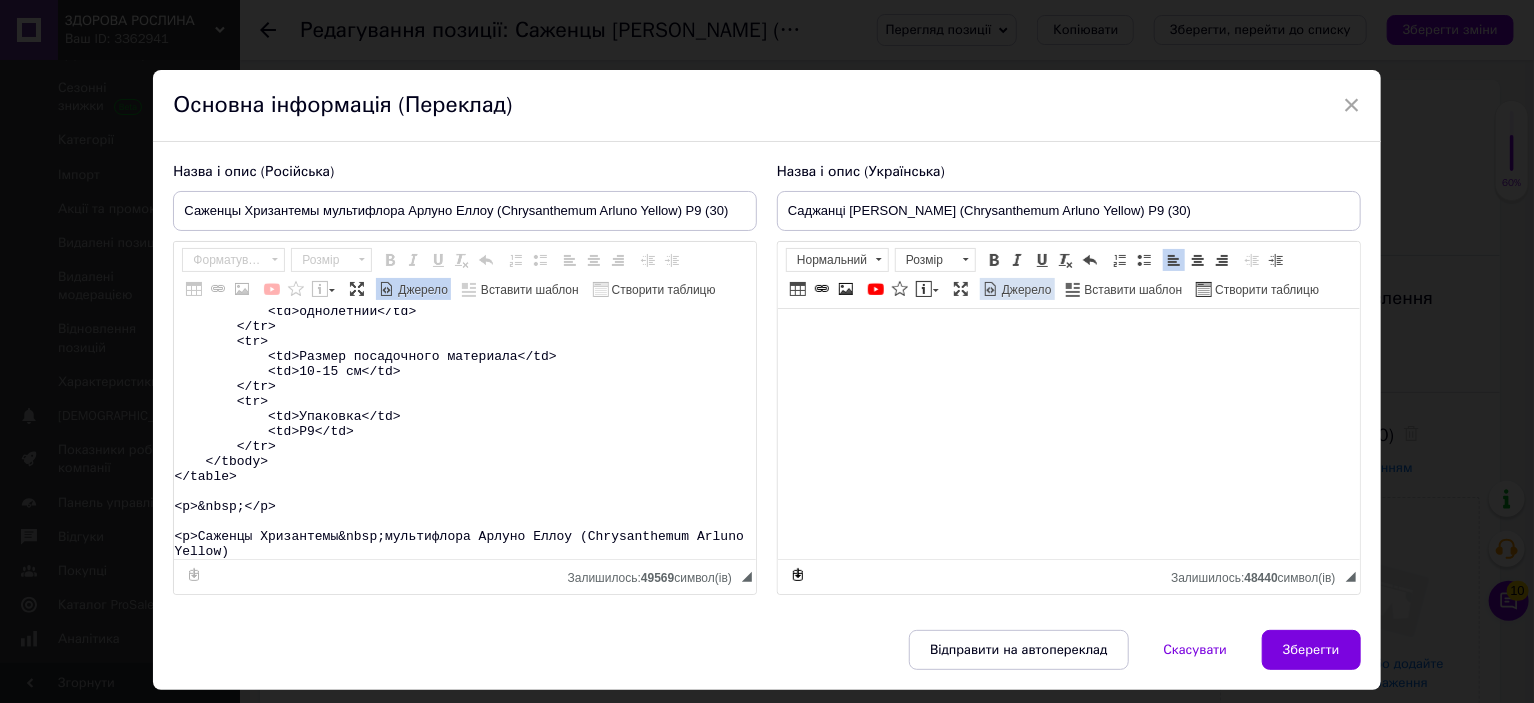 click on "Джерело" at bounding box center [1025, 290] 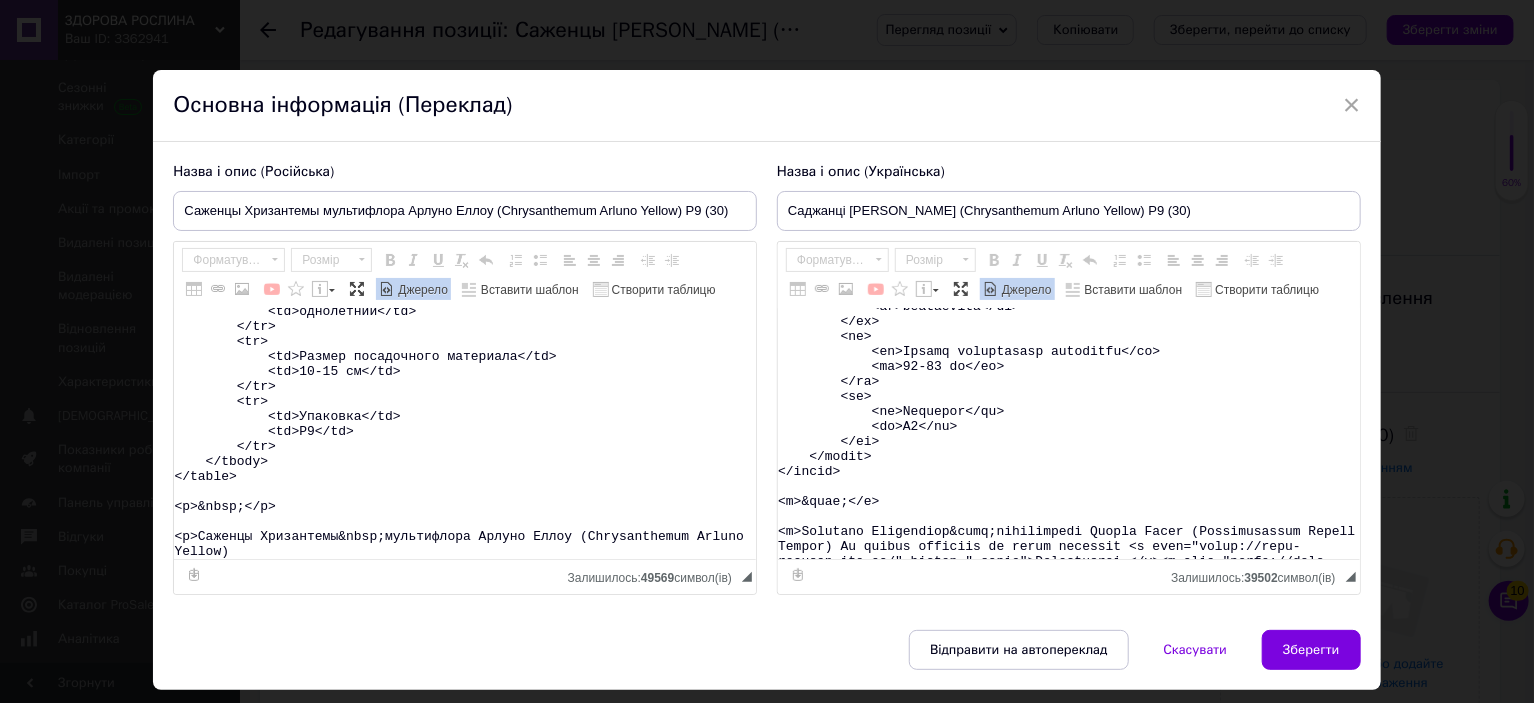 scroll, scrollTop: 500, scrollLeft: 0, axis: vertical 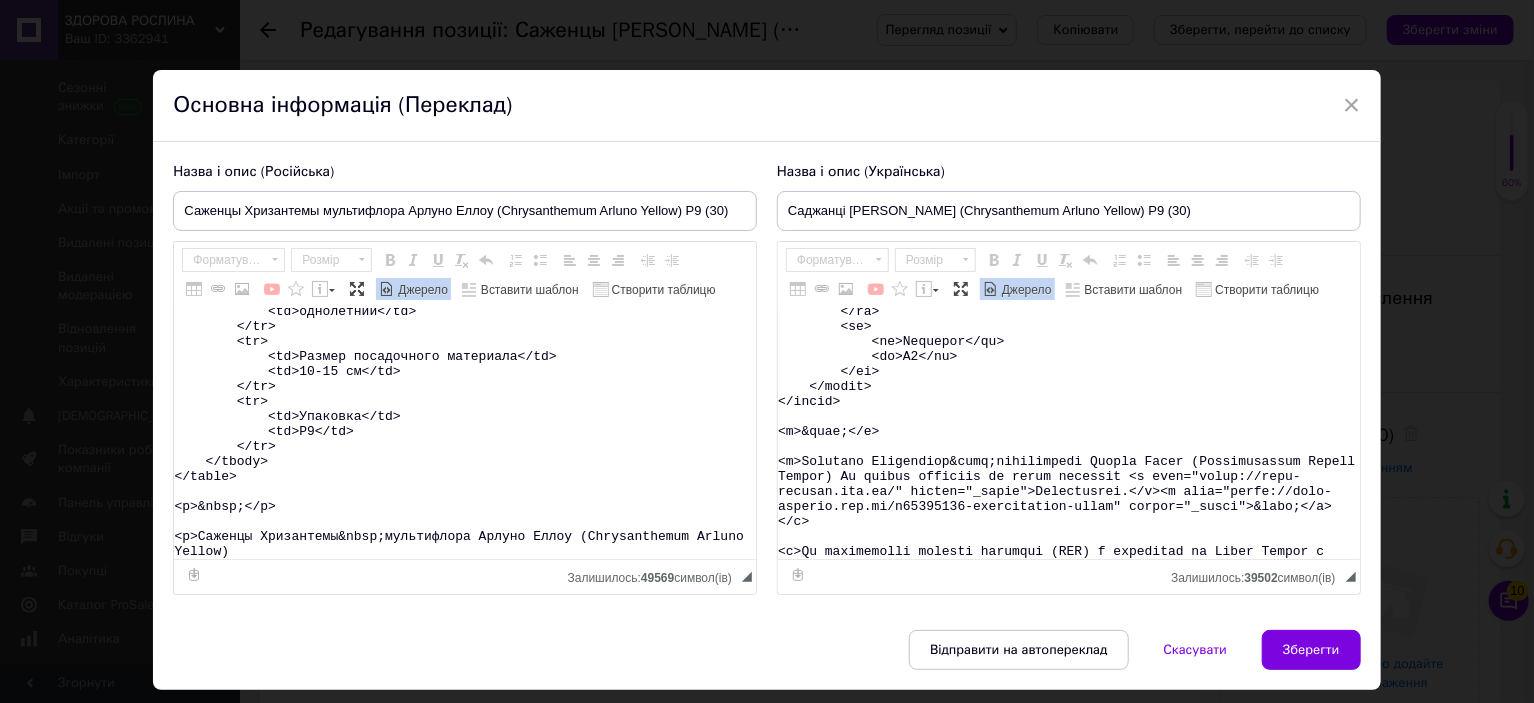 type on "<table>
<tbody>
<tr>
<td>Название</td>
<td>Chrysanthеmum&nbsp;Arluno Yellow</td>
</tr>
<tr>
<td>Название русское</td>
<td>Хризантема Арлуно Еллоу</td>
</tr>
<tr>
<td>Высота</td>
<td>40-50&nbsp;см</td>
</tr>
<tr>
<td>Время цветения</td>
<td>сентябрь-октябрь</td>
</tr>
<tr>
<td>Окраска</td>
<td>желтая</td>
</tr>
<tr>
<td>Размер цветка</td>
<td>5-6&nbsp;см</td>
</tr>
<tr>
<td>Возраст саженца</td>
<td>однолетний</td>
</tr>
<tr>
<td>Размер посадочного материала</td>
<td>10-15 см</td>
</tr>
<tr>
<td>Упаковка</td>
<td>Р9</td>
</tr>
</tbody>
</table>
<p>&nbsp;</p>
<p>Саженцы Хризантемы&nbsp;мультифлора Арлуно Еллоу (Chrysanthеmum Arluno Yellow)" 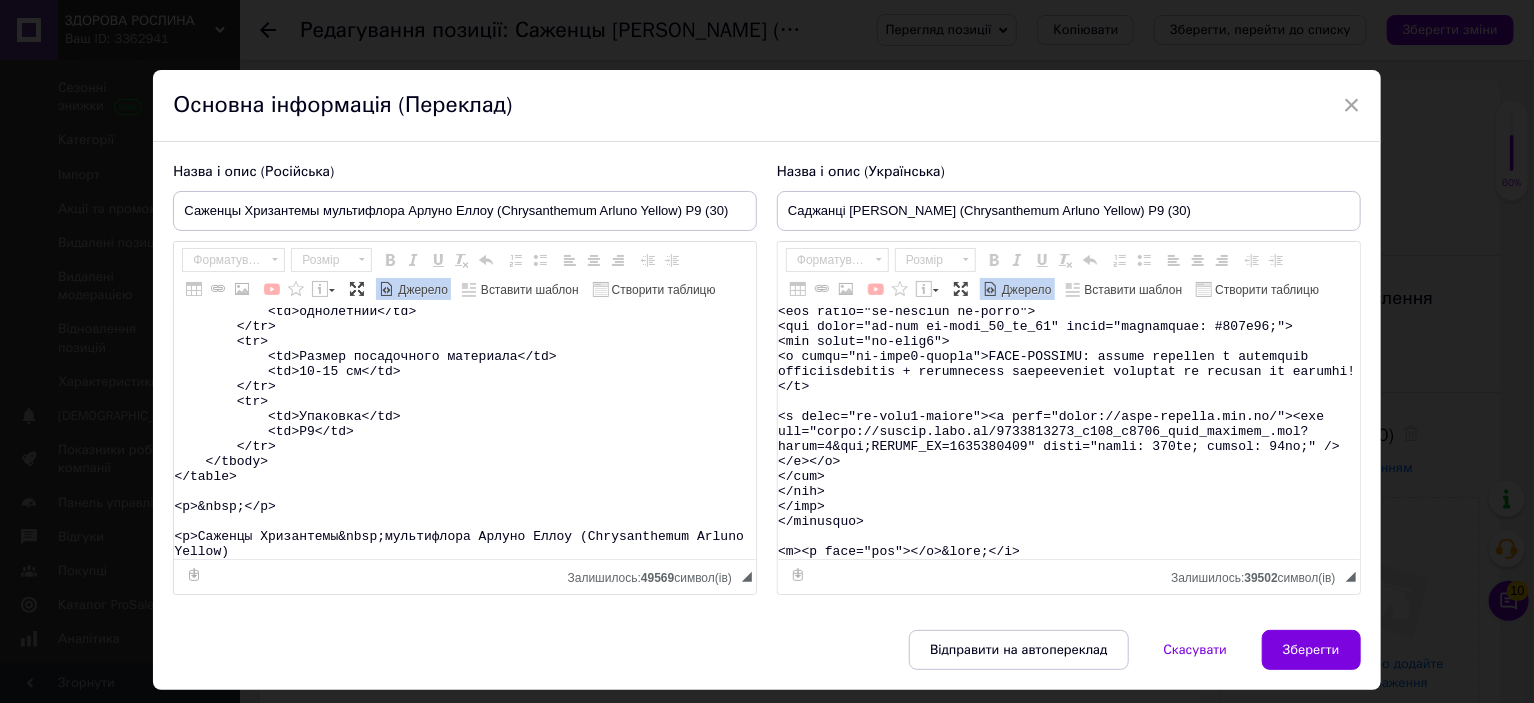 drag, startPoint x: 894, startPoint y: 482, endPoint x: 905, endPoint y: 635, distance: 153.39491 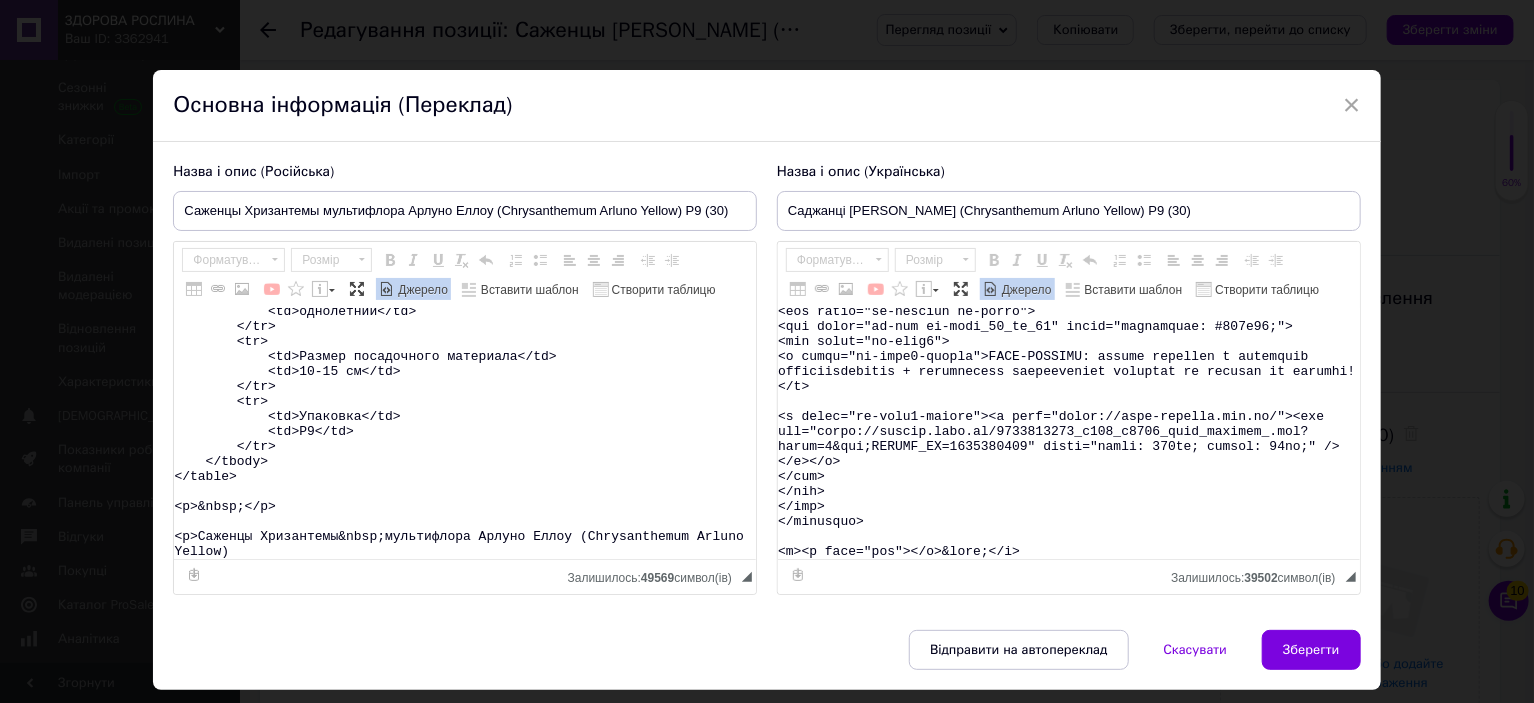 click on "× Основна інформація (Переклад) Назва і опис (Російська) Саженцы Хризантемы мультифлора Арлуно Еллоу (Chrysanthеmum Arluno Yellow) Р9 (30)
Название
Chrysanthеmum Arluno Yellow
Название русское
Хризантема Арлуно Еллоу
Высота
40-50 см
Время цветения
сентябрь-октябрь
Окраска
желтая
Размер цветка
5-6 см
Возраст саженца
однолетний
Размер посадочного материала
10-15 см
Упаковка
Р9
Саженцы Хризантемы мультифлора Арлуно Еллоу (Chrysanthеmum Arluno Yellow) Вы можете заказать на сайте магазина  Агролендинг." at bounding box center (766, 380) 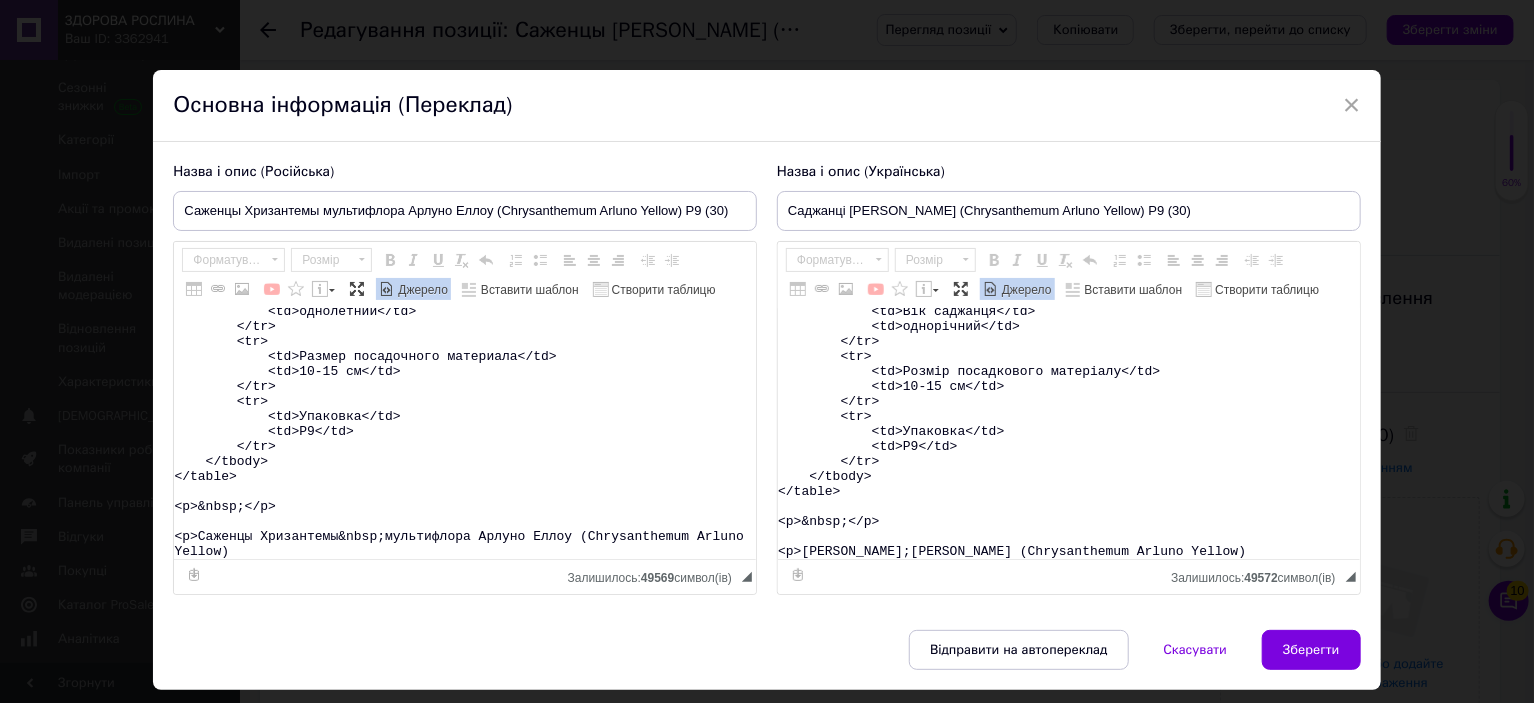scroll, scrollTop: 433, scrollLeft: 0, axis: vertical 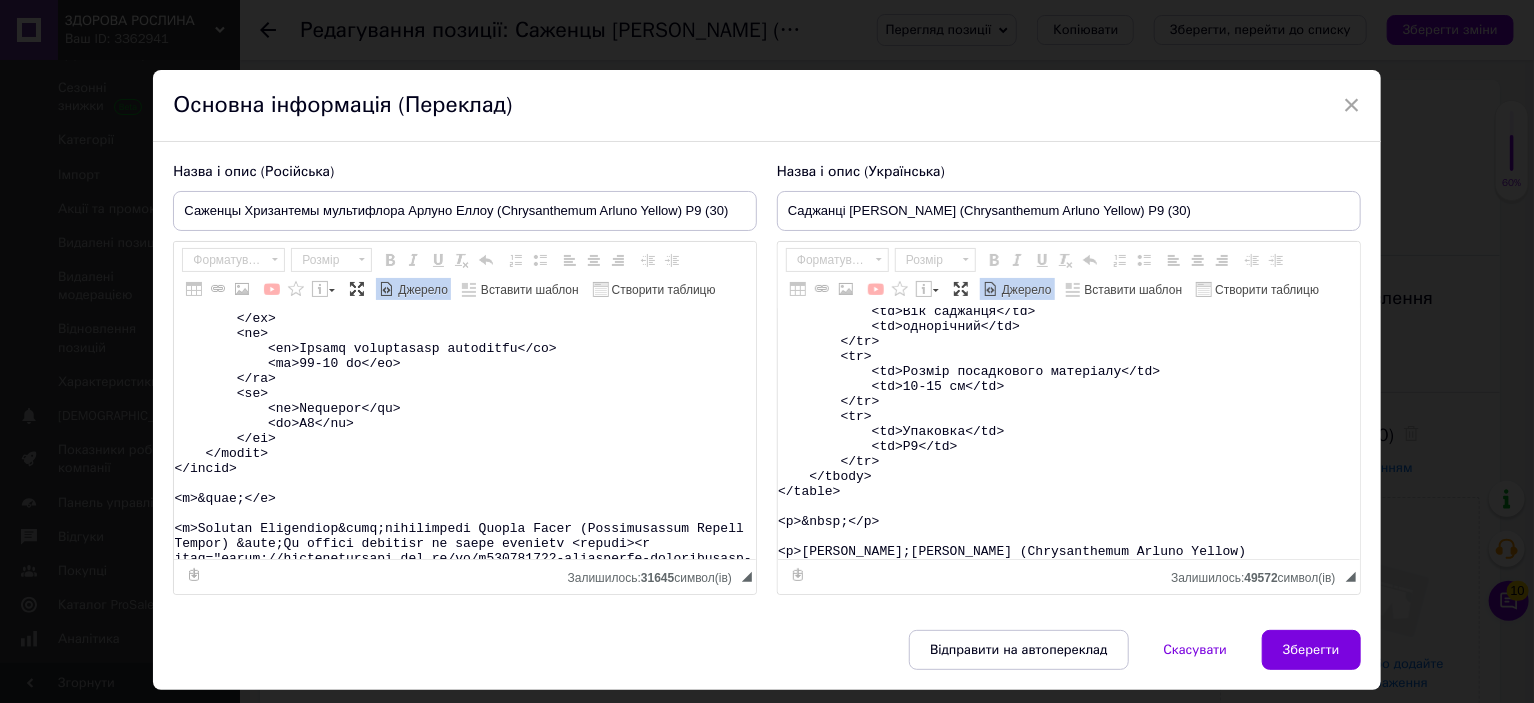 click on "Джерело" at bounding box center (413, 289) 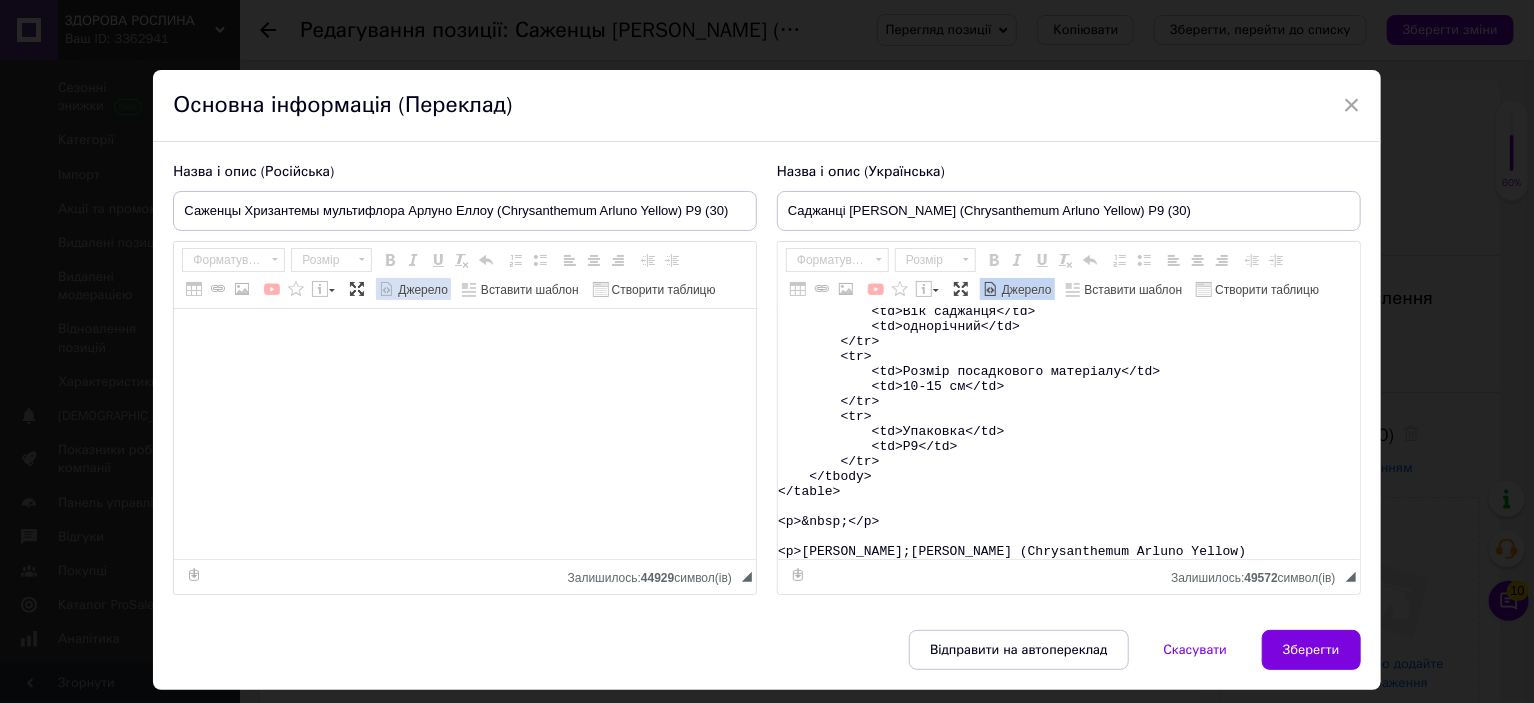 click on "Джерело" at bounding box center (421, 290) 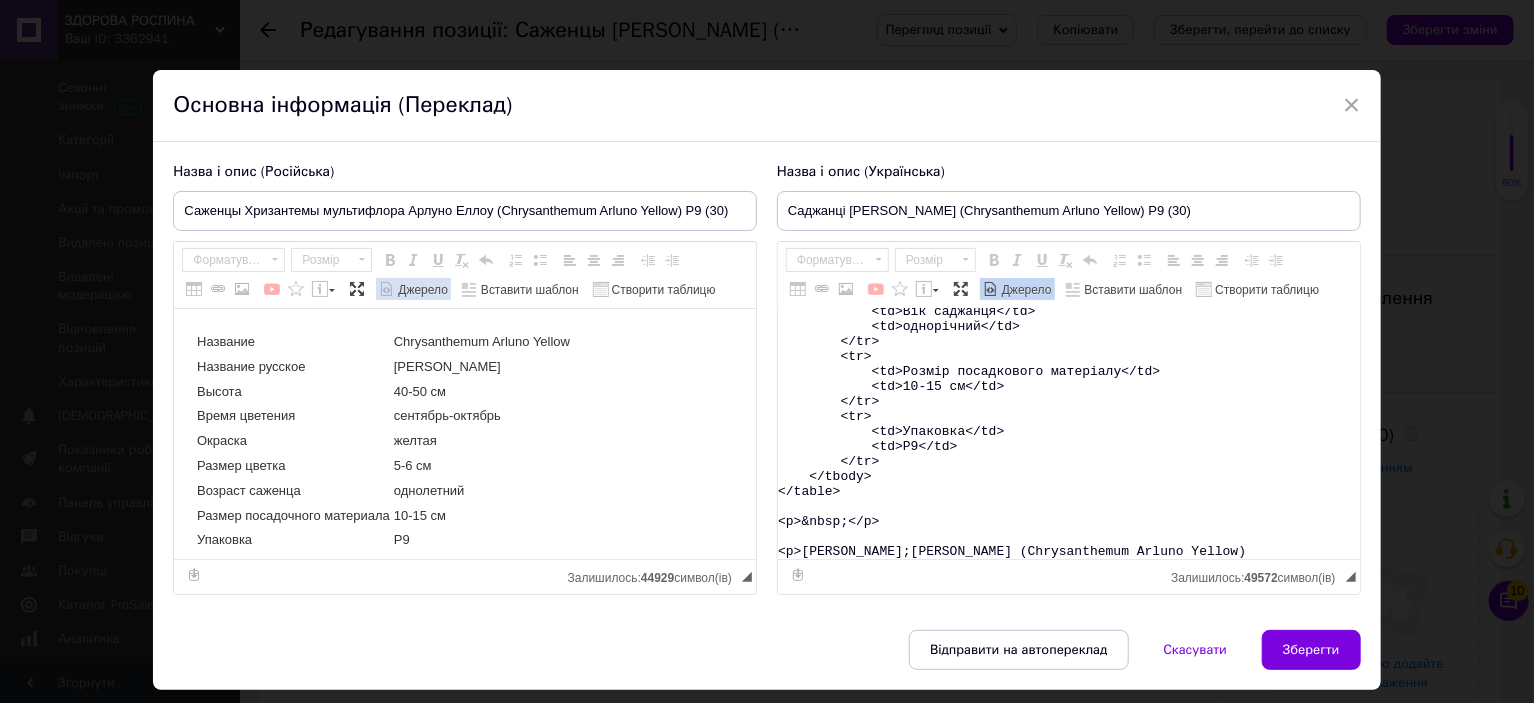 scroll, scrollTop: 239, scrollLeft: 0, axis: vertical 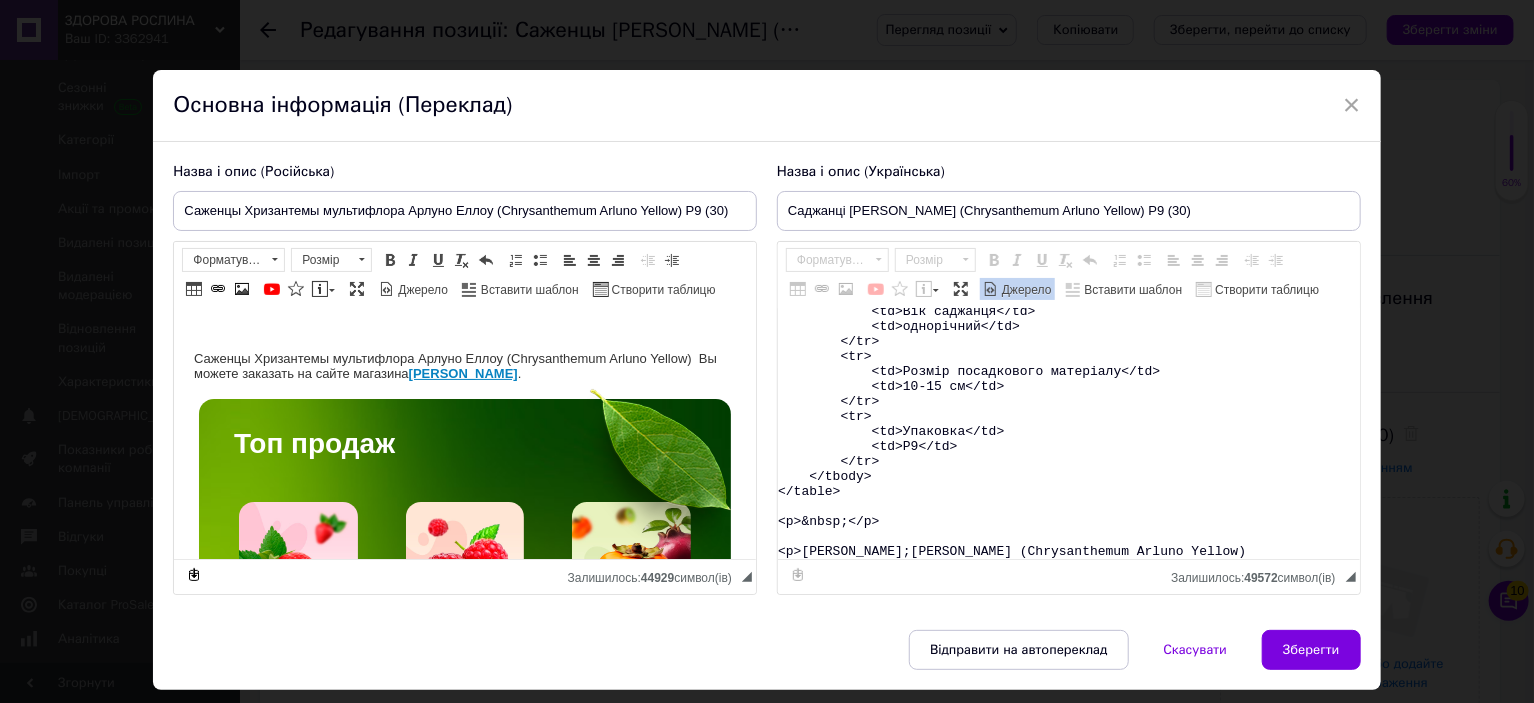 click on "<table>
<tbody>
<tr>
<td>Назва</td>
<td>Chrysanthеmum&nbsp;Arluno Yellow&nbsp;</td>
</tr>
<tr>
<td>Назва українська</td>
<td>Хризантема Арлуно Єллоу</td>
</tr>
<tr>
<td>Висота</td>
<td>40-50&nbsp;см</td>
</tr>
<tr>
<td>Час цвітіння</td>
<td>вересень-жовтень</td>
</tr>
<tr>
<td>Забарвлення</td>
<td>жовте</td>
</tr>
<tr>
<td>Розмір квітки</td>
<td>5-6&nbsp;см</td>
</tr>
<tr>
<td>Вік саджанця</td>
<td>однорічний</td>
</tr>
<tr>
<td>Розмір посадкового матеріалу</td>
<td>10-15 см</td>
</tr>
<tr>
<td>Упаковка</td>
<td>Р9</td>
</tr>
</tbody>
</table>
<p>&nbsp;</p>
<p>Саджанці Хризантеми&nbsp;мультифлора Арлуно Єллоу (Chrysanthеmum Arluno Yellow)" at bounding box center [1069, 434] 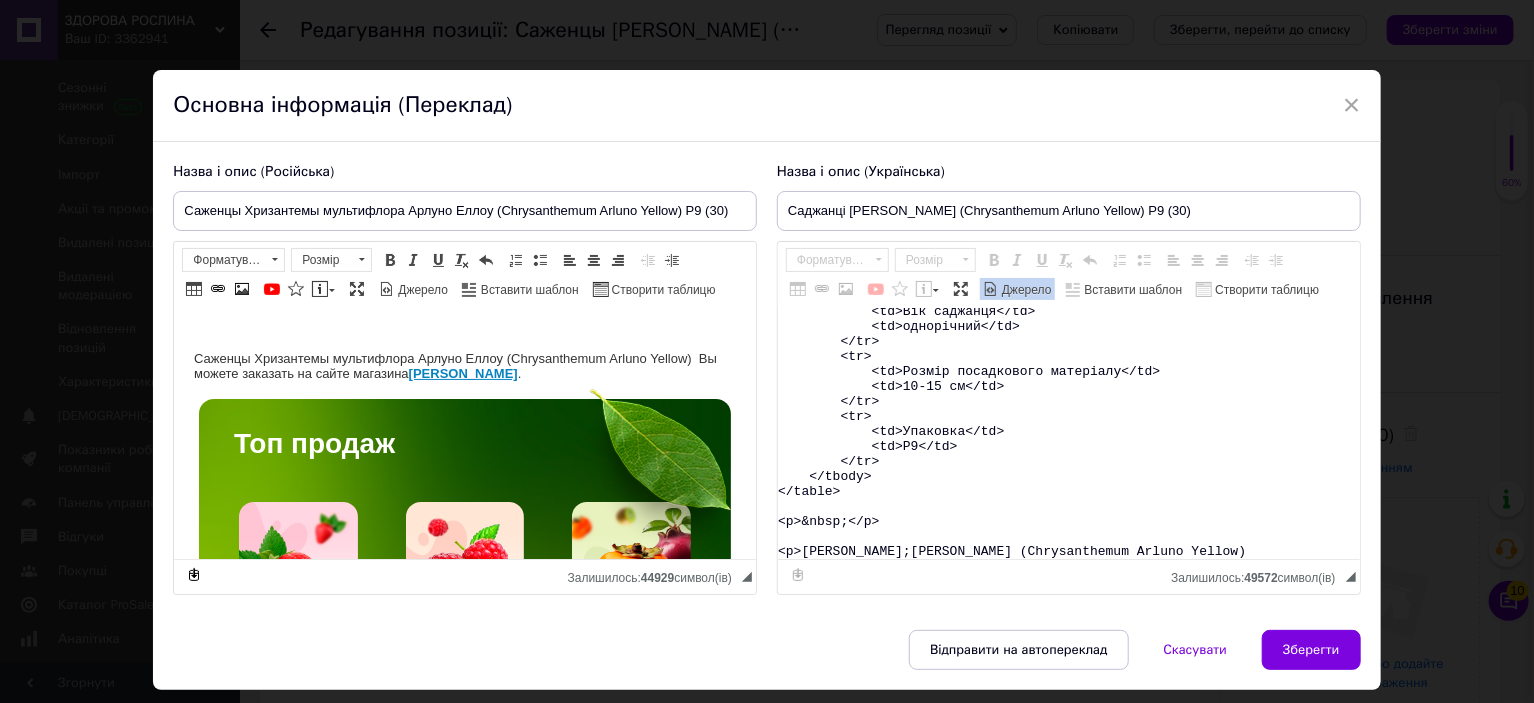 paste on "&nbsp;Ви можете замовити на сайті магазину <strong><a href="https://zdorovaroslyna.com.ua/ua/g133260165-gortenziya-krupnolistnaya-letnyaya" target="_blank">Здорова Рослина</a></strong>.</p>
<promhtml>
<style type="text/css">.ms-img-resp {
width: 100%;
}
.ms-btn {
position: relative;
text-align: center;
display: inline-block;
text-decoration: none !important;
color: #fff !important;
background-color: #4ca13b !important;
border: 1px solid #4ca13b;
padding: 15px 10px;
min-width: 150px;
transition: all 0.6s ease-out;
font-size: 14px;
border-radius: 5px;
}
.ms-btn:hover {
background-color: #55b442 !important;
border: 1px solid #4ca13b;
}
.ms-section h2, h3, p {
display: block;
margin: 0;
padding: 7px 0px;
line-height: normal;
}
/*  TOP BLOCK 2 */
.ms-top-blck2{
width: 80%;
box-sizing: border-box;
display: block;
padding: 20px 50px;
color: #fff !important;
text-align: left;
vert..." 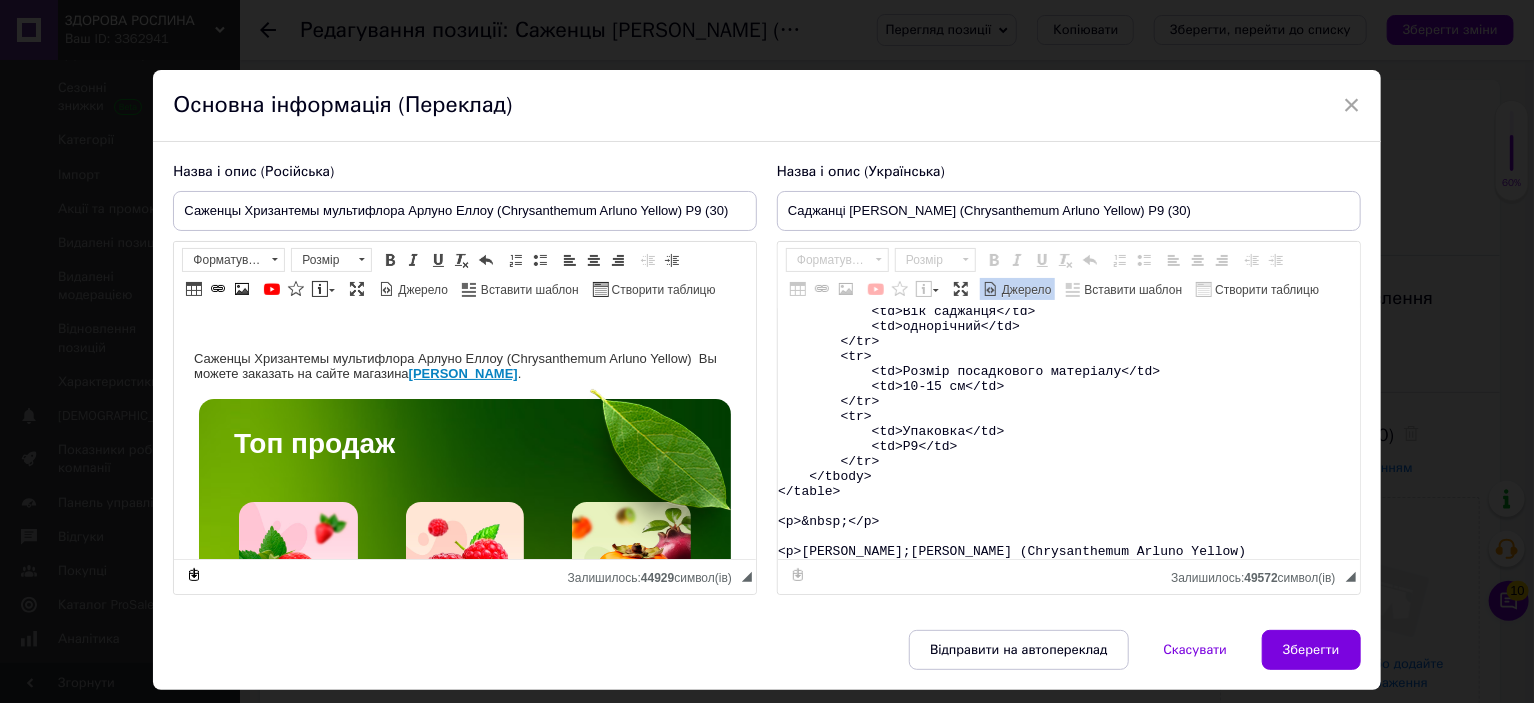 type on "<table>
<tbody>
<tr>
<td>Назва</td>
<td>Chrysanthеmum&nbsp;Arluno Yellow&nbsp;</td>
</tr>
<tr>
<td>Назва українська</td>
<td>Хризантема Арлуно Єллоу</td>
</tr>
<tr>
<td>Висота</td>
<td>40-50&nbsp;см</td>
</tr>
<tr>
<td>Час цвітіння</td>
<td>вересень-жовтень</td>
</tr>
<tr>
<td>Забарвлення</td>
<td>жовте</td>
</tr>
<tr>
<td>Розмір квітки</td>
<td>5-6&nbsp;см</td>
</tr>
<tr>
<td>Вік саджанця</td>
<td>однорічний</td>
</tr>
<tr>
<td>Розмір посадкового матеріалу</td>
<td>10-15 см</td>
</tr>
<tr>
<td>Упаковка</td>
<td>Р9</td>
</tr>
</tbody>
</table>
<p>&nbsp;</p>
<p>Саджанці Хризантеми&nbsp;мультифлора Арлуно Єллоу (Chrysanthеmum Arluno Yellow) &nbsp;Ви можете замовити на сайті магазину <strong><a href="https://zdorovaroslyna.com.ua/ua/g133260165-gortenziya-krupnolistnaya-letnyaya" target="_blank">Здорова Рослина</a></strong>.</p>
<promhtml>
<style type="text/css">.ms-img-resp {
width: 100%;
}
.ms-bt..." 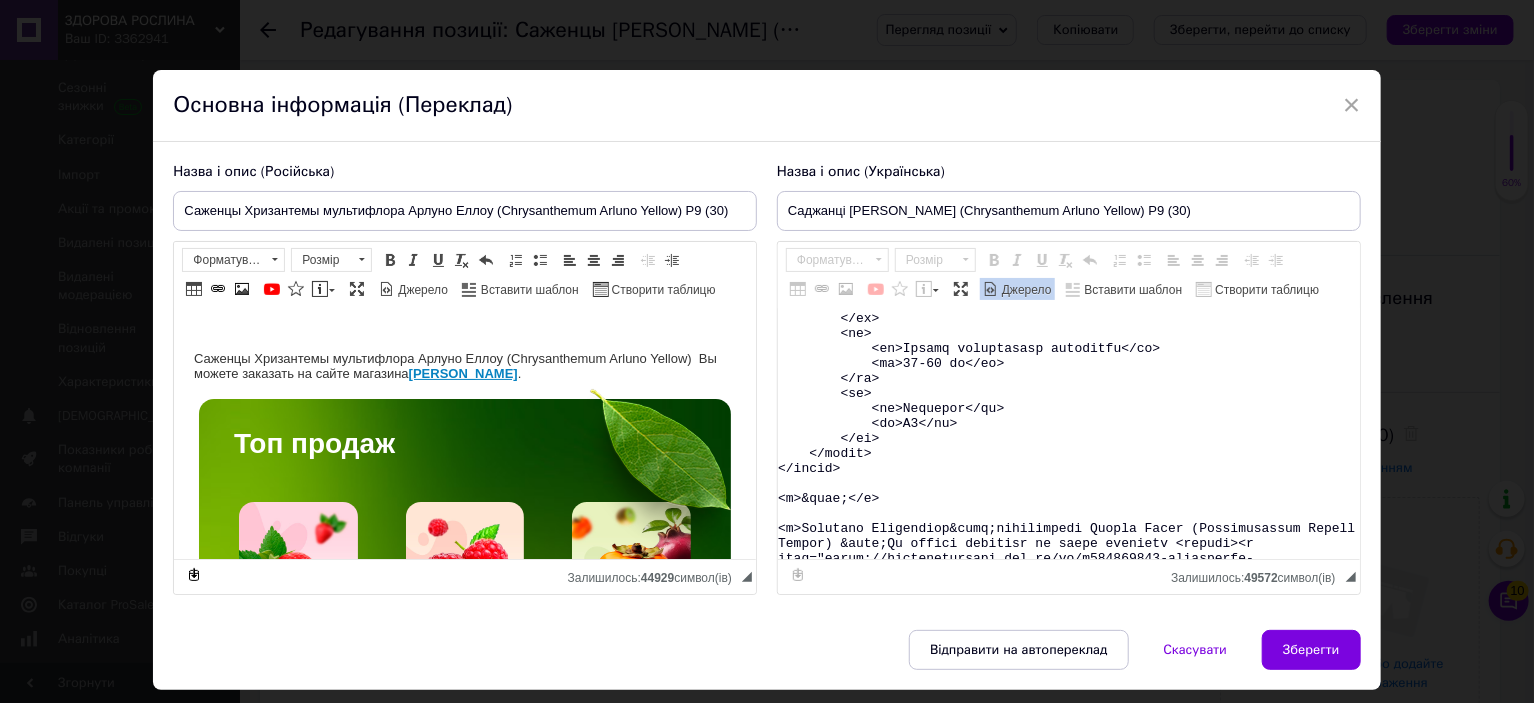 scroll, scrollTop: 15664, scrollLeft: 0, axis: vertical 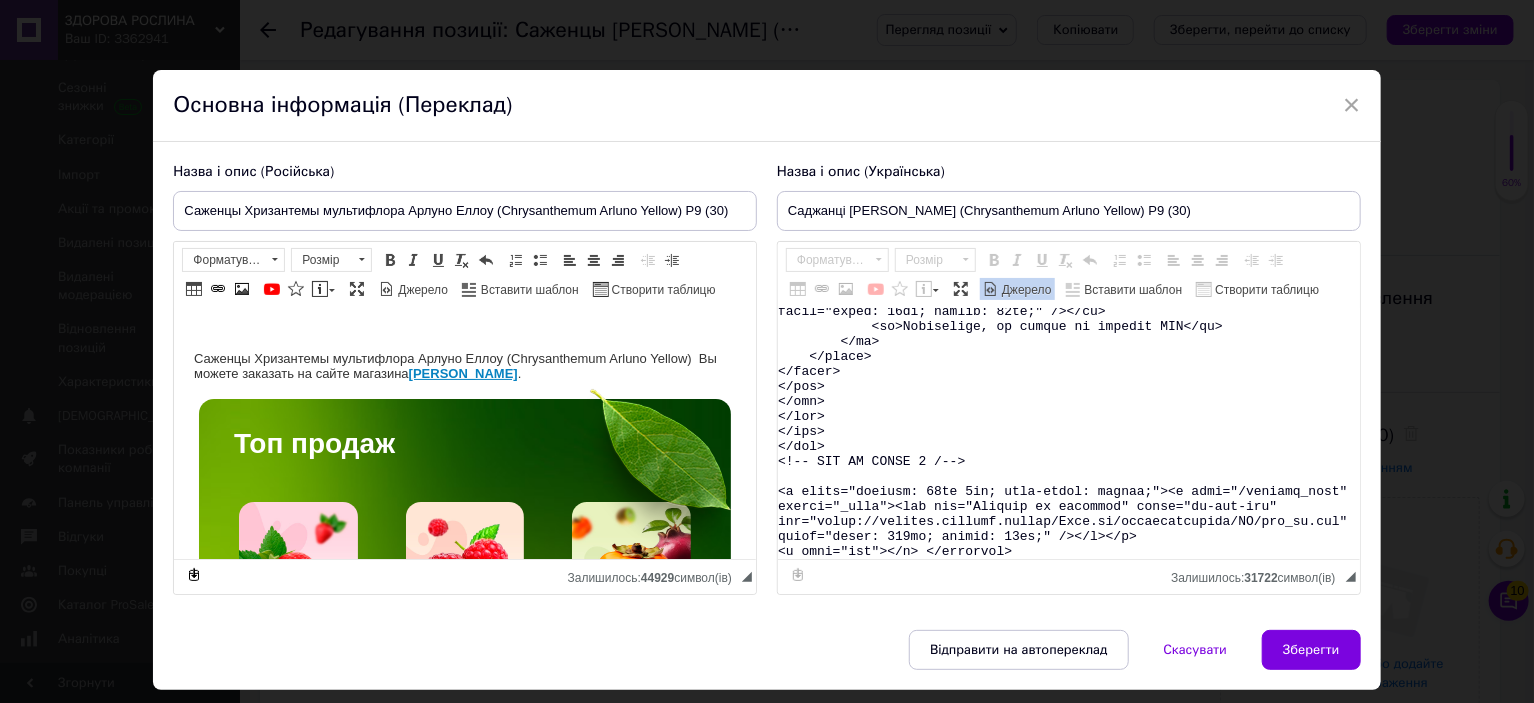 click on "Джерело" at bounding box center [1025, 290] 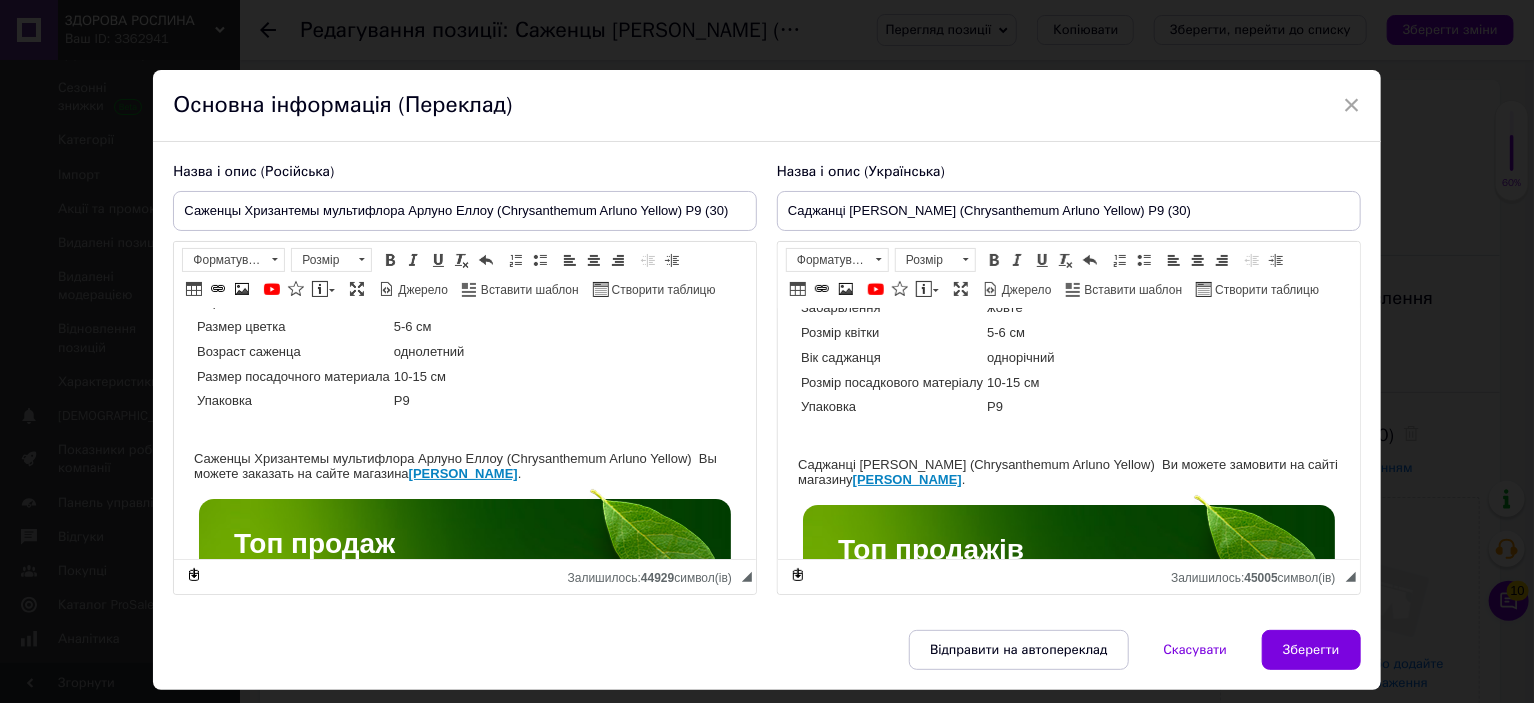 scroll, scrollTop: 100, scrollLeft: 0, axis: vertical 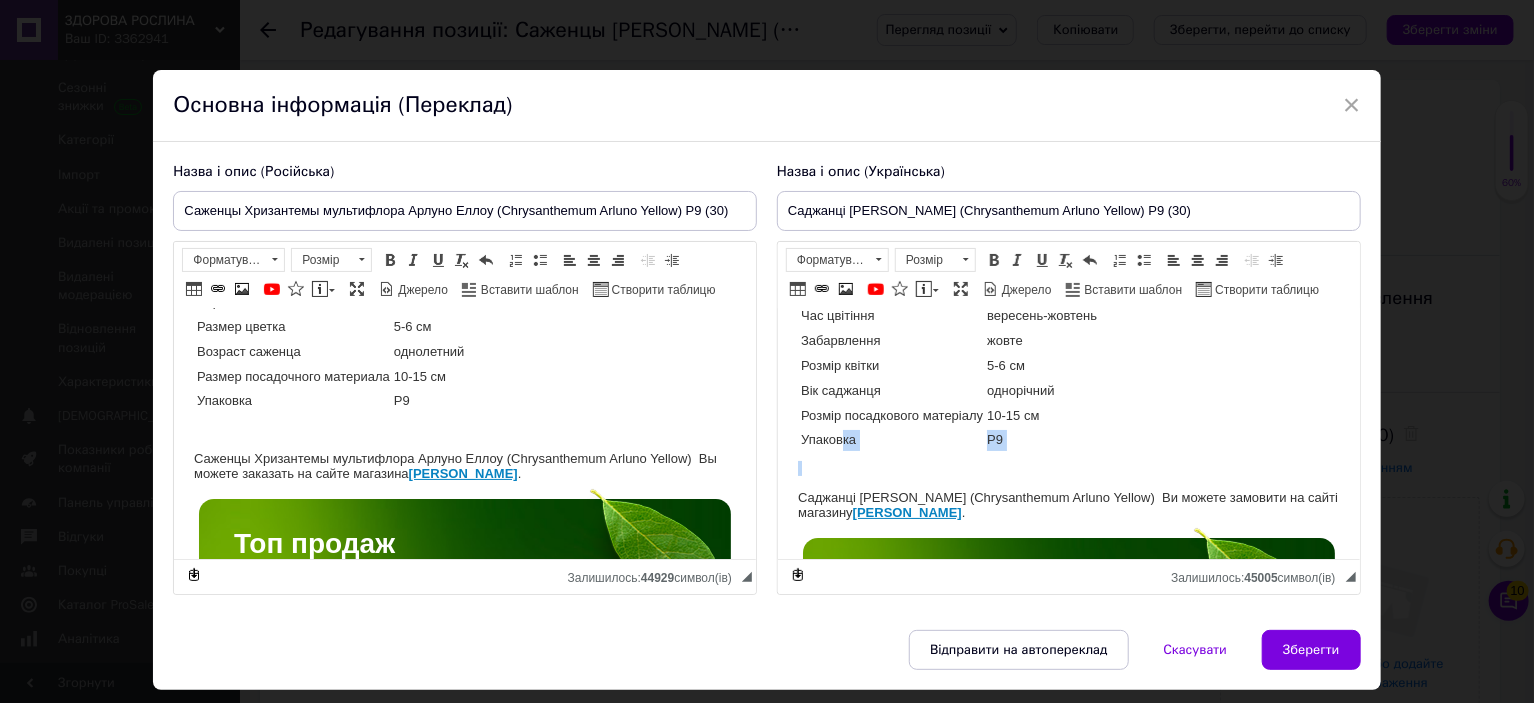 drag, startPoint x: 843, startPoint y: 474, endPoint x: 843, endPoint y: 444, distance: 30 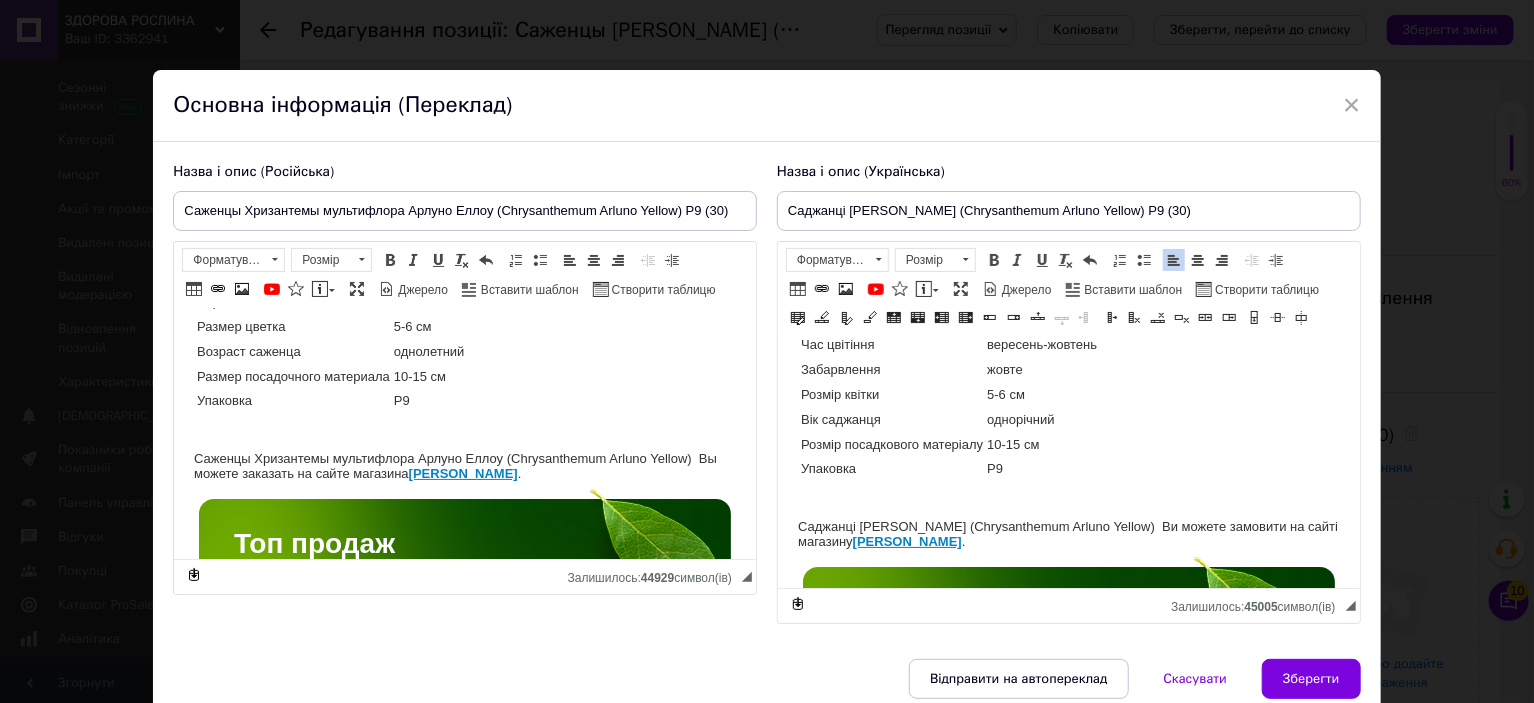 click on "Упаковка" at bounding box center [891, 469] 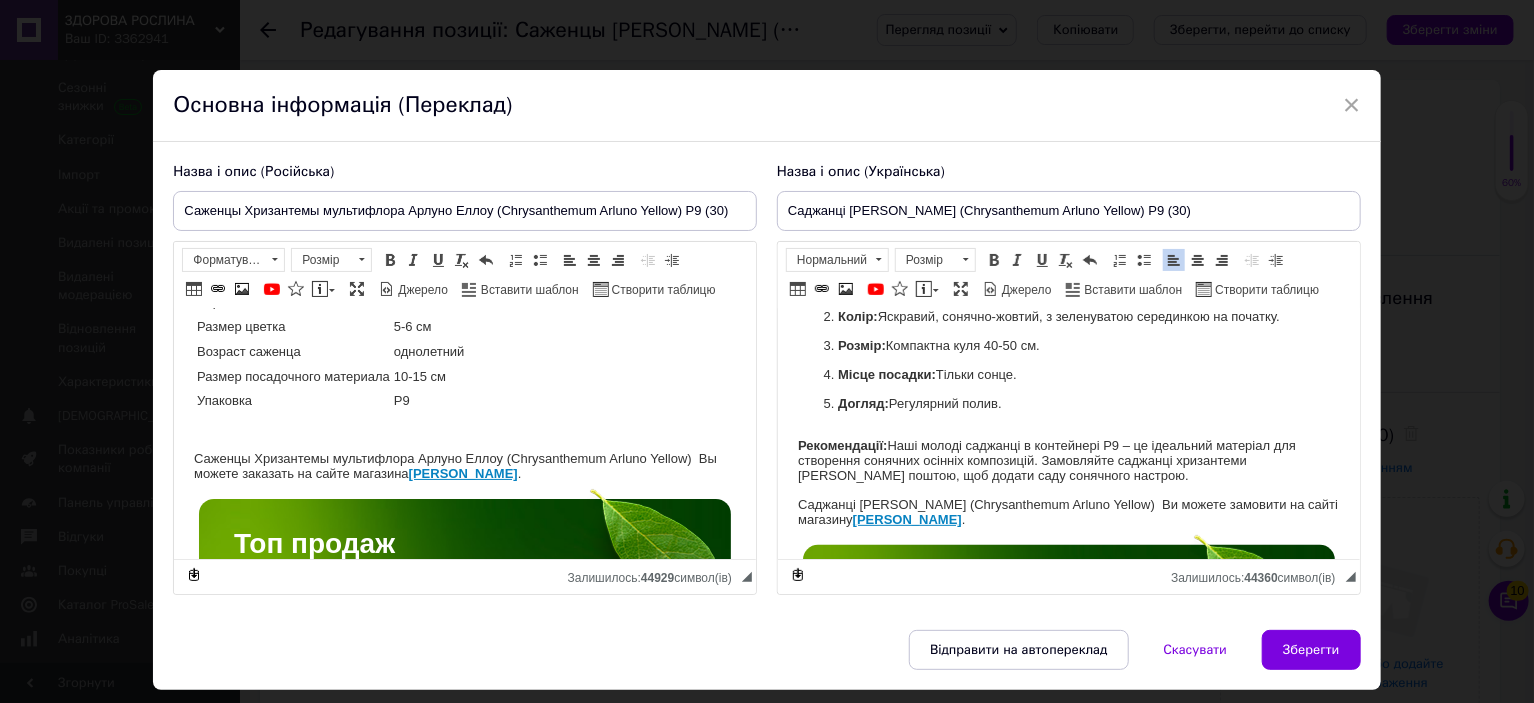 scroll, scrollTop: 431, scrollLeft: 0, axis: vertical 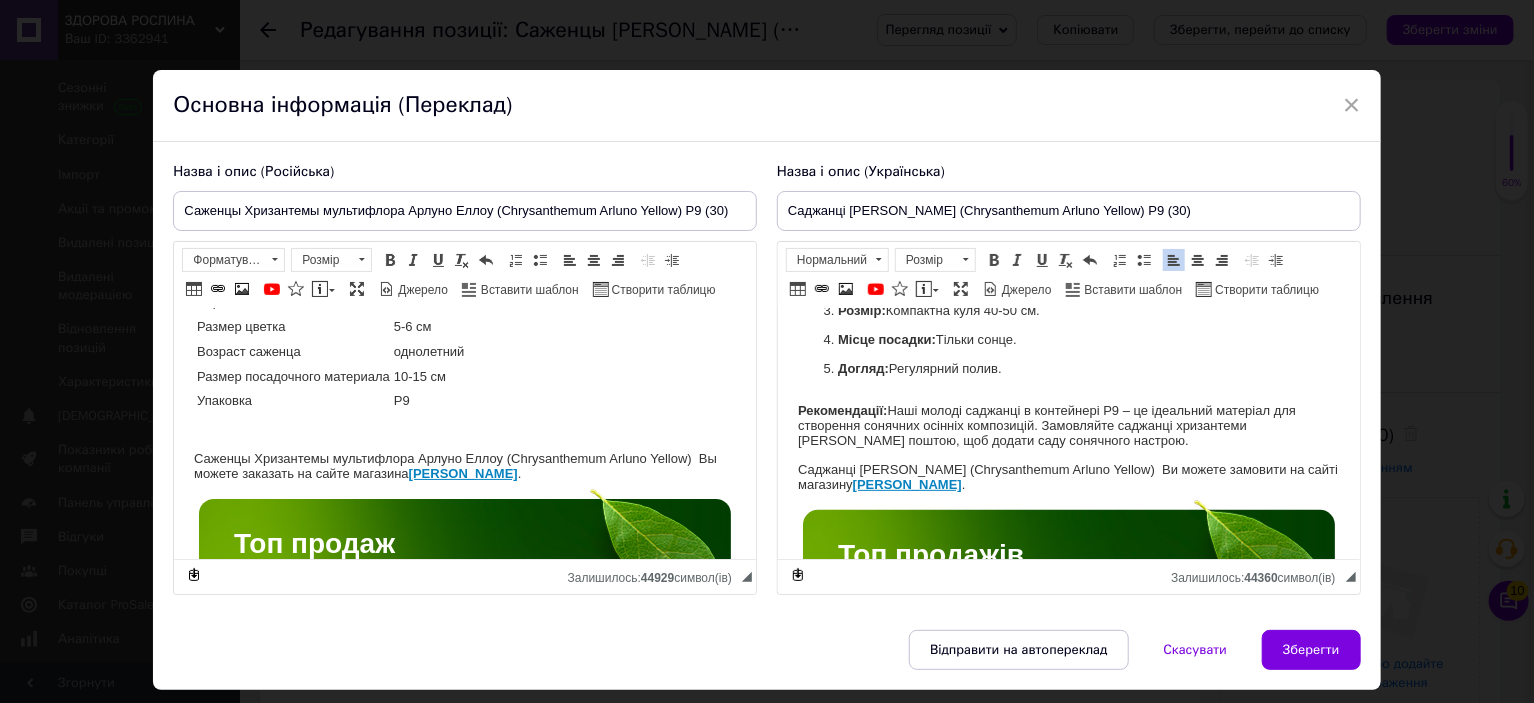 click on "Название Chrysanthеmum Arluno Yellow Название русское Хризантема Арлуно Еллоу Высота 40-50 см Время цветения сентябрь-октябрь Окраска желтая Размер цветка 5-6 см Возраст саженца однолетний Размер посадочного материала 10-15 см Упаковка Р9 Саженцы Хризантемы мультифлора Арлуно Еллоу (Chrysanthеmum Arluno Yellow)  Вы можете заказать на сайте магазина  Здорова Рослина .           Топ продаж       Качественные здоровые саженцы, которые обеспечат высокий урожай, выращены с соблюдением всех агротехнических требований, что гарантирует высокую приживаемость и обильное плодоношение." at bounding box center [465, 3004] 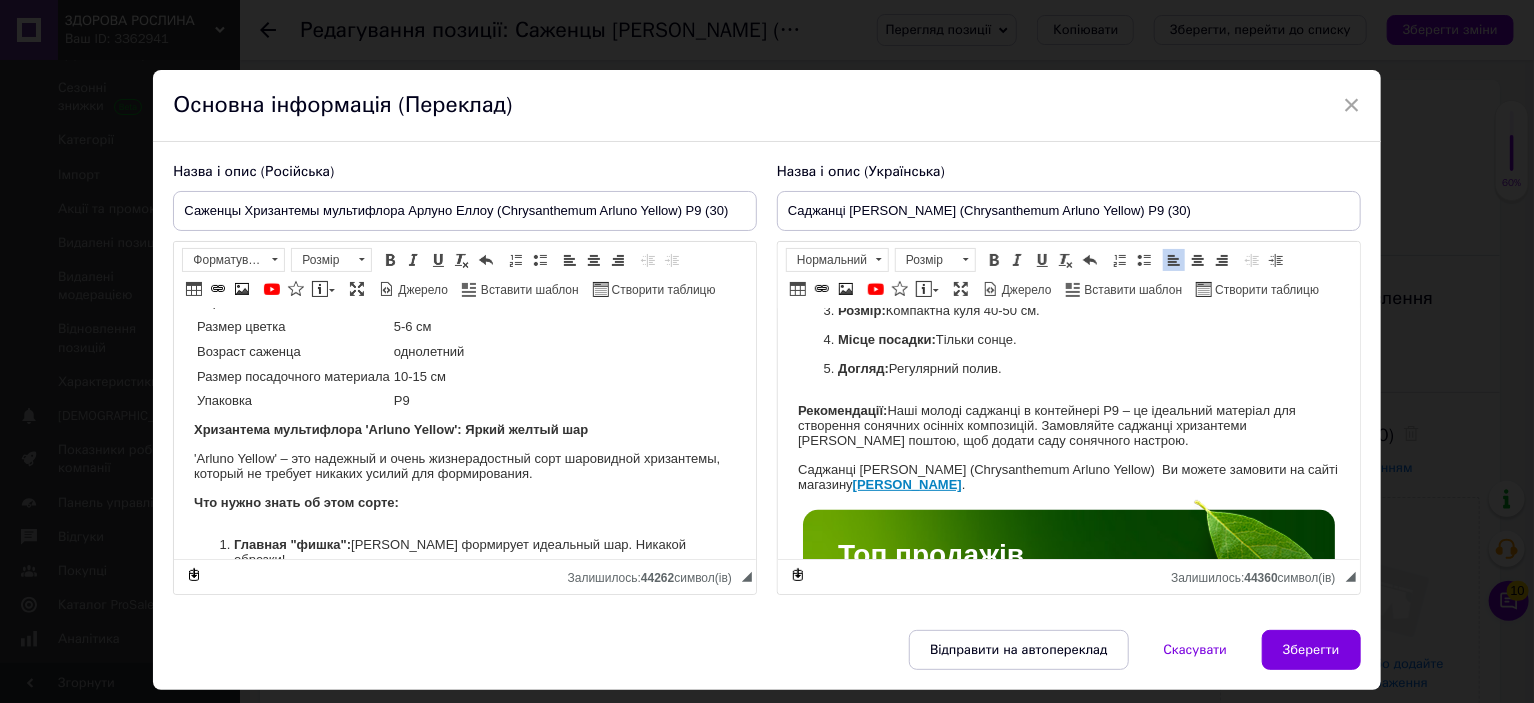 scroll, scrollTop: 370, scrollLeft: 0, axis: vertical 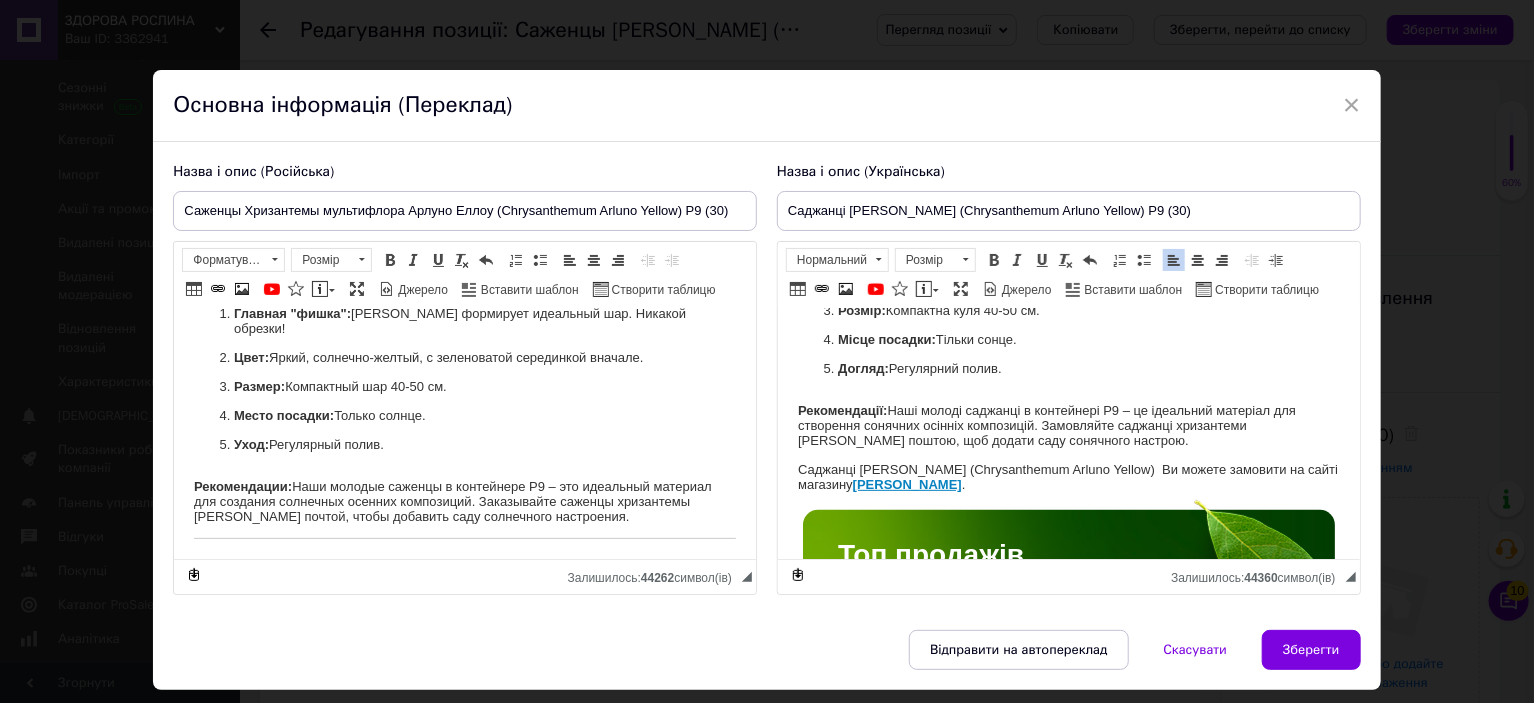 type 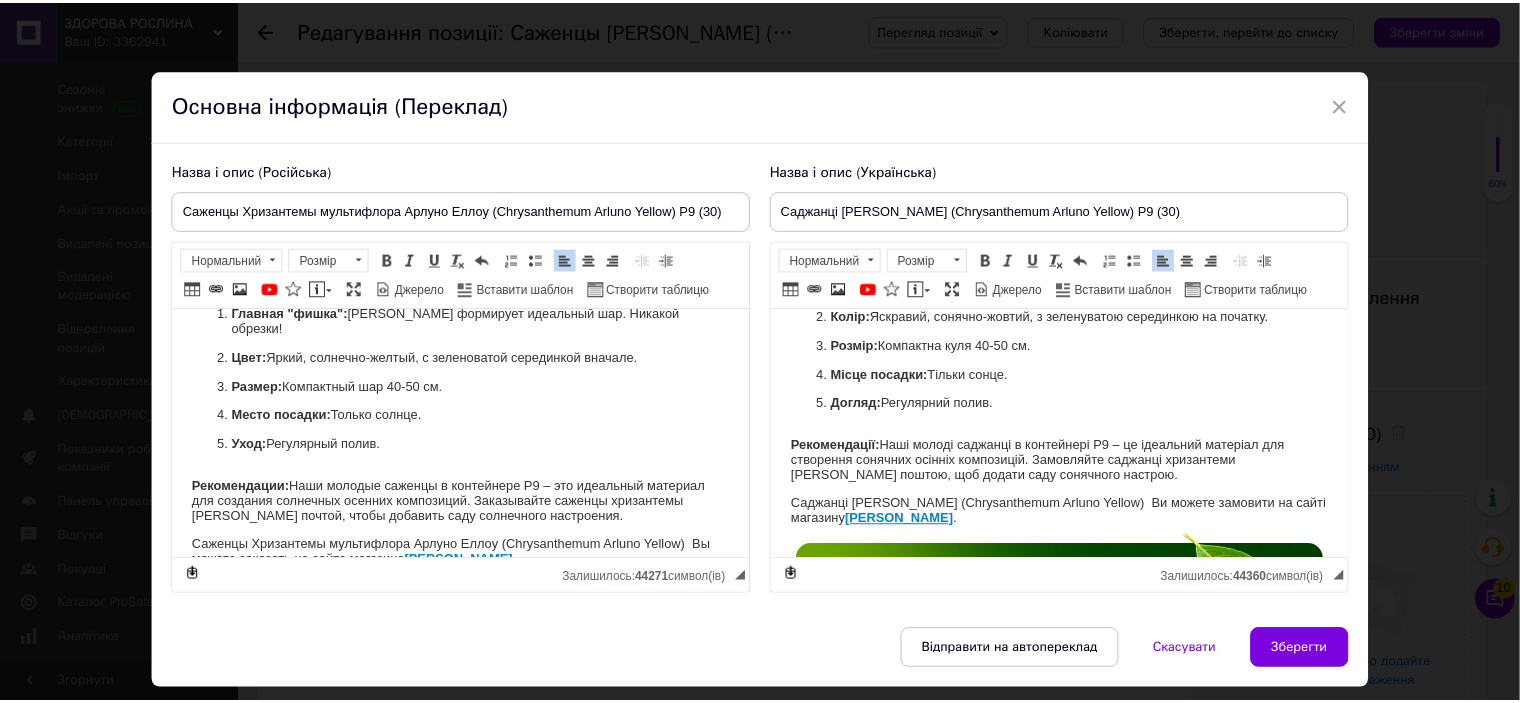 scroll, scrollTop: 431, scrollLeft: 0, axis: vertical 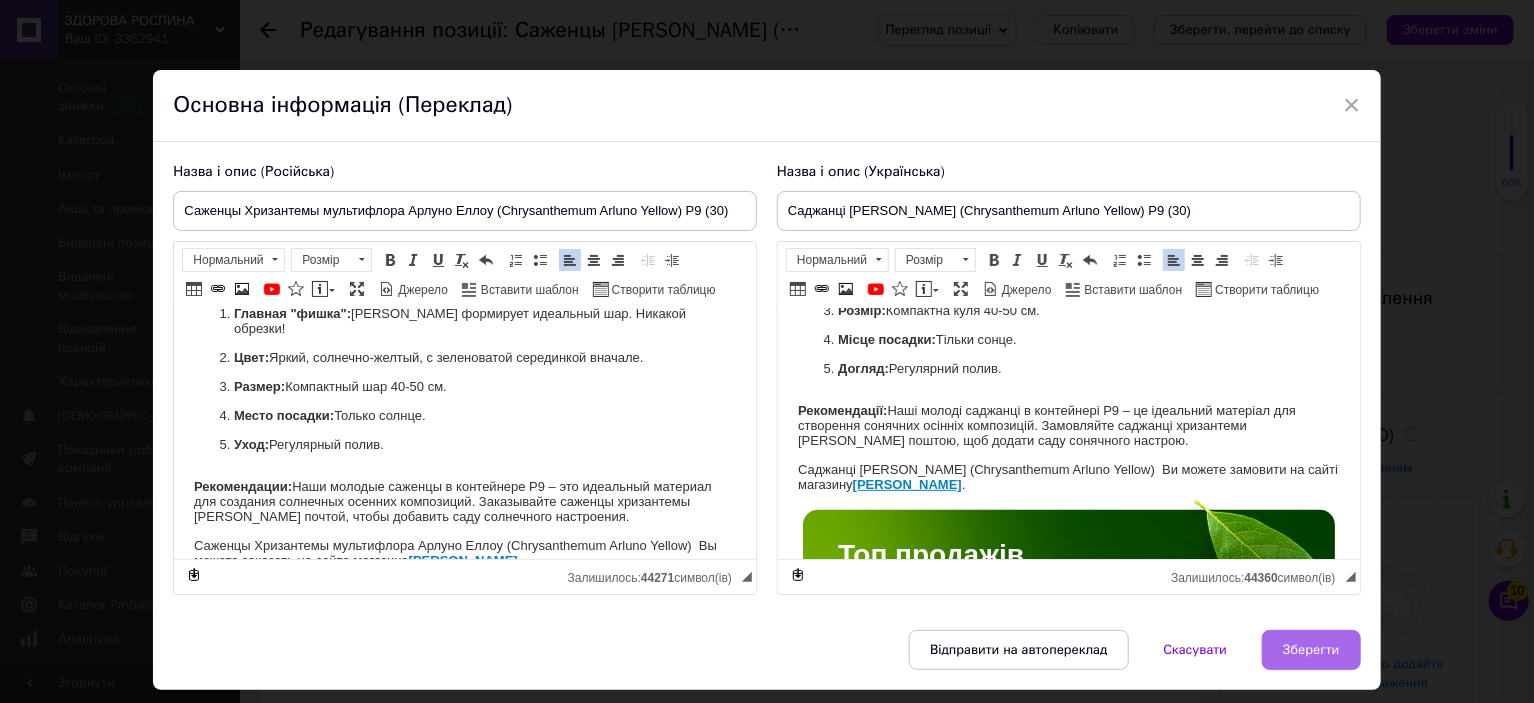 click on "Зберегти" at bounding box center [1311, 650] 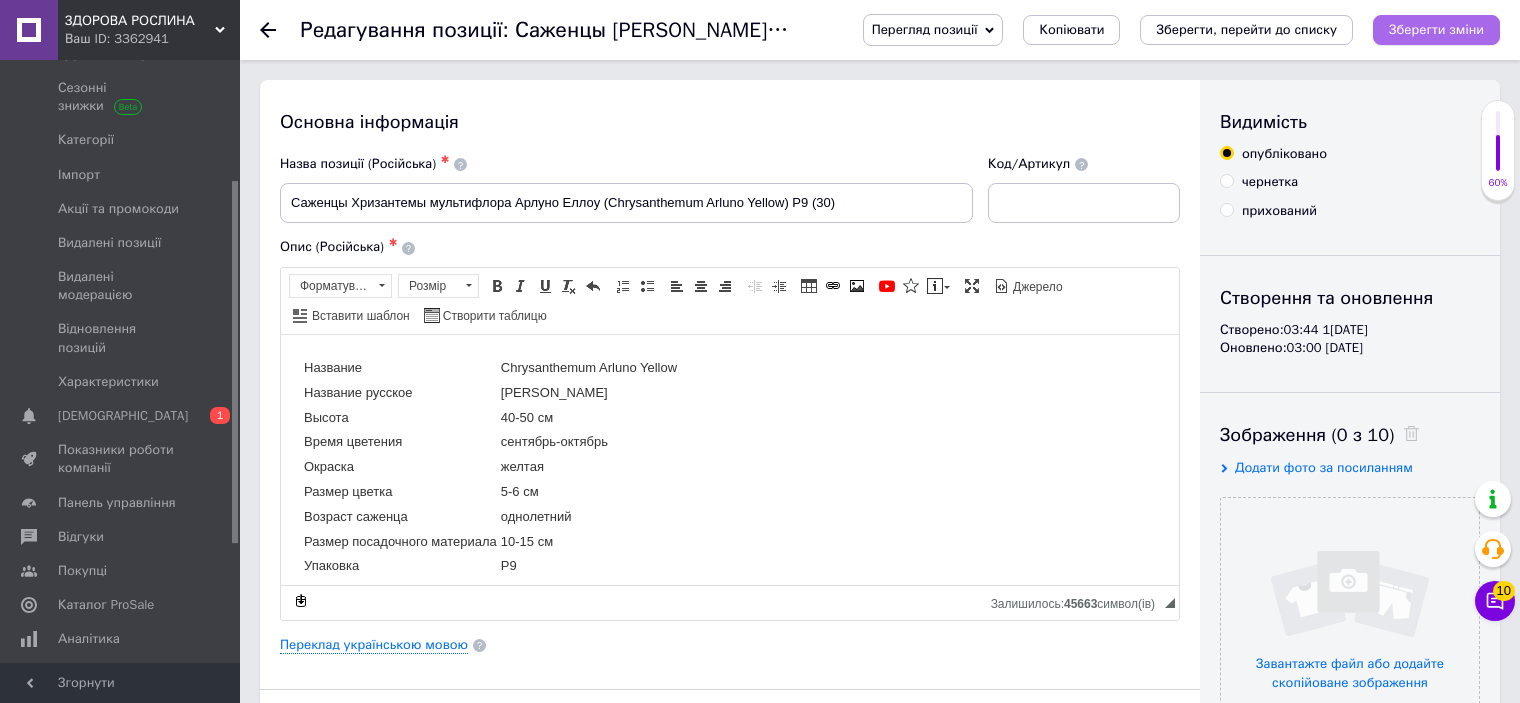 click on "Зберегти зміни" at bounding box center [1436, 29] 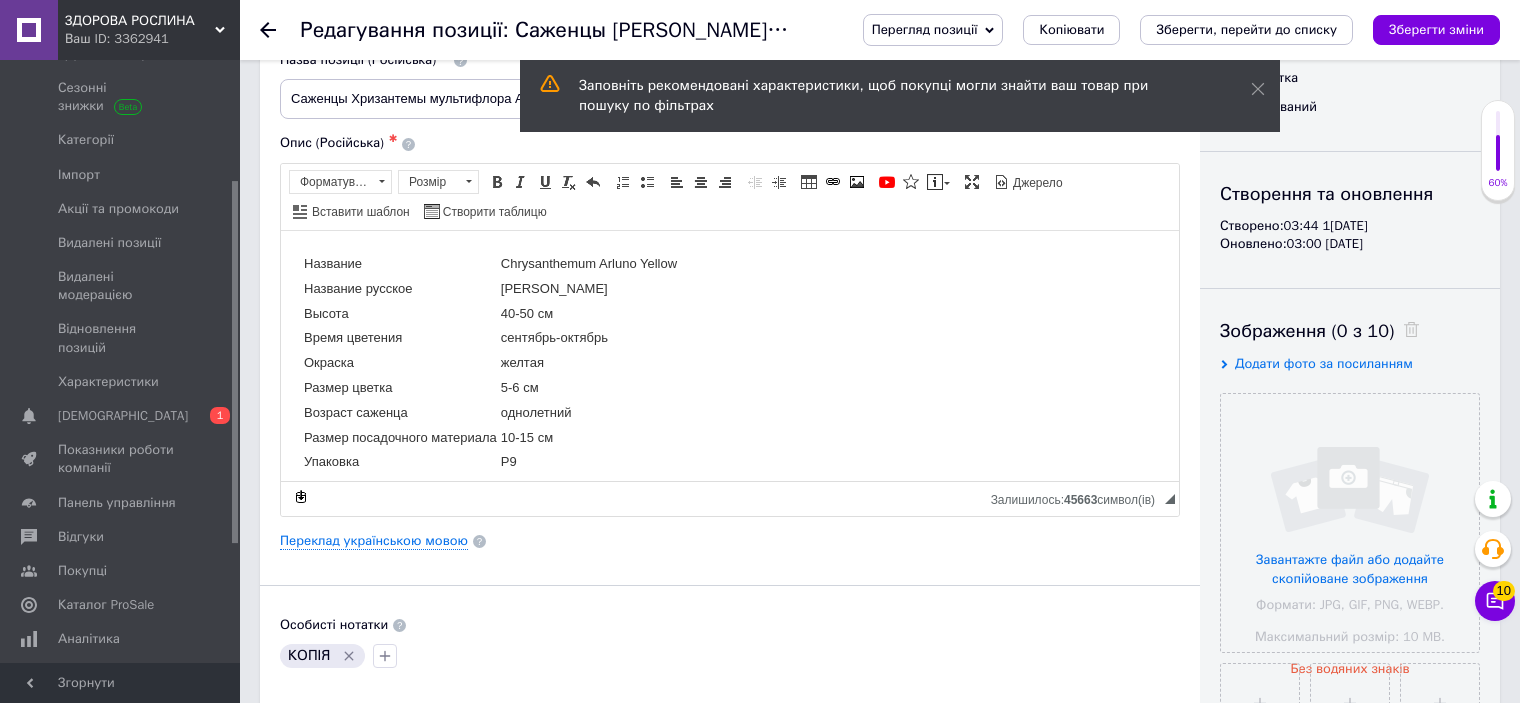 scroll, scrollTop: 0, scrollLeft: 0, axis: both 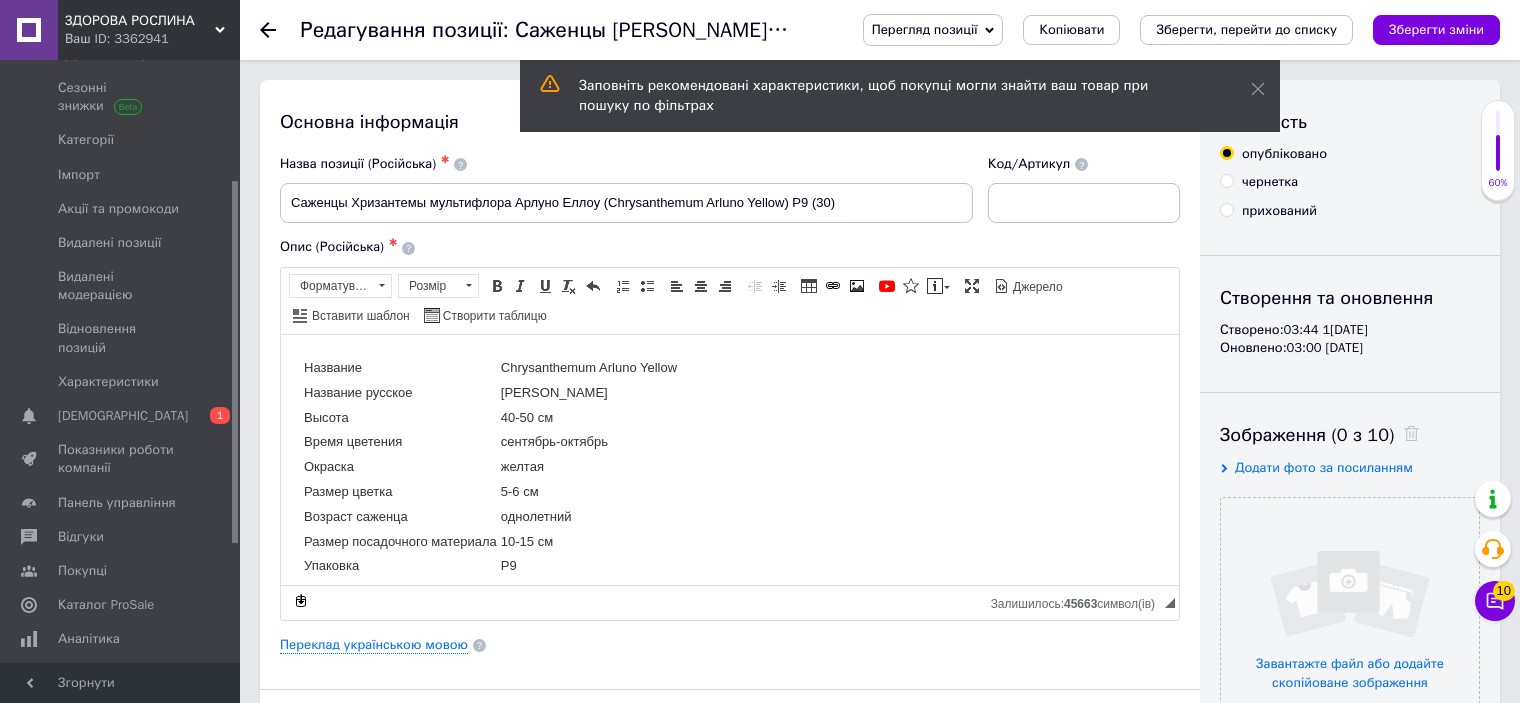 click 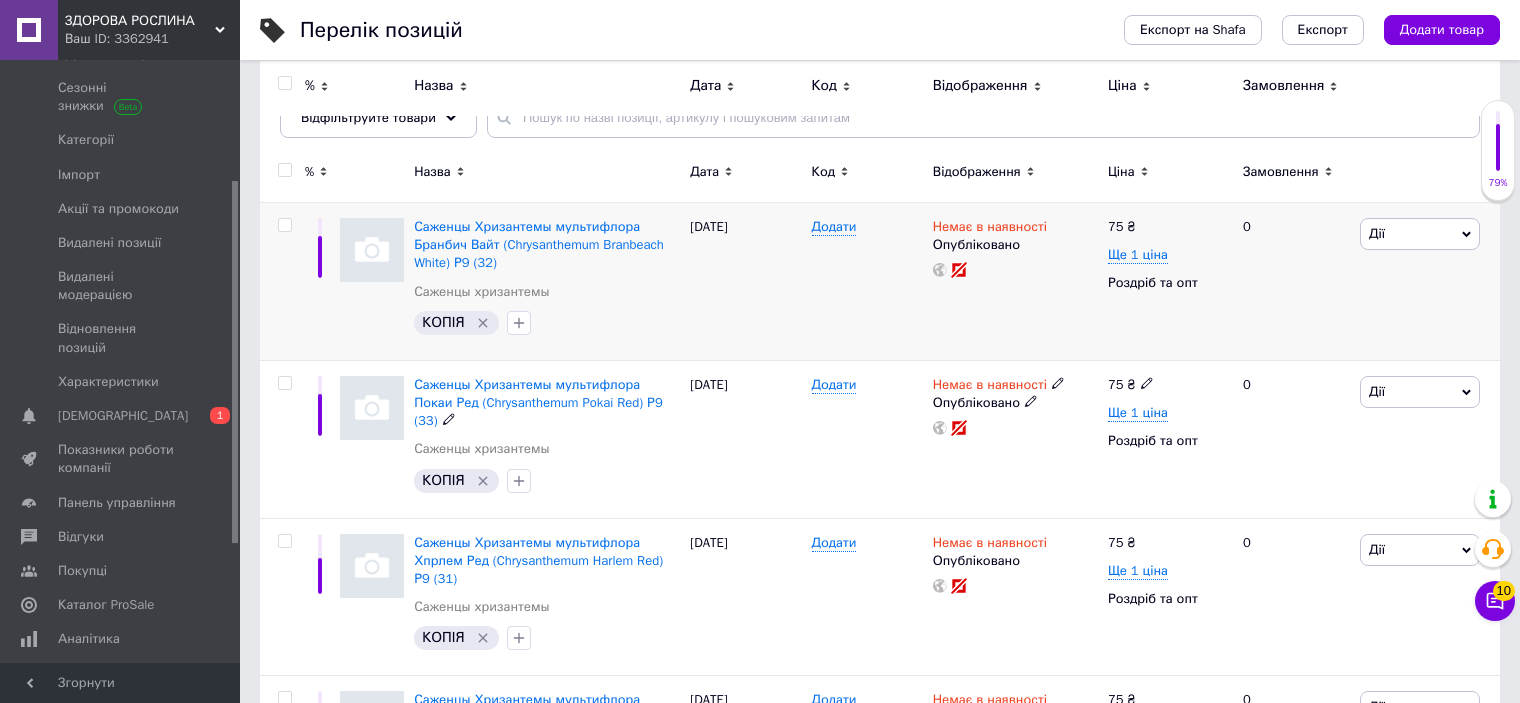 scroll, scrollTop: 300, scrollLeft: 0, axis: vertical 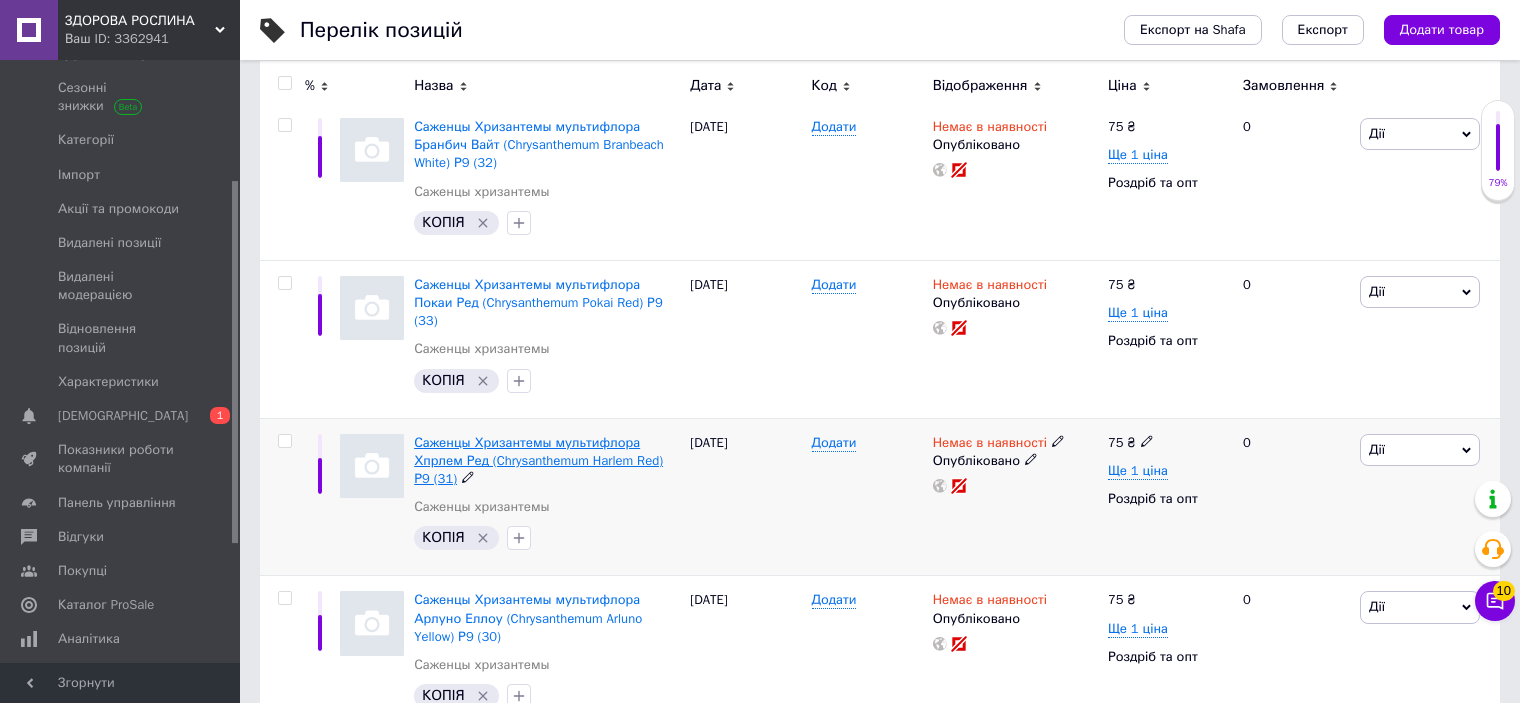 click on "Саженцы Хризантемы мультифлора Хпрлем Ред (Chrysanthеmum Harlem Red) Р9 (31)" at bounding box center [538, 460] 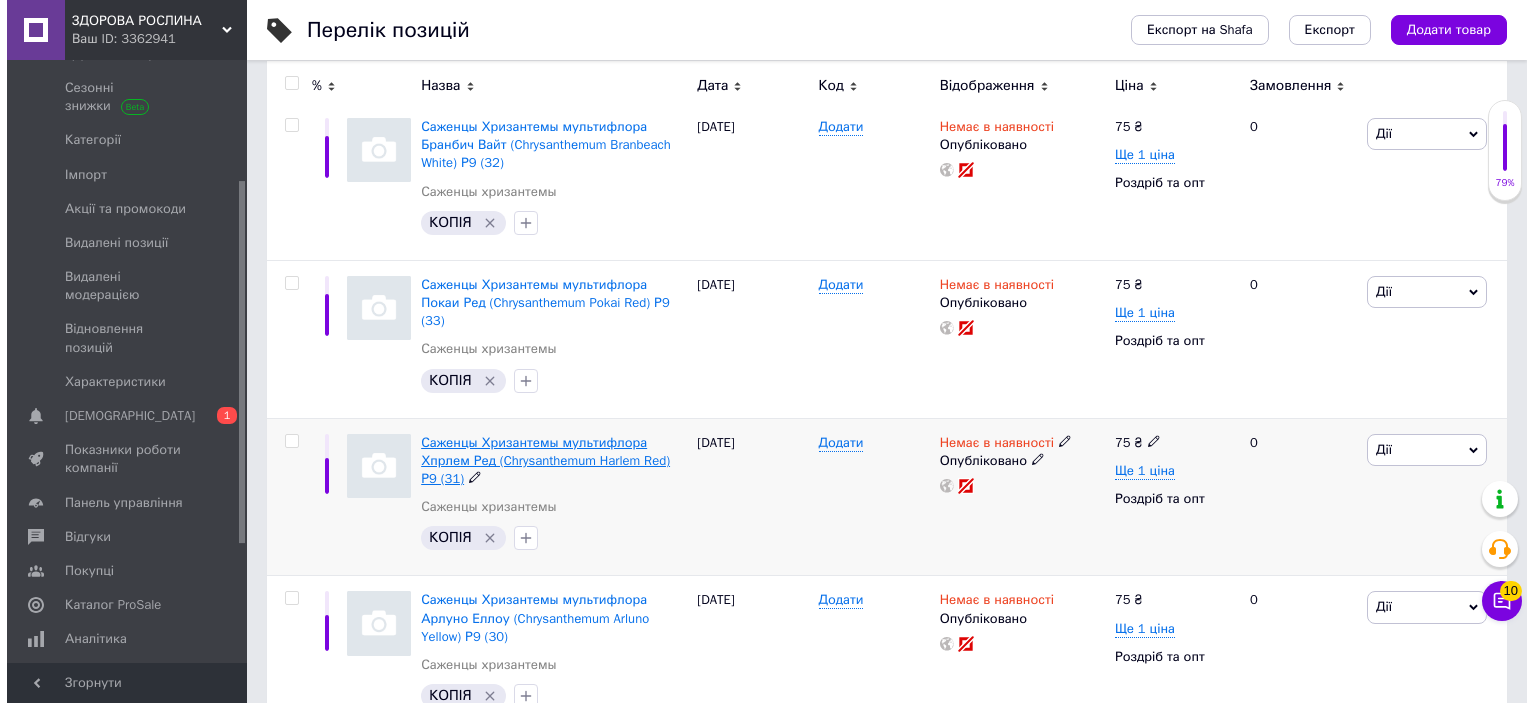 scroll, scrollTop: 0, scrollLeft: 0, axis: both 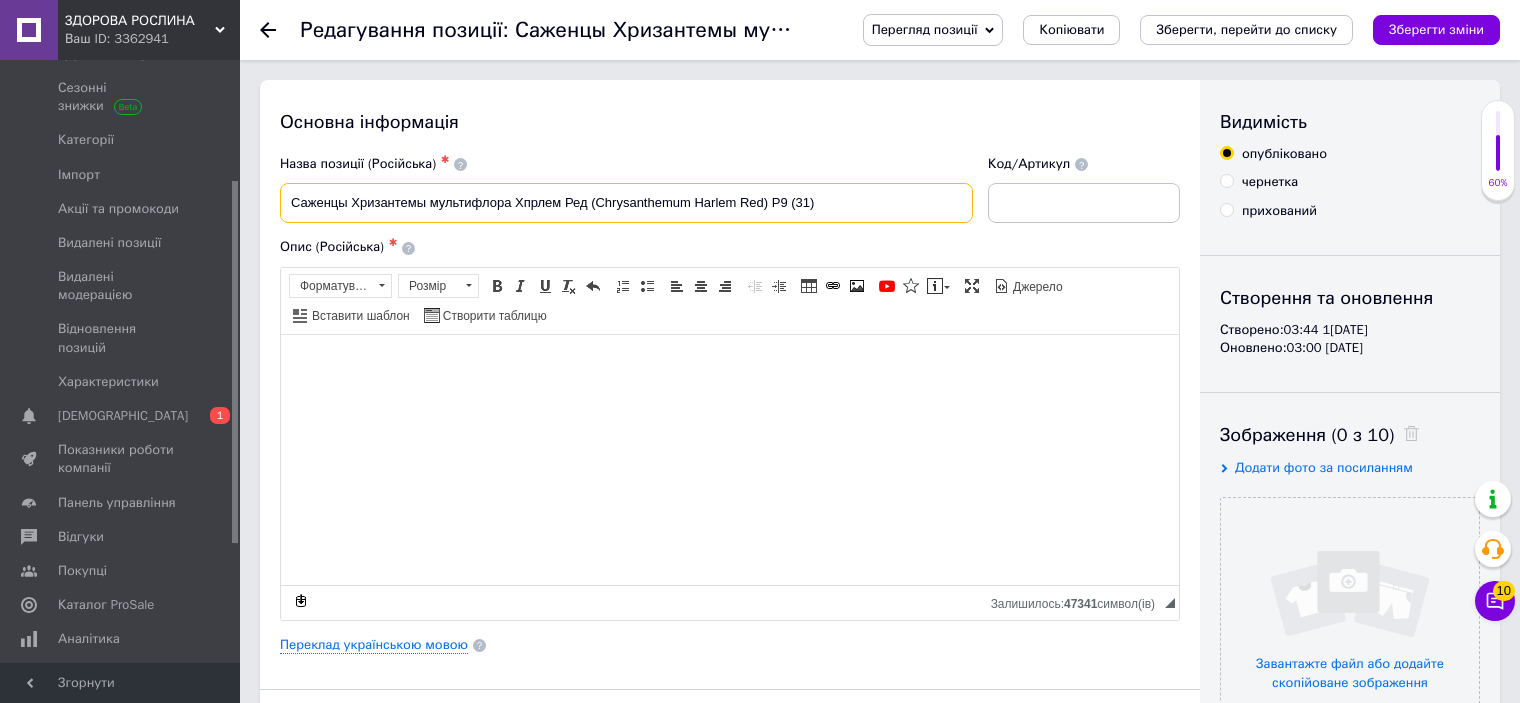 click on "Саженцы Хризантемы мультифлора Хпрлем Ред (Chrysanthеmum Harlem Red) Р9 (31)" at bounding box center (626, 203) 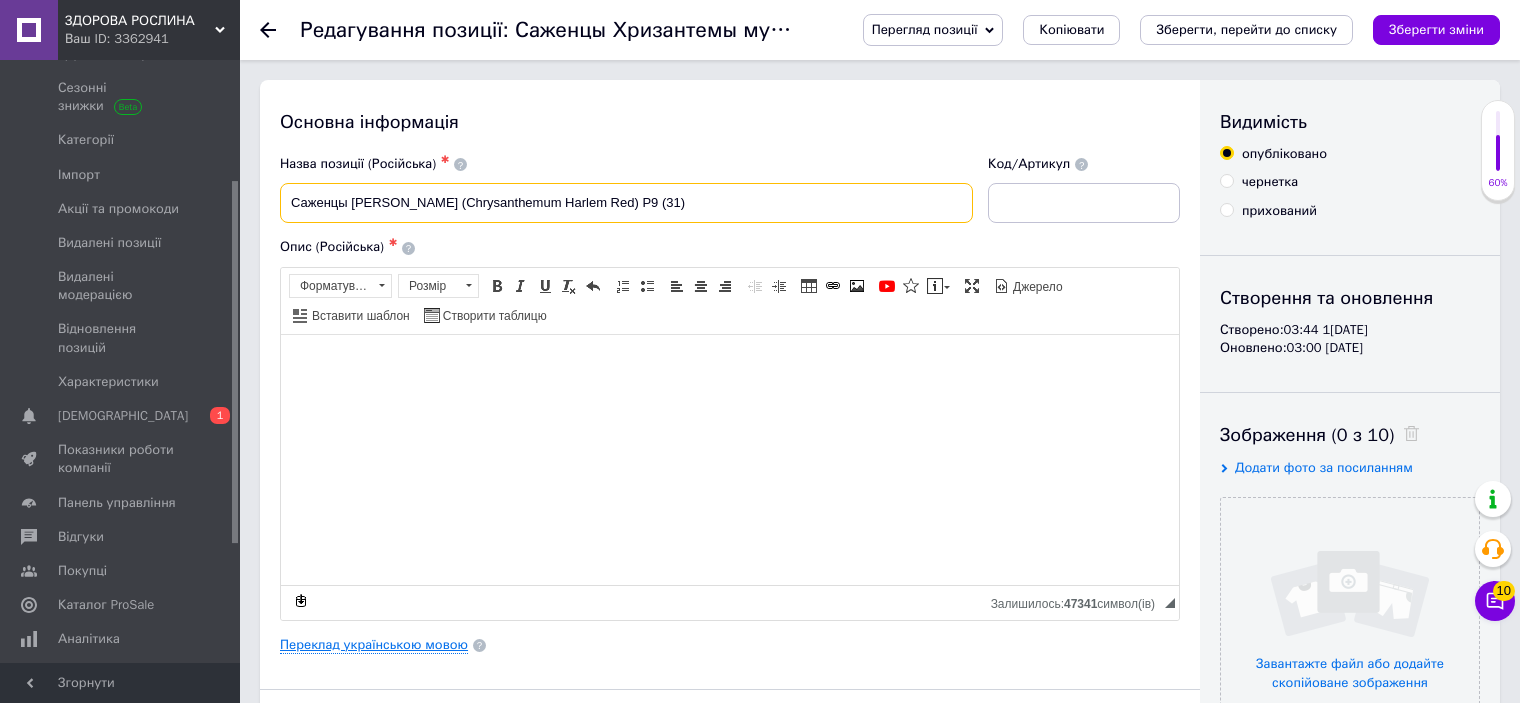 type on "Саженцы Хризантемы мультифлора Херлем Ред (Chrysanthеmum Harlem Red) Р9 (31)" 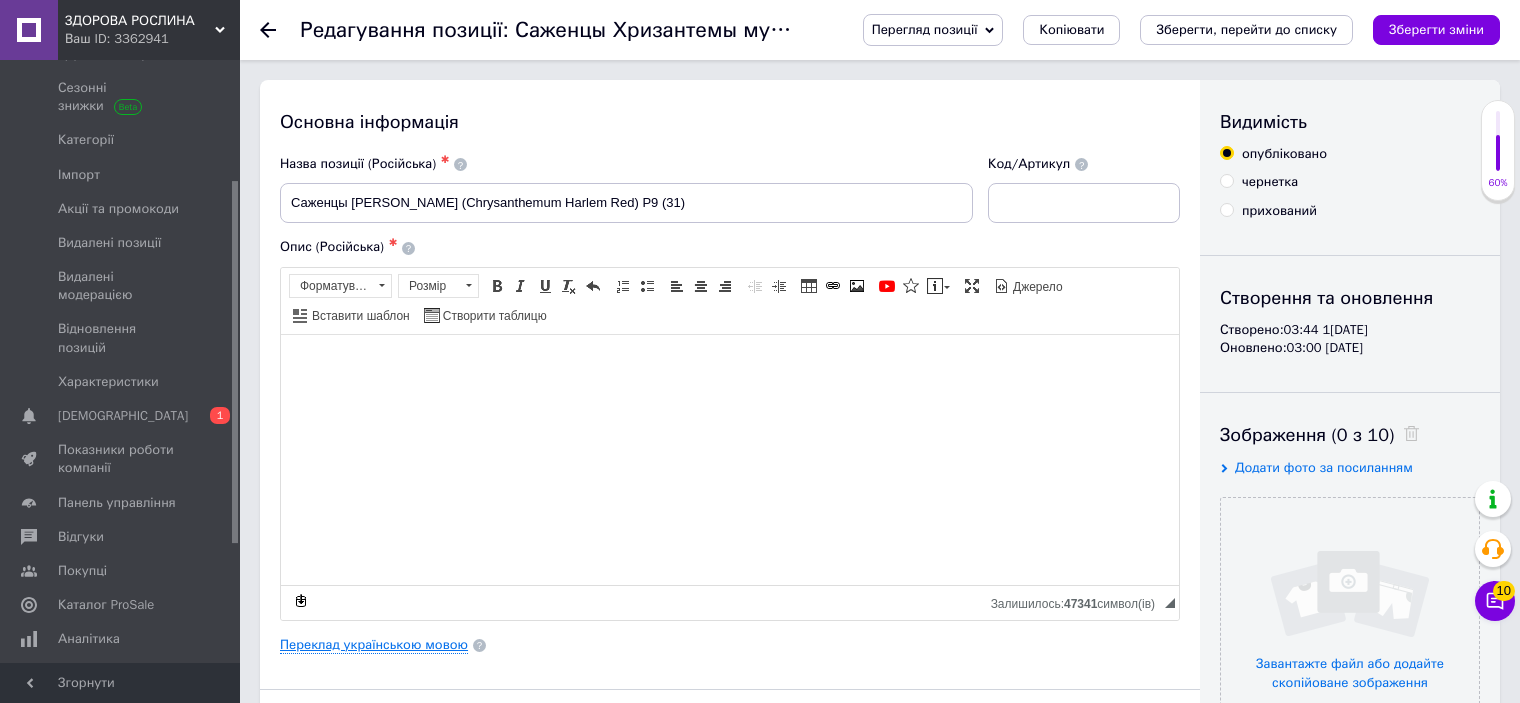 click on "Переклад українською мовою" at bounding box center (374, 645) 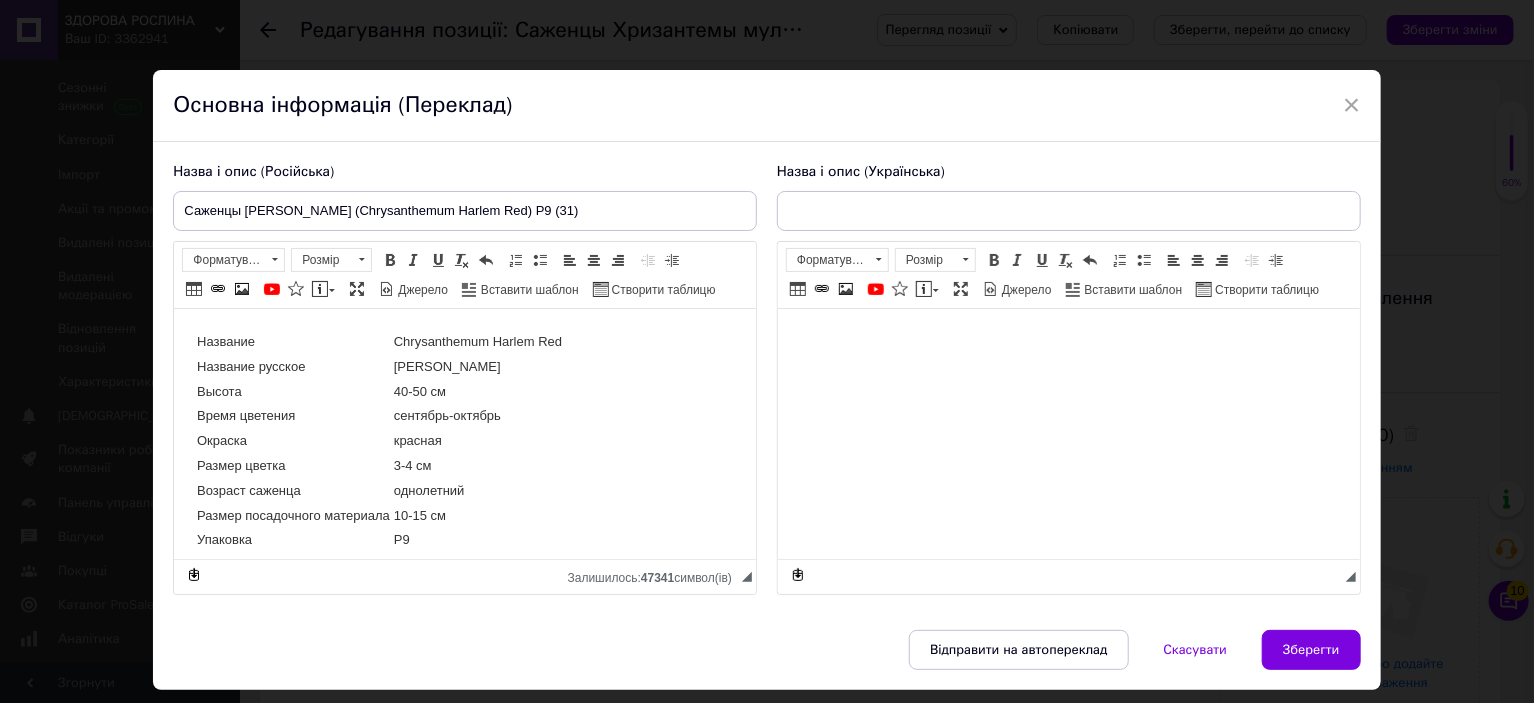 scroll, scrollTop: 0, scrollLeft: 0, axis: both 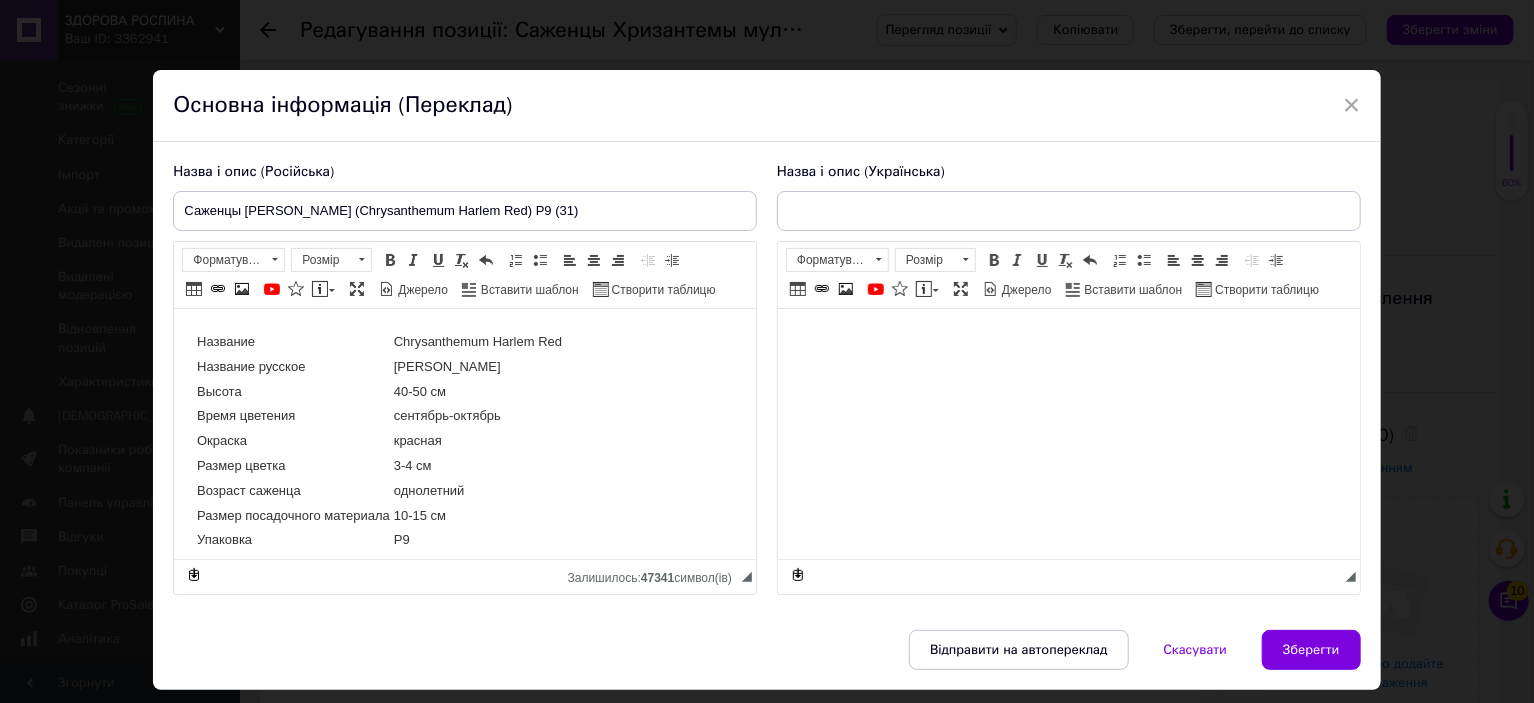 type on "Саджанці [PERSON_NAME] (Chrysanthеmum Harlem Red) Р9 (31)" 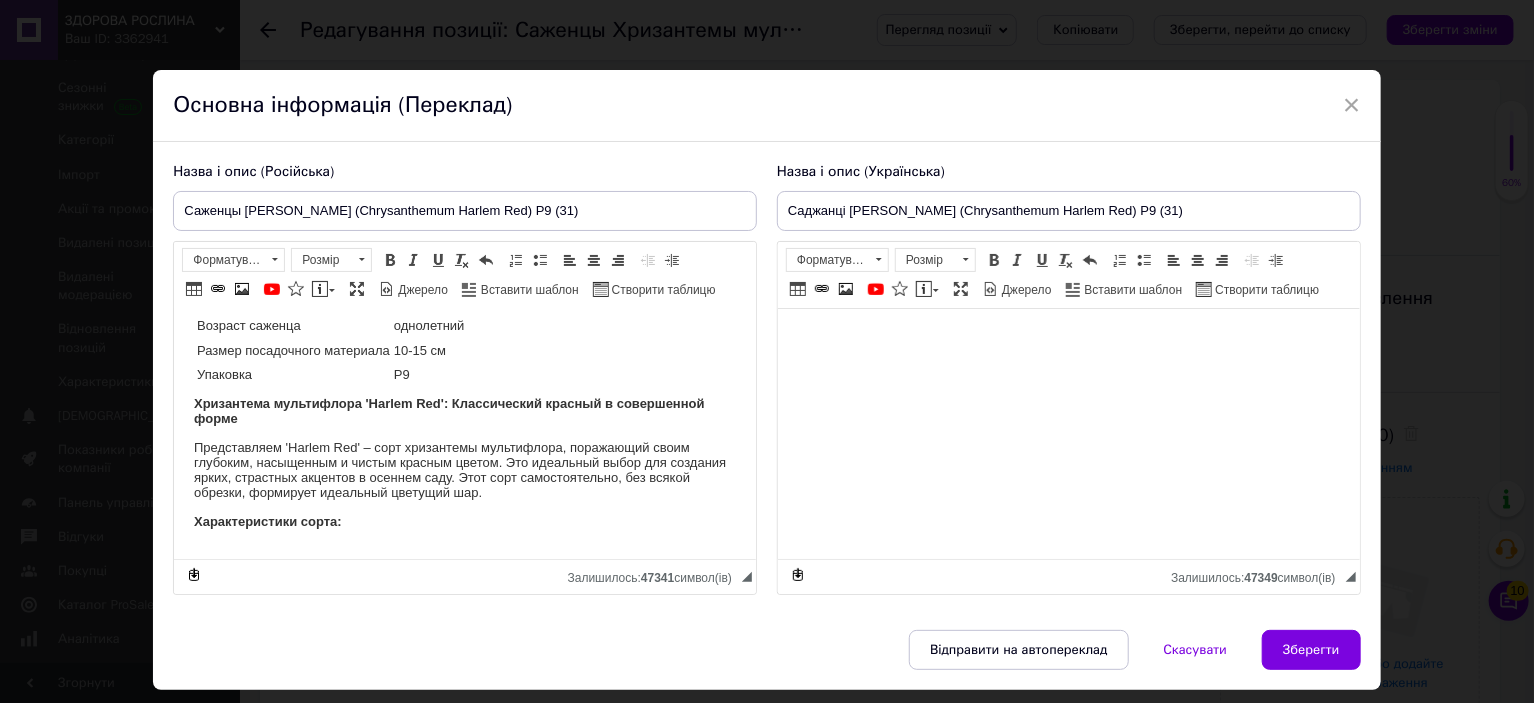 scroll, scrollTop: 200, scrollLeft: 0, axis: vertical 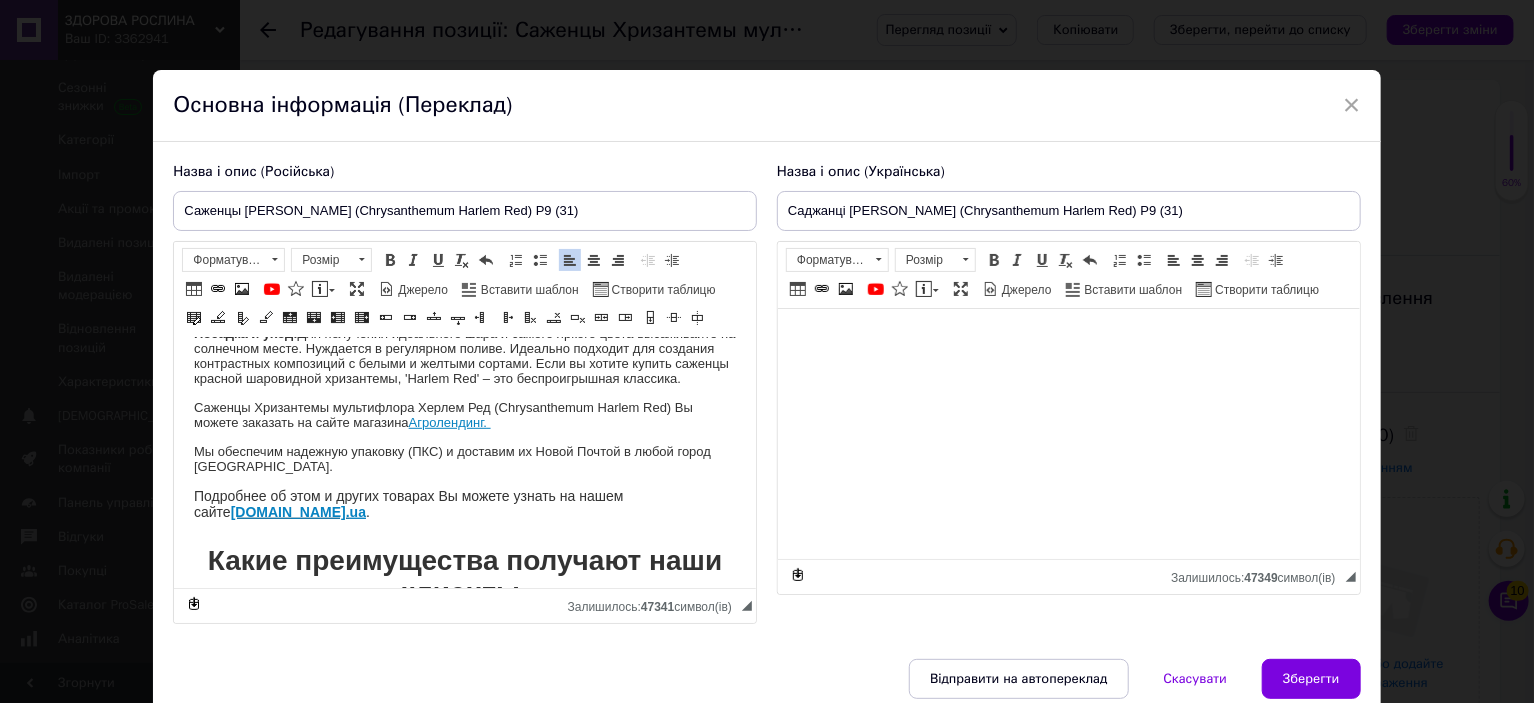 drag, startPoint x: 193, startPoint y: 396, endPoint x: 514, endPoint y: 406, distance: 321.15573 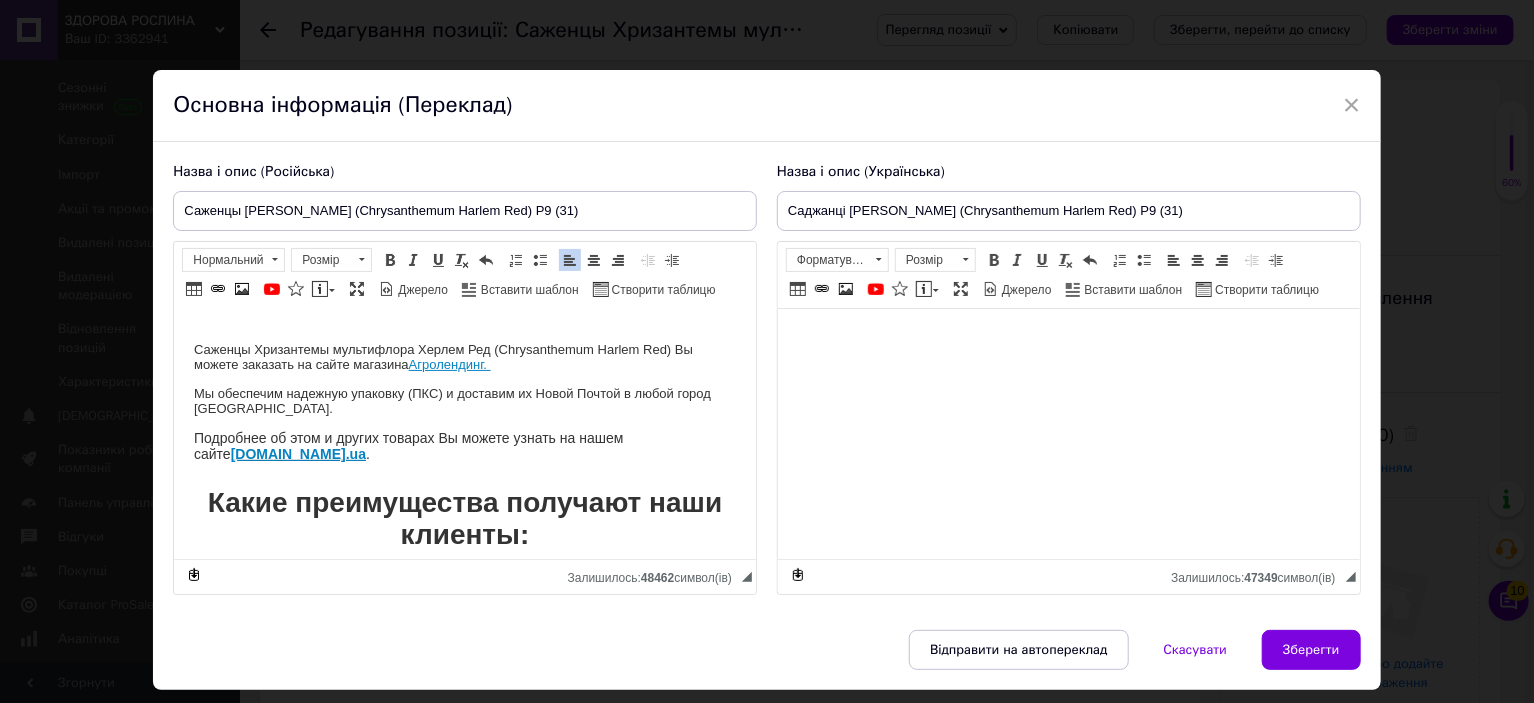scroll, scrollTop: 148, scrollLeft: 0, axis: vertical 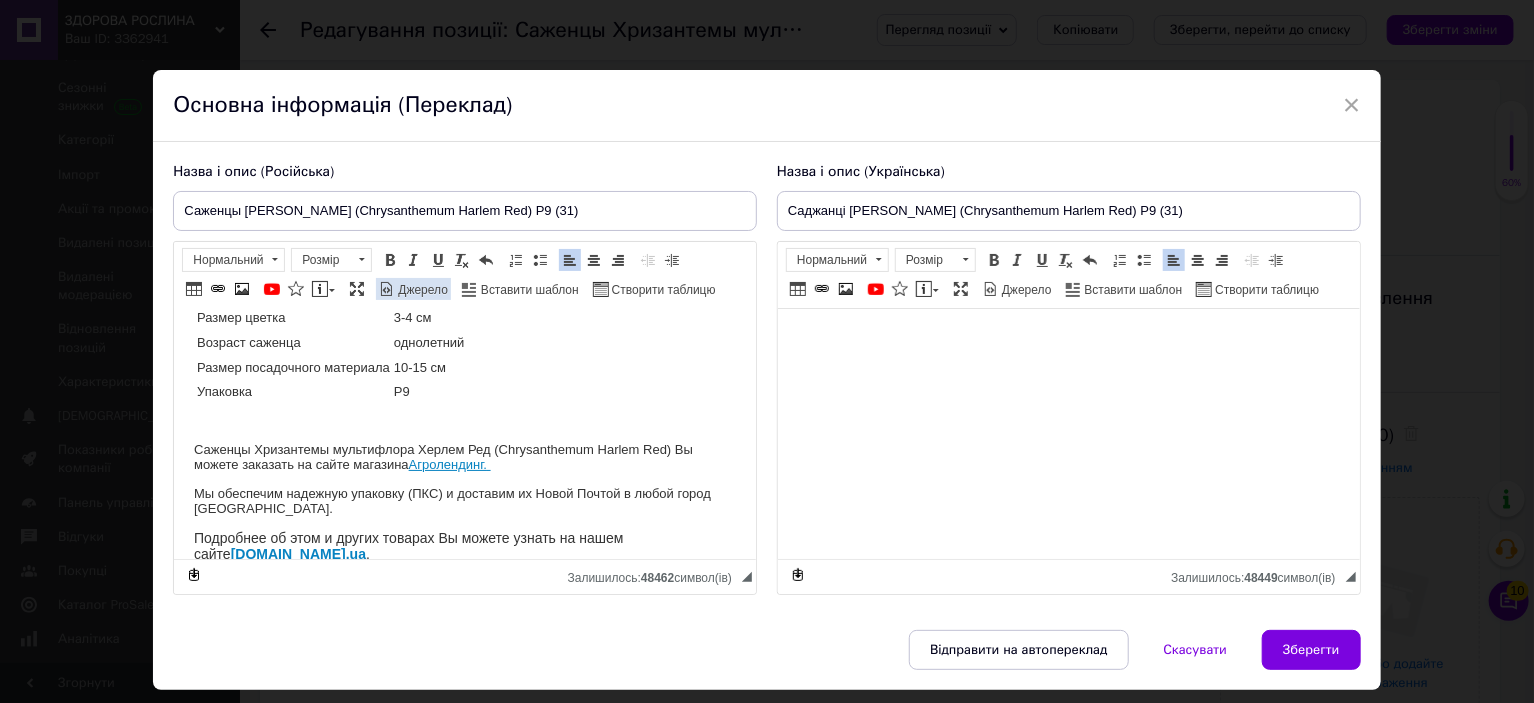 click on "Джерело" at bounding box center [421, 290] 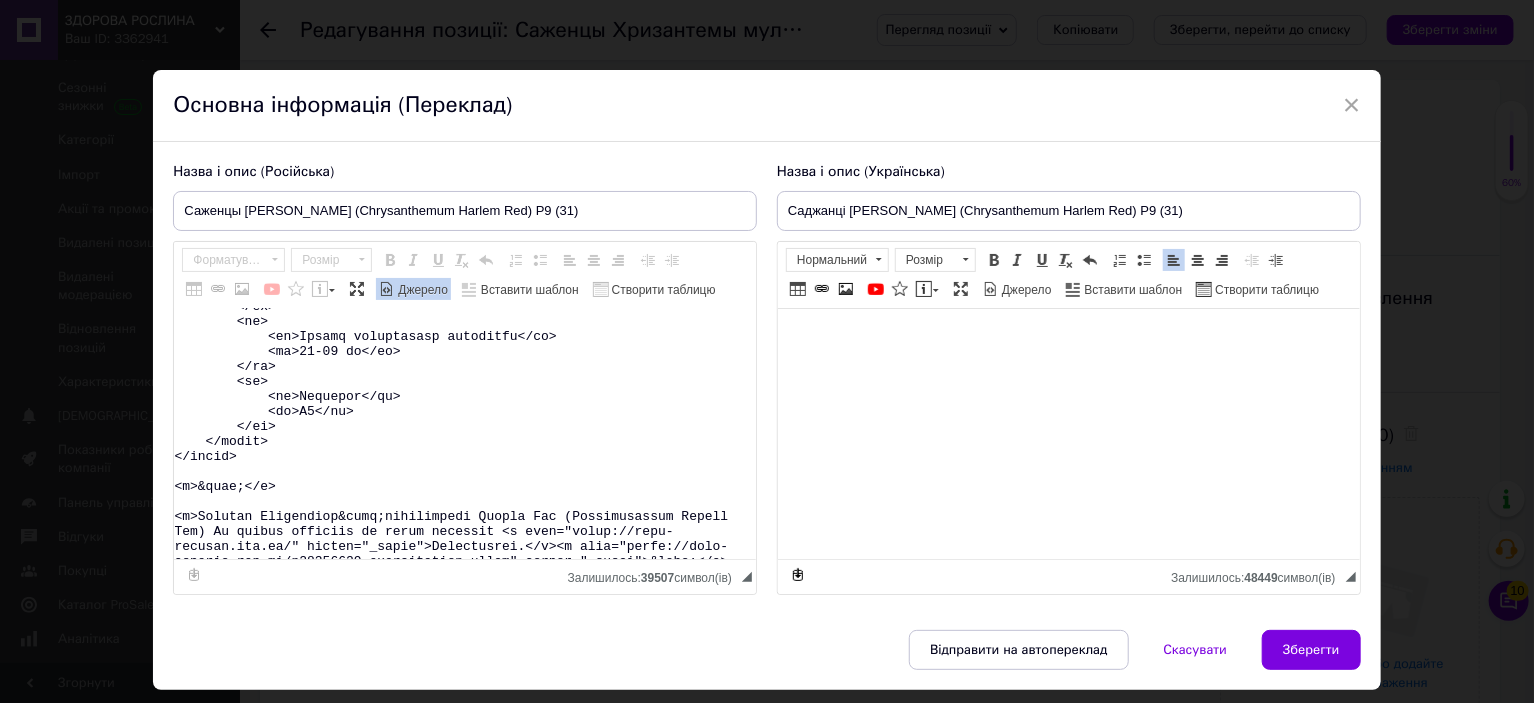 scroll, scrollTop: 500, scrollLeft: 0, axis: vertical 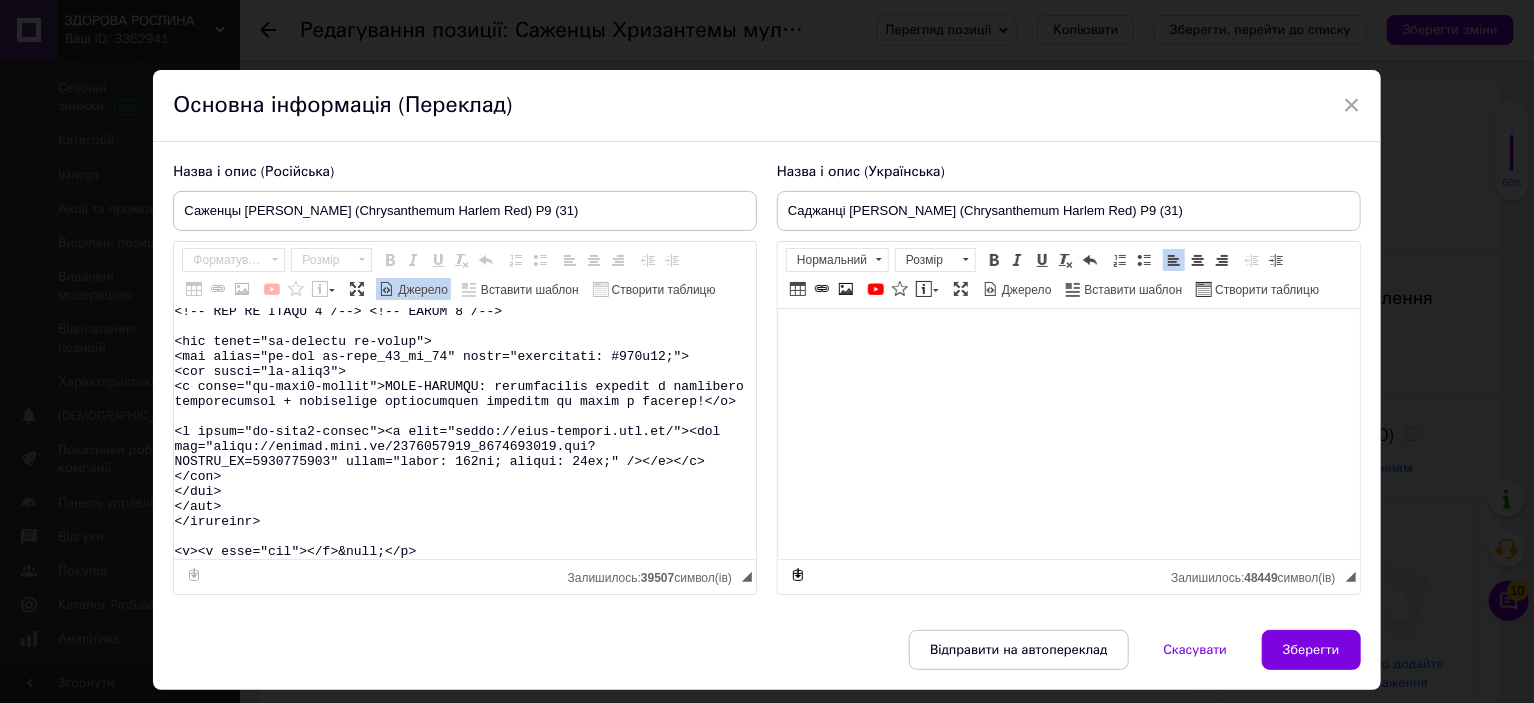 drag, startPoint x: 213, startPoint y: 484, endPoint x: 299, endPoint y: 614, distance: 155.87173 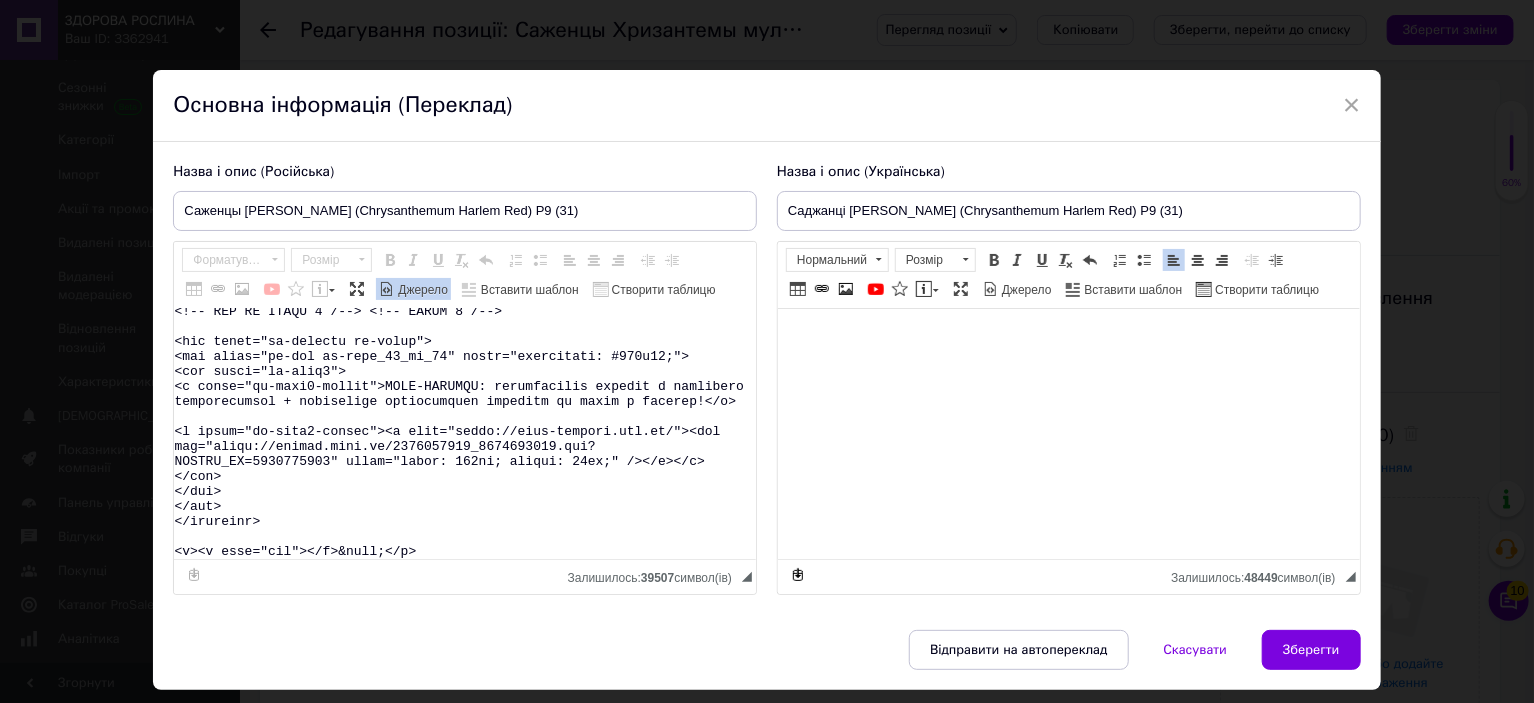 click on "Назва і опис (Російська) Саженцы Хризантемы мультифлора Херлем Ред (Chrysanthеmum Harlem Red) Р9 (31)
Название
Chrysanthеmum Harlem Red
Название русское
Хризантема Херлем Ред
Высота
40-50 см
Время цветения
сентябрь-октябрь
Окраска
красная
Размер цветка
3-4 см
Возраст саженца
однолетний
Размер посадочного материала
10-15 см
Упаковка
Р9
Саженцы Хризантемы мультифлора Херлем Ред (Chrysanthеmum Harlem Red) Вы можете заказать на сайте магазина  Агролендинг.
agro-landing.com. ua ." at bounding box center [766, 386] 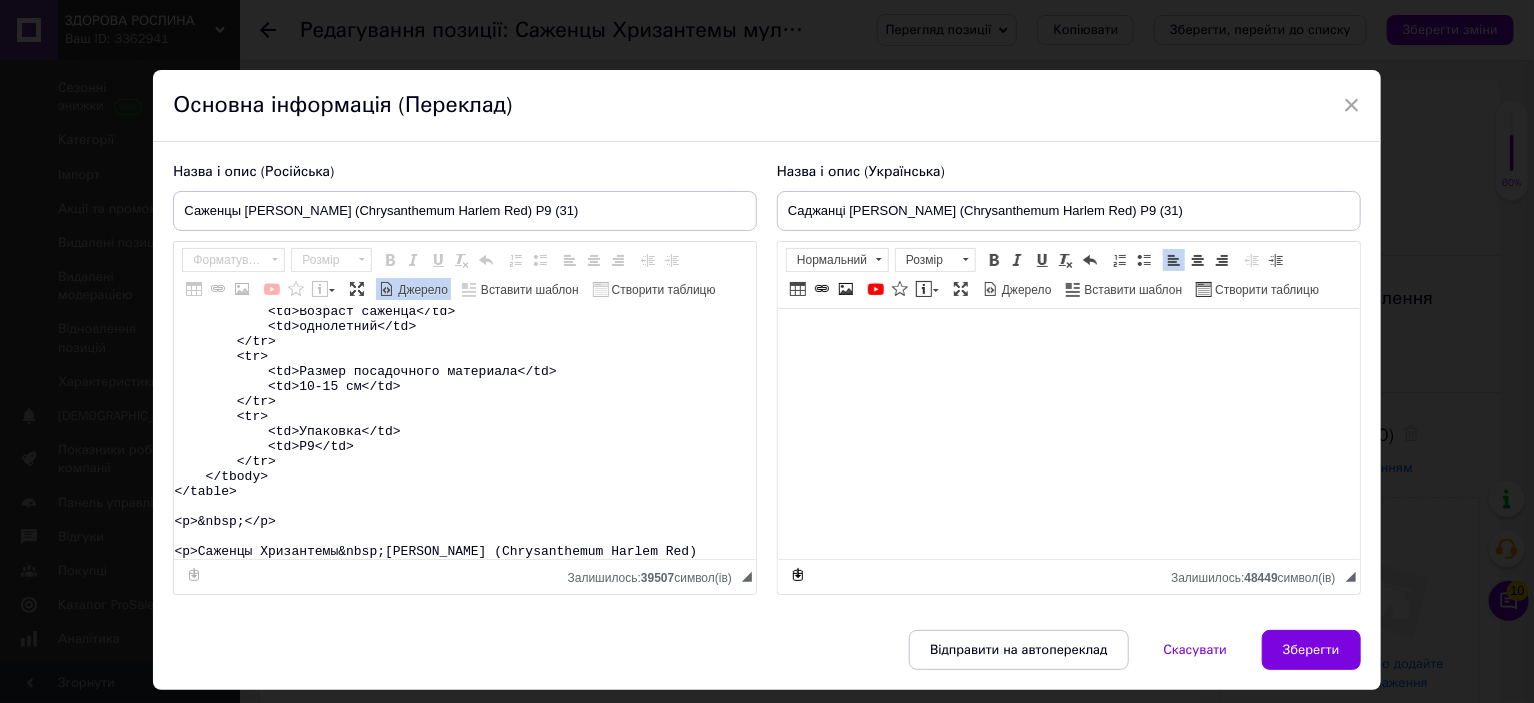 scroll, scrollTop: 433, scrollLeft: 0, axis: vertical 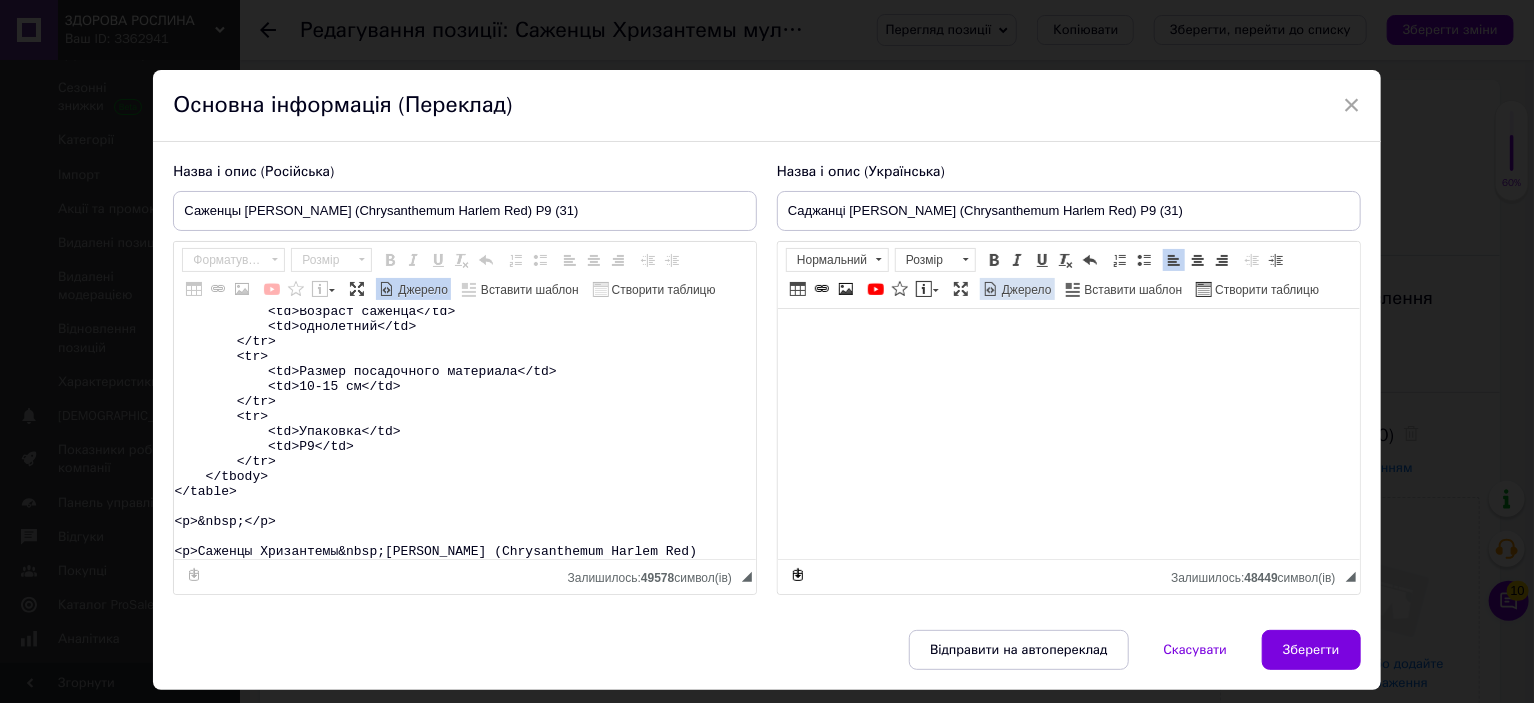 click on "Джерело" at bounding box center [1025, 290] 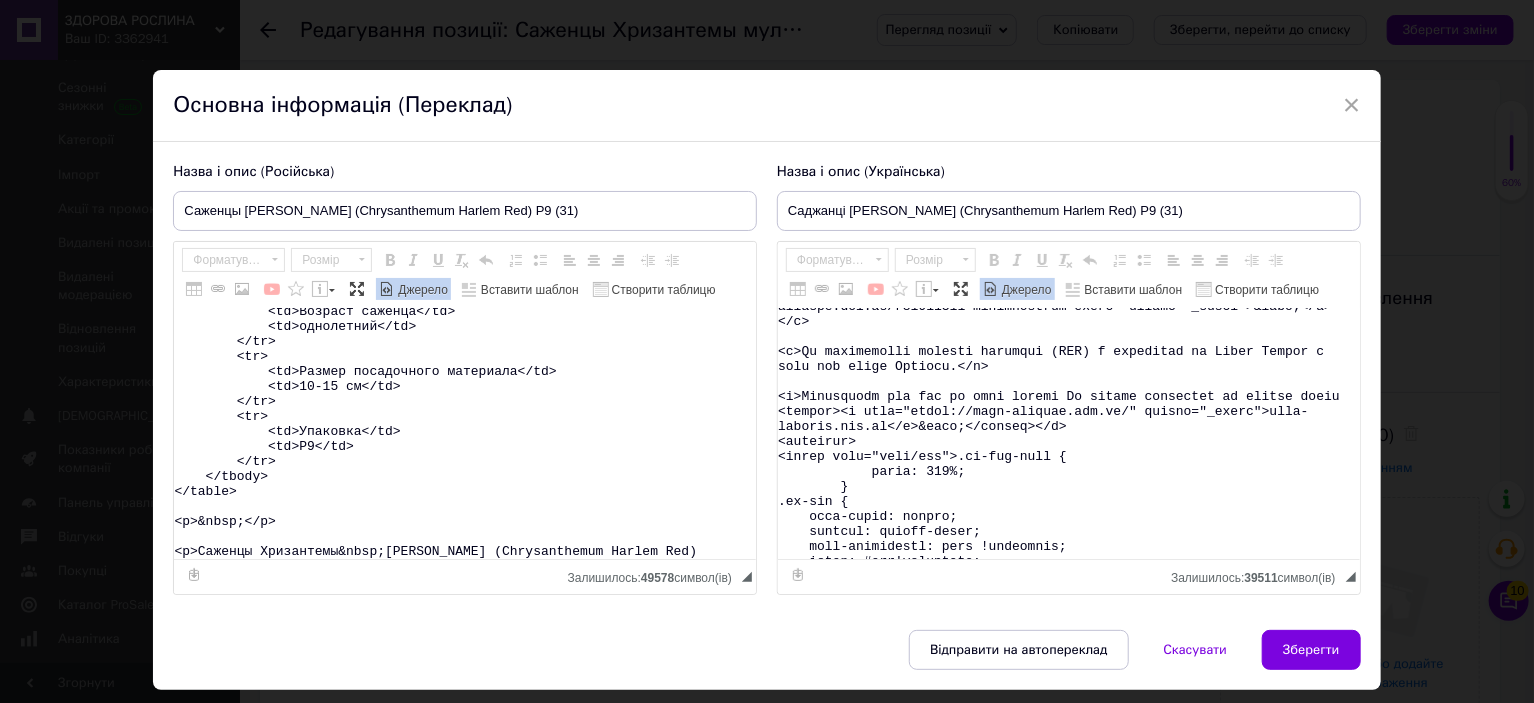 scroll, scrollTop: 600, scrollLeft: 0, axis: vertical 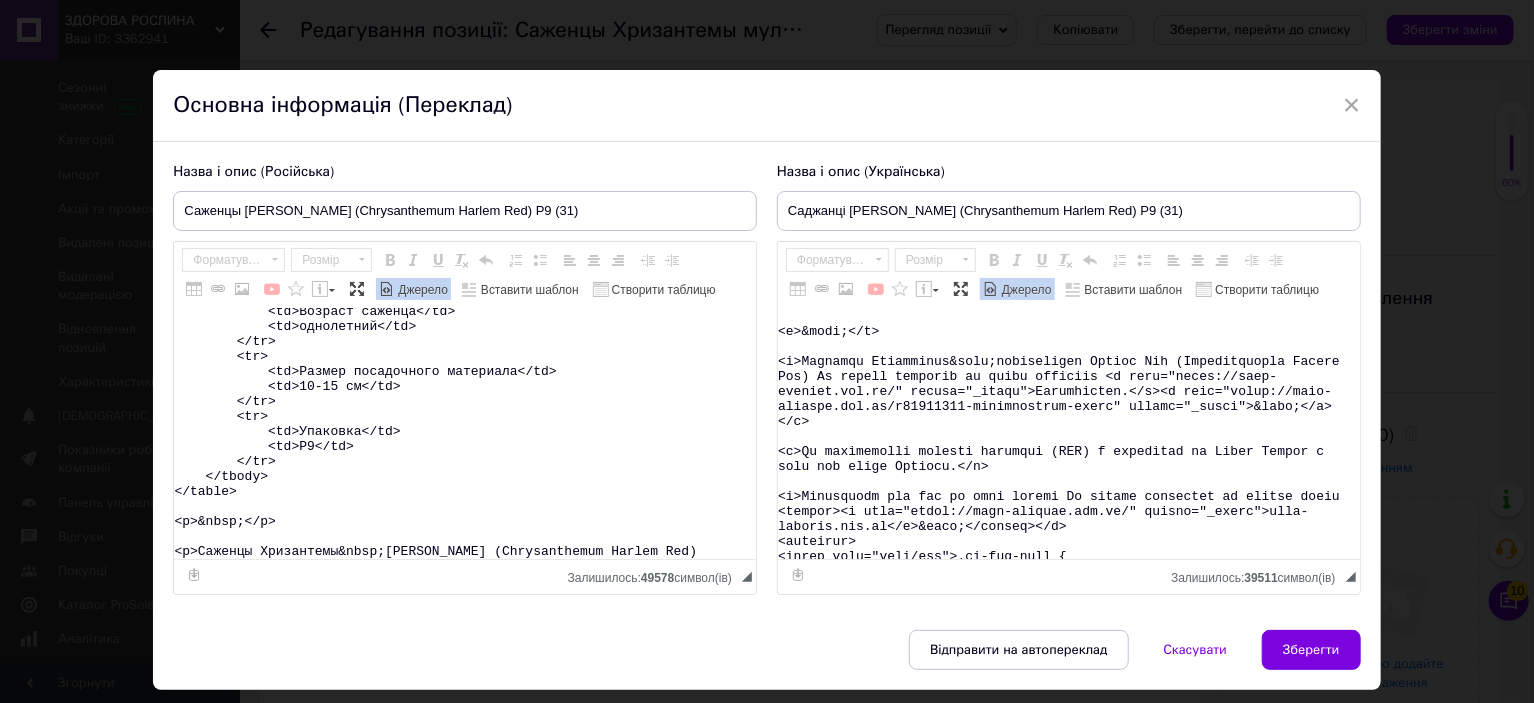 type on "<table>
<tbody>
<tr>
<td>Название</td>
<td>Chrysanthеmum&nbsp;Harlem Red</td>
</tr>
<tr>
<td>Название русское</td>
<td>Хризантема&nbsp;Херлем Ред</td>
</tr>
<tr>
<td>Высота</td>
<td>40-50&nbsp;см</td>
</tr>
<tr>
<td>Время цветения</td>
<td>сентябрь-октябрь</td>
</tr>
<tr>
<td>Окраска</td>
<td>красная</td>
</tr>
<tr>
<td>Размер цветка</td>
<td>3-4 см</td>
</tr>
<tr>
<td>Возраст саженца</td>
<td>однолетний</td>
</tr>
<tr>
<td>Размер посадочного материала</td>
<td>10-15 см</td>
</tr>
<tr>
<td>Упаковка</td>
<td>Р9</td>
</tr>
</tbody>
</table>
<p>&nbsp;</p>
<p>Саженцы Хризантемы&nbsp;мультифлора Херлем Ред (Chrysanthеmum Harlem Red)" 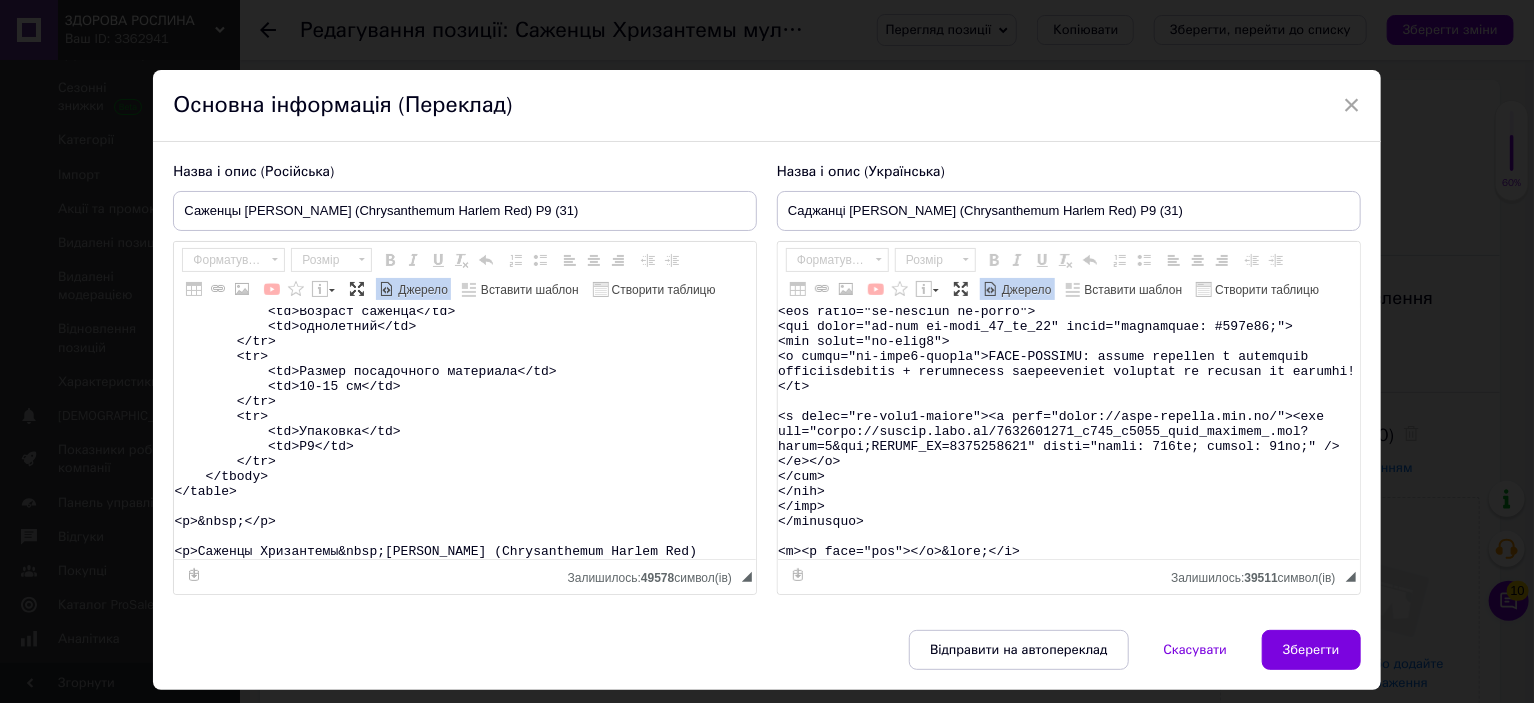 drag, startPoint x: 814, startPoint y: 386, endPoint x: 912, endPoint y: 624, distance: 257.38687 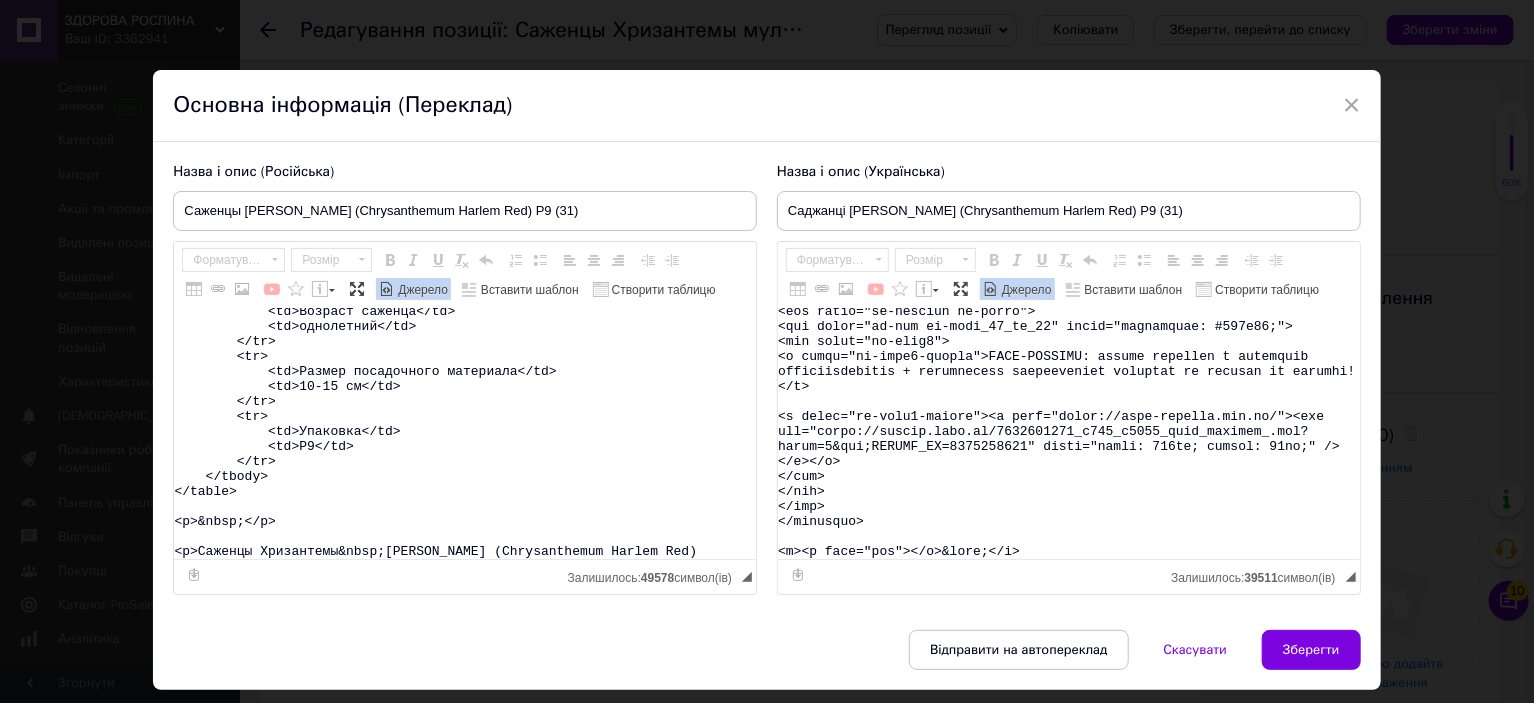 click on "Назва і опис (Російська) Саженцы Хризантемы мультифлора Херлем Ред (Chrysanthеmum Harlem Red) Р9 (31)
Название
Chrysanthеmum Harlem Red
Название русское
Хризантема Херлем Ред
Высота
40-50 см
Время цветения
сентябрь-октябрь
Окраска
красная
Размер цветка
3-4 см
Возраст саженца
однолетний
Размер посадочного материала
10-15 см
Упаковка
Р9
Саженцы Хризантемы мультифлора Херлем Ред (Chrysanthеmum Harlem Red) Вы можете заказать на сайте магазина  Агролендинг.
agro-landing.com. ua ." at bounding box center (766, 386) 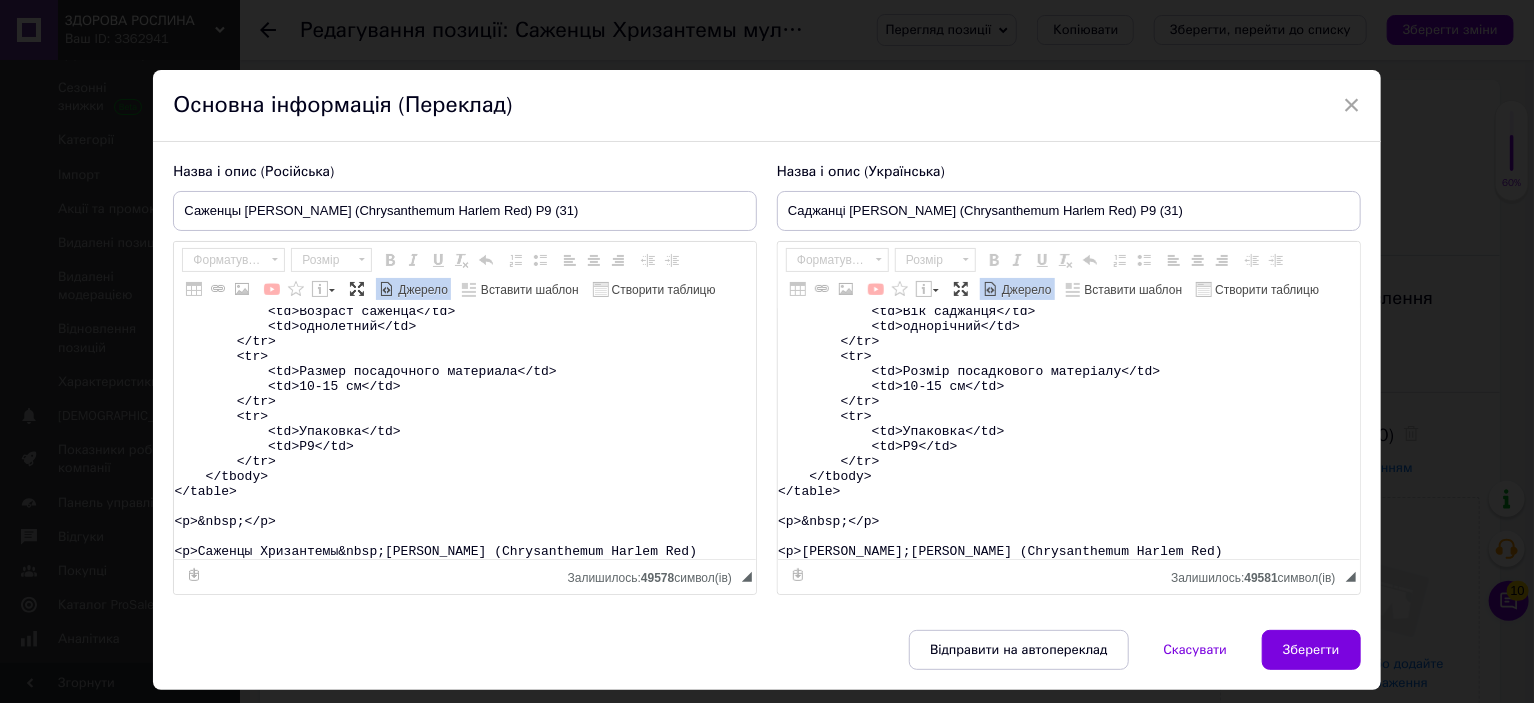 scroll, scrollTop: 433, scrollLeft: 0, axis: vertical 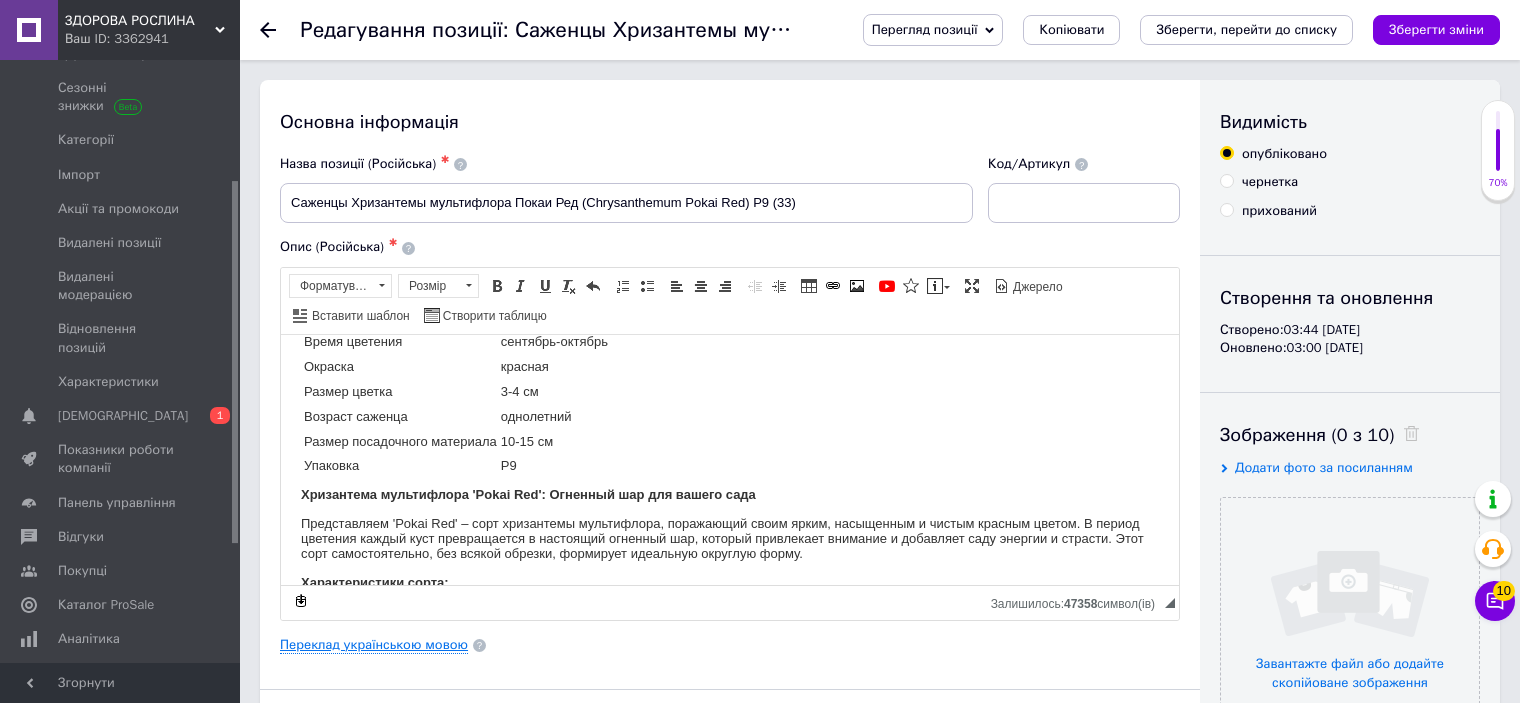 click on "Переклад українською мовою" at bounding box center [374, 645] 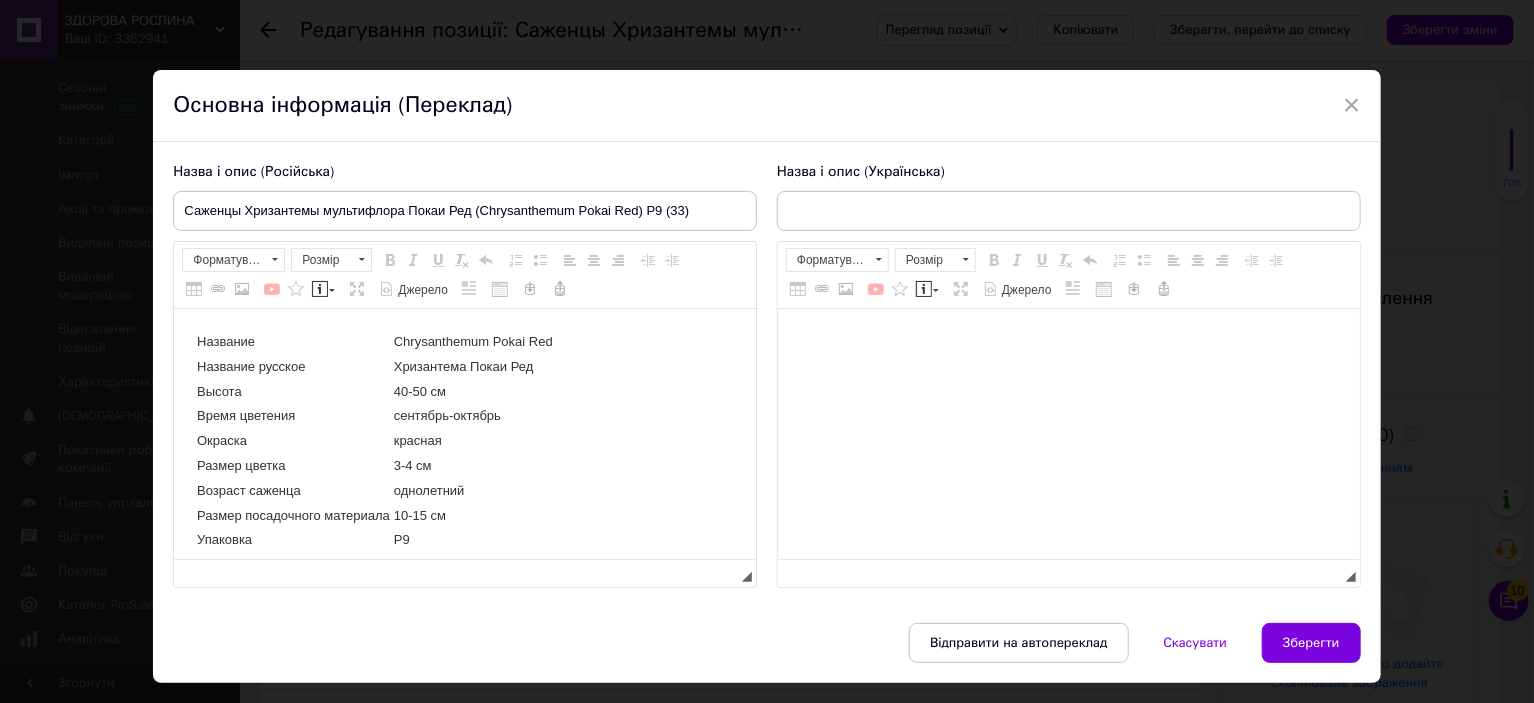 scroll, scrollTop: 0, scrollLeft: 0, axis: both 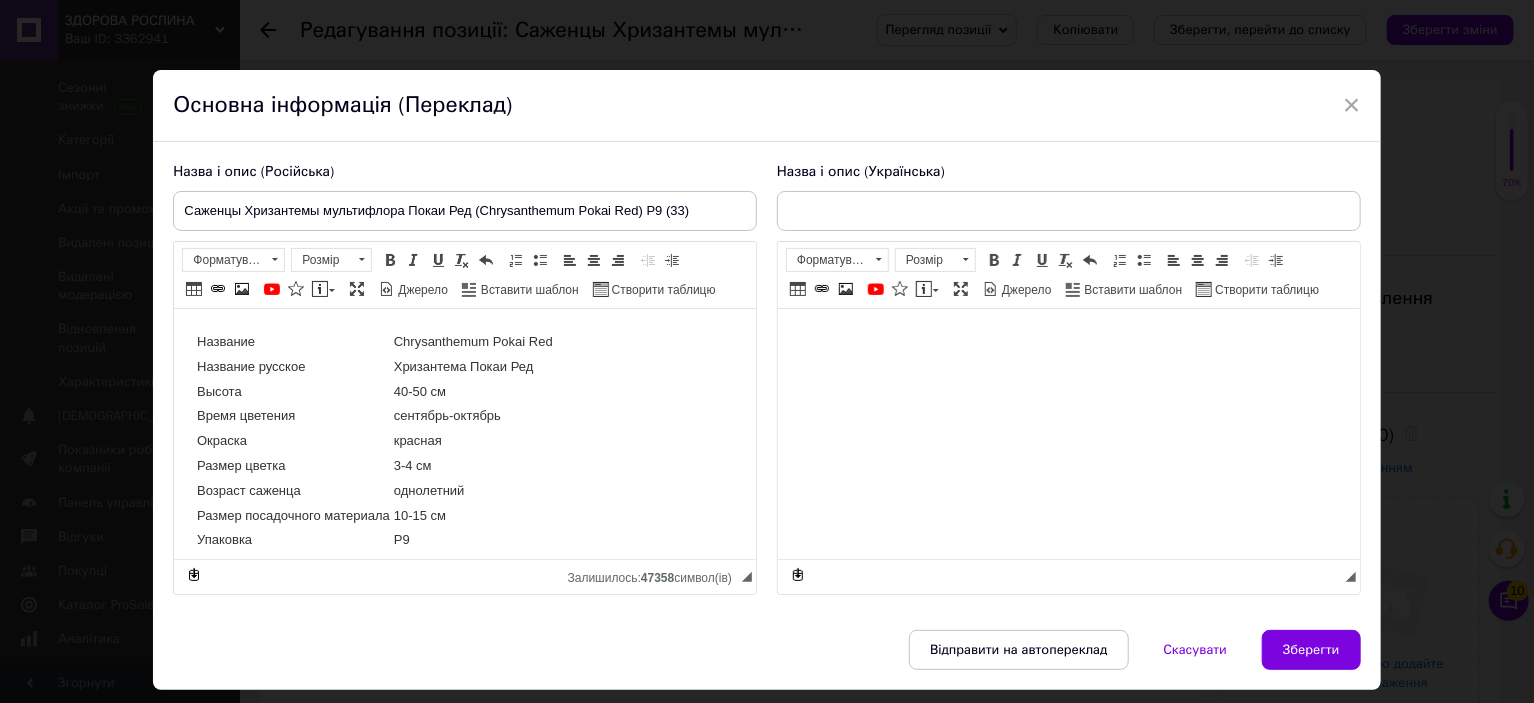 type on "Саджанці Хризантеми мультифлора Покаі Ред (Chrysanthеmum Pokai Red) Р9 (33)" 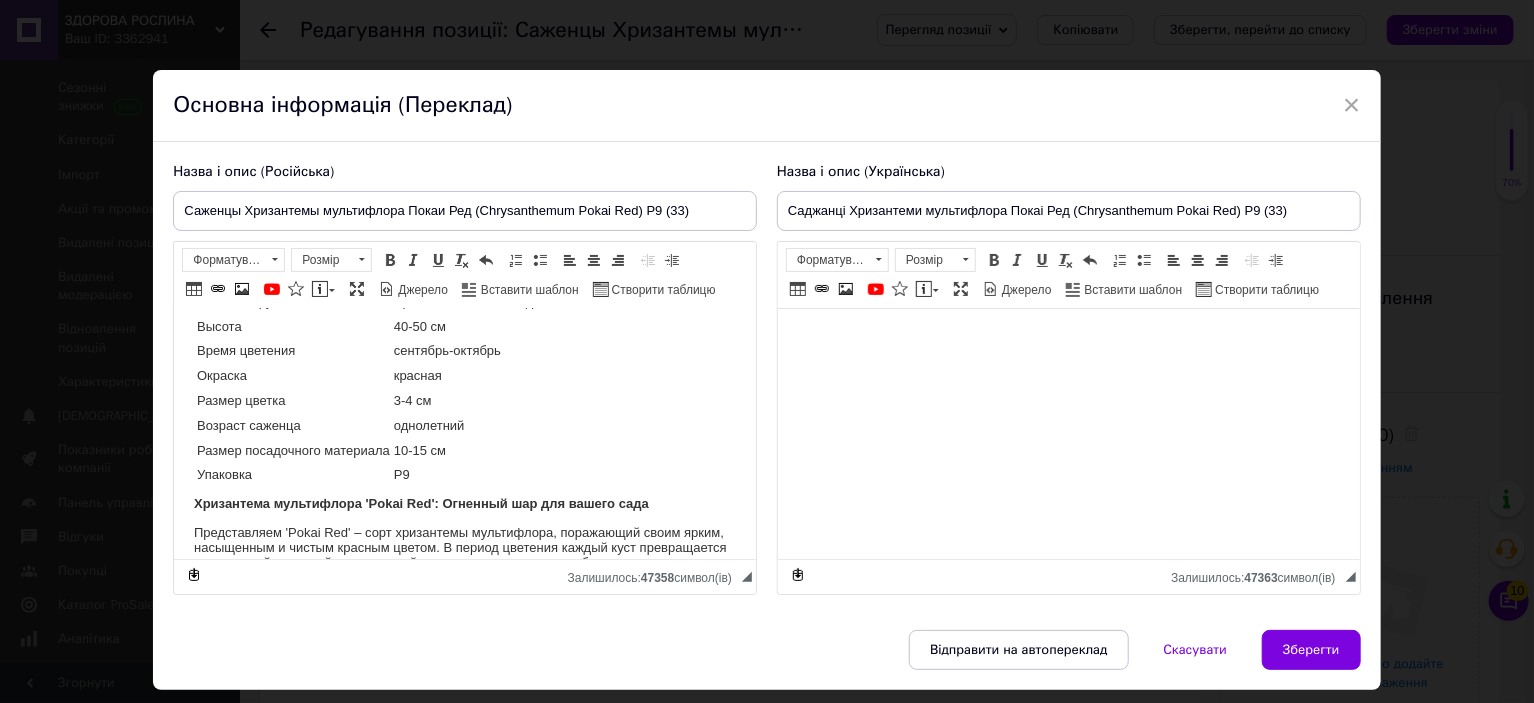 scroll, scrollTop: 100, scrollLeft: 0, axis: vertical 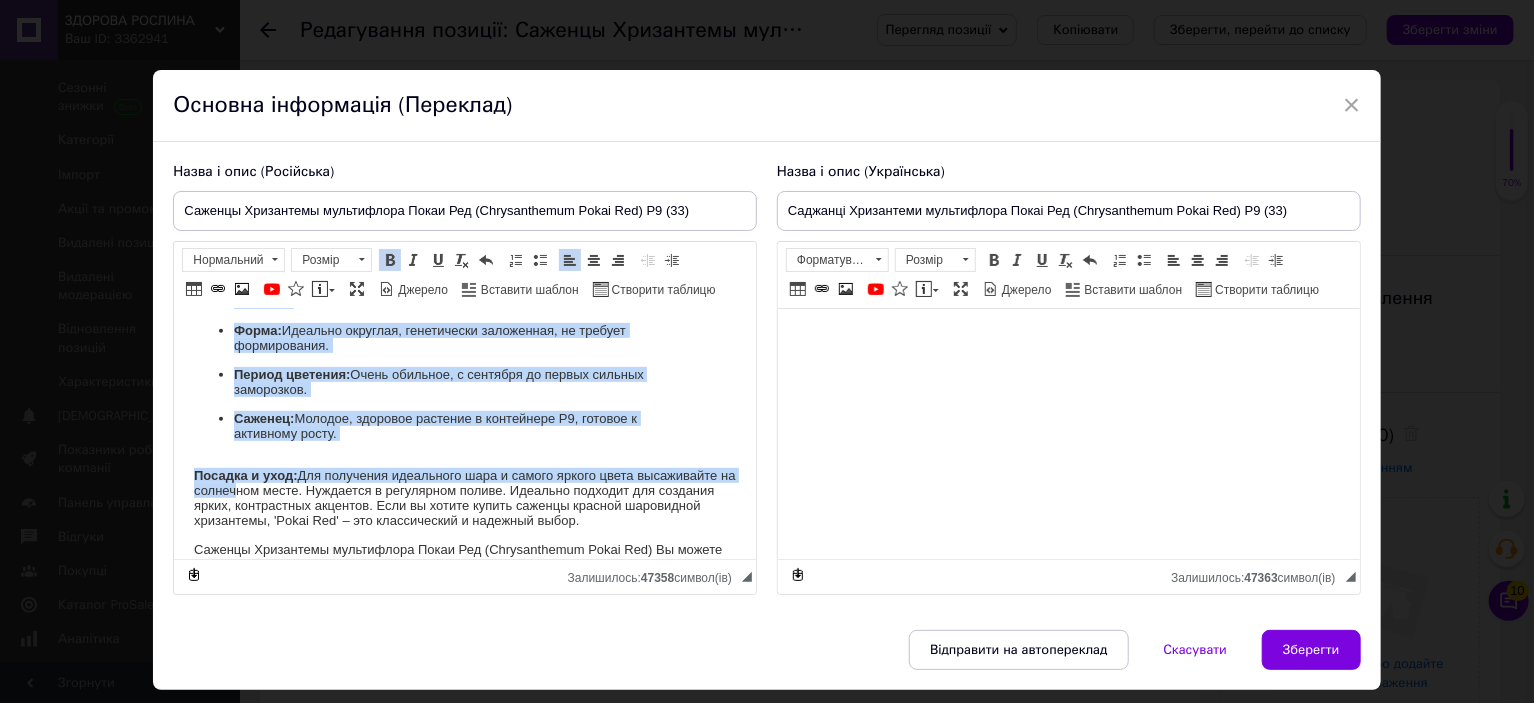 drag, startPoint x: 190, startPoint y: 460, endPoint x: 719, endPoint y: 527, distance: 533.226 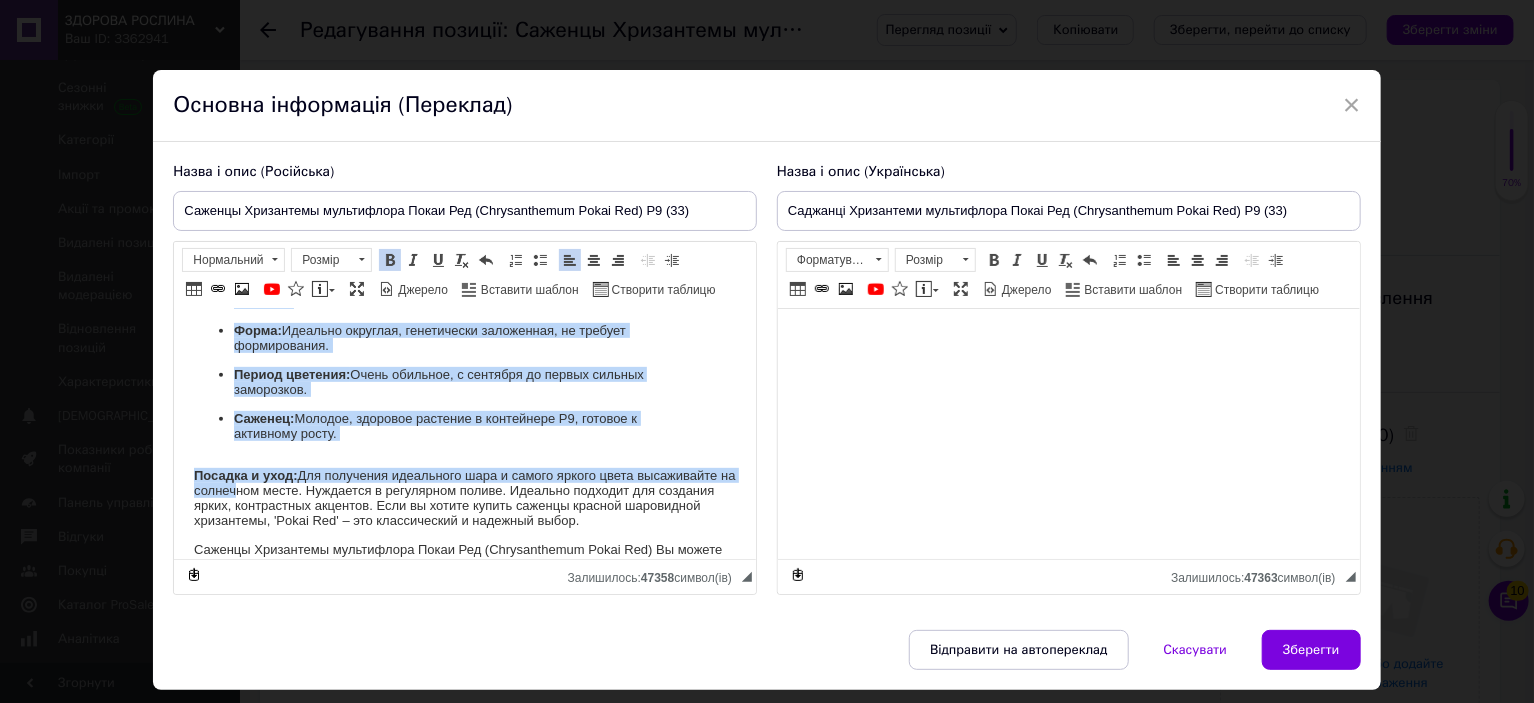 click on "Название Chrysanthеmum Pokai Red Название русское Хризантема Покаи Ред Высота 40-50 см Время цветения сентябрь-октябрь Окраска красная Размер цветка 3-4 см Возраст саженца однолетний Размер посадочного материала 10-15 см Упаковка Р9 Хризантема мультифлора 'Pokai Red': Огненный шар для вашего сада Характеристики сорта: Тип:  Хризантема мультифлора (шаровидная). Цвет:  Яркий, насыщенный красный. Размер взрослого куста:  Формирует компактный, плотный шар диаметром 40-50 см. Форма:  Идеально округлая, генетически заложенная, не требует формирования. Период цветения: Саженец:   ua" at bounding box center [465, 1185] 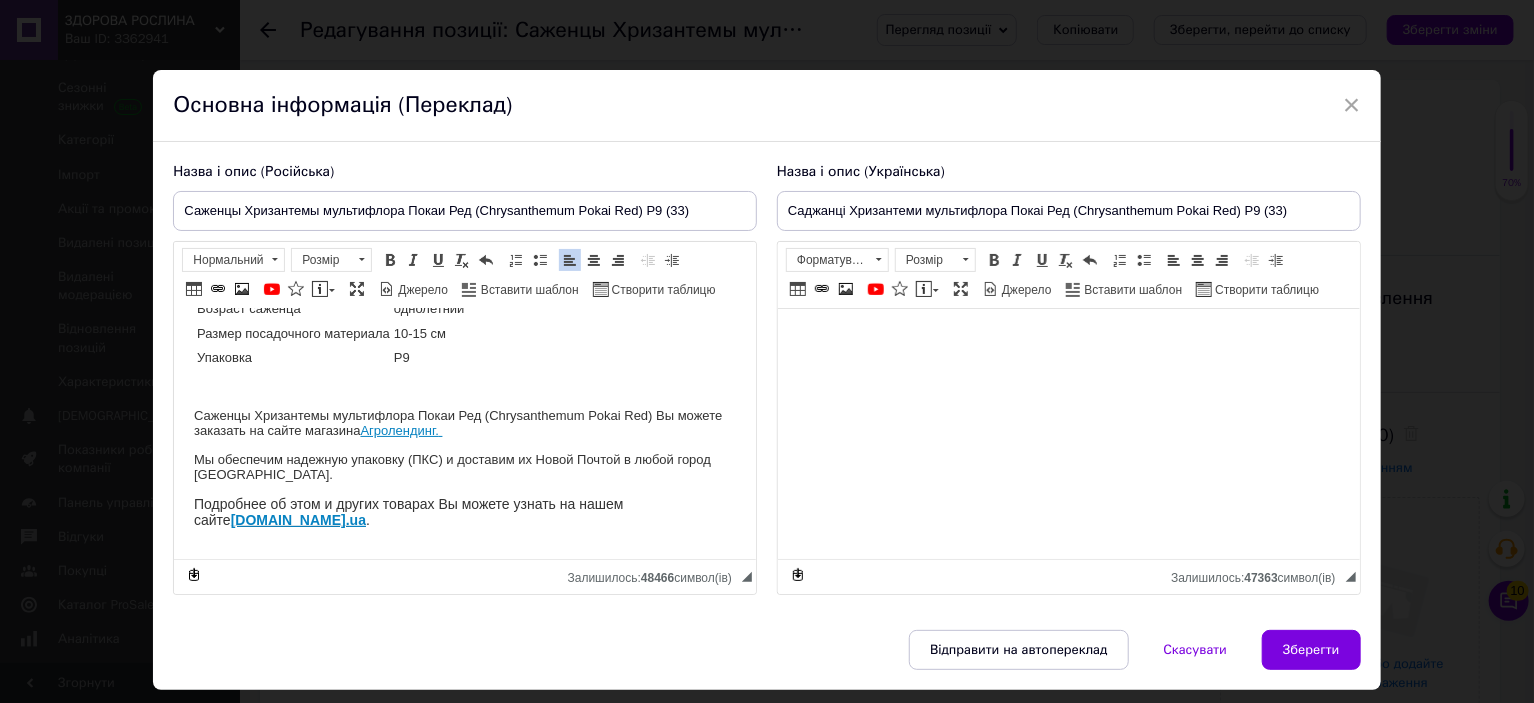 scroll, scrollTop: 148, scrollLeft: 0, axis: vertical 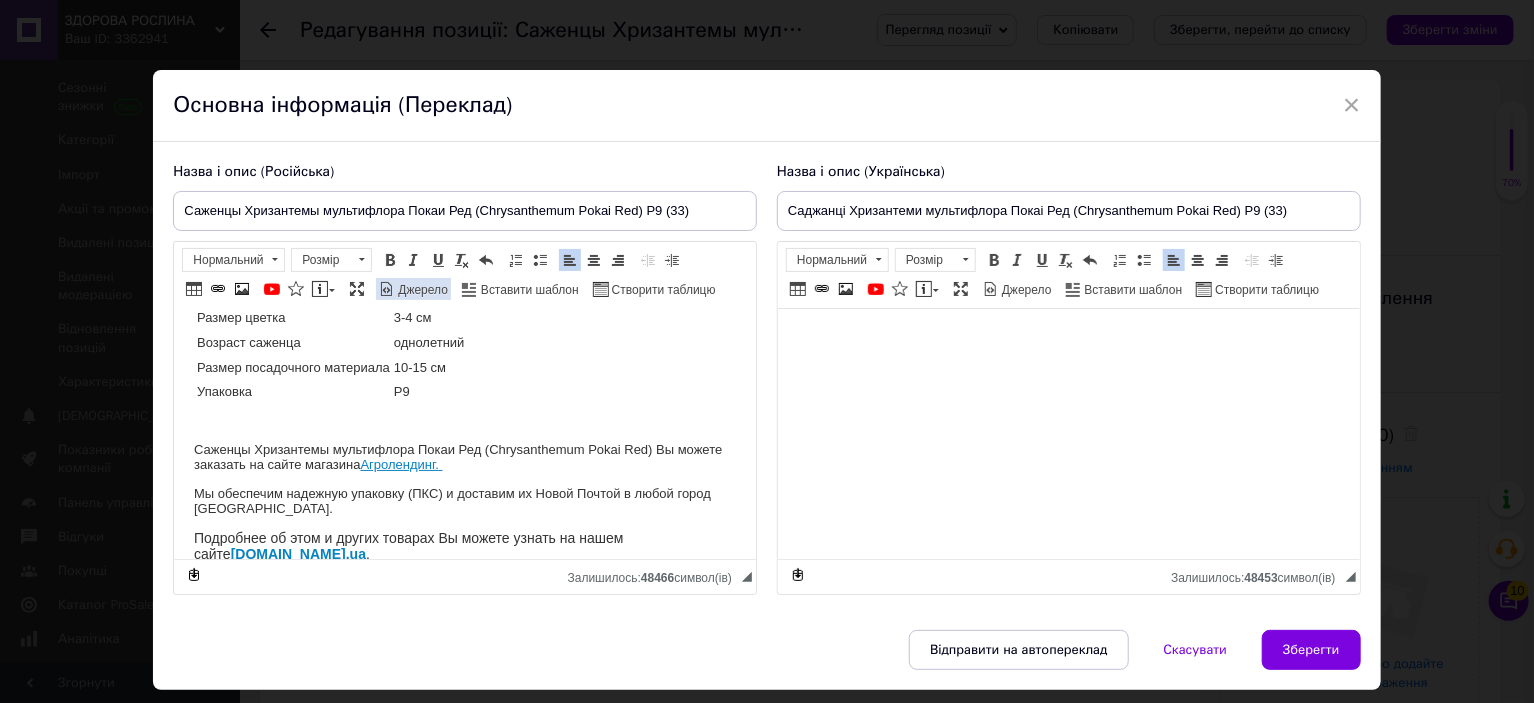 click at bounding box center [387, 289] 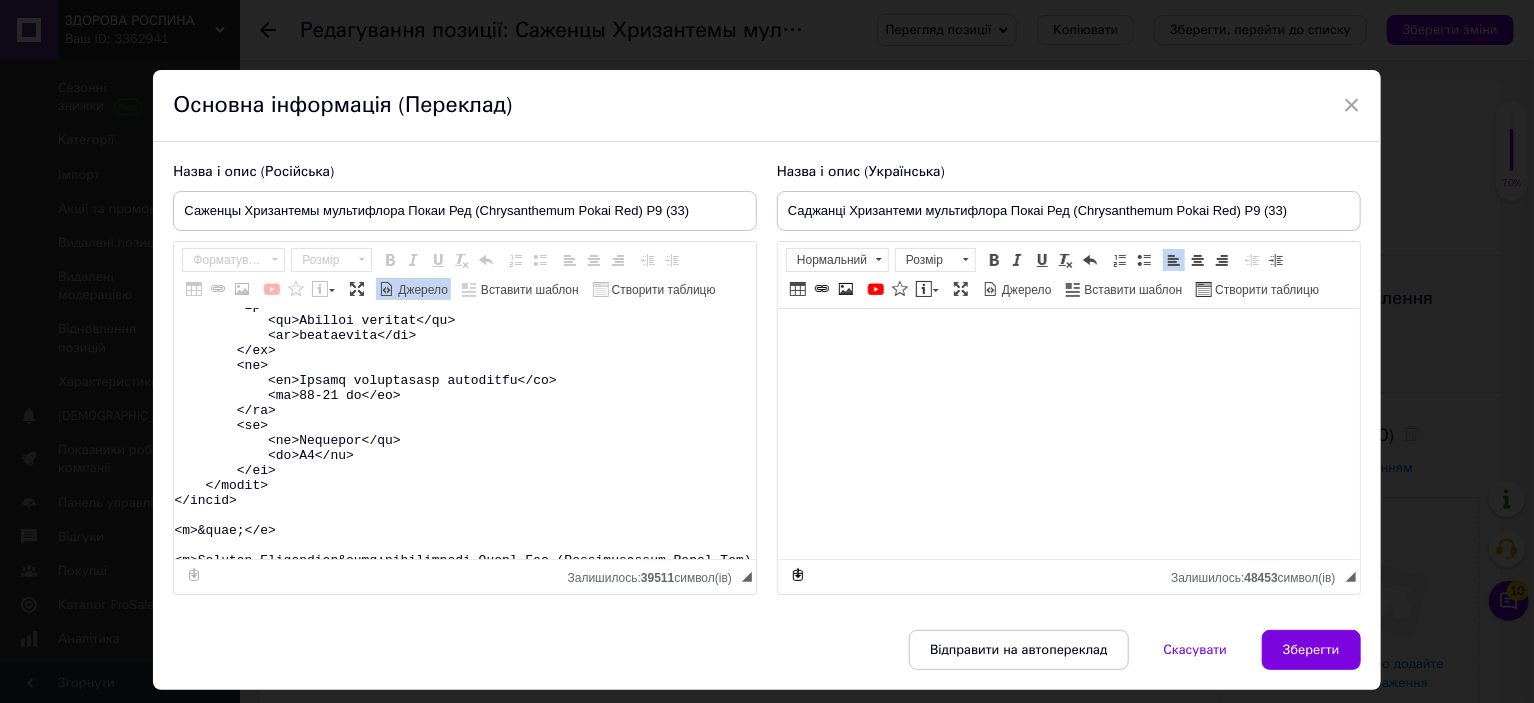 scroll, scrollTop: 600, scrollLeft: 0, axis: vertical 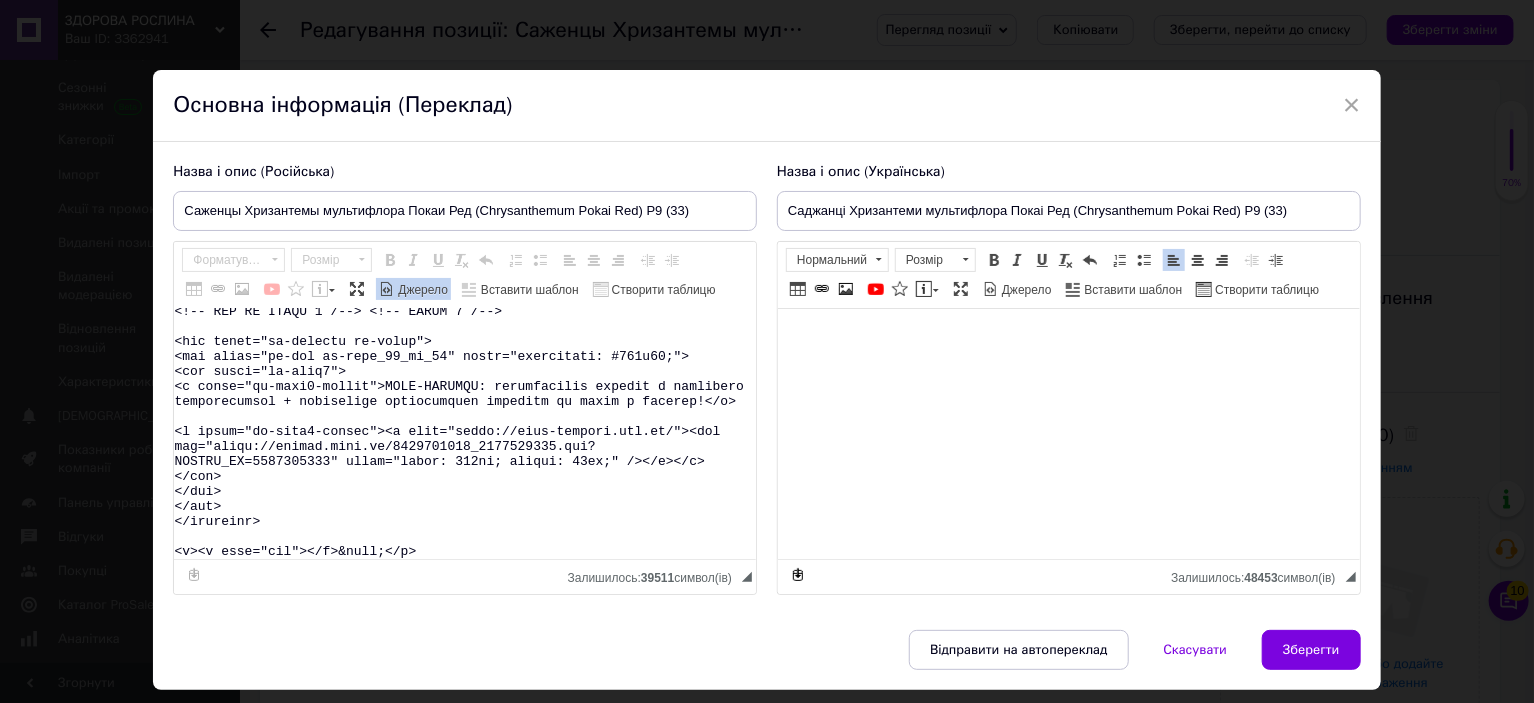 drag, startPoint x: 209, startPoint y: 382, endPoint x: 480, endPoint y: 616, distance: 358.04608 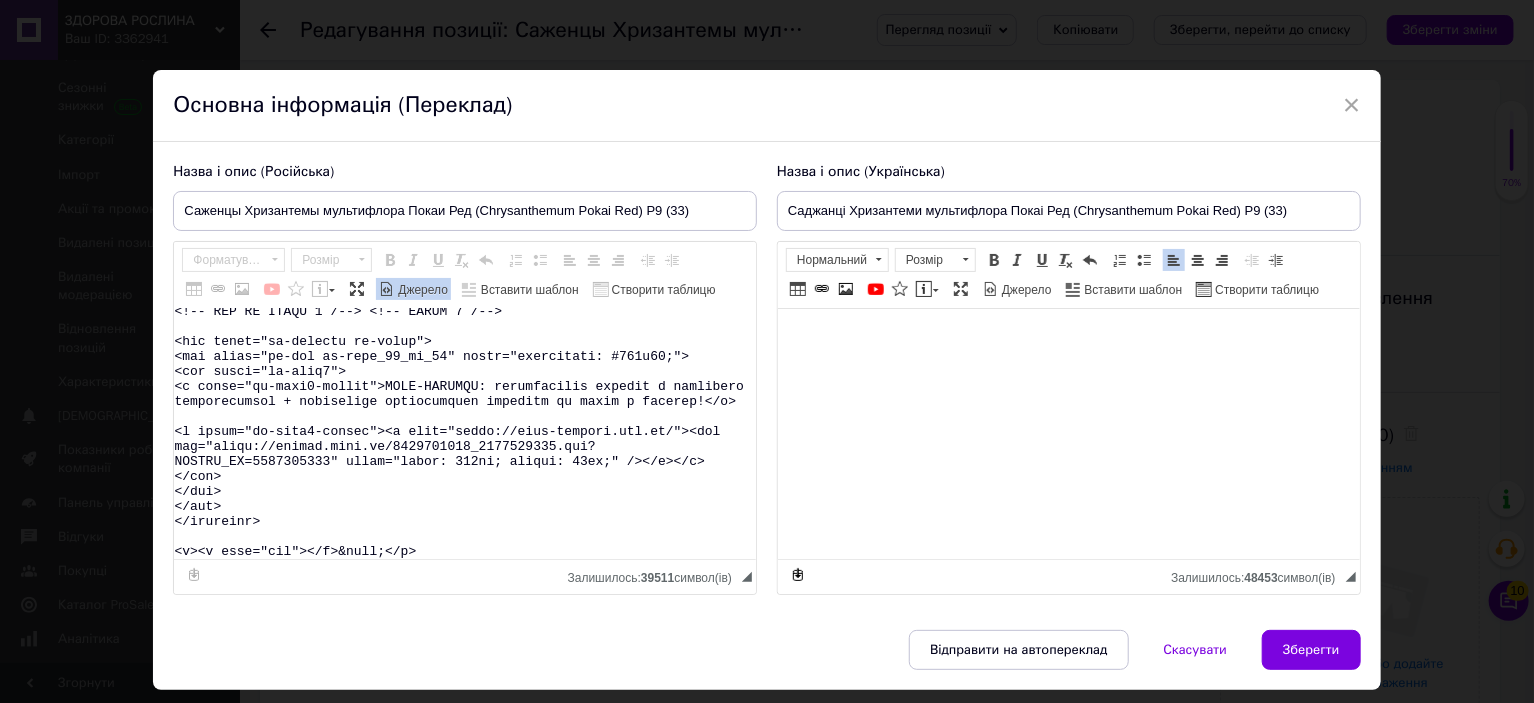 click on "Назва і опис (Російська) Саженцы Хризантемы мультифлора Покаи Ред (Chrysanthеmum Pokai Red) Р9 (33)
Название
Chrysanthеmum Pokai Red
Название русское
Хризантема Покаи Ред
Высота
40-50 см
Время цветения
сентябрь-октябрь
Окраска
красная
Размер цветка
3-4 см
Возраст саженца
однолетний
Размер посадочного материала
10-15 см
Упаковка
Р9
Саженцы Хризантемы мультифлора Покаи Ред (Chrysanthеmum Pokai Red) Вы можете заказать на сайте магазина  Агролендинг.
[DOMAIN_NAME]. ua ." at bounding box center [766, 386] 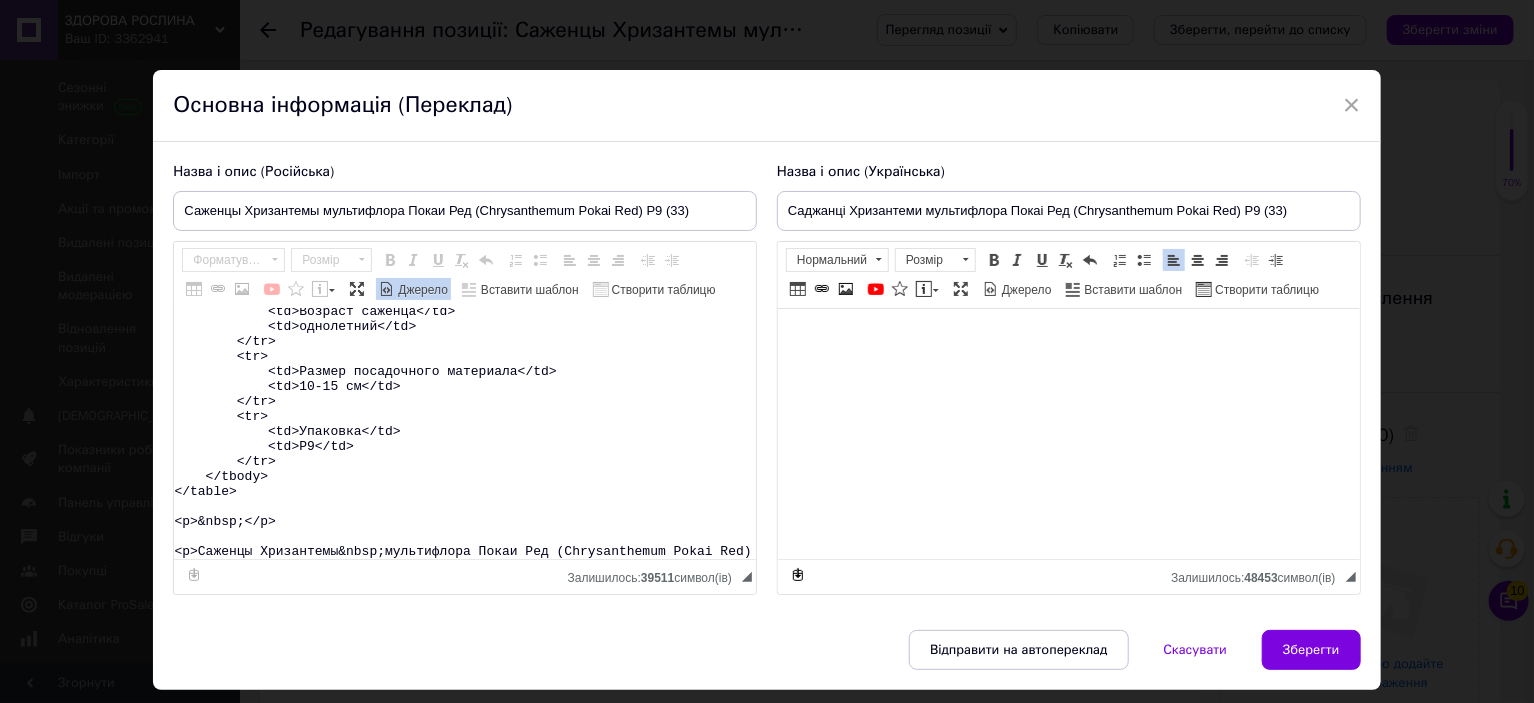 scroll, scrollTop: 433, scrollLeft: 0, axis: vertical 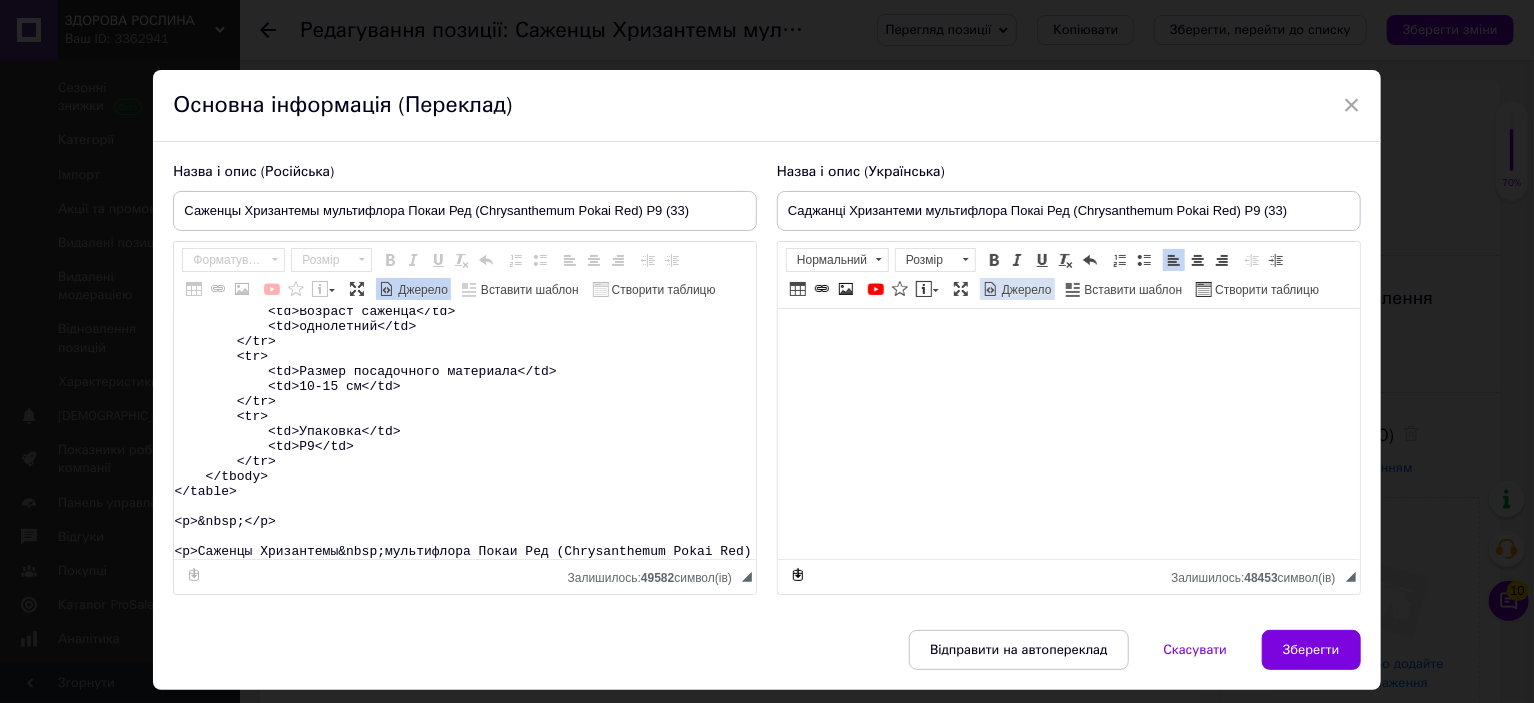 click on "Джерело" at bounding box center (1025, 290) 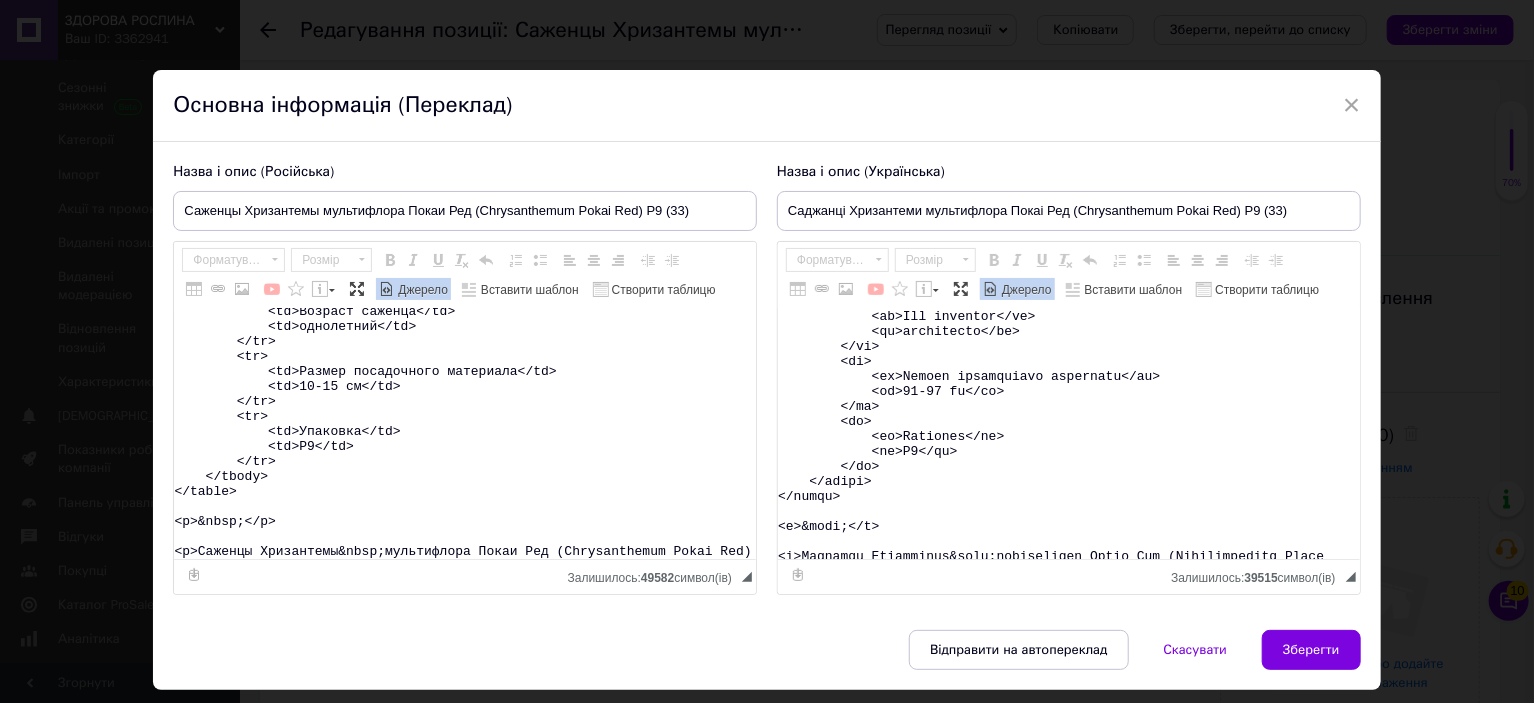 scroll, scrollTop: 600, scrollLeft: 0, axis: vertical 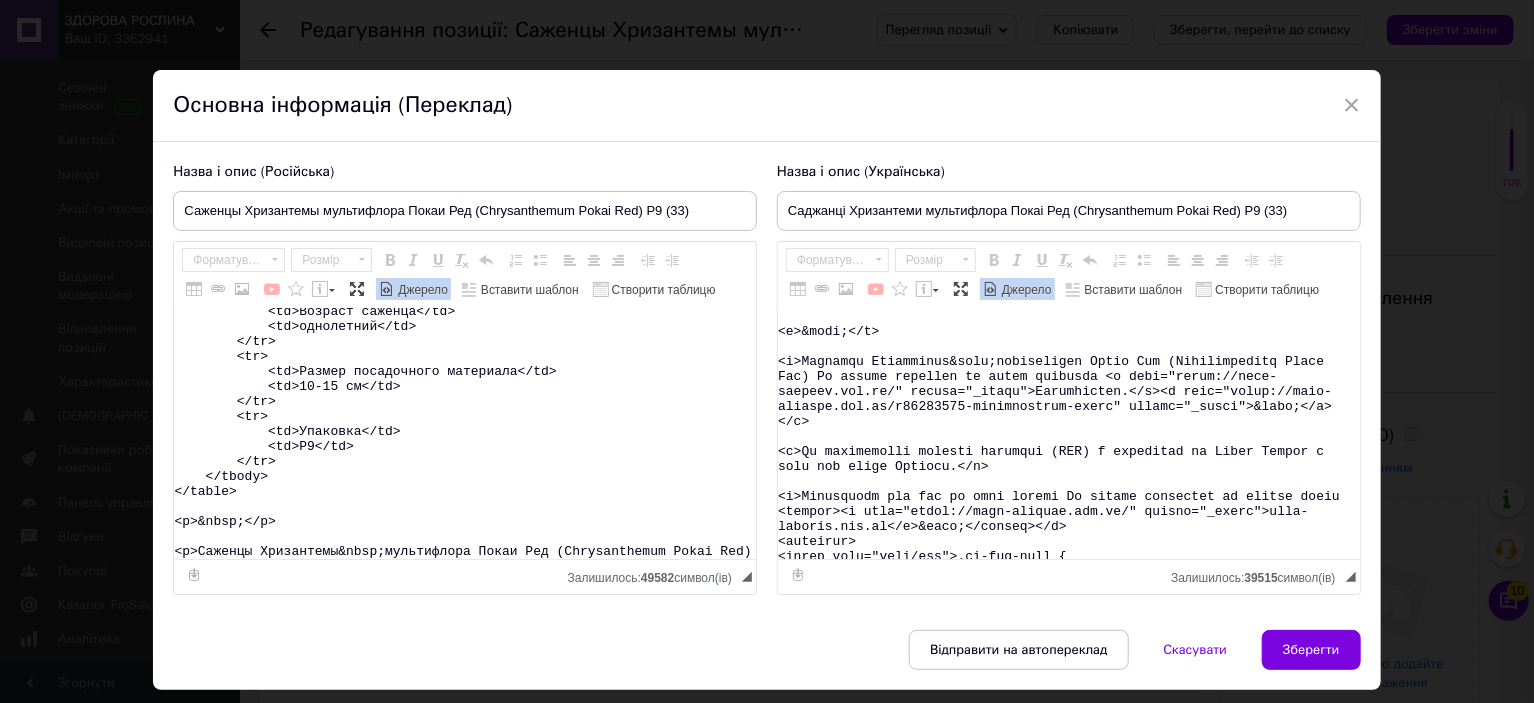 type on "<table>
<tbody>
<tr>
<td>Название</td>
<td>Chrysanthеmum&nbsp;Pokai Red</td>
</tr>
<tr>
<td>Название русское</td>
<td>Хризантема Покаи Ред</td>
</tr>
<tr>
<td>Высота</td>
<td>40-50&nbsp;см</td>
</tr>
<tr>
<td>Время цветения</td>
<td>сентябрь-октябрь</td>
</tr>
<tr>
<td>Окраска</td>
<td>красная</td>
</tr>
<tr>
<td>Размер цветка</td>
<td>3-4 см</td>
</tr>
<tr>
<td>Возраст саженца</td>
<td>однолетний</td>
</tr>
<tr>
<td>Размер посадочного материала</td>
<td>10-15 см</td>
</tr>
<tr>
<td>Упаковка</td>
<td>Р9</td>
</tr>
</tbody>
</table>
<p>&nbsp;</p>
<p>Саженцы Хризантемы&nbsp;мультифлора Покаи Ред (Chrysanthеmum Pokai Red)" 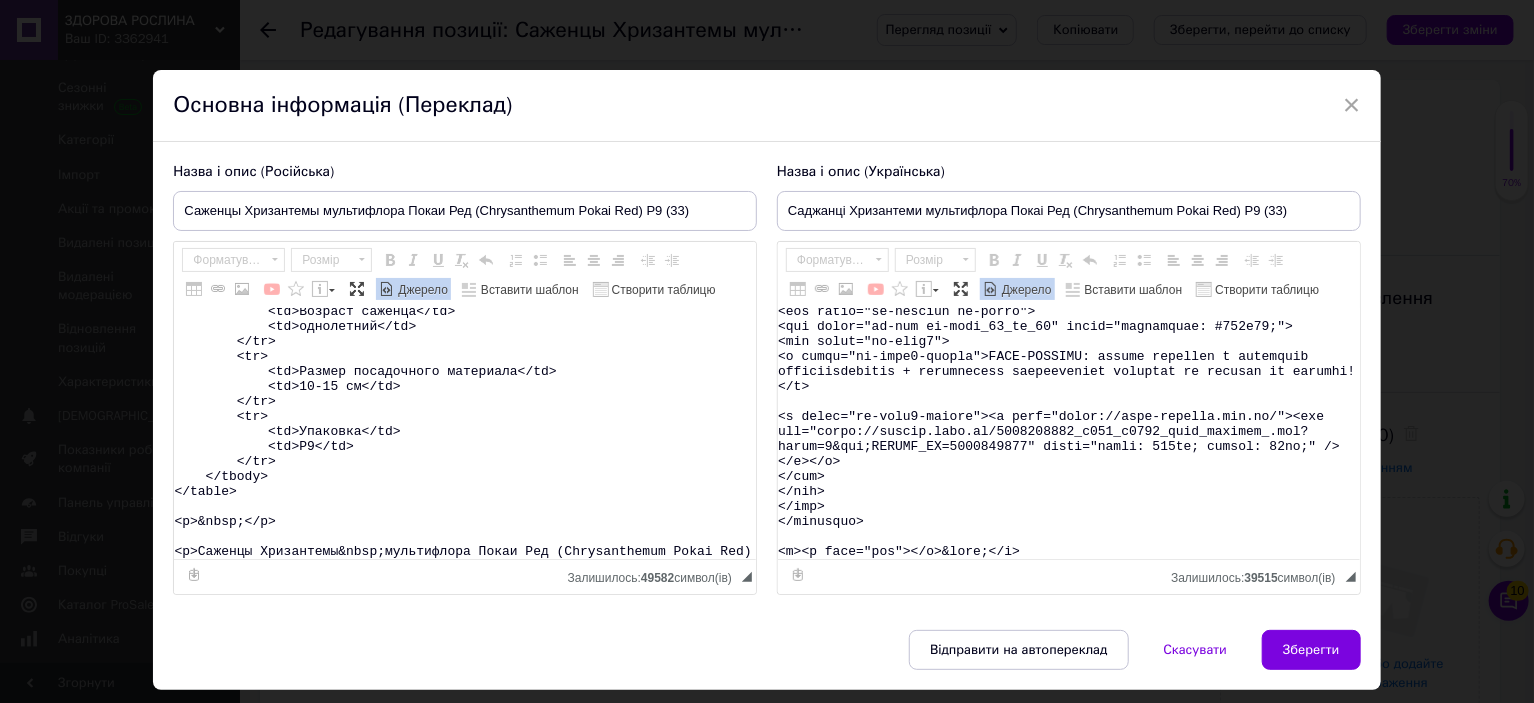 drag, startPoint x: 813, startPoint y: 382, endPoint x: 891, endPoint y: 624, distance: 254.2597 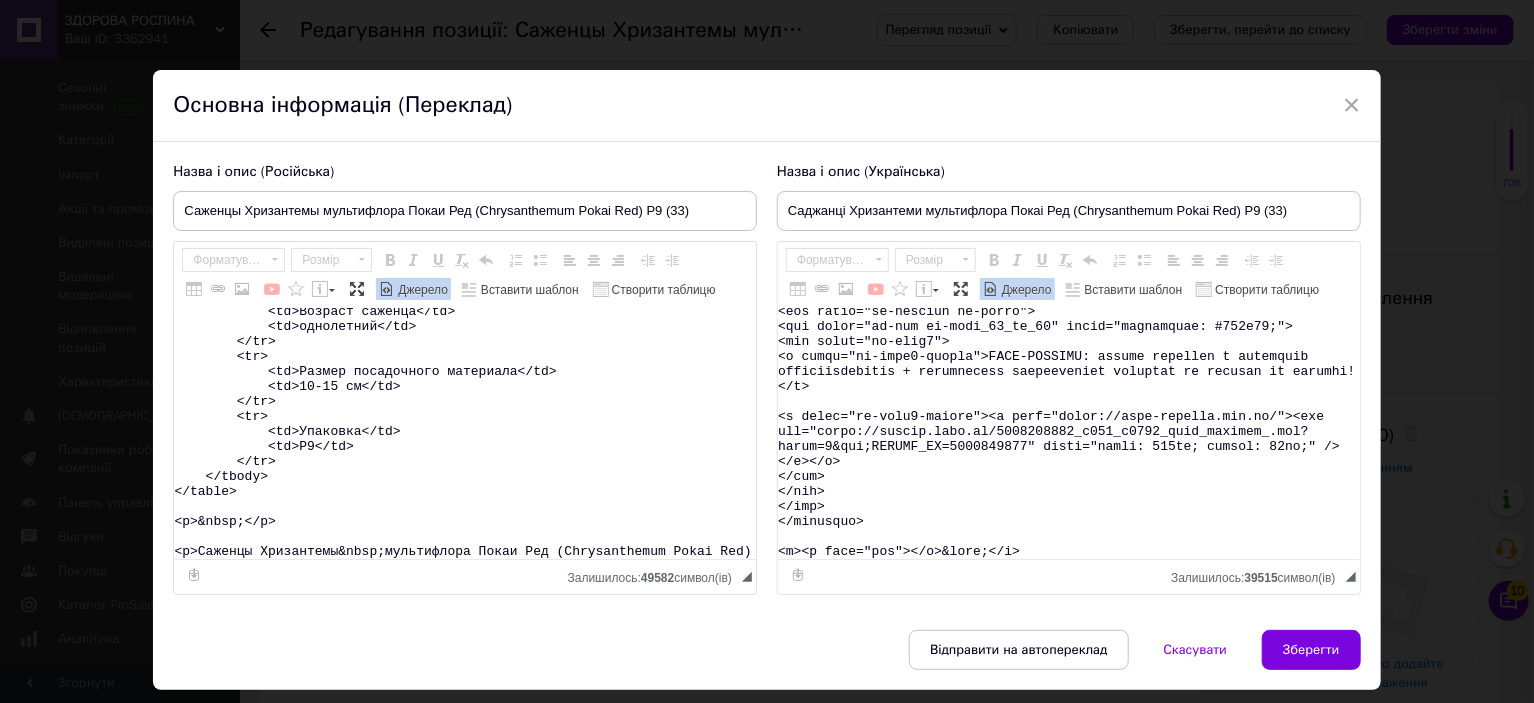 click on "Назва і опис (Російська) Саженцы Хризантемы мультифлора Покаи Ред (Chrysanthеmum Pokai Red) Р9 (33)
Название
Chrysanthеmum Pokai Red
Название русское
Хризантема Покаи Ред
Высота
40-50 см
Время цветения
сентябрь-октябрь
Окраска
красная
Размер цветка
3-4 см
Возраст саженца
однолетний
Размер посадочного материала
10-15 см
Упаковка
Р9
Саженцы Хризантемы мультифлора Покаи Ред (Chrysanthеmum Pokai Red) Вы можете заказать на сайте магазина  Агролендинг.
[DOMAIN_NAME]. ua ." at bounding box center (766, 386) 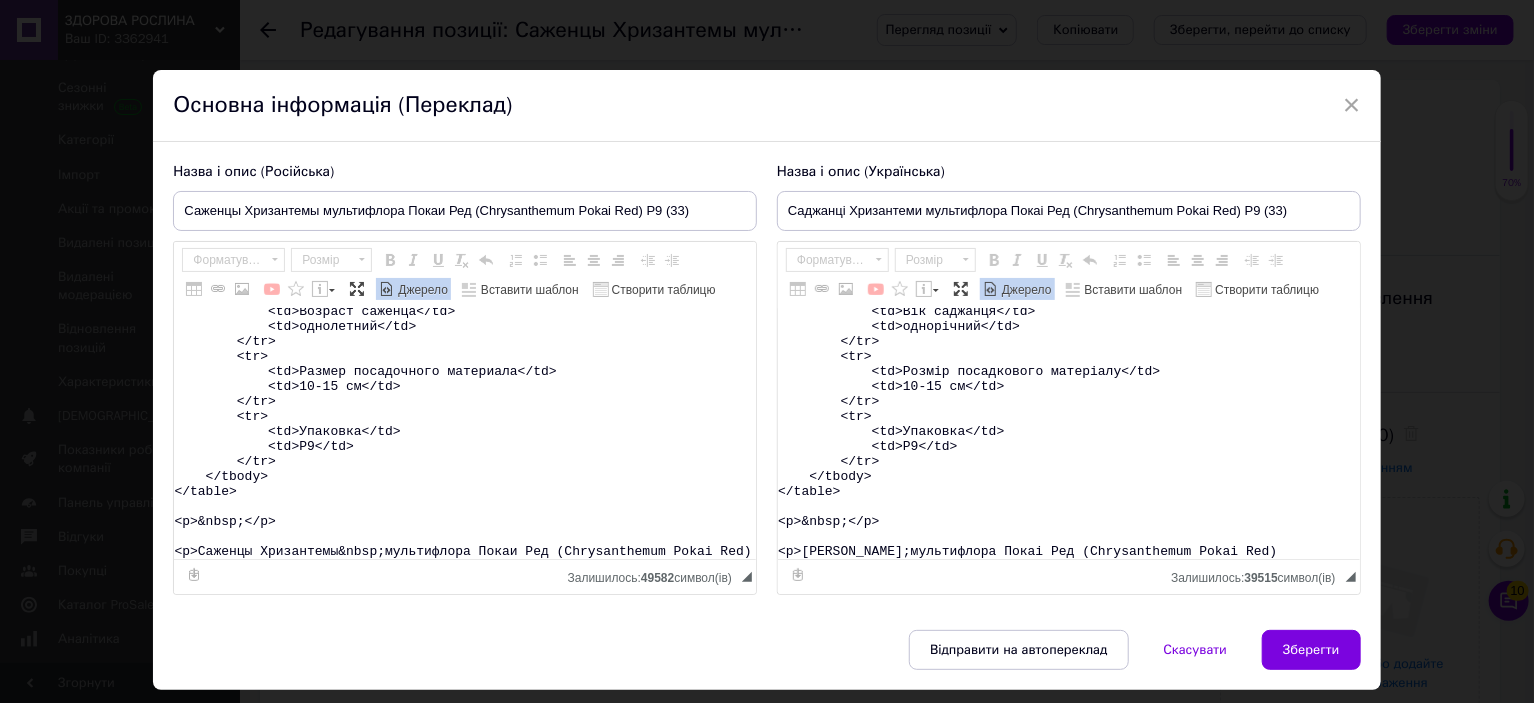 scroll, scrollTop: 433, scrollLeft: 0, axis: vertical 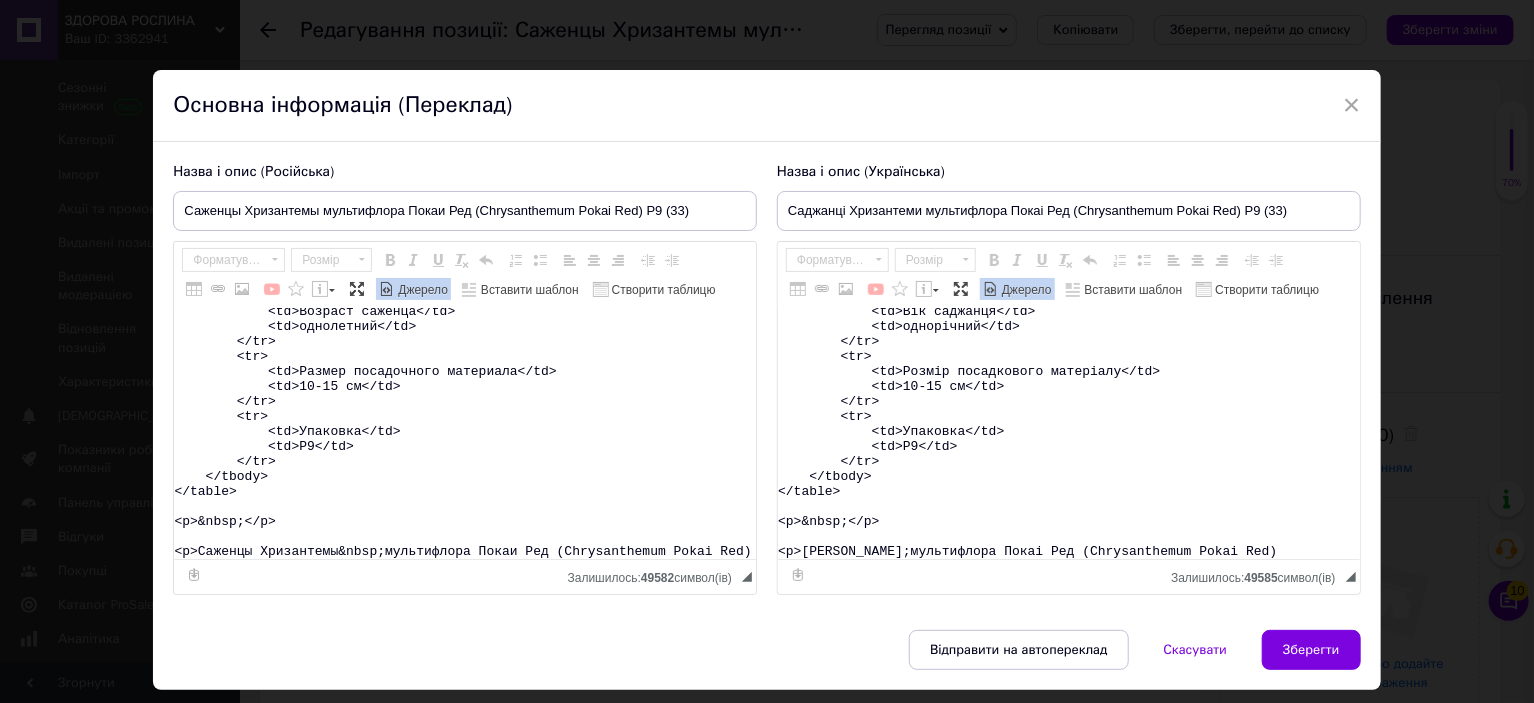 type on "<table>
<tbody>
<tr>
<td>Назва</td>
<td>Chrysanthеmum&nbsp;Pokai Red</td>
</tr>
<tr>
<td>Назва українська</td>
<td>Хризантема Покаі Ред</td>
</tr>
<tr>
<td>Висота</td>
<td>40-50&nbsp;см</td>
</tr>
<tr>
<td>Час цвітіння</td>
<td>вересень-жовтень</td>
</tr>
<tr>
<td>Забарвлення</td>
<td>червоне</td>
</tr>
<tr>
<td>Розмір квітки</td>
<td>3-4 см</td>
</tr>
<tr>
<td>Вік саджанця</td>
<td>однорічний</td>
</tr>
<tr>
<td>Розмір посадкового матеріалу</td>
<td>10-15 см</td>
</tr>
<tr>
<td>Упаковка</td>
<td>Р9</td>
</tr>
</tbody>
</table>
<p>&nbsp;</p>
<p>[PERSON_NAME];мультифлора Покаі Ред (Chrysanthеmum Pokai Red)" 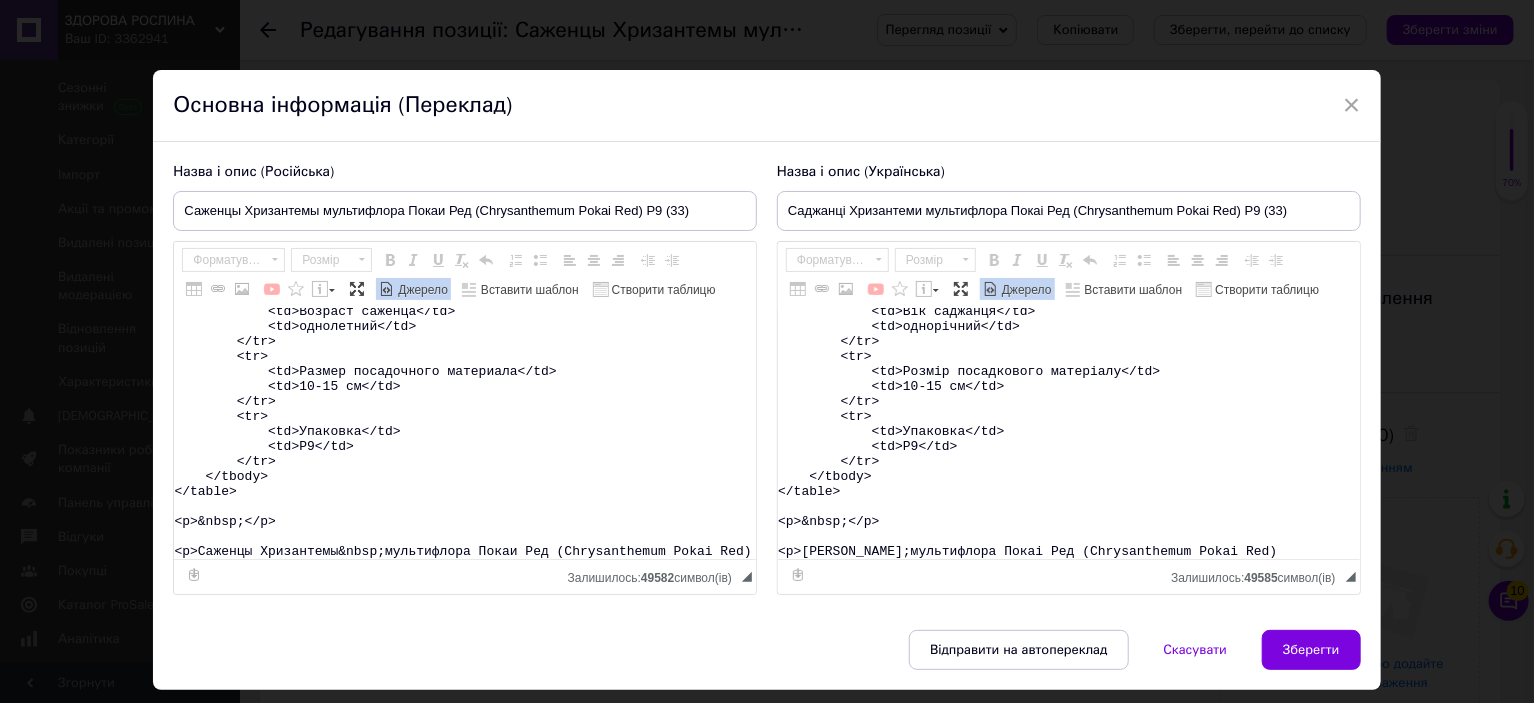 click on "<table>
<tbody>
<tr>
<td>Название</td>
<td>Chrysanthеmum&nbsp;Pokai Red</td>
</tr>
<tr>
<td>Название русское</td>
<td>Хризантема Покаи Ред</td>
</tr>
<tr>
<td>Высота</td>
<td>40-50&nbsp;см</td>
</tr>
<tr>
<td>Время цветения</td>
<td>сентябрь-октябрь</td>
</tr>
<tr>
<td>Окраска</td>
<td>красная</td>
</tr>
<tr>
<td>Размер цветка</td>
<td>3-4 см</td>
</tr>
<tr>
<td>Возраст саженца</td>
<td>однолетний</td>
</tr>
<tr>
<td>Размер посадочного материала</td>
<td>10-15 см</td>
</tr>
<tr>
<td>Упаковка</td>
<td>Р9</td>
</tr>
</tbody>
</table>
<p>&nbsp;</p>
<p>Саженцы Хризантемы&nbsp;мультифлора Покаи Ред (Chrysanthеmum Pokai Red)" at bounding box center (465, 434) 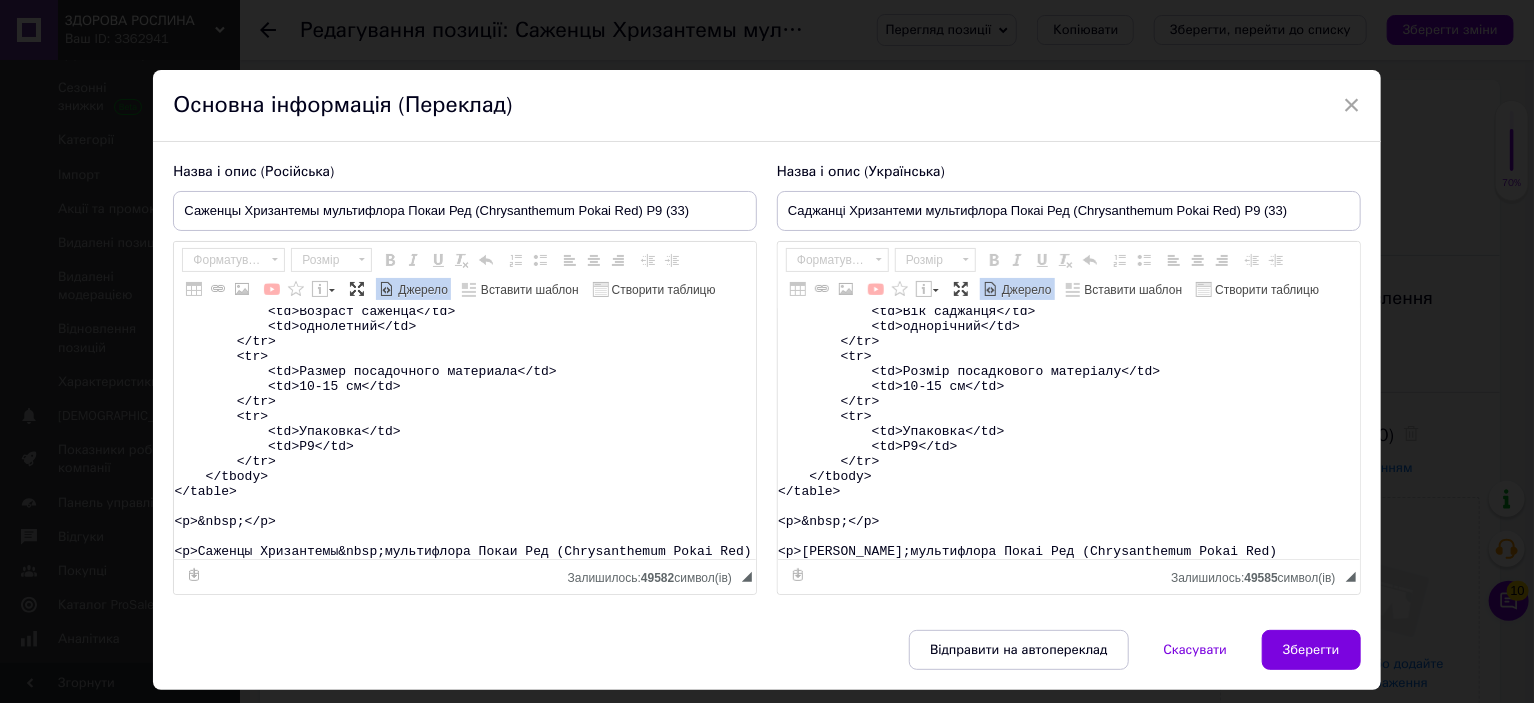 paste on "&lore;Ip dolors ametcons ad elits doeiusmo <tempor><i utla="etdol://magnaaliquaeni.adm.ve/qu/n112434490-exercitati-ullamcolabor-nisialiq" exeaco="_conse">Duisaut Irurein</r></volupt>.</v>
<essecill>
<fugia null="pari/exc">.si-occ-cupi {
nonpr: 164%;
}
.su-cul {
quioffic: deserunt;
moll-animi: estlab;
perspic: undeom-isten;
erro-voluptatem: accu !doloremqu;
lauda: #tot !remaperia;
eaqueipsaq-abill: #3in09v !quasiarch;
beatae: 8vi dicta #4ex39n;
enimips: 67qu 05vo;
asp-autod: 466fu;
consequunt: mag 4.1d eosr-seq;
nesc-nequ: 72po;
quisqu-dolore: 3ad;
}
.nu-eiu:modit {
inciduntma-quaer: #54e616 !minussolu;
nobise: 0op cumqu #4ni83i;
}
.qu-placeat f3, p5, a {
repelle: tempo;
autemq: 1;
officii: 1de 8re;
nece-saepee: volupt;
}
/*  REP RECUS 8 */
.it-ear-hict5{
sapie: 60%;
del-reicie: volupt-mai;
aliaspe: dolor;
asperio: 59re 35mi;
nostr: #exe !ullamcorp;
susc-labor: aliq;
commod..." 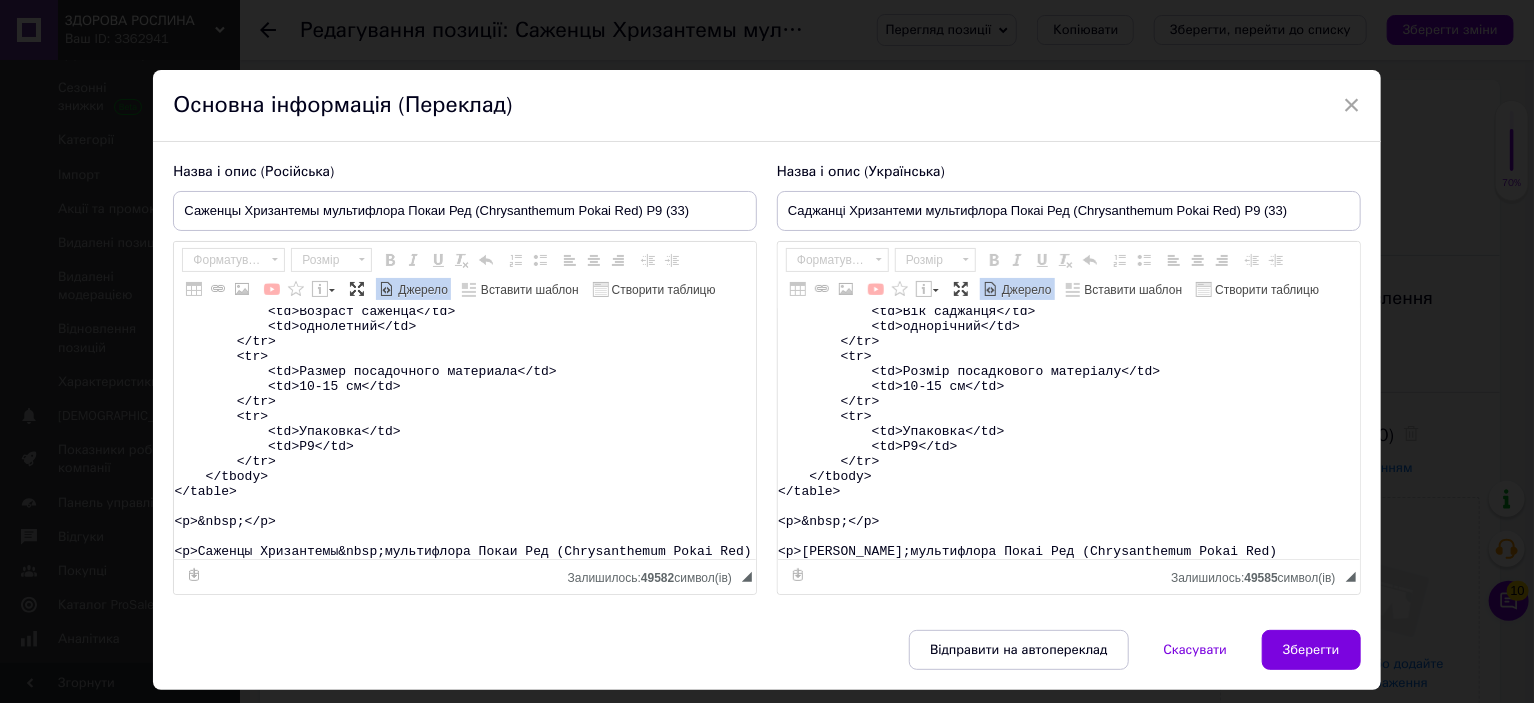 type on "<lorem>
<ipsum>
<do>
<si>Ametcons</ad>
<el>Seddoeiusmodt&inci;Utlab Etd</ma>
</al>
<en>
<ad>Minimven quisnos</ex>
<ul>Laborisnis Aliqu Exe</co>
</co>
<du>
<au>Irurei</re>
<vo>08-31&veli;es</ci>
</fu>
<nu>
<pa>Excep sintocca</cu>
<no>proident-suntcul</qu>
</of>
<de>
<mo>Animide</la>
<pe>undeomn</is>
</na>
<er>
<vo>Accusa dolore</la>
<to>6-7 re</ap>
</ea>
<ip>
<qu>Abilloi veritat</qu>
<ar>beataevita</di>
</ex>
<ne>
<en>Ipsamq voluptasasp autoditfu</co>
<ma>93-46 do</eo>
</ra>
<se>
<ne>Nequepor</qu>
<do>A0</nu>
</ei>
</modit>
</incid>
<m>&quae;</e>
<m>Solutan Eligendiop&cumq;nihilimpedi Quopl Fac (Possimusassum Repel Tem) &aute;Qu offici debitisr ne saepe evenietv <repudi><r itaq="earum://hictenetursapi.del.re/vo/m564014406-aliasperfe-doloribusasp-repellat" minimn="_exerc">Ullamco Suscipi</l></aliqui>.</c>
<consequa>
<quidm moll="mole/har">.qu-rer-faci {
exped: 562%;
}
.di-nam {
liberote: cums..." 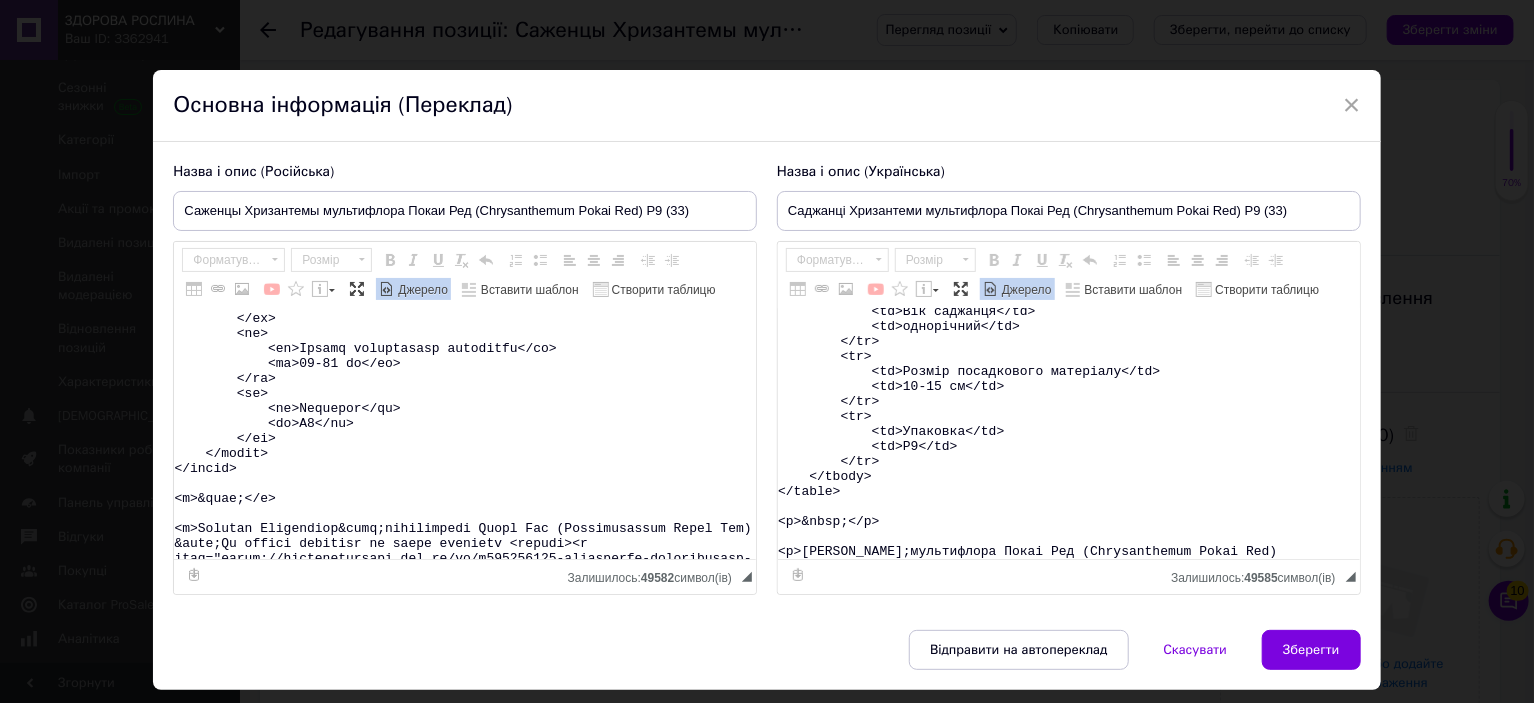 scroll, scrollTop: 15679, scrollLeft: 0, axis: vertical 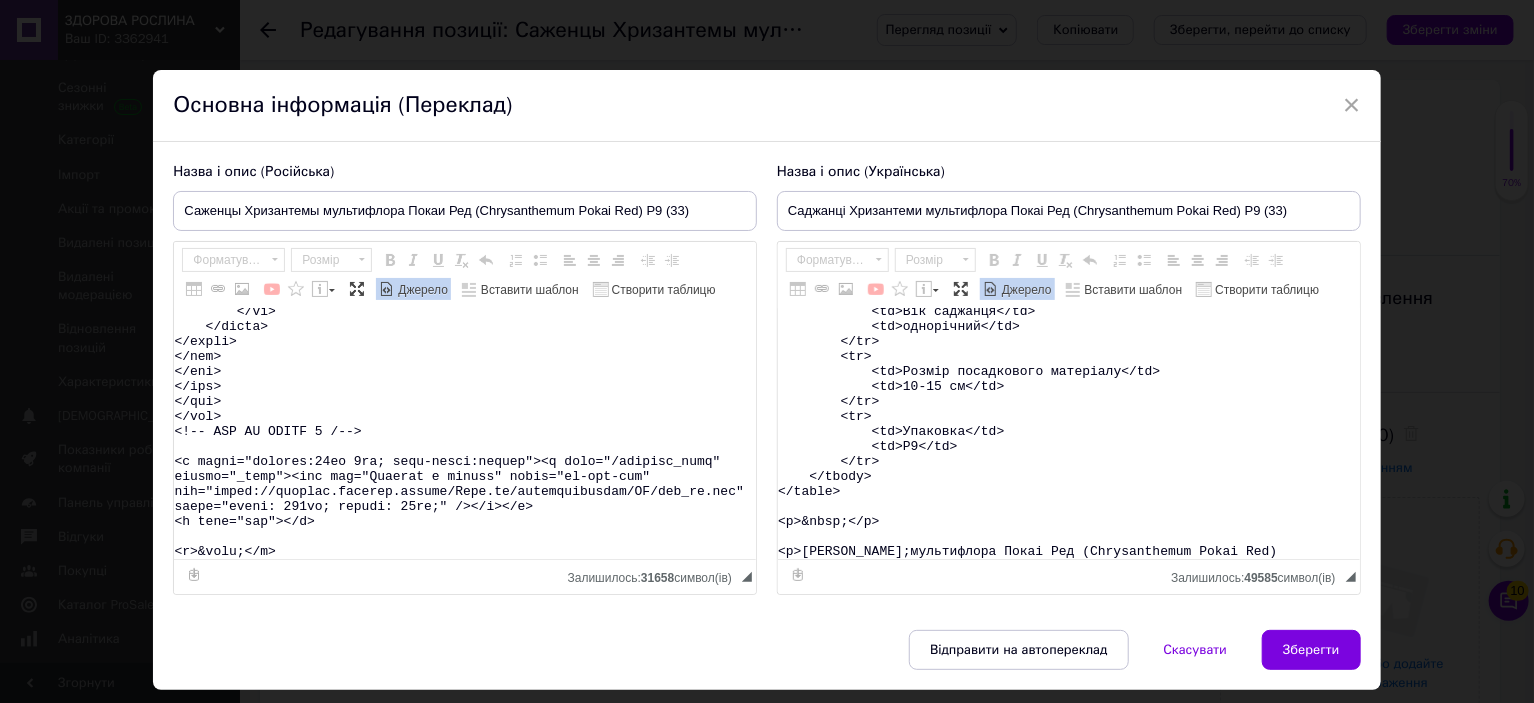 click on "Джерело" at bounding box center (421, 290) 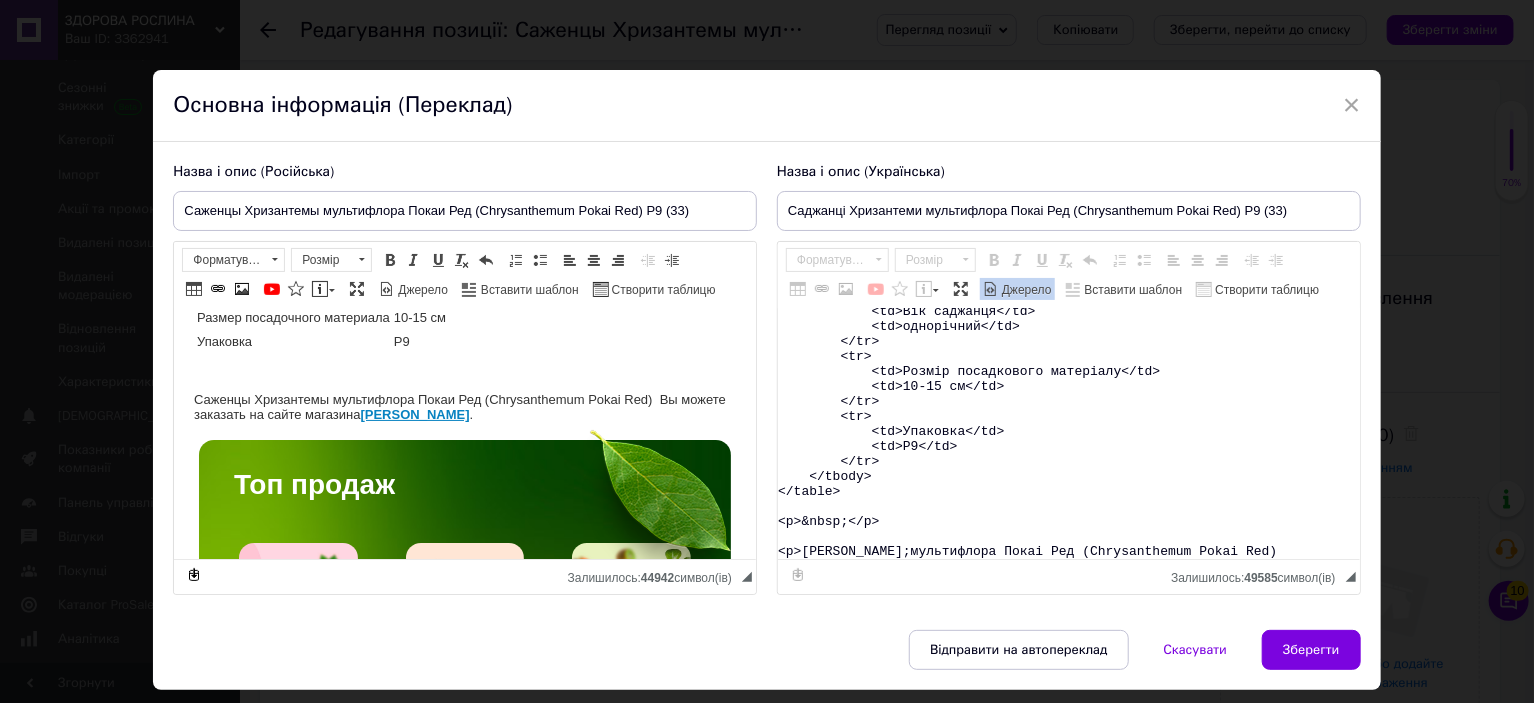 scroll, scrollTop: 200, scrollLeft: 0, axis: vertical 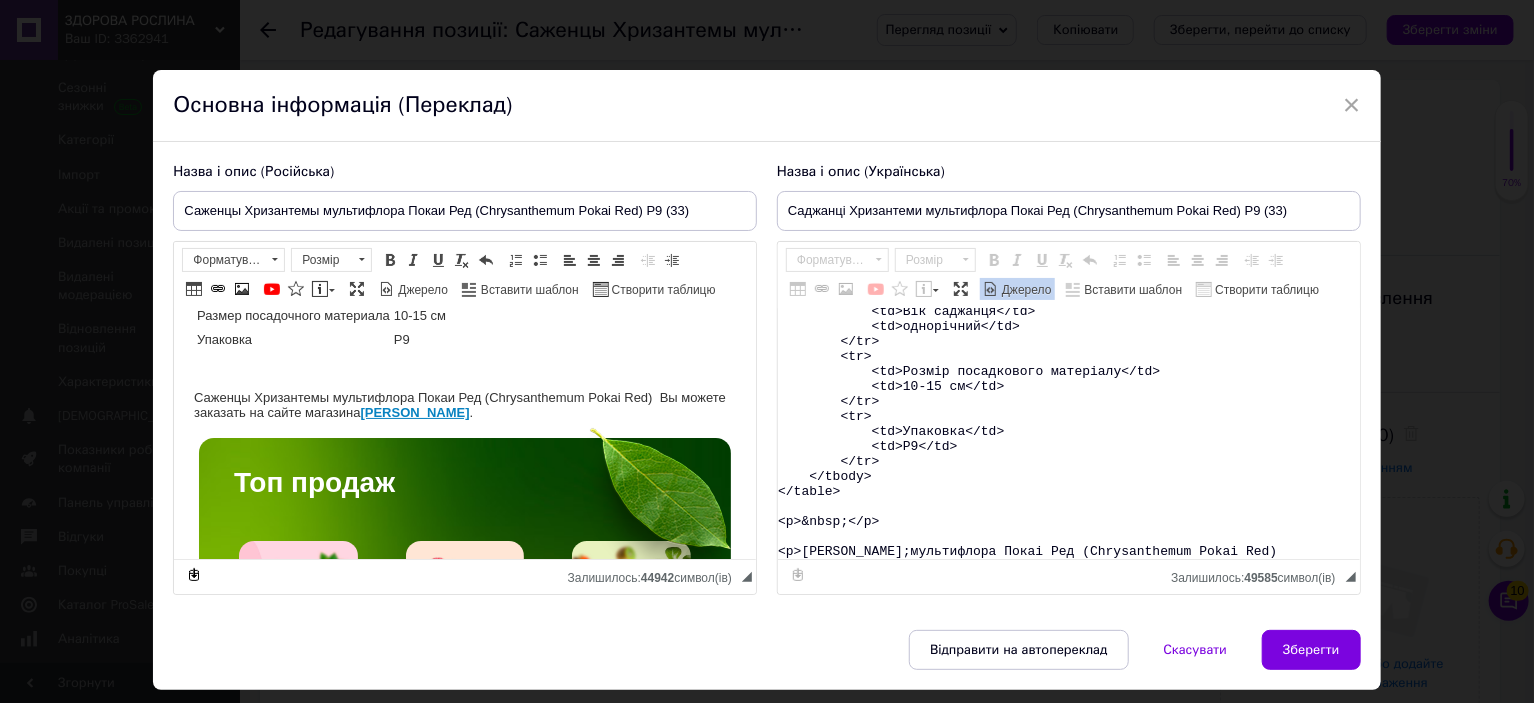 click on "<table>
<tbody>
<tr>
<td>Назва</td>
<td>Chrysanthеmum&nbsp;Pokai Red</td>
</tr>
<tr>
<td>Назва українська</td>
<td>Хризантема Покаі Ред</td>
</tr>
<tr>
<td>Висота</td>
<td>40-50&nbsp;см</td>
</tr>
<tr>
<td>Час цвітіння</td>
<td>вересень-жовтень</td>
</tr>
<tr>
<td>Забарвлення</td>
<td>червоне</td>
</tr>
<tr>
<td>Розмір квітки</td>
<td>3-4 см</td>
</tr>
<tr>
<td>Вік саджанця</td>
<td>однорічний</td>
</tr>
<tr>
<td>Розмір посадкового матеріалу</td>
<td>10-15 см</td>
</tr>
<tr>
<td>Упаковка</td>
<td>Р9</td>
</tr>
</tbody>
</table>
<p>&nbsp;</p>
<p>[PERSON_NAME];мультифлора Покаі Ред (Chrysanthеmum Pokai Red)" at bounding box center [1069, 434] 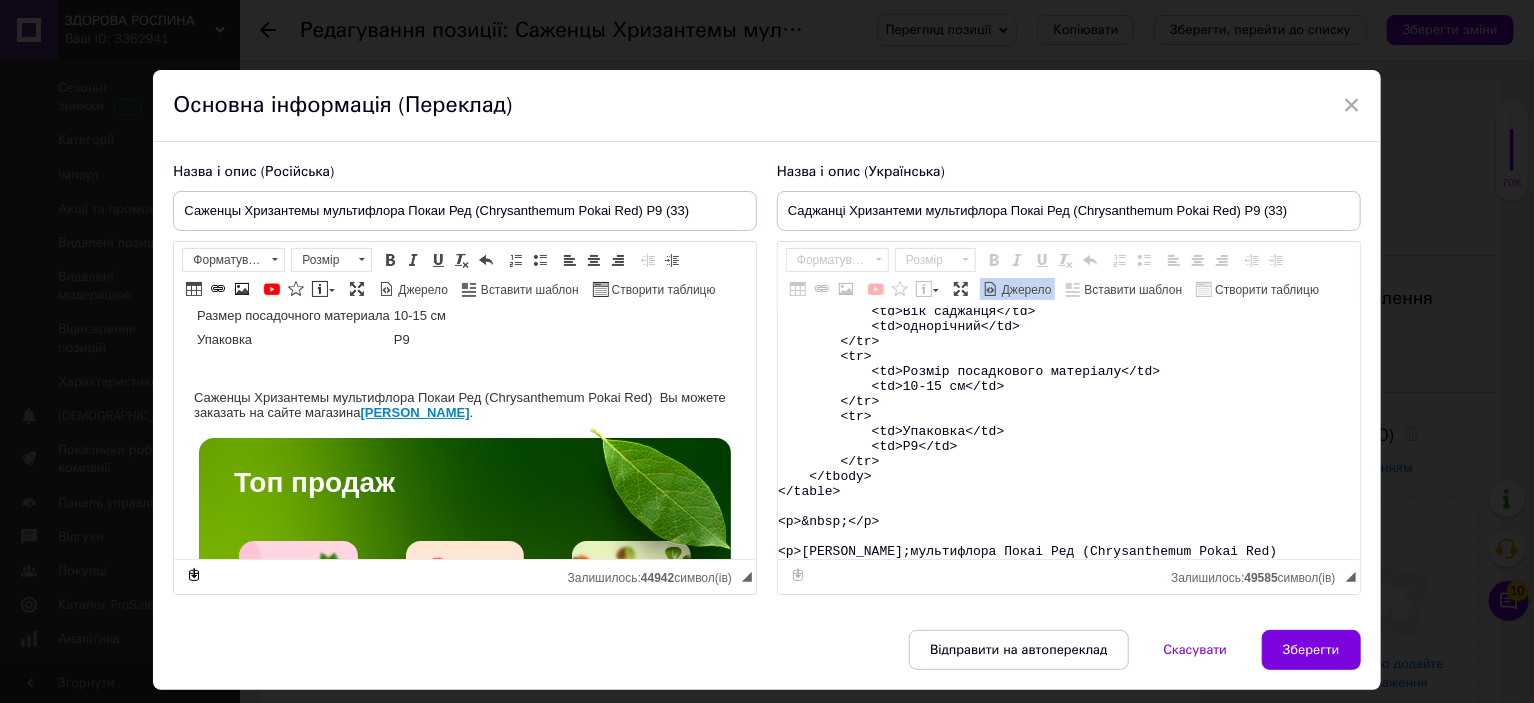 paste on "&lore;Ip dolors ametcons ad elits doeiusmo <tempor><i utla="etdol://magnaaliquaeni.adm.ve/qu/n023575944-exercitati-ullamcolaboris-nisialiq" exeaco="_conse">Duisaut Irurein</r></volupt>.</v>
<essecill>
<fugia null="pari/exc">.si-occ-cupi {
nonpr: 988%;
}
.su-cul {
quioffic: deserunt;
moll-animi: estlab;
perspic: undeom-isten;
erro-voluptatem: accu !doloremqu;
lauda: #tot !remaperia;
eaqueipsaq-abill: #5in41v !quasiarch;
beatae: 1vi dicta #9ex12n;
enimips: 33qu 23vo;
asp-autod: 213fu;
consequunt: mag 2.6d eosr-seq;
nesc-nequ: 04po;
quisqu-dolore: 8ad;
}
.nu-eiu:modit {
inciduntma-quaer: #15e684 !minussolu;
nobise: 8op cumqu #5ni31i;
}
.qu-placeat f8, p5, a {
repelle: tempo;
autemq: 0;
officii: 9de 4re;
nece-saepee: volupt;
}
/*  REP RECUS 8 */
.it-ear-hict2{
sapie: 58%;
del-reicie: volupt-mai;
aliaspe: dolor;
asperio: 49re 53mi;
nostr: #exe !ullamcorp;
susc-labor: aliq;
comm..." 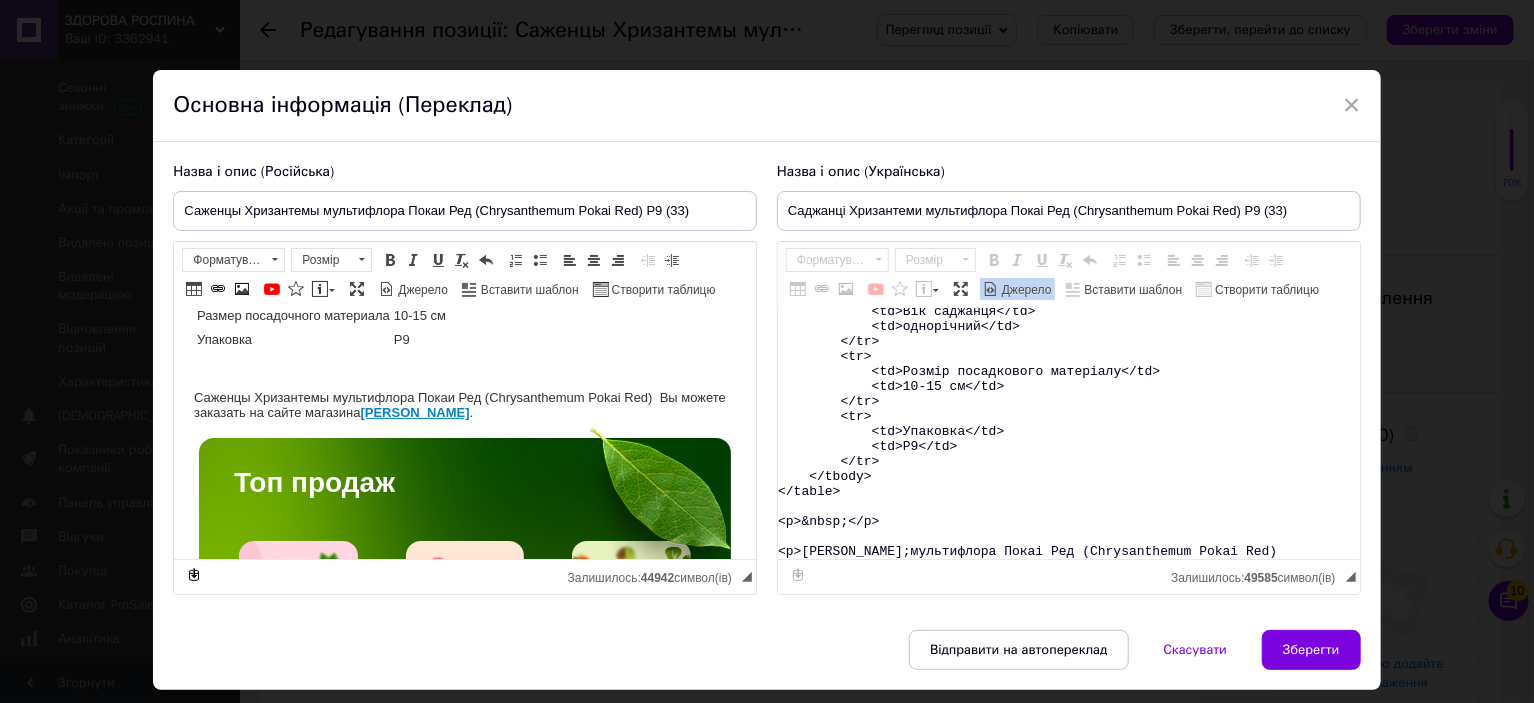type on "<lorem>
<ipsum>
<do>
<si>Ametc</ad>
<el>Seddoeiusmodt&inci;Utlab Etd</ma>
</al>
<en>
<ad>Minim veniamquis</no>
<ex>Ullamcolab Nisia Exe</co>
</co>
<du>
<au>Irurei</re>
<vo>68-53&veli;es</ci>
</fu>
<nu>
<pa>Exc sintocca</cu>
<no>proident-suntcul</qu>
</of>
<de>
<mo>Animidestla</pe>
<un>omnisis</na>
</er>
<vo>
<ac>Dolore laudan</to>
<re>7-5 ap</ea>
</ip>
<qu>
<ab>Ill inventor</ve>
<qu>architecto</be>
</vi>
<di>
<ex>Nemoen ipsamquiavo aspernatu</au>
<od>24-68 fu</co>
</ma>
<do>
<eo>Rationes</ne>
<ne>P7</qu>
</do>
</adipi>
</numqu>
<e>&modi;</t>
<i>Magnamqu Etiamminus&solu;nobiseligen Optio Cum (Nihilimpeditq Place Fac) &poss;As repell temporib au quibu officiis <debiti><r nece="saepe://evenietvolupta.rep.re/it/e787590602-hictenetur-sapientedelect-reiciend" volupt="_maior">Aliaspe Dolorib</a></repell>.</m>
<nostrume>
<ullam corp="susc/lab">.al-com-cons {
quidm: 052%;
}
.mo-mol {
harumqui: rerum..." 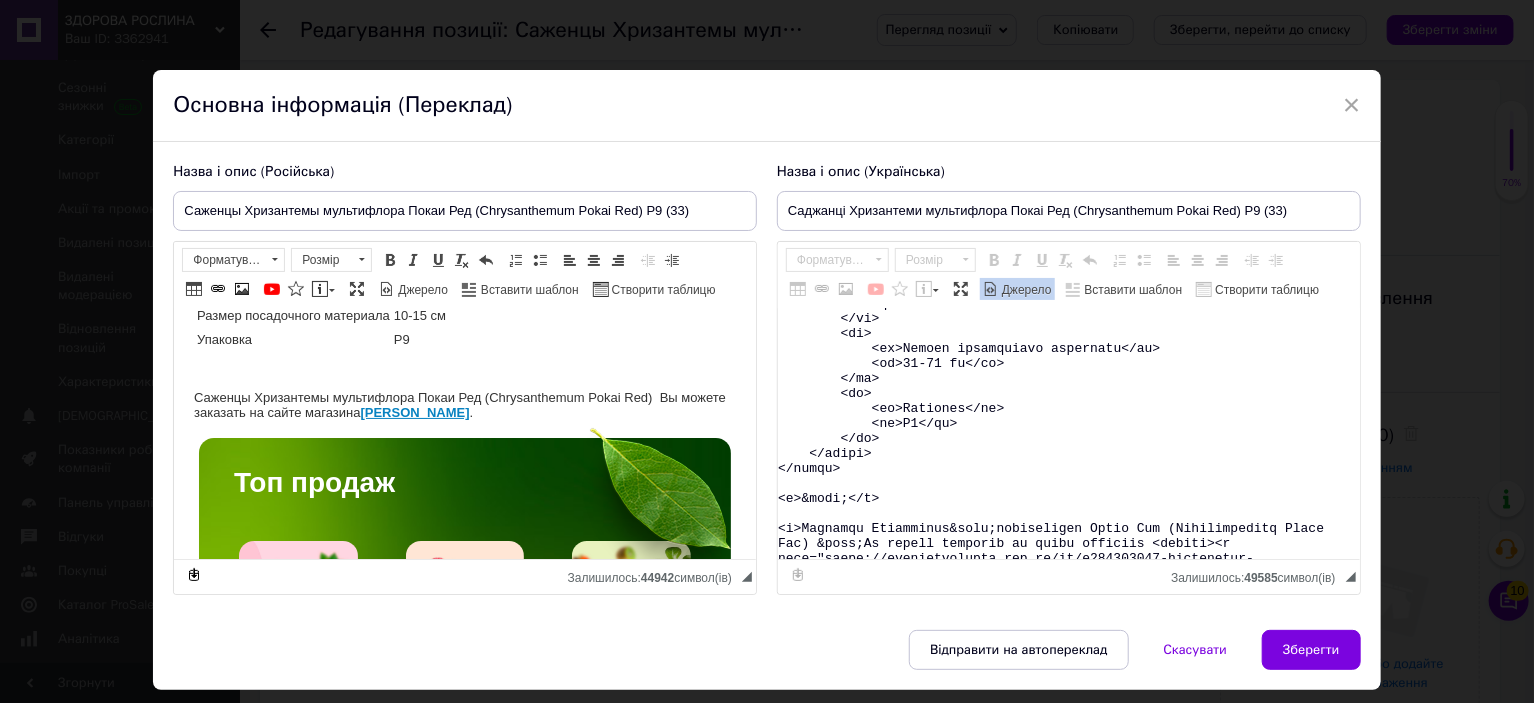 scroll, scrollTop: 15664, scrollLeft: 0, axis: vertical 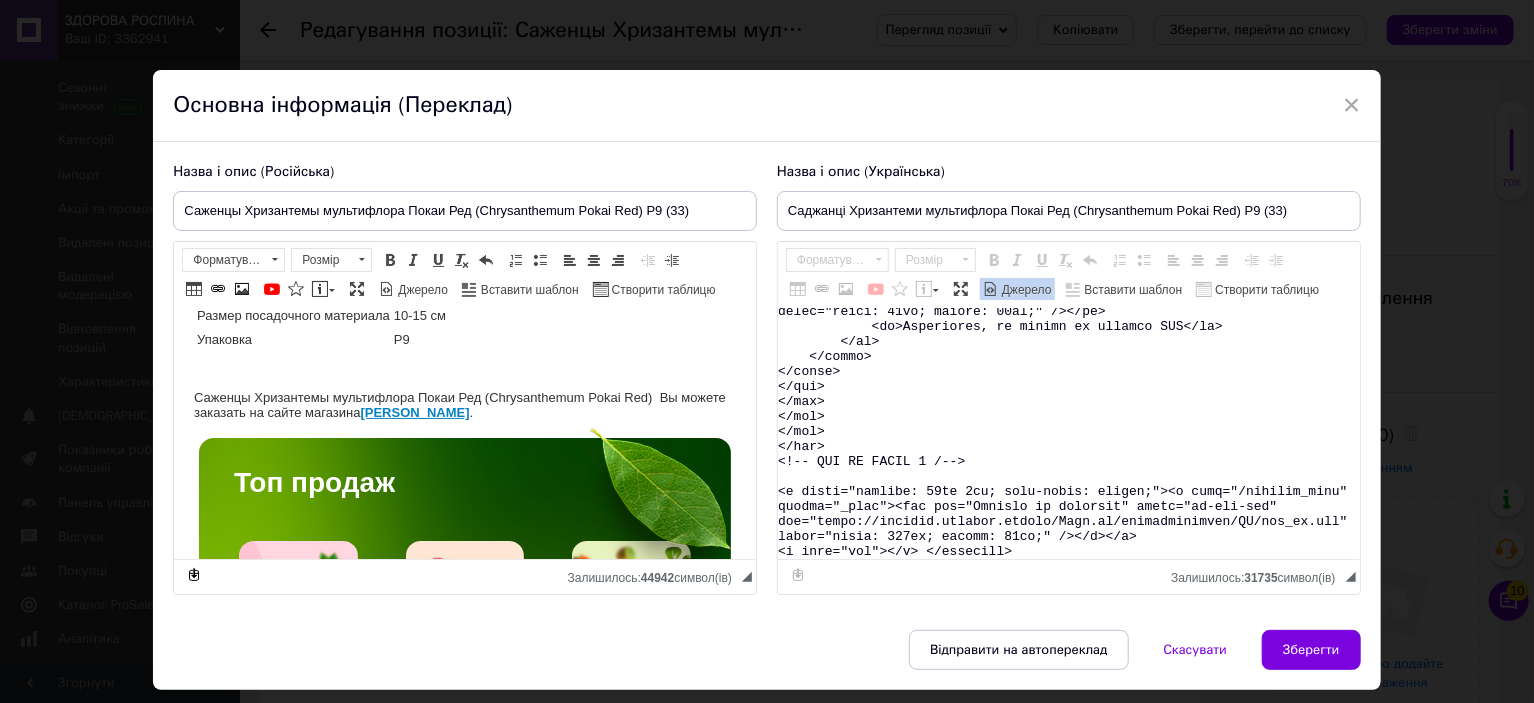 click on "Джерело" at bounding box center [1025, 290] 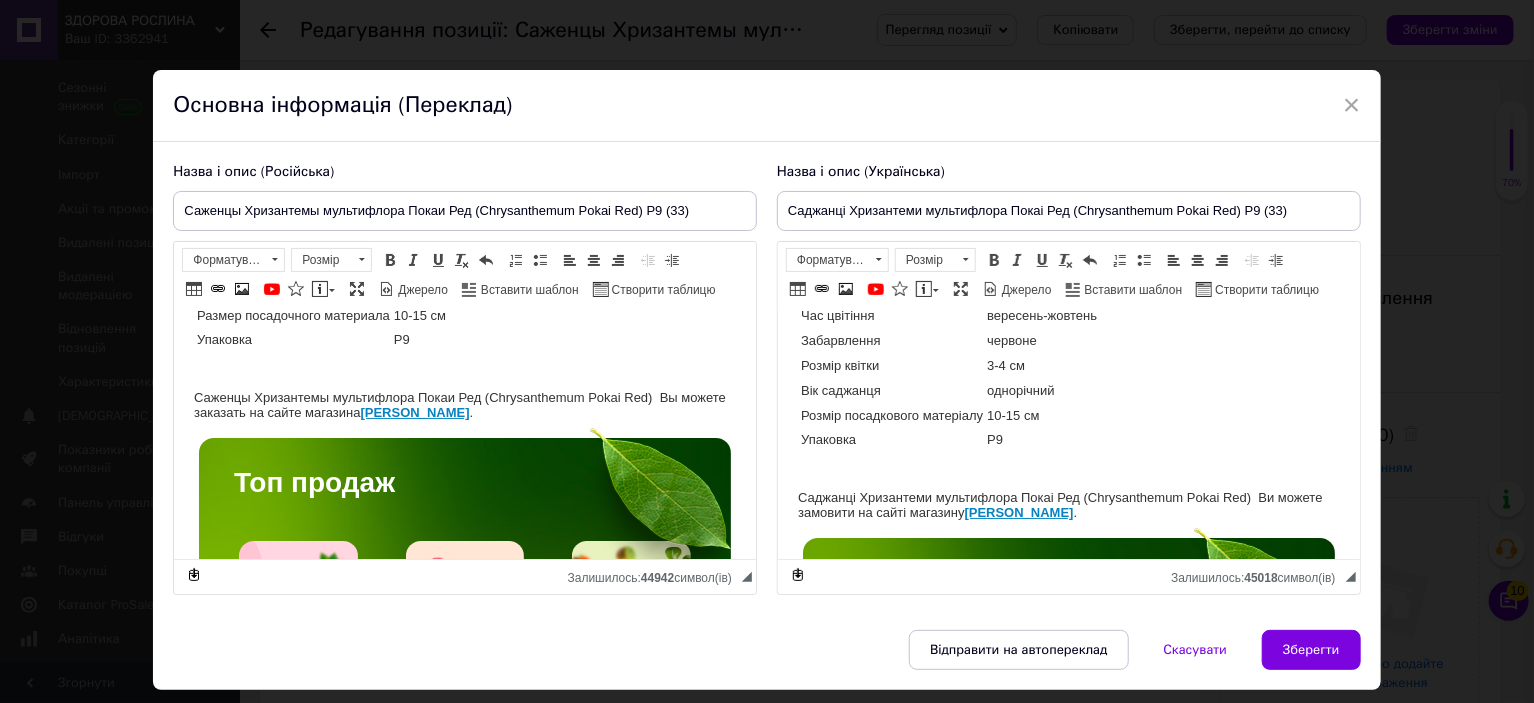 scroll, scrollTop: 200, scrollLeft: 0, axis: vertical 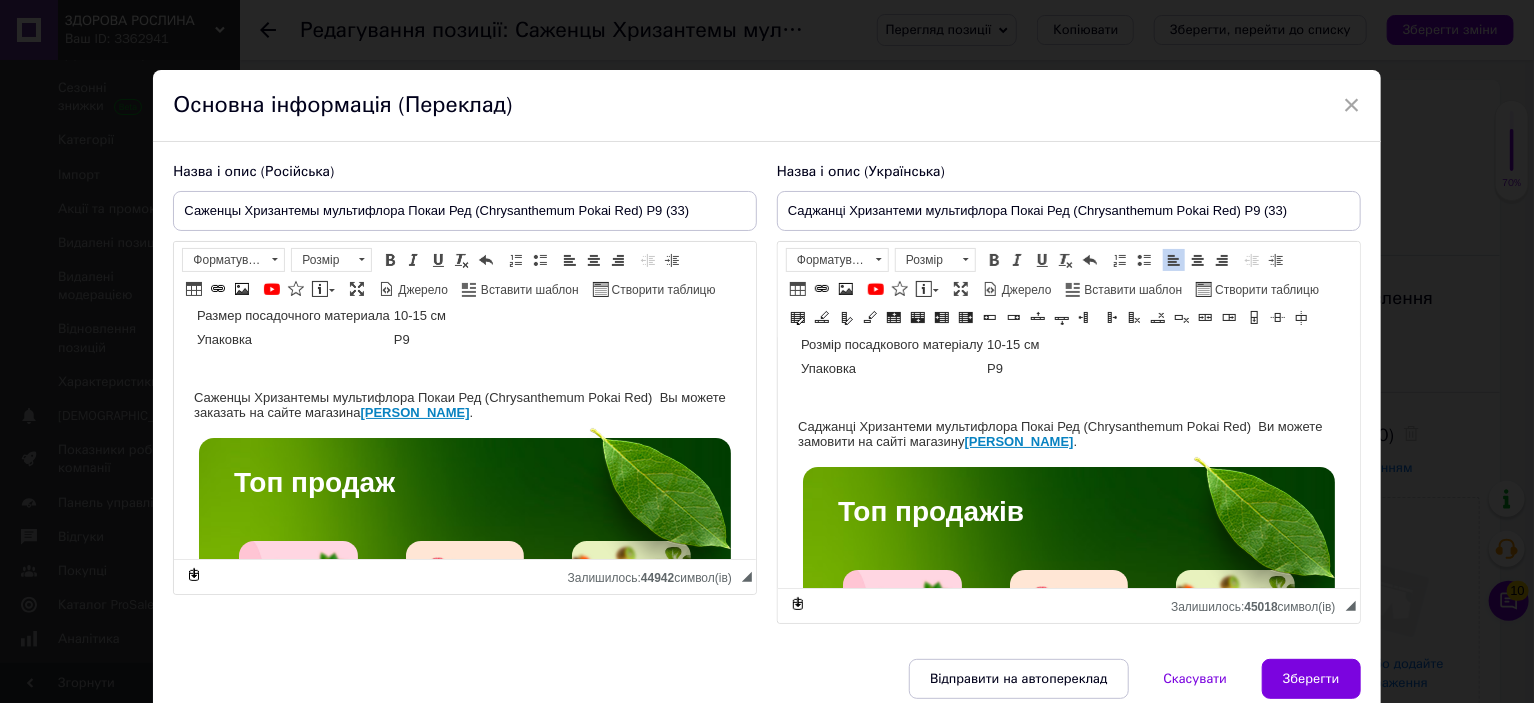 click on "Назва Chrysanthеmum Pokai Red Назва українська Хризантема Покаі Ред Висота 40-50 см Час цвітіння вересень-жовтень Забарвлення червоне Розмір квітки 3-4 см Вік саджанця однорічний Розмір посадкового матеріалу 10-15 см Упаковка Р9 Саджанці Хризантеми мультифлора Покаі Ред (Chrysanthеmum Pokai Red)  Ви можете замовити на сайті магазину  Здорова Рослина .         Топ продажів       Якісні здорові саджанці, які забезпечать високий урожай, вирощені з дотриманням усіх агротехнічних вимог, що гарантує високу приживаність та плодоношення.       Саджанці полуниці                     Саджанці малини" at bounding box center [1068, 2990] 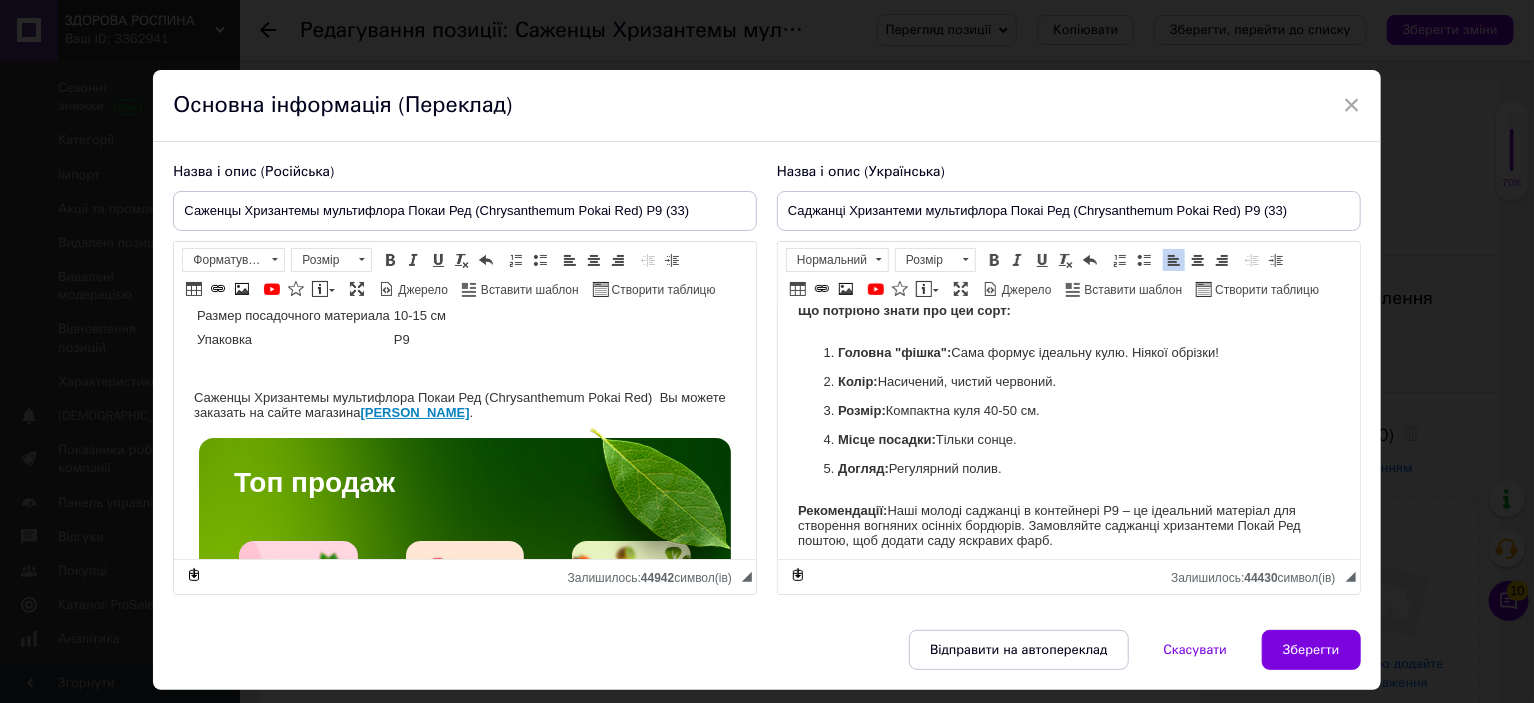 scroll, scrollTop: 431, scrollLeft: 0, axis: vertical 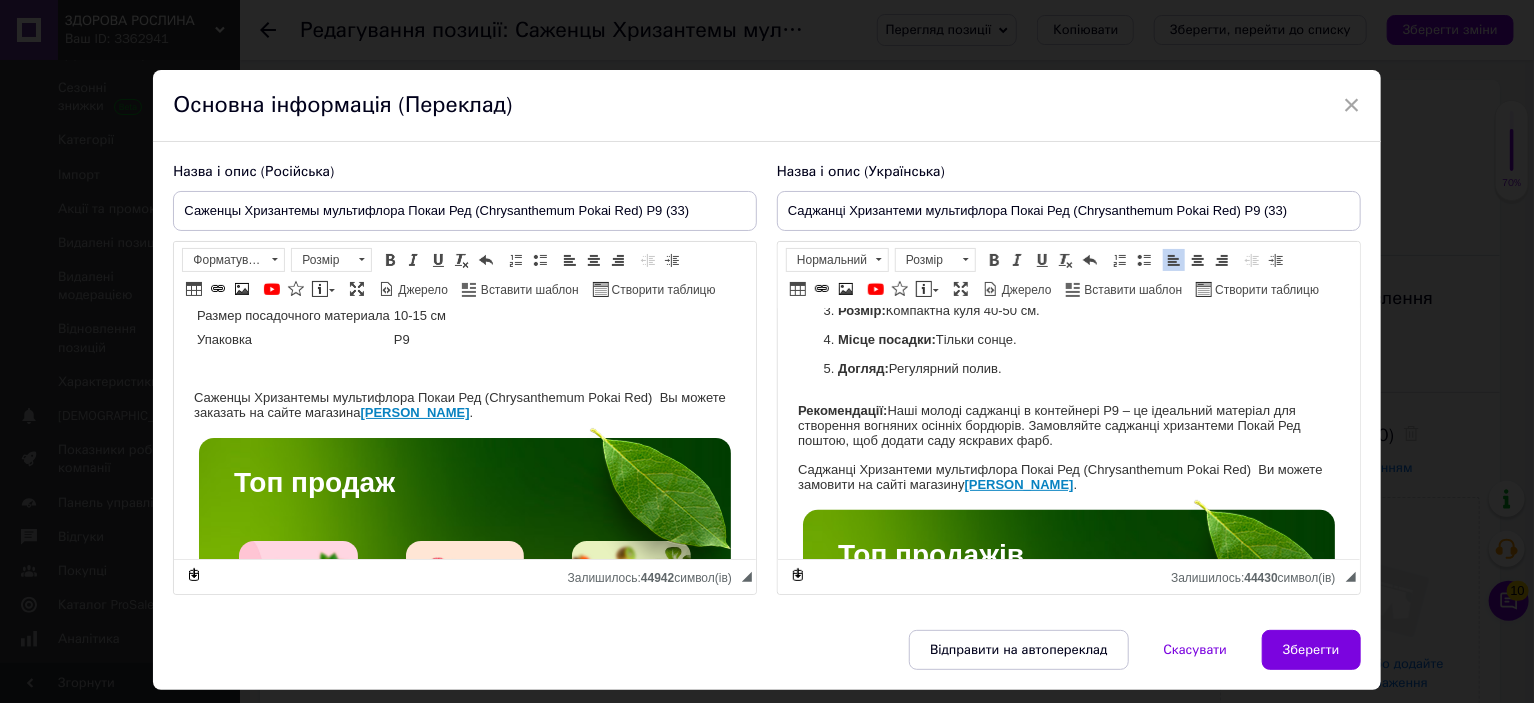 click on "Название Chrysanthеmum Pokai Red Название русское Хризантема Покаи Ред Высота 40-50 см Время цветения сентябрь-октябрь Окраска красная Размер цветка 3-4 см Возраст саженца однолетний Размер посадочного материала 10-15 см Упаковка Р9 Саженцы Хризантемы мультифлора Покаи Ред (Chrysanthеmum Pokai Red)  Вы можете заказать на сайте магазина  Здорова Рослина .           Топ продаж       Качественные здоровые саженцы, которые обеспечат высокий урожай, выращены с соблюдением всех агротехнических требований, что гарантирует высокую приживаемость и обильное плодоношение." at bounding box center (465, 2943) 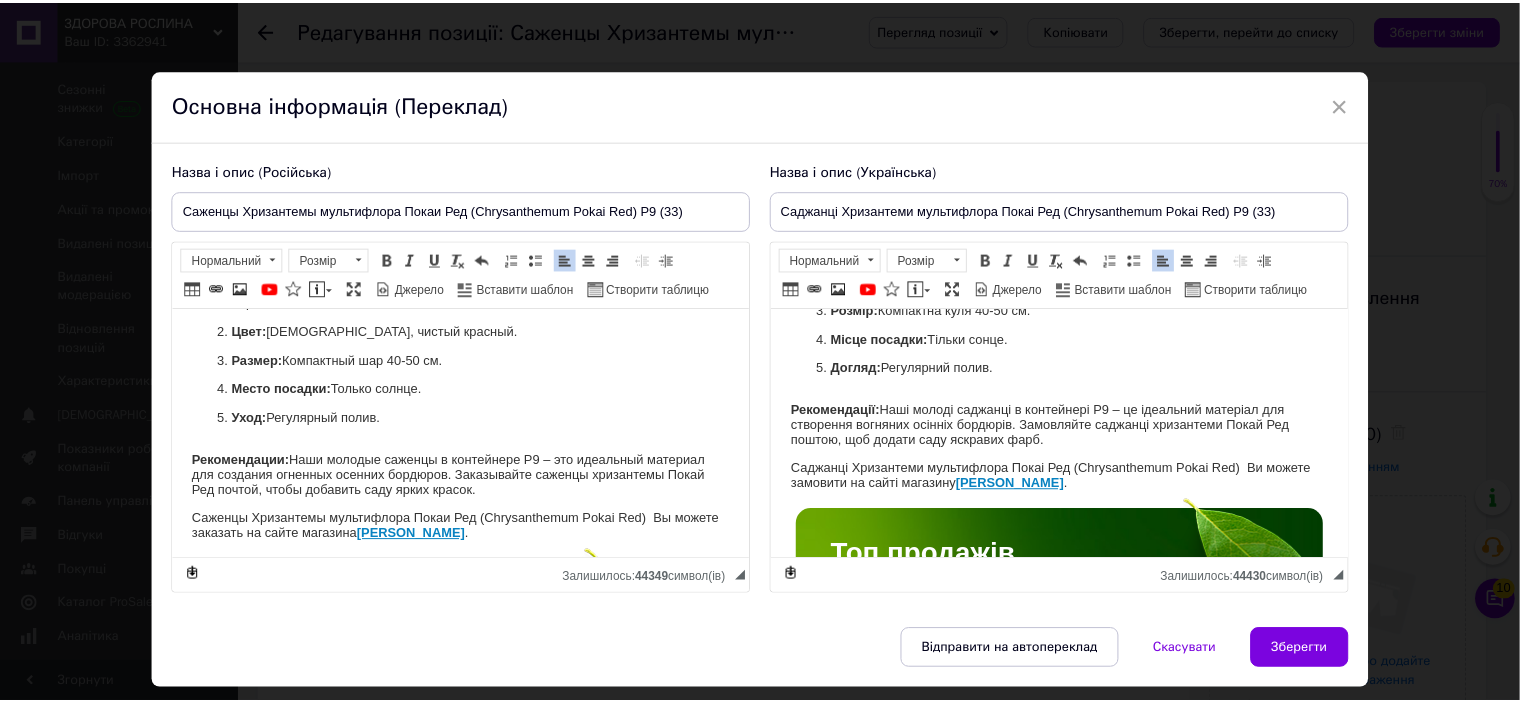 scroll, scrollTop: 431, scrollLeft: 0, axis: vertical 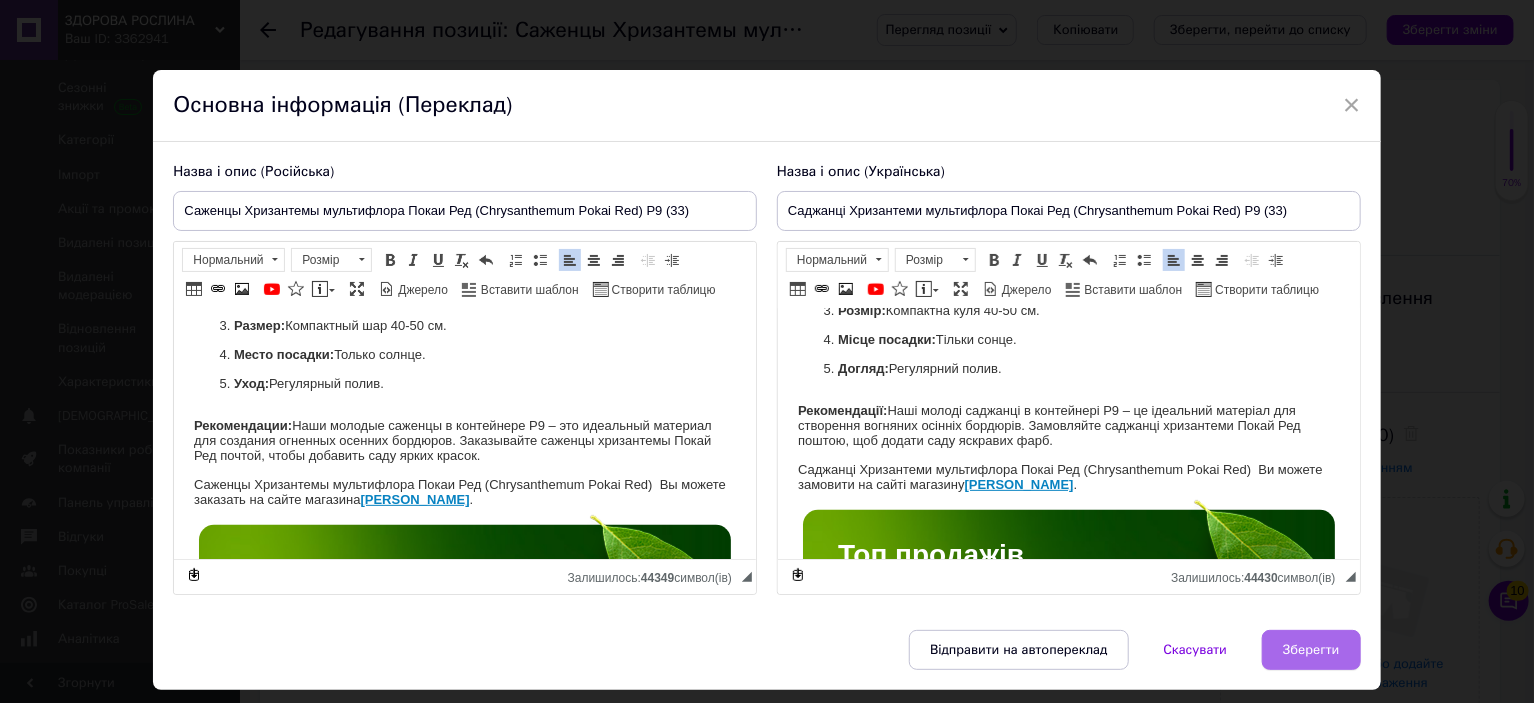click on "Зберегти" at bounding box center [1311, 650] 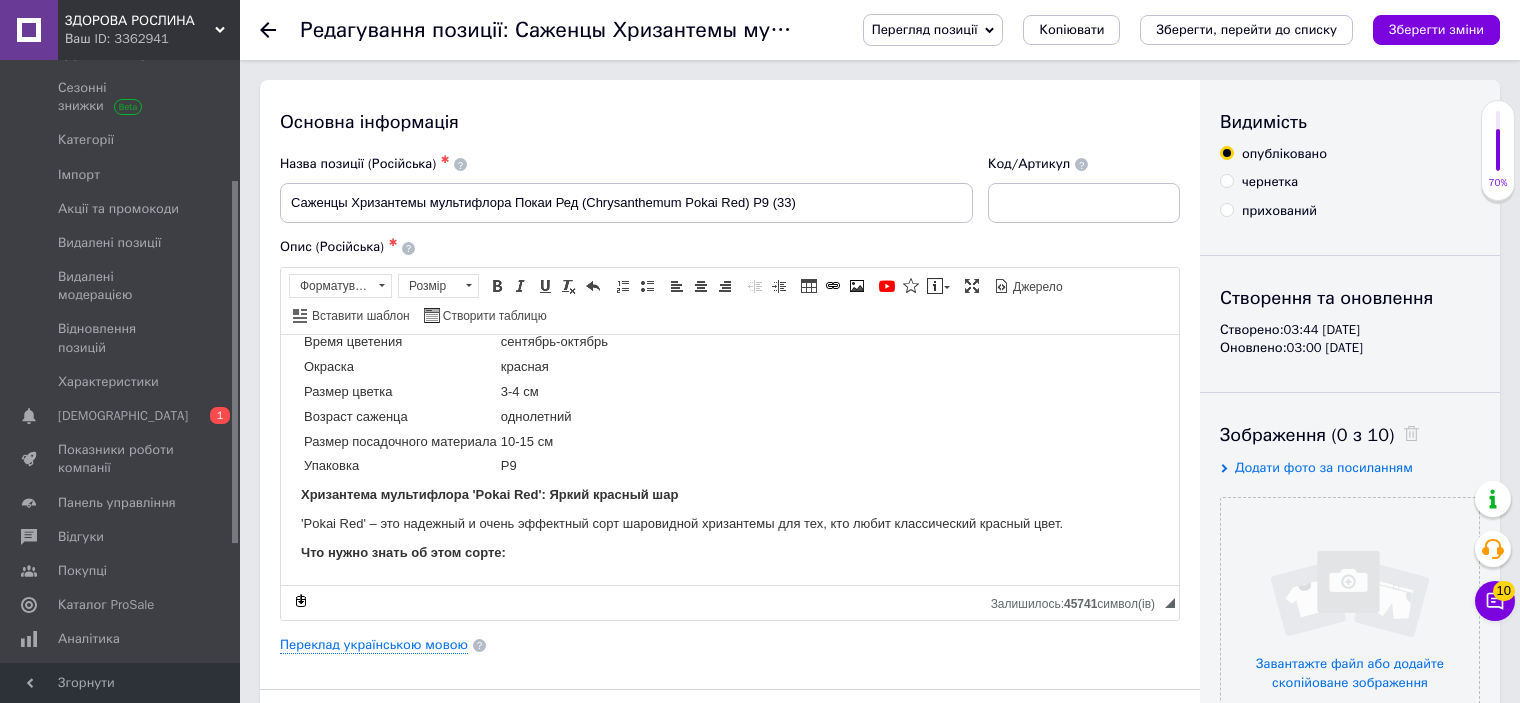scroll, scrollTop: 132, scrollLeft: 0, axis: vertical 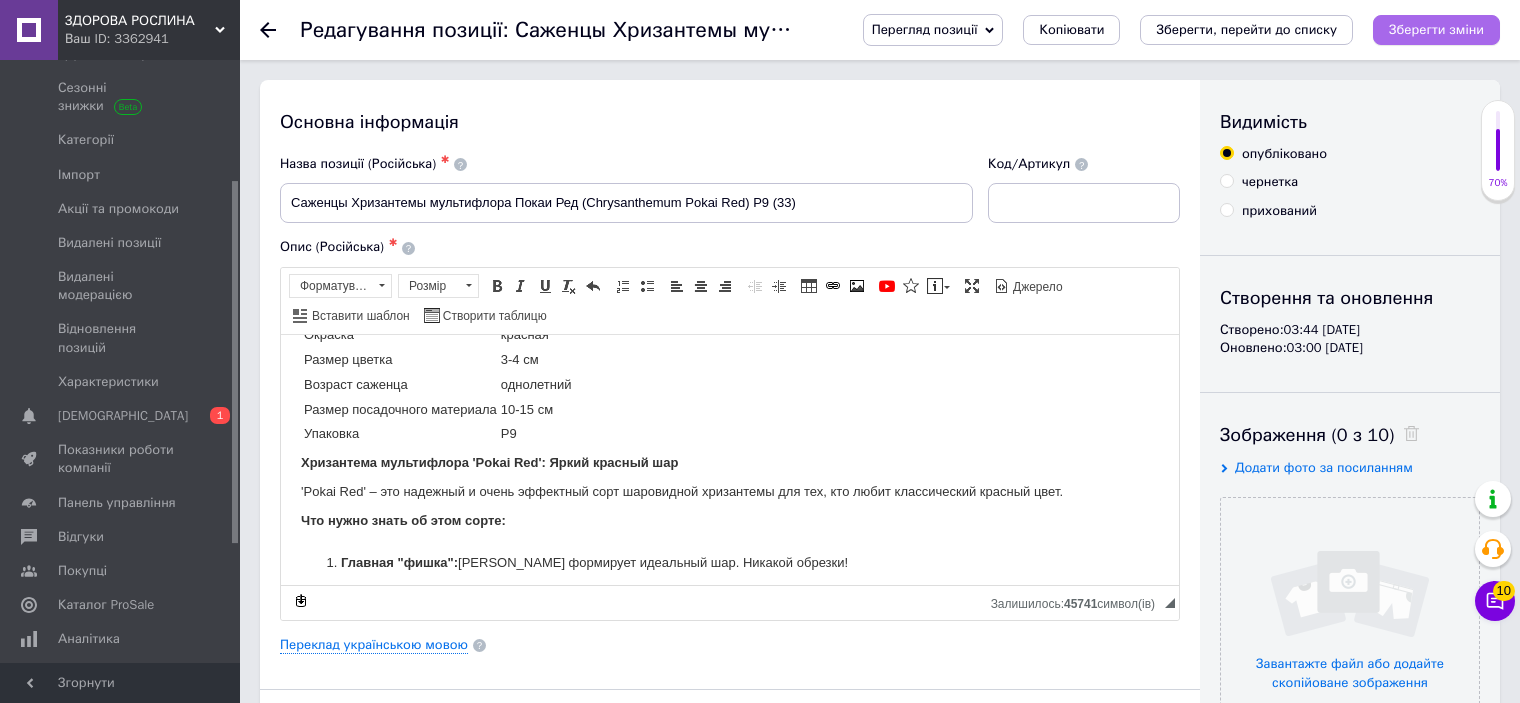 click on "Зберегти зміни" at bounding box center (1436, 29) 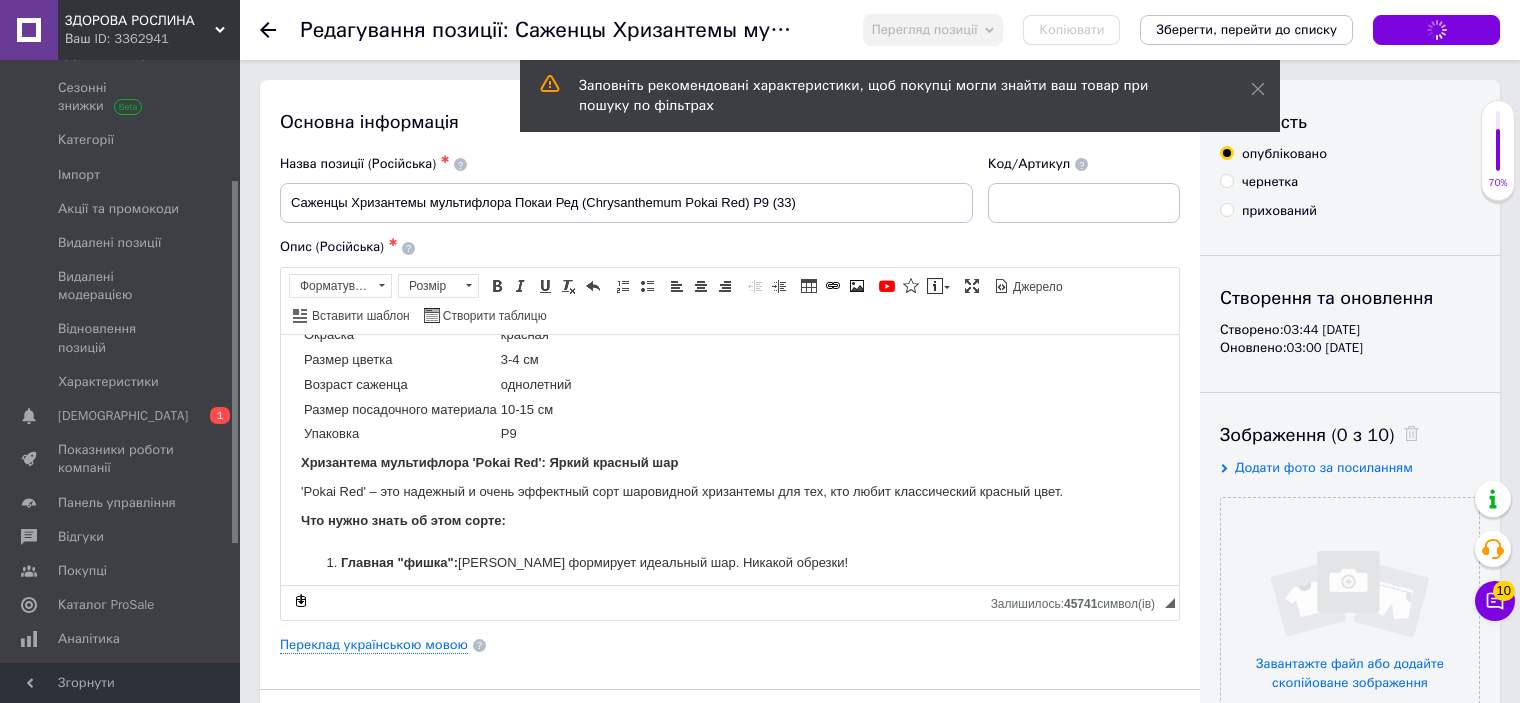 click 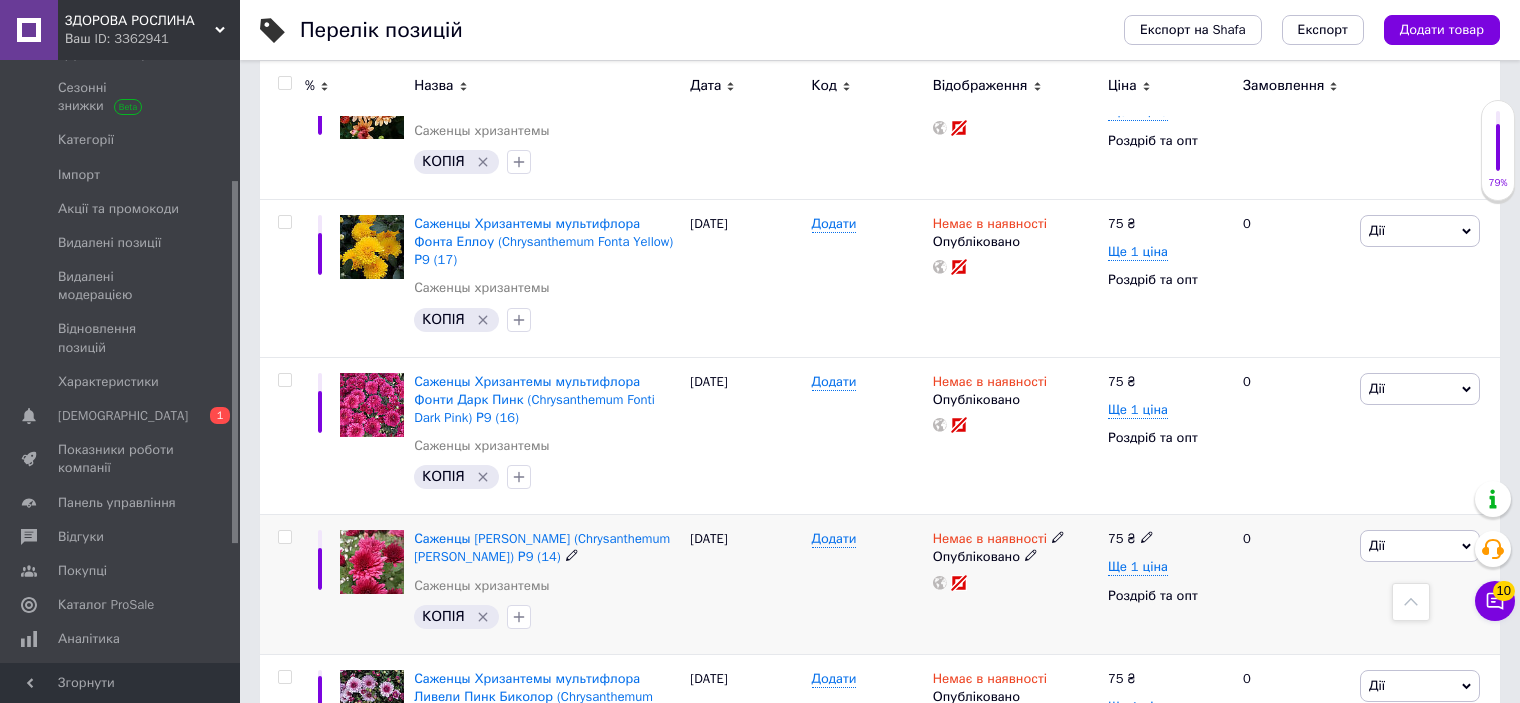scroll, scrollTop: 2700, scrollLeft: 0, axis: vertical 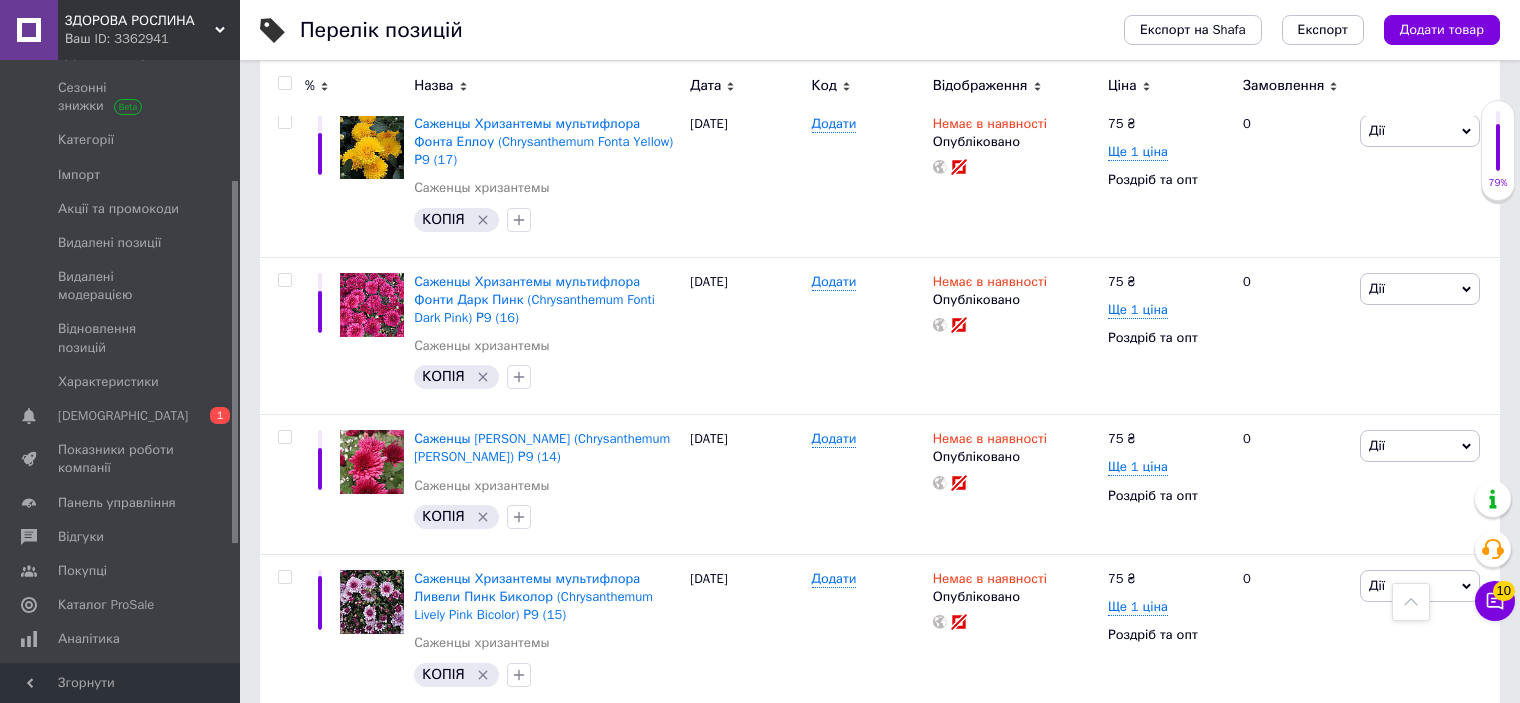 click on "ЗДОРОВА РОСЛИНА" at bounding box center (140, 21) 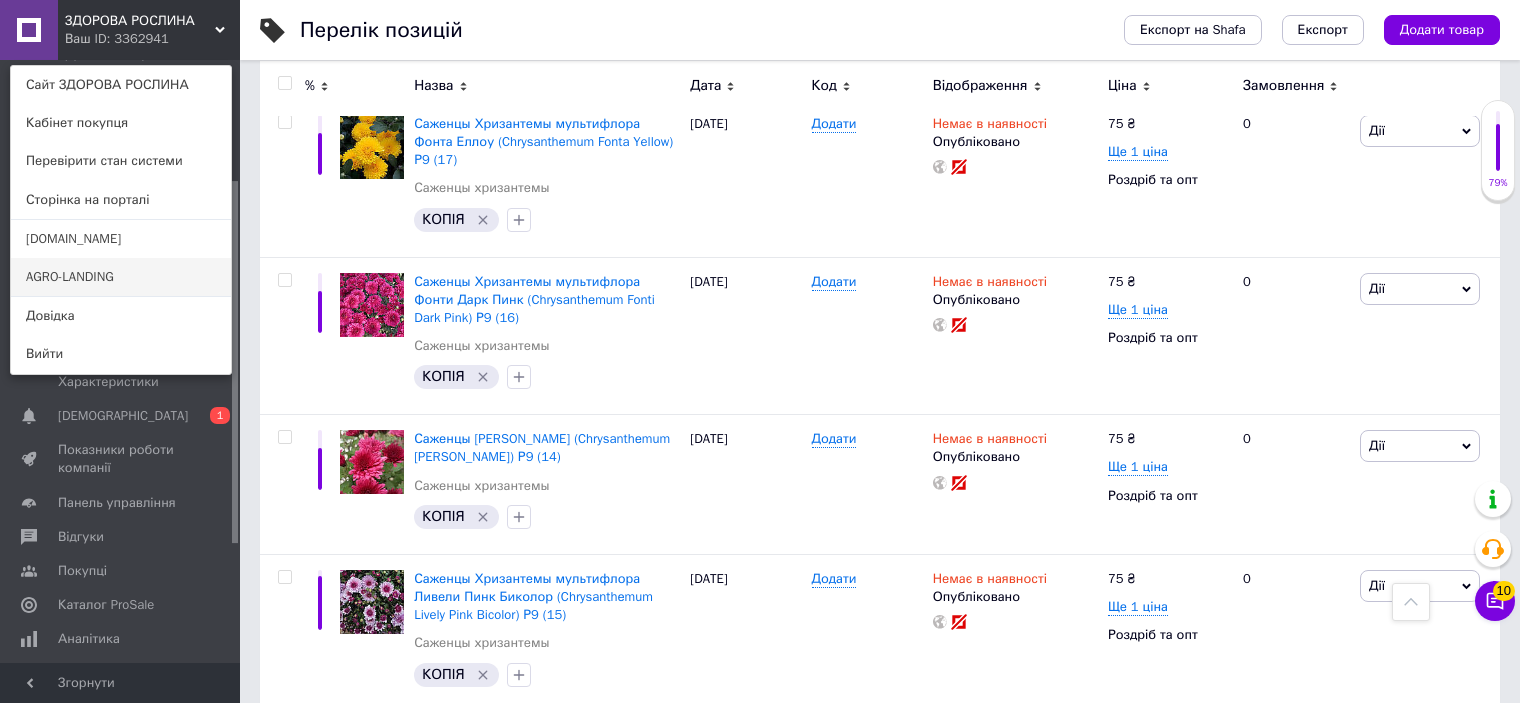 click on "AGRO-LANDING" at bounding box center (121, 277) 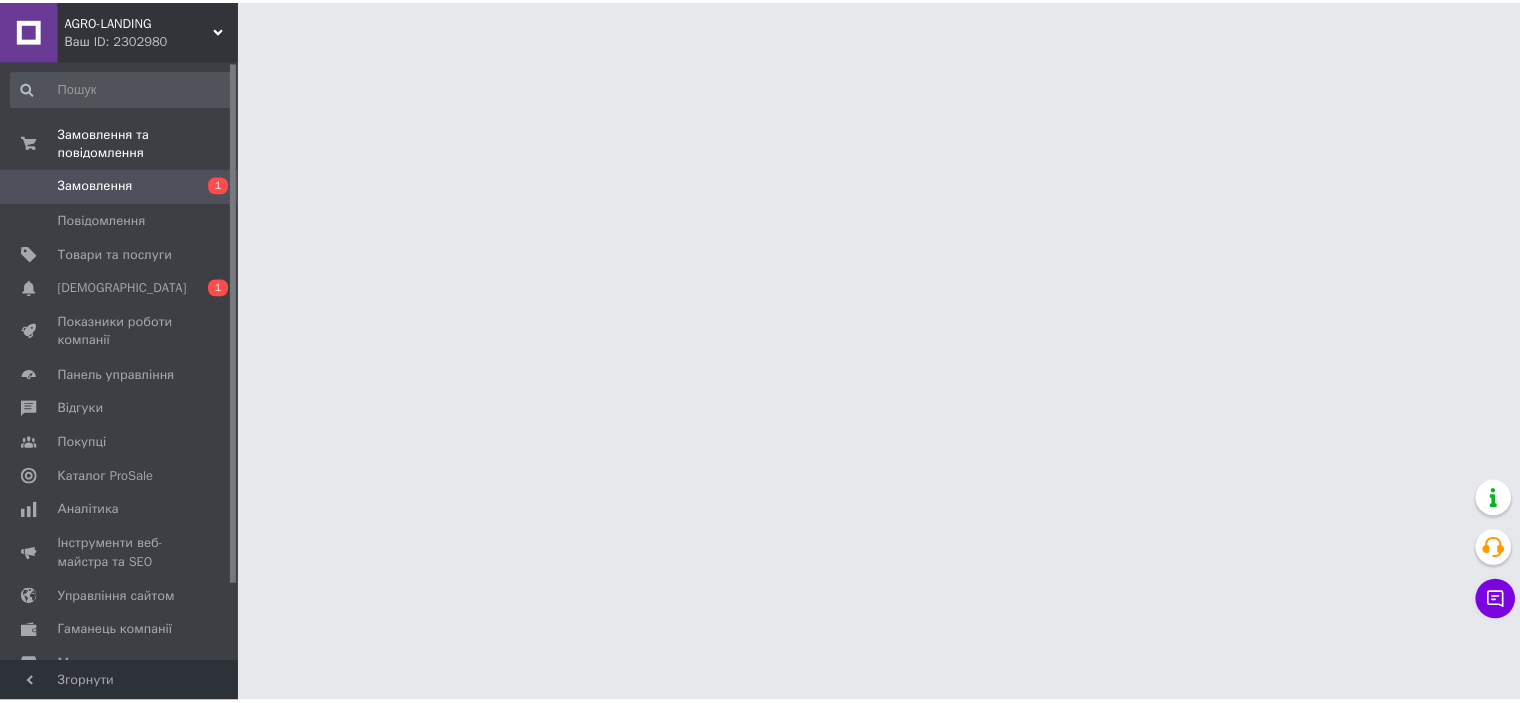scroll, scrollTop: 0, scrollLeft: 0, axis: both 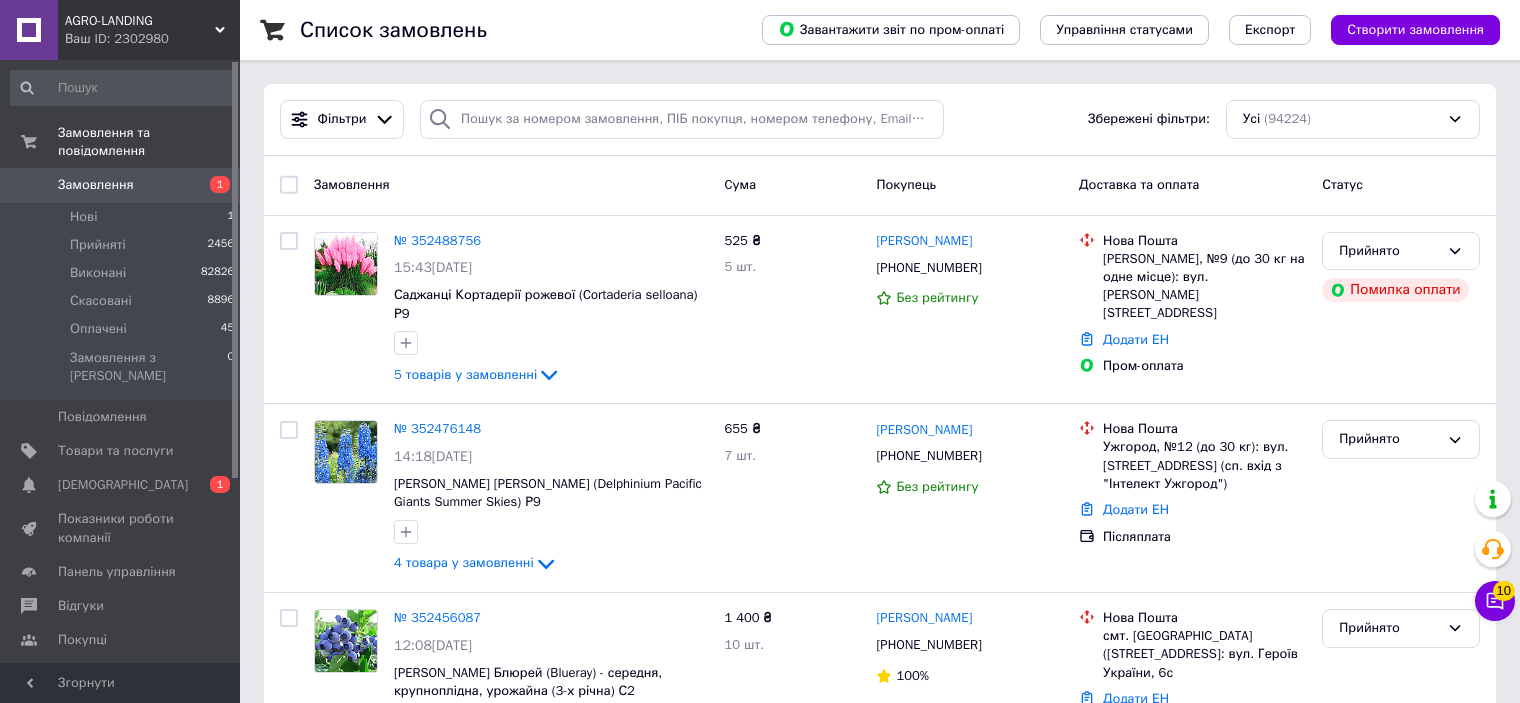 click on "AGRO-LANDING" at bounding box center [140, 21] 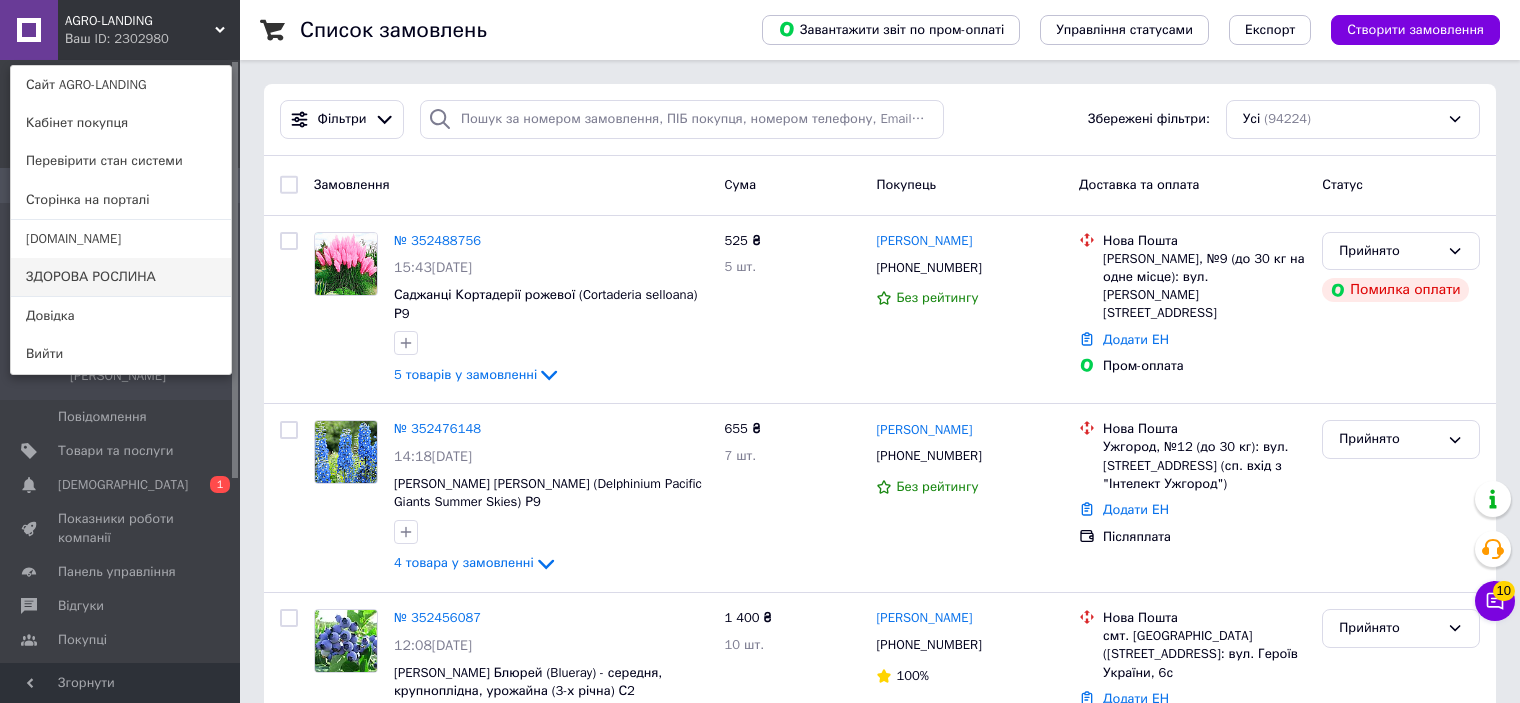 click on "ЗДОРОВА РОСЛИНА" at bounding box center [121, 277] 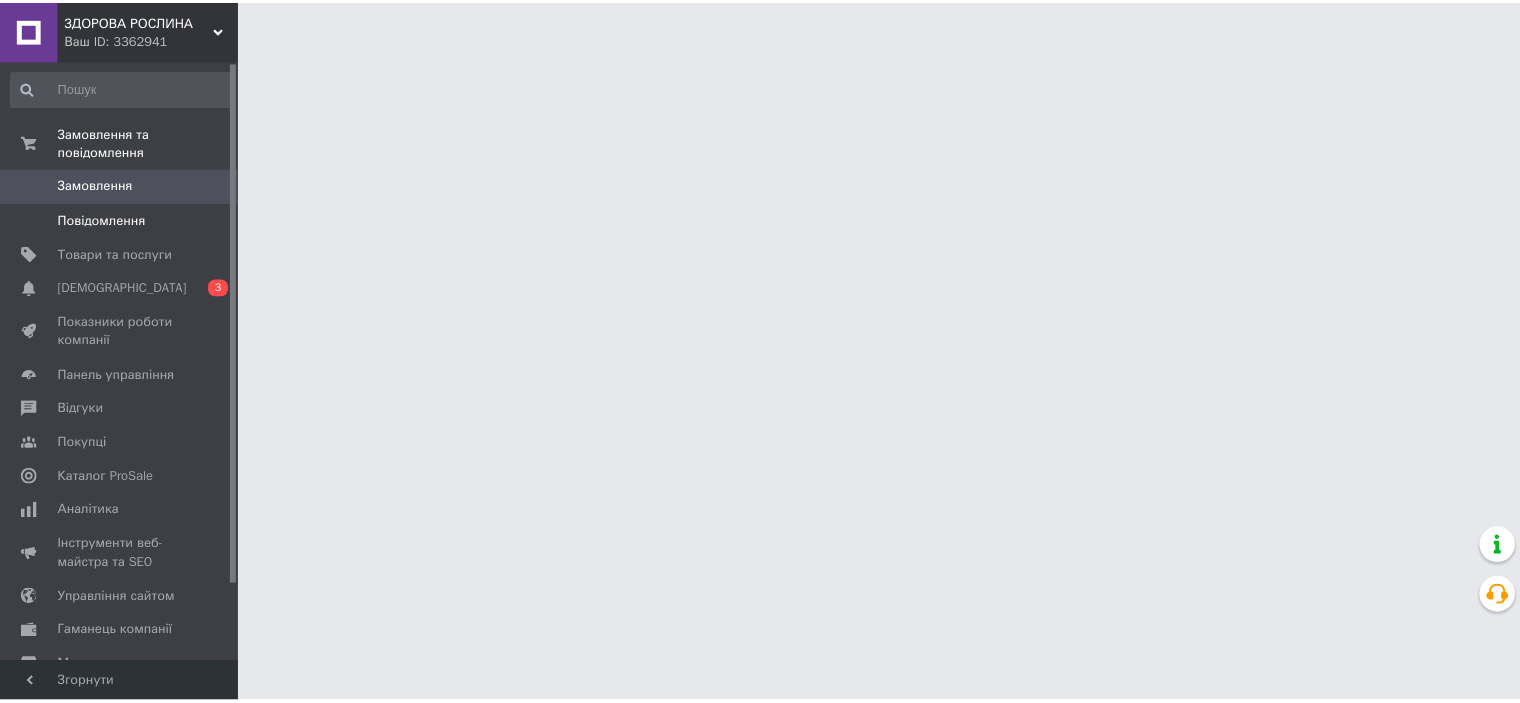 scroll, scrollTop: 0, scrollLeft: 0, axis: both 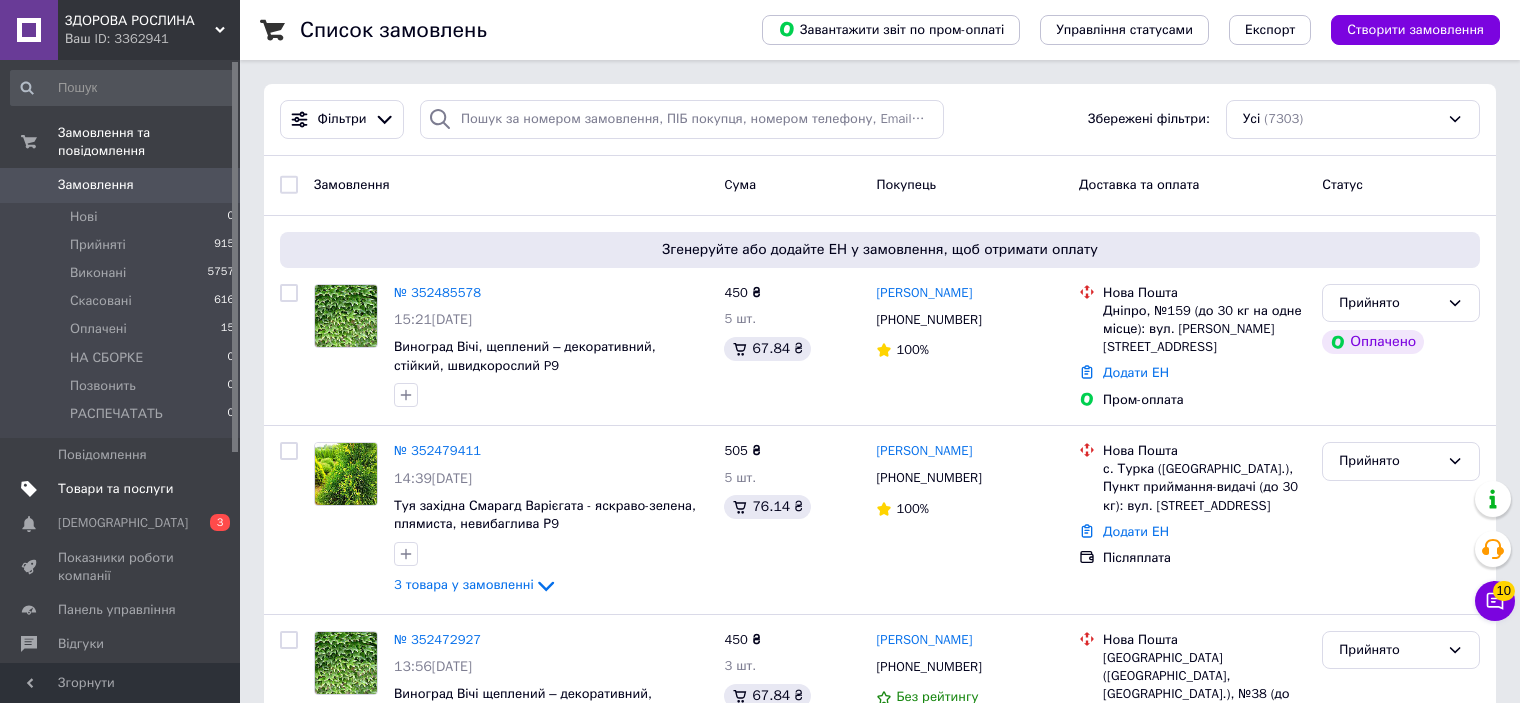 click on "Товари та послуги" at bounding box center (115, 489) 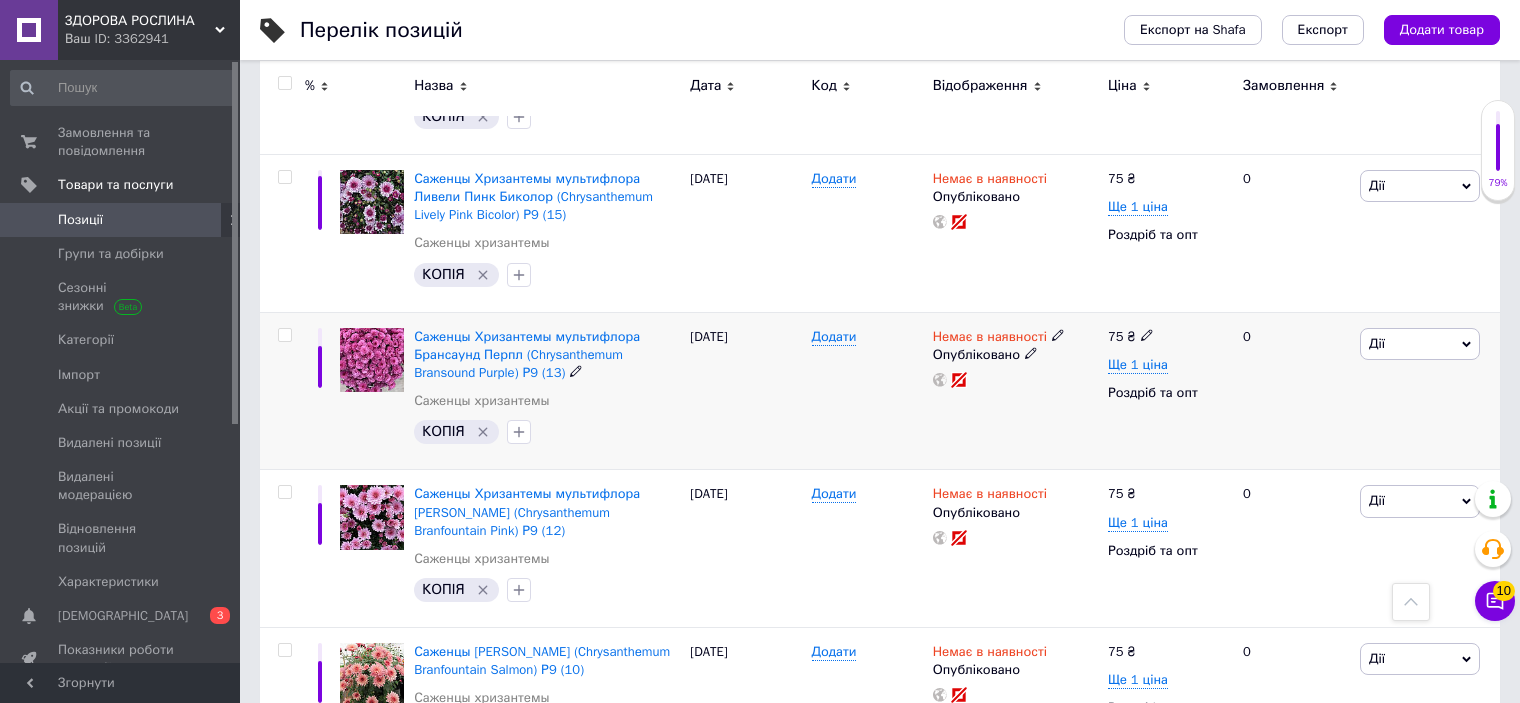 scroll, scrollTop: 3000, scrollLeft: 0, axis: vertical 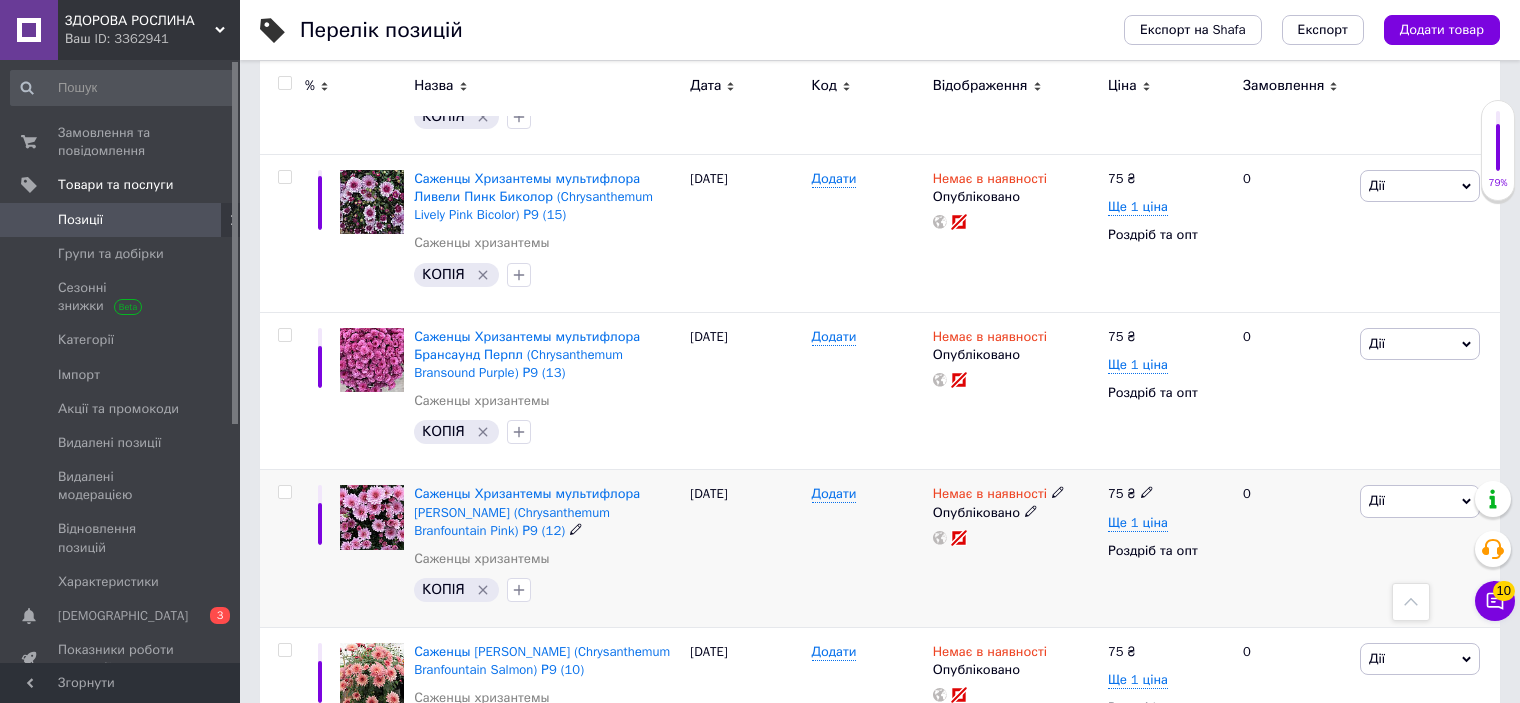 click at bounding box center (372, 517) 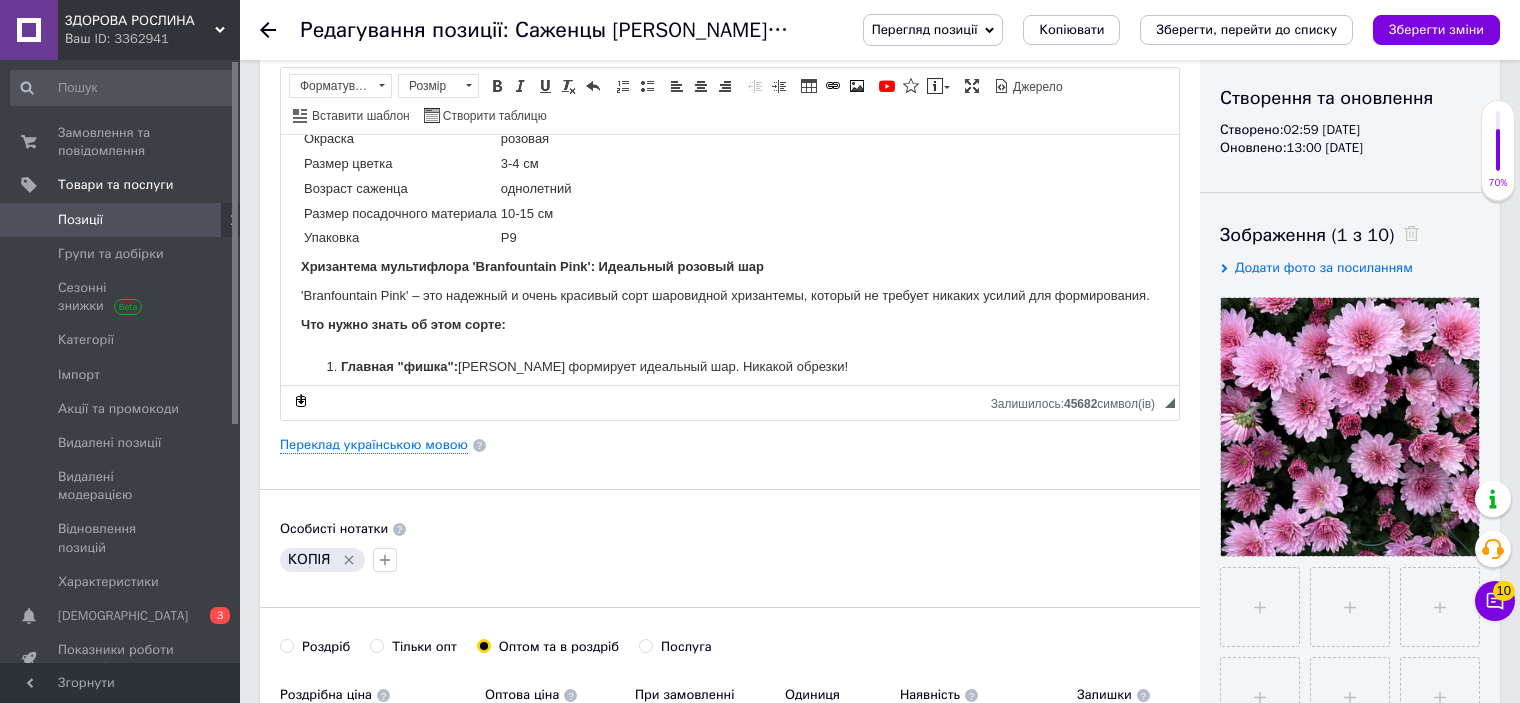scroll, scrollTop: 300, scrollLeft: 0, axis: vertical 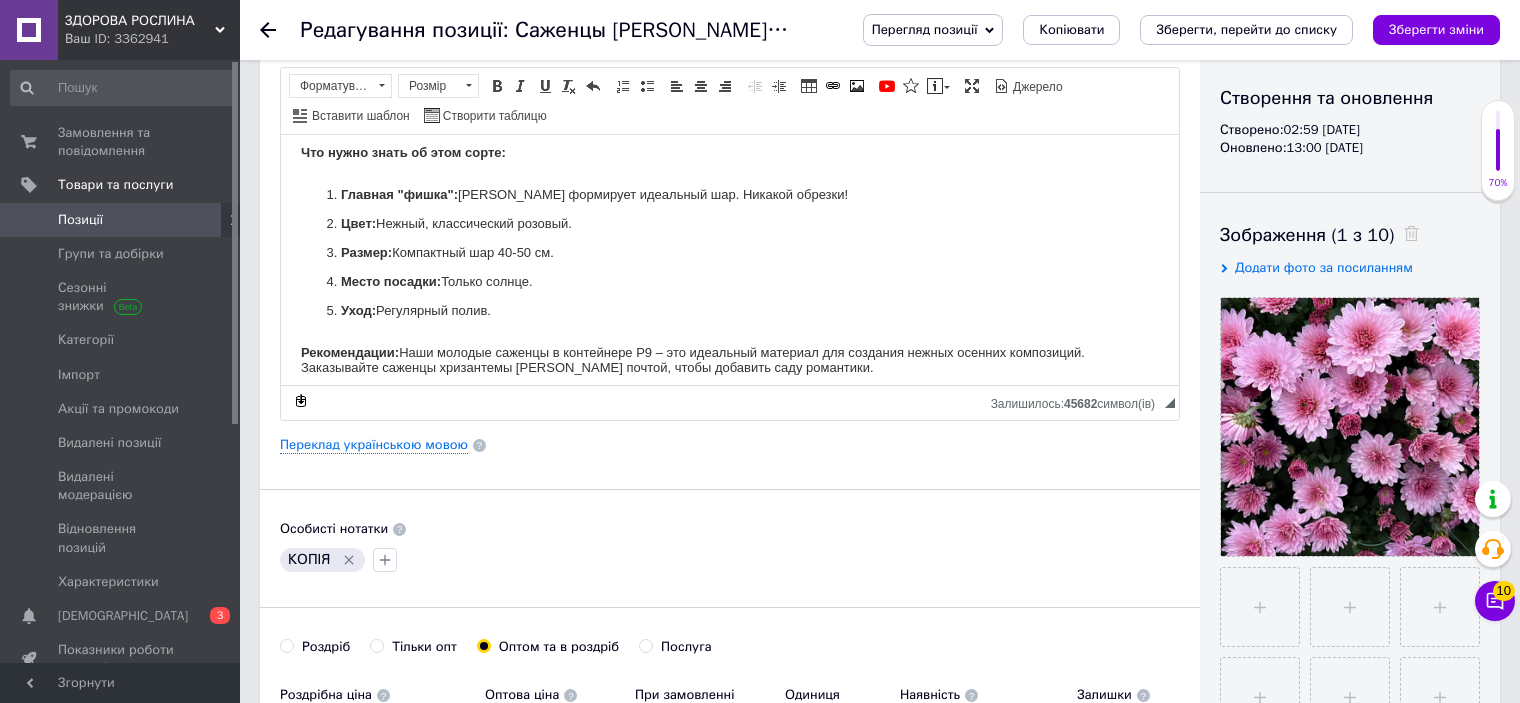 click on "Редагування позиції: Саженцы [PERSON_NAME] (Chrysanthеmum Branfountain Pink) Р9 (12) Перегляд позиції Зберегти та переглянути на сайті Зберегти та переглянути на маркетплейсі Копіювати Зберегти, перейти до списку Зберегти зміни" at bounding box center (880, 30) 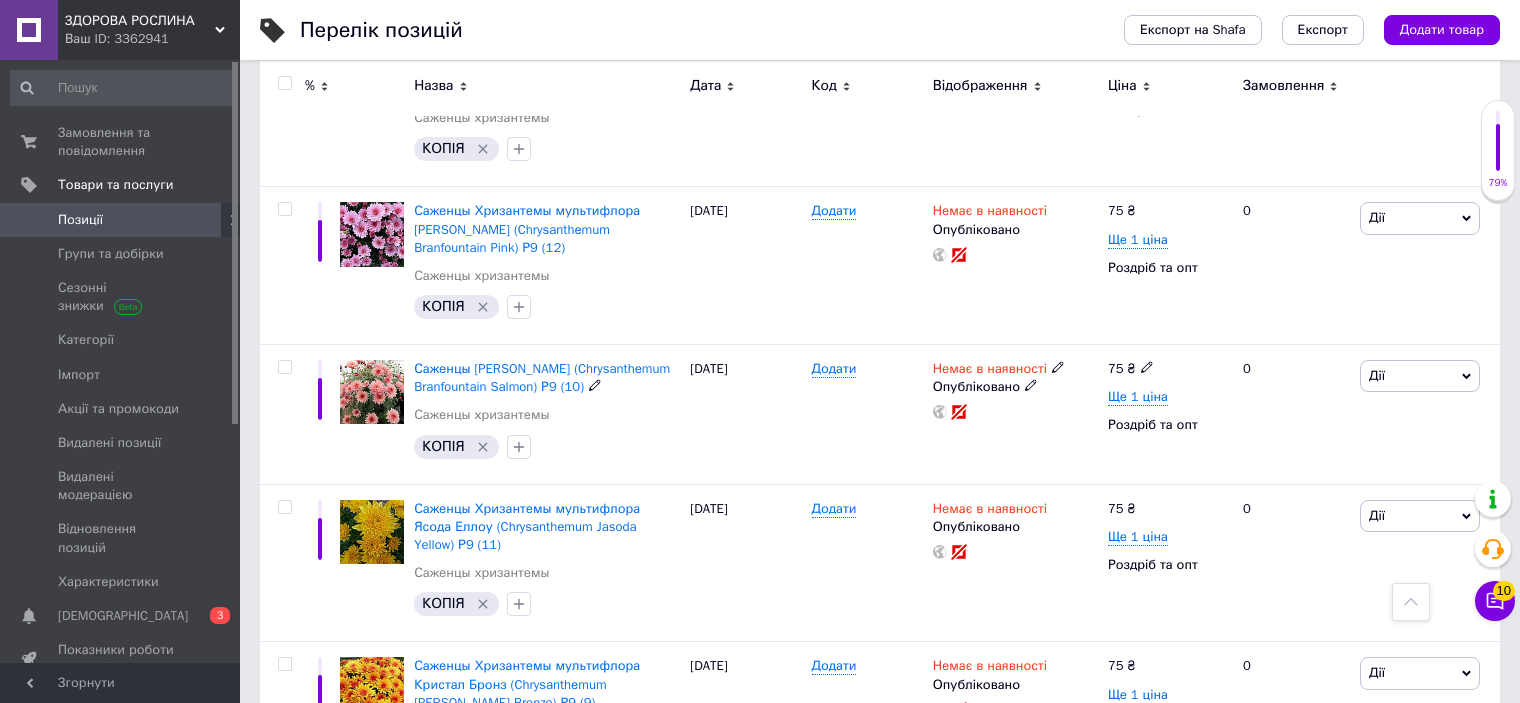 scroll, scrollTop: 3583, scrollLeft: 0, axis: vertical 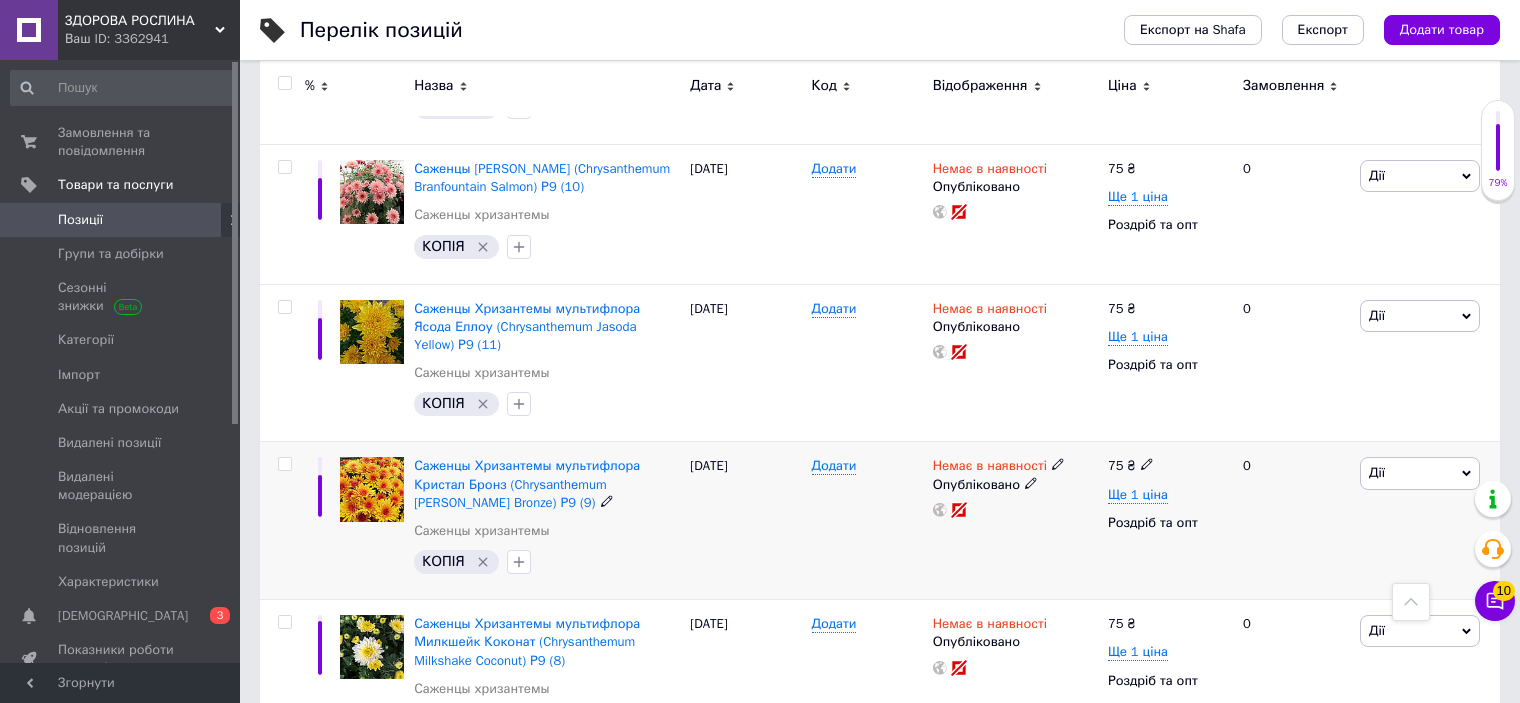click at bounding box center (372, 489) 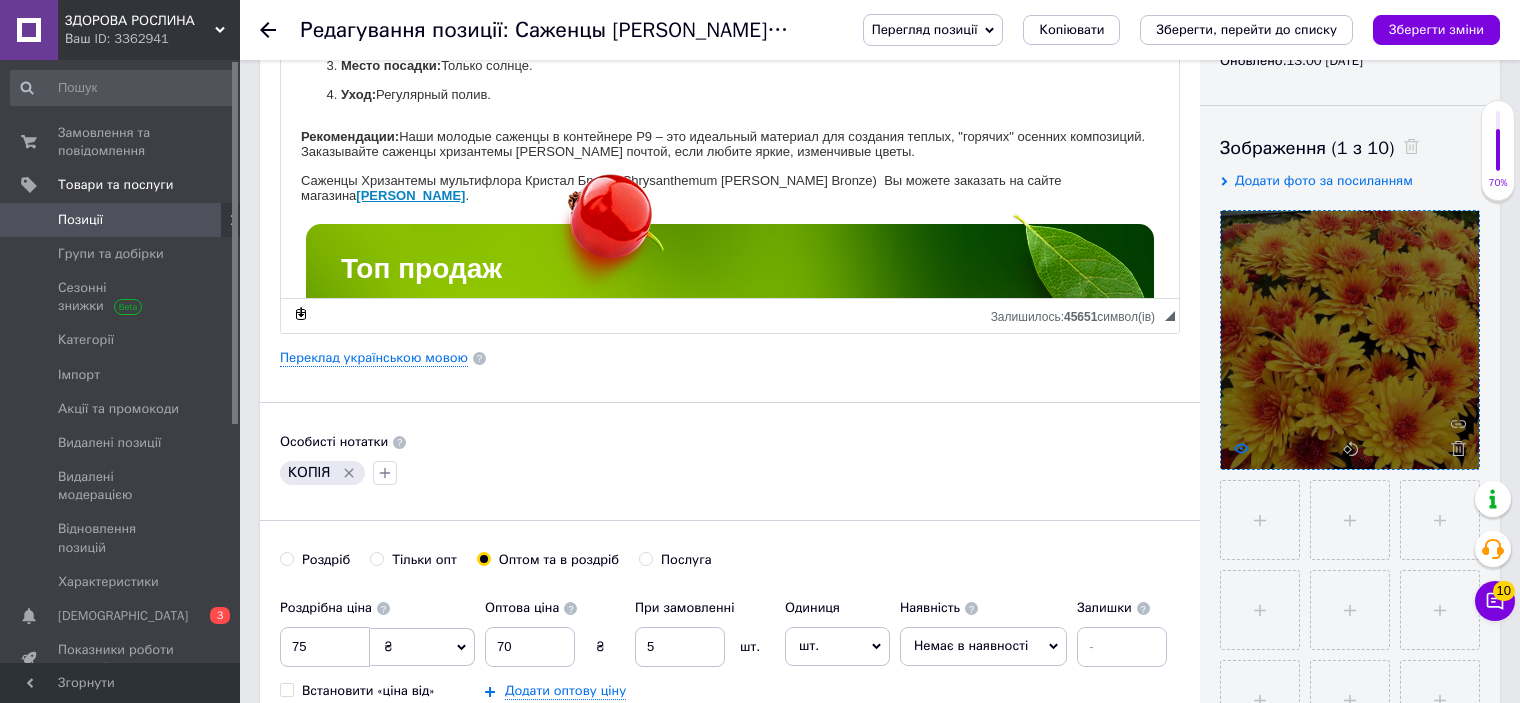 scroll, scrollTop: 300, scrollLeft: 0, axis: vertical 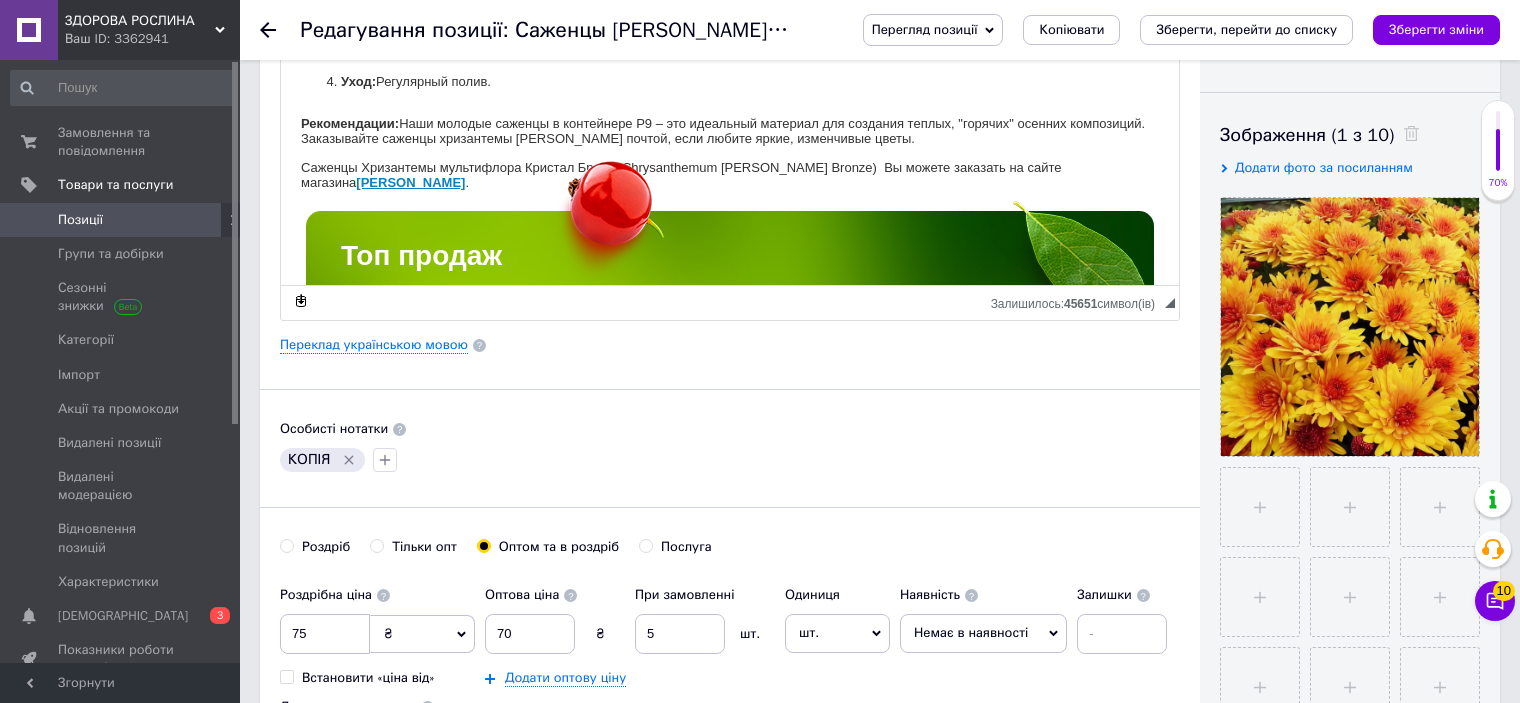 click on "Редагування позиції: Саженцы [PERSON_NAME] (Chrysanthеmum [PERSON_NAME] Bronze) Р9 (9) Перегляд позиції Зберегти та переглянути на сайті Зберегти та переглянути на маркетплейсі Копіювати Зберегти, перейти до списку Зберегти зміни" at bounding box center (880, 30) 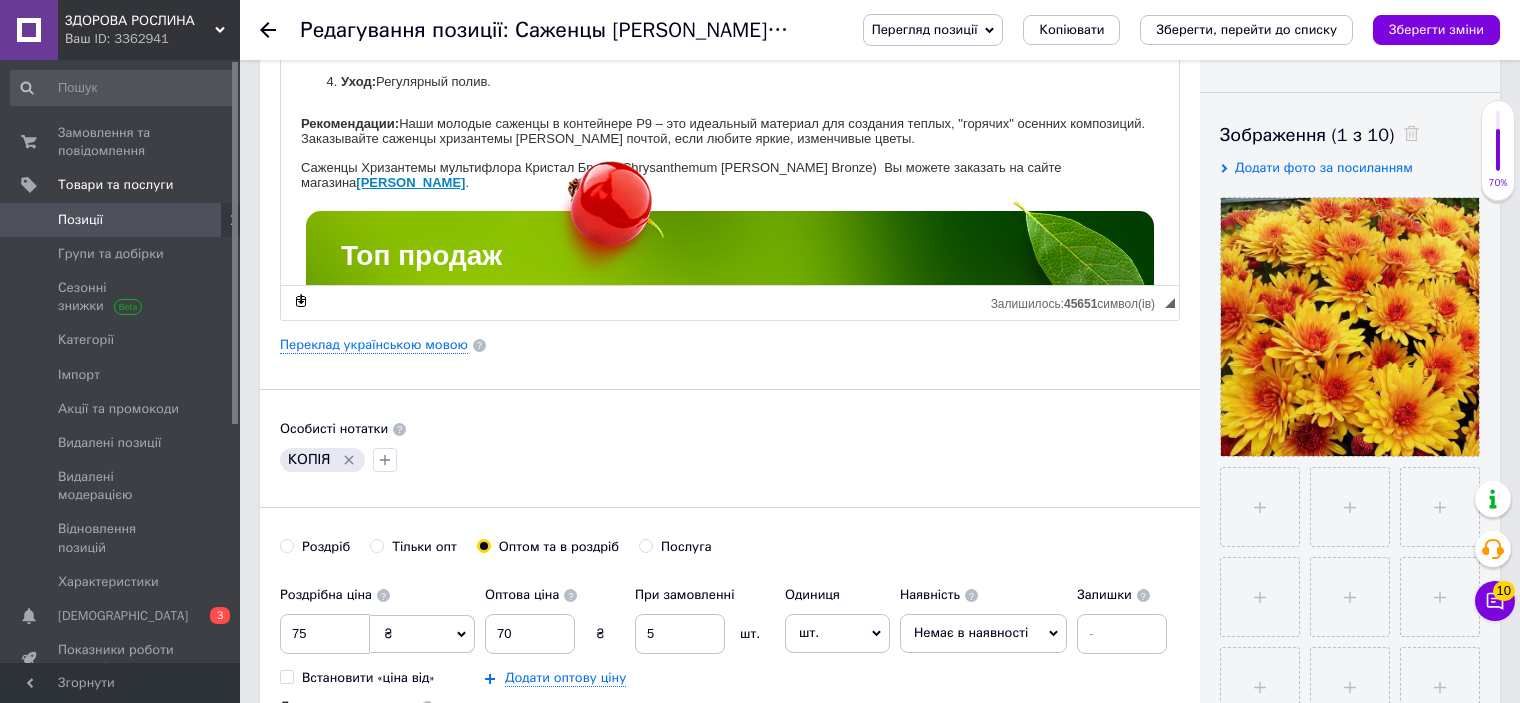 click 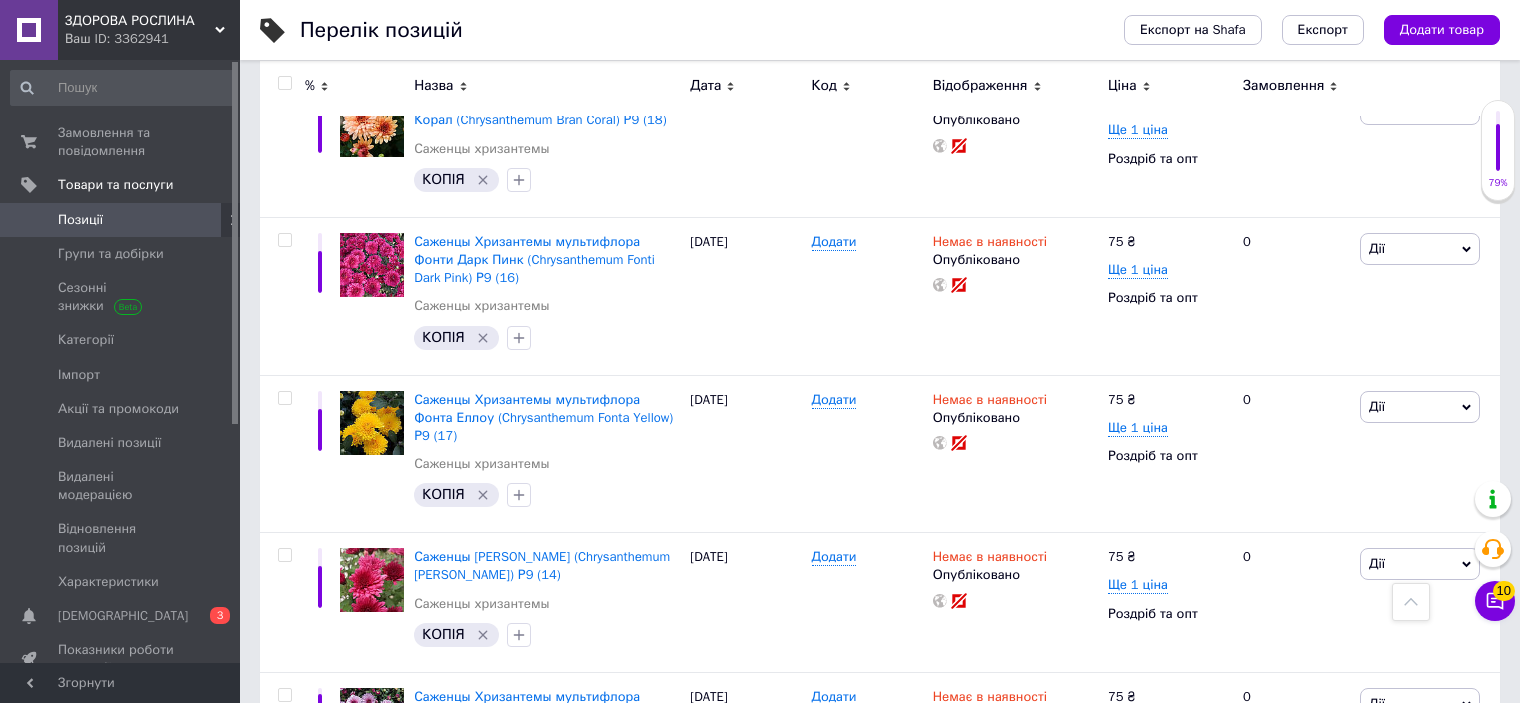 scroll, scrollTop: 2363, scrollLeft: 0, axis: vertical 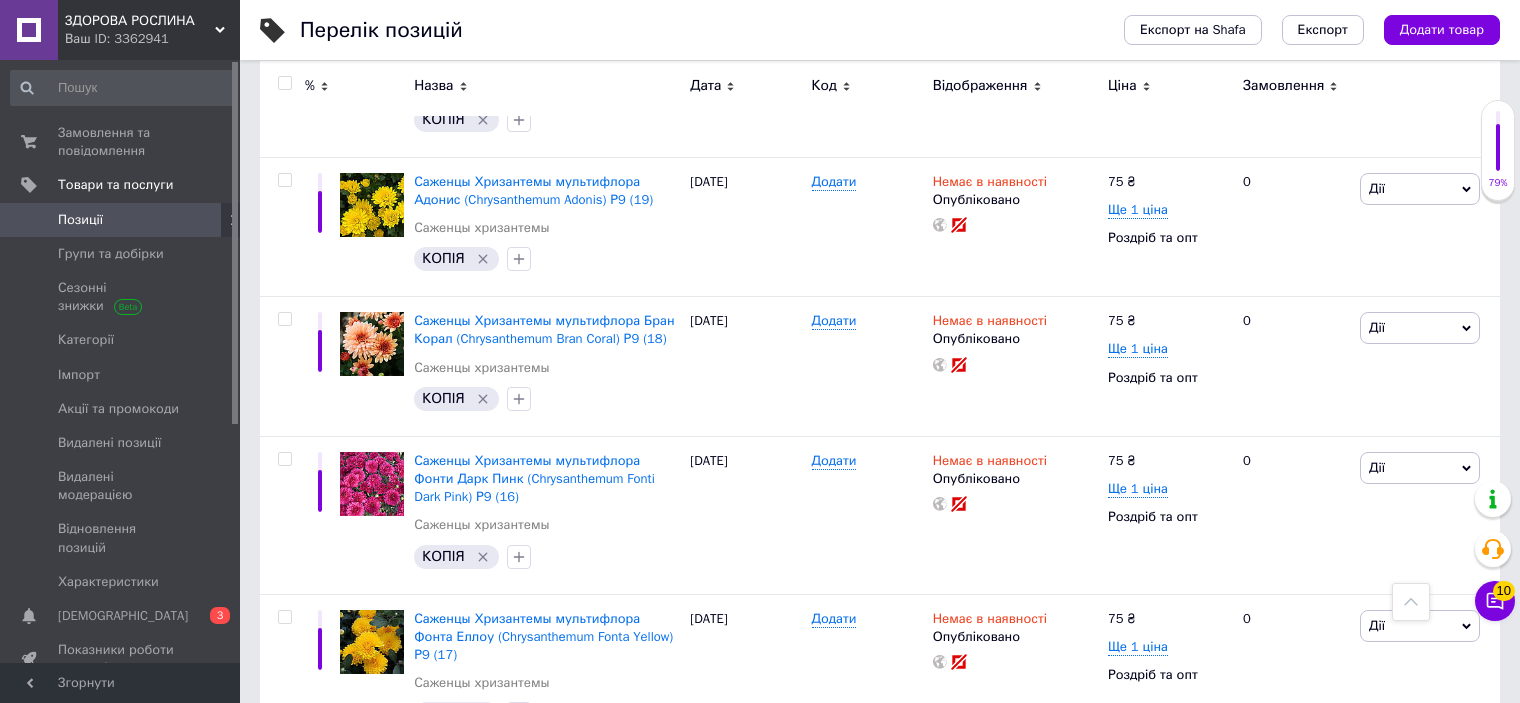click on "Ваш ID: 3362941" at bounding box center [152, 39] 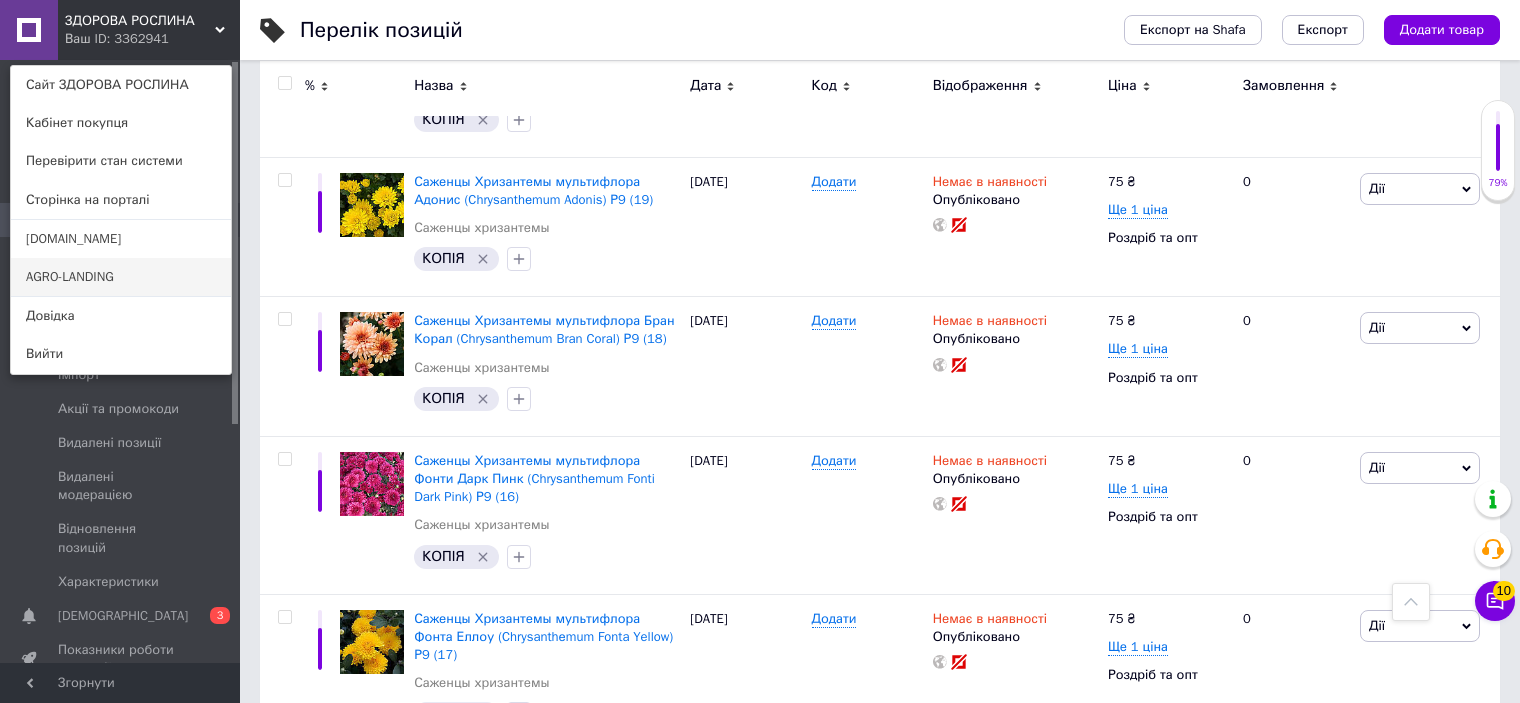 click on "AGRO-LANDING" at bounding box center (121, 277) 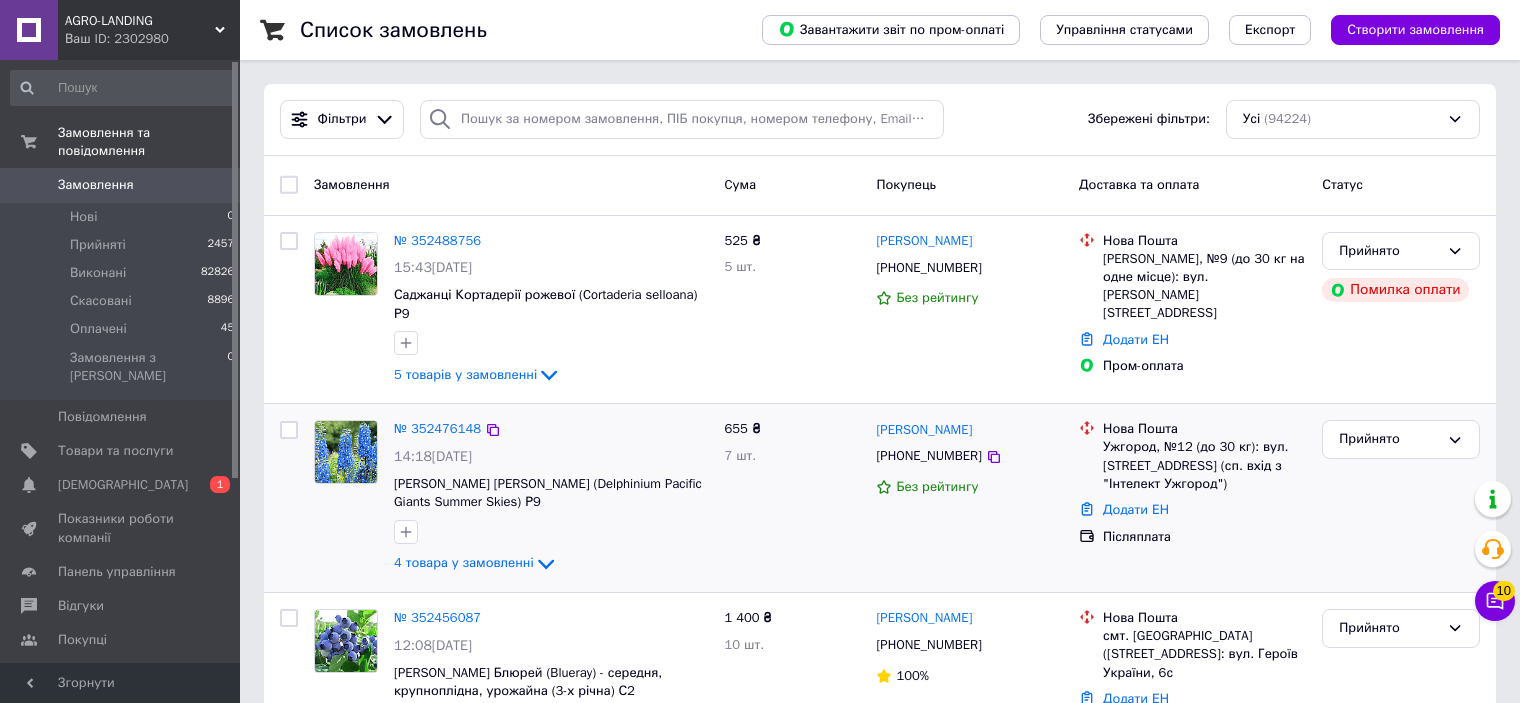 scroll, scrollTop: 200, scrollLeft: 0, axis: vertical 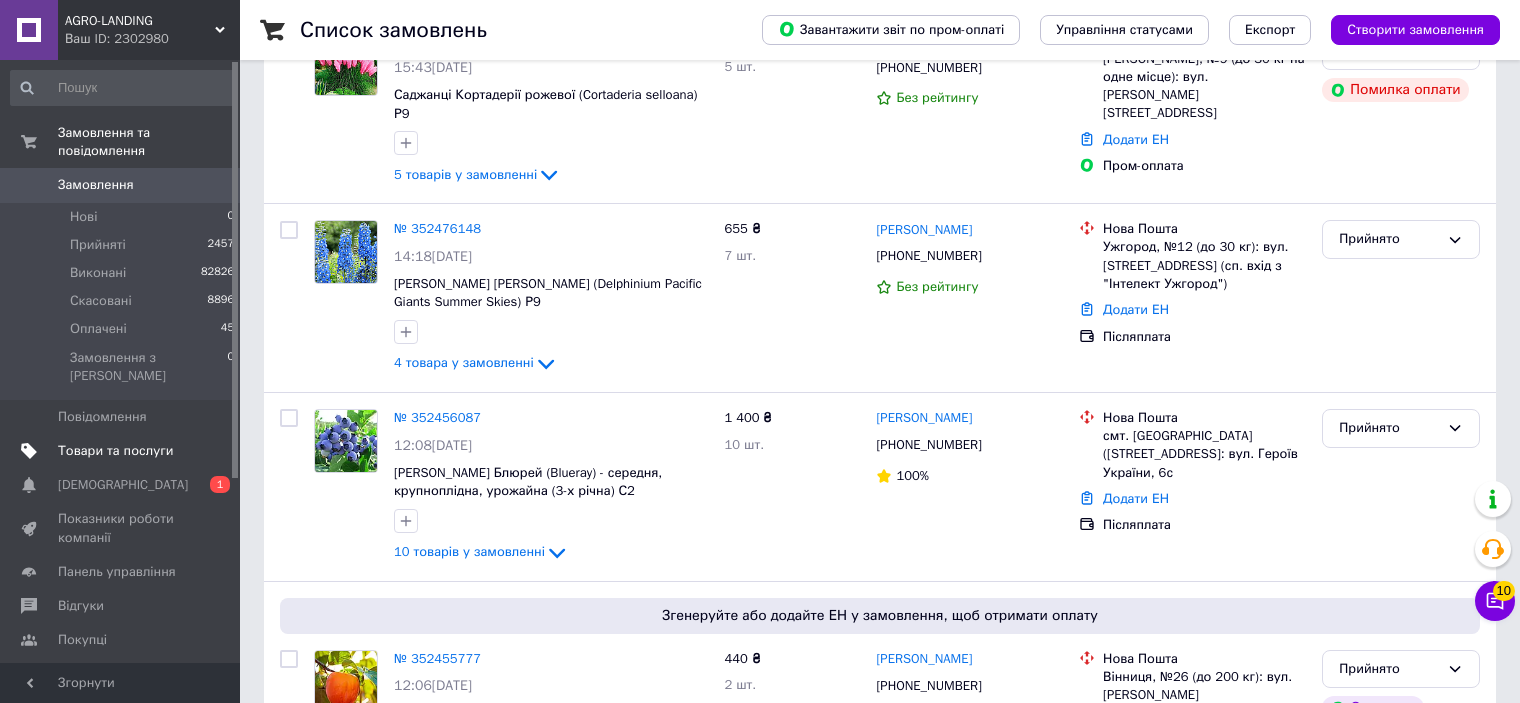 click on "Товари та послуги" at bounding box center [115, 451] 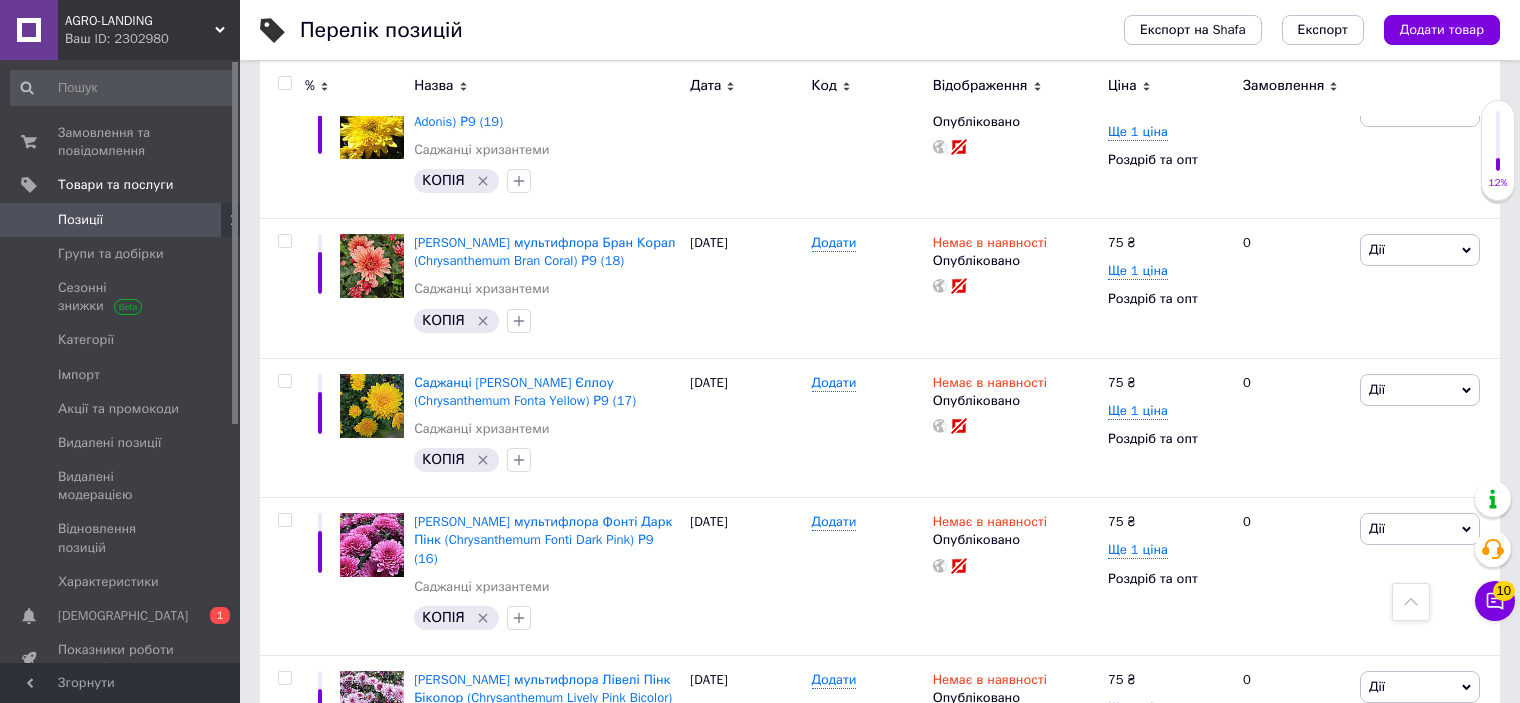 scroll, scrollTop: 2400, scrollLeft: 0, axis: vertical 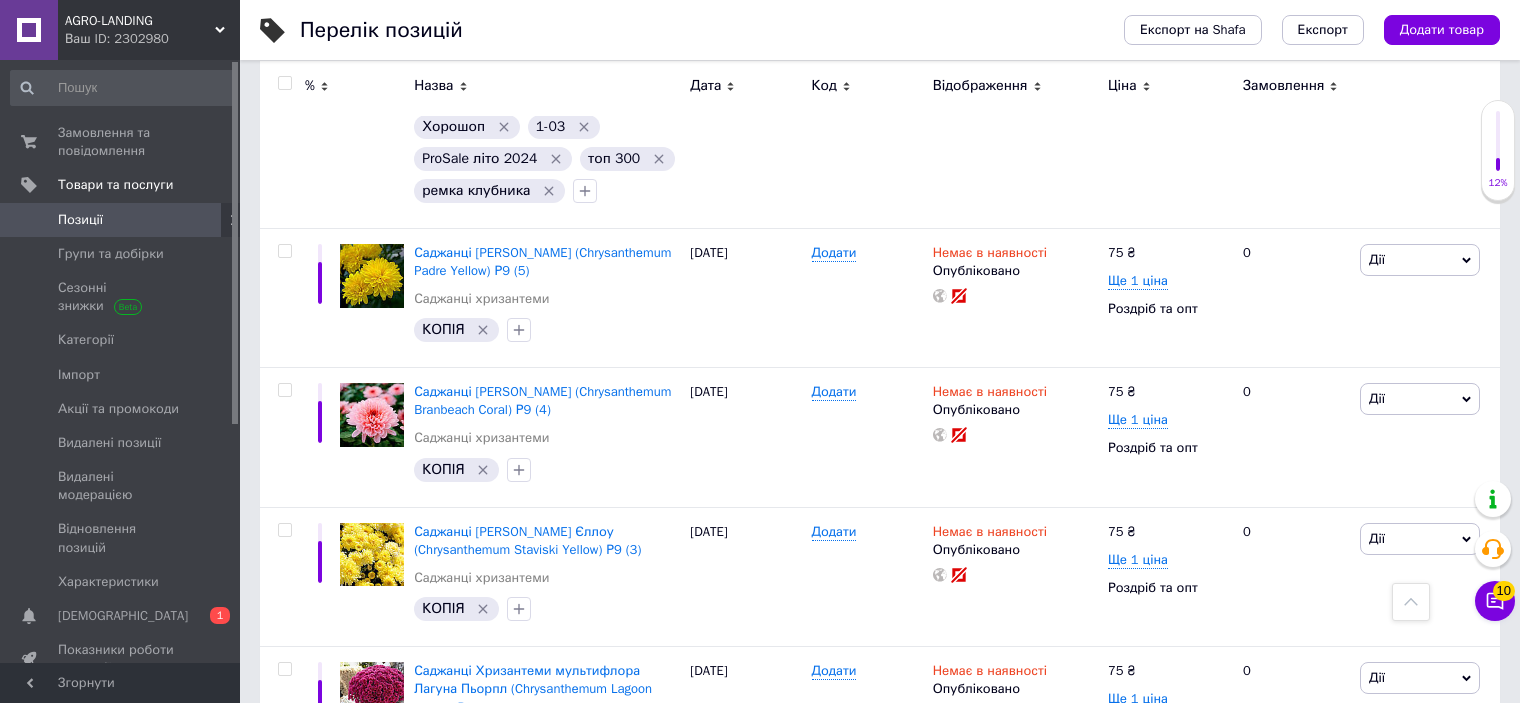 click on "Ваш ID: 2302980" at bounding box center [152, 39] 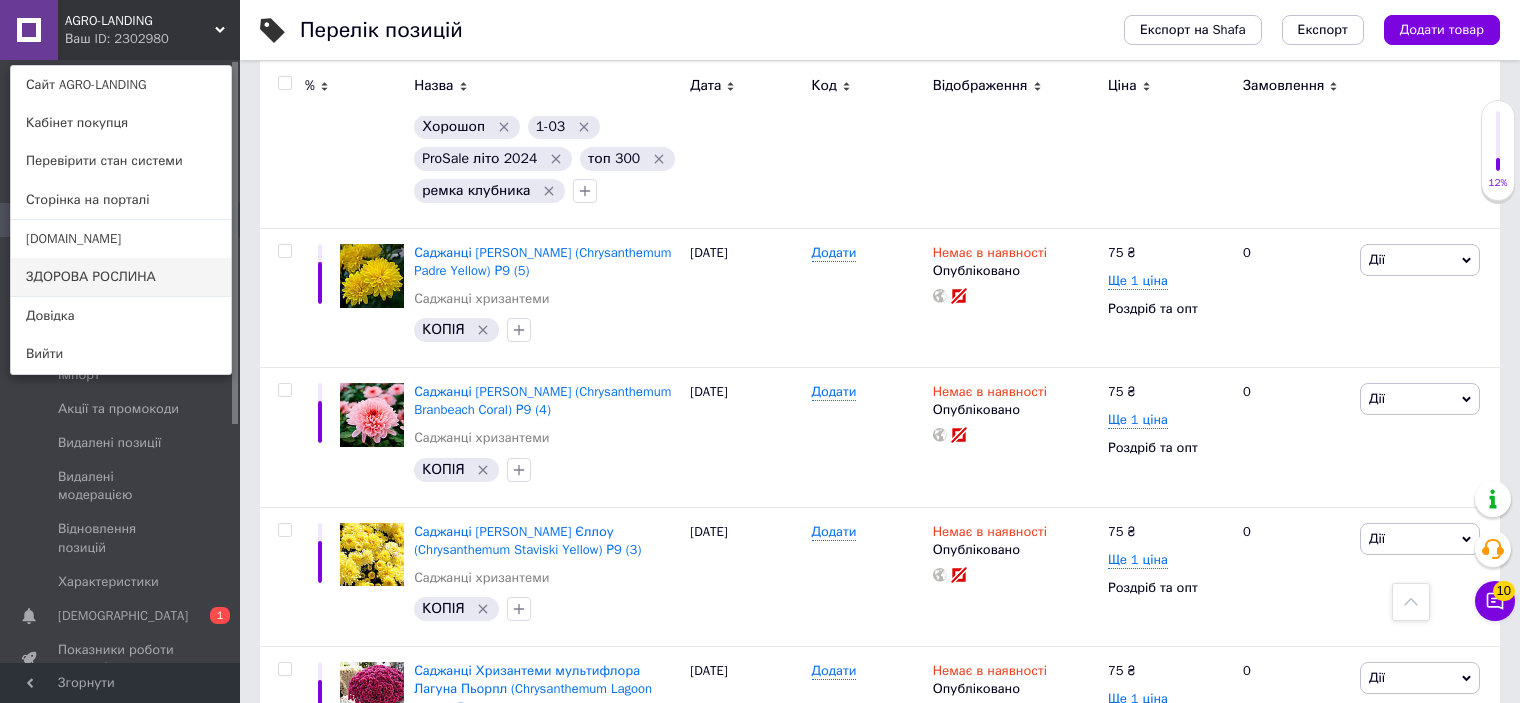 click on "ЗДОРОВА РОСЛИНА" at bounding box center [121, 277] 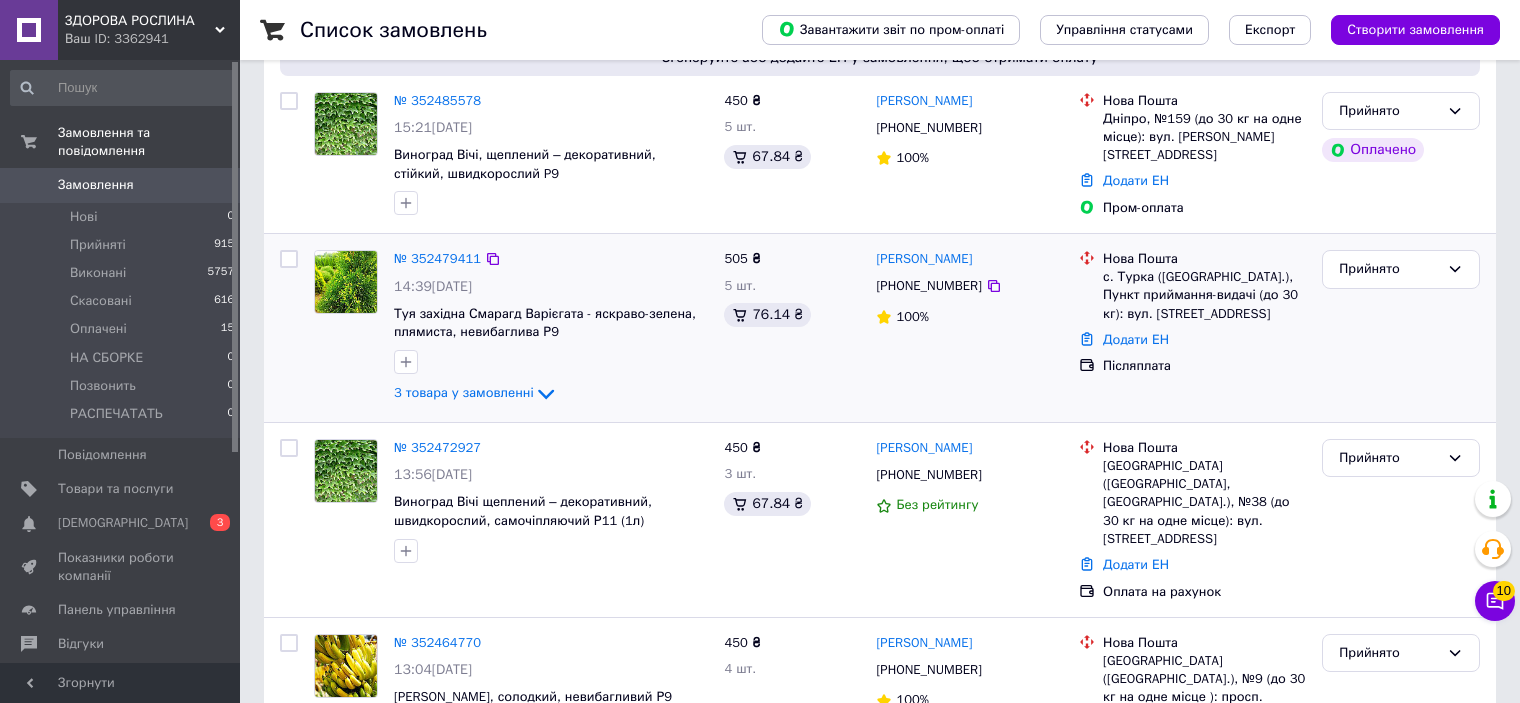 scroll, scrollTop: 800, scrollLeft: 0, axis: vertical 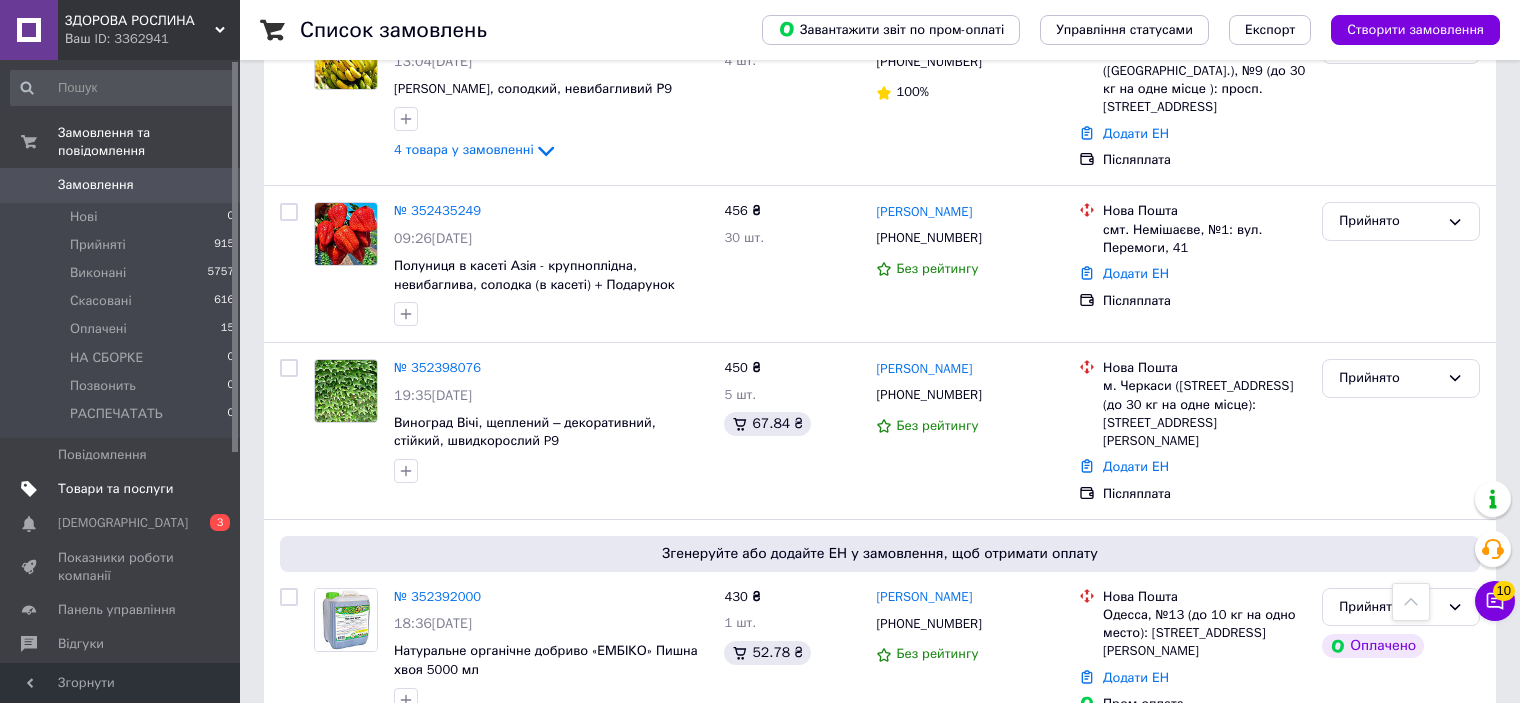 click on "Товари та послуги" at bounding box center (115, 489) 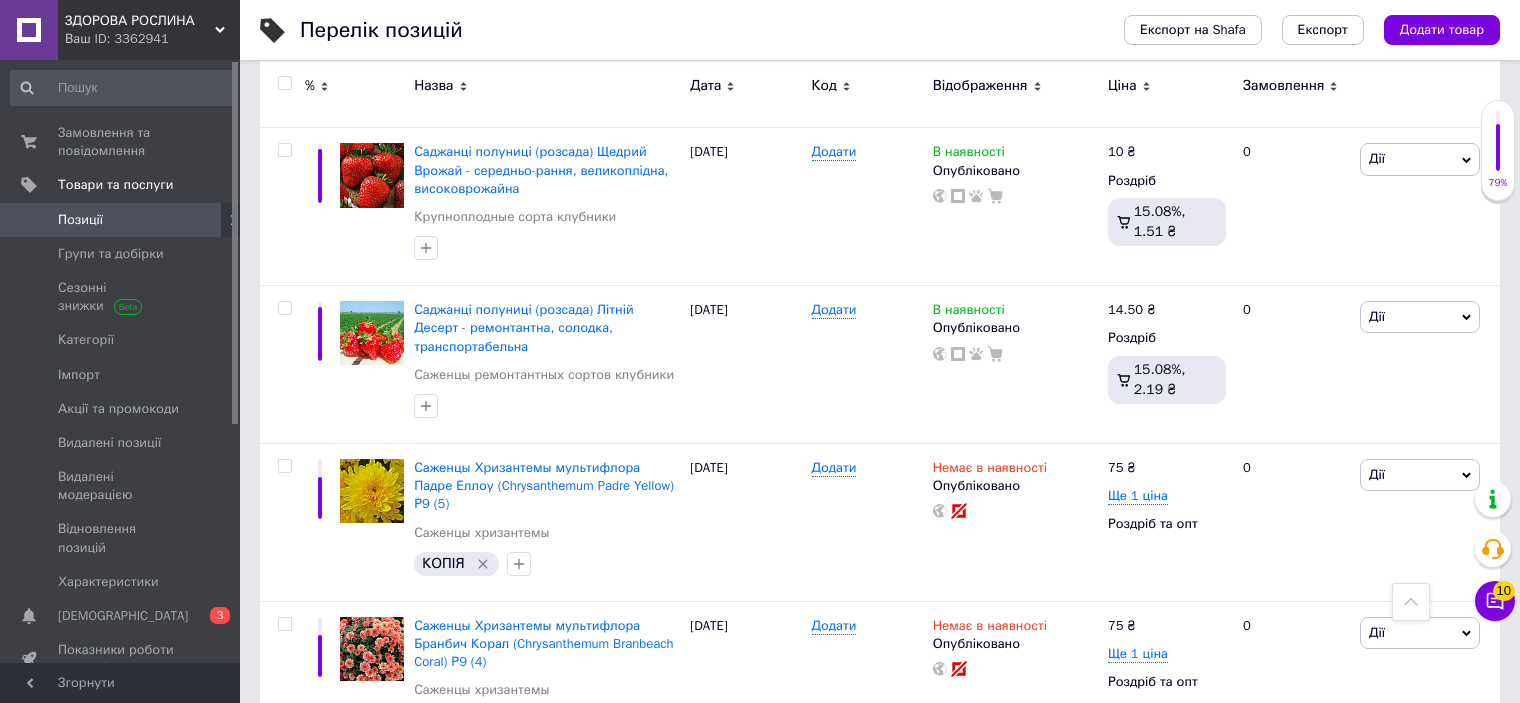 scroll, scrollTop: 7200, scrollLeft: 0, axis: vertical 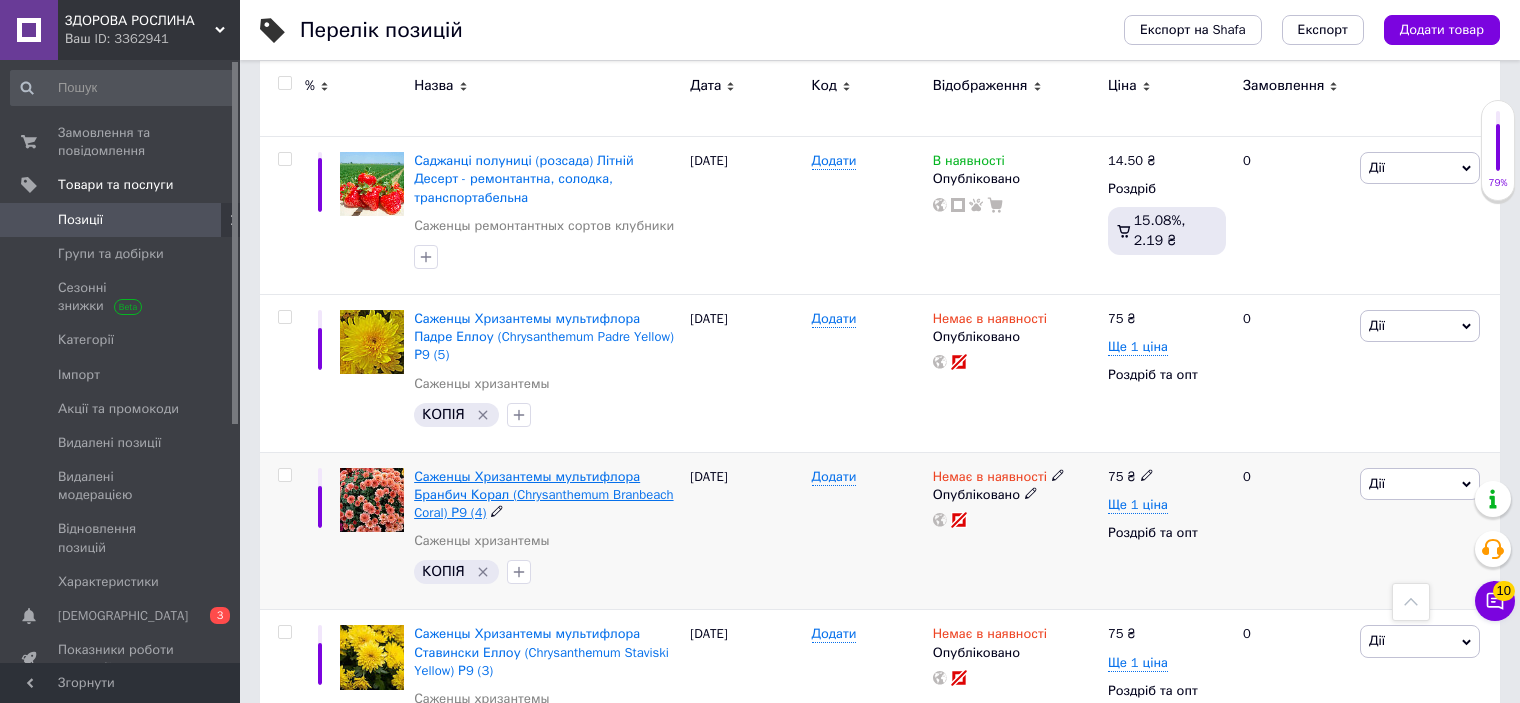 click on "Саженцы Хризантемы мультифлора Бранбич Корал (Chrysanthеmum Branbeach Coral) Р9 (4)" at bounding box center [543, 494] 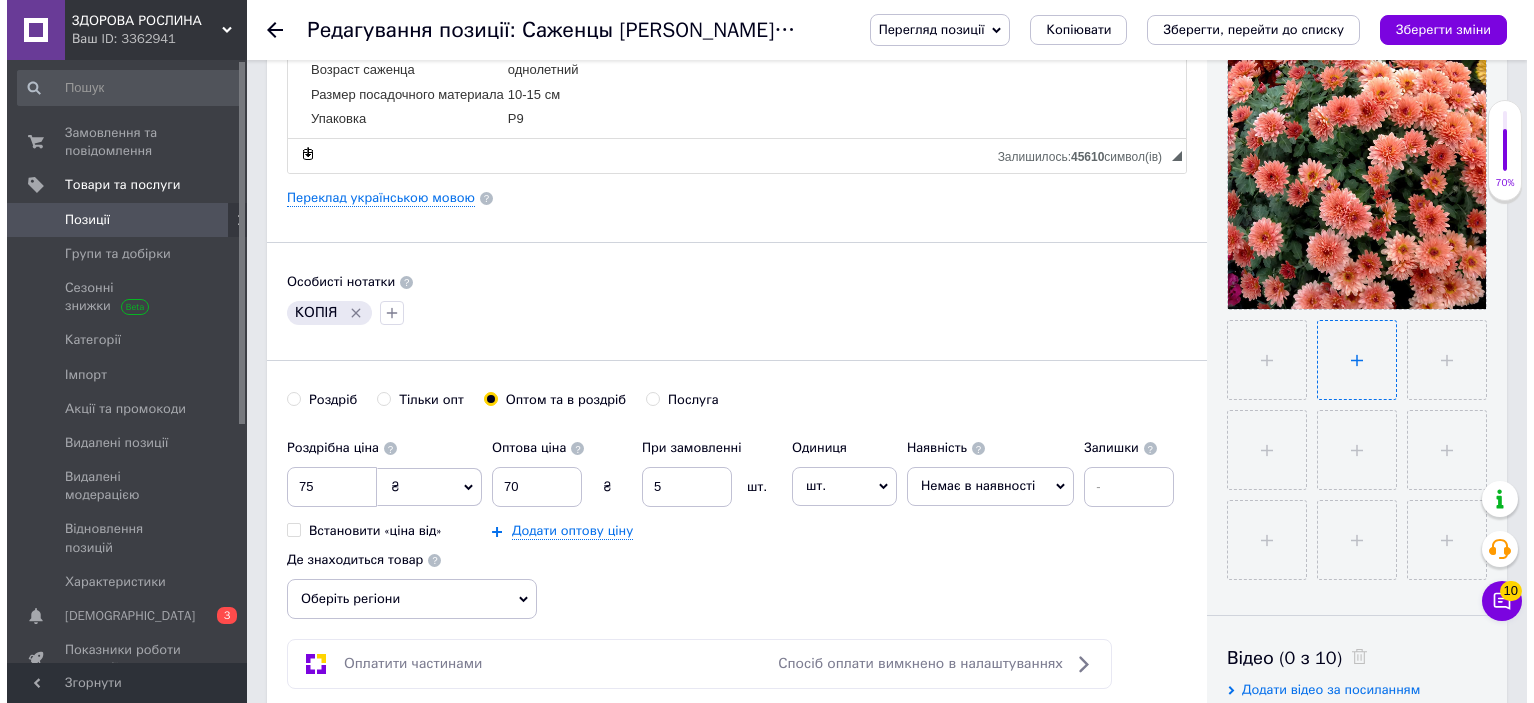 scroll, scrollTop: 500, scrollLeft: 0, axis: vertical 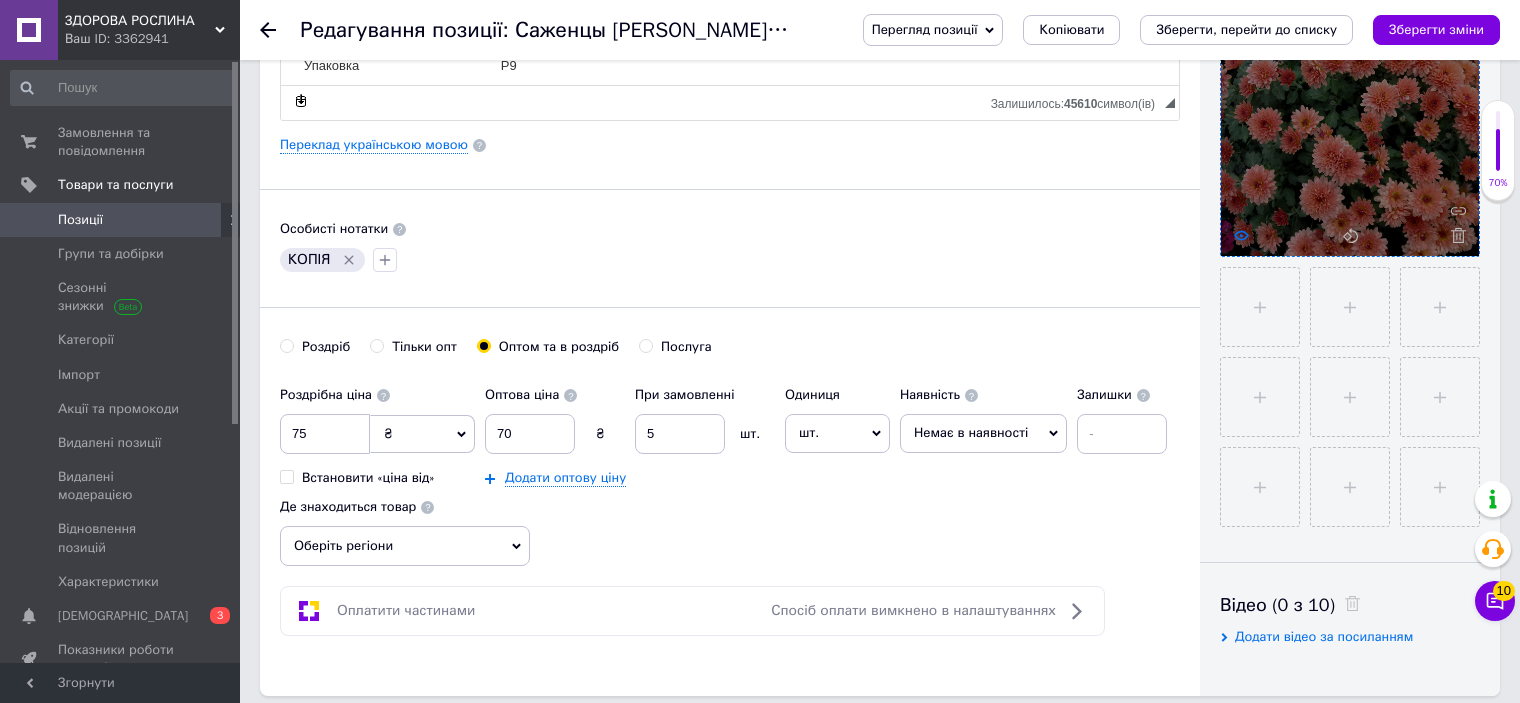 click 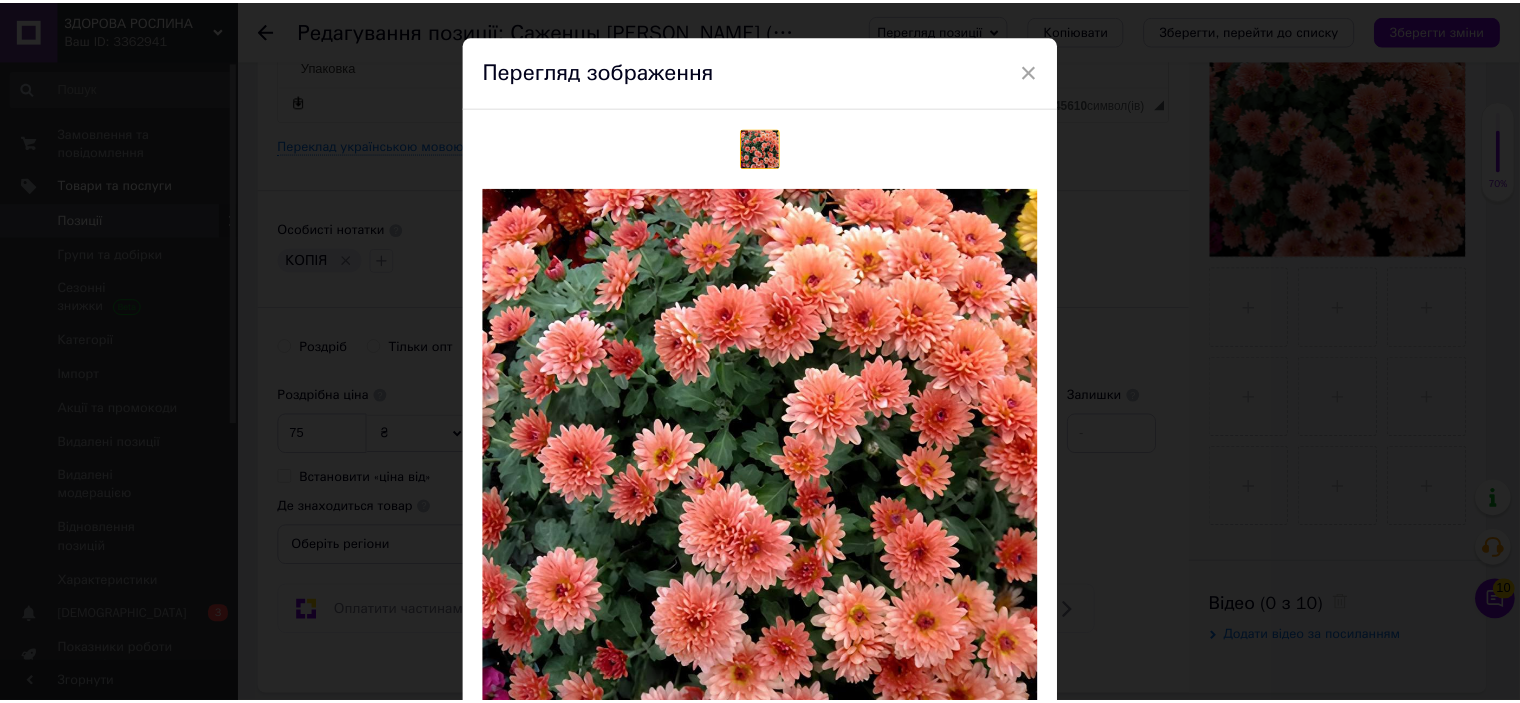 scroll, scrollTop: 0, scrollLeft: 0, axis: both 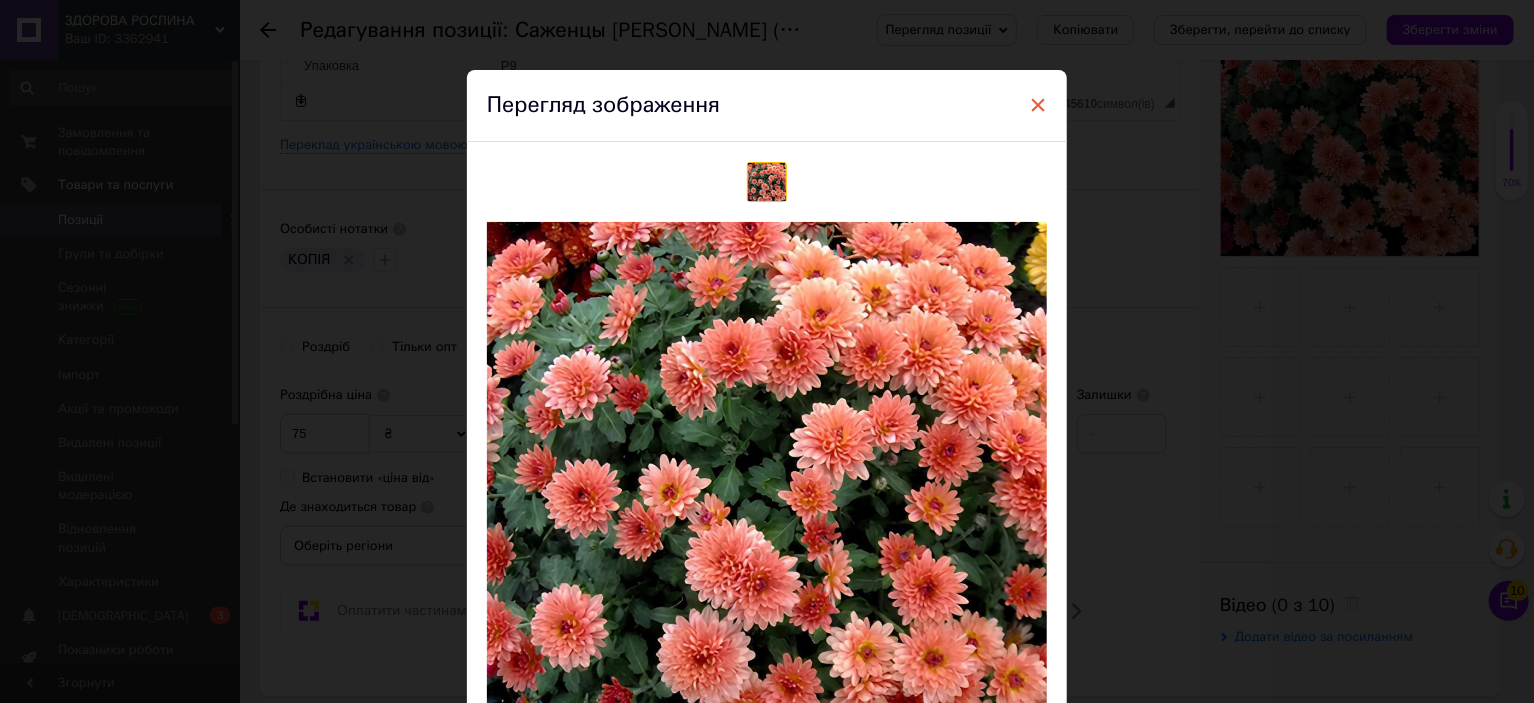 click on "×" at bounding box center (1038, 105) 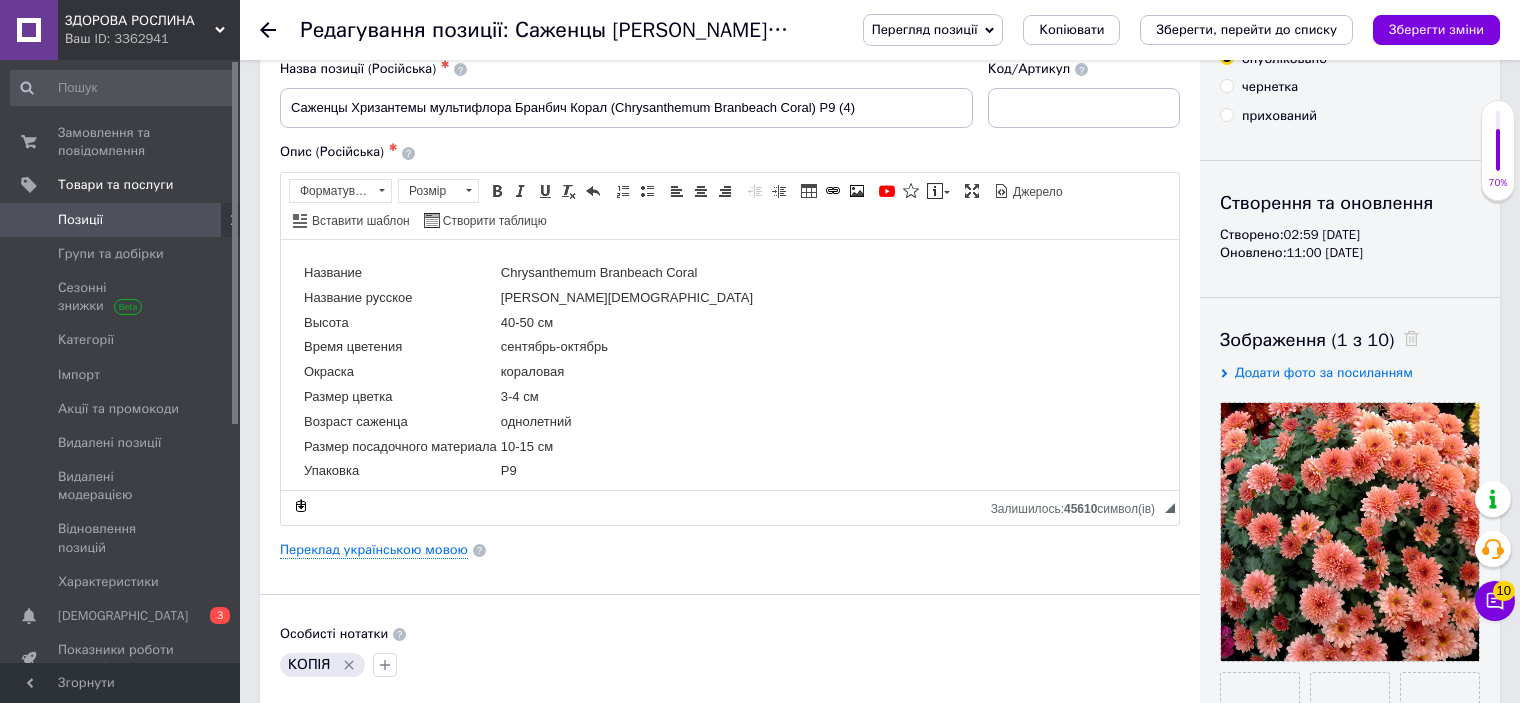 scroll, scrollTop: 200, scrollLeft: 0, axis: vertical 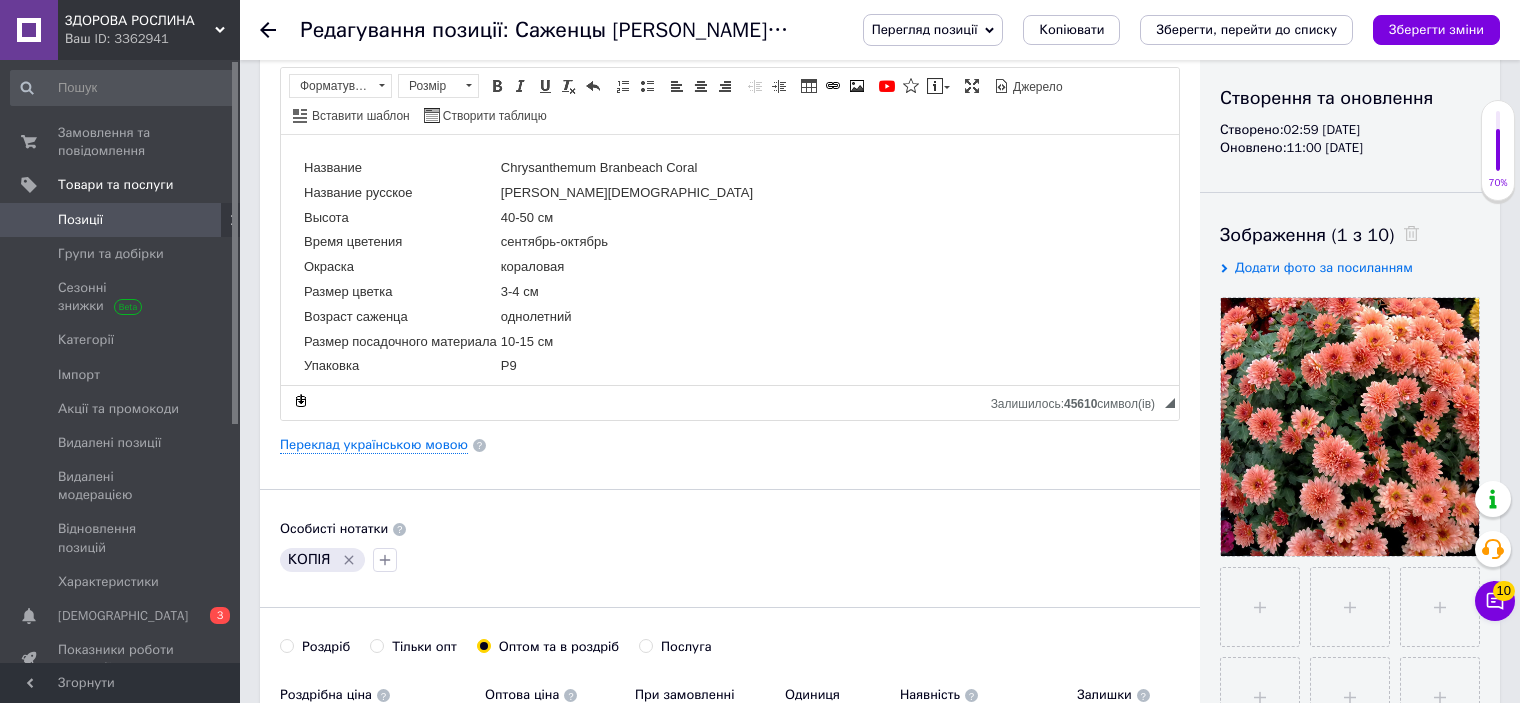click on "Позиції" at bounding box center [123, 220] 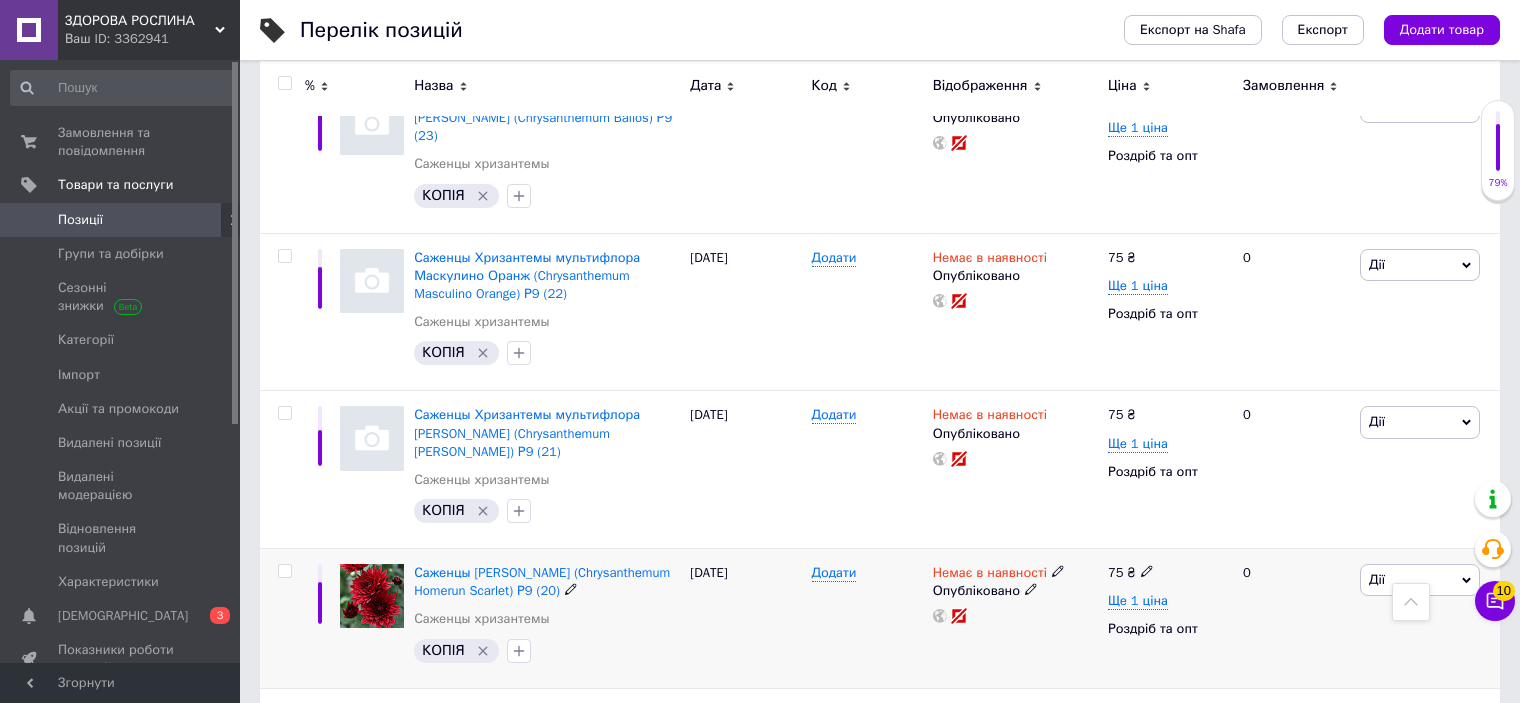 scroll, scrollTop: 1700, scrollLeft: 0, axis: vertical 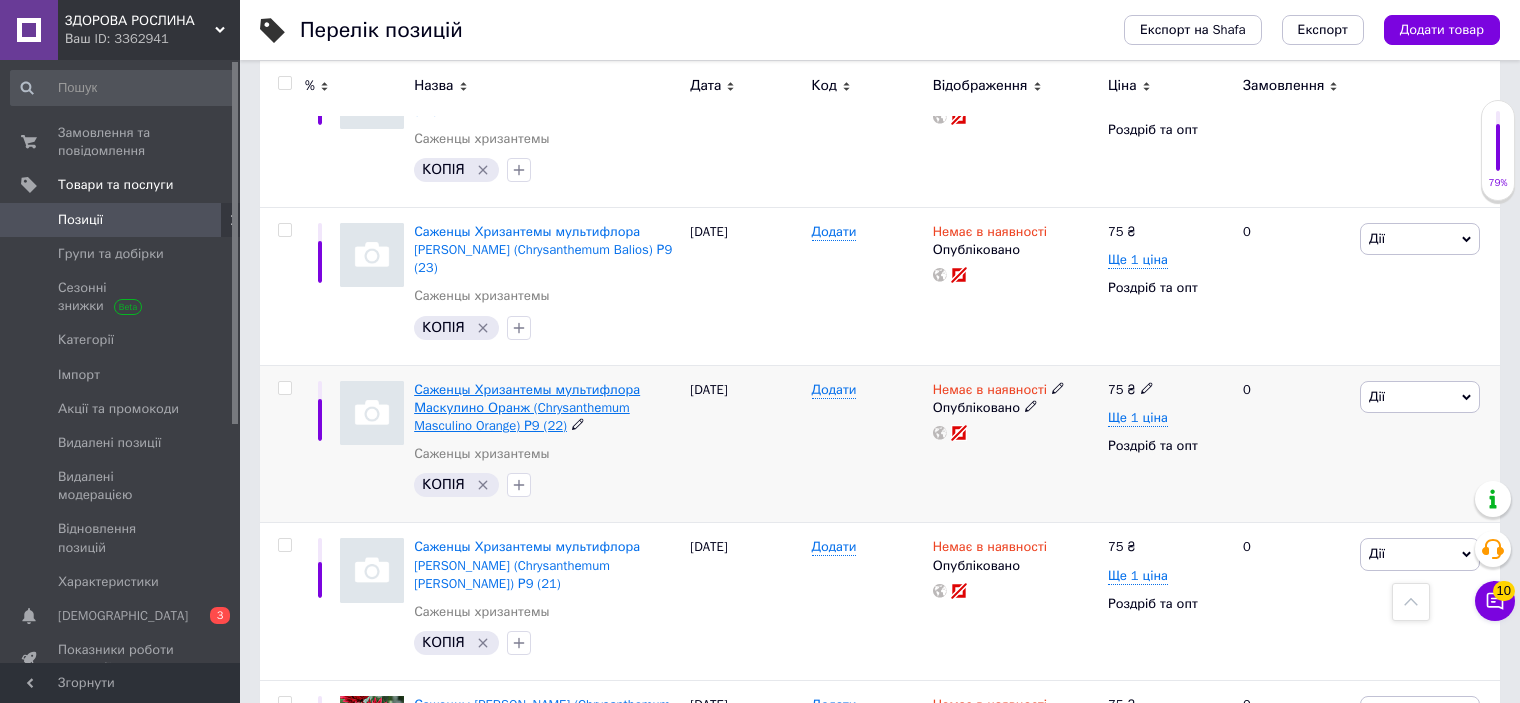 click on "Саженцы Хризантемы мультифлора Маскулино Оранж (Chrysanthеmum Masculino Orange) Р9 (22)" at bounding box center (527, 407) 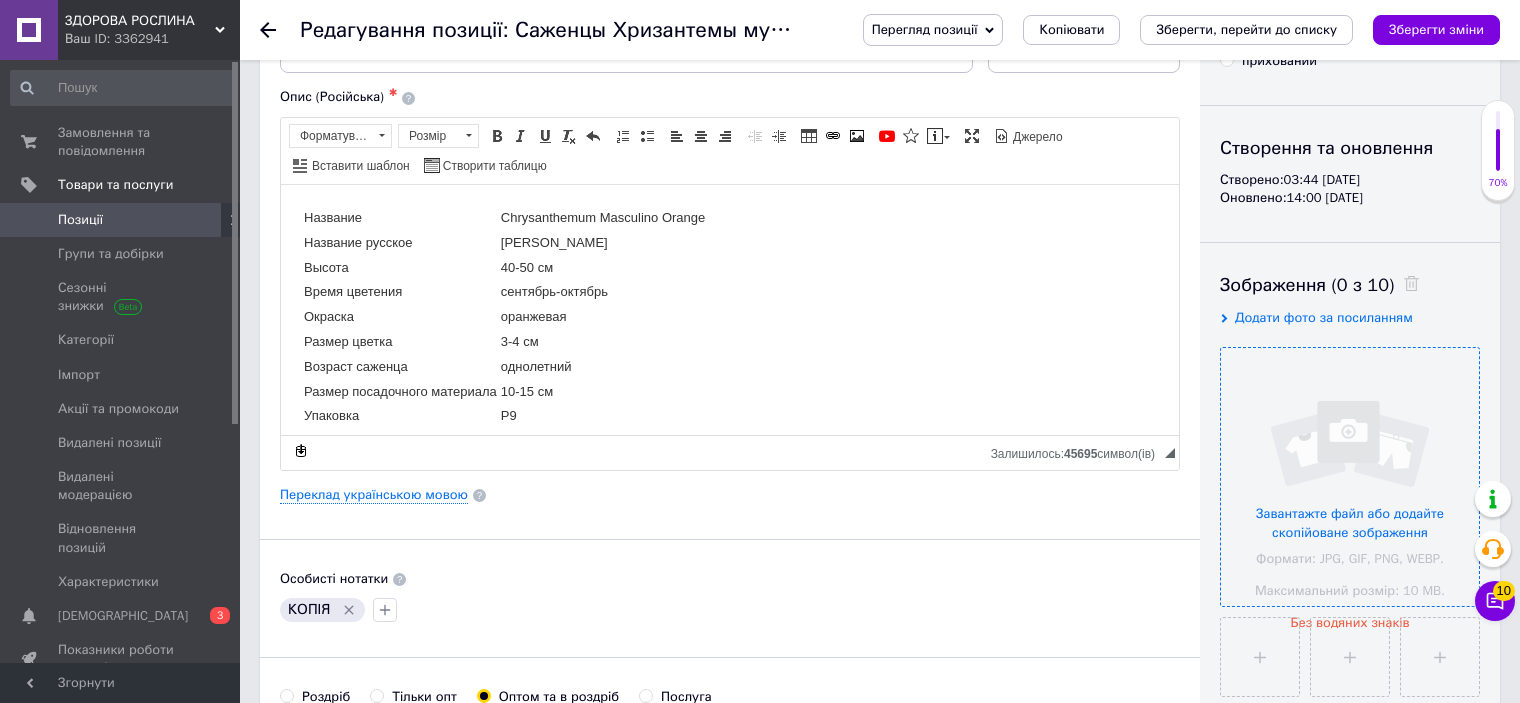 scroll, scrollTop: 200, scrollLeft: 0, axis: vertical 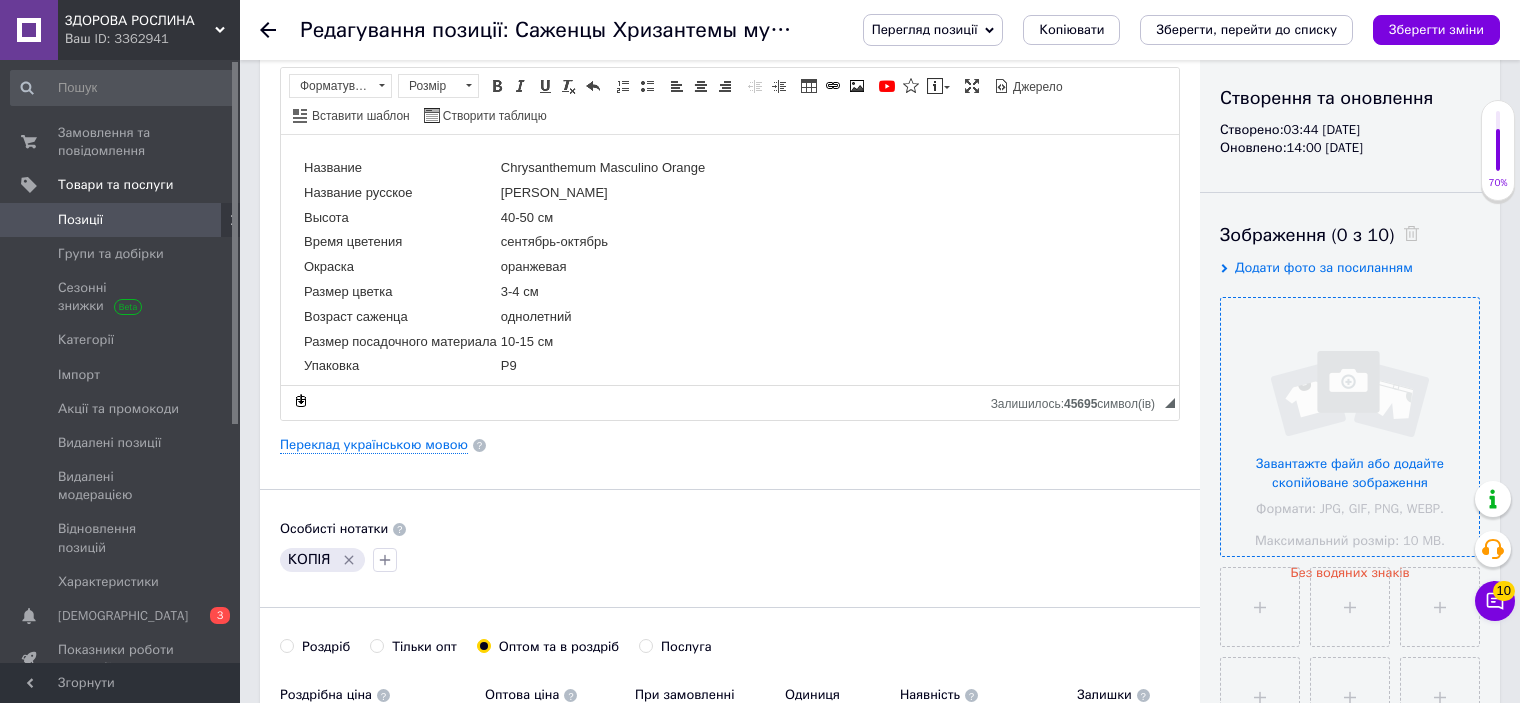 click at bounding box center [1350, 427] 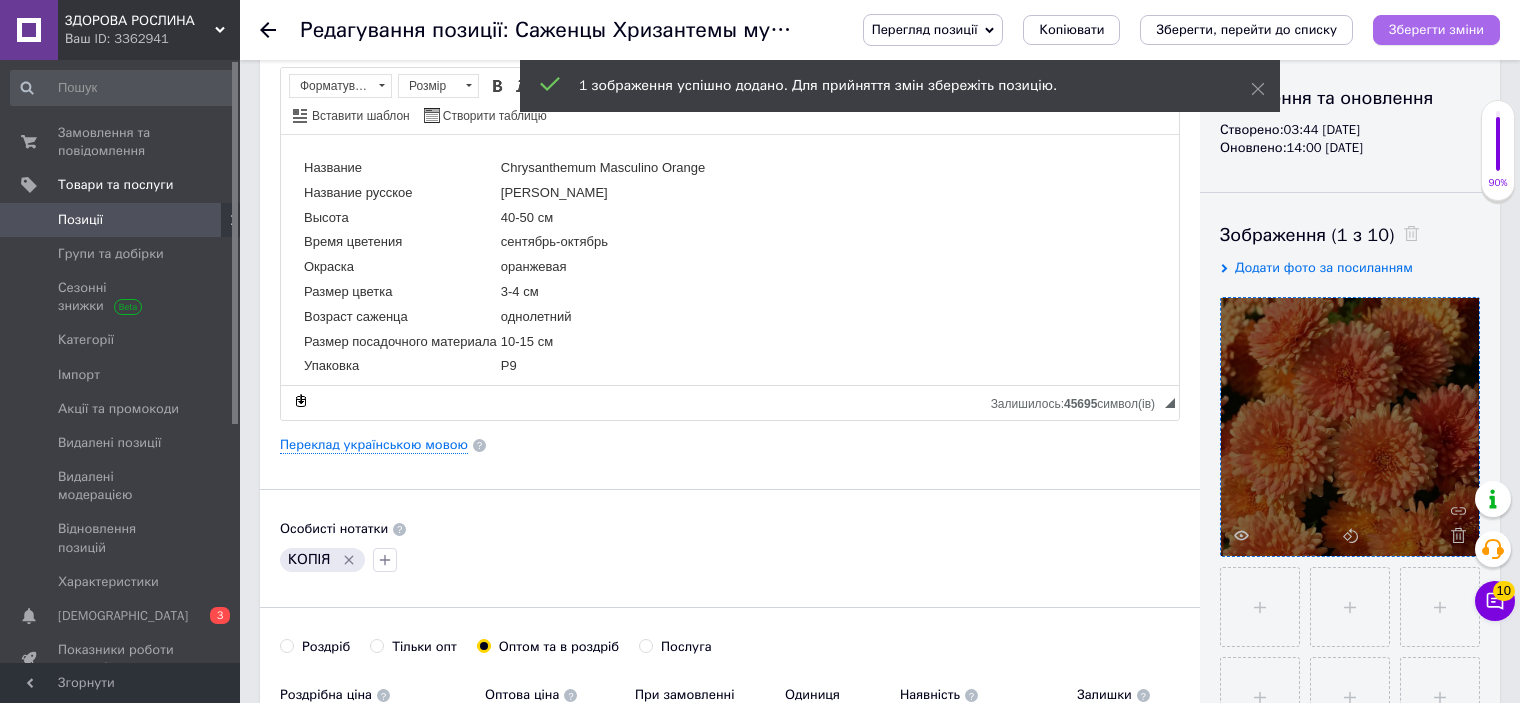 click on "Зберегти зміни" at bounding box center (1436, 29) 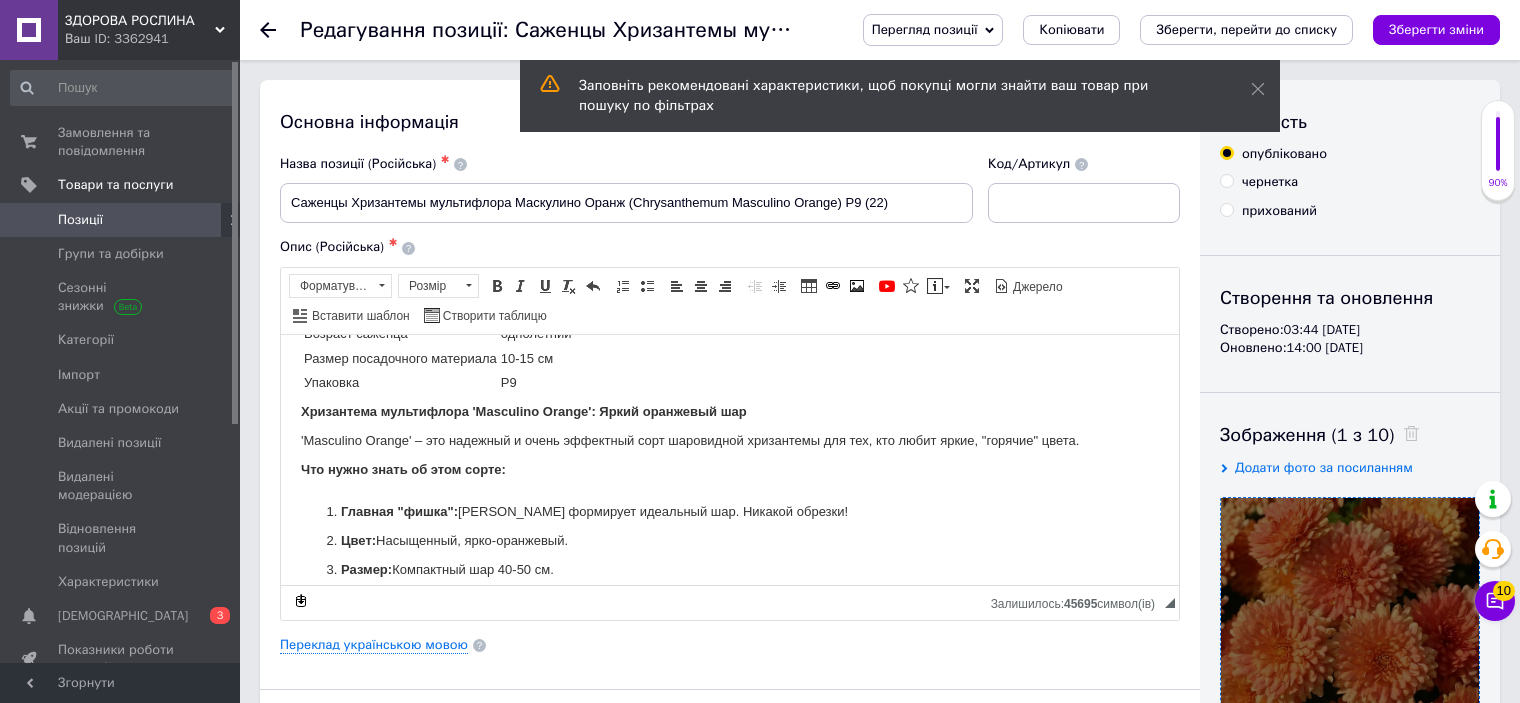 scroll, scrollTop: 200, scrollLeft: 0, axis: vertical 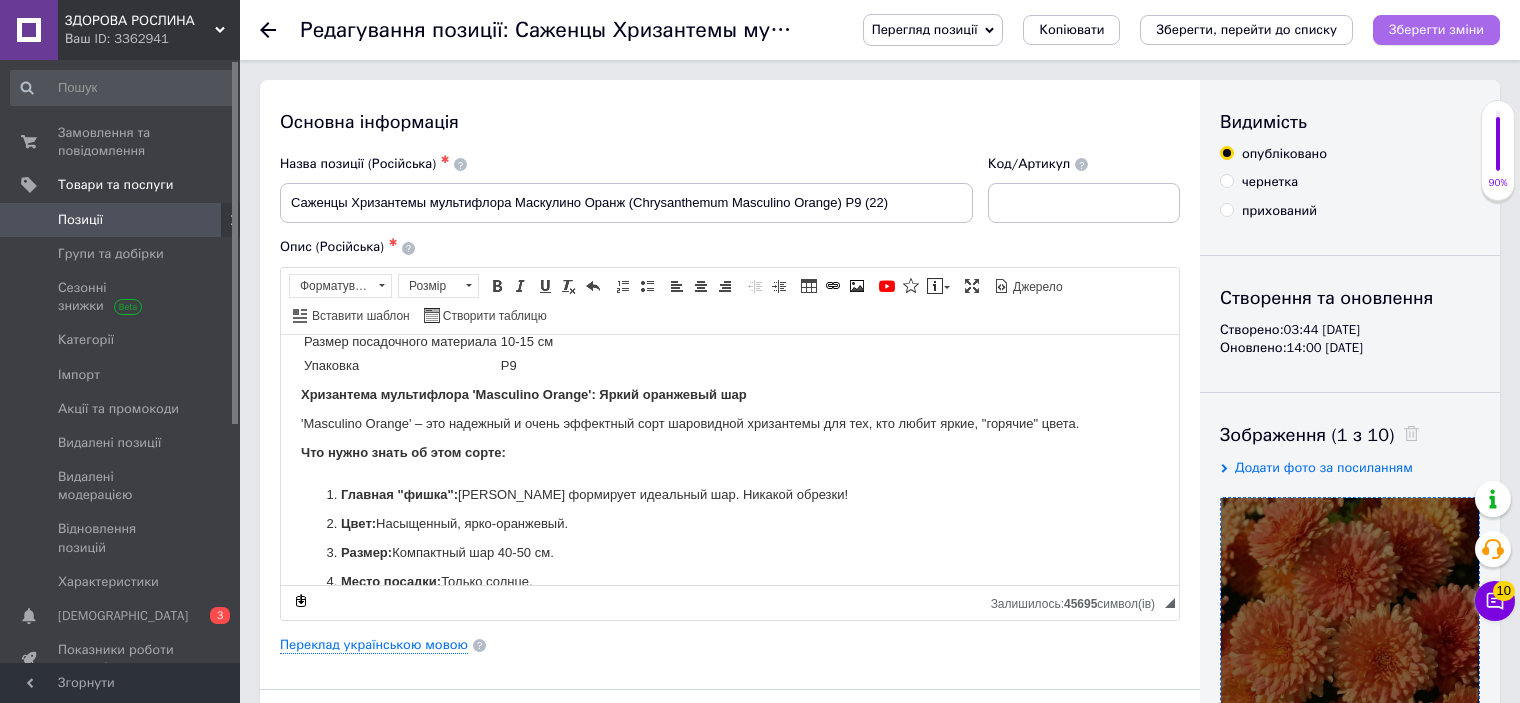 click on "Зберегти зміни" at bounding box center (1436, 29) 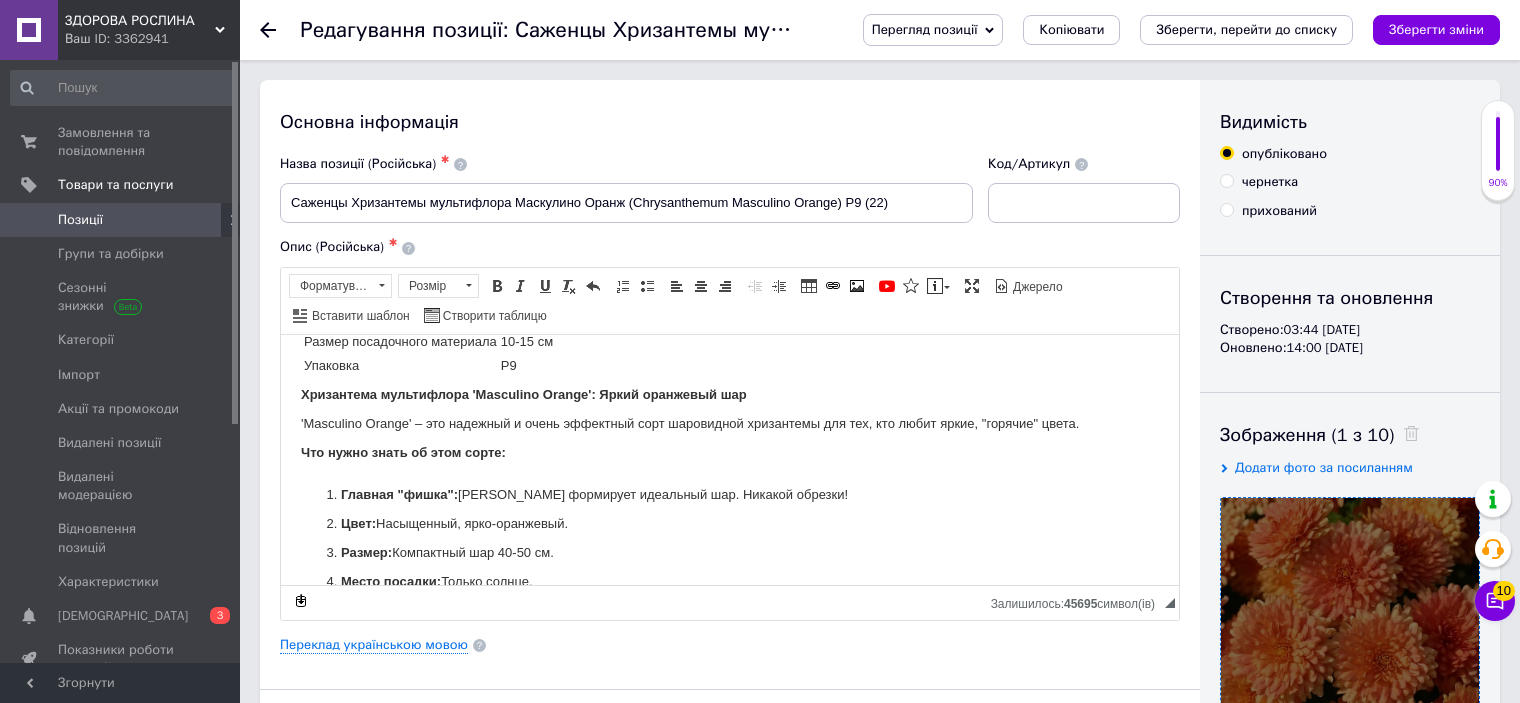 click on "ЗДОРОВА РОСЛИНА" at bounding box center (140, 21) 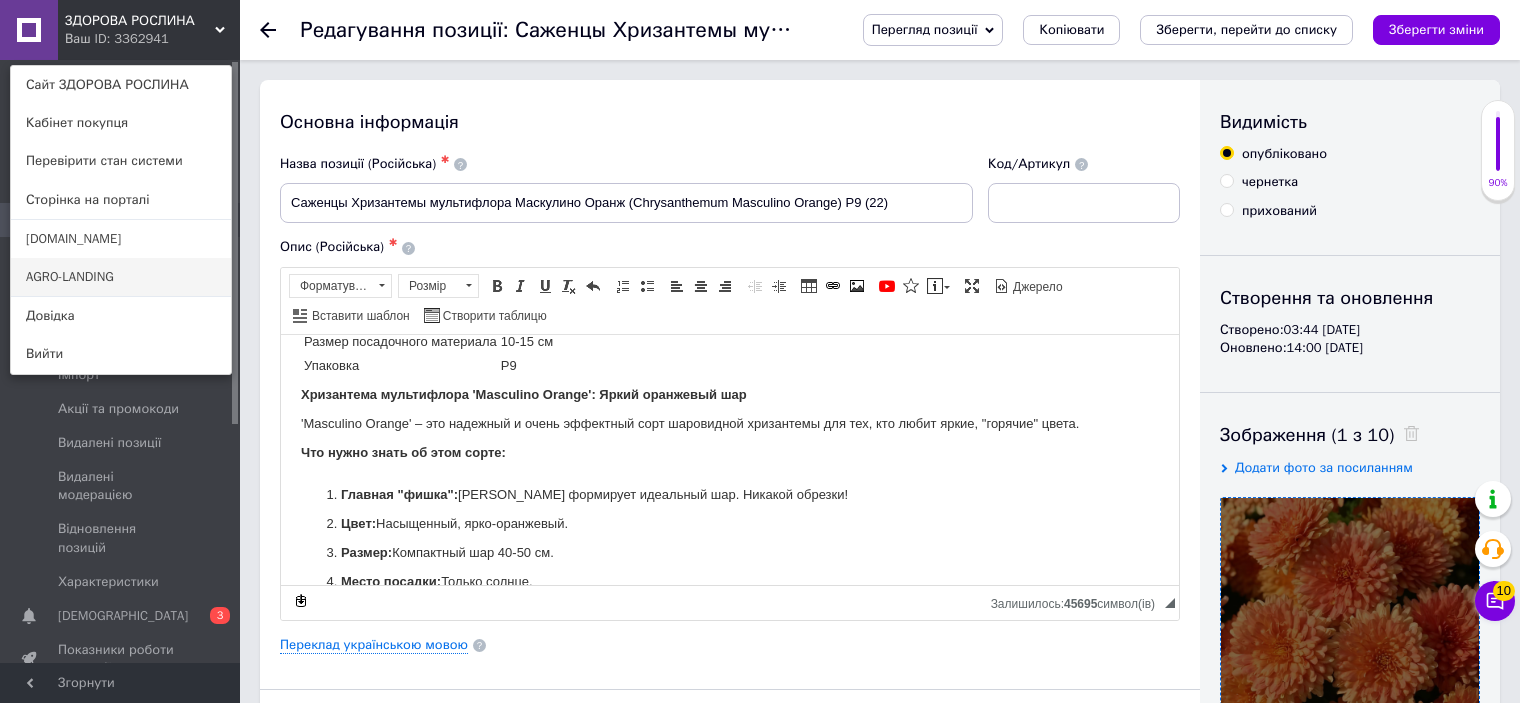 click on "AGRO-LANDING" at bounding box center [121, 277] 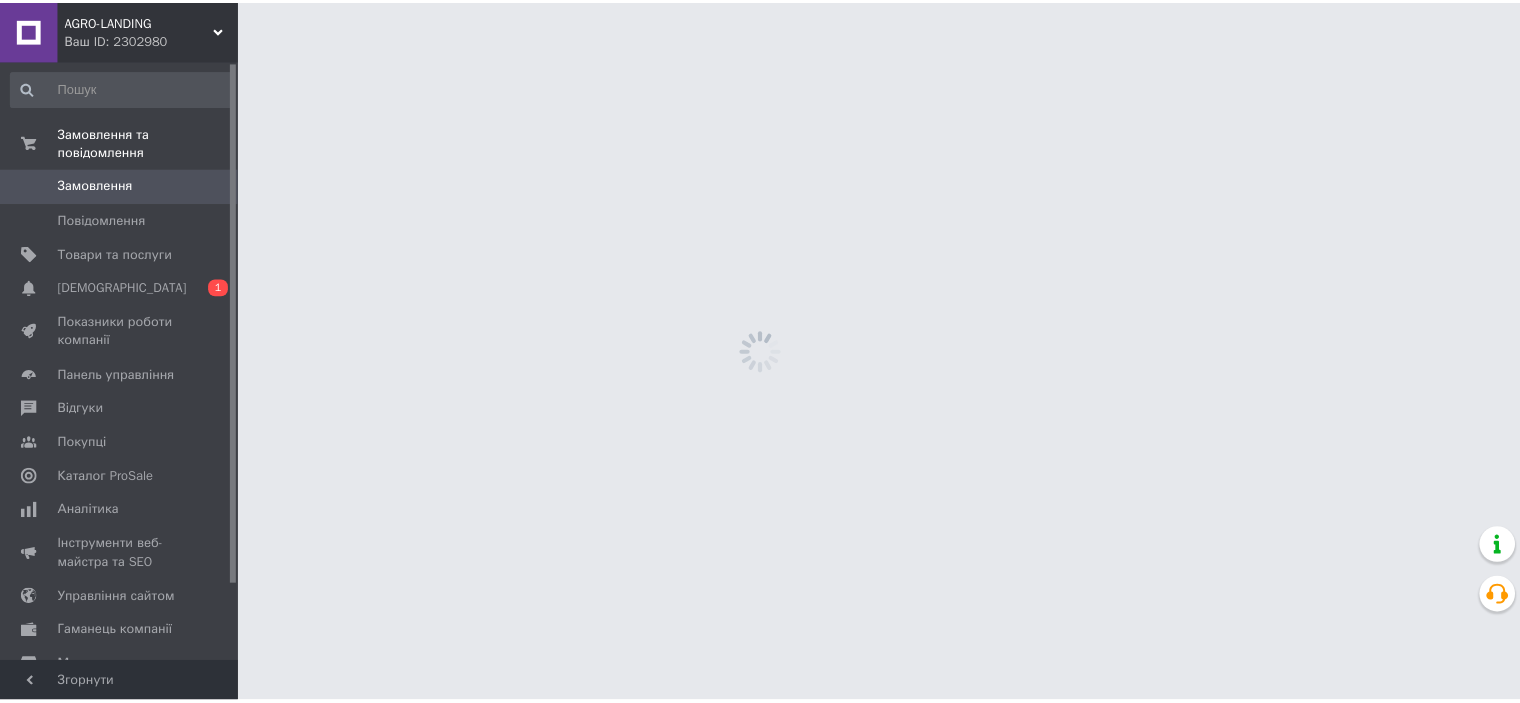 scroll, scrollTop: 0, scrollLeft: 0, axis: both 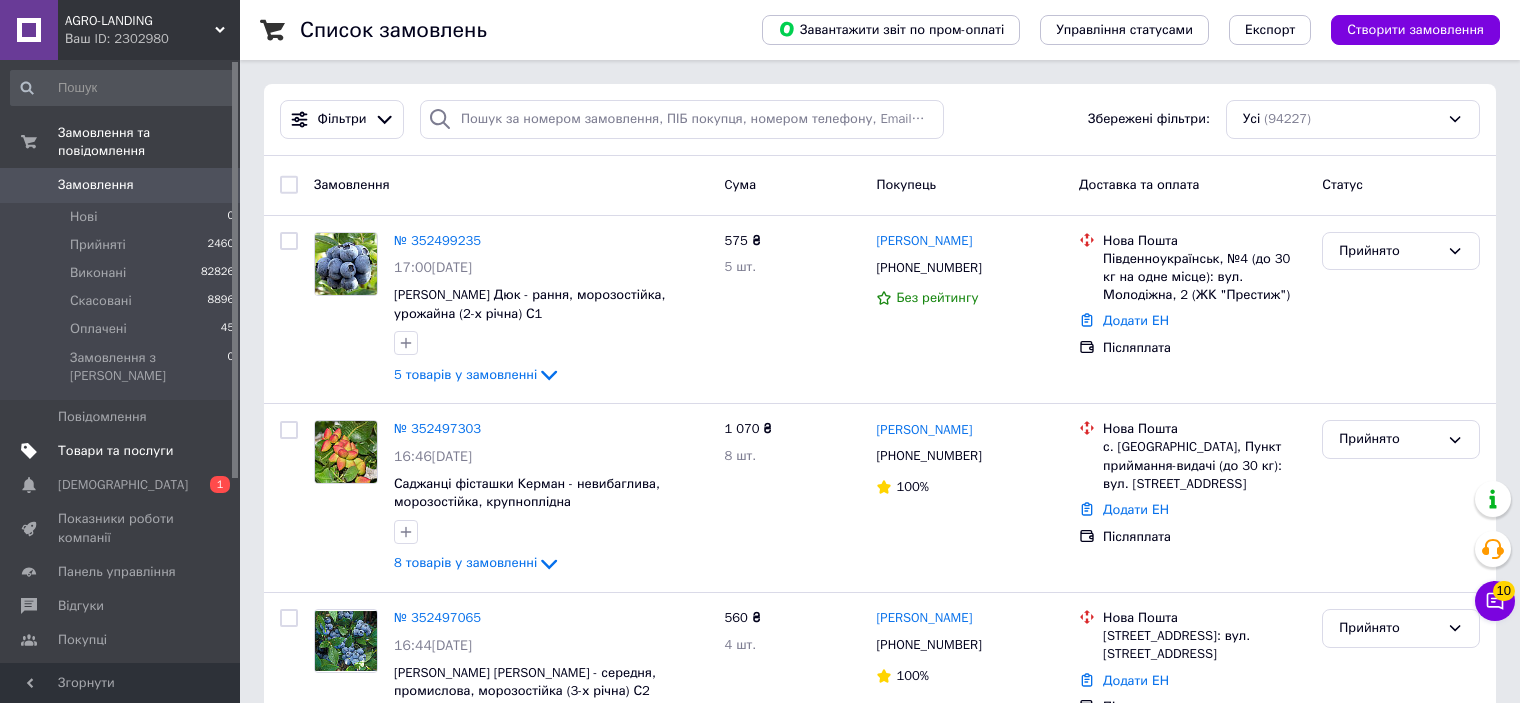 click on "Товари та послуги" at bounding box center (115, 451) 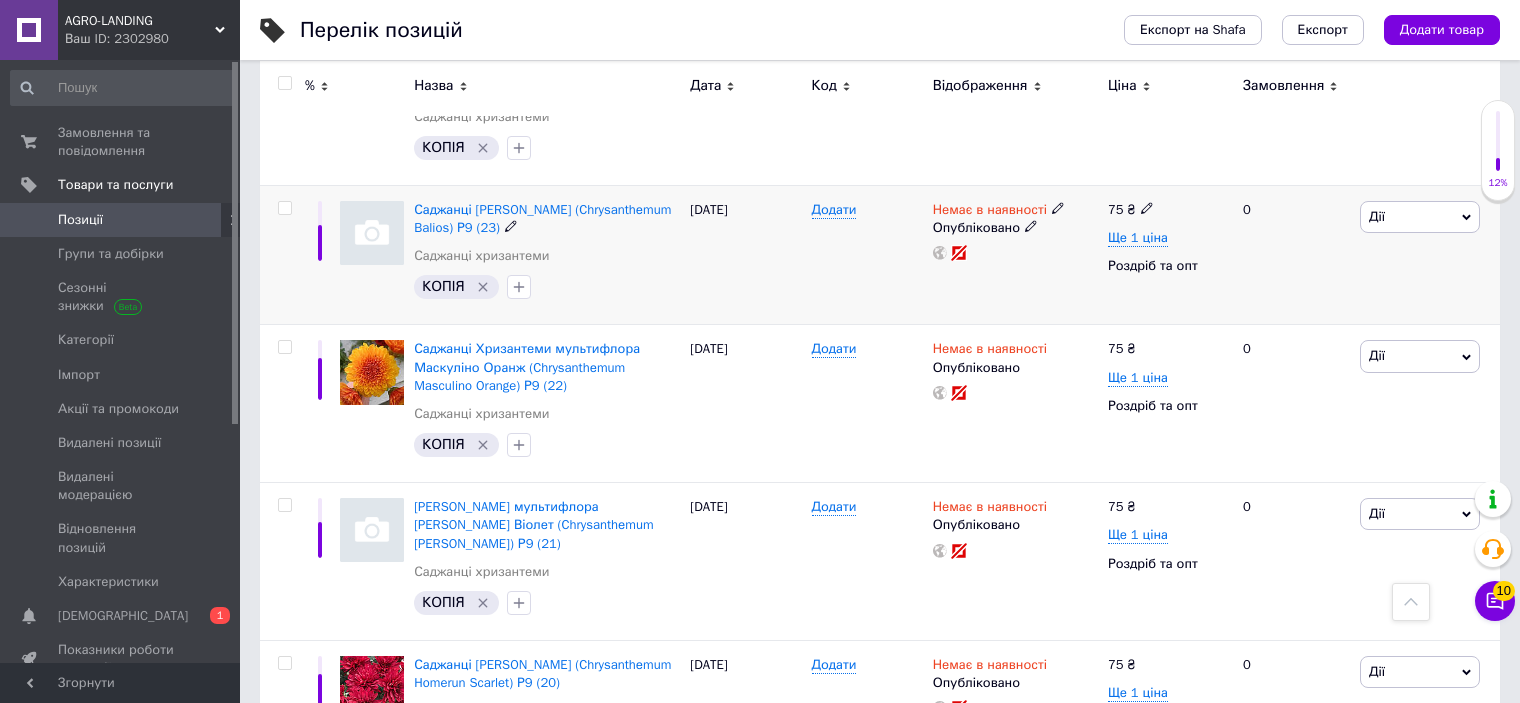 scroll, scrollTop: 1700, scrollLeft: 0, axis: vertical 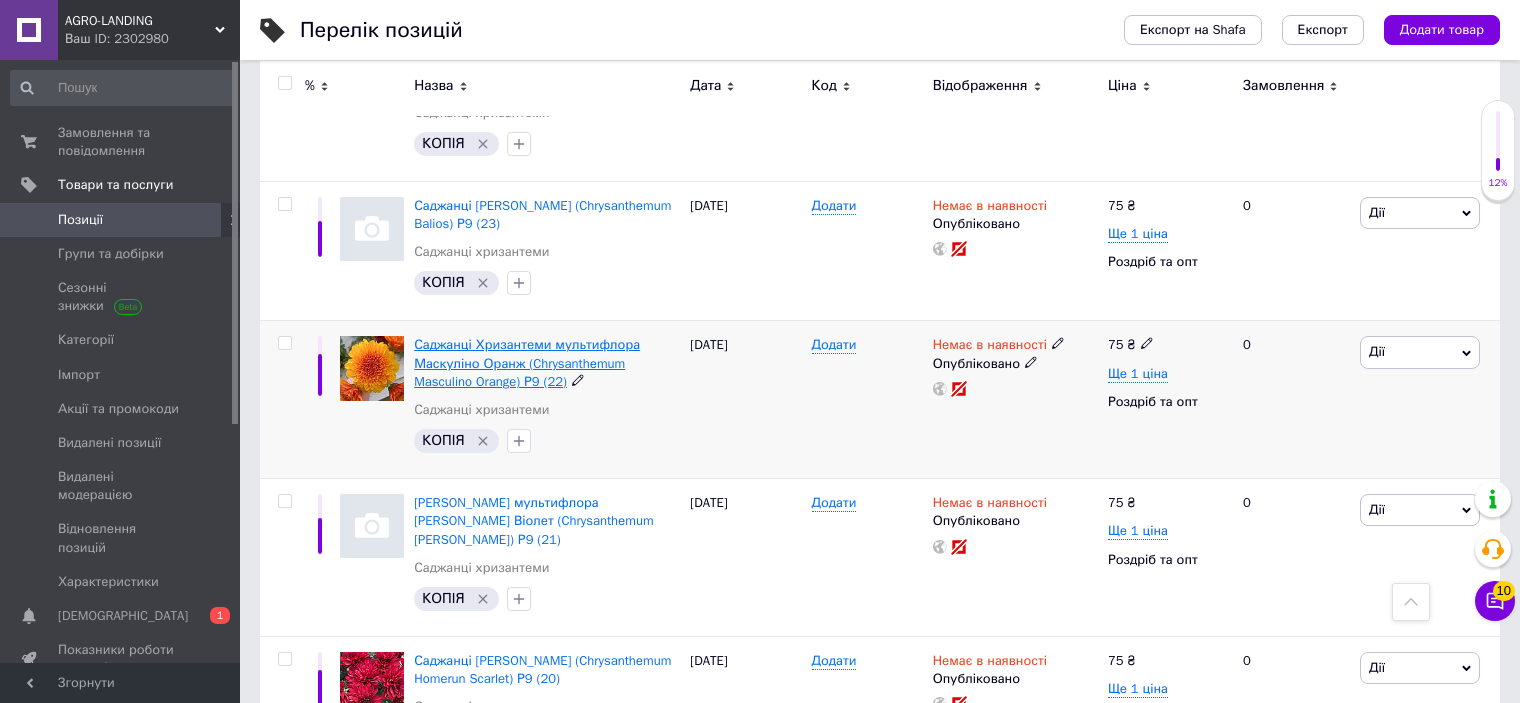 click on "Саджанці Хризантеми мультифлора Маскуліно Оранж (Chrysanthеmum Masculino Orange) Р9 (22)" at bounding box center [527, 362] 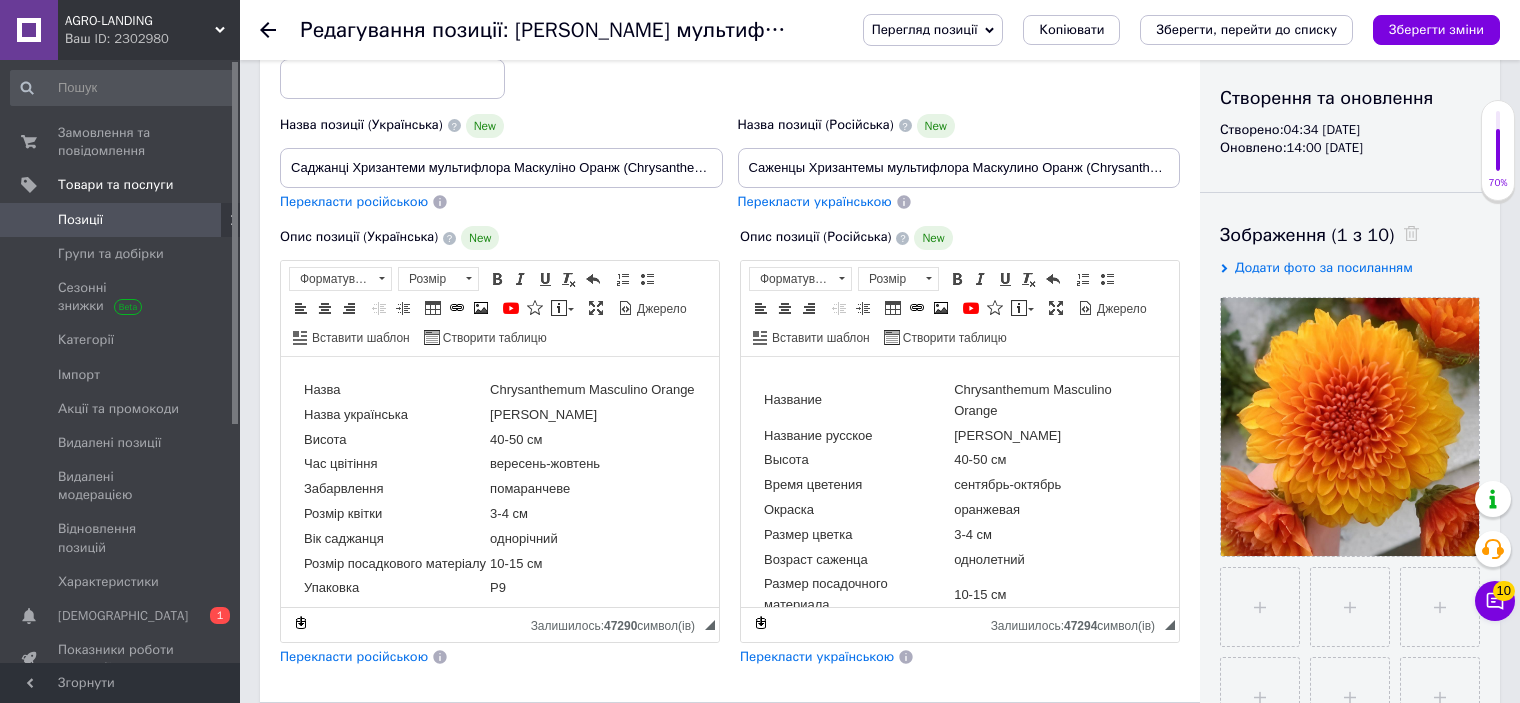 scroll, scrollTop: 0, scrollLeft: 0, axis: both 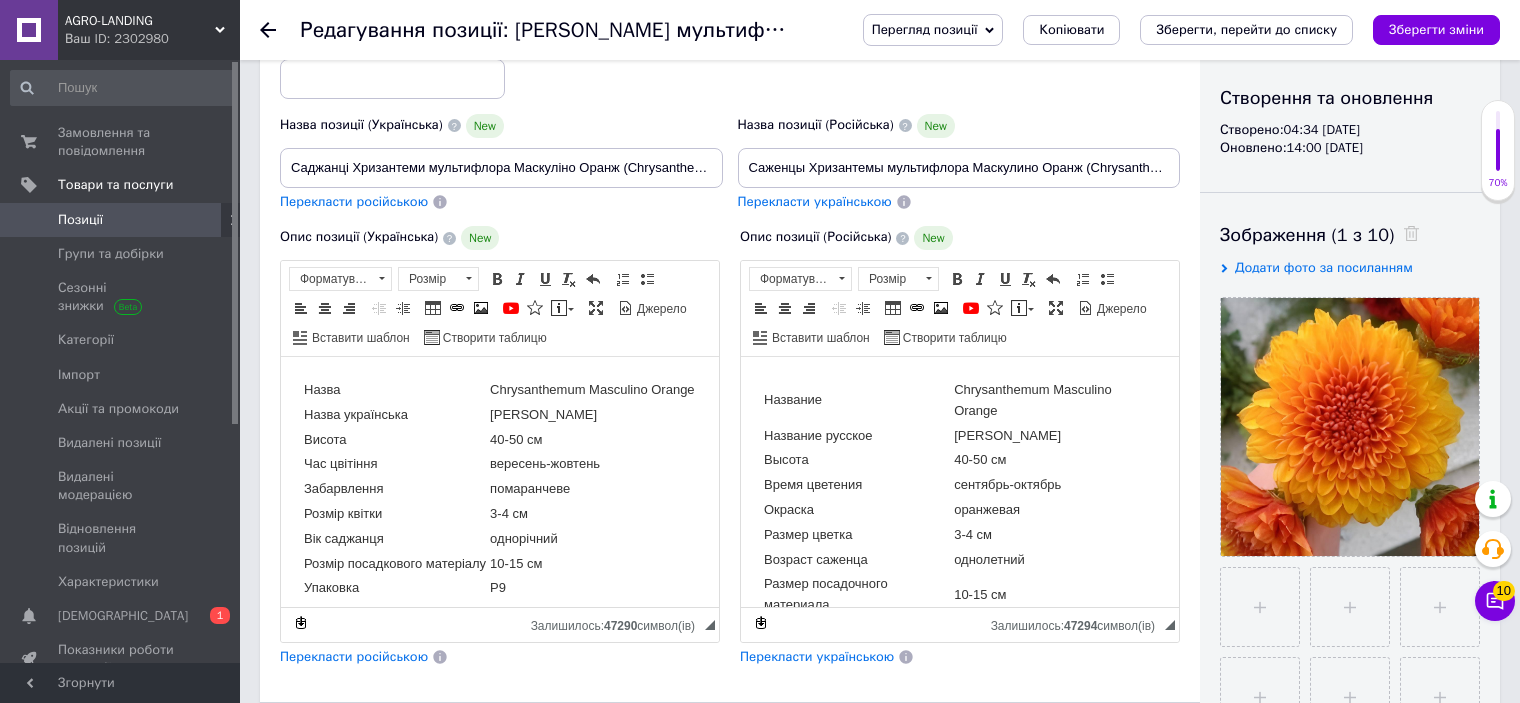 click 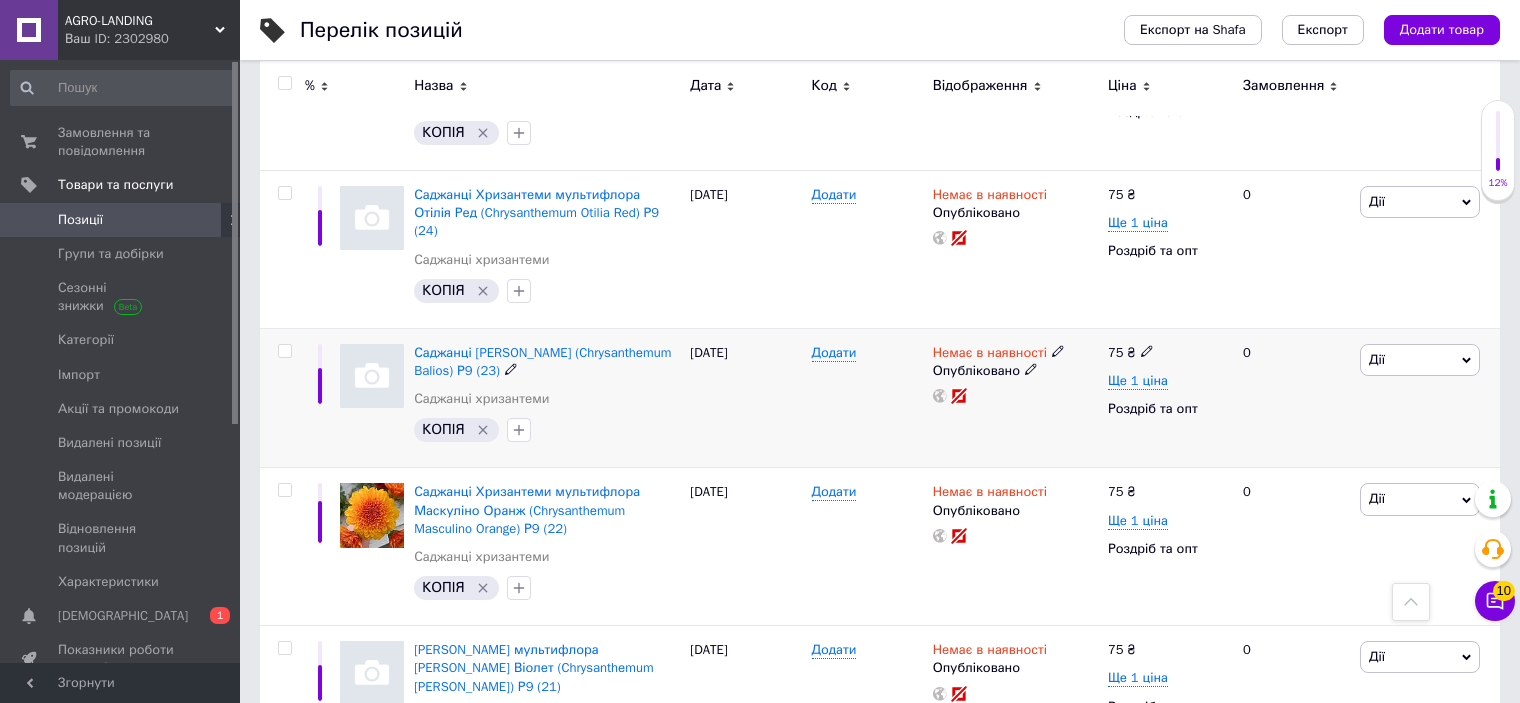 scroll, scrollTop: 1700, scrollLeft: 0, axis: vertical 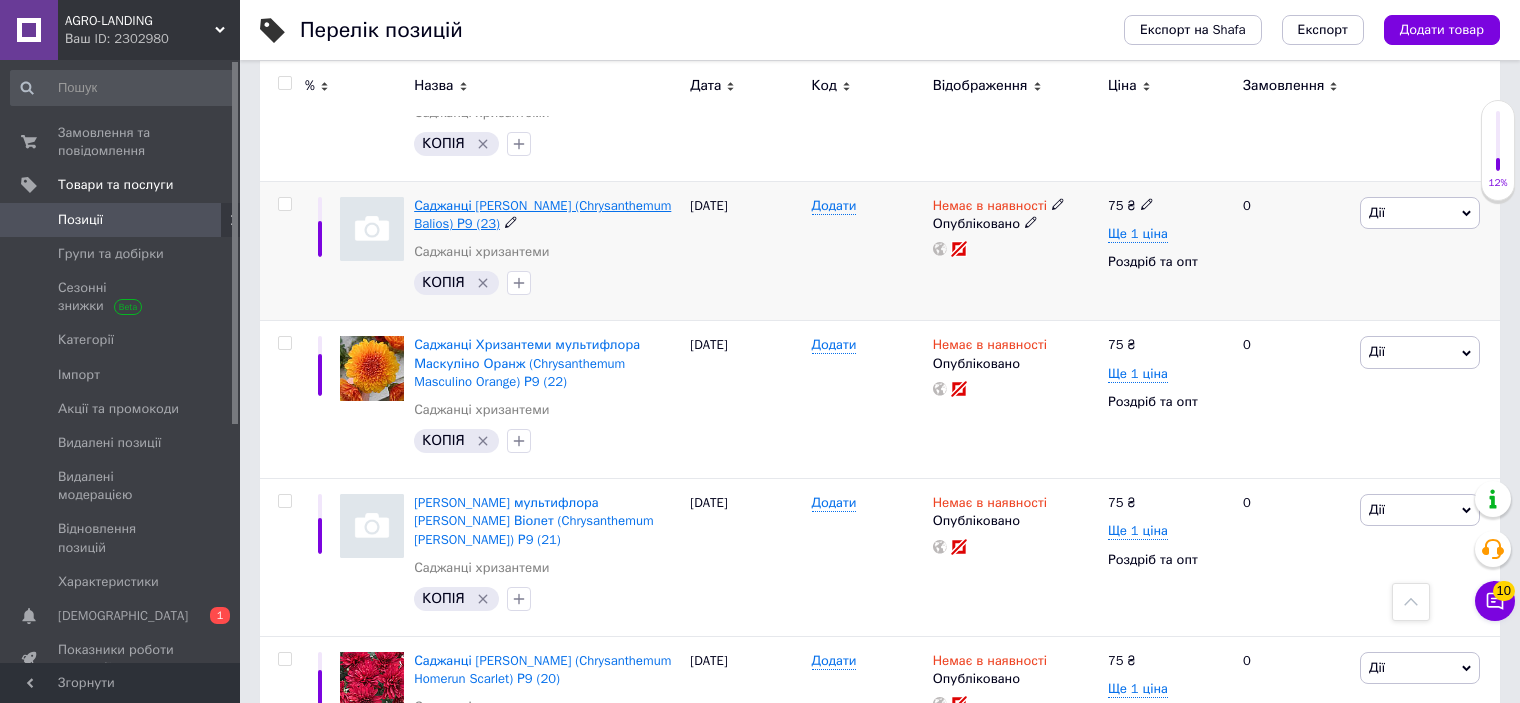 click on "Саджанці [PERSON_NAME] (Chrysanthеmum Balios) Р9 (23)" at bounding box center (542, 214) 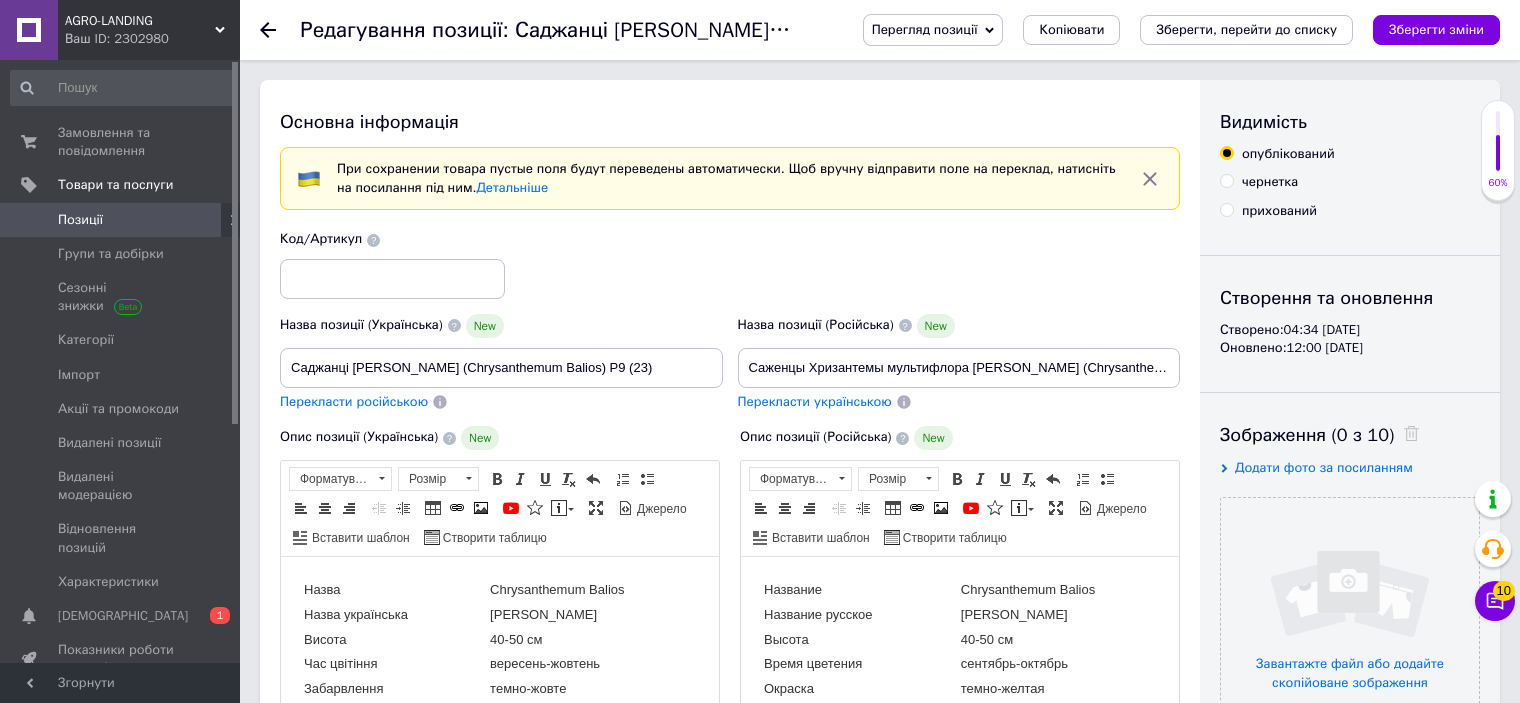 scroll, scrollTop: 0, scrollLeft: 0, axis: both 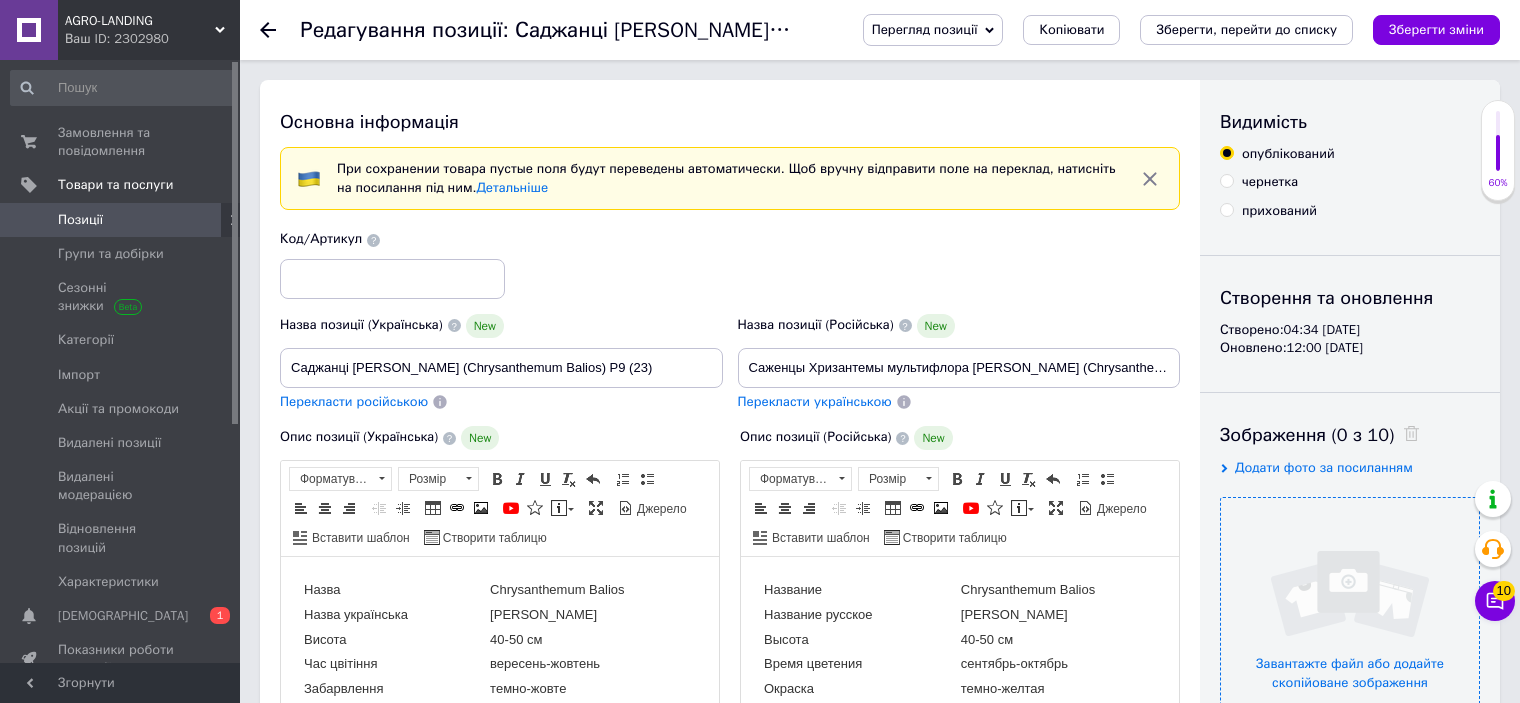 click at bounding box center (1350, 627) 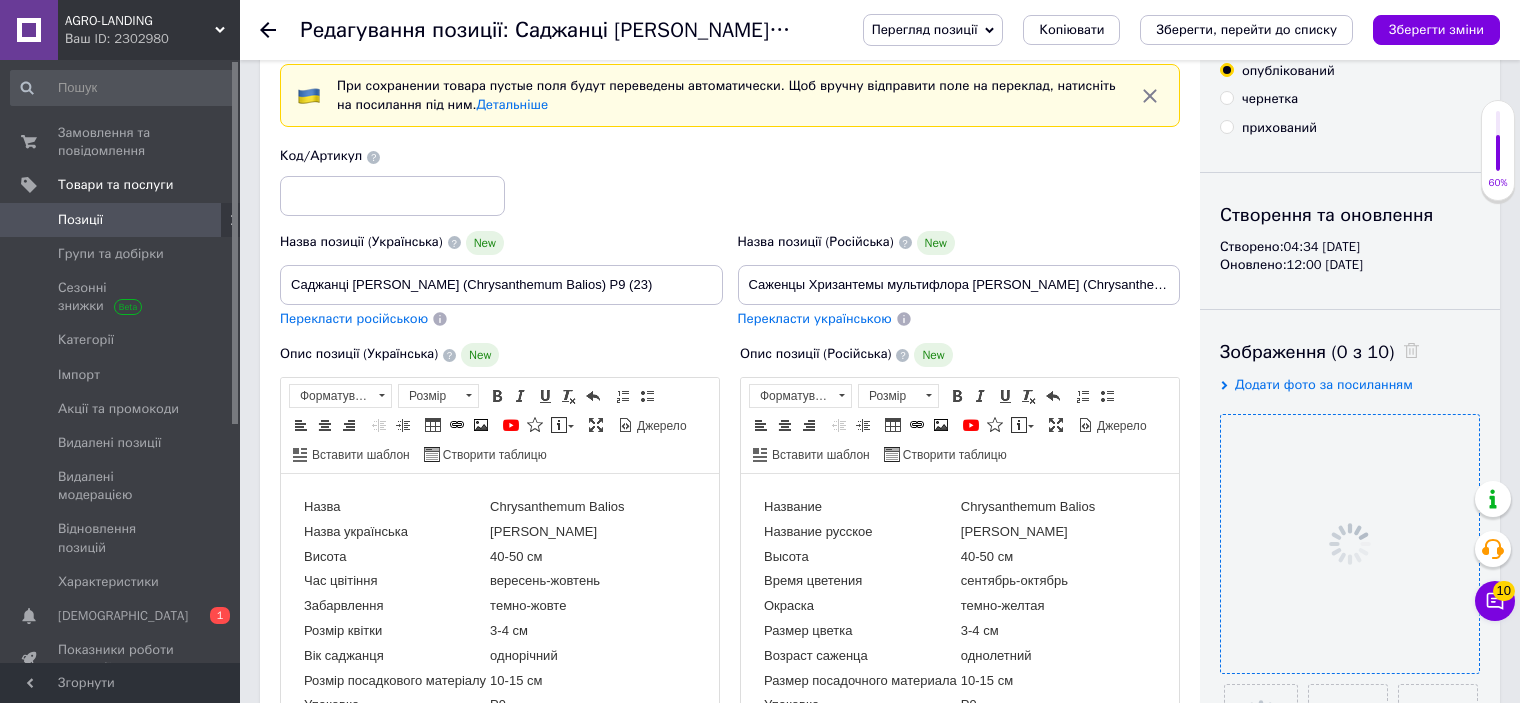 scroll, scrollTop: 120, scrollLeft: 0, axis: vertical 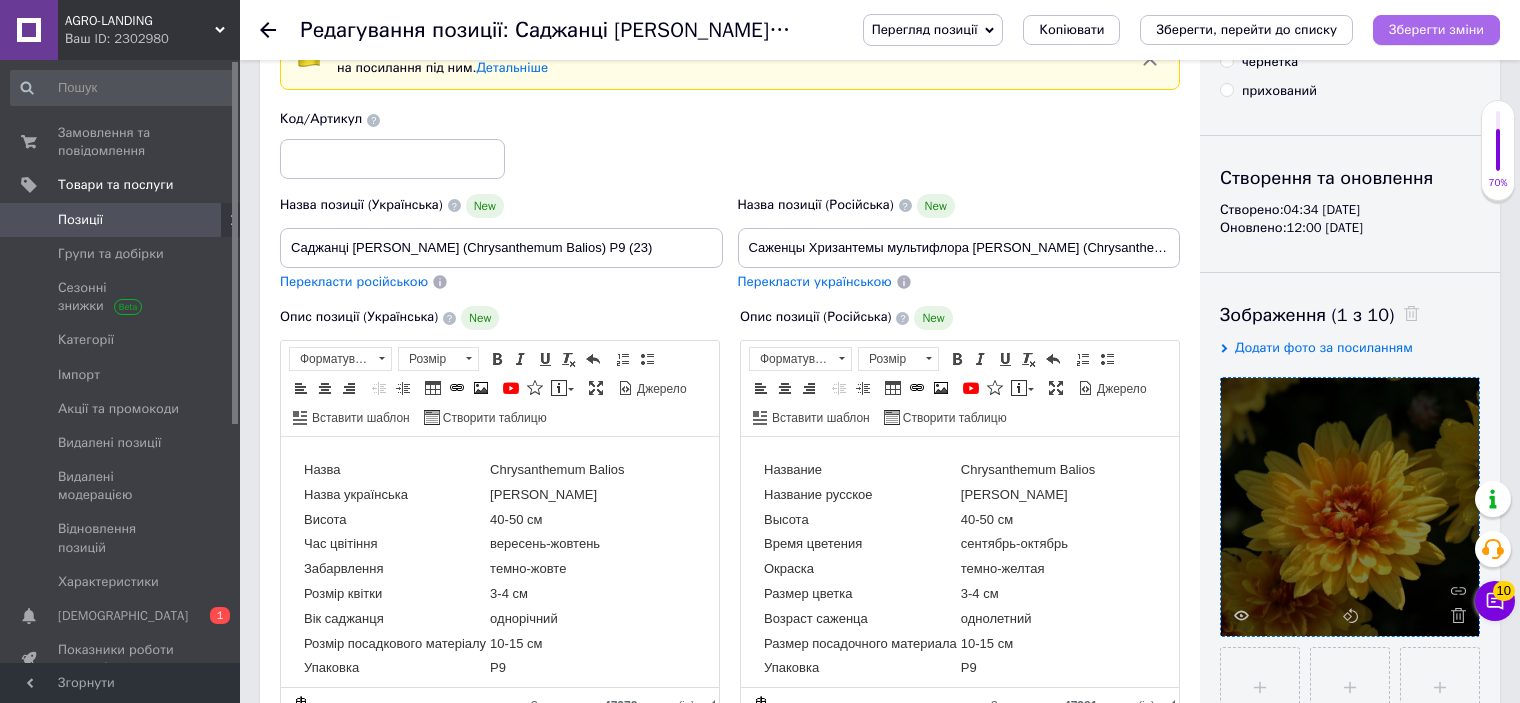 click on "Зберегти зміни" at bounding box center (1436, 29) 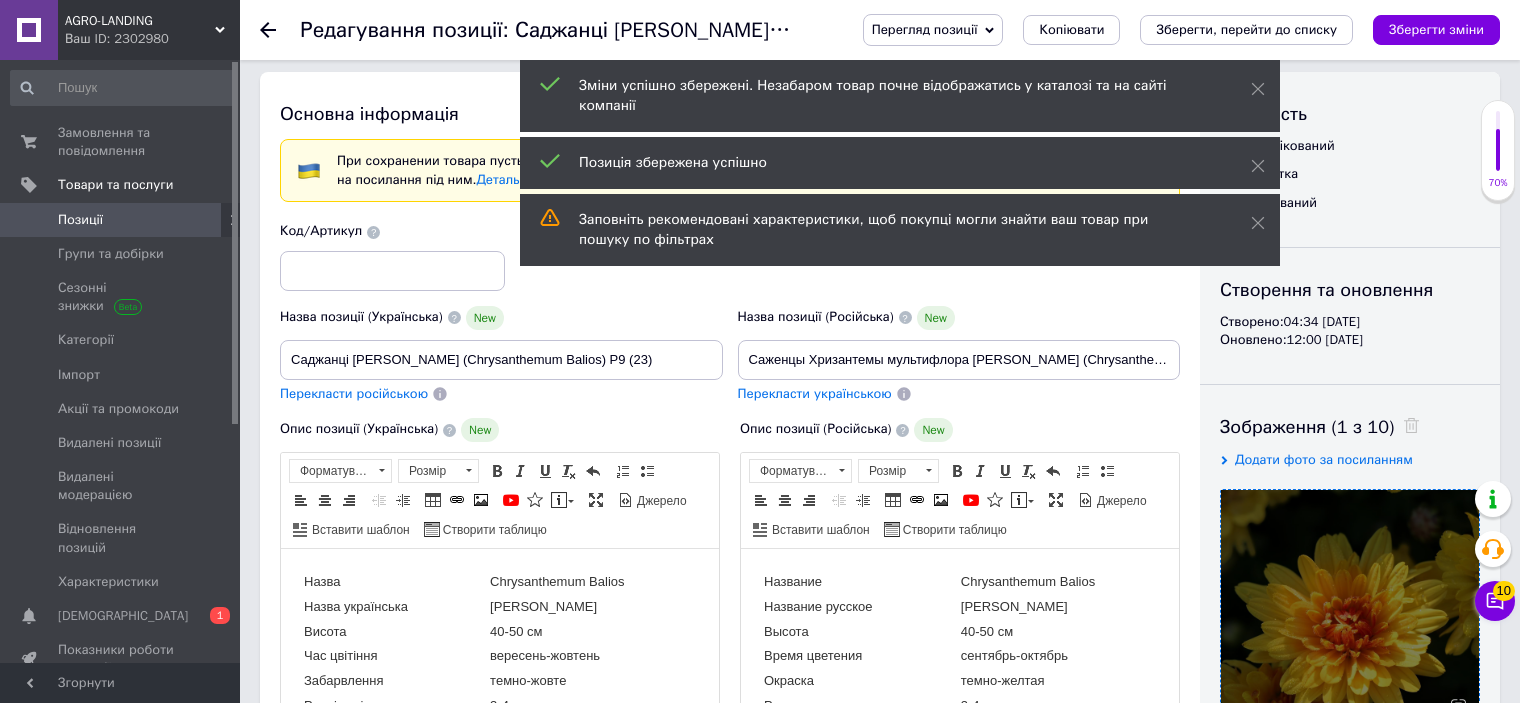 scroll, scrollTop: 0, scrollLeft: 0, axis: both 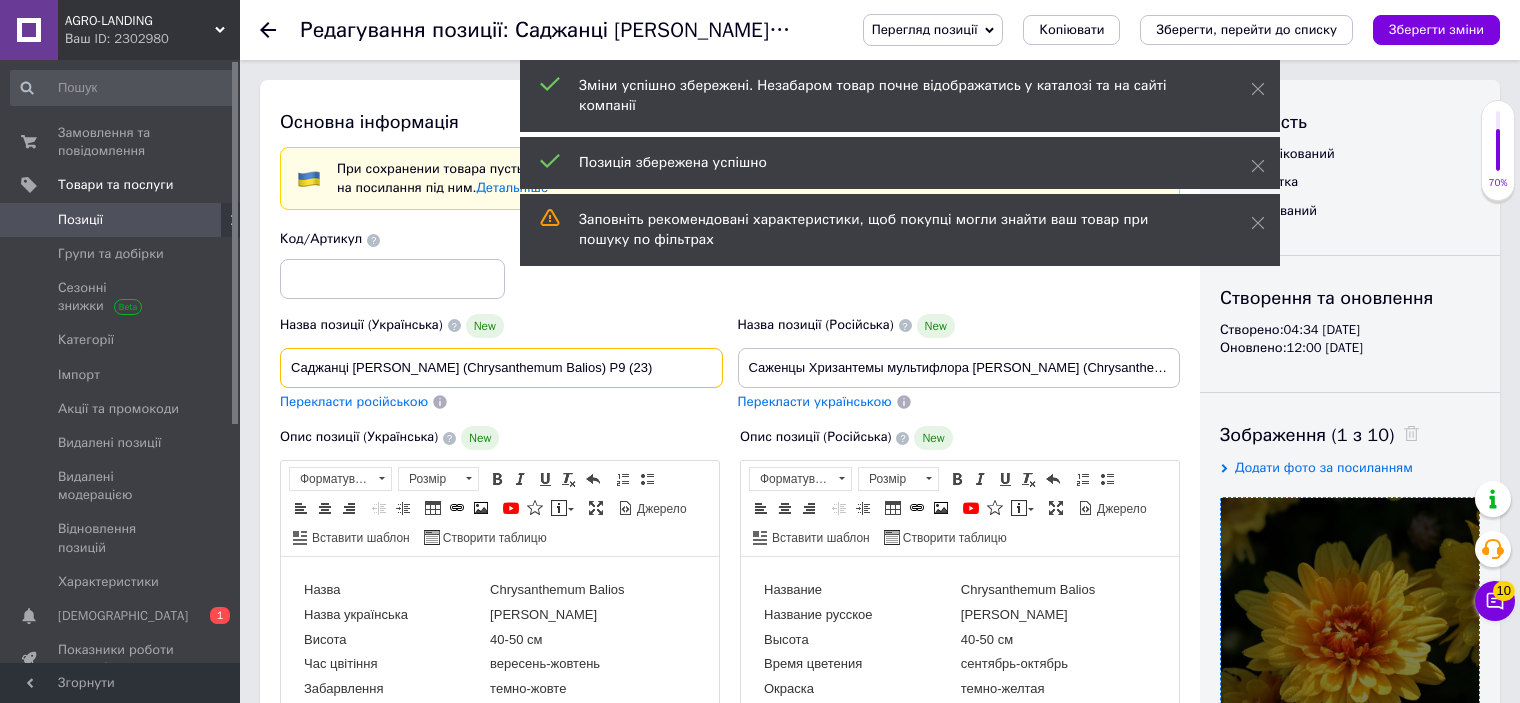 click on "Саджанці [PERSON_NAME] (Chrysanthеmum Balios) Р9 (23)" at bounding box center (501, 368) 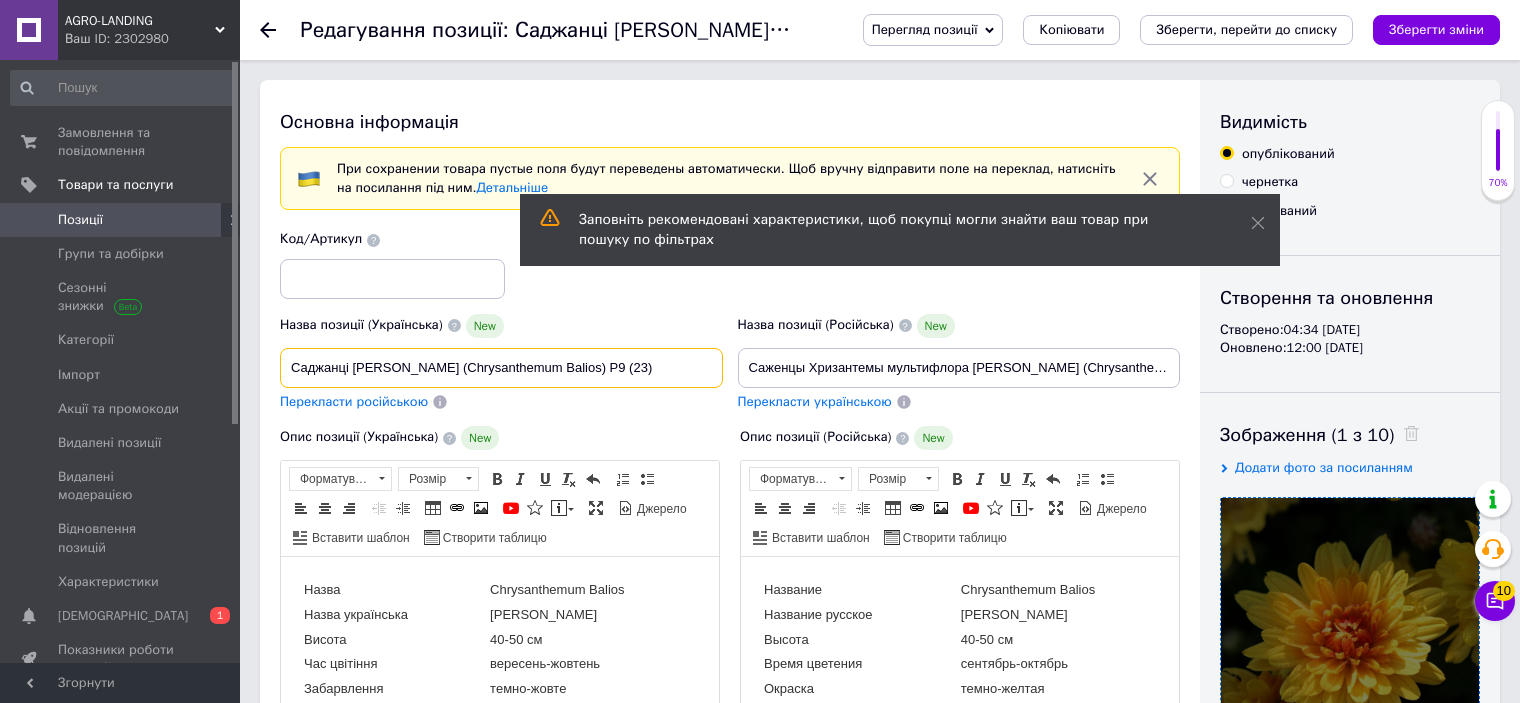 scroll, scrollTop: 0, scrollLeft: 36, axis: horizontal 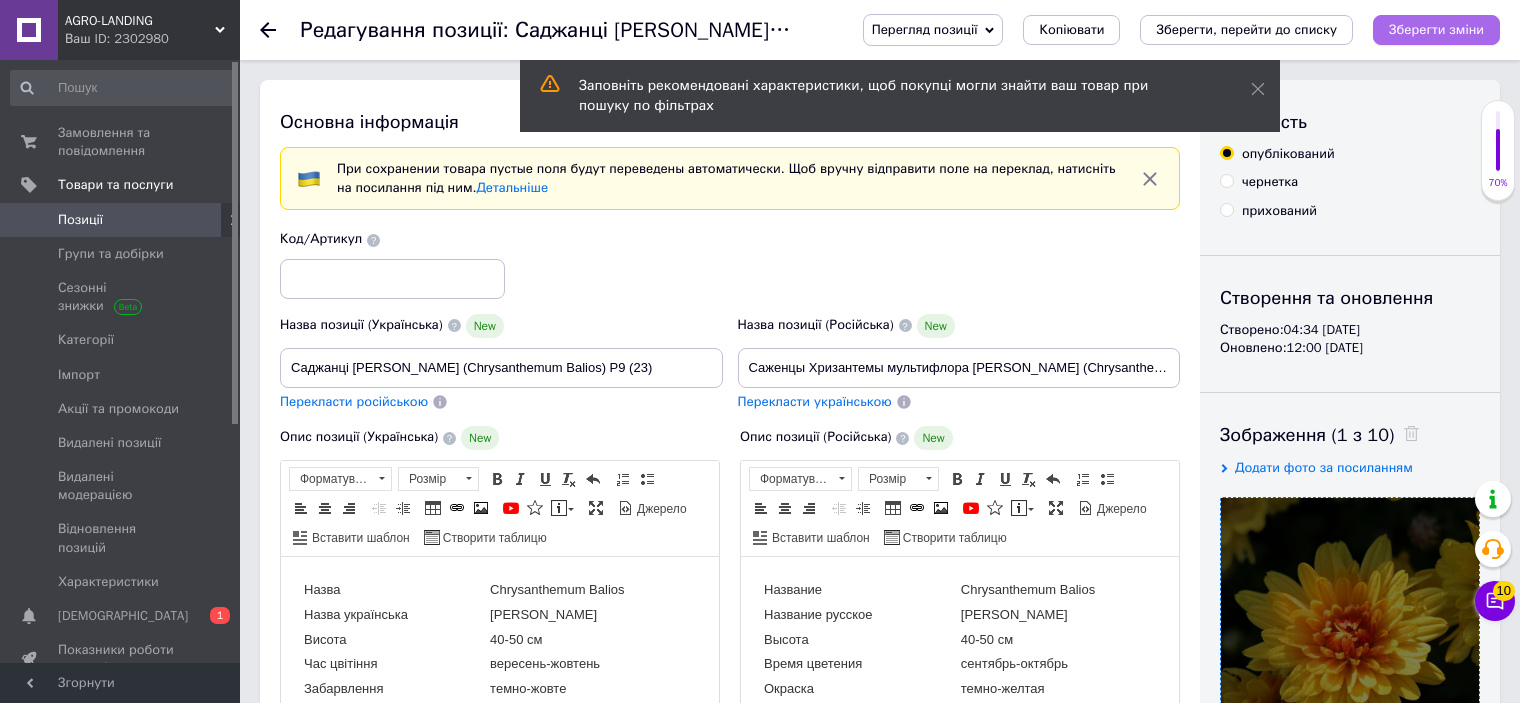 click on "Зберегти зміни" at bounding box center (1436, 29) 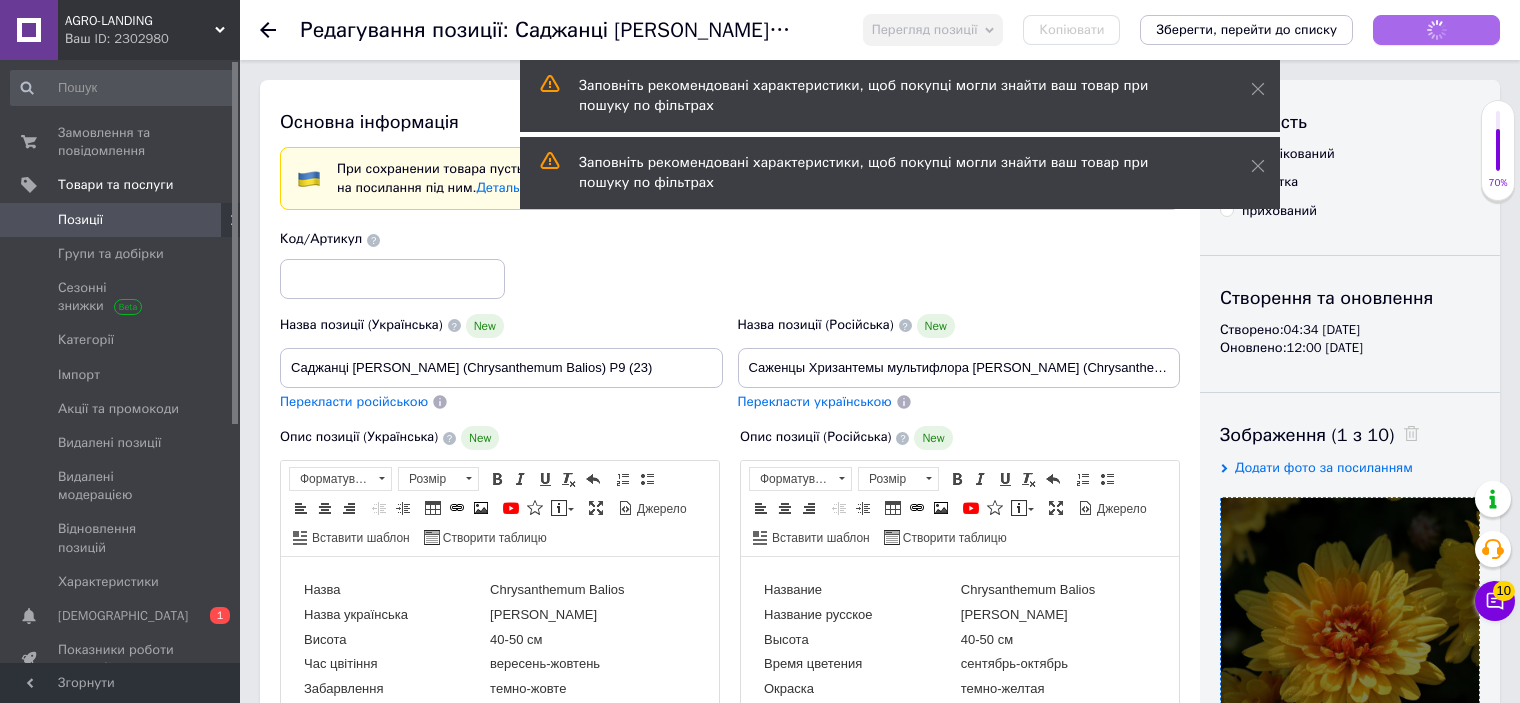 scroll, scrollTop: 0, scrollLeft: 0, axis: both 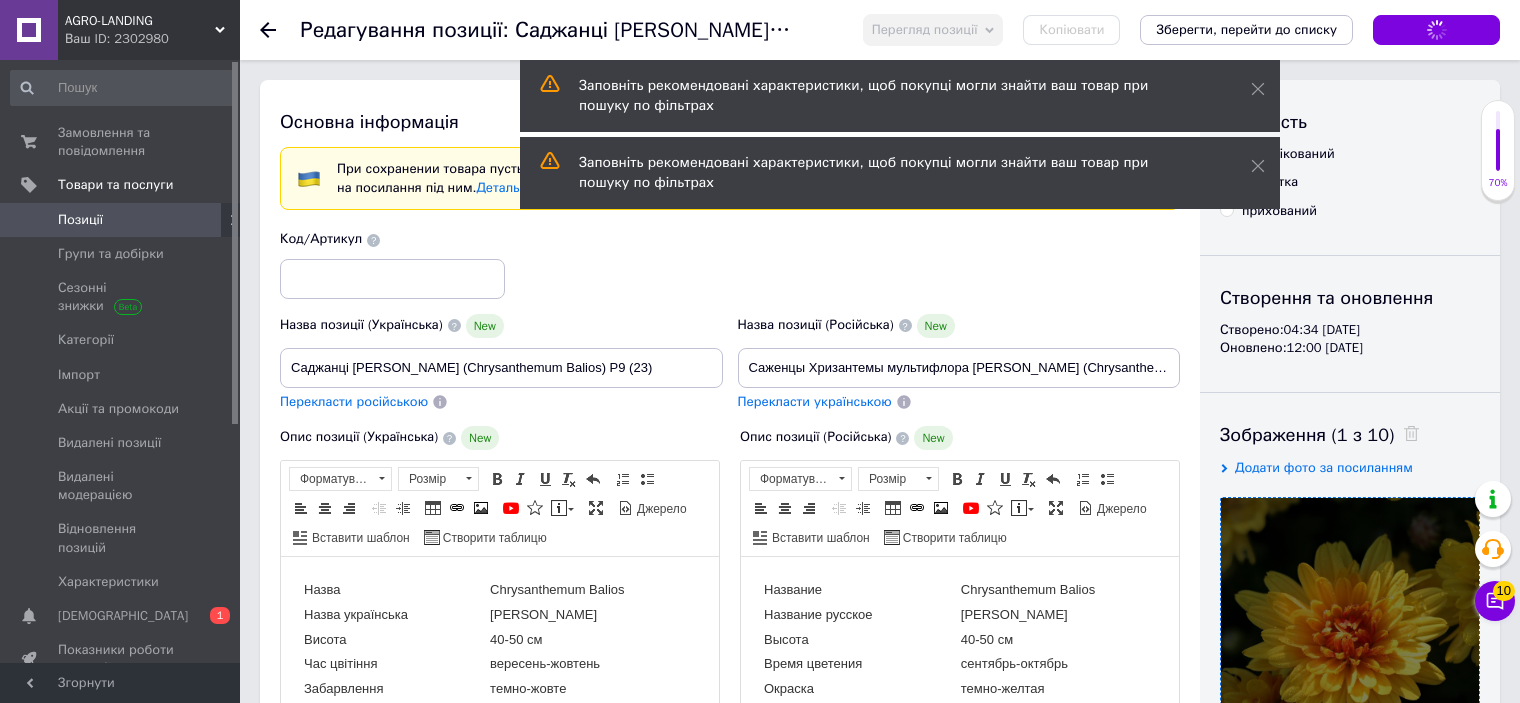 click on "Ваш ID: 2302980" at bounding box center (152, 39) 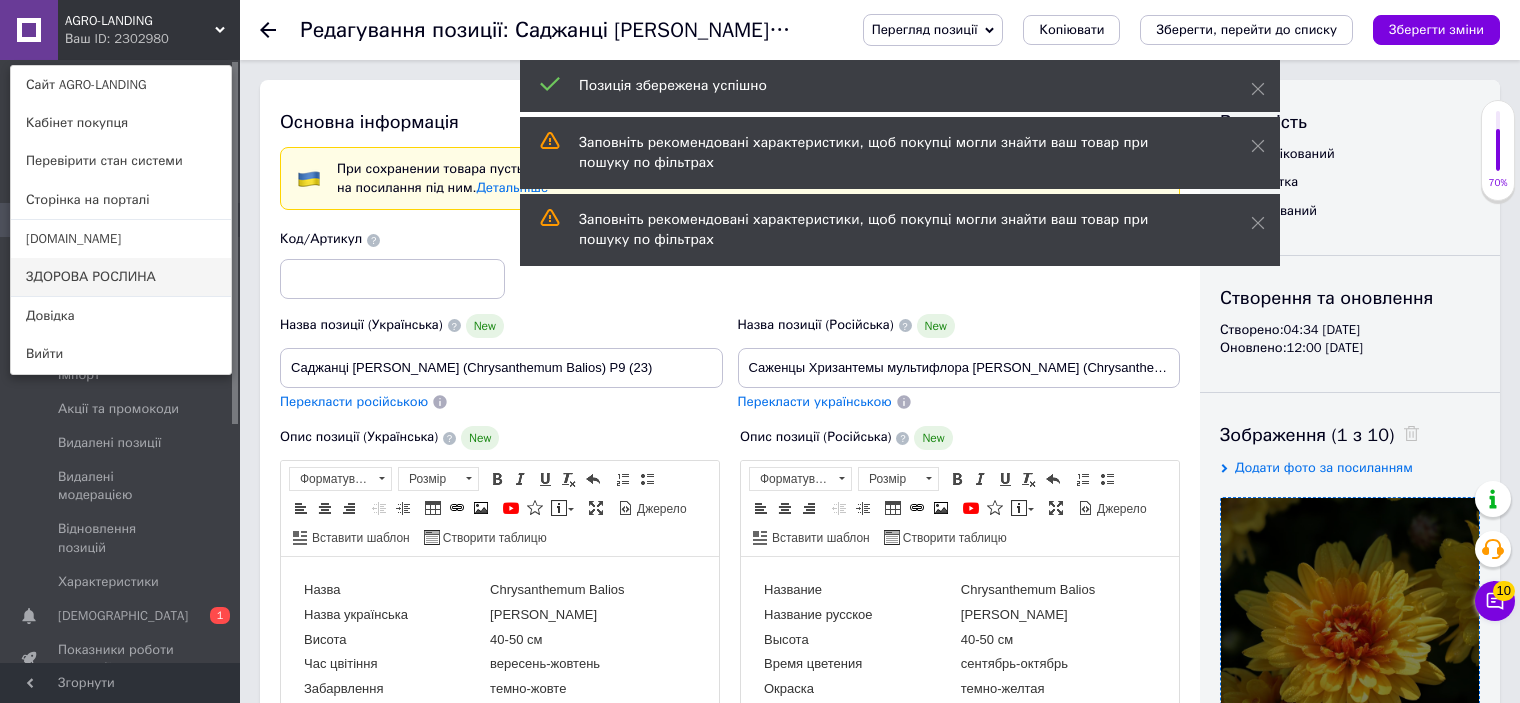 click on "ЗДОРОВА РОСЛИНА" at bounding box center [121, 277] 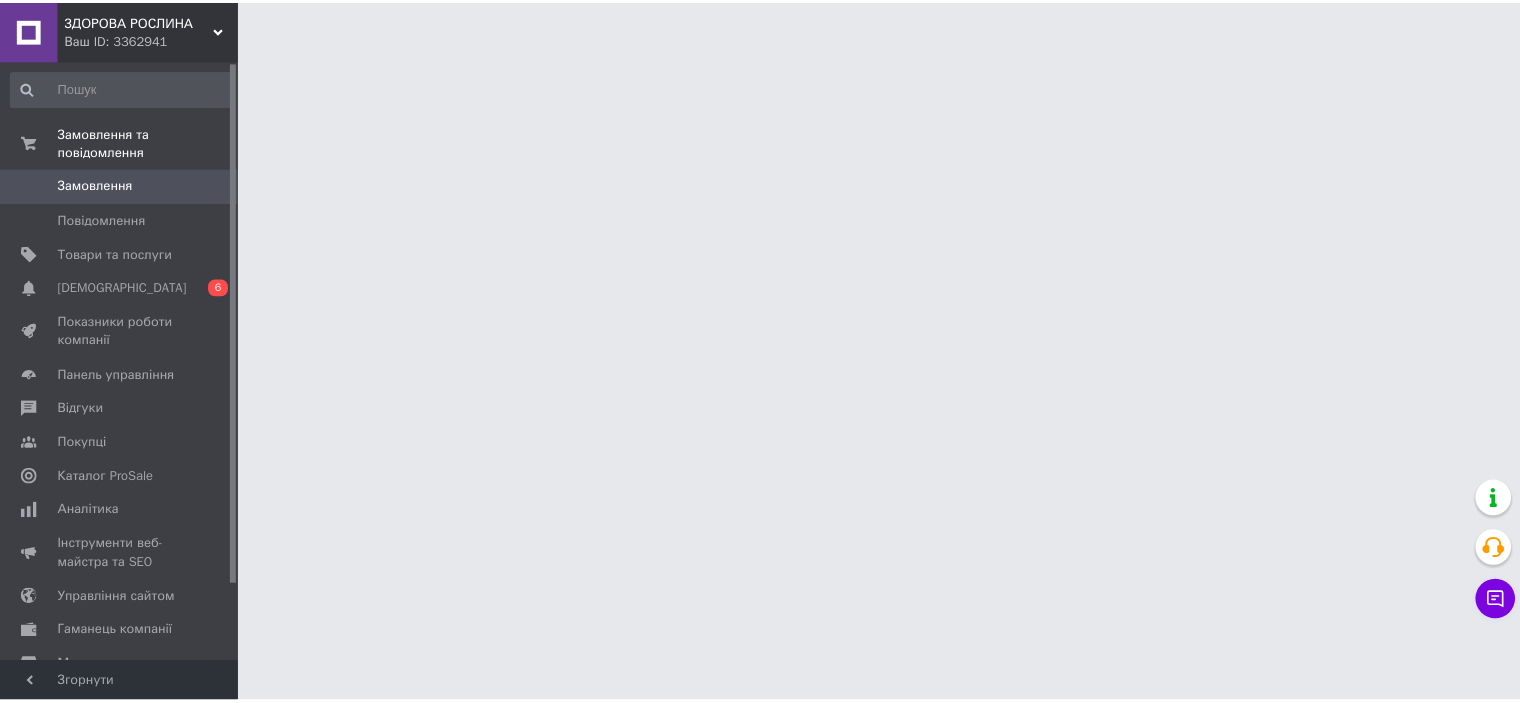scroll, scrollTop: 0, scrollLeft: 0, axis: both 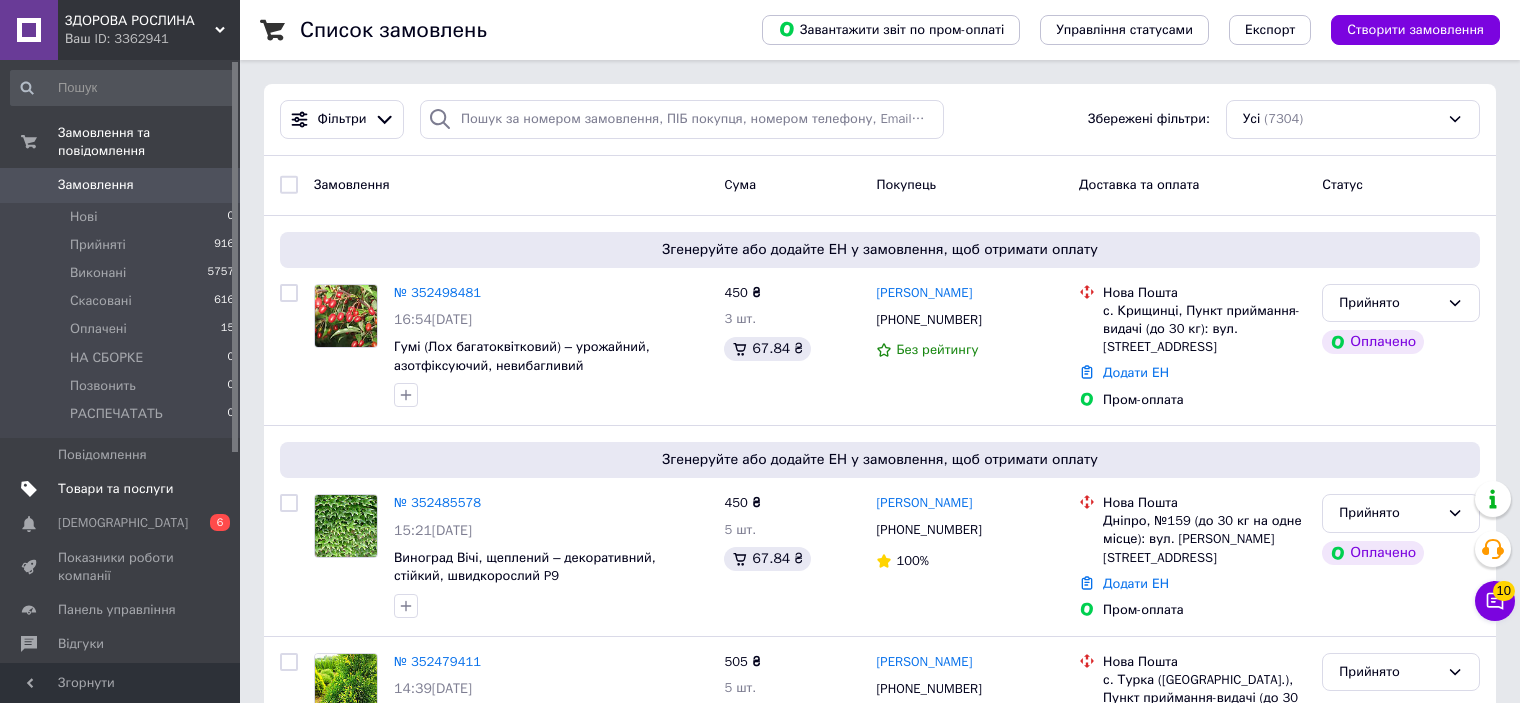 click on "Товари та послуги" at bounding box center (115, 489) 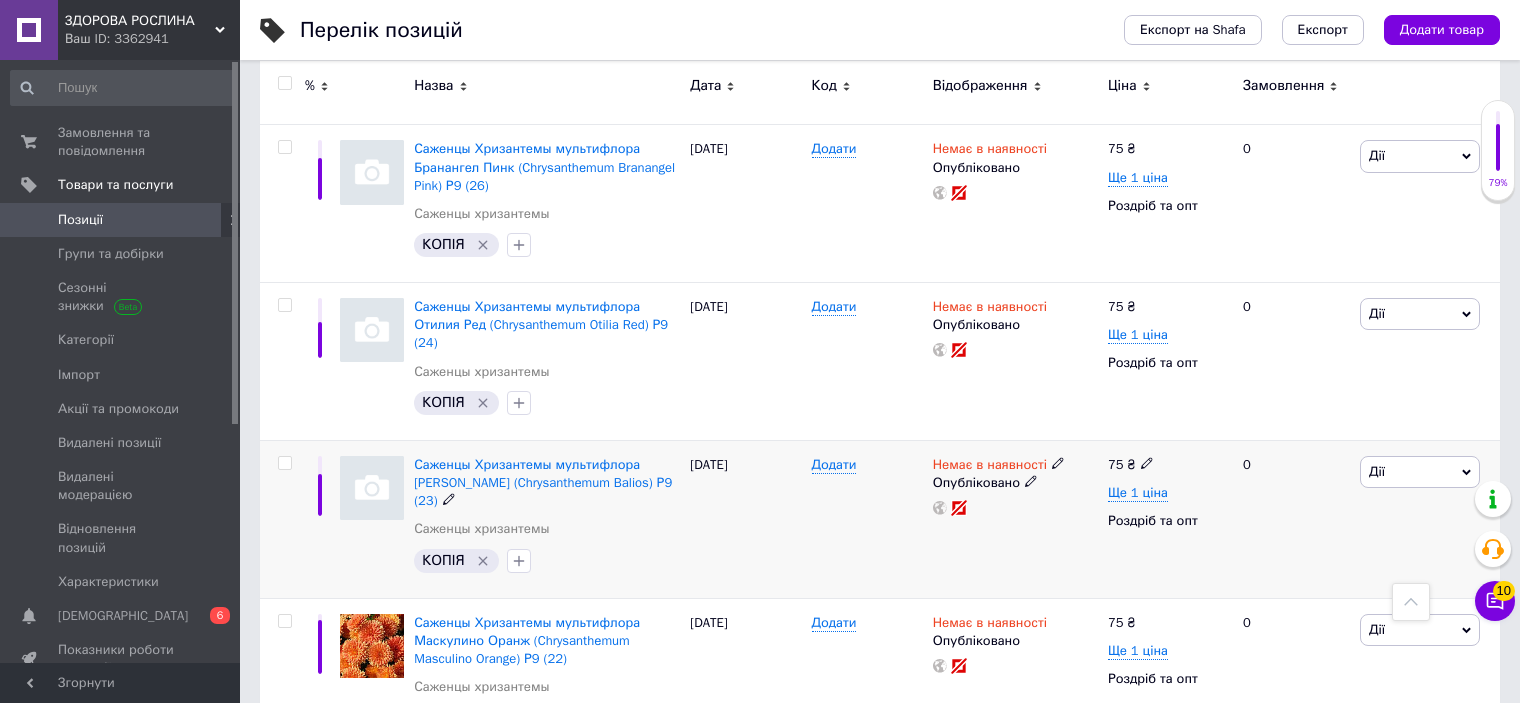 scroll, scrollTop: 1600, scrollLeft: 0, axis: vertical 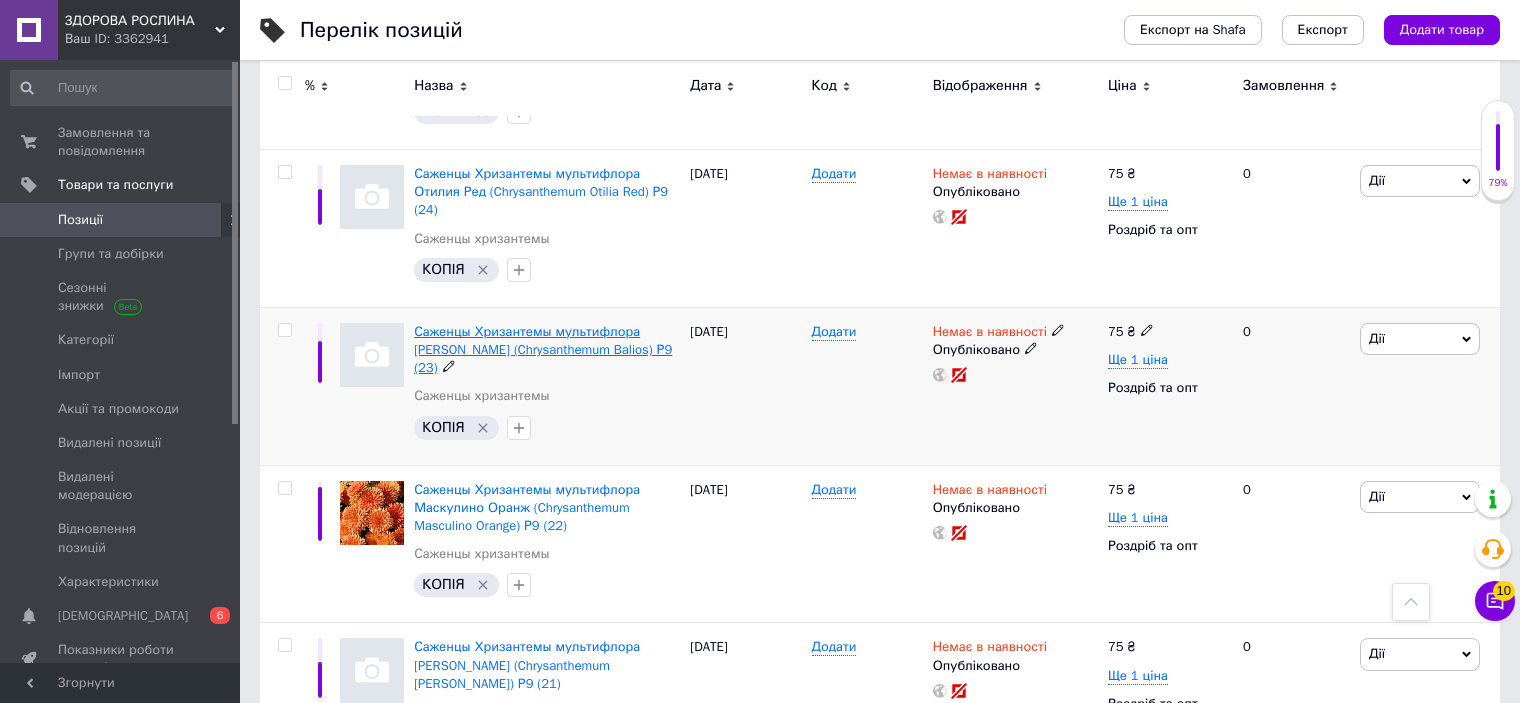 click on "Саженцы Хризантемы мультифлора [PERSON_NAME] (Chrysanthеmum Balios) Р9 (23)" at bounding box center [543, 349] 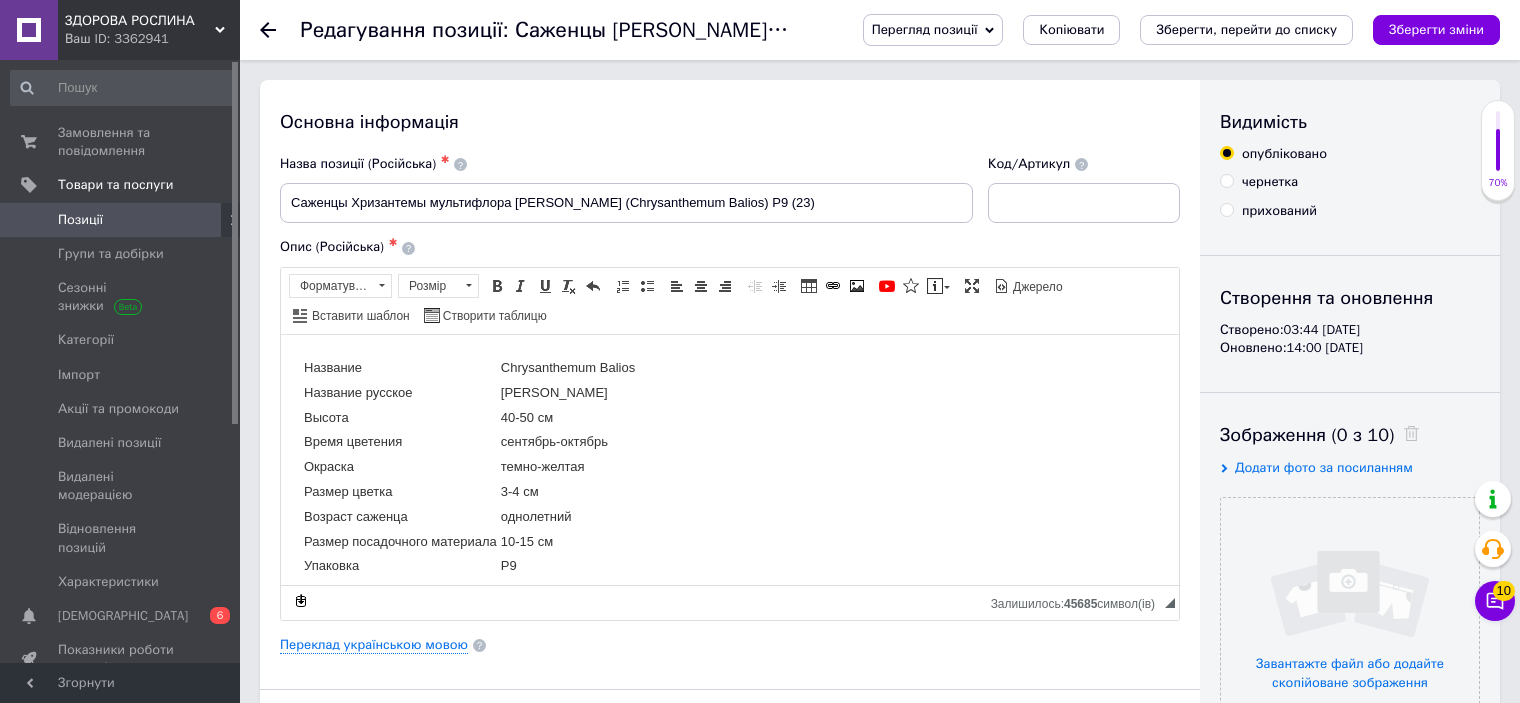 scroll, scrollTop: 0, scrollLeft: 0, axis: both 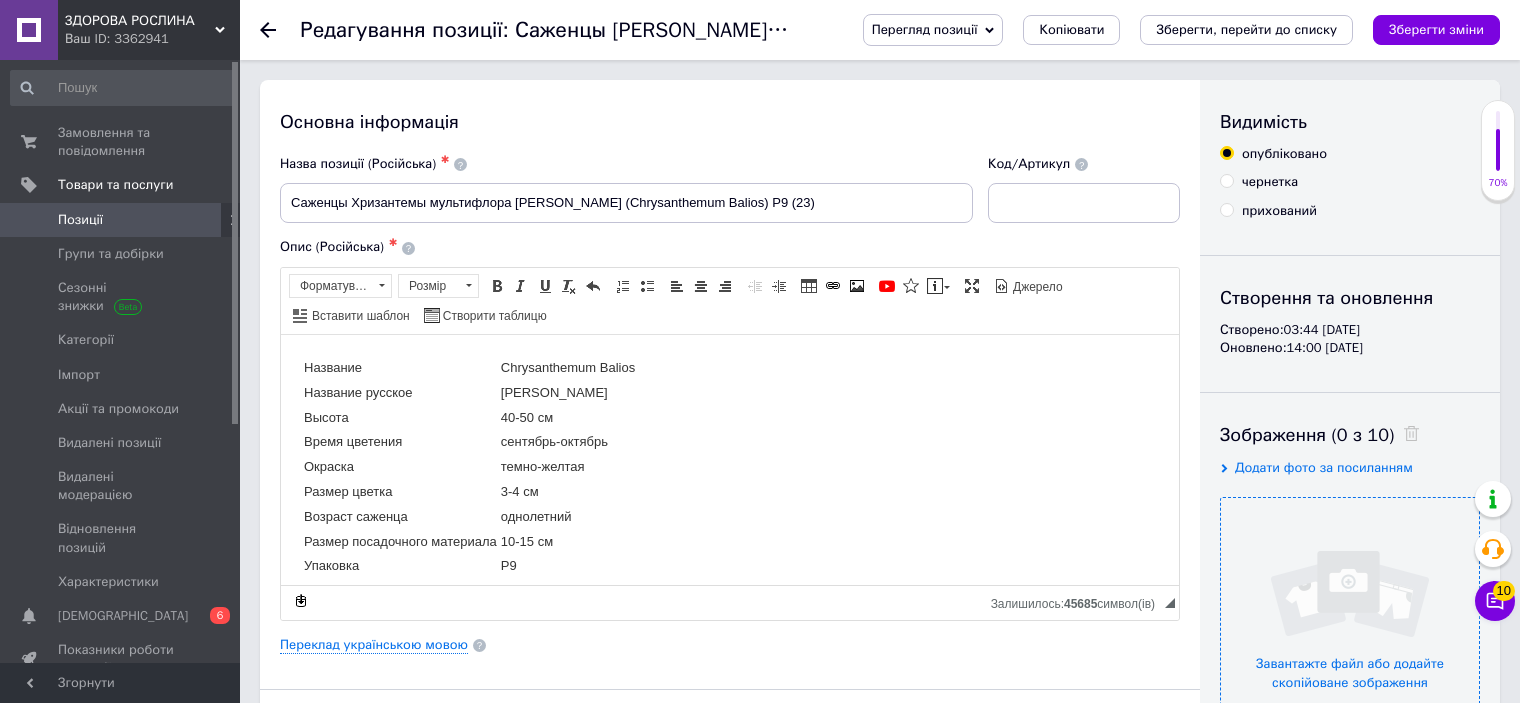 click at bounding box center (1350, 627) 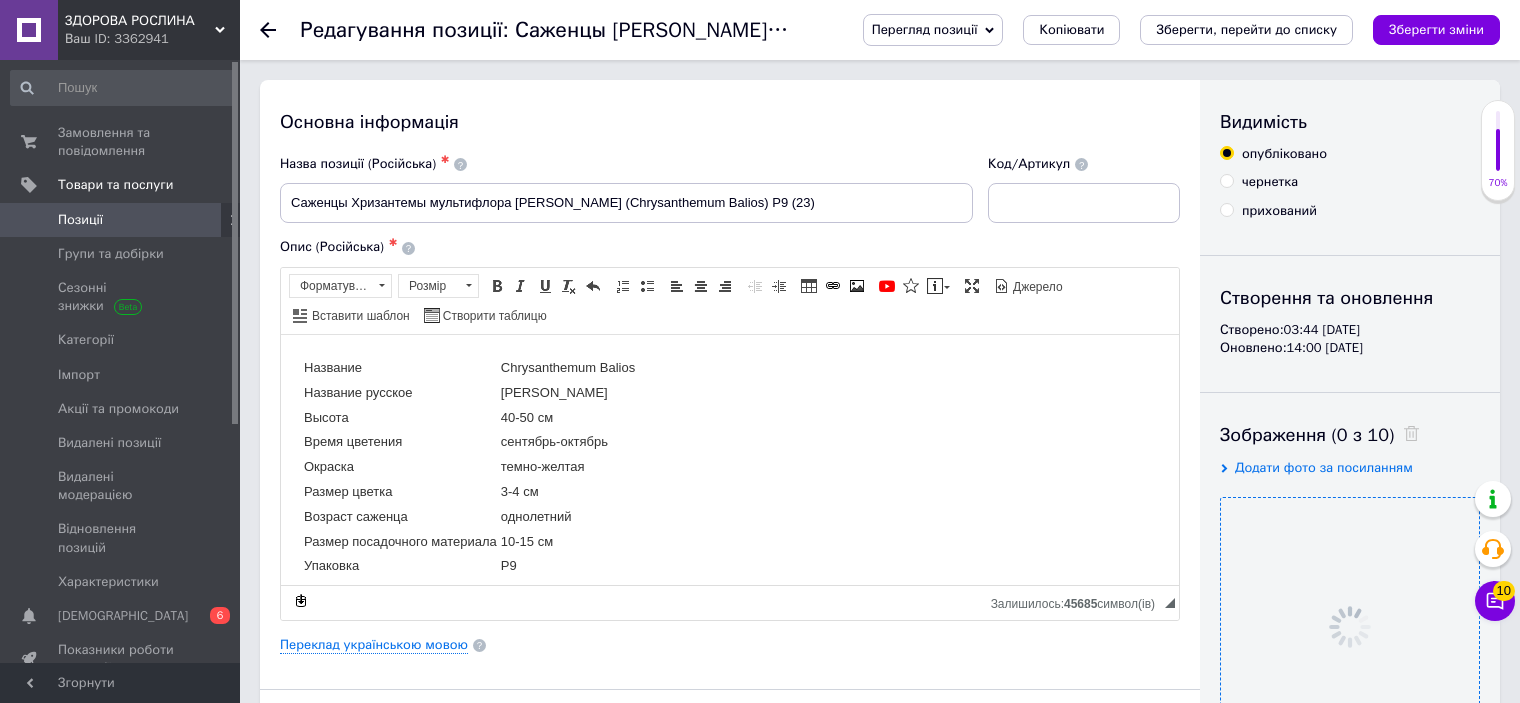 scroll, scrollTop: 200, scrollLeft: 0, axis: vertical 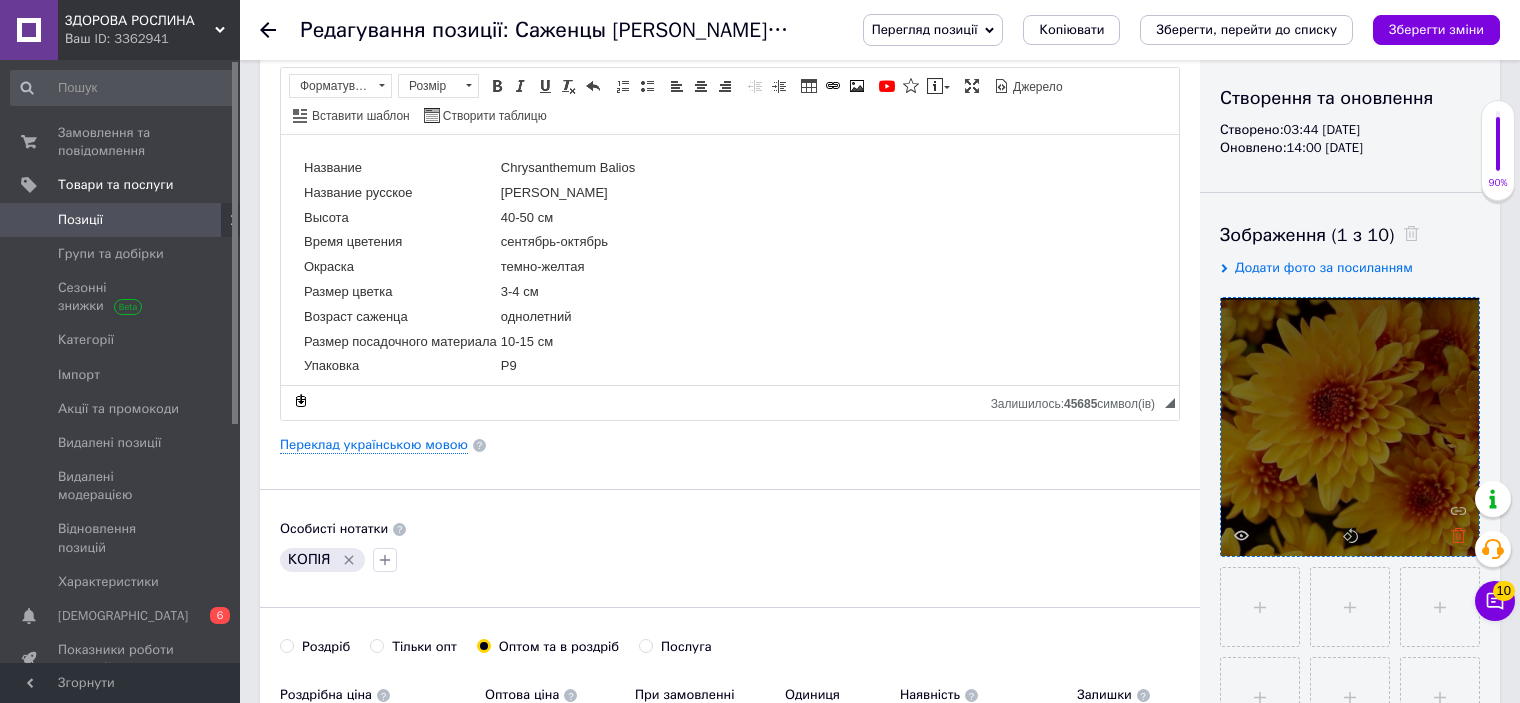 click 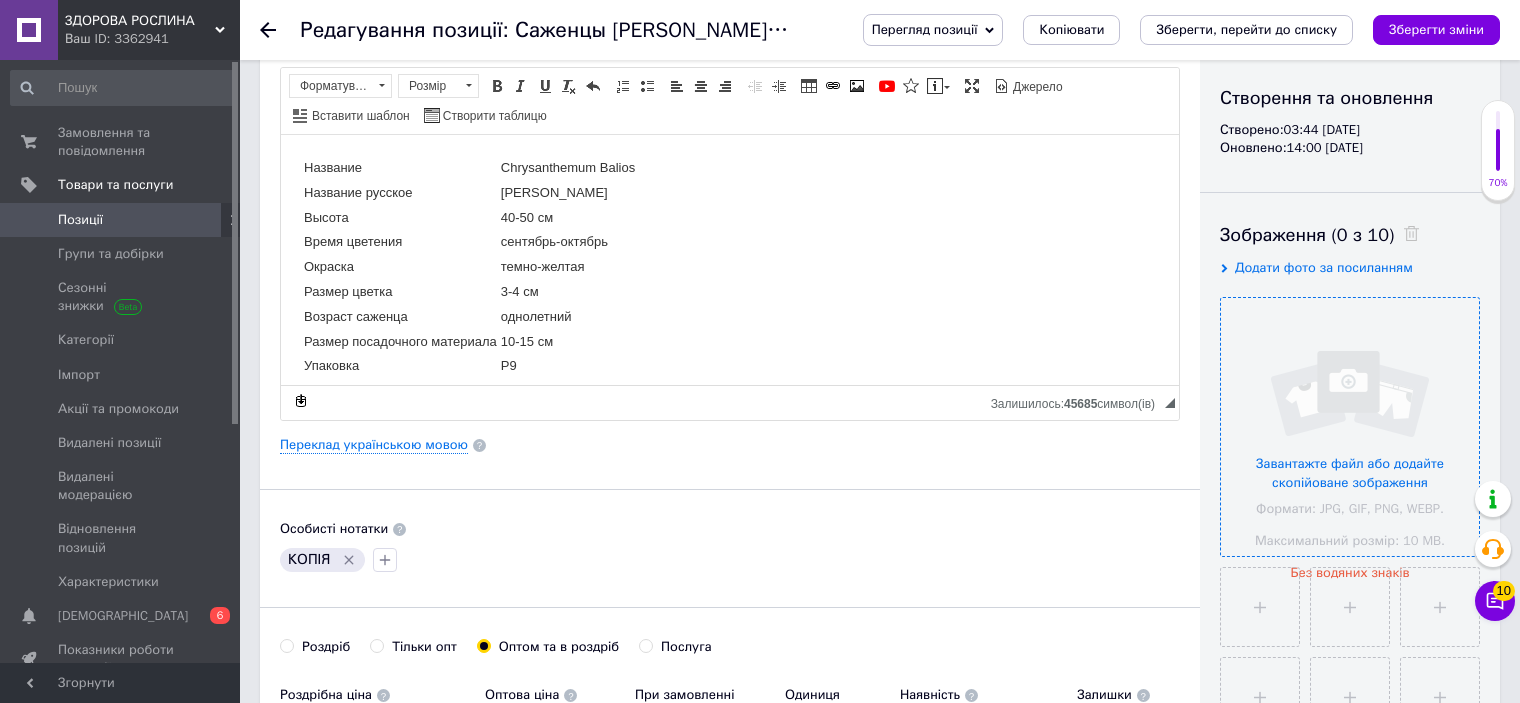 click at bounding box center (1350, 427) 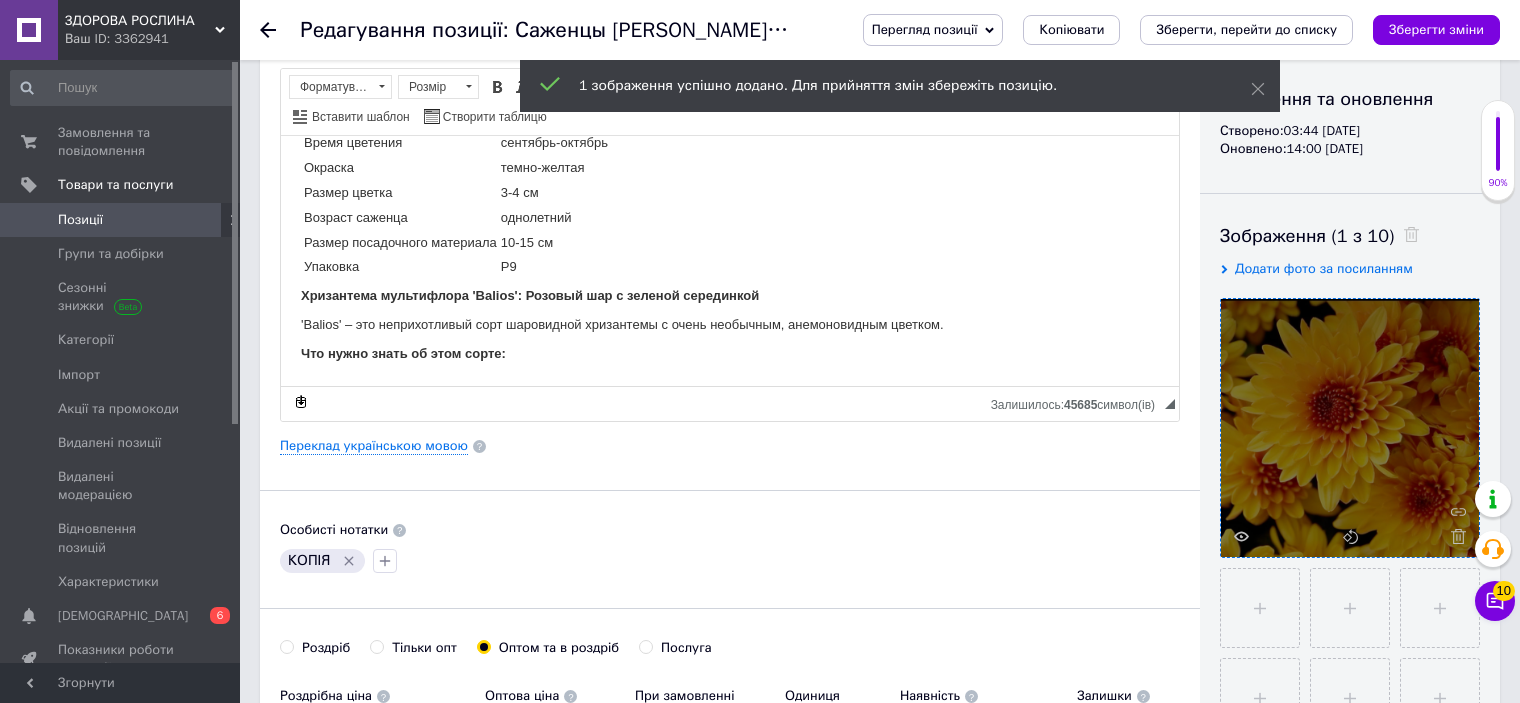 scroll, scrollTop: 200, scrollLeft: 0, axis: vertical 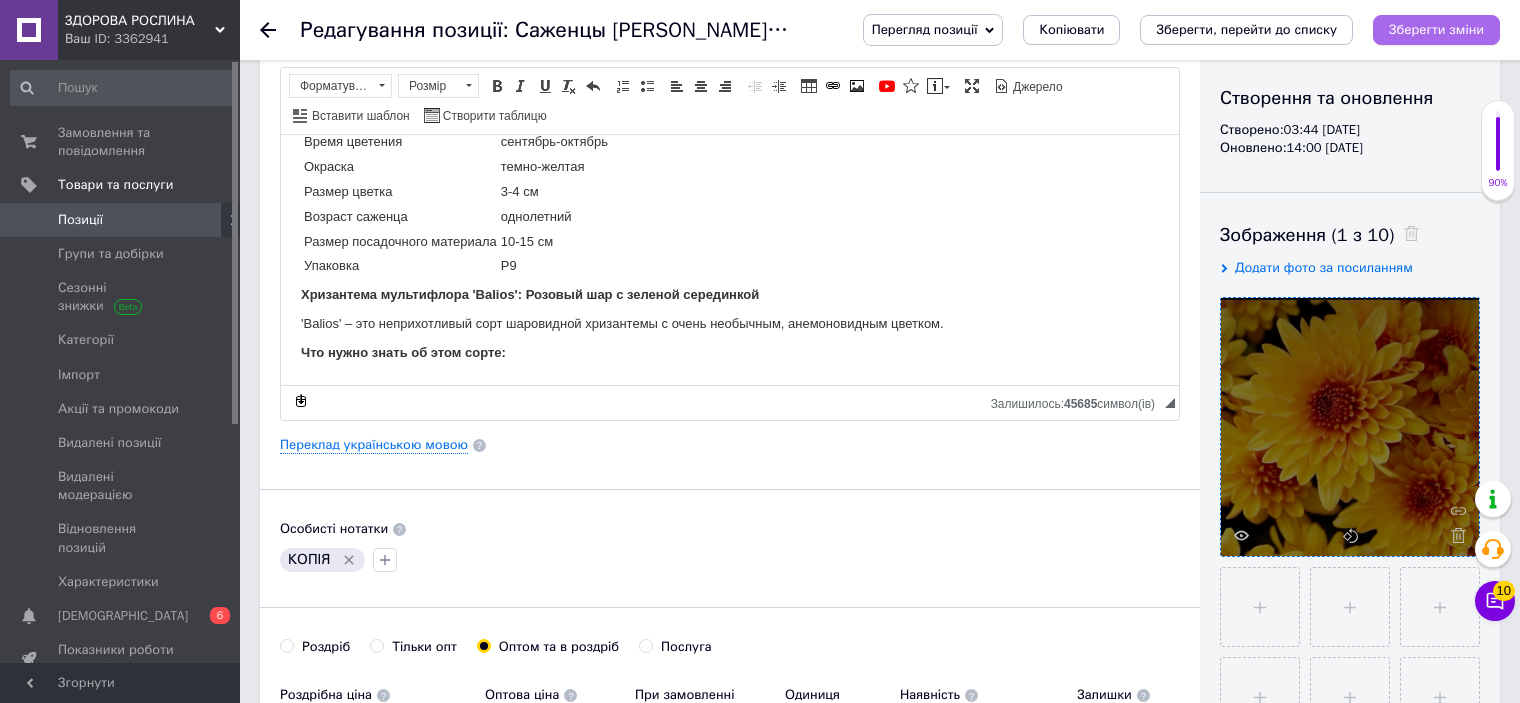 click on "Зберегти зміни" at bounding box center [1436, 29] 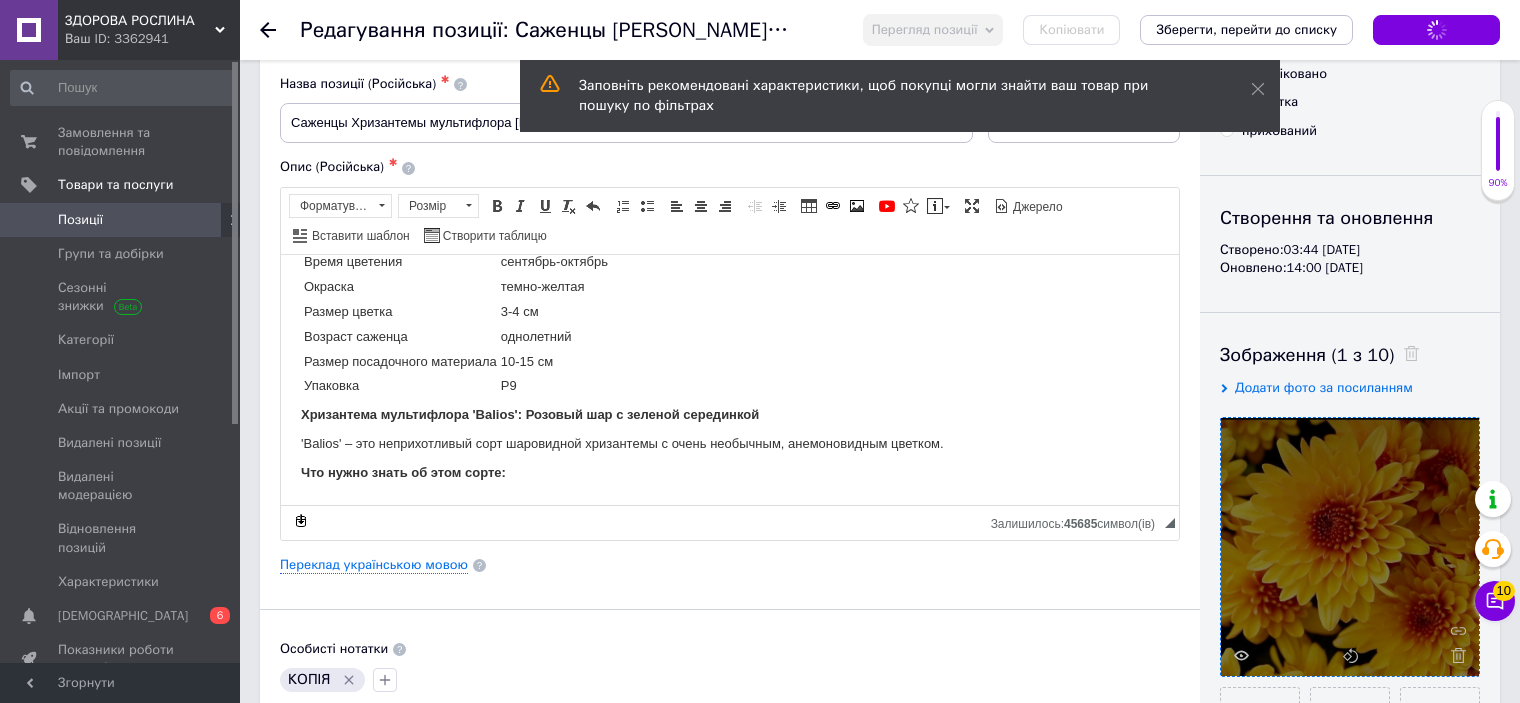 scroll, scrollTop: 0, scrollLeft: 0, axis: both 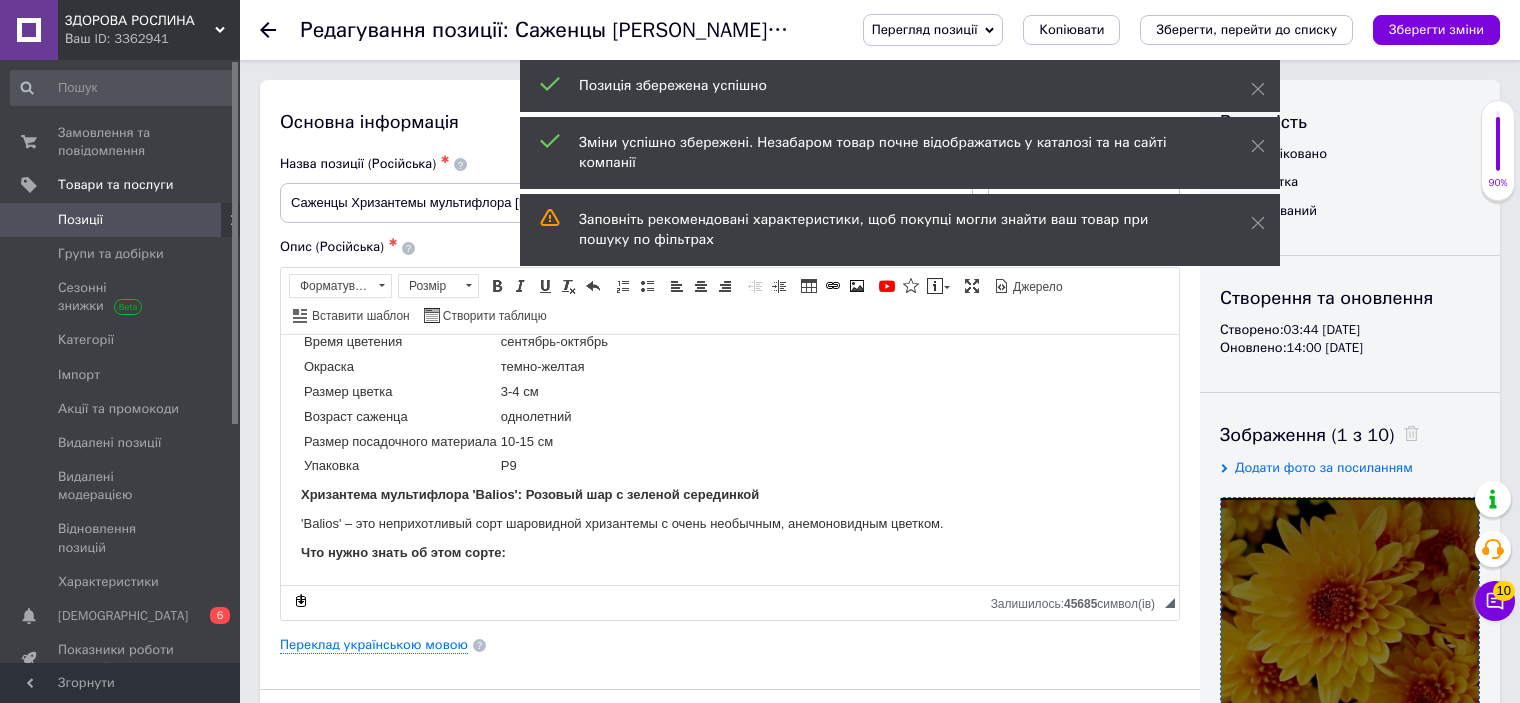click 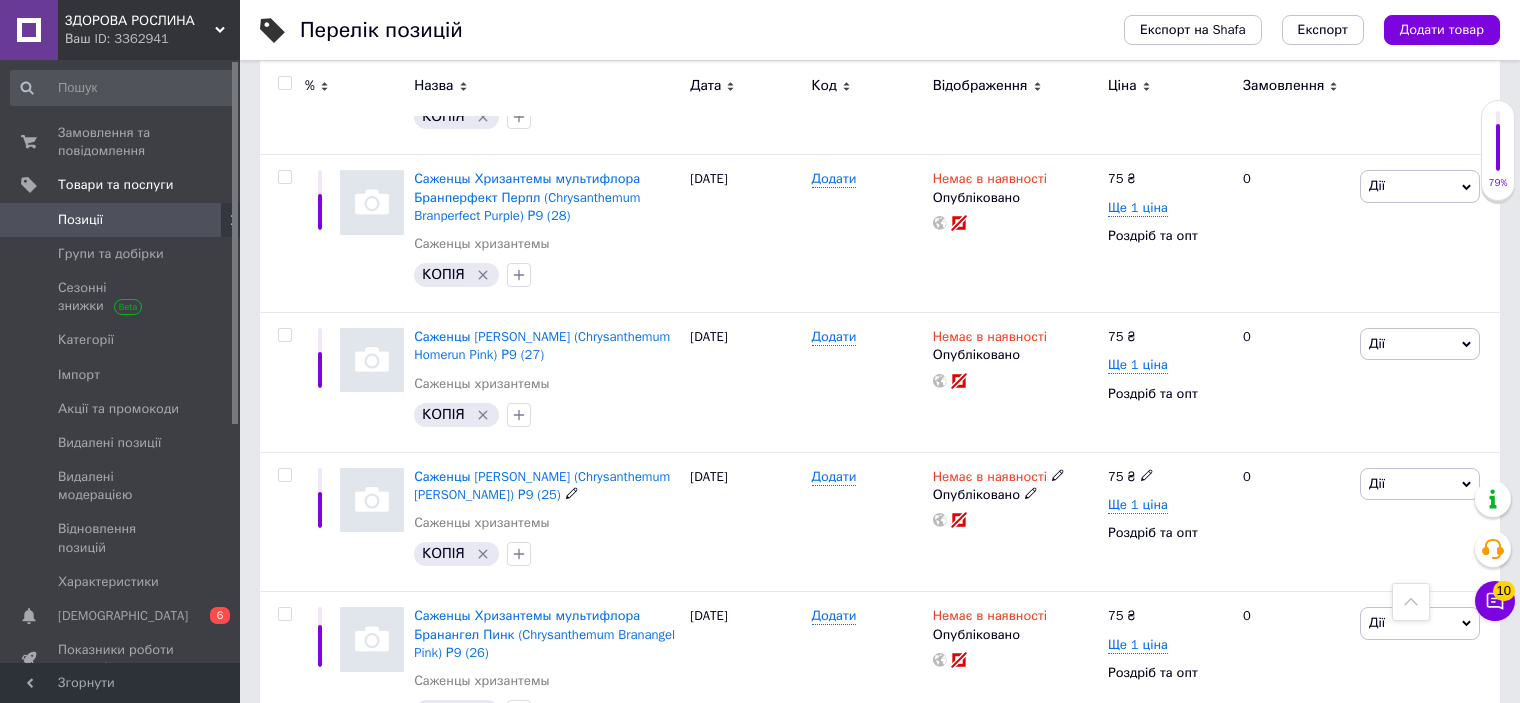 scroll, scrollTop: 1300, scrollLeft: 0, axis: vertical 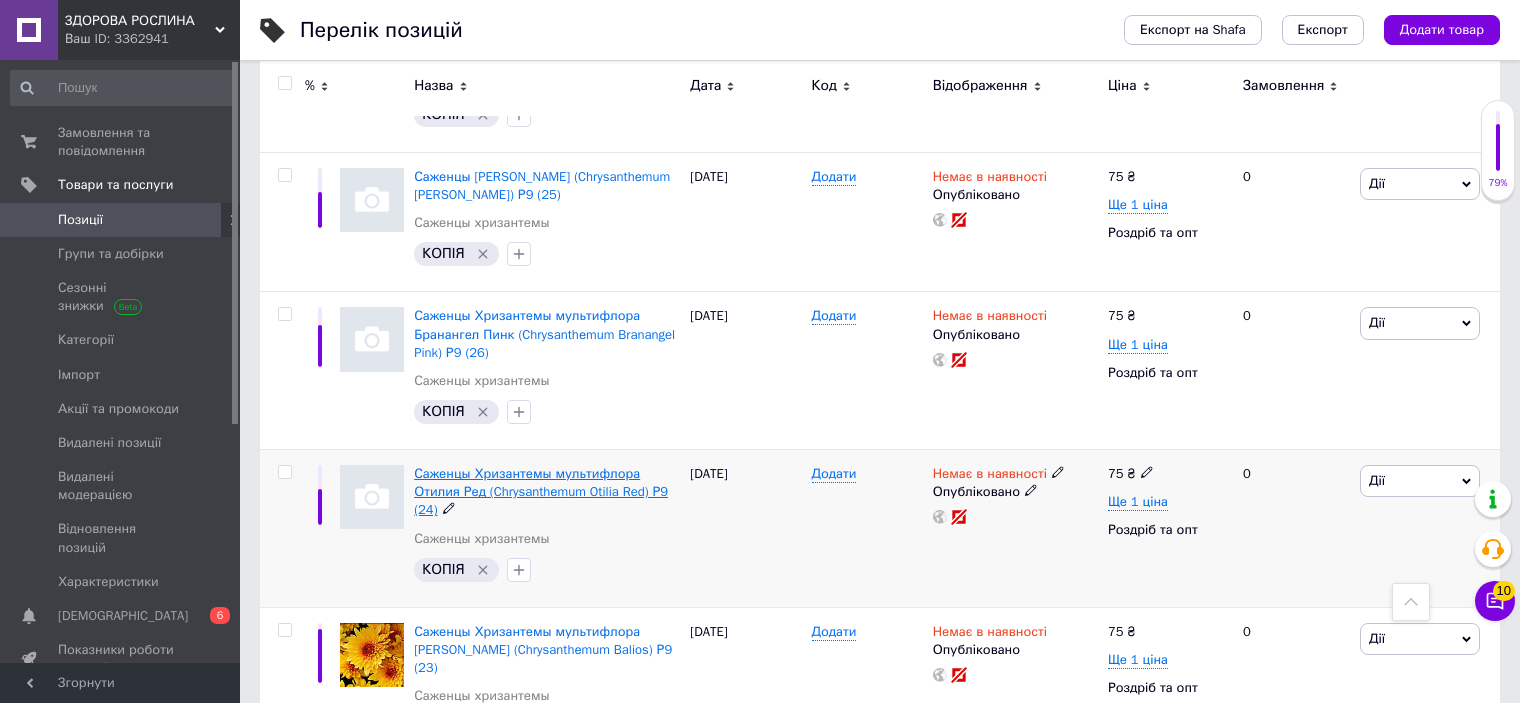 click on "Саженцы Хризантемы мультифлора Отилия Ред (Chrysanthеmum Otilia Red) Р9 (24)" at bounding box center [541, 491] 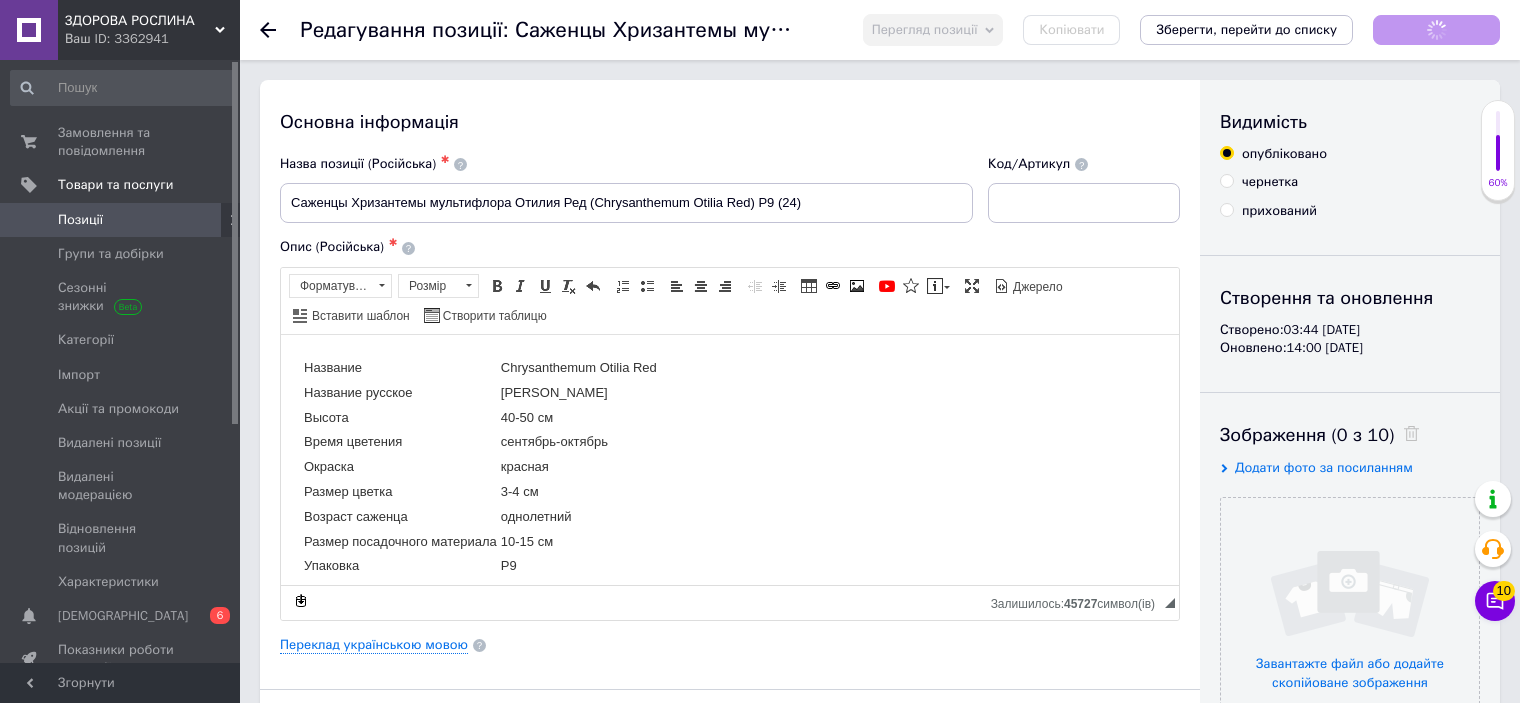 scroll, scrollTop: 0, scrollLeft: 0, axis: both 